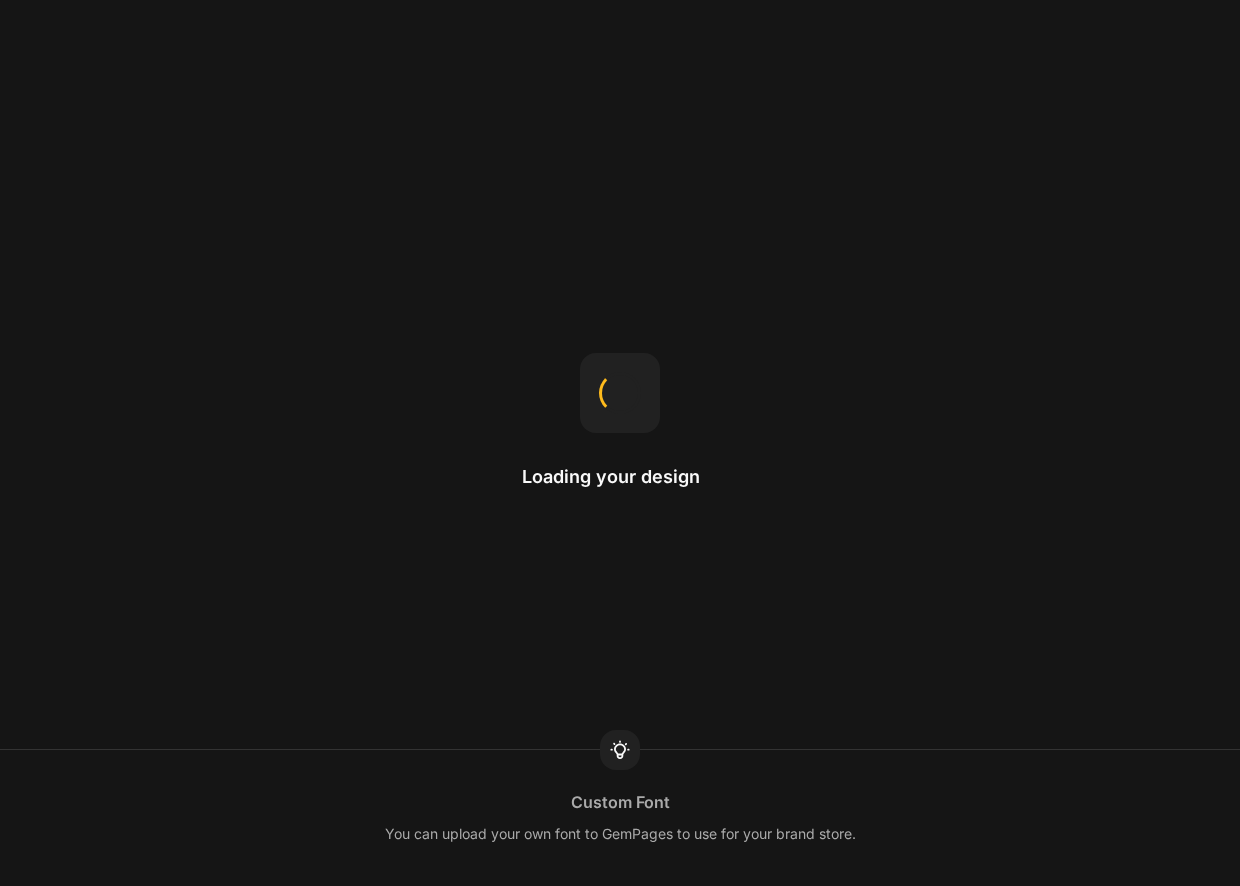 scroll, scrollTop: 0, scrollLeft: 0, axis: both 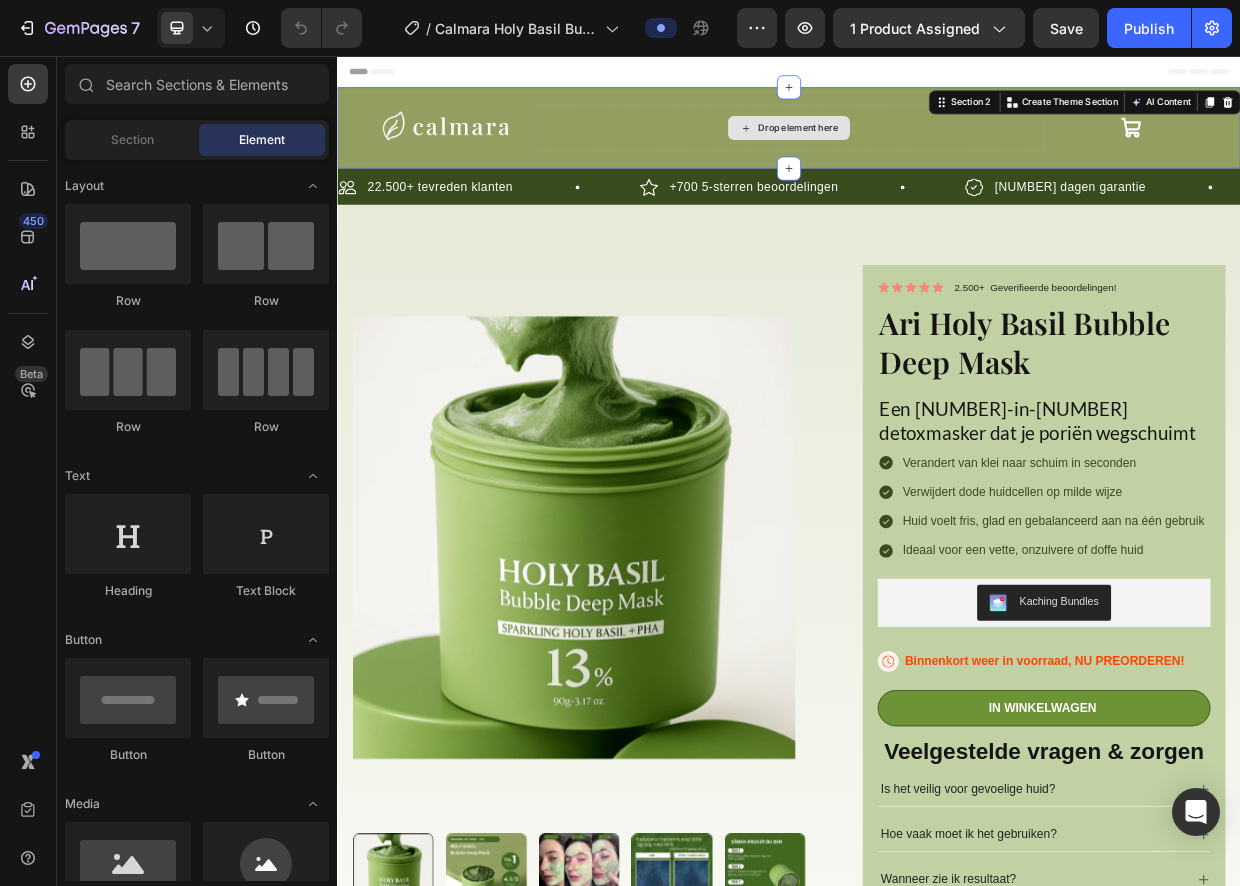 click on "Drop element here" at bounding box center [936, 151] 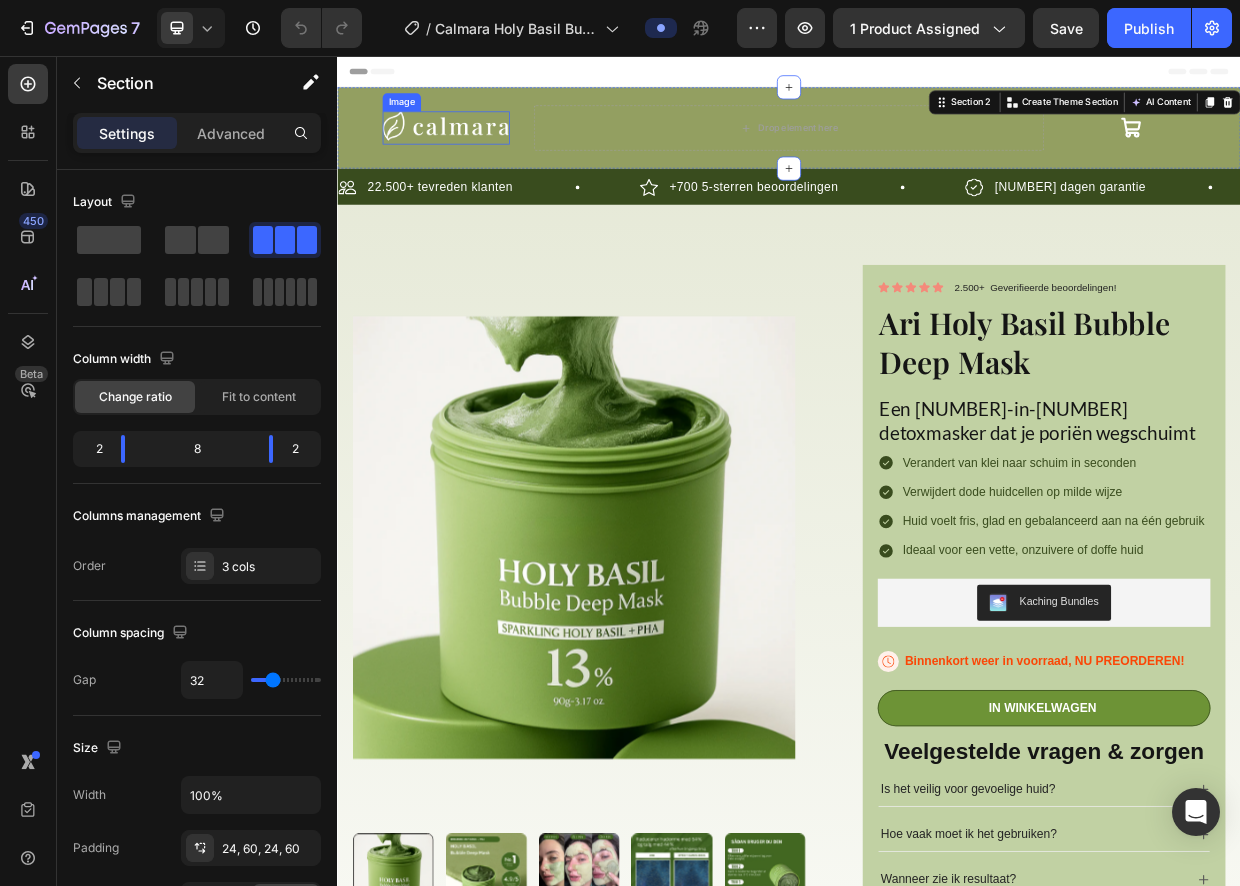 click at bounding box center (481, 151) 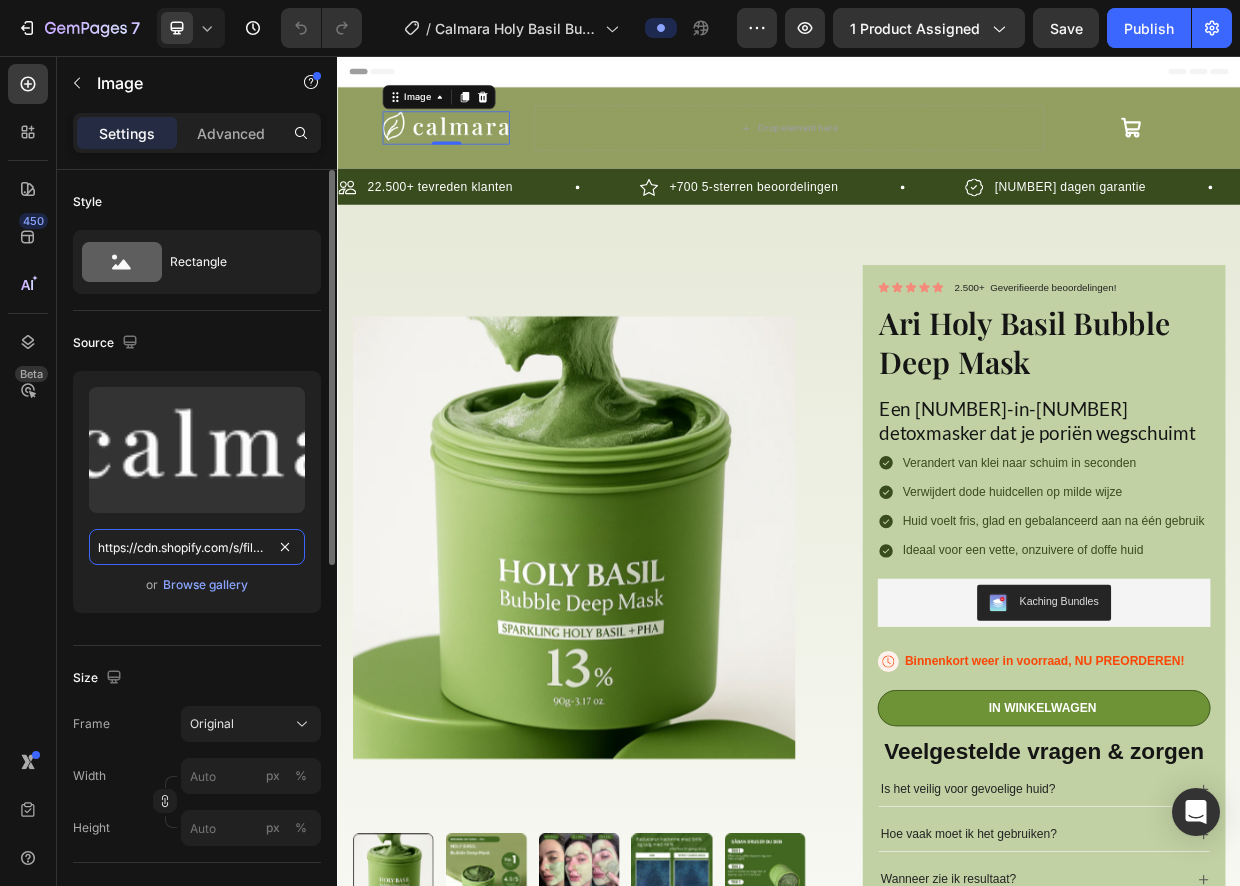 click on "https://cdn.shopify.com/s/files/1/0966/2732/7314/files/gempages_578418042518635393-740d4f9c-e973-4e6b-a696-84d763d53792.png" at bounding box center (197, 547) 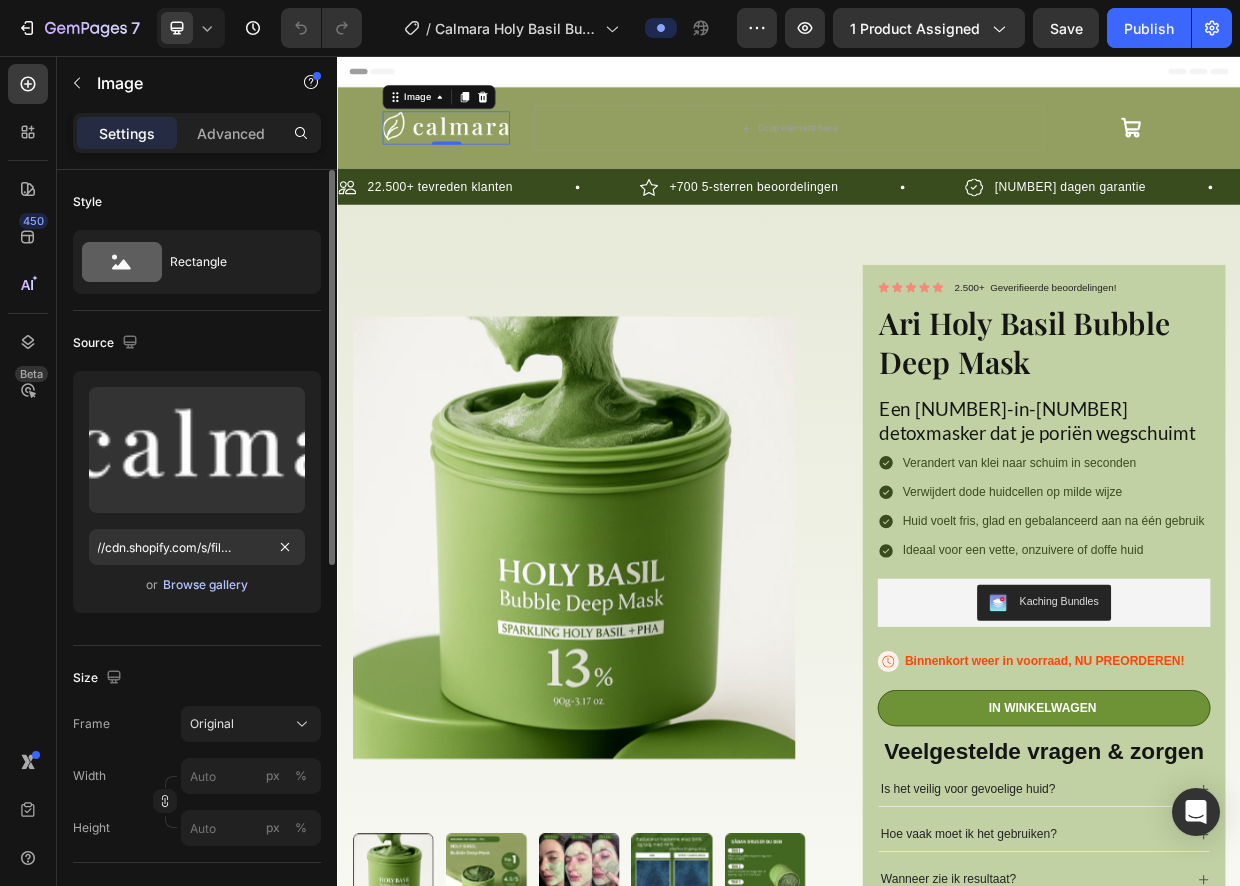 click on "Browse gallery" at bounding box center (205, 585) 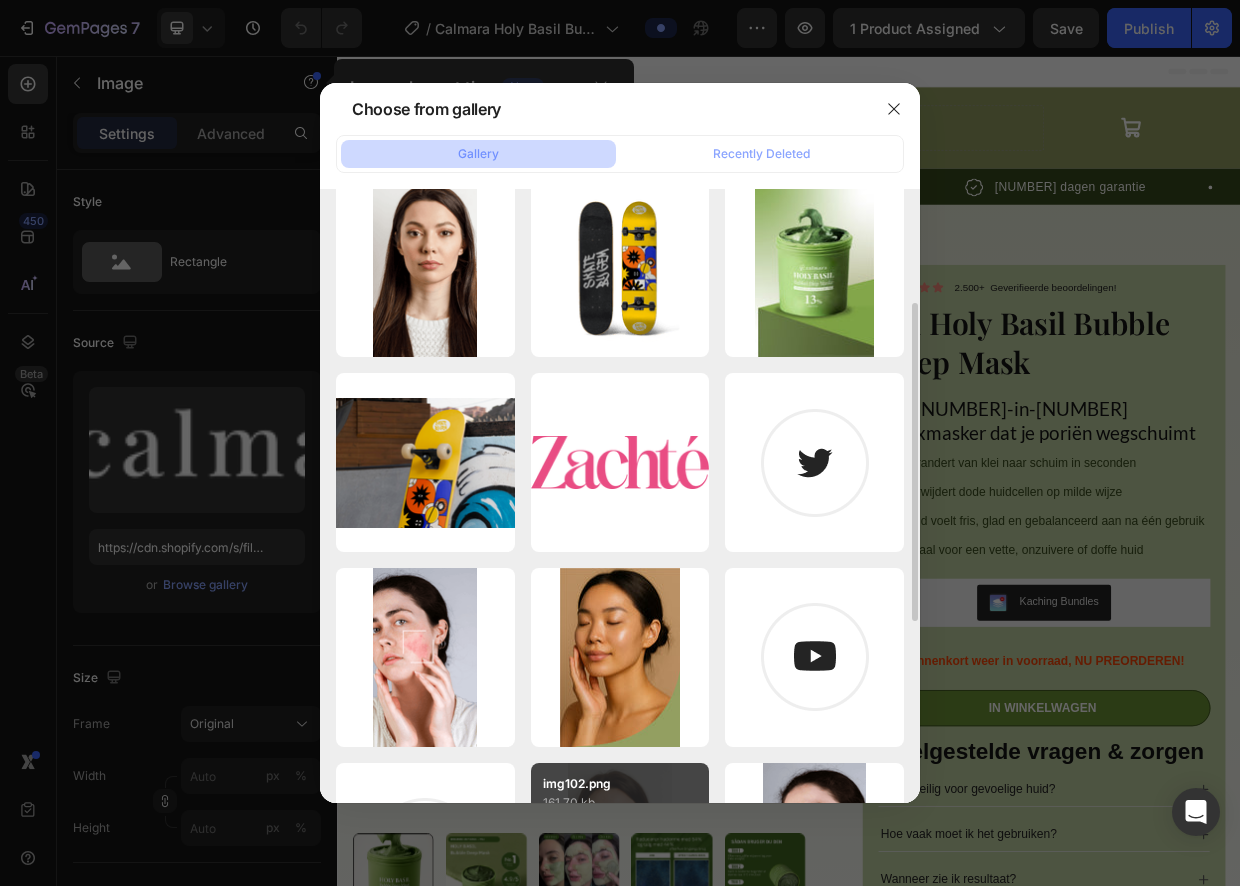 scroll, scrollTop: 570, scrollLeft: 0, axis: vertical 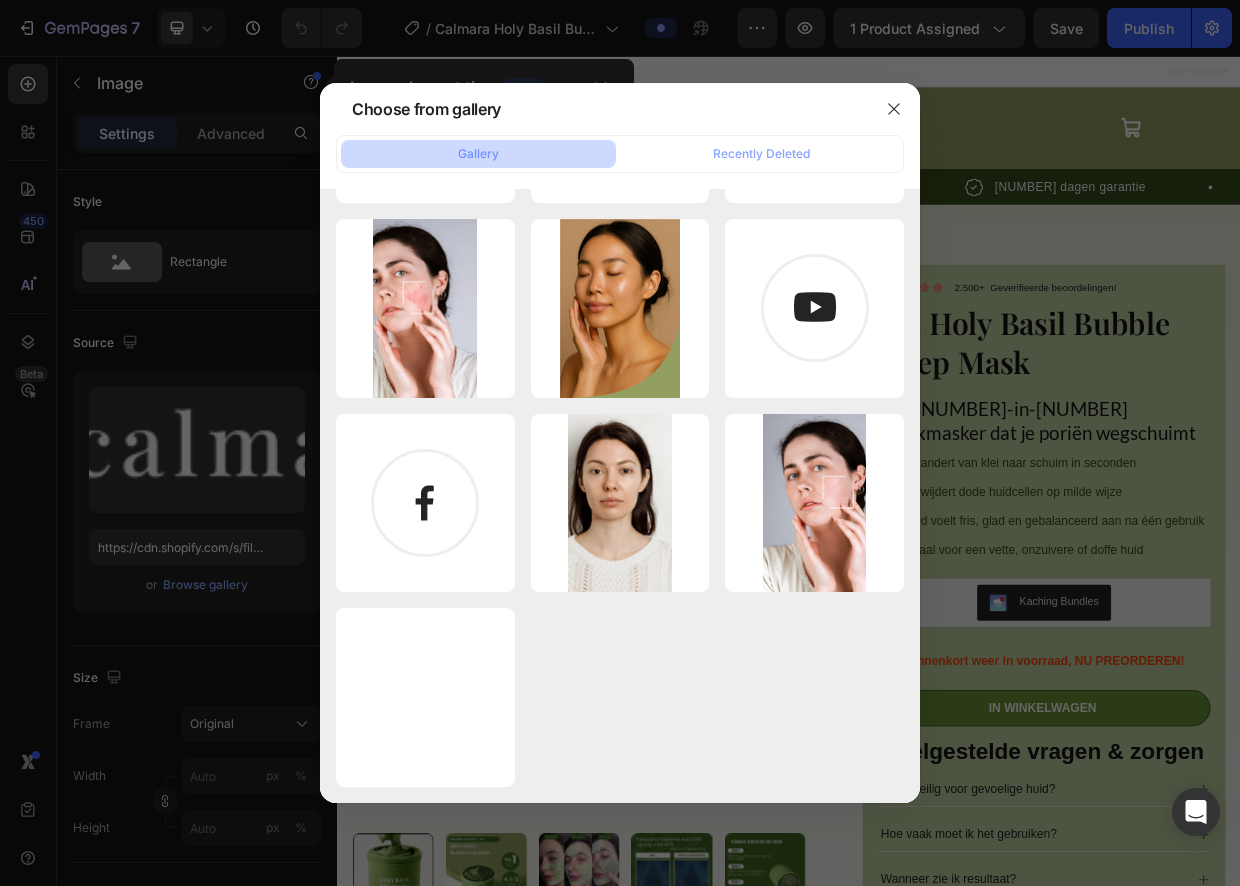 click at bounding box center [620, 443] 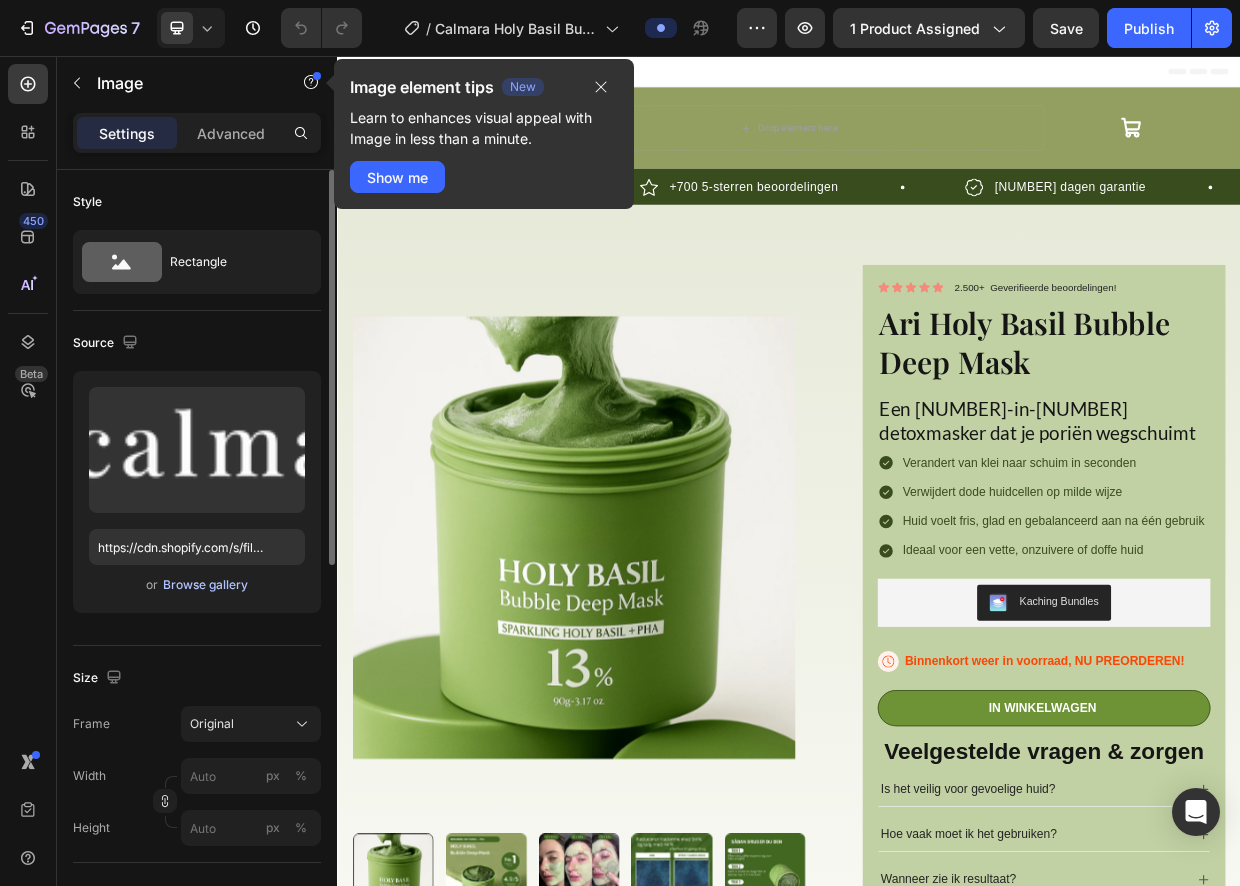 click on "Browse gallery" at bounding box center (205, 585) 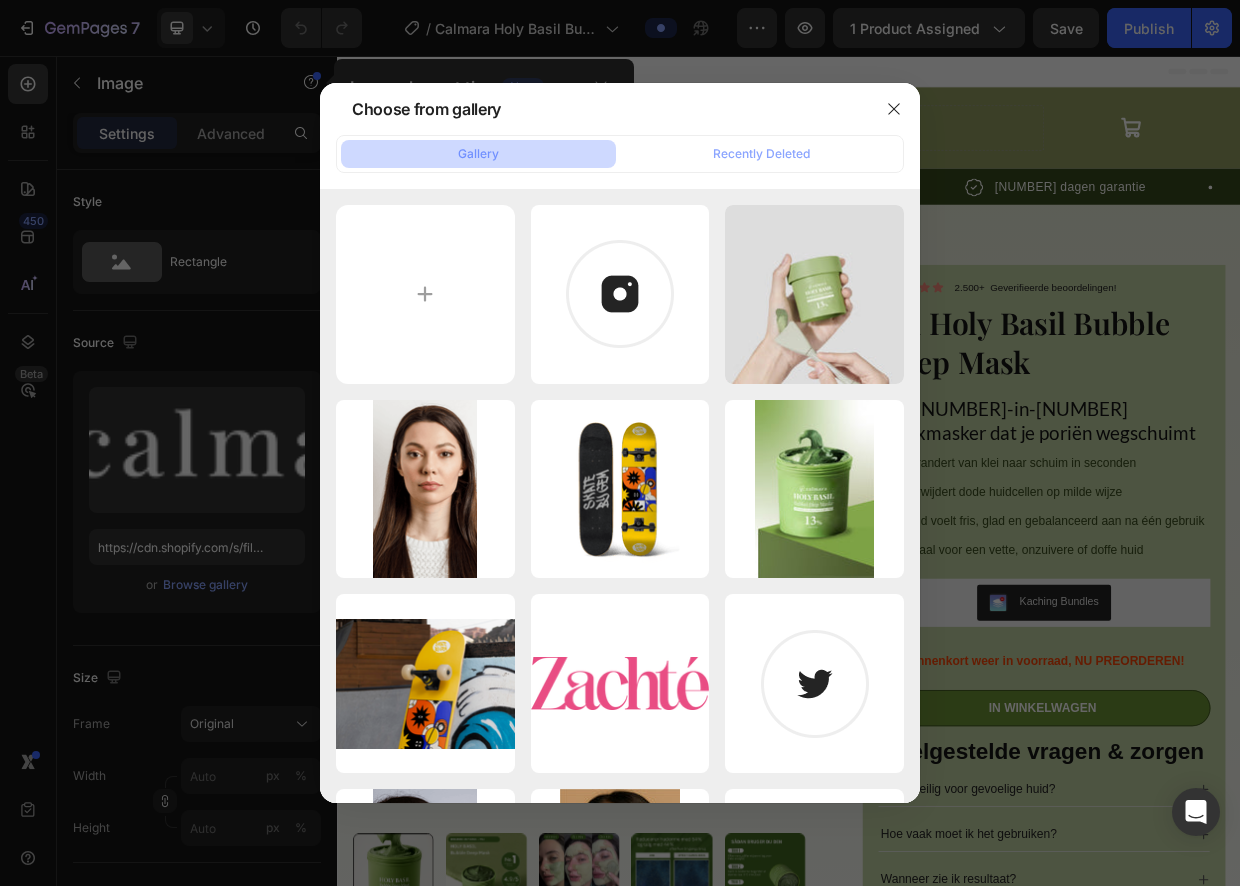 click at bounding box center [620, 443] 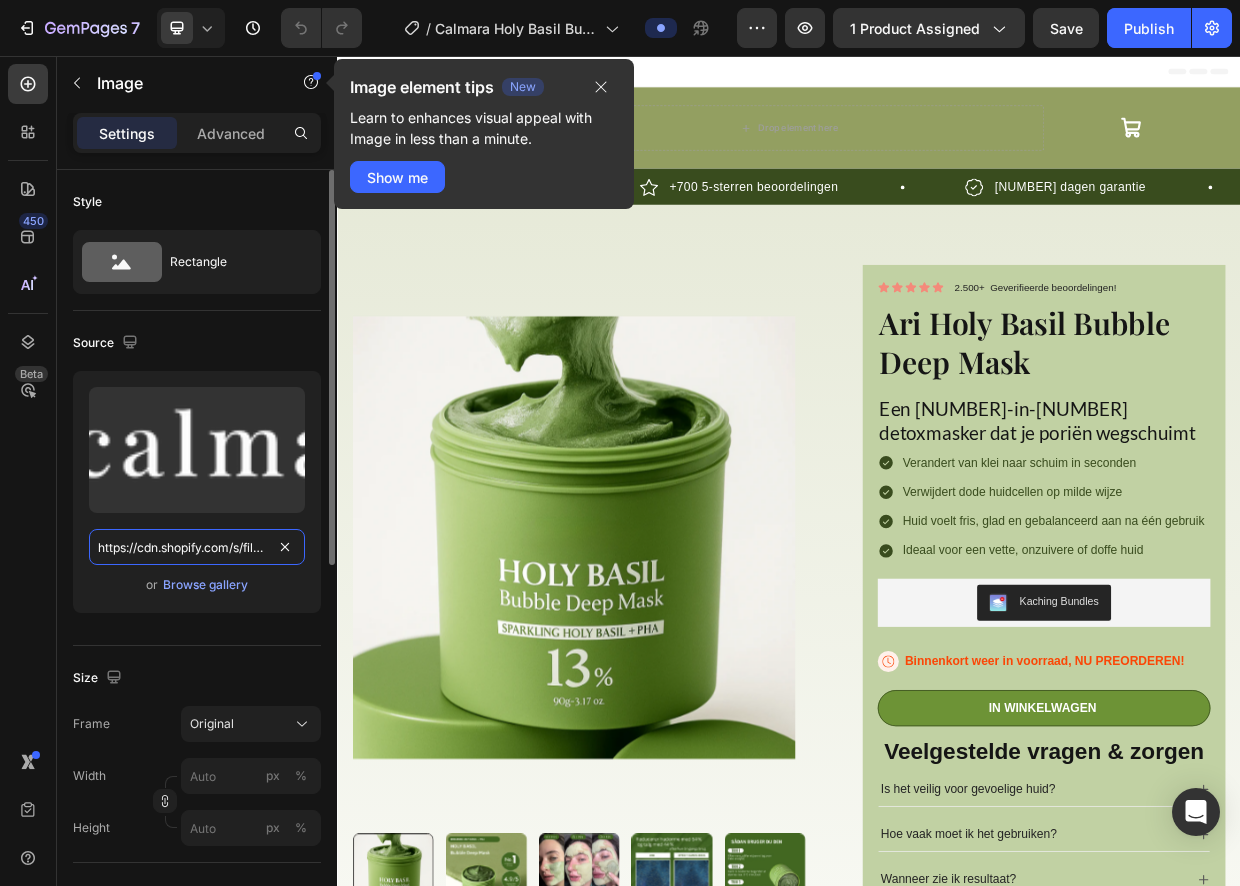 click on "https://cdn.shopify.com/s/files/1/0966/2732/7314/files/gempages_578418042518635393-740d4f9c-e973-4e6b-a696-84d763d53792.png" at bounding box center [197, 547] 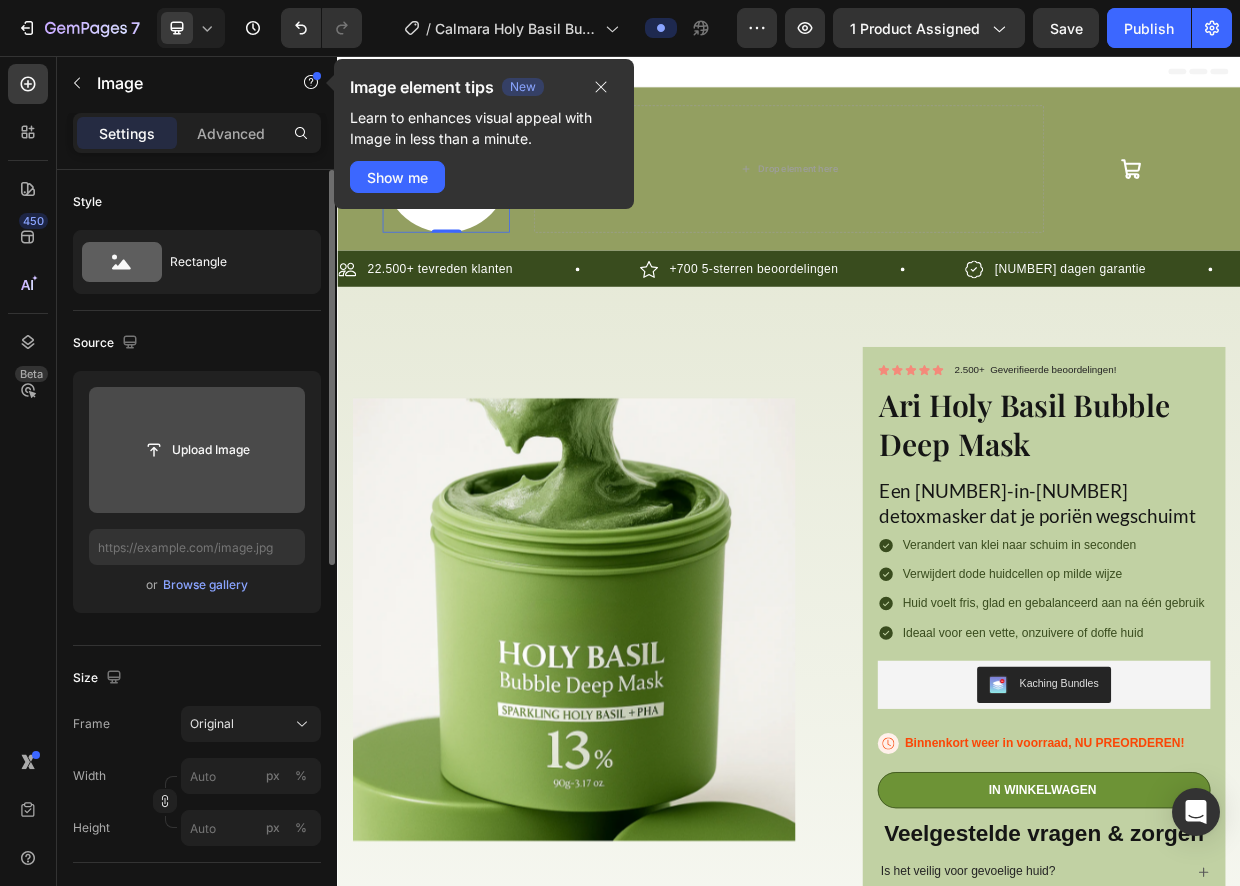 click at bounding box center [197, 450] 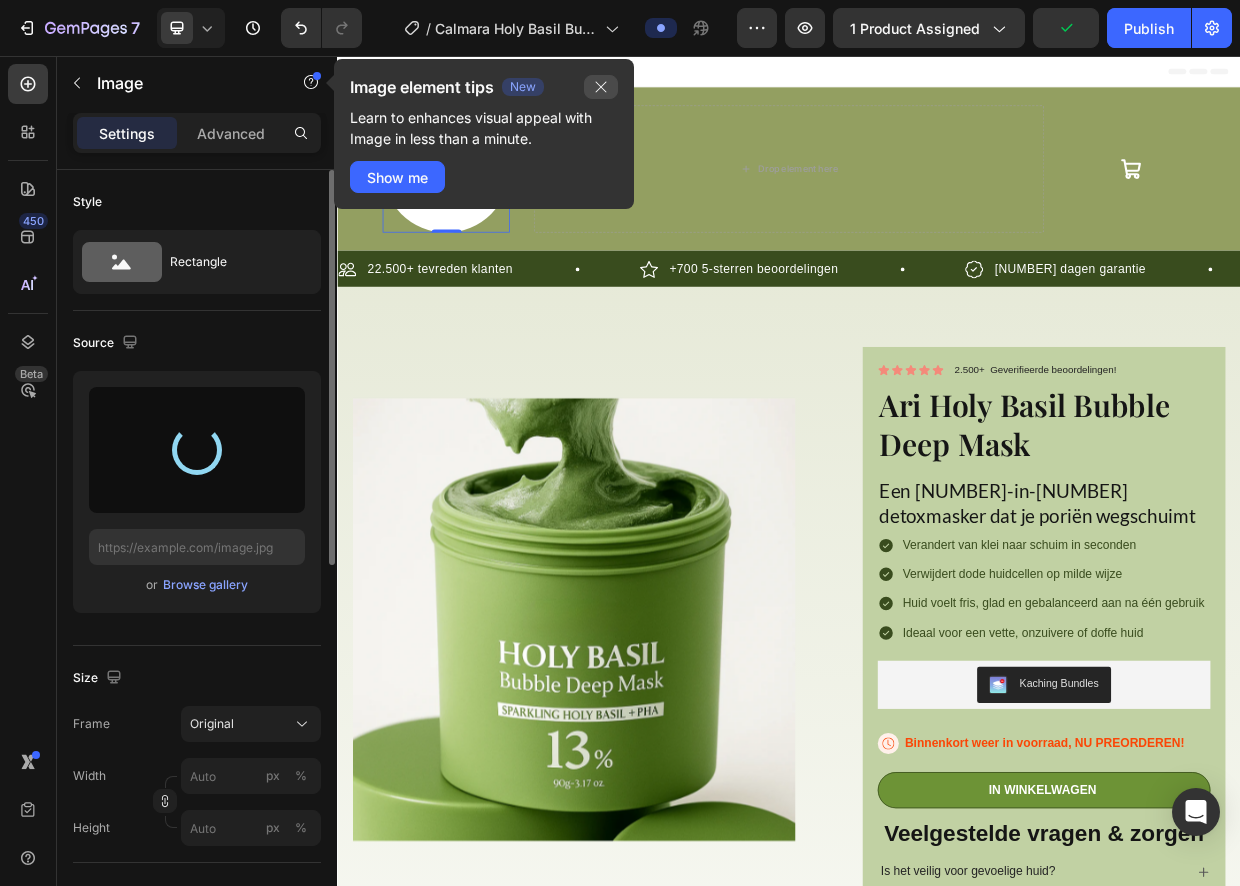 click 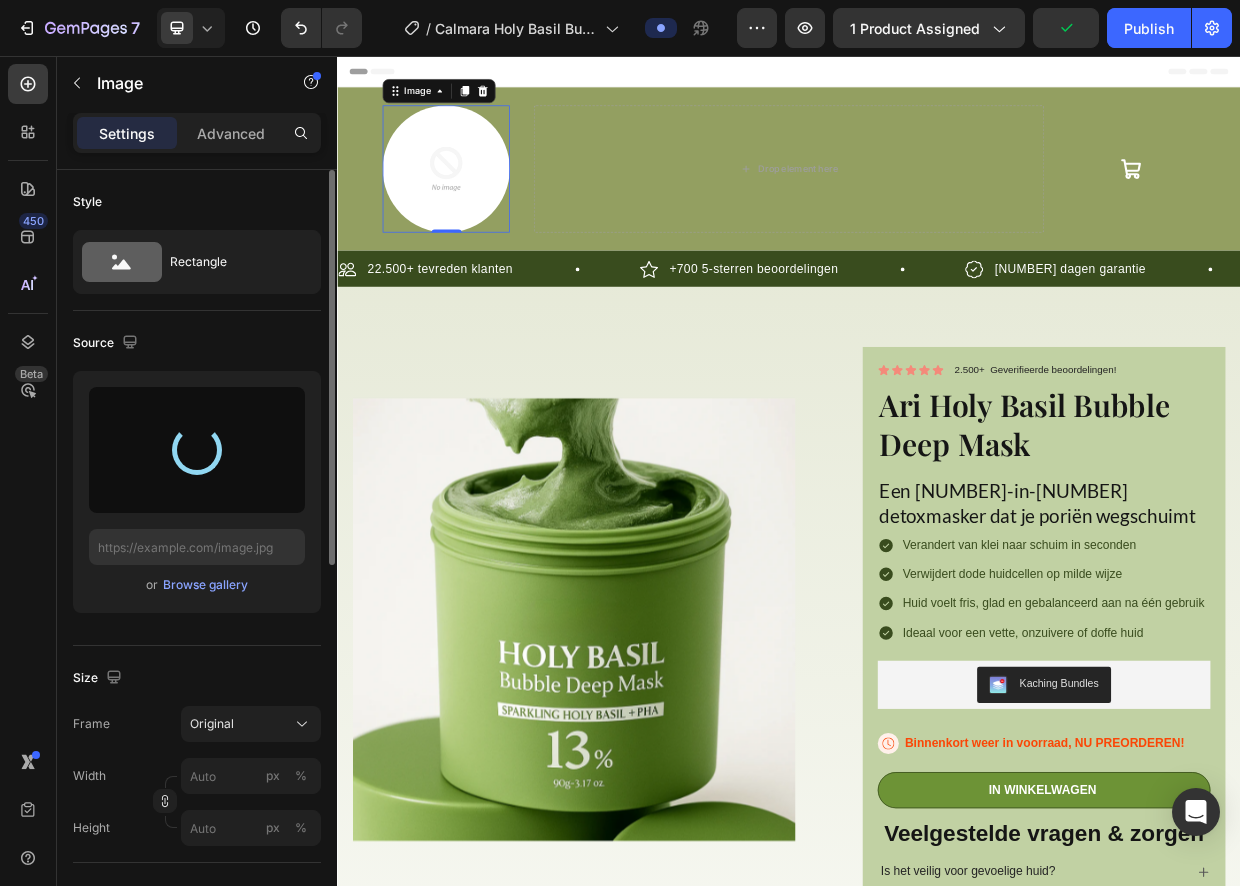type on "https://cdn.shopify.com/s/files/1/0966/2732/7314/files/gempages_578418042518635393-582ccd6e-e74a-48f2-add8-471b2af1a91a.png" 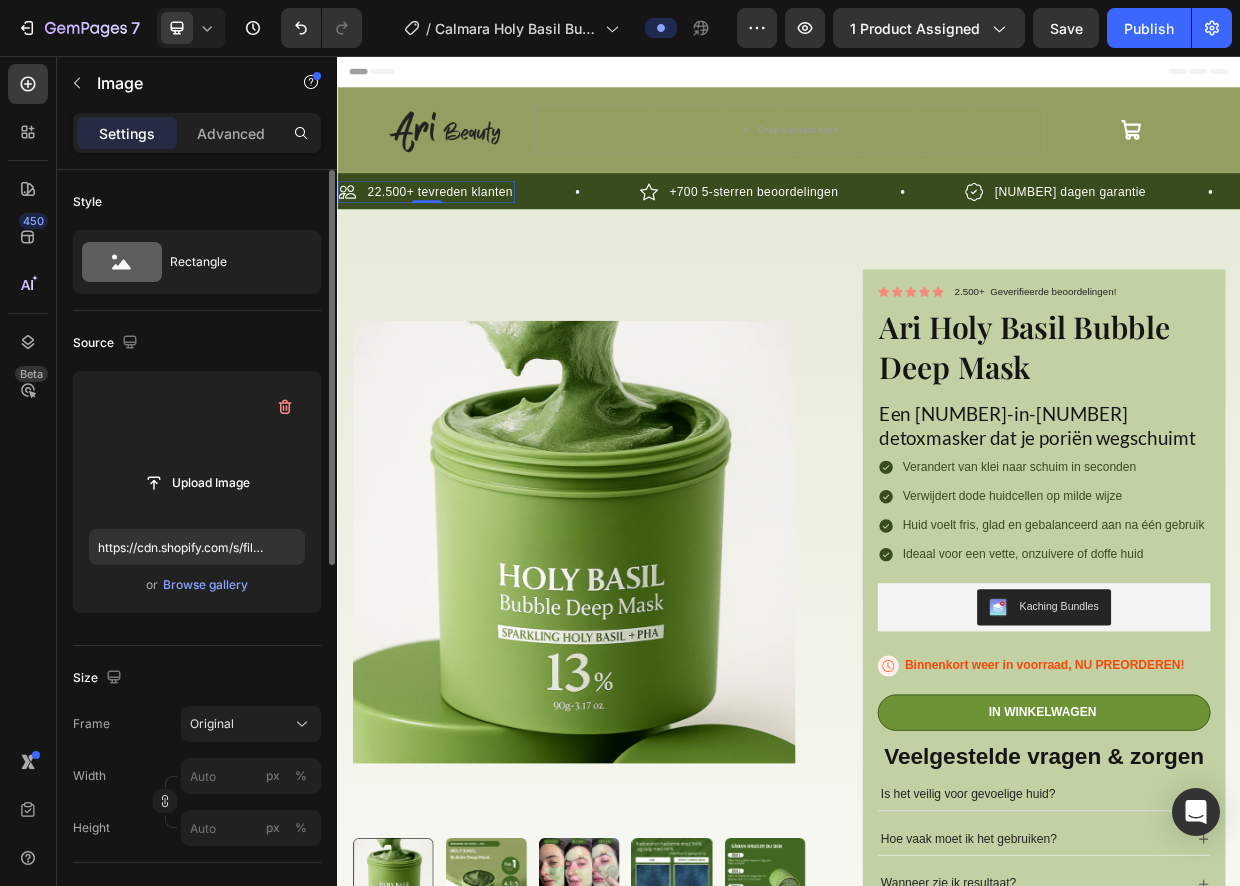 click on "22.500+ tevreden klanten" at bounding box center [473, 236] 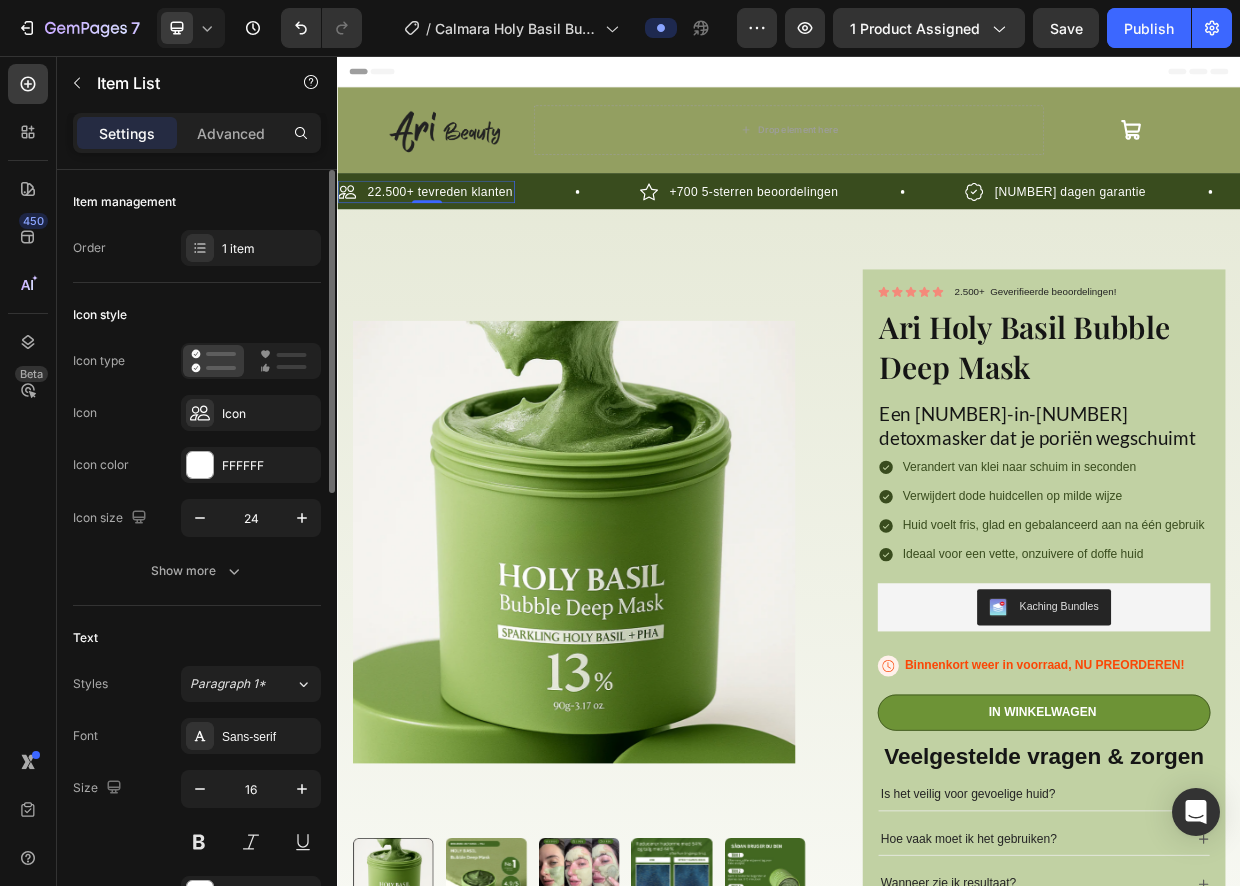 click on "22.500+ tevreden klanten" at bounding box center (473, 236) 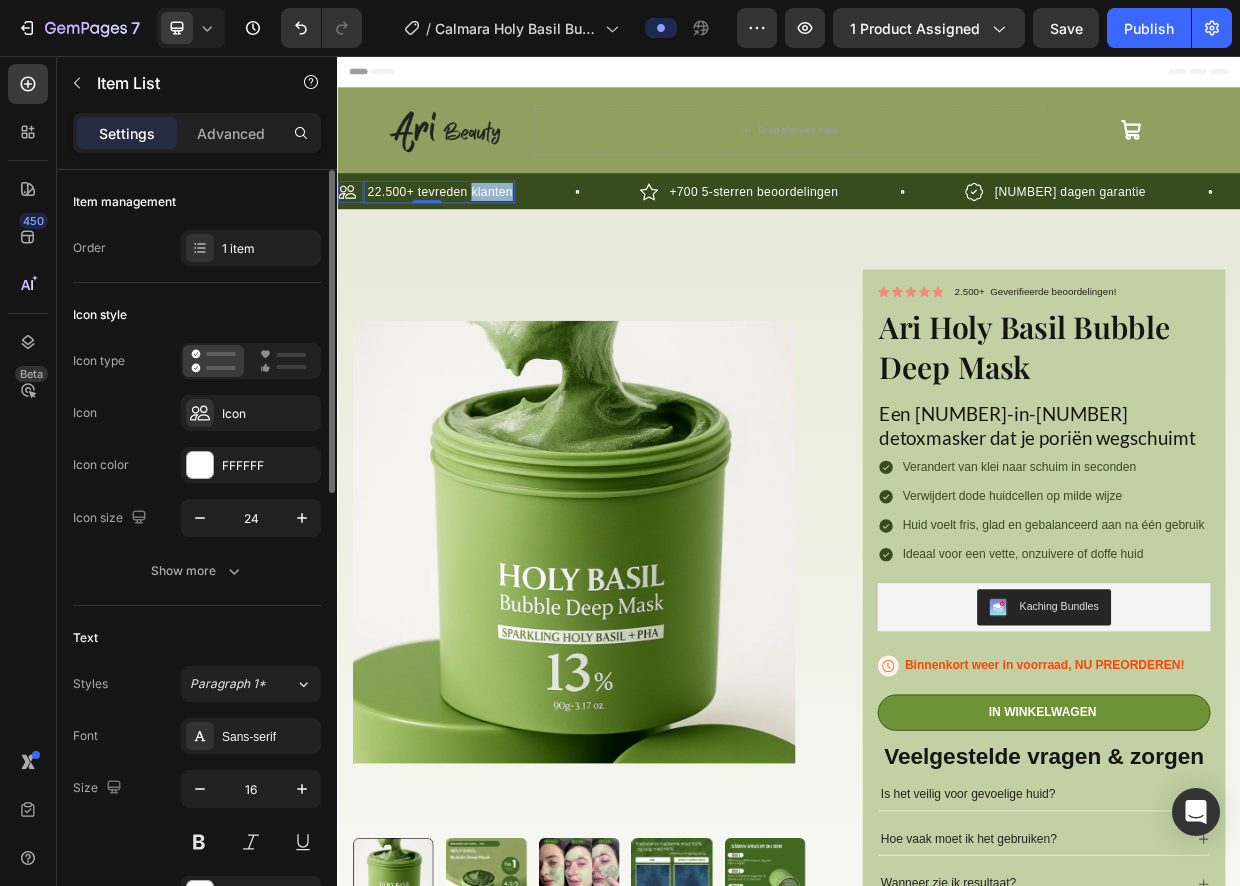 click on "22.500+ tevreden klanten" at bounding box center (473, 236) 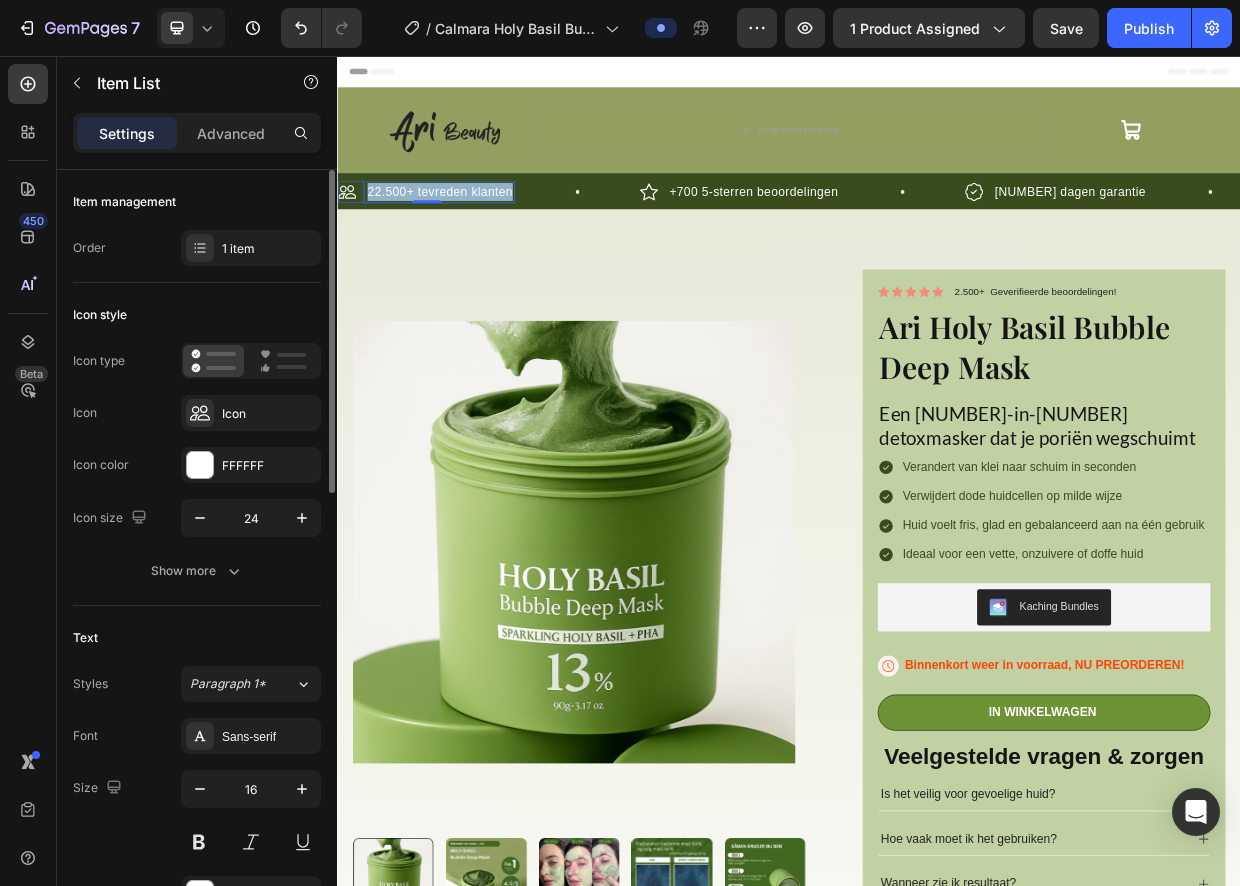click on "22.500+ tevreden klanten" at bounding box center [473, 236] 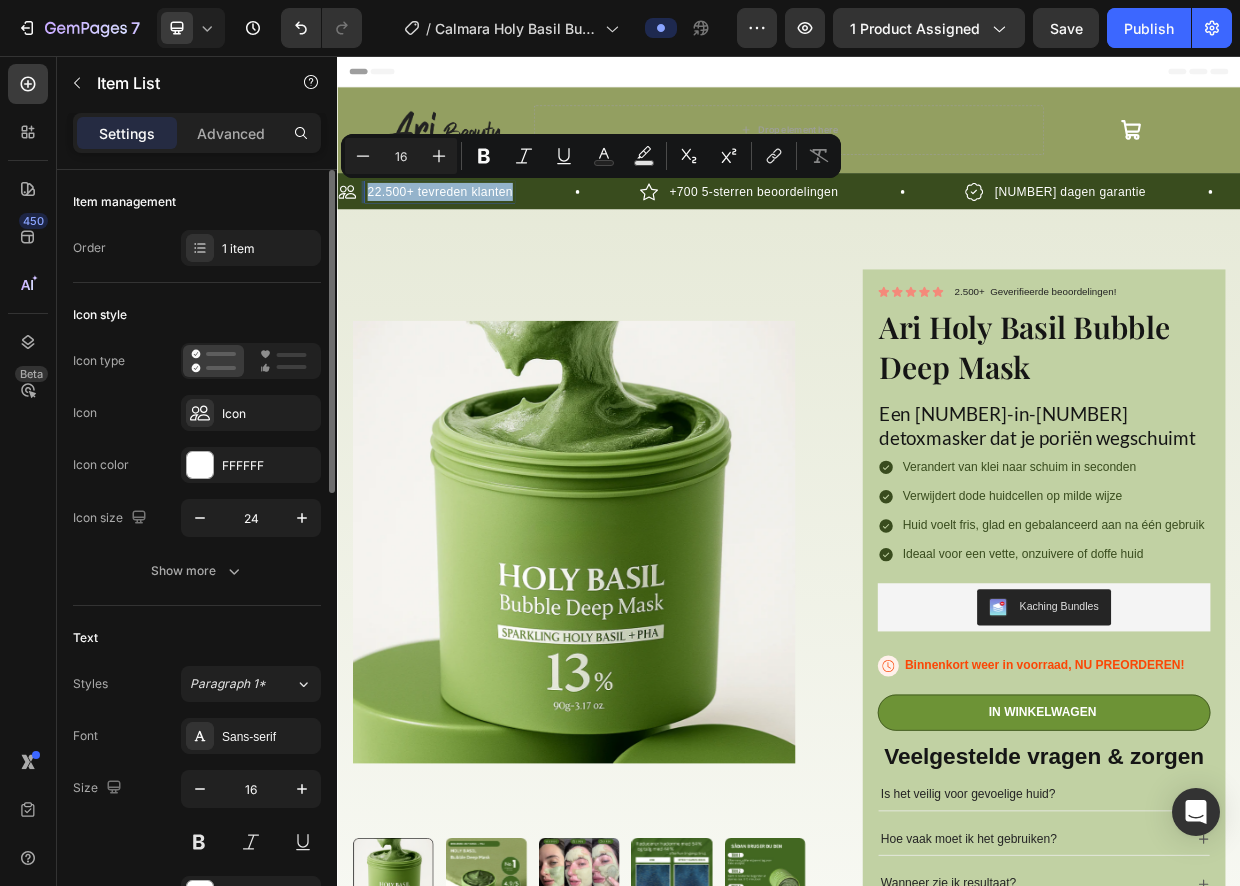 copy on "22.500+ tevreden klanten" 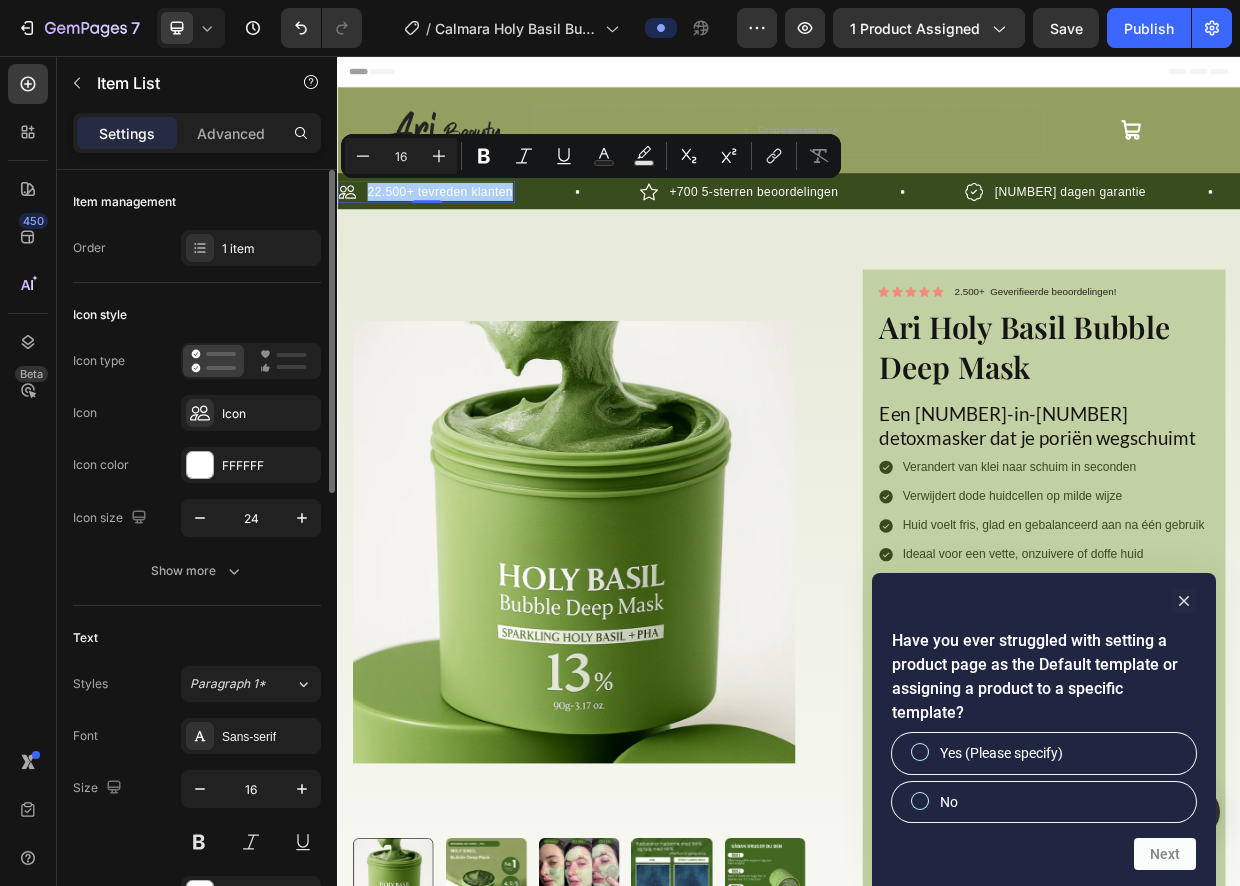 click on "+700 5-sterren beoordelingen" at bounding box center [890, 236] 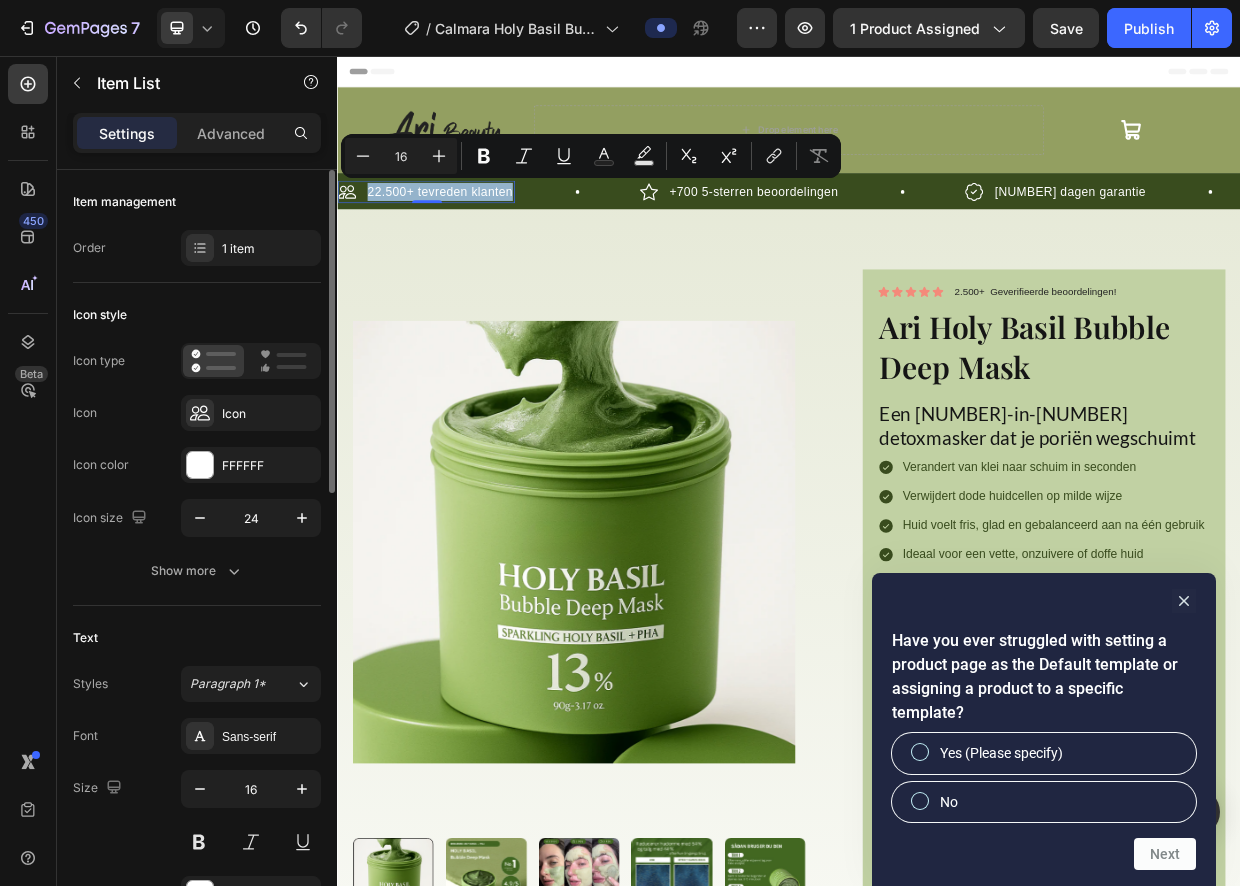 click on "+700 5-sterren beoordelingen" at bounding box center [890, 236] 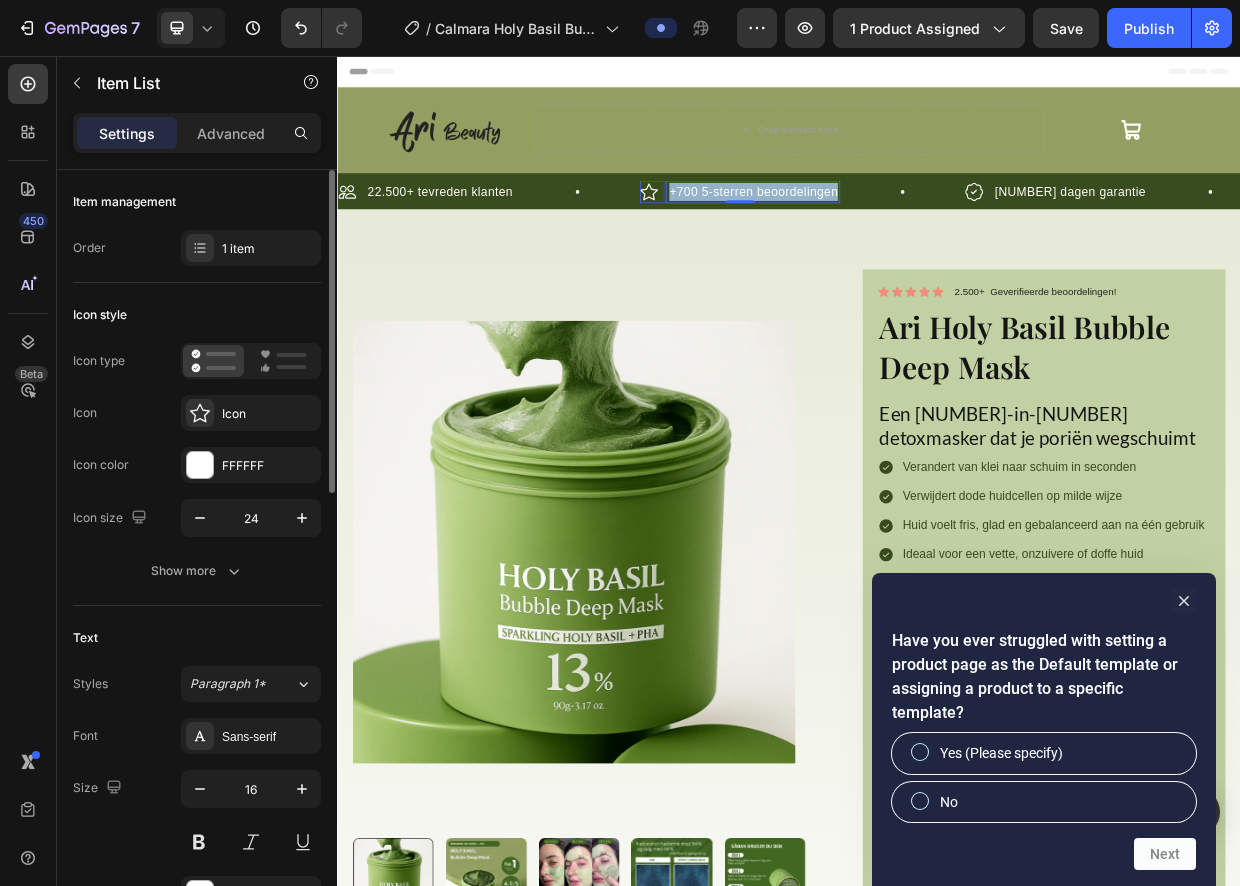 click on "+700 5-sterren beoordelingen" at bounding box center (890, 236) 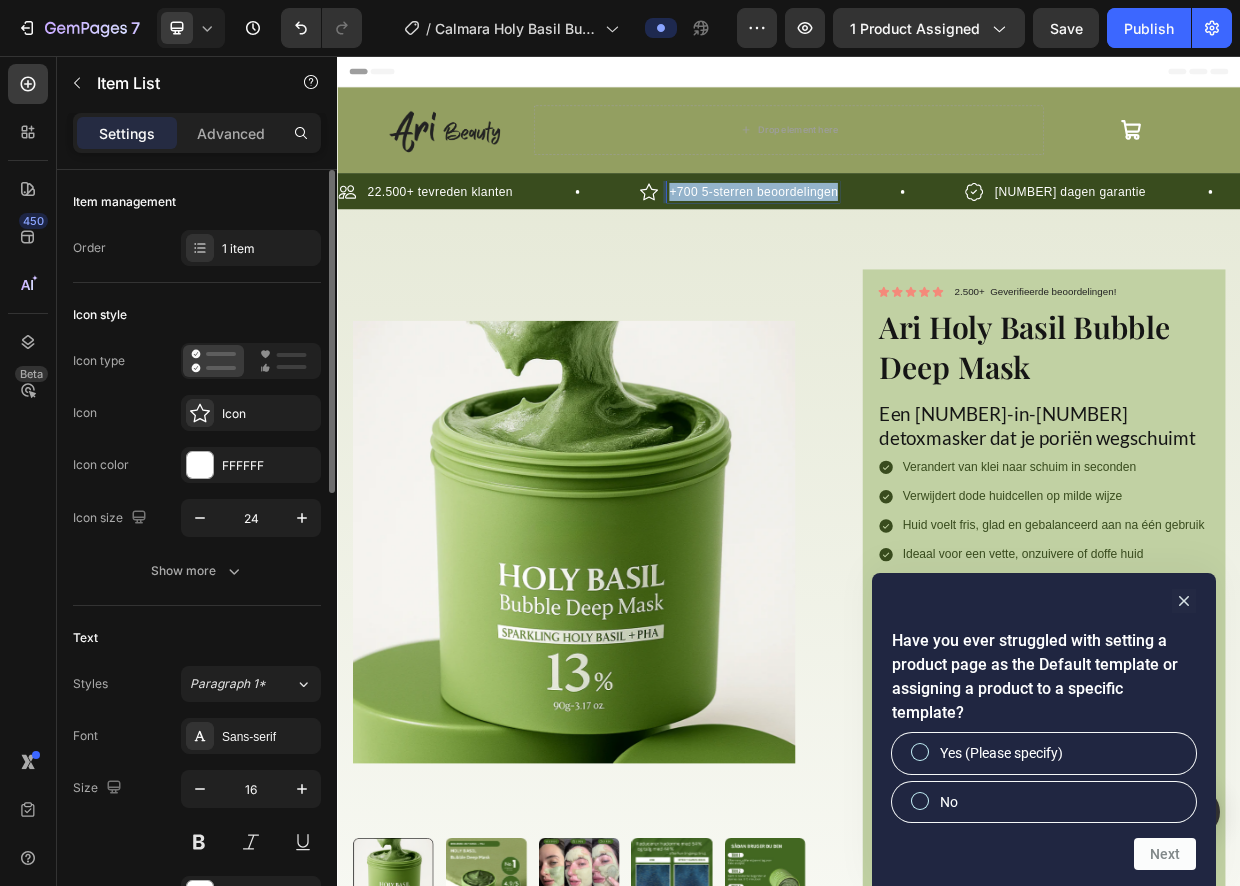 click on "+700 5-sterren beoordelingen" at bounding box center (890, 236) 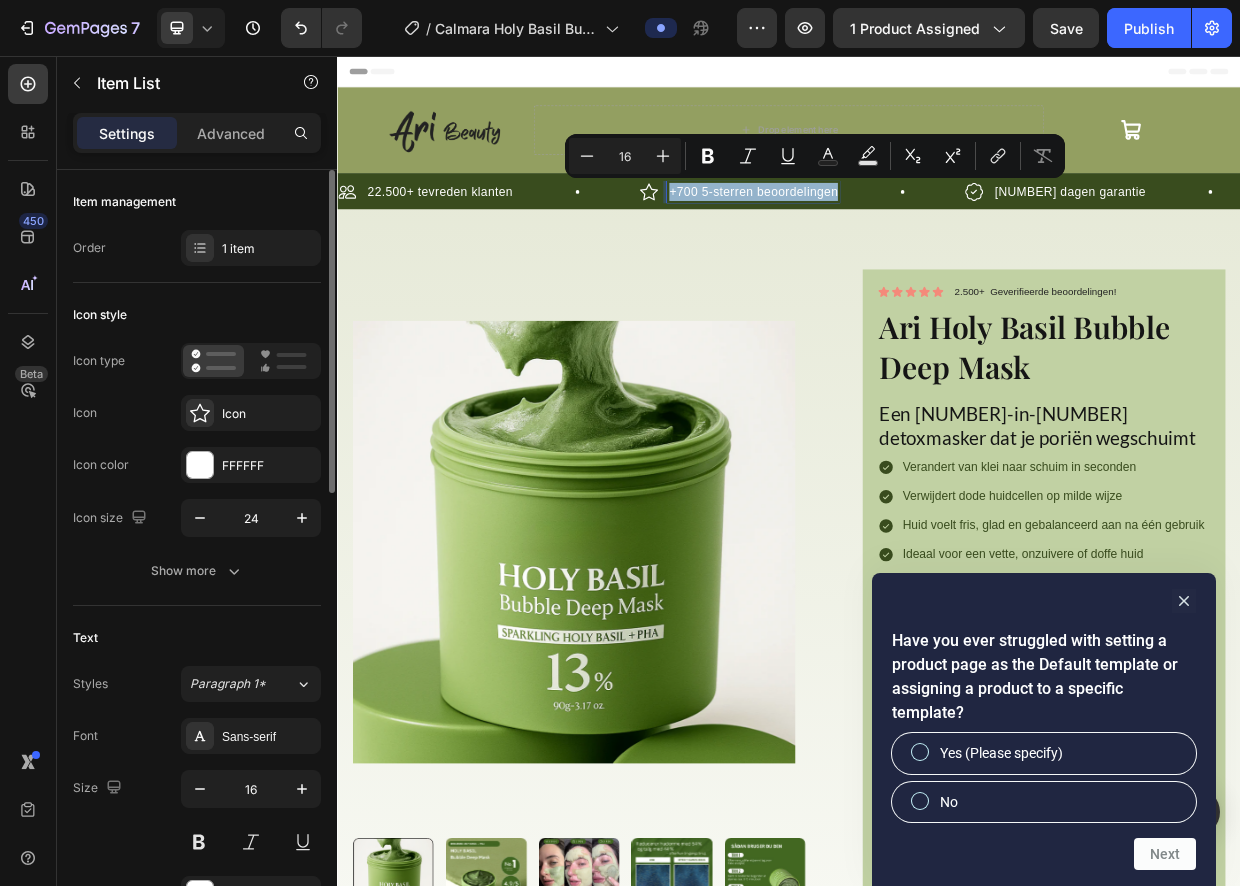 copy on "+700 5-sterren beoordelingen" 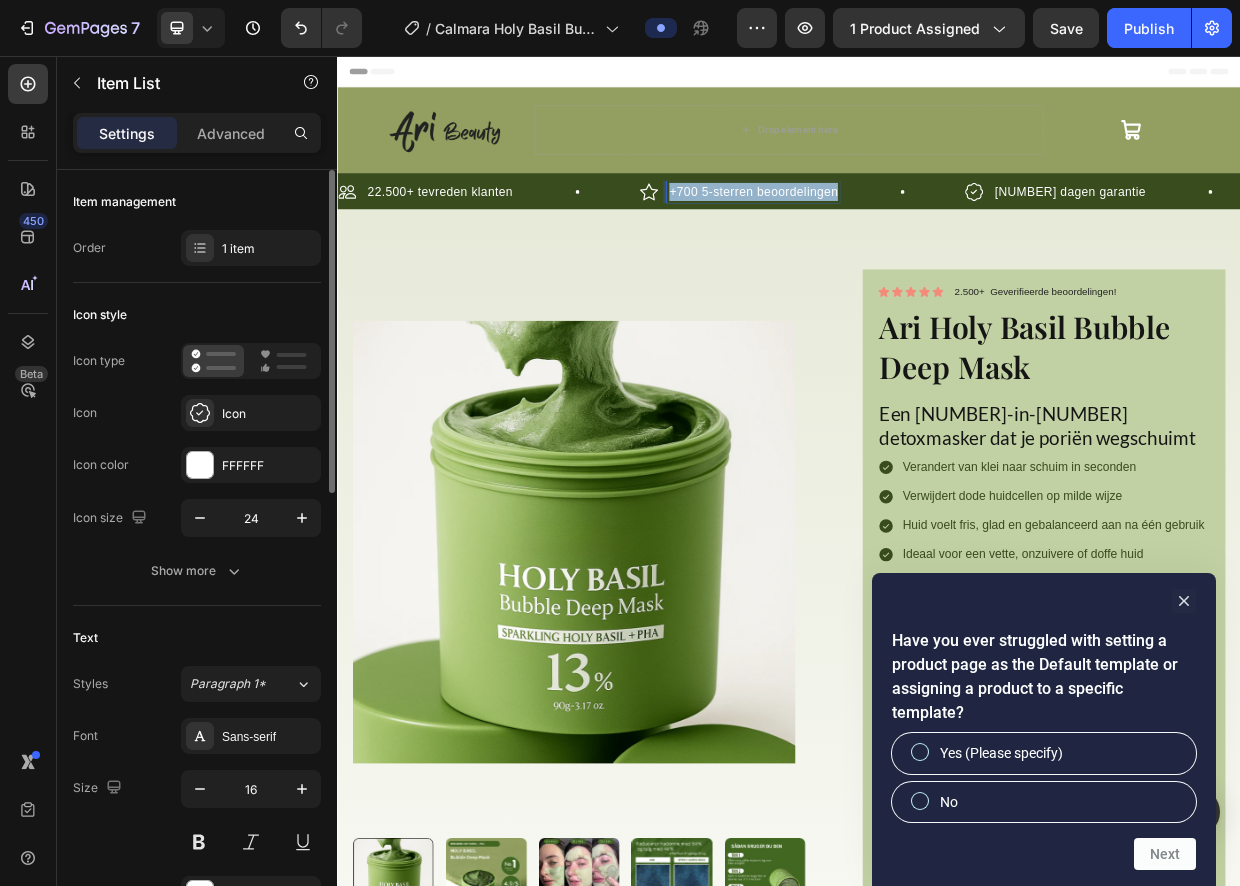 click on "30 dagen garantie" at bounding box center [1310, 236] 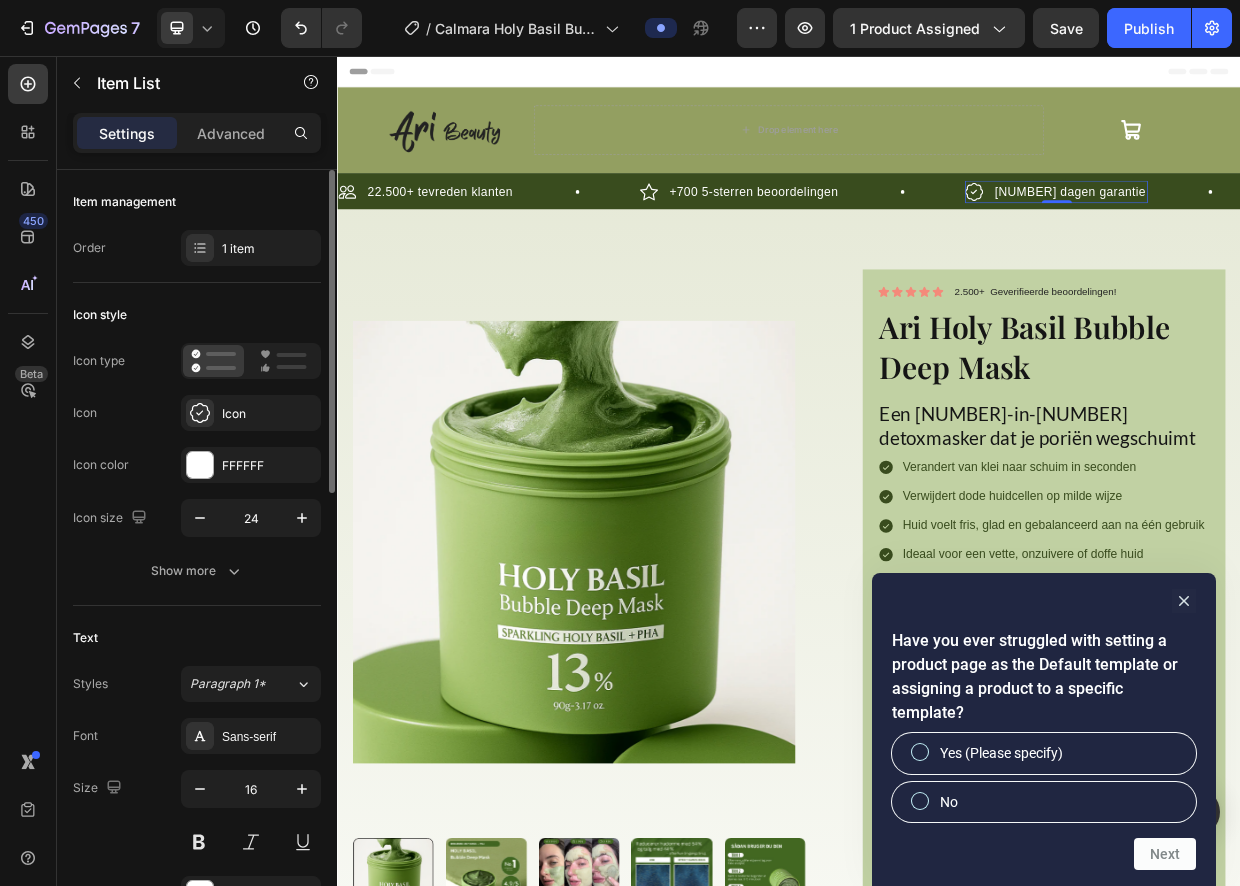 click on "30 dagen garantie" at bounding box center (1310, 236) 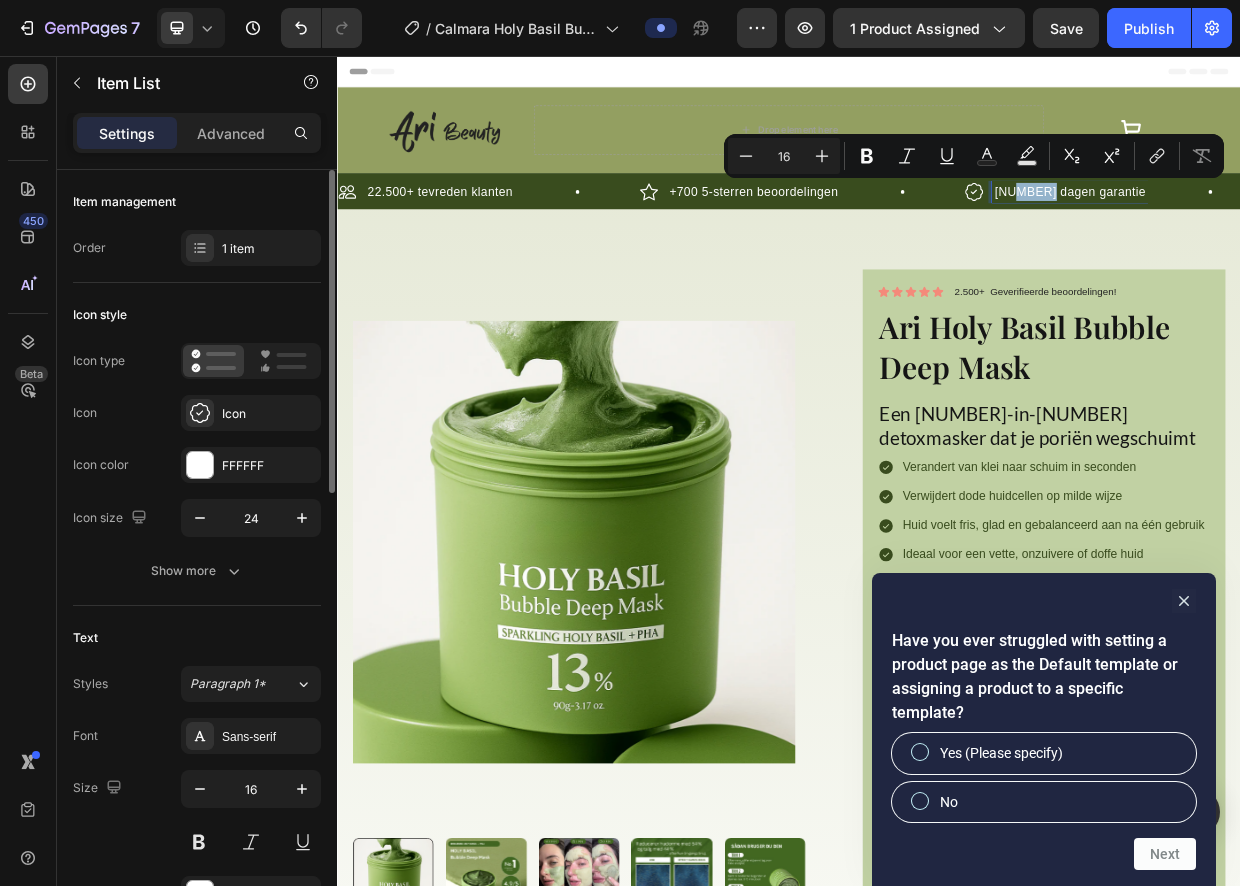 click on "30 dagen garantie" at bounding box center (1310, 236) 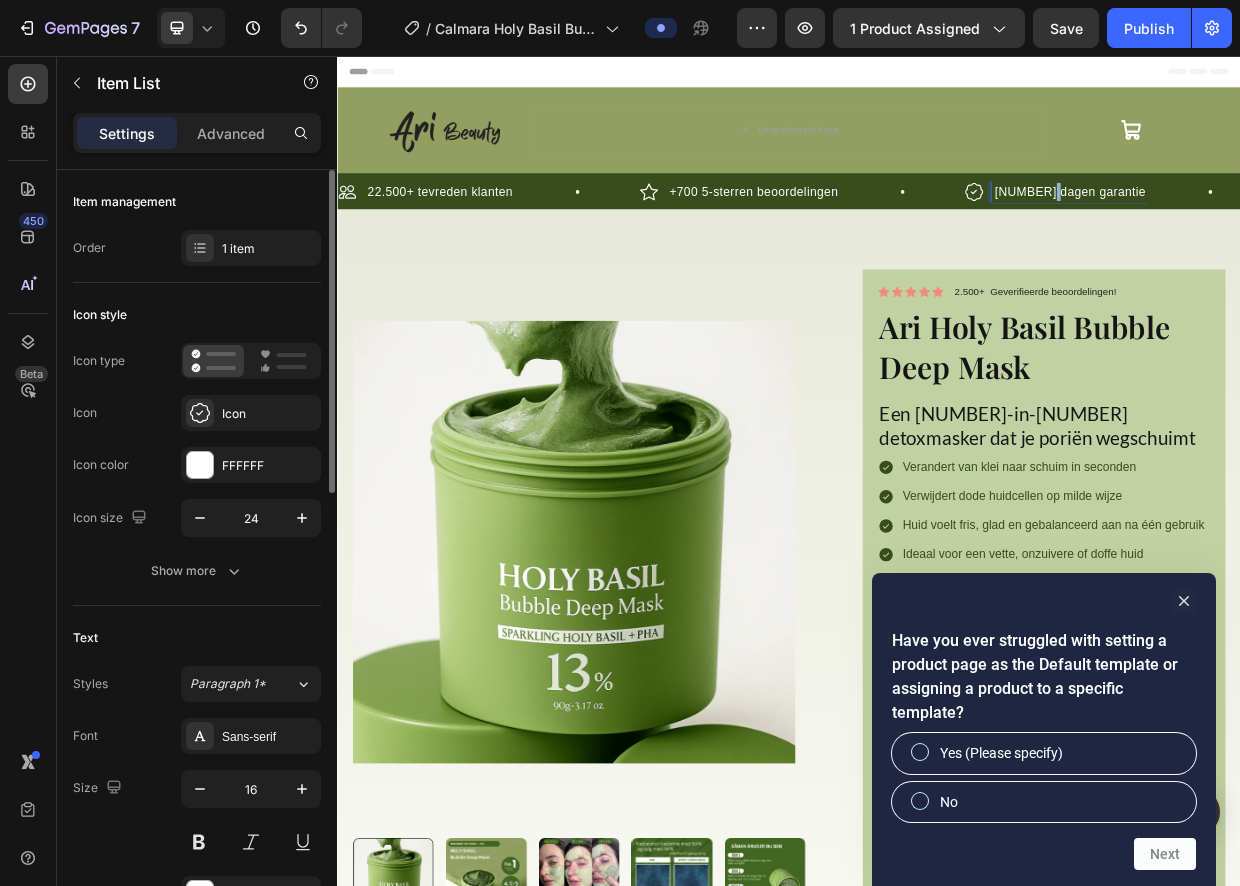 click on "30 dagen garantie" at bounding box center (1310, 236) 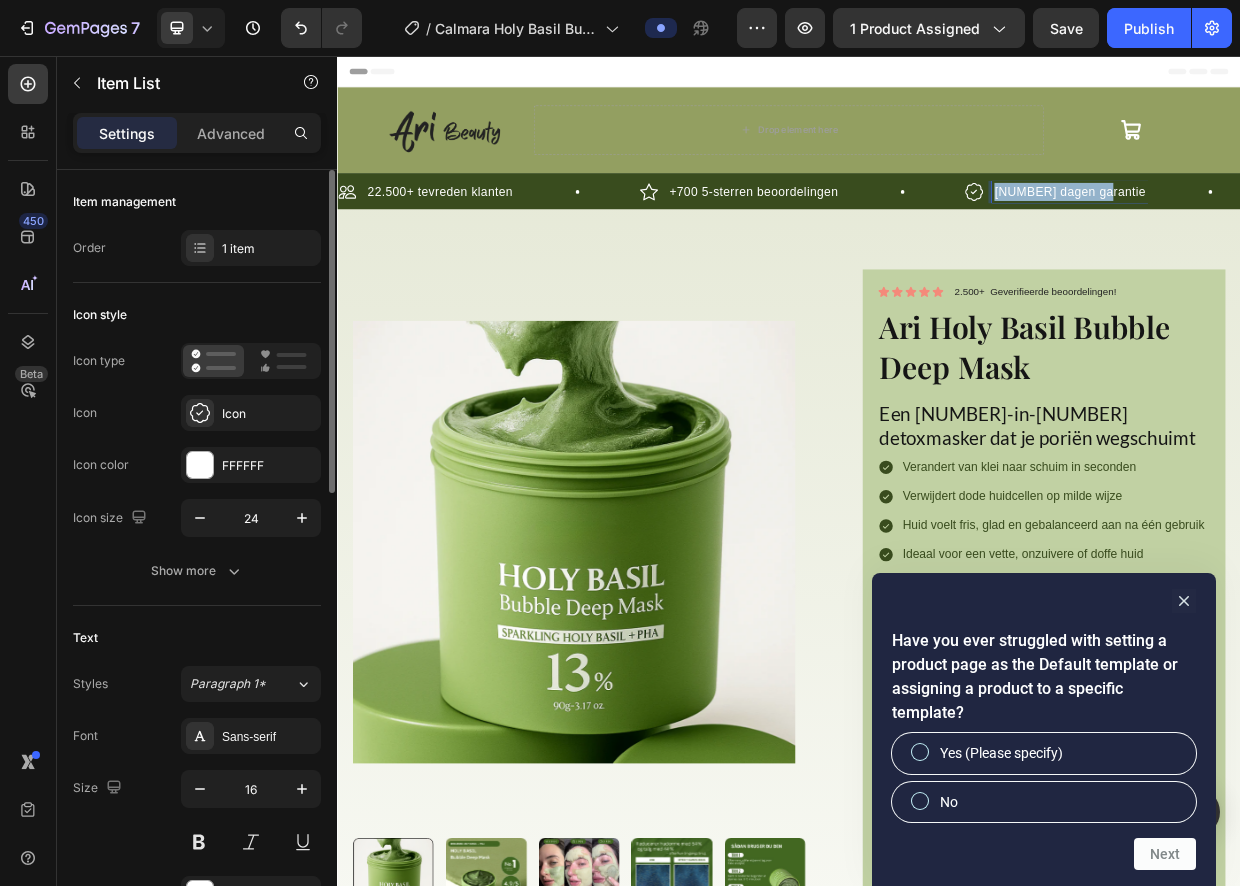 click on "30 dagen garantie" at bounding box center (1310, 236) 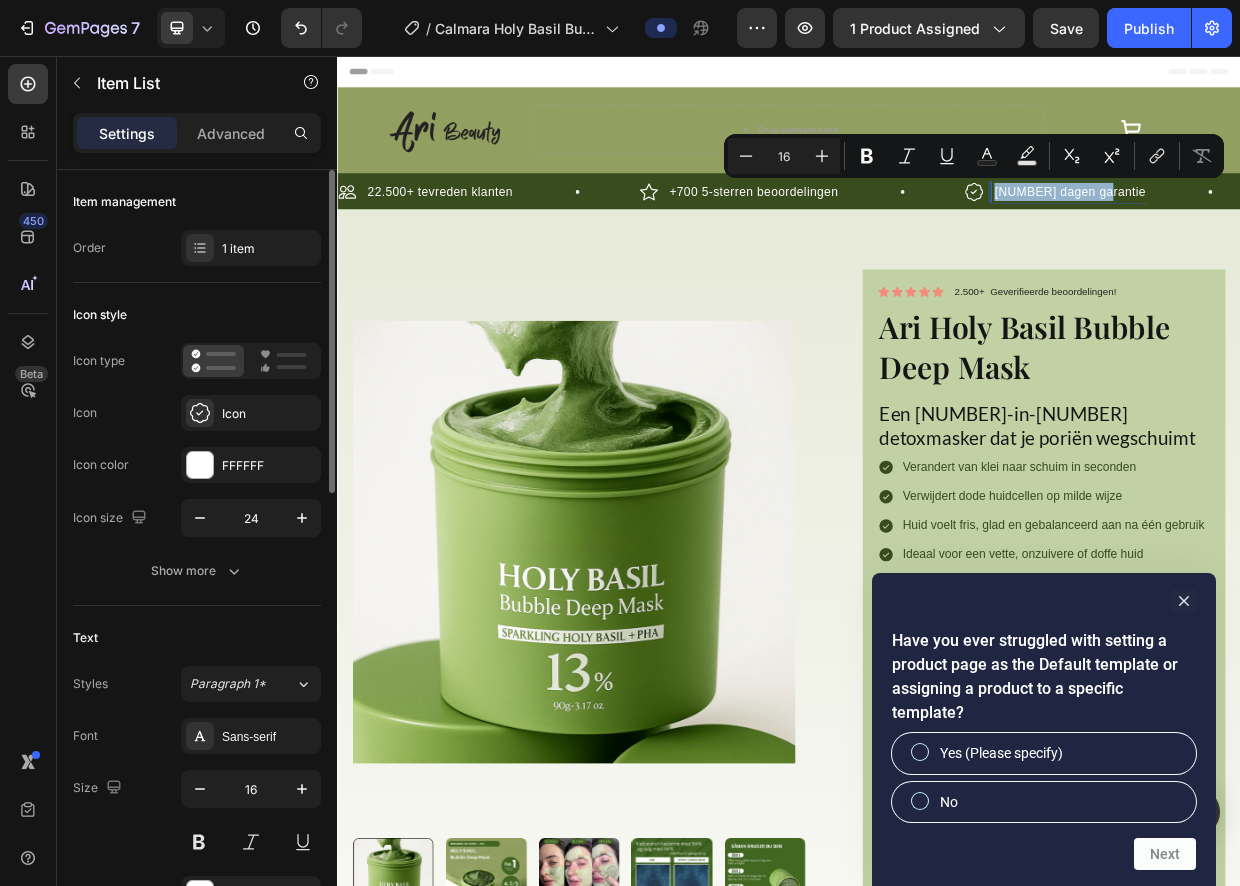 copy on "30 dagen garantie" 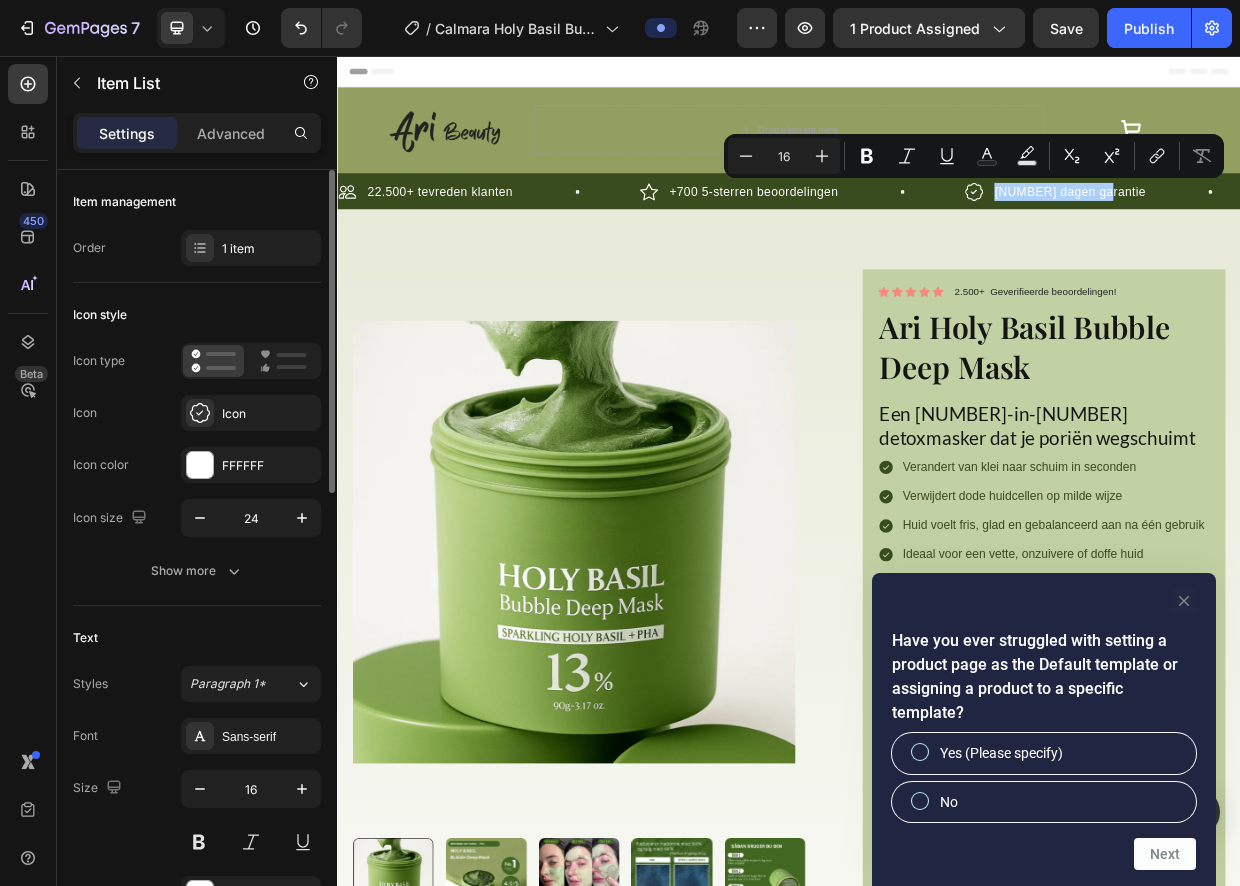click 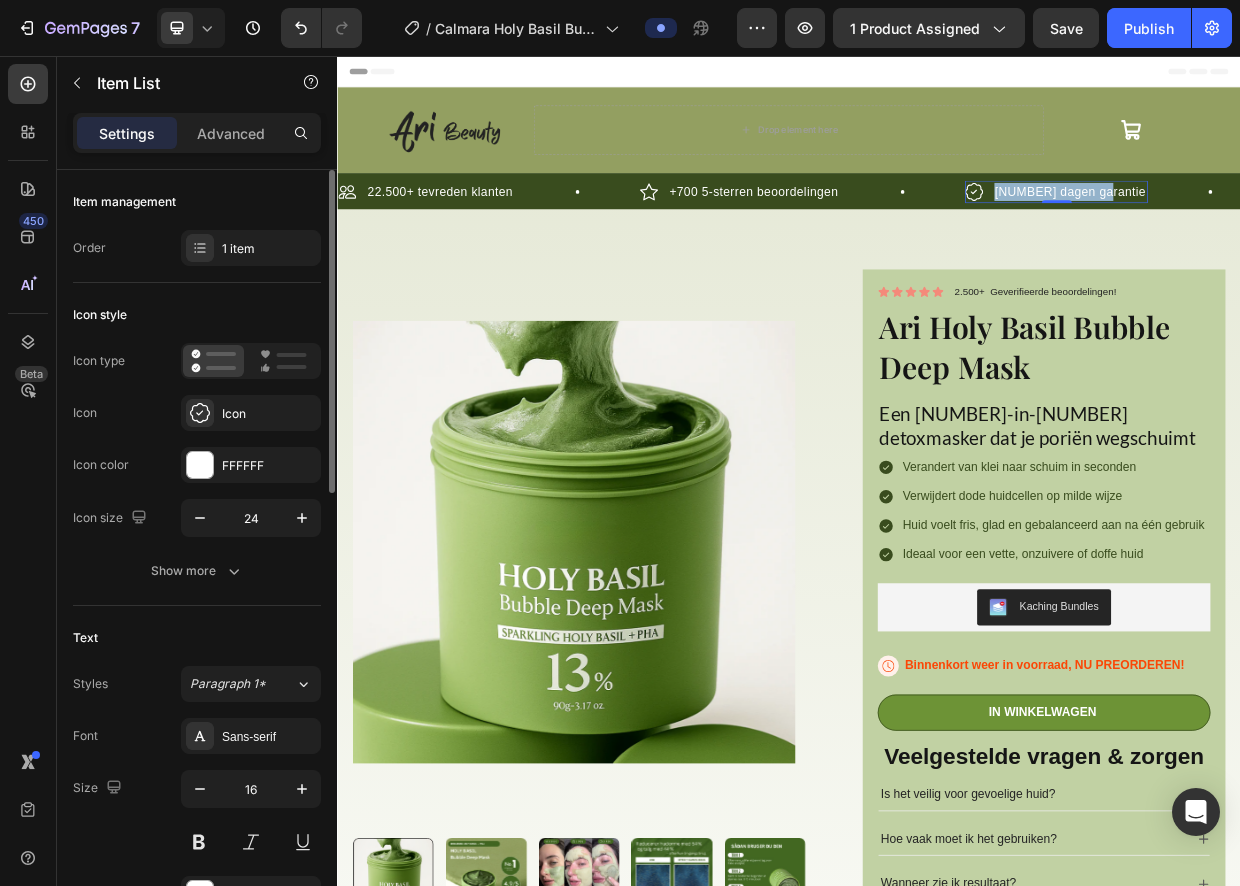 click on "30 dagen garantie Item List   0" at bounding box center [1375, 236] 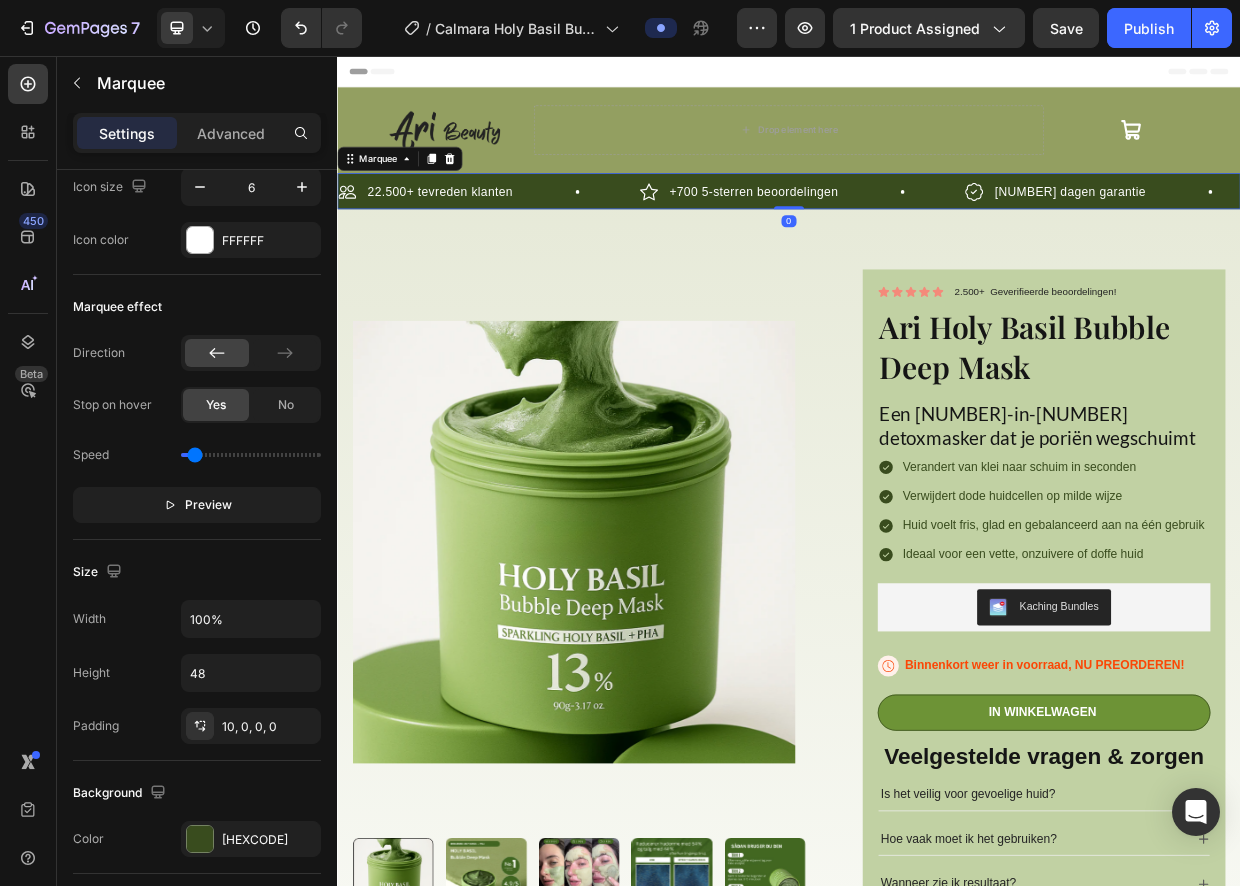 scroll, scrollTop: 864, scrollLeft: 0, axis: vertical 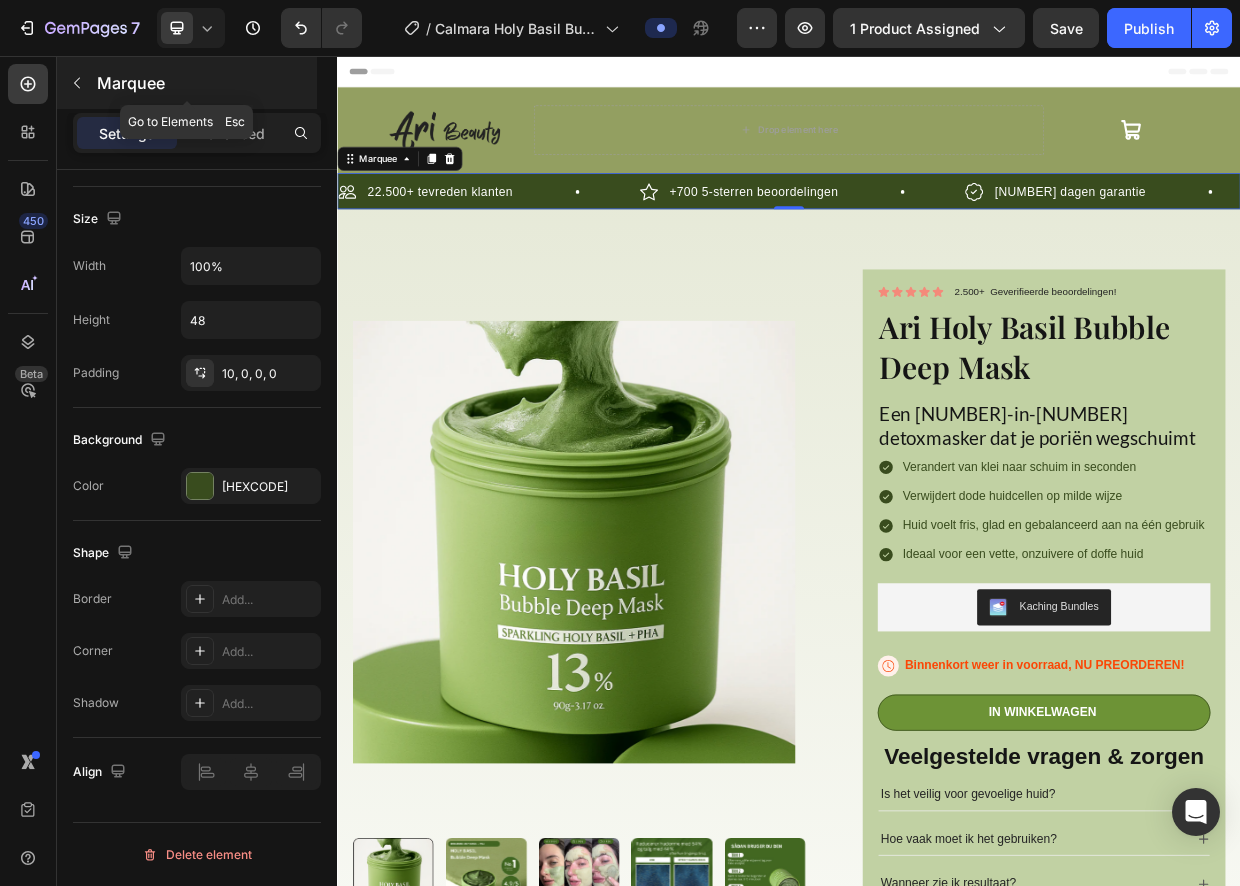 click at bounding box center (77, 83) 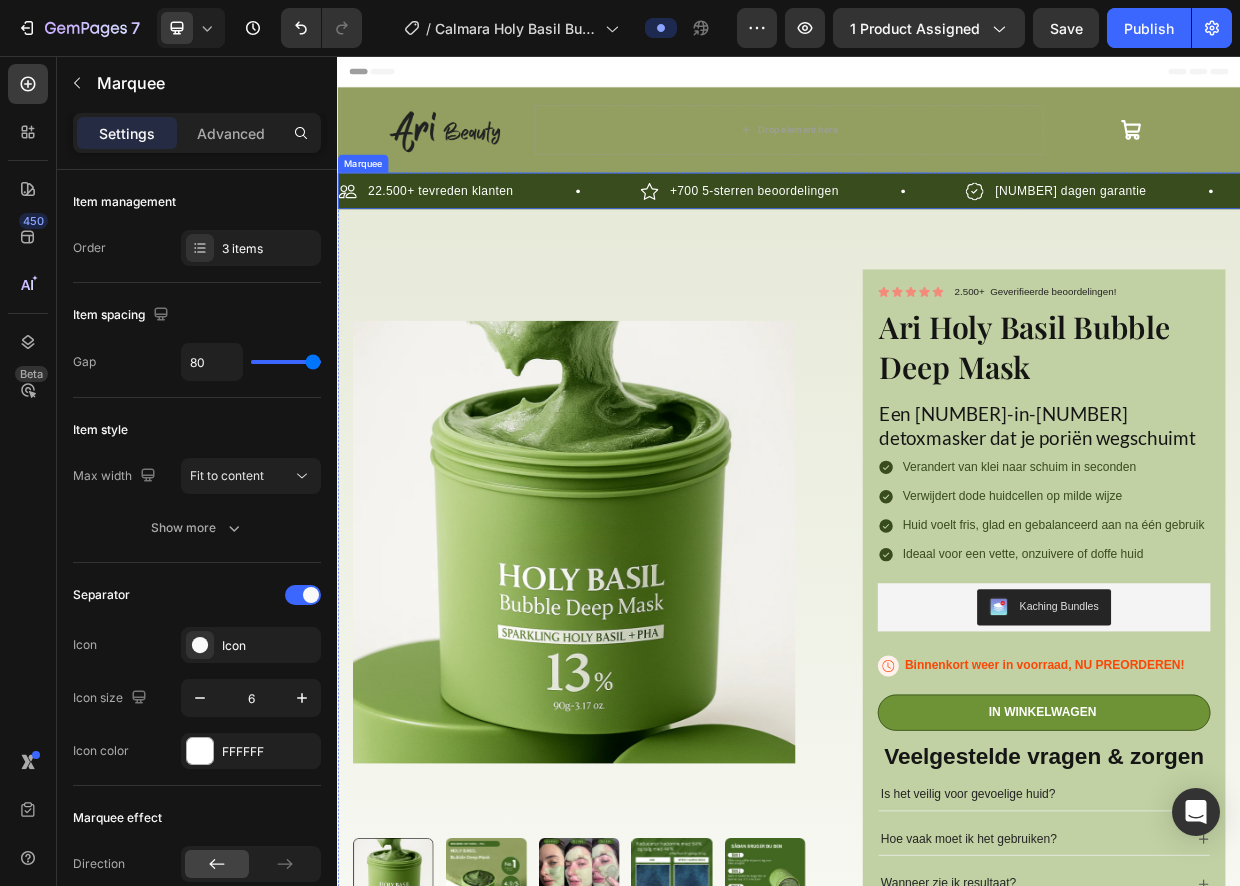 click on "22.500+ tevreden klanten Item List" at bounding box center [538, 236] 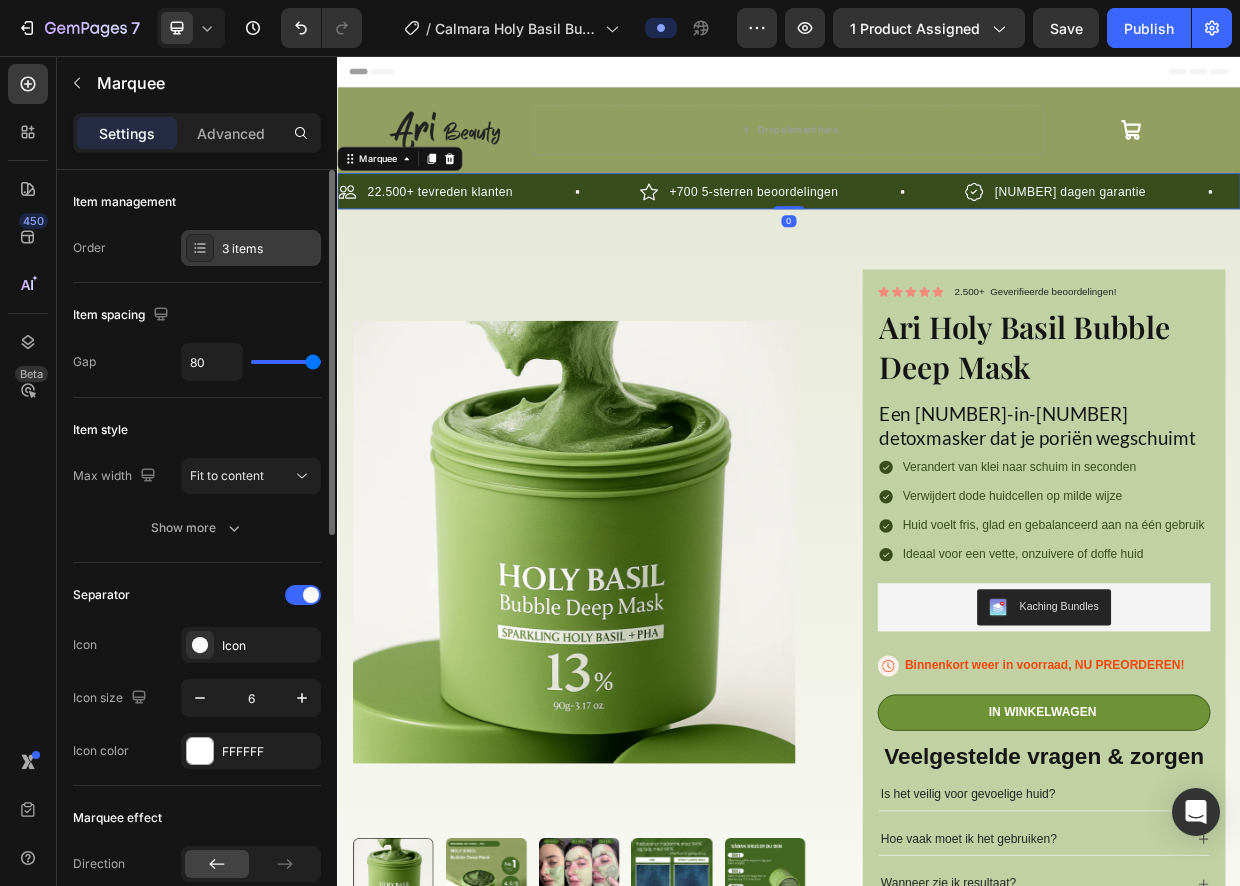 click on "3 items" at bounding box center (251, 248) 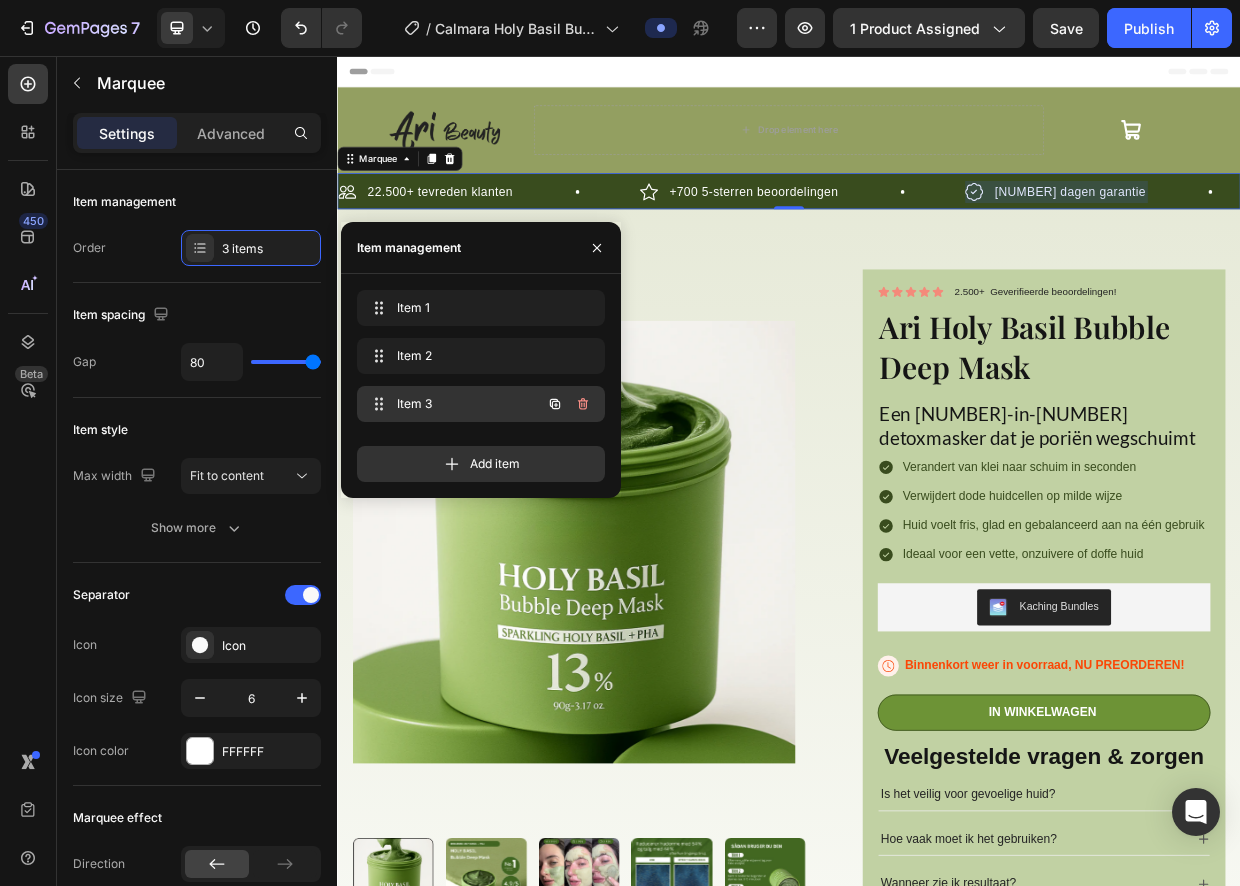 click on "Item 3" at bounding box center (453, 404) 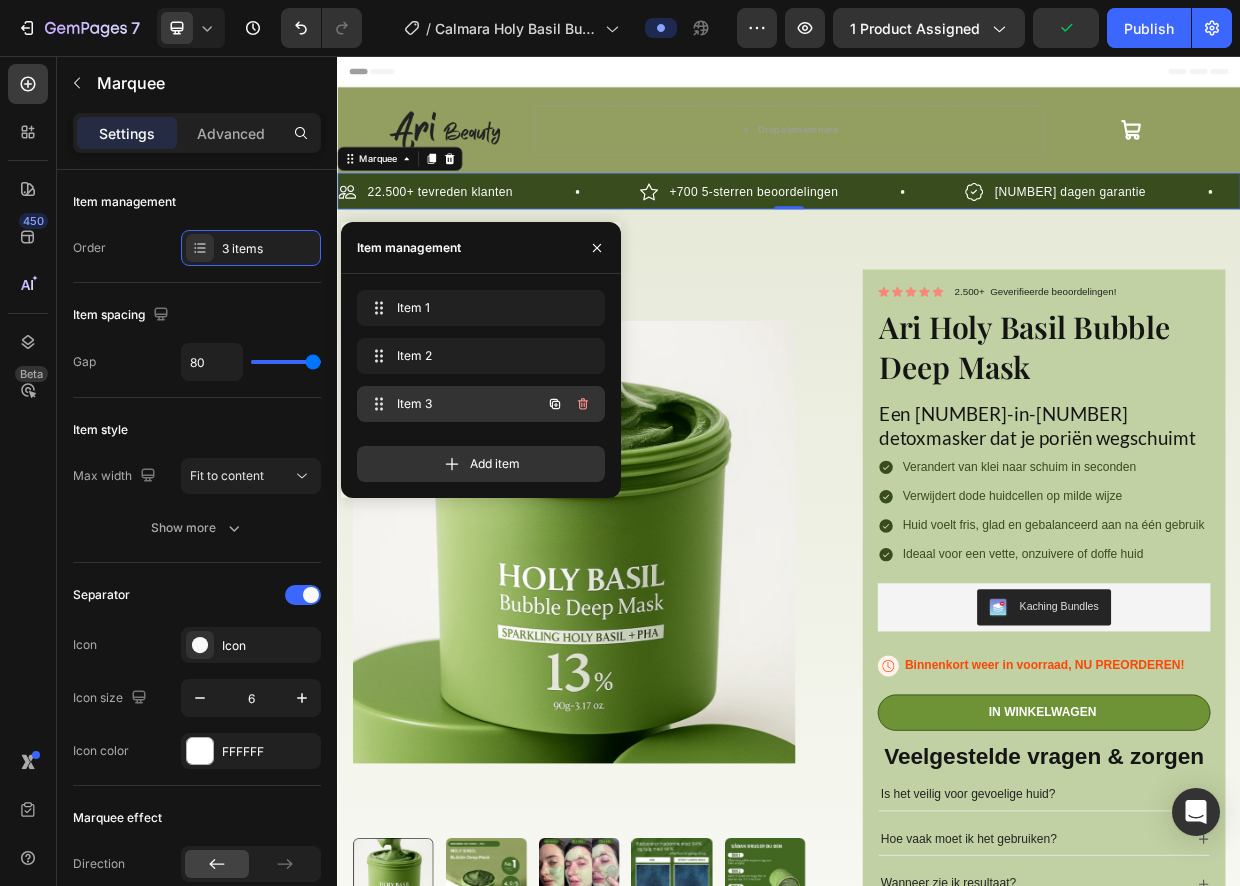 click on "Item 3" at bounding box center (453, 404) 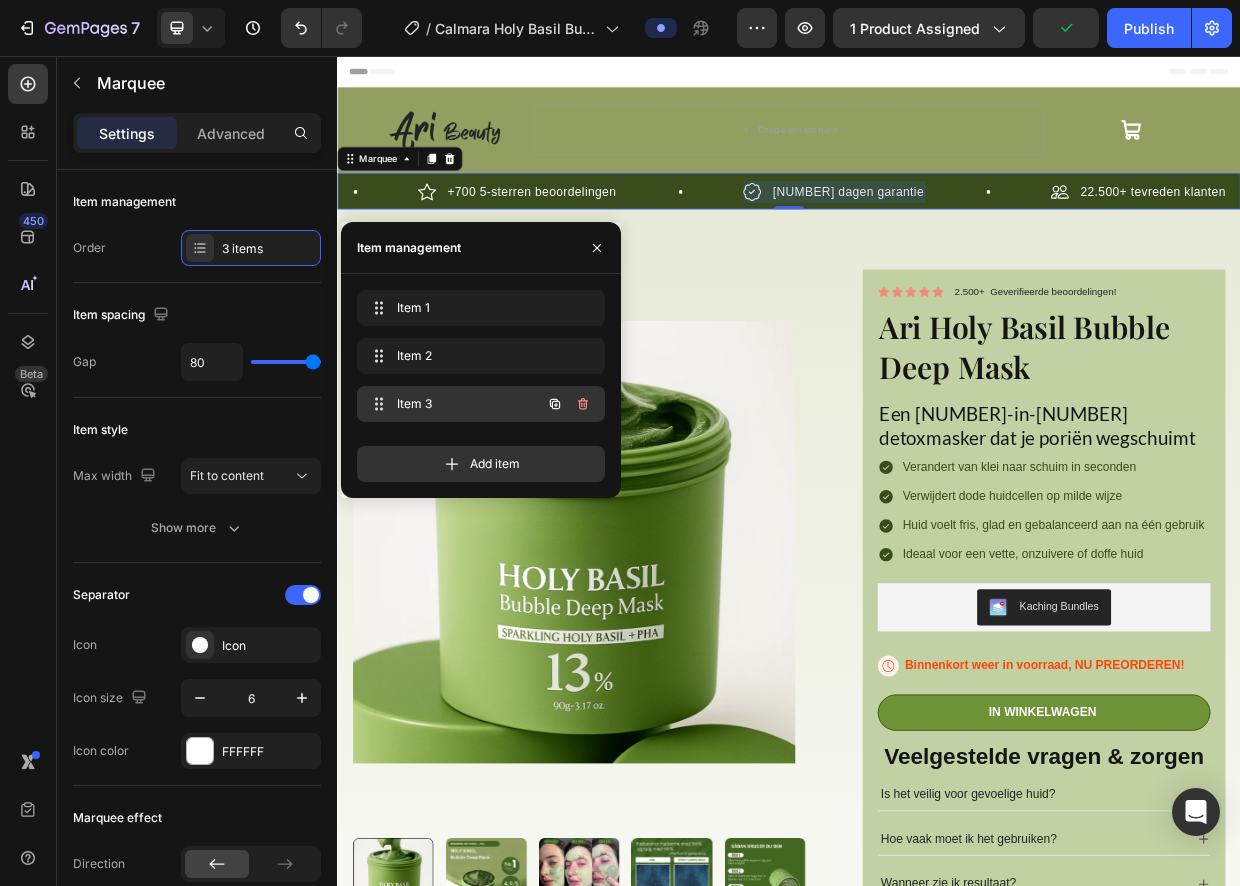 scroll, scrollTop: 0, scrollLeft: 332, axis: horizontal 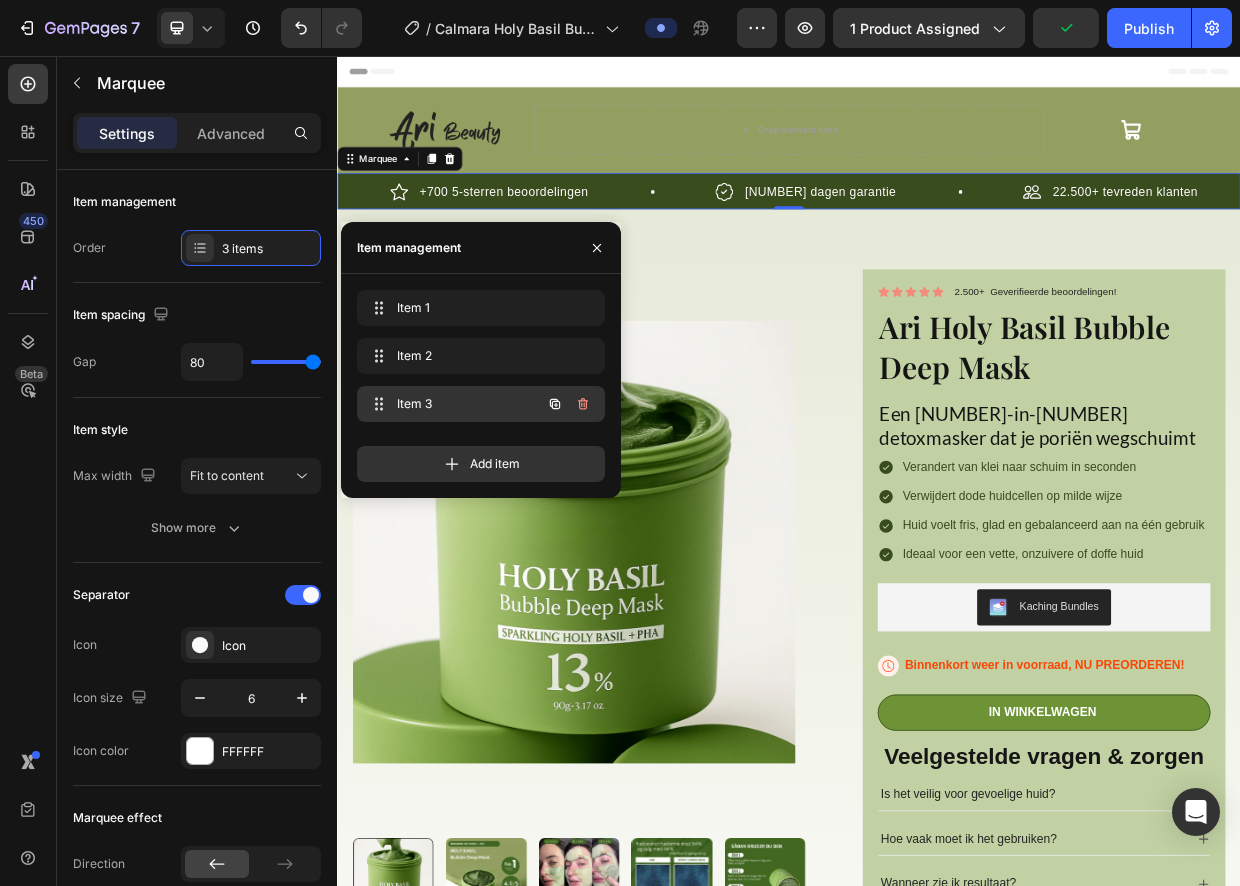 click on "Item 3" at bounding box center [453, 404] 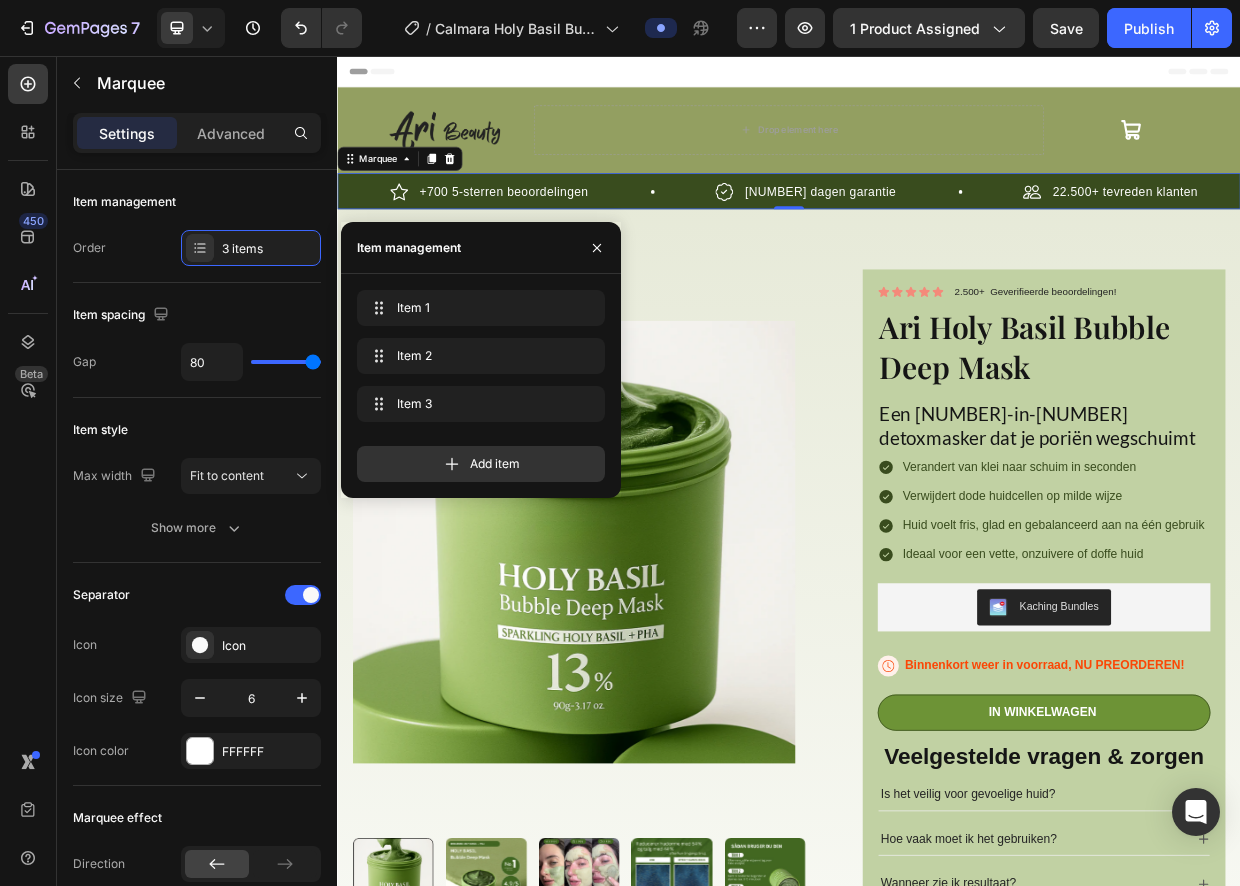 click on "+700 5-sterren beoordelingen" at bounding box center (558, 236) 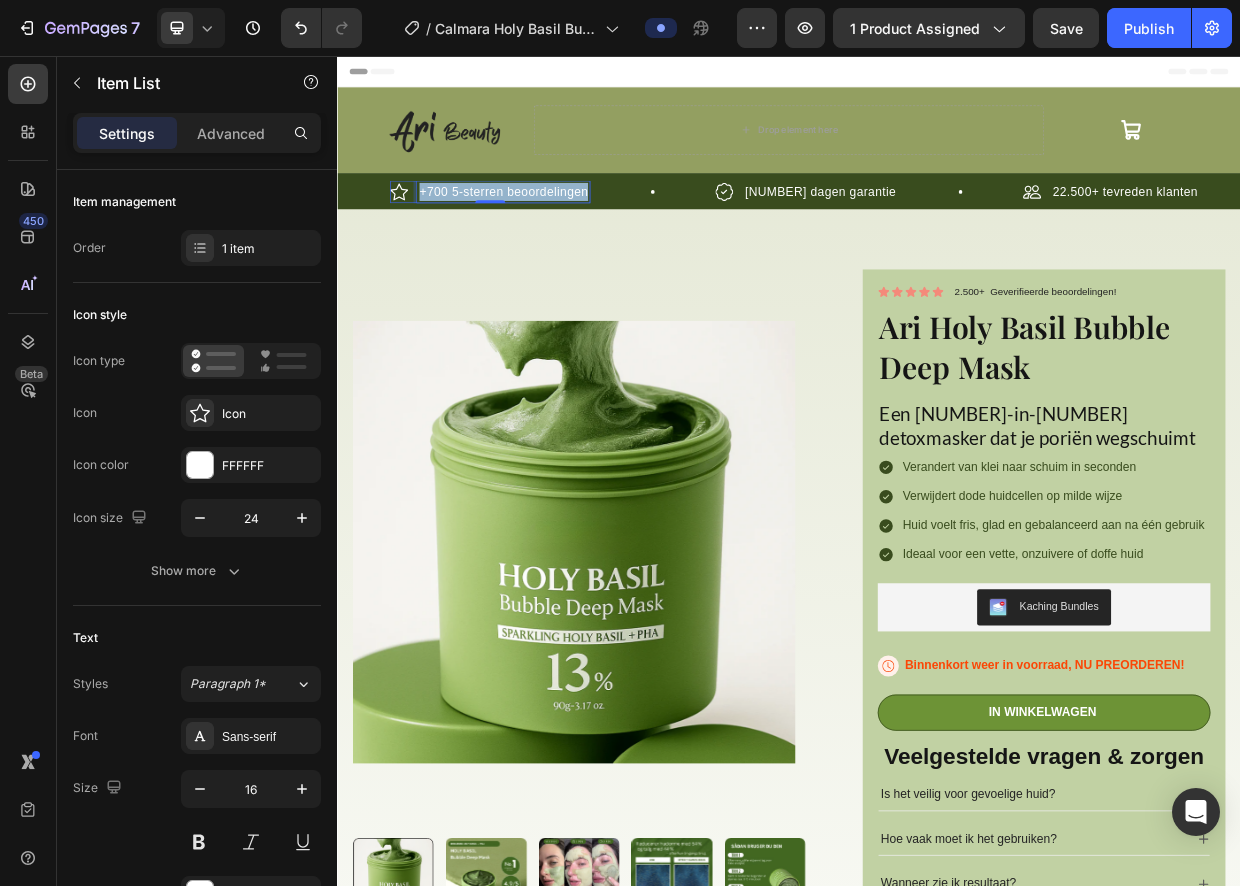 click on "+700 5-sterren beoordelingen" at bounding box center (558, 236) 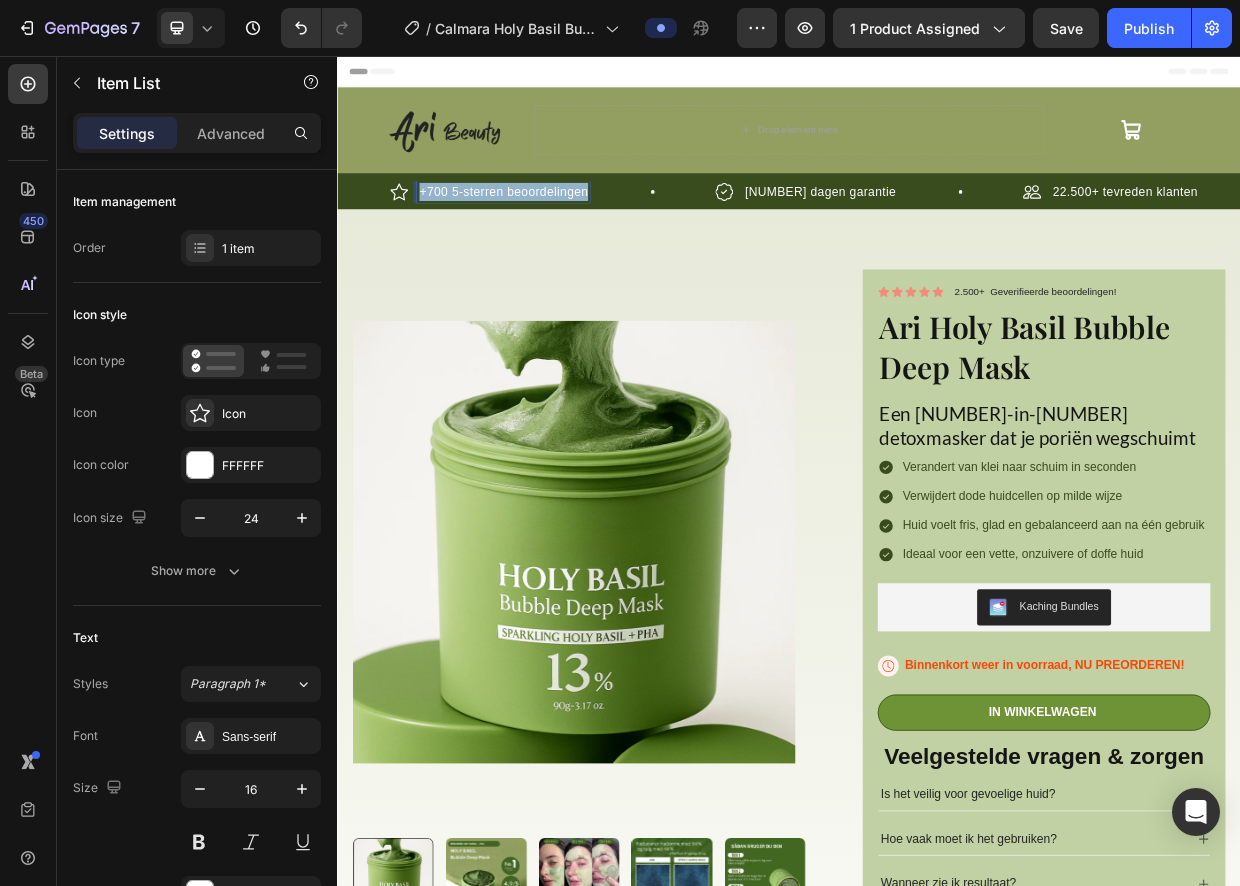 click on "+700 5-sterren beoordelingen" at bounding box center [558, 236] 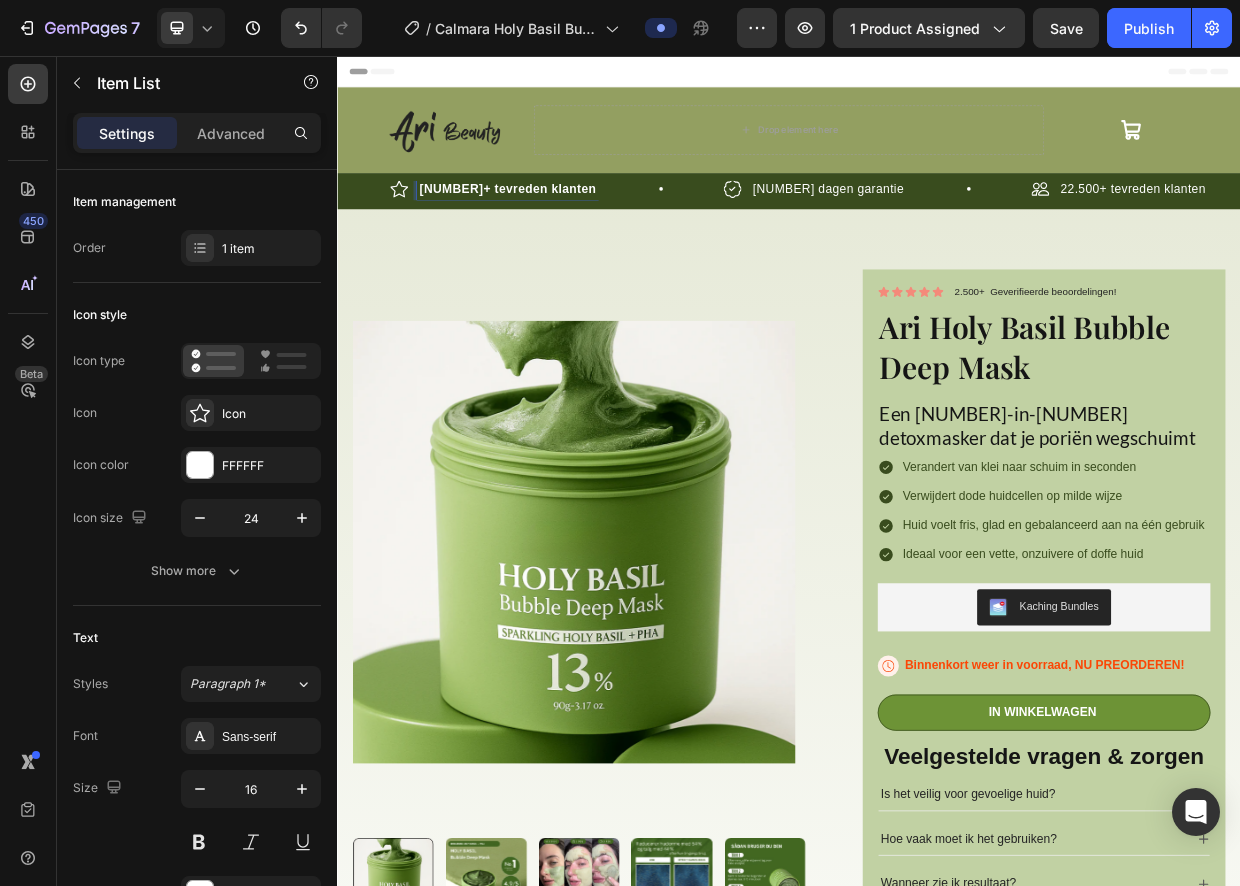 scroll, scrollTop: 0, scrollLeft: 332, axis: horizontal 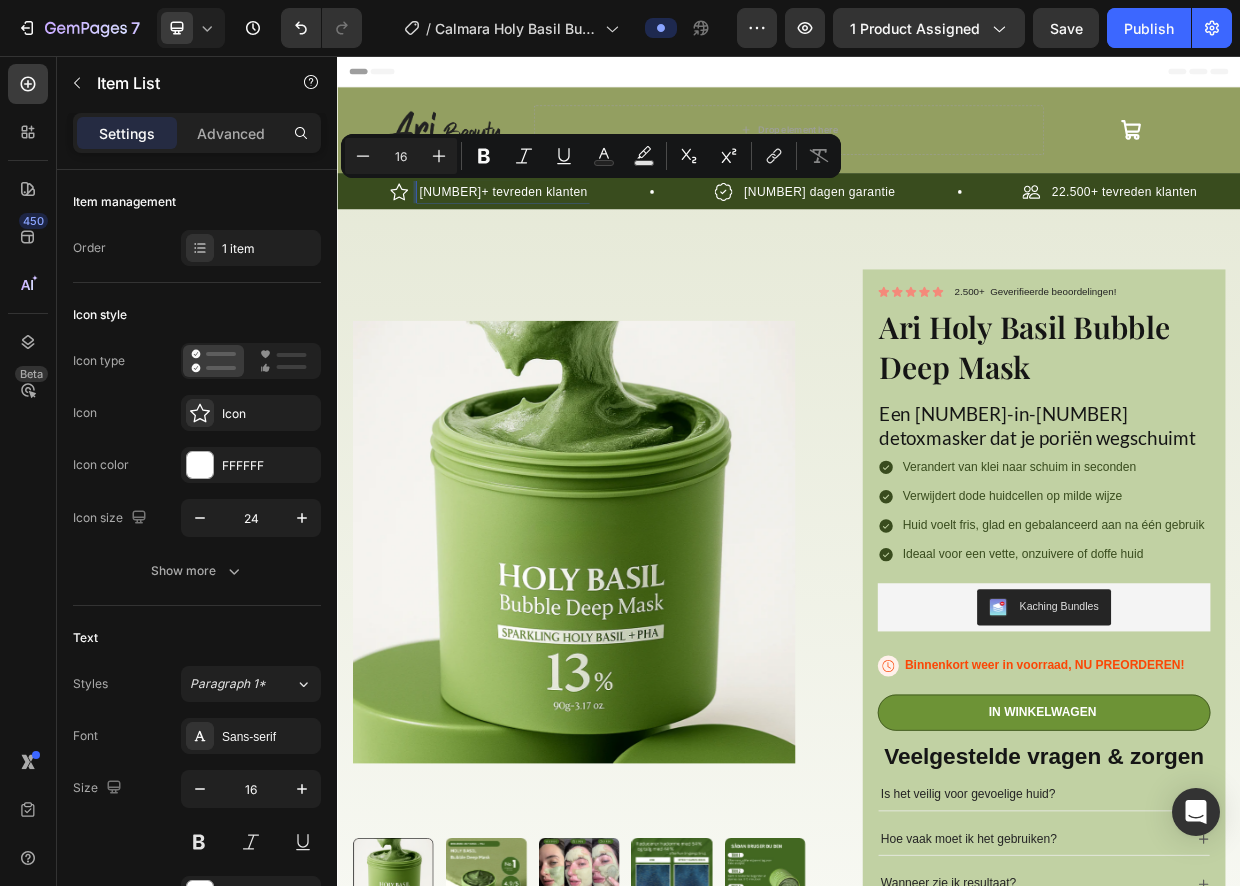 click on "30 dagen garantie" at bounding box center [977, 236] 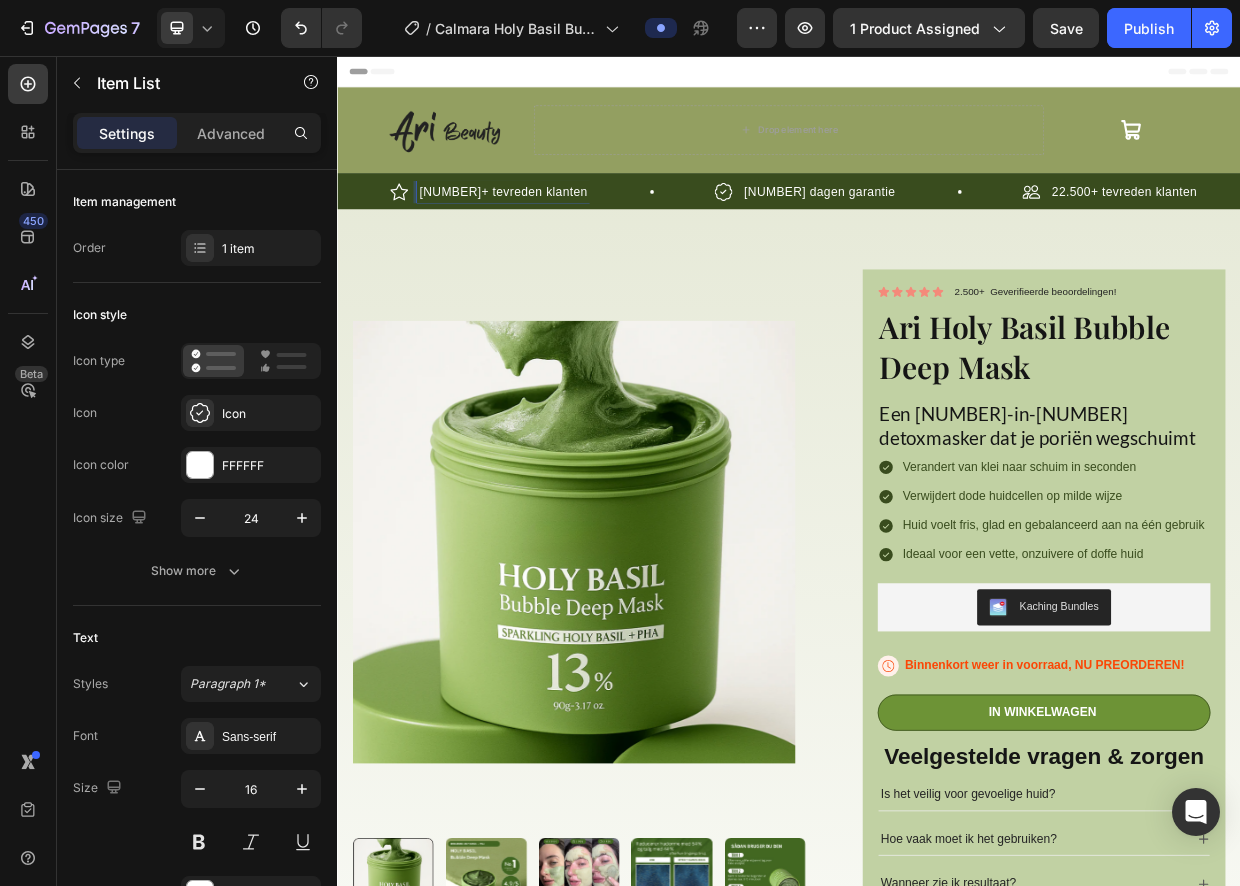 scroll, scrollTop: 864, scrollLeft: 0, axis: vertical 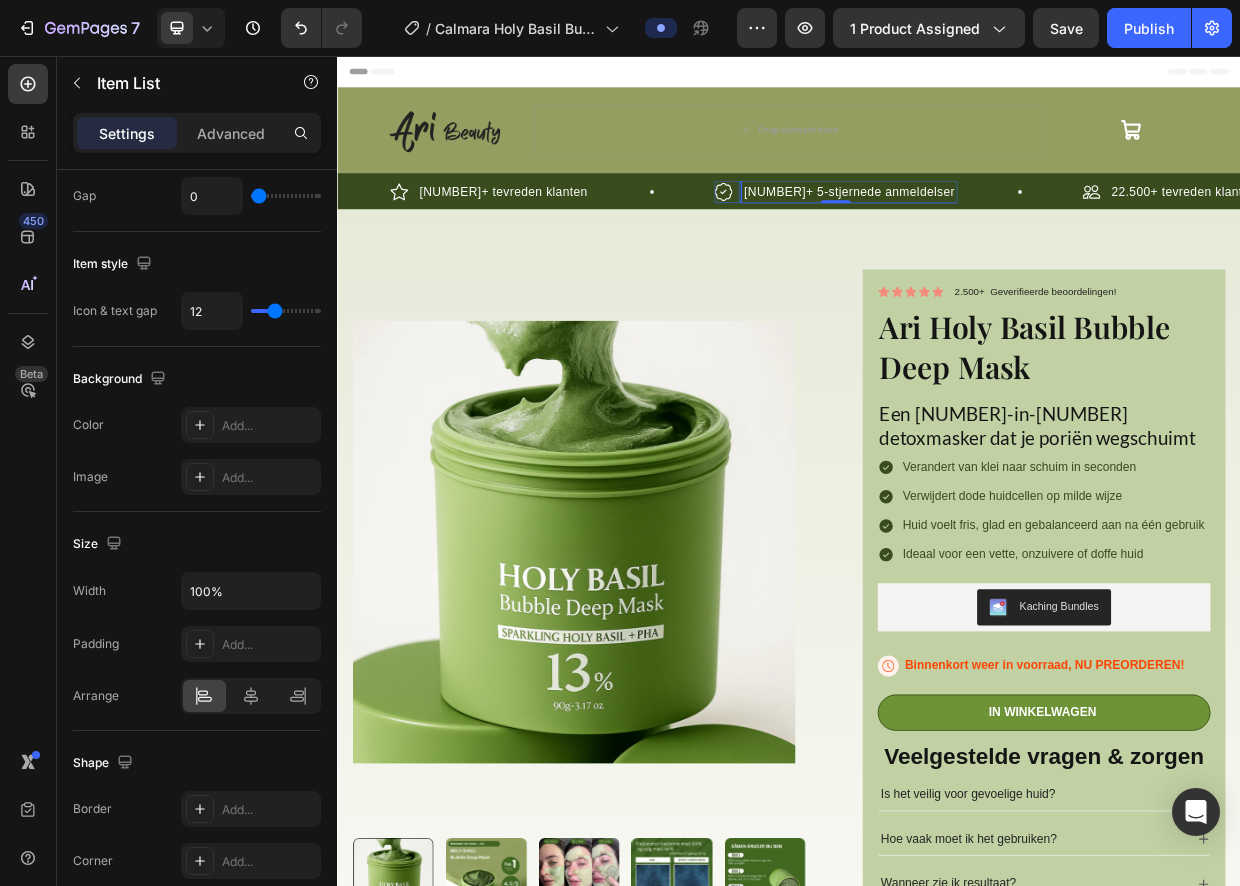 click on "22.500+ tevreden klanten" at bounding box center [1462, 236] 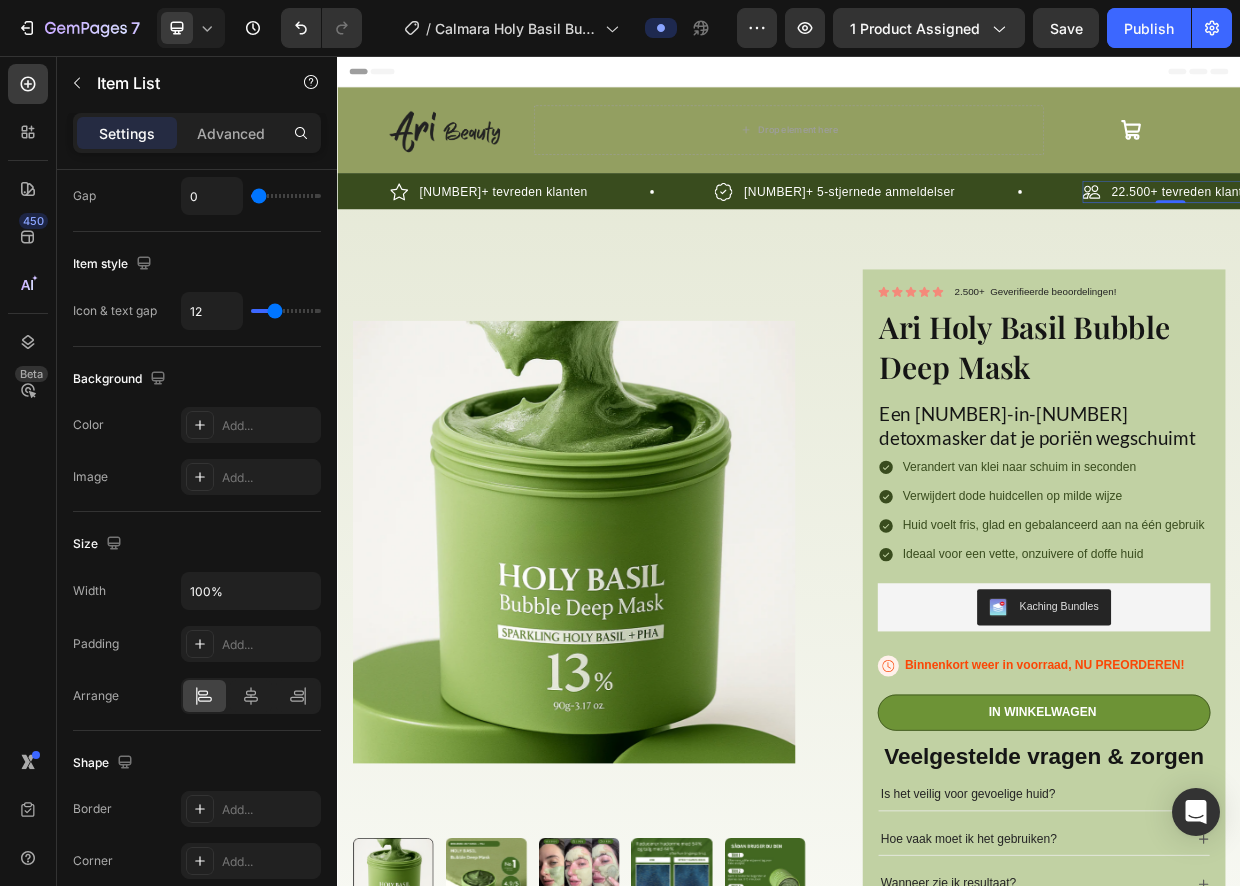 click on "700+ 5-stjernede anmeldelser" at bounding box center (1017, 236) 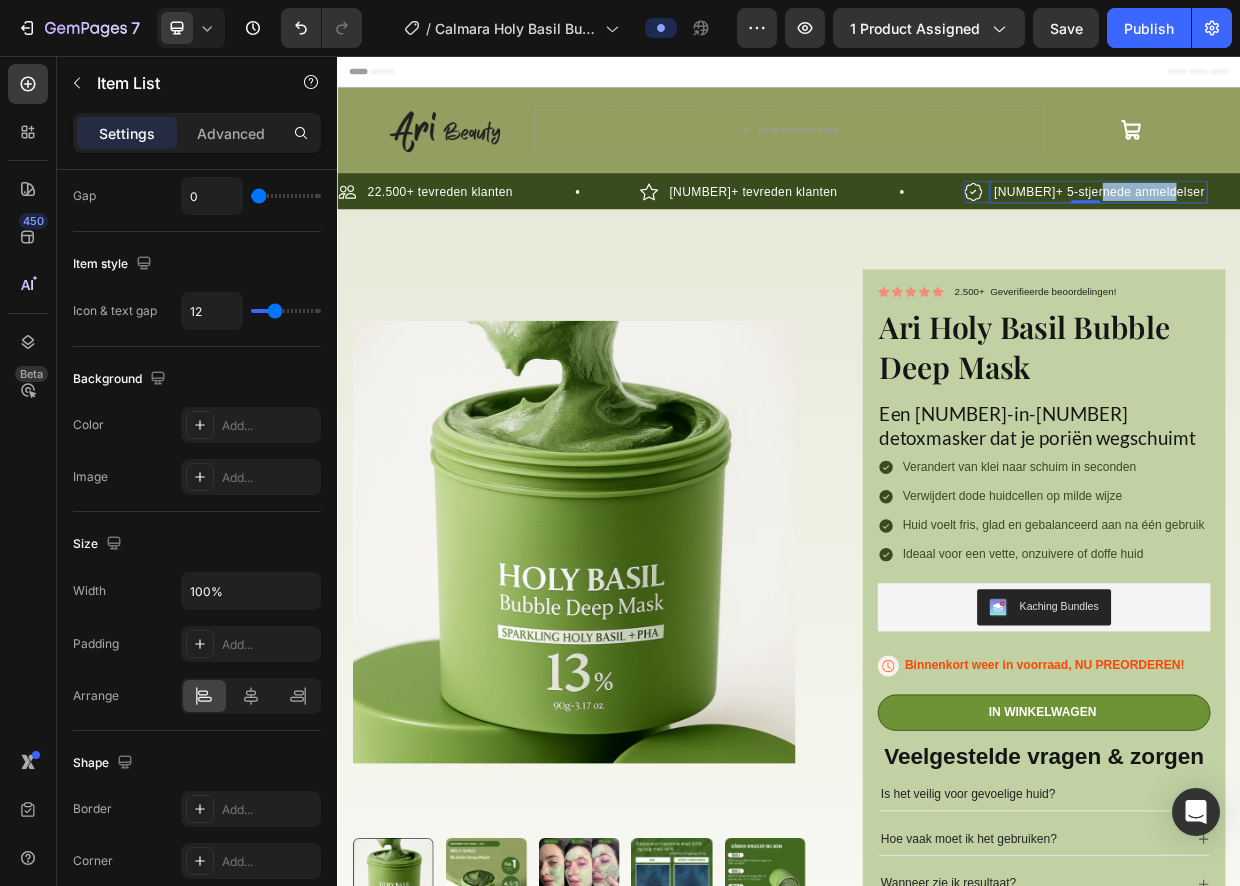 click on "700+ 5-stjernede anmeldelser" at bounding box center (1349, 236) 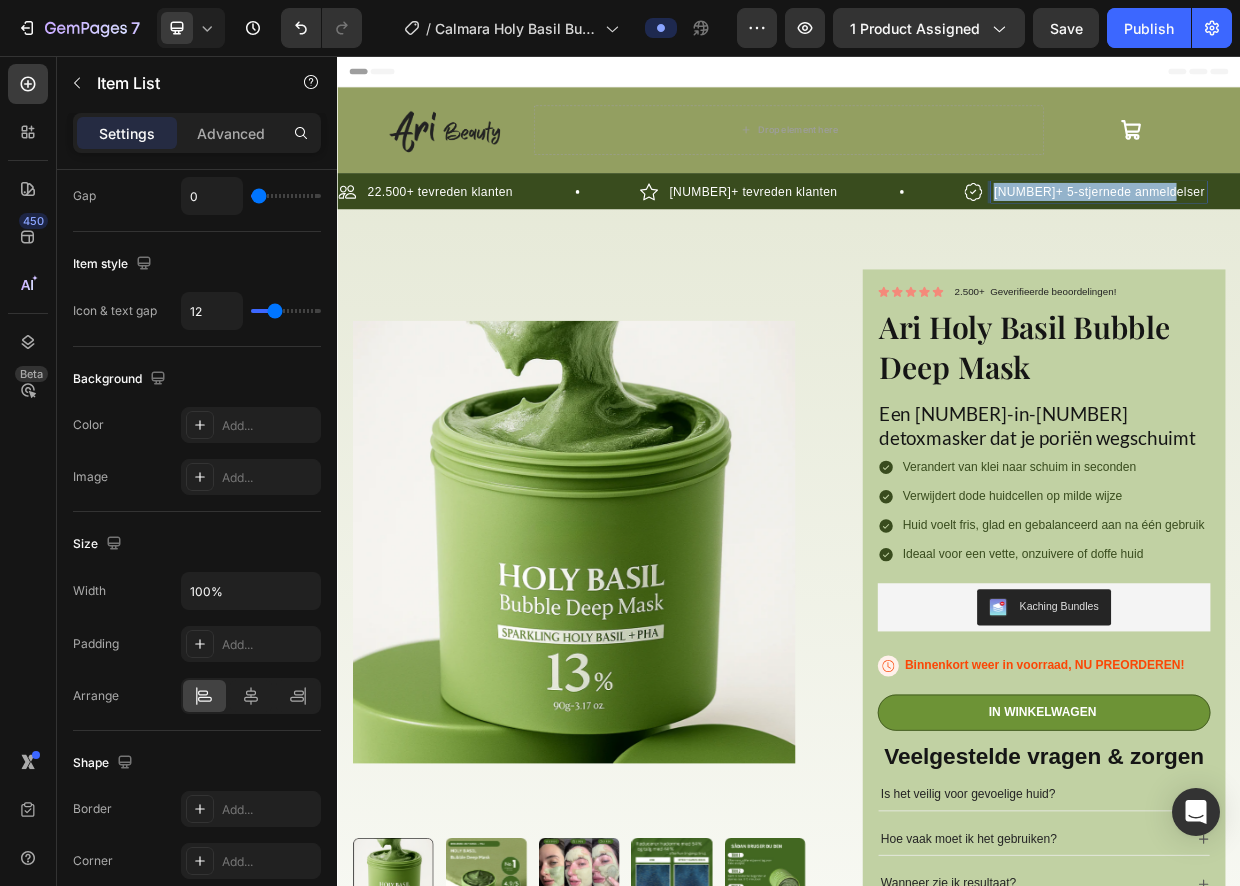 click on "700+ 5-stjernede anmeldelser" at bounding box center [1349, 236] 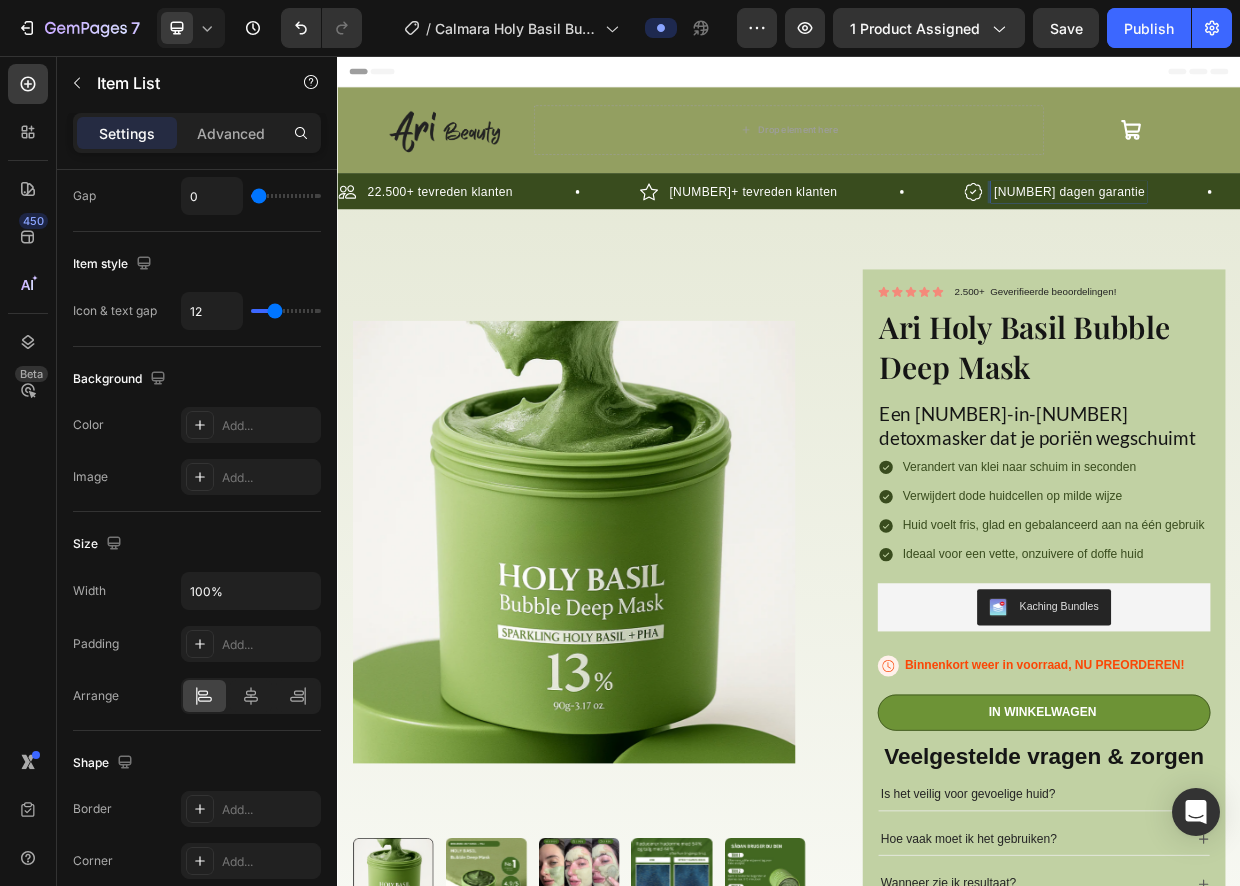 scroll, scrollTop: 0, scrollLeft: 0, axis: both 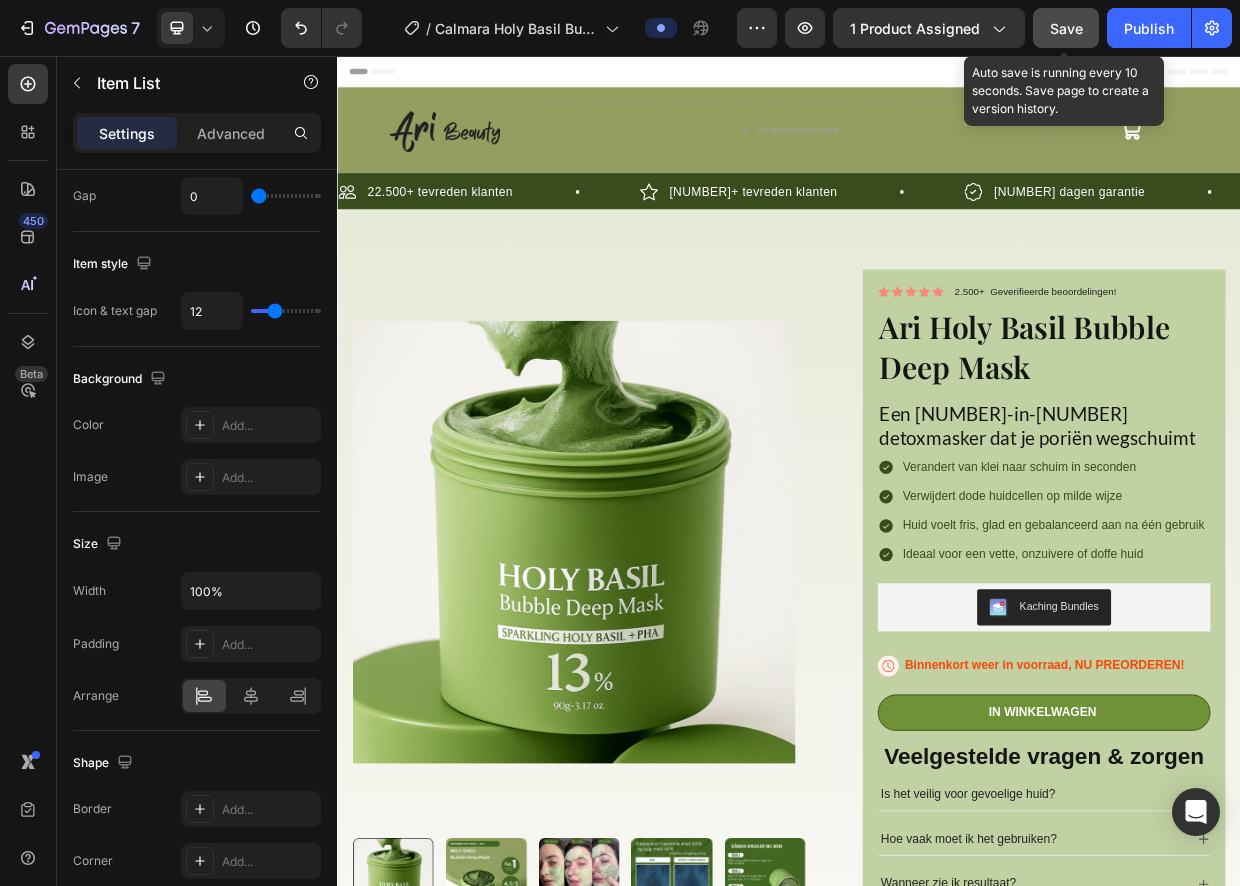 click on "Save" at bounding box center [1066, 28] 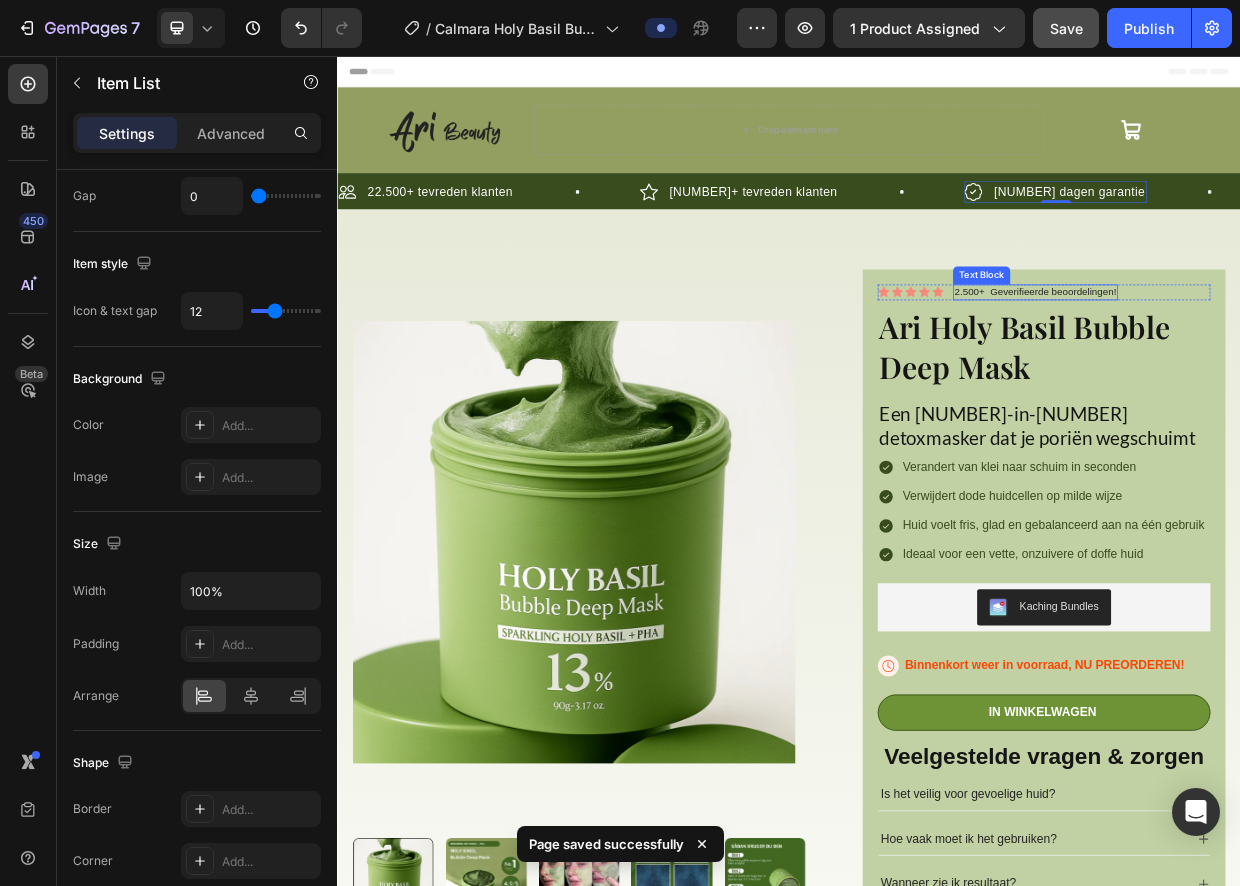 click on "2.500+  Geverifieerde beoordelingen!" at bounding box center [1264, 369] 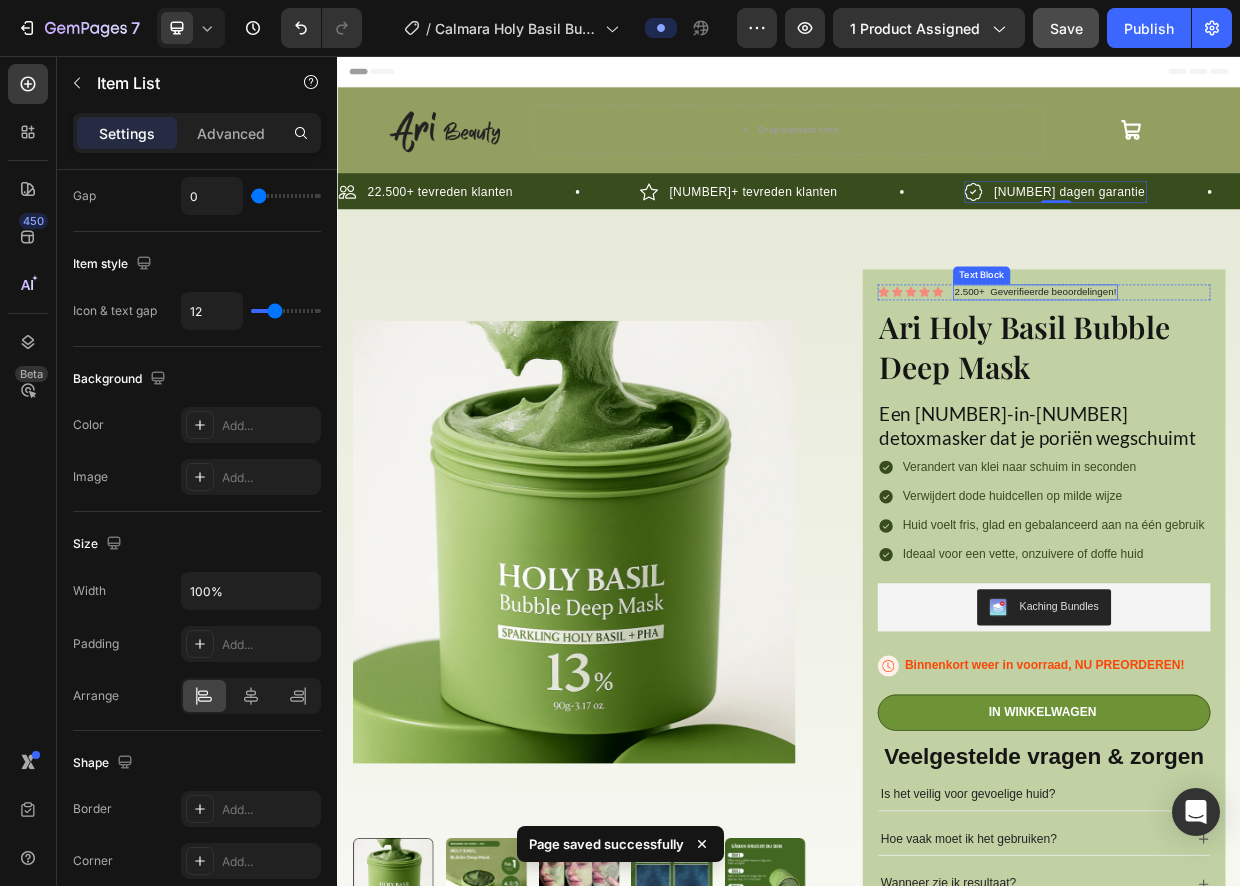 click on "2.500+  Geverifieerde beoordelingen!" at bounding box center [1264, 369] 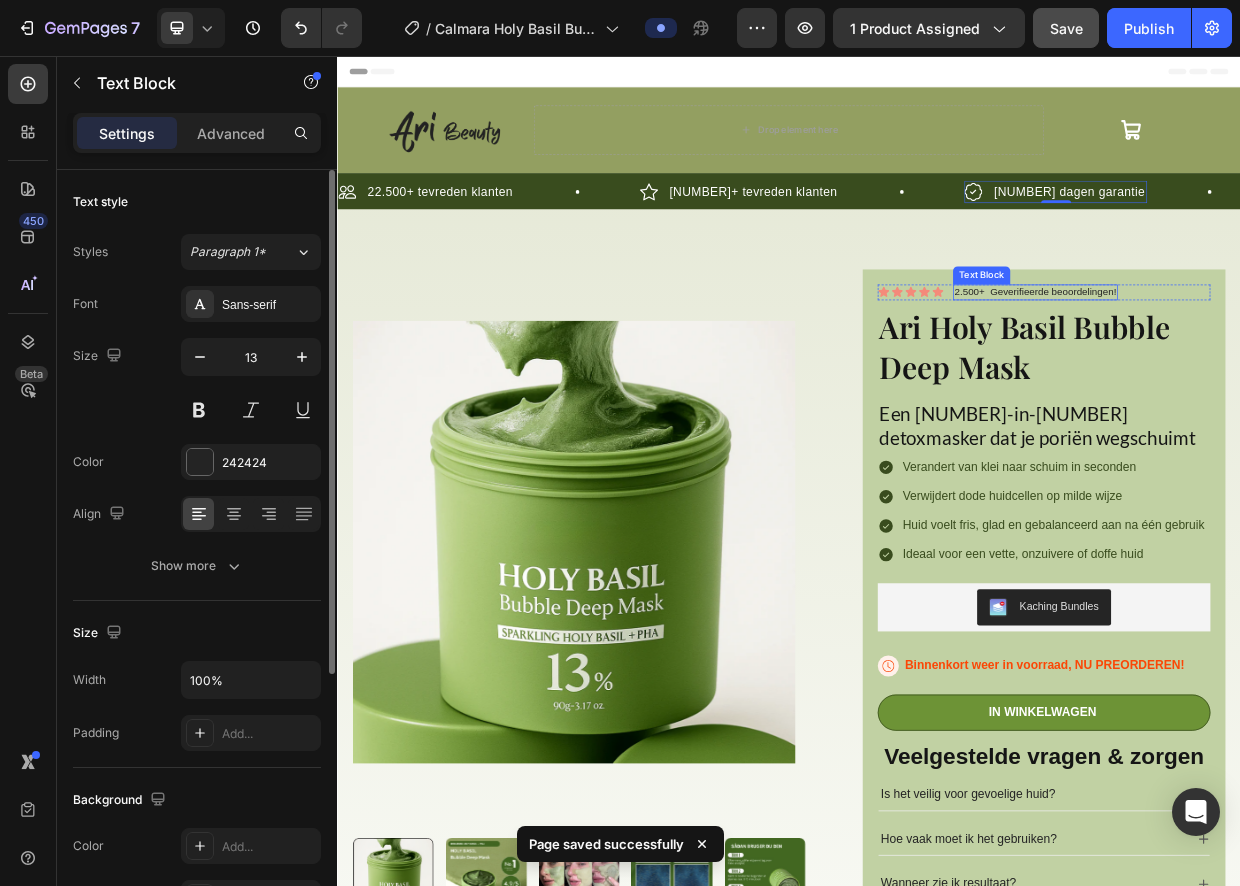 click on "2.500+  Geverifieerde beoordelingen!" at bounding box center [1264, 369] 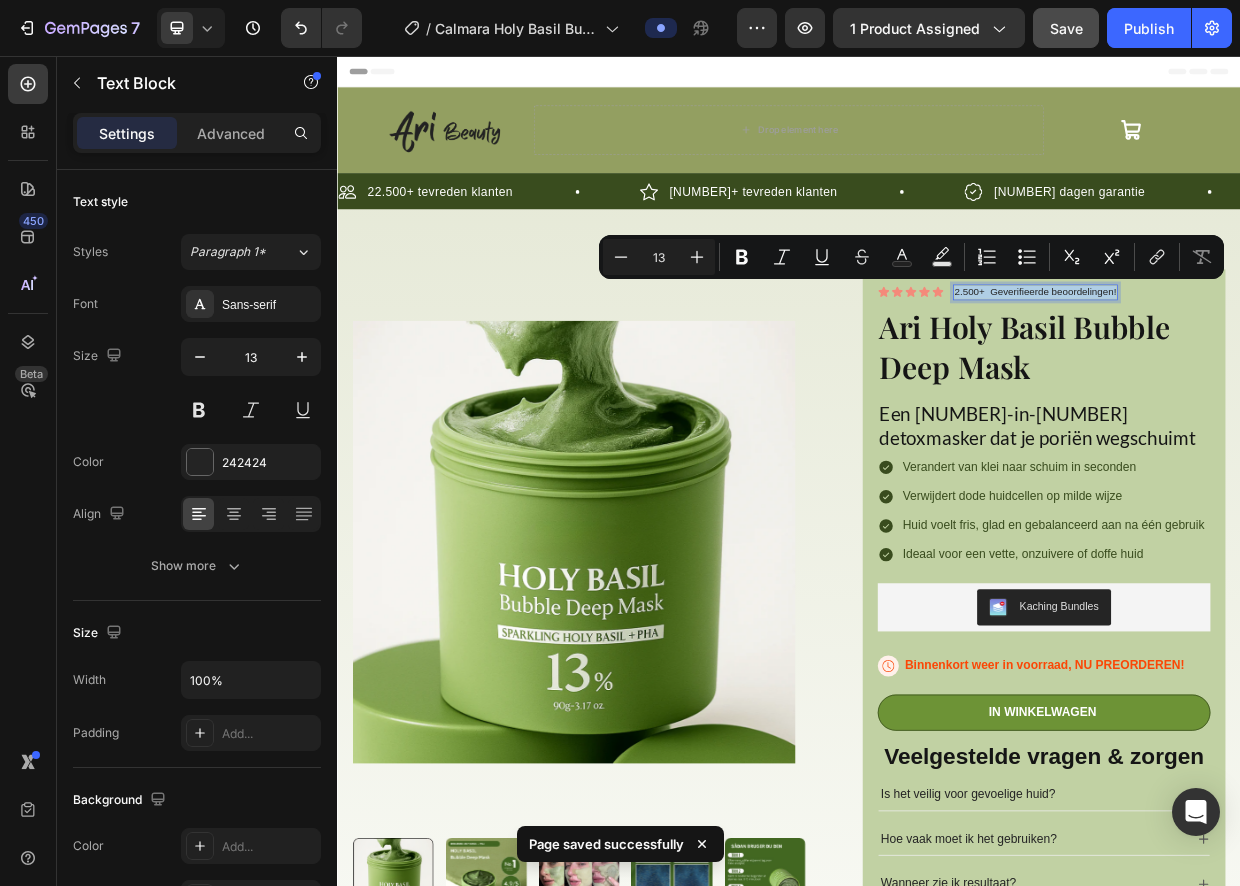 copy on "2.500+  Geverifieerde beoordelingen!" 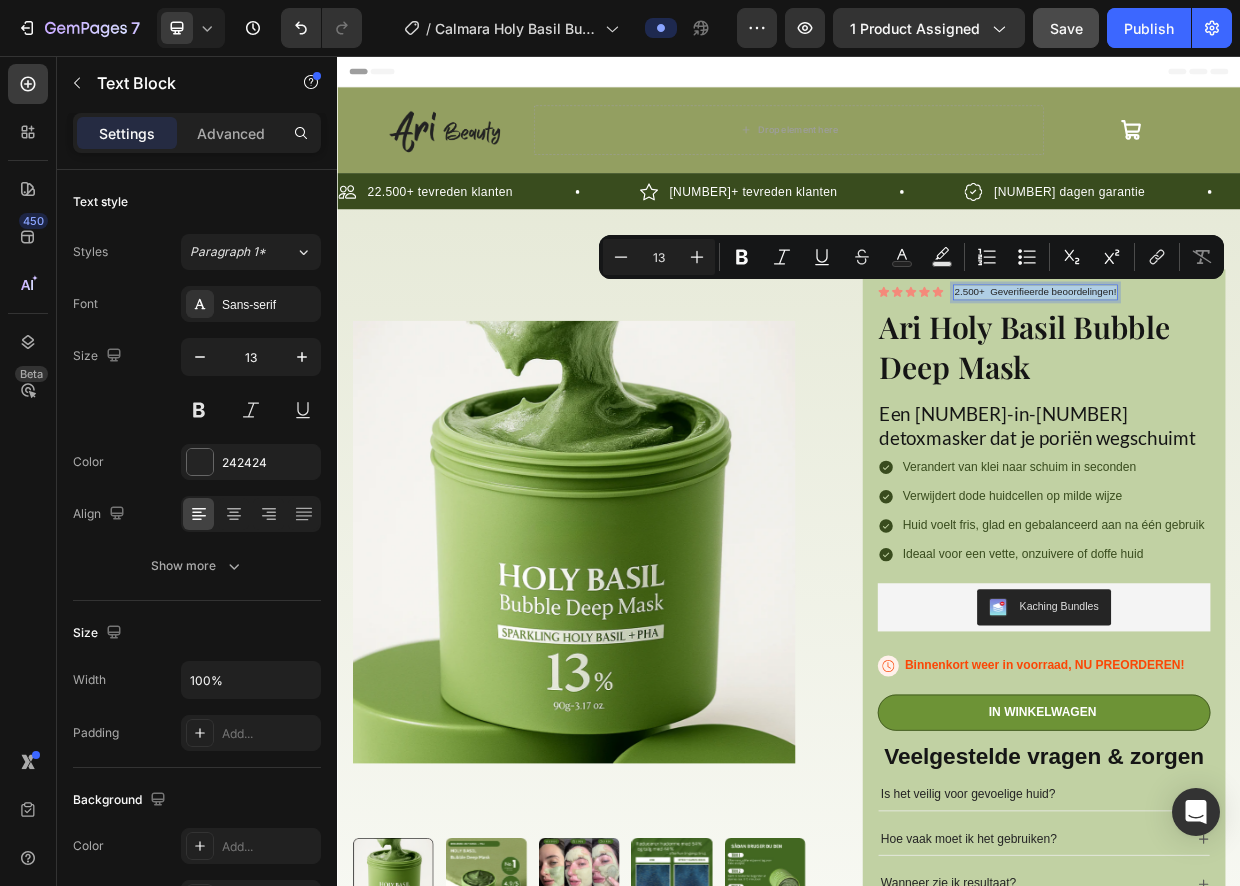 click on "2.500+  Geverifieerde beoordelingen!" at bounding box center (1264, 369) 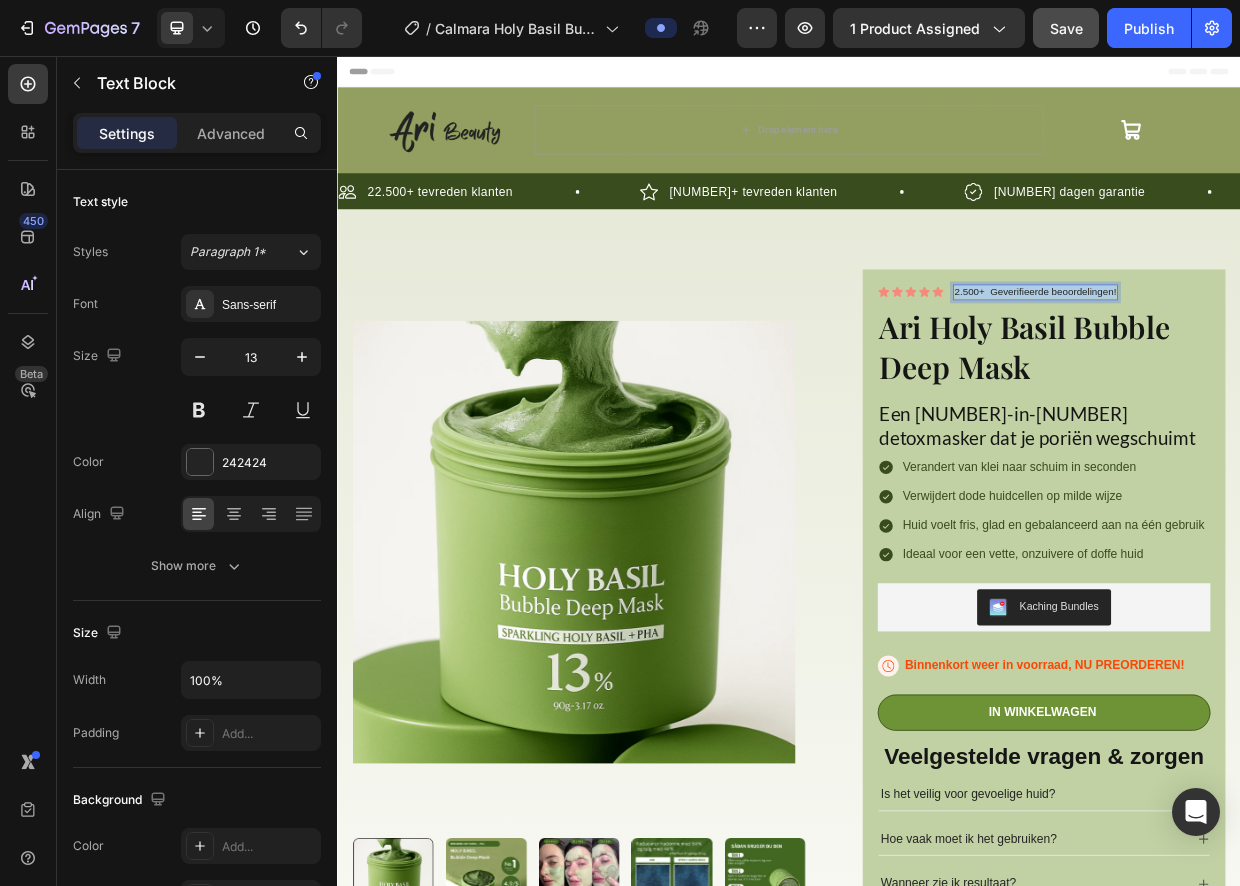 click on "2.500+  Geverifieerde beoordelingen!" at bounding box center (1264, 369) 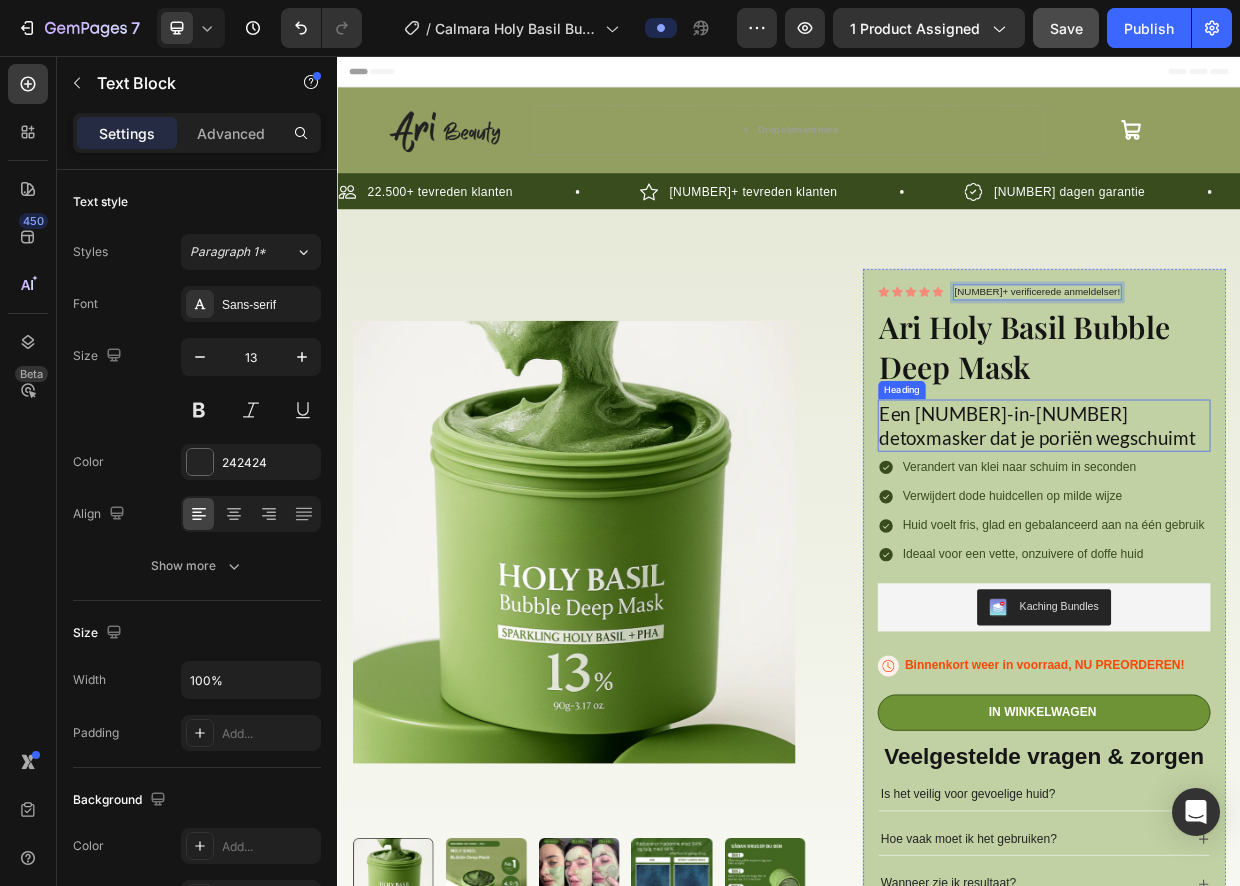 click on "Een 3-in-1 detoxmasker dat je poriën wegschuimt" at bounding box center (1276, 546) 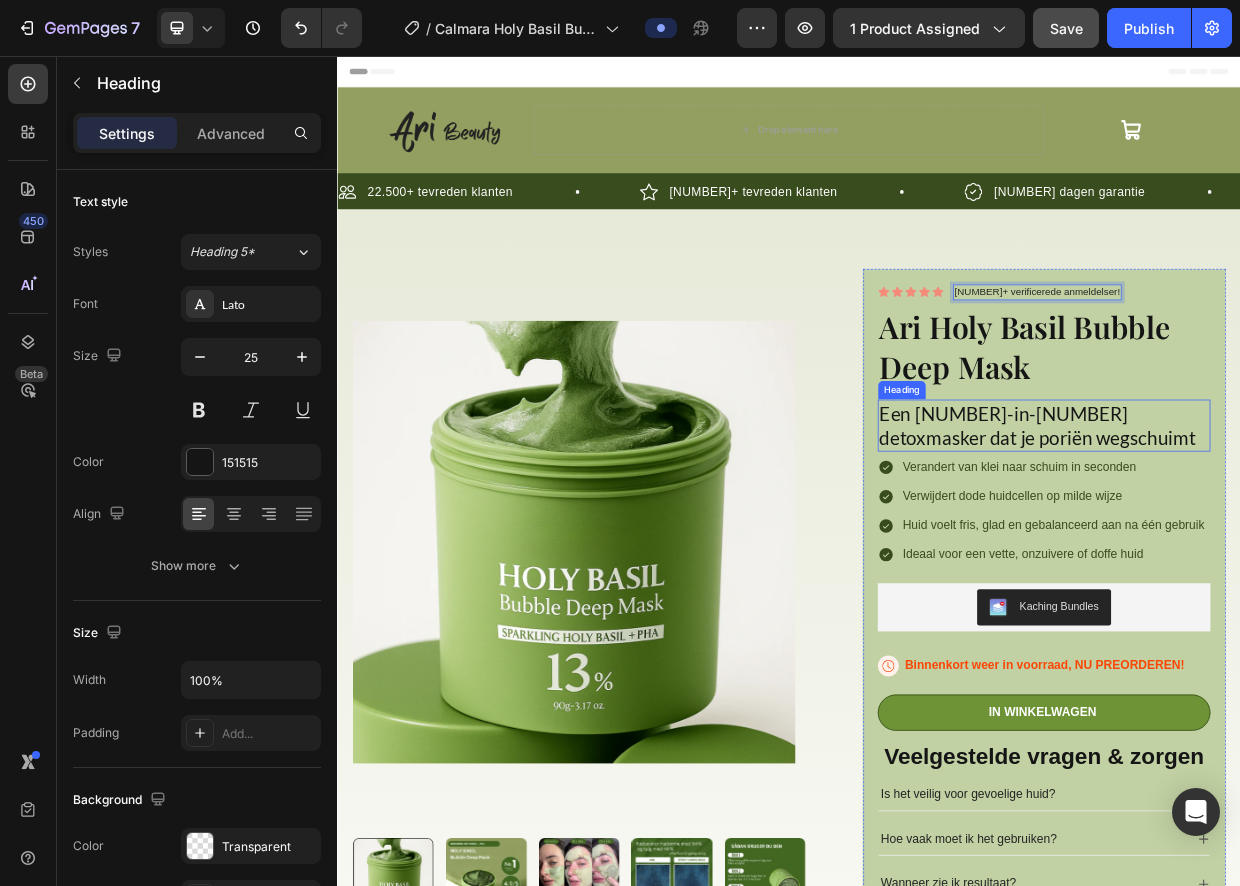 click on "Een 3-in-1 detoxmasker dat je poriën wegschuimt" at bounding box center (1276, 546) 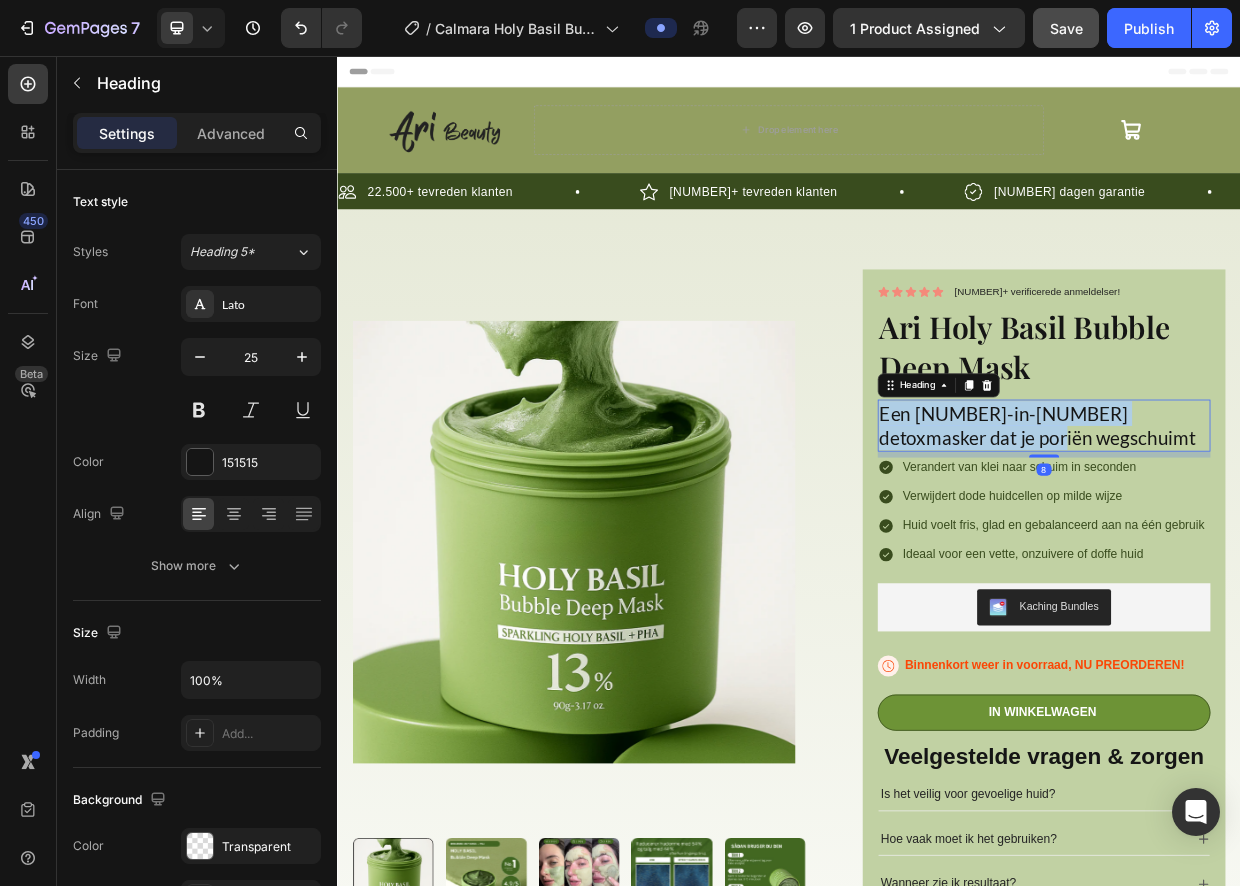 click on "Een 3-in-1 detoxmasker dat je poriën wegschuimt" at bounding box center [1276, 546] 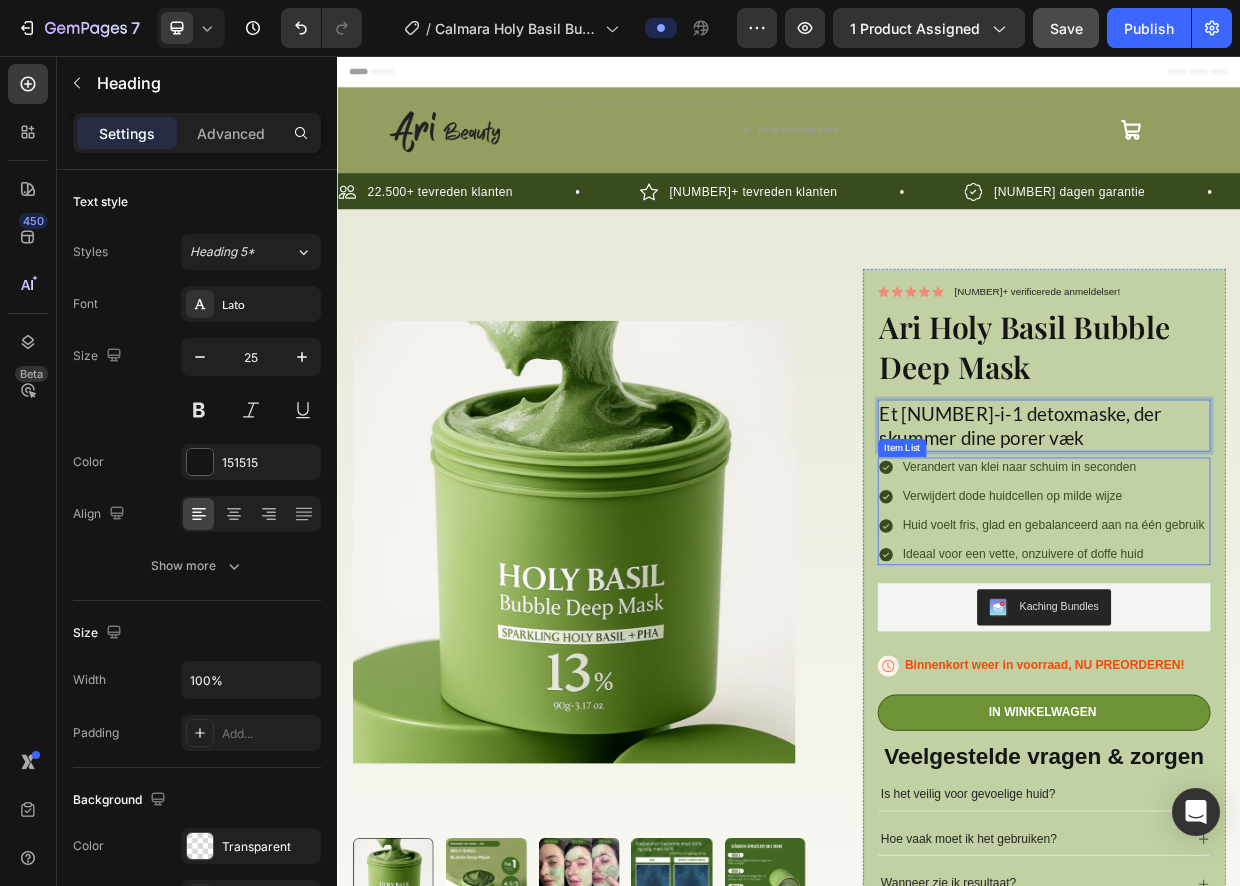 click on "Verandert van klei naar schuim in seconden" at bounding box center [1288, 602] 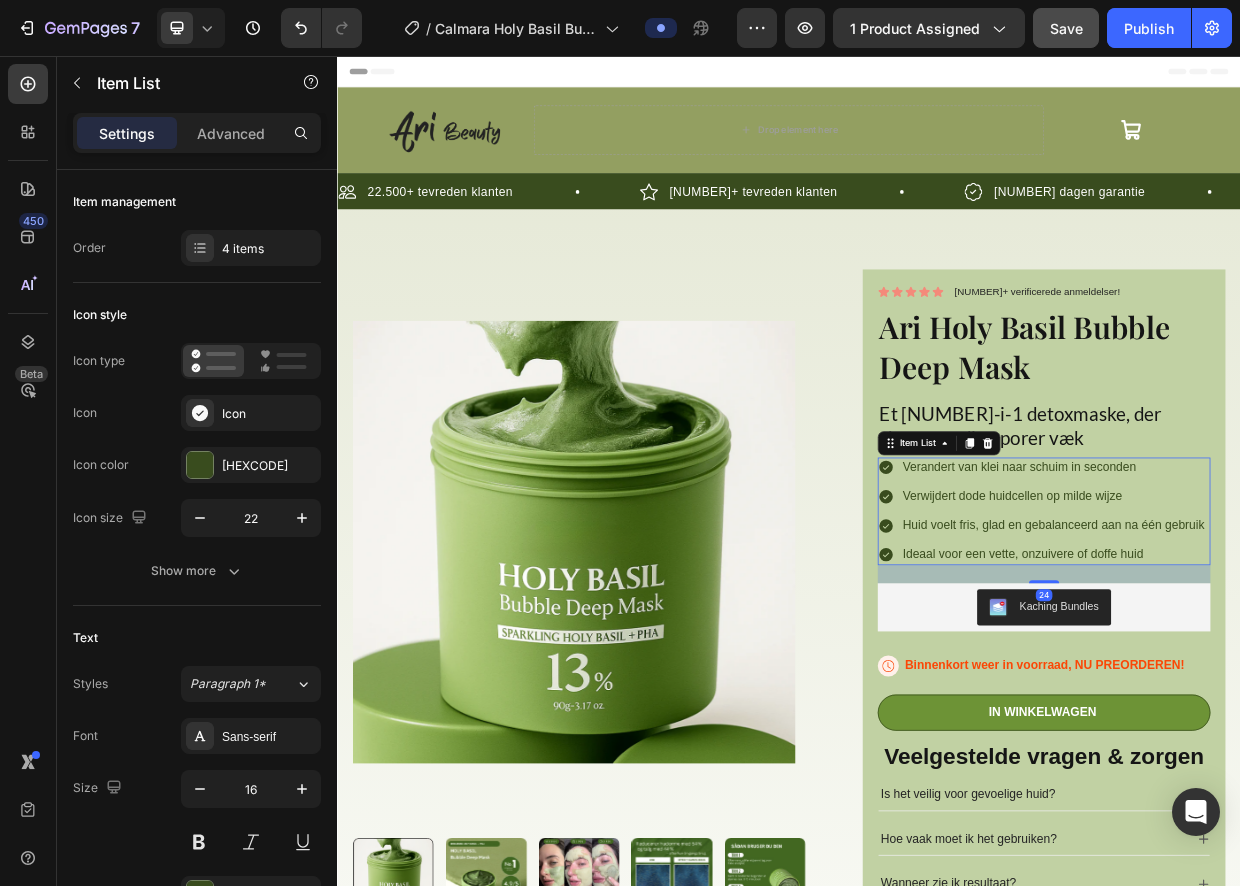click on "Verandert van klei naar schuim in seconden" at bounding box center [1288, 602] 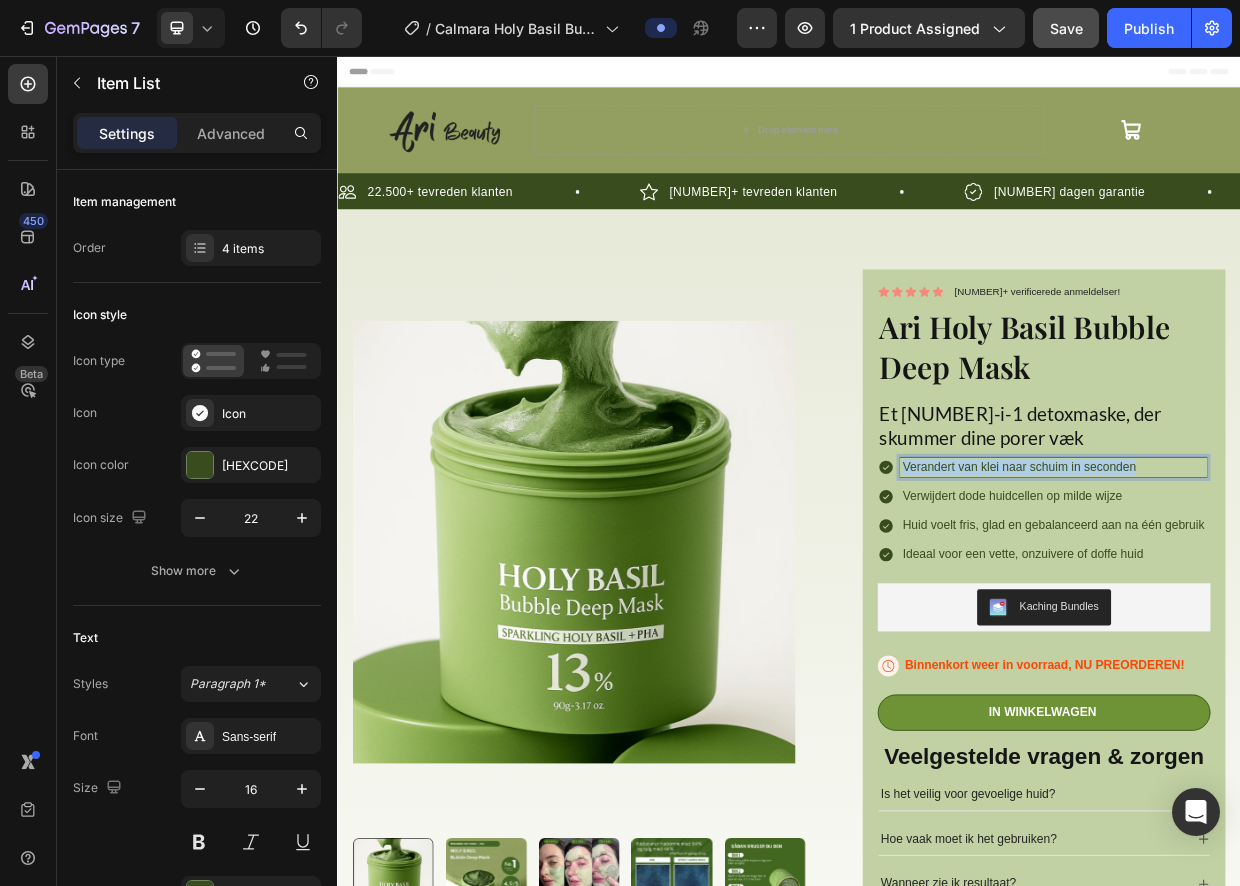 click on "Verandert van klei naar schuim in seconden" at bounding box center [1288, 602] 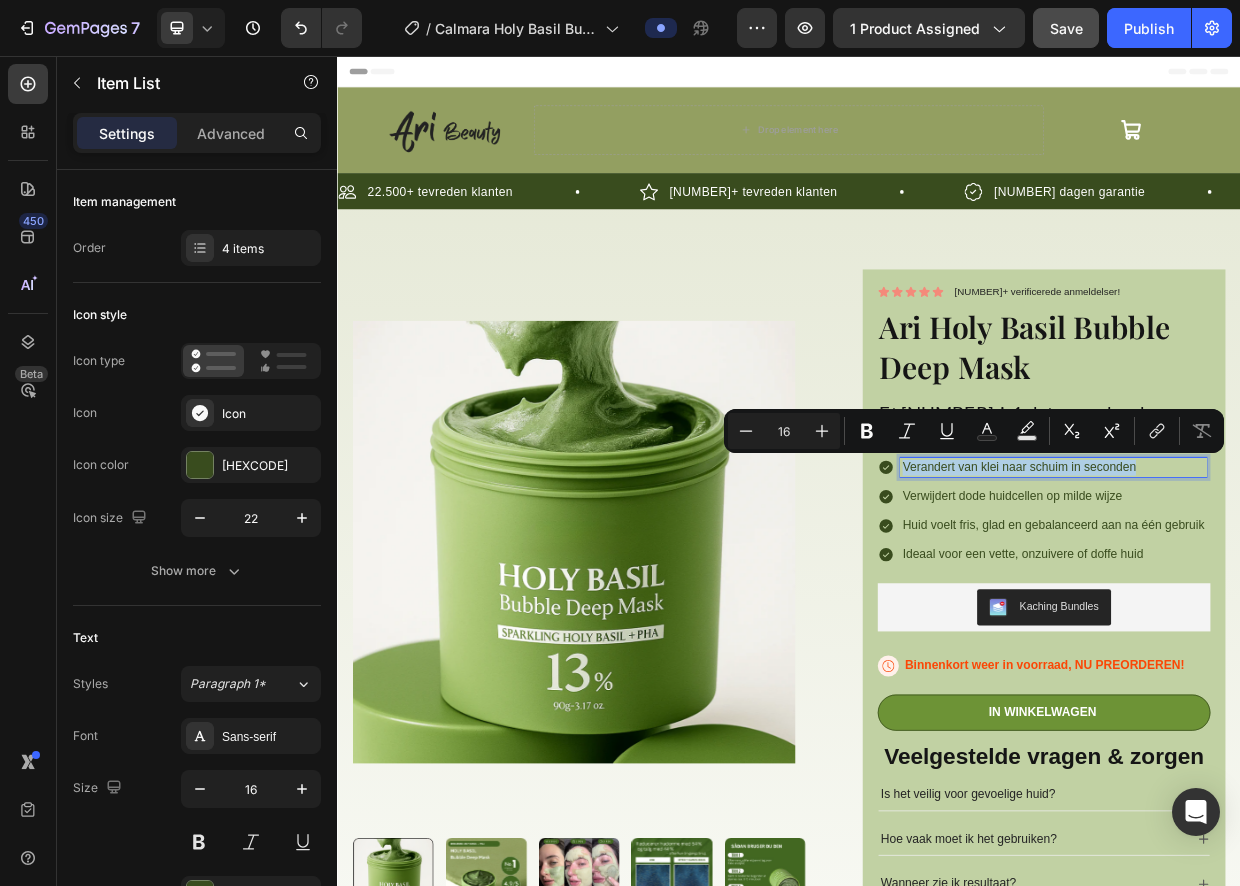 copy on "Verandert van klei naar schuim in seconden" 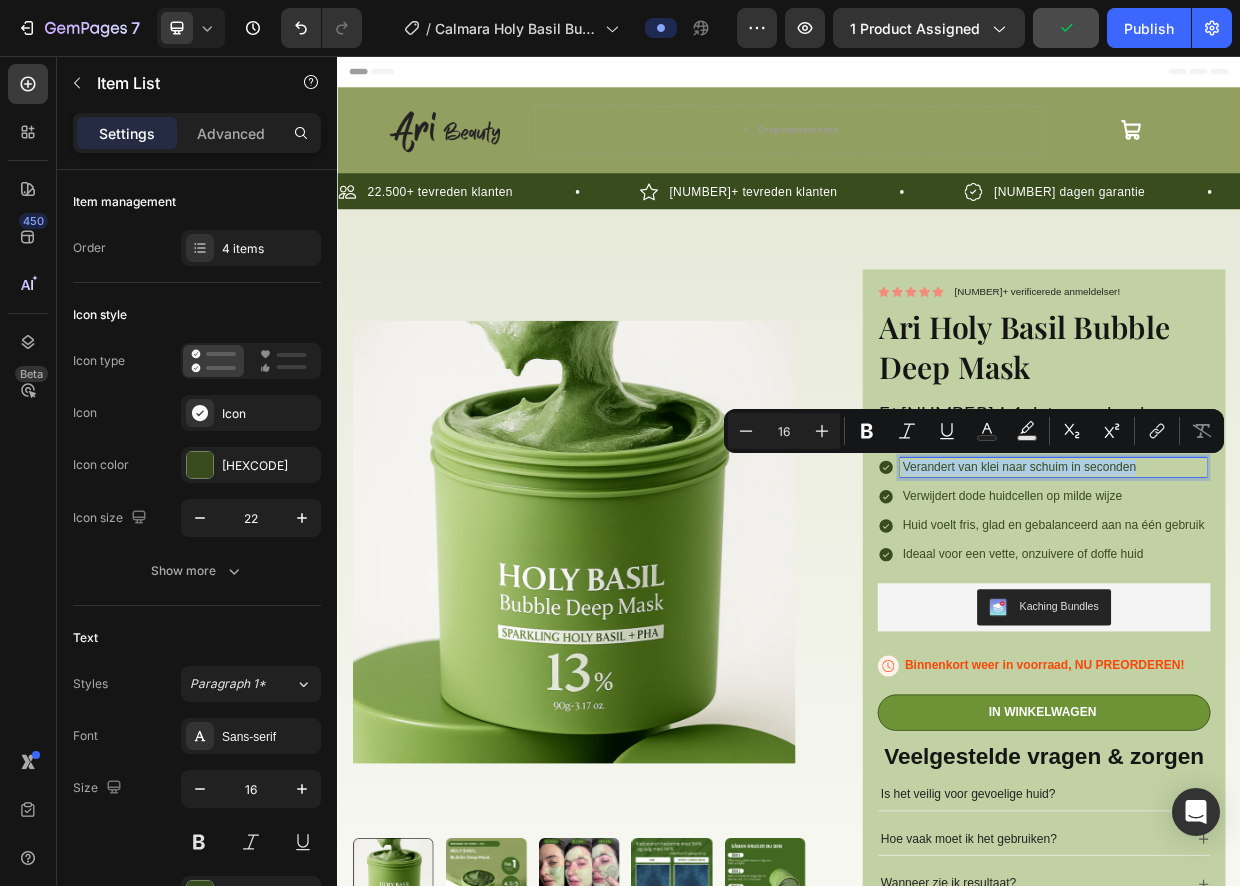 click on "Verwijdert dode huidcellen op milde wijze" at bounding box center [1288, 640] 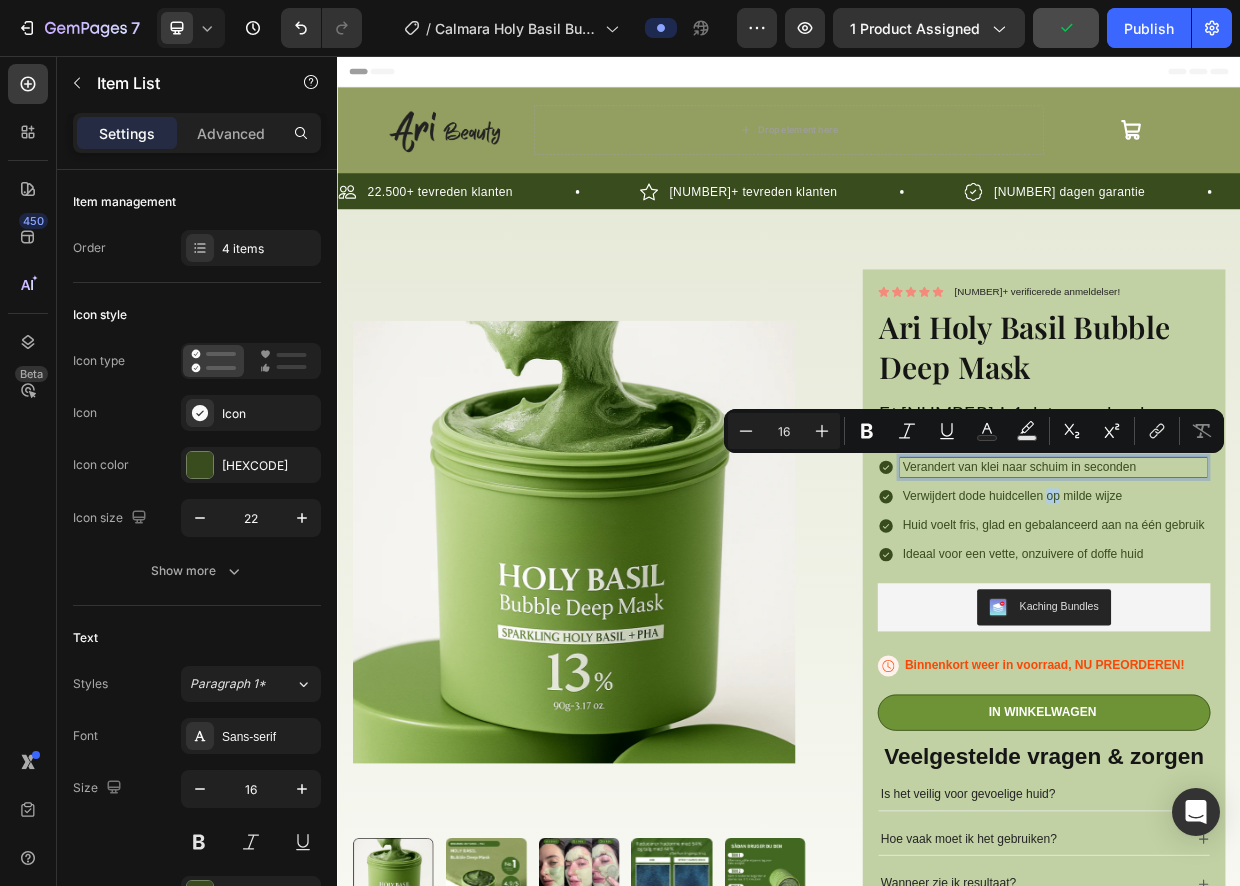 click on "Verwijdert dode huidcellen op milde wijze" at bounding box center (1288, 640) 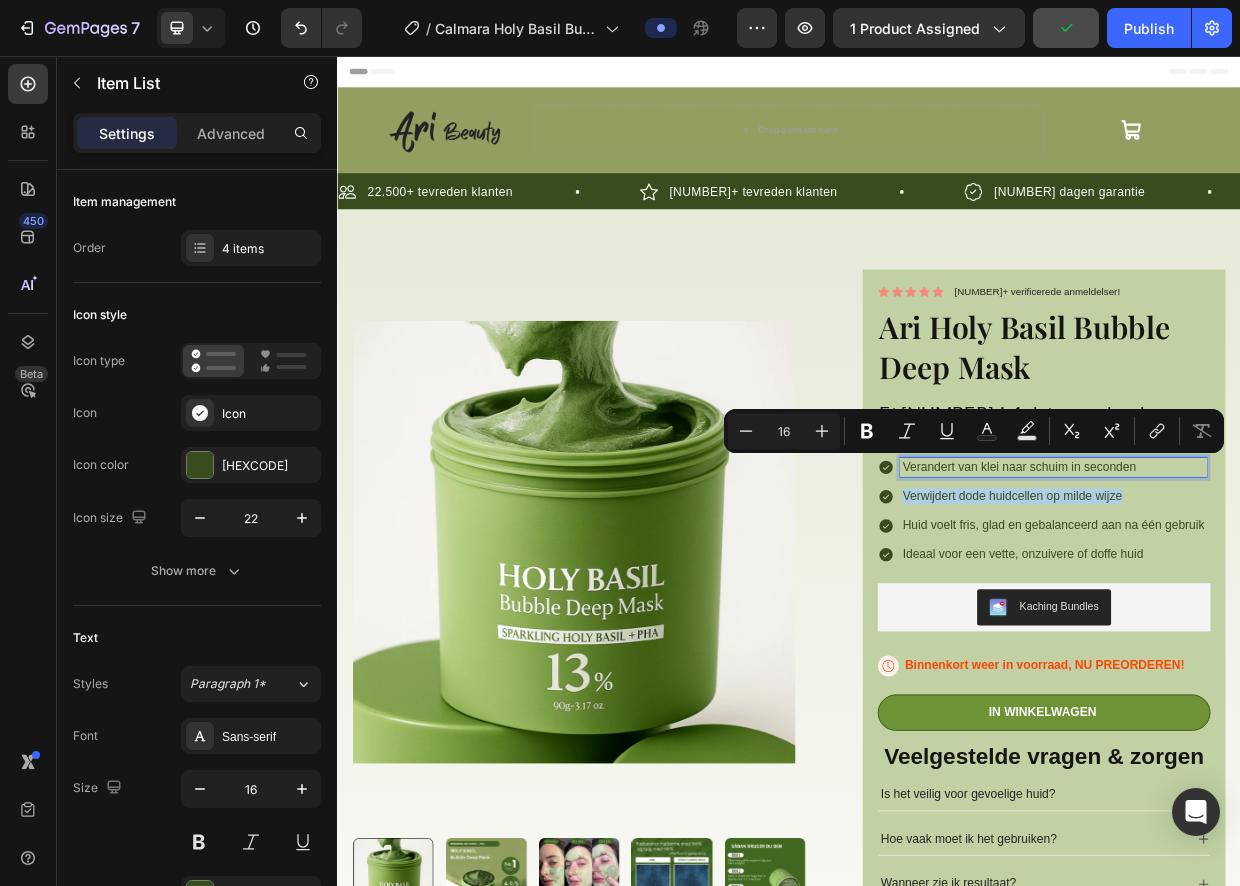 click on "Verwijdert dode huidcellen op milde wijze" at bounding box center (1288, 640) 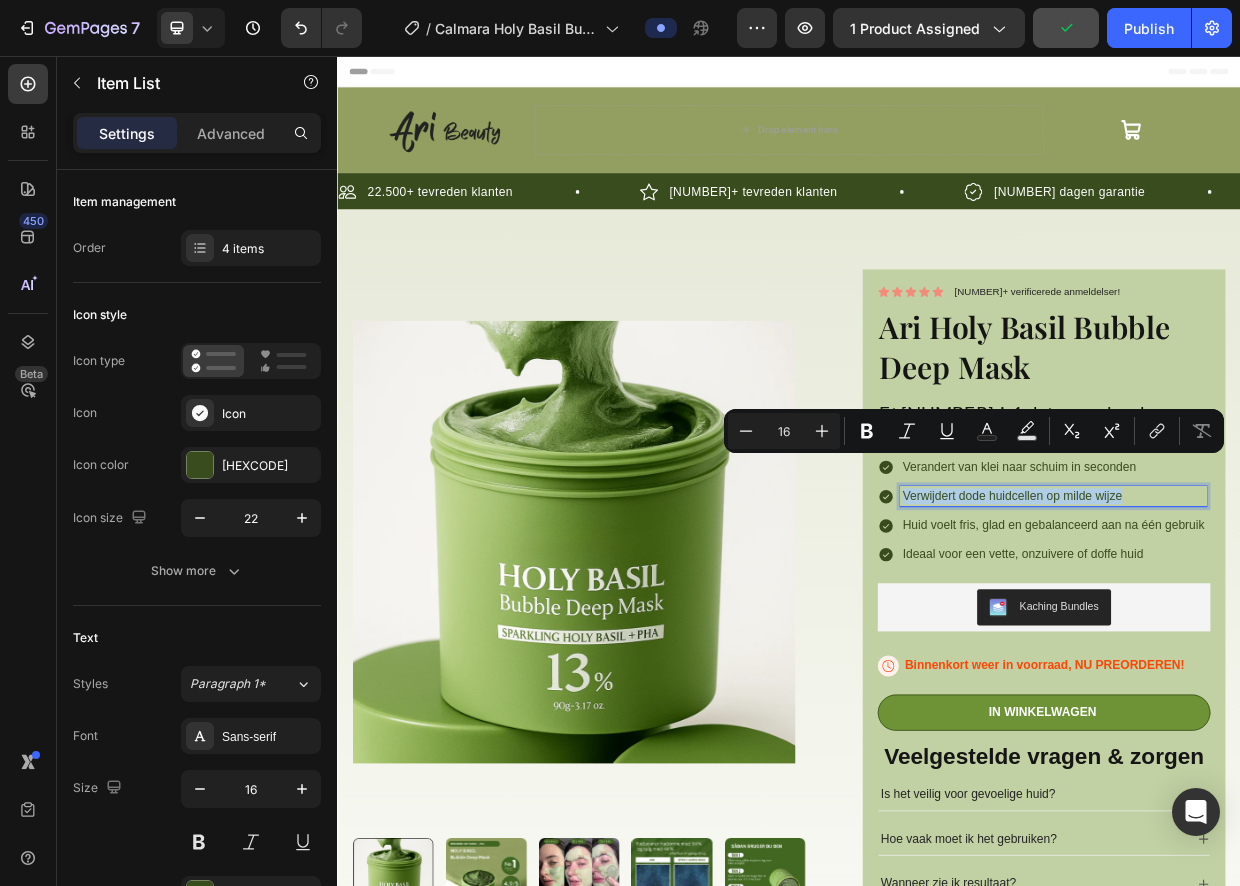 copy on "Verwijdert dode huidcellen op milde wijze" 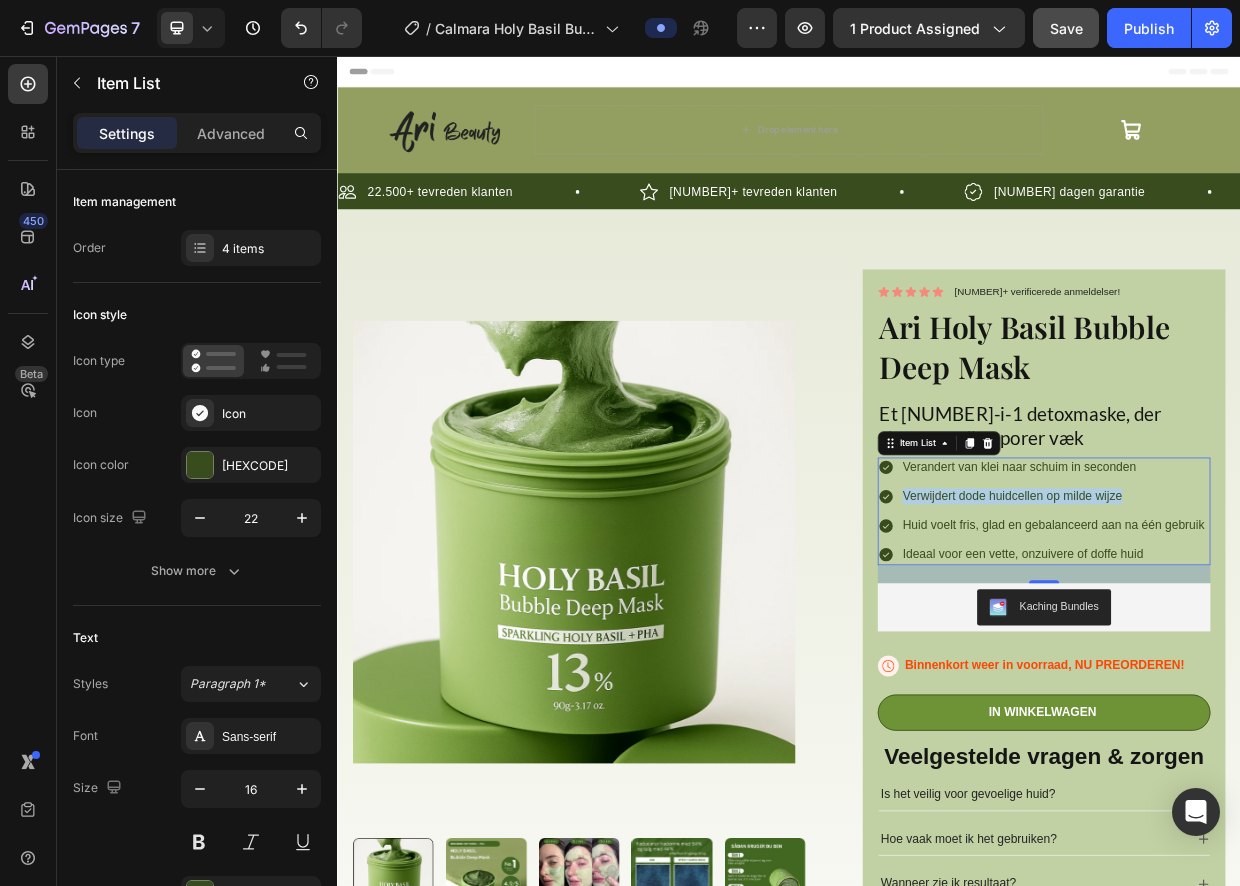 click on "Huid voelt fris, glad en gebalanceerd aan na één gebruik" at bounding box center (1288, 679) 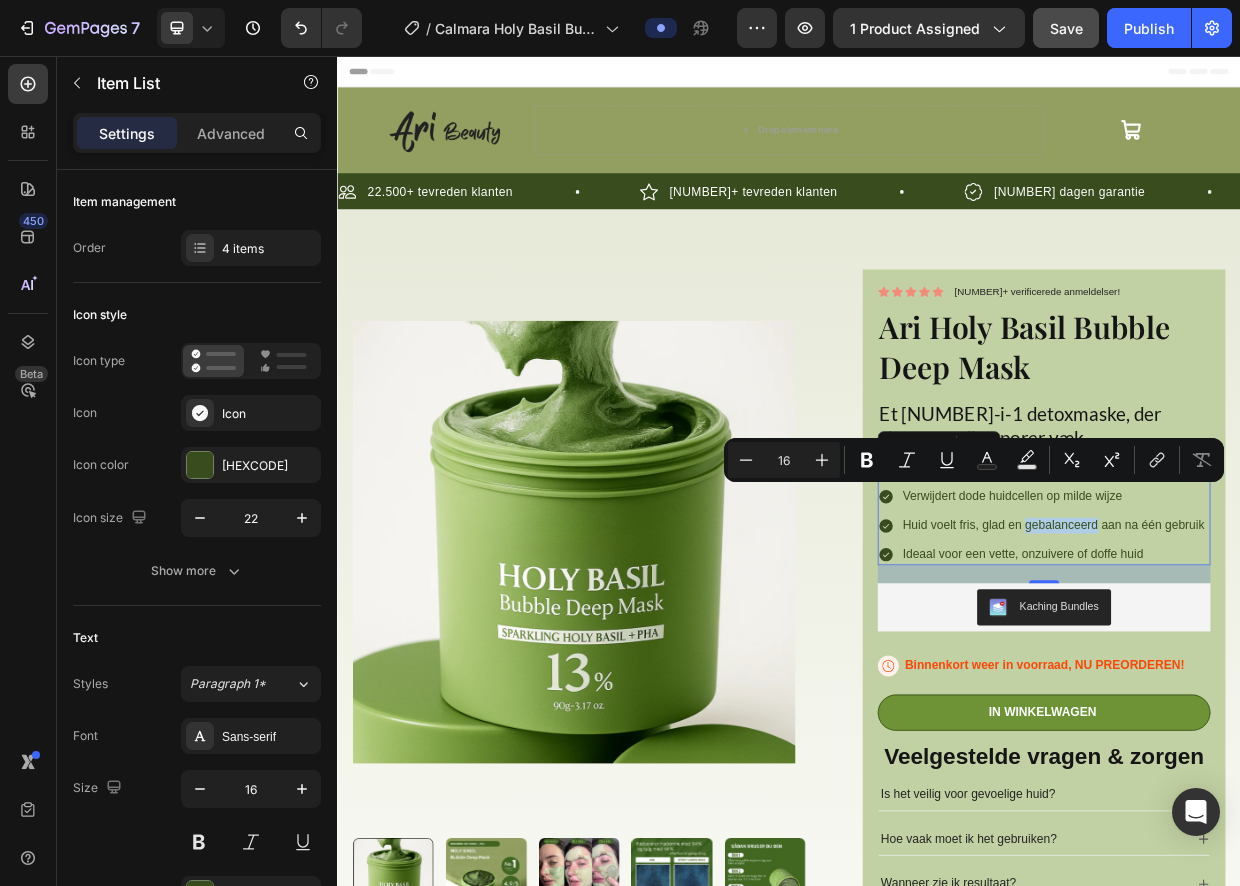 click on "Huid voelt fris, glad en gebalanceerd aan na één gebruik" at bounding box center (1288, 679) 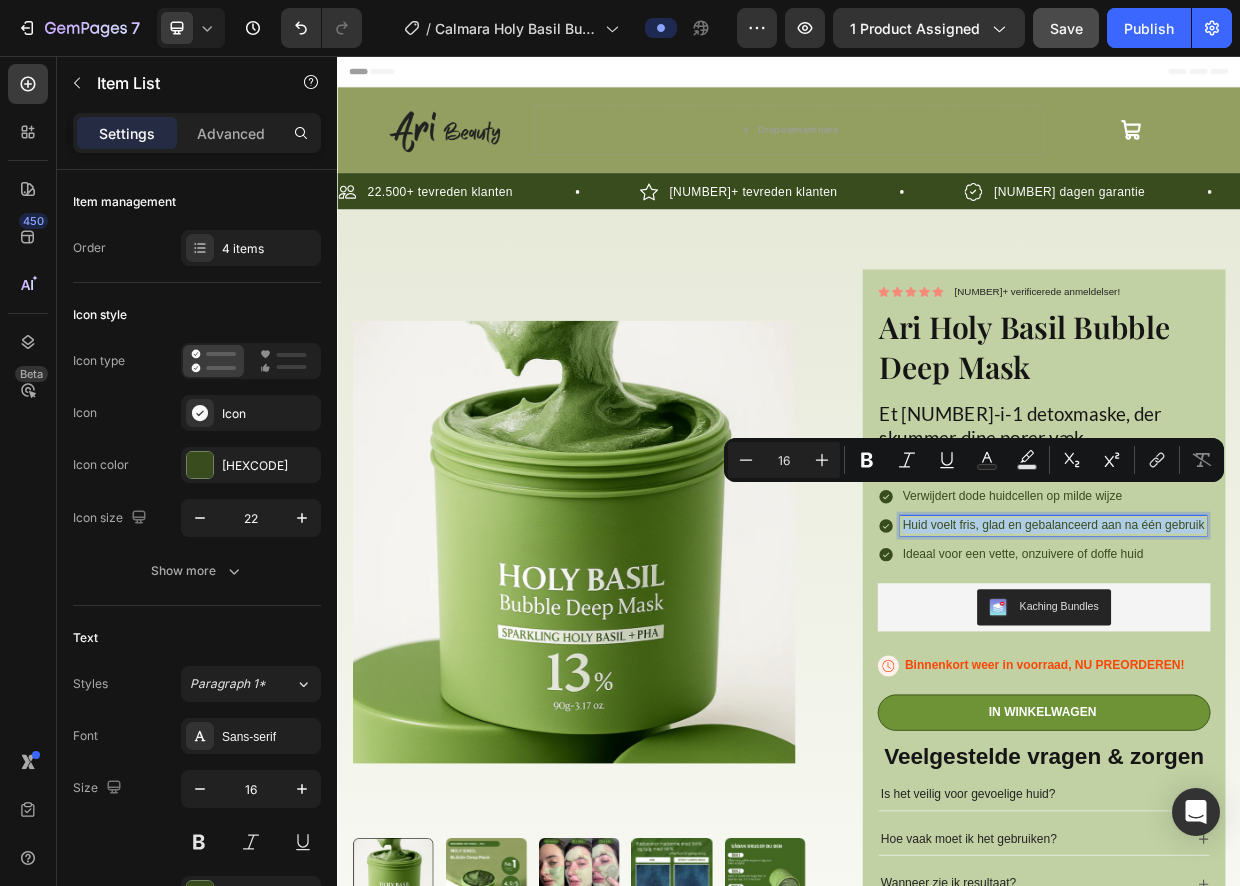 click on "Huid voelt fris, glad en gebalanceerd aan na één gebruik" at bounding box center (1288, 679) 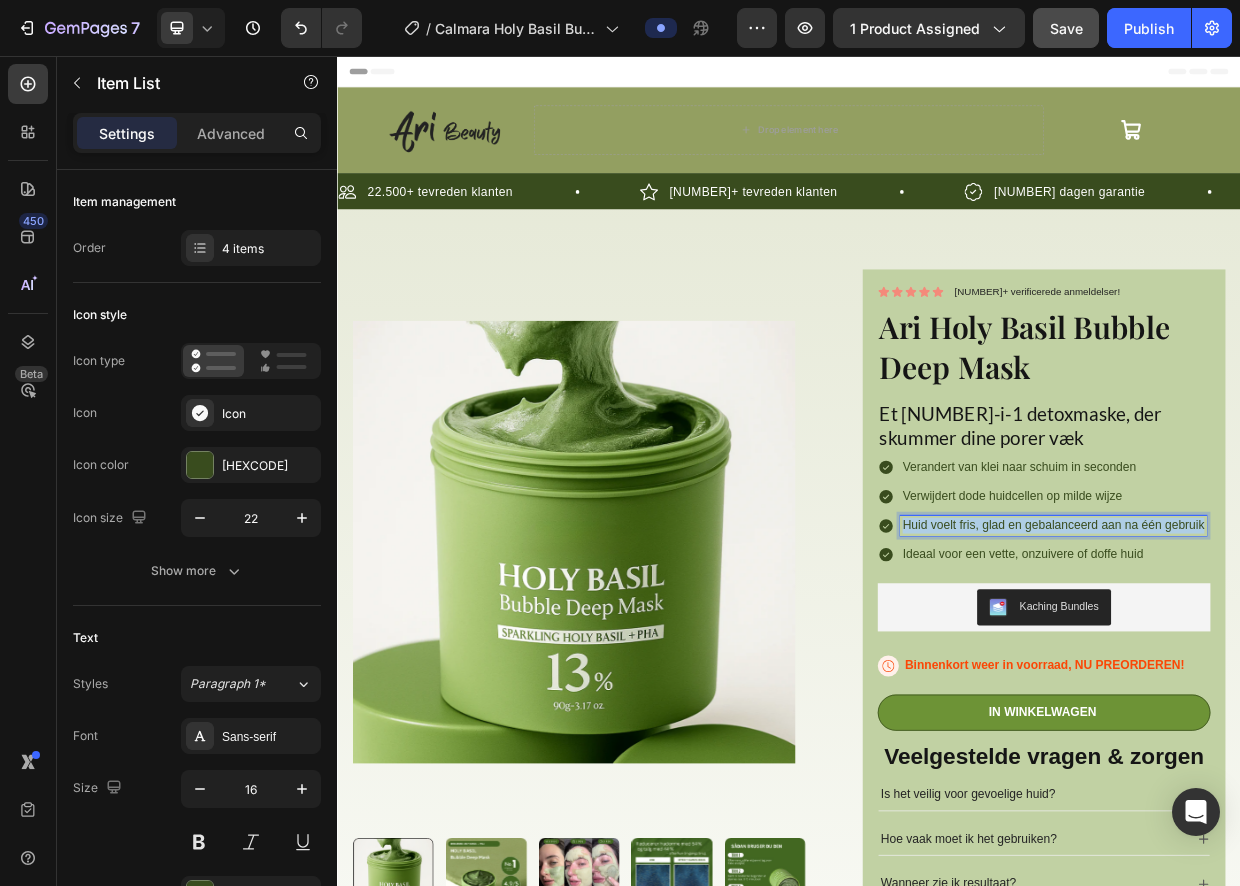copy on "Huid voelt fris, glad en gebalanceerd aan na één gebruik" 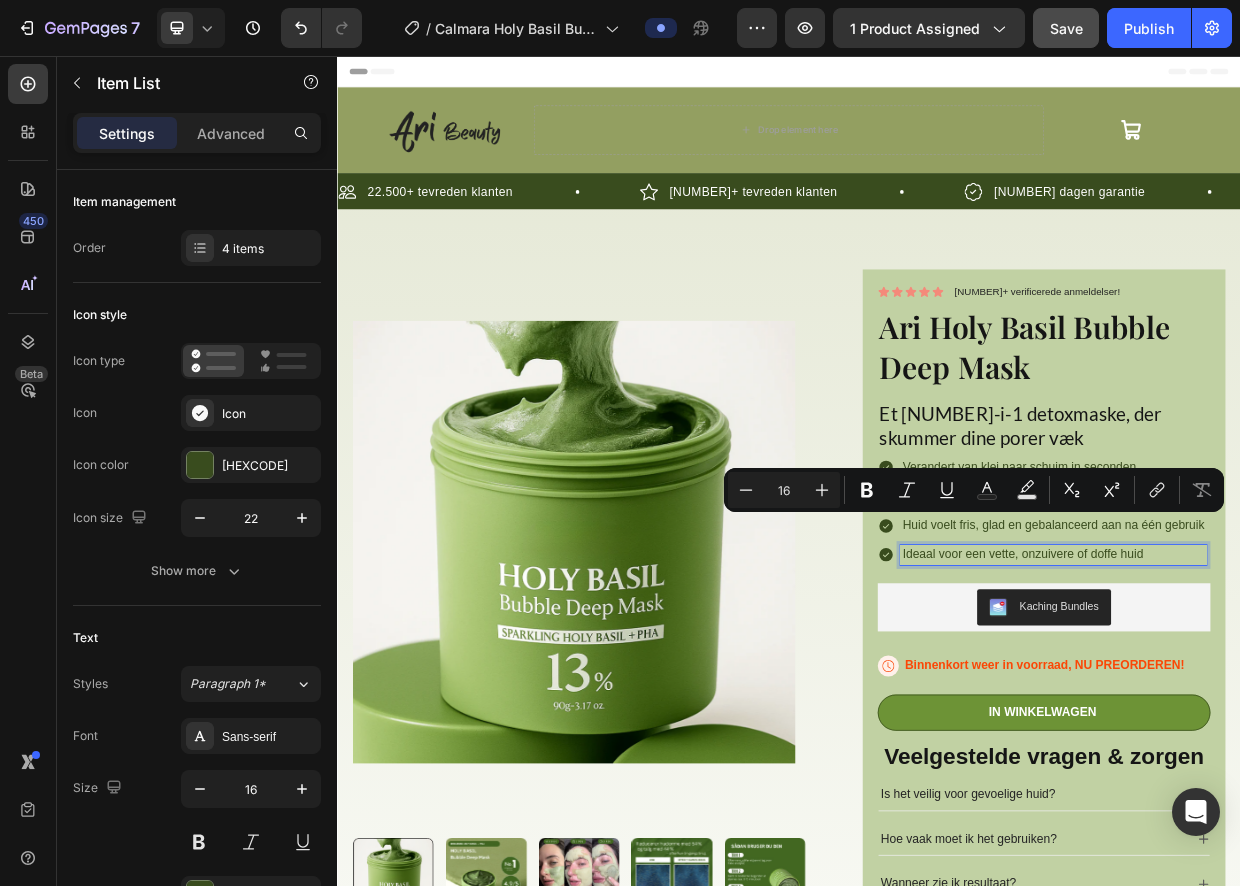 click on "Ideaal voor een vette, onzuivere of doffe huid" at bounding box center [1288, 718] 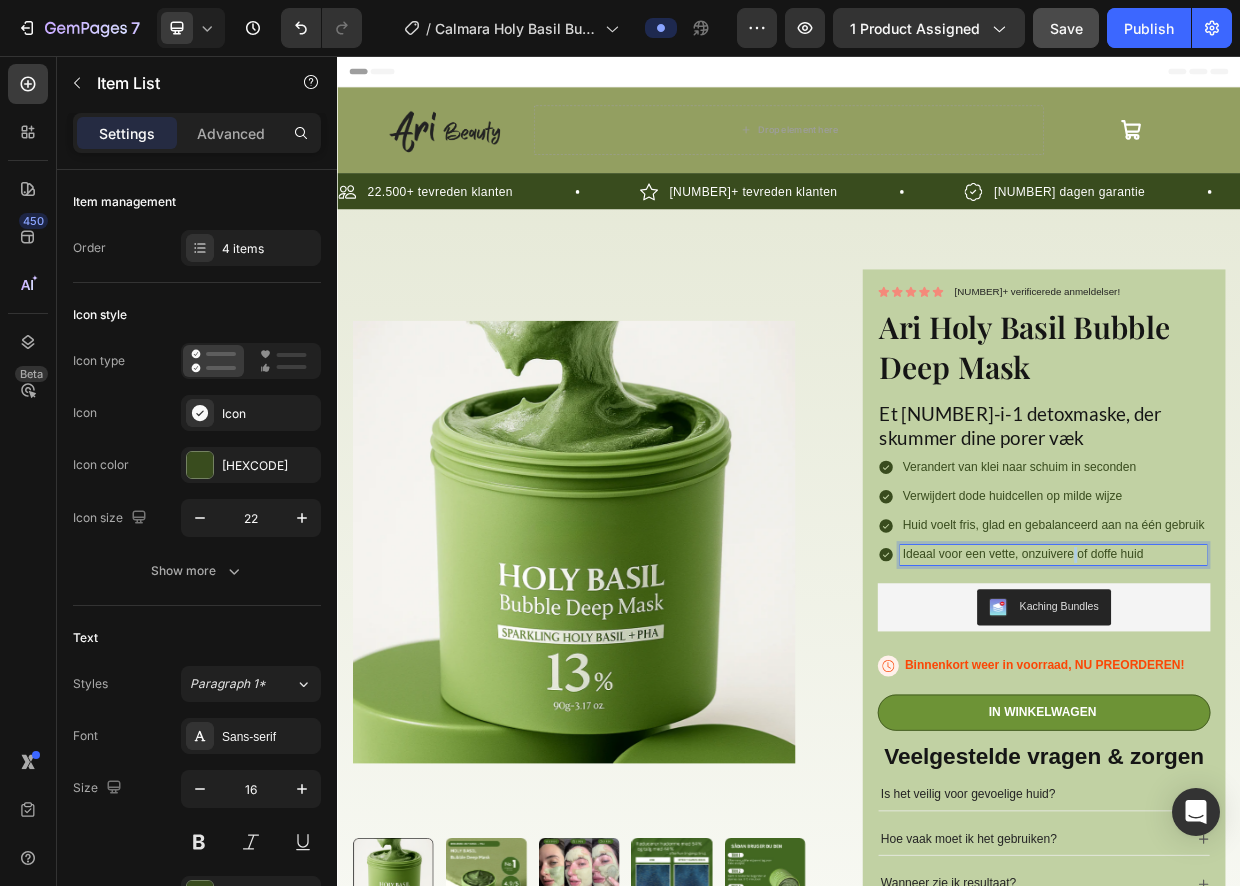 click on "Ideaal voor een vette, onzuivere of doffe huid" at bounding box center [1288, 718] 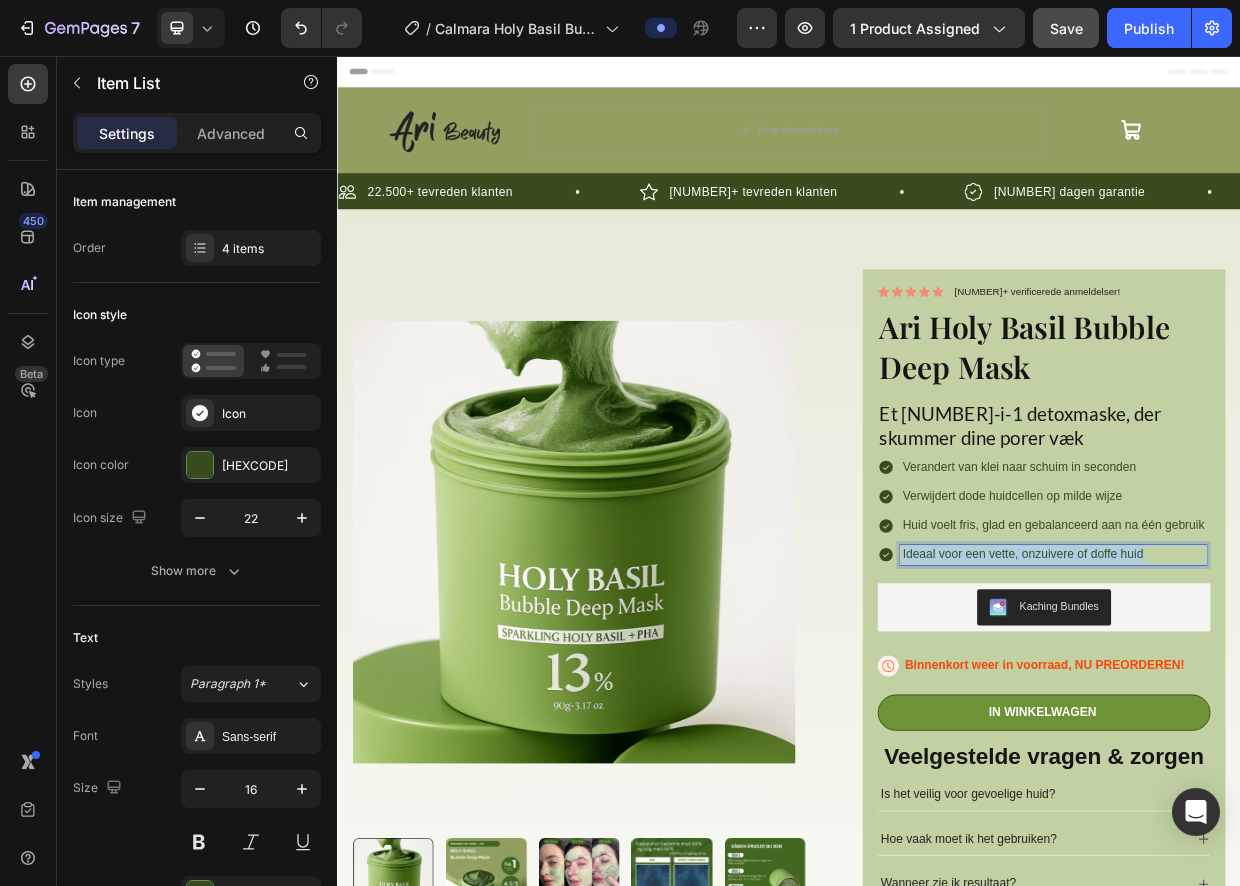 click on "Ideaal voor een vette, onzuivere of doffe huid" at bounding box center (1288, 718) 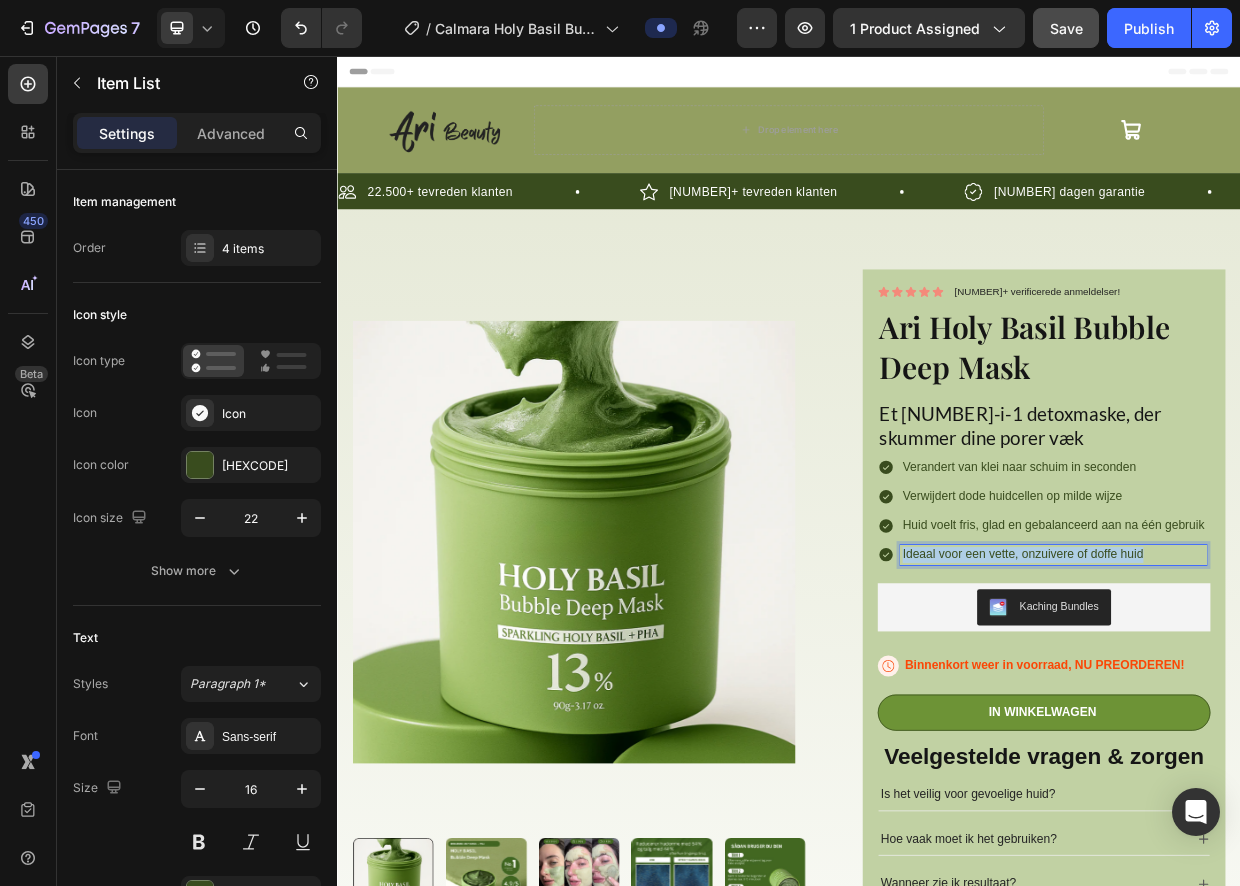 copy on "Ideaal voor een vette, onzuivere of doffe huid" 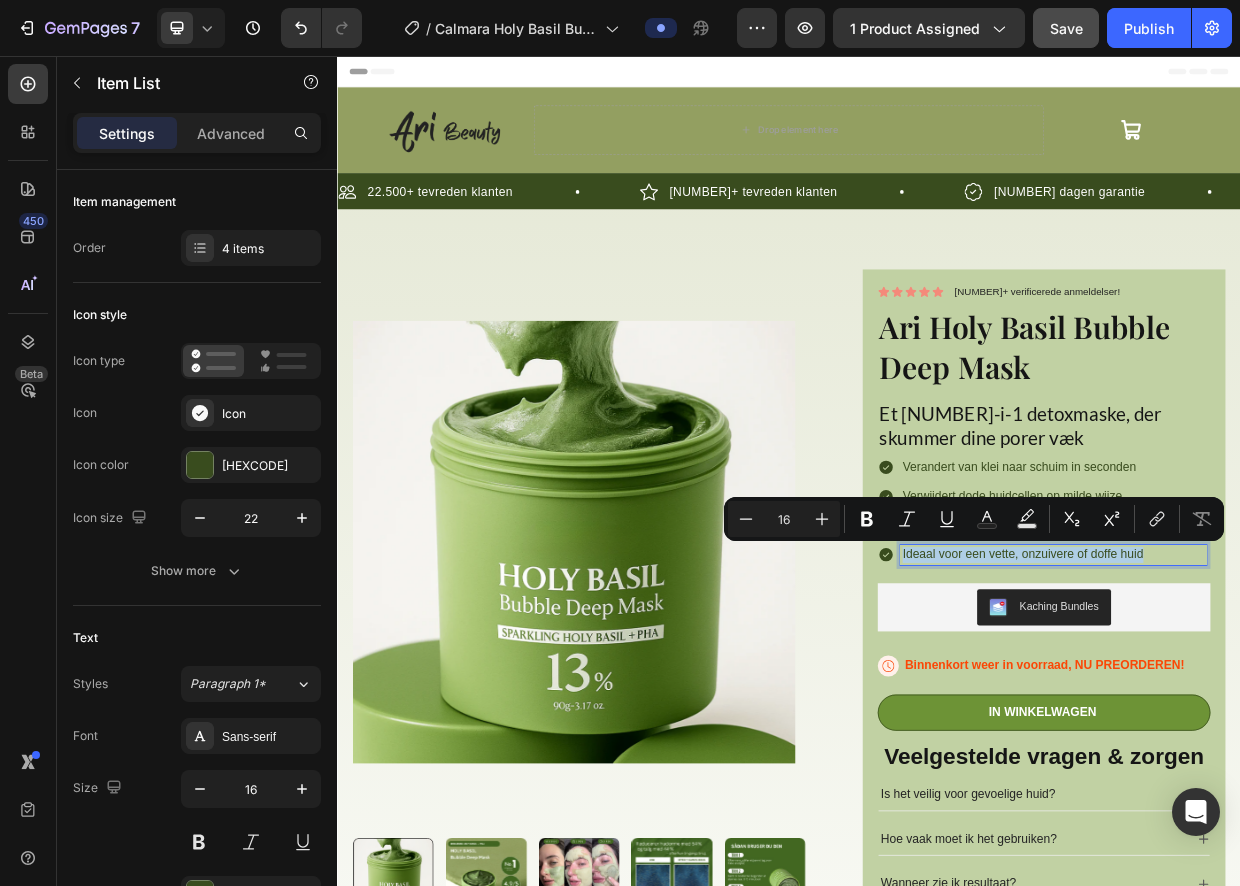 click on "Verandert van klei naar schuim in seconden" at bounding box center [1288, 602] 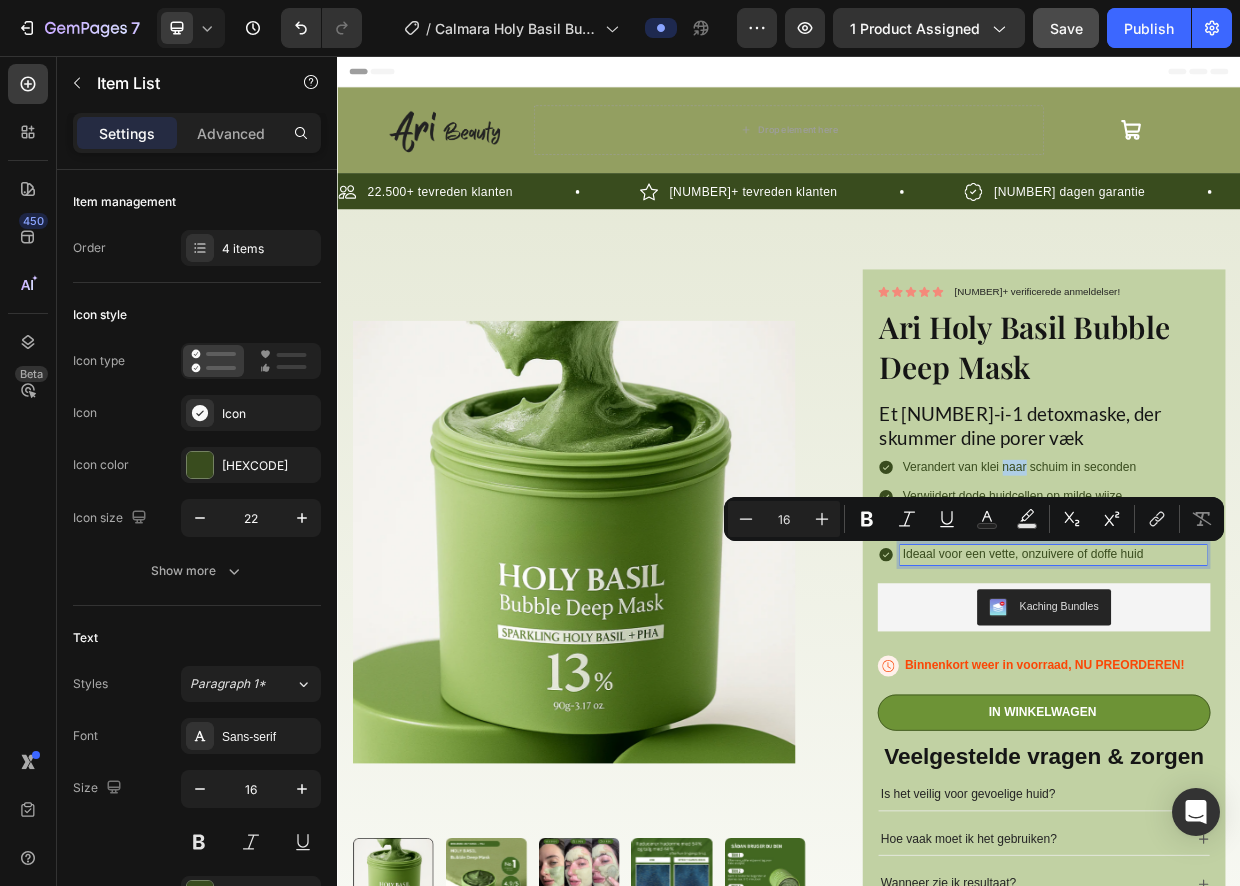 click on "Verandert van klei naar schuim in seconden" at bounding box center (1288, 602) 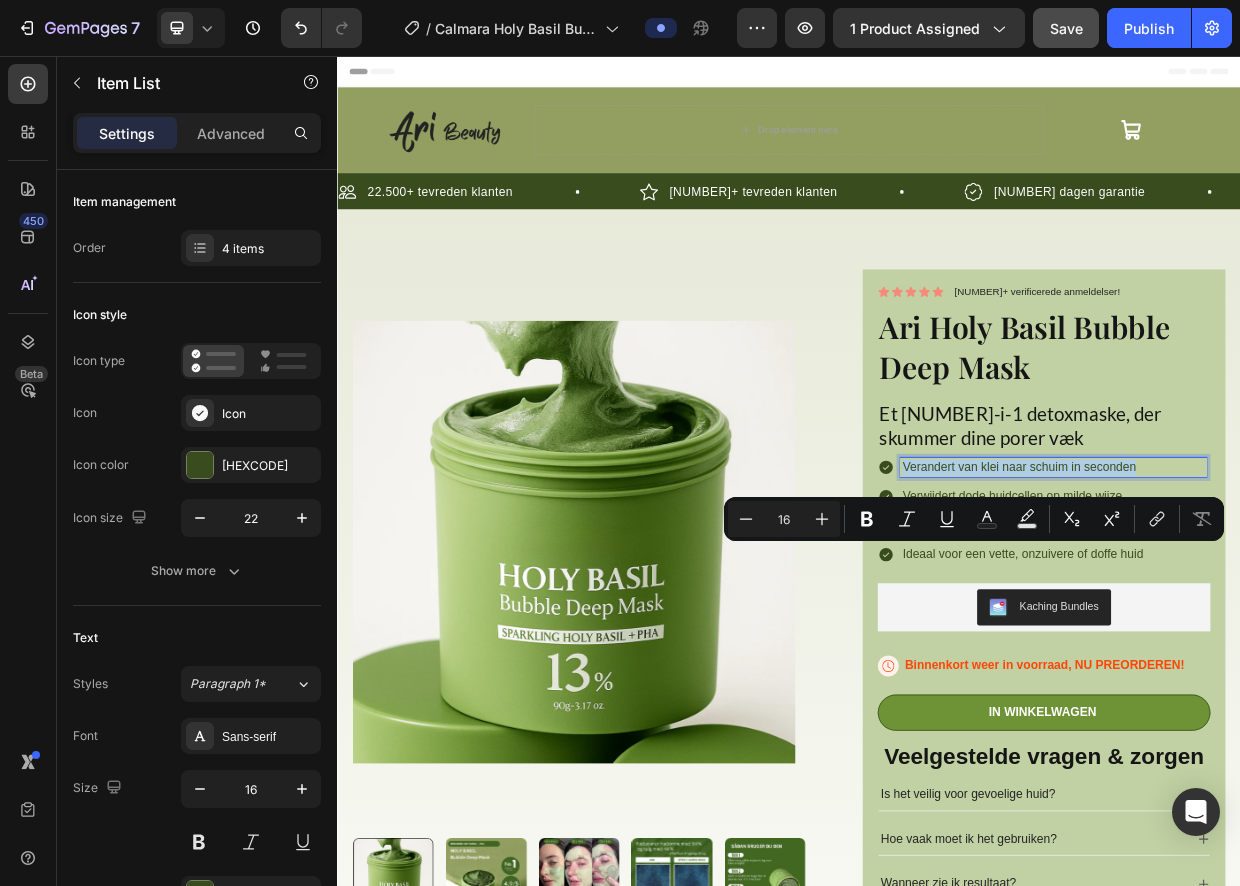 click on "Verandert van klei naar schuim in seconden" at bounding box center (1288, 602) 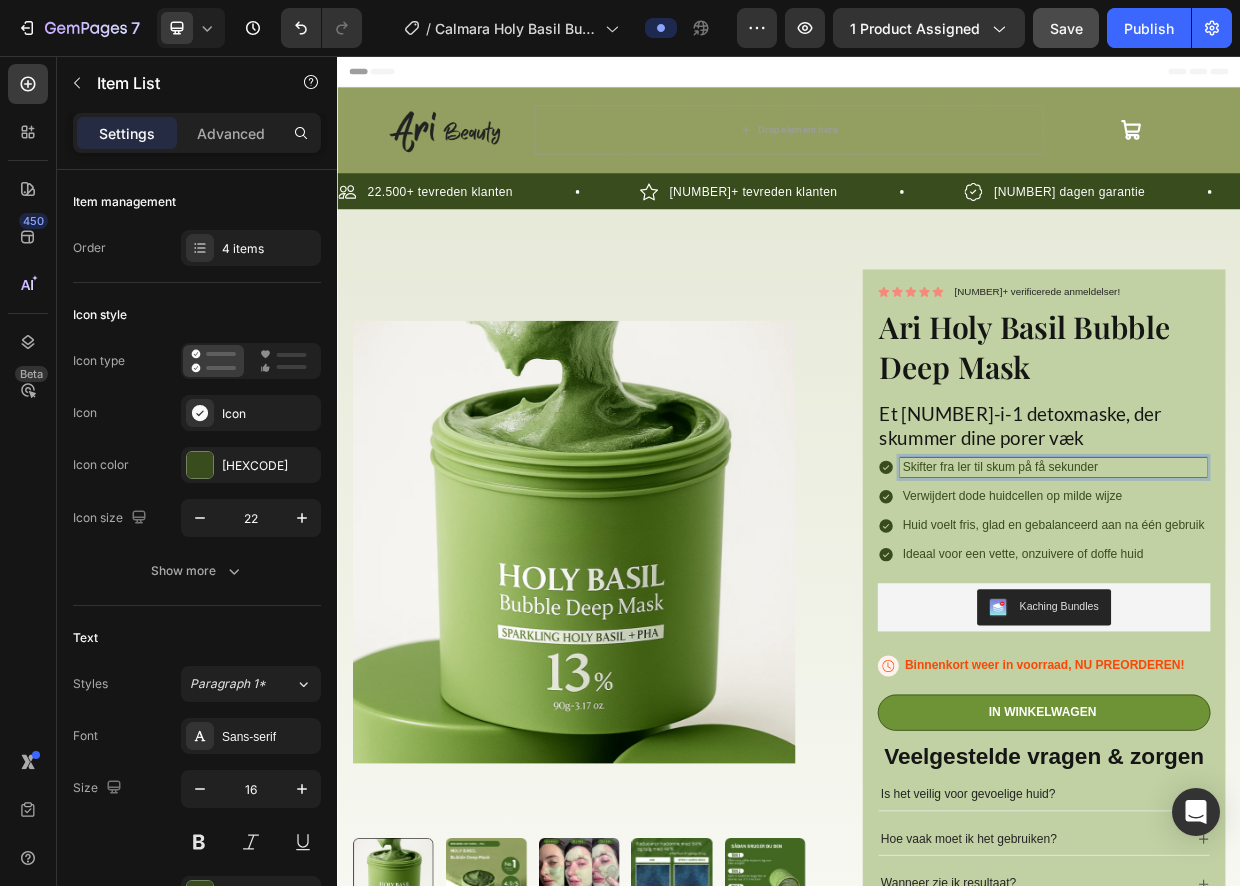 click on "Verwijdert dode huidcellen op milde wijze" at bounding box center [1288, 640] 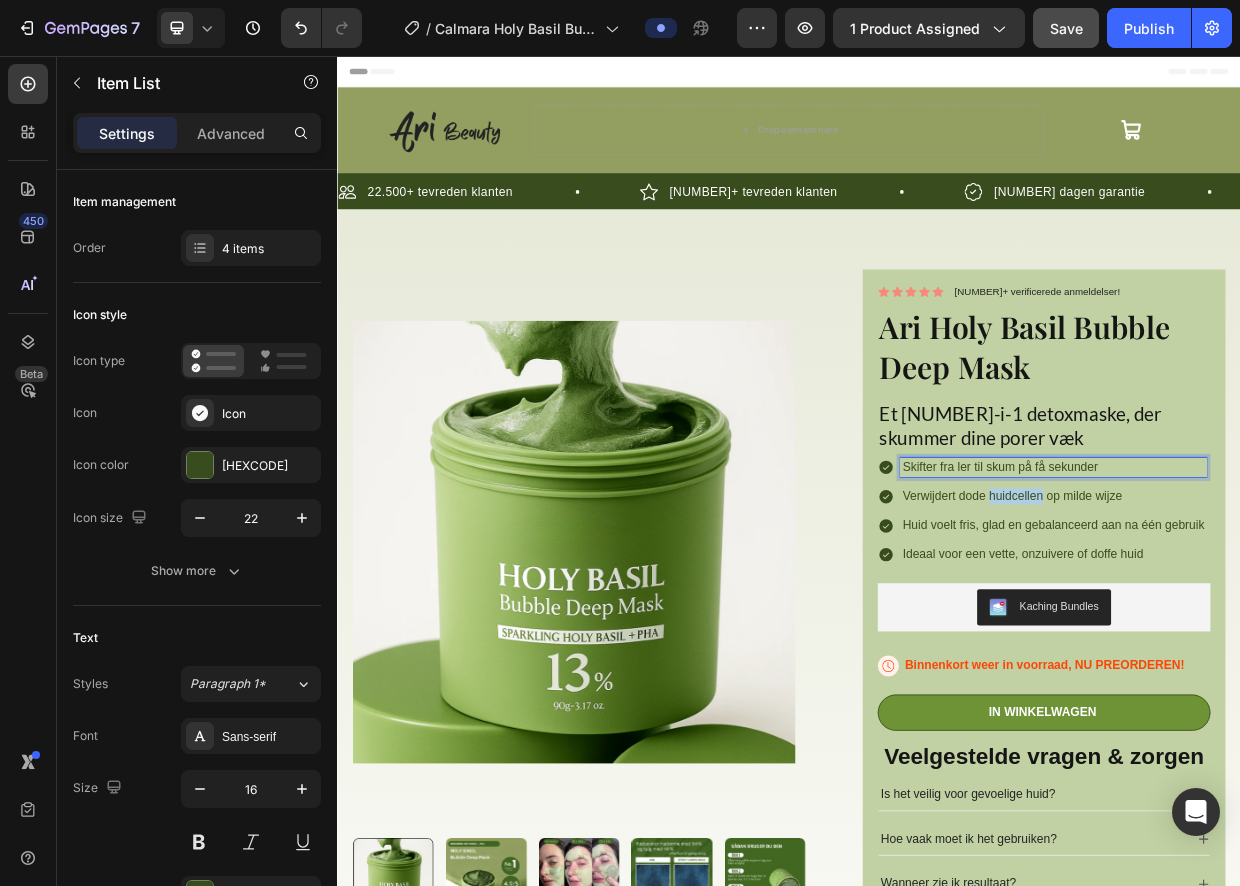 click on "Verwijdert dode huidcellen op milde wijze" at bounding box center [1288, 640] 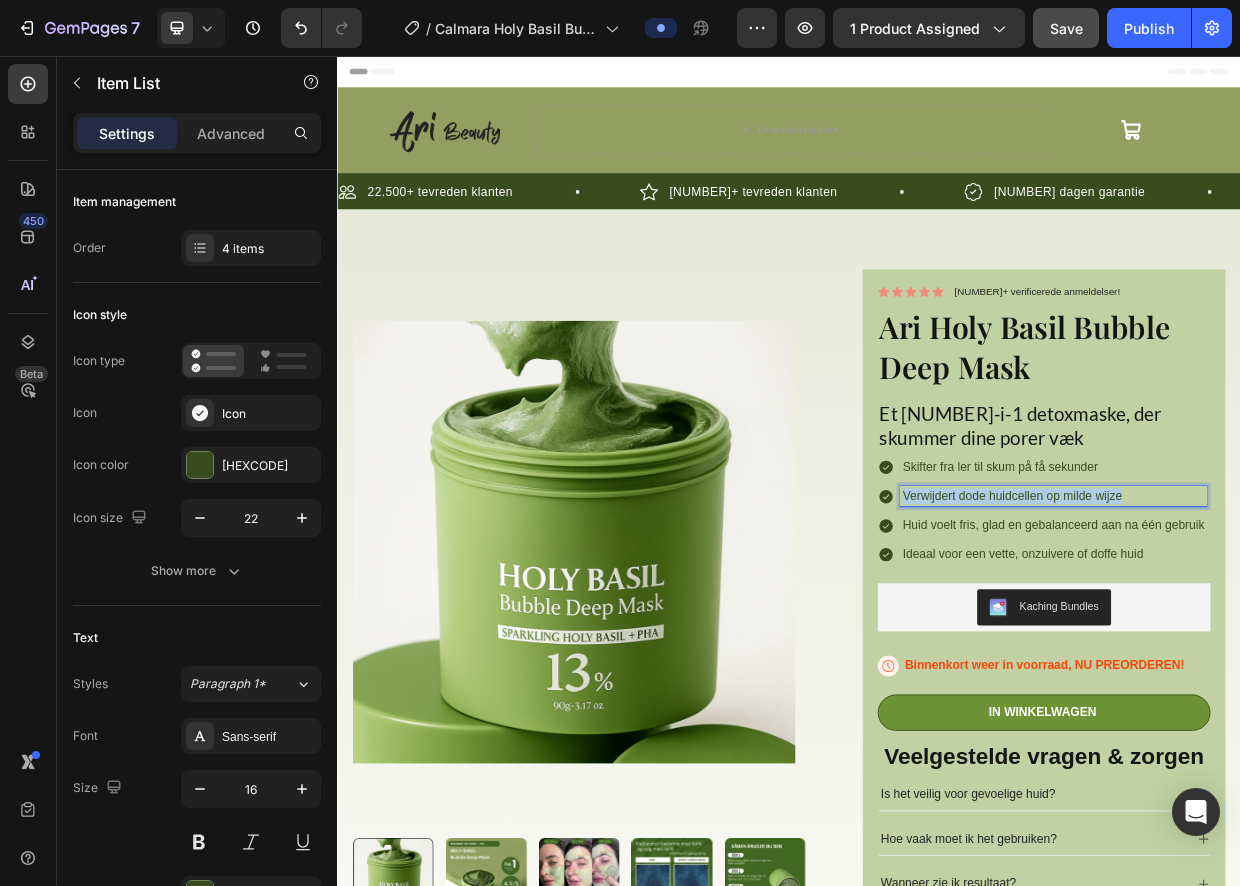 click on "Verwijdert dode huidcellen op milde wijze" at bounding box center [1288, 640] 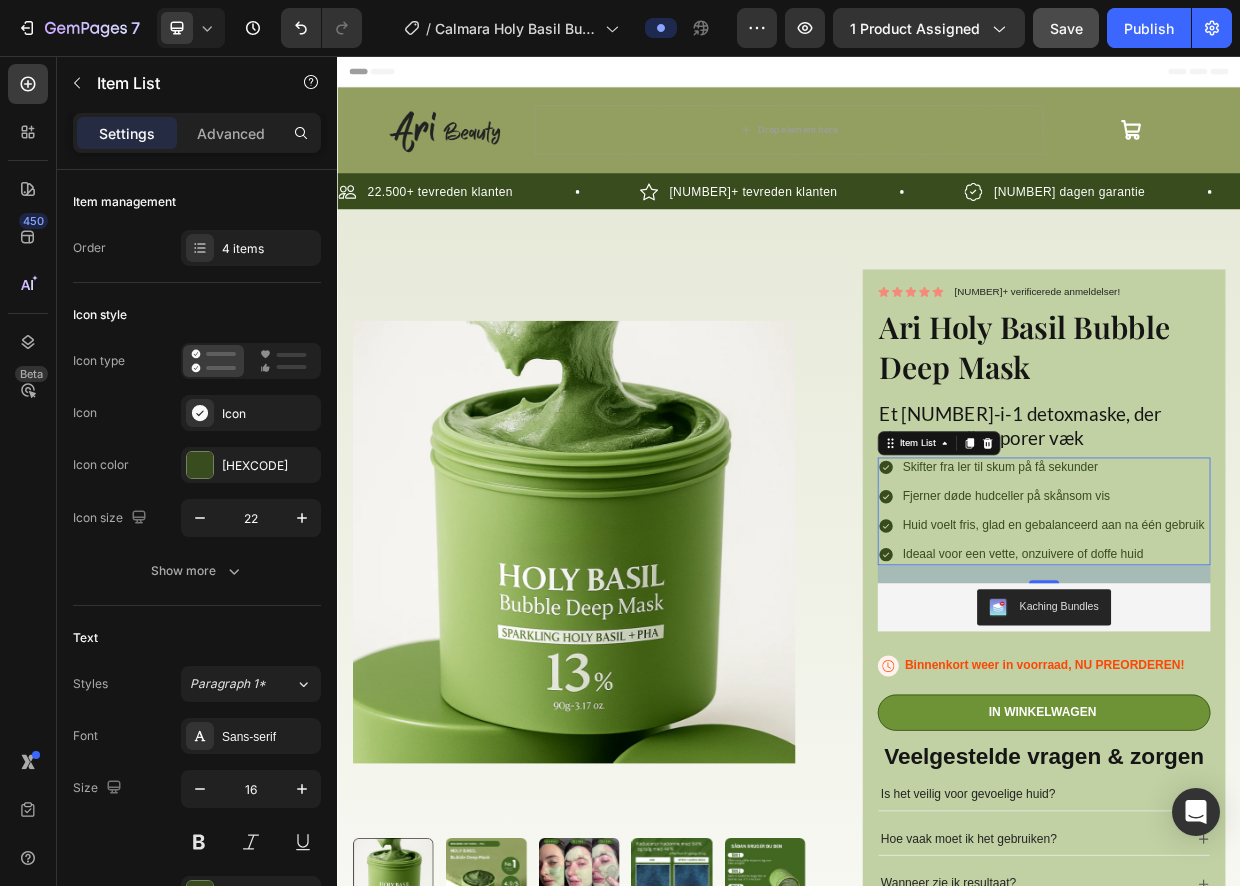 click on "Huid voelt fris, glad en gebalanceerd aan na één gebruik" at bounding box center (1288, 679) 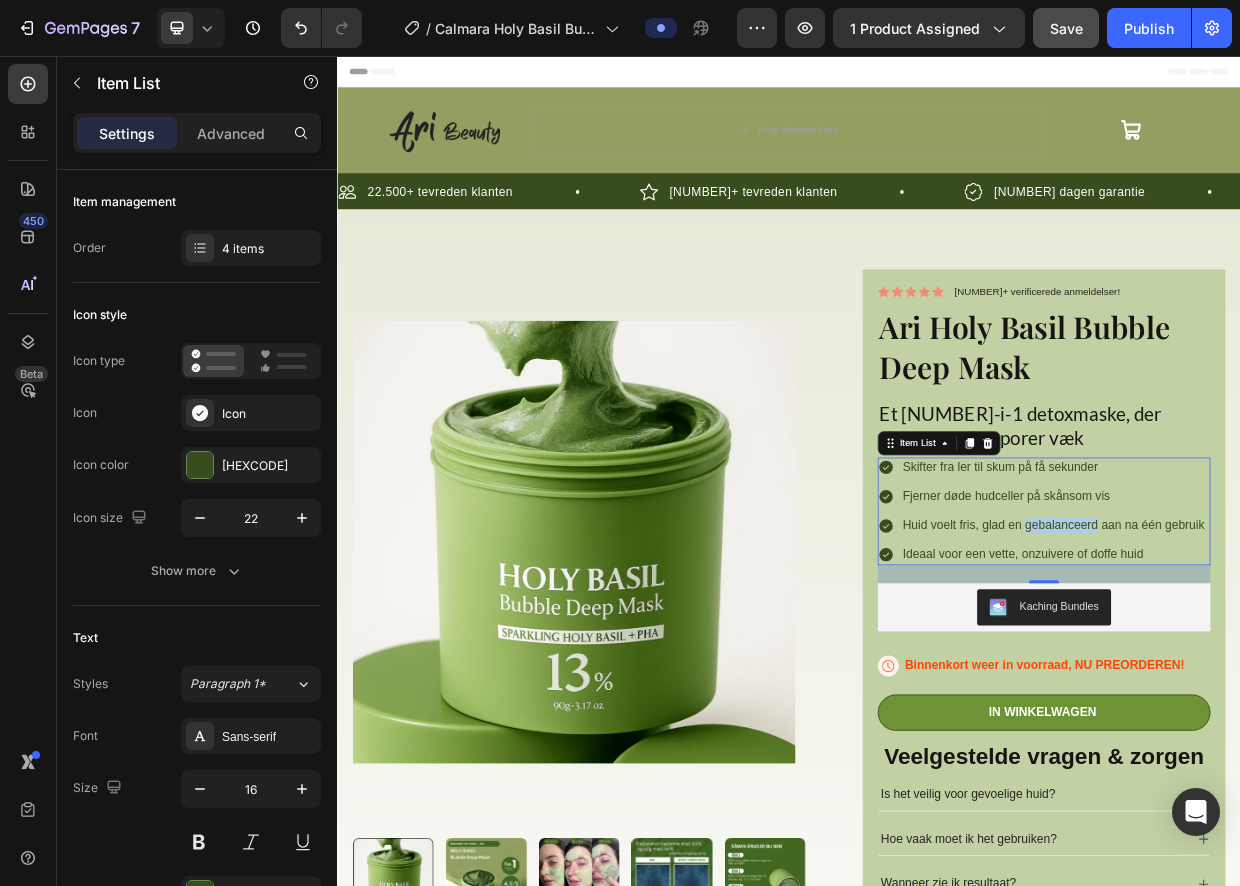 click on "Huid voelt fris, glad en gebalanceerd aan na één gebruik" at bounding box center [1288, 679] 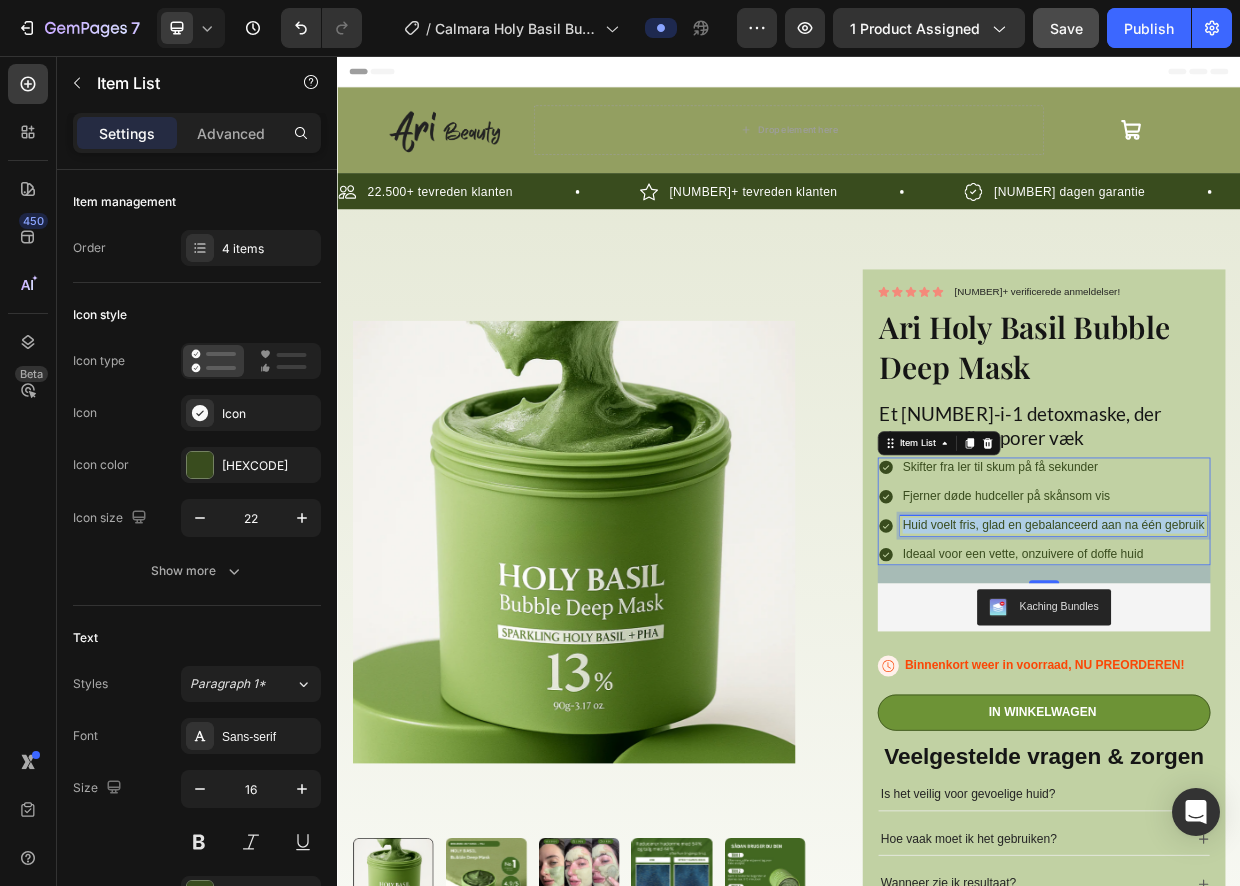 click on "Huid voelt fris, glad en gebalanceerd aan na één gebruik" at bounding box center (1288, 679) 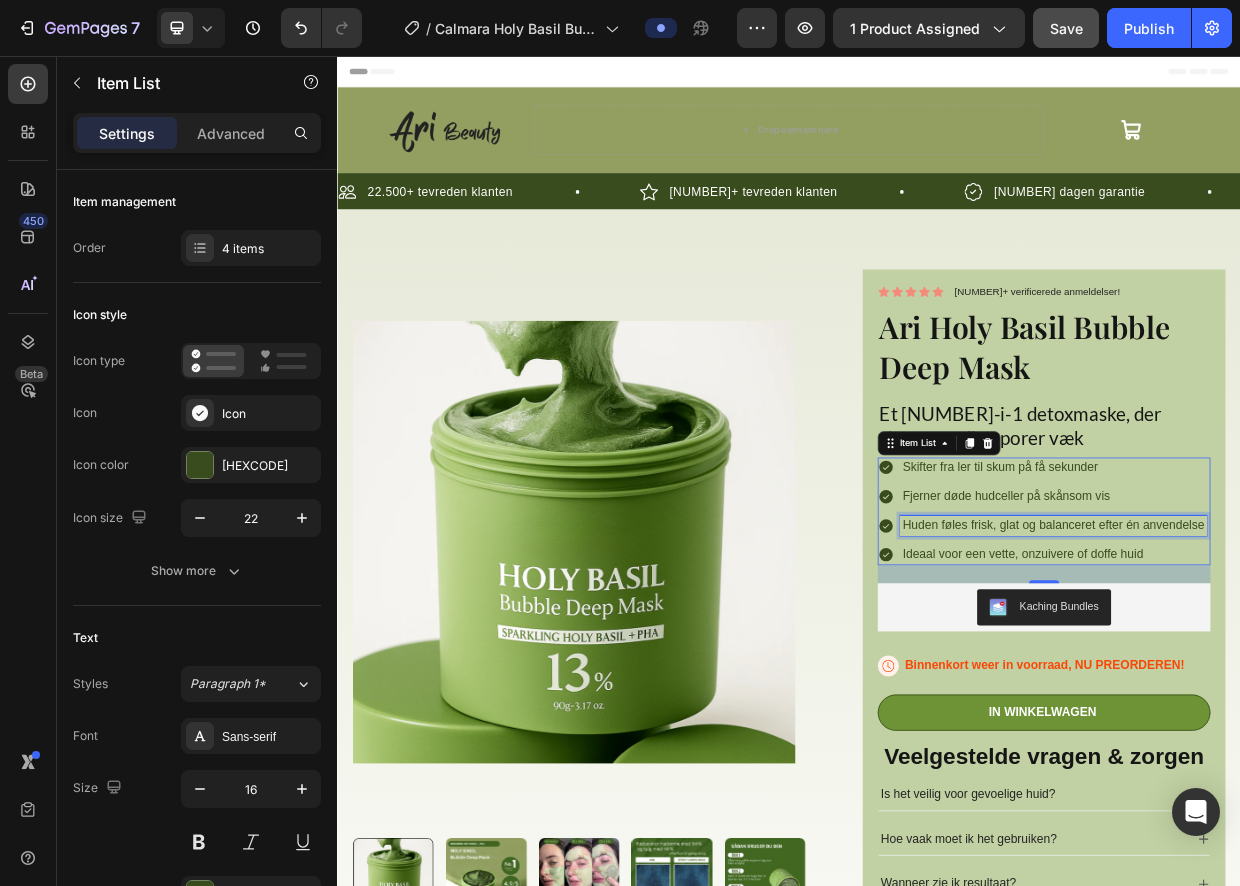click on "Ideaal voor een vette, onzuivere of doffe huid" at bounding box center (1288, 718) 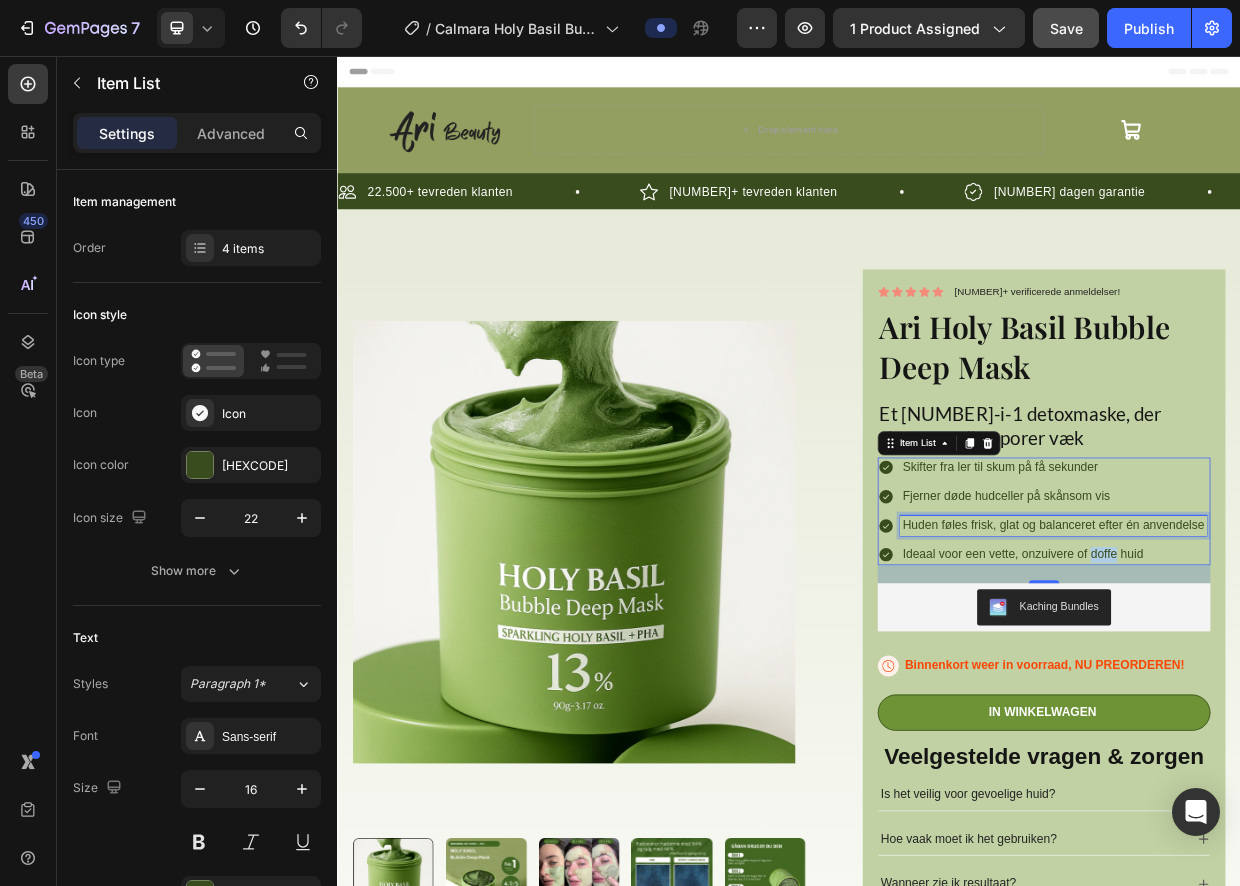 click on "Ideaal voor een vette, onzuivere of doffe huid" at bounding box center (1288, 718) 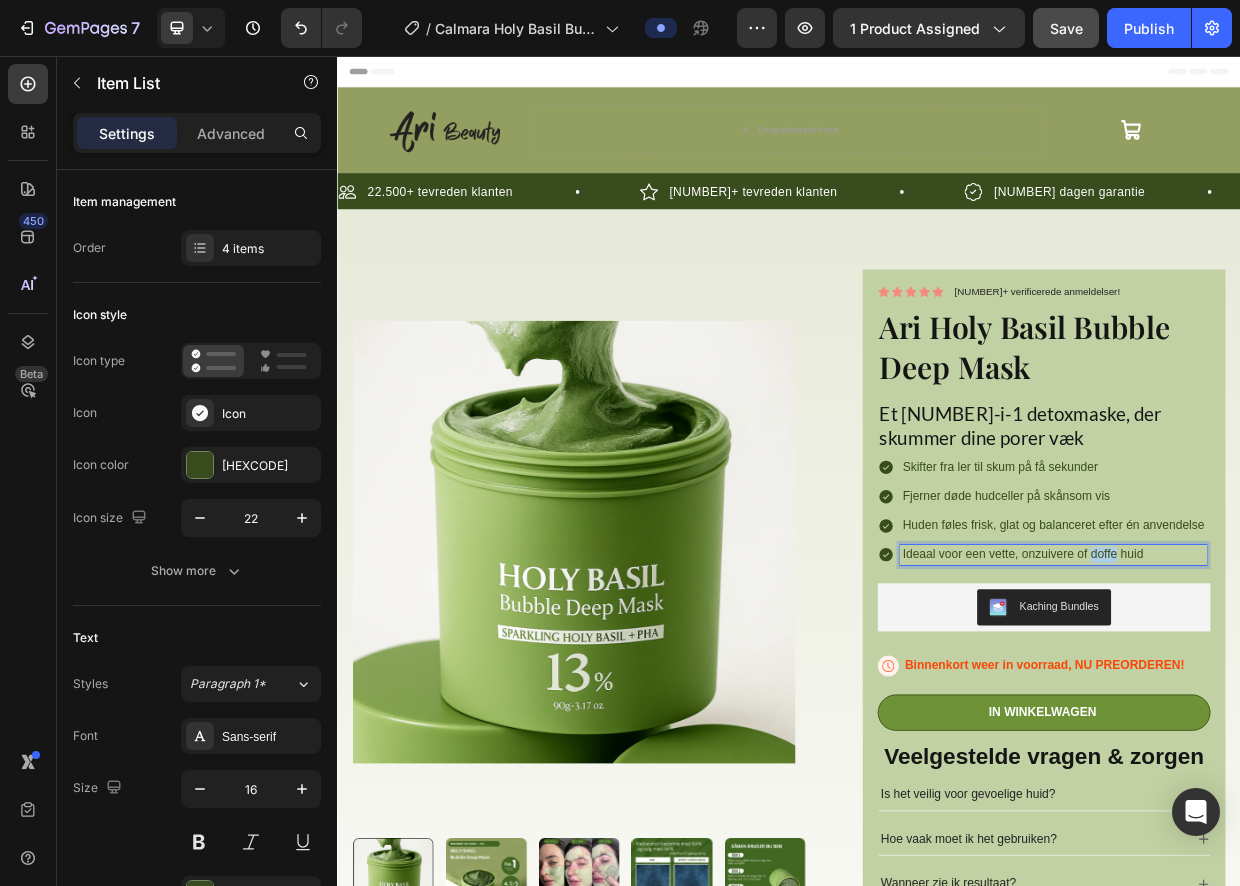 click on "Ideaal voor een vette, onzuivere of doffe huid" at bounding box center (1288, 718) 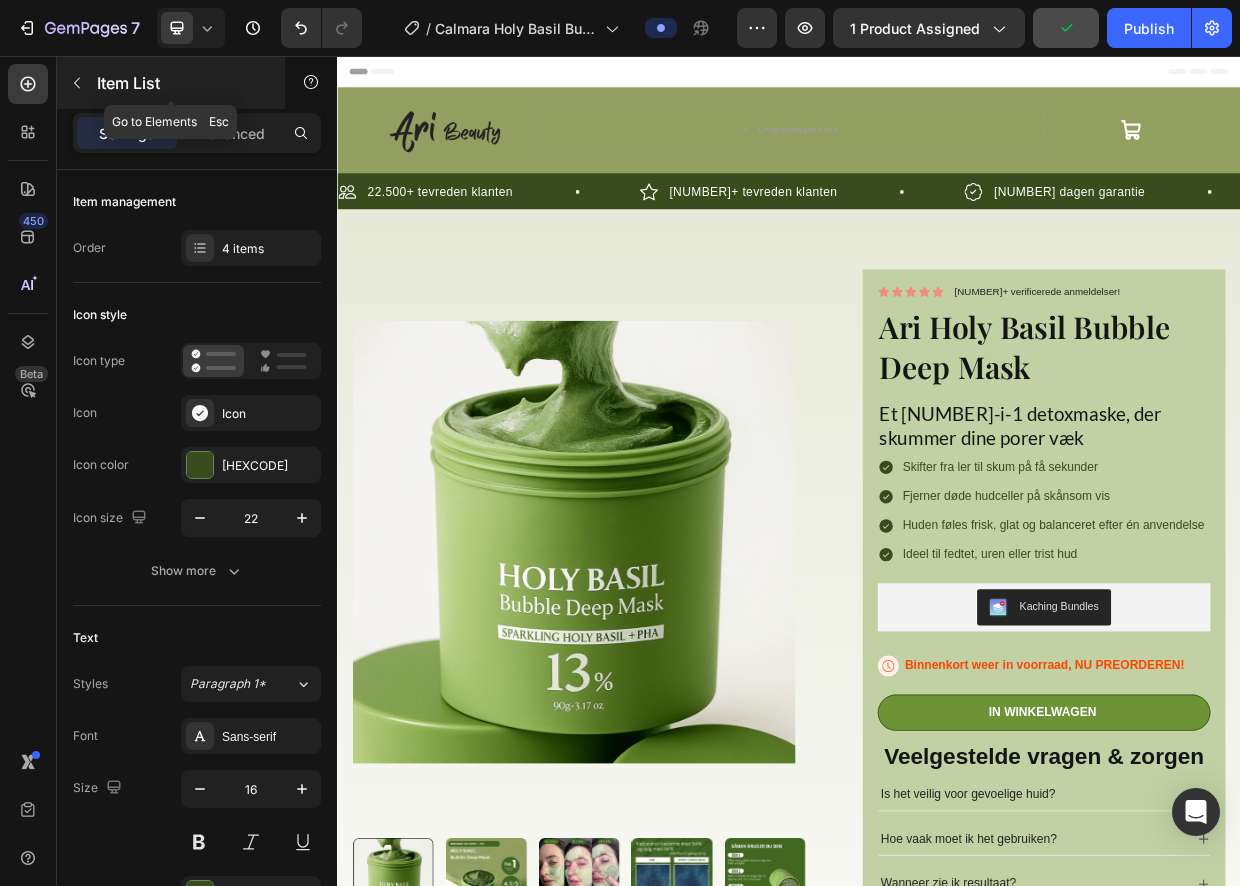 click 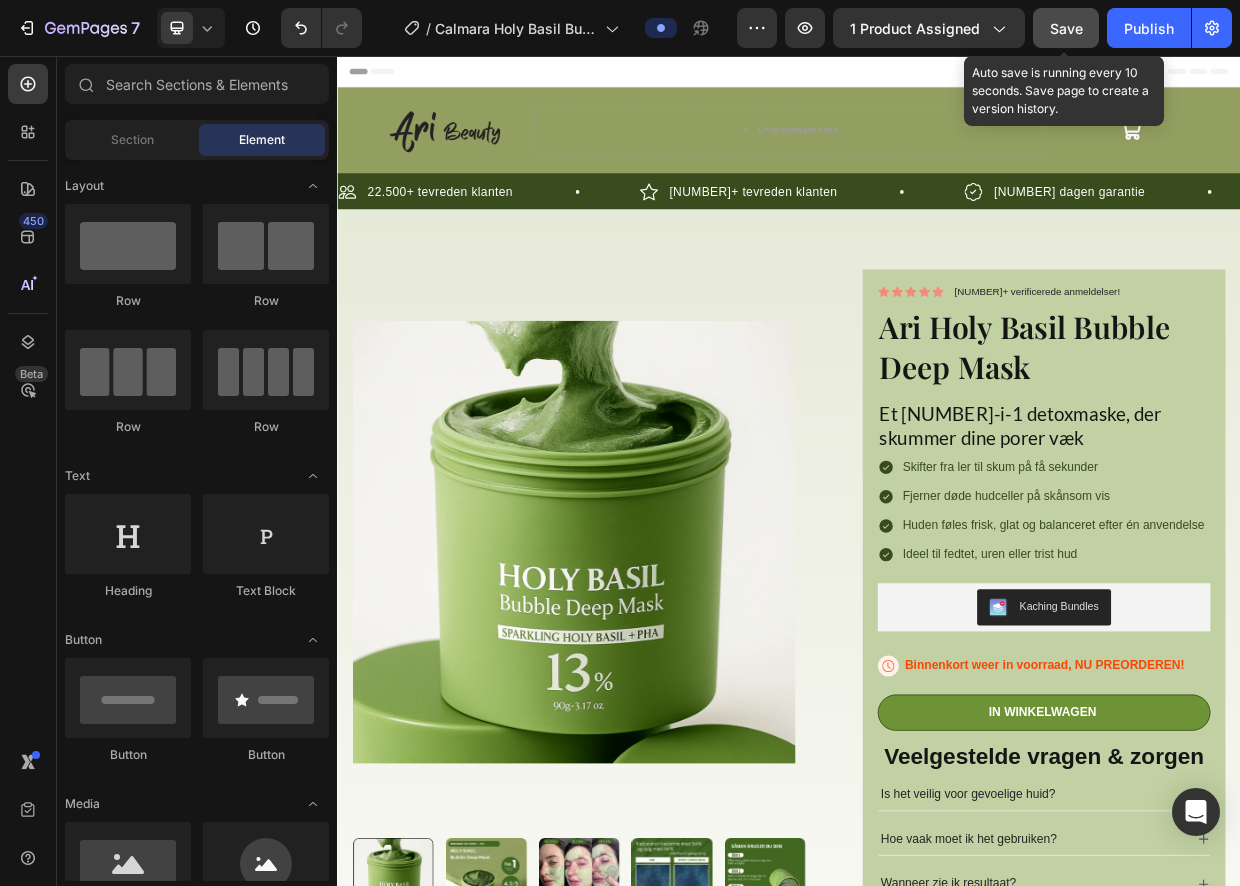 click on "Save" 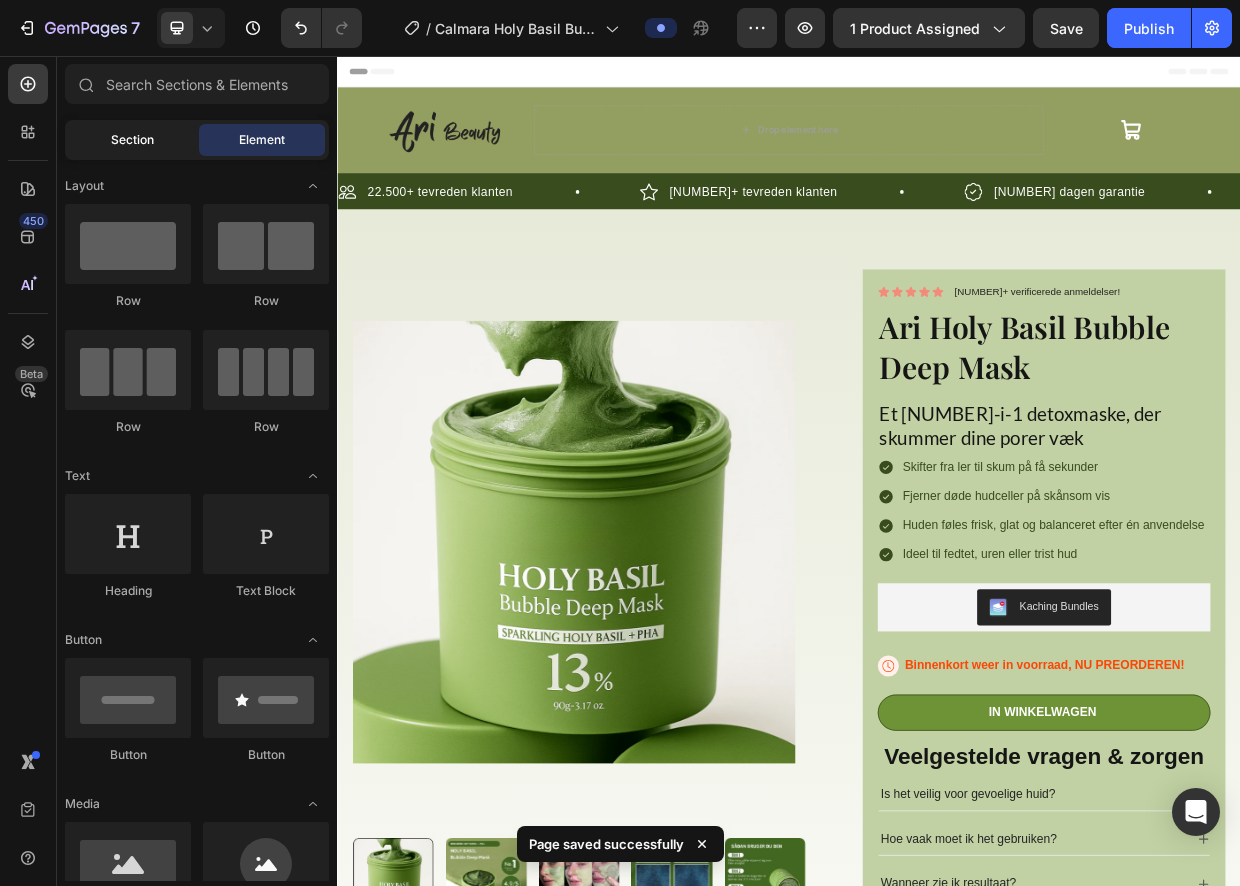 click on "Section" at bounding box center (132, 140) 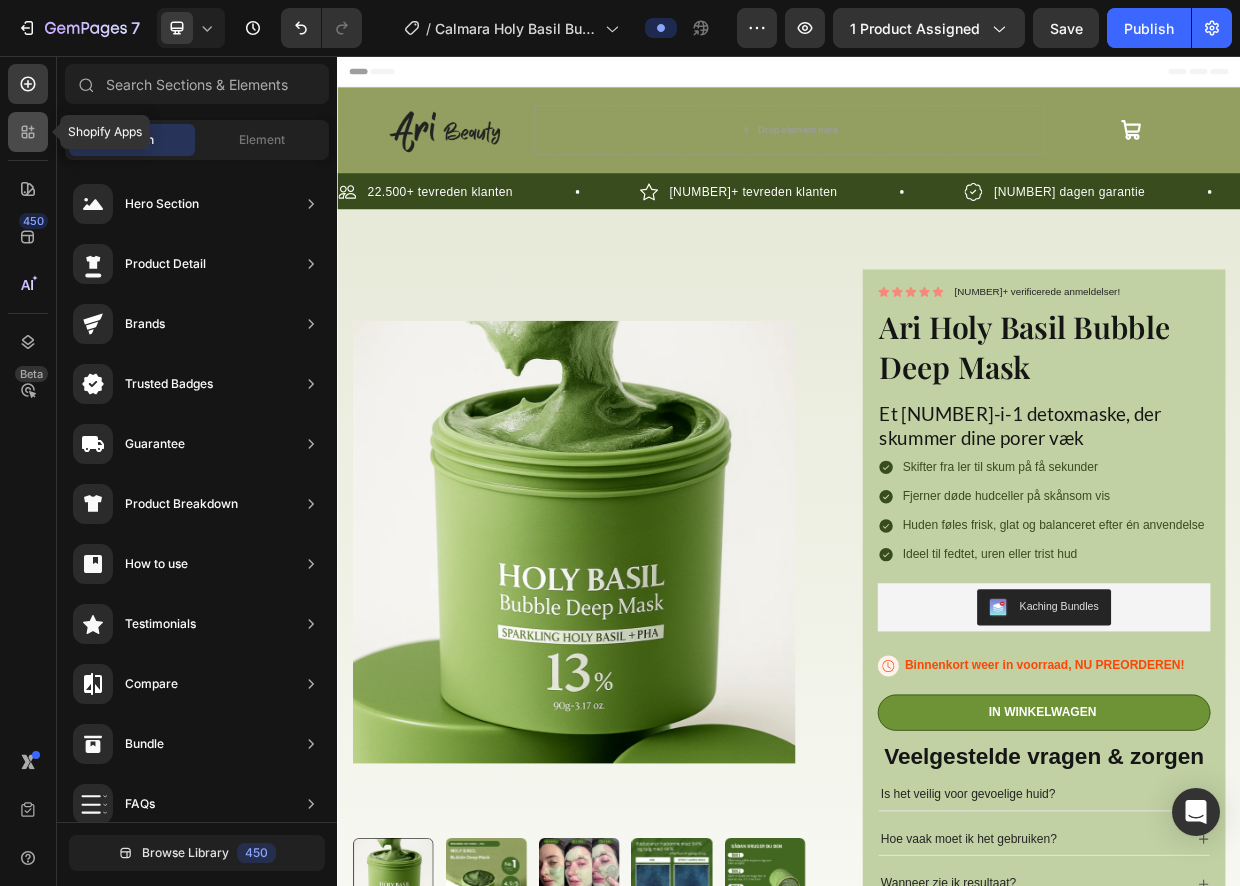 click 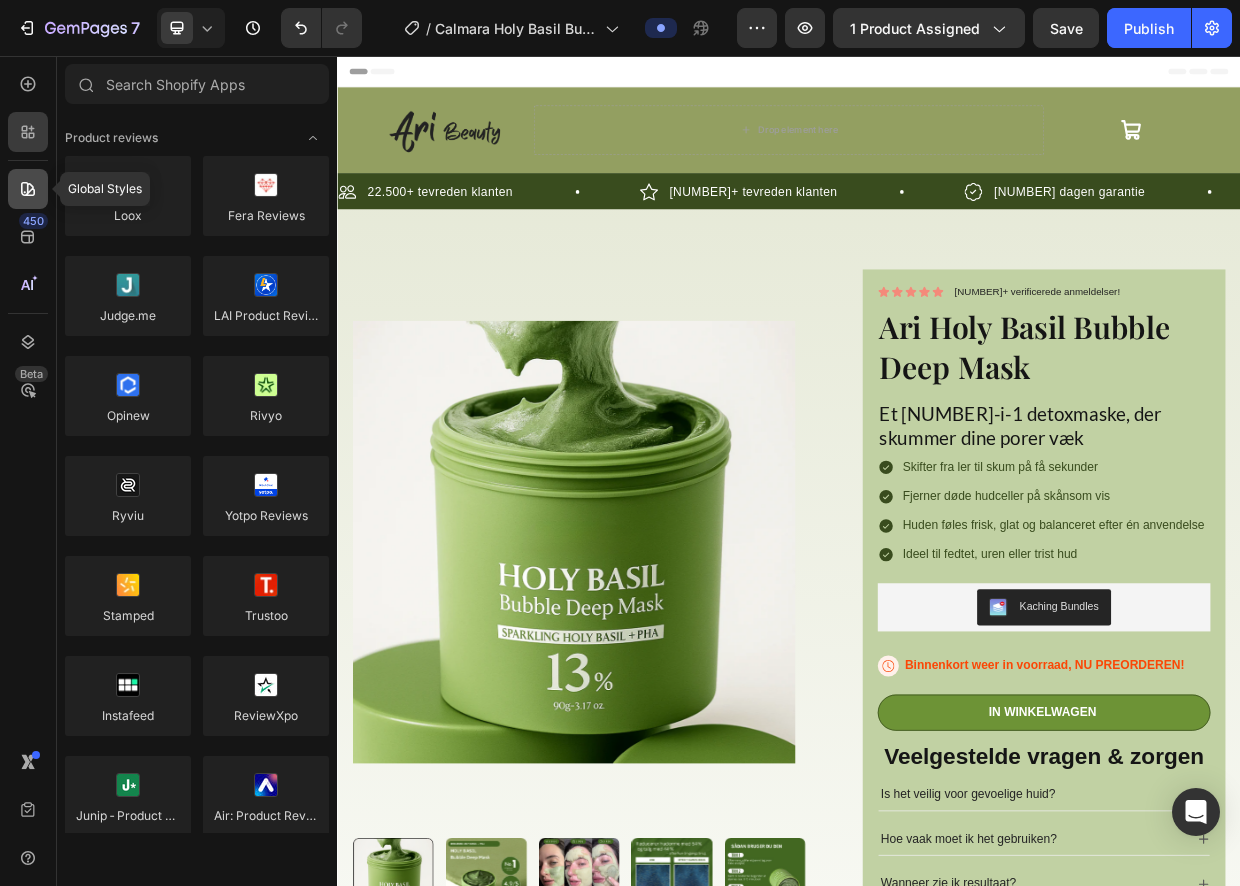 click 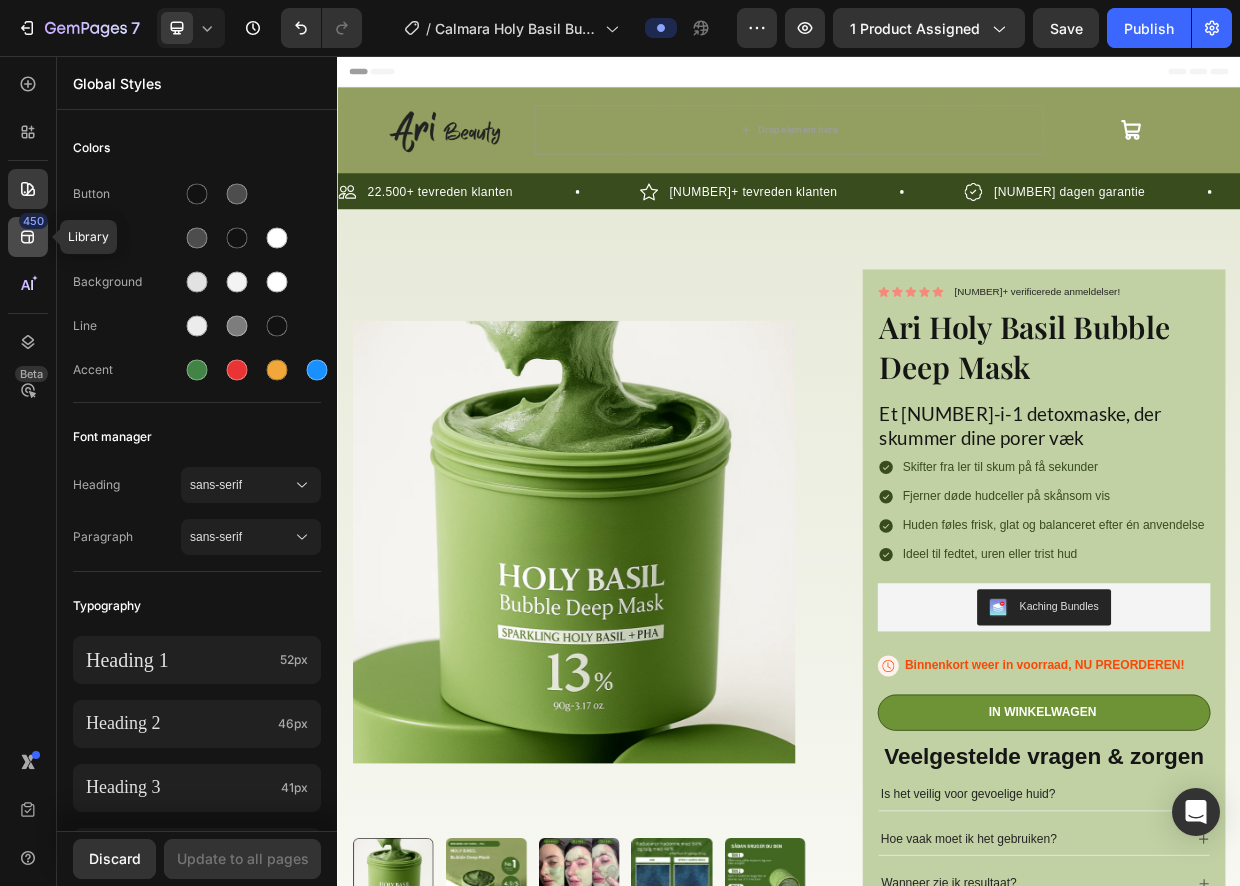 click 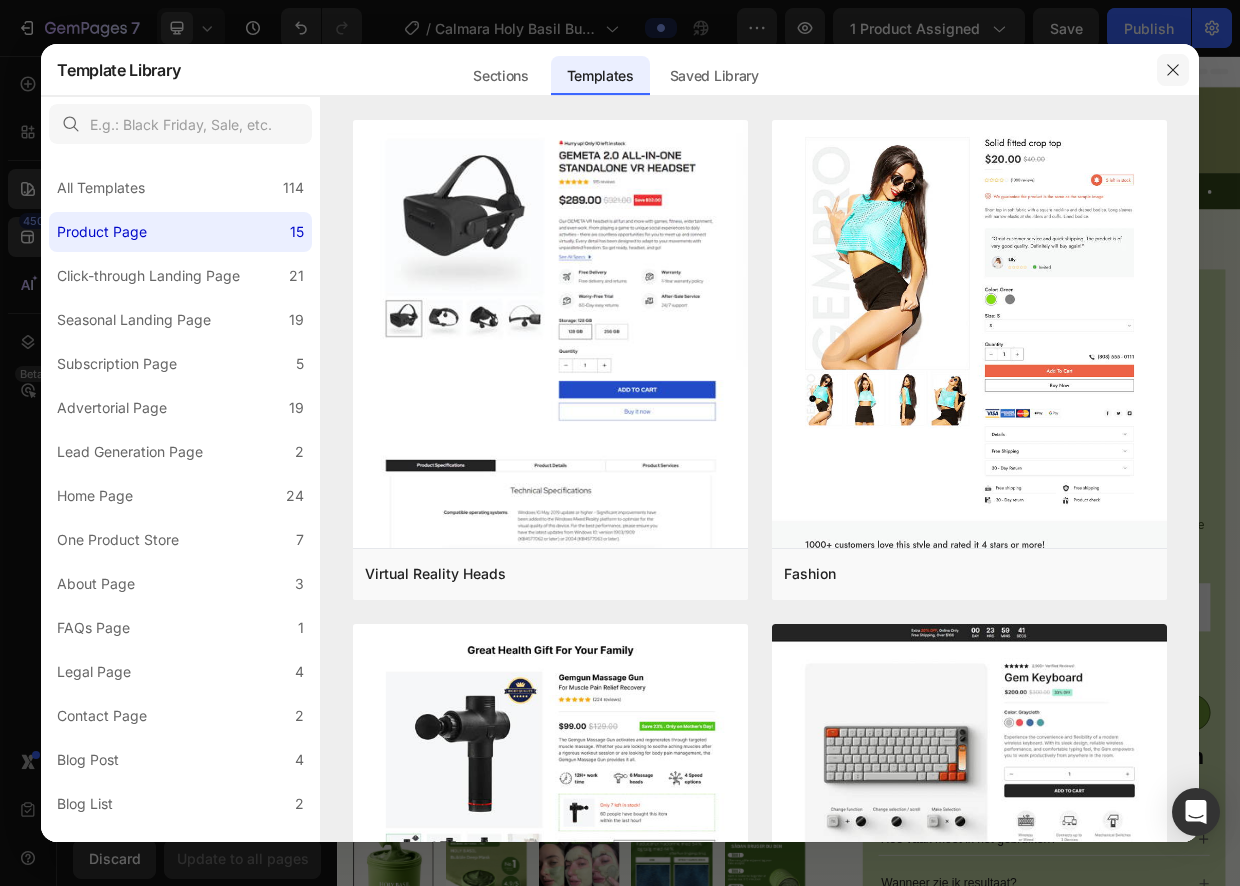 click 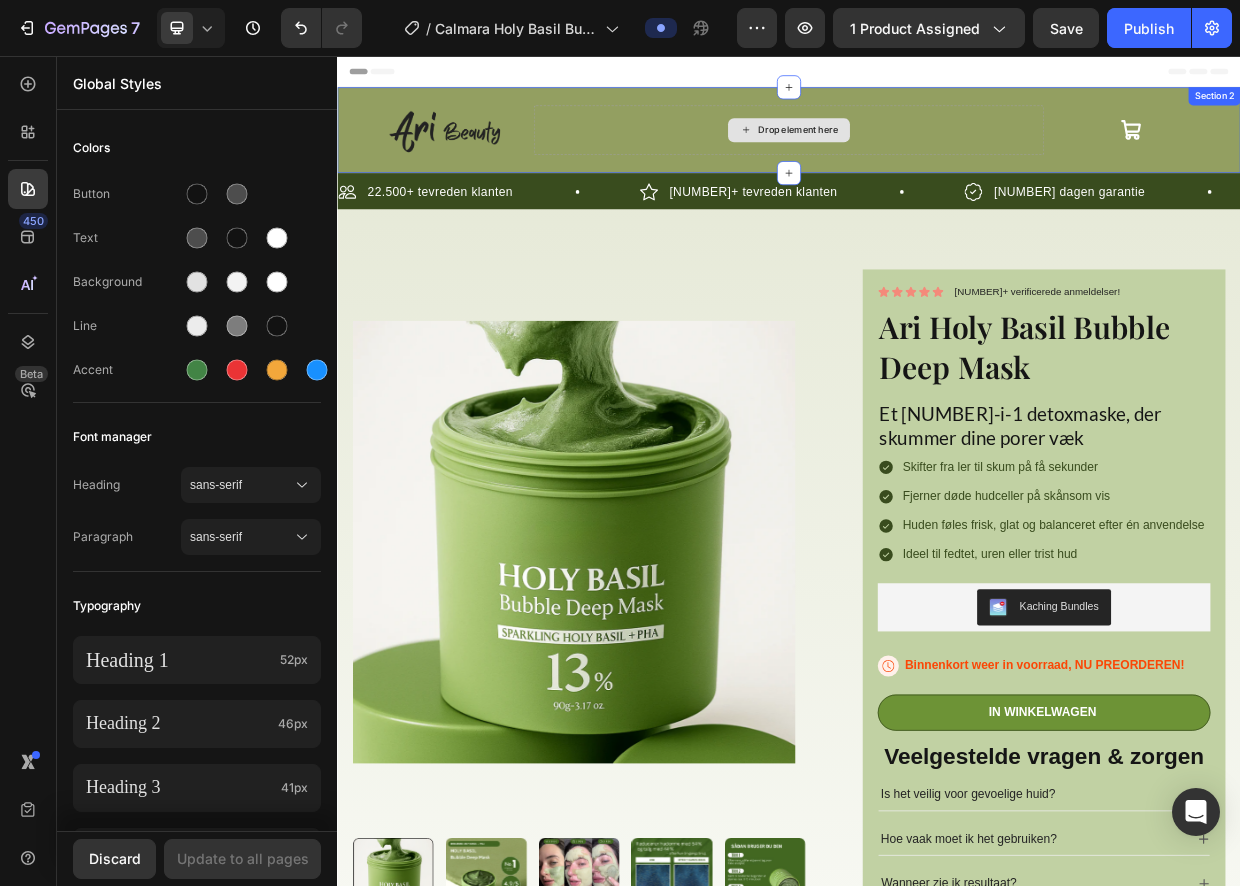 click on "Drop element here" at bounding box center (936, 154) 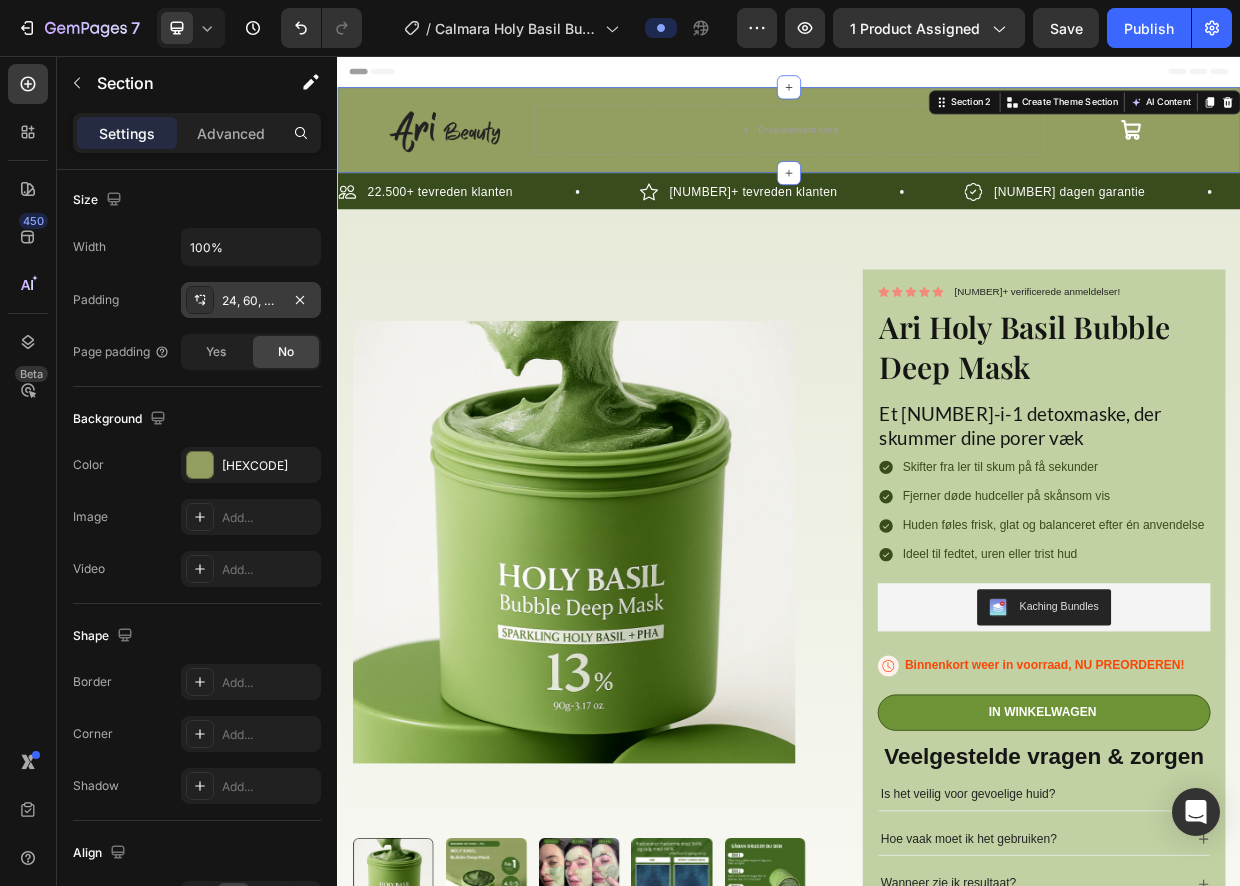 scroll, scrollTop: 0, scrollLeft: 0, axis: both 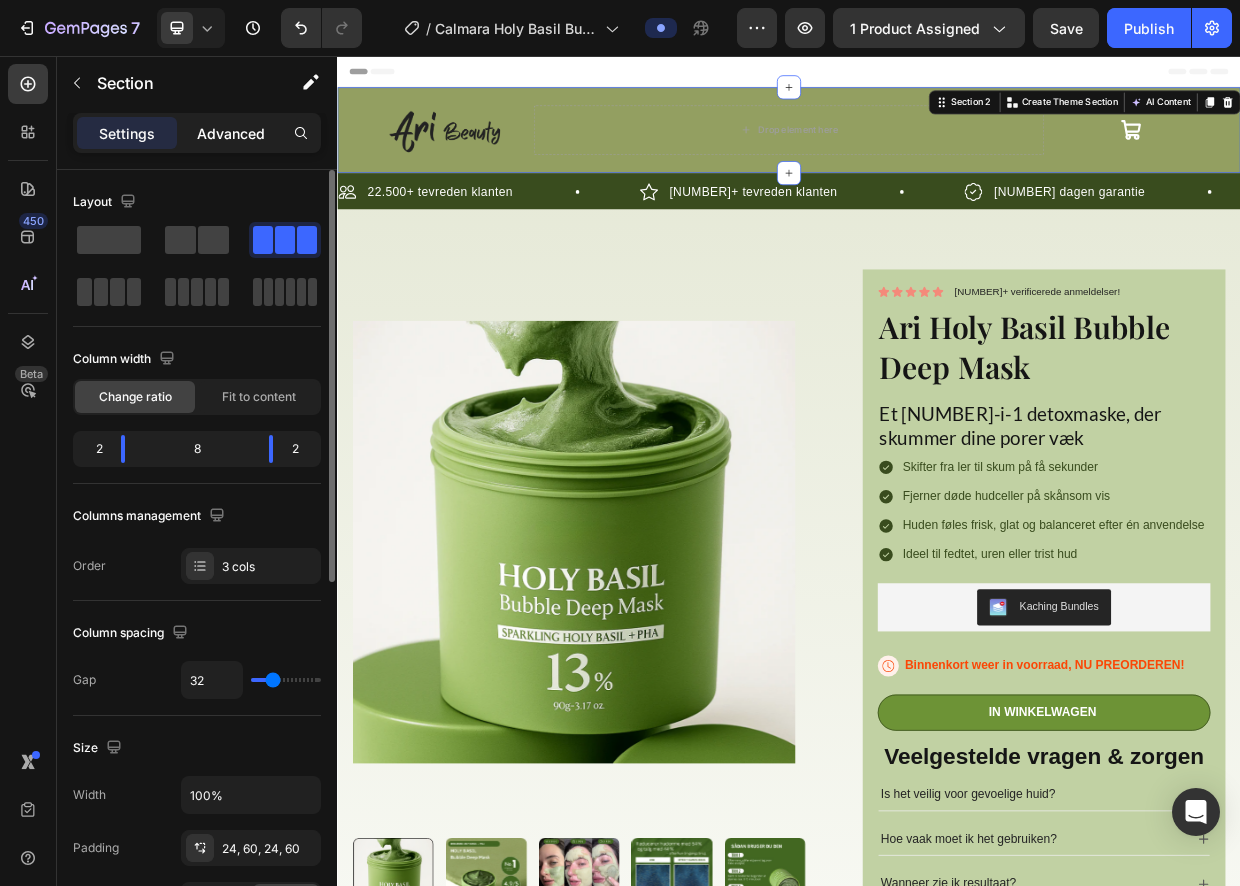 click on "Advanced" 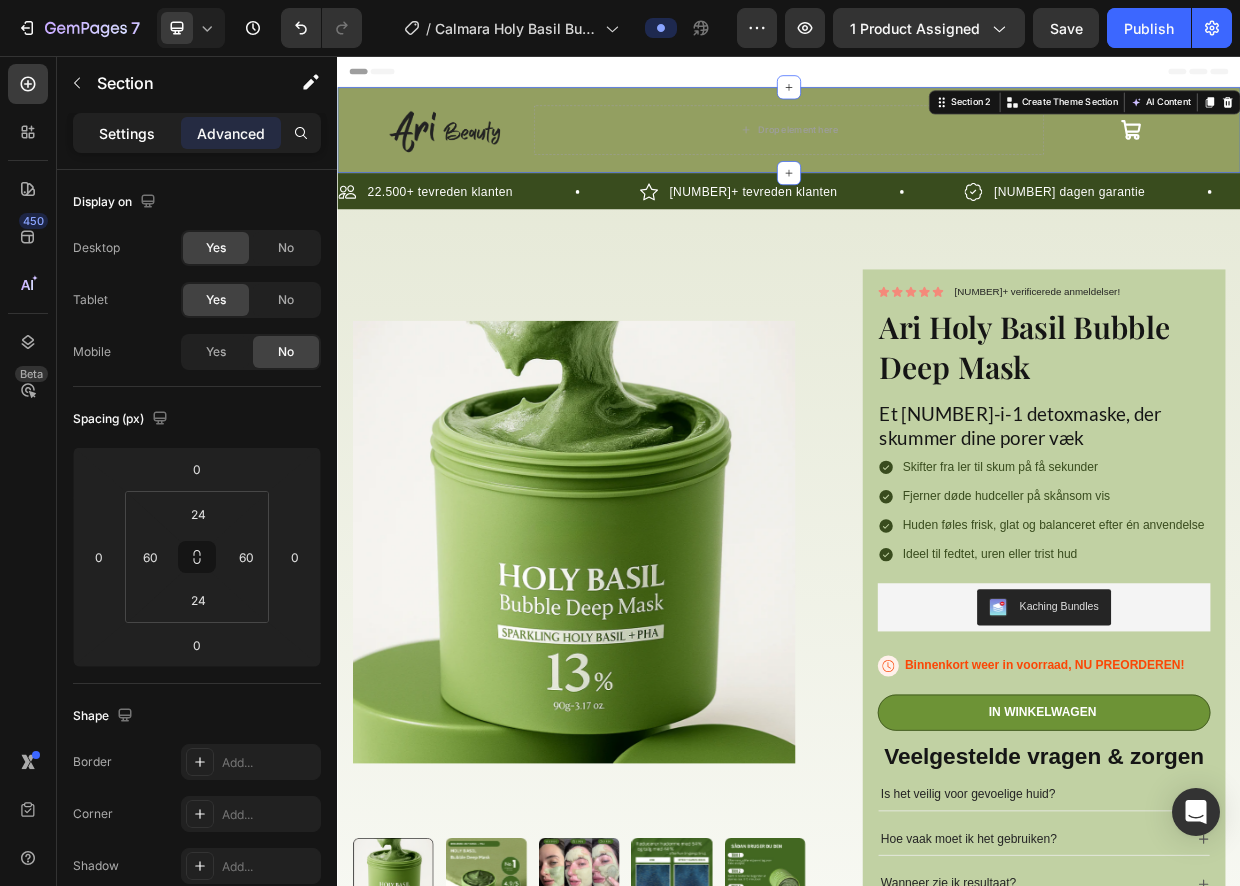click on "Settings" 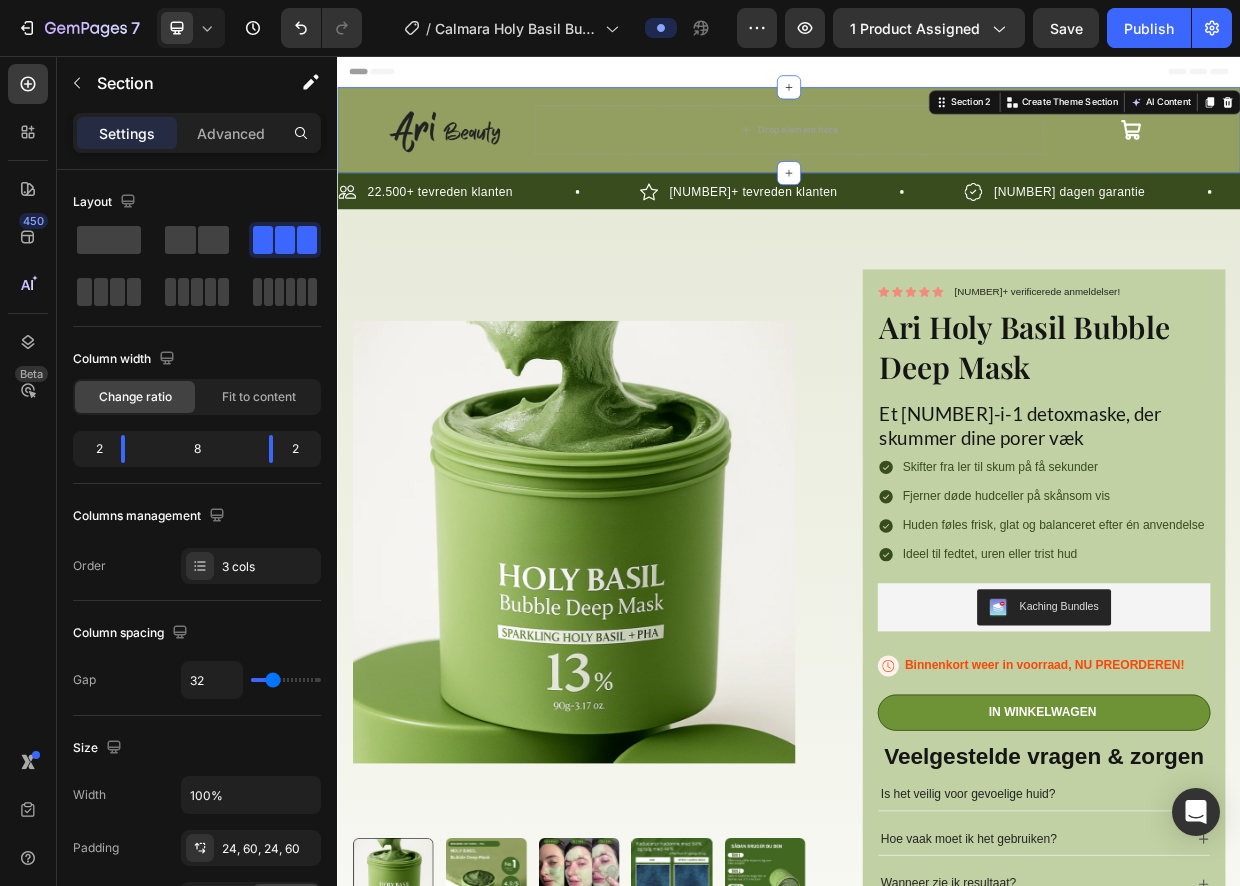 click on "Image
Drop element here
Button Section 2   You can create reusable sections Create Theme Section AI Content Write with GemAI What would you like to describe here? Tone and Voice Persuasive Product Ari Holy Basil Bubble Deep Mask Show more Generate" at bounding box center (937, 154) 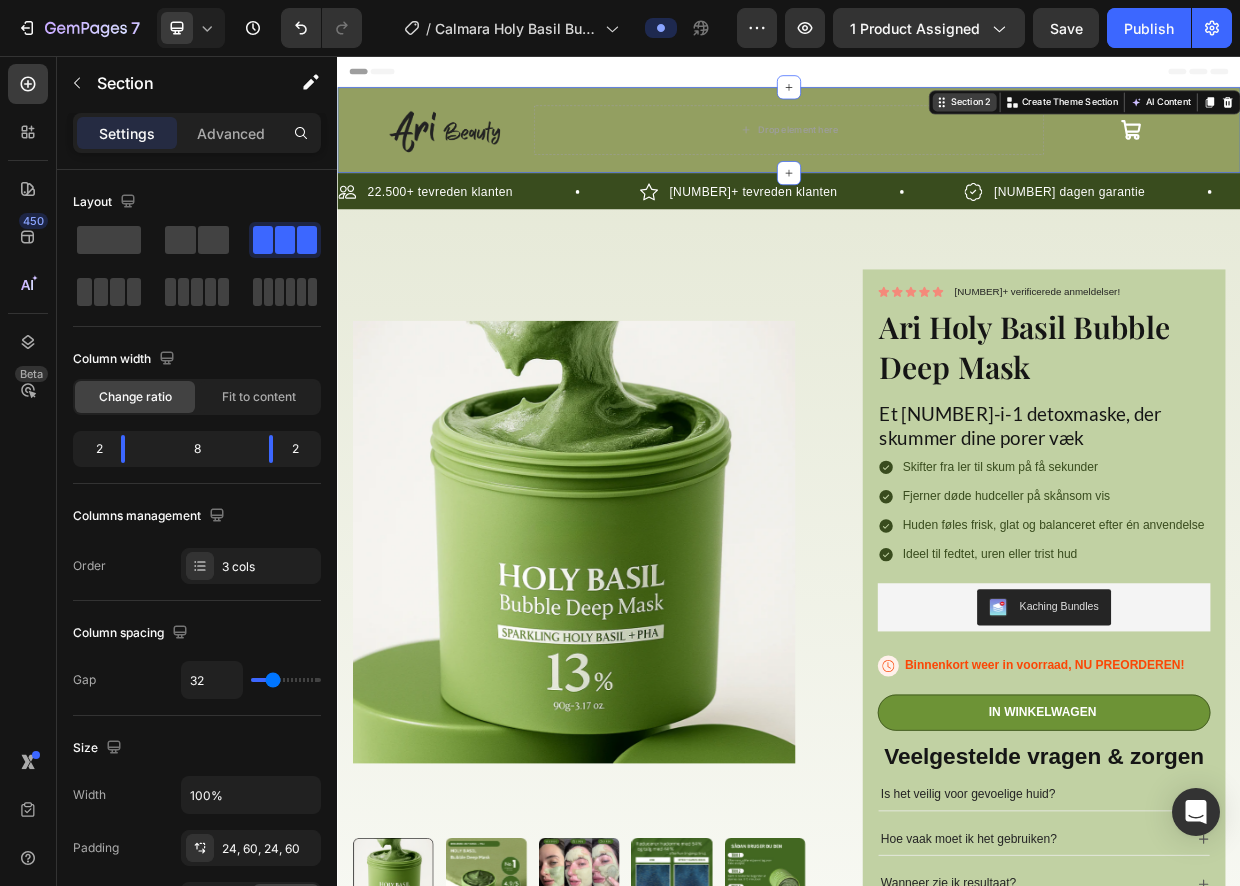 click on "Section 2" at bounding box center (1178, 117) 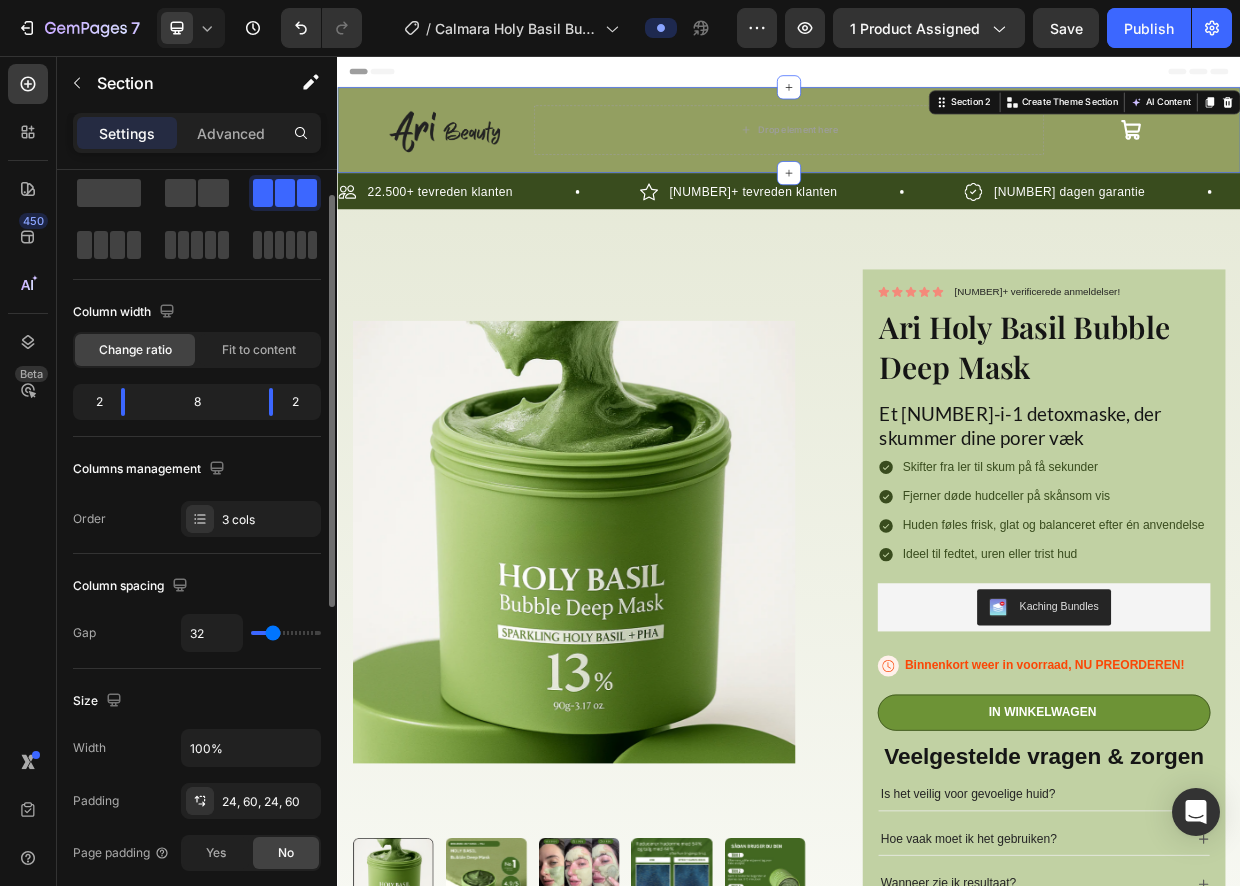 scroll, scrollTop: 0, scrollLeft: 0, axis: both 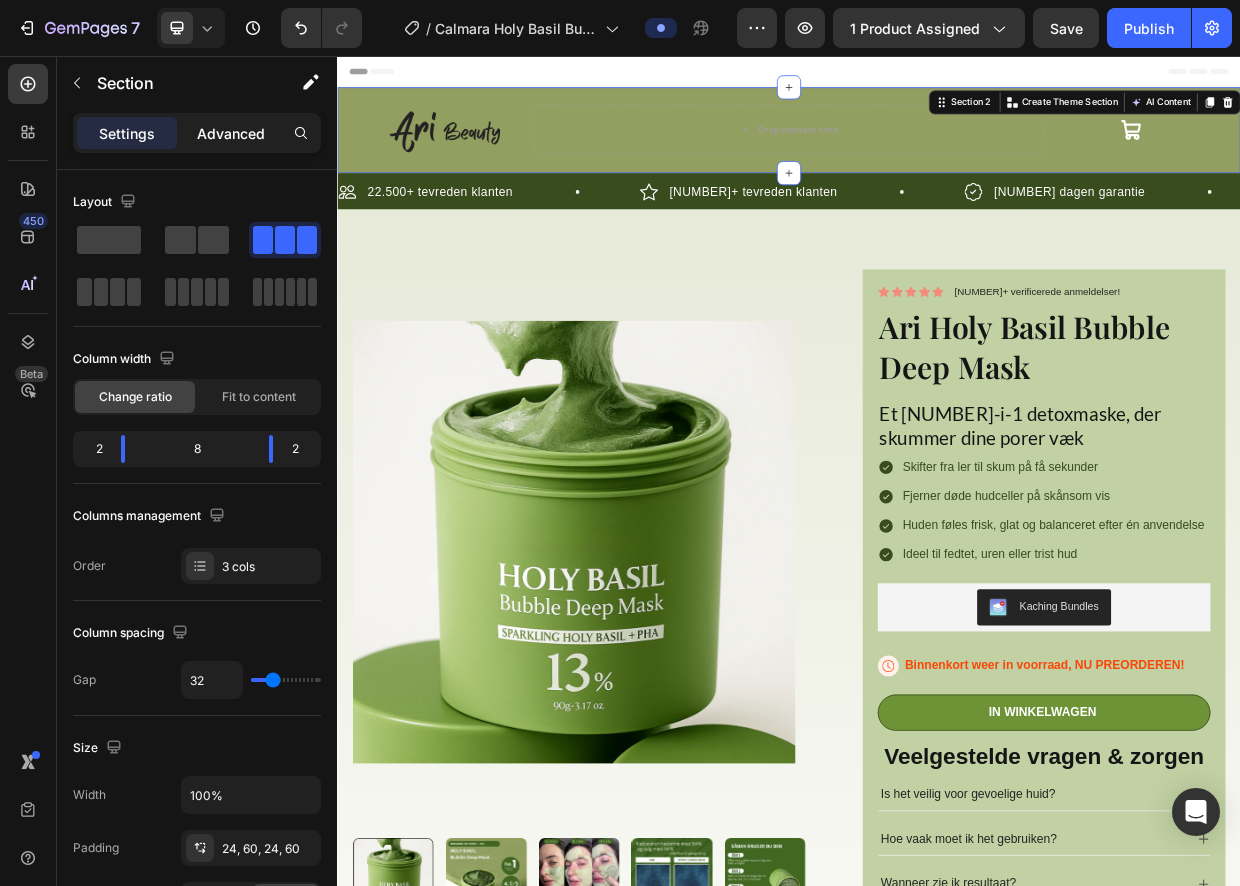 click on "Advanced" 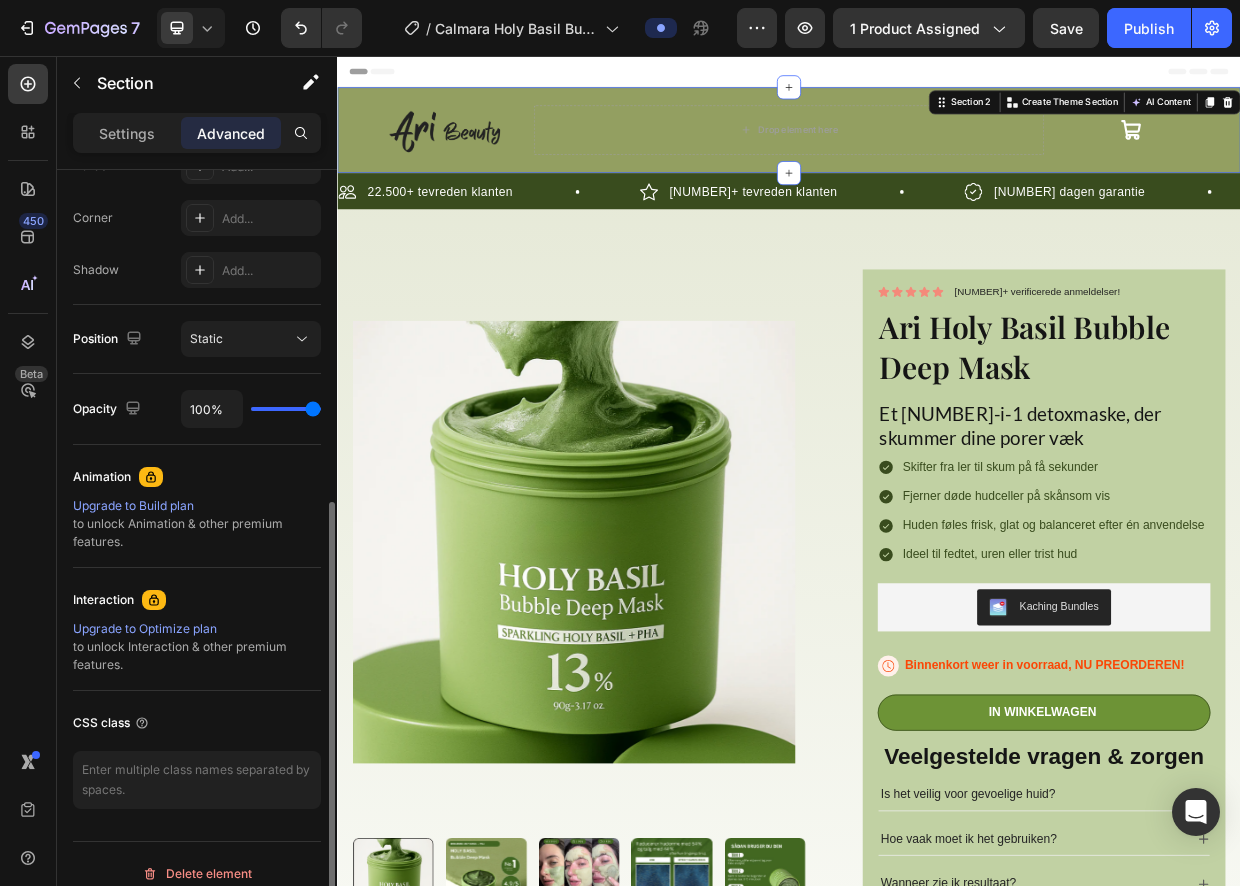 scroll, scrollTop: 615, scrollLeft: 0, axis: vertical 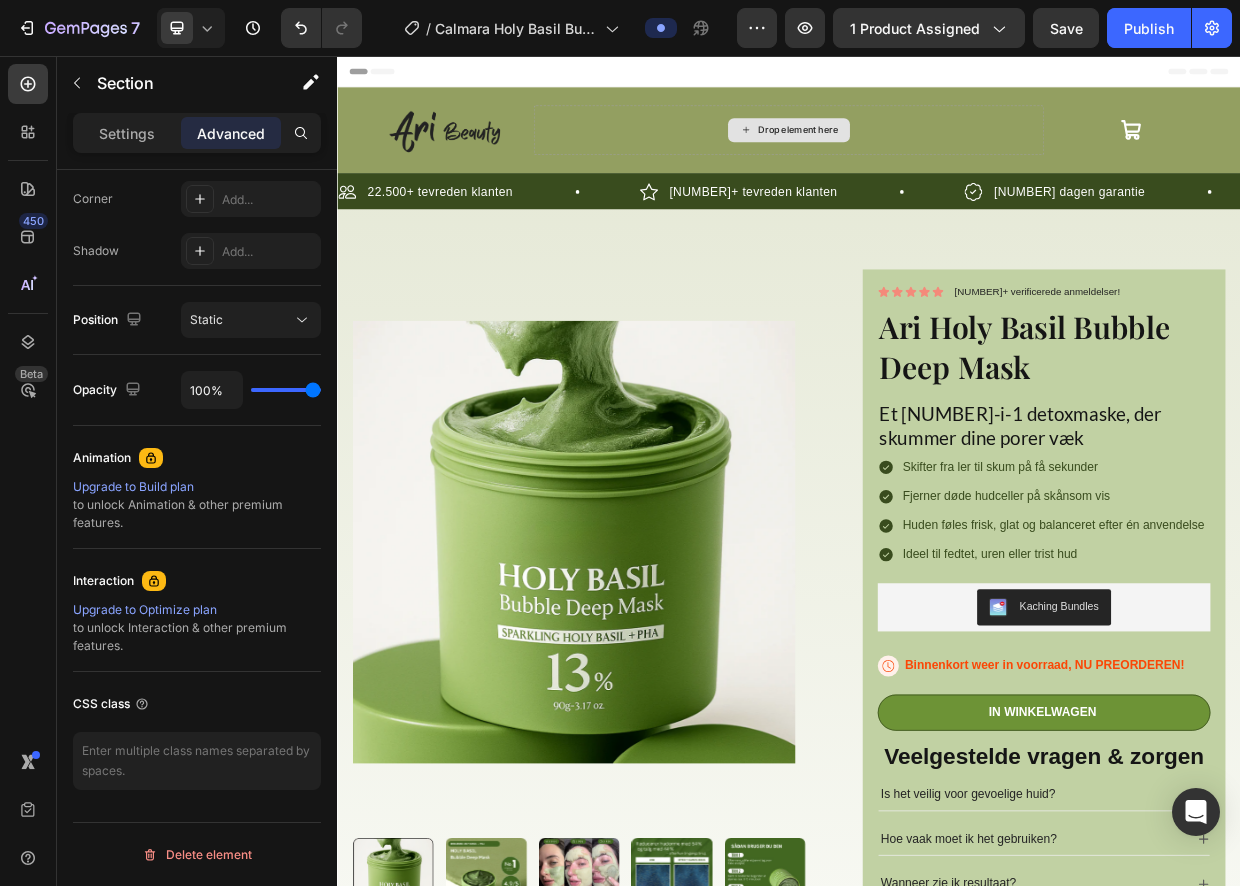 click on "Drop element here" at bounding box center (936, 154) 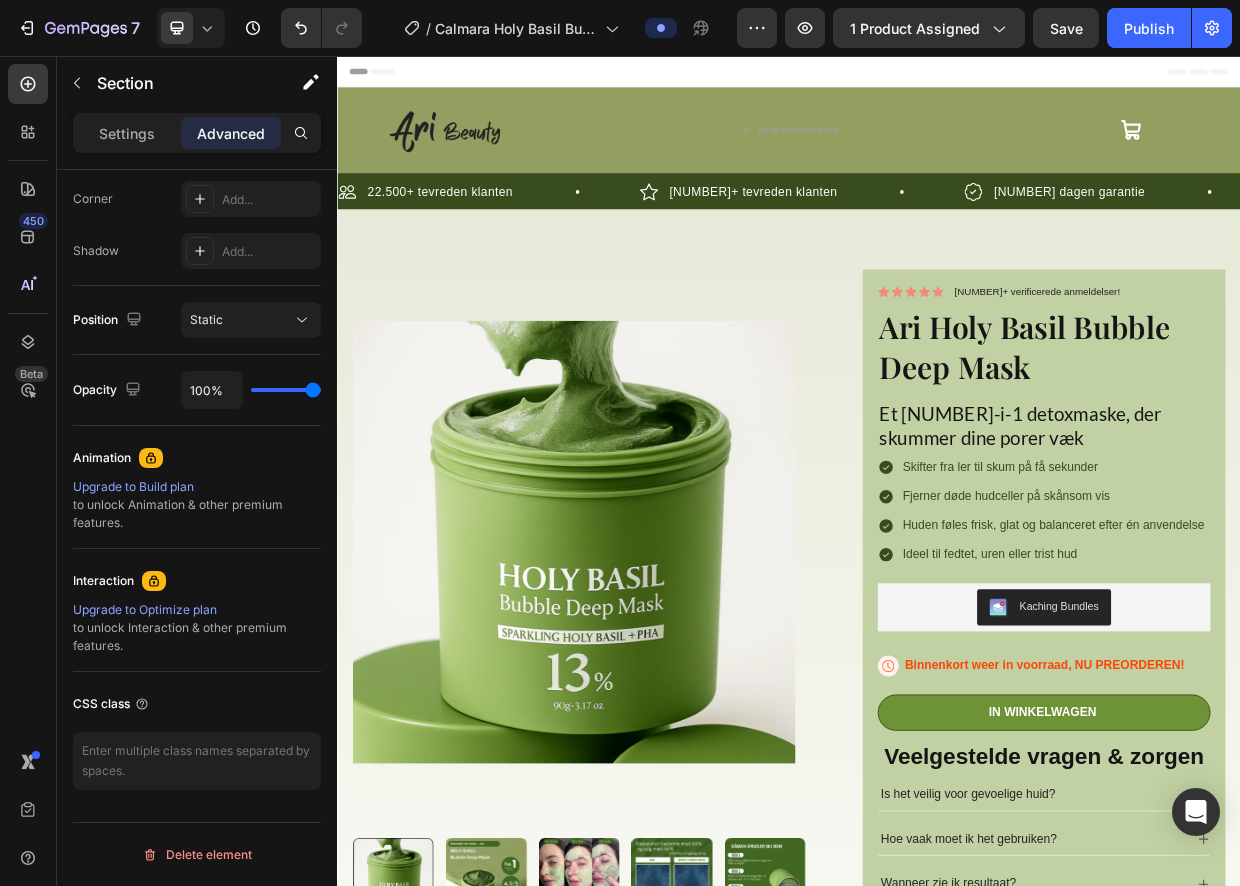 click on "Image
Drop element here
Button Section 2" at bounding box center [937, 154] 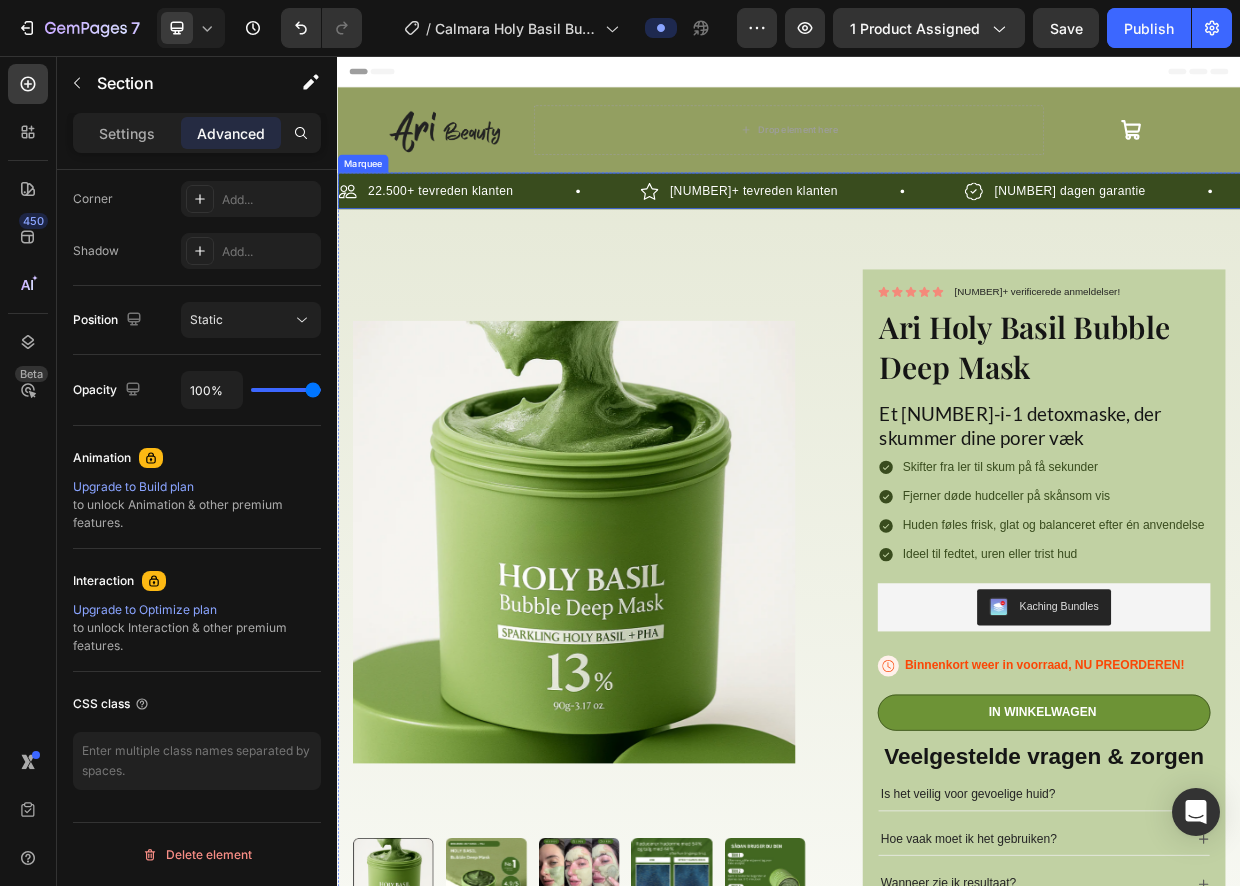 click on "Drop element here" at bounding box center [936, 154] 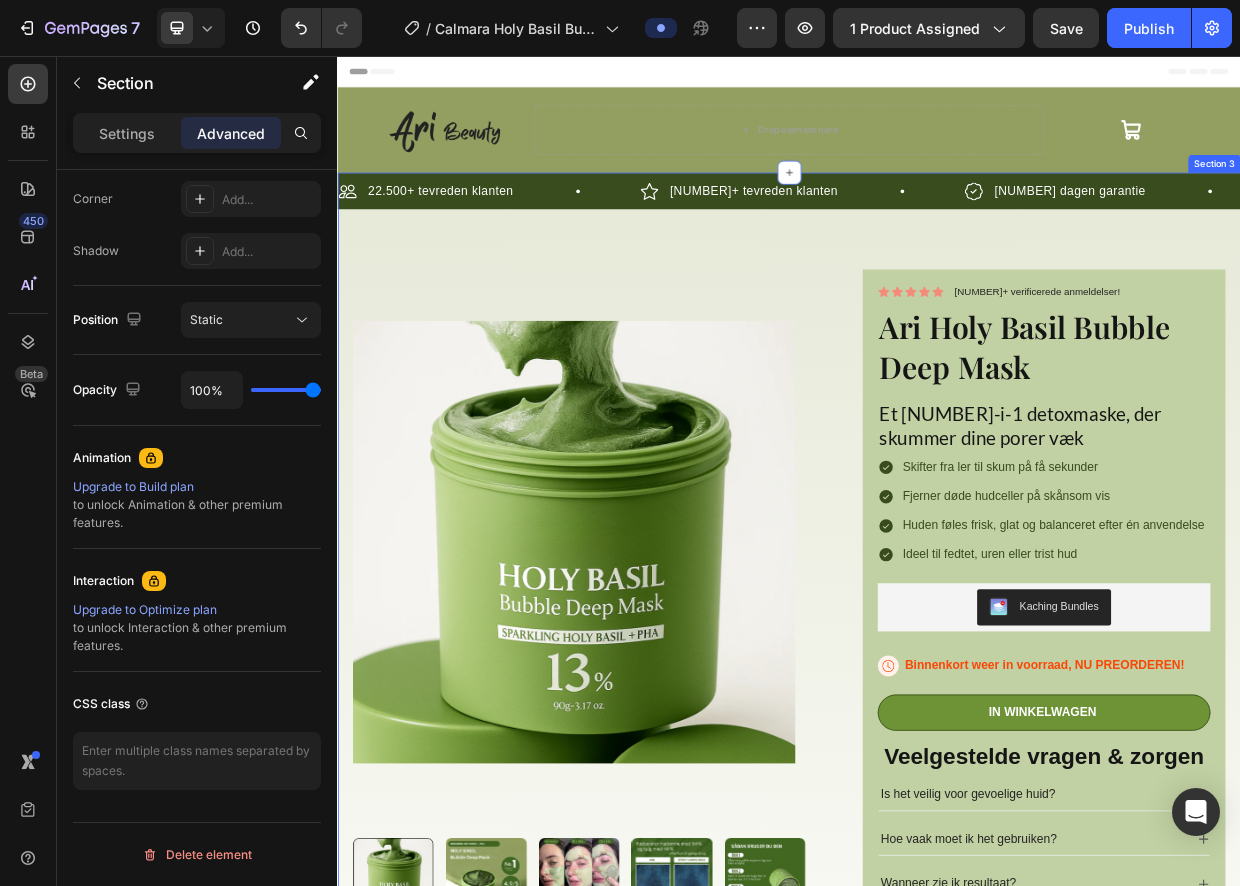 click on "22.500+ tevreden klanten Item List
22.500+ tilfredse kunder Item List
30 dages garanti Item List
22.500+ tevreden klanten Item List
22.500+ tilfredse kunder Item List
30 dages garanti Item List
22.500+ tevreden klanten Item List
22.500+ tilfredse kunder Item List
30 dages garanti Item List
22.500+ tevreden klanten Item List
22.500+ tilfredse kunder Item List
30 dages garanti Item List
22.500+ tevreden klanten Item List
22.500+ tilfredse kunder Item List
30 dages garanti Item List
22.500+ tevreden klanten Item List
Item List" at bounding box center (937, 950) 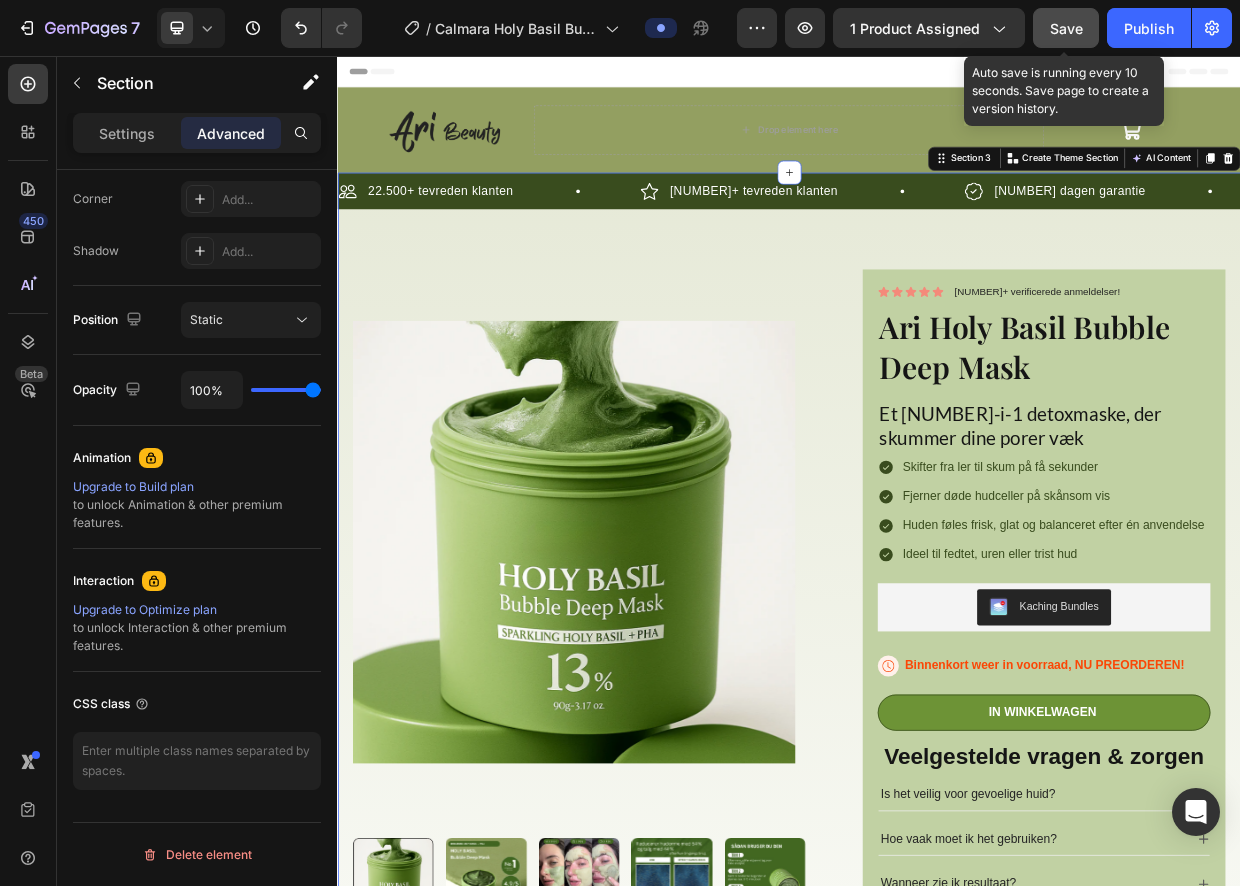 drag, startPoint x: 1093, startPoint y: 32, endPoint x: 1076, endPoint y: 32, distance: 17 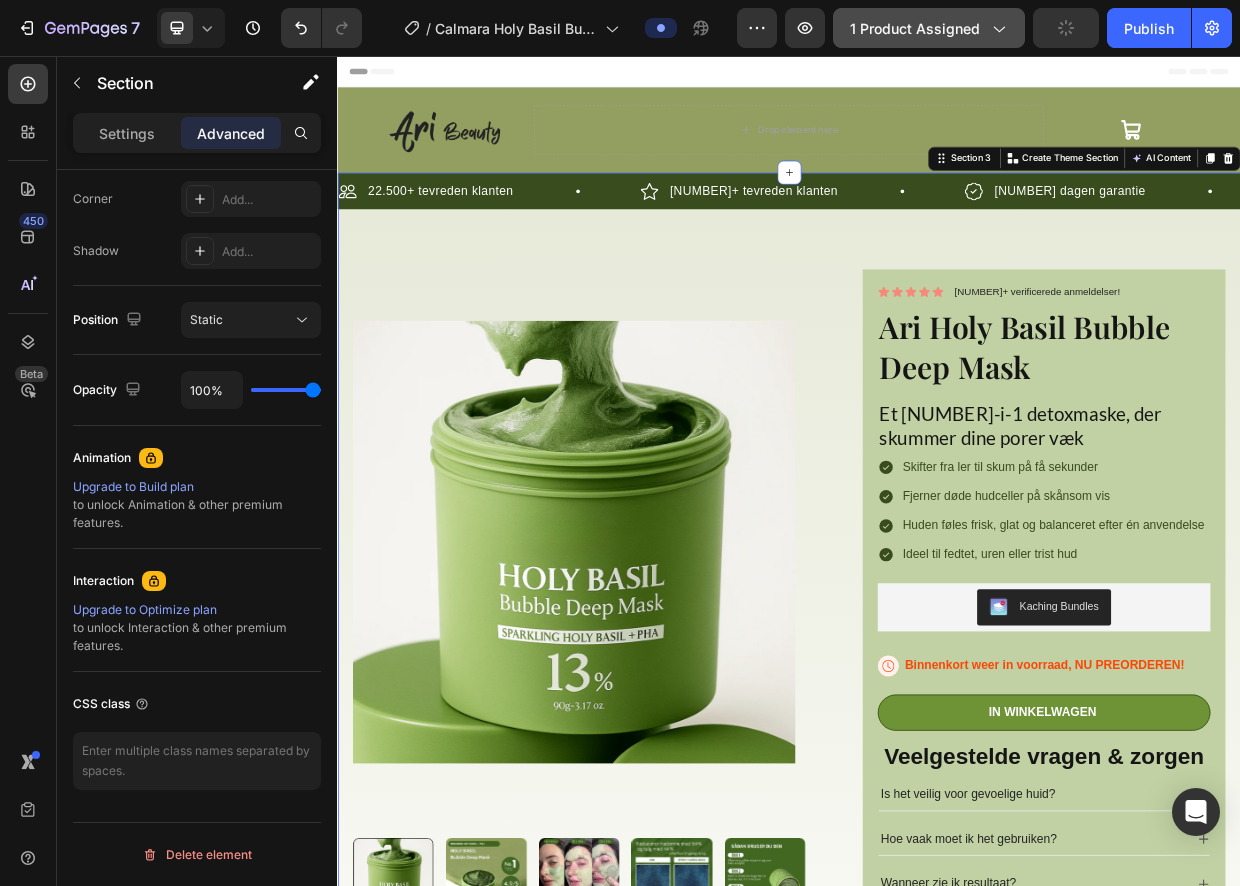 click on "1 product assigned" 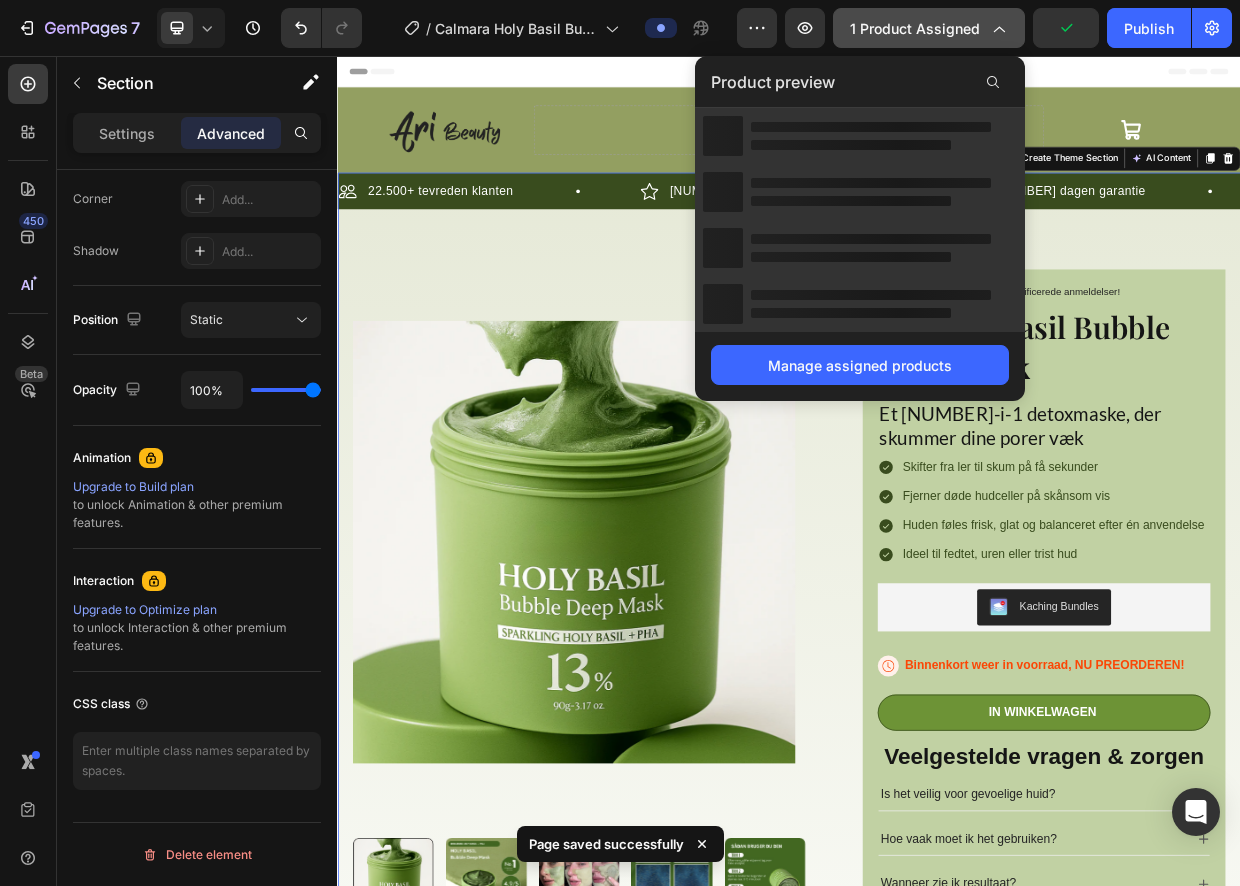 click on "1 product assigned" 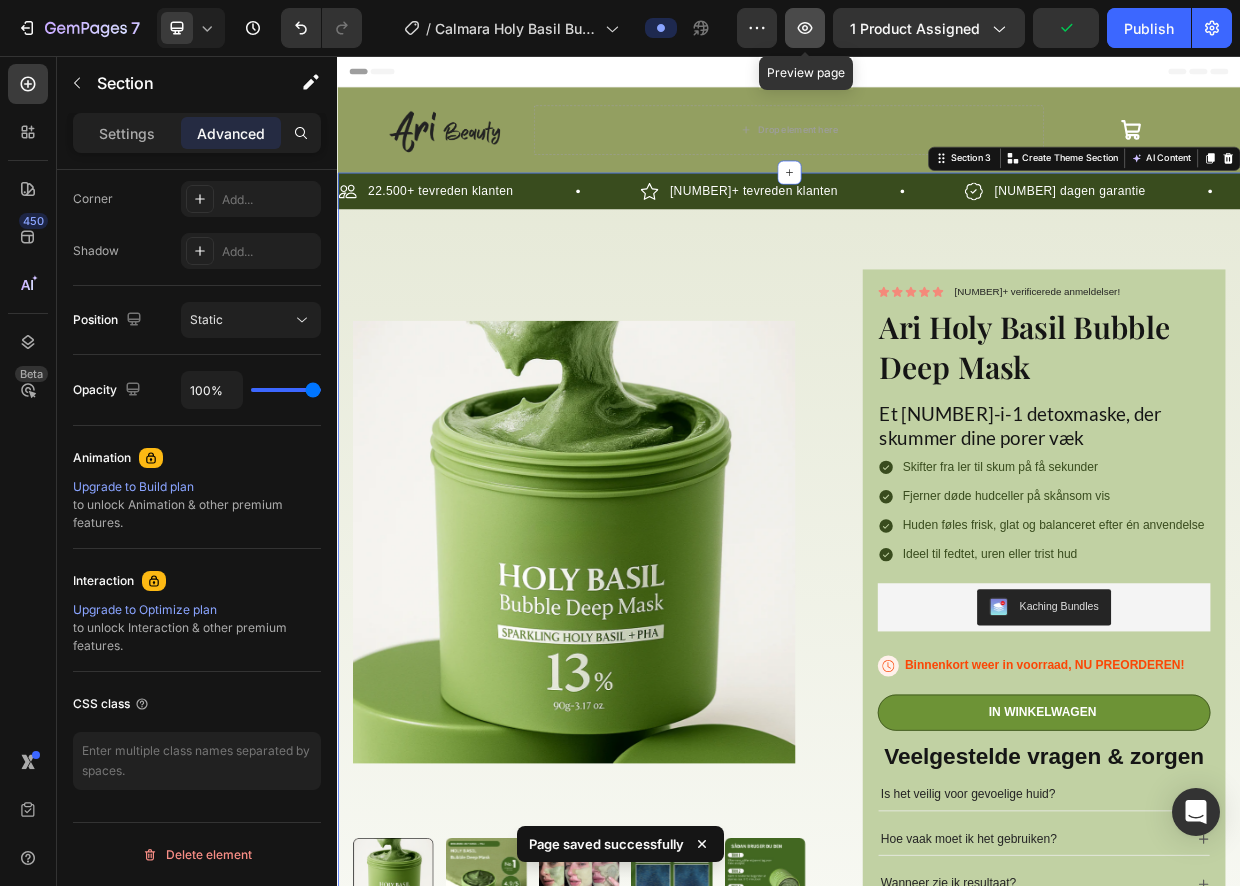 click 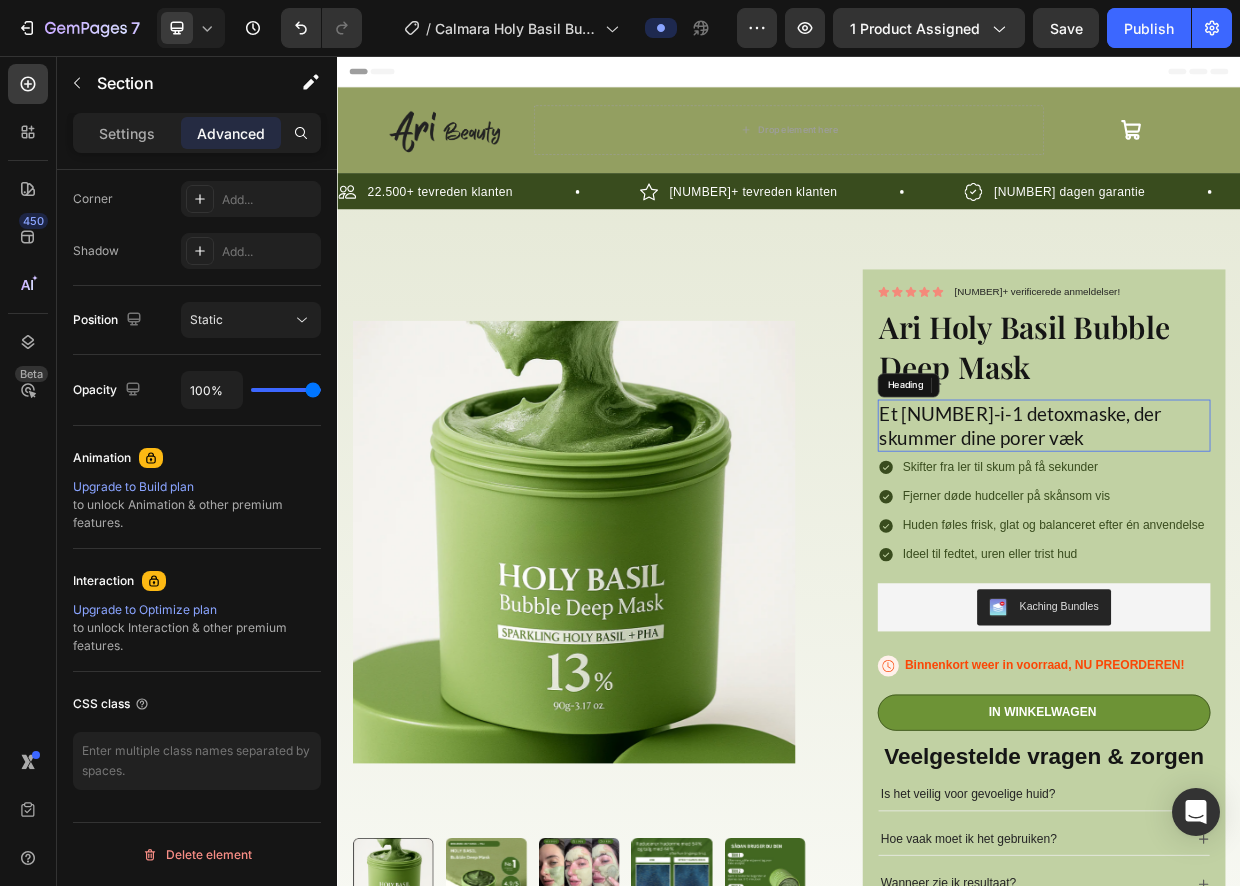 scroll, scrollTop: 0, scrollLeft: 0, axis: both 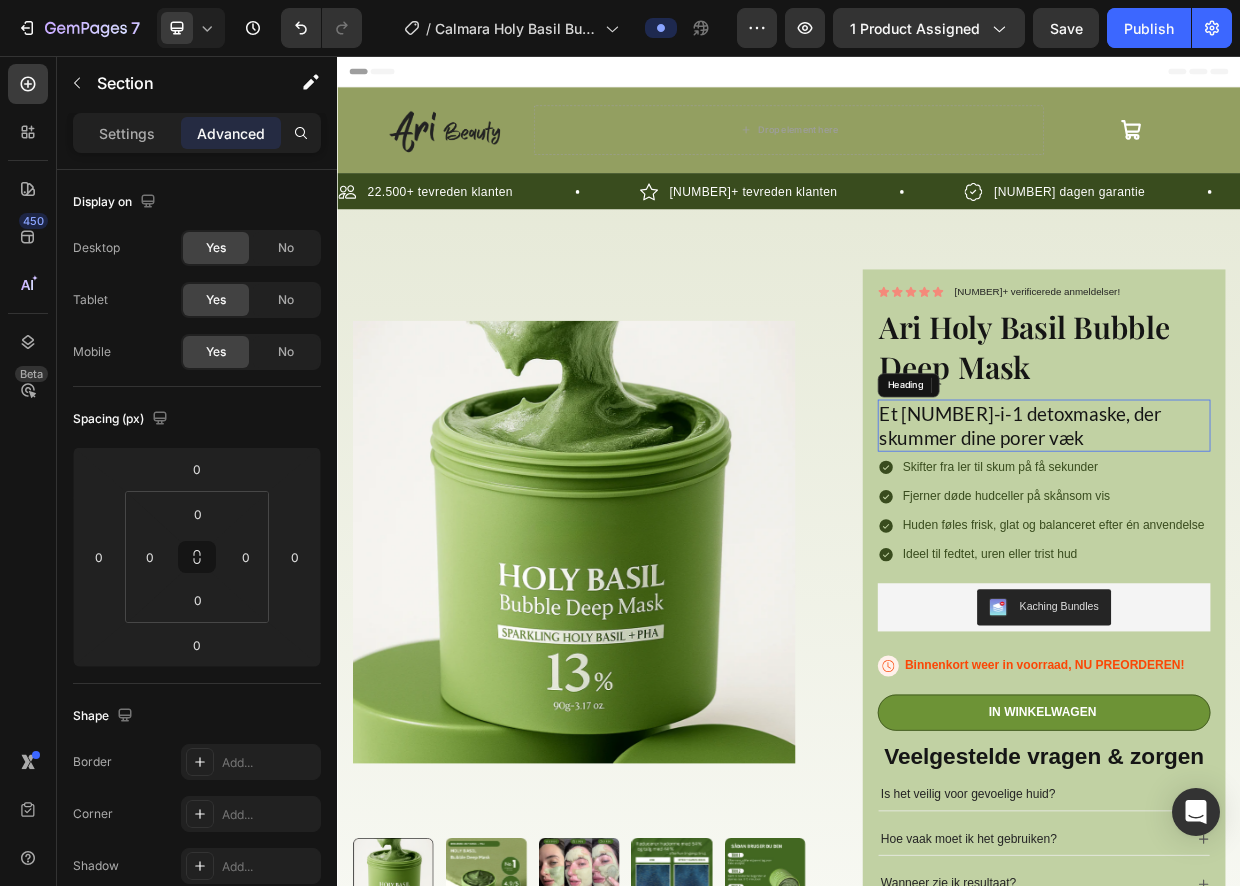 drag, startPoint x: 1227, startPoint y: 556, endPoint x: 1419, endPoint y: 663, distance: 219.80219 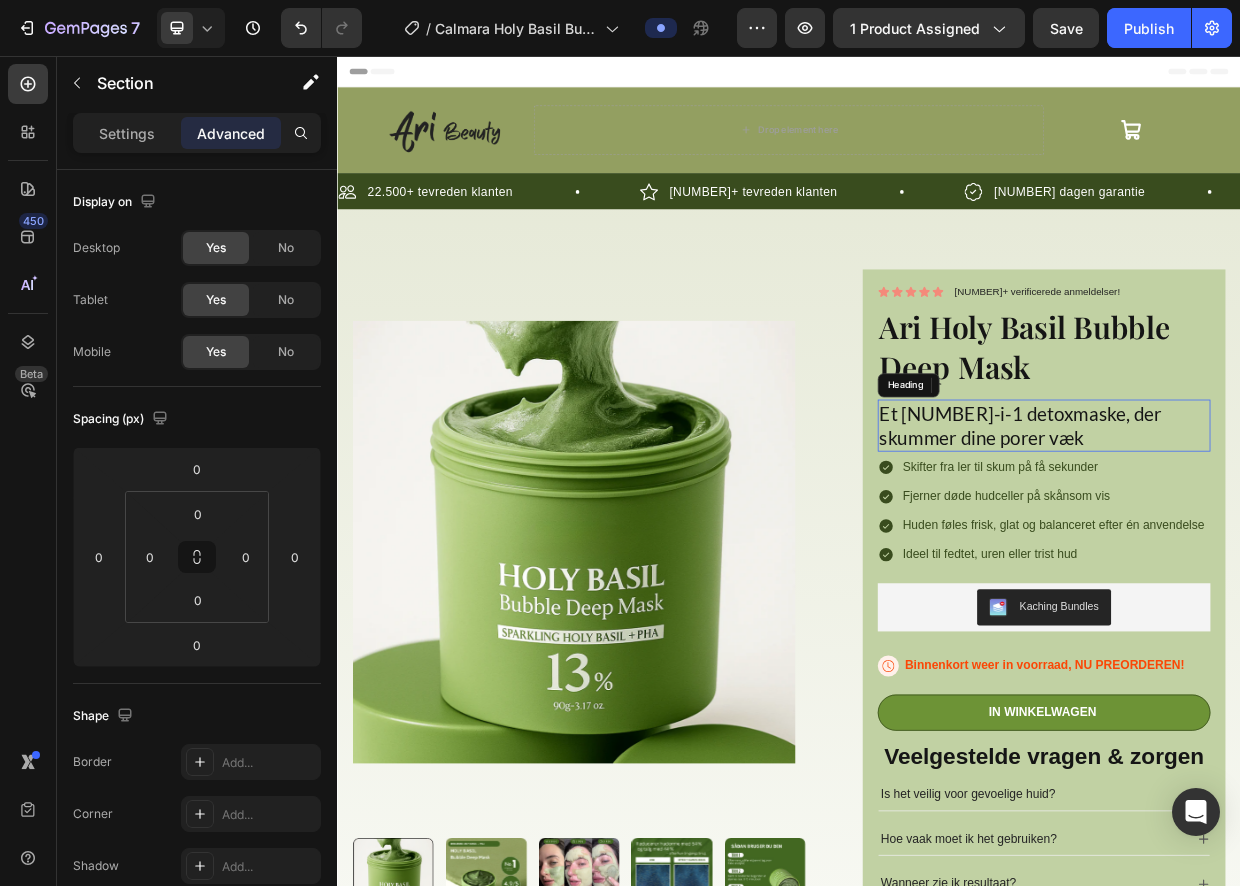 click on "Icon Icon Icon Icon Icon Icon List 2.500+ verificerede anmeldelser! Text Block Row Ari Holy Basil Bubble Deep Mask Product Title Row Et 3-i-1 detoxmaske, der skummer dine porer væk Heading Skifter fra ler til skum på få sekunder Fjerner døde hudceller på skånsom vis Huden føles frisk, glat og balanceret efter én anvendelse Ideel til fedtet, uren eller trist hud Item List Kaching Bundles Kaching Bundles Row
Icon Binnenkort weer in voorraad, NU PREORDEREN! Stock Counter Row In winkelwagen Add to Cart Veelgestelde vragen & zorgen Heading
Is het veilig voor gevoelige huid?
Hoe vaak moet ik het gebruiken?
Wanneer zie ik resultaat?
Kan ik het combineren met andere producten?
Tintelt of prikt het? Accordion Getest en geliefd door duizenden! Heading
Video Video Video Video Video
Carousel" at bounding box center (1276, 998) 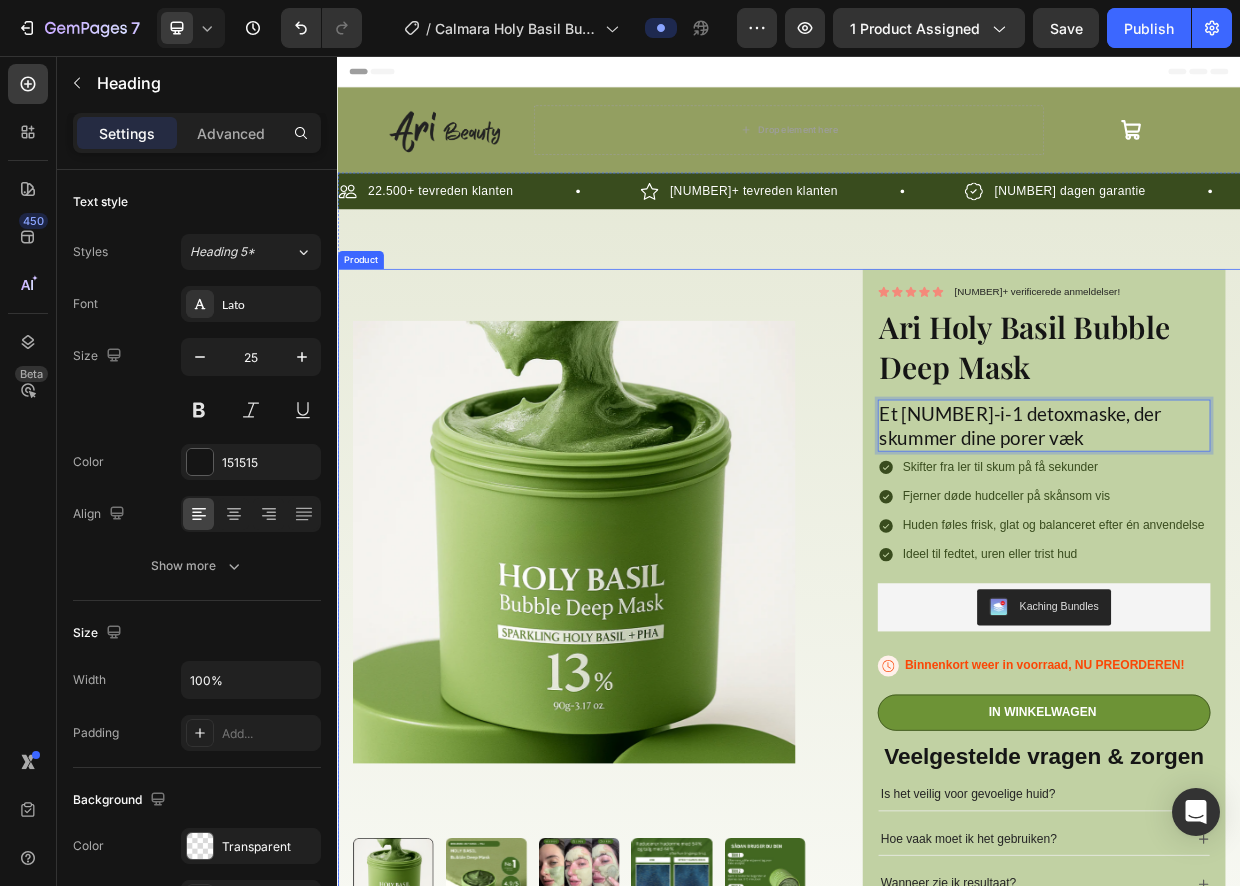 scroll, scrollTop: 13, scrollLeft: 0, axis: vertical 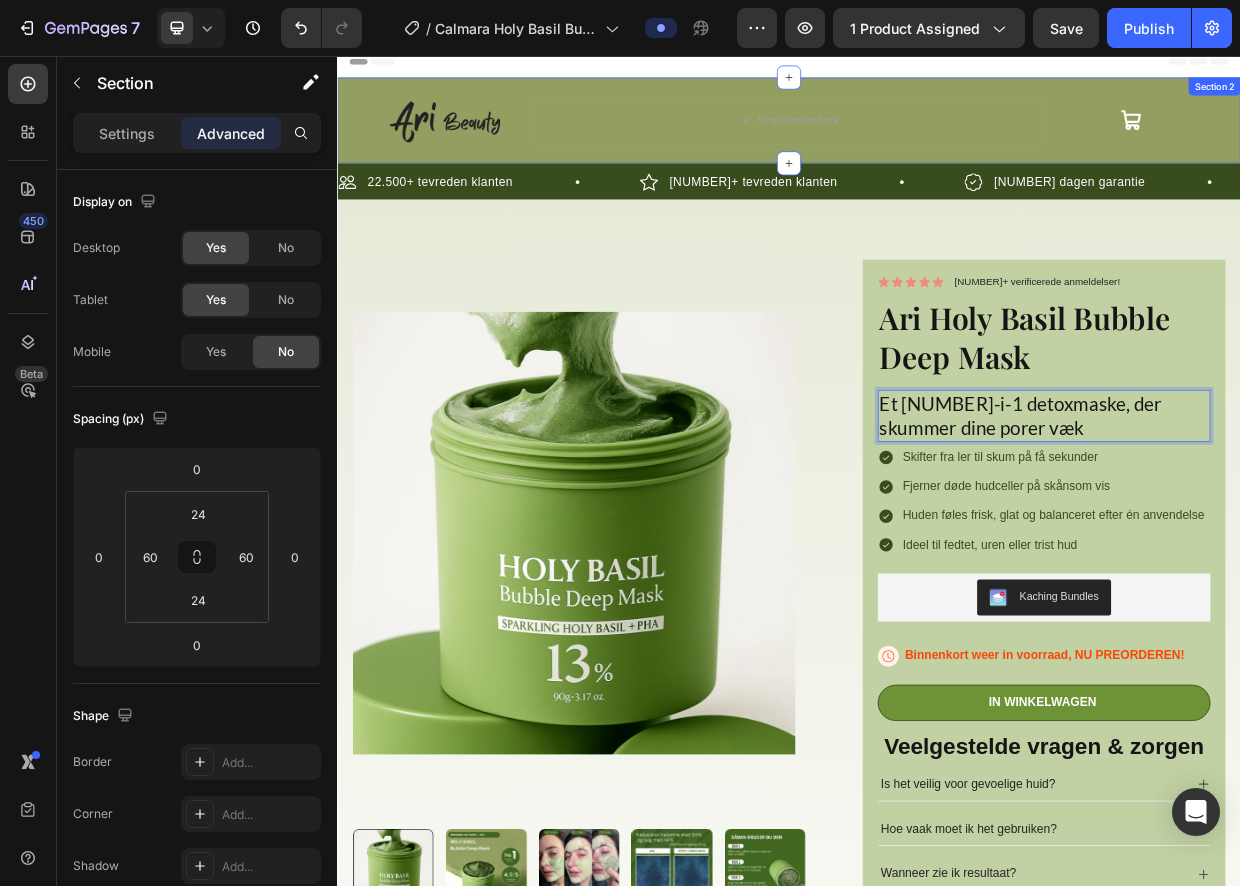 click on "Image
Drop element here
Button Section 2" at bounding box center [937, 141] 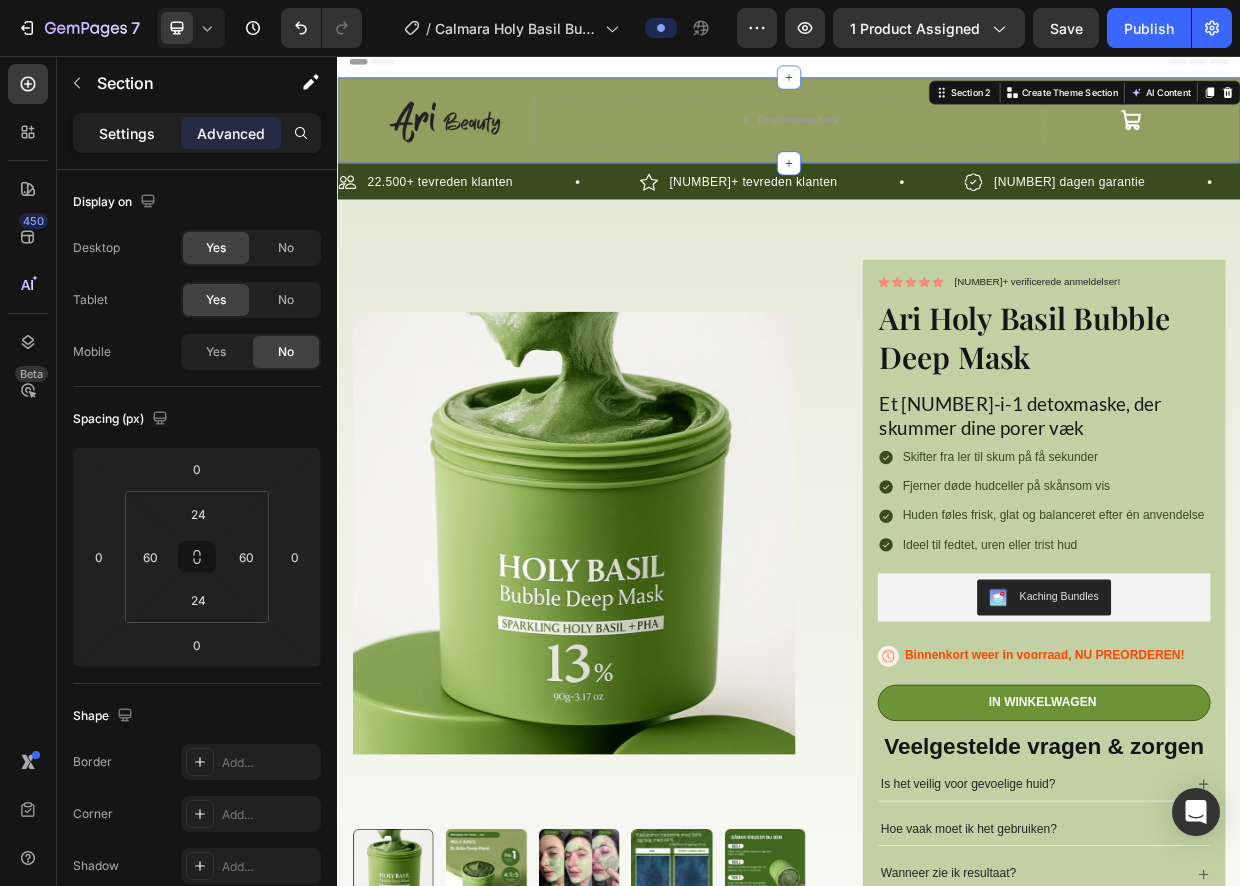 click on "Settings" at bounding box center [127, 133] 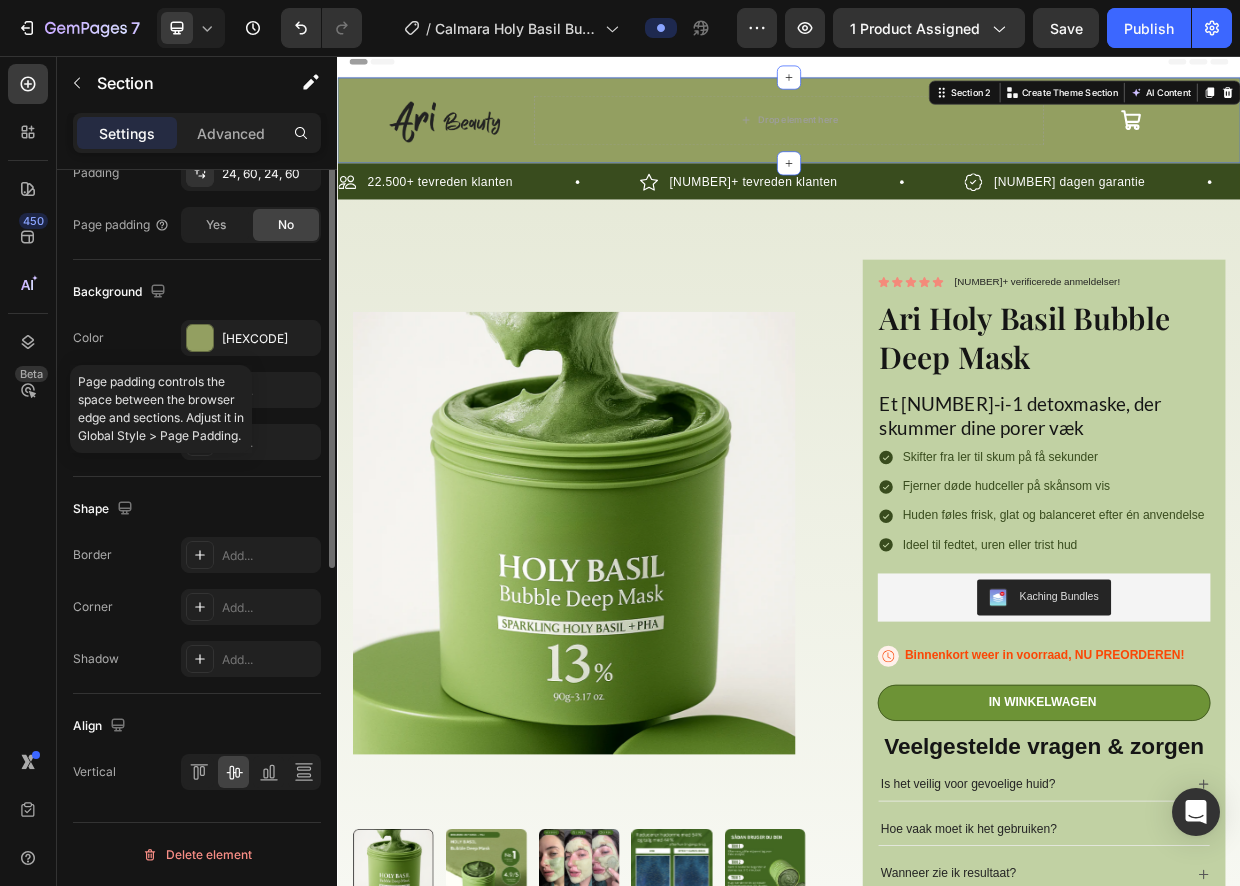 scroll, scrollTop: 0, scrollLeft: 0, axis: both 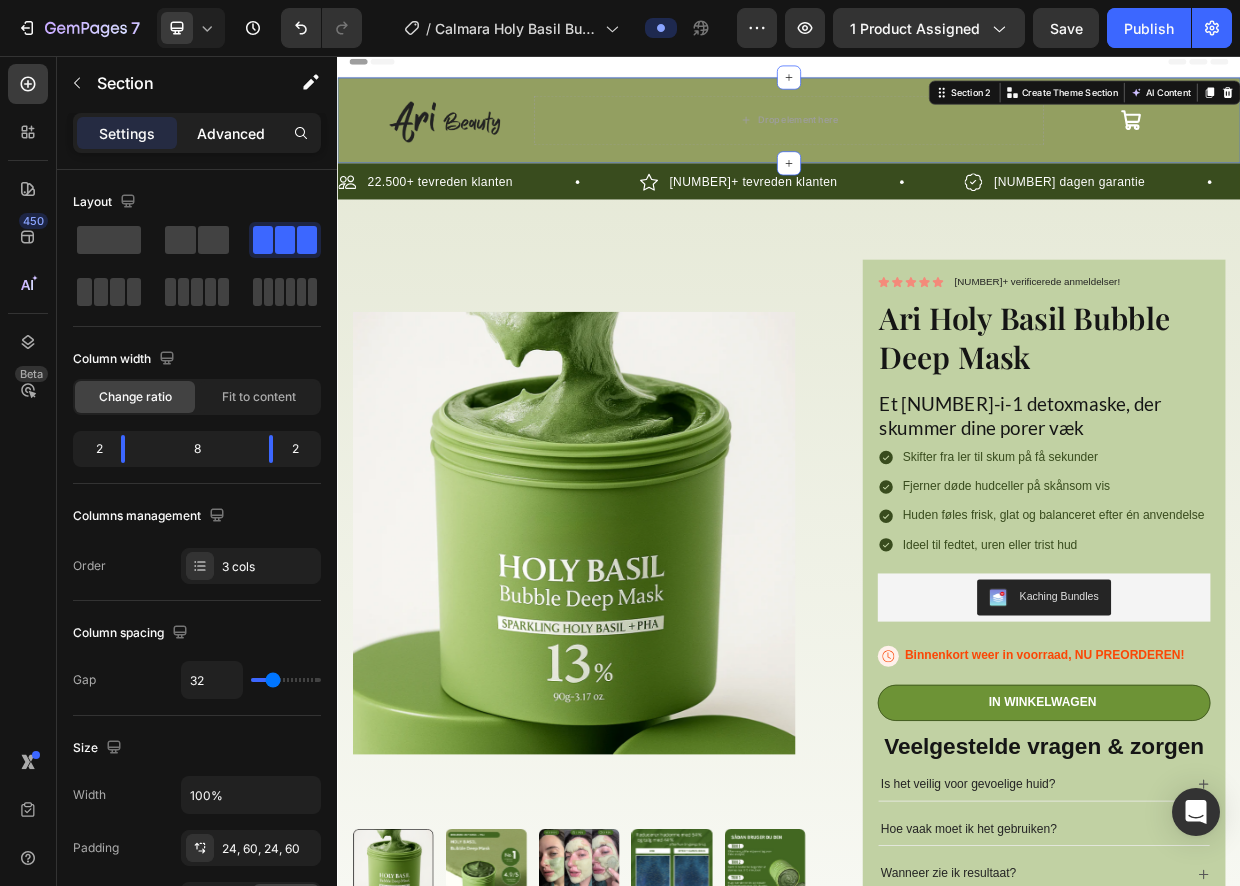 click on "Advanced" 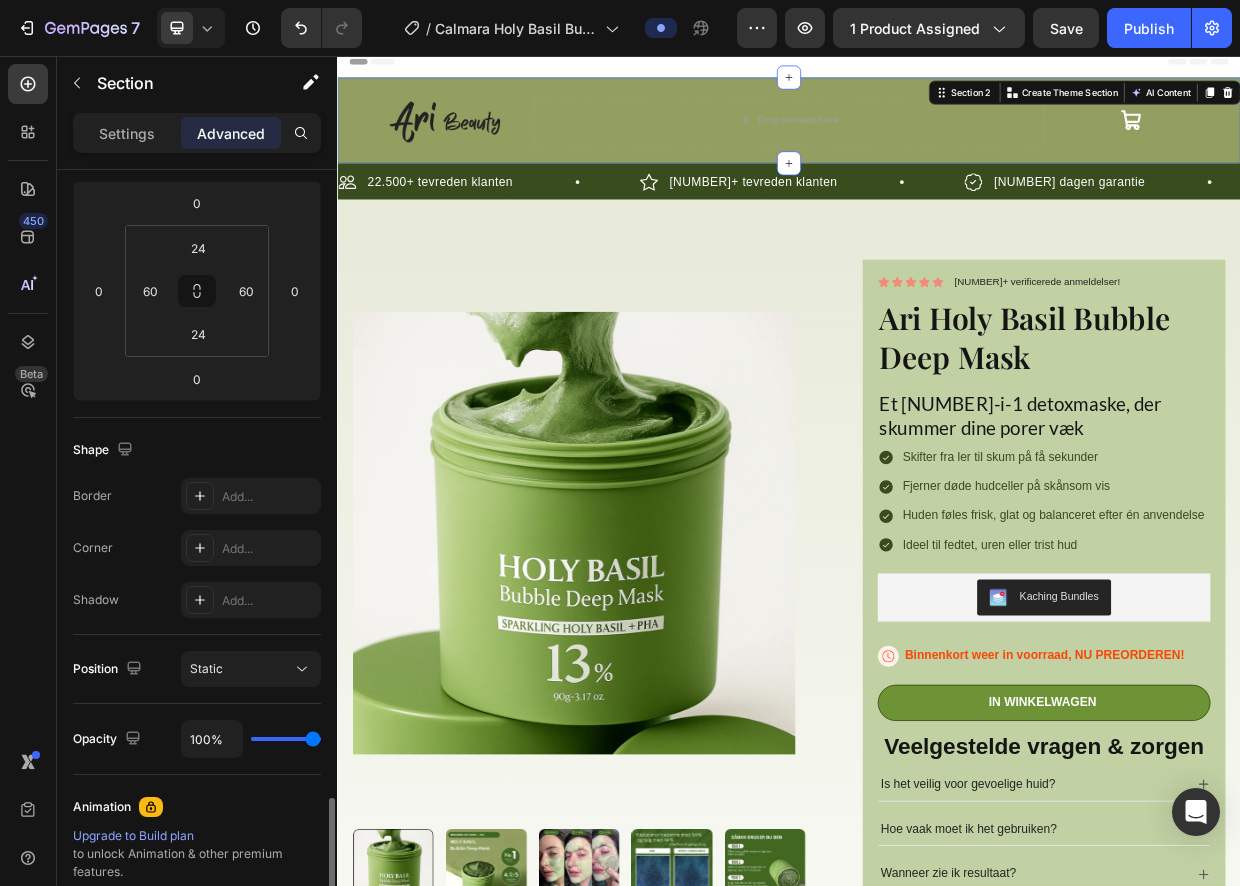 scroll, scrollTop: 0, scrollLeft: 0, axis: both 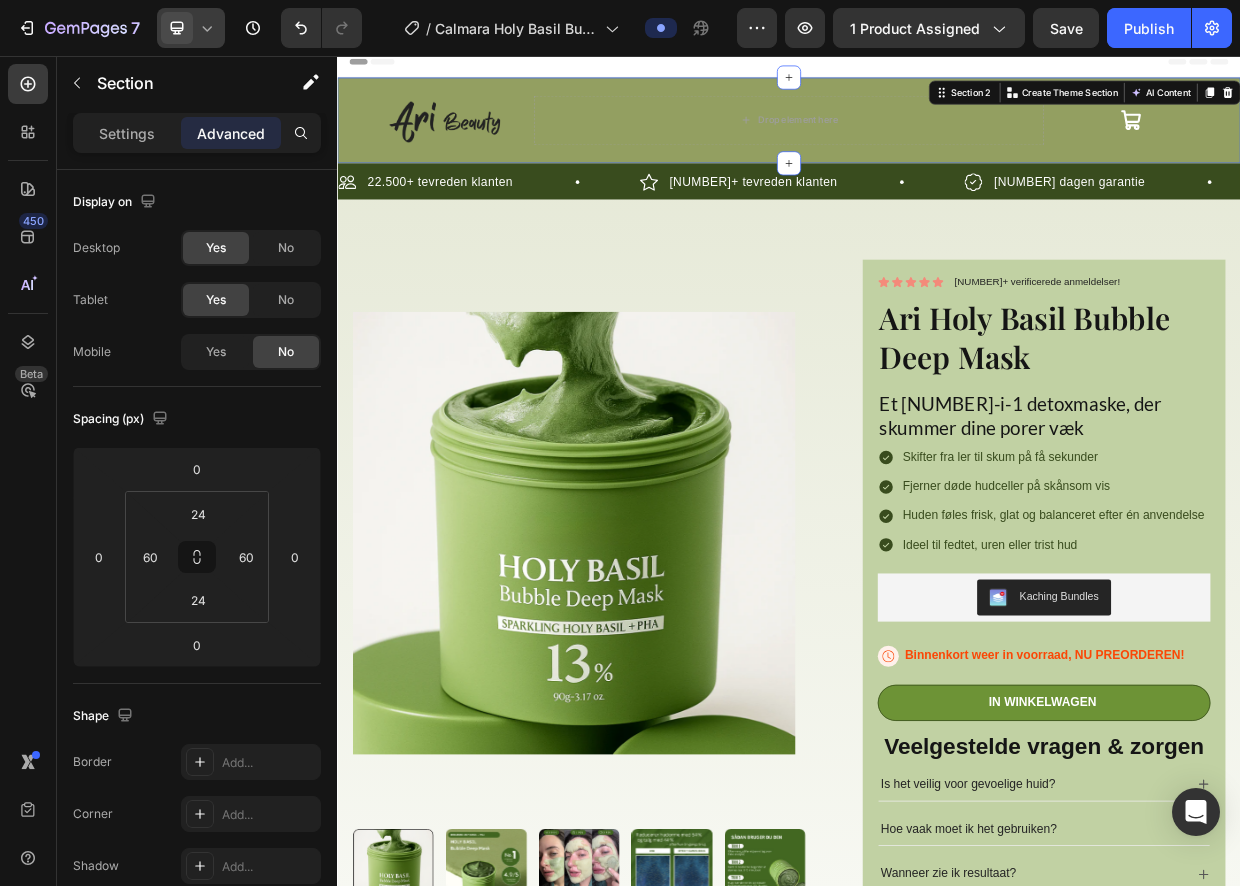 click 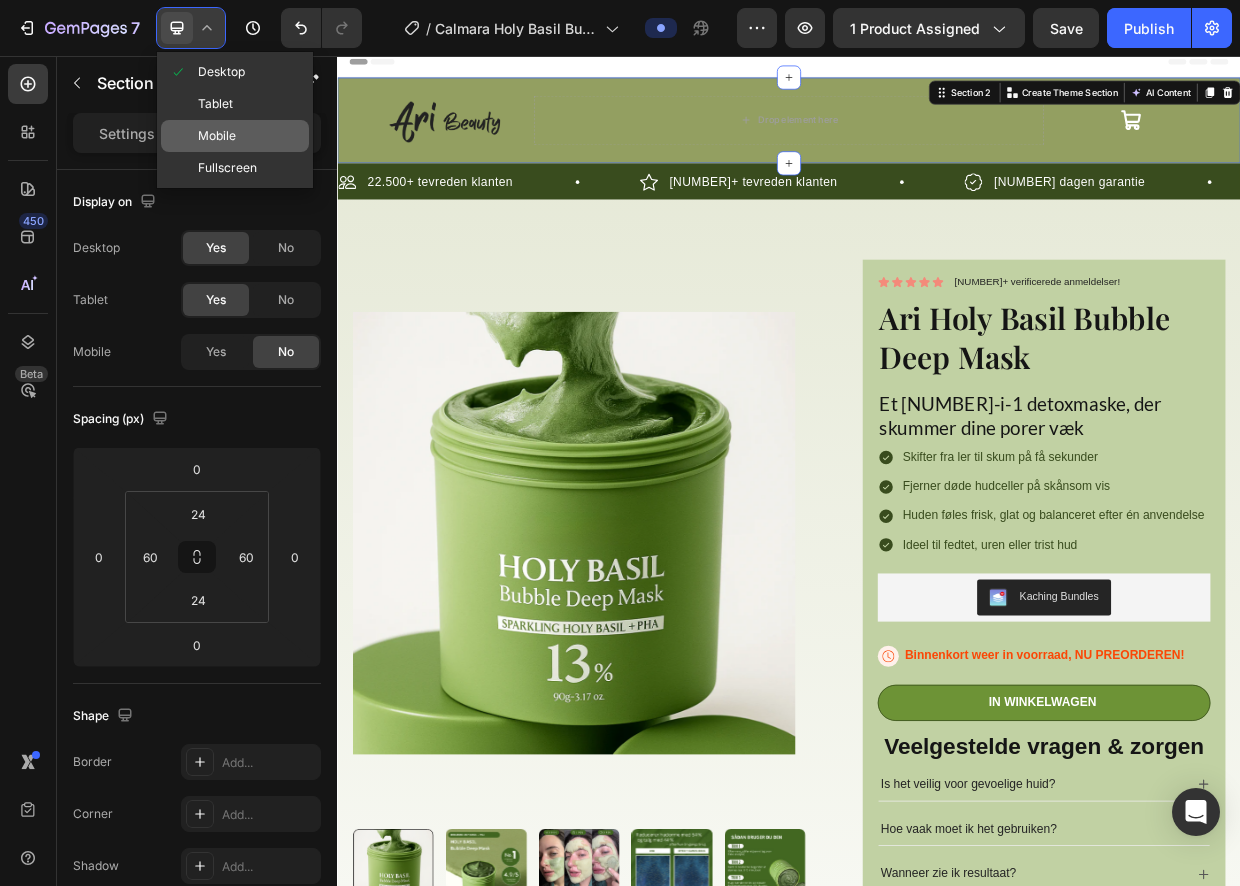 click on "Mobile" 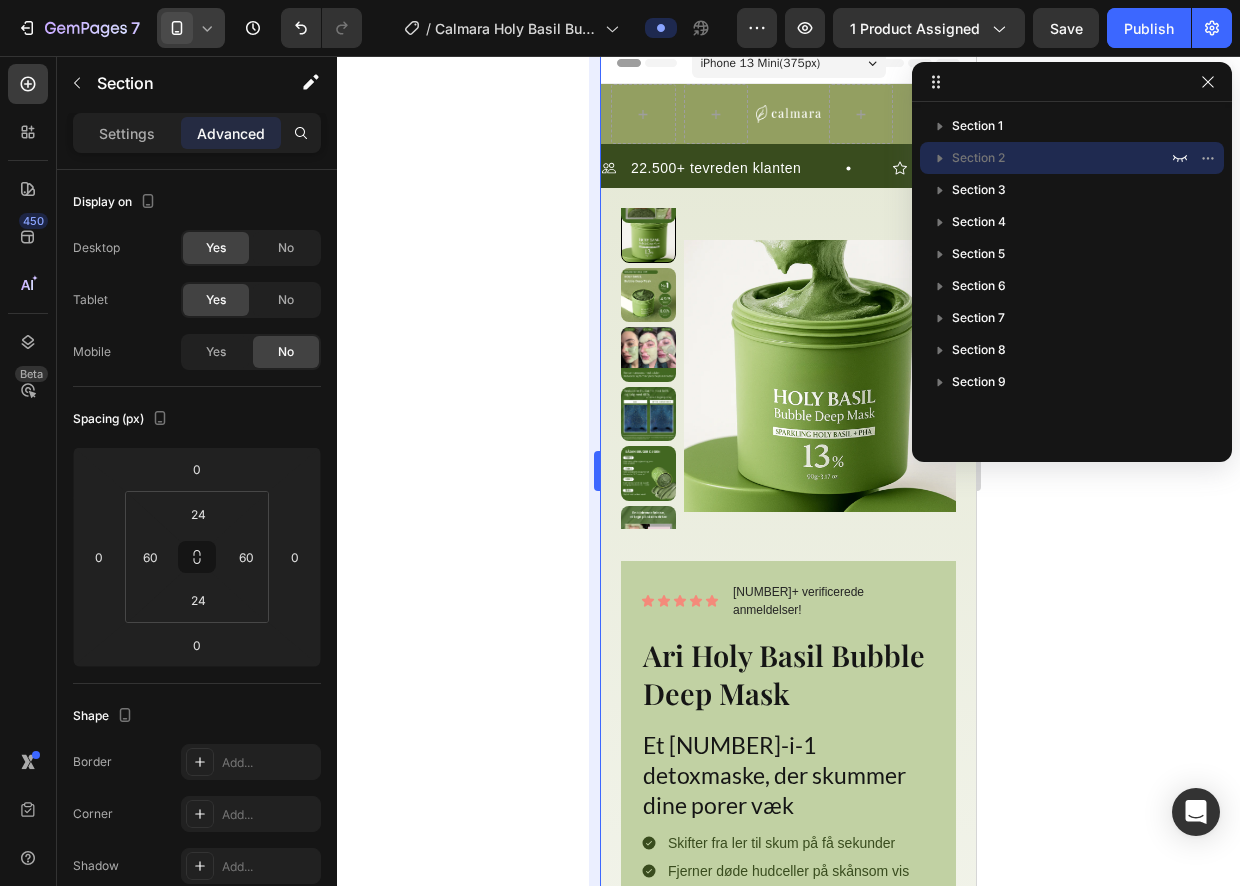 scroll, scrollTop: 0, scrollLeft: 0, axis: both 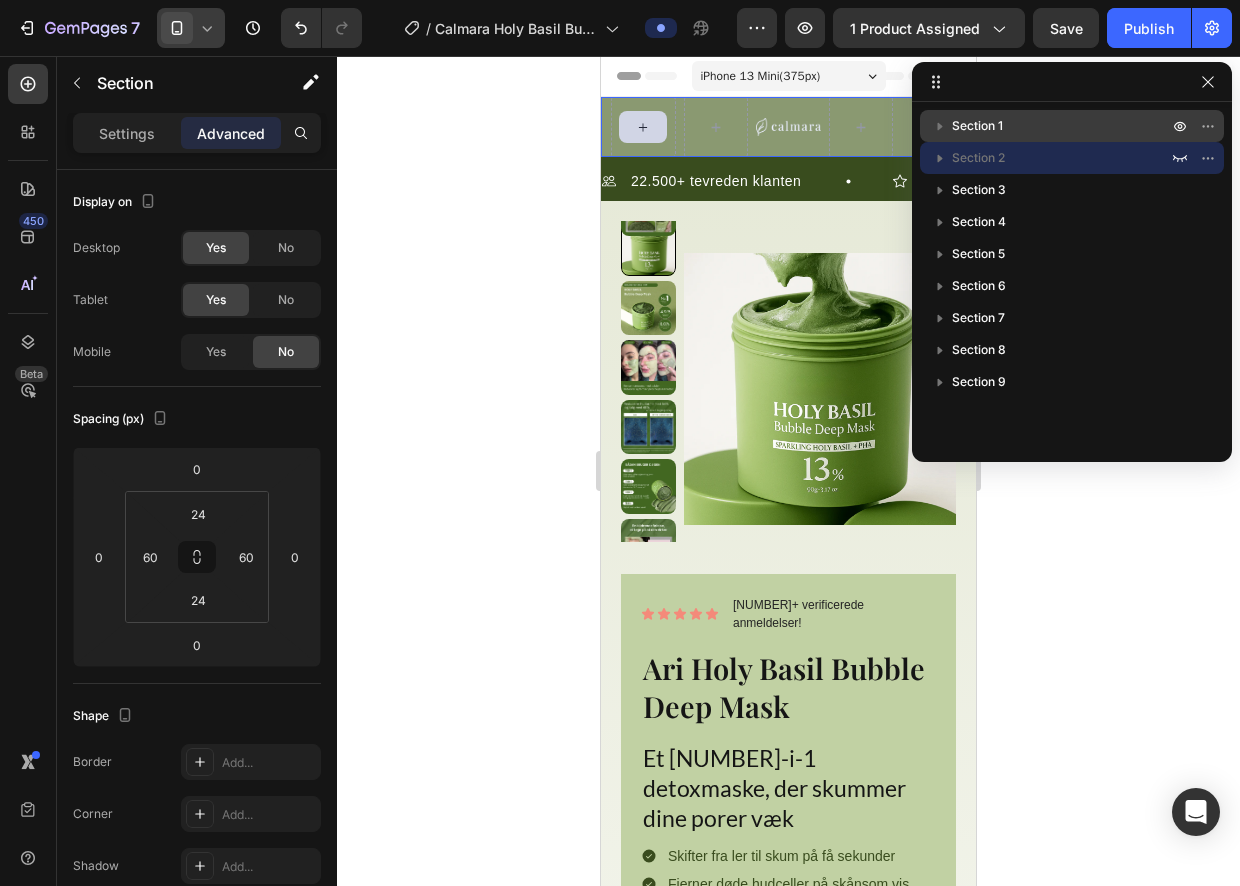 click on "Section 1" at bounding box center (1062, 126) 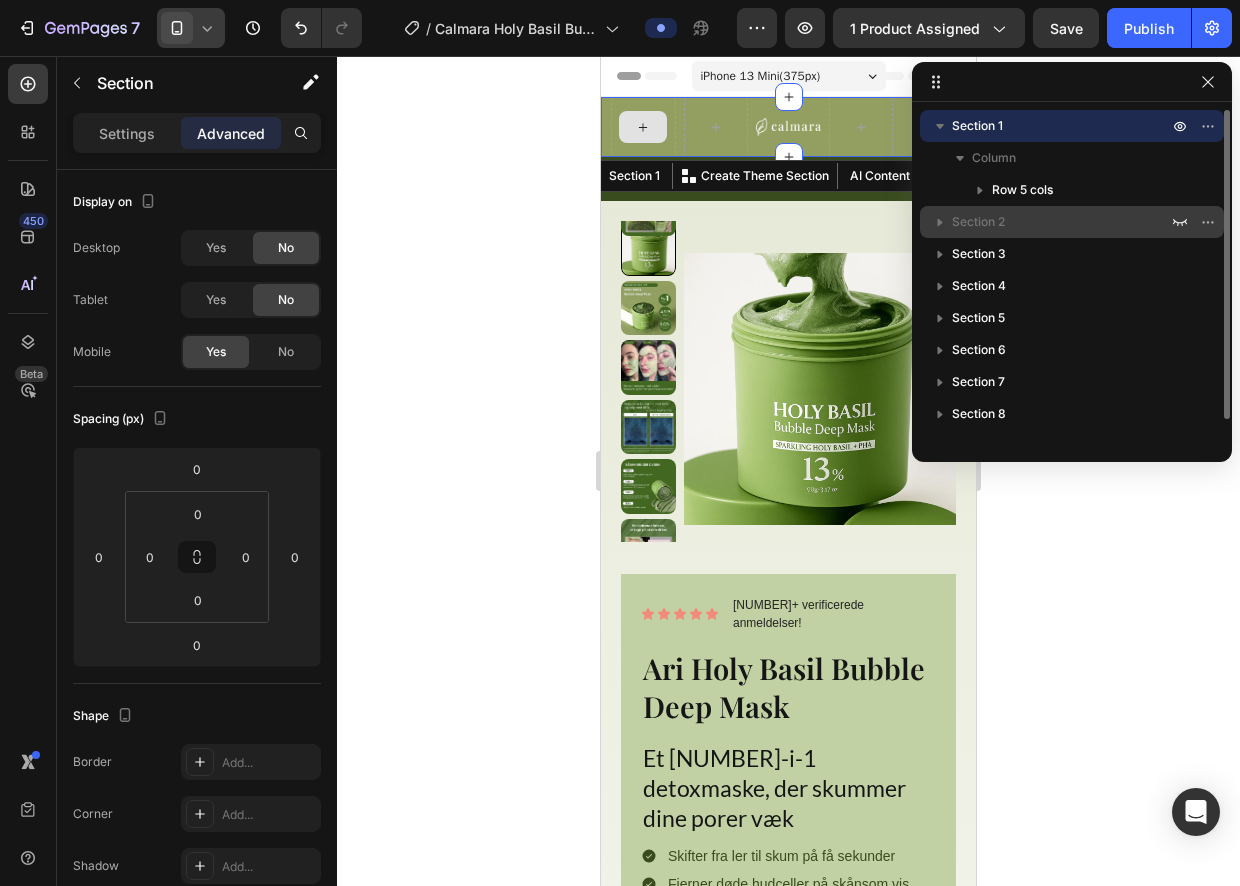 click on "Section 2" at bounding box center (1062, 222) 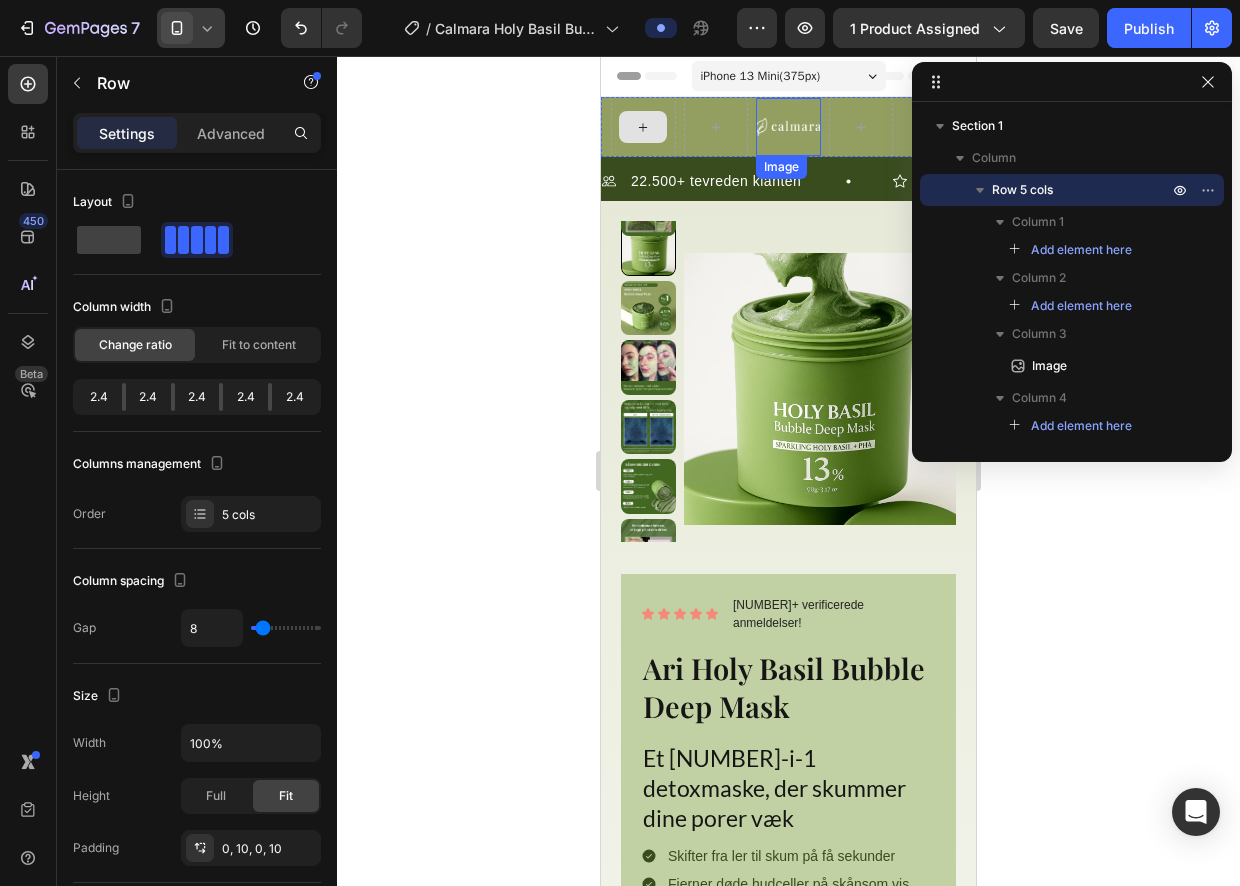 click on "Image
Button Row" at bounding box center (788, 127) 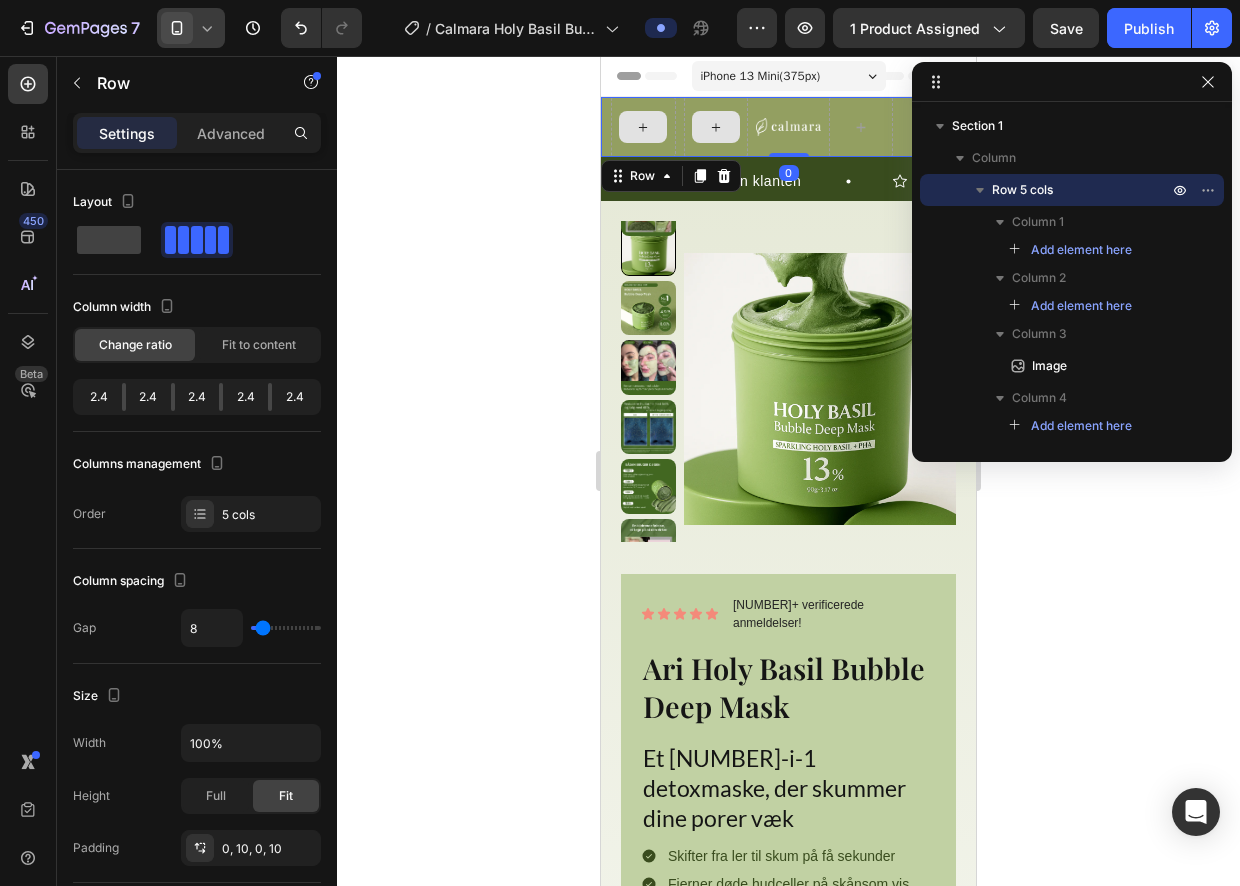 click at bounding box center (716, 127) 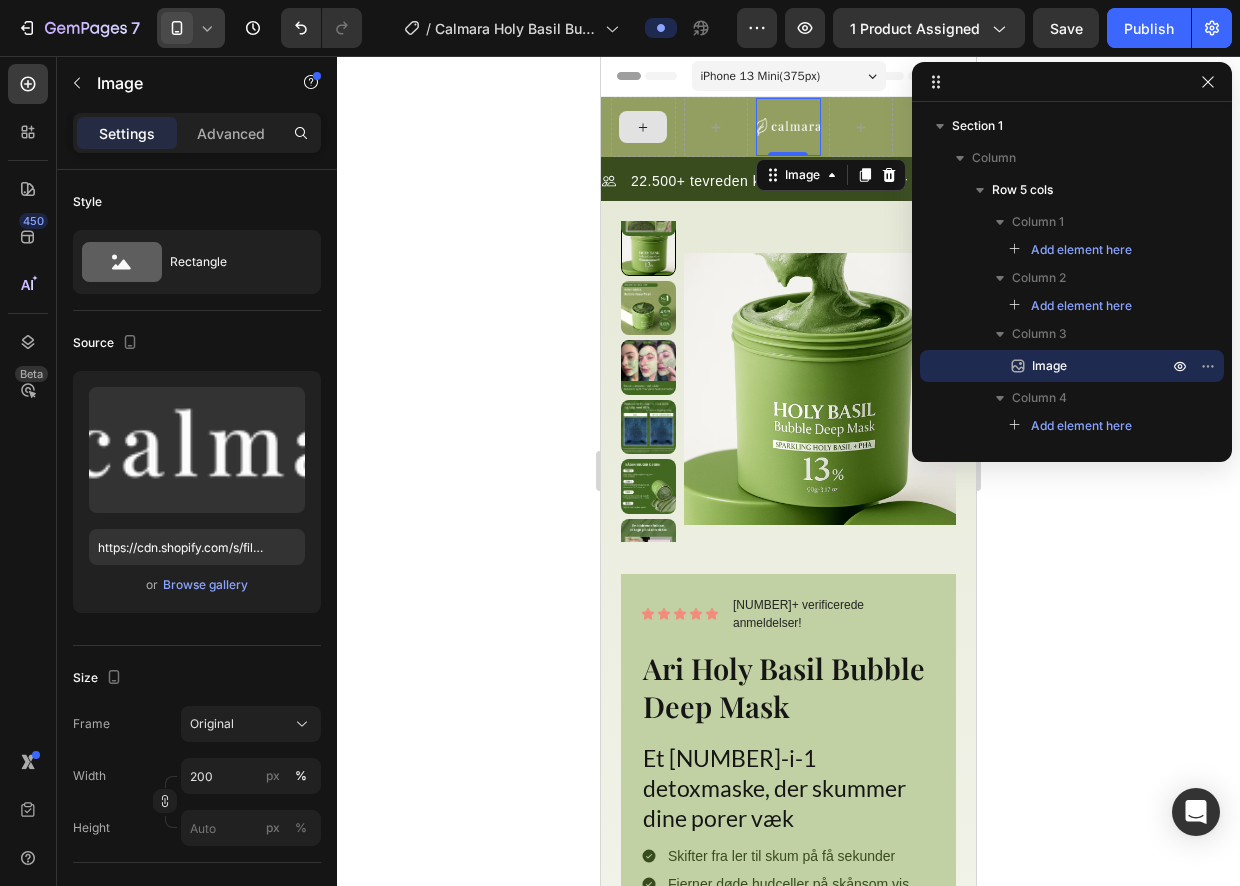 click on "Image   0" at bounding box center (788, 126) 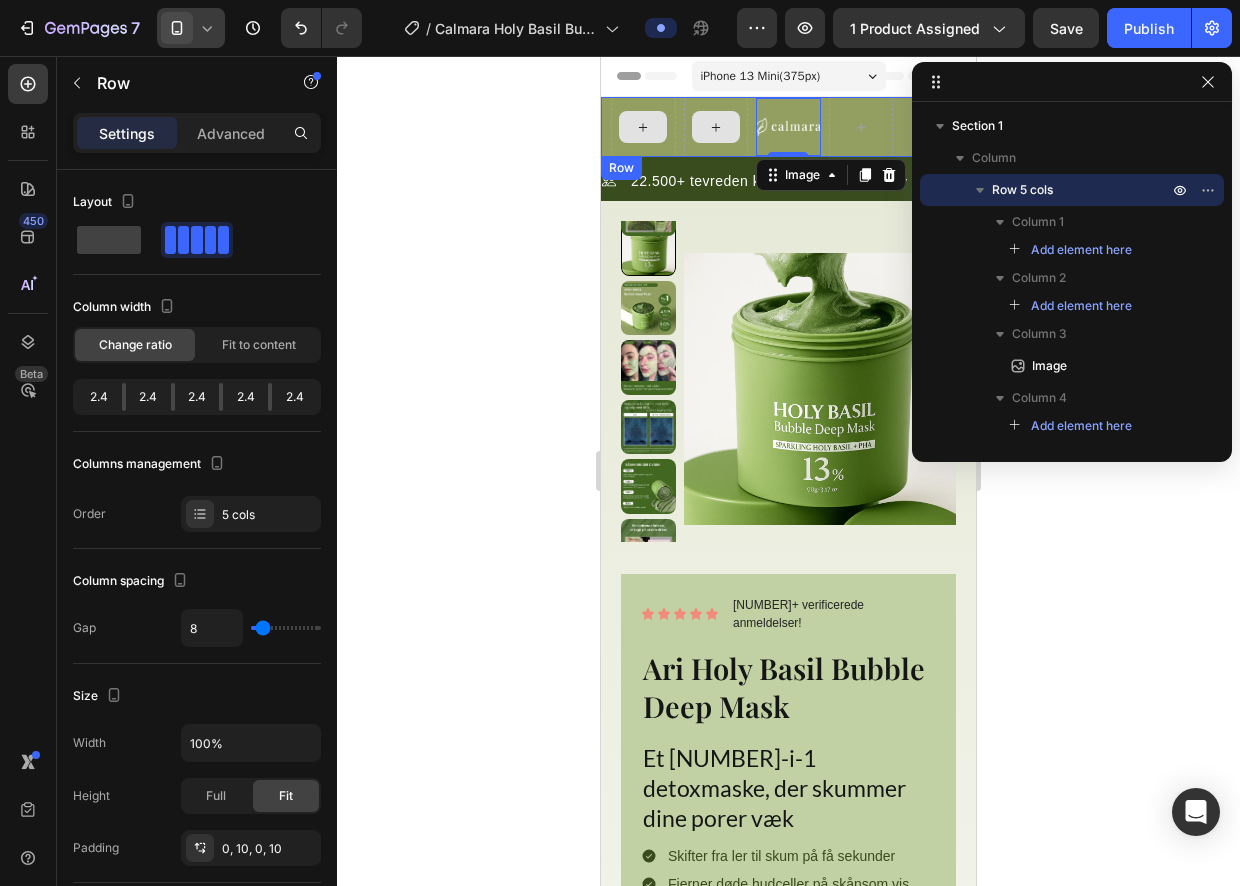 click at bounding box center (716, 127) 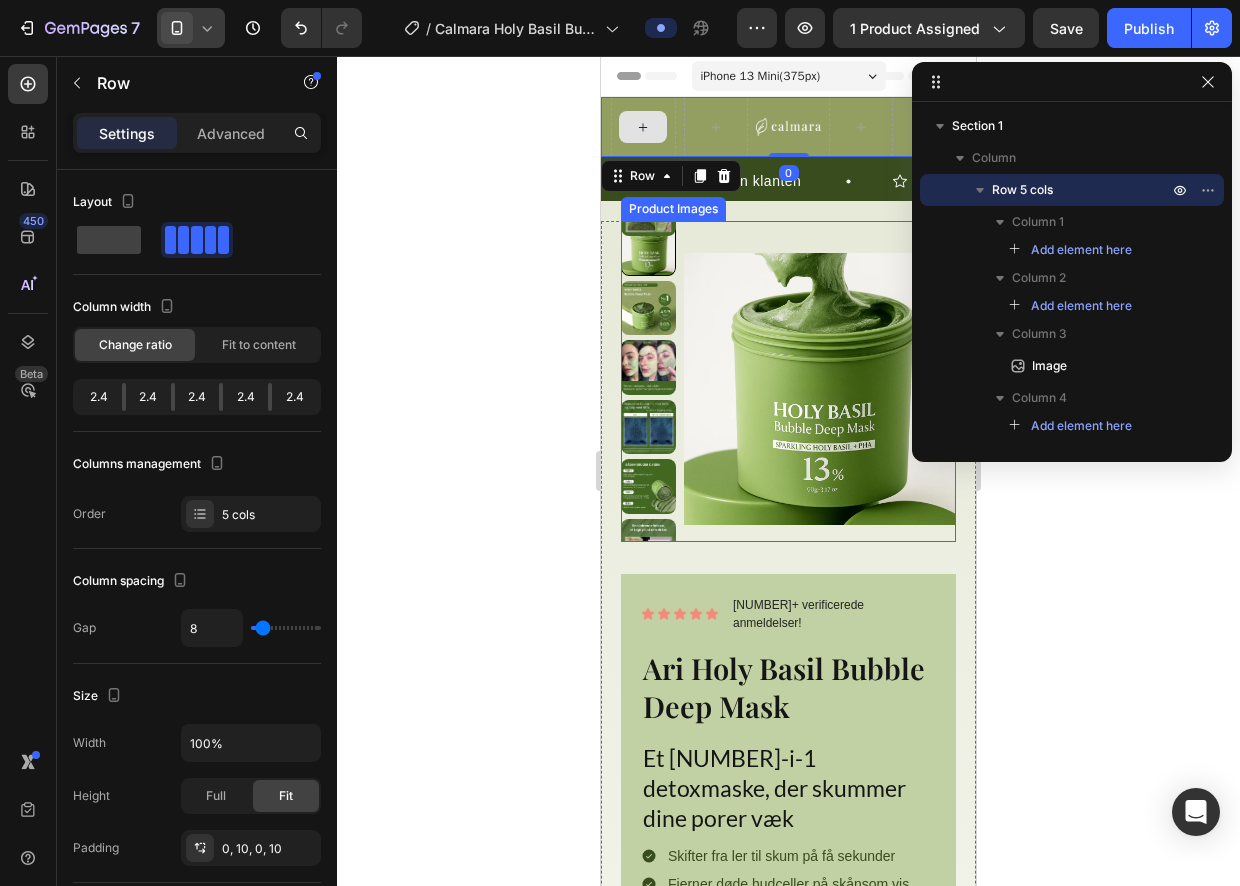 scroll, scrollTop: 586, scrollLeft: 0, axis: vertical 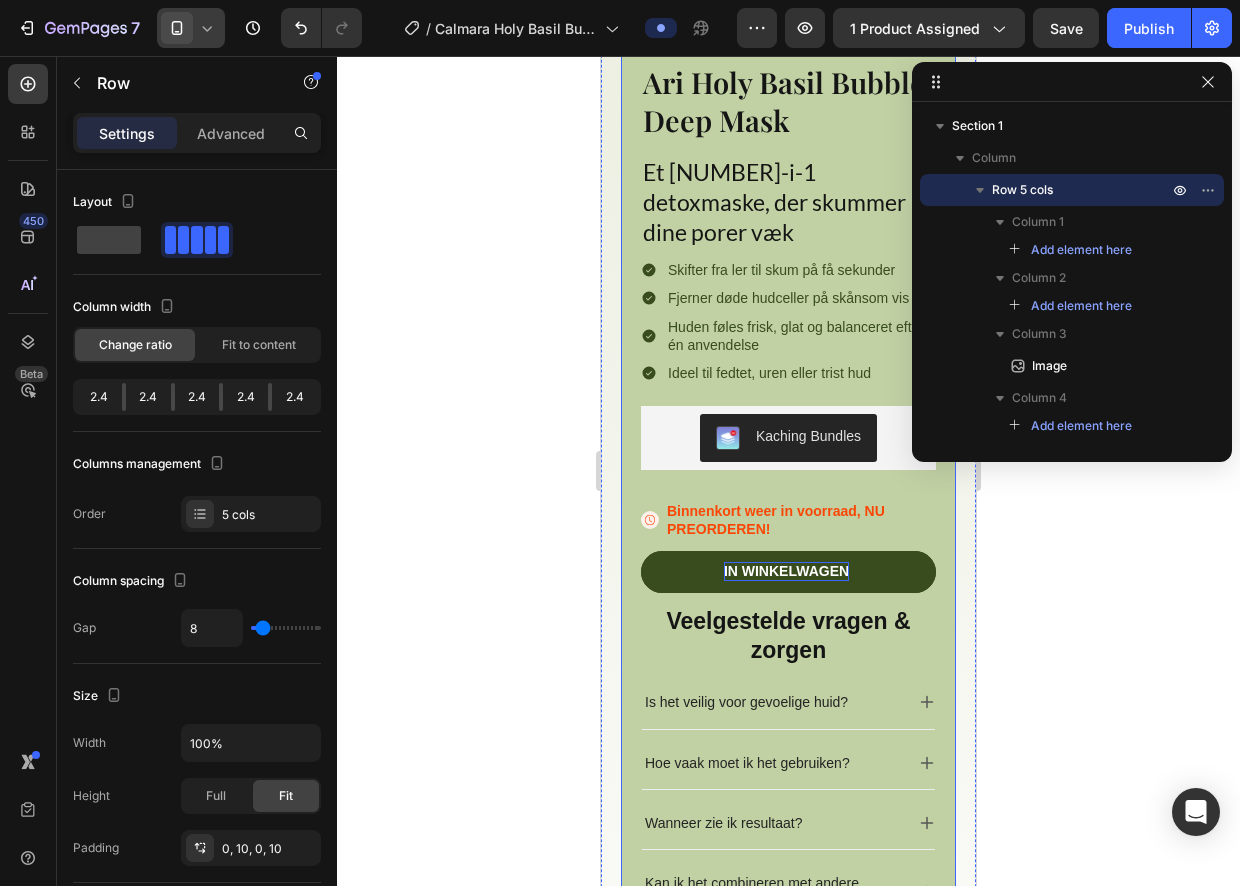 click on "In winkelwagen" at bounding box center [786, 571] 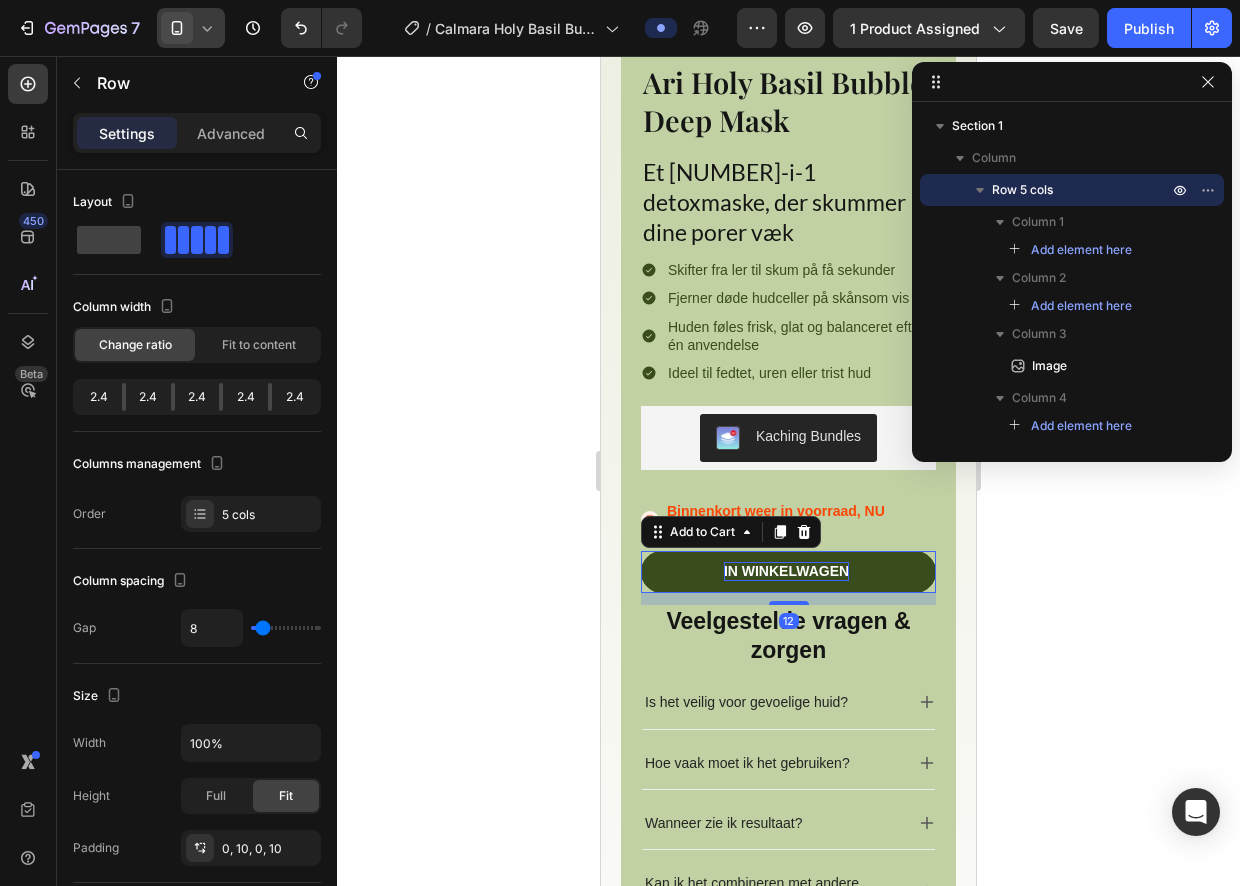 scroll, scrollTop: 771, scrollLeft: 0, axis: vertical 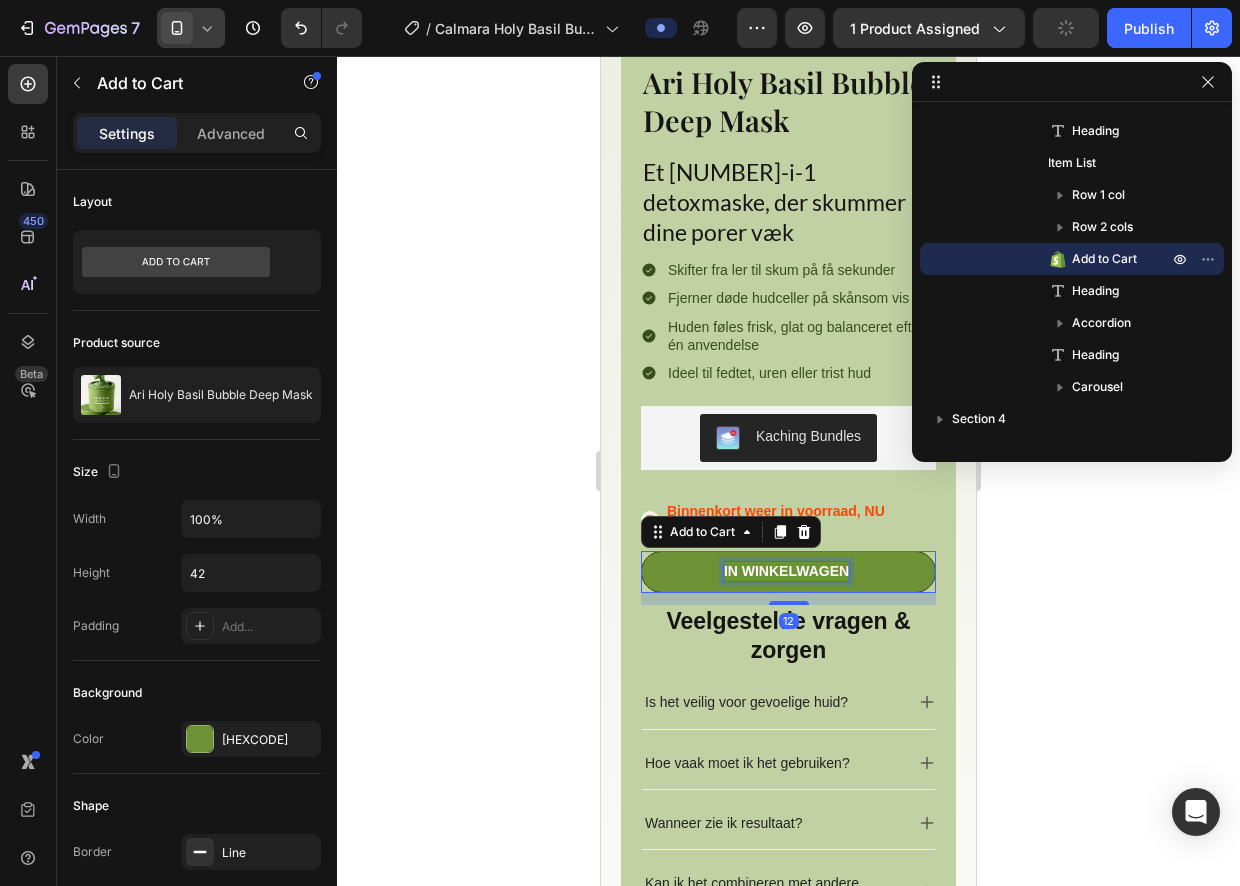 drag, startPoint x: 833, startPoint y: 517, endPoint x: 900, endPoint y: 393, distance: 140.94325 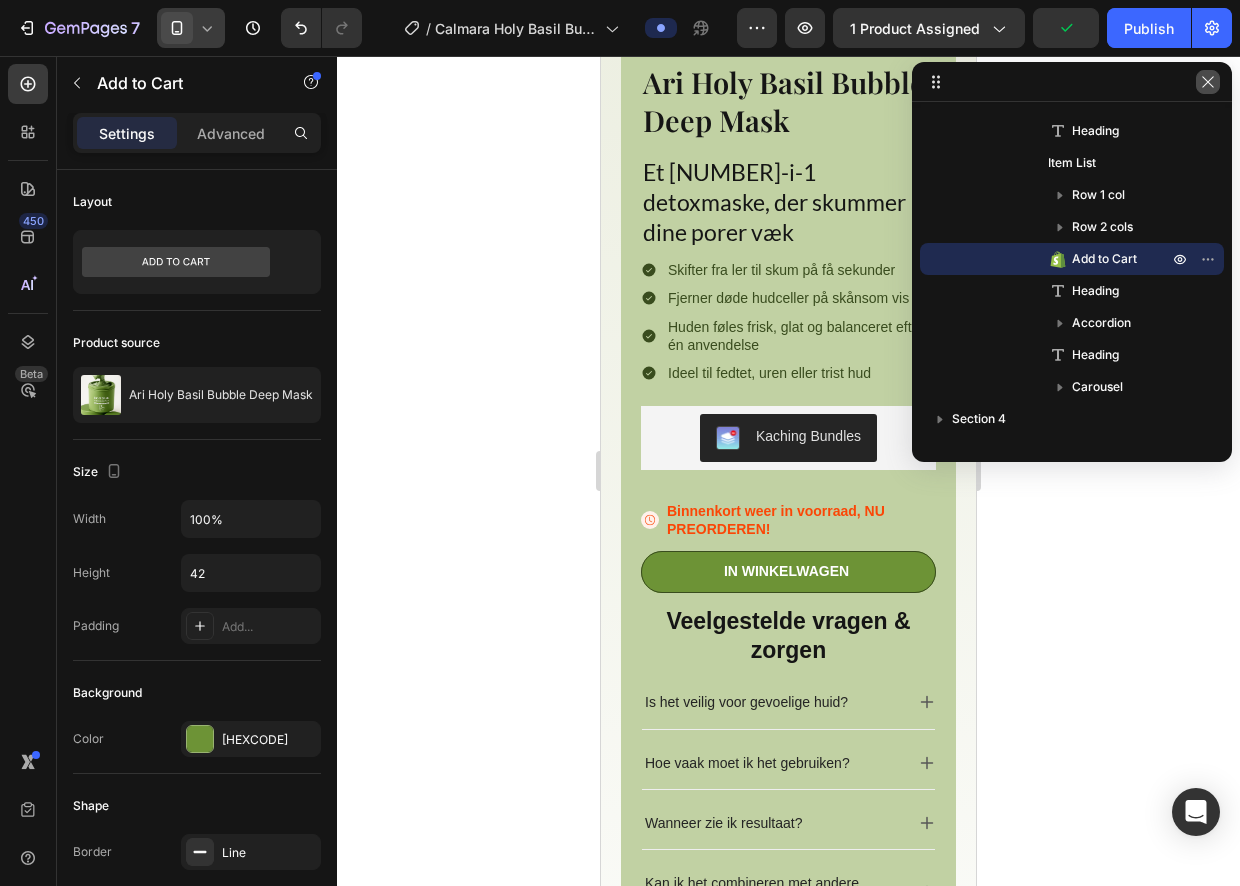 click 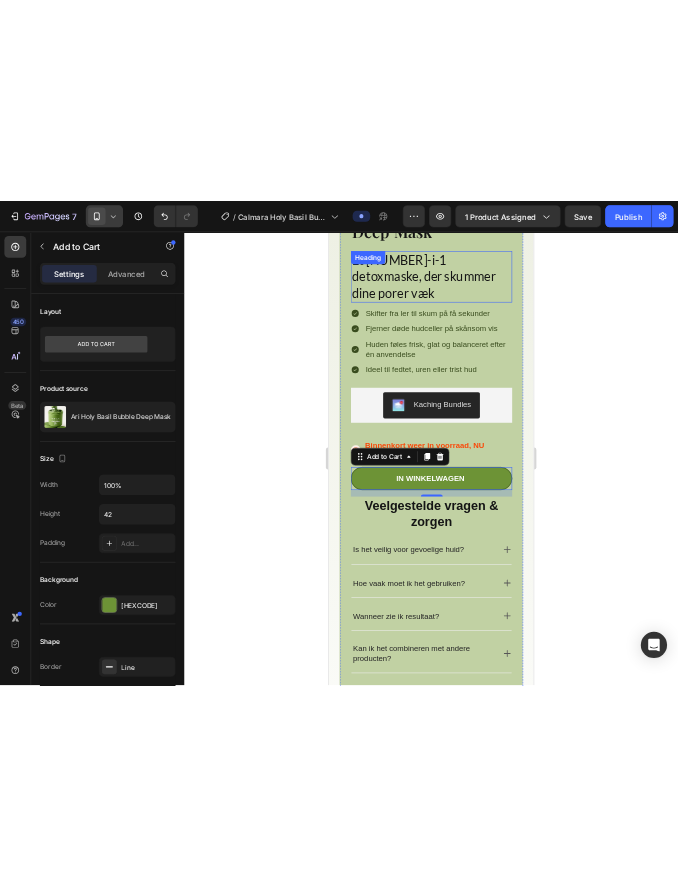 scroll, scrollTop: 637, scrollLeft: 0, axis: vertical 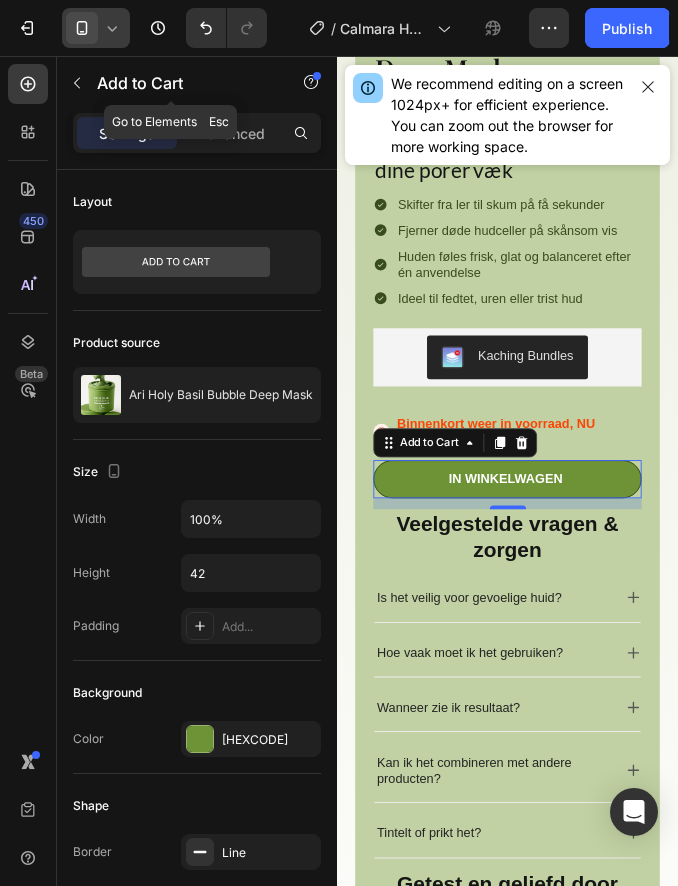 click 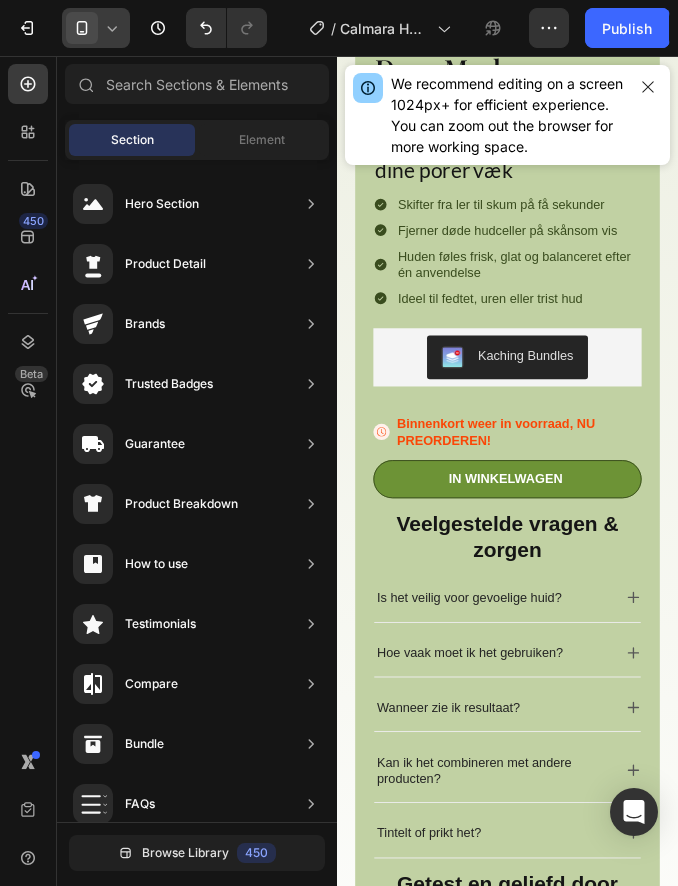 click on "We recommend editing on a screen 1024px+ for efficient experience. You can zoom out the browser for more working space." 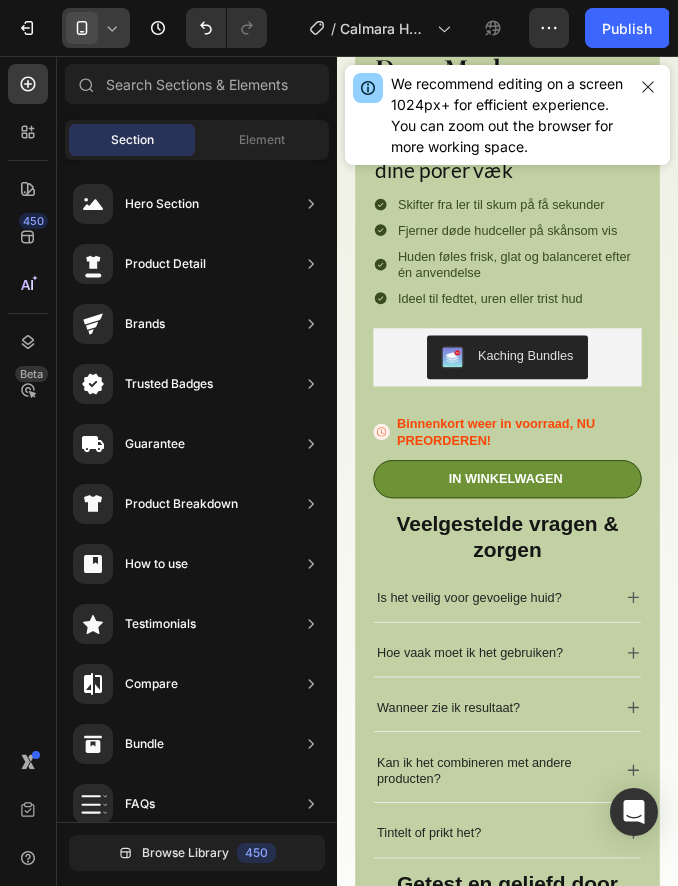 click 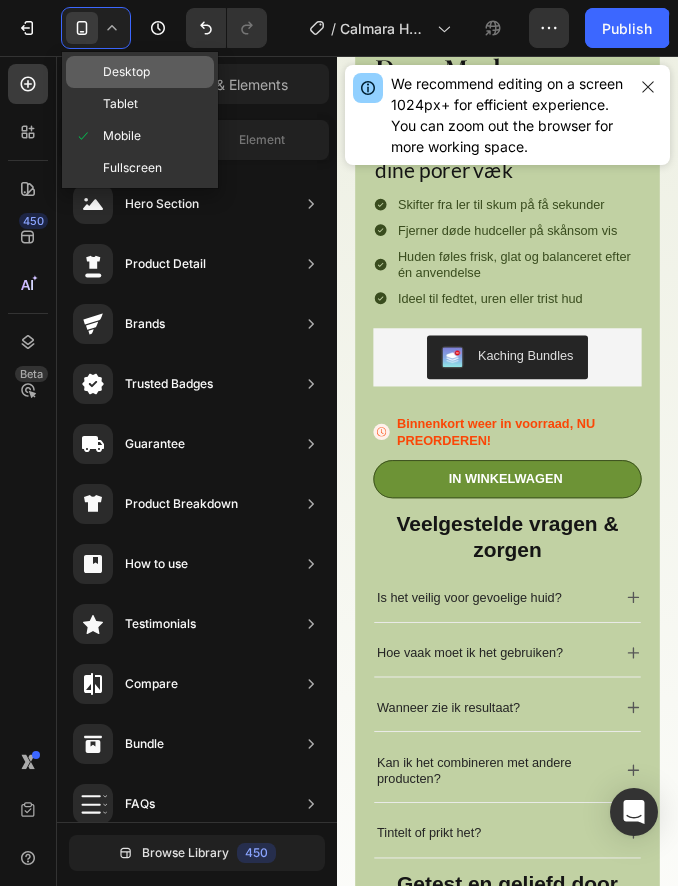 click on "Desktop" at bounding box center (126, 72) 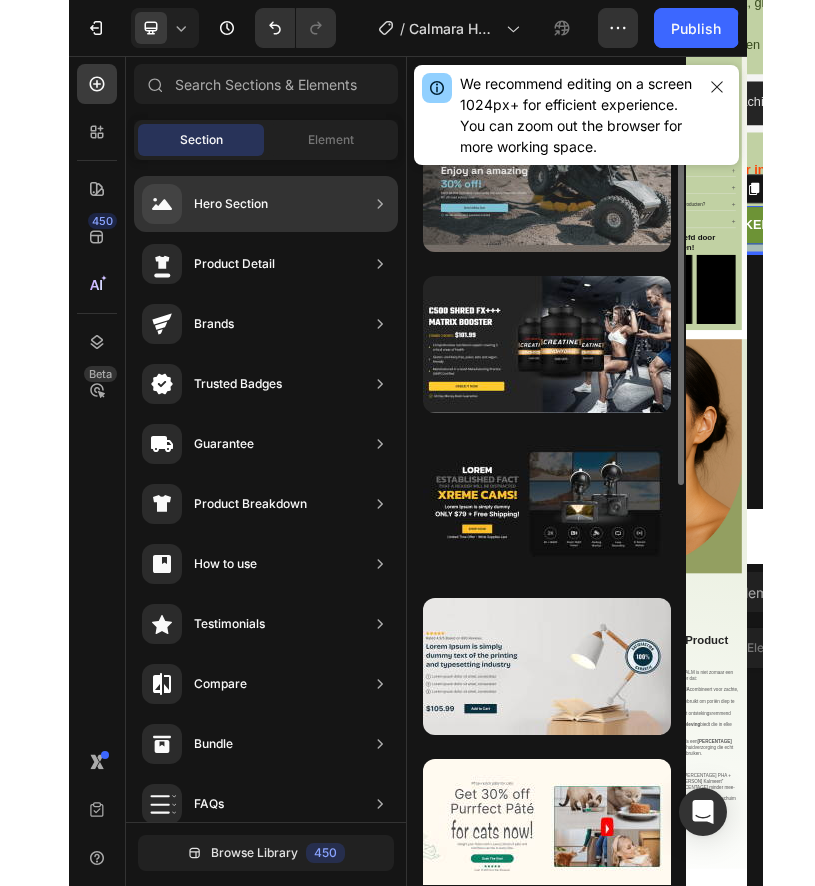scroll, scrollTop: 641, scrollLeft: 0, axis: vertical 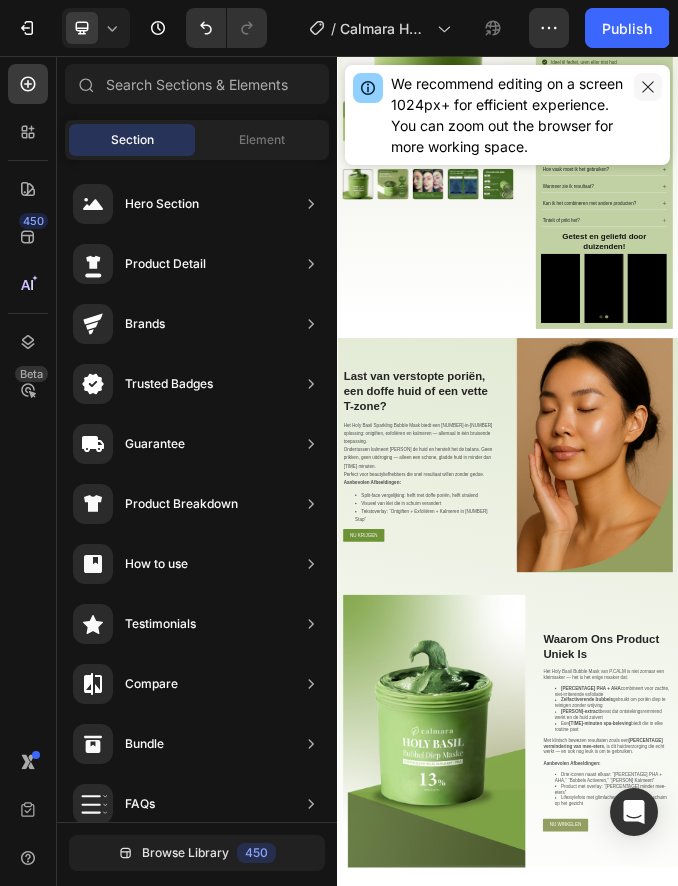 click 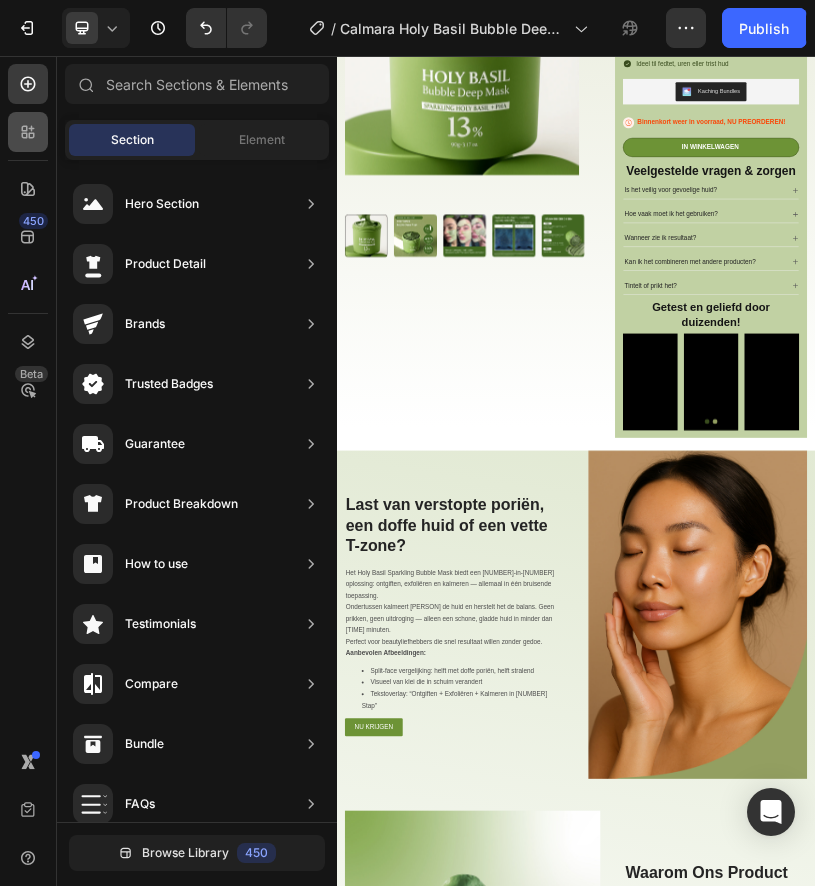 click 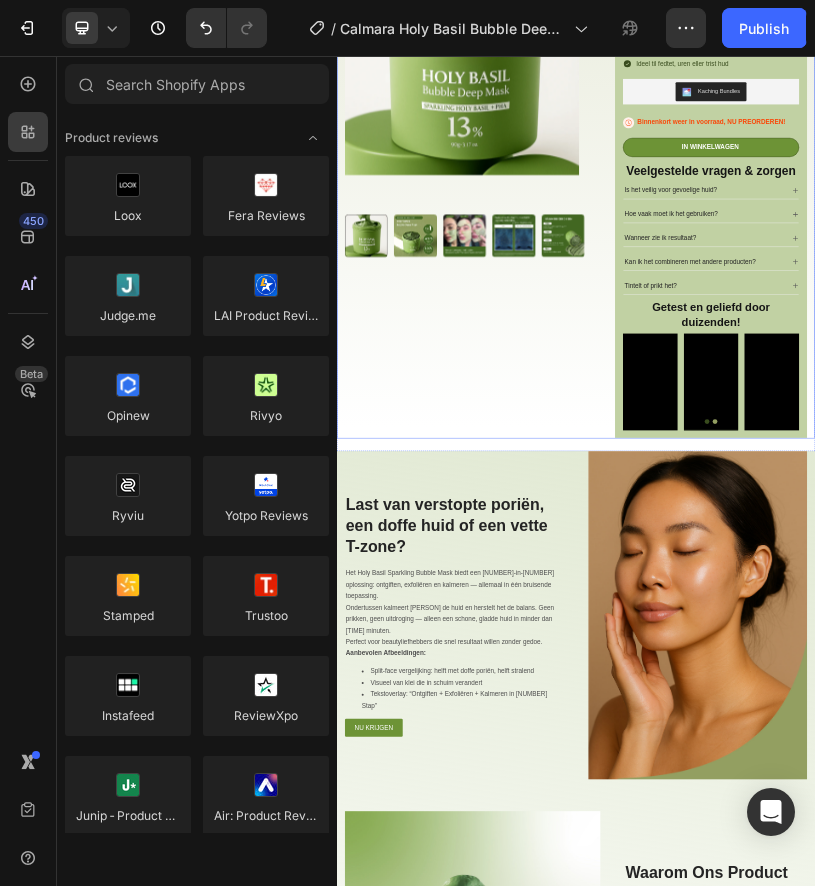 click on "Product Images" at bounding box center (665, 356) 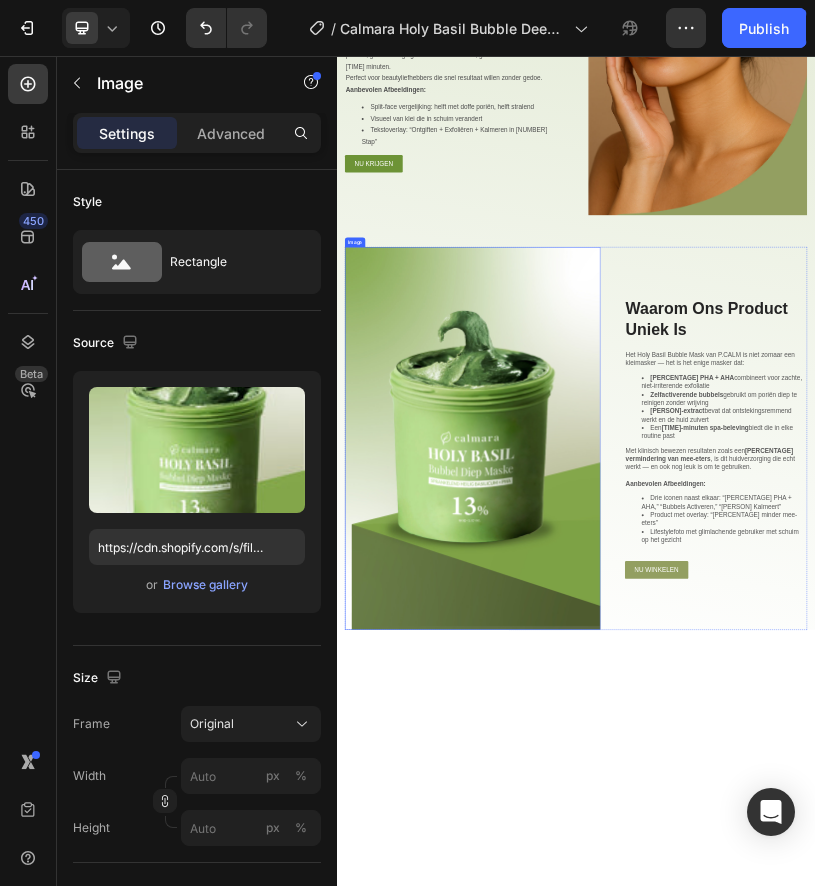 click on "Image
Button Row Section 1
22.500+ tevreden klanten Item List
22.500+ tilfredse kunder Item List
30 dages garanti Item List
22.500+ tevreden klanten Item List
22.500+ tilfredse kunder Item List
30 dages garanti Item List
22.500+ tevreden klanten Item List
22.500+ tilfredse kunder Item List
30 dages garanti Item List
22.500+ tevreden klanten Item List
22.500+ tilfredse kunder Item List
30 dages garanti Item List
22.500+ tevreden klanten Item List
22.500+ tilfredse kunder Item List
30 dages garanti Item List" at bounding box center (937, 2237) 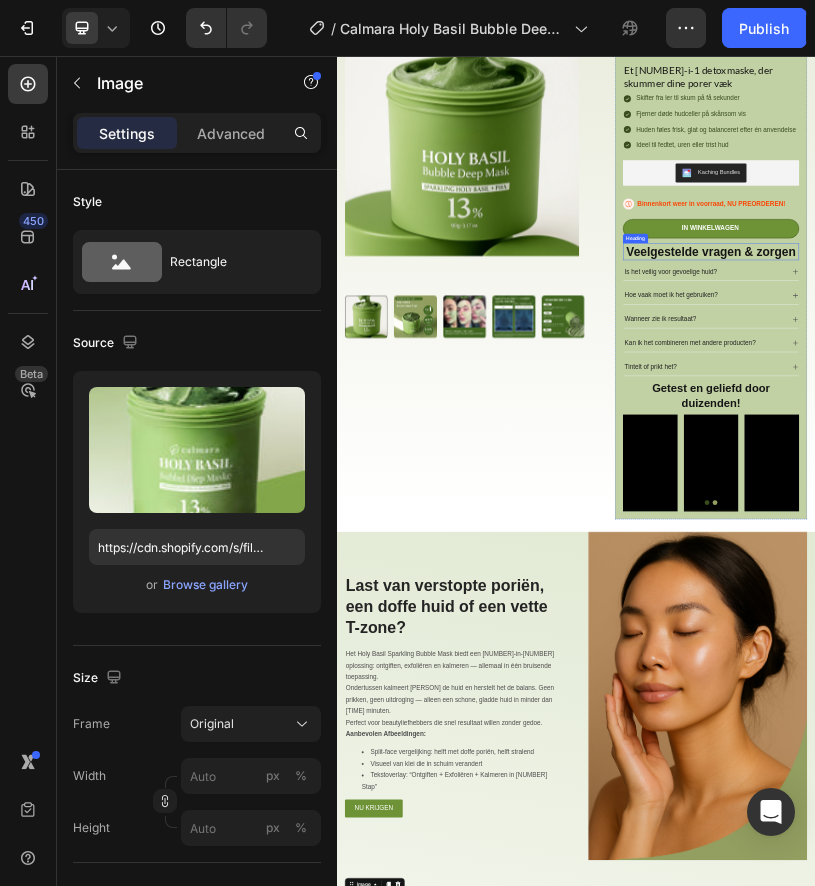 scroll, scrollTop: 0, scrollLeft: 0, axis: both 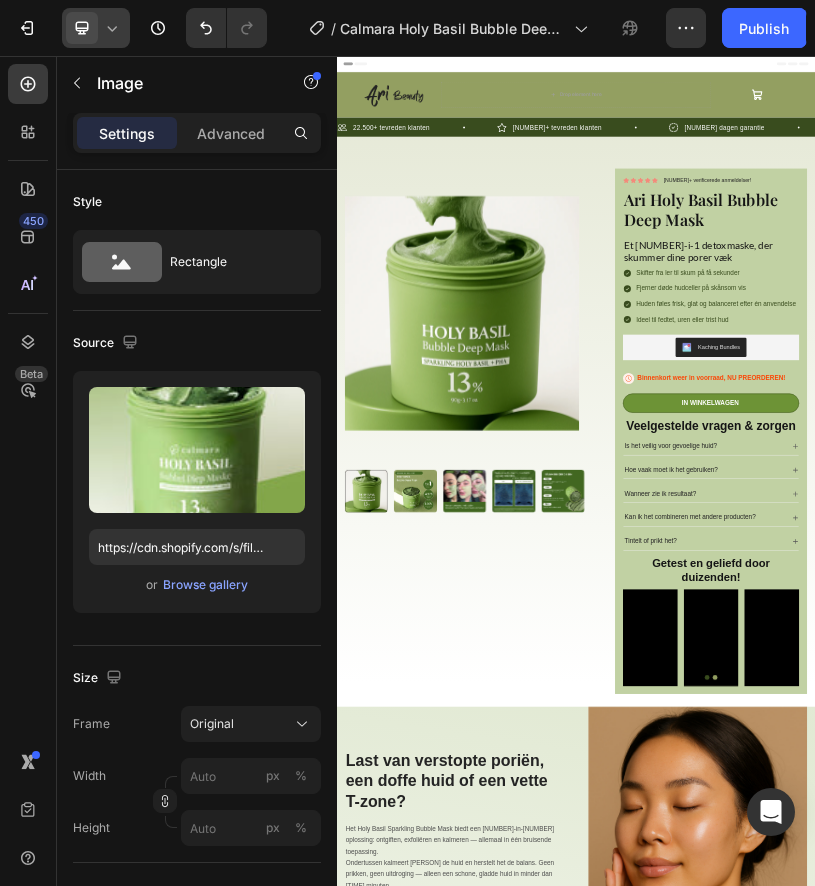 click 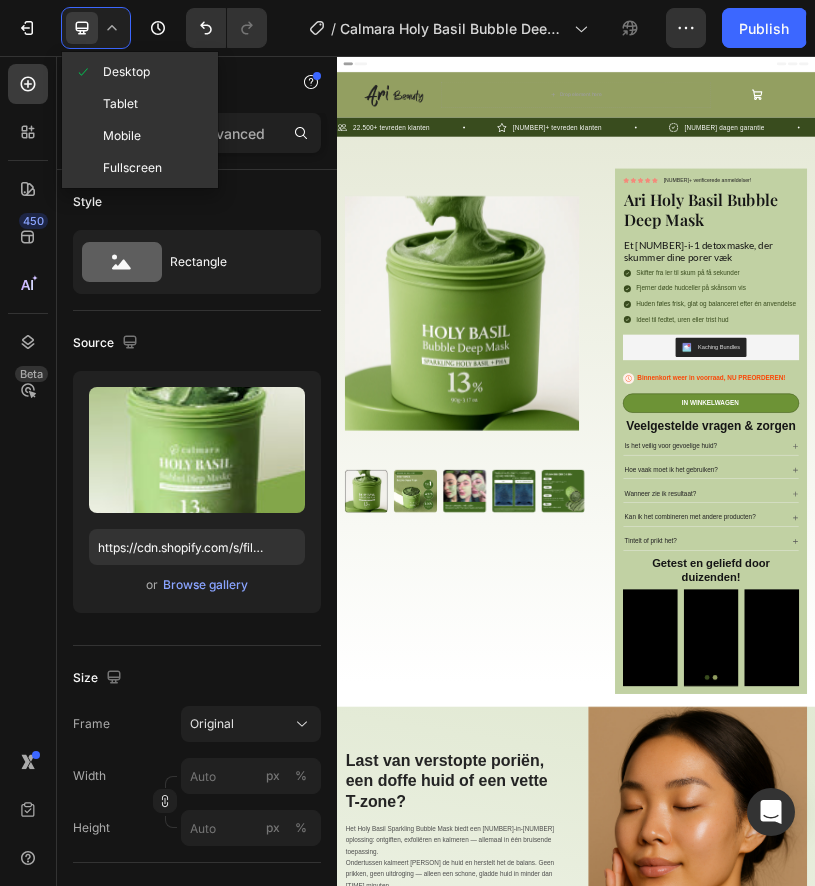 click on "Mobile" 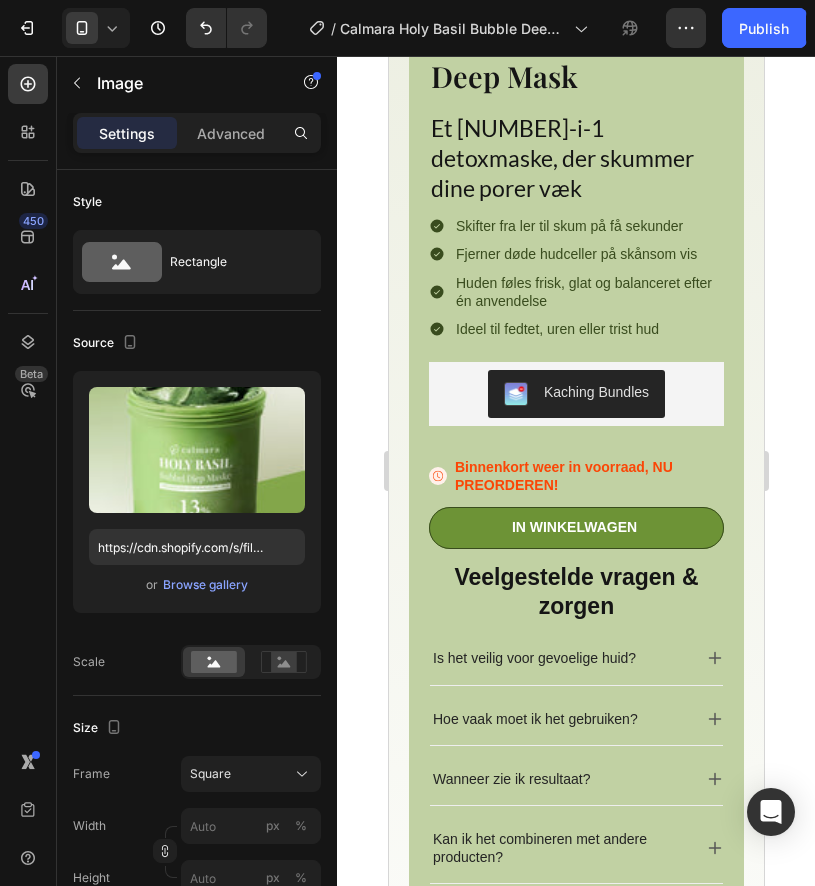 scroll, scrollTop: 502, scrollLeft: 0, axis: vertical 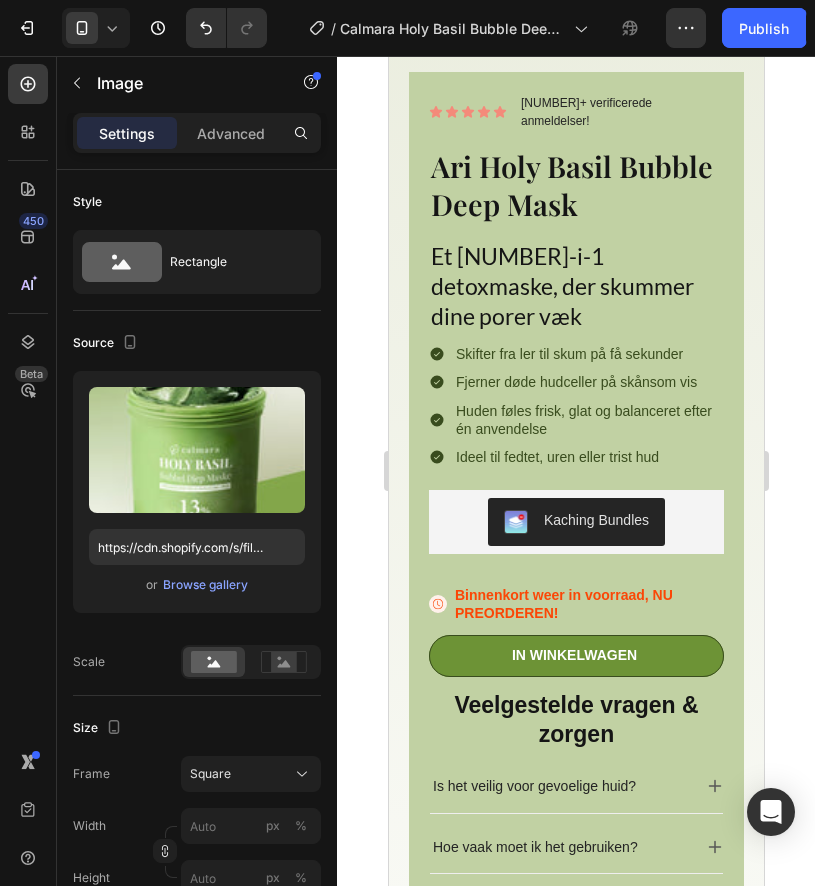 click 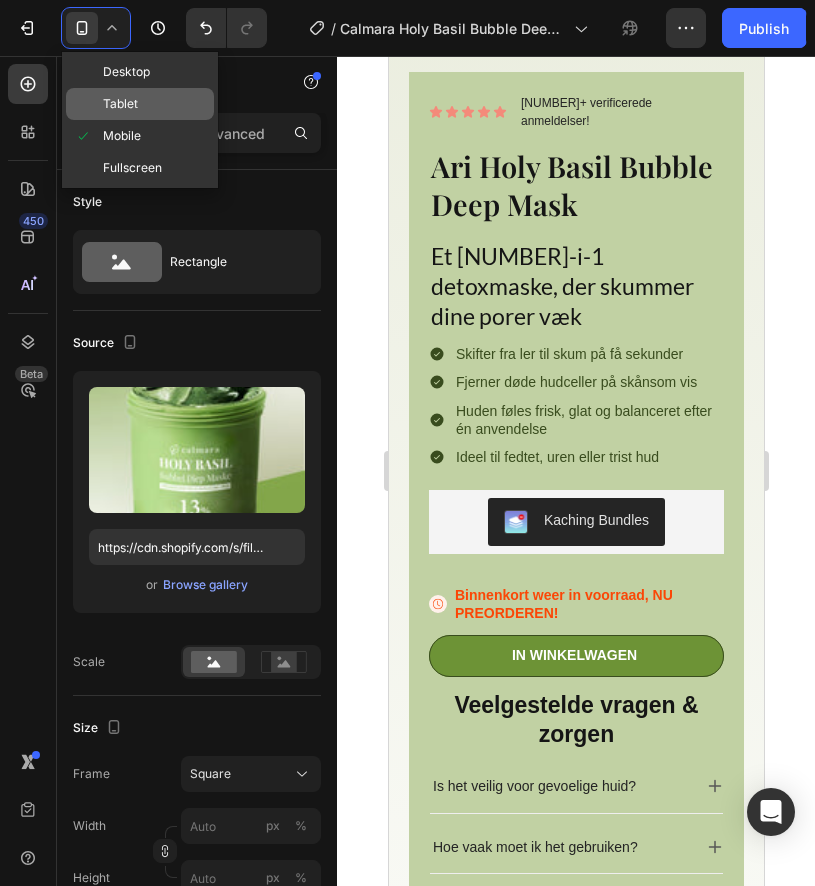 click on "Tablet" 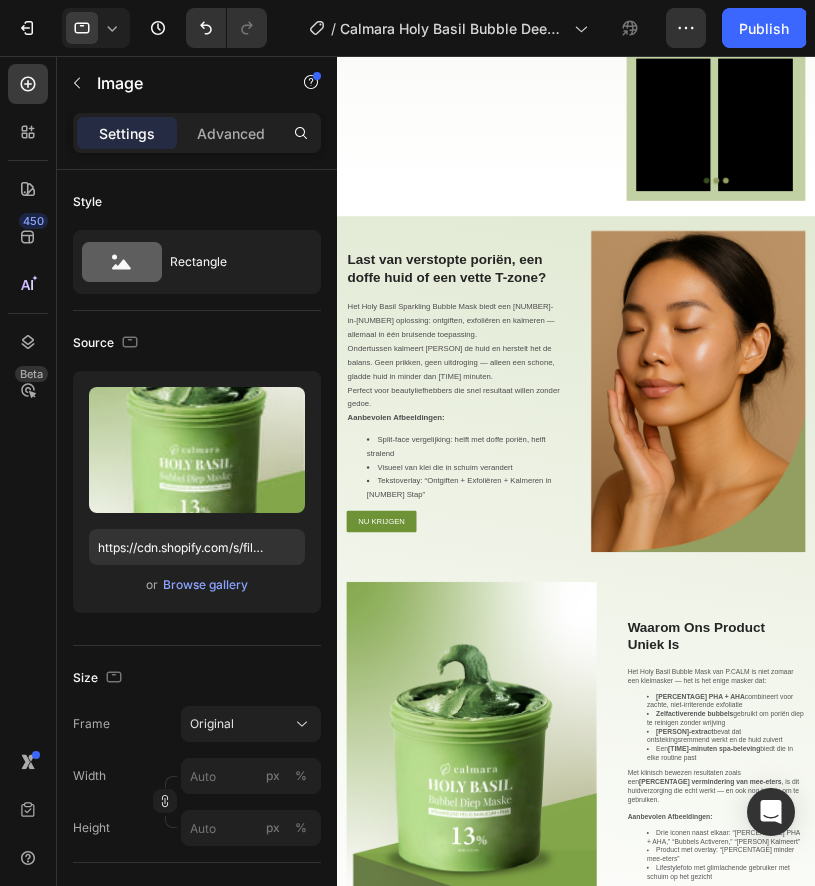 click 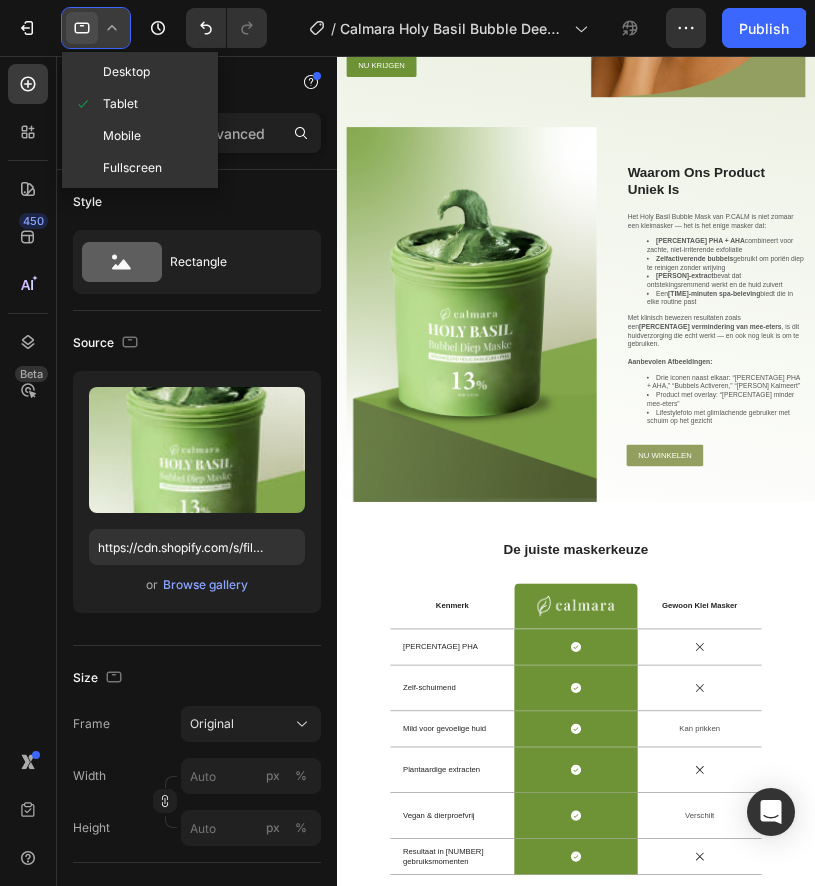 scroll, scrollTop: 2450, scrollLeft: 0, axis: vertical 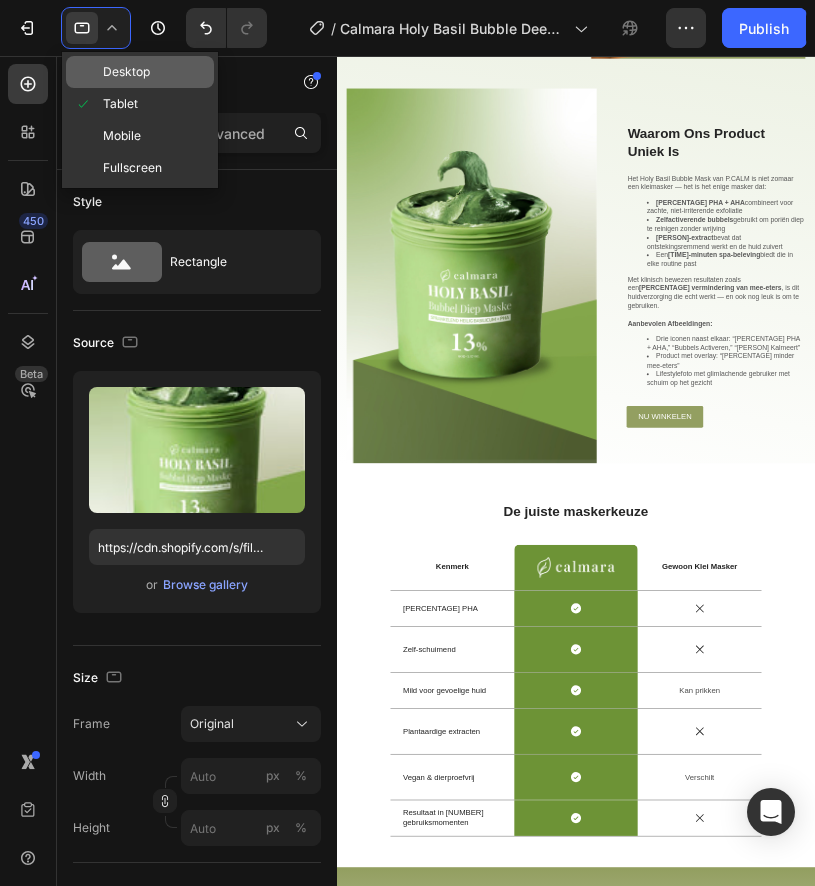 click on "Desktop" at bounding box center (126, 72) 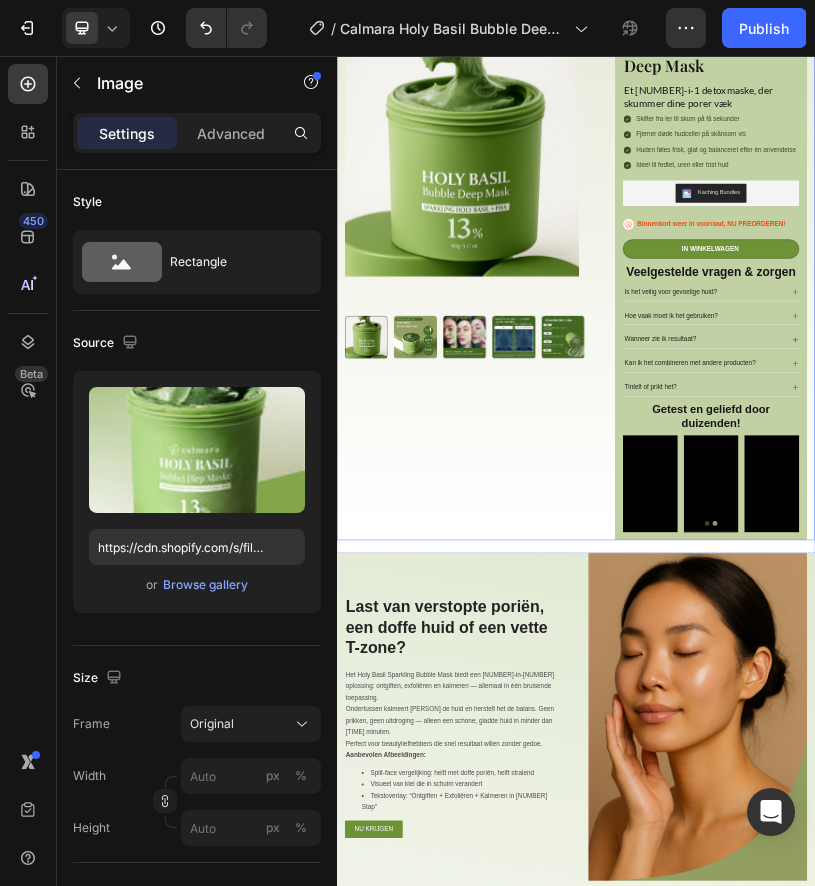 scroll, scrollTop: 0, scrollLeft: 0, axis: both 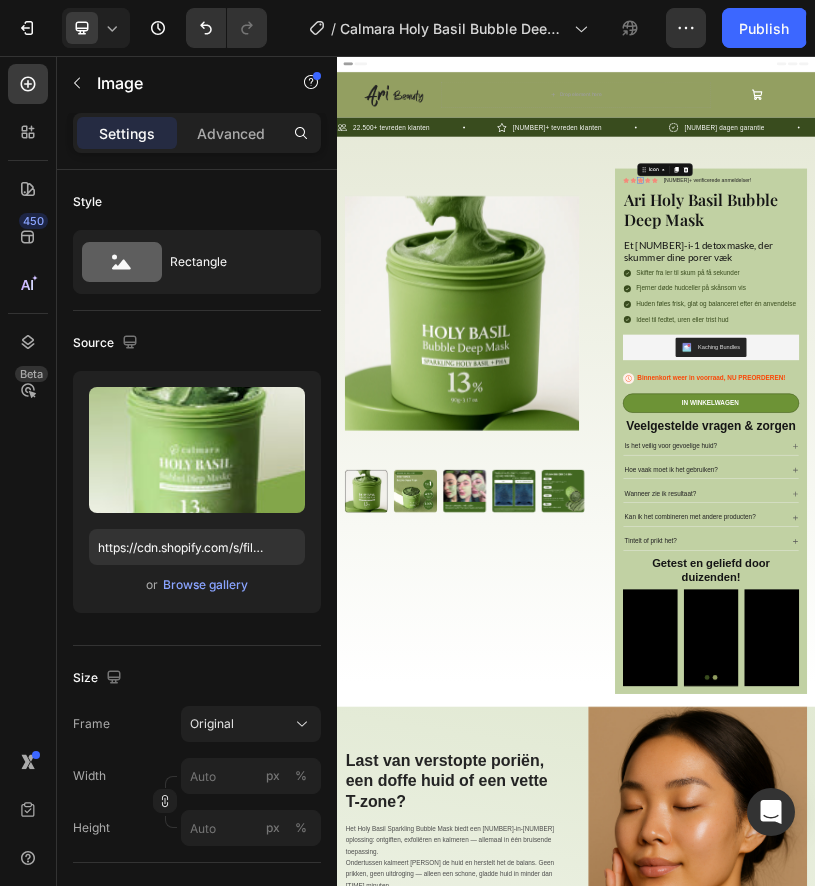 click 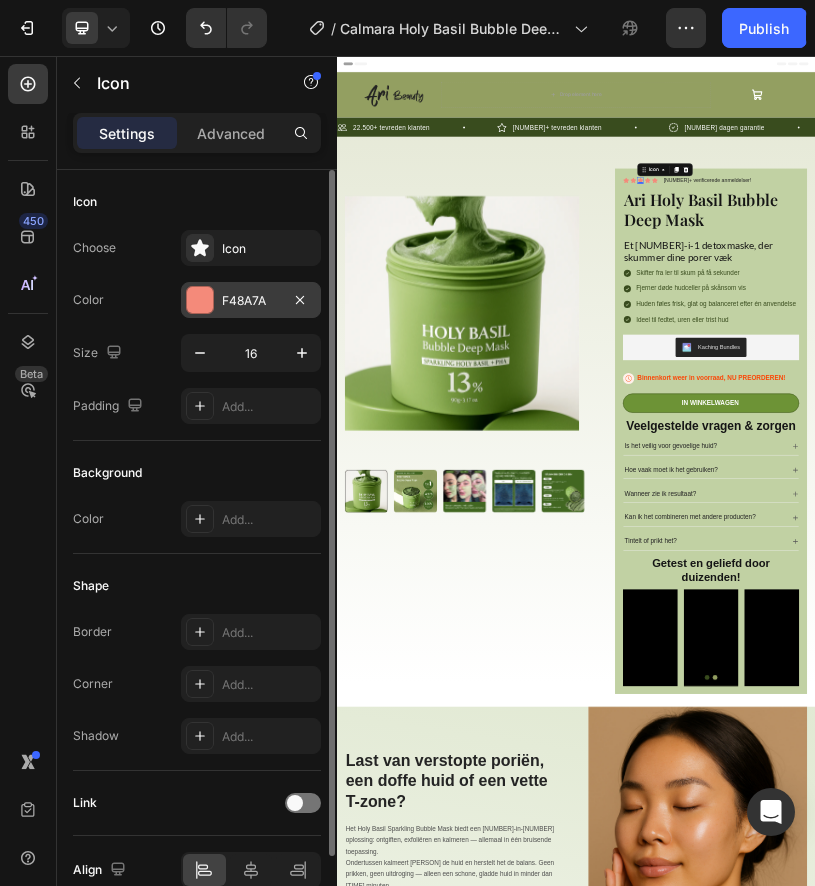 click on "F48A7A" at bounding box center [251, 300] 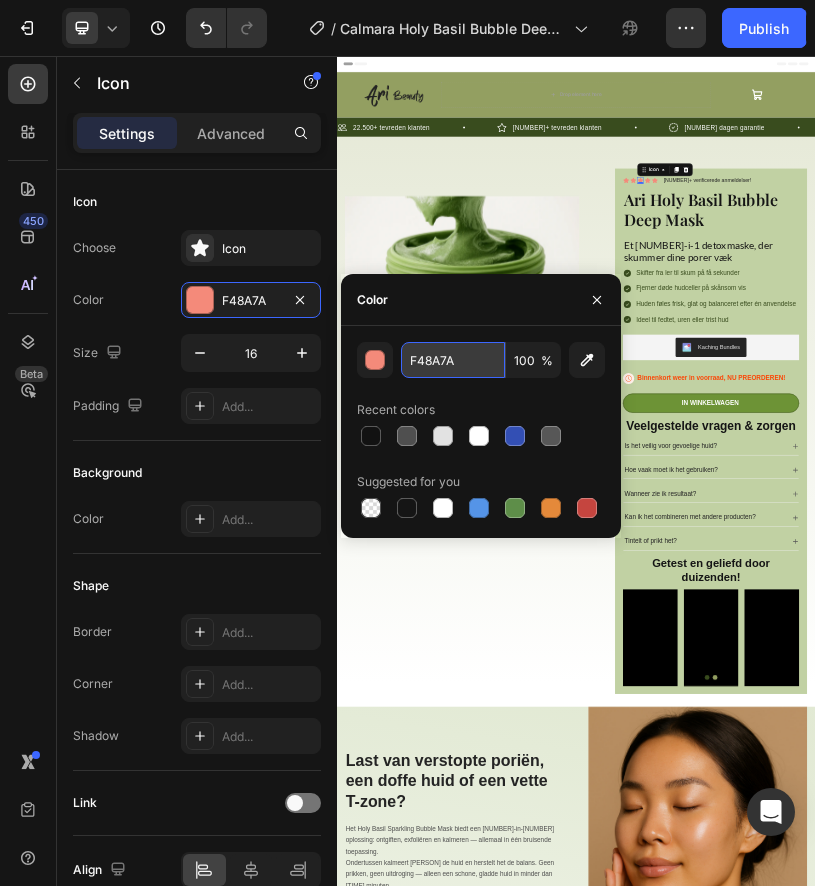 click on "F48A7A" at bounding box center (453, 360) 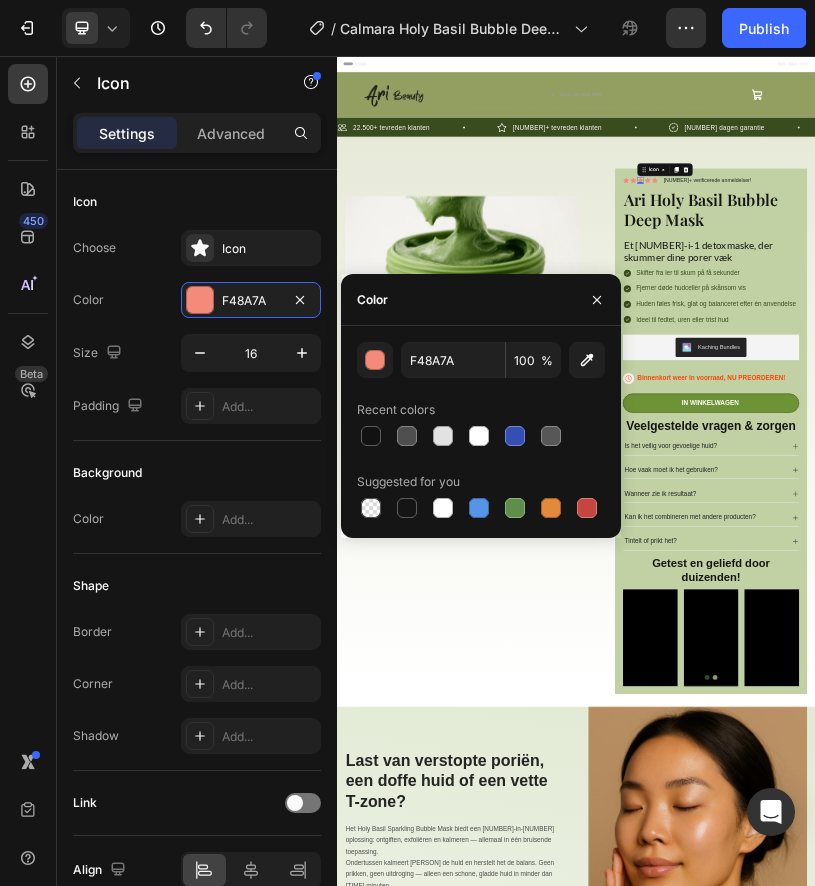 click on "2.500+ verificerede anmeldelser!" at bounding box center [1267, 369] 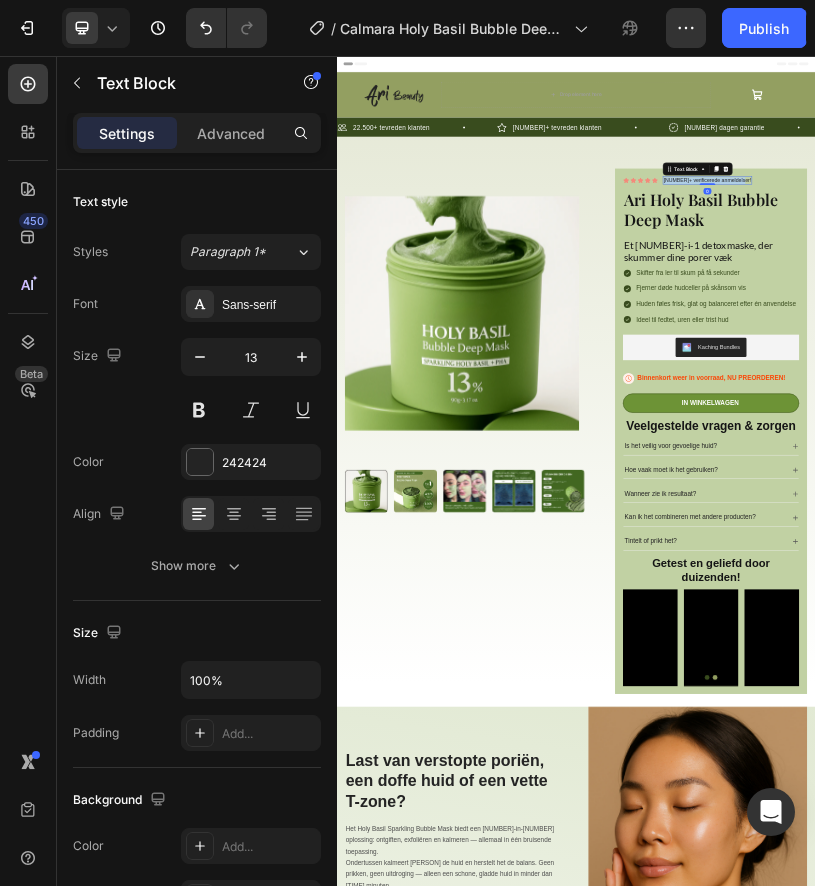 click on "2.500+ verificerede anmeldelser!" at bounding box center (1267, 369) 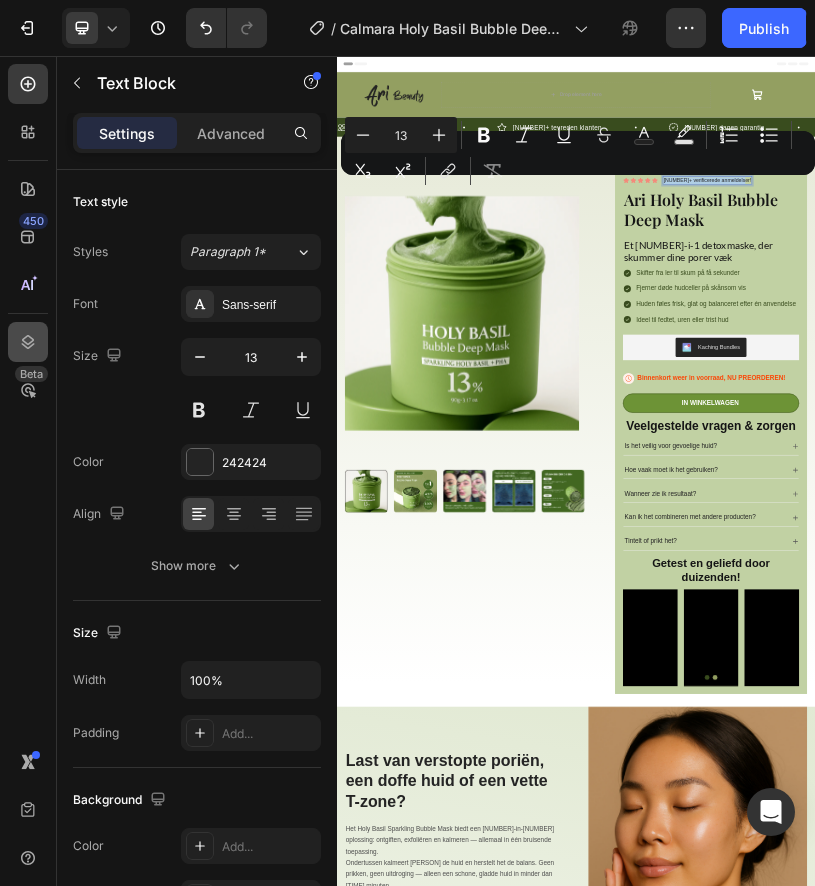 copy on "2.500+ verificerede anmeldelser!" 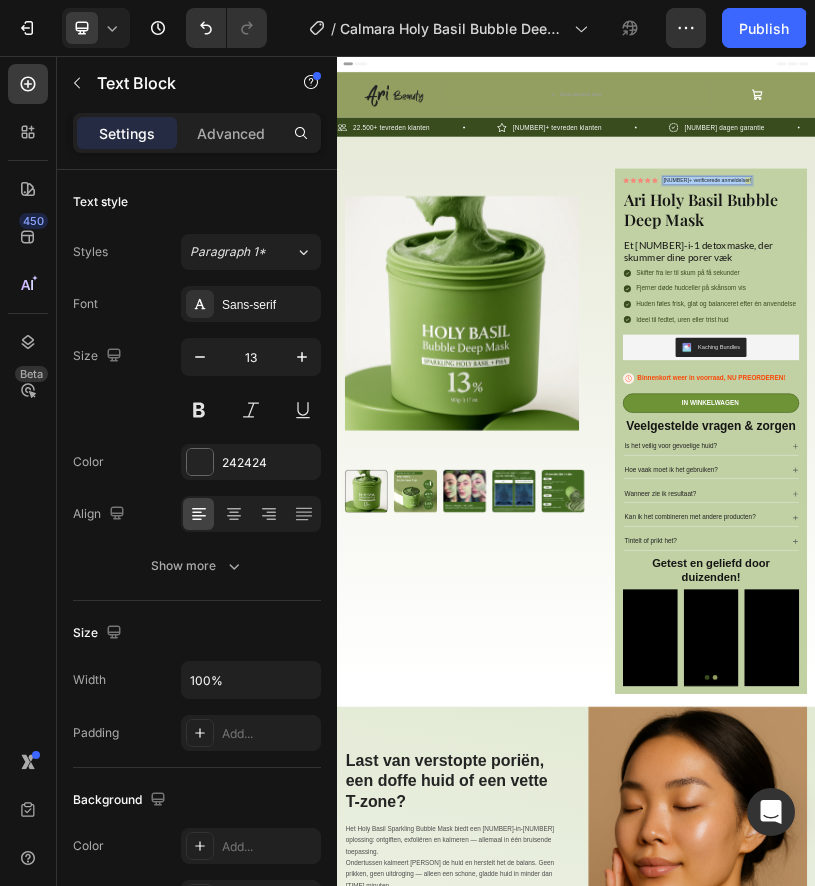 click on "Et 3-i-1 detoxmaske, der skummer dine porer væk" at bounding box center (1276, 546) 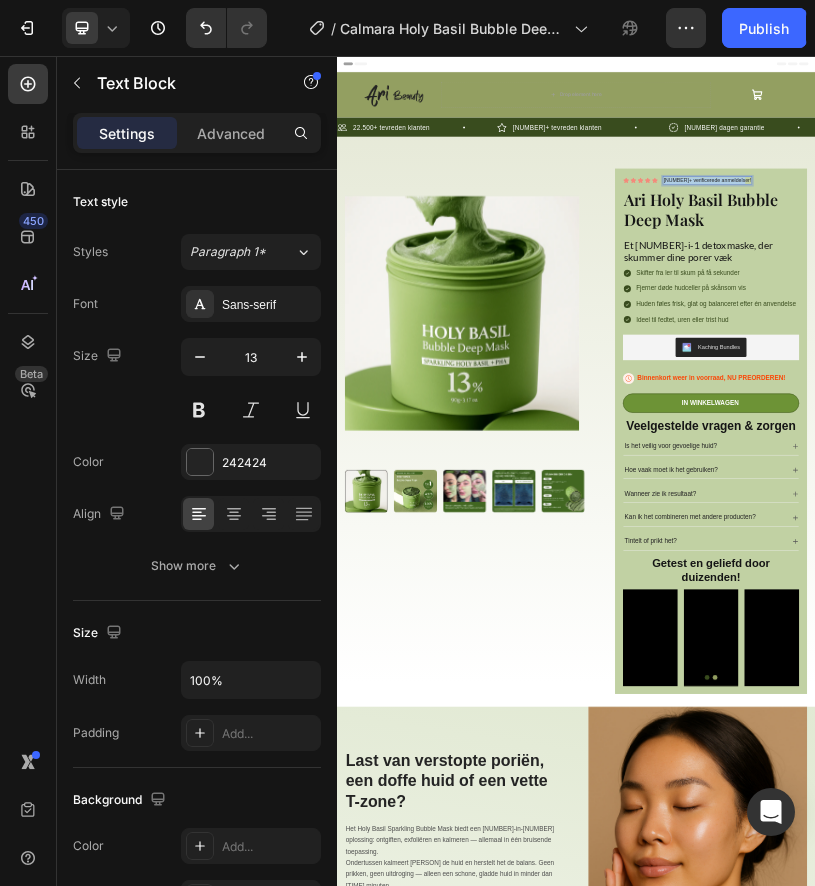 click on "Et 3-i-1 detoxmaske, der skummer dine porer væk" at bounding box center [1276, 546] 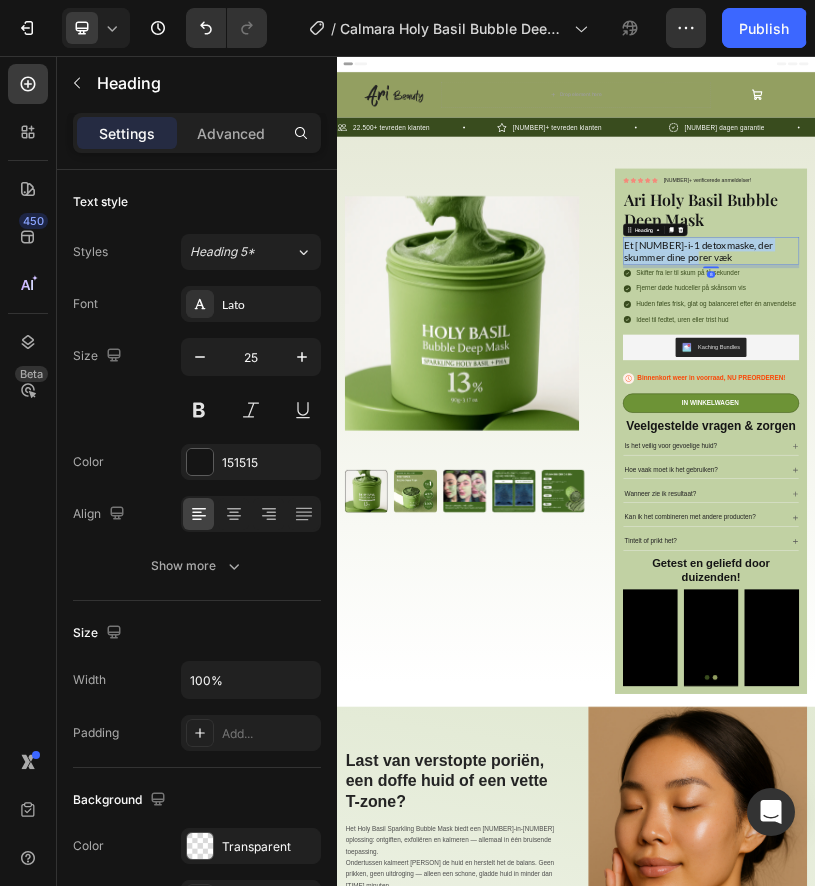 click on "Et 3-i-1 detoxmaske, der skummer dine porer væk" at bounding box center [1276, 546] 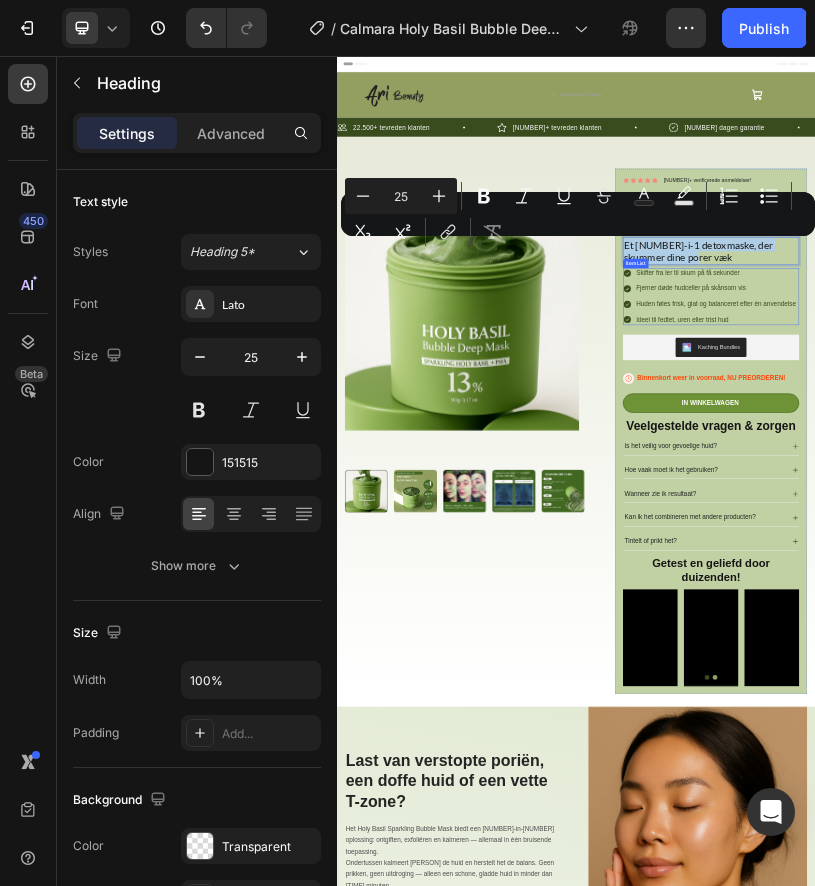 click on "Fjerner døde hudceller på skånsom vis" at bounding box center (1288, 640) 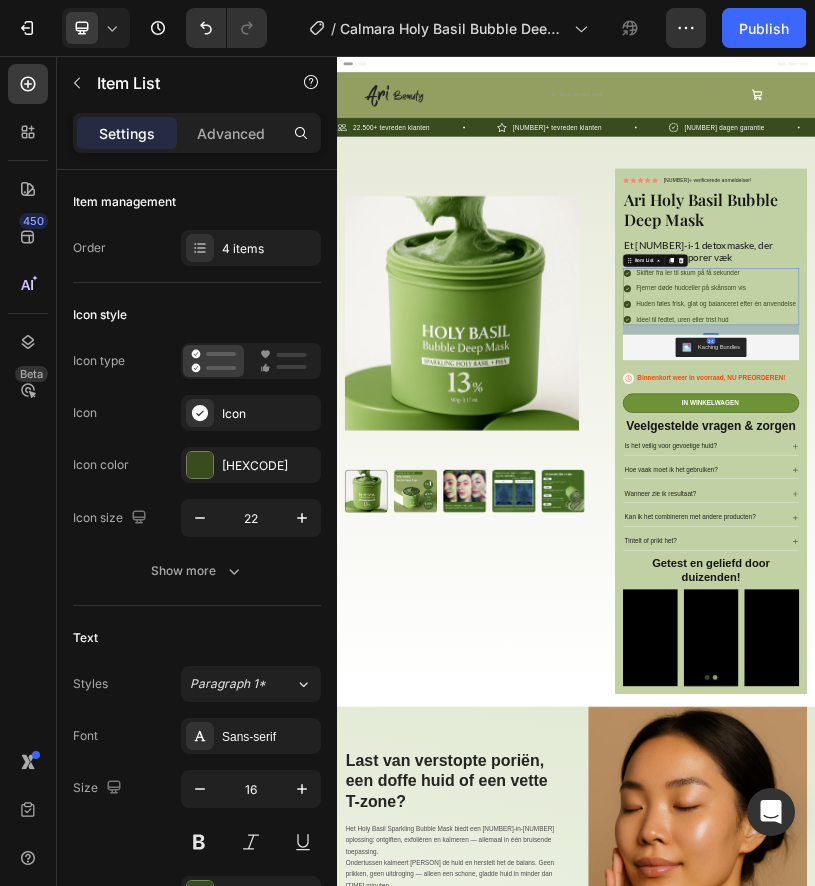 click on "Fjerner døde hudceller på skånsom vis" at bounding box center (1288, 640) 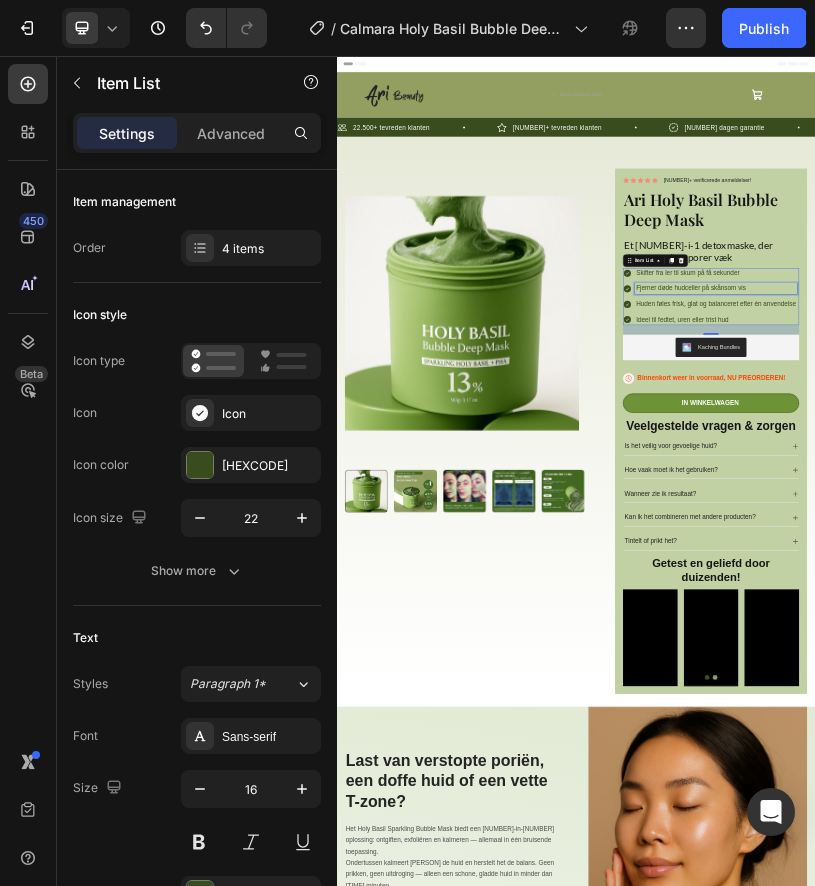 click on "Skifter fra ler til skum på få sekunder" at bounding box center (1288, 602) 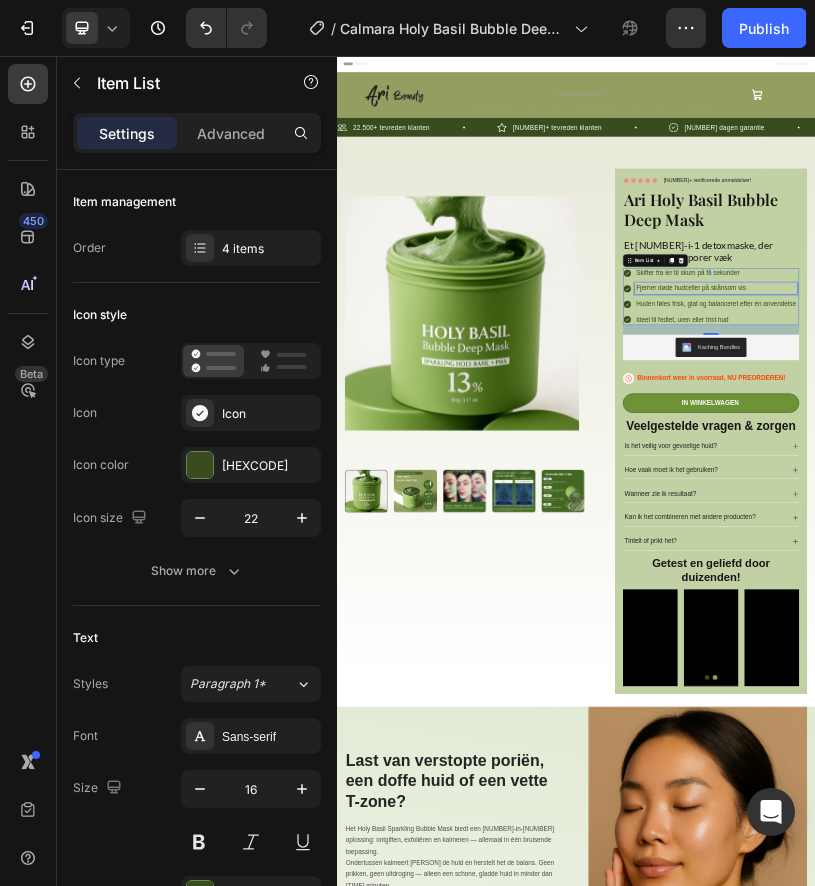click on "Skifter fra ler til skum på få sekunder" at bounding box center (1288, 602) 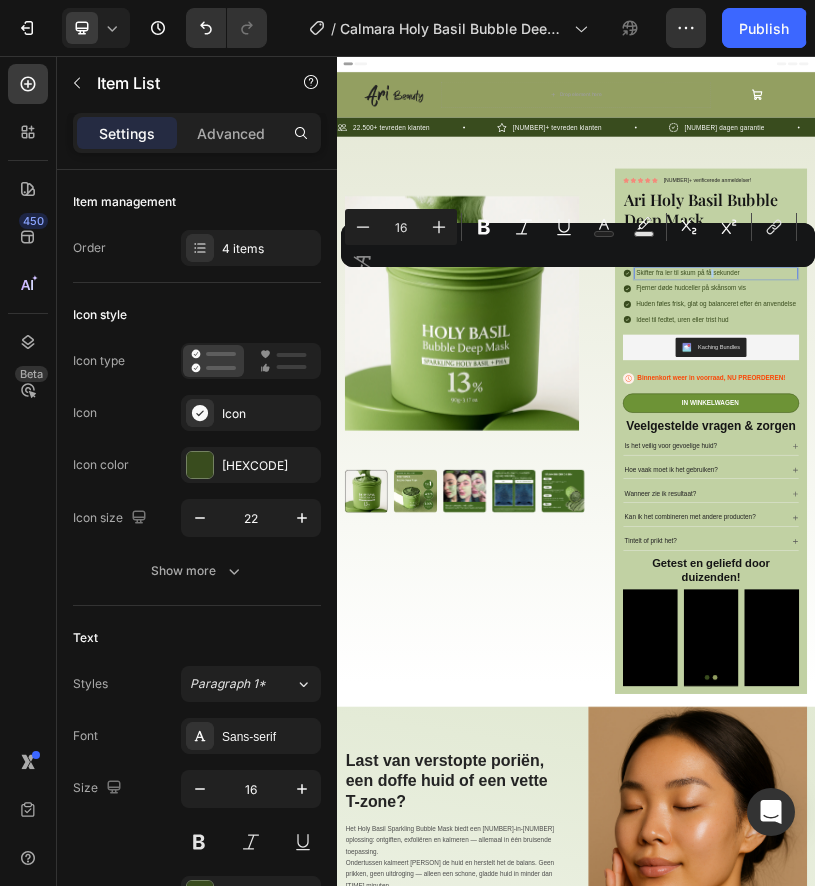 click on "Minus 16 Plus Bold Italic Underline
Text Color
Text Background Color Subscript Superscript       link Remove Format" at bounding box center (578, 245) 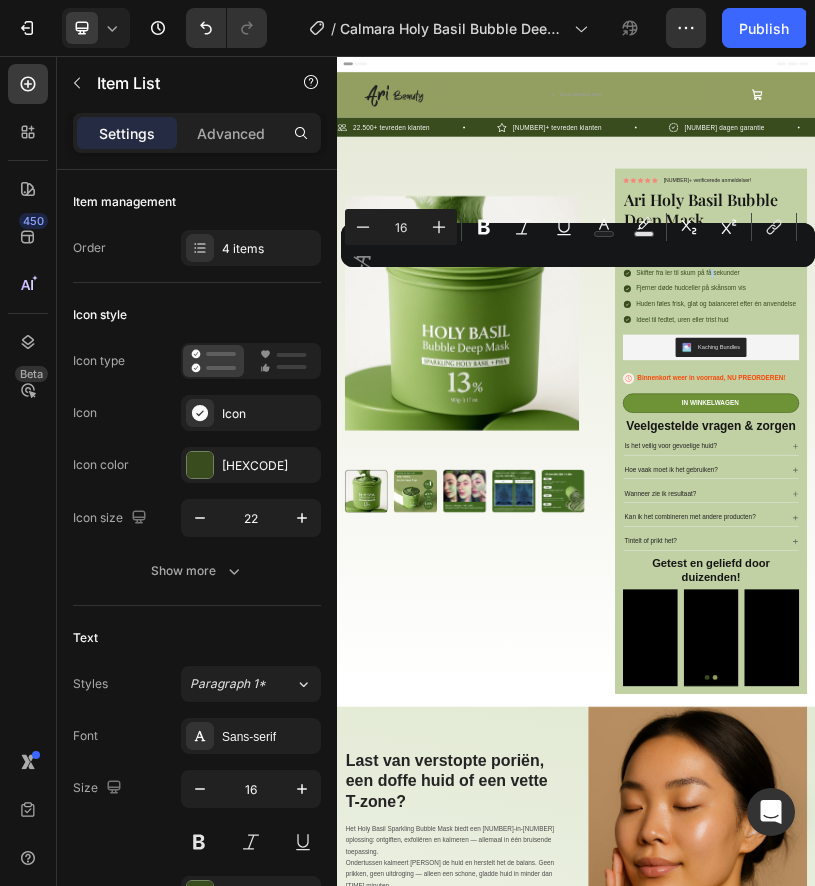 click on "Minus 16 Plus Bold Italic Underline
Text Color
Text Background Color Subscript Superscript       link Remove Format" at bounding box center (578, 245) 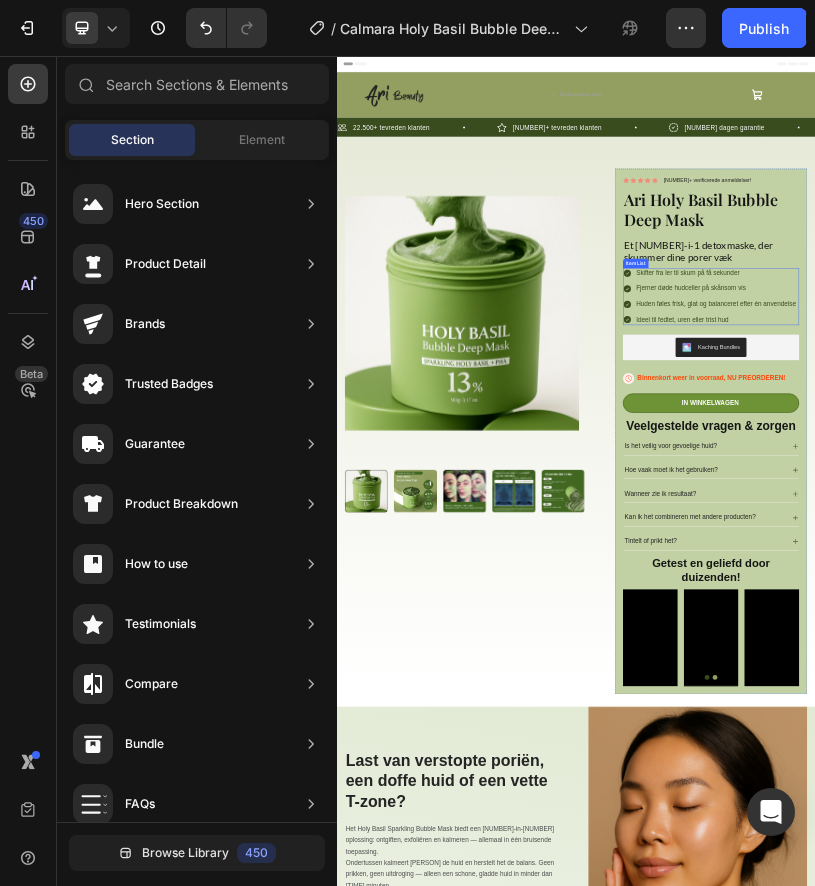 click on "Skifter fra ler til skum på få sekunder" at bounding box center [1288, 602] 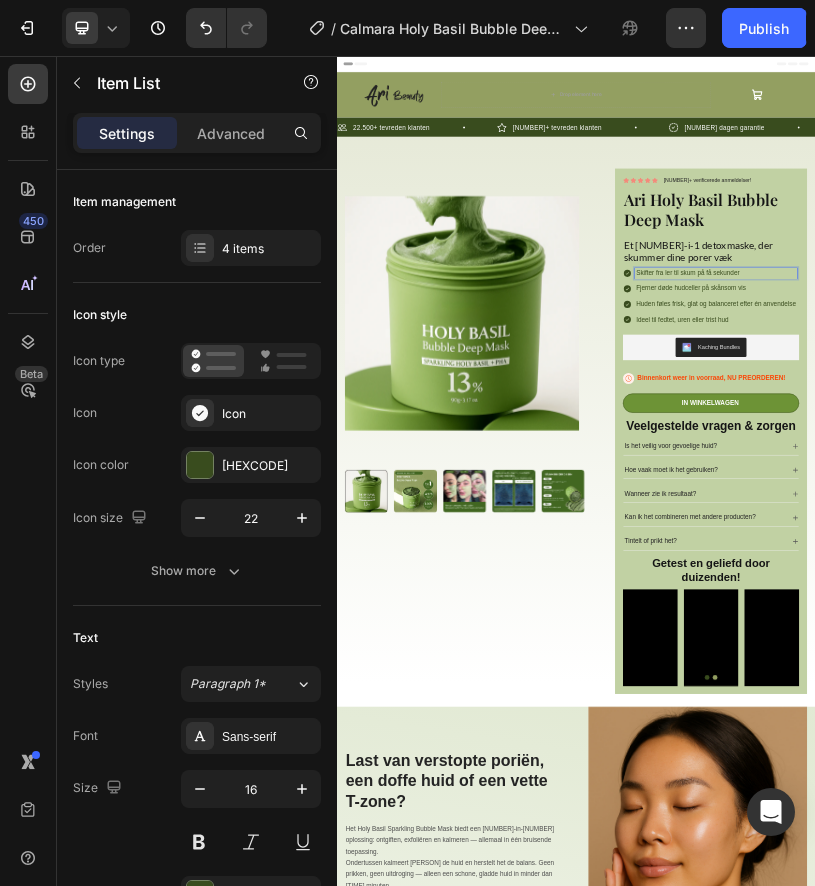click on "Skifter fra ler til skum på få sekunder" at bounding box center [1288, 602] 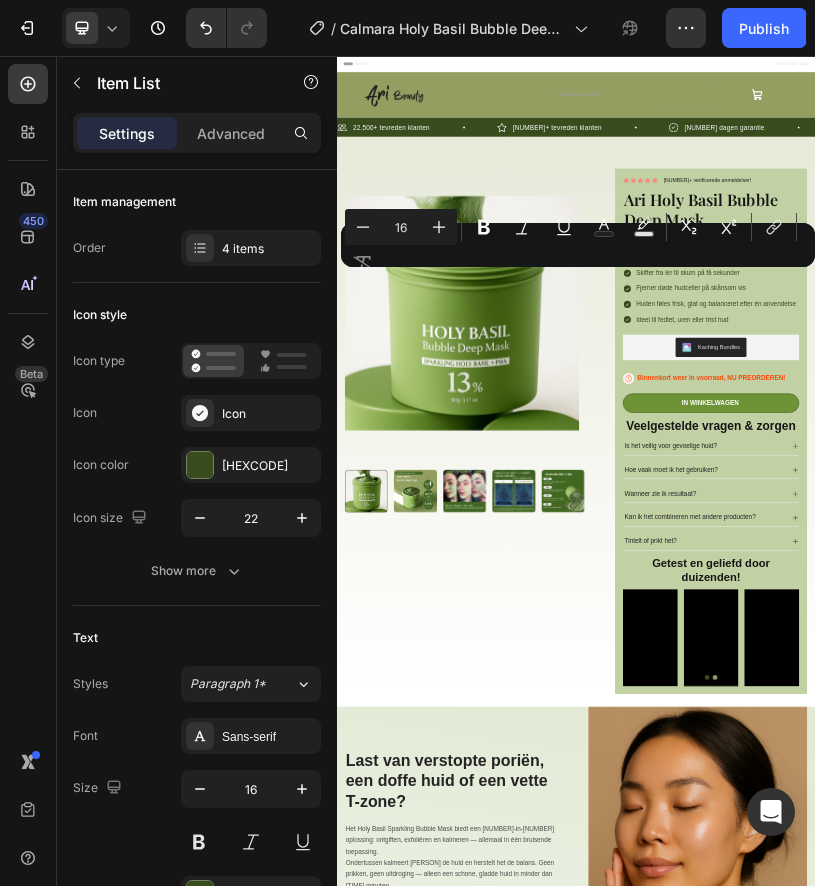 click on "Minus 16 Plus Bold Italic Underline
Text Color
Text Background Color Subscript Superscript       link Remove Format" at bounding box center [578, 245] 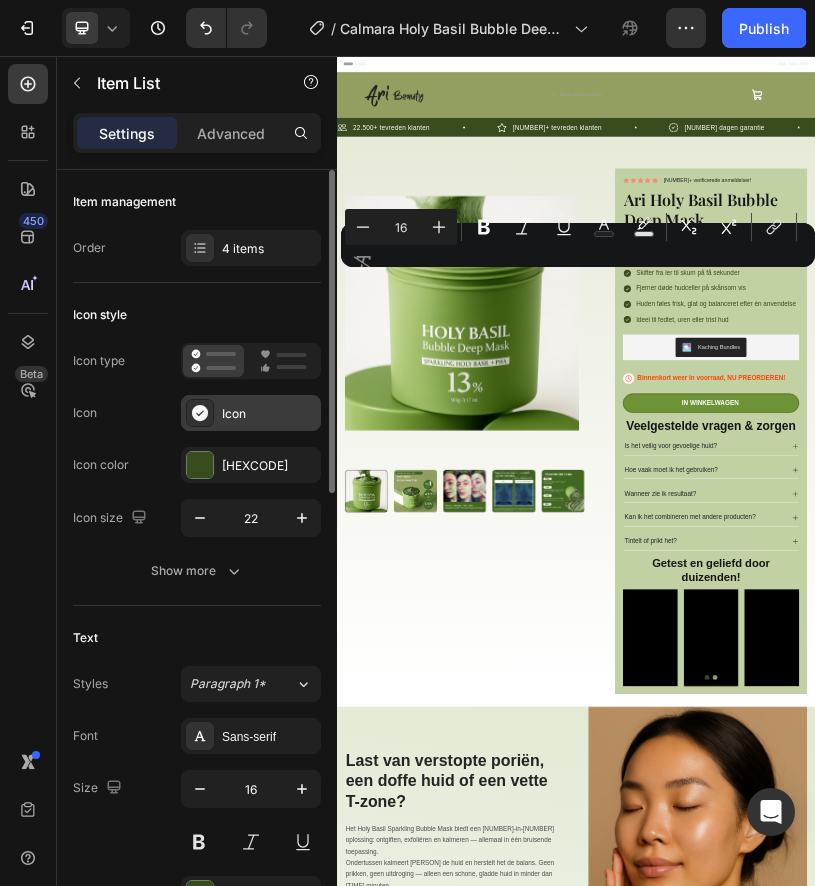 click at bounding box center (200, 413) 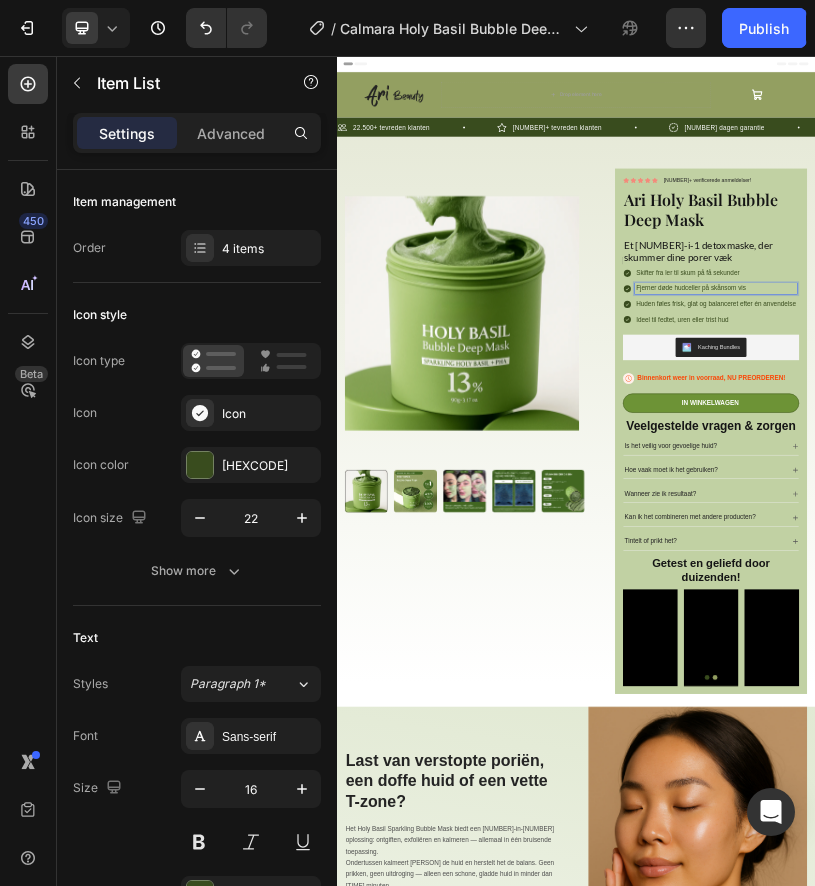 click on "Fjerner døde hudceller på skånsom vis" at bounding box center [1288, 640] 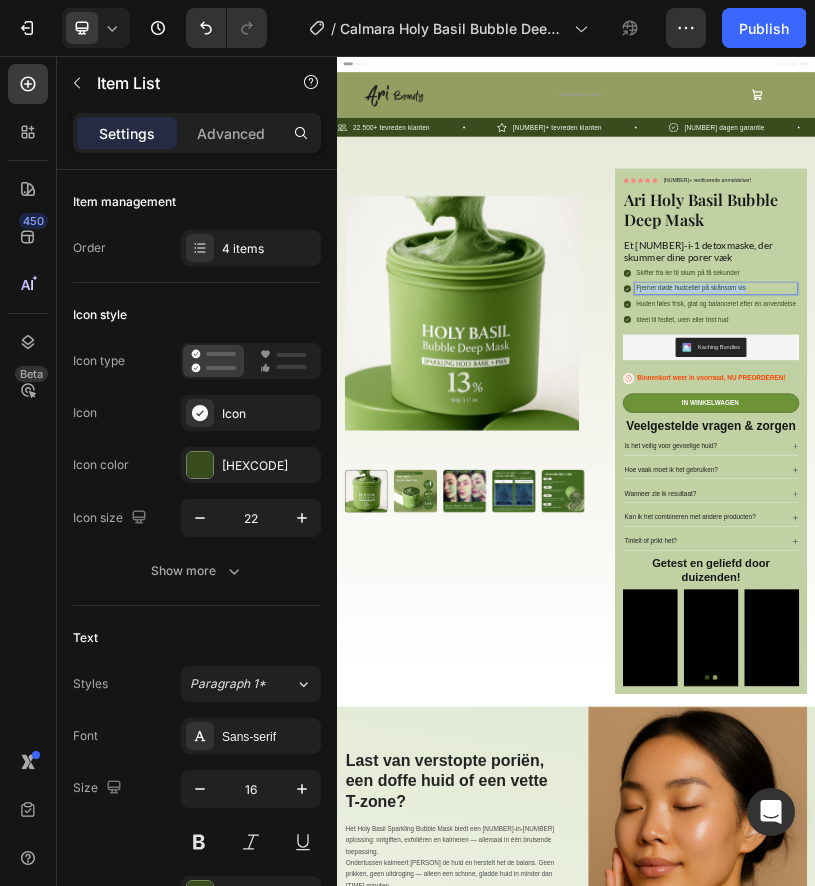 click on "Fjerner døde hudceller på skånsom vis" at bounding box center [1288, 640] 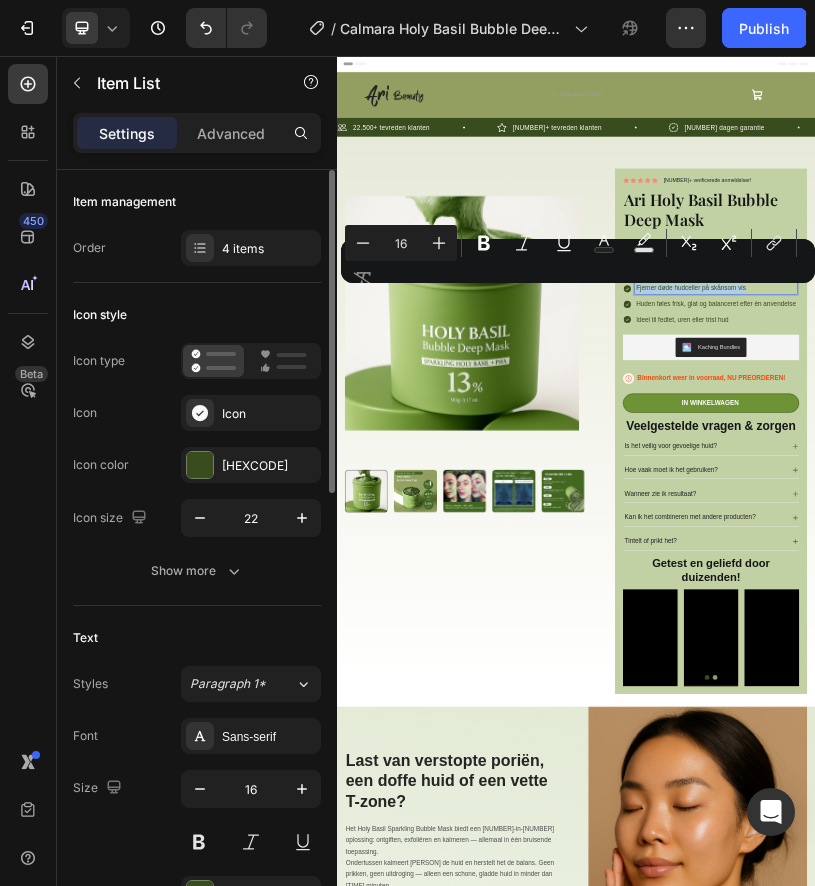 copy on "Fjerner døde hudceller på skånsom vis" 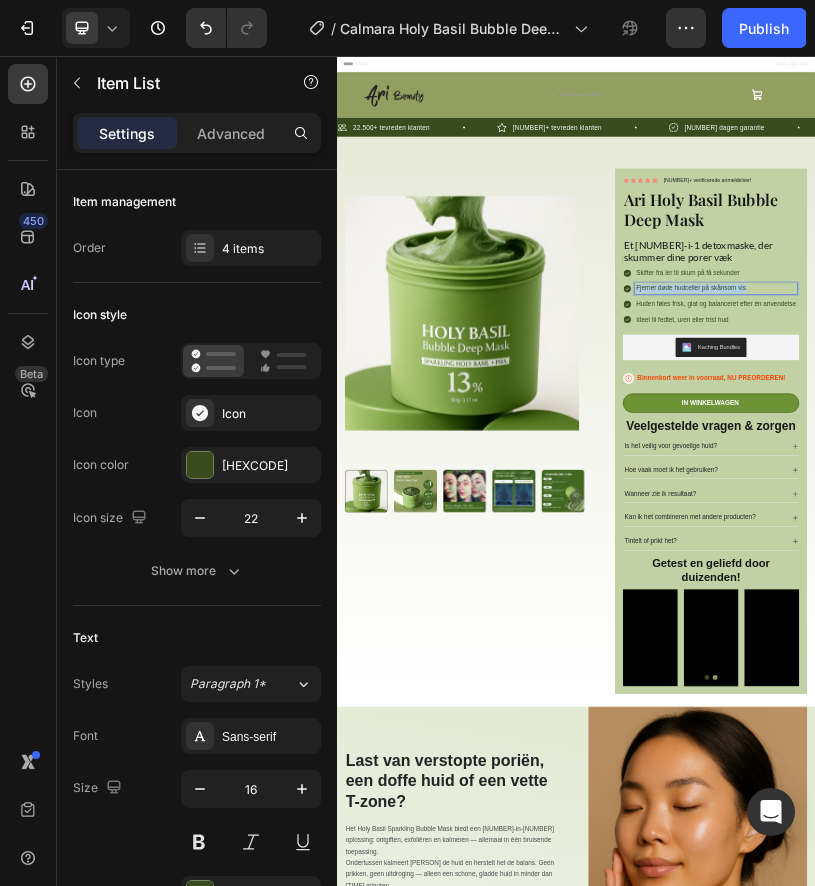 click on "Huden føles frisk, glat og balanceret efter én anvendelse" at bounding box center [1288, 679] 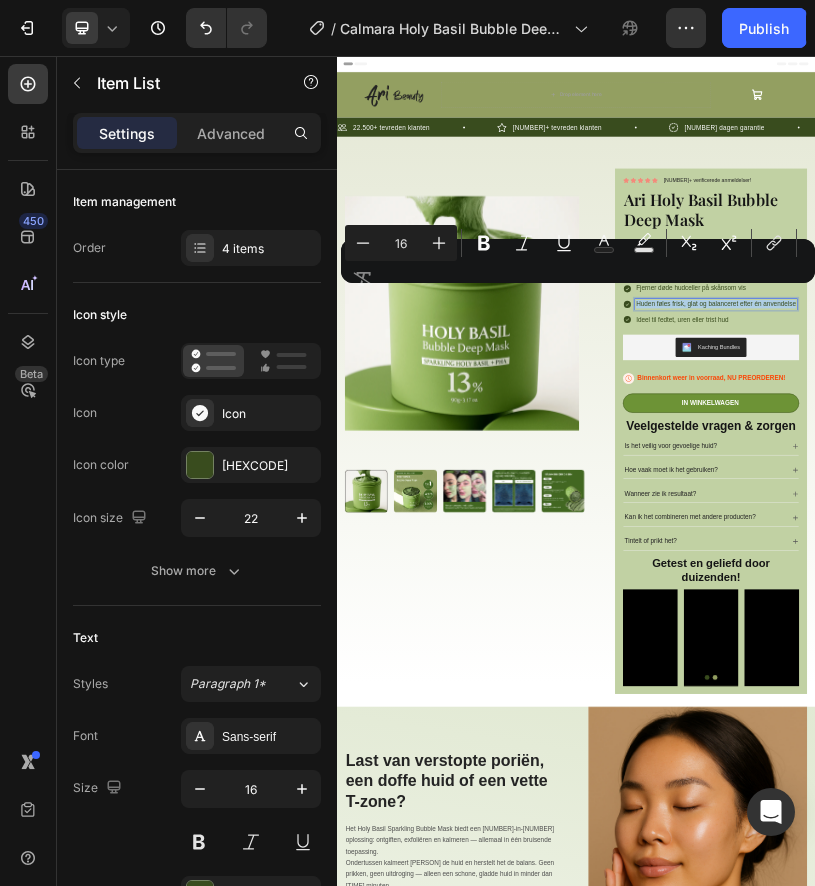 click on "Huden føles frisk, glat og balanceret efter én anvendelse" at bounding box center (1288, 679) 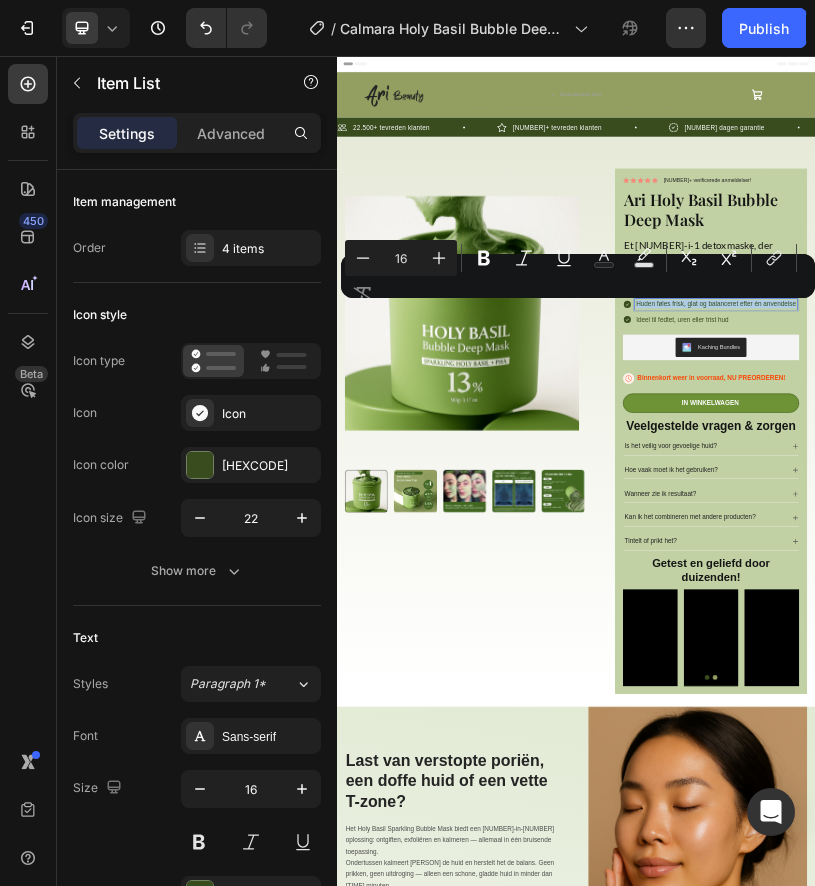 click on "Ideel til fedtet, uren eller trist hud" at bounding box center [1288, 718] 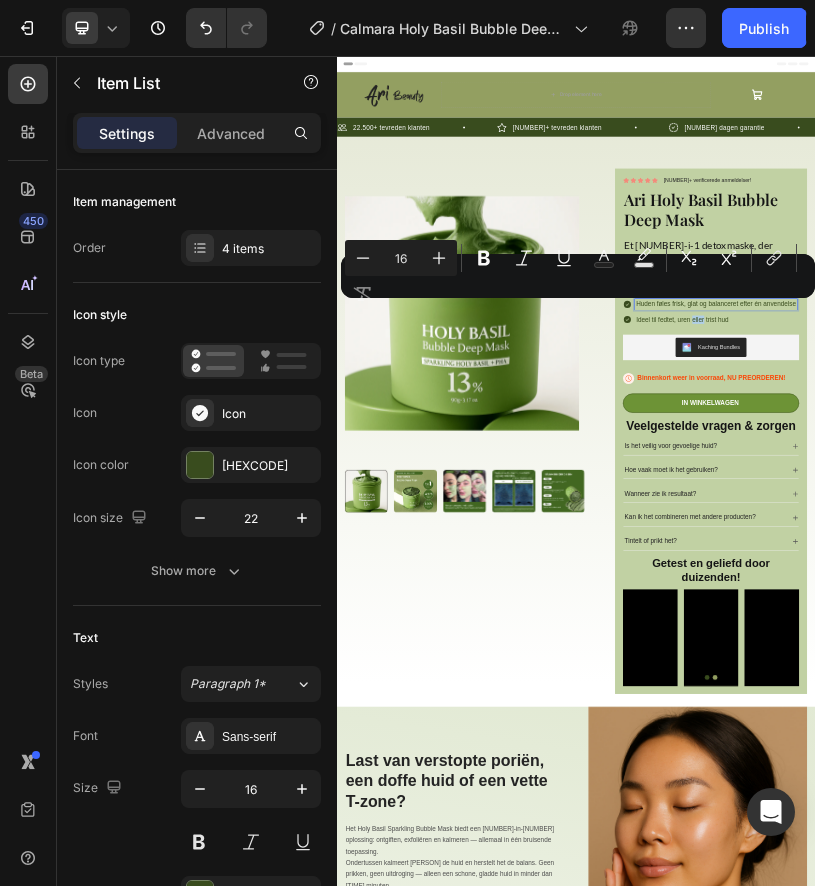 click on "Ideel til fedtet, uren eller trist hud" at bounding box center (1288, 718) 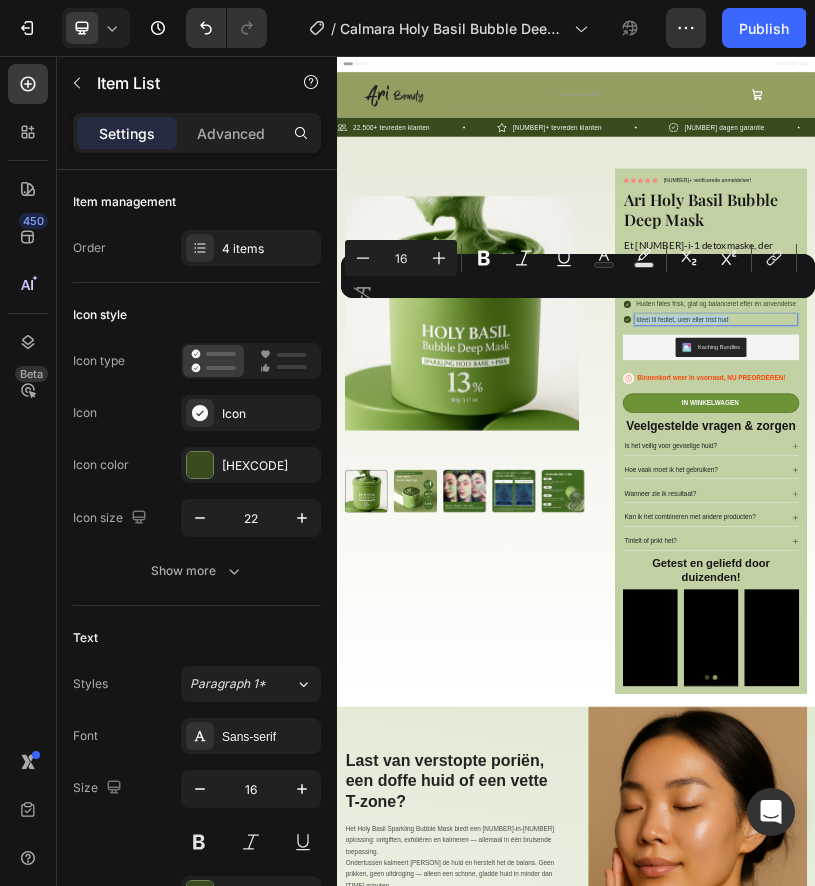 click on "Ideel til fedtet, uren eller trist hud" at bounding box center [1288, 718] 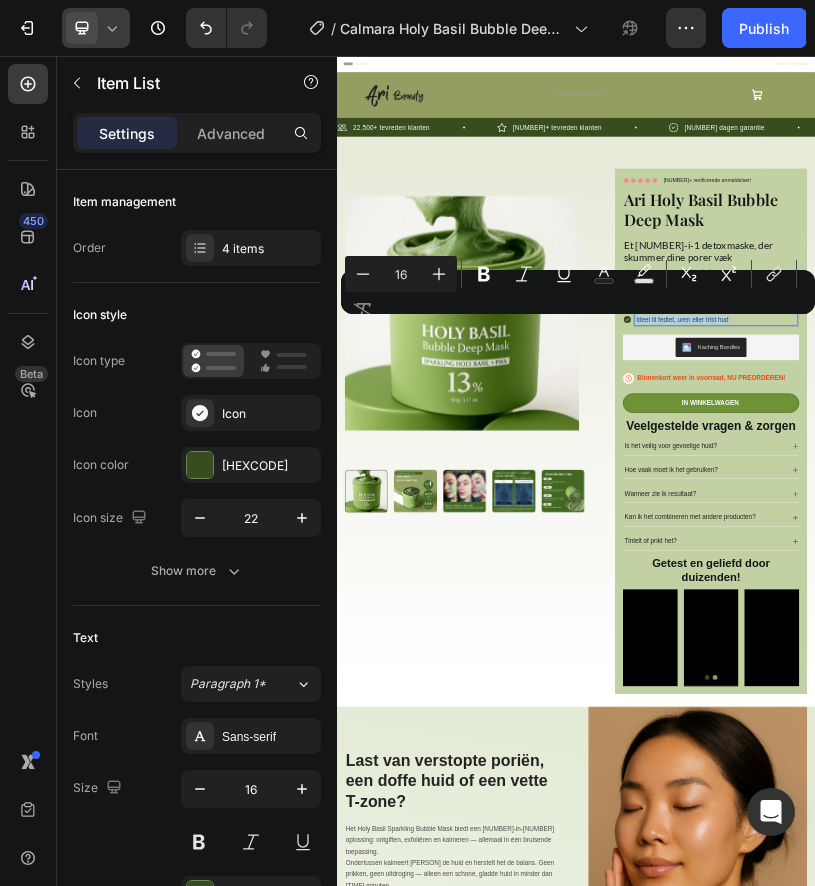 click at bounding box center [82, 28] 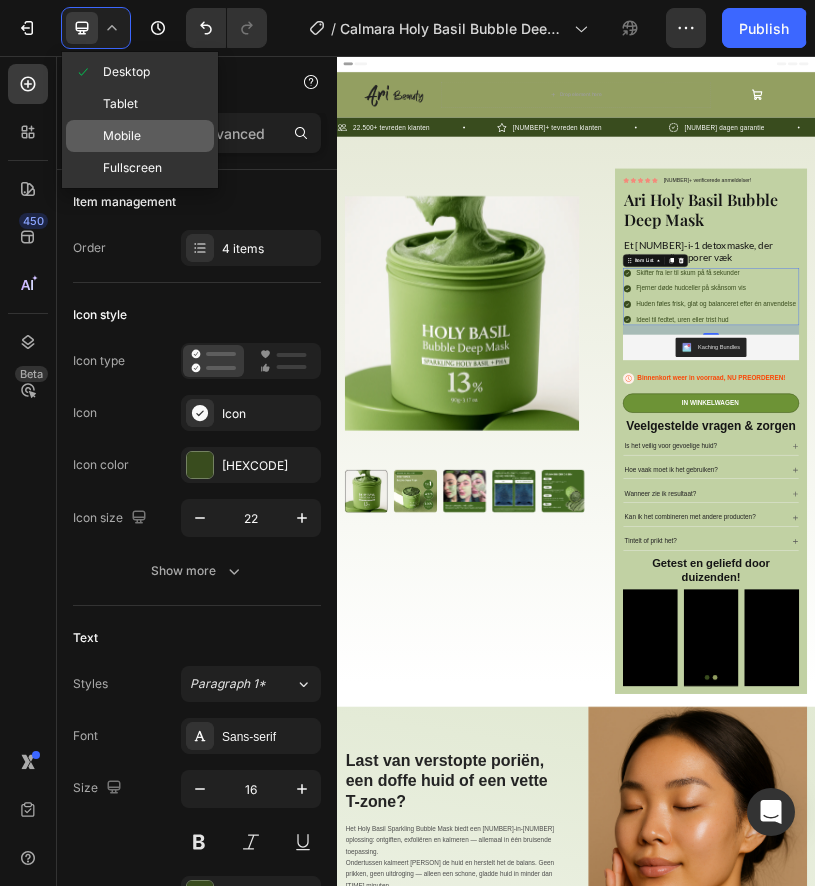 click on "Mobile" 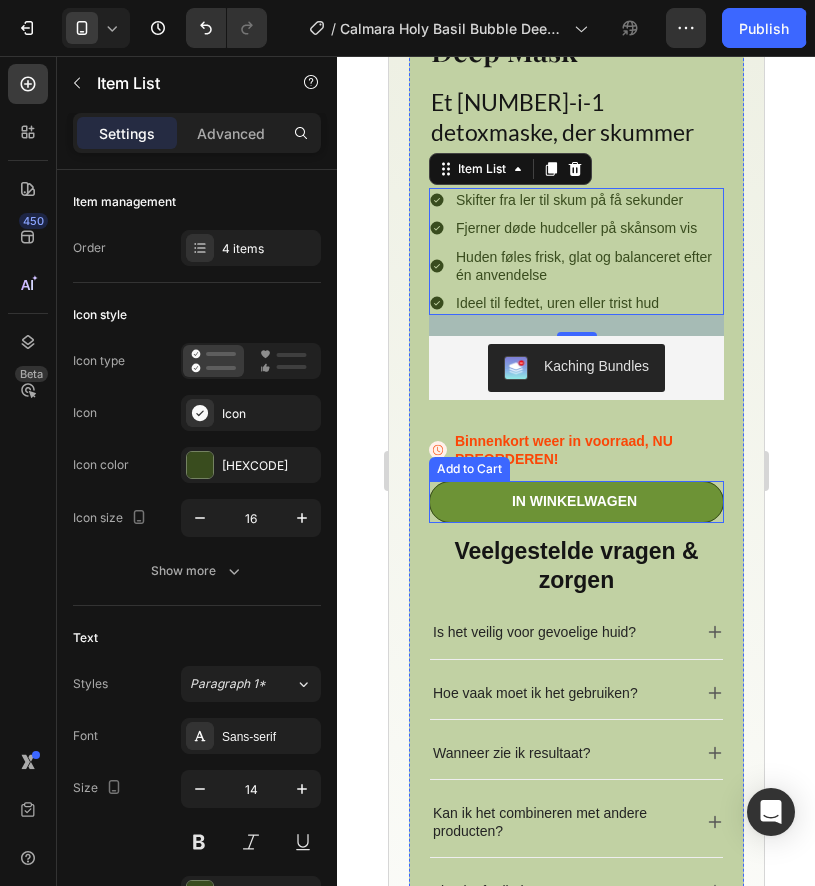 scroll, scrollTop: 673, scrollLeft: 0, axis: vertical 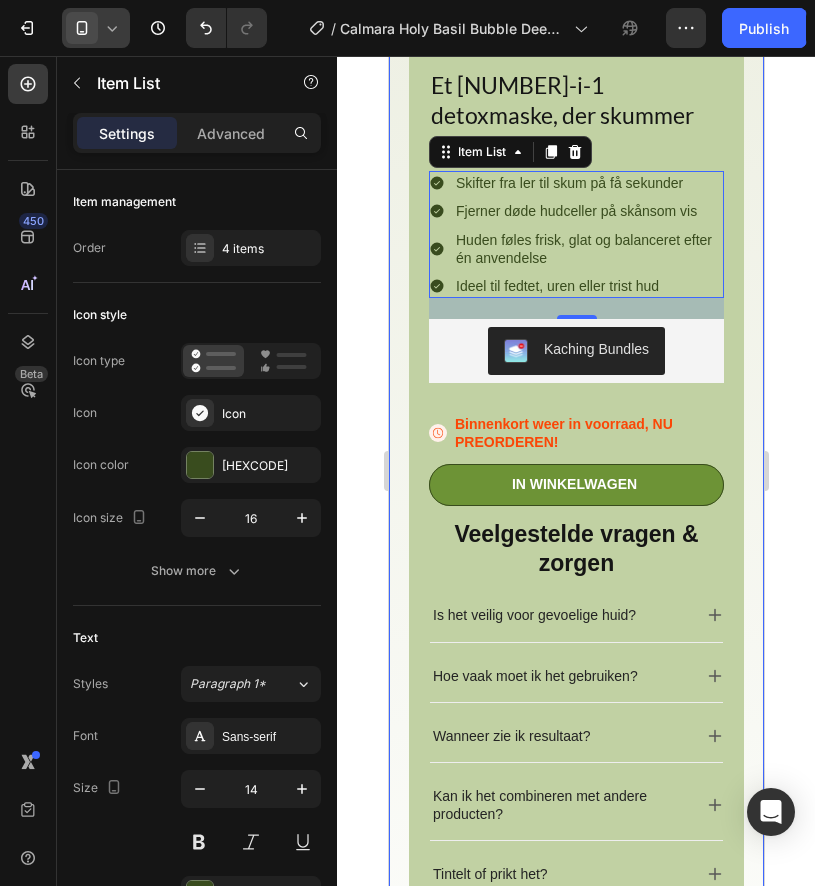 click 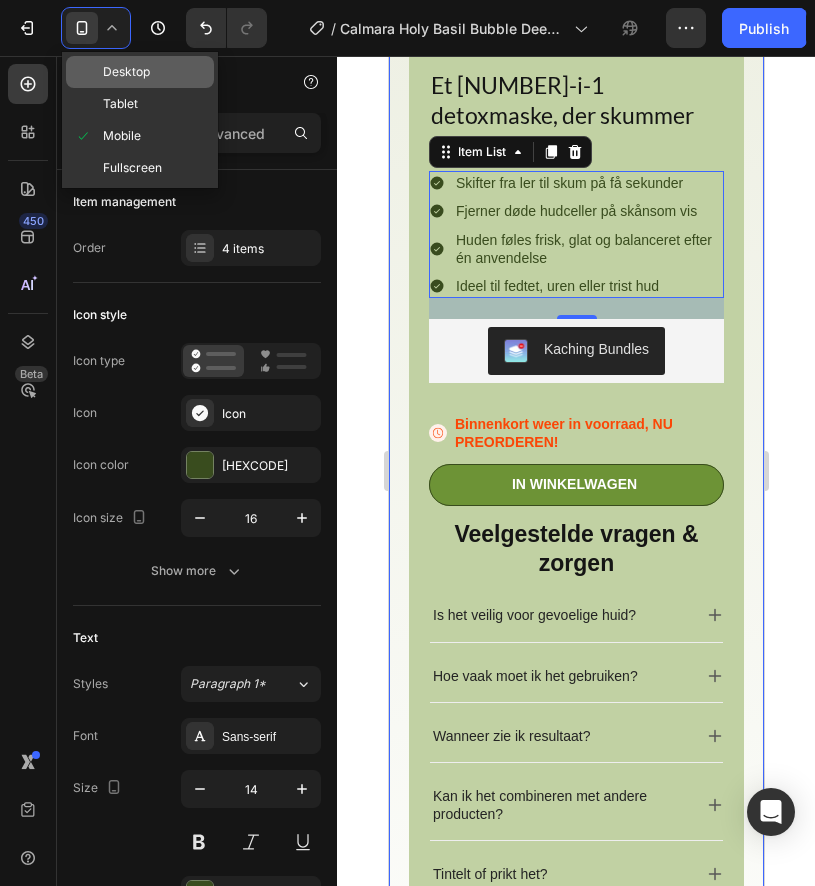 click on "Desktop" 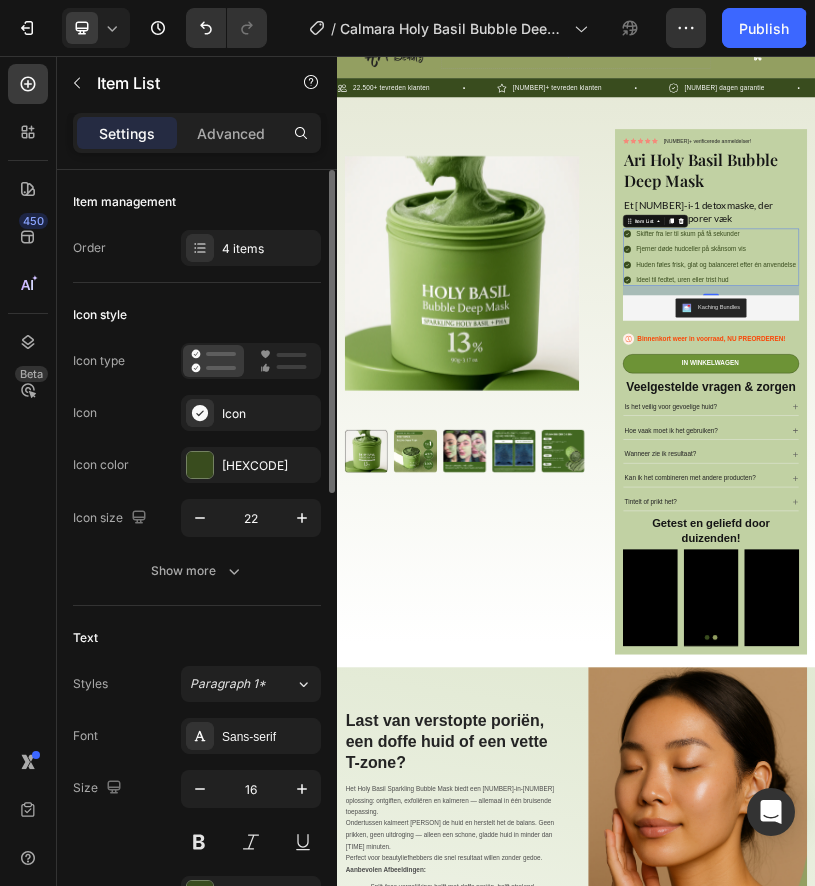 scroll, scrollTop: 0, scrollLeft: 0, axis: both 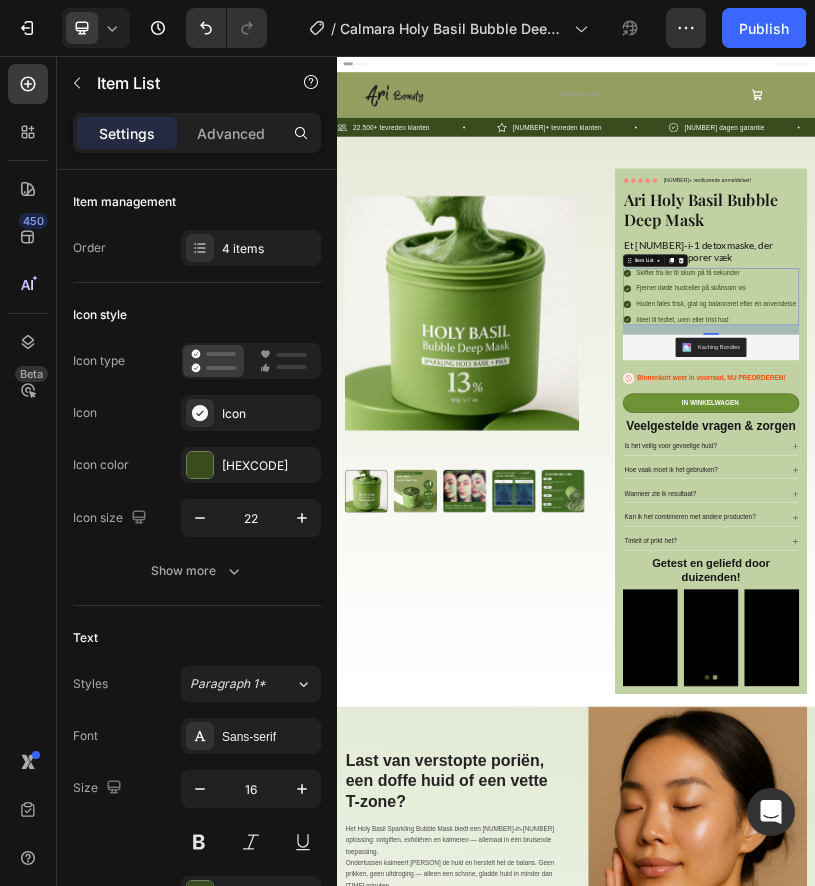 click 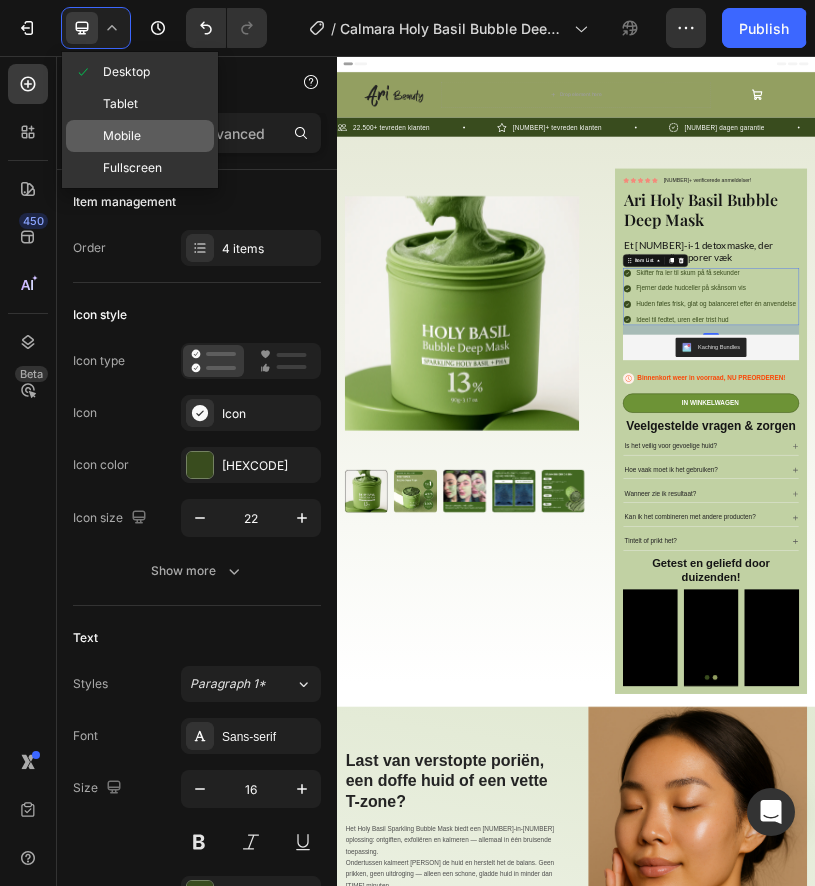 click on "Mobile" at bounding box center [122, 136] 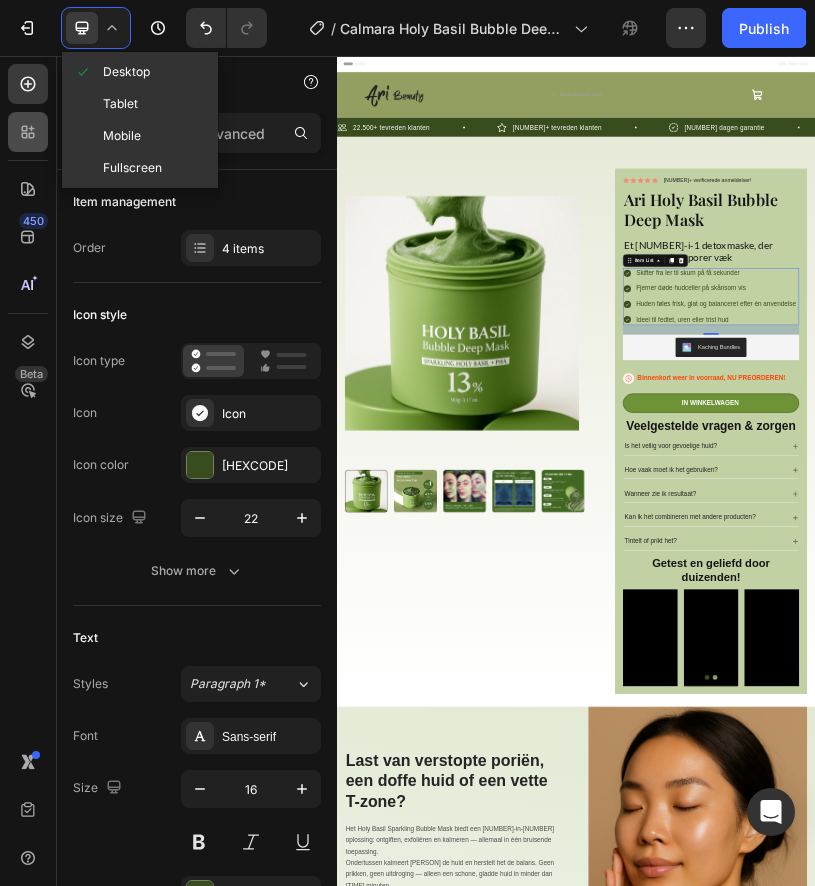 type on "16" 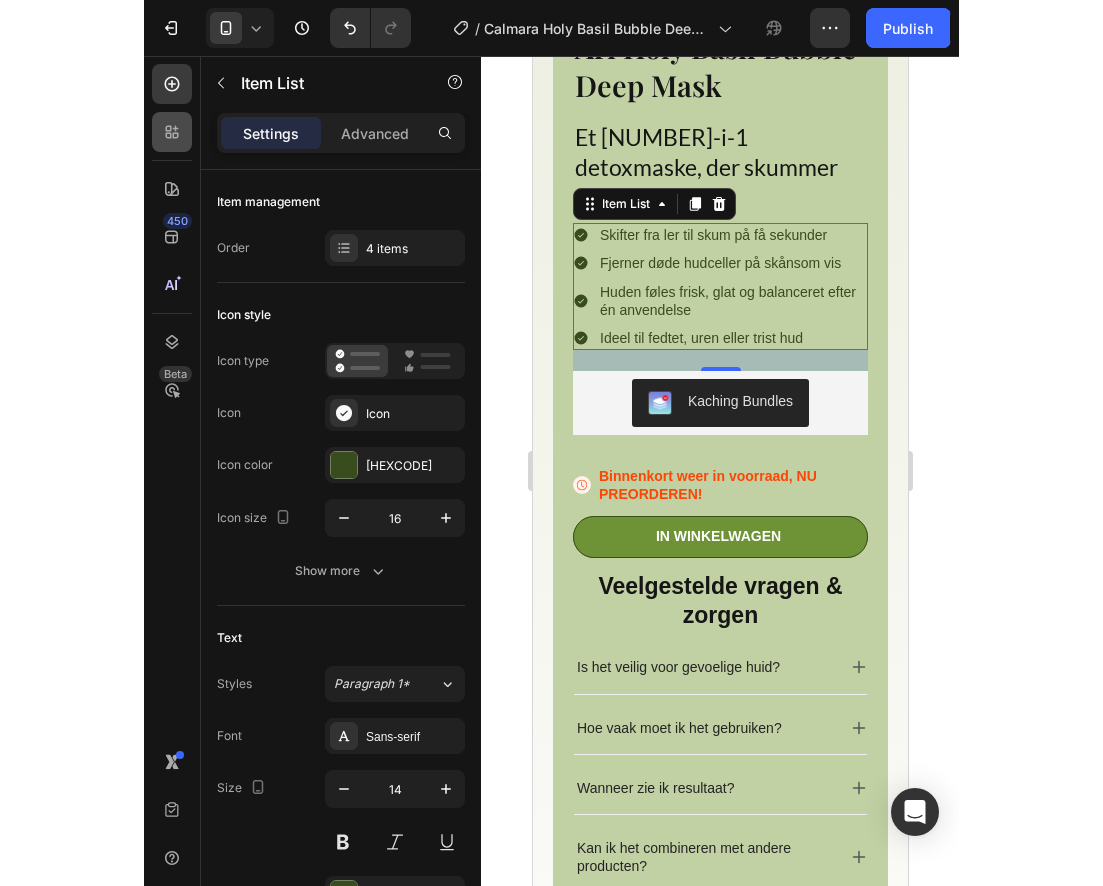 scroll, scrollTop: 670, scrollLeft: 0, axis: vertical 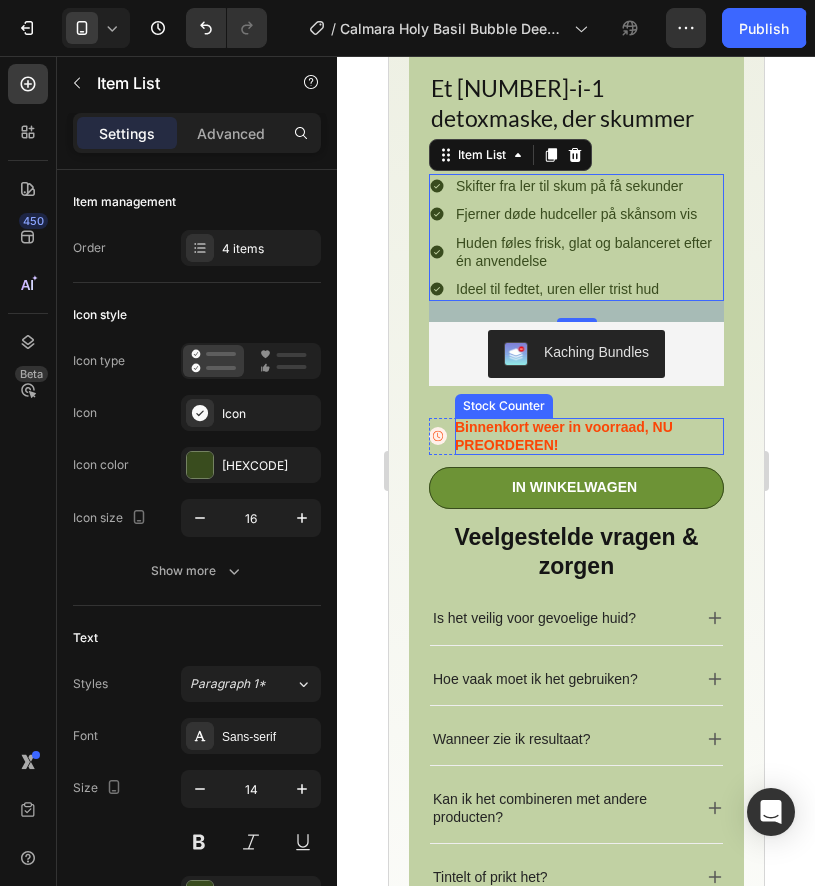 click on "Binnenkort weer in voorraad, NU PREORDEREN!" at bounding box center [588, 436] 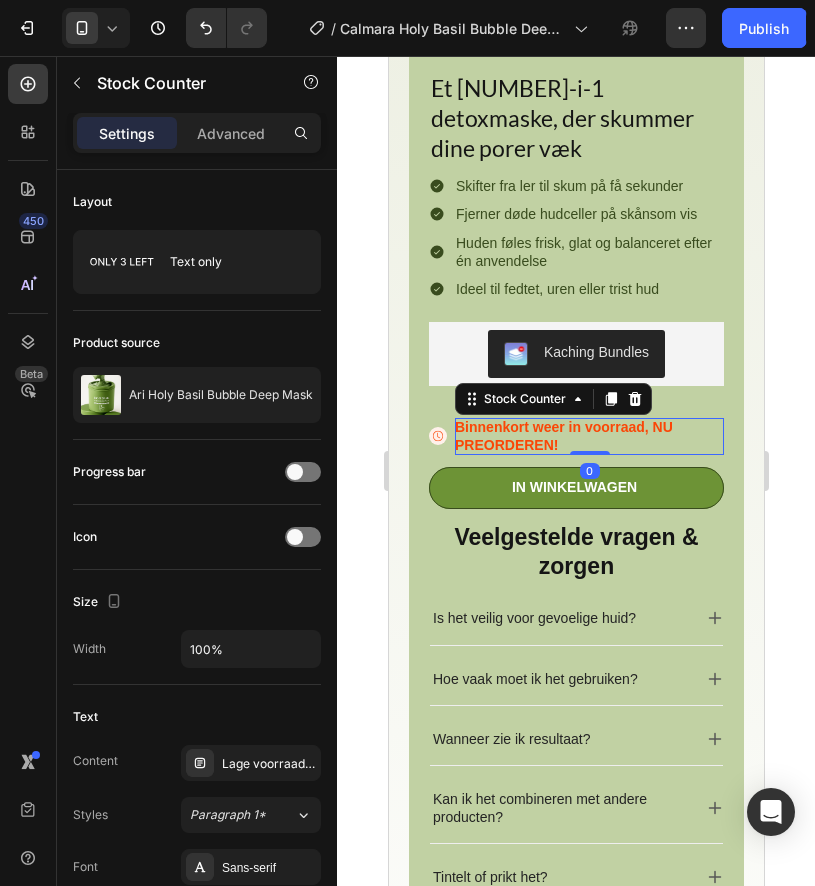 click on "Binnenkort weer in voorraad, NU PREORDEREN!" at bounding box center [588, 436] 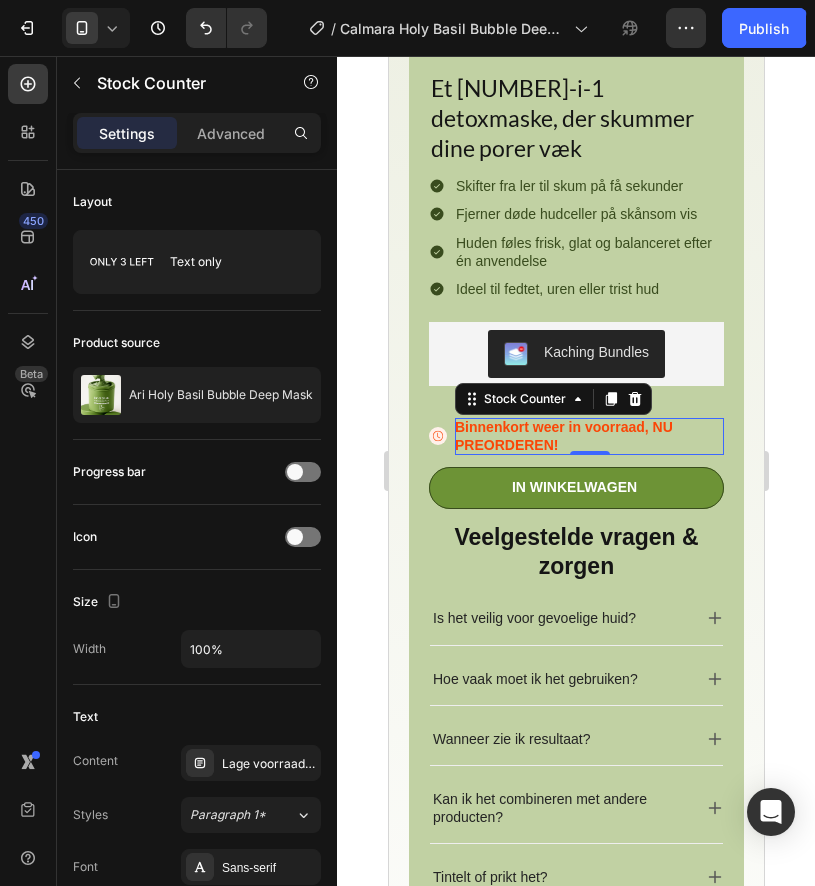click on "Binnenkort weer in voorraad, NU PREORDEREN!" at bounding box center [588, 436] 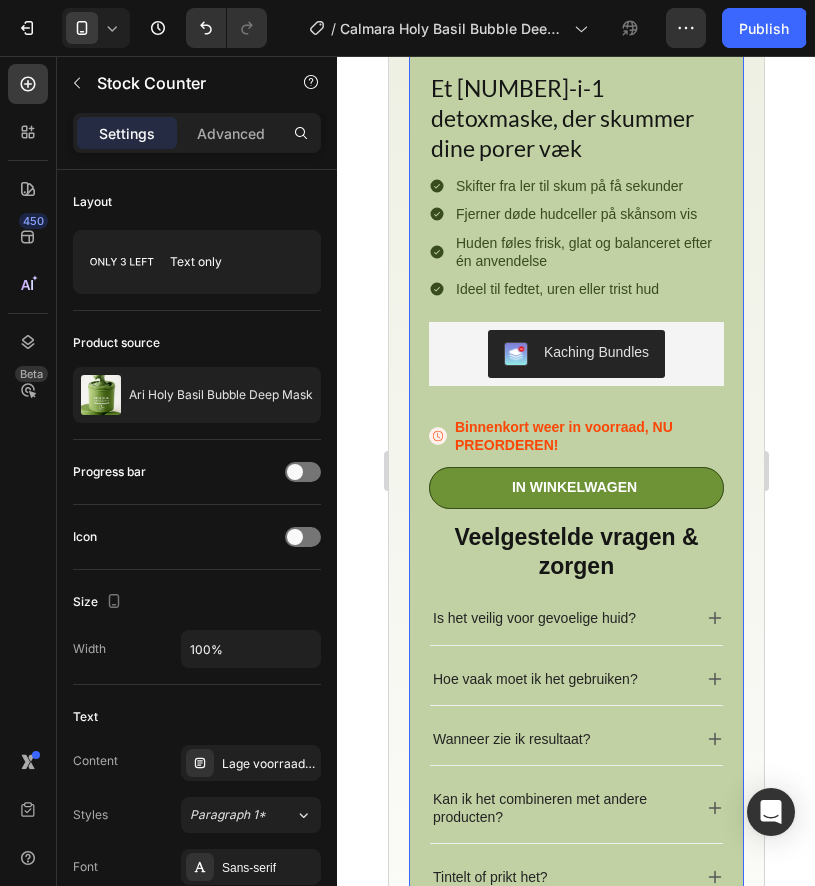 click on "Icon Icon Icon Icon Icon Icon List 2.500+ verificerede anmeldelser! Text Block Row Ari Holy Basil Bubble Deep Mask Product Title Row Et 3-i-1 detoxmaske, der skummer dine porer væk Heading Skifter fra ler til skum på få sekunder Fjerner døde hudceller på skånsom vis Huden føles frisk, glat og balanceret efter én anvendelse Ideel til fedtet, uren eller trist hud Item List Kaching Bundles Kaching Bundles Row
Icon Binnenkort weer in voorraad, NU PREORDEREN! Stock Counter Row In winkelwagen Add to Cart Veelgestelde vragen & zorgen Heading
Is het veilig voor gevoelige huid?
Hoe vaak moet ik het gebruiken?
Wanneer zie ik resultaat?
Kan ik het combineren met andere producten?
Tintelt of prikt het? Accordion Getest en geliefd door duizenden! Heading
Video Video Video Video Video
Carousel" at bounding box center [575, 573] 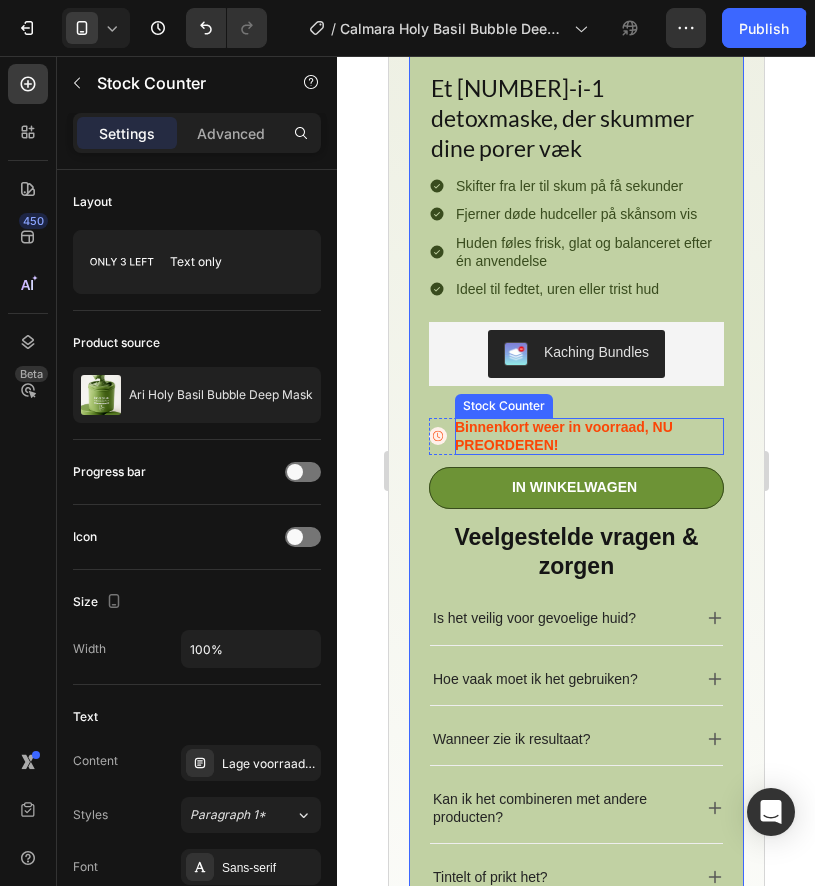 click on "Binnenkort weer in voorraad, NU PREORDEREN!" at bounding box center [588, 436] 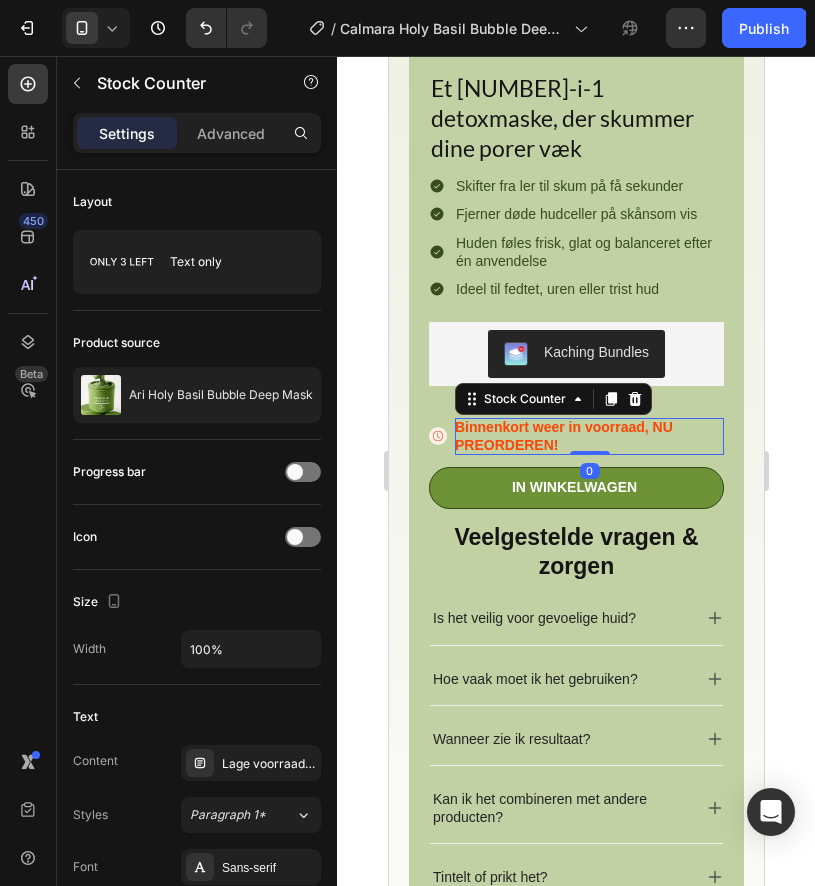 click on "Binnenkort weer in voorraad, NU PREORDEREN!" at bounding box center [588, 436] 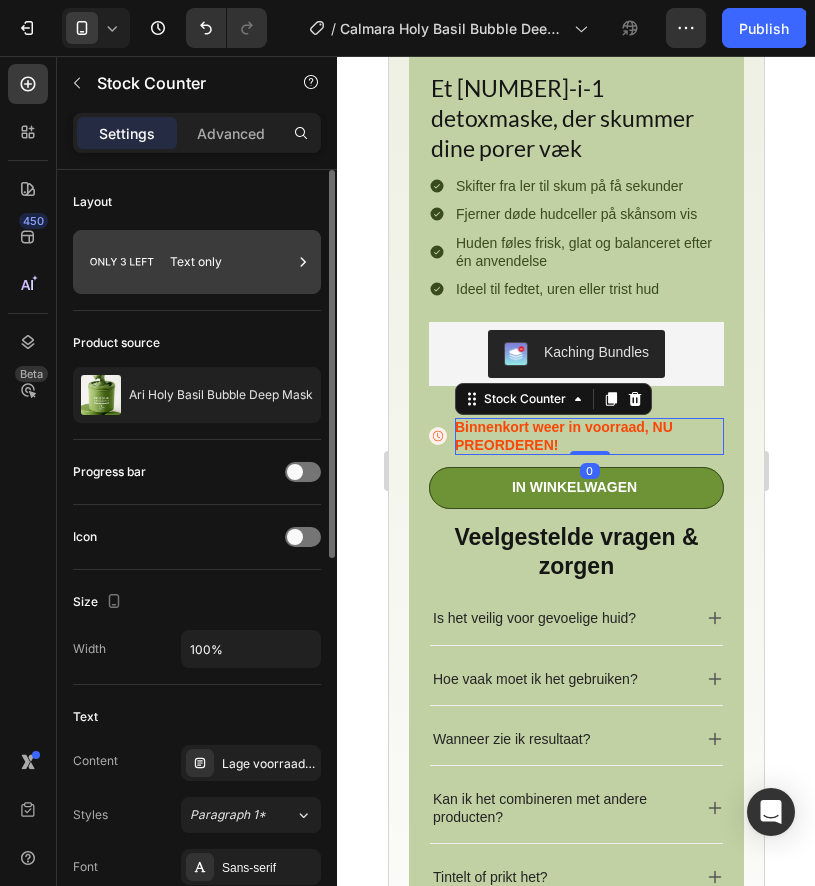 click on "Text only" at bounding box center (231, 262) 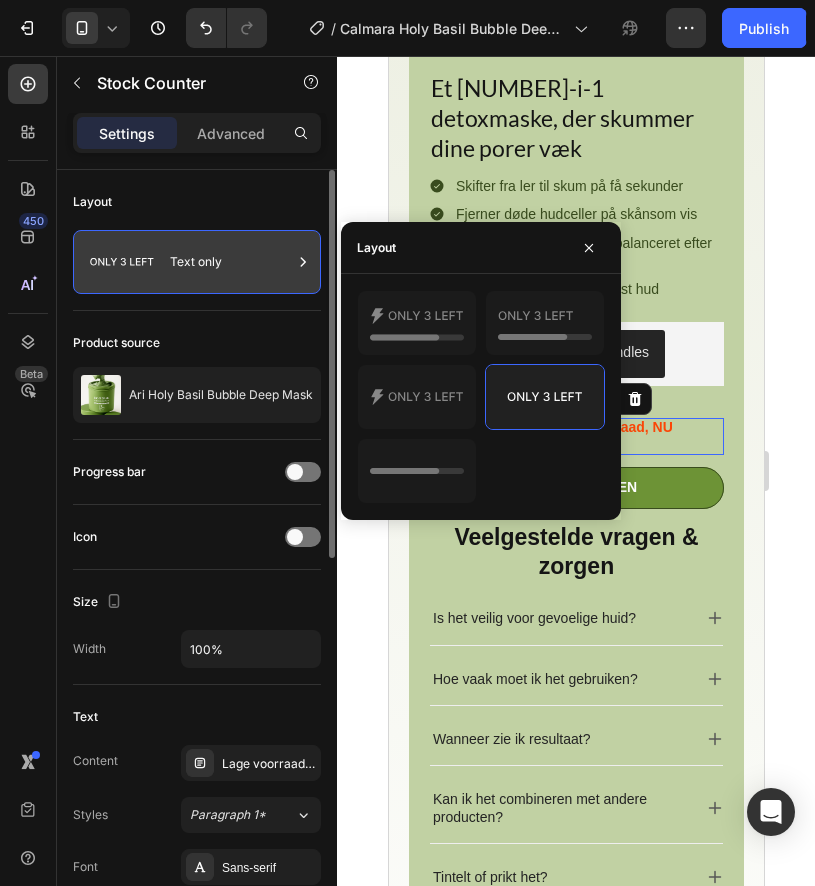 click on "Text only" at bounding box center (197, 262) 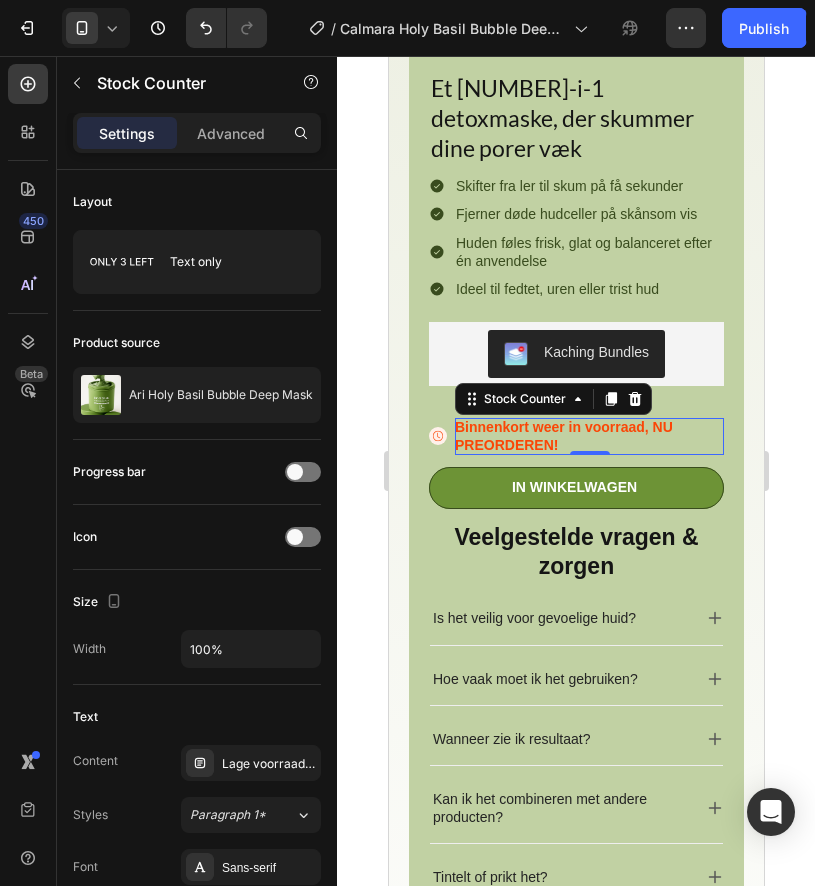 click on "Binnenkort weer in voorraad, NU PREORDEREN!" at bounding box center [588, 436] 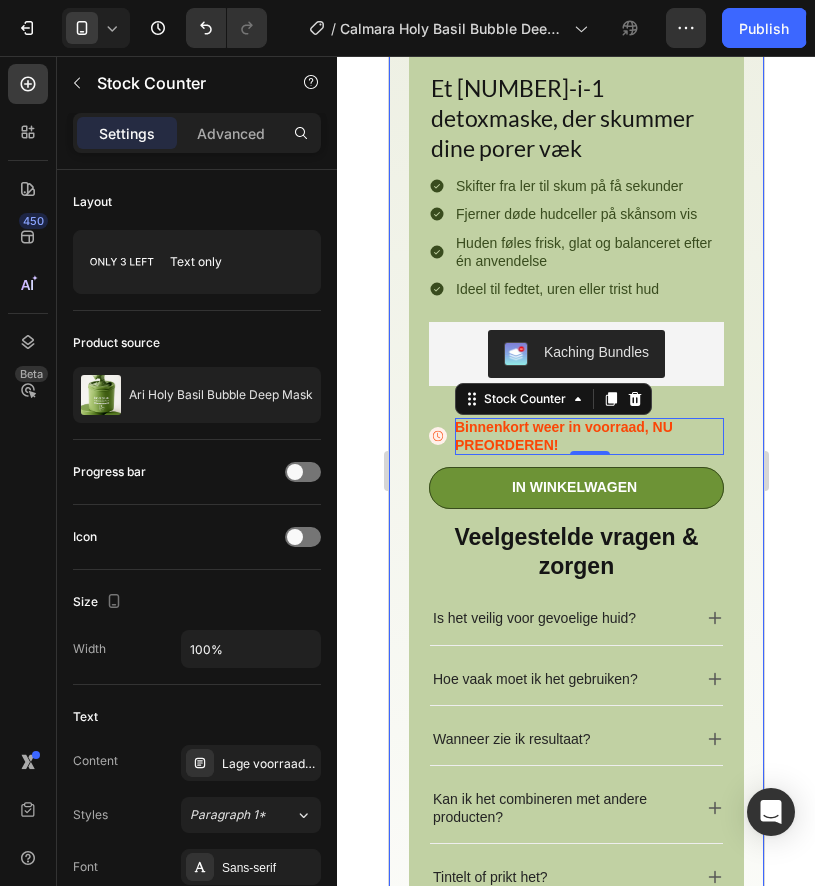 click on "Veelgestelde vragen & zorgen" at bounding box center [575, 553] 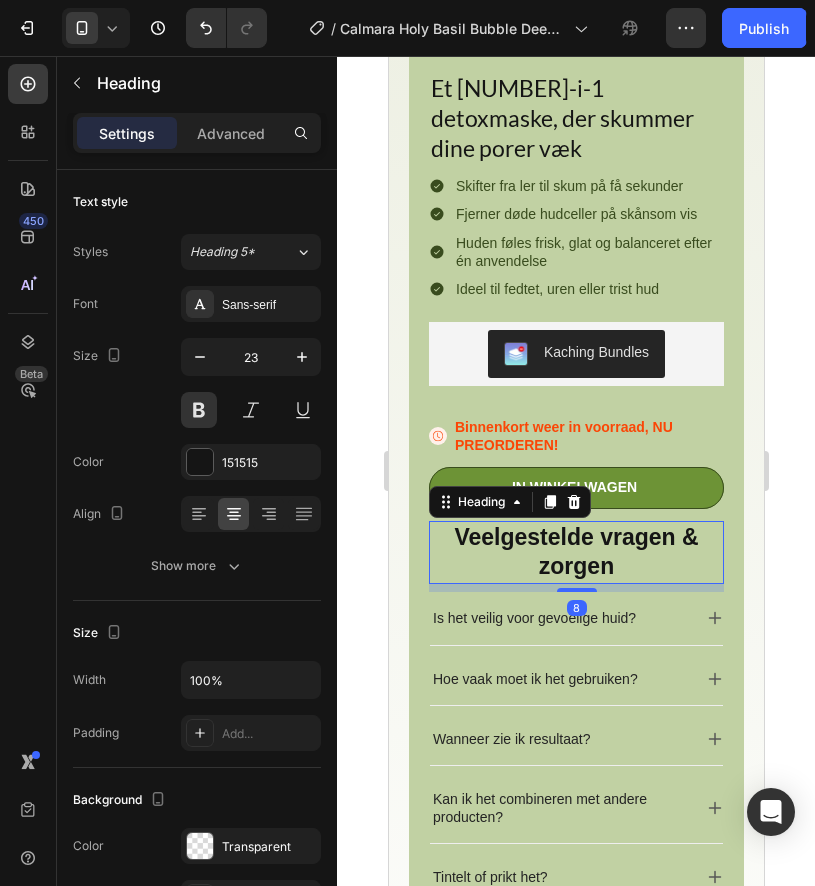click on "Veelgestelde vragen & zorgen" at bounding box center (575, 553) 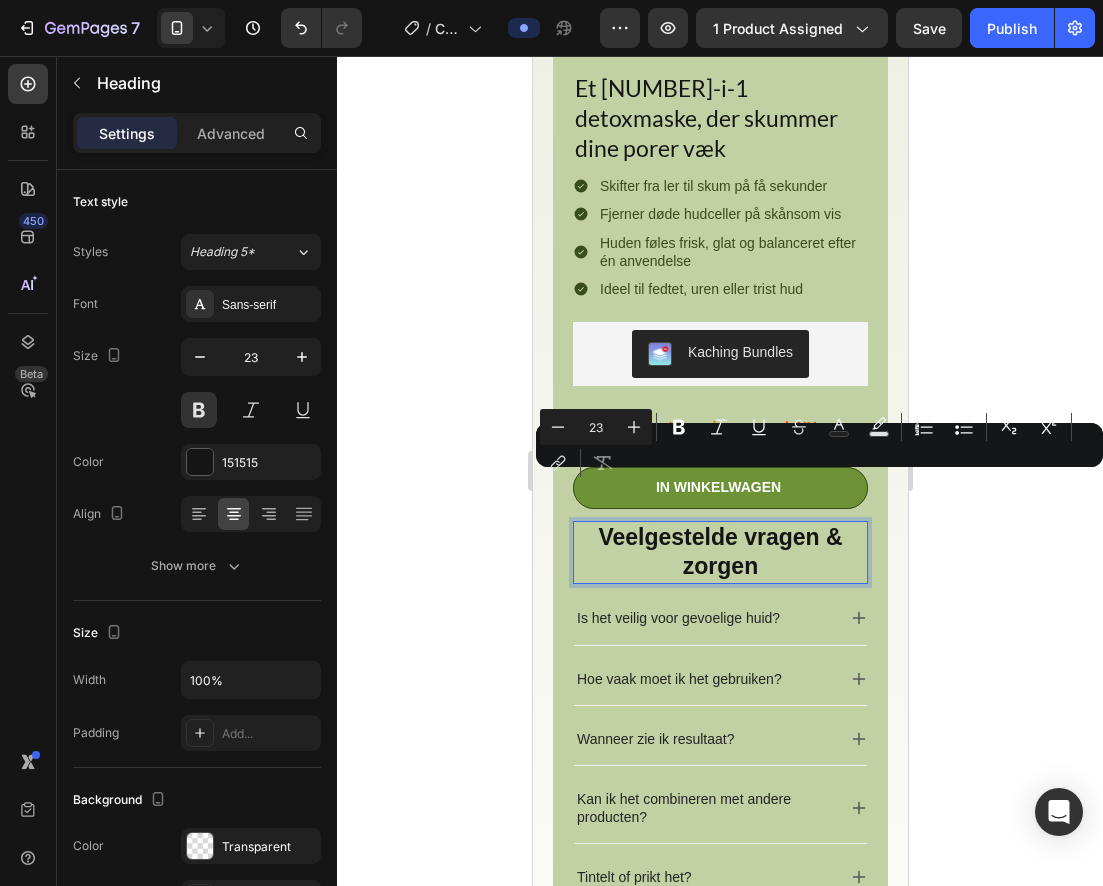 click on "Veelgestelde vragen & zorgen" at bounding box center (719, 553) 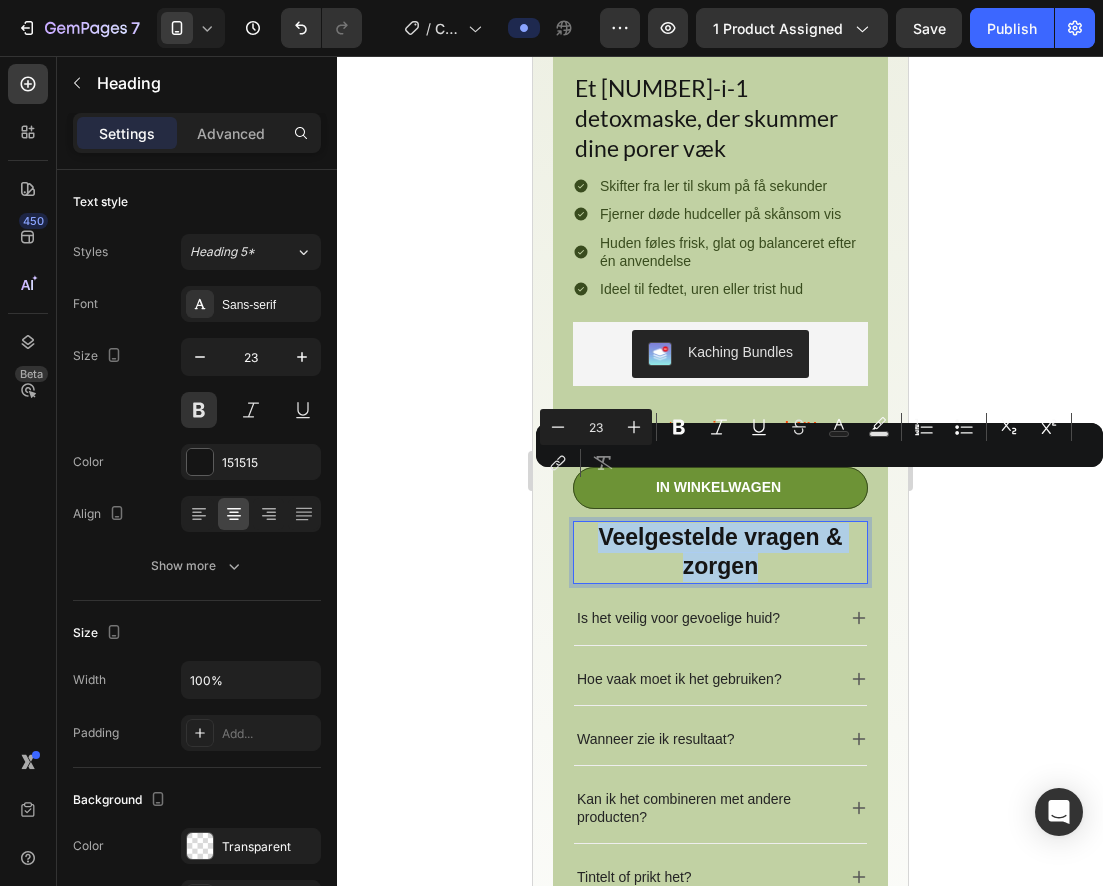 click on "Veelgestelde vragen & zorgen" at bounding box center (719, 553) 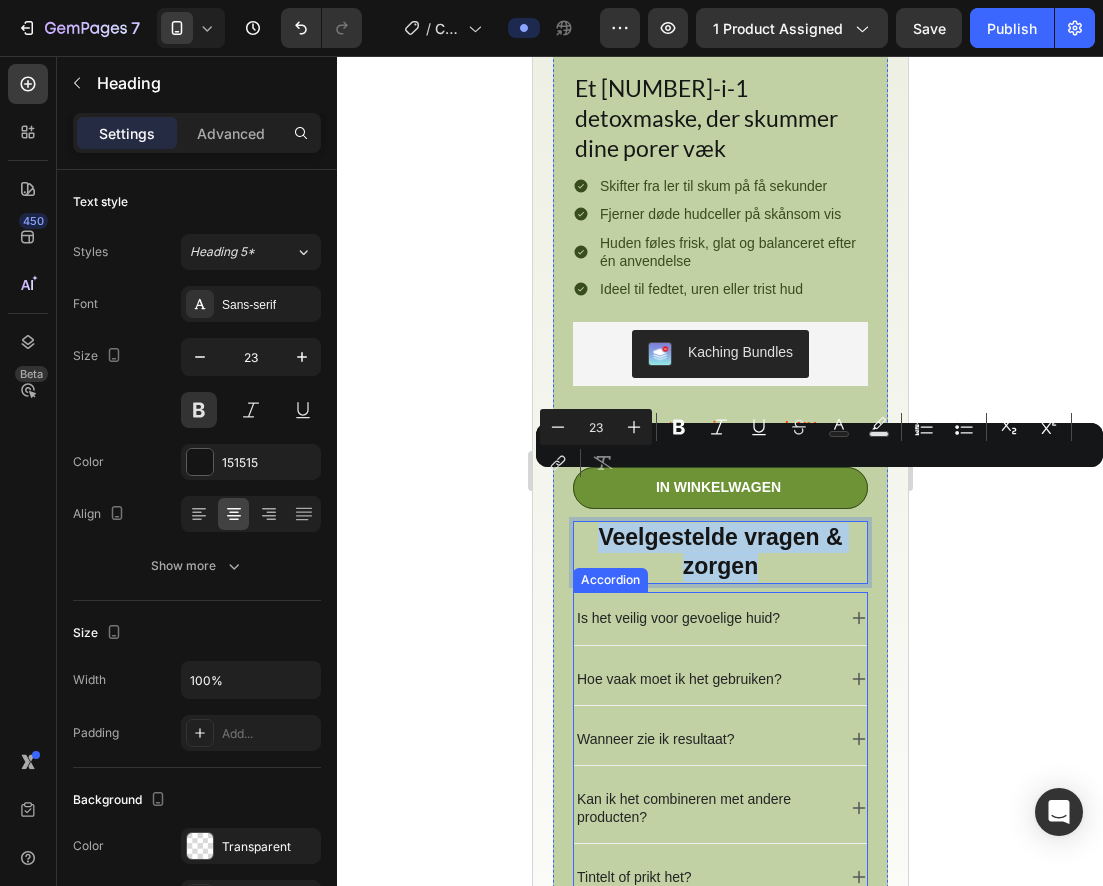click on "Is het veilig voor gevoelige huid?" at bounding box center [677, 618] 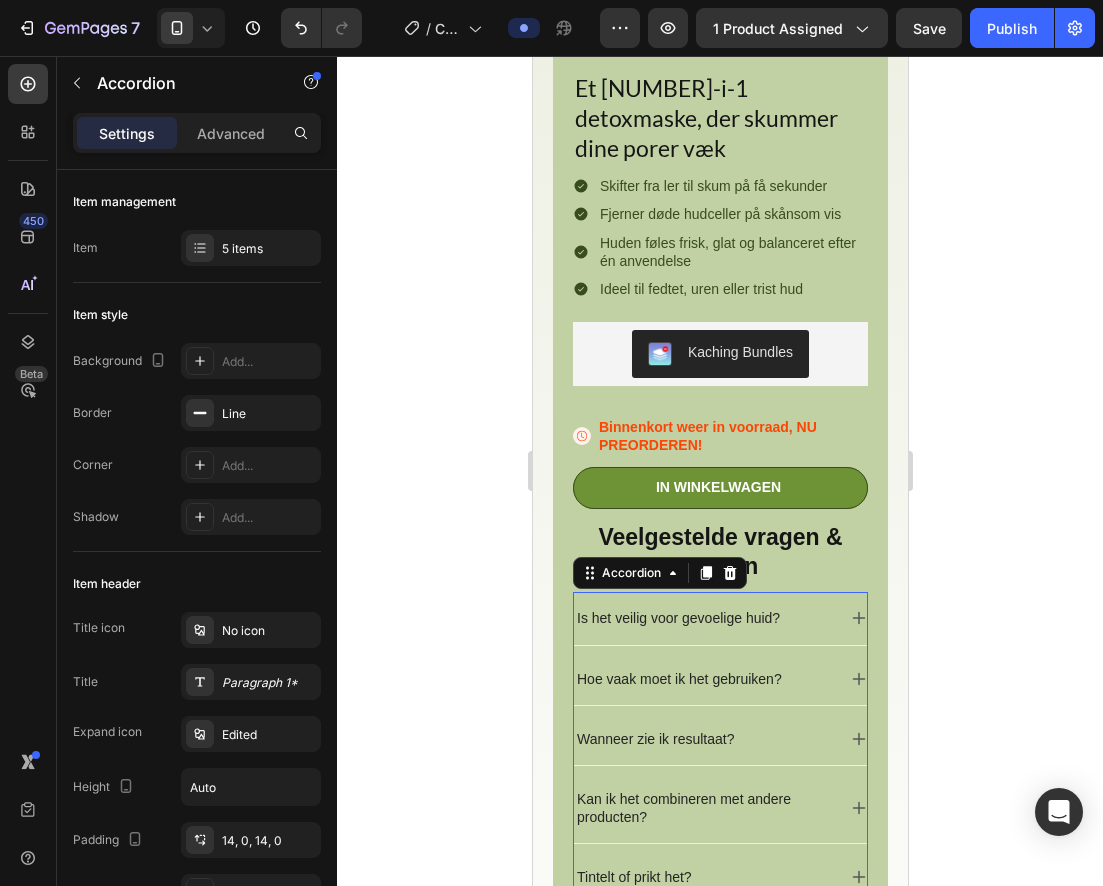 click on "Is het veilig voor gevoelige huid?" at bounding box center (677, 618) 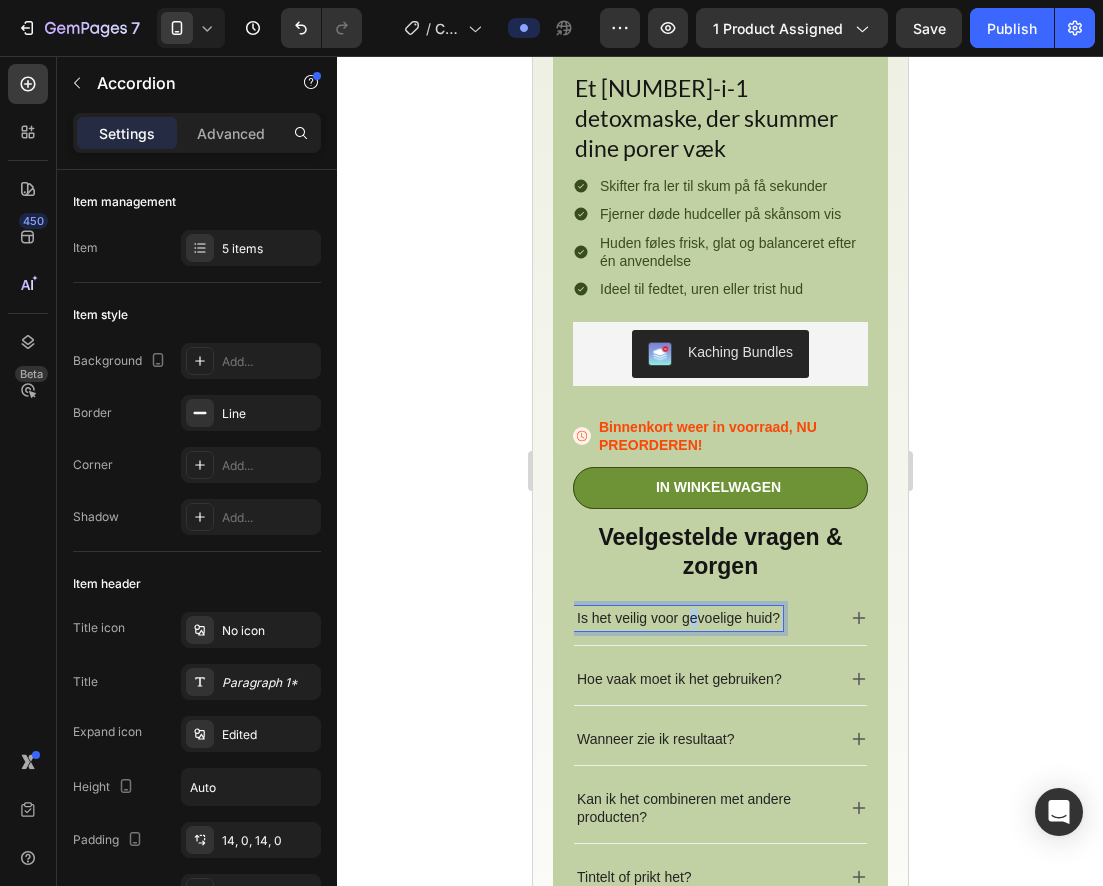 click on "Is het veilig voor gevoelige huid?" at bounding box center (677, 618) 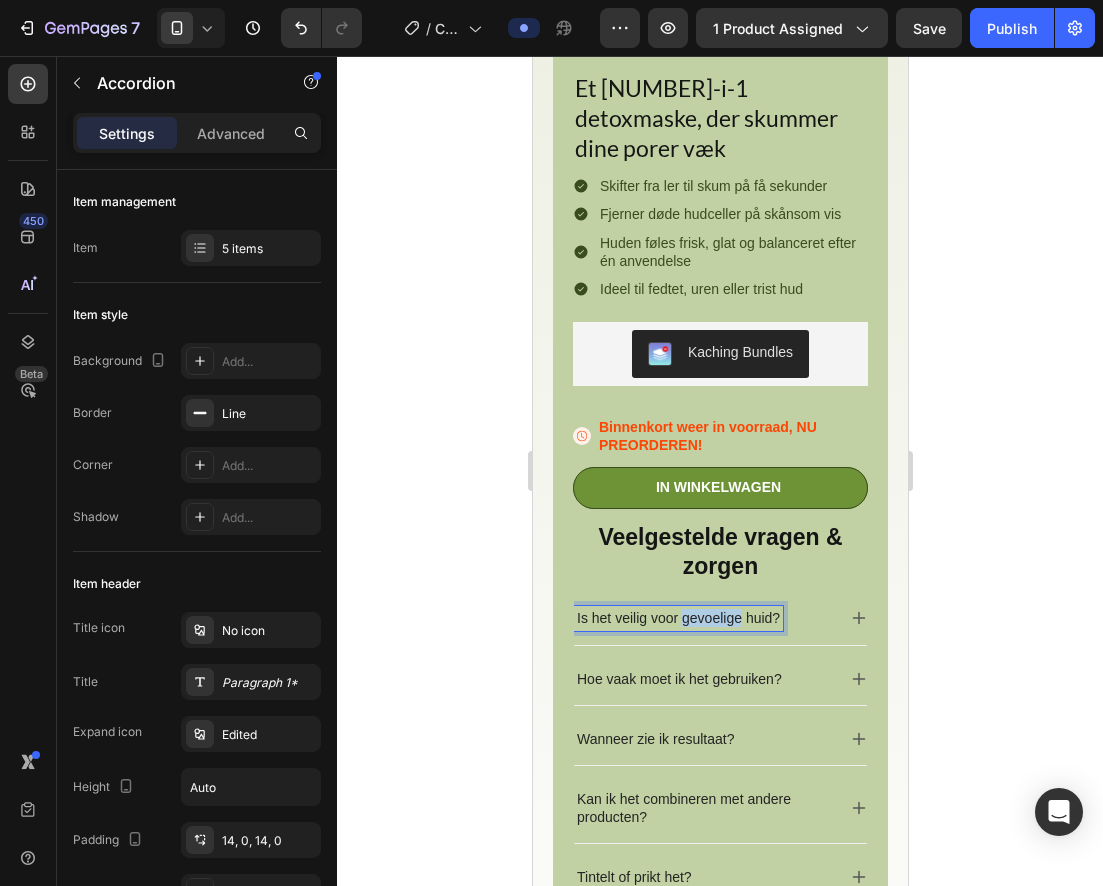 click on "Is het veilig voor gevoelige huid?" at bounding box center [677, 618] 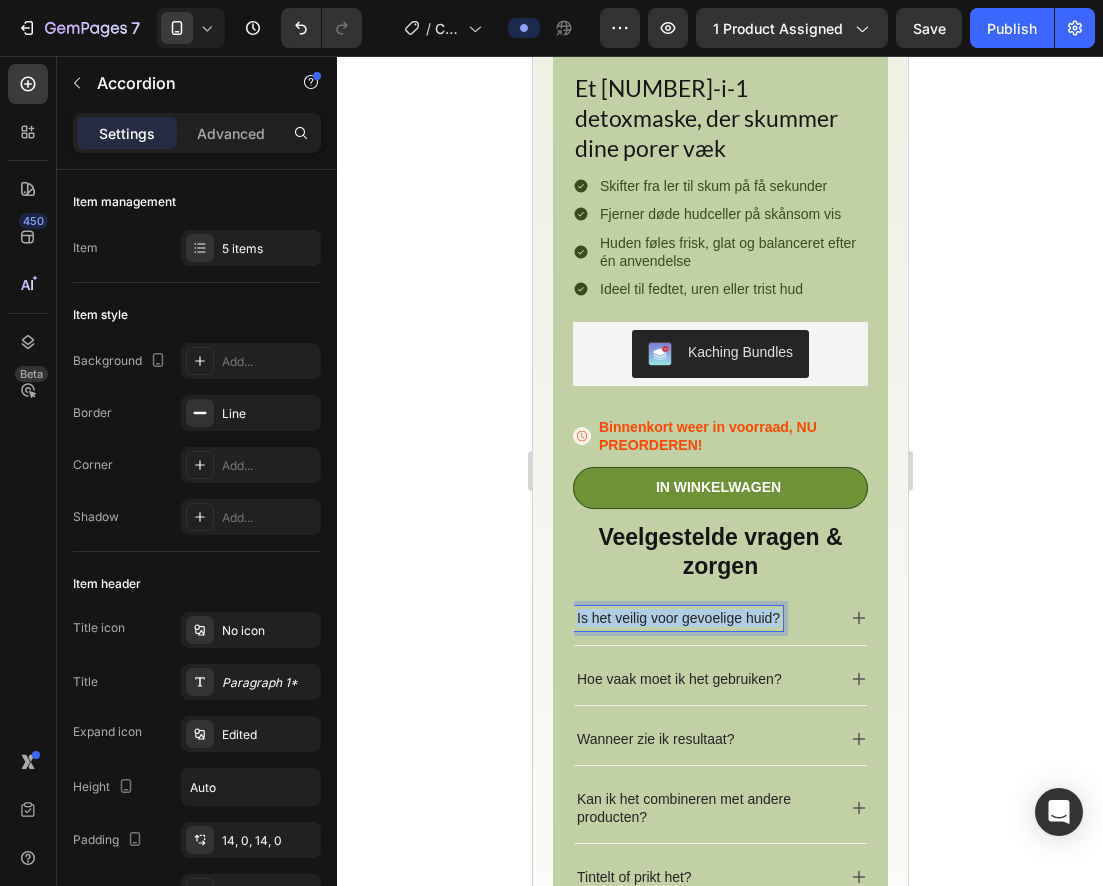 click on "Is het veilig voor gevoelige huid?" at bounding box center (677, 618) 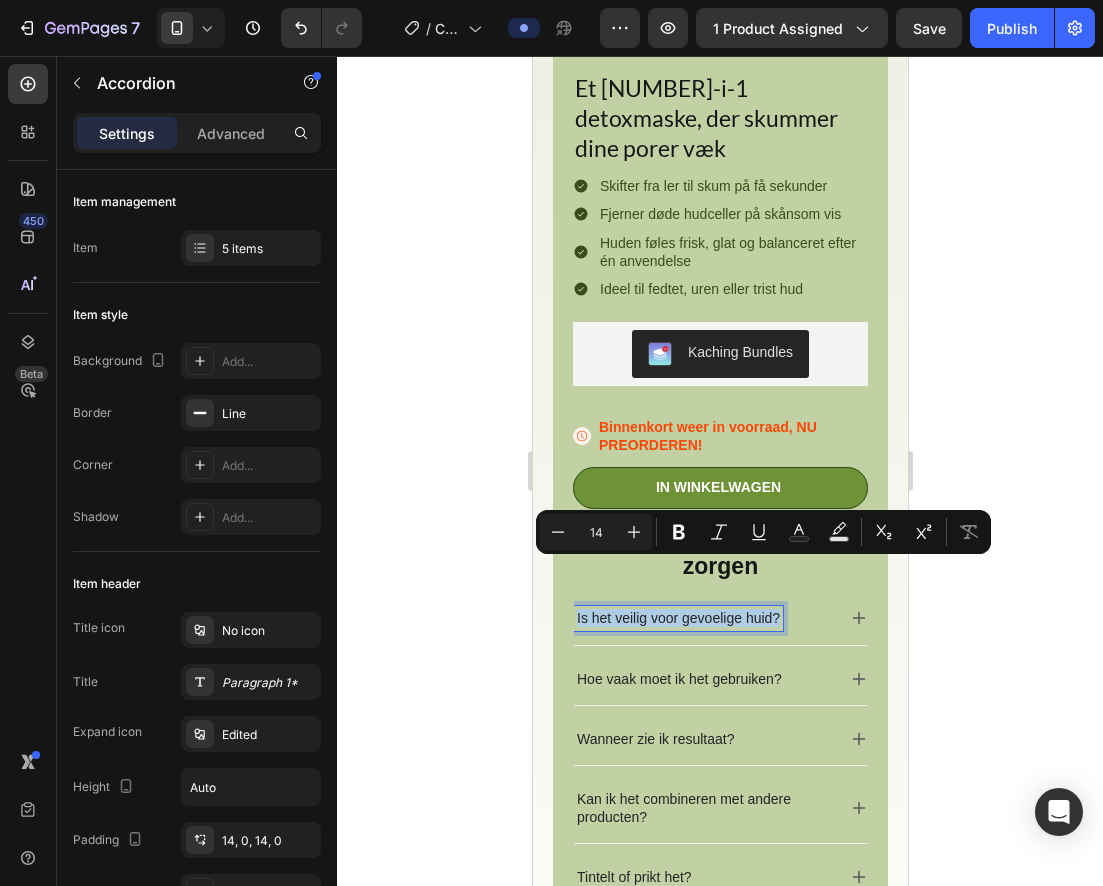 click 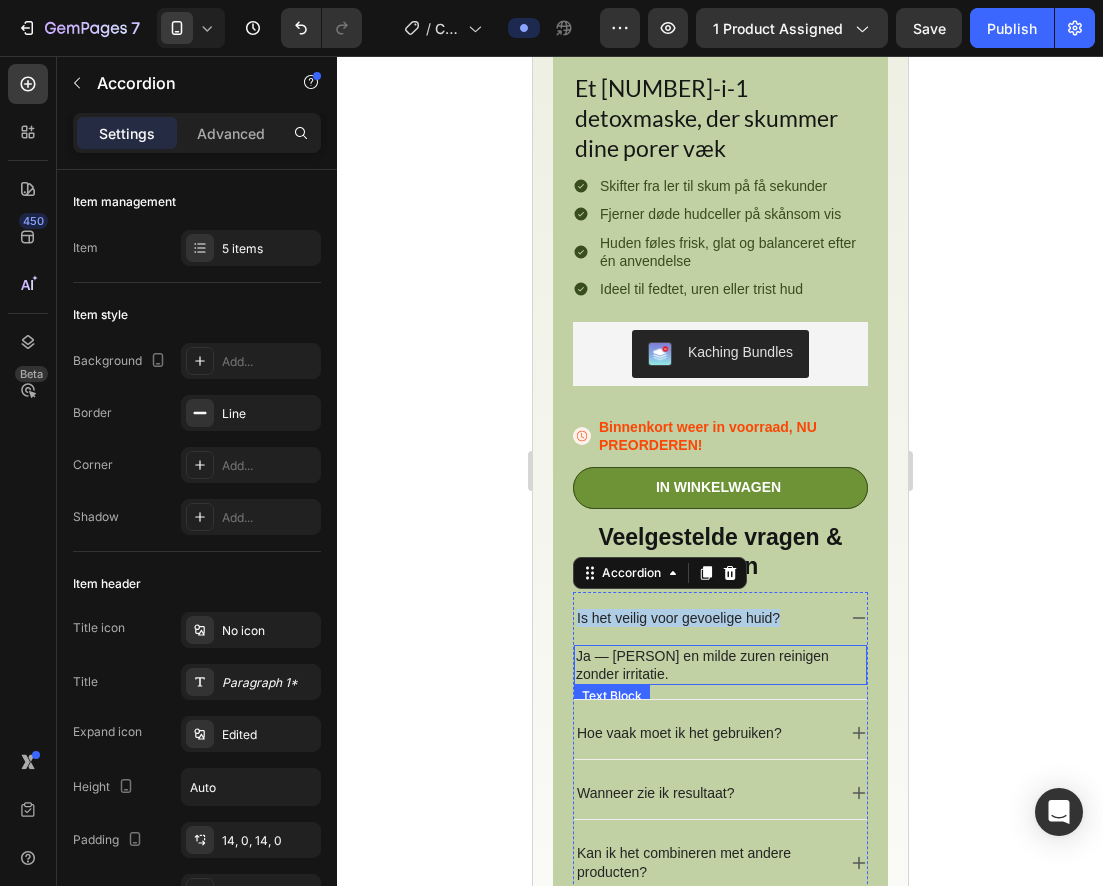 click on "Ja — Heilige Basilicum en milde zuren reinigen zonder irritatie." at bounding box center (719, 665) 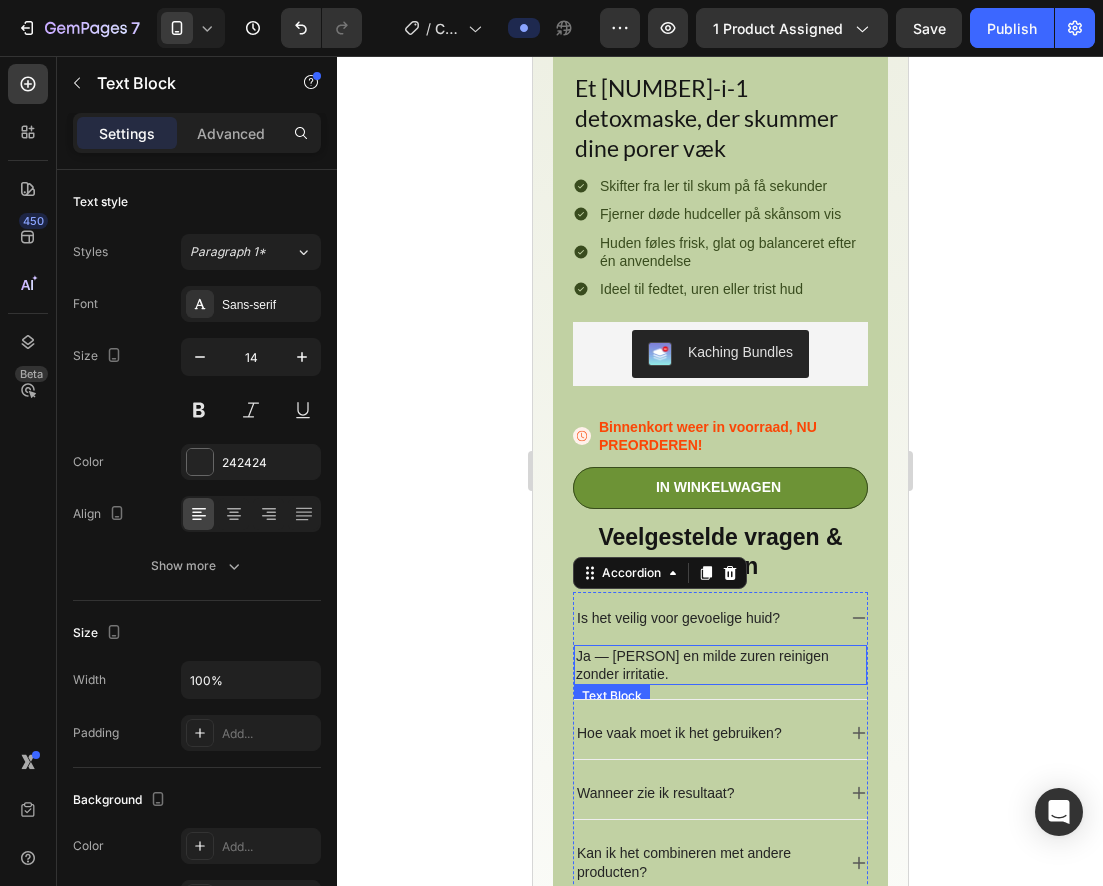 click on "Ja — Heilige Basilicum en milde zuren reinigen zonder irritatie." at bounding box center (719, 665) 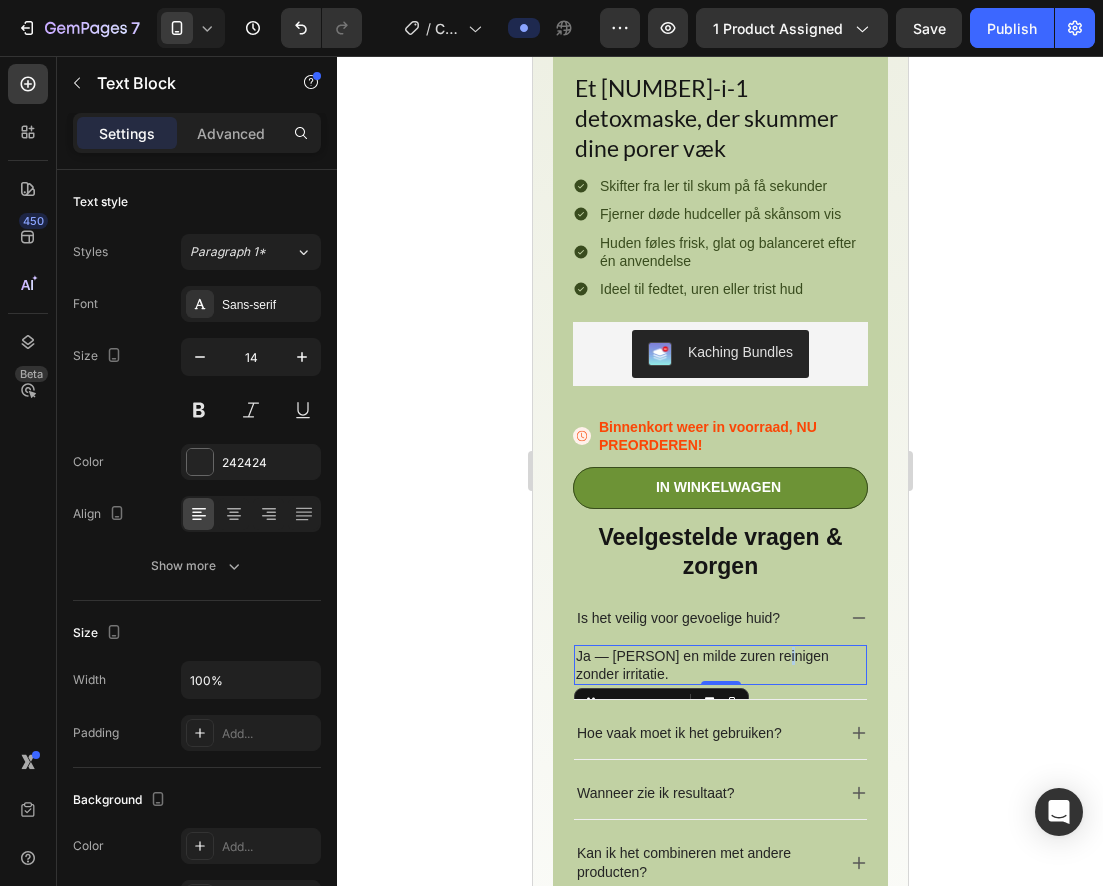 click on "Ja — Heilige Basilicum en milde zuren reinigen zonder irritatie." at bounding box center [719, 665] 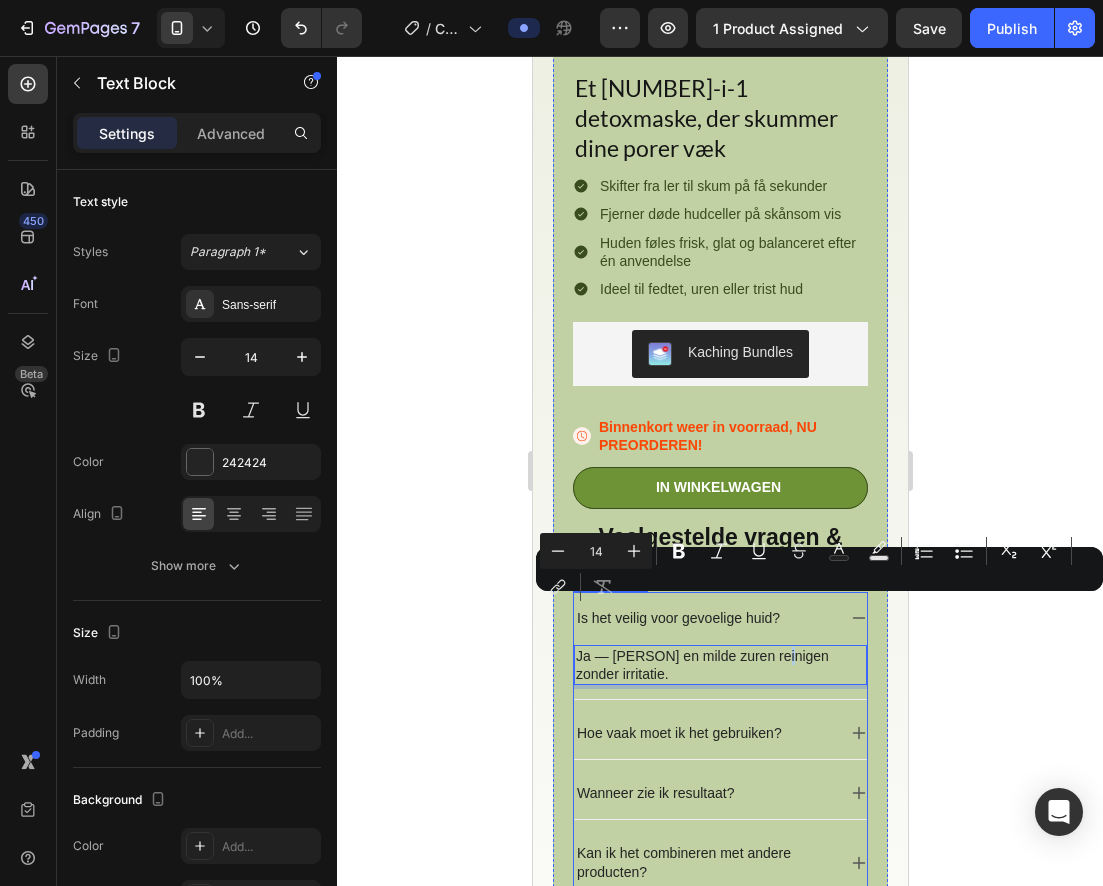 click on "Hoe vaak moet ik het gebruiken?" at bounding box center (719, 733) 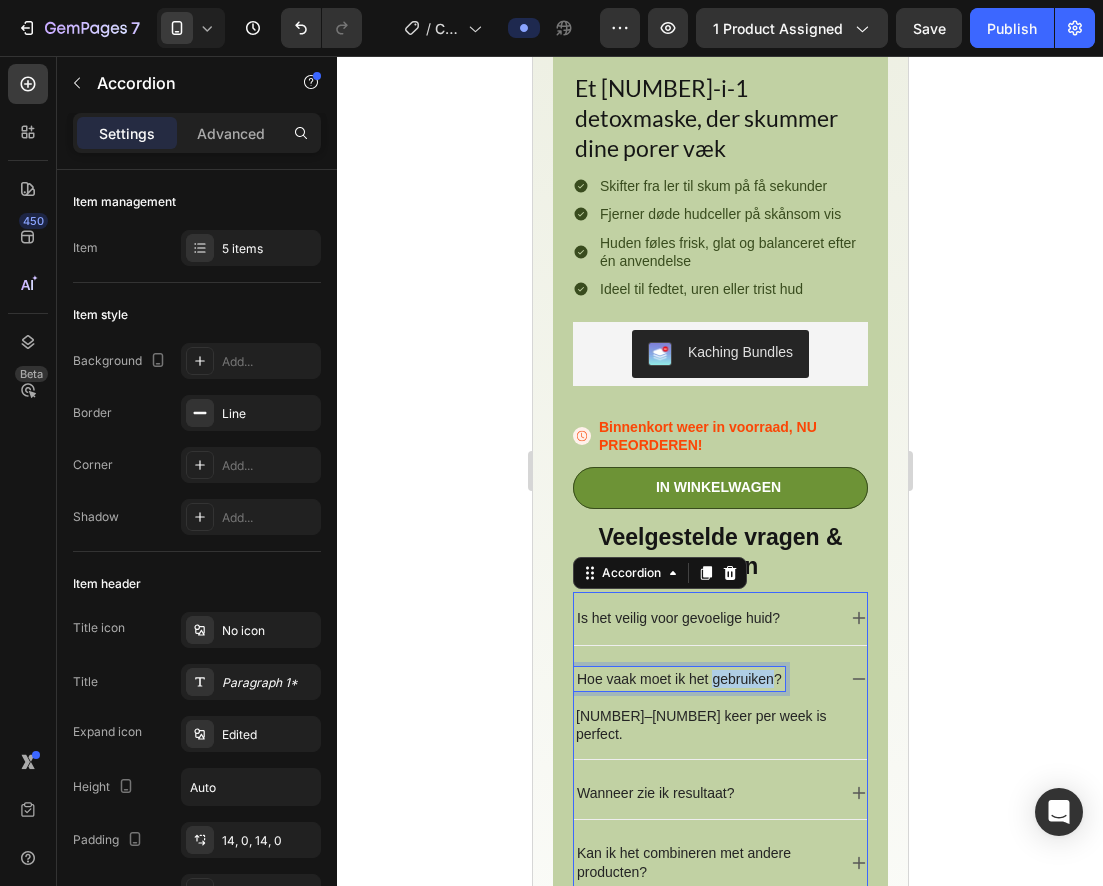 click on "Hoe vaak moet ik het gebruiken?" at bounding box center (678, 679) 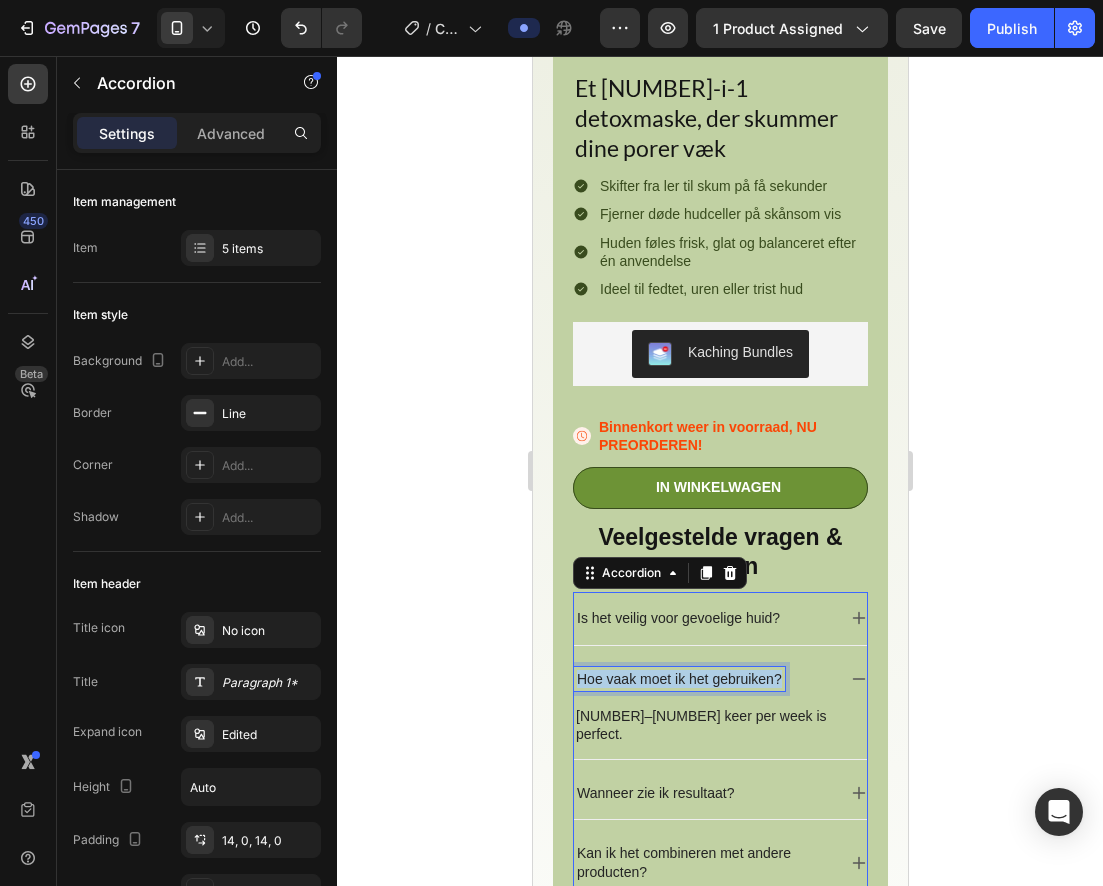 click on "Hoe vaak moet ik het gebruiken?" at bounding box center (678, 679) 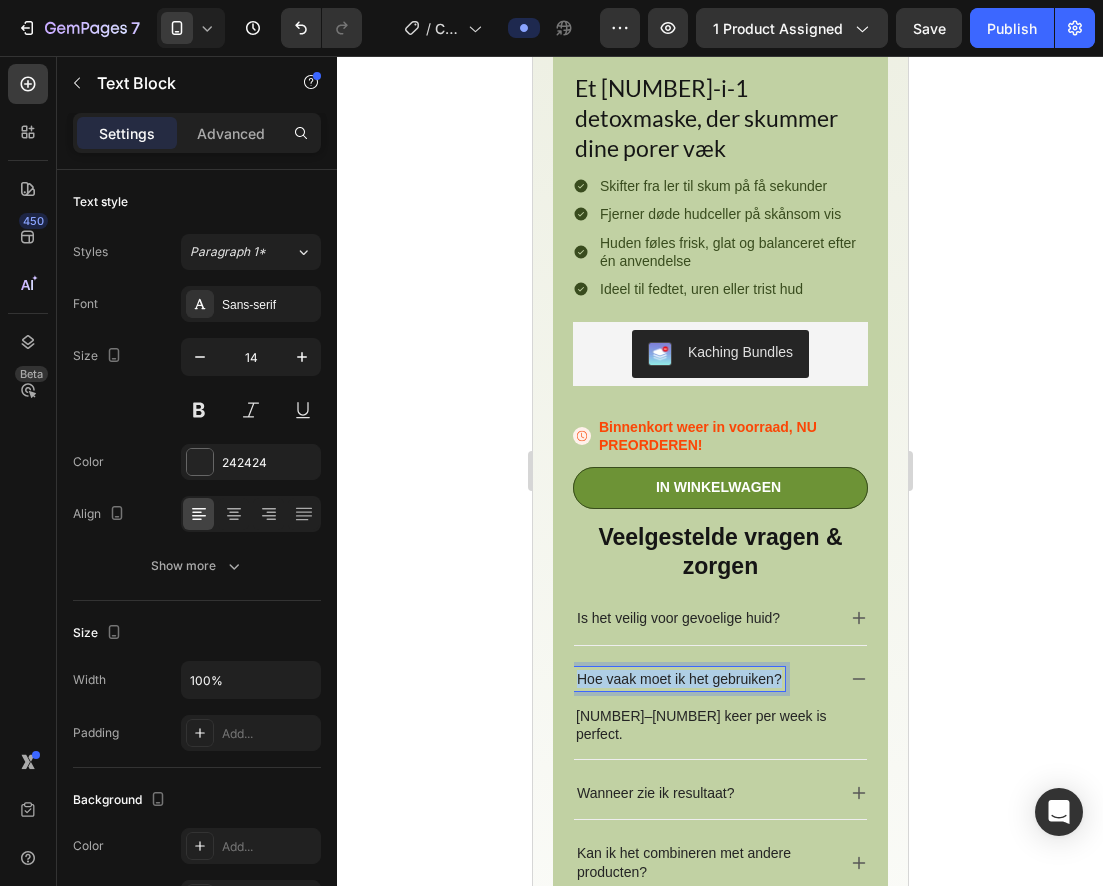 click on "2–3 keer per week is perfect." at bounding box center (719, 725) 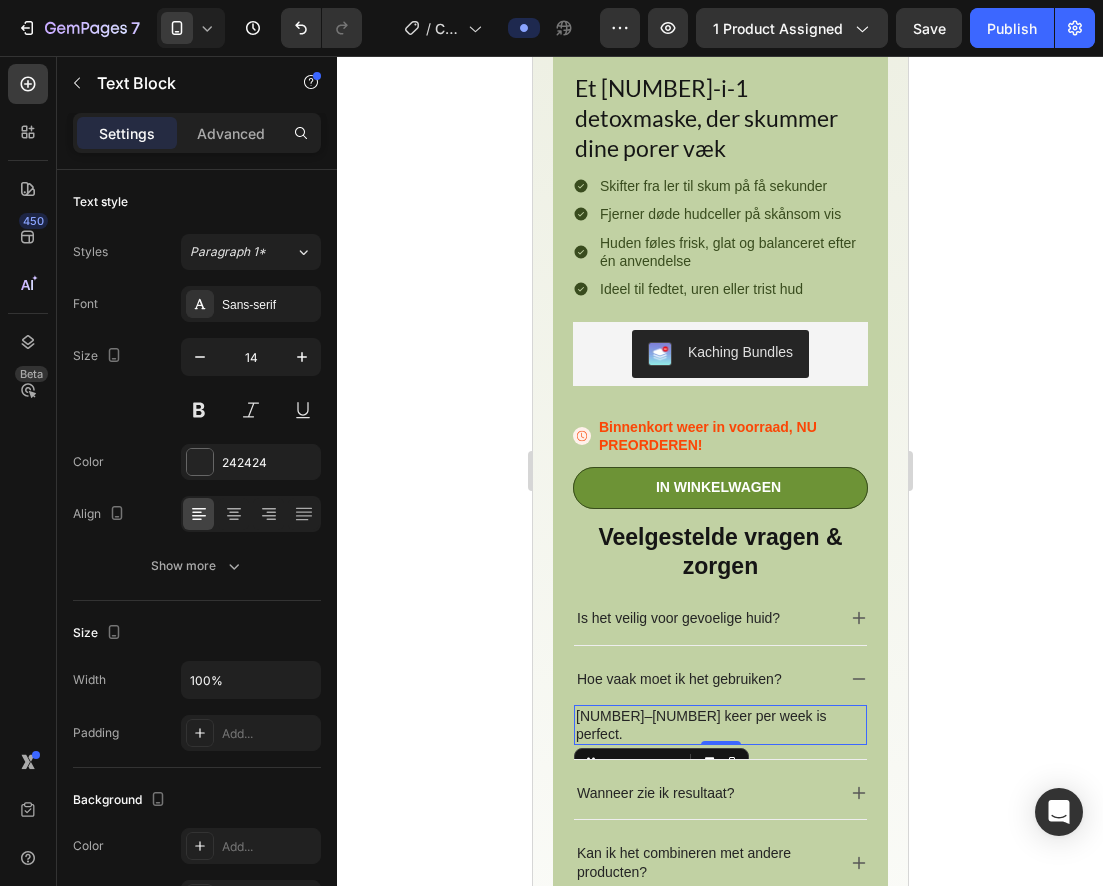 click on "2–3 keer per week is perfect." at bounding box center [719, 725] 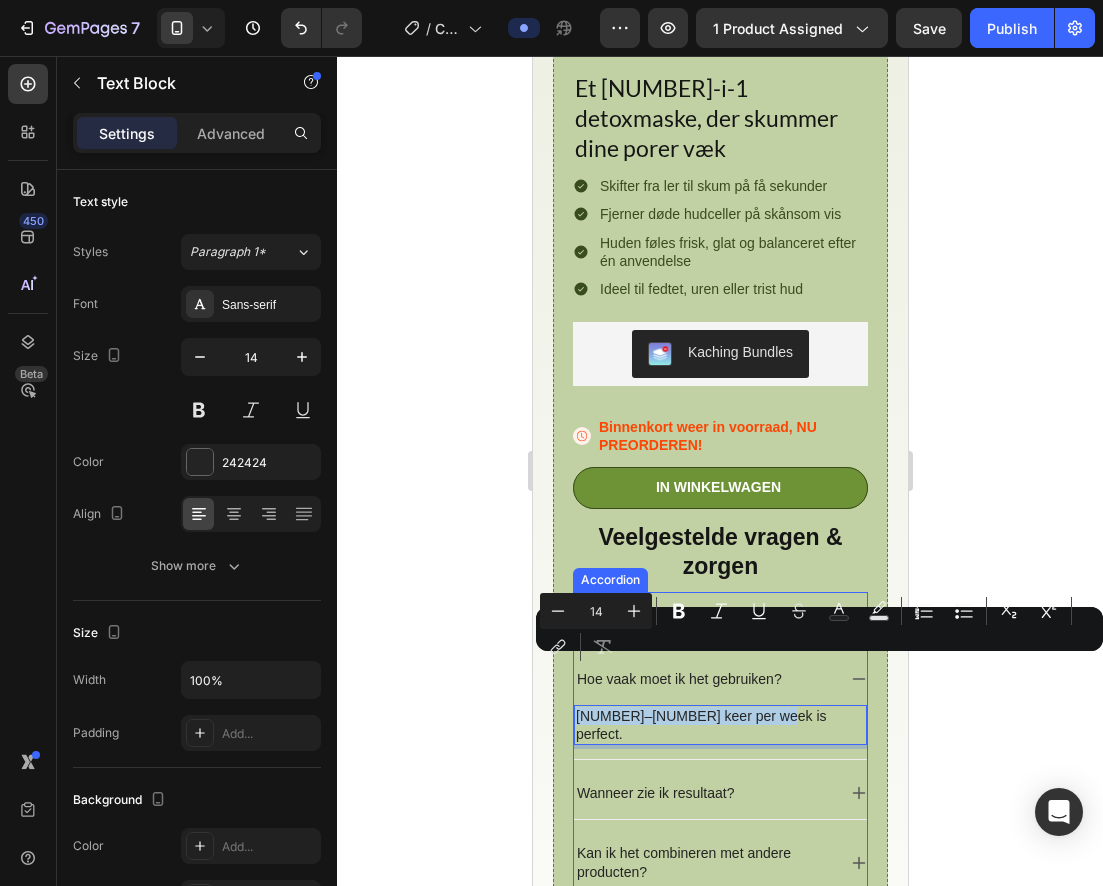click on "Wanneer zie ik resultaat?" at bounding box center [654, 793] 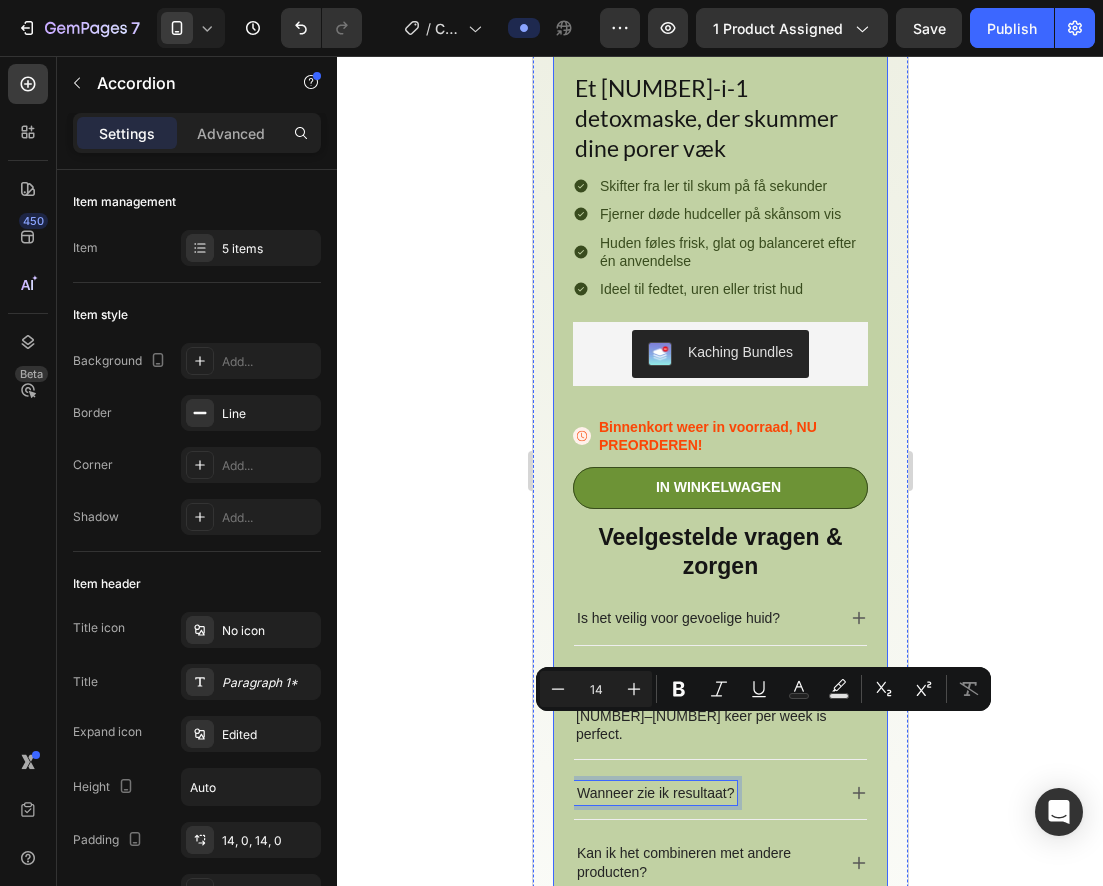 click on "Icon Icon Icon Icon Icon Icon List 2.500+ verificerede anmeldelser! Text Block Row Ari Holy Basil Bubble Deep Mask Product Title Row Et 3-i-1 detoxmaske, der skummer dine porer væk Heading Skifter fra ler til skum på få sekunder Fjerner døde hudceller på skånsom vis Huden føles frisk, glat og balanceret efter én anvendelse Ideel til fedtet, uren eller trist hud Item List Kaching Bundles Kaching Bundles Row
Icon Binnenkort weer in voorraad, NU PREORDEREN! Stock Counter Row In winkelwagen Add to Cart Veelgestelde vragen & zorgen Heading
Is het veilig voor gevoelige huid?
Hoe vaak moet ik het gebruiken? 2–3 keer per week is perfect. Text Block
Wanneer zie ik resultaat?
Kan ik het combineren met andere producten?
Tintelt of prikt het? Accordion   12 Getest en geliefd door duizenden! Heading
Video Video Video Video Video
Row" at bounding box center [719, 600] 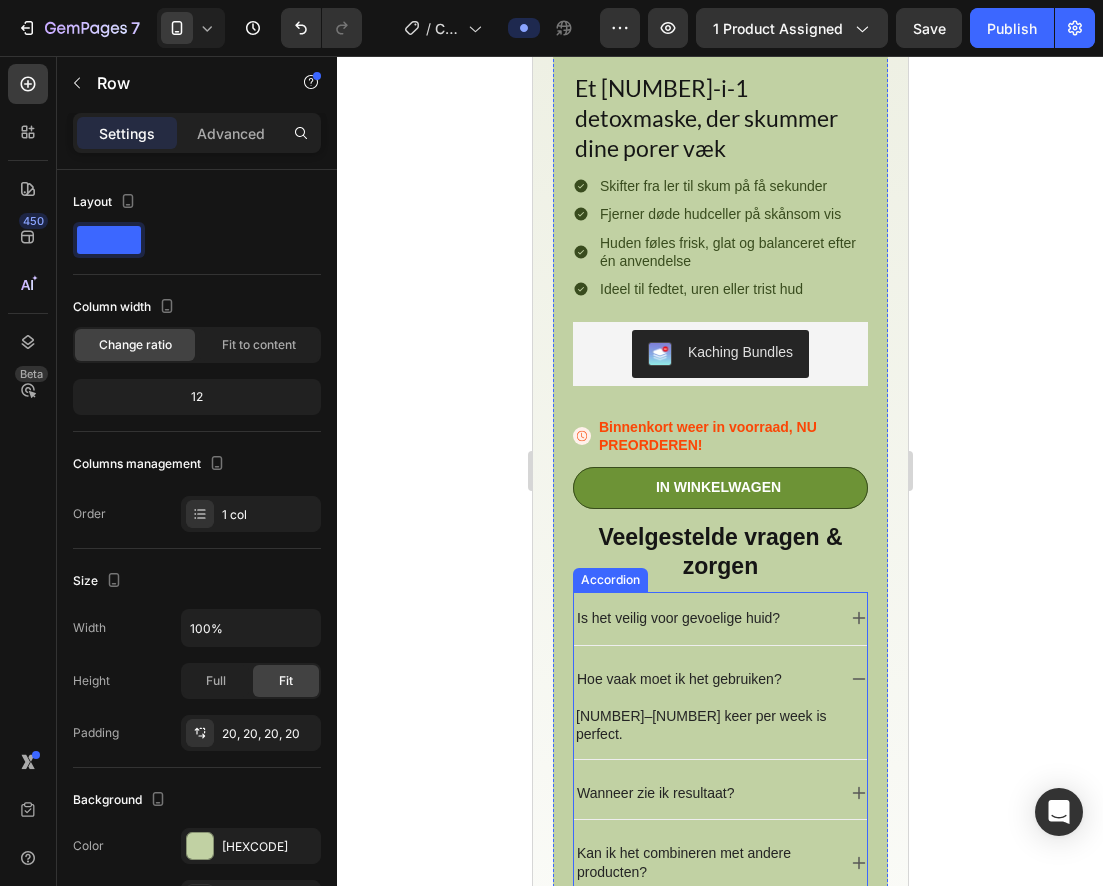 click 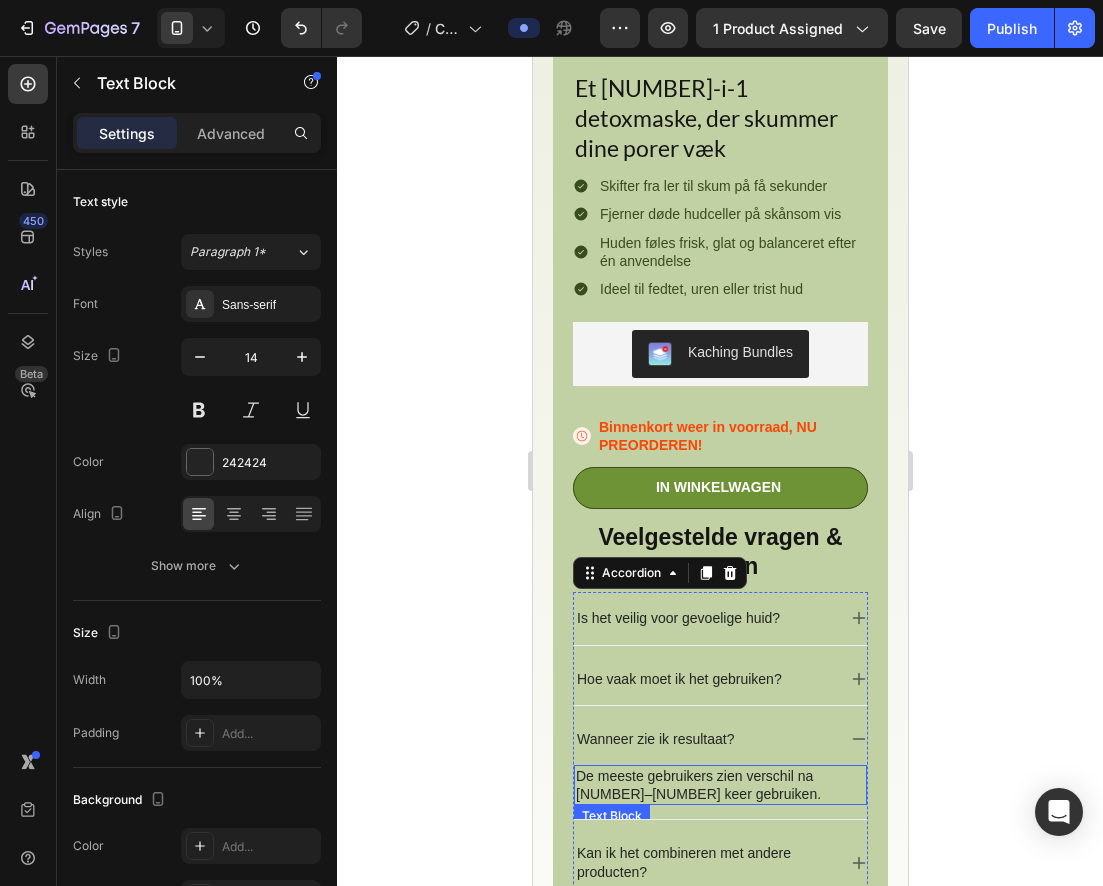 click on "De meeste gebruikers zien verschil na 3–4 keer gebruiken." at bounding box center [719, 785] 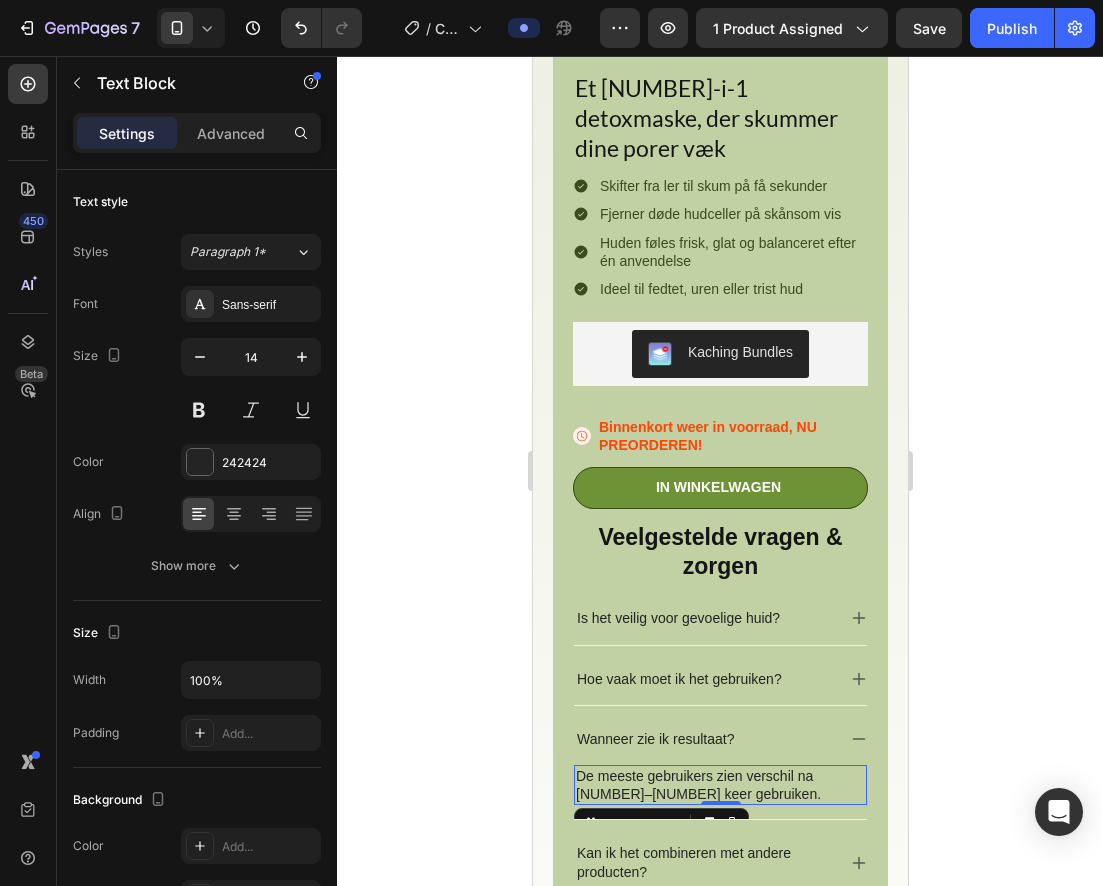 click on "De meeste gebruikers zien verschil na 3–4 keer gebruiken." at bounding box center [719, 785] 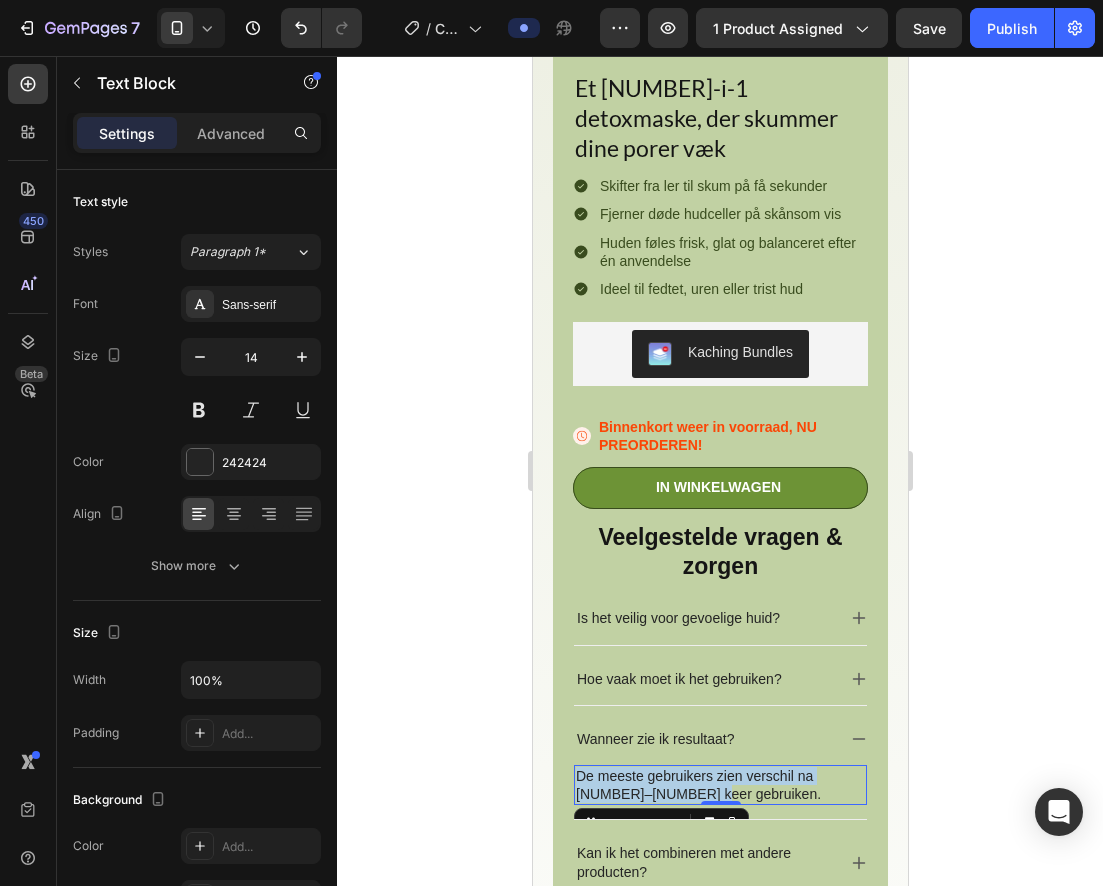 click on "De meeste gebruikers zien verschil na 3–4 keer gebruiken." at bounding box center [719, 785] 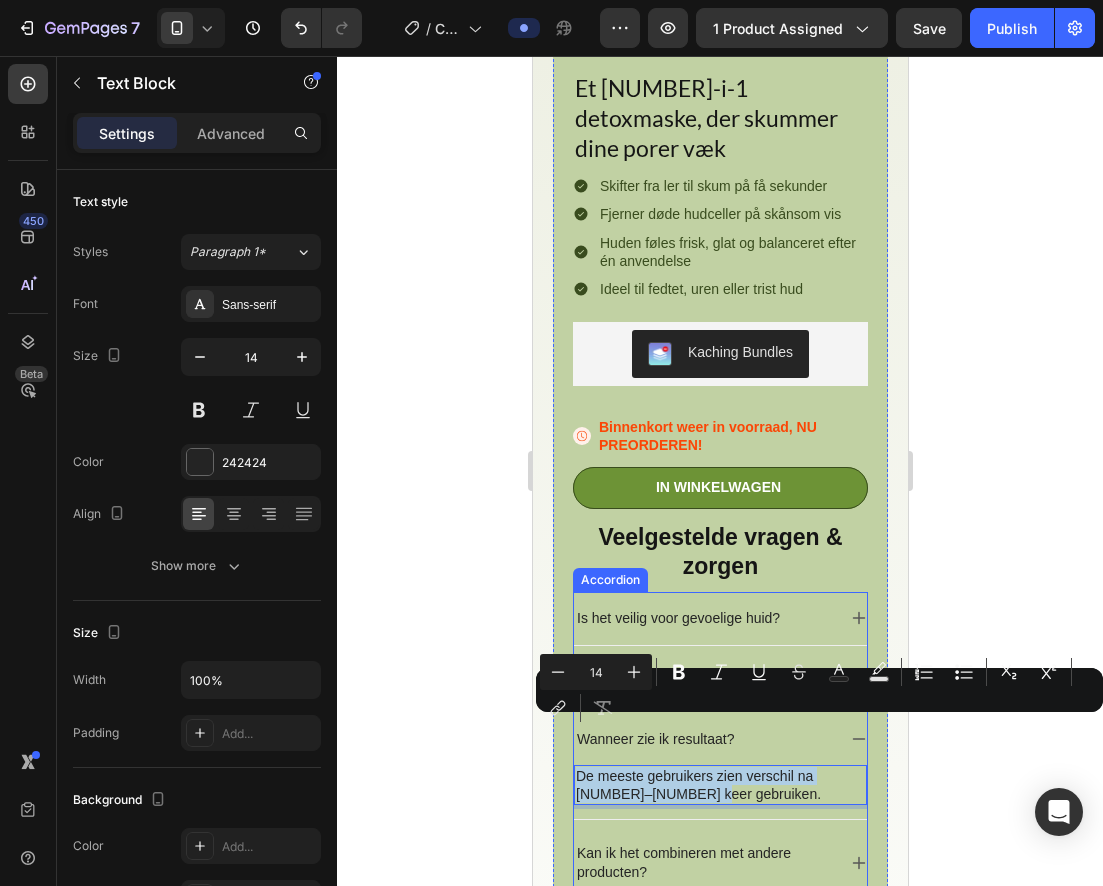 scroll, scrollTop: 901, scrollLeft: 0, axis: vertical 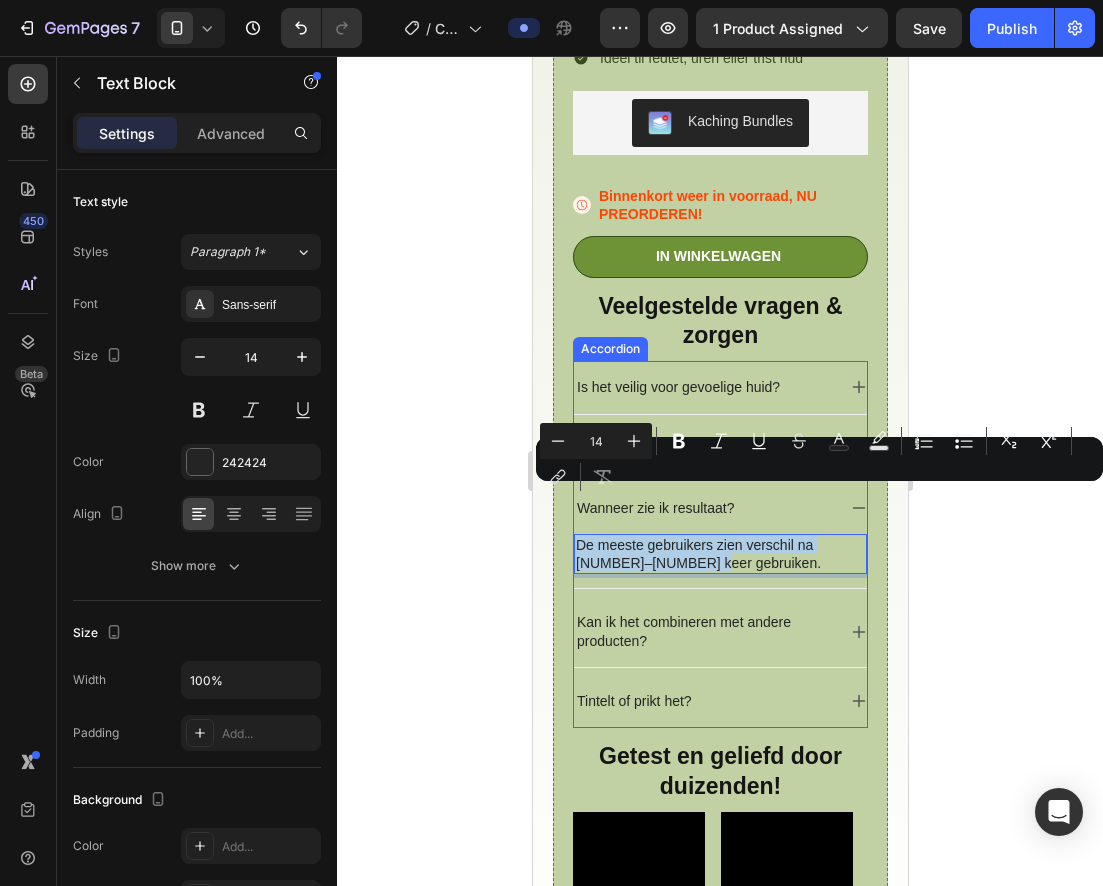 click on "Kan ik het combineren met andere producten?" at bounding box center (703, 631) 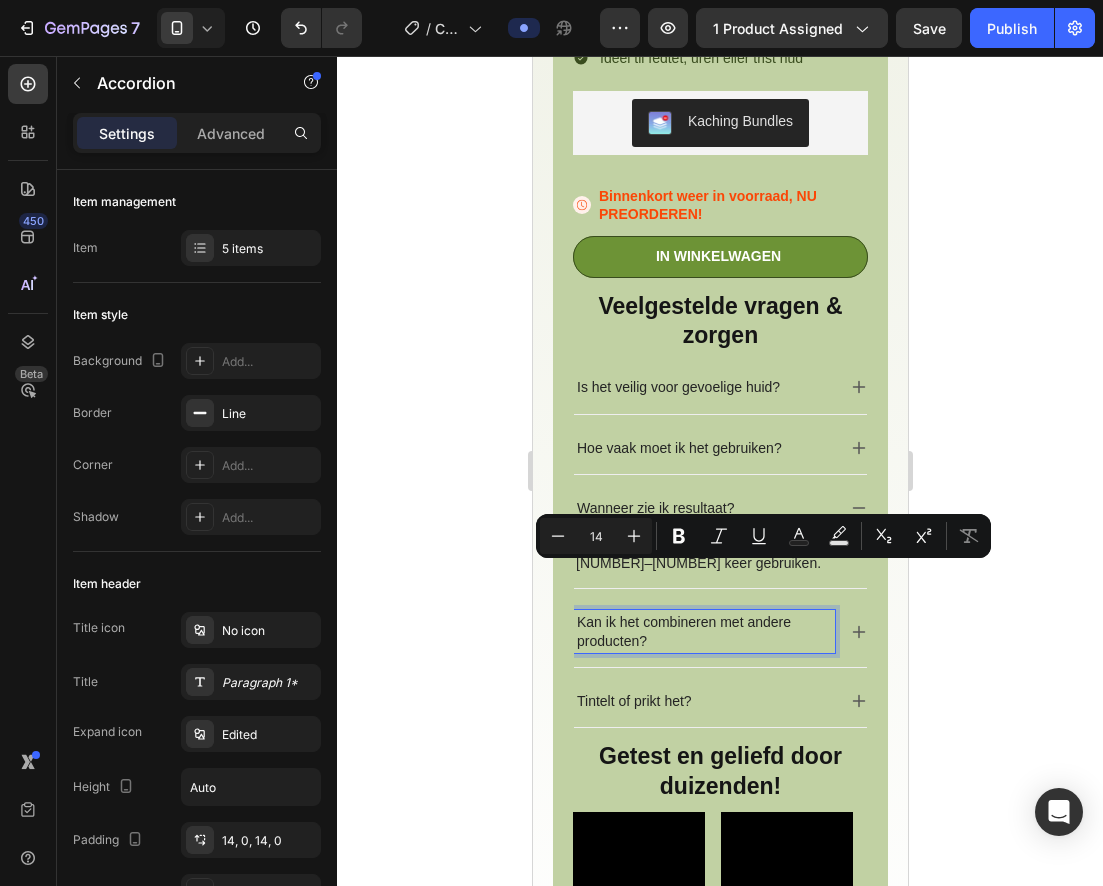 click 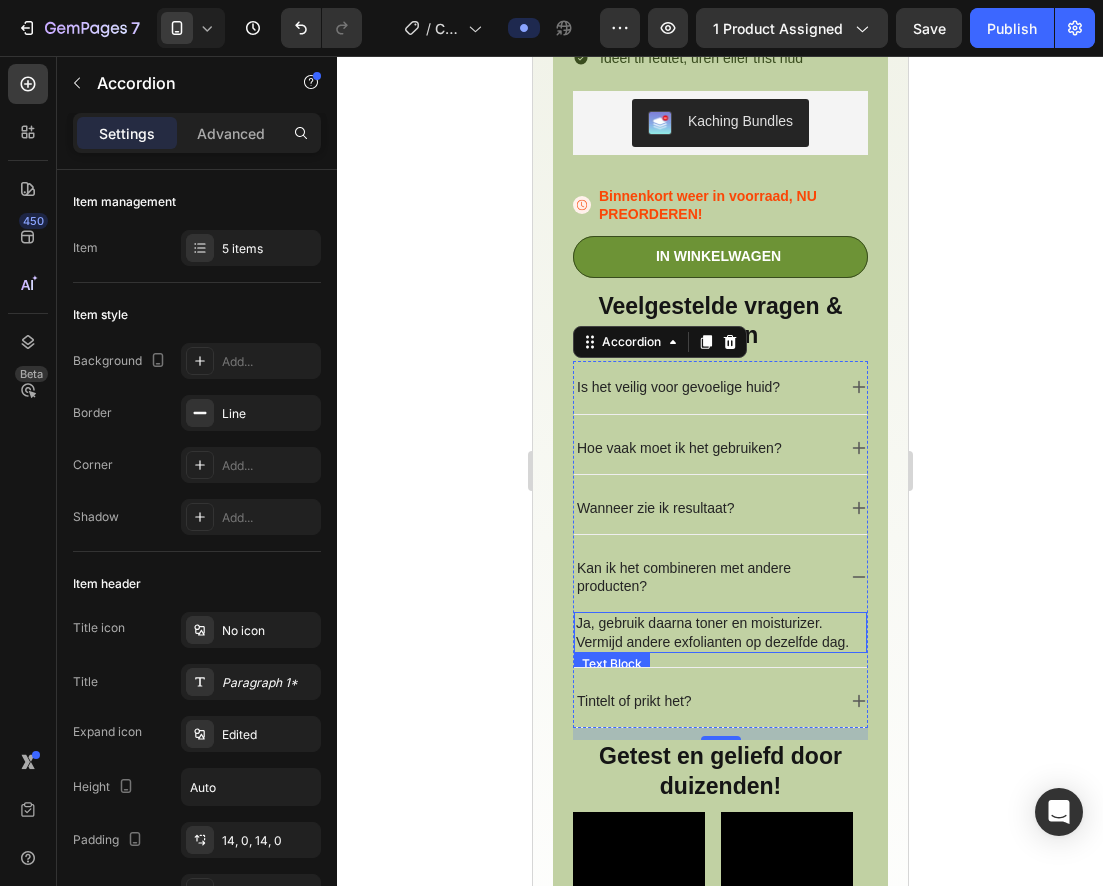 click on "Ja, gebruik daarna toner en moisturizer. Vermijd andere exfolianten op dezelfde dag." at bounding box center (719, 632) 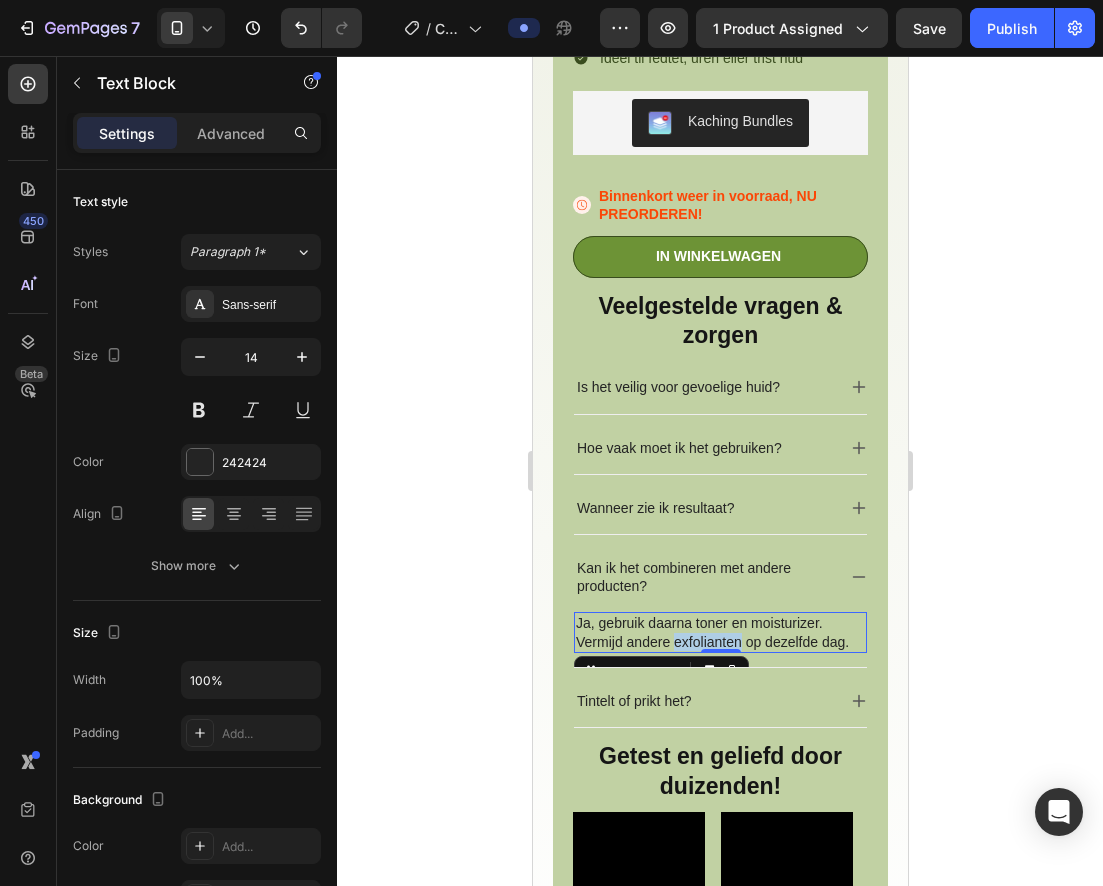 click on "Ja, gebruik daarna toner en moisturizer. Vermijd andere exfolianten op dezelfde dag." at bounding box center [719, 632] 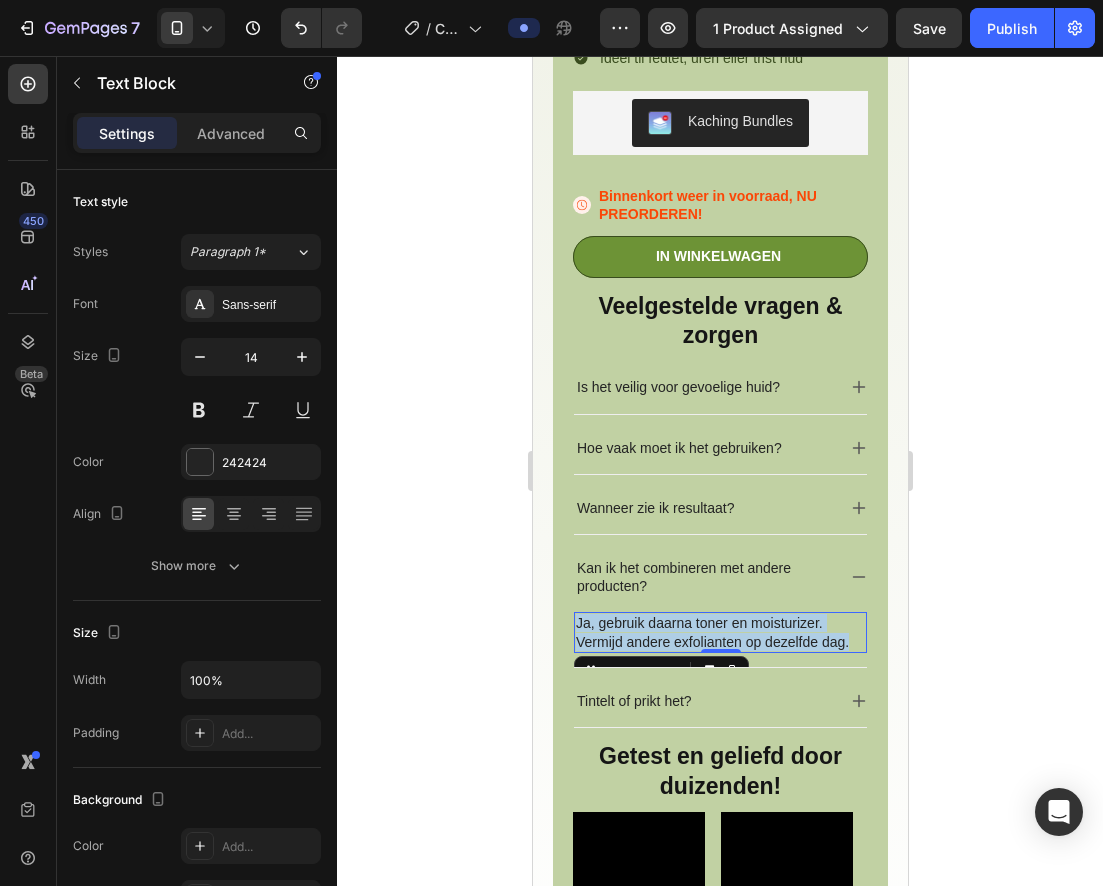 click on "Ja, gebruik daarna toner en moisturizer. Vermijd andere exfolianten op dezelfde dag." at bounding box center [719, 632] 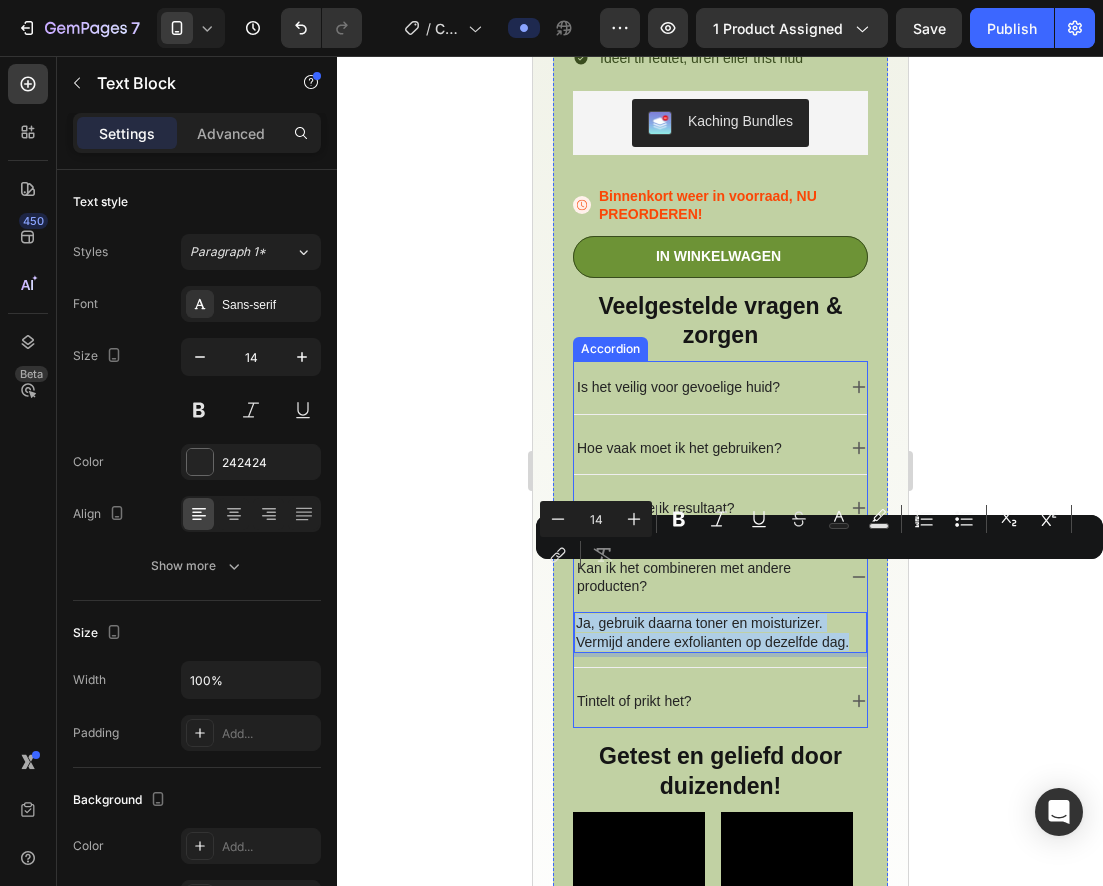click on "Tintelt of prikt het?" at bounding box center [703, 701] 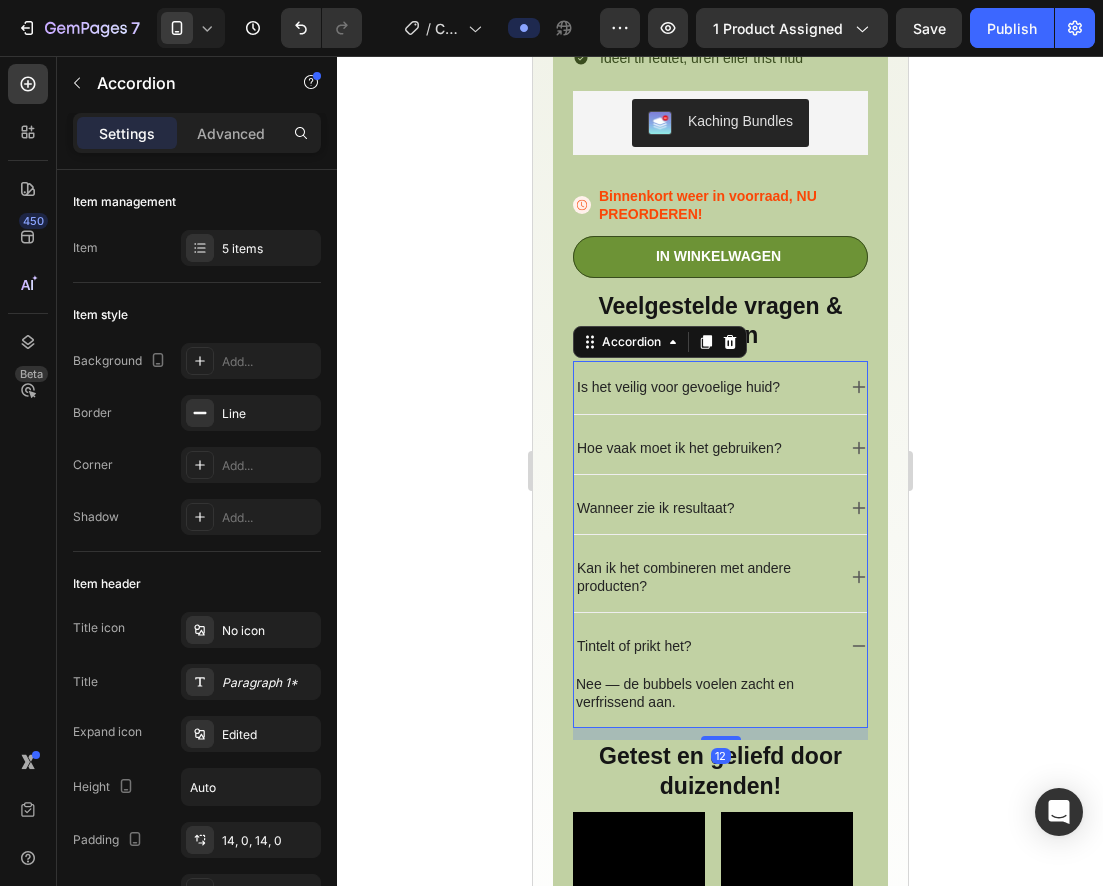 click on "Tintelt of prikt het?" at bounding box center [719, 646] 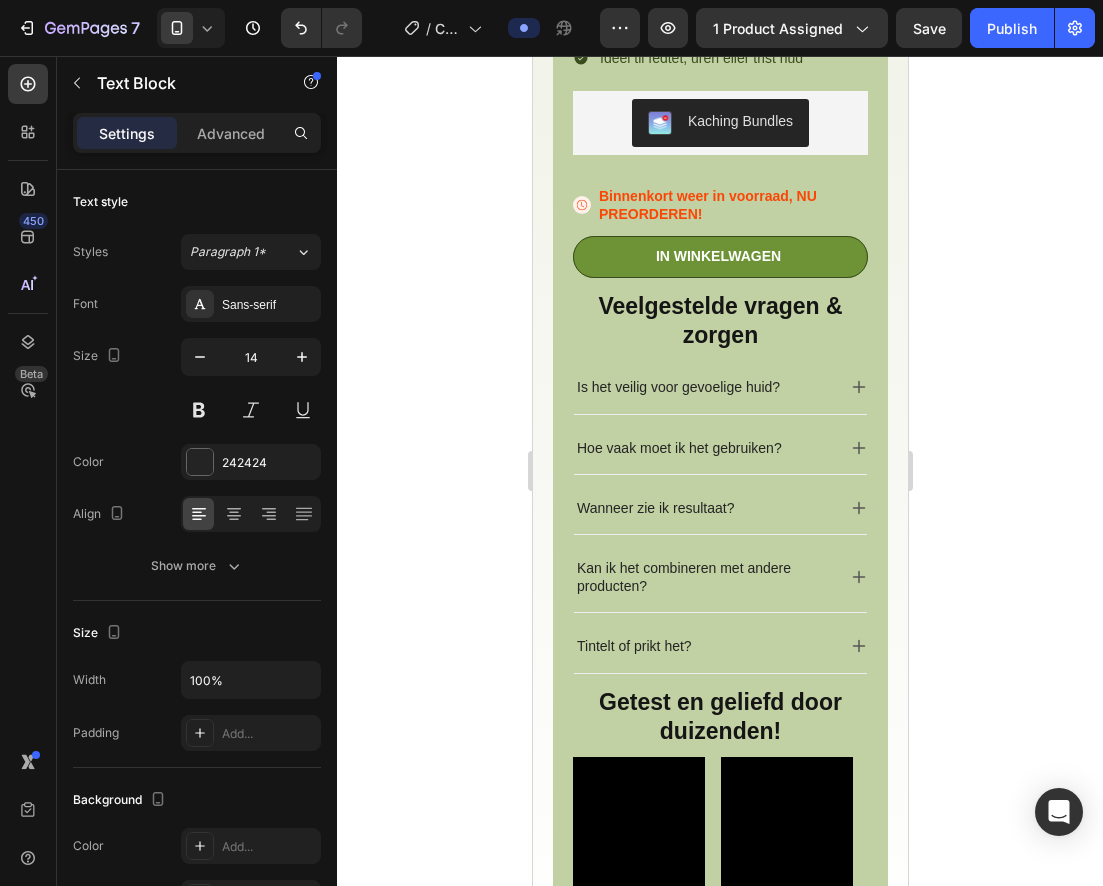 click on "Icon Icon Icon Icon Icon Icon List 2.500+ verificerede anmeldelser! Text Block Row Ari Holy Basil Bubble Deep Mask Product Title Row Et 3-i-1 detoxmaske, der skummer dine porer væk Heading Skifter fra ler til skum på få sekunder Fjerner døde hudceller på skånsom vis Huden føles frisk, glat og balanceret efter én anvendelse Ideel til fedtet, uren eller trist hud Item List Kaching Bundles Kaching Bundles Row
Icon Binnenkort weer in voorraad, NU PREORDEREN! Stock Counter Row In winkelwagen Add to Cart Veelgestelde vragen & zorgen Heading
Is het veilig voor gevoelige huid?
Hoe vaak moet ik het gebruiken?
Wanneer zie ik resultaat?
Kan ik het combineren met andere producten? Ja, gebruik daarna toner en moisturizer. Vermijd andere exfolianten op dezelfde dag. Text Block
Tintelt of prikt het? Nee — de bubbels voelen zacht en verfrissend aan. Text Block   0 Accordion Getest en geliefd door duizenden! Heading" at bounding box center (719, 342) 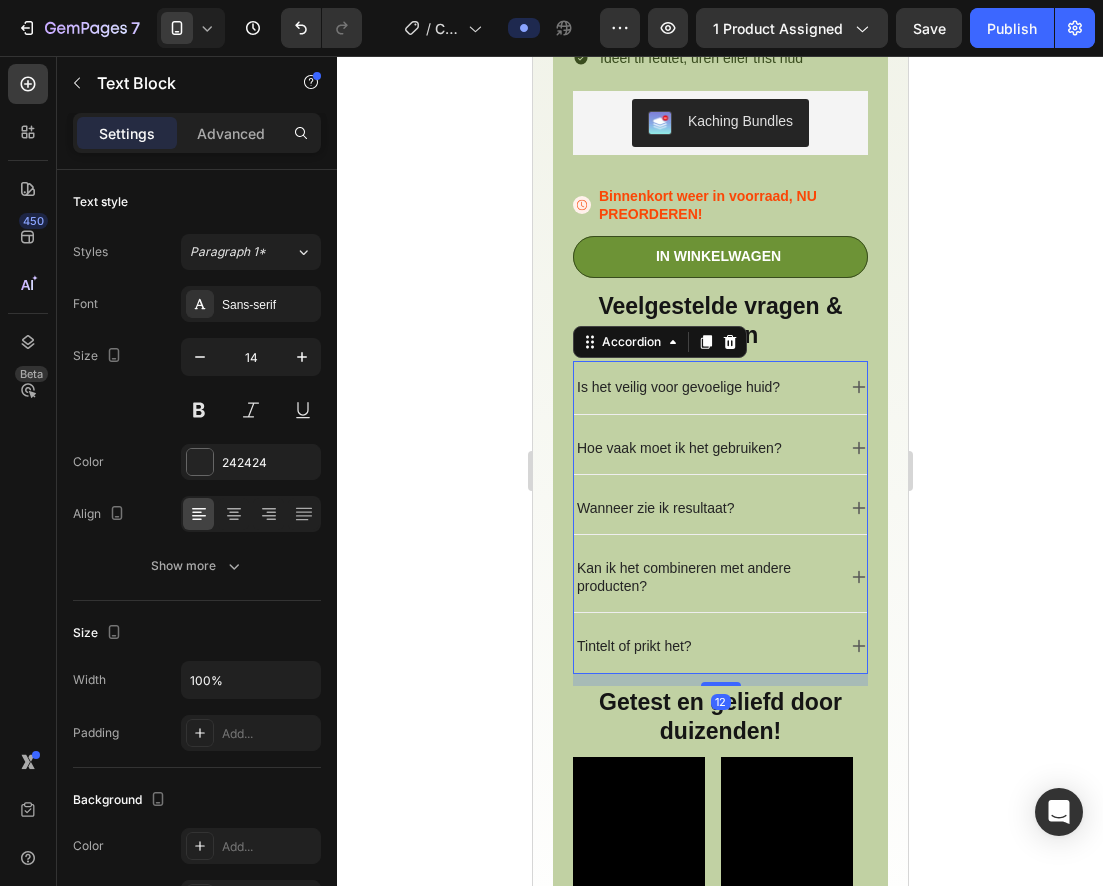 click on "Tintelt of prikt het?" at bounding box center (633, 646) 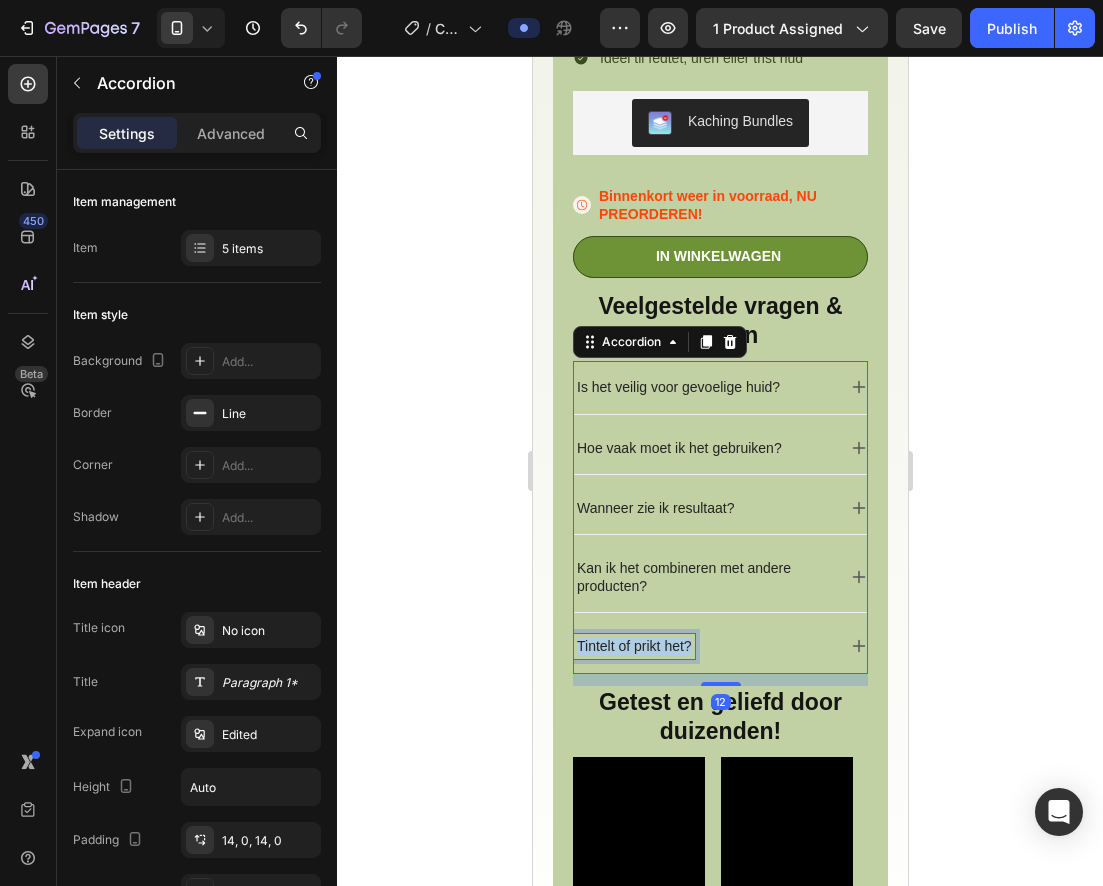 click on "Tintelt of prikt het?" at bounding box center (633, 646) 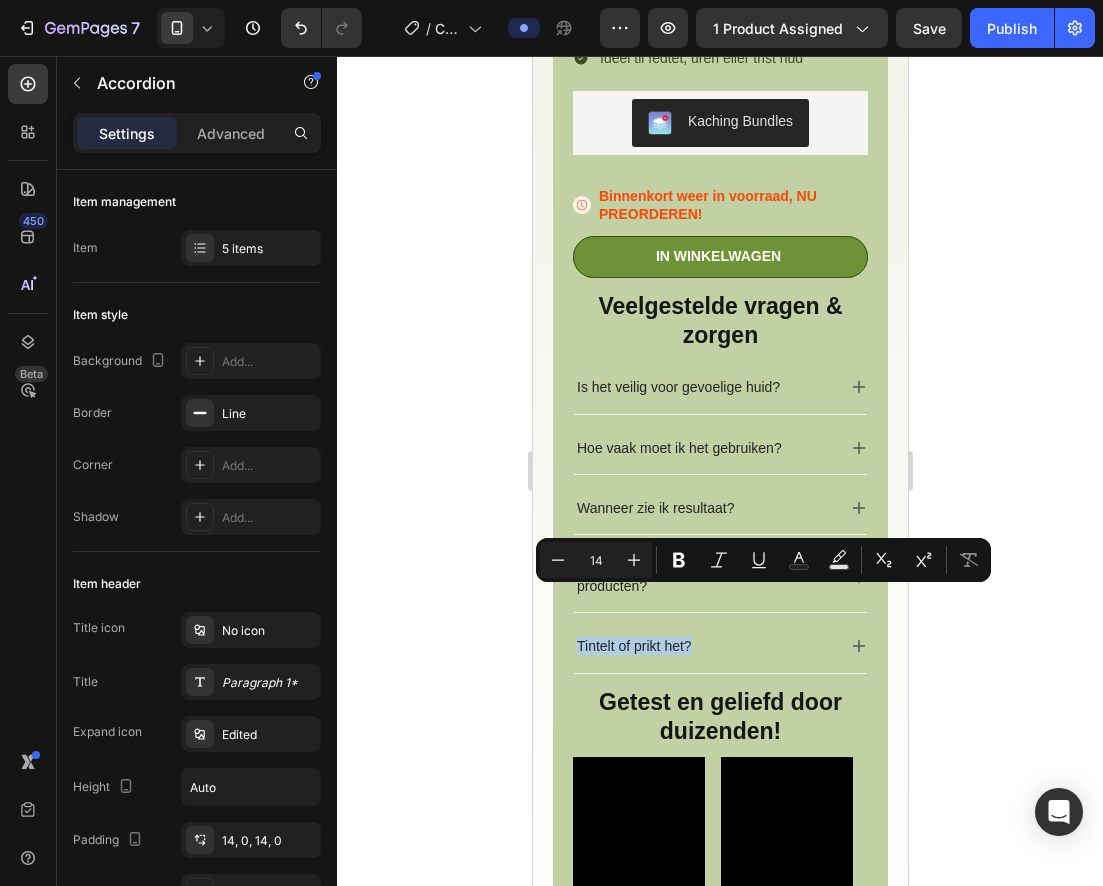 click 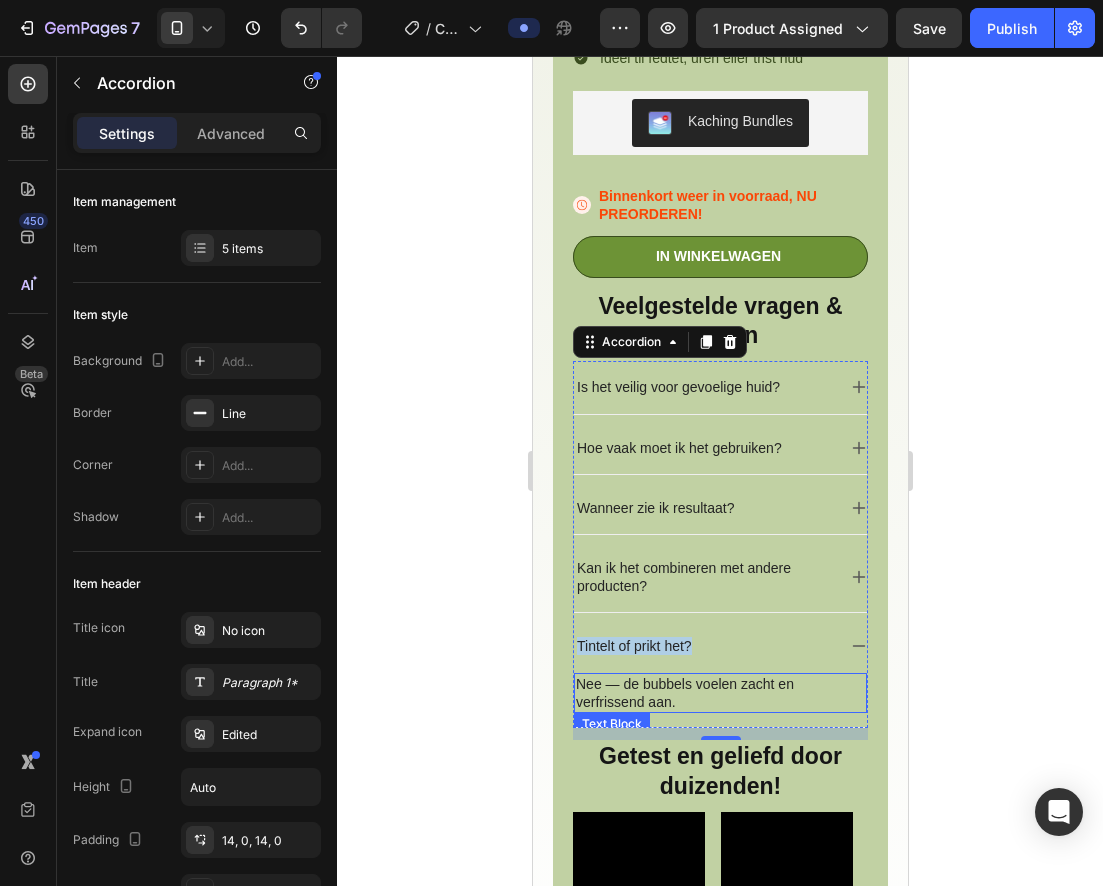 click on "Nee — de bubbels voelen zacht en verfrissend aan." at bounding box center [719, 693] 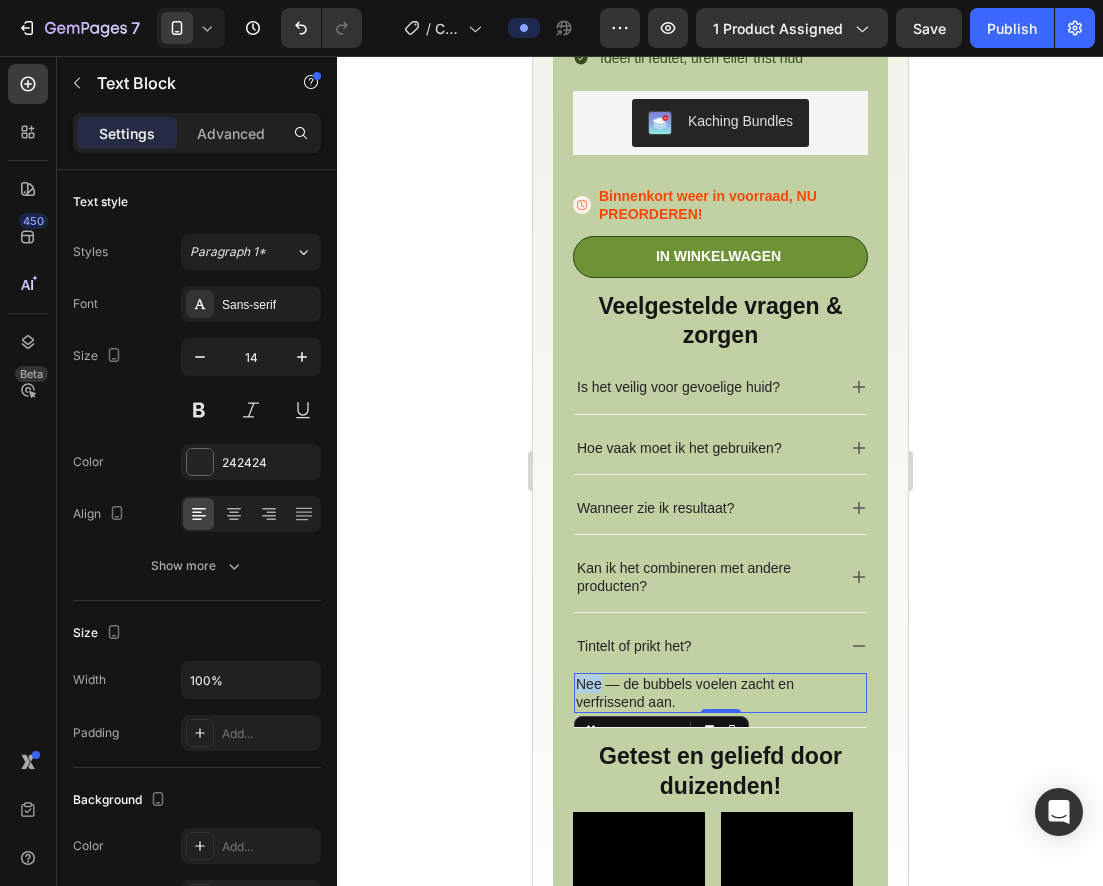 click on "Nee — de bubbels voelen zacht en verfrissend aan." at bounding box center [719, 693] 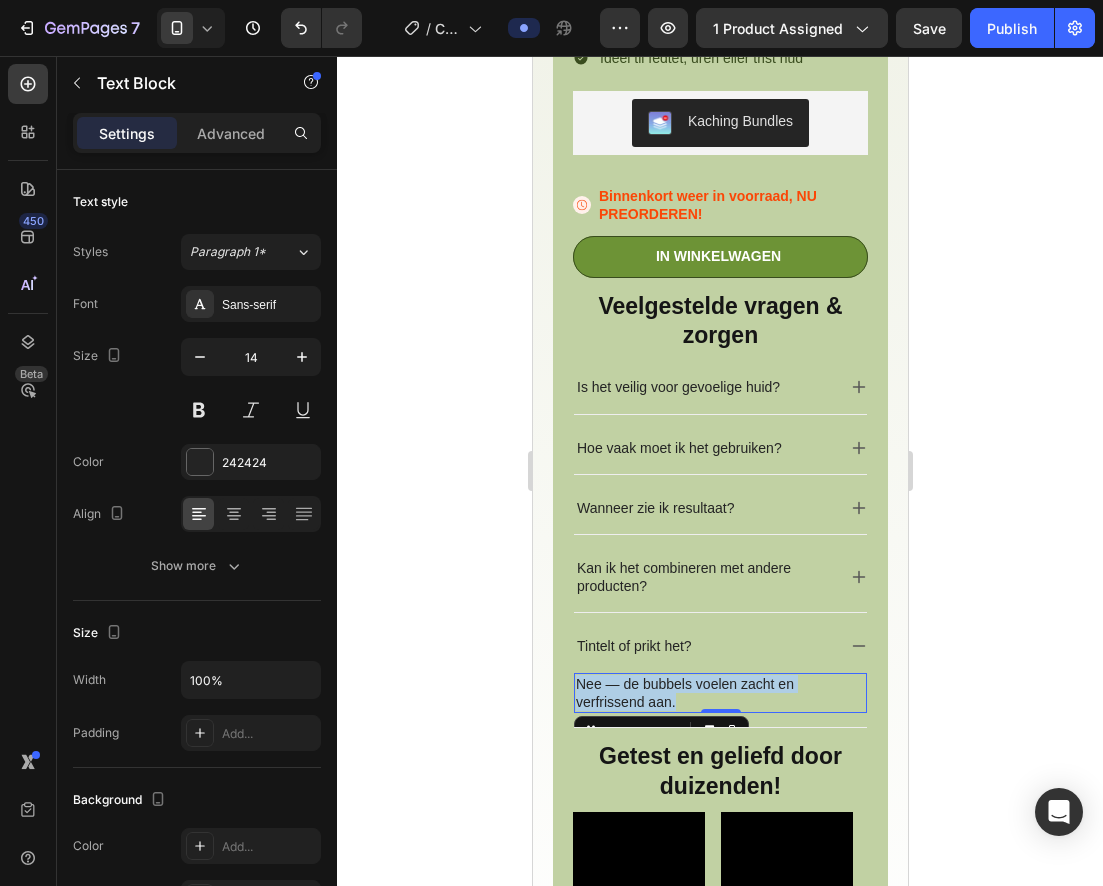 click on "Nee — de bubbels voelen zacht en verfrissend aan." at bounding box center (719, 693) 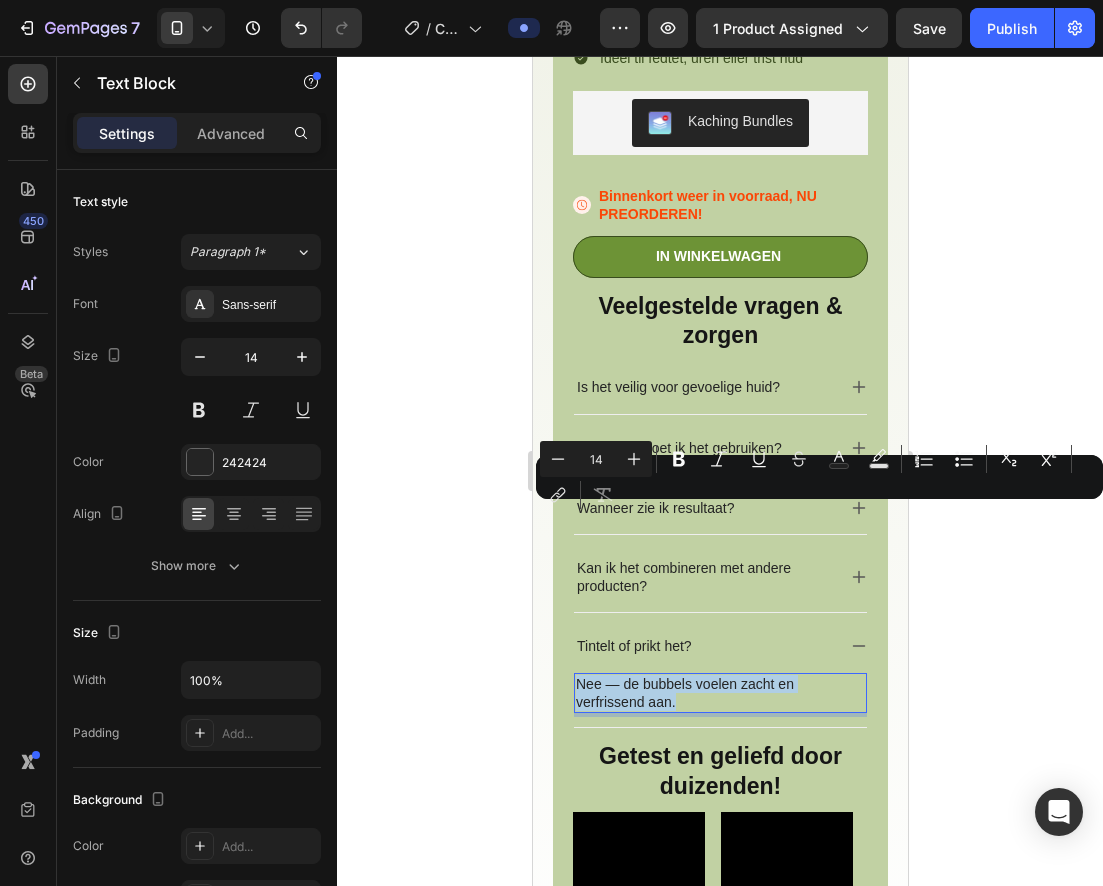 scroll, scrollTop: 1021, scrollLeft: 0, axis: vertical 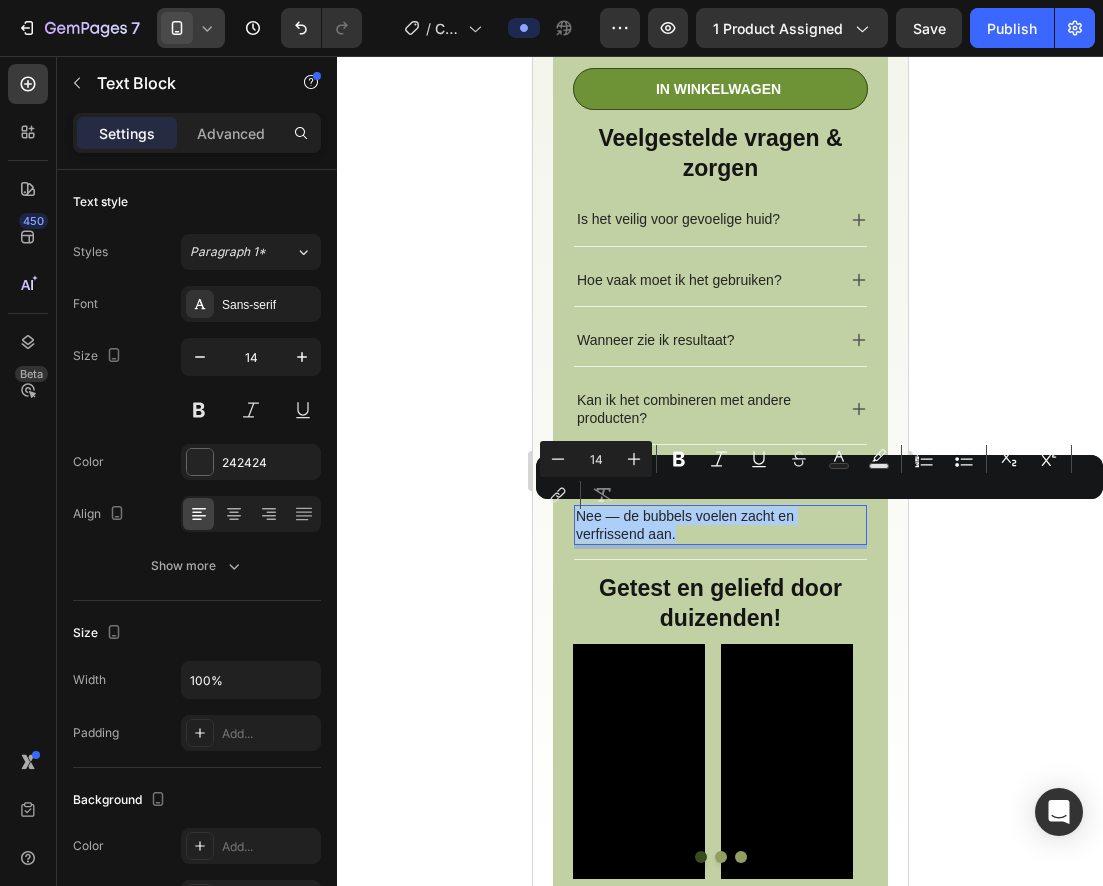 click 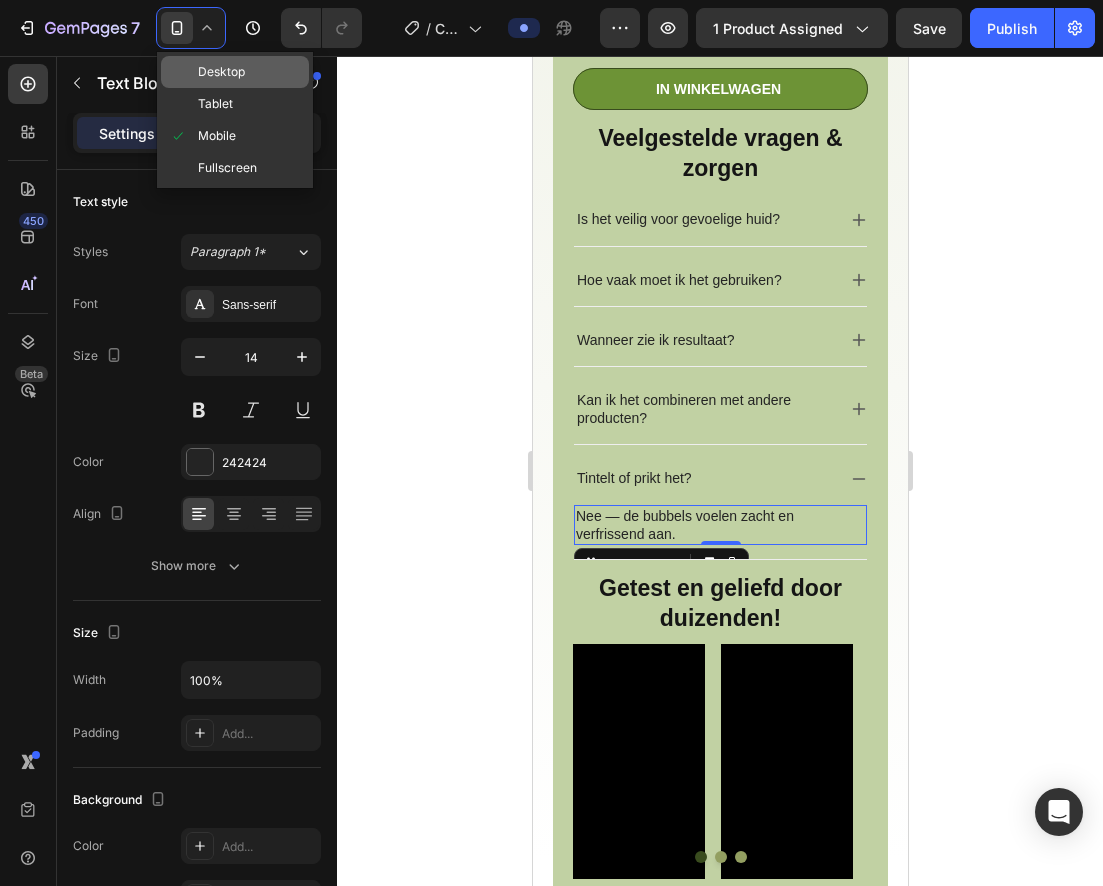 click on "Desktop" at bounding box center [221, 72] 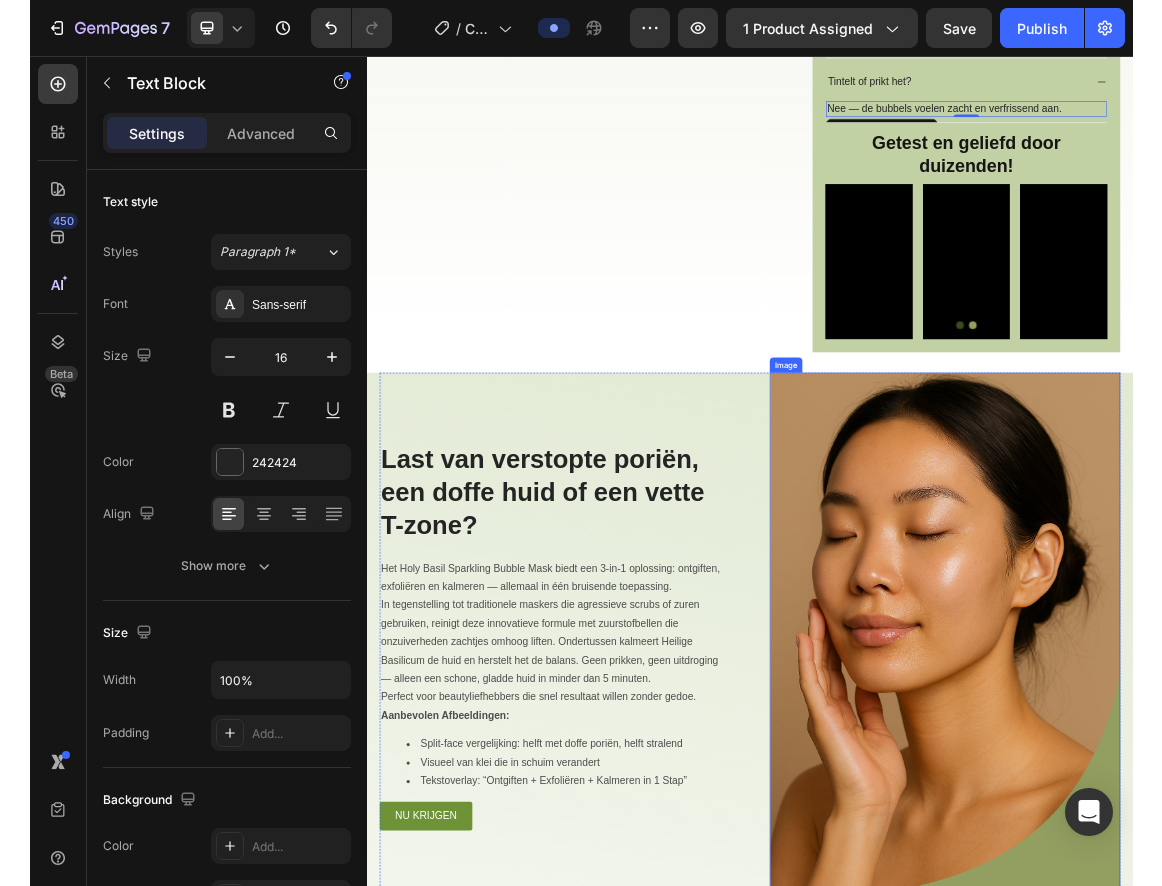 scroll, scrollTop: 827, scrollLeft: 0, axis: vertical 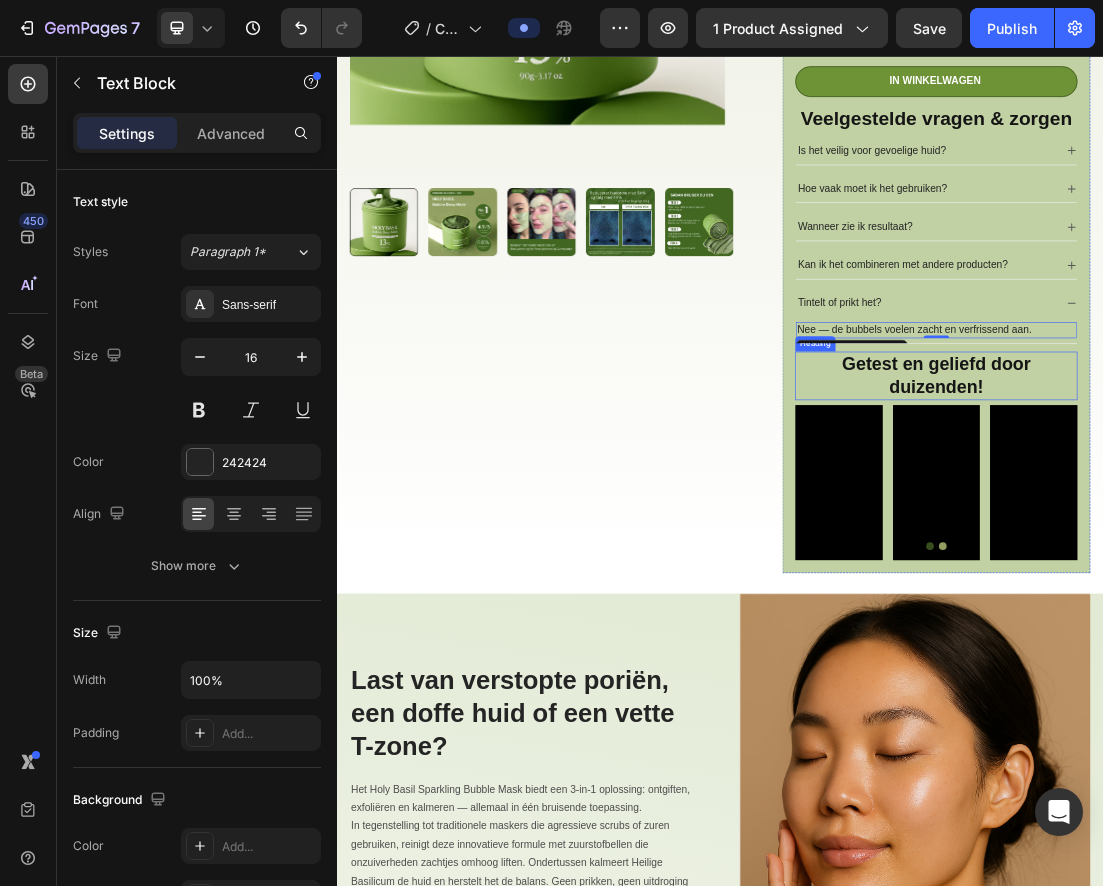 click on "Getest en geliefd door duizenden!" at bounding box center (1276, 557) 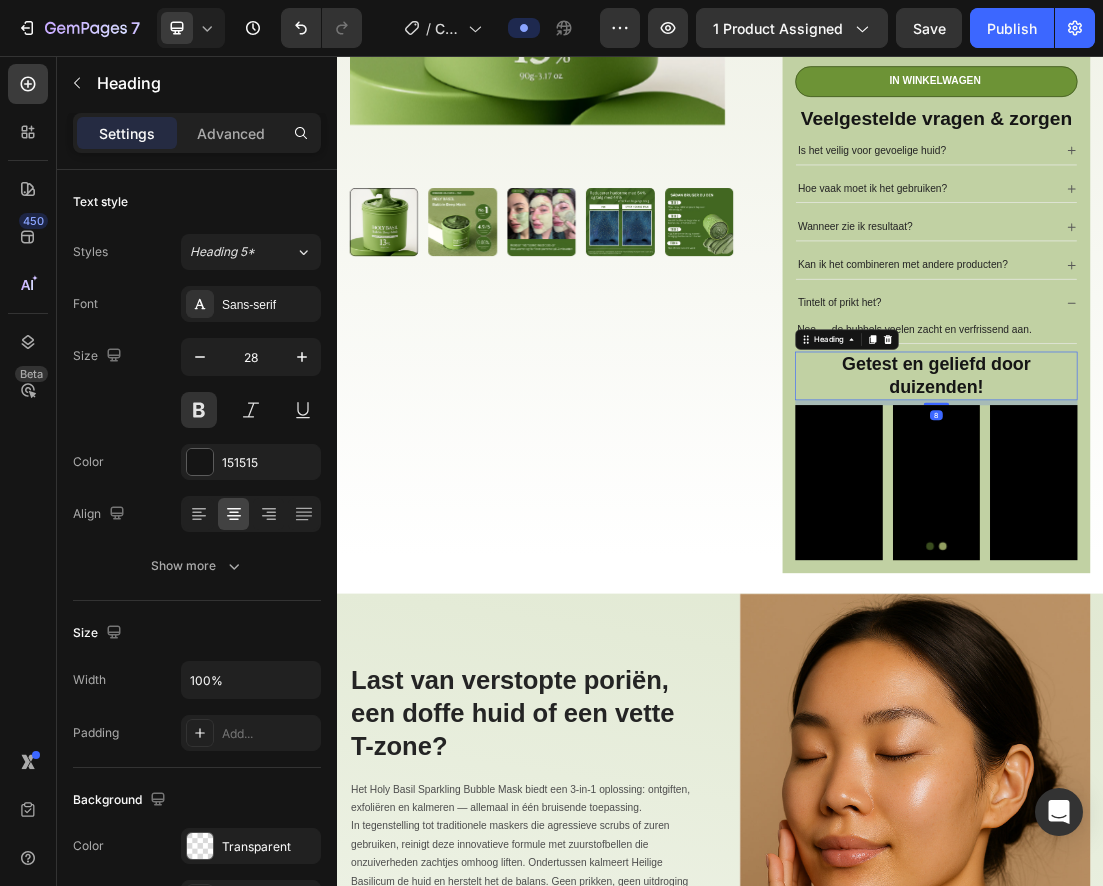 click on "Getest en geliefd door duizenden!" at bounding box center [1276, 557] 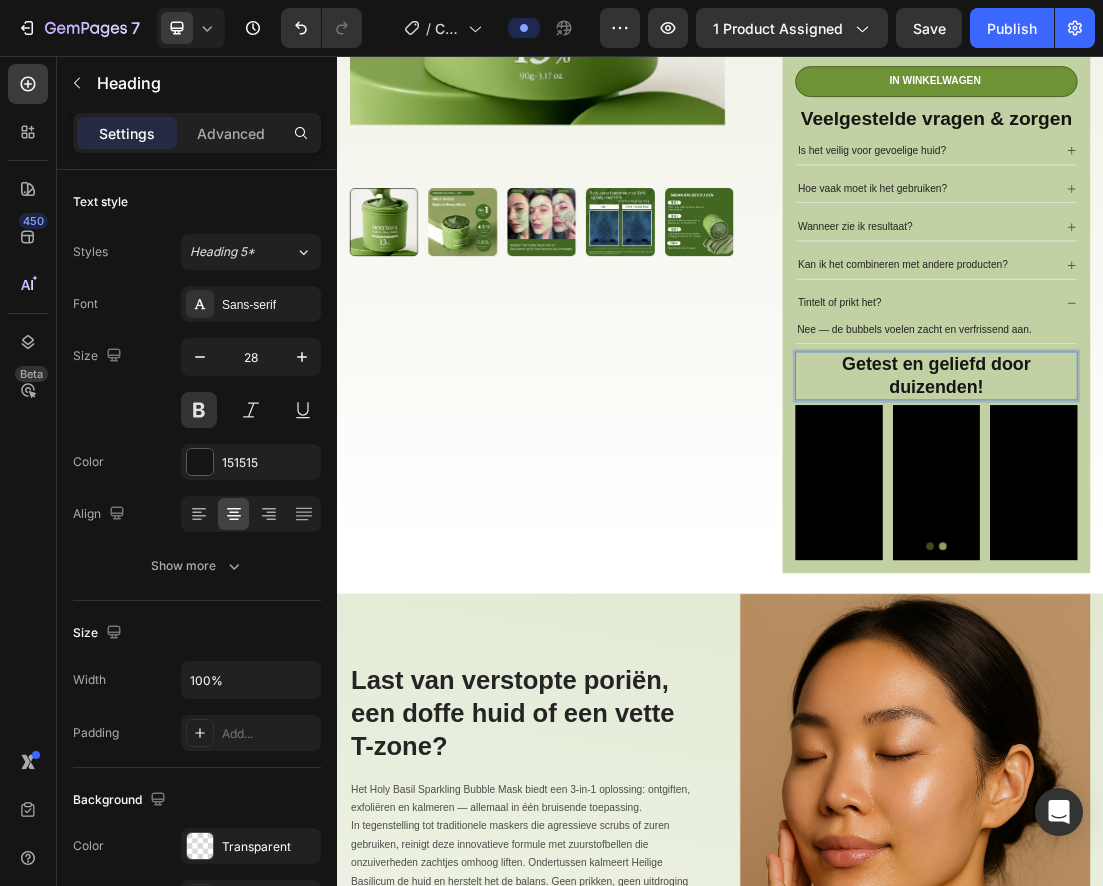 click on "Getest en geliefd door duizenden!" at bounding box center (1276, 557) 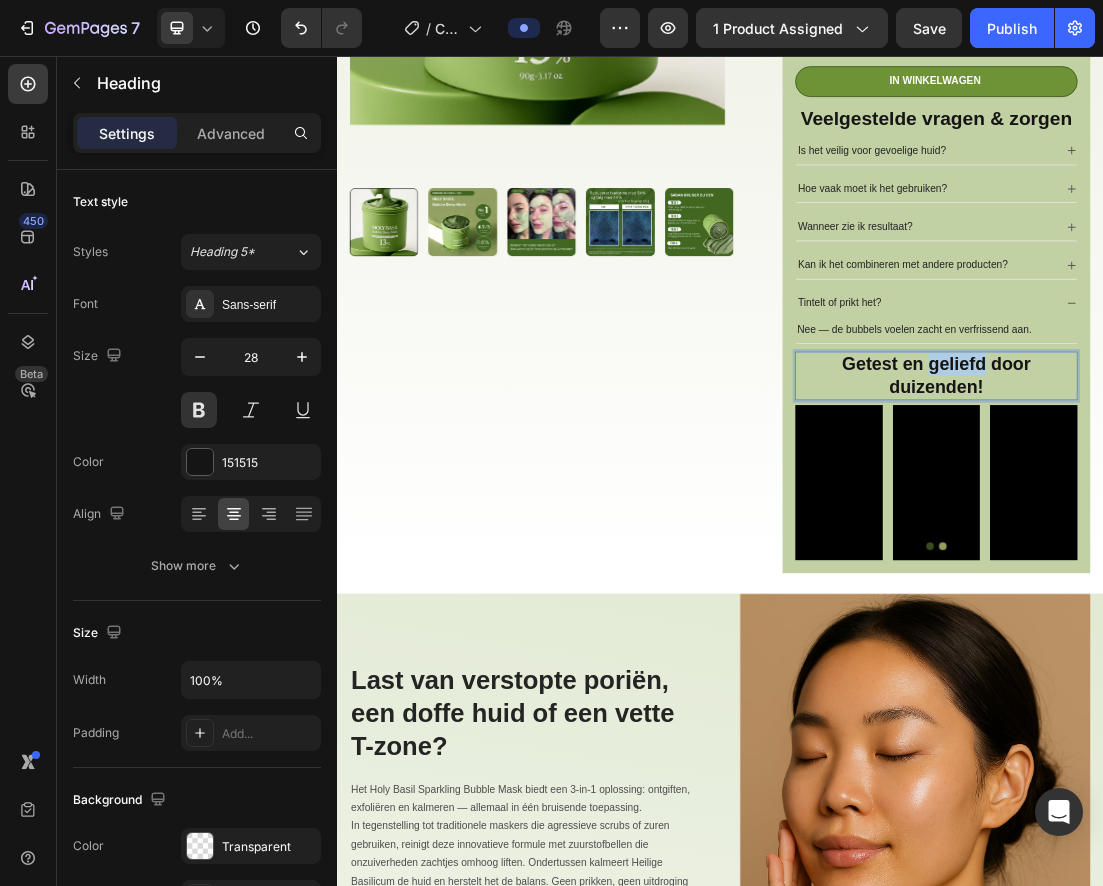 click on "Getest en geliefd door duizenden!" at bounding box center (1276, 557) 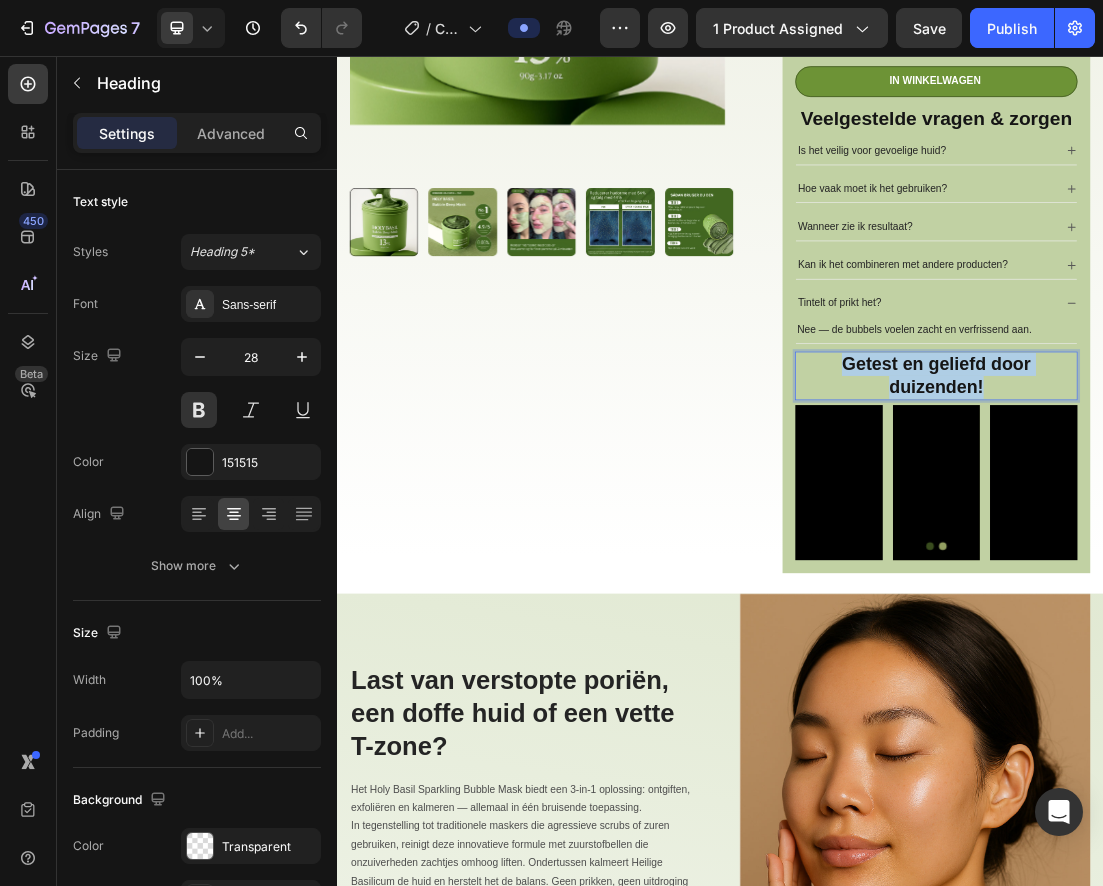 click on "Getest en geliefd door duizenden!" at bounding box center [1276, 557] 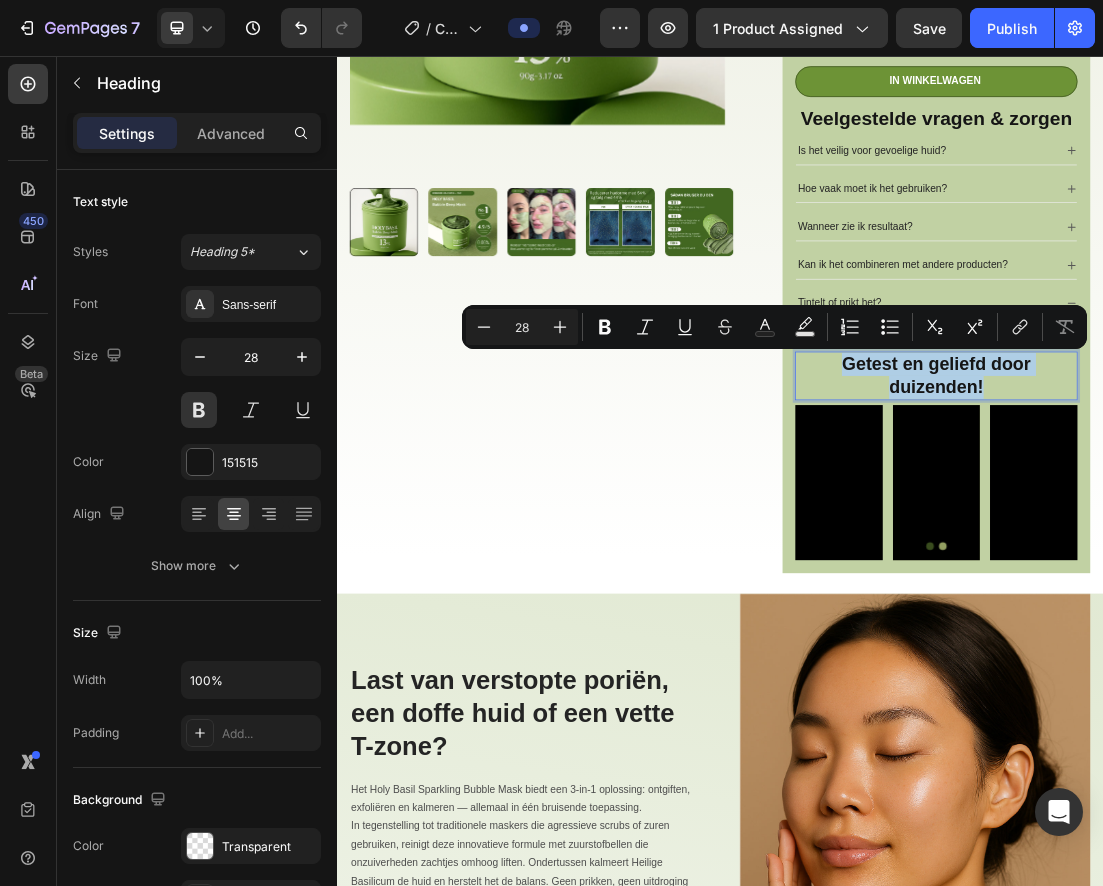 copy on "Getest en geliefd door duizenden!" 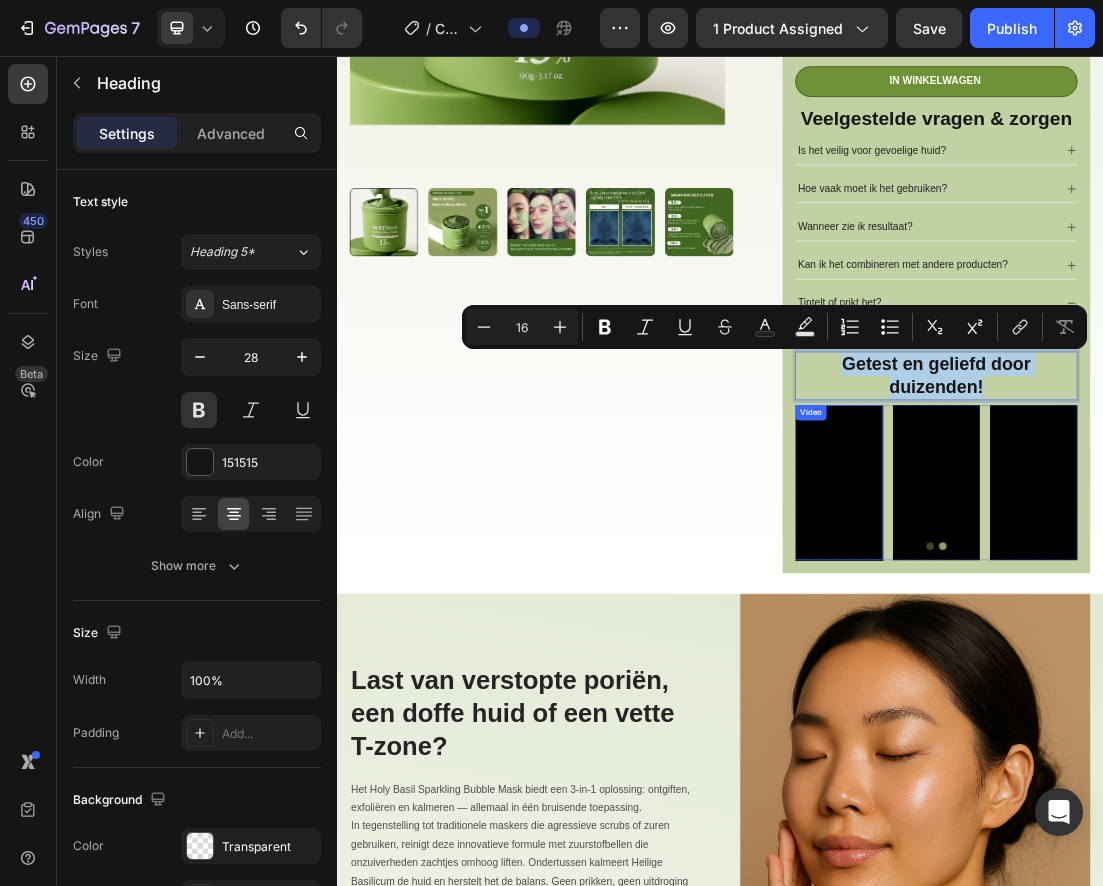 click at bounding box center [1123, 724] 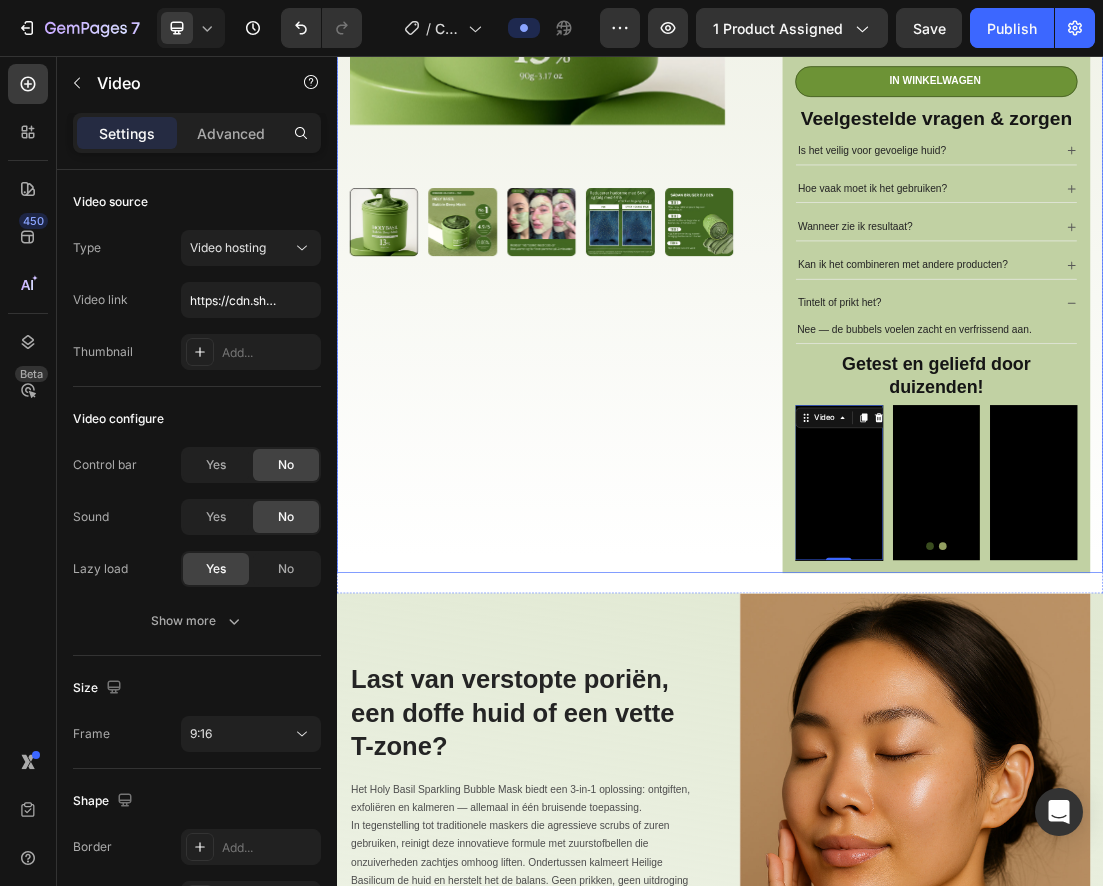 click on "Product Images" at bounding box center (665, 187) 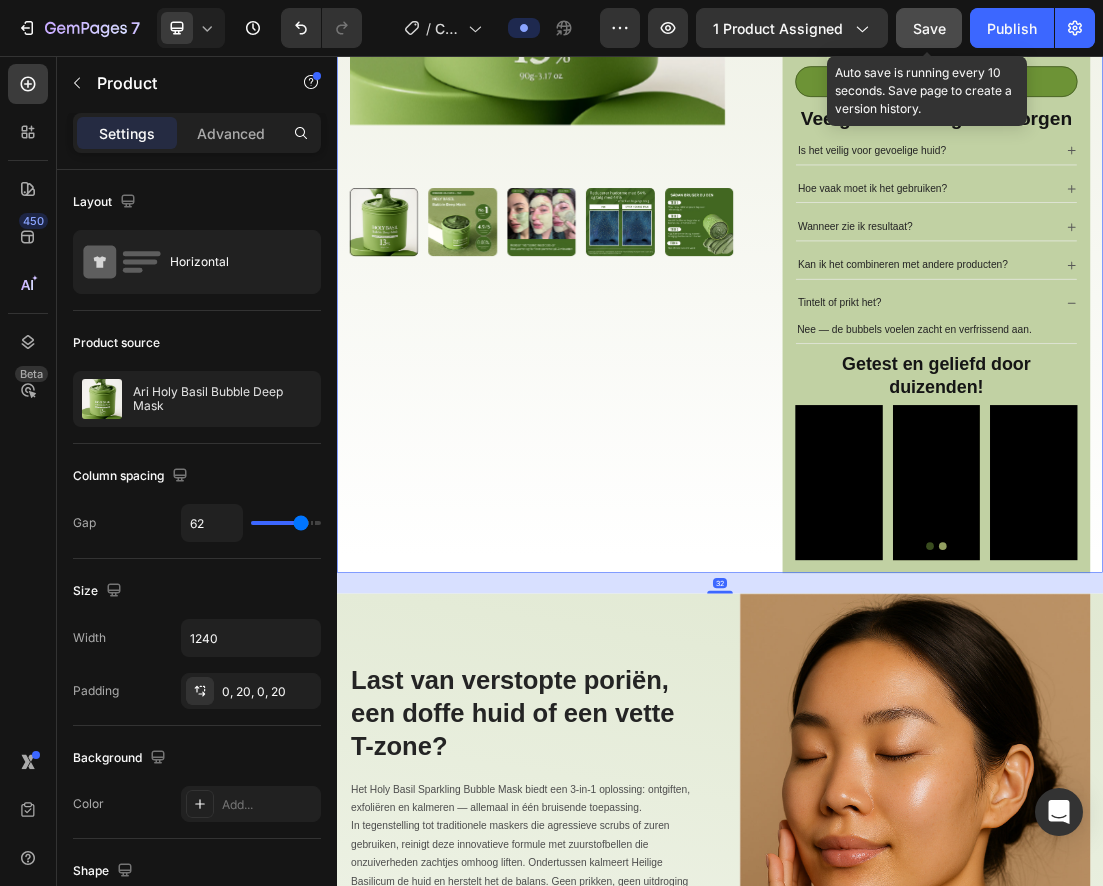 click on "Save" 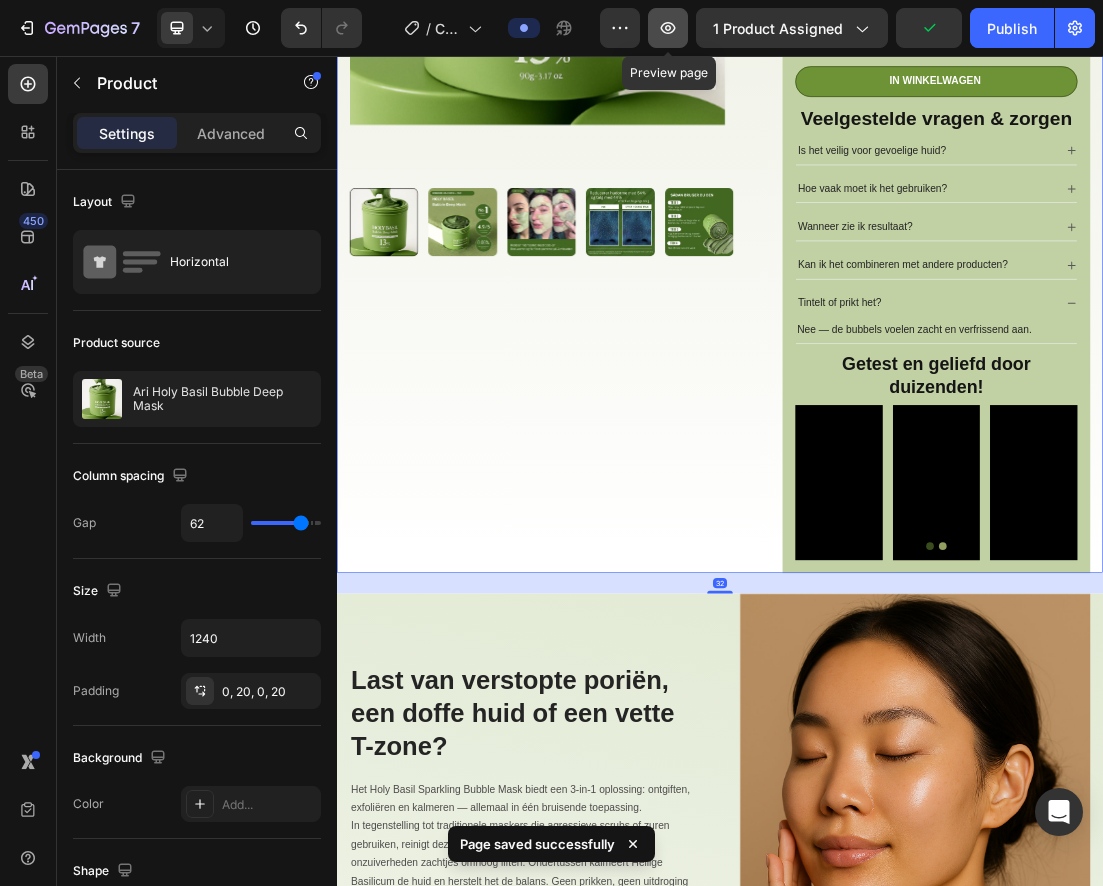 click 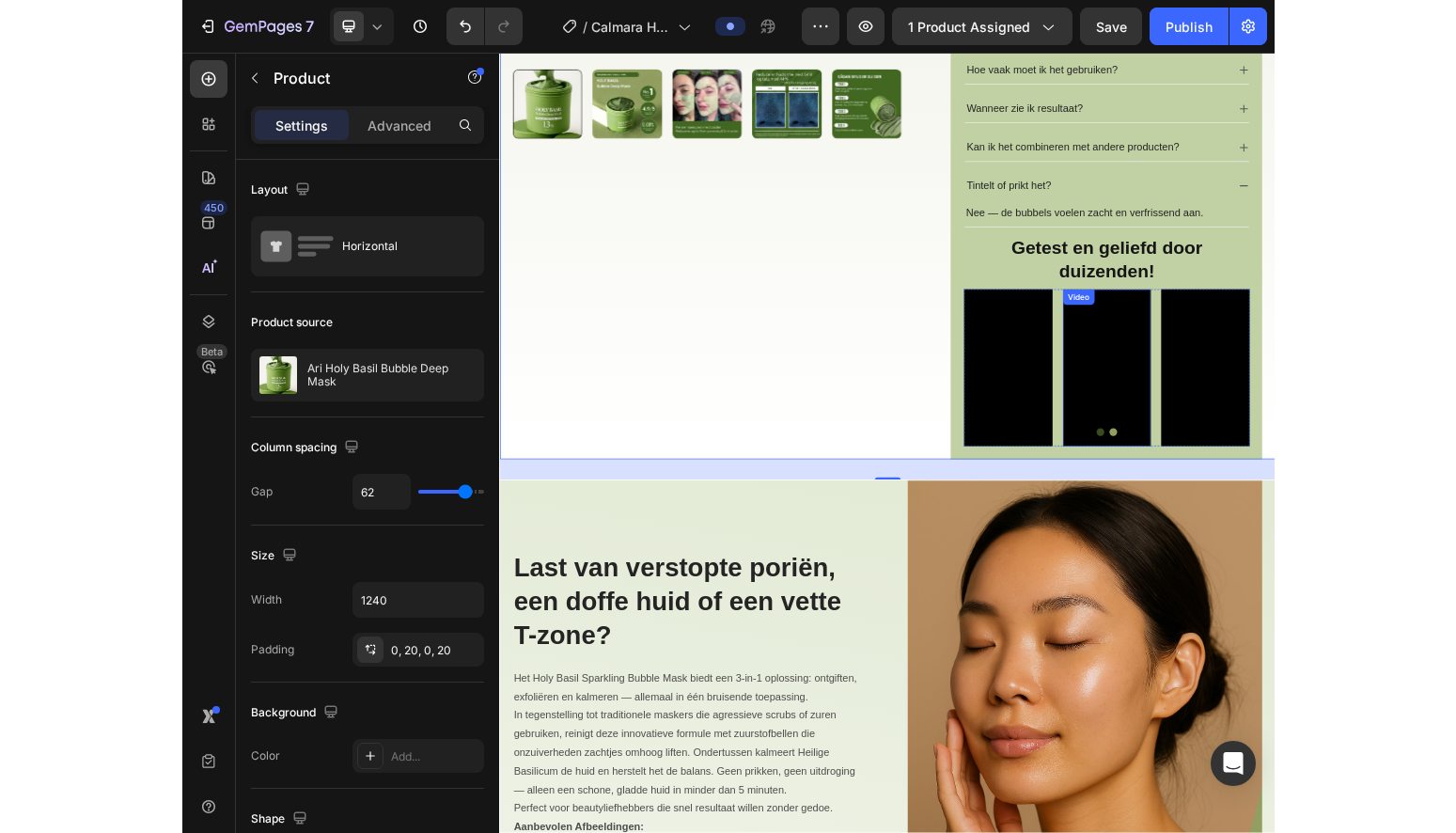 scroll, scrollTop: 923, scrollLeft: 0, axis: vertical 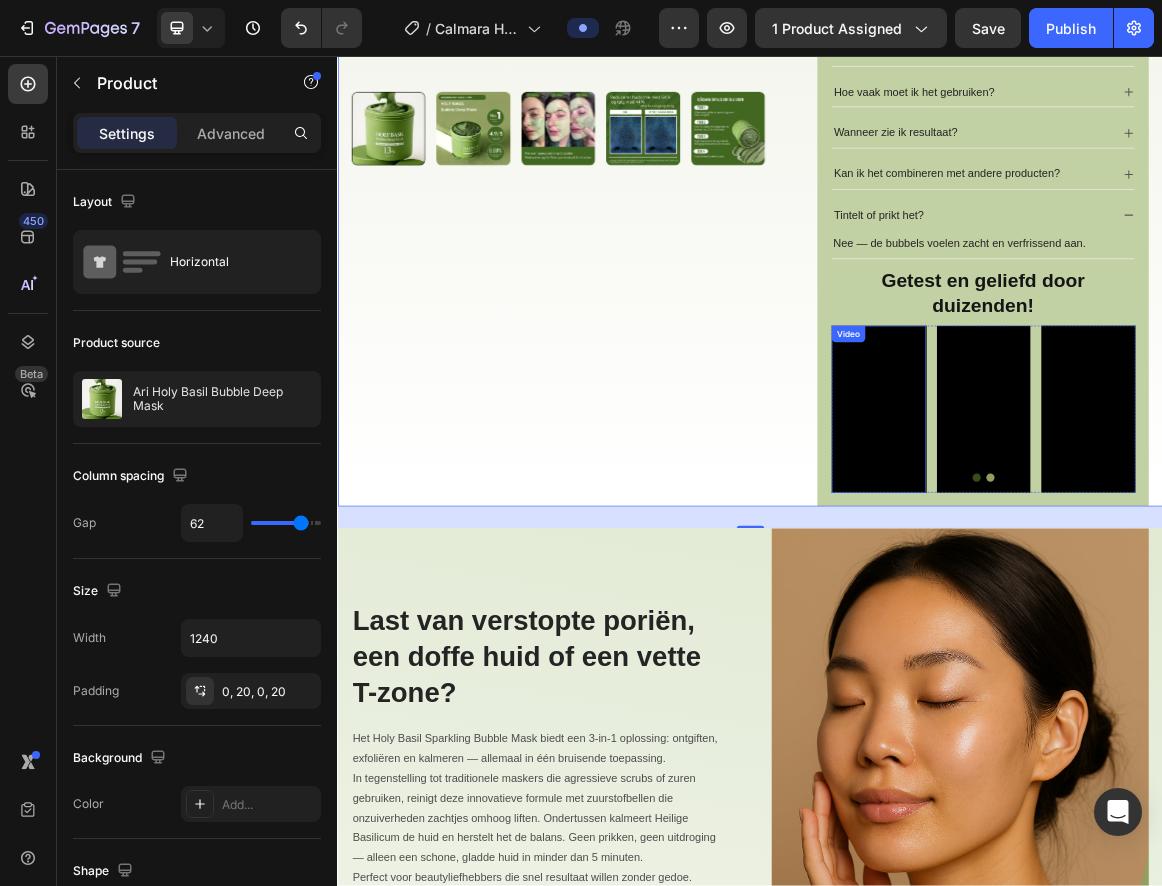 drag, startPoint x: 1119, startPoint y: 413, endPoint x: 1130, endPoint y: 413, distance: 11 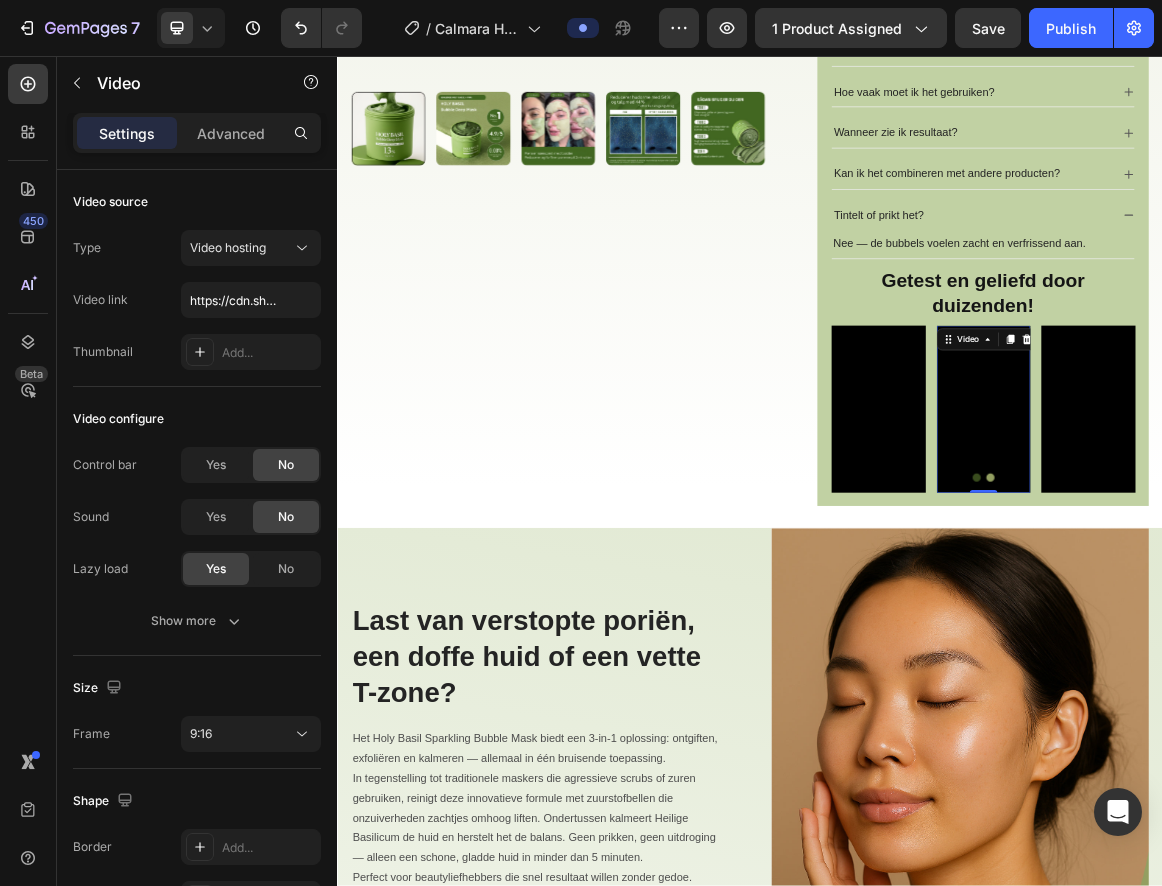 click at bounding box center [1276, 569] 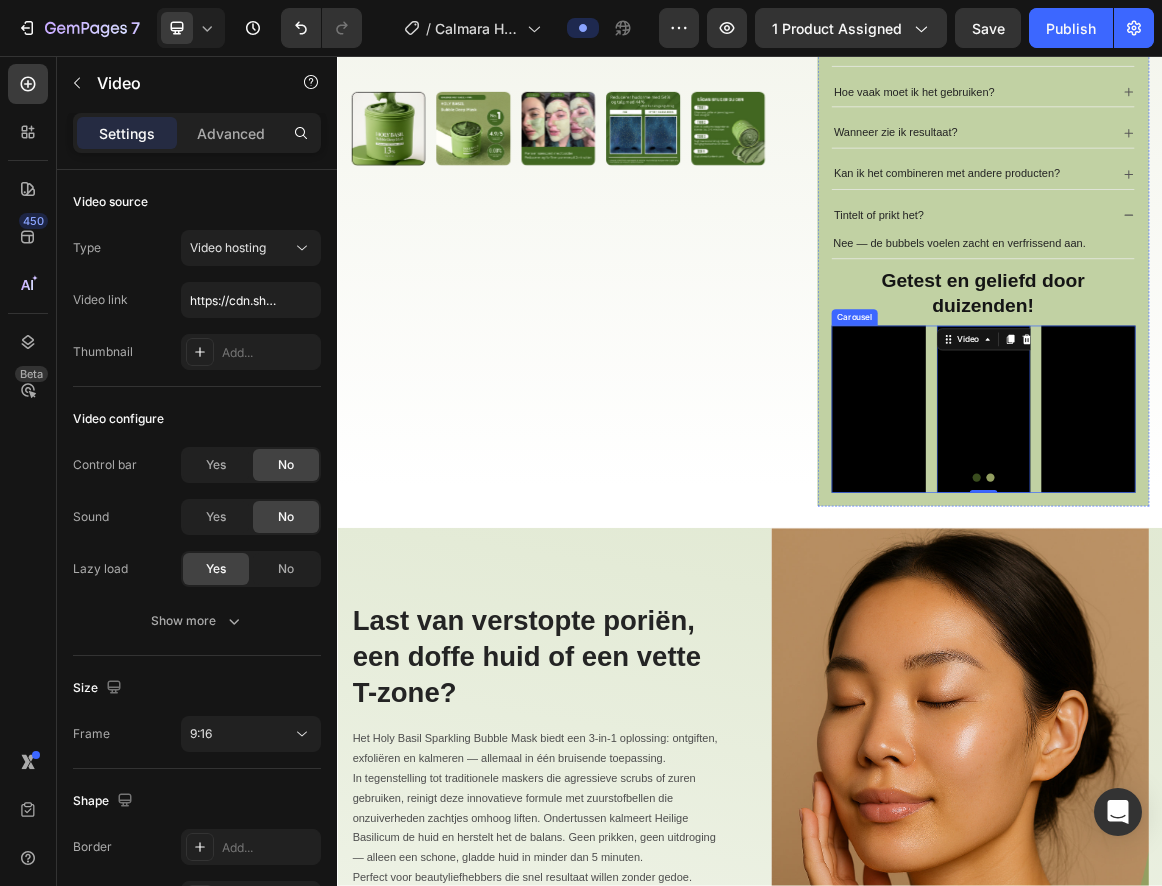 click on "Video Video   0 Video Video Video" at bounding box center (1276, 569) 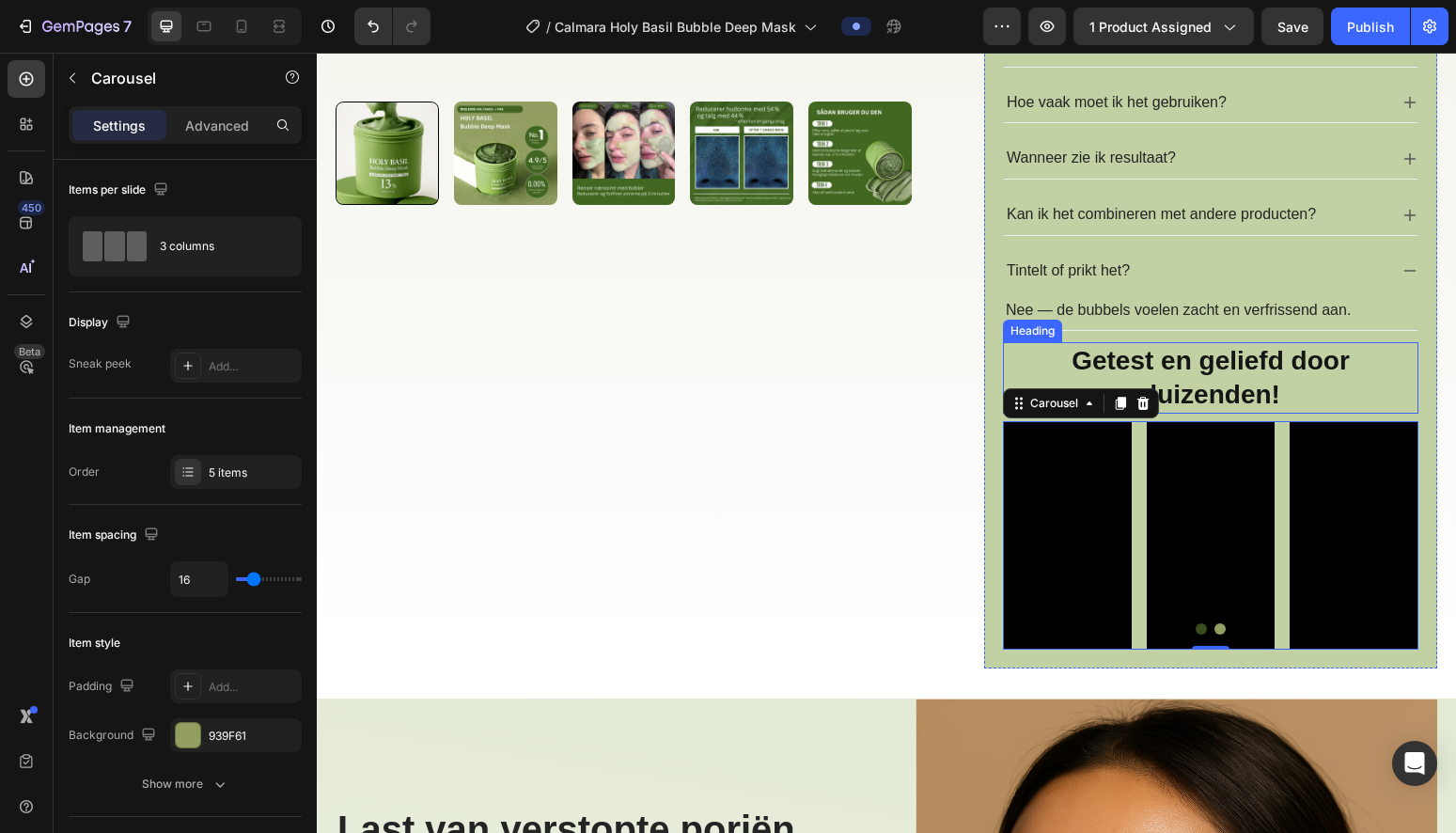 scroll, scrollTop: 0, scrollLeft: 0, axis: both 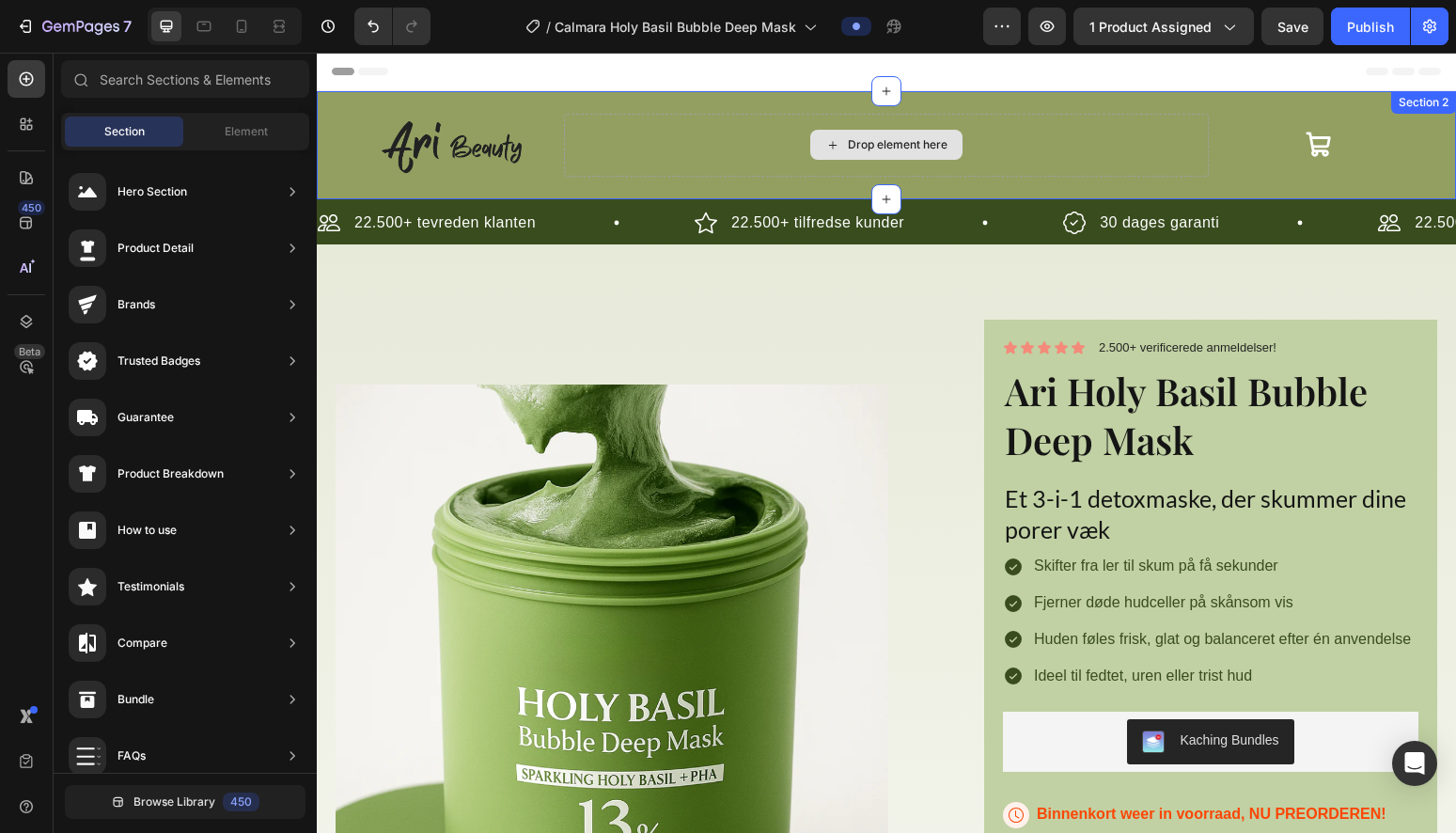 click on "Drop element here" at bounding box center (886, 145) 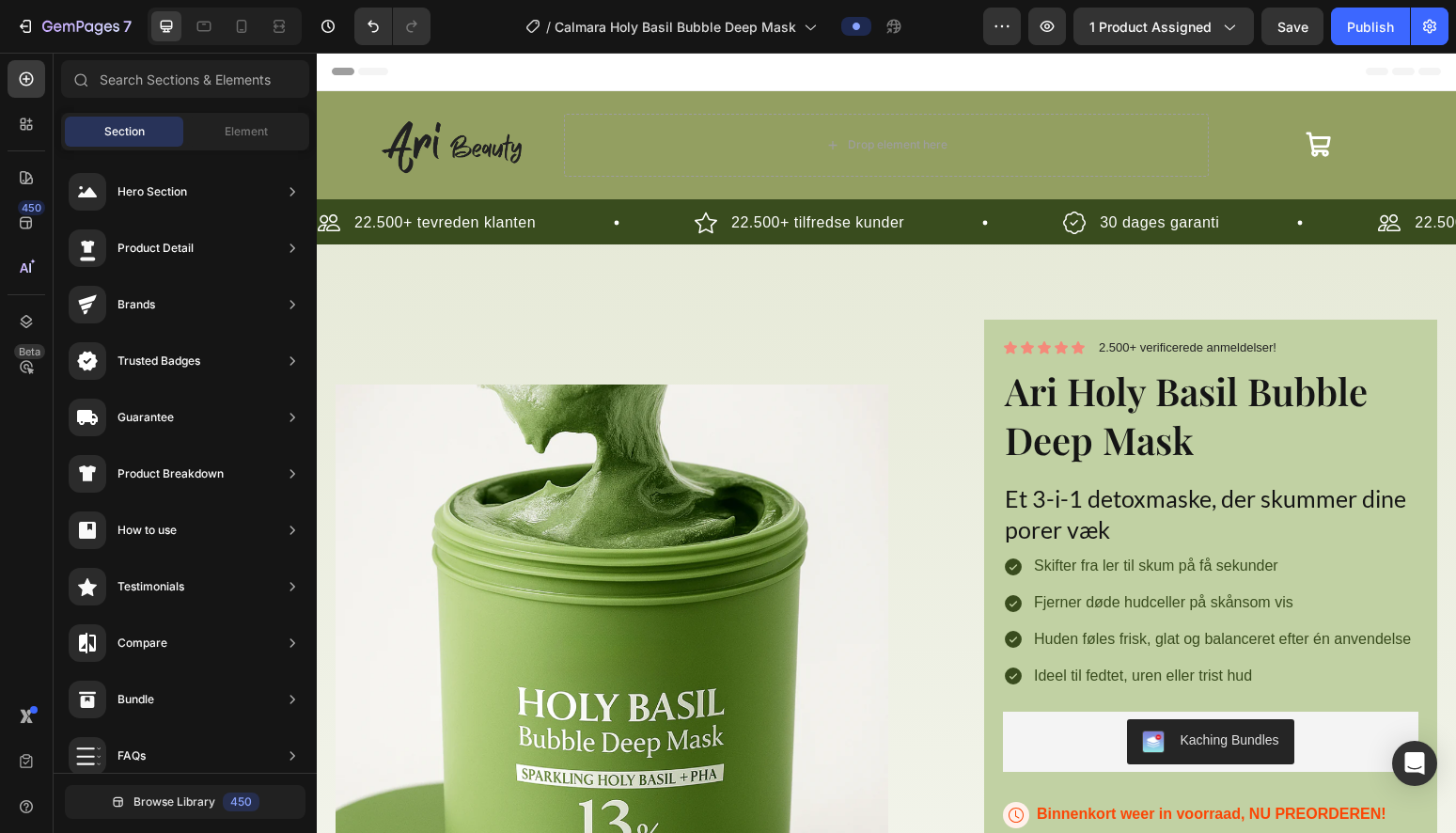 click on "Header" at bounding box center (370, 71) 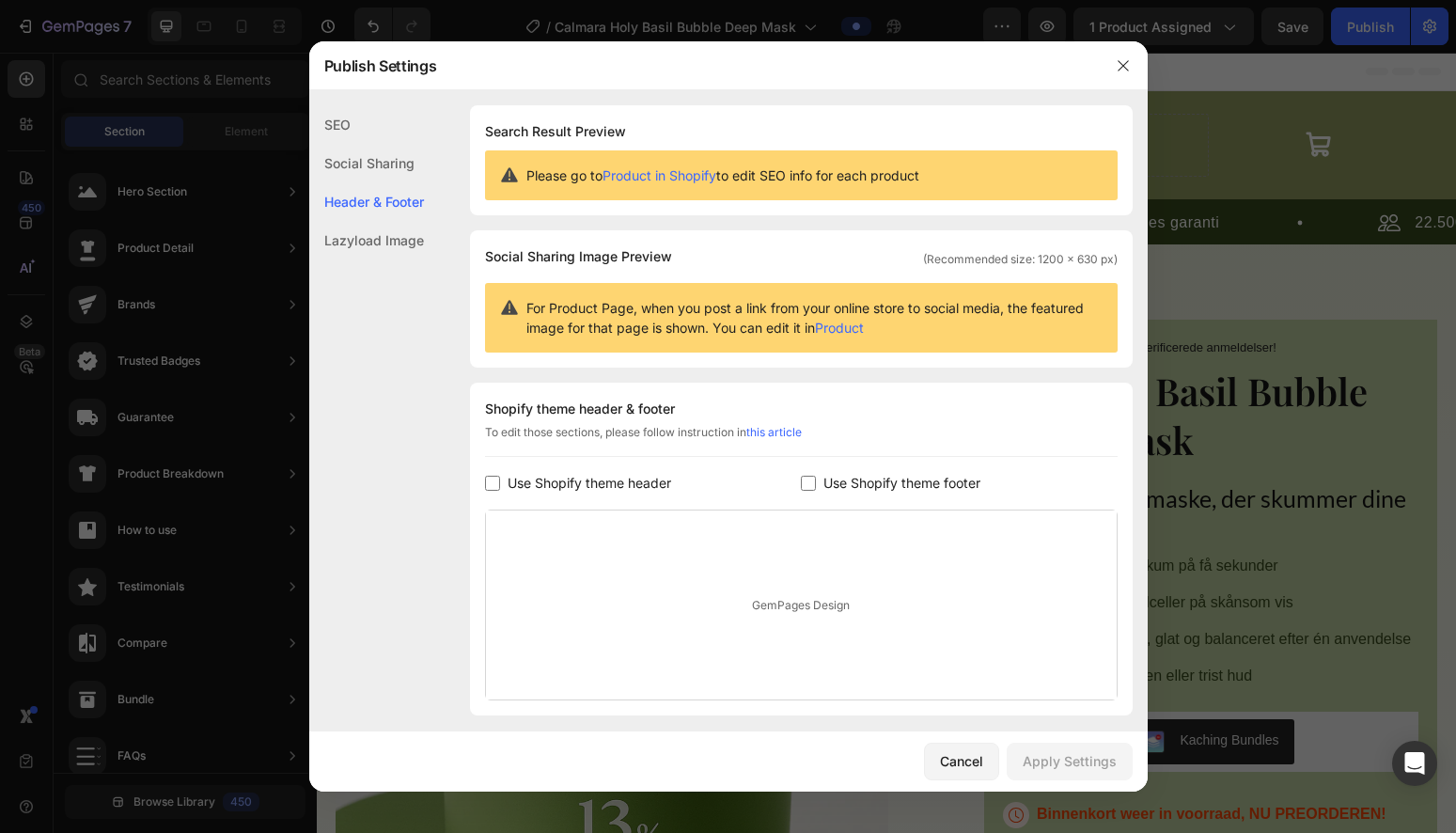 scroll, scrollTop: 123, scrollLeft: 0, axis: vertical 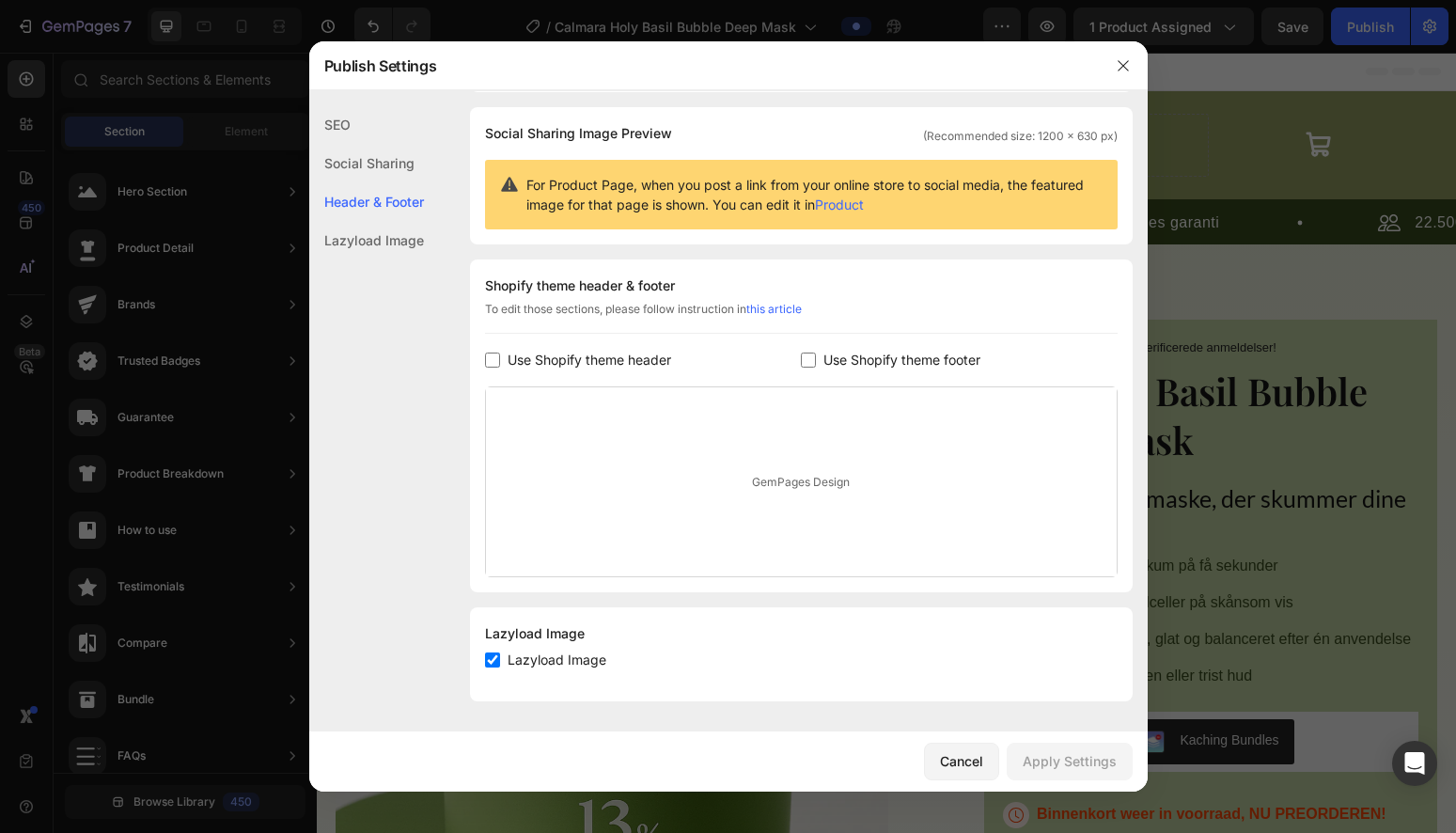 click on "Use Shopify theme header" at bounding box center [589, 360] 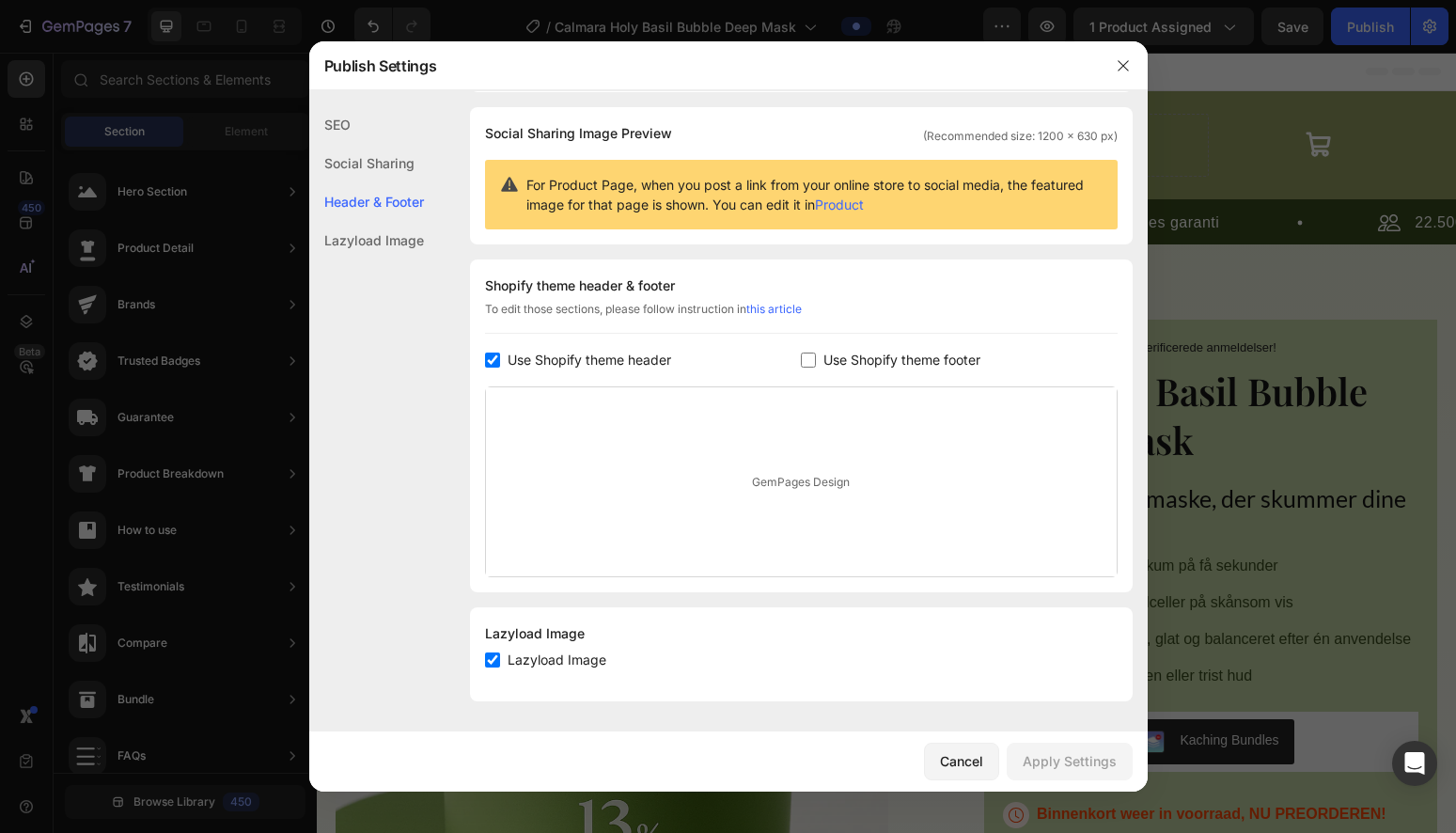 checkbox on "true" 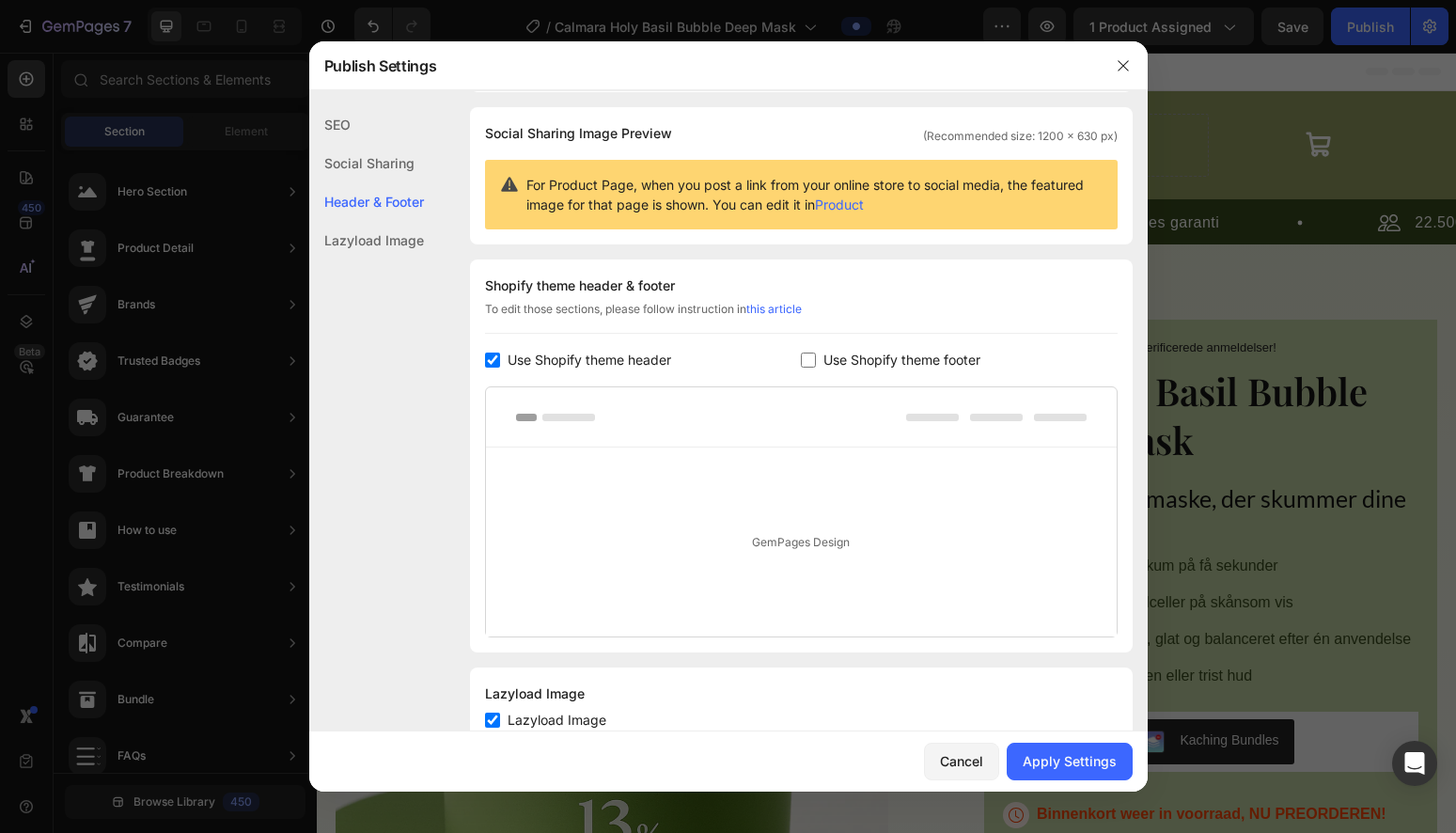 click on "Use Shopify theme footer" at bounding box center [901, 360] 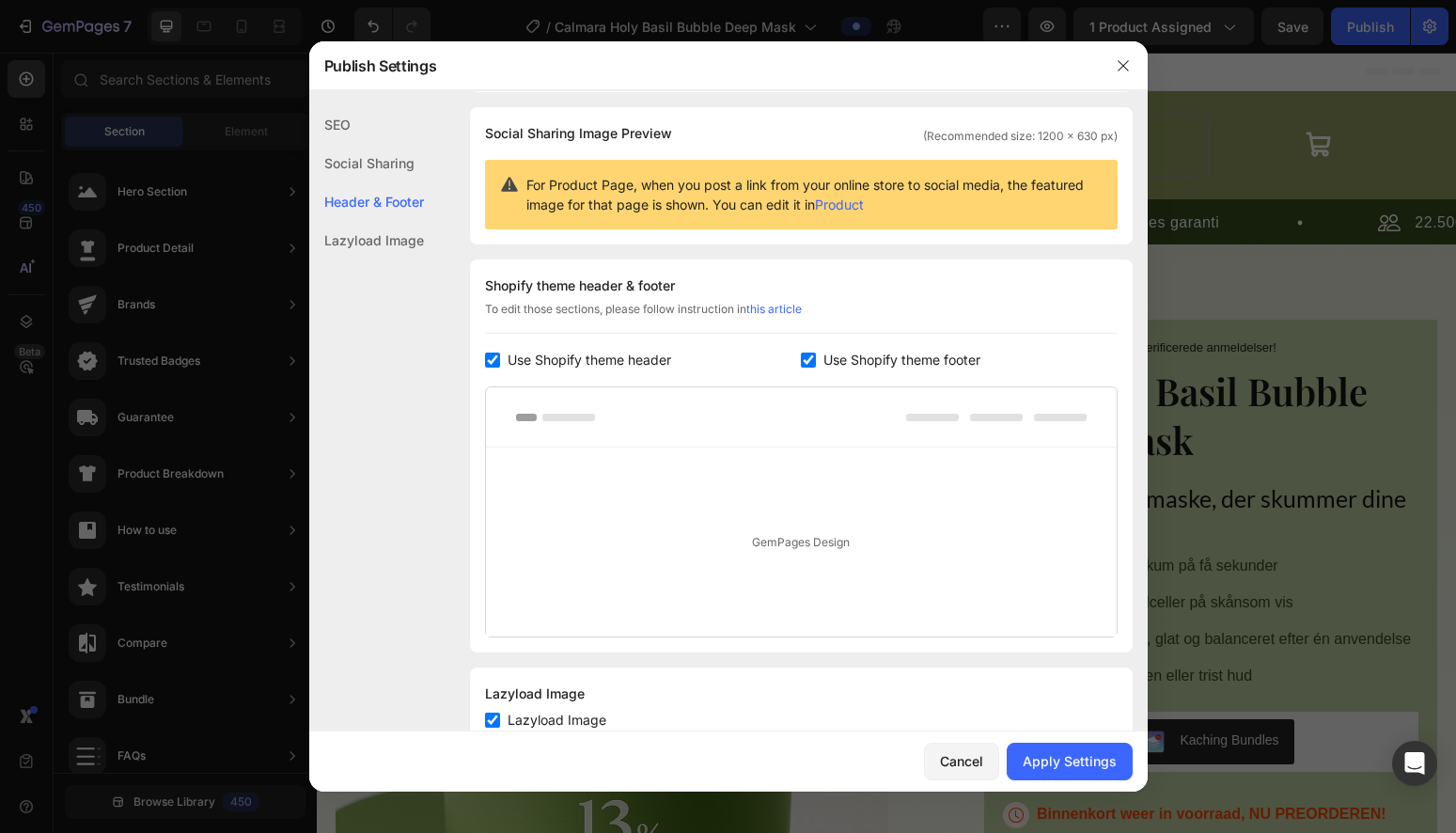 checkbox on "true" 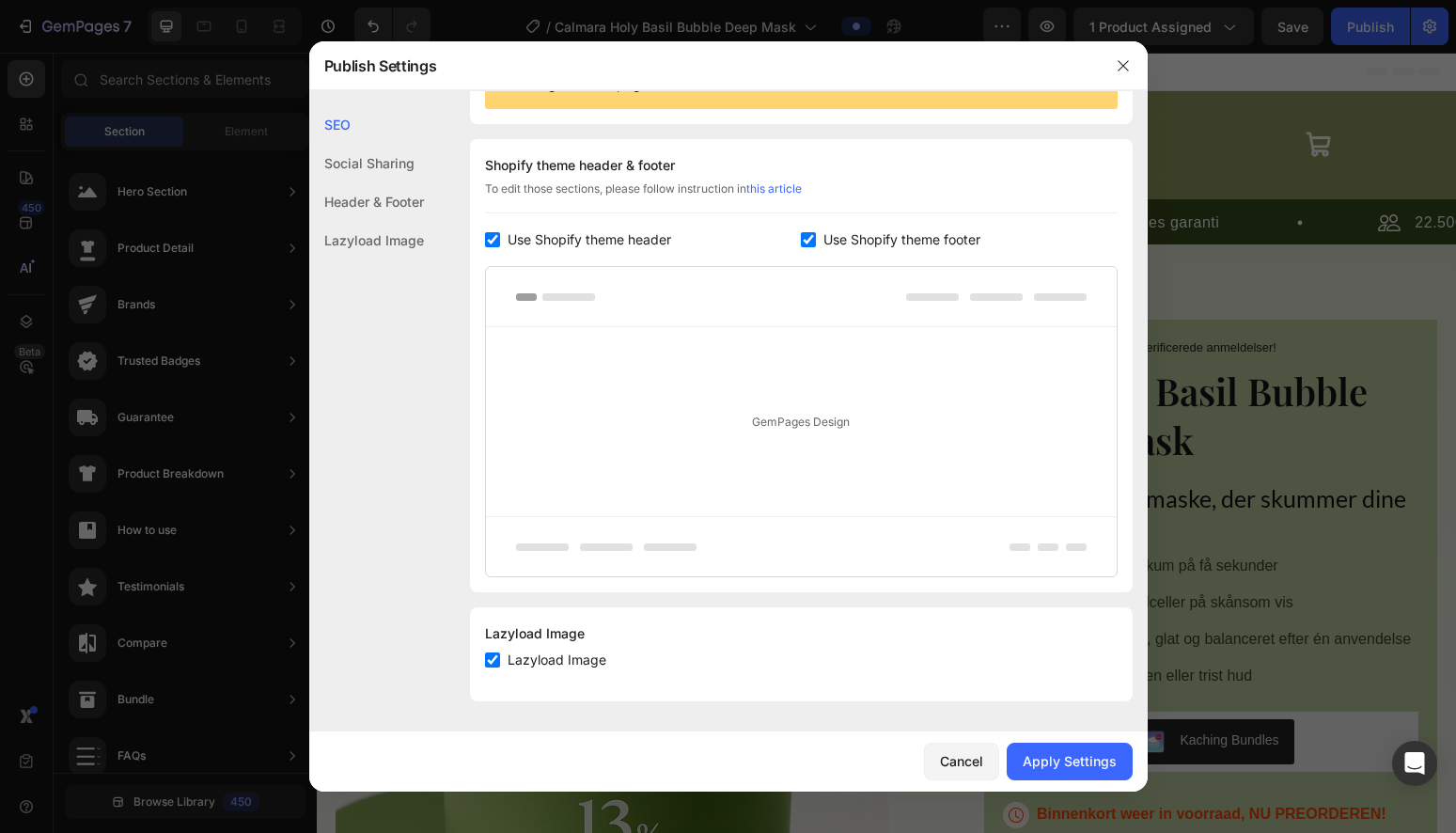 scroll, scrollTop: 0, scrollLeft: 0, axis: both 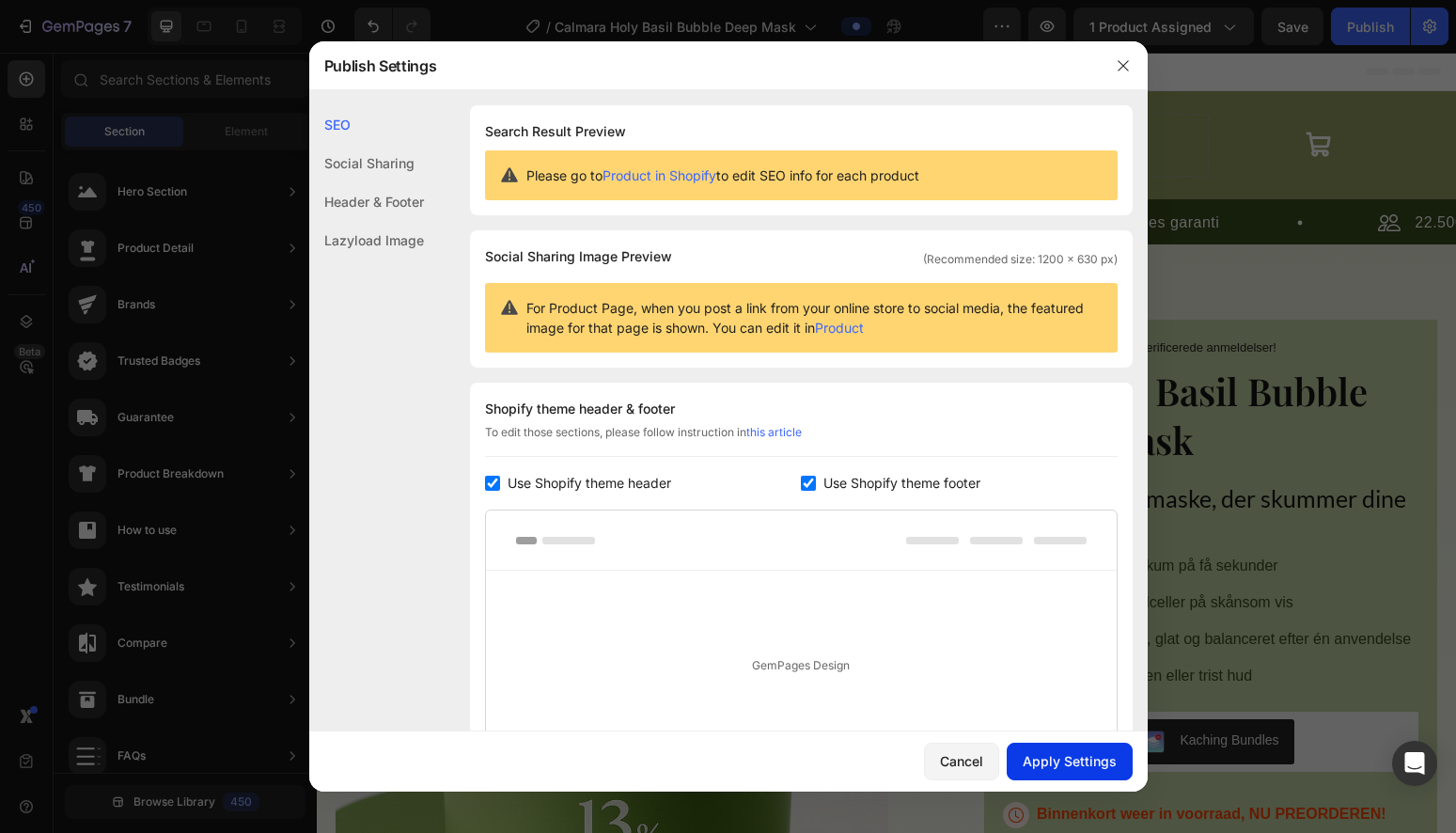 click on "Apply Settings" at bounding box center (1070, 761) 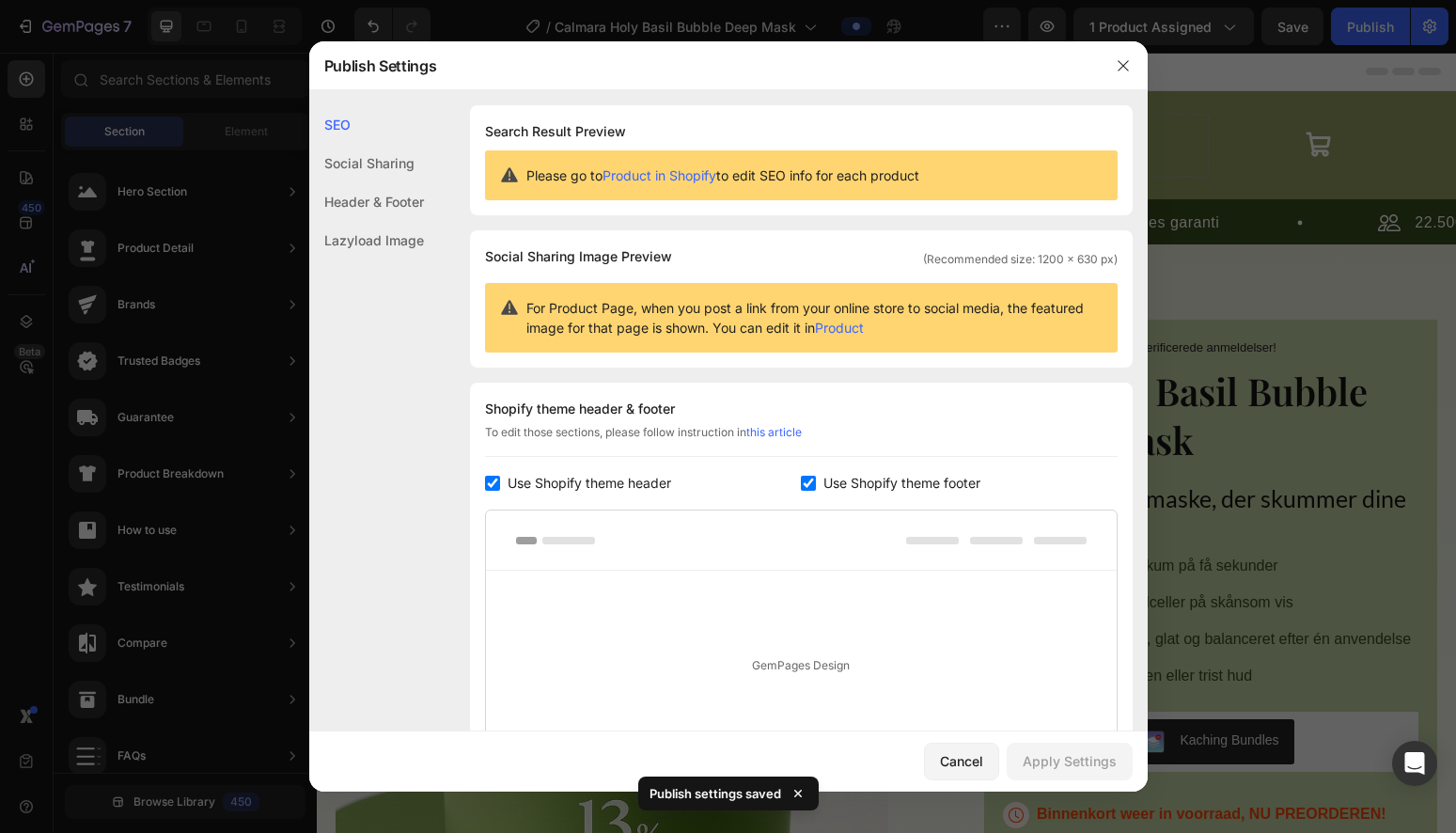 click on "For Product Page, when you post a link from your online store to social media, the featured image for that page is shown. You can edit it in  Product" at bounding box center [814, 318] 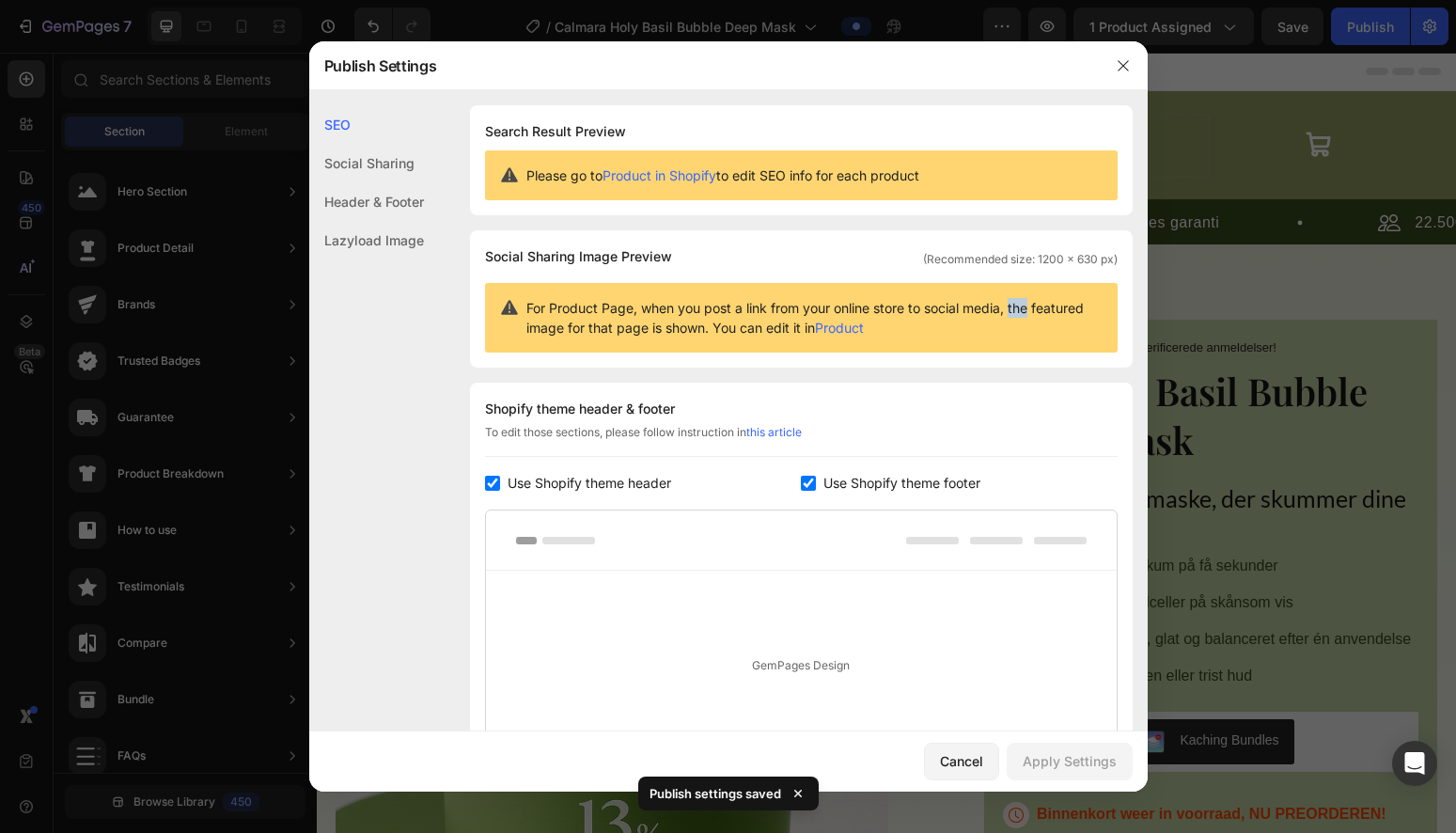 click on "For Product Page, when you post a link from your online store to social media, the featured image for that page is shown. You can edit it in  Product" at bounding box center [814, 318] 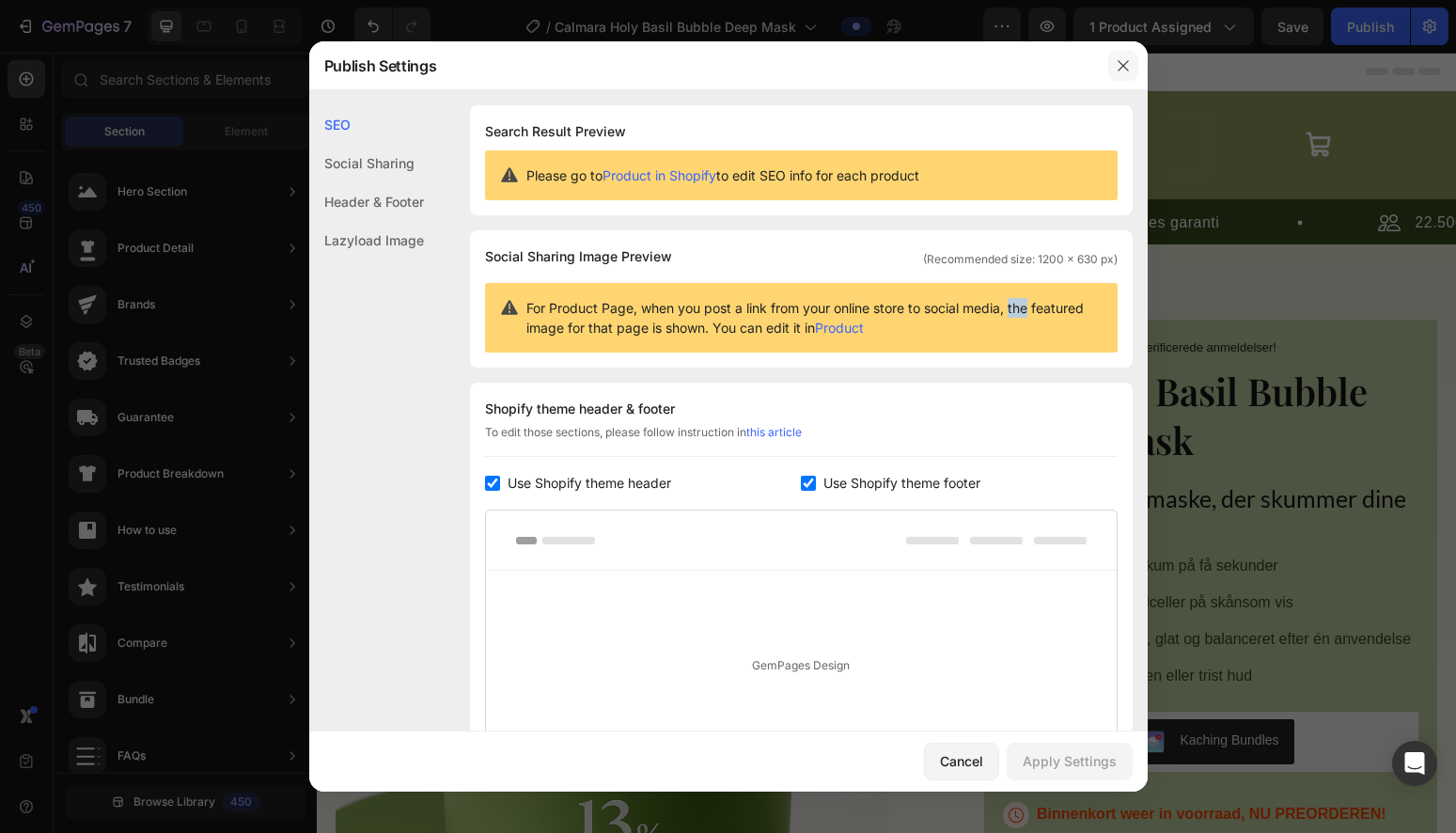 click 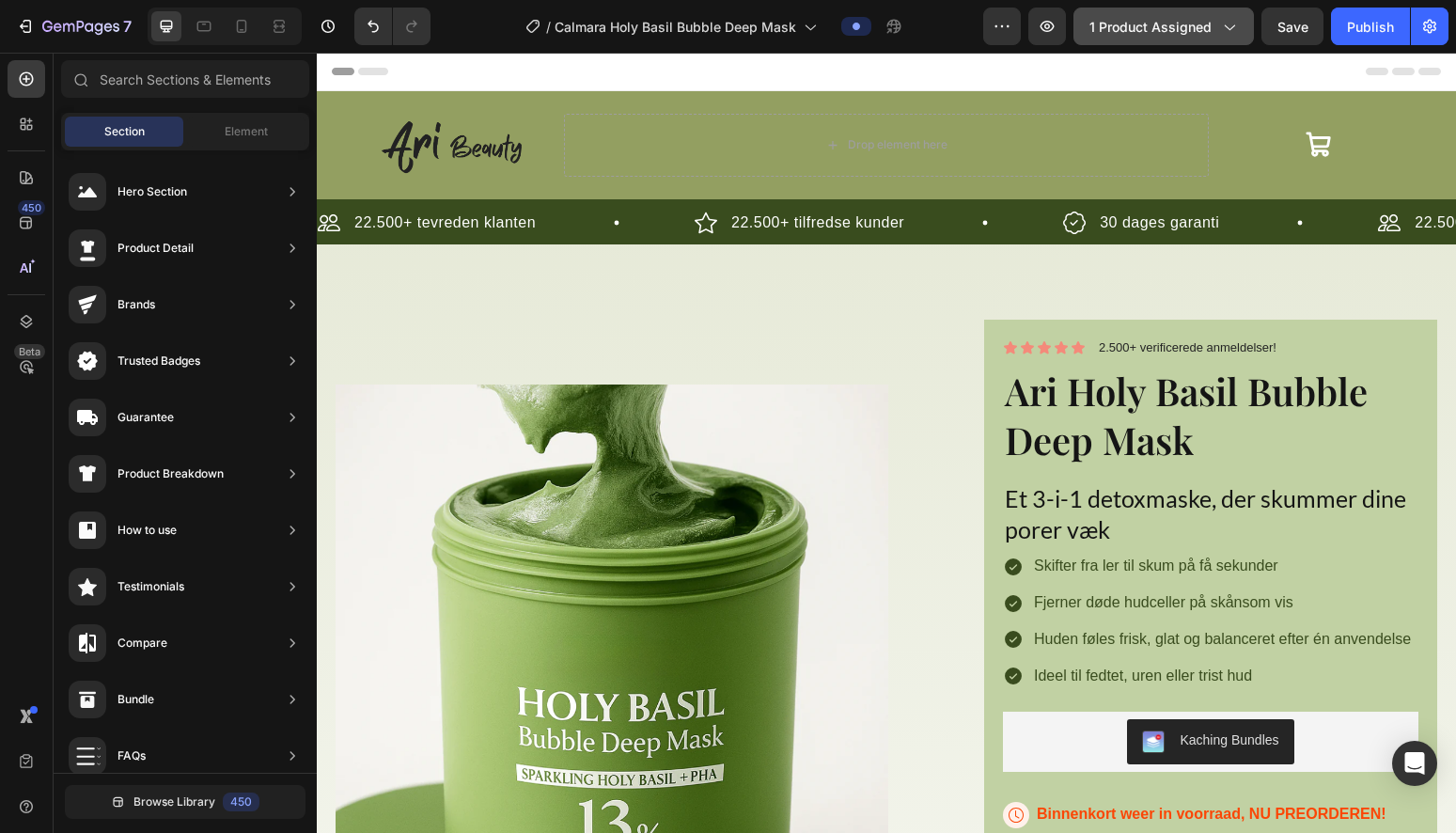 click on "1 product assigned" at bounding box center (1164, 26) 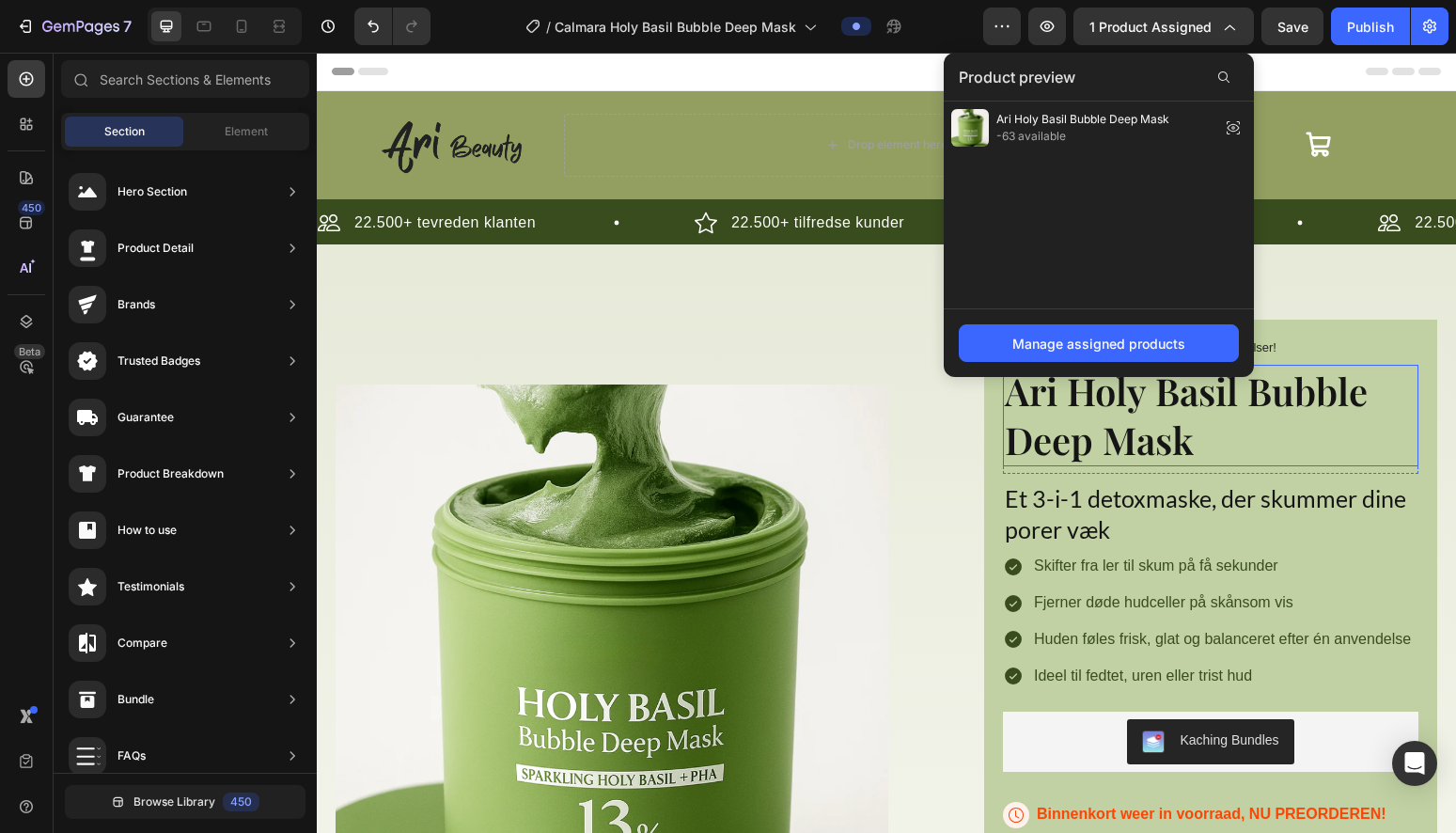 click on "Ari Holy Basil Bubble Deep Mask" at bounding box center (1211, 416) 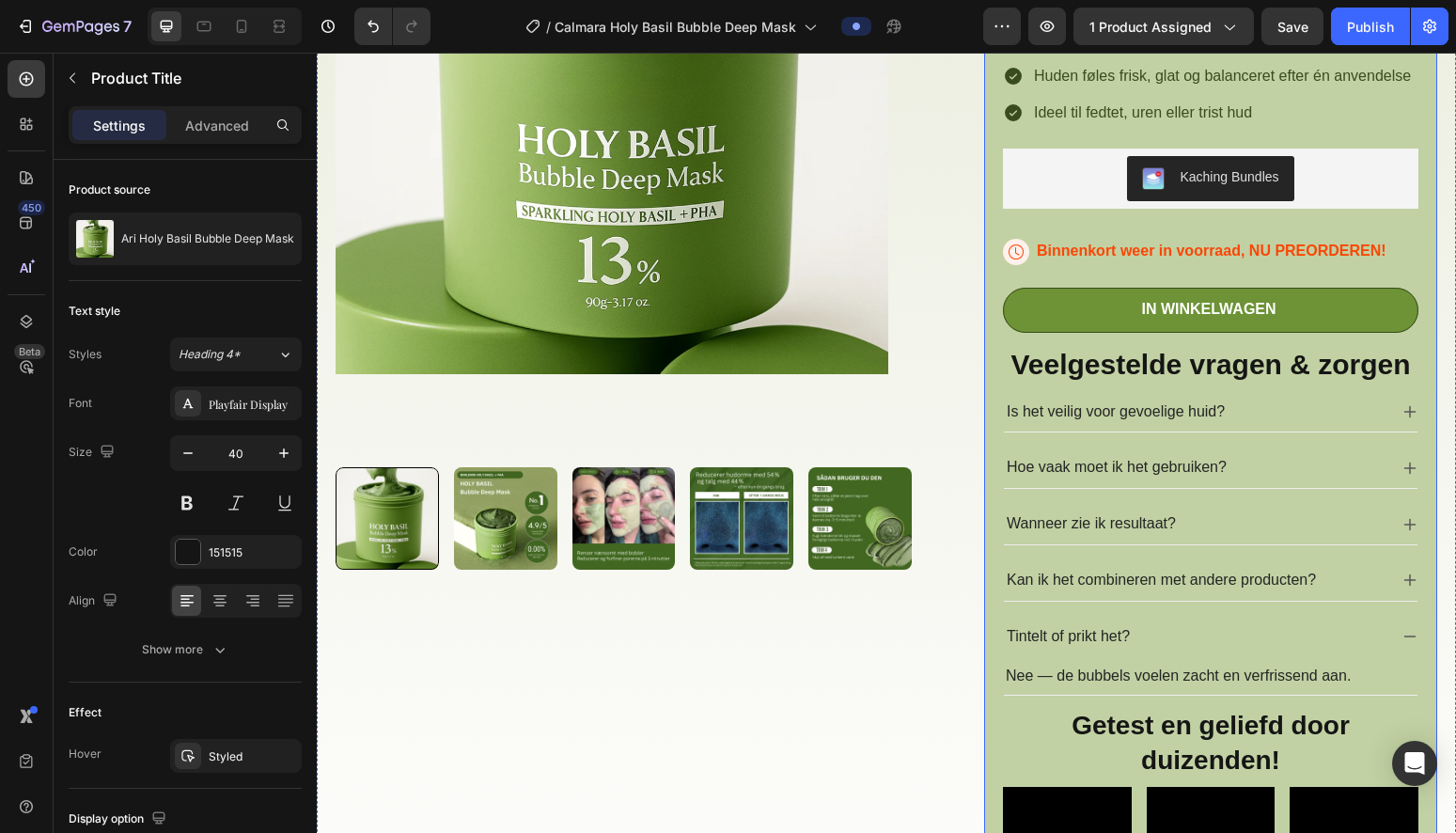 scroll, scrollTop: 248, scrollLeft: 0, axis: vertical 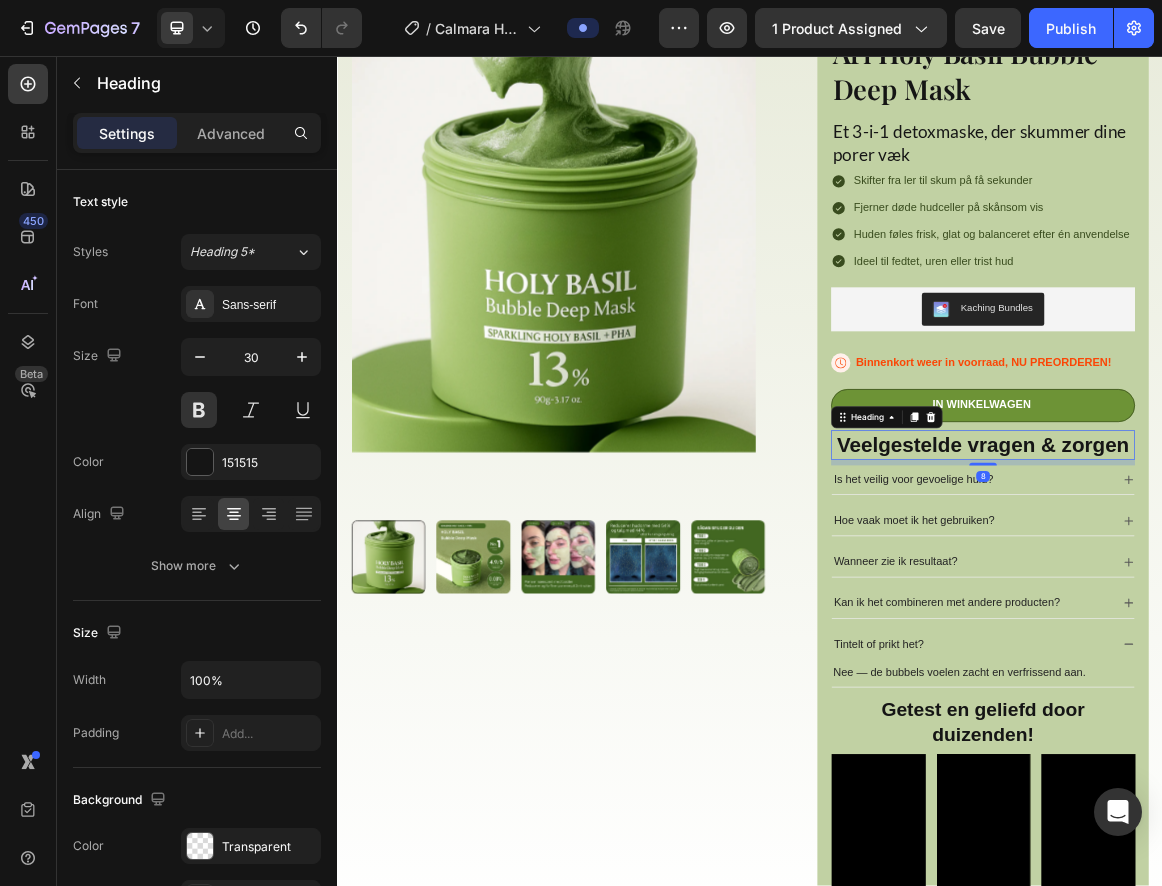 click on "Veelgestelde vragen & zorgen" at bounding box center [1276, 622] 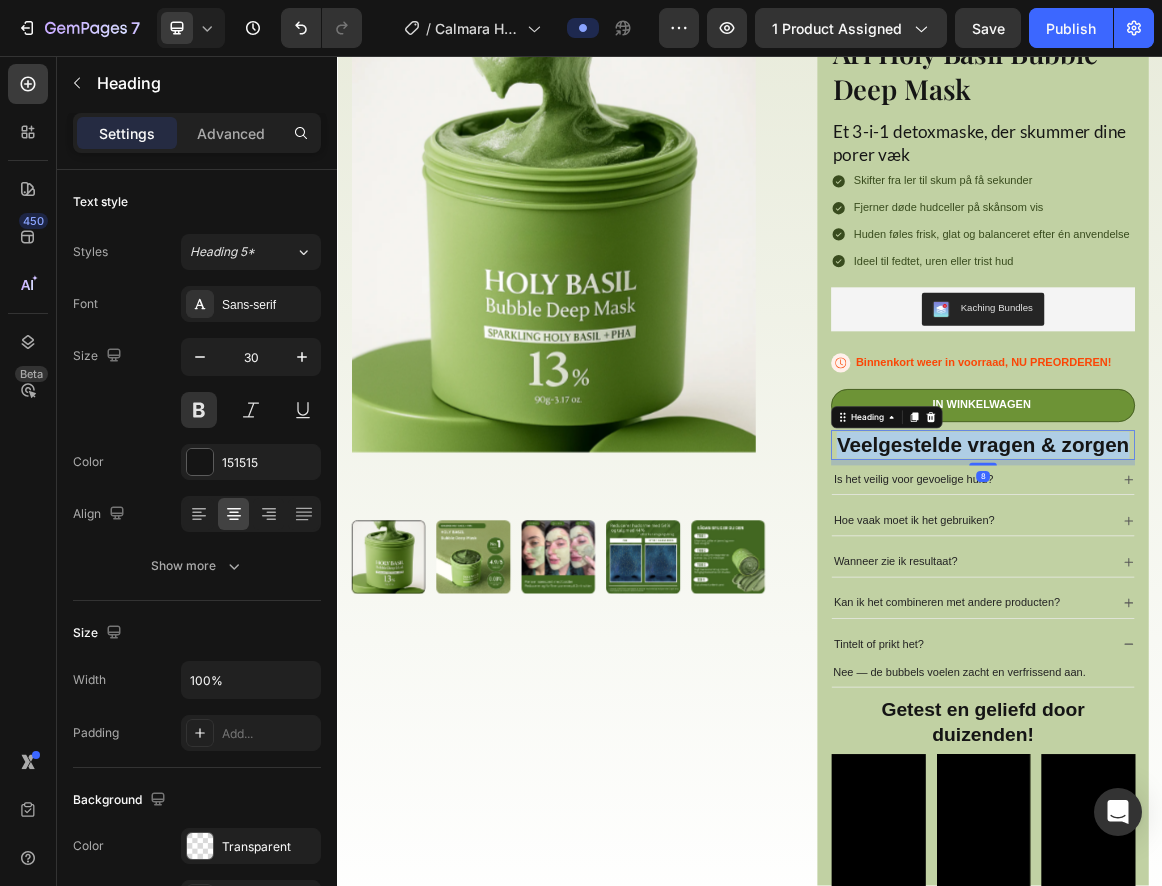 click on "Veelgestelde vragen & zorgen" at bounding box center (1276, 622) 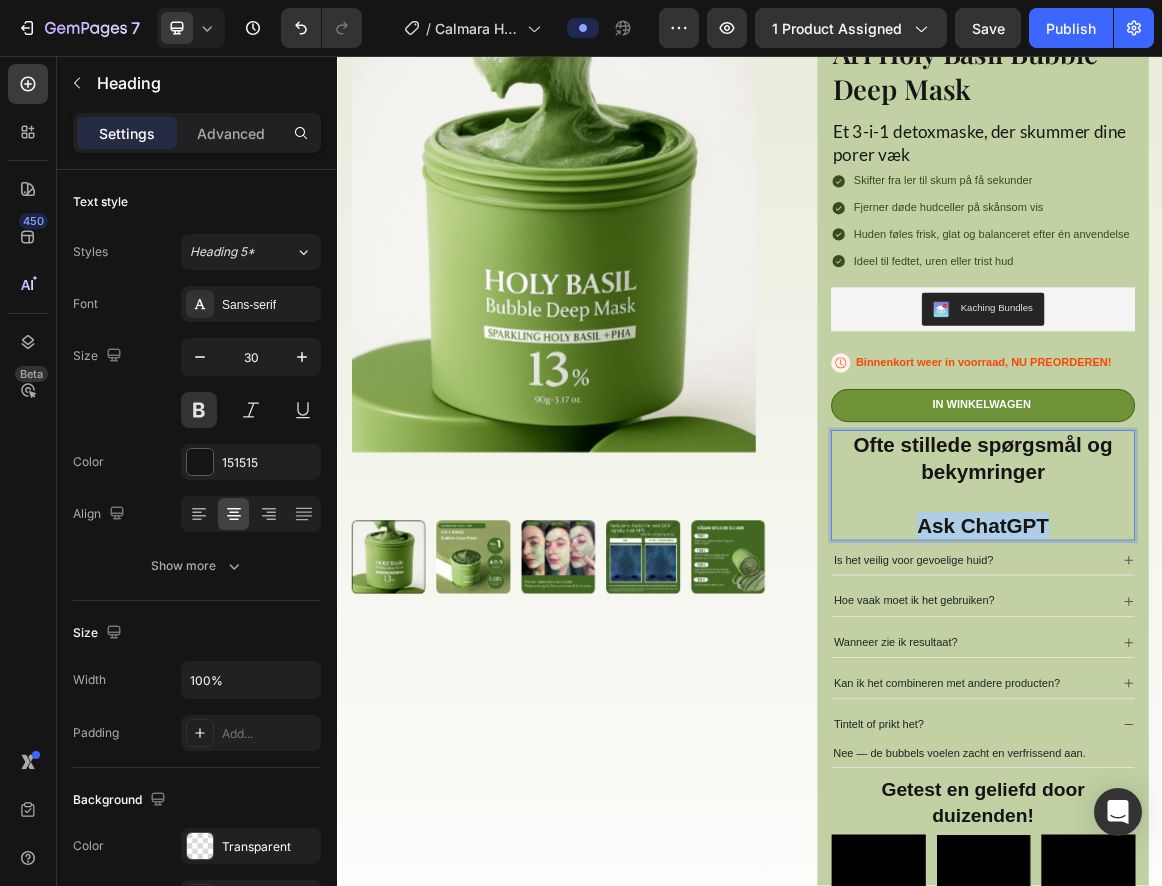 drag, startPoint x: 1395, startPoint y: 735, endPoint x: 1162, endPoint y: 724, distance: 233.2595 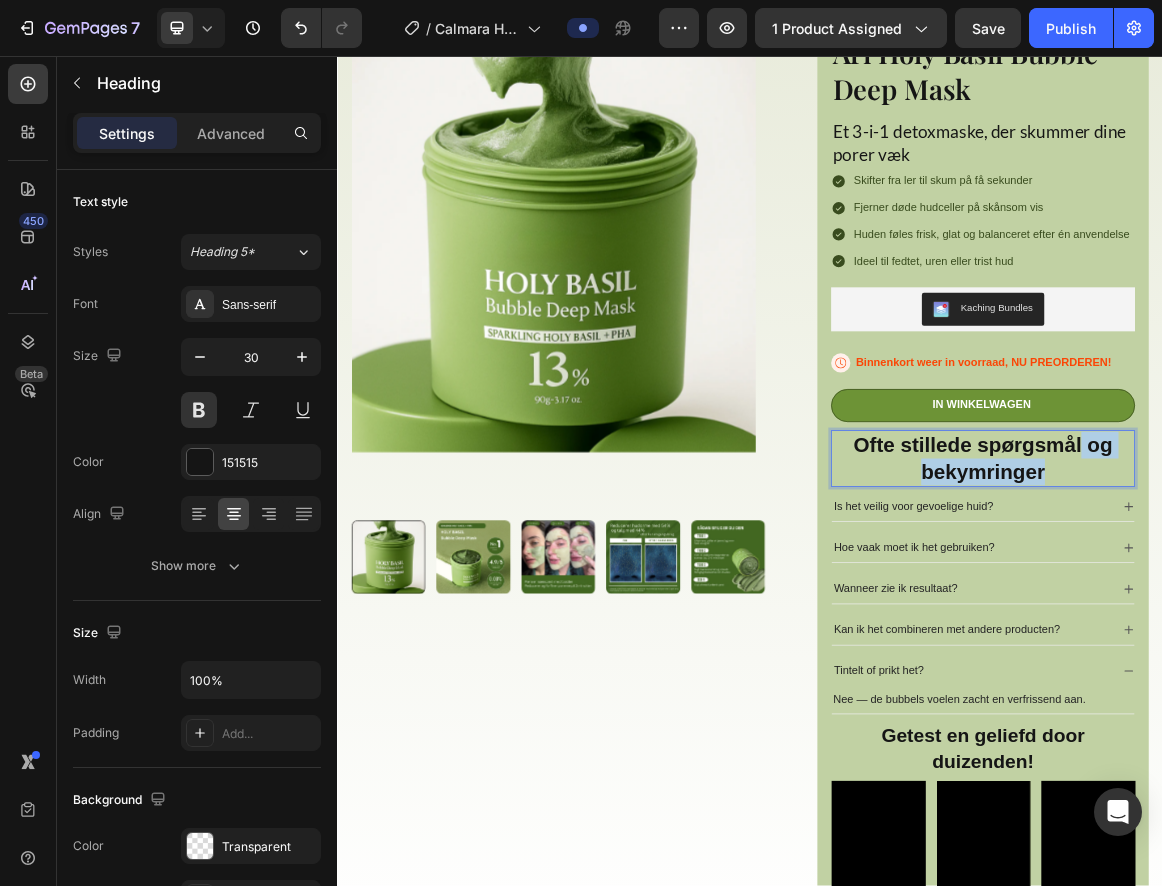 drag, startPoint x: 1387, startPoint y: 660, endPoint x: 1408, endPoint y: 631, distance: 35.805027 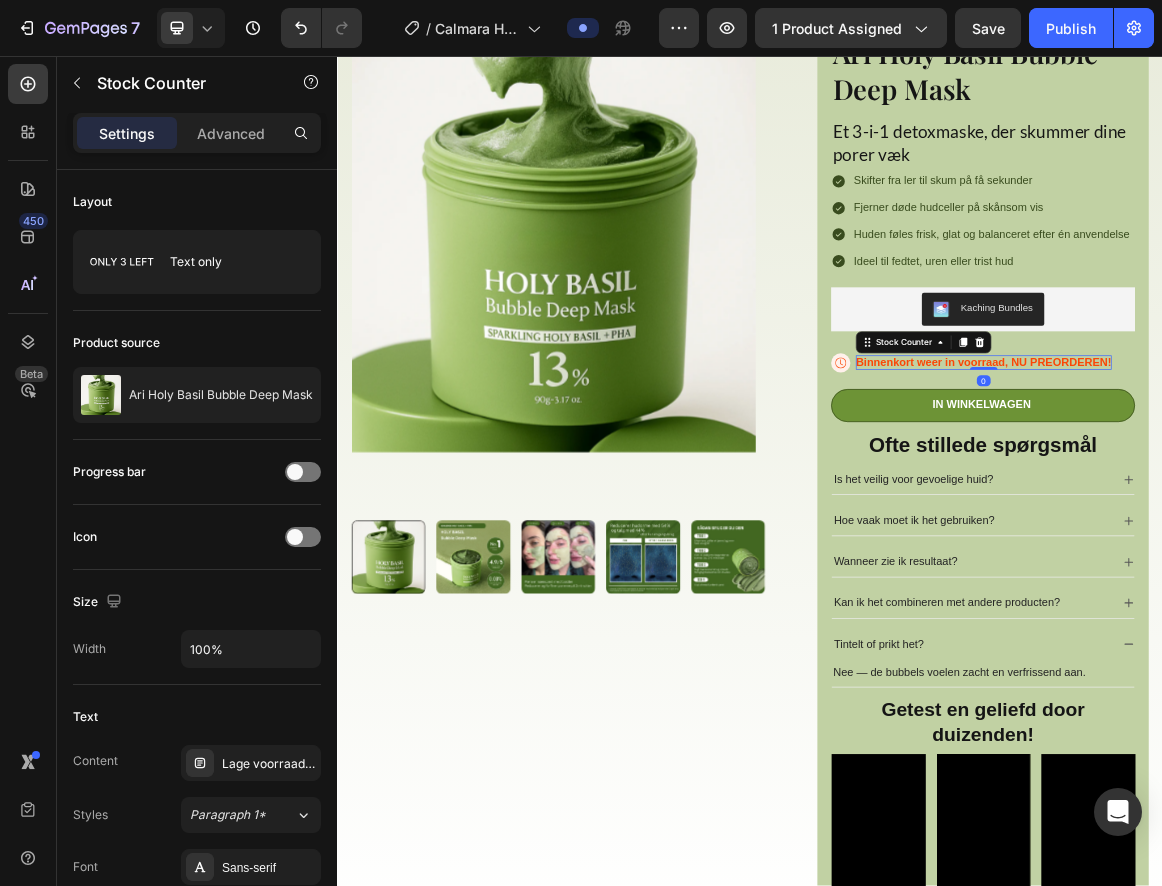 click on "Binnenkort weer in voorraad, NU PREORDEREN!" at bounding box center [1277, 502] 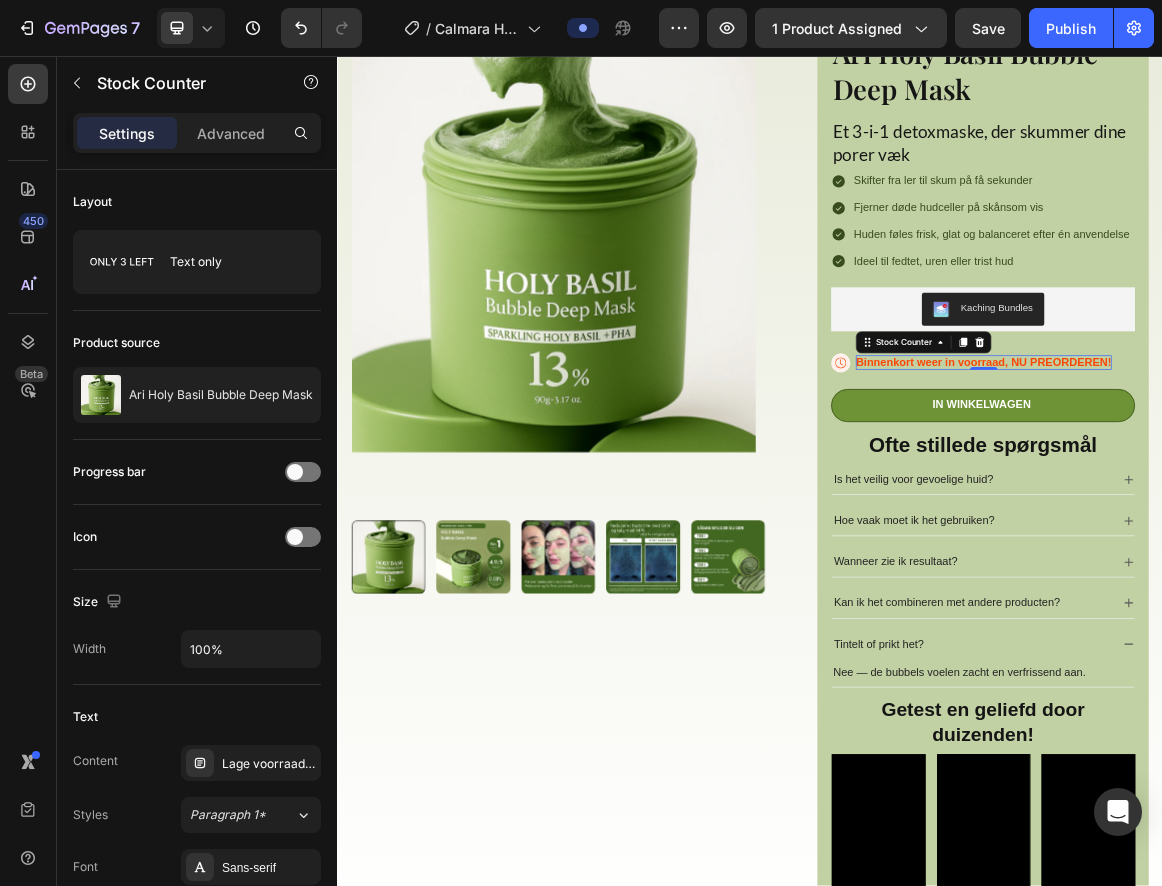 click on "Binnenkort weer in voorraad, NU PREORDEREN!" at bounding box center [1277, 502] 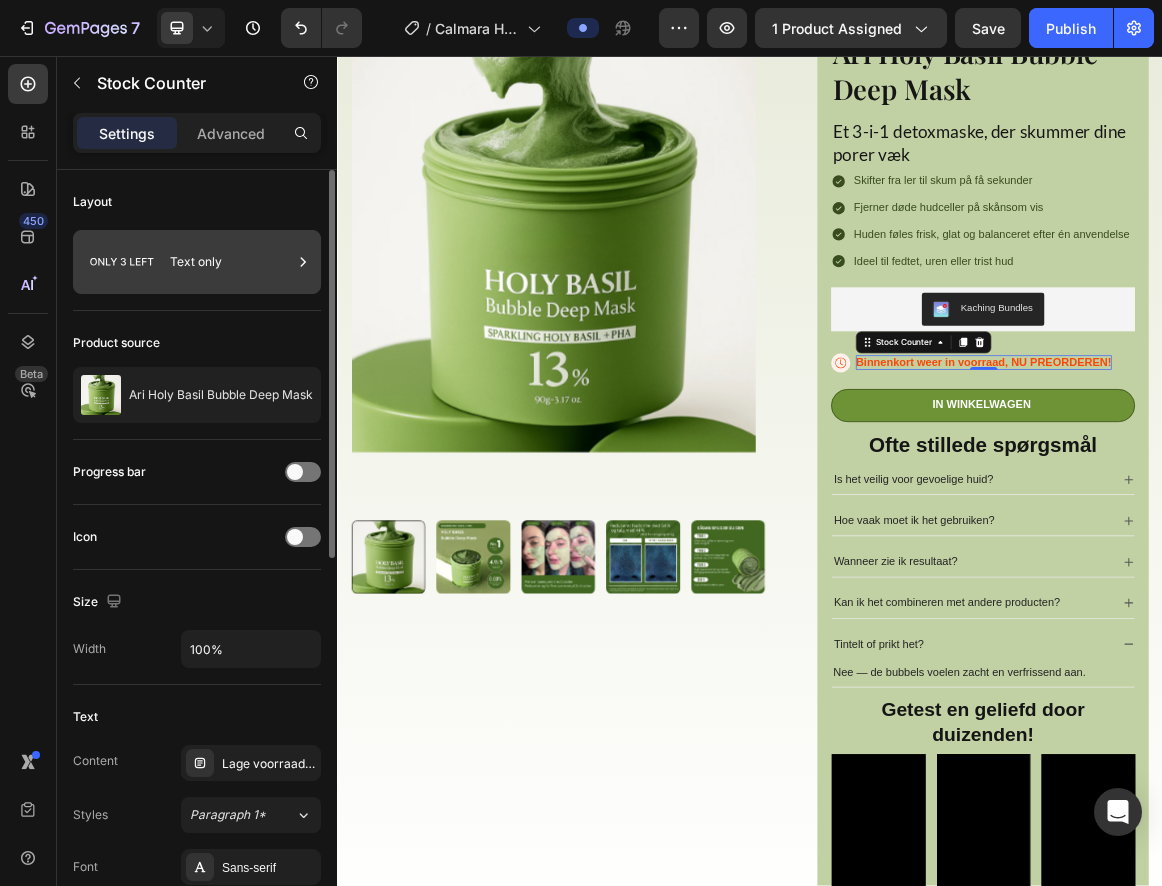 click on "Text only" at bounding box center [231, 262] 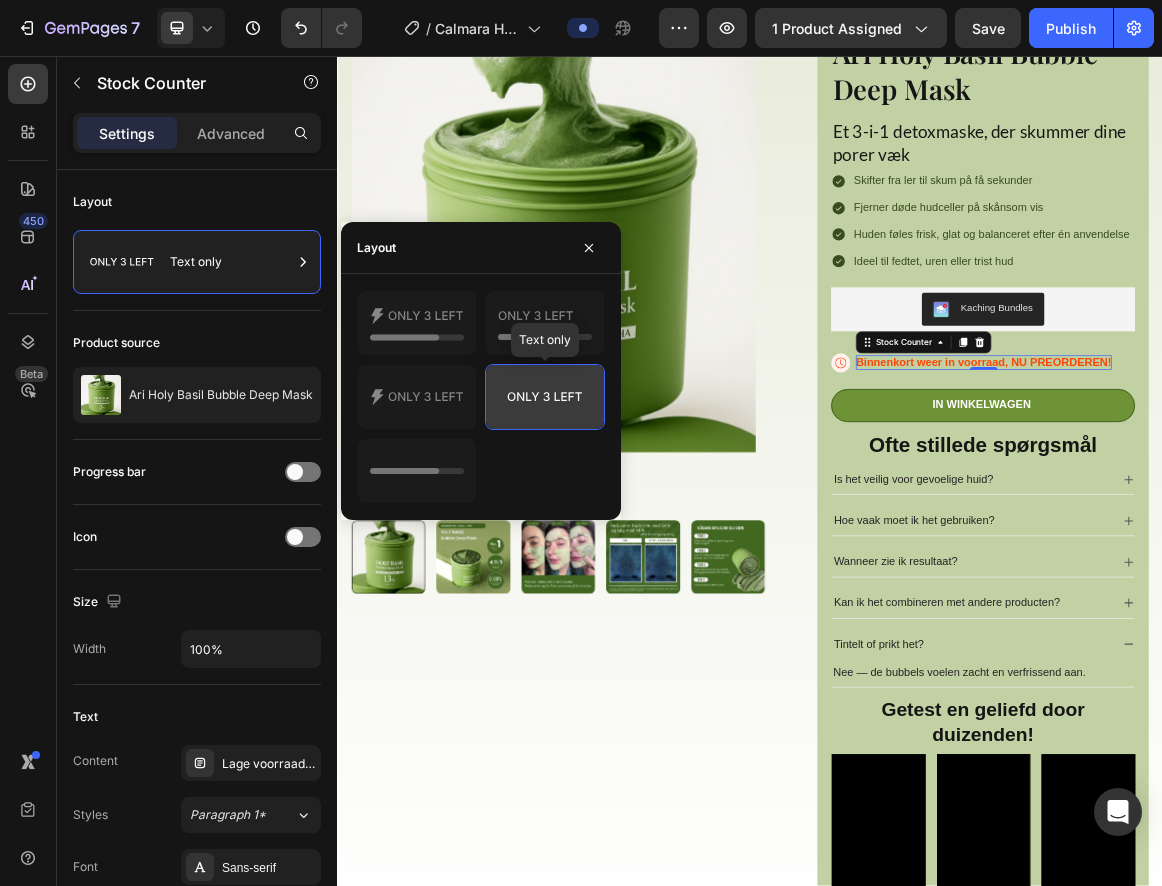 click 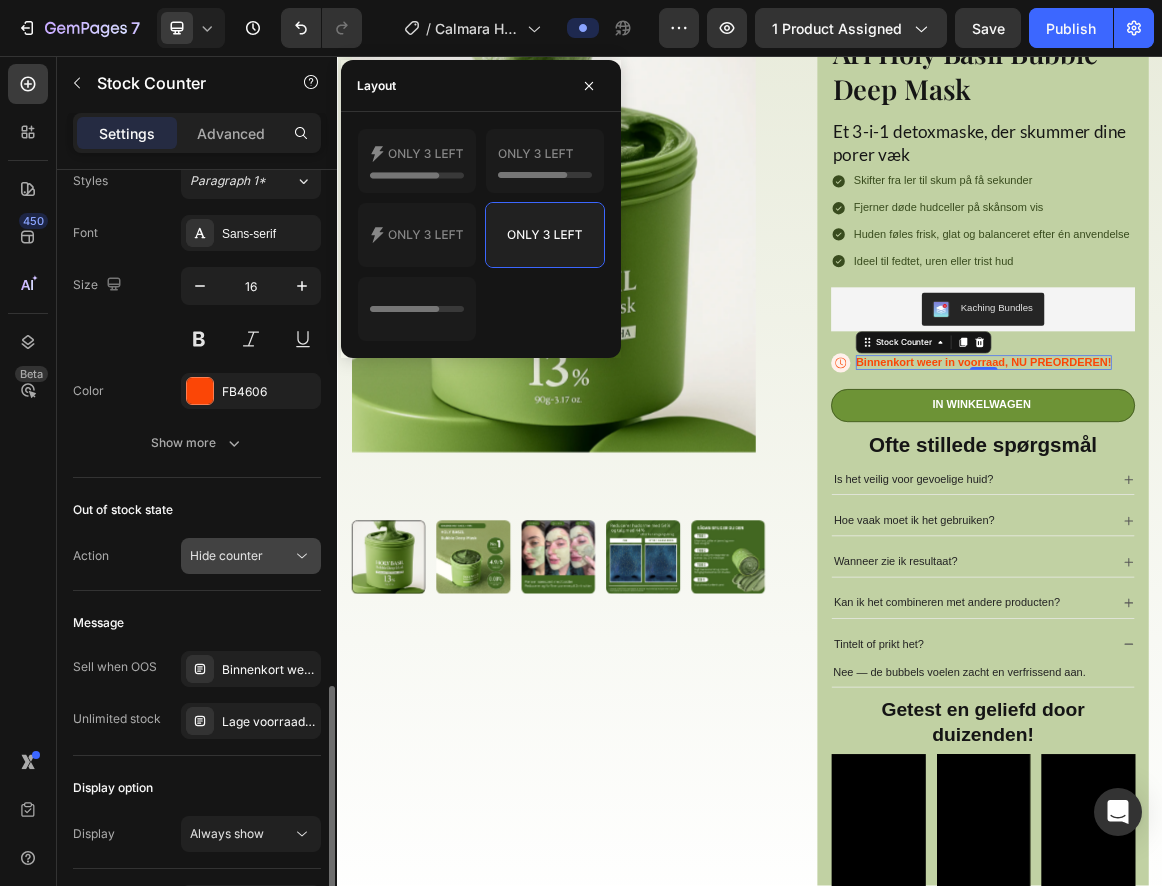 scroll, scrollTop: 765, scrollLeft: 0, axis: vertical 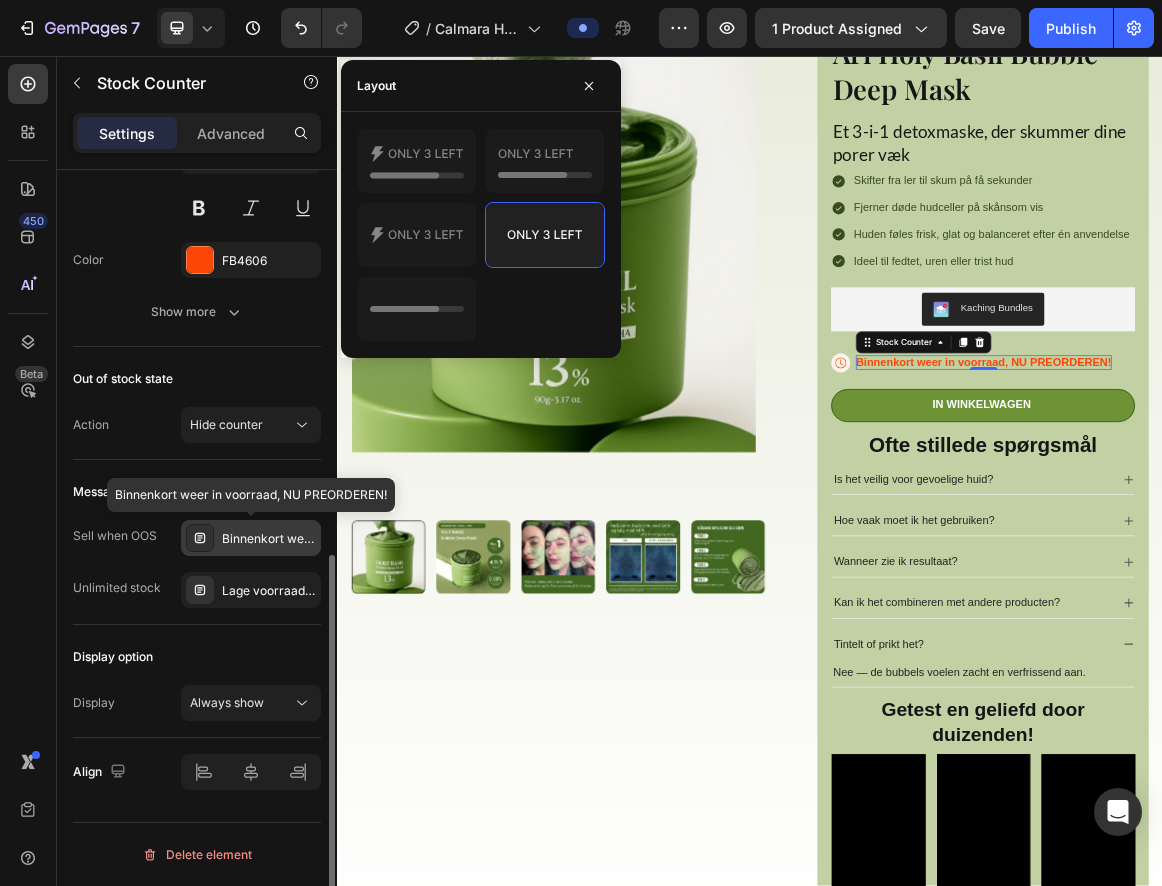 click on "Binnenkort weer in voorraad, NU PREORDEREN!" at bounding box center [251, 538] 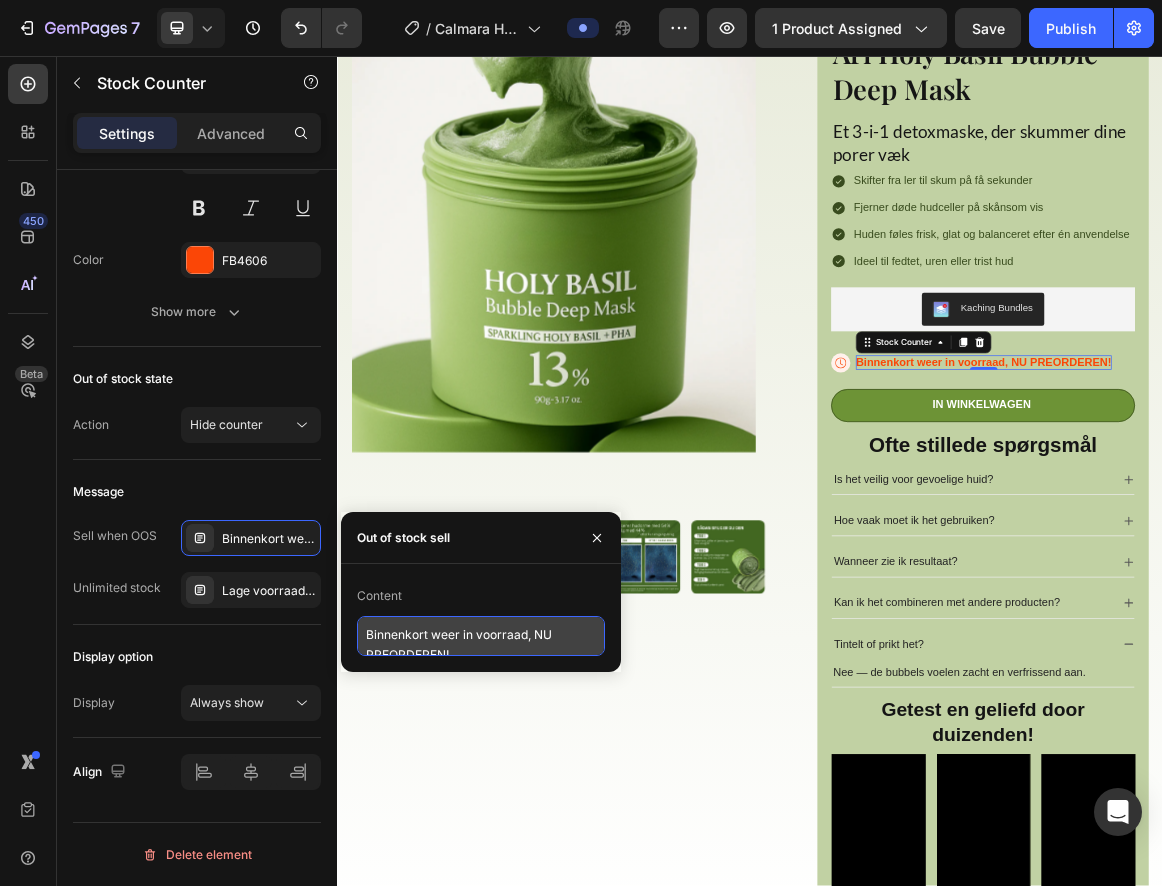 click on "Binnenkort weer in voorraad, NU PREORDEREN!" at bounding box center [481, 636] 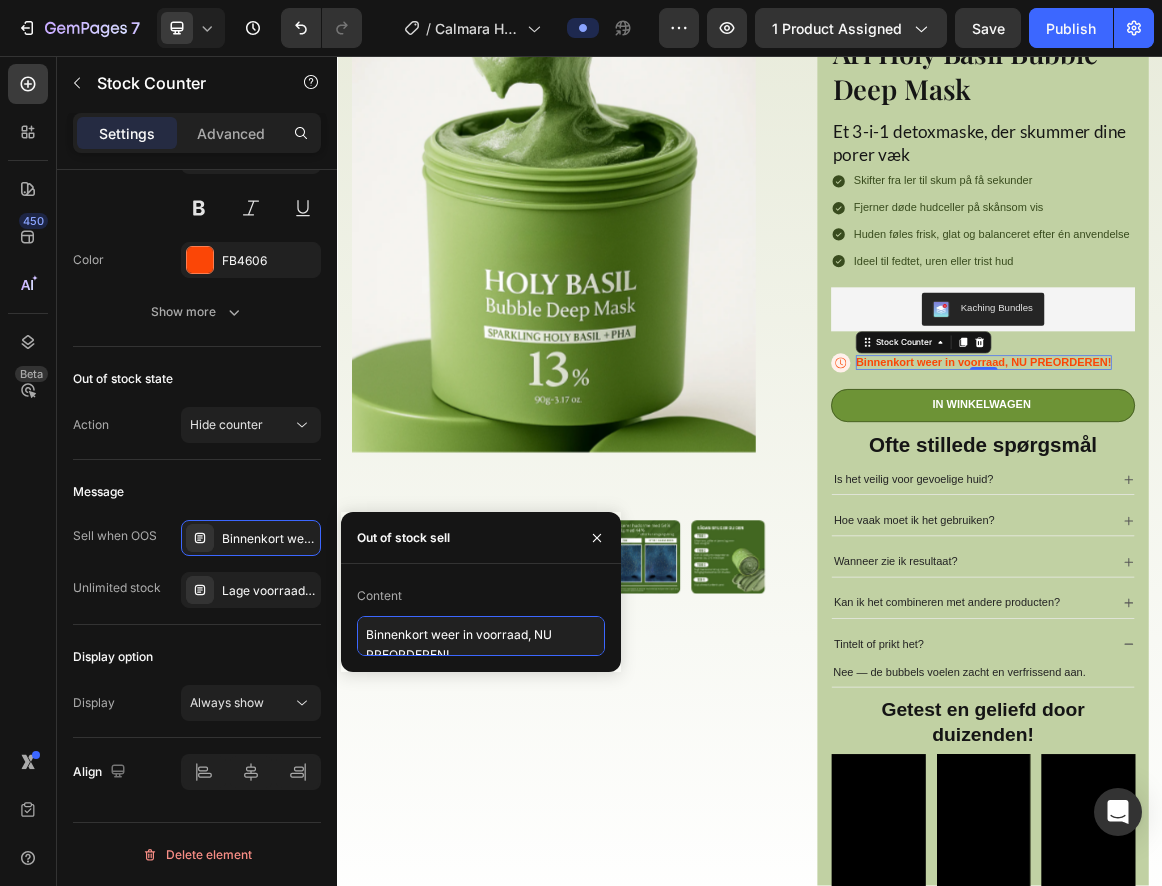 click on "Binnenkort weer in voorraad, NU PREORDEREN!" at bounding box center (481, 636) 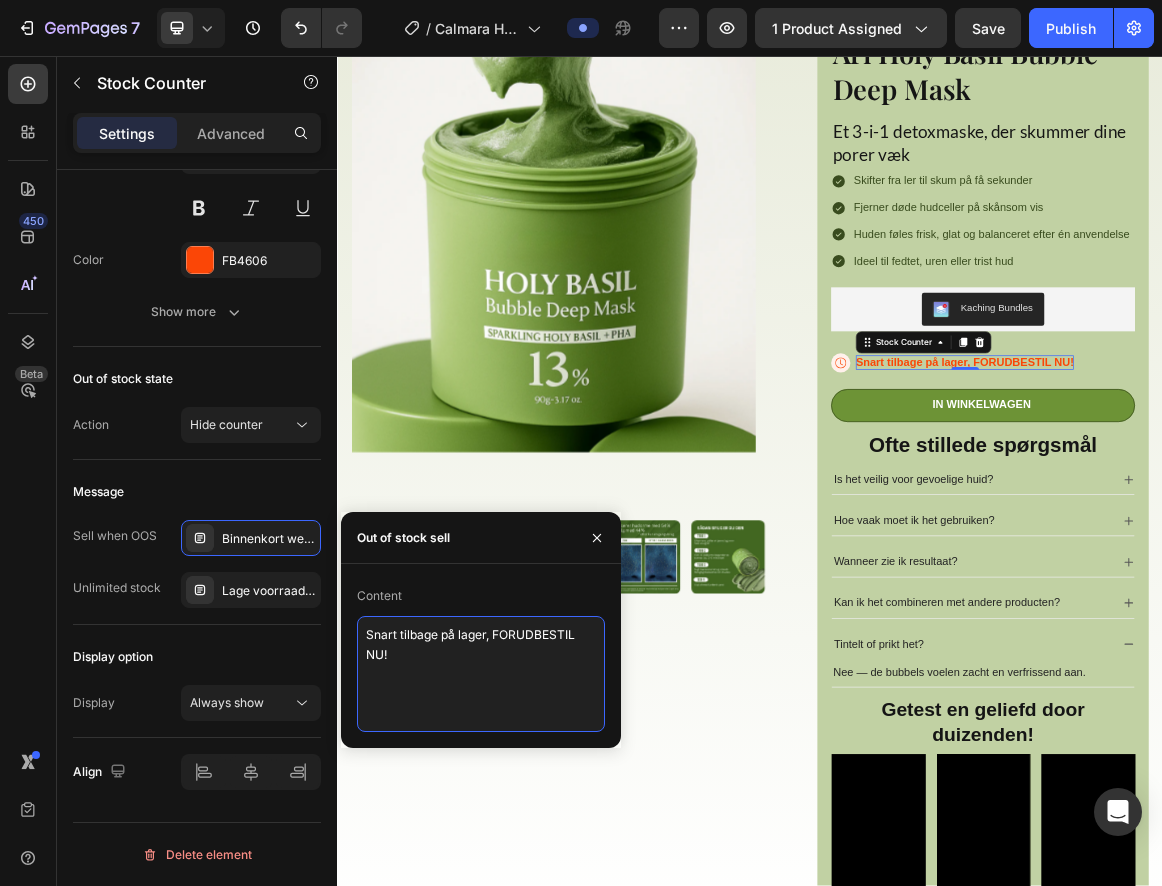scroll, scrollTop: 7, scrollLeft: 0, axis: vertical 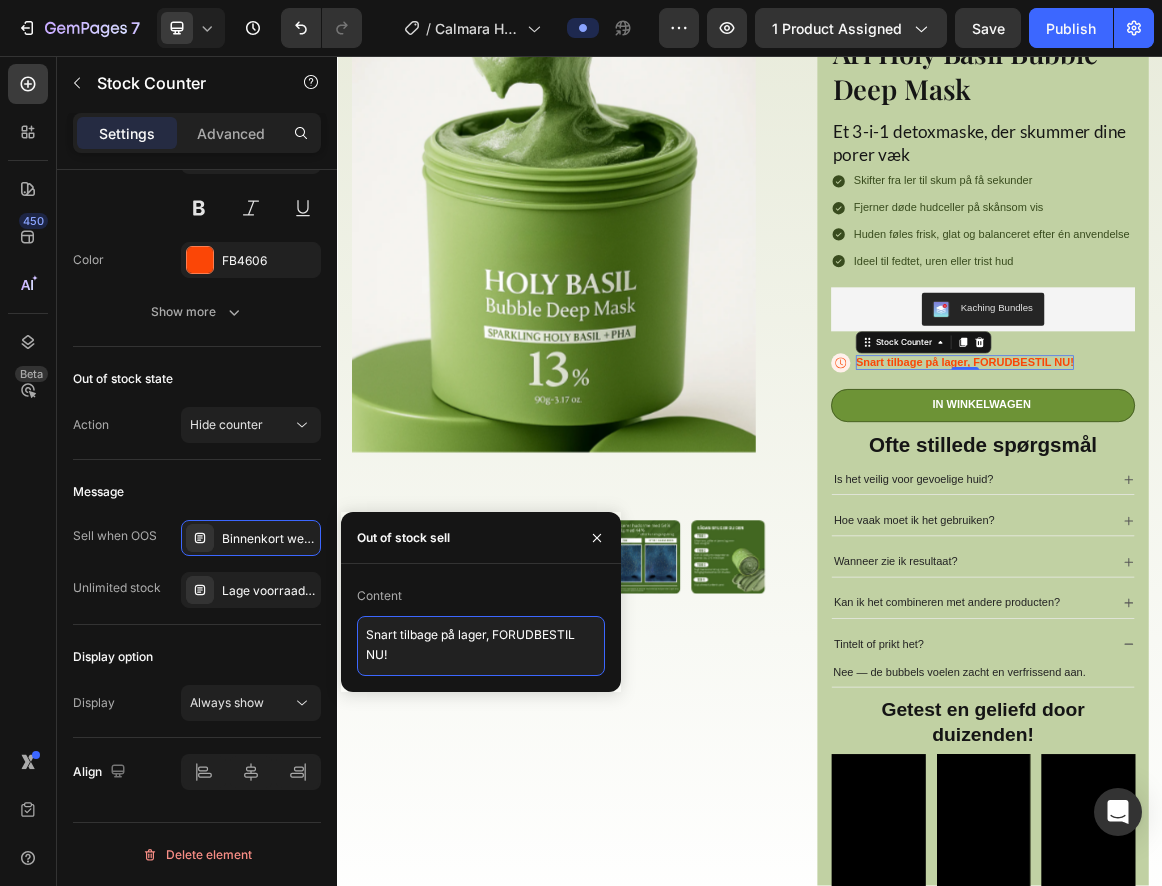 type on "Snart tilbage på lager, FORUDBESTIL NU!" 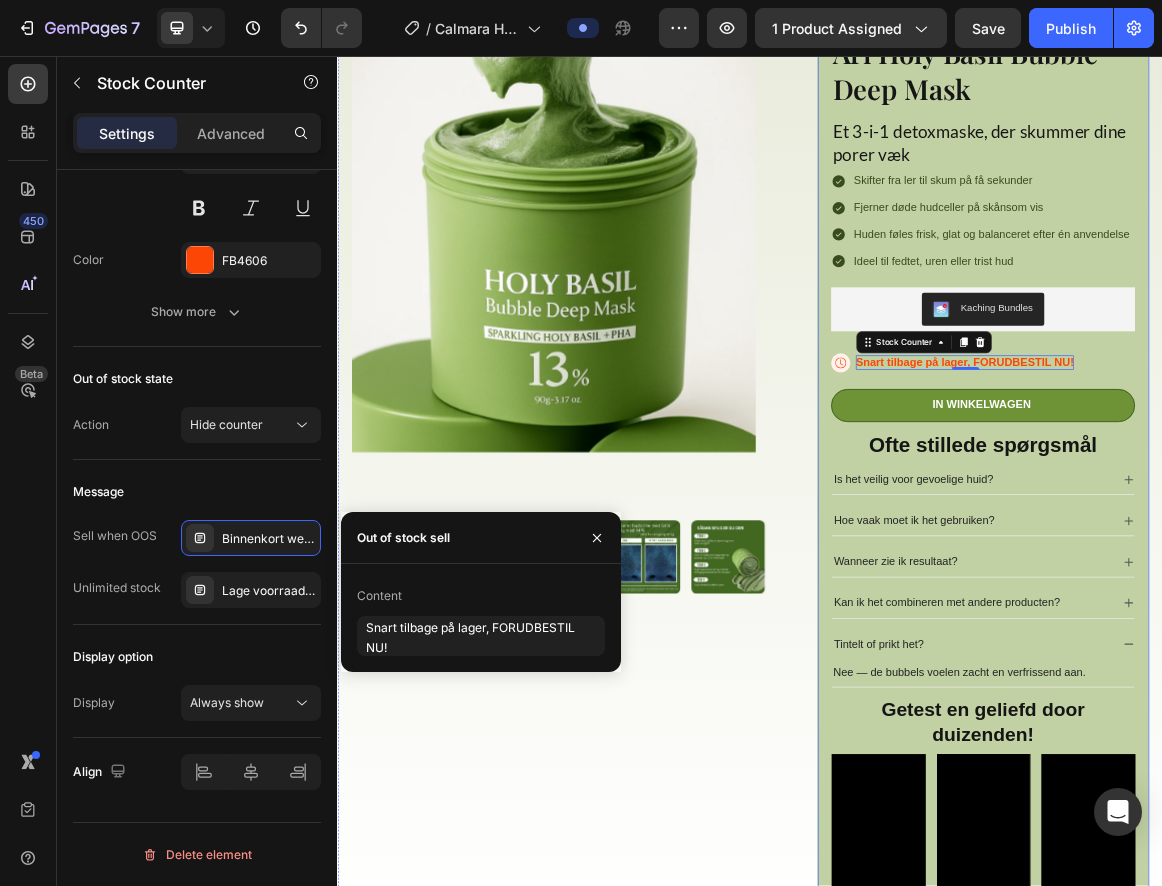 click on "Icon Snart tilbage på lager, FORUDBESTIL NU! Stock Counter 0 Row" at bounding box center [1276, 503] 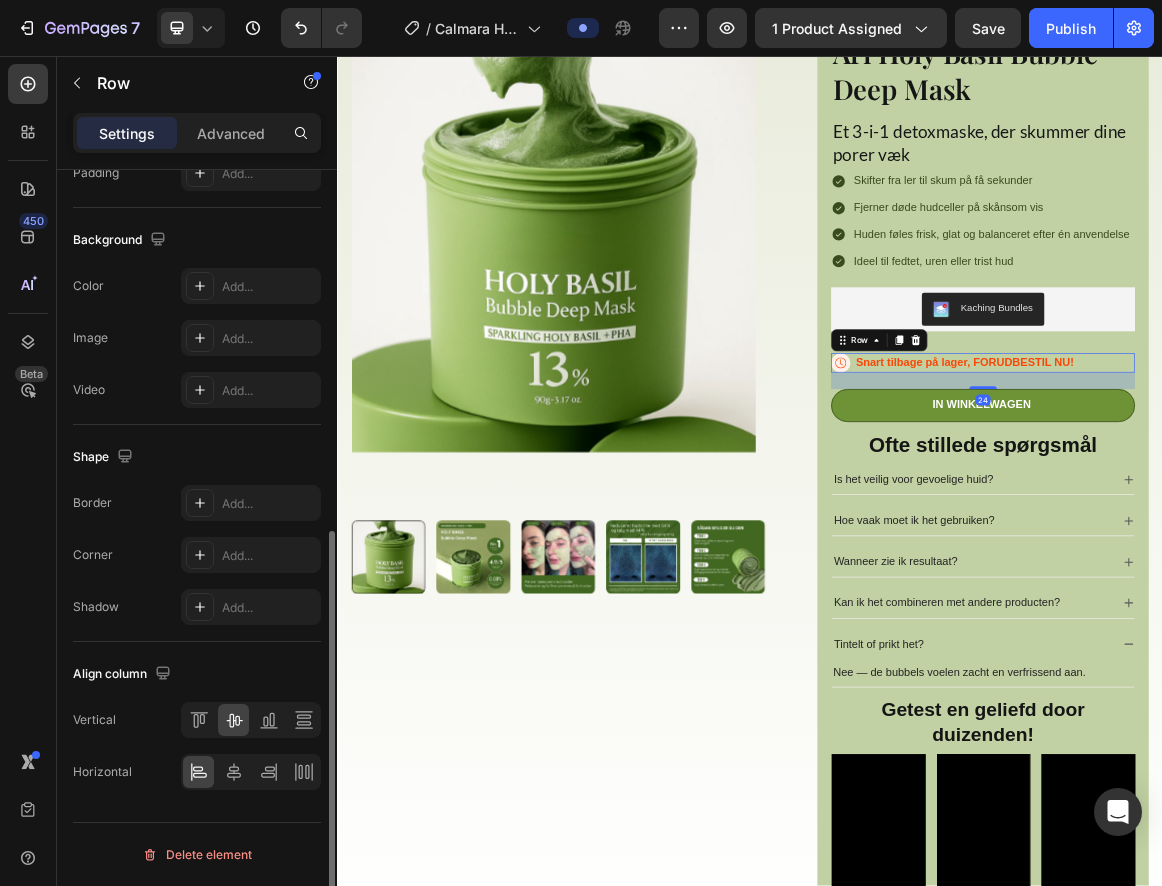 scroll, scrollTop: 0, scrollLeft: 0, axis: both 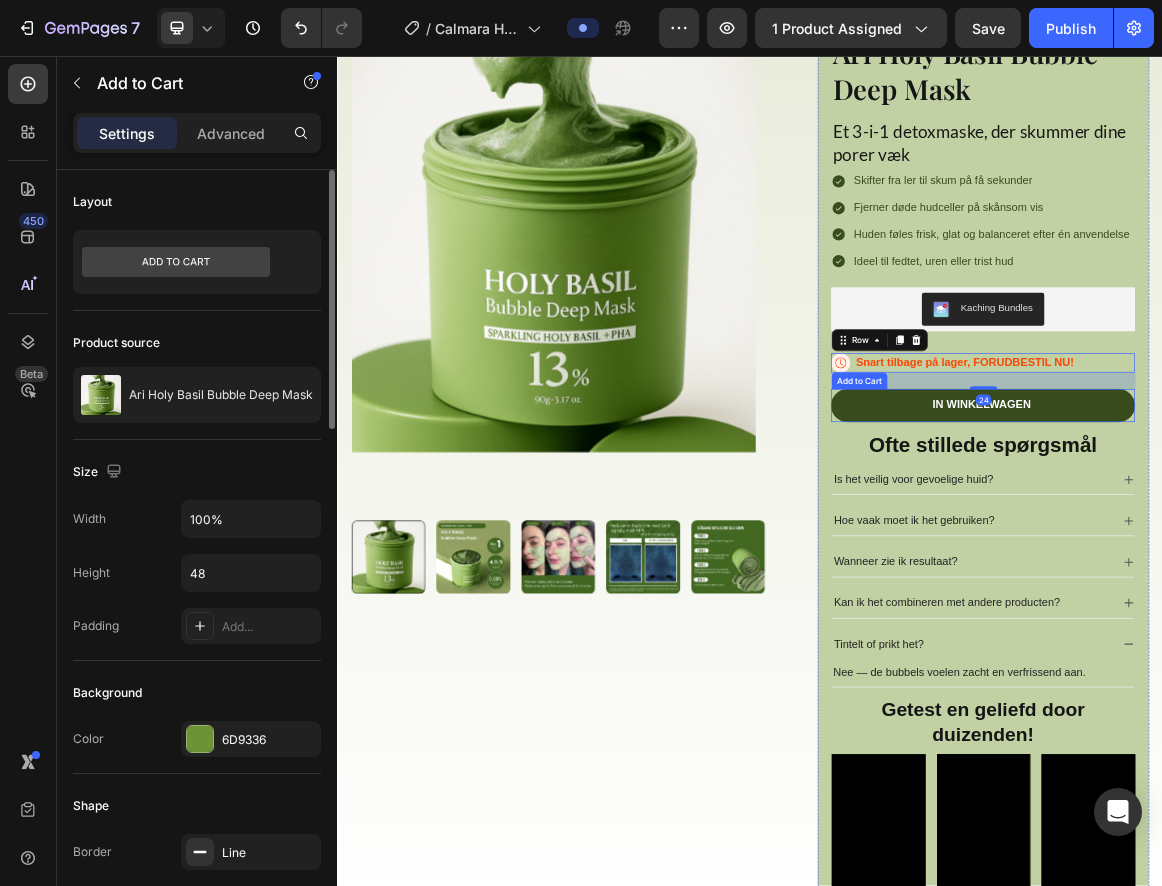 click on "In winkelwagen" at bounding box center (1276, 565) 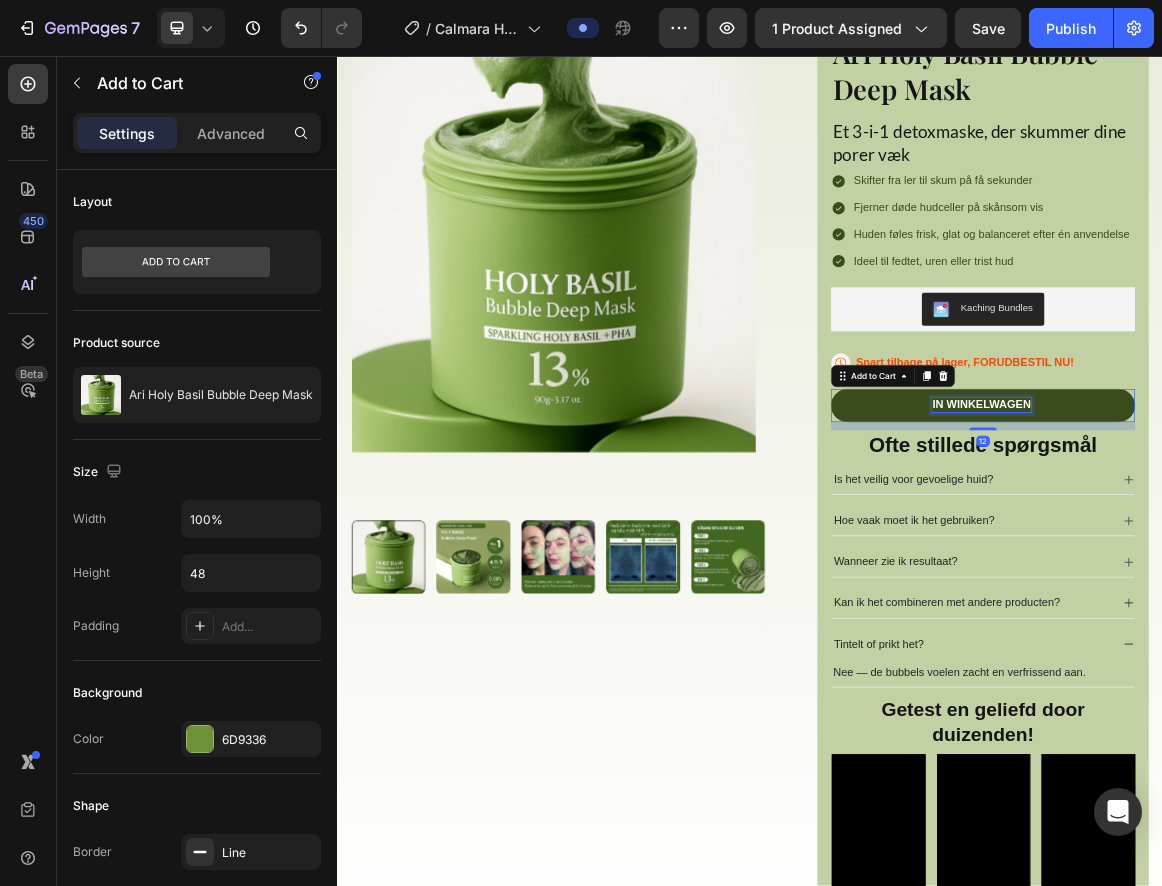 click on "In winkelwagen" at bounding box center [1273, 564] 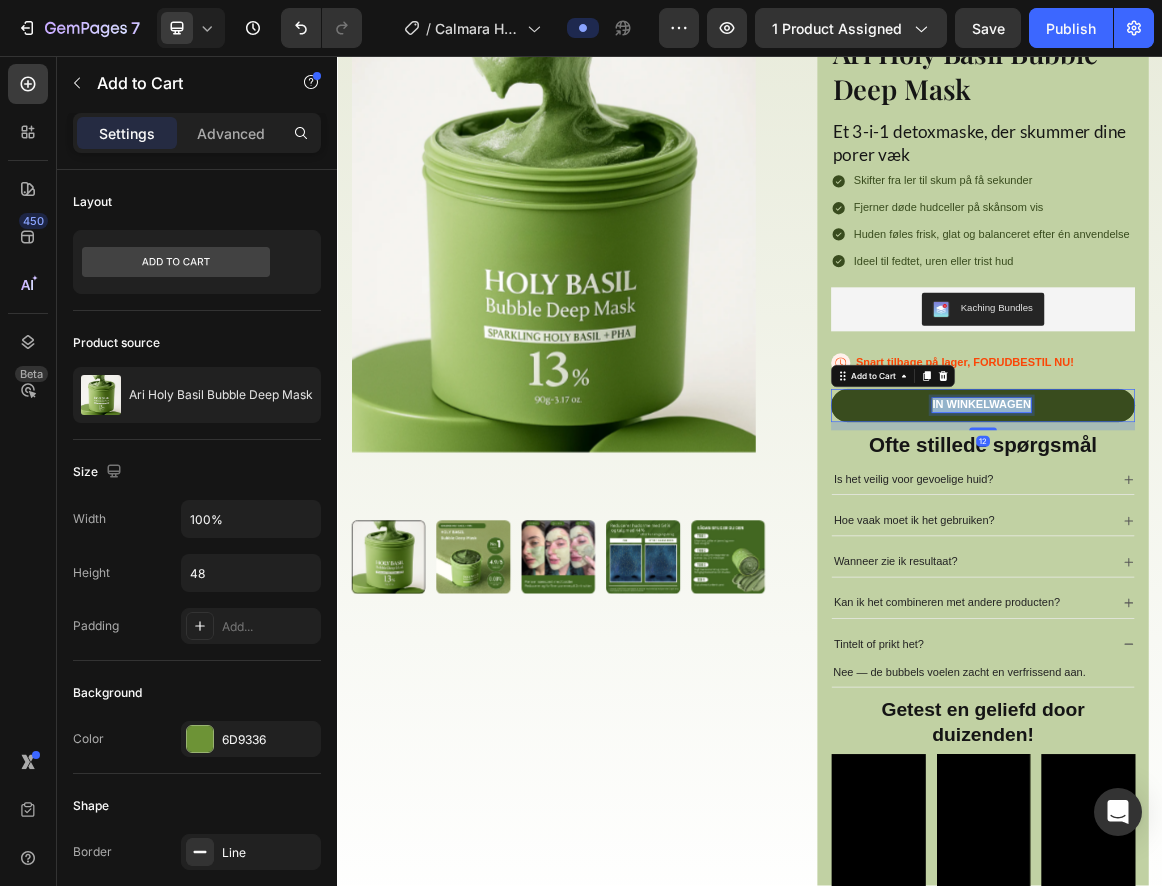 click on "In winkelwagen" at bounding box center [1273, 564] 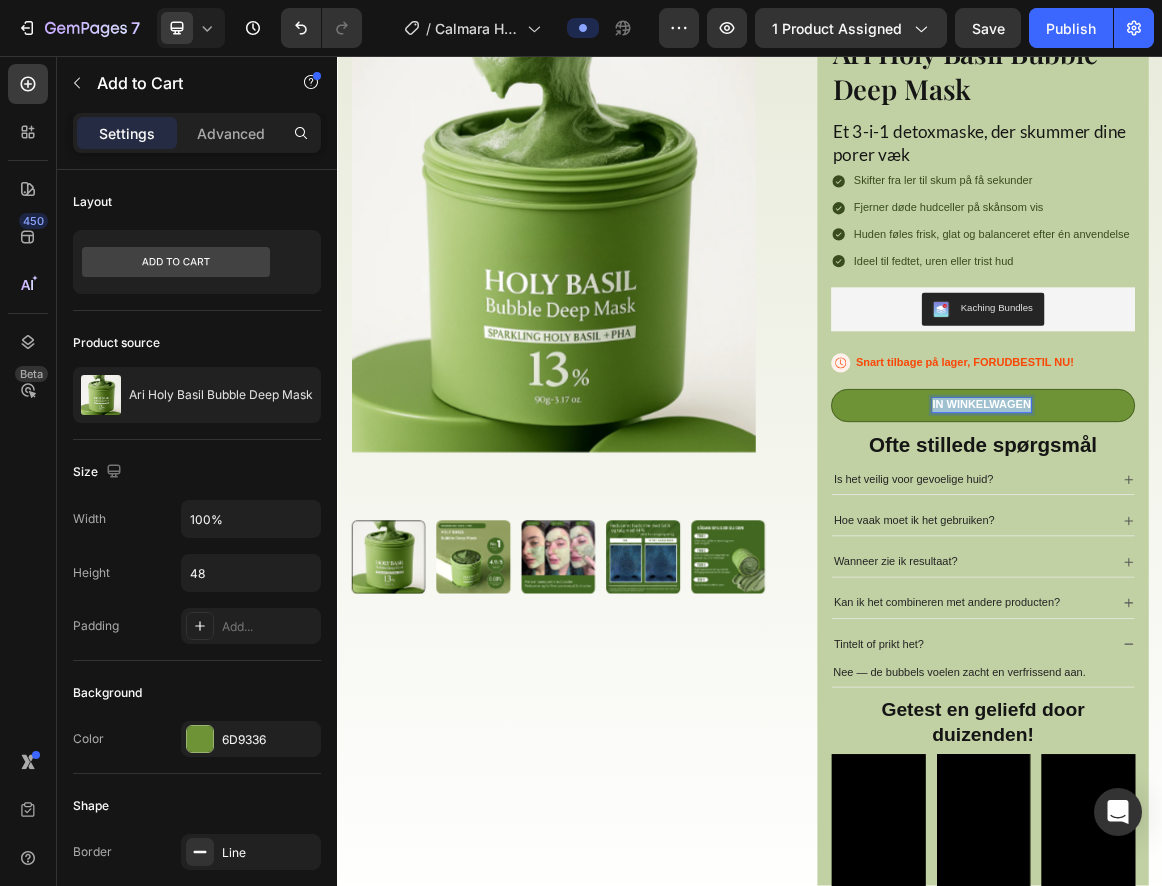 copy on "In winkelwagen" 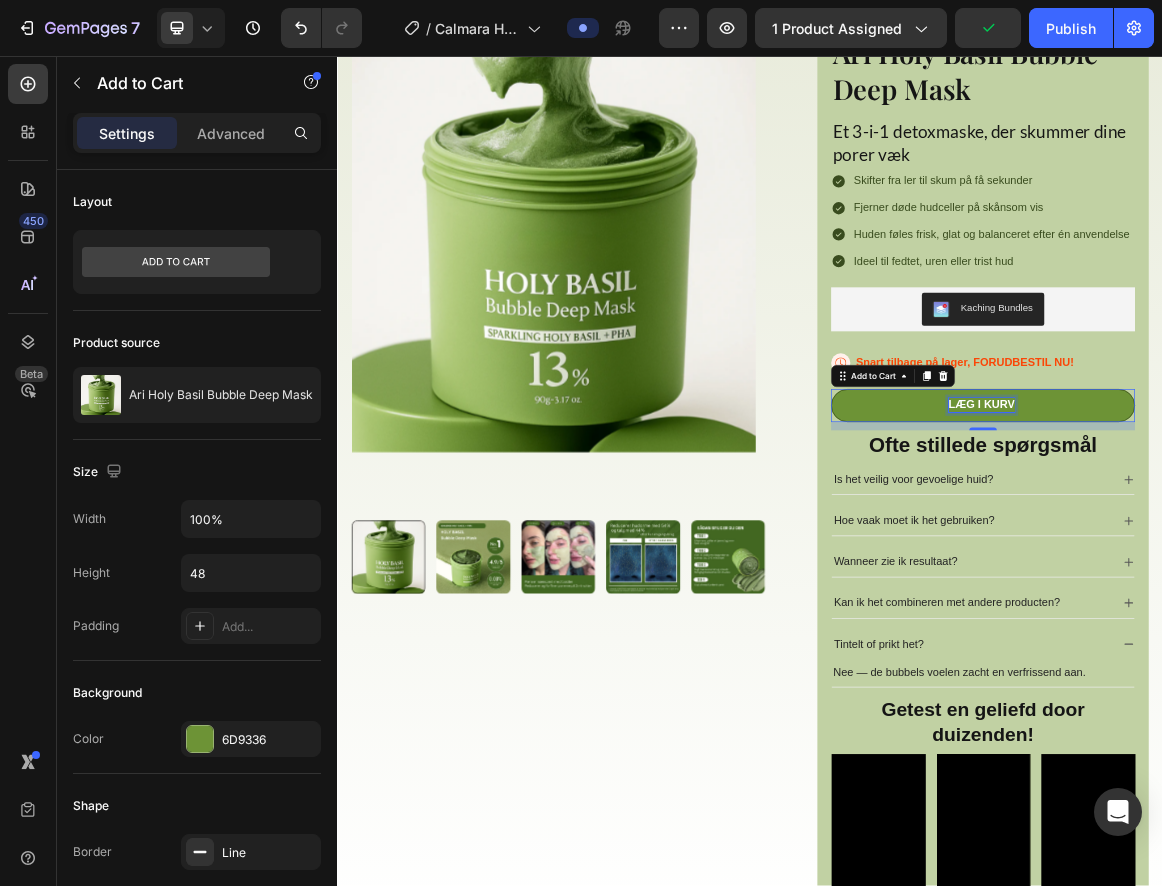 click on "Is het veilig voor gevoelige huid?" at bounding box center [1175, 673] 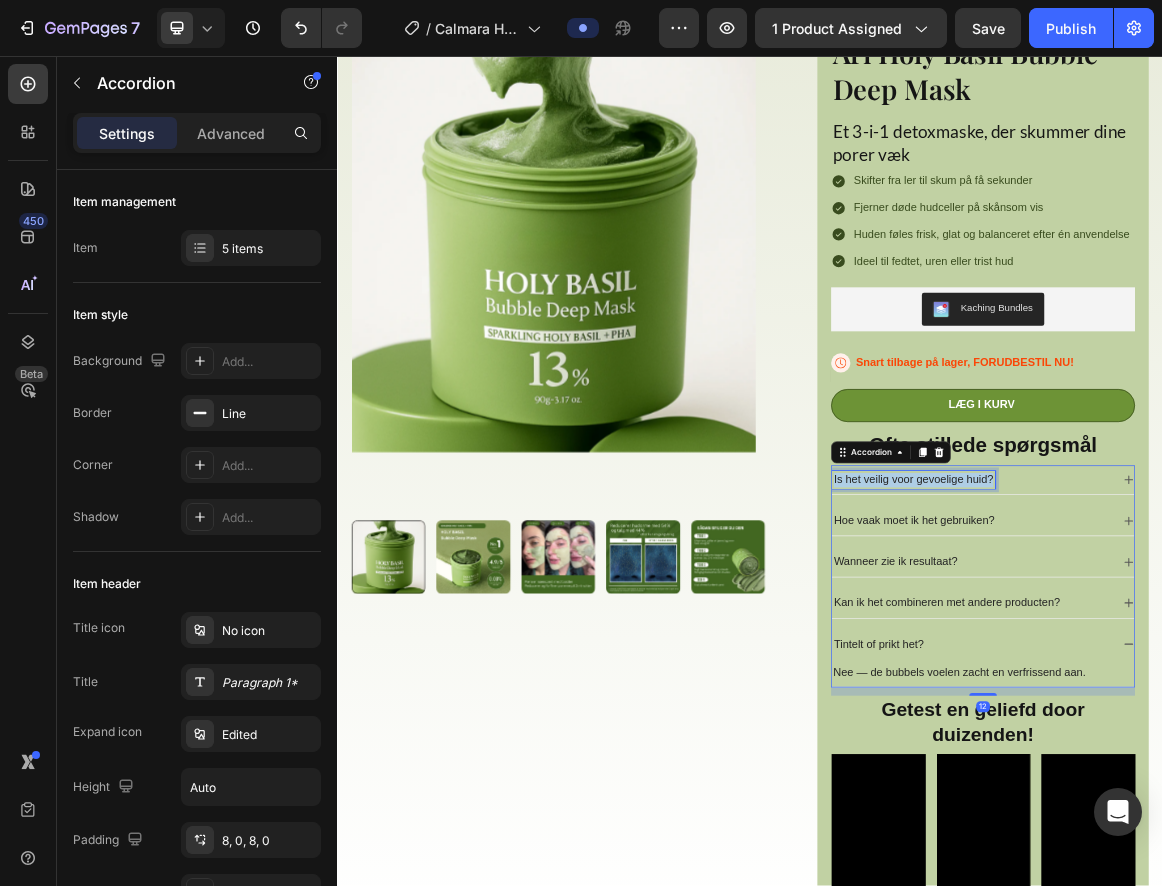 click on "Is het veilig voor gevoelige huid?" at bounding box center [1175, 673] 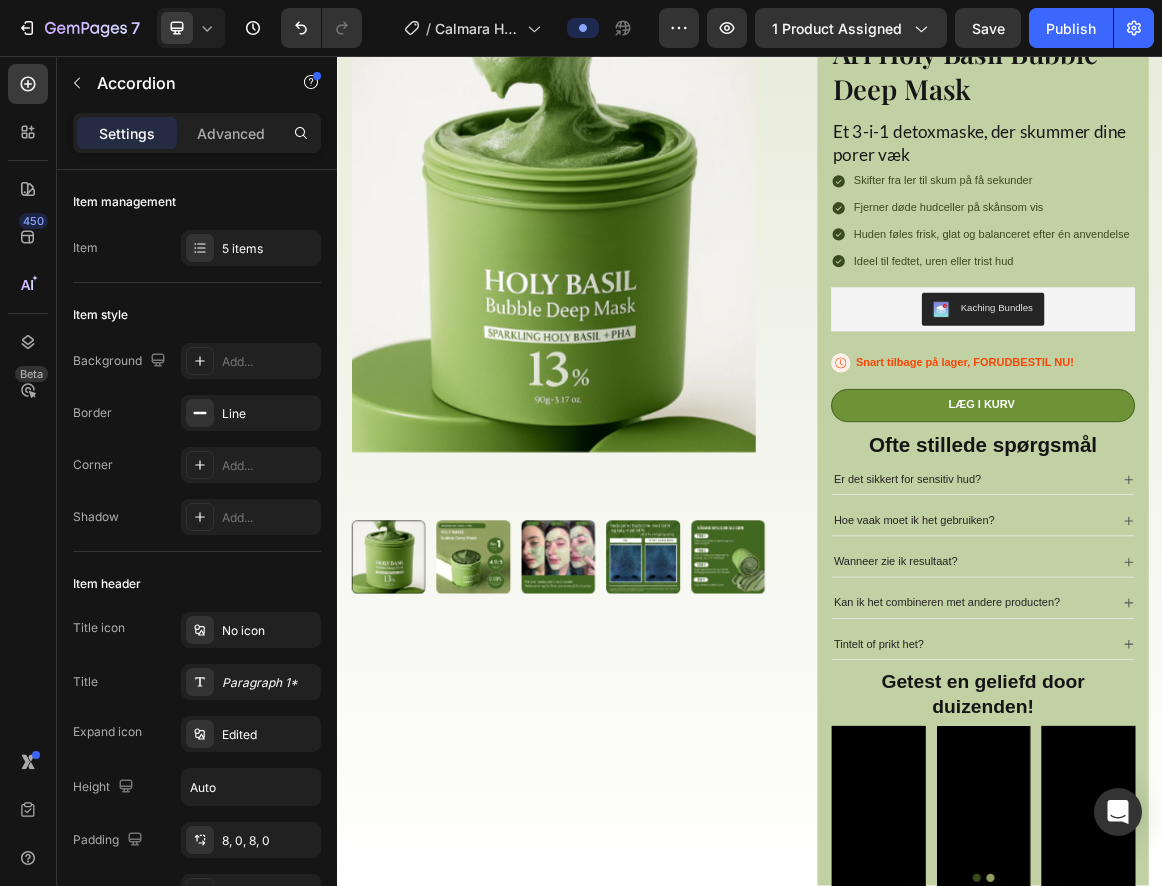 click on "Er det sikkert for sensitiv hud?" at bounding box center [1276, 673] 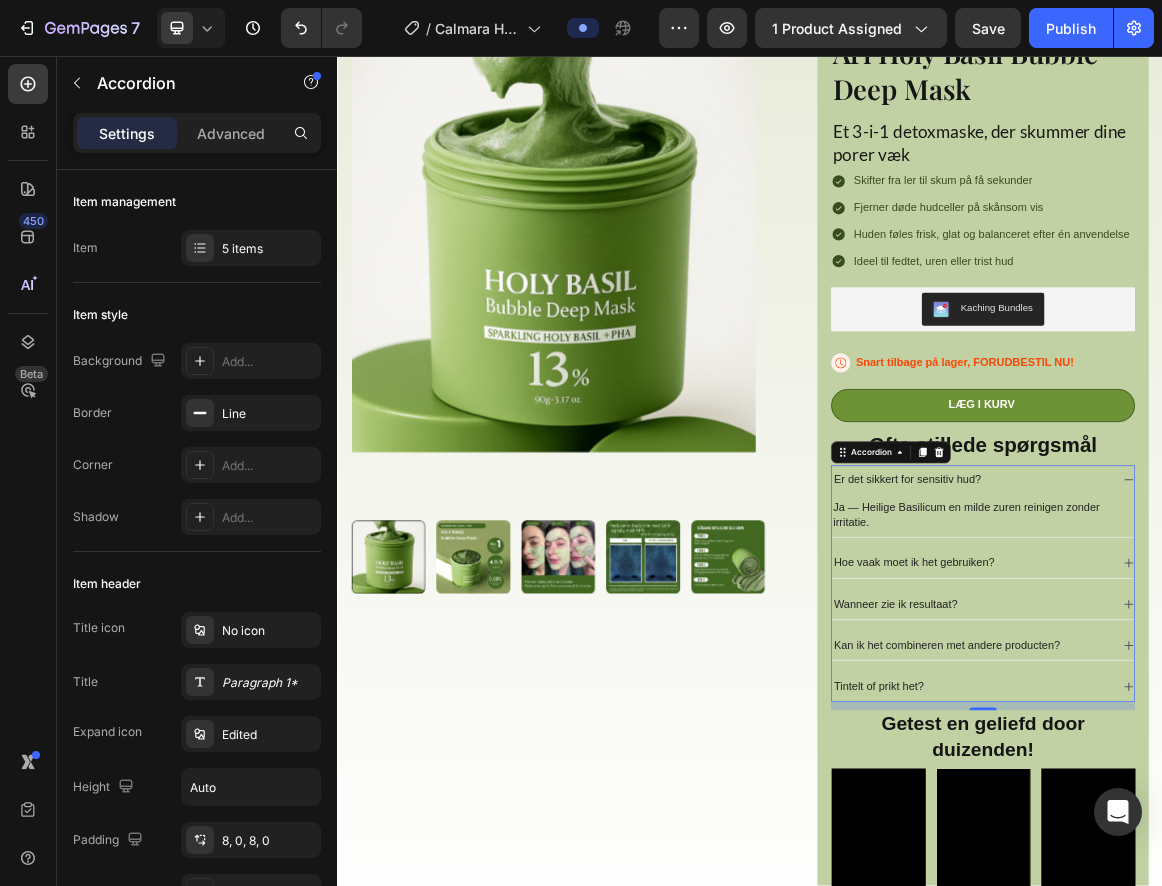 click on "Ja — Heilige Basilicum en milde zuren reinigen zonder irritatie." at bounding box center [1276, 725] 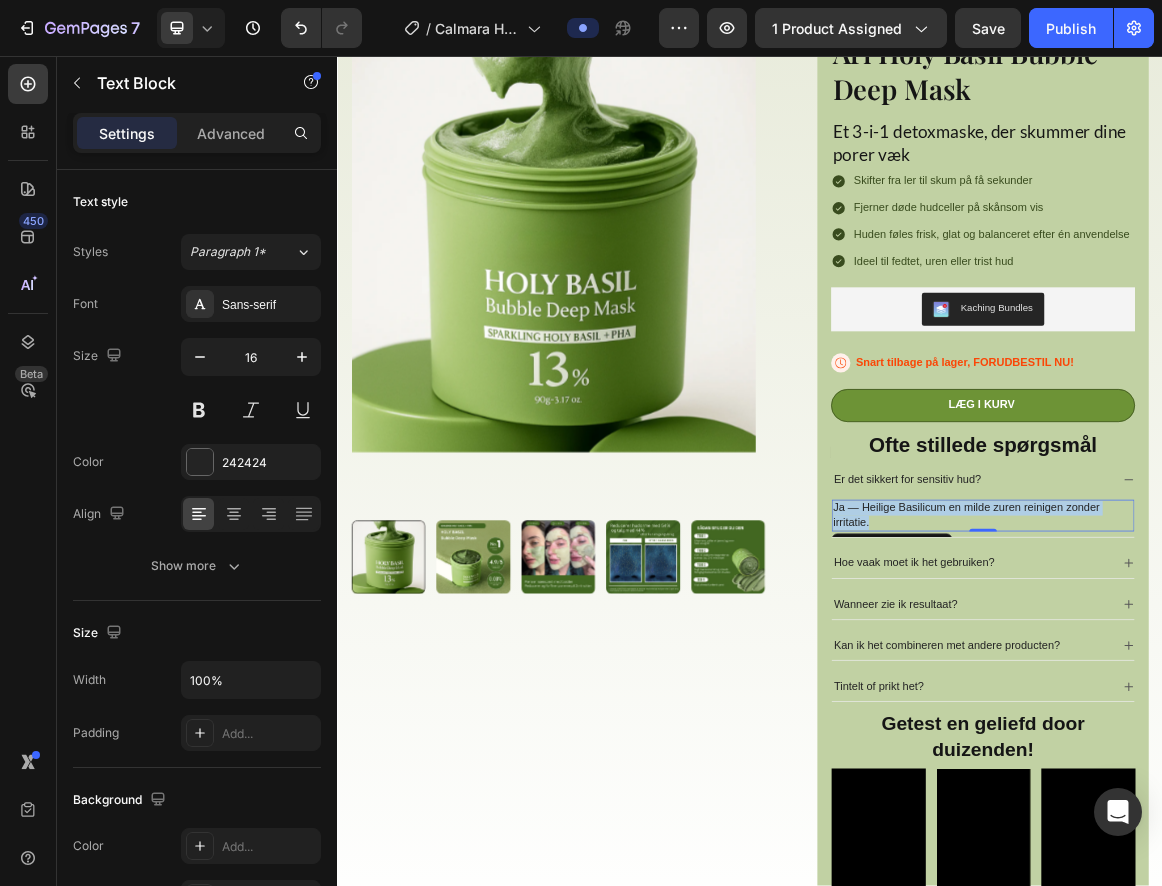 click on "Ja — Heilige Basilicum en milde zuren reinigen zonder irritatie." at bounding box center [1276, 725] 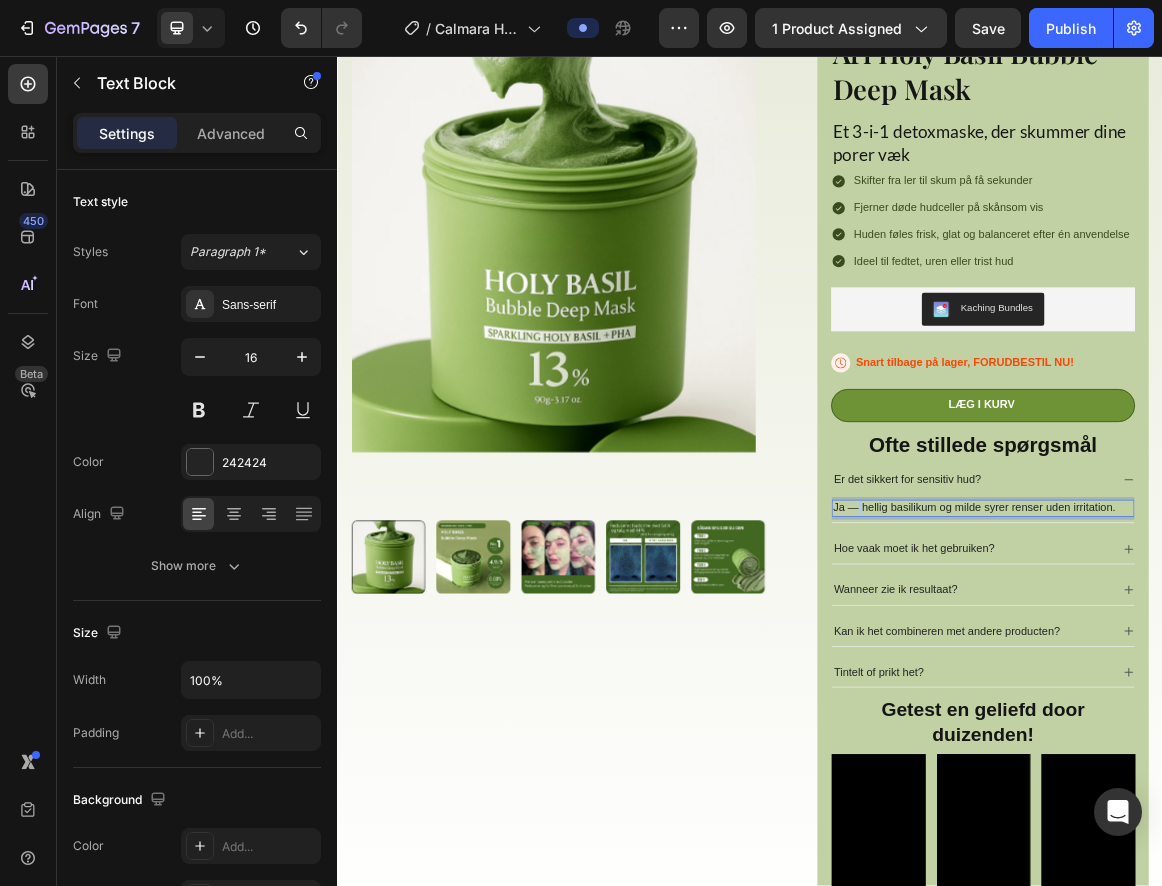 click on "Ja — hellig basilikum og milde syrer renser uden irritation." at bounding box center (1276, 714) 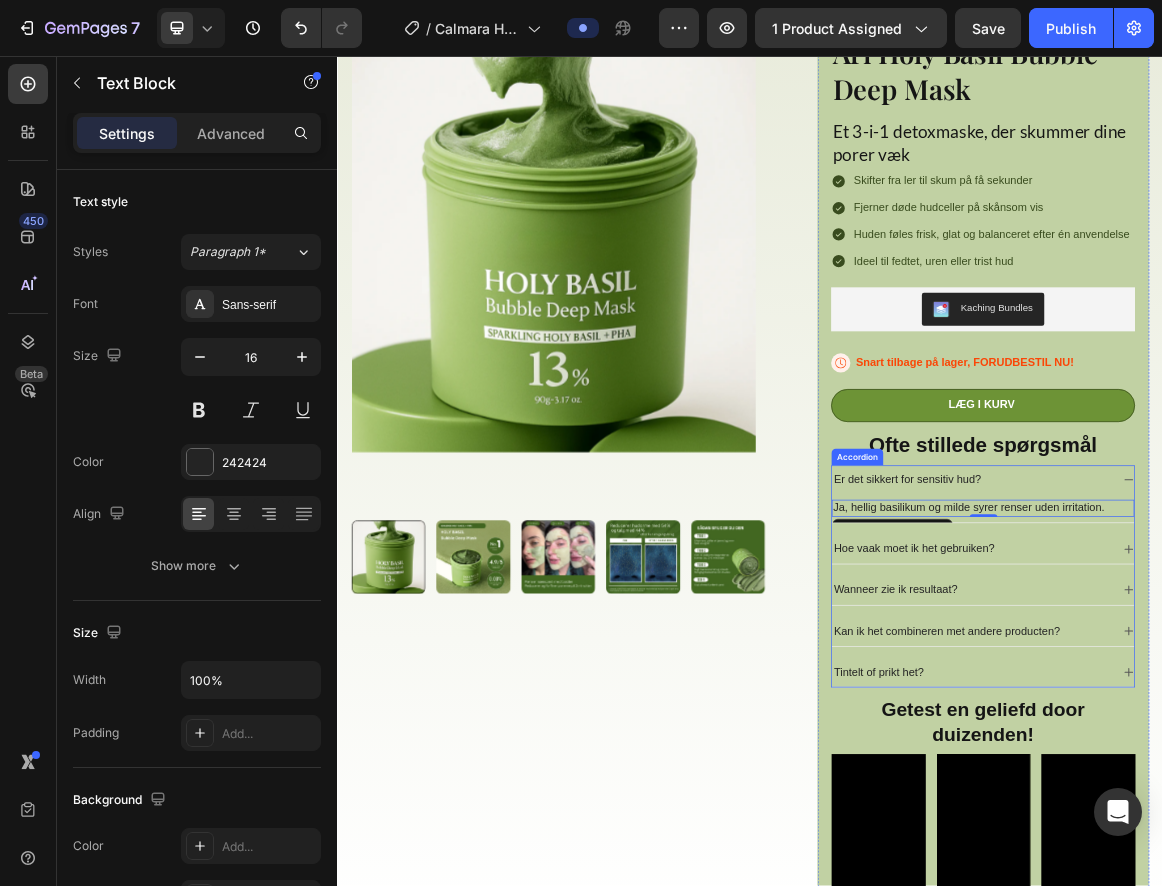 click on "Hoe vaak moet ik het gebruiken?" at bounding box center [1176, 773] 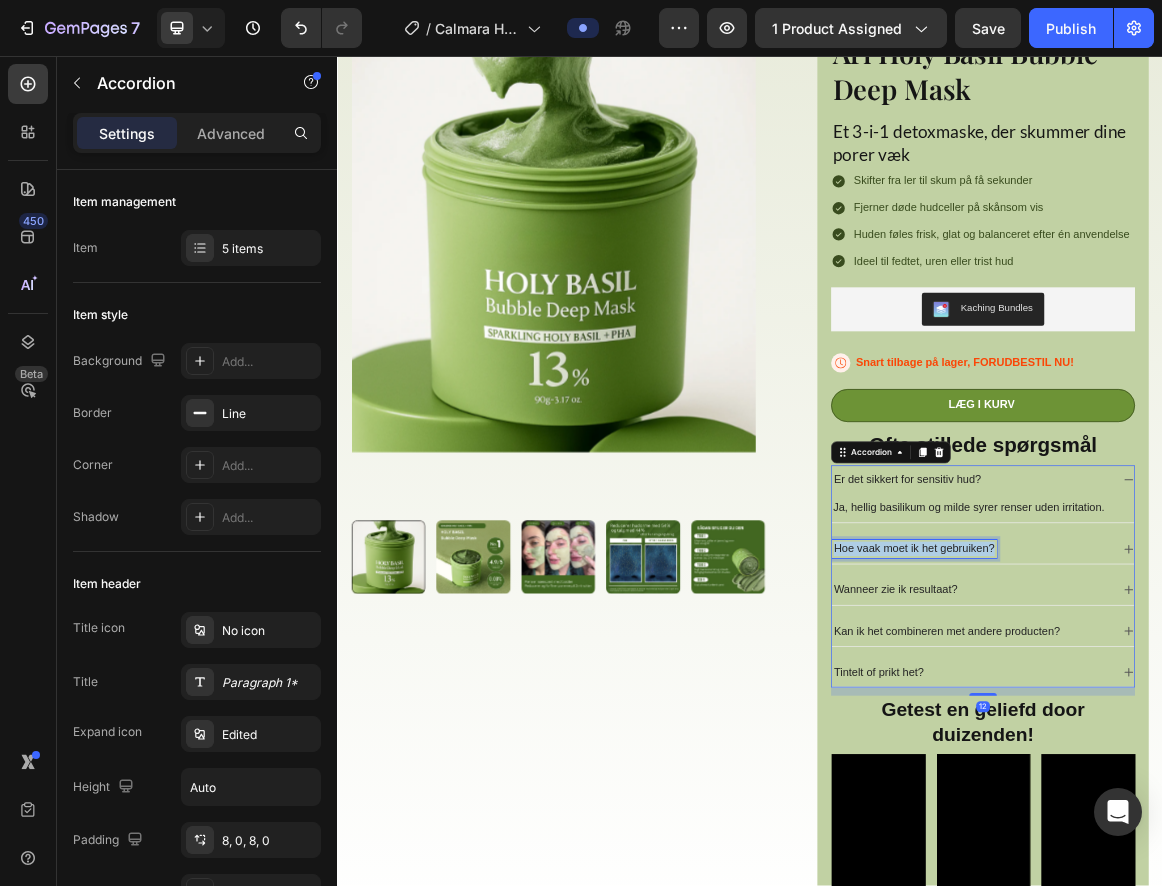 click on "Hoe vaak moet ik het gebruiken?" at bounding box center [1176, 773] 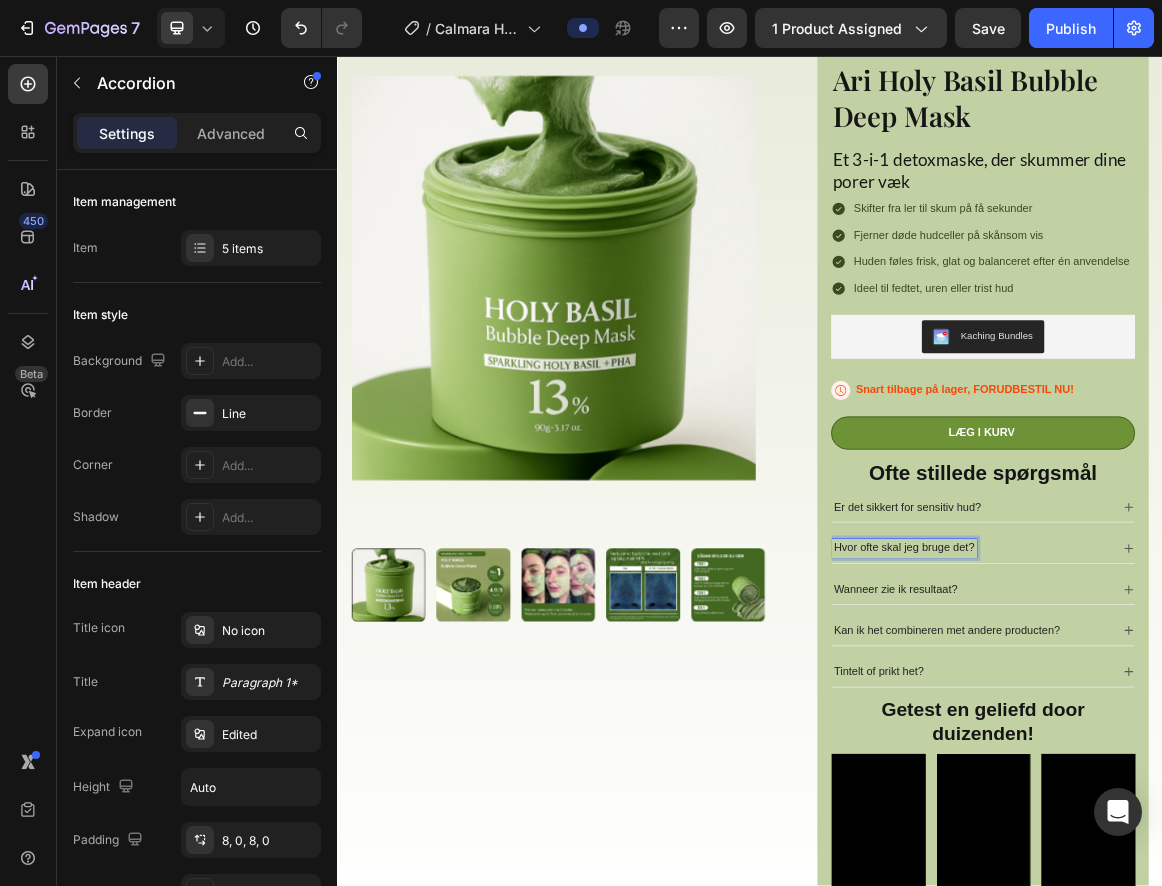scroll, scrollTop: 322, scrollLeft: 0, axis: vertical 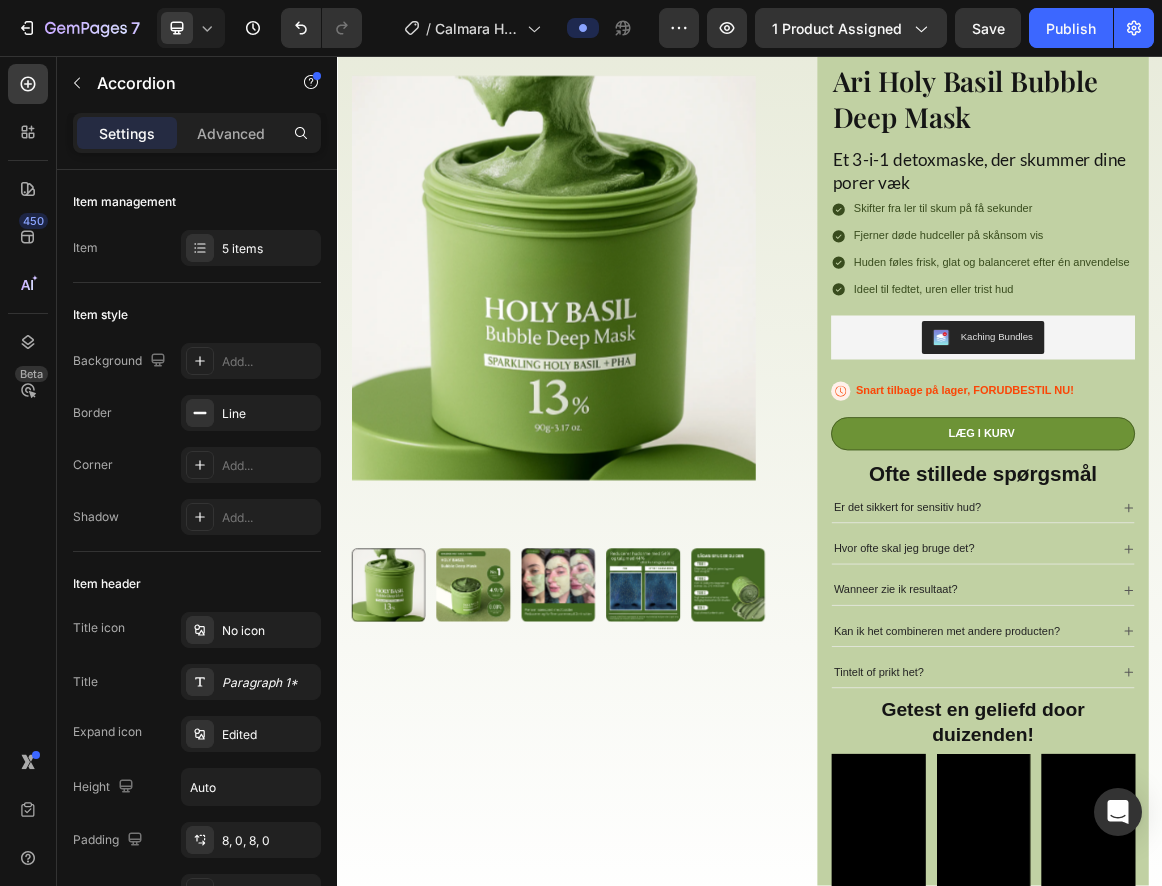 click 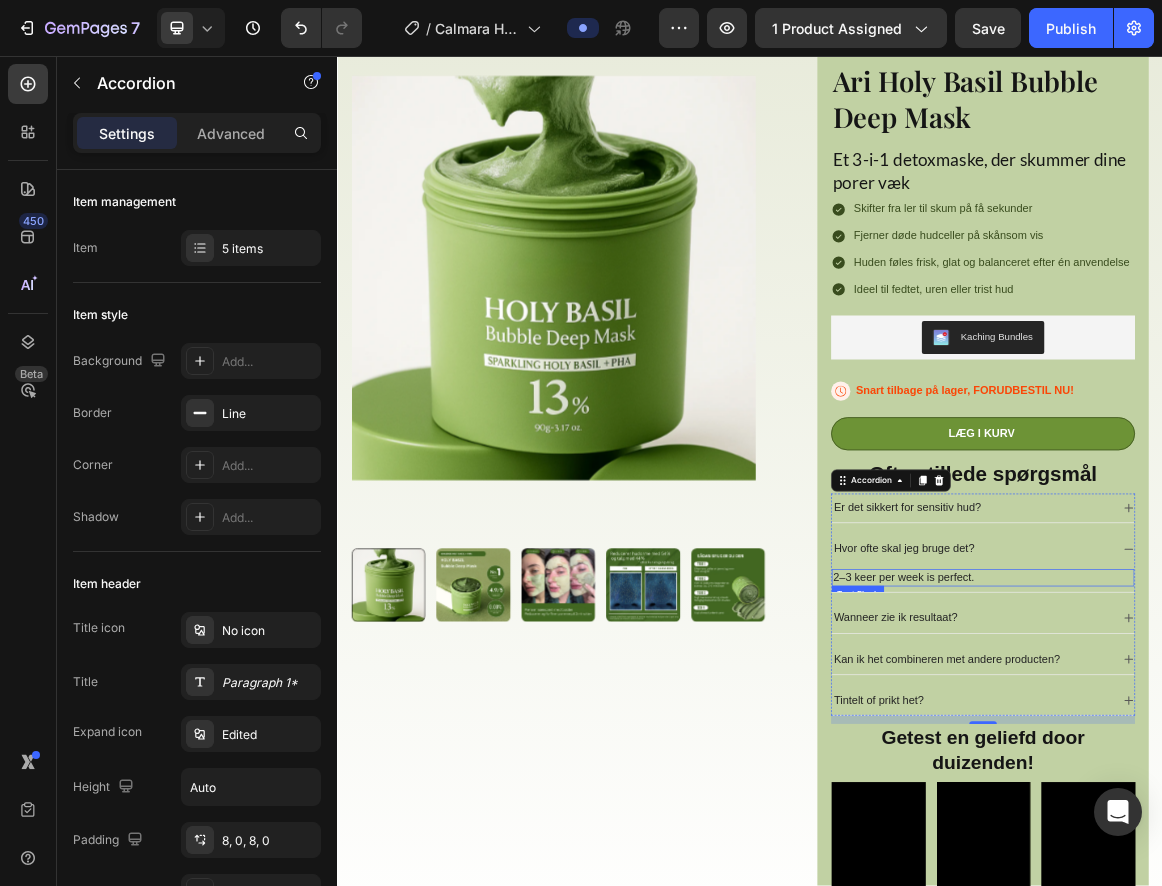 click on "2–3 keer per week is perfect." at bounding box center [1276, 815] 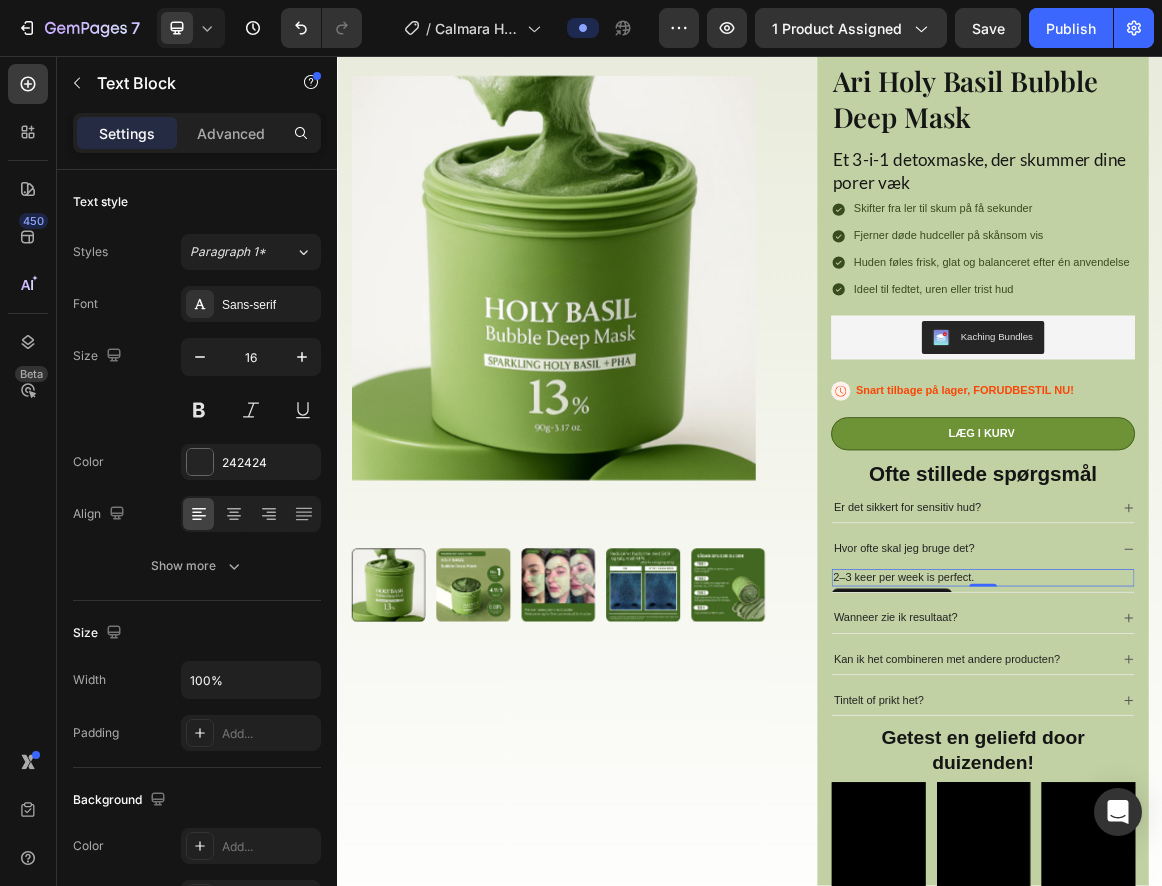 click on "2–3 keer per week is perfect." at bounding box center [1276, 815] 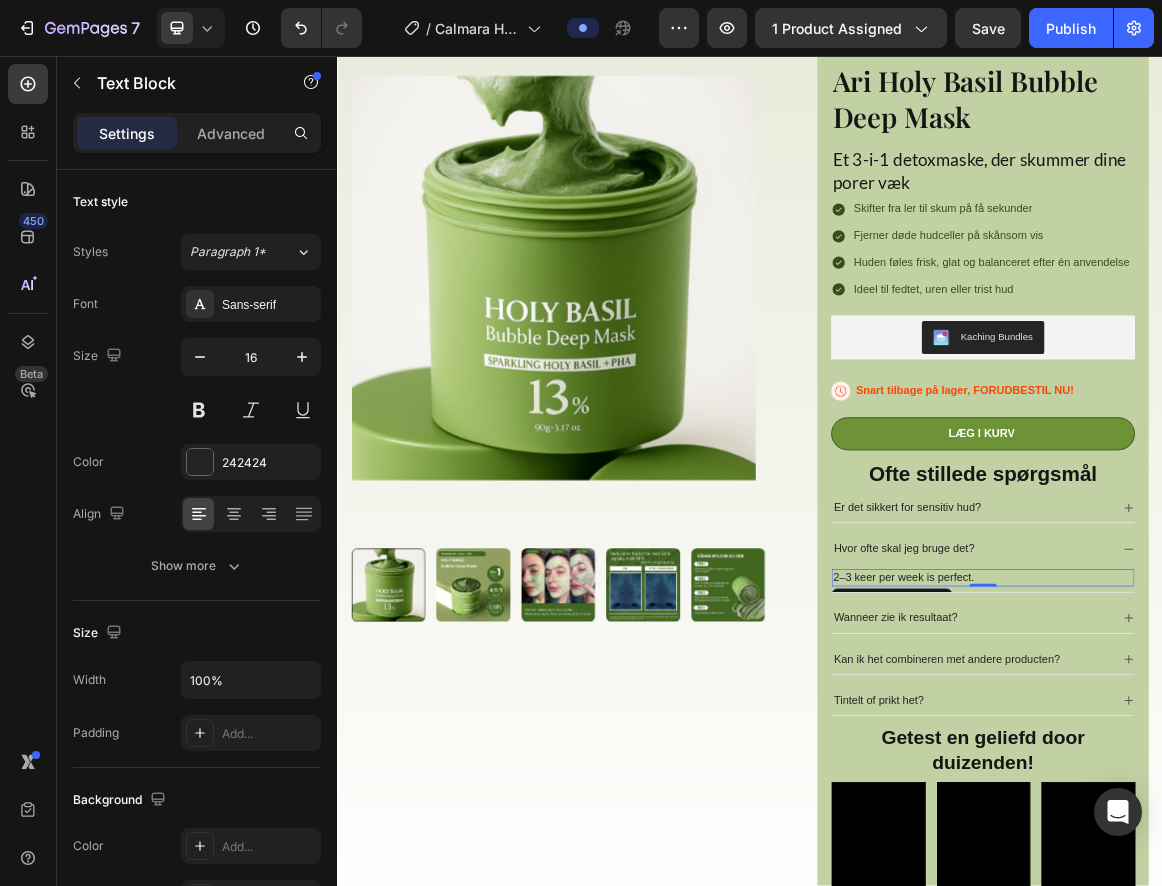 click on "2–3 keer per week is perfect." at bounding box center (1276, 815) 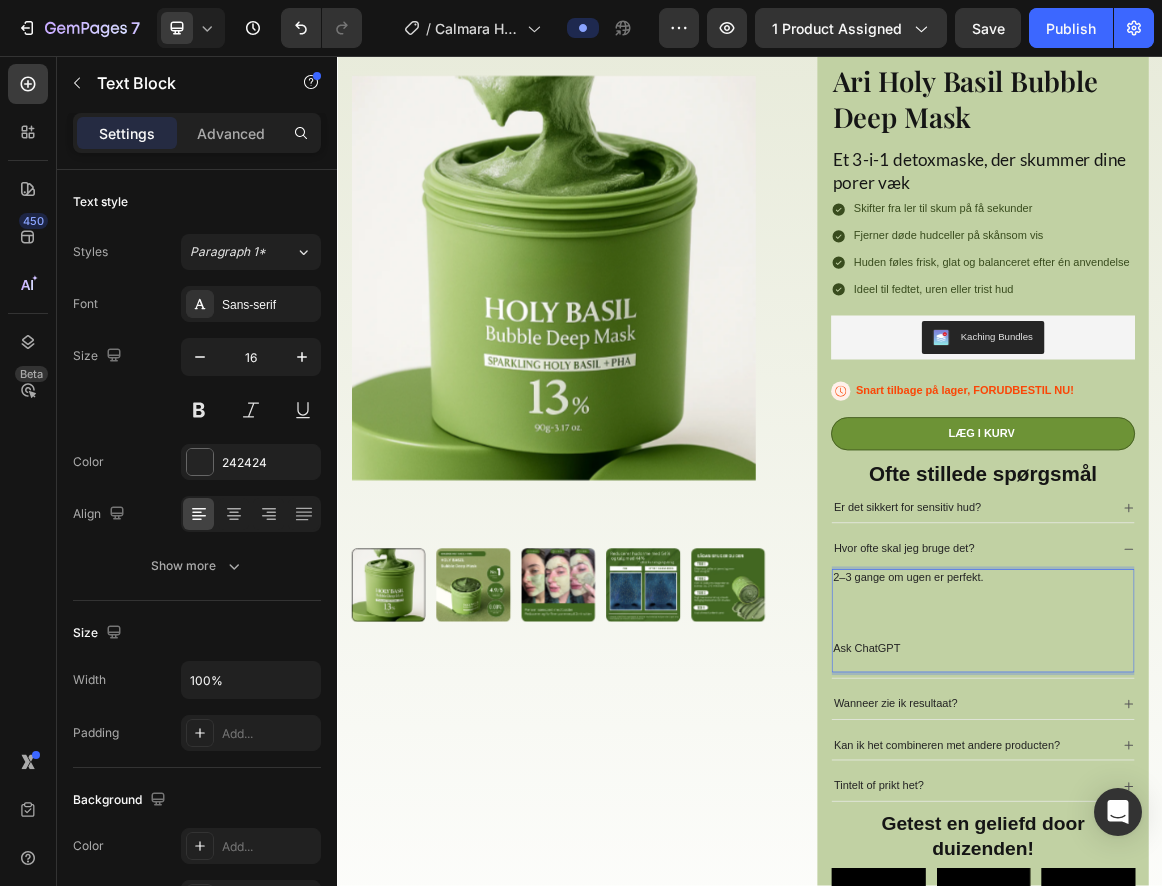 drag, startPoint x: 1202, startPoint y: 931, endPoint x: 1052, endPoint y: 876, distance: 159.76546 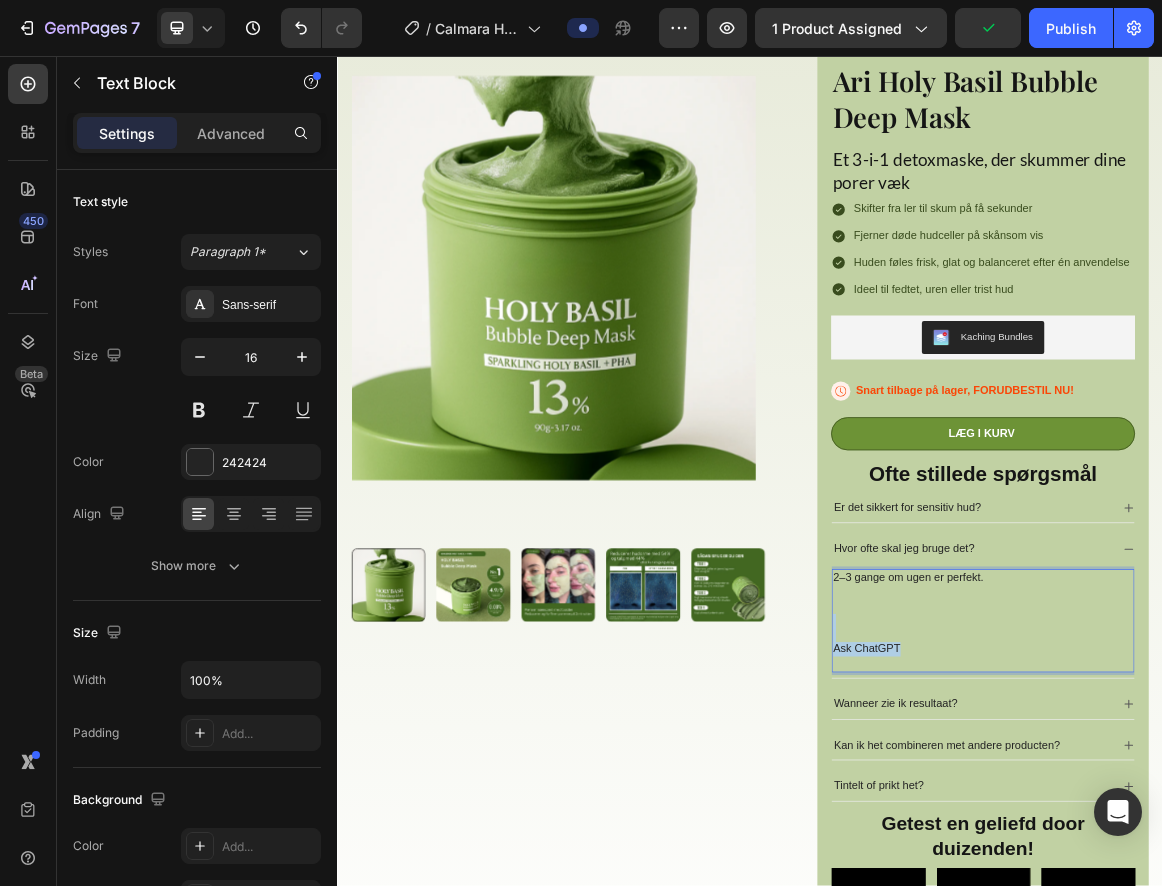 drag, startPoint x: 1062, startPoint y: 871, endPoint x: 1157, endPoint y: 916, distance: 105.11898 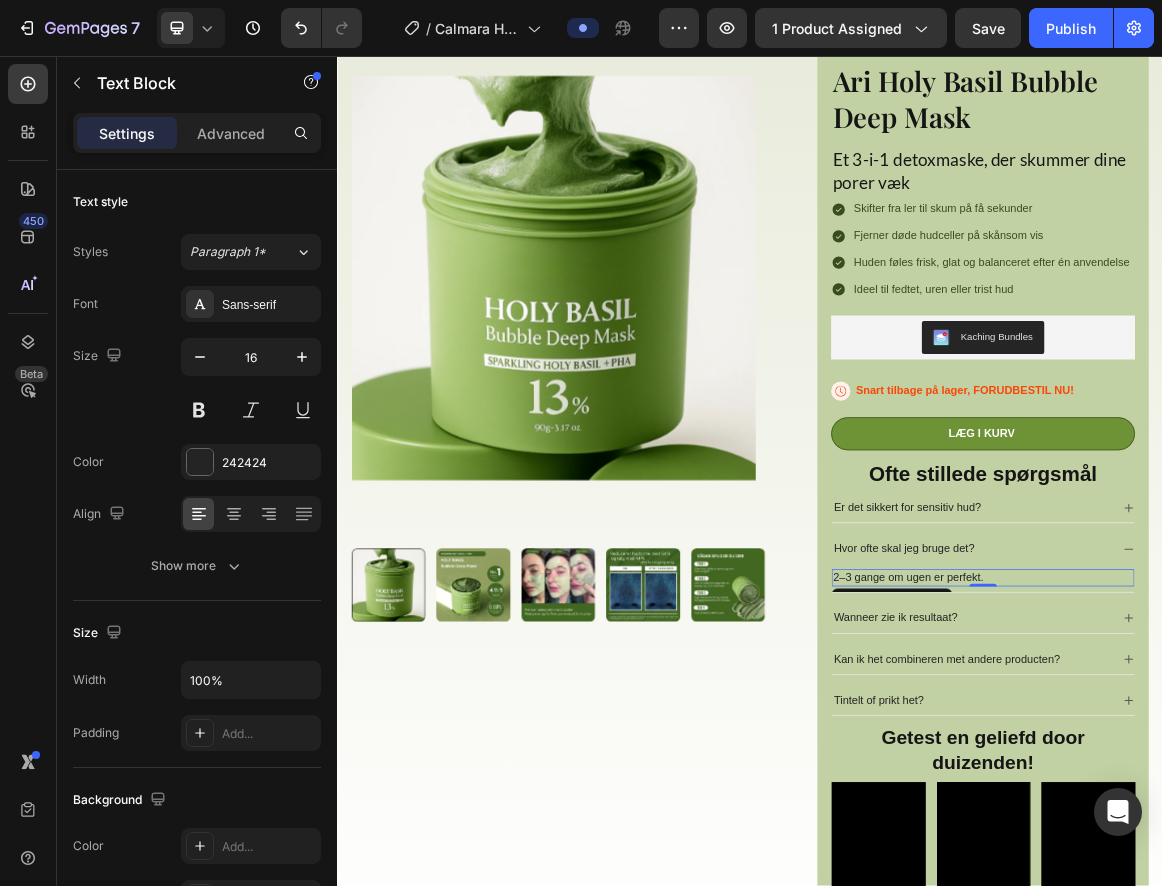 click on "Wanneer zie ik resultaat?" at bounding box center (1149, 874) 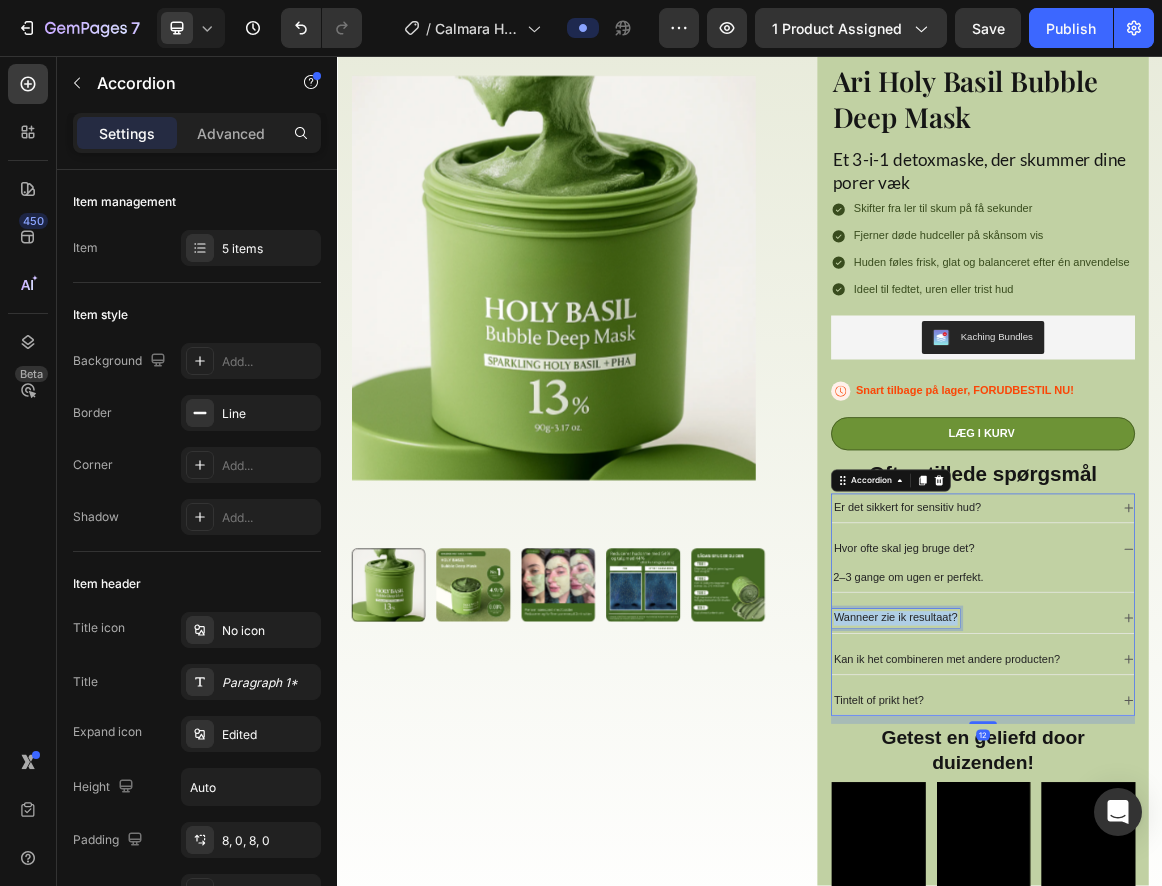 click on "Wanneer zie ik resultaat?" at bounding box center (1149, 874) 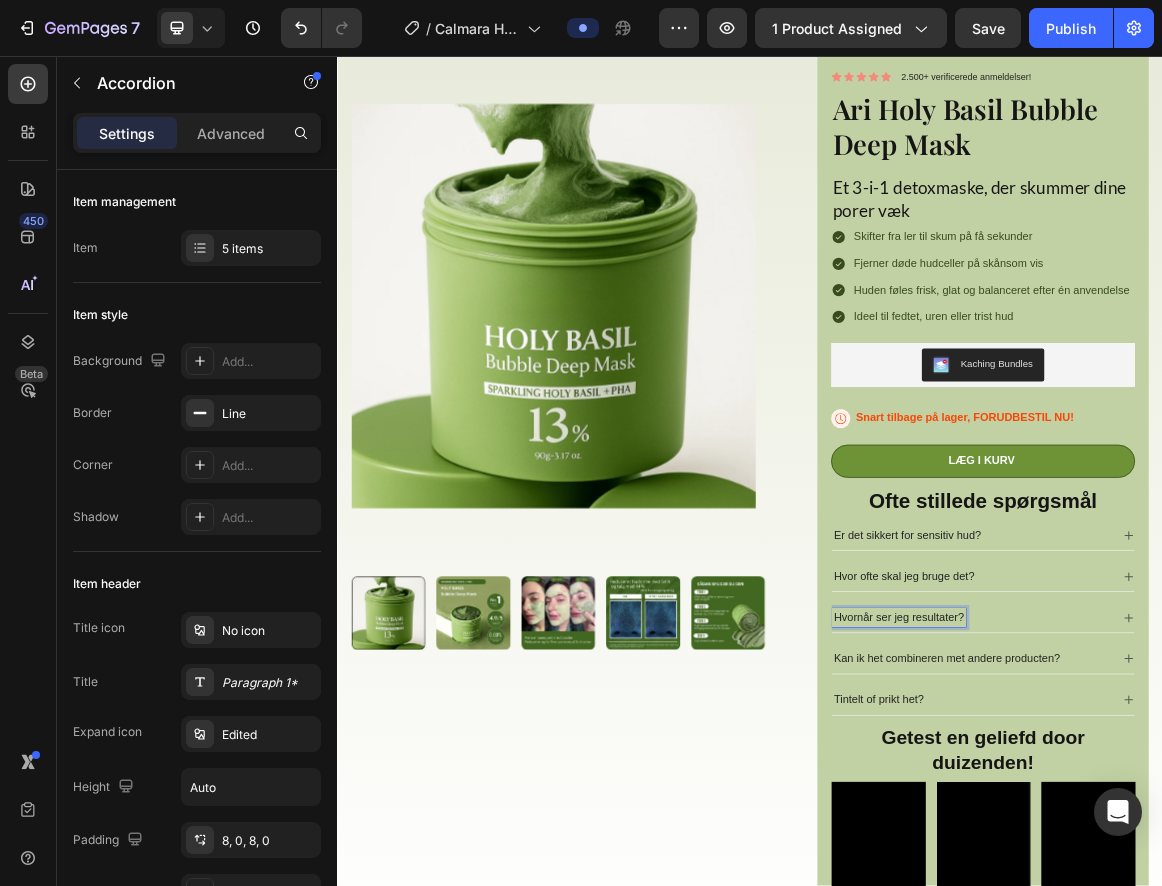 scroll, scrollTop: 281, scrollLeft: 0, axis: vertical 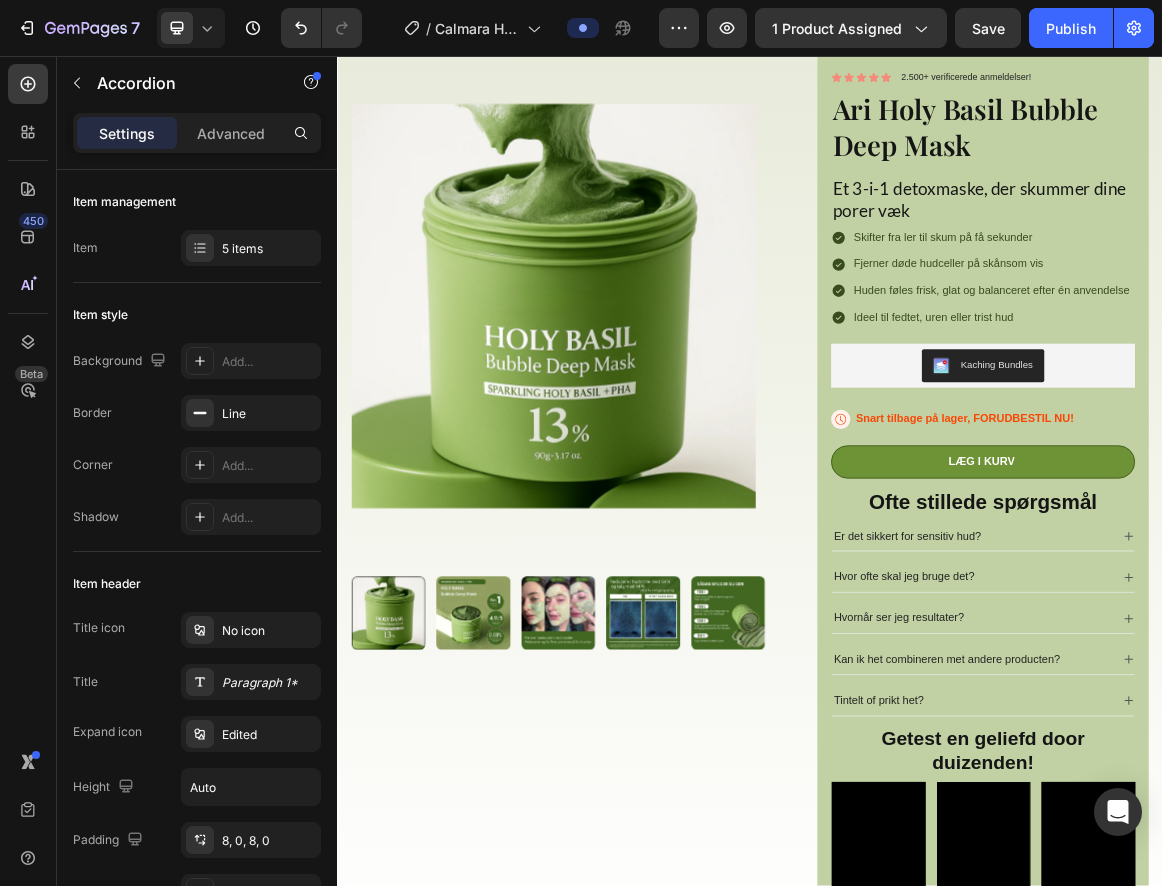 click on "Hvornår ser jeg resultater?" at bounding box center (1260, 874) 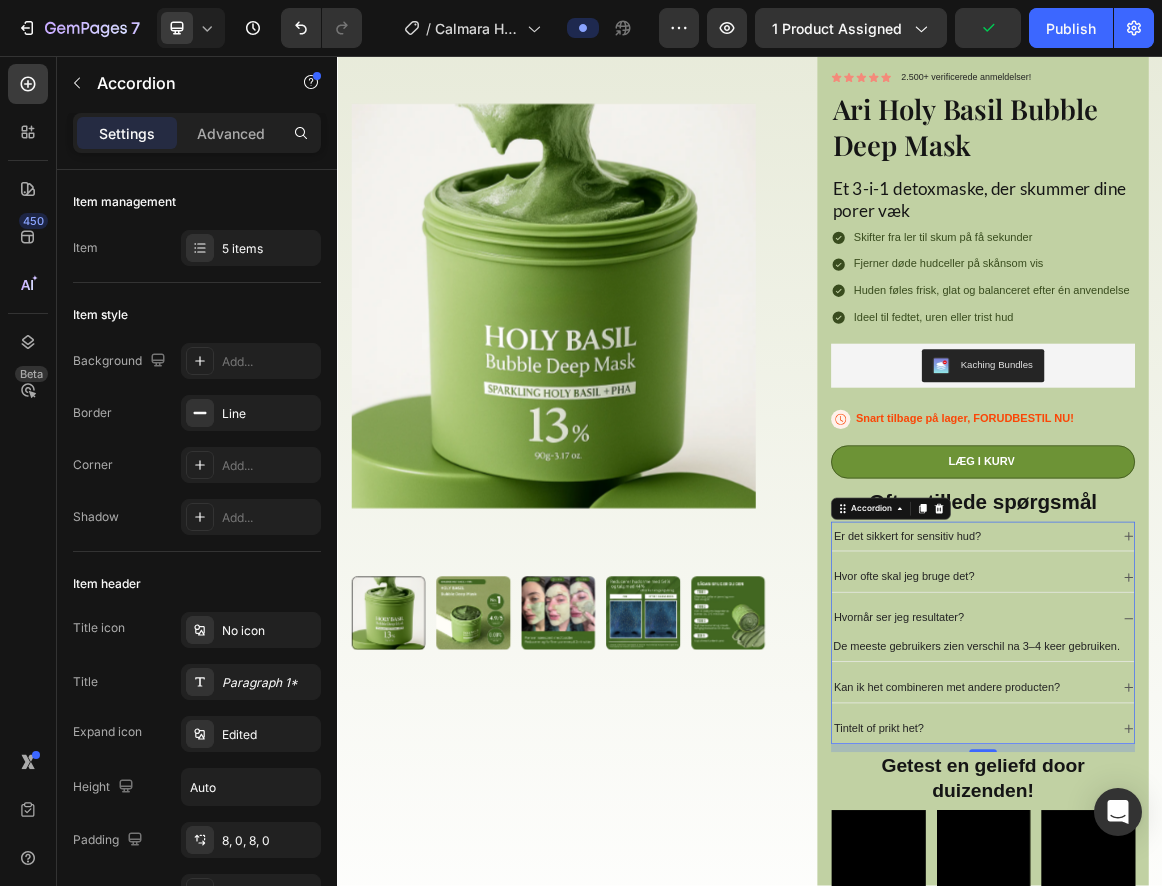 click on "De meeste gebruikers zien verschil na 3–4 keer gebruiken." at bounding box center (1276, 916) 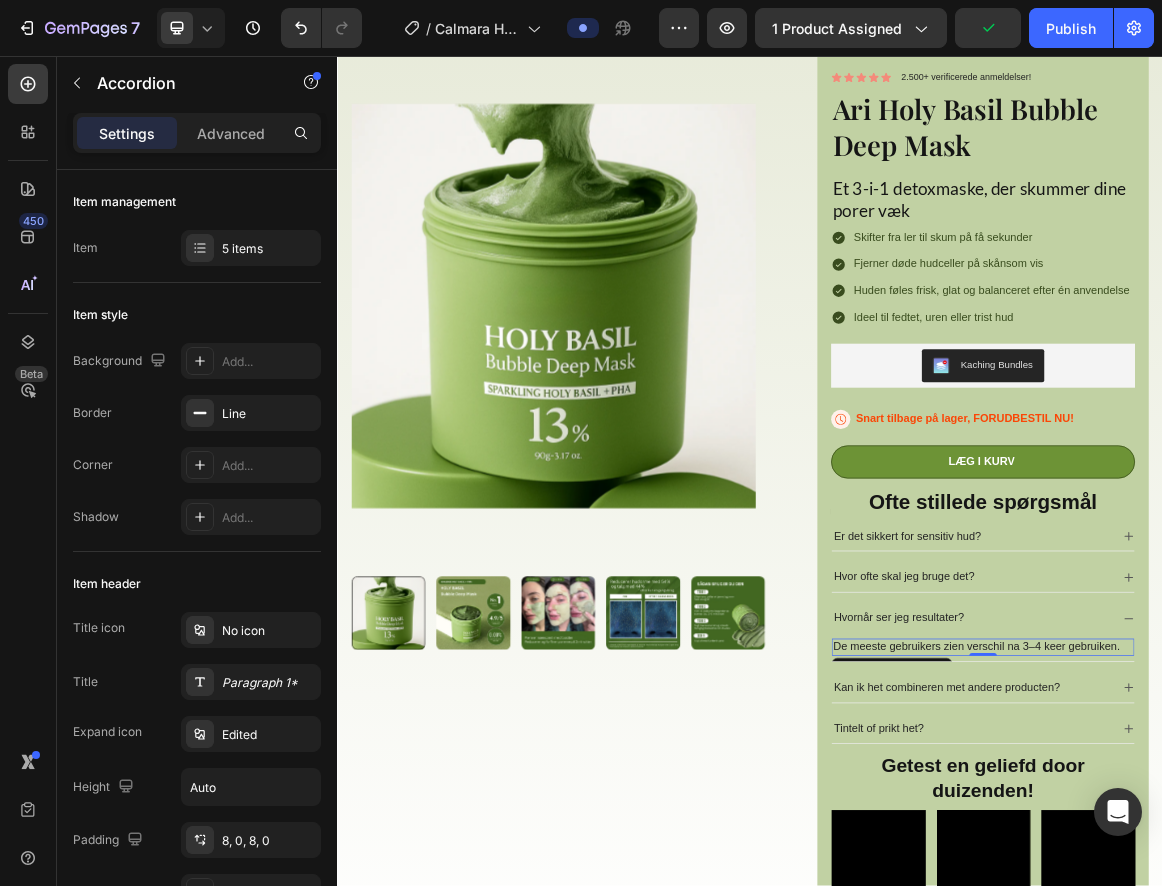click on "De meeste gebruikers zien verschil na 3–4 keer gebruiken." at bounding box center [1276, 916] 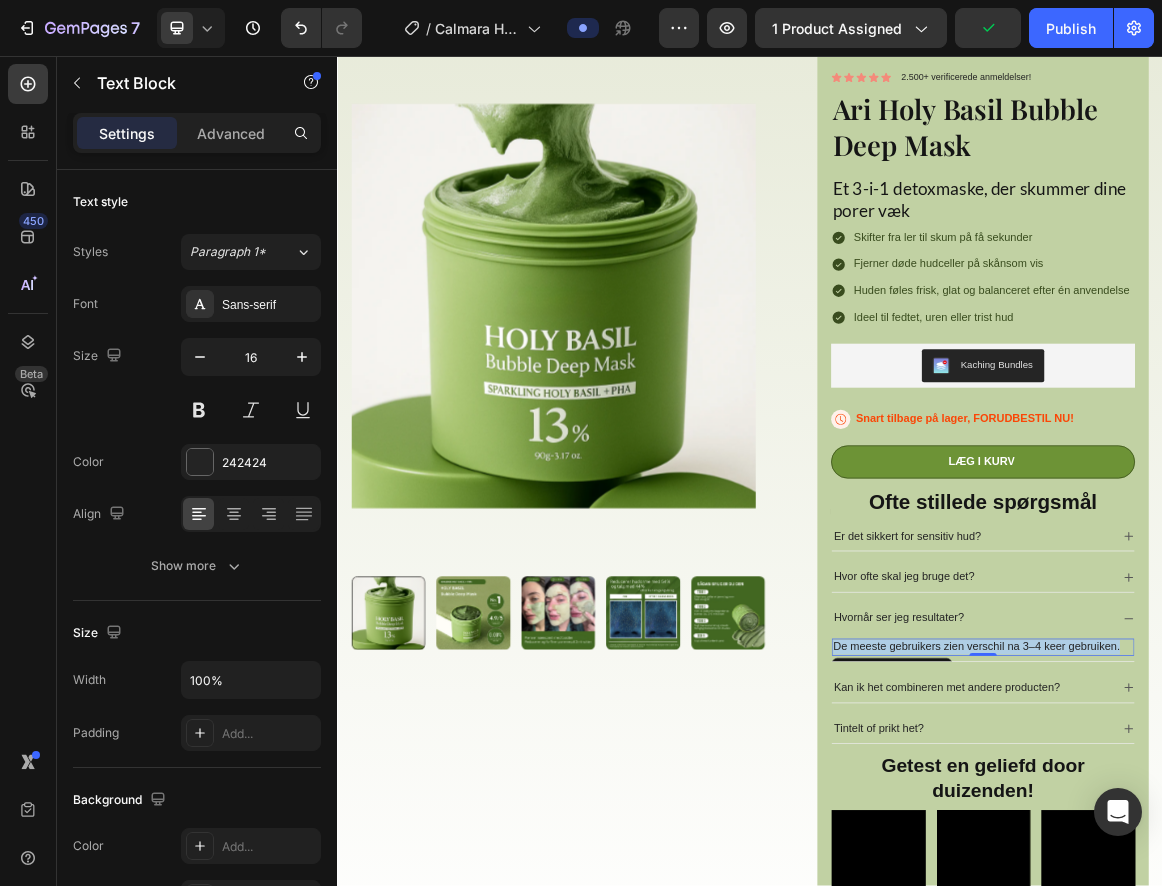 click on "De meeste gebruikers zien verschil na 3–4 keer gebruiken." at bounding box center (1276, 916) 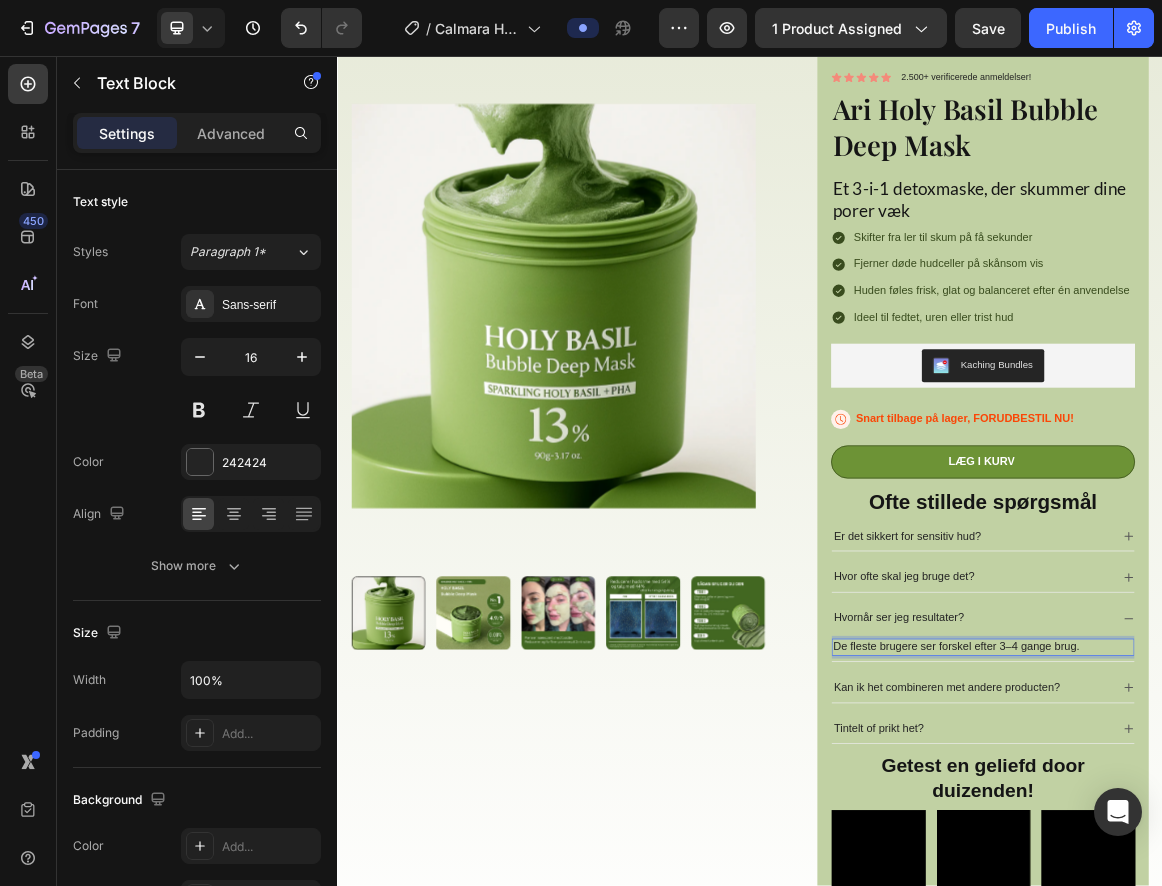 click on "De fleste brugere ser forskel efter 3–4 gange brug." at bounding box center (1276, 916) 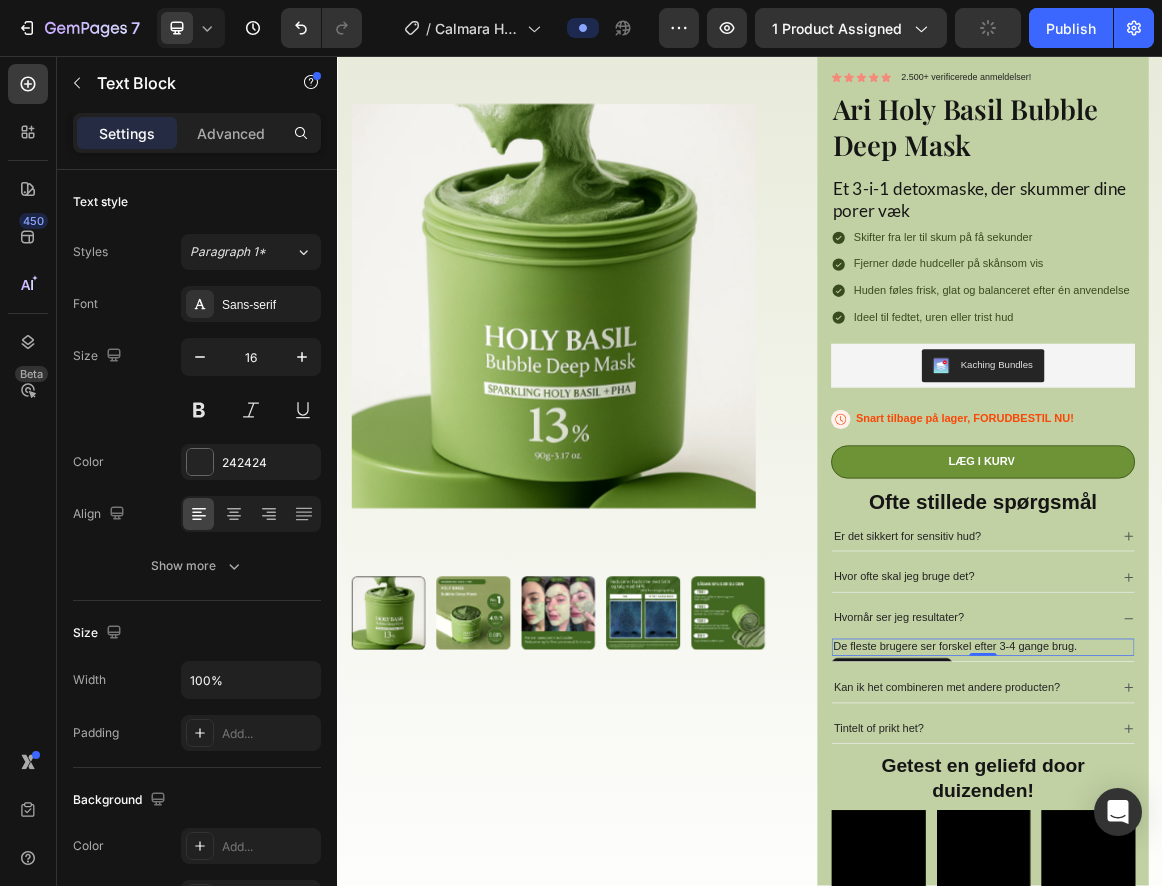 click on "Kan ik het combineren met andere producten?" at bounding box center [1223, 975] 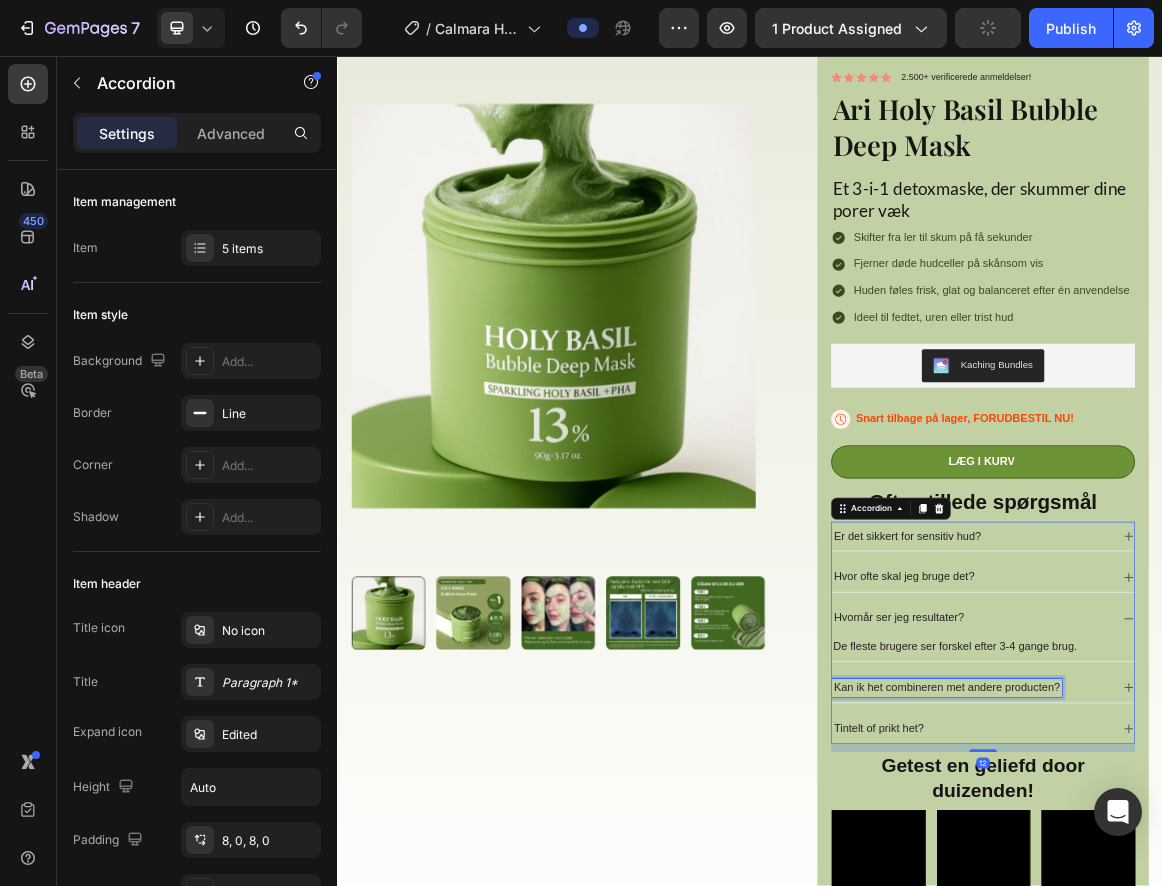 click on "Kan ik het combineren met andere producten?" at bounding box center (1223, 975) 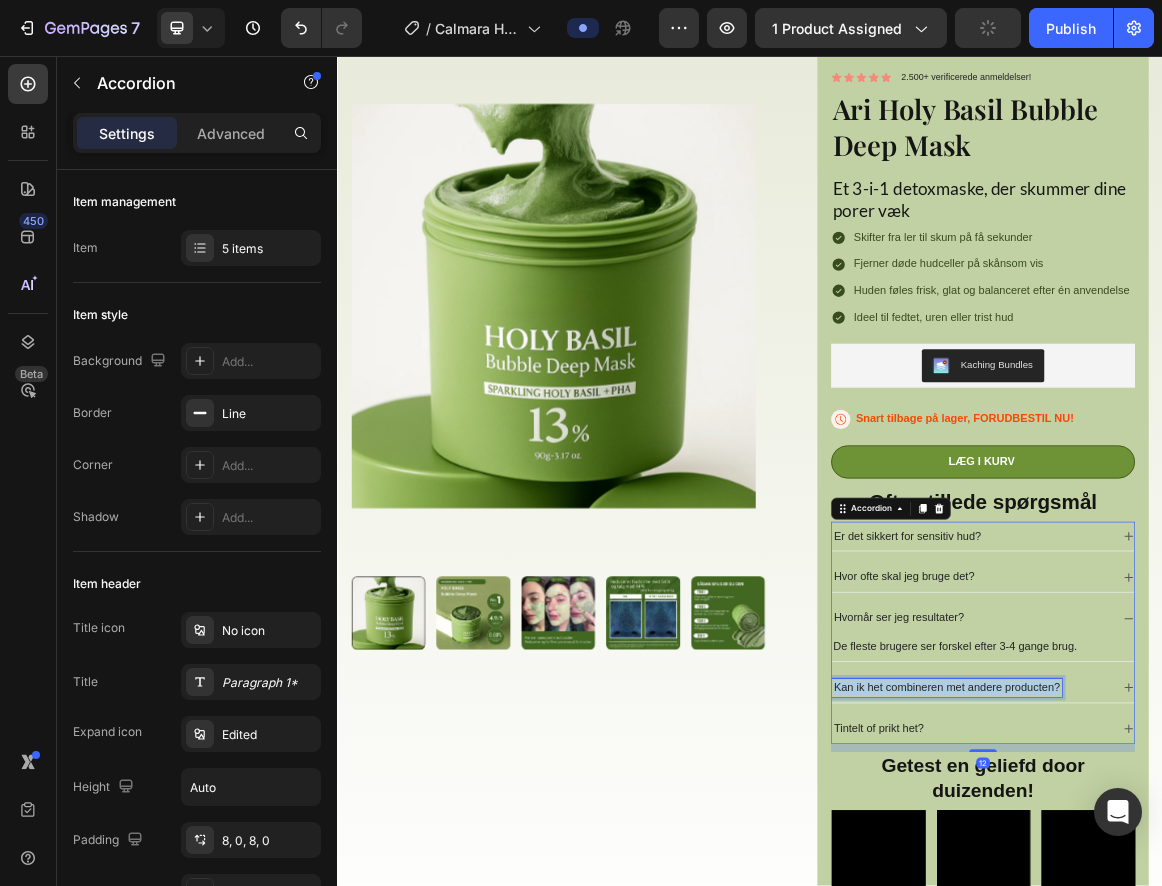click on "Kan ik het combineren met andere producten?" at bounding box center (1223, 975) 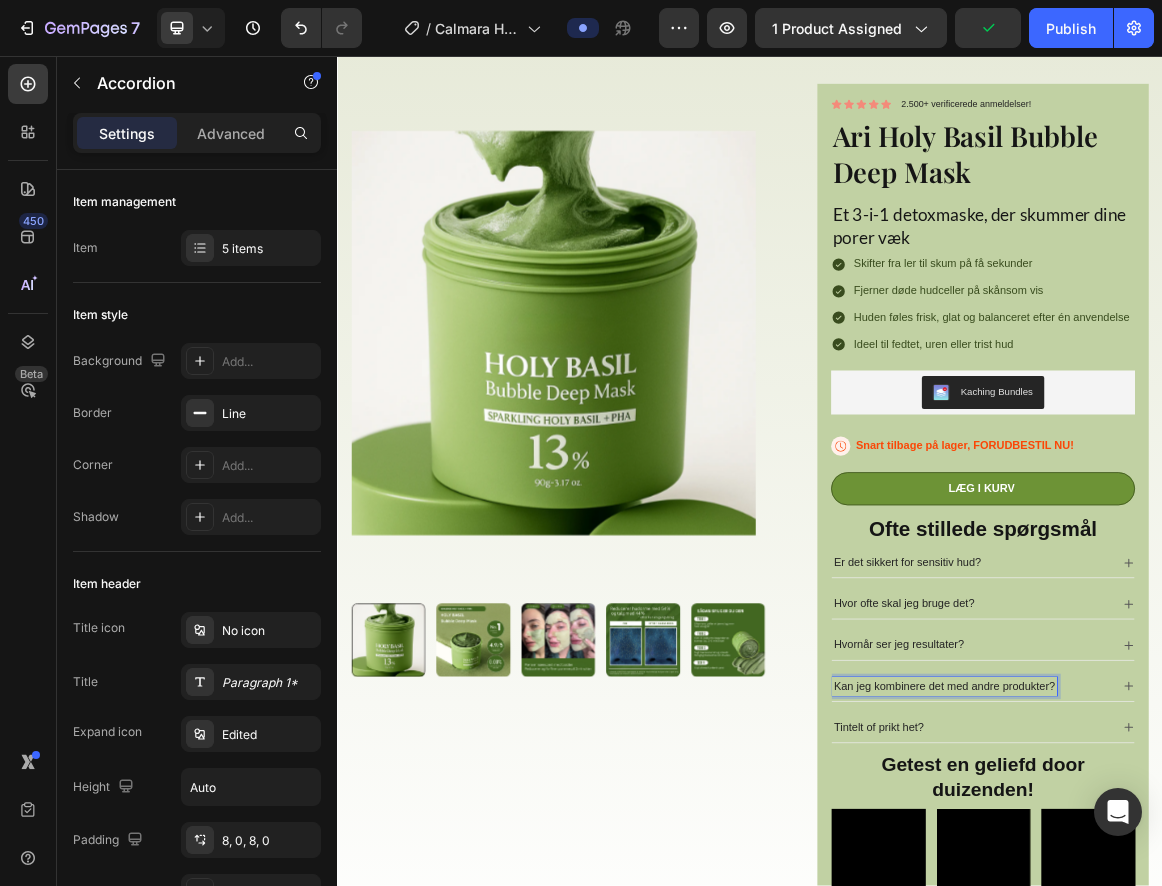 scroll, scrollTop: 240, scrollLeft: 0, axis: vertical 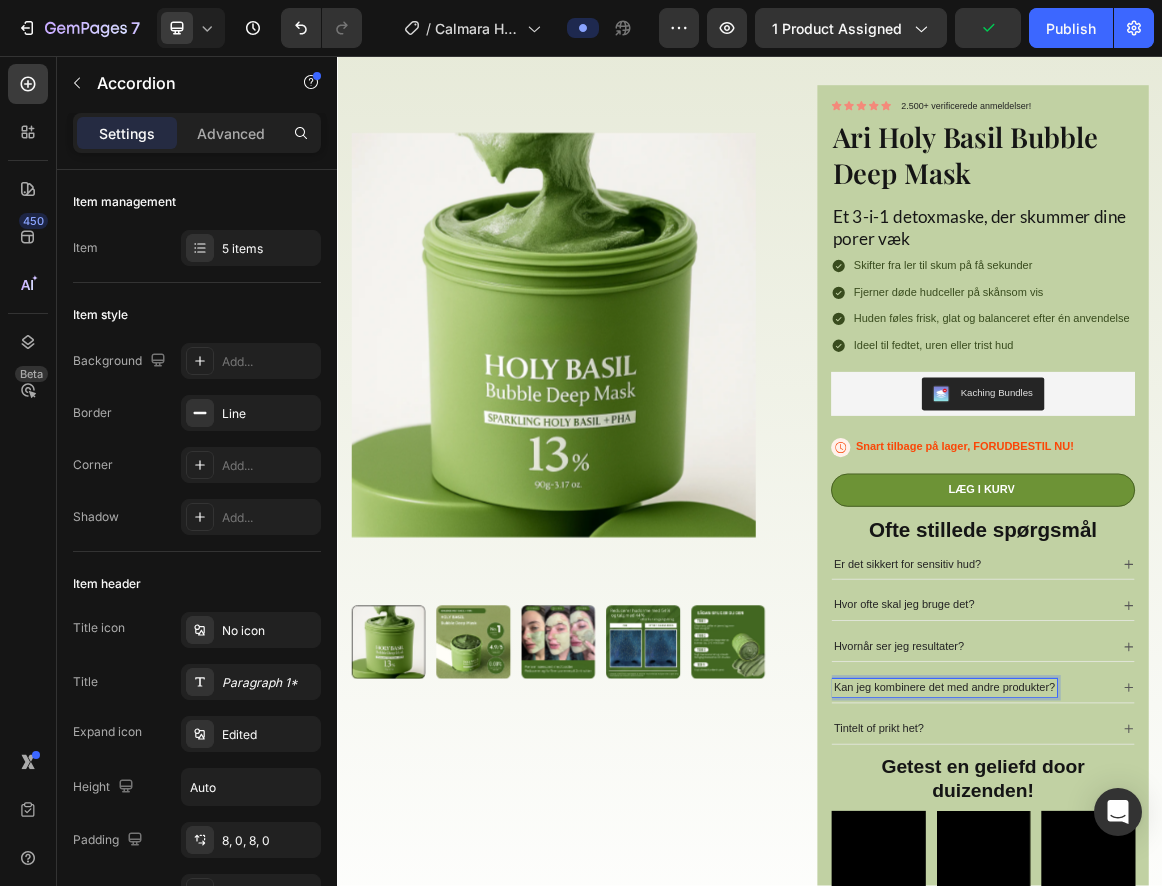 click on "Kan jeg kombinere det med andre produkter?" at bounding box center (1276, 975) 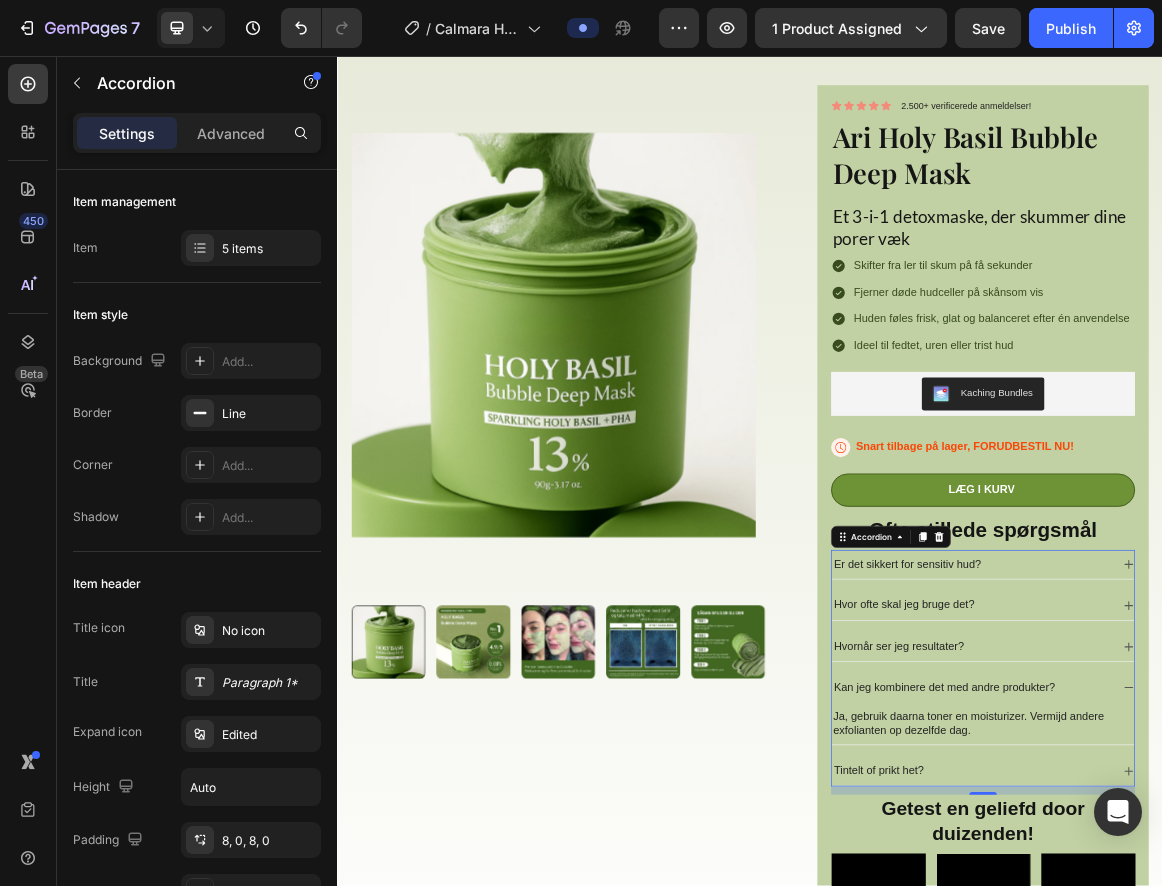 click on "Ja, gebruik daarna toner en moisturizer. Vermijd andere exfolianten op dezelfde dag." at bounding box center [1276, 1028] 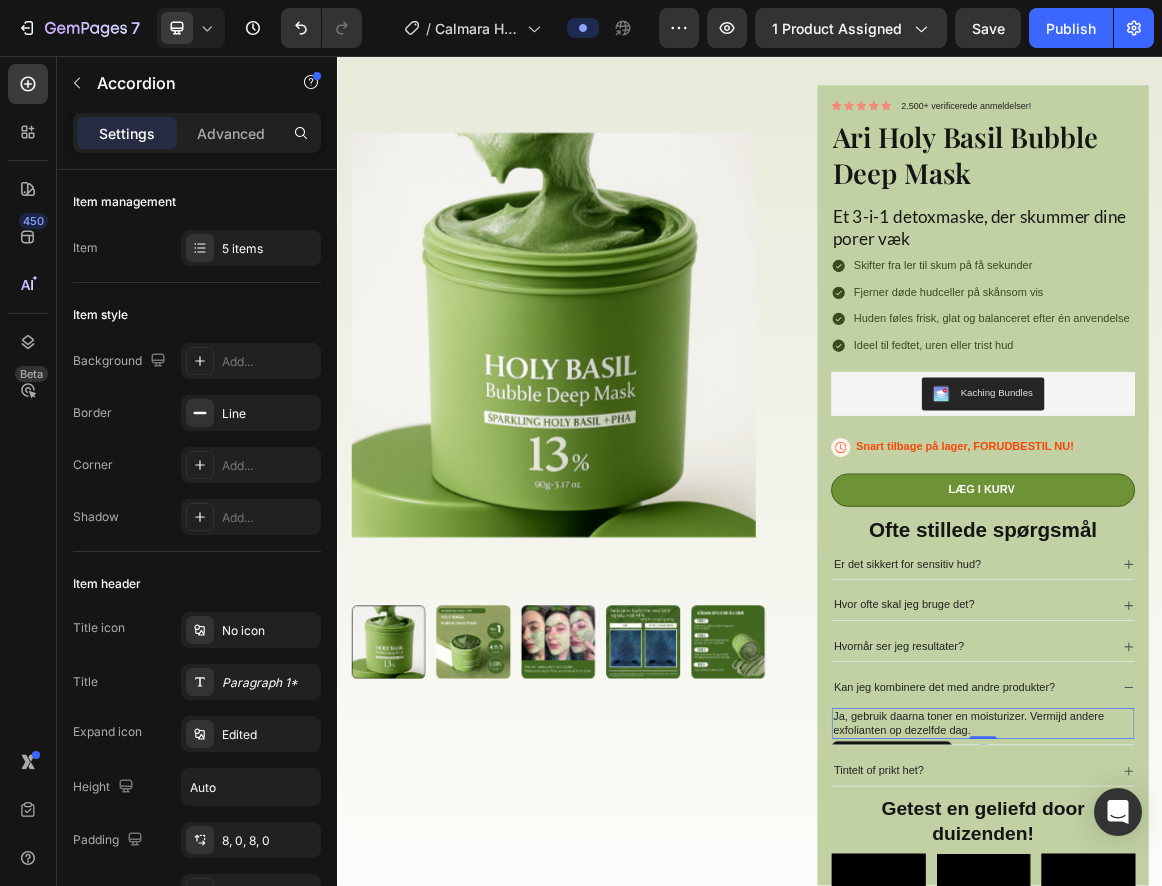 click on "Ja, gebruik daarna toner en moisturizer. Vermijd andere exfolianten op dezelfde dag." at bounding box center [1276, 1028] 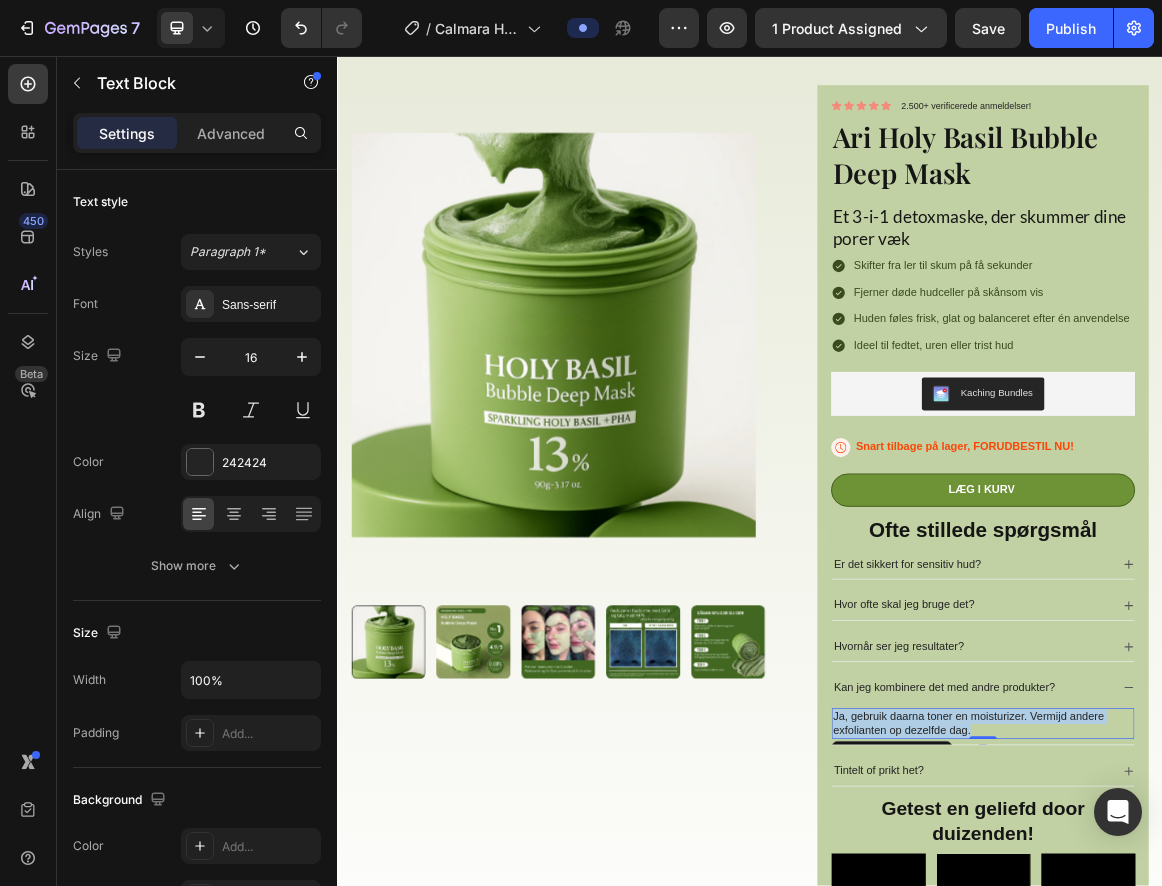 click on "Ja, gebruik daarna toner en moisturizer. Vermijd andere exfolianten op dezelfde dag." at bounding box center (1276, 1028) 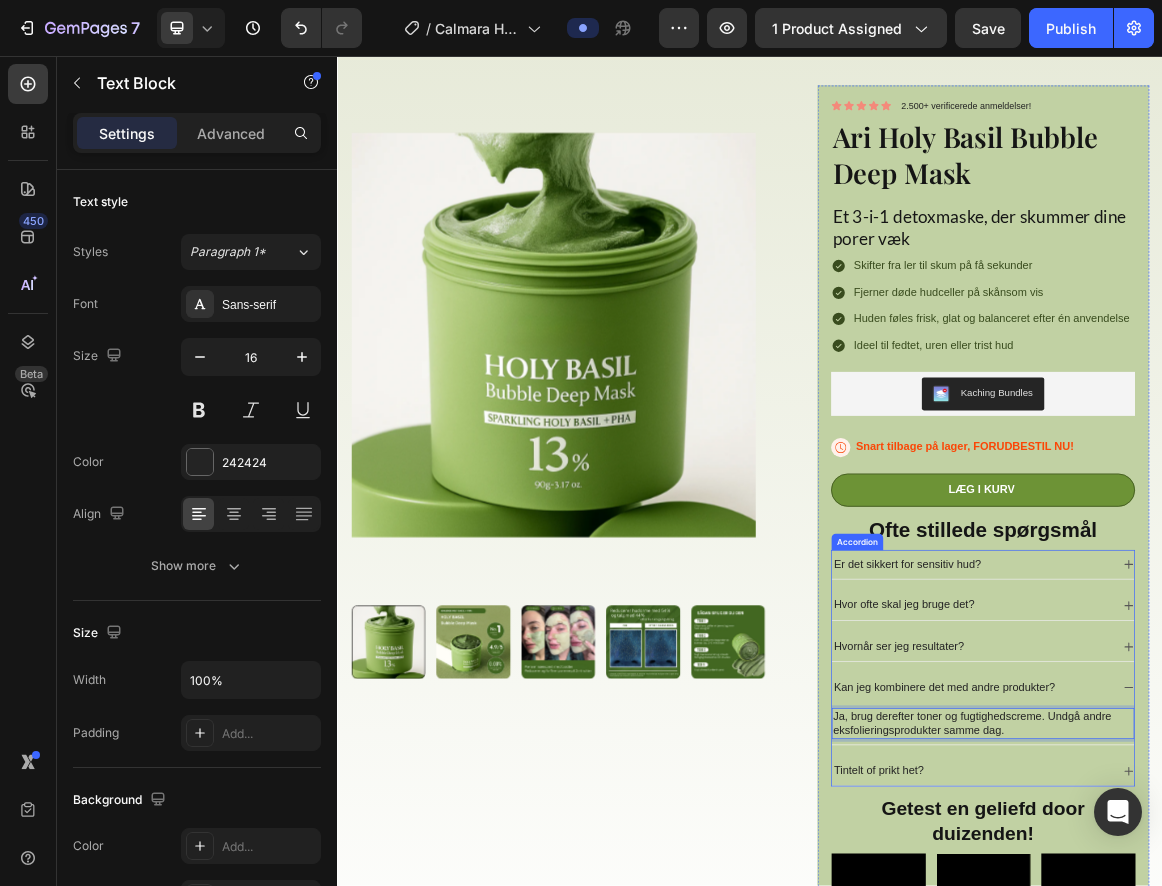 click on "Tintelt of prikt het?" at bounding box center (1260, 1096) 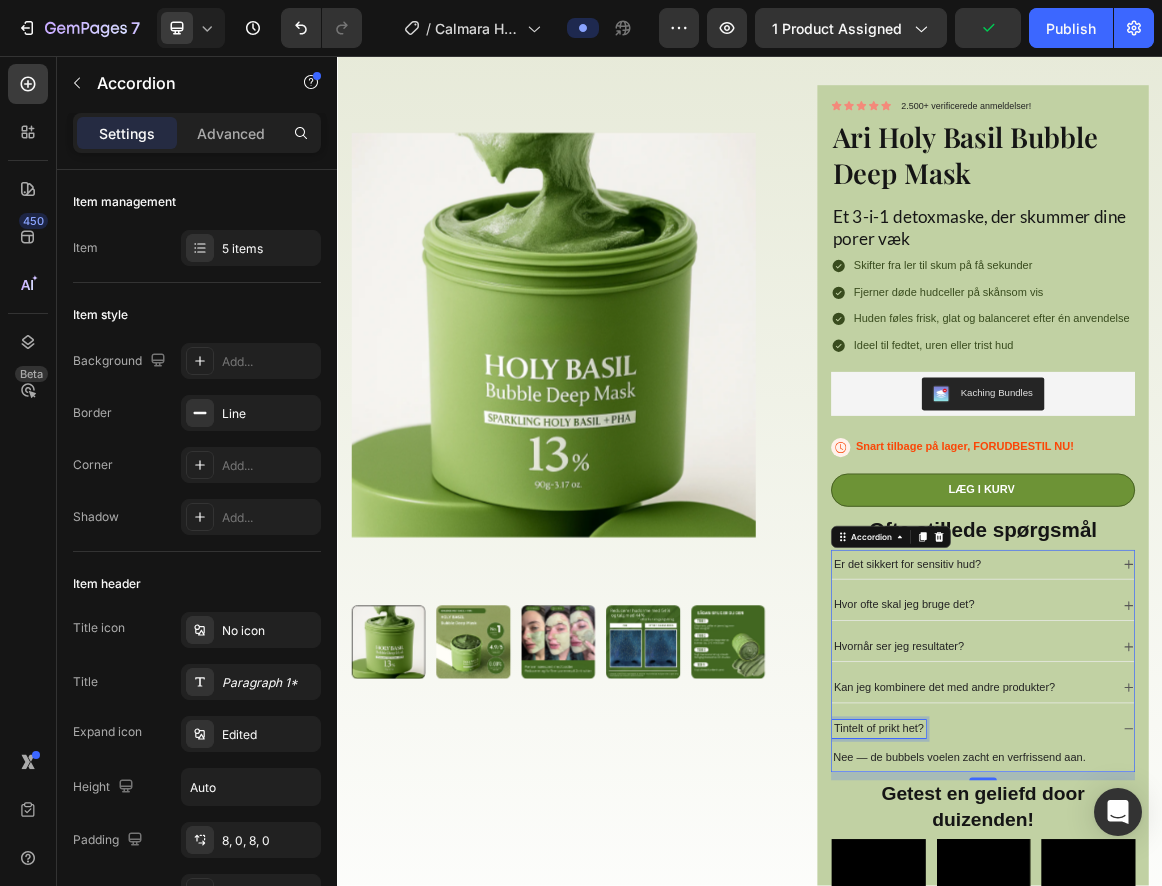 click on "Tintelt of prikt het?" at bounding box center [1124, 1035] 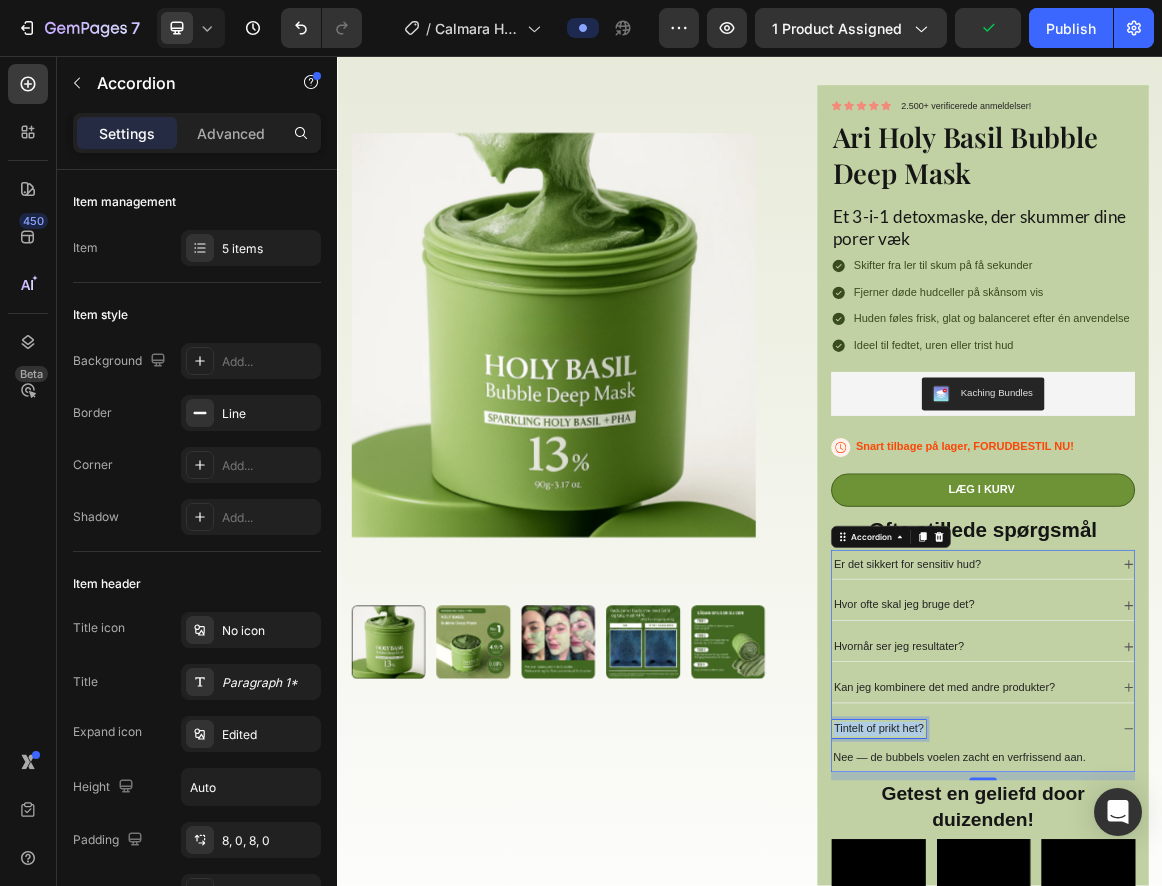 click on "Tintelt of prikt het?" at bounding box center [1124, 1035] 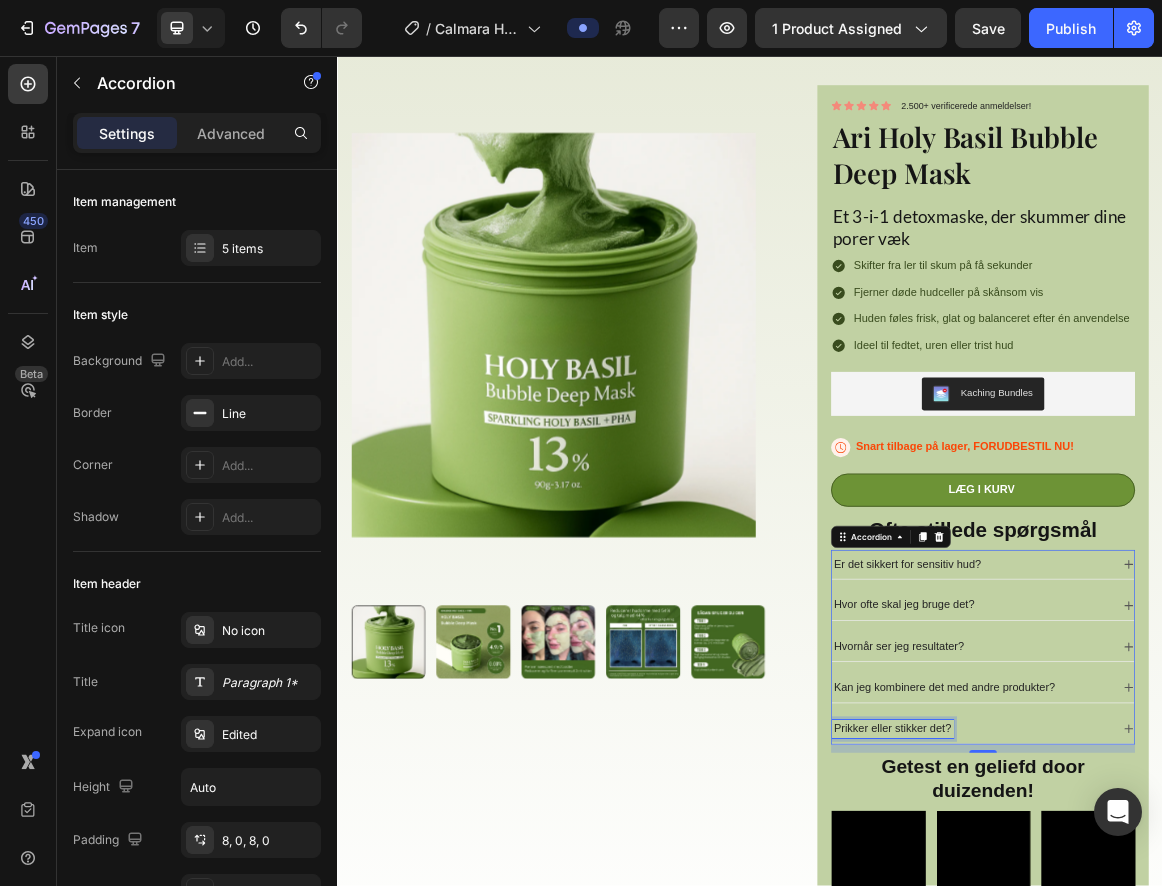 click on "Prikker eller stikker det?" at bounding box center (1144, 1035) 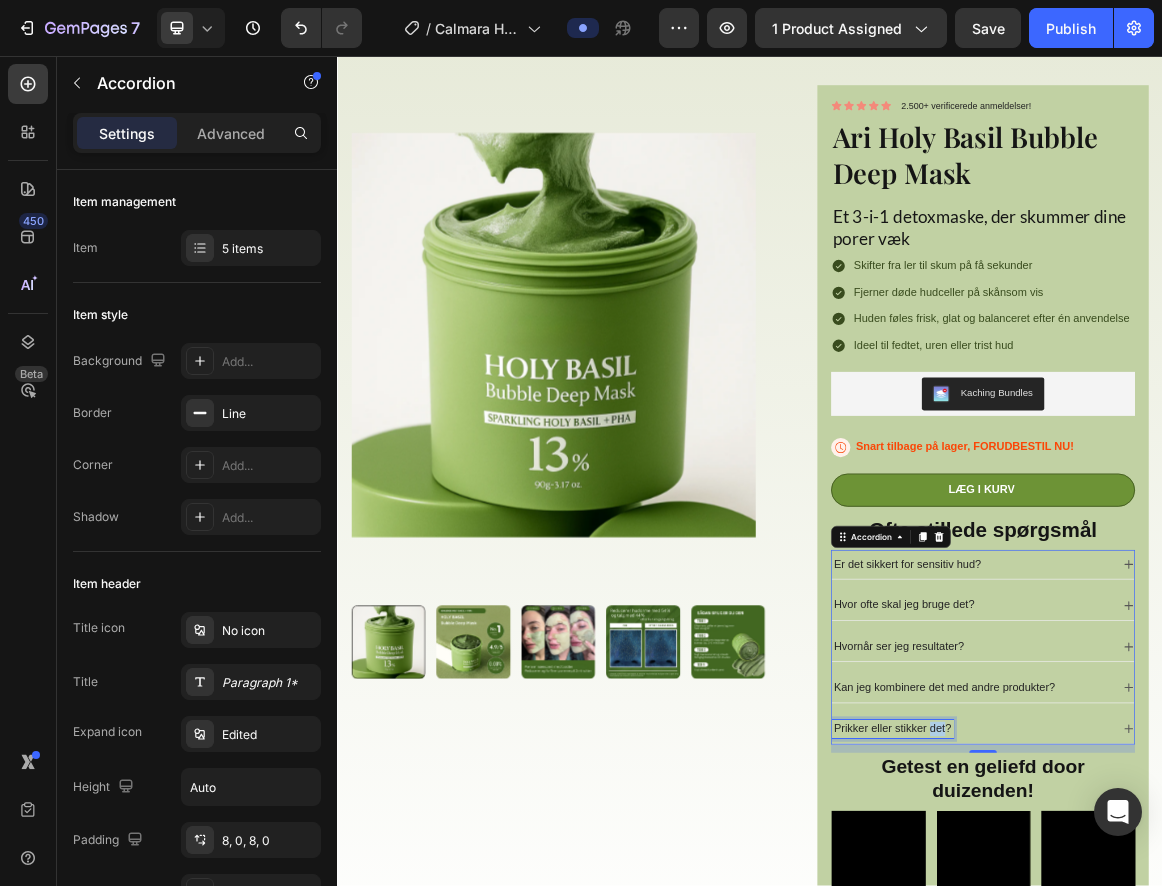 click on "Prikker eller stikker det?" at bounding box center (1144, 1035) 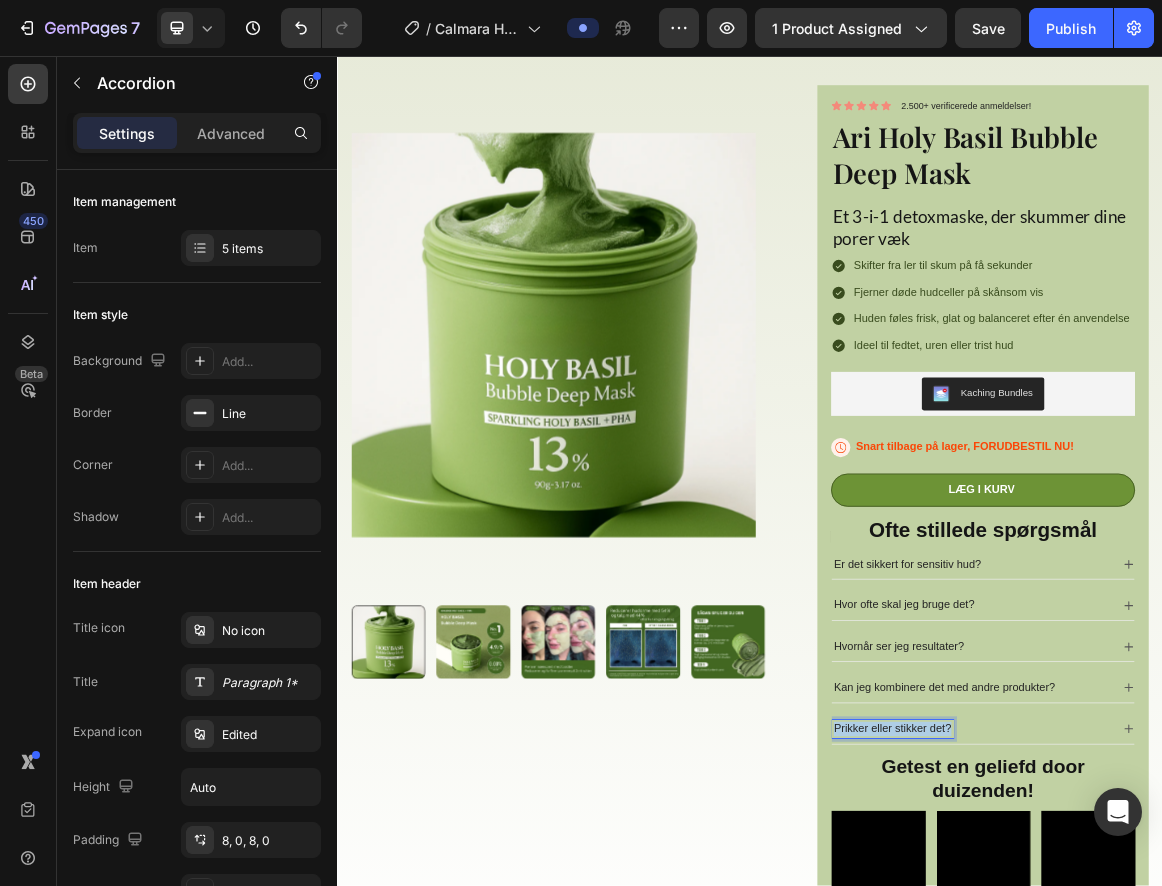 click on "Prikker eller stikker det?" at bounding box center [1144, 1035] 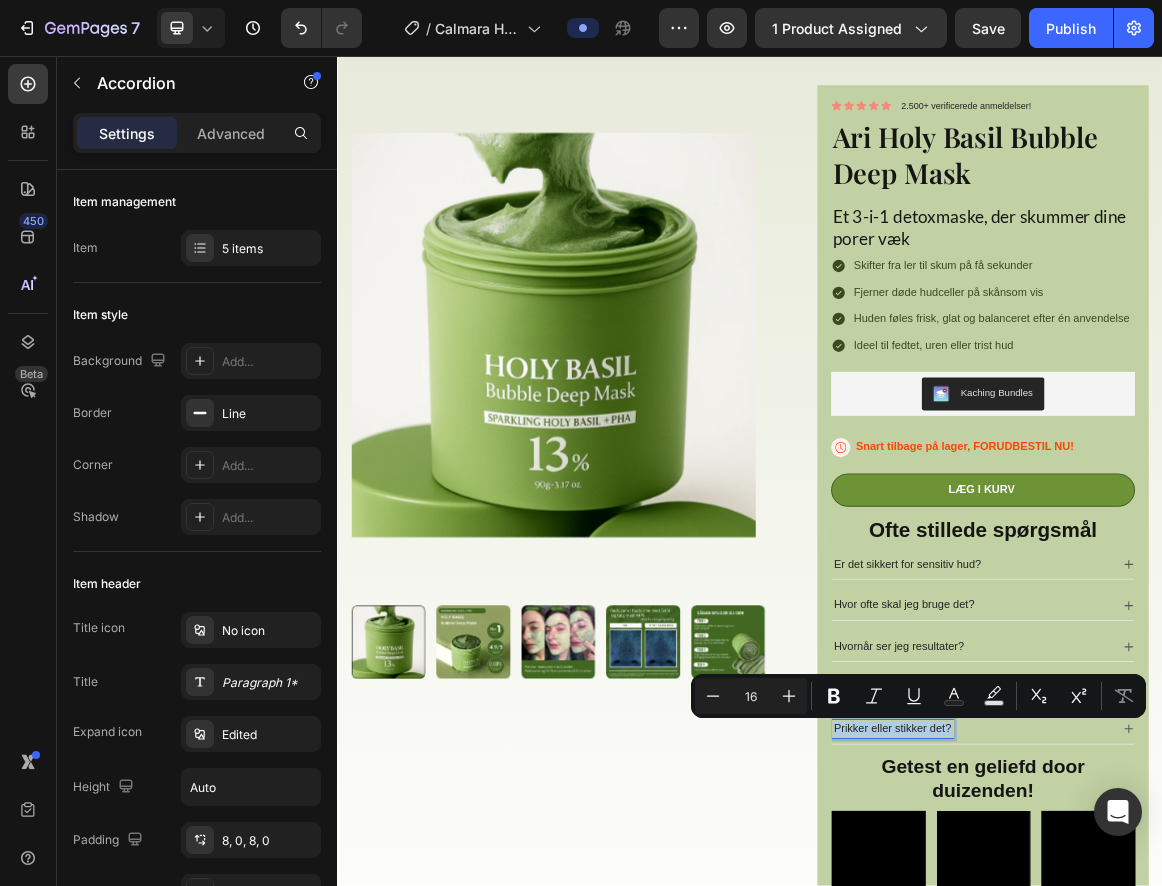 click on "Prikker eller stikker det?" at bounding box center (1260, 1035) 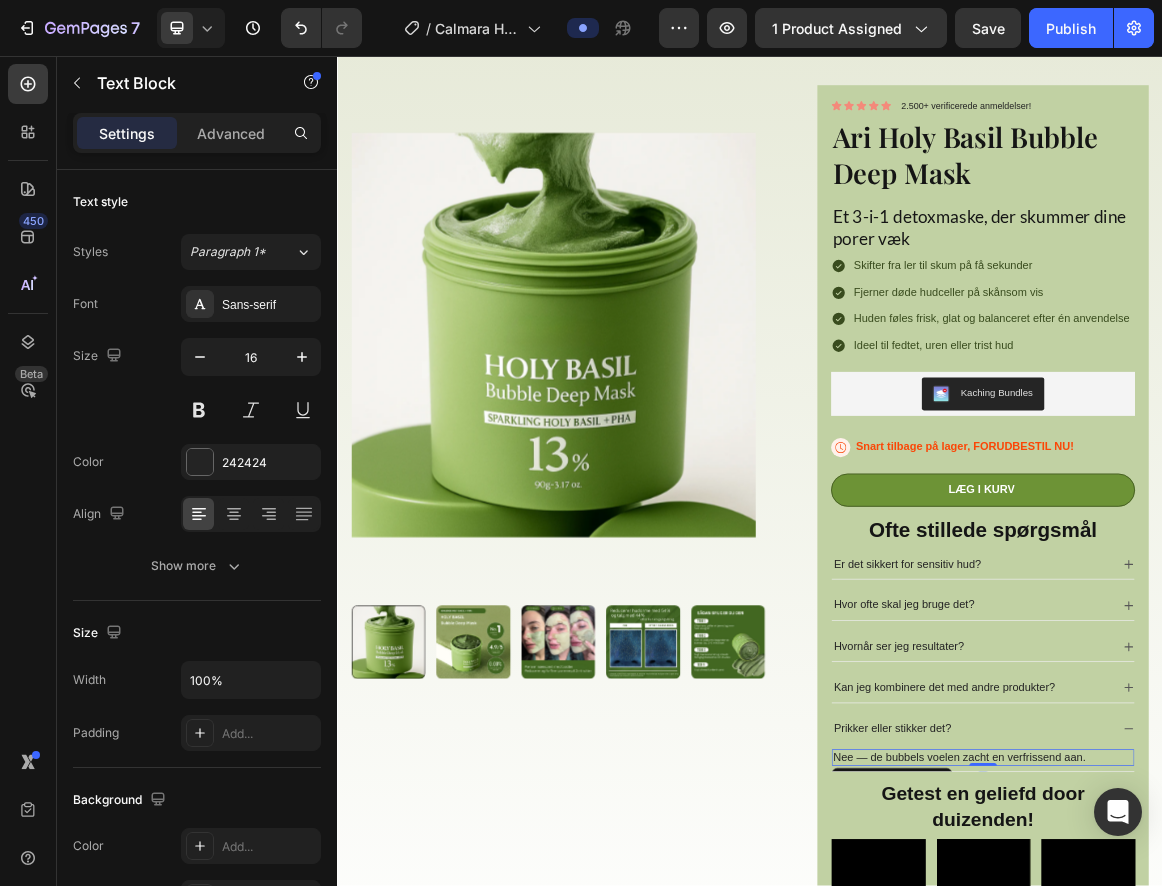 click on "Nee — de bubbels voelen zacht en verfrissend aan." at bounding box center (1276, 1077) 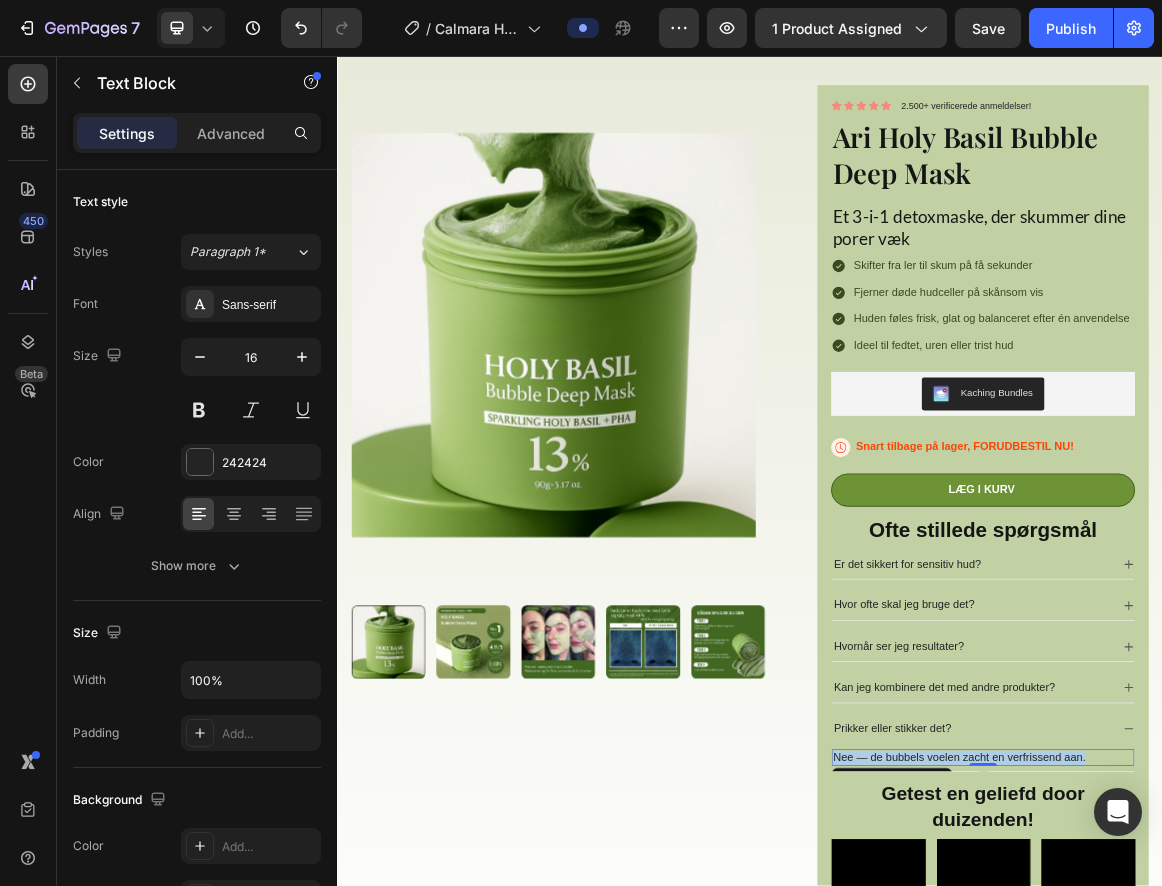 click on "Nee — de bubbels voelen zacht en verfrissend aan." at bounding box center (1276, 1077) 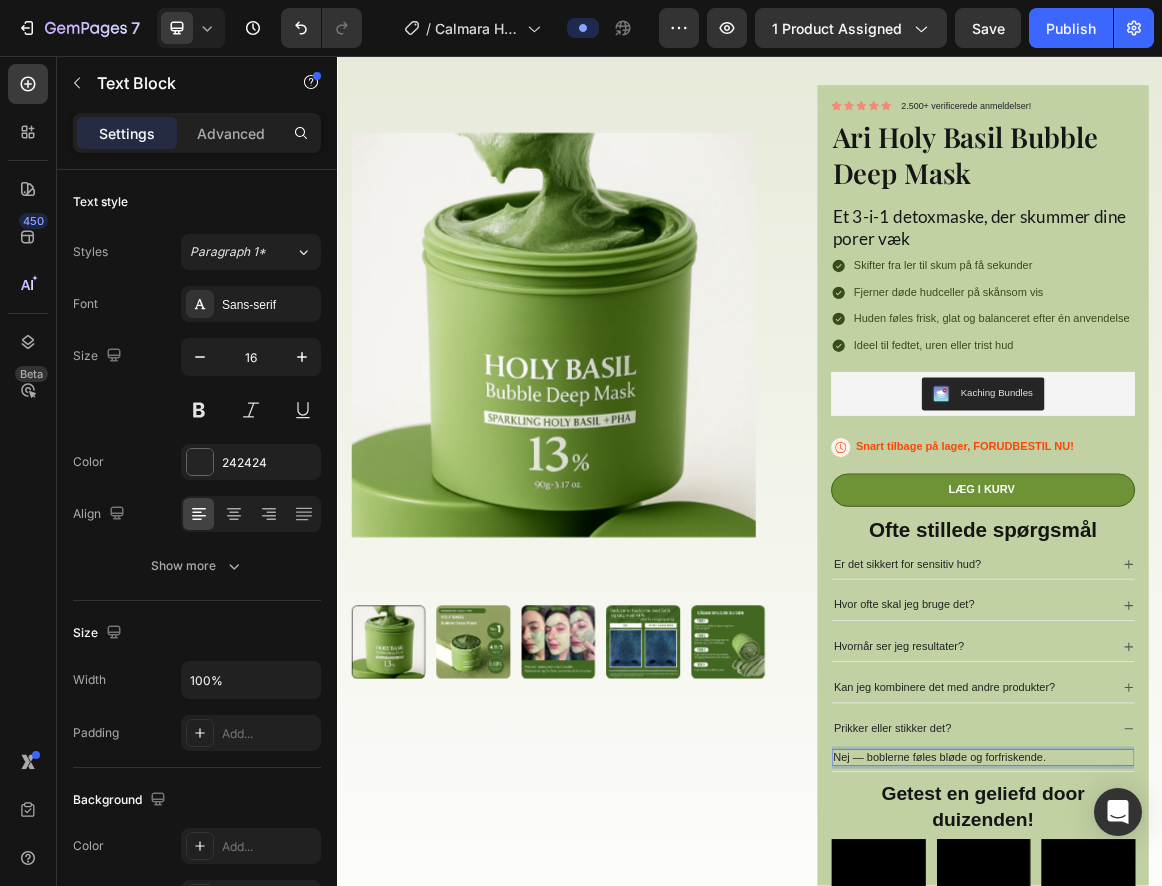 click on "Nej — boblerne føles bløde og forfriskende." at bounding box center (1276, 1077) 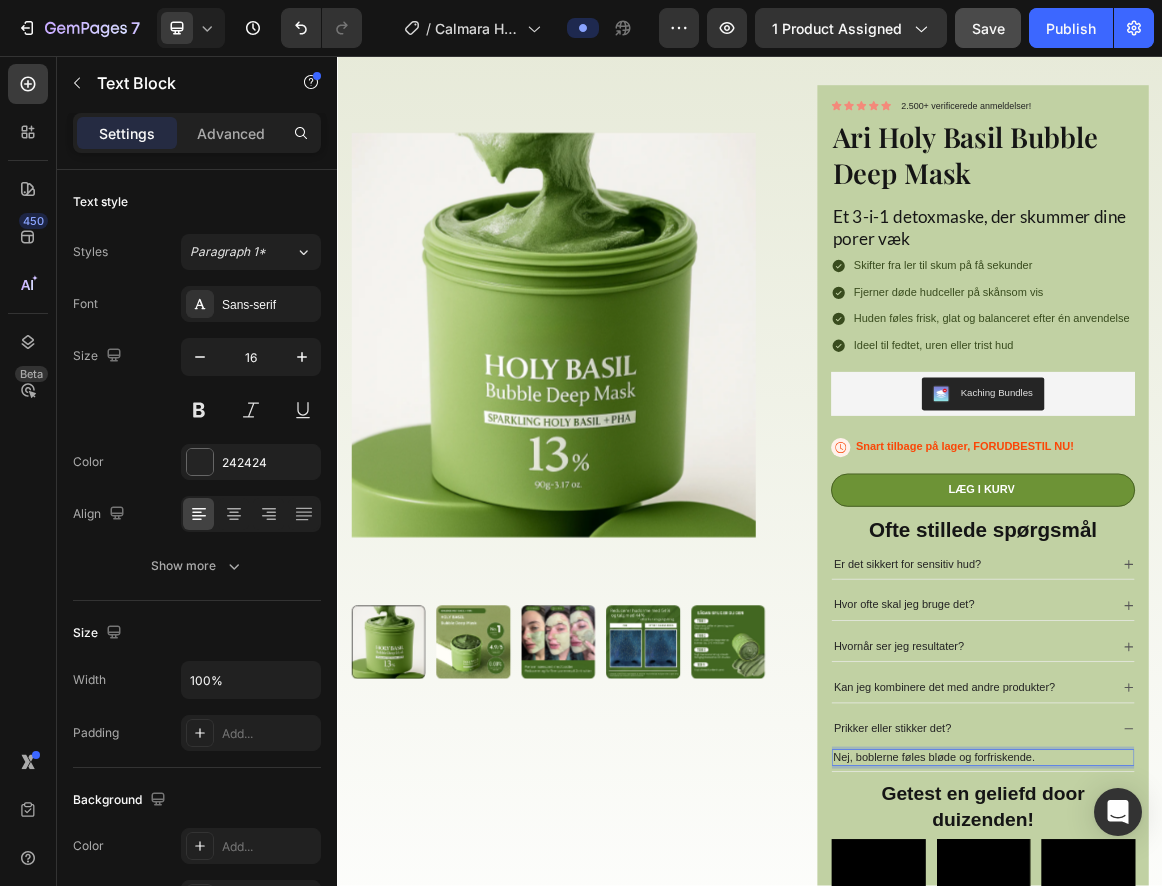 click on "Save" at bounding box center [988, 28] 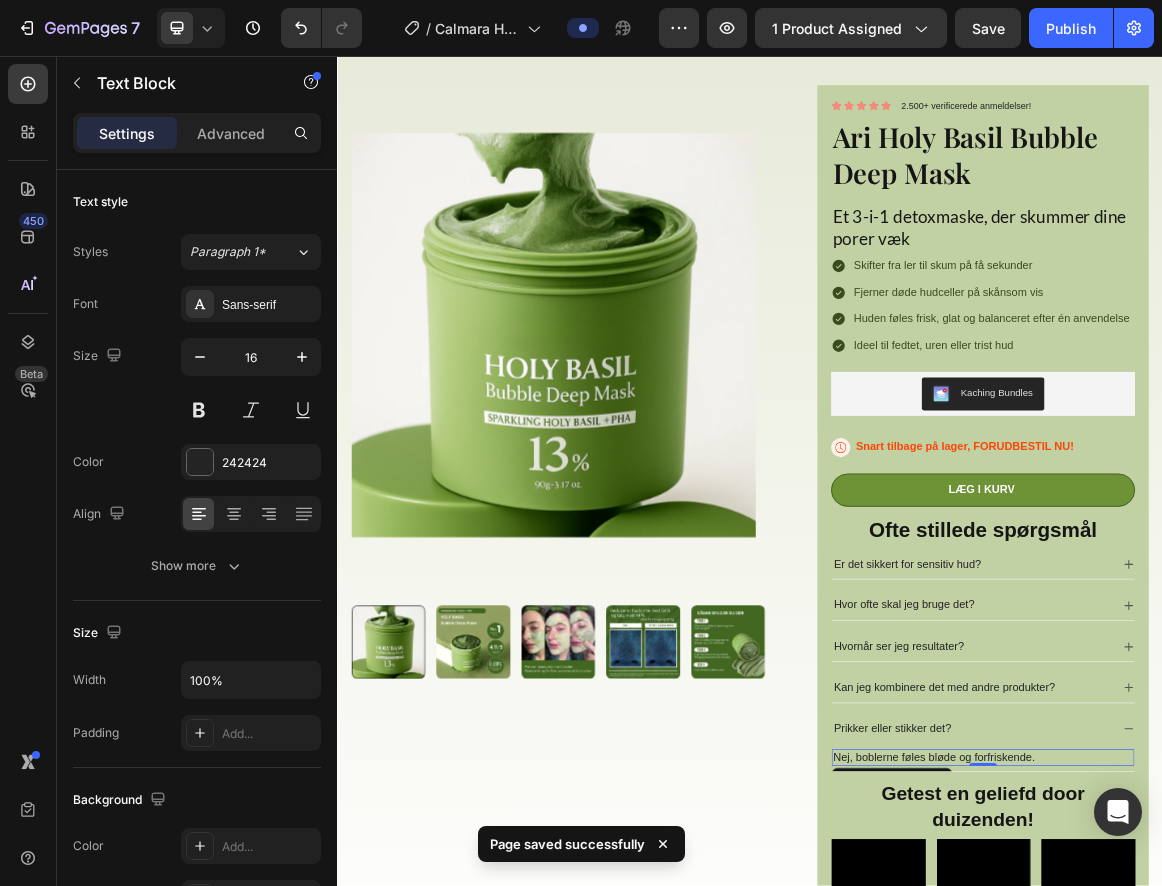 click on "Getest en geliefd door duizenden!" at bounding box center [1276, 1148] 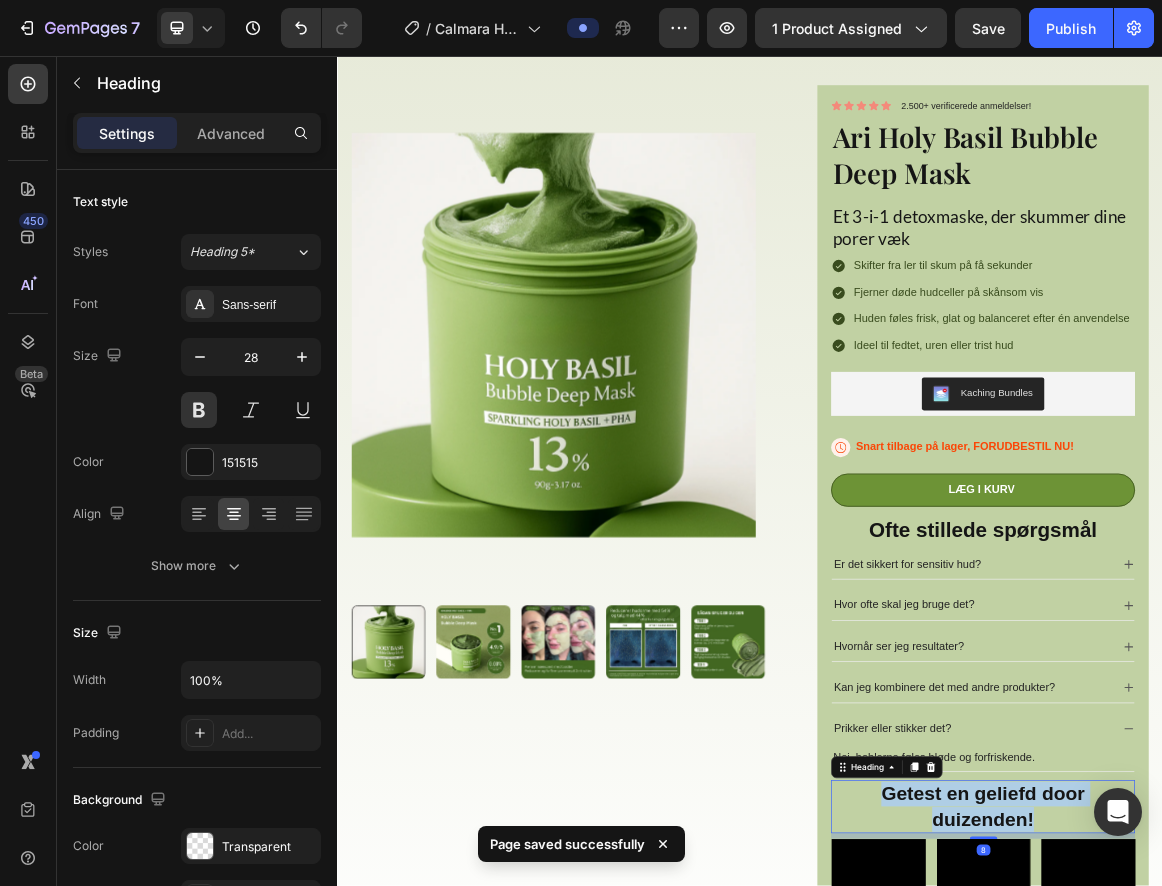 click on "Getest en geliefd door duizenden!" at bounding box center (1276, 1148) 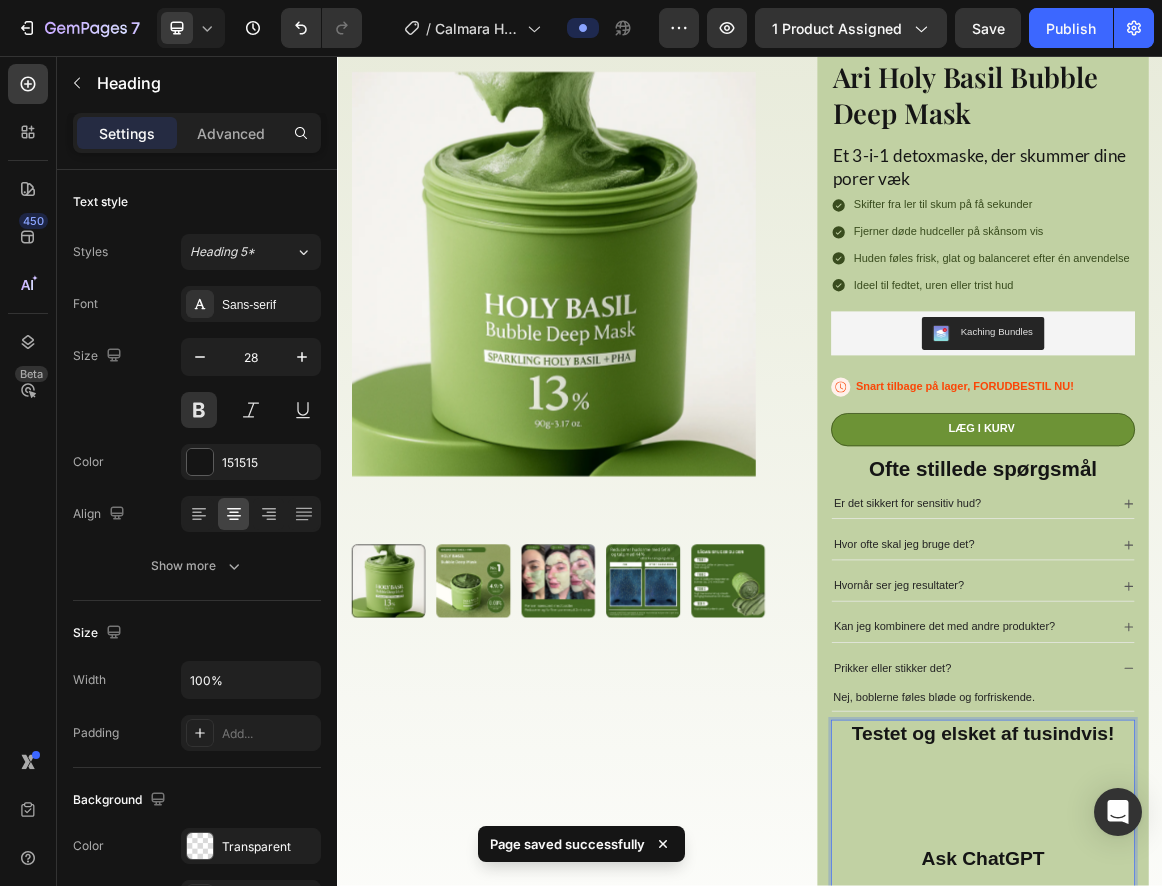 scroll, scrollTop: 364, scrollLeft: 0, axis: vertical 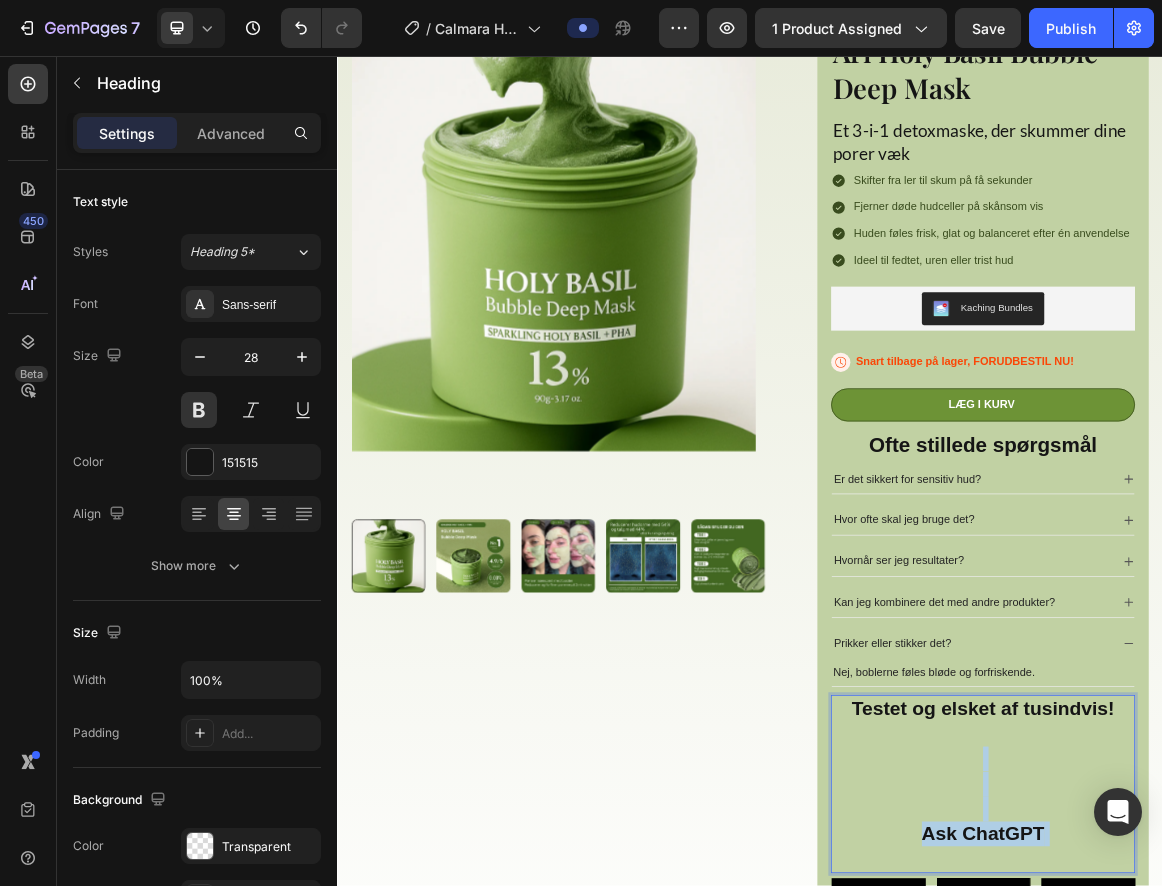 drag, startPoint x: 1296, startPoint y: 1211, endPoint x: 1185, endPoint y: 1083, distance: 169.4255 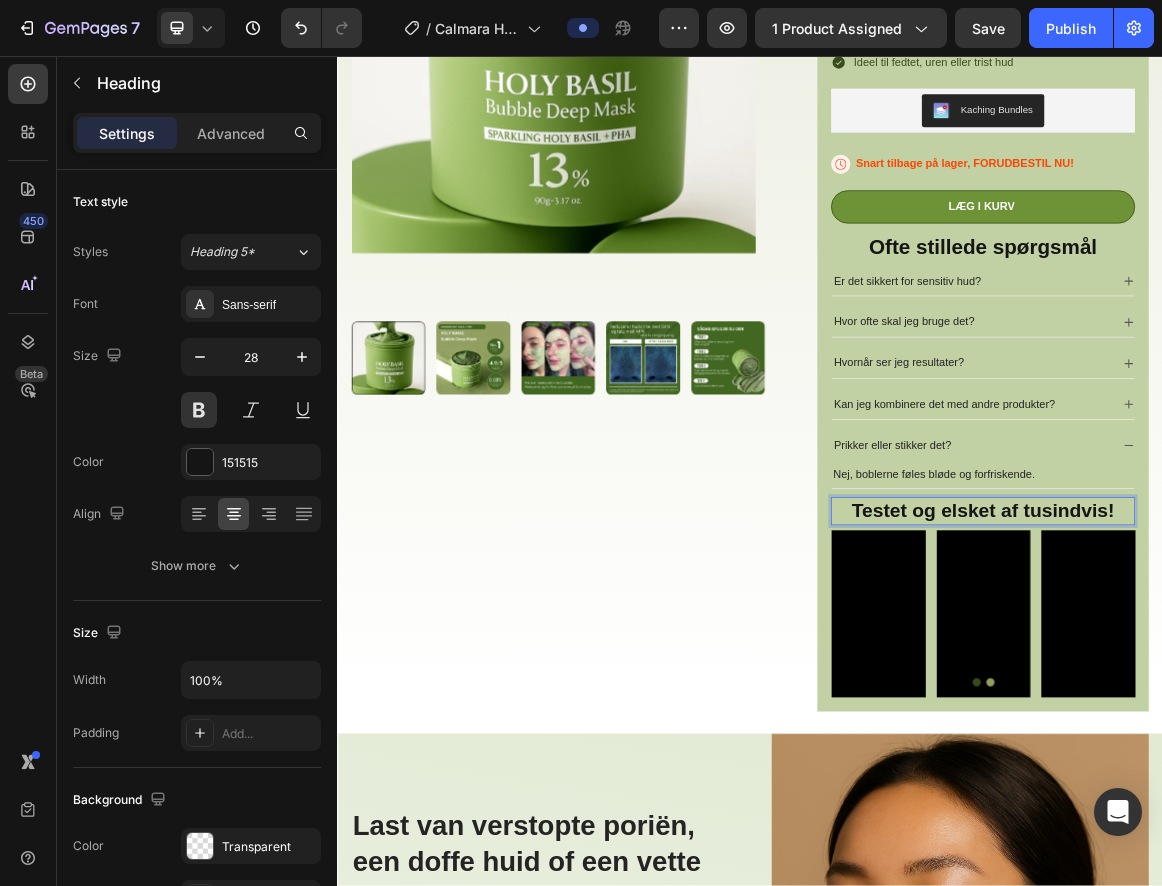 scroll, scrollTop: 754, scrollLeft: 0, axis: vertical 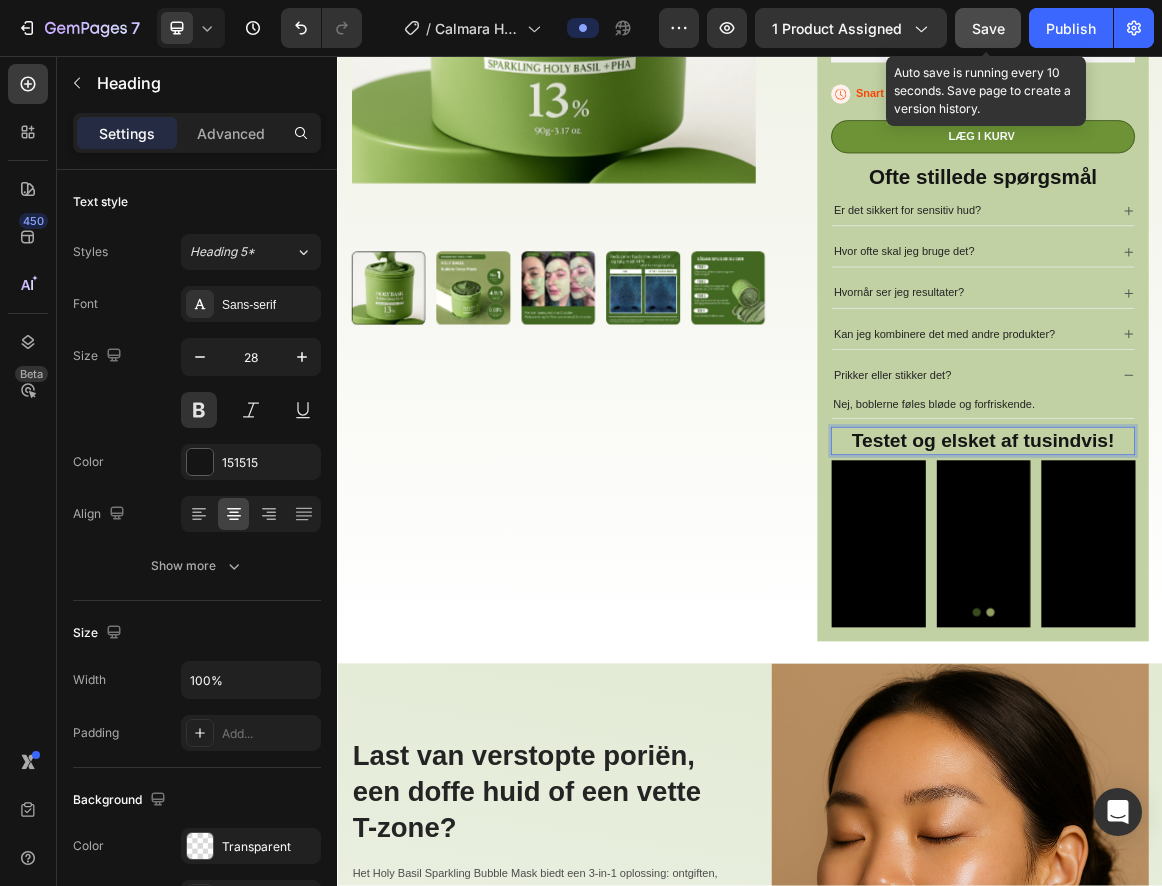 drag, startPoint x: 994, startPoint y: 24, endPoint x: 756, endPoint y: 587, distance: 611.2389 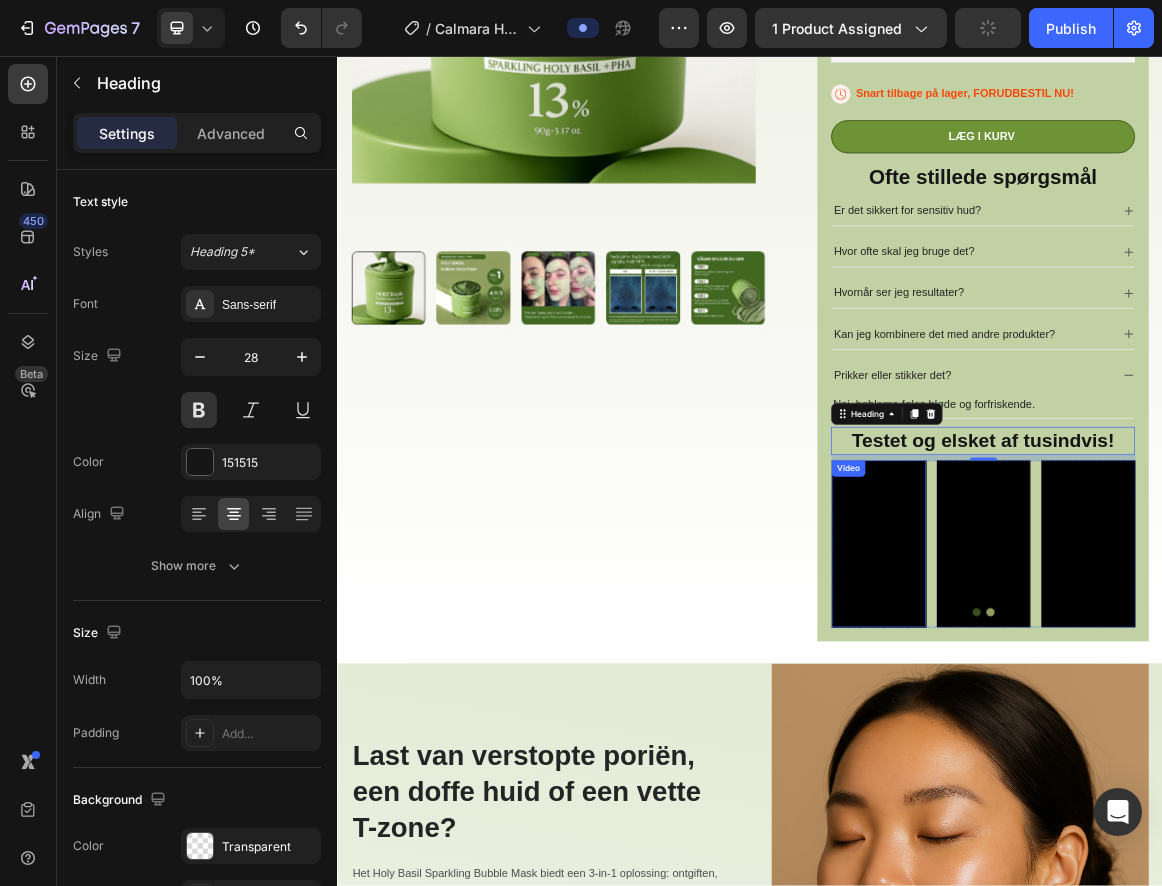 scroll, scrollTop: 952, scrollLeft: 0, axis: vertical 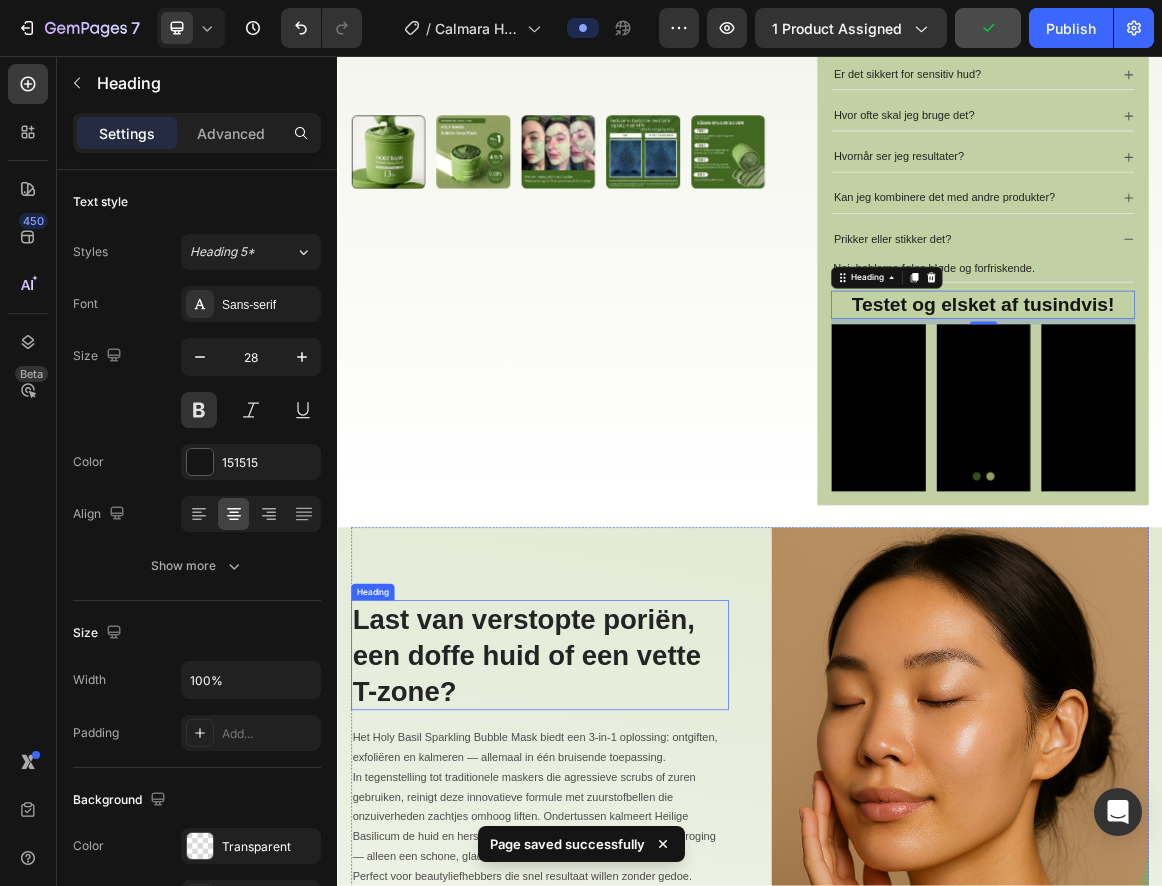 click on "Last van verstopte poriën, een doffe huid of een vette T-zone?" at bounding box center (631, 928) 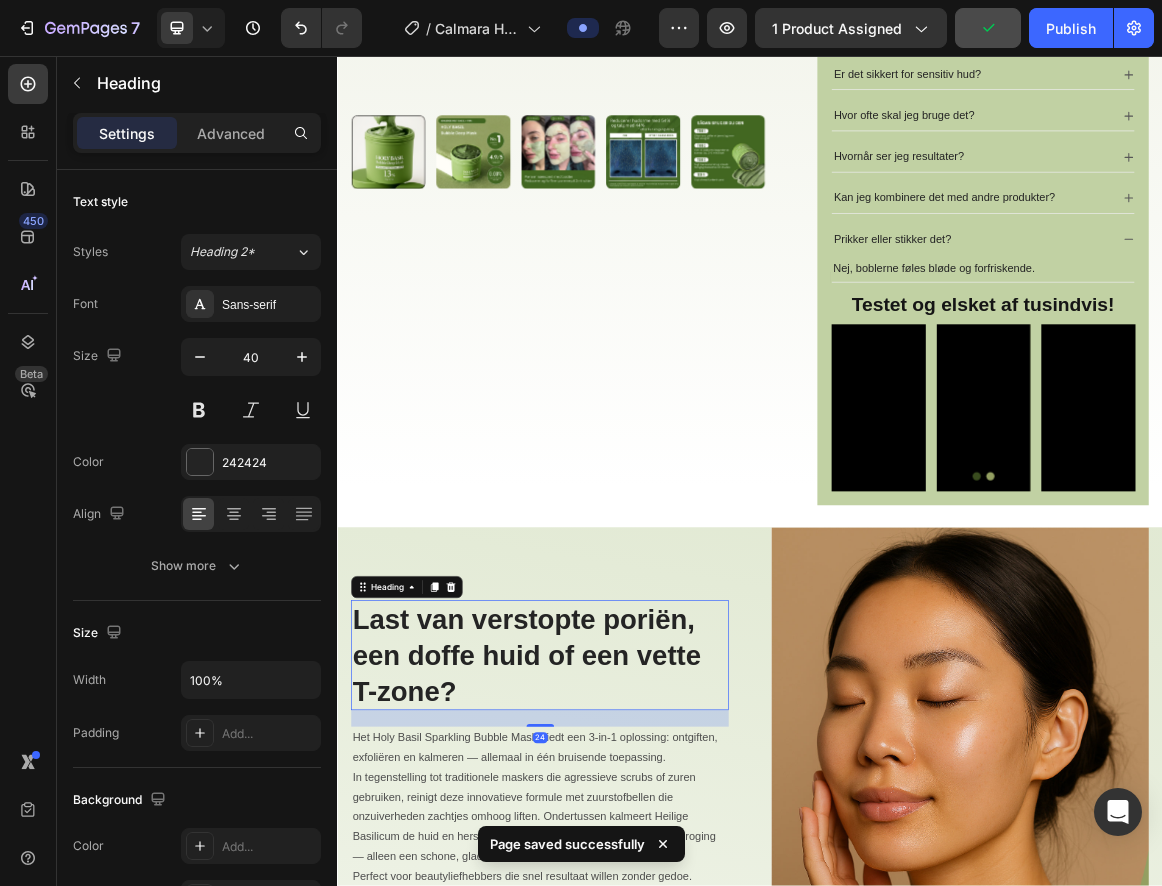 click on "Last van verstopte poriën, een doffe huid of een vette T-zone?" at bounding box center [631, 928] 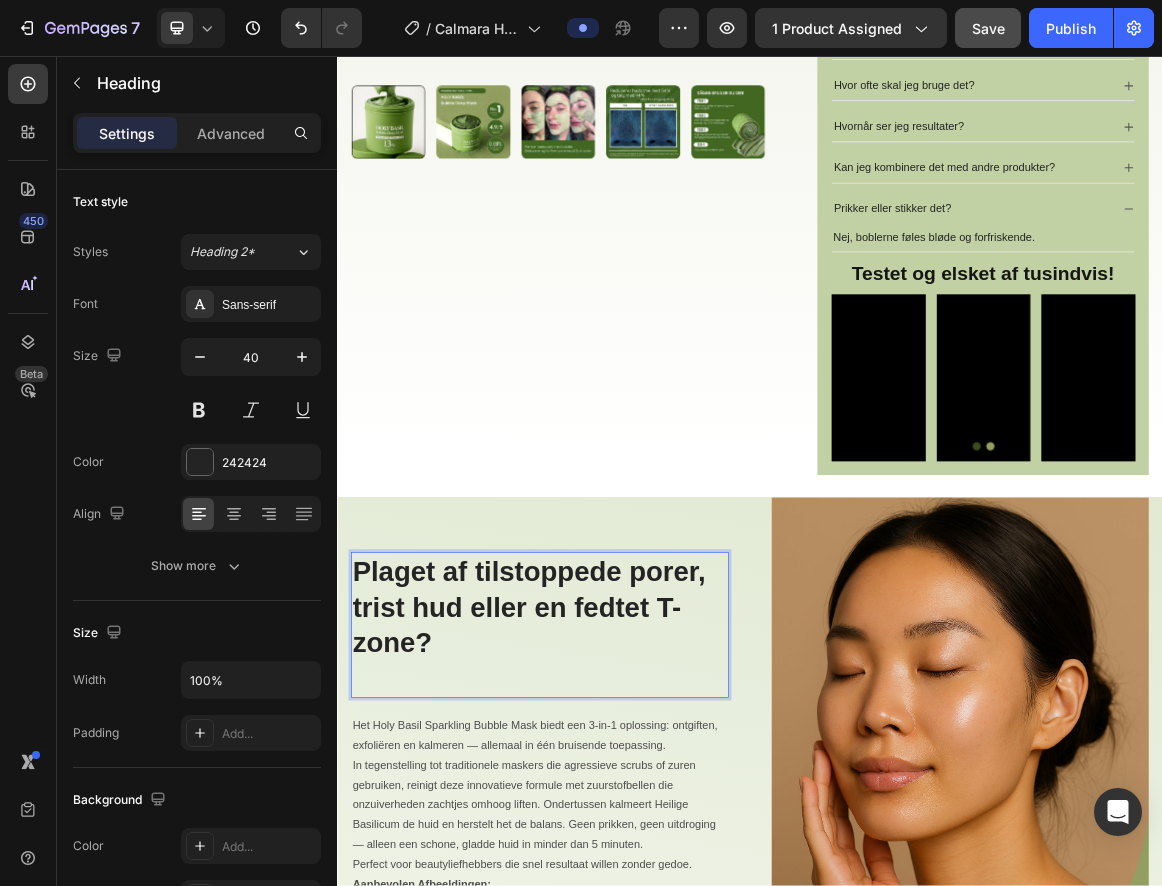 scroll, scrollTop: 1022, scrollLeft: 0, axis: vertical 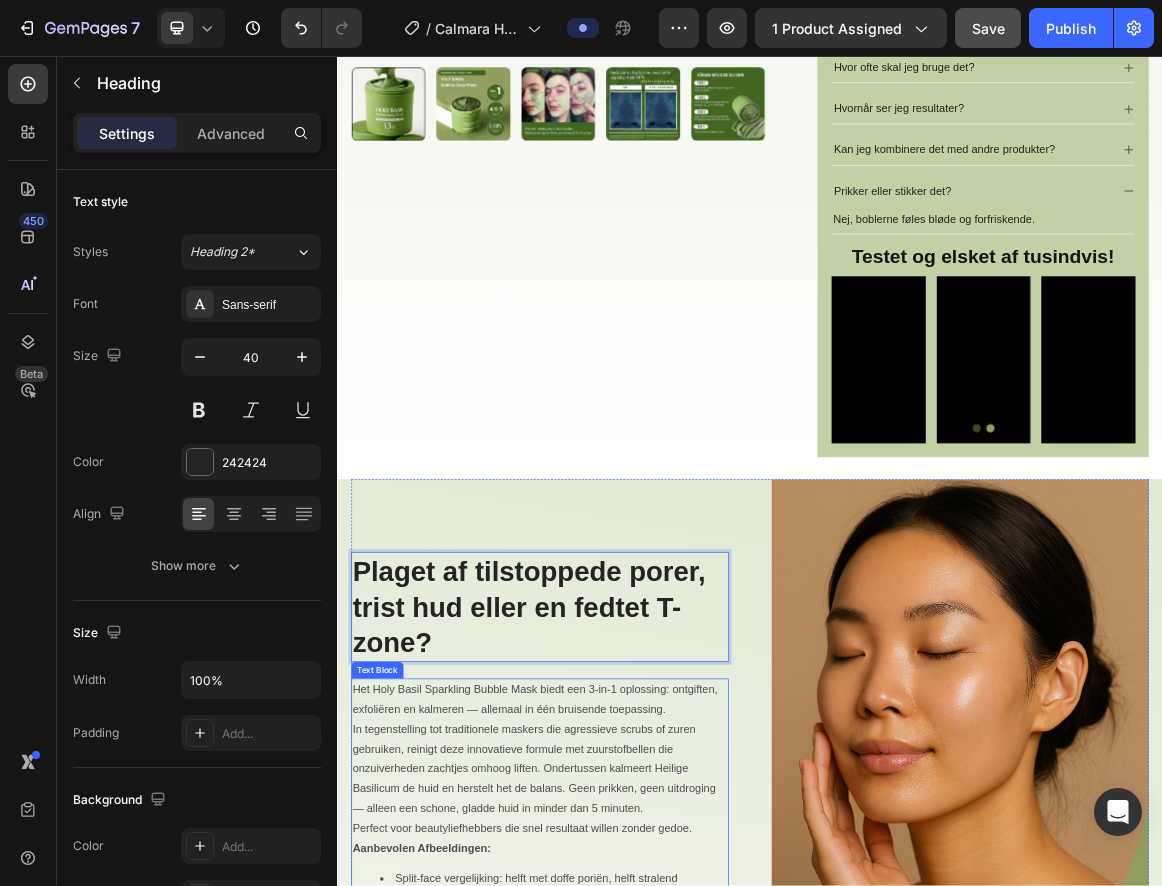 click on "Het Holy Basil Sparkling Bubble Mask biedt een 3-in-1 oplossing: ontgiften, exfoliëren en kalmeren — allemaal in één bruisende toepassing." at bounding box center [631, 993] 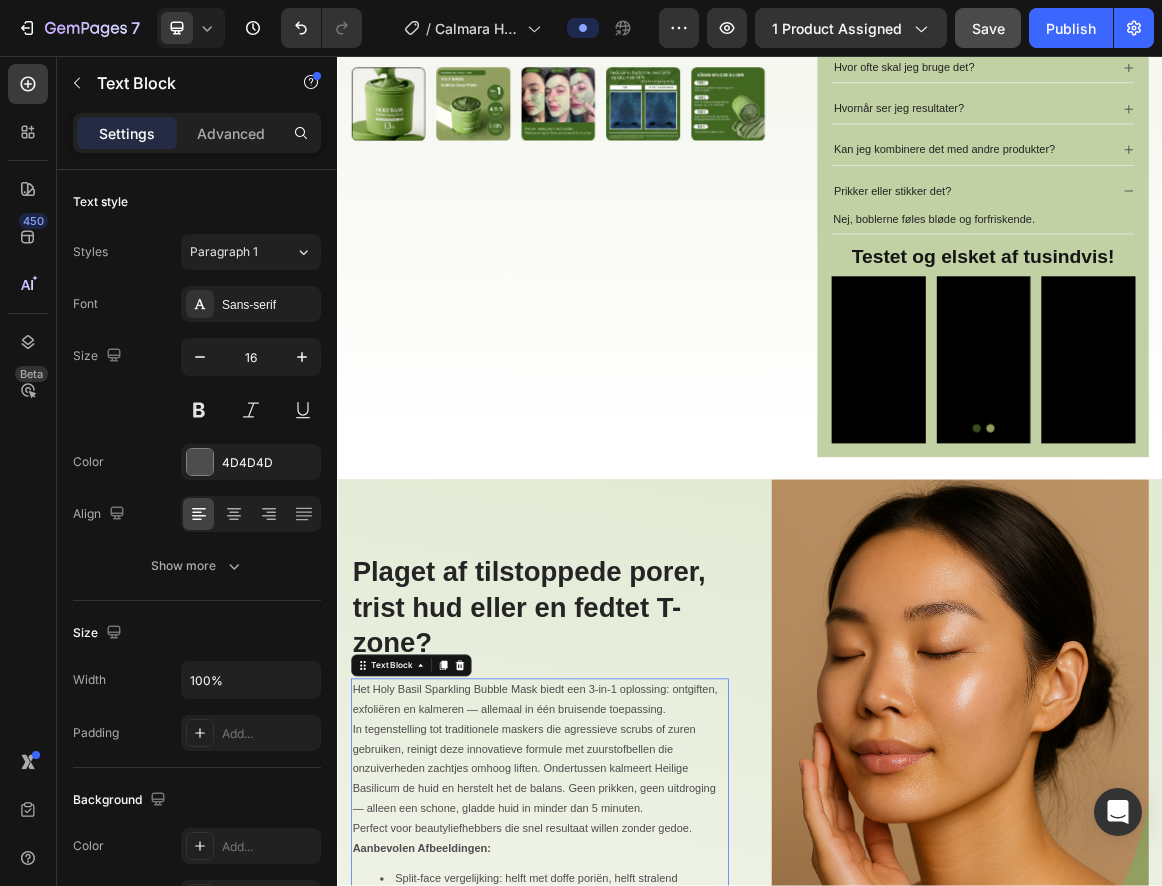 click on "Het Holy Basil Sparkling Bubble Mask biedt een 3-in-1 oplossing: ontgiften, exfoliëren en kalmeren — allemaal in één bruisende toepassing." at bounding box center (631, 993) 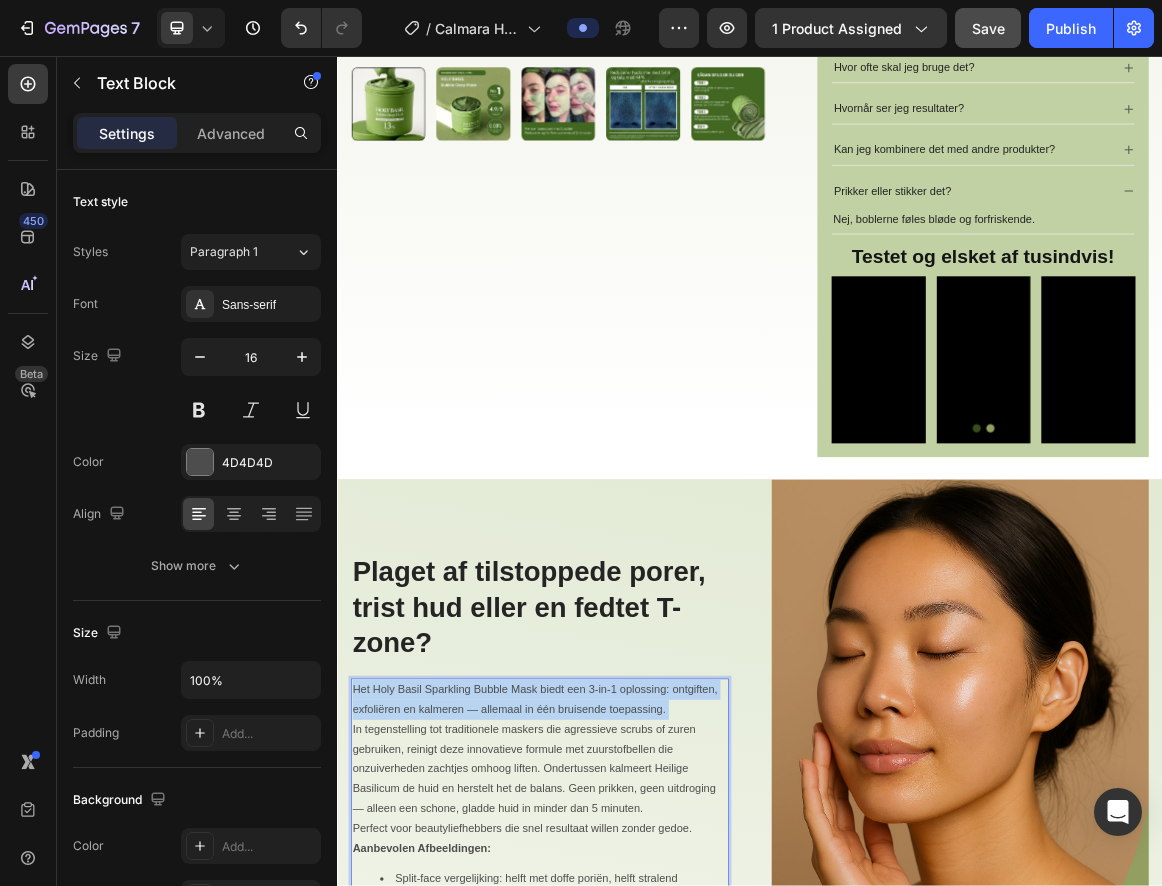 click on "Het Holy Basil Sparkling Bubble Mask biedt een 3-in-1 oplossing: ontgiften, exfoliëren en kalmeren — allemaal in één bruisende toepassing." at bounding box center [631, 993] 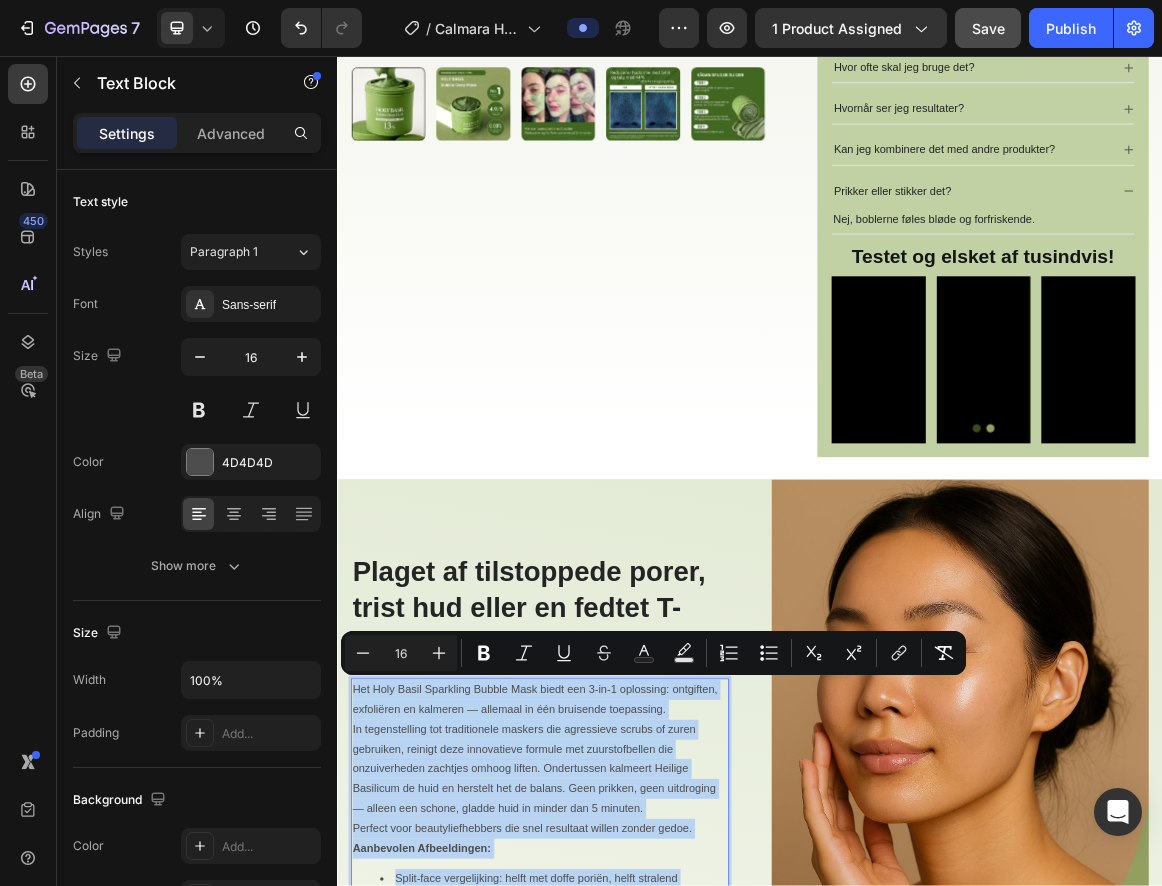 copy on "Het Holy Basil Sparkling Bubble Mask biedt een 3-in-1 oplossing: ontgiften, exfoliëren en kalmeren — allemaal in één bruisende toepassing. In tegenstelling tot traditionele maskers die agressieve scrubs of zuren gebruiken, reinigt deze innovatieve formule met zuurstofbellen die onzuiverheden zachtjes omhoog liften. Ondertussen kalmeert Heilige Basilicum de huid en herstelt het de balans. Geen prikken, geen uitdroging — alleen een schone, gladde huid in minder dan 5 minuten. Perfect voor beautyliefhebbers die snel resultaat willen zonder gedoe. Aanbevolen Afbeeldingen: Split-face vergelijking: helft met doffe poriën, helft stralend Visueel van klei die in schuim verandert Tekstoverlay: “Ontgiften + Exfoliëren + Kalmeren in 1 Stap”" 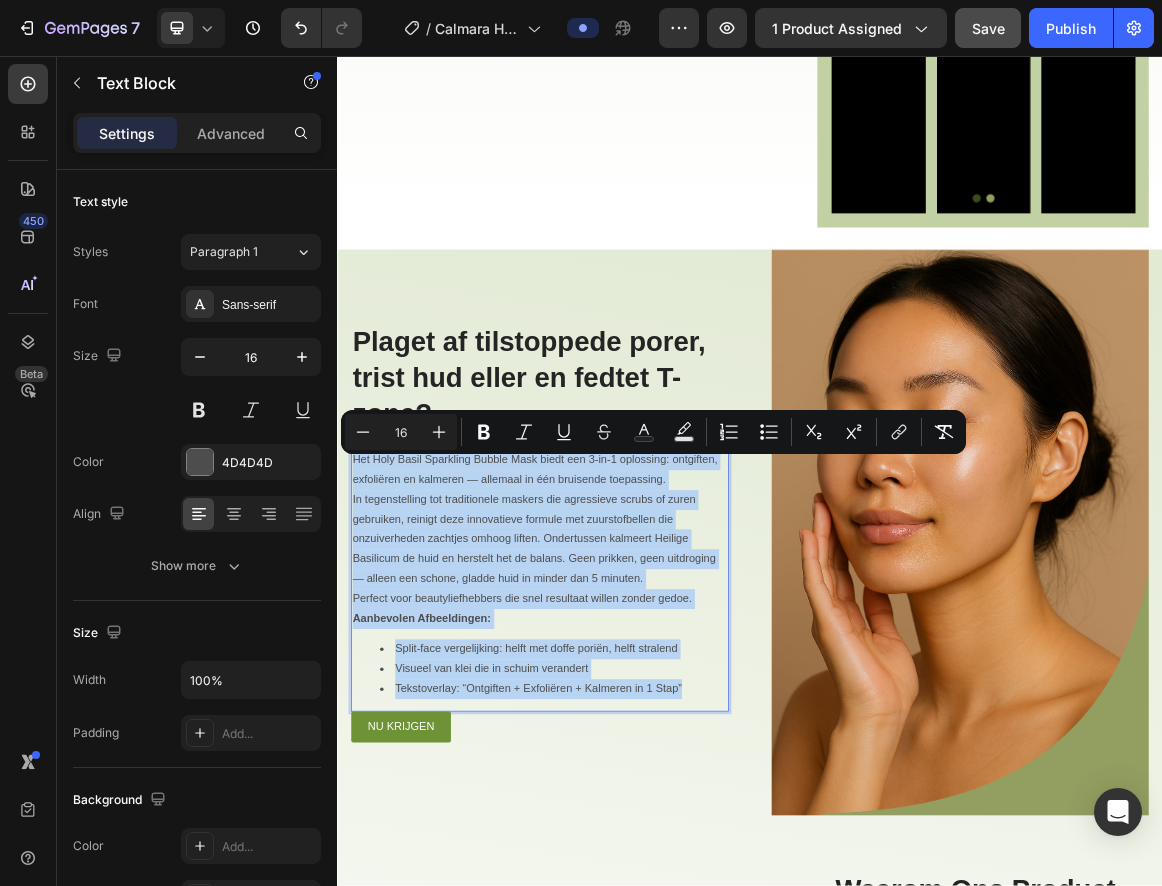 scroll, scrollTop: 1369, scrollLeft: 0, axis: vertical 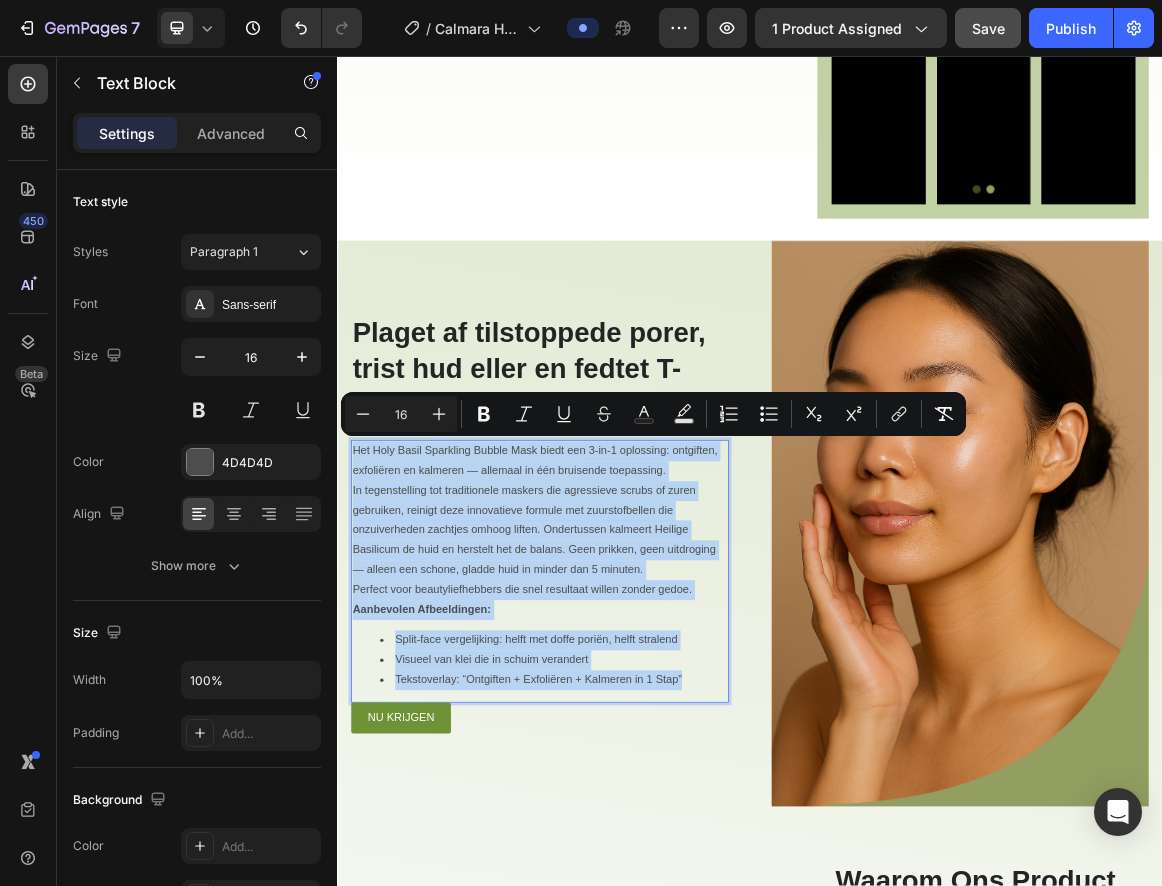 click on "In tegenstelling tot traditionele maskers die agressieve scrubs of zuren gebruiken, reinigt deze innovatieve formule met zuurstofbellen die onzuiverheden zachtjes omhoog liften. Ondertussen kalmeert Heilige Basilicum de huid en herstelt het de balans. Geen prikken, geen uitdroging — alleen een schone, gladde huid in minder dan 5 minuten." at bounding box center (631, 747) 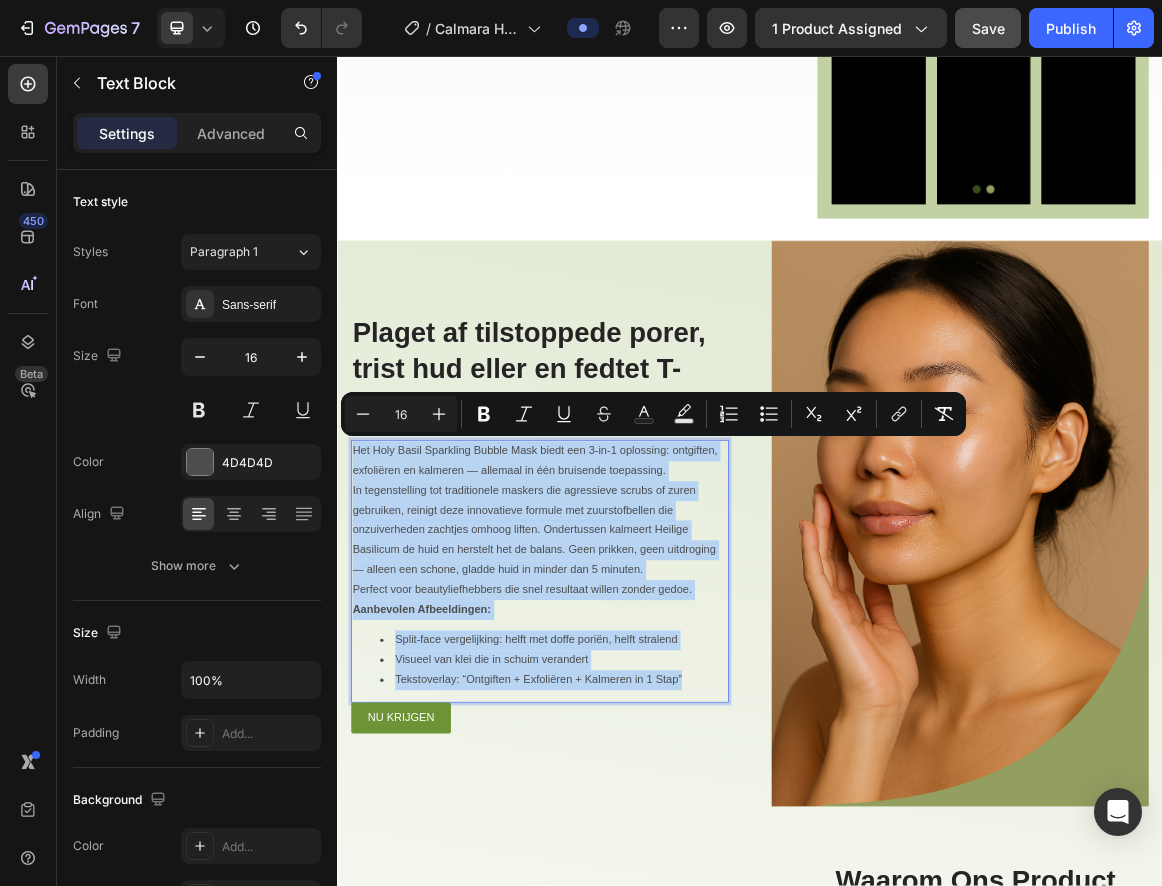 click on "In tegenstelling tot traditionele maskers die agressieve scrubs of zuren gebruiken, reinigt deze innovatieve formule met zuurstofbellen die onzuiverheden zachtjes omhoog liften. Ondertussen kalmeert Heilige Basilicum de huid en herstelt het de balans. Geen prikken, geen uitdroging — alleen een schone, gladde huid in minder dan 5 minuten." at bounding box center (631, 747) 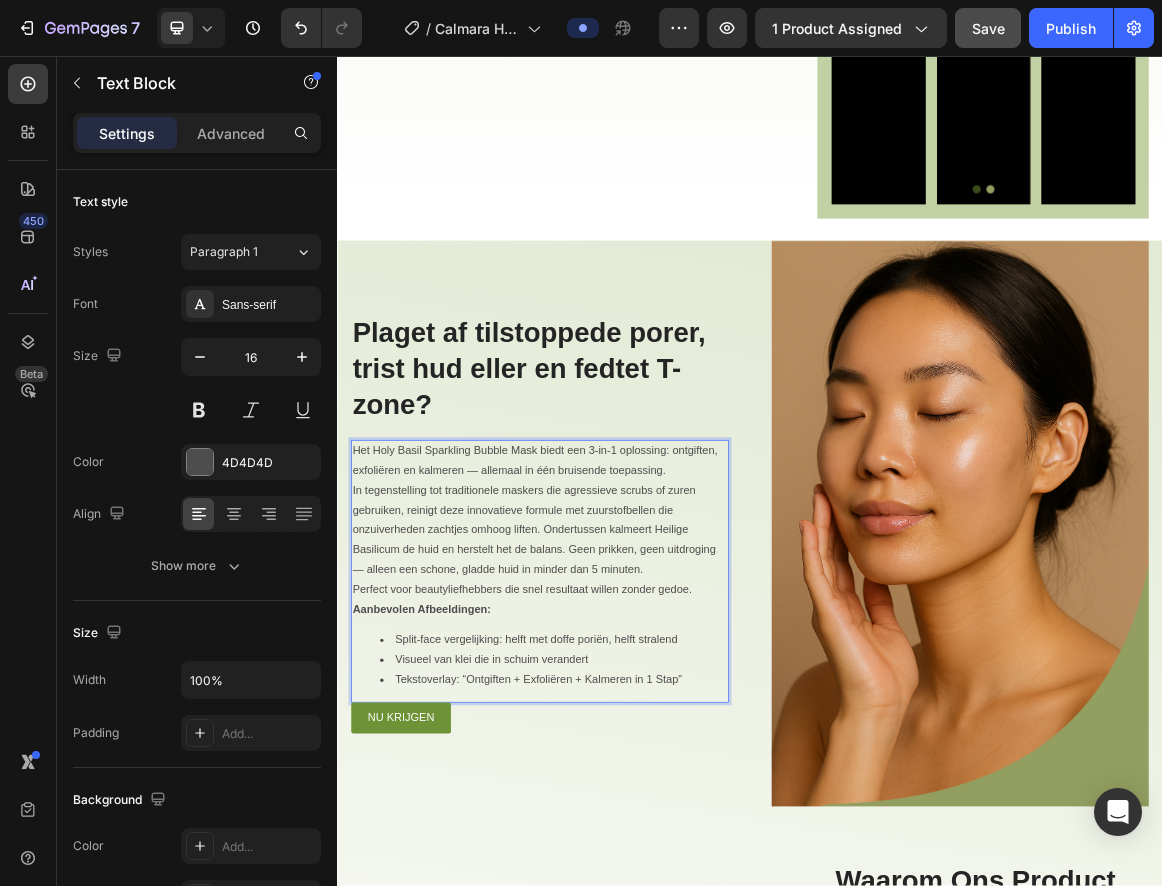 click on "Het Holy Basil Sparkling Bubble Mask biedt een 3-in-1 oplossing: ontgiften, exfoliëren en kalmeren — allemaal in één bruisende toepassing." at bounding box center (631, 646) 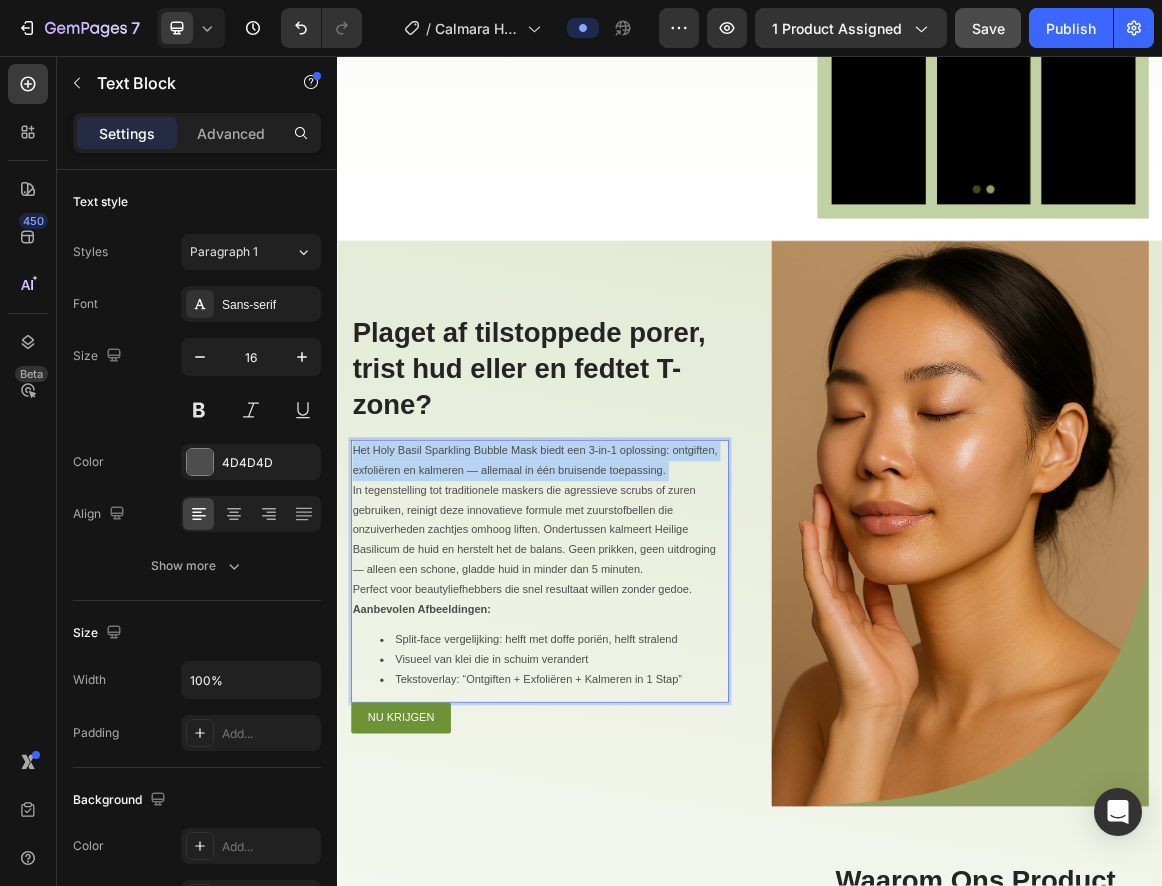 click on "Het Holy Basil Sparkling Bubble Mask biedt een 3-in-1 oplossing: ontgiften, exfoliëren en kalmeren — allemaal in één bruisende toepassing." at bounding box center [631, 646] 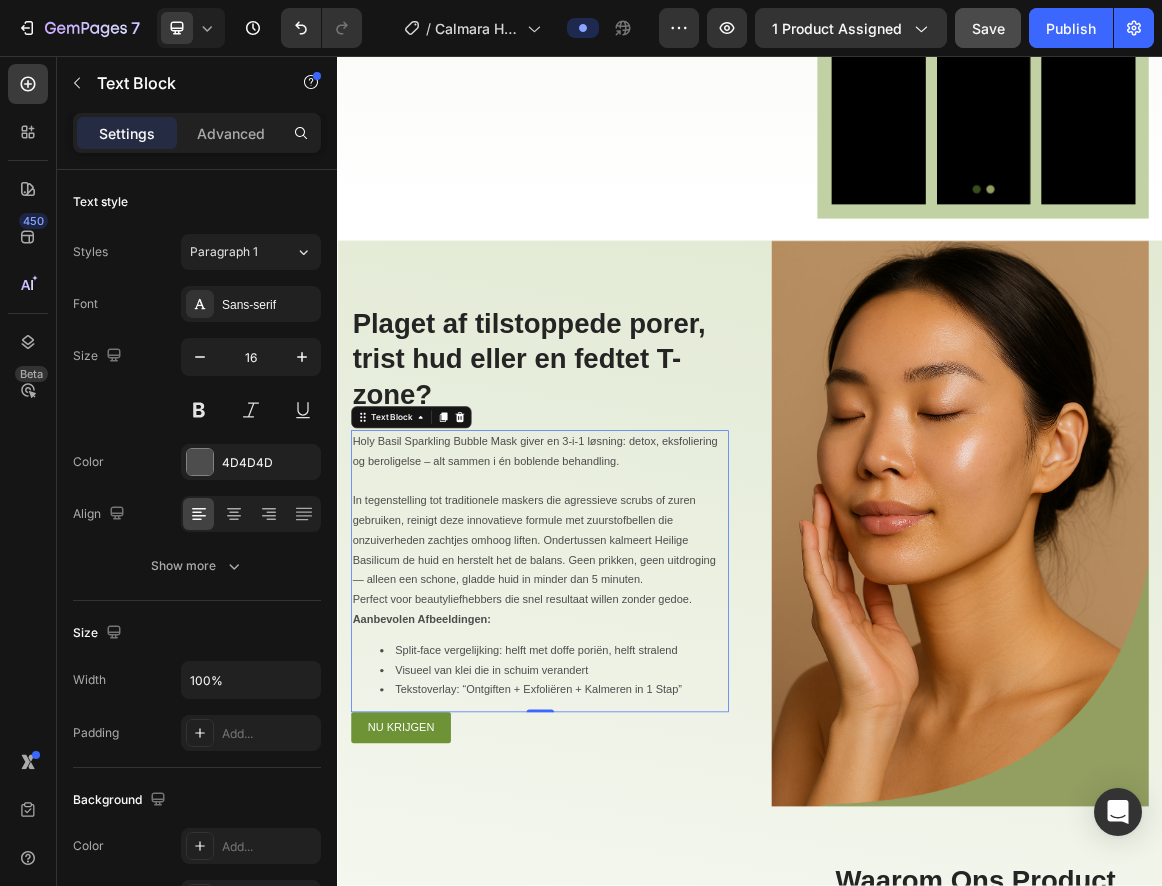 click on "In tegenstelling tot traditionele maskers die agressieve scrubs of zuren gebruiken, reinigt deze innovatieve formule met zuurstofbellen die onzuiverheden zachtjes omhoog liften. Ondertussen kalmeert Heilige Basilicum de huid en herstelt het de balans. Geen prikken, geen uitdroging — alleen een schone, gladde huid in minder dan 5 minuten." at bounding box center [631, 761] 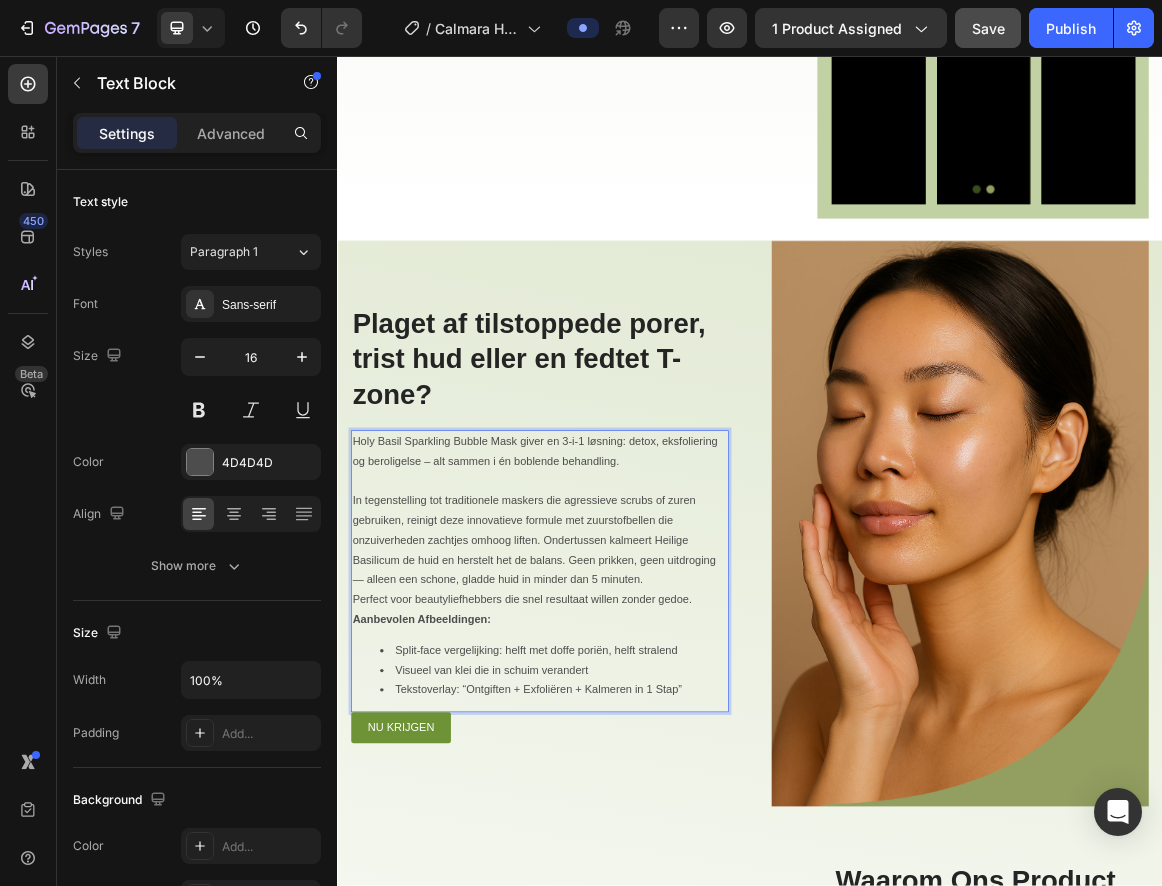 click on "In tegenstelling tot traditionele maskers die agressieve scrubs of zuren gebruiken, reinigt deze innovatieve formule met zuurstofbellen die onzuiverheden zachtjes omhoog liften. Ondertussen kalmeert Heilige Basilicum de huid en herstelt het de balans. Geen prikken, geen uitdroging — alleen een schone, gladde huid in minder dan 5 minuten." at bounding box center (631, 761) 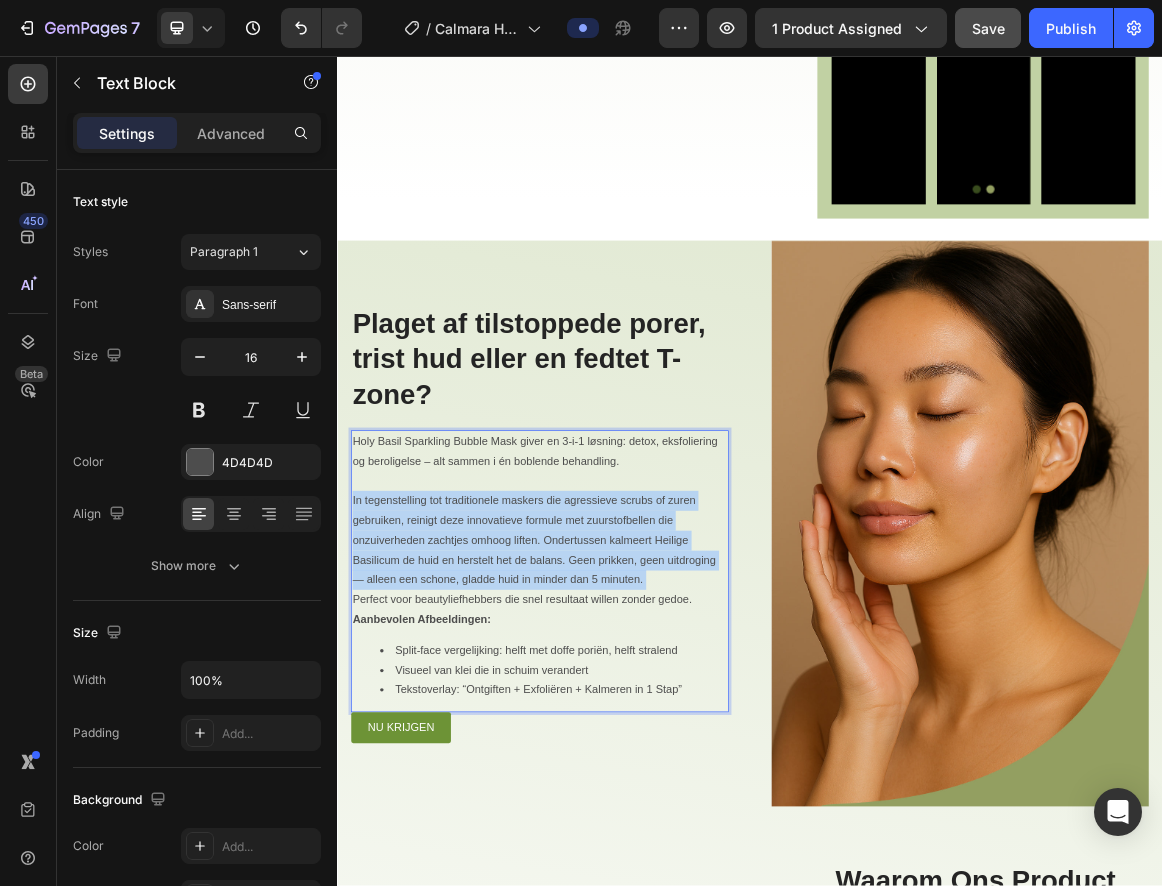 click on "In tegenstelling tot traditionele maskers die agressieve scrubs of zuren gebruiken, reinigt deze innovatieve formule met zuurstofbellen die onzuiverheden zachtjes omhoog liften. Ondertussen kalmeert Heilige Basilicum de huid en herstelt het de balans. Geen prikken, geen uitdroging — alleen een schone, gladde huid in minder dan 5 minuten." at bounding box center [631, 761] 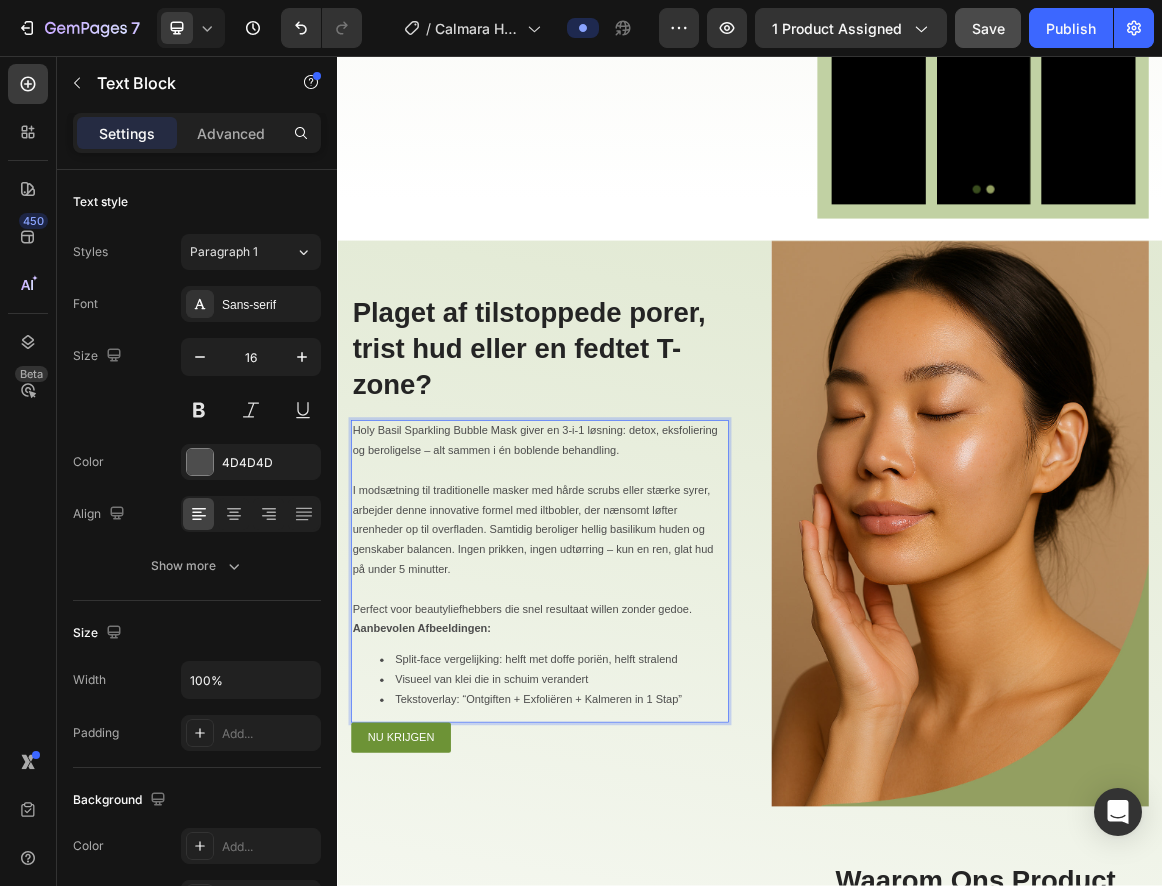 click on "Perfect voor beautyliefhebbers die snel resultaat willen zonder gedoe." at bounding box center [631, 862] 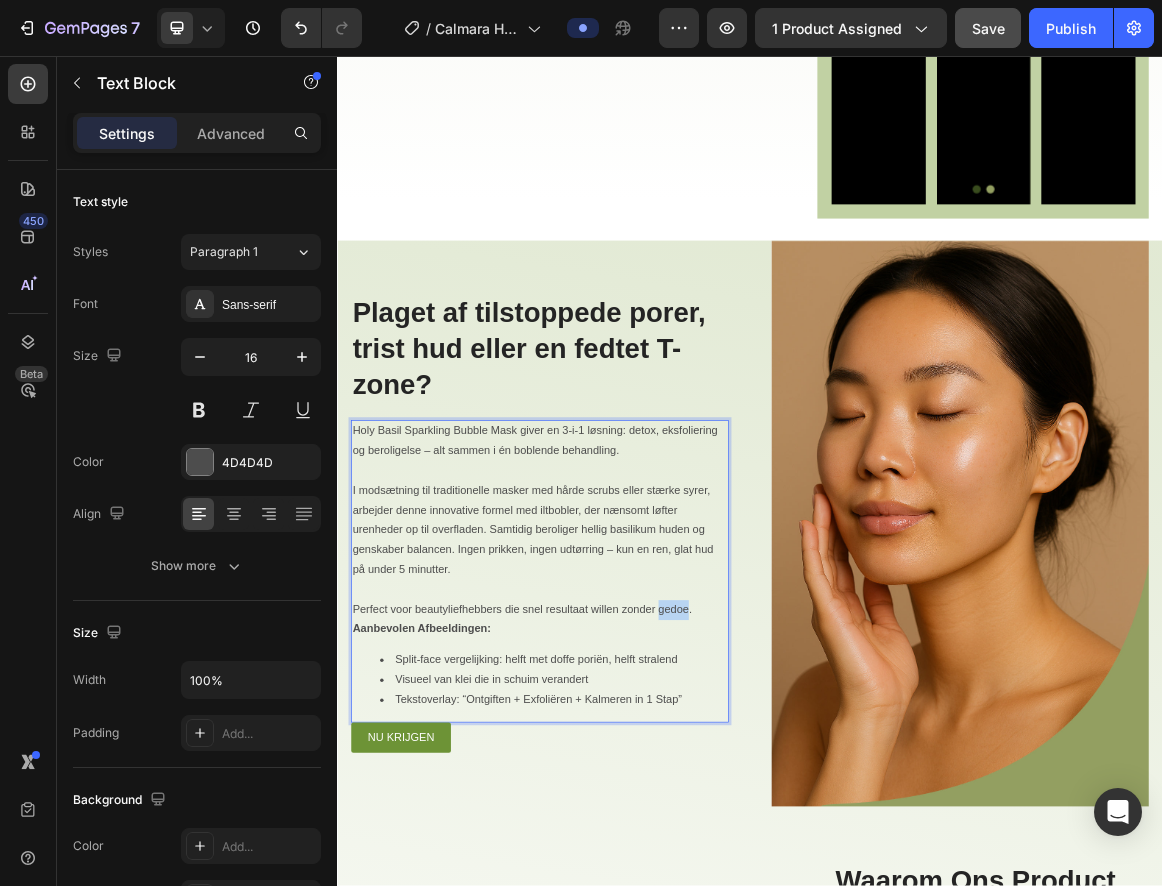 click on "Perfect voor beautyliefhebbers die snel resultaat willen zonder gedoe." at bounding box center [631, 862] 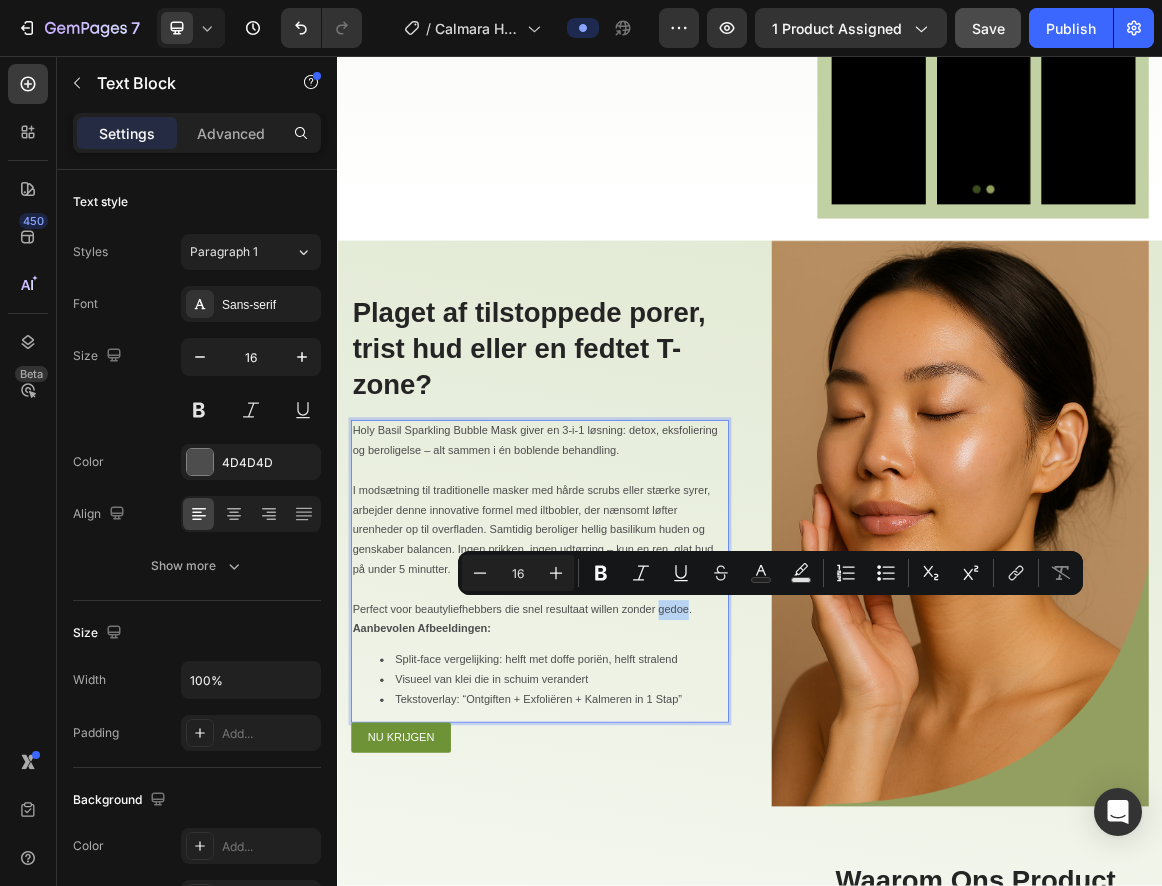 click on "Perfect voor beautyliefhebbers die snel resultaat willen zonder gedoe." at bounding box center (631, 862) 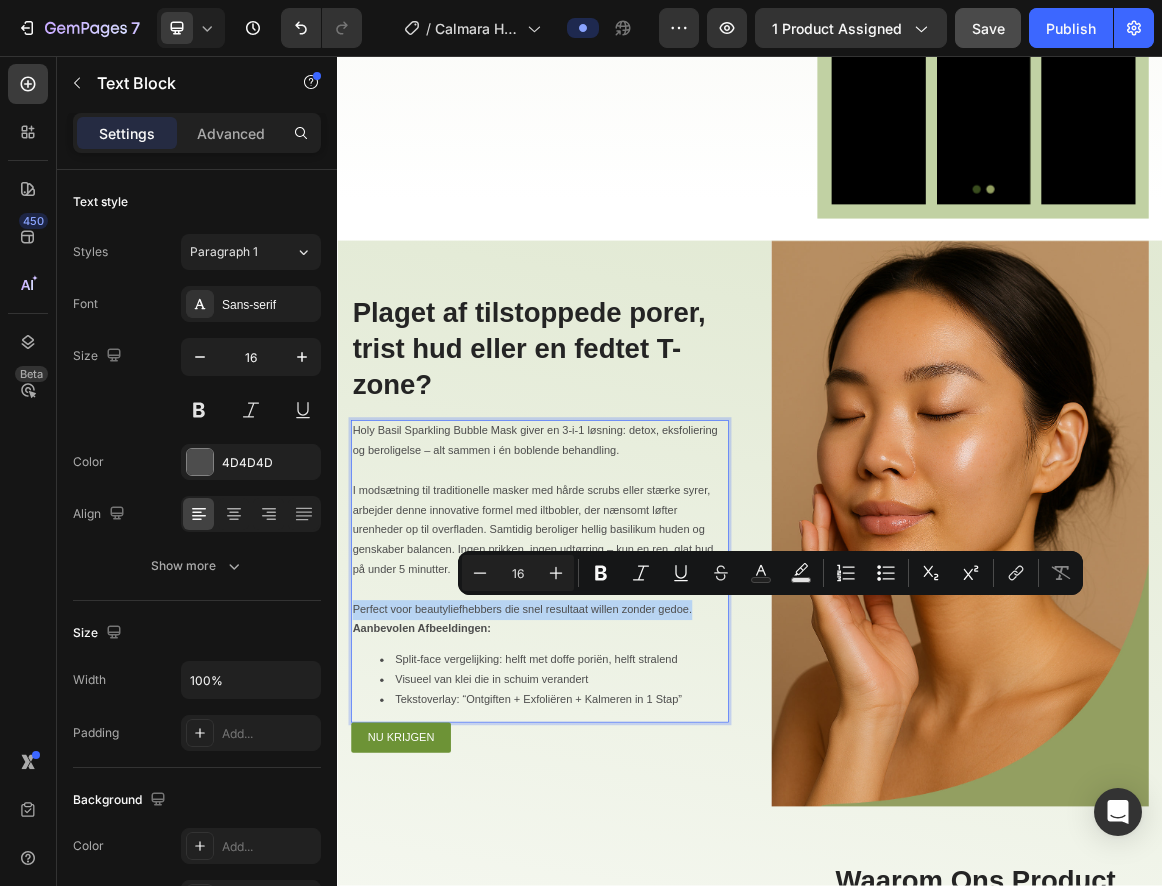 click on "Perfect voor beautyliefhebbers die snel resultaat willen zonder gedoe." at bounding box center [631, 862] 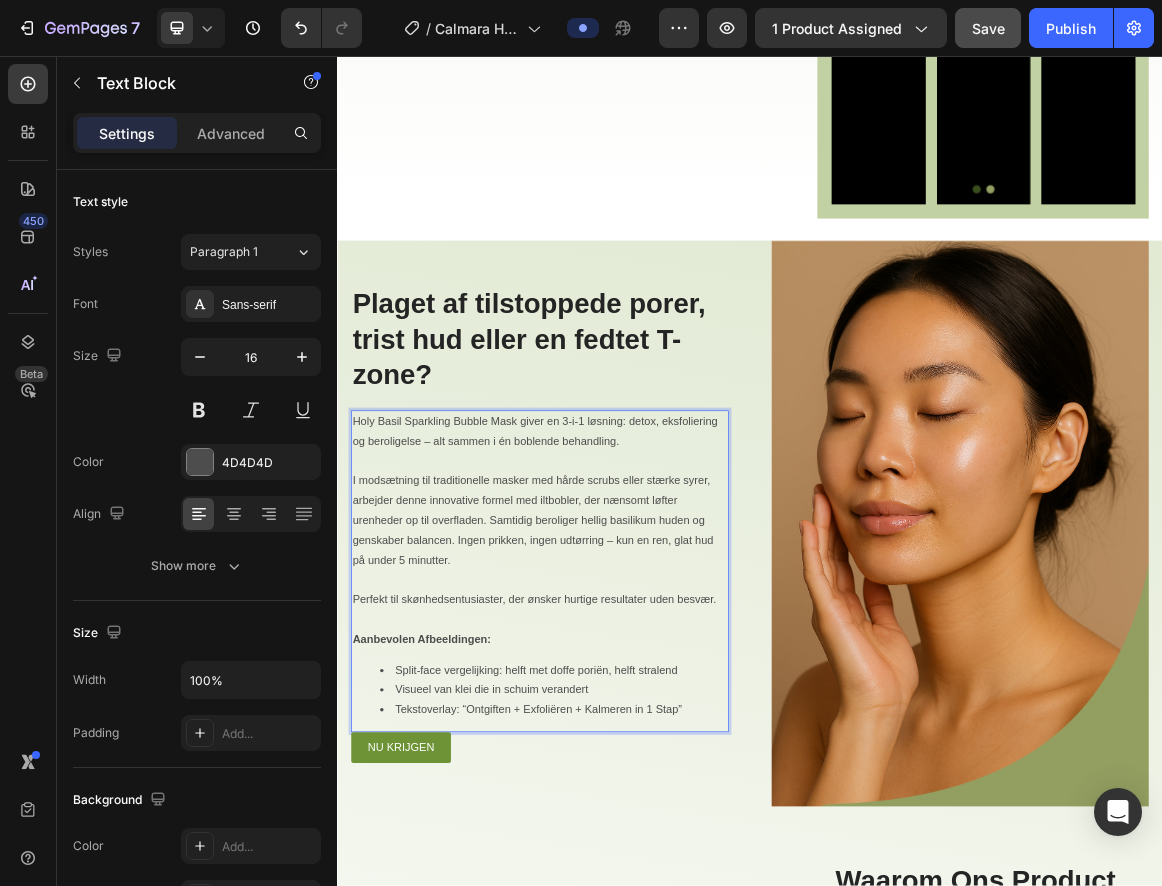 click on "Aanbevolen Afbeeldingen:" at bounding box center [459, 904] 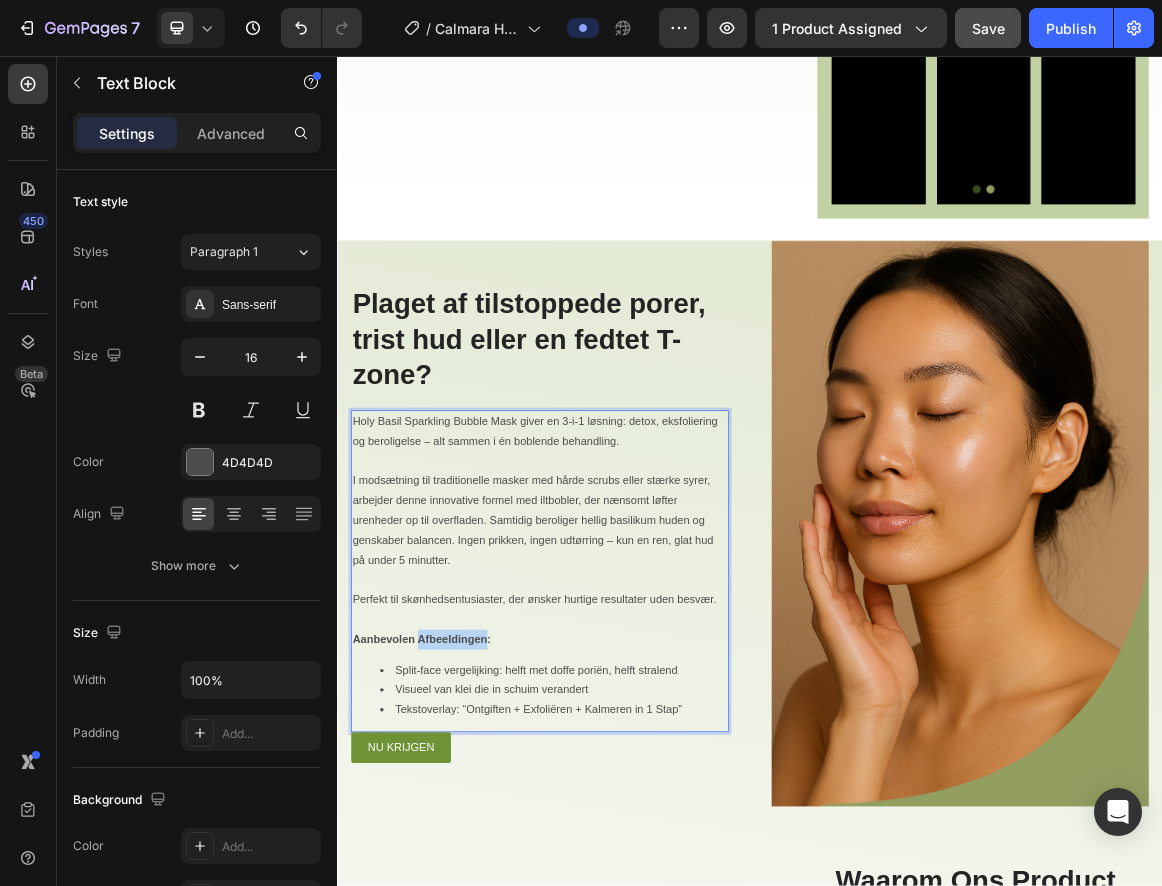 click on "Aanbevolen Afbeeldingen:" at bounding box center (459, 904) 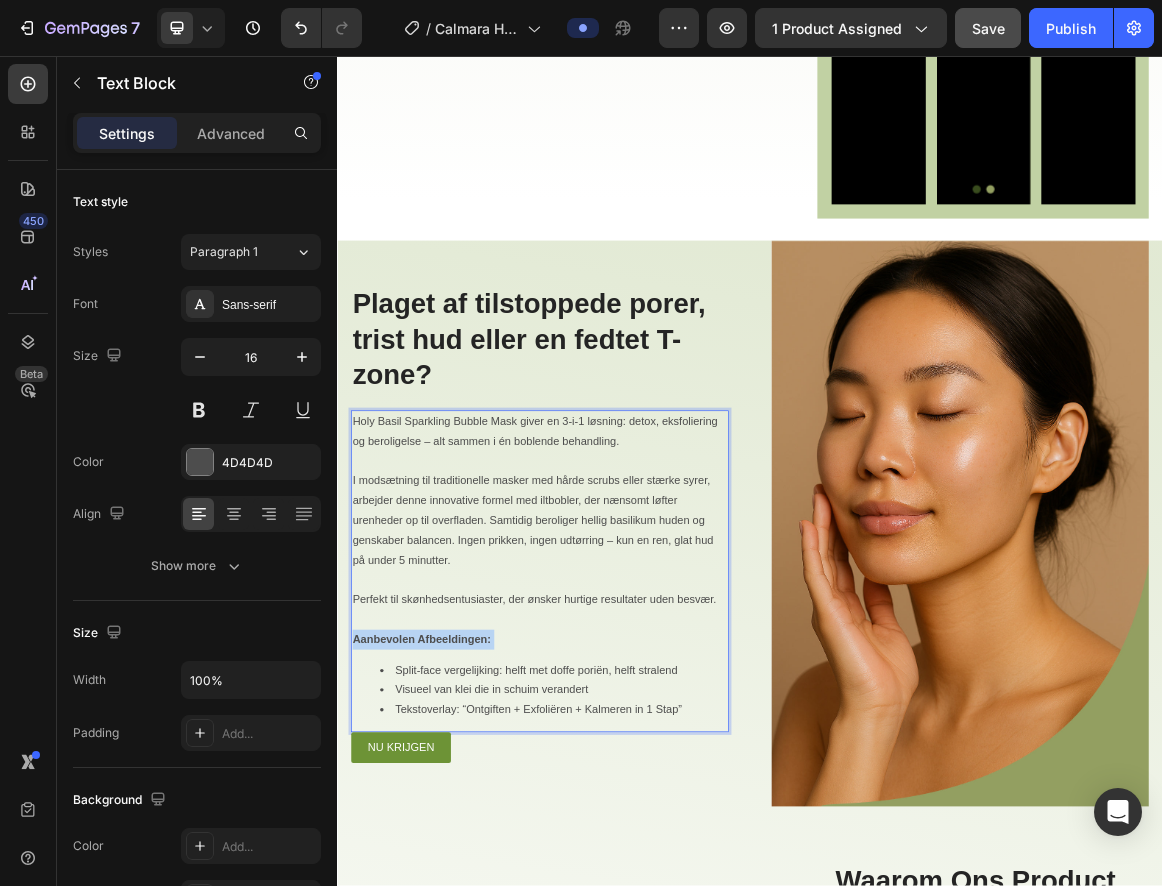 click on "Aanbevolen Afbeeldingen:" at bounding box center [459, 904] 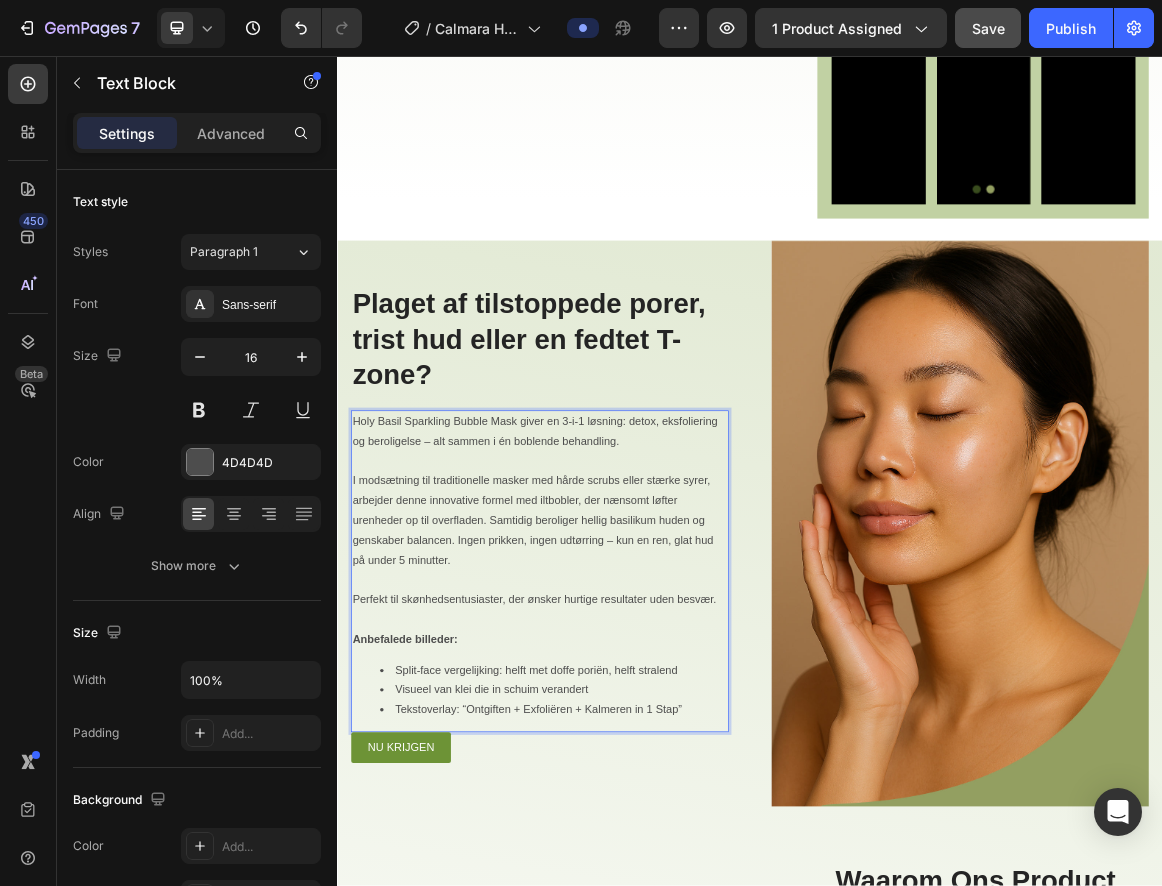 click on "Tekstoverlay: “Ontgiften + Exfoliëren + Kalmeren in 1 Stap”" at bounding box center [651, 1007] 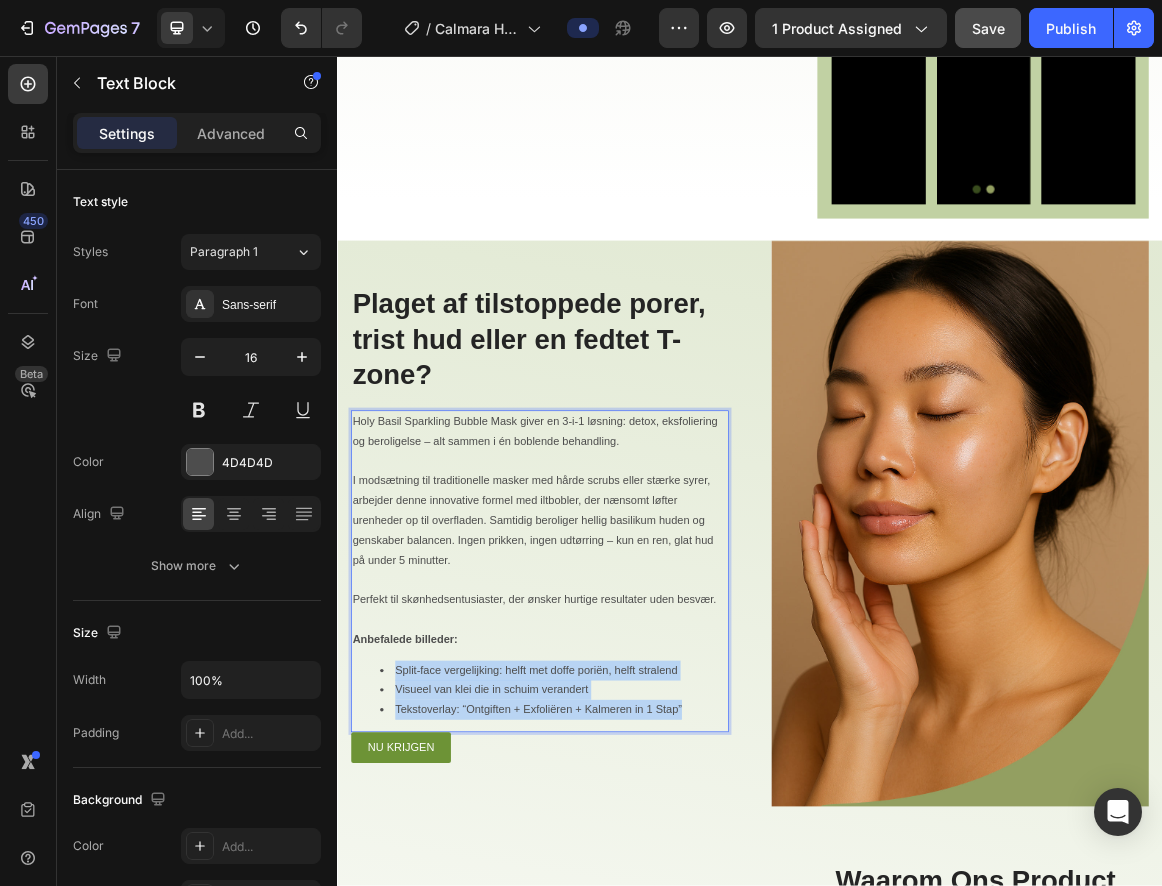 drag, startPoint x: 856, startPoint y: 1003, endPoint x: 422, endPoint y: 951, distance: 437.1041 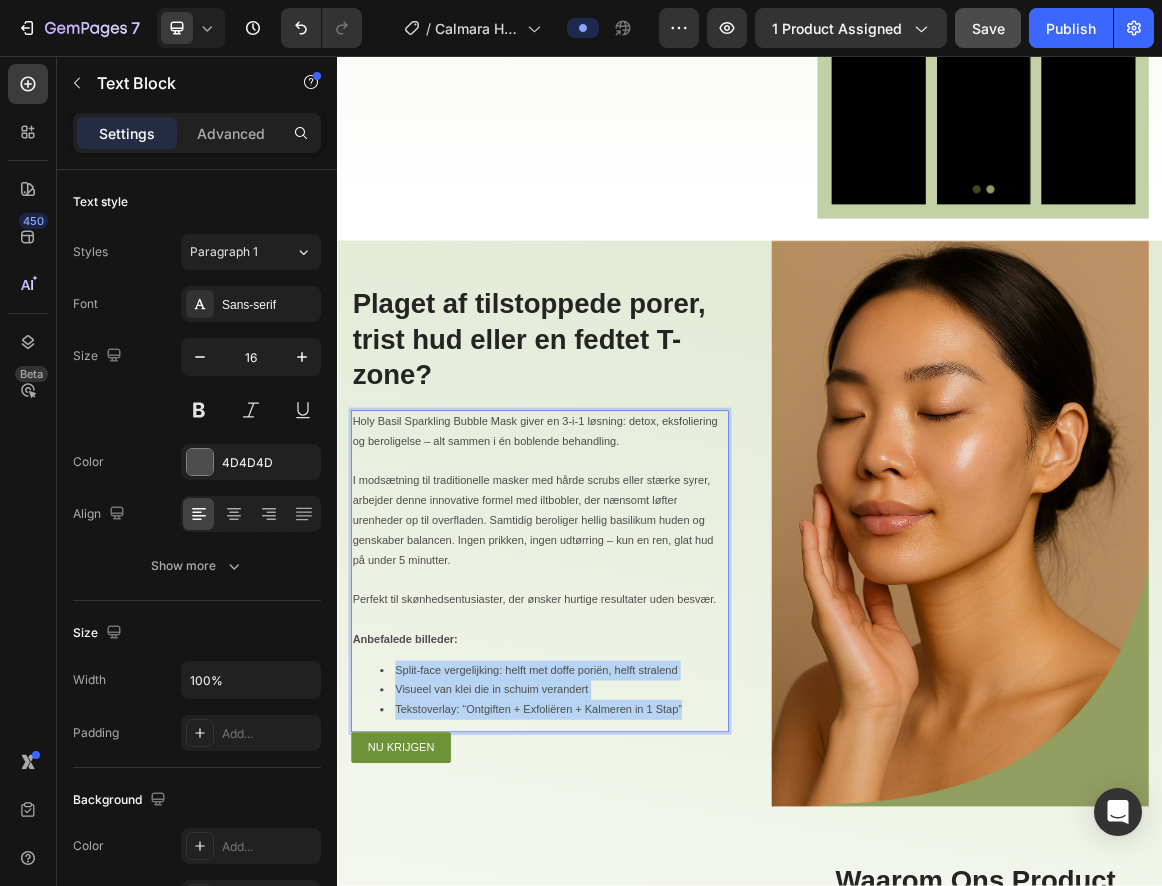click on "Split-face vergelijking: helft met doffe poriën, helft stralend Visueel van klei die in schuim verandert Tekstoverlay: “Ontgiften + Exfoliëren + Kalmeren in 1 Stap”" at bounding box center (631, 979) 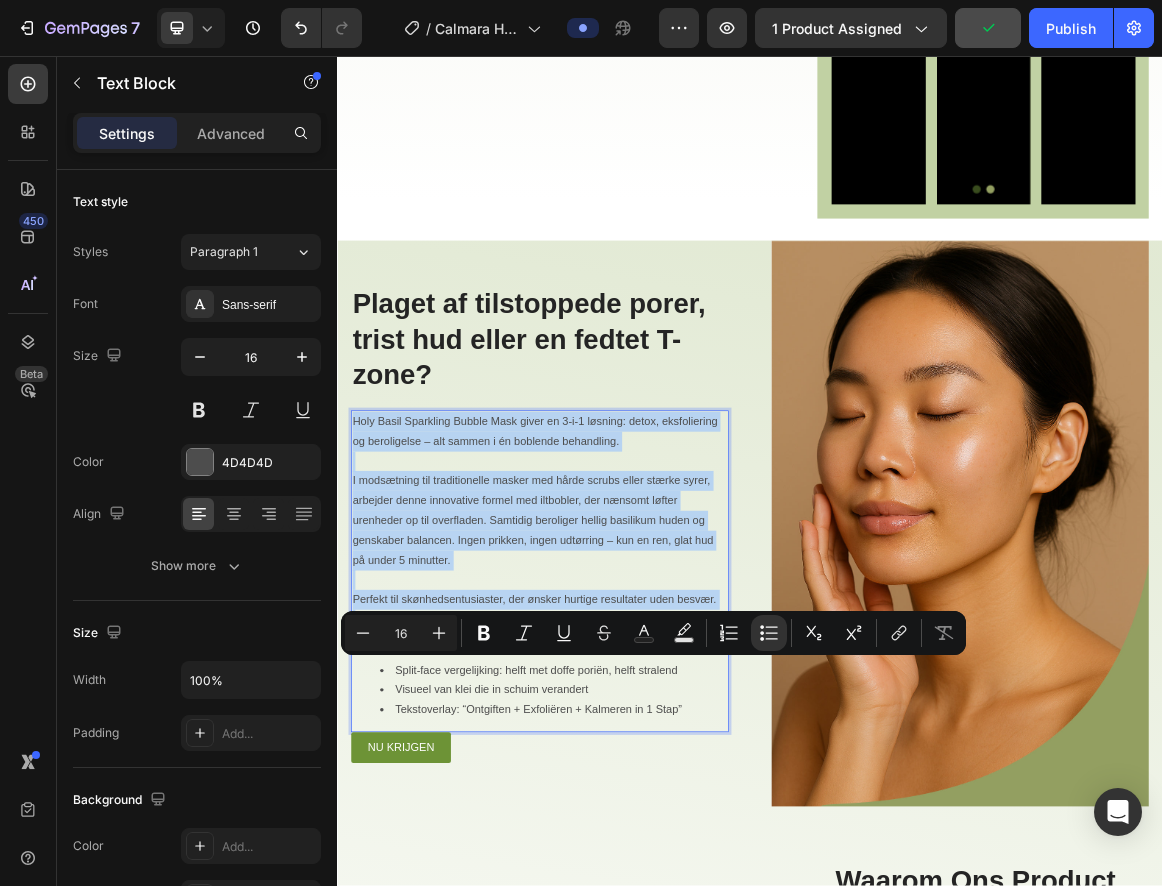 drag, startPoint x: 514, startPoint y: 968, endPoint x: 461, endPoint y: 959, distance: 53.75872 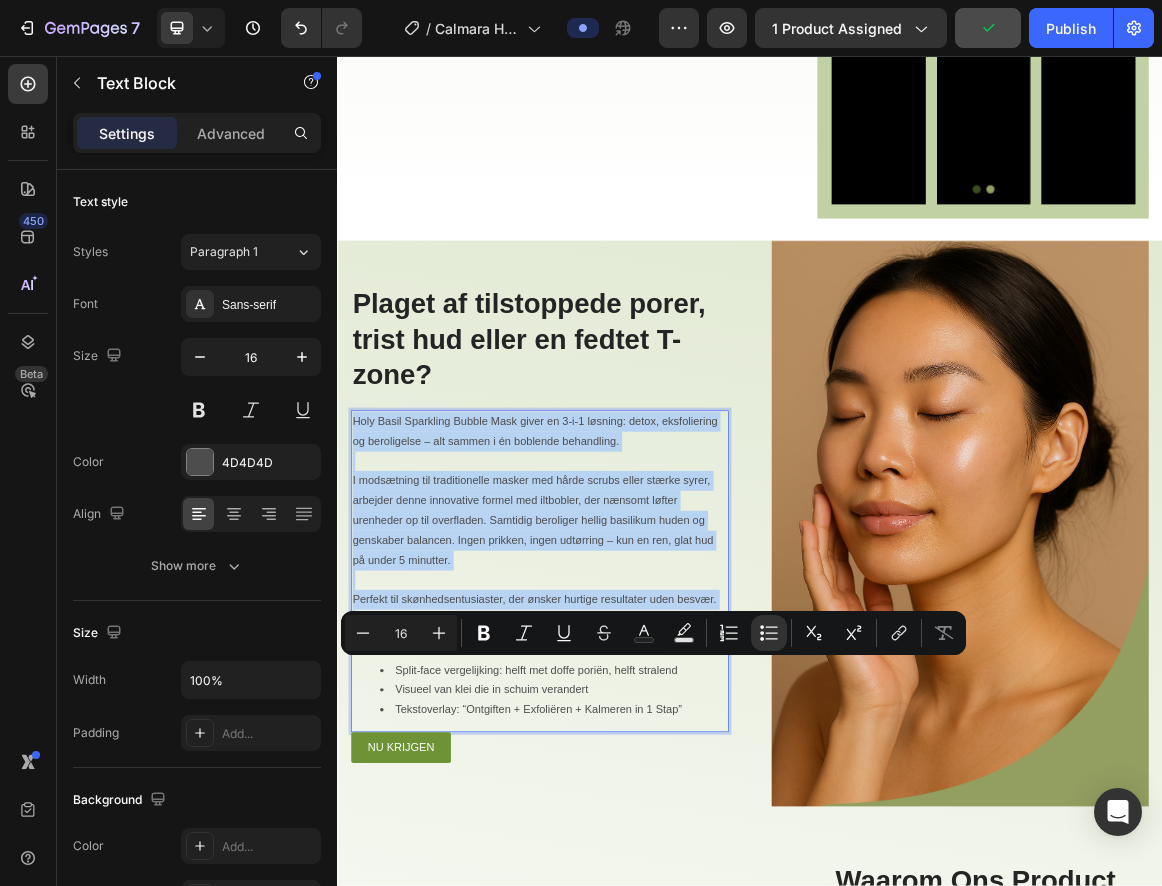click on "Visueel van klei die in schuim verandert" at bounding box center [651, 978] 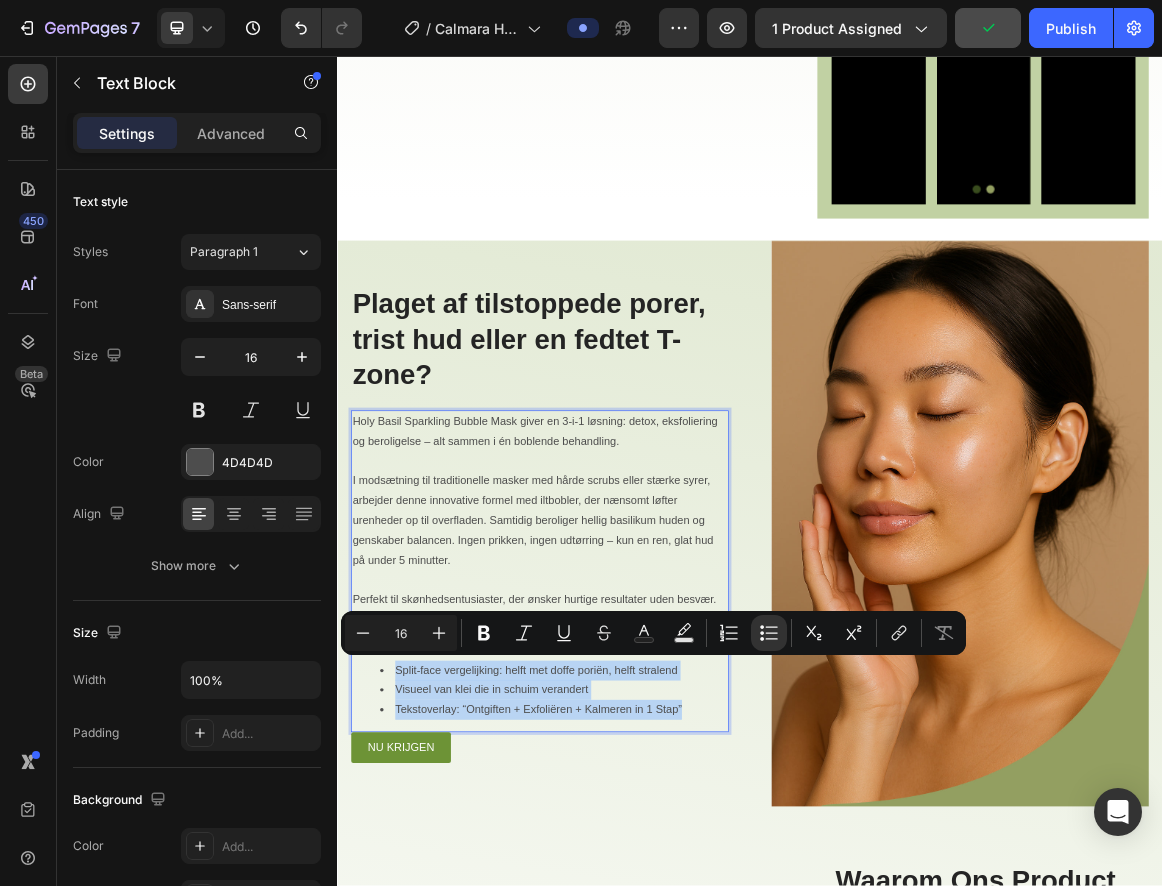 click on "Split-face vergelijking: helft met doffe poriën, helft stralend" at bounding box center [651, 950] 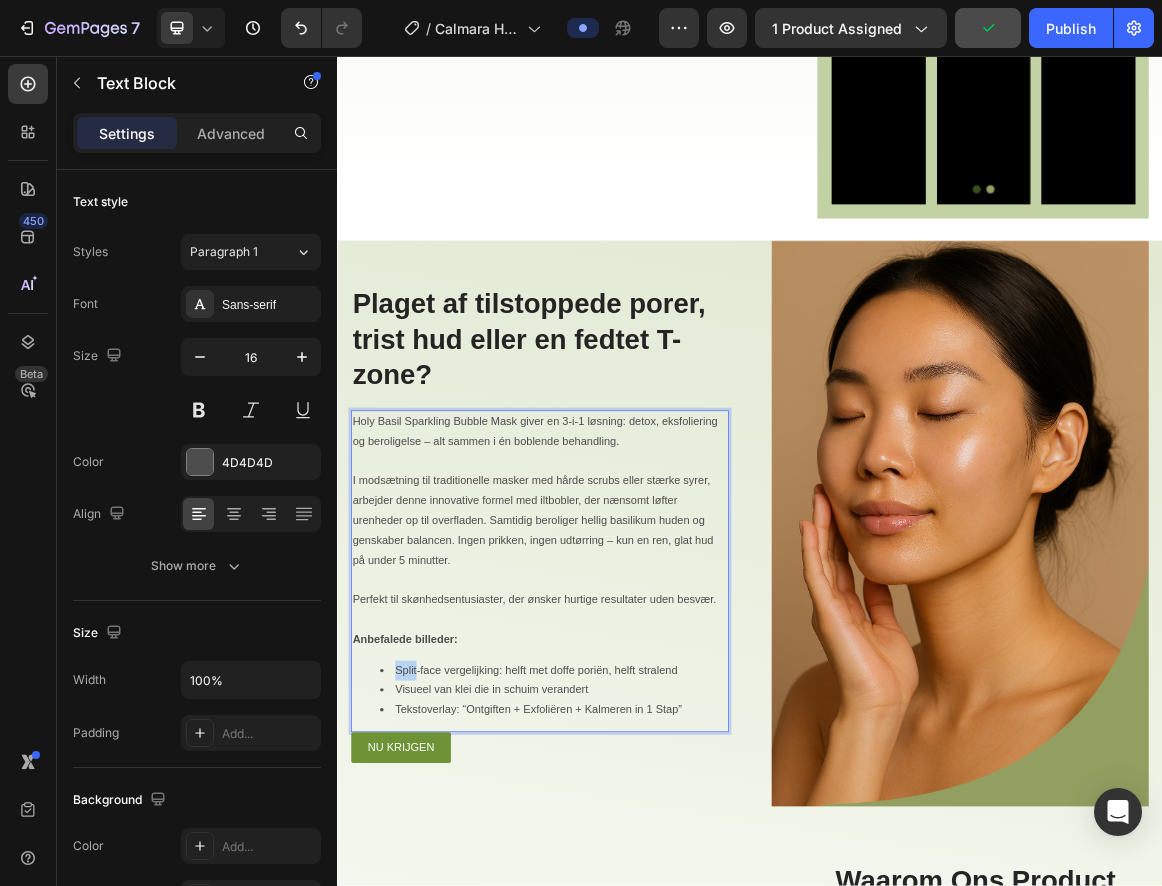 click on "Split-face vergelijking: helft met doffe poriën, helft stralend" at bounding box center (651, 950) 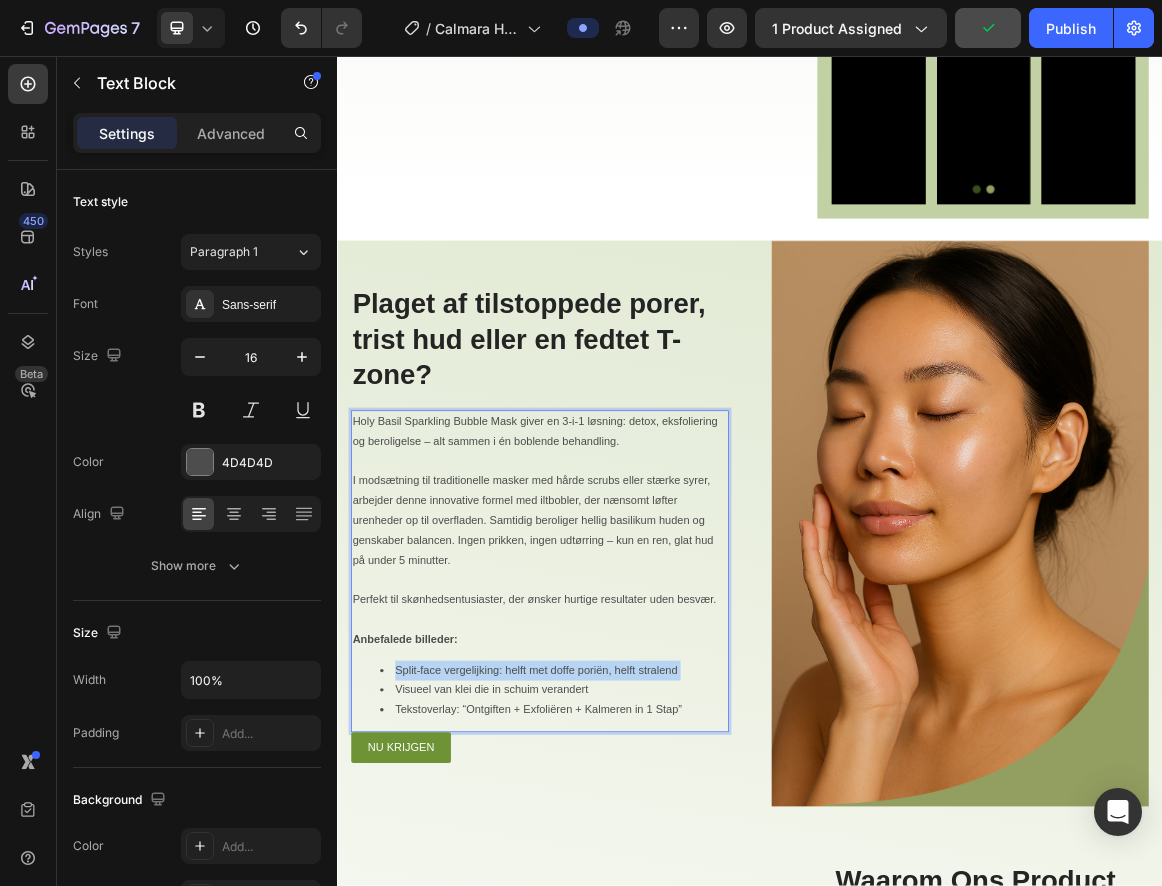 click on "Split-face vergelijking: helft met doffe poriën, helft stralend" at bounding box center (651, 950) 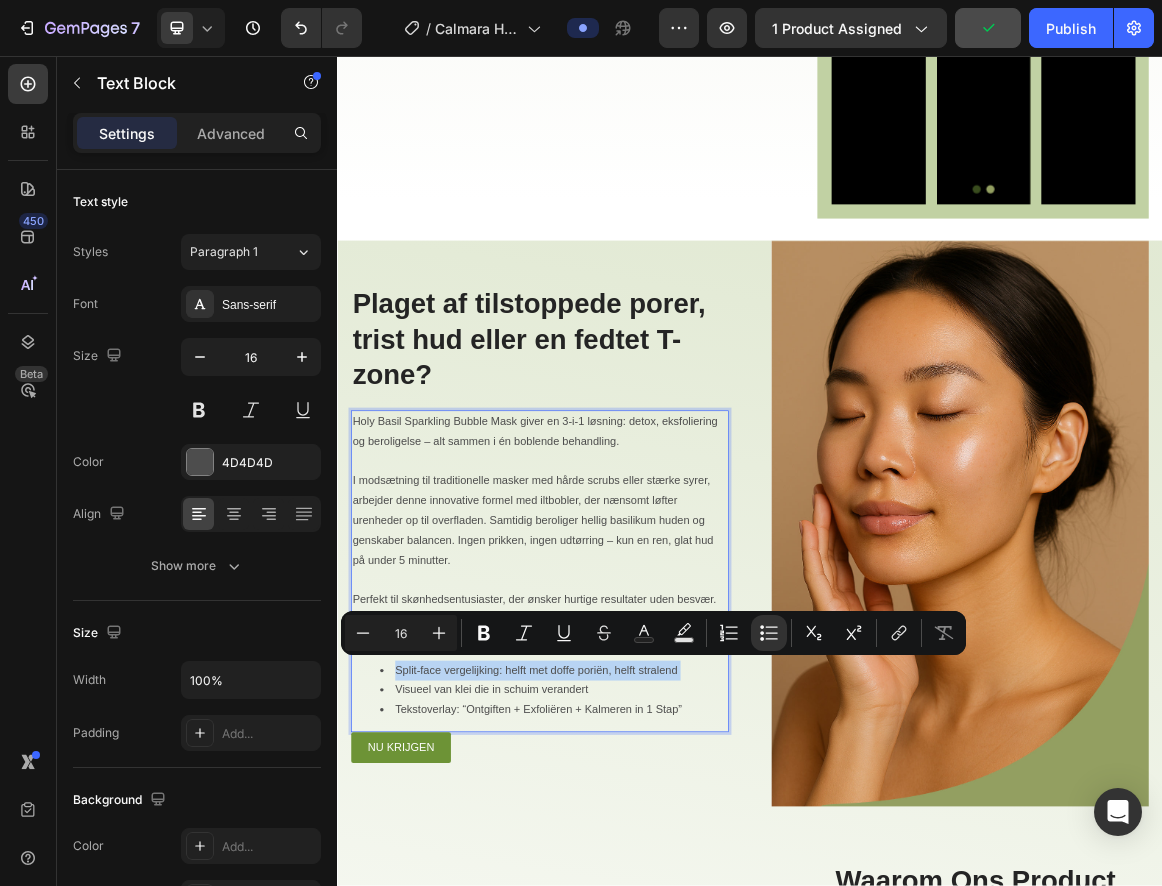 copy on "Split-face vergelijking: helft met doffe poriën, helft stralend" 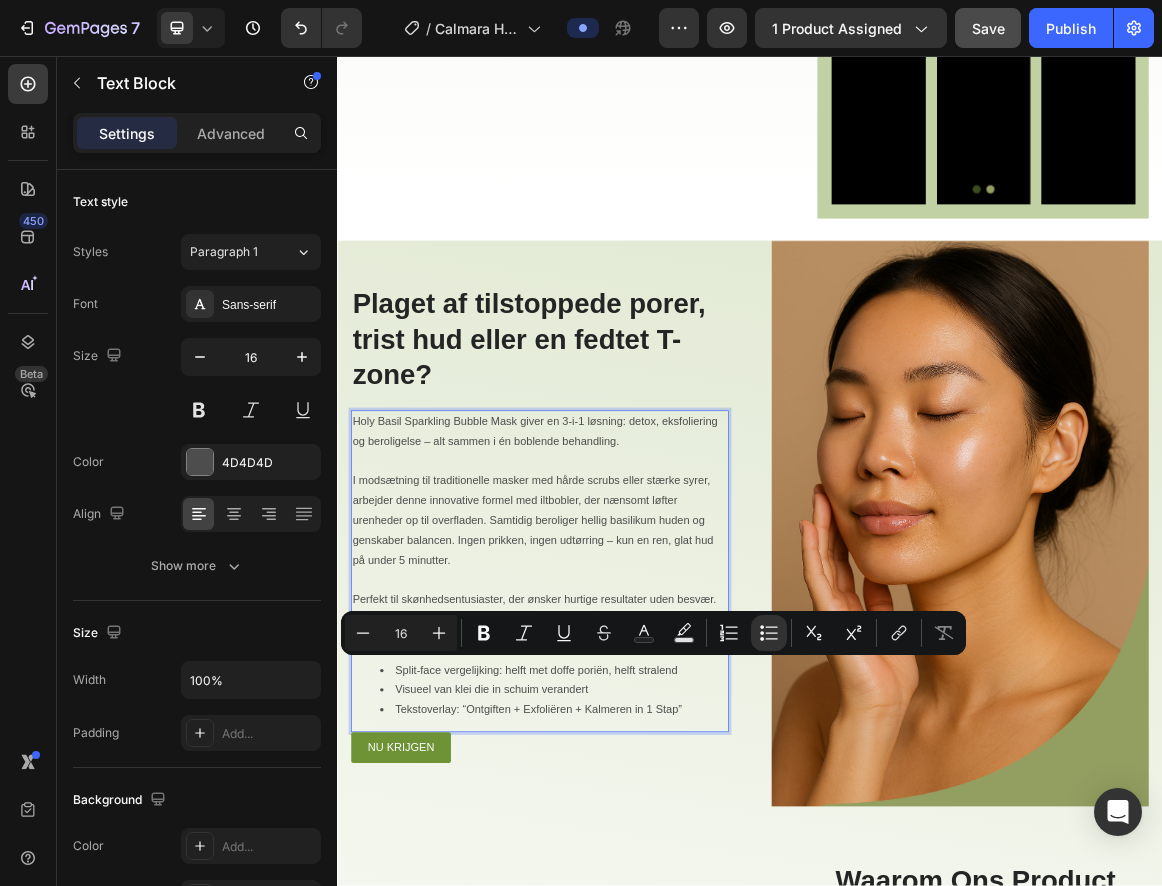 click on "Split-face vergelijking: helft met doffe poriën, helft stralend" at bounding box center (651, 950) 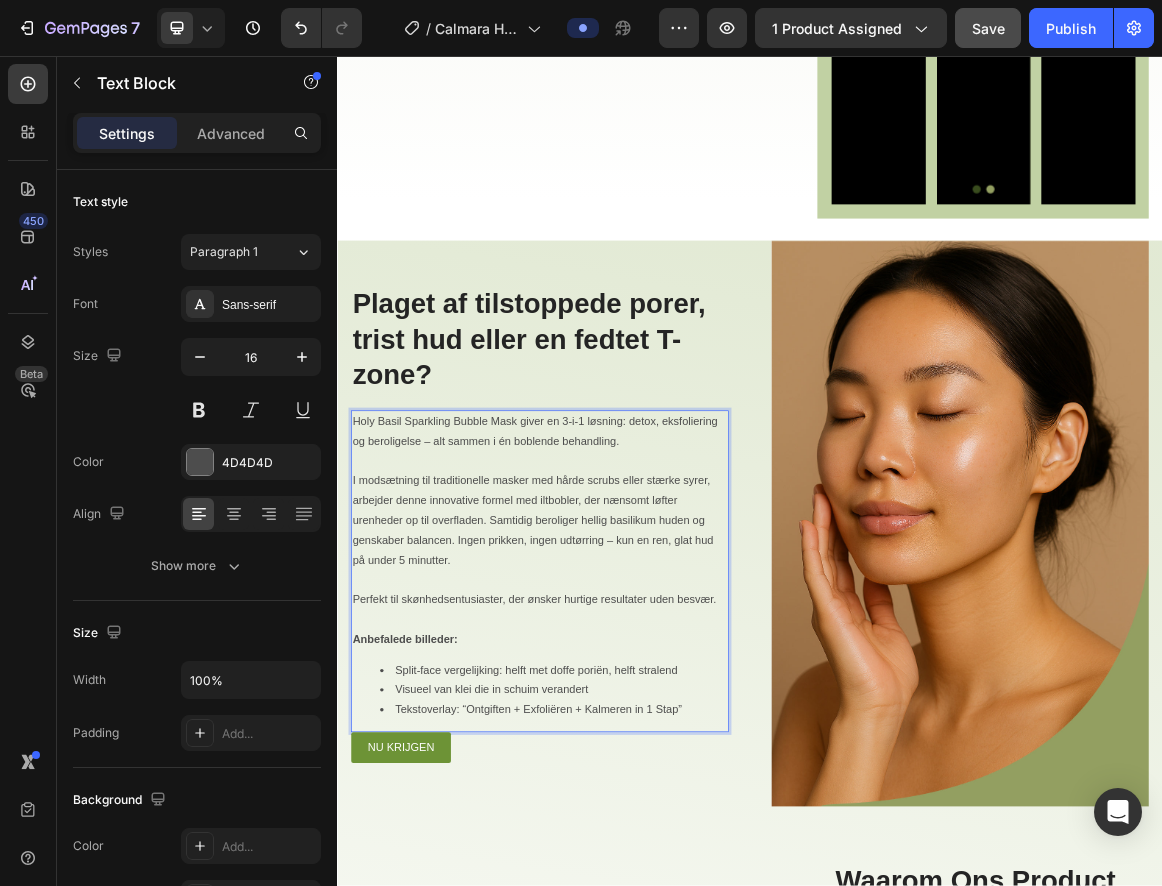 drag, startPoint x: 869, startPoint y: 927, endPoint x: 860, endPoint y: 933, distance: 10.816654 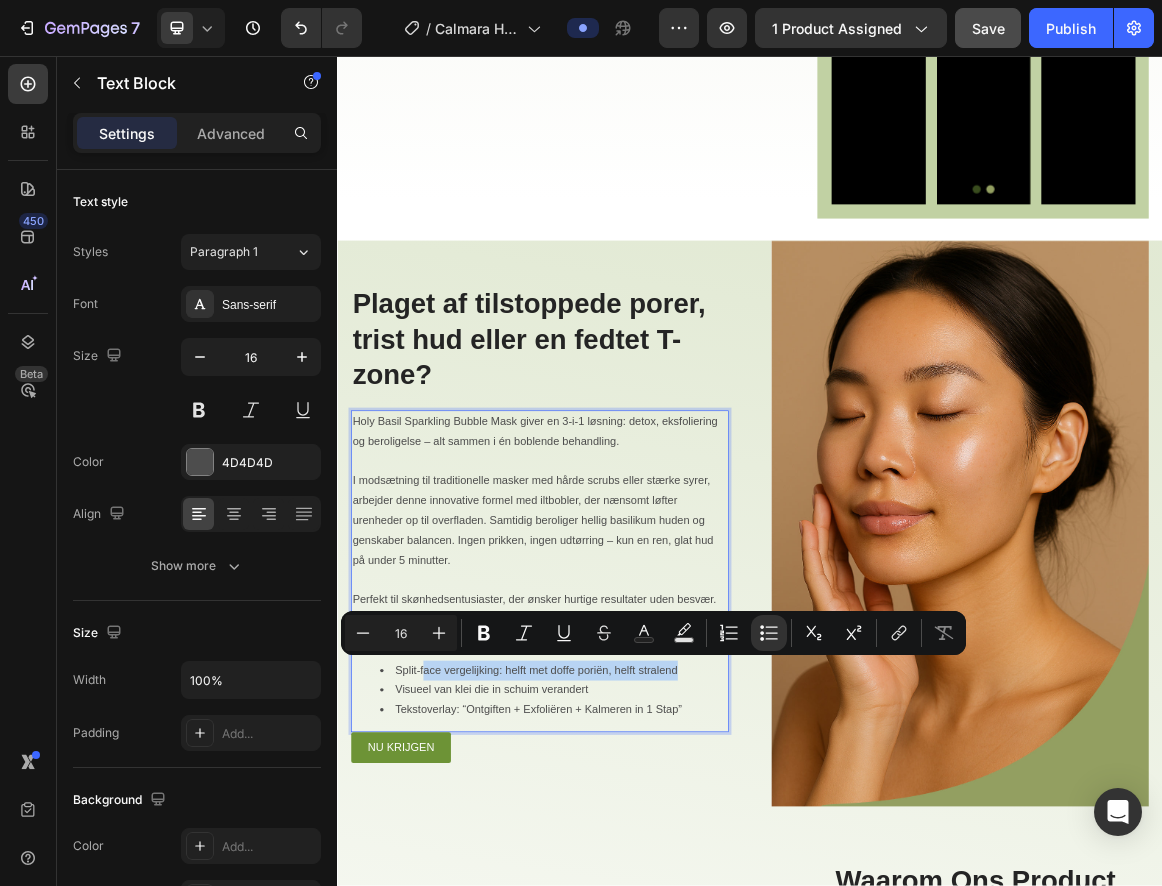 drag, startPoint x: 843, startPoint y: 946, endPoint x: 461, endPoint y: 951, distance: 382.0327 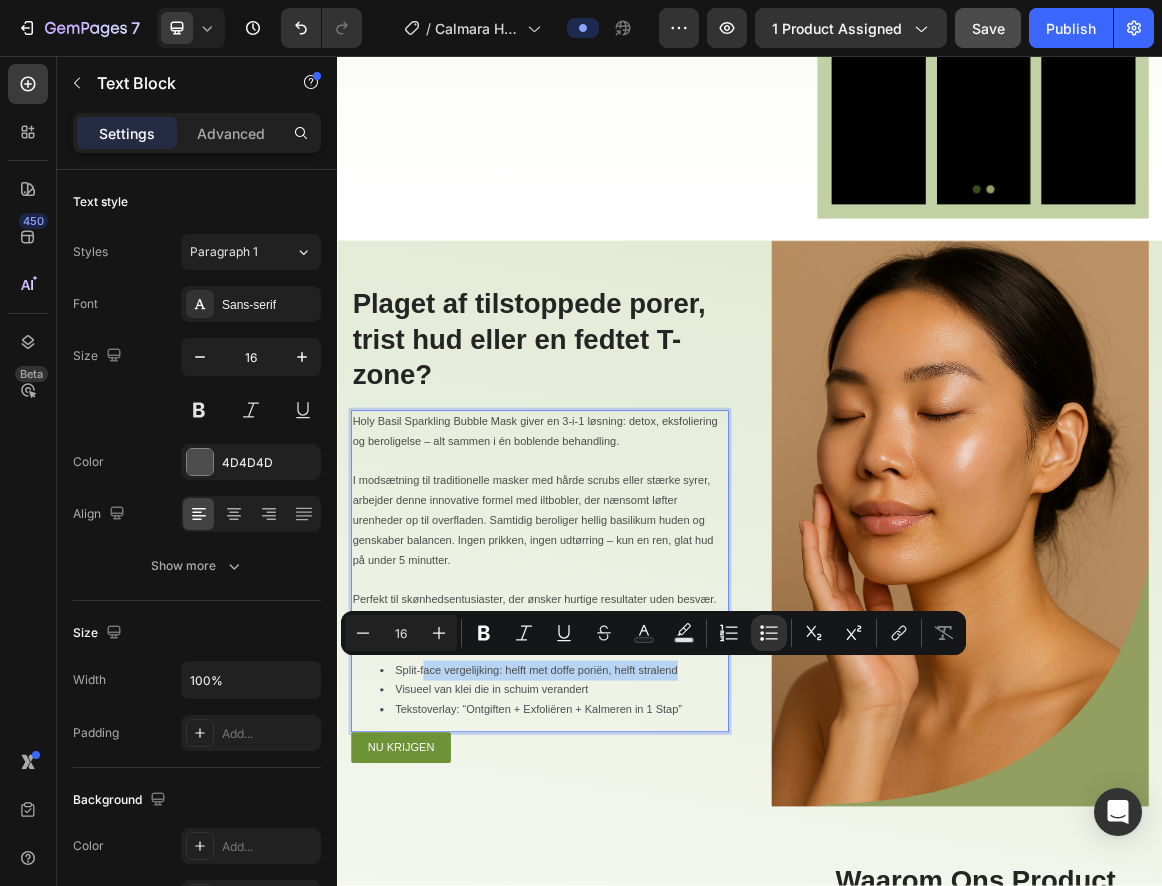 click on "Split-face vergelijking: helft met doffe poriën, helft stralend" at bounding box center [651, 950] 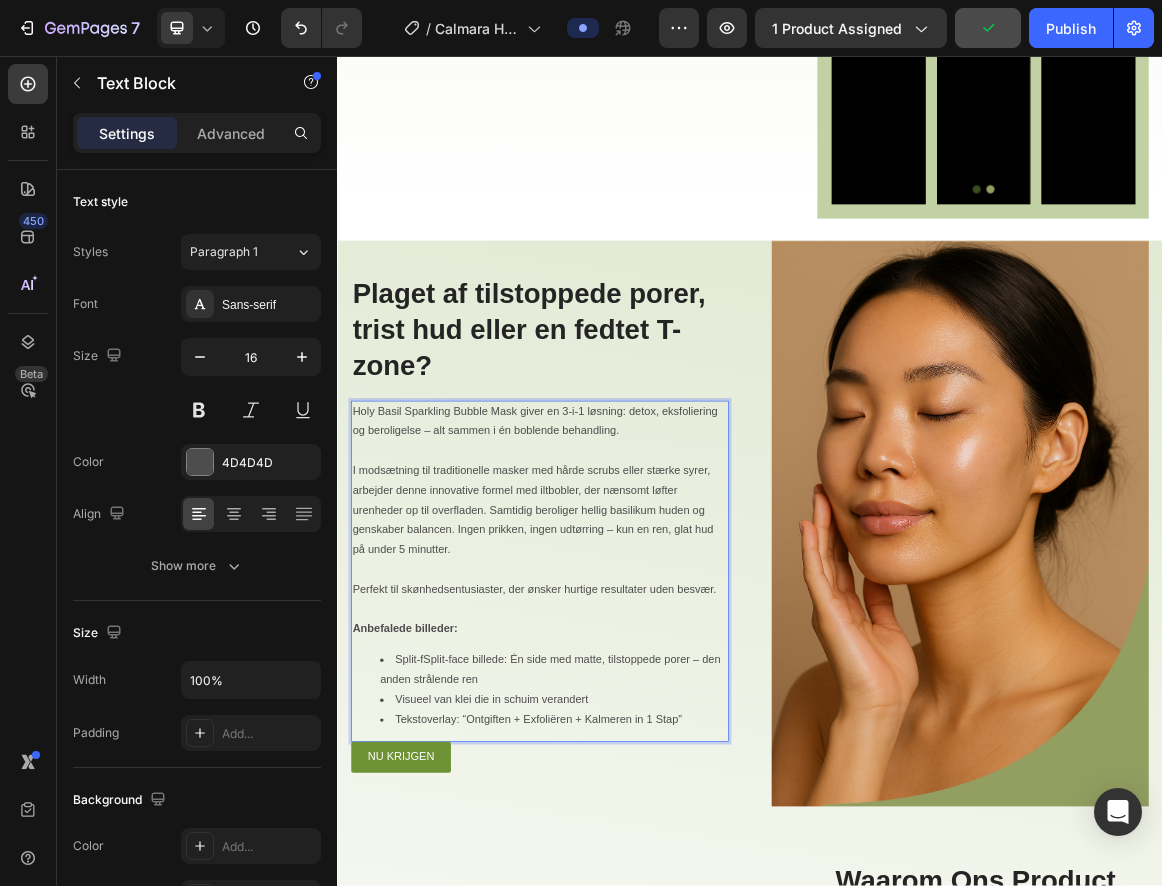 click on "Split-fSplit-face billede: Én side med matte, tilstoppede porer – den anden strålende ren" at bounding box center [651, 950] 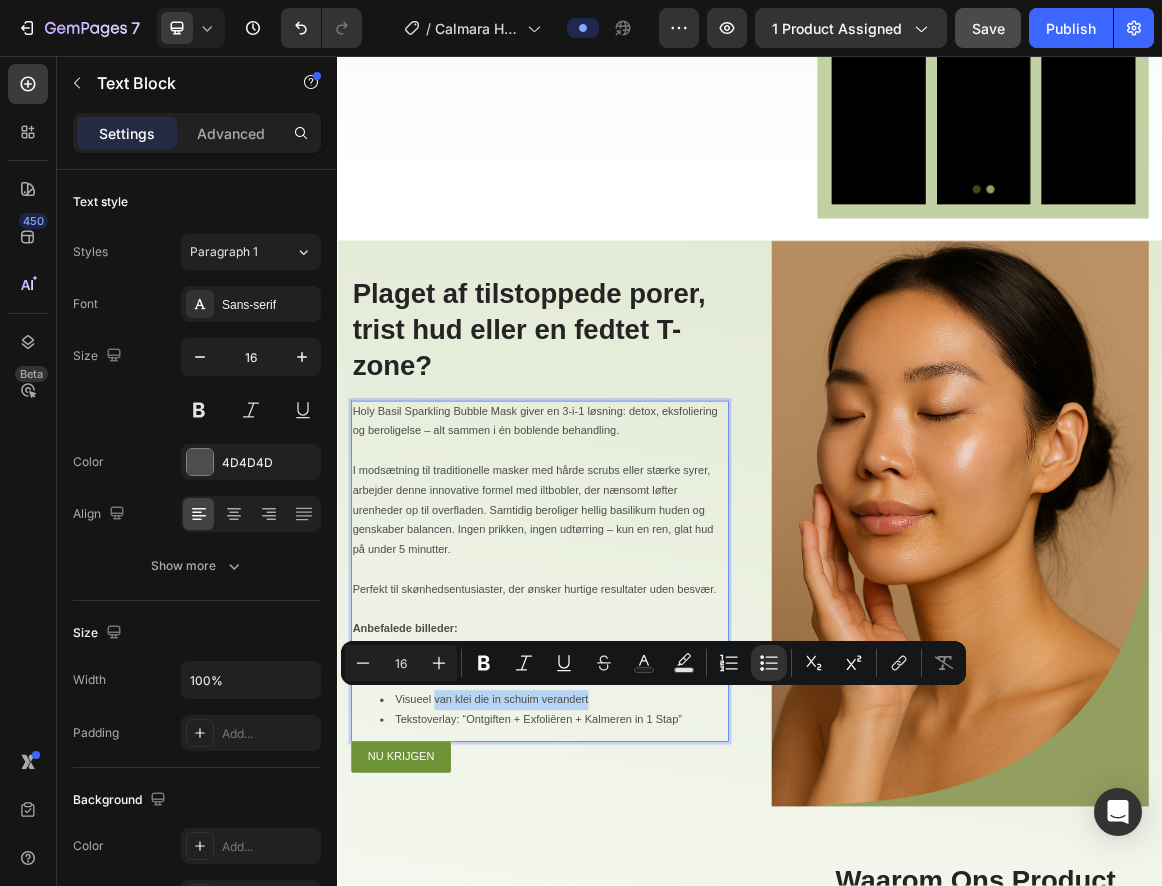 drag, startPoint x: 731, startPoint y: 983, endPoint x: 481, endPoint y: 984, distance: 250.002 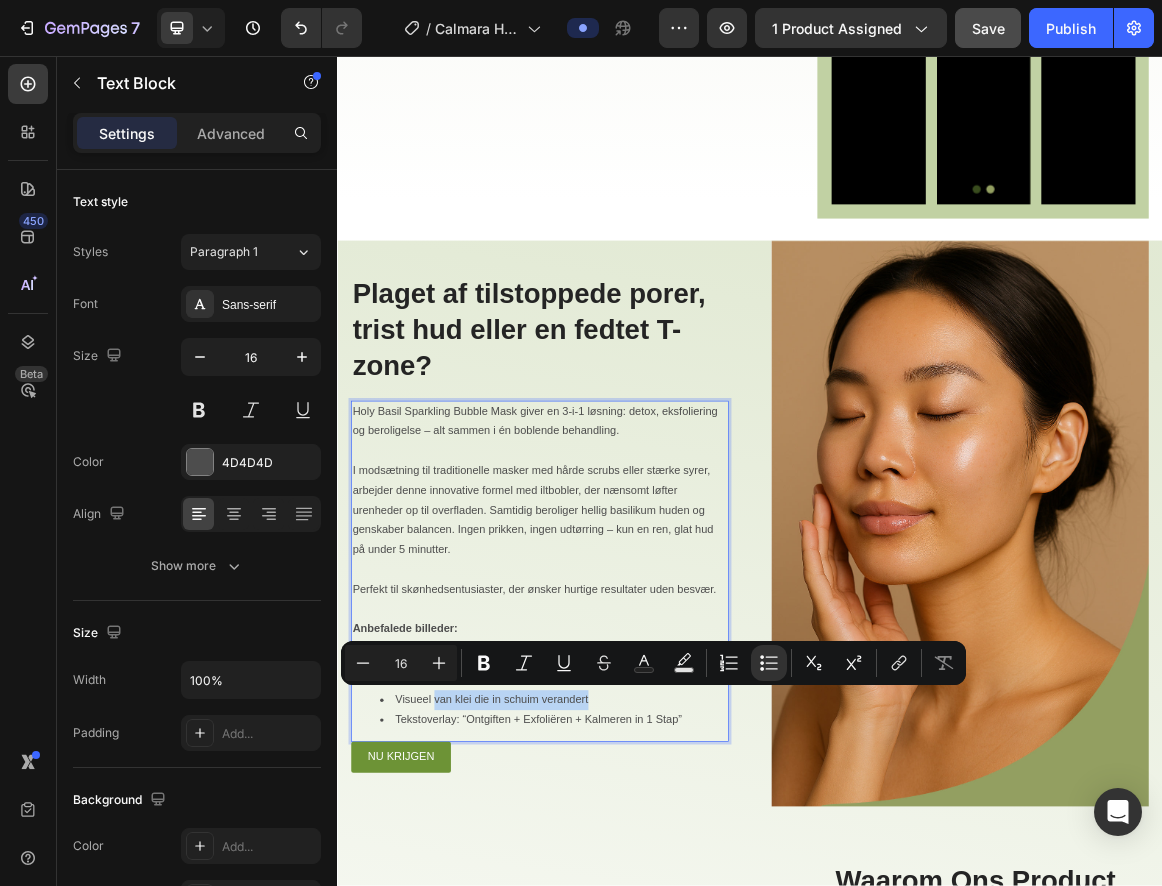 click on "Visueel van klei die in schuim verandert" at bounding box center [651, 993] 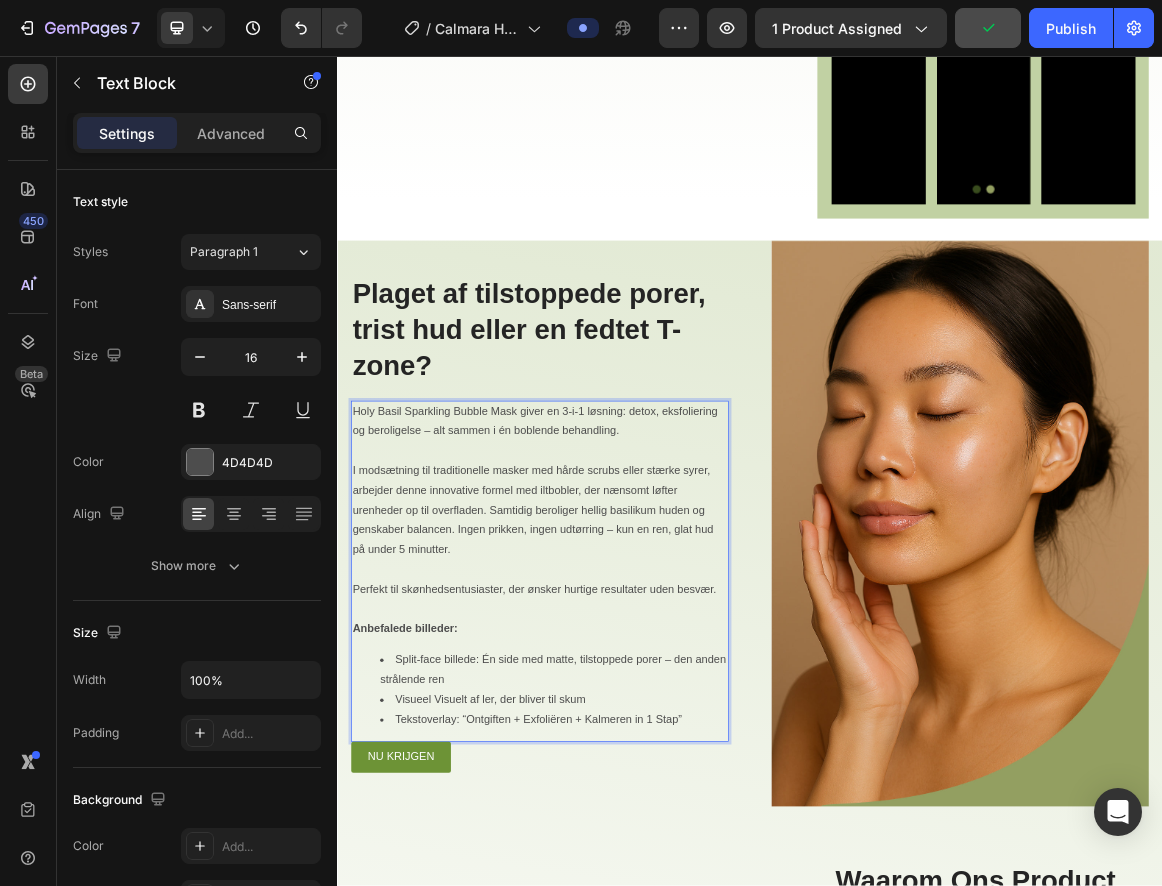 click on "Visueel Visuelt af ler, der bliver til skum" at bounding box center (651, 993) 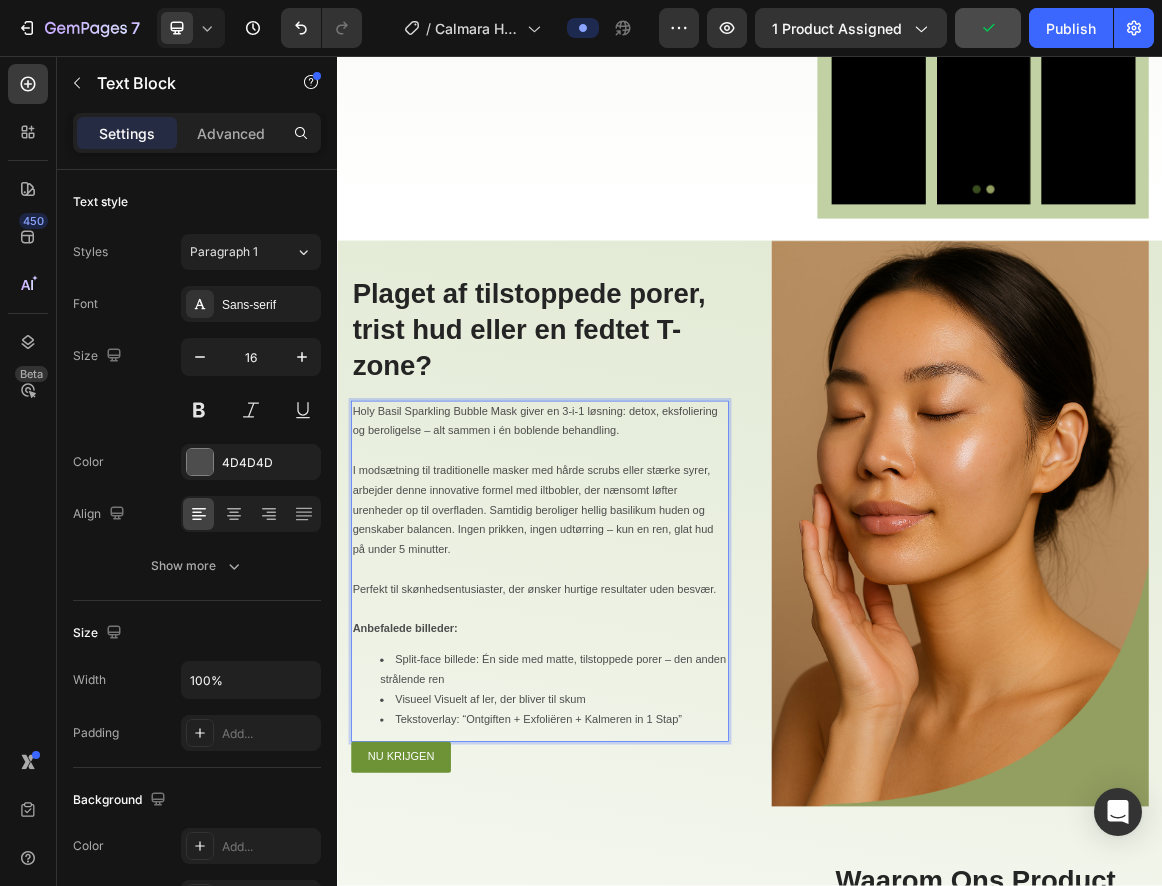 click on "Visueel Visuelt af ler, der bliver til skum" at bounding box center [651, 993] 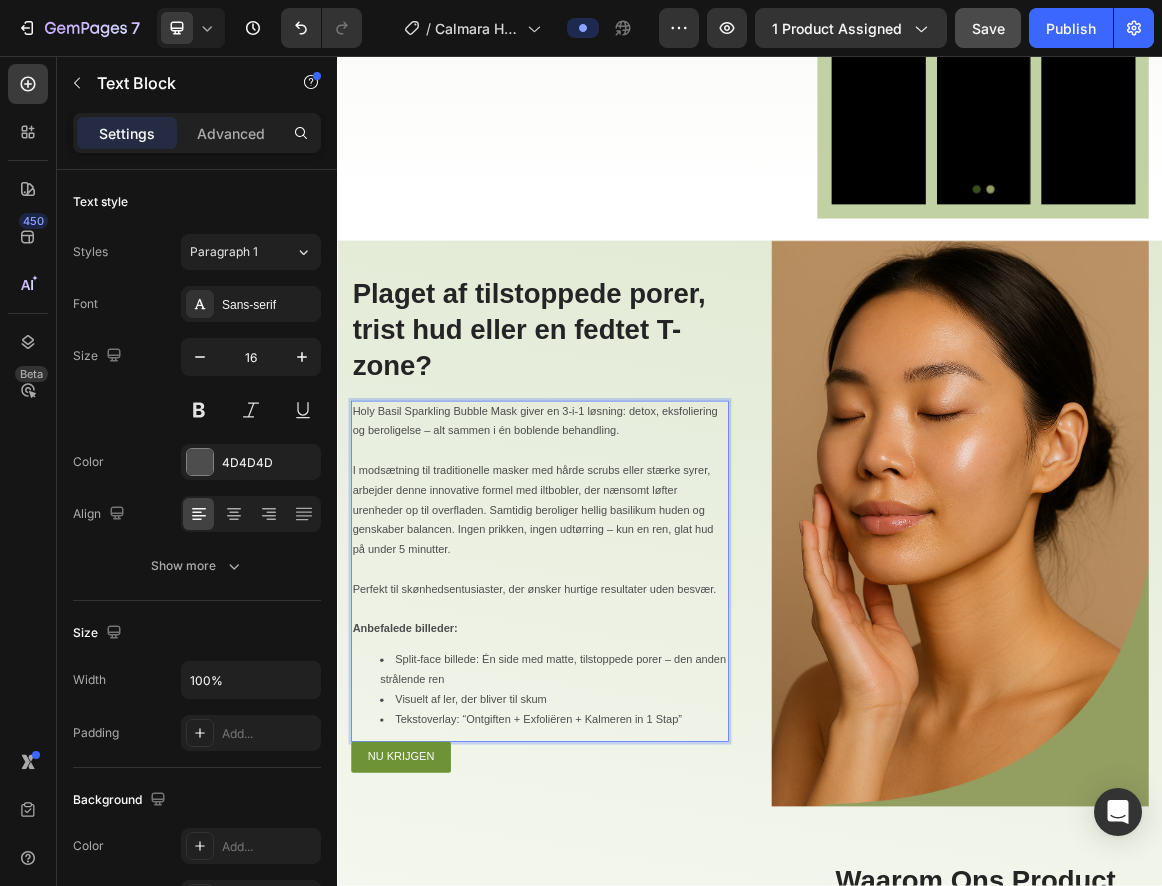 click on "Split-face billede: Én side med matte, tilstoppede porer – den anden strålende ren" at bounding box center [651, 950] 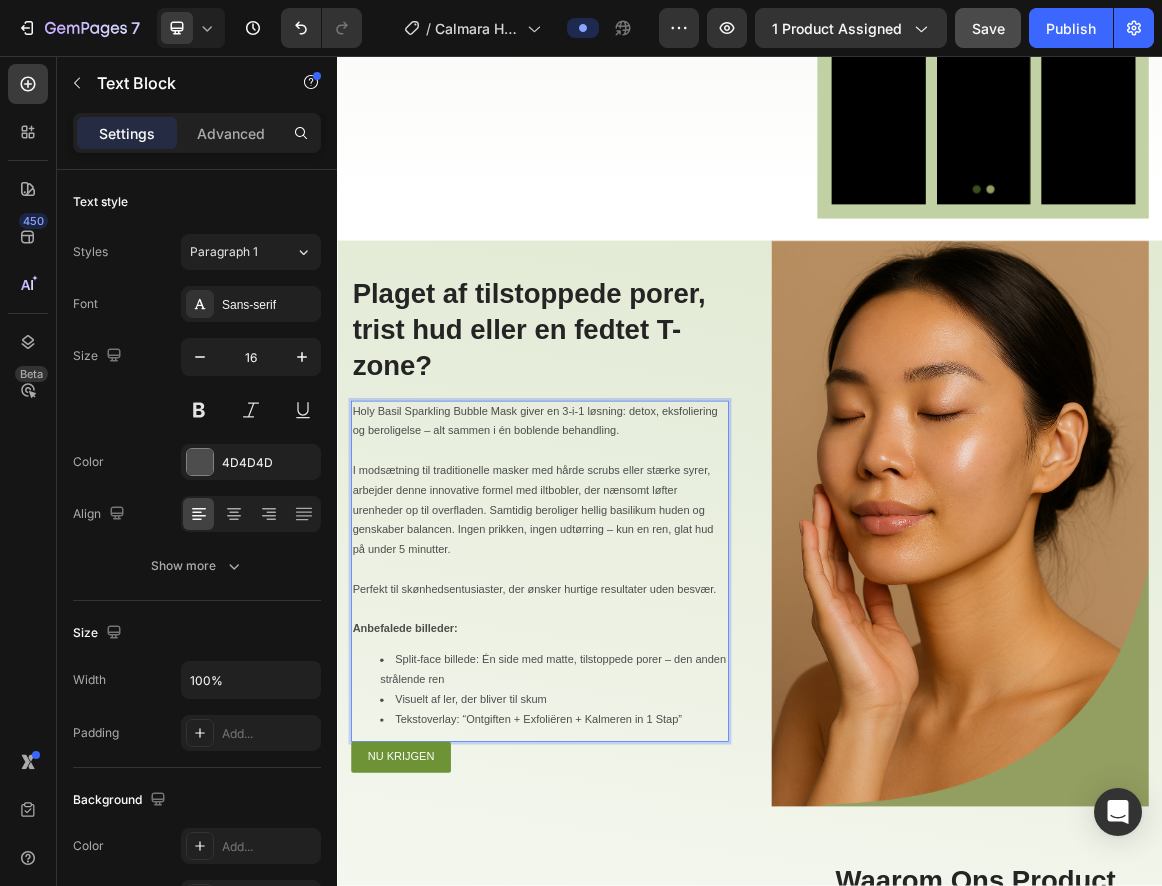 click on "Split-face billede: Én side med matte, tilstoppede porer – den anden strålende ren" at bounding box center (651, 950) 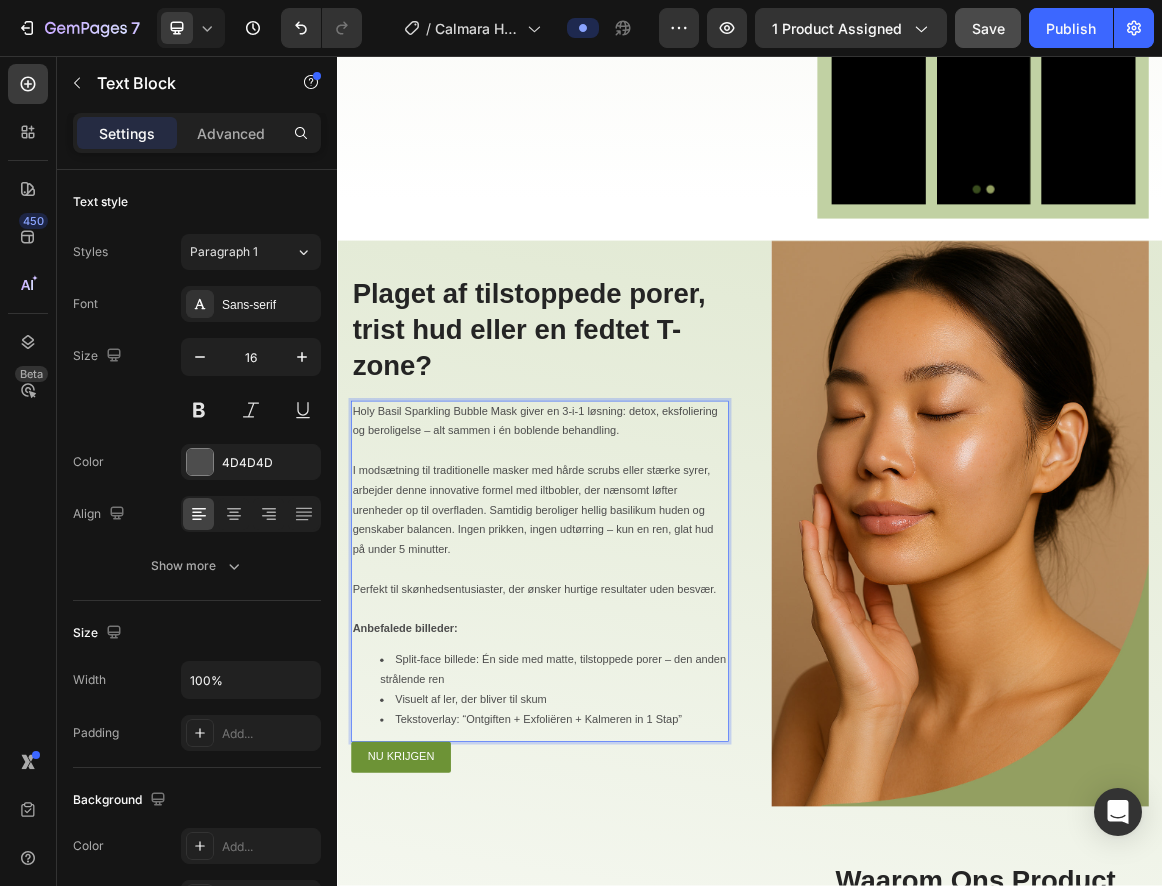 drag, startPoint x: 516, startPoint y: 1018, endPoint x: 687, endPoint y: 1011, distance: 171.14322 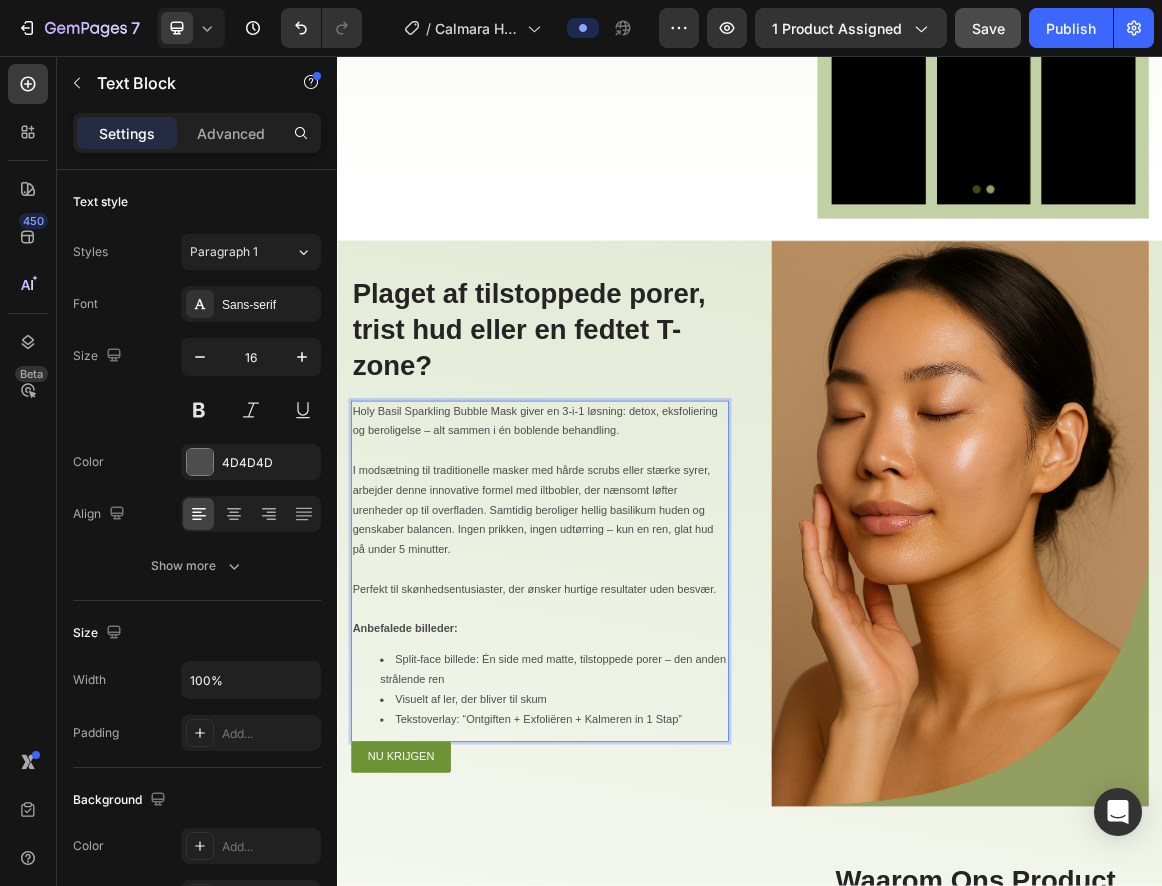 click on "Tekstoverlay: “Ontgiften + Exfoliëren + Kalmeren in 1 Stap”" at bounding box center [651, 1022] 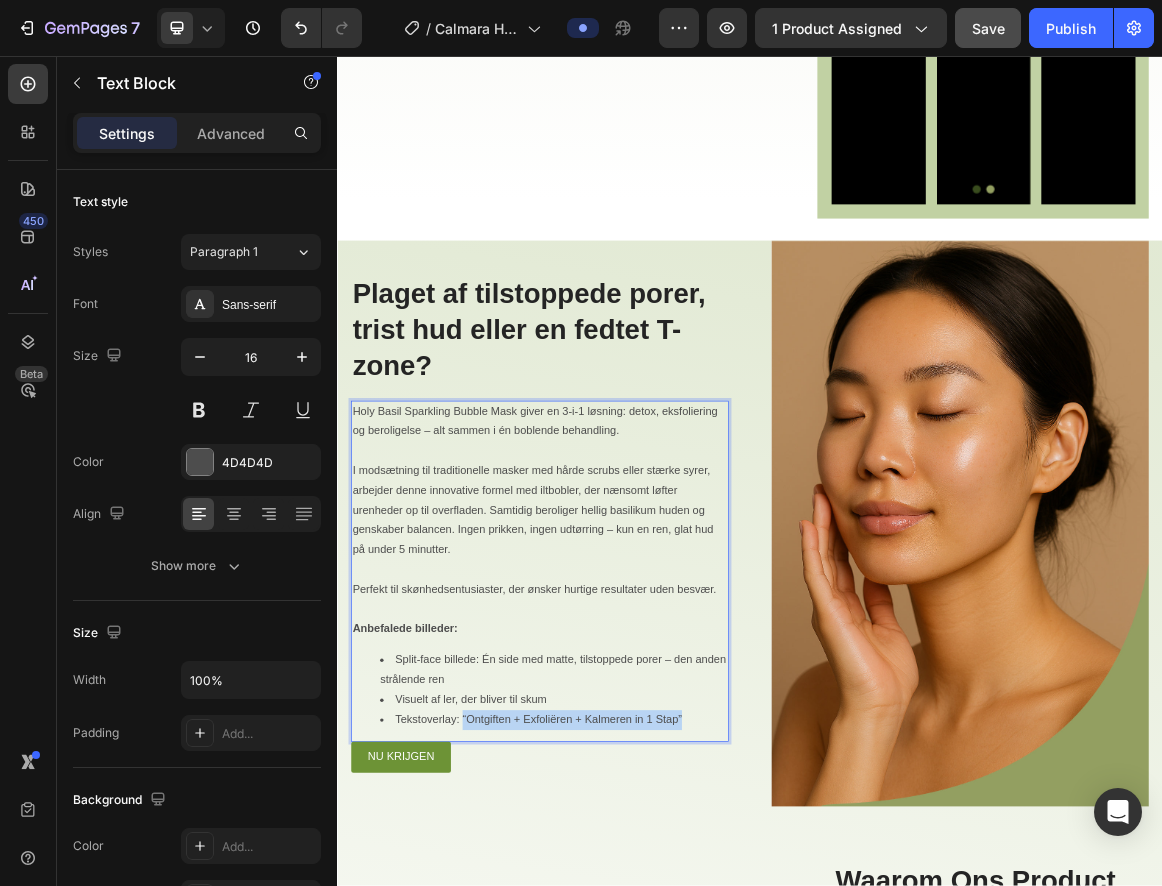 drag, startPoint x: 863, startPoint y: 1014, endPoint x: 521, endPoint y: 1024, distance: 342.14618 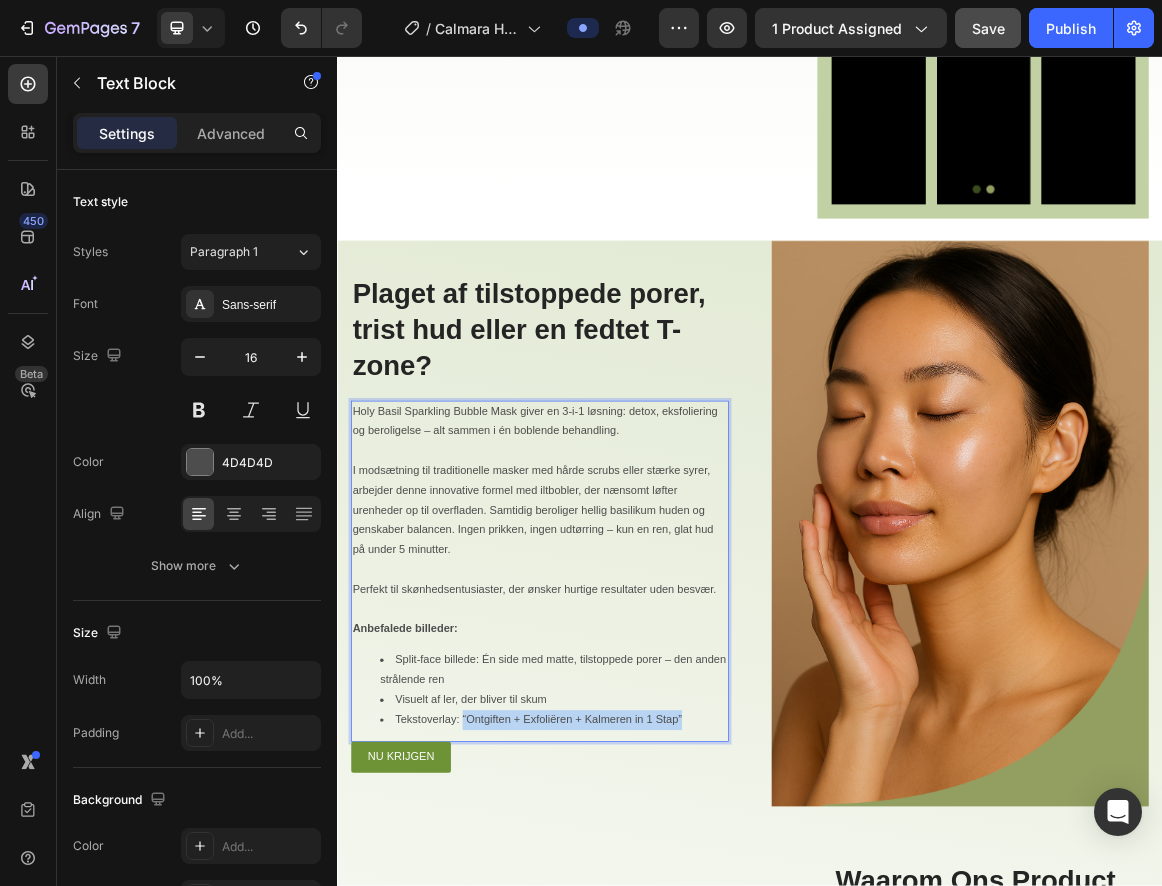 click on "Tekstoverlay: “Ontgiften + Exfoliëren + Kalmeren in 1 Stap”" at bounding box center [651, 1022] 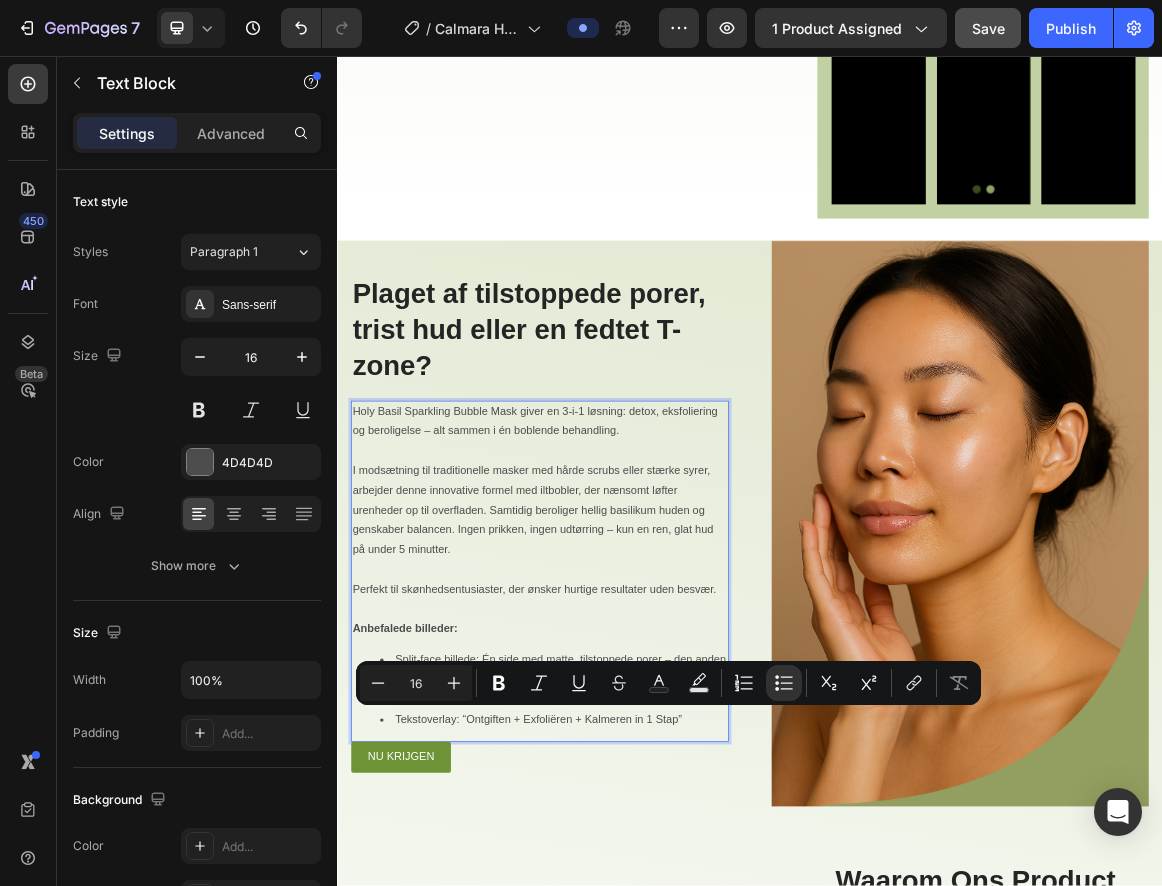 click on "I modsætning til traditionelle masker med hårde scrubs eller stærke syrer, arbejder denne innovative formel med iltbobler, der nænsomt løfter urenheder op til overfladen. Samtidig beroliger hellig basilikum huden og genskaber balancen. Ingen prikken, ingen udtørring – kun en ren, glat hud på under 5 minutter." at bounding box center (631, 718) 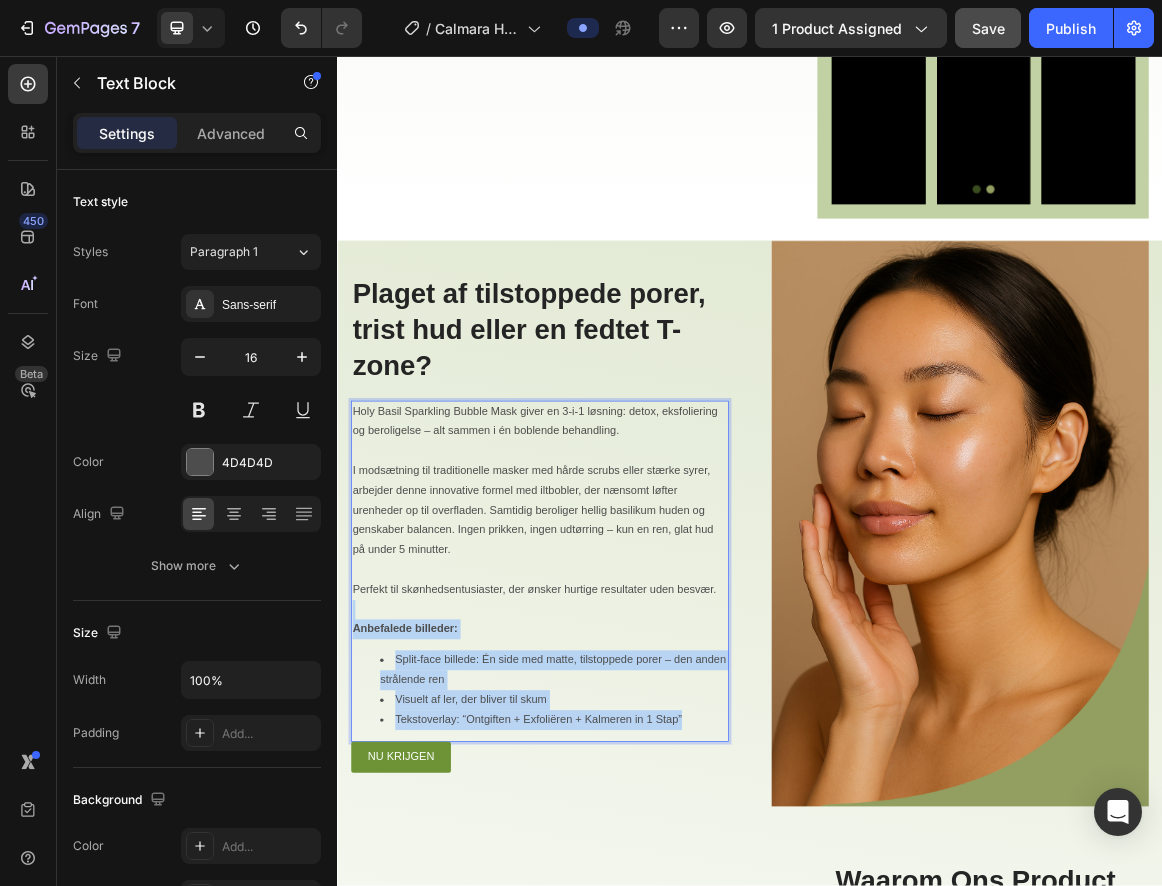 drag, startPoint x: 644, startPoint y: 860, endPoint x: 850, endPoint y: 1008, distance: 253.6533 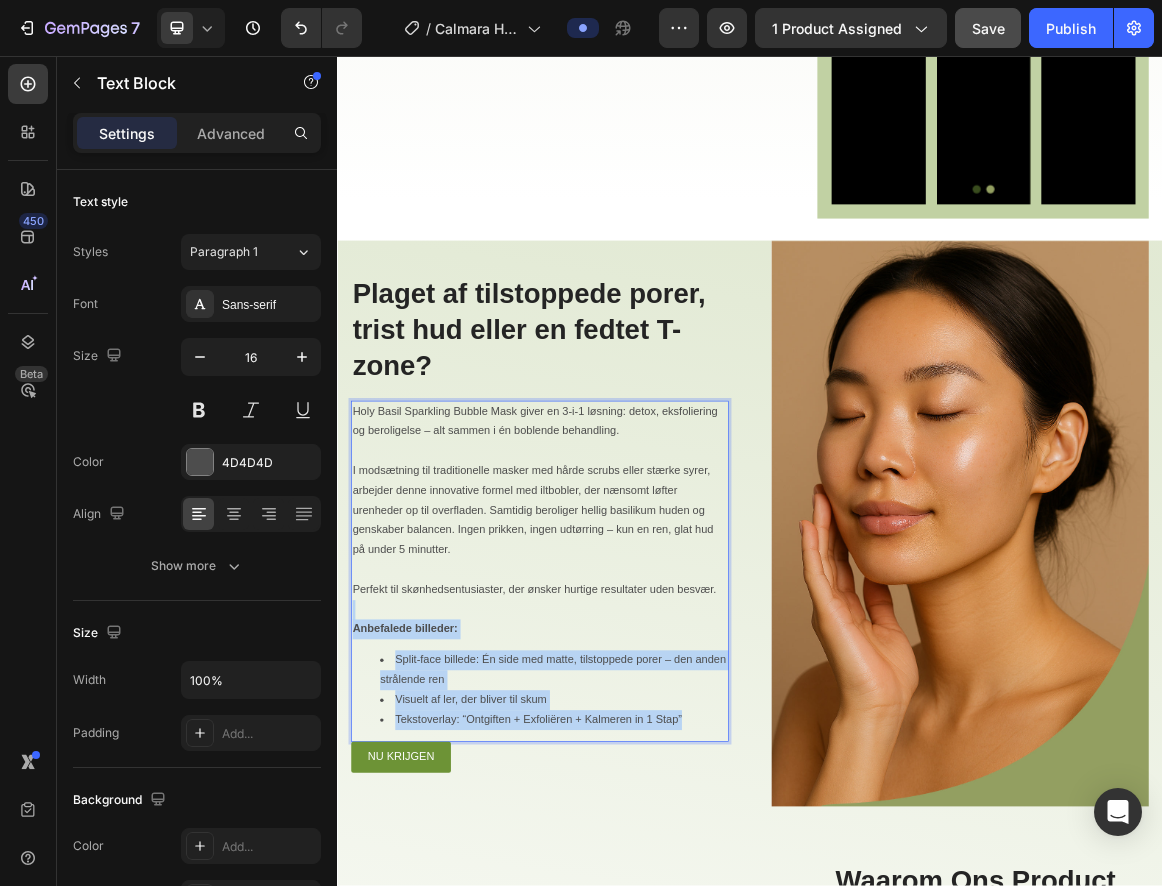 click on "Holy Basil Sparkling Bubble Mask giver en 3-i-1 løsning: detox, eksfoliering og beroligelse – alt sammen i én boblende behandling. I modsætning til traditionelle masker med hårde scrubs eller stærke syrer, arbejder denne innovative formel med iltbobler, der nænsomt løfter urenheder op til overfladen. Samtidig beroliger hellig basilikum huden og genskaber balancen. Ingen prikken, ingen udtørring – kun en ren, glat hud på under 5 minutter. Perfekt til skønhedsentusiaster, der ønsker hurtige resultater uden besvær. Anbefalede billeder: Split-face billede: Én side med matte, tilstoppede porer – den anden strålende ren Visuelt af ler, der bliver til skum Tekstoverlay: “Ontgiften + Exfoliëren + Kalmeren in 1 Stap”" at bounding box center [631, 806] 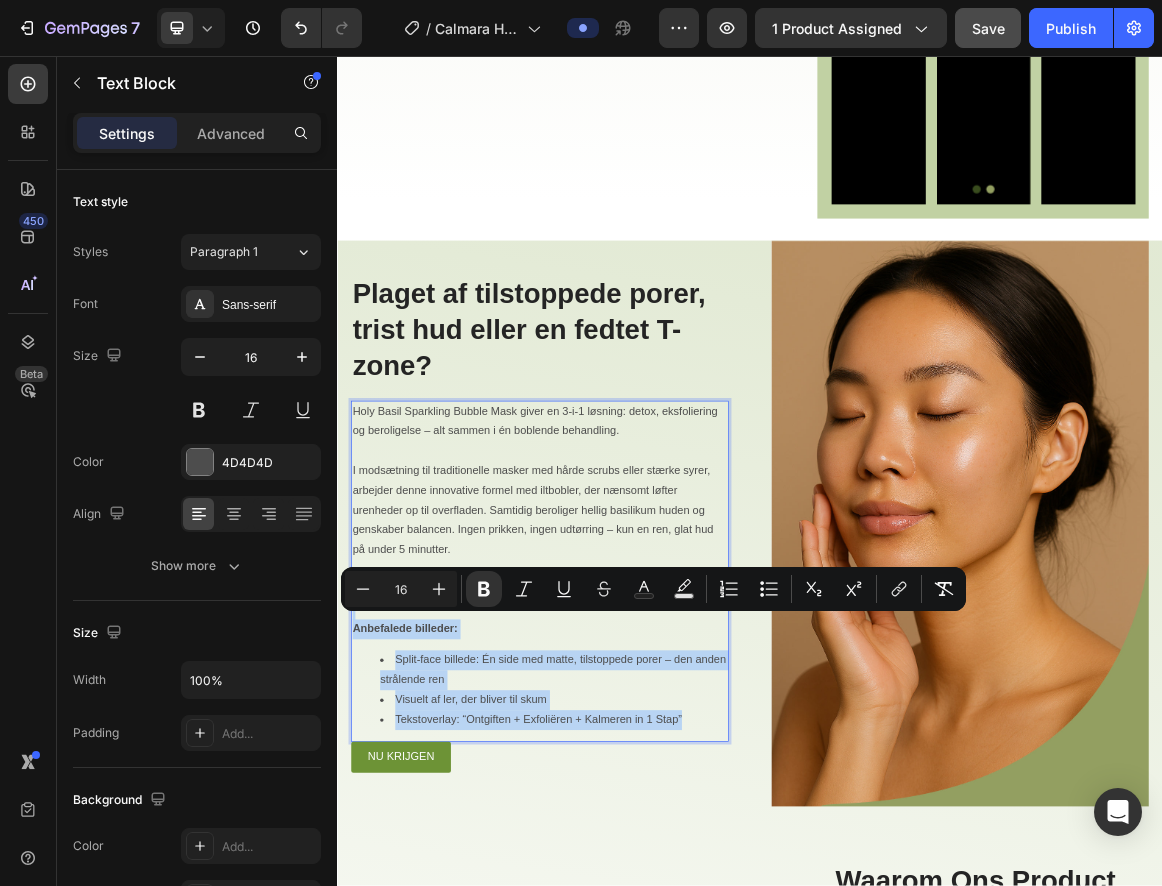 click on "Tekstoverlay: “Ontgiften + Exfoliëren + Kalmeren in 1 Stap”" at bounding box center (651, 1022) 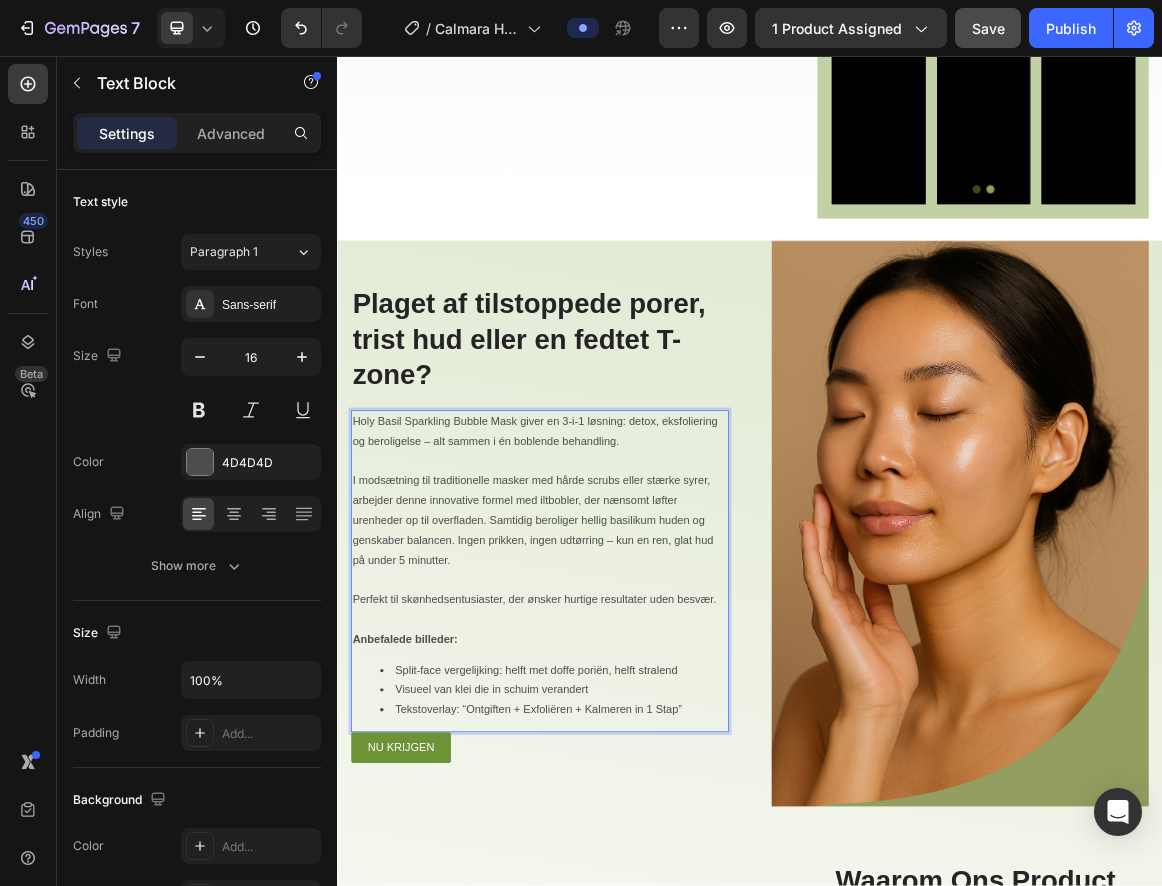 click on "Tekstoverlay: “Ontgiften + Exfoliëren + Kalmeren in 1 Stap”" at bounding box center [651, 1007] 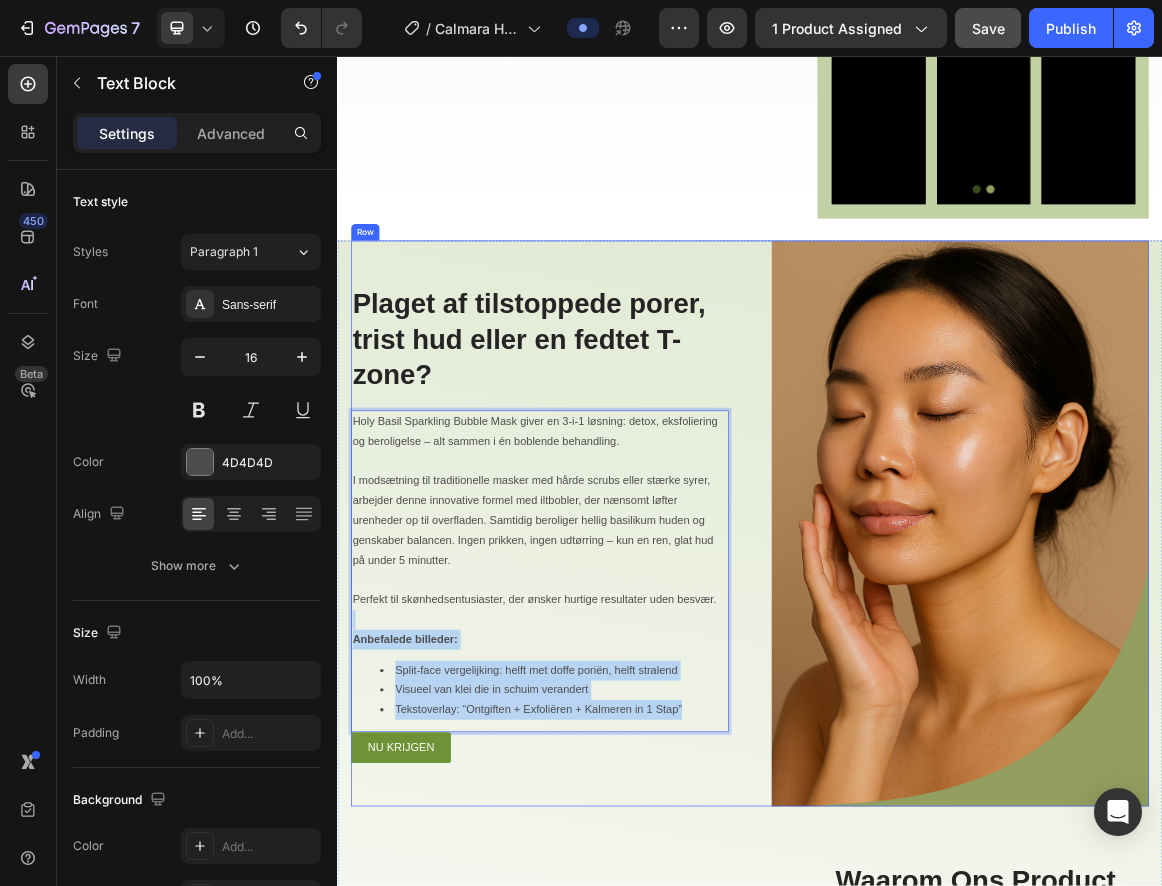 drag, startPoint x: 442, startPoint y: 875, endPoint x: 904, endPoint y: 1005, distance: 479.94165 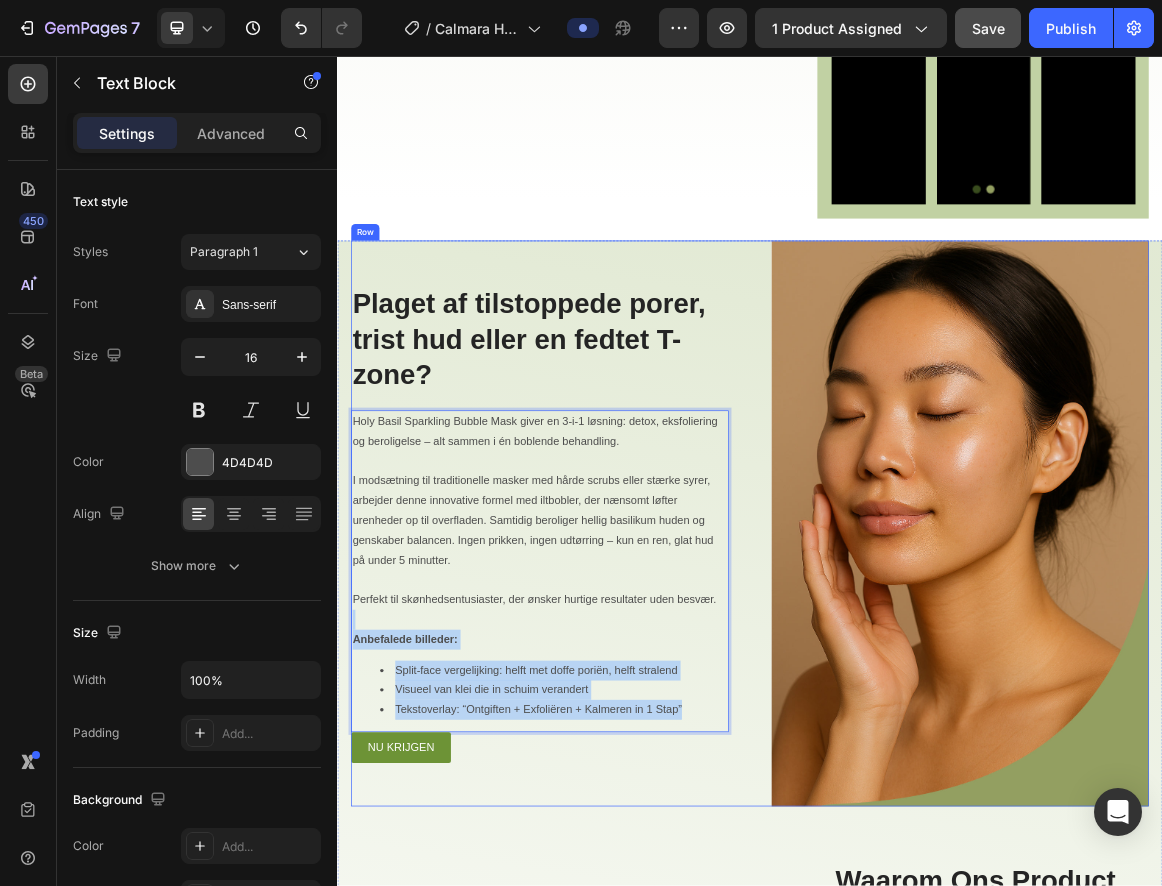 click on "Plaget af tilstoppede porer, trist hud eller en fedtet T-zone? Heading Holy Basil Sparkling Bubble Mask giver en 3-i-1 løsning: detox, eksfoliering og beroligelse – alt sammen i én boblende behandling. I modsætning til traditionelle masker med hårde scrubs eller stærke syrer, arbejder denne innovative formel med iltbobler, der nænsomt løfter urenheder op til overfladen. Samtidig beroliger hellig basilikum huden og genskaber balancen. Ingen prikken, ingen udtørring – kun en ren, glat hud på under 5 minutter. Perfekt til skønhedsentusiaster, der ønsker hurtige resultater uden besvær. Anbefalede billeder: Split-face vergelijking: helft met doffe poriën, helft stralend Visueel van klei die in schuim verandert Tekstoverlay: “Ontgiften + Exfoliëren + Kalmeren in 1 Stap” Text Block 0 NU KRIJGEN Button Image Row" at bounding box center (937, 736) 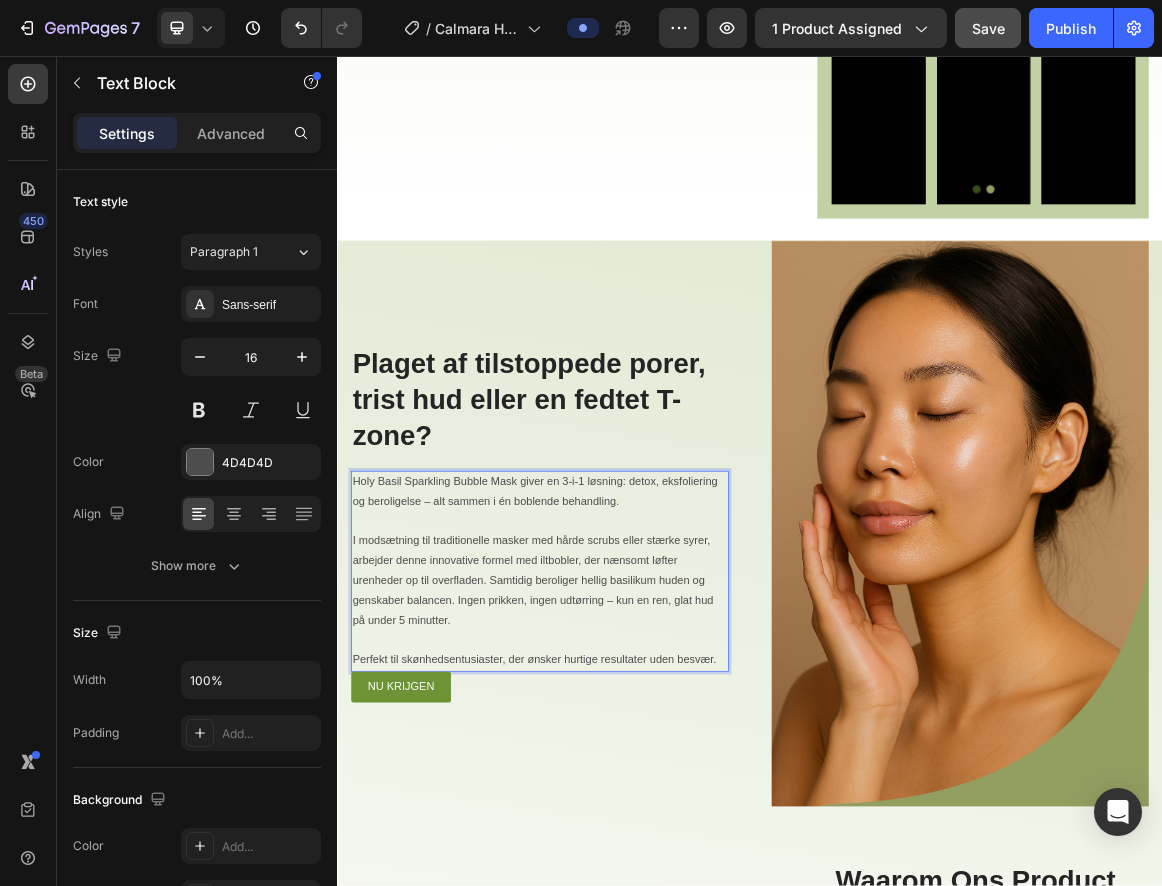 click on "I modsætning til traditionelle masker med hårde scrubs eller stærke syrer, arbejder denne innovative formel med iltbobler, der nænsomt løfter urenheder op til overfladen. Samtidig beroliger hellig basilikum huden og genskaber balancen. Ingen prikken, ingen udtørring – kun en ren, glat hud på under 5 minutter." at bounding box center (631, 820) 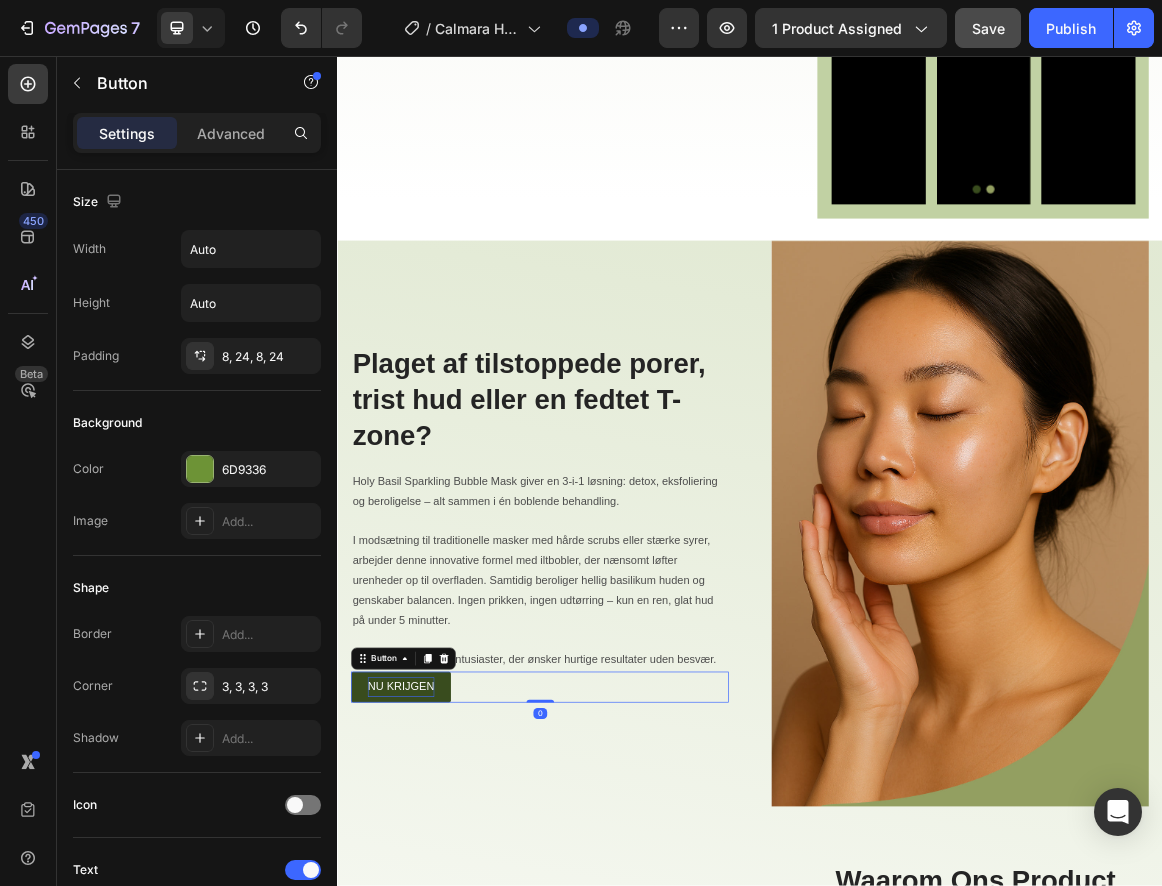 click on "NU KRIJGEN" at bounding box center [429, 974] 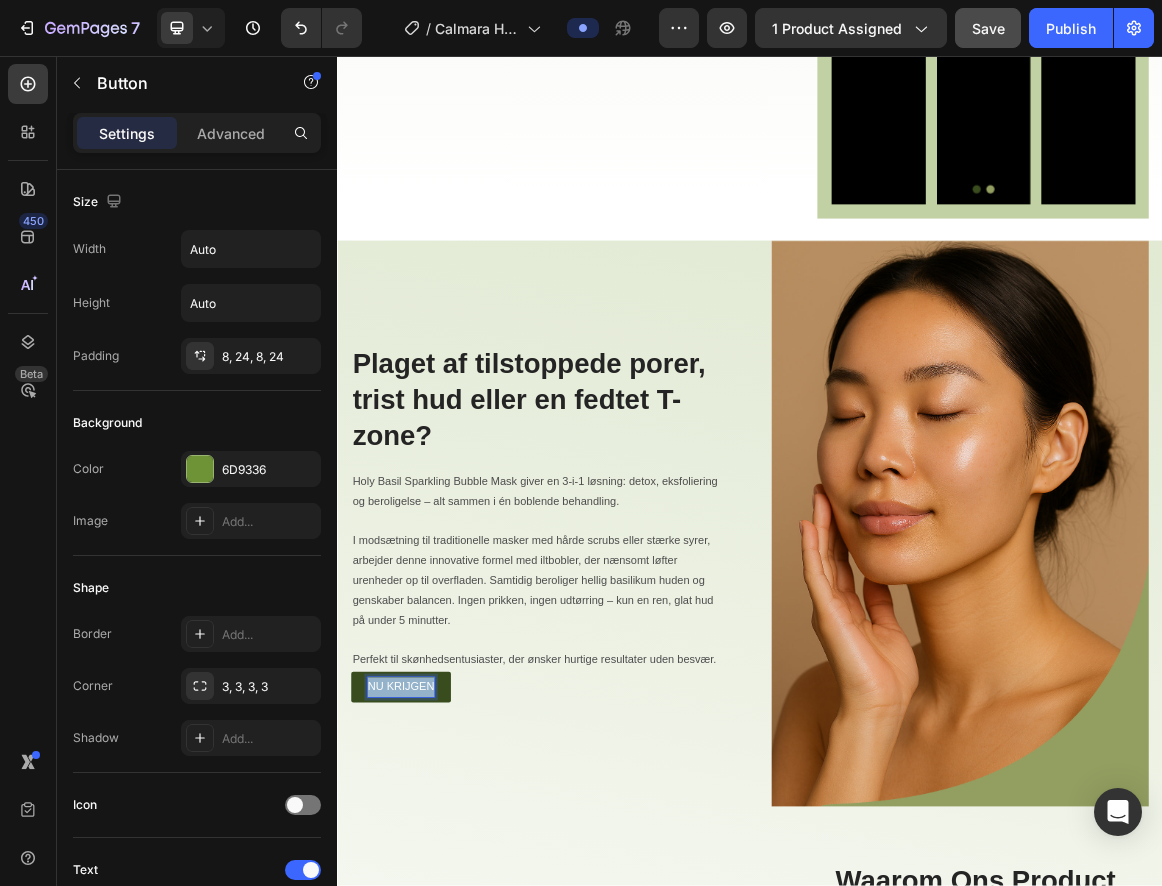 click on "NU KRIJGEN" at bounding box center (429, 974) 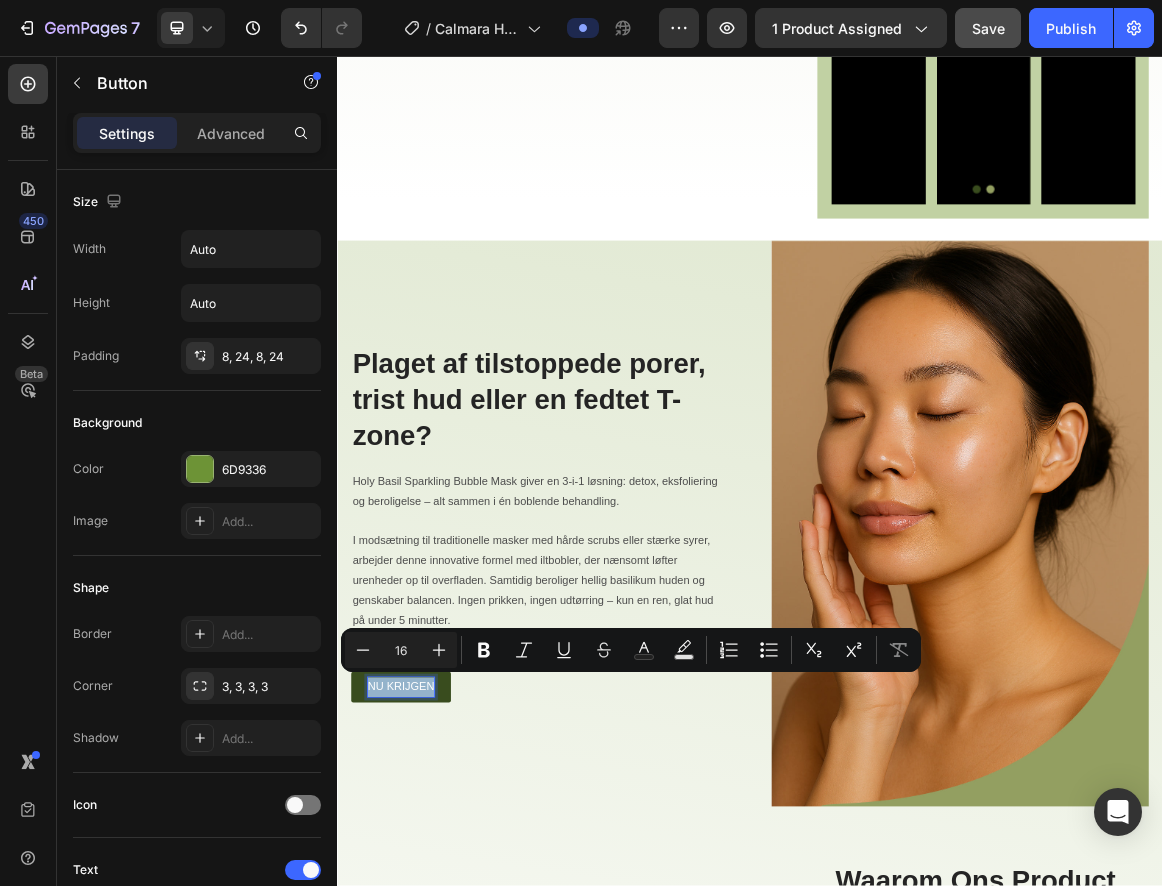 click on "NU KRIJGEN" at bounding box center (429, 974) 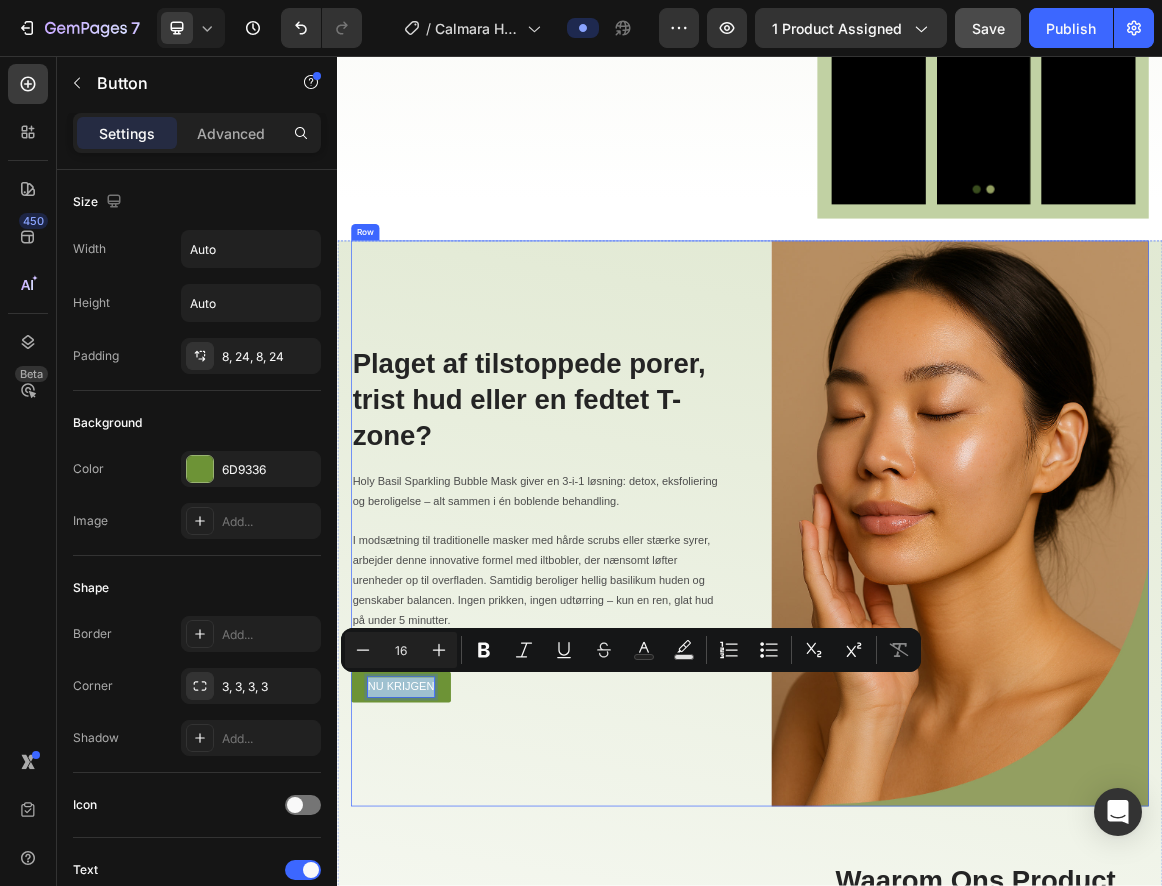 copy on "NU KRIJGEN" 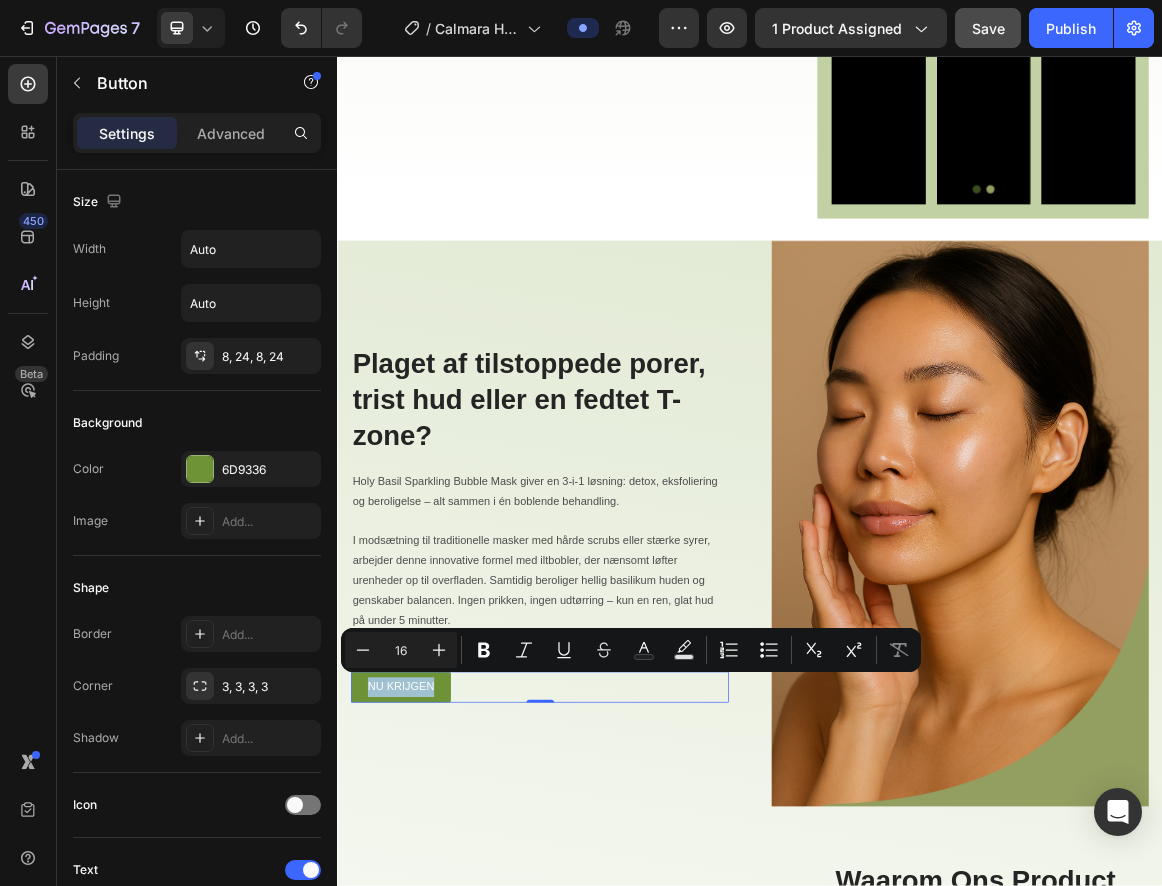 click on "Holy Basil Sparkling Bubble Mask giver en 3-i-1 løsning: detox, eksfoliering og beroligelse – alt sammen i én boblende behandling." at bounding box center (631, 691) 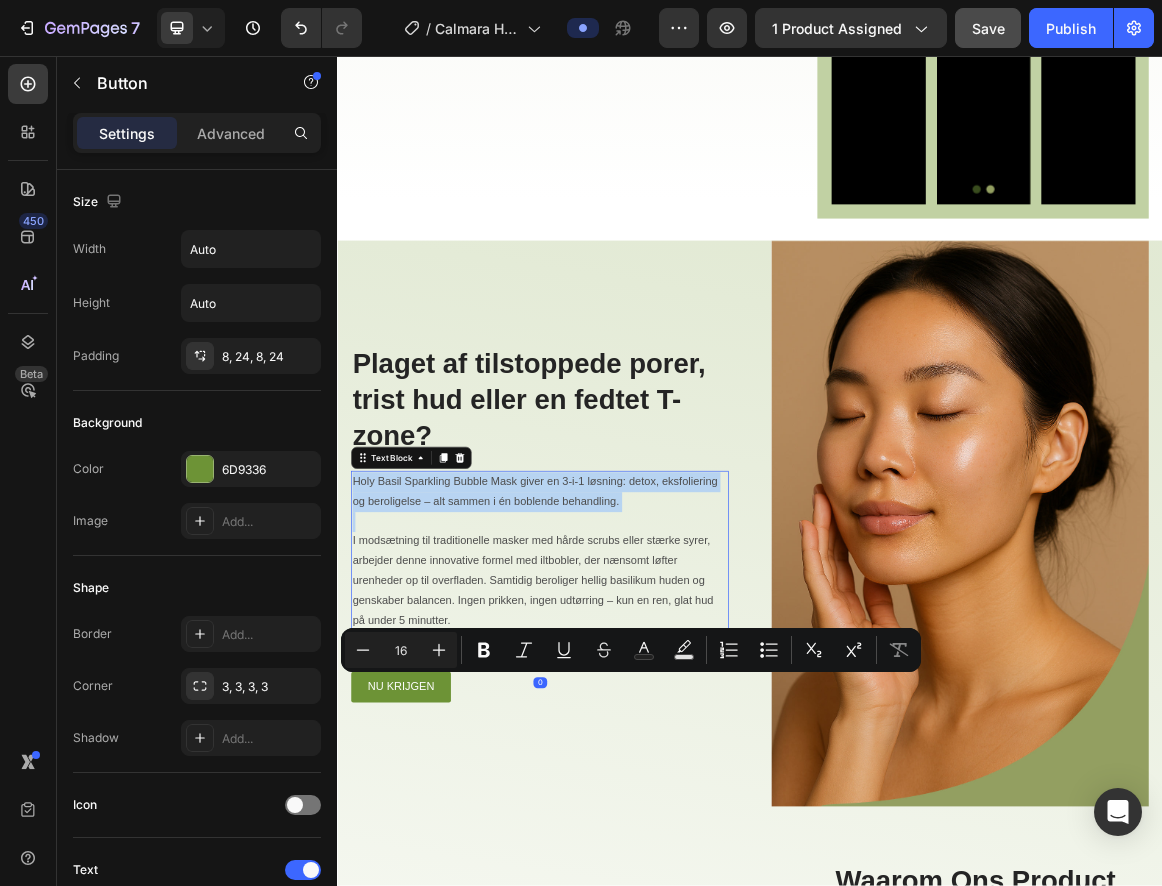 click on "Holy Basil Sparkling Bubble Mask giver en 3-i-1 løsning: detox, eksfoliering og beroligelse – alt sammen i én boblende behandling." at bounding box center (631, 691) 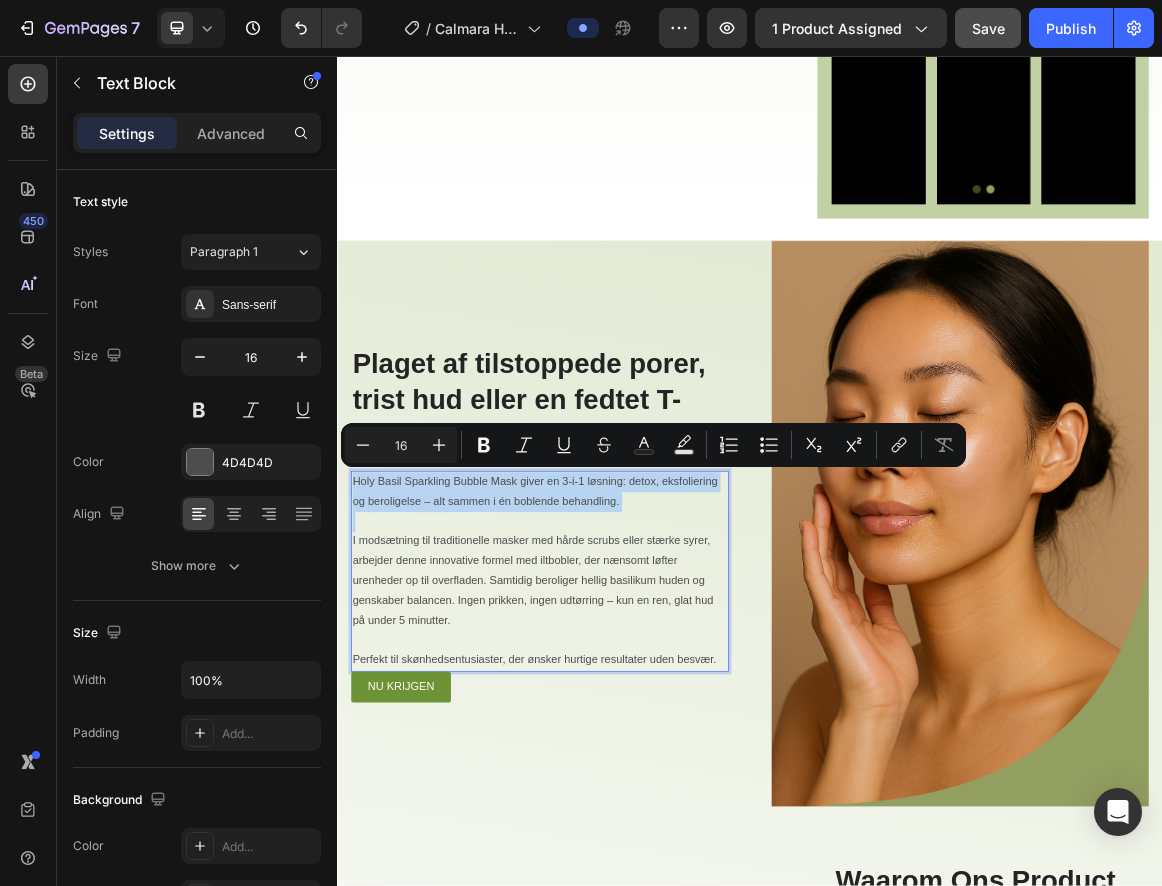 click on "Holy Basil Sparkling Bubble Mask giver en 3-i-1 løsning: detox, eksfoliering og beroligelse – alt sammen i én boblende behandling." at bounding box center [631, 691] 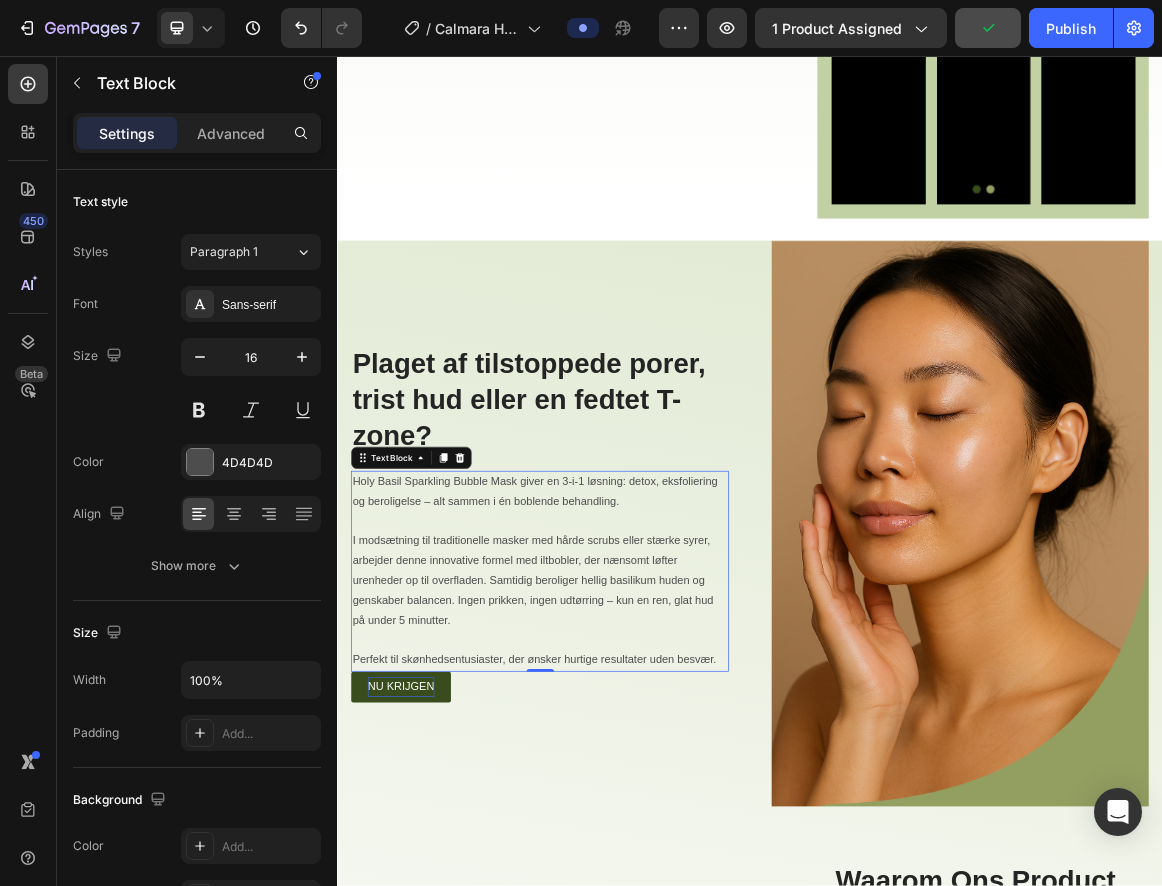 click on "NU KRIJGEN" at bounding box center (429, 974) 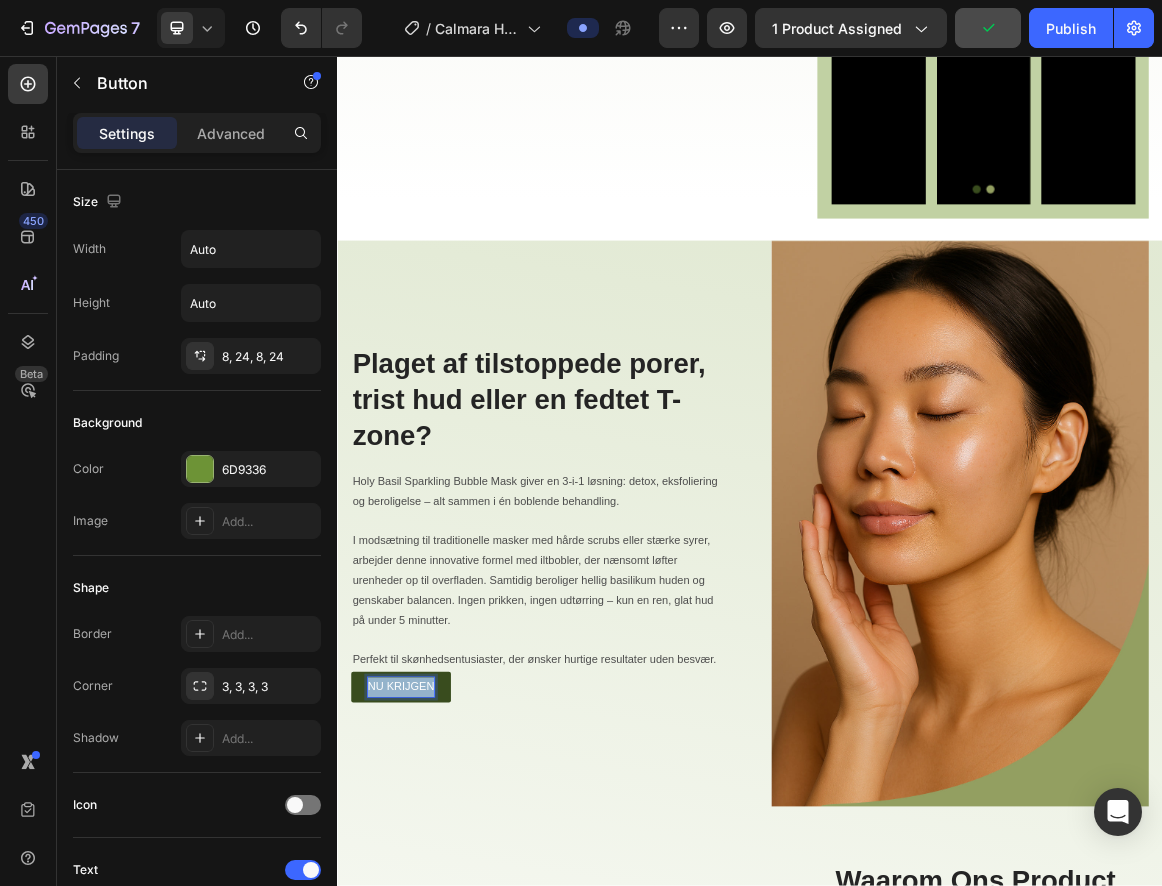 click on "NU KRIJGEN" at bounding box center [429, 974] 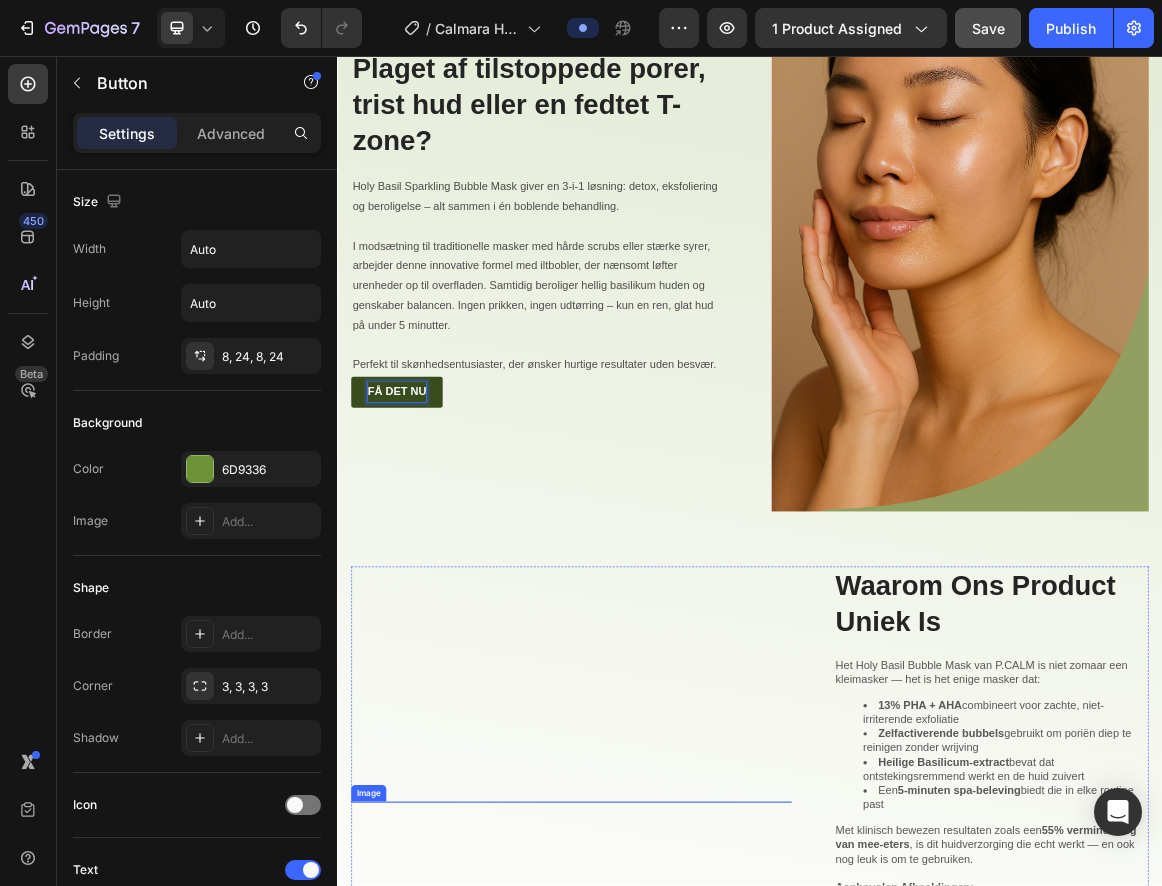 scroll, scrollTop: 1940, scrollLeft: 0, axis: vertical 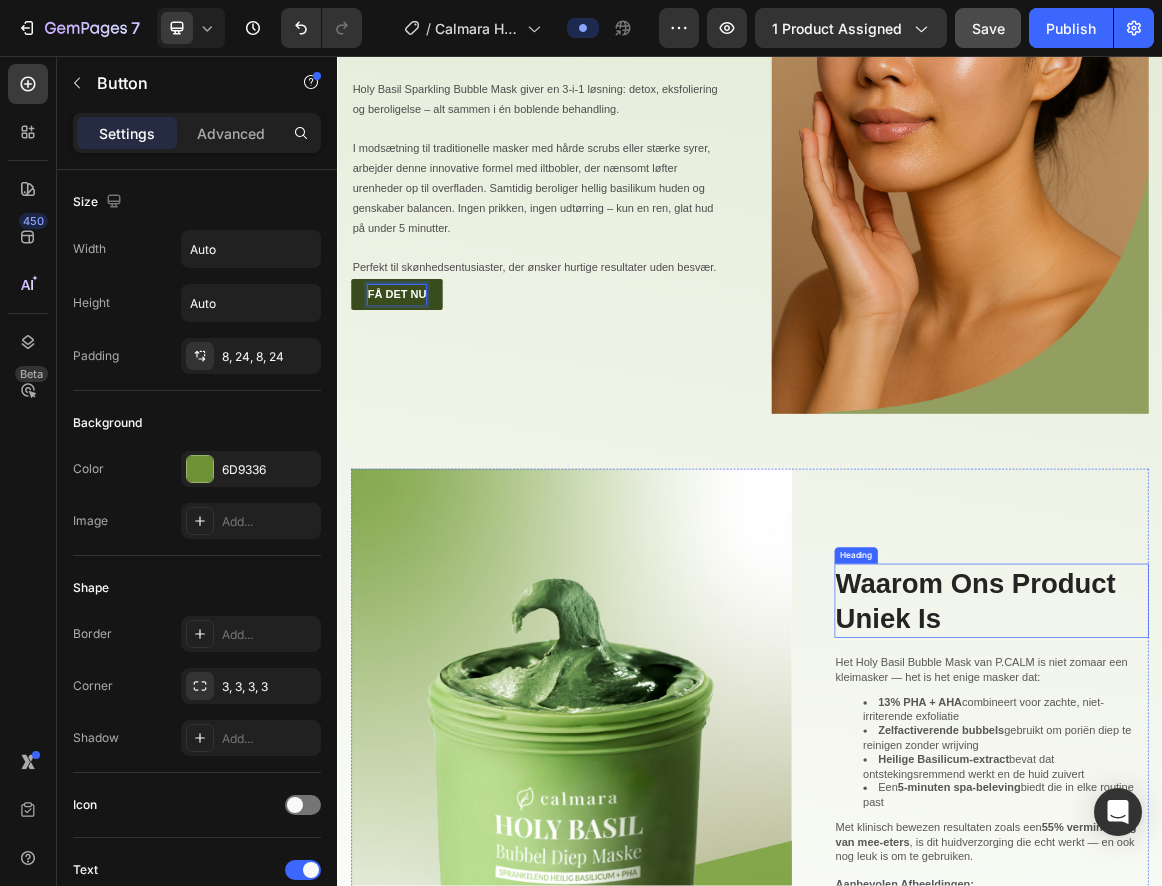 click on "Waarom Ons Product Uniek Is" at bounding box center (1289, 849) 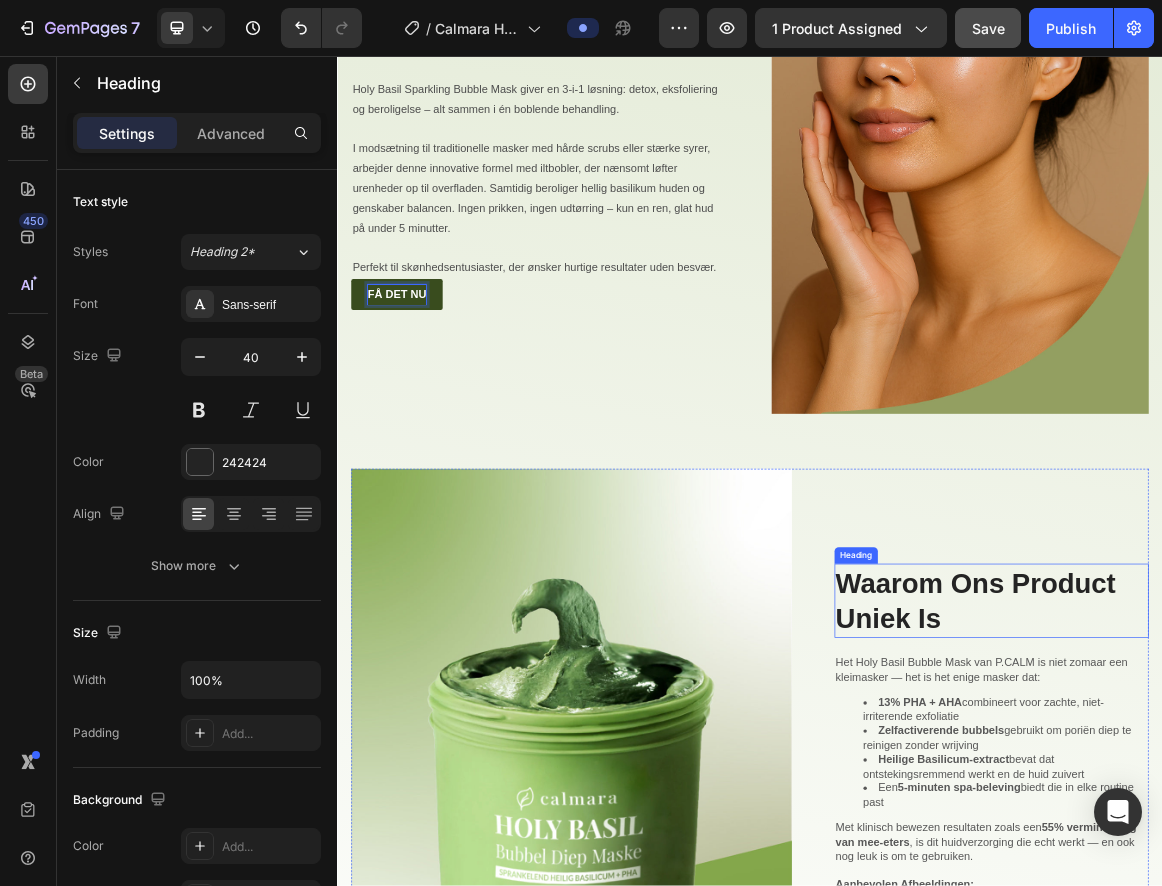 click on "Waarom Ons Product Uniek Is" at bounding box center (1289, 849) 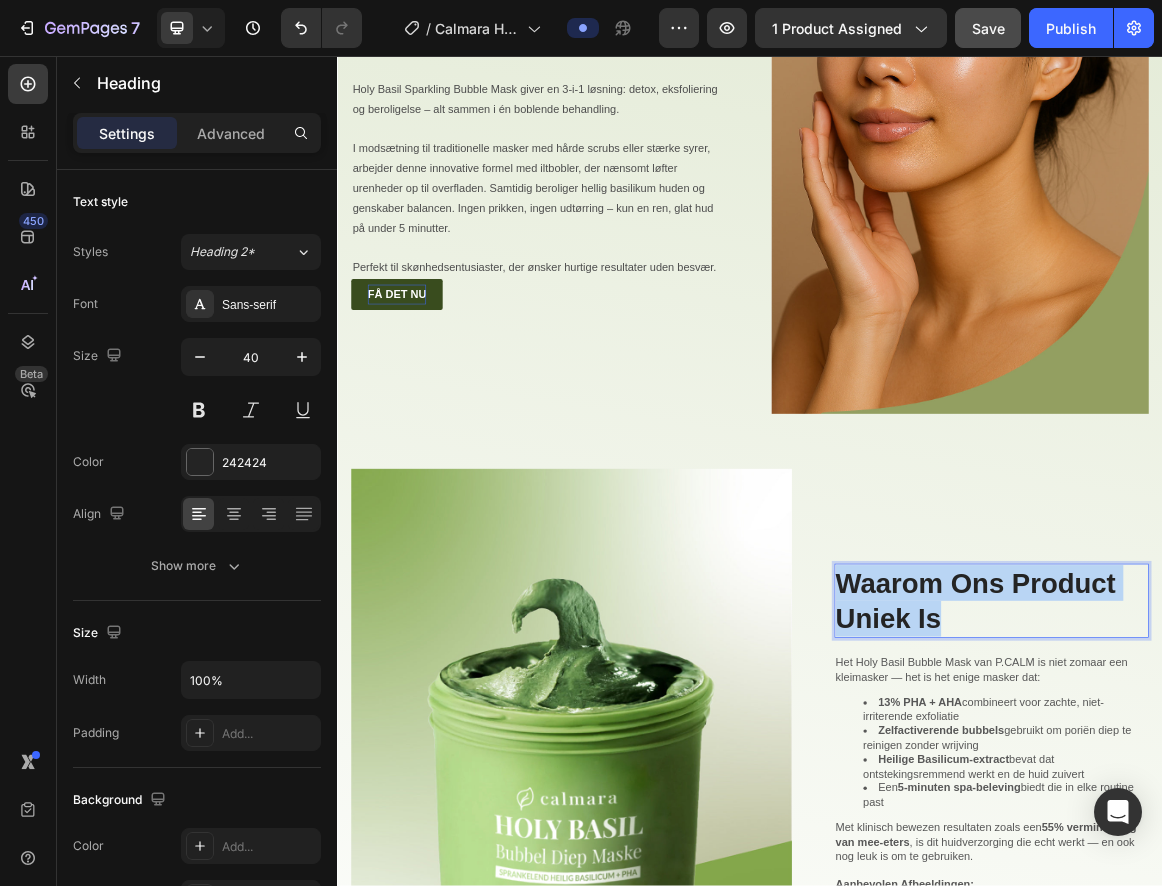 click on "Waarom Ons Product Uniek Is" at bounding box center [1289, 849] 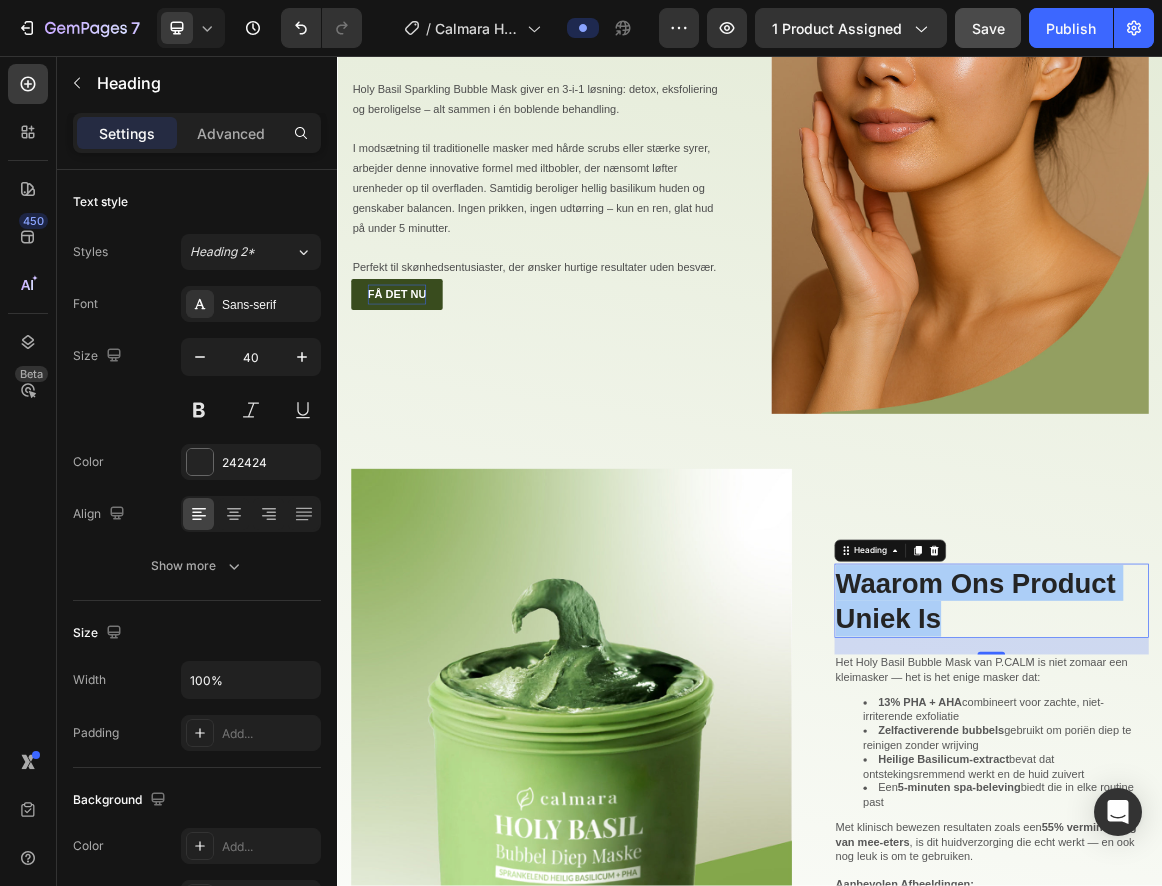 scroll, scrollTop: 2073, scrollLeft: 0, axis: vertical 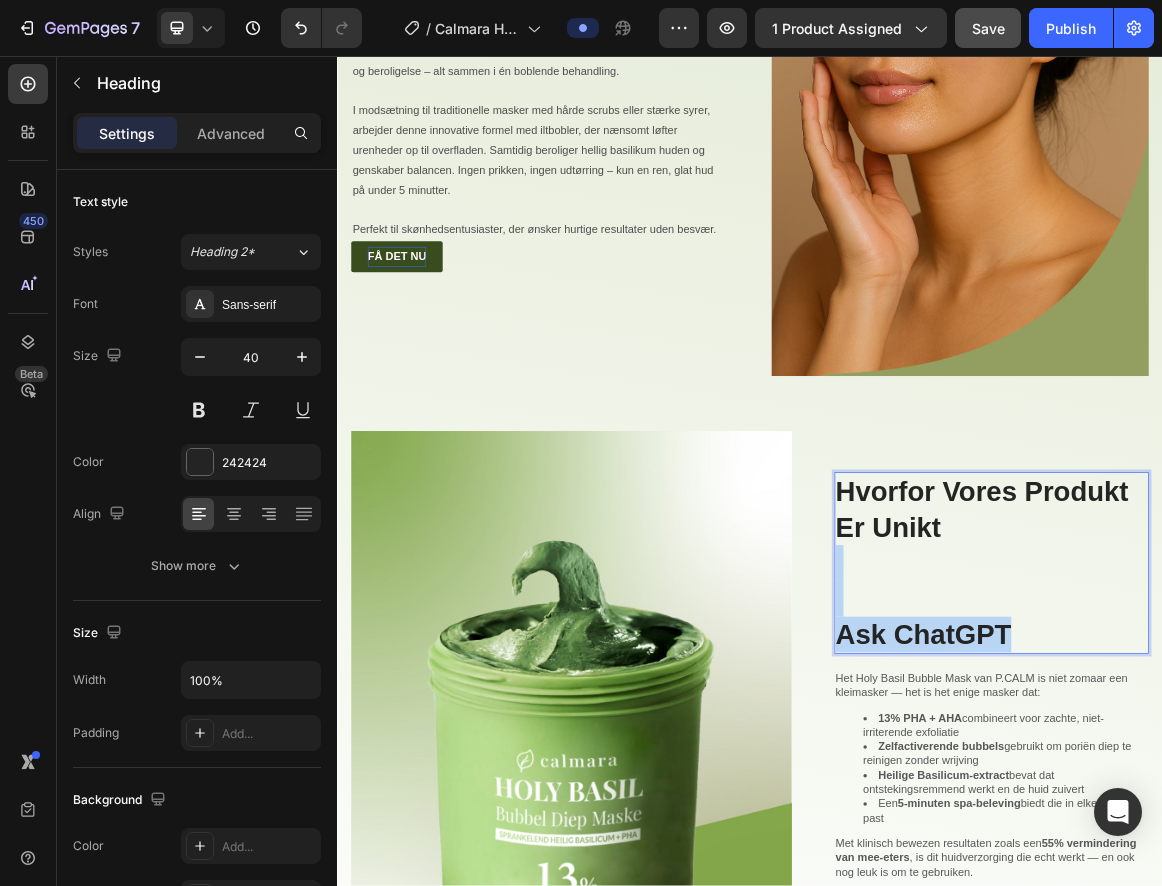 drag, startPoint x: 1339, startPoint y: 871, endPoint x: 1090, endPoint y: 769, distance: 269.0818 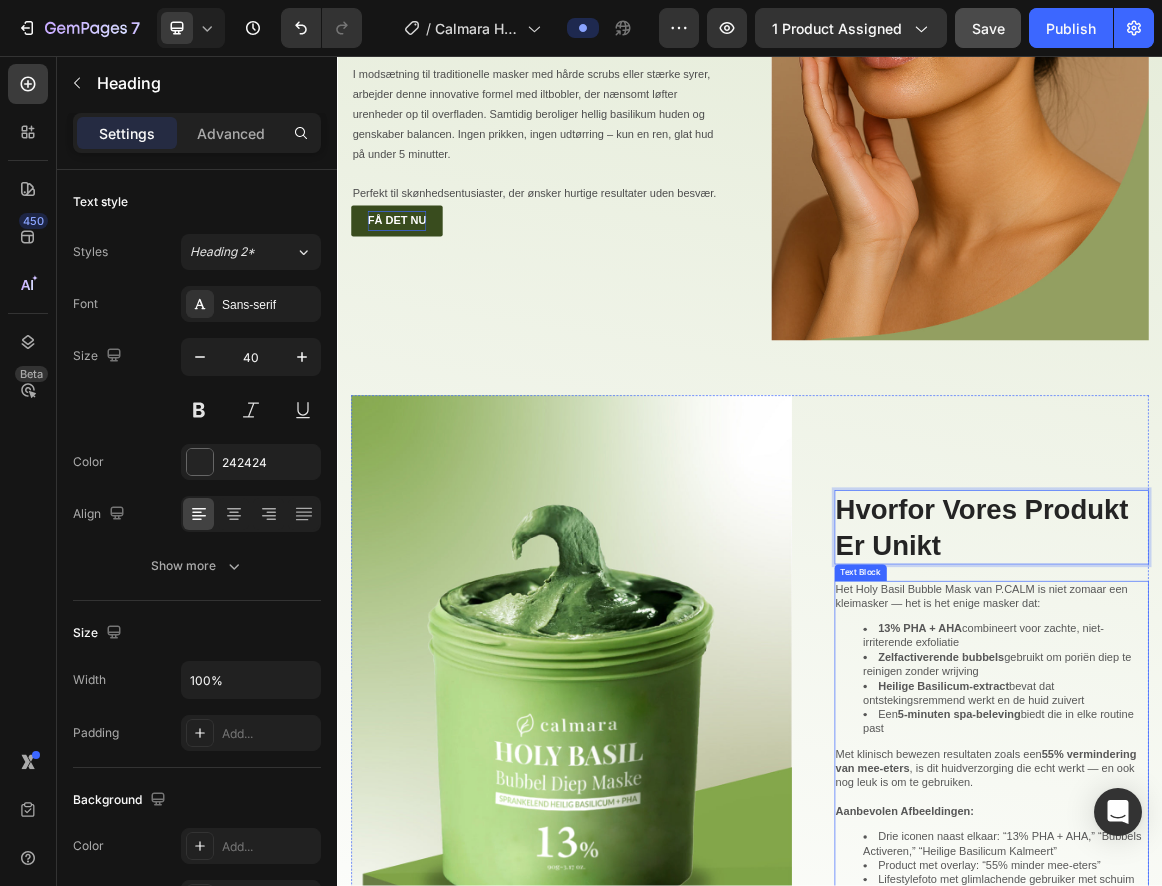 scroll, scrollTop: 2073, scrollLeft: 0, axis: vertical 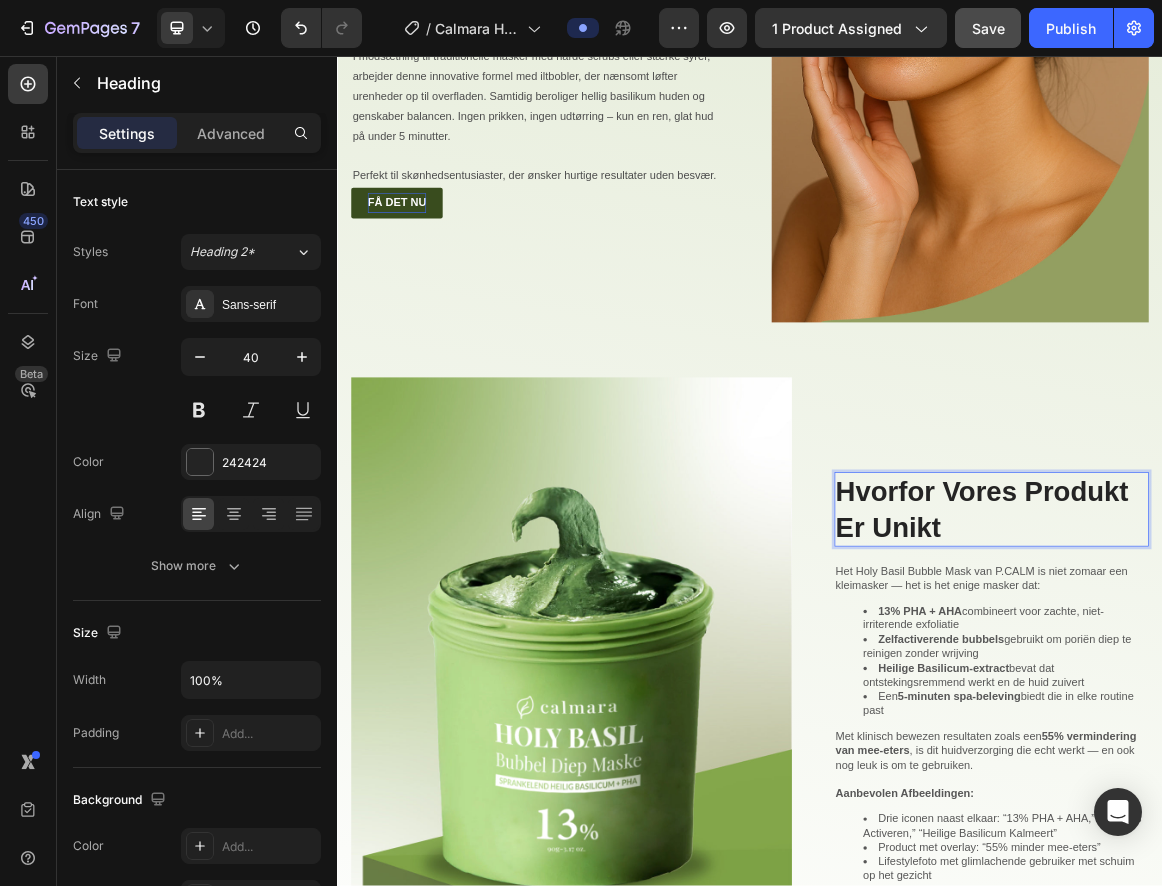 click on "Zelfactiverende bubbels  gebruikt om poriën diep te reinigen zonder wrijving" at bounding box center (1309, 916) 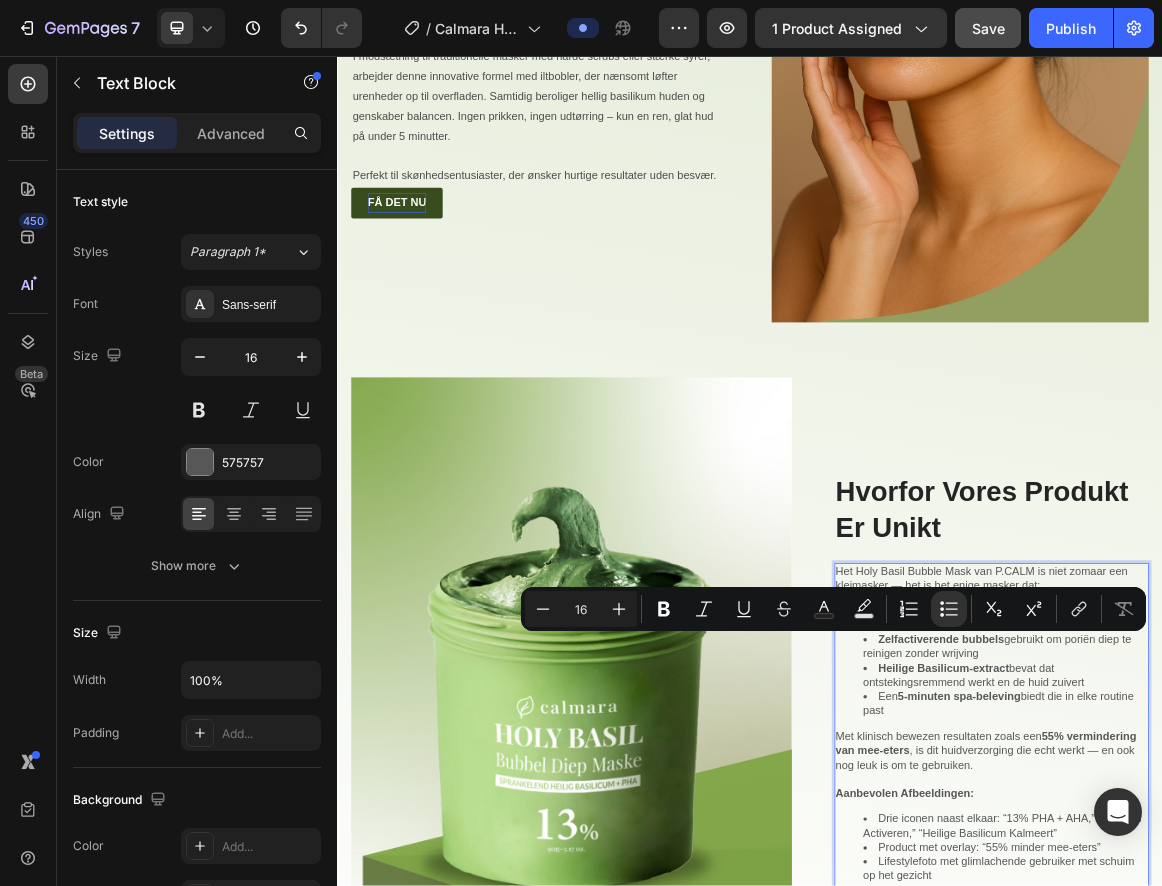 click on "Met klinisch bewezen resultaten zoals een  55% vermindering van mee-eters , is dit huidverzorging die echt werkt — en ook nog leuk is om te gebruiken." at bounding box center [1289, 1077] 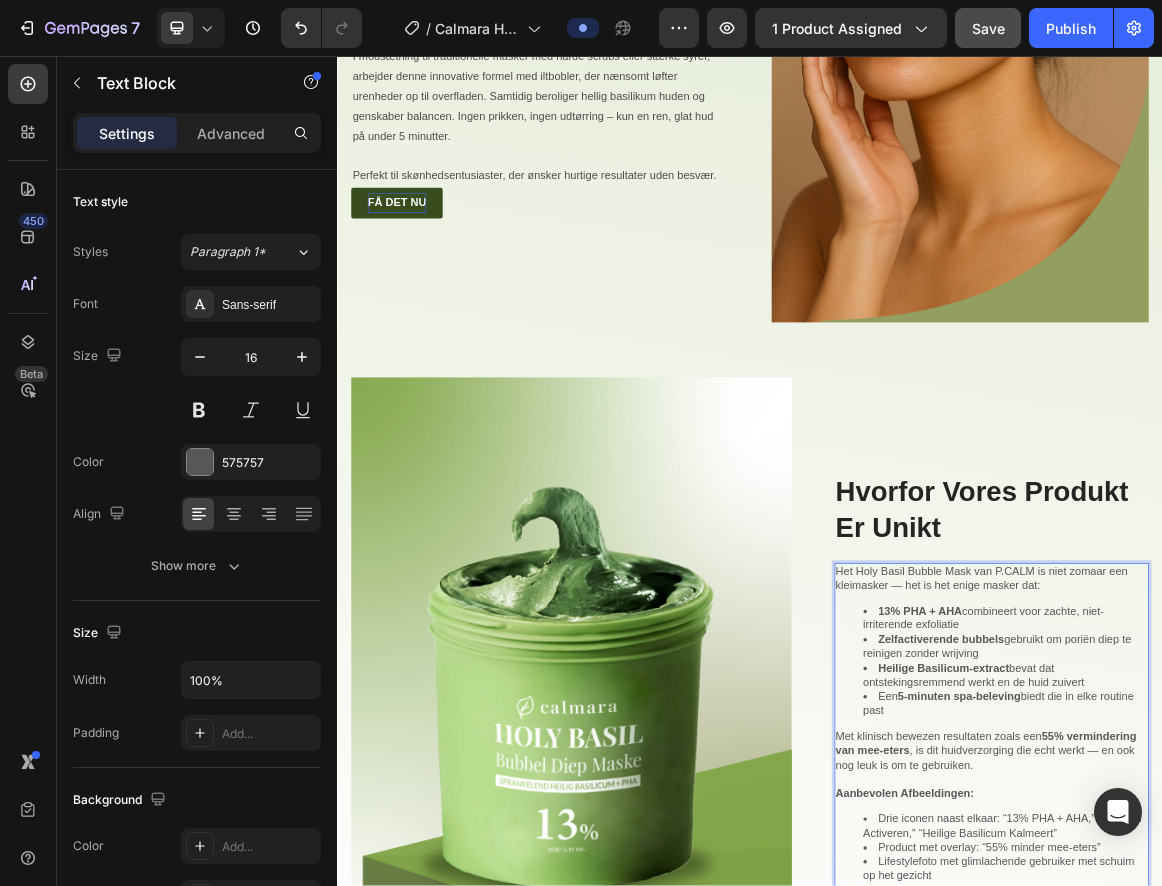 click on "Lifestylefoto met glimlachende gebruiker met schuim op het gezicht" at bounding box center (1309, 1239) 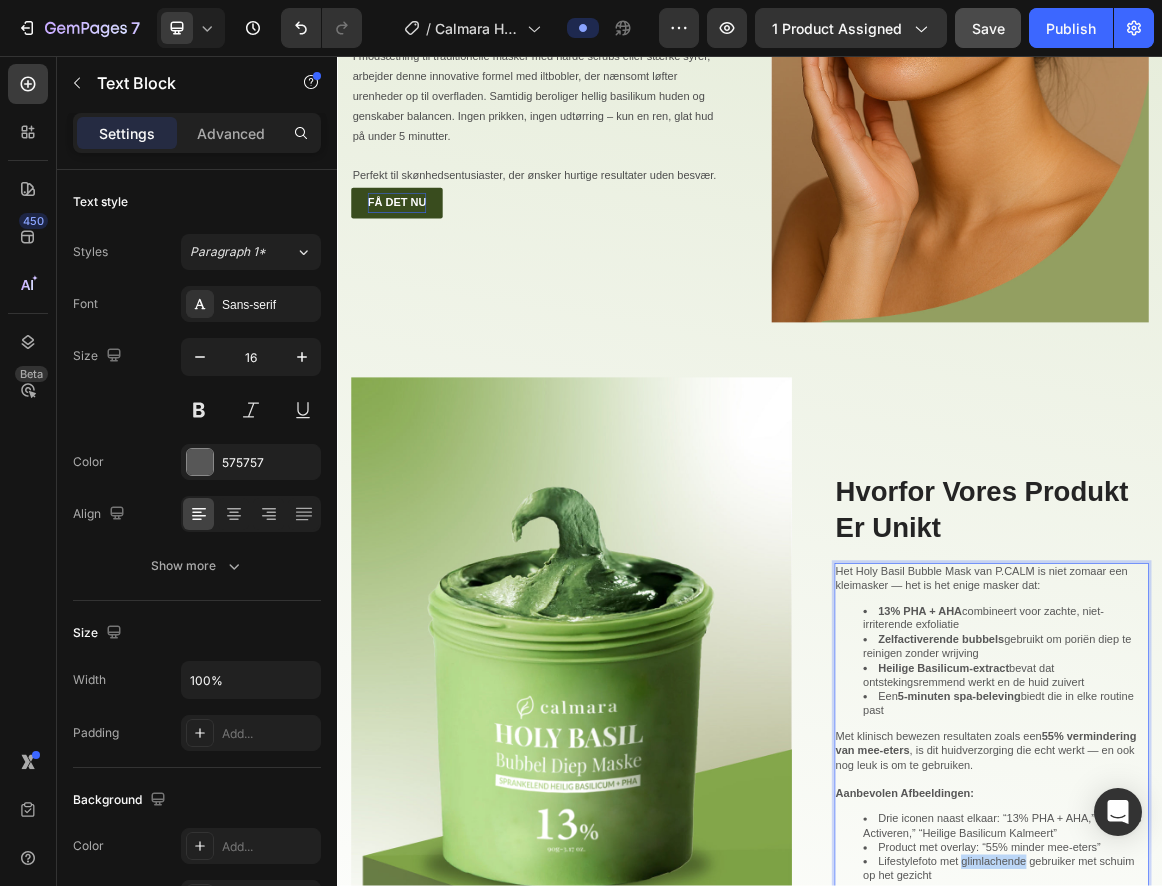 click on "Lifestylefoto met glimlachende gebruiker met schuim op het gezicht" at bounding box center [1309, 1239] 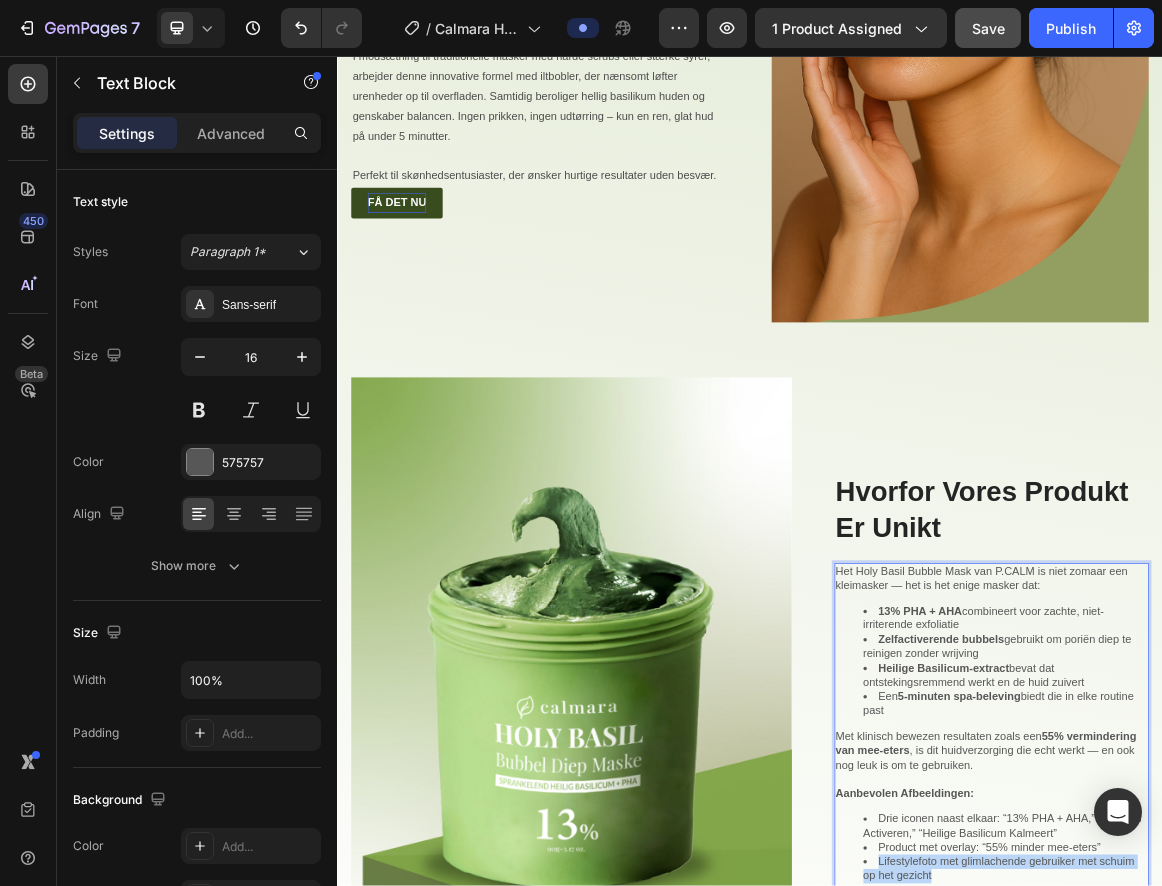 click on "Lifestylefoto met glimlachende gebruiker met schuim op het gezicht" at bounding box center (1309, 1239) 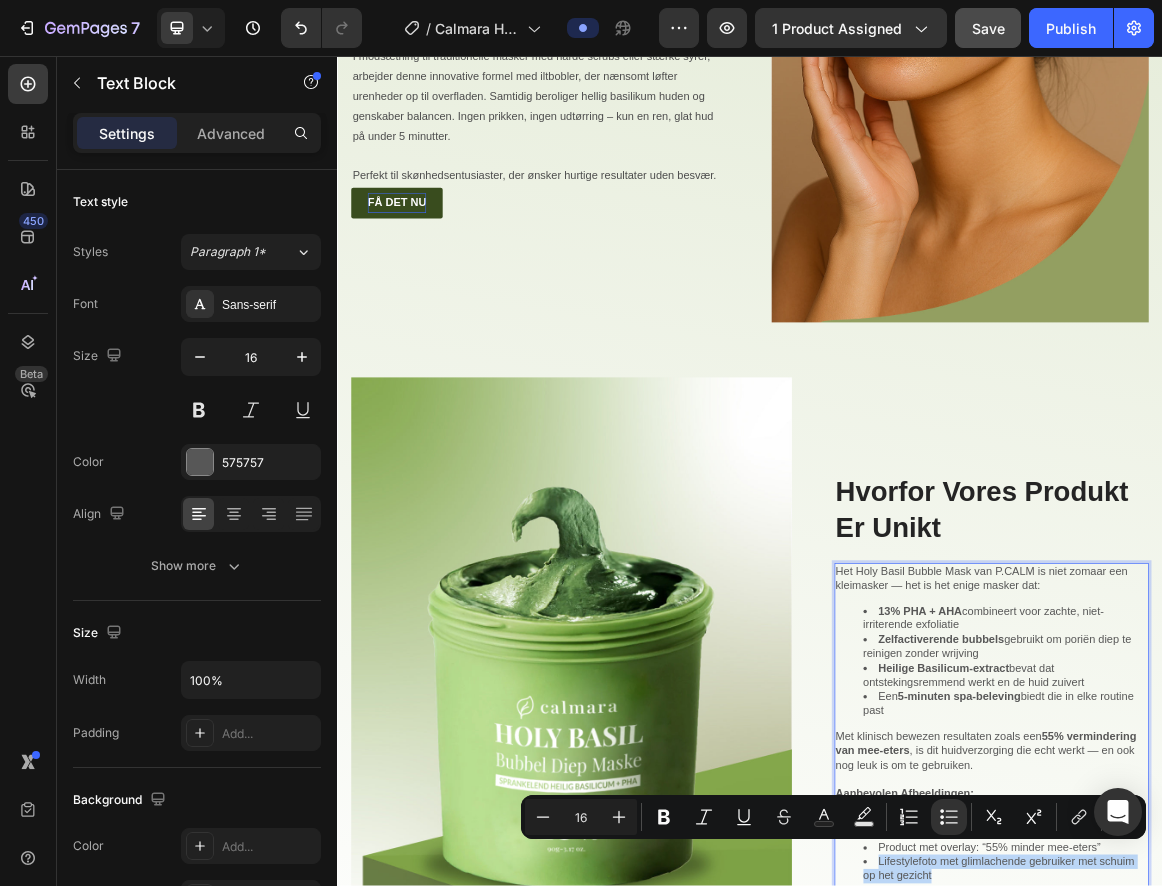 click on "Lifestylefoto met glimlachende gebruiker met schuim op het gezicht" at bounding box center (1309, 1239) 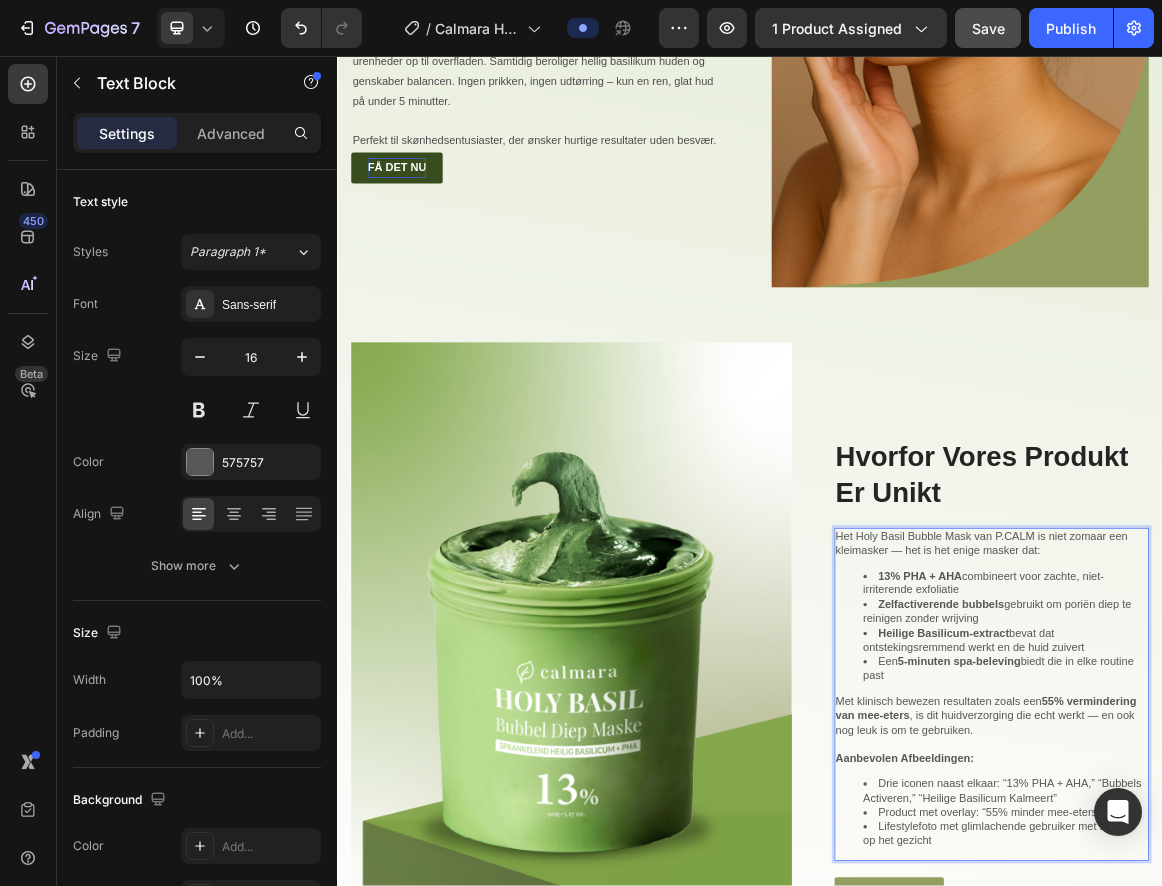 scroll, scrollTop: 2253, scrollLeft: 0, axis: vertical 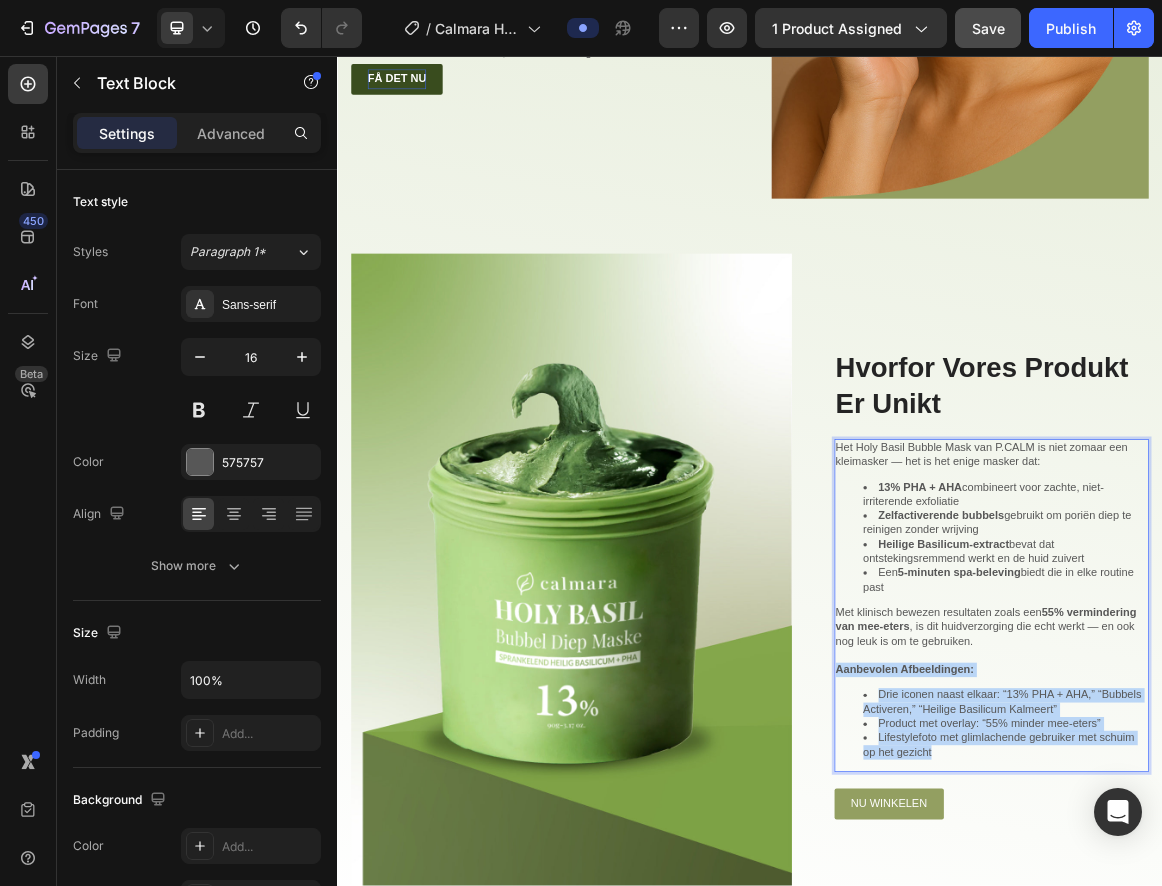 drag, startPoint x: 1240, startPoint y: 1050, endPoint x: 1055, endPoint y: 924, distance: 223.83252 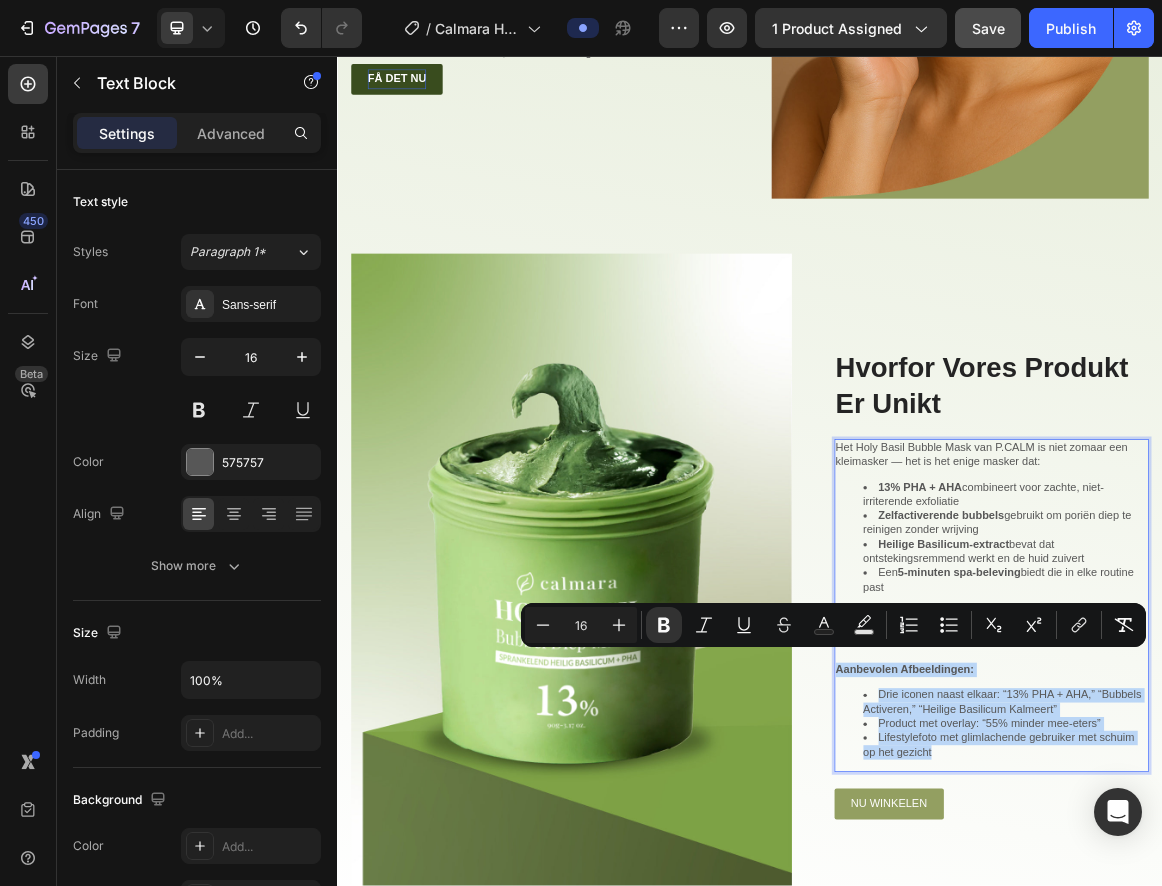 copy on "Aanbevolen Afbeeldingen: Drie iconen naast elkaar: “13% PHA + AHA,” “Bubbels Activeren,” “Heilige Basilicum Kalmeert” Product met overlay: “55% minder mee-eters” Lifestylefoto met glimlachende gebruiker met schuim op het gezicht" 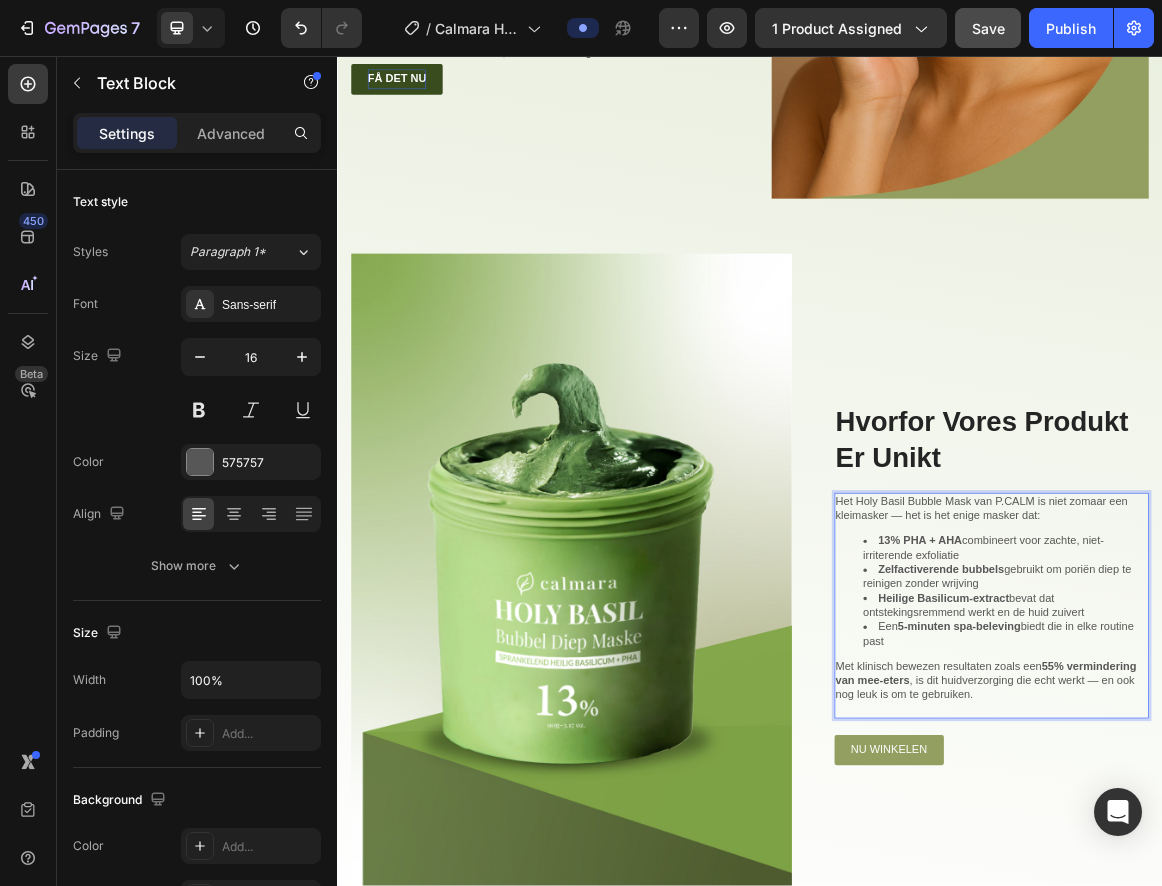 click on "Met klinisch bewezen resultaten zoals een  55% vermindering van mee-eters , is dit huidverzorging die echt werkt — en ook nog leuk is om te gebruiken." at bounding box center (1289, 975) 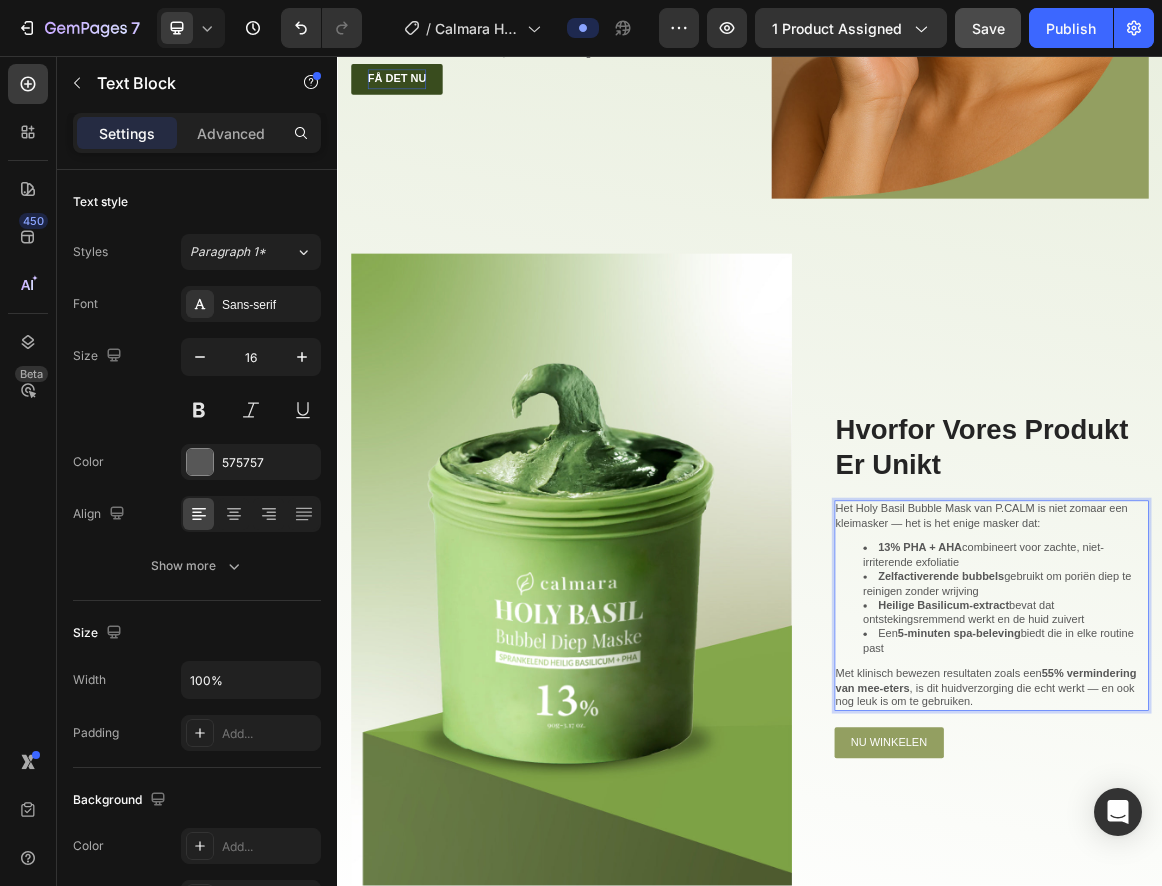 click on "Met klinisch bewezen resultaten zoals een  55% vermindering van mee-eters , is dit huidverzorging die echt werkt — en ook nog leuk is om te gebruiken." at bounding box center (1289, 976) 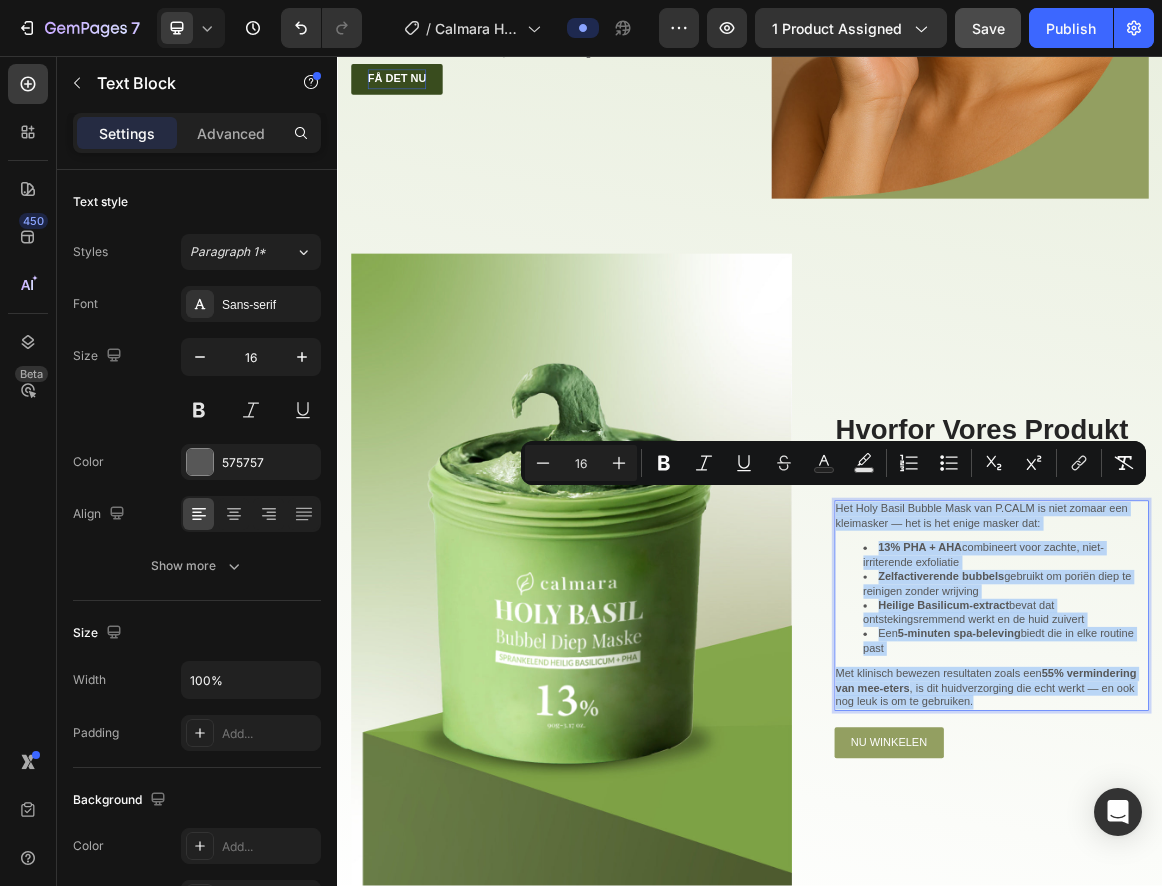 copy on "Het Holy Basil Bubble Mask van P.CALM is niet zomaar een kleimasker — het is het enige masker dat: 13% PHA + AHA  combineert voor zachte, niet-irriterende exfoliatie Zelfactiverende bubbels  gebruikt om poriën diep te reinigen zonder wrijving Heilige Basilicum-extract  bevat dat ontstekingsremmend werkt en de huid zuivert Een  5-minuten spa-beleving  biedt die in elke routine past Met klinisch bewezen resultaten zoals een  55% vermindering van mee-eters , is dit huidverzorging die echt werkt — en ook nog leuk is om te gebruiken." 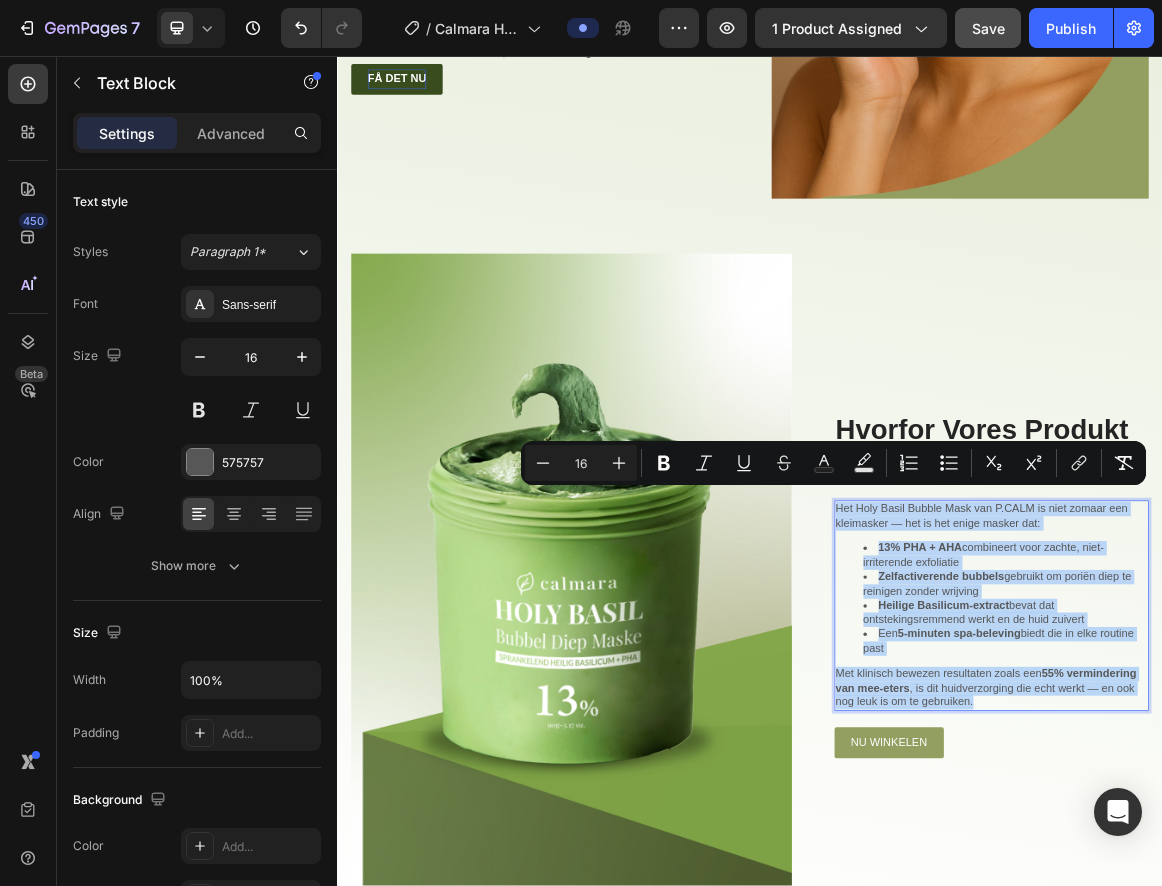 click on "13% PHA + AHA  combineert voor zachte, niet-irriterende exfoliatie" at bounding box center (1309, 783) 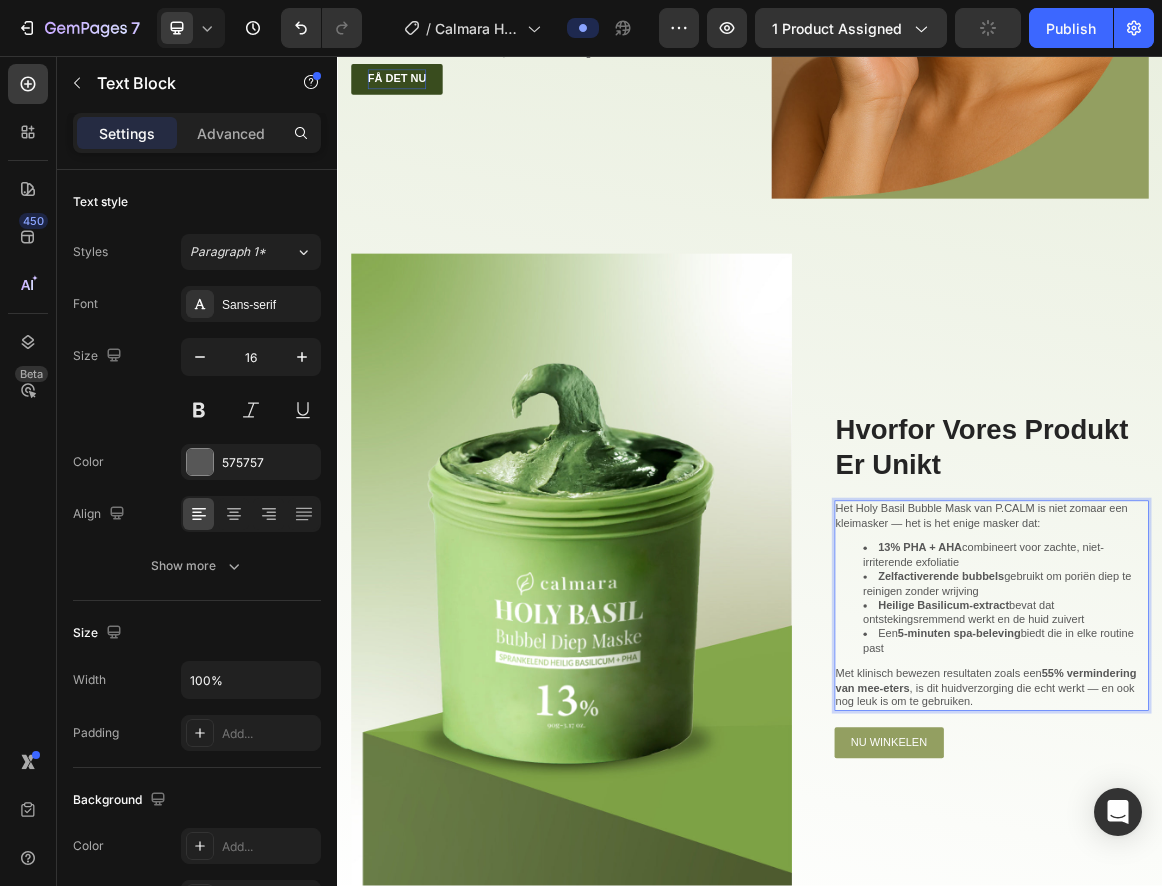 click on "Het Holy Basil Bubble Mask van P.CALM is niet zomaar een kleimasker — het is het enige masker dat:" at bounding box center (1289, 726) 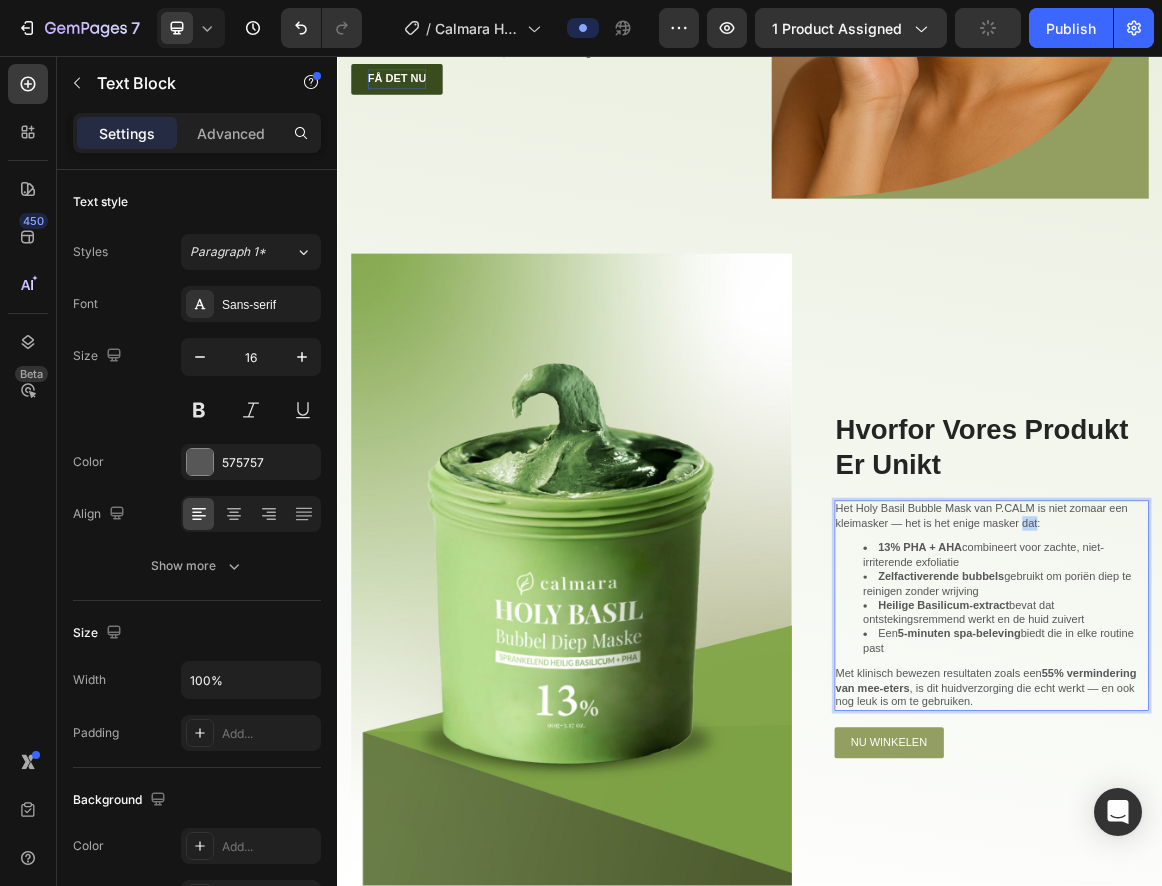 click on "Het Holy Basil Bubble Mask van P.CALM is niet zomaar een kleimasker — het is het enige masker dat:" at bounding box center (1289, 726) 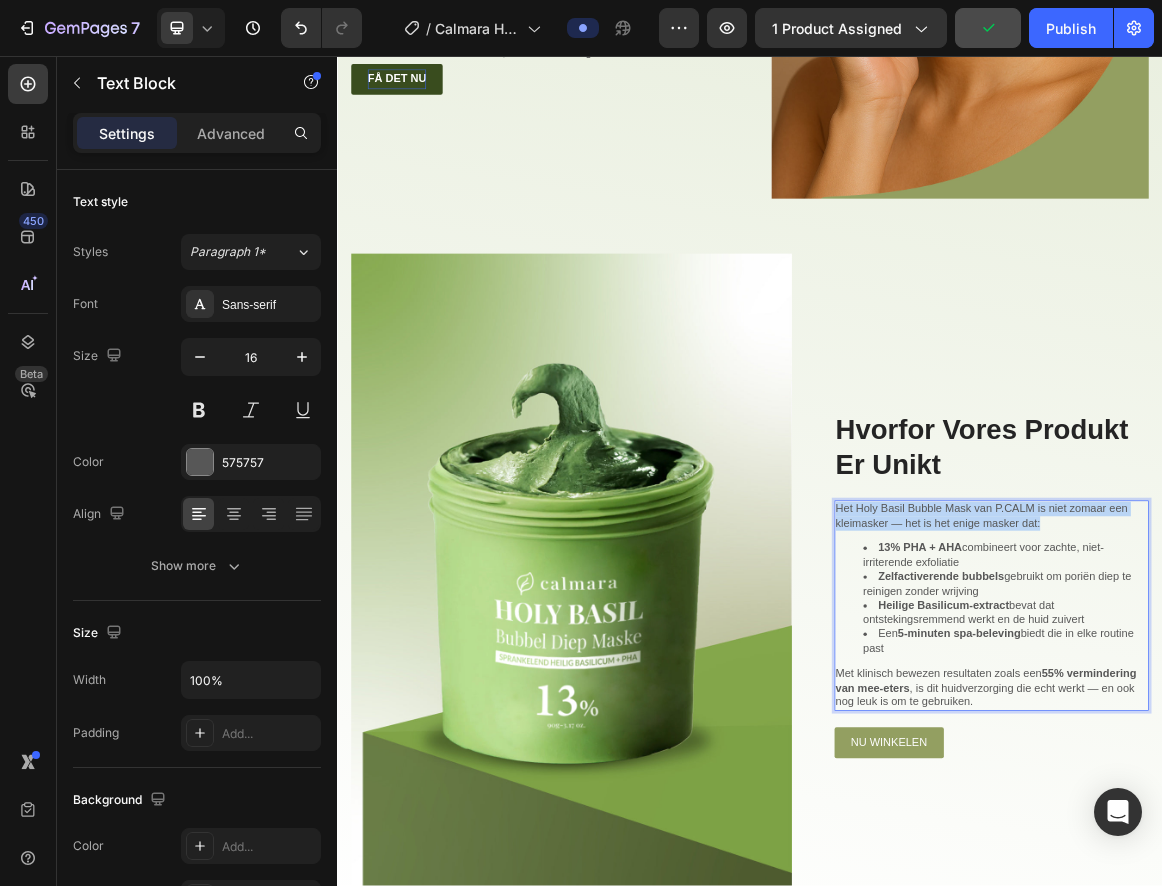 click on "Het Holy Basil Bubble Mask van P.CALM is niet zomaar een kleimasker — het is het enige masker dat:" at bounding box center (1289, 726) 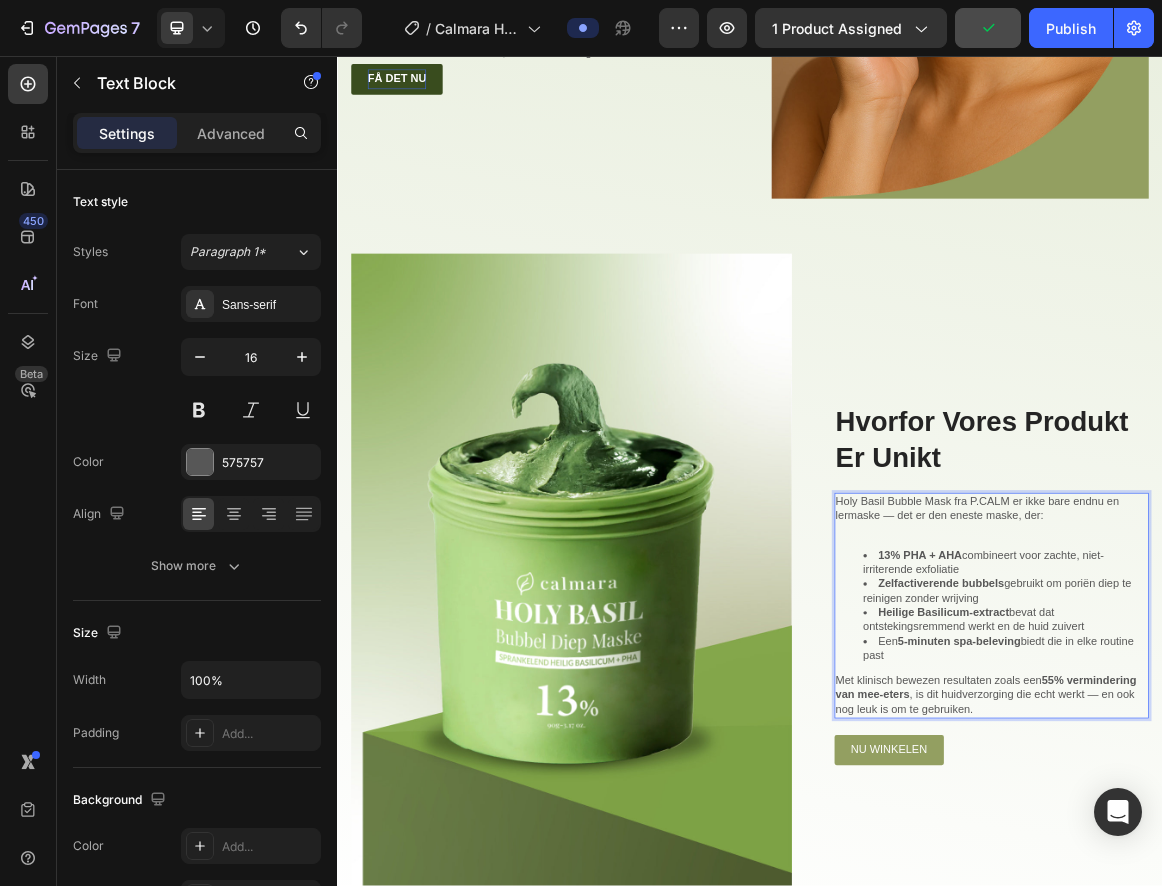 click on "Holy Basil Bubble Mask fra P.CALM er ikke bare endnu en lermaske — det er den eneste maske, der:" at bounding box center [1289, 715] 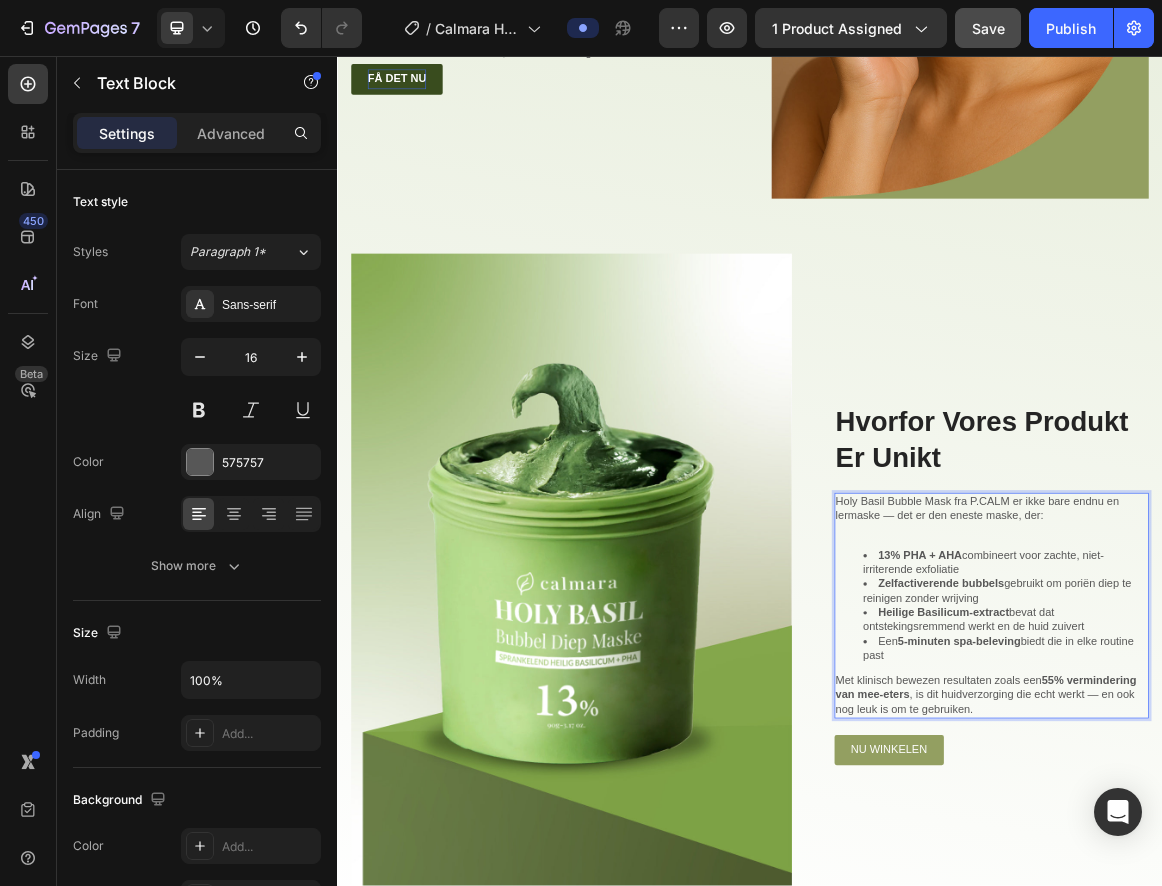 click on "Holy Basil Bubble Mask fra P.CALM er ikke bare endnu en lermaske — det er den eneste maske, der:" at bounding box center (1289, 715) 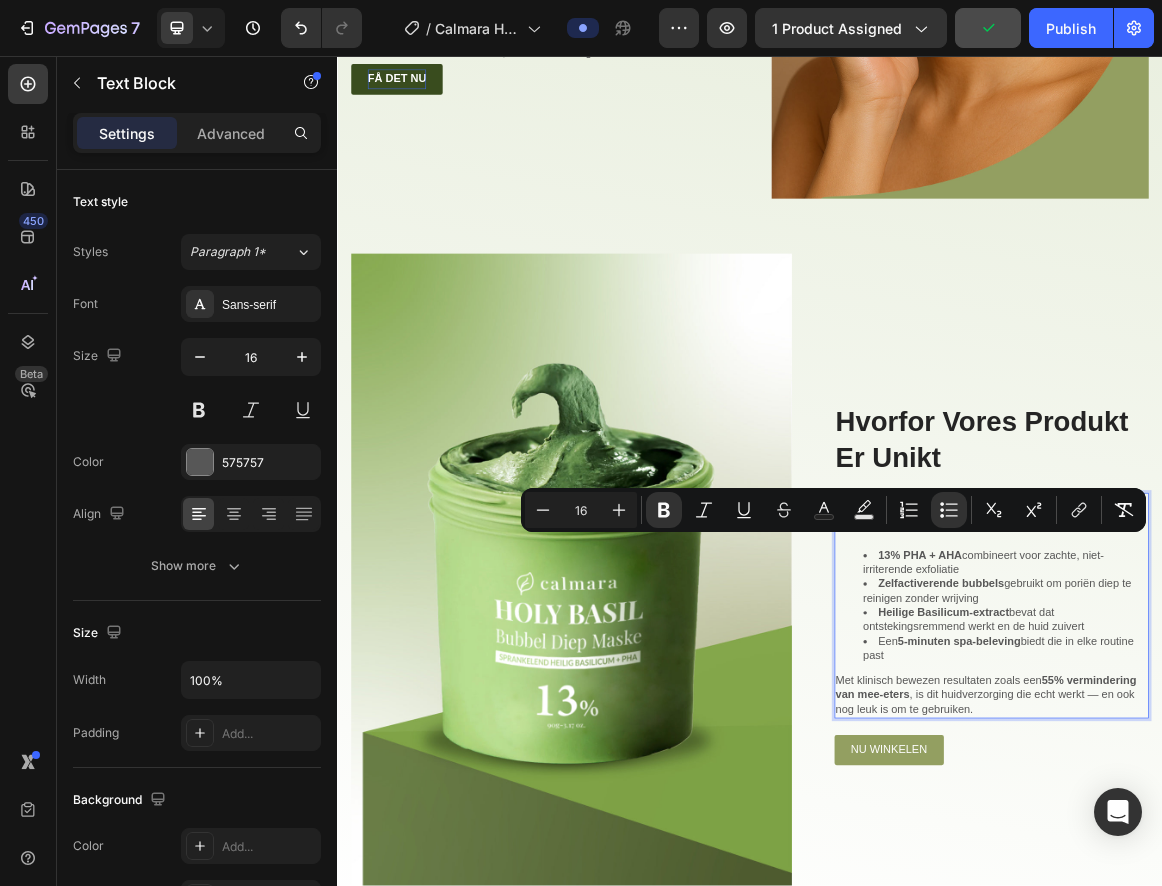 drag, startPoint x: 1141, startPoint y: 903, endPoint x: 1114, endPoint y: 767, distance: 138.65425 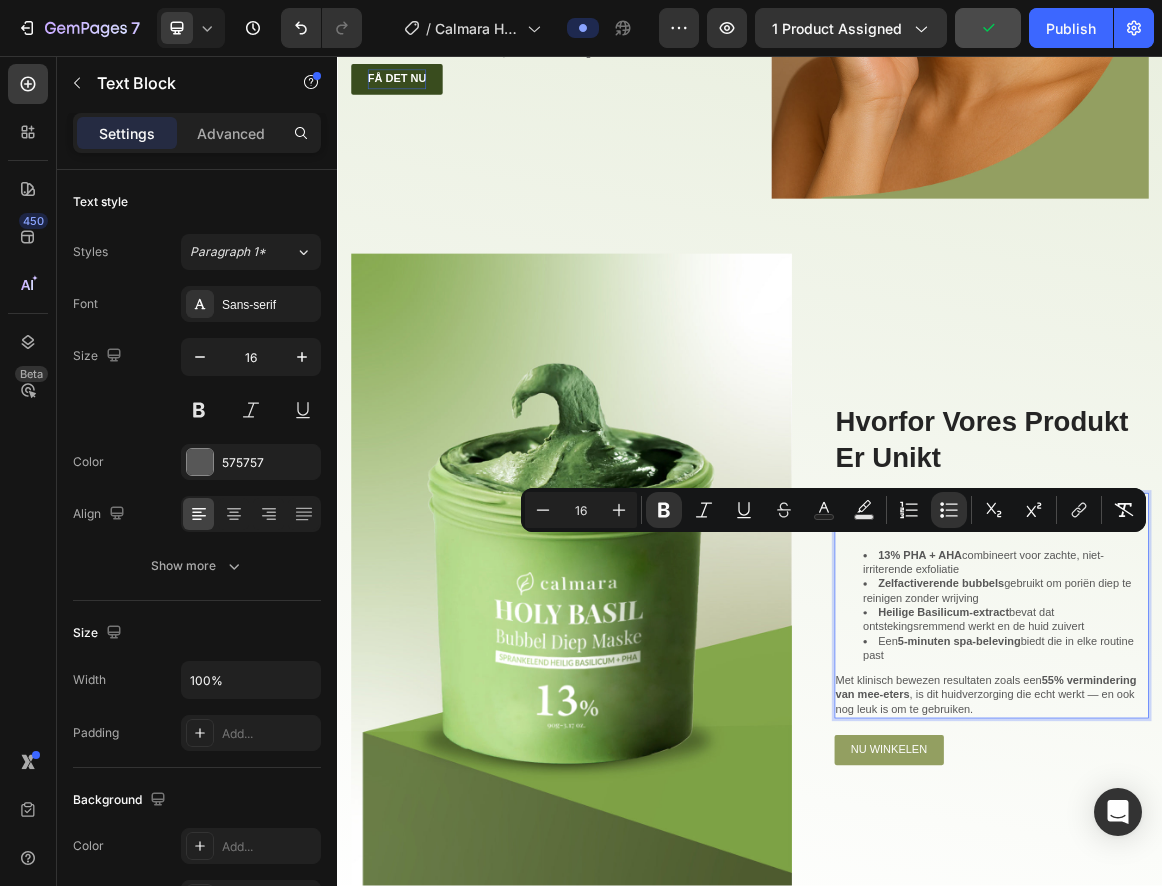 click on "13% PHA + AHA  combineert voor zachte, niet-irriterende exfoliatie Zelfactiverende bubbels  gebruikt om poriën diep te reinigen zonder wrijving Heilige Basilicum-extract  bevat dat ontstekingsremmend werkt en de huid zuivert Een  5-minuten spa-beleving  biedt die in elke routine past" at bounding box center (1289, 856) 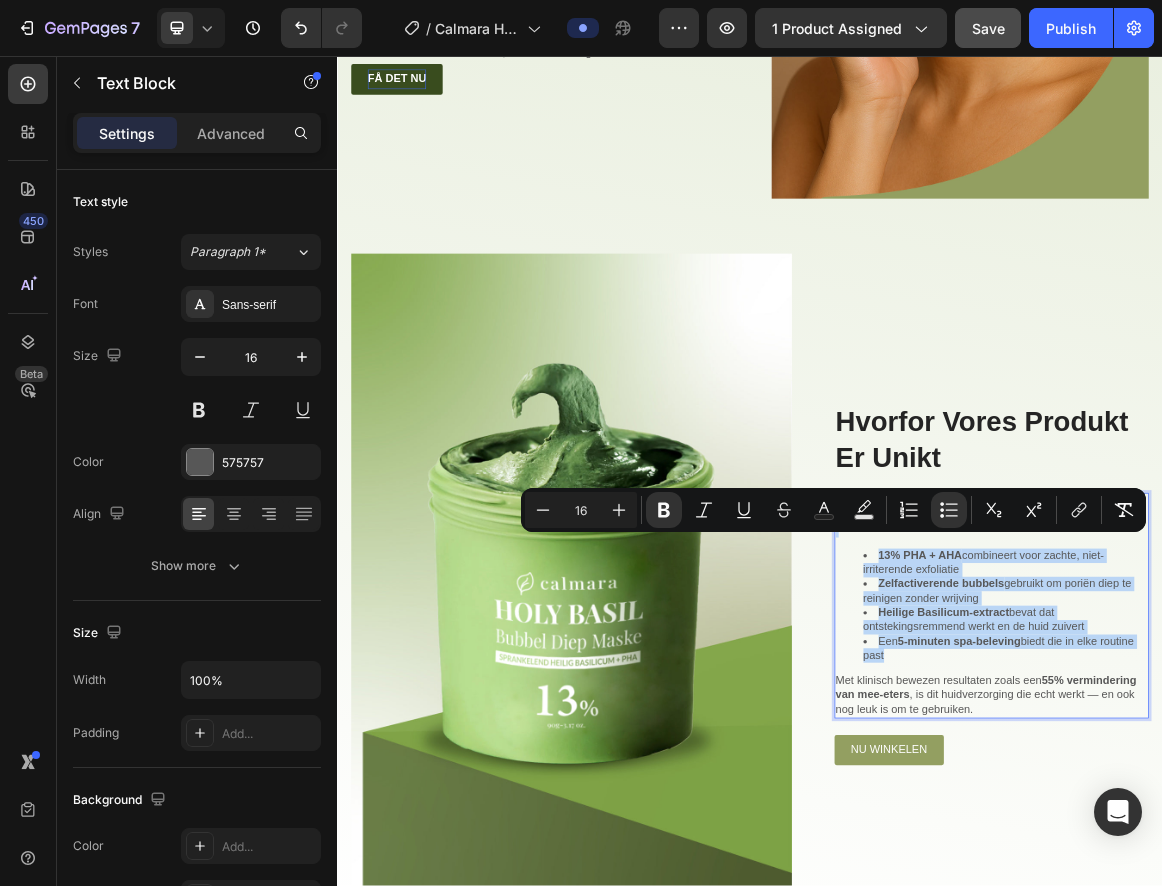 click on "13% PHA + AHA  combineert voor zachte, niet-irriterende exfoliatie" at bounding box center [1309, 794] 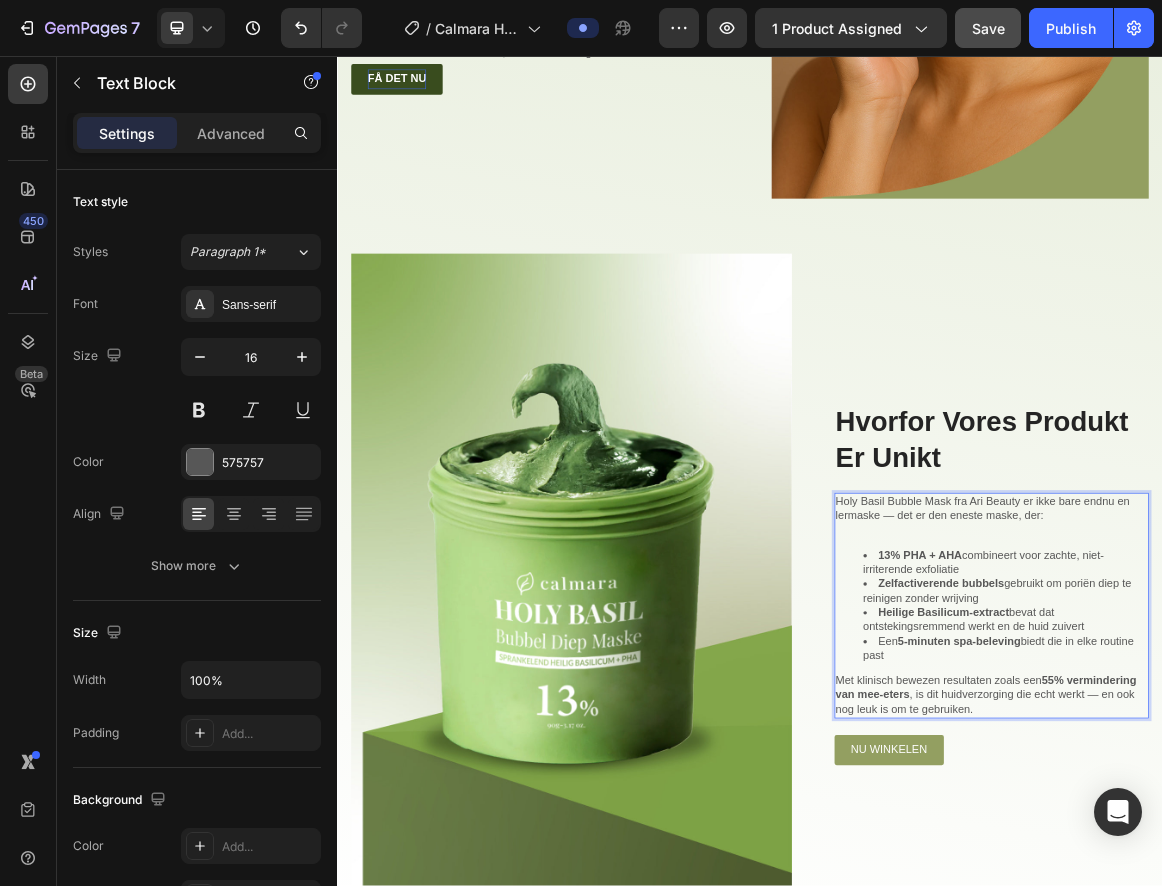 click on "5-minuten spa-beleving" at bounding box center (1241, 907) 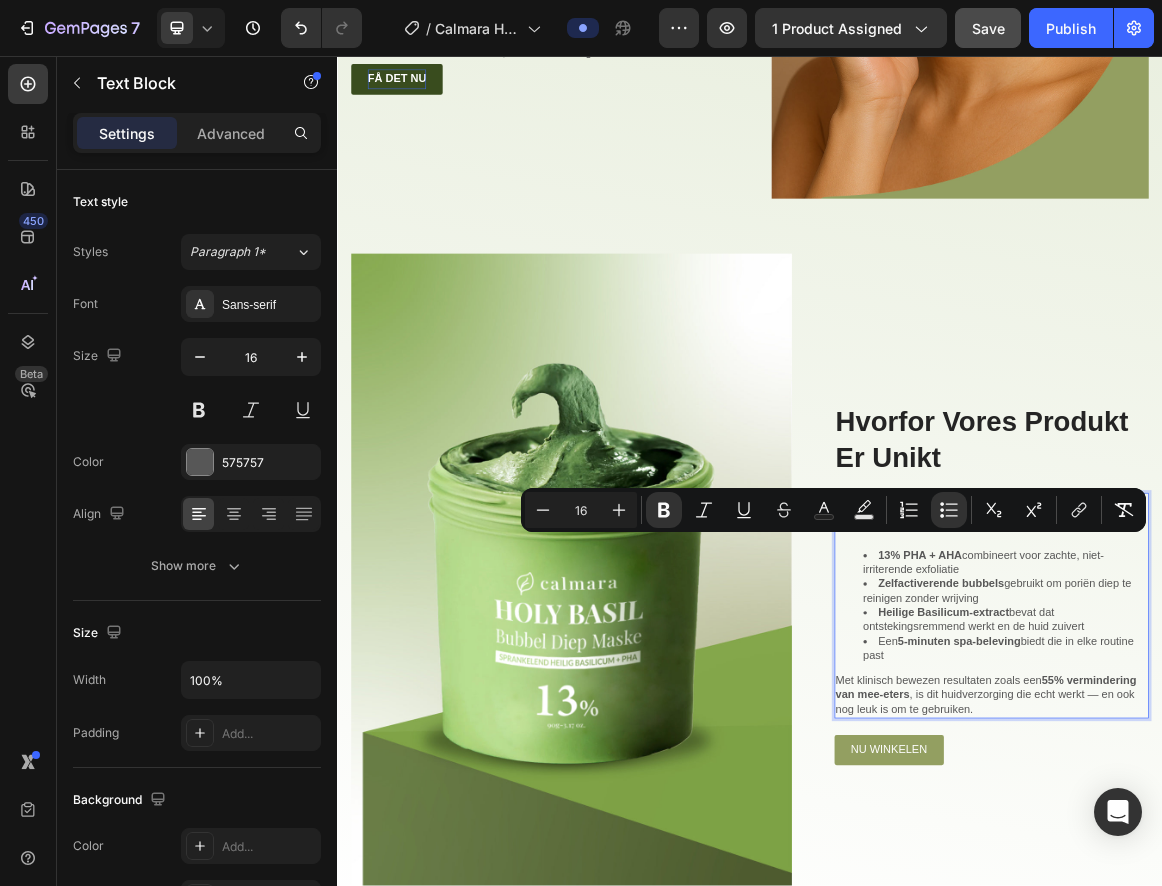 drag, startPoint x: 1155, startPoint y: 907, endPoint x: 1154, endPoint y: 769, distance: 138.00362 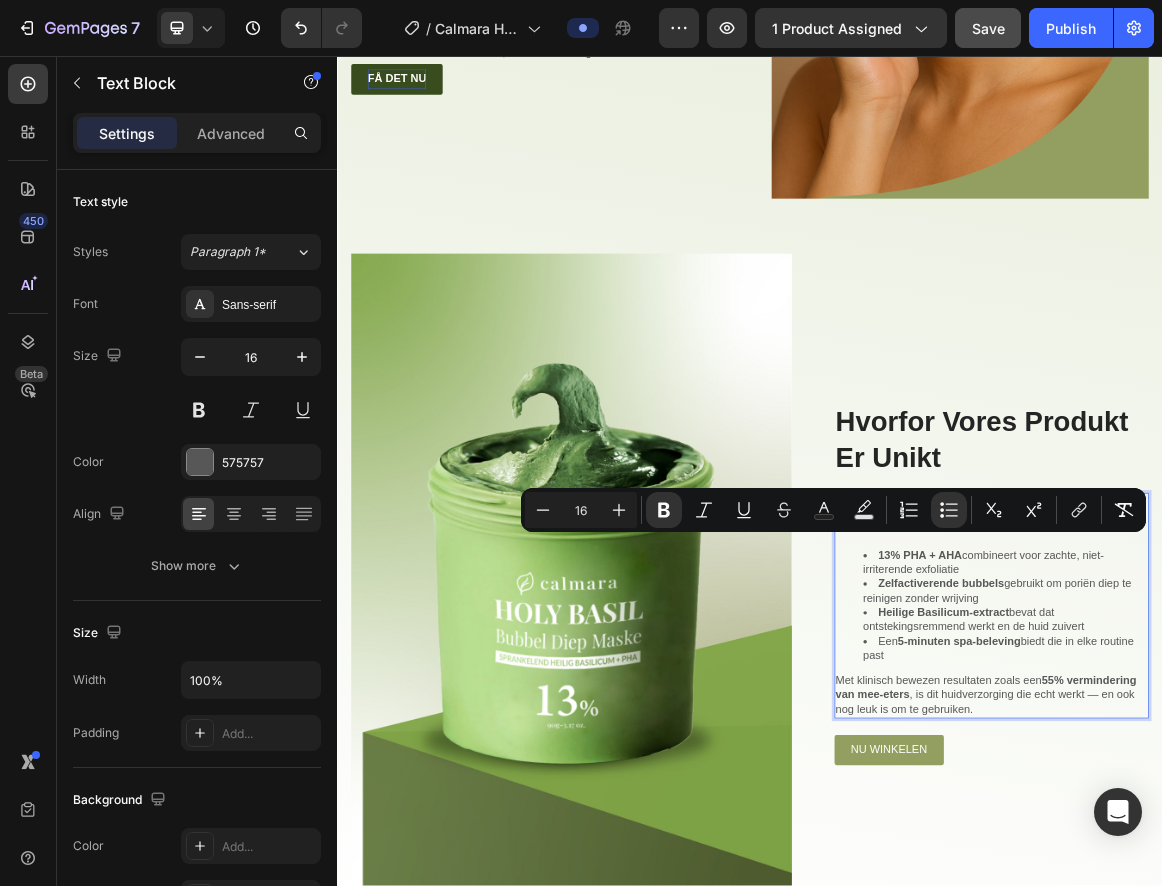 click on "13% PHA + AHA  combineert voor zachte, niet-irriterende exfoliatie Zelfactiverende bubbels  gebruikt om poriën diep te reinigen zonder wrijving Heilige Basilicum-extract  bevat dat ontstekingsremmend werkt en de huid zuivert Een  5-minuten spa-beleving  biedt die in elke routine past" at bounding box center [1289, 856] 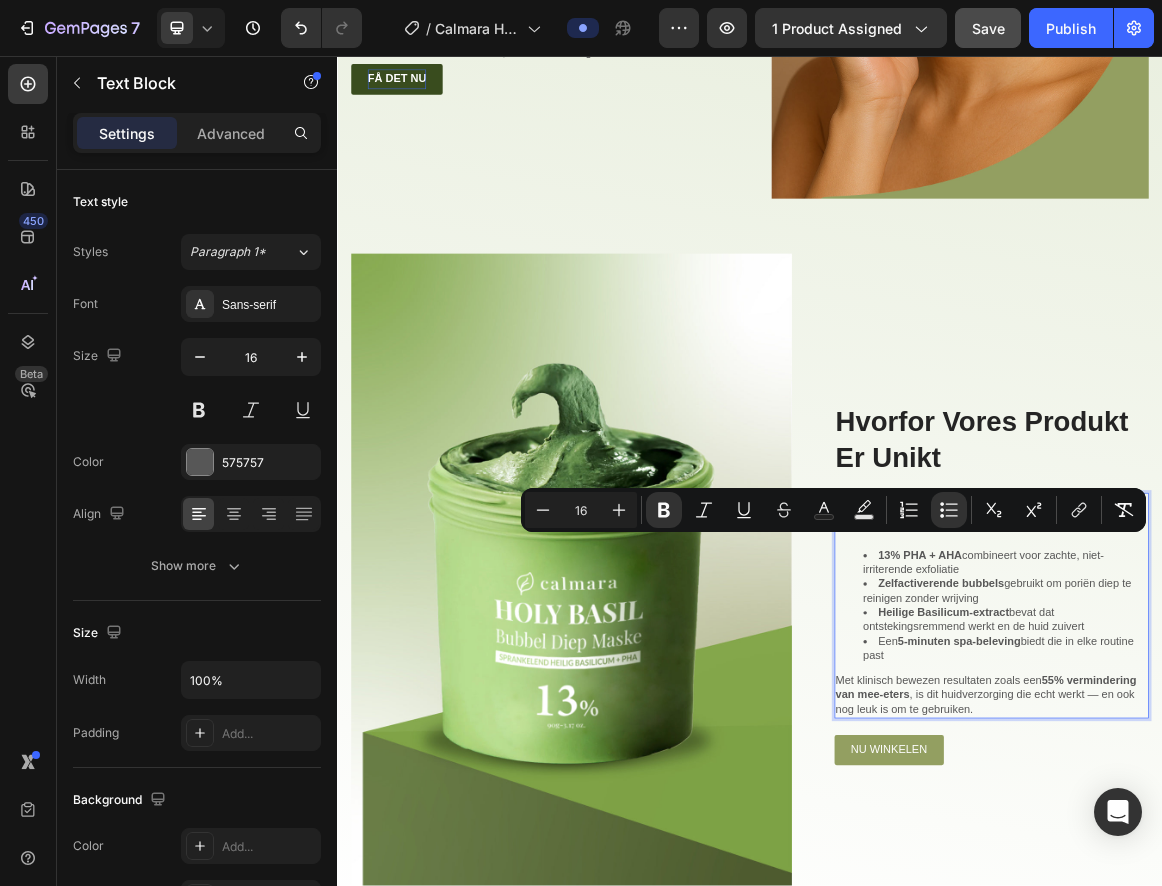click on "13% PHA + AHA  combineert voor zachte, niet-irriterende exfoliatie" at bounding box center (1309, 794) 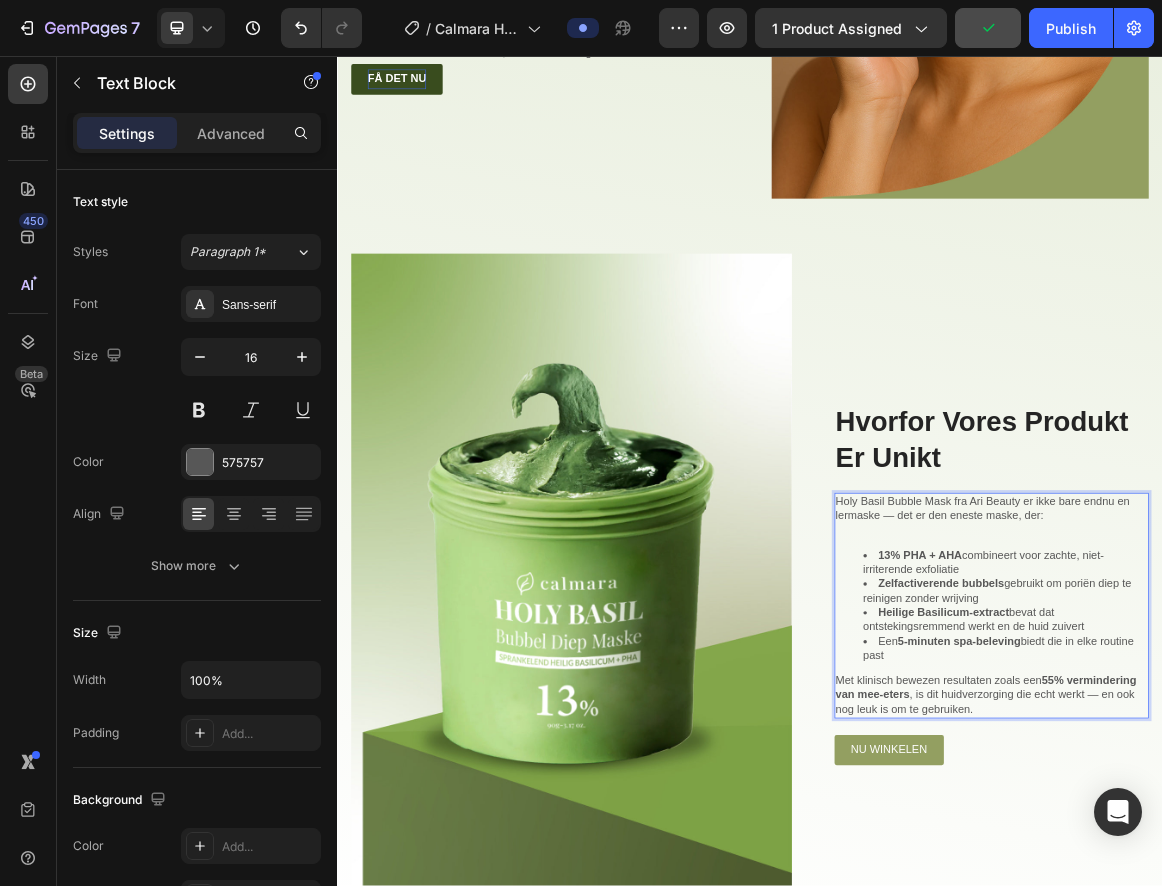 drag, startPoint x: 1246, startPoint y: 780, endPoint x: 1154, endPoint y: 766, distance: 93.05912 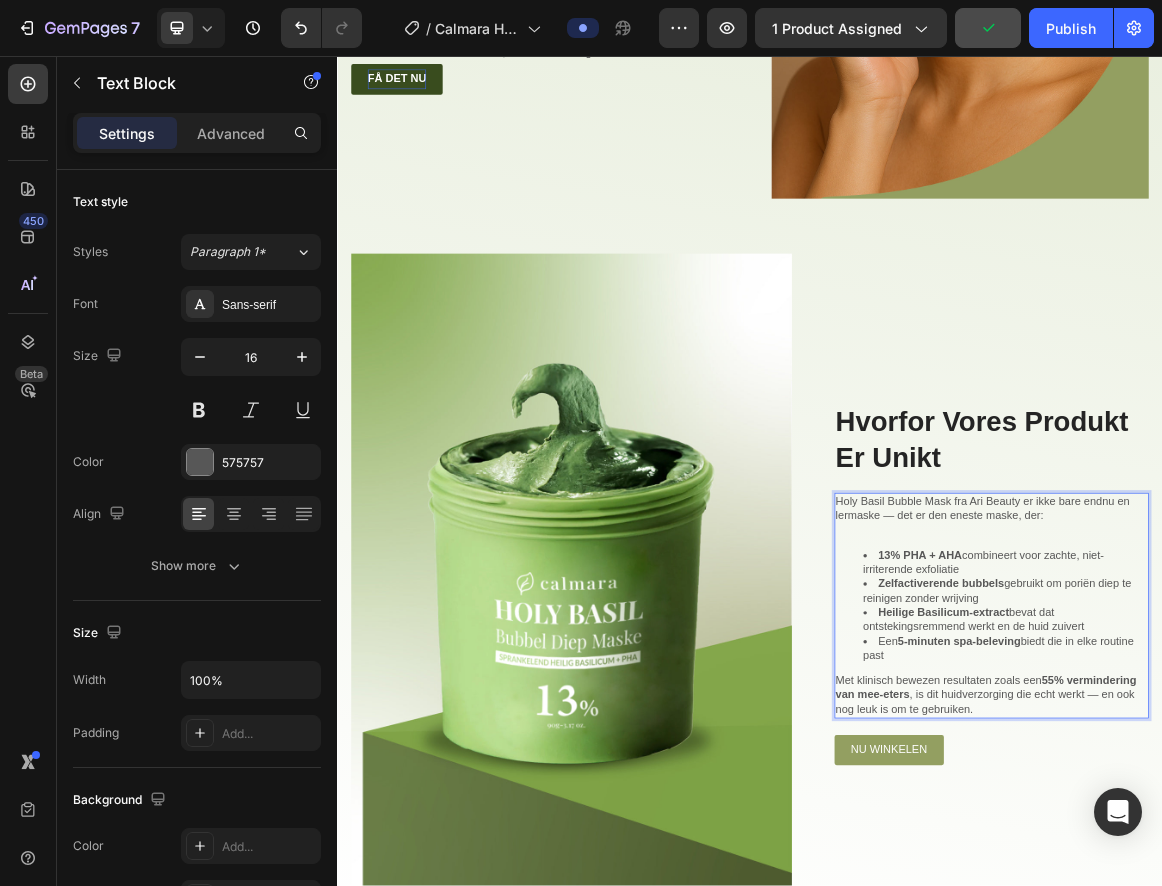 click on "13% PHA + AHA  combineert voor zachte, niet-irriterende exfoliatie" at bounding box center [1309, 794] 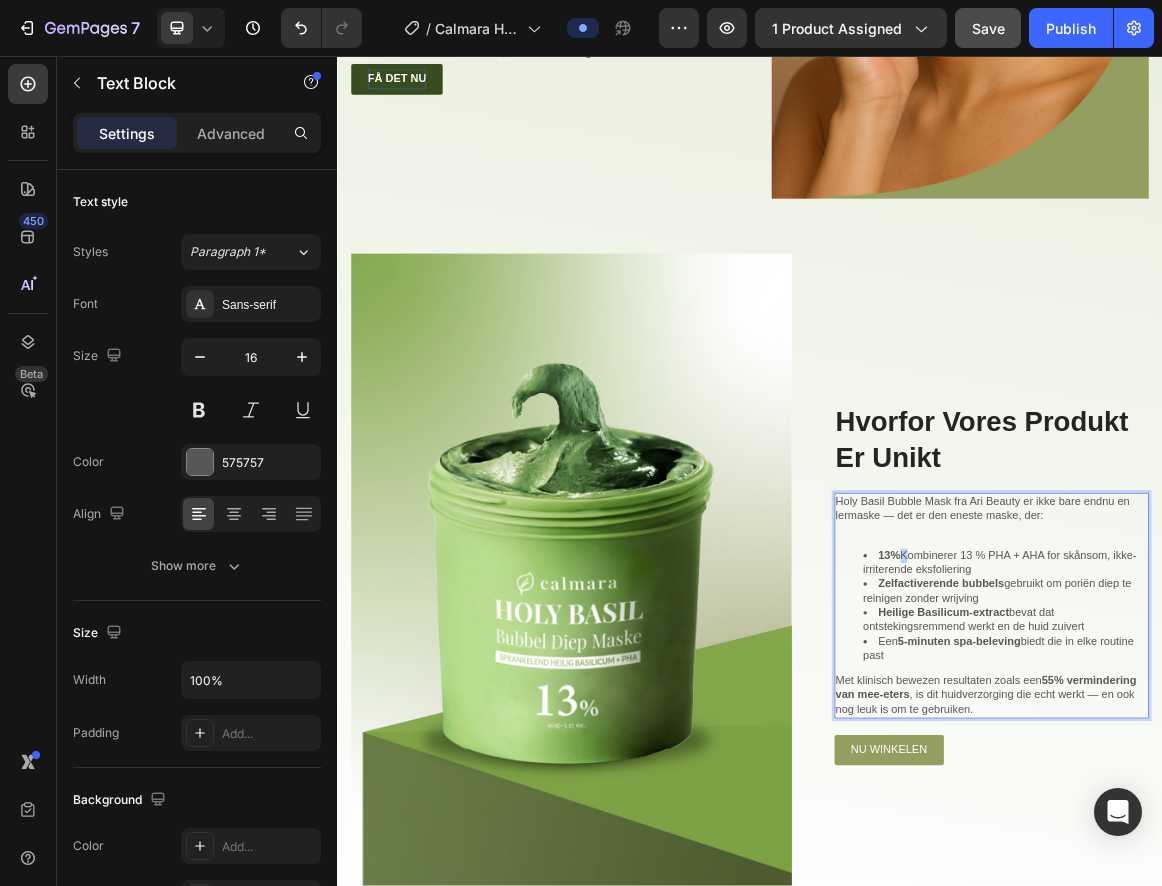 click on "13%  Kombinerer 13 % PHA + AHA for skånsom, ikke-irriterende eksfoliering" at bounding box center [1309, 794] 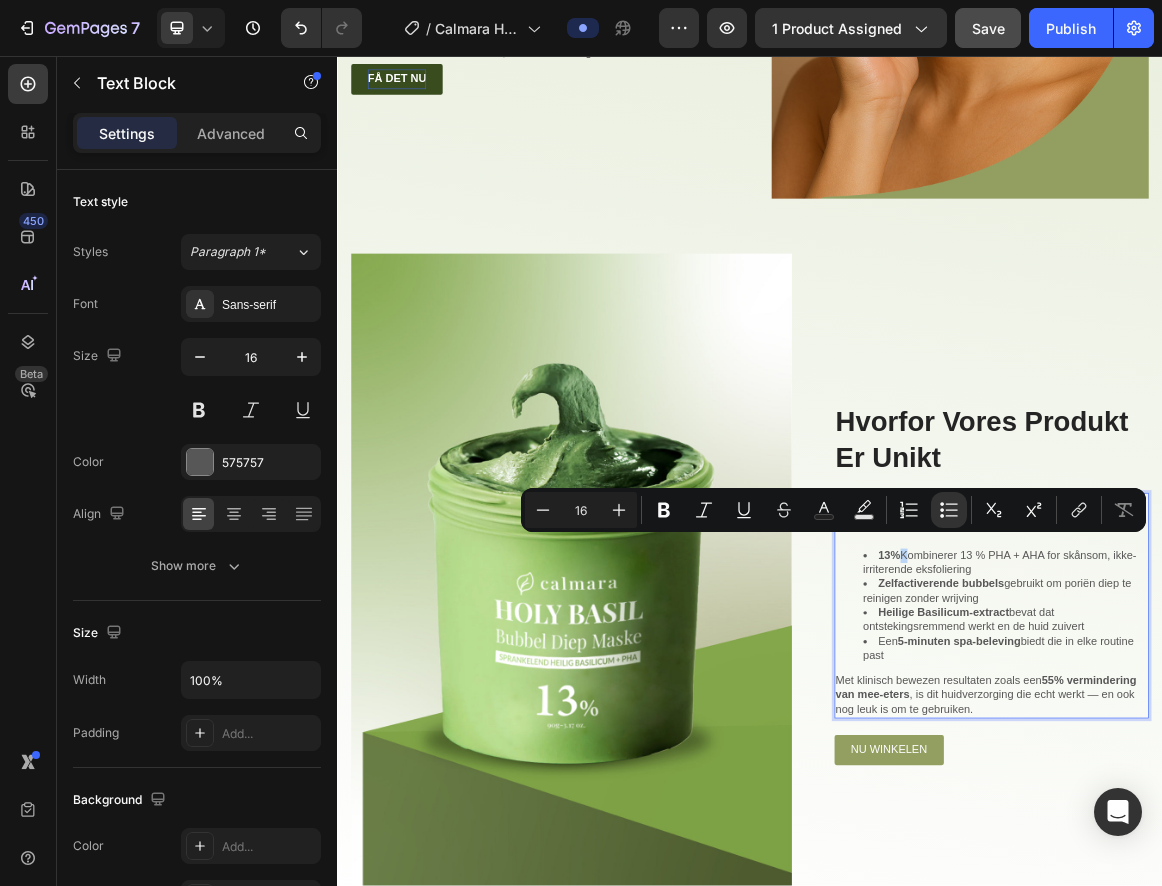 click on "13%  Kombinerer 13 % PHA + AHA for skånsom, ikke-irriterende eksfoliering" at bounding box center [1309, 794] 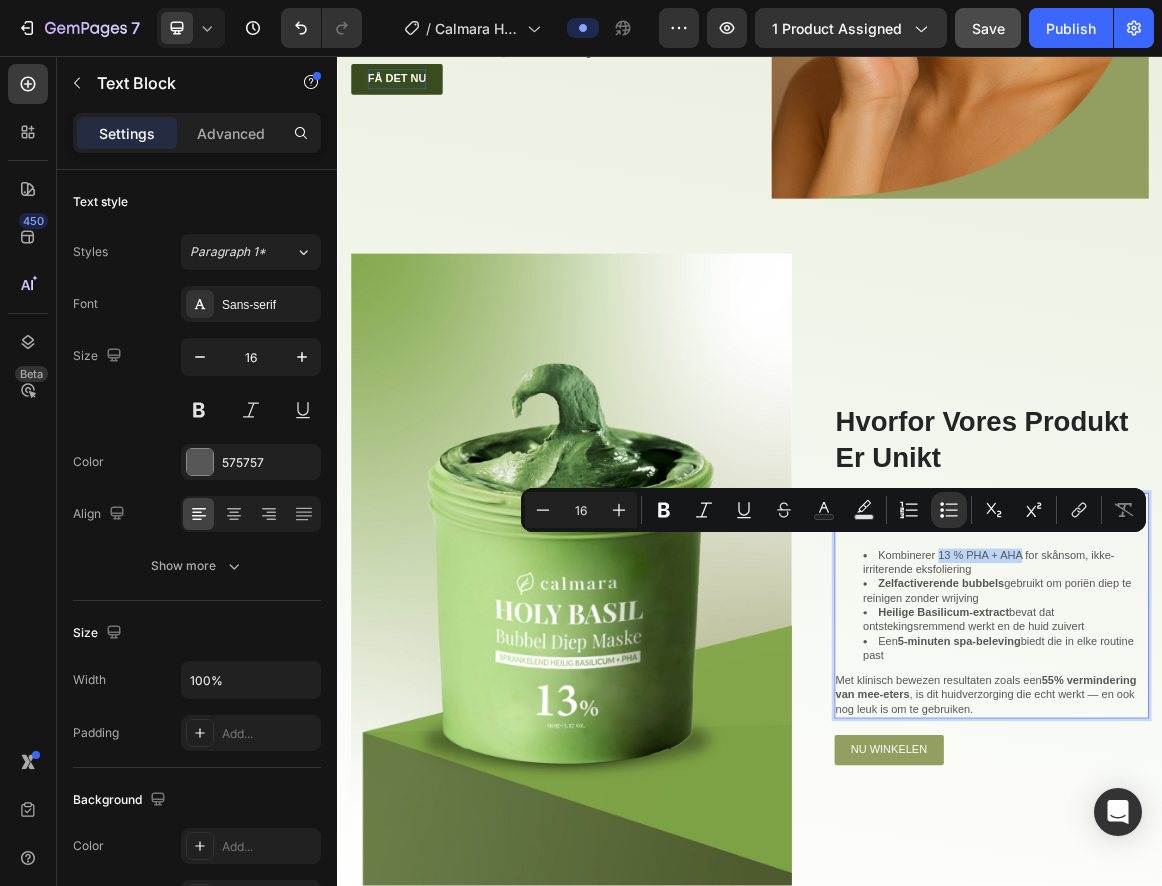 drag, startPoint x: 1205, startPoint y: 770, endPoint x: 1322, endPoint y: 765, distance: 117.10679 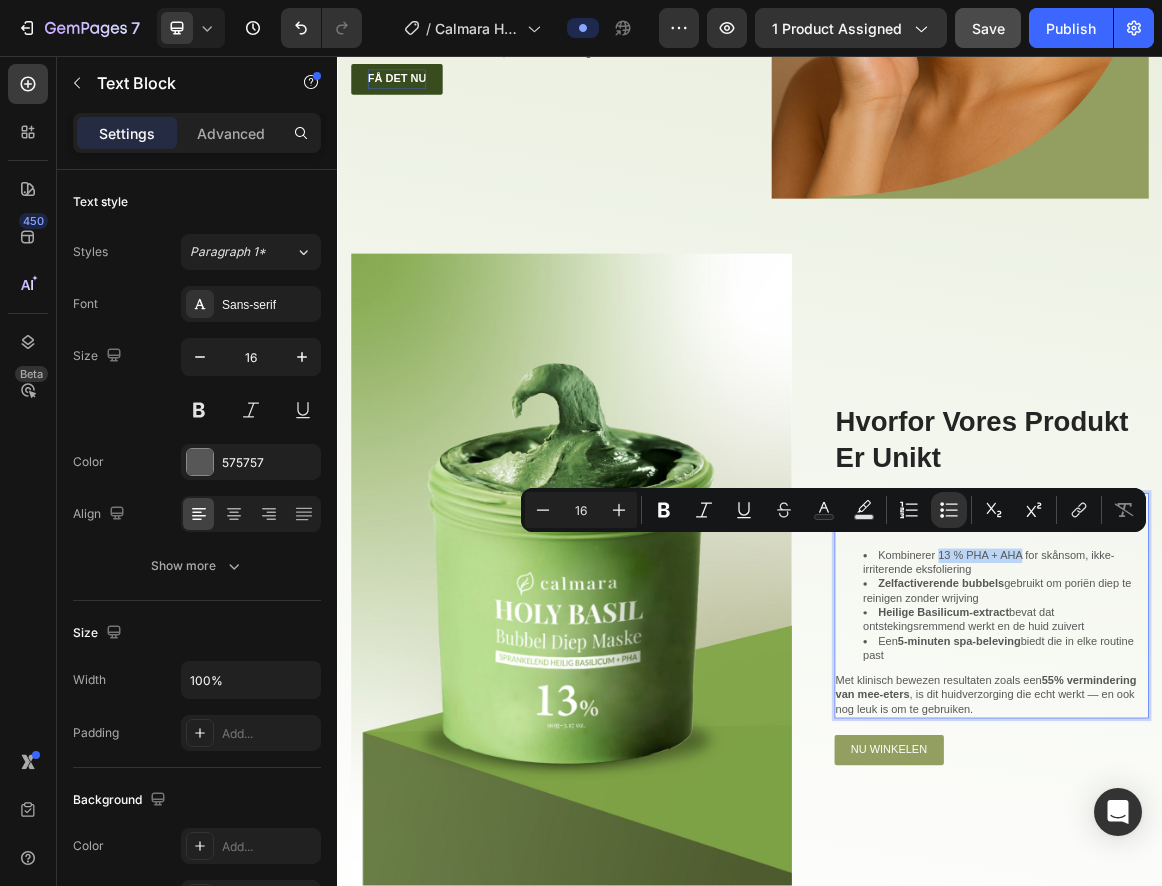click on "Kombinerer 13 % PHA + AHA for skånsom, ikke-irriterende eksfoliering" at bounding box center [1309, 794] 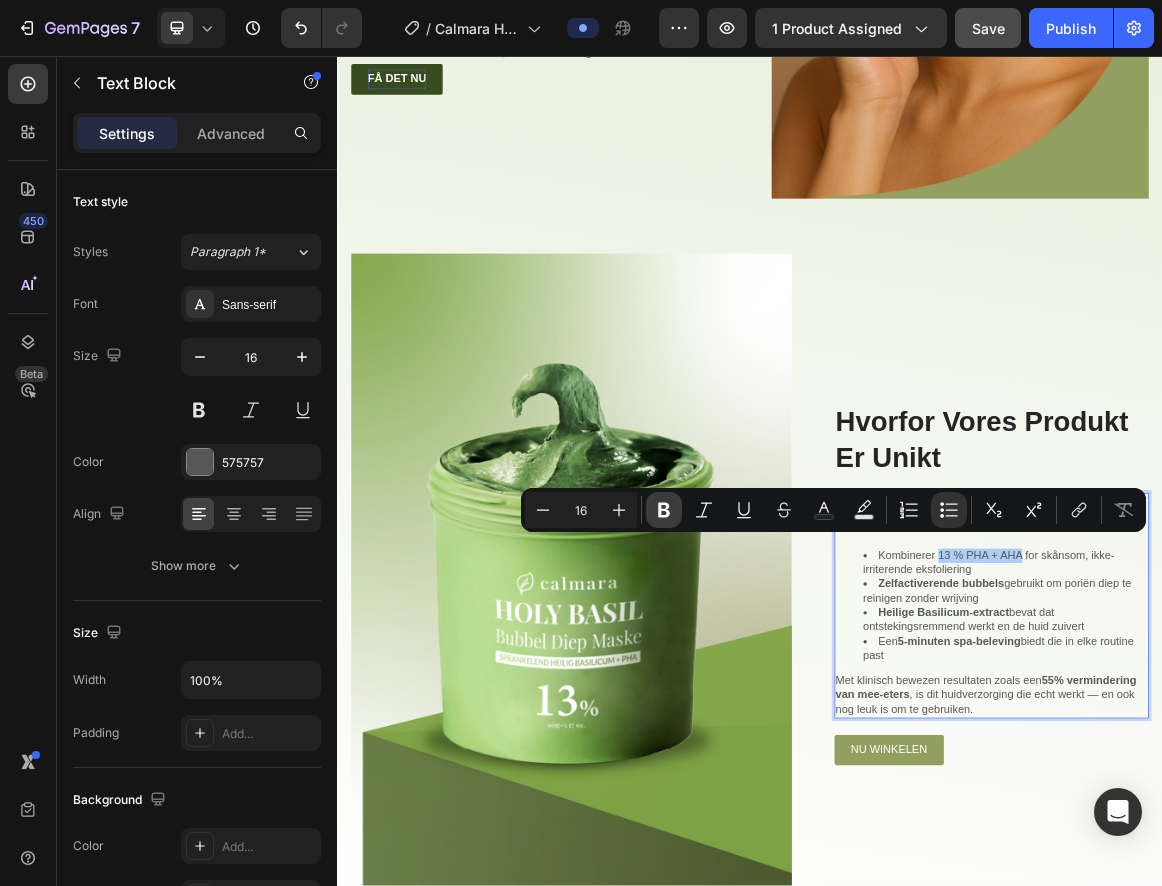 click 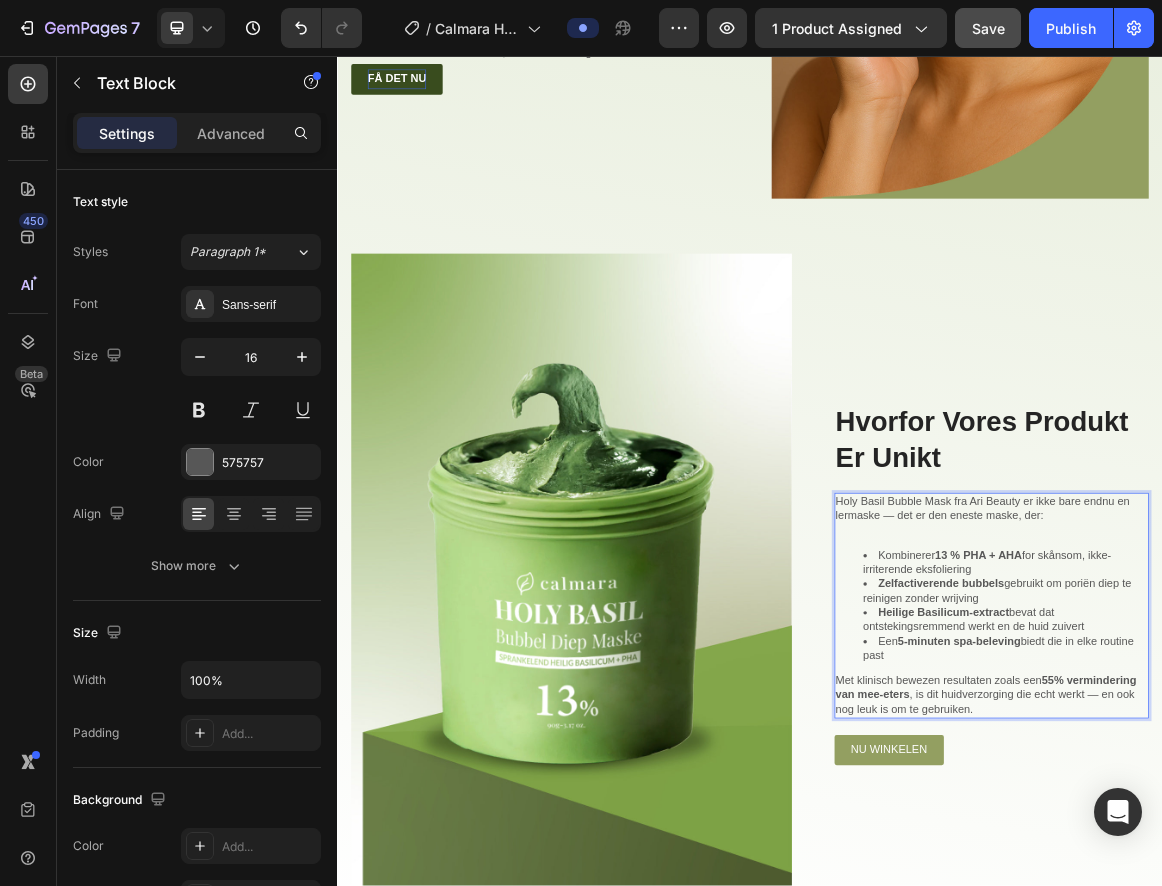 click on "Zelfactiverende bubbels" at bounding box center (1215, 823) 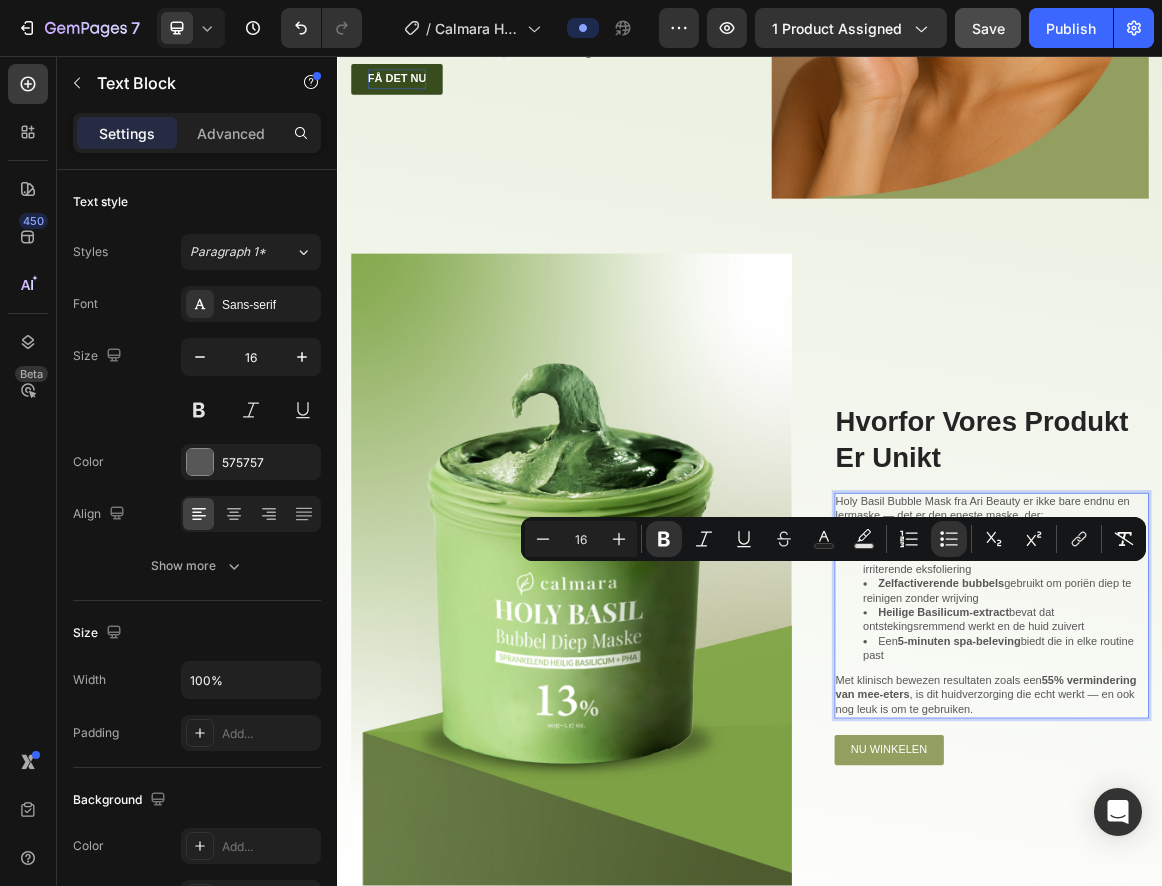 drag, startPoint x: 1269, startPoint y: 822, endPoint x: 1128, endPoint y: 807, distance: 141.79562 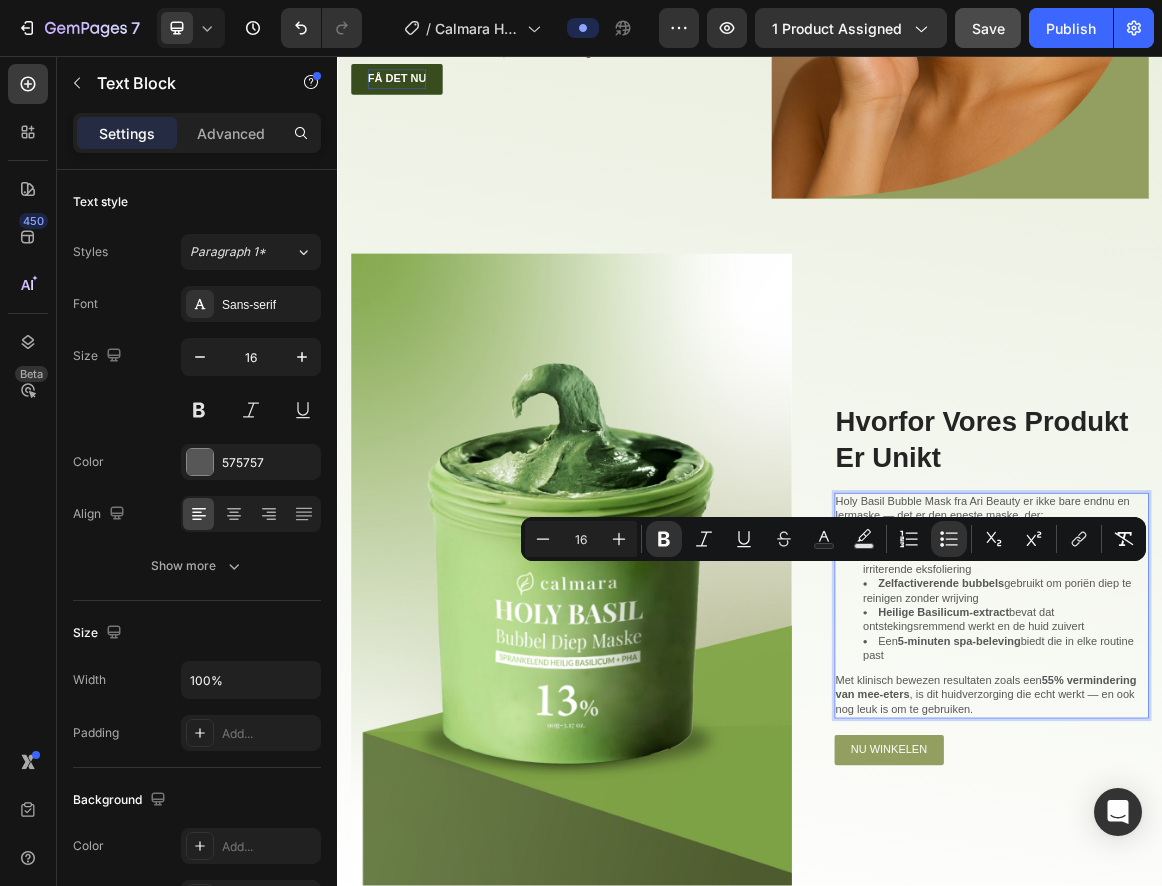 click on "Zelfactiverende bubbels  gebruikt om poriën diep te reinigen zonder wrijving" at bounding box center (1309, 835) 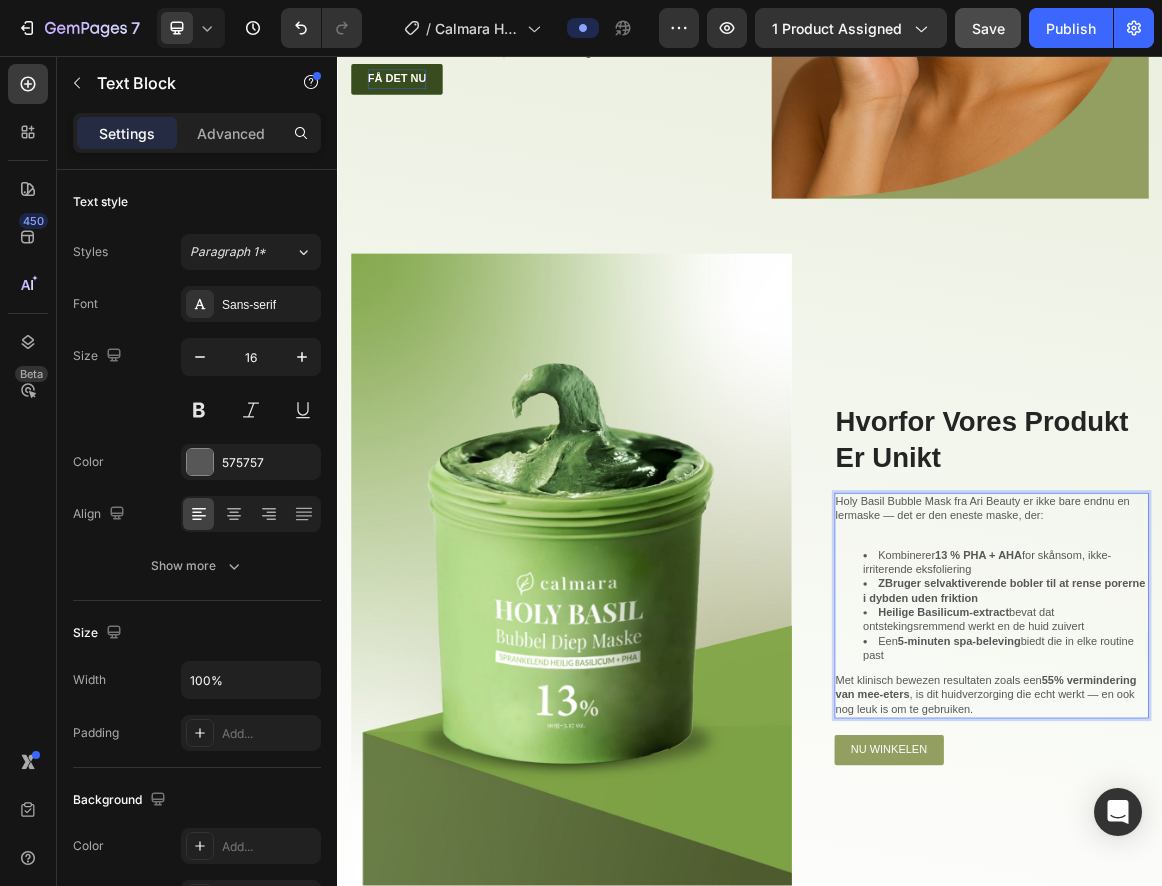 click on "ZBruger selvaktiverende bobler til at rense porerne i dybden uden friktion" at bounding box center [1307, 834] 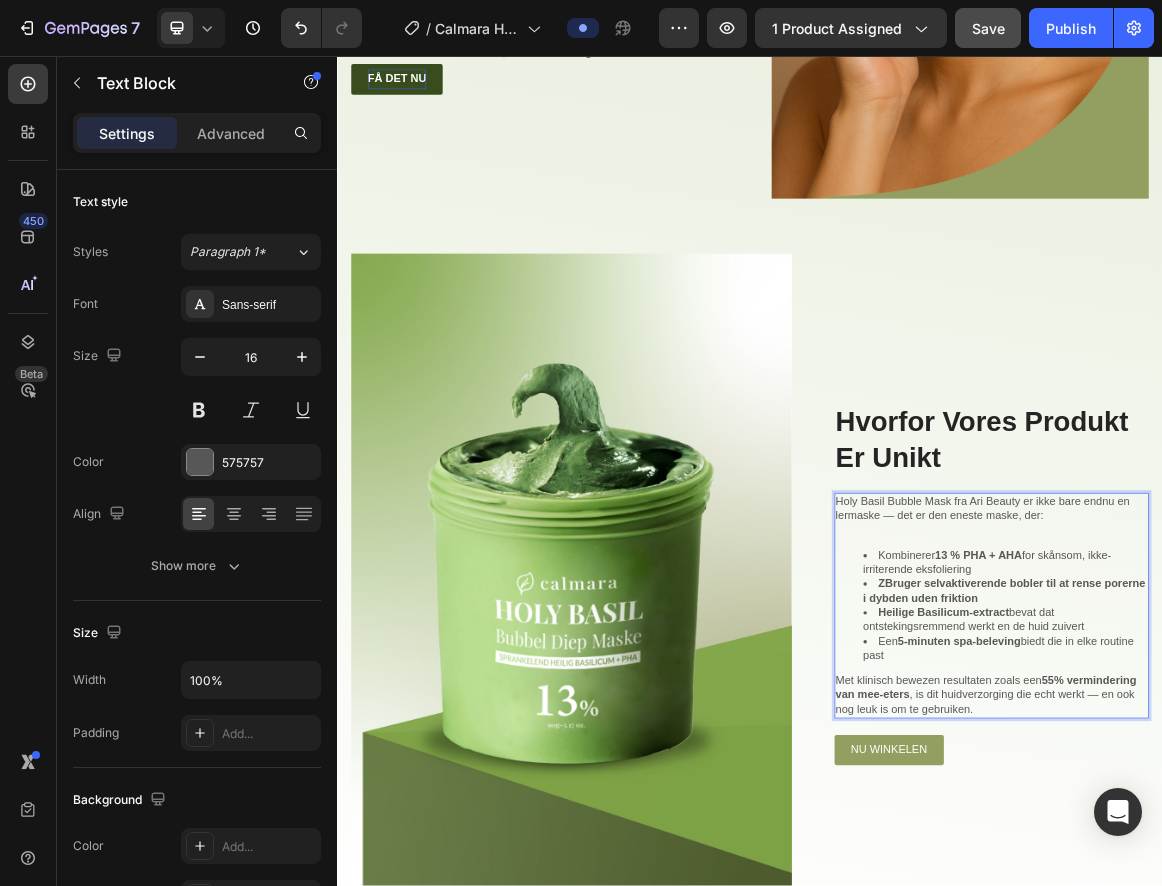 click on "ZBruger selvaktiverende bobler til at rense porerne i dybden uden friktion" at bounding box center (1307, 834) 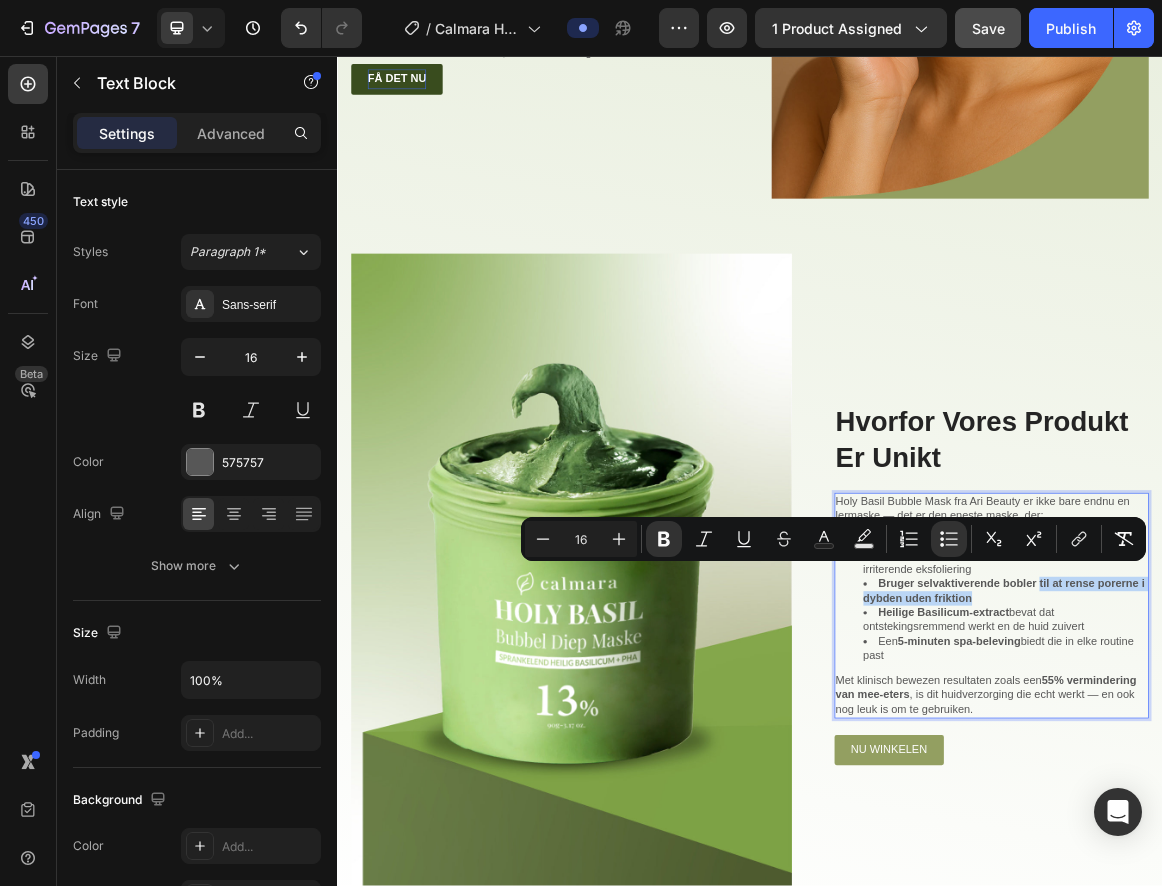 drag, startPoint x: 1274, startPoint y: 824, endPoint x: 1348, endPoint y: 813, distance: 74.8131 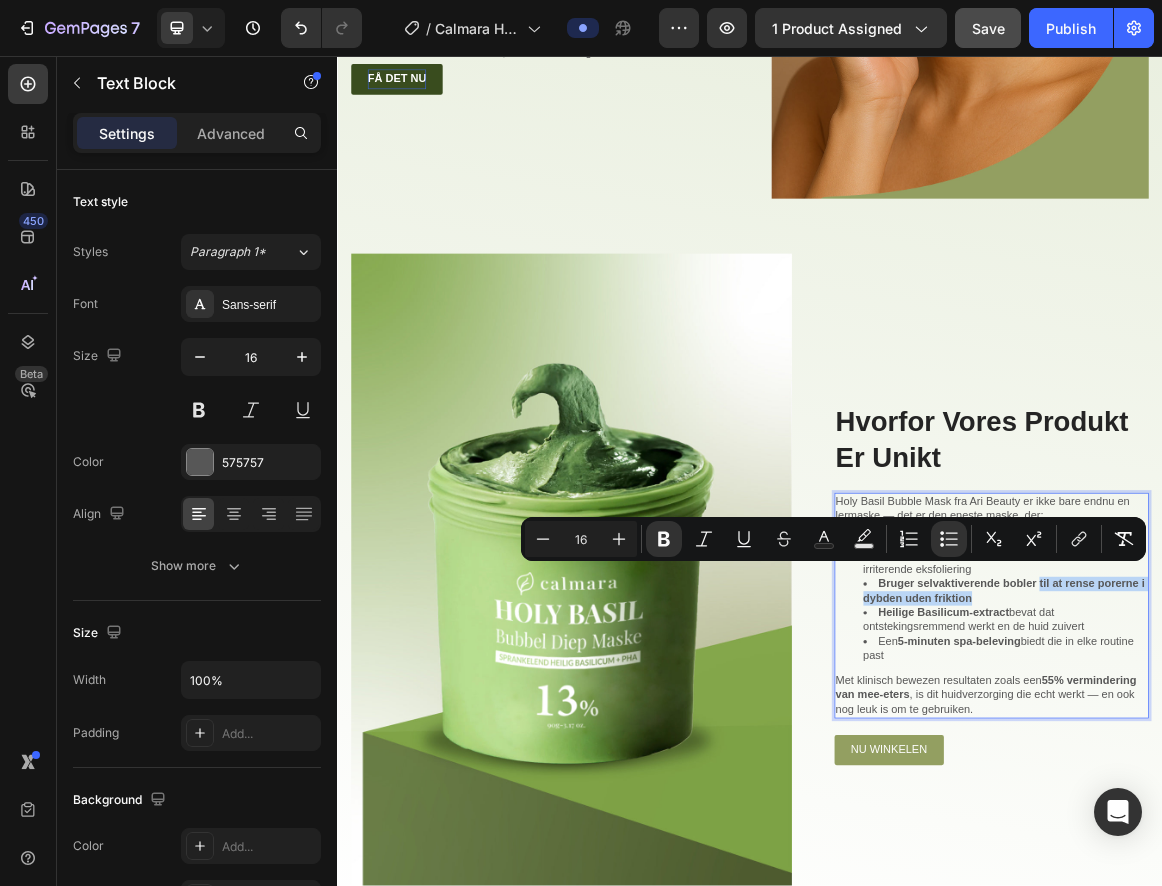 click on "Bruger selvaktiverende bobler til at rense porerne i dybden uden friktion" at bounding box center [1309, 835] 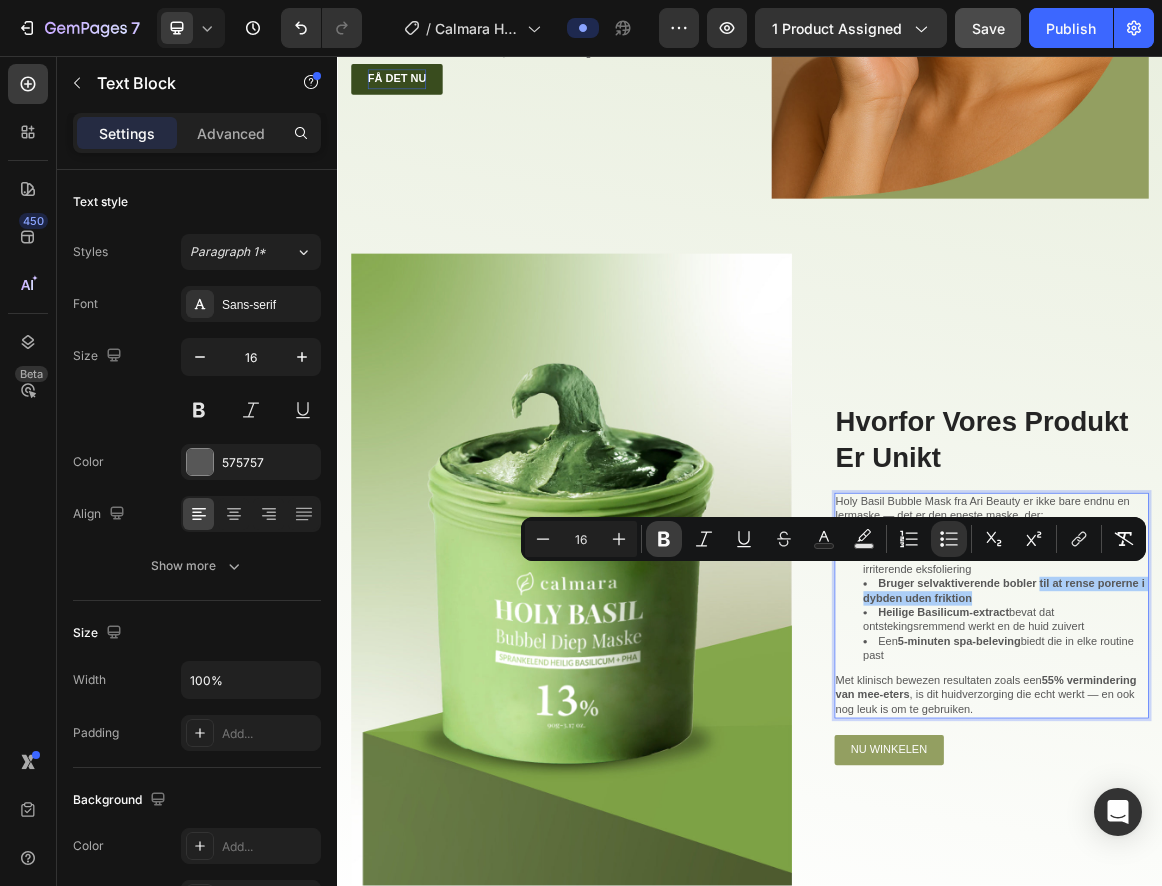 click 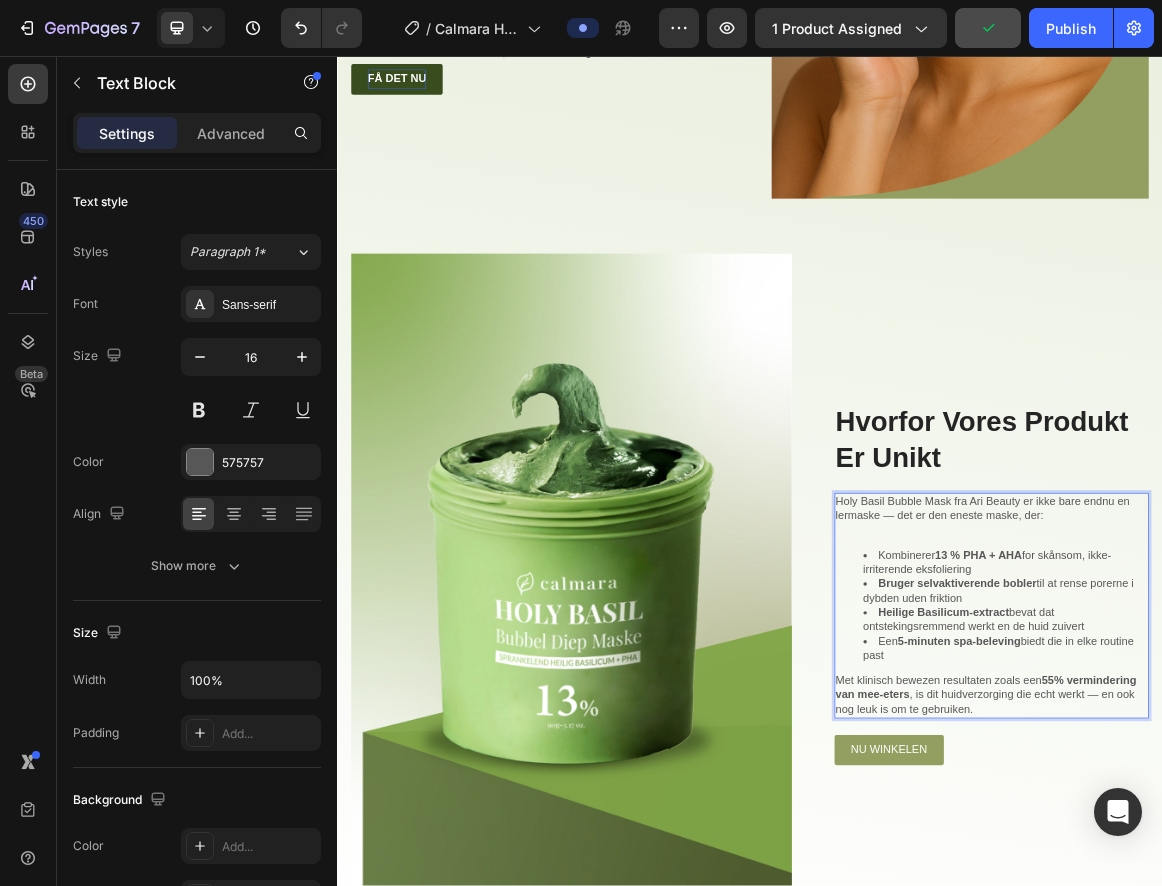 click on "Heilige Basilicum-extract" at bounding box center [1219, 865] 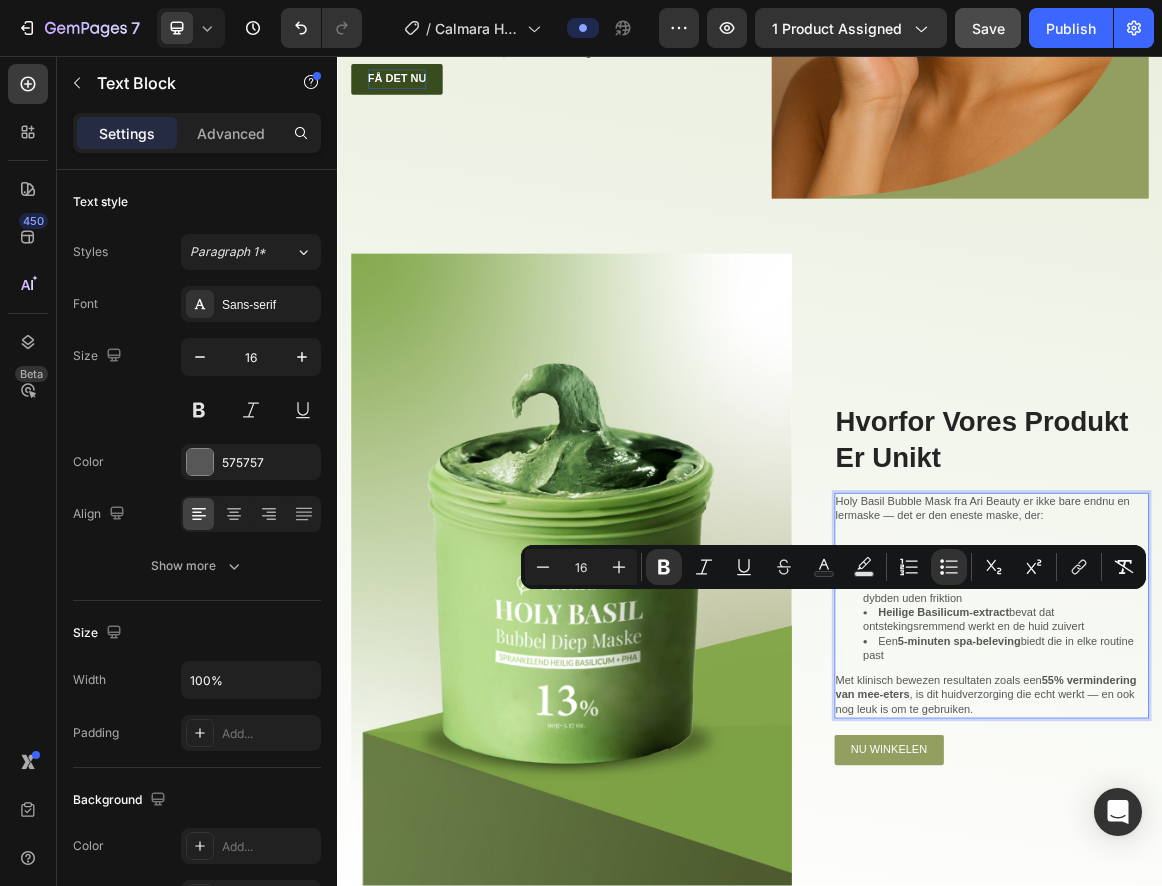 drag, startPoint x: 1118, startPoint y: 851, endPoint x: 1465, endPoint y: 873, distance: 347.69672 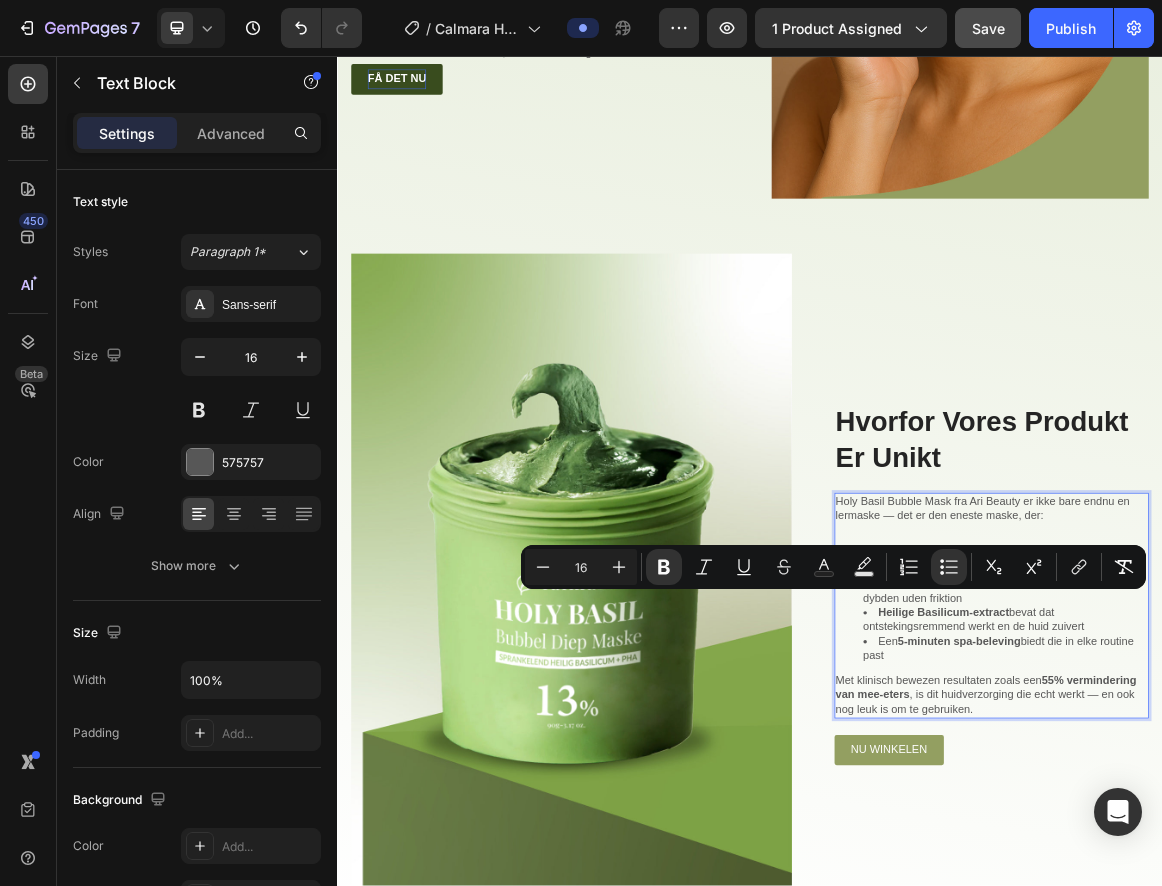click on "Heilige Basilicum-extract  bevat dat ontstekingsremmend werkt en de huid zuivert" at bounding box center [1309, 877] 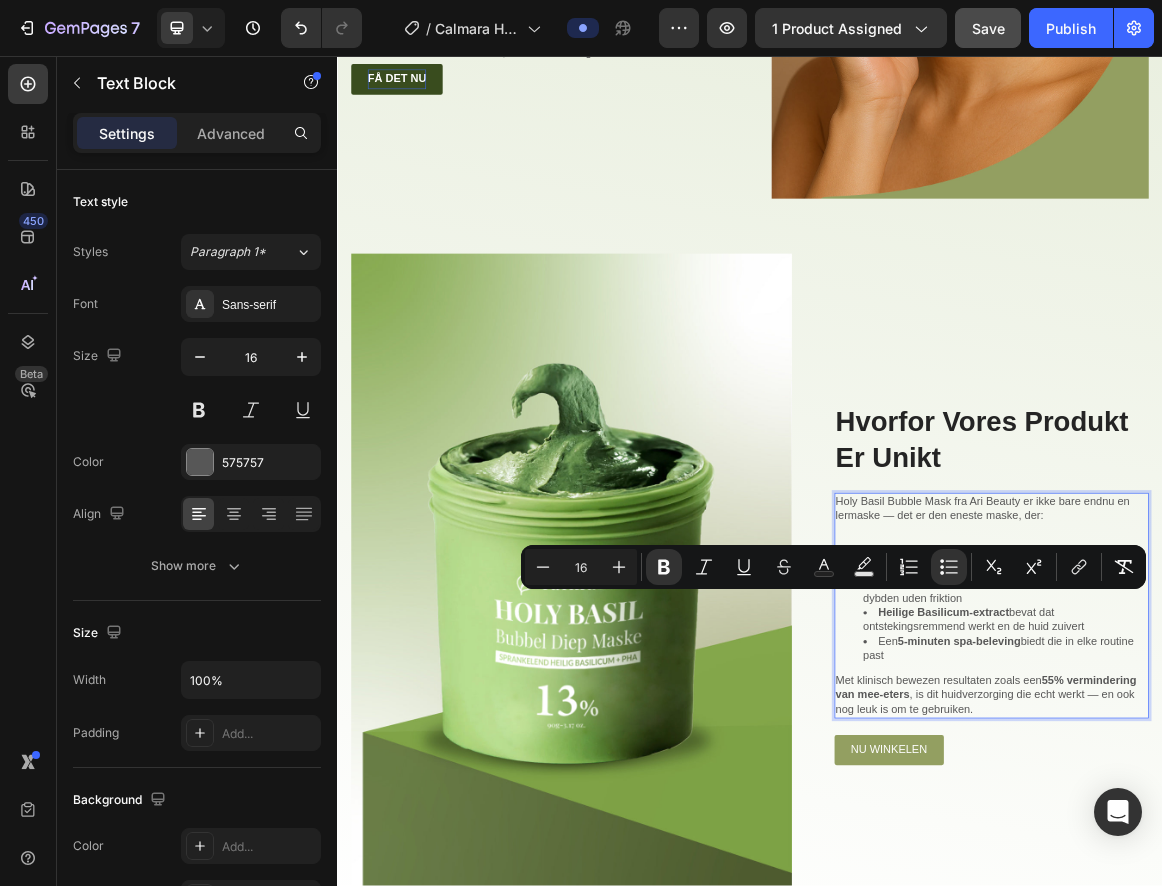 drag, startPoint x: 1427, startPoint y: 870, endPoint x: 1176, endPoint y: 851, distance: 251.7181 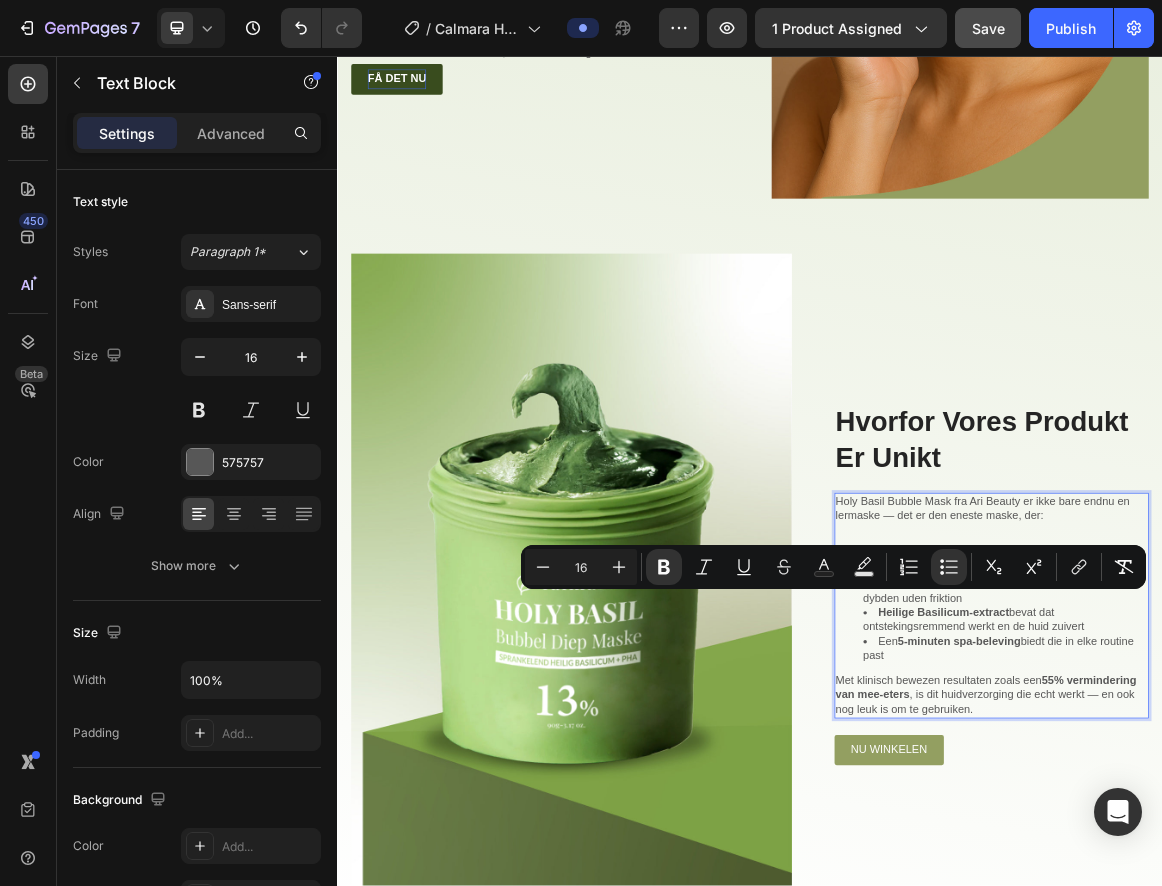 click on "Heilige Basilicum-extract  bevat dat ontstekingsremmend werkt en de huid zuivert" at bounding box center (1309, 877) 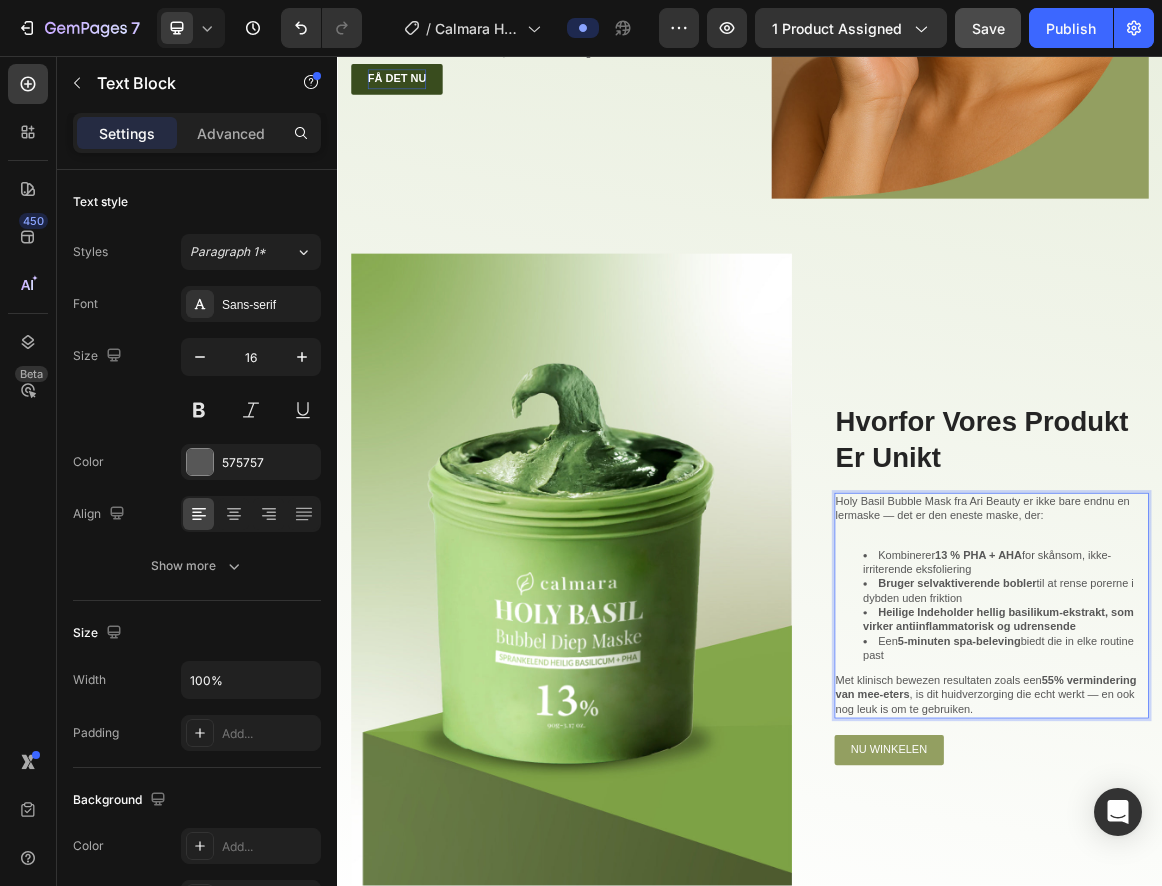 click on "Heilige Indeholder hellig basilikum-ekstrakt, som virker antiinflammatorisk og udrensende" at bounding box center (1299, 876) 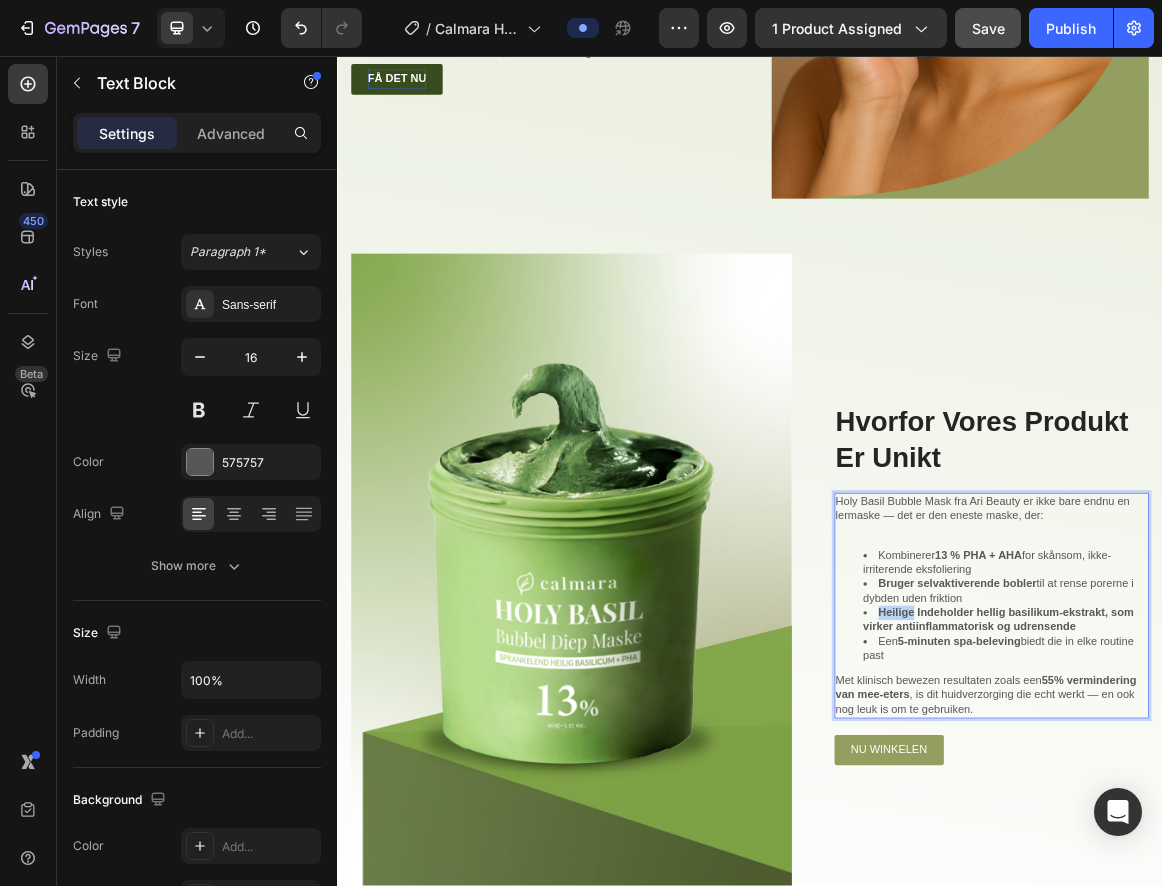 click on "Heilige Indeholder hellig basilikum-ekstrakt, som virker antiinflammatorisk og udrensende" at bounding box center [1299, 876] 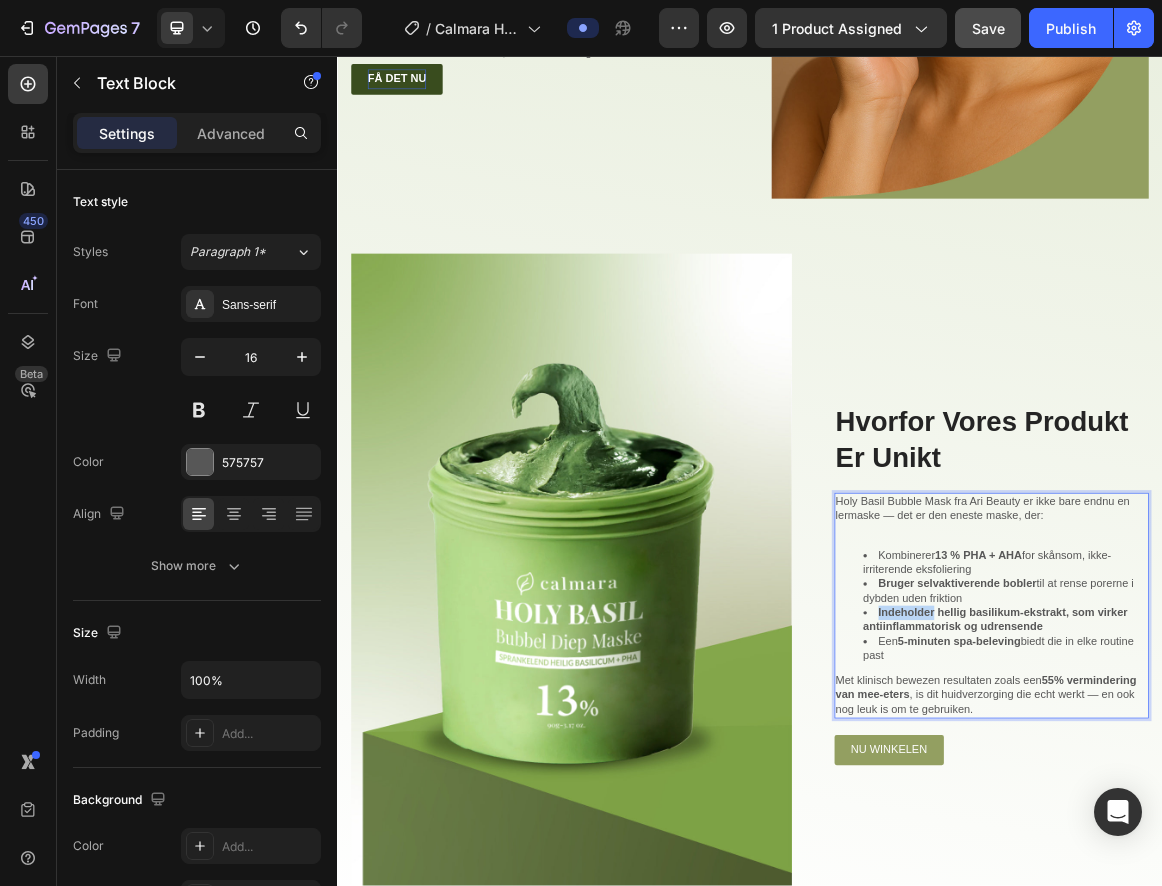 click on "Indeholder hellig basilikum-ekstrakt, som virker antiinflammatorisk og udrensende" at bounding box center [1294, 876] 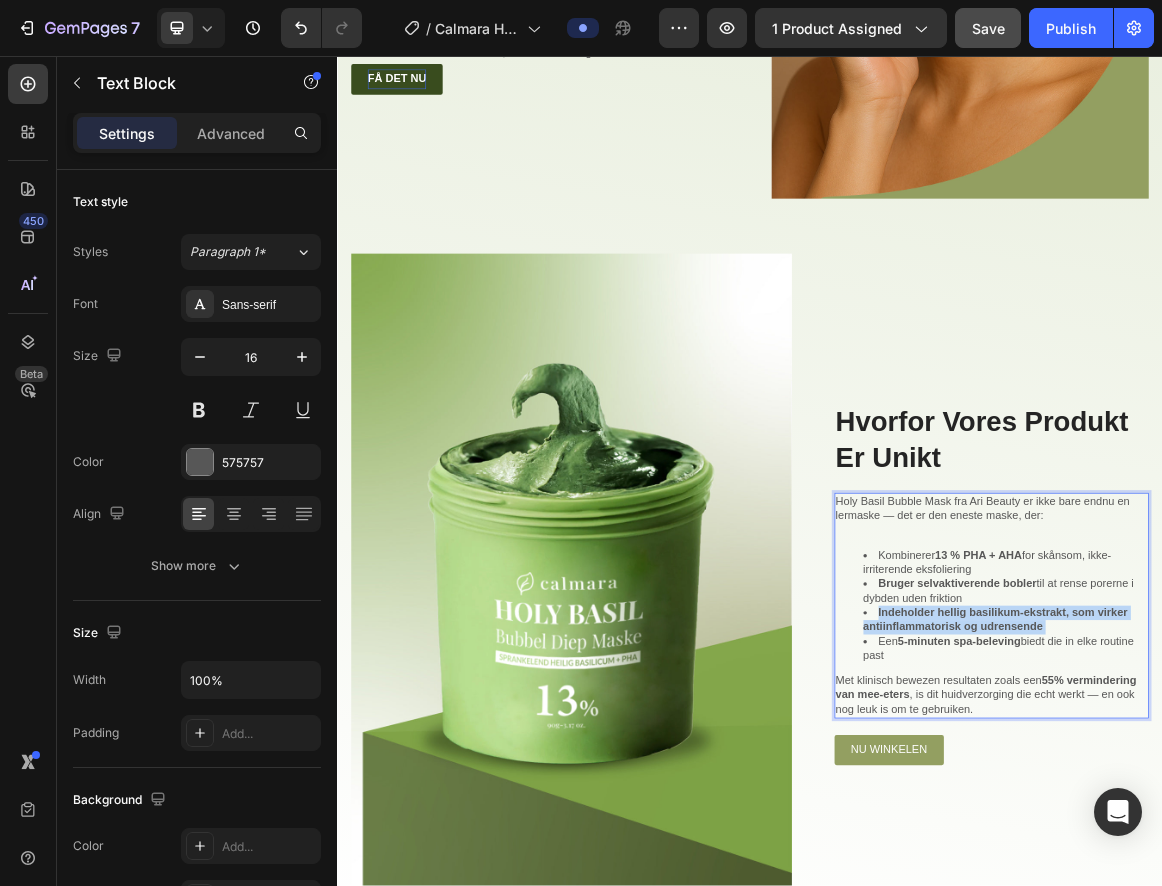 click on "Indeholder hellig basilikum-ekstrakt, som virker antiinflammatorisk og udrensende" at bounding box center [1294, 876] 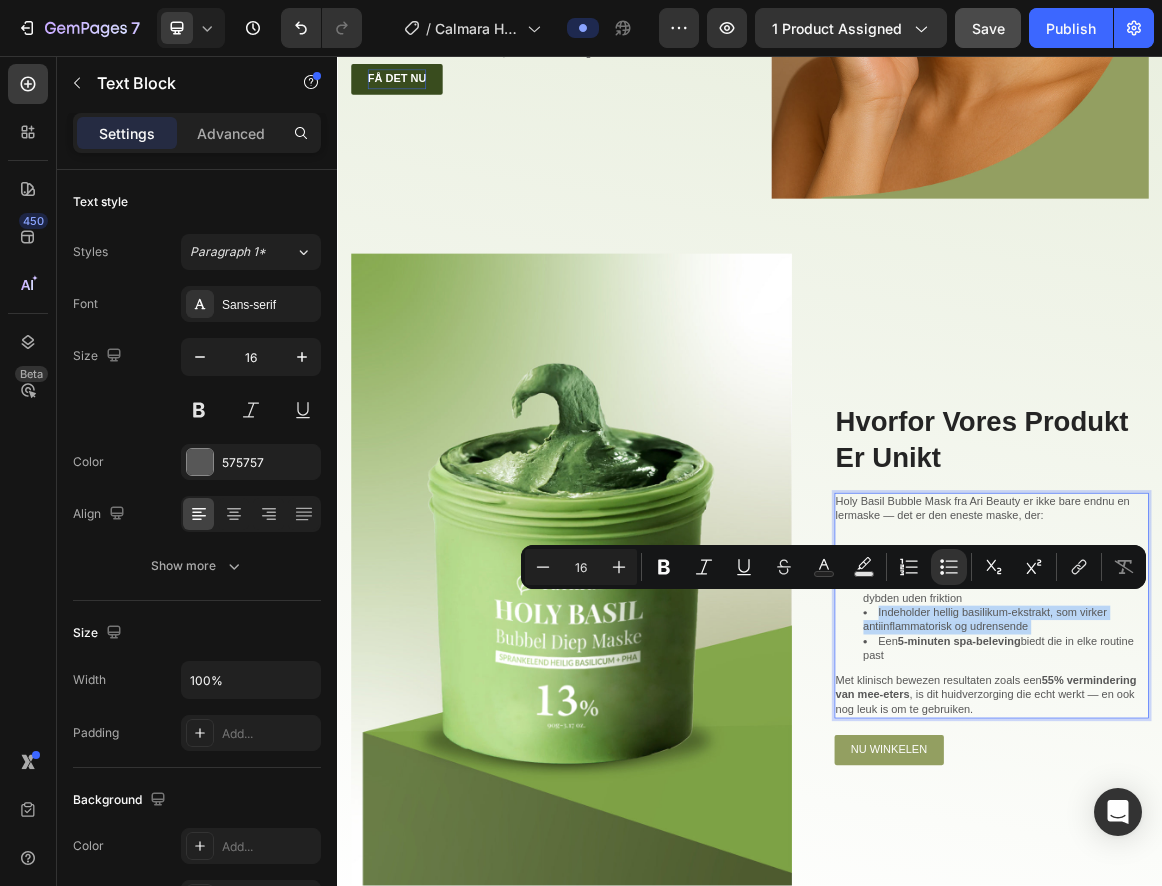 click on "Indeholder hellig basilikum-ekstrakt, som virker antiinflammatorisk og udrensende" at bounding box center [1309, 877] 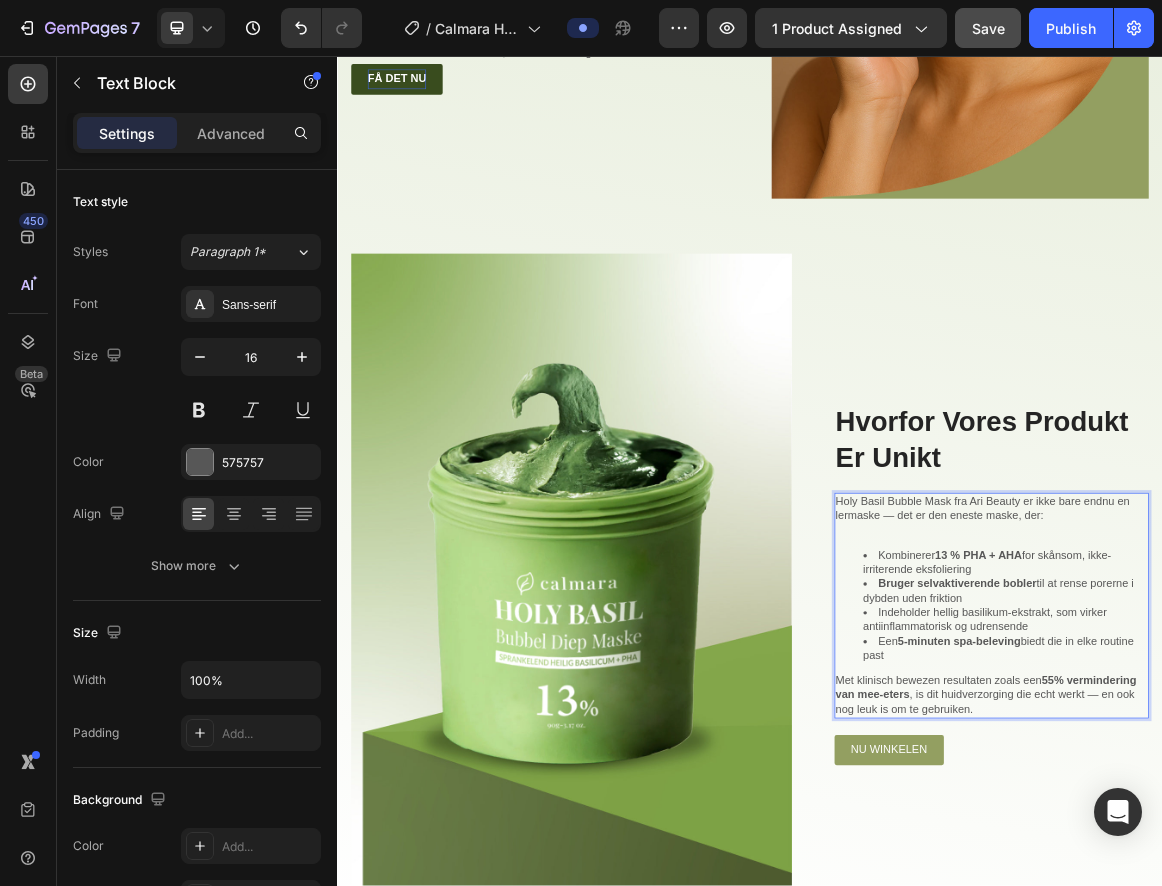 click on "Indeholder hellig basilikum-ekstrakt, som virker antiinflammatorisk og udrensende" at bounding box center (1309, 877) 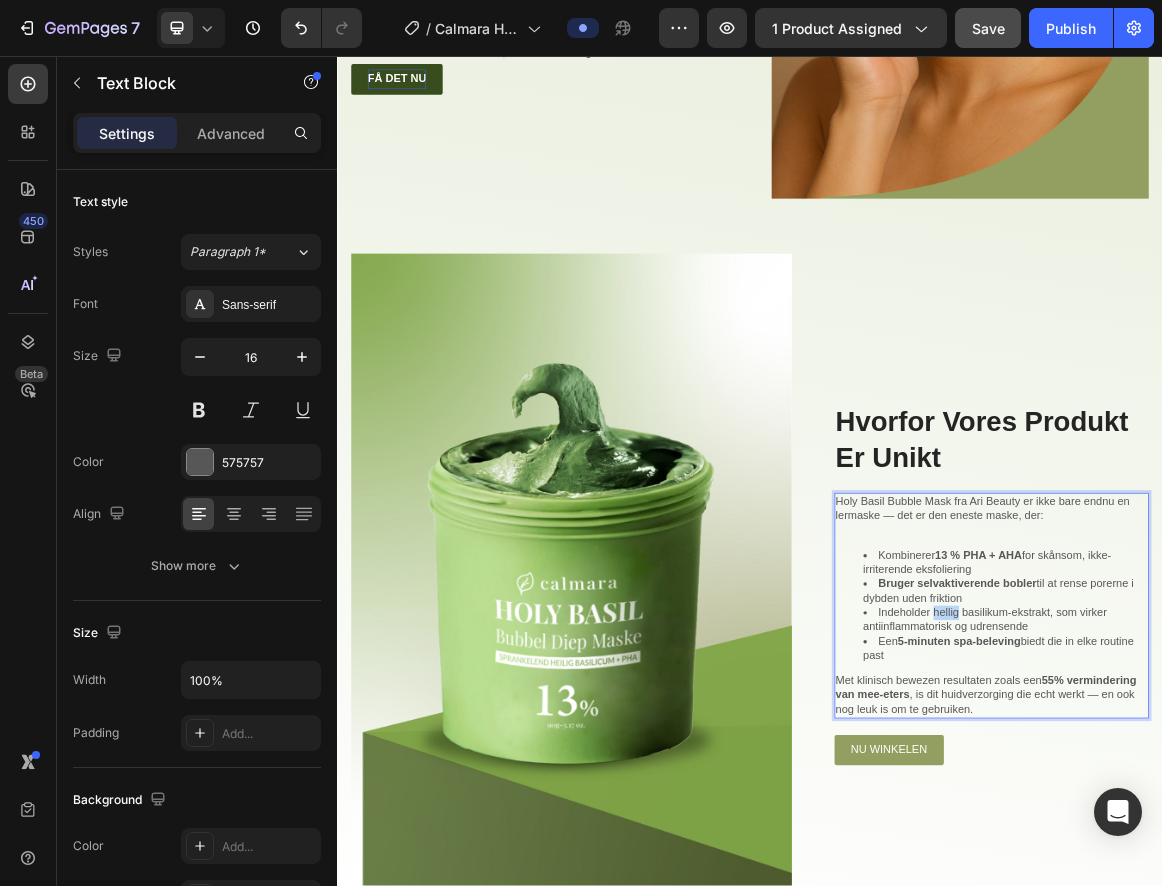 click on "Indeholder hellig basilikum-ekstrakt, som virker antiinflammatorisk og udrensende" at bounding box center (1309, 877) 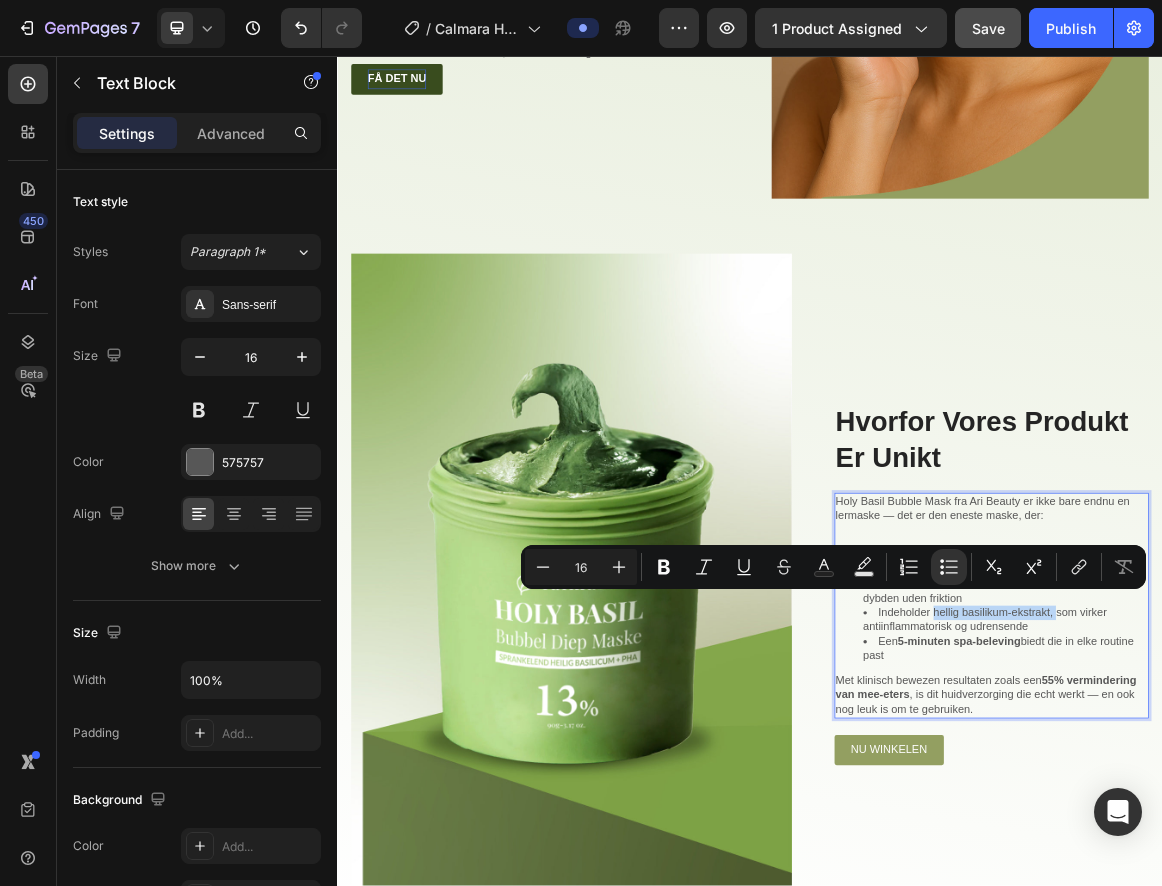 click on "Indeholder hellig basilikum-ekstrakt, som virker antiinflammatorisk og udrensende" at bounding box center (1309, 877) 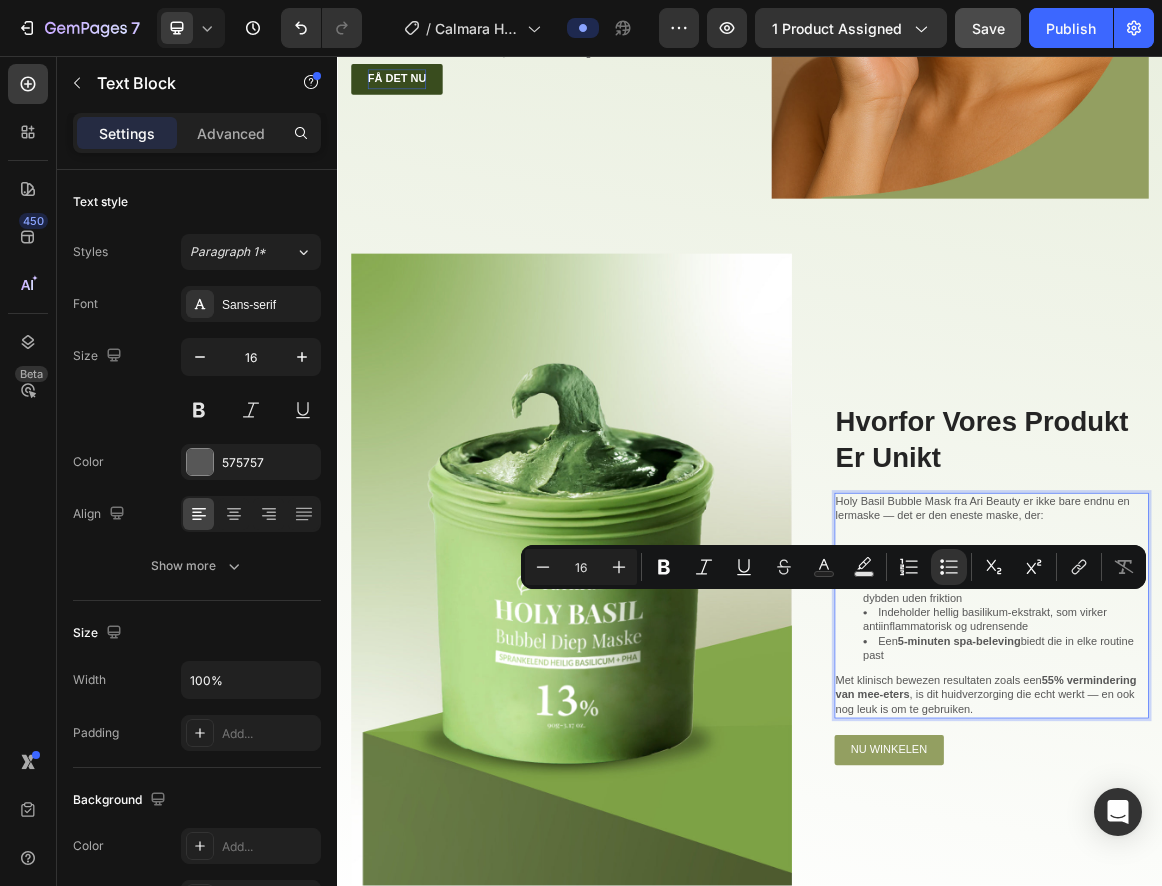 click on "Indeholder hellig basilikum-ekstrakt, som virker antiinflammatorisk og udrensende" at bounding box center [1309, 877] 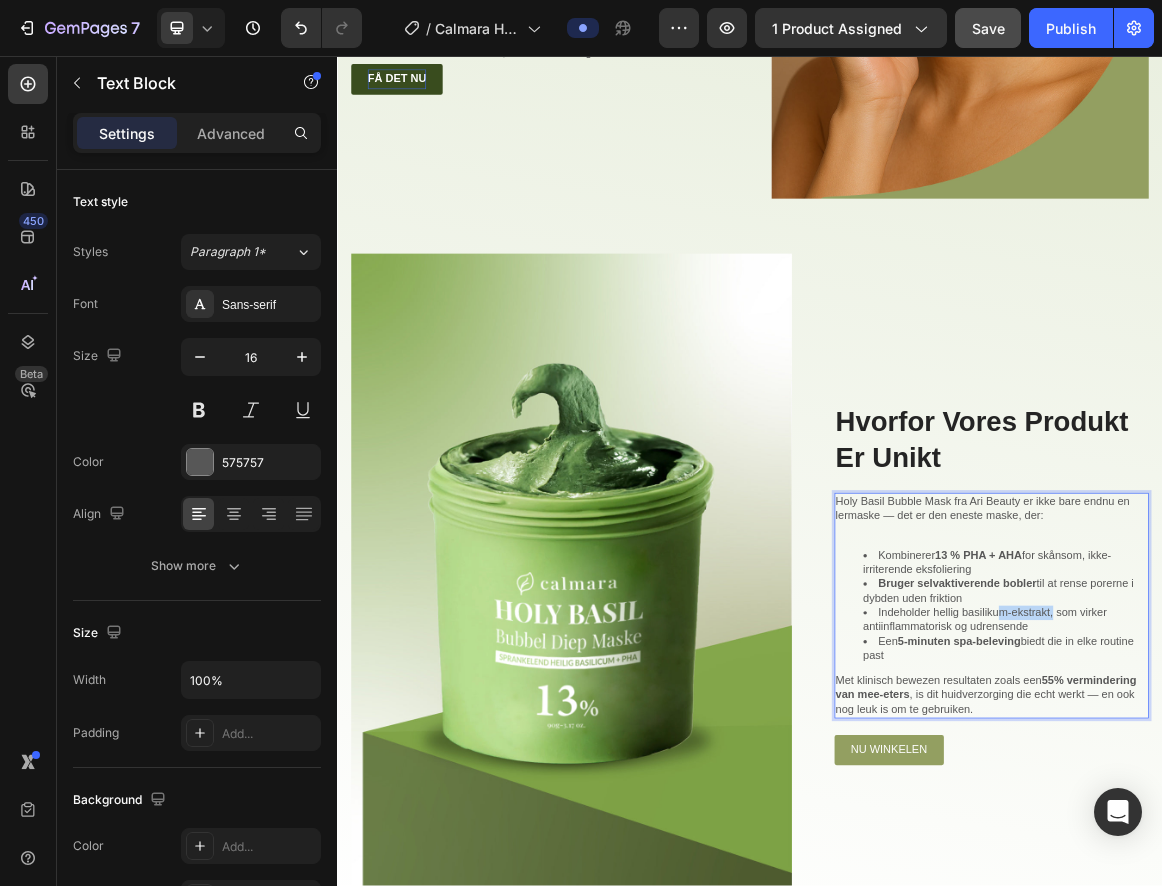 drag, startPoint x: 1368, startPoint y: 850, endPoint x: 1293, endPoint y: 859, distance: 75.53807 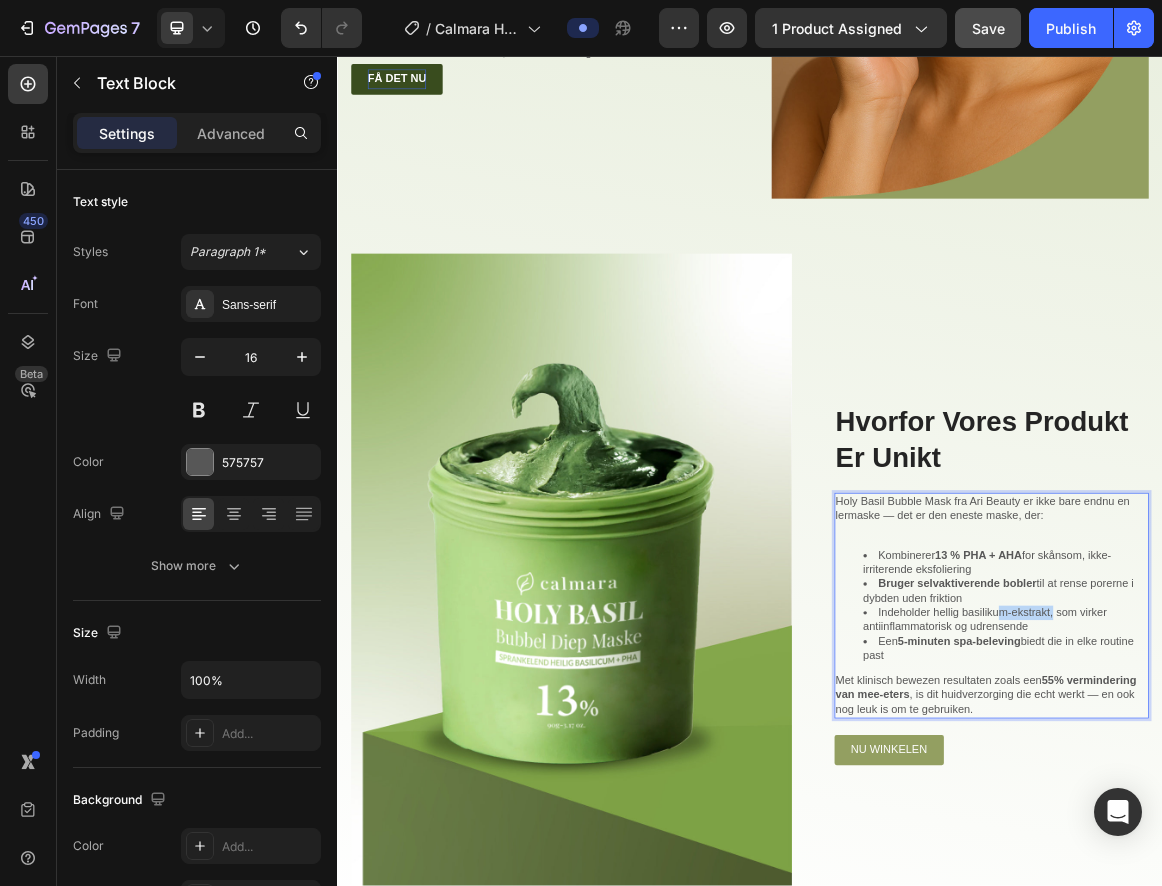 click on "Indeholder hellig basilikum-ekstrakt, som virker antiinflammatorisk og udrensende" at bounding box center (1309, 877) 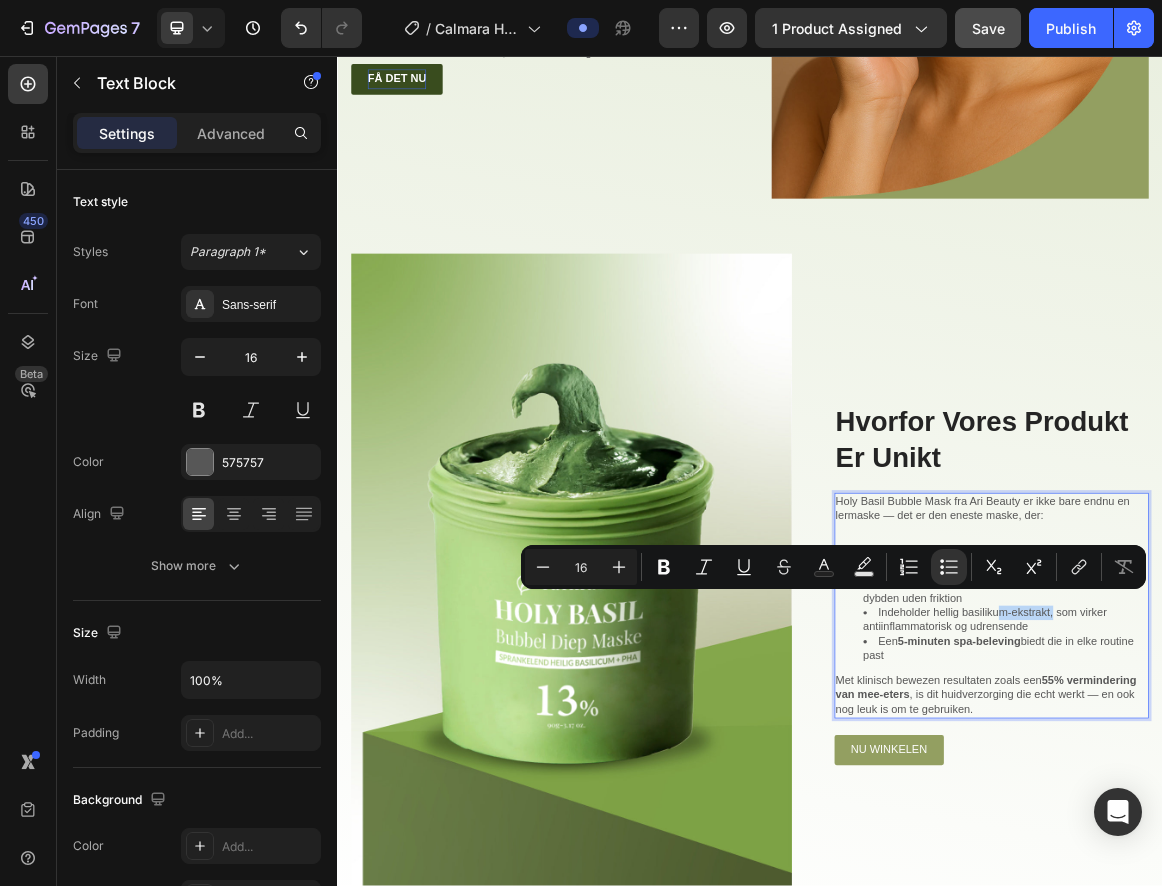 click on "Indeholder hellig basilikum-ekstrakt, som virker antiinflammatorisk og udrensende" at bounding box center (1309, 877) 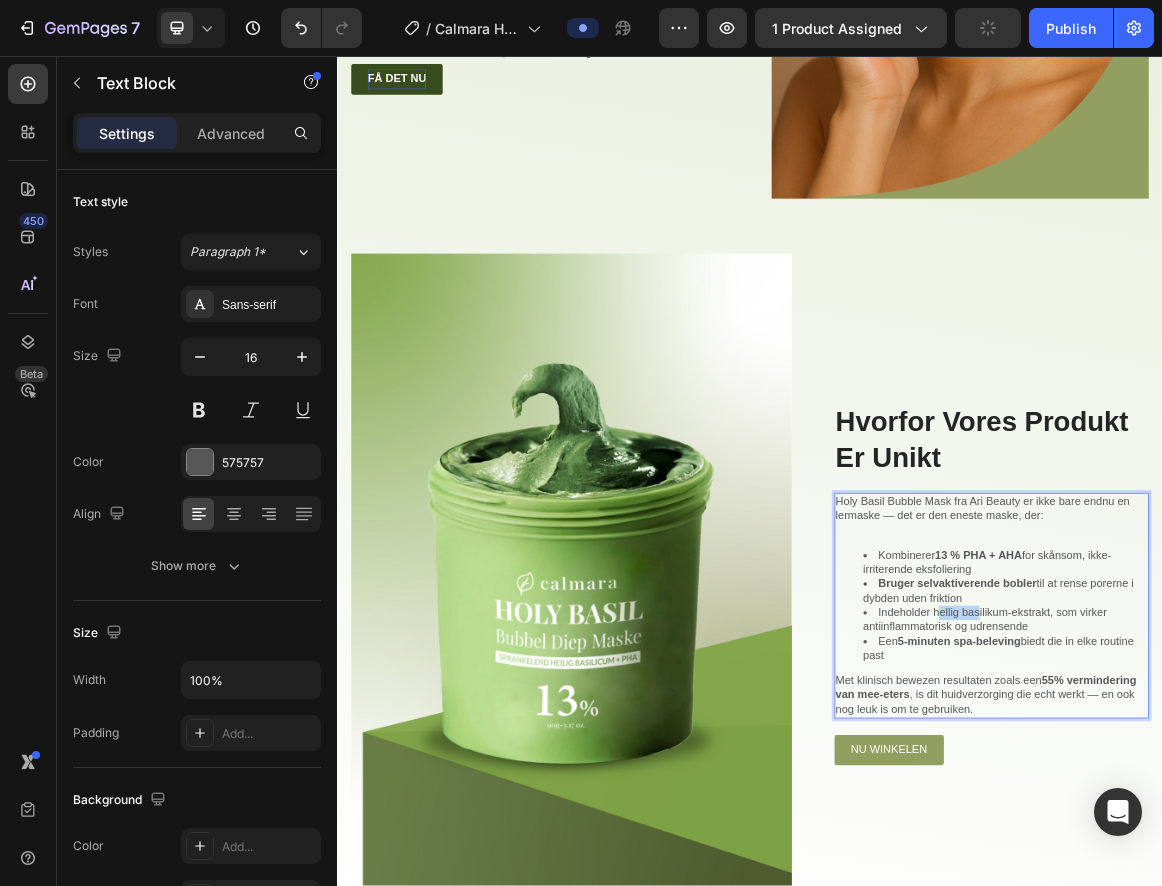 drag, startPoint x: 1200, startPoint y: 849, endPoint x: 1261, endPoint y: 849, distance: 61 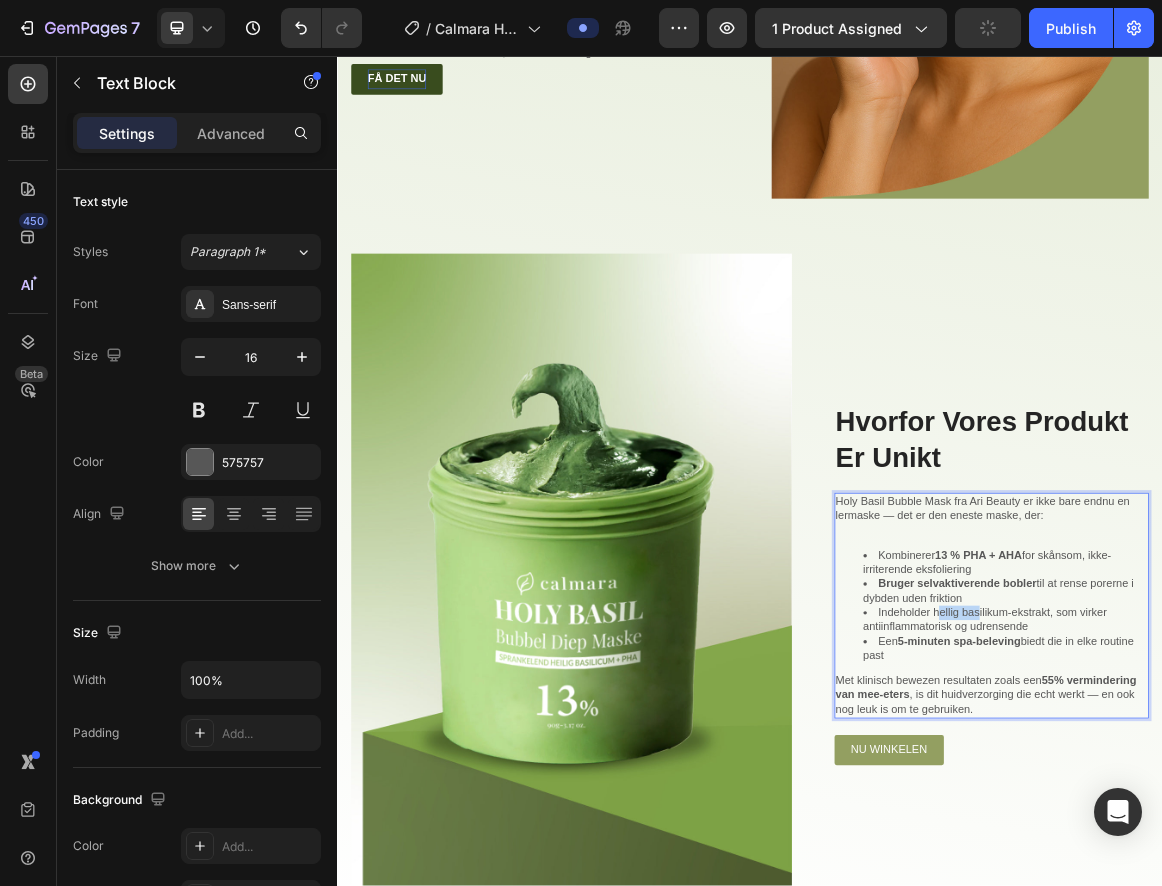 click on "Indeholder hellig basilikum-ekstrakt, som virker antiinflammatorisk og udrensende" at bounding box center (1309, 877) 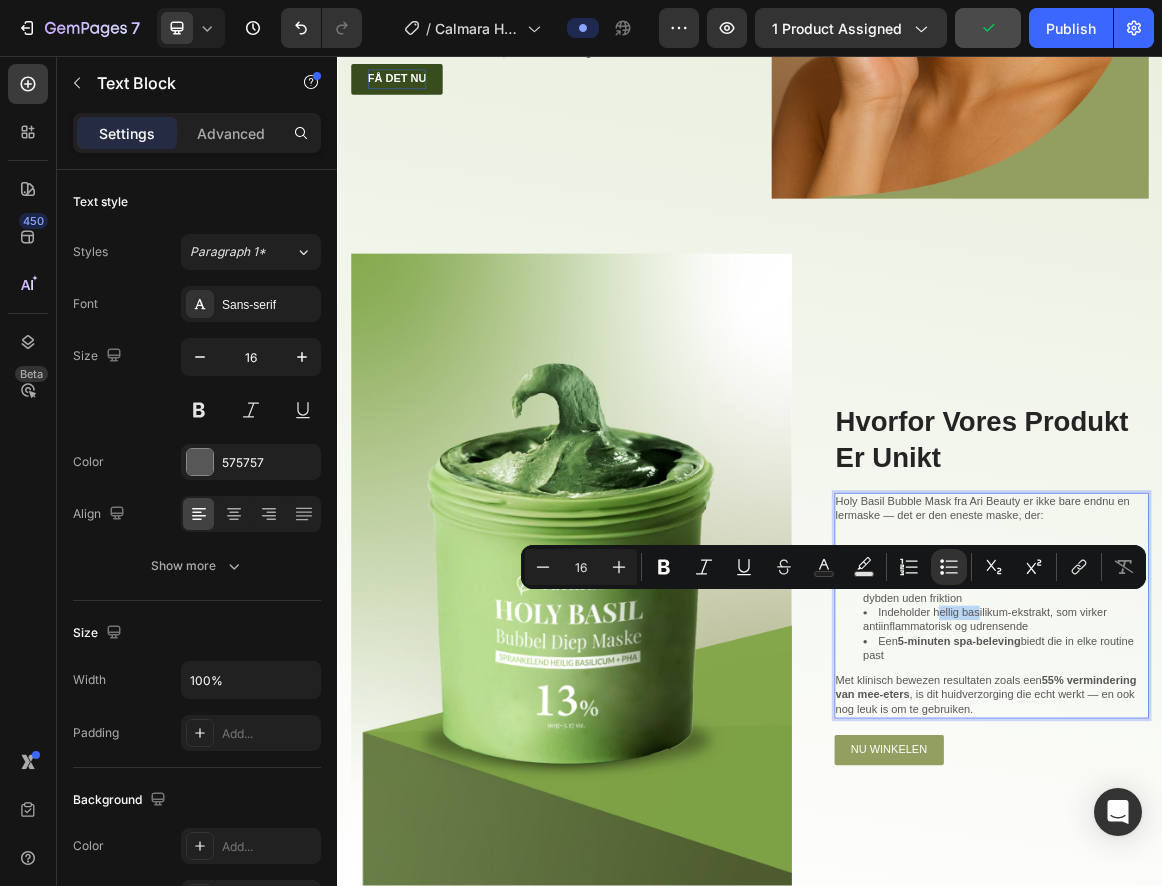 click on "Indeholder hellig basilikum-ekstrakt, som virker antiinflammatorisk og udrensende" at bounding box center [1309, 877] 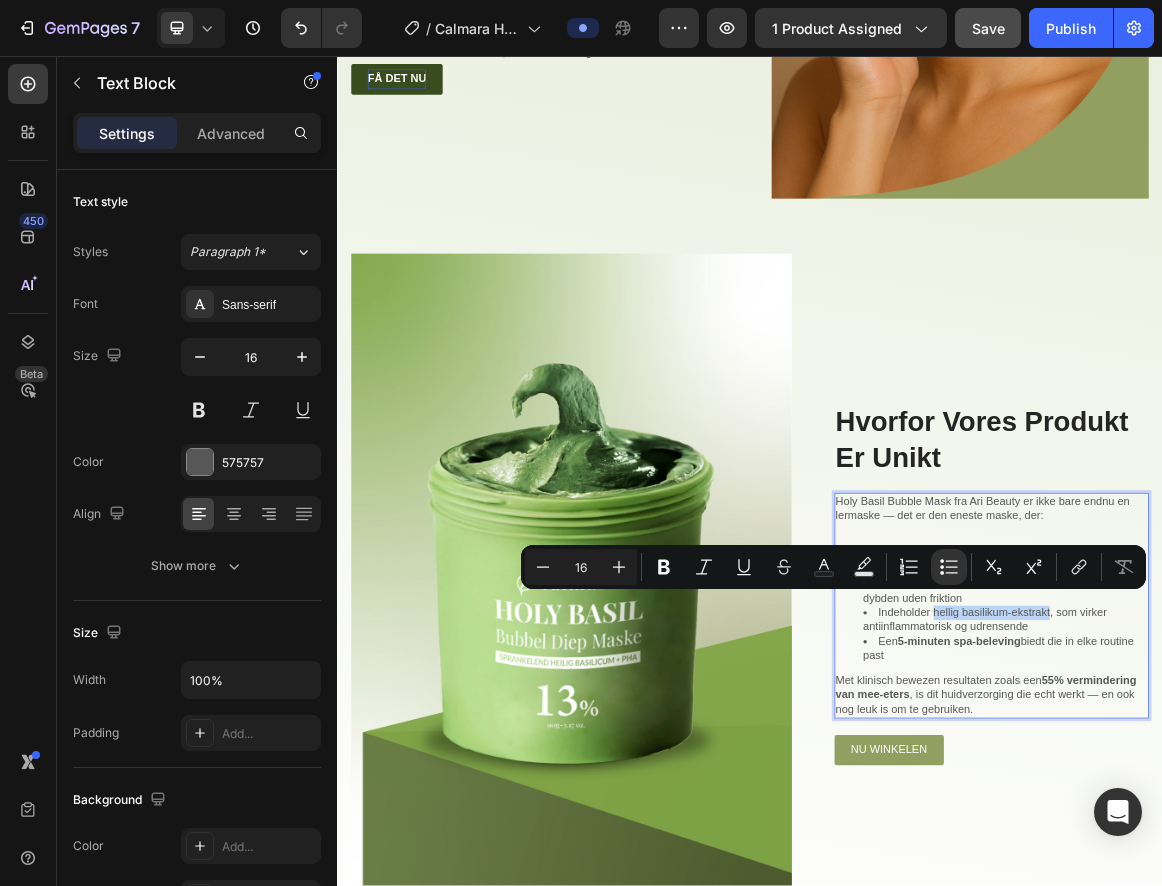 drag, startPoint x: 1198, startPoint y: 854, endPoint x: 1362, endPoint y: 852, distance: 164.01219 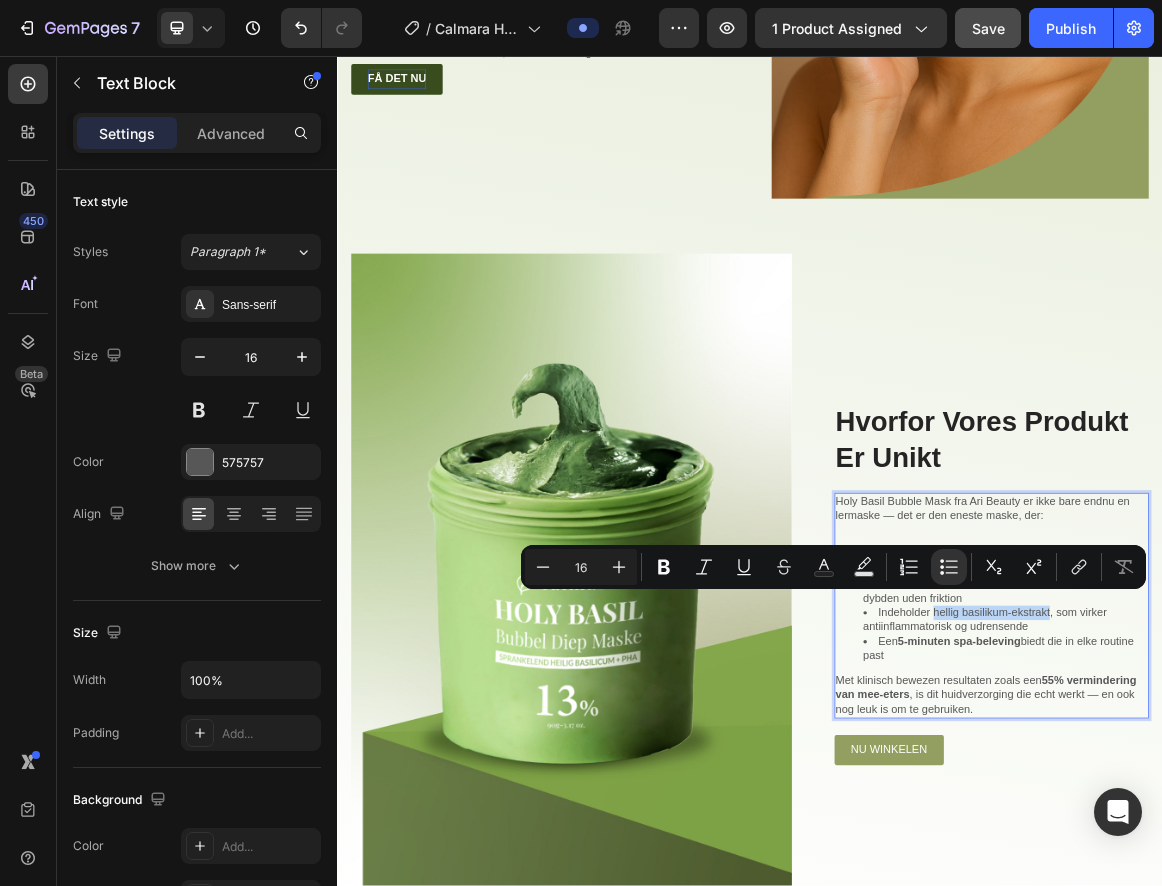 click on "Indeholder hellig basilikum-ekstrakt, som virker antiinflammatorisk og udrensende" at bounding box center [1309, 877] 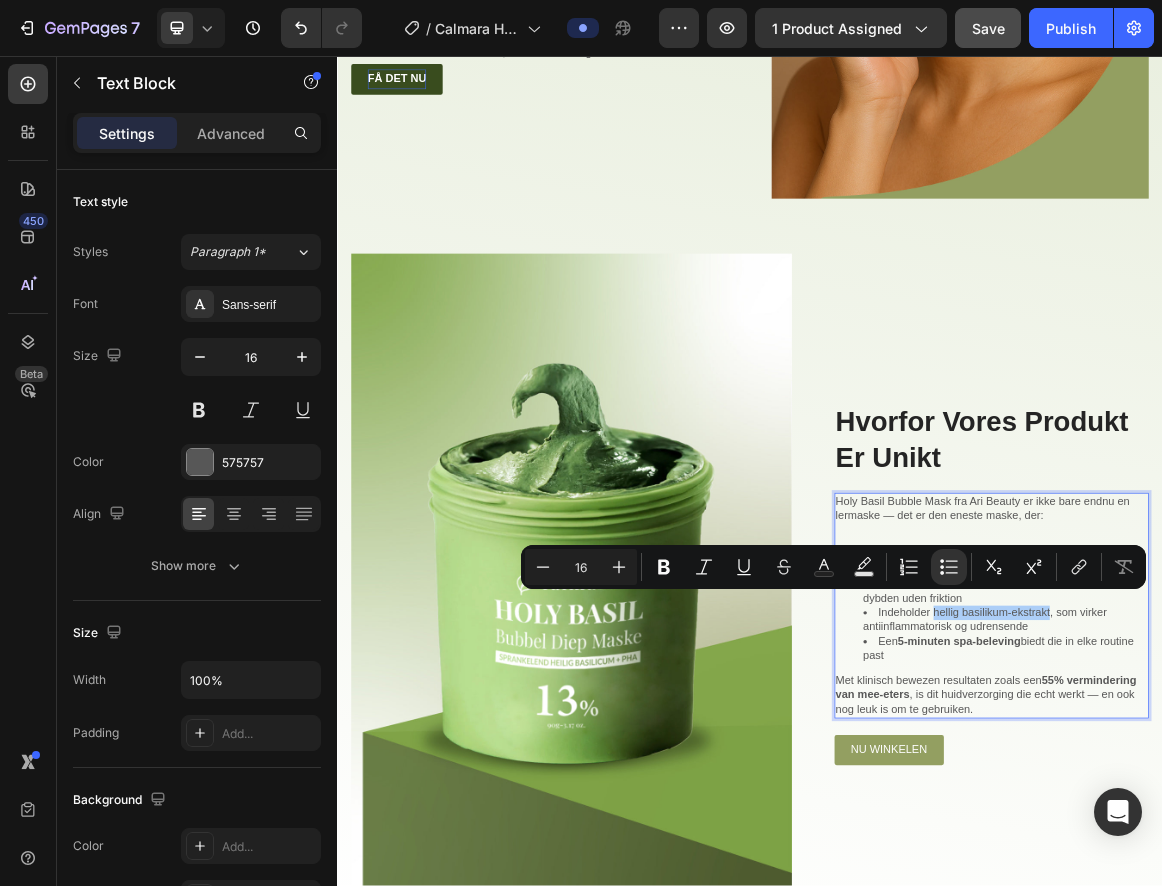 click on "Bold" at bounding box center [664, 567] 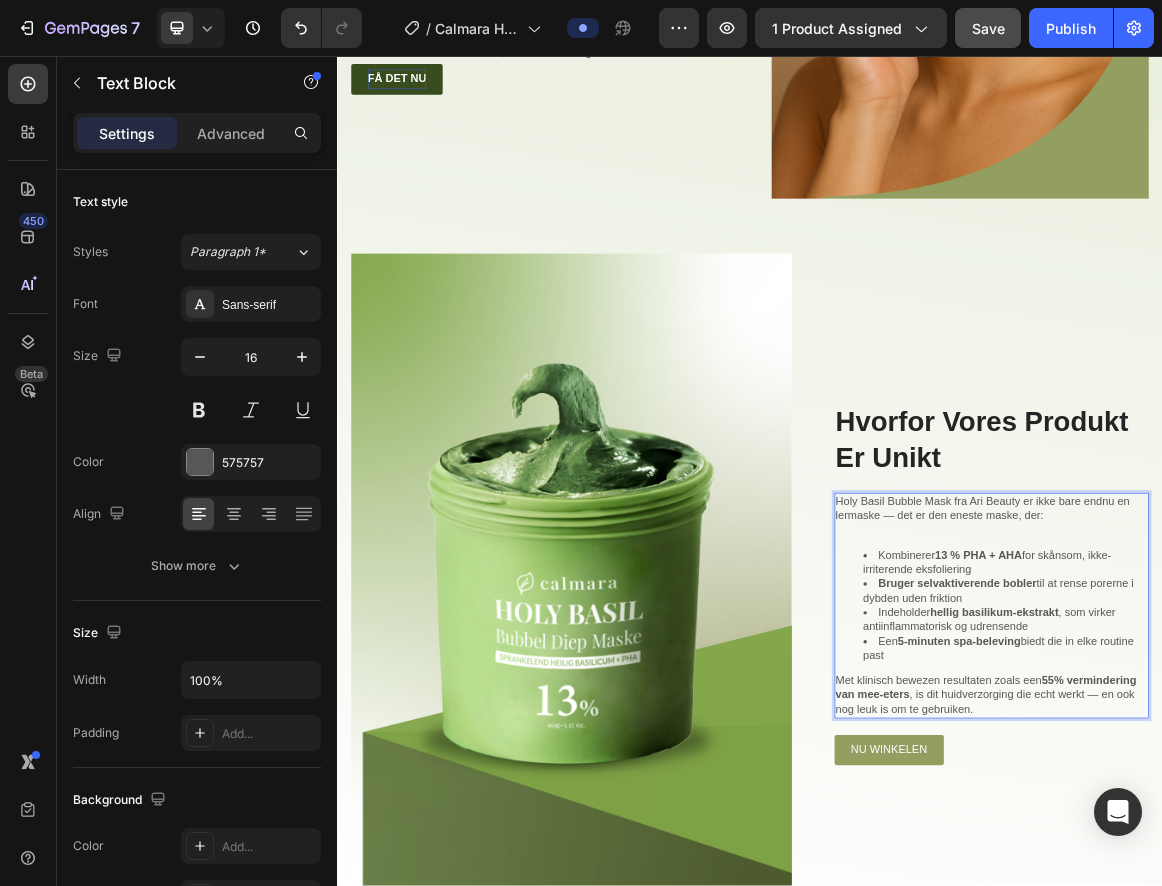 click on "Holy Basil Bubble Mask fra Ari Beauty er ikke bare endnu en lermaske — det er den eneste maske, der: Kombinerer  13 % PHA + AHA  for skånsom, ikke-irriterende eksfoliering Bruger selvaktiverende bobler  til at rense porerne i dybden uden friktion Indeholder  hellig basilikum-ekstrakt , som virker antiinflammatorisk og udrensende Een  5-minuten spa-beleving  biedt die in elke routine past Met klinisch bewezen resultaten zoals een  55% vermindering van mee-eters , is dit huidverzorging die echt werkt — en ook nog leuk is om te gebruiken." at bounding box center [1289, 855] 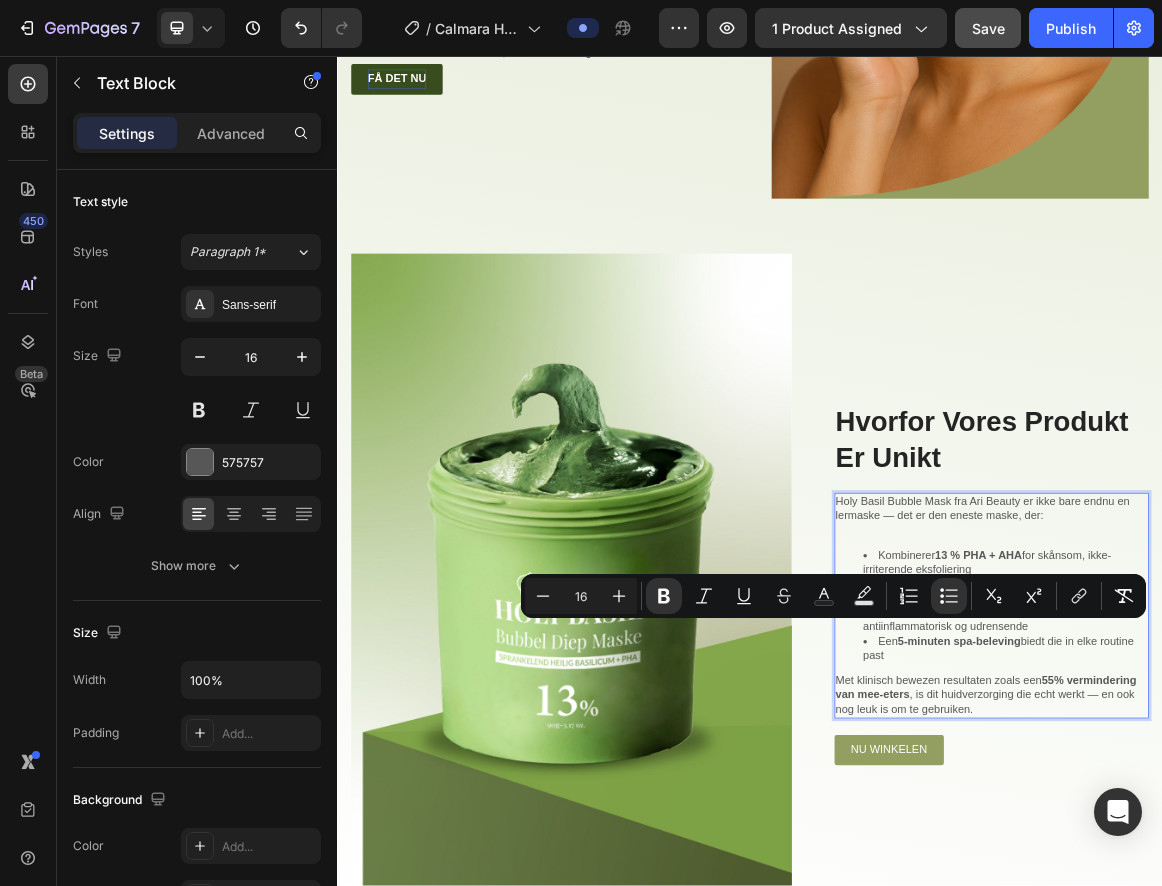 drag, startPoint x: 1156, startPoint y: 909, endPoint x: 1148, endPoint y: 893, distance: 17.888544 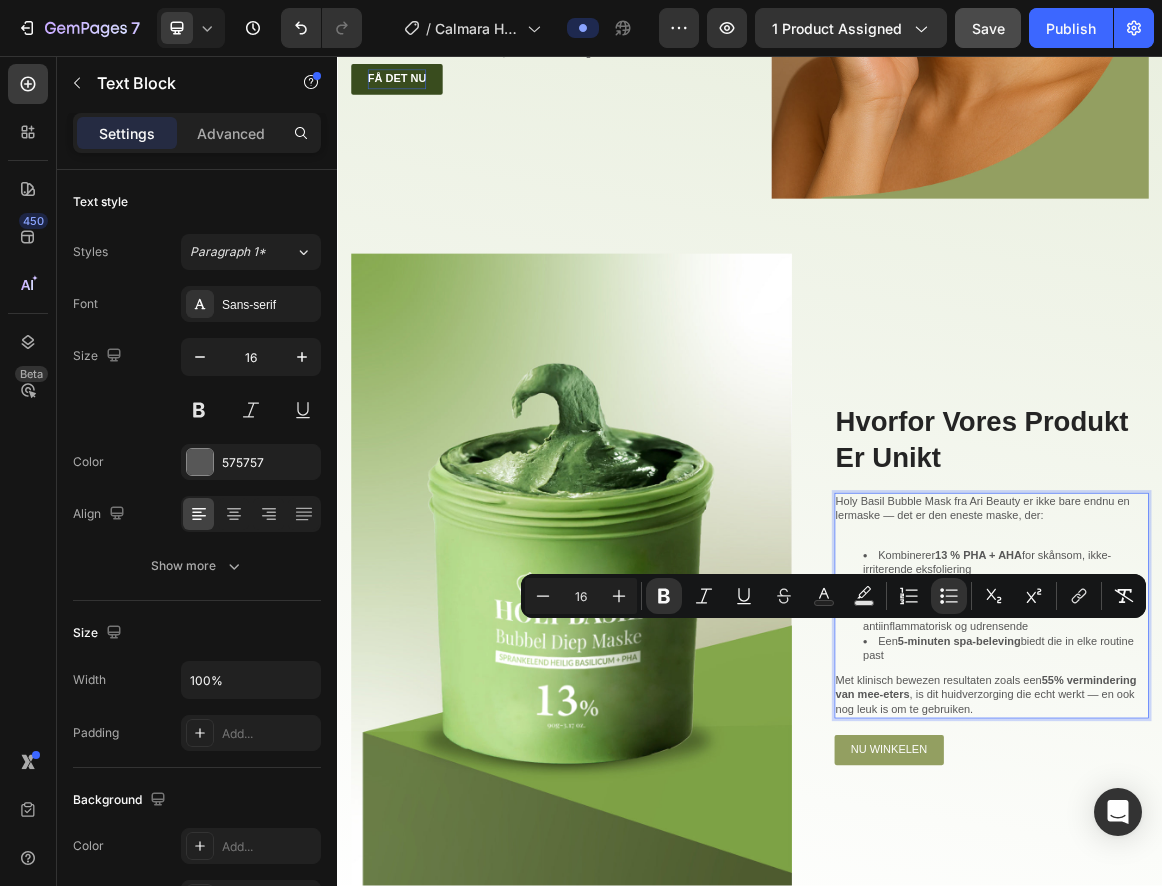 click on "Een  5-minuten spa-beleving  biedt die in elke routine past" at bounding box center [1309, 919] 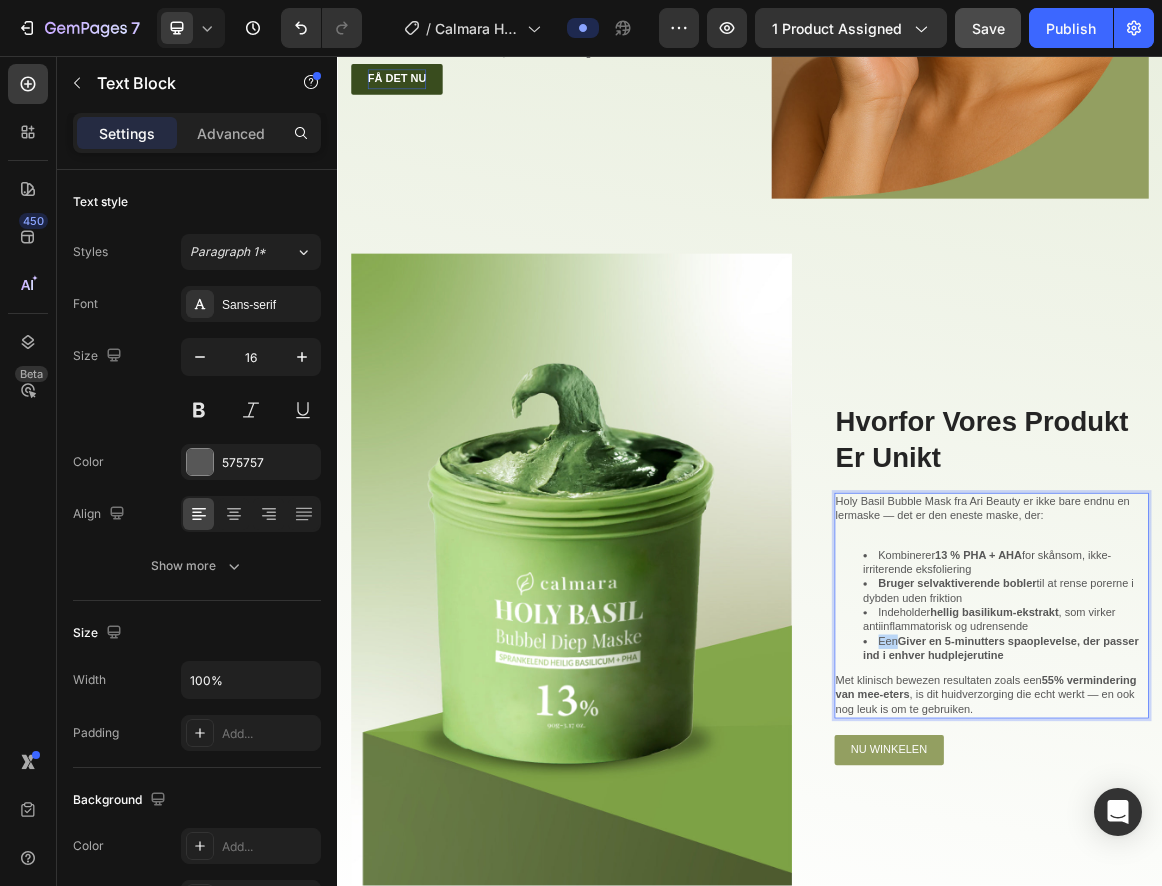 click on "Een  Giver en 5-minutters spaoplevelse, der passer ind i enhver hudplejerutine" at bounding box center (1309, 919) 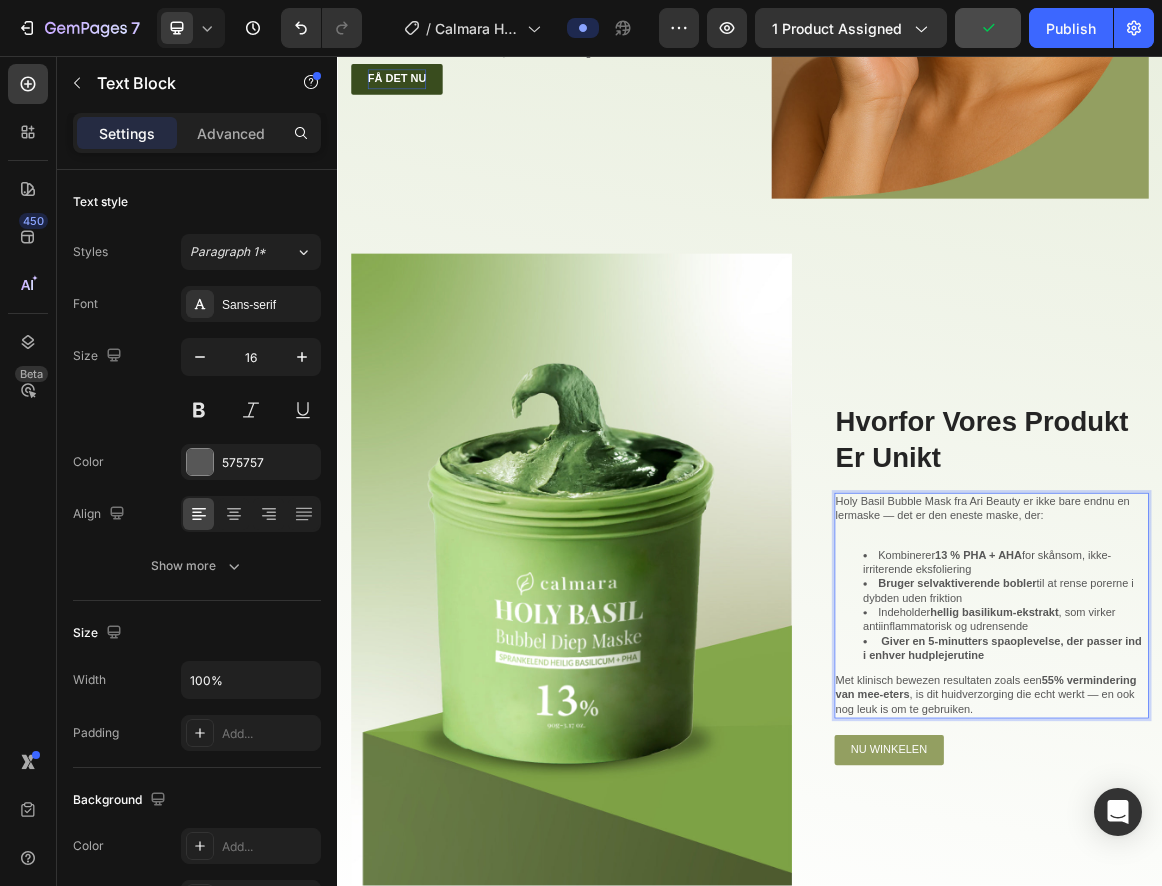 click on "Giver en 5-minutters spaoplevelse, der passer ind i enhver hudplejerutine" at bounding box center [1304, 918] 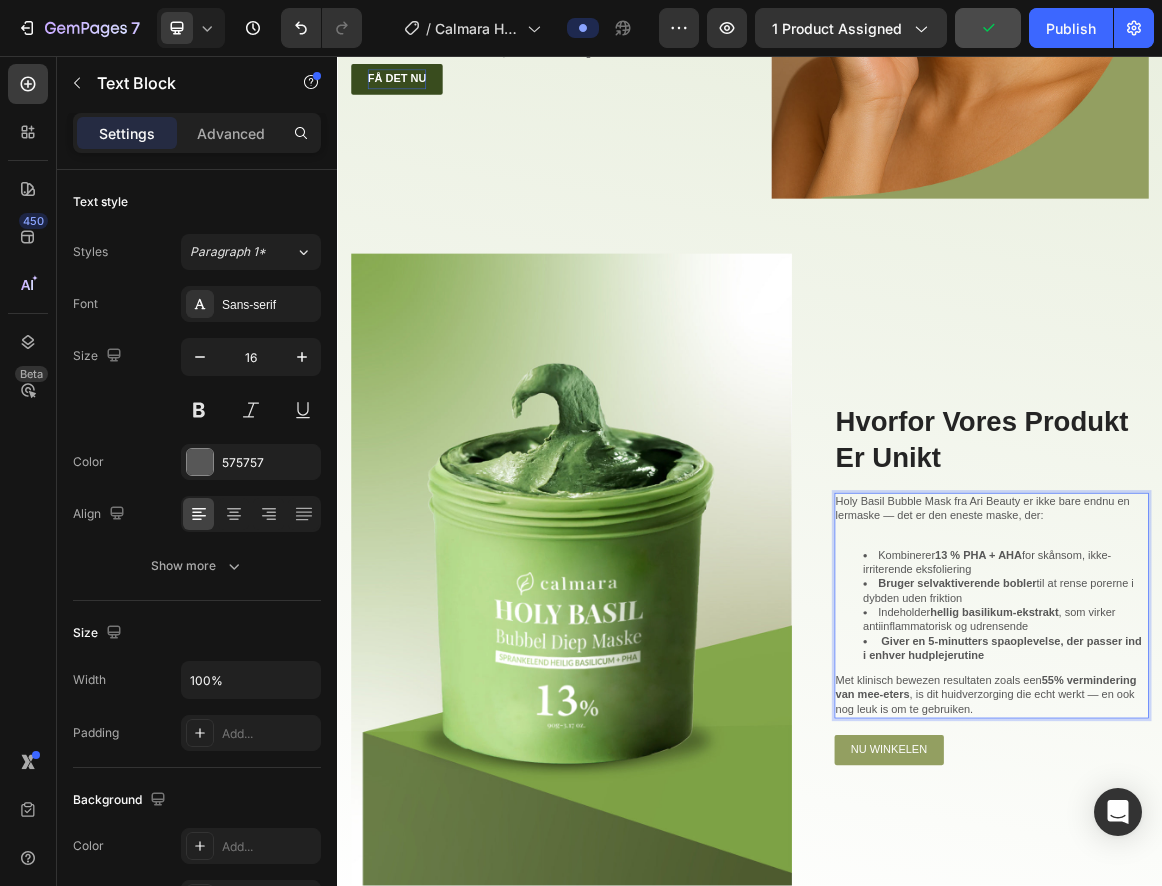 click on "Giver en 5-minutters spaoplevelse, der passer ind i enhver hudplejerutine" at bounding box center [1304, 918] 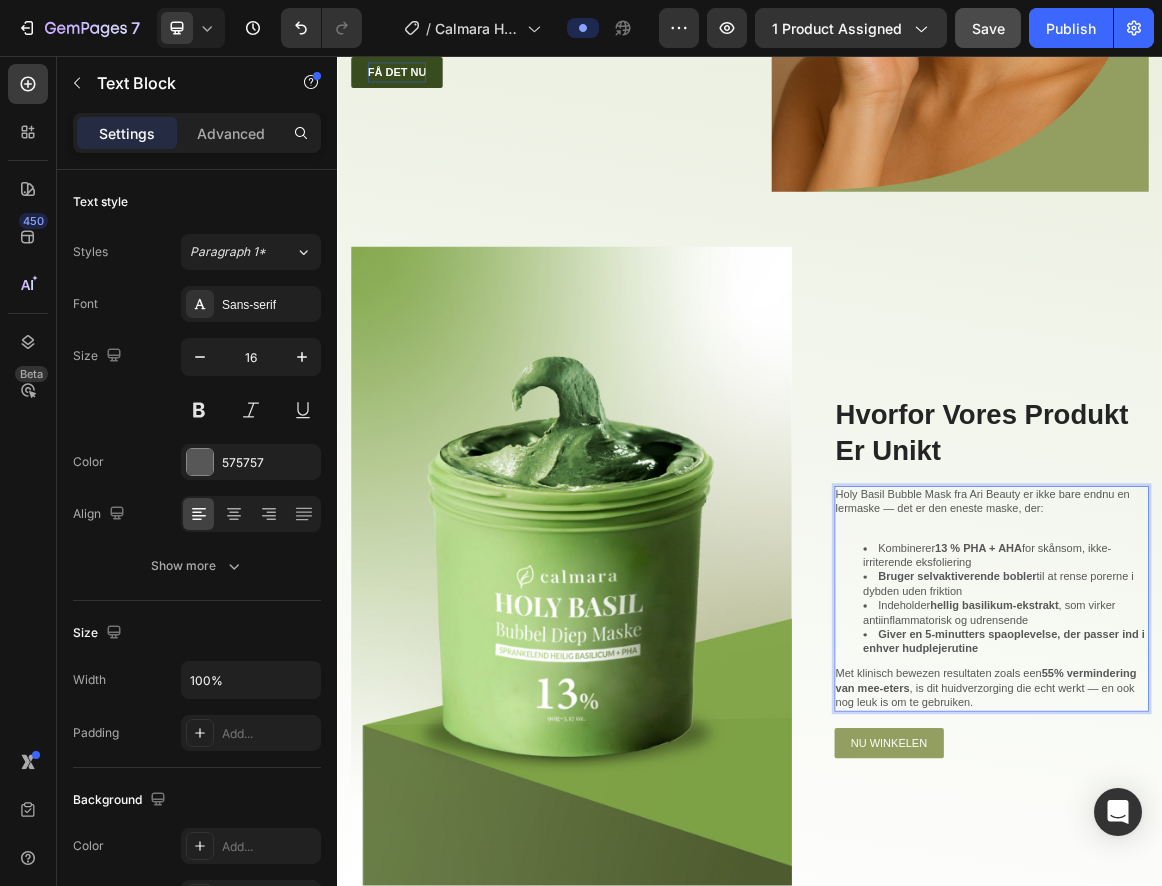 scroll, scrollTop: 2253, scrollLeft: 0, axis: vertical 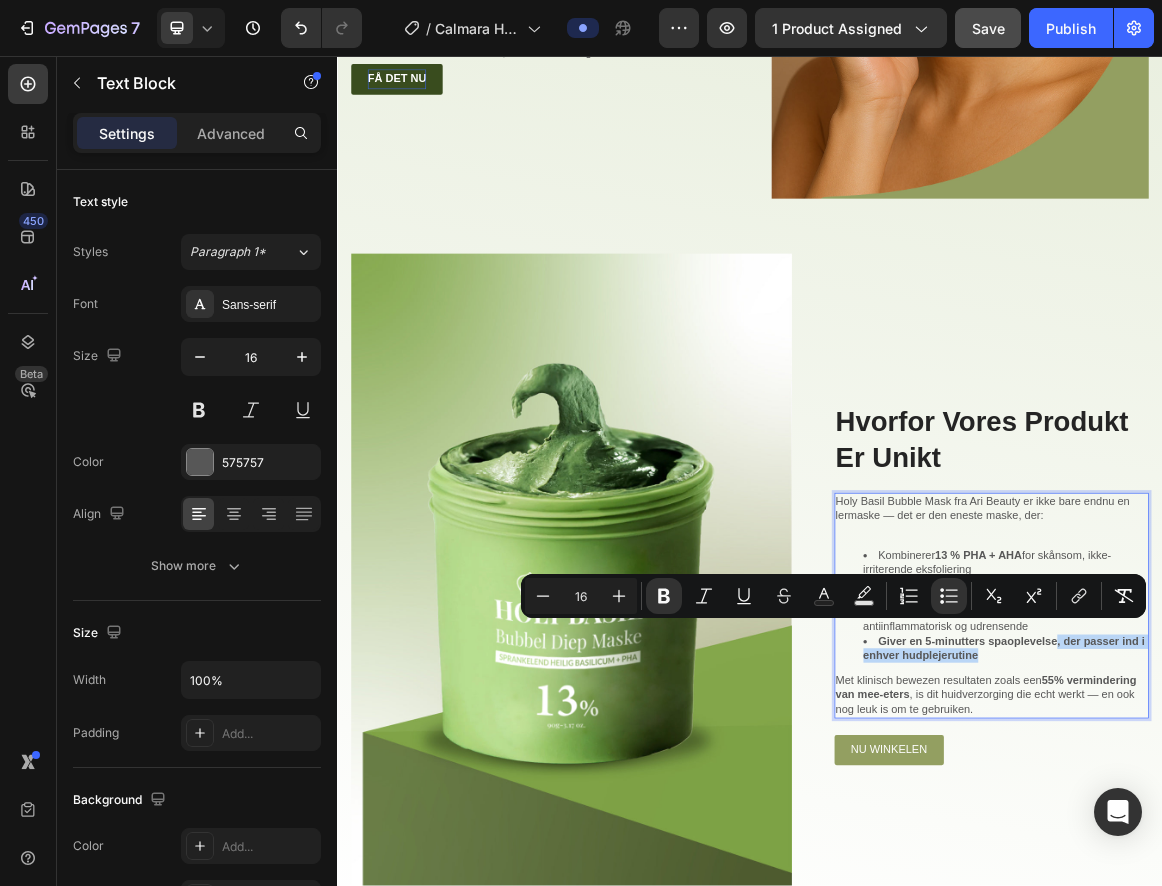 drag, startPoint x: 1344, startPoint y: 912, endPoint x: 1377, endPoint y: 894, distance: 37.589893 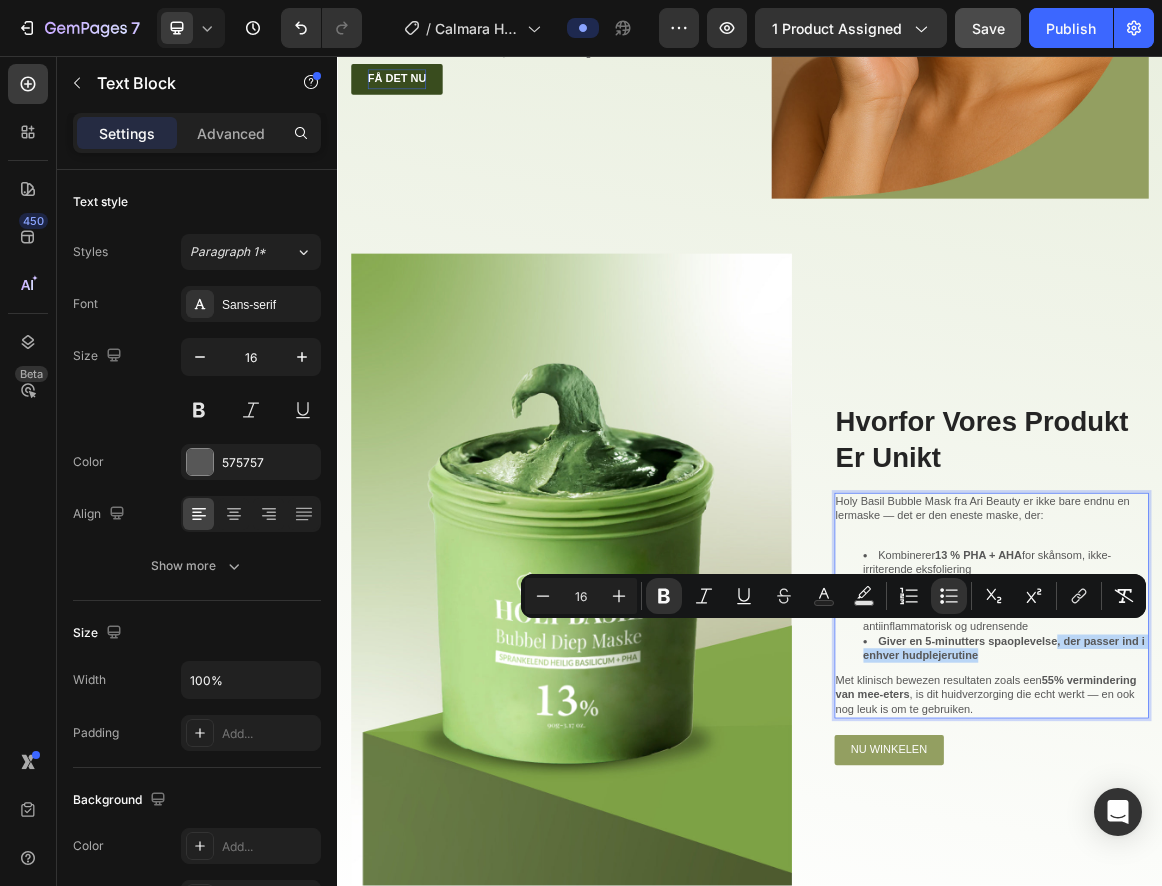 click on "Giver en 5-minutters spaoplevelse, der passer ind i enhver hudplejerutine" at bounding box center (1309, 919) 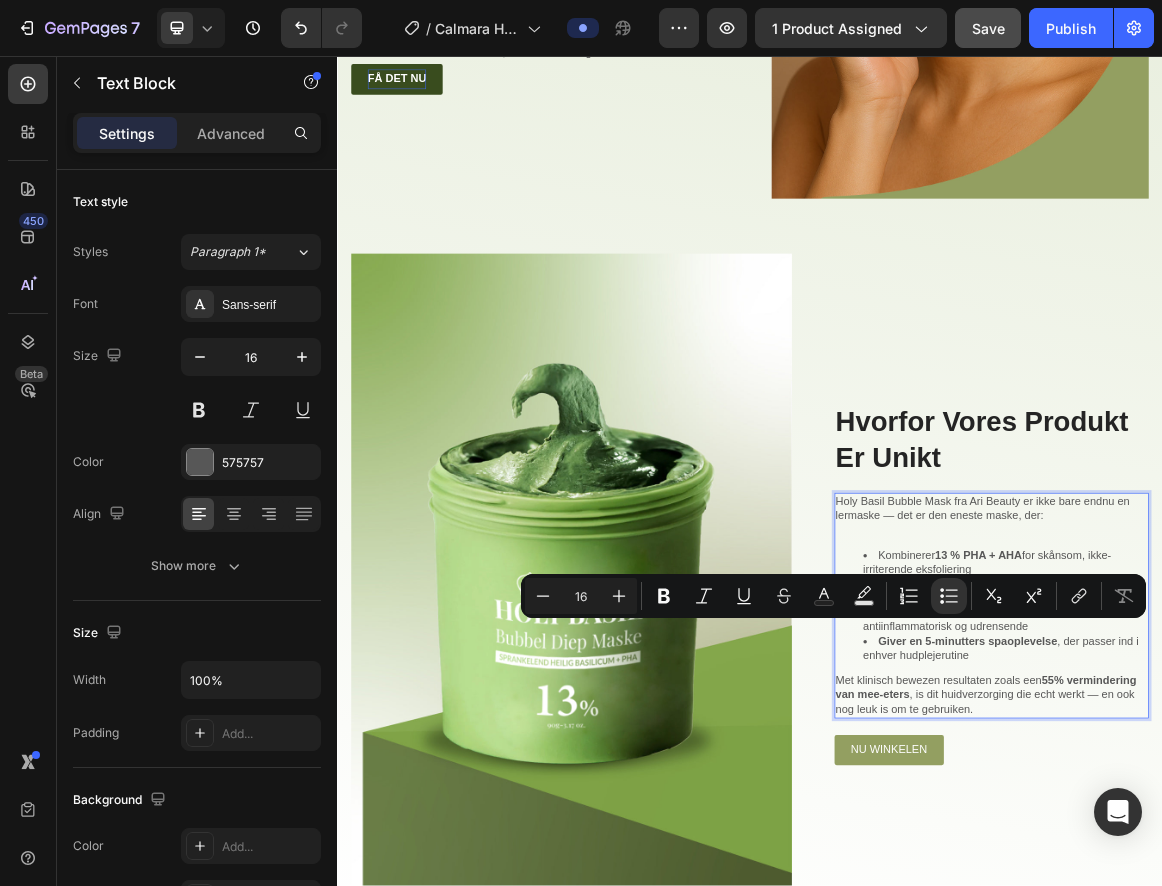 click on "Giver en 5-minutters spaoplevelse" at bounding box center (1254, 907) 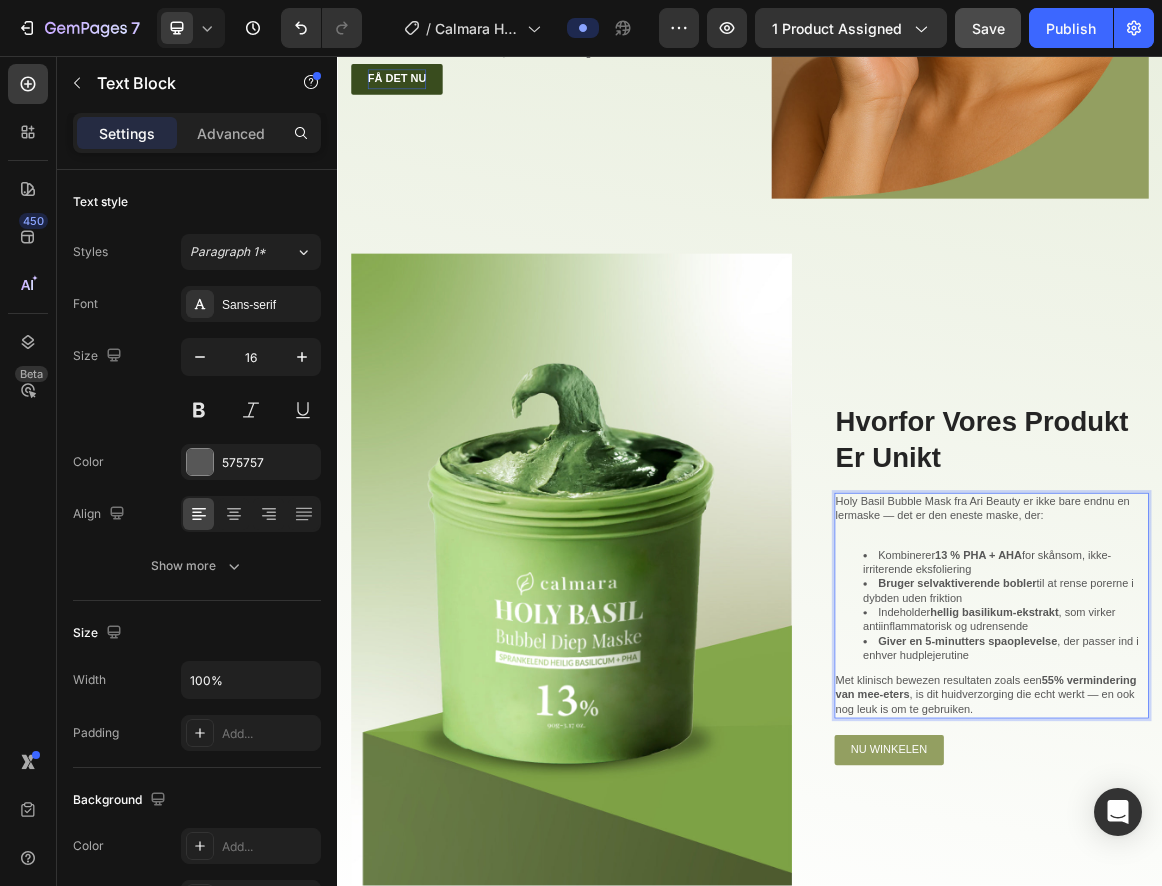 click on "Giver en 5-minutters spaoplevelse , der passer ind i enhver hudplejerutine" at bounding box center (1309, 919) 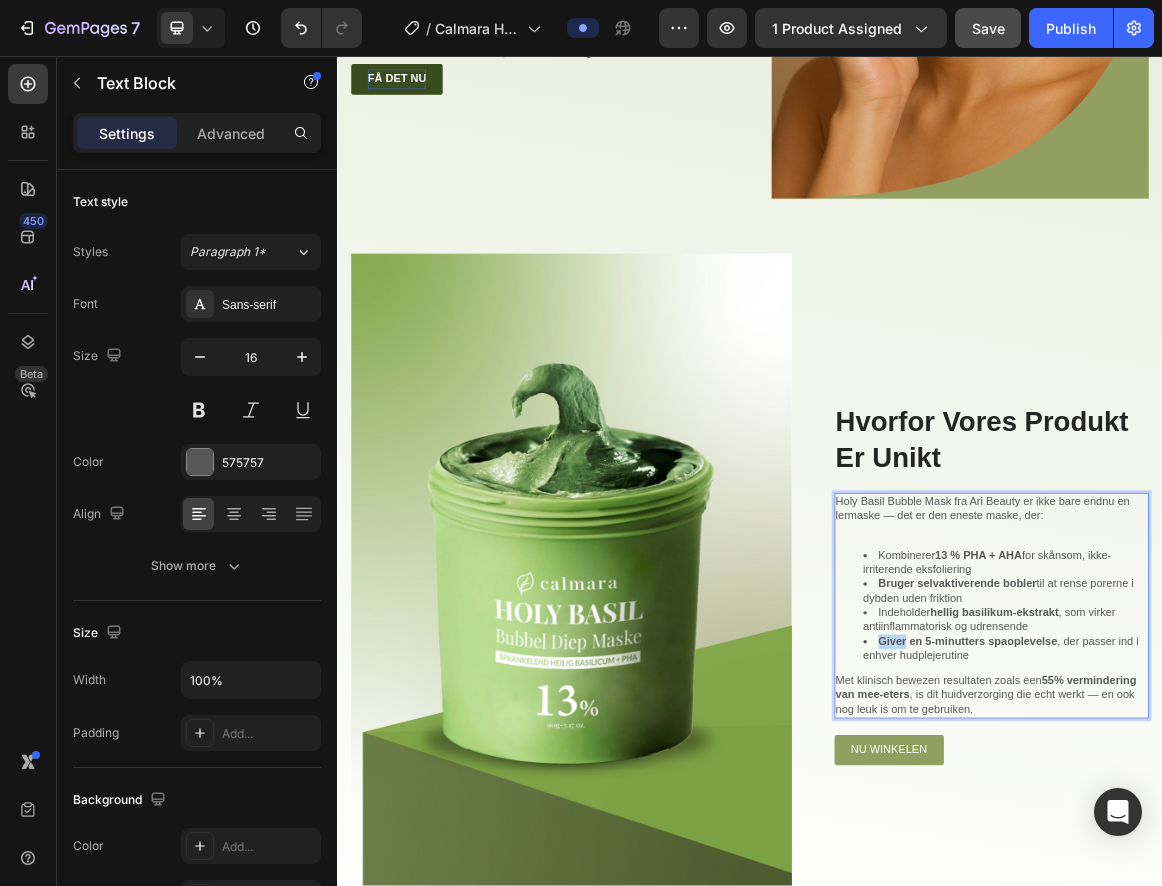 click on "Giver en 5-minutters spaoplevelse , der passer ind i enhver hudplejerutine" at bounding box center (1309, 919) 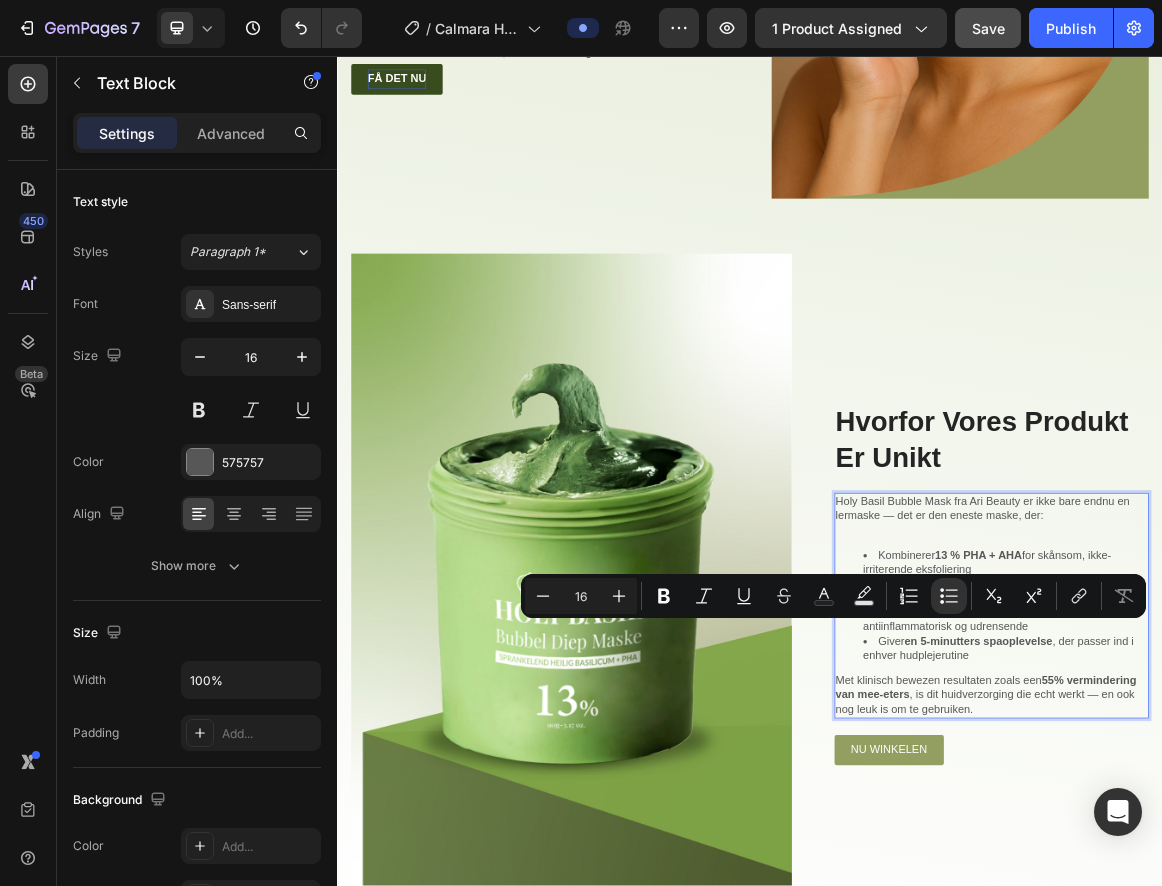 click on "en 5-minutters spaoplevelse" at bounding box center (1269, 907) 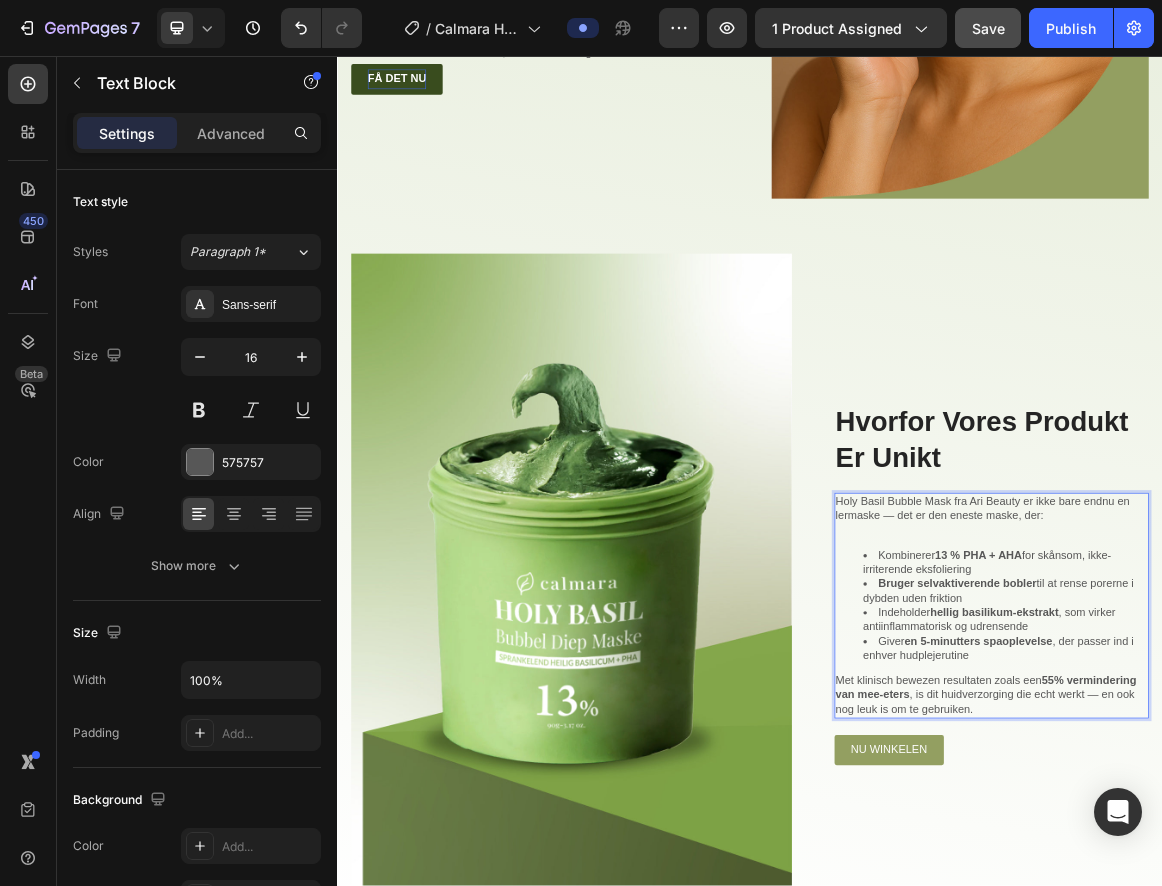 click on "en 5-minutters spaoplevelse" at bounding box center (1269, 907) 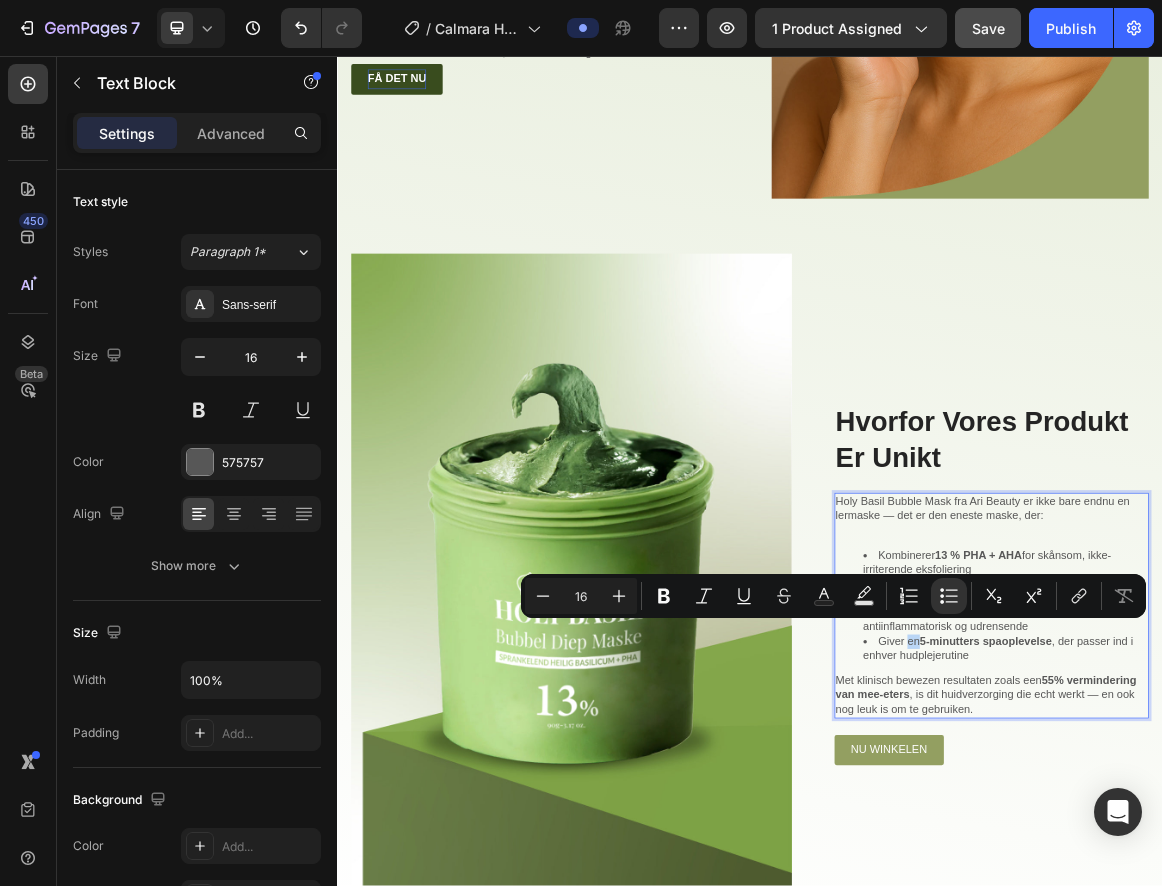 click on "Giver   en  5-minutters spaoplevelse , der passer ind i enhver hudplejerutine" at bounding box center (1309, 919) 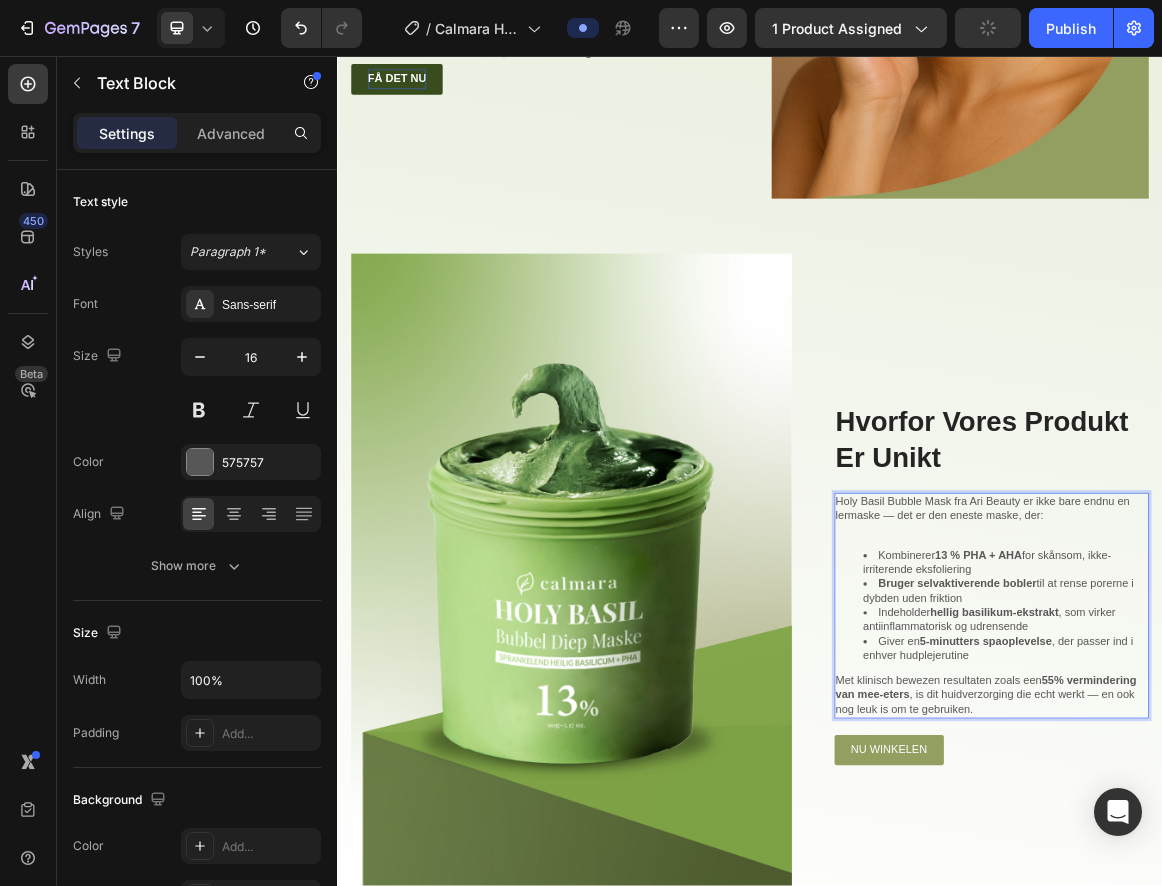 click on "Met klinisch bewezen resultaten zoals een  55% vermindering van mee-eters , is dit huidverzorging die echt werkt — en ook nog leuk is om te gebruiken." at bounding box center (1289, 986) 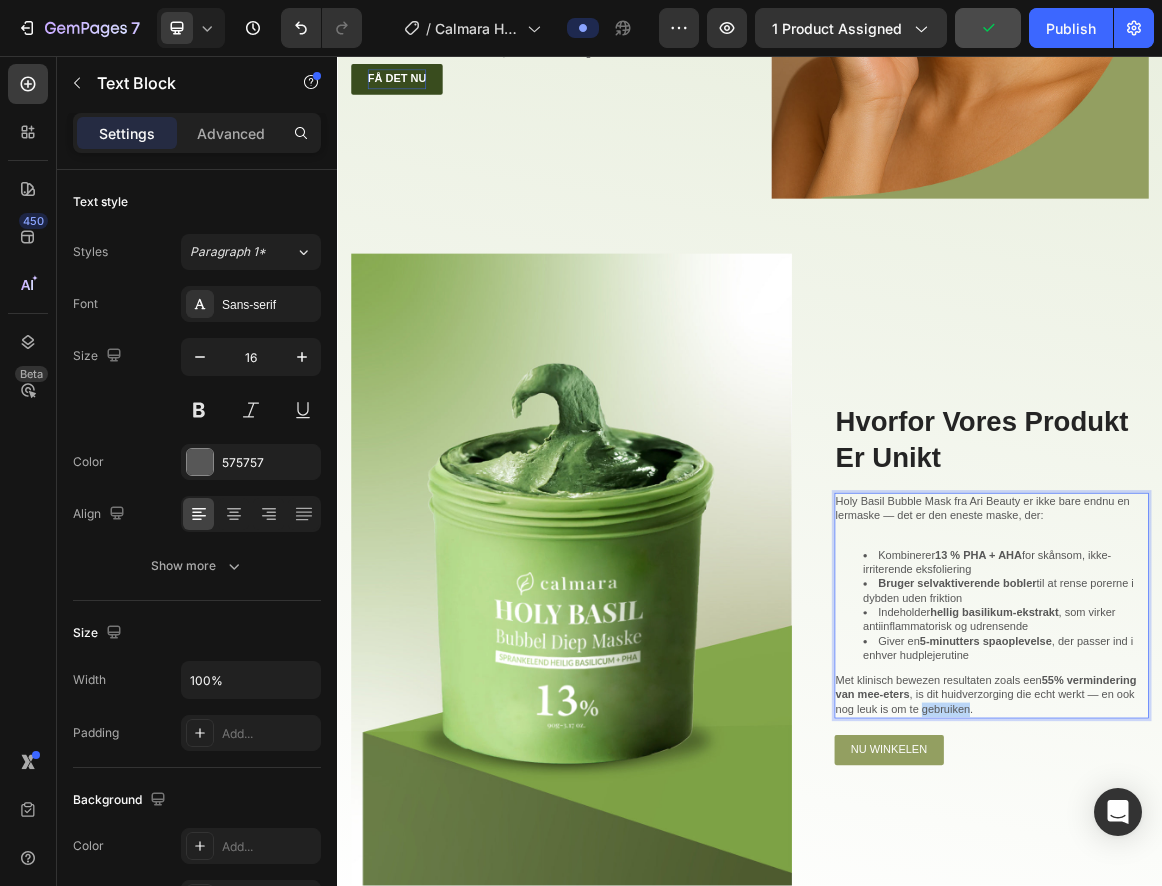 click on "Met klinisch bewezen resultaten zoals een  55% vermindering van mee-eters , is dit huidverzorging die echt werkt — en ook nog leuk is om te gebruiken." at bounding box center [1289, 986] 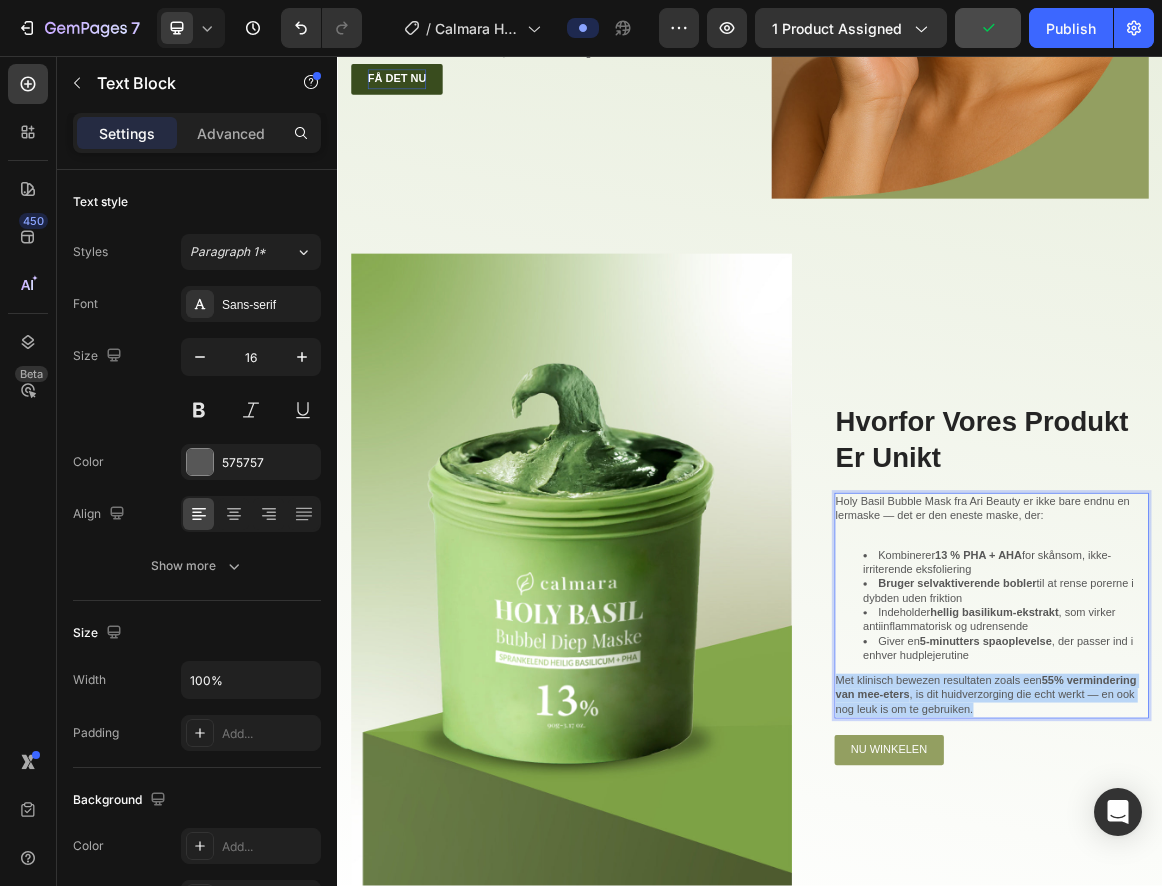 click on "Met klinisch bewezen resultaten zoals een  55% vermindering van mee-eters , is dit huidverzorging die echt werkt — en ook nog leuk is om te gebruiken." at bounding box center [1289, 986] 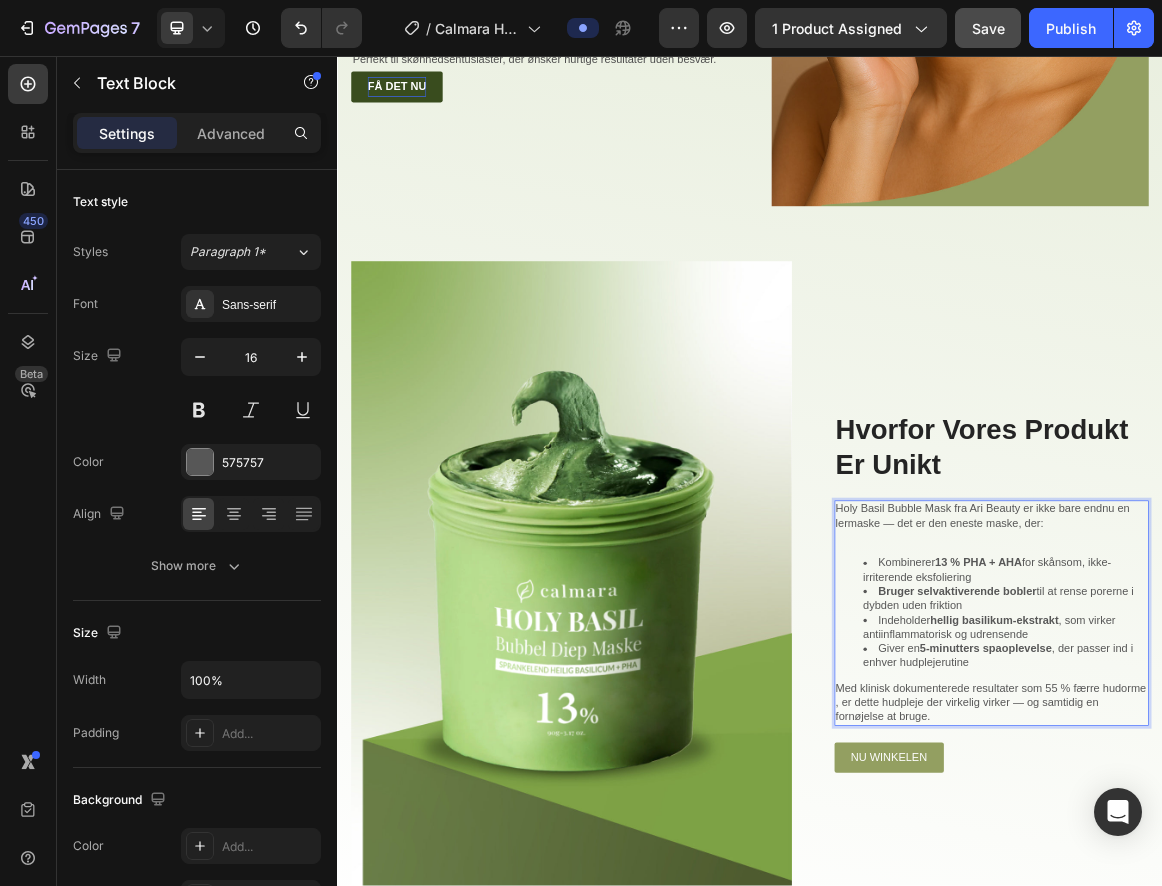 scroll, scrollTop: 2253, scrollLeft: 0, axis: vertical 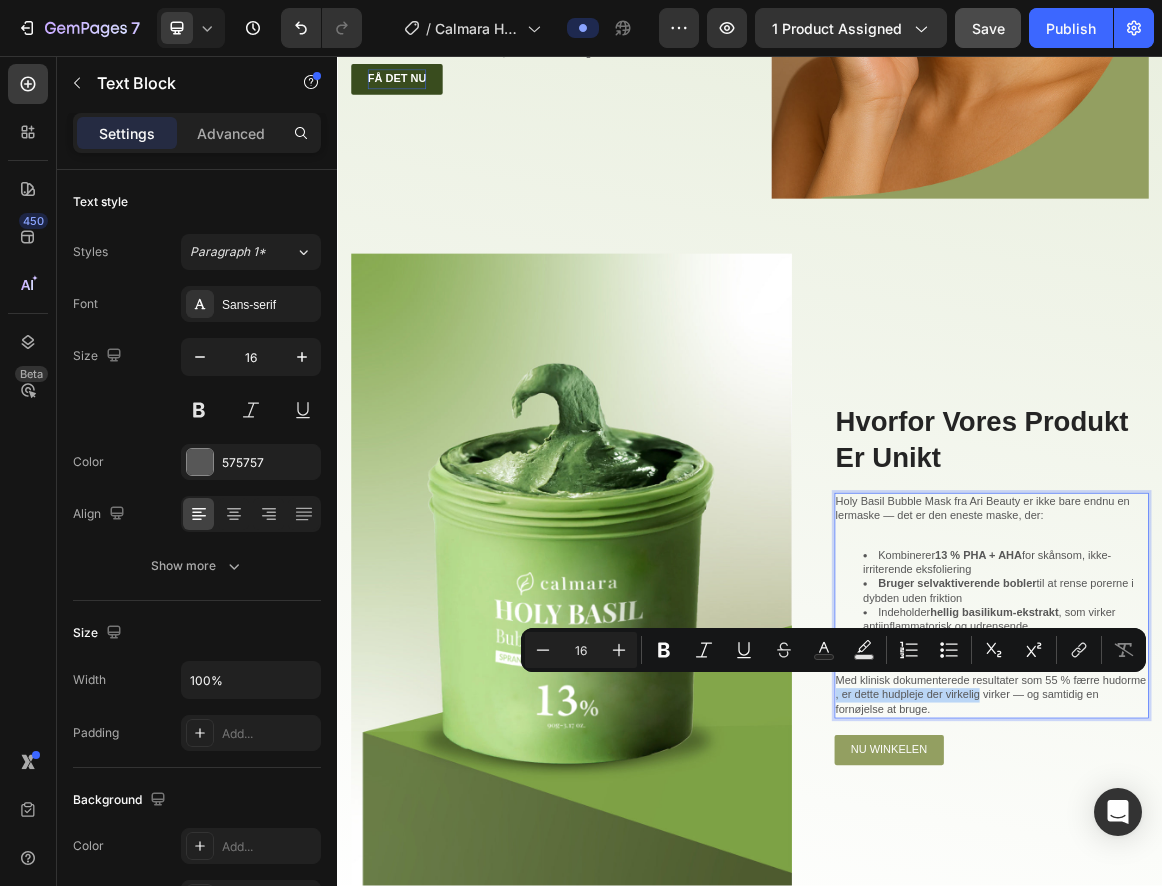 drag, startPoint x: 1360, startPoint y: 949, endPoint x: 1112, endPoint y: 970, distance: 248.88753 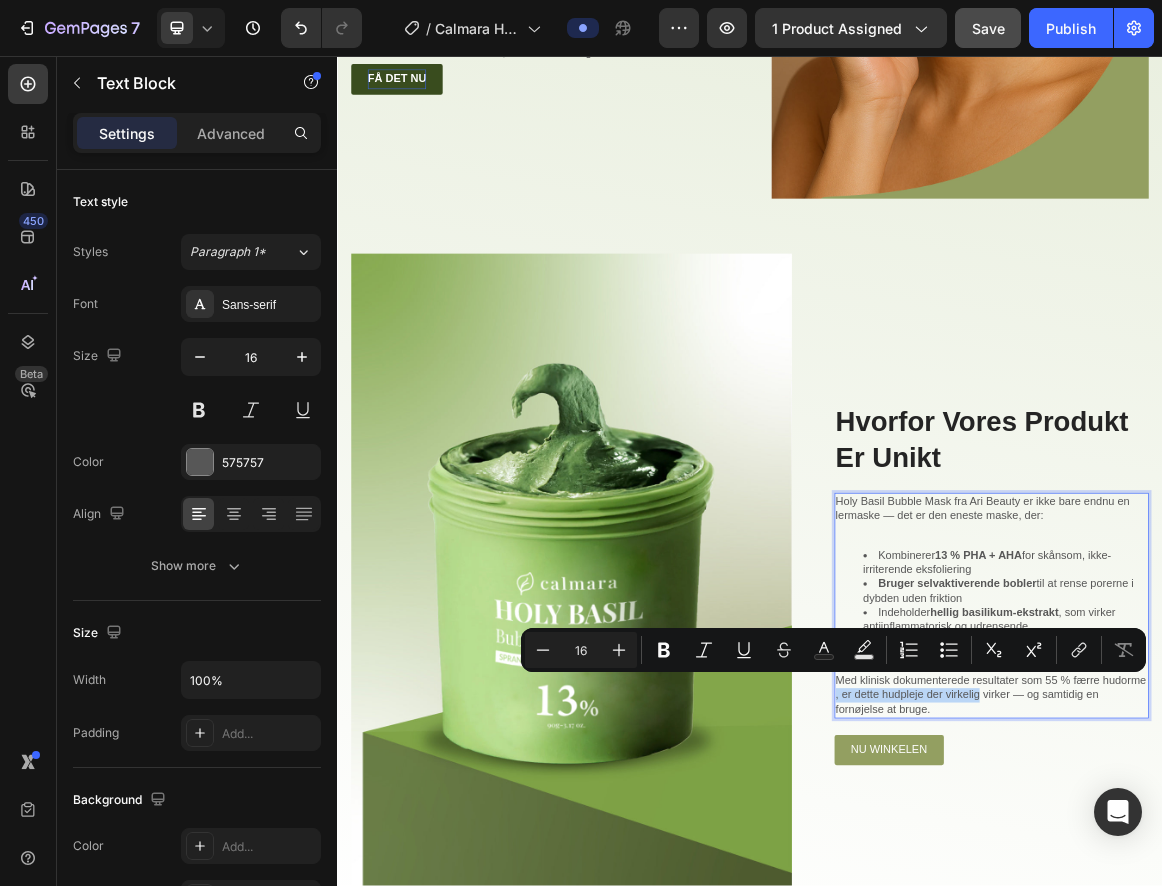 click on "Med klinisk dokumenterede resultater som 55 % færre hudorme, er dette hudpleje der virkelig virker — og samtidig en fornøjelse at bruge." at bounding box center (1289, 986) 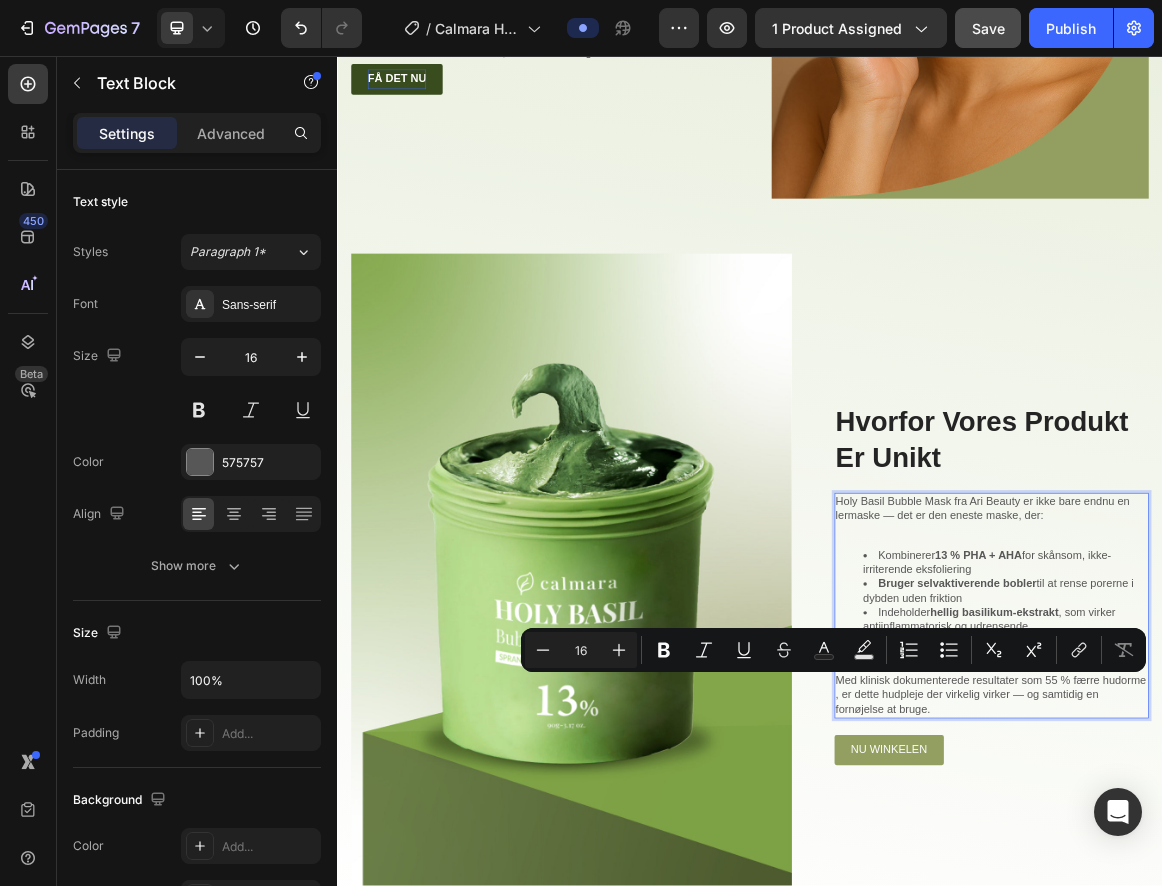 click on "Med klinisk dokumenterede resultater som 55 % færre hudorme, er dette hudpleje der virkelig virker — og samtidig en fornøjelse at bruge." at bounding box center (1289, 986) 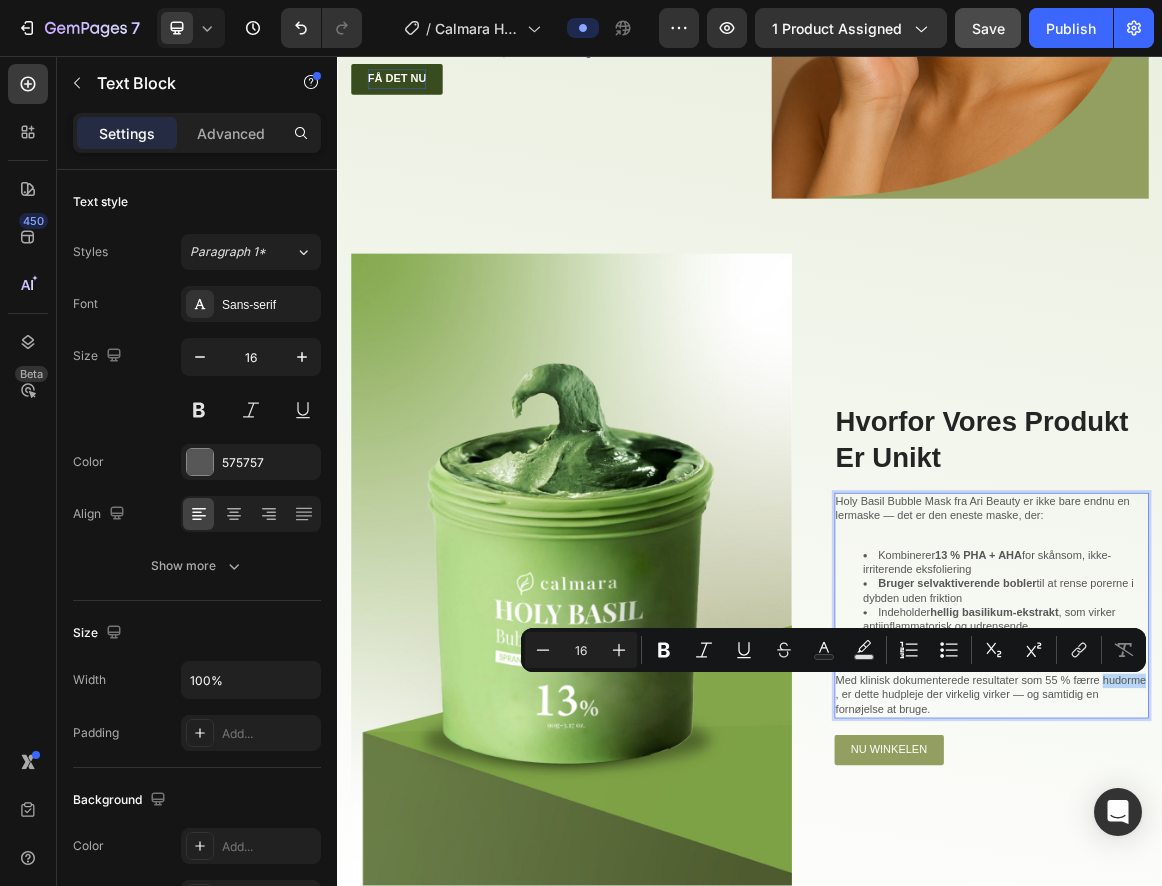 click on "Med klinisk dokumenterede resultater som 55 % færre hudorme, er dette hudpleje der virkelig virker — og samtidig en fornøjelse at bruge." at bounding box center (1289, 986) 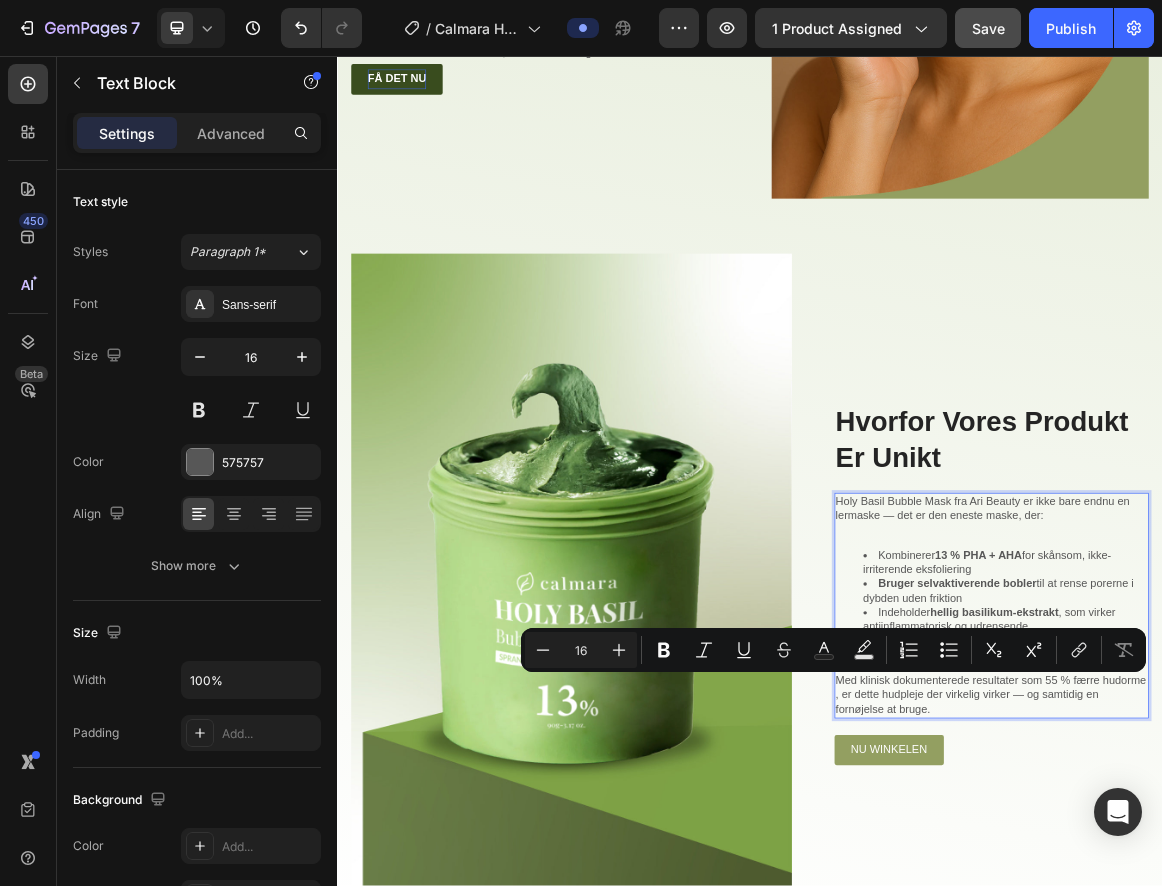click on "Med klinisk dokumenterede resultater som 55 % færre hudorme, er dette hudpleje der virkelig virker — og samtidig en fornøjelse at bruge." at bounding box center (1289, 986) 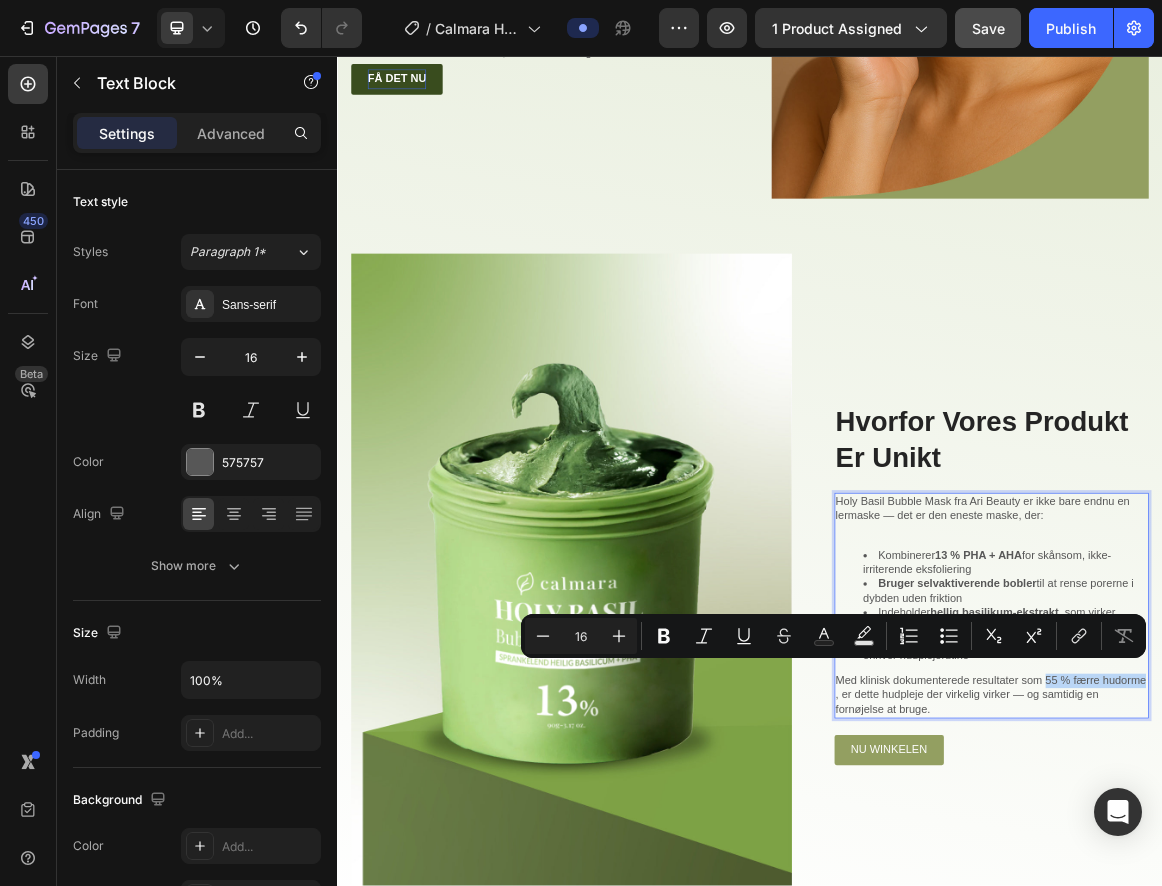 drag, startPoint x: 1361, startPoint y: 952, endPoint x: 1119, endPoint y: 969, distance: 242.59637 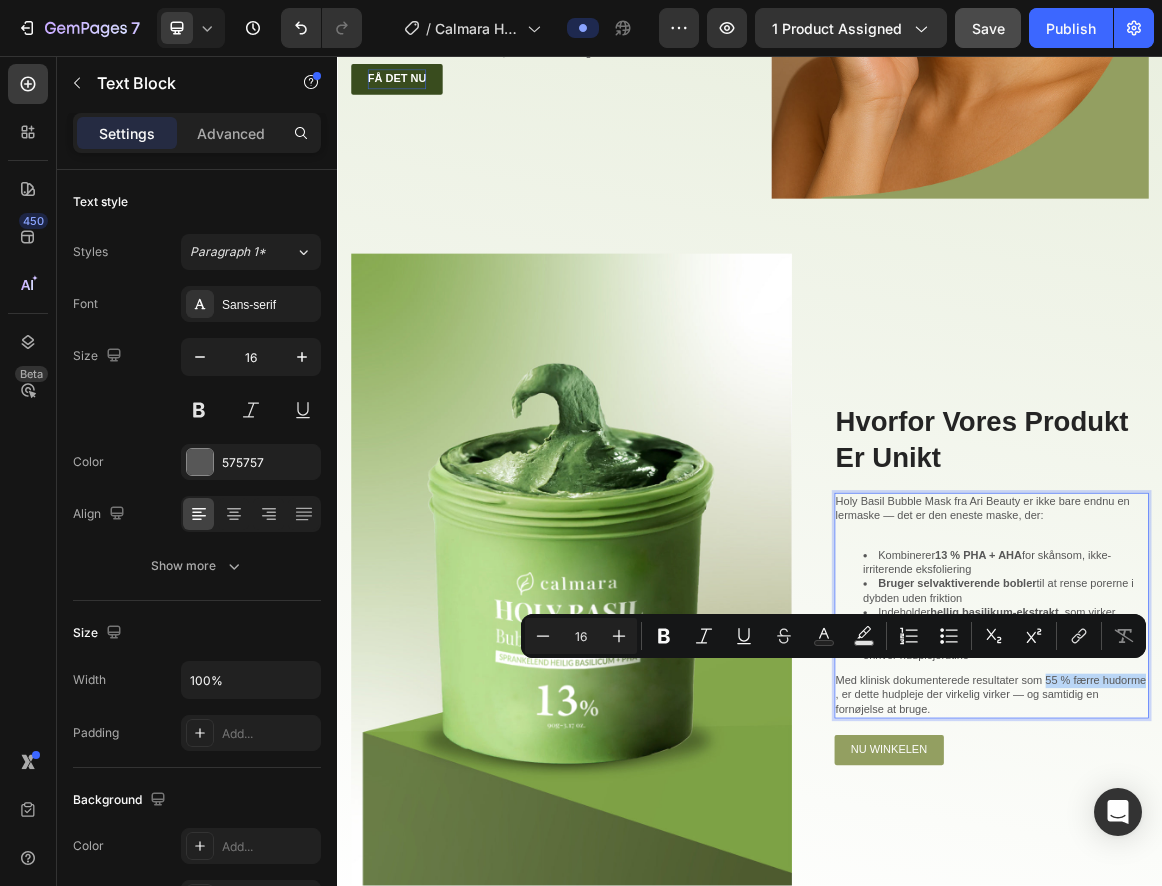 click on "Med klinisk dokumenterede resultater som 55 % færre hudorme, er dette hudpleje der virkelig virker — og samtidig en fornøjelse at bruge." at bounding box center [1289, 986] 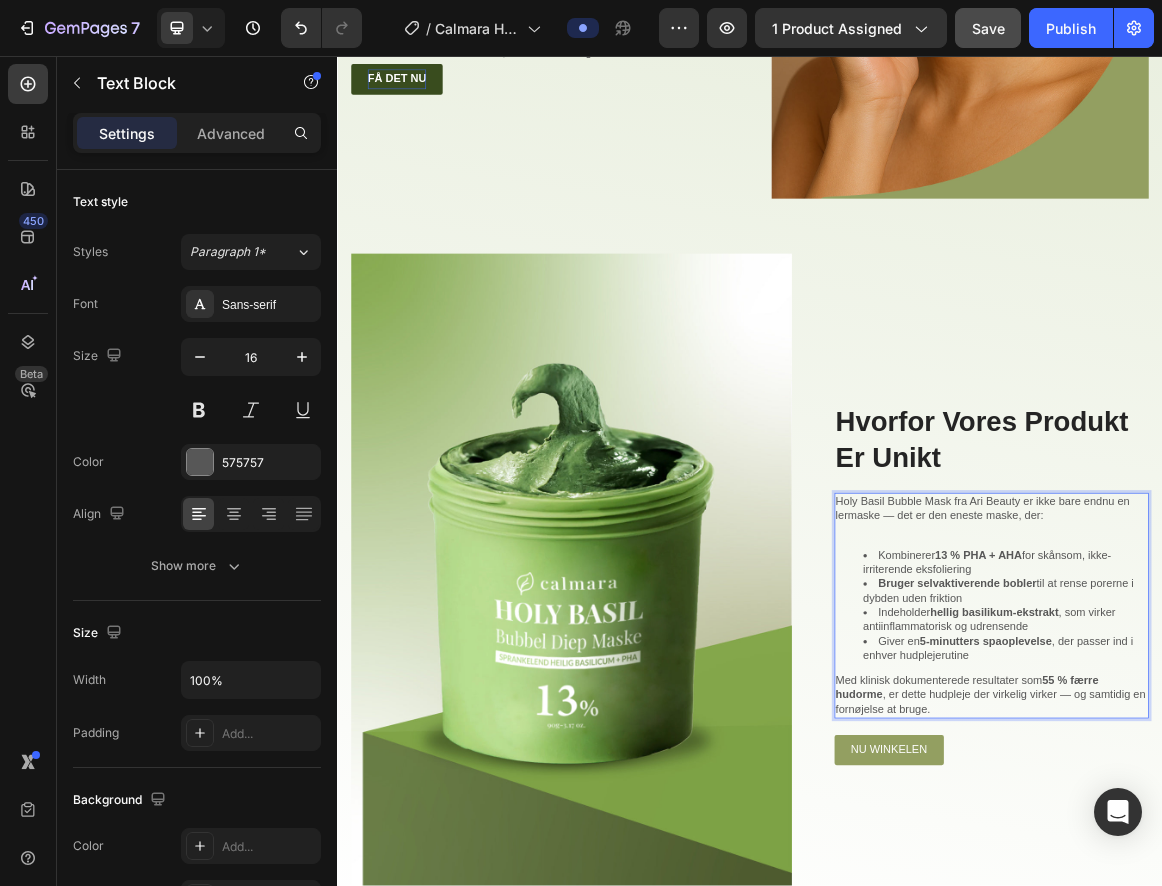 click on "Med klinisk dokumenterede resultater som  55 % færre hudorme , er dette hudpleje der virkelig virker — og samtidig en fornøjelse at bruge." at bounding box center [1289, 986] 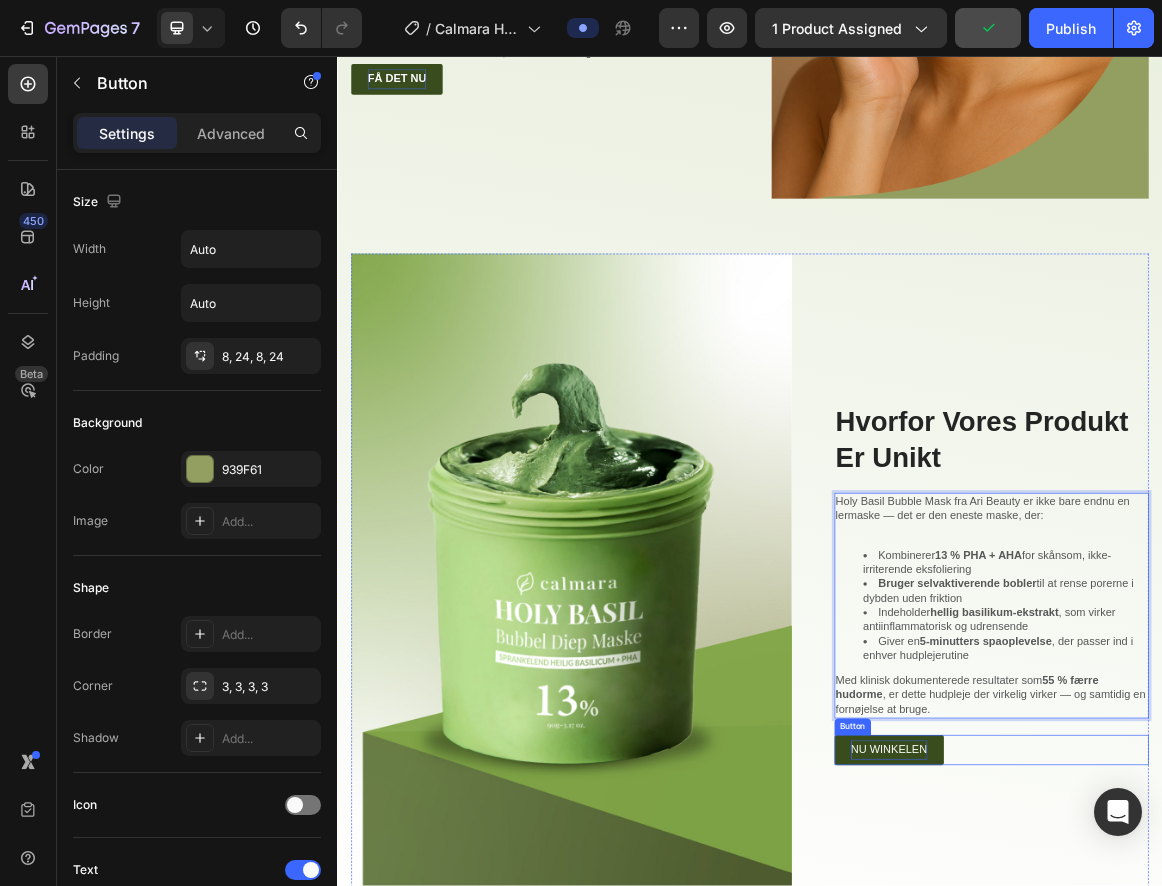 click on "NU WINKELEN" at bounding box center [1139, 1066] 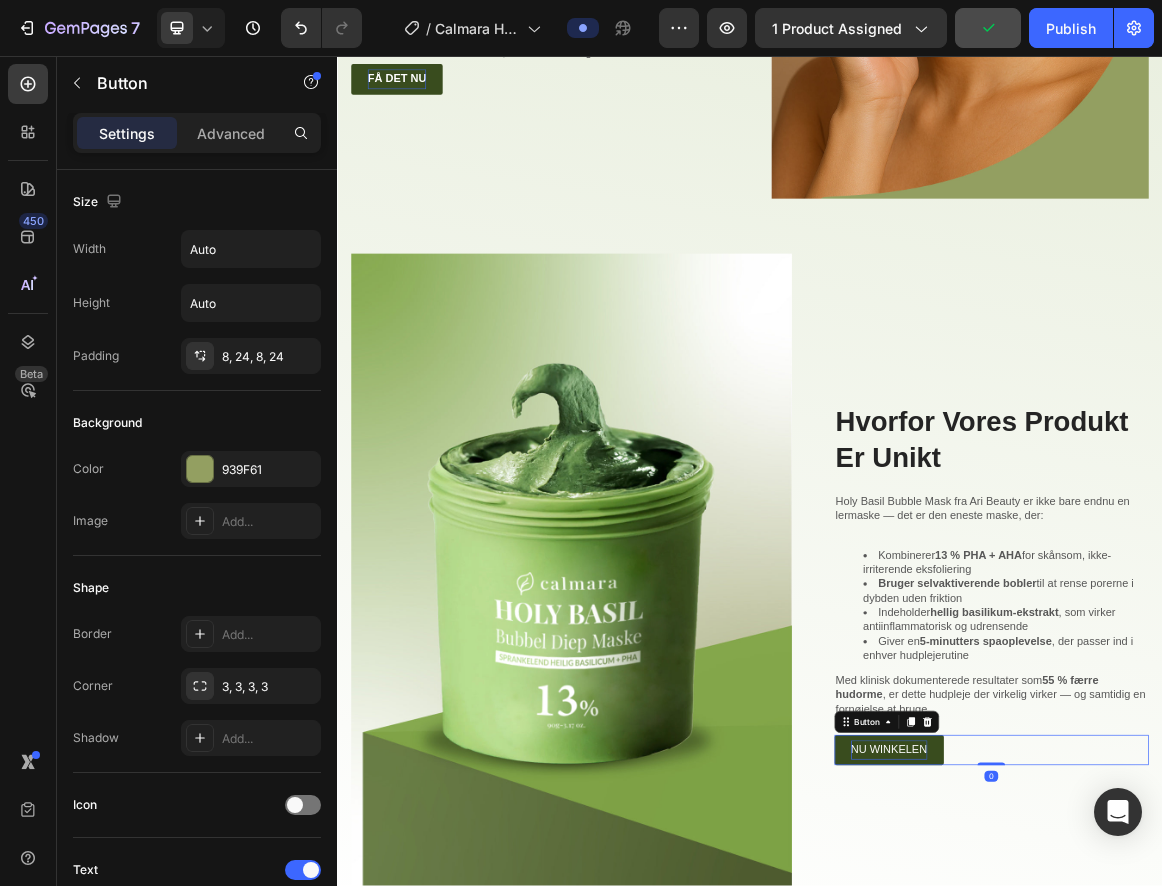 click on "NU WINKELEN" at bounding box center (1139, 1066) 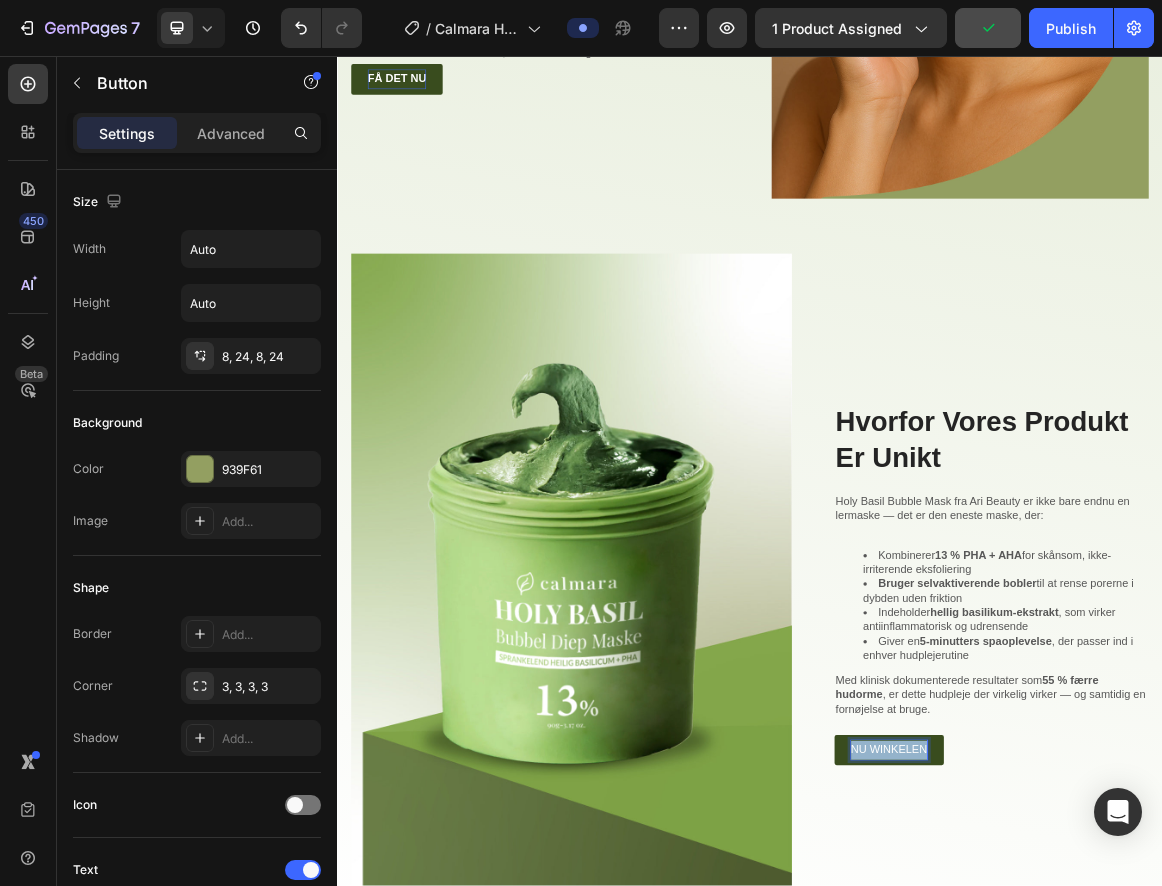 click on "NU WINKELEN" at bounding box center (1139, 1066) 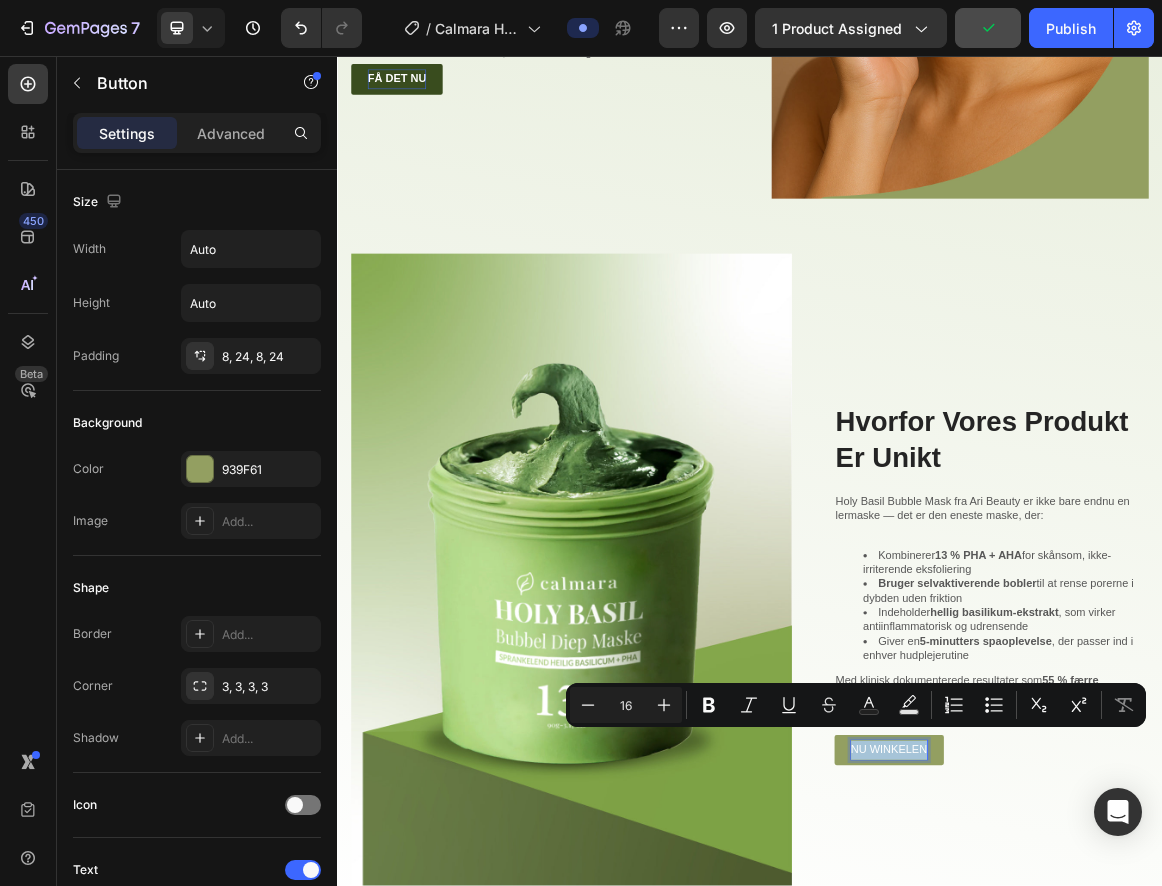 copy on "NU WINKELEN" 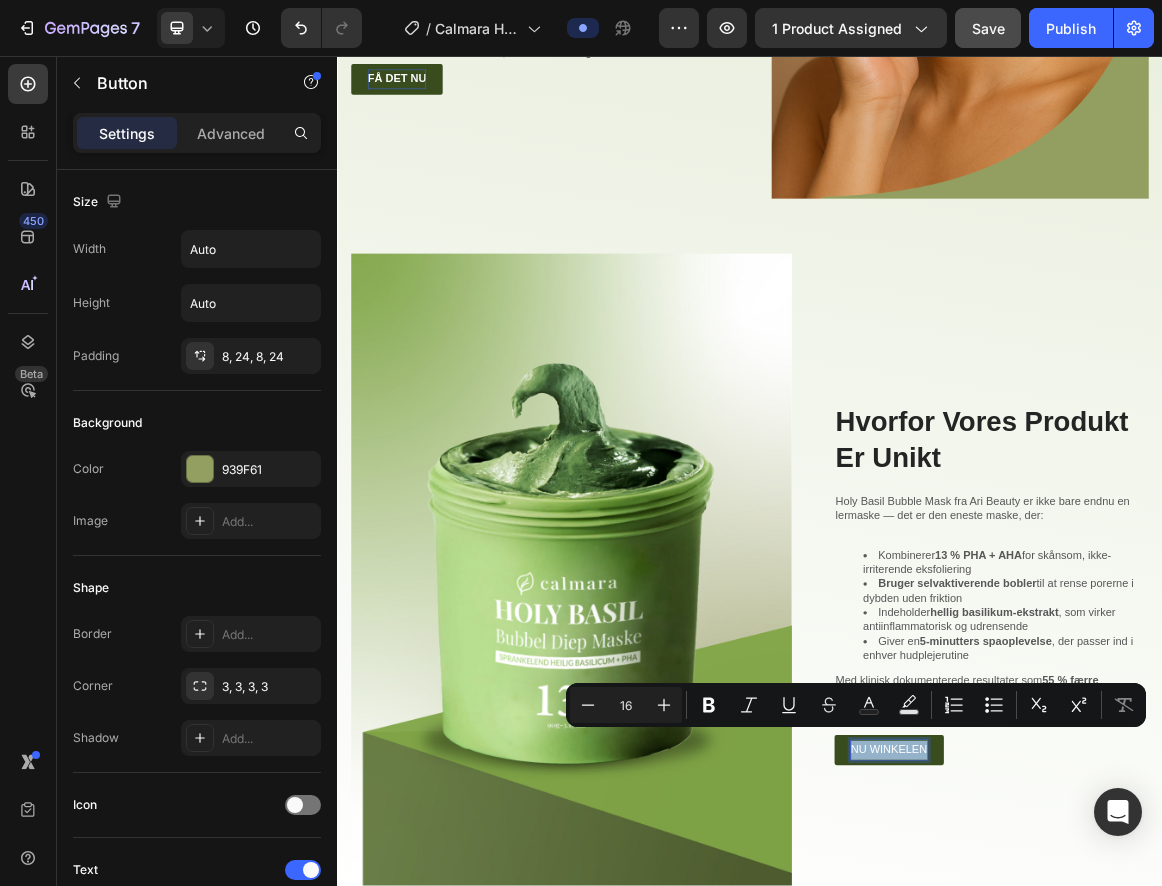 click on "NU WINKELEN" at bounding box center [1139, 1066] 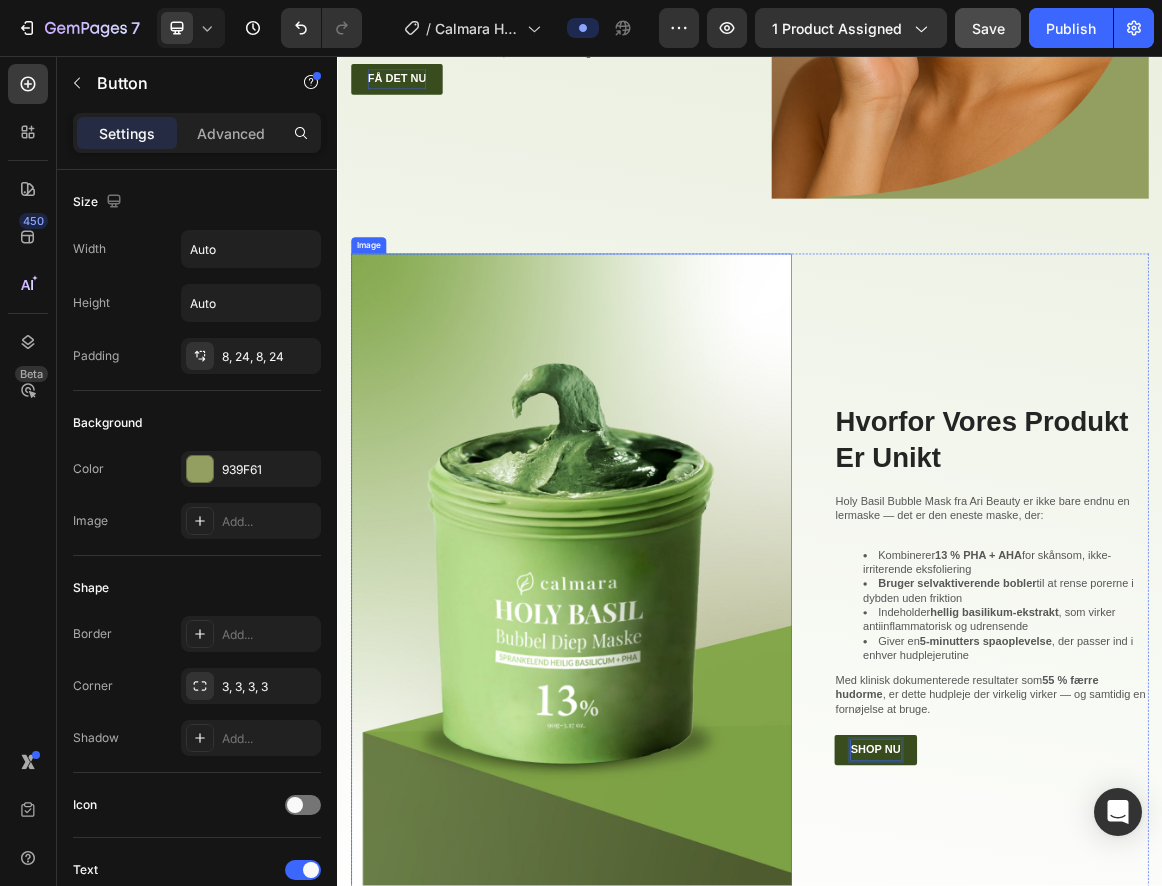 click at bounding box center [677, 824] 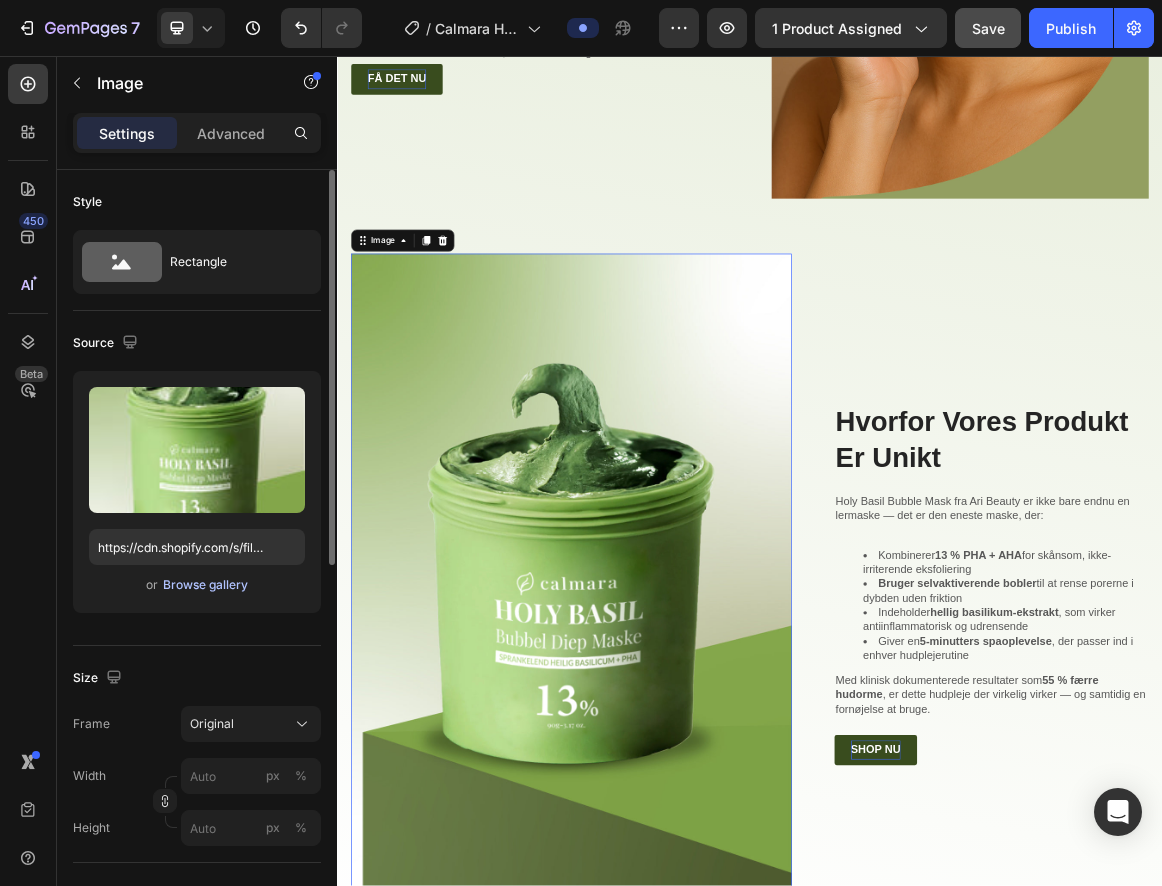 click on "Browse gallery" at bounding box center (205, 585) 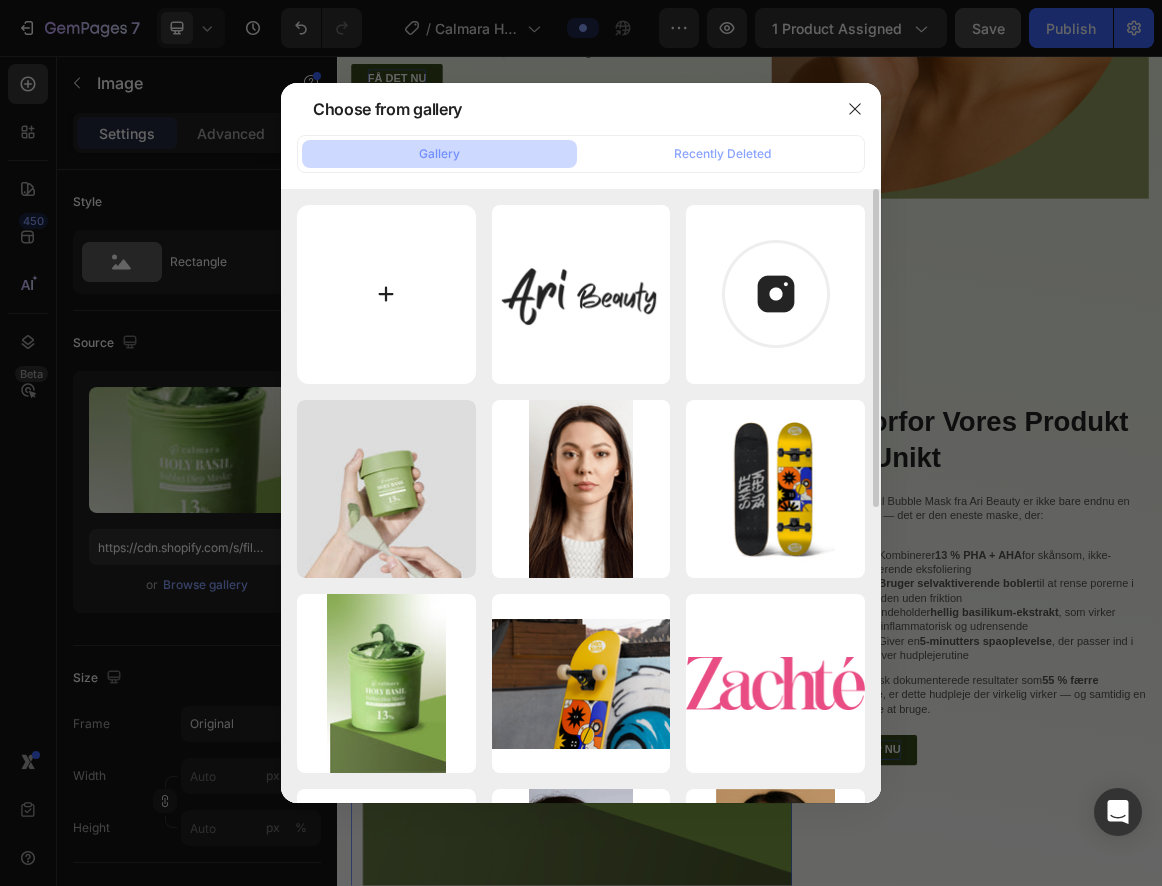 click at bounding box center (386, 294) 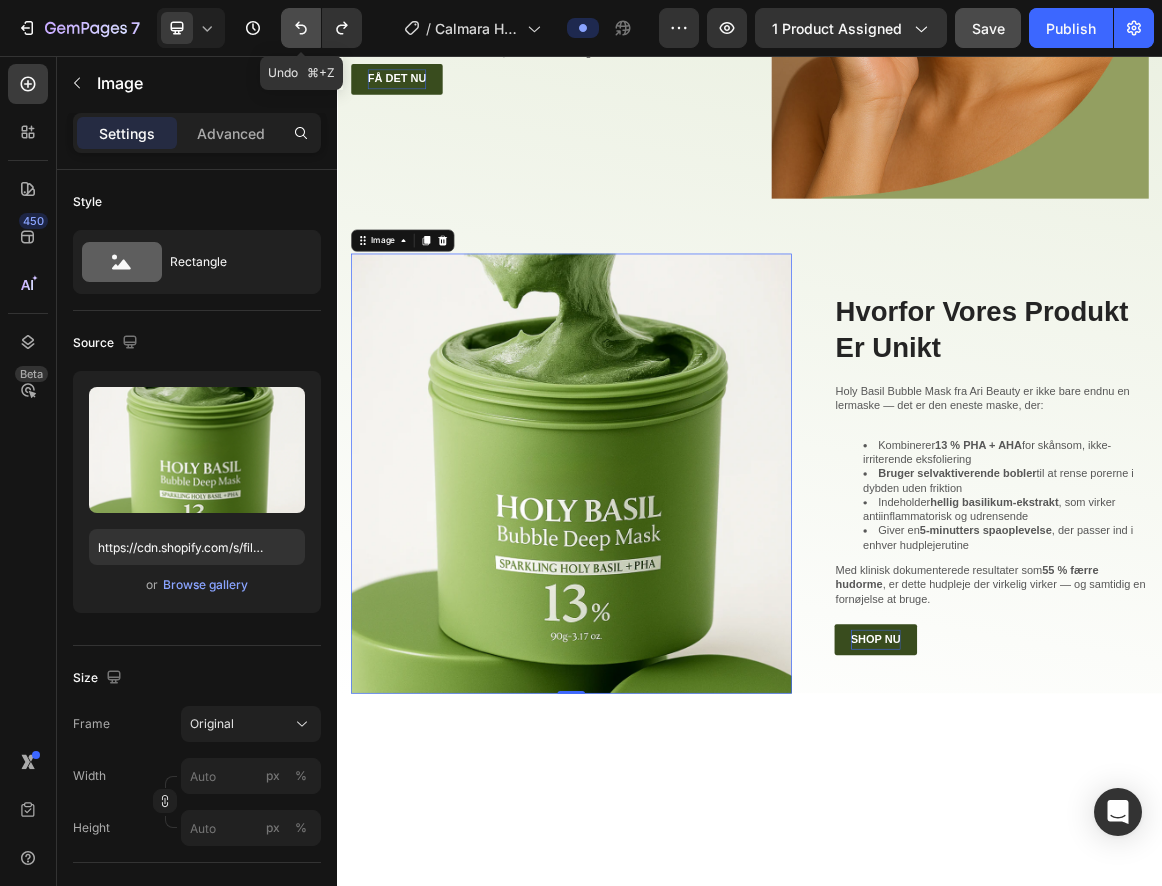 click 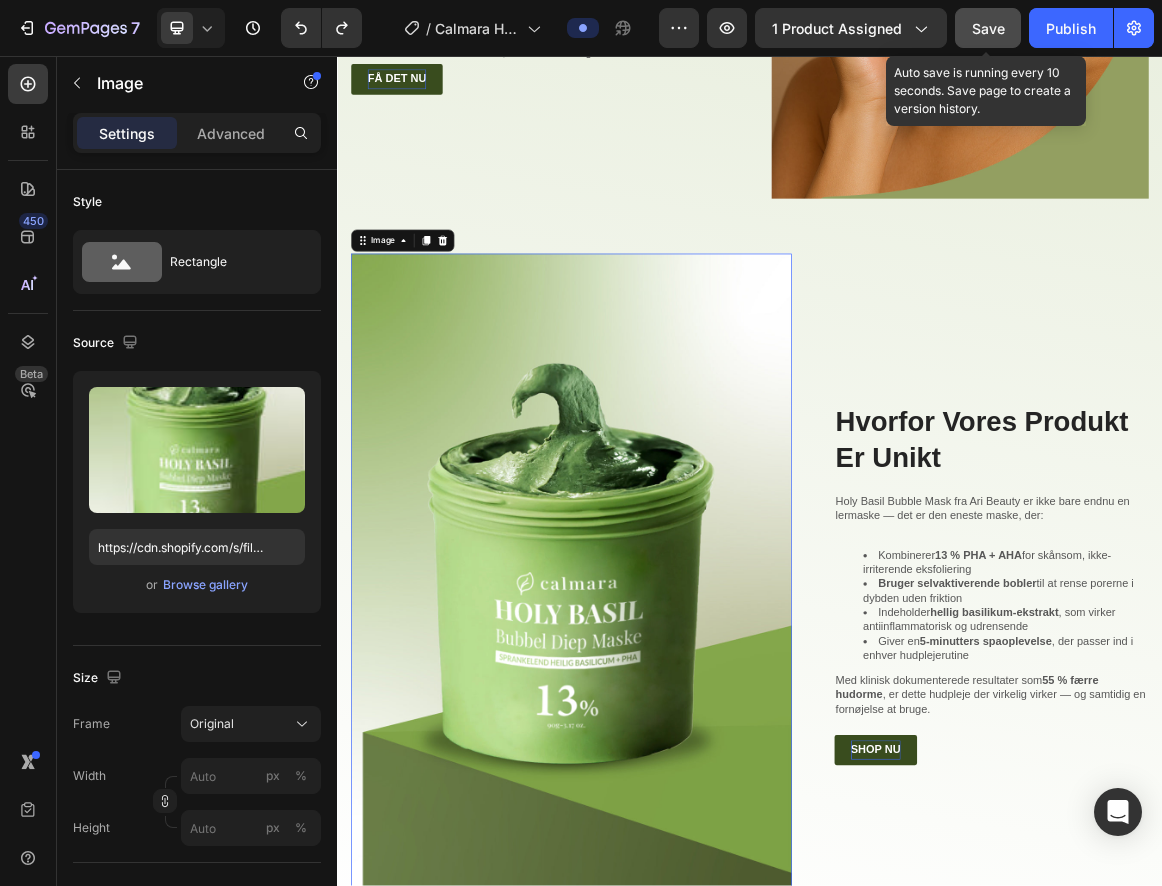click on "Save" at bounding box center [988, 28] 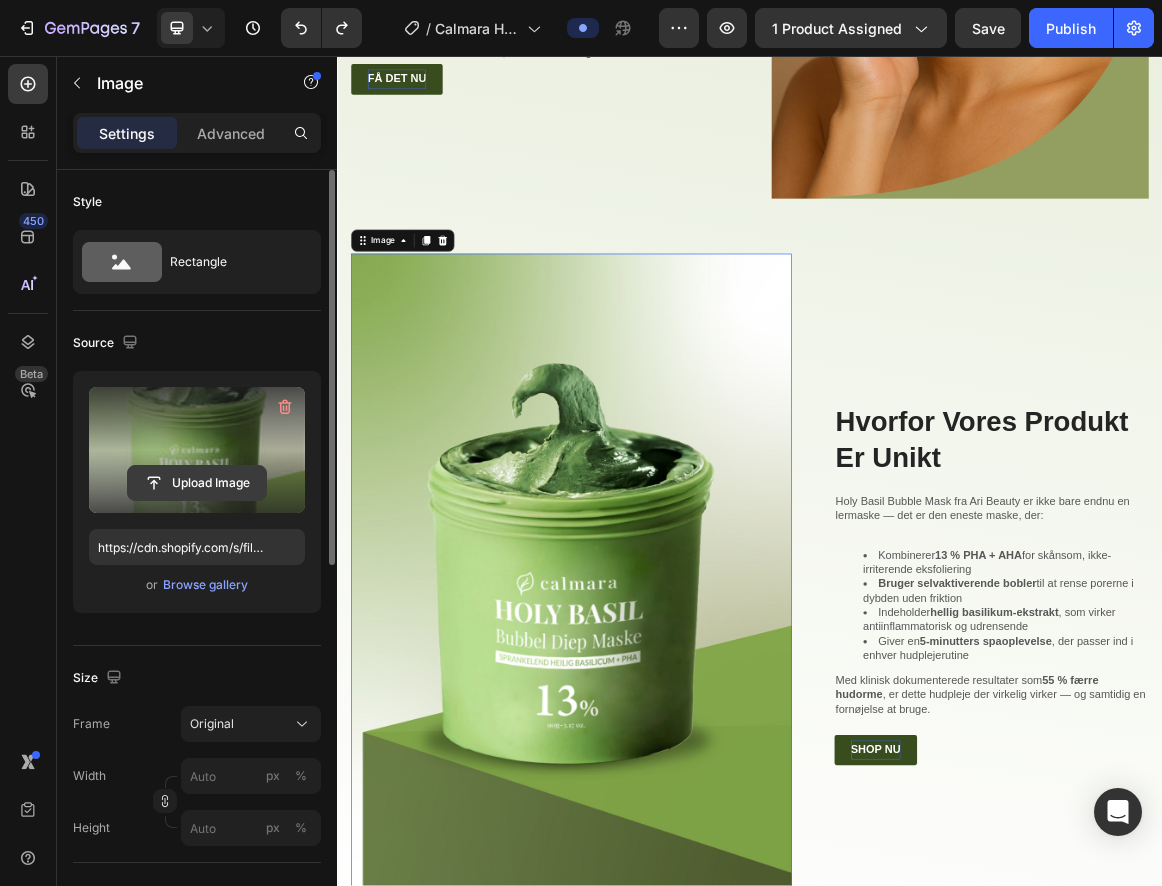 click 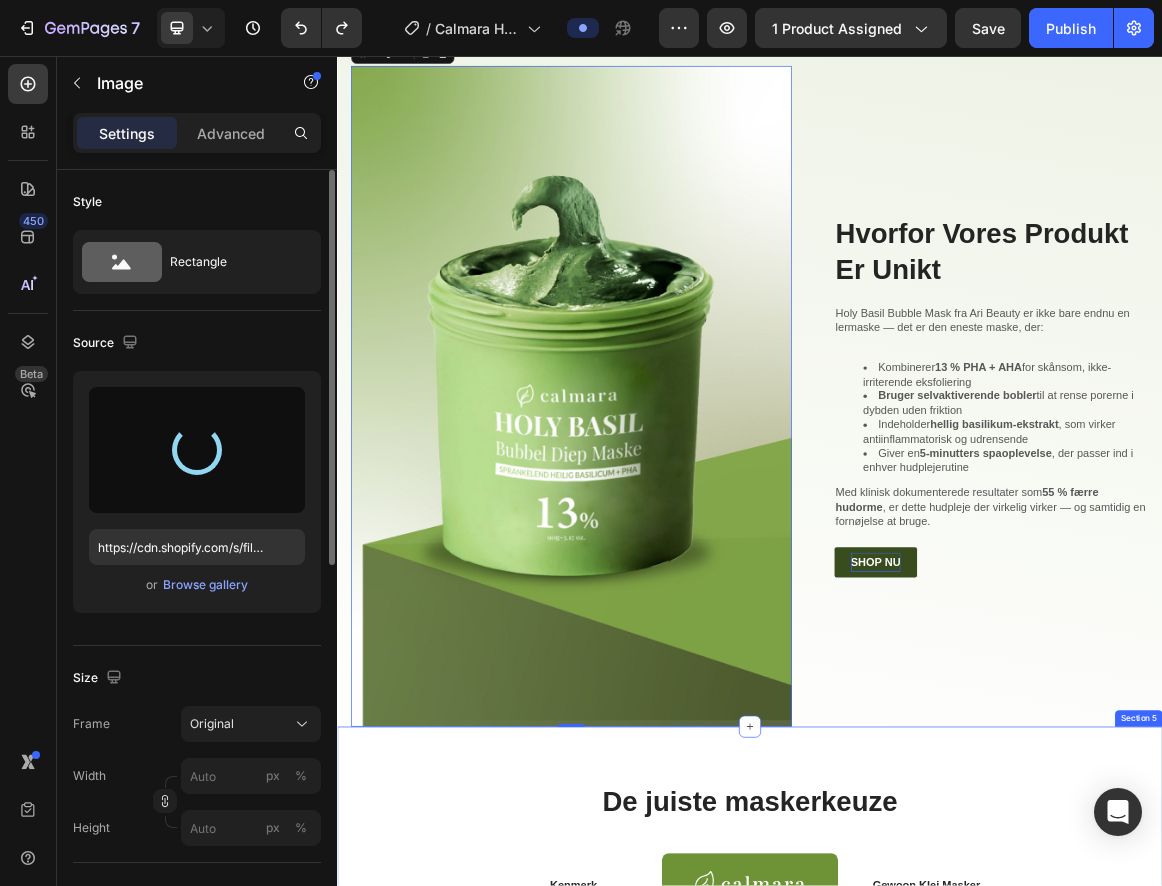 scroll, scrollTop: 2813, scrollLeft: 0, axis: vertical 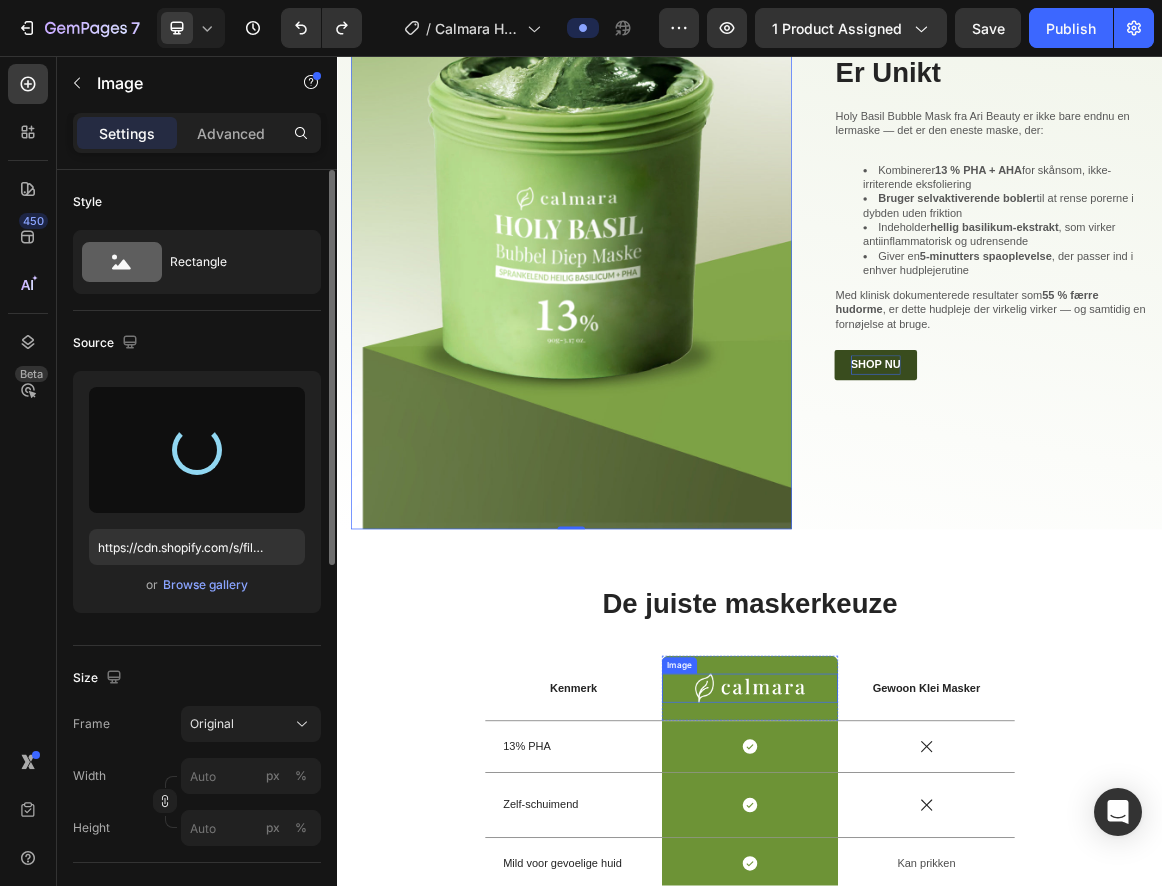 click at bounding box center (937, 976) 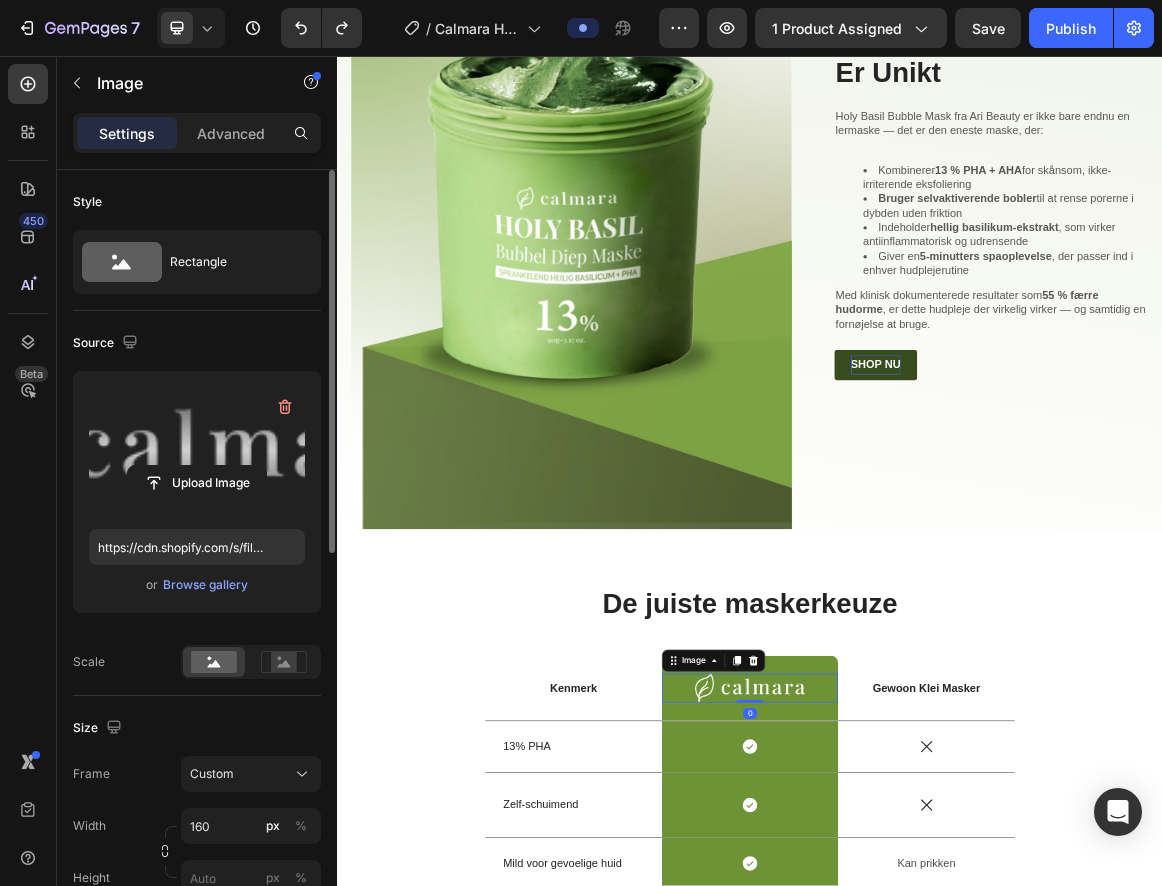 click at bounding box center [197, 450] 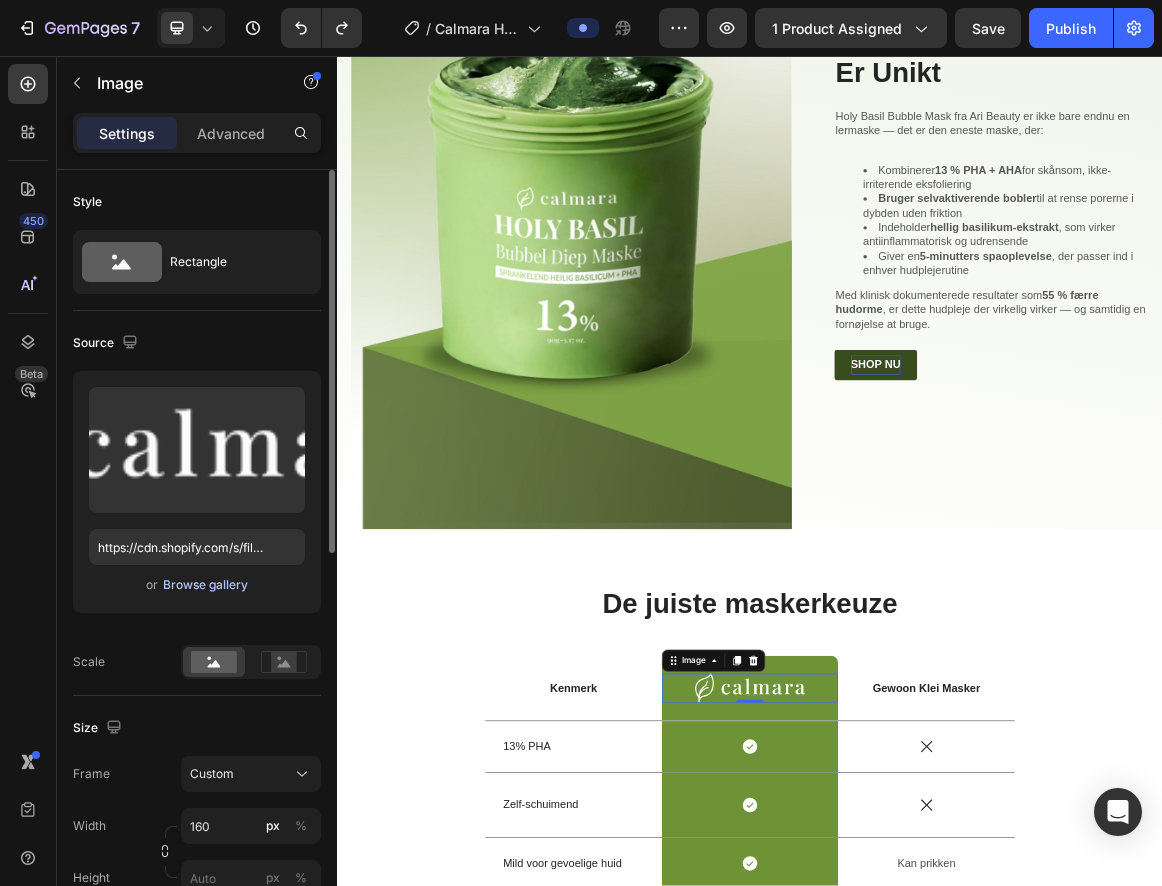 click on "Browse gallery" at bounding box center (205, 585) 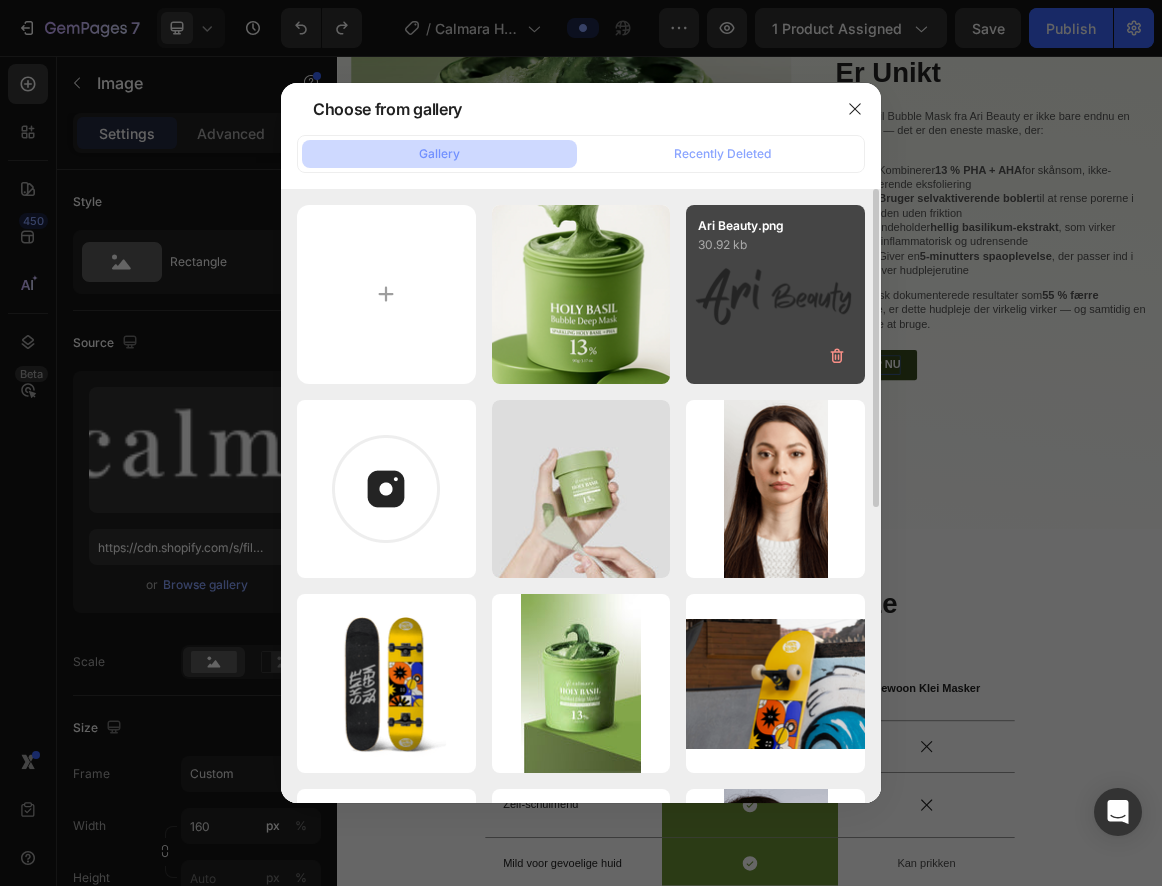 drag, startPoint x: 775, startPoint y: 275, endPoint x: 765, endPoint y: 297, distance: 24.166092 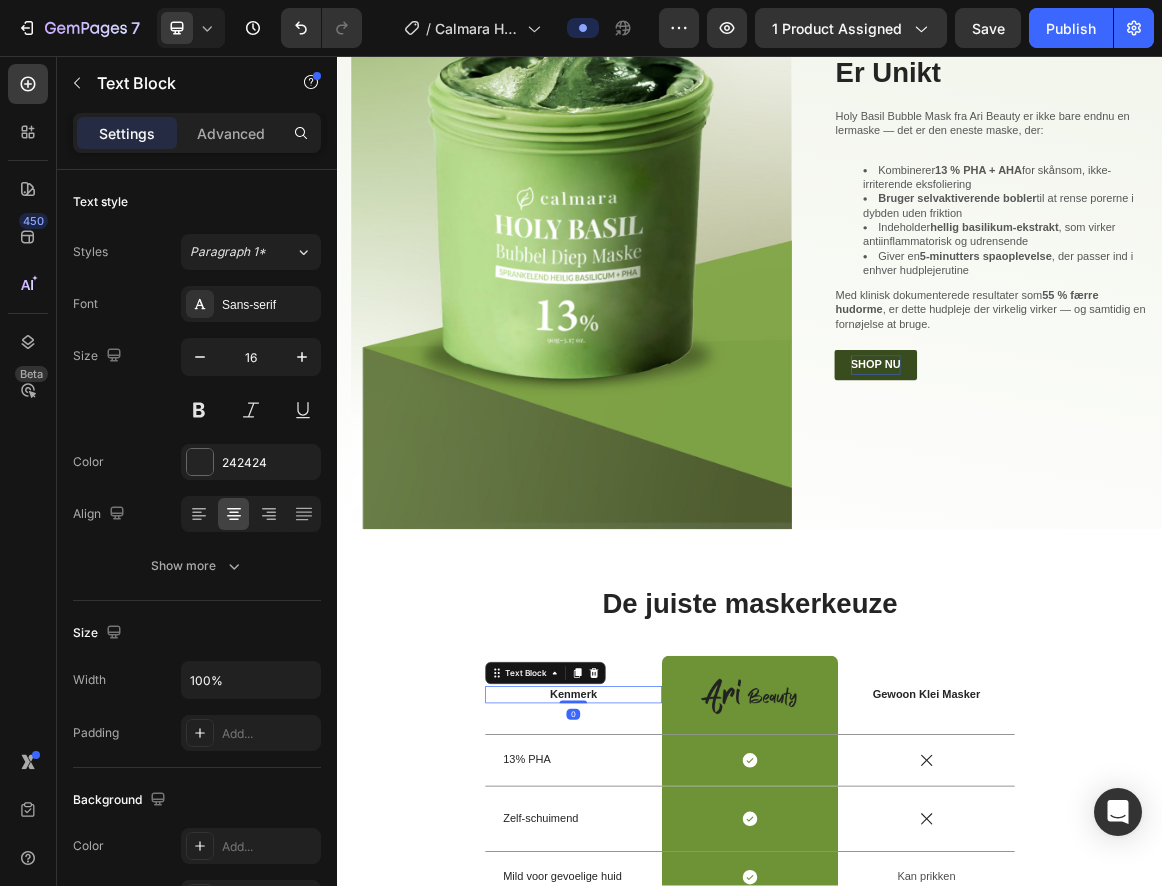 click on "Kenmerk Text Block   0" at bounding box center (680, 985) 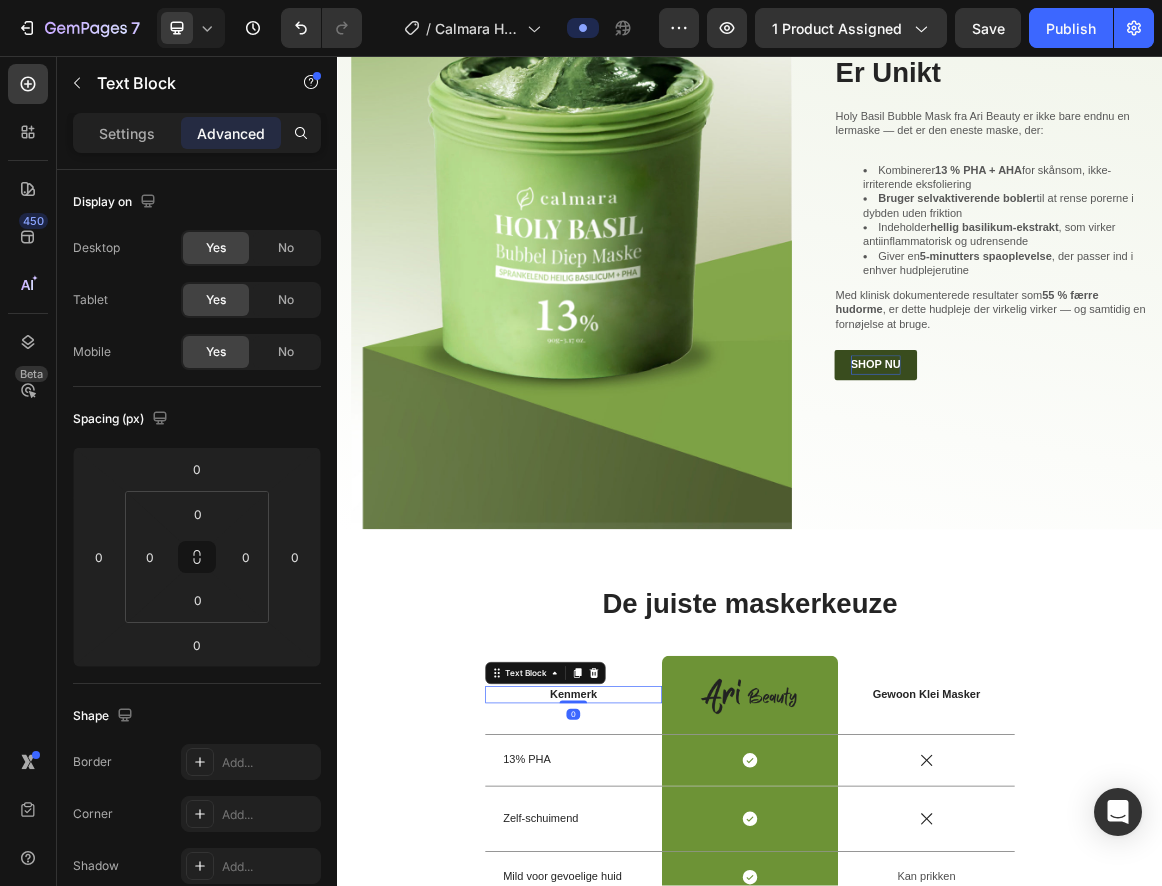 click at bounding box center [680, 996] 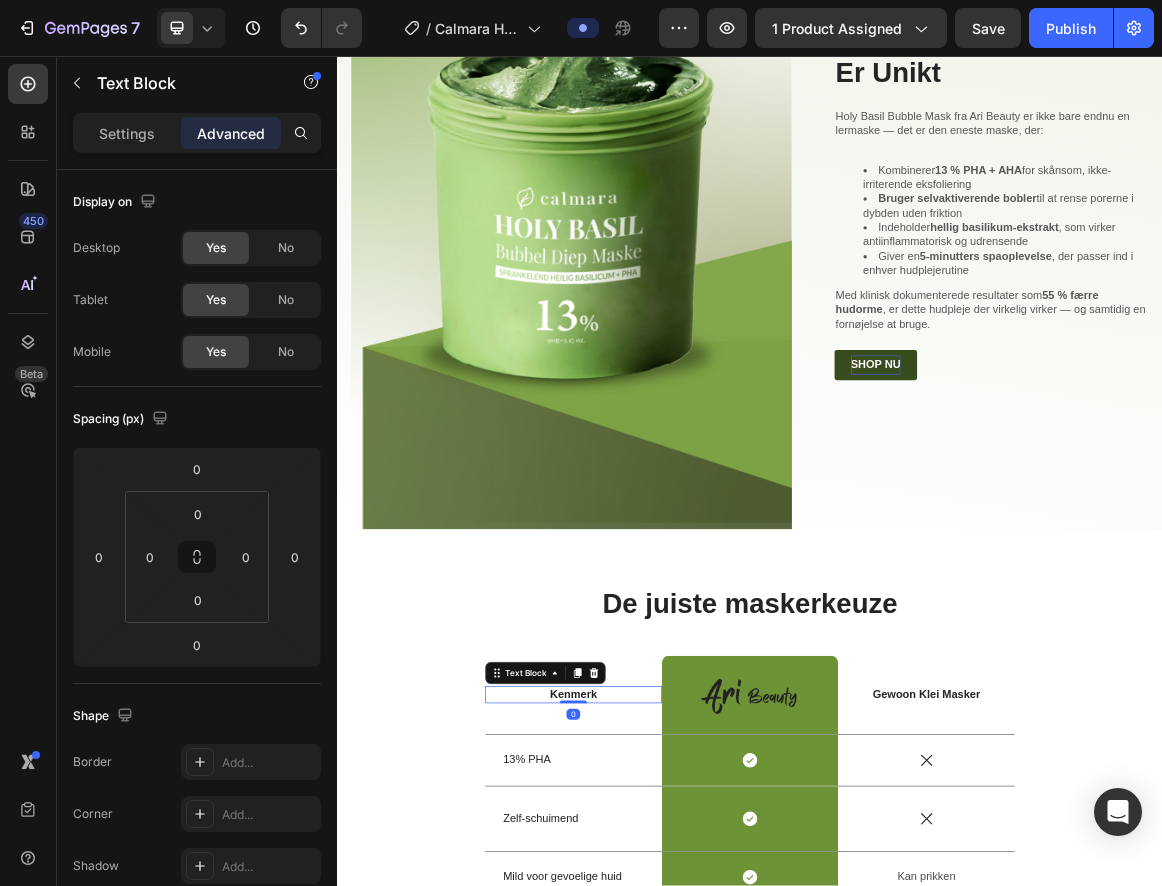 click on "Kenmerk" at bounding box center [680, 985] 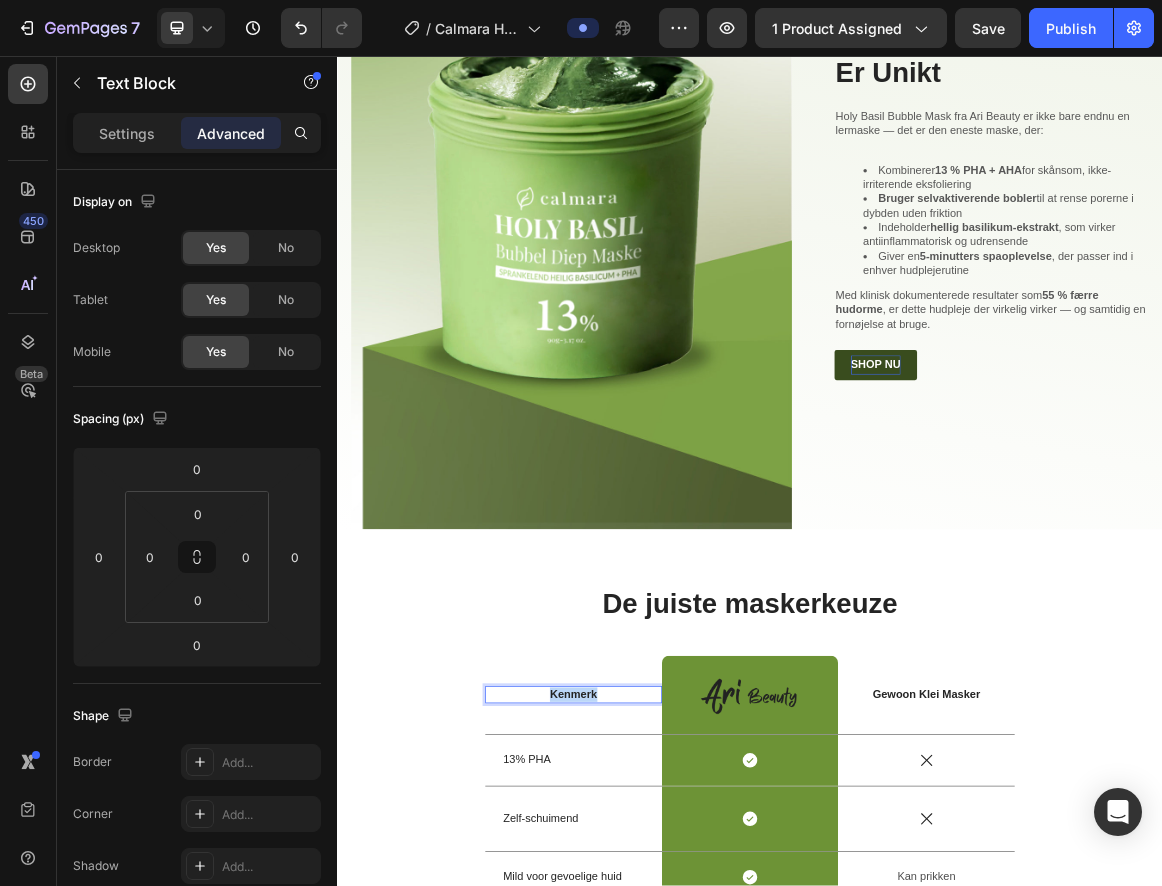 click on "Kenmerk" at bounding box center [680, 985] 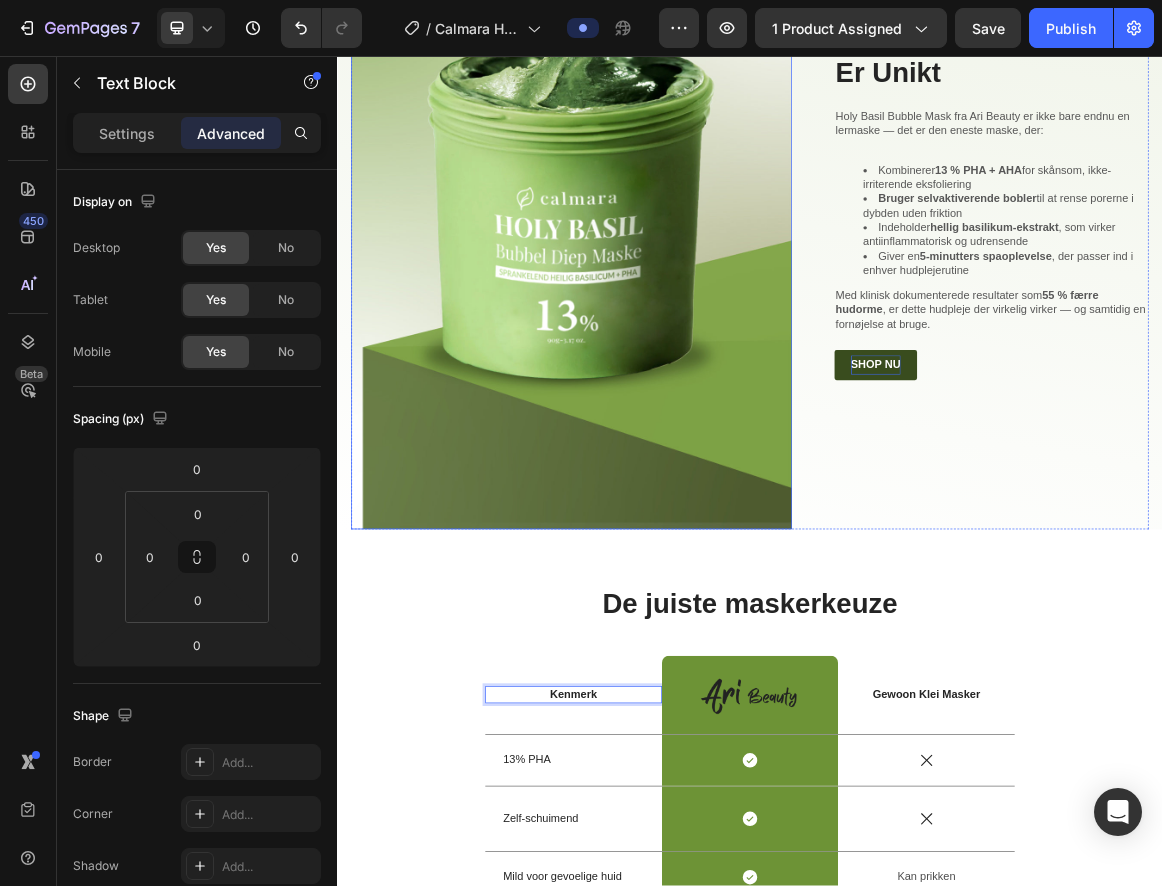 click at bounding box center (677, 264) 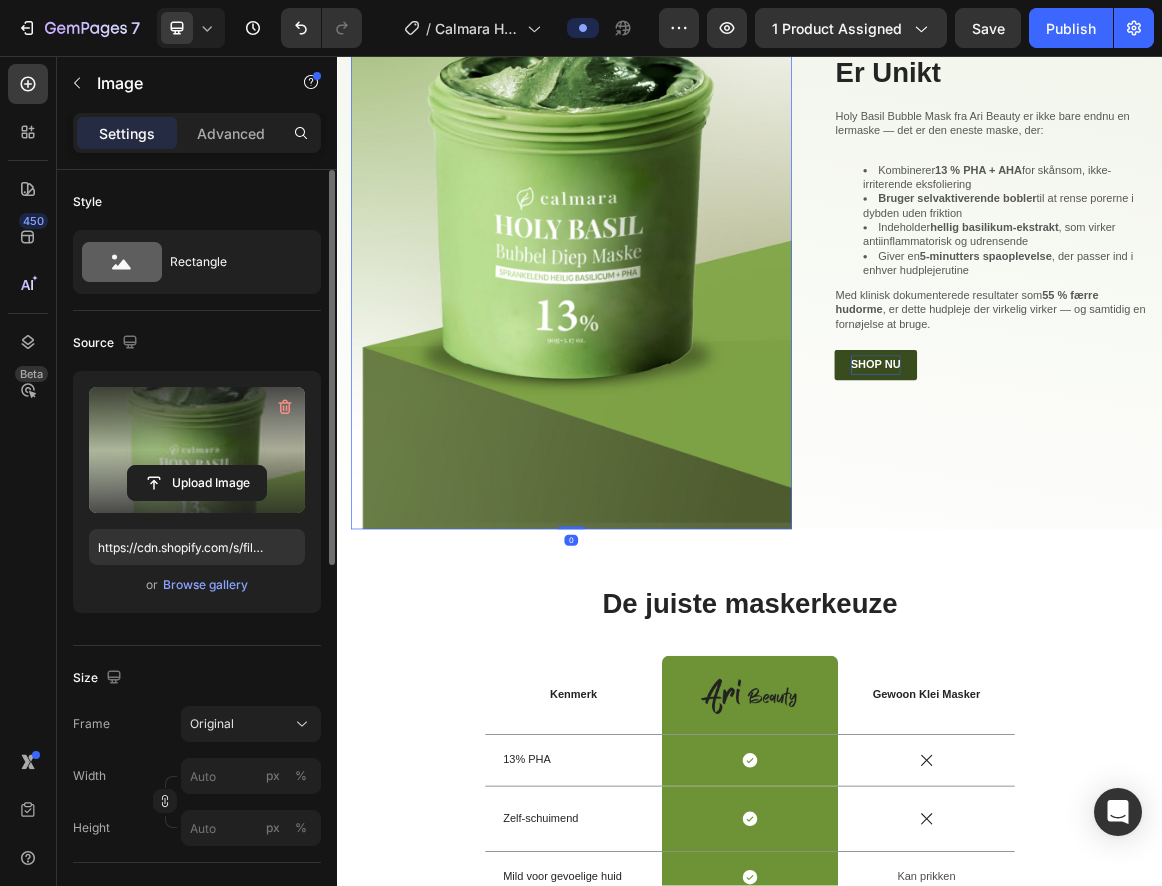 click at bounding box center (197, 450) 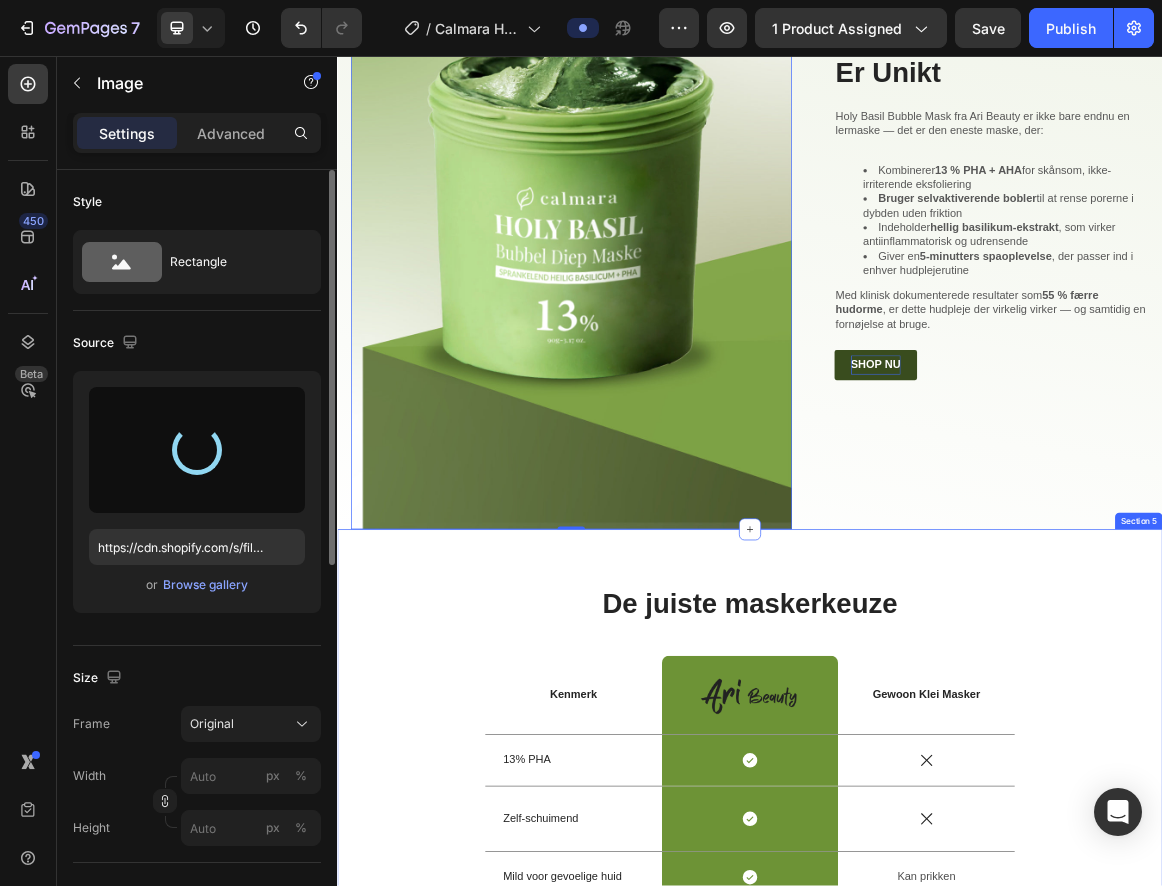 type on "https://cdn.shopify.com/s/files/1/0966/2732/7314/files/gempages_578418042518635393-e0da201b-ac78-4e8f-b71c-22cdf70ce005.png" 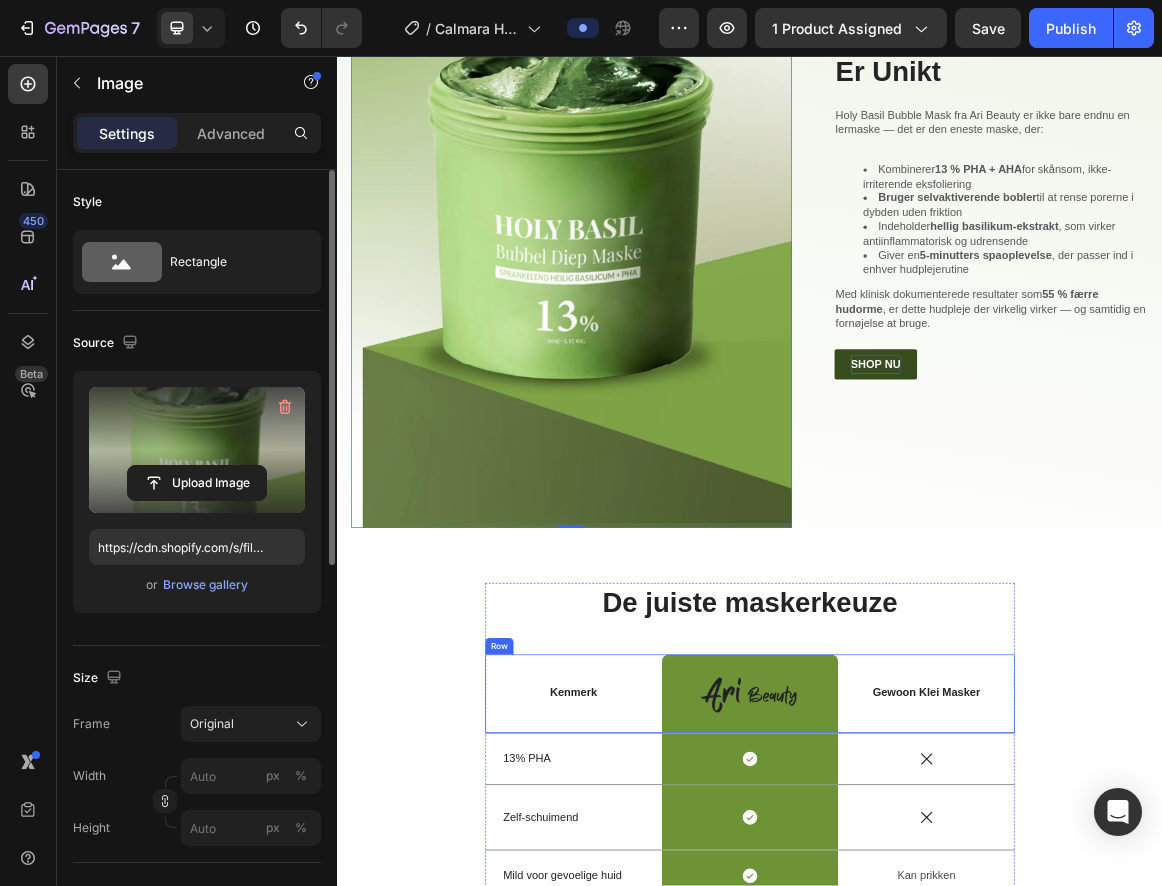 click on "Kenmerk Text Block" at bounding box center [680, 983] 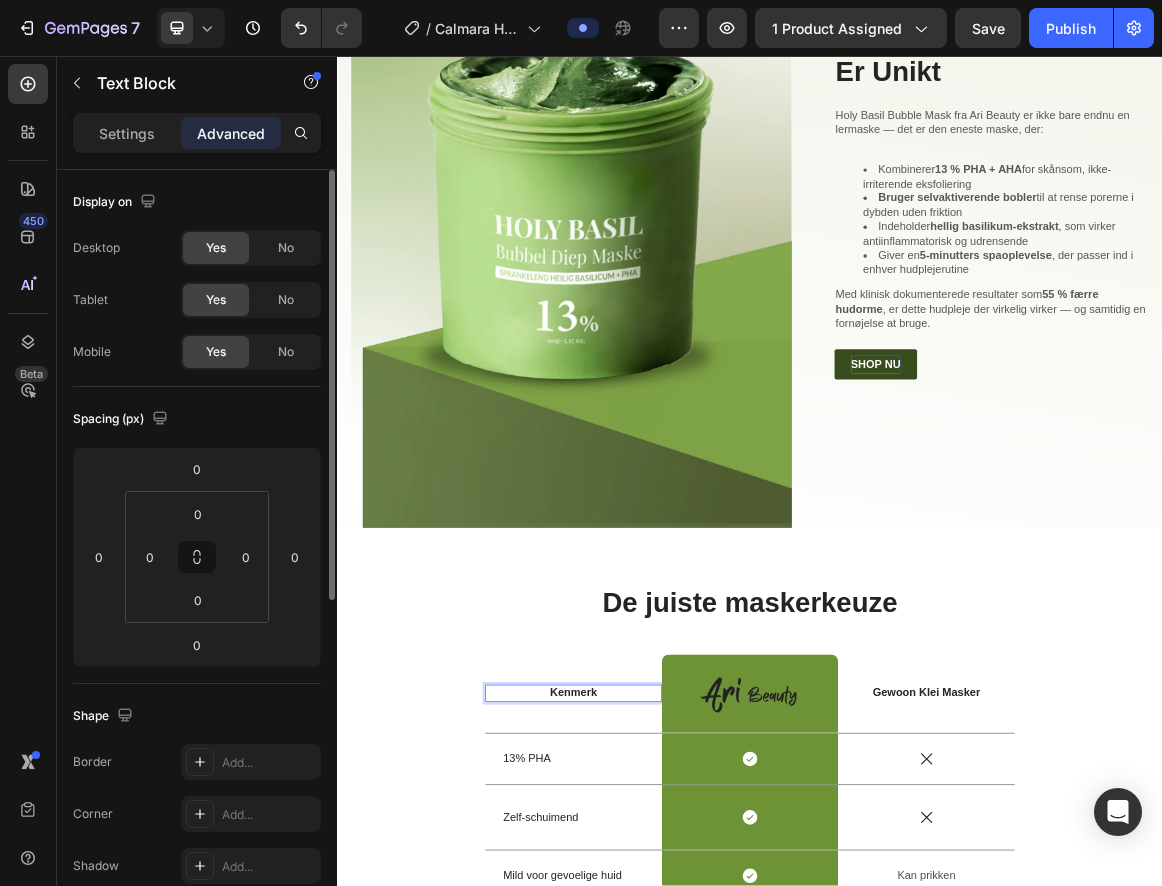 click on "Kenmerk" at bounding box center (680, 983) 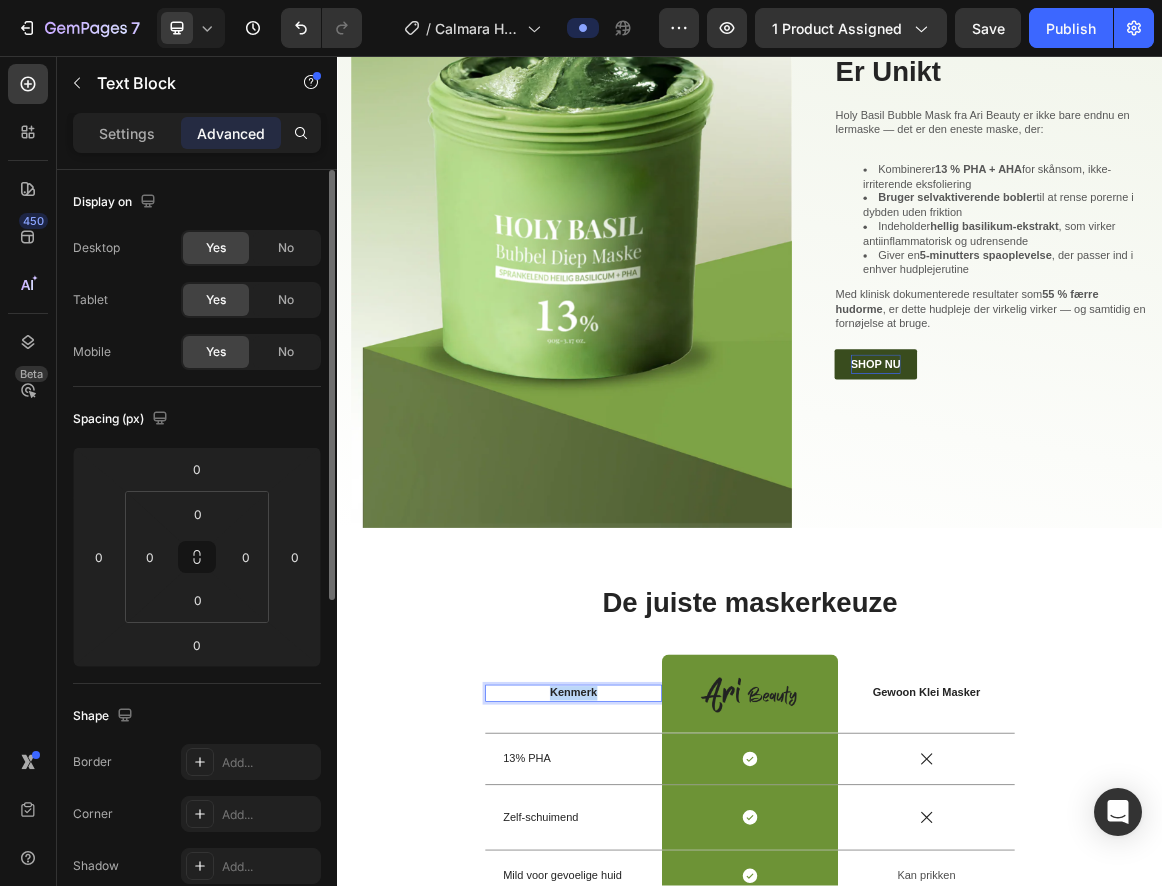 click on "Kenmerk" at bounding box center (680, 983) 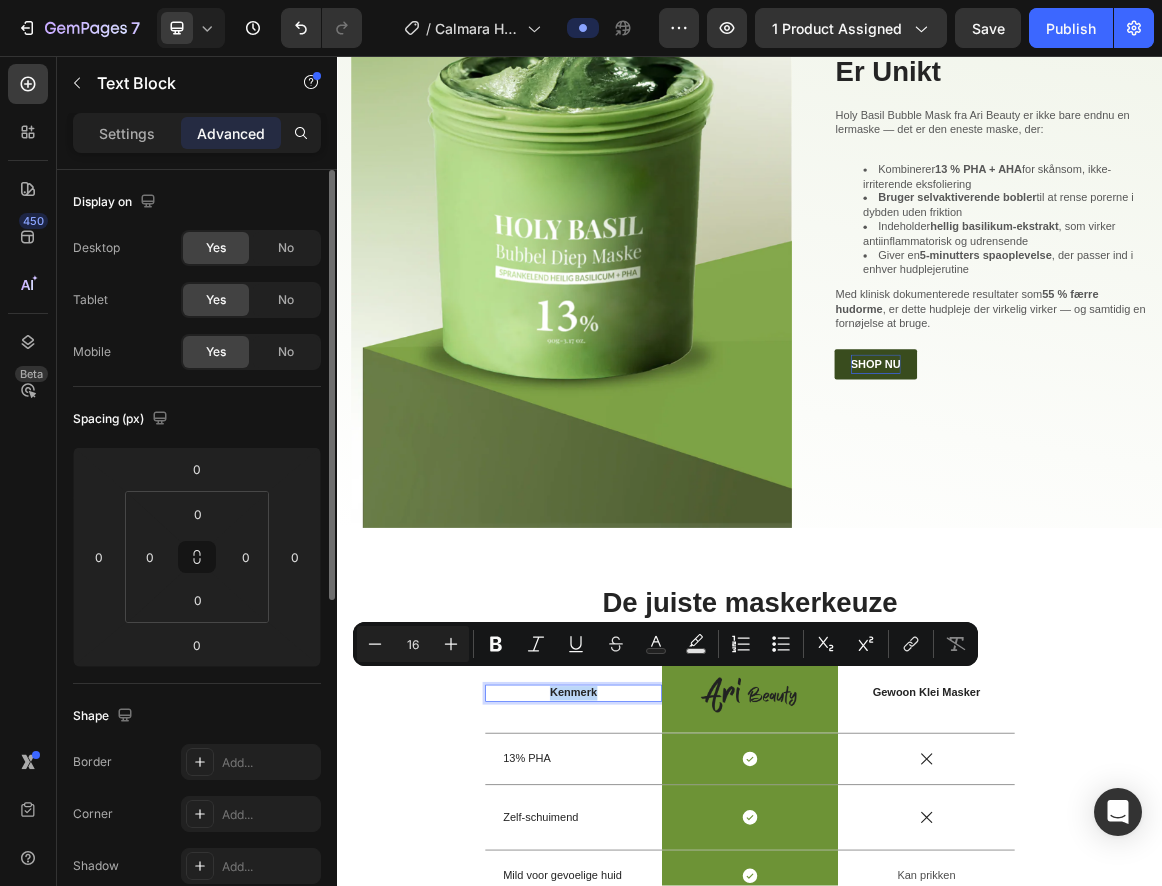 click on "Kenmerk" at bounding box center (680, 983) 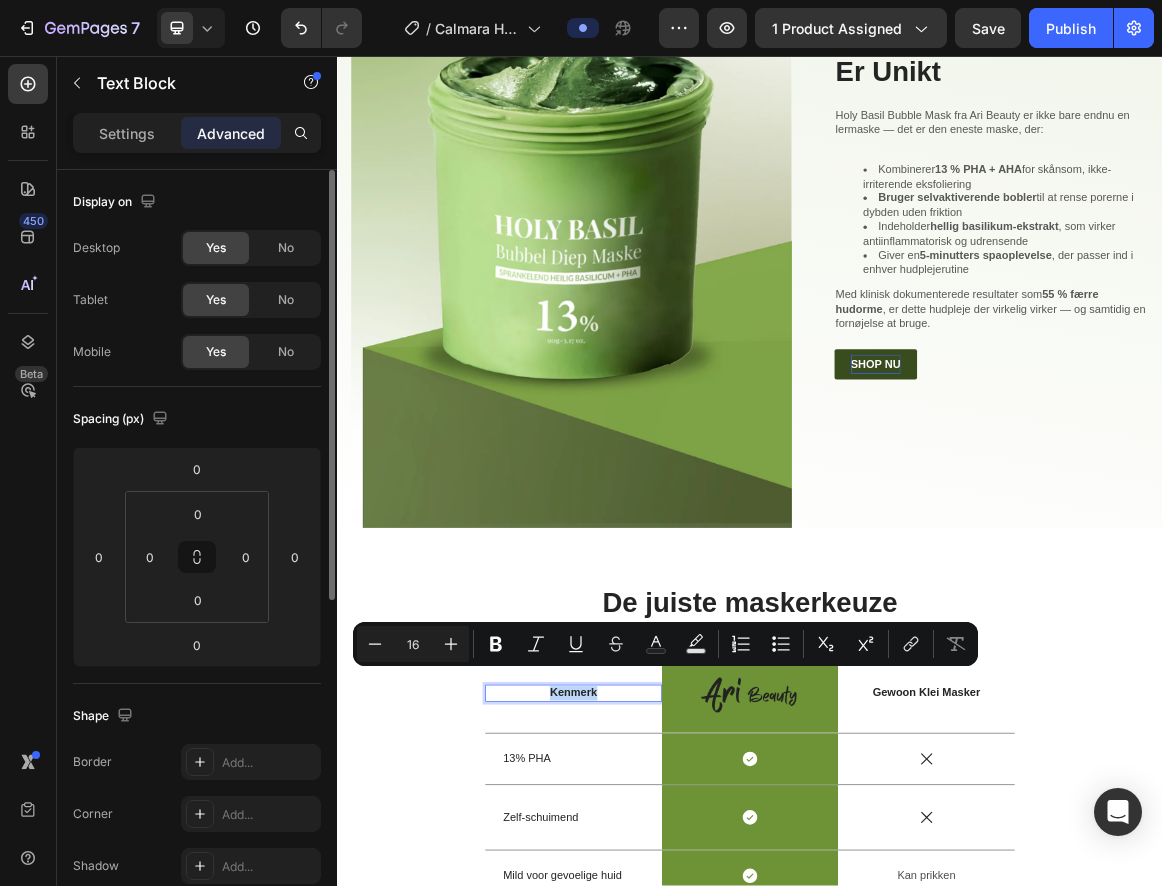 copy on "Kenmerk" 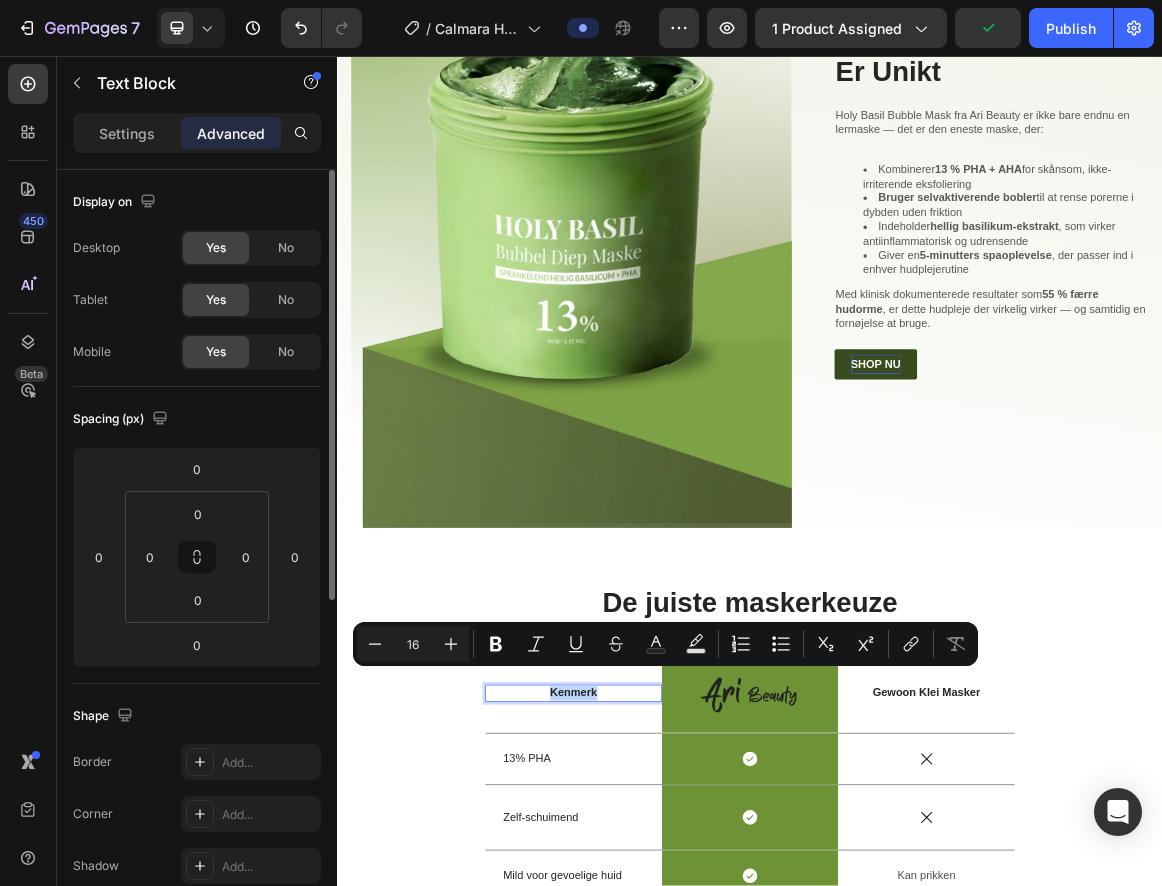 click on "Kenmerk" at bounding box center (680, 983) 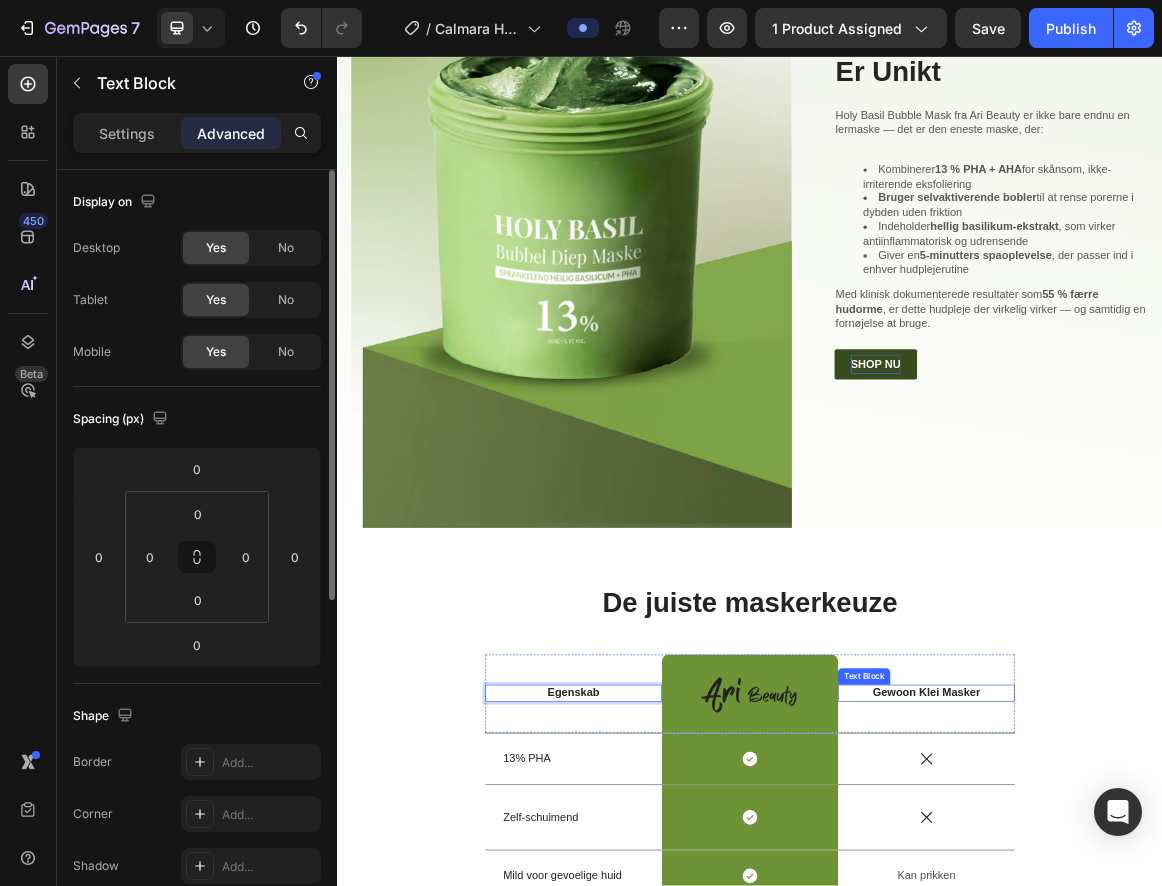 click on "Gewoon Klei Masker" at bounding box center (1193, 983) 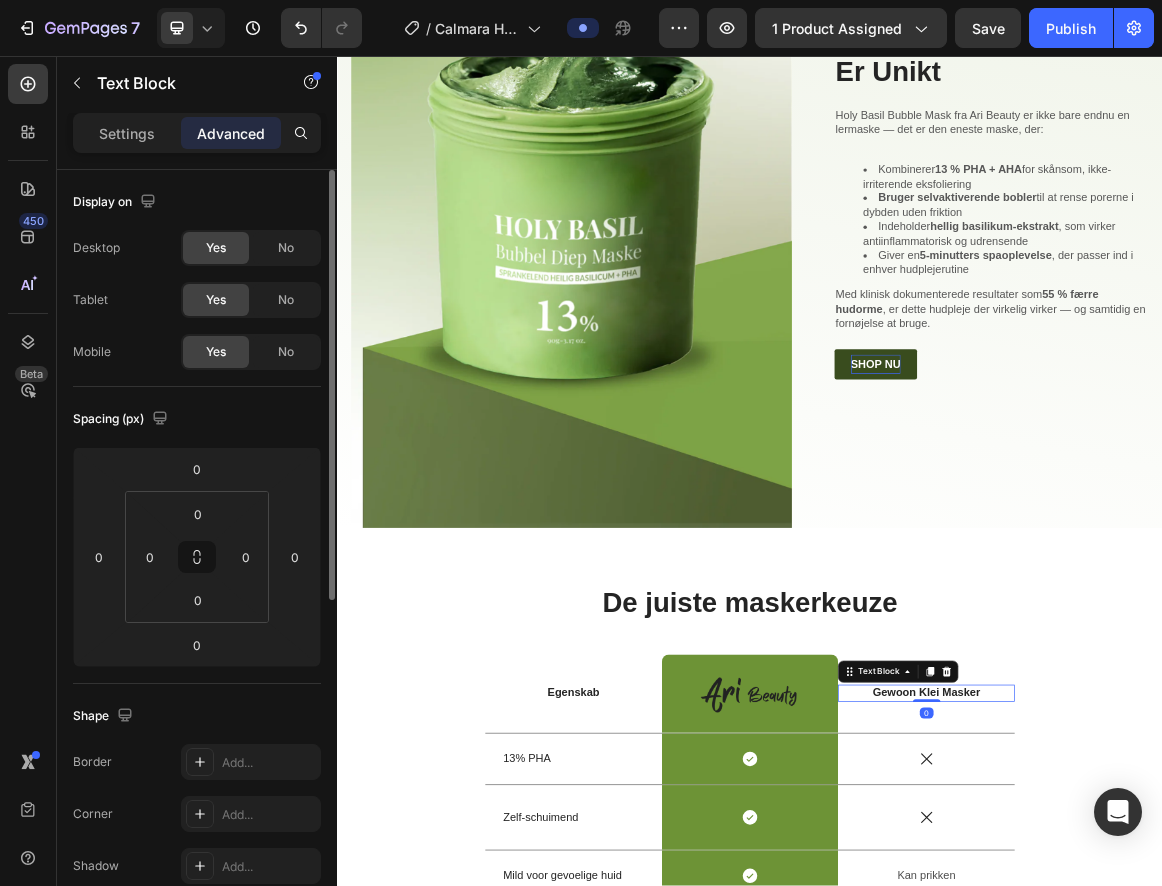 click on "Gewoon Klei Masker" at bounding box center (1193, 983) 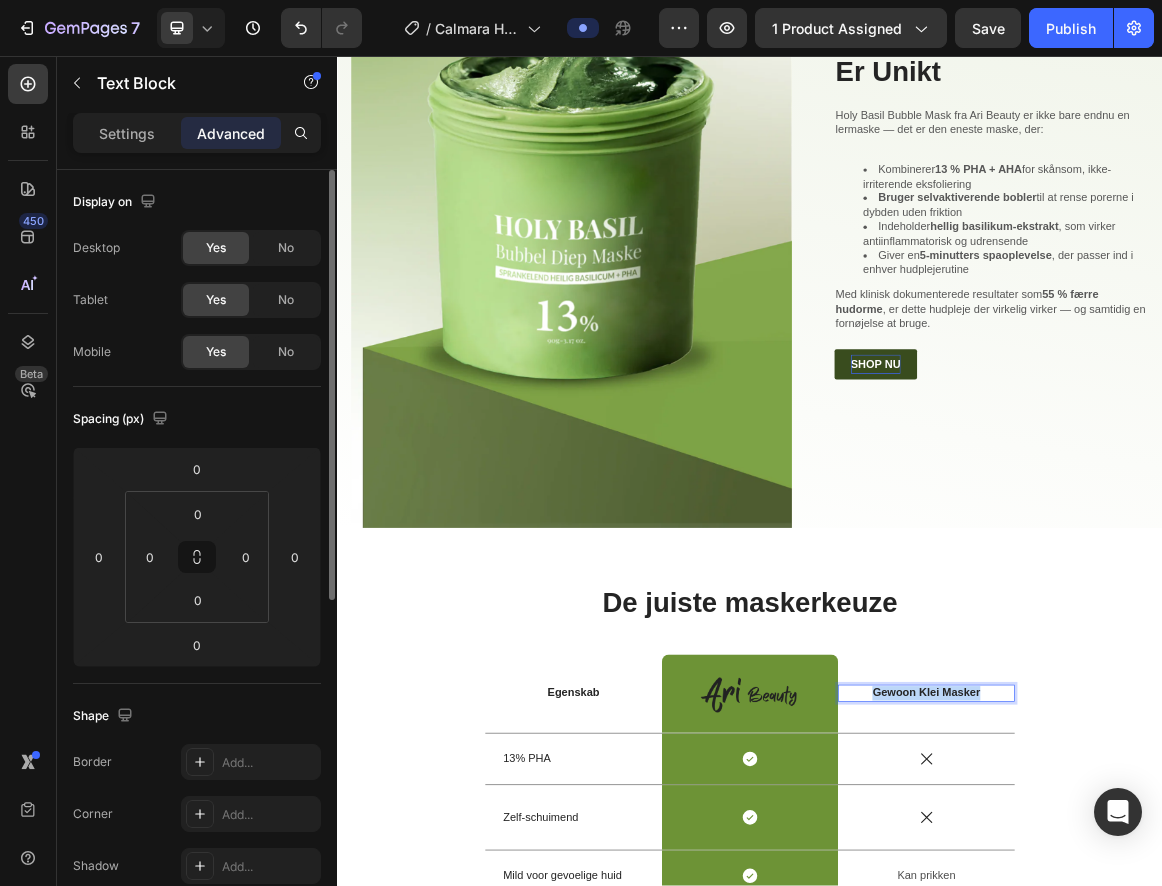 click on "Gewoon Klei Masker" at bounding box center (1193, 983) 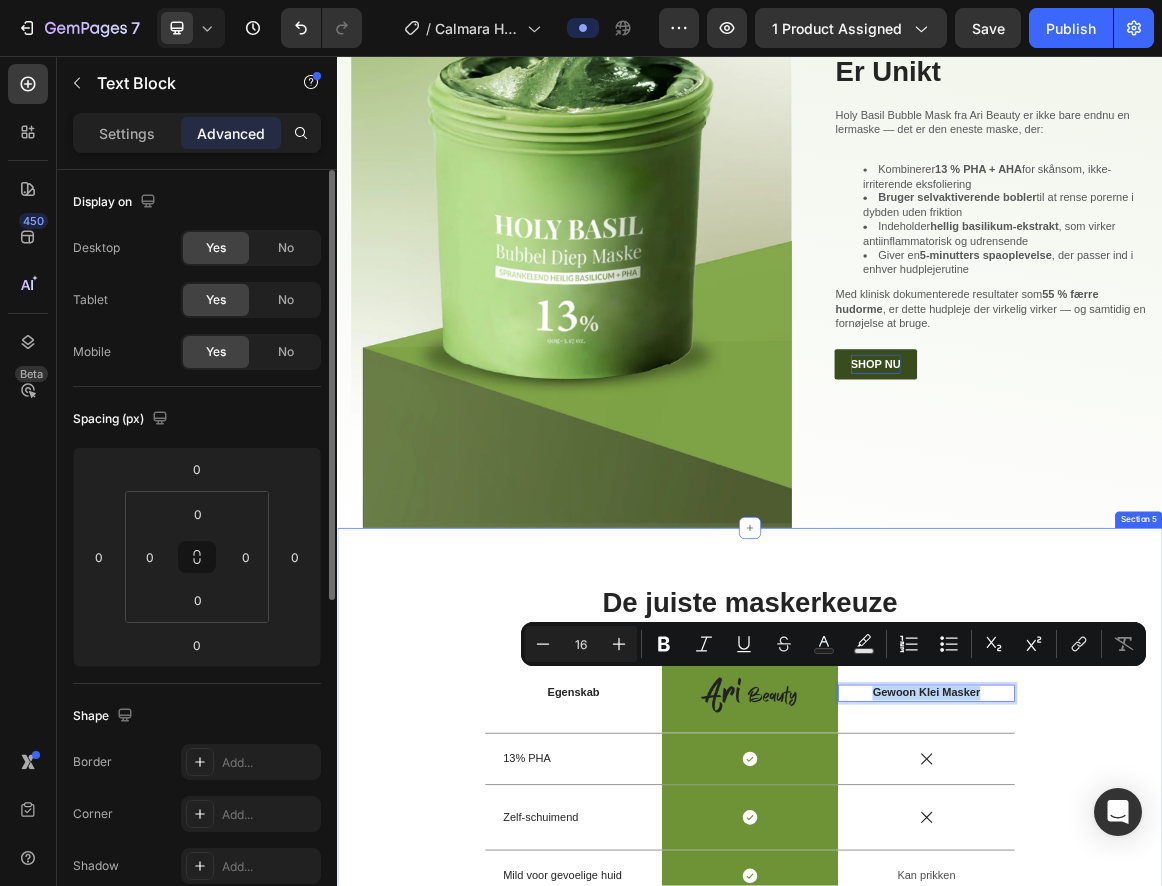 copy on "Gewoon Klei Masker" 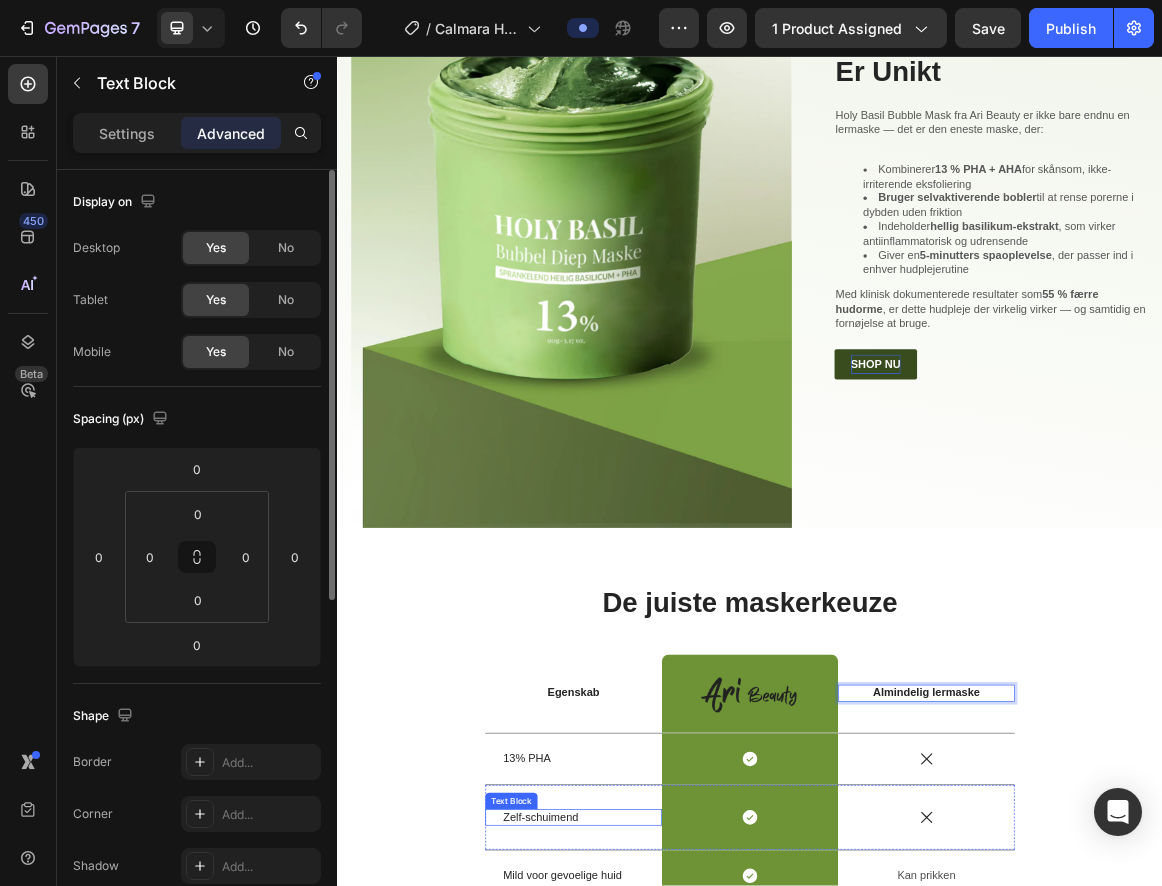 click on "Zelf-schuimend" at bounding box center (680, 1164) 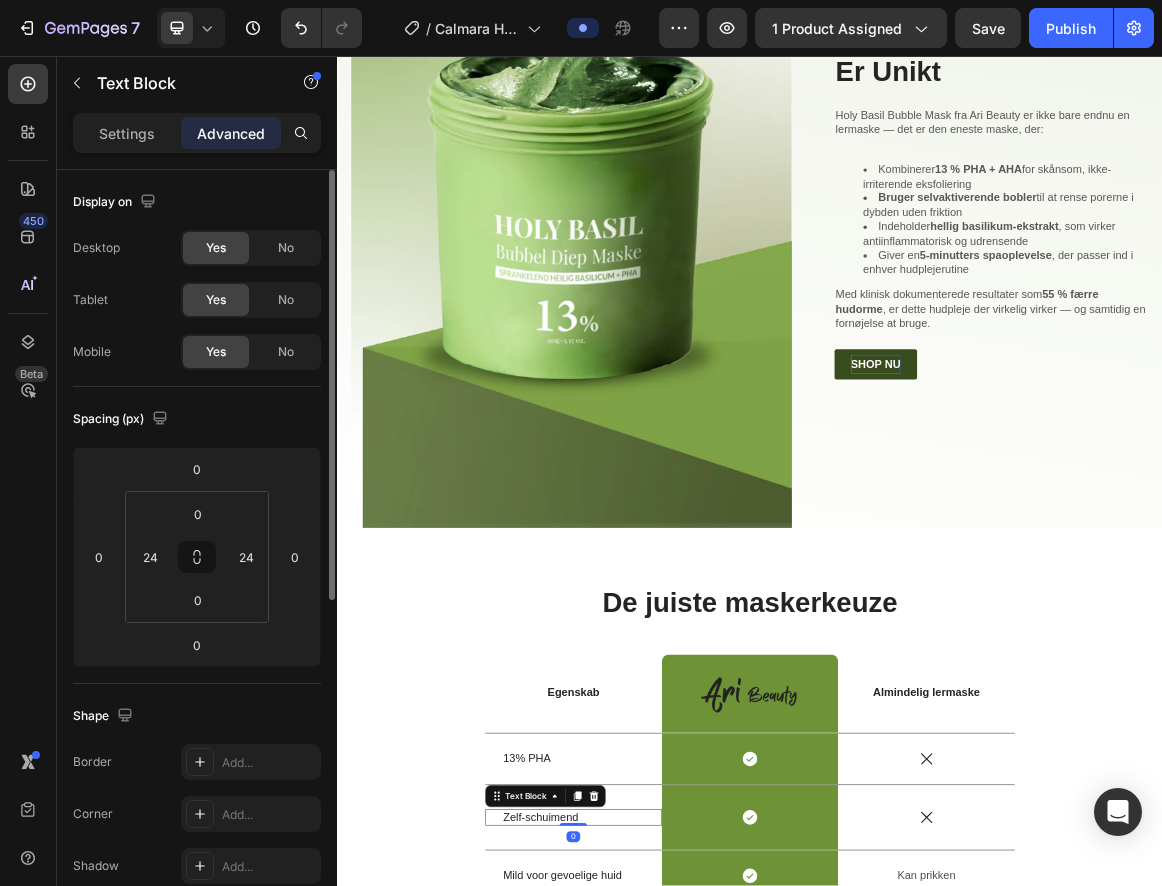 click on "Zelf-schuimend" at bounding box center [680, 1164] 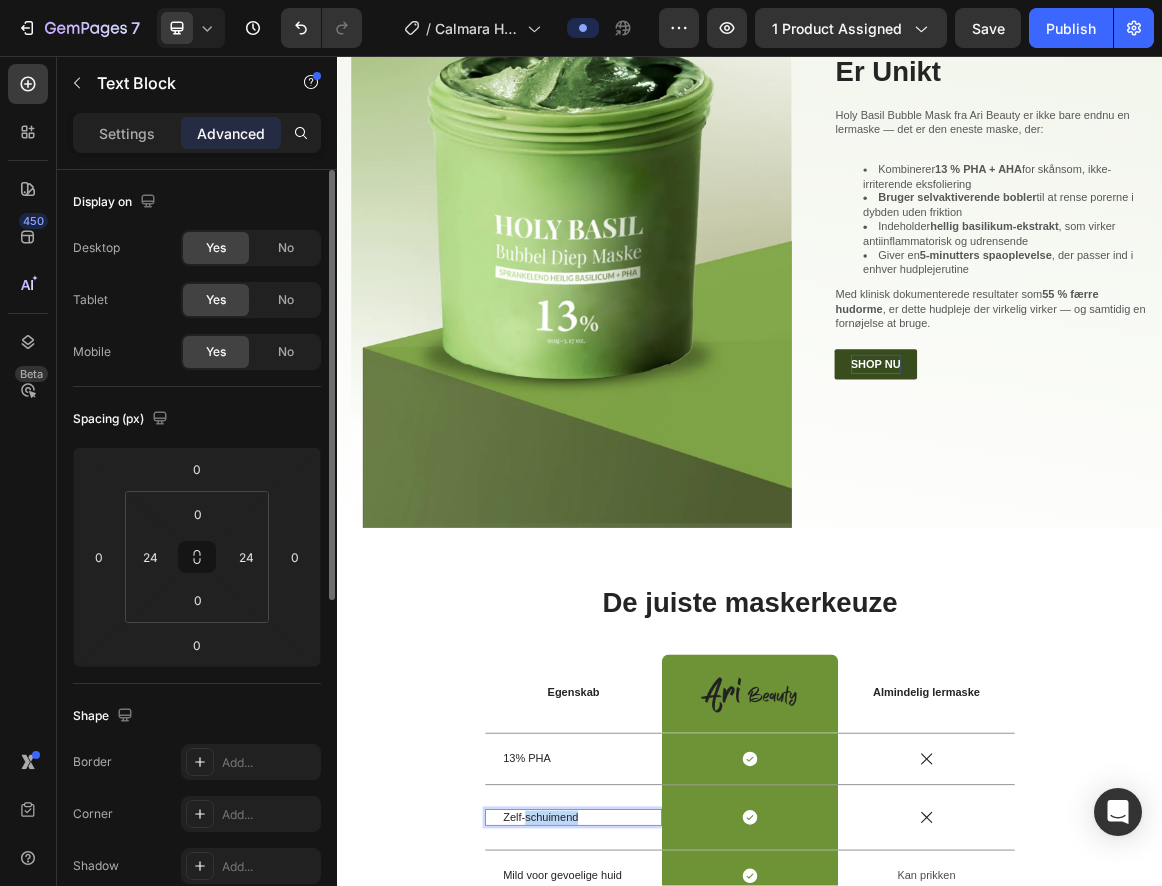 click on "Zelf-schuimend" at bounding box center (680, 1164) 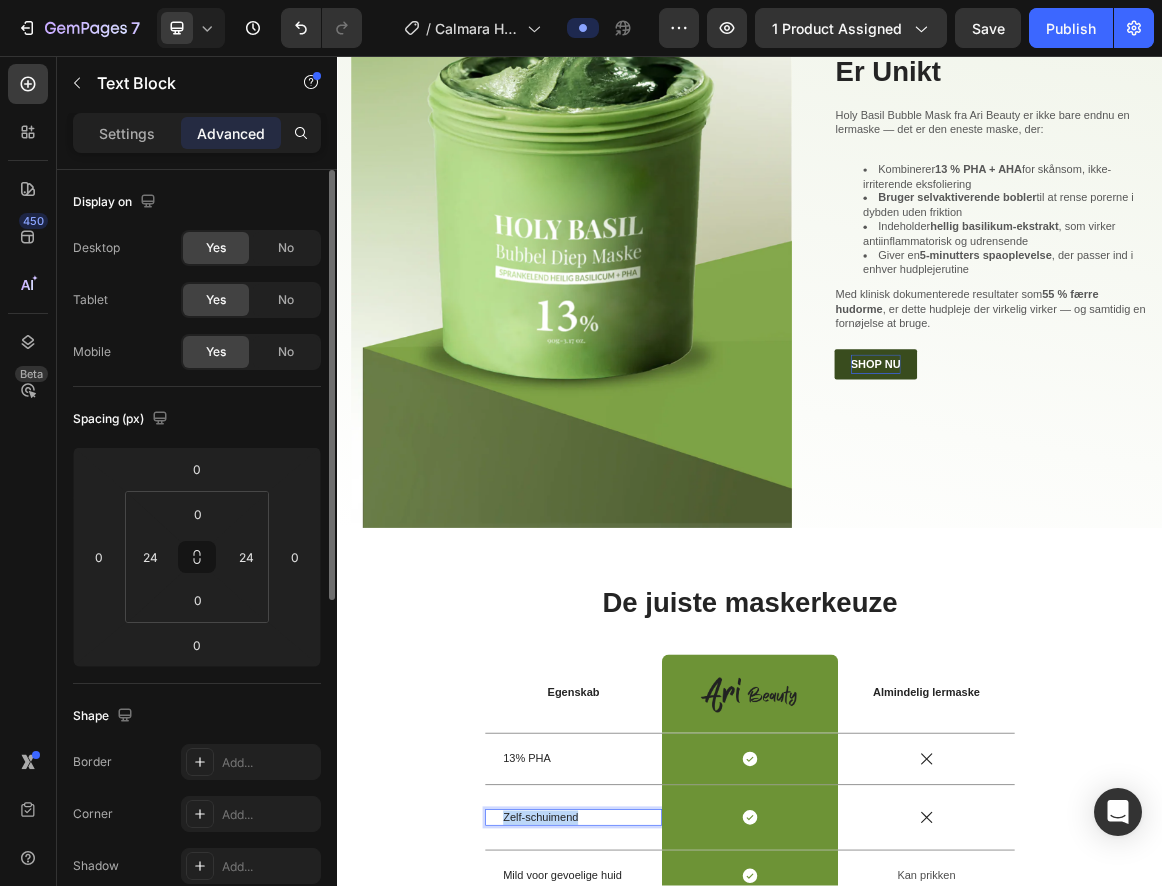 click on "Zelf-schuimend" at bounding box center (680, 1164) 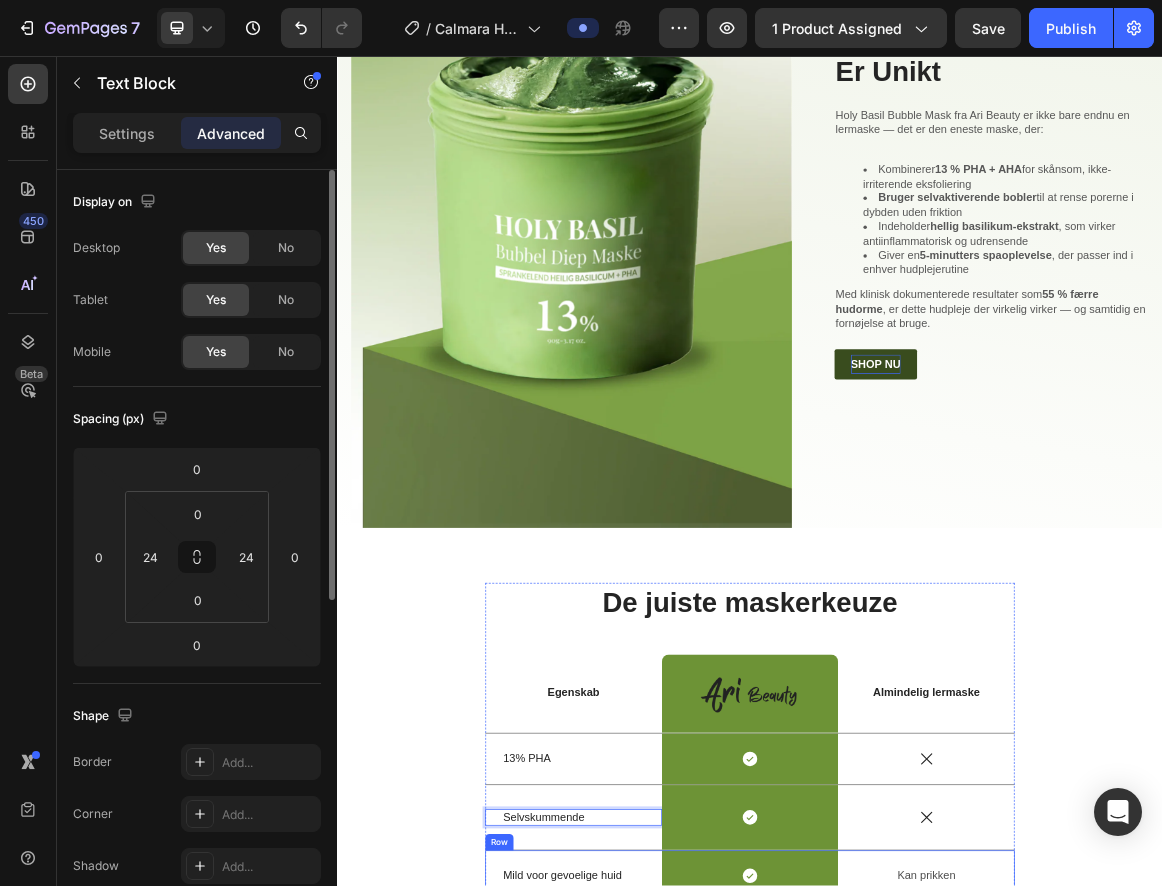 scroll, scrollTop: 3036, scrollLeft: 0, axis: vertical 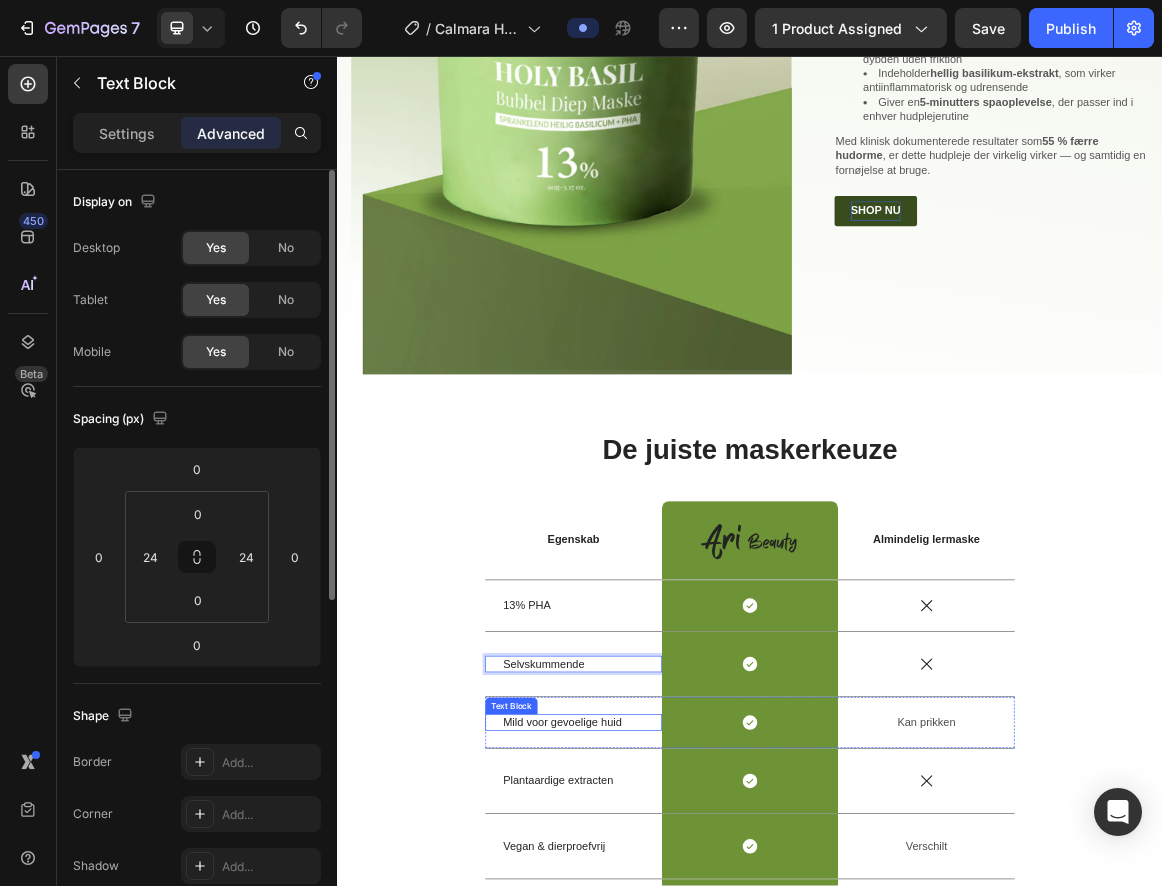 click on "Mild voor gevoelige huid" at bounding box center [680, 1026] 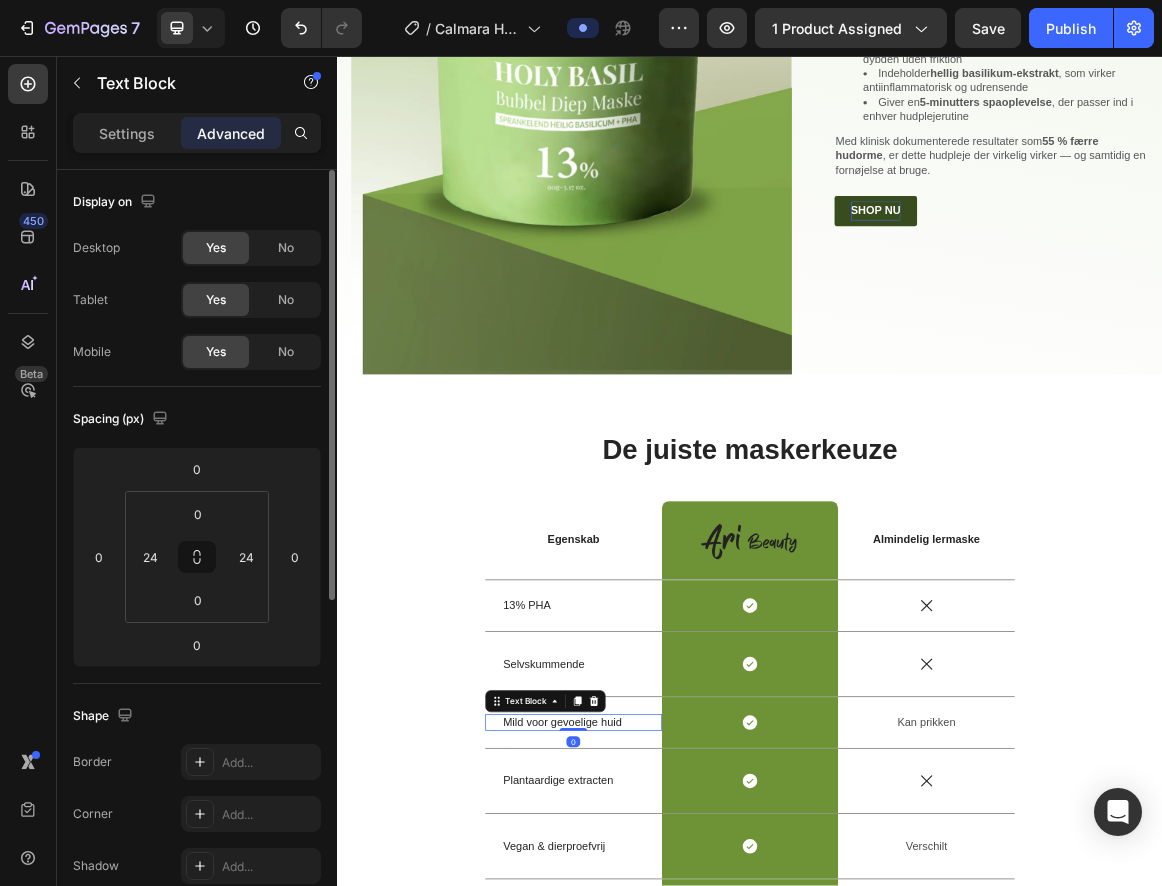 click on "Mild voor gevoelige huid" at bounding box center (680, 1026) 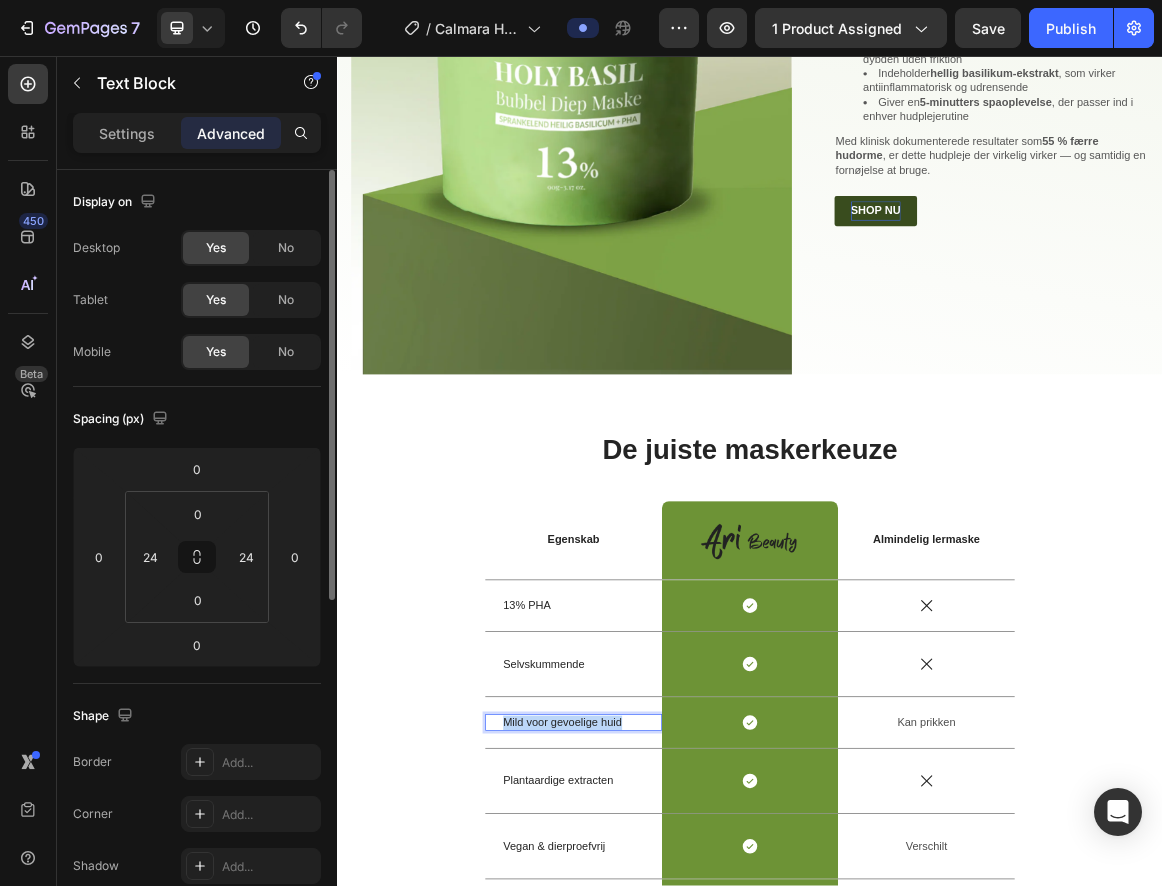 click on "Mild voor gevoelige huid" at bounding box center [680, 1026] 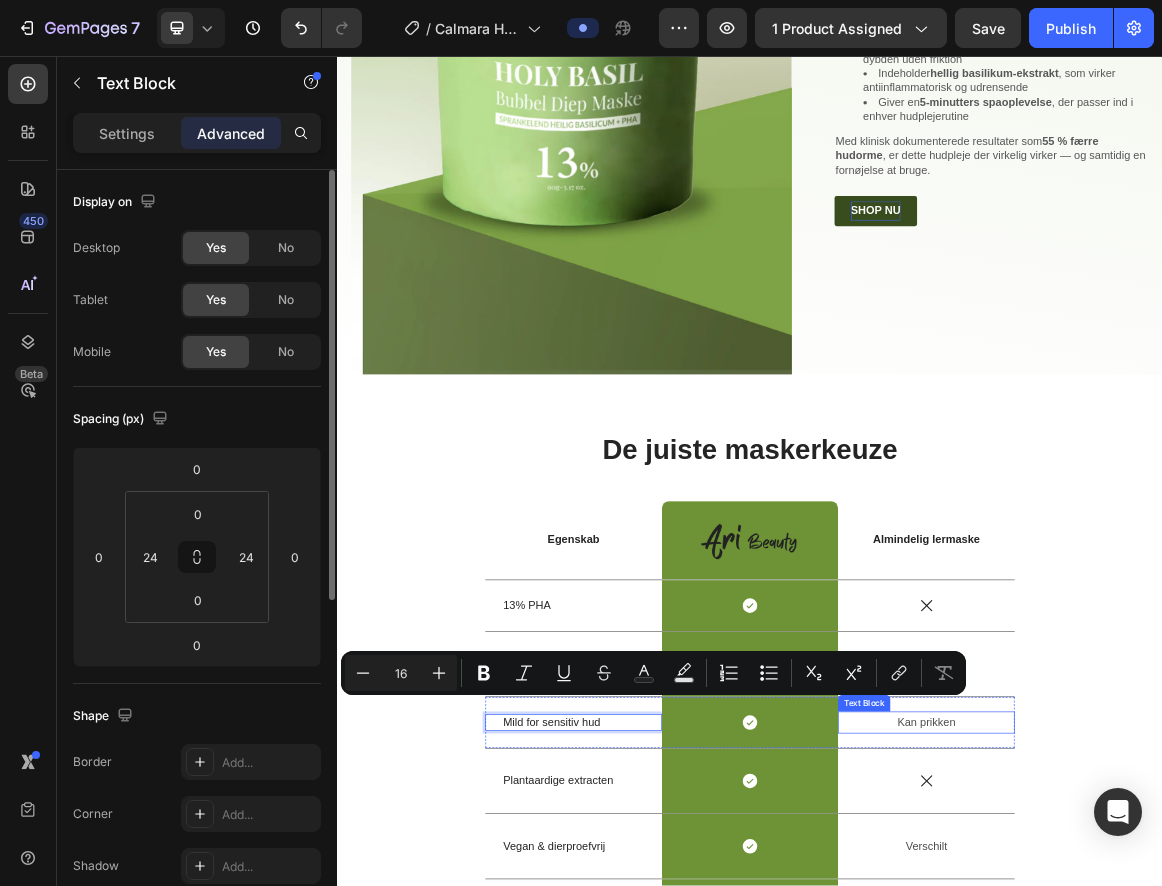 click on "Kan prikken" at bounding box center [1193, 1026] 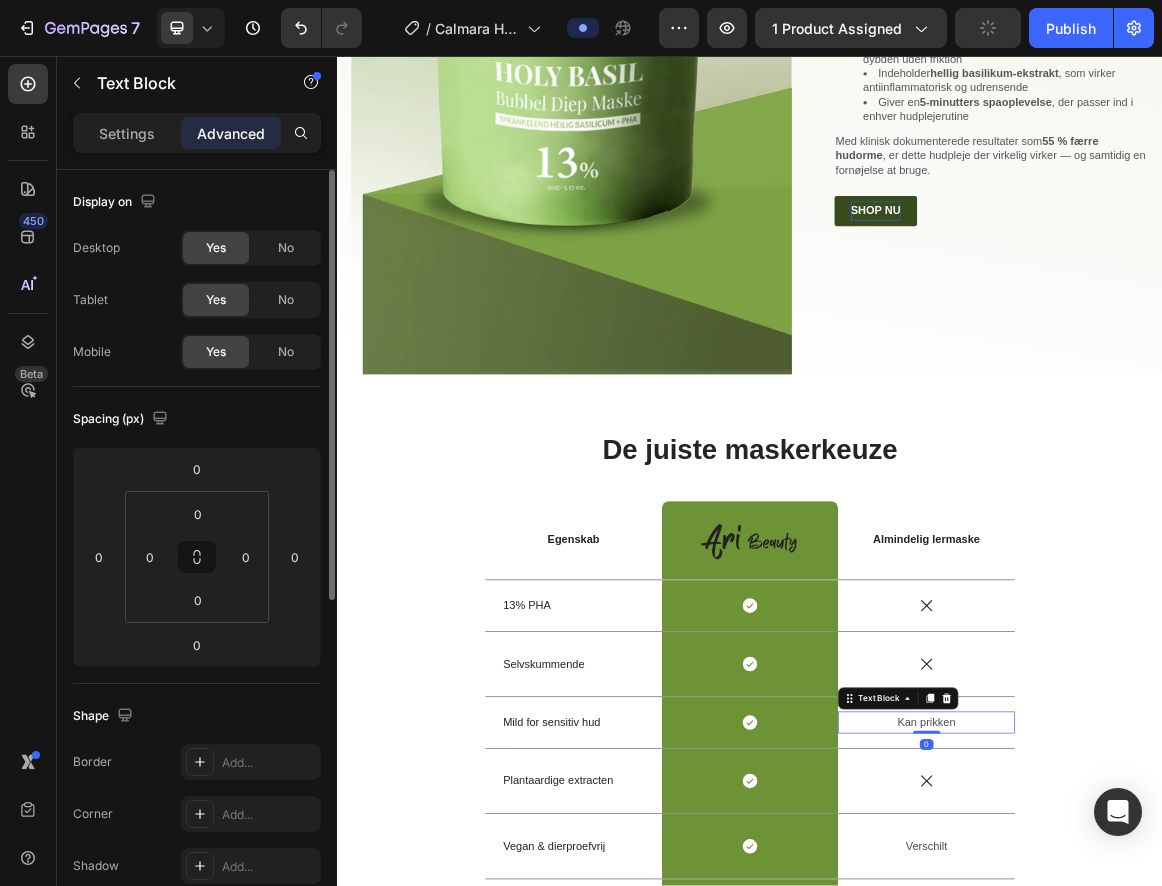 click on "Kan prikken" at bounding box center (1193, 1026) 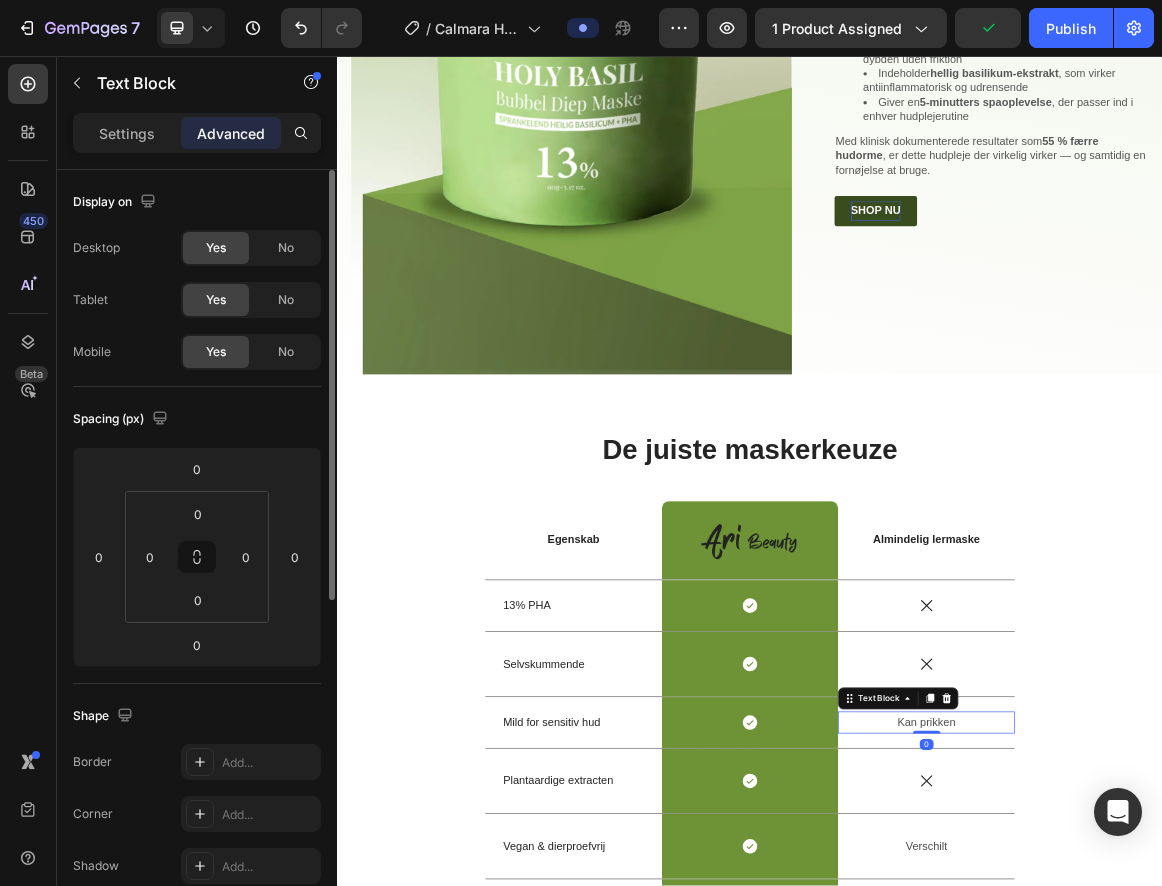 click on "Kan prikken" at bounding box center [1193, 1026] 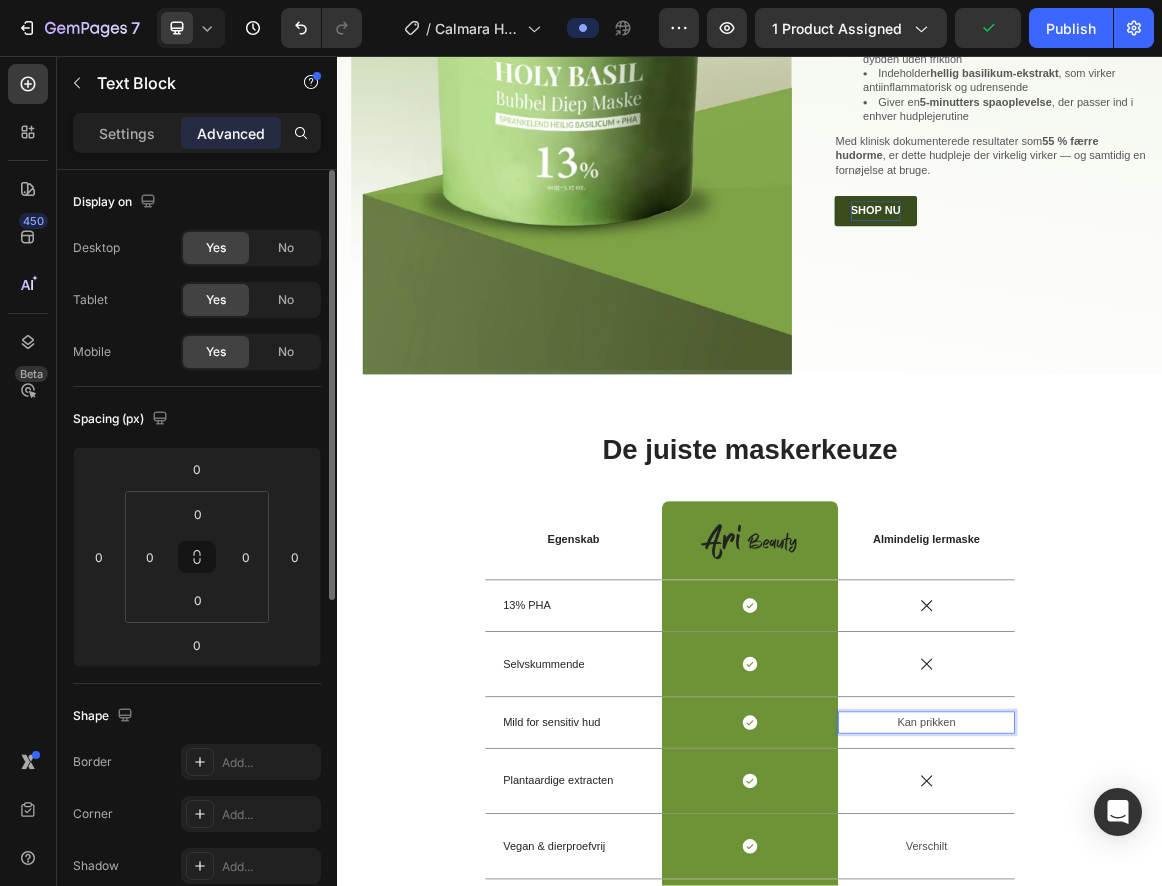 click on "Kan prikken" at bounding box center (1193, 1026) 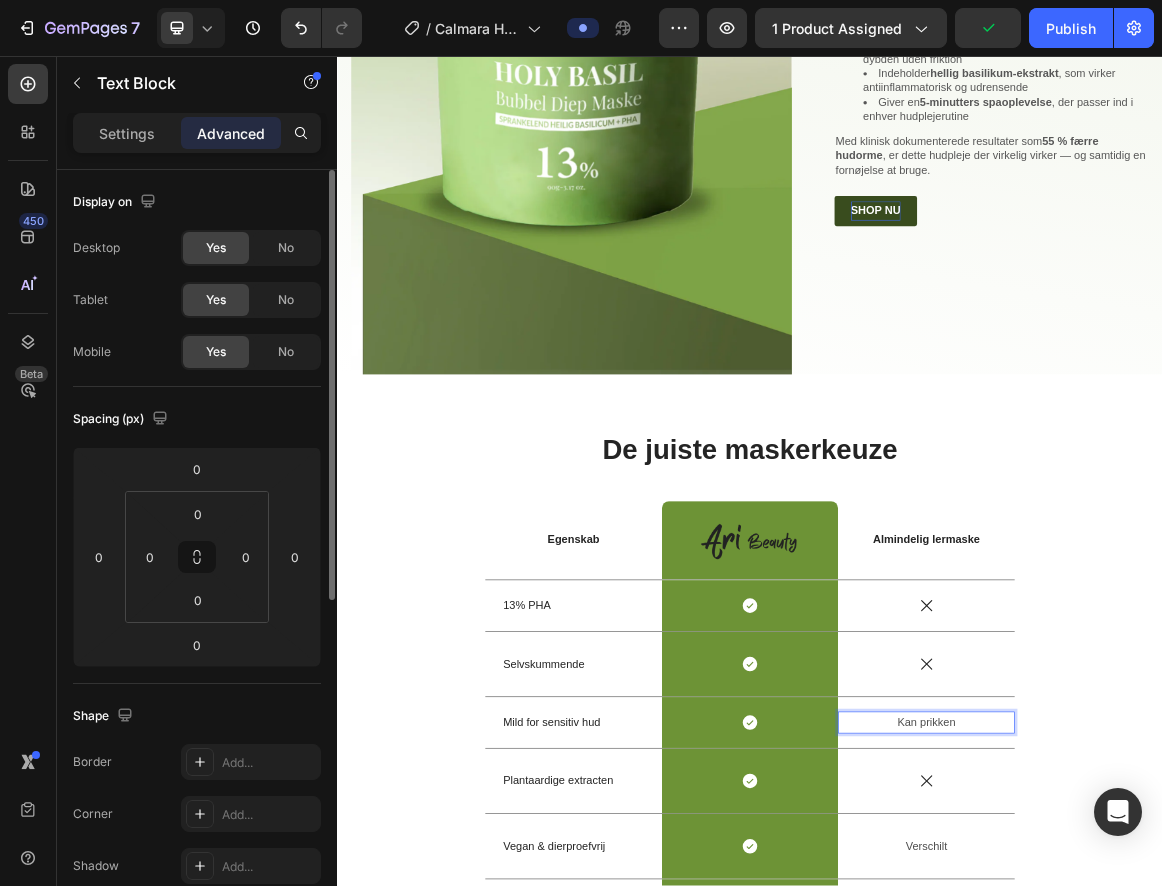 click on "Kan prikken" at bounding box center (1193, 1026) 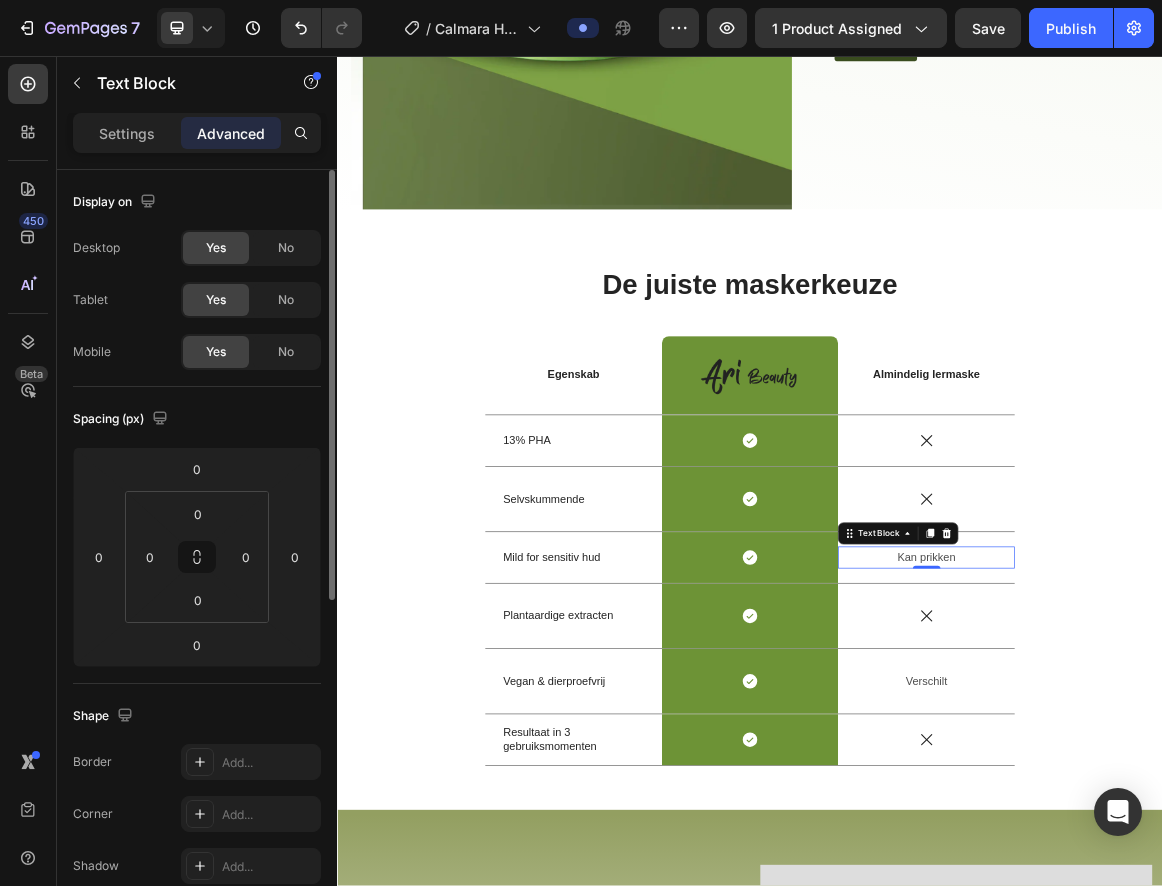 scroll, scrollTop: 3289, scrollLeft: 0, axis: vertical 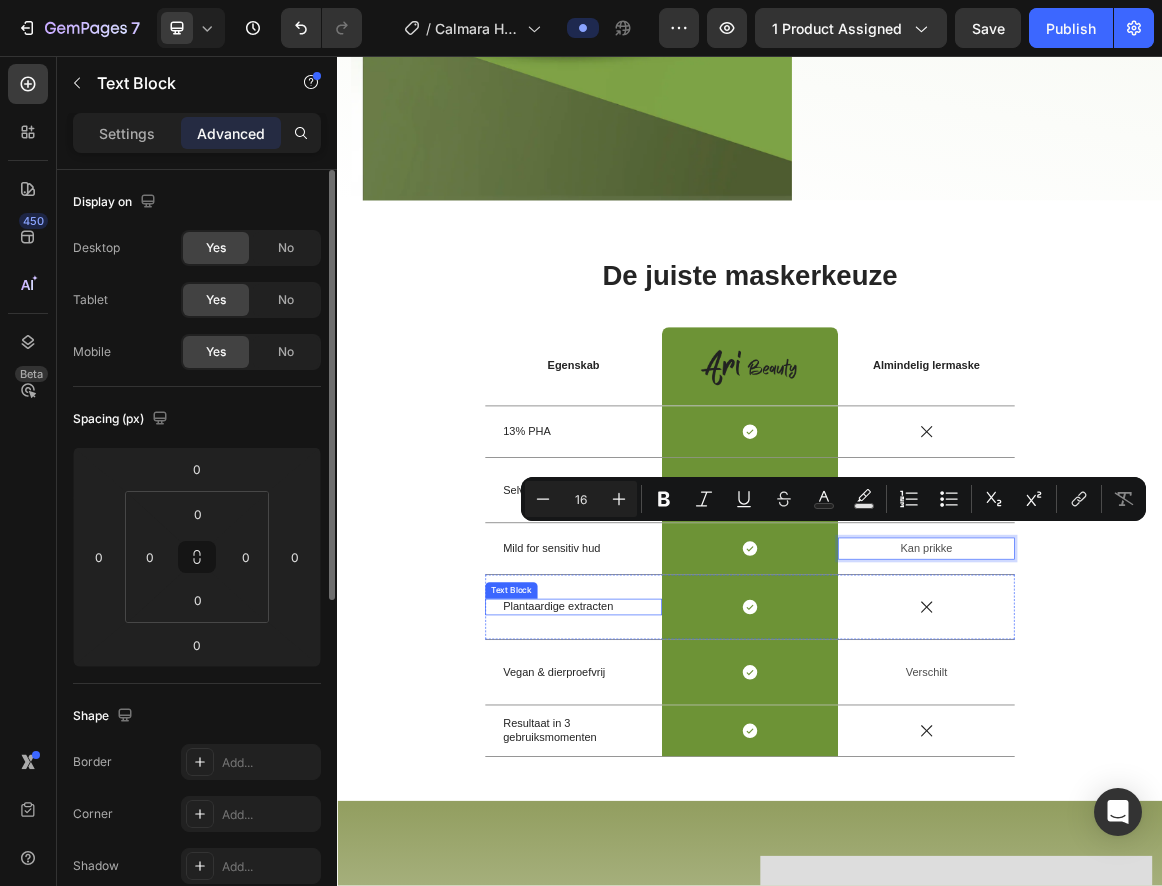 click on "Plantaardige extracten" at bounding box center [680, 858] 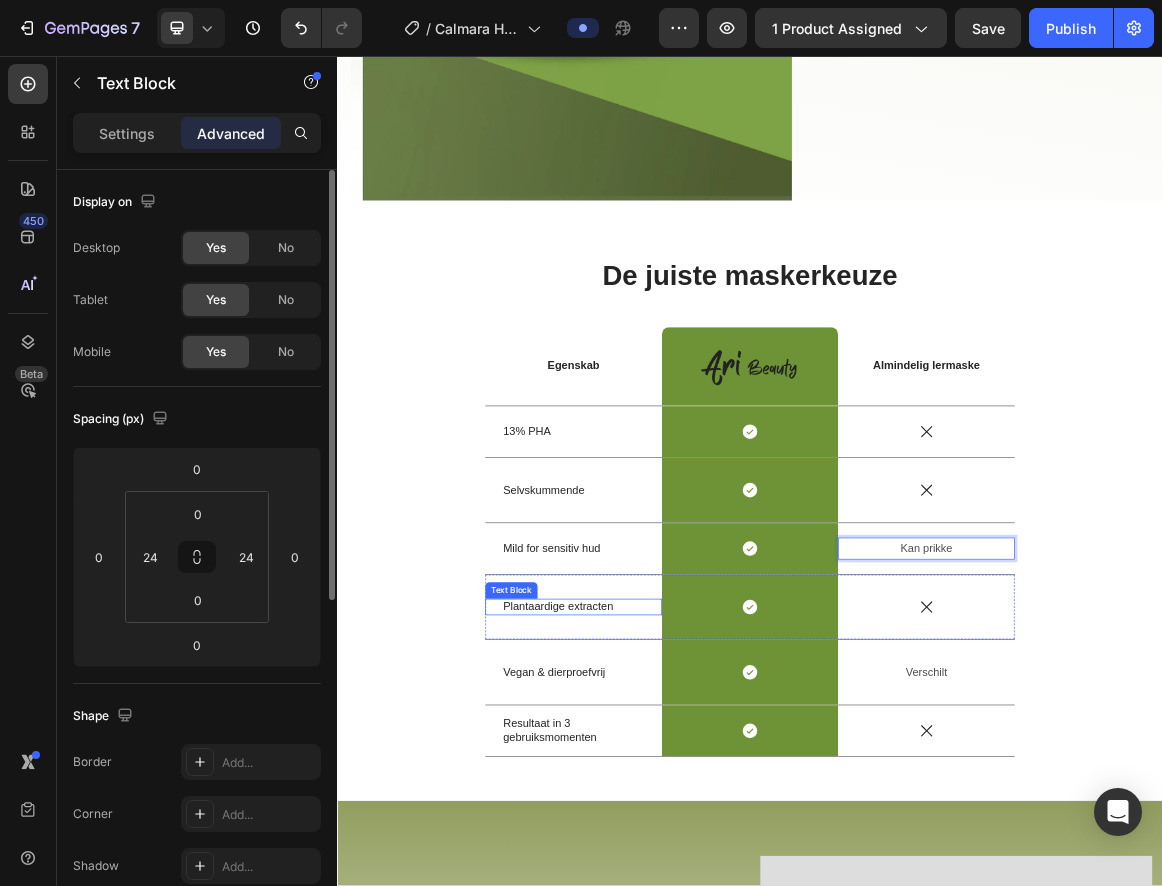 click on "Plantaardige extracten" at bounding box center (680, 858) 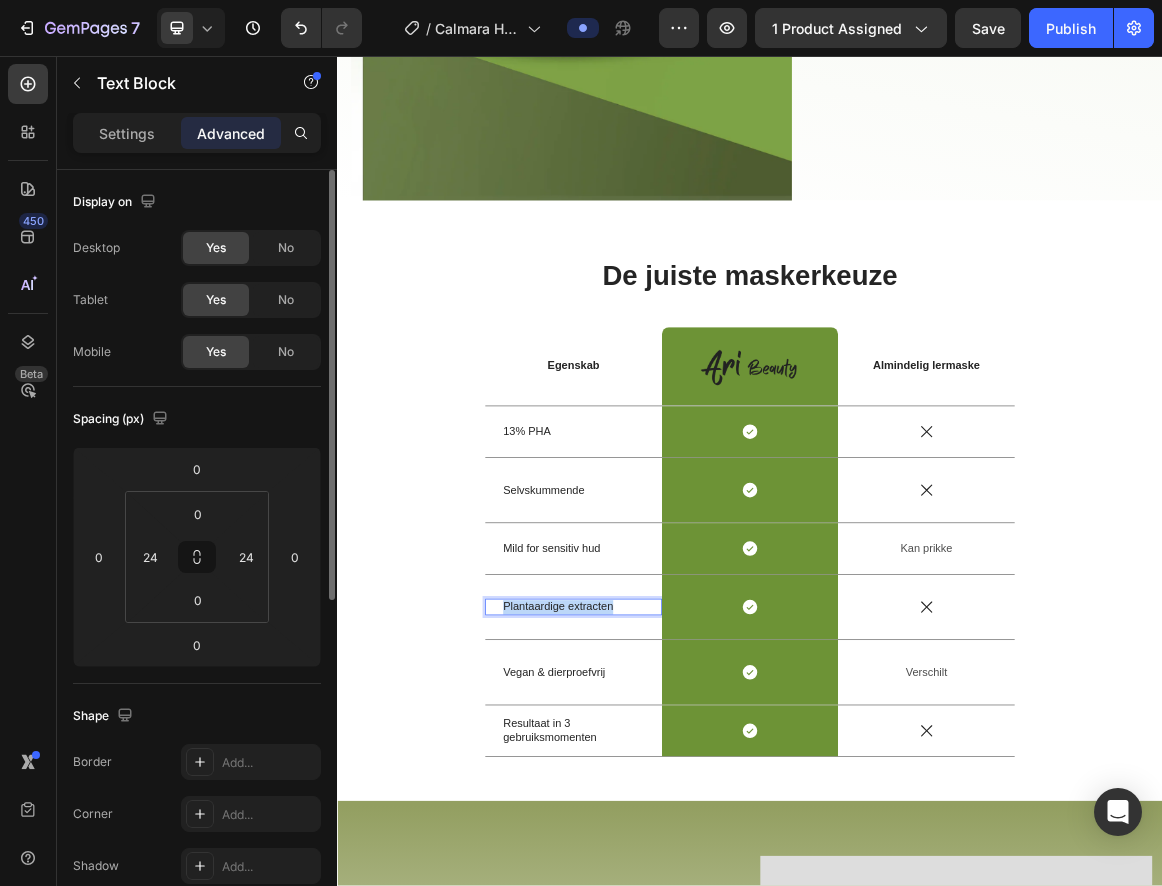 click on "Plantaardige extracten" at bounding box center [680, 858] 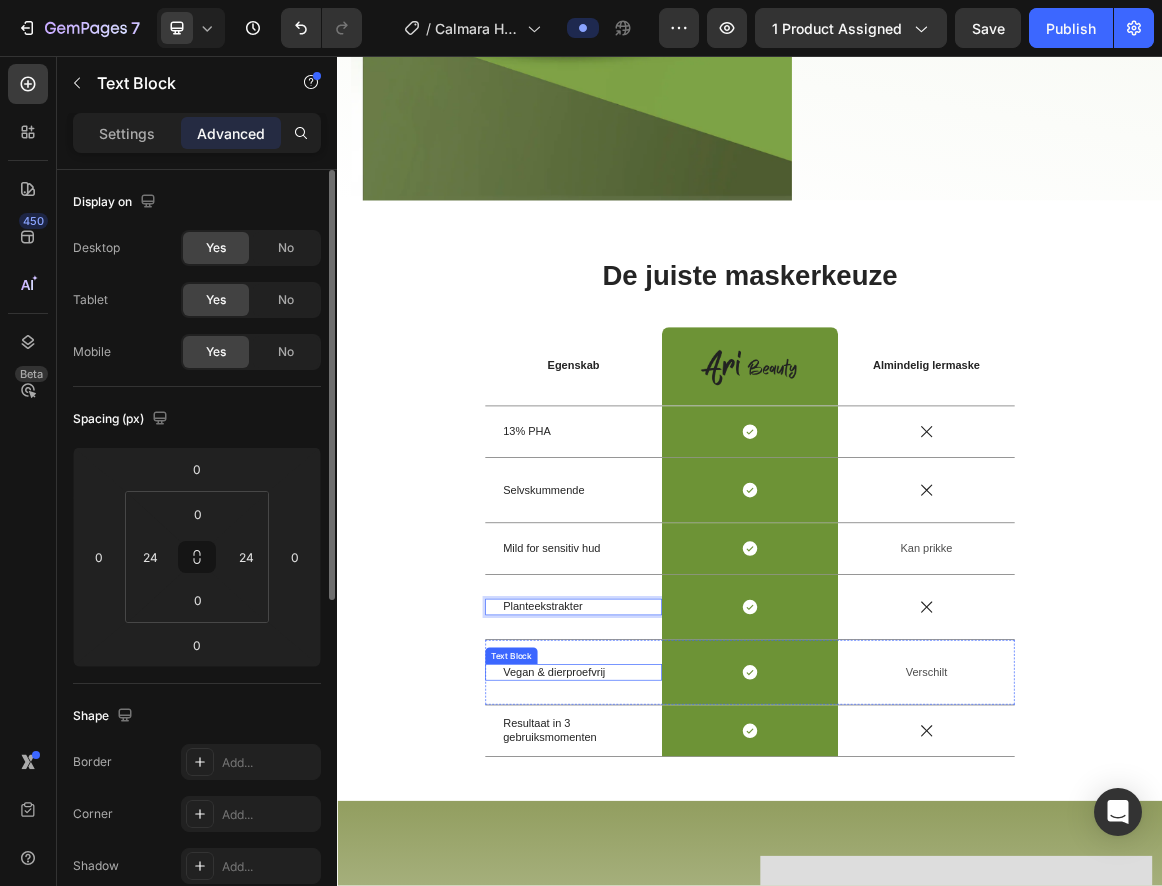 click on "Vegan & dierproefvrij" at bounding box center [680, 953] 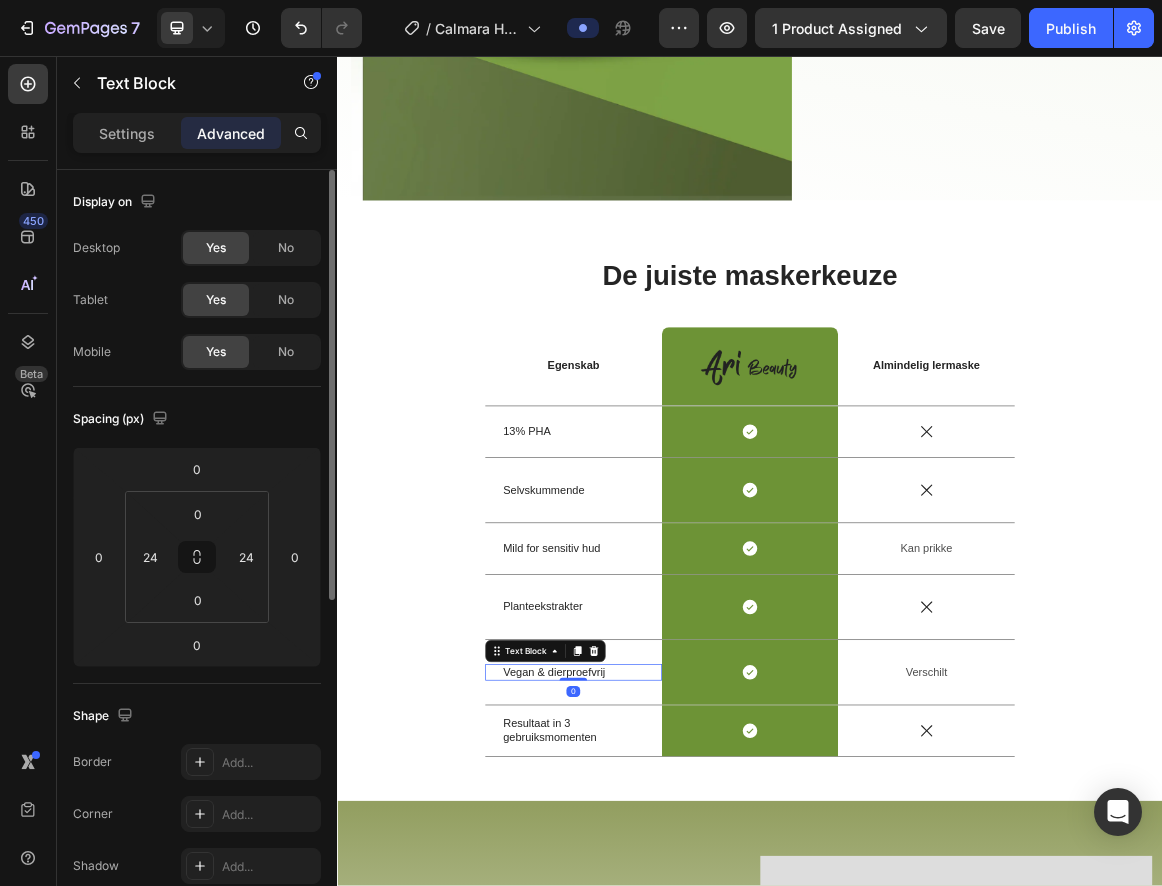 click on "Vegan & dierproefvrij" at bounding box center (680, 953) 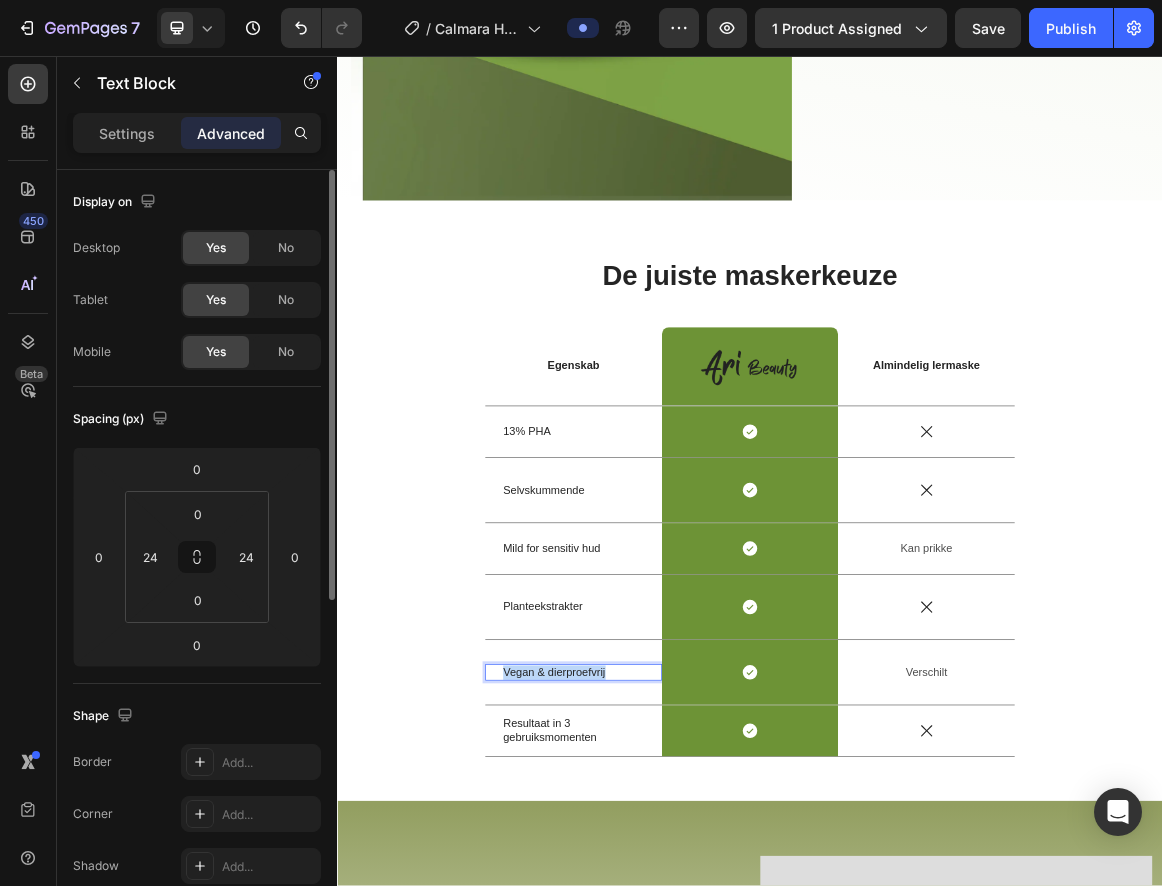 click on "Vegan & dierproefvrij" at bounding box center (680, 953) 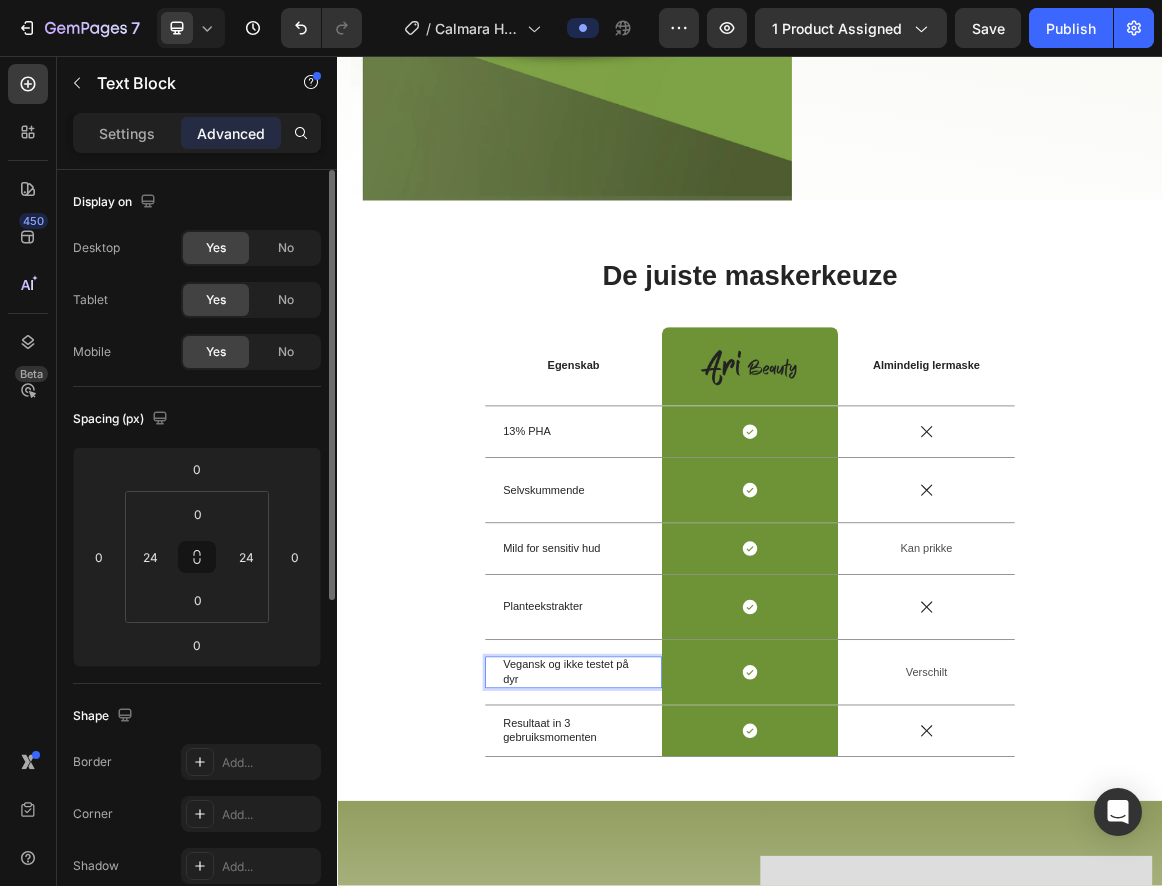 click on "Vegansk og ikke testet på dyr" at bounding box center (680, 953) 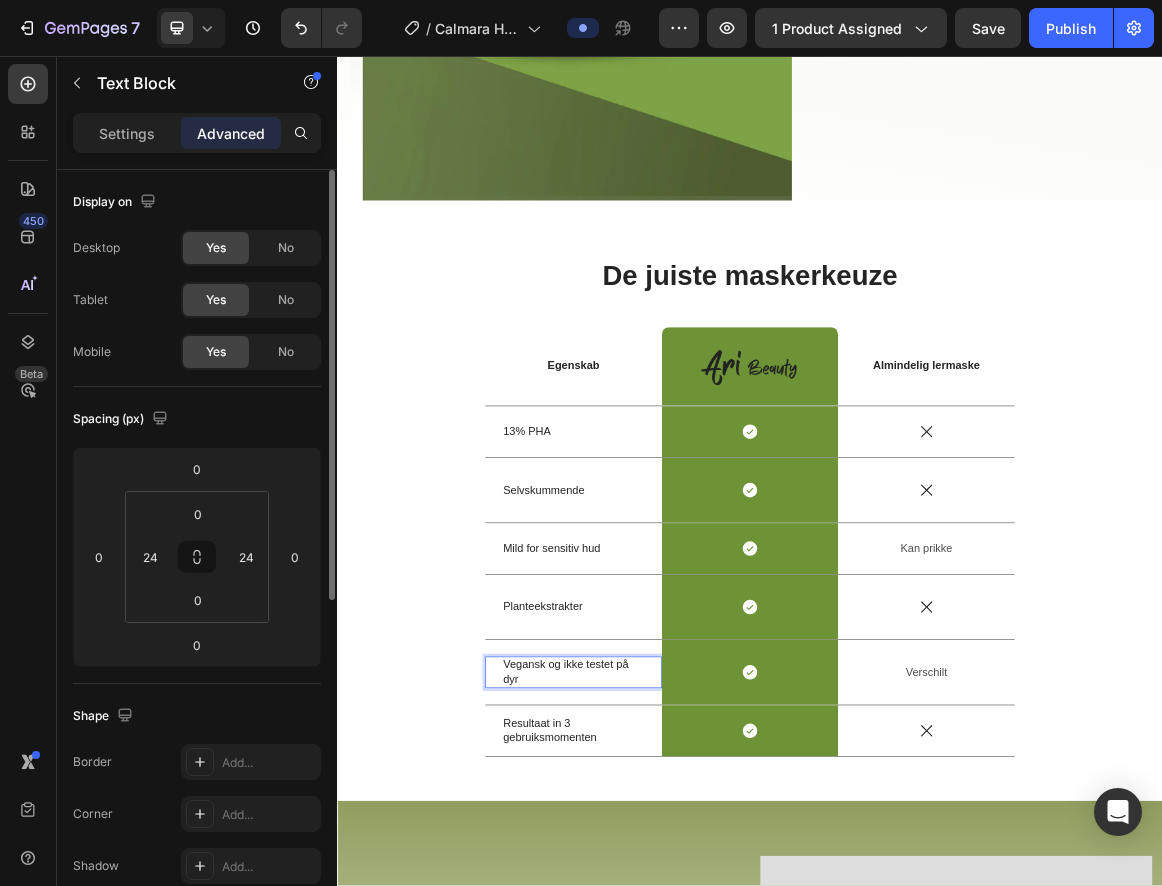 click on "Vegansk og ikke testet på dyr" at bounding box center (680, 953) 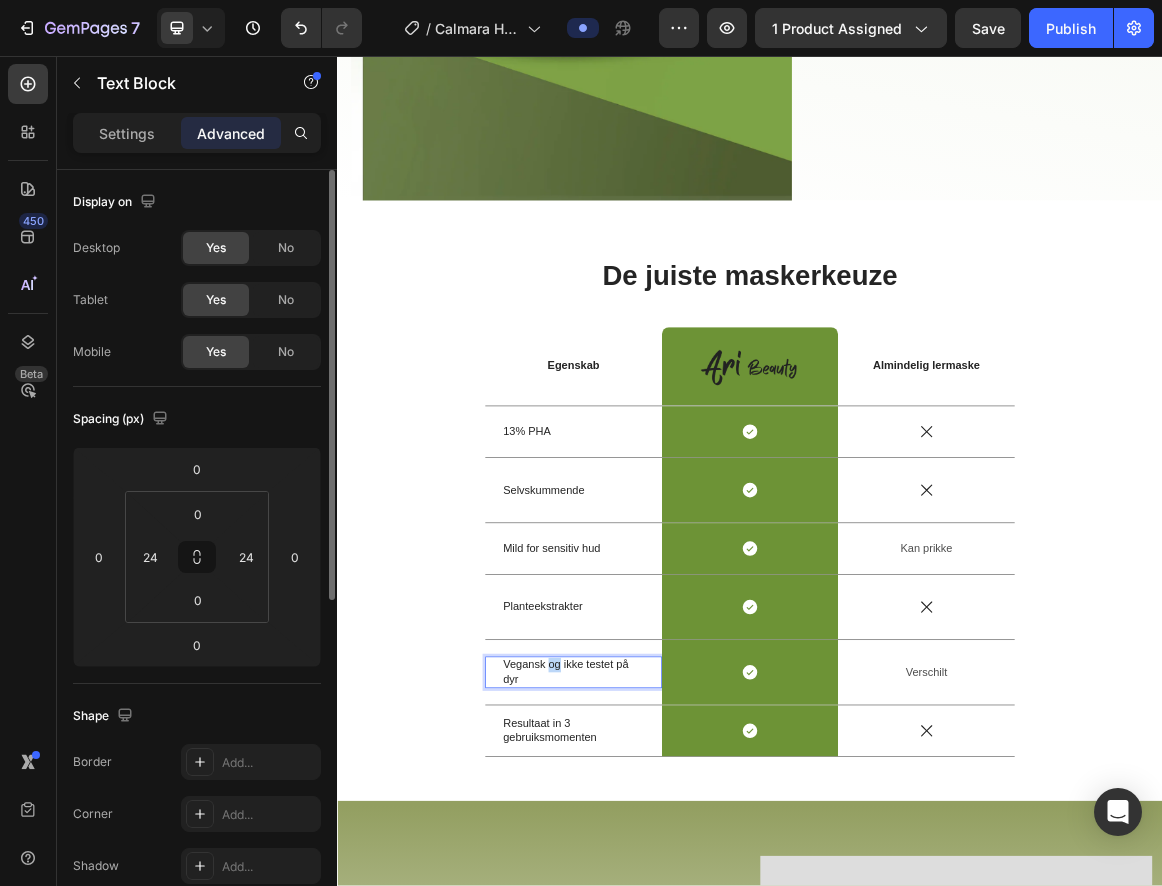 click on "Vegansk og ikke testet på dyr" at bounding box center (680, 953) 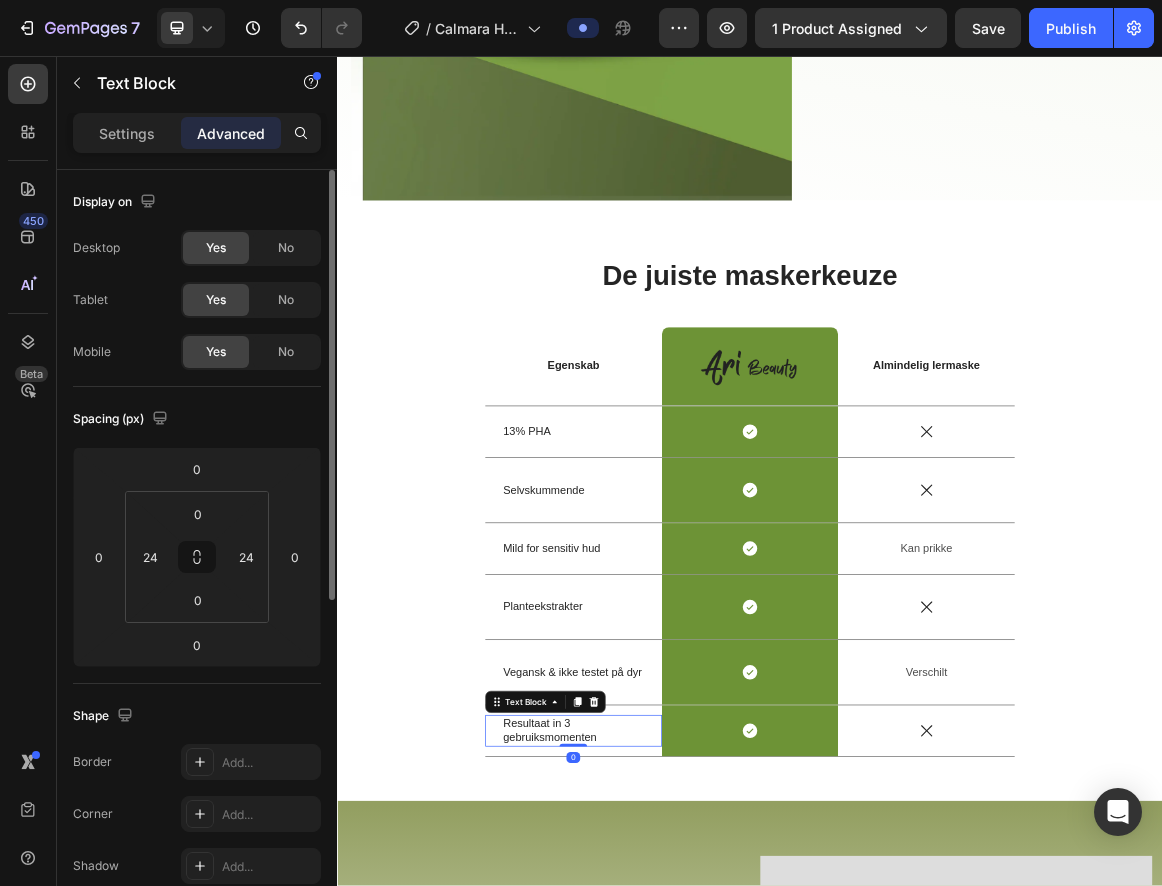 click on "Resultaat in 3 gebruiksmomenten" at bounding box center (680, 1038) 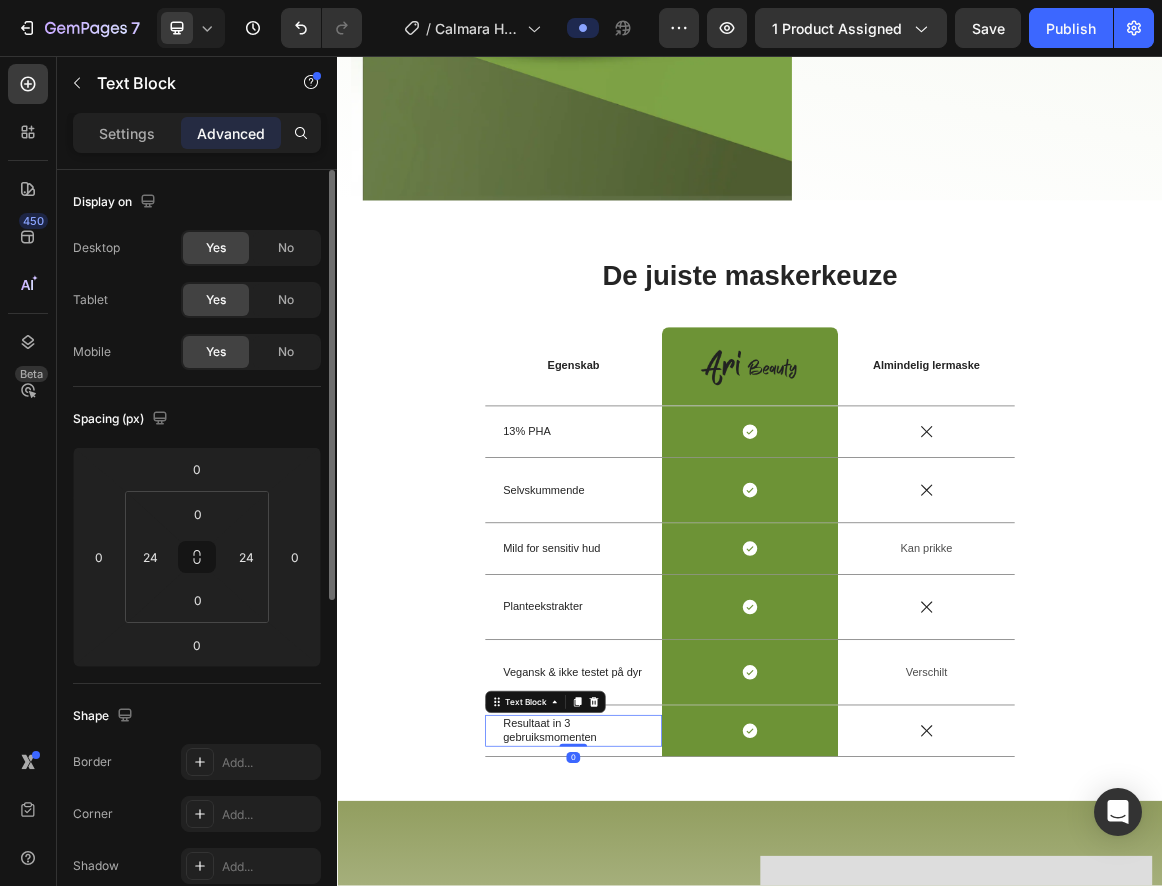 click on "Resultaat in 3 gebruiksmomenten" at bounding box center (680, 1038) 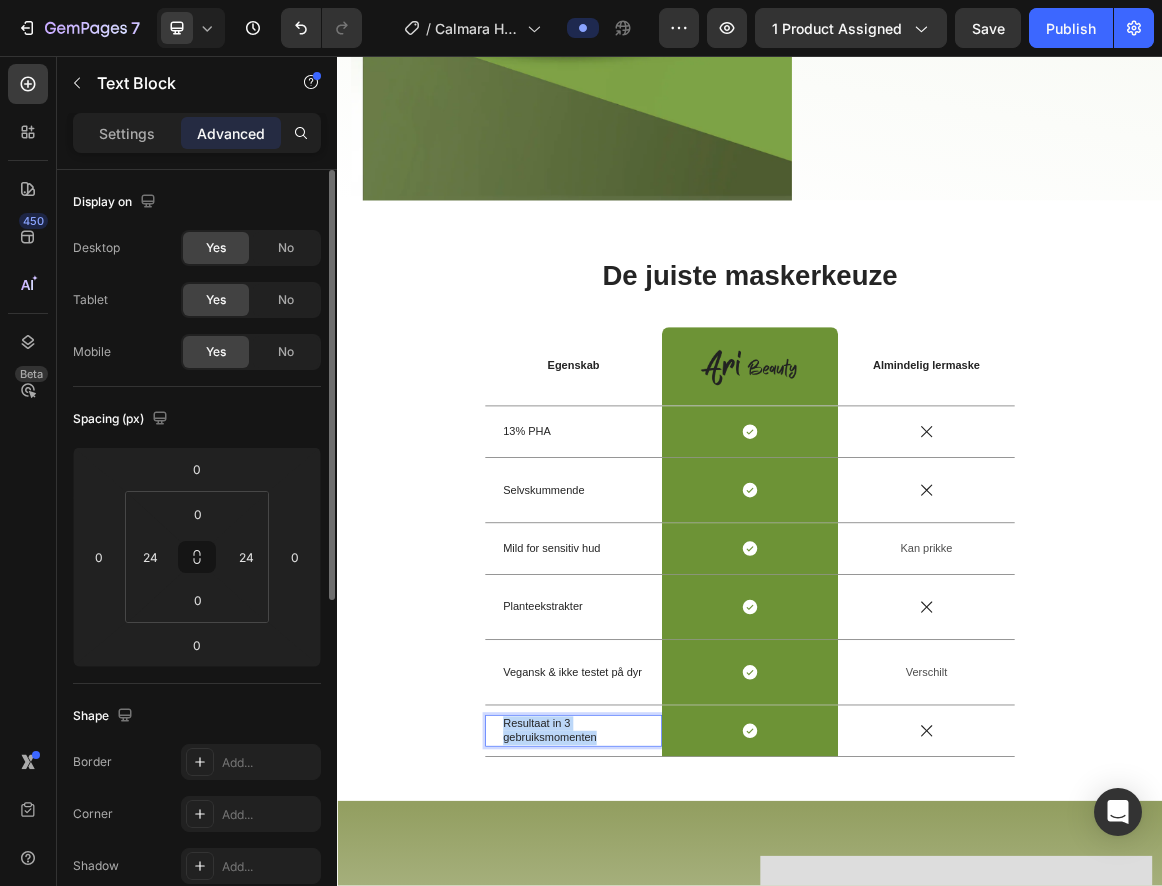 click on "Resultaat in 3 gebruiksmomenten" at bounding box center [680, 1038] 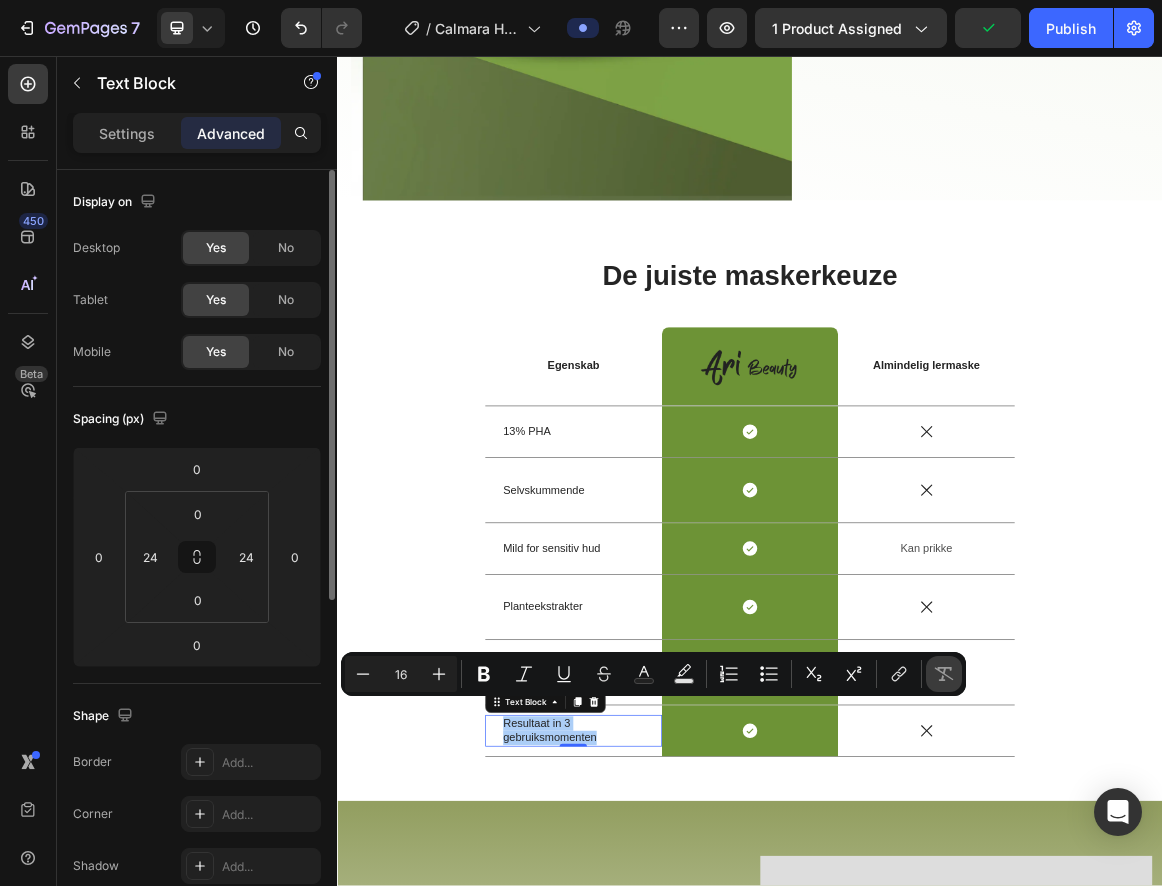 click on "Remove Format" at bounding box center [944, 674] 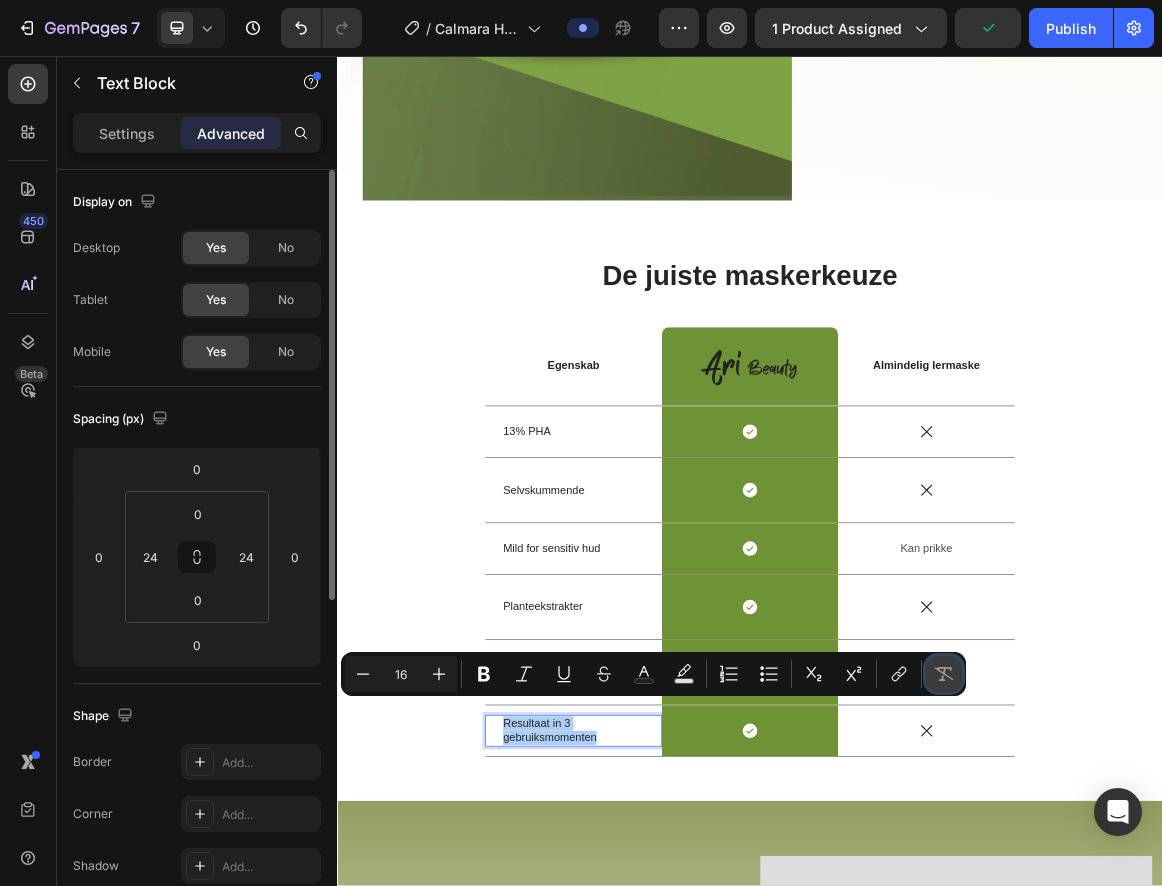 click on "Remove Format" at bounding box center [944, 674] 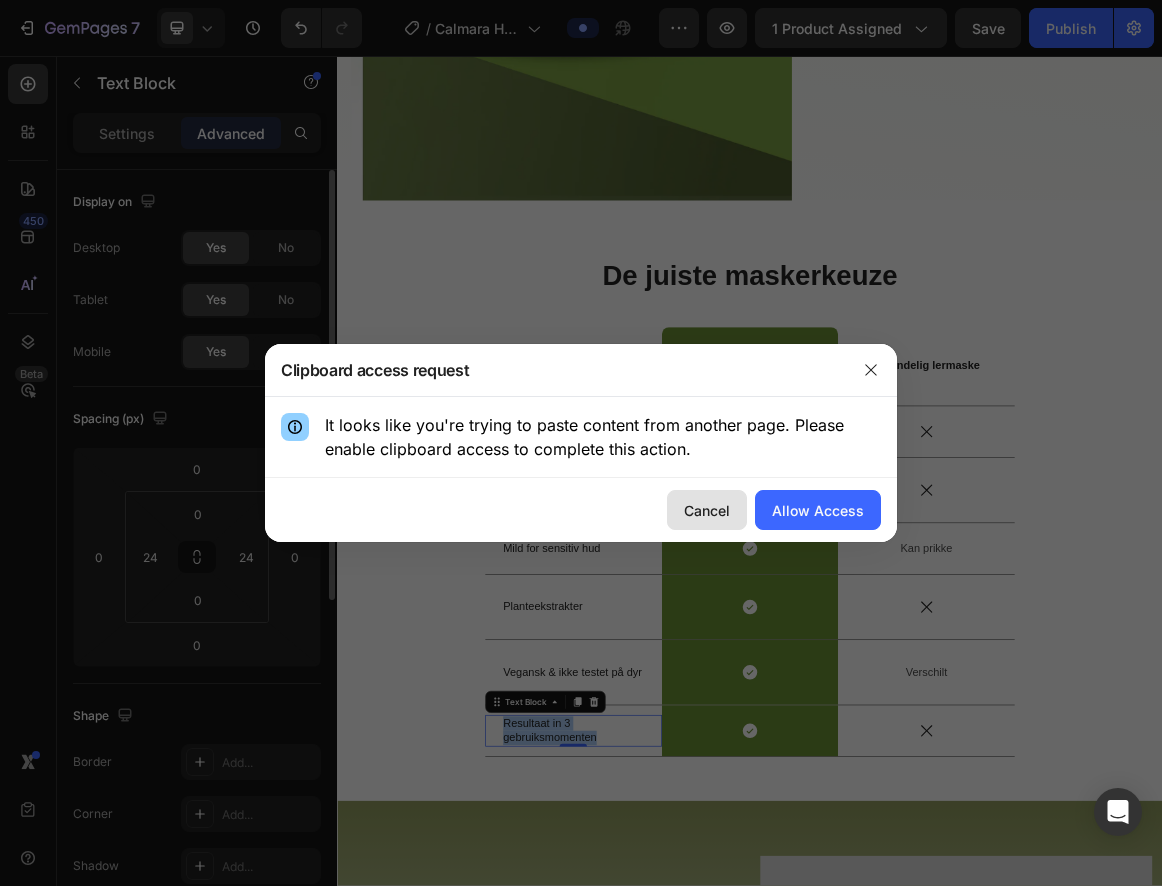 click on "Cancel" 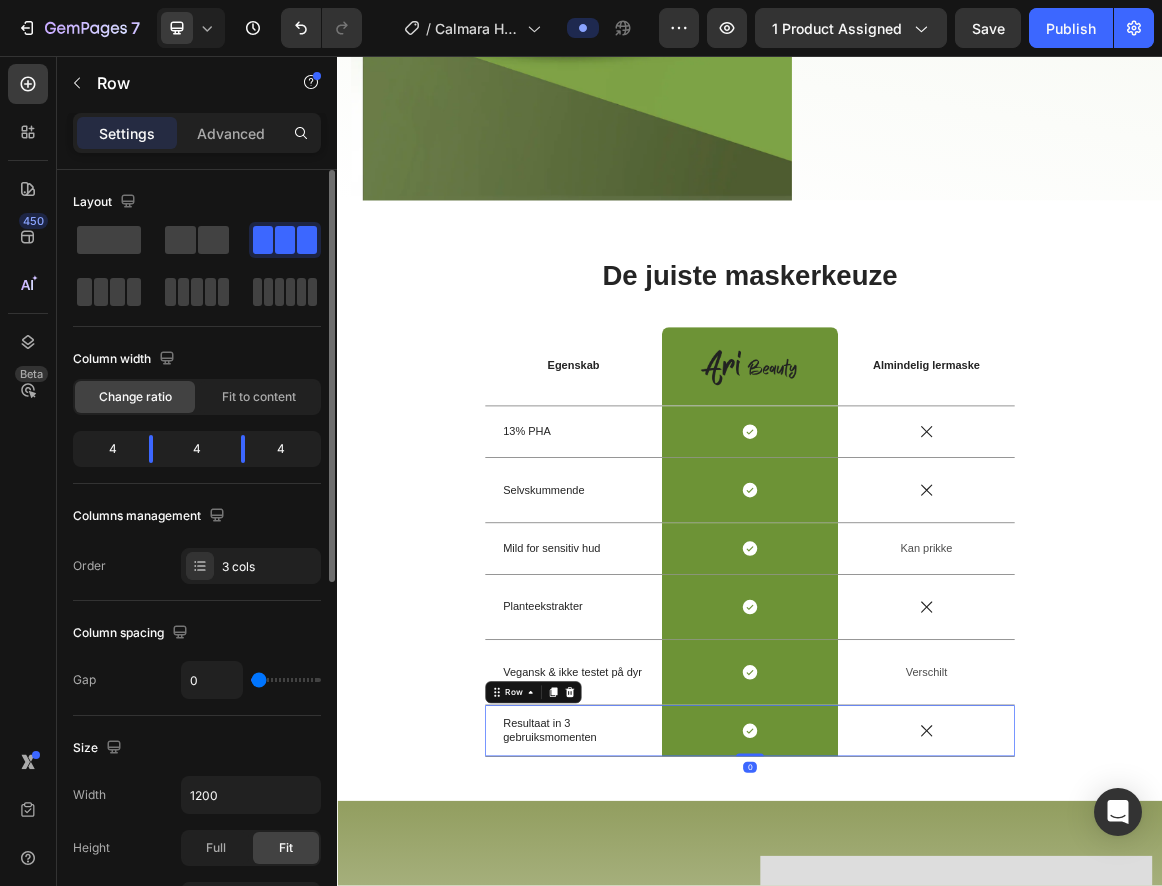 click on "Resultaat in 3 gebruiksmomenten Text Block" at bounding box center [680, 1038] 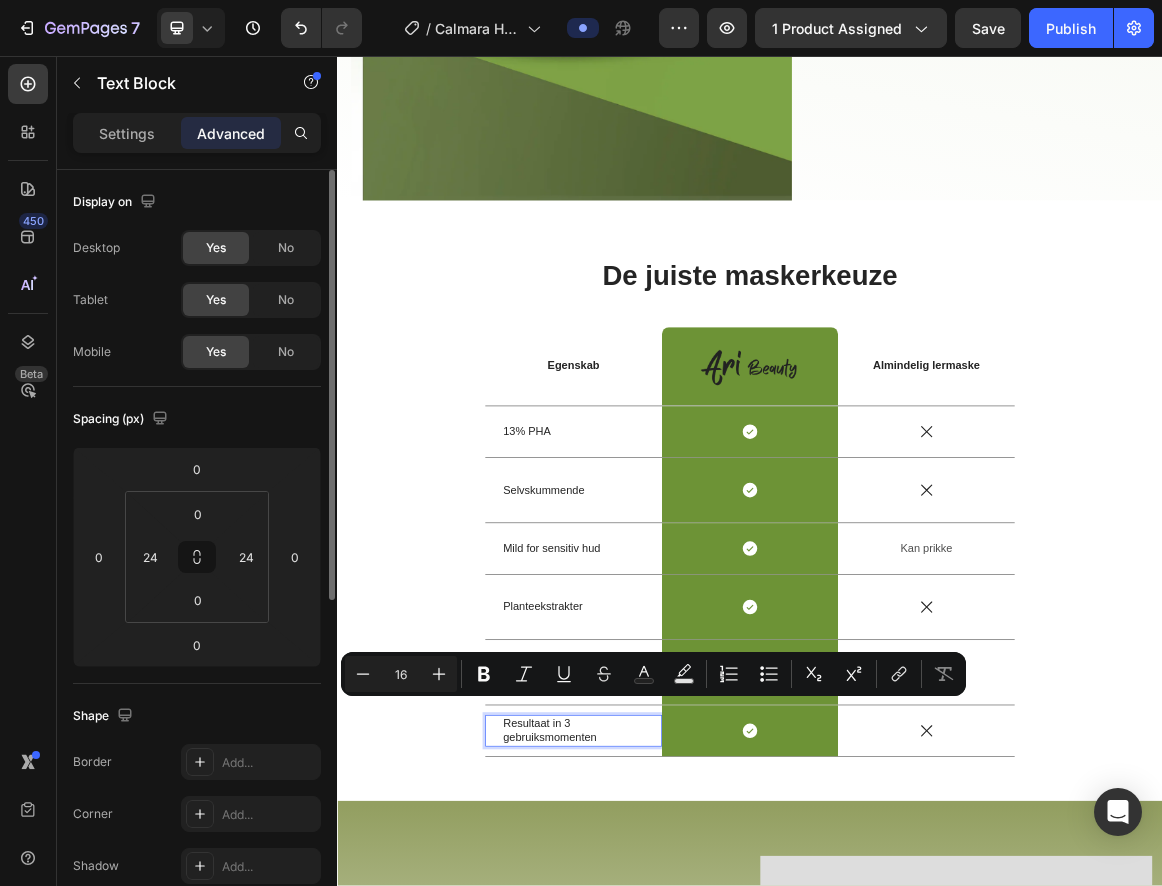 scroll, scrollTop: 3275, scrollLeft: 0, axis: vertical 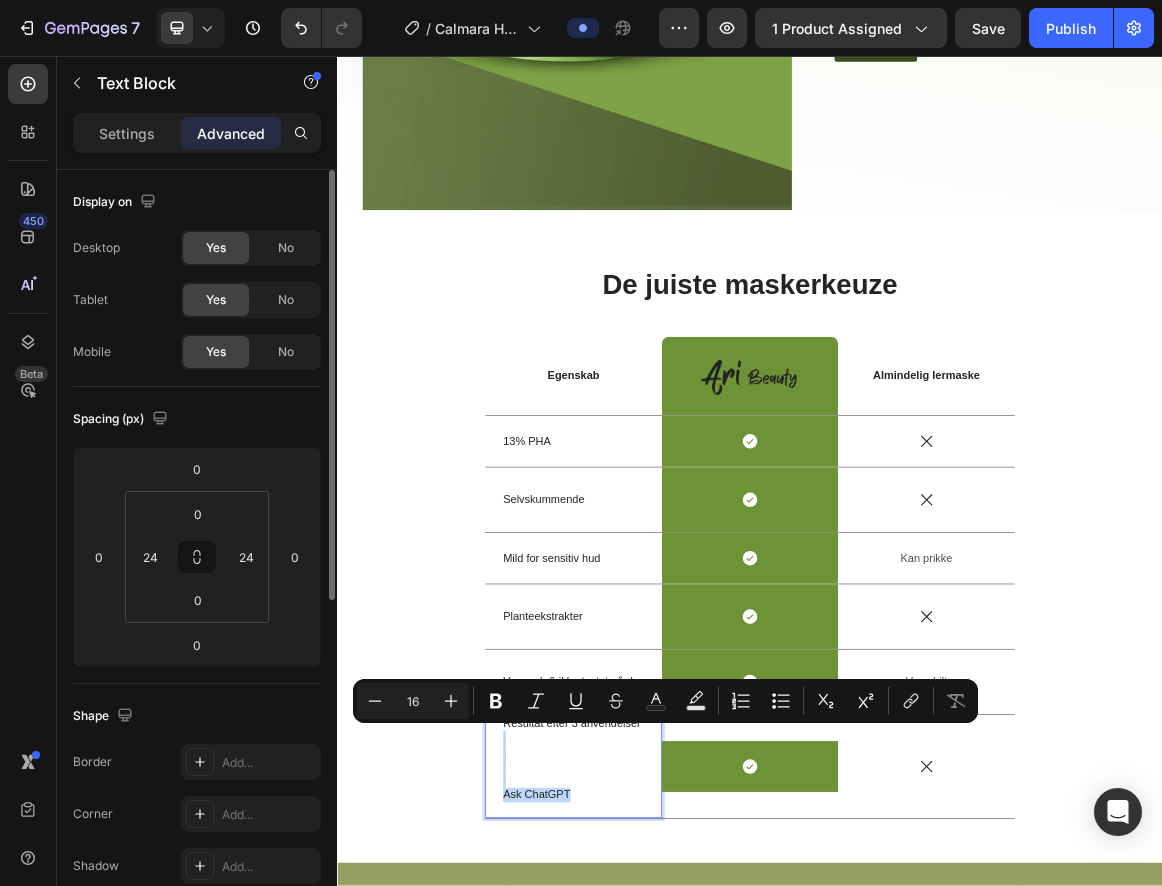 drag, startPoint x: 665, startPoint y: 1114, endPoint x: 551, endPoint y: 1027, distance: 143.40501 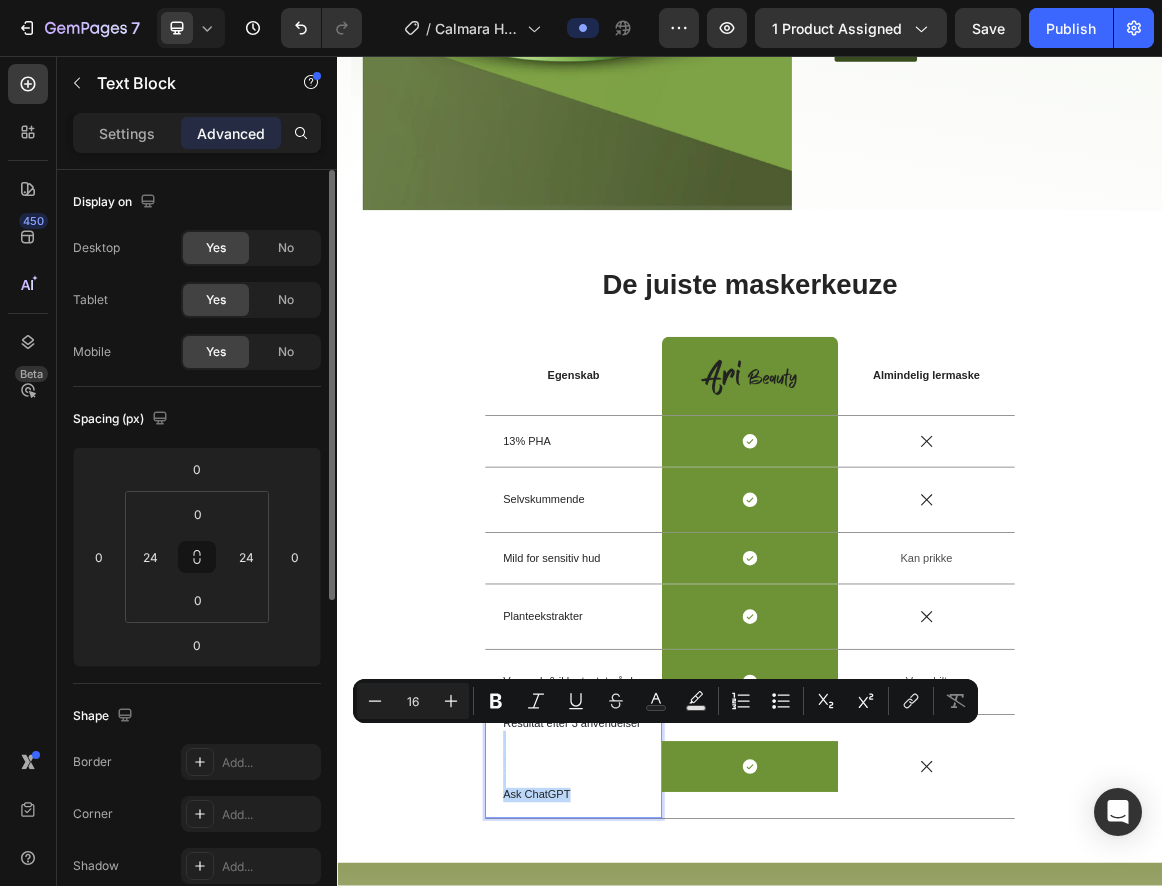 click on "Resultat efter 3 anvendelser Ask ChatGPT Text Block   0" at bounding box center [680, 1090] 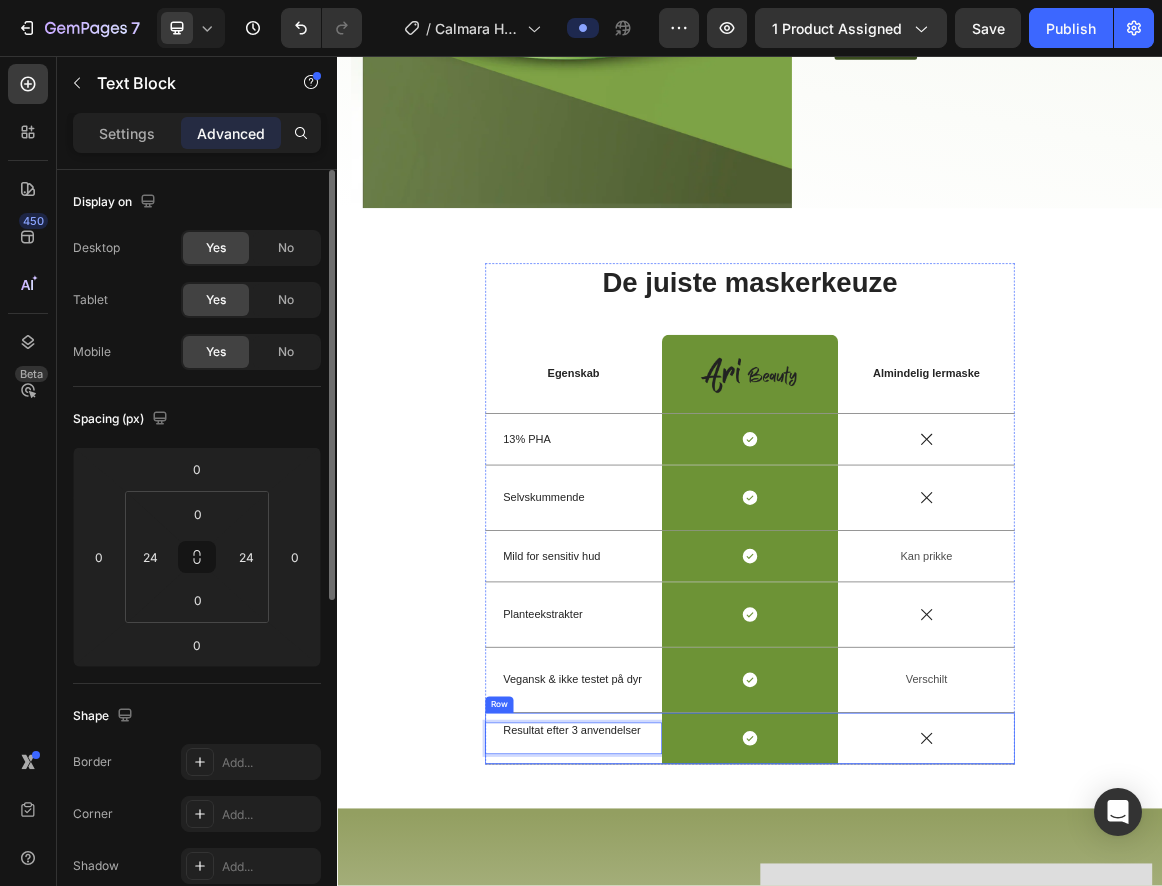 scroll, scrollTop: 3289, scrollLeft: 0, axis: vertical 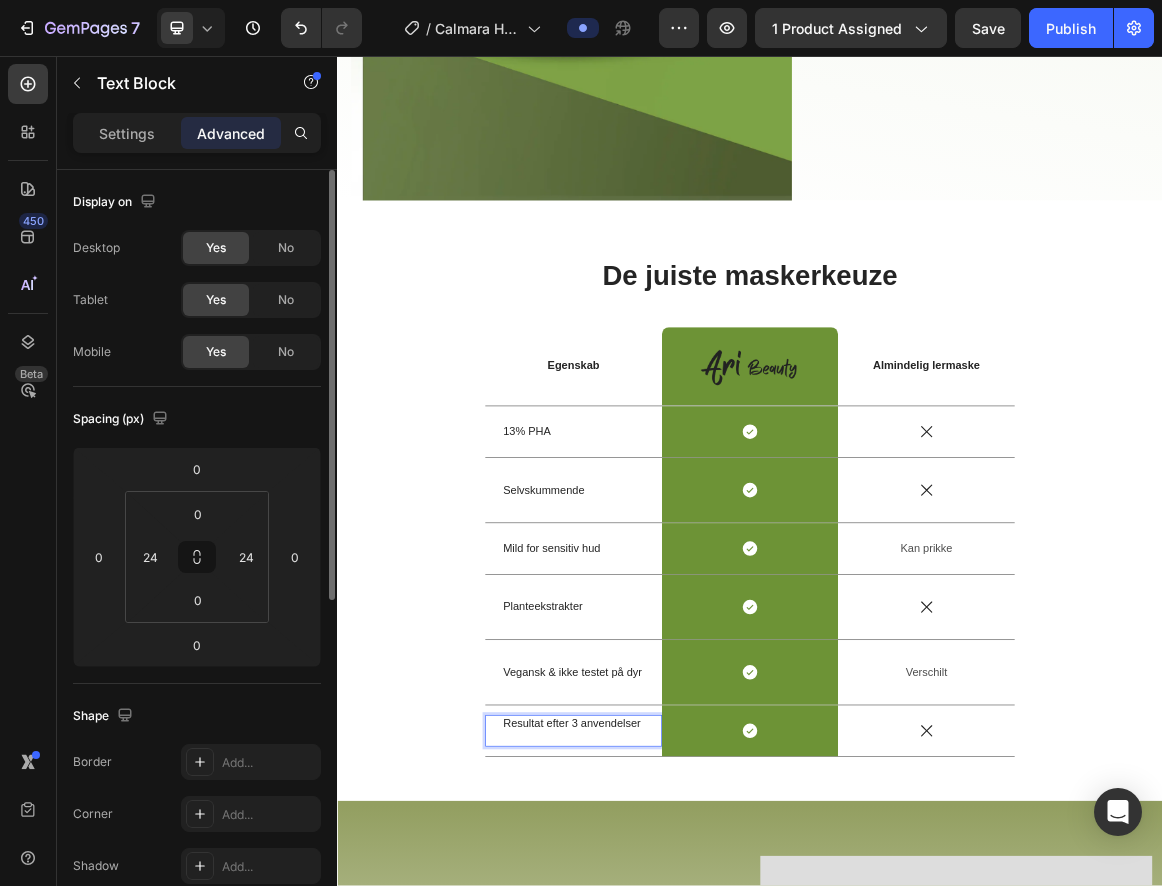 click on "Resultat efter 3 anvendelser" at bounding box center (680, 1038) 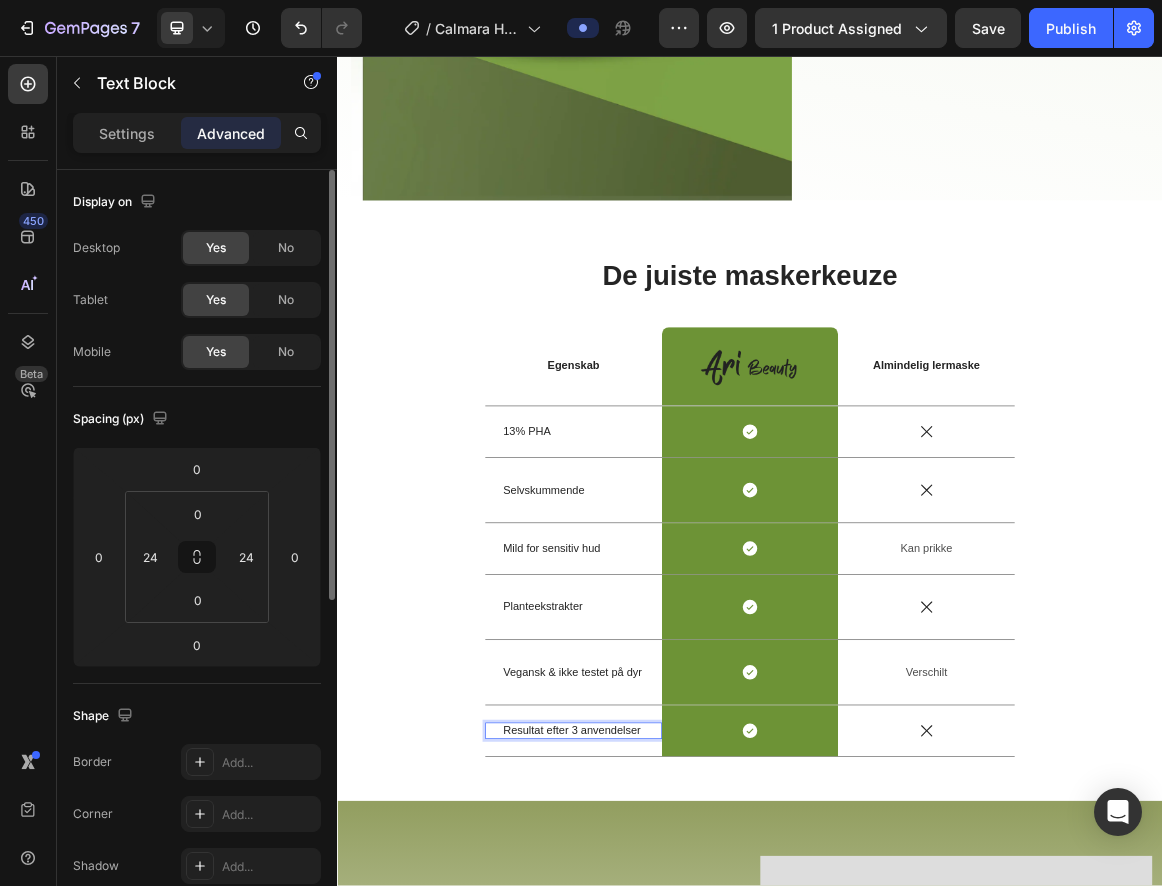 scroll, scrollTop: 3299, scrollLeft: 0, axis: vertical 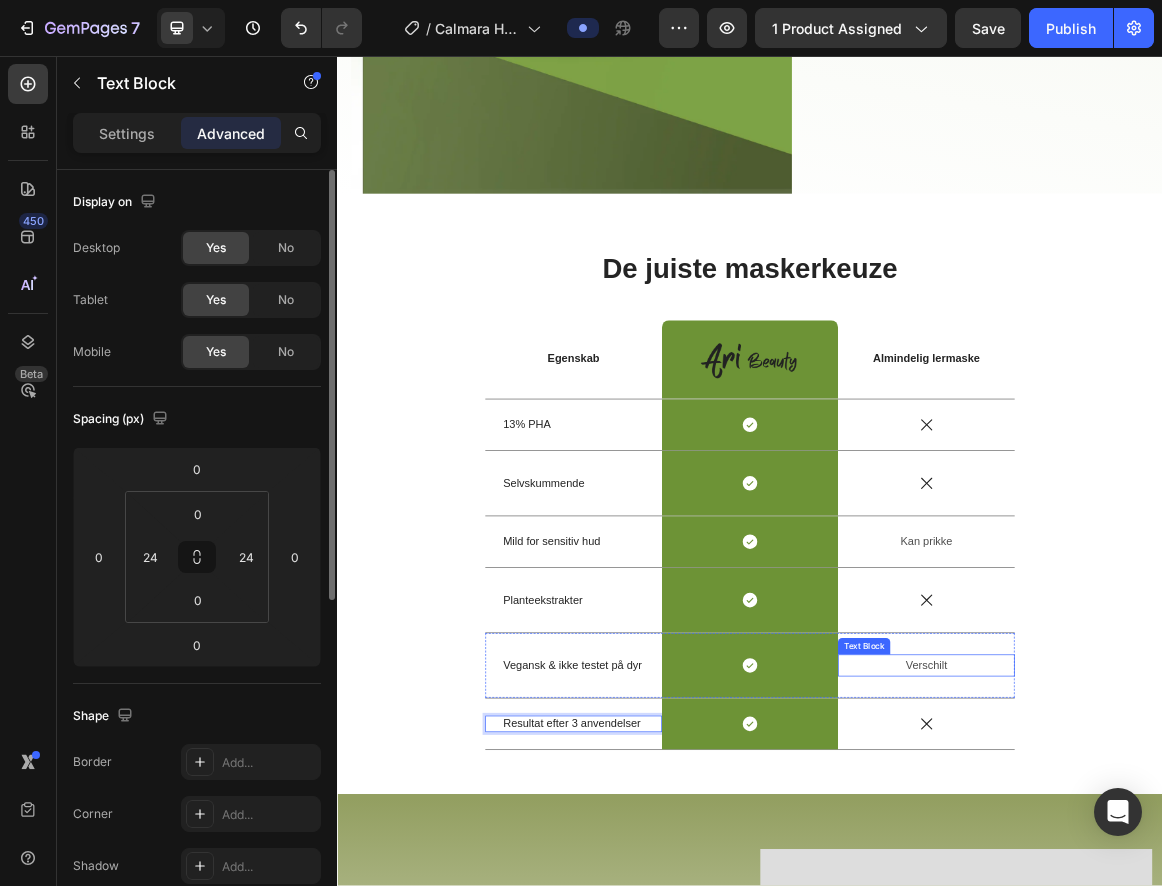 click on "Verschilt" at bounding box center (1193, 943) 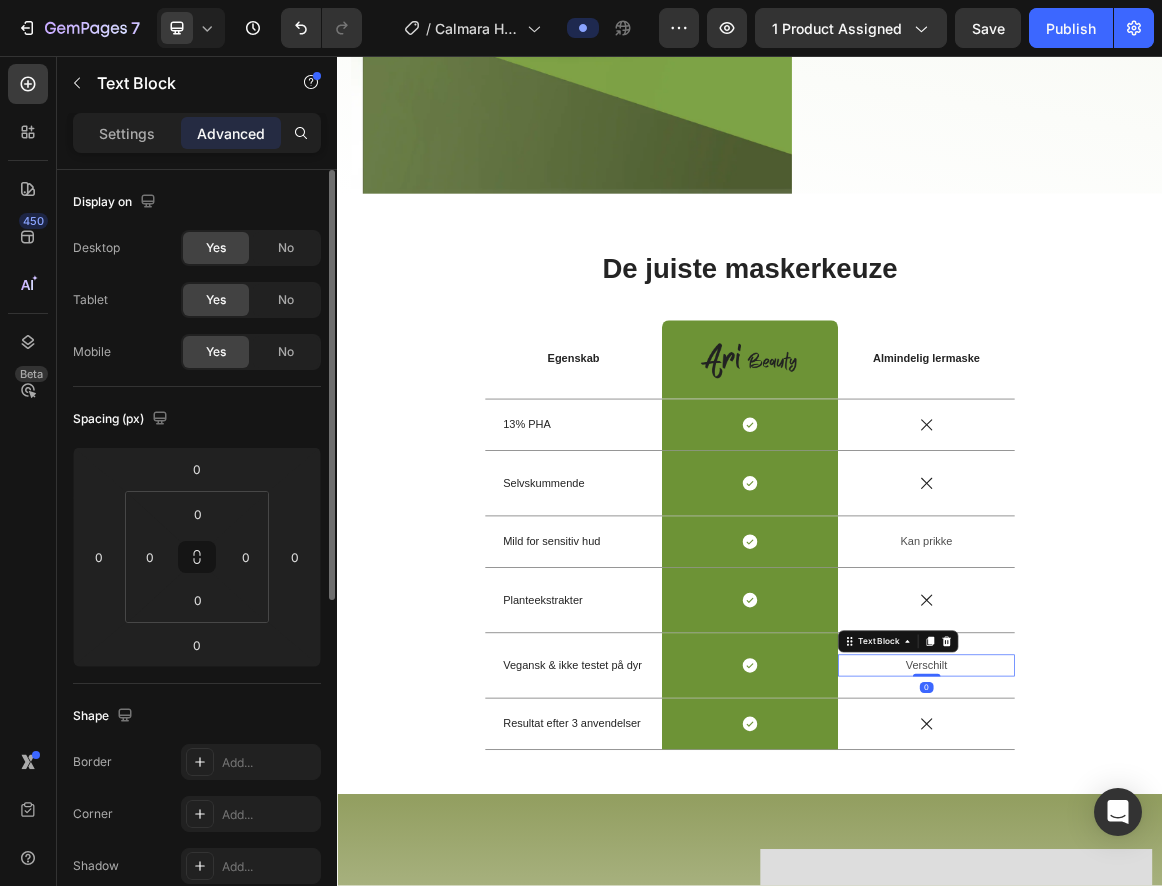 click on "Verschilt" at bounding box center (1193, 943) 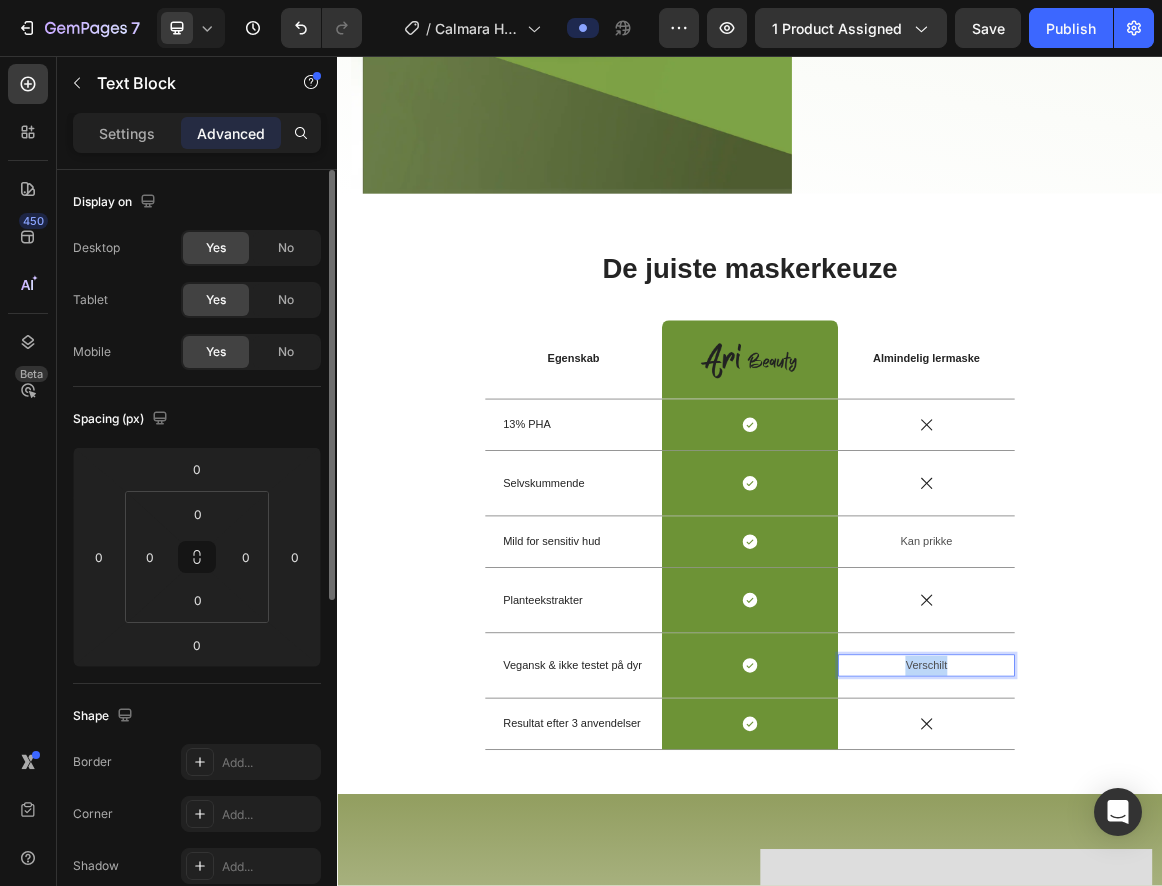 click on "Verschilt" at bounding box center [1193, 943] 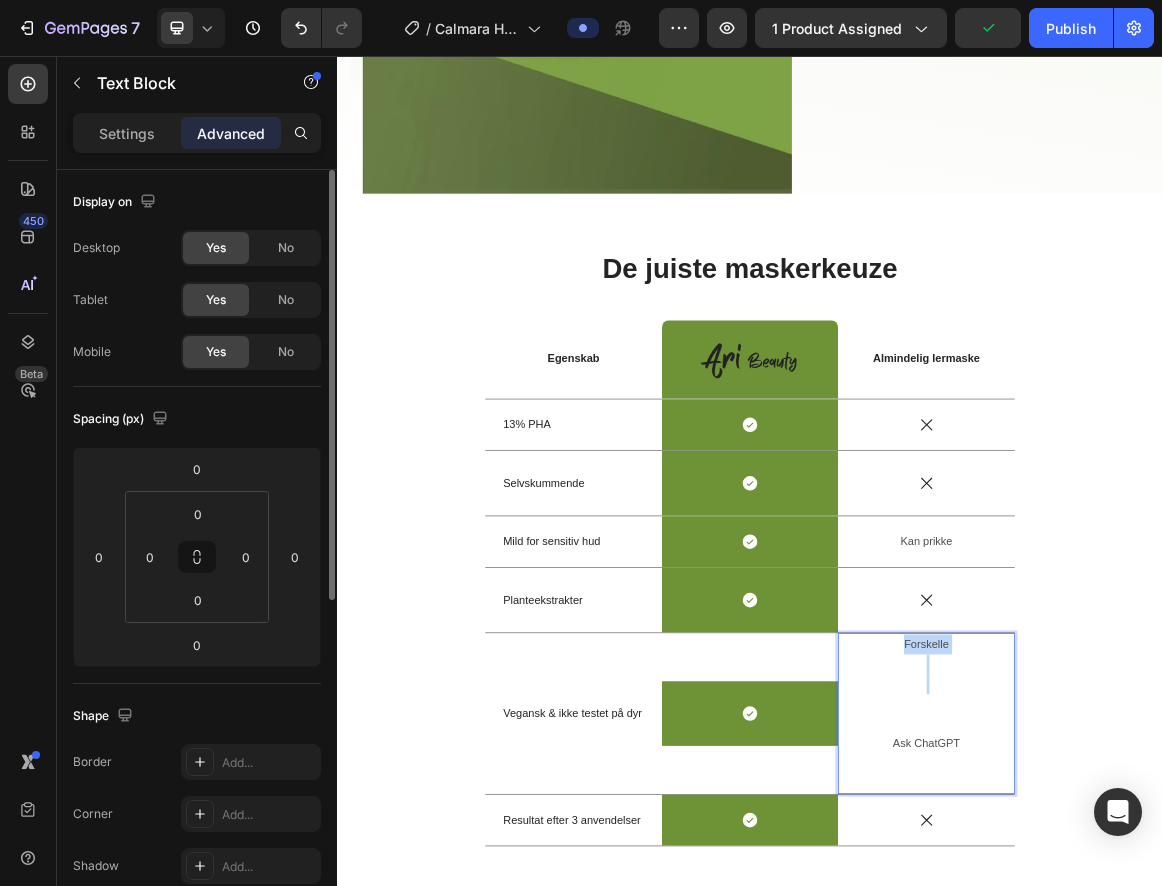 drag, startPoint x: 1253, startPoint y: 1050, endPoint x: 1184, endPoint y: 963, distance: 111.040535 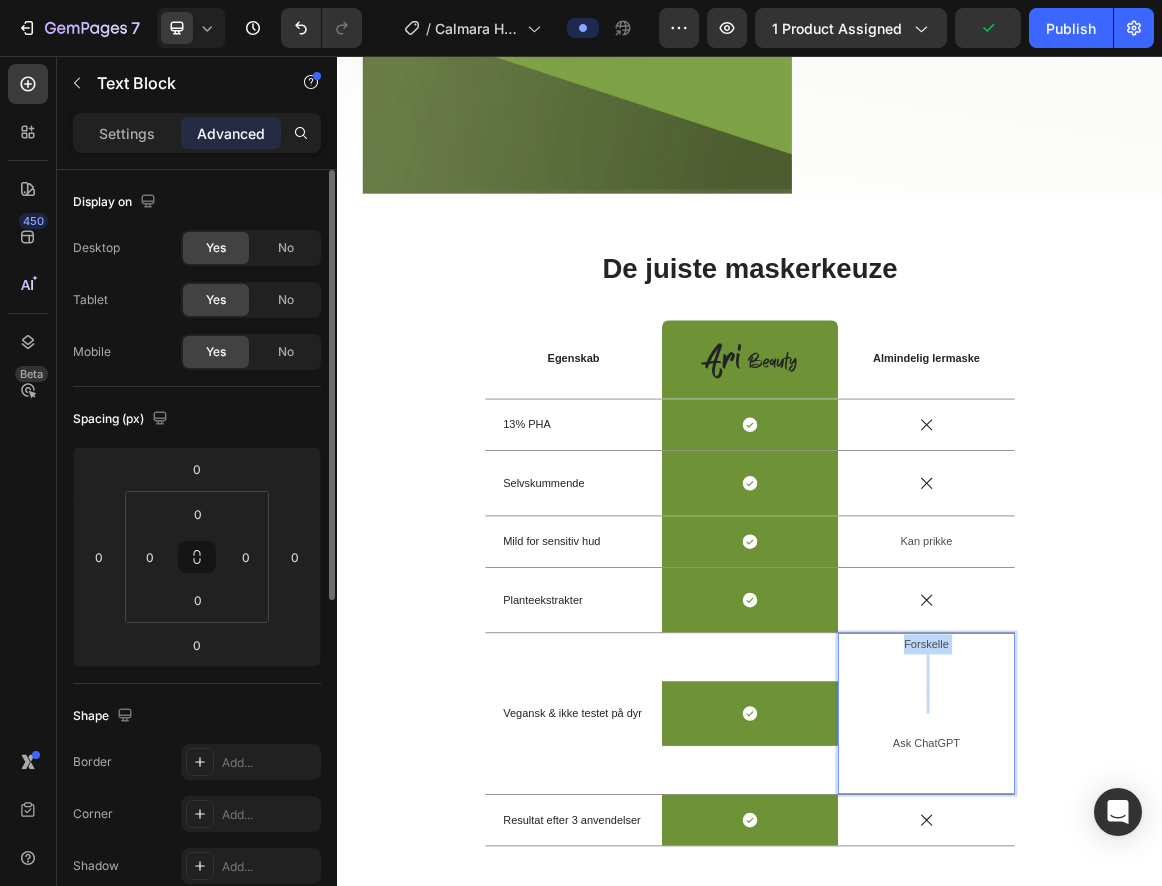 click at bounding box center (1193, 970) 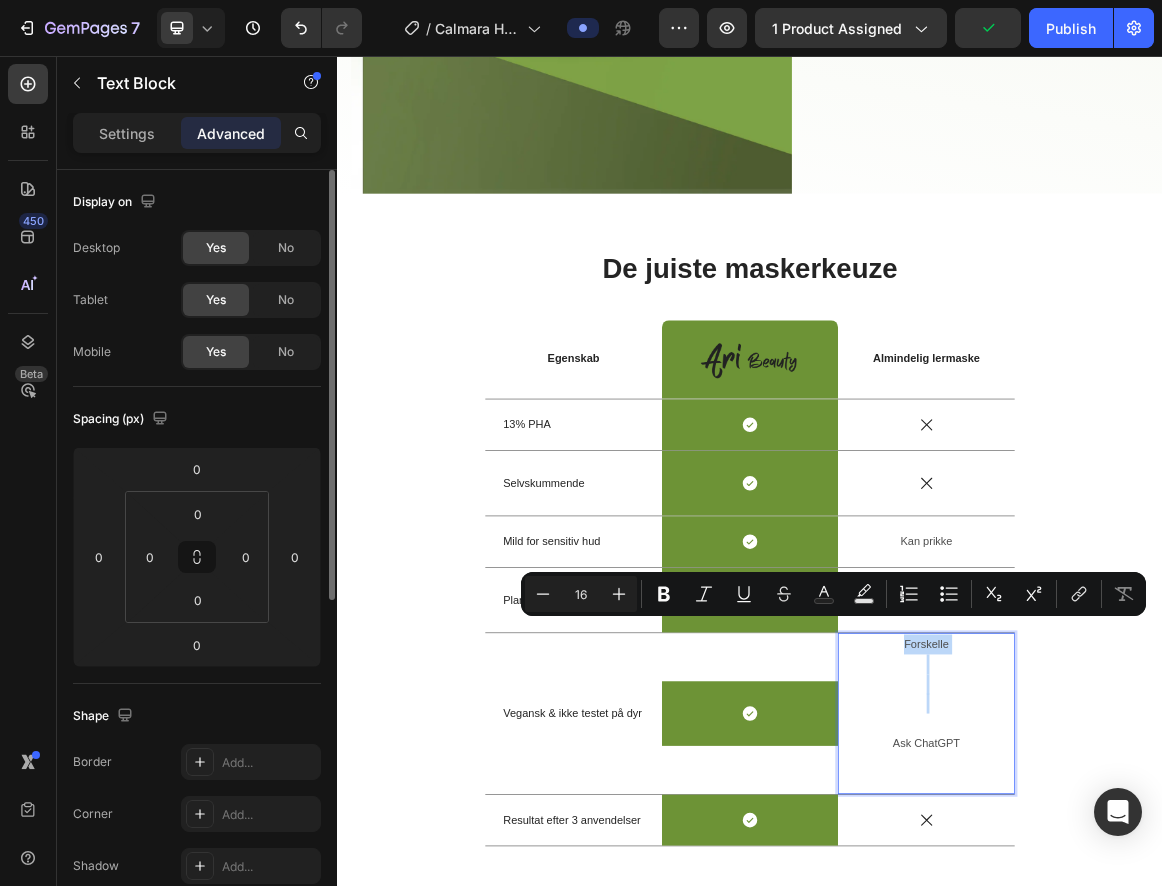 click at bounding box center (1193, 941) 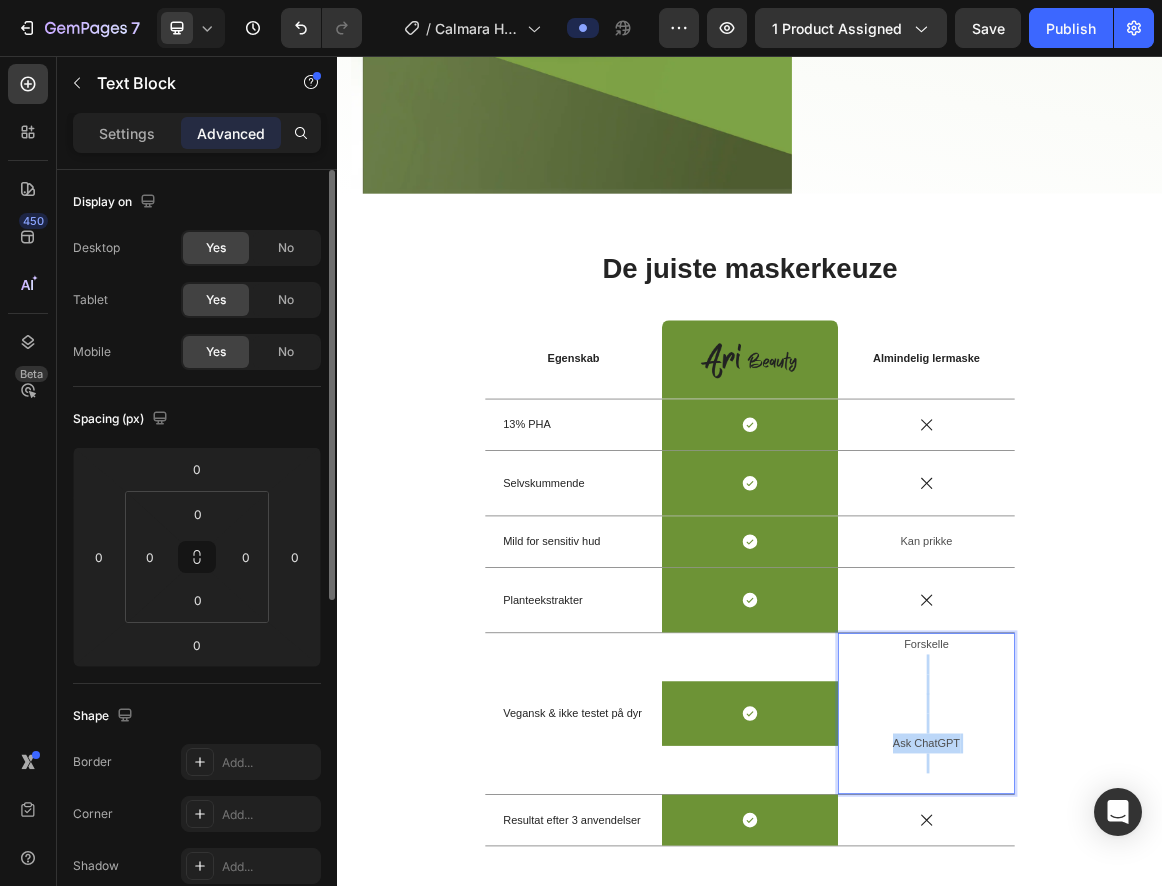drag, startPoint x: 1197, startPoint y: 918, endPoint x: 1227, endPoint y: 1082, distance: 166.72133 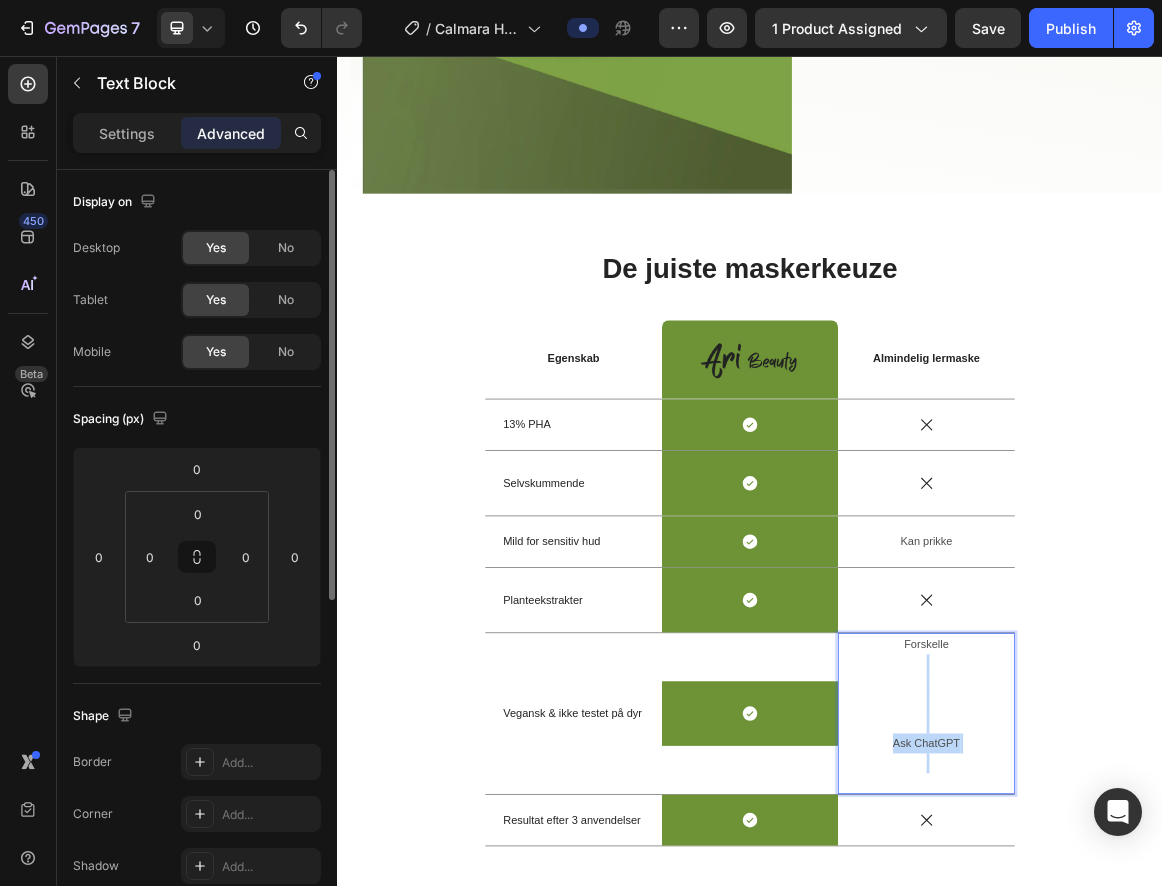 click on "Forskelle Ask ChatGPT" at bounding box center (1193, 1013) 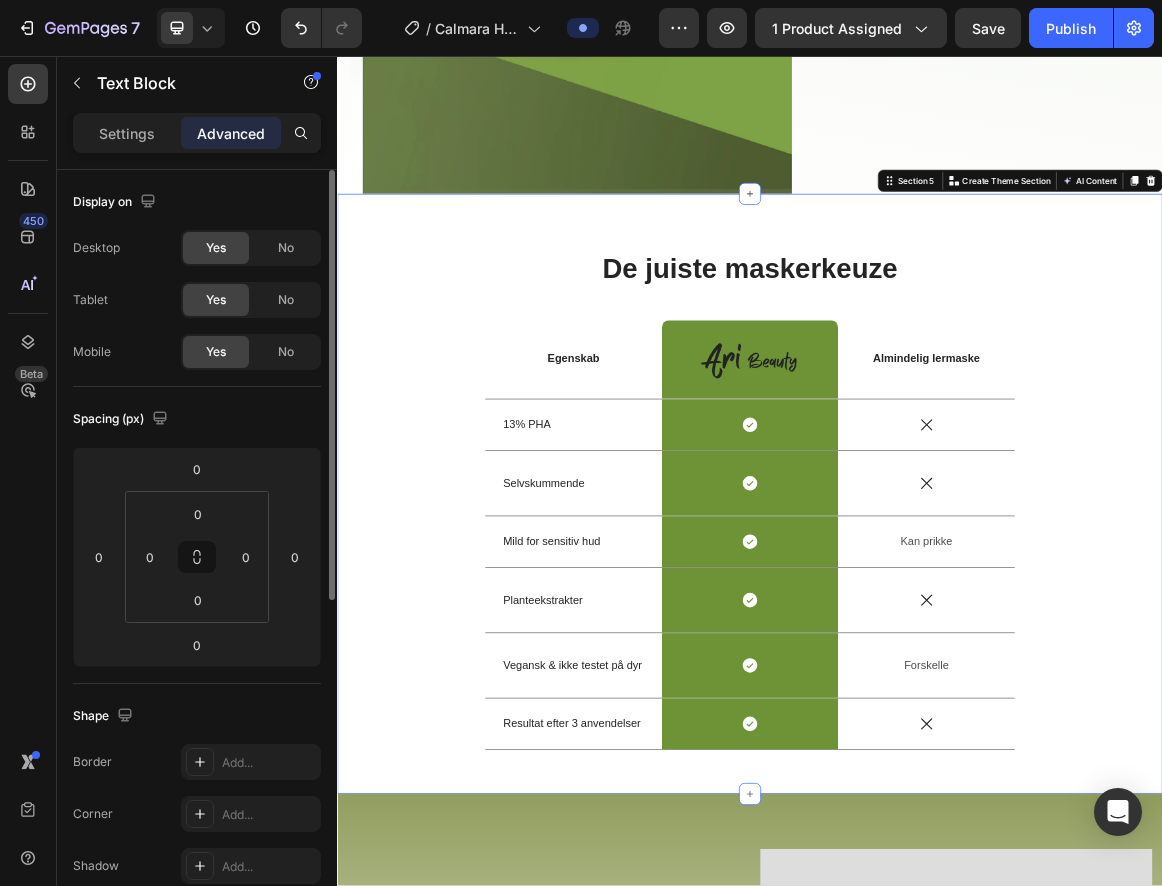 click on "De juiste maskerkeuze Heading Egenskab Text Block Image Row Almindelig lermaske Text Block Row 13% PHA Text Block
Icon Row
Icon Row Selvskummende Text Block
Icon Row
Icon Row Mild for sensitiv hud Text Block
Icon Row Kan prikke Text Block Row Planteekstrakter Text Block
Icon Row
Icon Row Vegansk & ikke testet på dyr Text Block
Icon Row Forskelle Text Block Row Resultat efter 3 anvendelser Text Block
Icon Row
Icon Row Row" at bounding box center [937, 709] 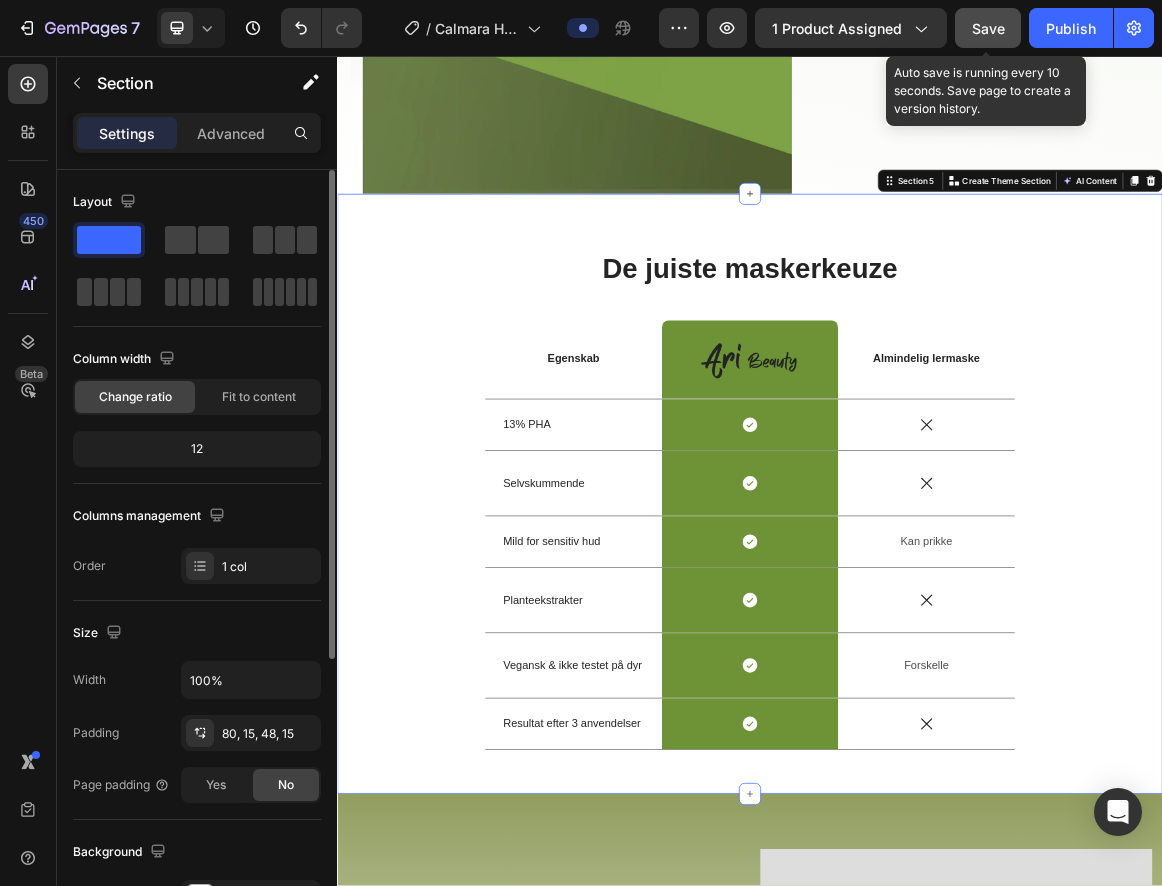 click on "Save" 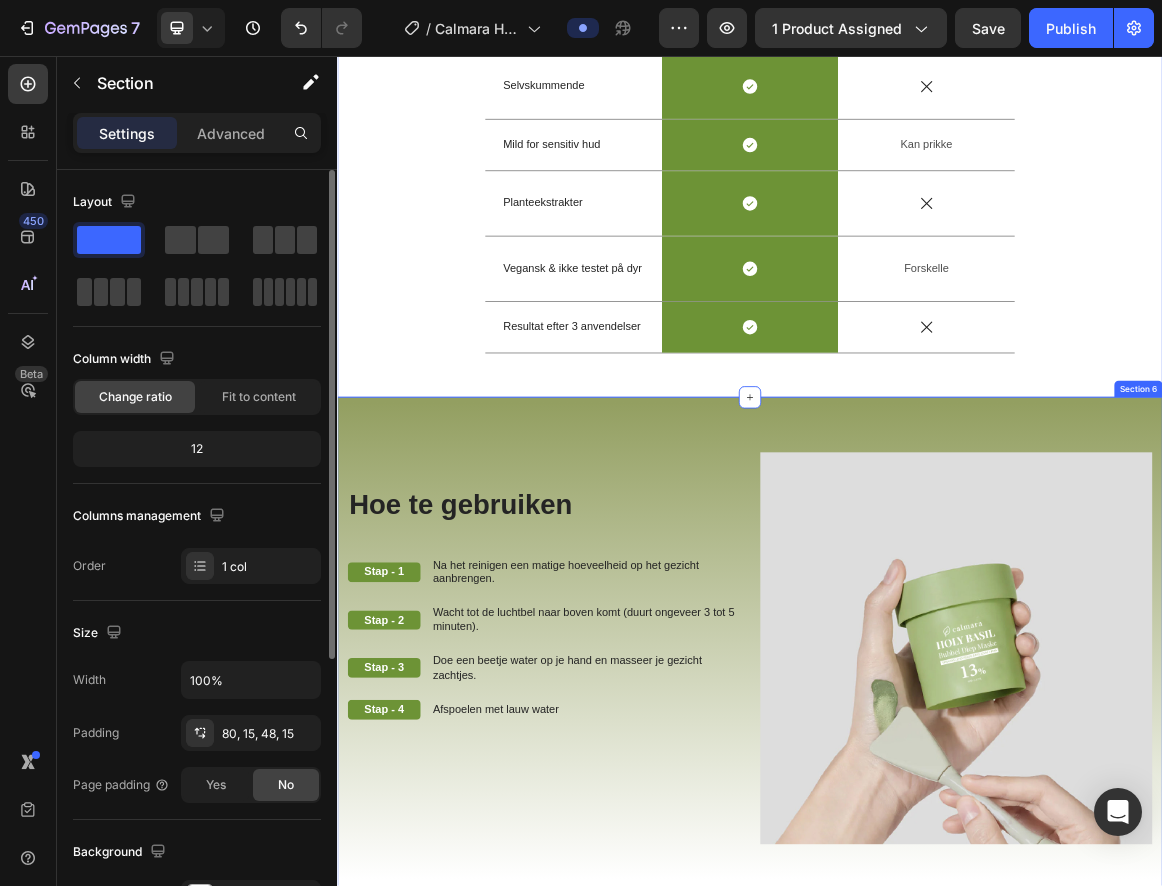 scroll, scrollTop: 3865, scrollLeft: 0, axis: vertical 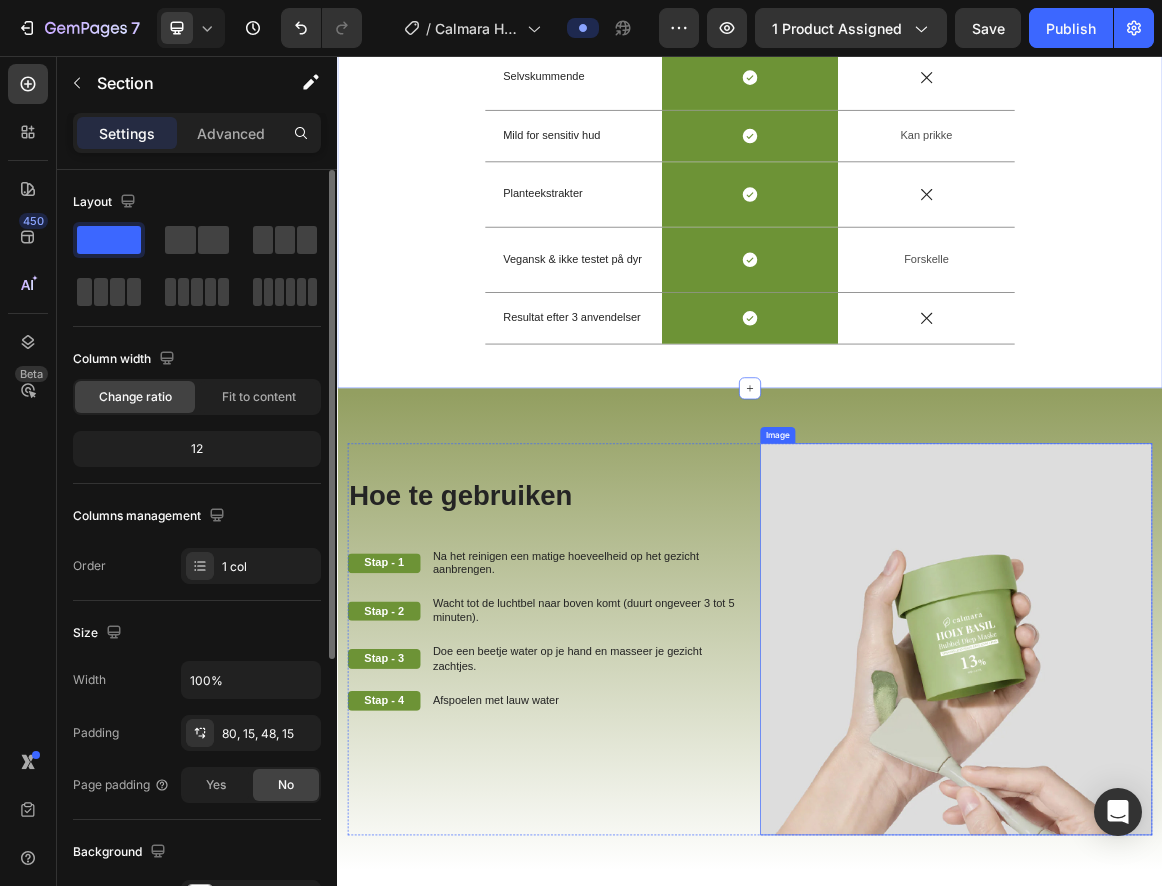 click at bounding box center (1237, 905) 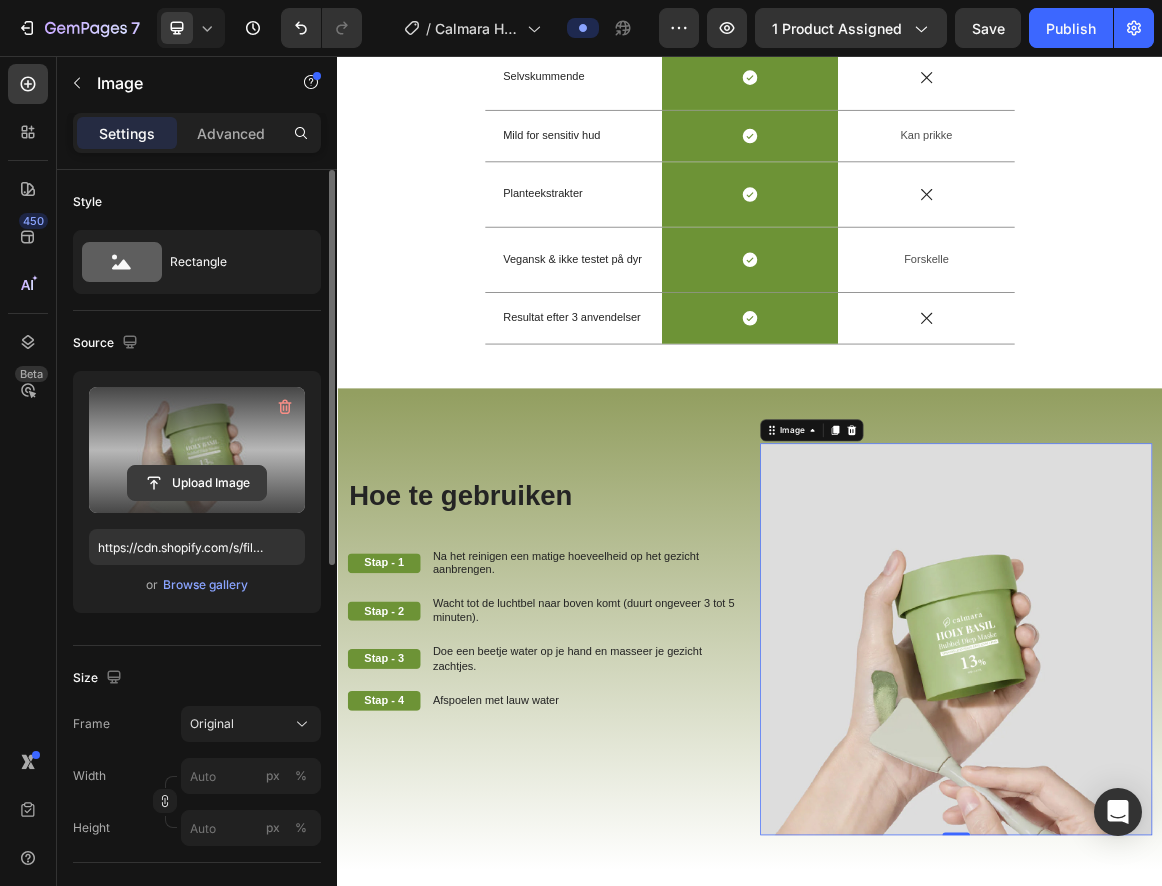 click 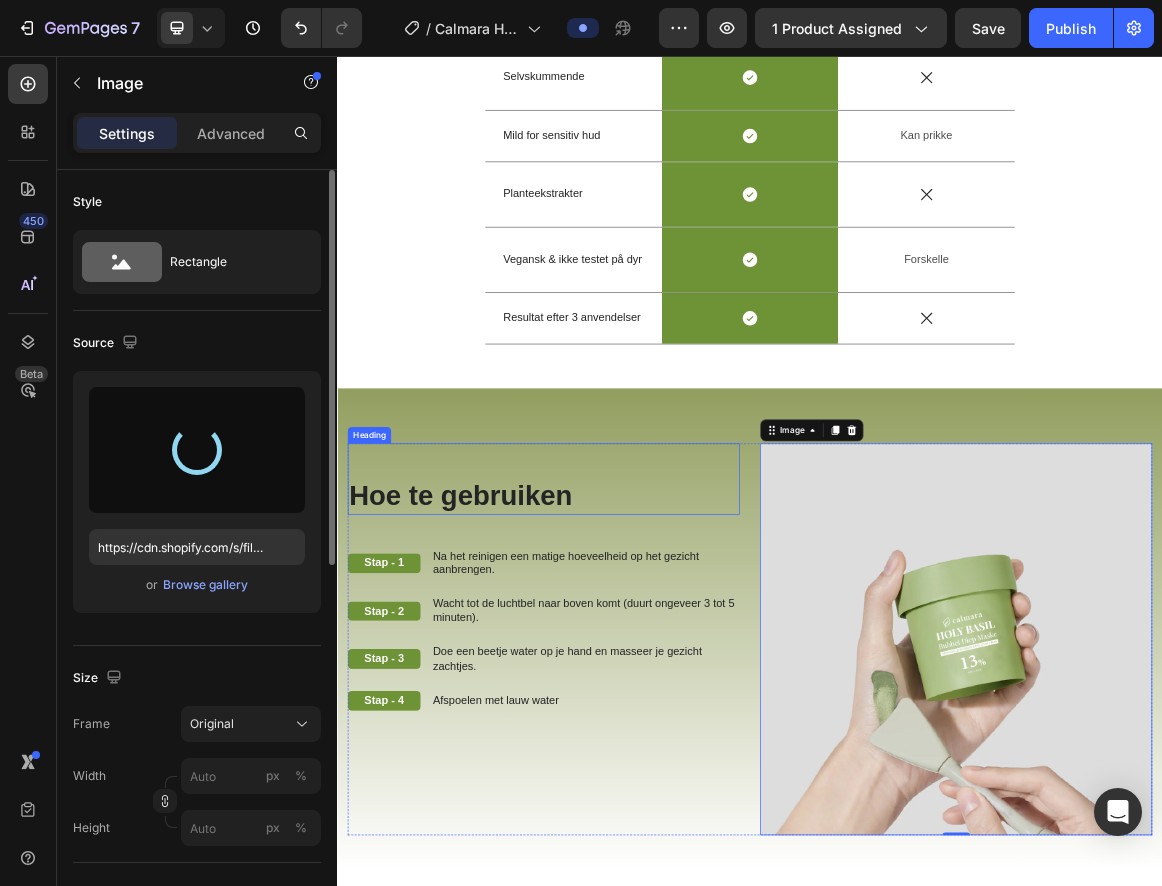 click on "Hoe te gebruiken" at bounding box center [637, 696] 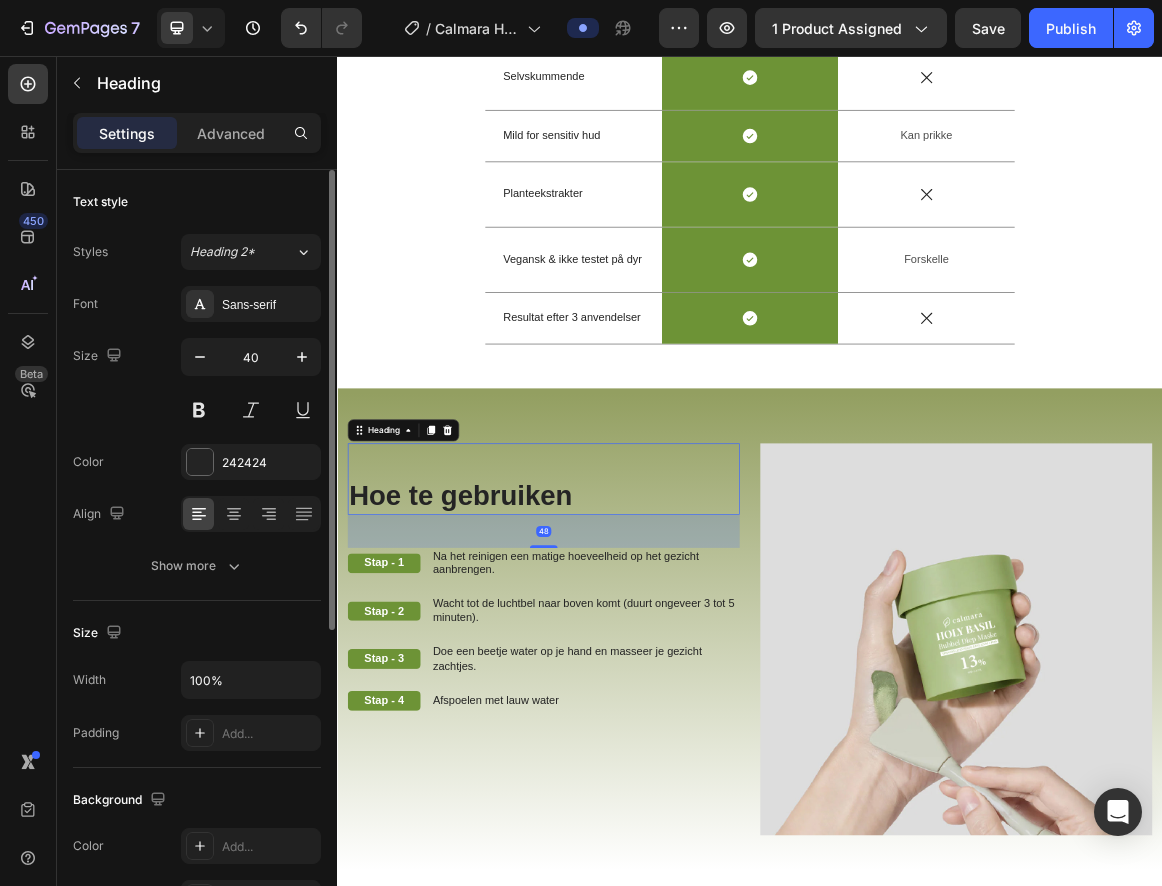 click on "Hoe te gebruiken" at bounding box center [637, 696] 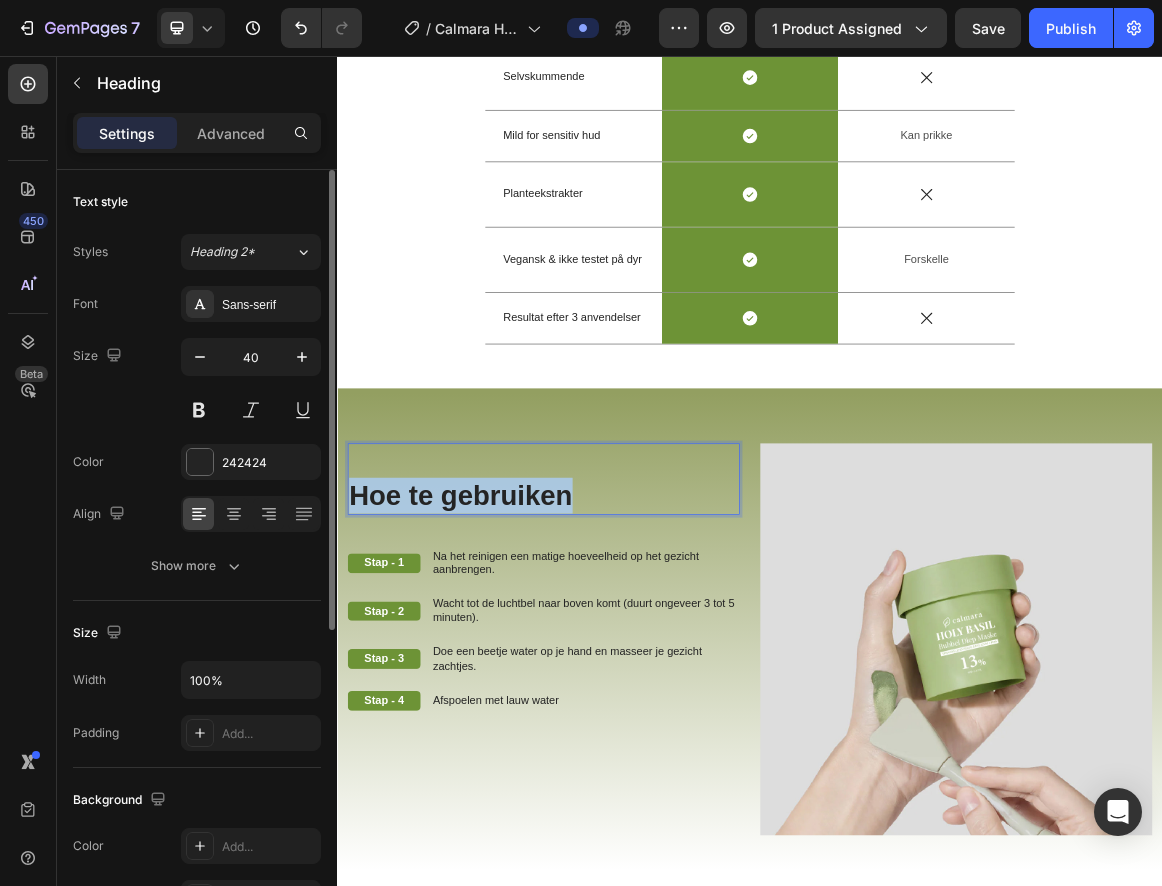 click on "Hoe te gebruiken" at bounding box center [637, 696] 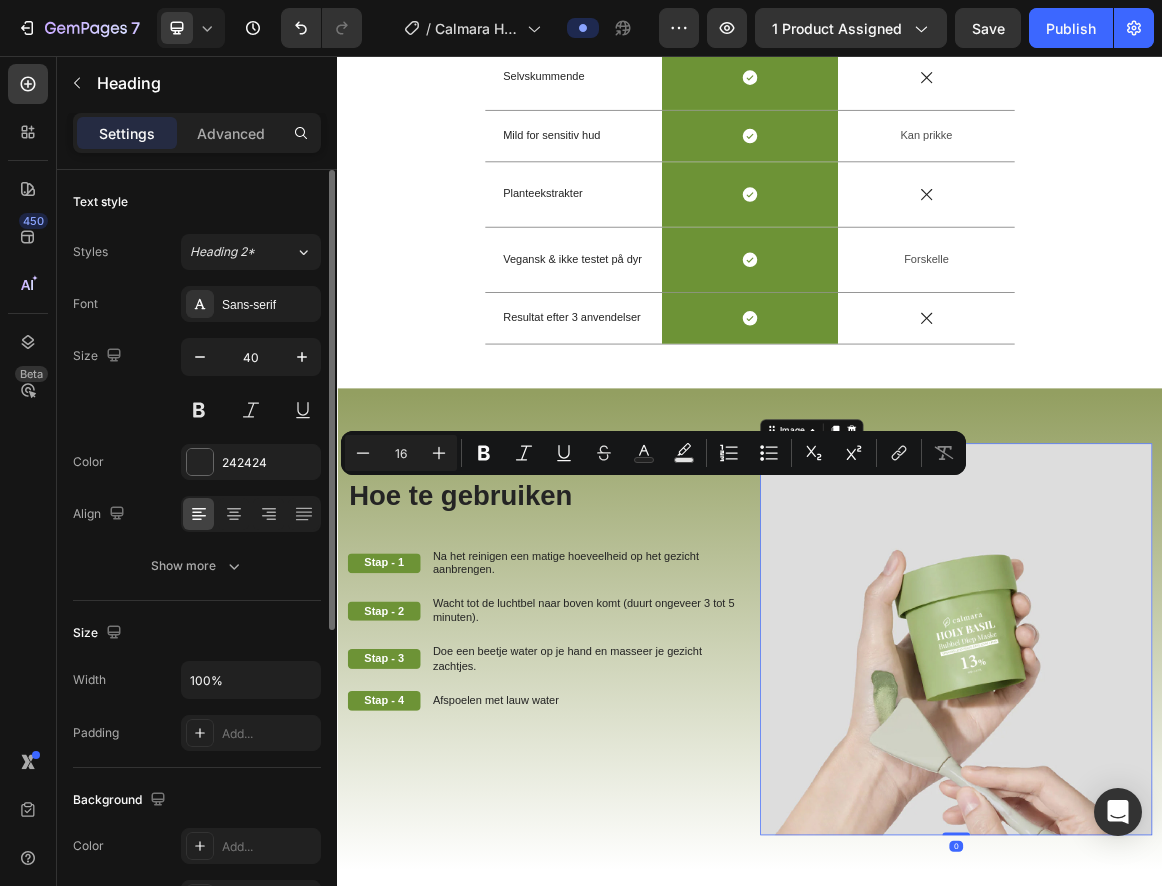 click at bounding box center [1237, 905] 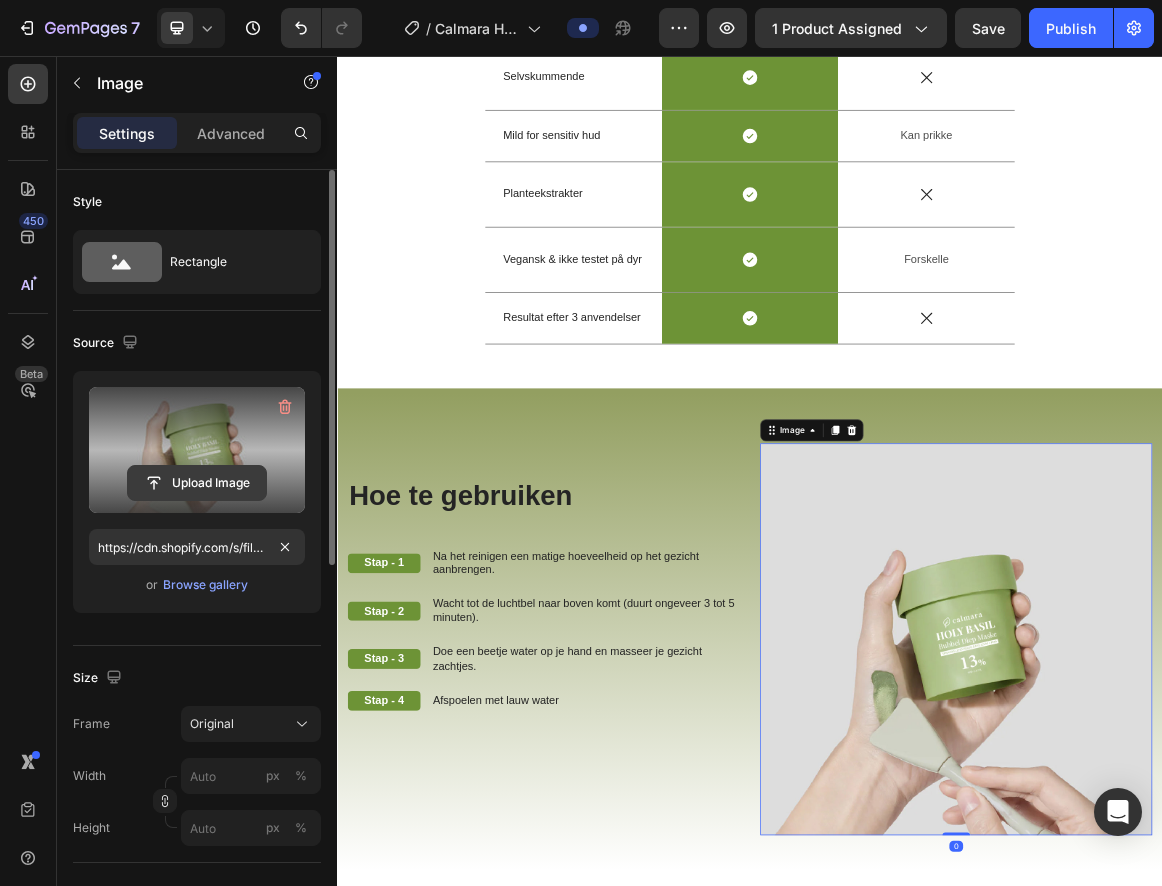 click 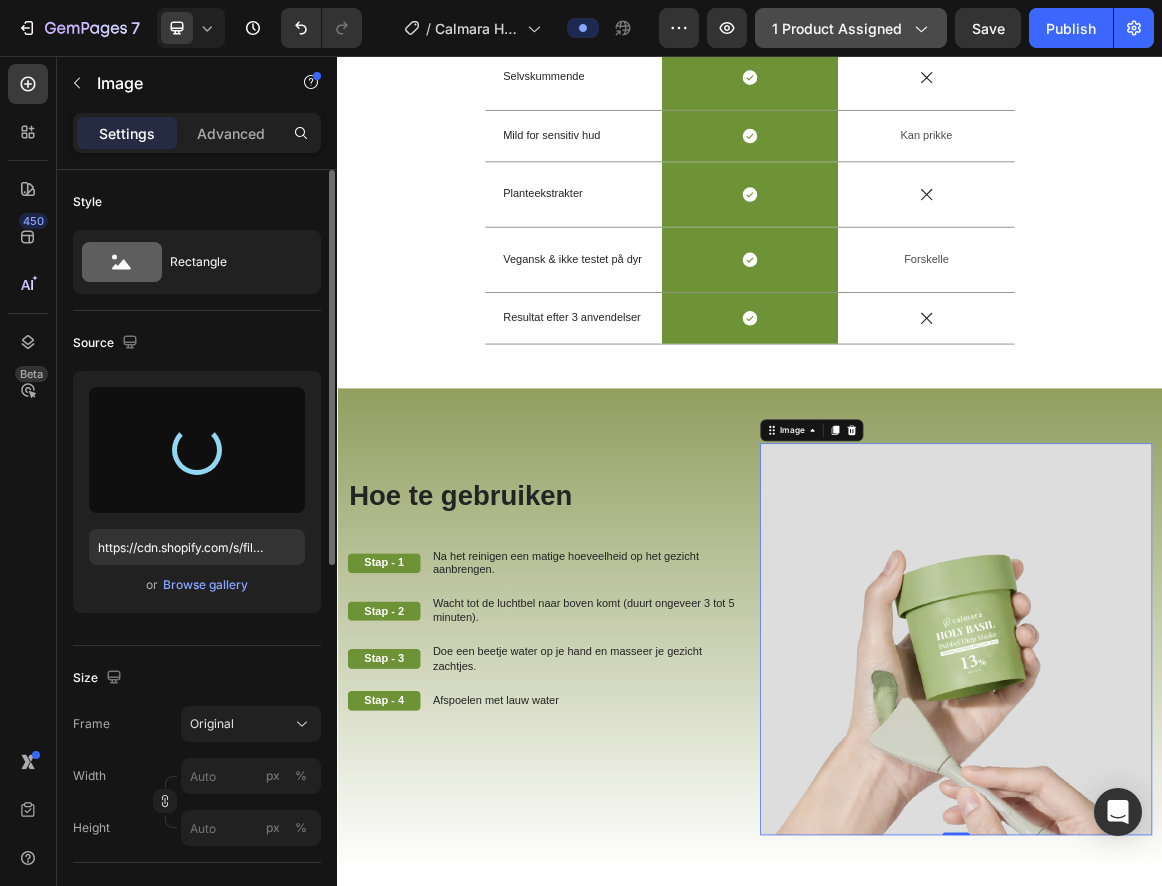 type on "https://cdn.shopify.com/s/files/1/0966/2732/7314/files/gempages_578418042518635393-171efd56-433e-4478-9267-ea78c40e53cc.png" 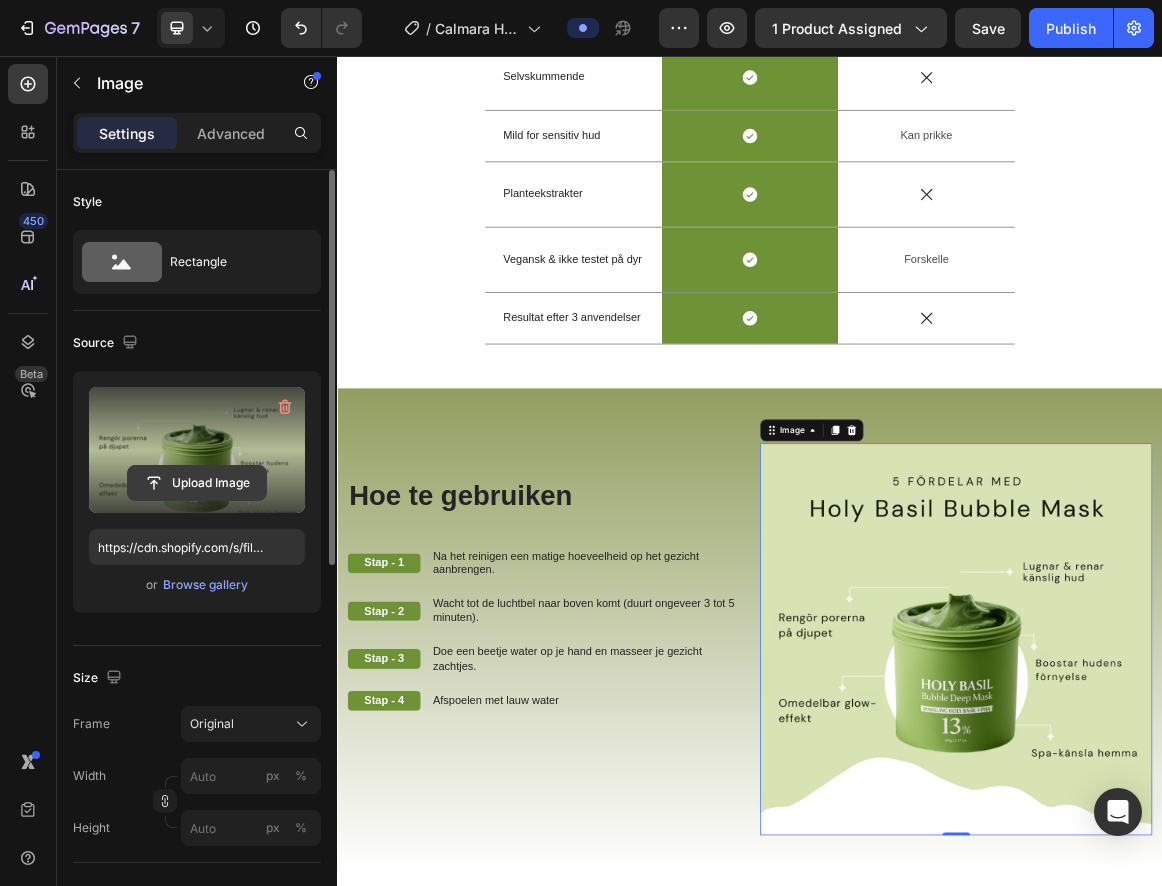 click 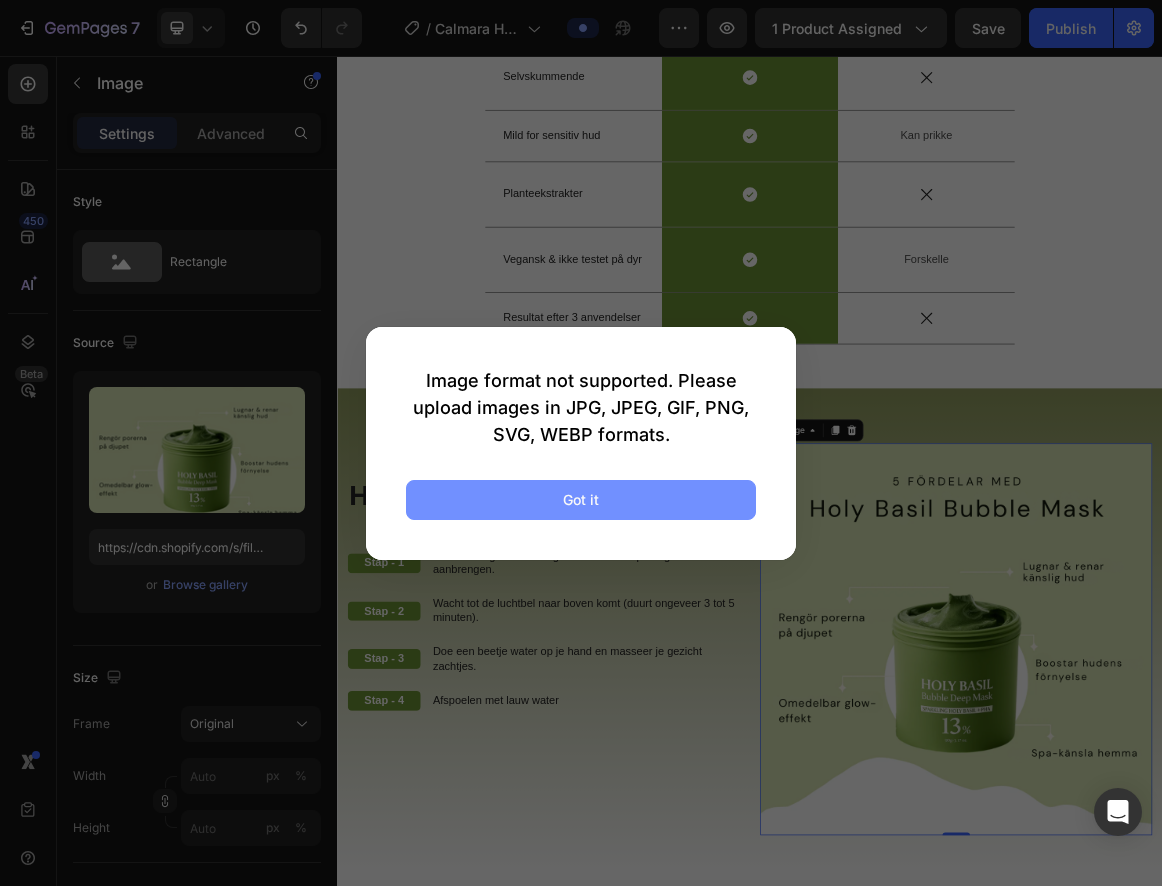 click on "Got it" at bounding box center [581, 499] 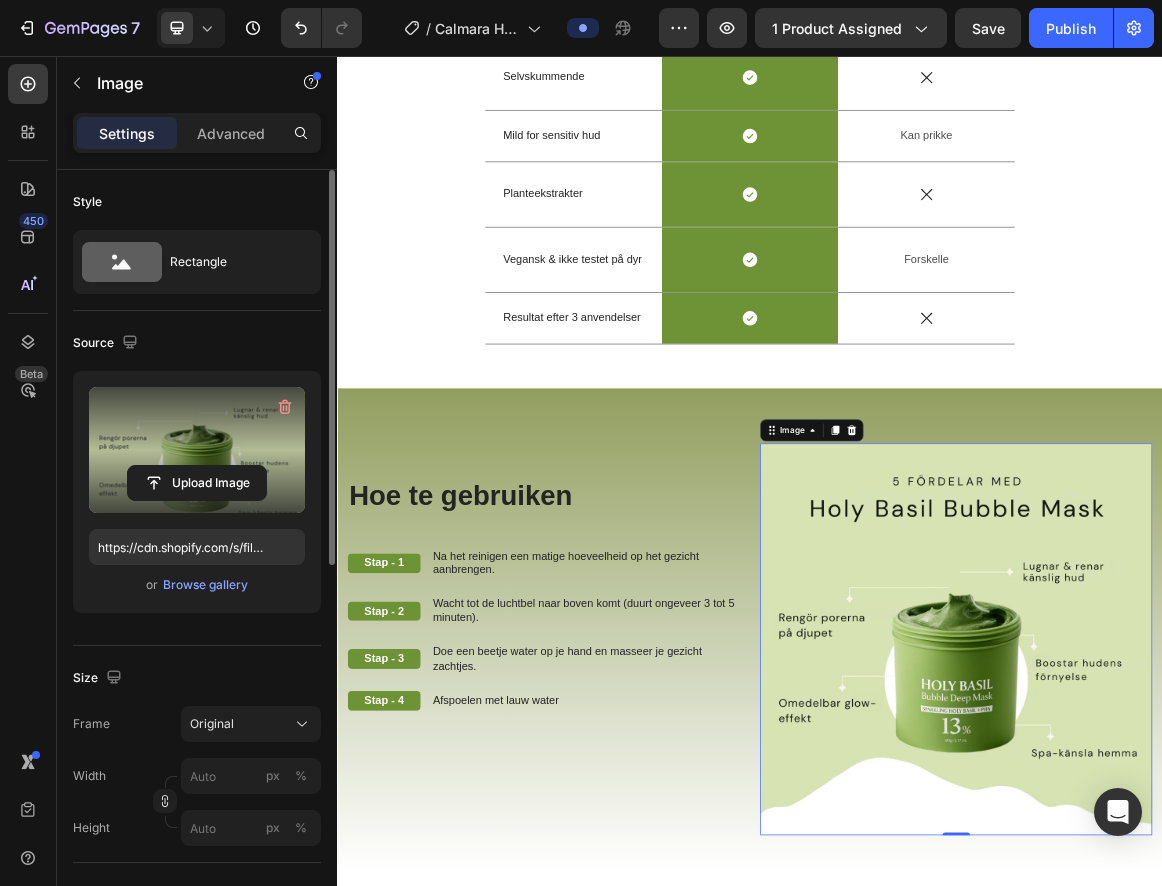 click at bounding box center [197, 450] 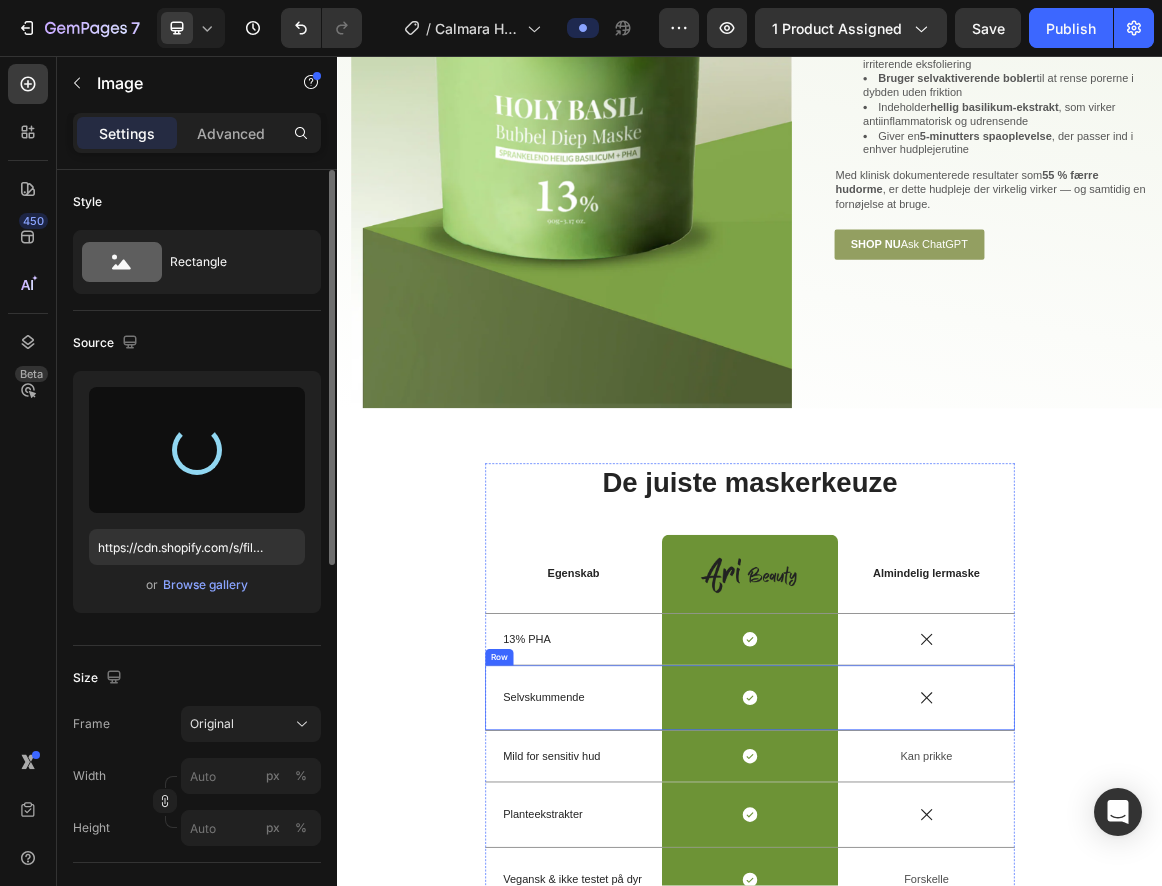 scroll, scrollTop: 2781, scrollLeft: 0, axis: vertical 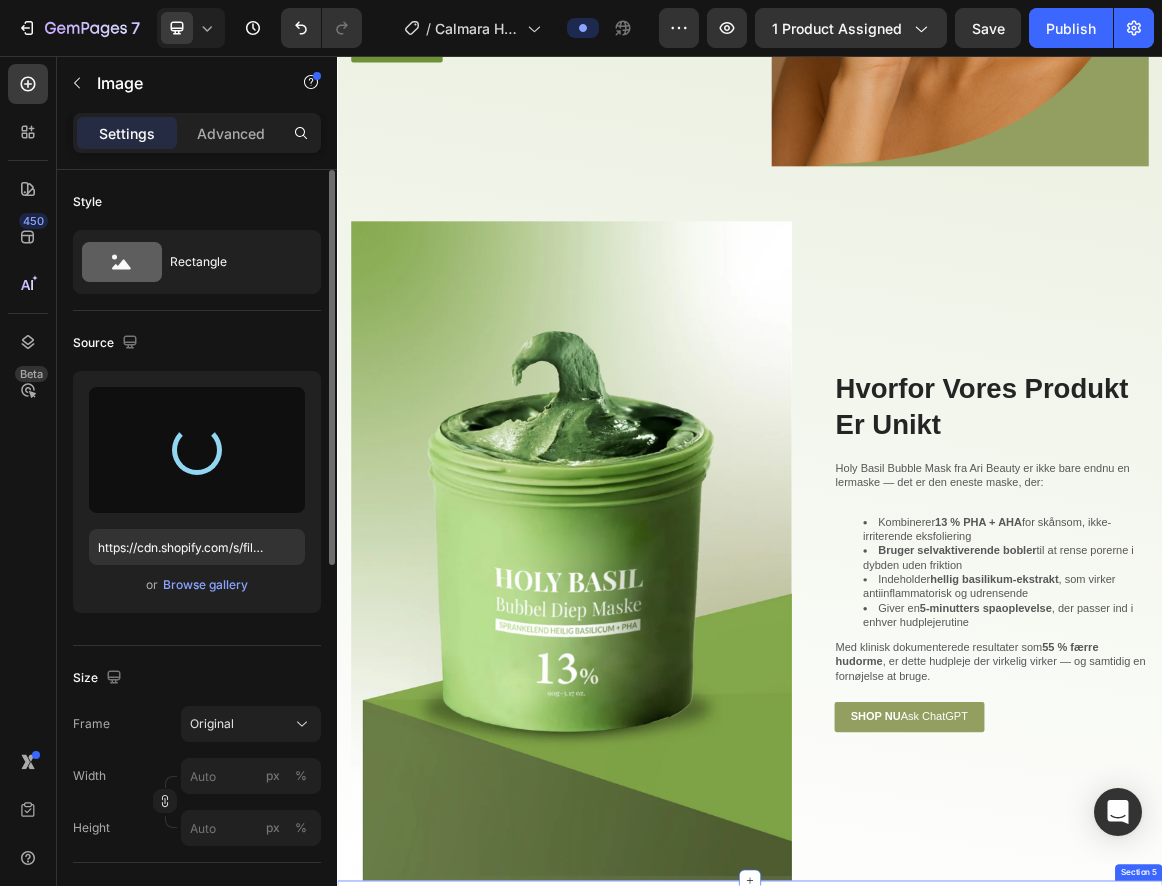 type on "https://cdn.shopify.com/s/files/1/0966/2732/7314/files/gempages_578418042518635393-5b4fced1-77f8-410d-b9d0-8dc0de01a334.png" 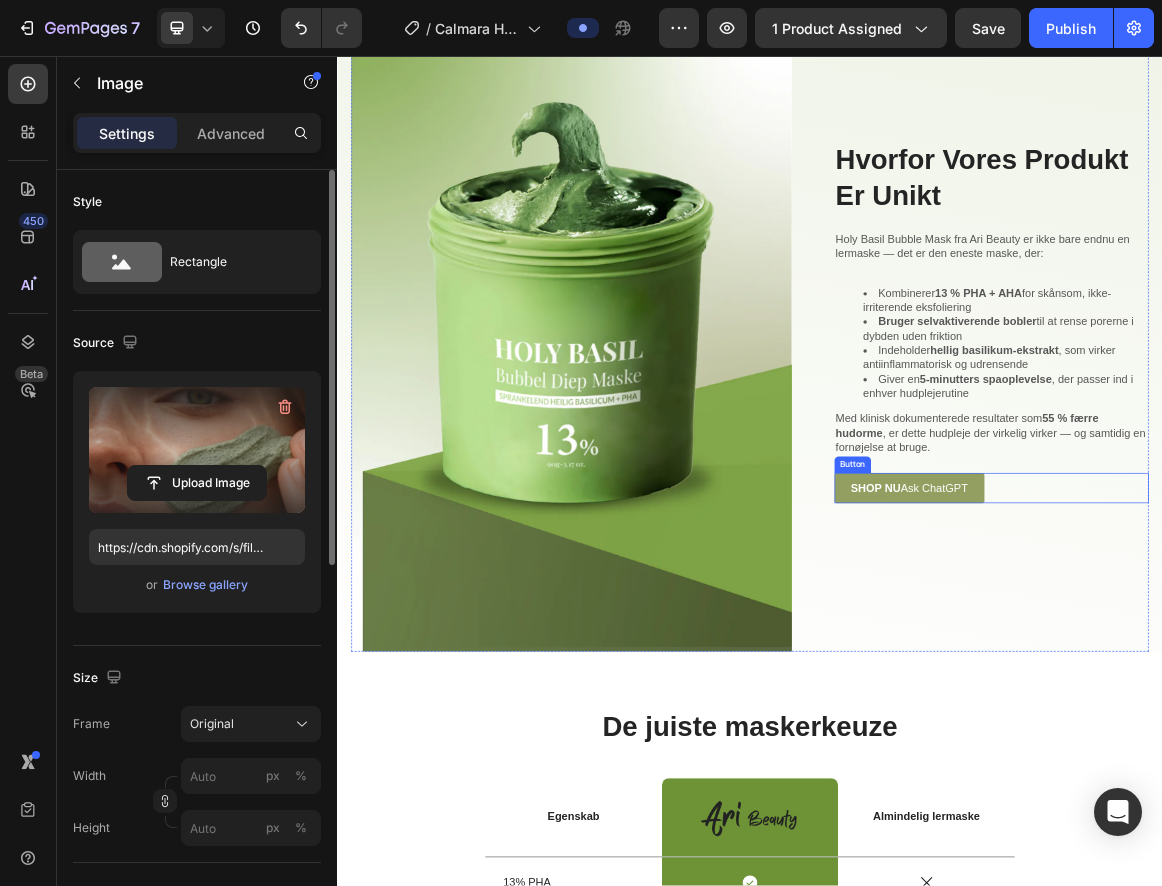 scroll, scrollTop: 2530, scrollLeft: 0, axis: vertical 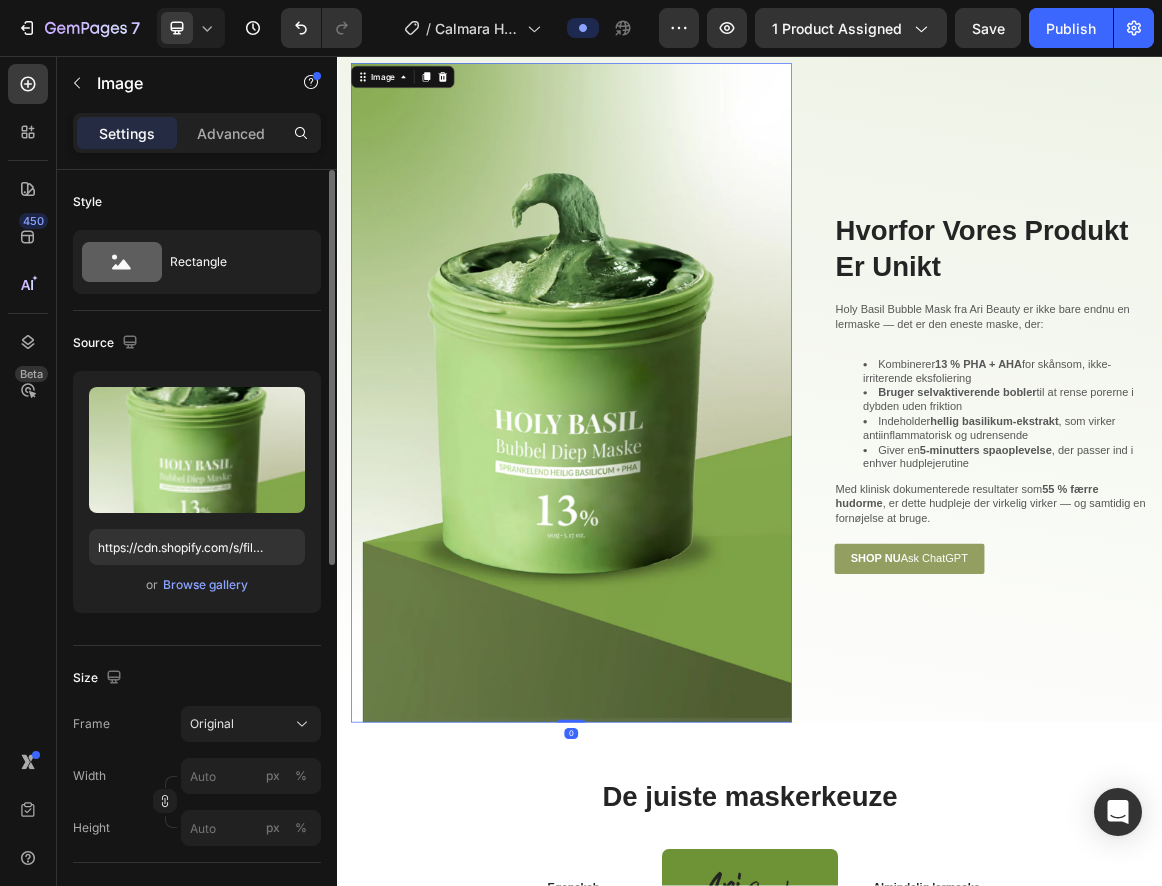 click at bounding box center (677, 546) 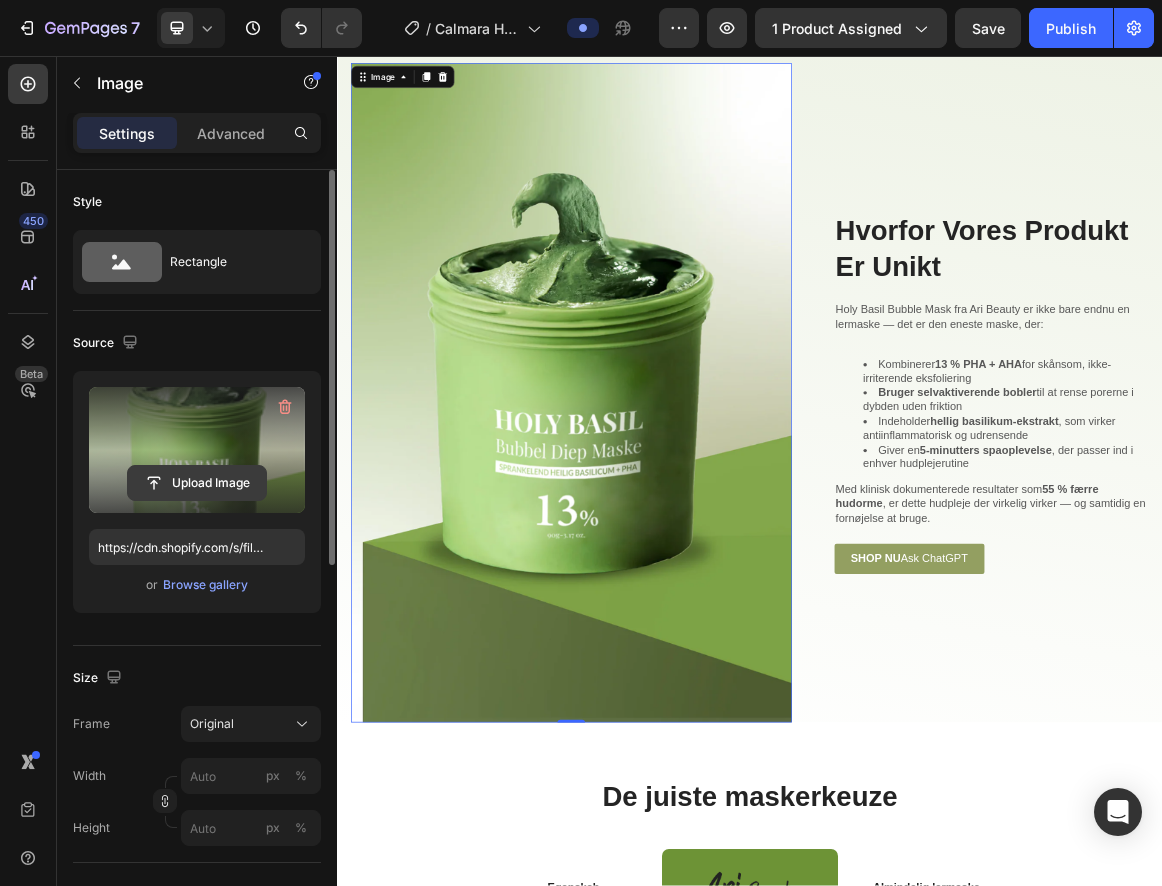 click 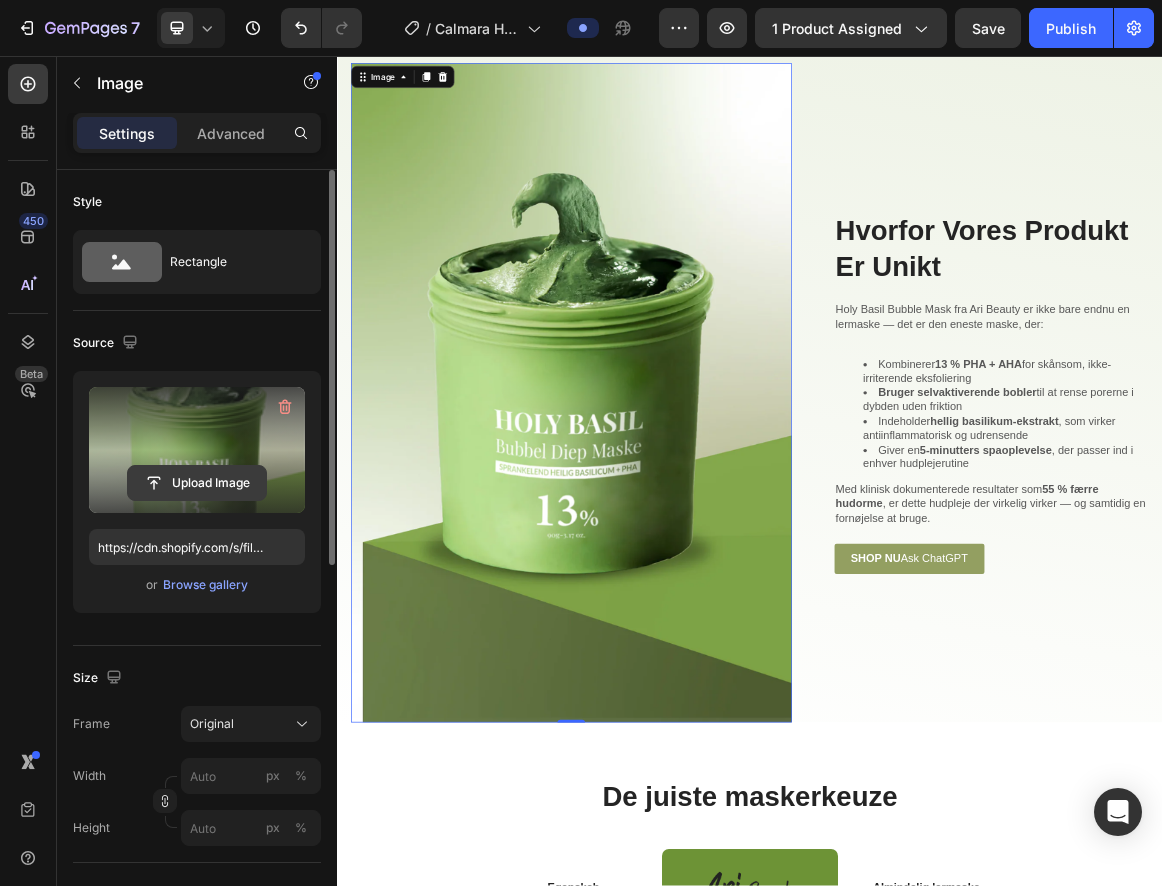 click 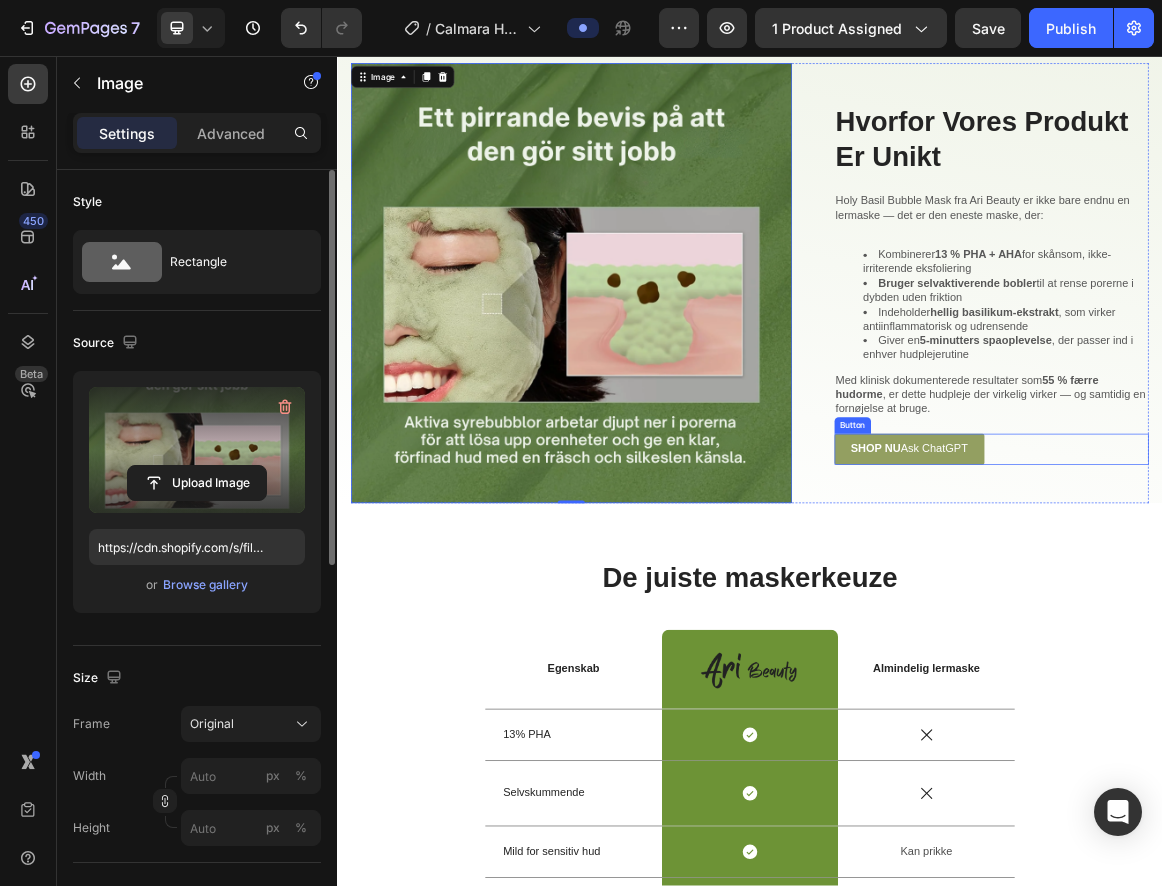 scroll, scrollTop: 2286, scrollLeft: 0, axis: vertical 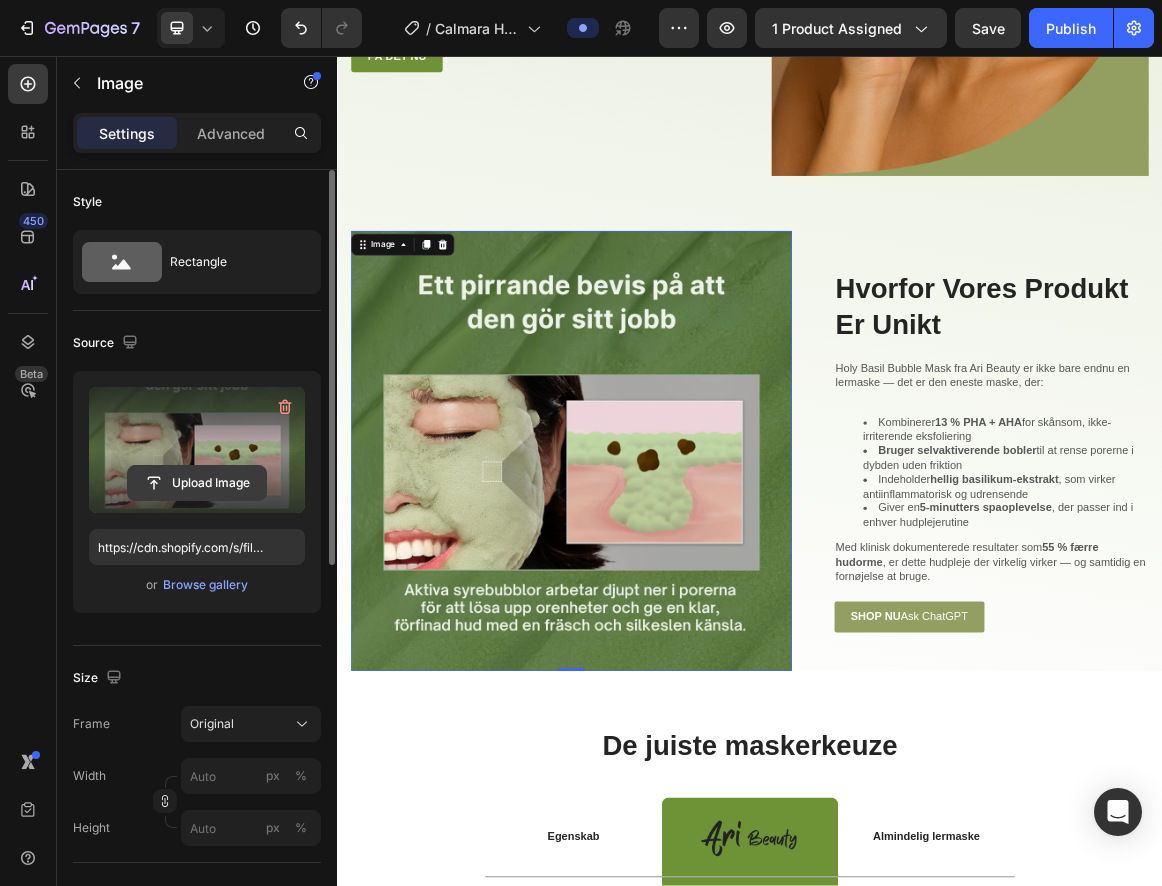 click 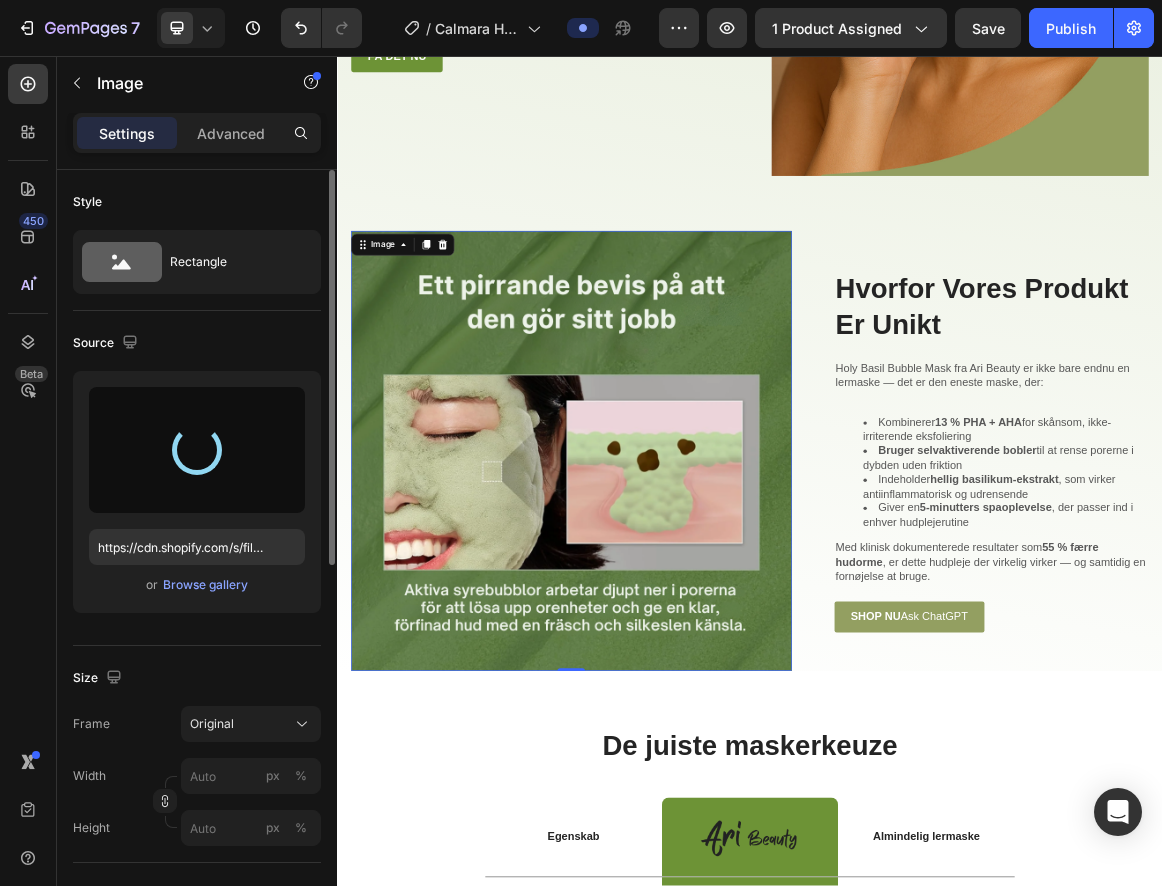 type on "https://cdn.shopify.com/s/files/1/0966/2732/7314/files/gempages_578418042518635393-33d547cf-2d4a-4183-8bd7-c553bcad4326.png" 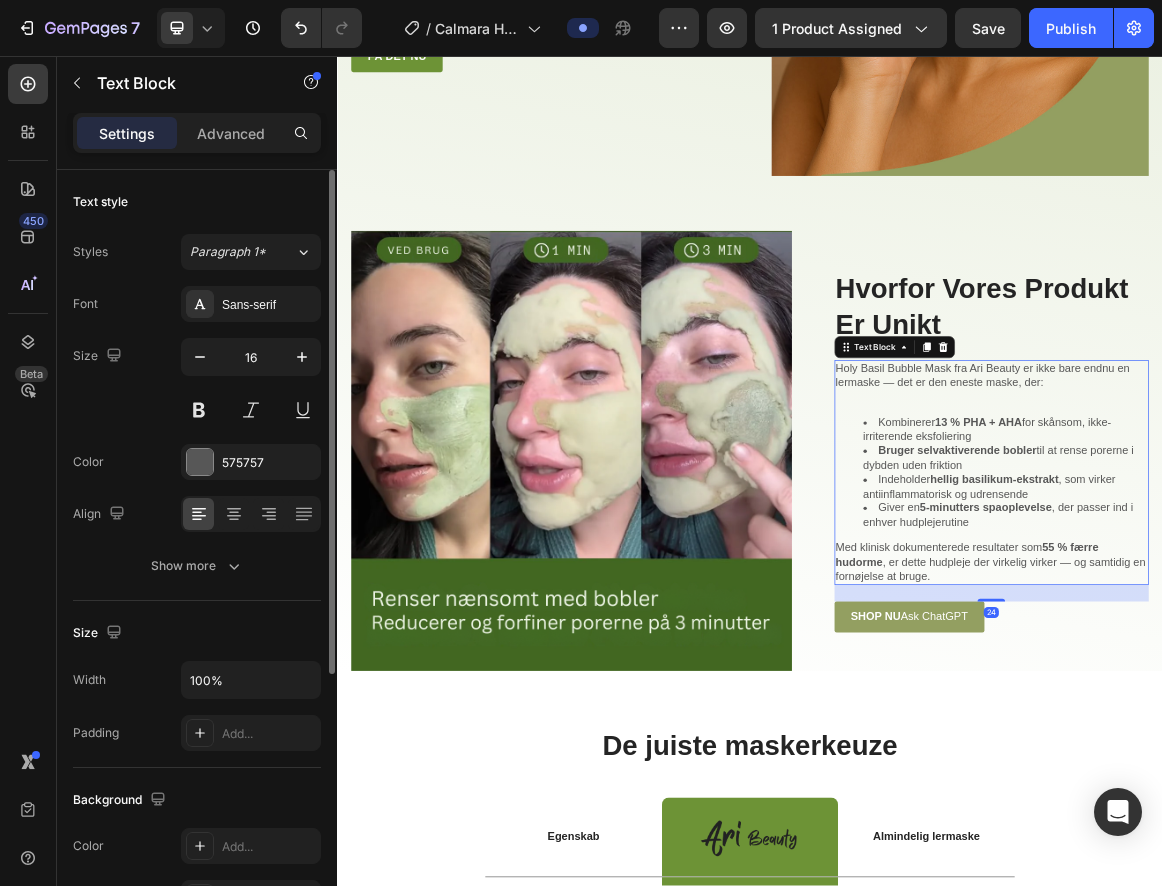 click on "Kombinerer  13 % PHA + AHA  for skånsom, ikke-irriterende eksfoliering" at bounding box center [1309, 601] 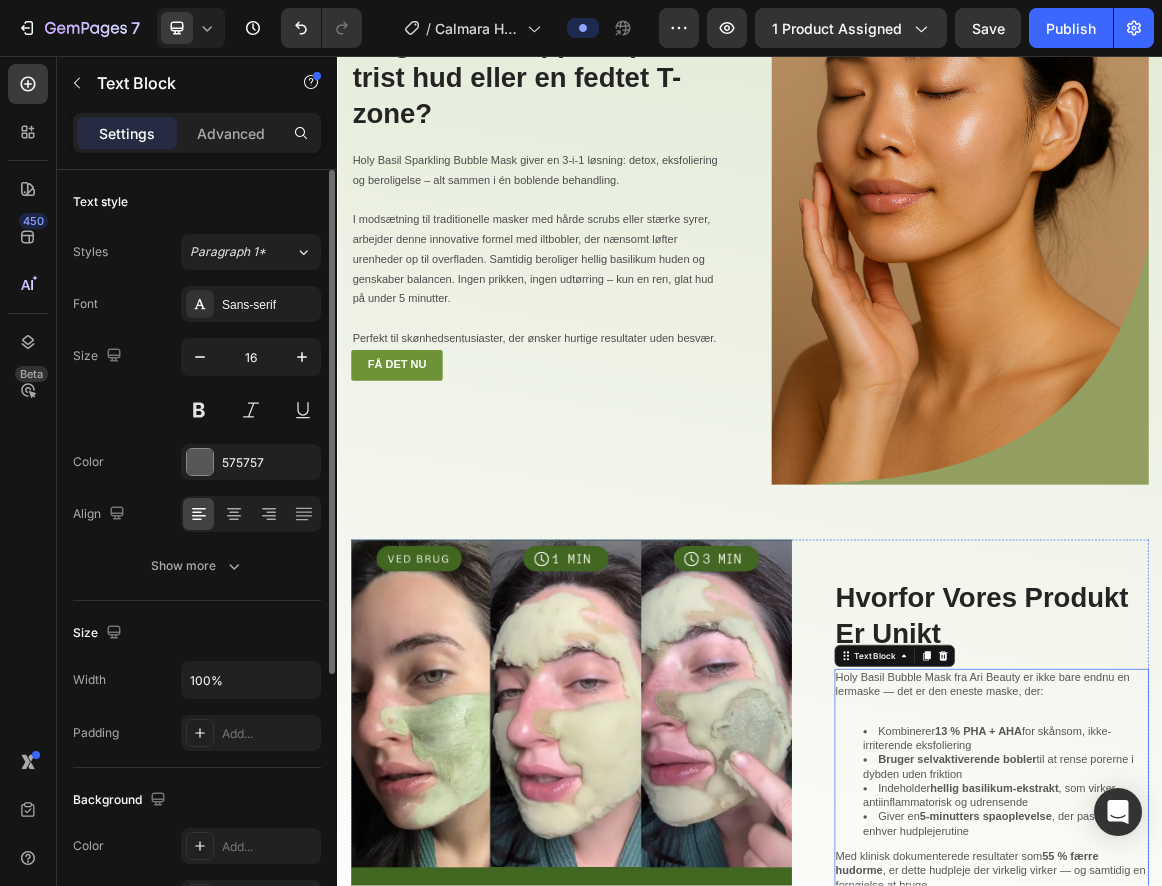 scroll, scrollTop: 2539, scrollLeft: 0, axis: vertical 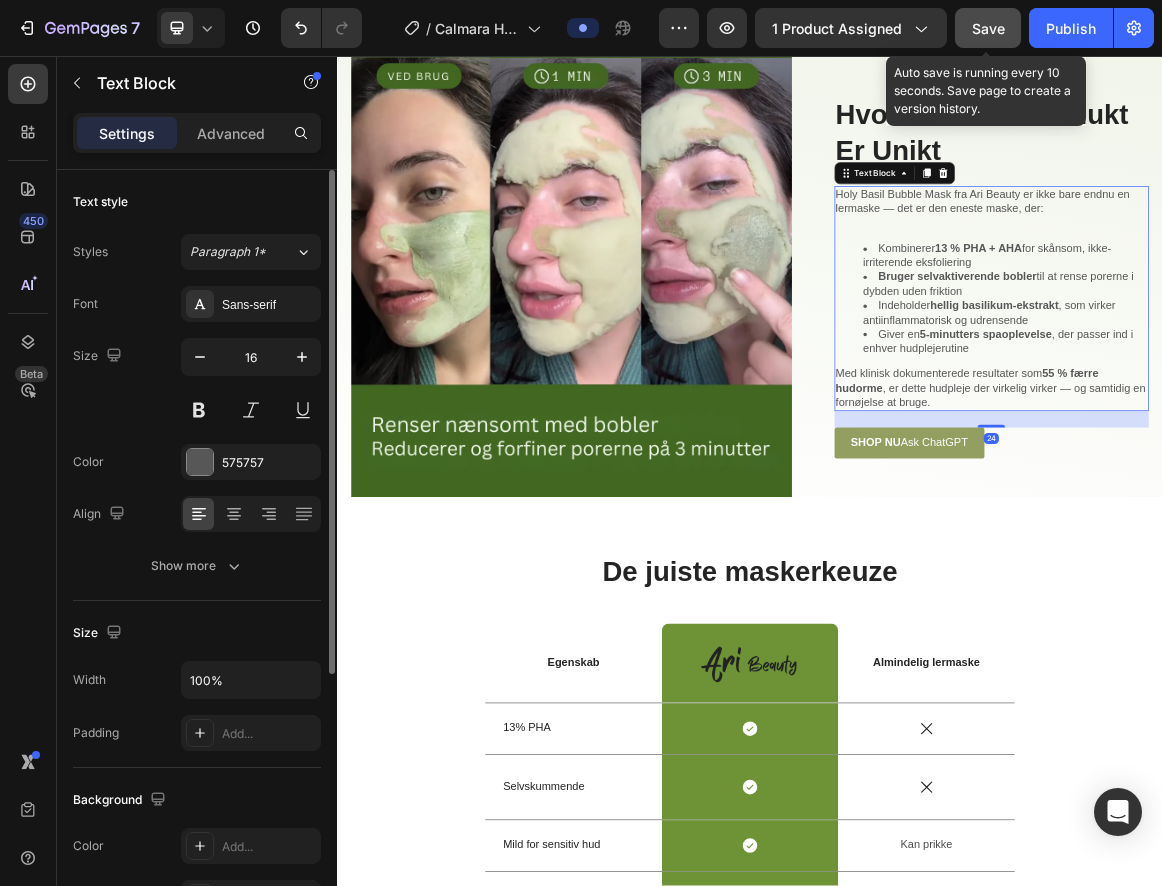 click on "Save" 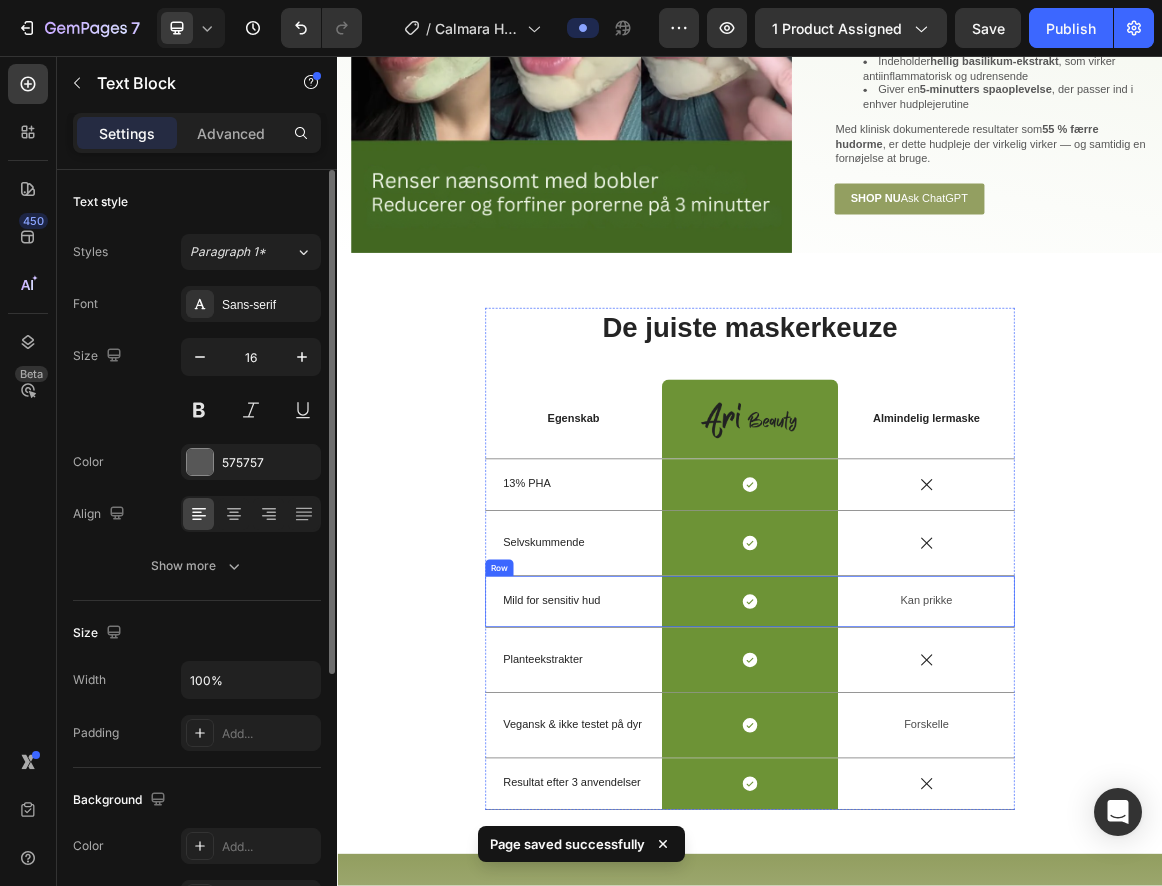 scroll, scrollTop: 2906, scrollLeft: 0, axis: vertical 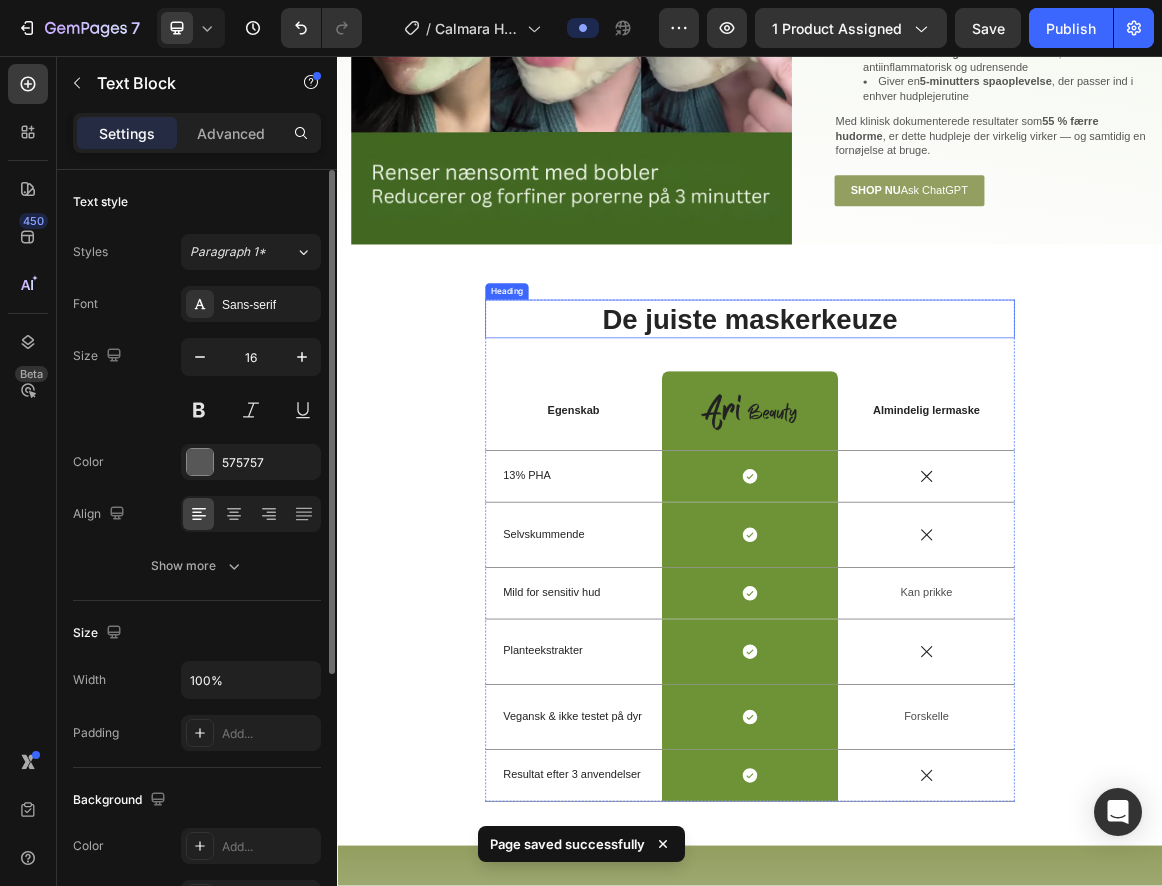 click on "De juiste maskerkeuze" at bounding box center [937, 439] 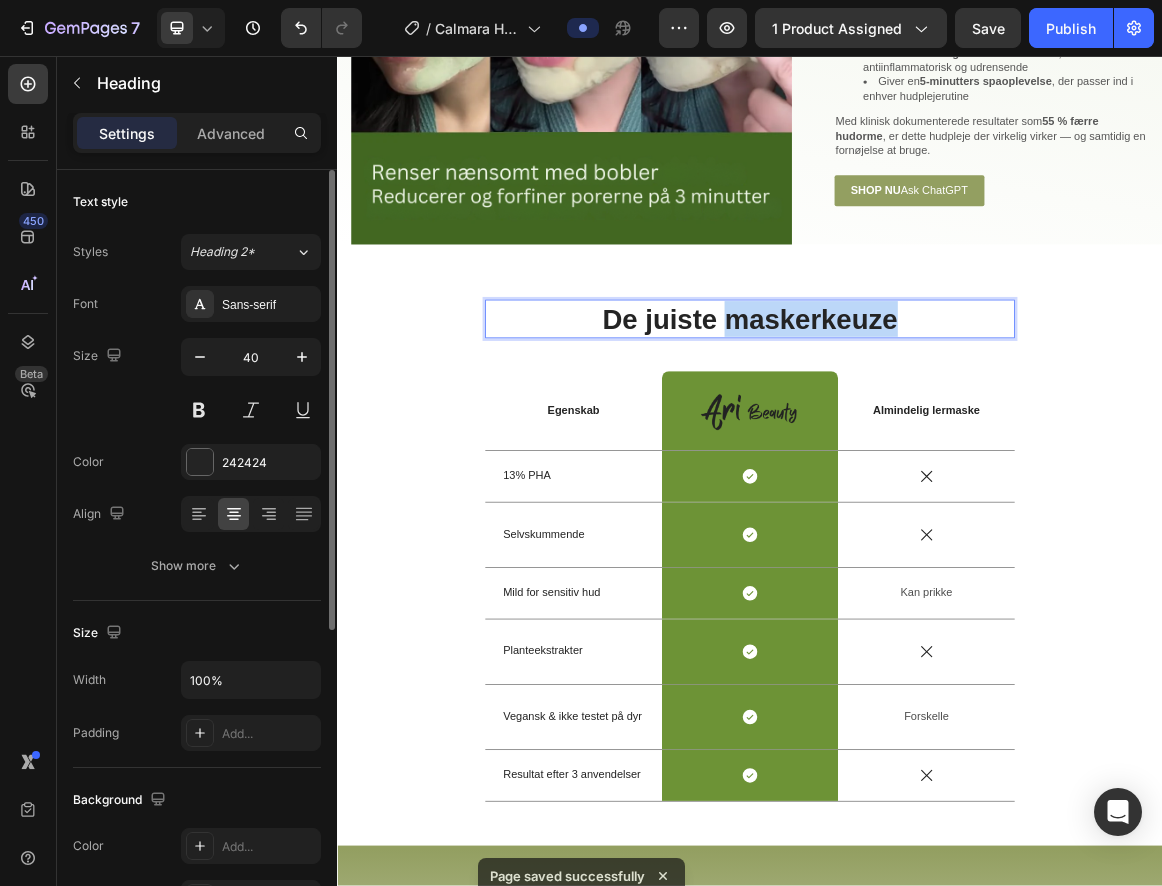 click on "De juiste maskerkeuze" at bounding box center (937, 439) 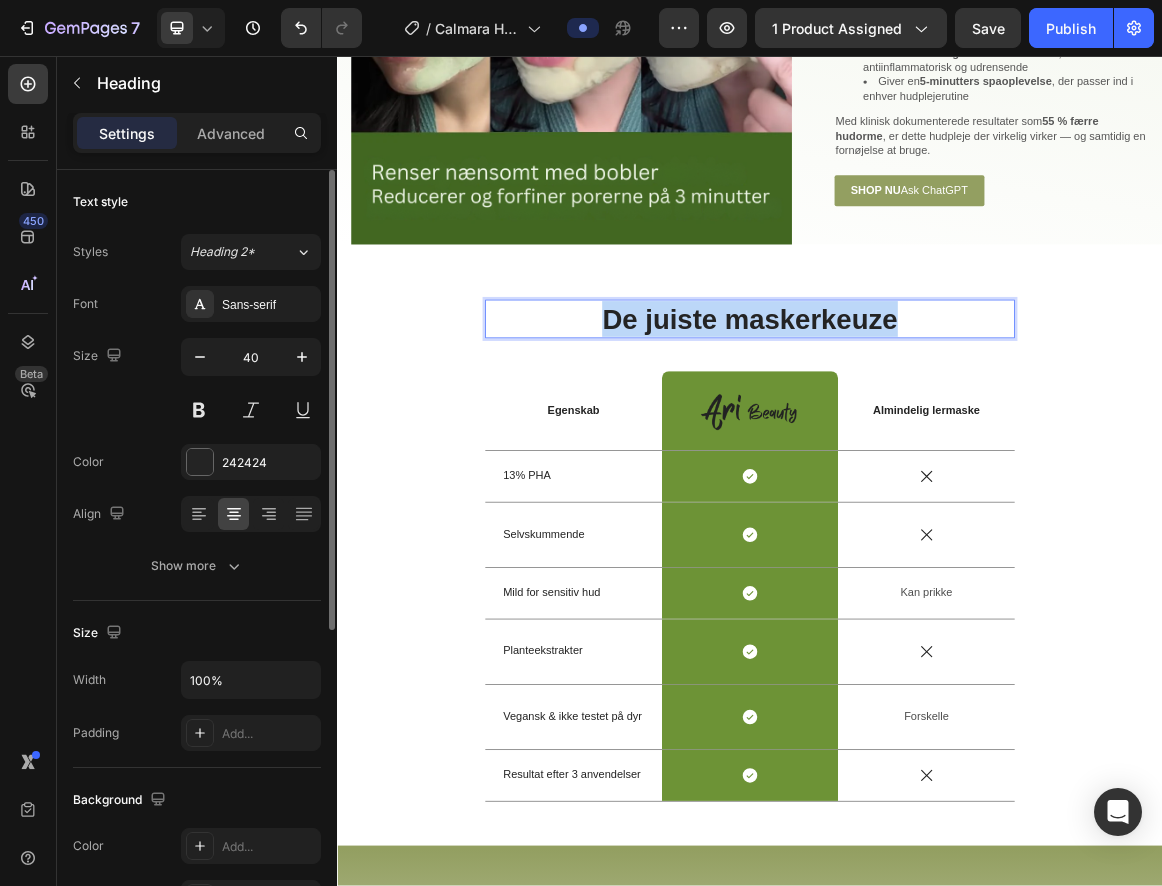 click on "De juiste maskerkeuze" at bounding box center (937, 439) 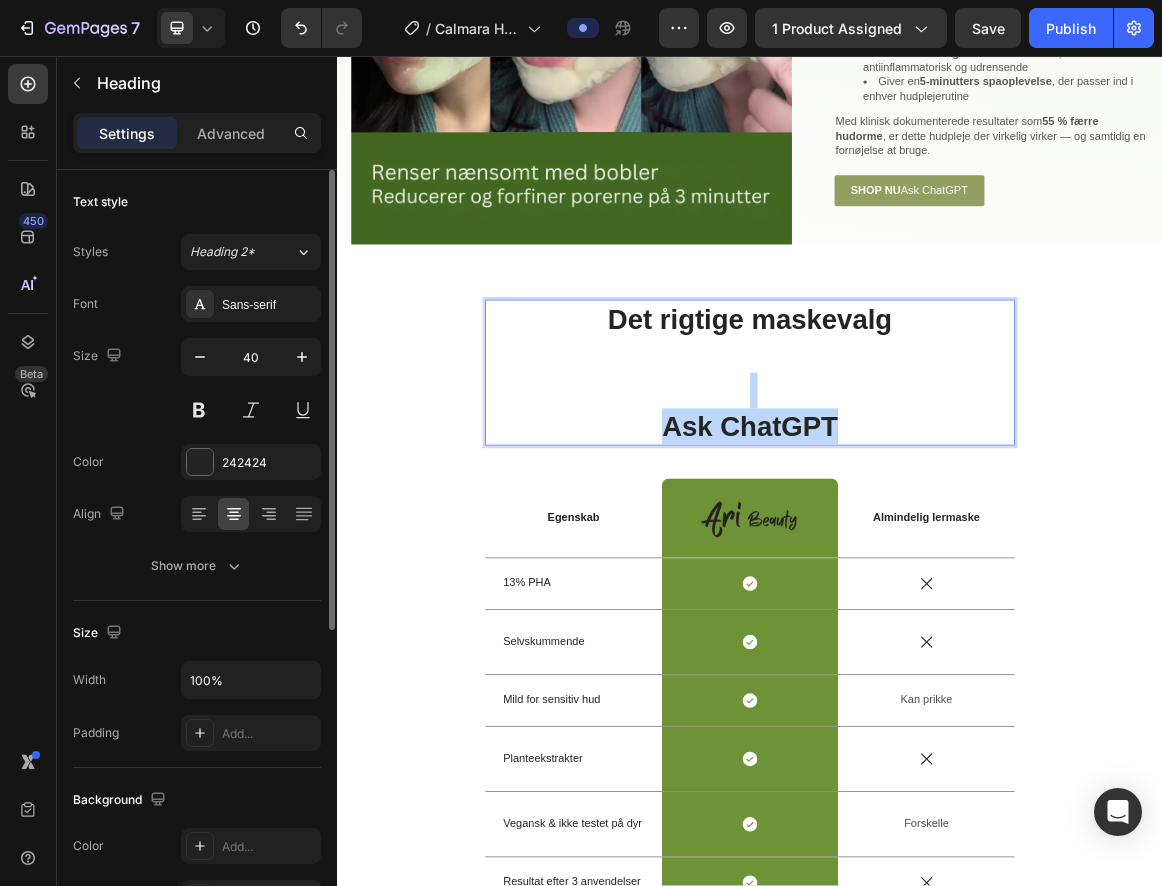 drag, startPoint x: 1081, startPoint y: 572, endPoint x: 806, endPoint y: 540, distance: 276.85556 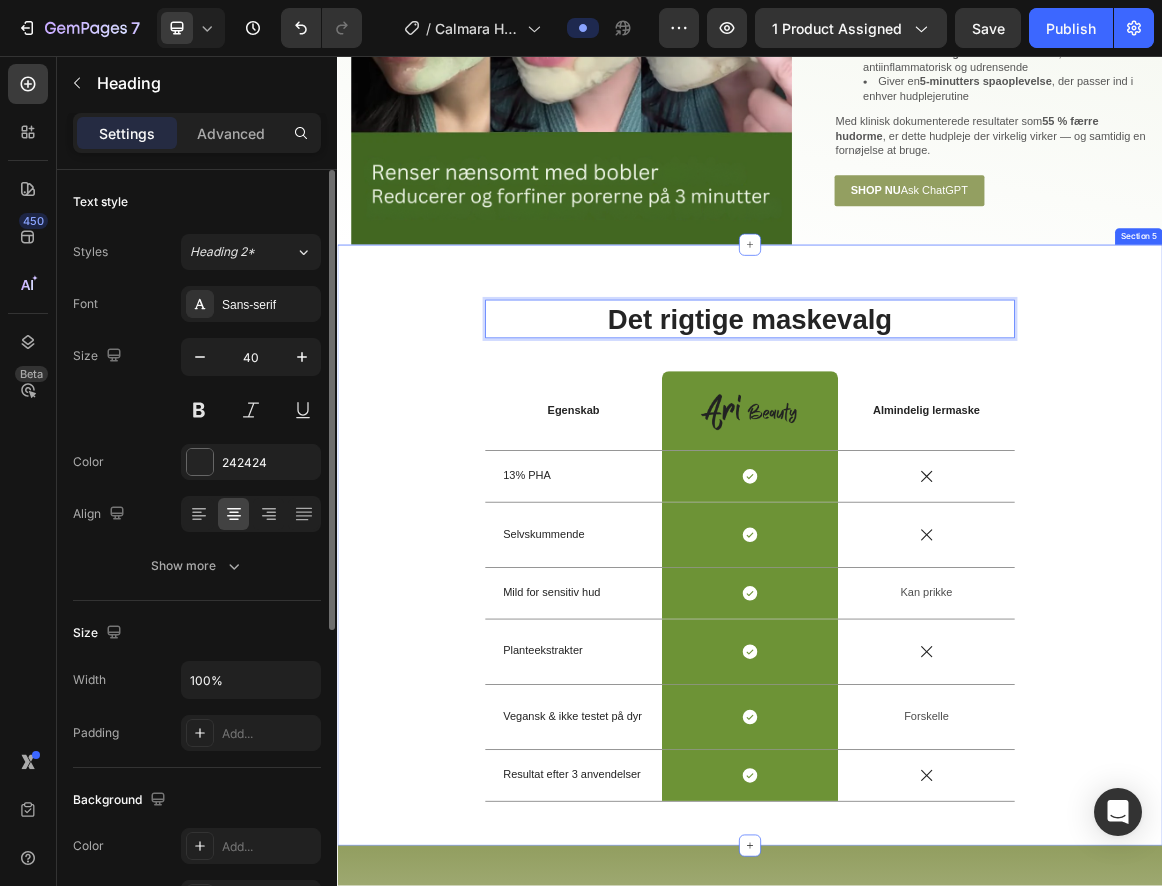 click on "Det rigtige maskevalg Heading   48 Egenskab Text Block Image Row Almindelig lermaske Text Block Row 13% PHA Text Block
Icon Row
Icon Row Selvskummende Text Block
Icon Row
Icon Row Mild for sensitiv hud Text Block
Icon Row Kan prikke Text Block Row Planteekstrakter Text Block
Icon Row
Icon Row Vegansk & ikke testet på dyr Text Block
Icon Row Forskelle Text Block Row Resultat efter 3 anvendelser Text Block
Icon Row
Icon Row Row" at bounding box center (937, 783) 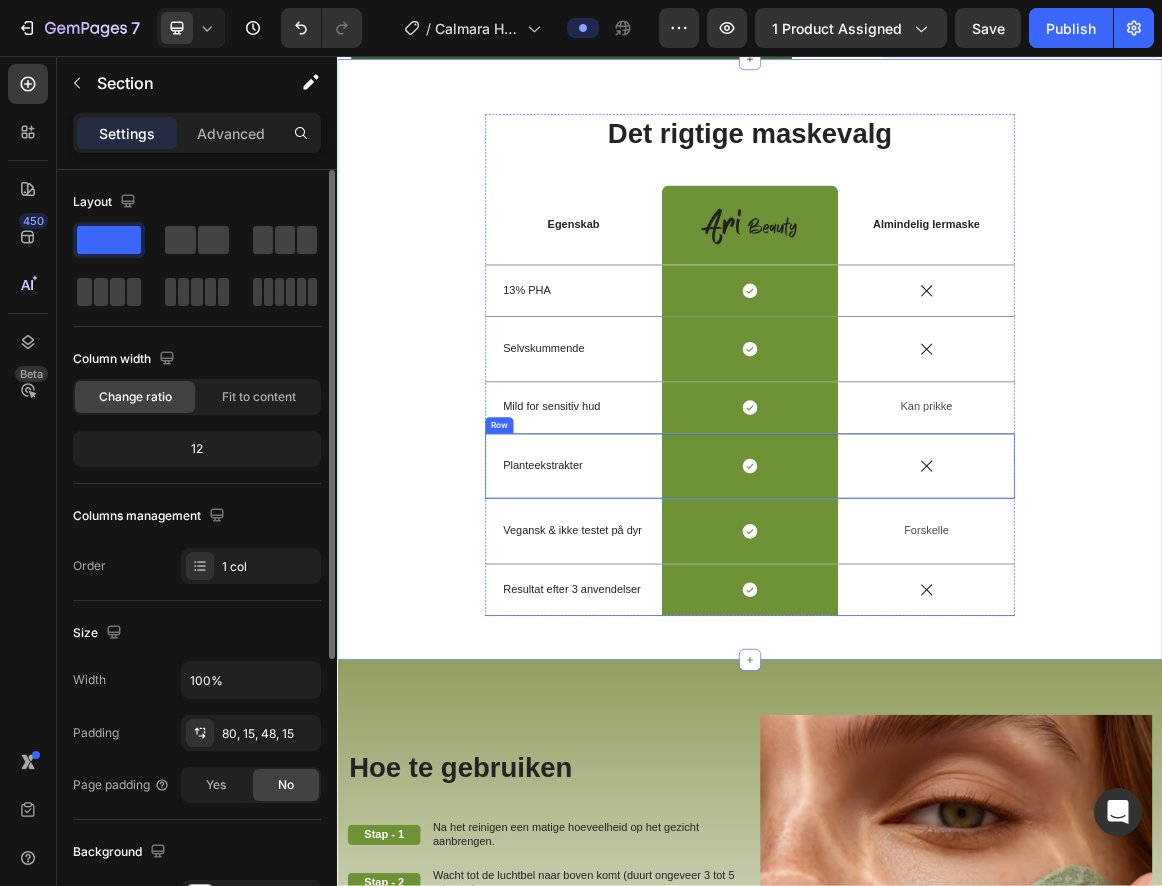 scroll, scrollTop: 3382, scrollLeft: 0, axis: vertical 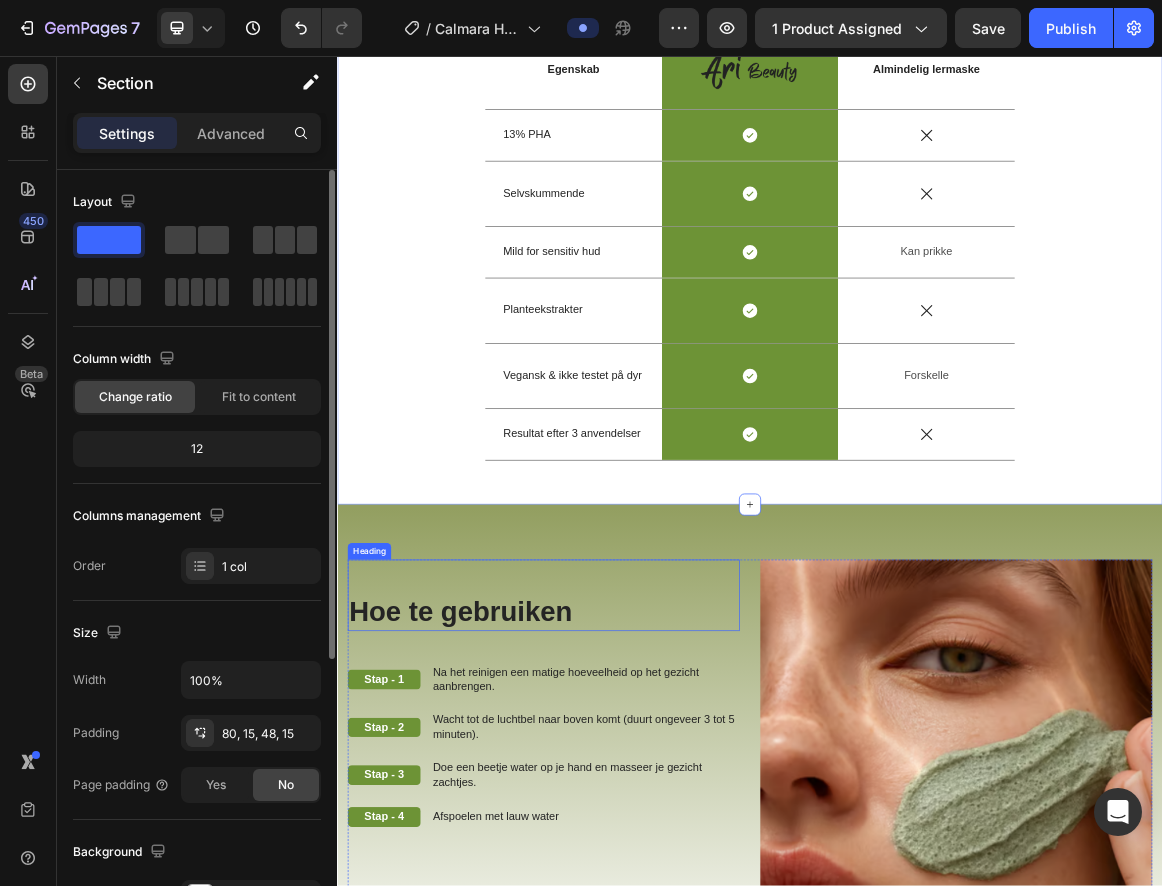 click on "Hoe te gebruiken" at bounding box center [637, 865] 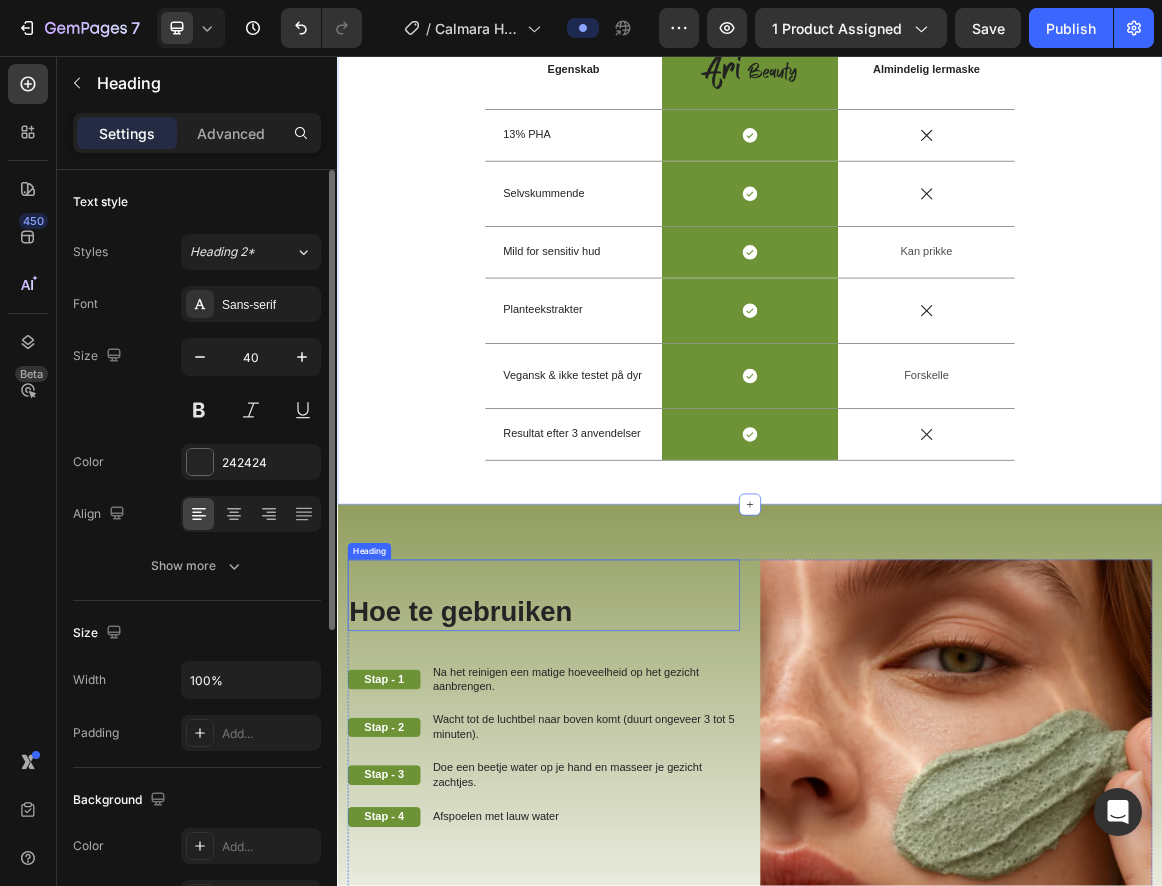click on "Hoe te gebruiken" at bounding box center [637, 865] 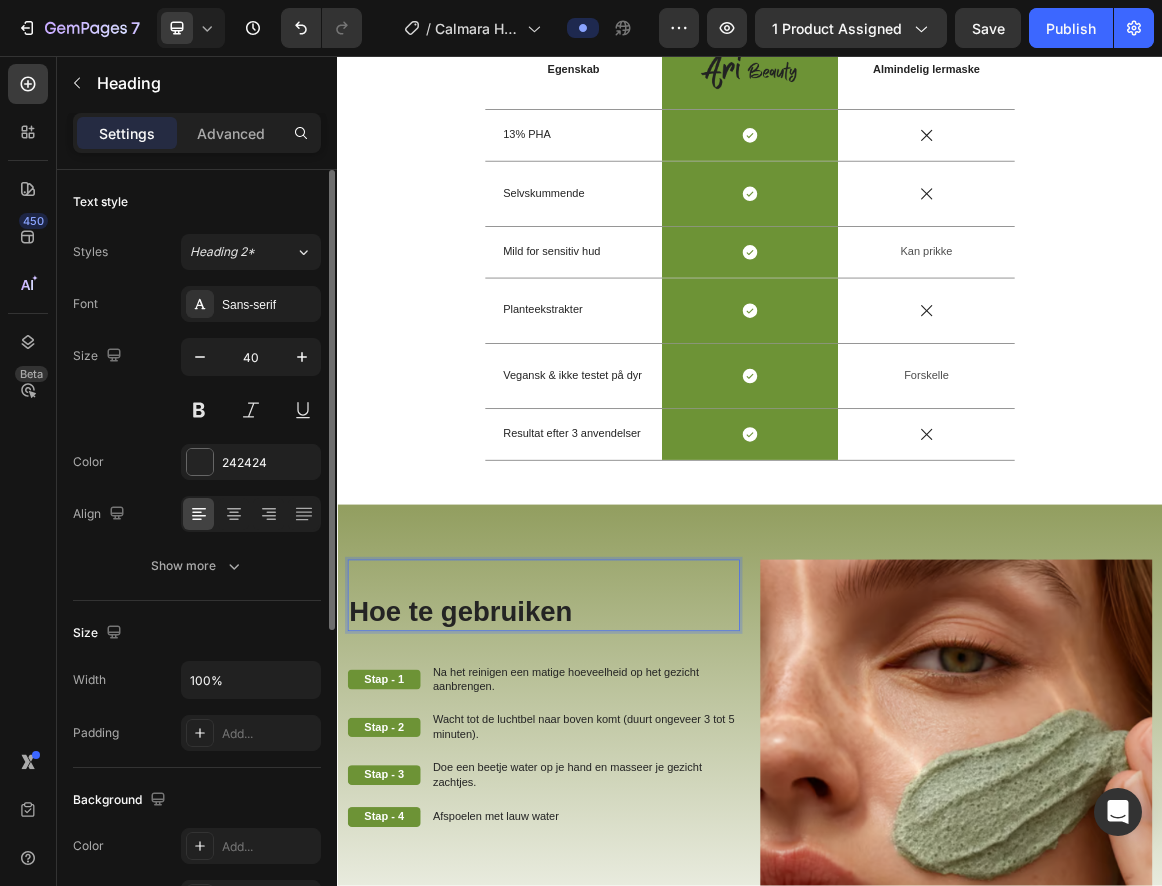 click on "Hoe te gebruiken" at bounding box center (637, 865) 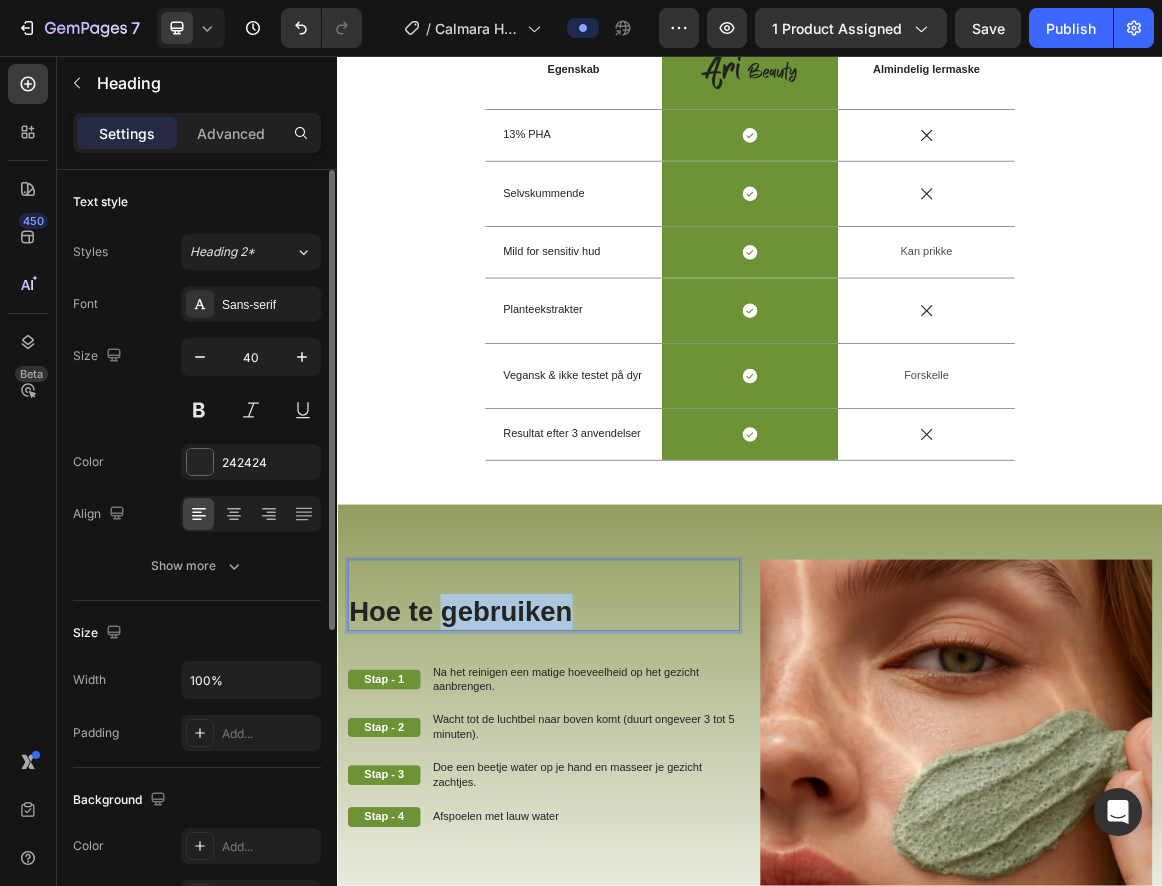 click on "Hoe te gebruiken" at bounding box center [637, 865] 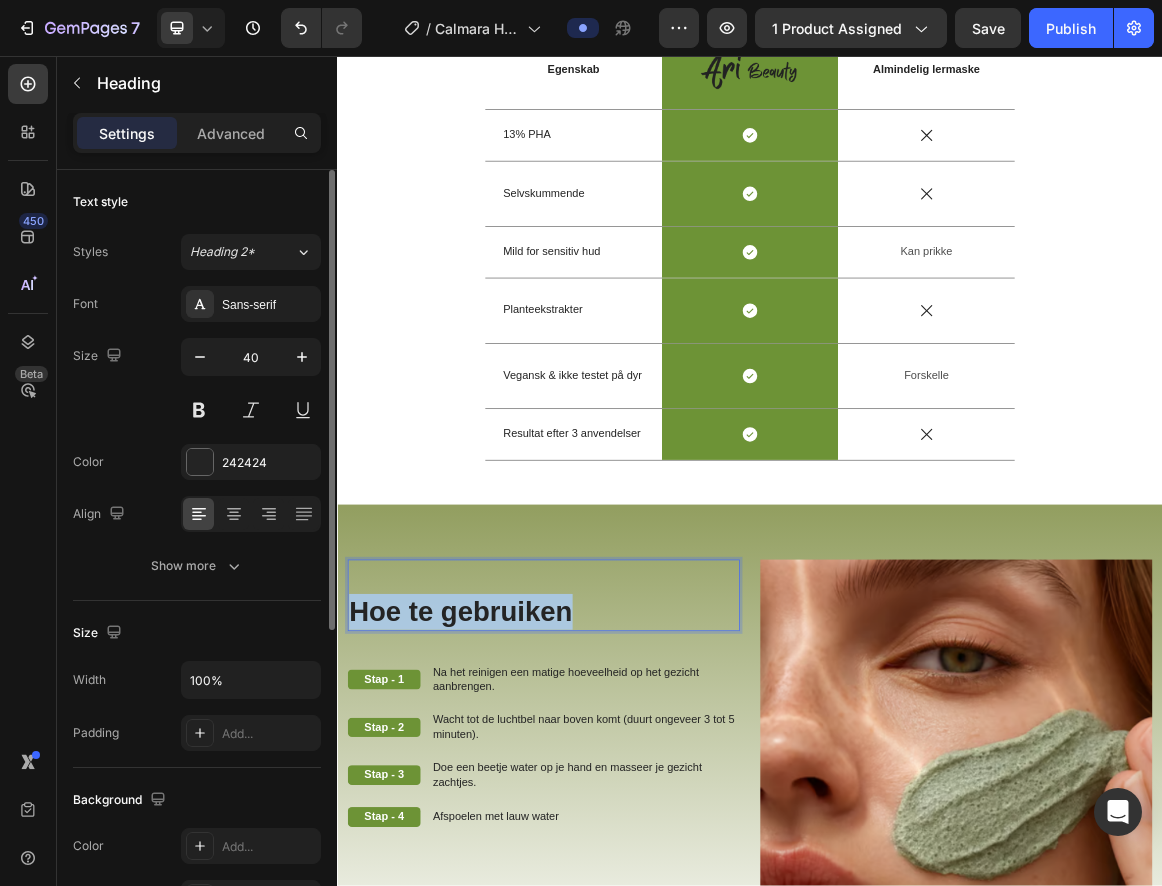 click on "Hoe te gebruiken" at bounding box center (637, 865) 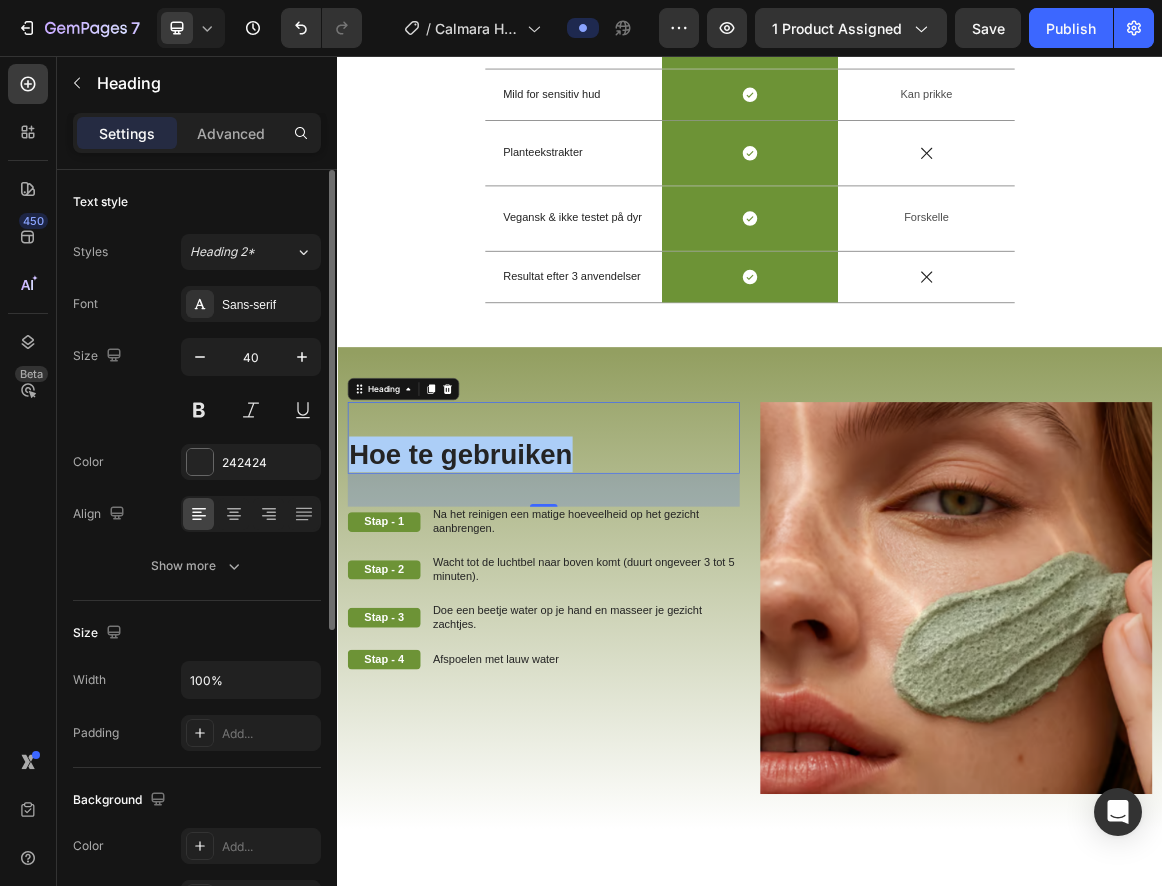 scroll, scrollTop: 3713, scrollLeft: 0, axis: vertical 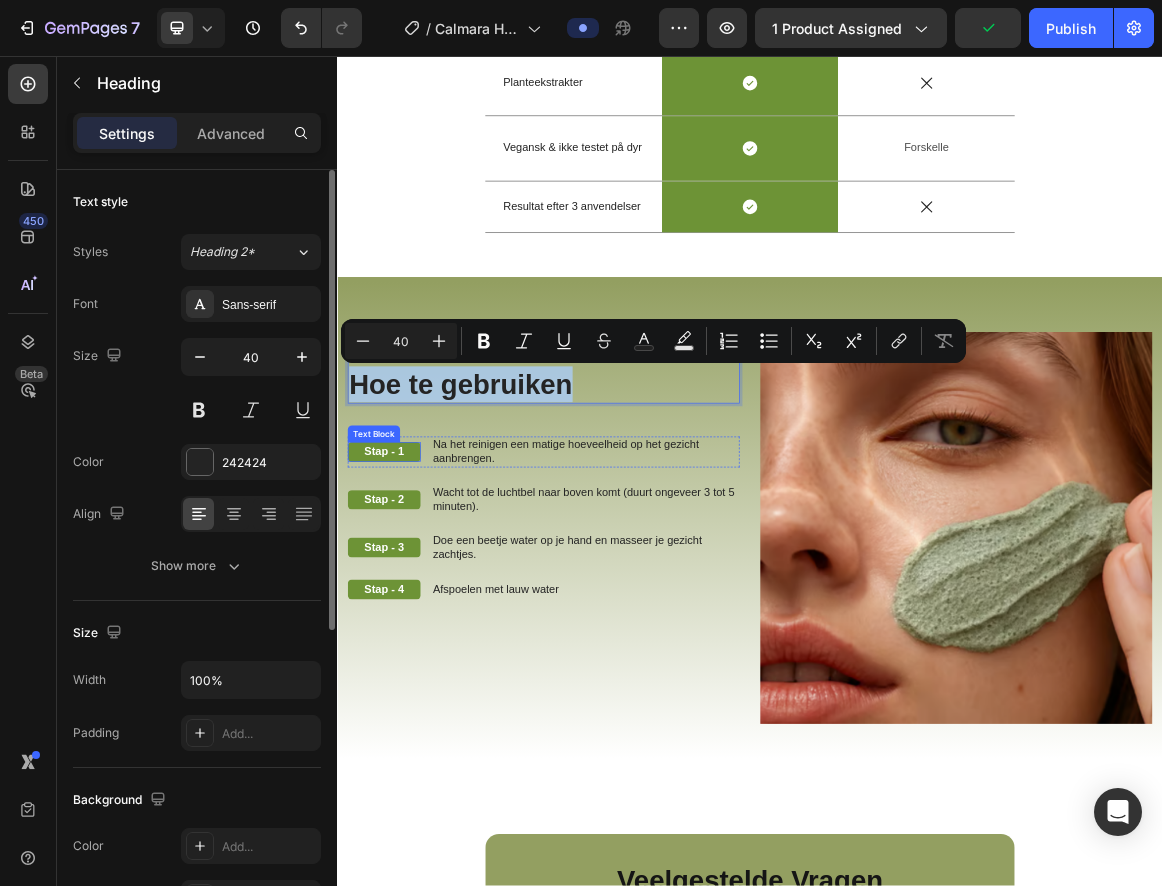 click on "Stap - 1" at bounding box center (405, 632) 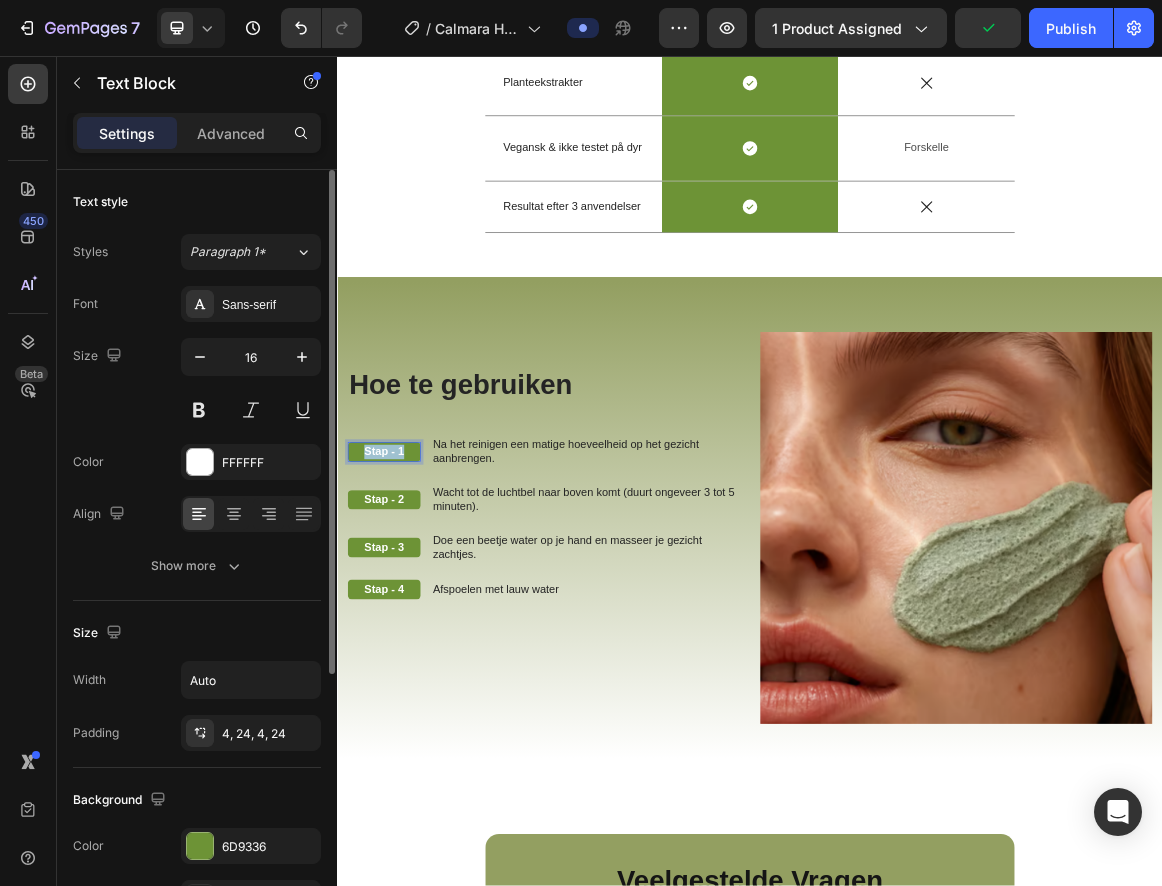 click on "Stap - 1" at bounding box center (405, 632) 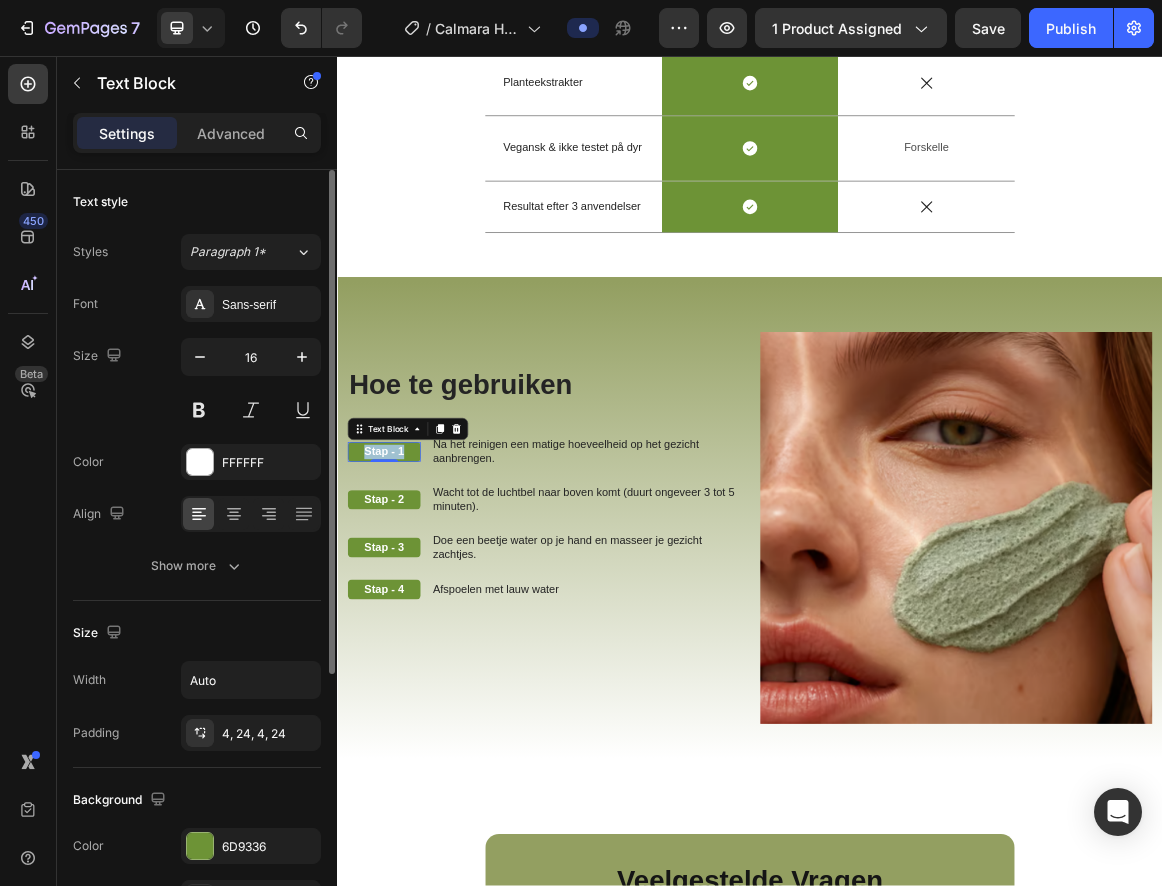 click on "Stap - 1" at bounding box center [405, 632] 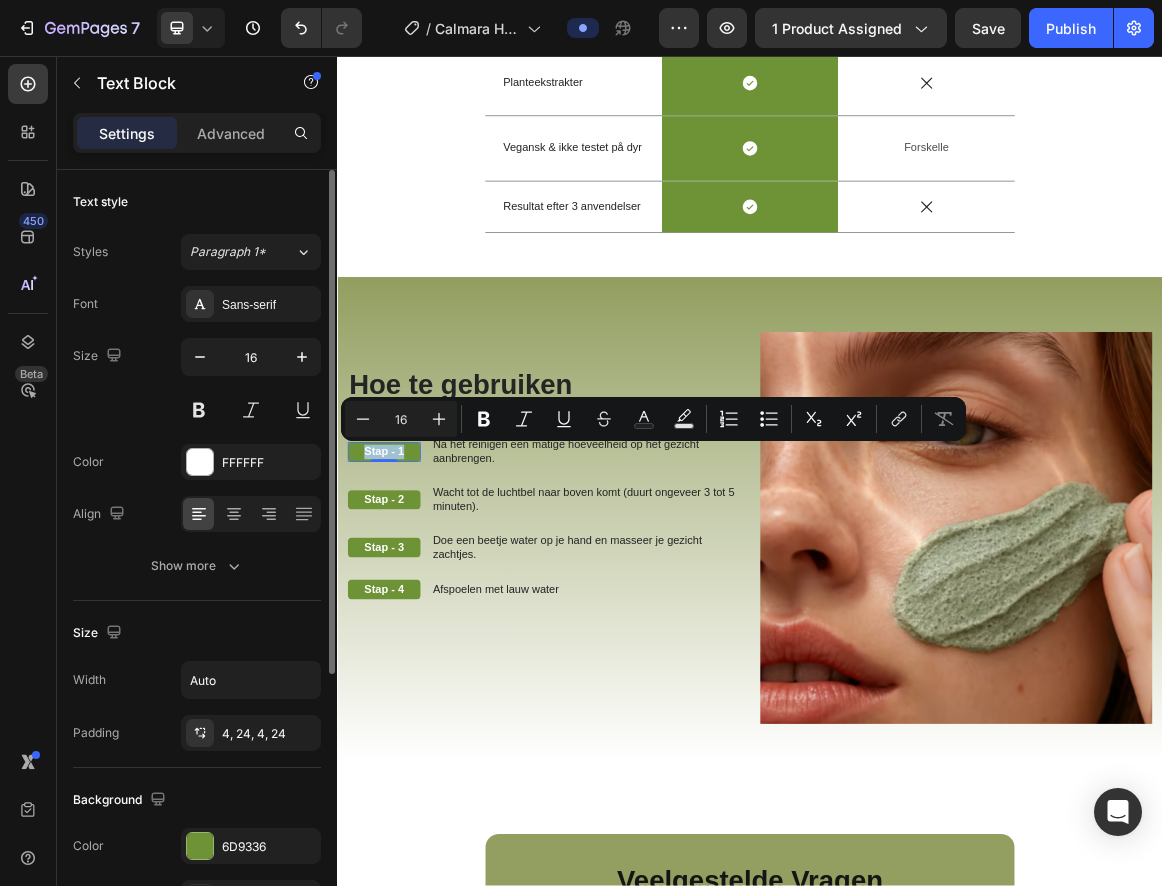 click on "Stap - 1" at bounding box center [405, 632] 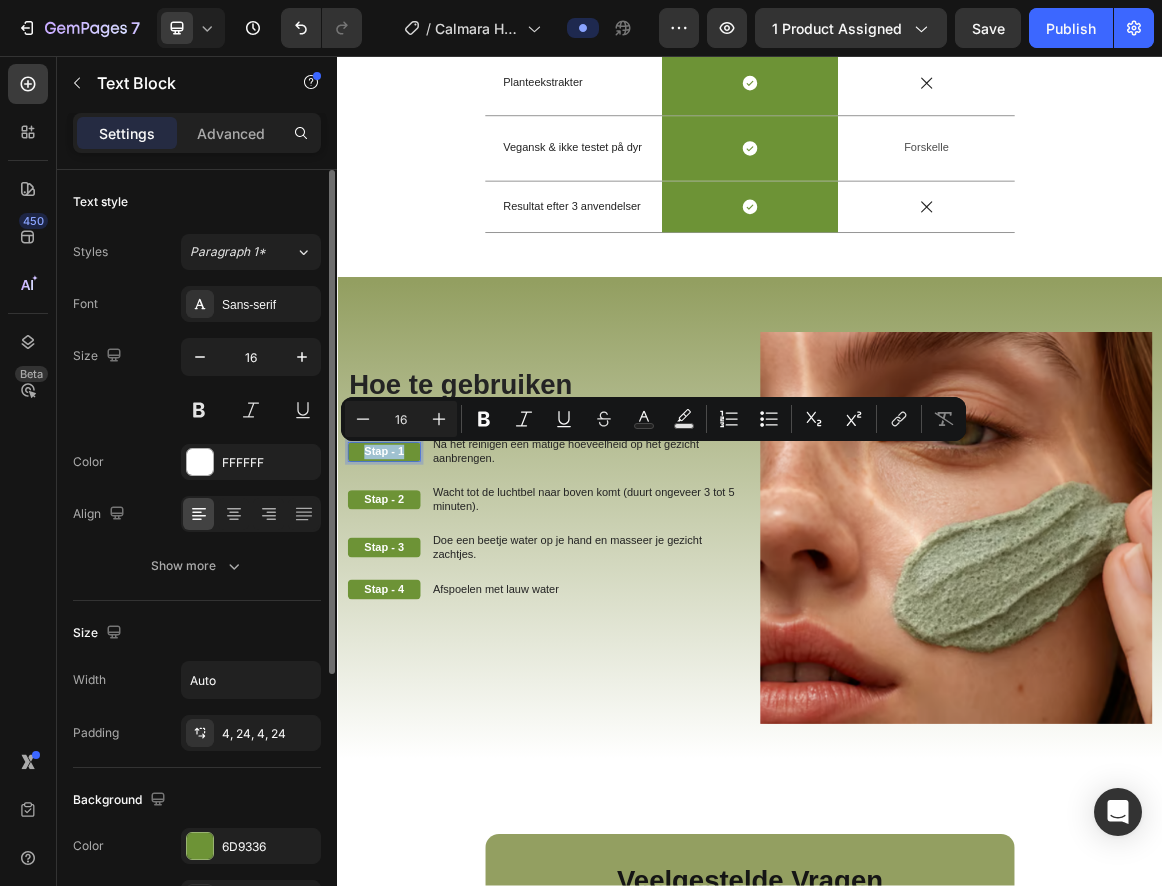 click on "Stap - 1" at bounding box center [405, 632] 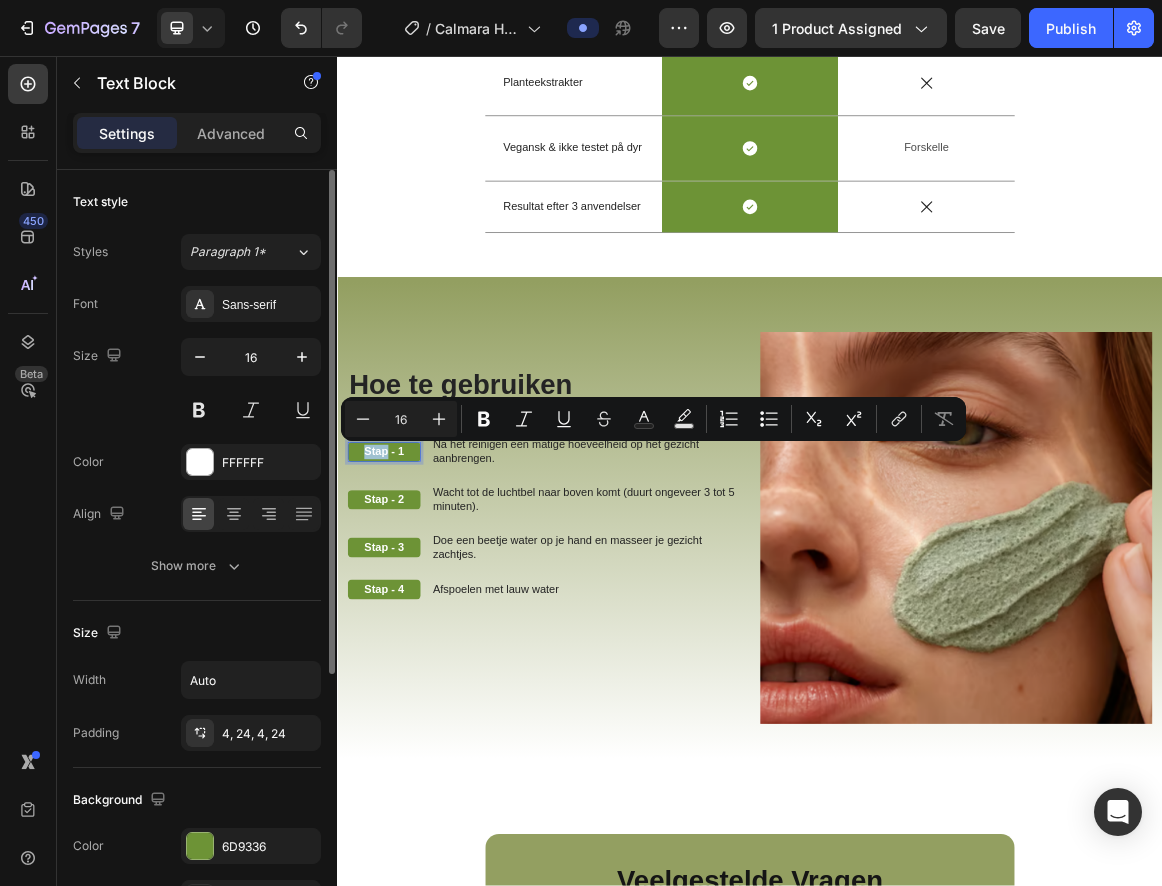 click on "Stap - 1" at bounding box center [405, 632] 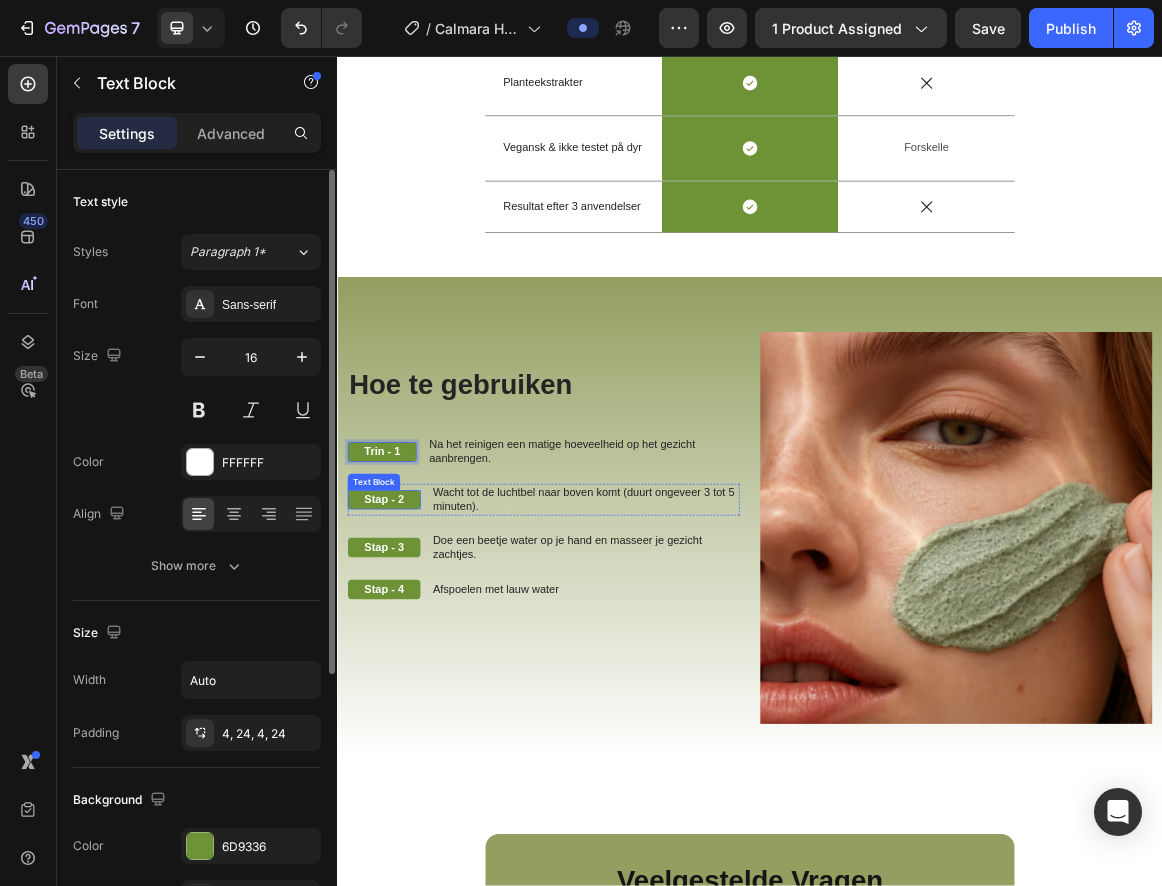 click on "Stap - 2" at bounding box center [405, 702] 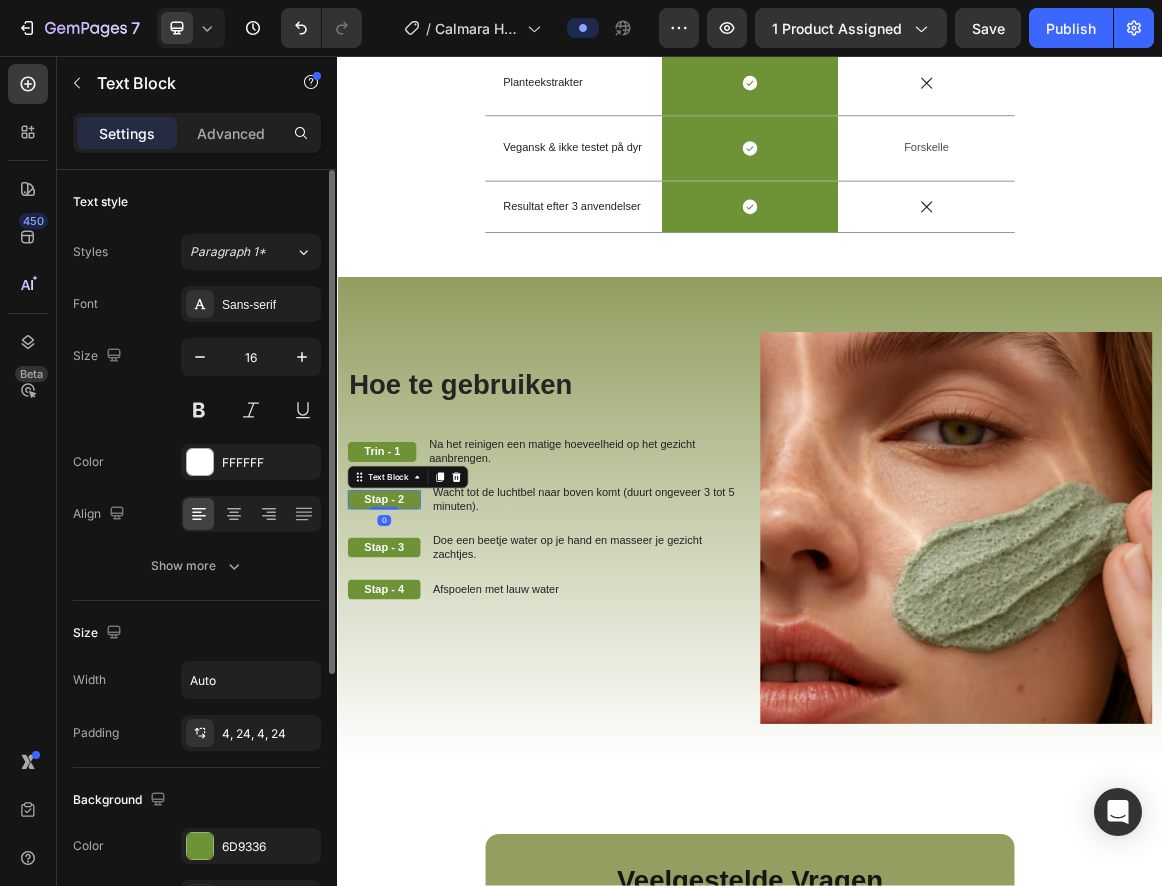 click on "Stap - 2" at bounding box center [405, 702] 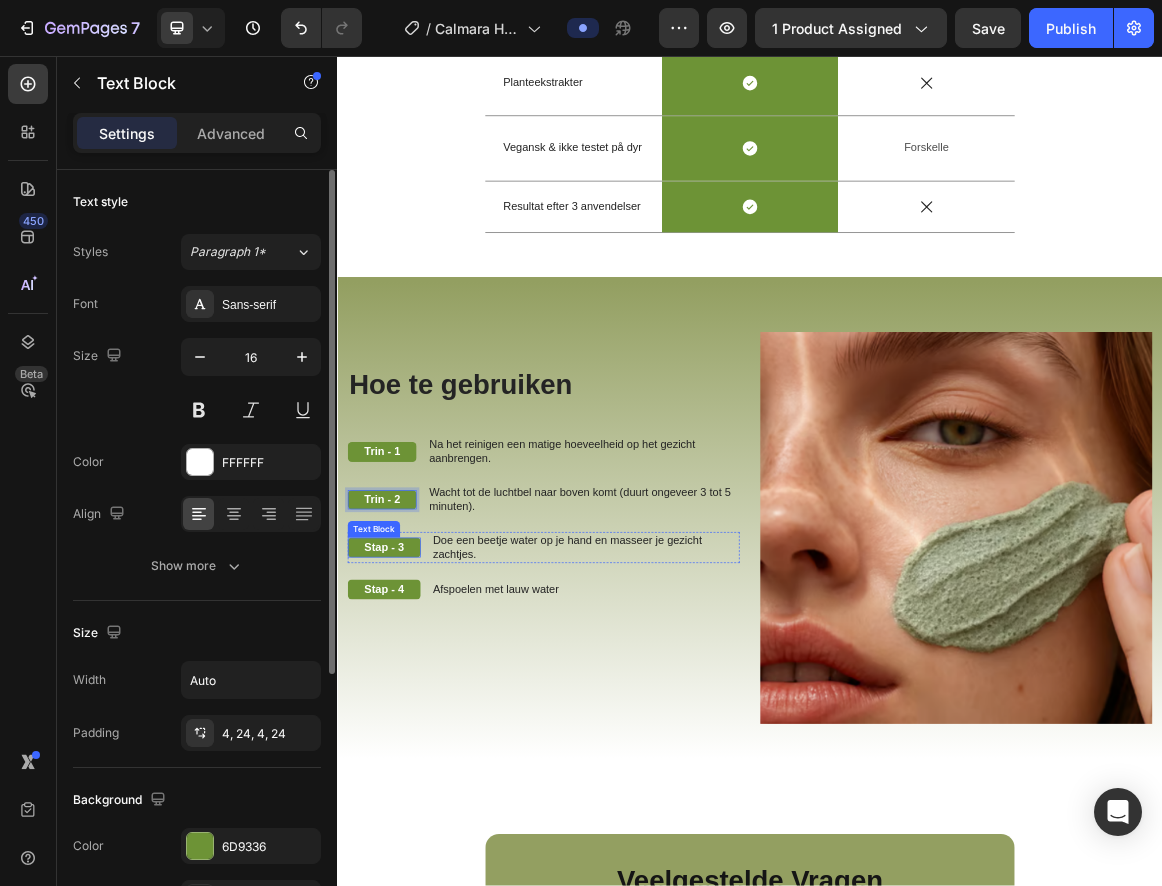 click on "Stap - 3" at bounding box center [405, 771] 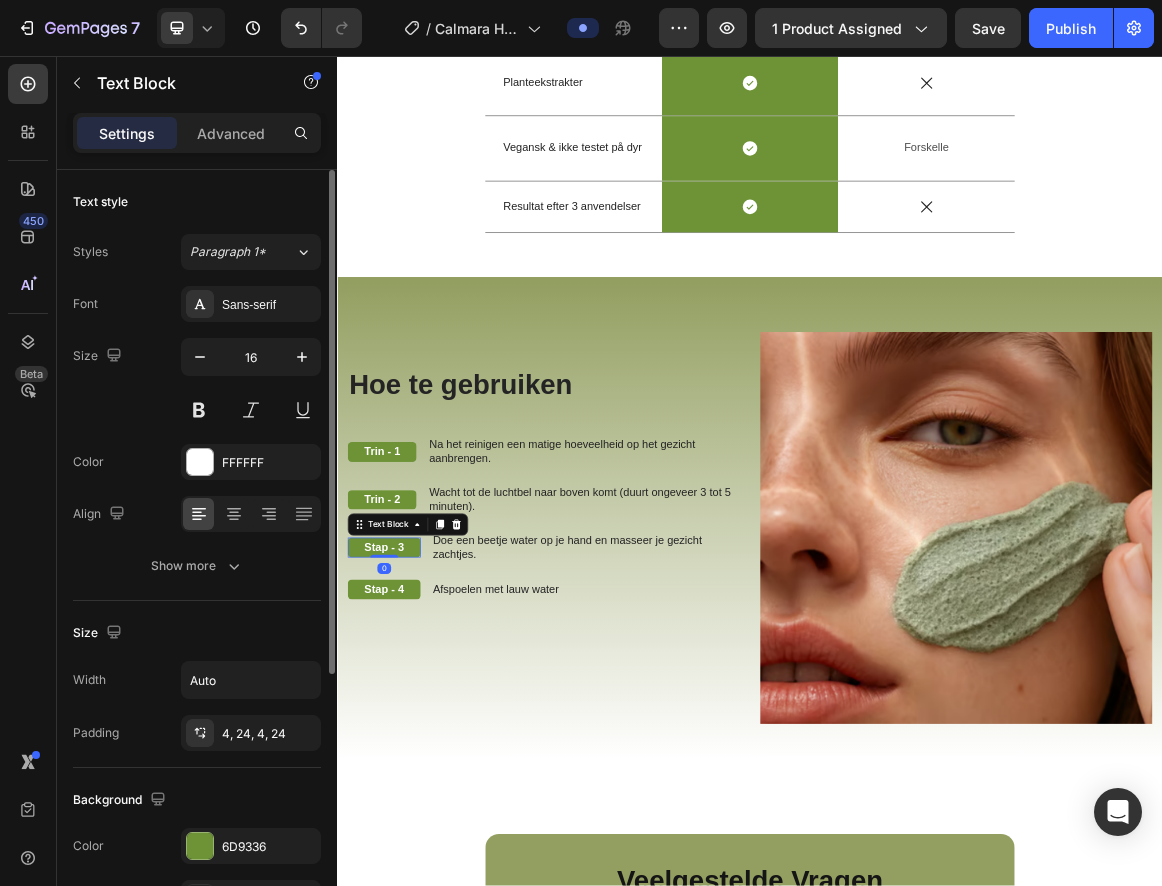 click on "Stap - 3" at bounding box center [405, 771] 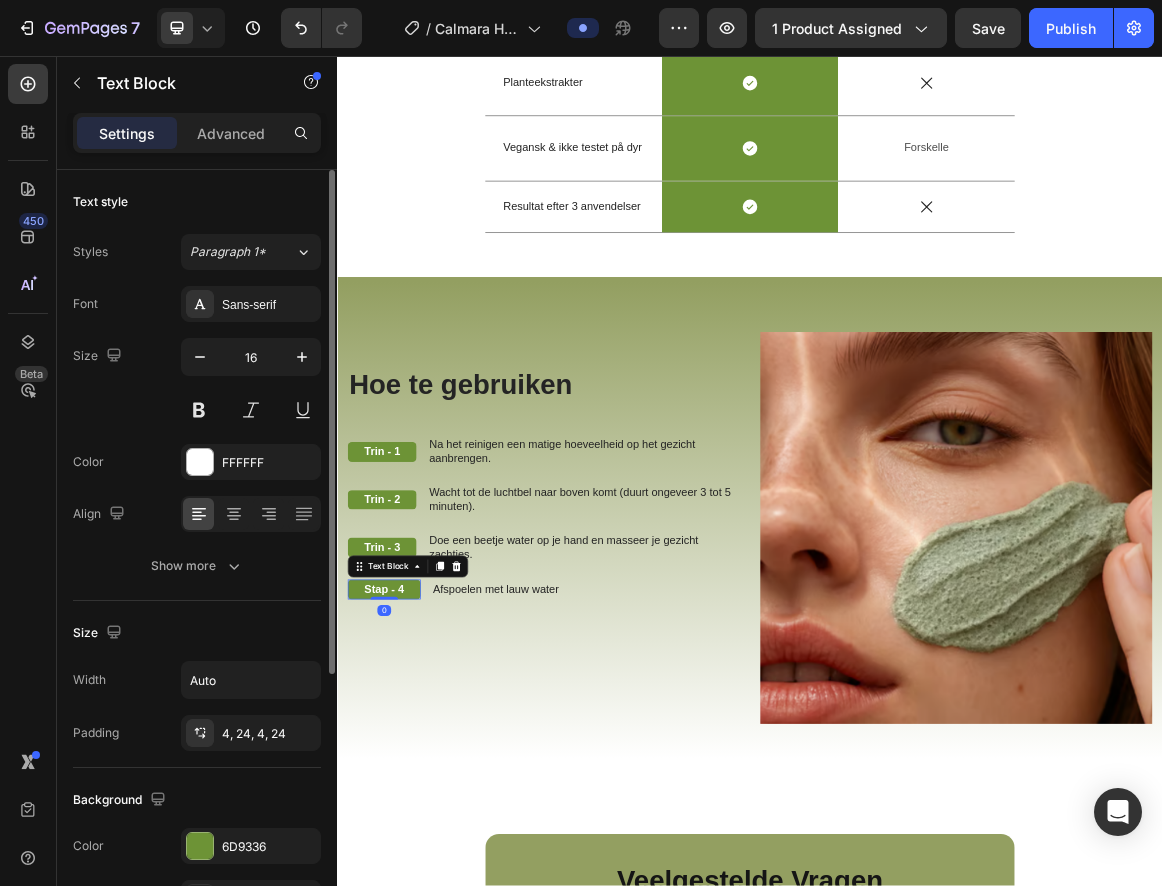 click on "Stap - 4" at bounding box center [405, 832] 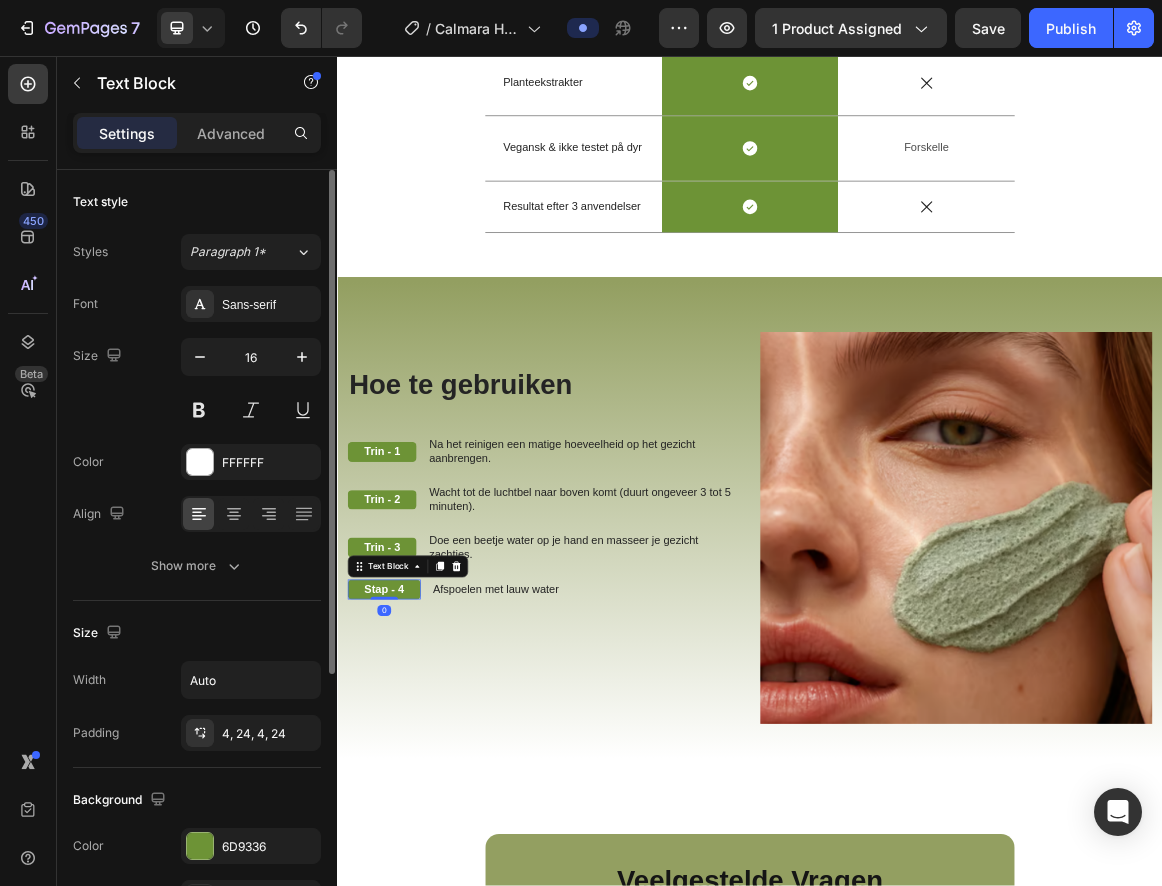 click on "Stap - 4" at bounding box center [405, 832] 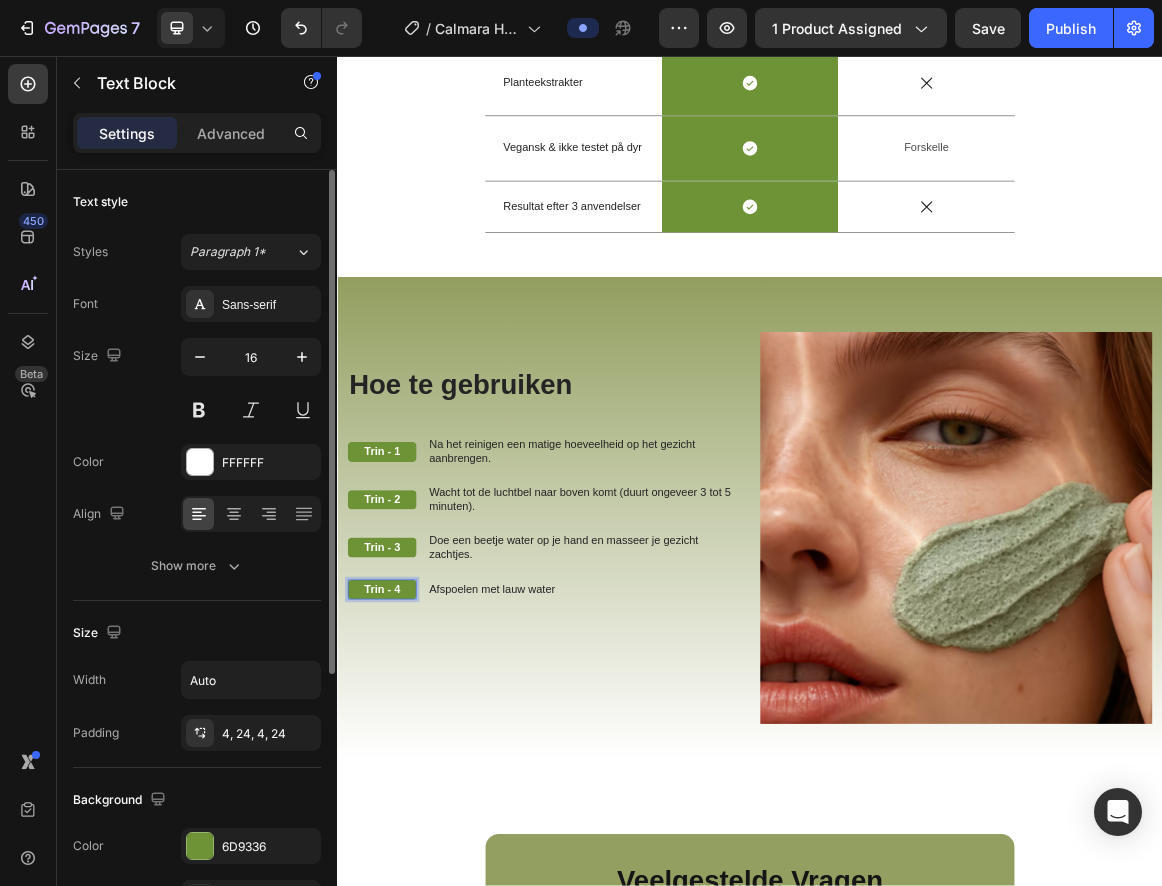 click on "Hoe te gebruiken" at bounding box center (637, 534) 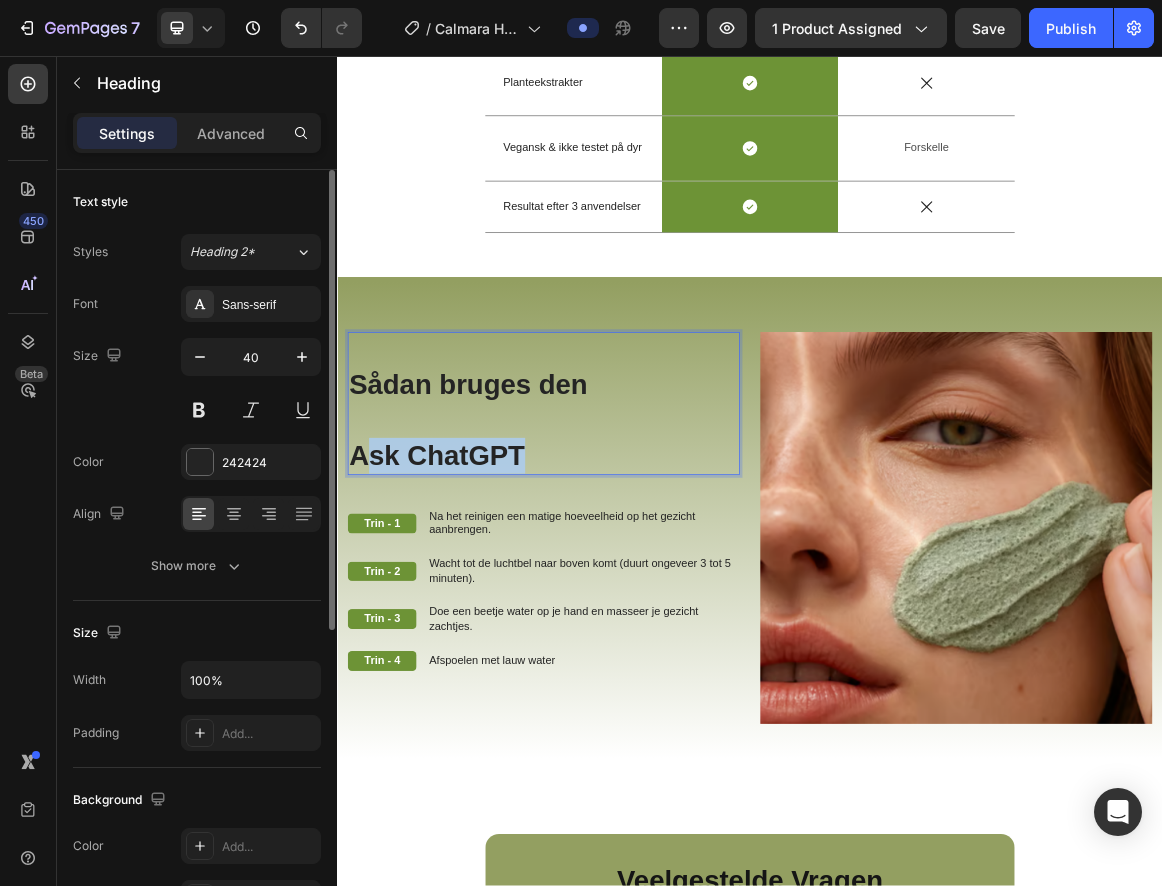 drag, startPoint x: 563, startPoint y: 642, endPoint x: 376, endPoint y: 632, distance: 187.26718 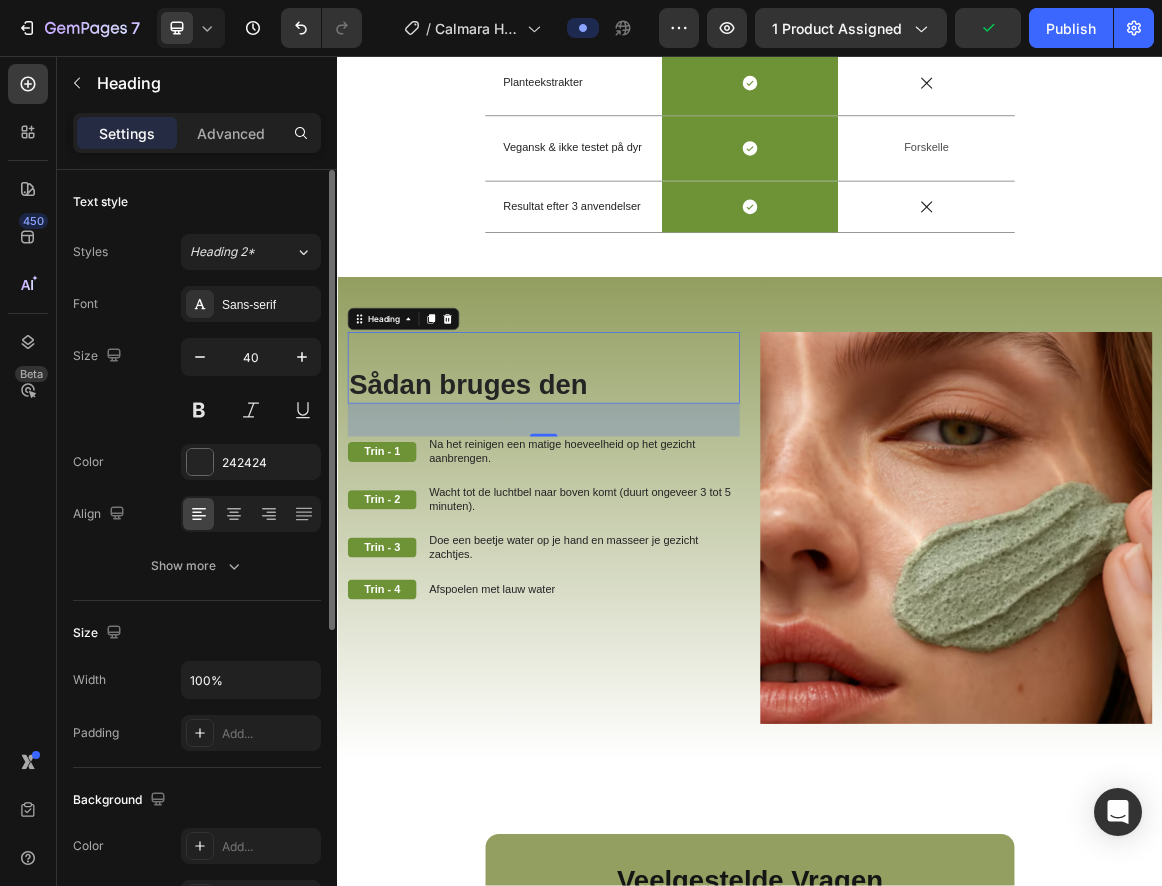 click on "Sådan bruges den Heading   48" at bounding box center (637, 510) 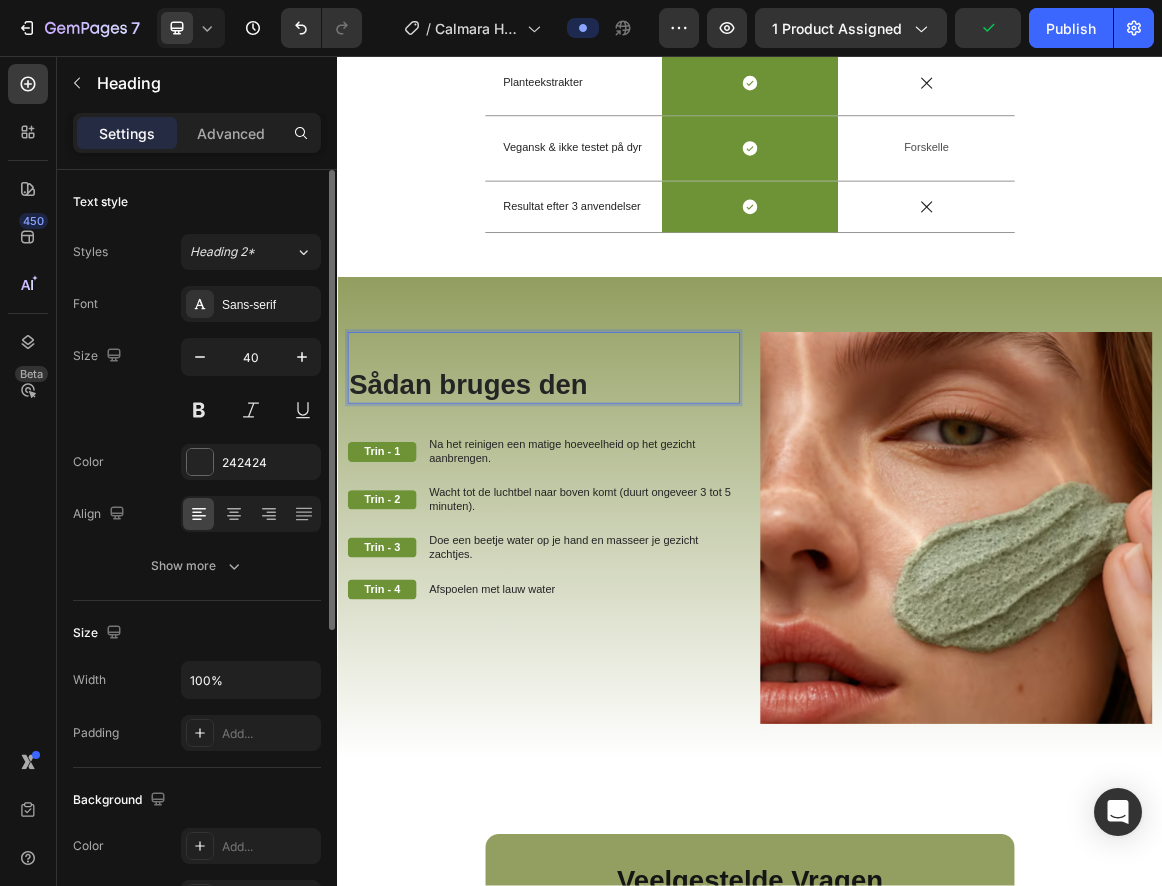 click on "Sådan bruges den" at bounding box center [637, 534] 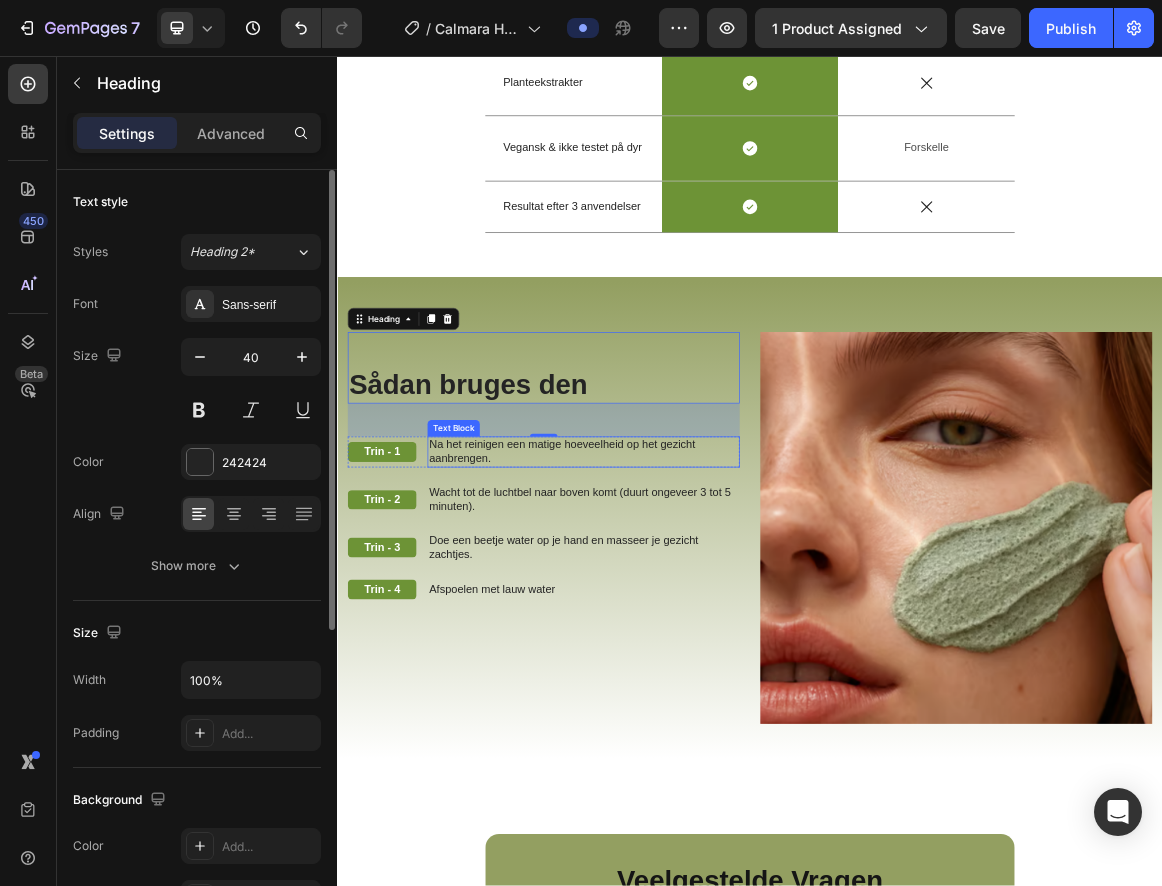 click on "Na het reinigen een matige hoeveelheid op het gezicht aanbrengen." at bounding box center [695, 633] 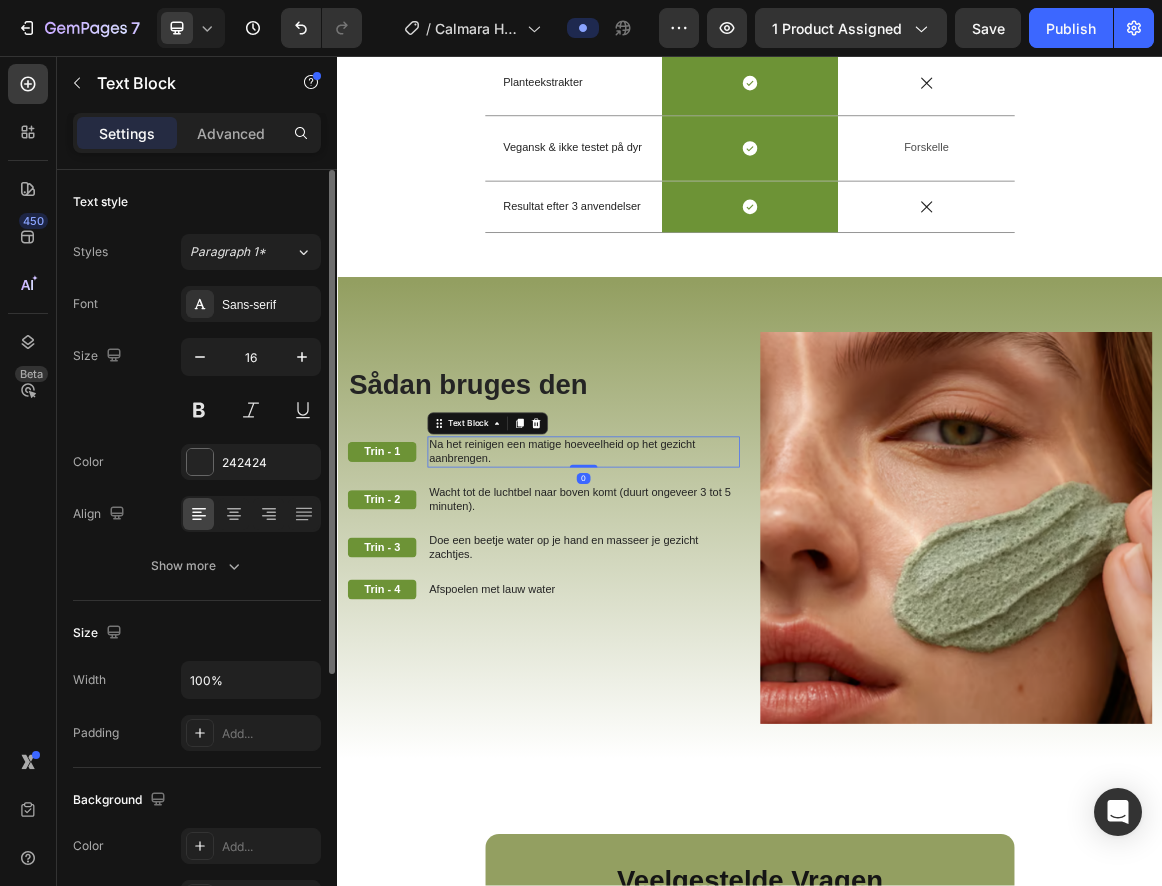 click on "Na het reinigen een matige hoeveelheid op het gezicht aanbrengen." at bounding box center [695, 633] 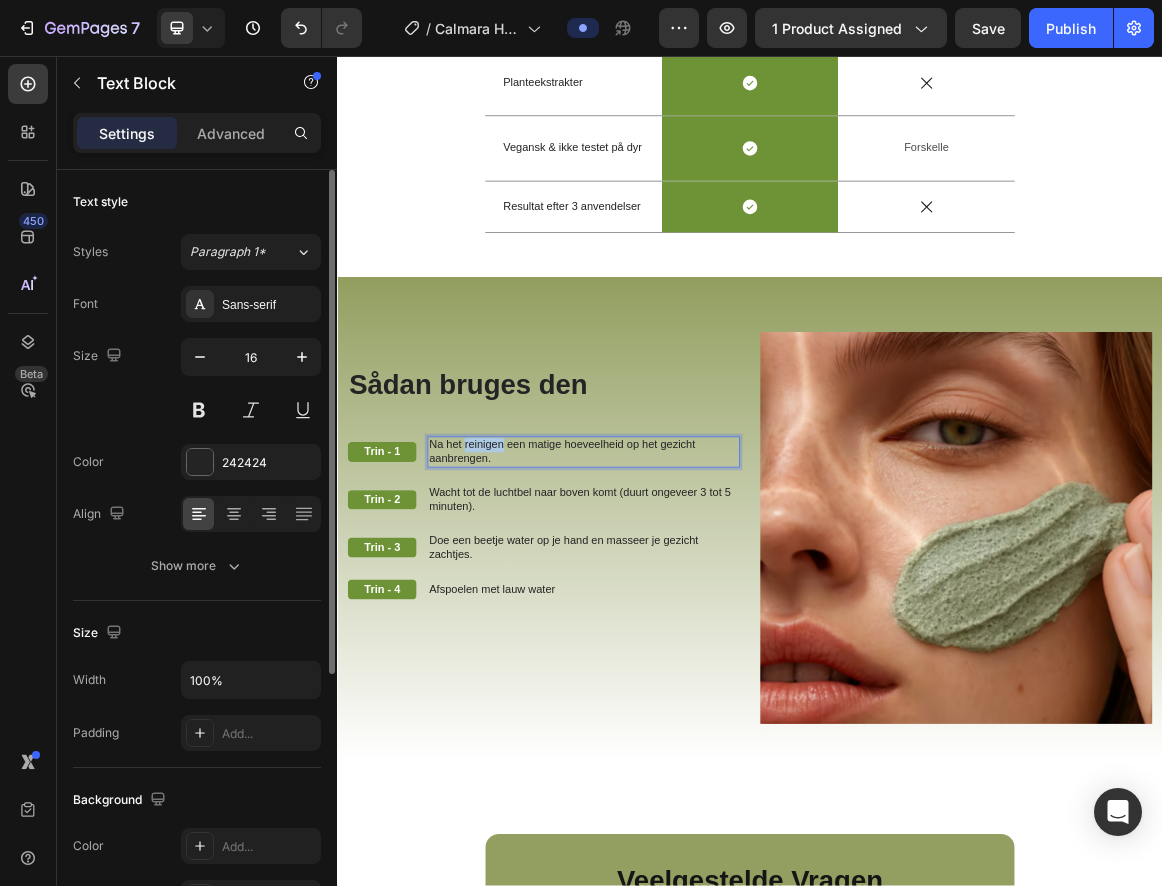 click on "Na het reinigen een matige hoeveelheid op het gezicht aanbrengen." at bounding box center (695, 633) 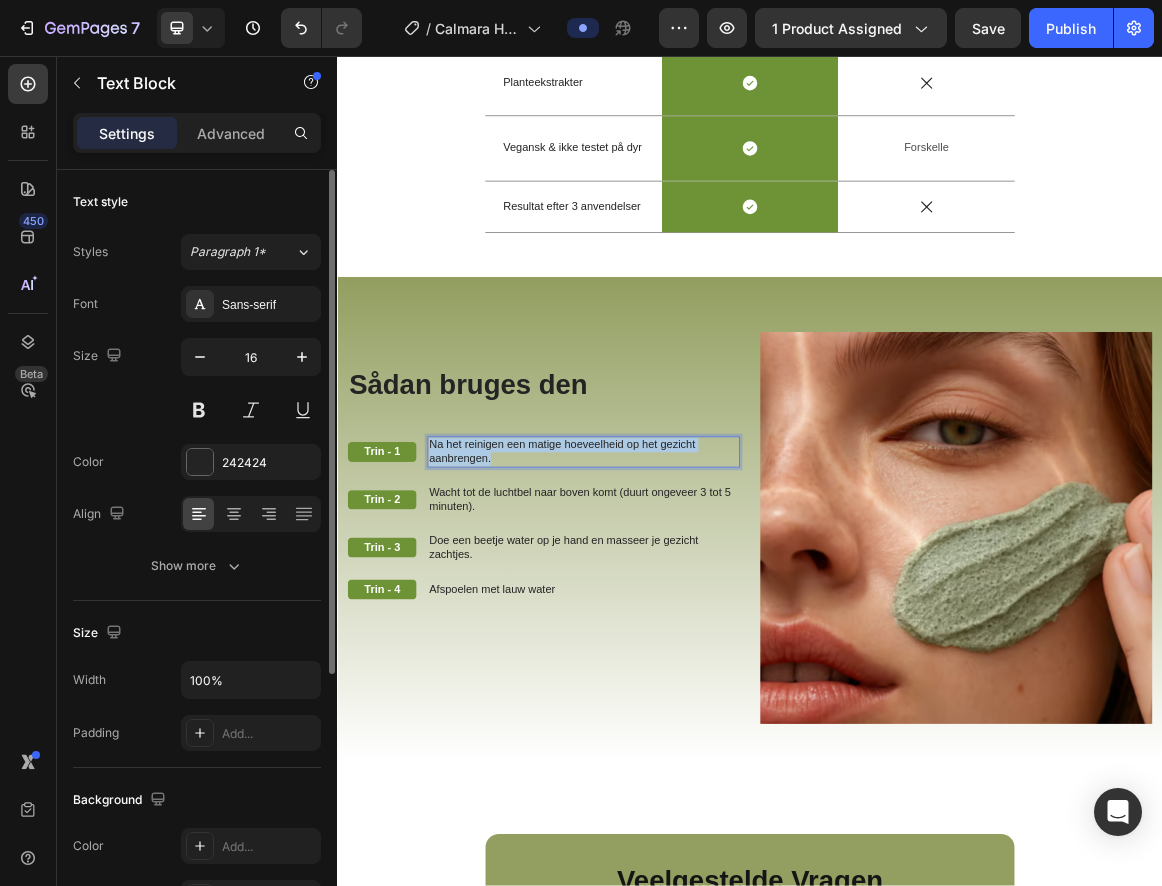 click on "Na het reinigen een matige hoeveelheid op het gezicht aanbrengen." at bounding box center (695, 633) 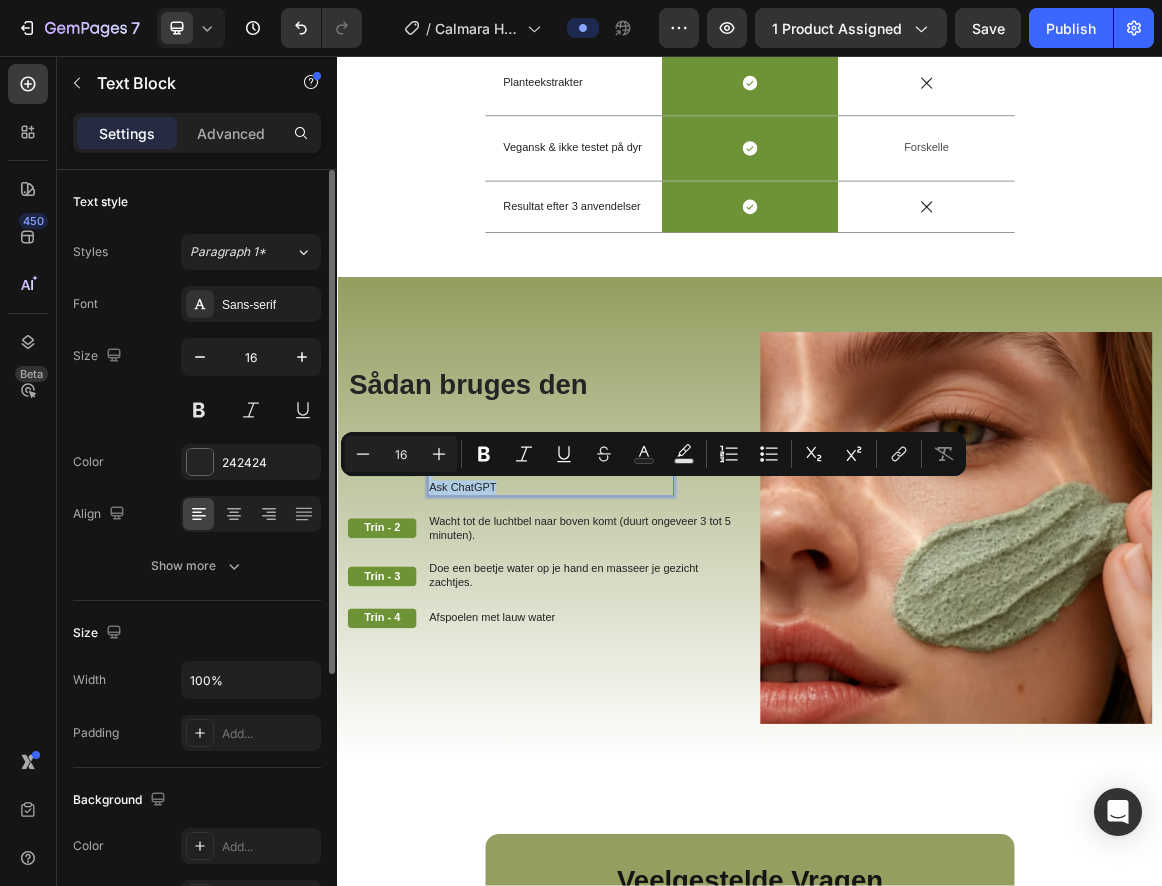 drag, startPoint x: 623, startPoint y: 677, endPoint x: 475, endPoint y: 664, distance: 148.56985 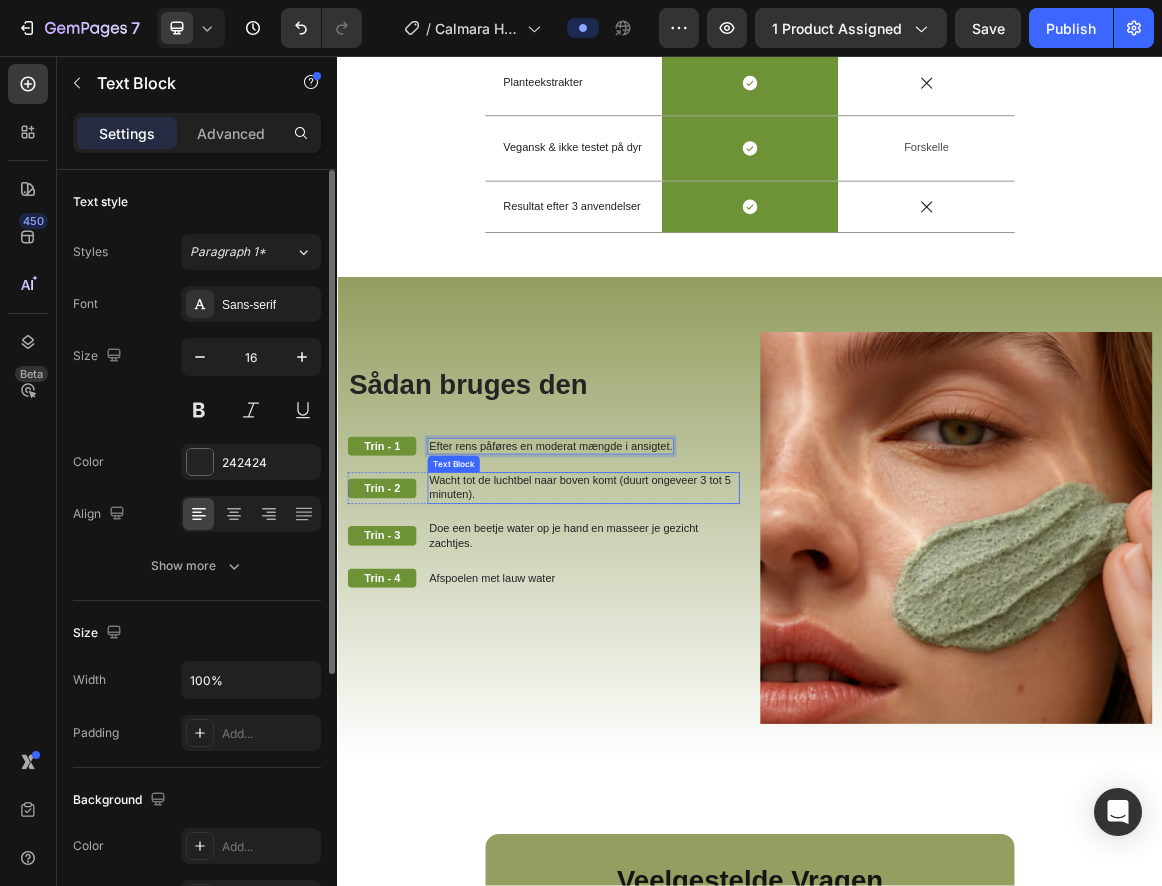 click on "Wacht tot de luchtbel naar boven komt (duurt ongeveer 3 tot 5 minuten)." at bounding box center (695, 685) 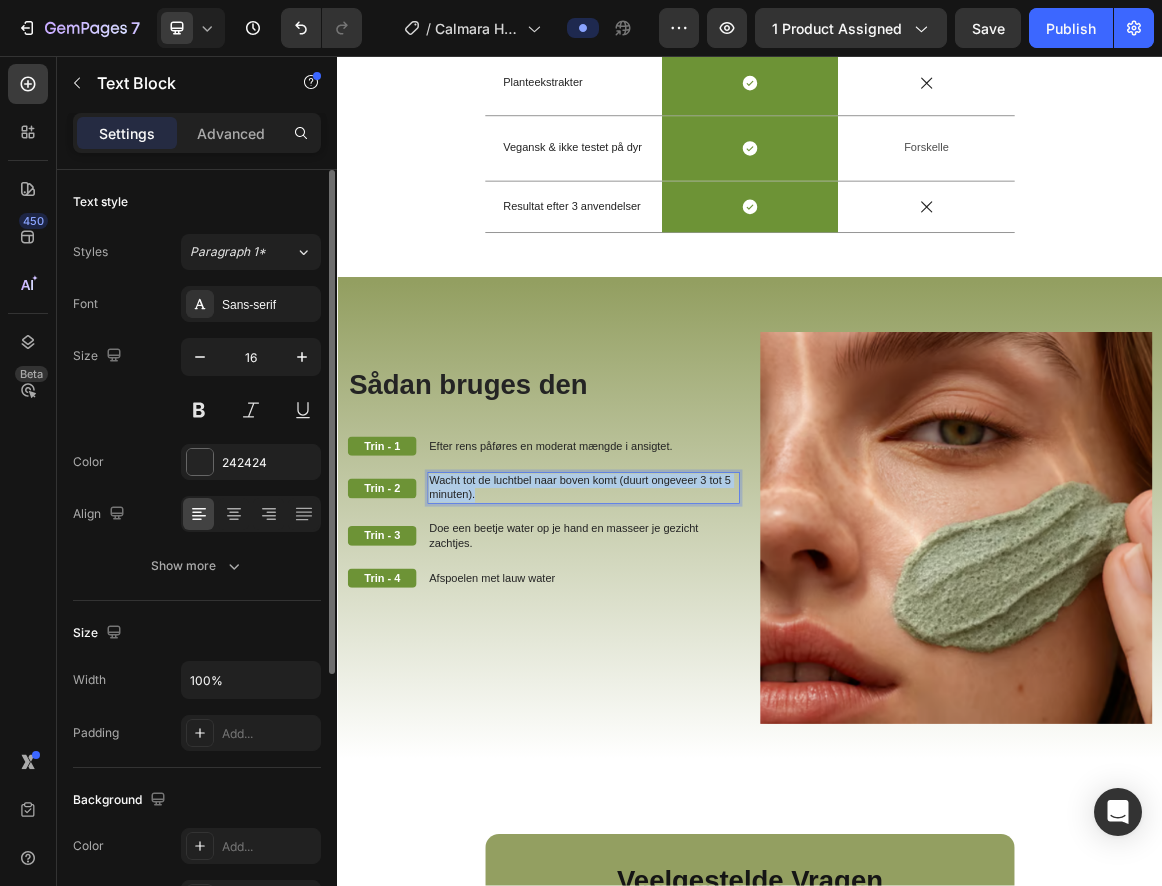 click on "Wacht tot de luchtbel naar boven komt (duurt ongeveer 3 tot 5 minuten)." at bounding box center [695, 685] 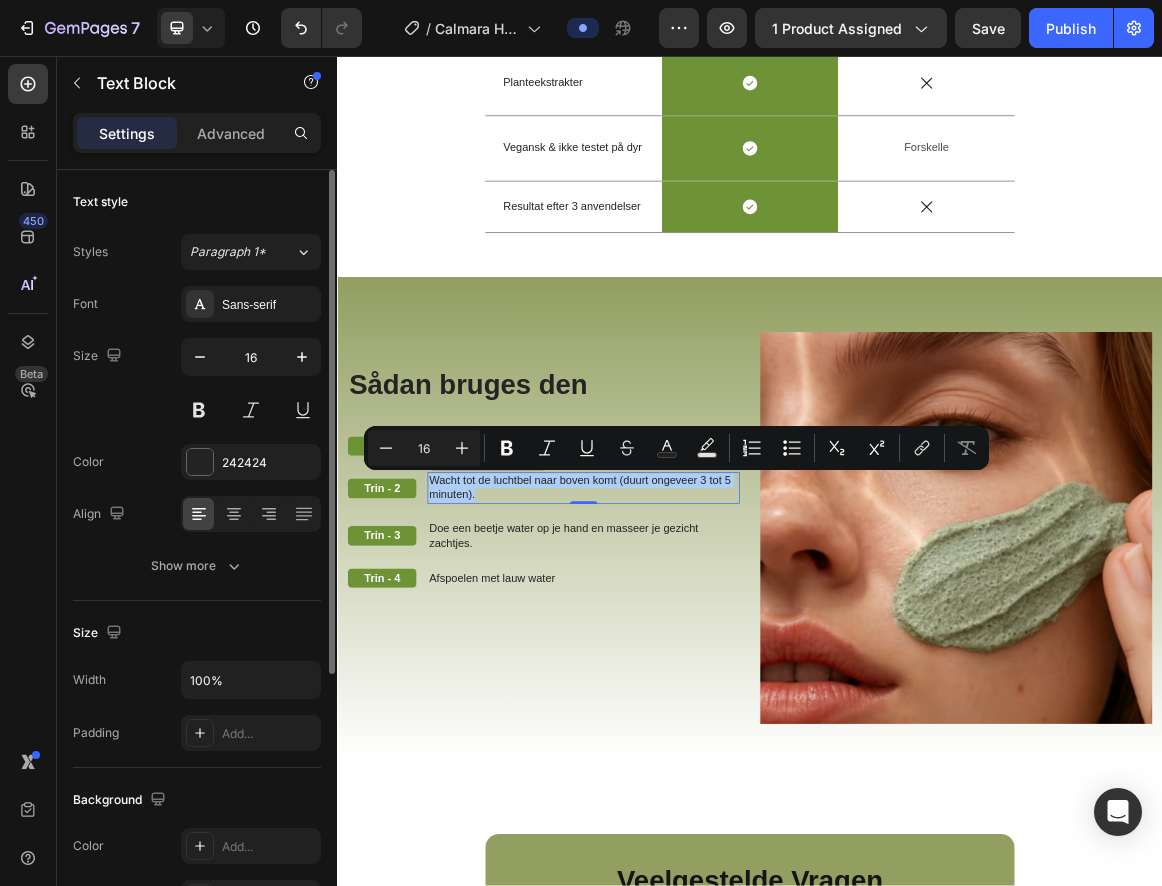 click on "Doe een beetje water op je hand en masseer je gezicht zachtjes." at bounding box center [695, 755] 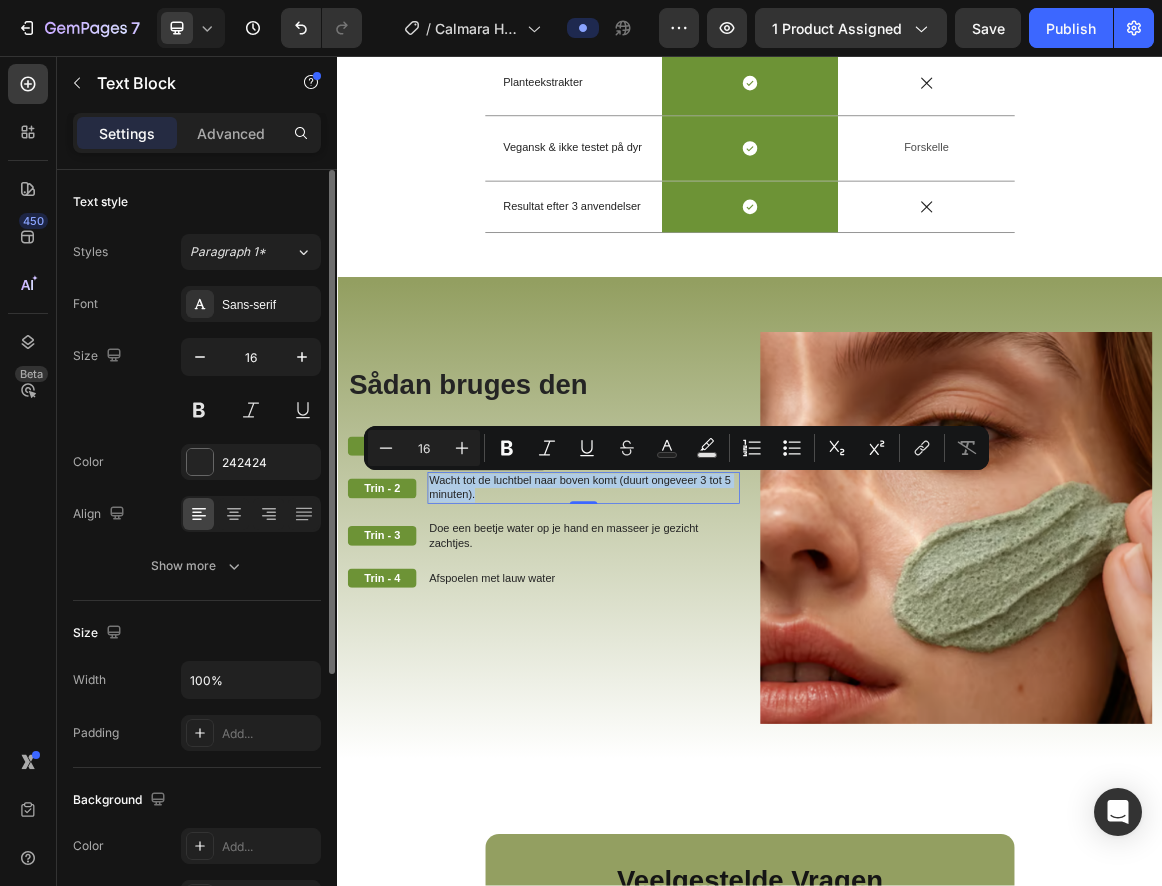 click on "Doe een beetje water op je hand en masseer je gezicht zachtjes." at bounding box center [695, 755] 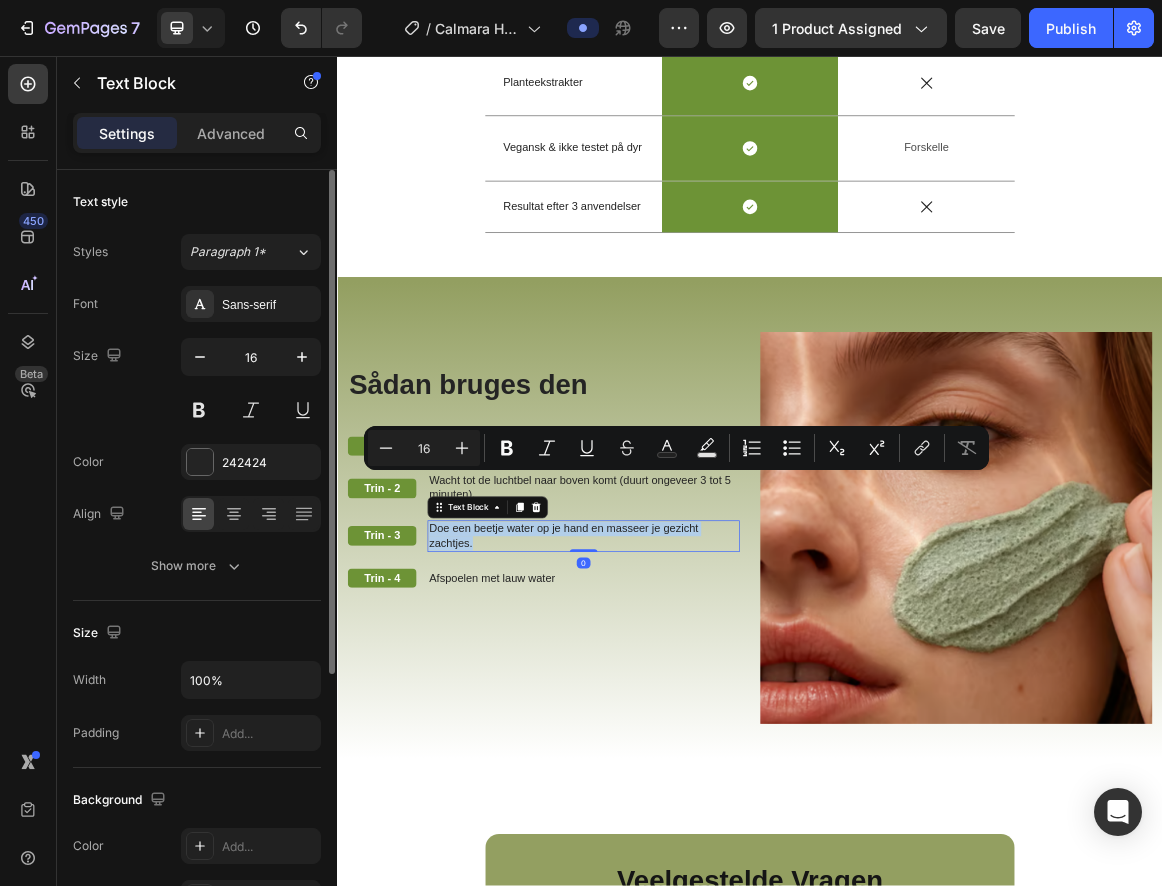 click on "Doe een beetje water op je hand en masseer je gezicht zachtjes." at bounding box center (695, 755) 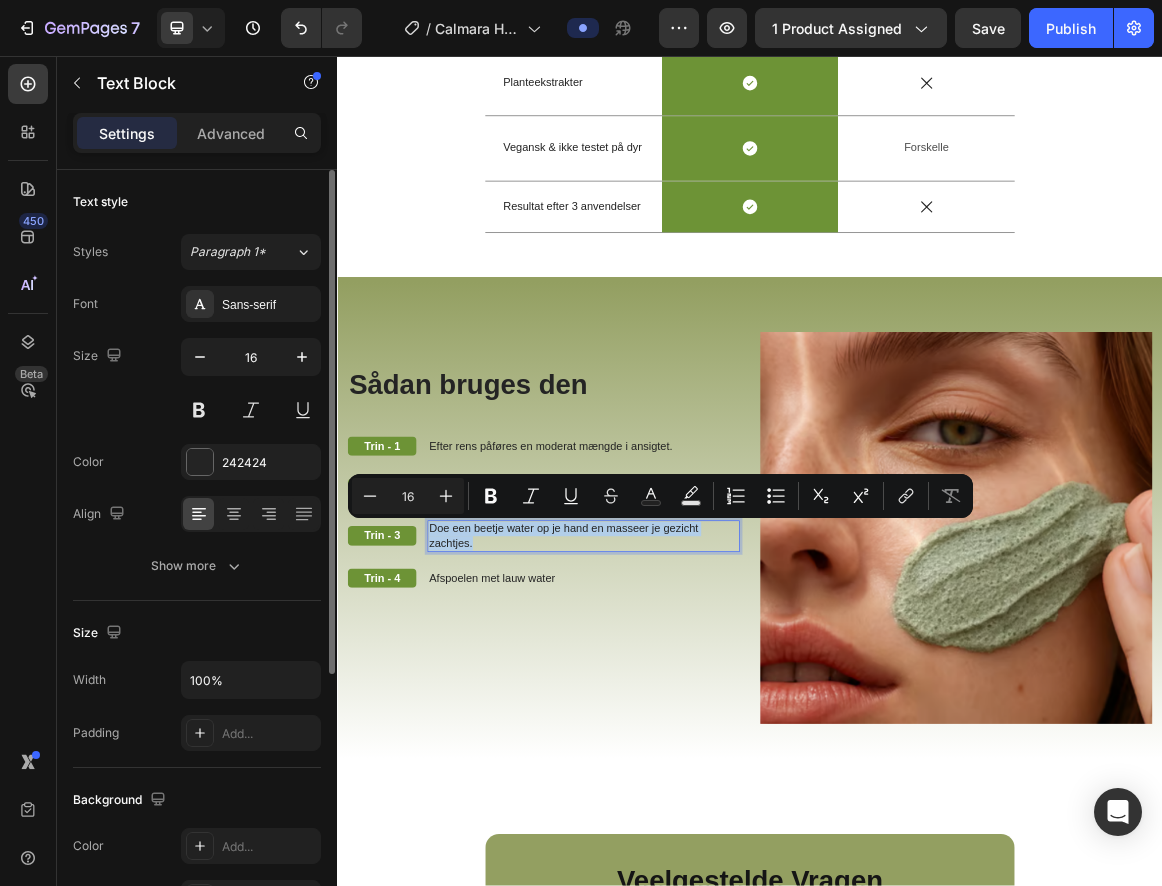 click on "Afspoelen met lauw water" at bounding box center [561, 816] 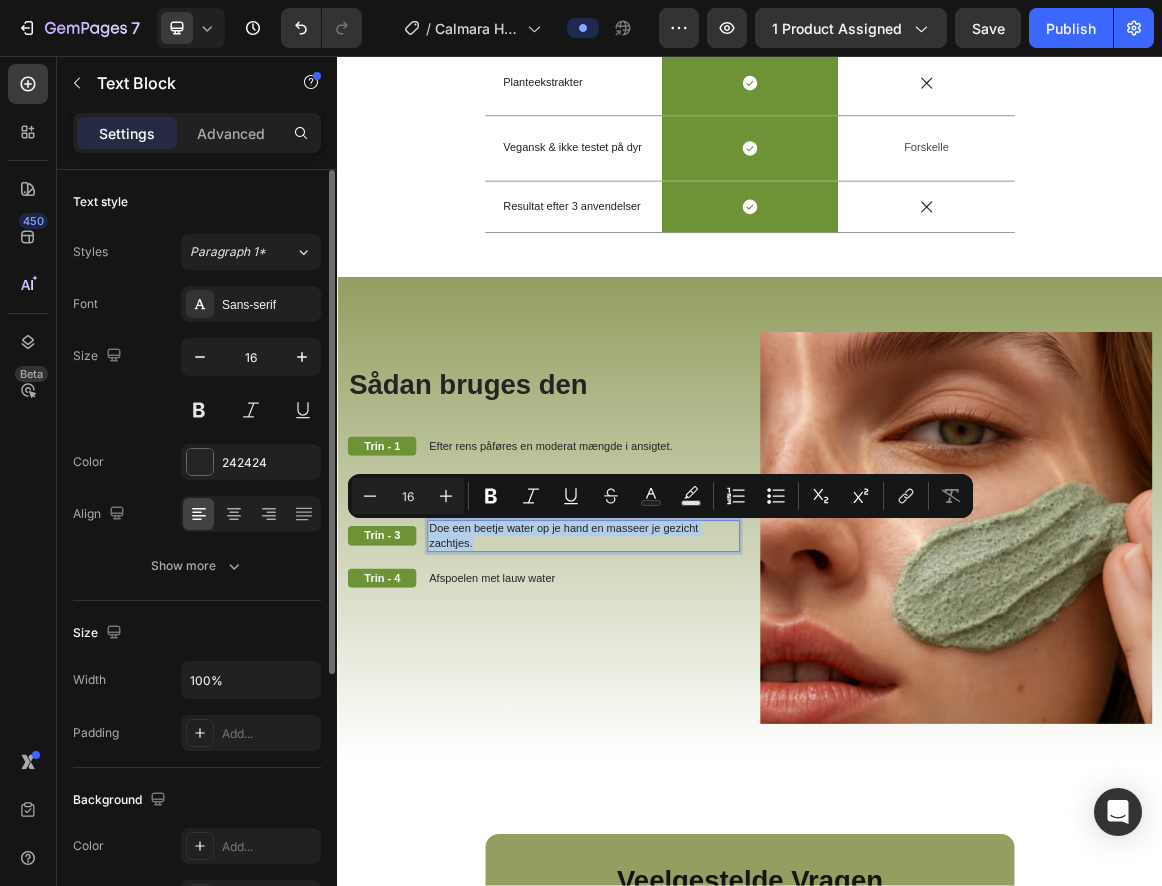 click on "Afspoelen met lauw water" at bounding box center (561, 816) 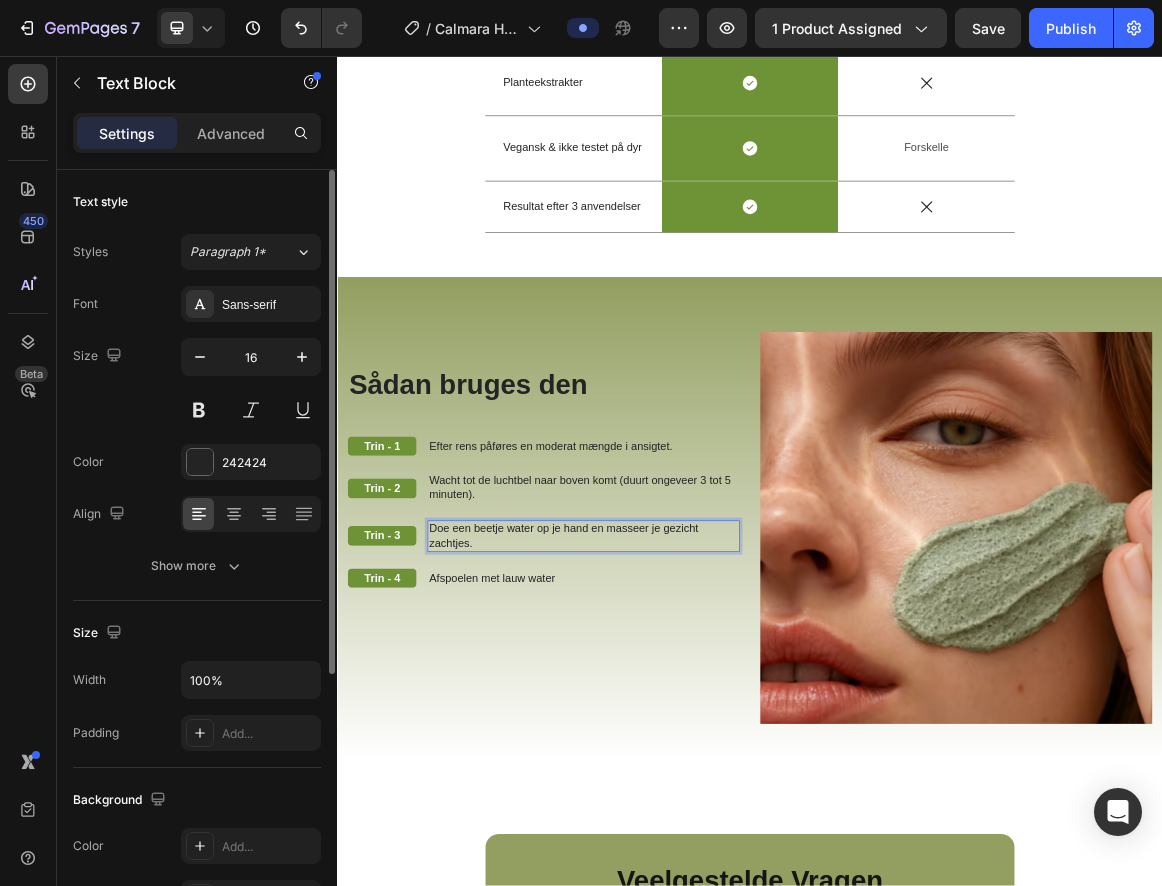 click on "Afspoelen met lauw water" at bounding box center [561, 816] 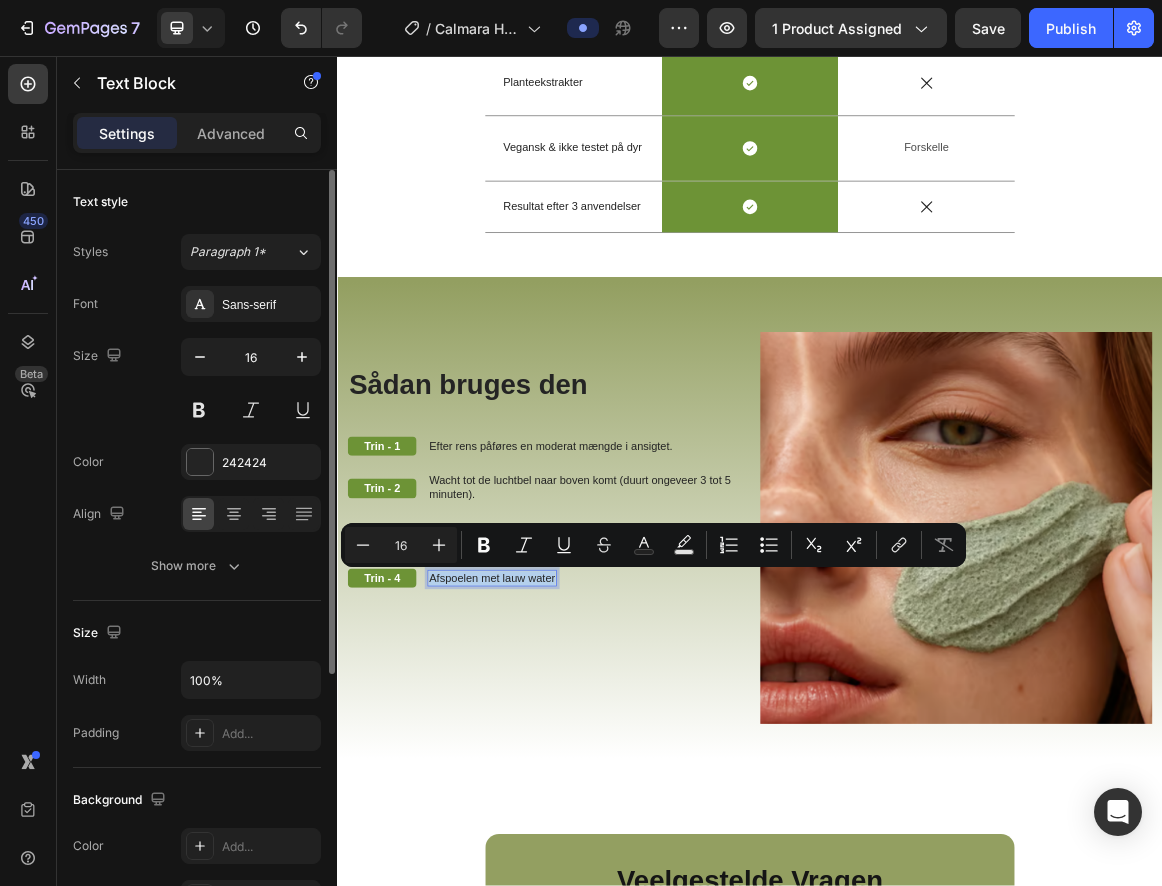 click on "Wacht tot de luchtbel naar boven komt (duurt ongeveer 3 tot 5 minuten)." at bounding box center [695, 685] 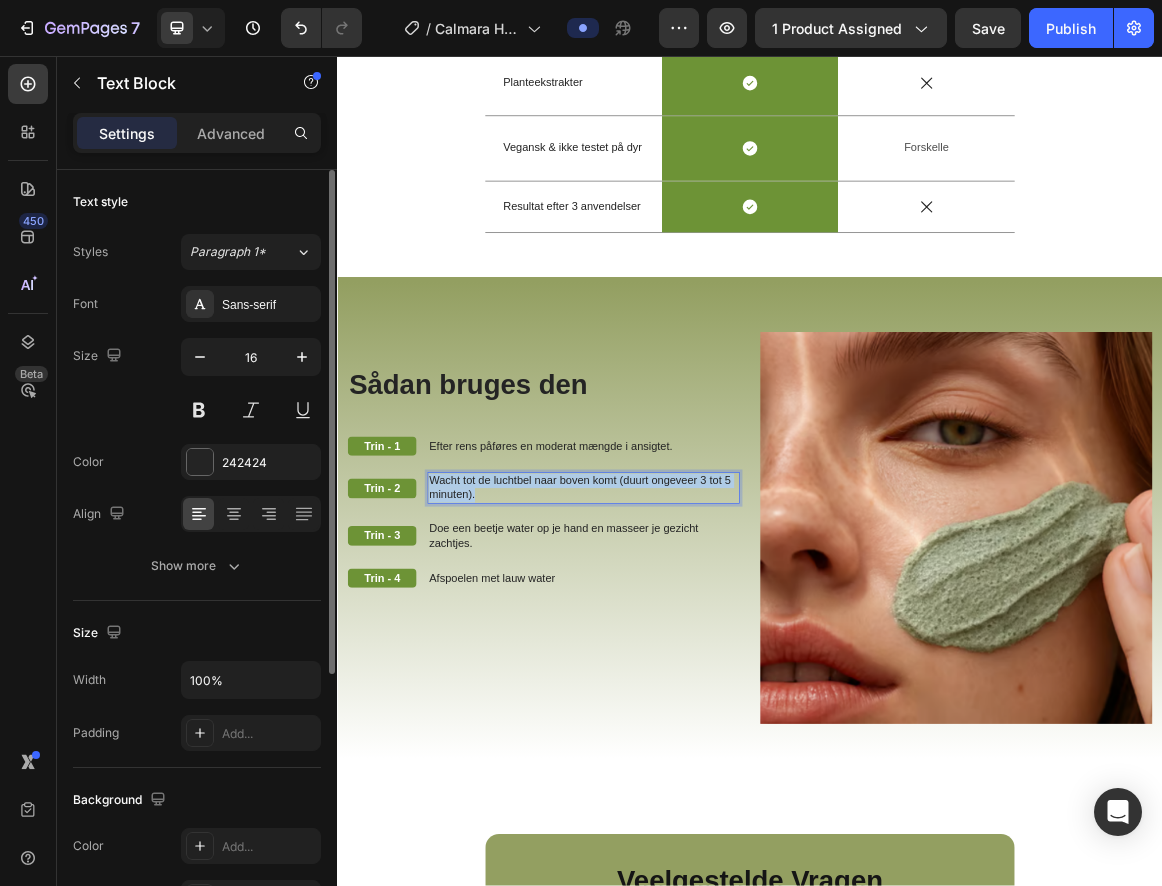 click on "Wacht tot de luchtbel naar boven komt (duurt ongeveer 3 tot 5 minuten)." at bounding box center (695, 685) 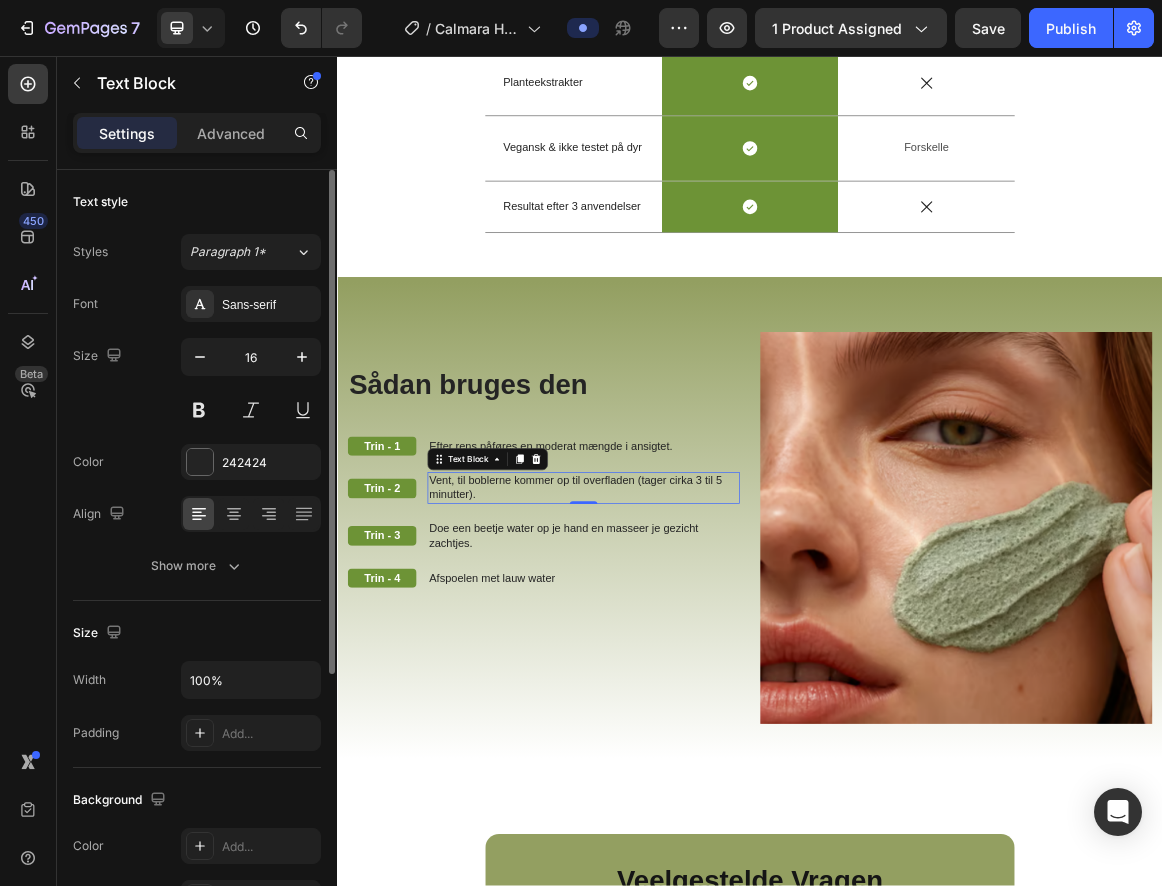 click on "Doe een beetje water op je hand en masseer je gezicht zachtjes." at bounding box center (695, 755) 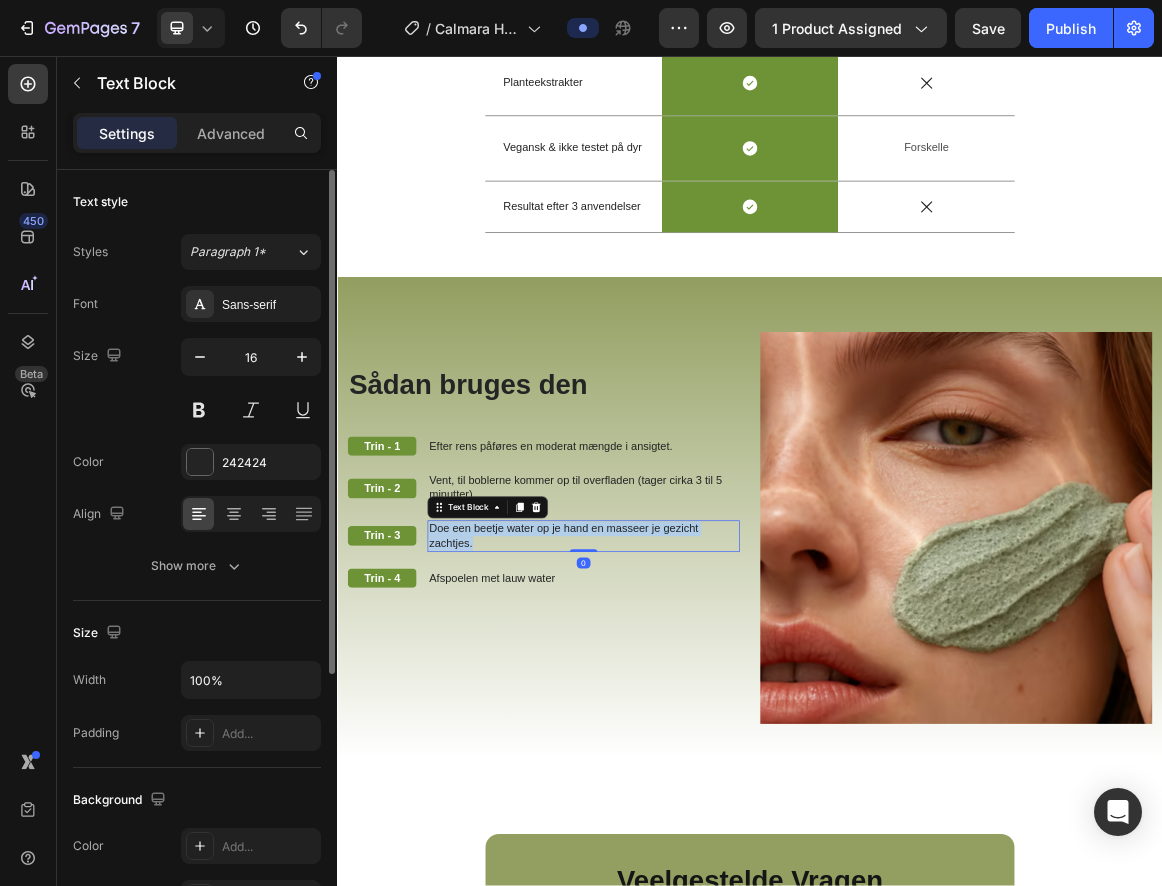 click on "Doe een beetje water op je hand en masseer je gezicht zachtjes." at bounding box center [695, 755] 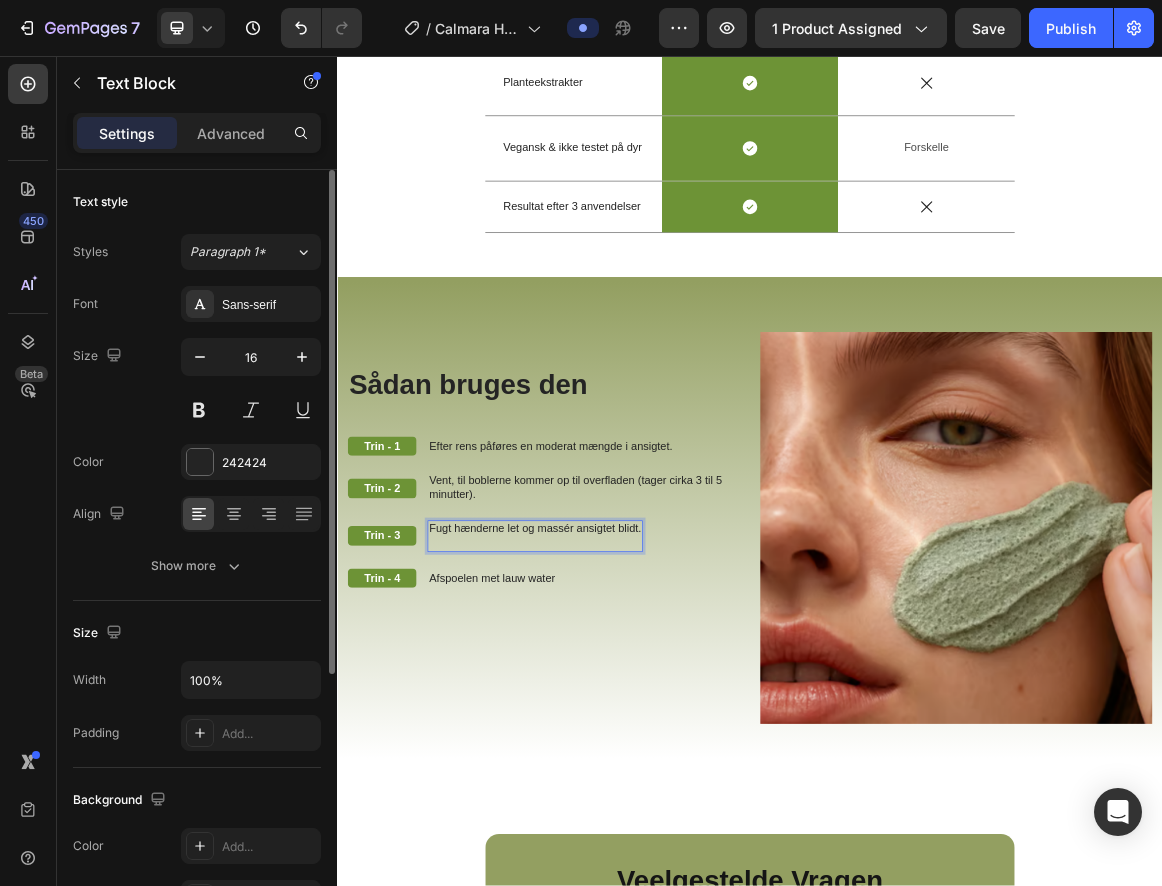 scroll, scrollTop: 3715, scrollLeft: 0, axis: vertical 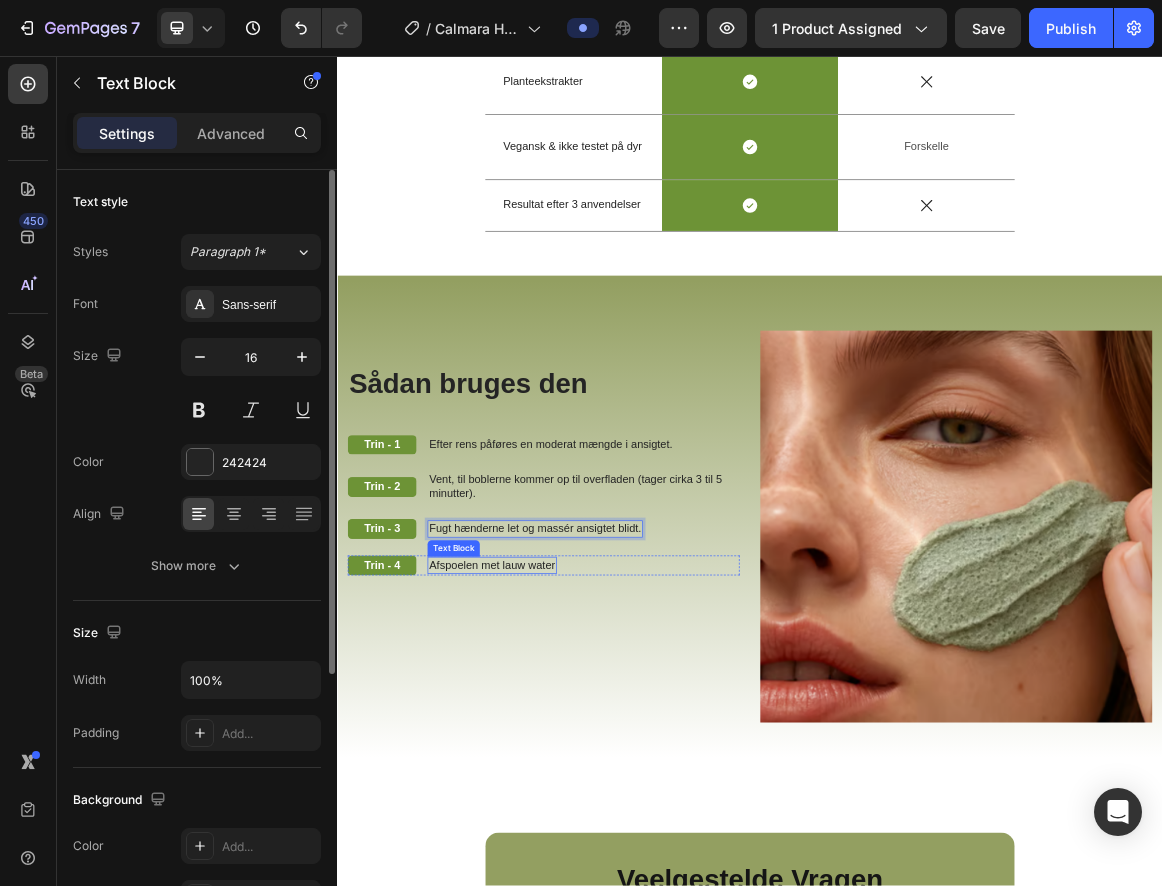 click on "Afspoelen met lauw water" at bounding box center [561, 797] 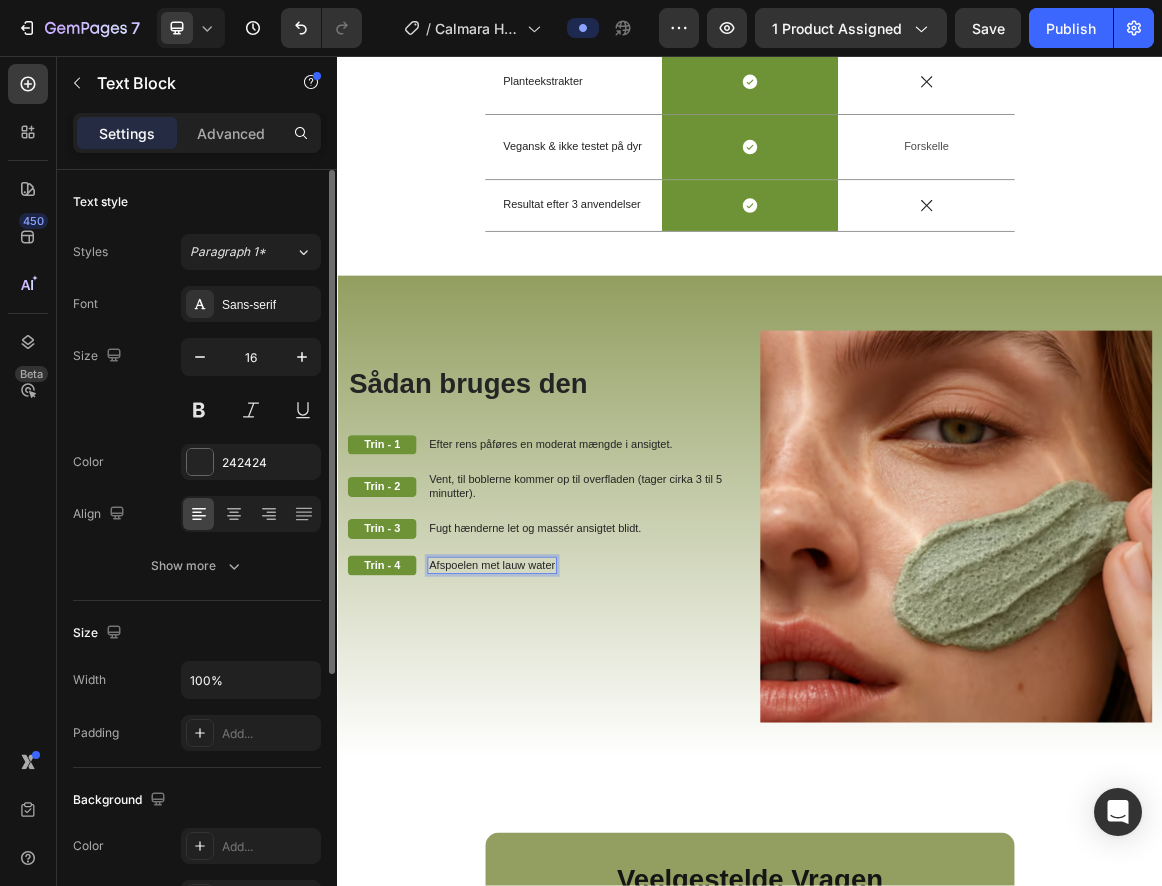 click on "Afspoelen met lauw water" at bounding box center (561, 797) 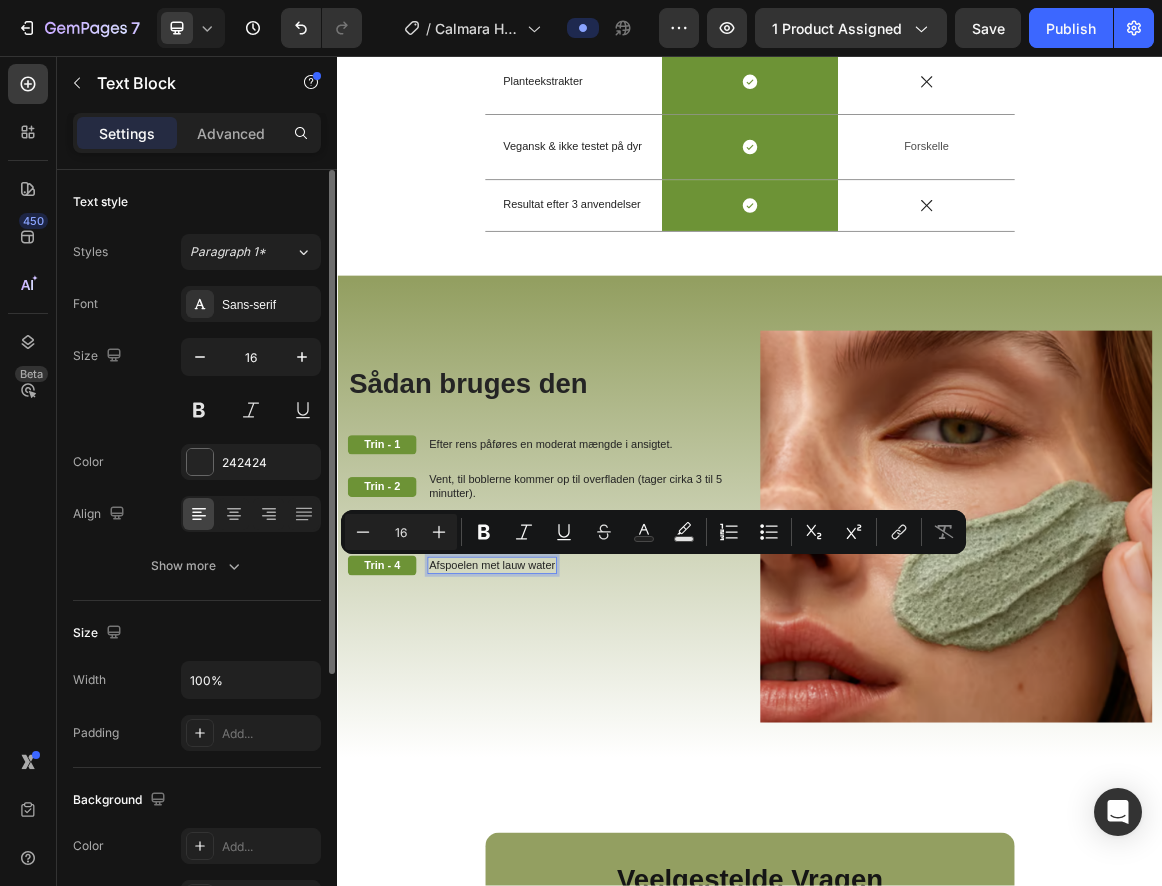 scroll, scrollTop: 3713, scrollLeft: 0, axis: vertical 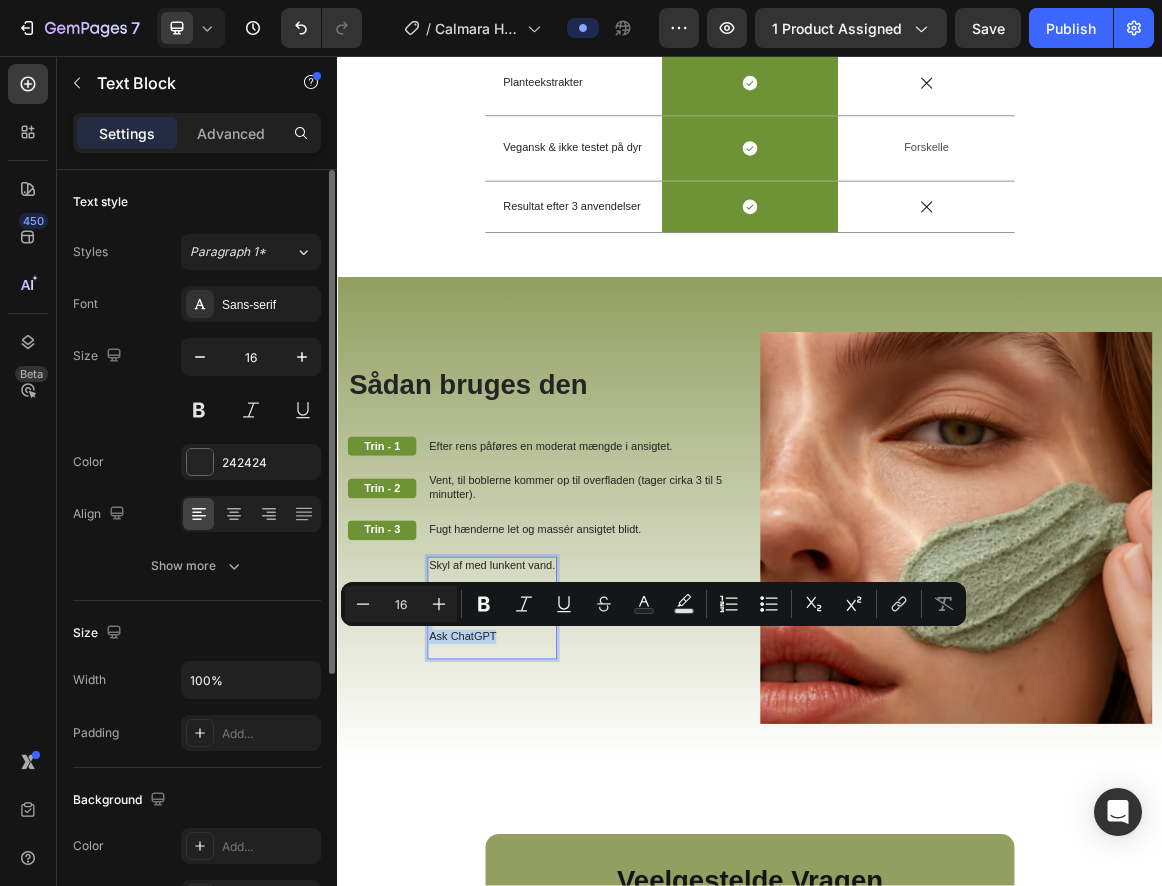 drag, startPoint x: 581, startPoint y: 911, endPoint x: 511, endPoint y: 855, distance: 89.64374 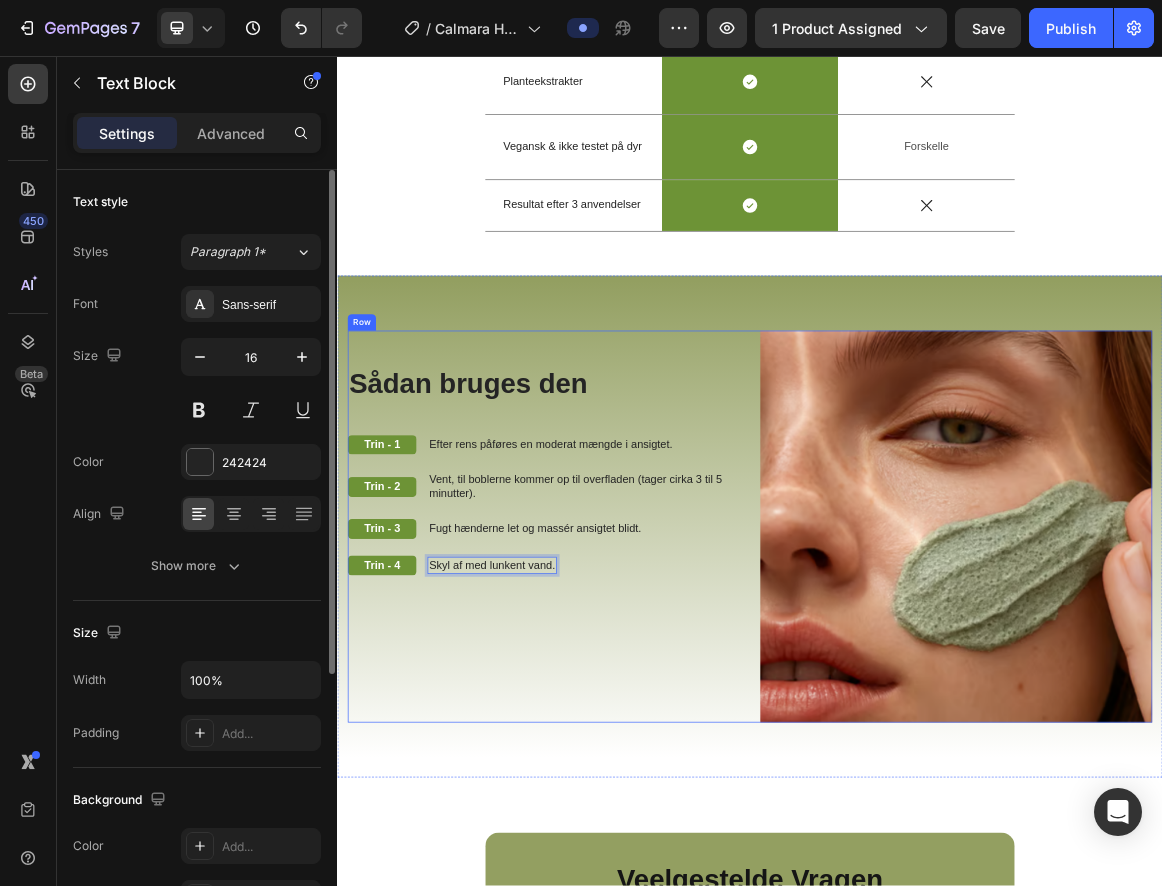 click on "⁠⁠⁠⁠⁠⁠⁠ Sådan bruges den Heading Trin - 1 Text Block Efter rens påføres en moderat mængde i ansigtet. Text Block Row Trin - 2 Text Block Vent, til boblerne kommer op til overfladen (tager cirka 3 til 5 minutter). Text Block Row Trin - 3 Text Block Fugt hænderne let og massér ansigtet blidt. Text Block Row Trin - 4 Text Block Skyl af med lunkent vand. Text Block   0 Row" at bounding box center (637, 741) 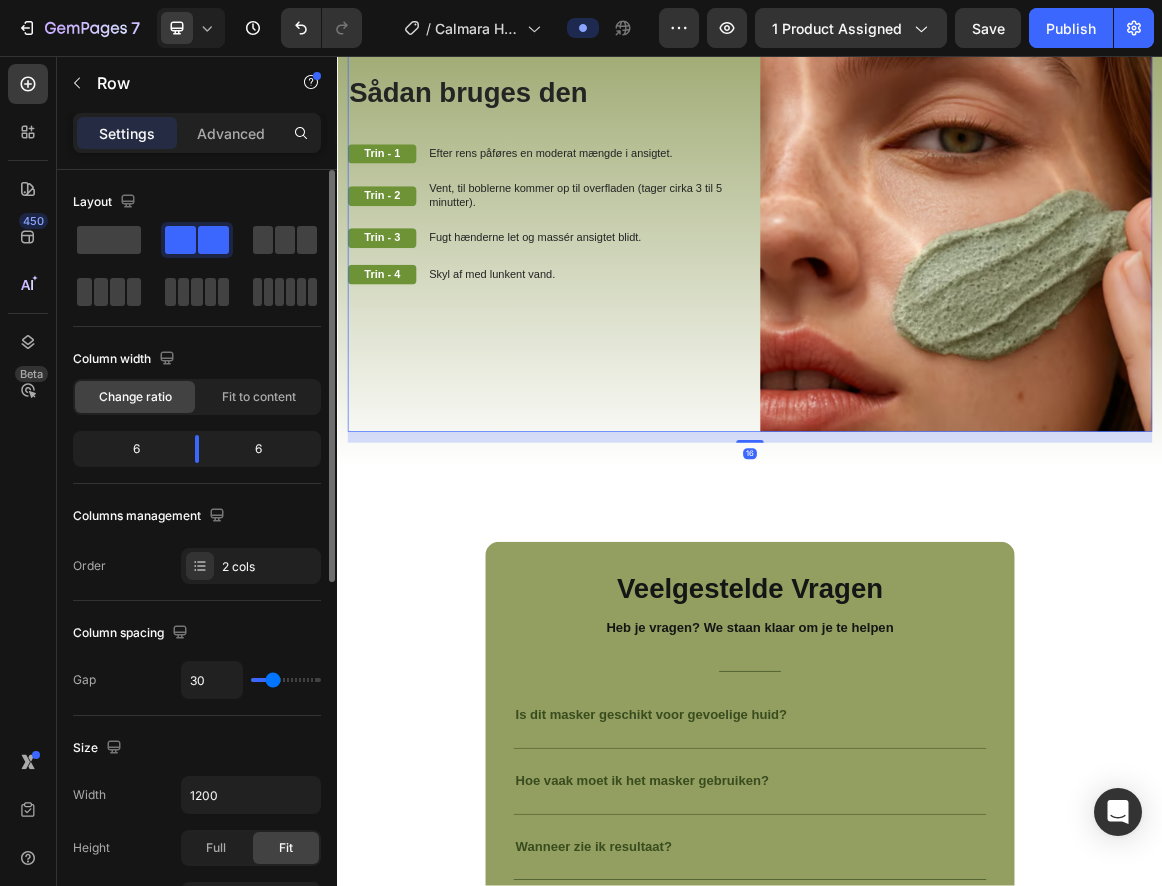 scroll, scrollTop: 4151, scrollLeft: 0, axis: vertical 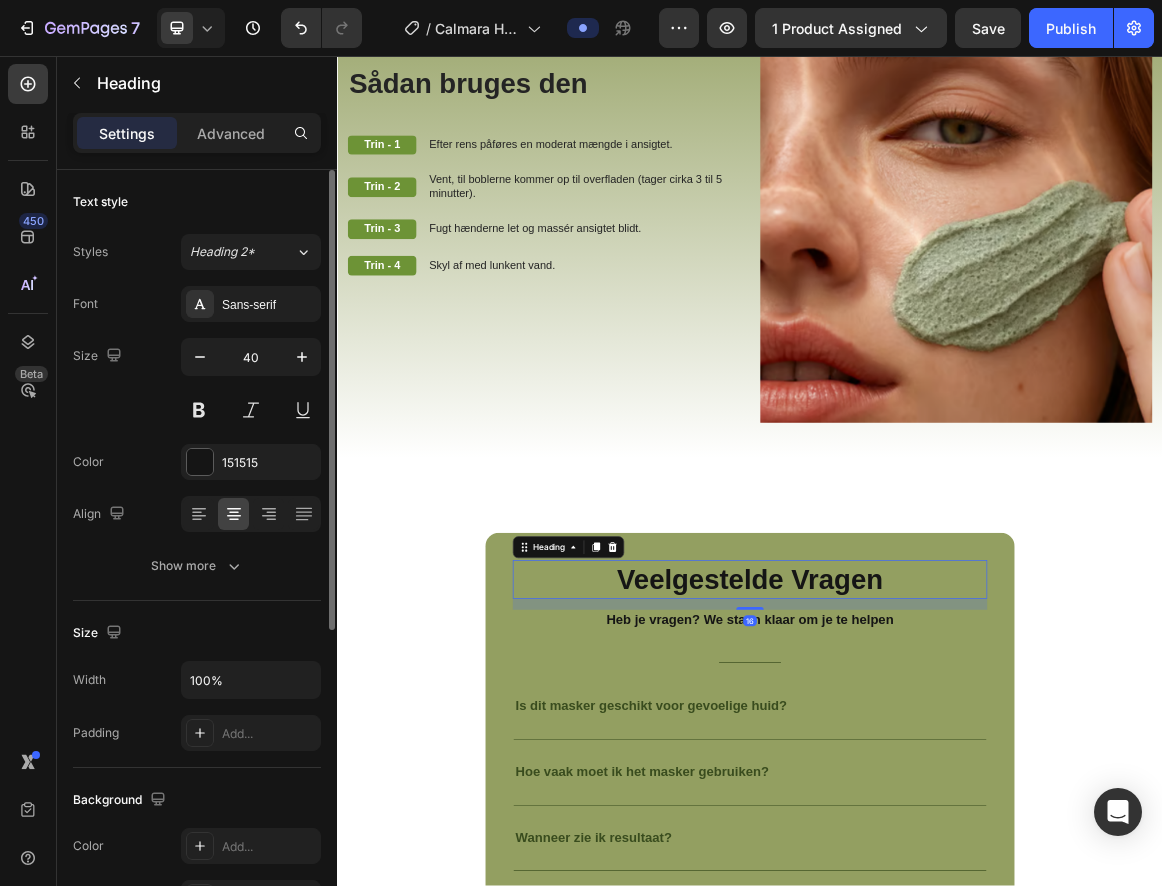 click on "Veelgestelde Vragen" at bounding box center [937, 818] 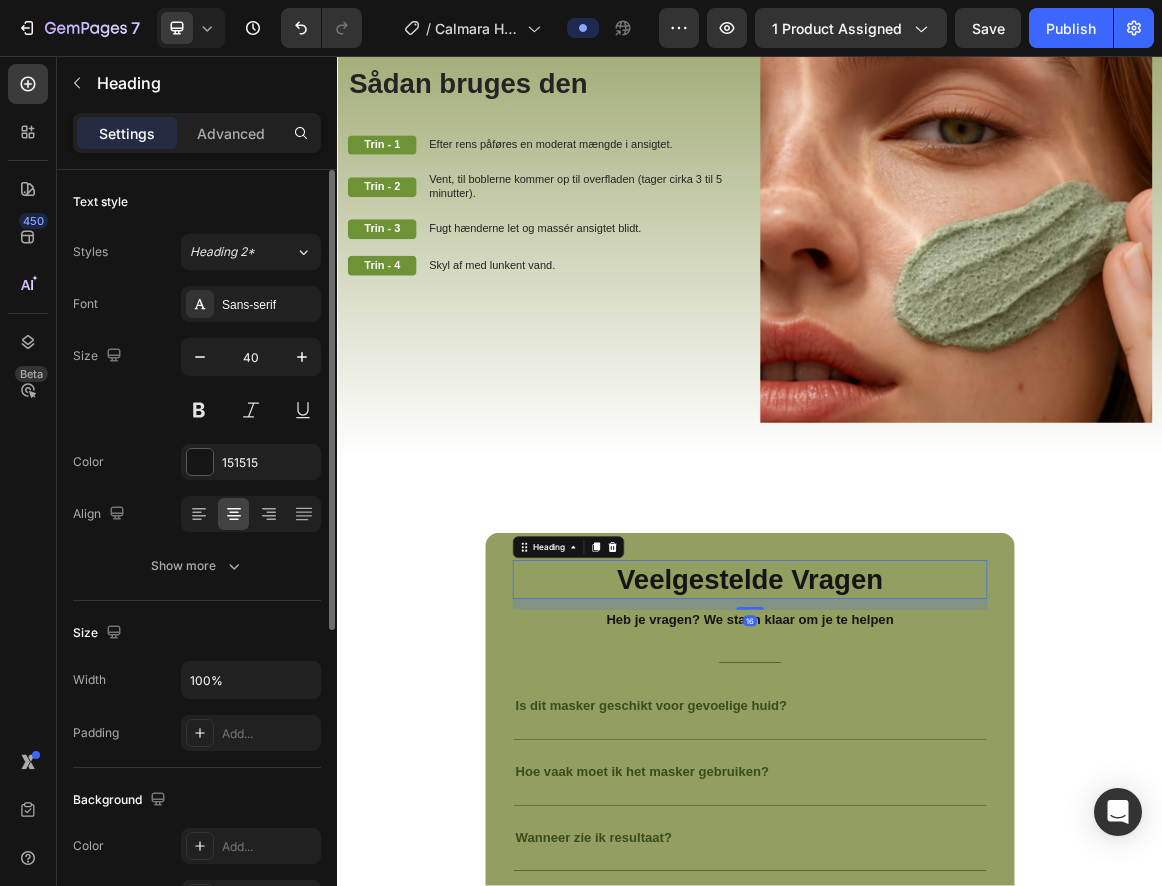 click on "Veelgestelde Vragen" at bounding box center [937, 818] 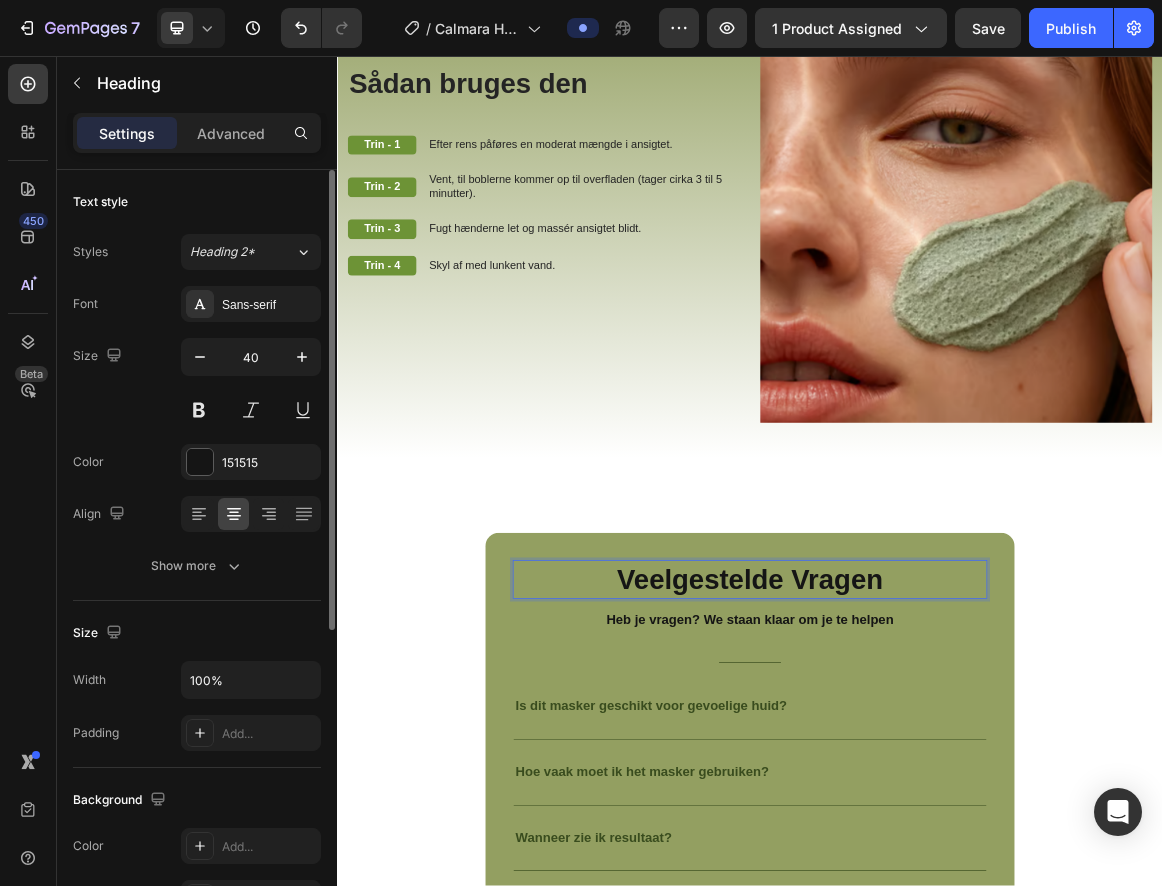 drag, startPoint x: 823, startPoint y: 826, endPoint x: 813, endPoint y: 827, distance: 10.049875 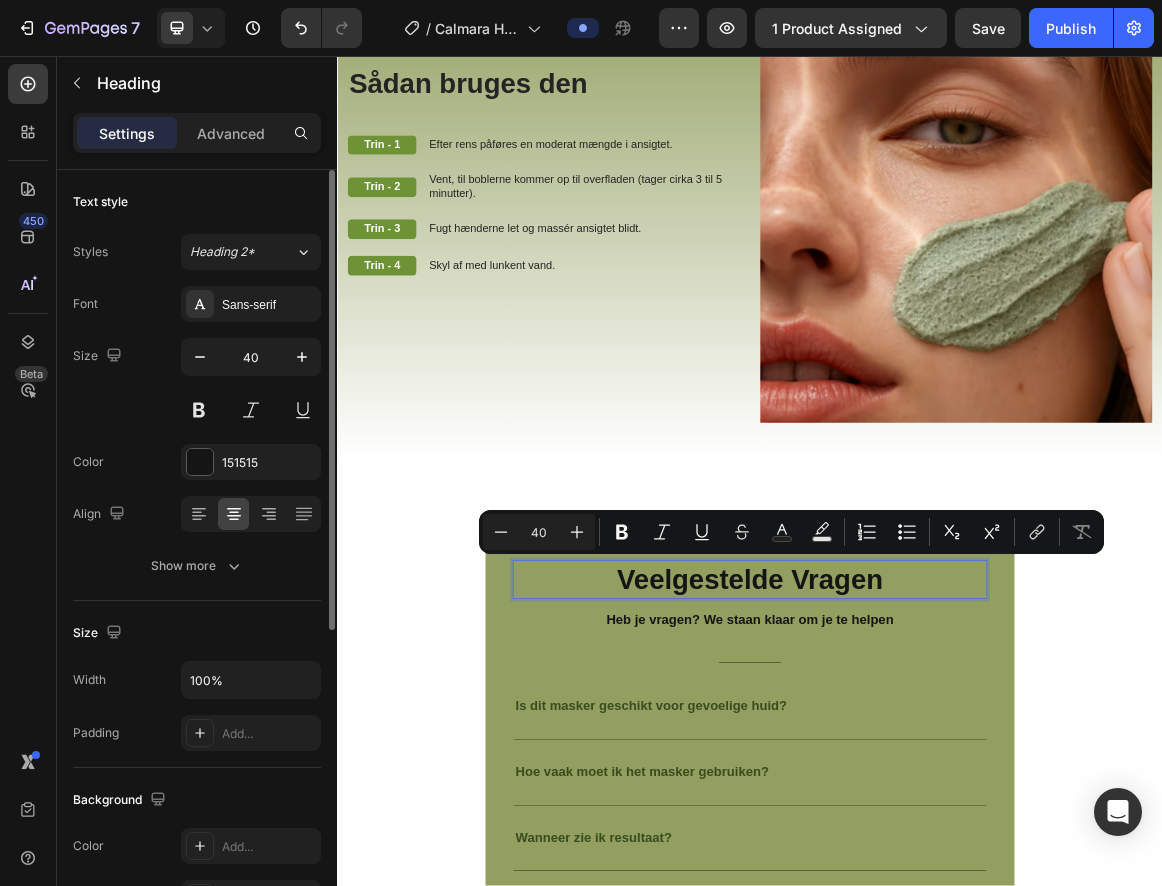 click on "Veelgestelde Vragen" at bounding box center (937, 818) 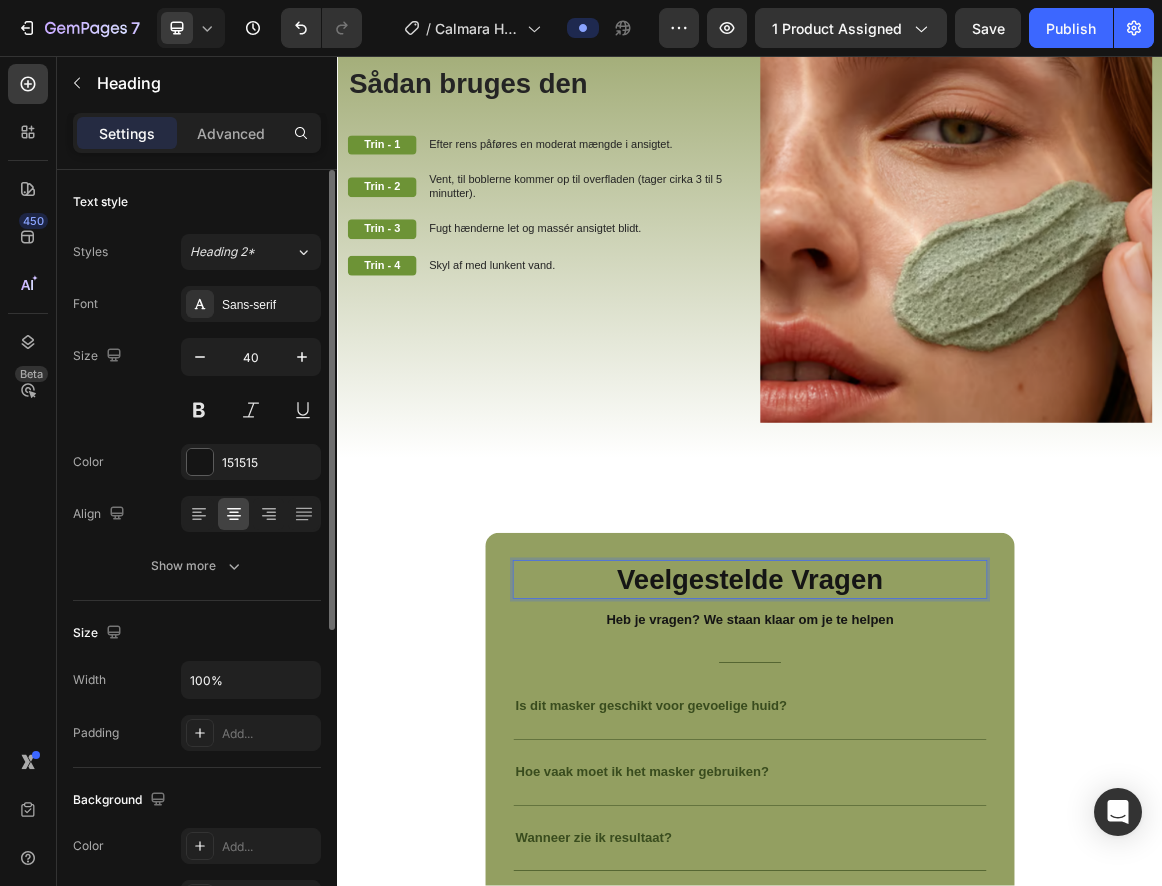 click on "Veelgestelde Vragen" at bounding box center (937, 818) 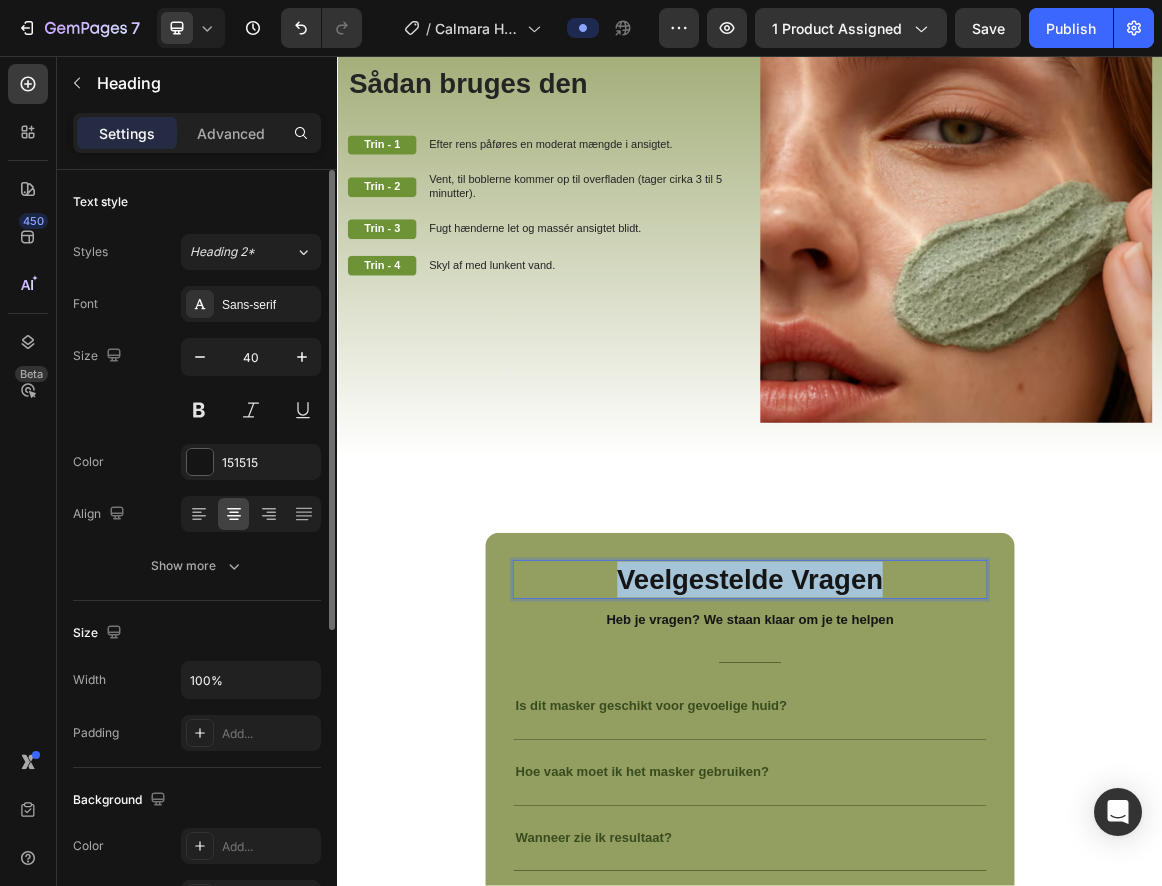 click on "Veelgestelde Vragen" at bounding box center [937, 818] 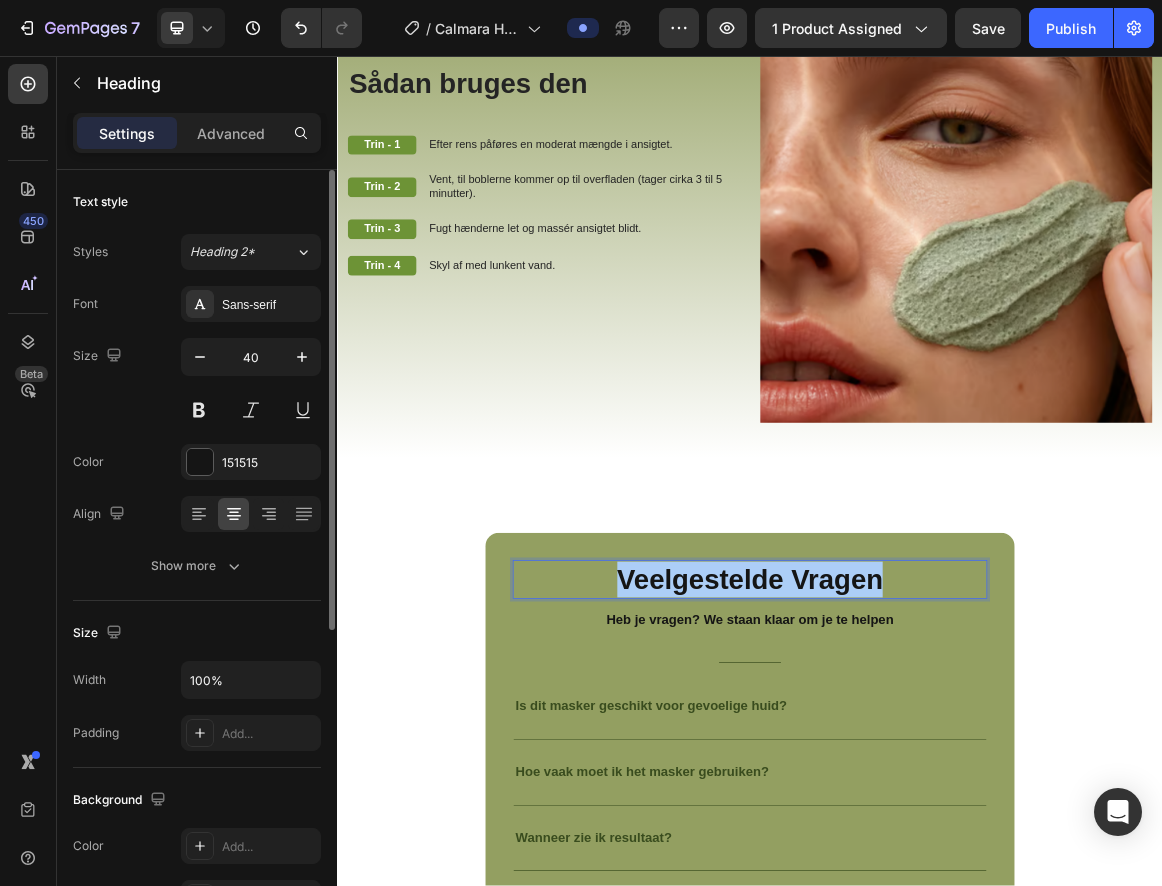click on "Veelgestelde Vragen Heading   16 Heb je vragen? We staan klaar om je te helpen Text block                Title Line Is dit masker geschikt voor gevoelige huid? Hoe vaak moet ik het masker gebruiken? Wanneer zie ik resultaat? Tintelt of prikt het masker? Is het masker veilig tijdens zwangerschap? Kan dit masker helpen bij mee-eters en verstopte poriën? Accordion" at bounding box center [937, 1160] 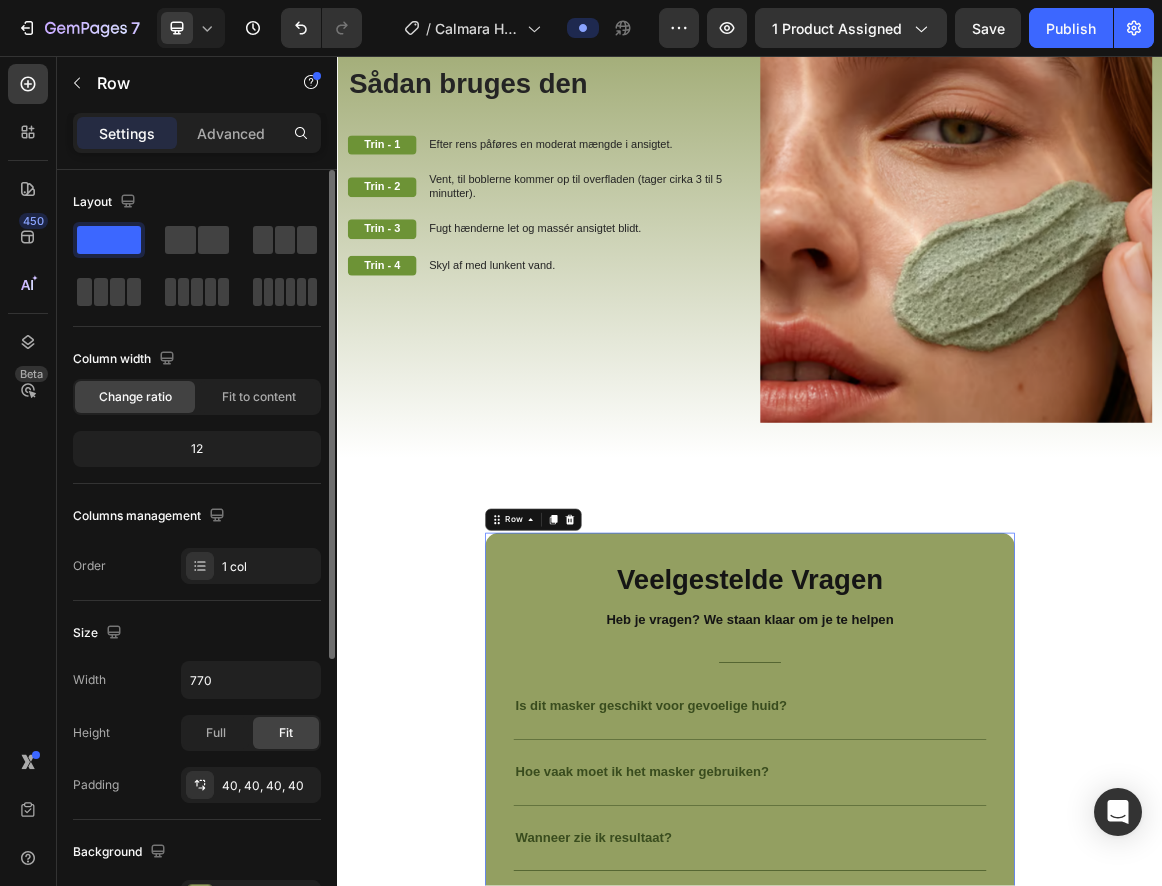 click on "Veelgestelde Vragen Heading Heb je vragen? We staan klaar om je te helpen Text block                Title Line Is dit masker geschikt voor gevoelige huid? Hoe vaak moet ik het masker gebruiken? Wanneer zie ik resultaat? Tintelt of prikt het masker? Is het masker veilig tijdens zwangerschap? Kan dit masker helpen bij mee-eters en verstopte poriën? Accordion" at bounding box center (937, 1160) 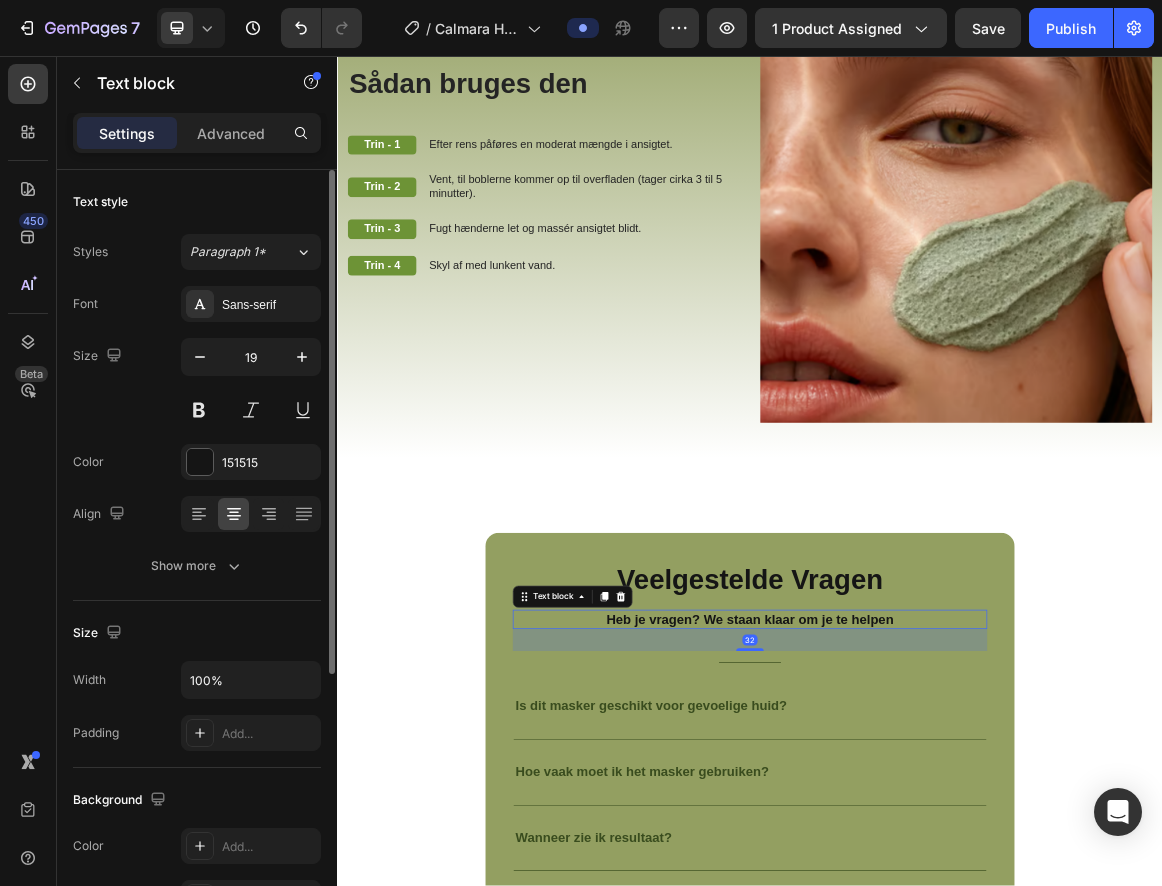 click on "Heb je vragen? We staan klaar om je te helpen" at bounding box center (937, 876) 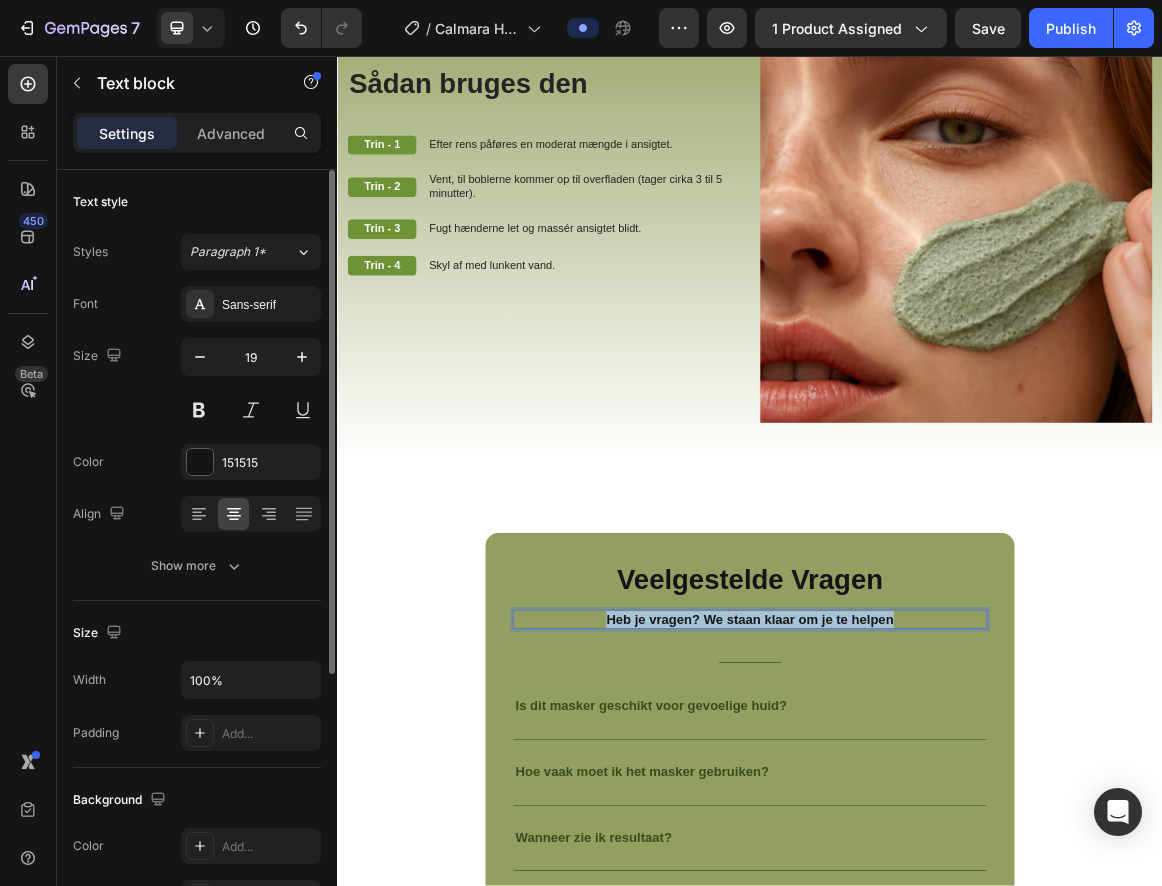 click on "Heb je vragen? We staan klaar om je te helpen" at bounding box center (937, 876) 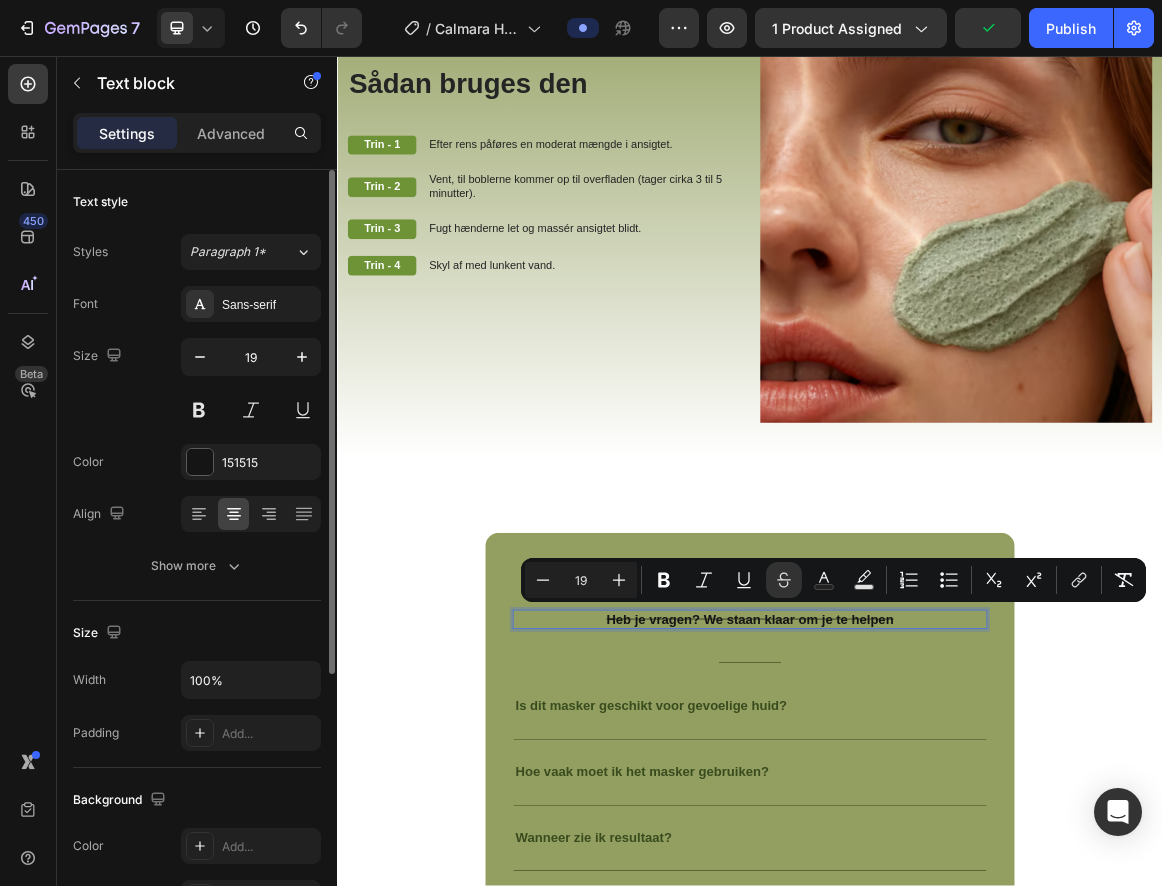 click 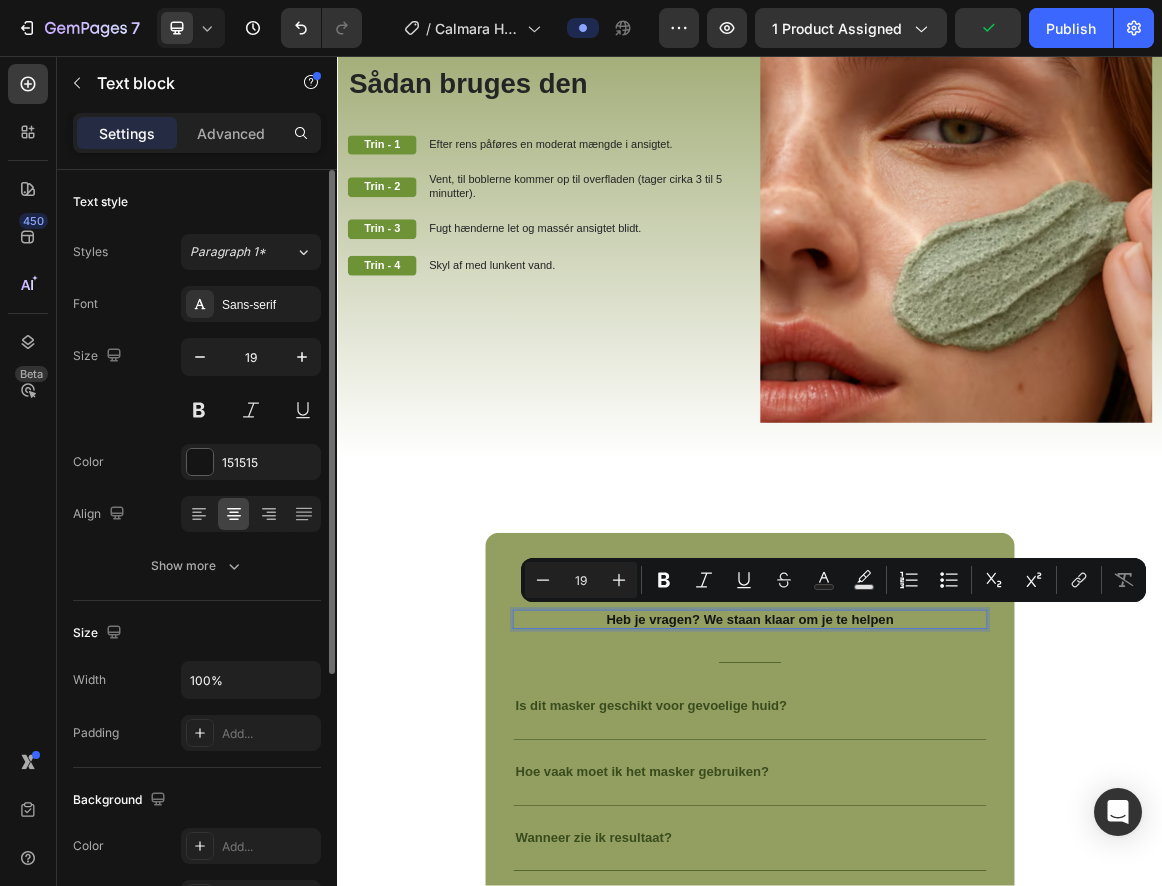 click on "Veelgestelde Vragen Heading Heb je vragen? We staan klaar om je te helpen Text block   32                Title Line Is dit masker geschikt voor gevoelige huid? Hoe vaak moet ik het masker gebruiken? Wanneer zie ik resultaat? Tintelt of prikt het masker? Is het masker veilig tijdens zwangerschap? Kan dit masker helpen bij mee-eters en verstopte poriën? Accordion" at bounding box center (937, 1160) 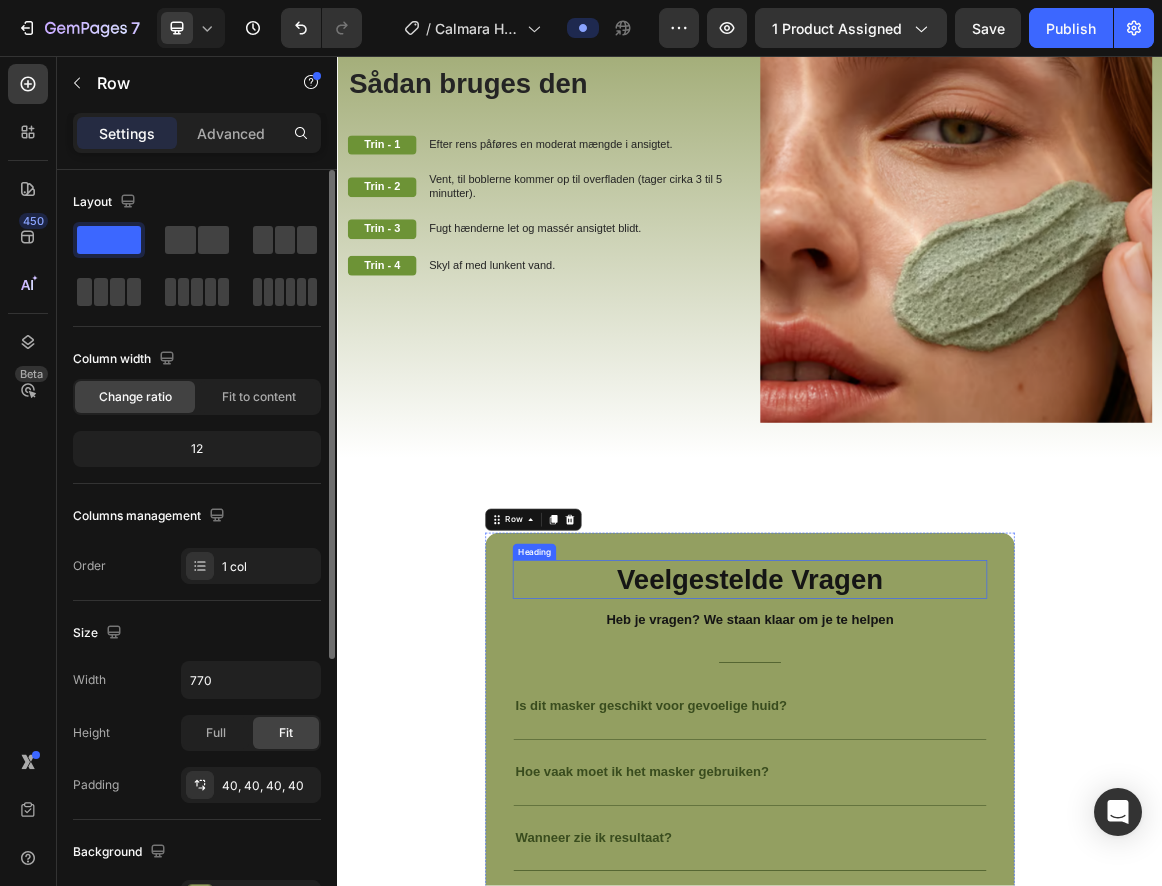 click on "Veelgestelde Vragen" at bounding box center (937, 818) 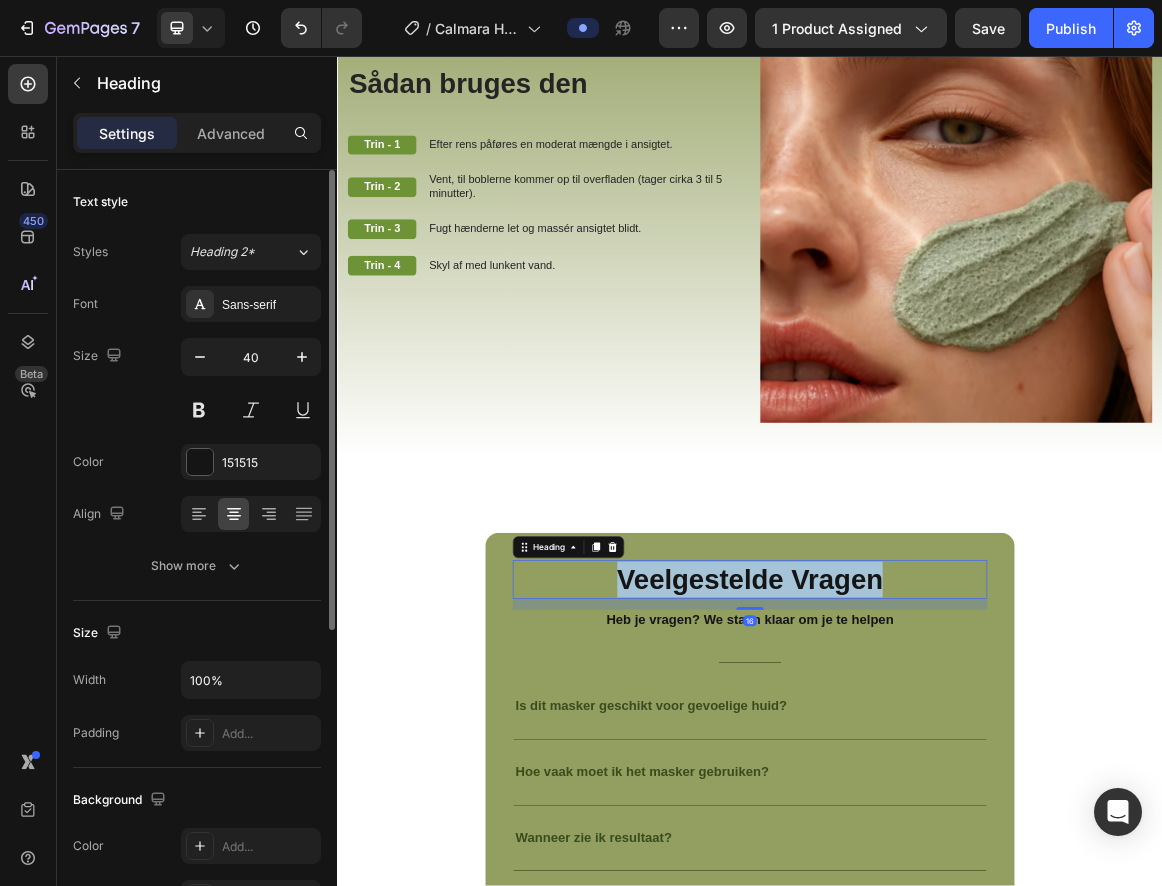 click on "Veelgestelde Vragen" at bounding box center [937, 818] 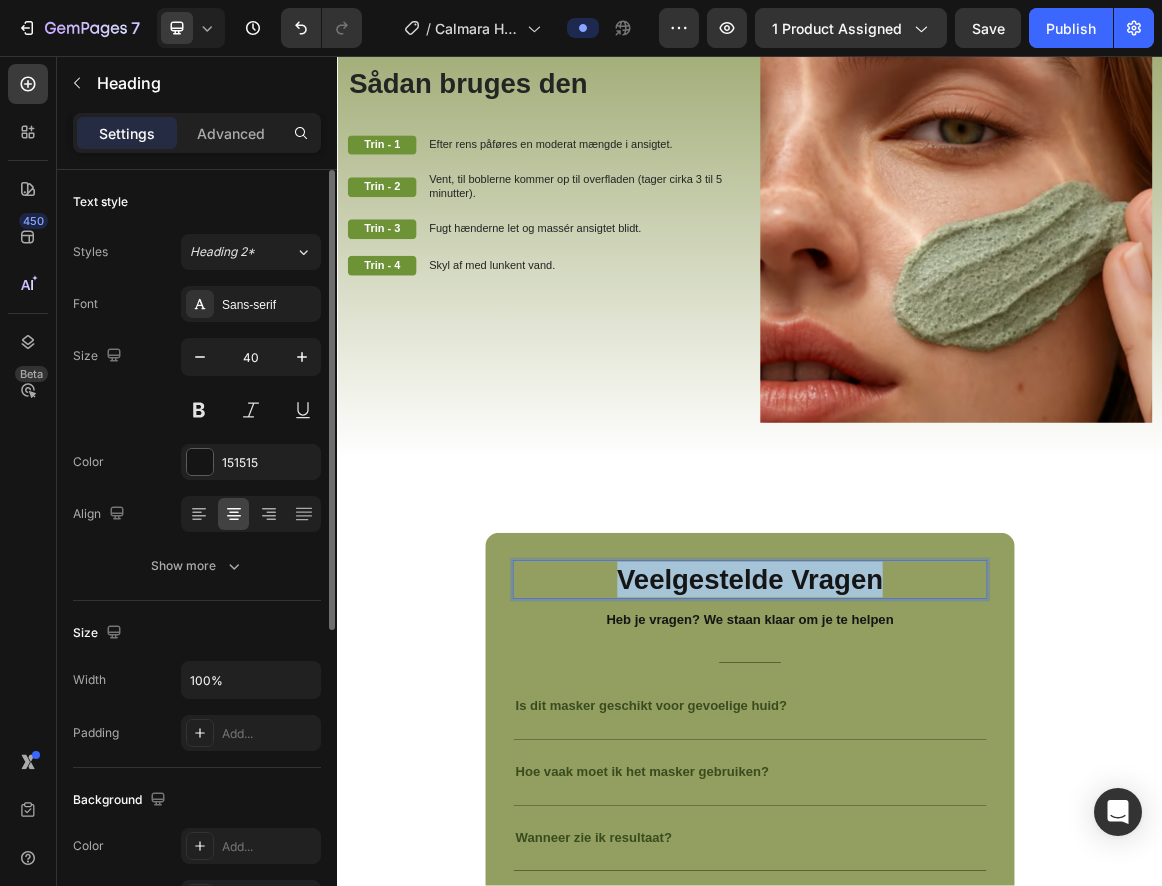 click on "Veelgestelde Vragen" at bounding box center (937, 818) 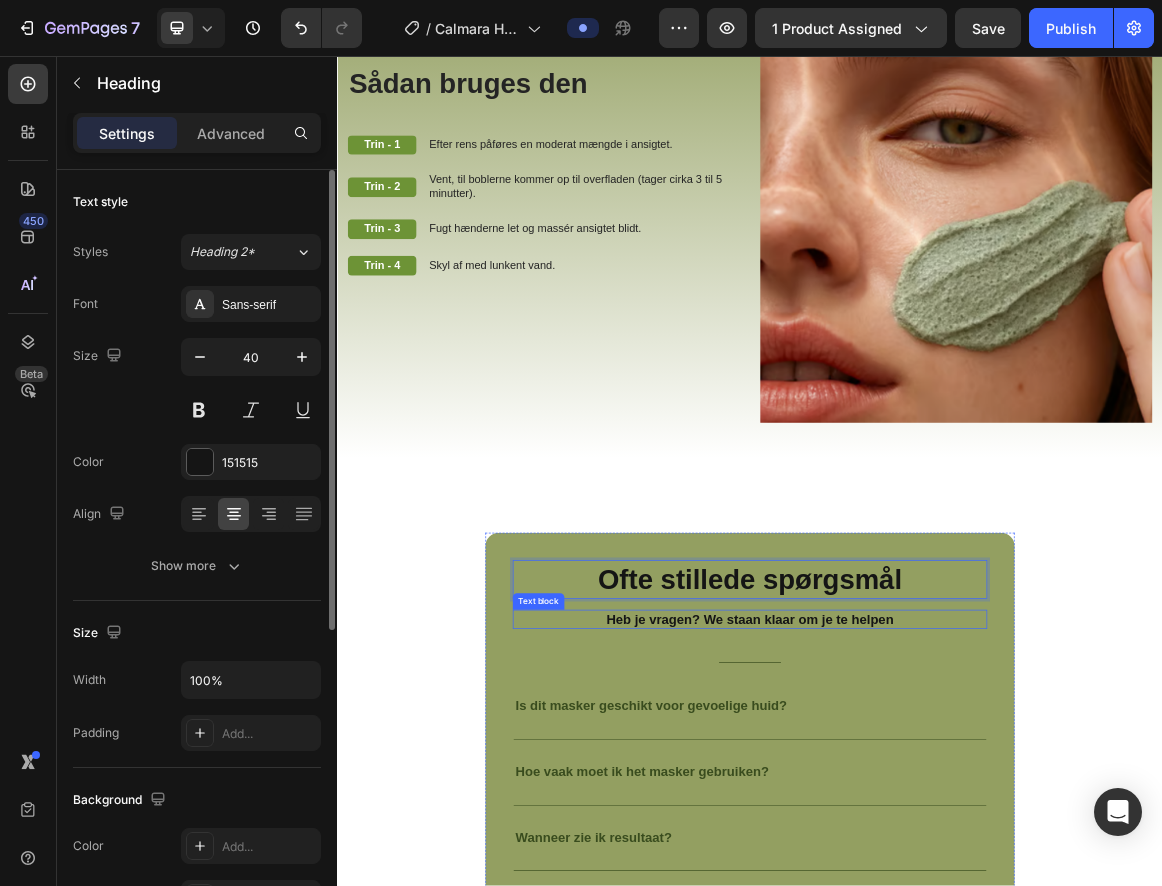 click on "Heb je vragen? We staan klaar om je te helpen" at bounding box center (937, 876) 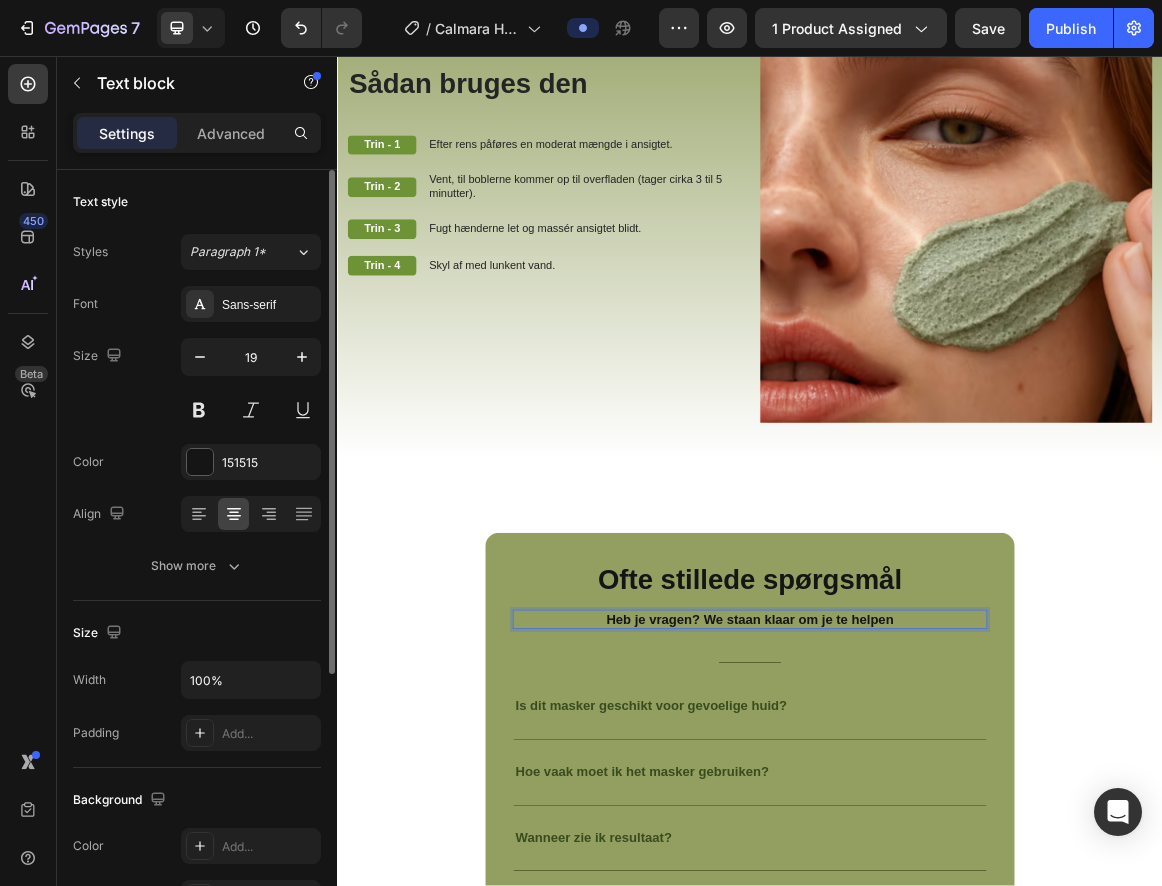 click on "Heb je vragen? We staan klaar om je te helpen" at bounding box center (937, 876) 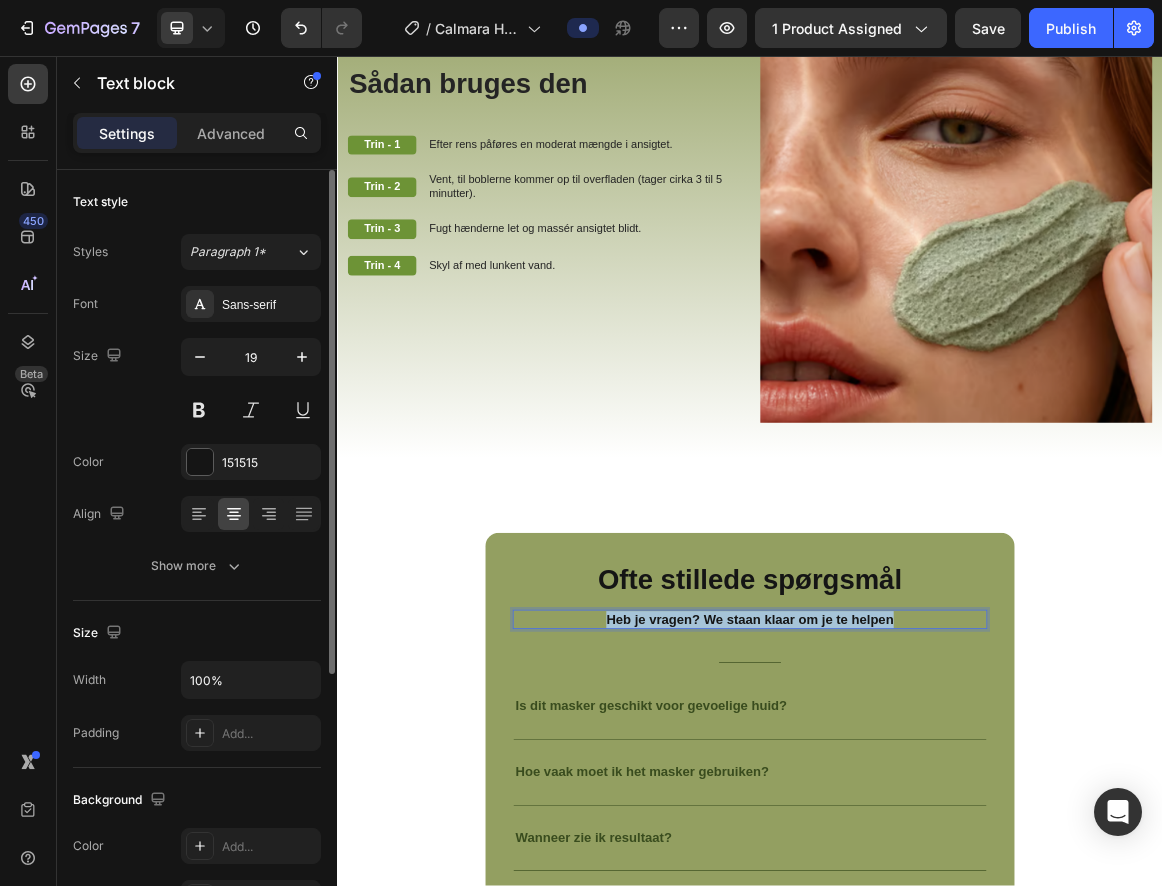 click on "Heb je vragen? We staan klaar om je te helpen" at bounding box center [937, 876] 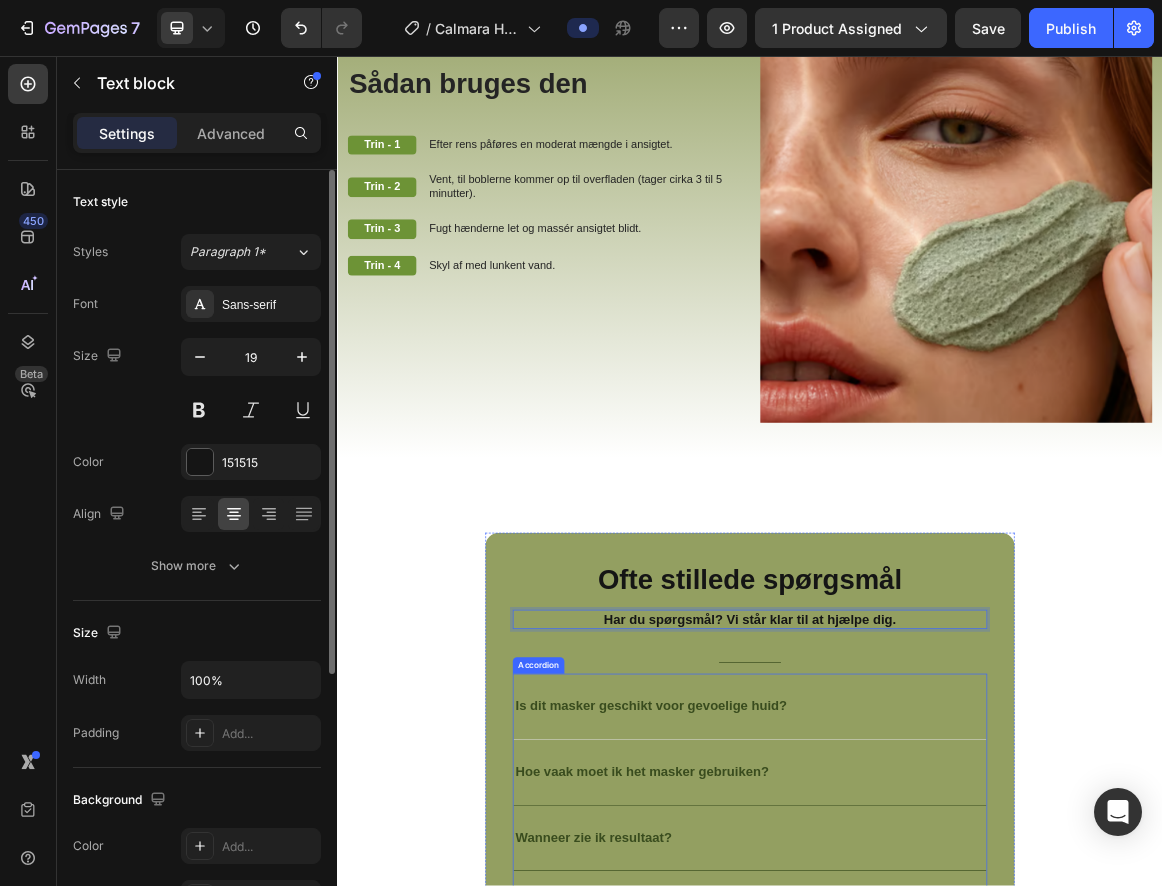 click on "Is dit masker geschikt voor gevoelige huid?" at bounding box center (937, 1003) 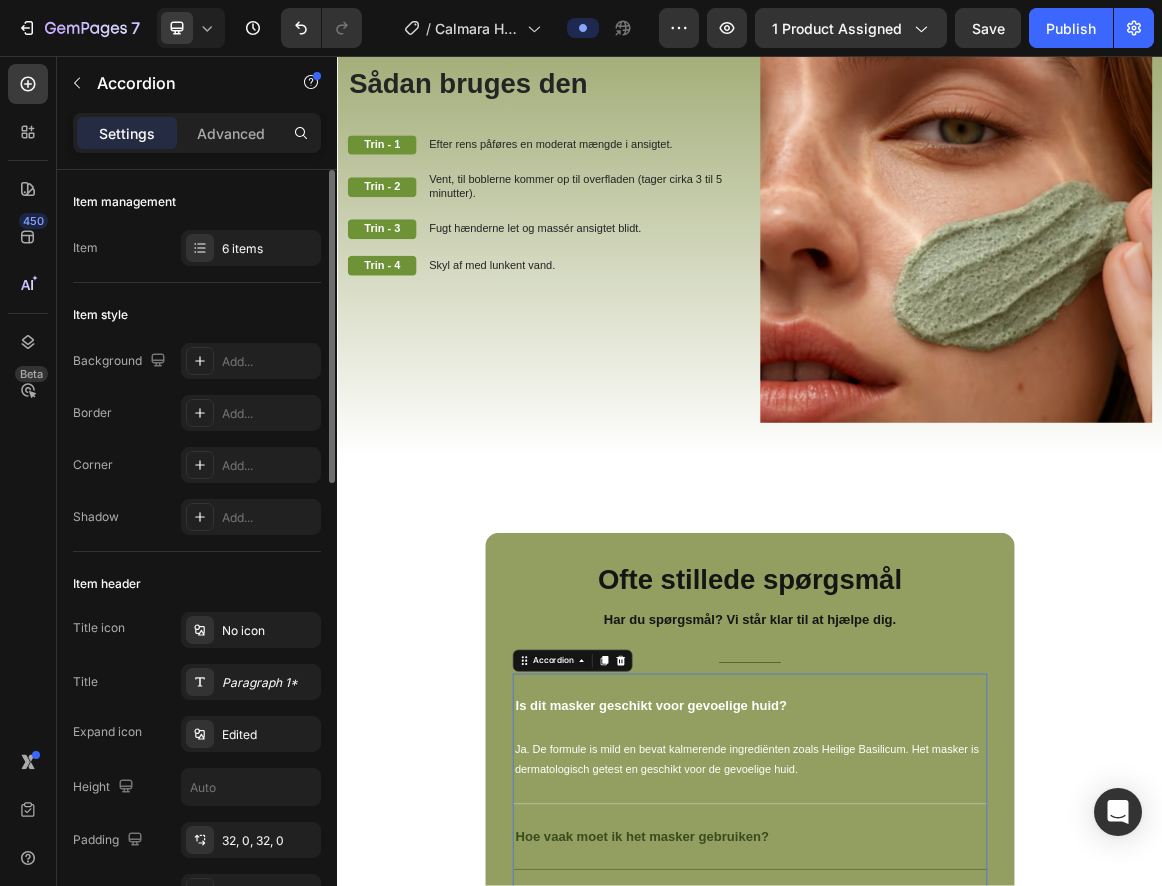 click on "Is dit masker geschikt voor gevoelige huid?" at bounding box center (937, 1002) 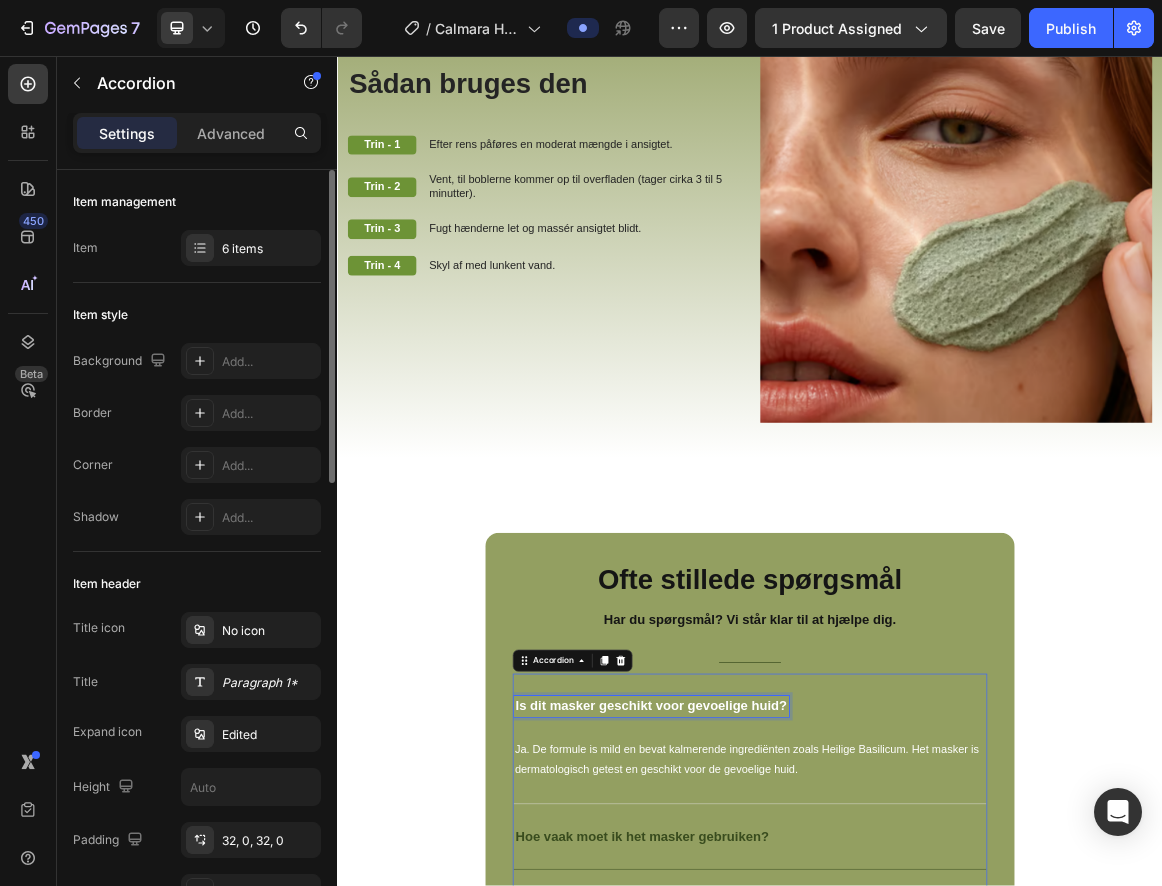 click on "Is dit masker geschikt voor gevoelige huid?" at bounding box center (793, 1002) 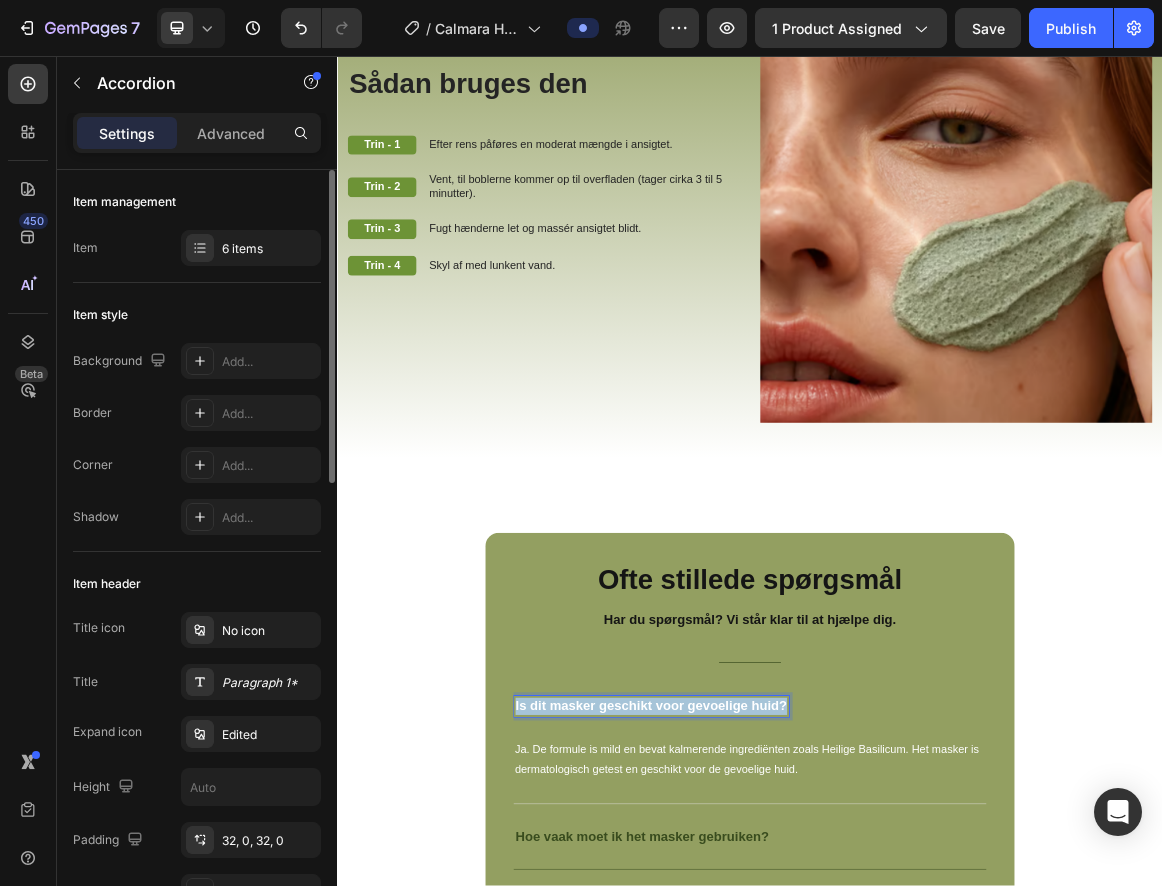 click on "Is dit masker geschikt voor gevoelige huid?" at bounding box center [793, 1002] 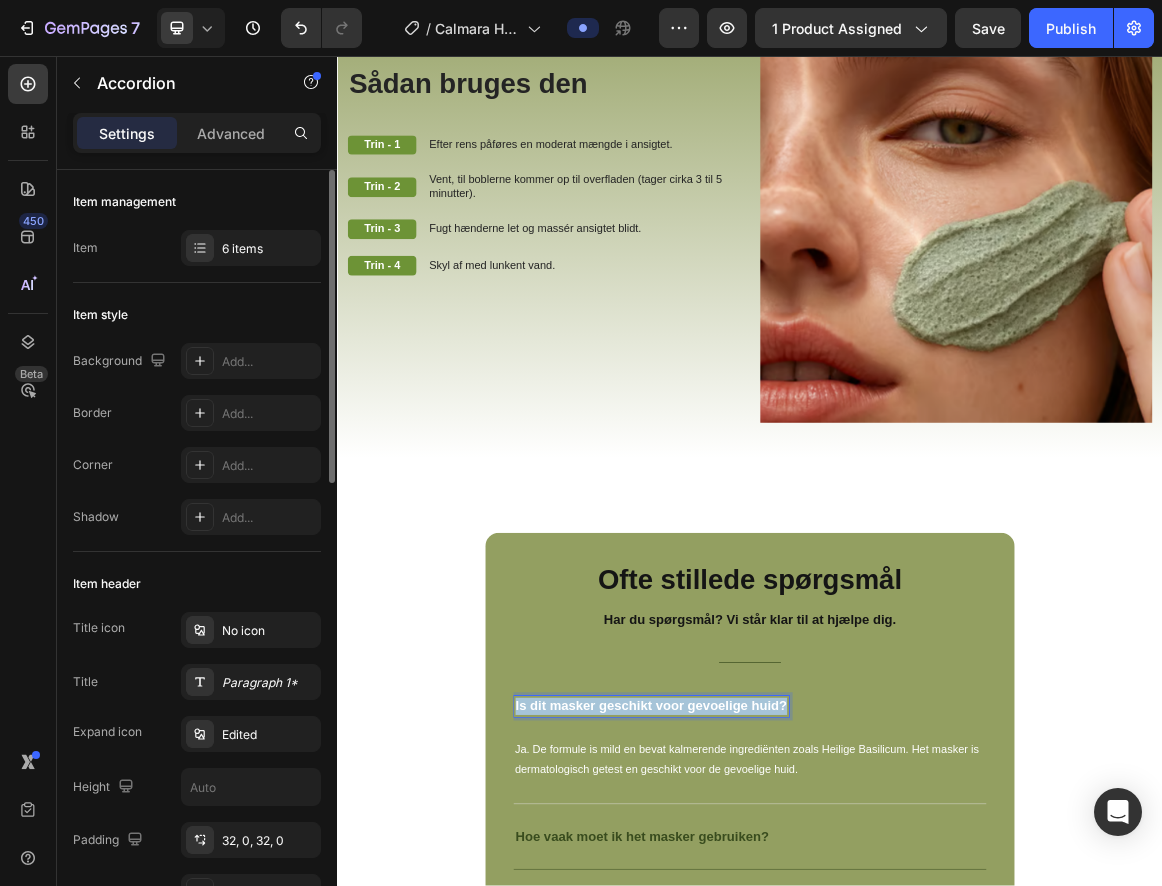 click on "Ja. De formule is mild en bevat kalmerende ingrediënten zoals Heilige Basilicum. Het masker is dermatologisch getest en geschikt voor de gevoelige huid." at bounding box center (937, 1081) 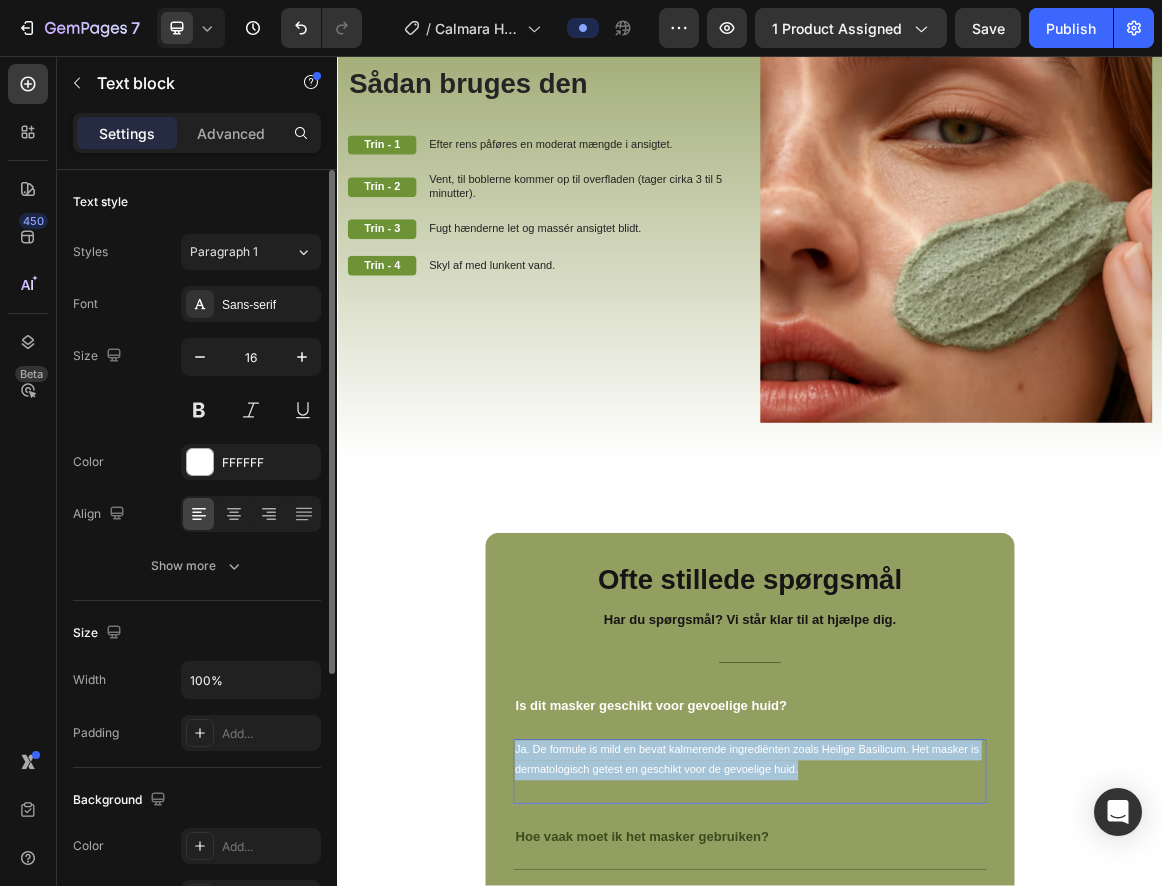 click on "Ja. De formule is mild en bevat kalmerende ingrediënten zoals Heilige Basilicum. Het masker is dermatologisch getest en geschikt voor de gevoelige huid." at bounding box center (937, 1081) 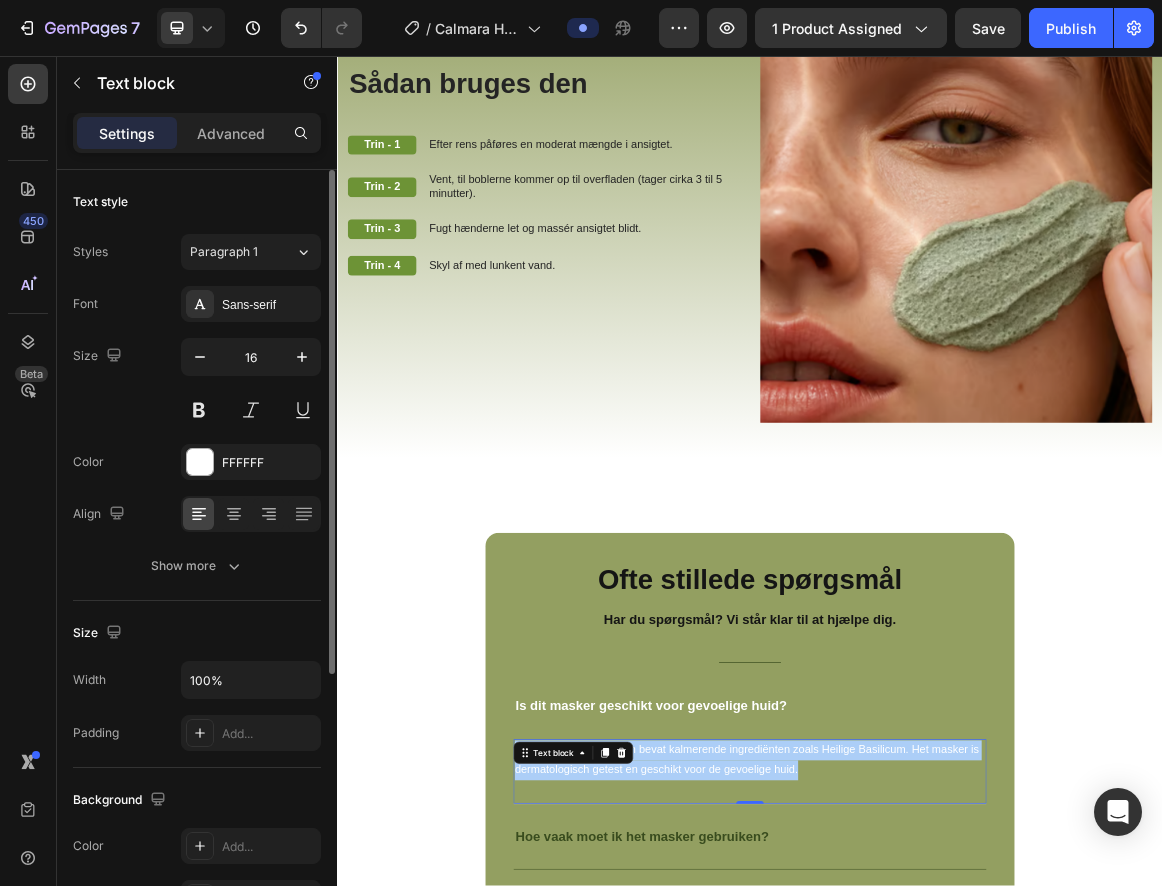 scroll, scrollTop: 4395, scrollLeft: 0, axis: vertical 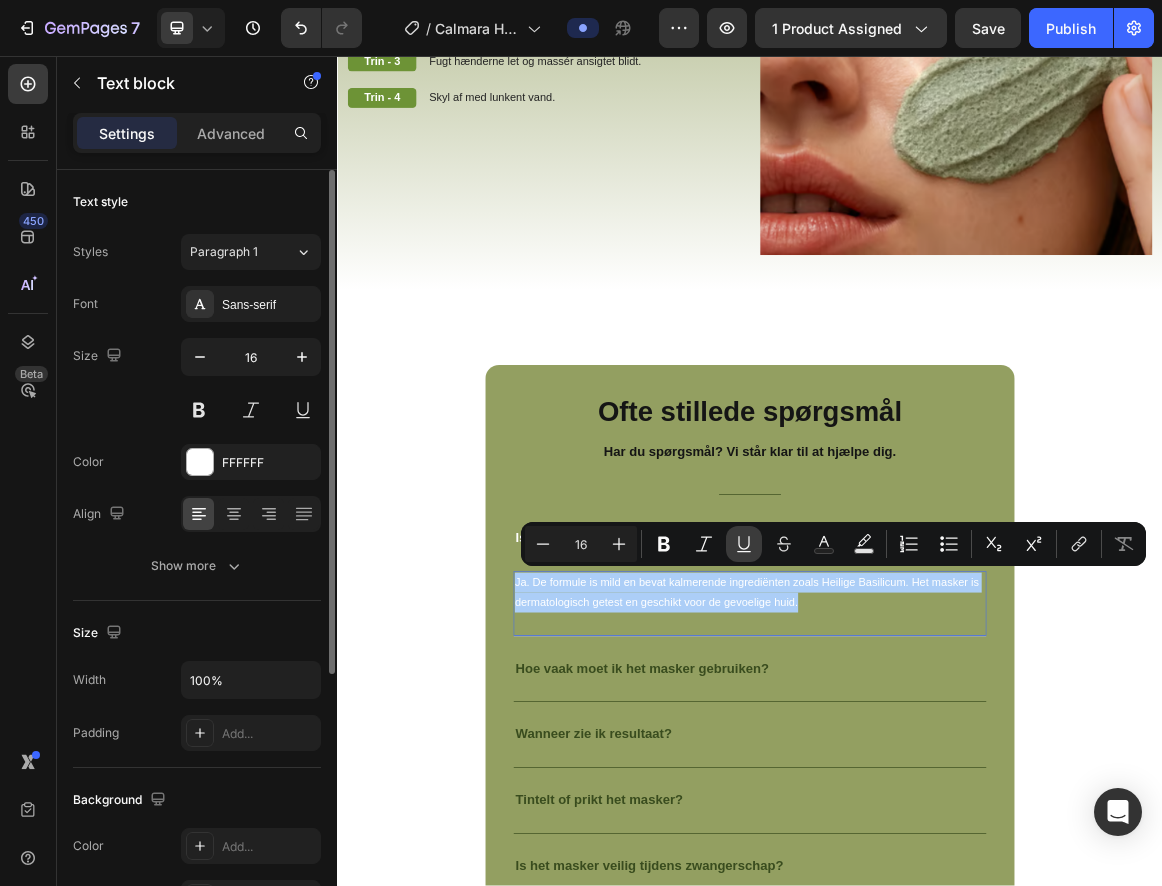 click 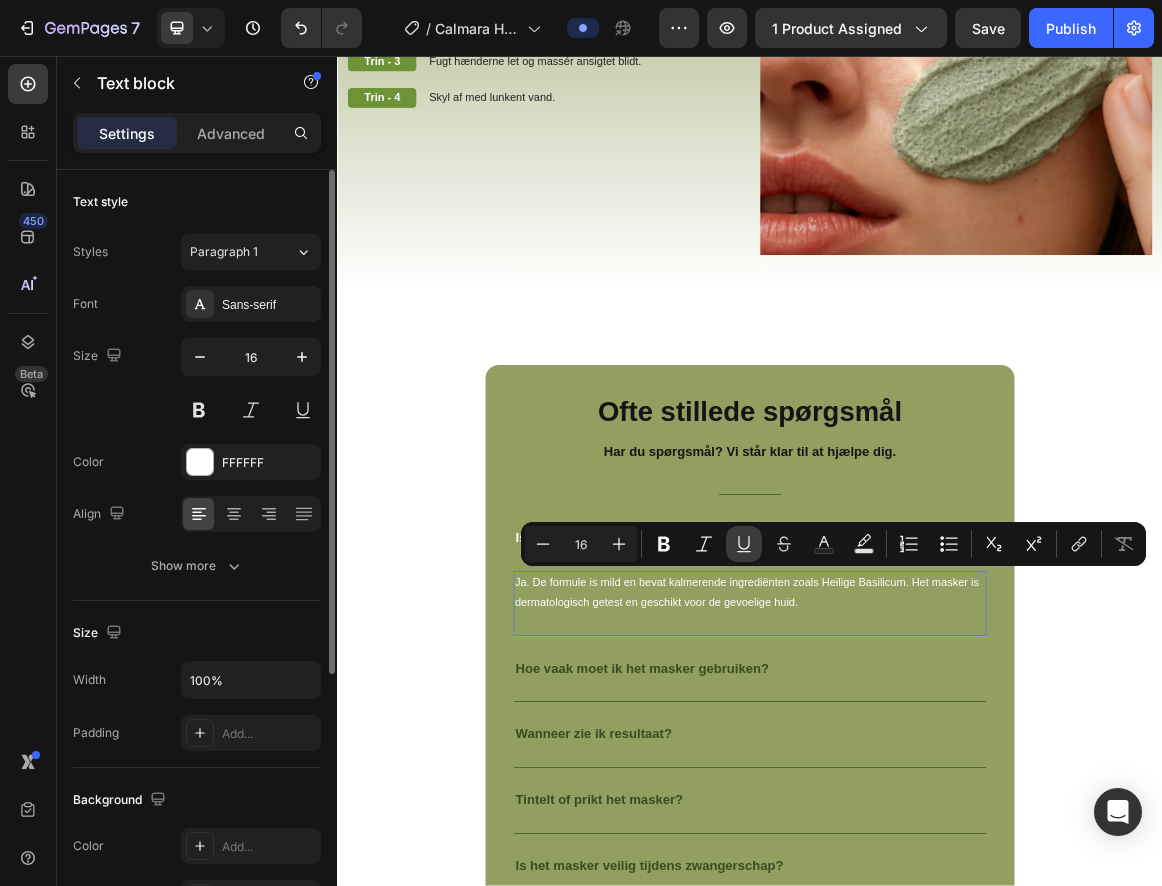 click 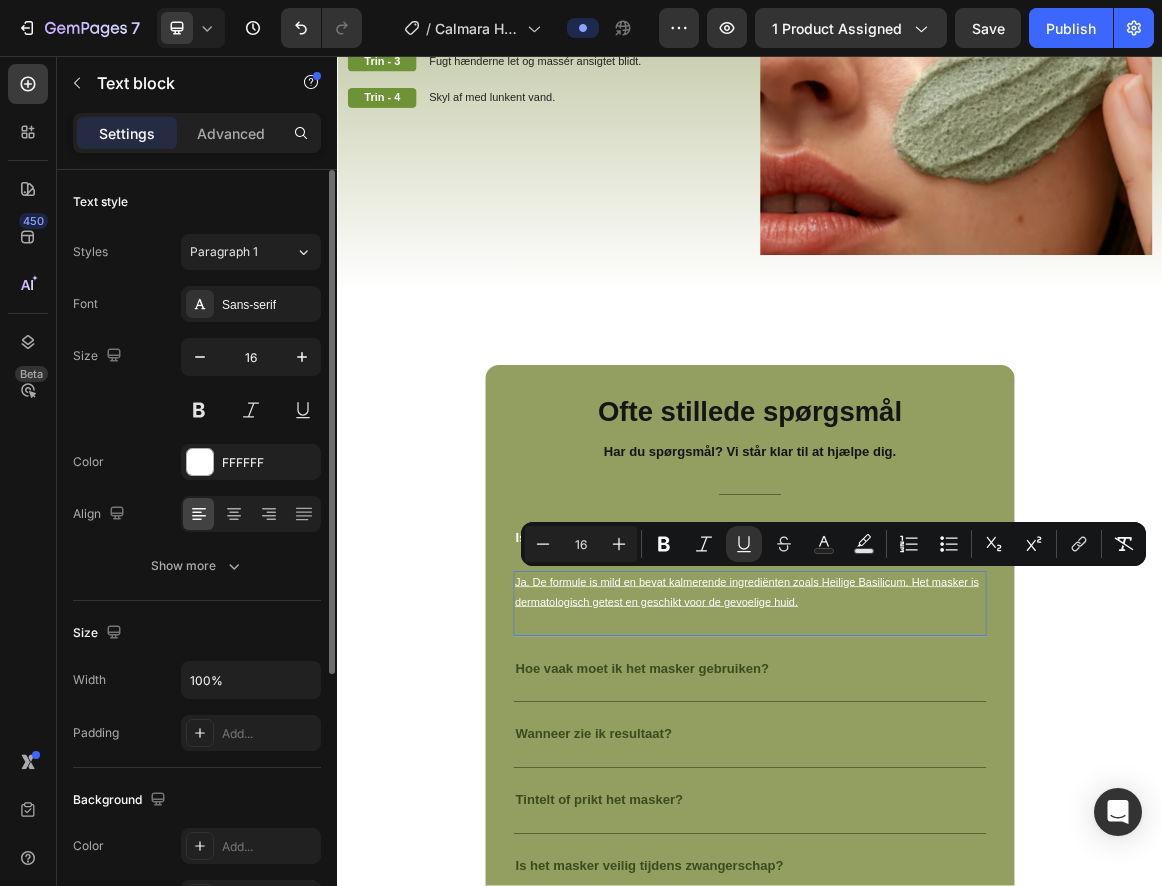 click on "Ja. De formule is mild en bevat kalmerende ingrediënten zoals Heilige Basilicum. Het masker is dermatologisch getest en geschikt voor de gevoelige huid." at bounding box center (937, 837) 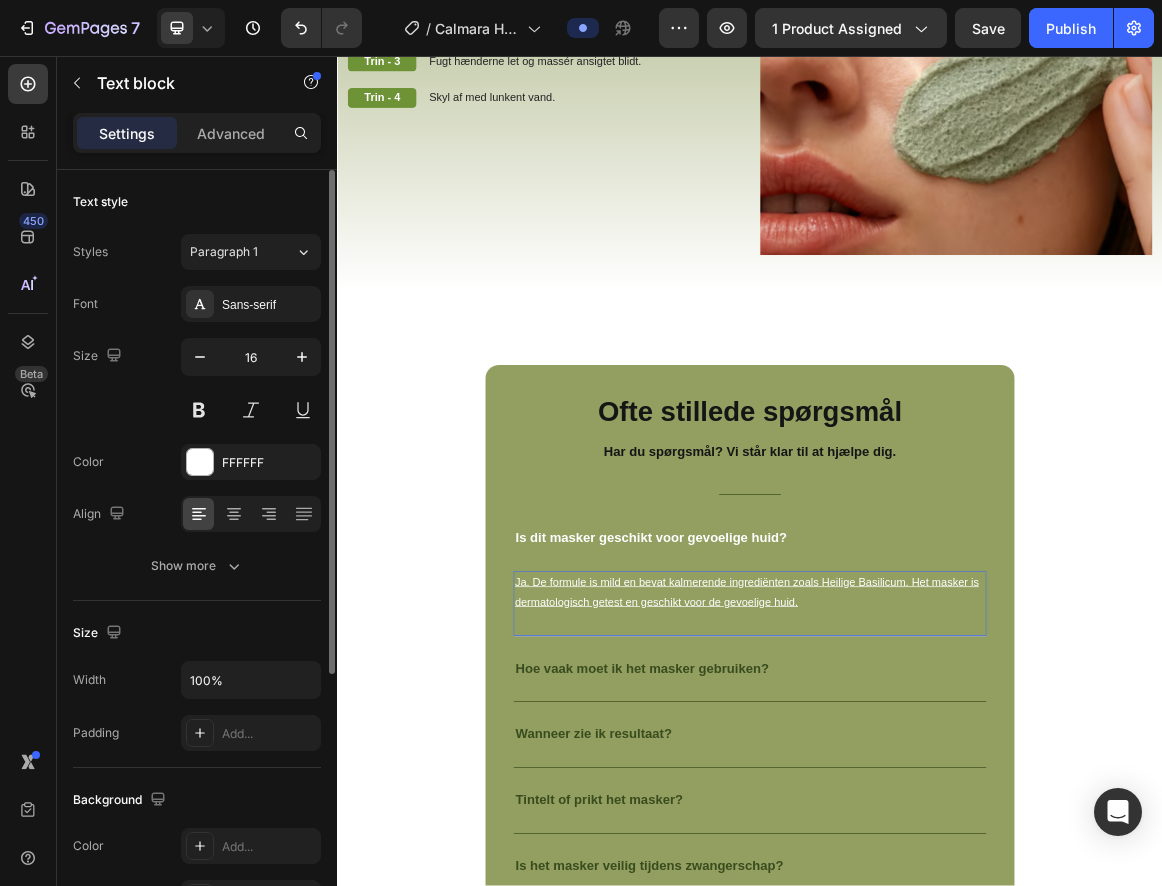 click on "Ja. De formule is mild en bevat kalmerende ingrediënten zoals Heilige Basilicum. Het masker is dermatologisch getest en geschikt voor de gevoelige huid." at bounding box center [937, 837] 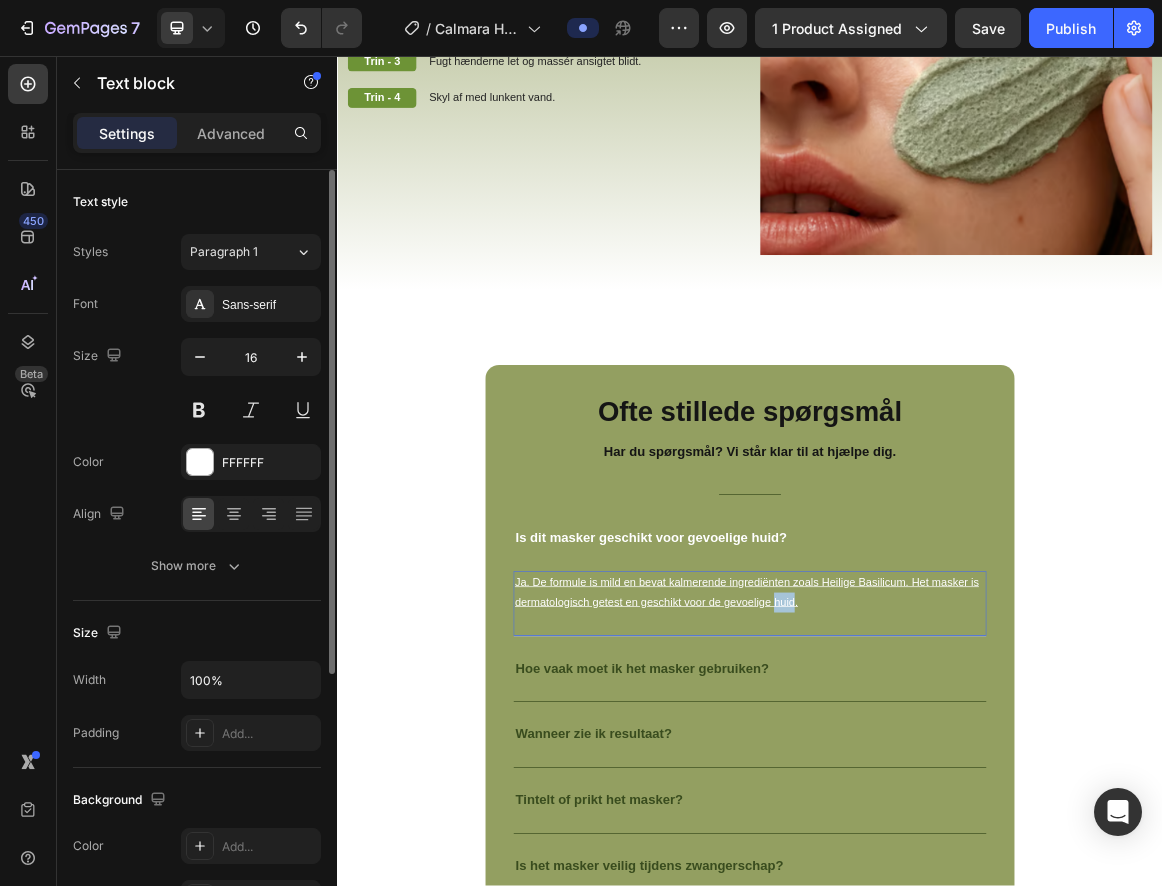 click on "Ja. De formule is mild en bevat kalmerende ingrediënten zoals Heilige Basilicum. Het masker is dermatologisch getest en geschikt voor de gevoelige huid." at bounding box center [937, 837] 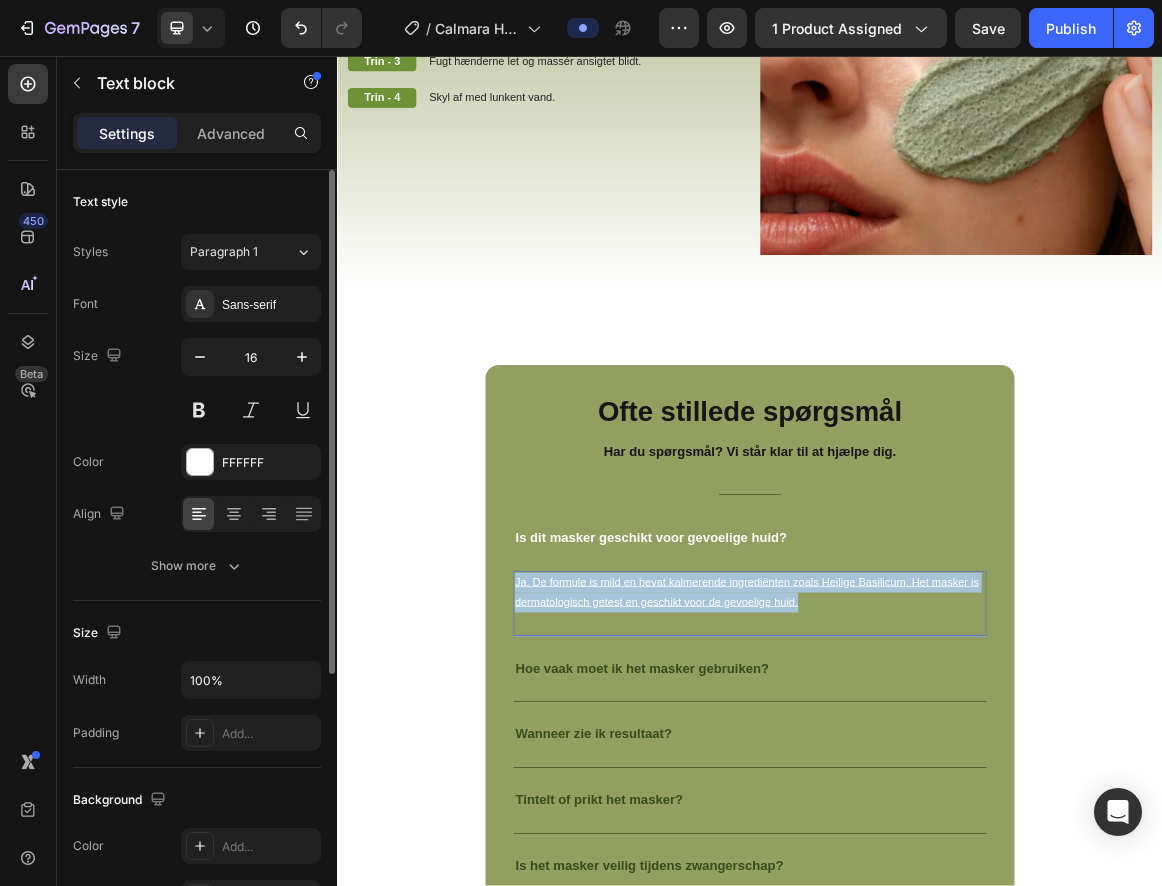 click on "Ja. De formule is mild en bevat kalmerende ingrediënten zoals Heilige Basilicum. Het masker is dermatologisch getest en geschikt voor de gevoelige huid." at bounding box center [937, 837] 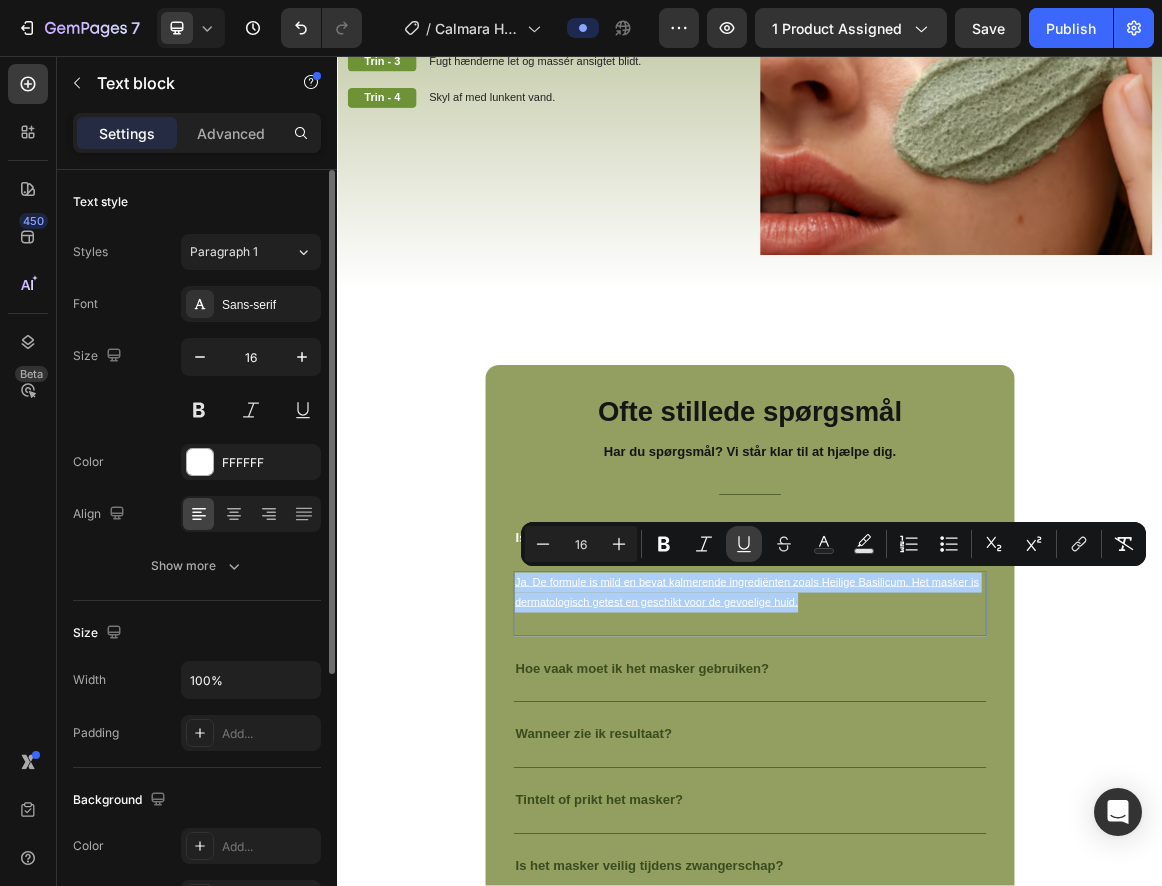 click on "Underline" at bounding box center (744, 544) 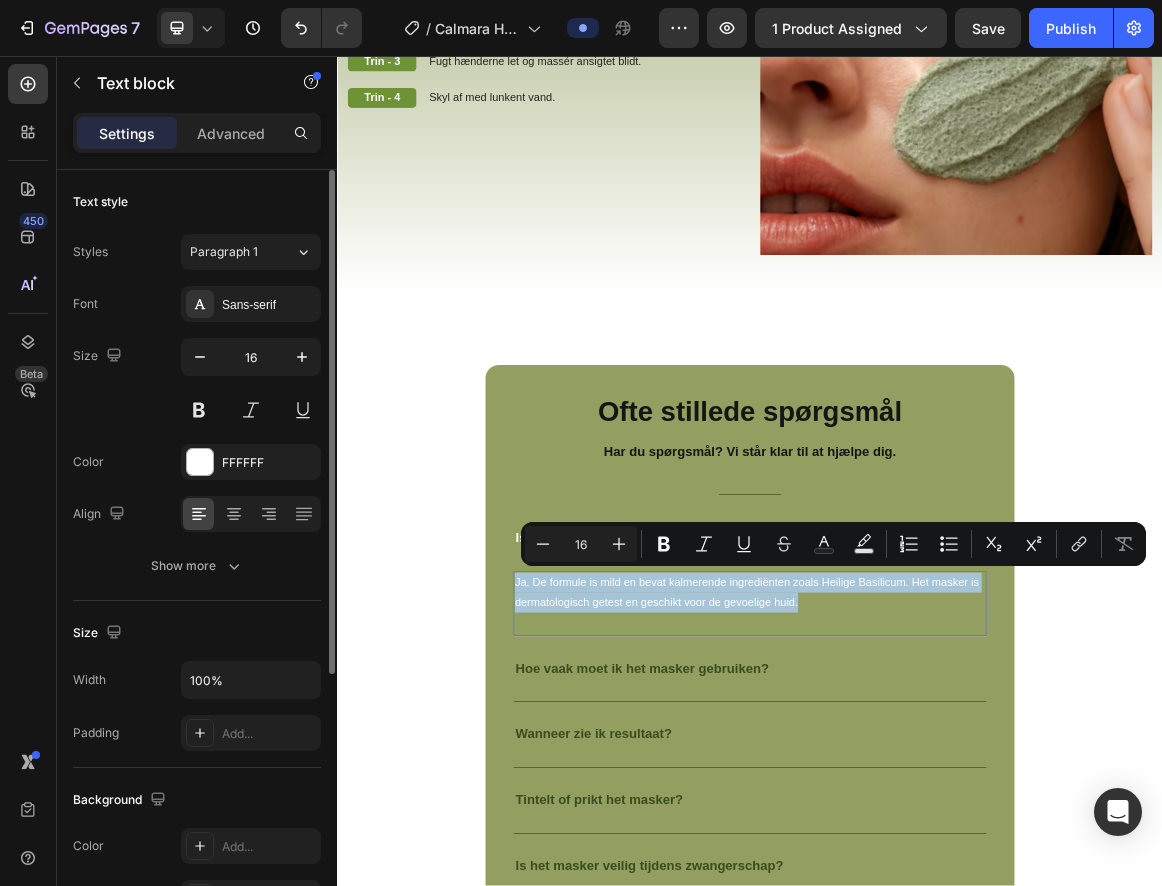 click on "Ja. De formule is mild en bevat kalmerende ingrediënten zoals Heilige Basilicum. Het masker is dermatologisch getest en geschikt voor de gevoelige huid. Text block   0" at bounding box center (937, 853) 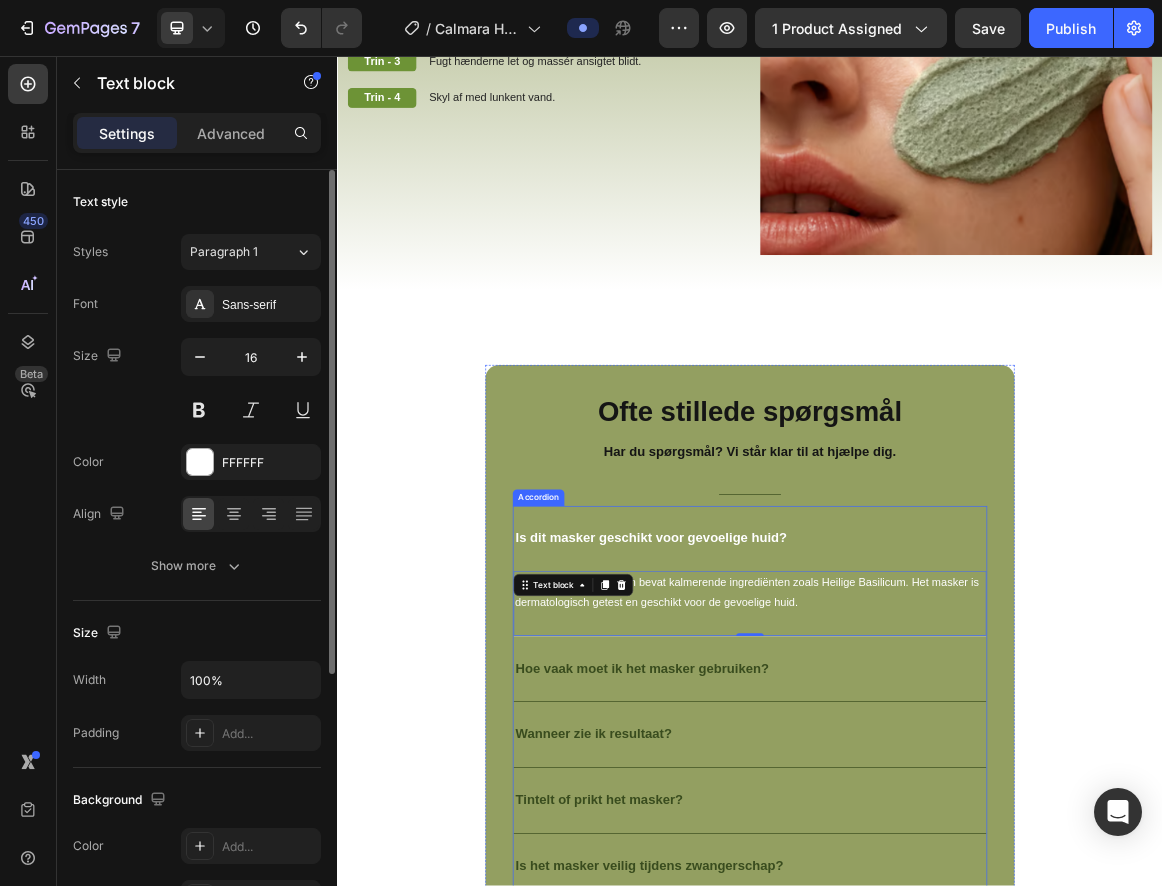 click on "Is dit masker geschikt voor gevoelige huid?" at bounding box center (793, 758) 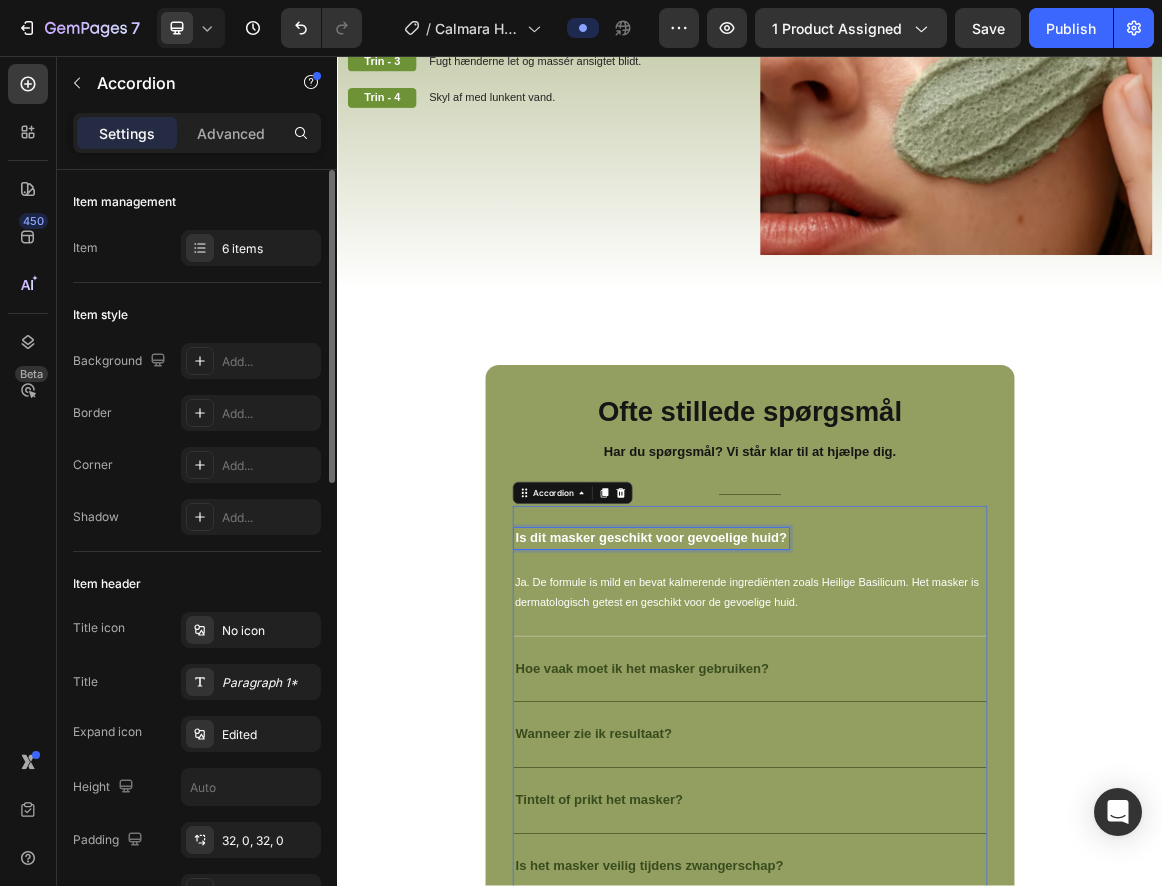 click on "Is dit masker geschikt voor gevoelige huid?" at bounding box center (793, 758) 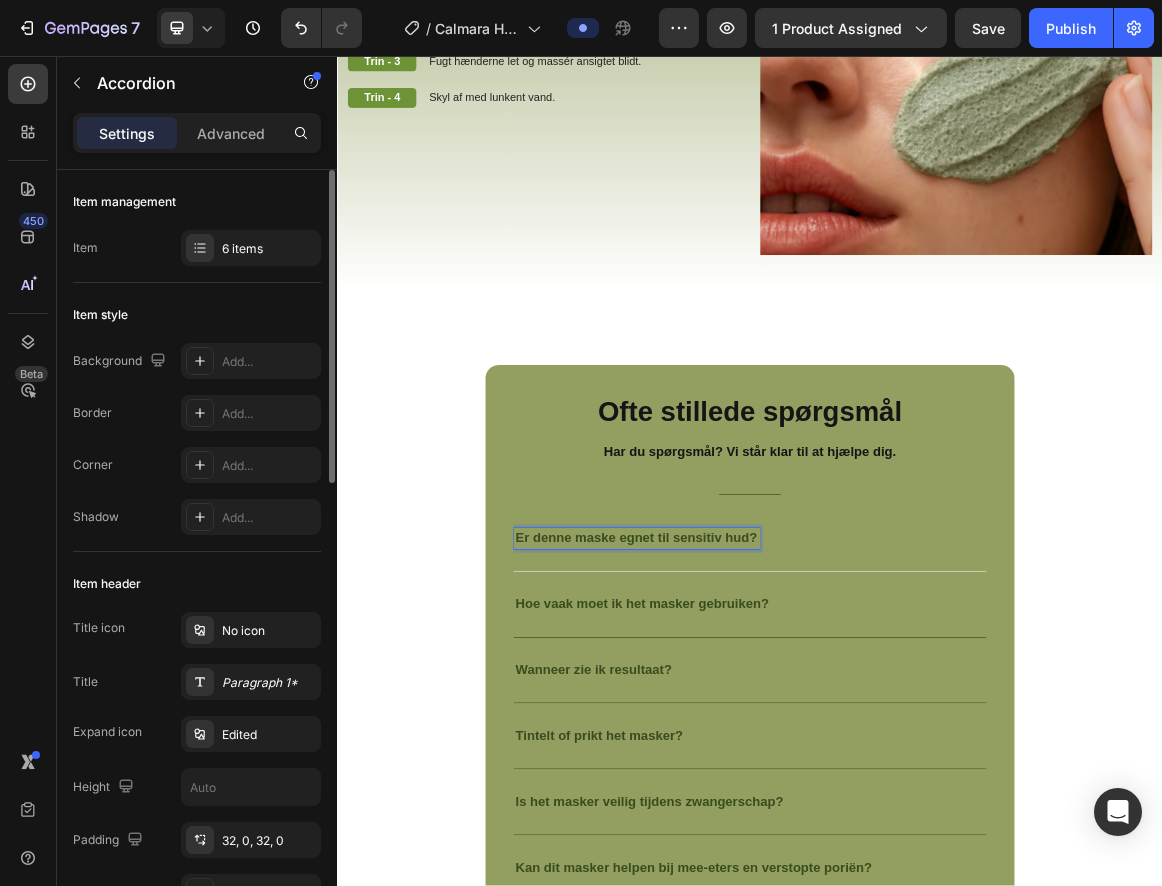 click on "Er denne maske egnet til sensitiv hud?" at bounding box center (772, 758) 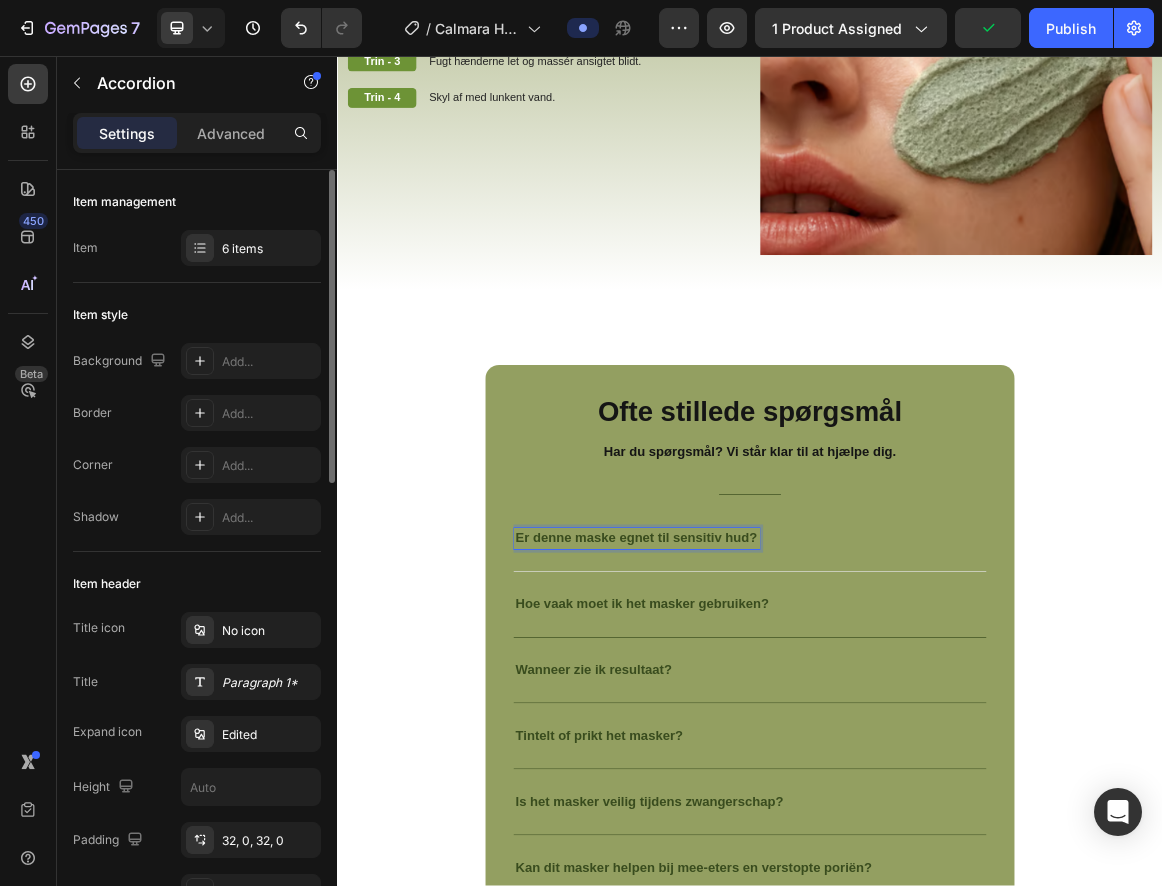 click on "Er denne maske egnet til sensitiv hud?" at bounding box center (937, 759) 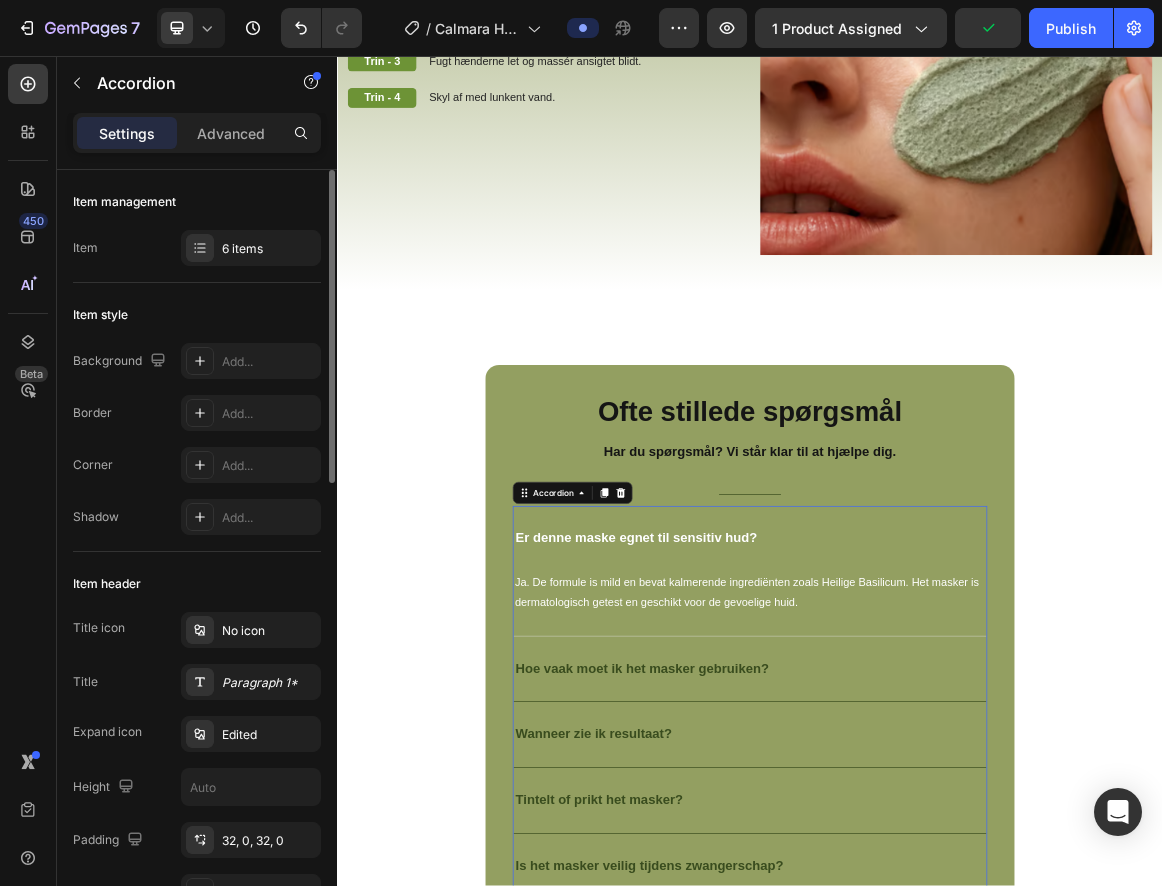 click on "Ja. De formule is mild en bevat kalmerende ingrediënten zoals Heilige Basilicum. Het masker is dermatologisch getest en geschikt voor de gevoelige huid." at bounding box center [937, 837] 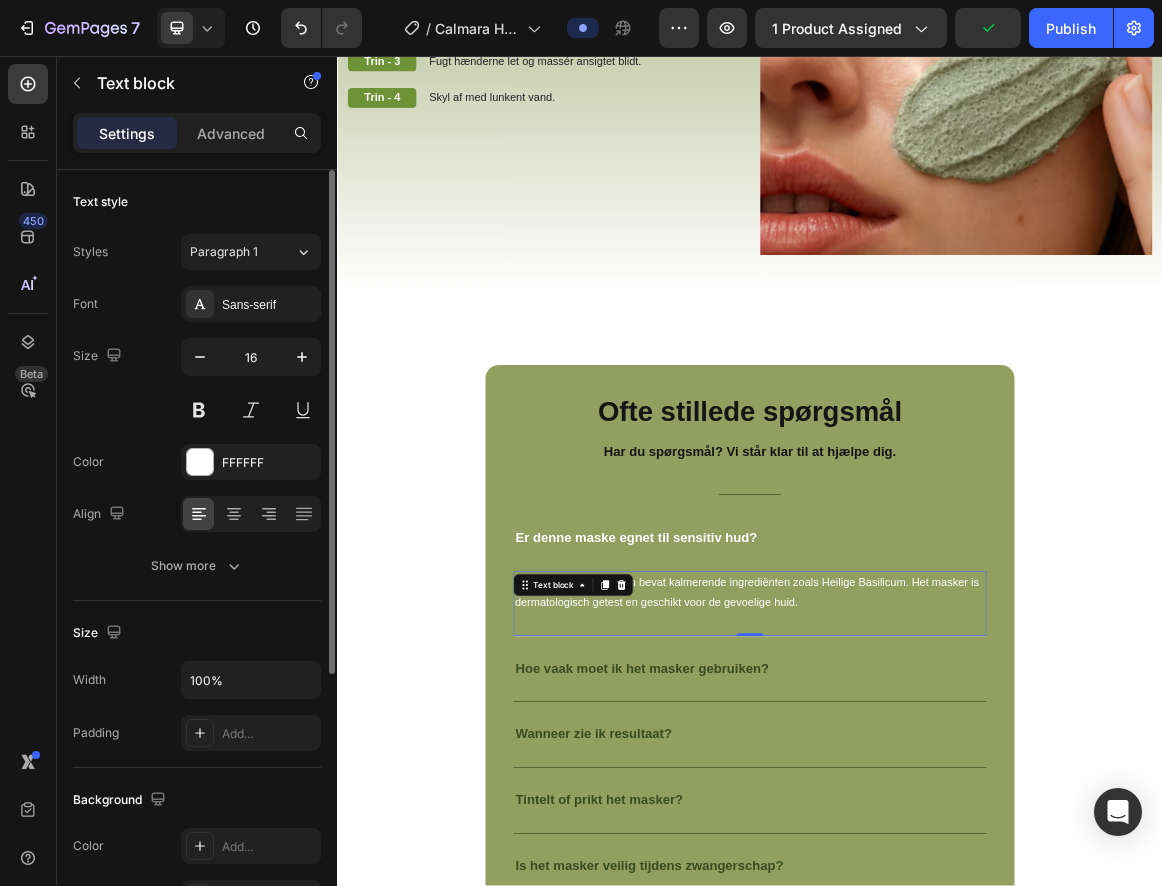 click on "Ja. De formule is mild en bevat kalmerende ingrediënten zoals Heilige Basilicum. Het masker is dermatologisch getest en geschikt voor de gevoelige huid." at bounding box center [937, 837] 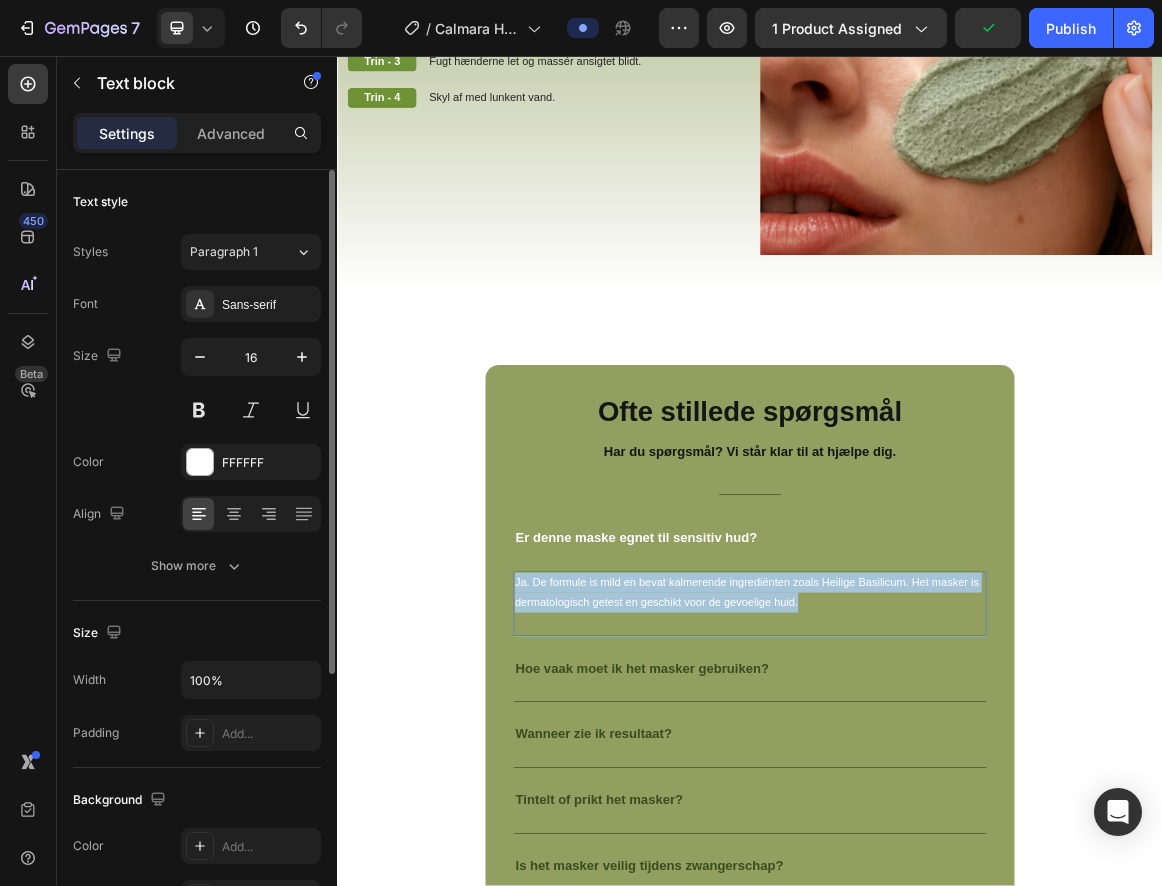 click on "Ja. De formule is mild en bevat kalmerende ingrediënten zoals Heilige Basilicum. Het masker is dermatologisch getest en geschikt voor de gevoelige huid." at bounding box center (937, 837) 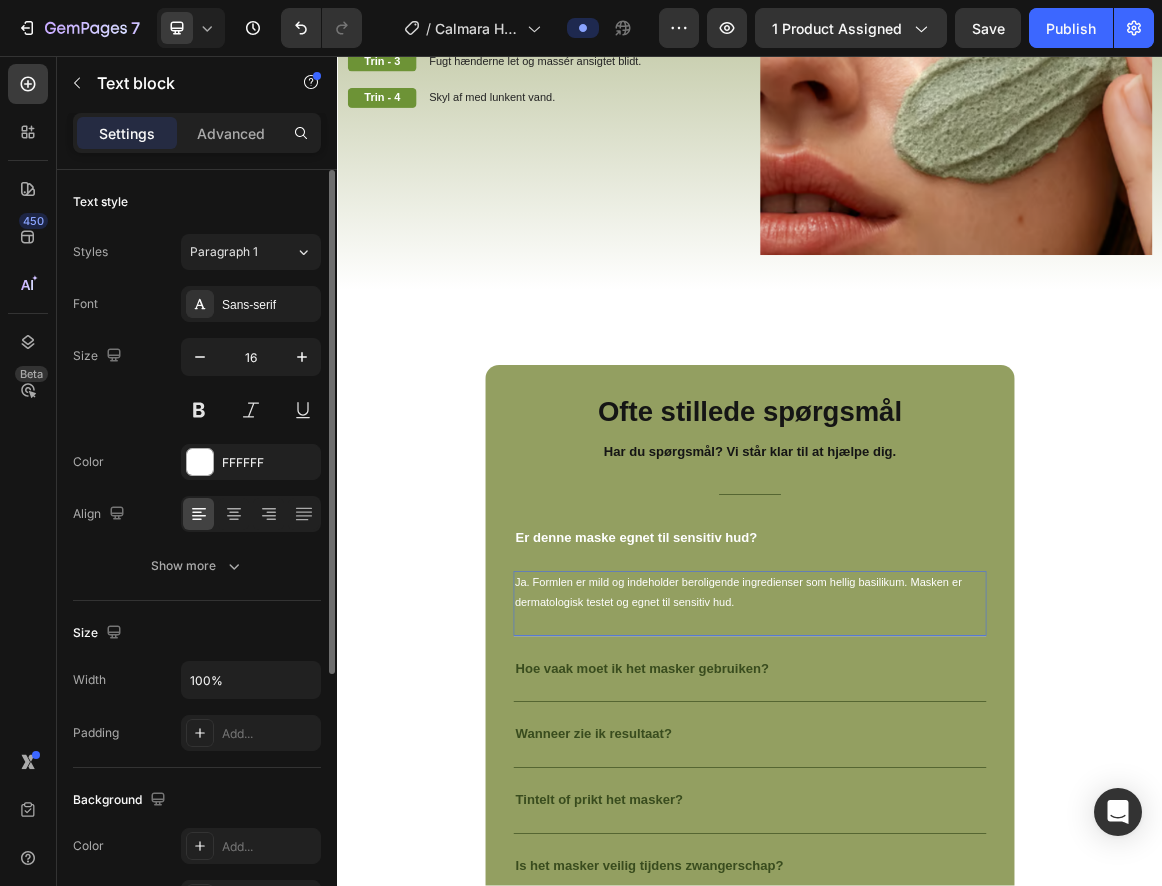 click on "Ja. Formlen er mild og indeholder beroligende ingredienser som hellig basilikum. Masken er dermatologisk testet og egnet til sensitiv hud." at bounding box center (937, 837) 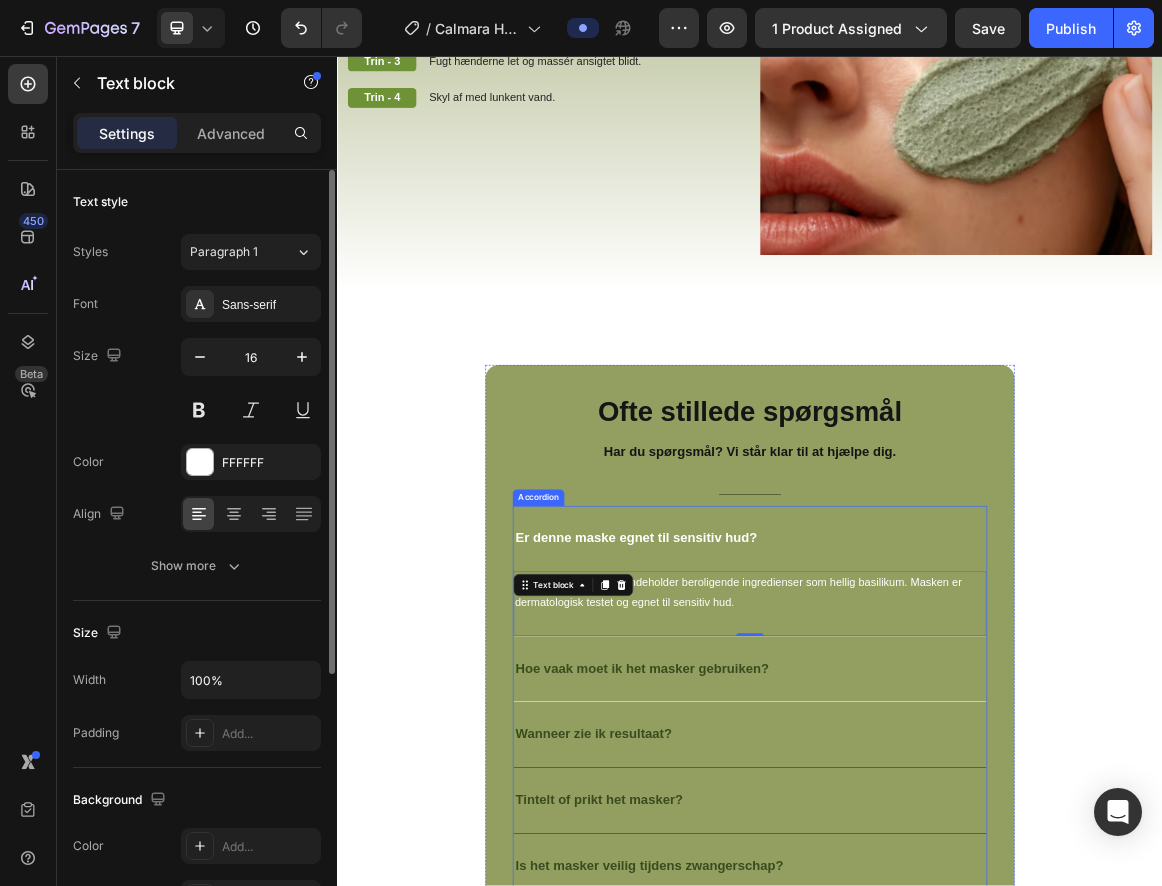 click on "Hoe vaak moet ik het masker gebruiken?" at bounding box center (937, 949) 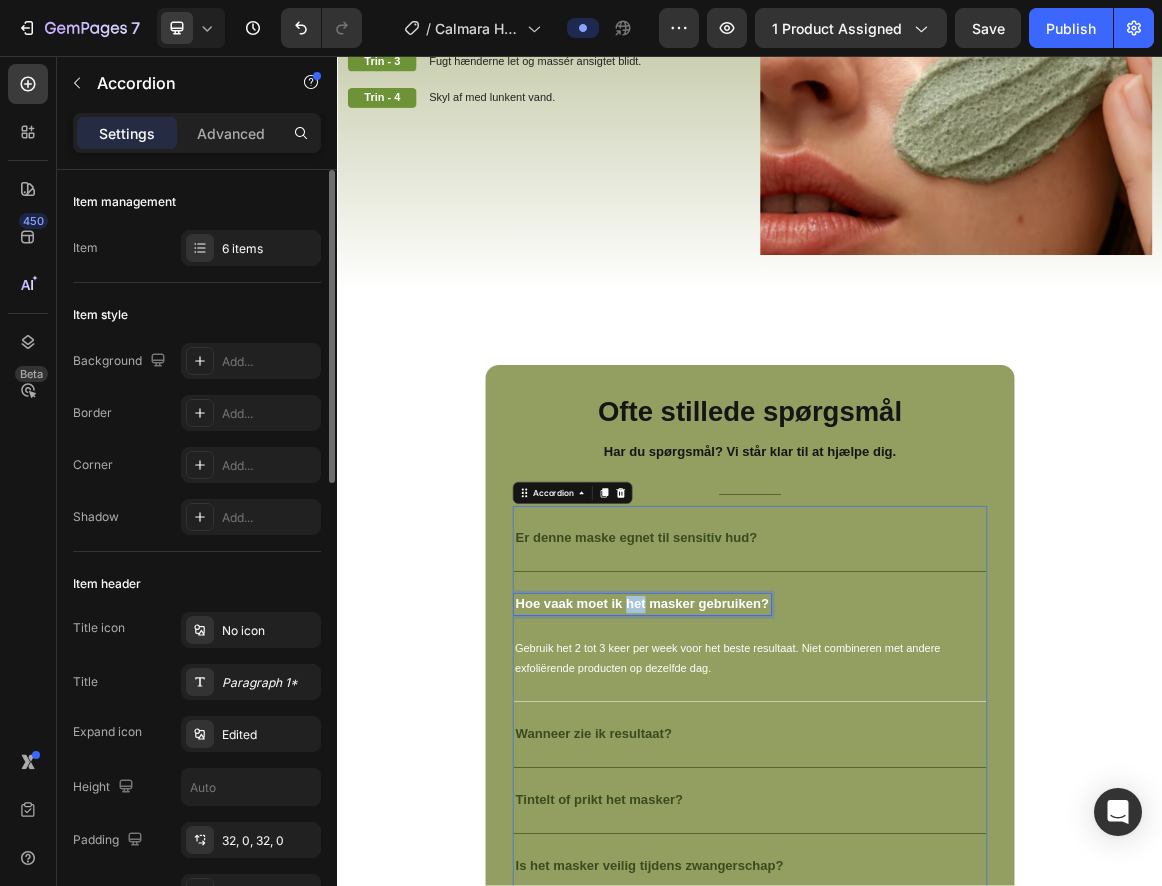 click on "Hoe vaak moet ik het masker gebruiken?" at bounding box center (780, 854) 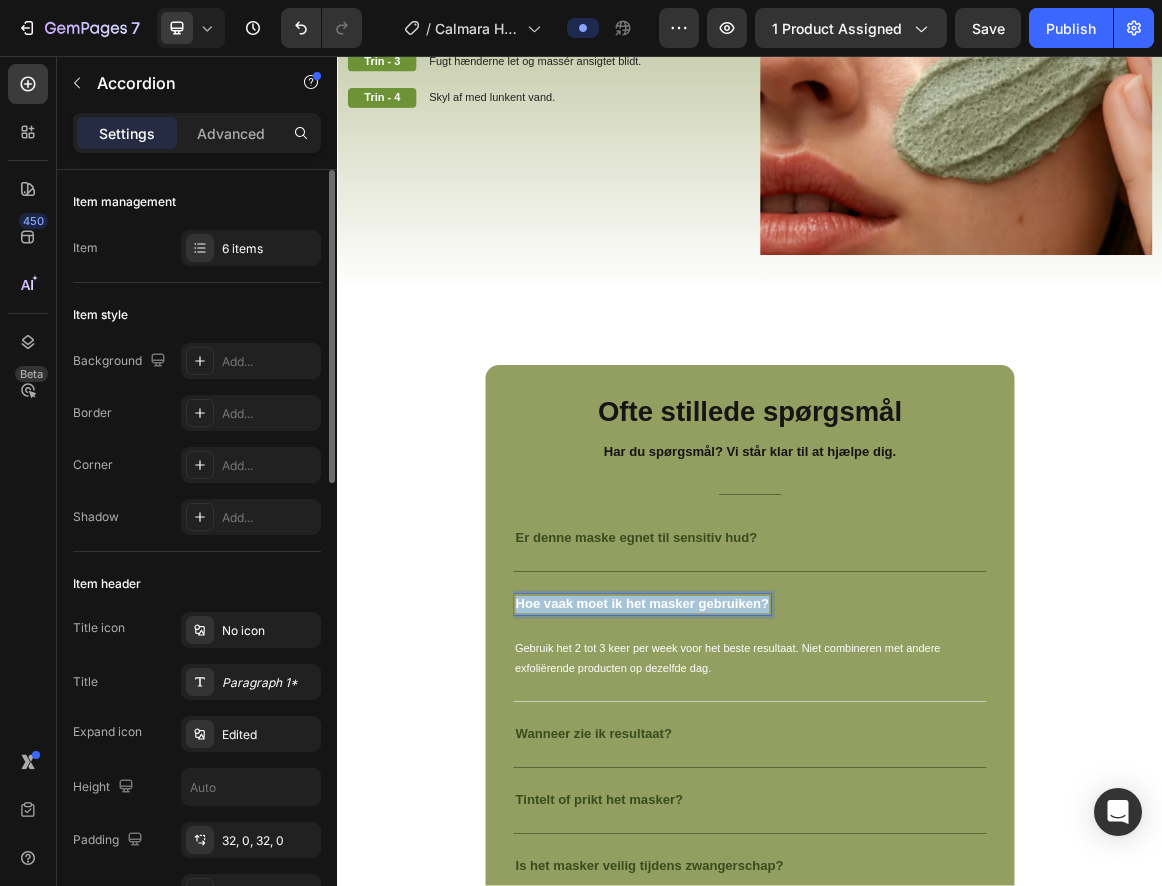 click on "Hoe vaak moet ik het masker gebruiken?" at bounding box center [780, 854] 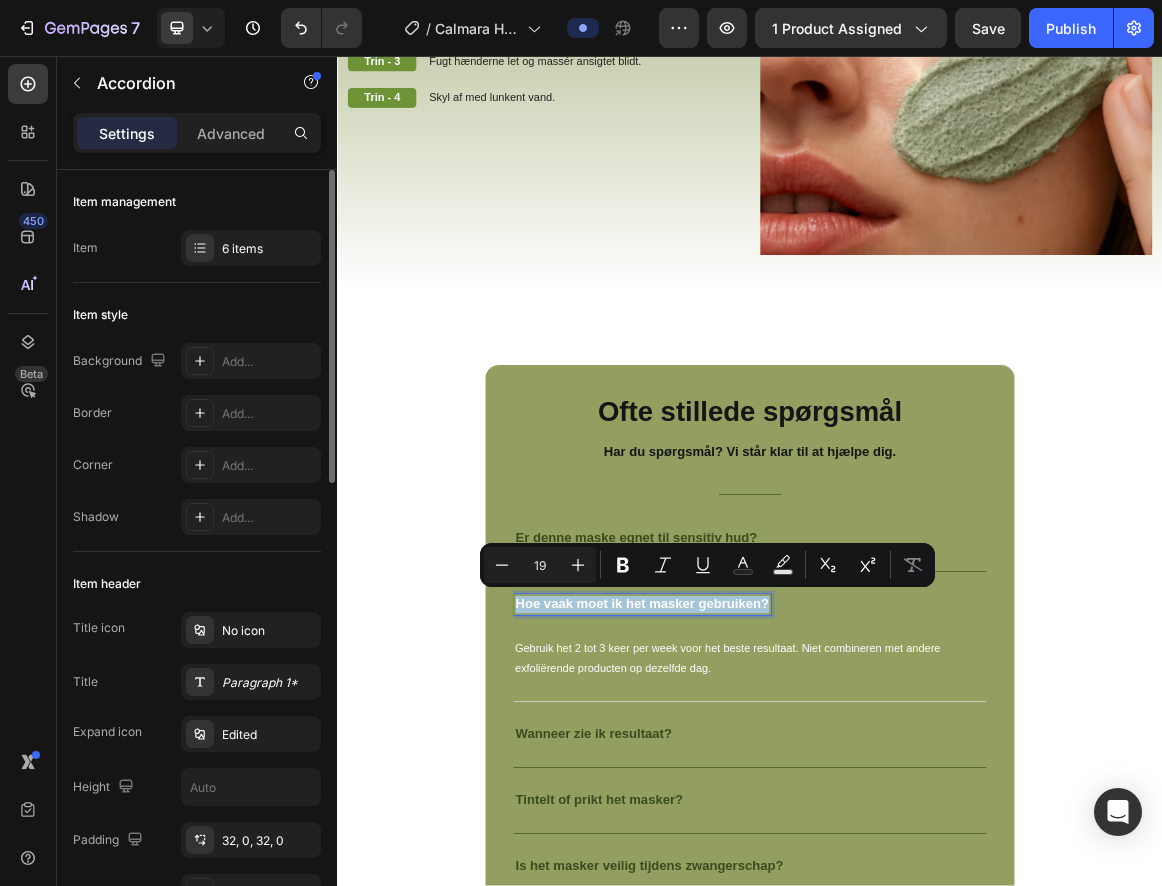 click on "Gebruik het 2 tot 3 keer per week voor het beste resultaat. Niet combineren met andere exfoliërende producten op dezelfde dag." at bounding box center (937, 933) 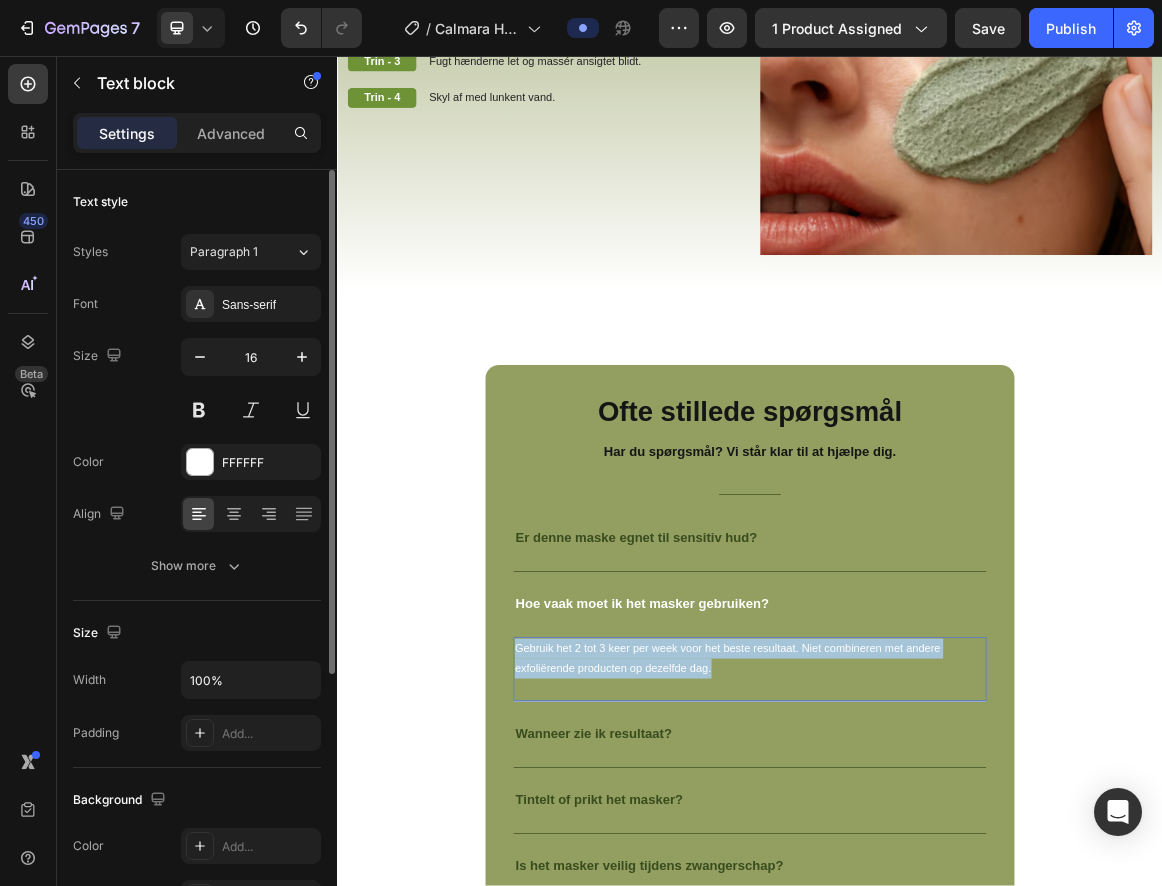 click on "Gebruik het 2 tot 3 keer per week voor het beste resultaat. Niet combineren met andere exfoliërende producten op dezelfde dag." at bounding box center (937, 933) 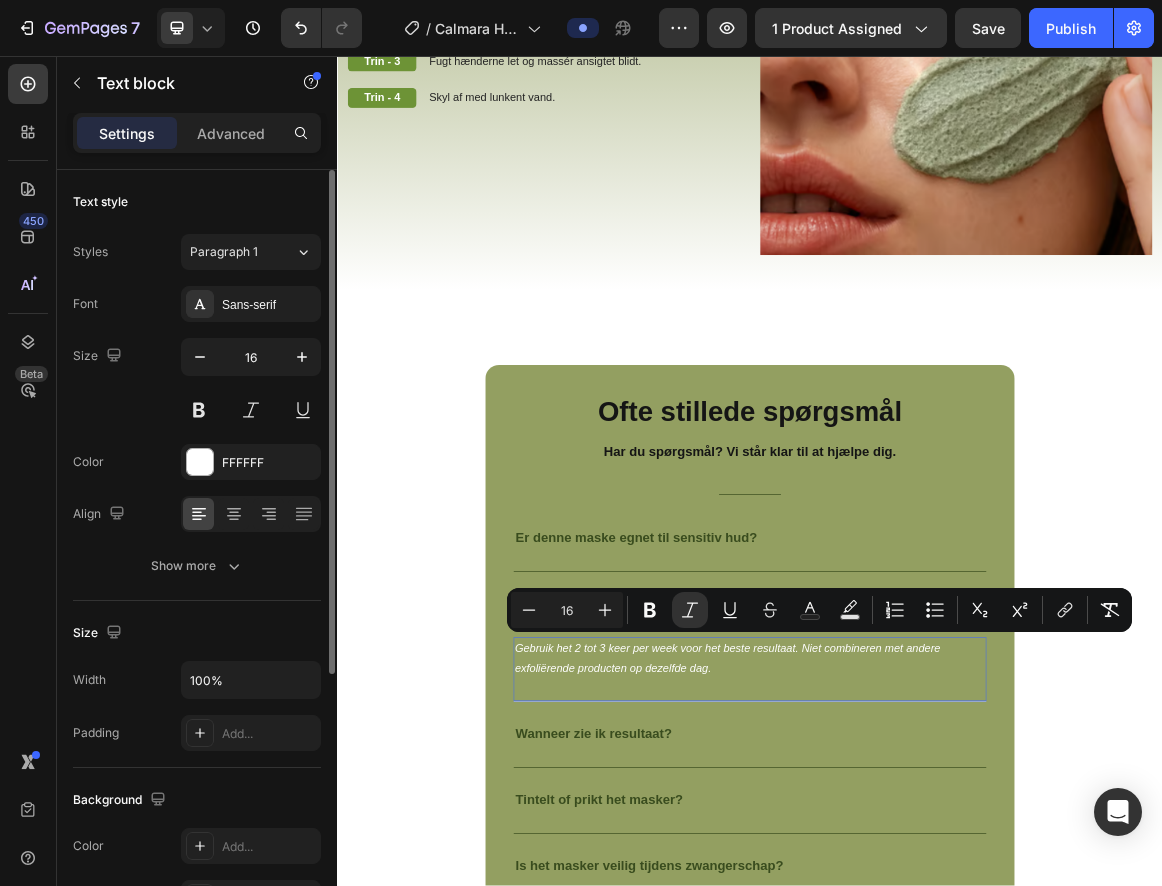 click on "Italic" at bounding box center (690, 610) 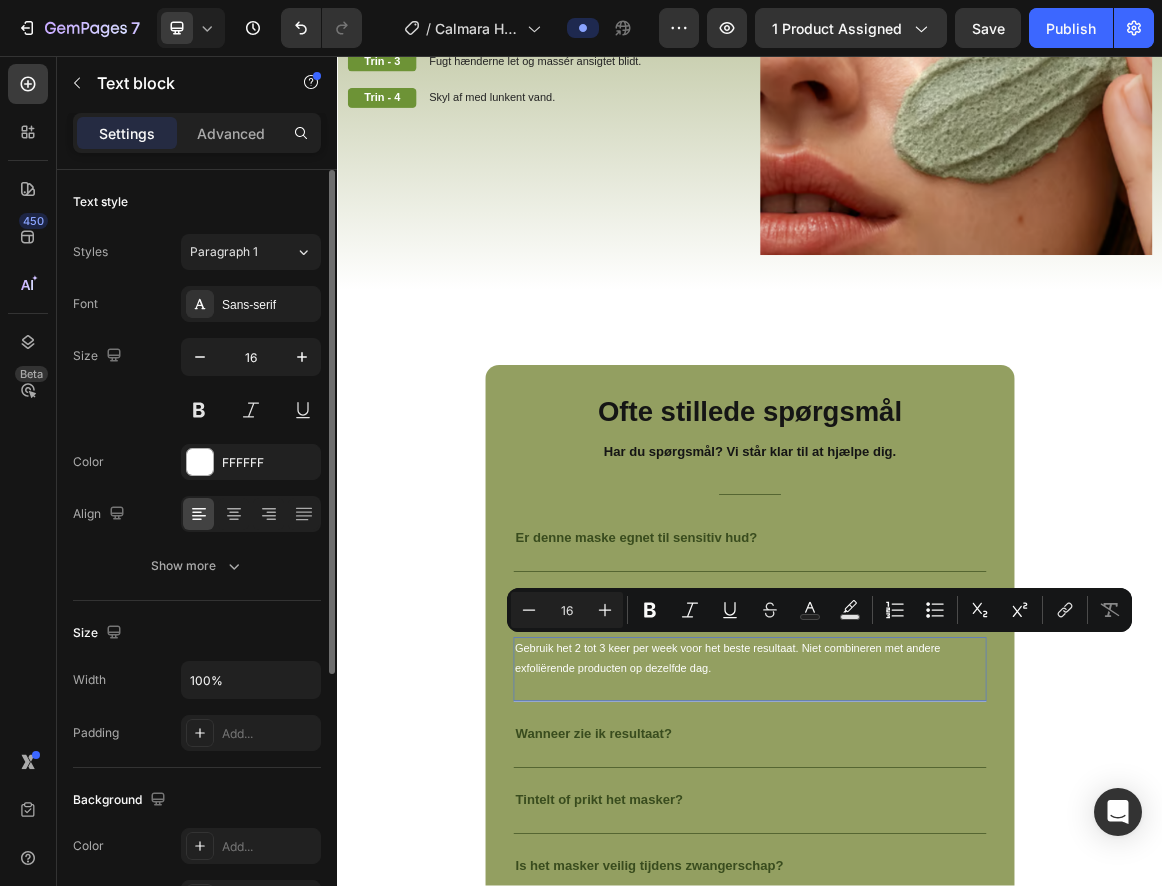 click on "Gebruik het 2 tot 3 keer per week voor het beste resultaat. Niet combineren met andere exfoliërende producten op dezelfde dag." at bounding box center (937, 933) 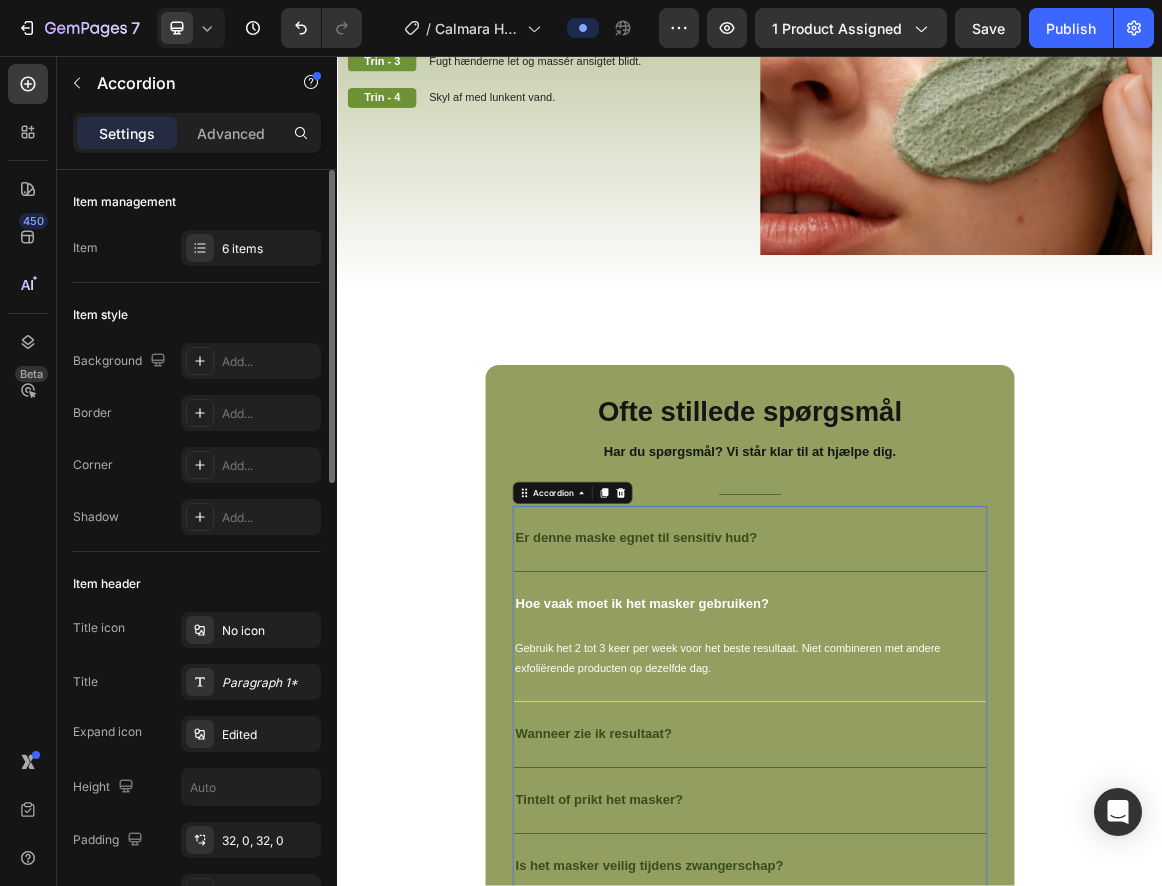 click on "Hoe vaak moet ik het masker gebruiken?" at bounding box center [780, 854] 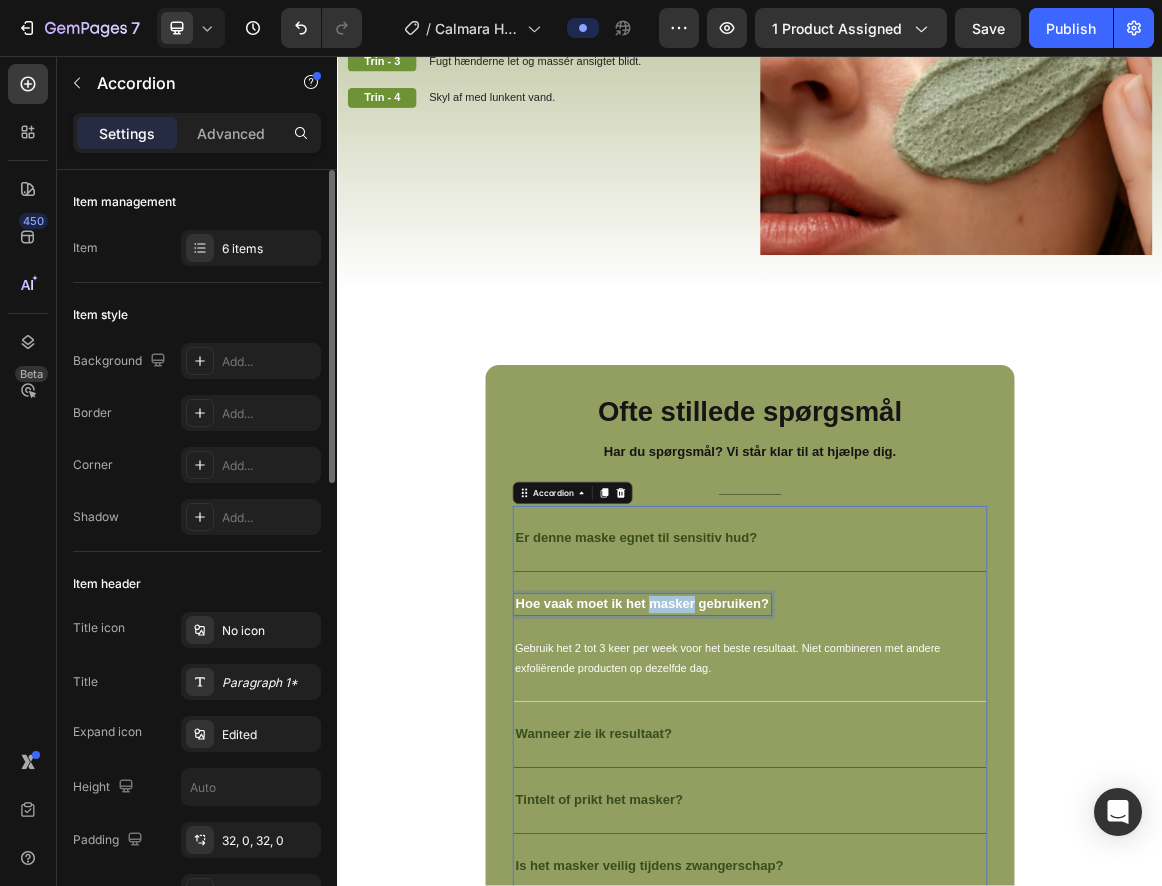 click on "Hoe vaak moet ik het masker gebruiken?" at bounding box center [780, 854] 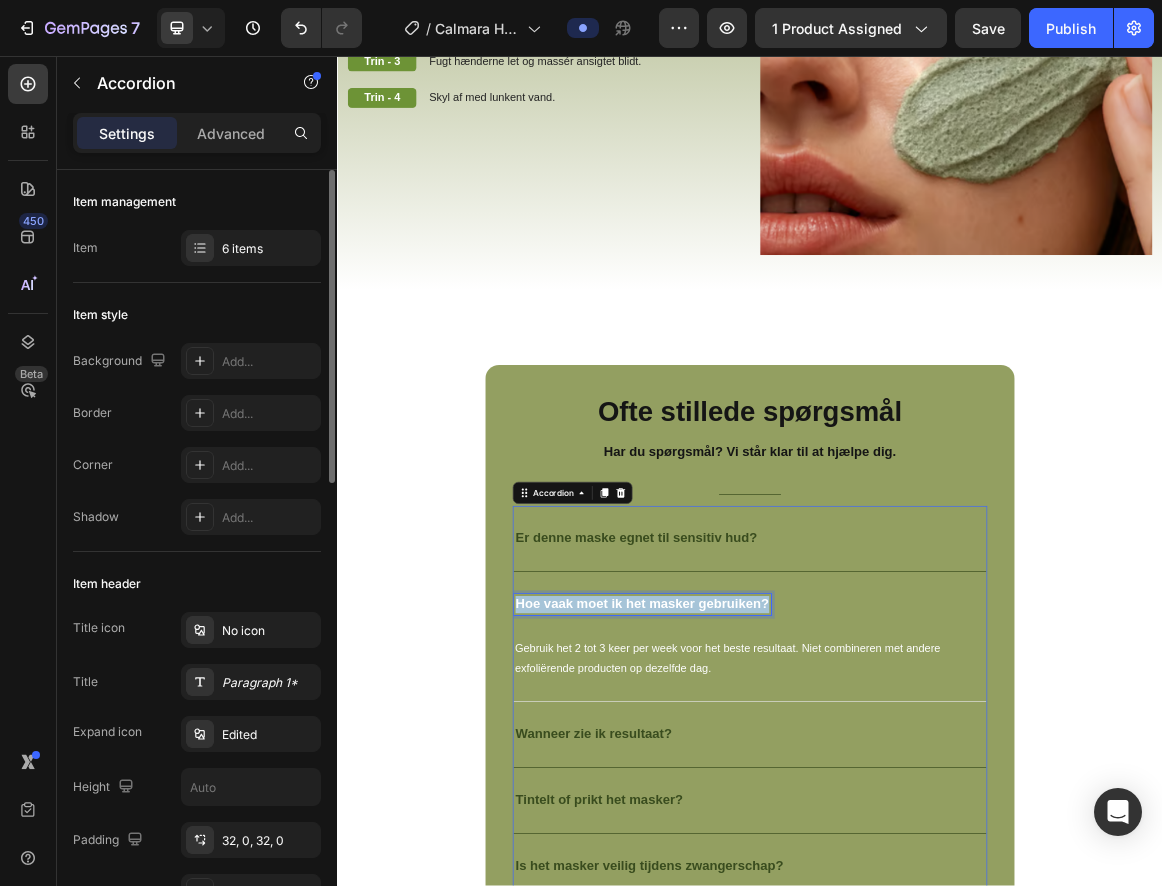 click on "Hoe vaak moet ik het masker gebruiken?" at bounding box center (780, 854) 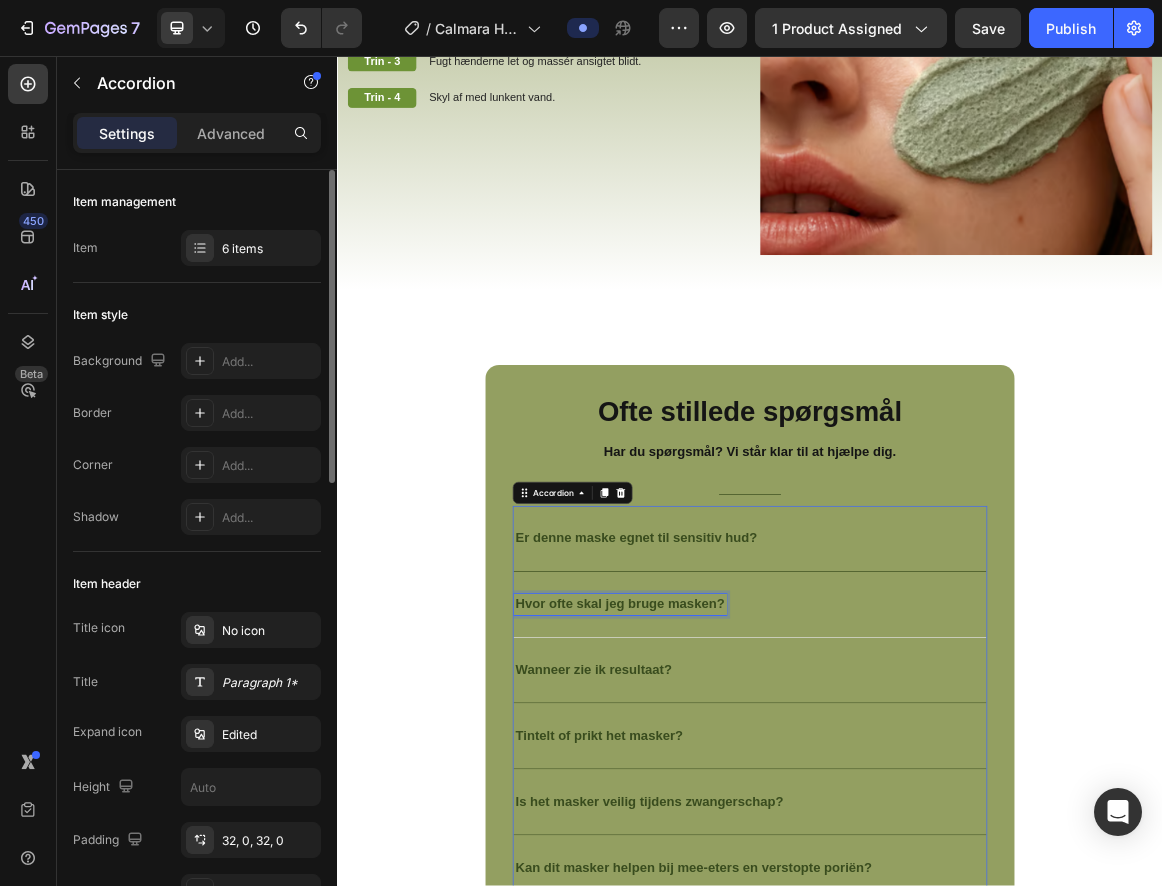 click on "Hvor ofte skal jeg bruge masken?" at bounding box center [748, 854] 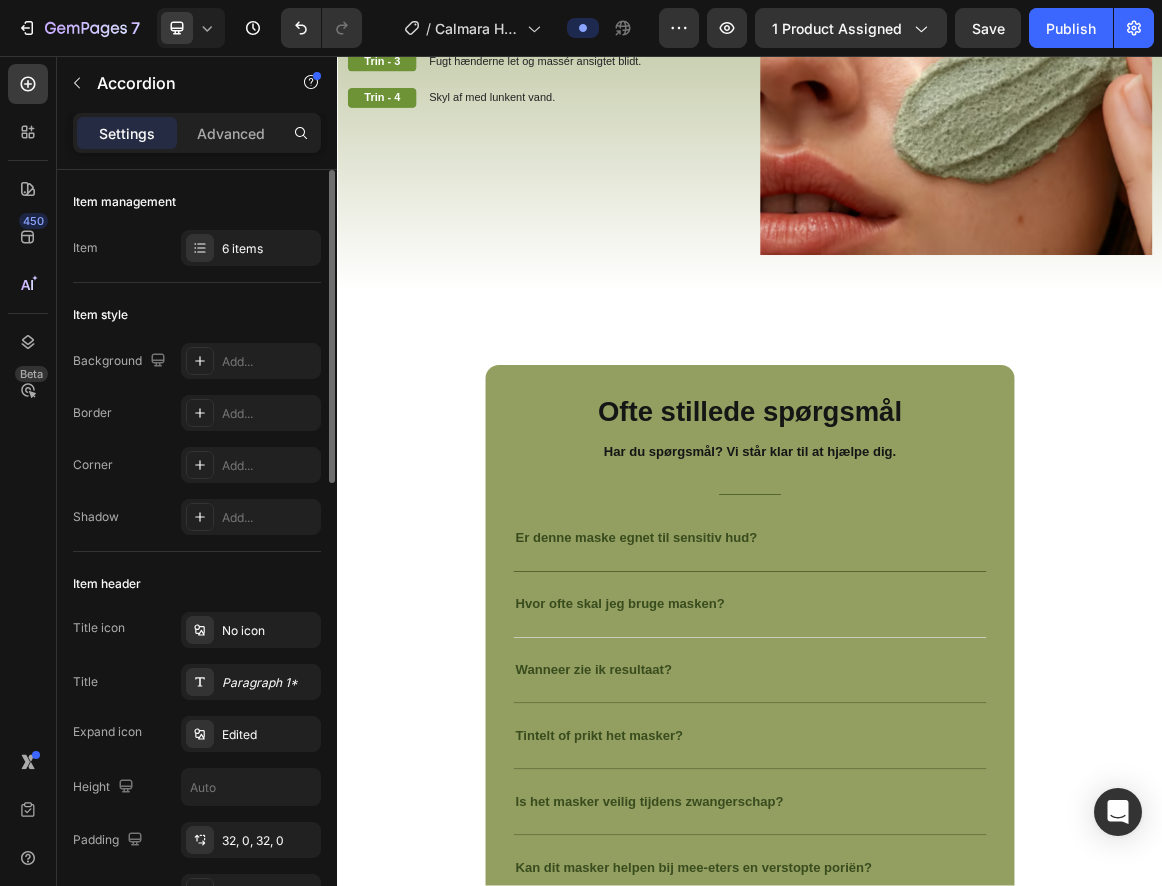 click on "Hvor ofte skal jeg bruge masken?" at bounding box center (937, 854) 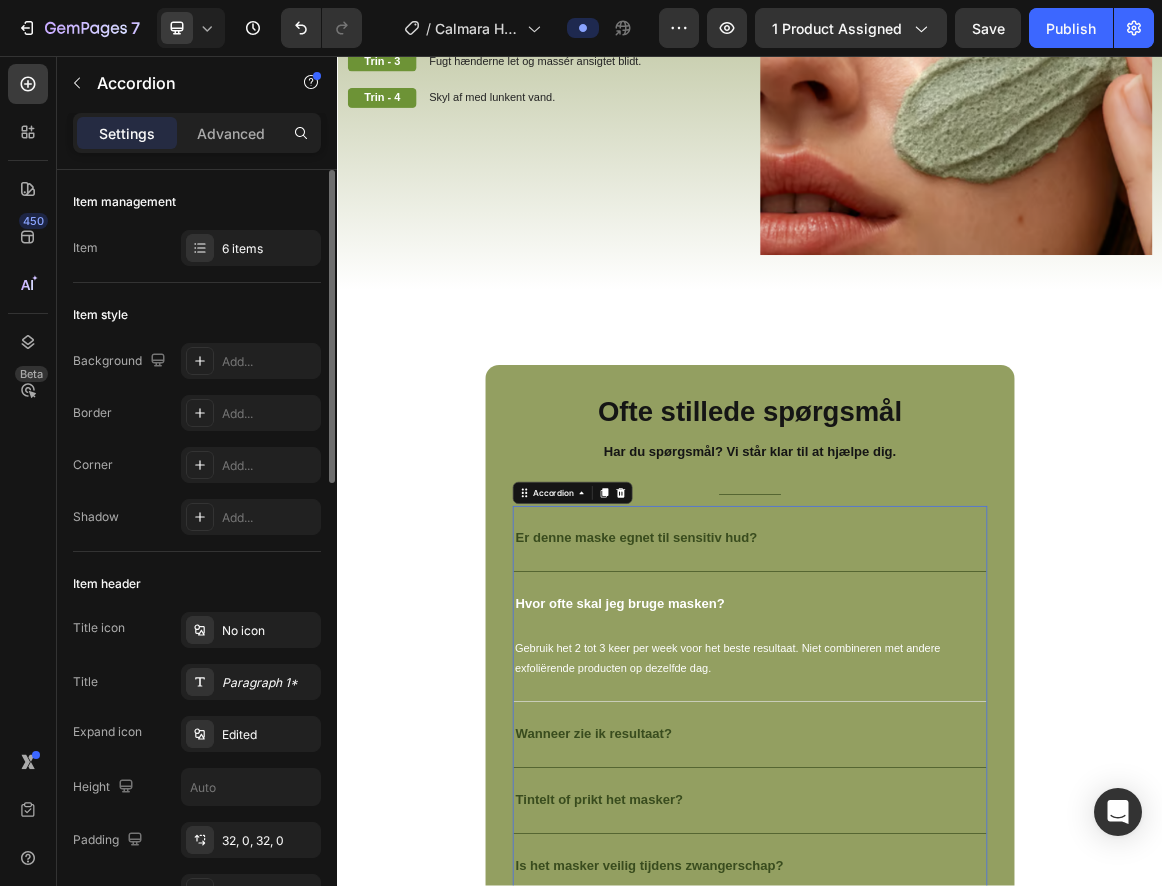click on "Gebruik het 2 tot 3 keer per week voor het beste resultaat. Niet combineren met andere exfoliërende producten op dezelfde dag." at bounding box center [937, 933] 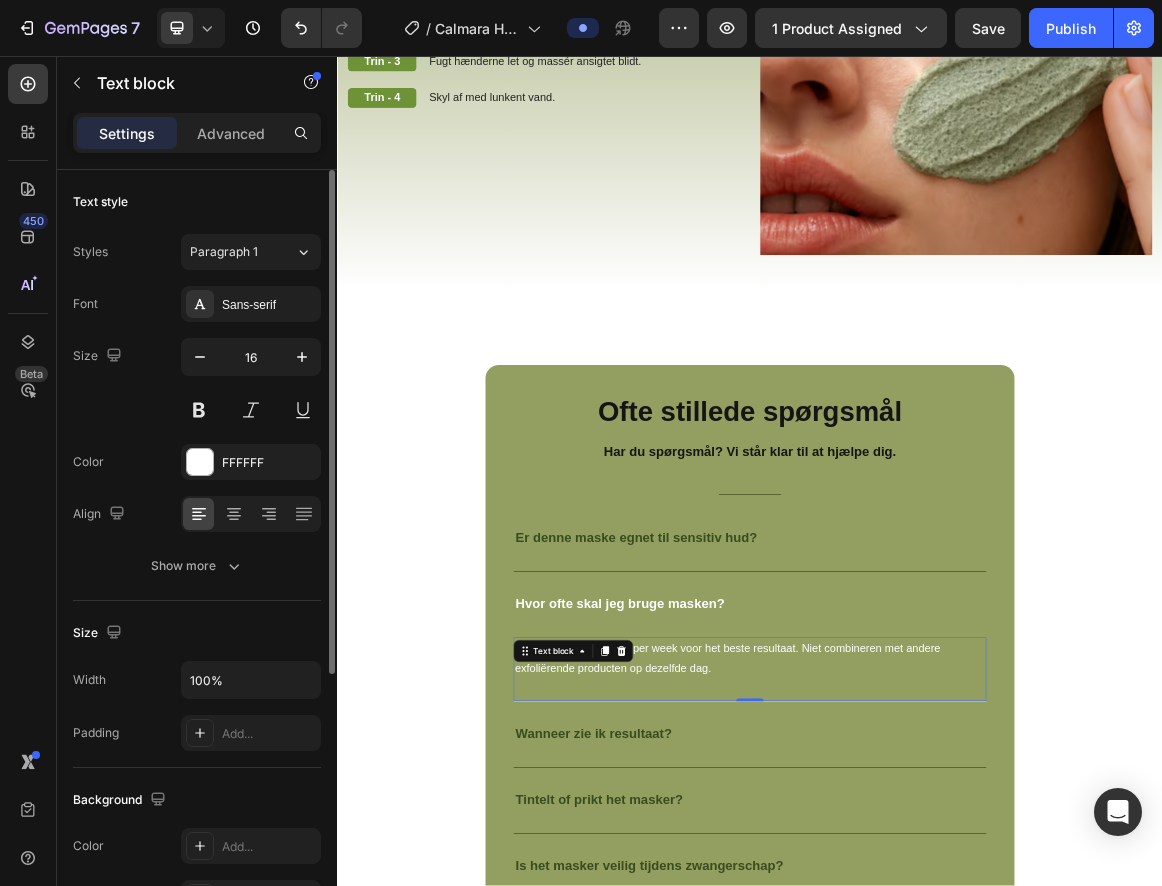 click on "Gebruik het 2 tot 3 keer per week voor het beste resultaat. Niet combineren met andere exfoliërende producten op dezelfde dag." at bounding box center (937, 933) 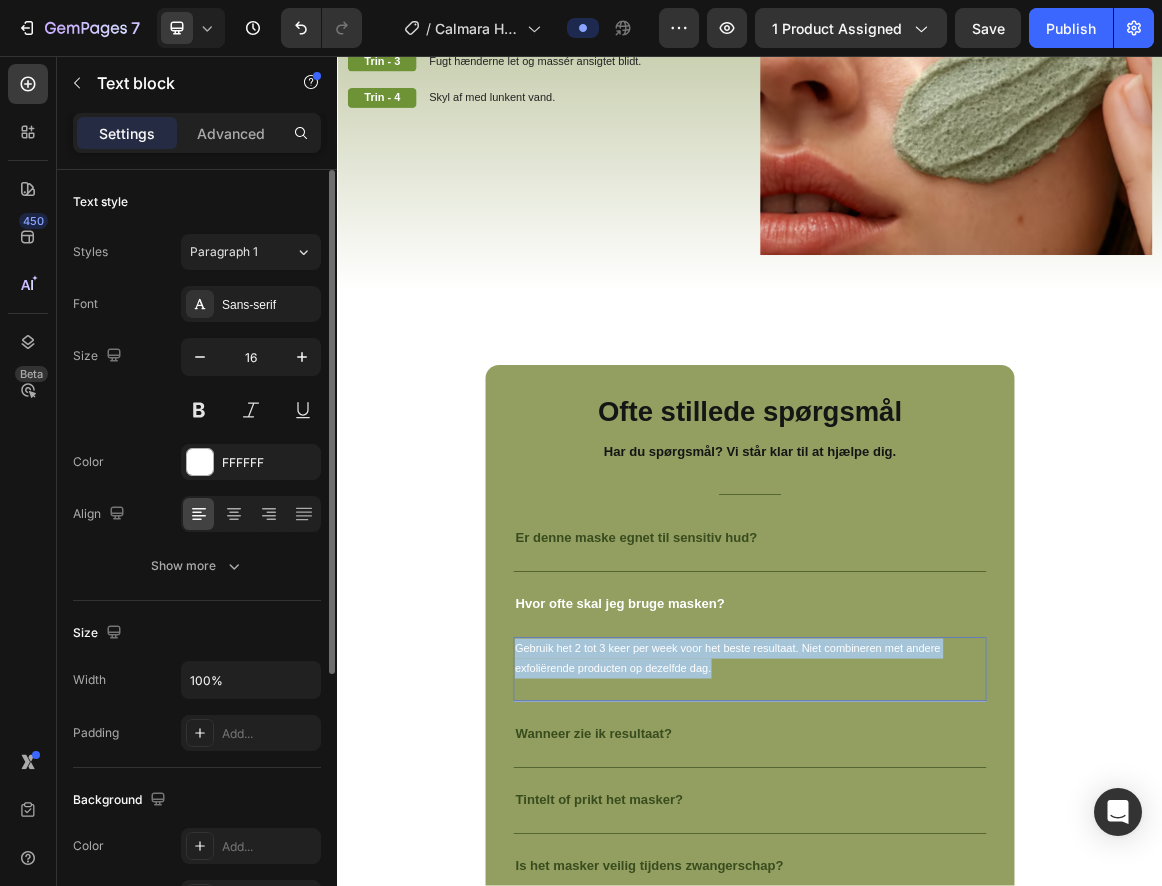 click on "Gebruik het 2 tot 3 keer per week voor het beste resultaat. Niet combineren met andere exfoliërende producten op dezelfde dag." at bounding box center [937, 933] 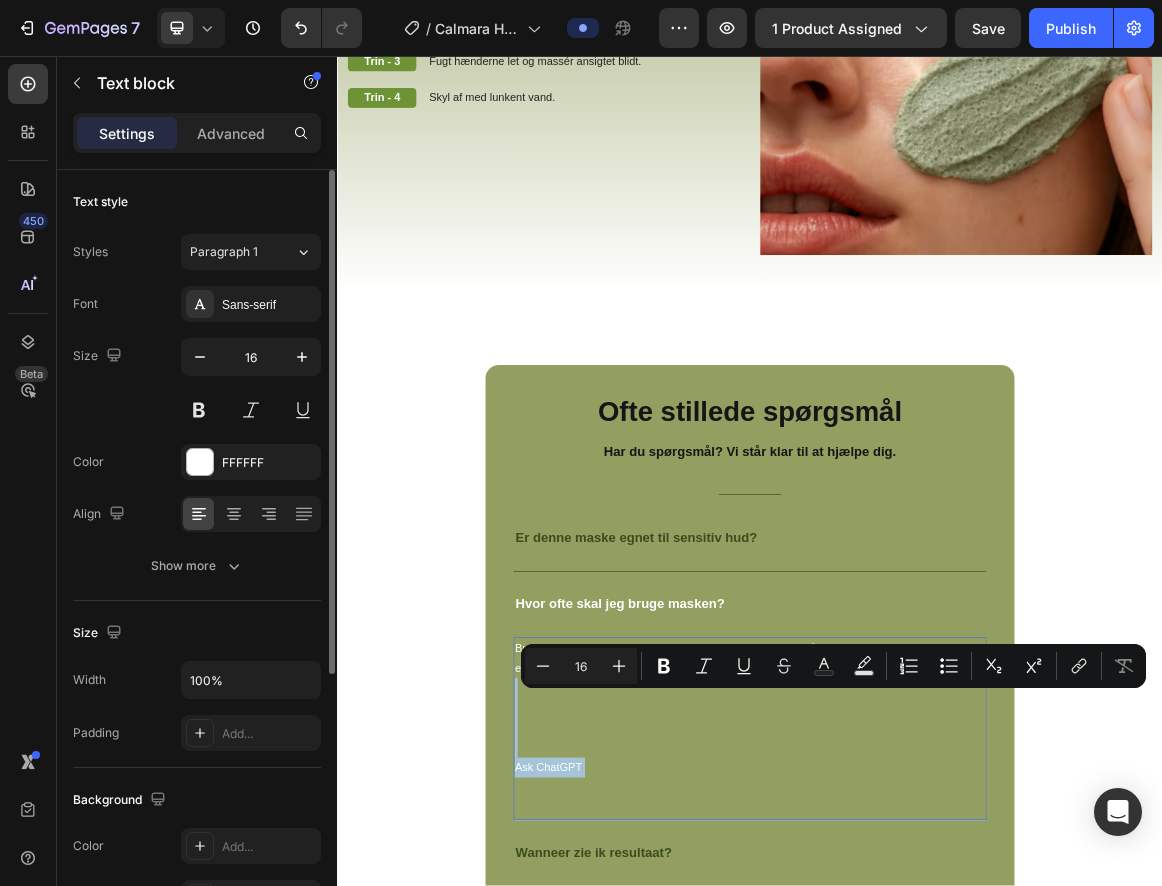 drag, startPoint x: 605, startPoint y: 1116, endPoint x: 858, endPoint y: 741, distance: 452.3649 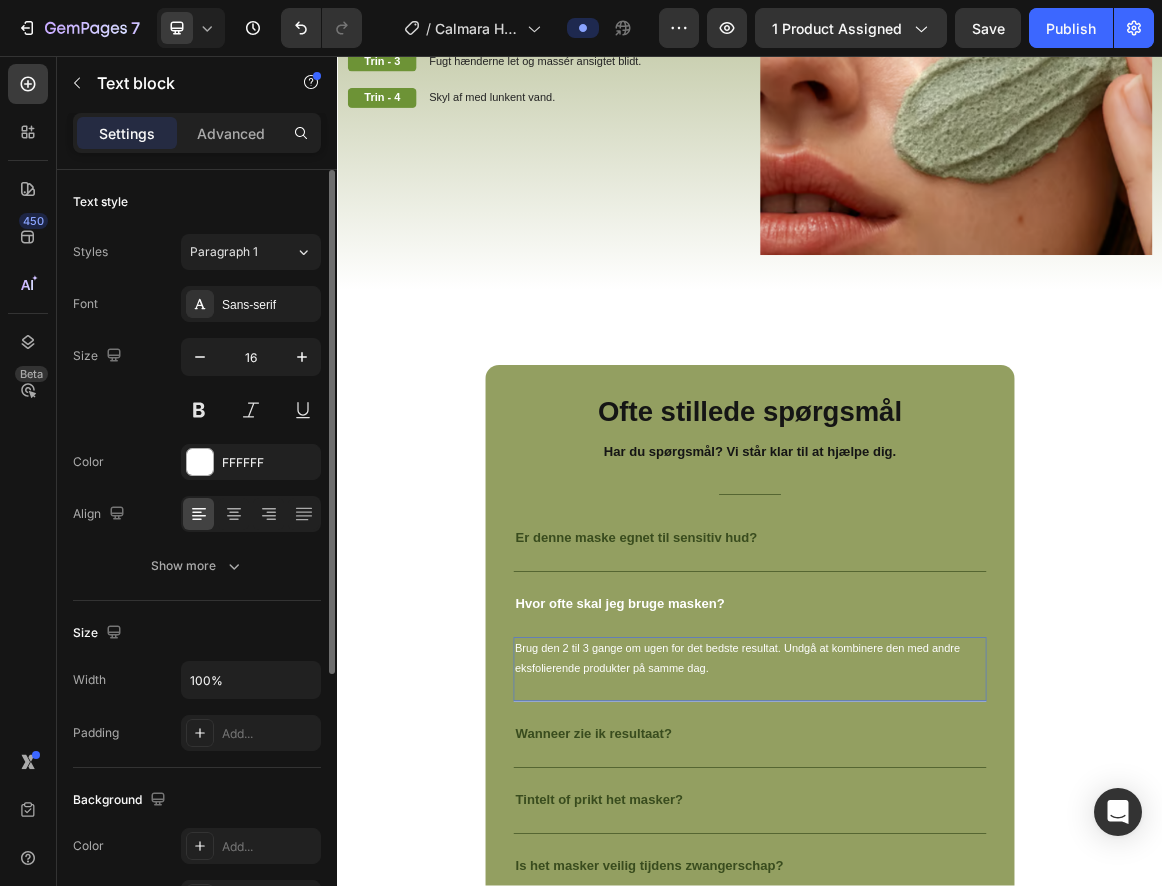 click on "Brug den 2 til 3 gange om ugen for det bedste resultat. Undgå at kombinere den med andre eksfolierende produkter på samme dag. Text block   0" at bounding box center [937, 949] 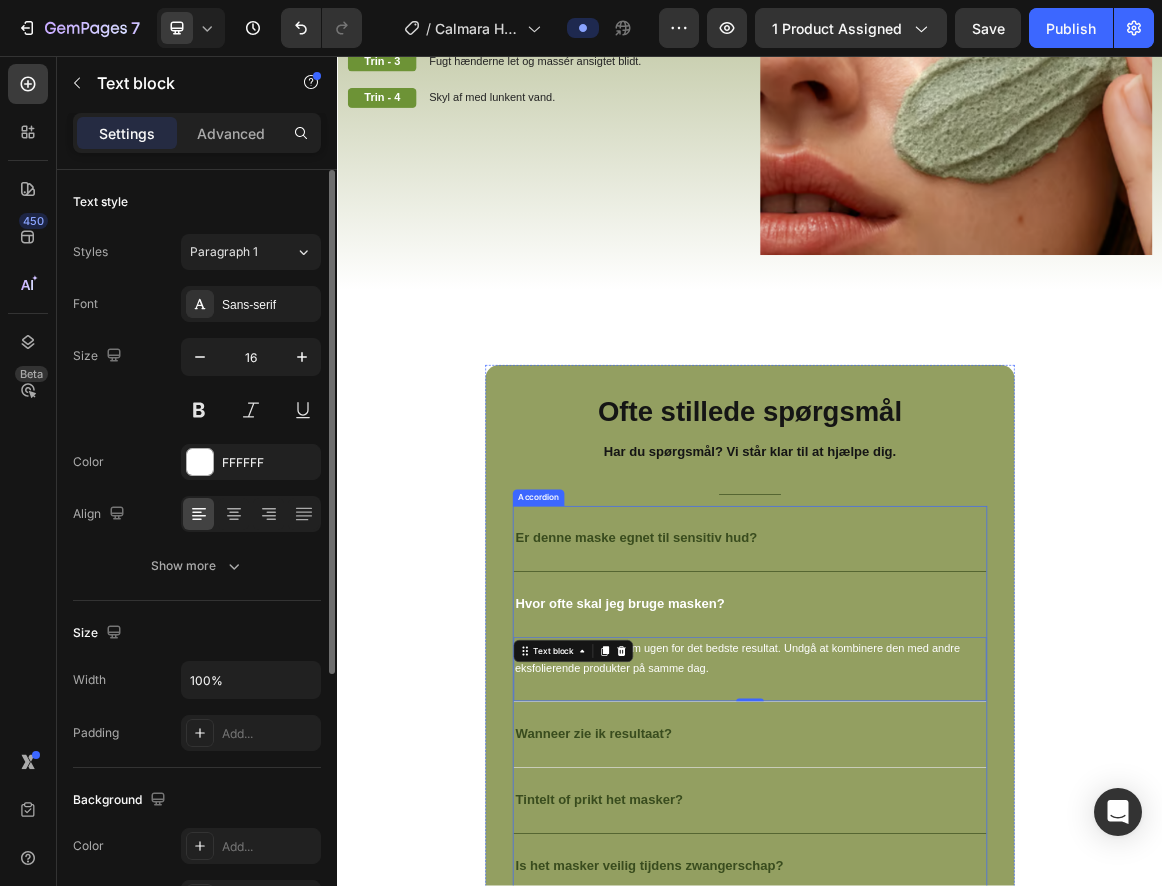 click on "Wanneer zie ik resultaat?" at bounding box center (937, 1043) 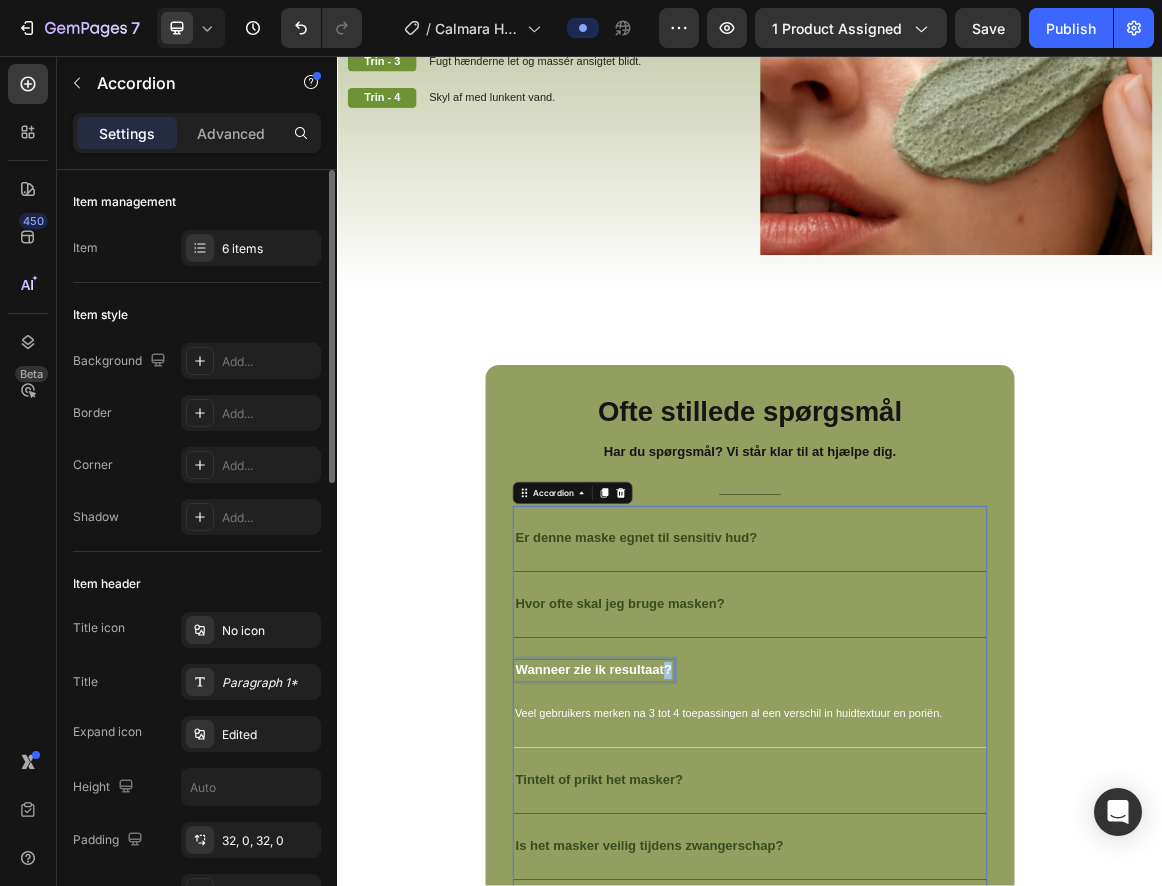 click on "Wanneer zie ik resultaat?" at bounding box center [709, 950] 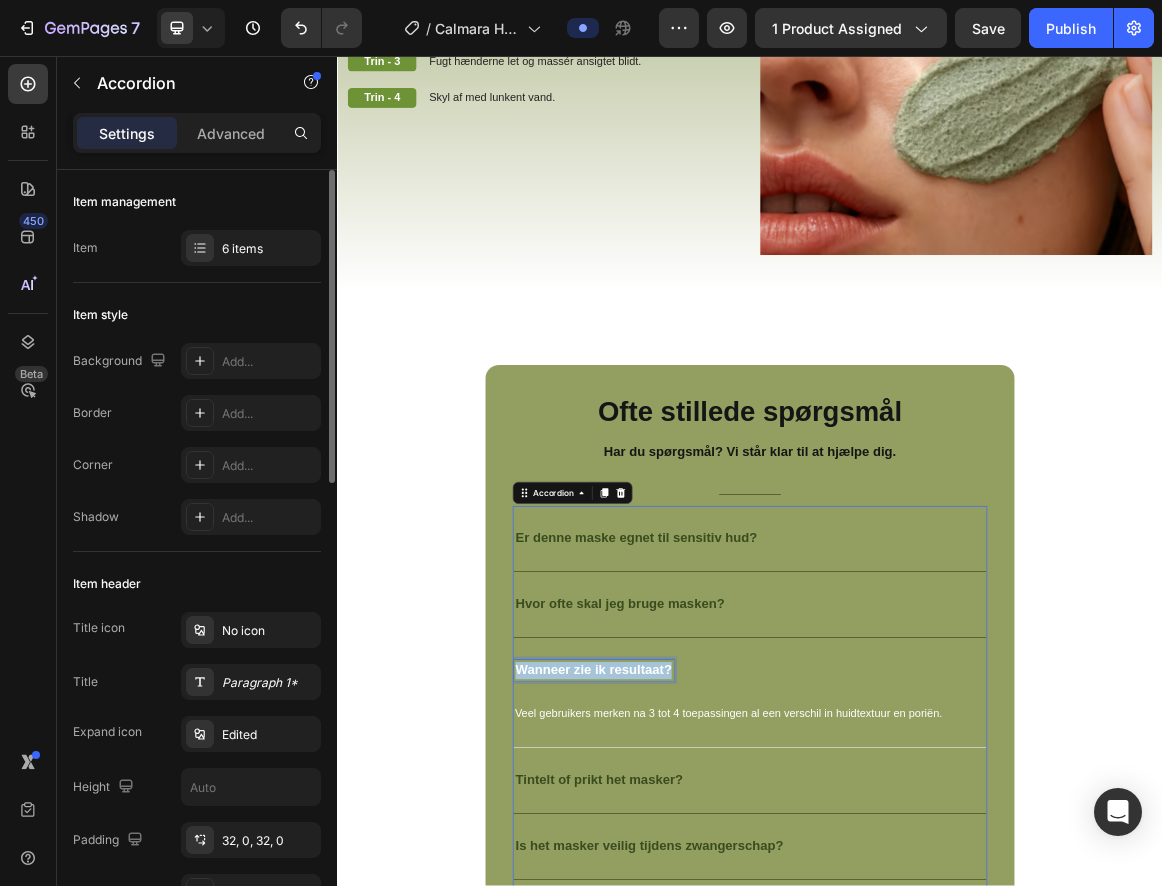 click on "Wanneer zie ik resultaat?" at bounding box center [709, 950] 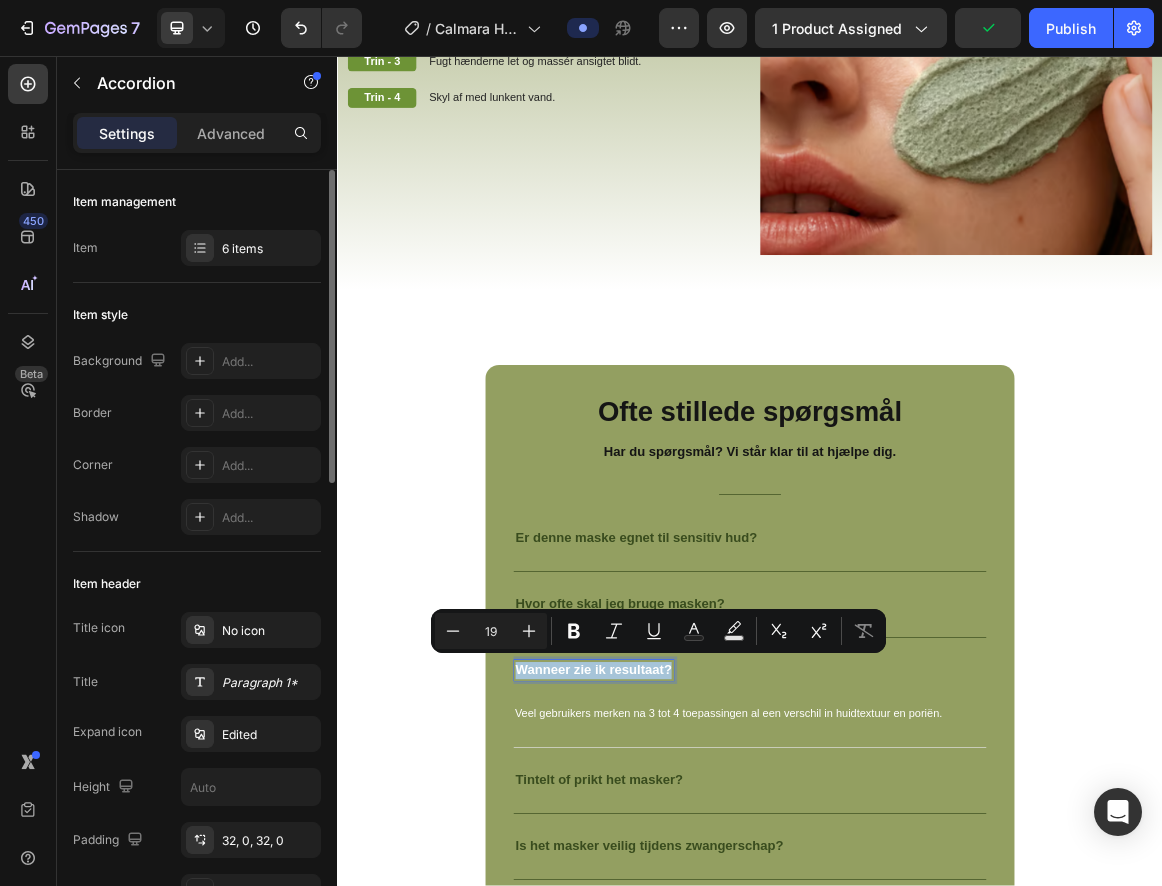 click on "Veel gebruikers merken na 3 tot 4 toepassingen al een verschil in huidtextuur en poriën." at bounding box center (937, 1013) 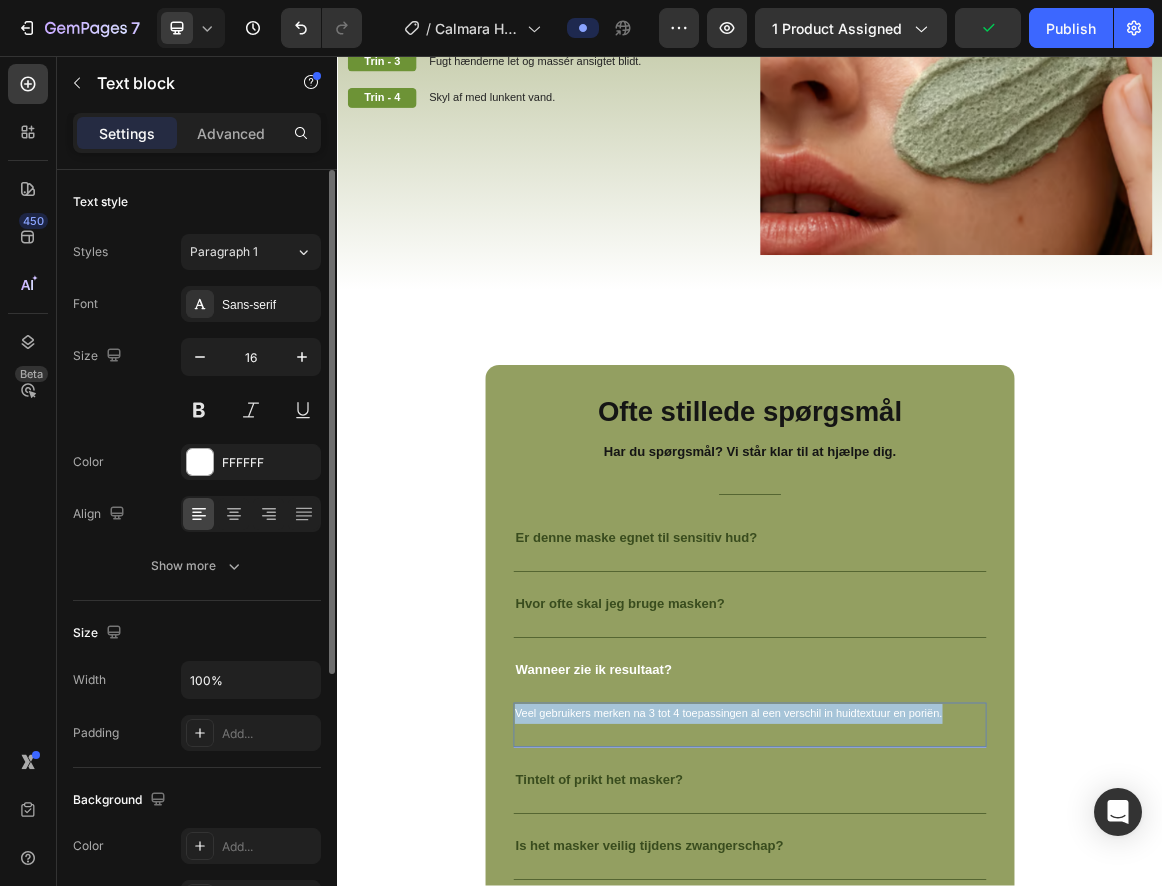 click on "Veel gebruikers merken na 3 tot 4 toepassingen al een verschil in huidtextuur en poriën." at bounding box center [937, 1013] 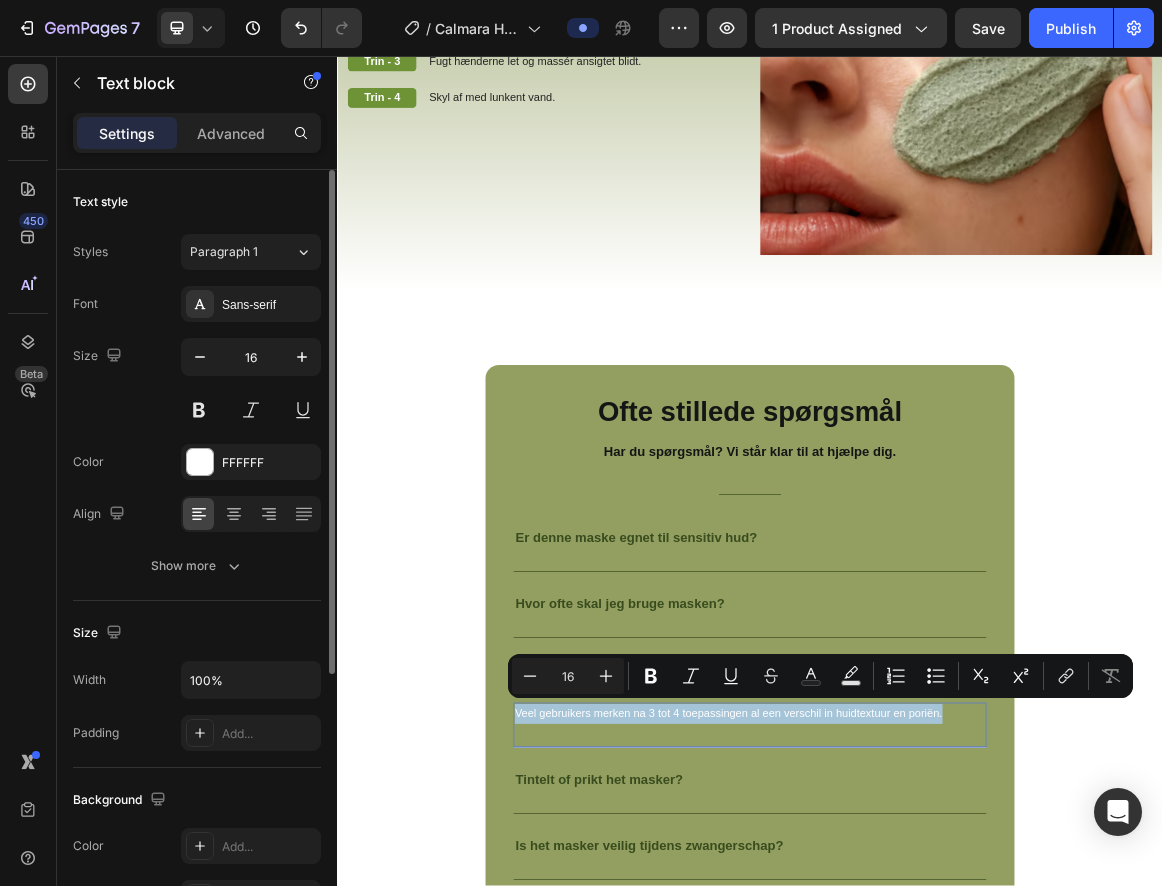 click on "Veel gebruikers merken na 3 tot 4 toepassingen al een verschil in huidtextuur en poriën." at bounding box center [937, 1013] 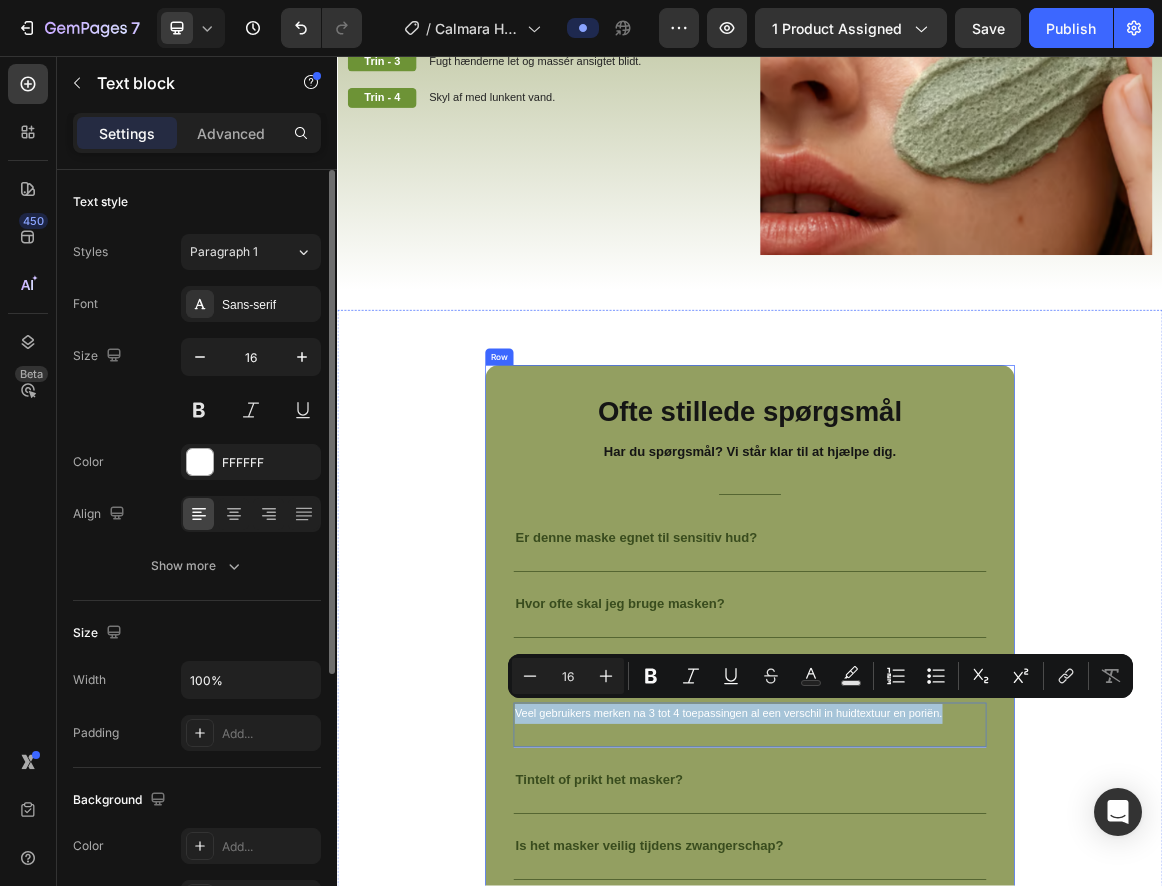 click on "Ofte stillede spørgsmål Heading Har du spørgsmål? Vi står klar til at hjælpe dig. Text block                Title Line Er denne maske egnet til sensitiv hud? Hvor ofte skal jeg bruge masken? Wanneer zie ik resultaat? Veel gebruikers merken na 3 tot 4 toepassingen al een verschil in huidtextuur en poriën. Text block   0 Tintelt of prikt het masker? Is het masker veilig tijdens zwangerschap? Kan dit masker helpen bij mee-eters en verstopte poriën? Accordion Row" at bounding box center [937, 948] 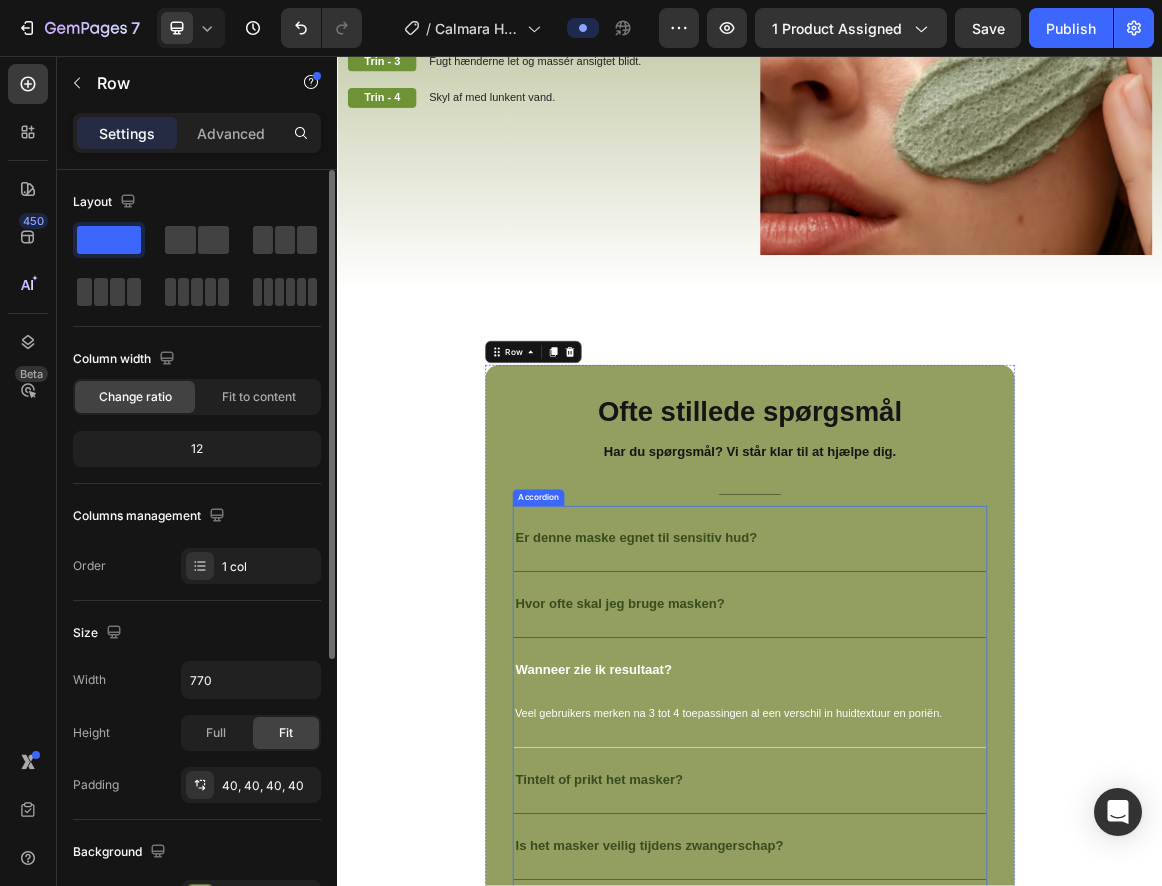 click on "Wanneer zie ik resultaat?" at bounding box center [709, 950] 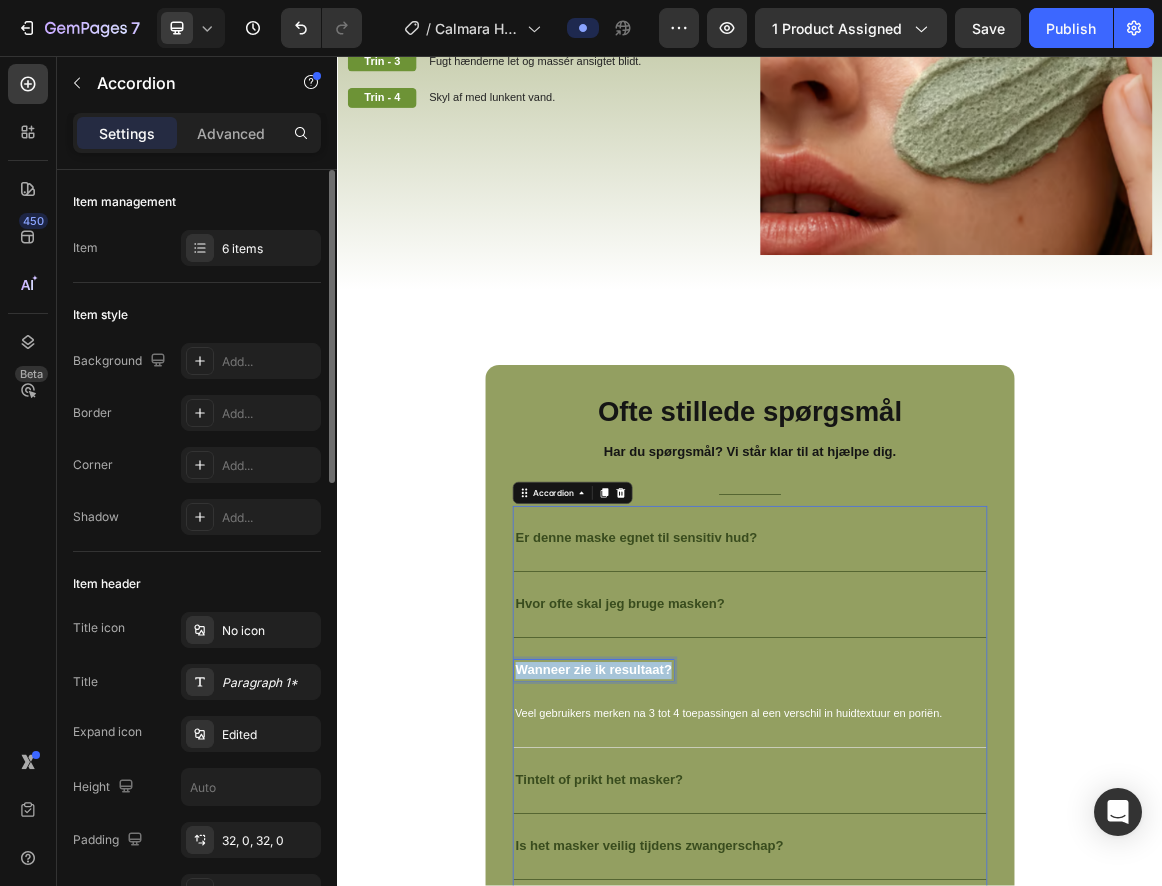 click on "Wanneer zie ik resultaat?" at bounding box center [709, 950] 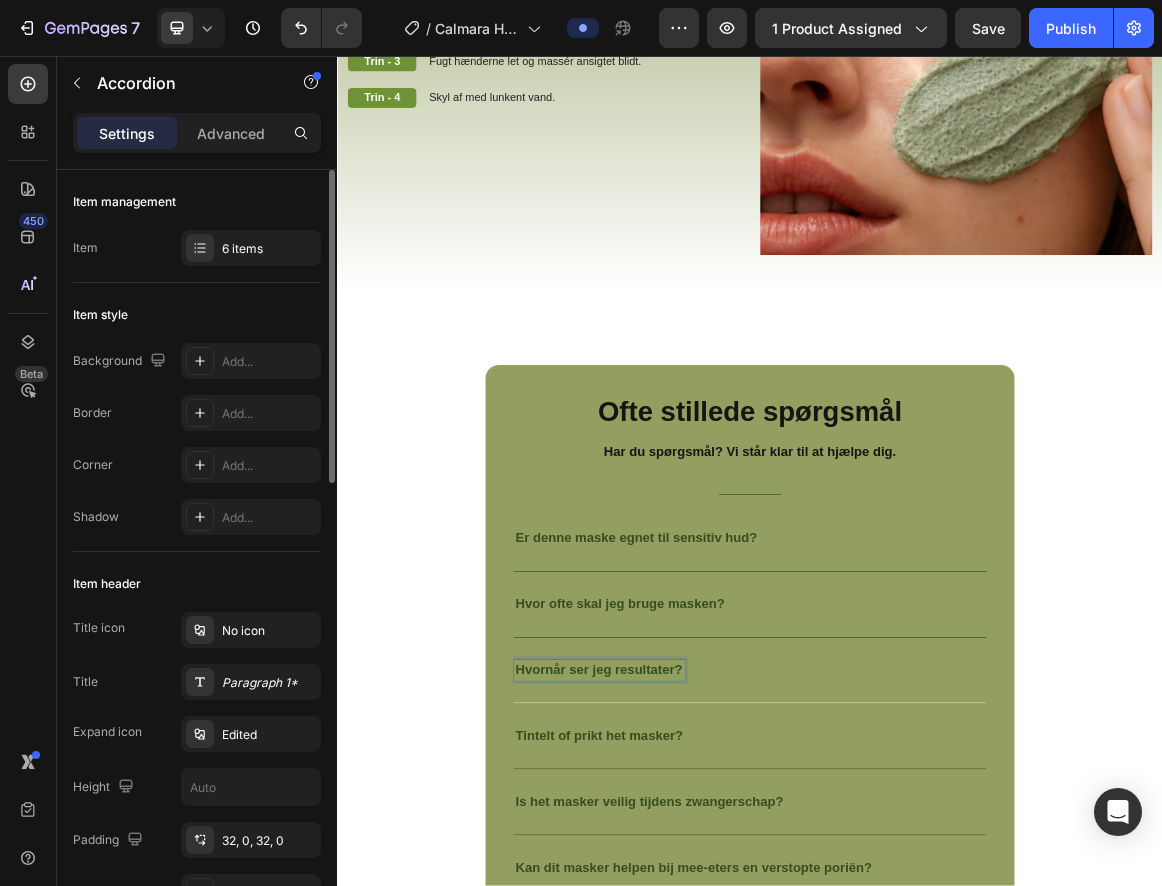 click on "Hvornår ser jeg resultater?" at bounding box center [937, 951] 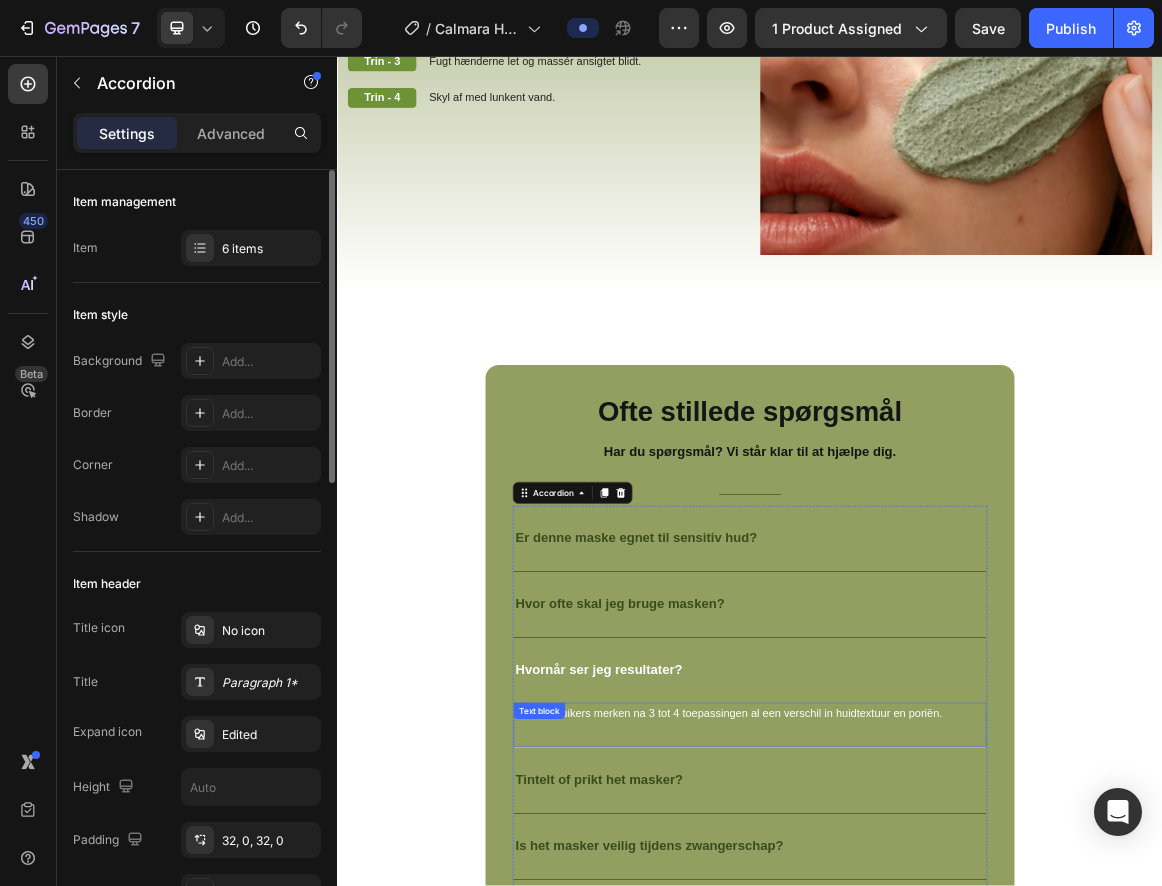 click on "Veel gebruikers merken na 3 tot 4 toepassingen al een verschil in huidtextuur en poriën." at bounding box center [937, 1013] 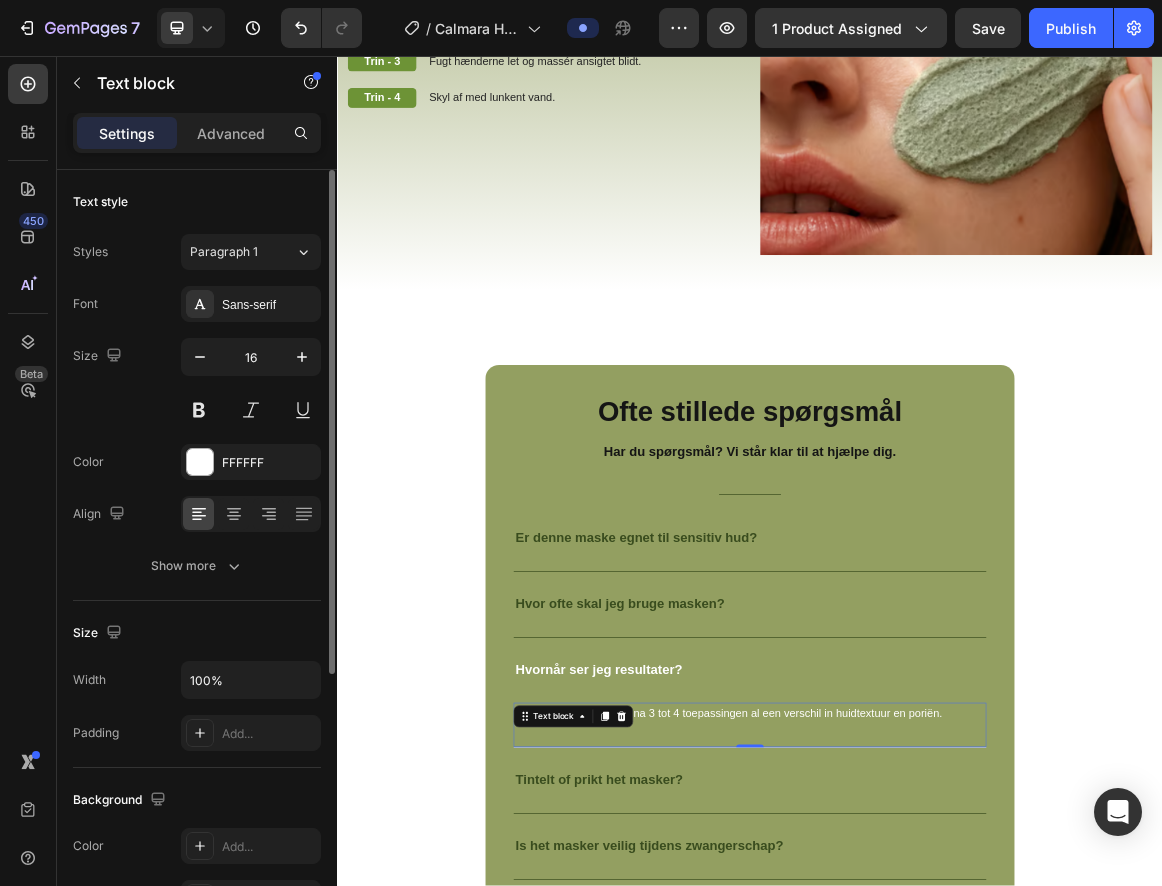 click on "Veel gebruikers merken na 3 tot 4 toepassingen al een verschil in huidtextuur en poriën." at bounding box center (937, 1013) 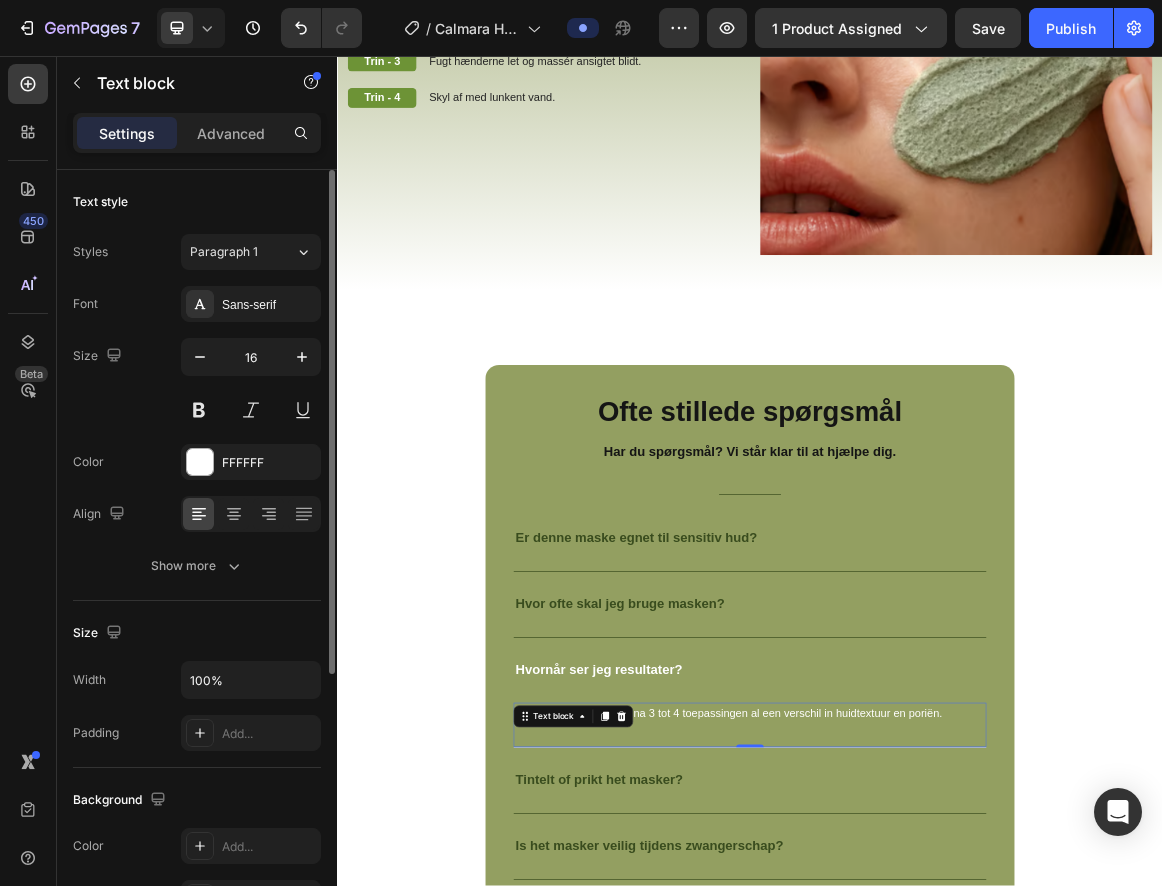 click on "Veel gebruikers merken na 3 tot 4 toepassingen al een verschil in huidtextuur en poriën." at bounding box center (937, 1013) 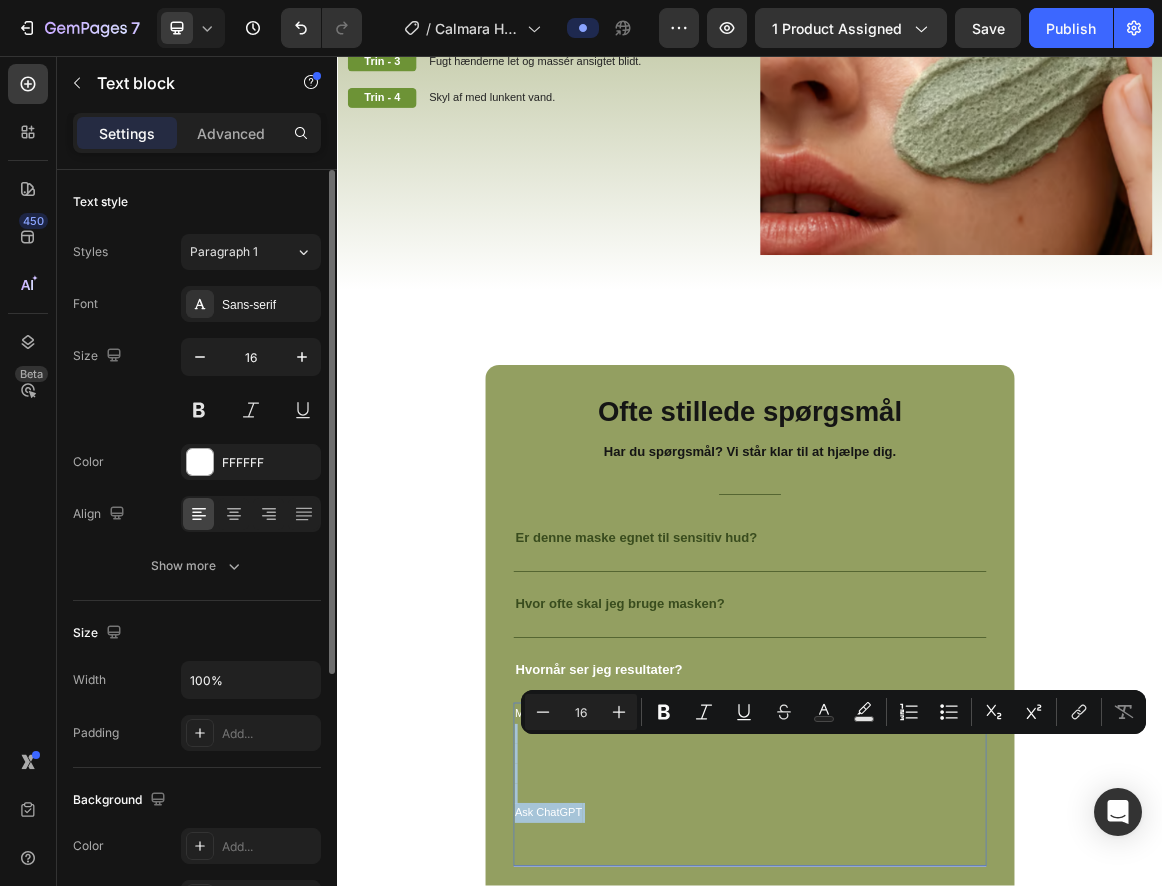 drag, startPoint x: 619, startPoint y: 1187, endPoint x: 589, endPoint y: 1041, distance: 149.05032 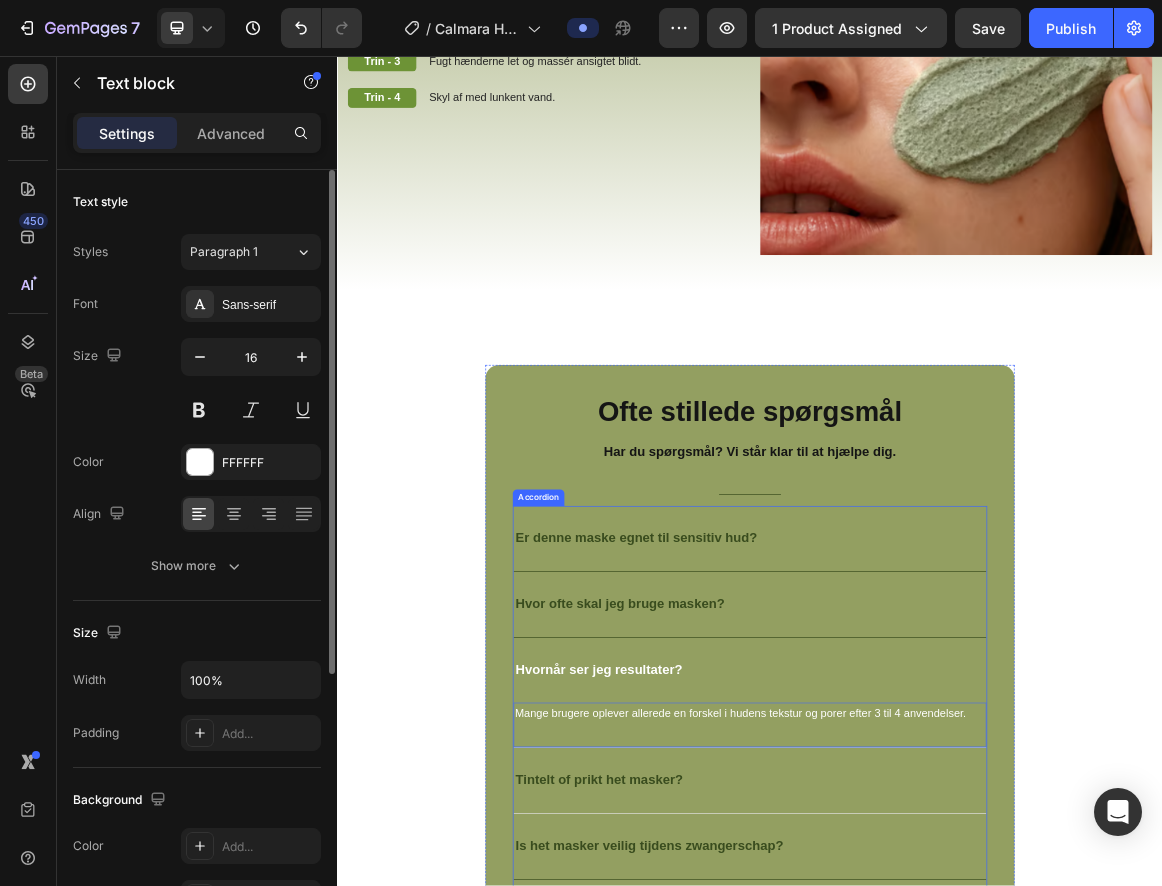 click on "Tintelt of prikt het masker?" at bounding box center [937, 1110] 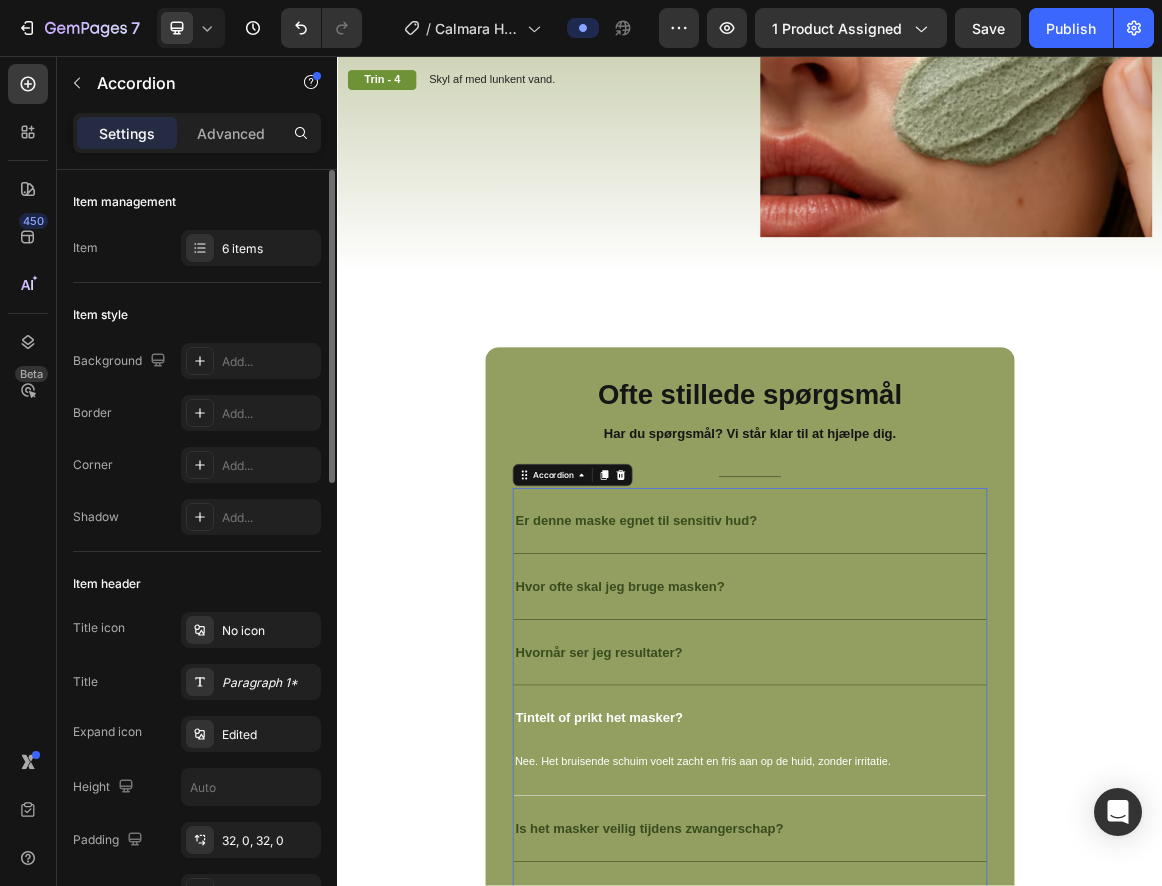 scroll, scrollTop: 4700, scrollLeft: 0, axis: vertical 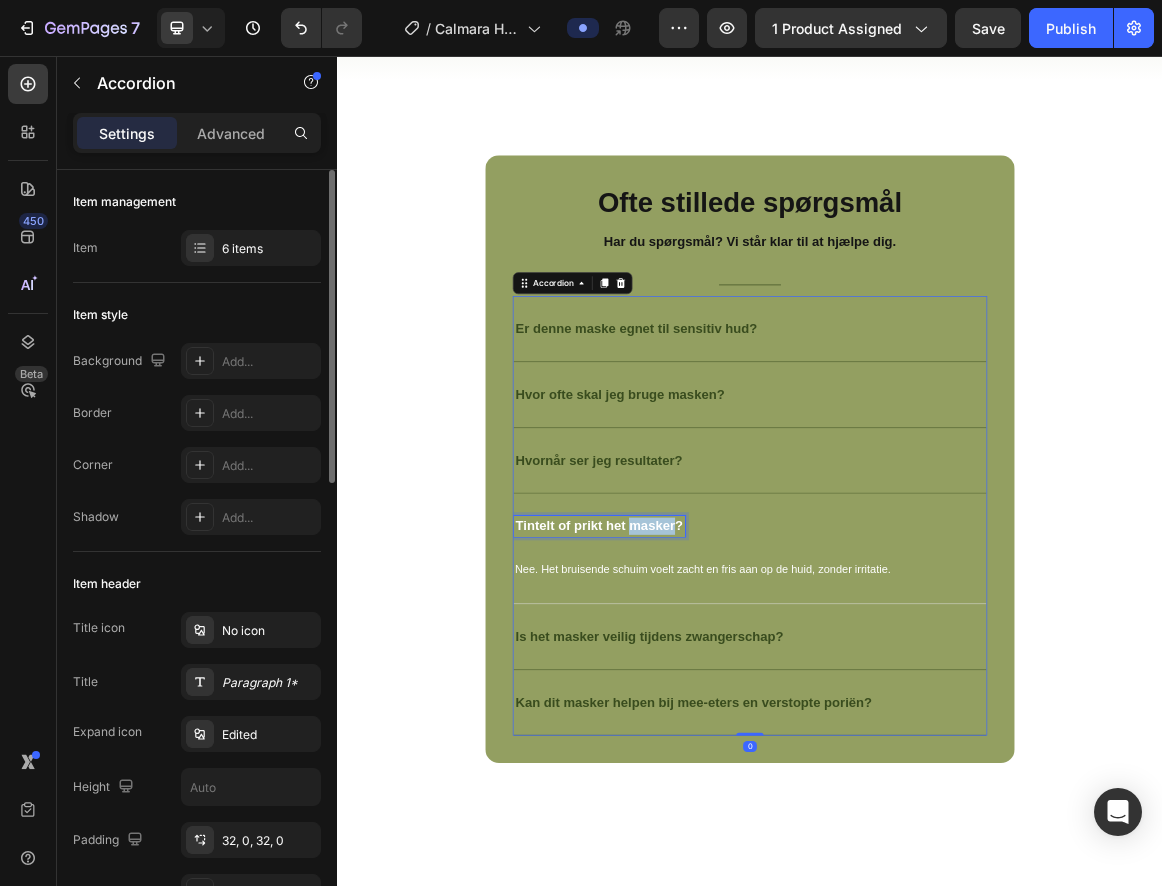click on "Tintelt of prikt het masker?" at bounding box center [718, 740] 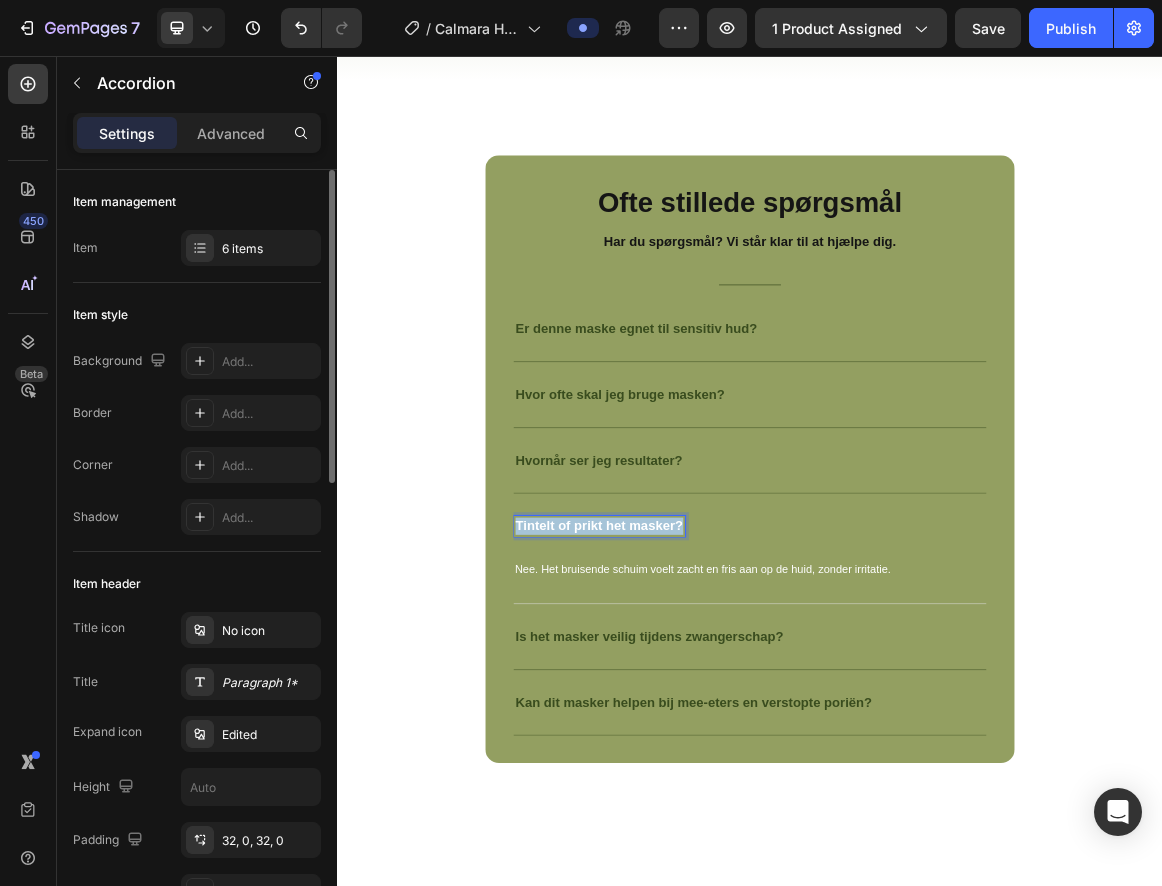 click on "Tintelt of prikt het masker?" at bounding box center [718, 740] 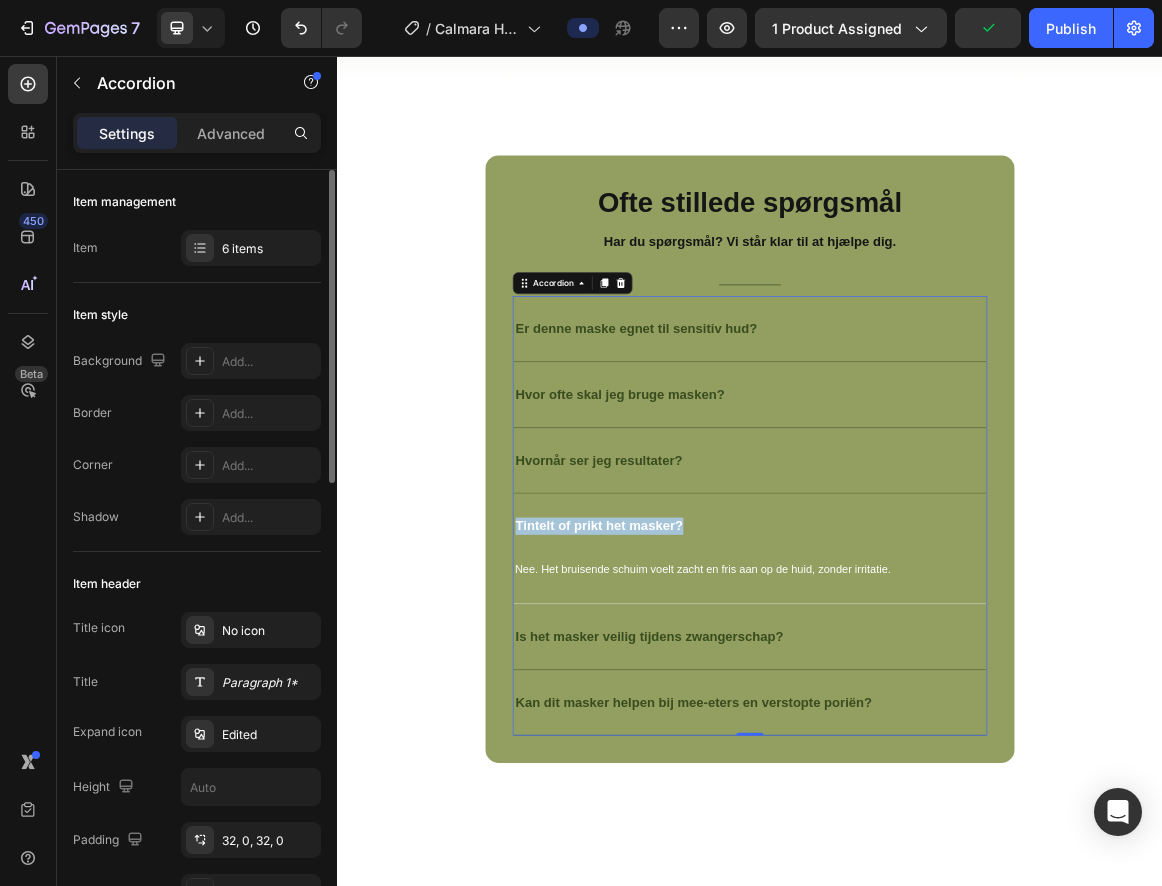 click on "Tintelt of prikt het masker?" at bounding box center (937, 740) 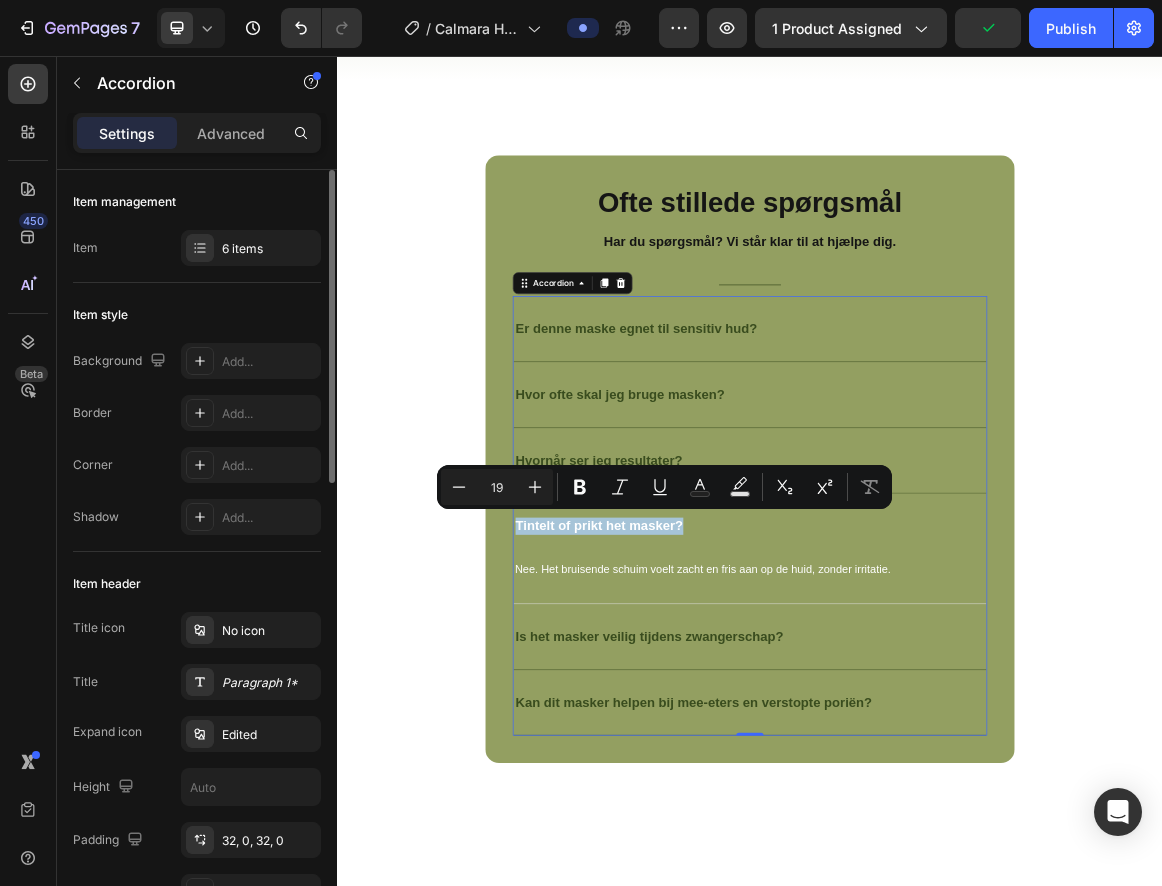 click on "Tintelt of prikt het masker?" at bounding box center [937, 740] 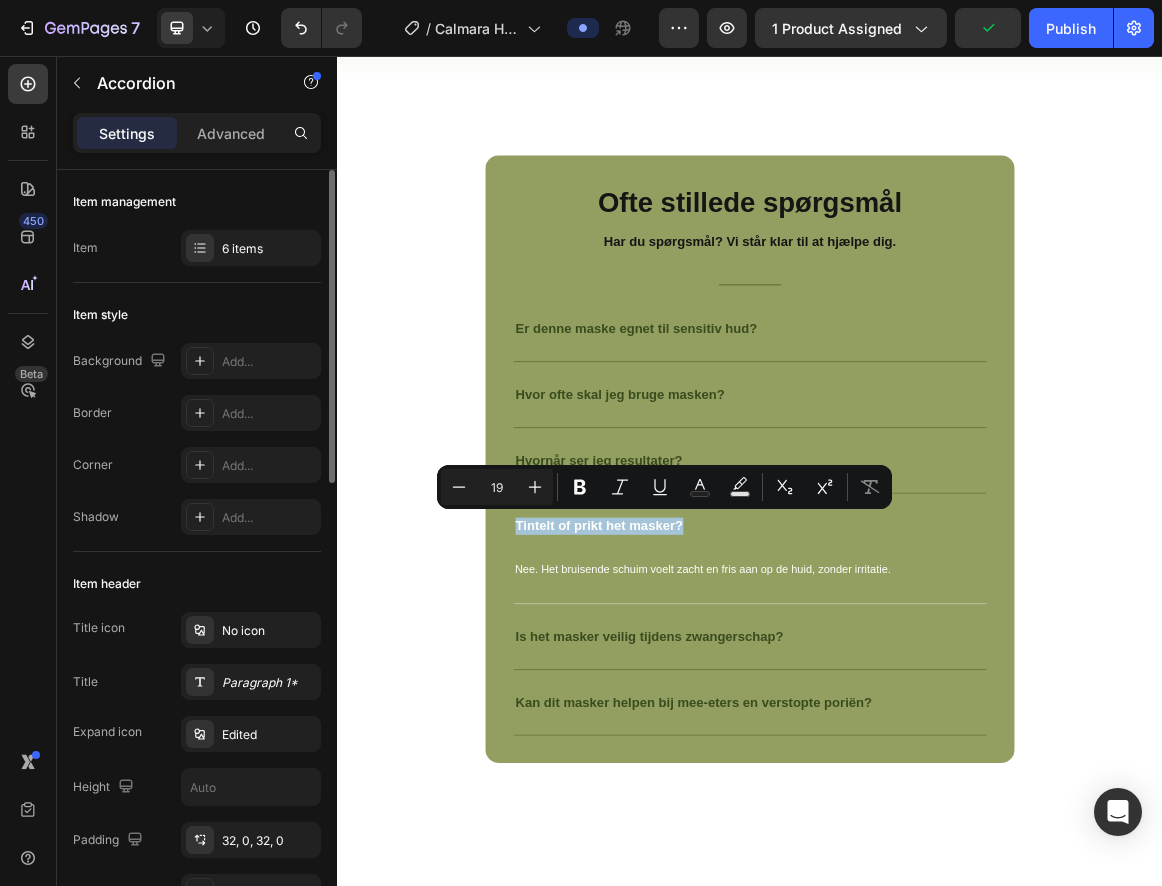 click on "Tintelt of prikt het masker?" at bounding box center [937, 740] 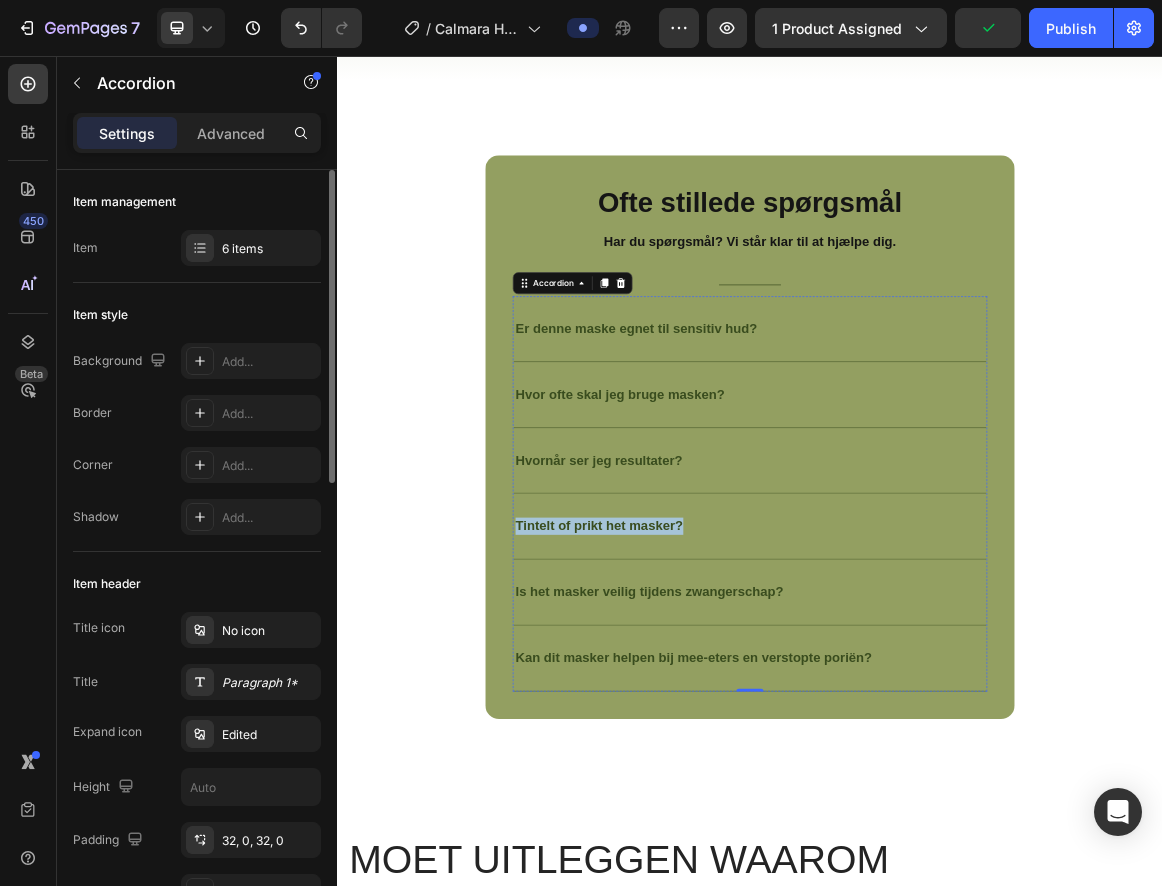 click on "Is het masker veilig tijdens zwangerschap?" at bounding box center (937, 837) 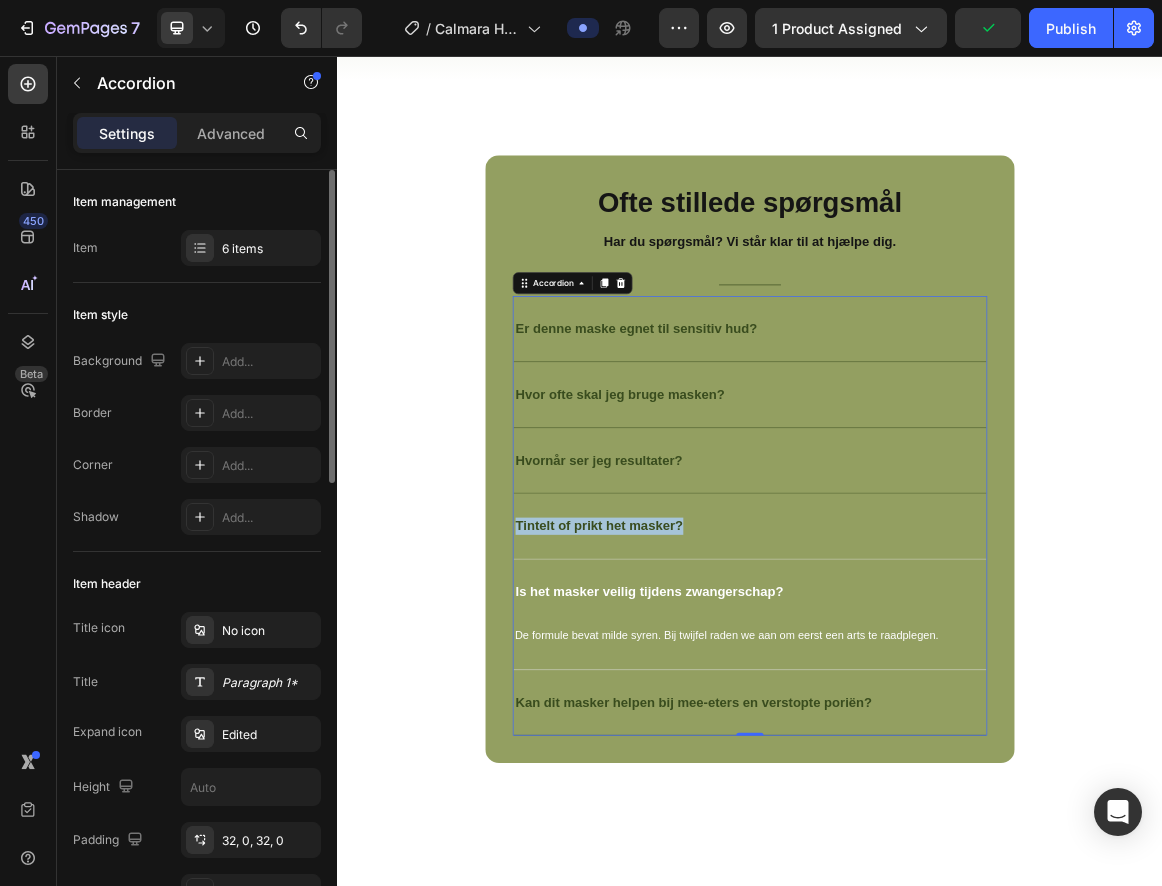 click on "Tintelt of prikt het masker?" at bounding box center [937, 741] 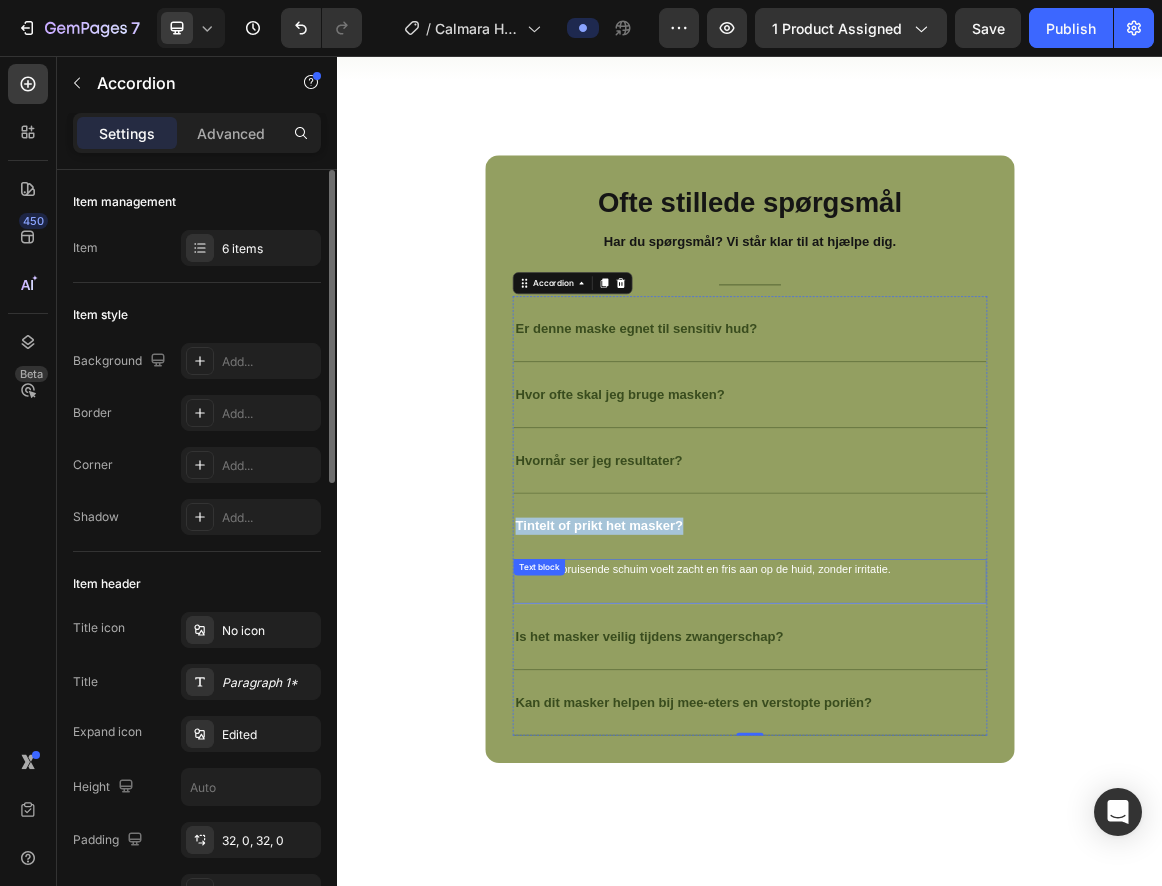 click on "Nee. Het bruisende schuim voelt zacht en fris aan op de huid, zonder irritatie." at bounding box center [937, 804] 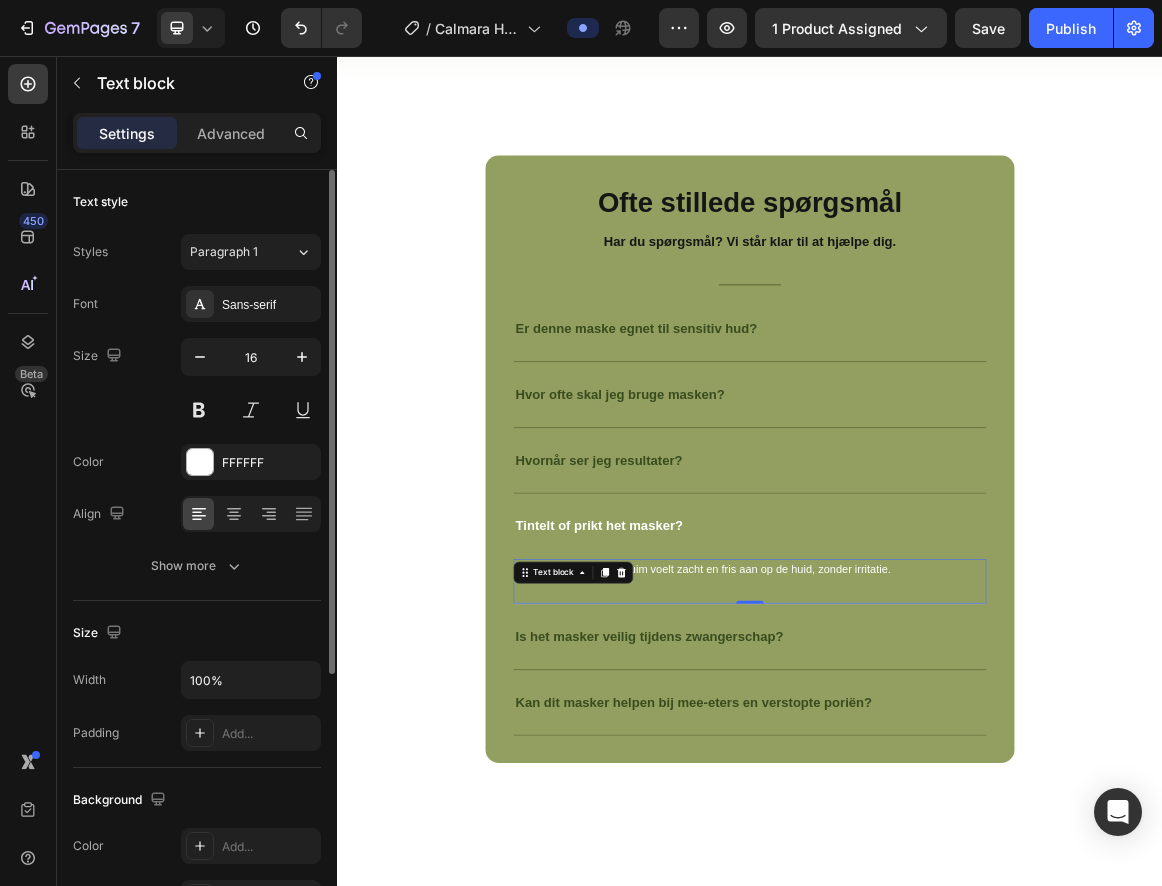 click on "Nee. Het bruisende schuim voelt zacht en fris aan op de huid, zonder irritatie." at bounding box center [937, 804] 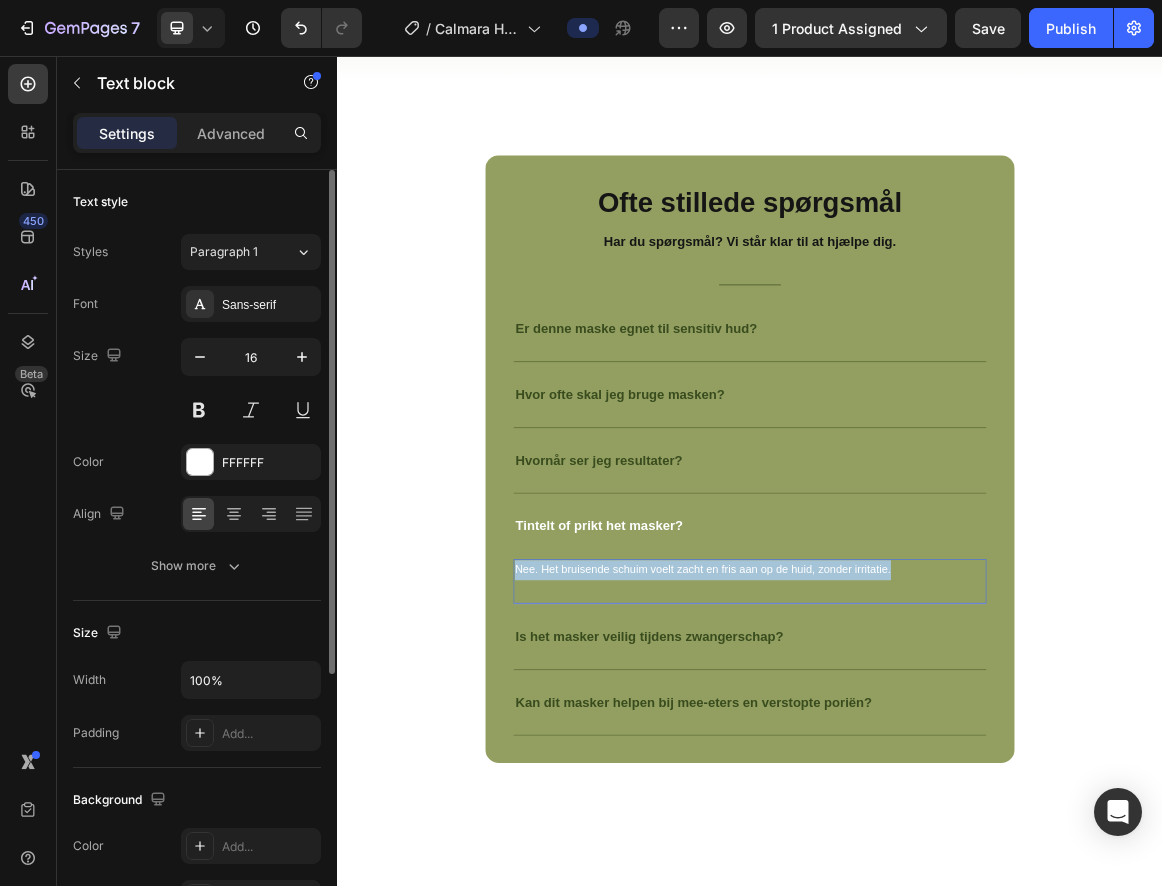 click on "Nee. Het bruisende schuim voelt zacht en fris aan op de huid, zonder irritatie." at bounding box center (937, 804) 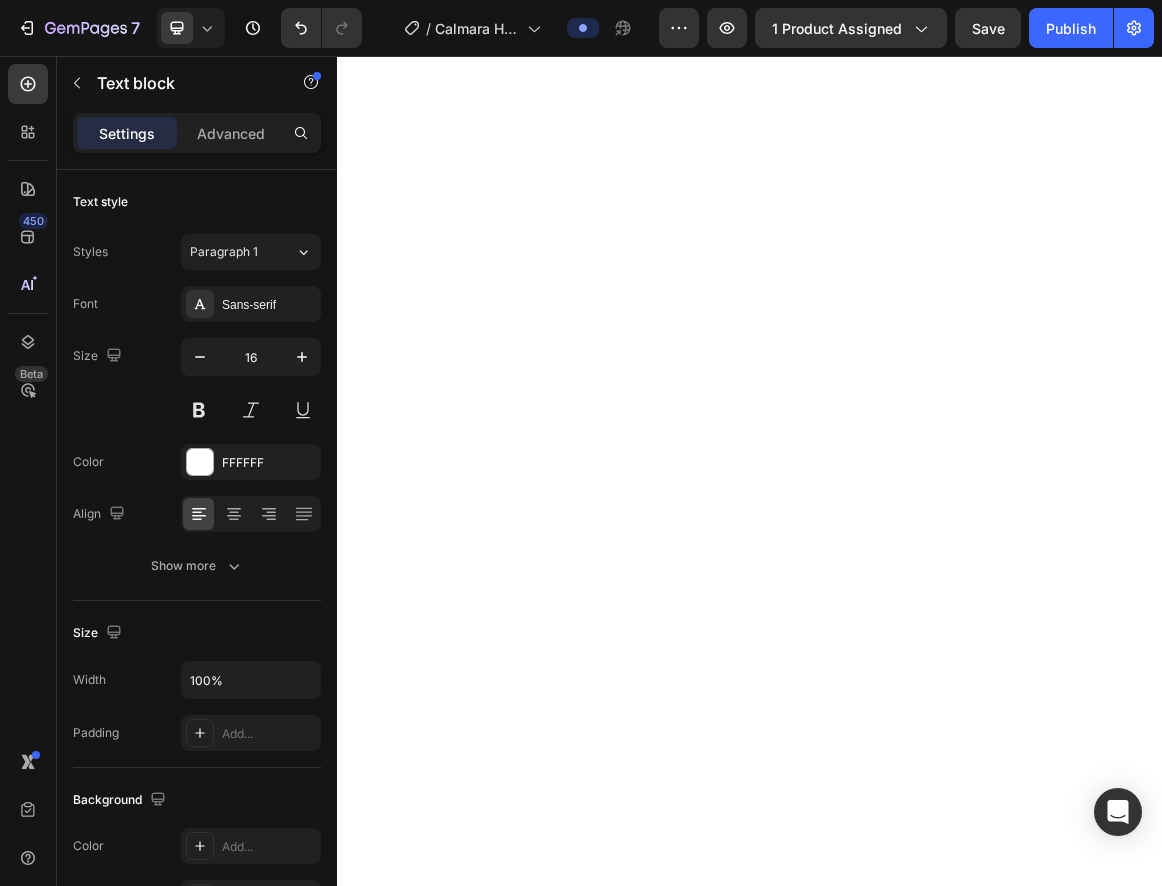 scroll, scrollTop: 0, scrollLeft: 0, axis: both 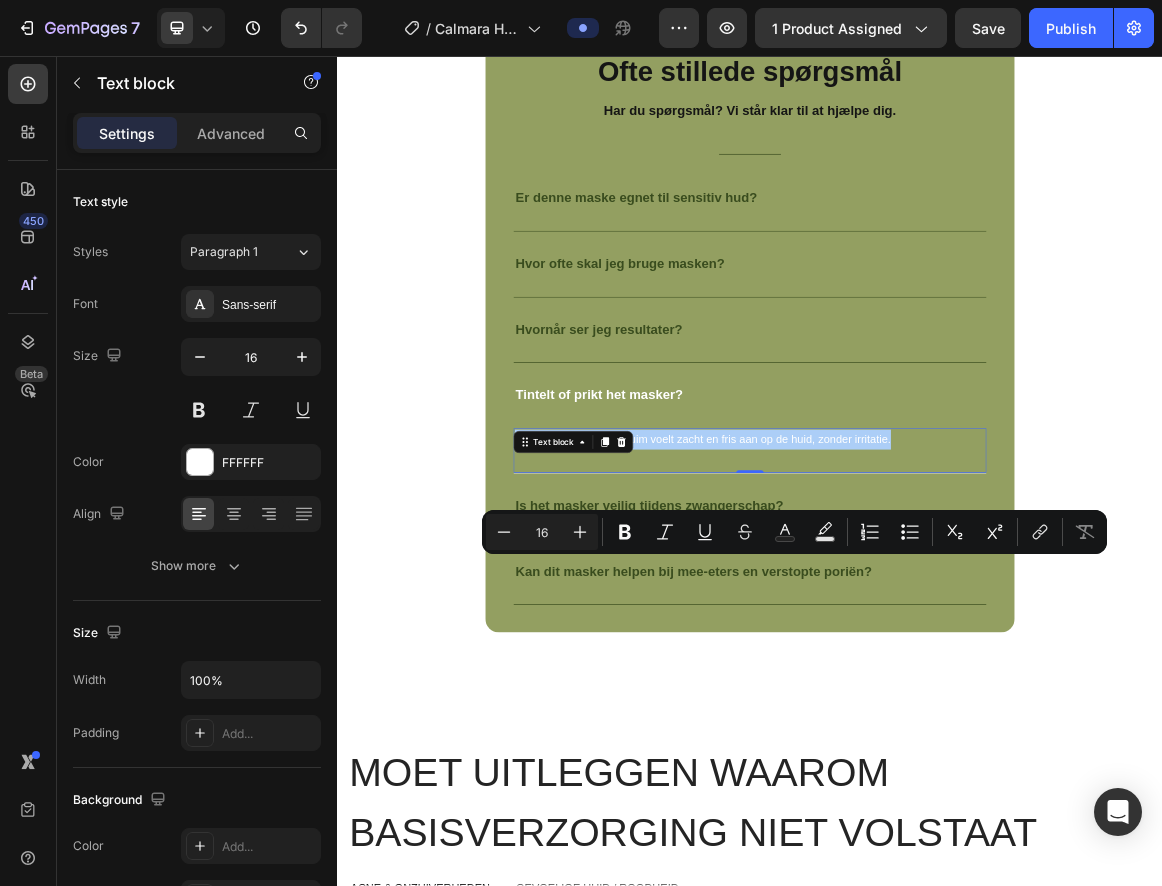 click on "Minus 16 Plus Bold Italic Underline       Strikethrough
Text Color
Text Background Color Numbered List Bulleted List Subscript Superscript       link Remove Format" at bounding box center [794, 532] 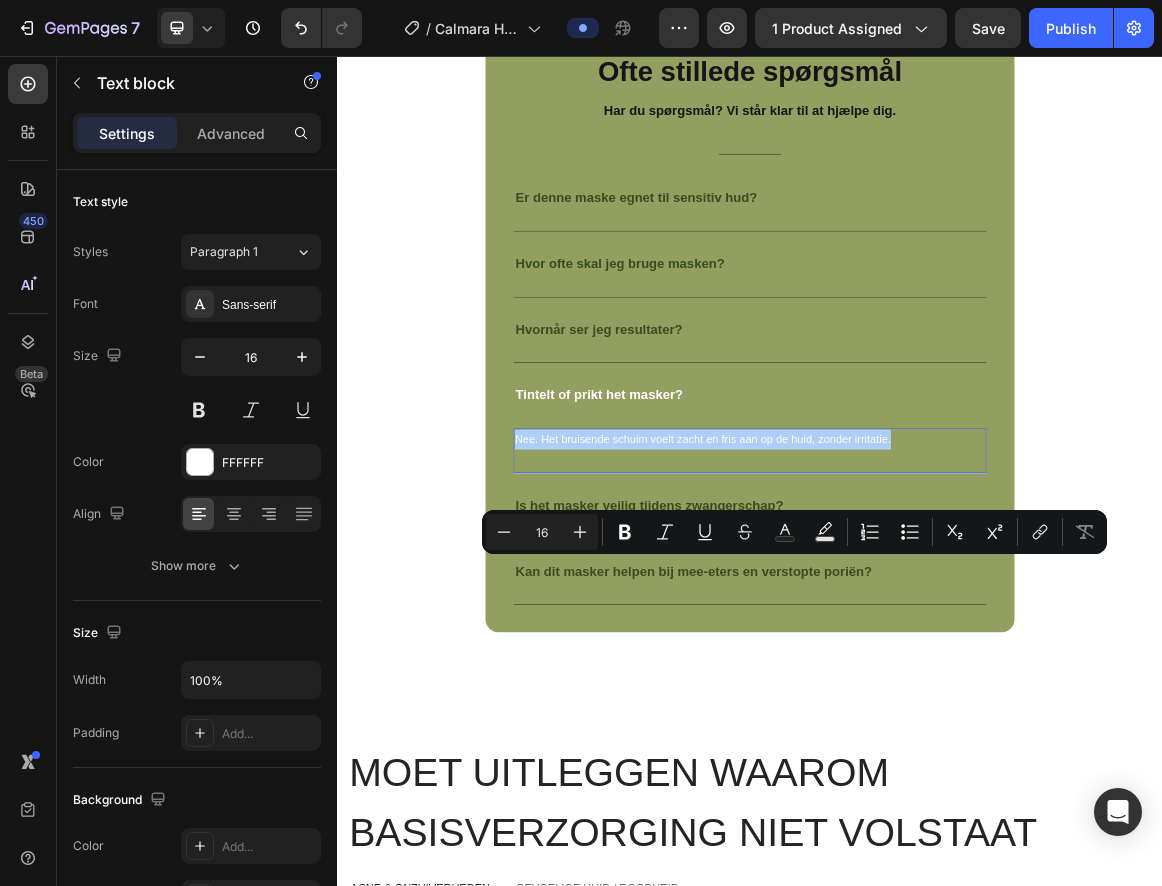 click on "Minus 16 Plus Bold Italic Underline       Strikethrough
Text Color
Text Background Color Numbered List Bulleted List Subscript Superscript       link Remove Format" at bounding box center (794, 532) 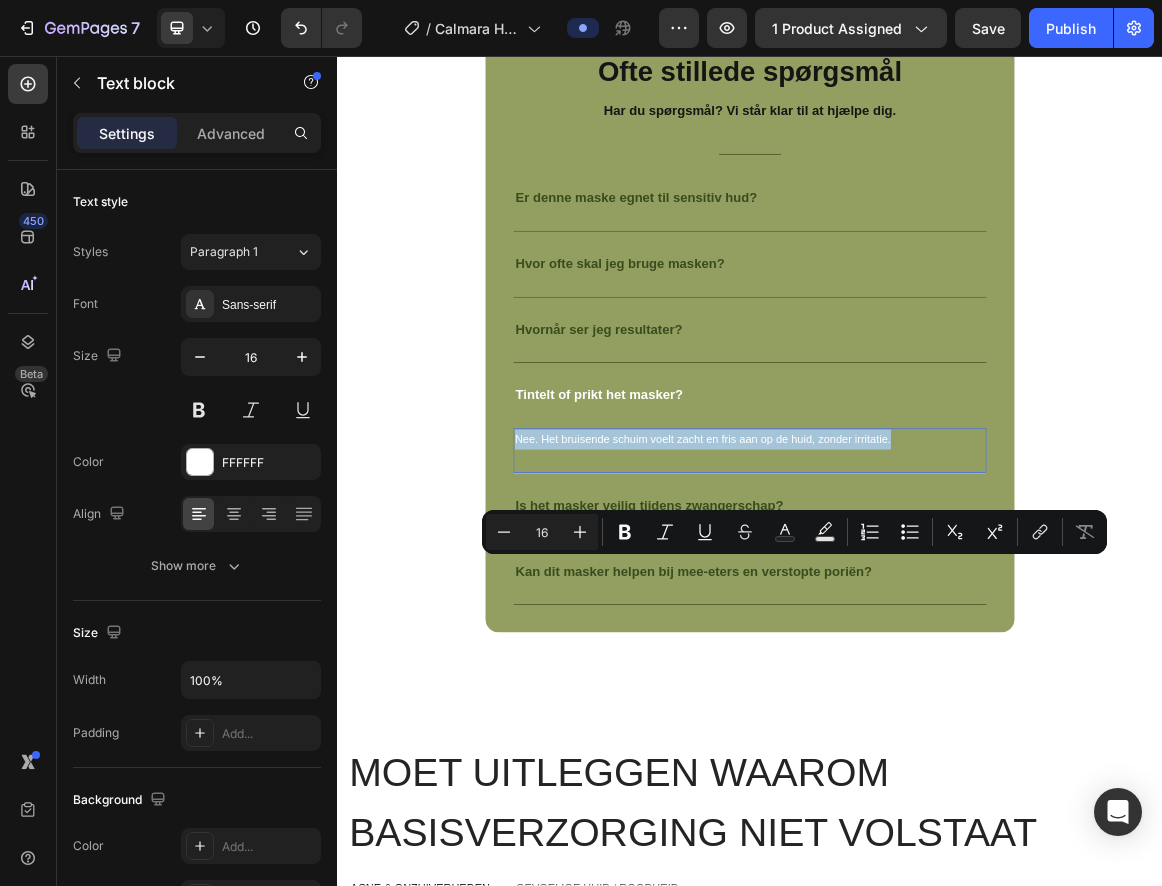 click on "Nee. Het bruisende schuim voelt zacht en fris aan op de huid, zonder irritatie." at bounding box center [937, 614] 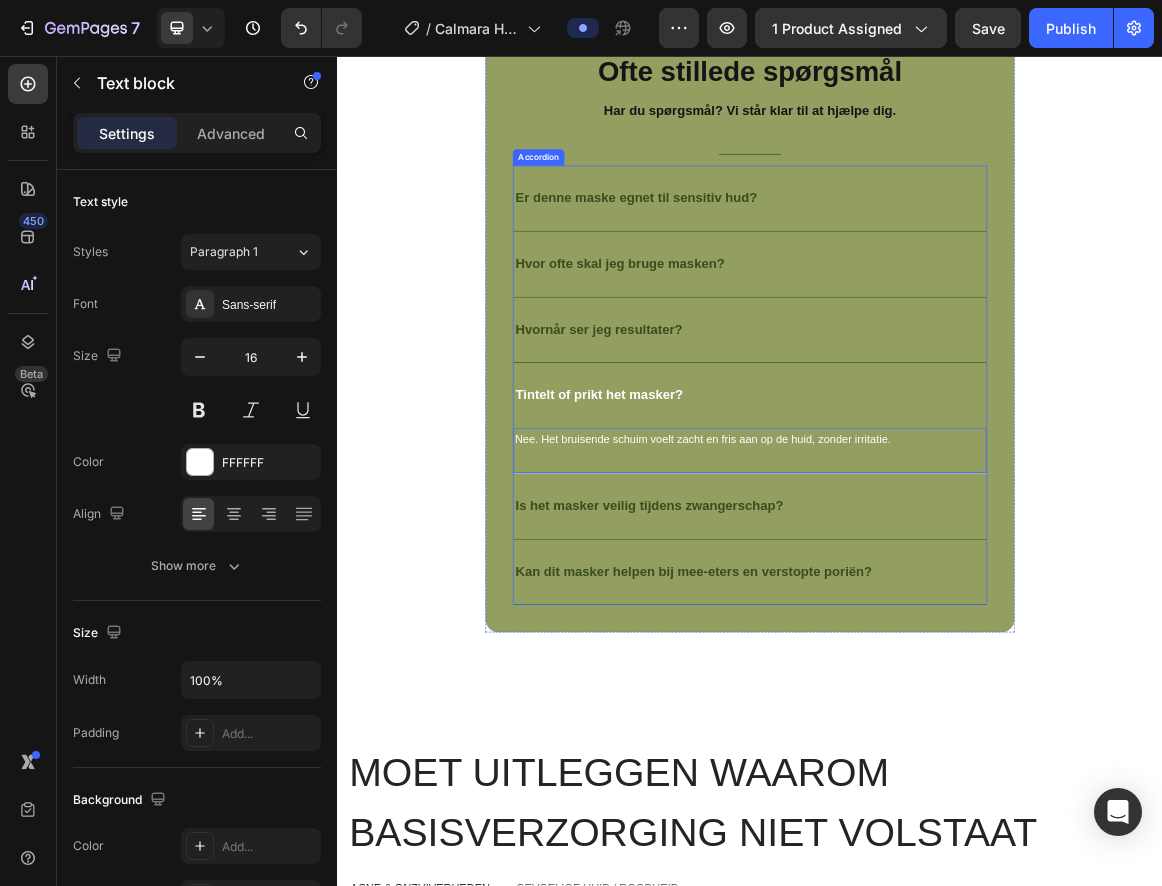 click on "Tintelt of prikt het masker?" at bounding box center (718, 550) 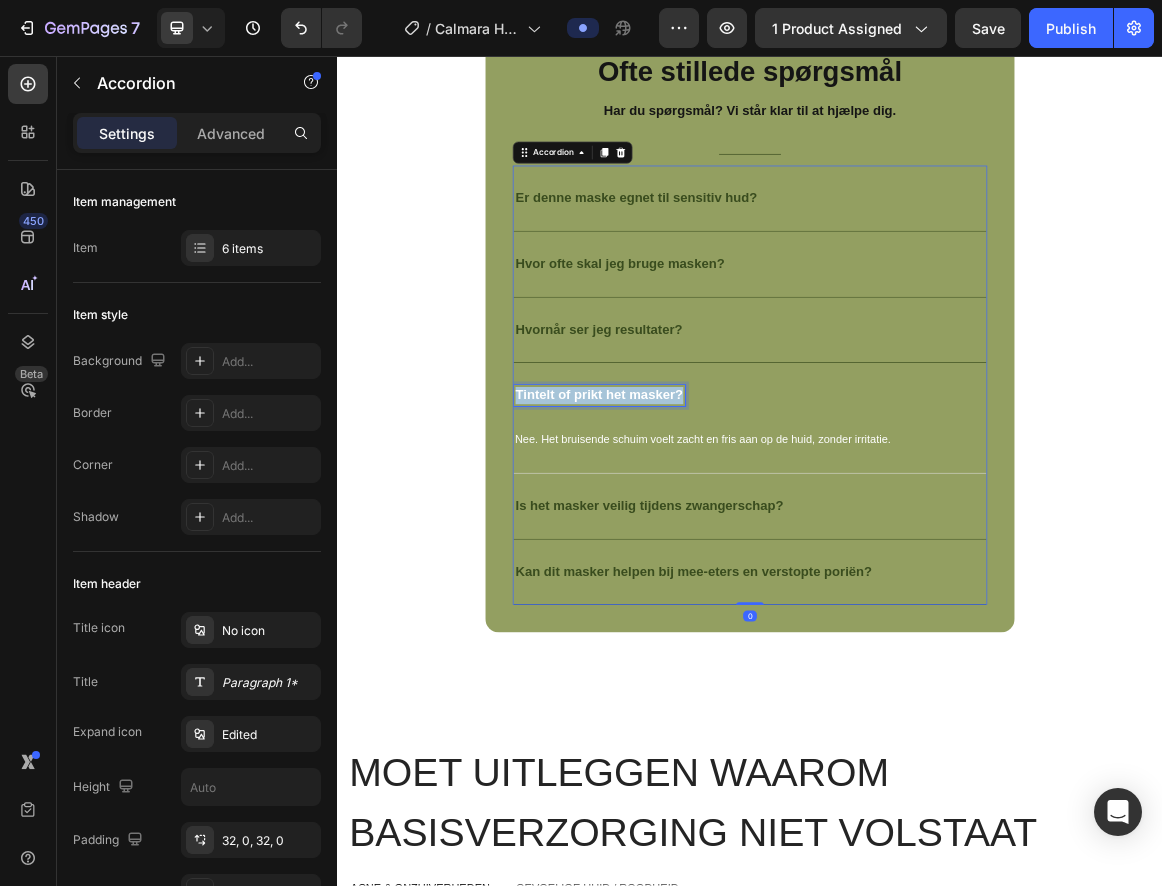 click on "Tintelt of prikt het masker?" at bounding box center (718, 550) 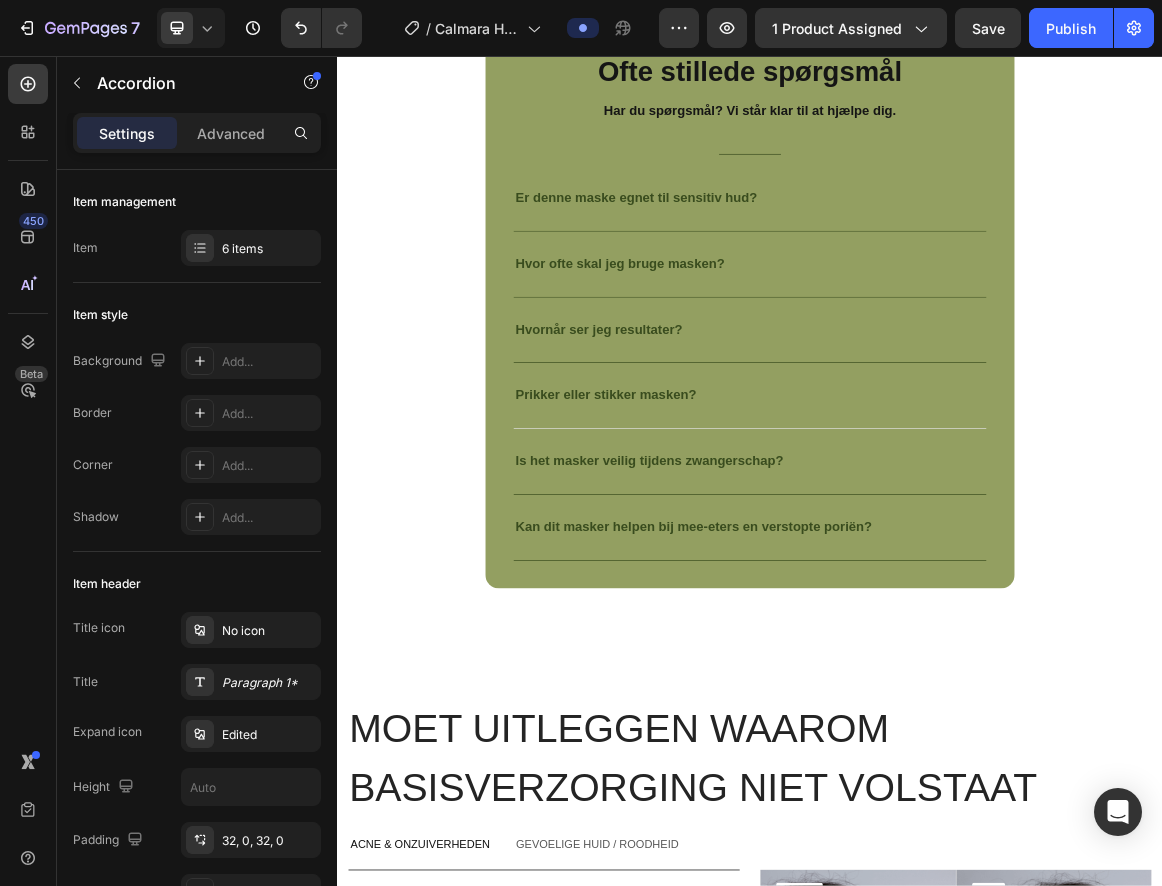 click on "Prikker eller stikker masken?" at bounding box center [937, 550] 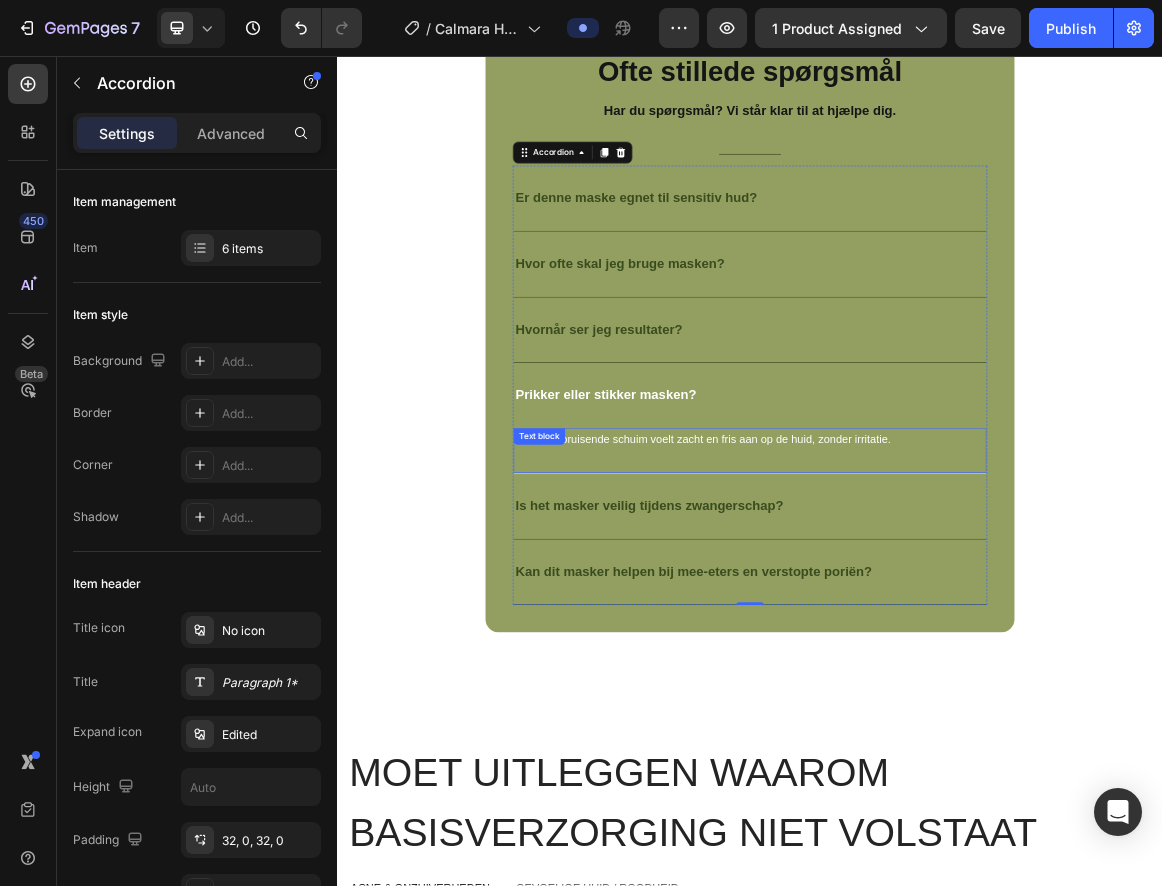 click on "Nee. Het bruisende schuim voelt zacht en fris aan op de huid, zonder irritatie." at bounding box center (937, 614) 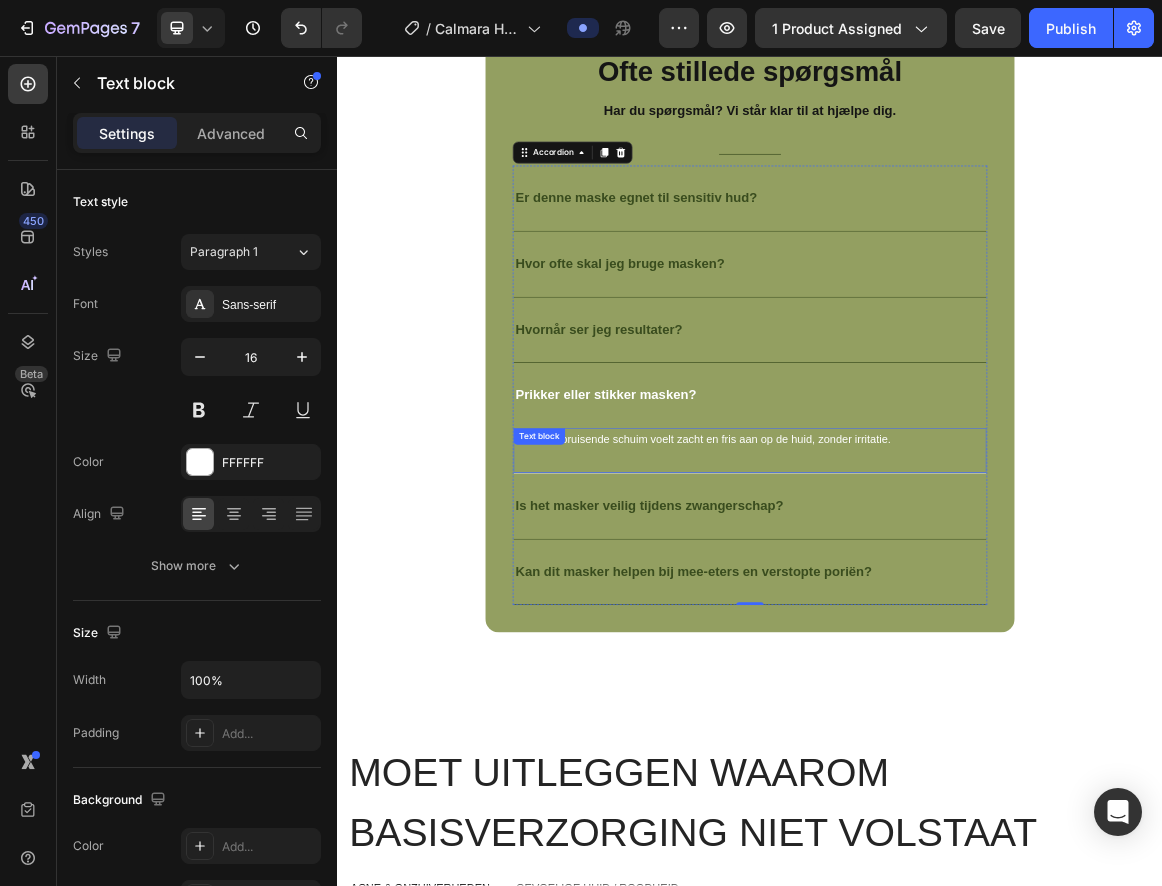 click on "Nee. Het bruisende schuim voelt zacht en fris aan op de huid, zonder irritatie." at bounding box center [937, 614] 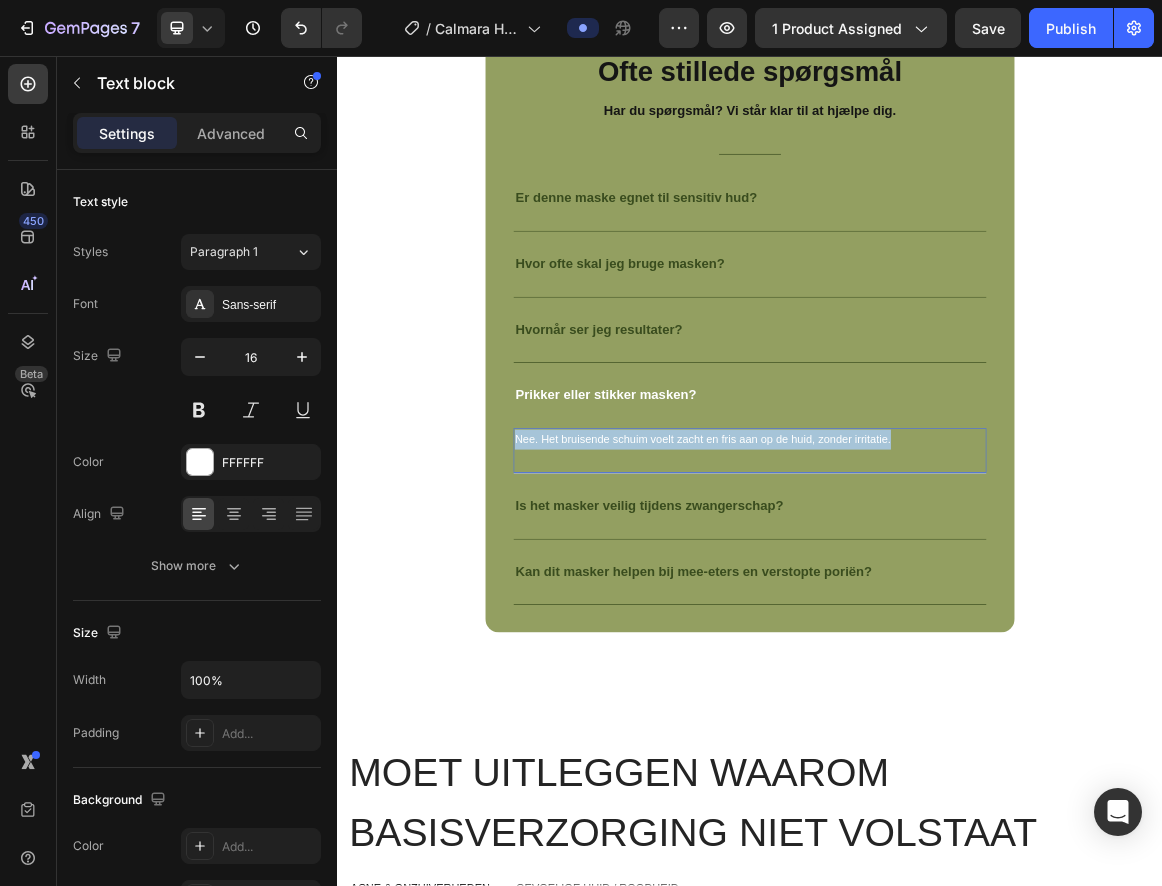 click on "Nee. Het bruisende schuim voelt zacht en fris aan op de huid, zonder irritatie." at bounding box center (937, 614) 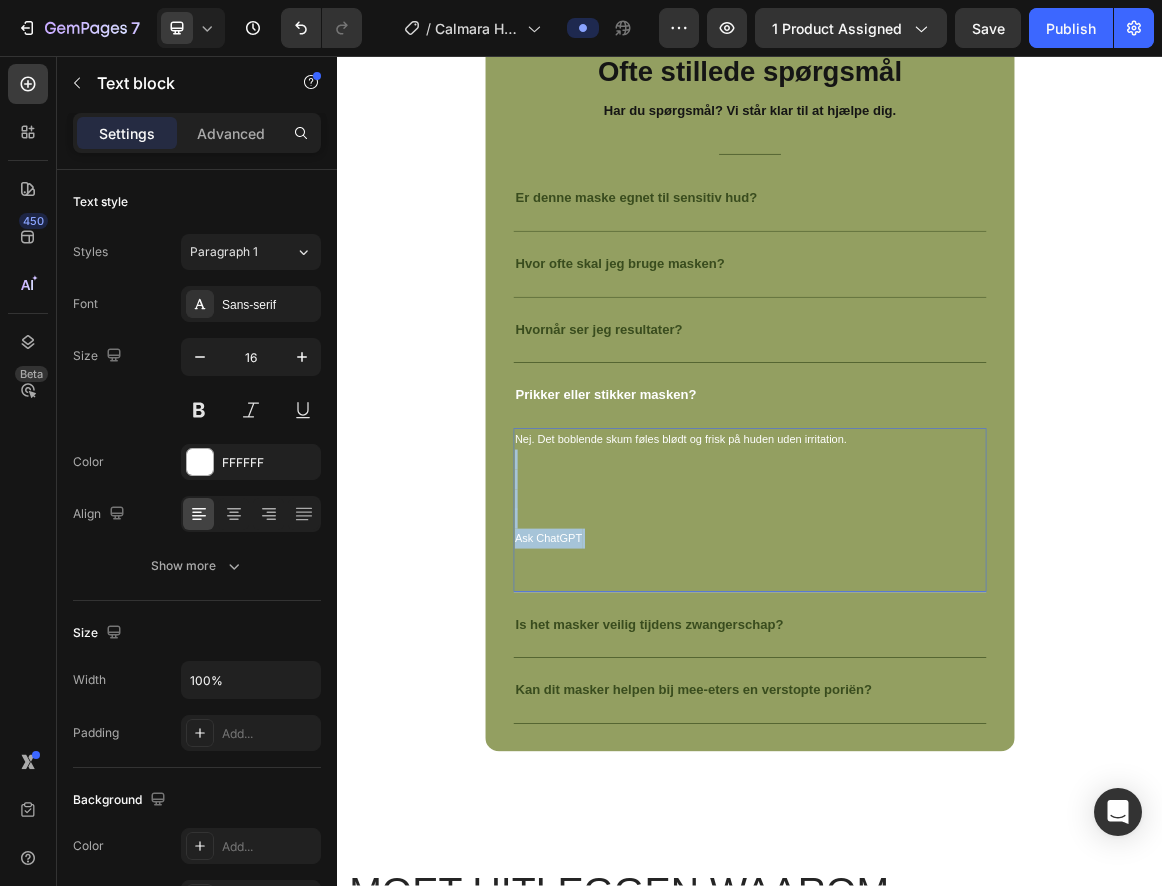 drag, startPoint x: 606, startPoint y: 974, endPoint x: 593, endPoint y: 834, distance: 140.60228 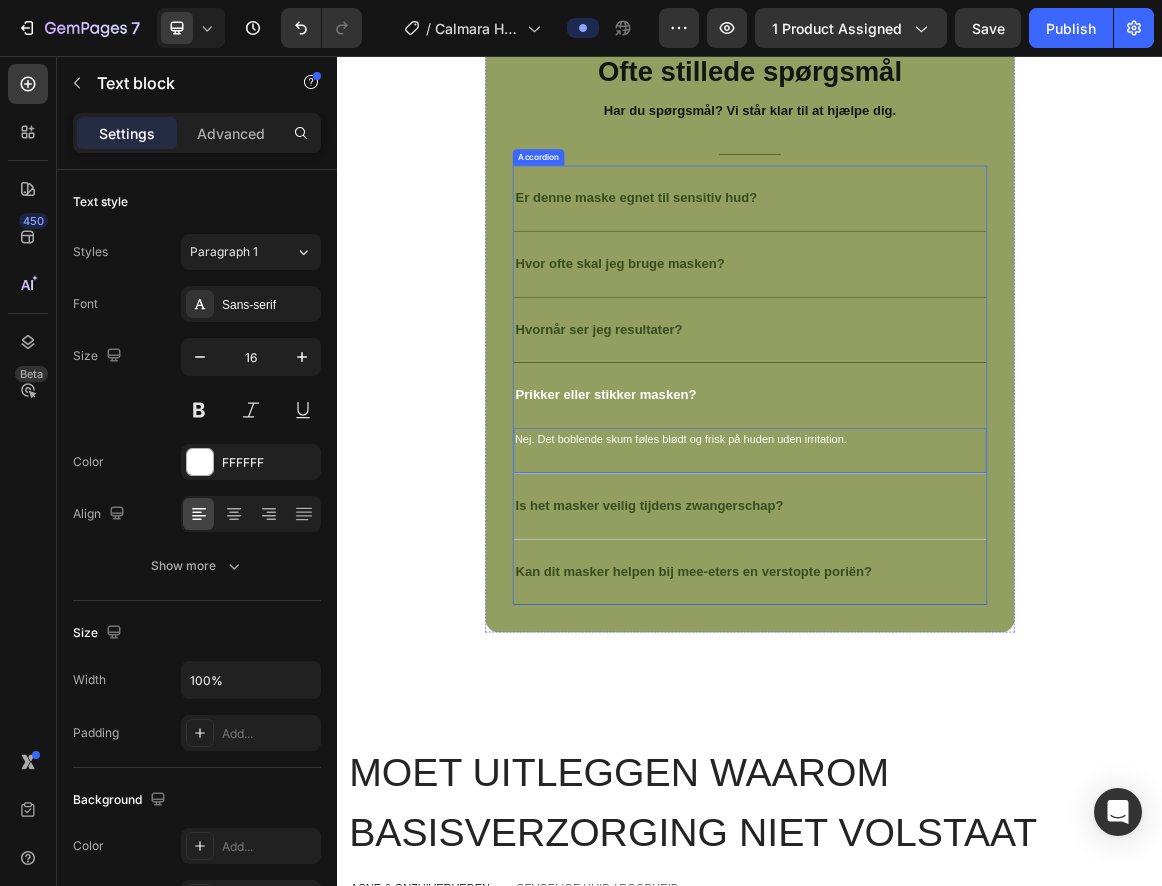 click on "Is het masker veilig tijdens zwangerschap?" at bounding box center [791, 711] 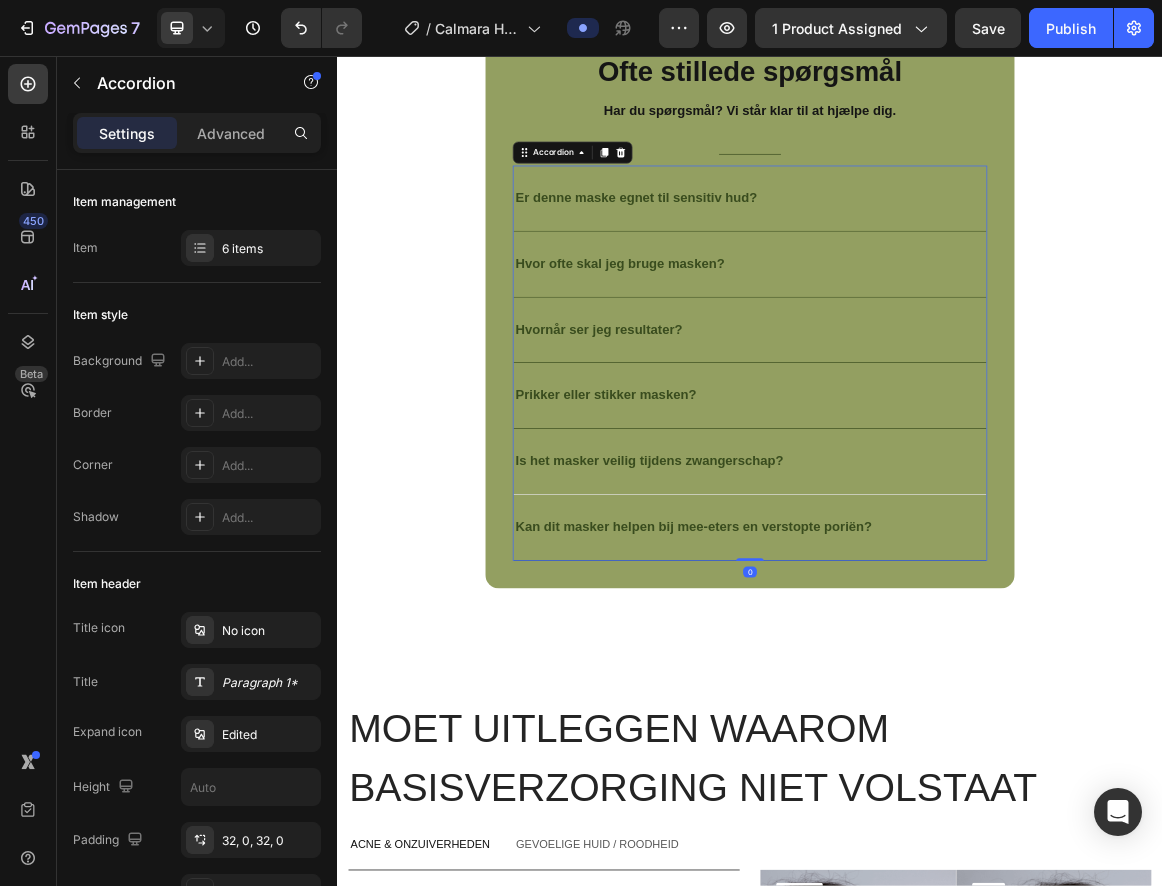 click on "Is het masker veilig tijdens zwangerschap?" at bounding box center [937, 647] 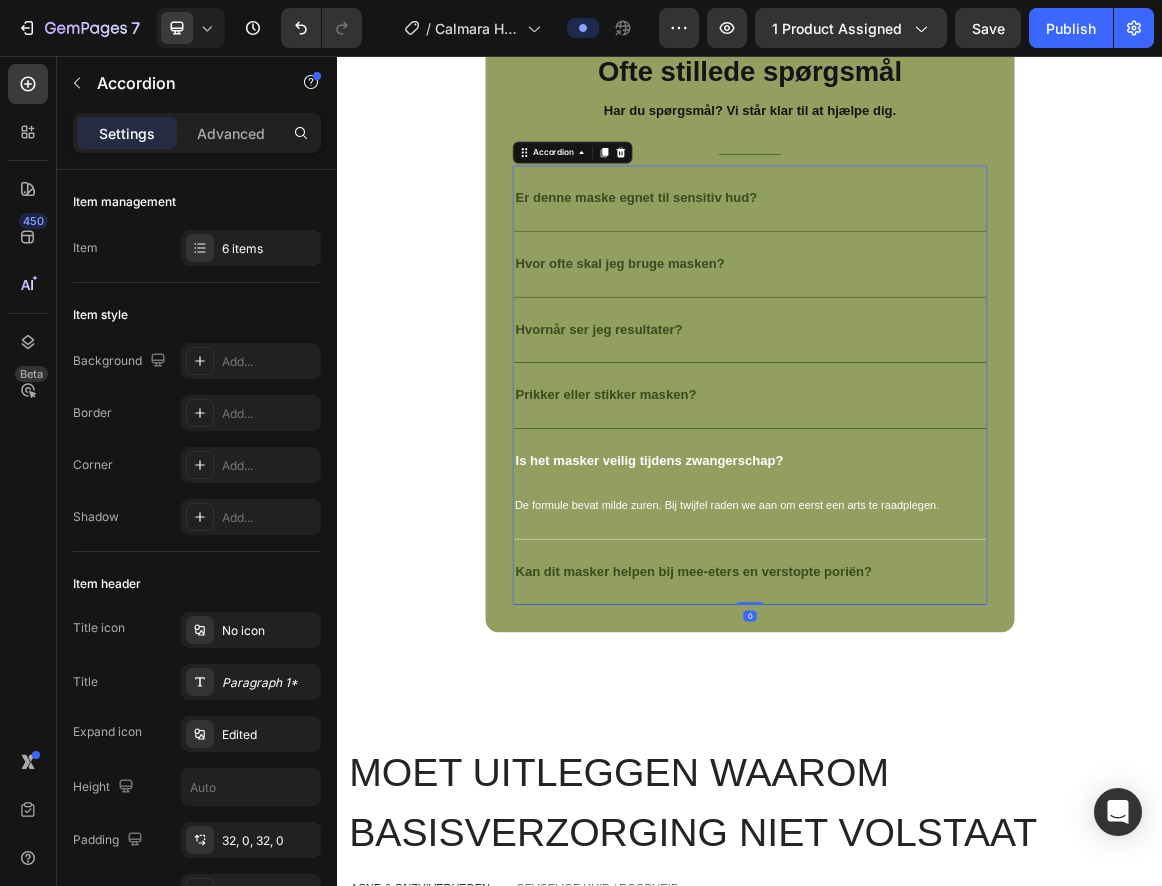 click on "Is het masker veilig tijdens zwangerschap?" at bounding box center (937, 646) 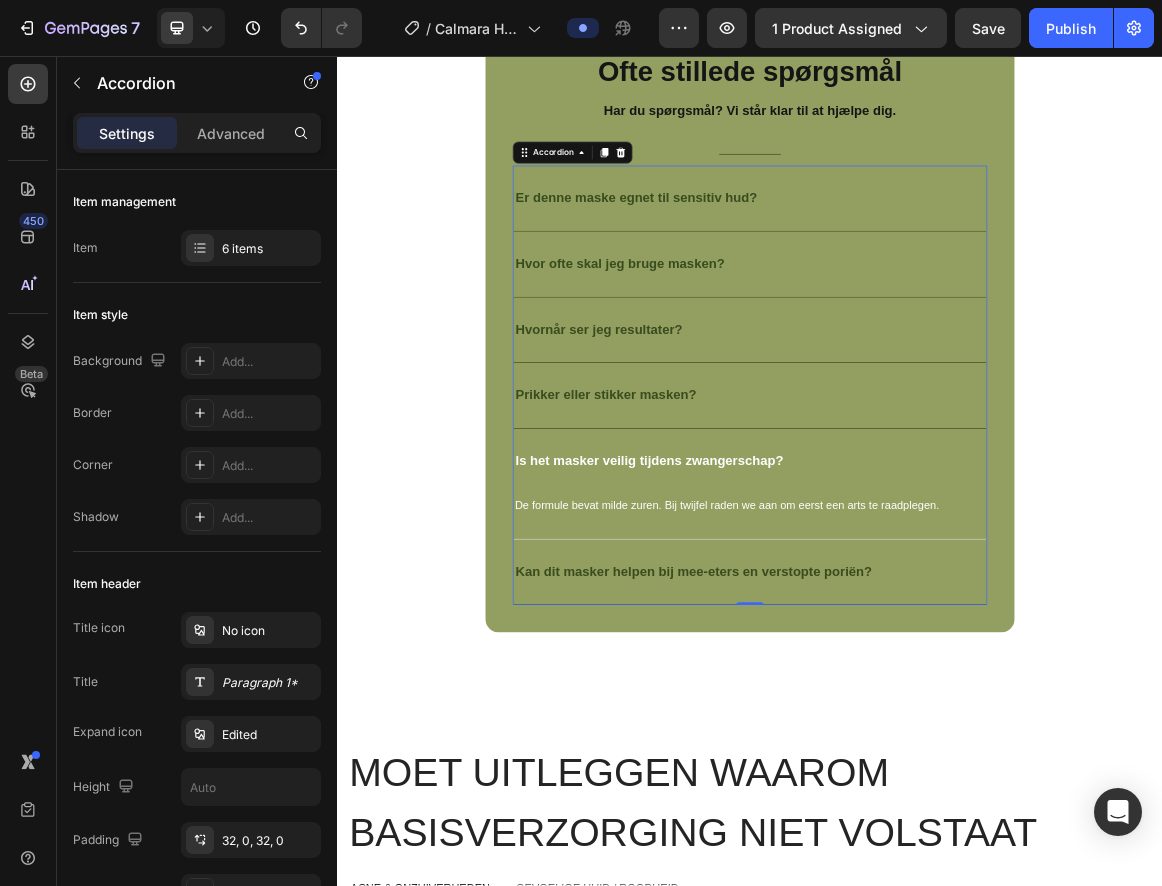click on "Is het masker veilig tijdens zwangerschap?" at bounding box center (937, 646) 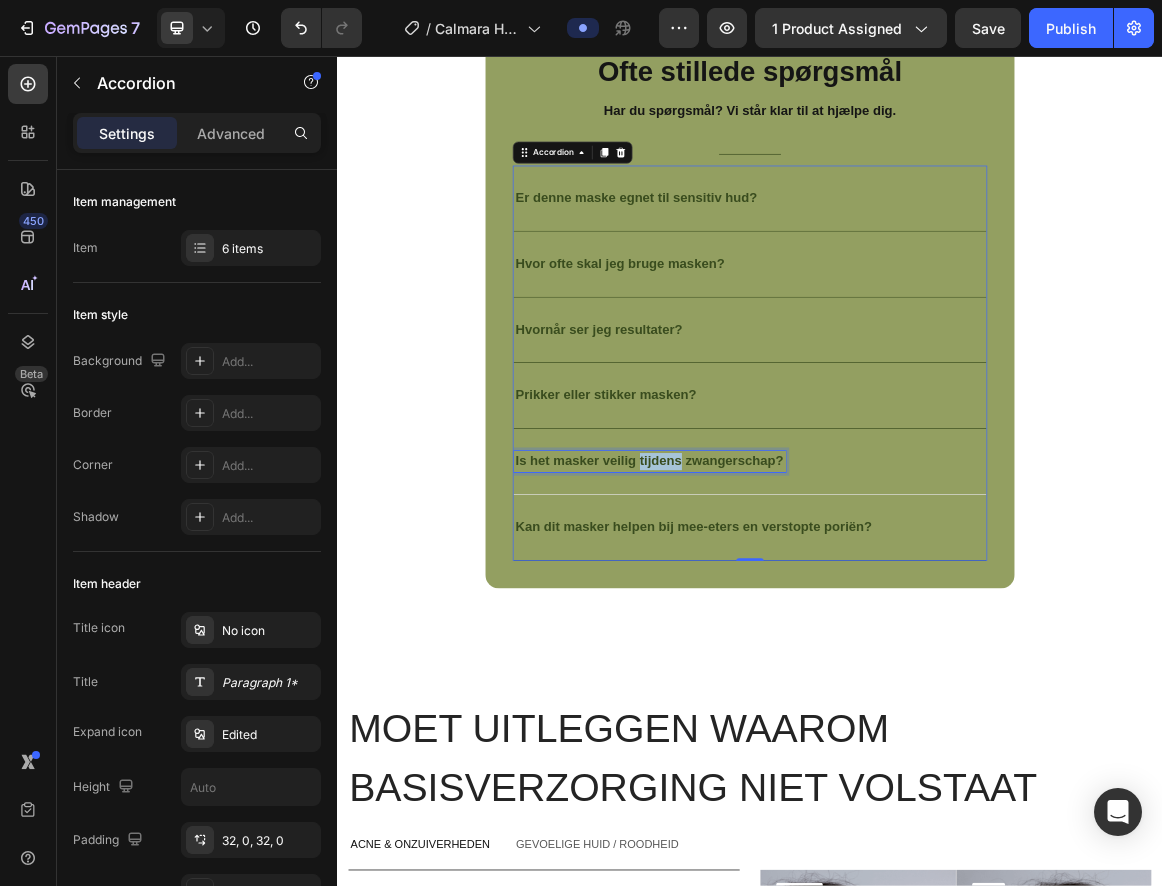click on "Is het masker veilig tijdens zwangerschap?" at bounding box center (791, 646) 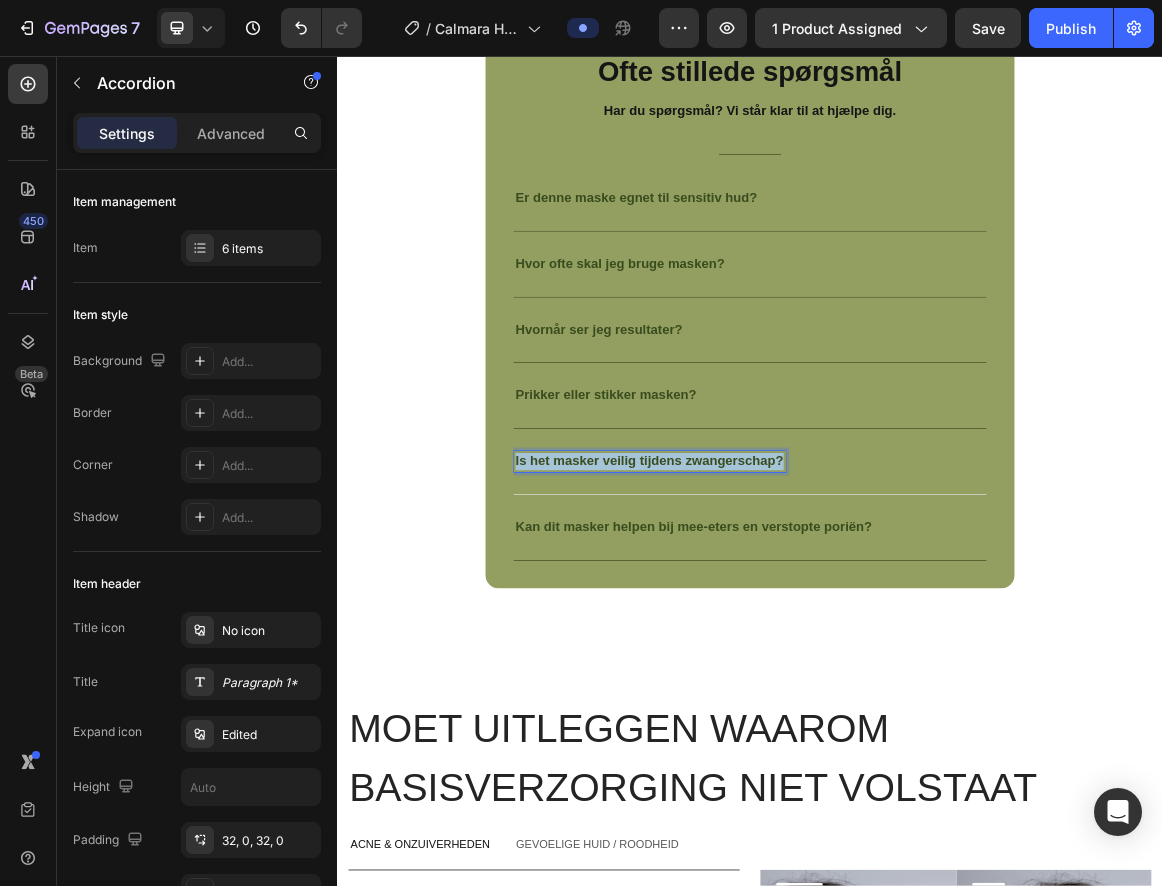 click on "Is het masker veilig tijdens zwangerschap?" at bounding box center (791, 646) 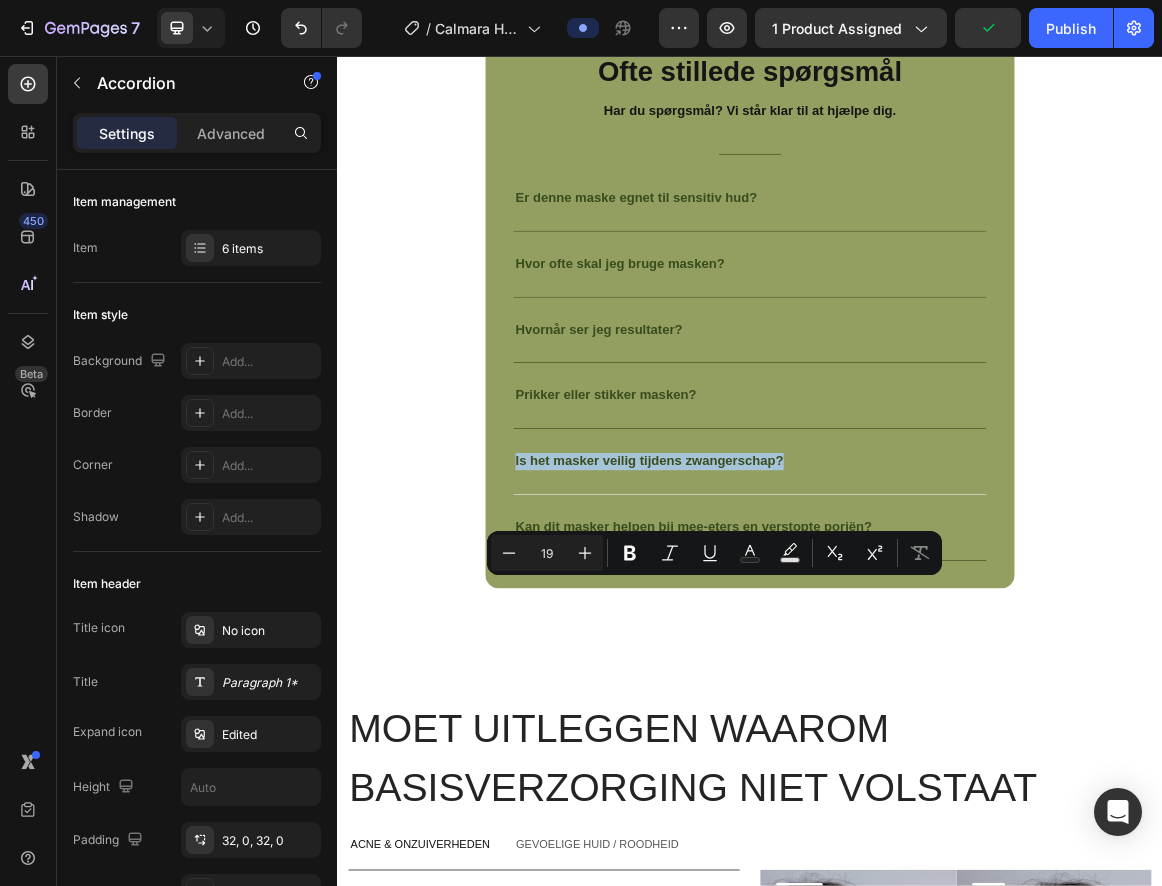 click on "Is het masker veilig tijdens zwangerschap?" at bounding box center [937, 646] 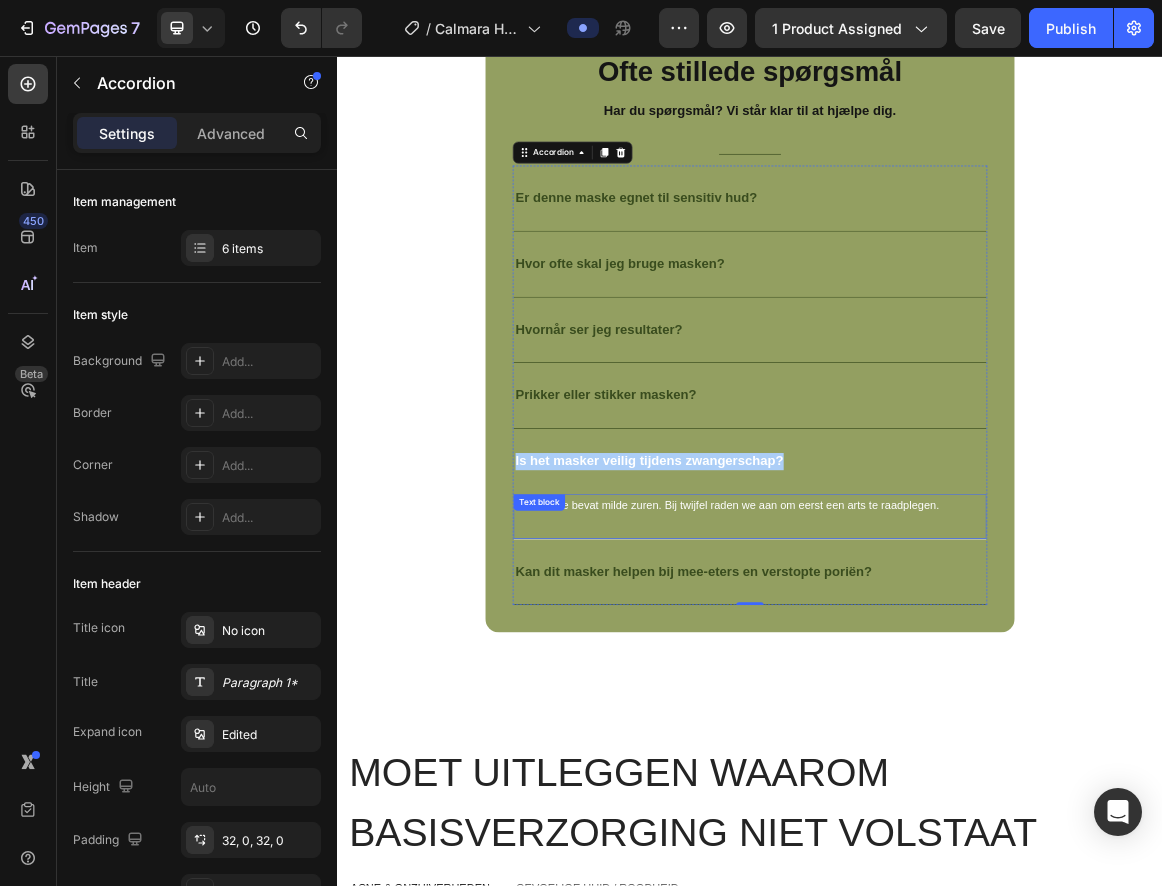 click on "De formule bevat milde syren. Bij twijfel raden we aan om eerst een arts te raadplegen." at bounding box center [937, 710] 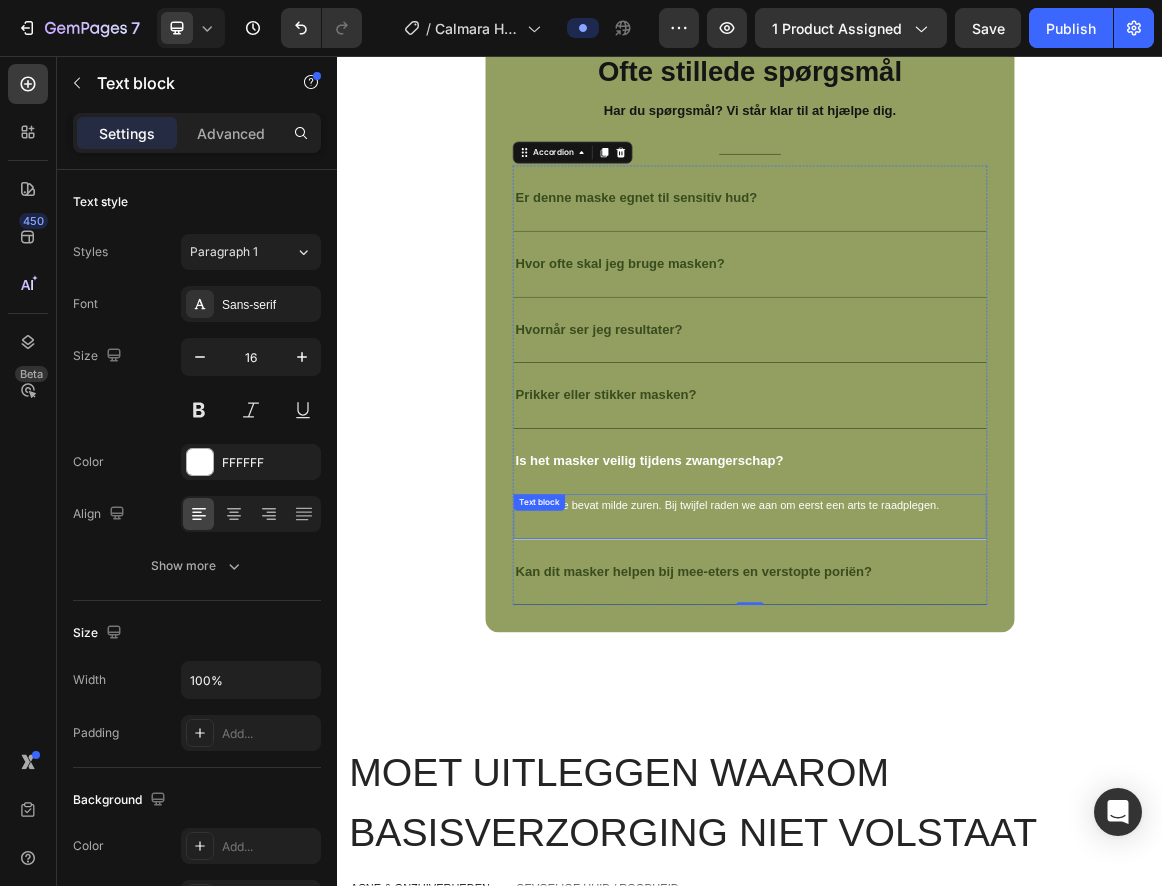 click on "De formule bevat milde syren. Bij twijfel raden we aan om eerst een arts te raadplegen." at bounding box center (937, 710) 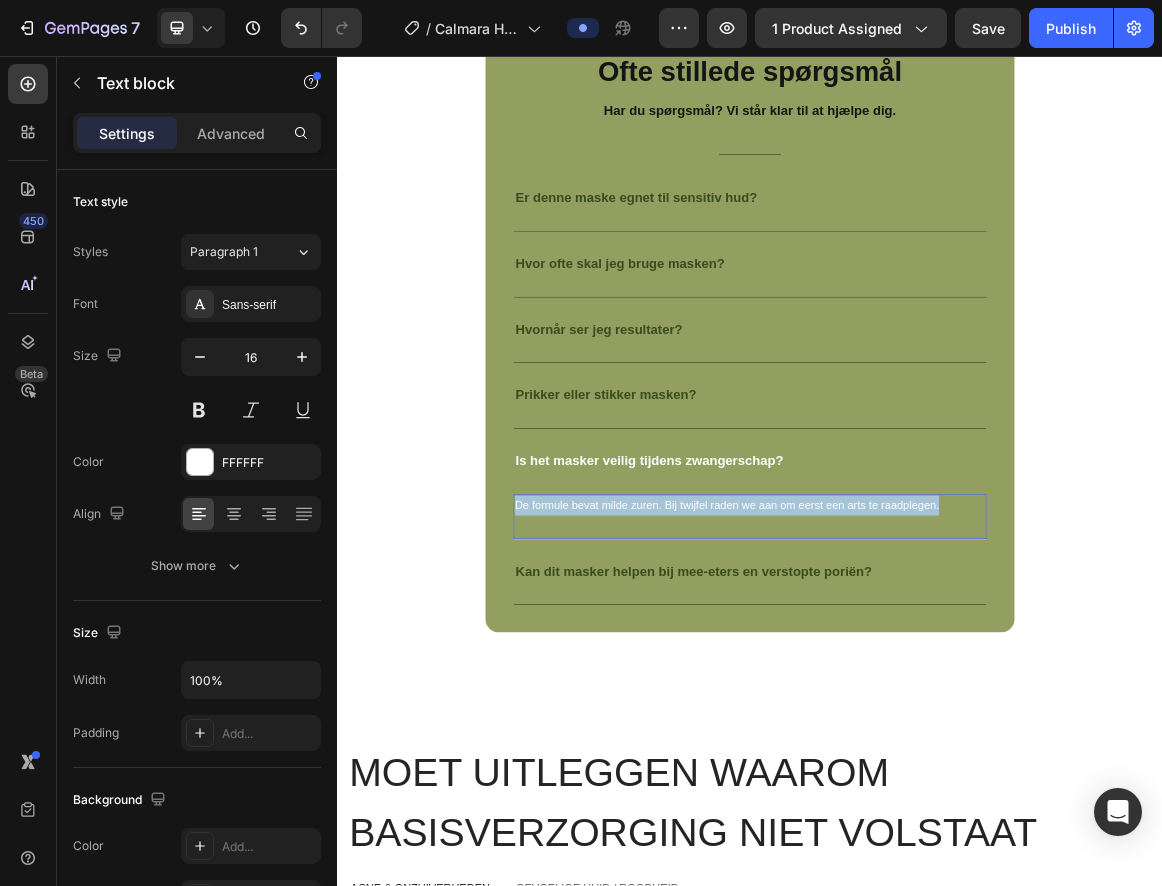 click on "De formule bevat milde syren. Bij twijfel raden we aan om eerst een arts te raadplegen." at bounding box center [937, 710] 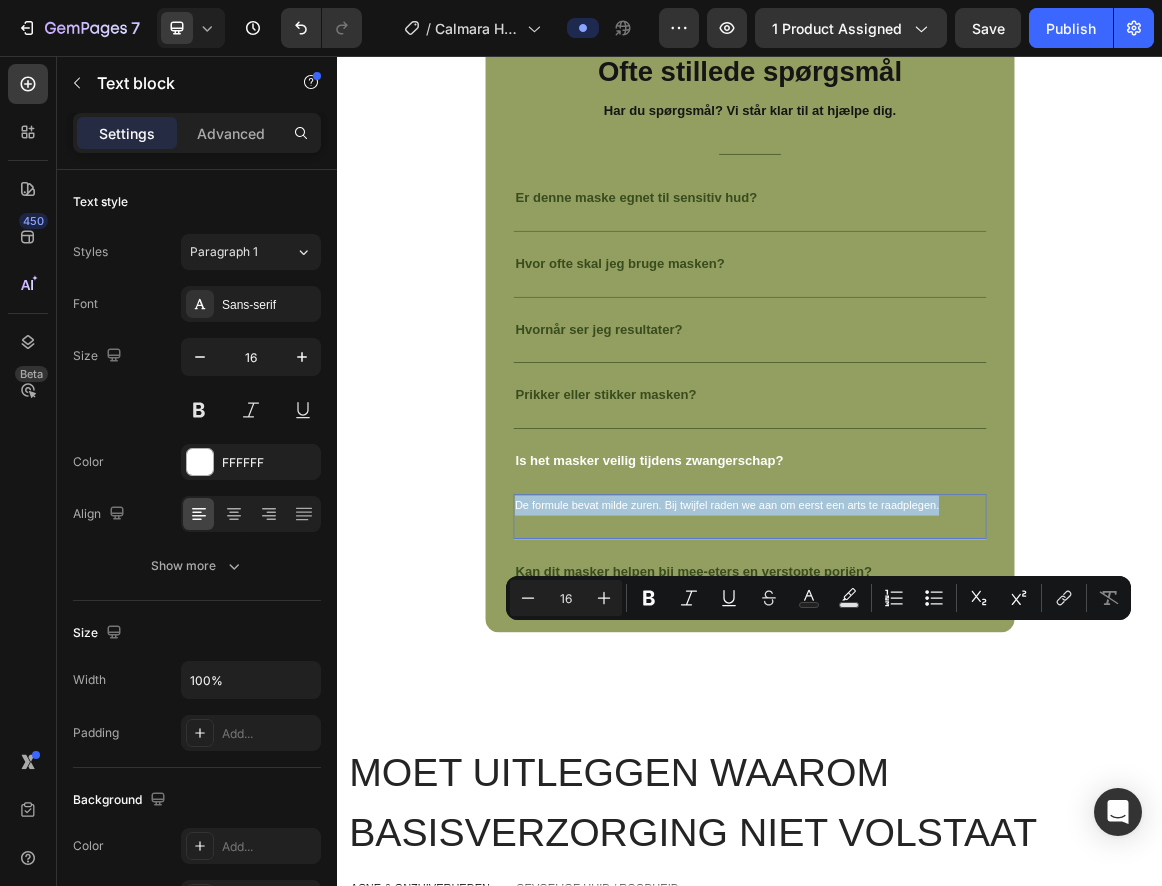 copy on "De formule bevat milde syren. Bij twijfel raden we aan om eerst een arts te raadplegen." 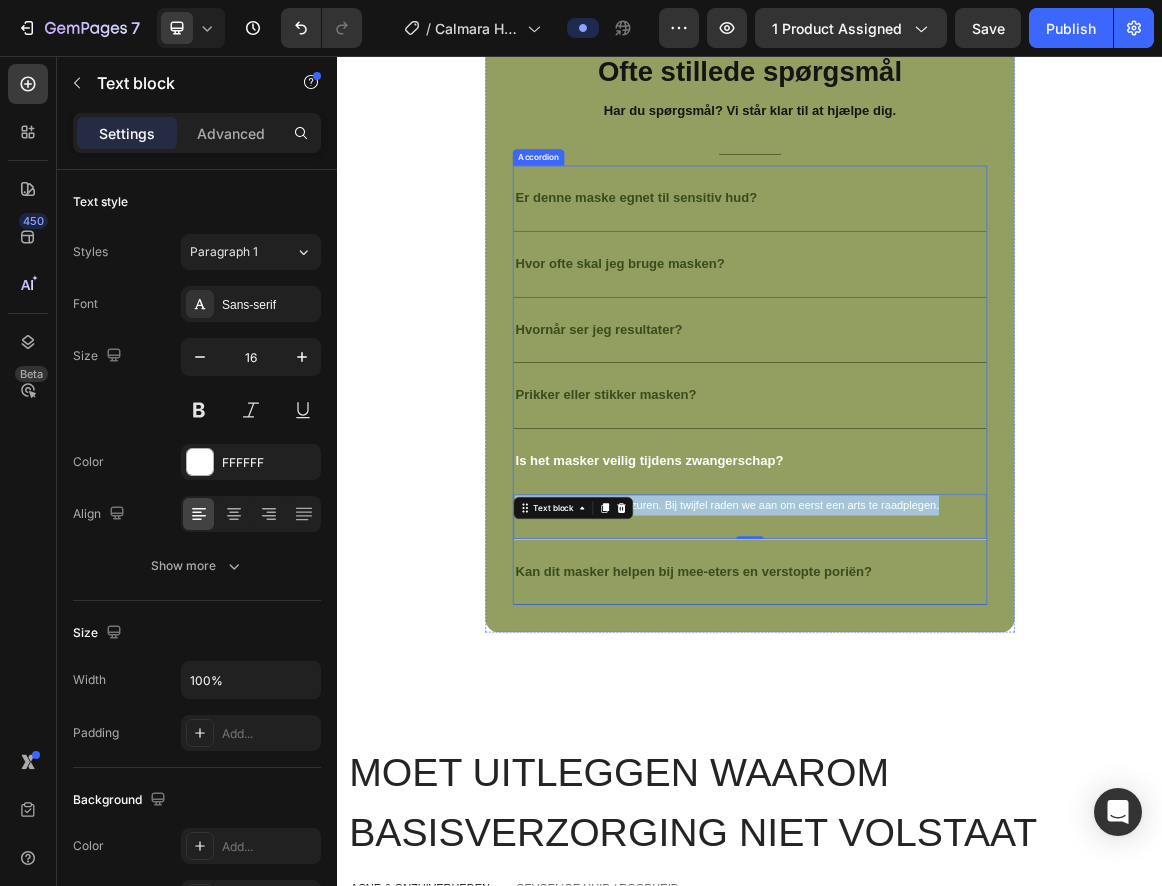 click on "Is het masker veilig tijdens zwangerschap?" at bounding box center (791, 646) 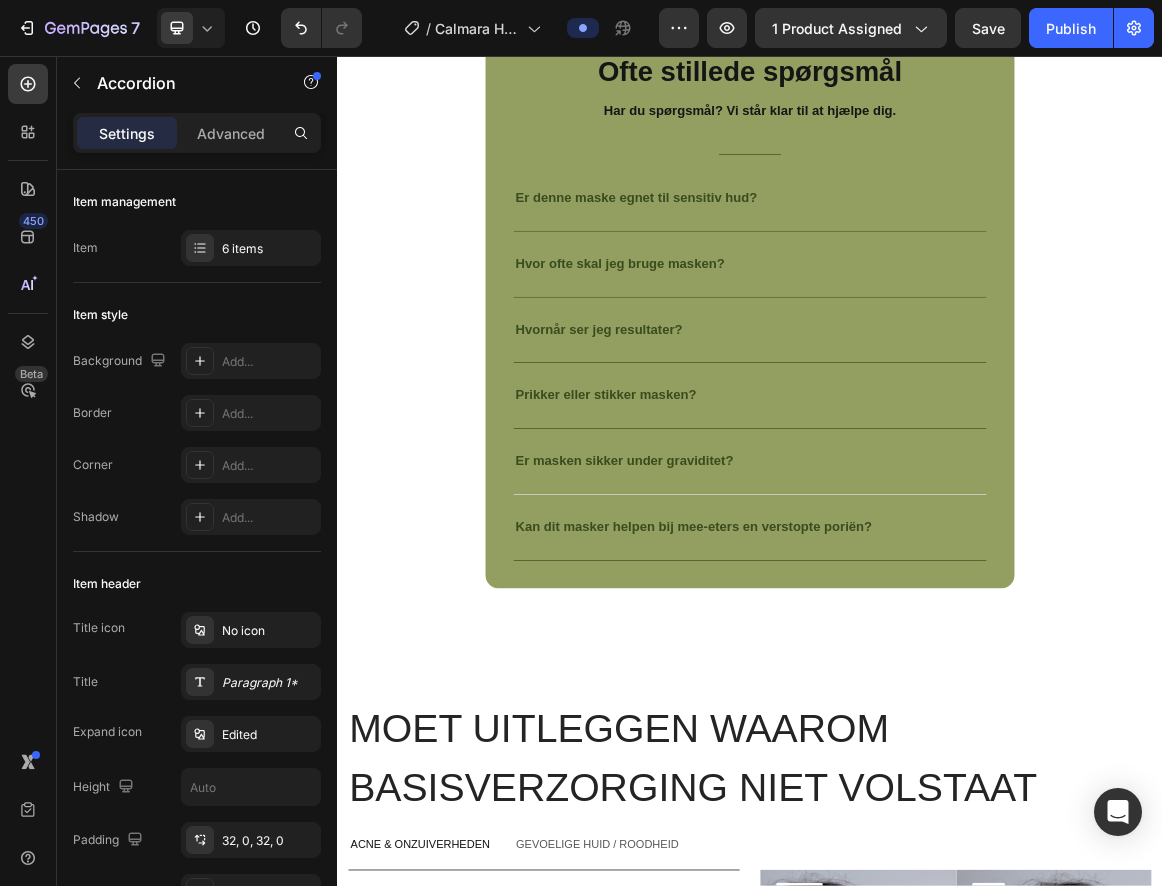 click on "Er masken sikker under graviditet?" at bounding box center [937, 646] 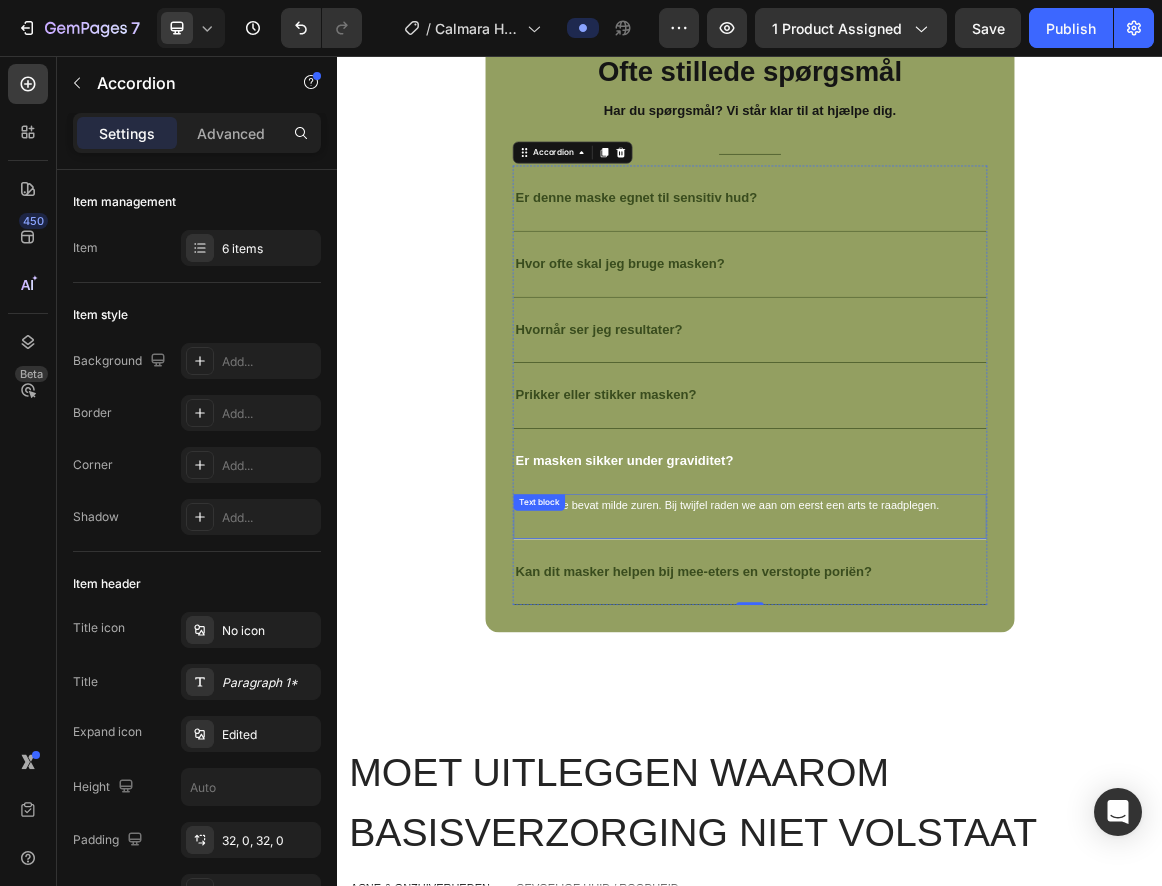 click on "De formule bevat milde syren. Bij twijfel raden we aan om eerst een arts te raadplegen." at bounding box center (937, 710) 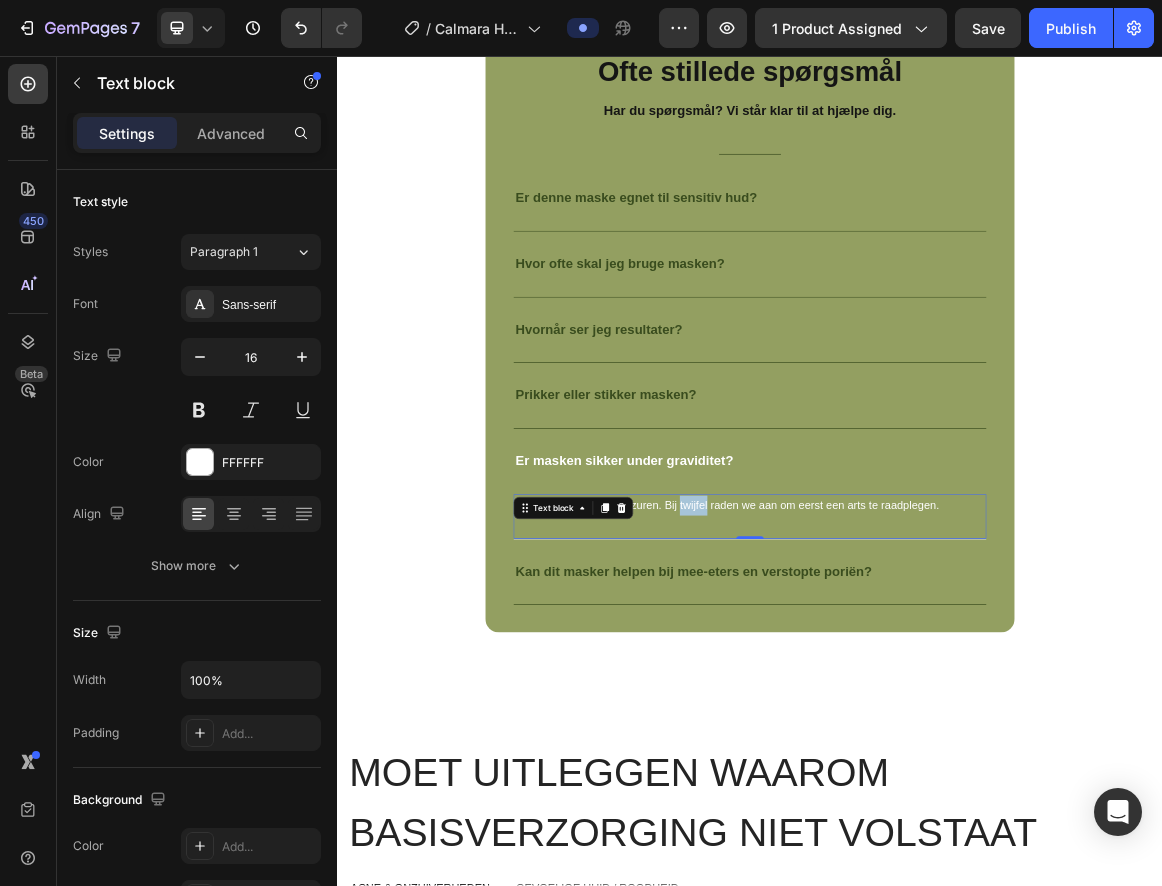 click on "De formule bevat milde syren. Bij twijfel raden we aan om eerst een arts te raadplegen." at bounding box center (937, 710) 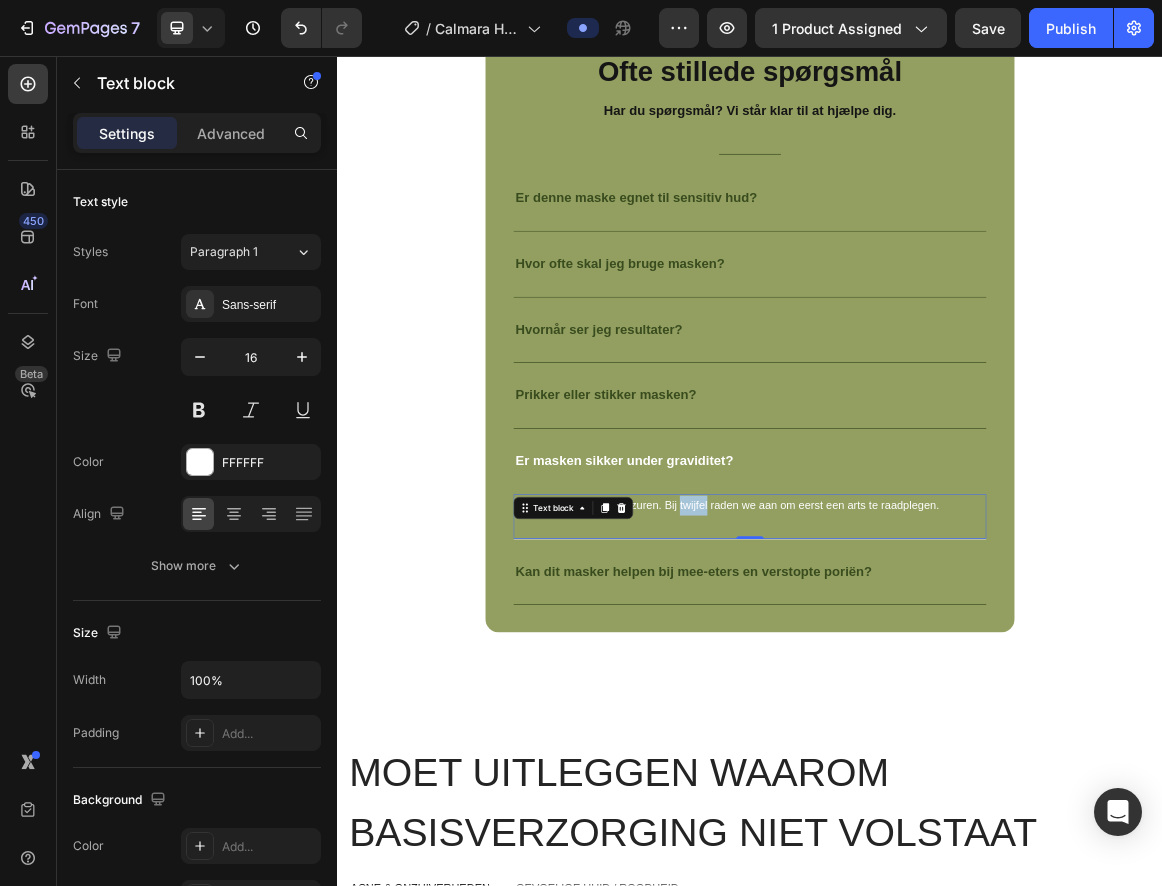 click on "De formule bevat milde syren. Bij twijfel raden we aan om eerst een arts te raadplegen." at bounding box center [937, 710] 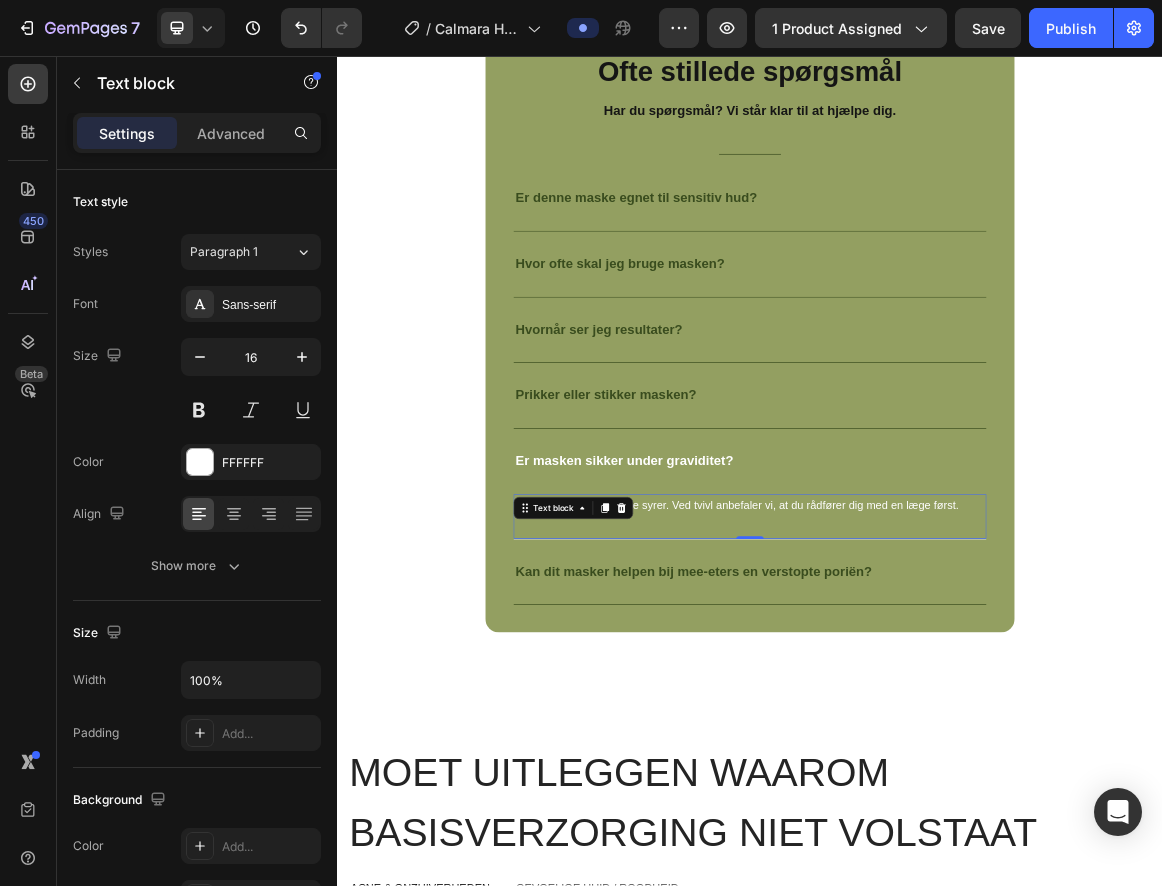 click on "Formlen indeholder milde syrer. Ved tvivl anbefaler vi, at du rådfører dig med en læge først. Text block   0" at bounding box center (937, 727) 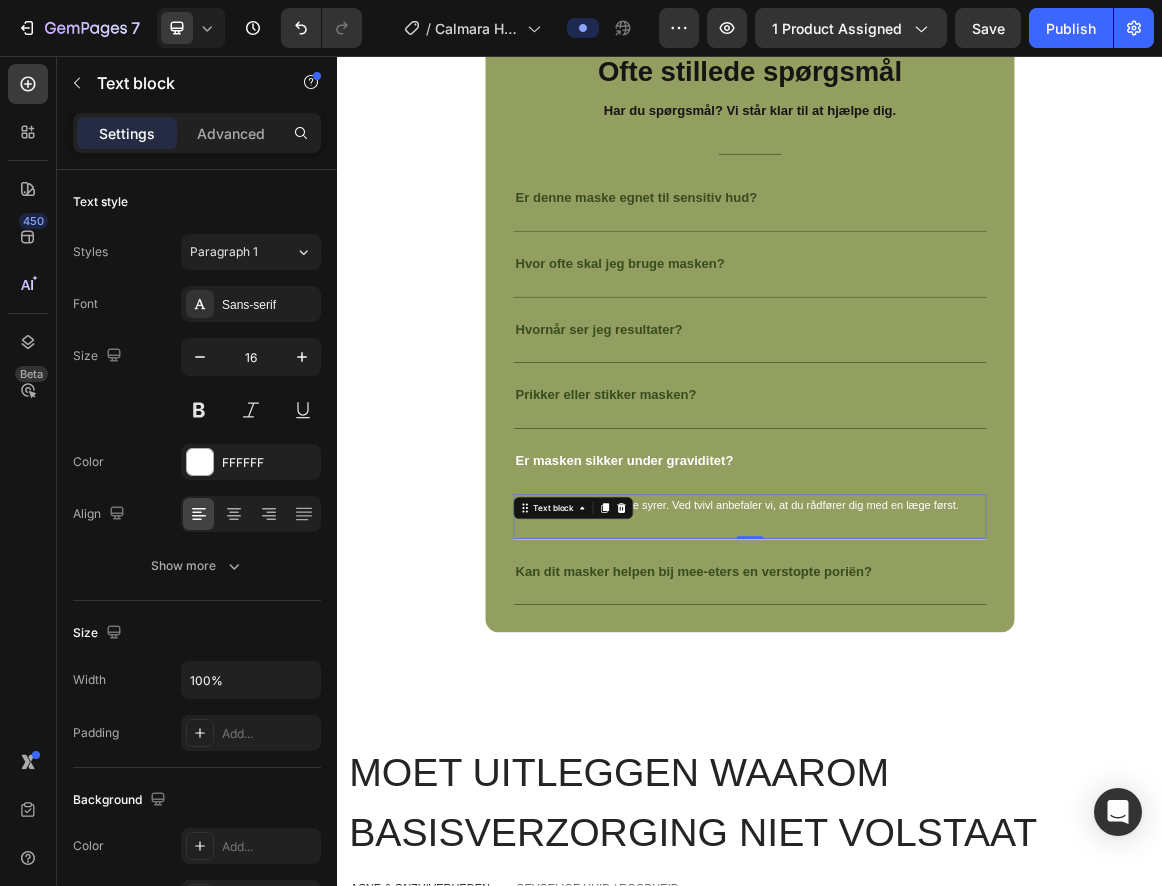 click on "Formlen indeholder milde syrer. Ved tvivl anbefaler vi, at du rådfører dig med en læge først. Text block   0" at bounding box center [937, 727] 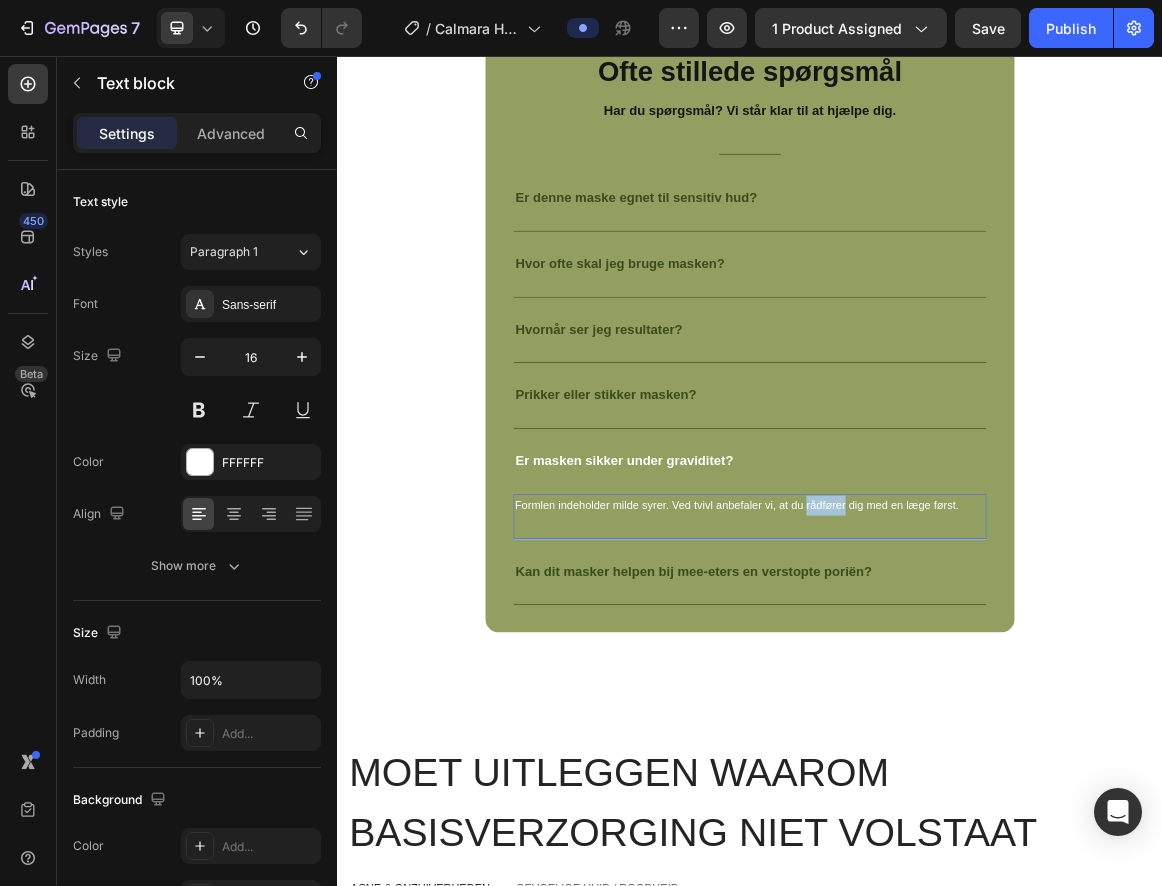 click on "Formlen indeholder milde syrer. Ved tvivl anbefaler vi, at du rådfører dig med en læge først." at bounding box center (937, 710) 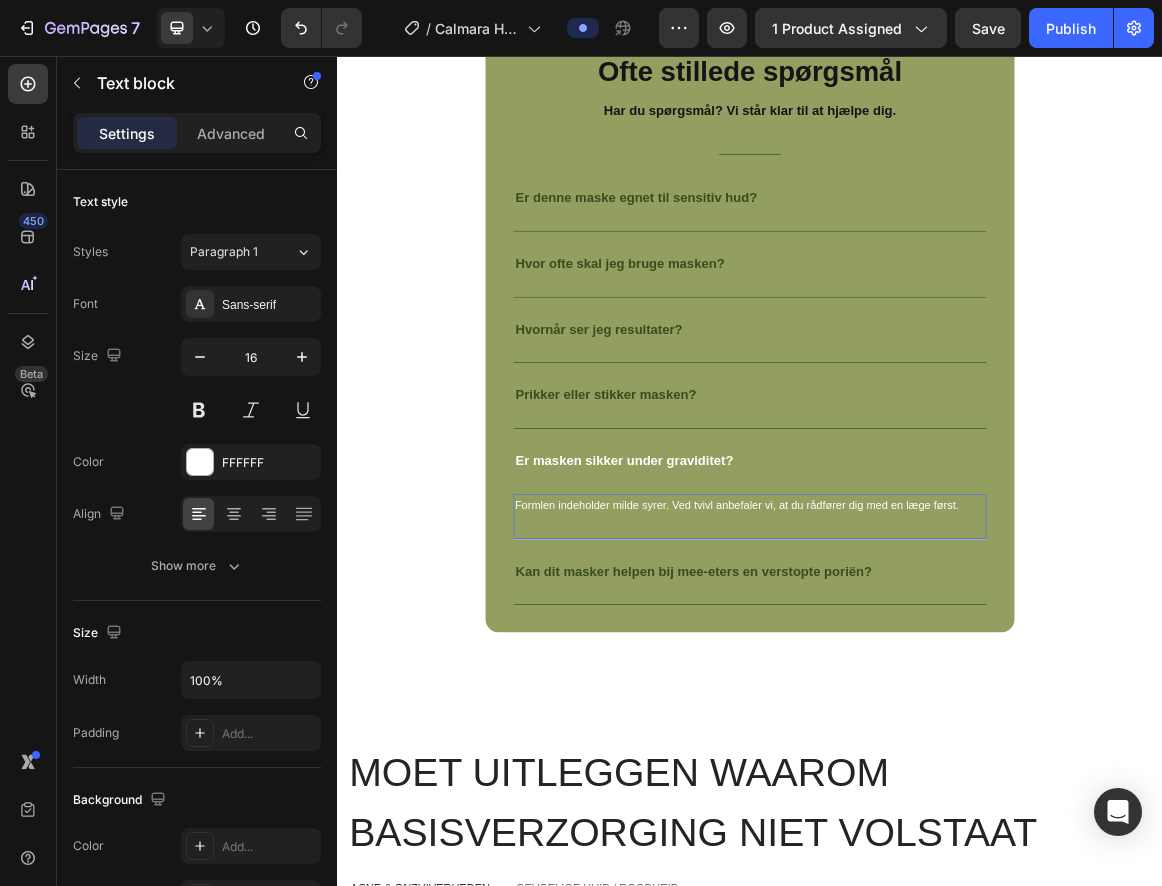 click on "Formlen indeholder milde syrer. Ved tvivl anbefaler vi, at du rådfører dig med en læge først." at bounding box center [937, 710] 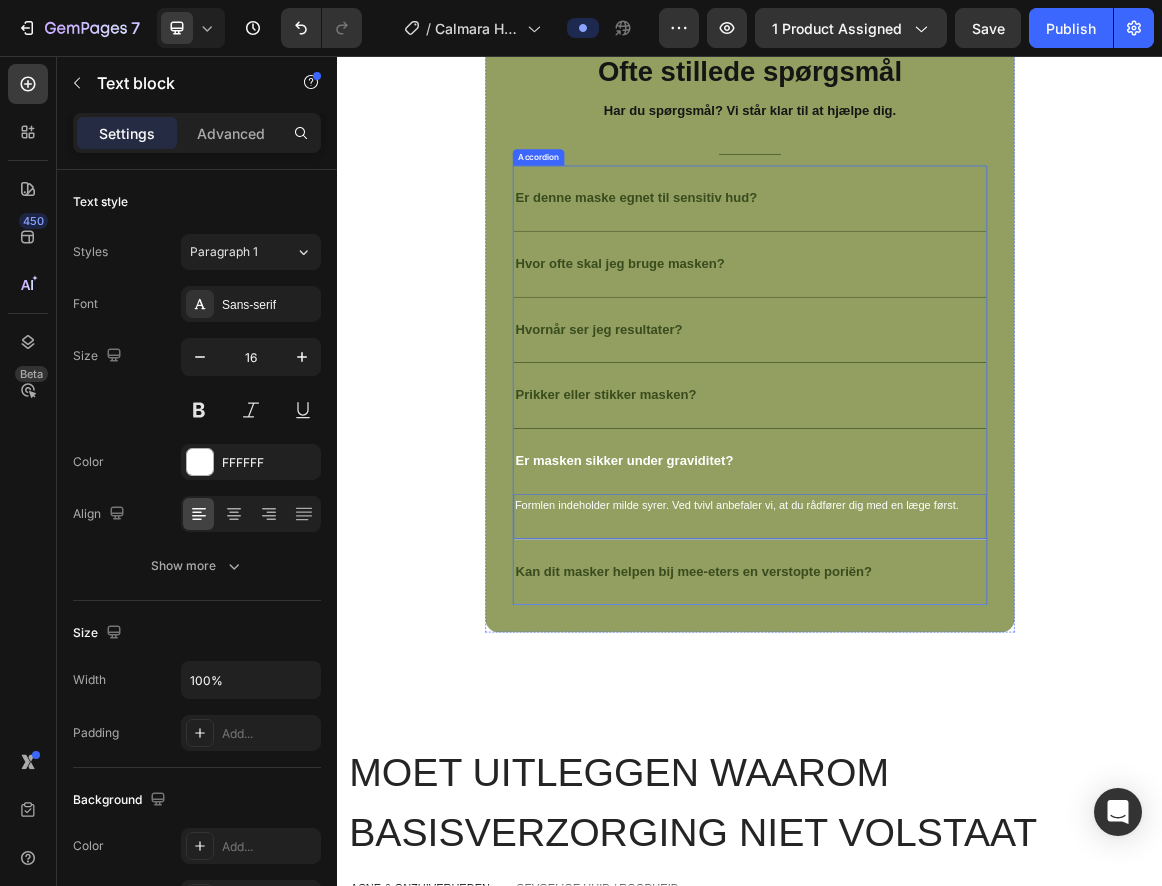 click on "Kan dit masker helpen bij mee-eters en verstopte poriën?" at bounding box center (855, 807) 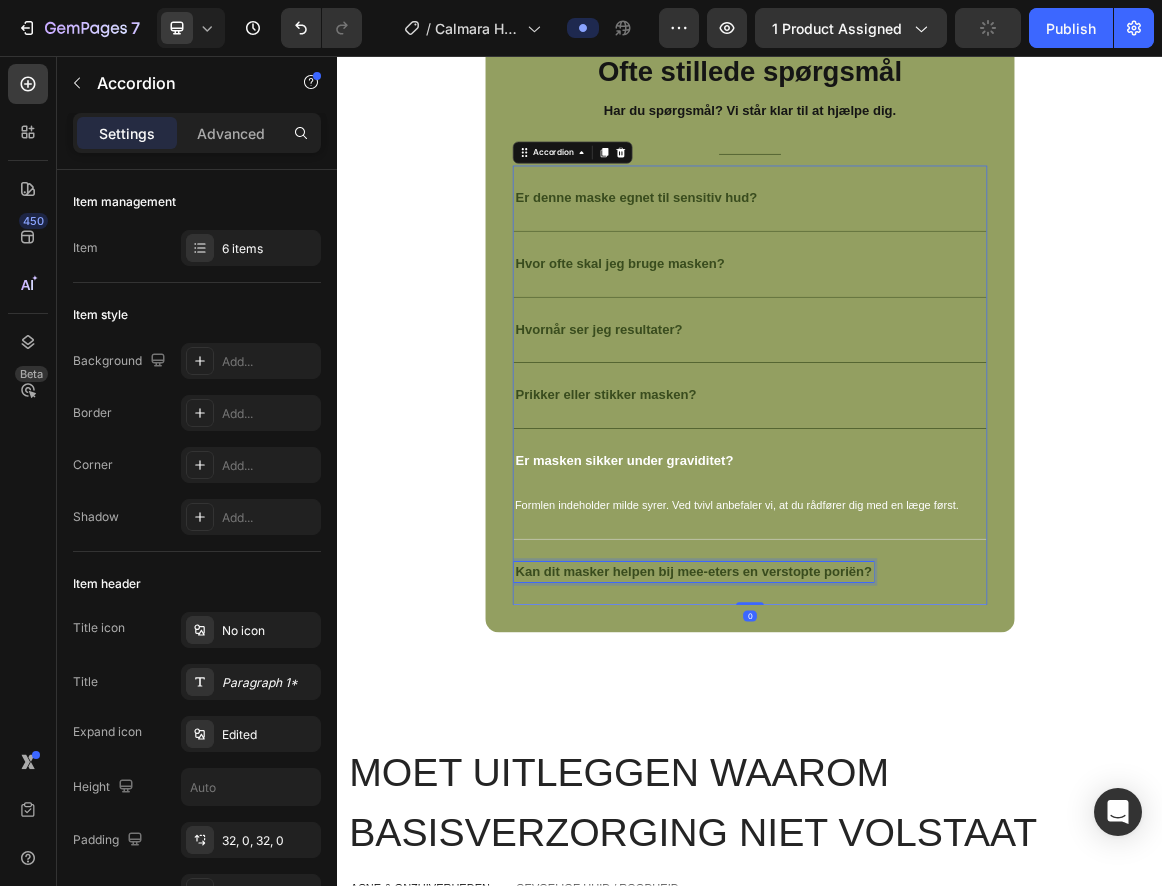 click on "Kan dit masker helpen bij mee-eters en verstopte poriën?" at bounding box center [855, 807] 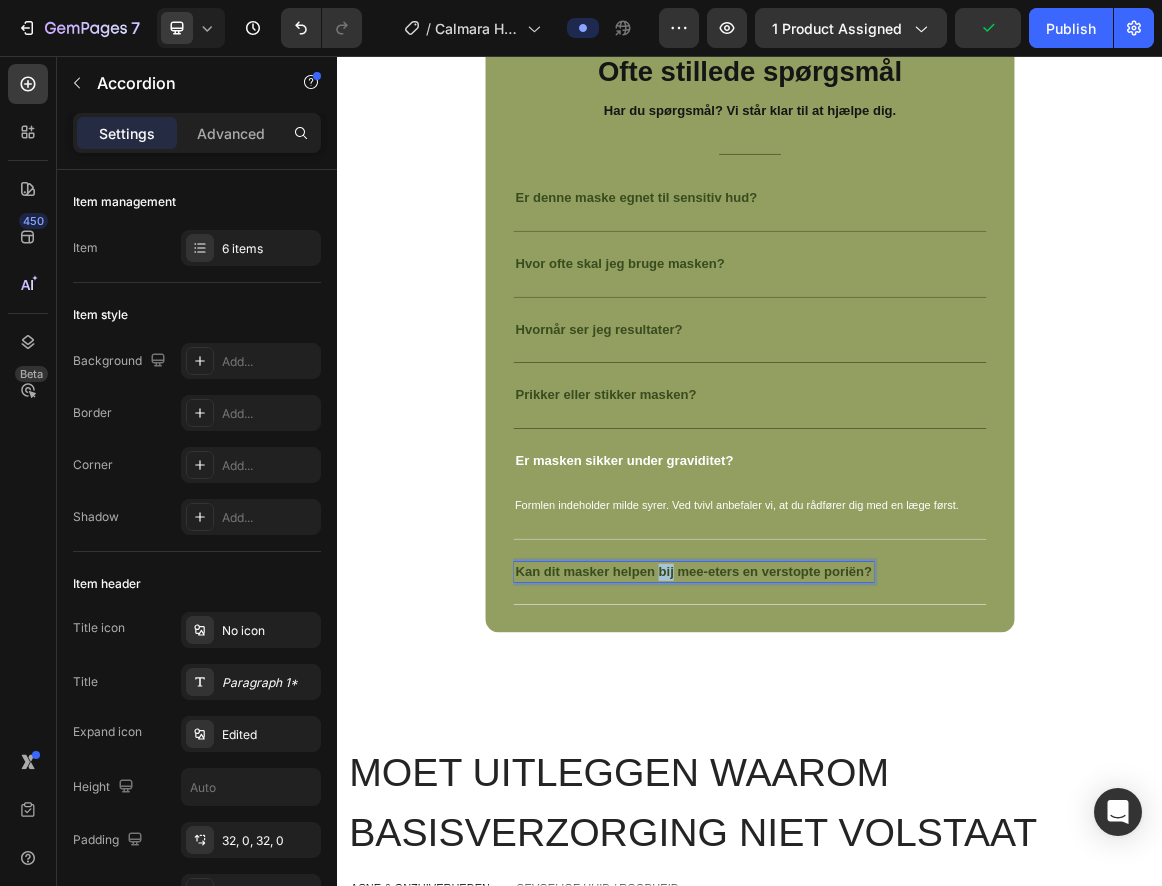 click on "Kan dit masker helpen bij mee-eters en verstopte poriën?" at bounding box center (855, 807) 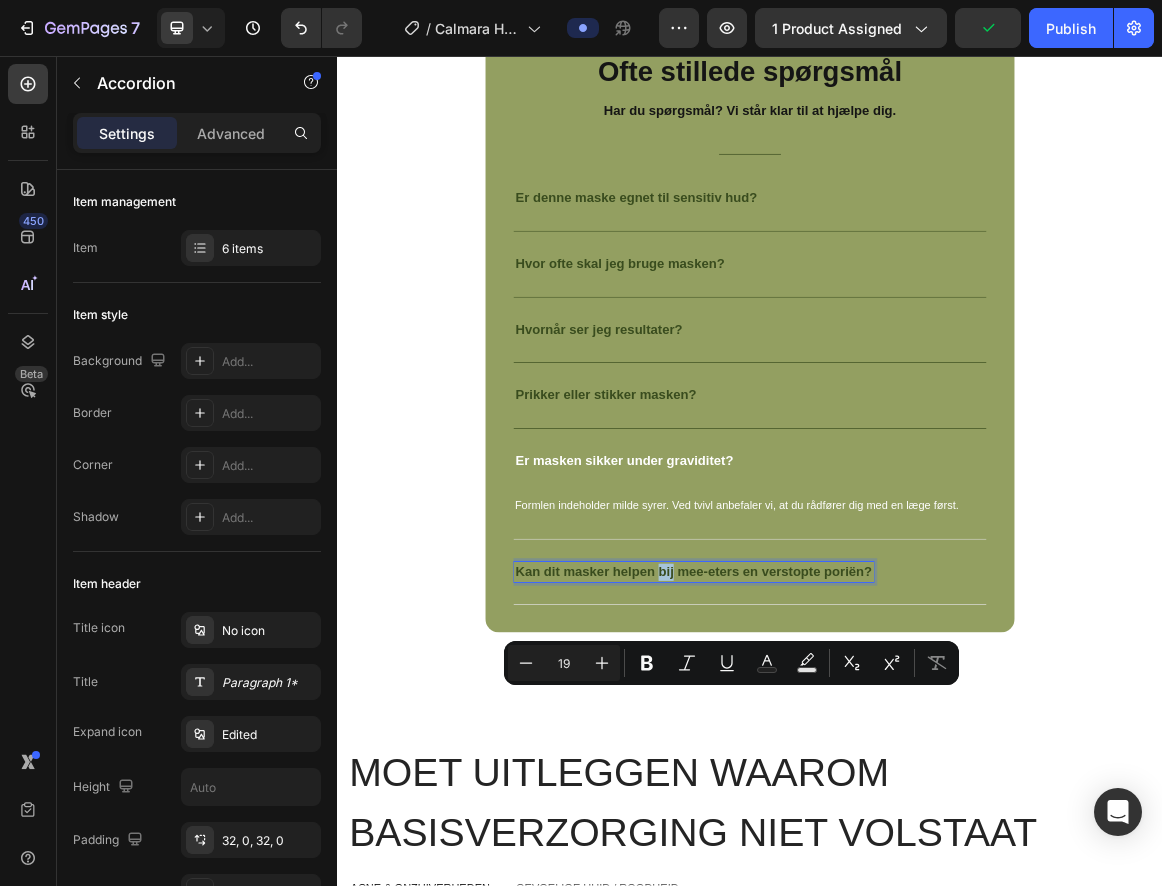 copy on "bij" 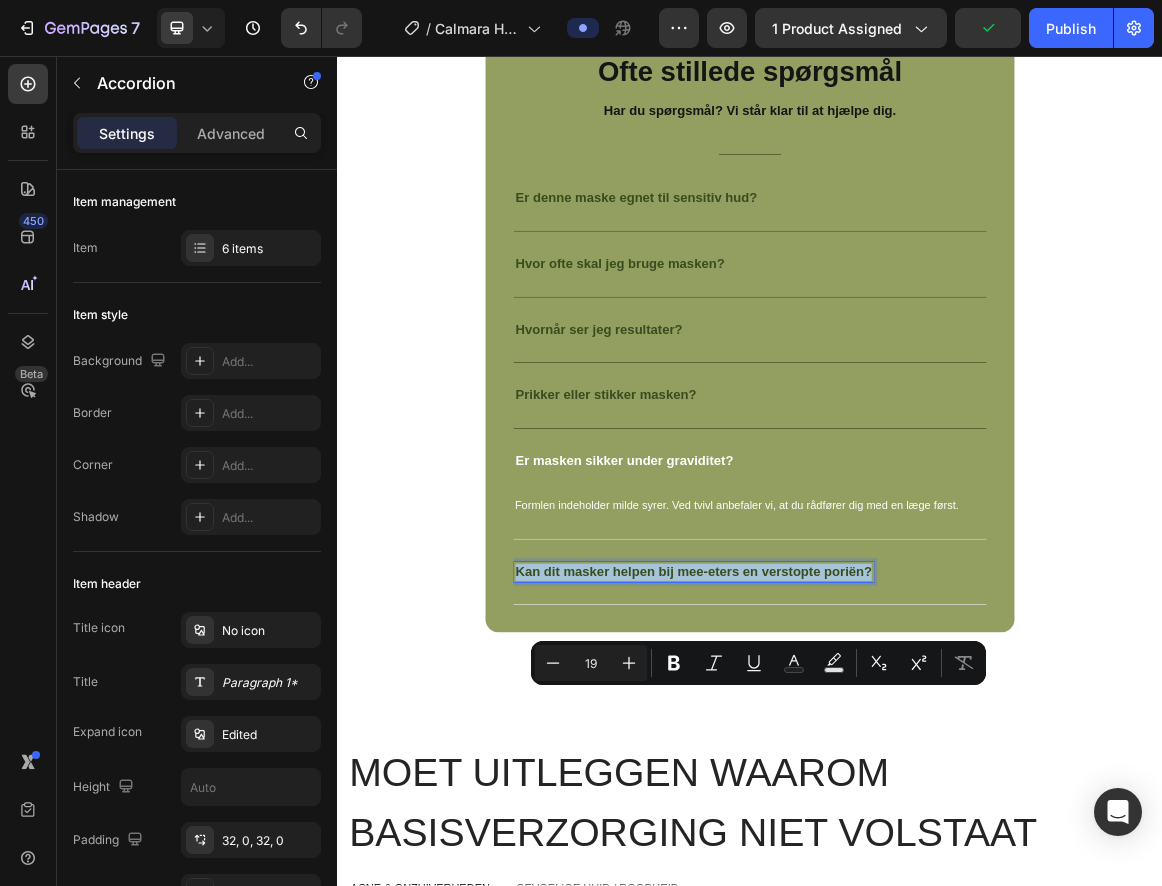 copy on "Kan dit masker helpen bij mee-eters en verstopte poriën?" 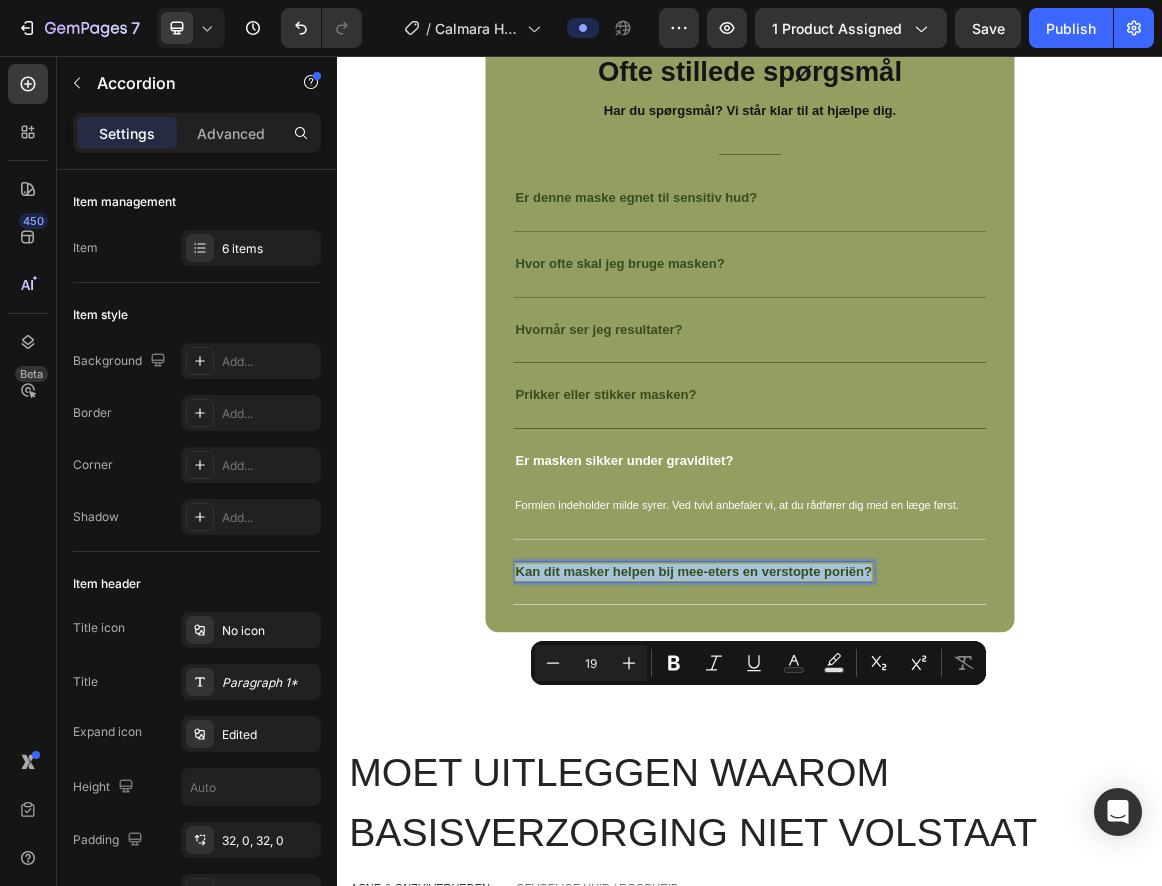 click on "Kan dit masker helpen bij mee-eters en verstopte poriën?" at bounding box center [937, 807] 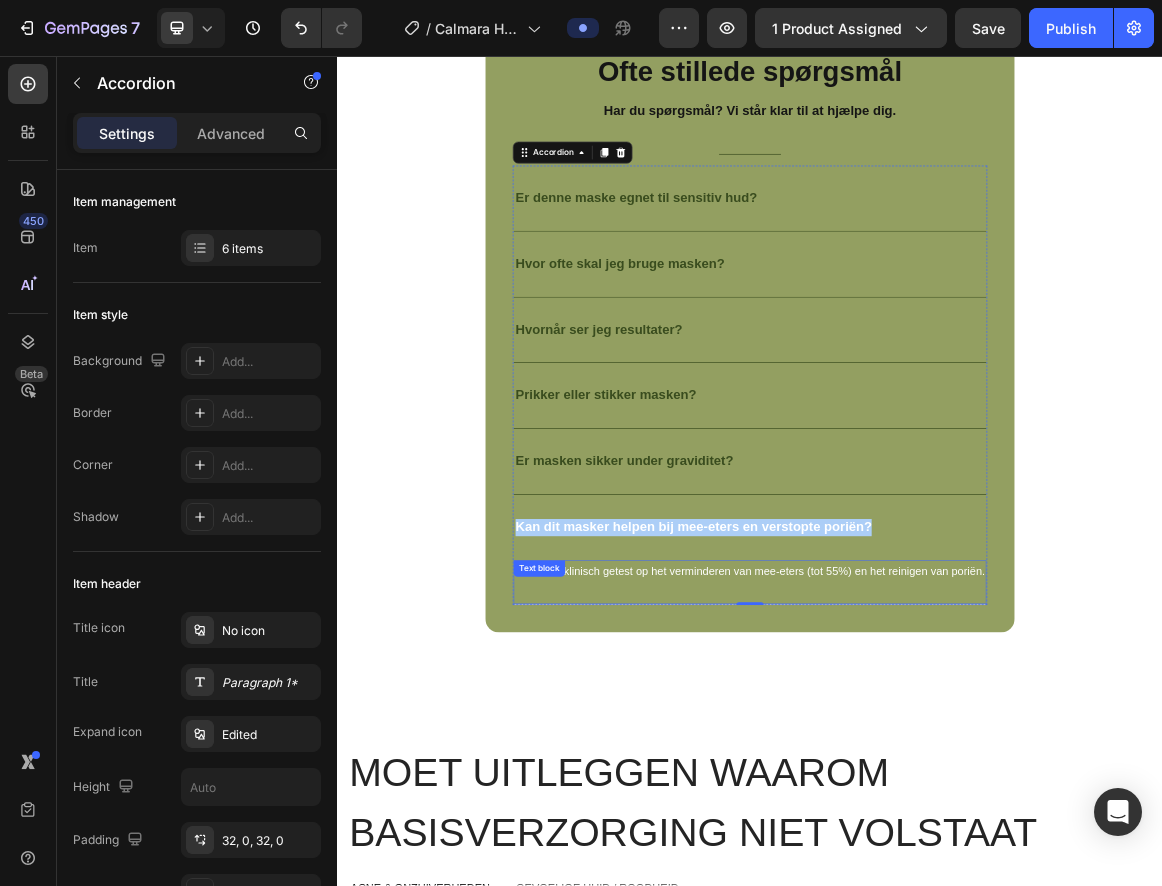 click on "Ja. Het is klinisch getest op het verminderen van mee-eters (tot 55%) en het reinigen van poriën." at bounding box center [937, 806] 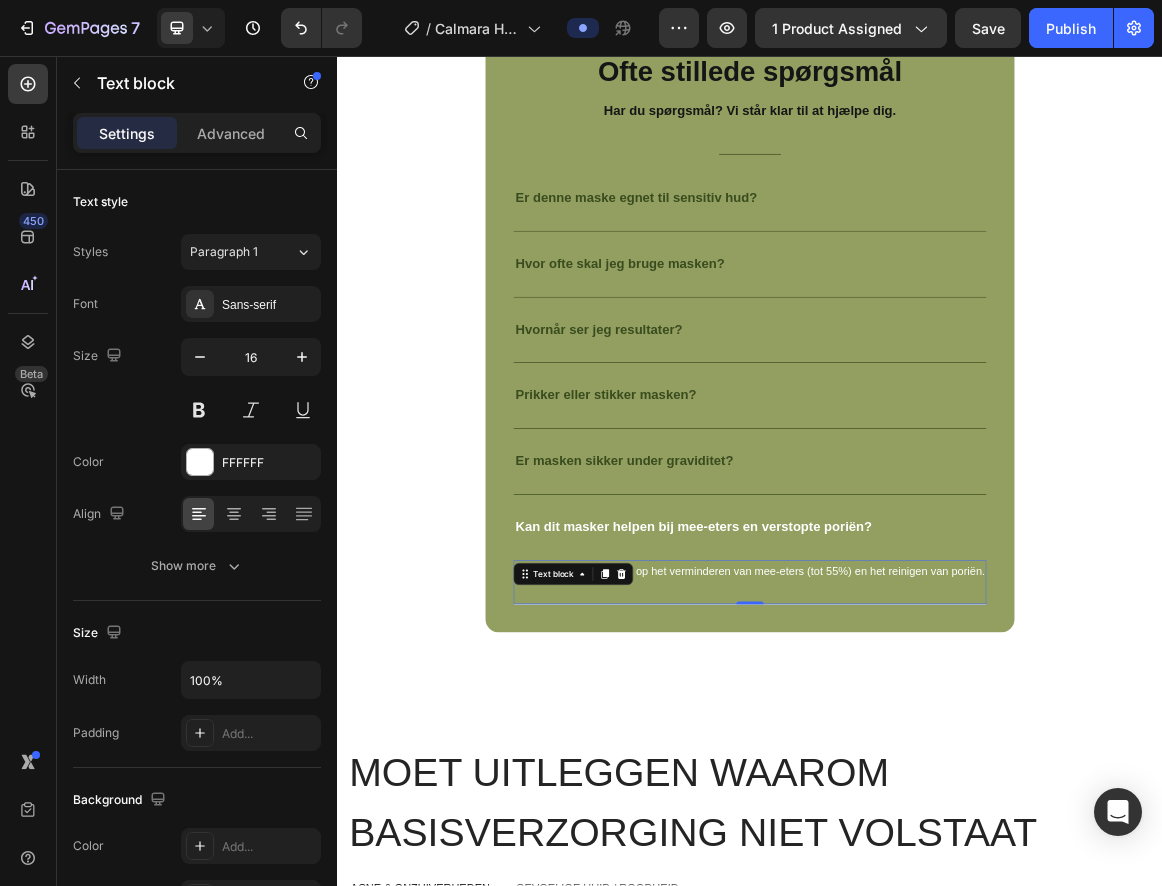 click on "Ja. Het is klinisch getest op het verminderen van mee-eters (tot 55%) en het reinigen van poriën." at bounding box center [937, 806] 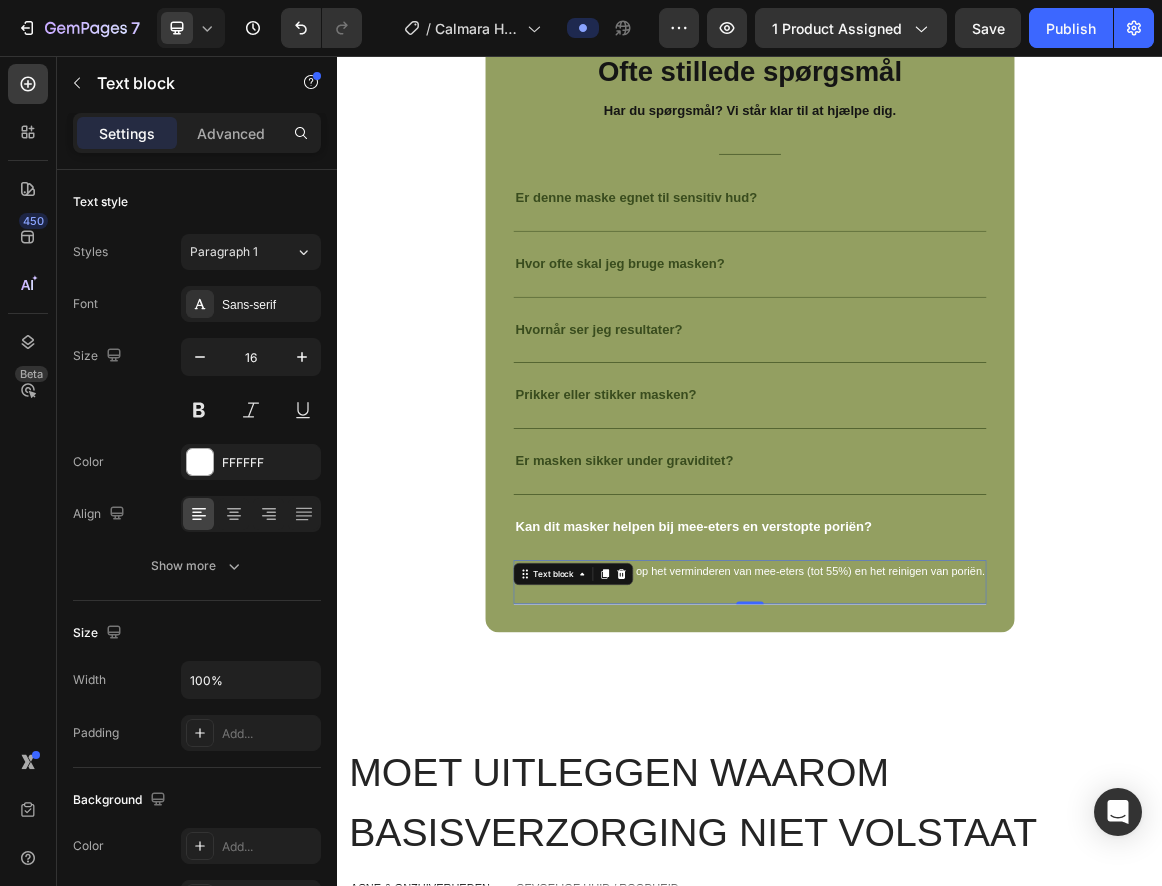 click on "Ja. Het is klinisch getest op het verminderen van mee-eters (tot 55%) en het reinigen van poriën." at bounding box center (937, 806) 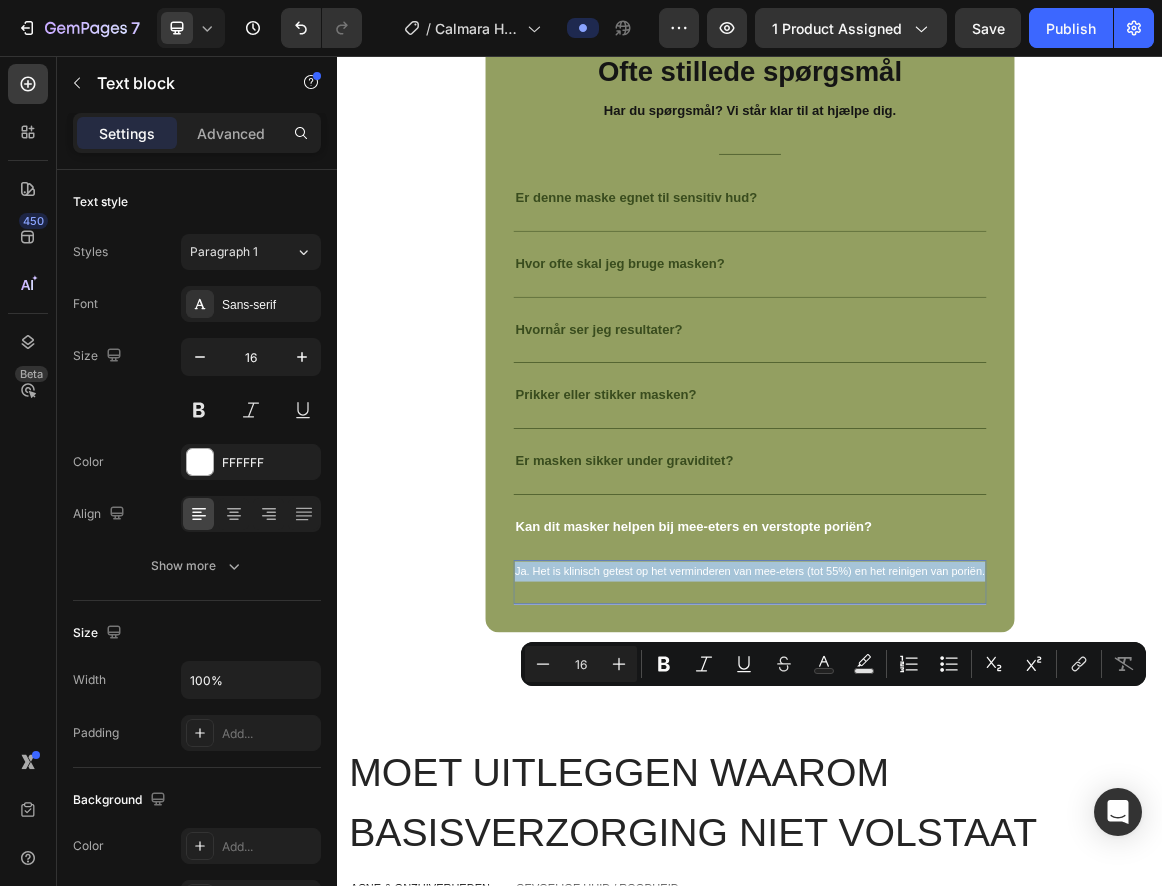 copy on "Ja. Het is klinisch getest op het verminderen van mee-eters (tot 55%) en het reinigen van poriën." 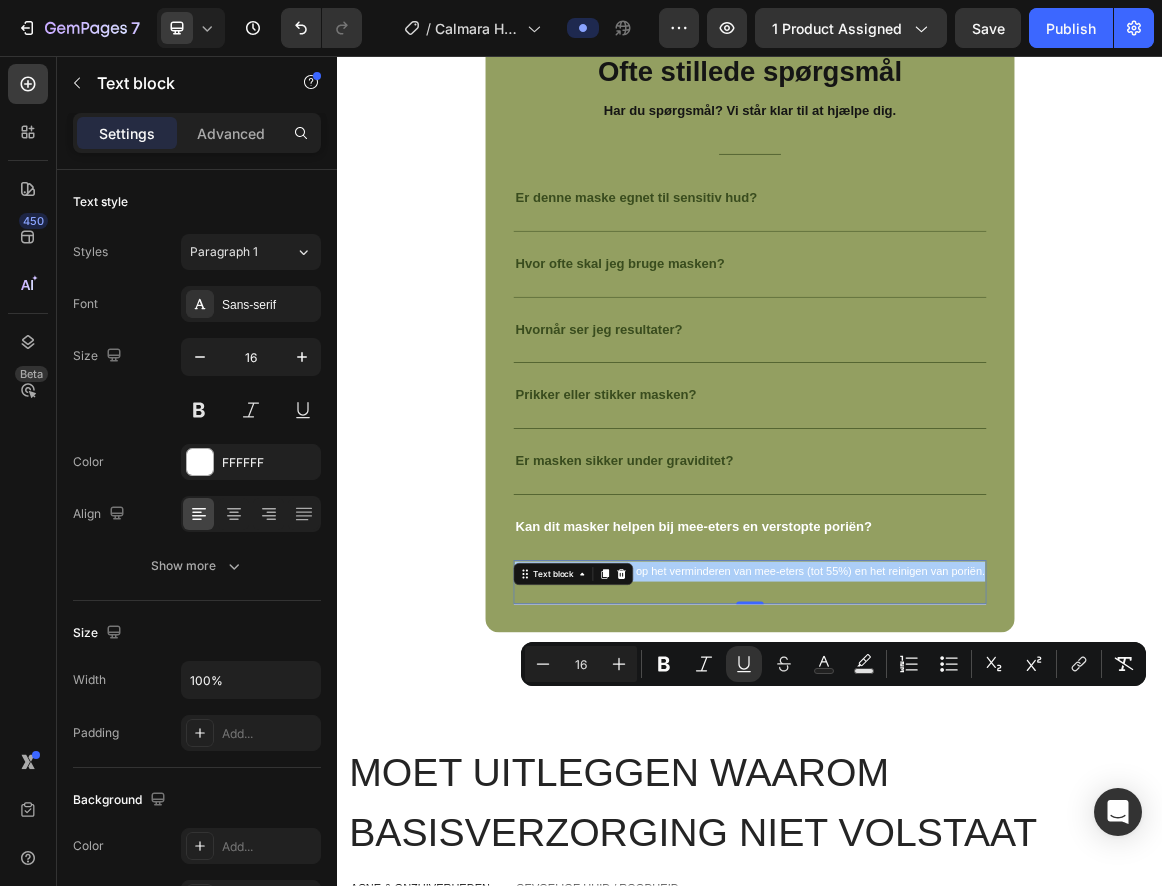 click 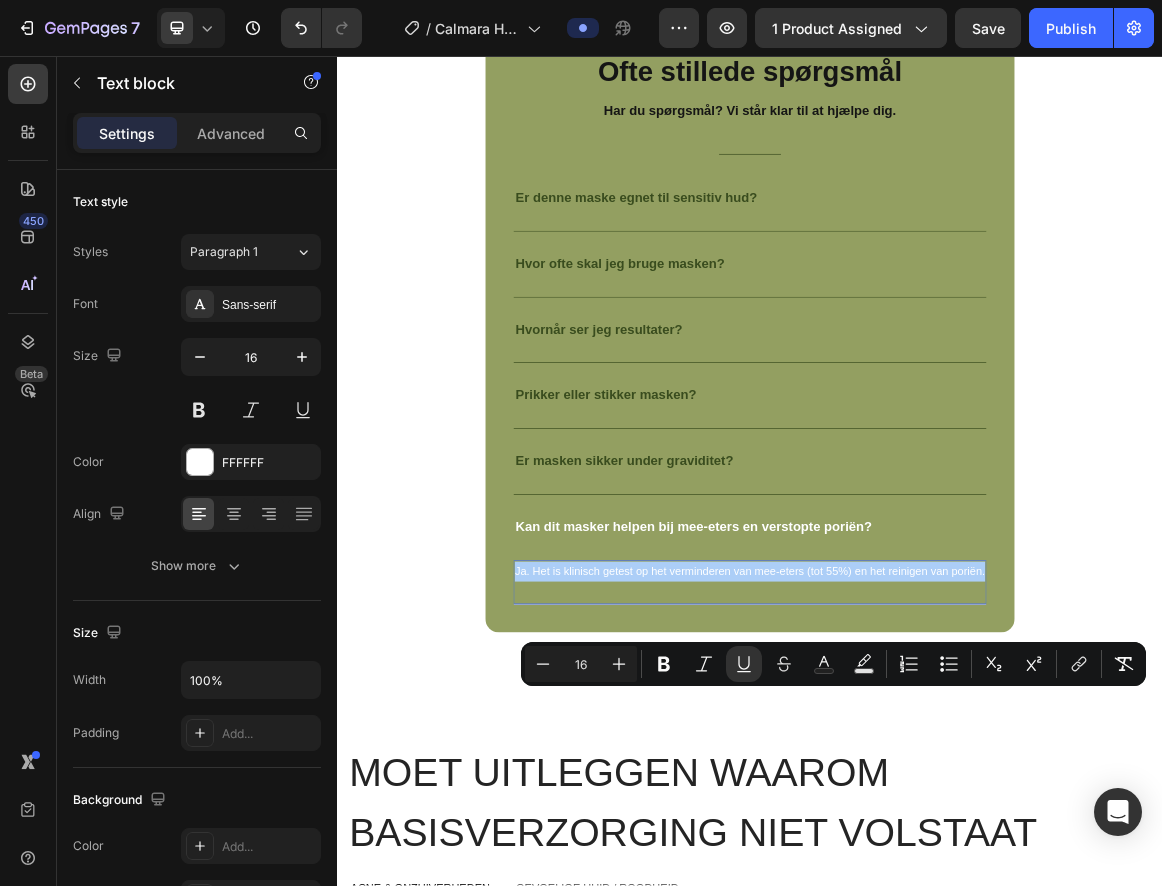click 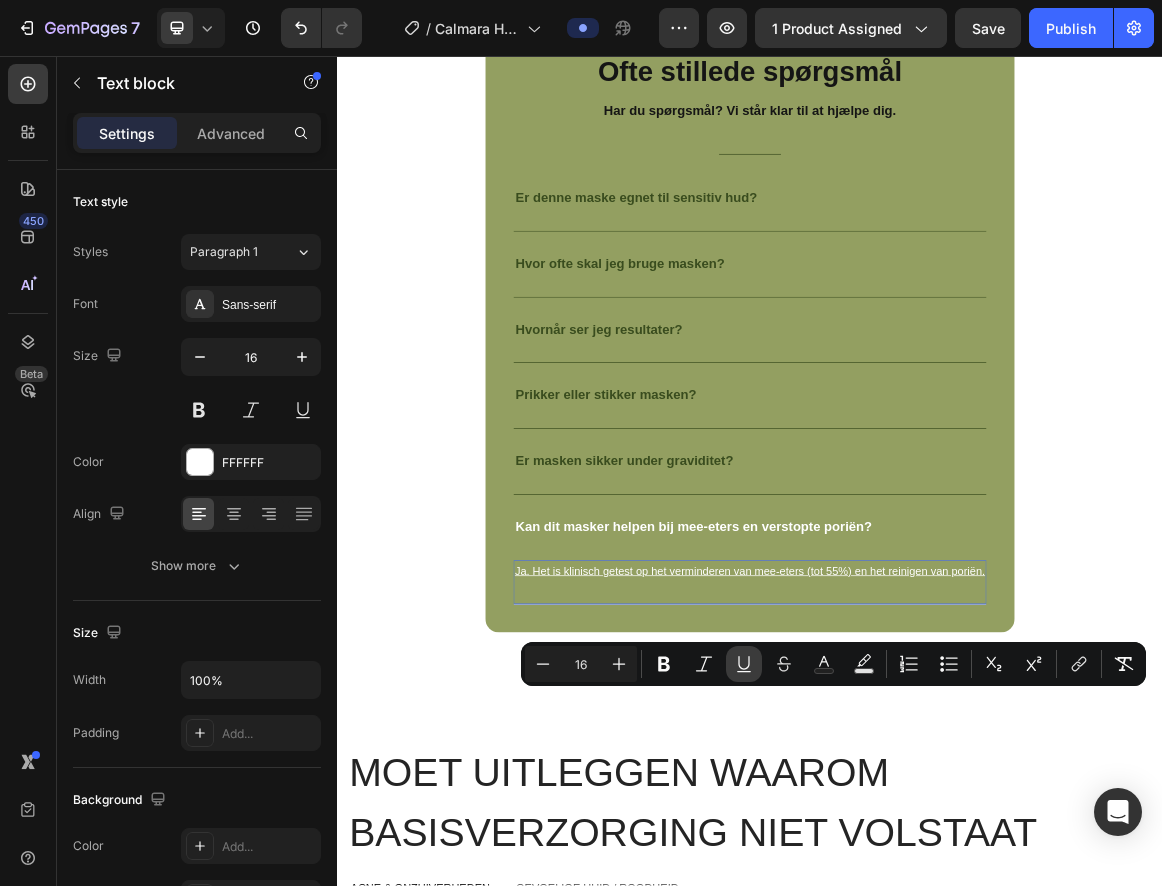 click 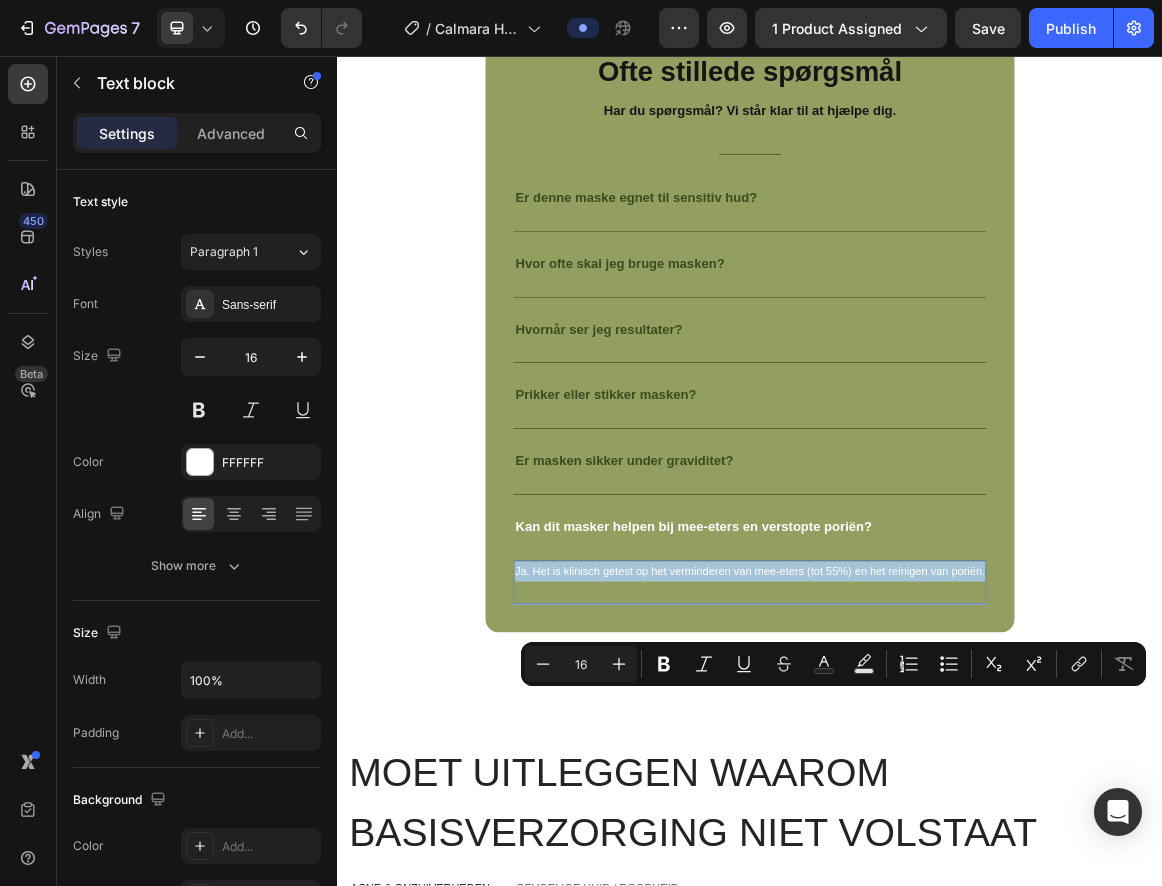 click on "Ja. Het is klinisch getest op het verminderen van mee-eters (tot 55%) en het reinigen van poriën." at bounding box center [937, 806] 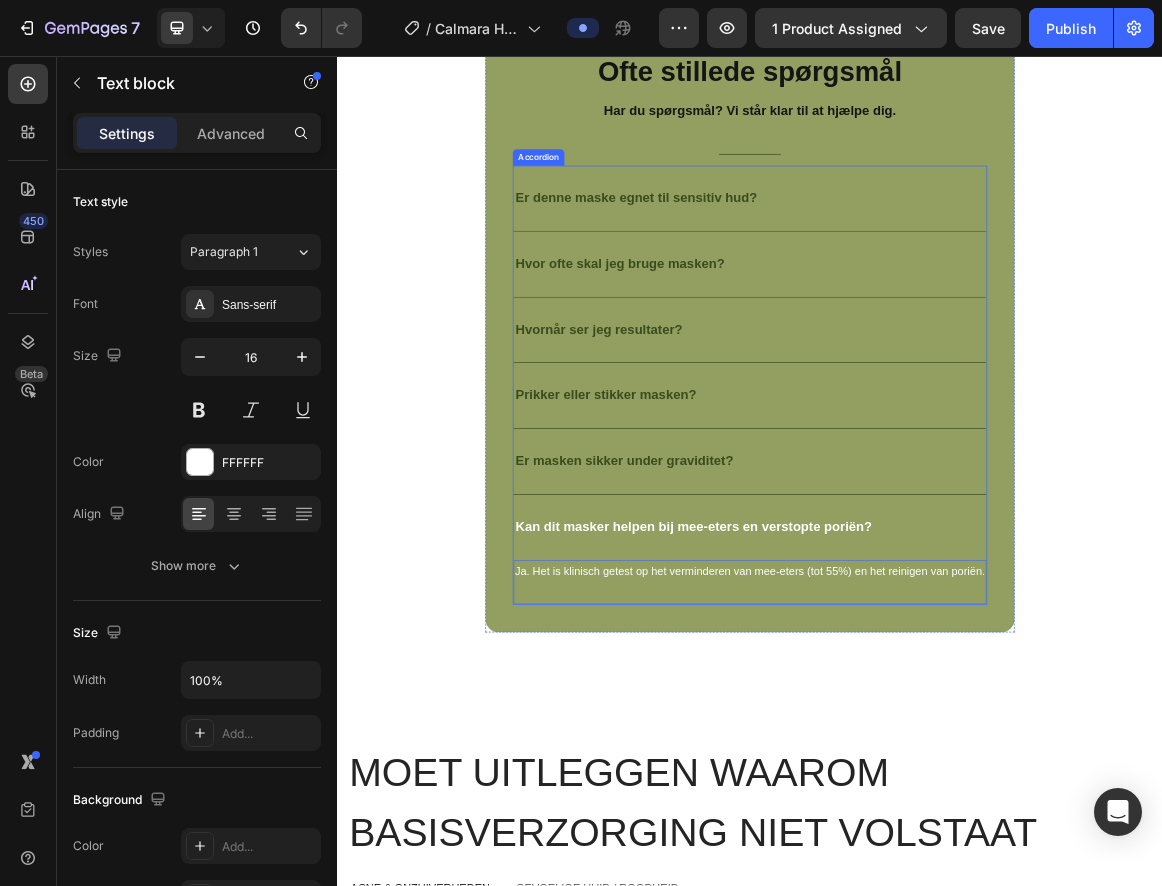 click on "Kan dit masker helpen bij mee-eters en verstopte poriën?" at bounding box center (855, 742) 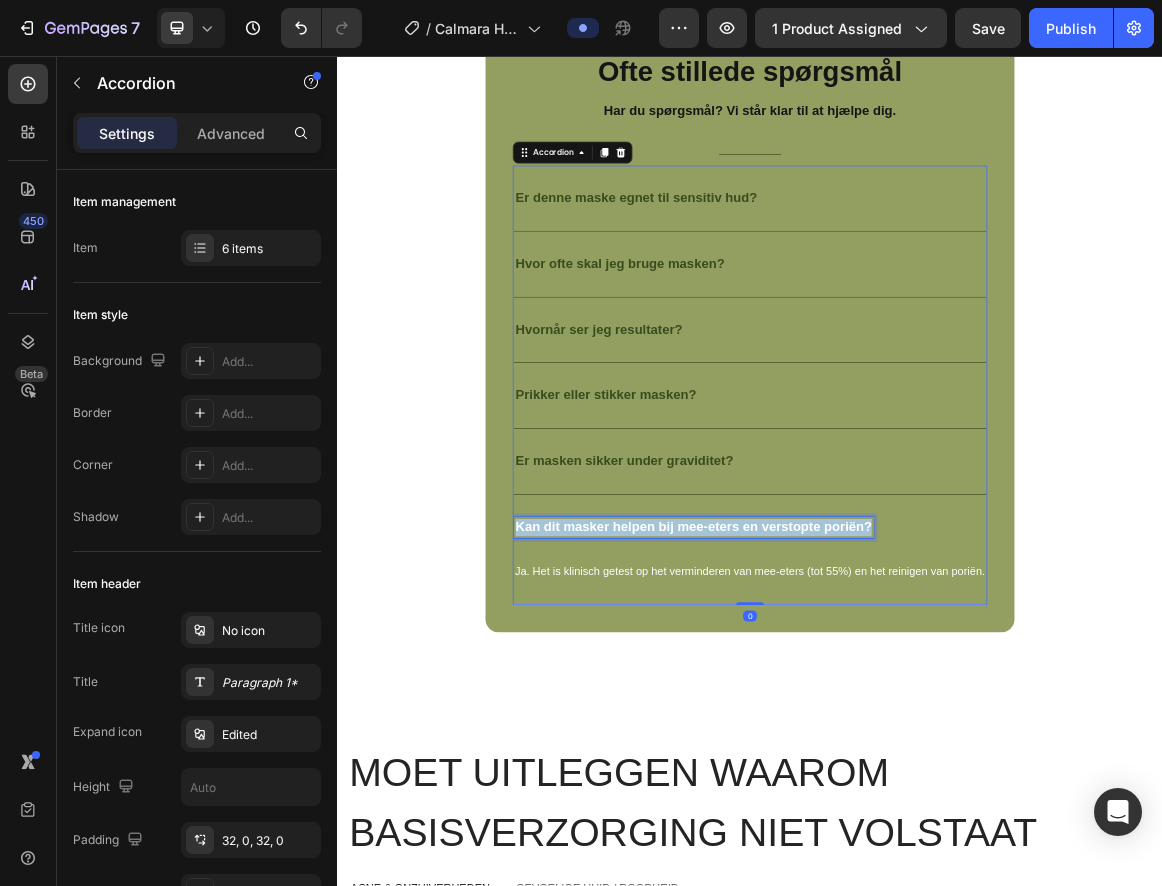 click on "Kan dit masker helpen bij mee-eters en verstopte poriën?" at bounding box center [855, 742] 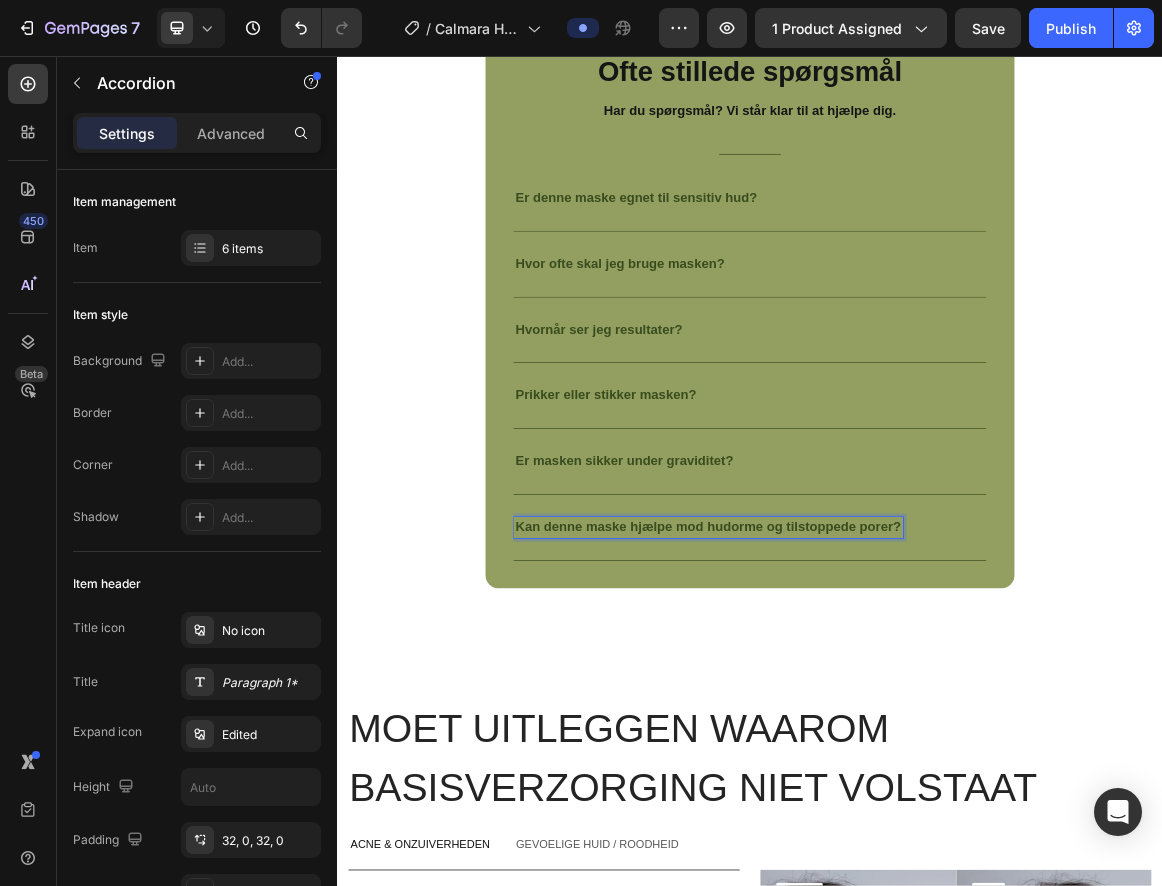 click on "Kan denne maske hjælpe mod hudorme og tilstoppede porer?" at bounding box center (876, 742) 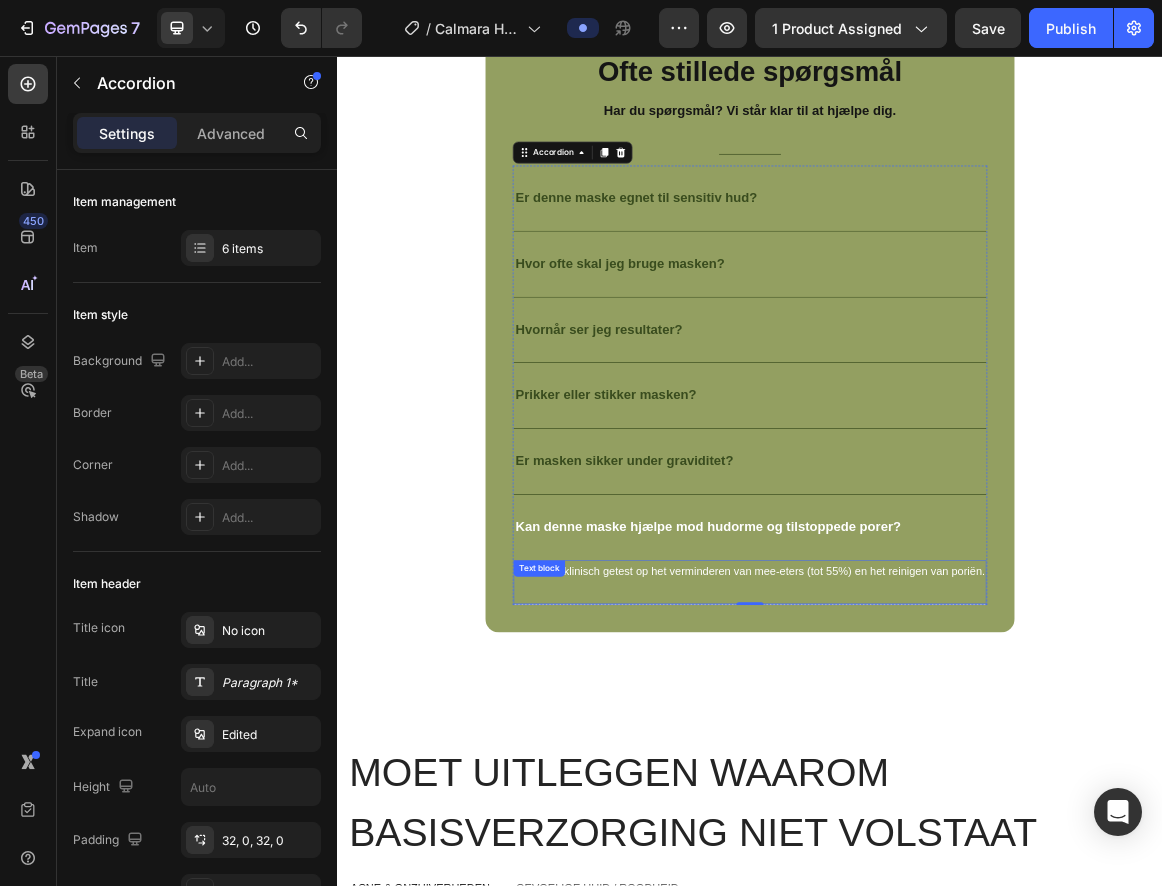 click on "Ja. Het is klinisch getest op het verminderen van mee-eters (tot 55%) en het reinigen van poriën." at bounding box center [937, 806] 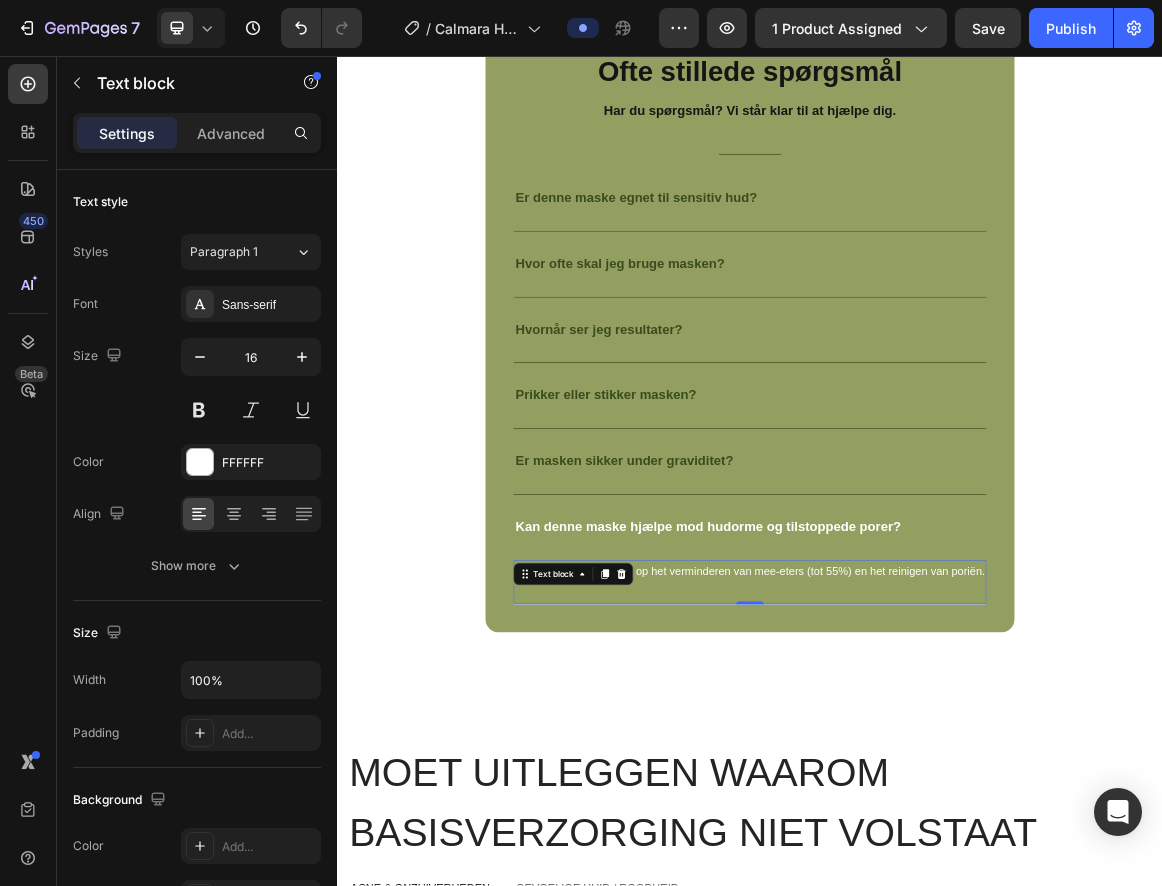 click on "Ja. Het is klinisch getest op het verminderen van mee-eters (tot 55%) en het reinigen van poriën." at bounding box center [937, 806] 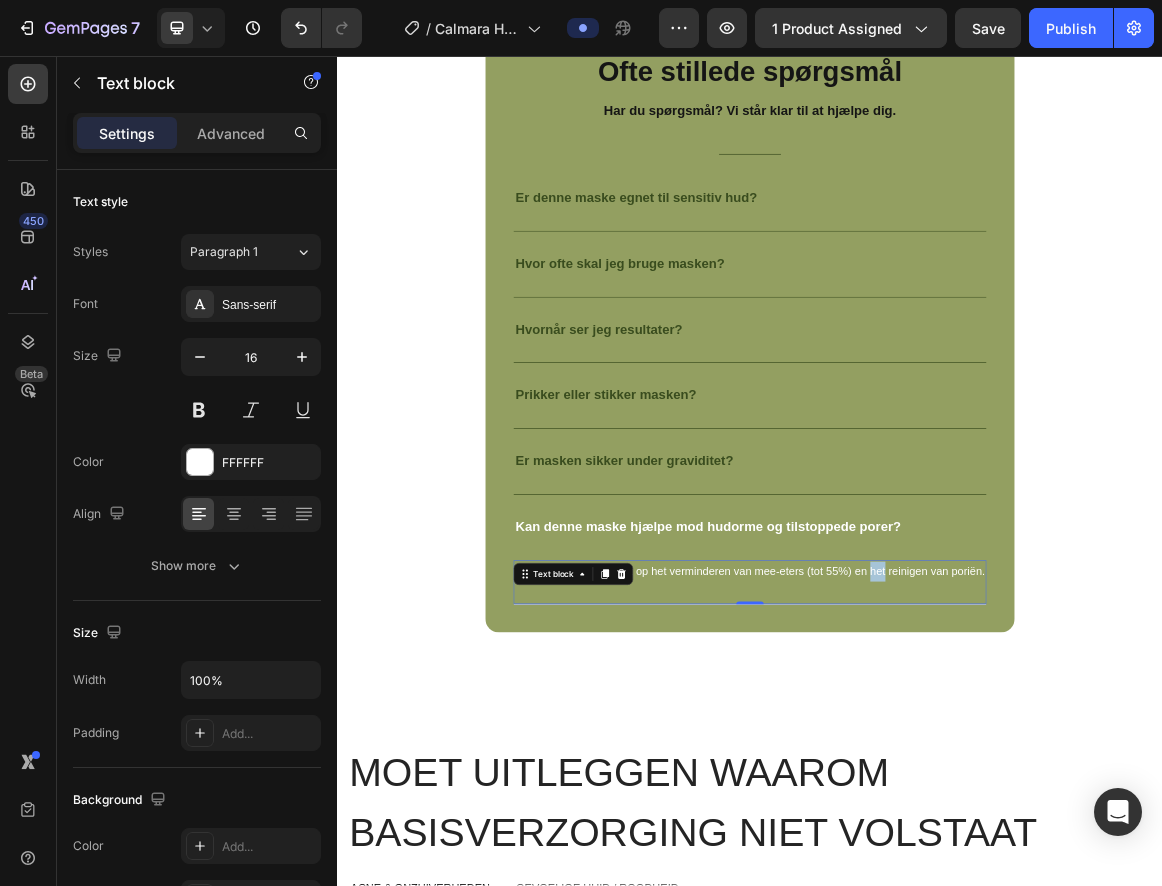 click on "Ja. Het is klinisch getest op het verminderen van mee-eters (tot 55%) en het reinigen van poriën." at bounding box center [937, 806] 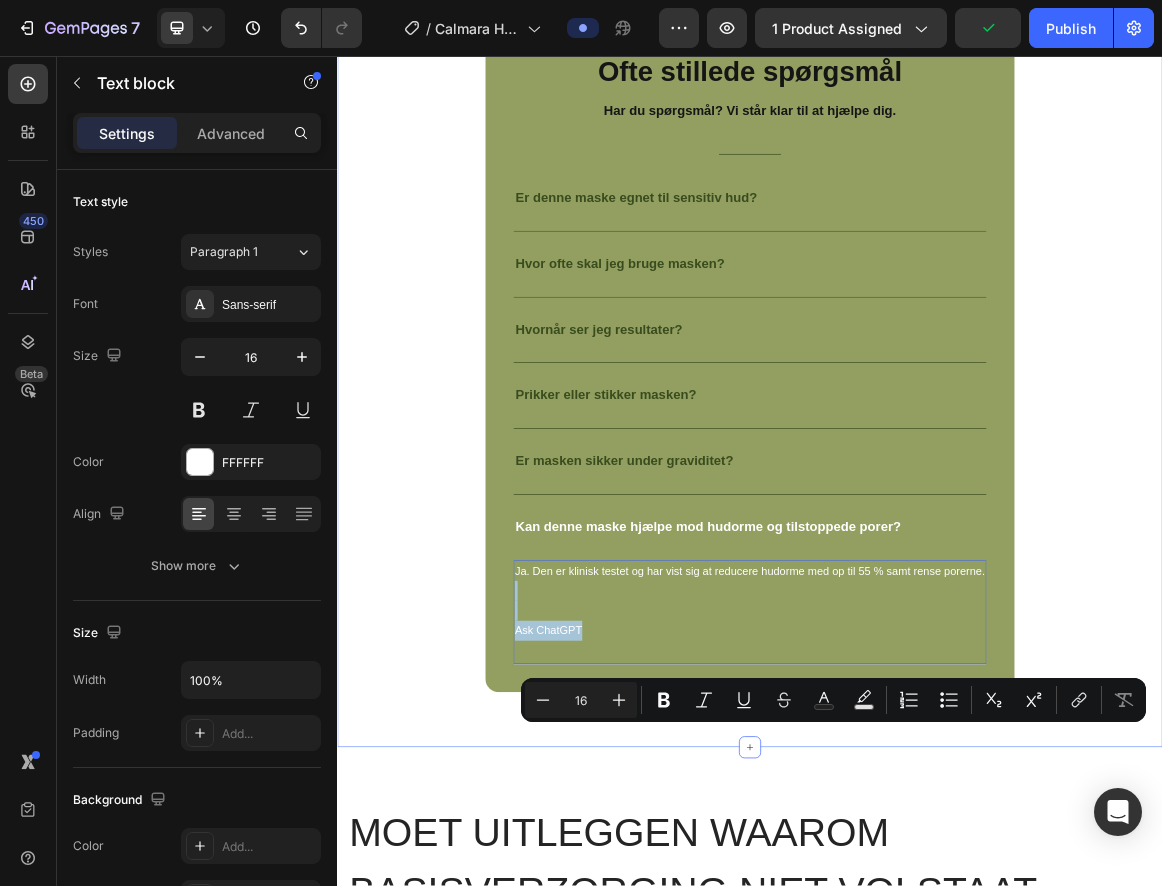 drag, startPoint x: 892, startPoint y: 1088, endPoint x: 542, endPoint y: 1024, distance: 355.8033 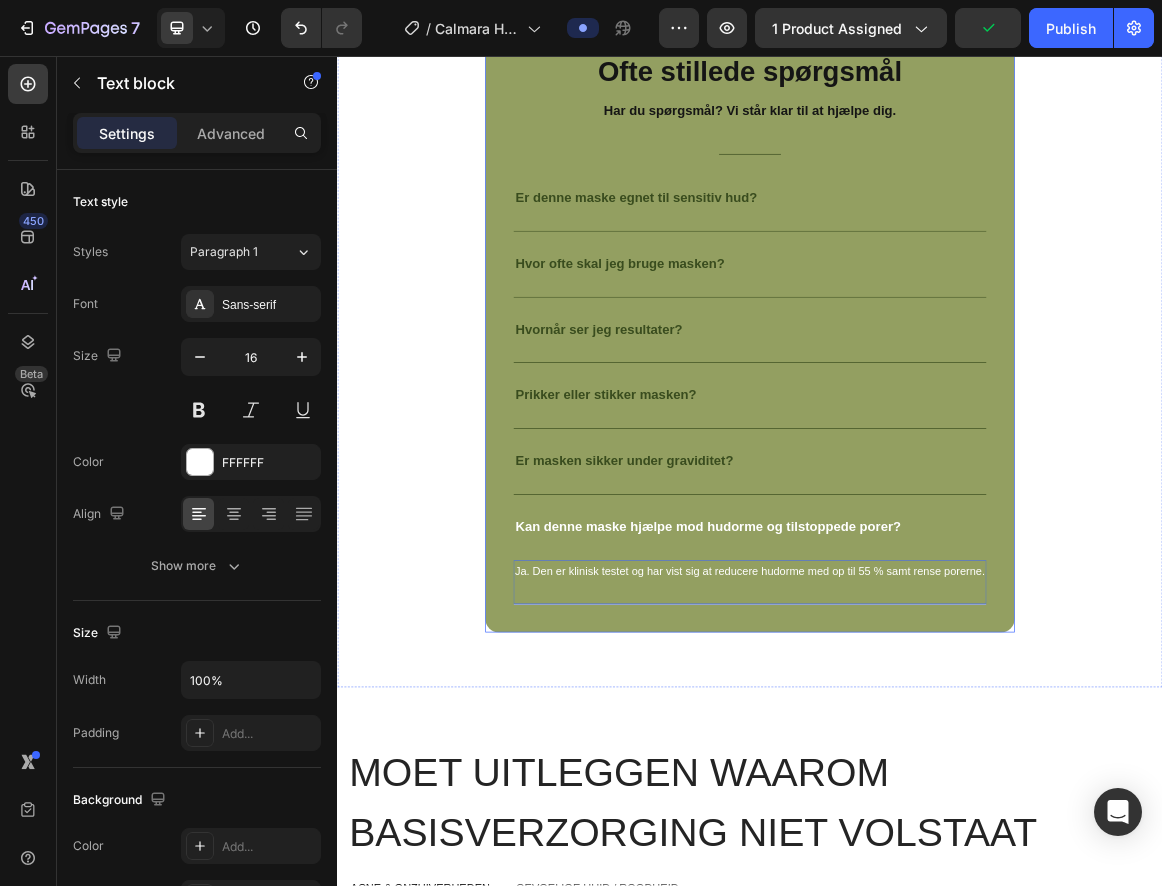 click on "Ofte stillede spørgsmål Heading Har du spørgsmål? Vi står klar til at hjælpe dig. Text block                Title Line Er denne maske egnet til sensitiv hud? Hvor ofte skal jeg bruge masken? Hvornår ser jeg resultater? Prikker eller stikker masken? Er masken sikker under graviditet? Kan denne maske hjælpe mod hudorme og tilstoppede porer? Ja. Den er klinisk testet og har vist sig at reducere hudorme med op til 55 % samt rense porerne. Text block   0 Accordion Row Section 7" at bounding box center [937, 453] 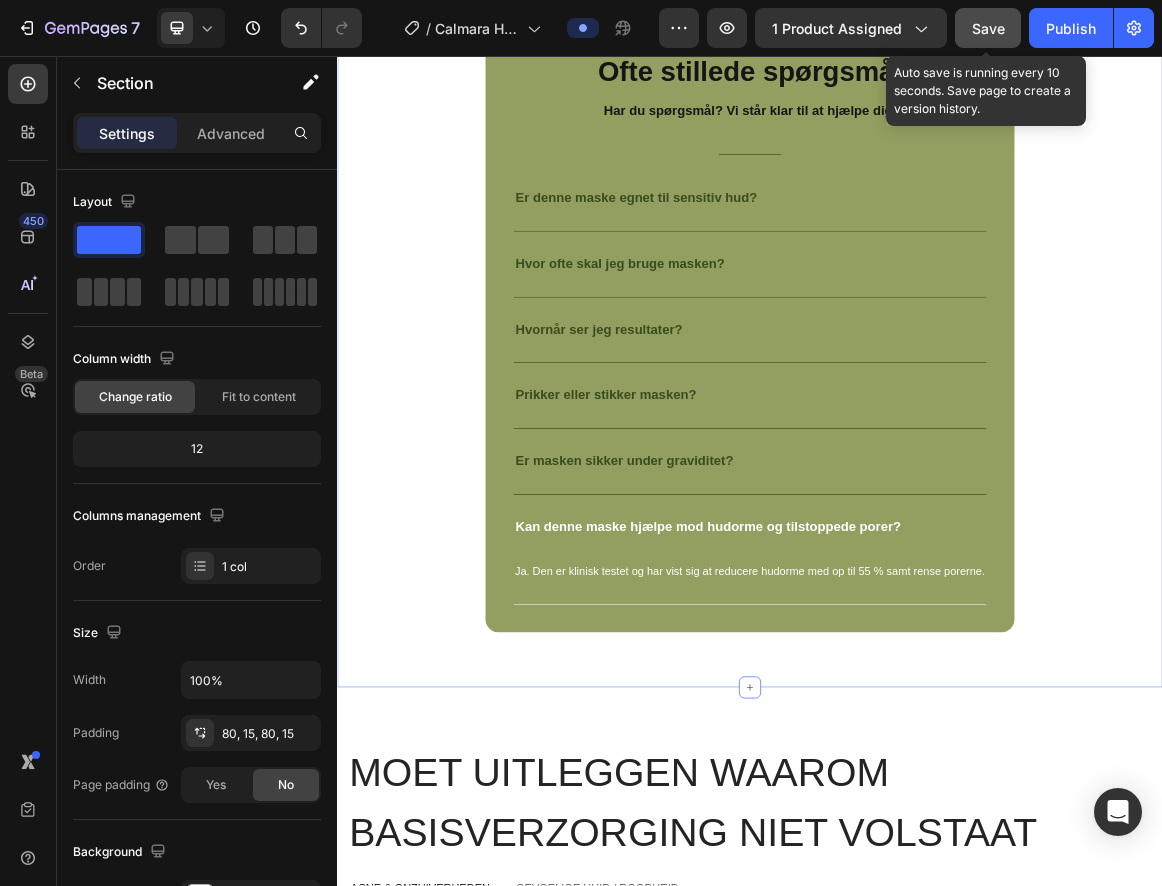 click on "Save" 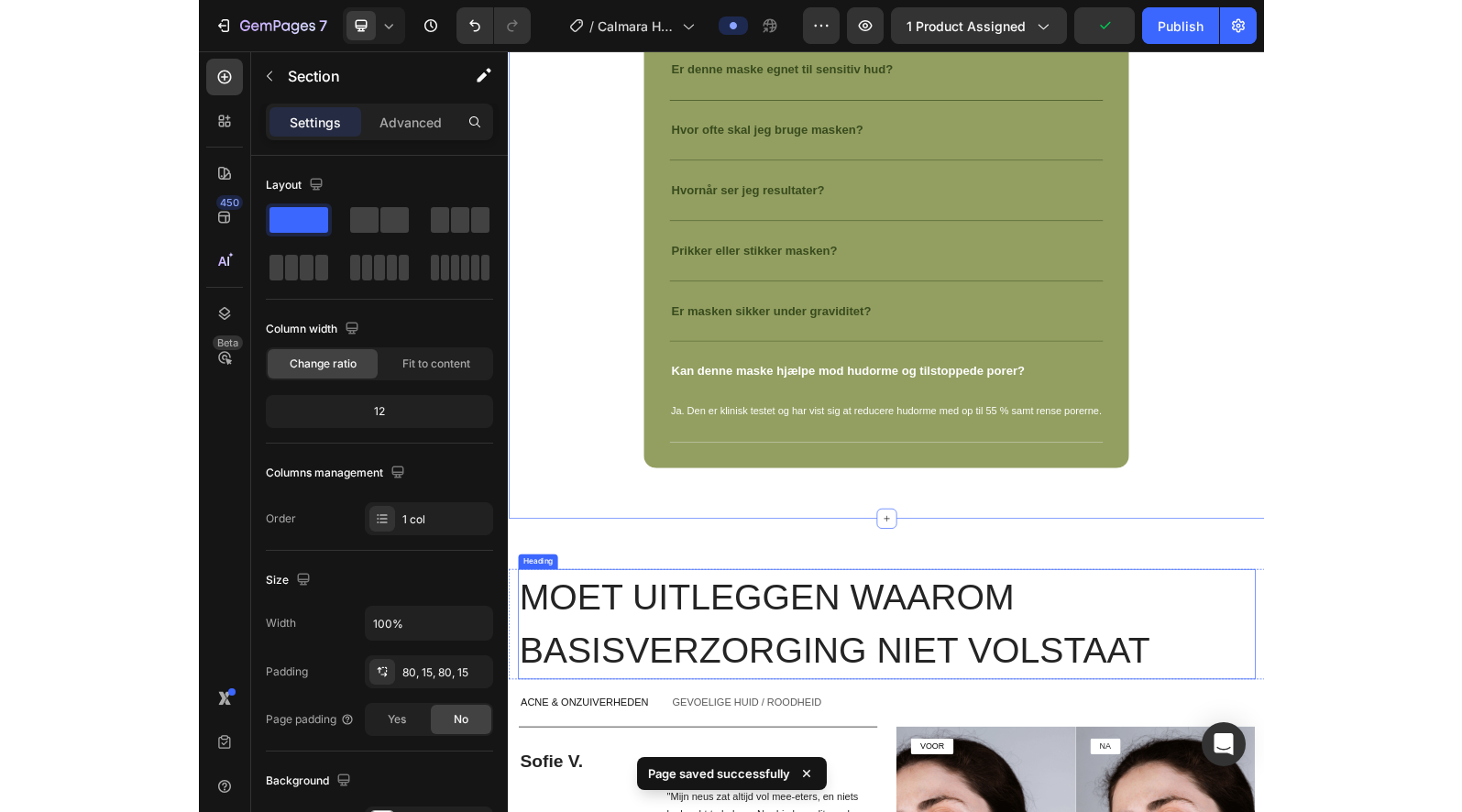 scroll, scrollTop: 5027, scrollLeft: 0, axis: vertical 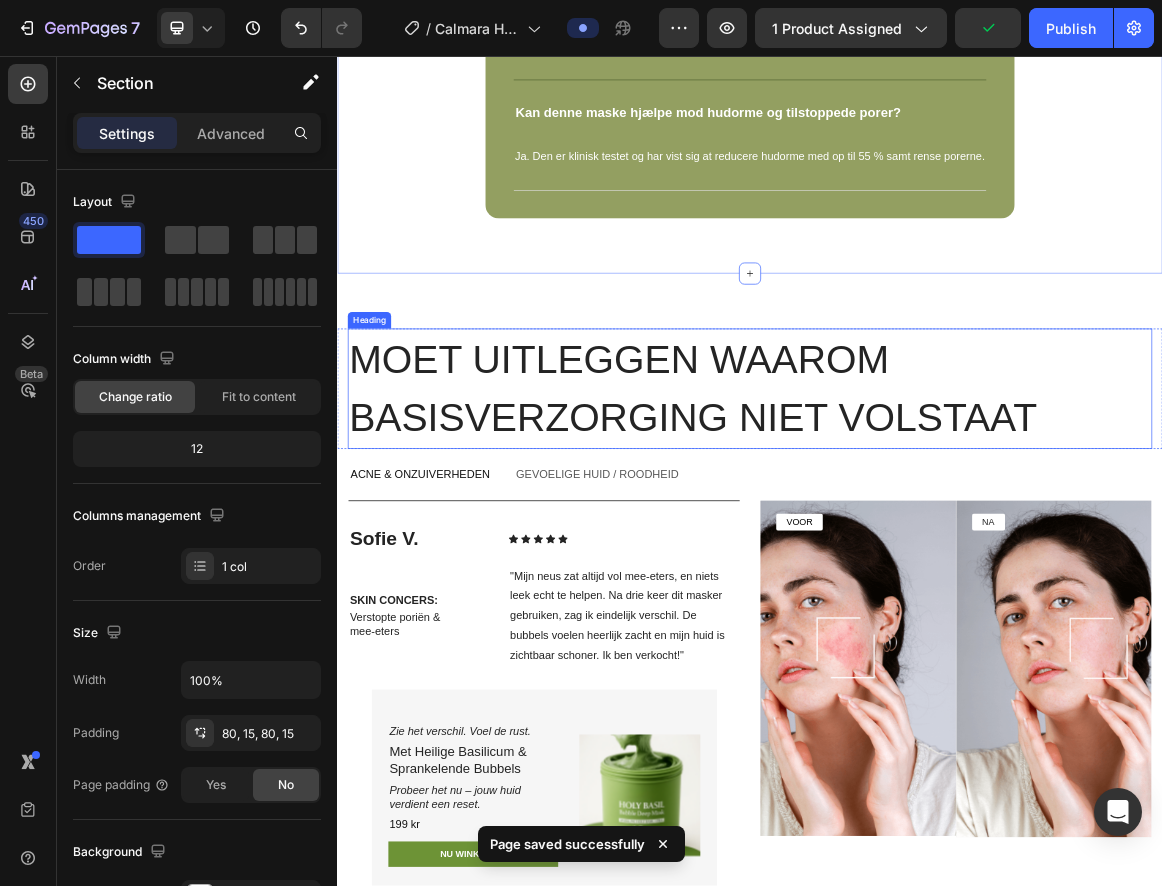 click on "Moet uitleggen waarom basisverzorging niet volstaat" at bounding box center [937, 540] 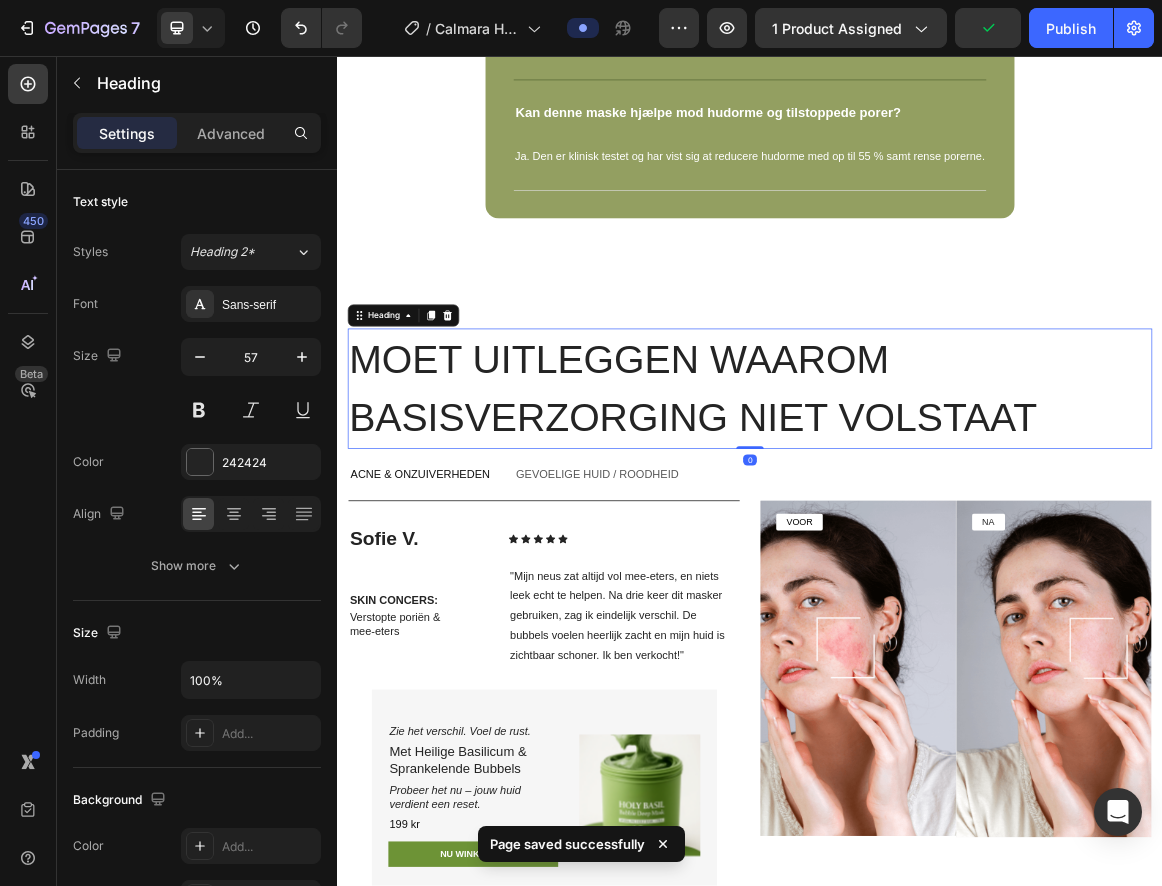 click on "Moet uitleggen waarom basisverzorging niet volstaat" at bounding box center (937, 540) 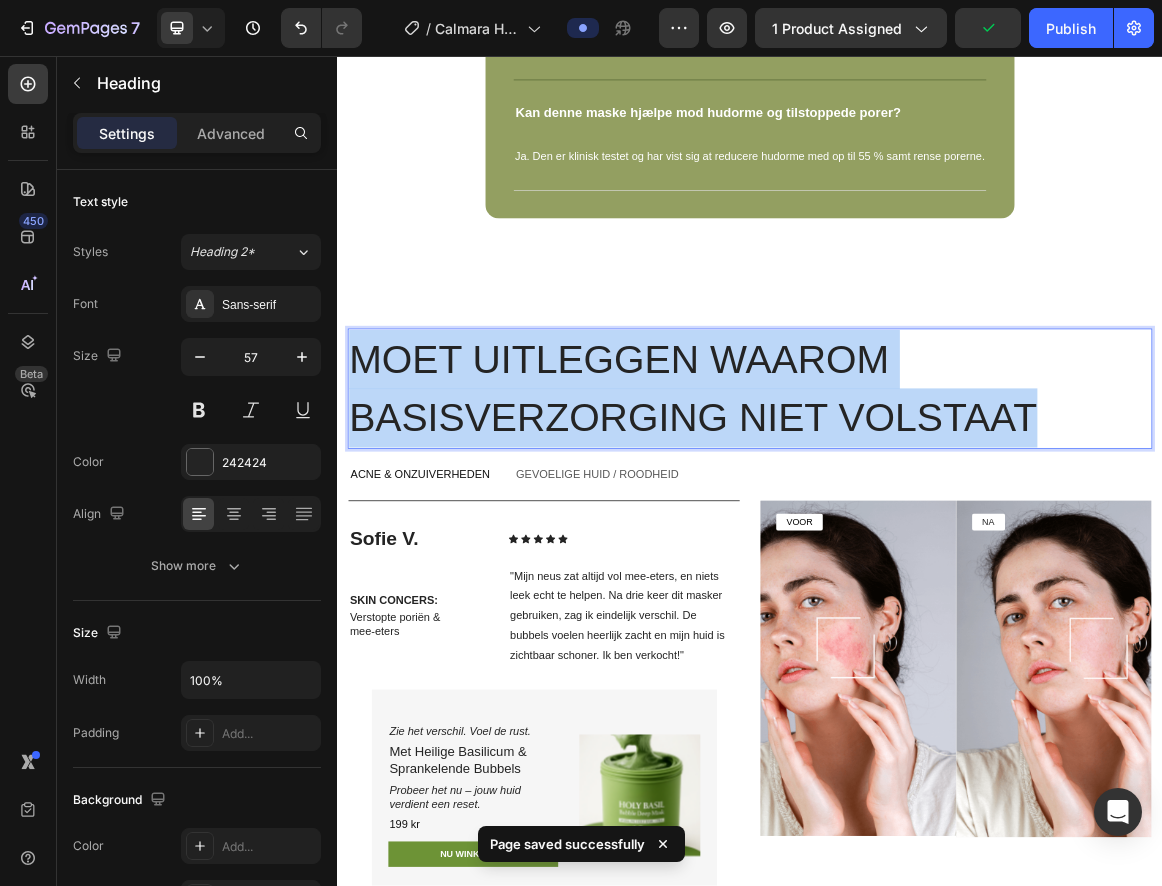click on "Moet uitleggen waarom basisverzorging niet volstaat" at bounding box center [937, 540] 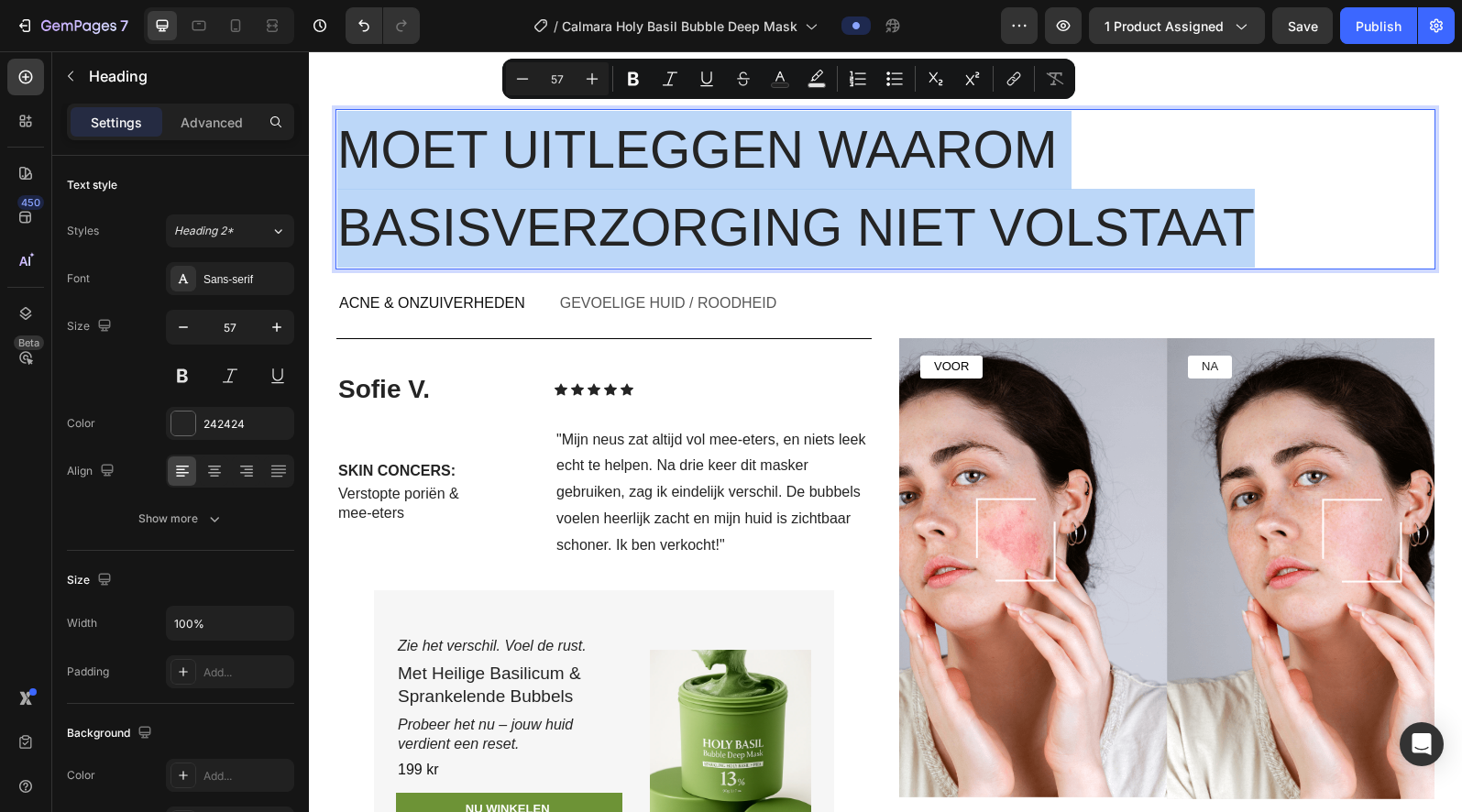scroll, scrollTop: 5426, scrollLeft: 0, axis: vertical 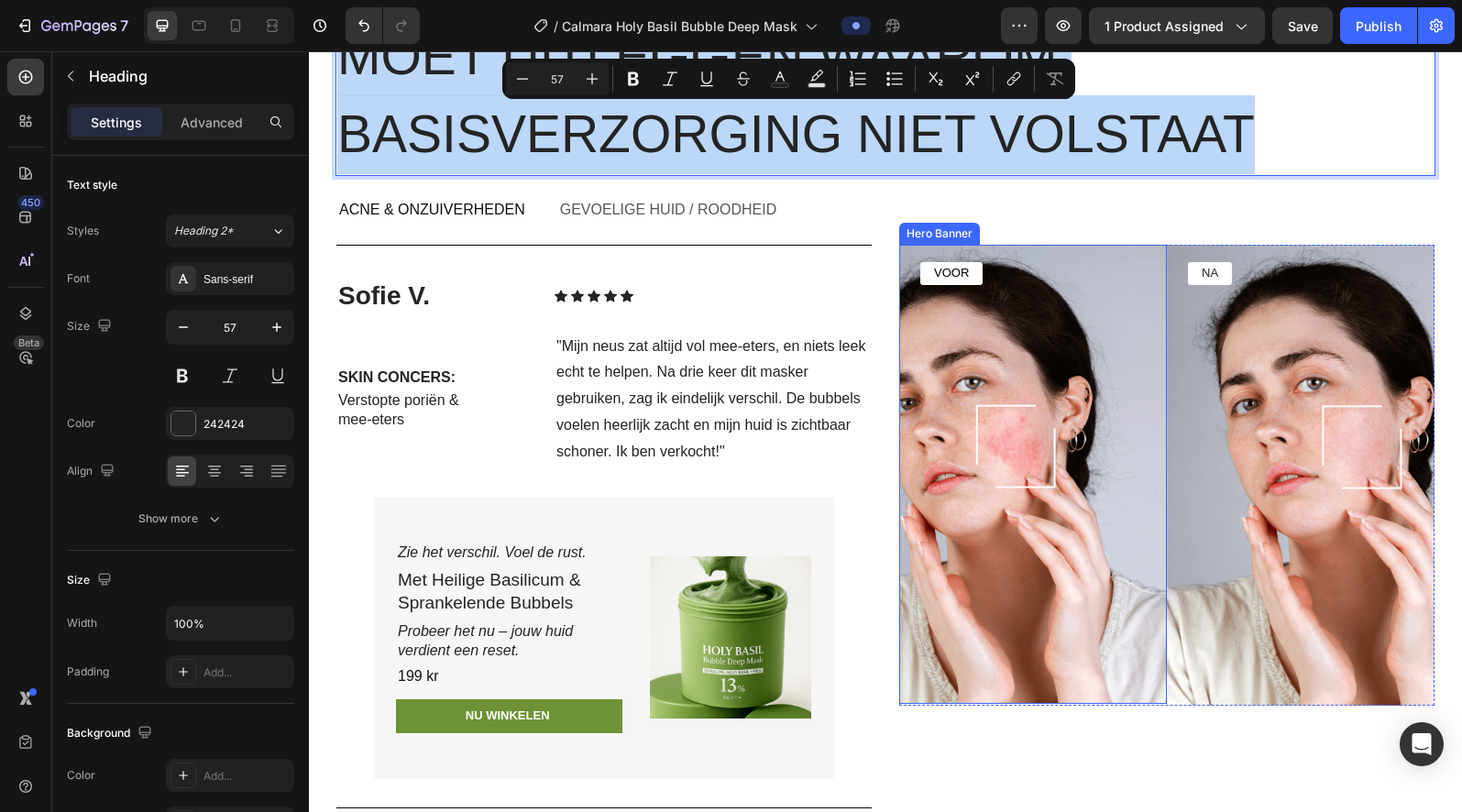 click at bounding box center (1033, 474) 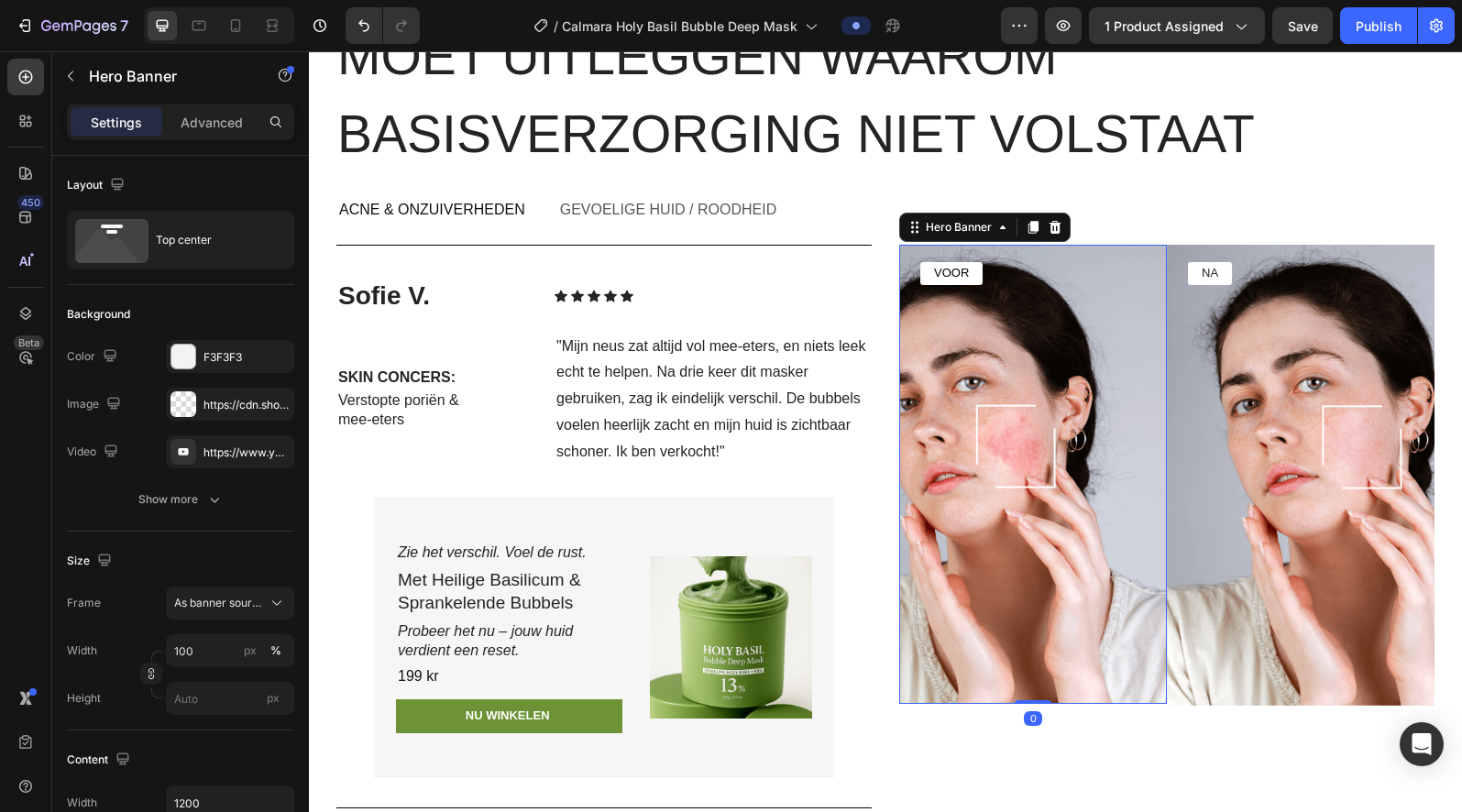click at bounding box center (1033, 474) 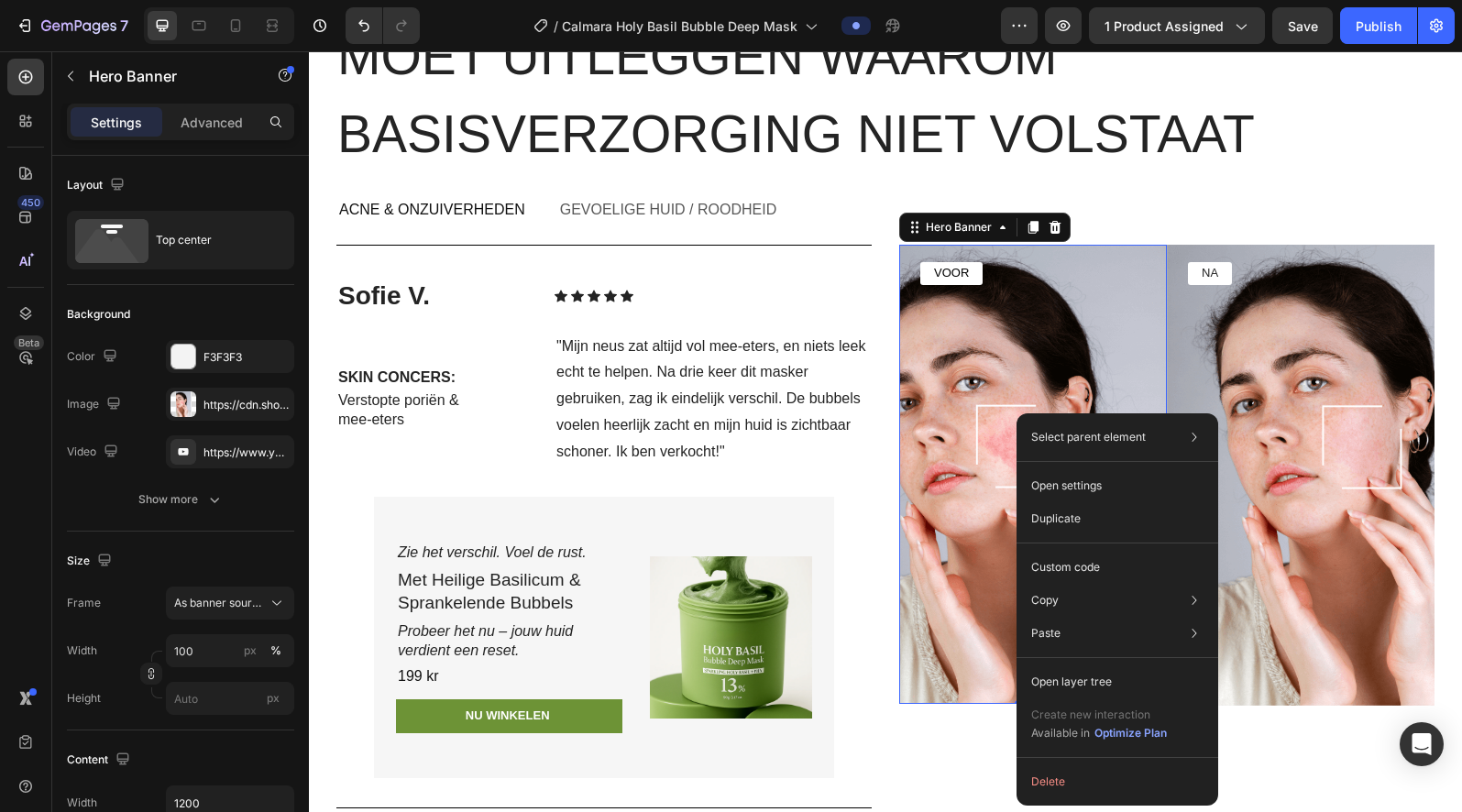 click on "VOOR Text Block" at bounding box center [1033, 280] 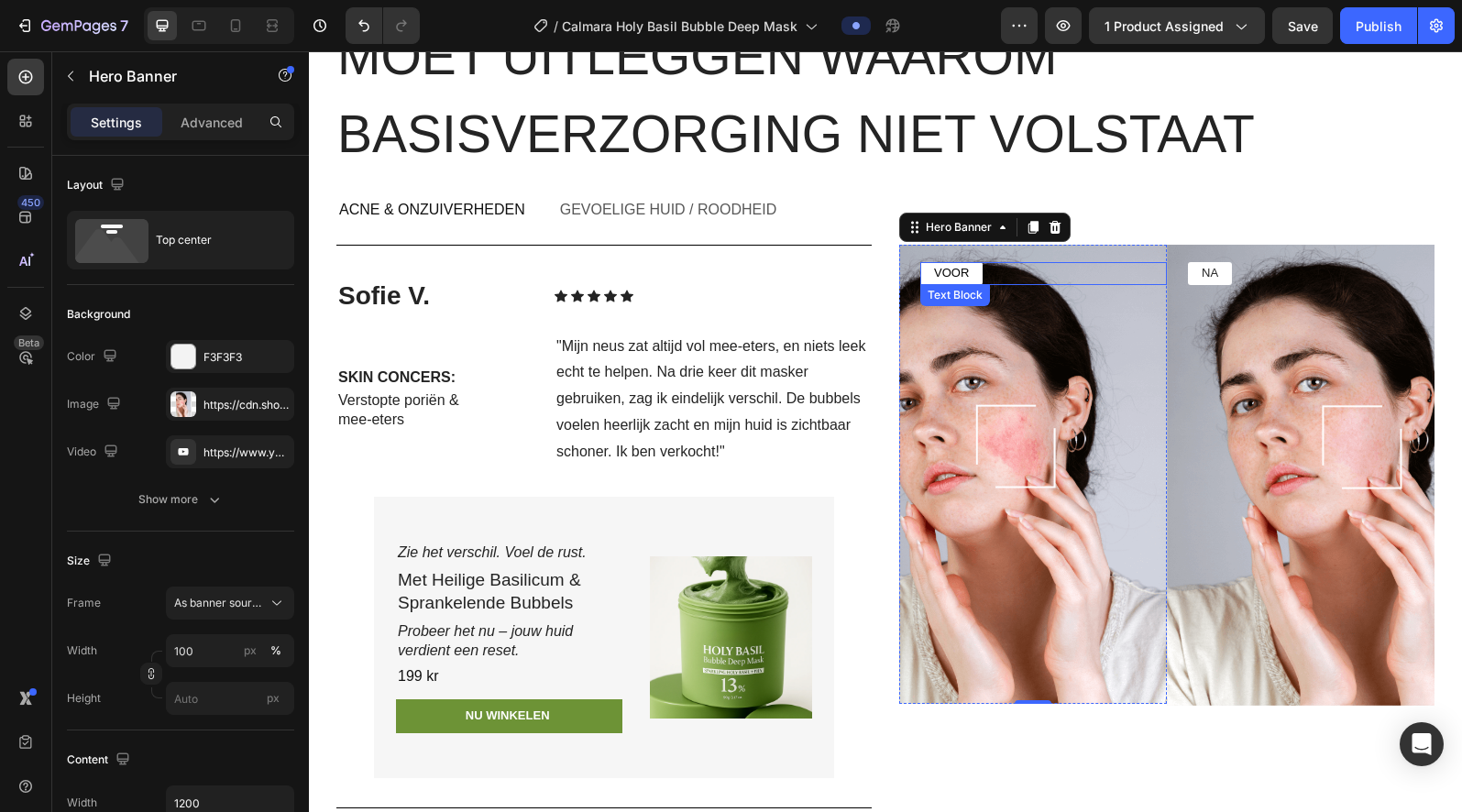click on "VOOR" at bounding box center [951, 272] 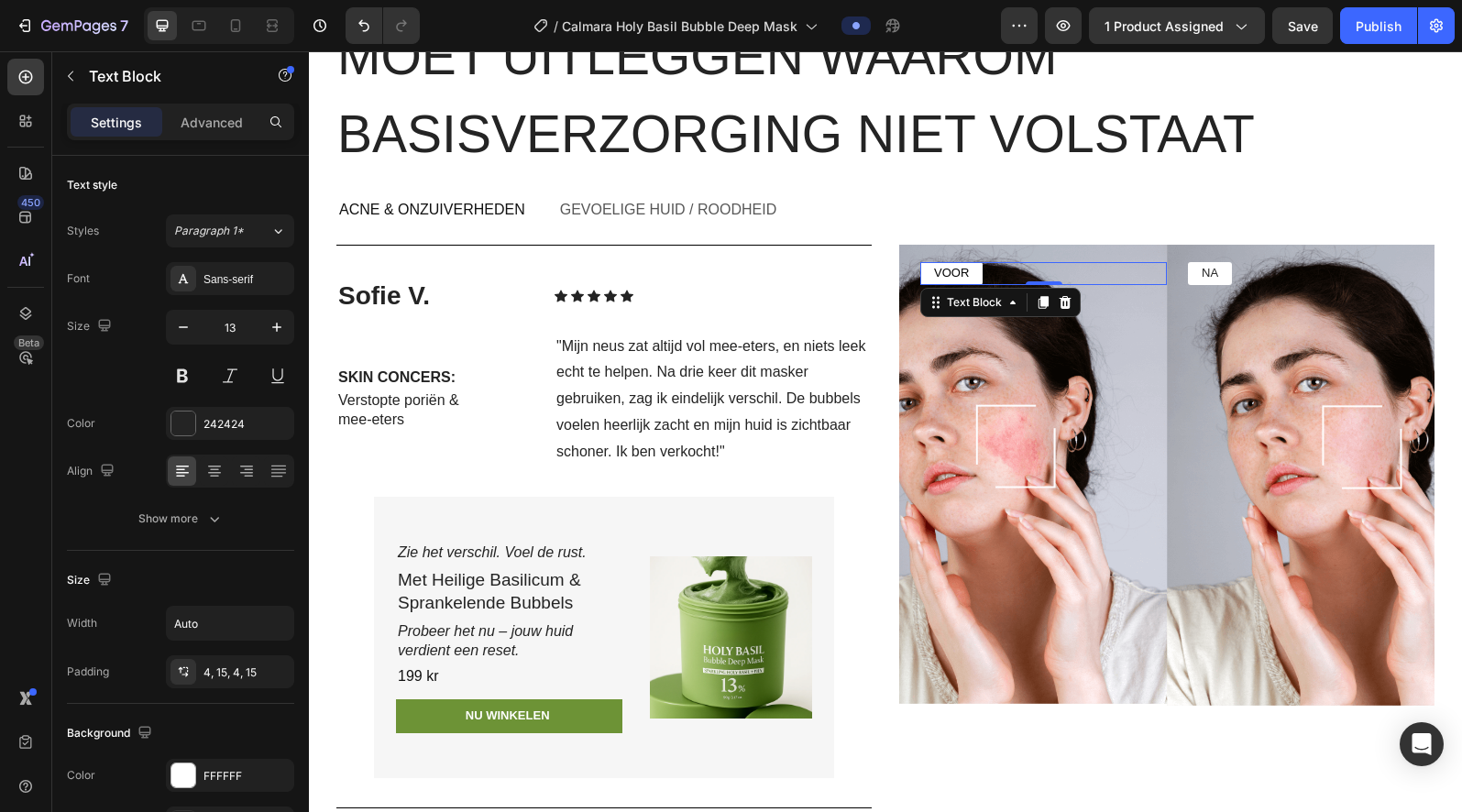 click on "VOOR" at bounding box center (951, 272) 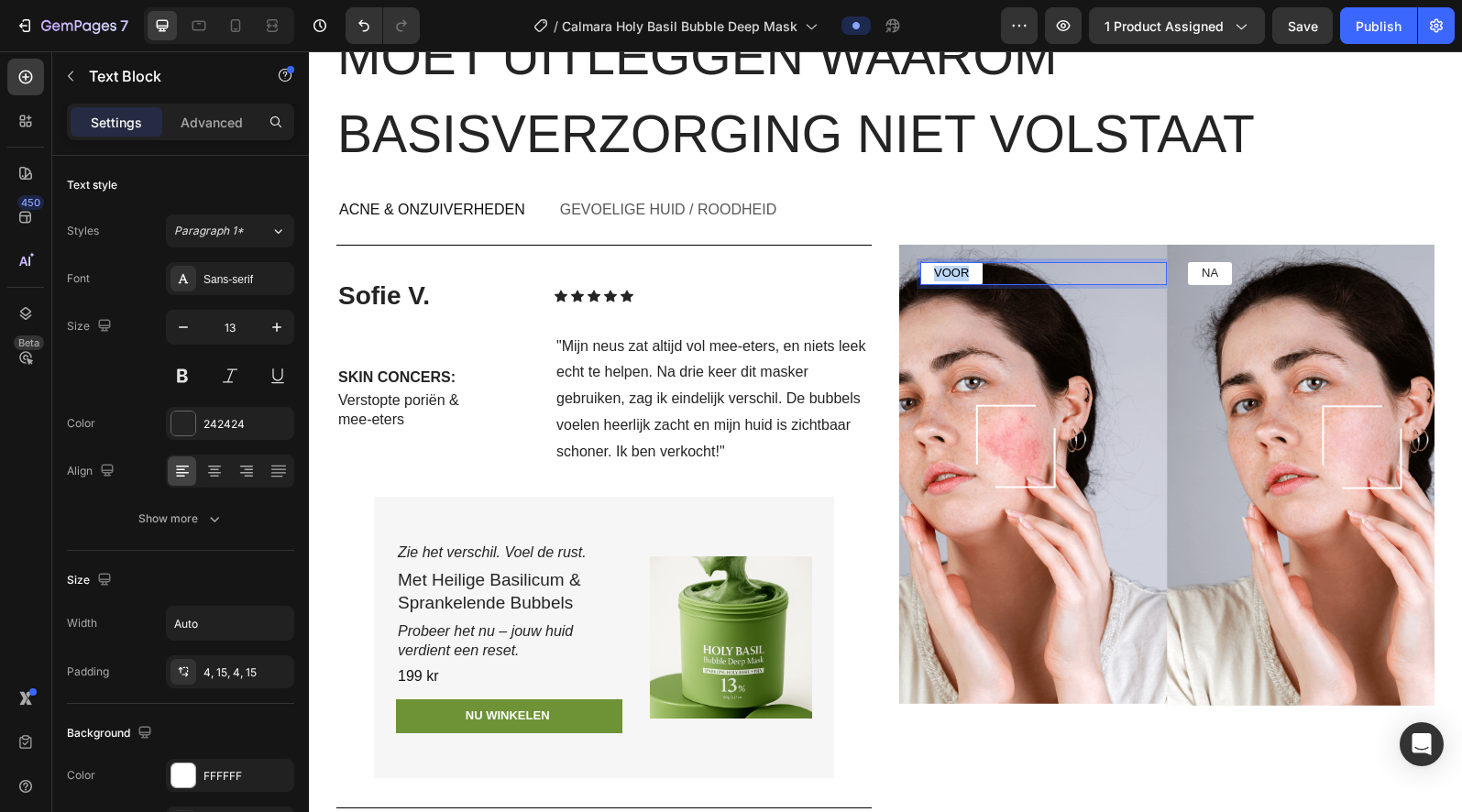 click on "VOOR" at bounding box center (951, 272) 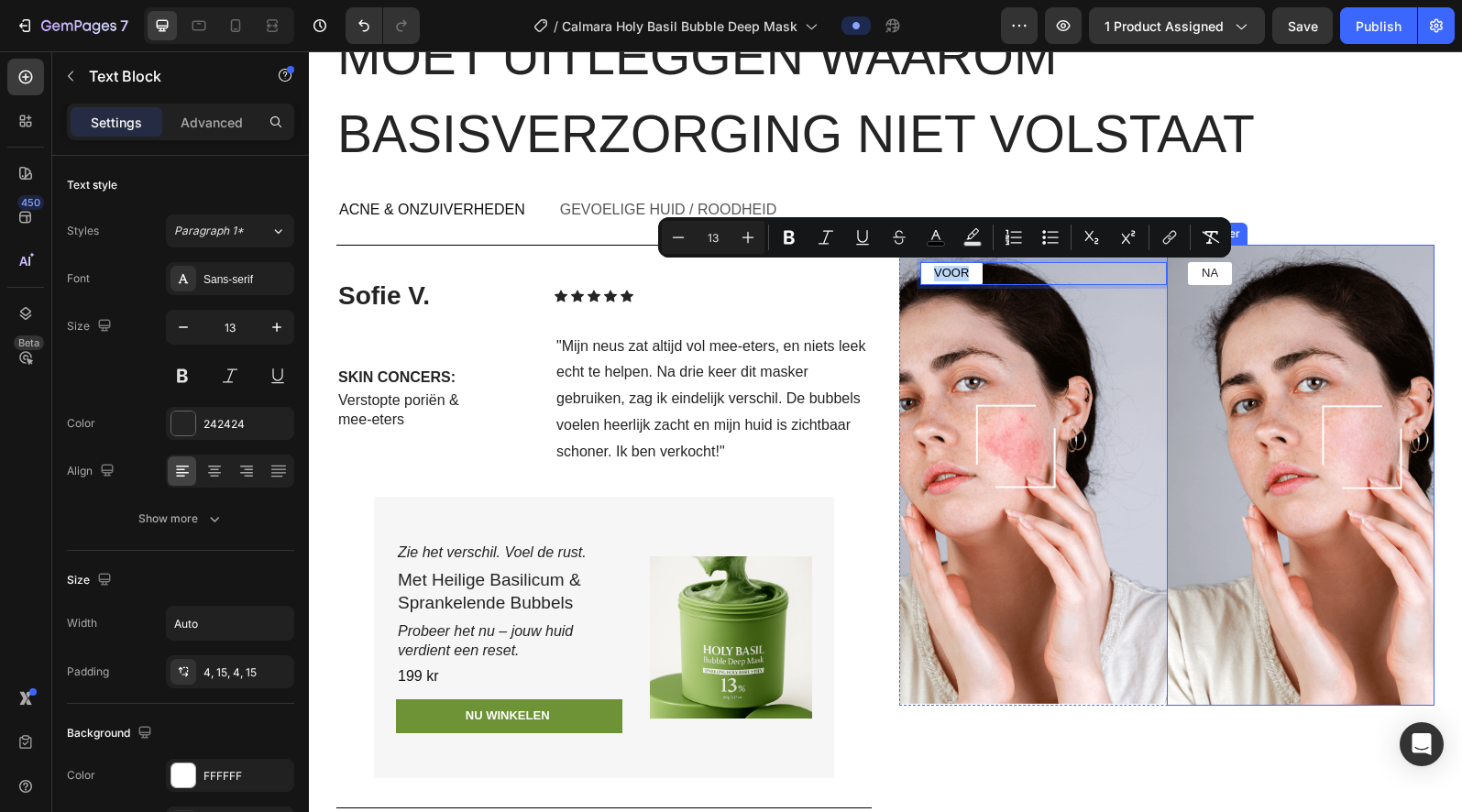 copy on "VOOR" 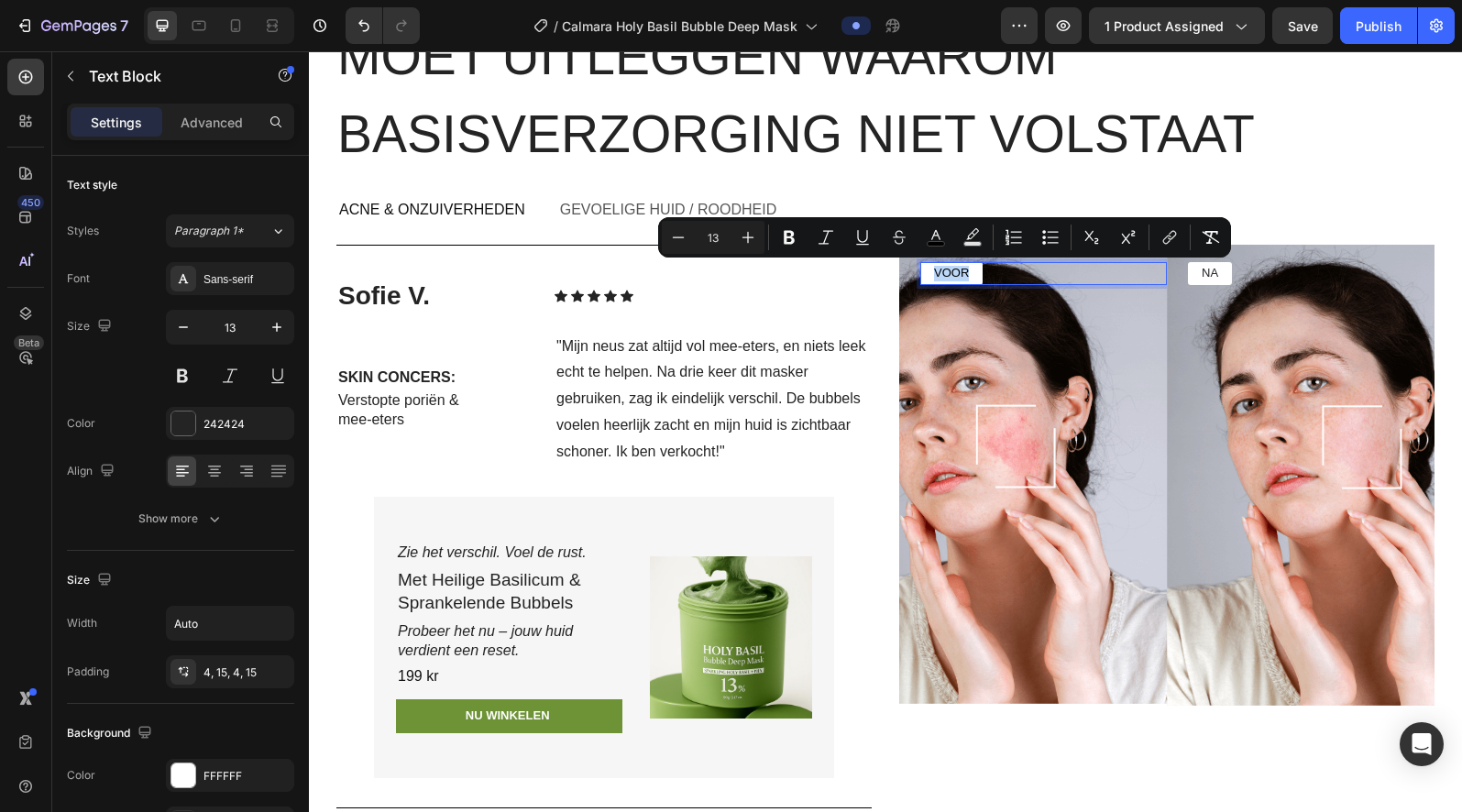 click on "VOOR" at bounding box center [951, 272] 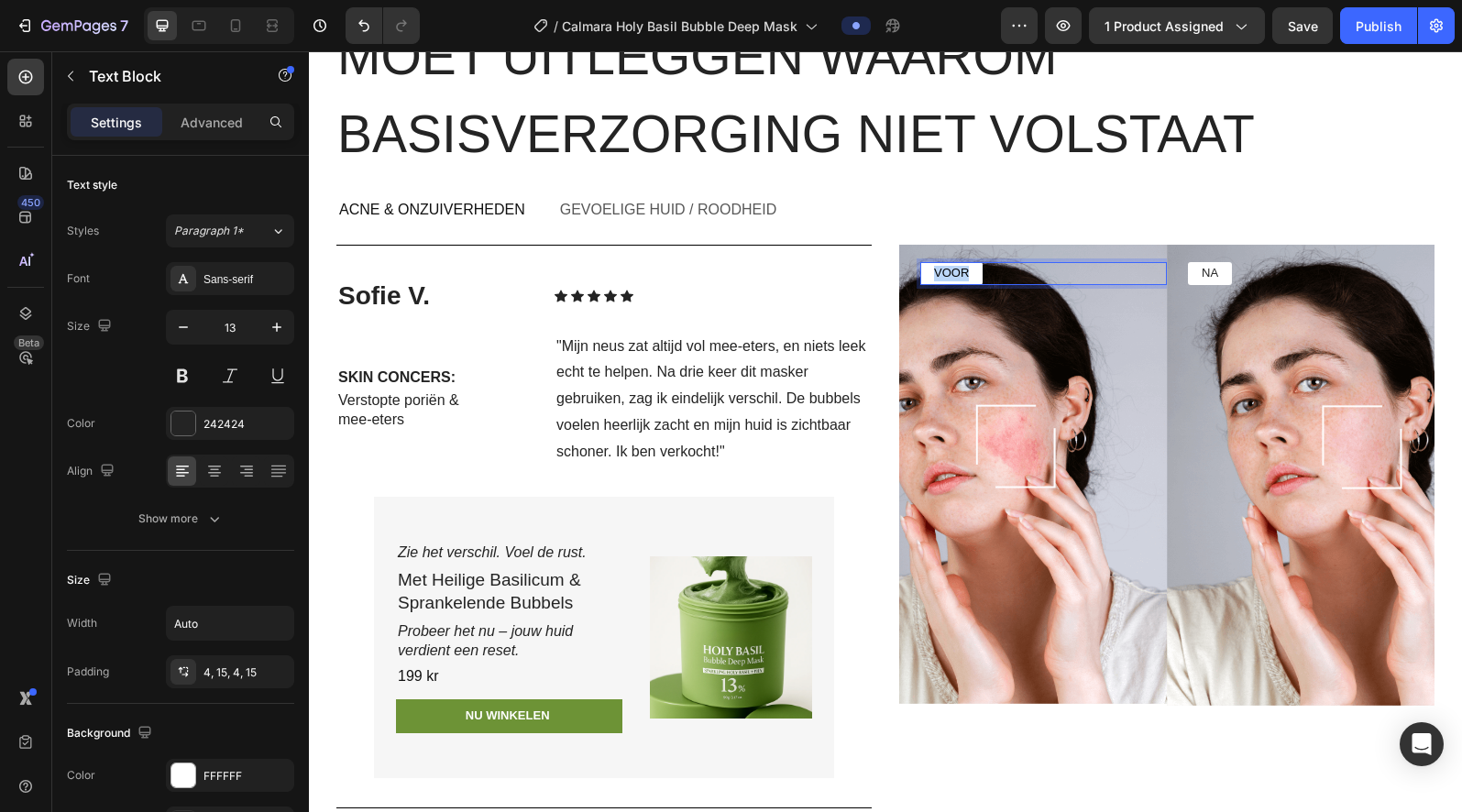 click on "VOOR" at bounding box center (951, 272) 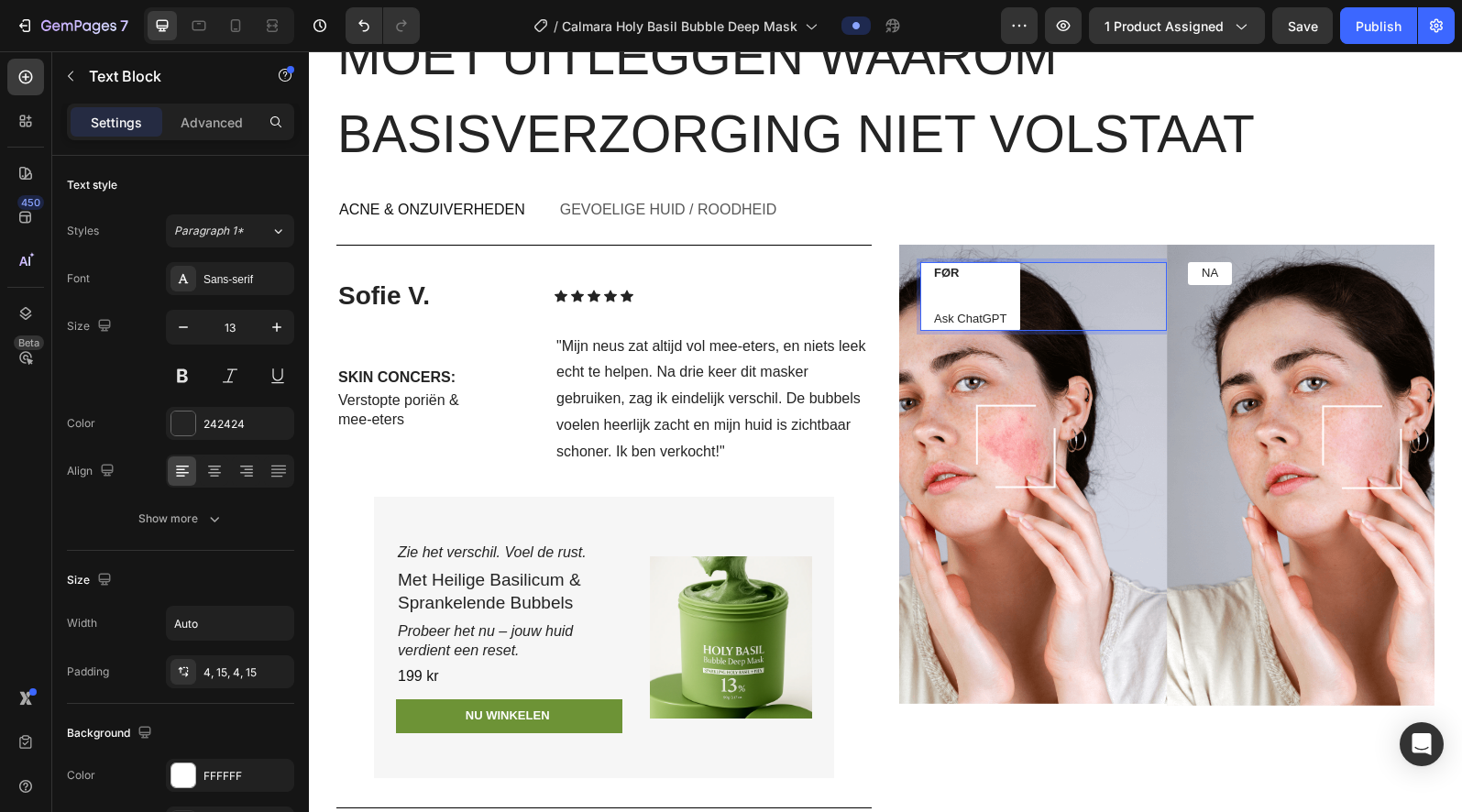 click on "Ask ChatGPT" at bounding box center [970, 319] 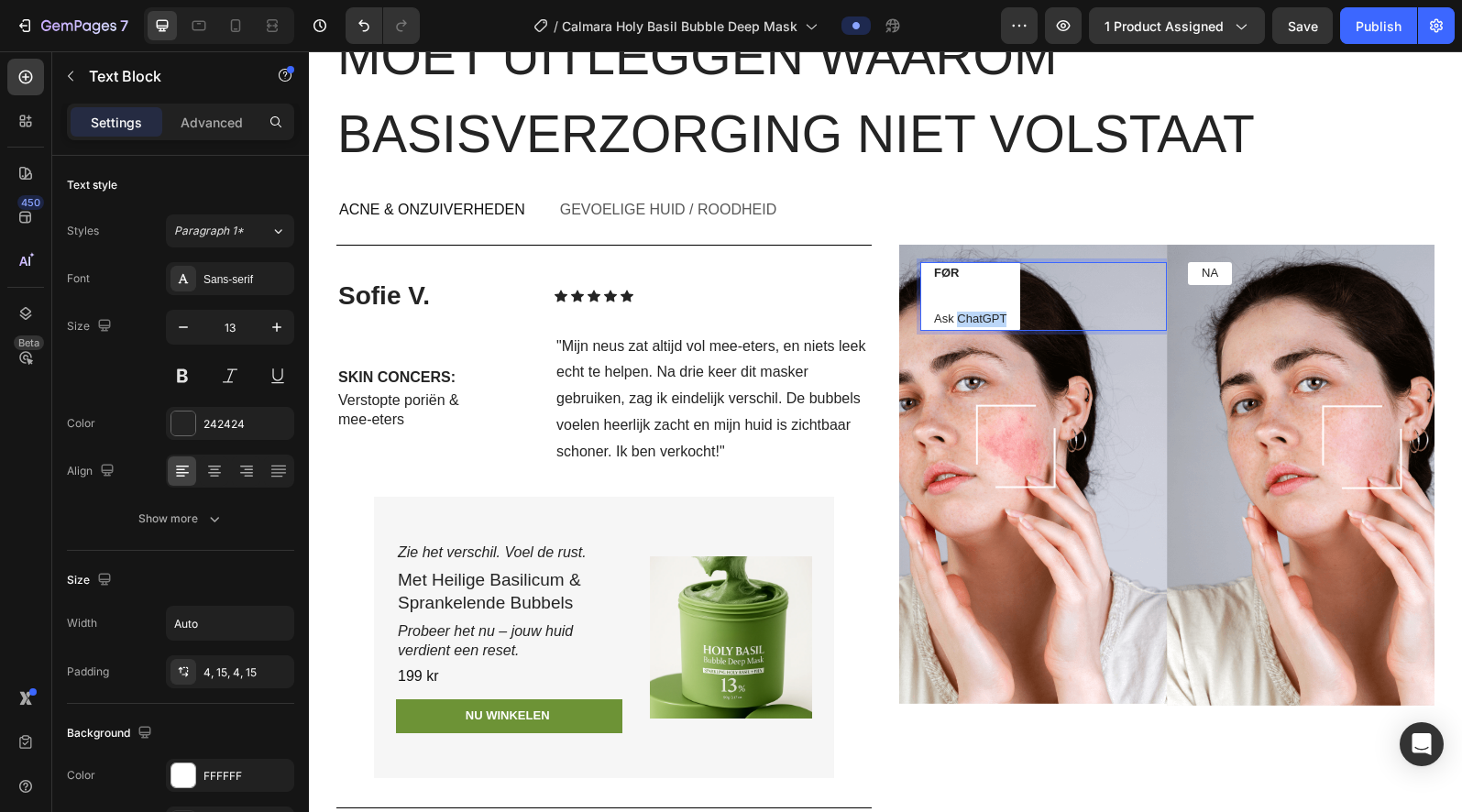 click on "Ask ChatGPT" at bounding box center (970, 319) 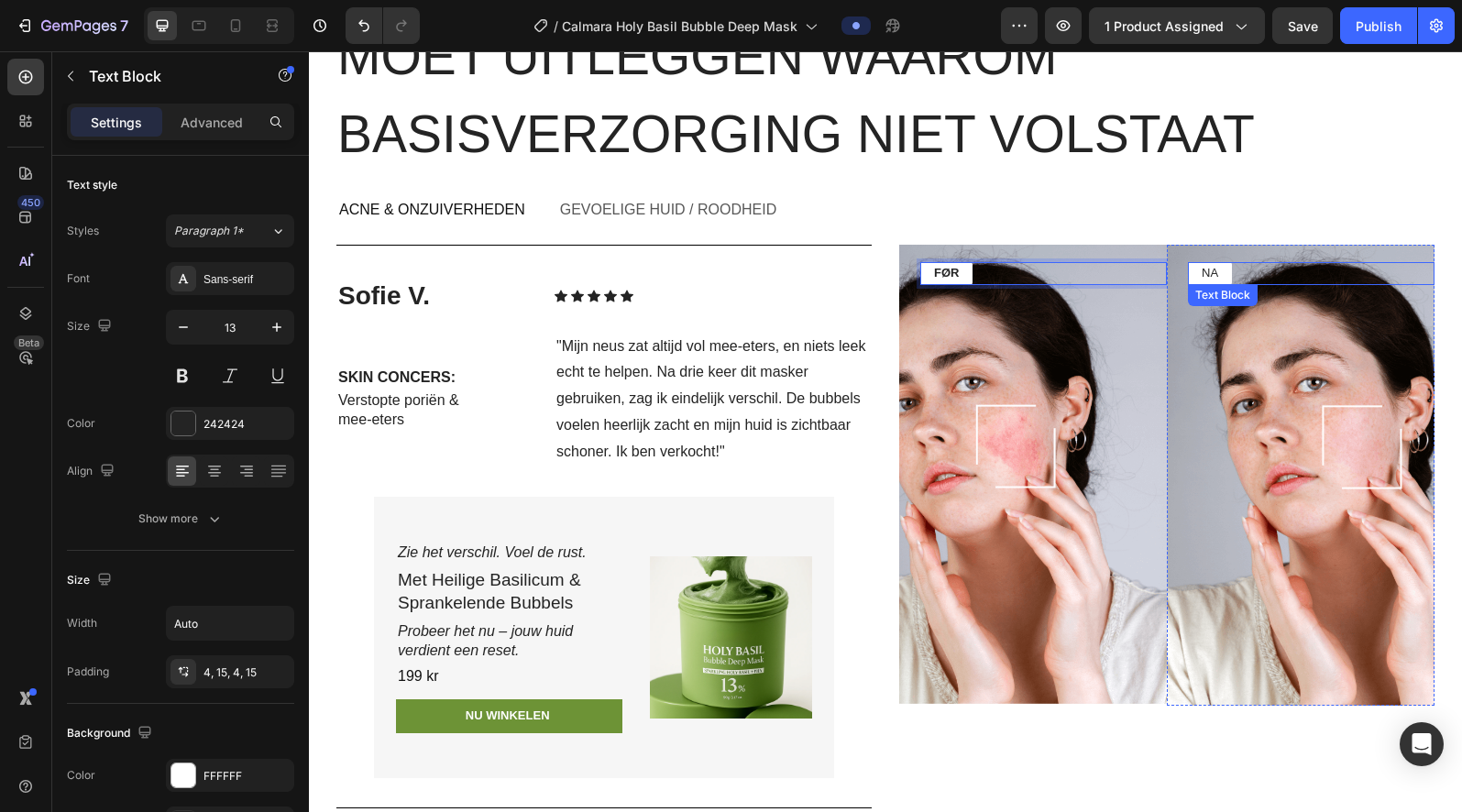 click on "NA" at bounding box center (1210, 273) 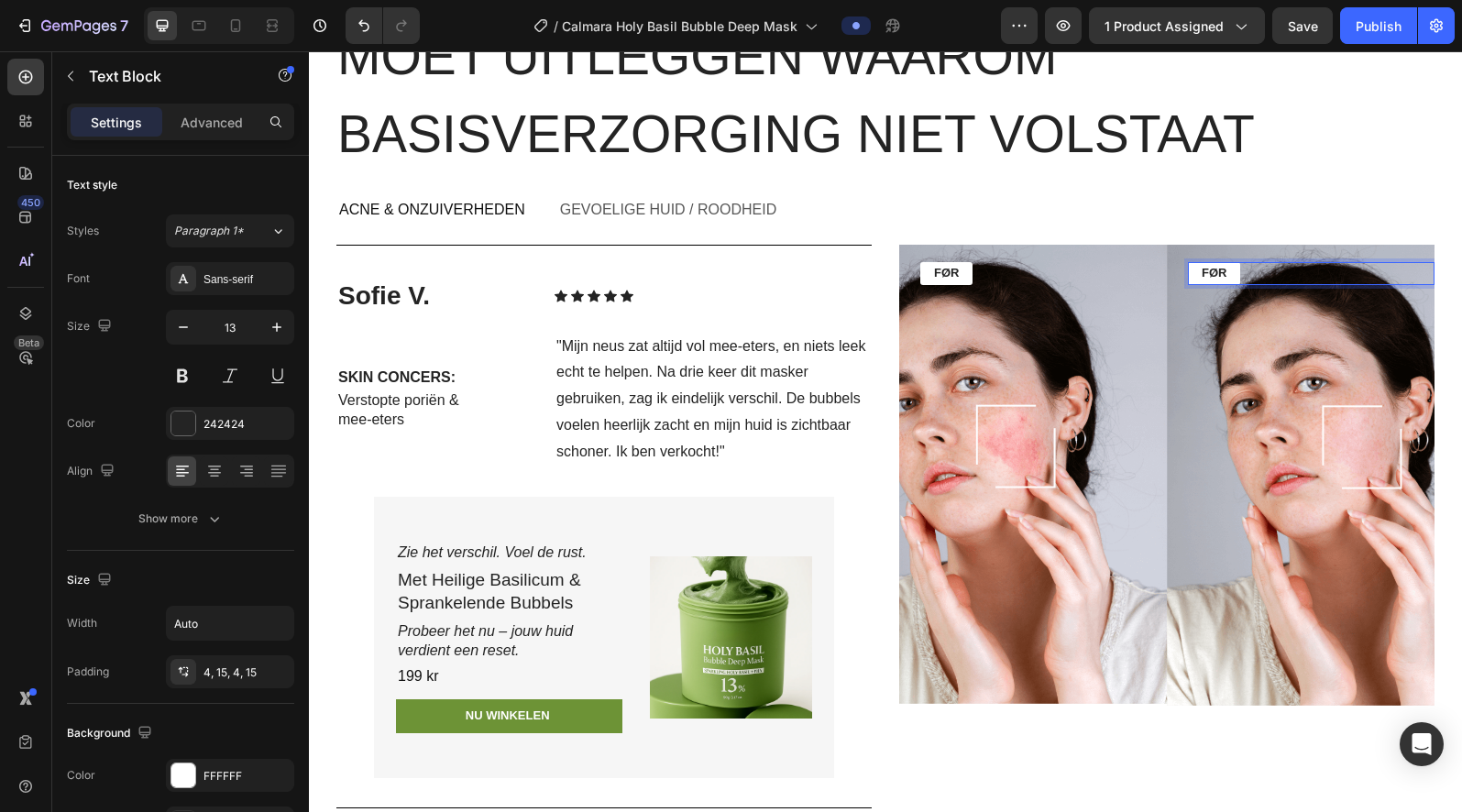 click on "FØR" at bounding box center (1214, 272) 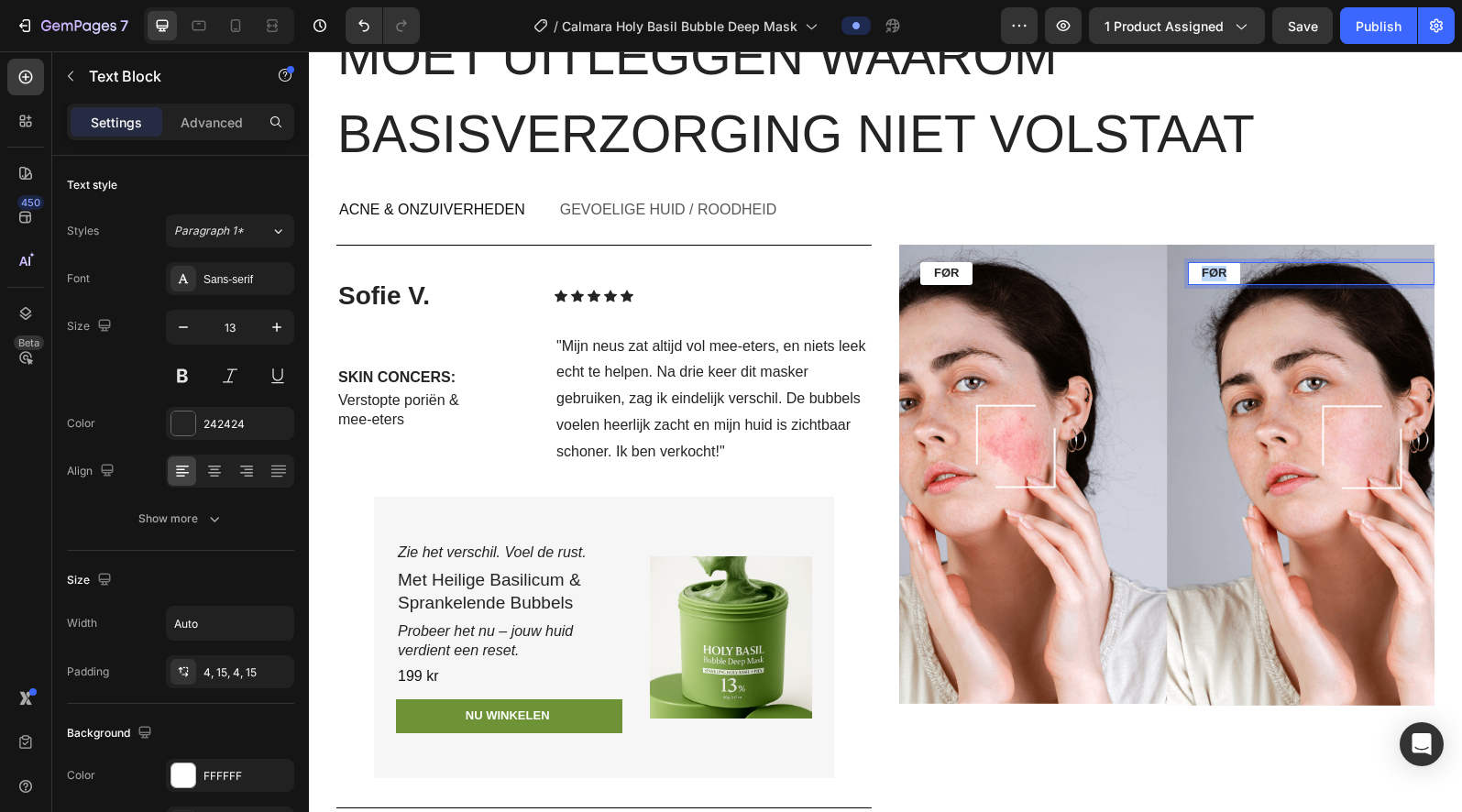 click on "FØR" at bounding box center [1214, 272] 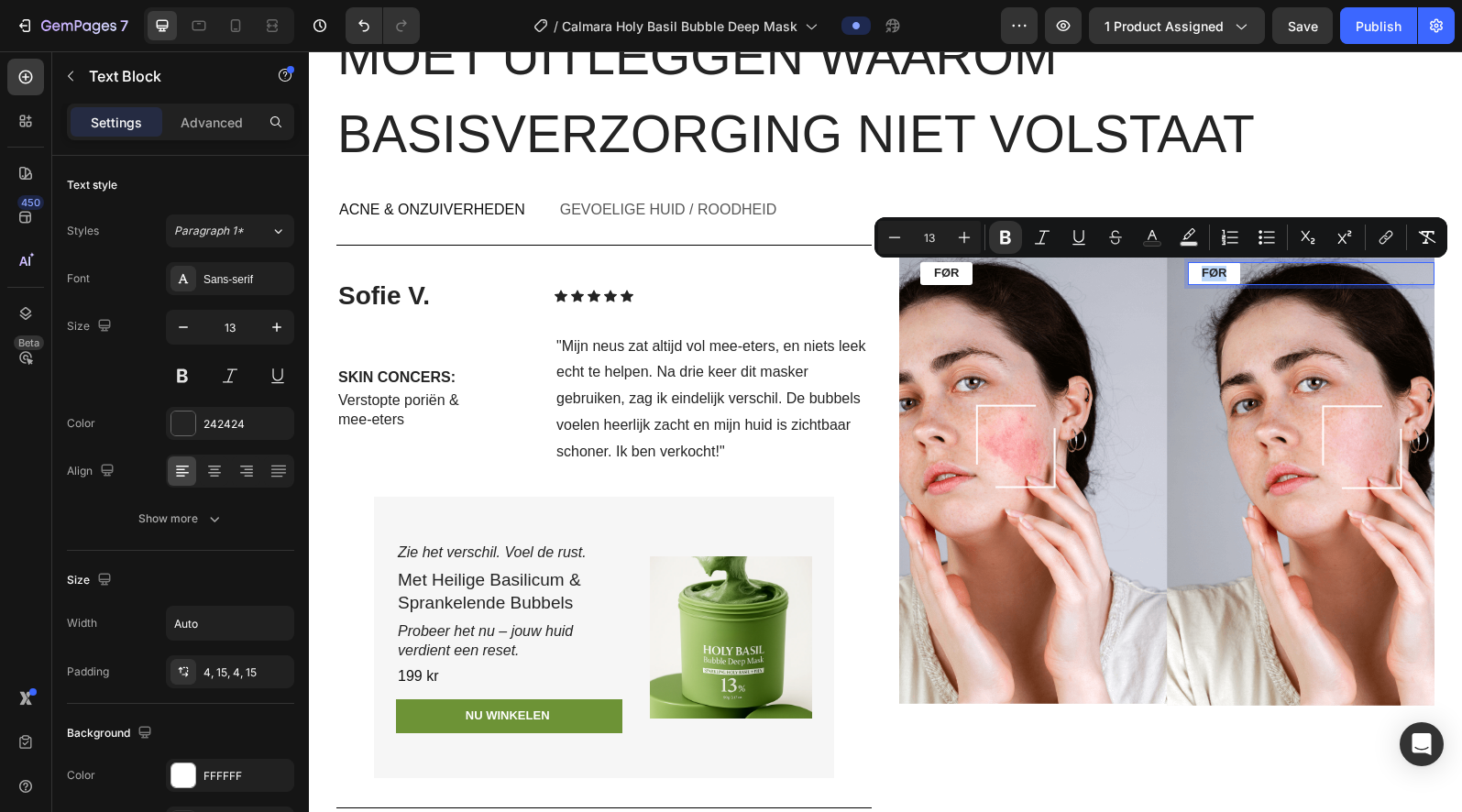 copy on "FØR" 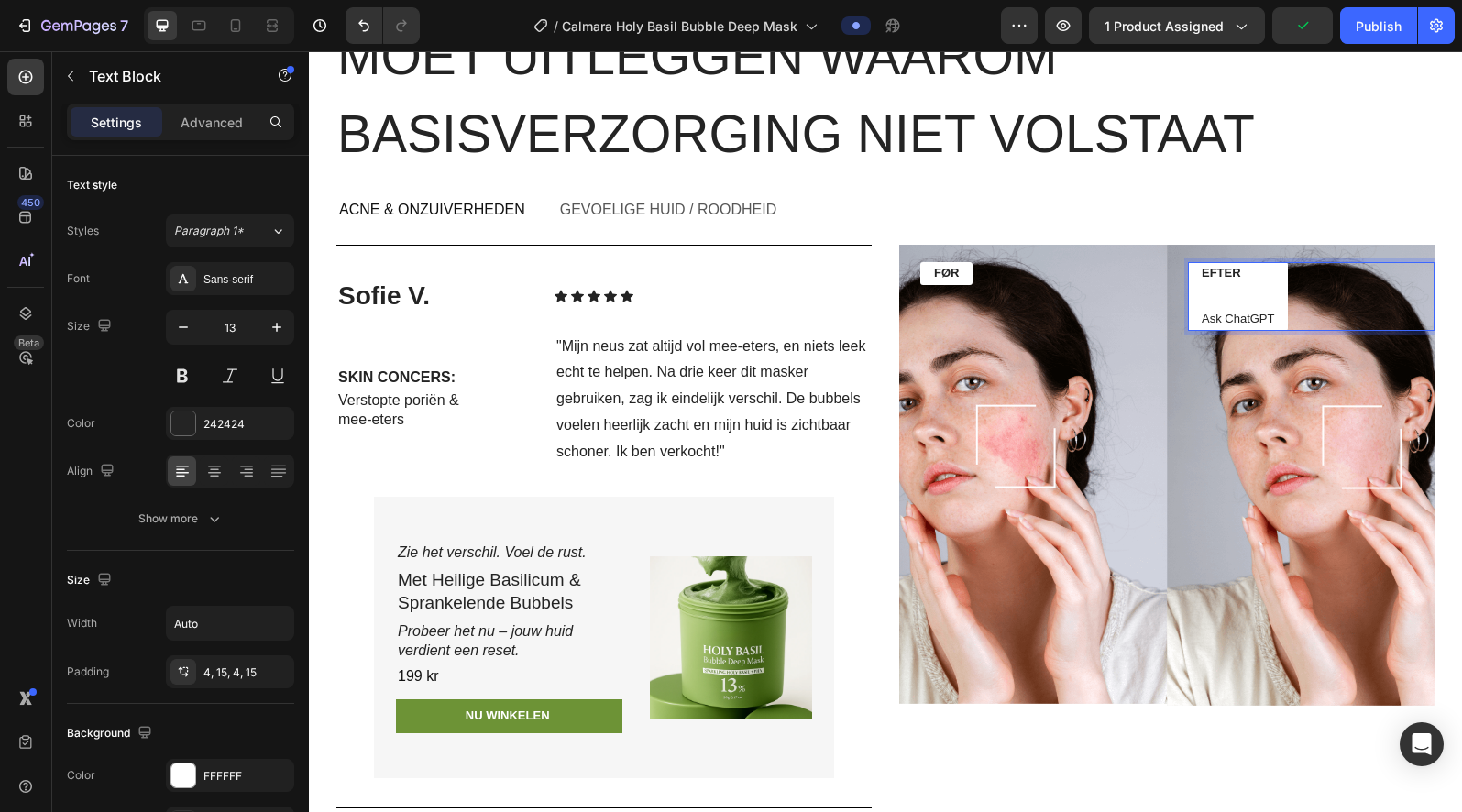 click on "Ask ChatGPT" at bounding box center (1237, 319) 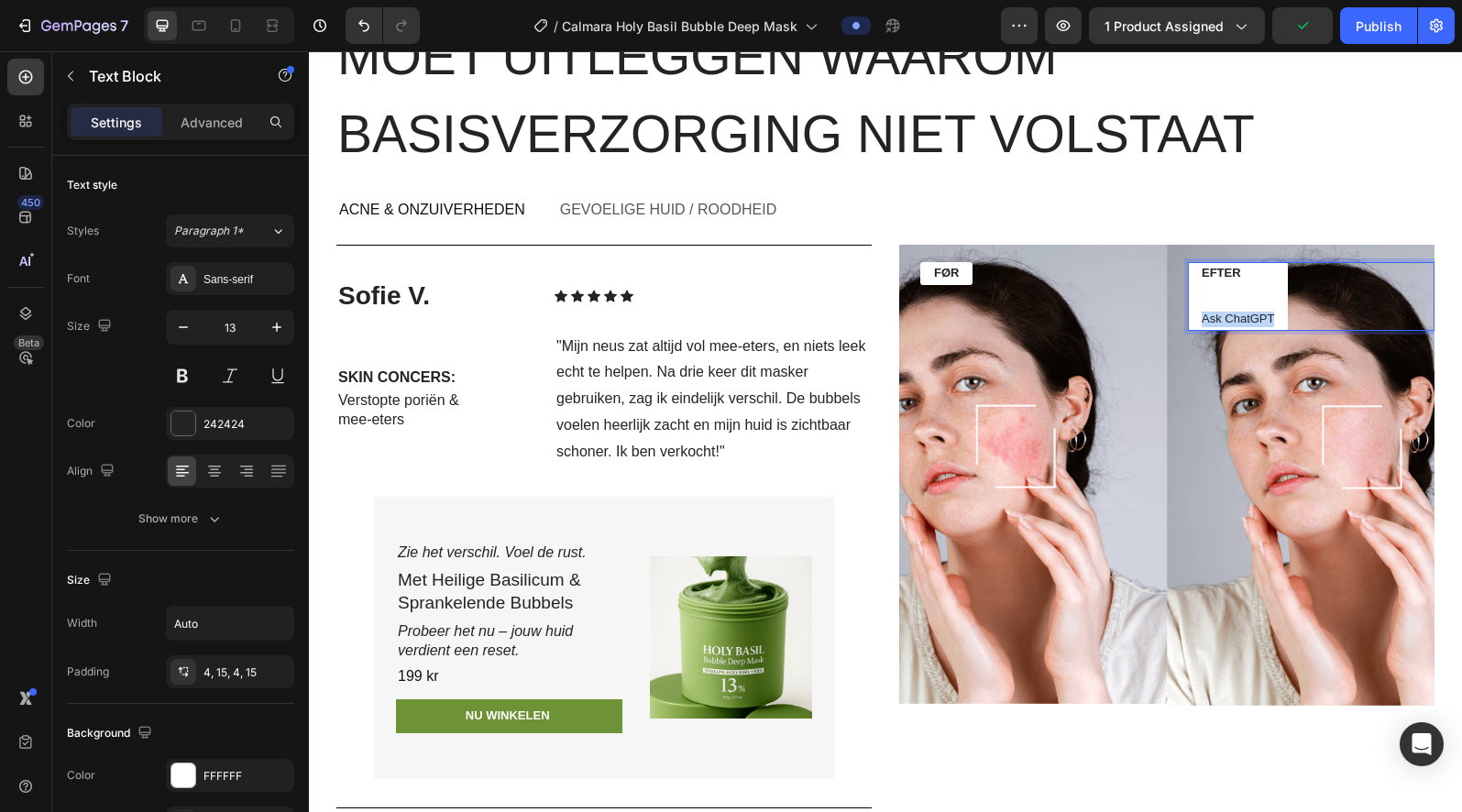click on "Ask ChatGPT" at bounding box center (1237, 319) 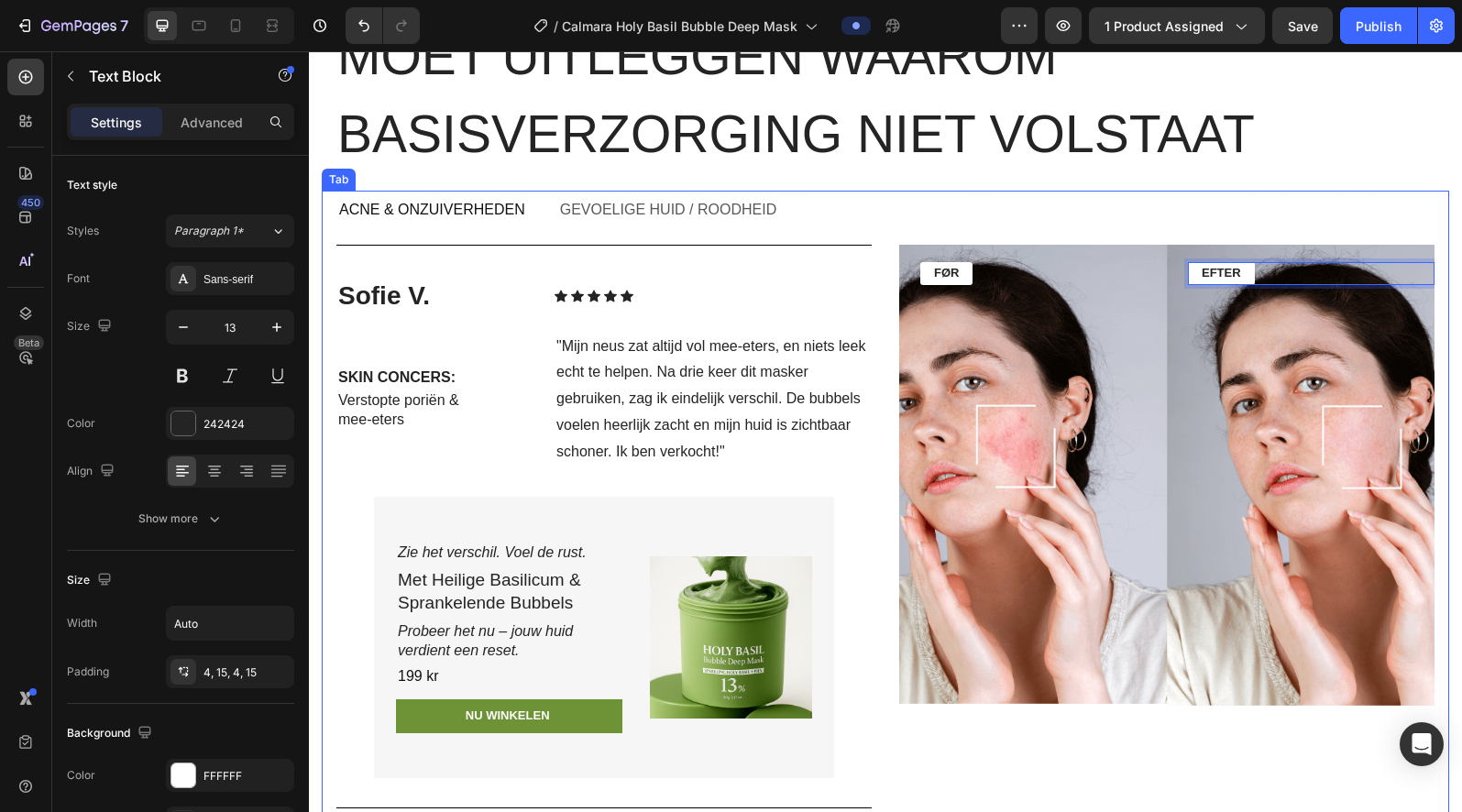 click on "Moet uitleggen waarom basisverzorging niet volstaat Heading Row Acne & Onzuiverheden Gevoelige Huid / Roodheid Sofie V. Text Block Icon Icon Icon Icon Icon Icon List Row SKIN CONCERS: Text Block Verstopte poriën & mee-eters Text Block "Mijn neus zat altijd vol mee-eters, en niets leek echt te helpen. Na drie keer dit masker gebruiken, zag ik eindelijk verschil. De bubbels voelen heerlijk zacht en mijn huid is zichtbaar schoner. Ik ben verkocht!" Text Block Row Zie het verschil. Voel de rust. Text Block Met Heilige Basilicum & Sprankelende Bubbels Text Block Probeer het nu – jouw huid verdient een reset. Text Block 199 kr Product Price Product Price NU WINKELEN Add to Cart Product Images Row NU WINKELEN Add to Cart Row                Title Line Product FØR Text Block Hero Banner EFTER Text Block   0 Hero Banner Row Row Anouk D. Text Block Icon Icon Icon Icon Icon Icon List Row SKIN CONCERS: Text Block Gevoelige huid die snel irriteert Text Block Text Block Row Zie het verschil. Voel de rust. Text Block Row" at bounding box center (885, 433) 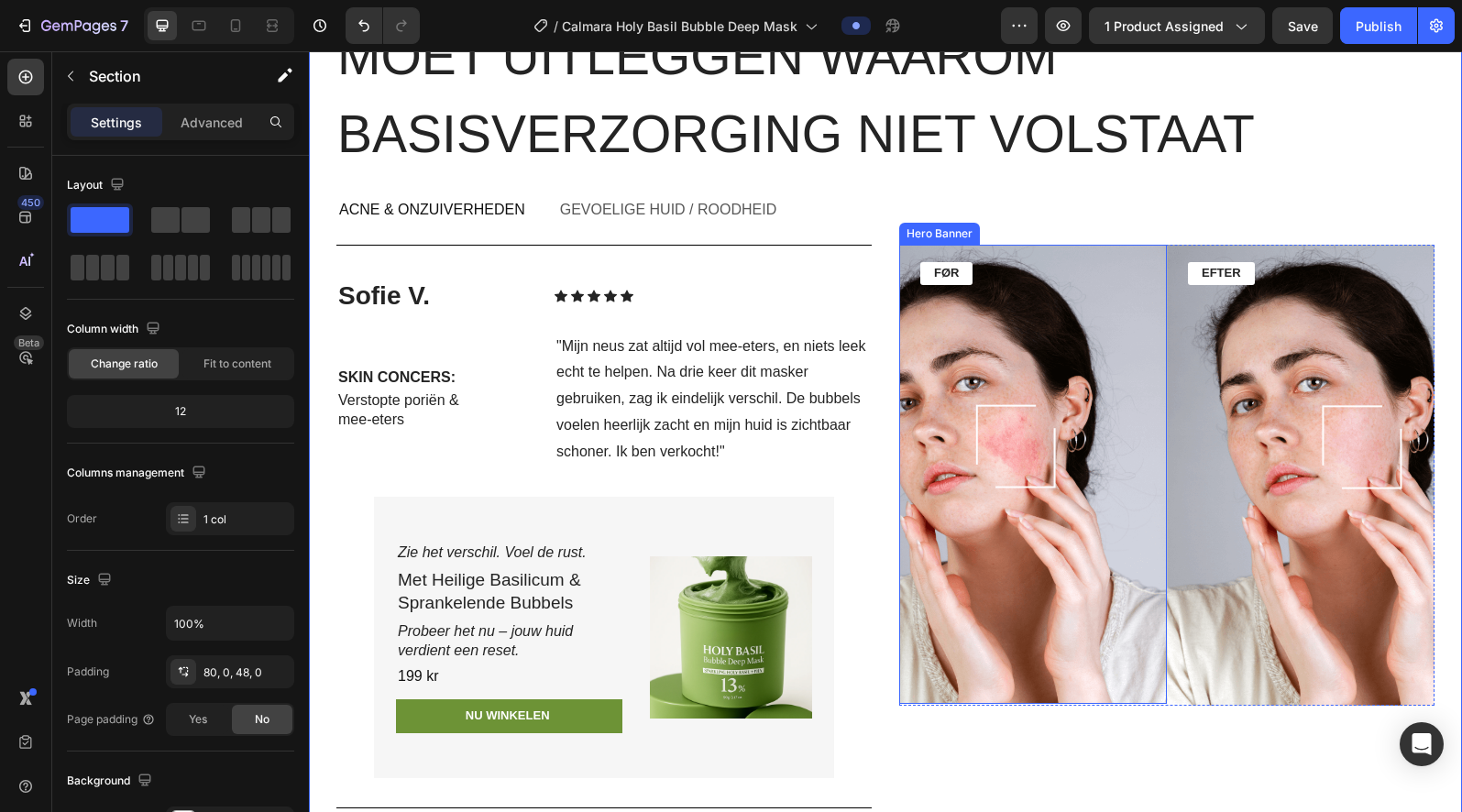 click at bounding box center [1033, 474] 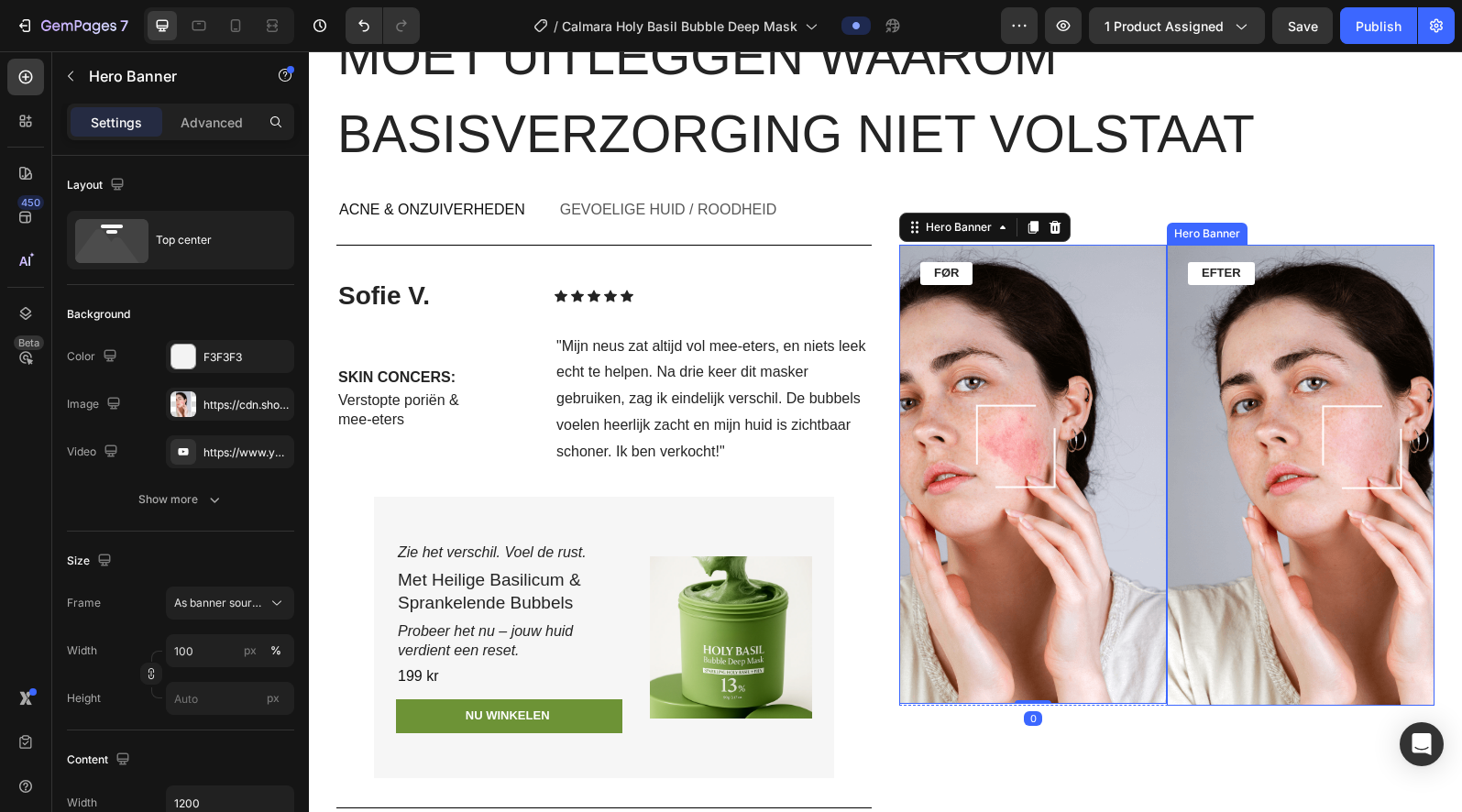 click at bounding box center [1301, 475] 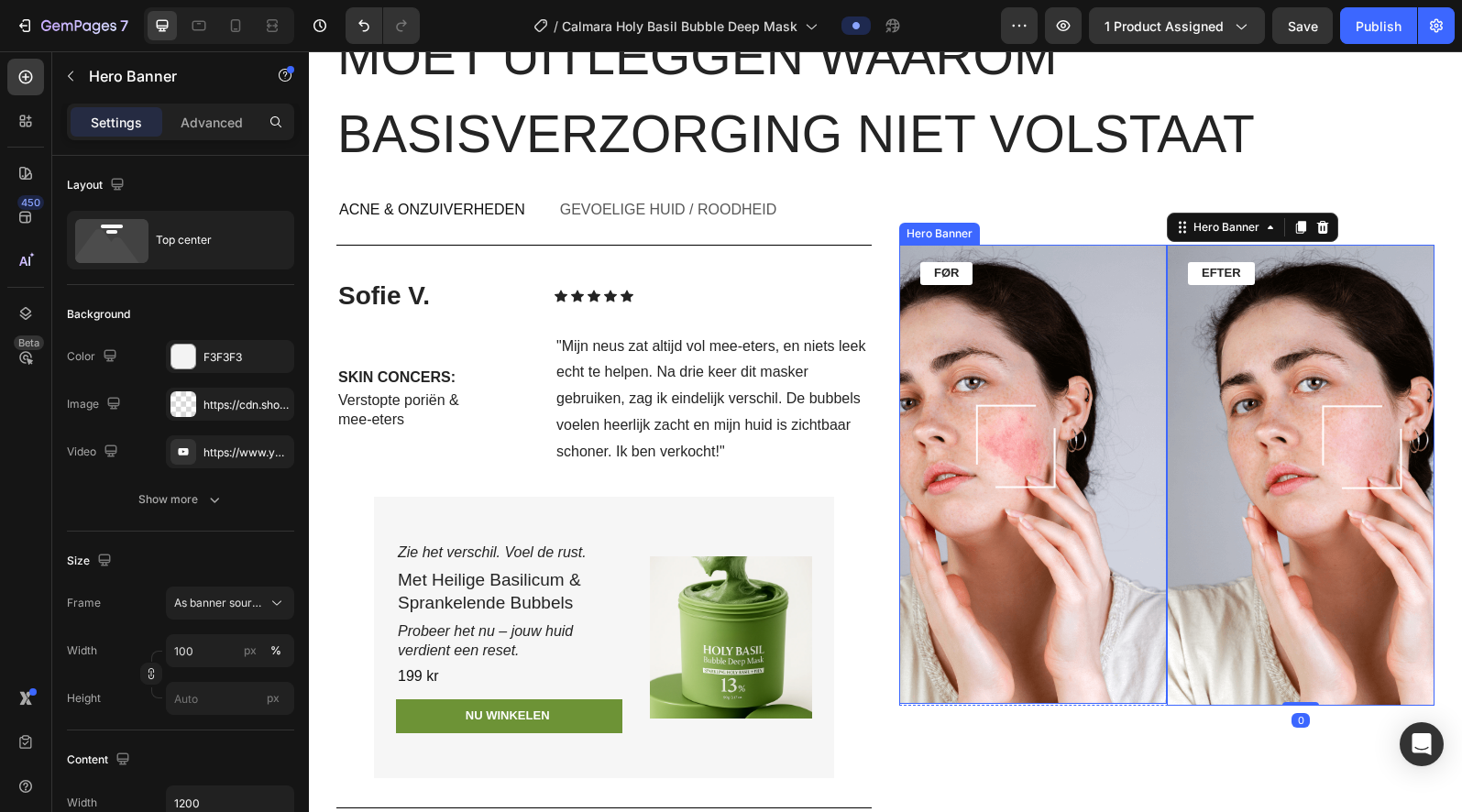 click at bounding box center [1033, 474] 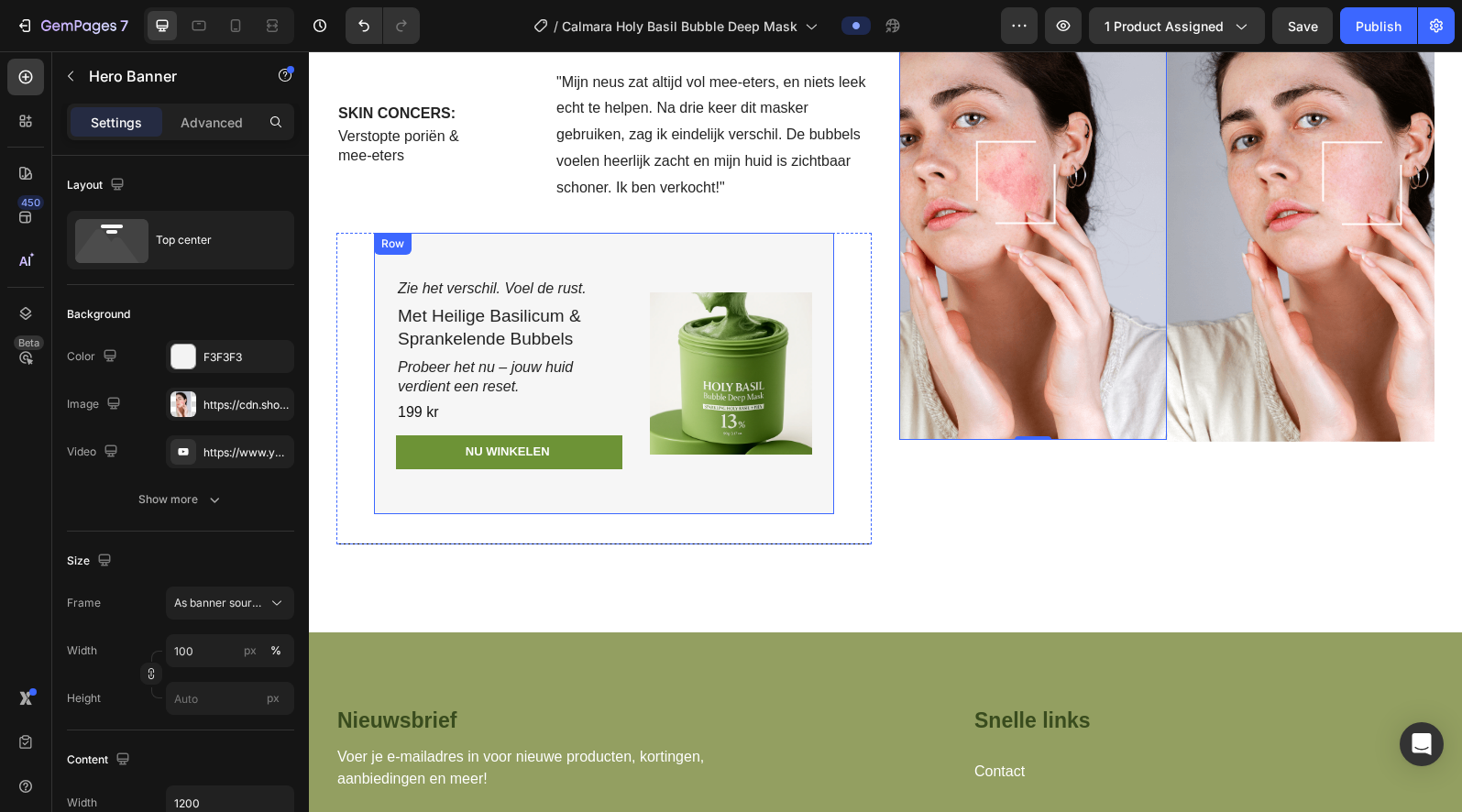scroll, scrollTop: 5408, scrollLeft: 0, axis: vertical 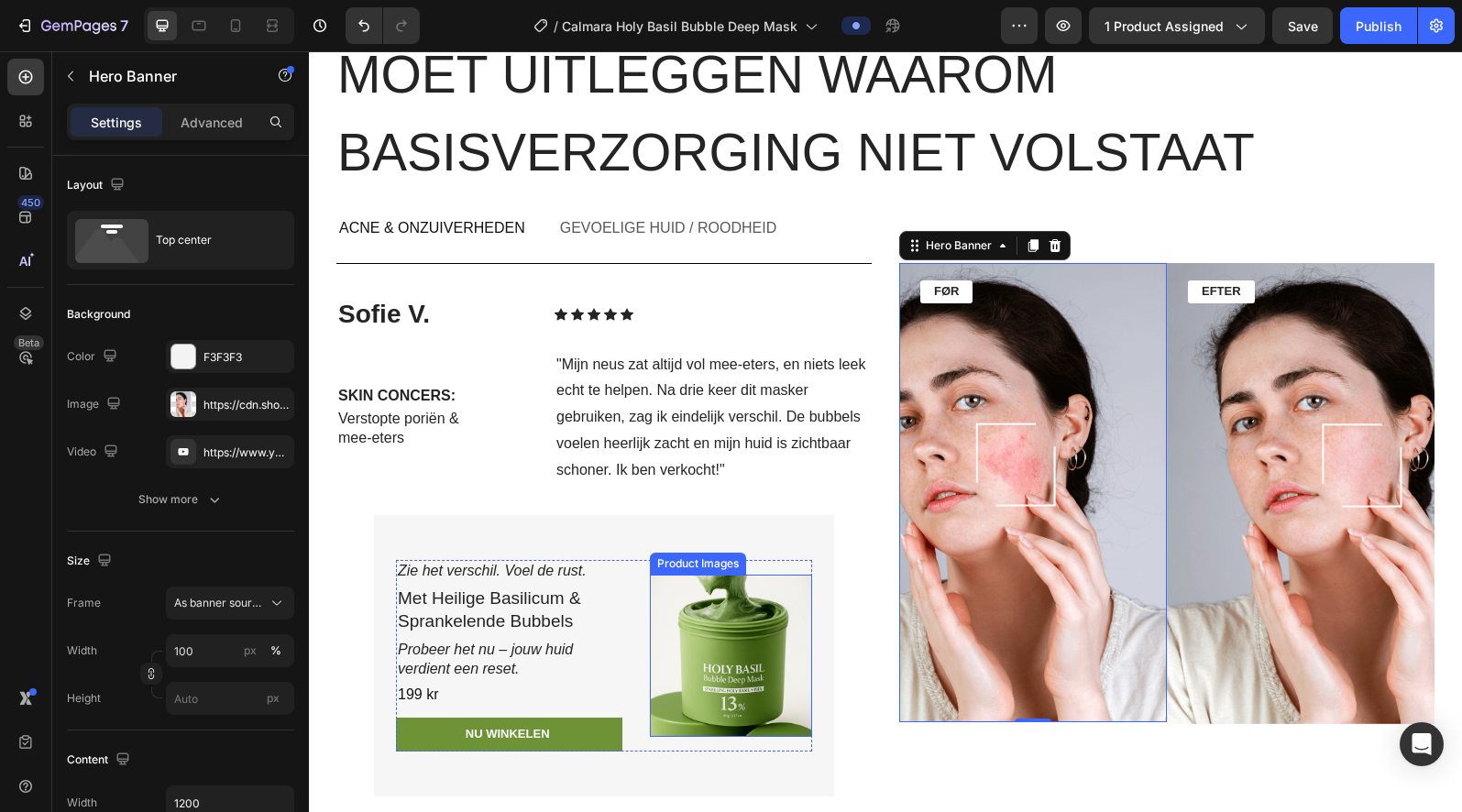 click at bounding box center [731, 655] 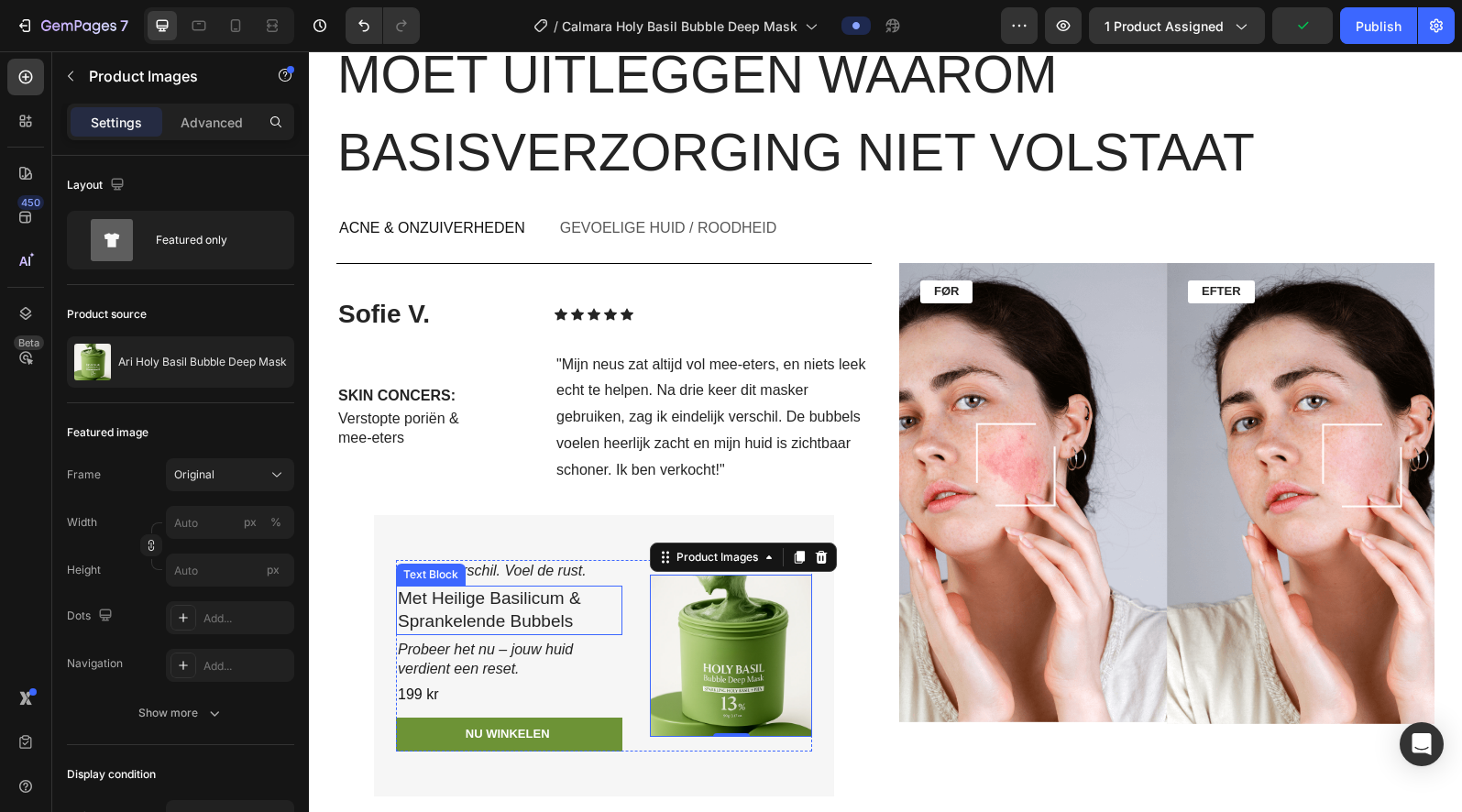 click on "Met Heilige Basilicum & Sprankelende Bubbels" at bounding box center (509, 609) 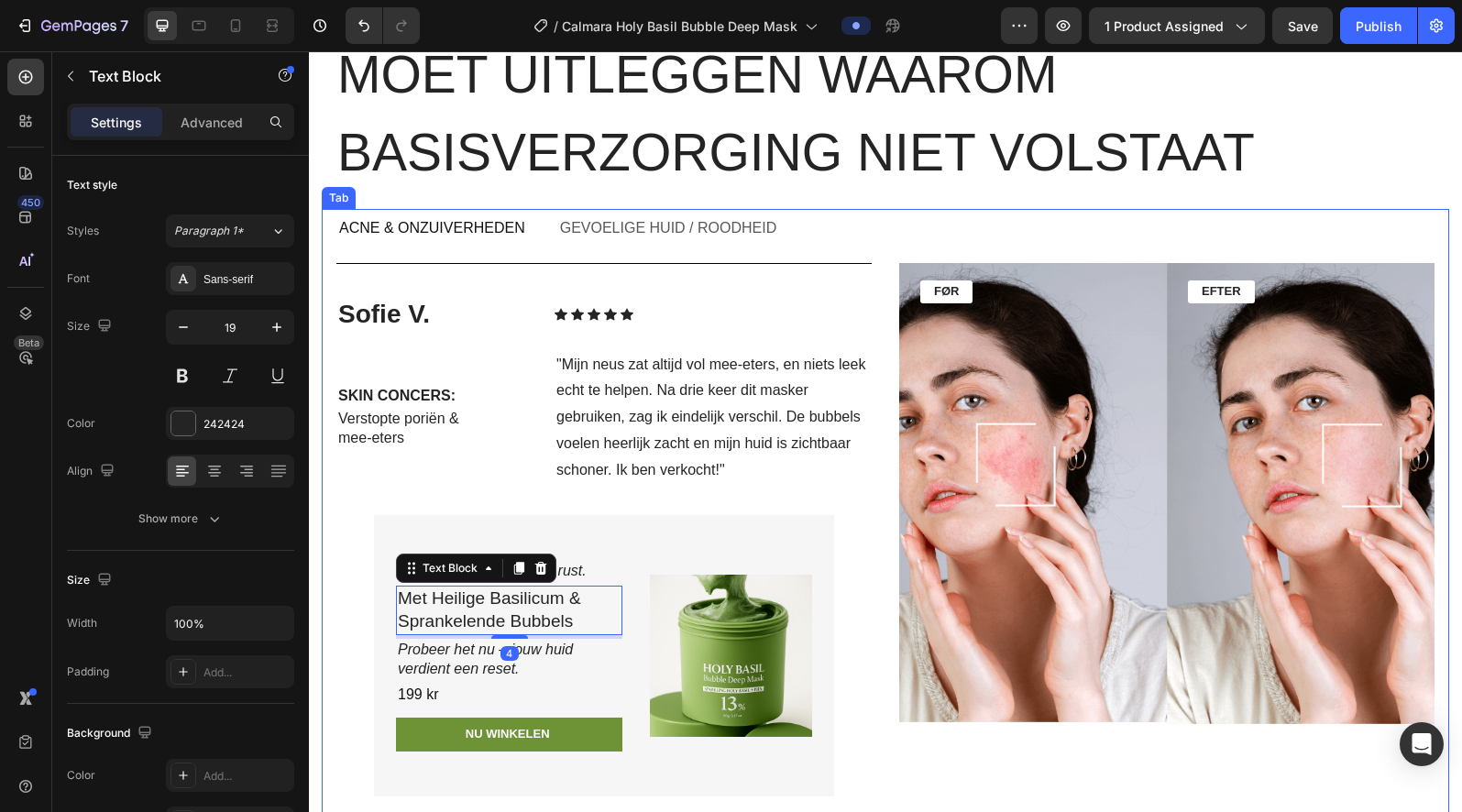 click on "Acne & Onzuiverheden" at bounding box center (432, 228) 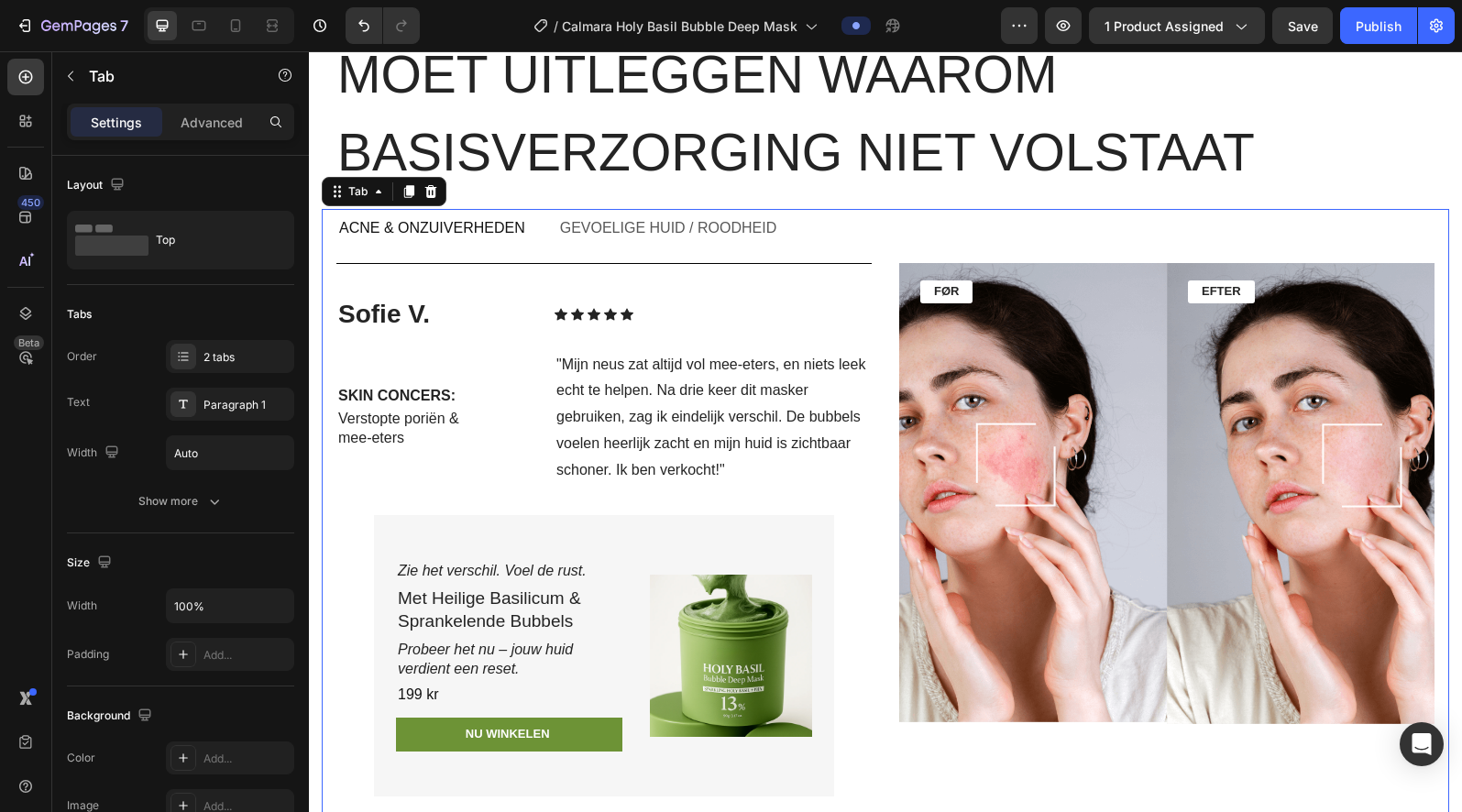 click on "Acne & Onzuiverheden" at bounding box center [432, 228] 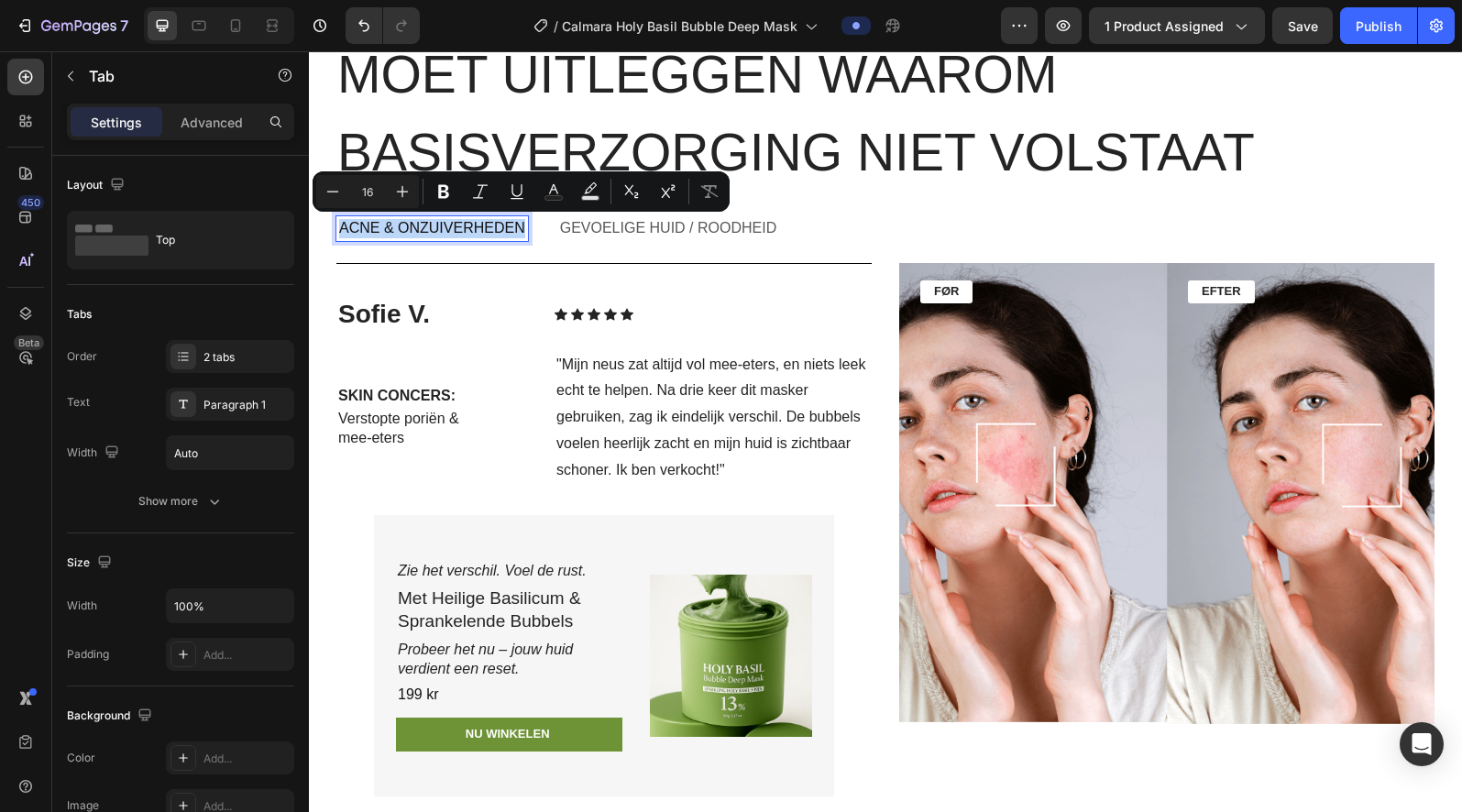 copy on "Acne & Onzuiverheden" 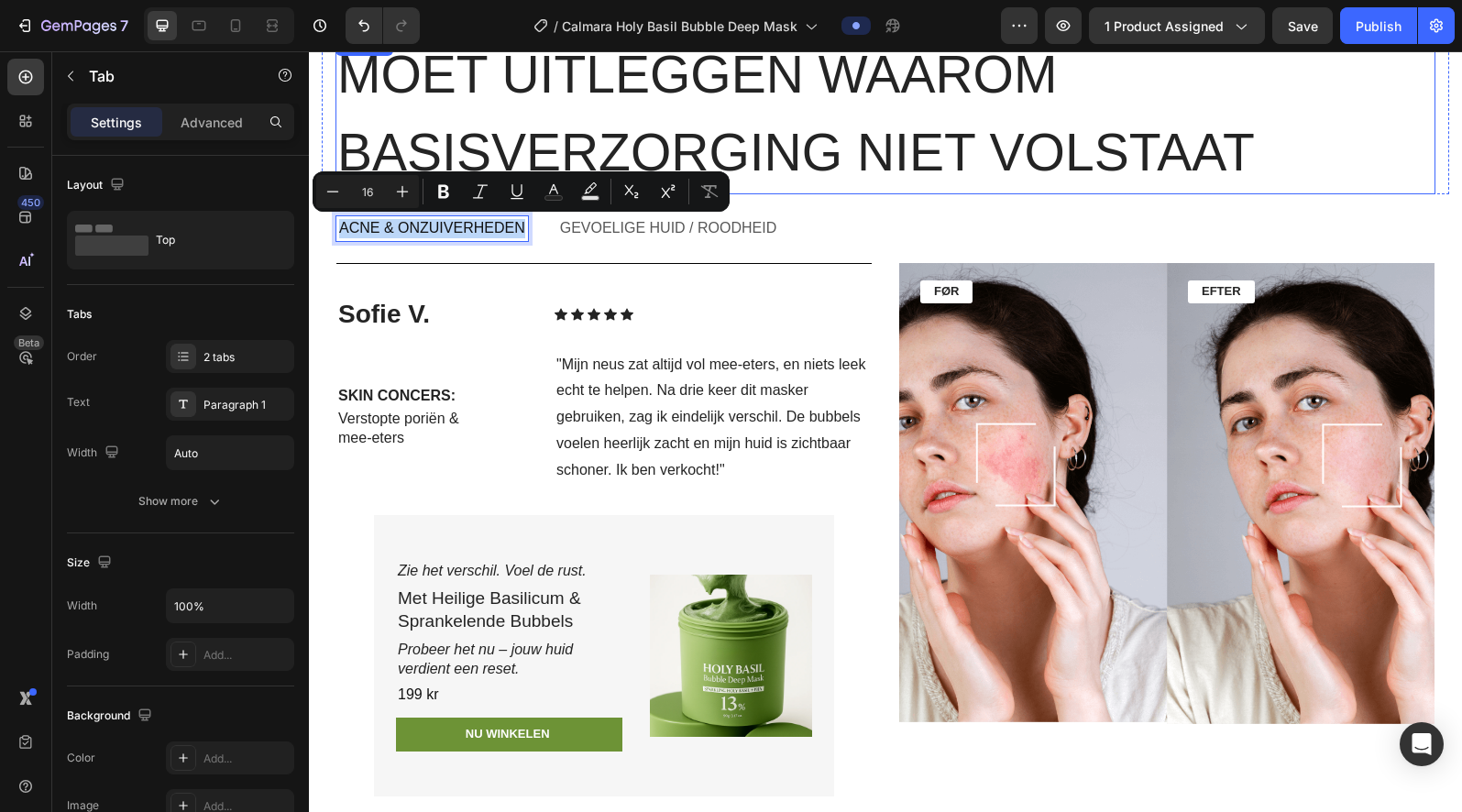 click on "Moet uitleggen waarom basisverzorging niet volstaat" at bounding box center (885, 114) 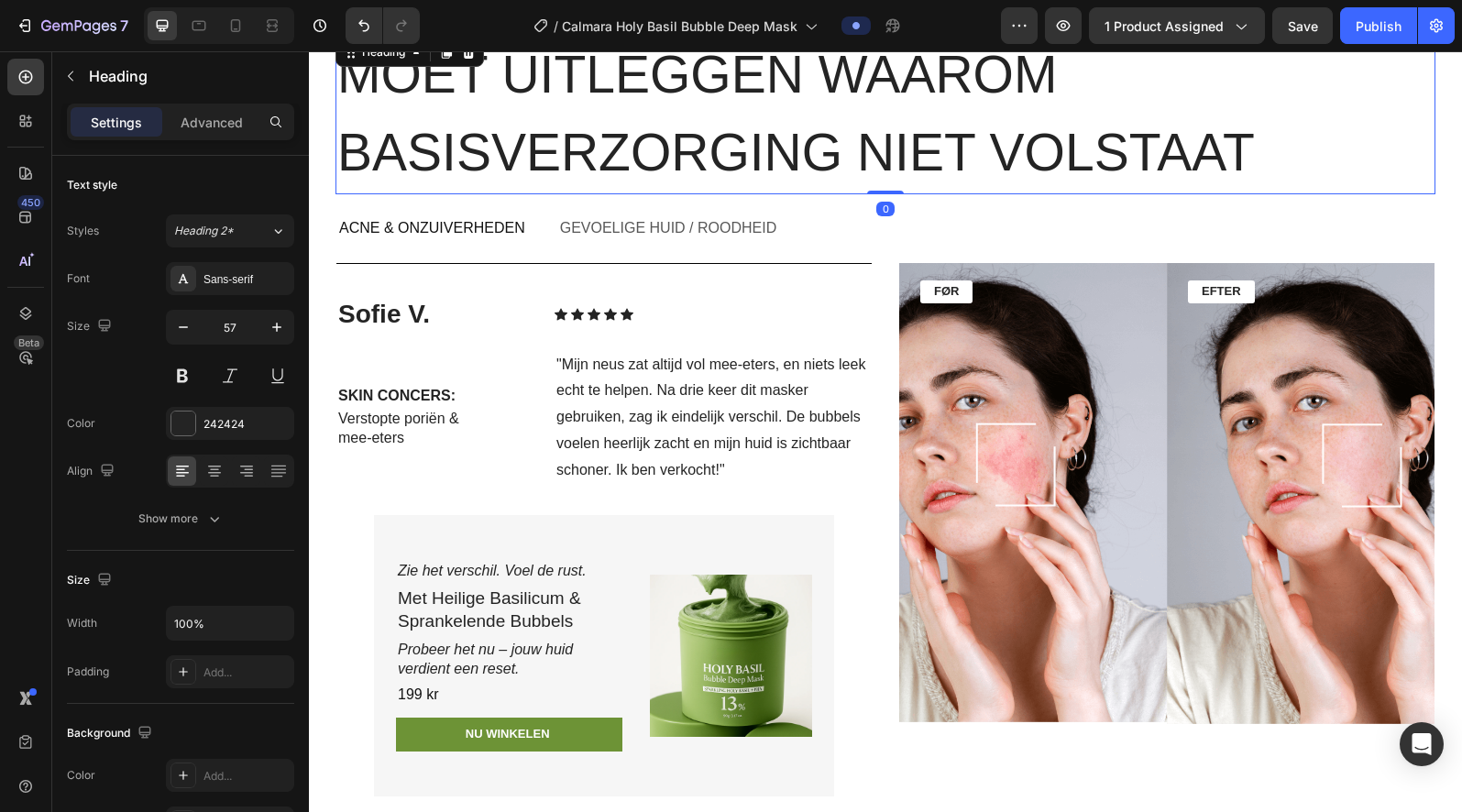 scroll, scrollTop: 5400, scrollLeft: 0, axis: vertical 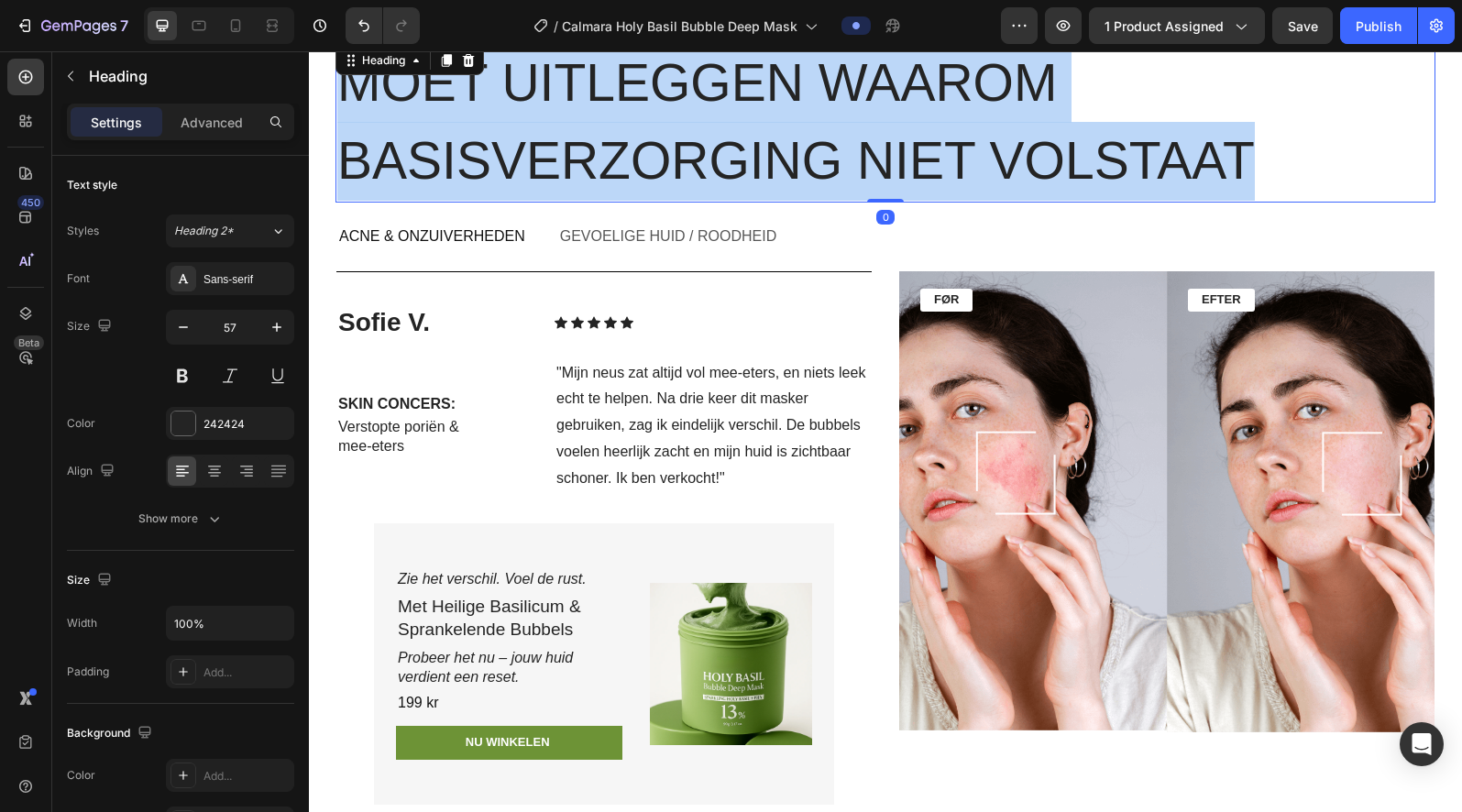 click on "Moet uitleggen waarom basisverzorging niet volstaat" at bounding box center [885, 122] 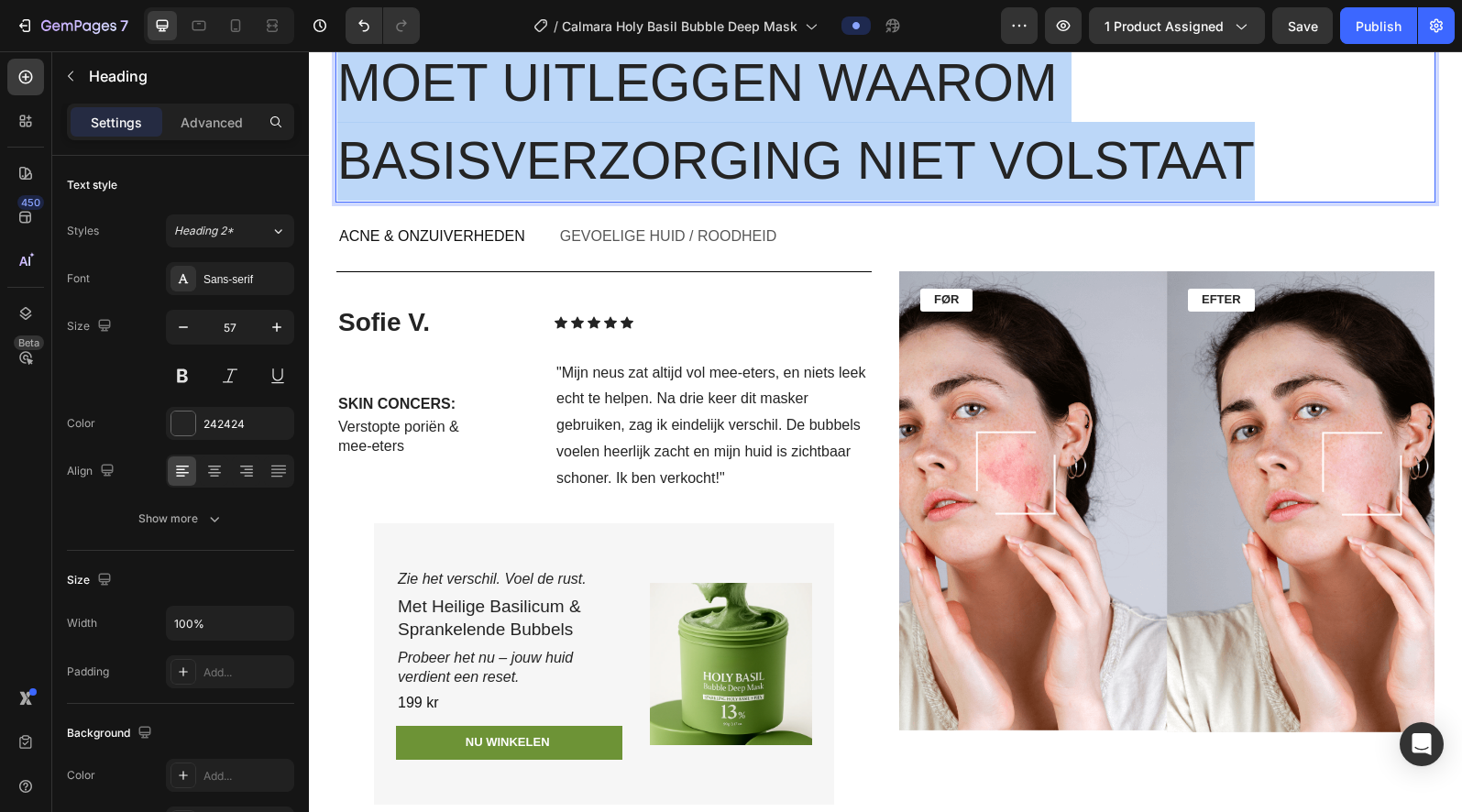 click on "Moet uitleggen waarom basisverzorging niet volstaat" at bounding box center (885, 122) 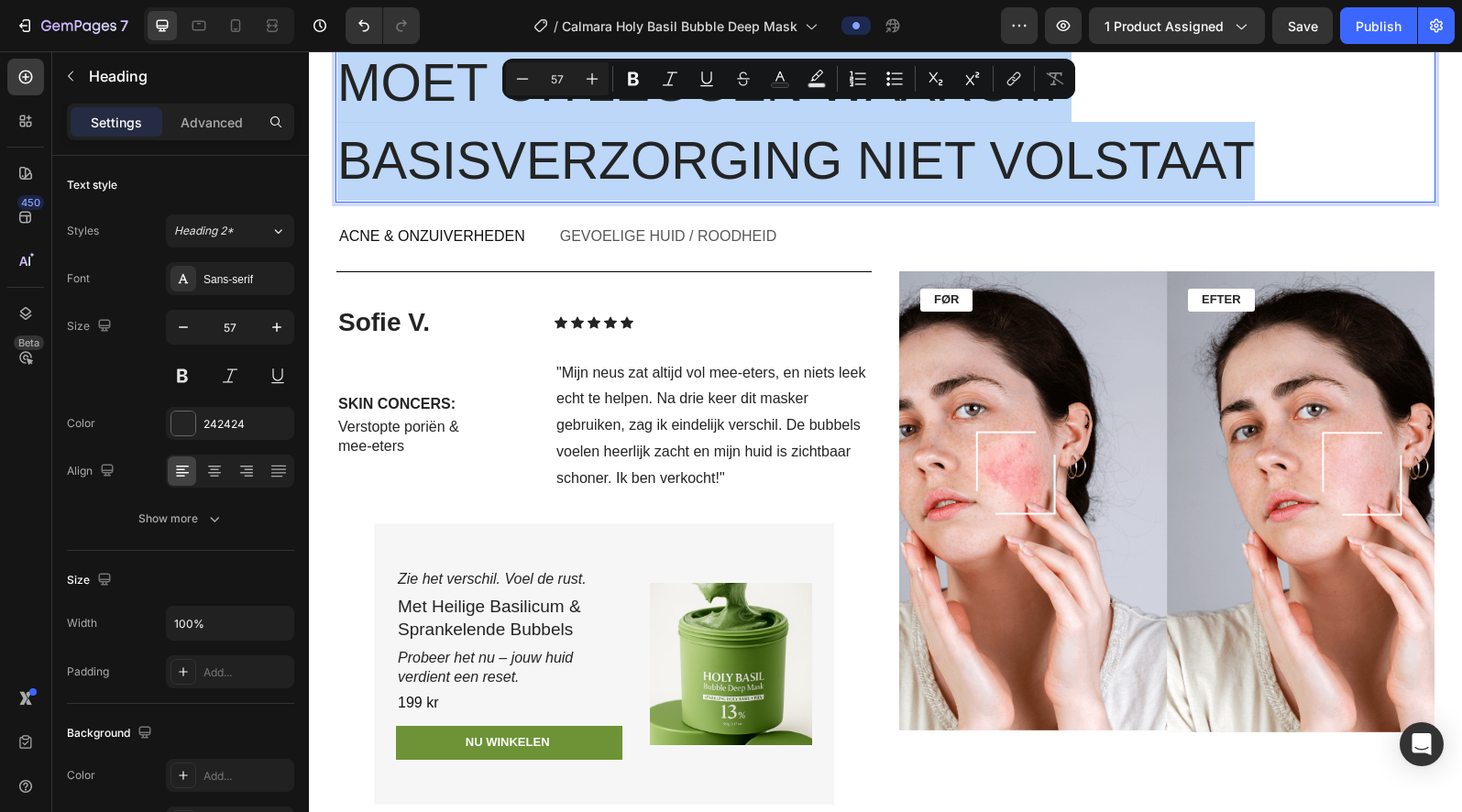 copy on "Moet uitleggen waarom basisverzorging niet volstaat" 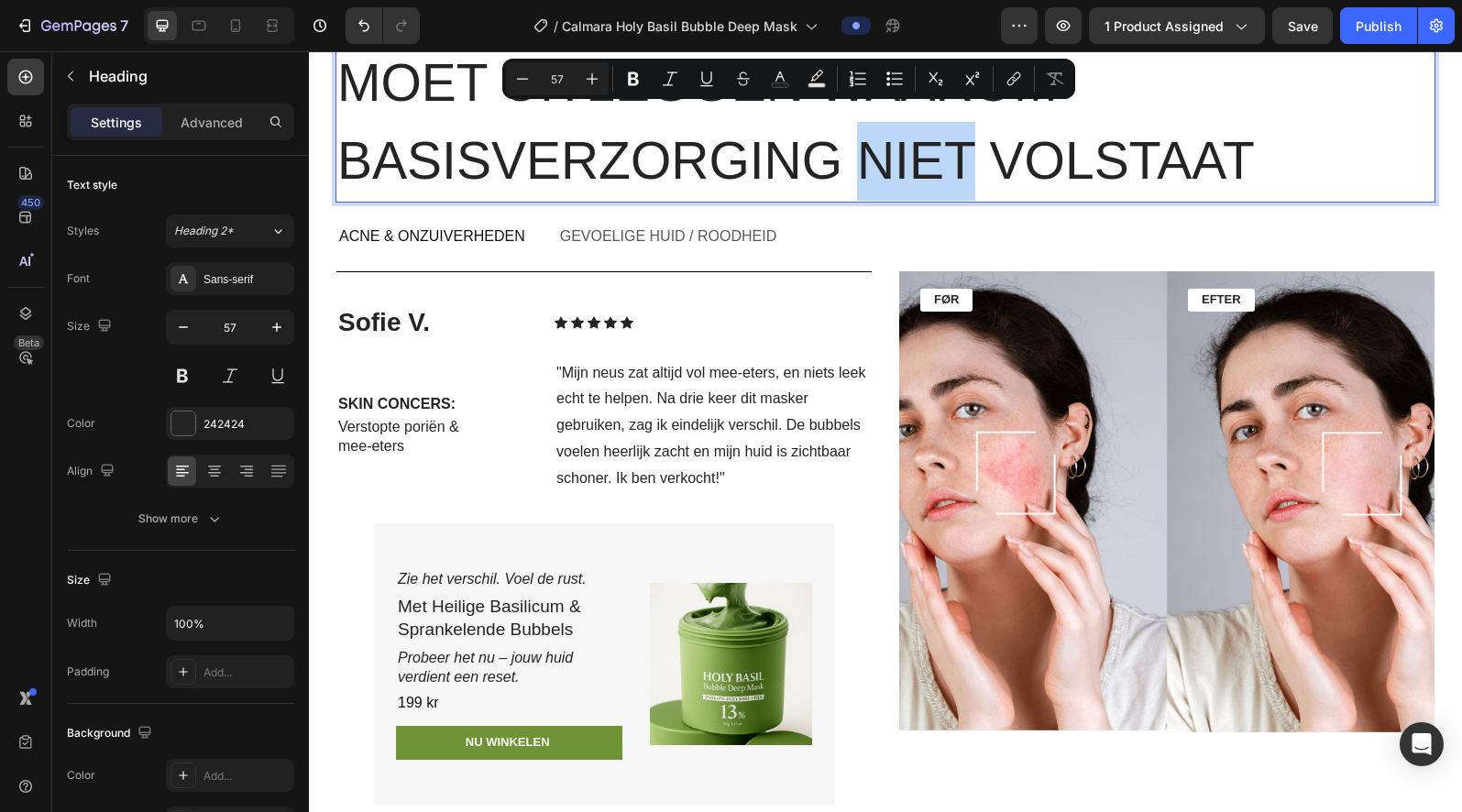 click on "Moet uitleggen waarom basisverzorging niet volstaat" at bounding box center [885, 122] 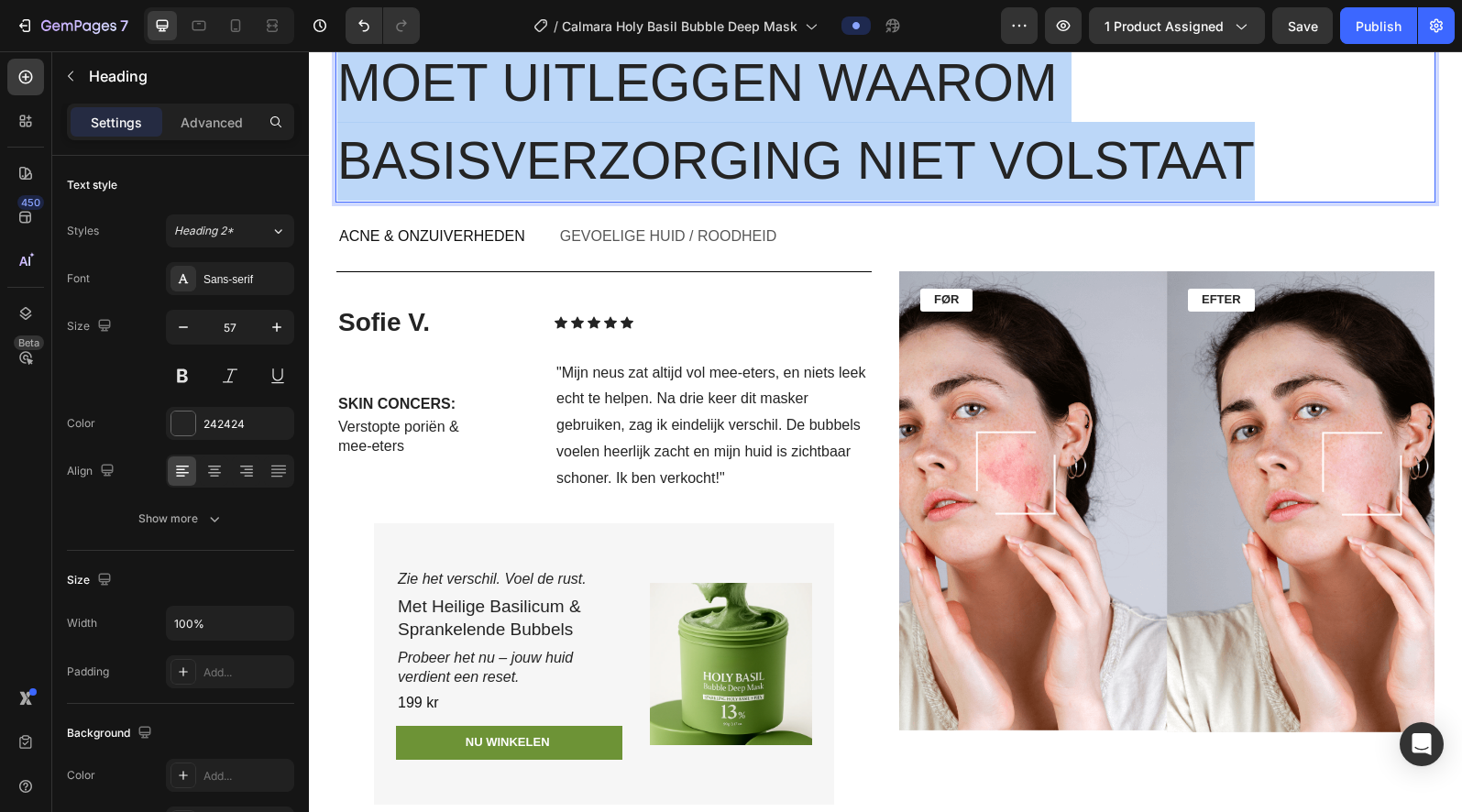 click on "Moet uitleggen waarom basisverzorging niet volstaat" at bounding box center (885, 122) 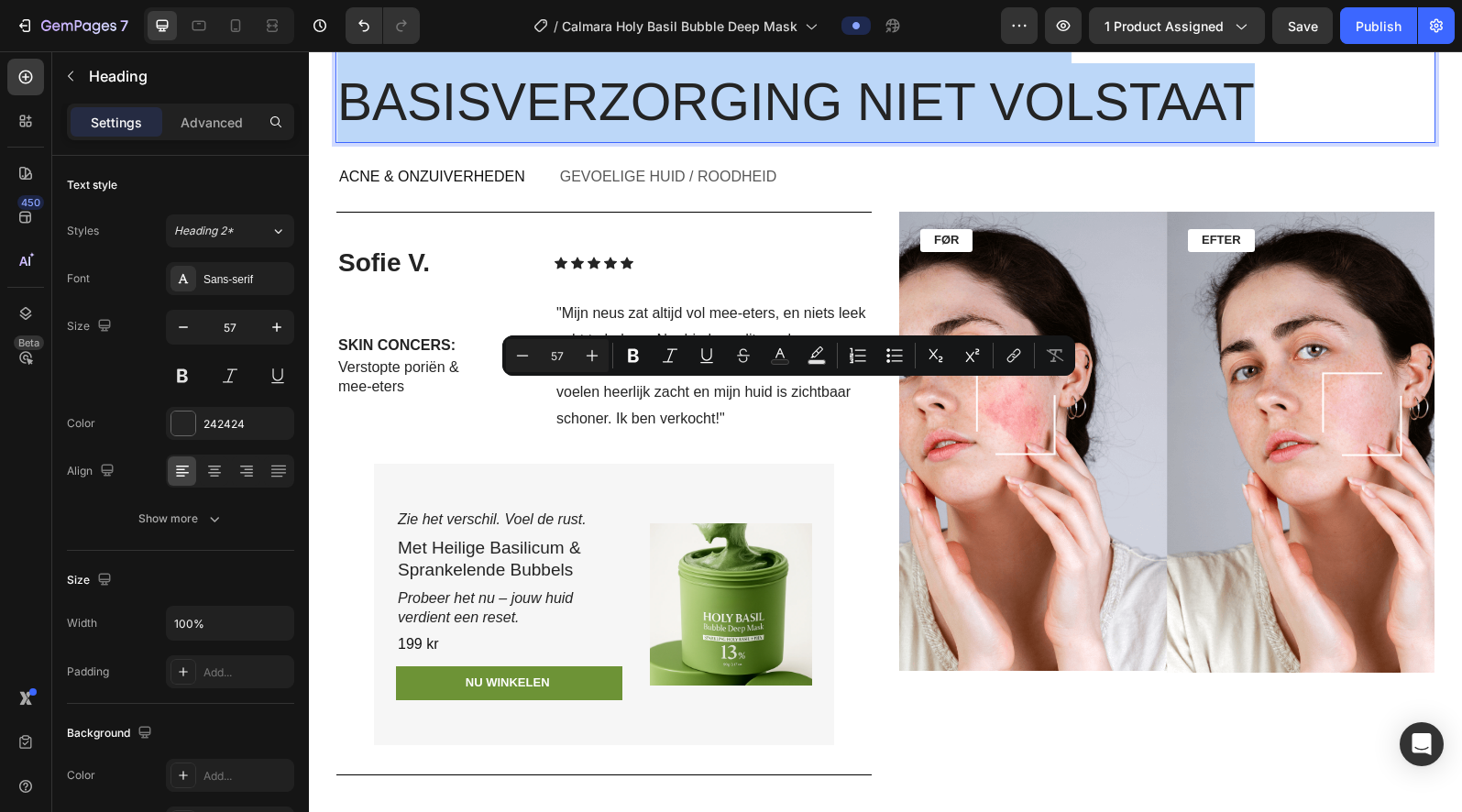 scroll, scrollTop: 5009, scrollLeft: 0, axis: vertical 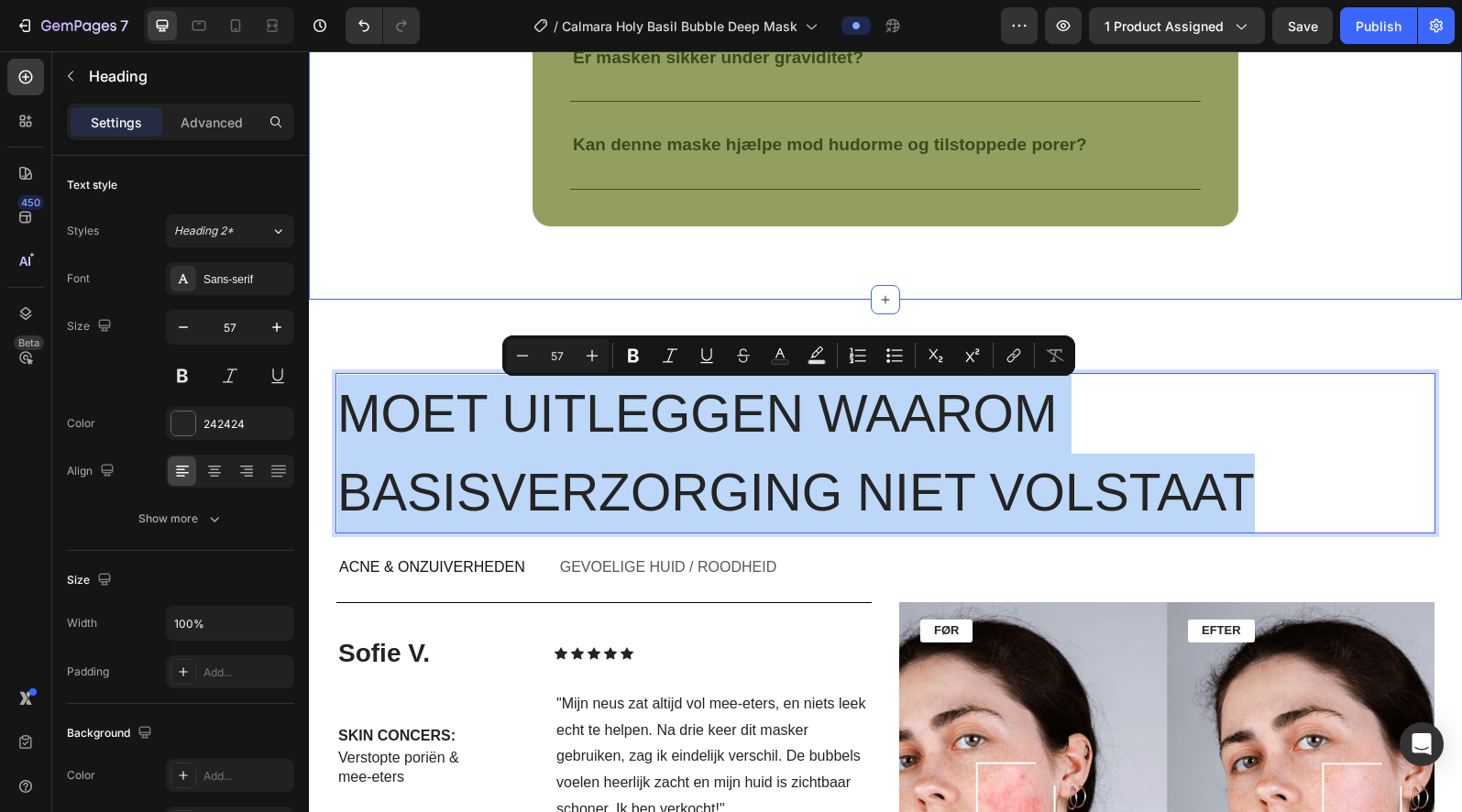 copy on "Moet uitleggen waarom basisverzorging niet volstaat" 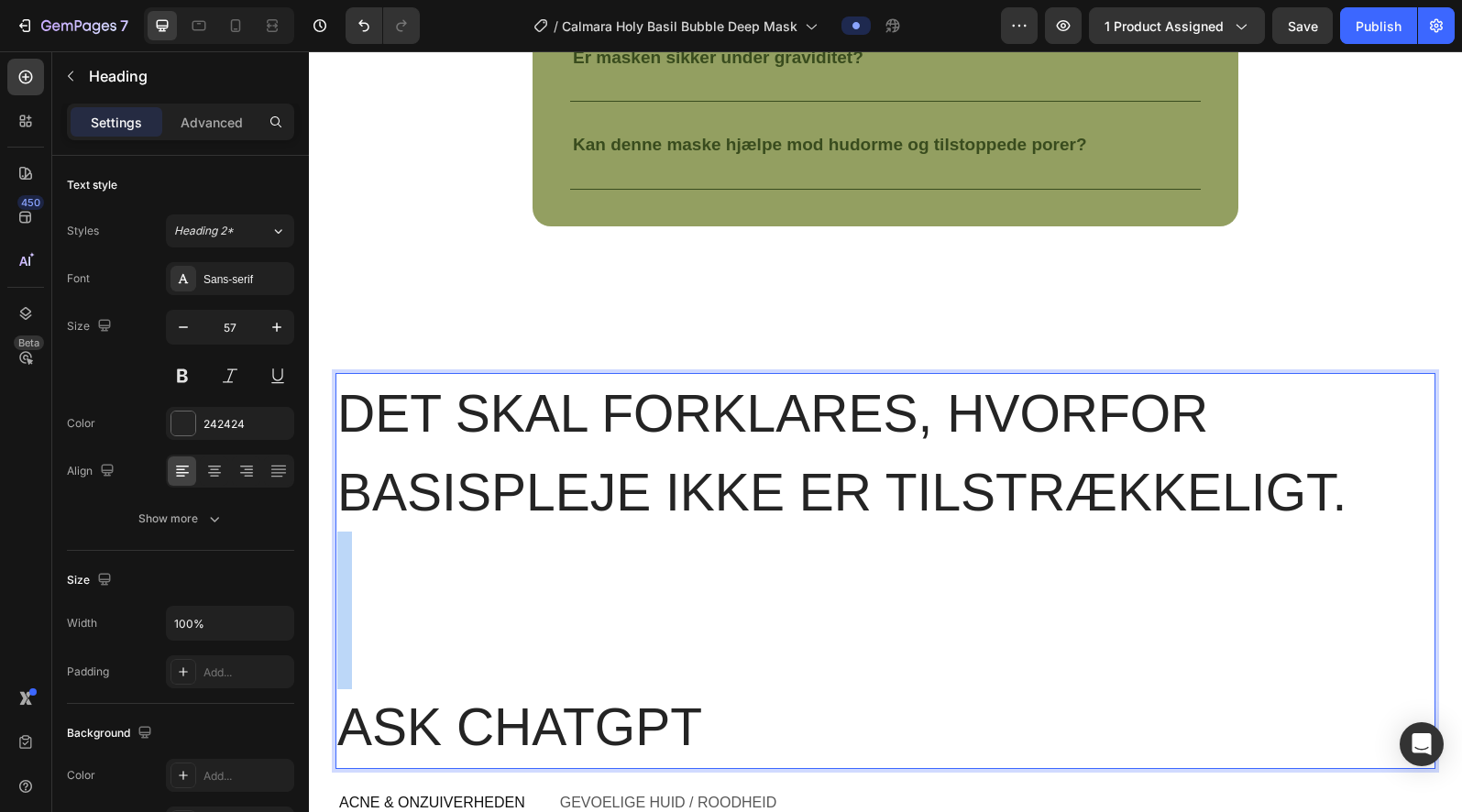 drag, startPoint x: 944, startPoint y: 664, endPoint x: 365, endPoint y: 578, distance: 585.352 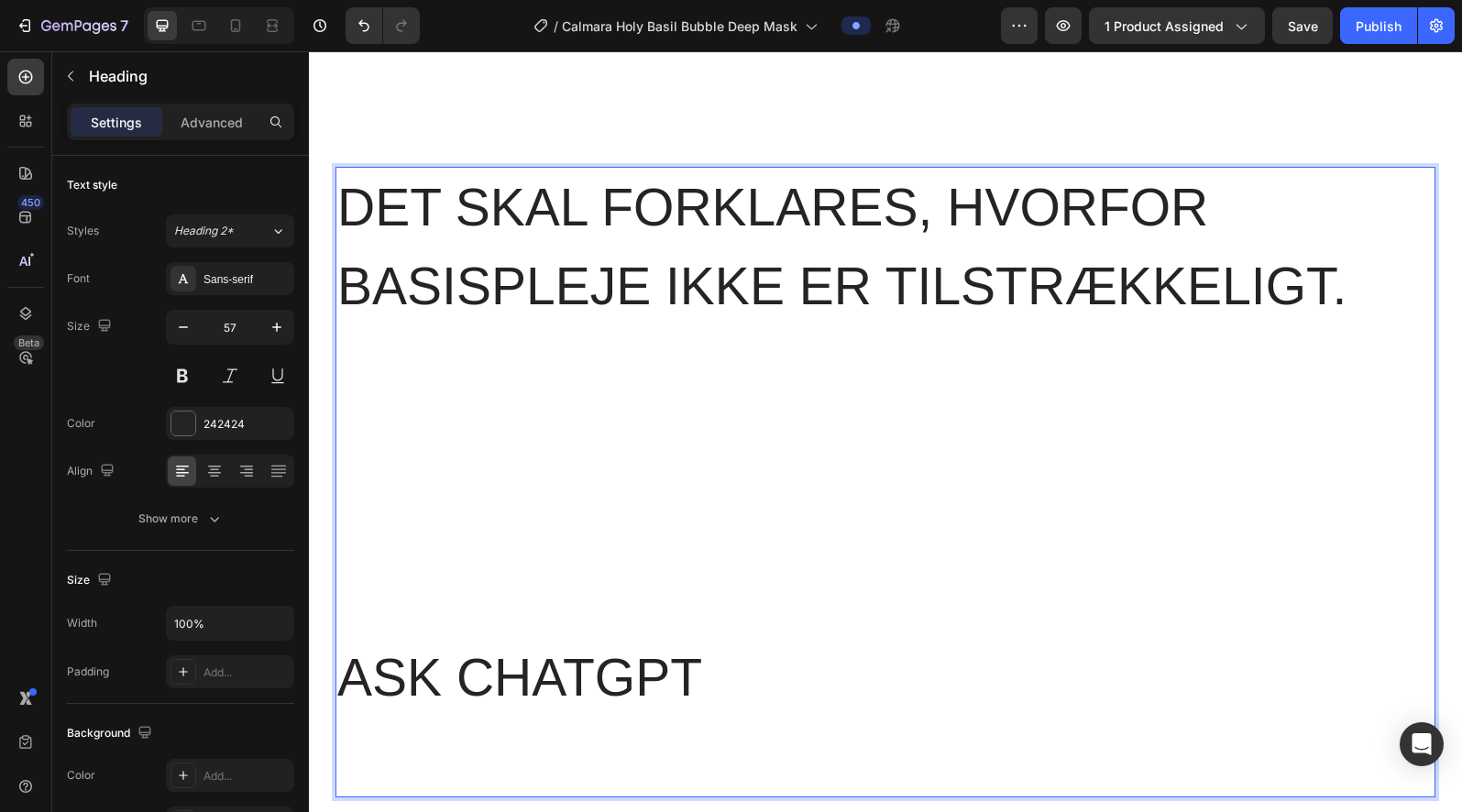 scroll, scrollTop: 5218, scrollLeft: 0, axis: vertical 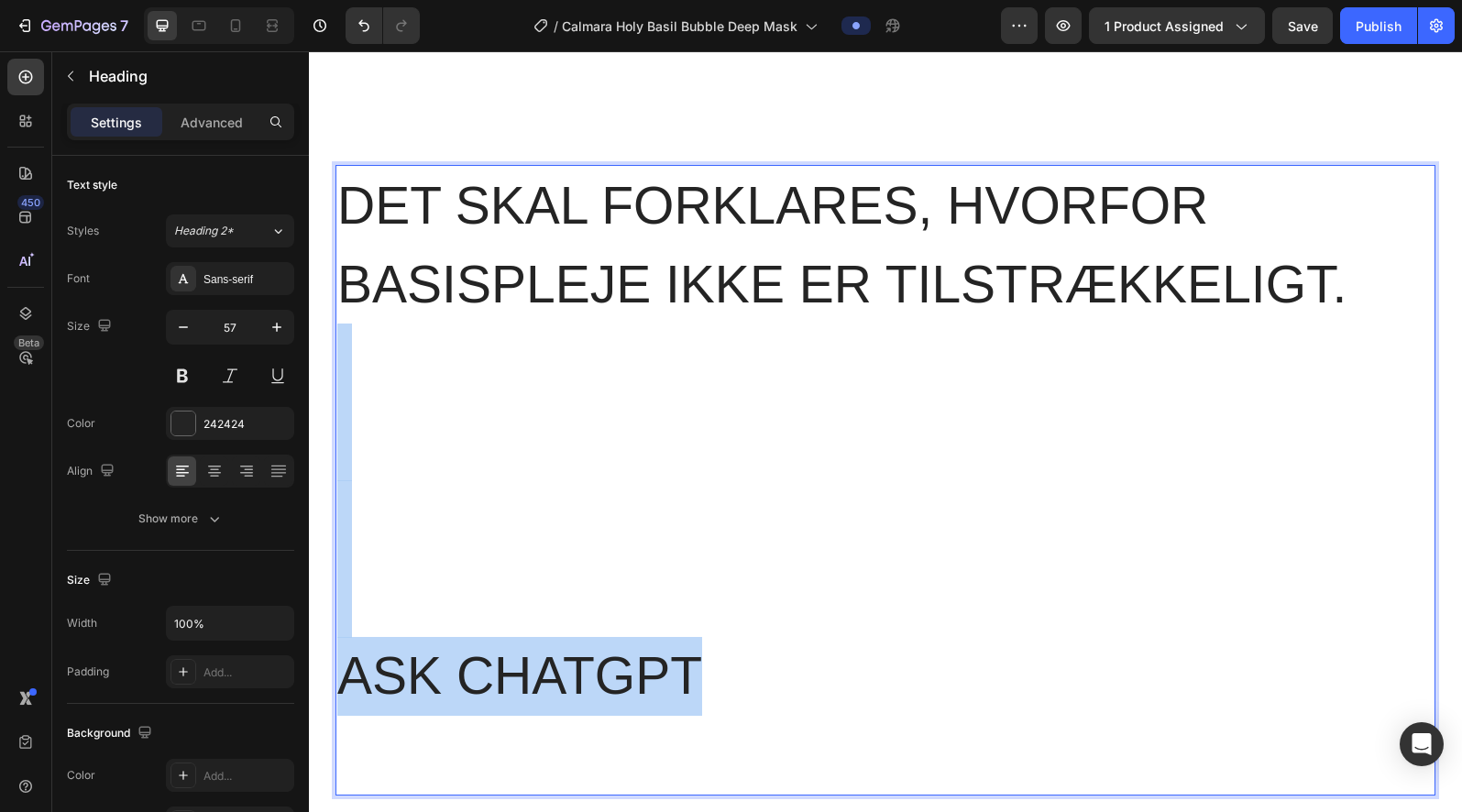 drag, startPoint x: 710, startPoint y: 701, endPoint x: 367, endPoint y: 345, distance: 494.35311 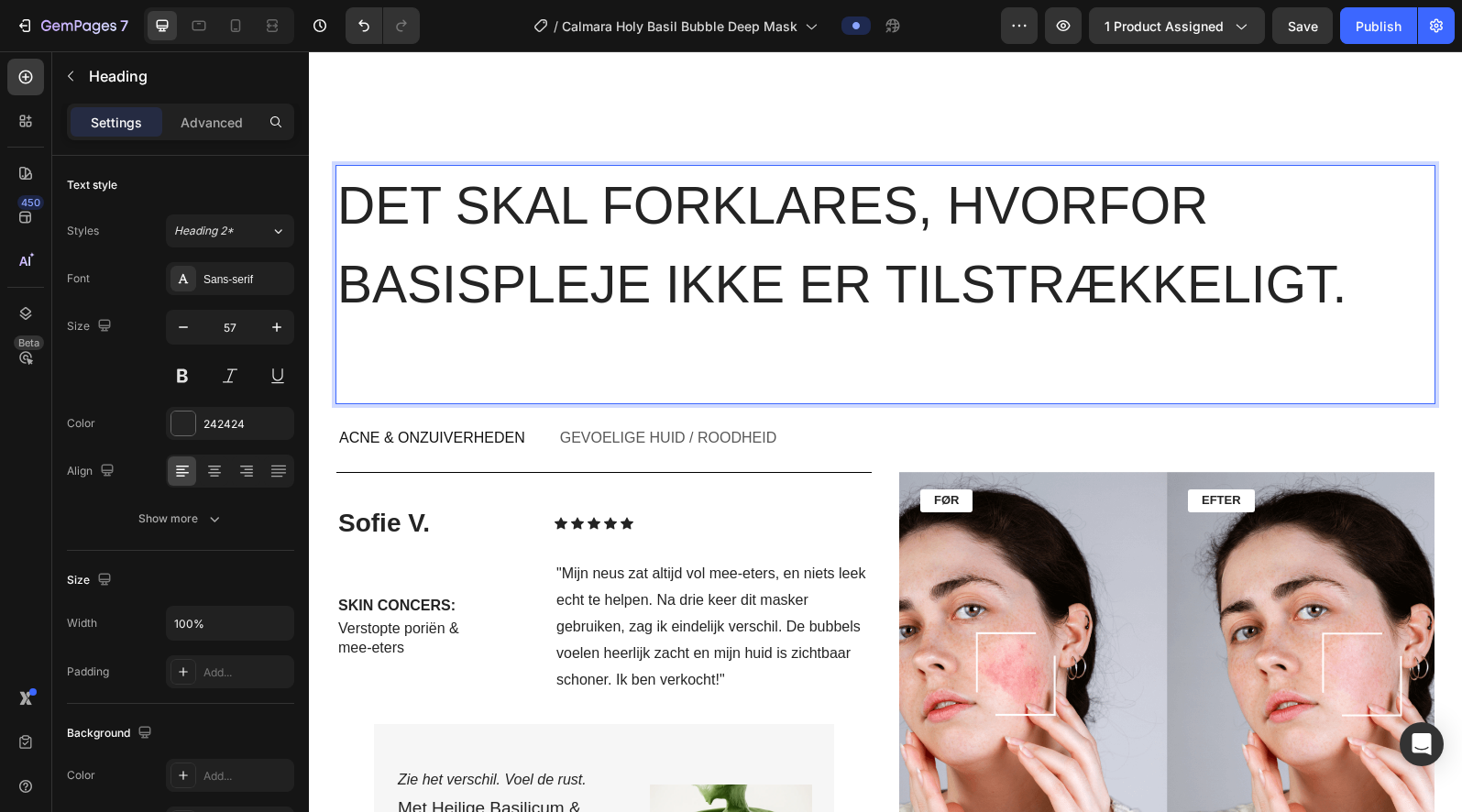 click on "Det skal forklares, hvorfor basispleje ikke er tilstrækkeligt." at bounding box center [885, 284] 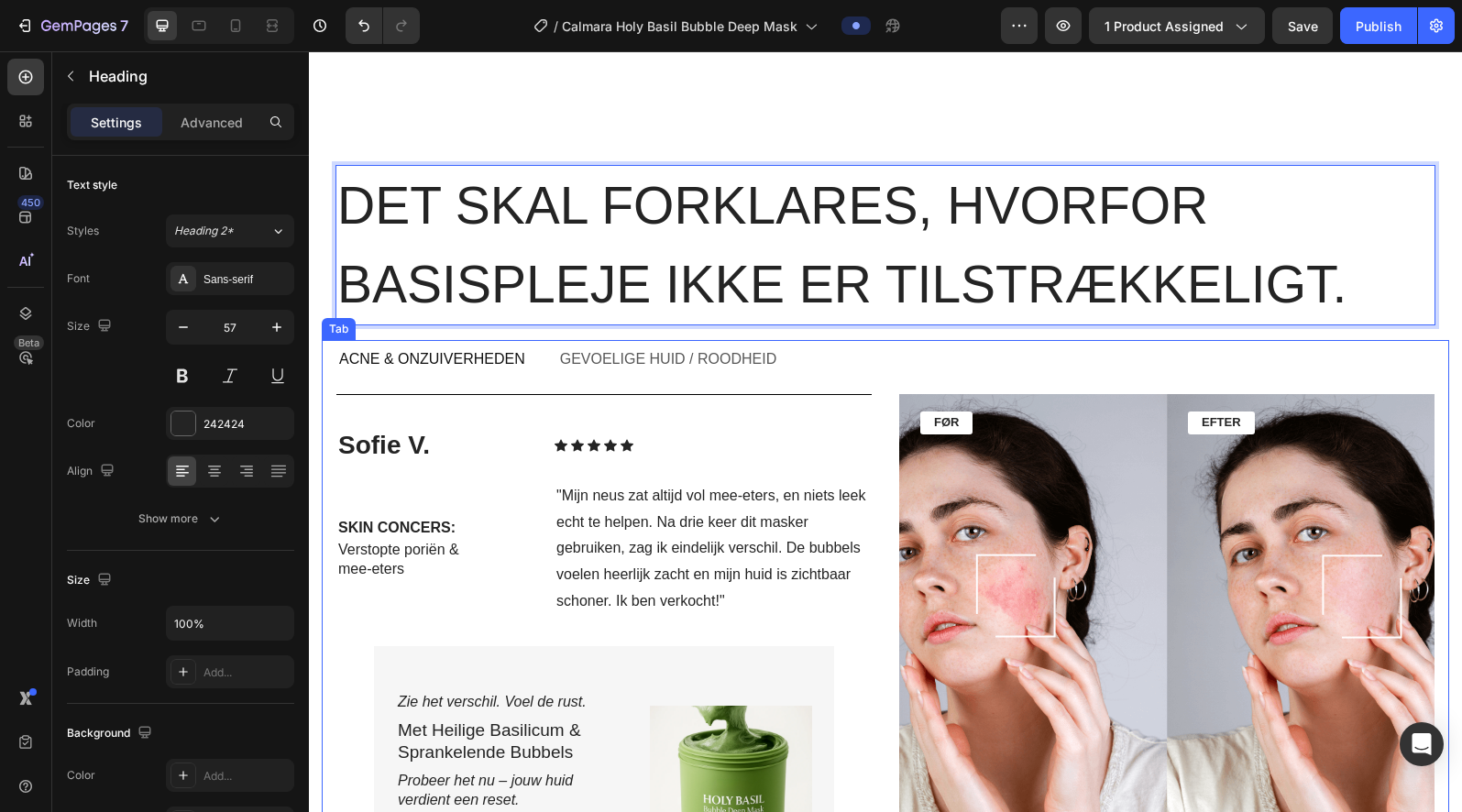 click on "Acne & Onzuiverheden" at bounding box center [432, 359] 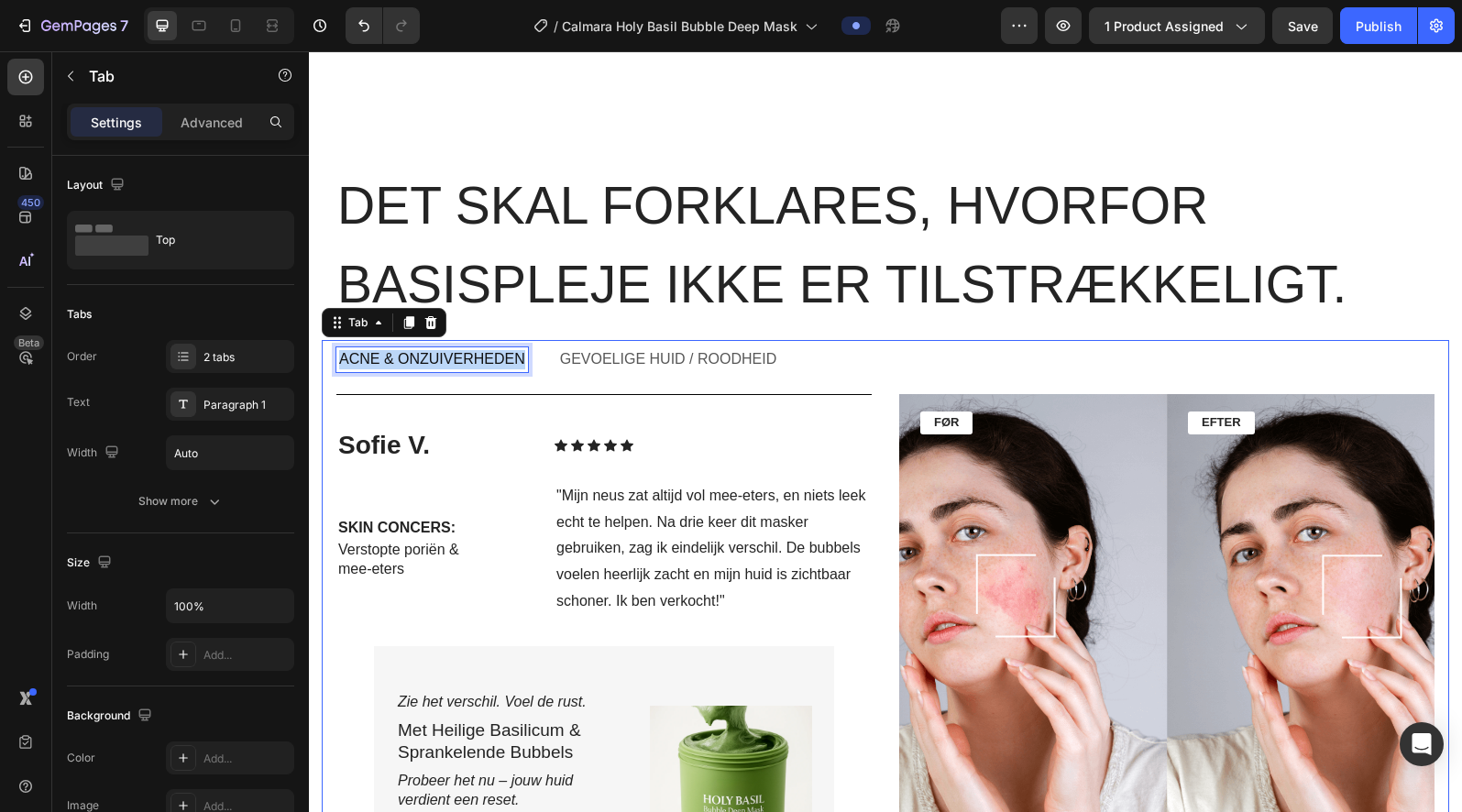 click on "Acne & Onzuiverheden" at bounding box center (432, 359) 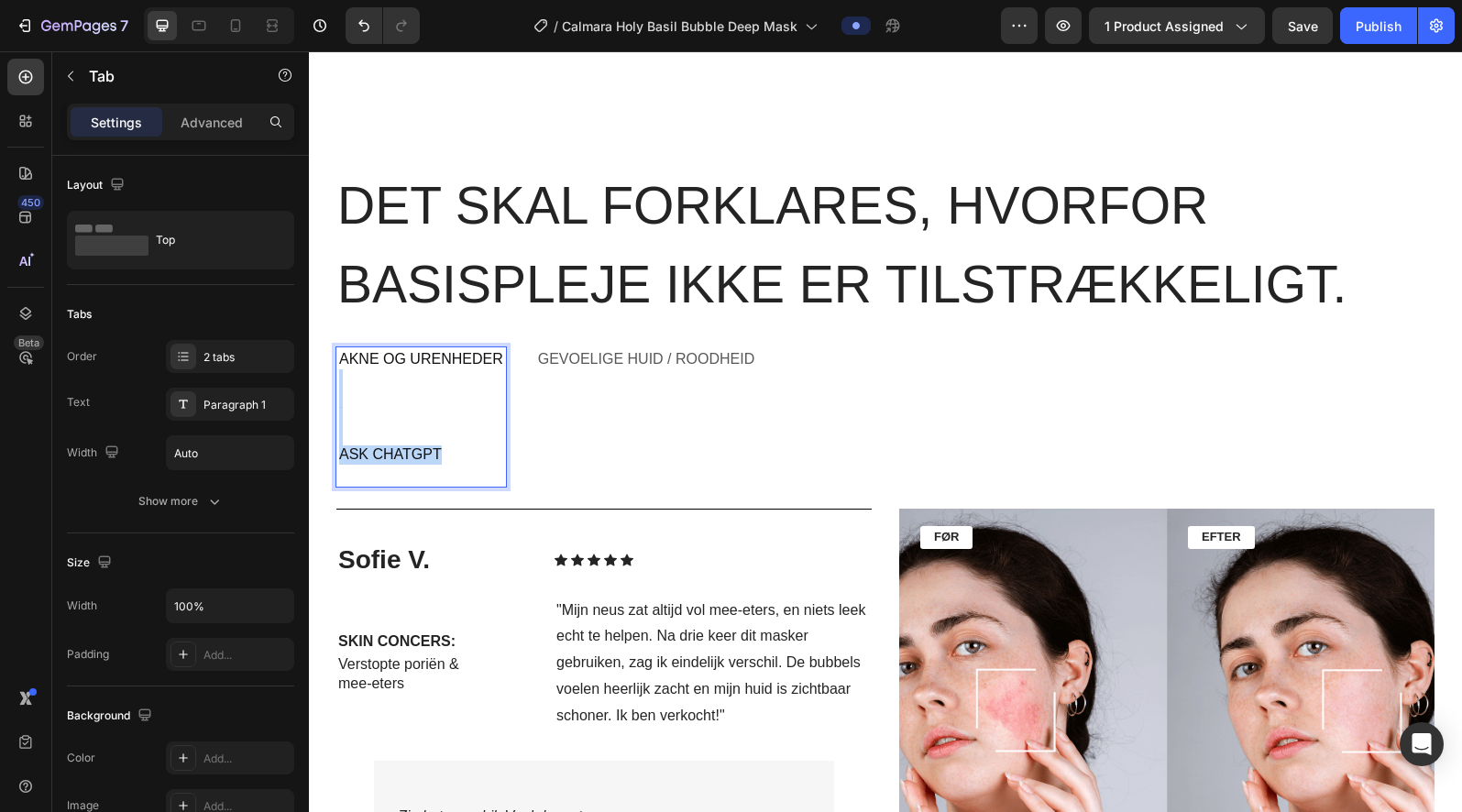 drag, startPoint x: 391, startPoint y: 444, endPoint x: 377, endPoint y: 385, distance: 60.63827 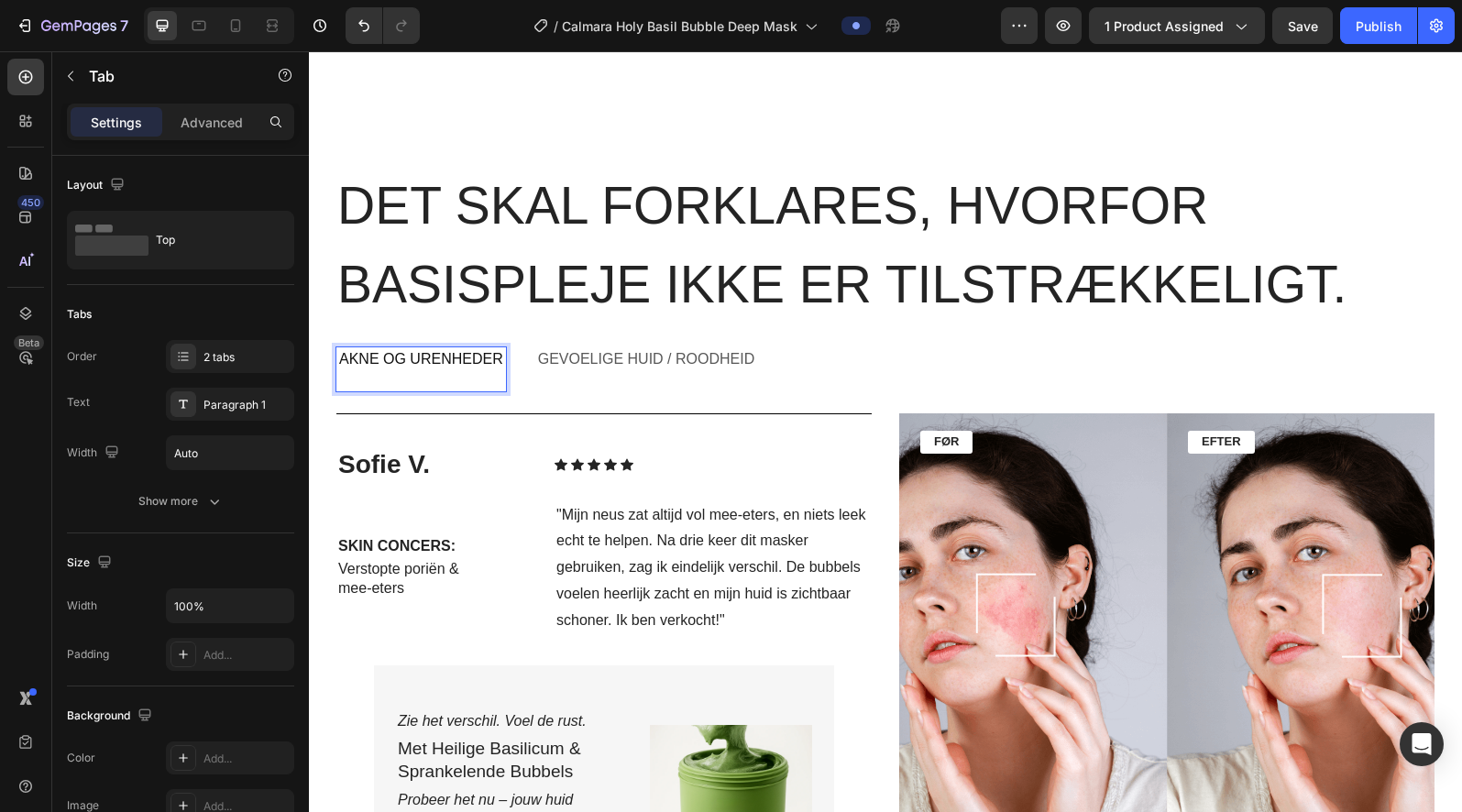 click on "Gevoelige Huid / Roodheid" at bounding box center (646, 359) 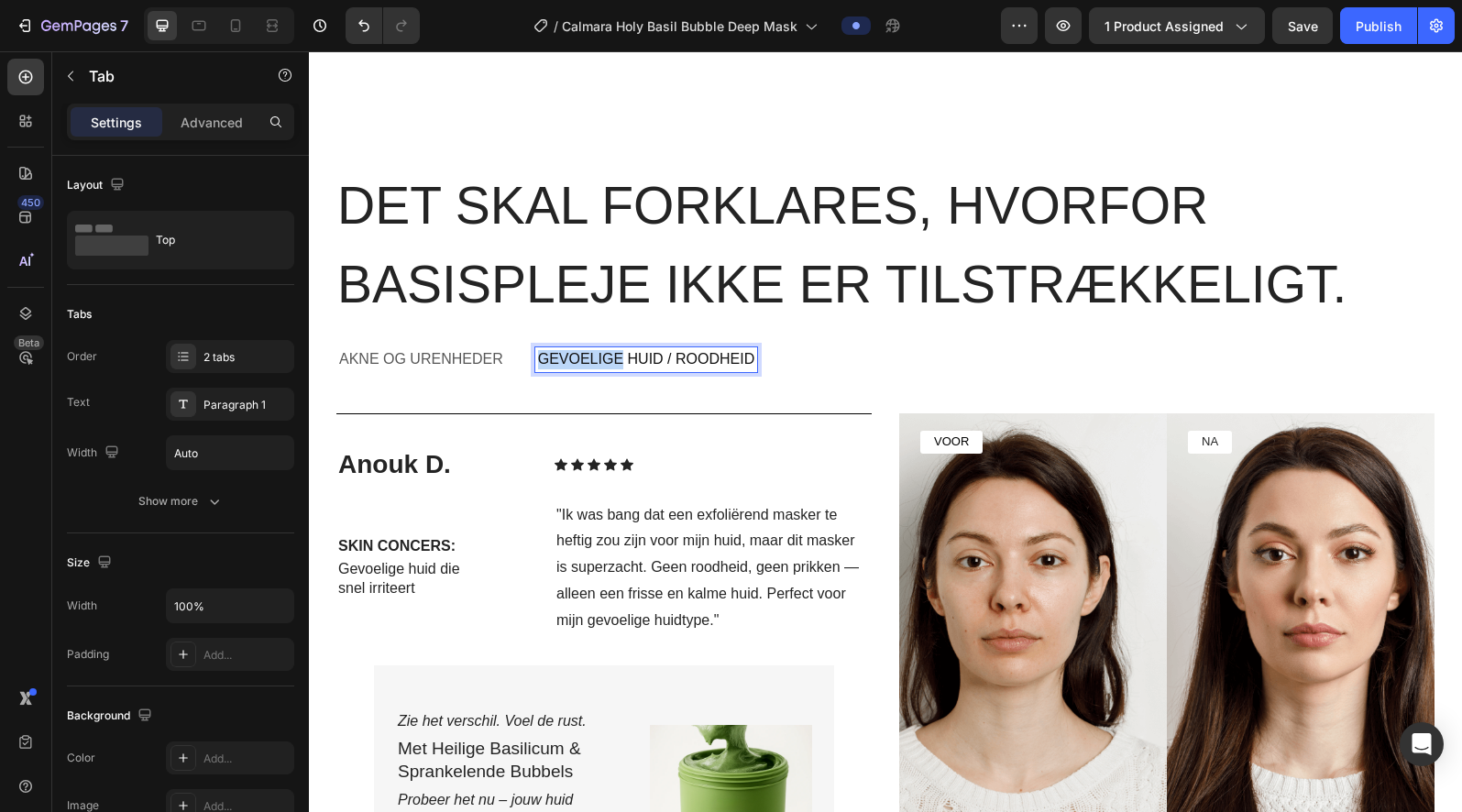 click on "Gevoelige Huid / Roodheid" at bounding box center (646, 359) 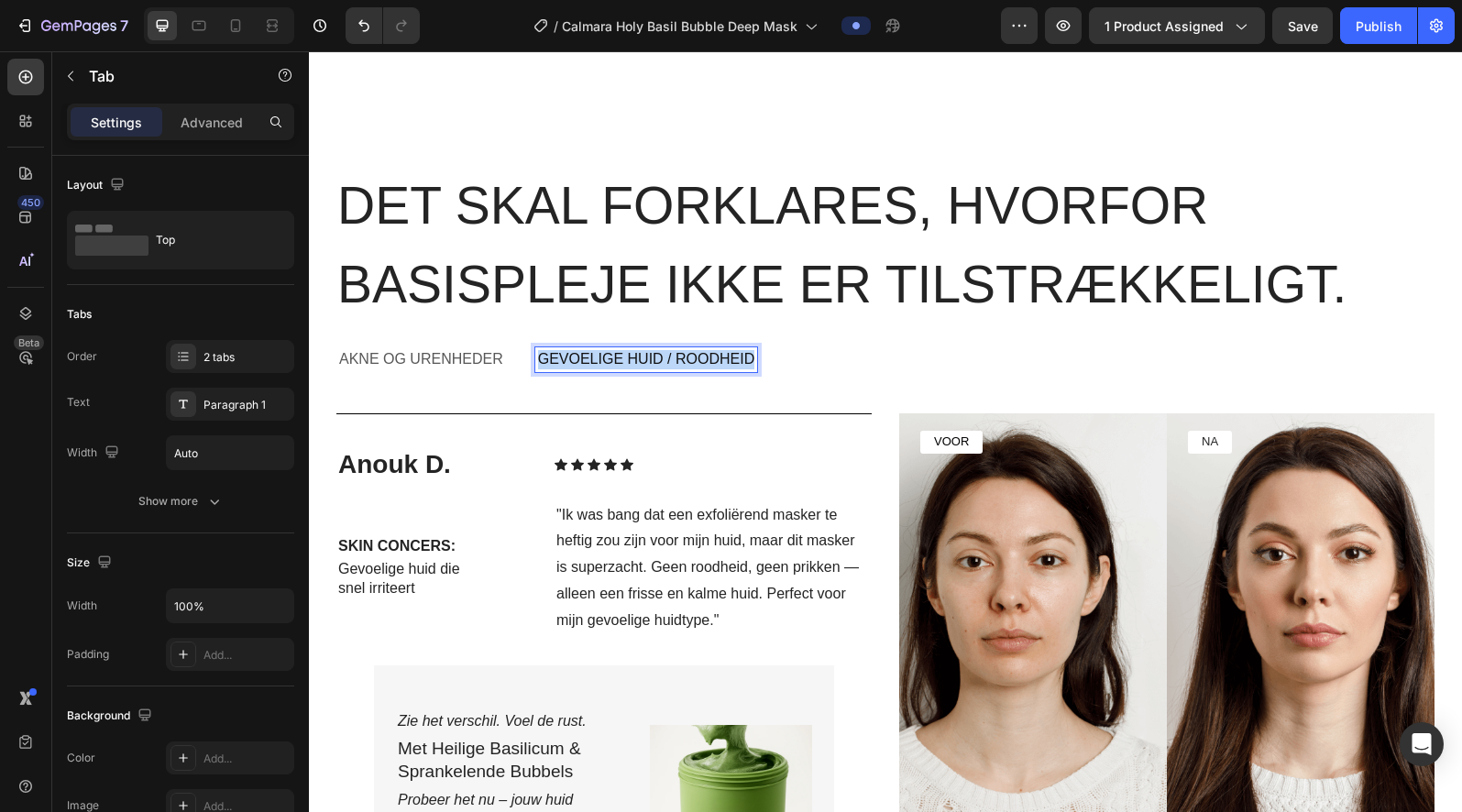 click on "Gevoelige Huid / Roodheid" at bounding box center [646, 359] 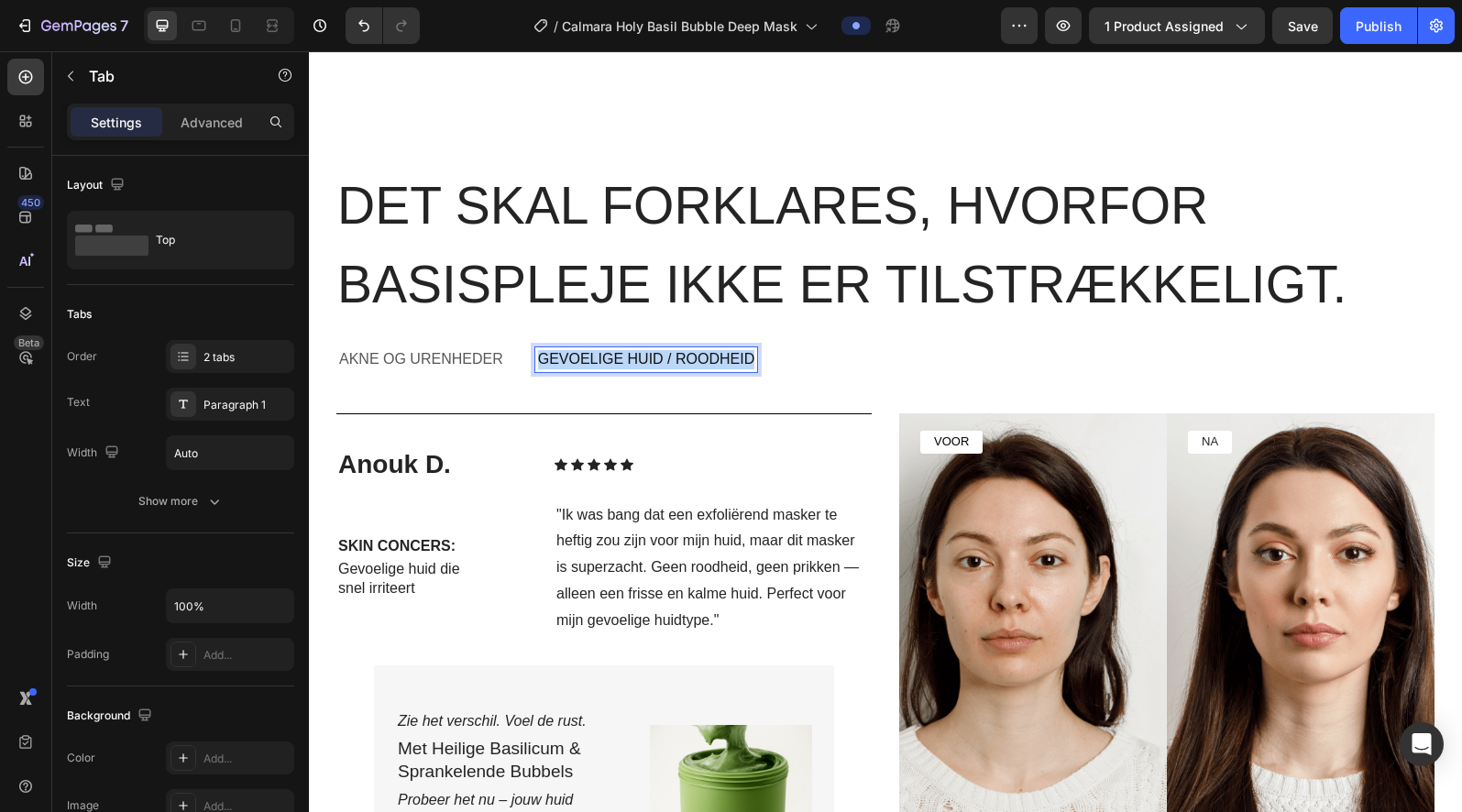 click on "VOOR" at bounding box center [951, 441] 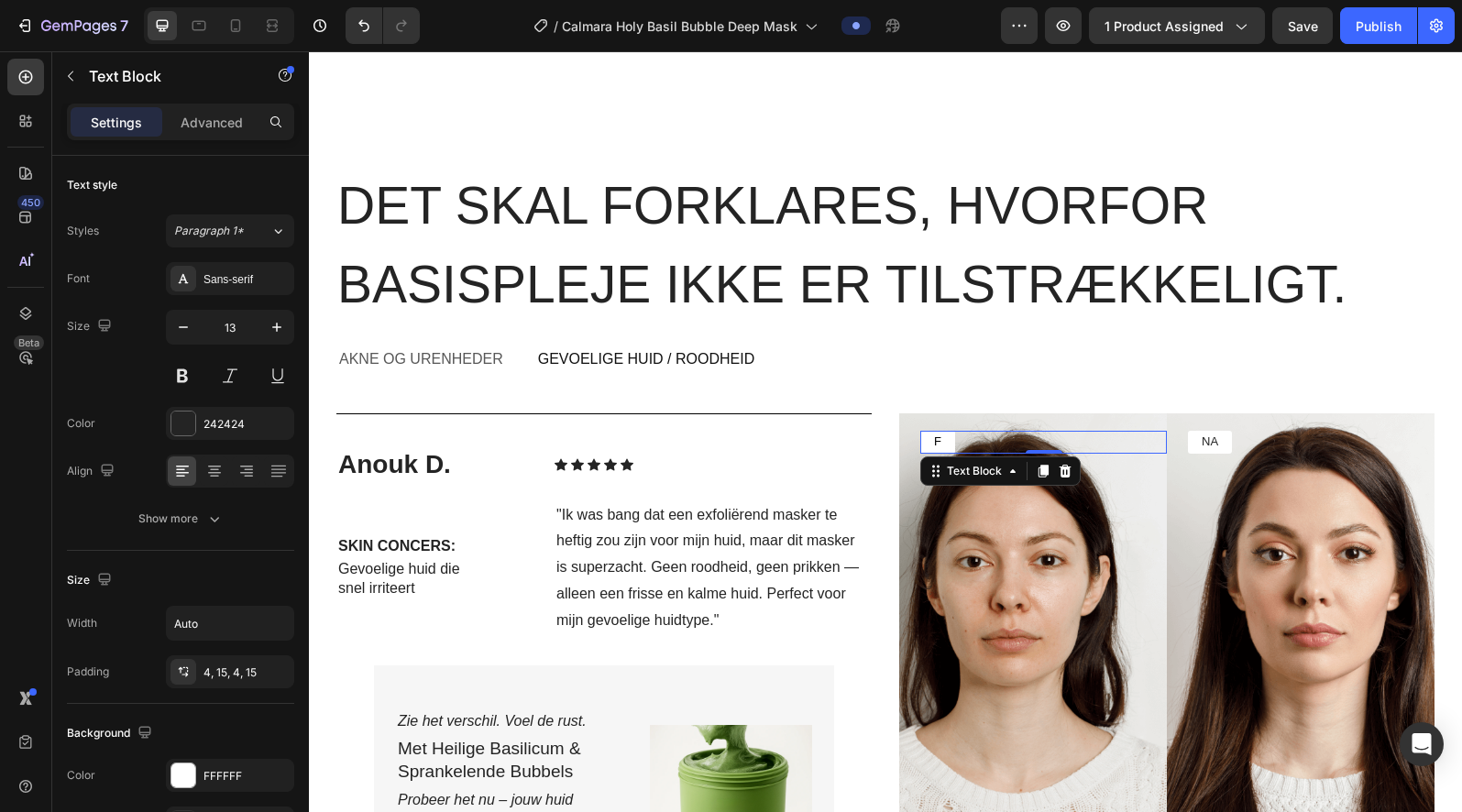 click on "F" at bounding box center [938, 442] 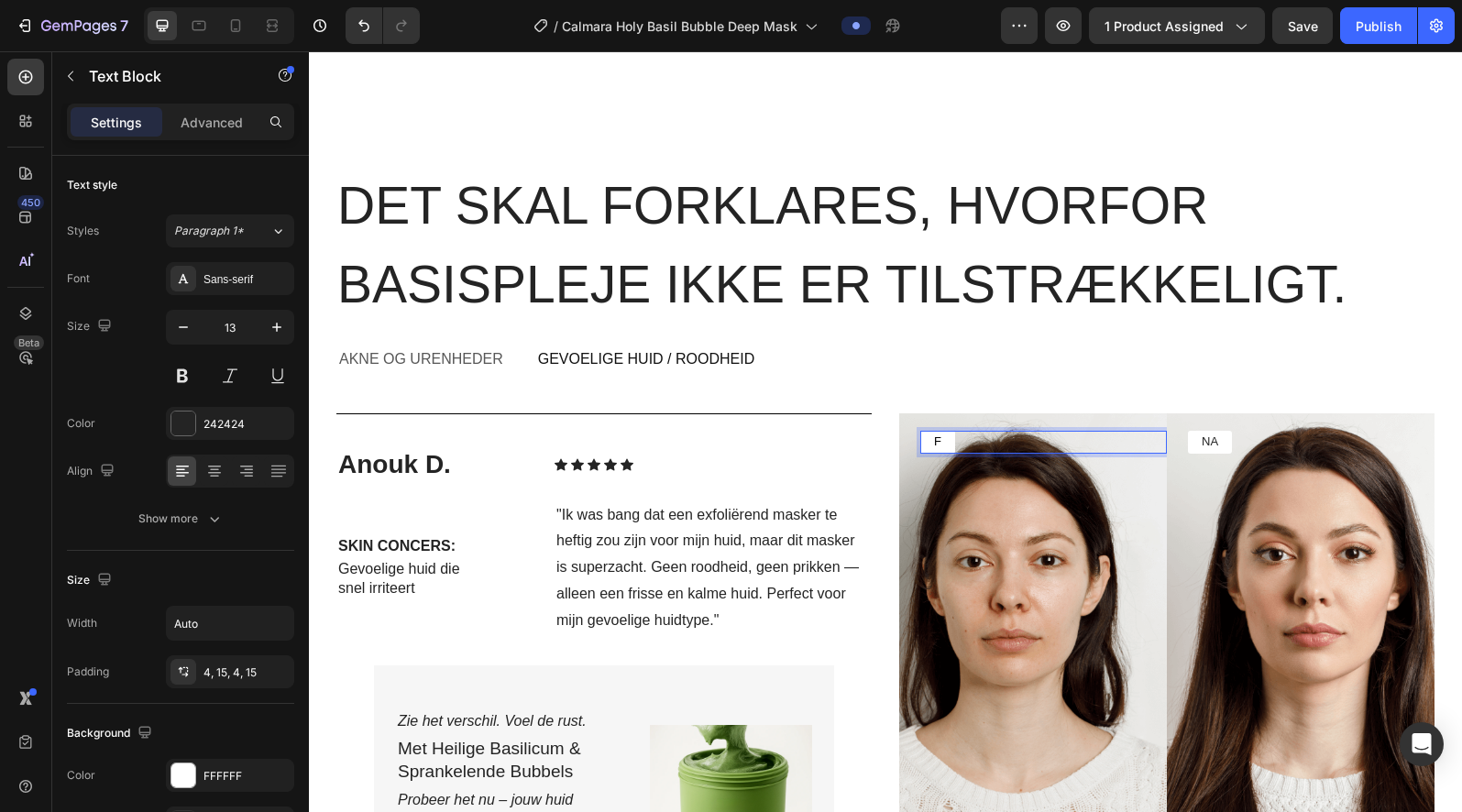 click on "F" at bounding box center (938, 442) 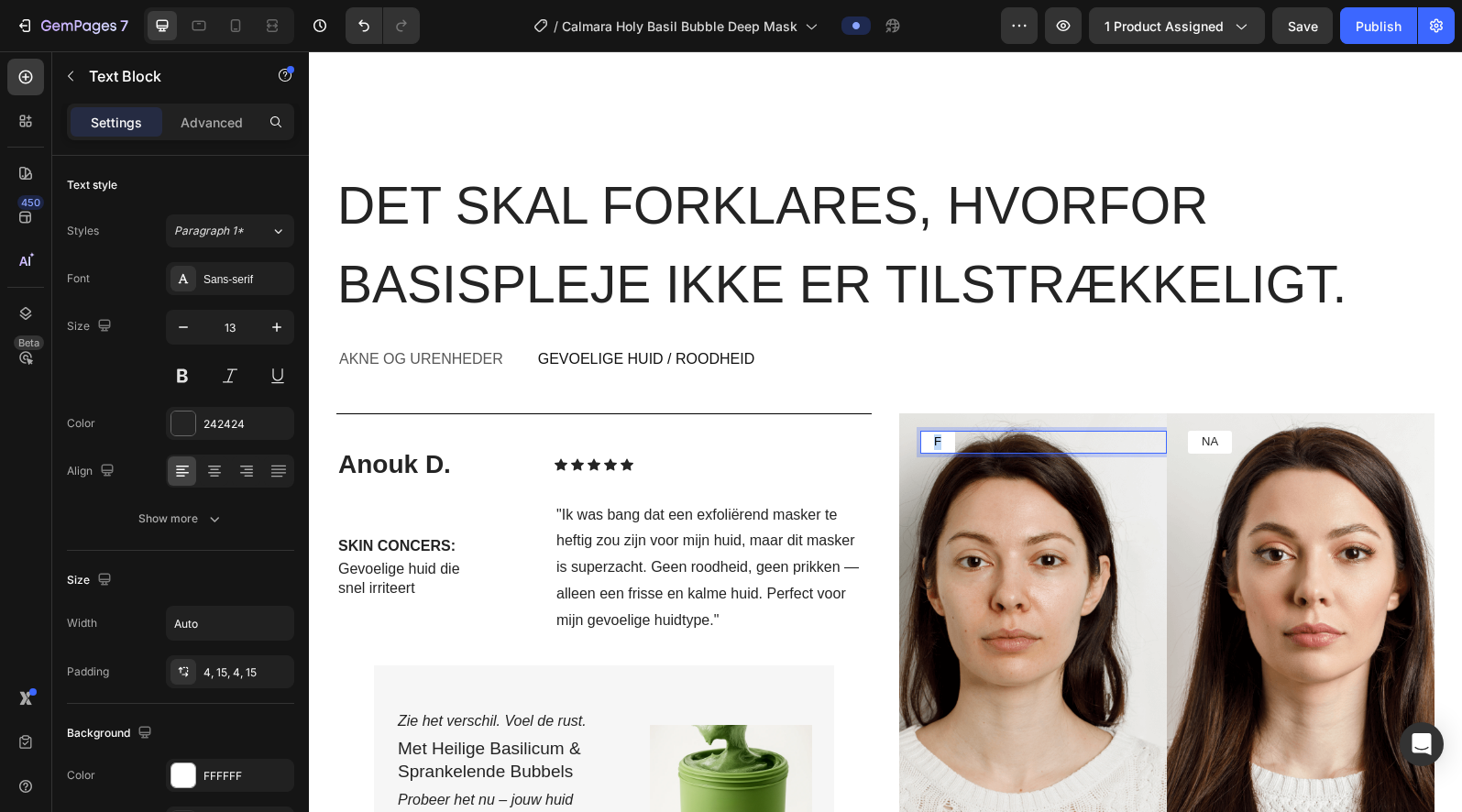 click on "F" at bounding box center (938, 441) 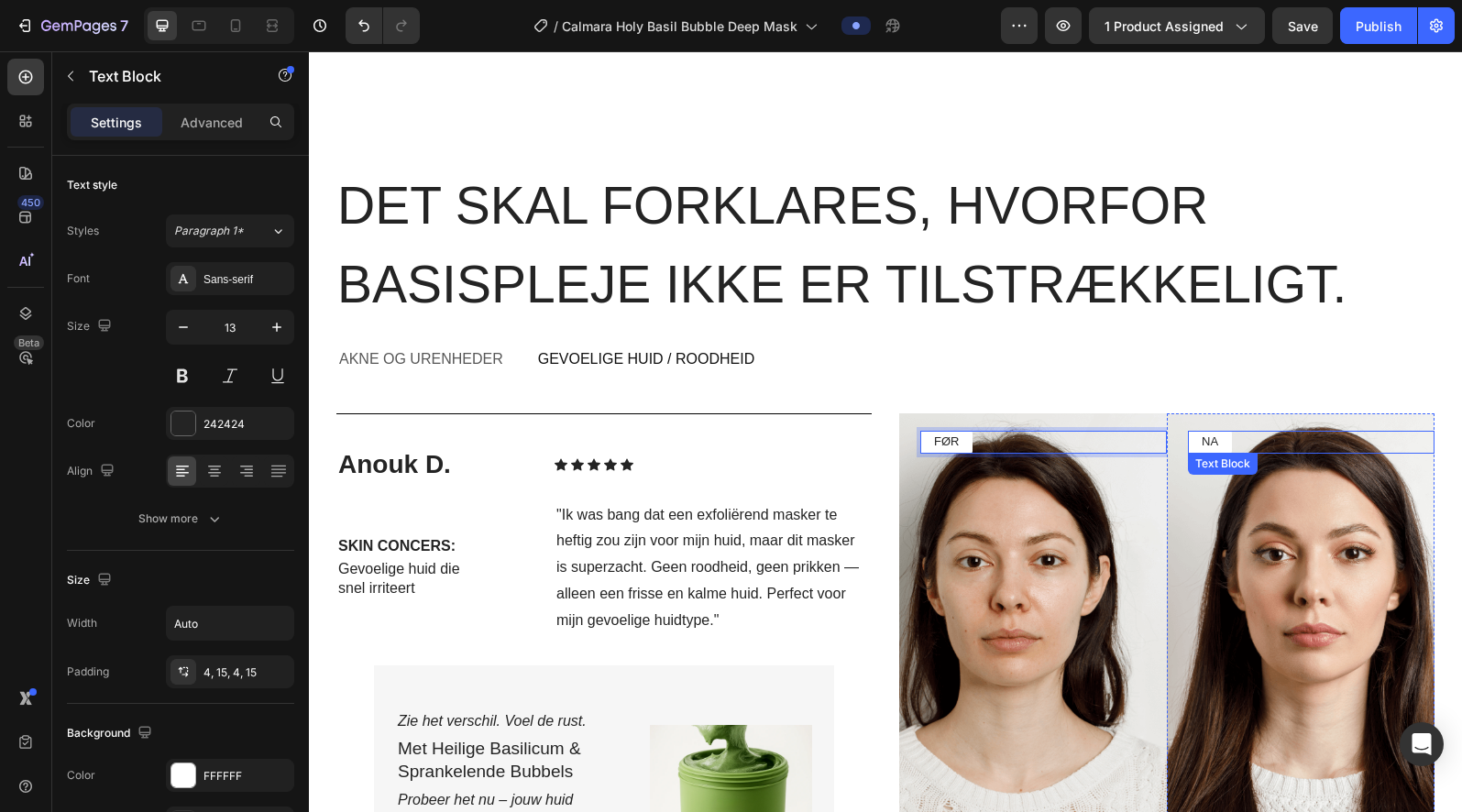 click on "NA" at bounding box center [1210, 442] 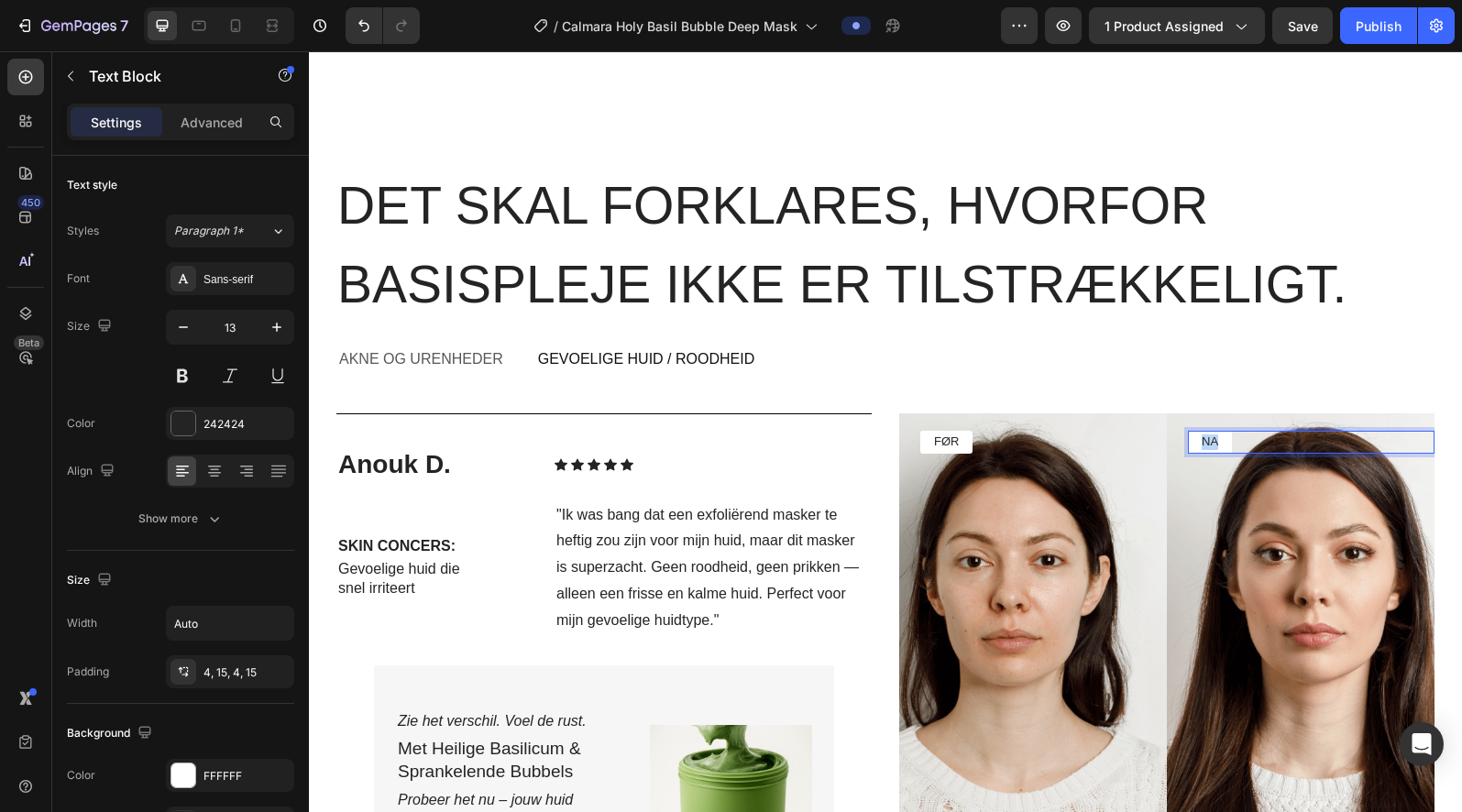 click on "NA" at bounding box center [1210, 442] 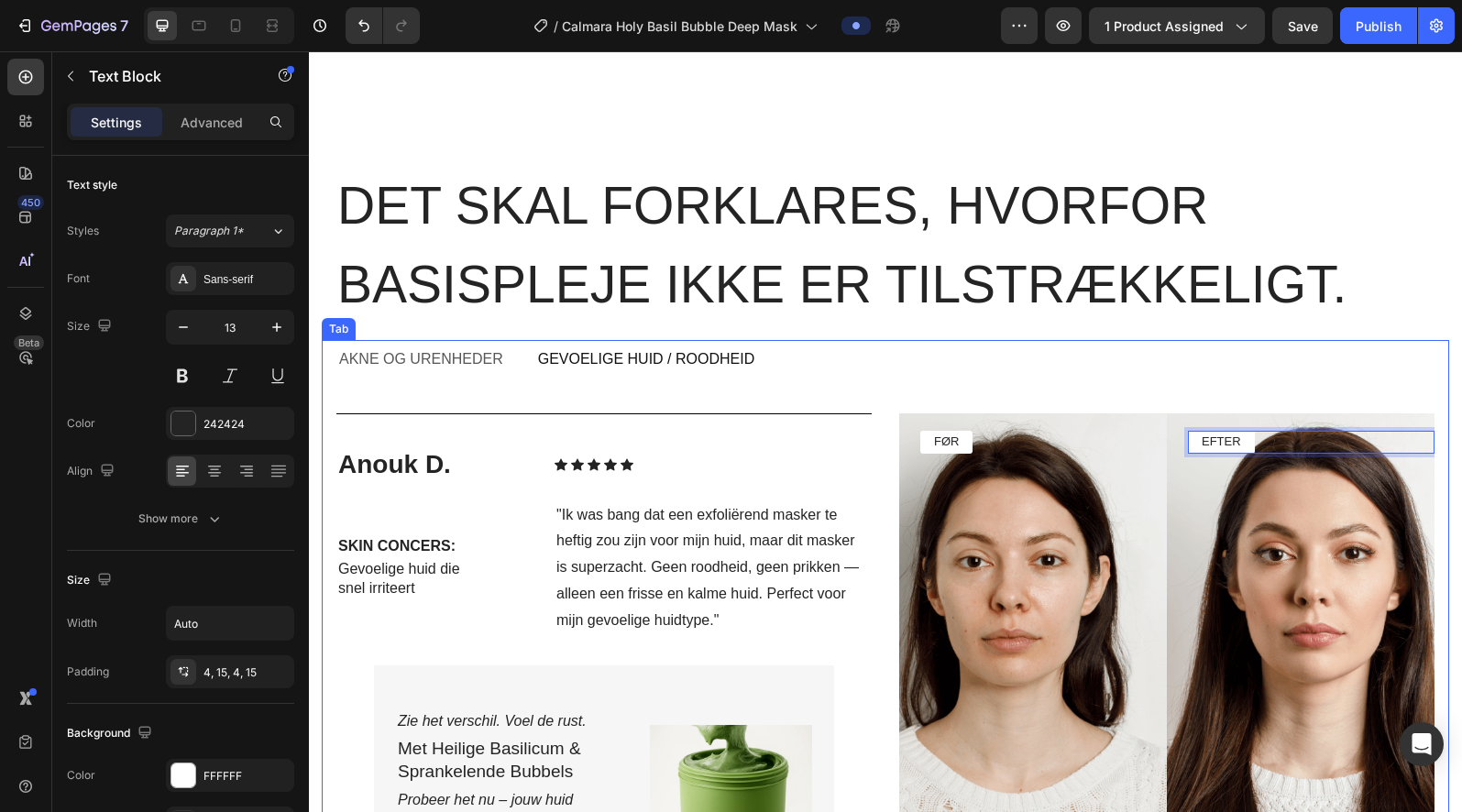 click on "Gevoelige Huid / Roodheid" at bounding box center [646, 359] 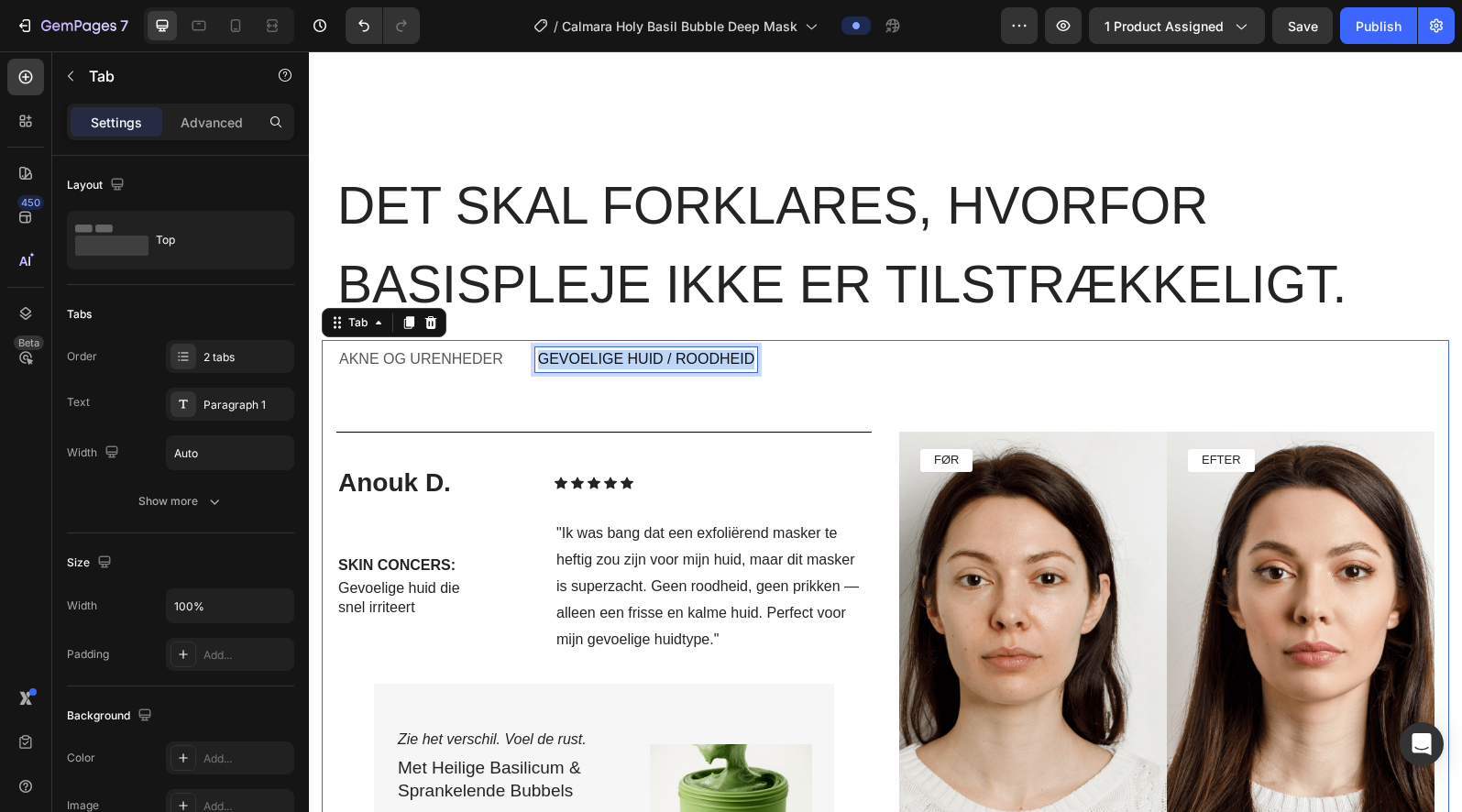 click on "Gevoelige Huid / Roodheid" at bounding box center (646, 359) 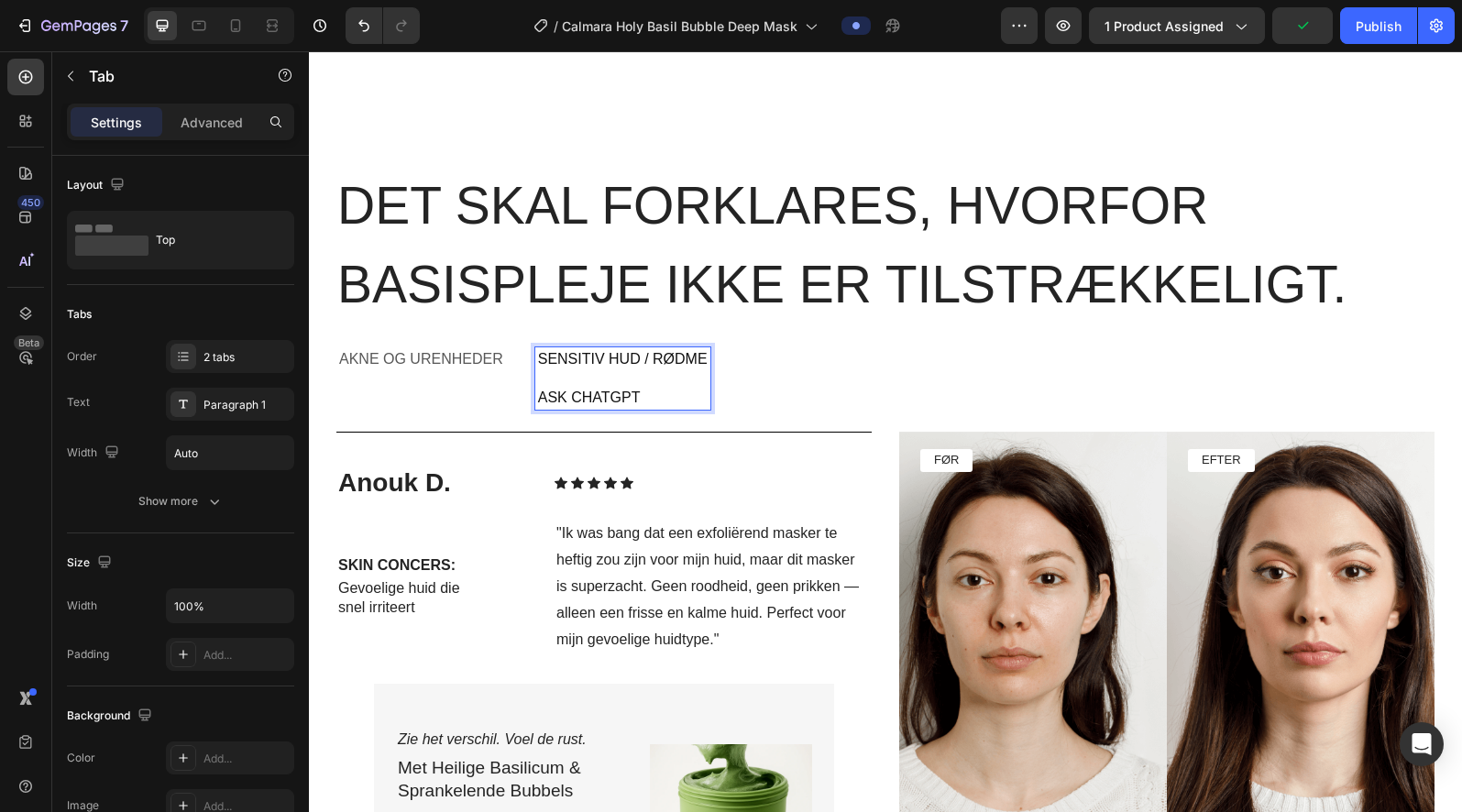 click on "Sensitiv hud / Rødme Ask ChatGPT" at bounding box center (622, 379) 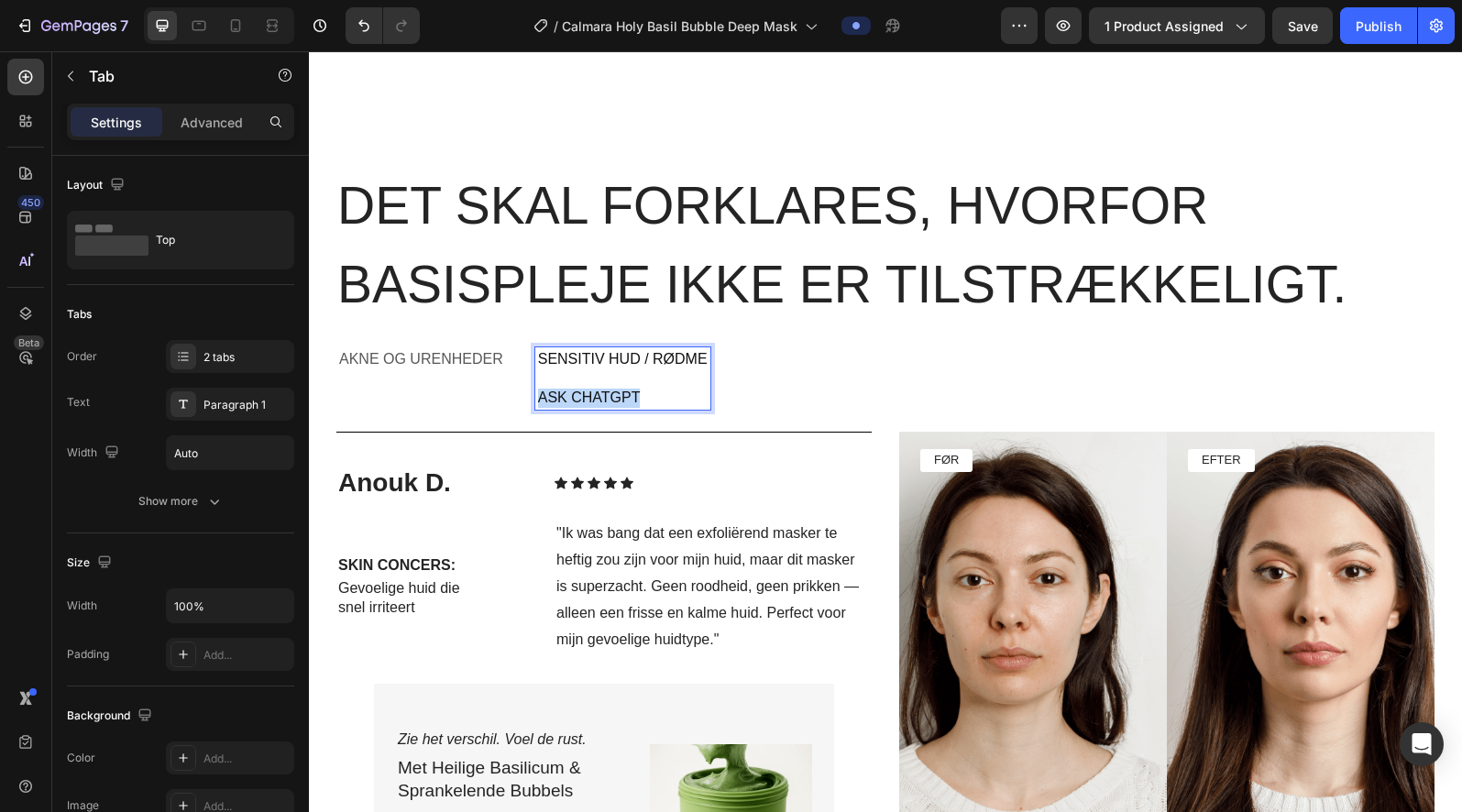 click on "Ask ChatGPT" at bounding box center [622, 398] 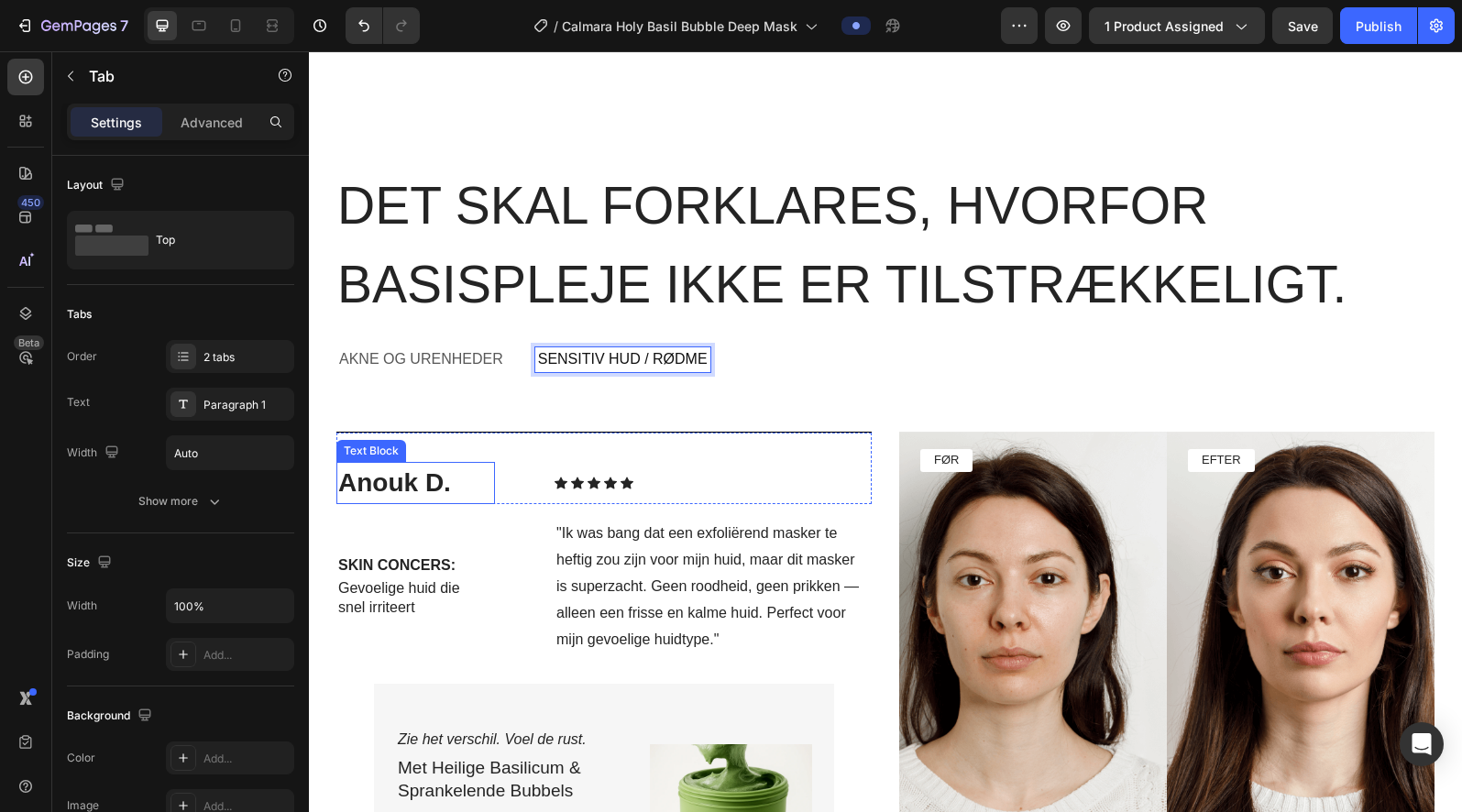 click on "[FIRST] [LAST]" at bounding box center (415, 483) 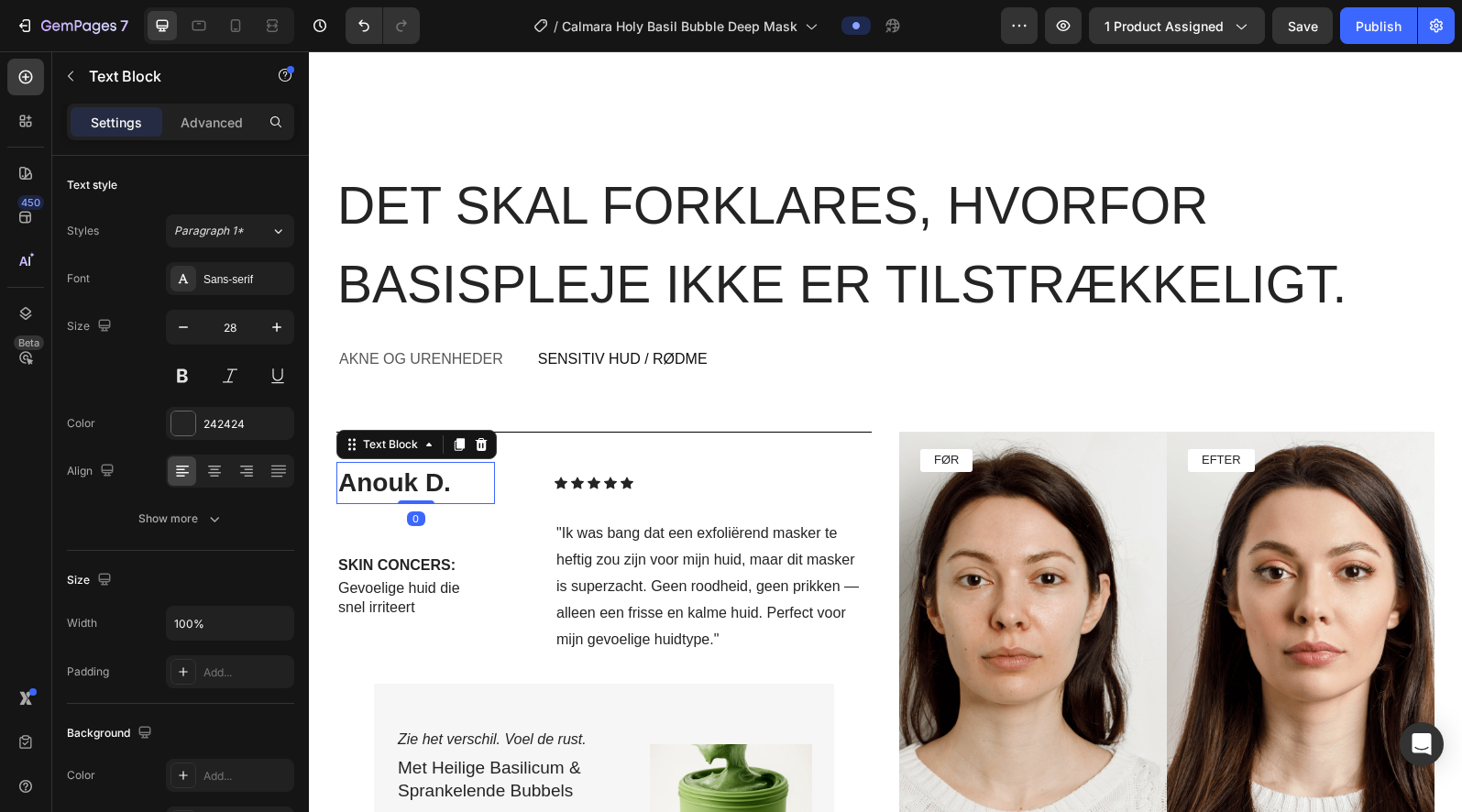 click on "[FIRST] [LAST]" at bounding box center (415, 483) 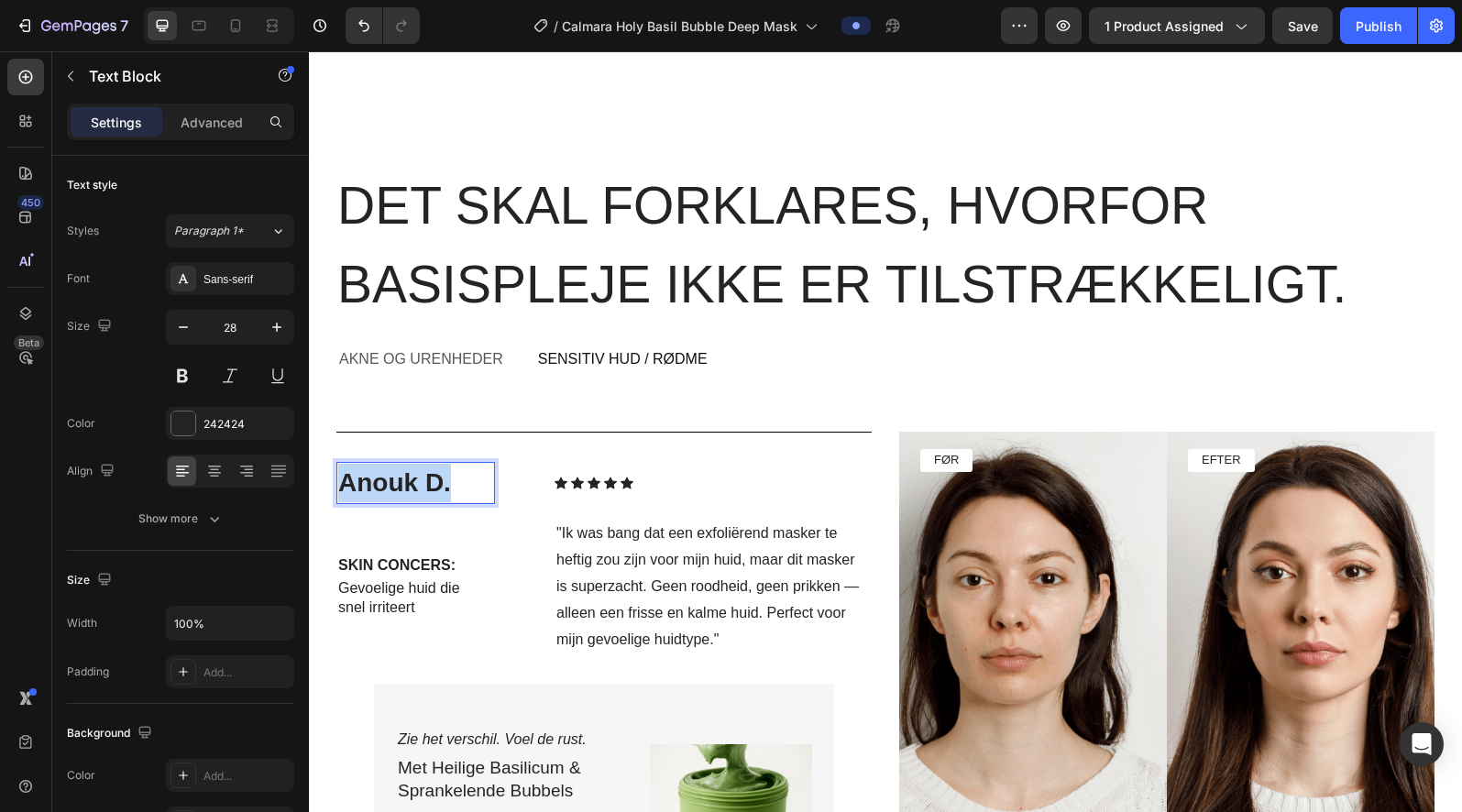 click on "[FIRST] [LAST]" at bounding box center (415, 483) 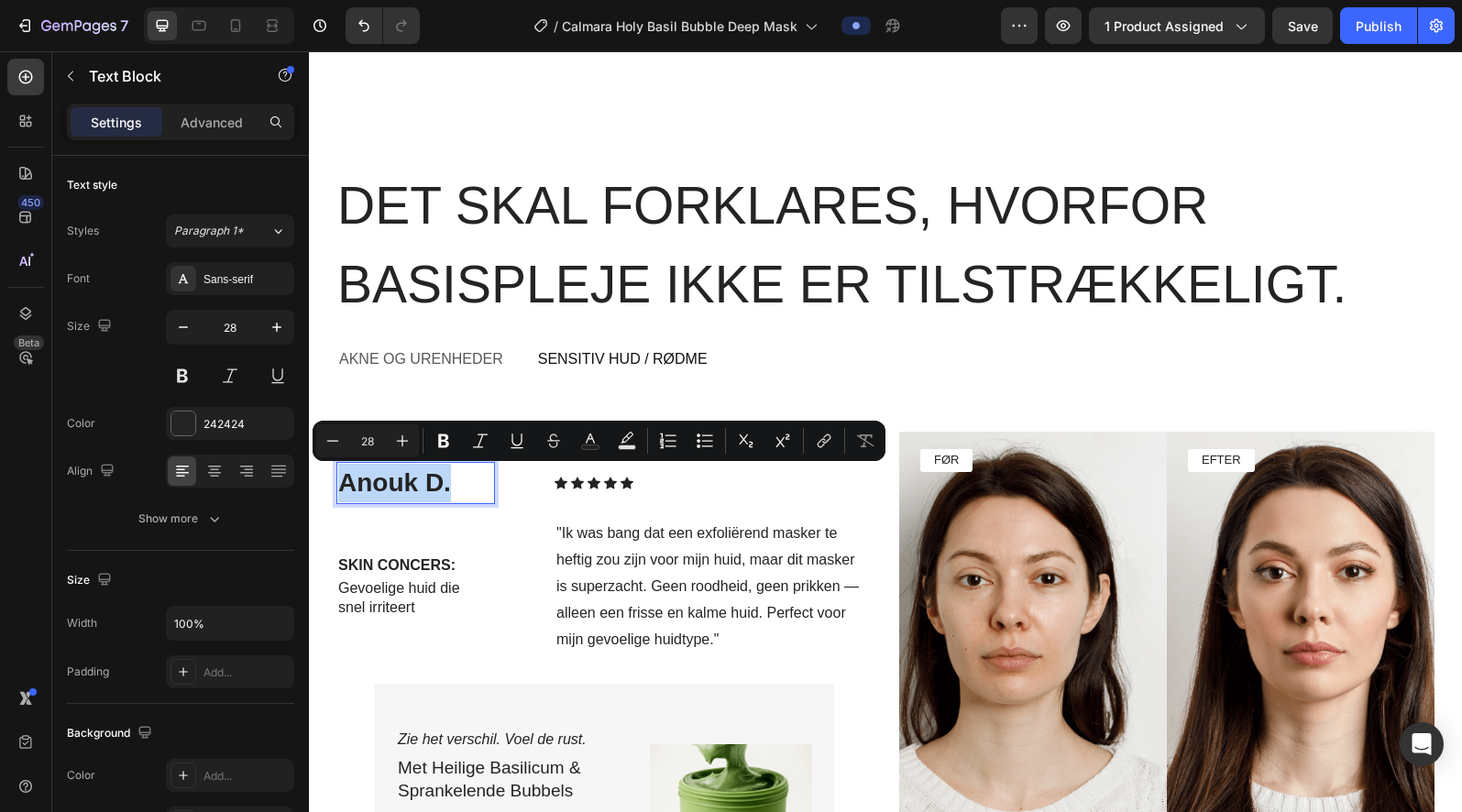 click on "[FIRST] [LAST]" at bounding box center [415, 483] 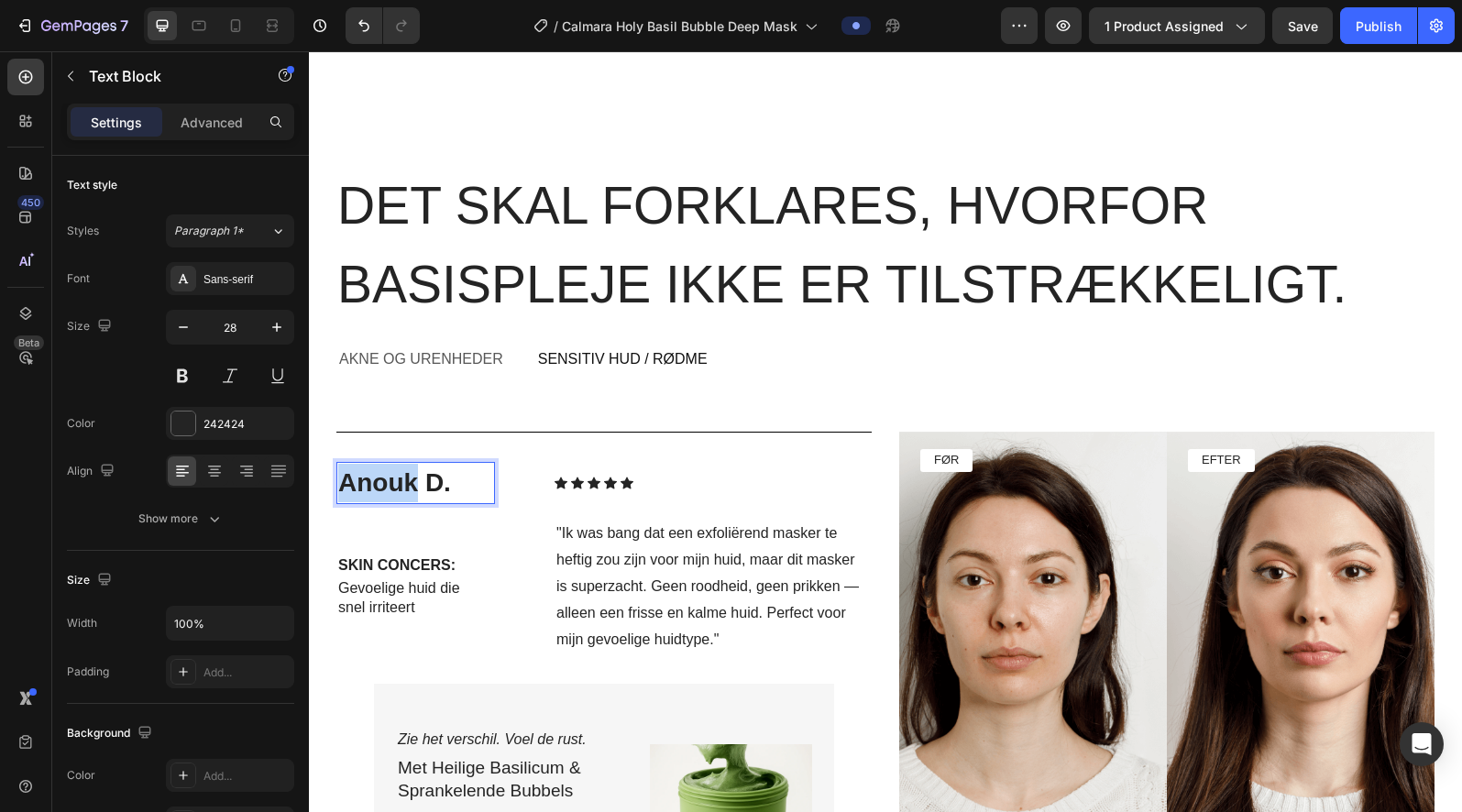 click on "[FIRST] [LAST]" at bounding box center [415, 483] 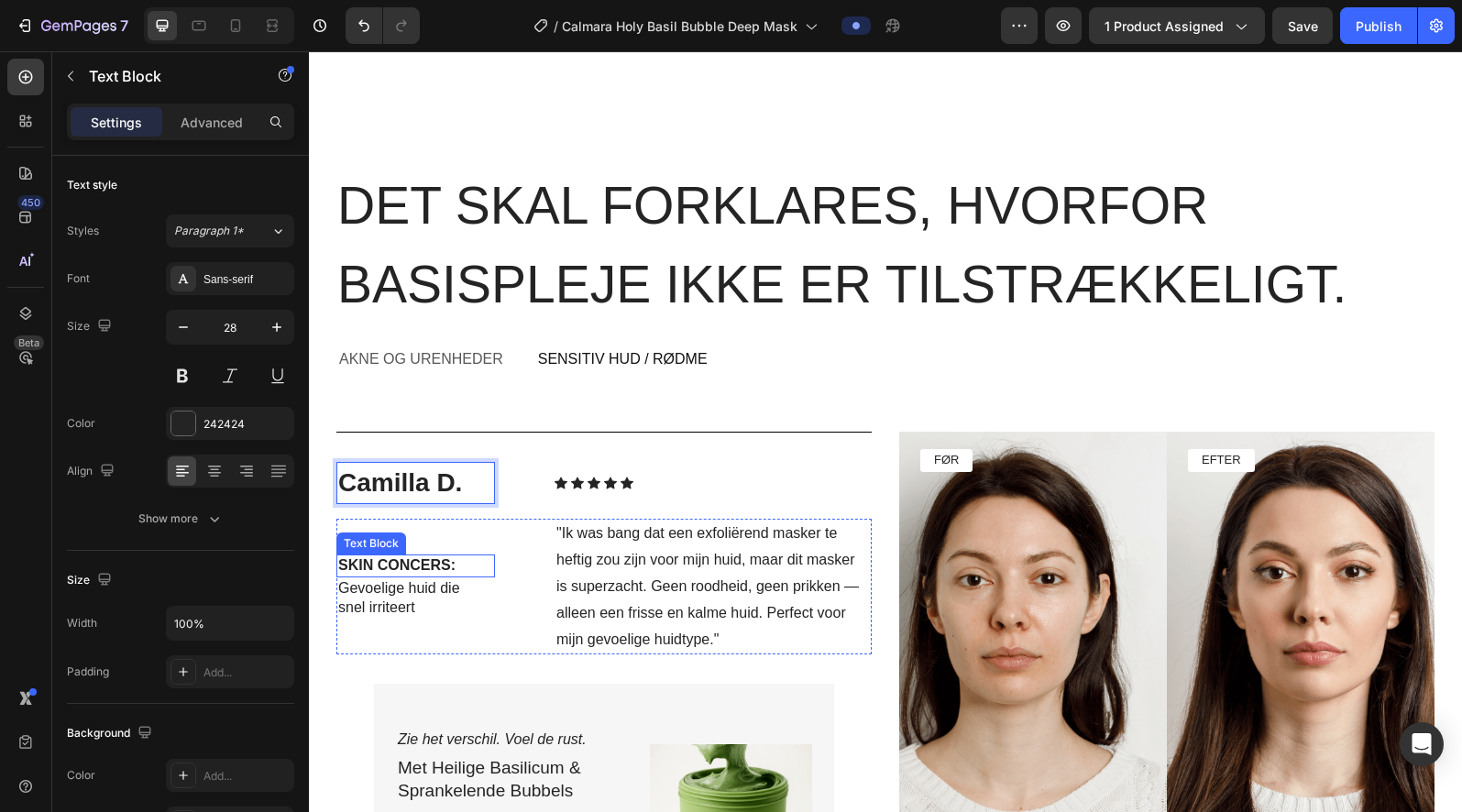 click on "SKIN CONCERS:" at bounding box center [415, 565] 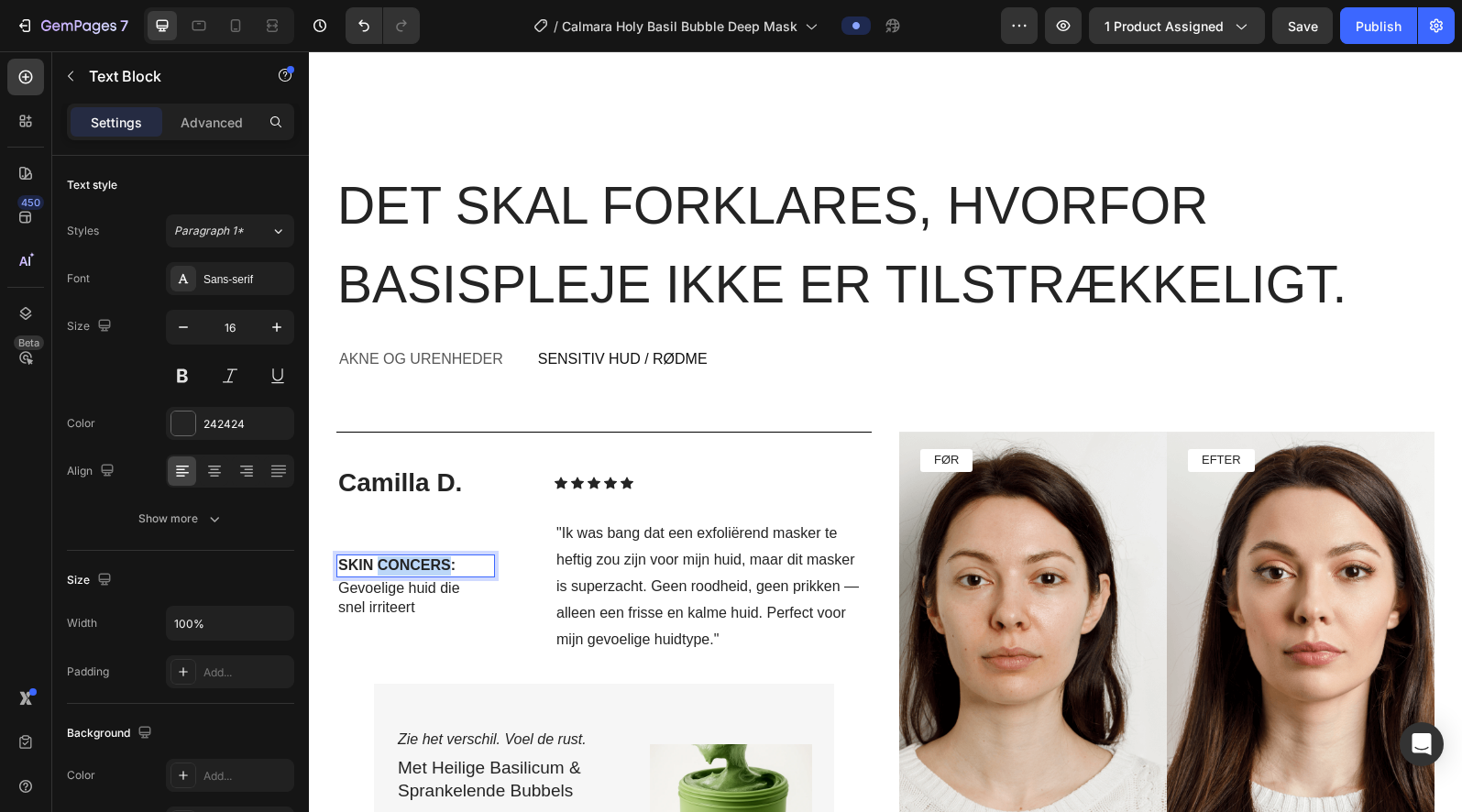 click on "SKIN CONCERS:" at bounding box center (415, 565) 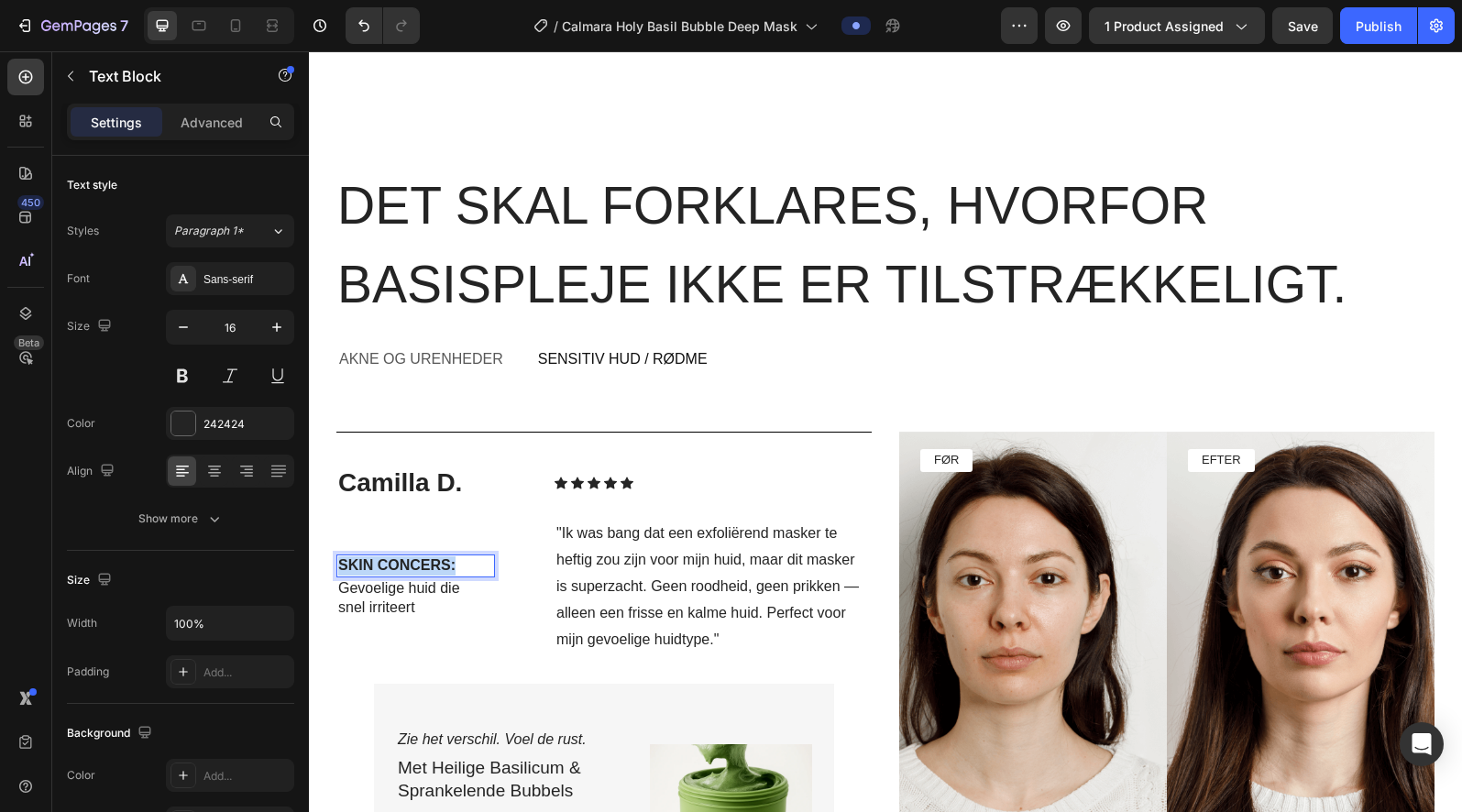 click on "SKIN CONCERS:" at bounding box center [415, 565] 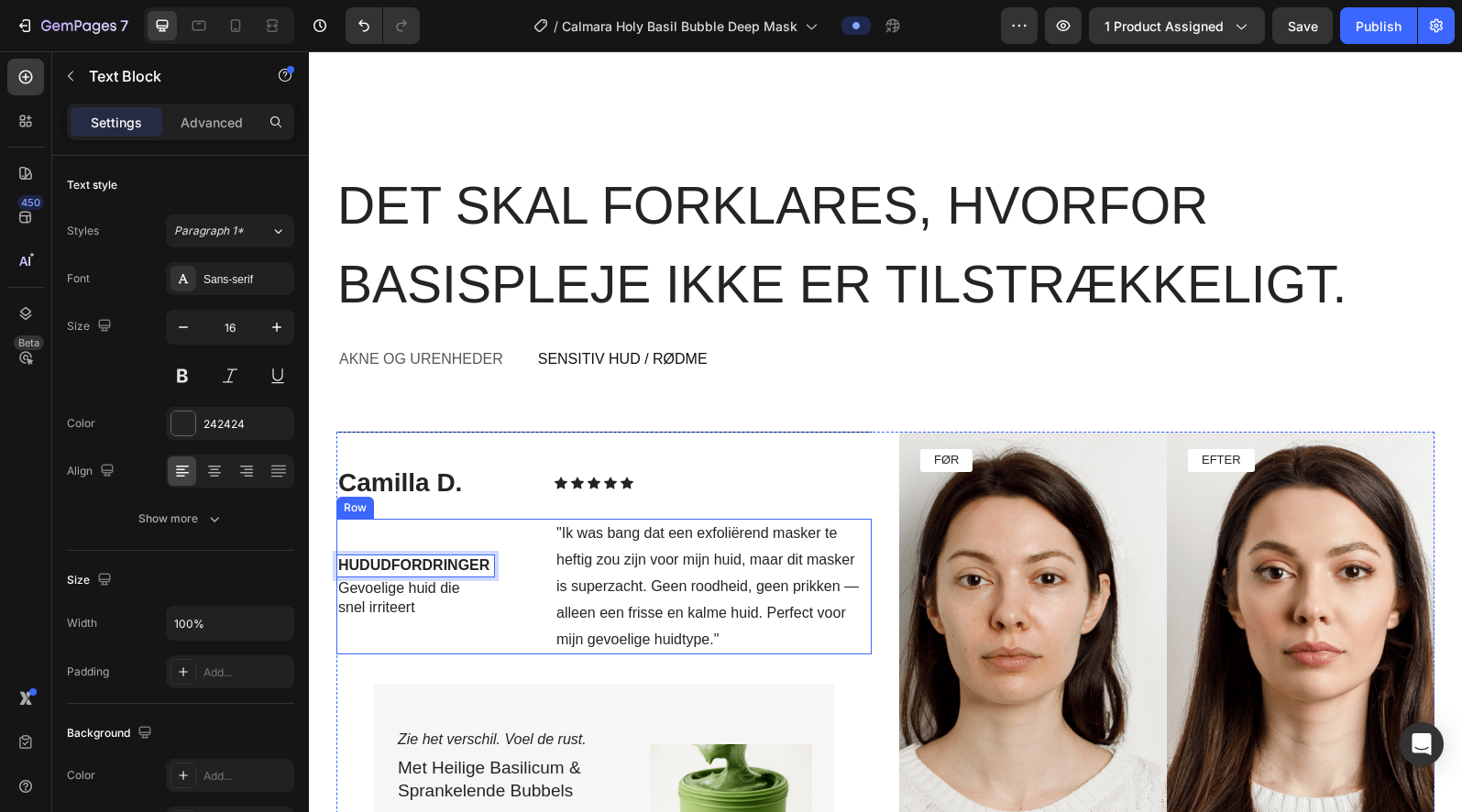 scroll, scrollTop: 5208, scrollLeft: 0, axis: vertical 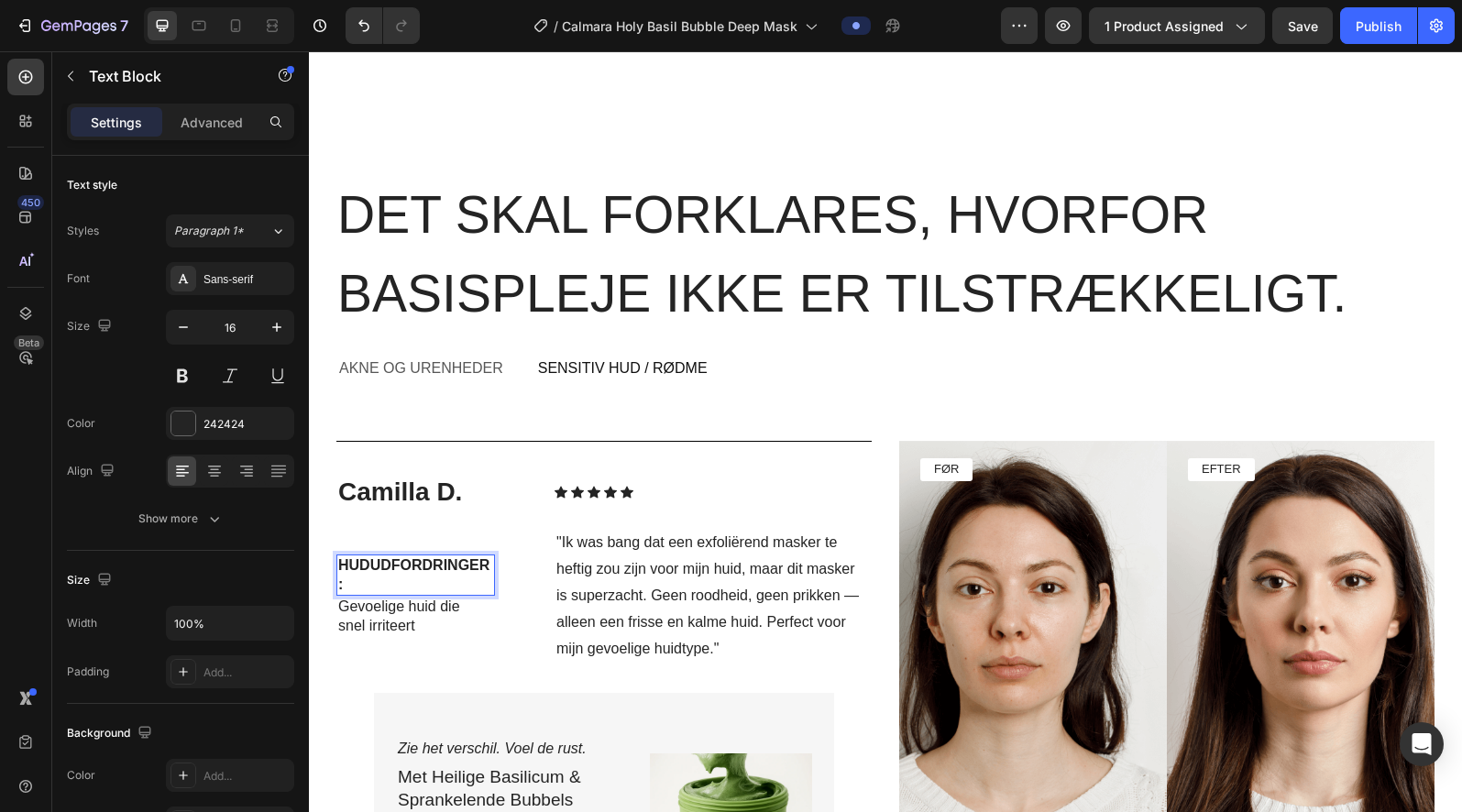 click on "HUDUDFORDRINGER:" at bounding box center (415, 576) 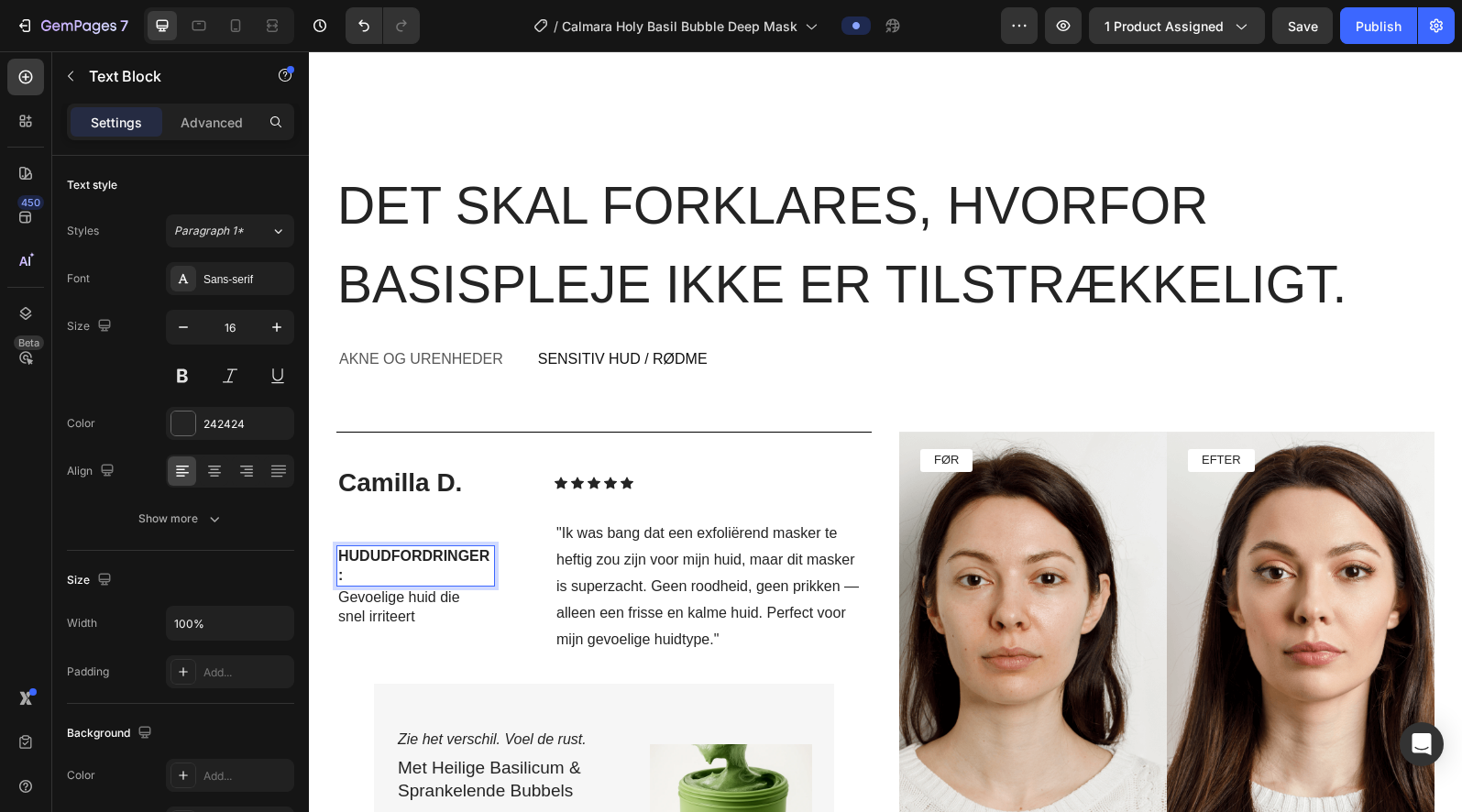 scroll, scrollTop: 5208, scrollLeft: 0, axis: vertical 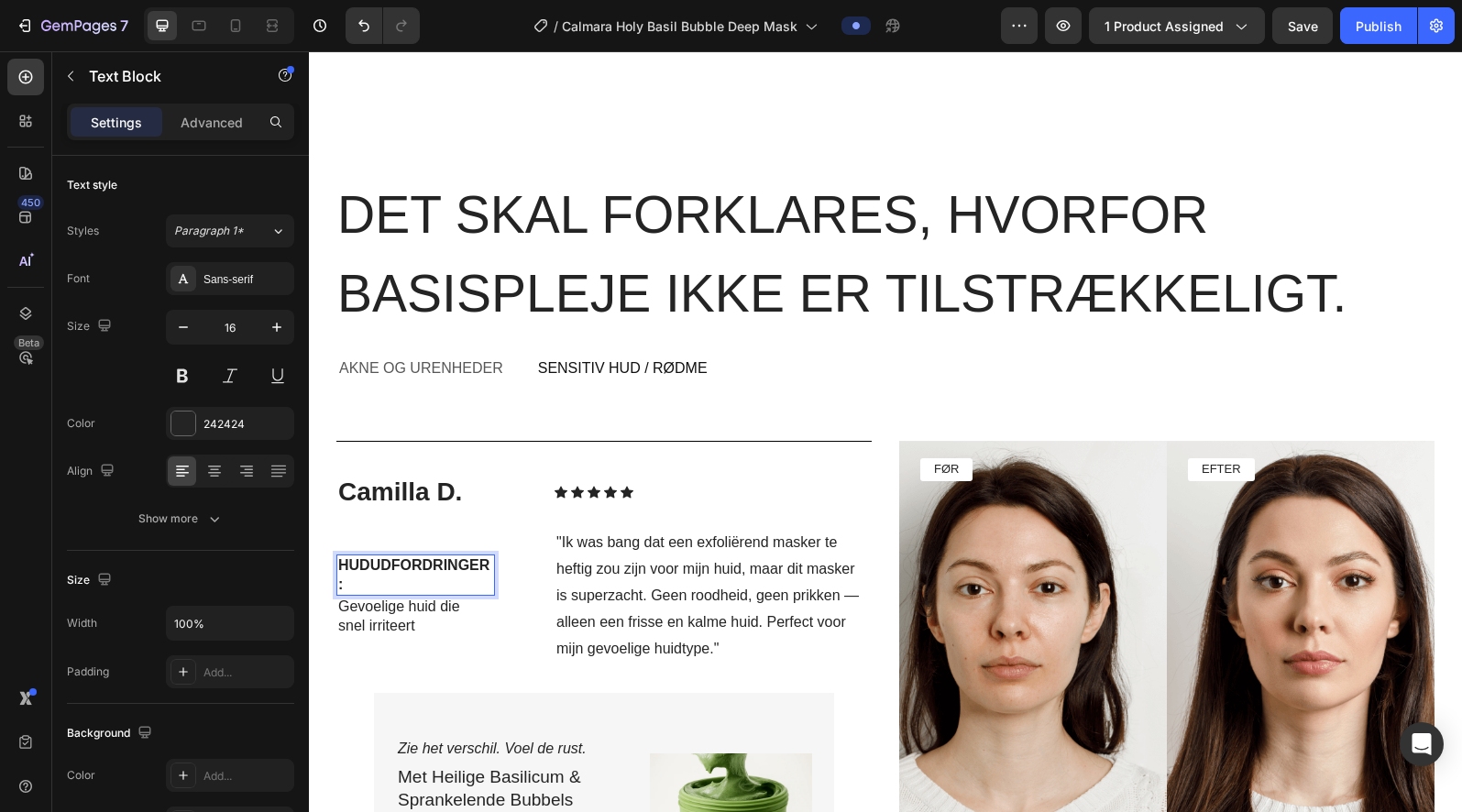 click on "HUDUDFORDRINGER:" at bounding box center (415, 576) 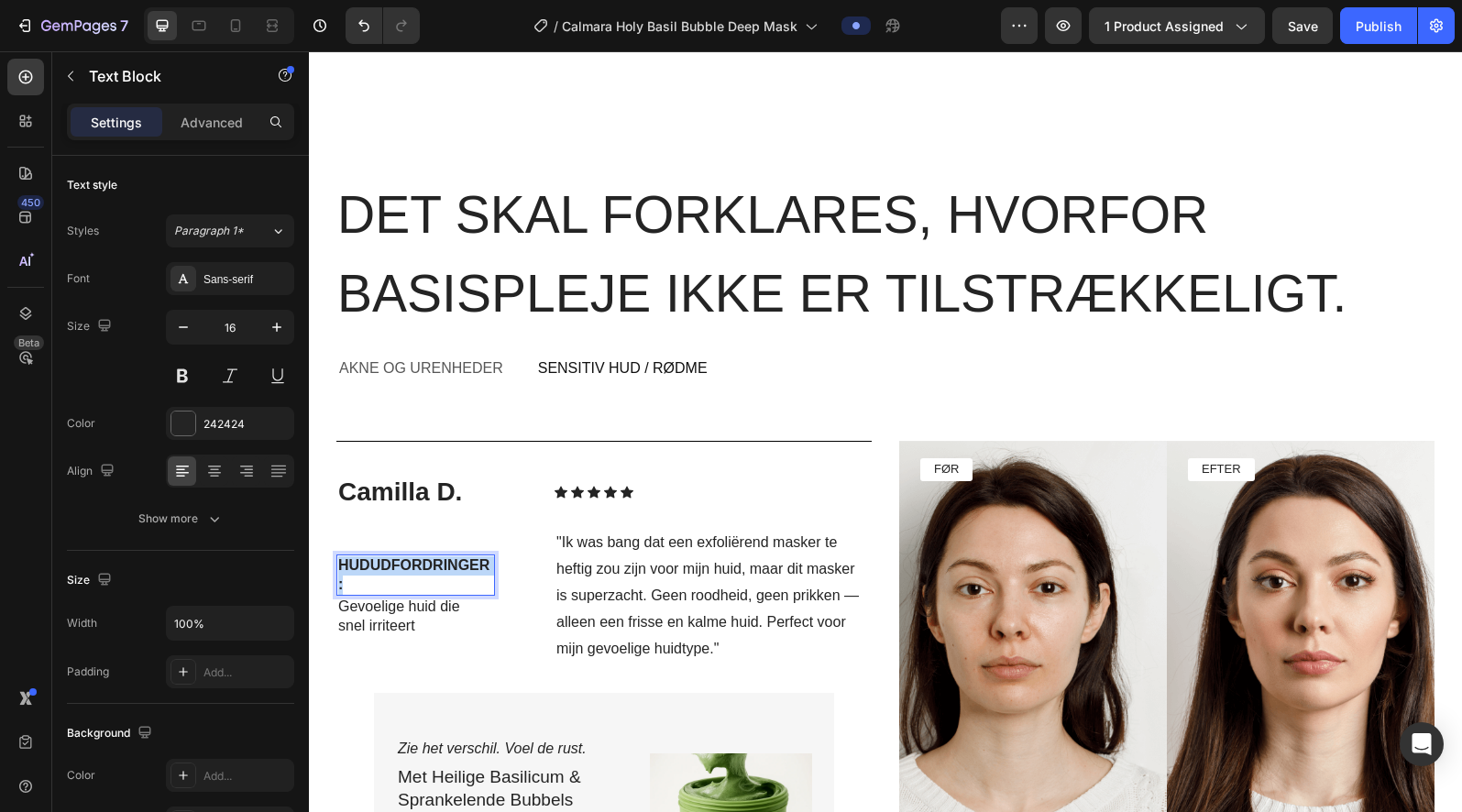 click on "HUDUDFORDRINGER:" at bounding box center (415, 576) 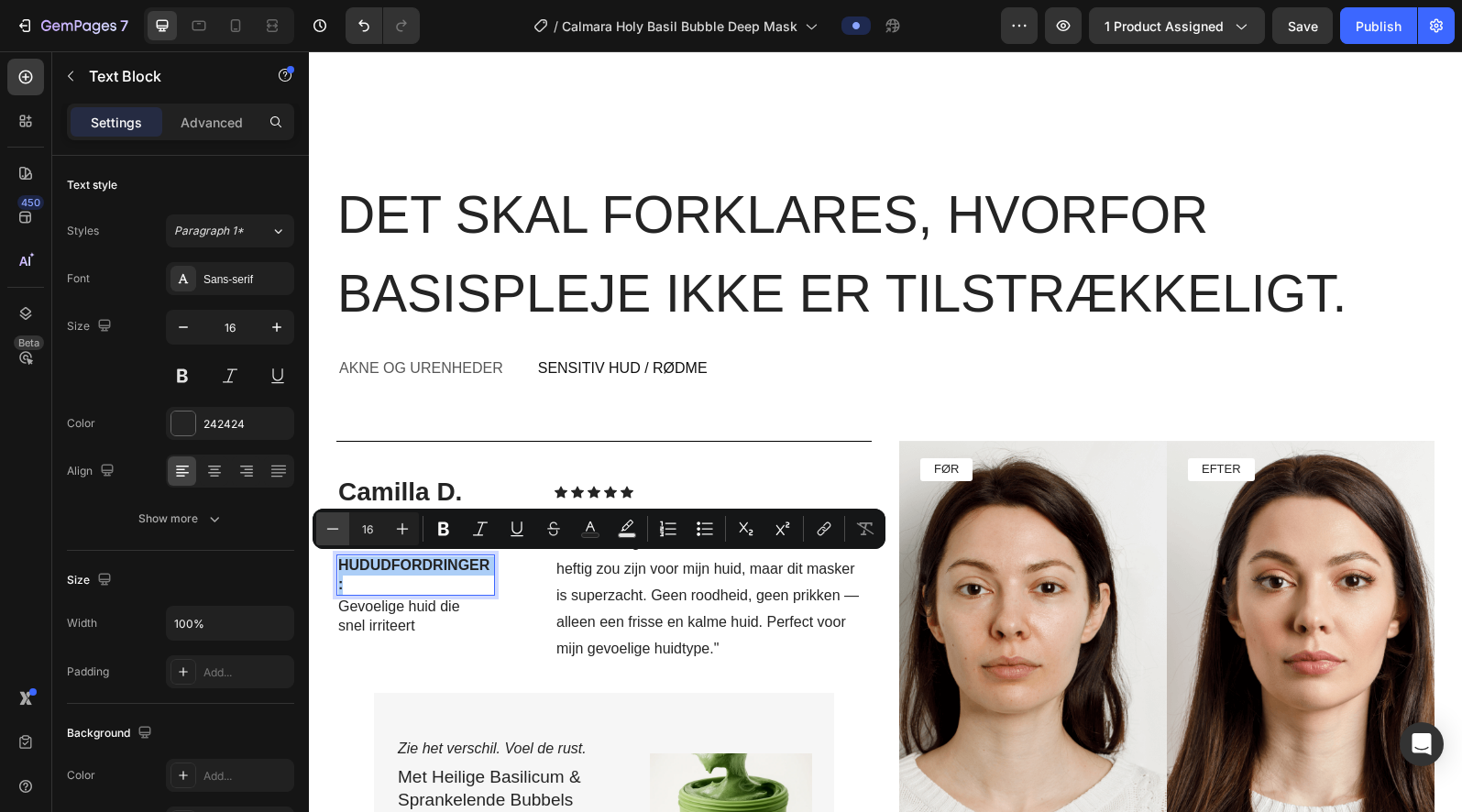 click 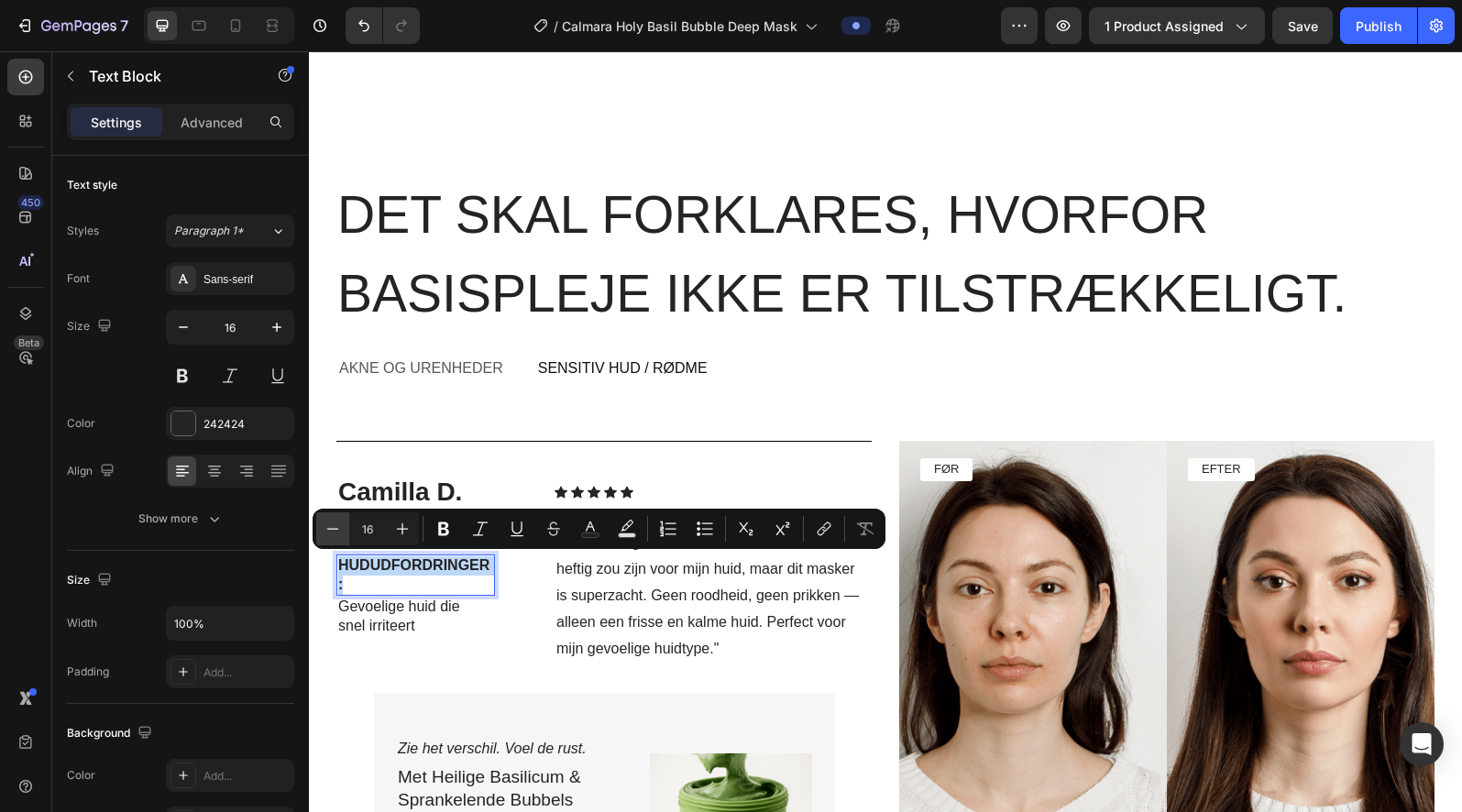 type on "15" 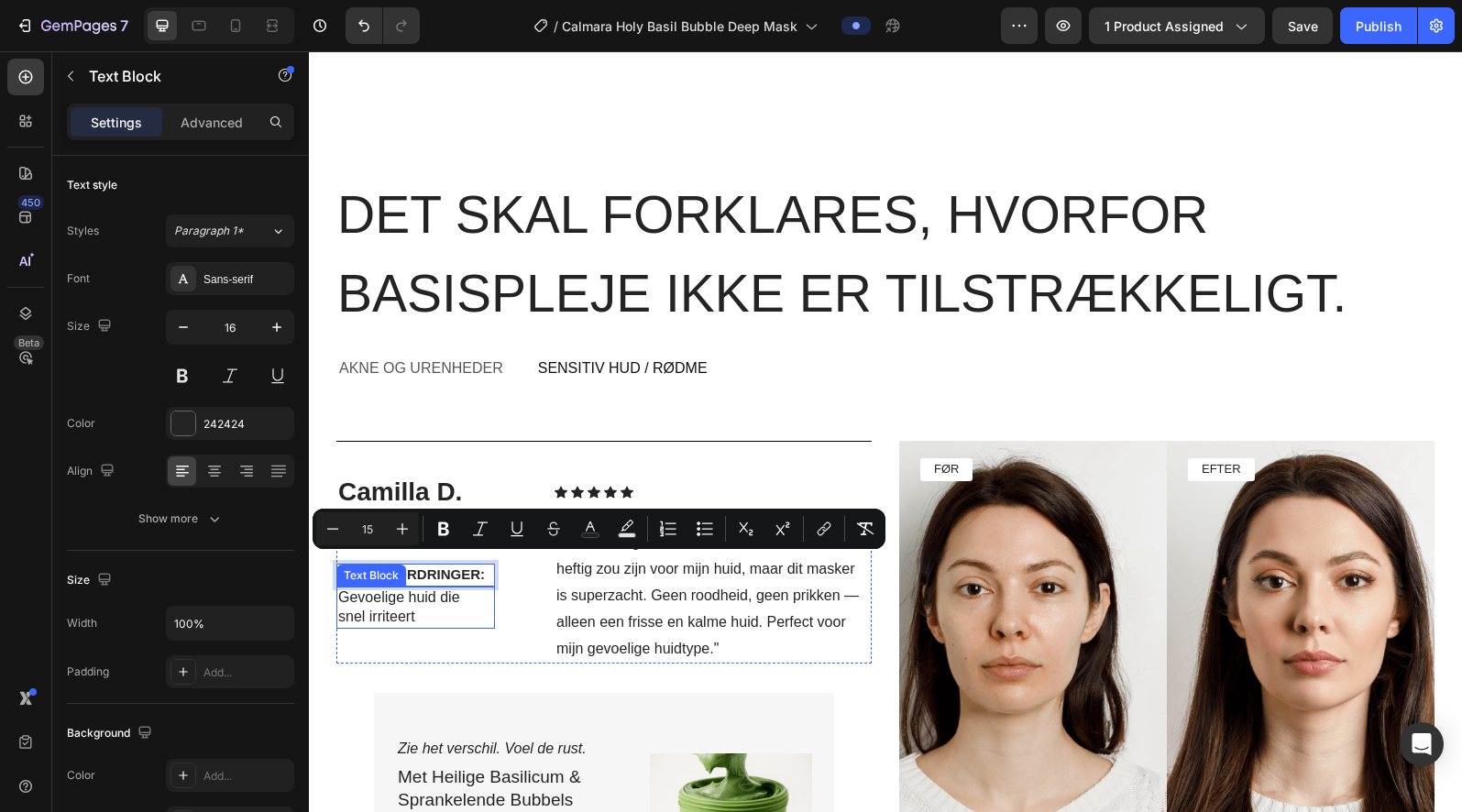 click on "Gevoelige huid die snel irriteert" at bounding box center [415, 608] 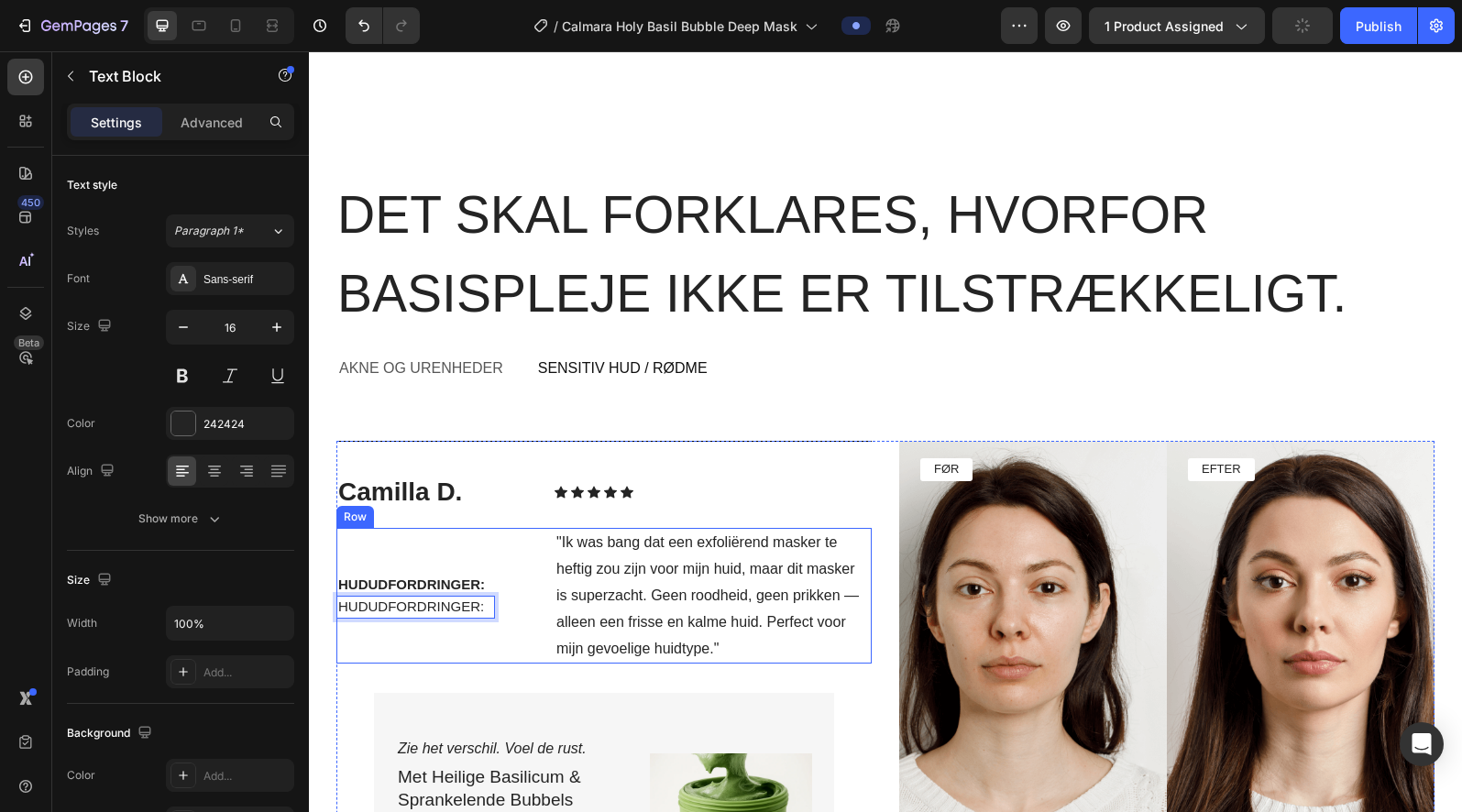 click on "HUDUDFORDRINGER: Text Block HUDUDFORDRINGER: Text Block   0" at bounding box center [415, 596] 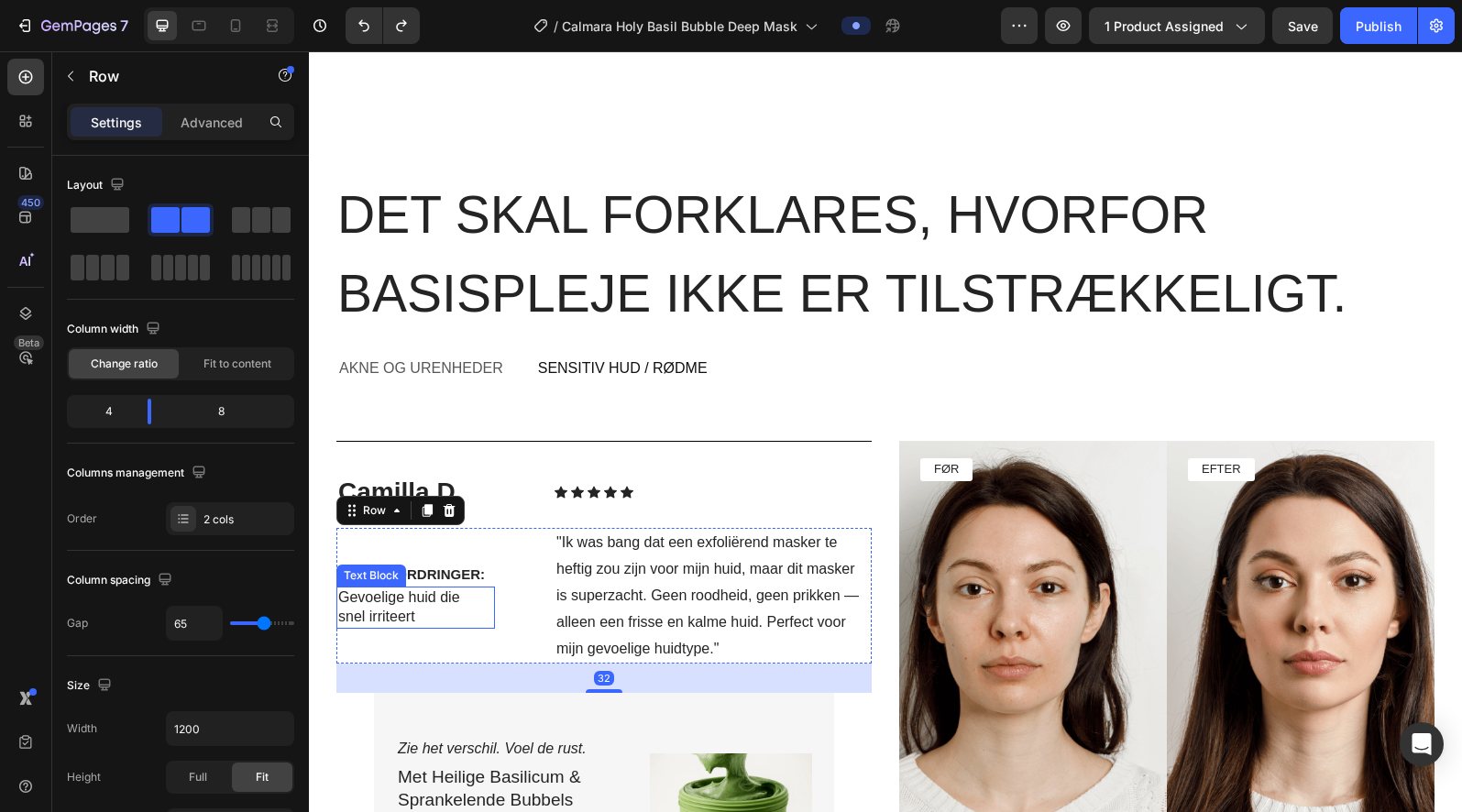 click on "Gevoelige huid die snel irriteert" at bounding box center (415, 608) 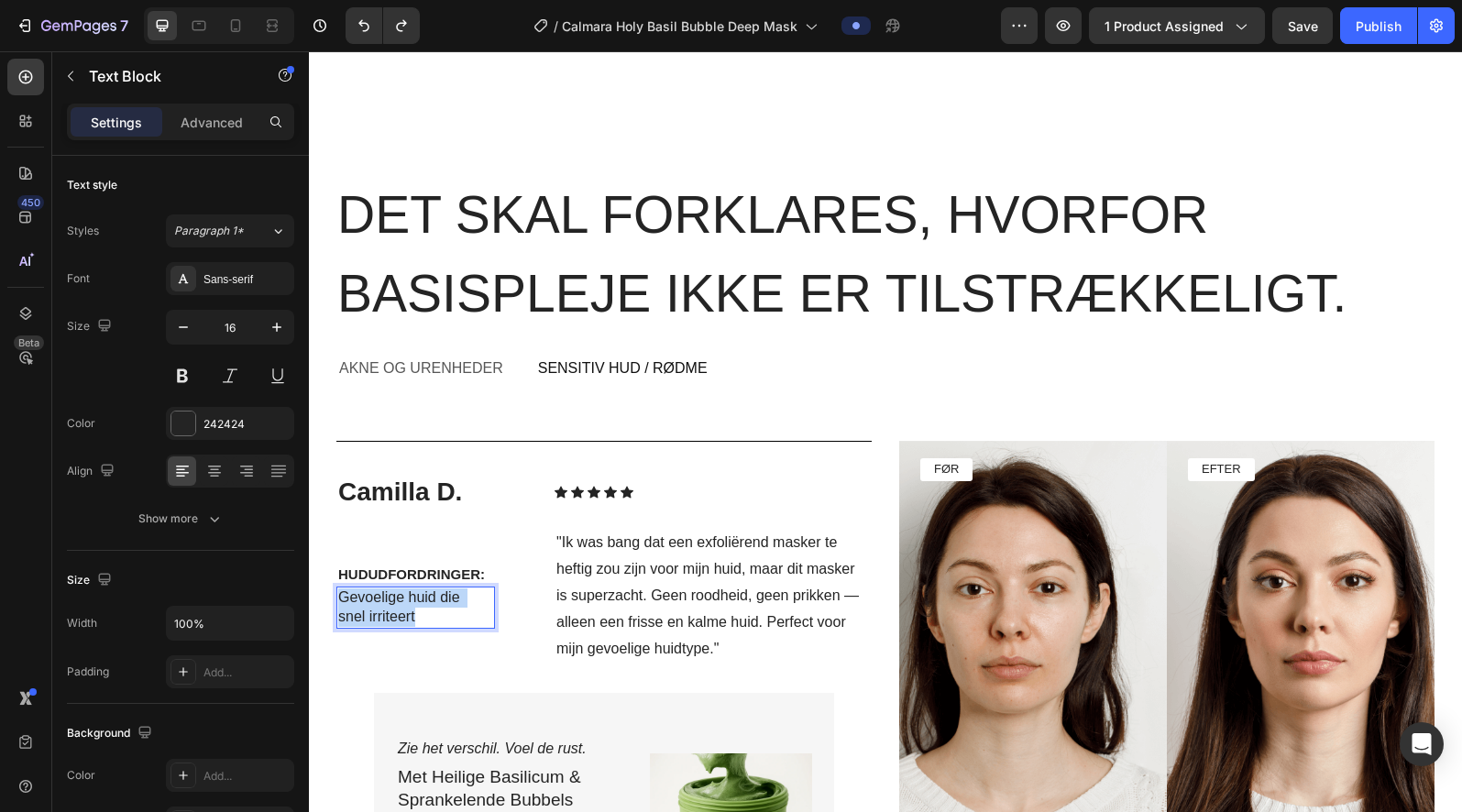 click on "Gevoelige huid die snel irriteert" at bounding box center [415, 608] 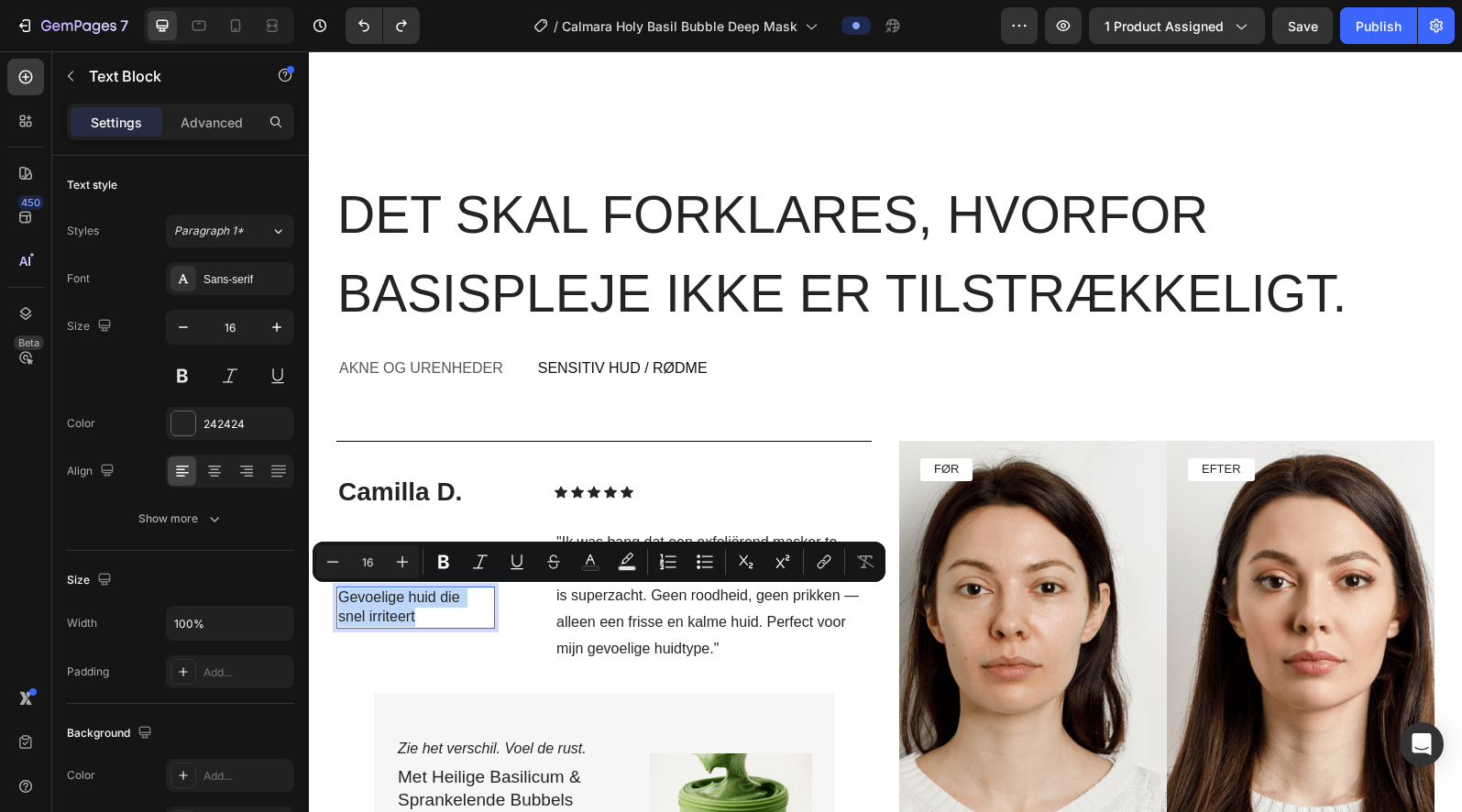 click on "HUDUDFORDRINGER: Text Block Gevoelige huid die snel irriteert Text Block   0" at bounding box center [415, 596] 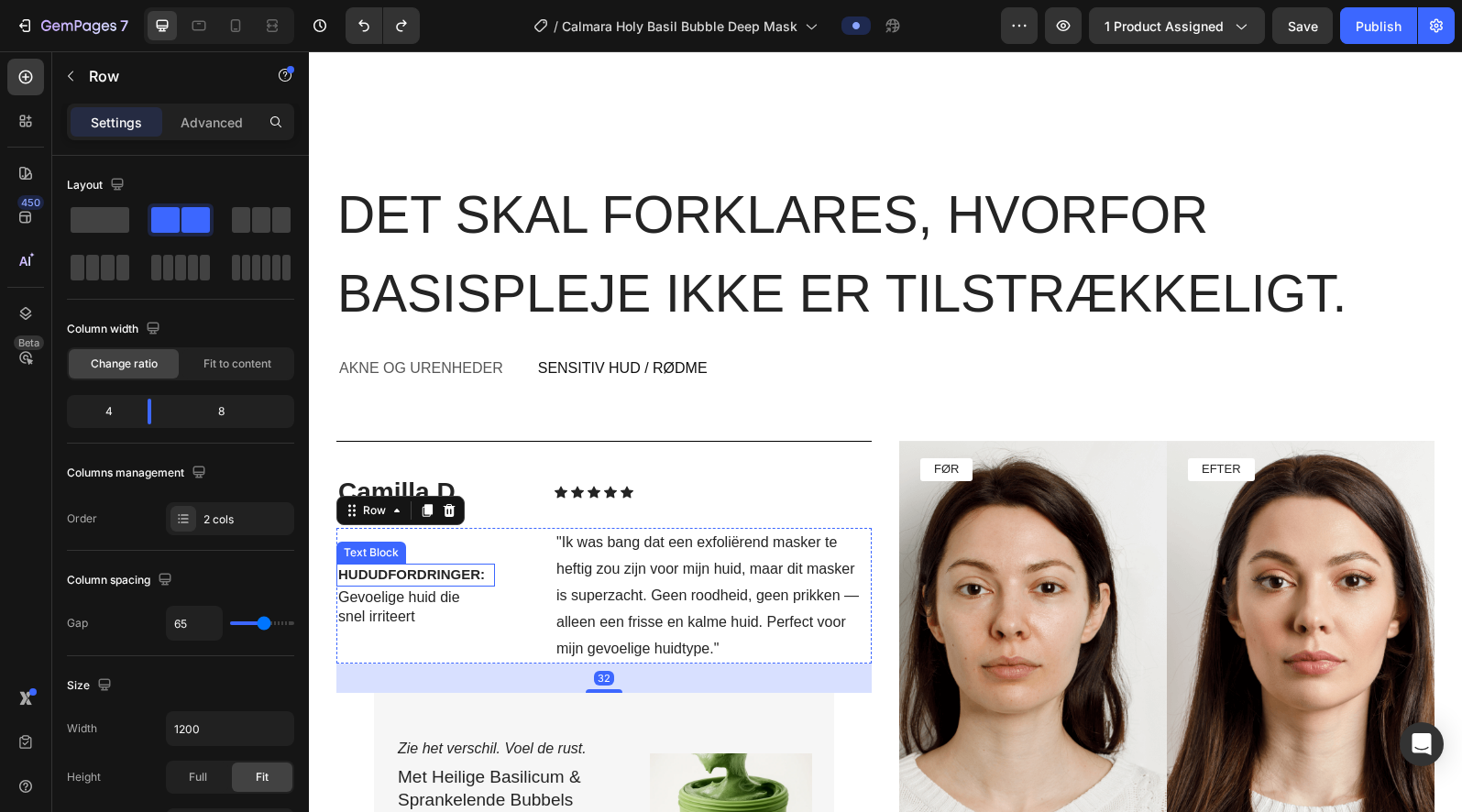 click on "HUDUDFORDRINGER:" at bounding box center [412, 574] 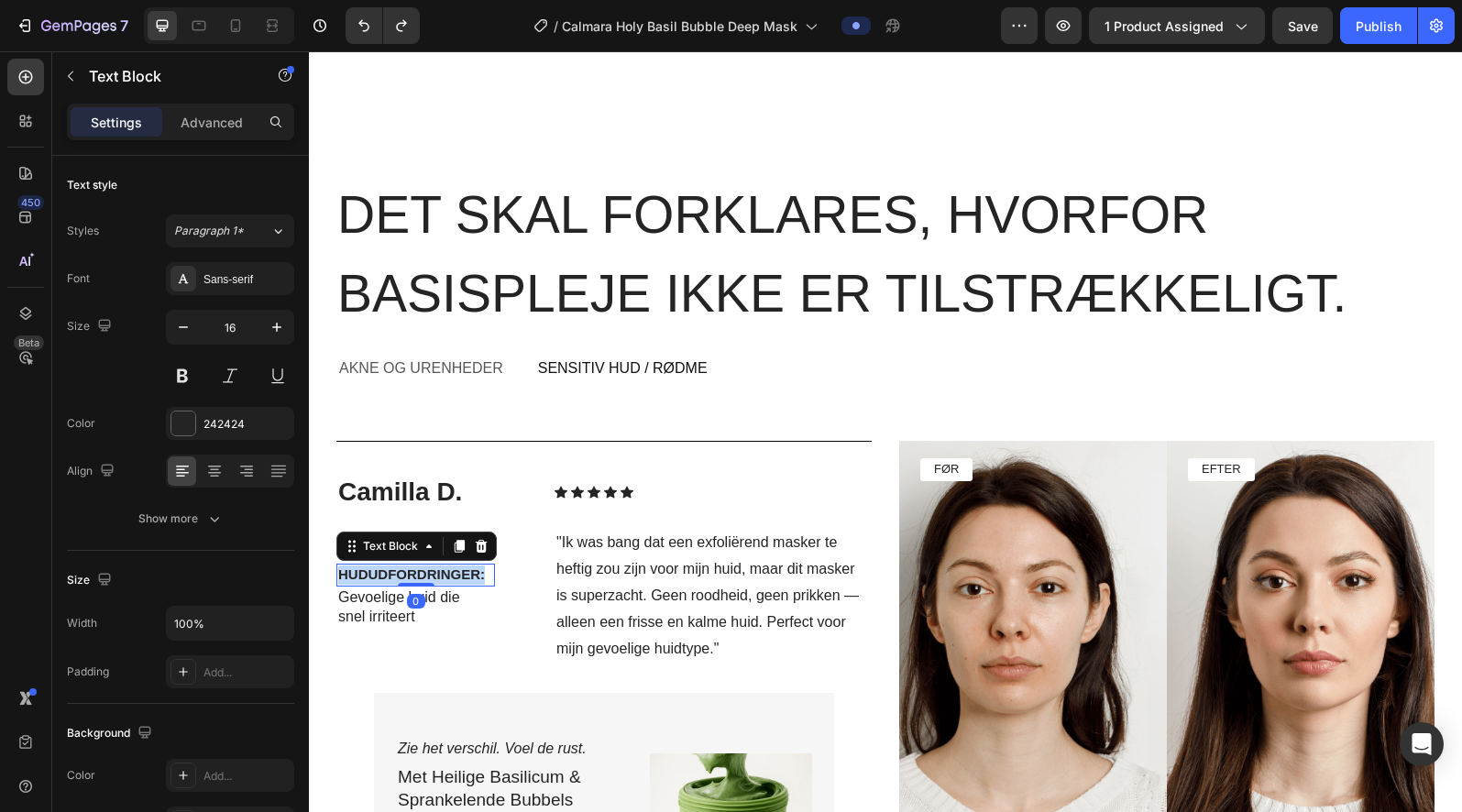 click on "HUDUDFORDRINGER:" at bounding box center [412, 574] 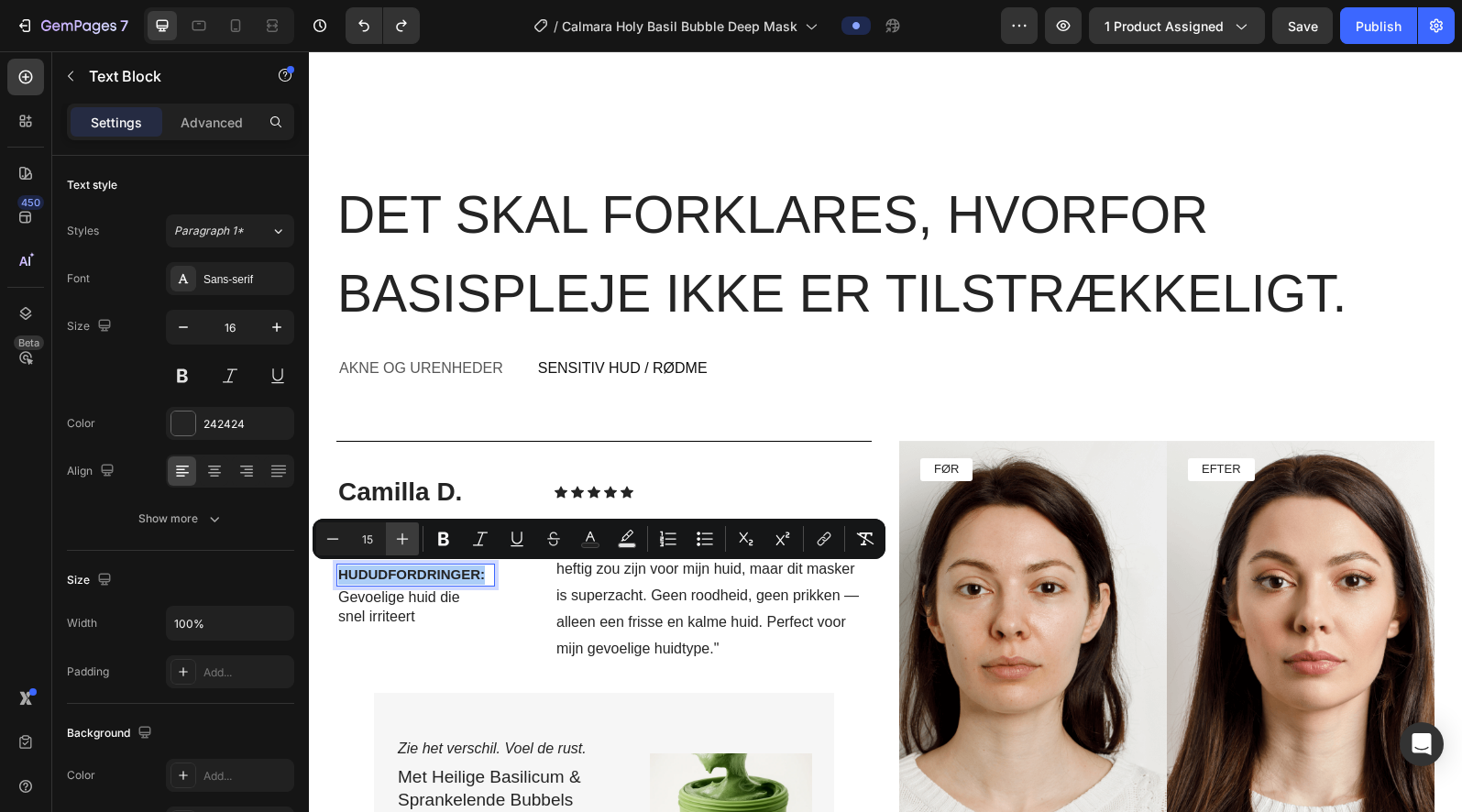 click 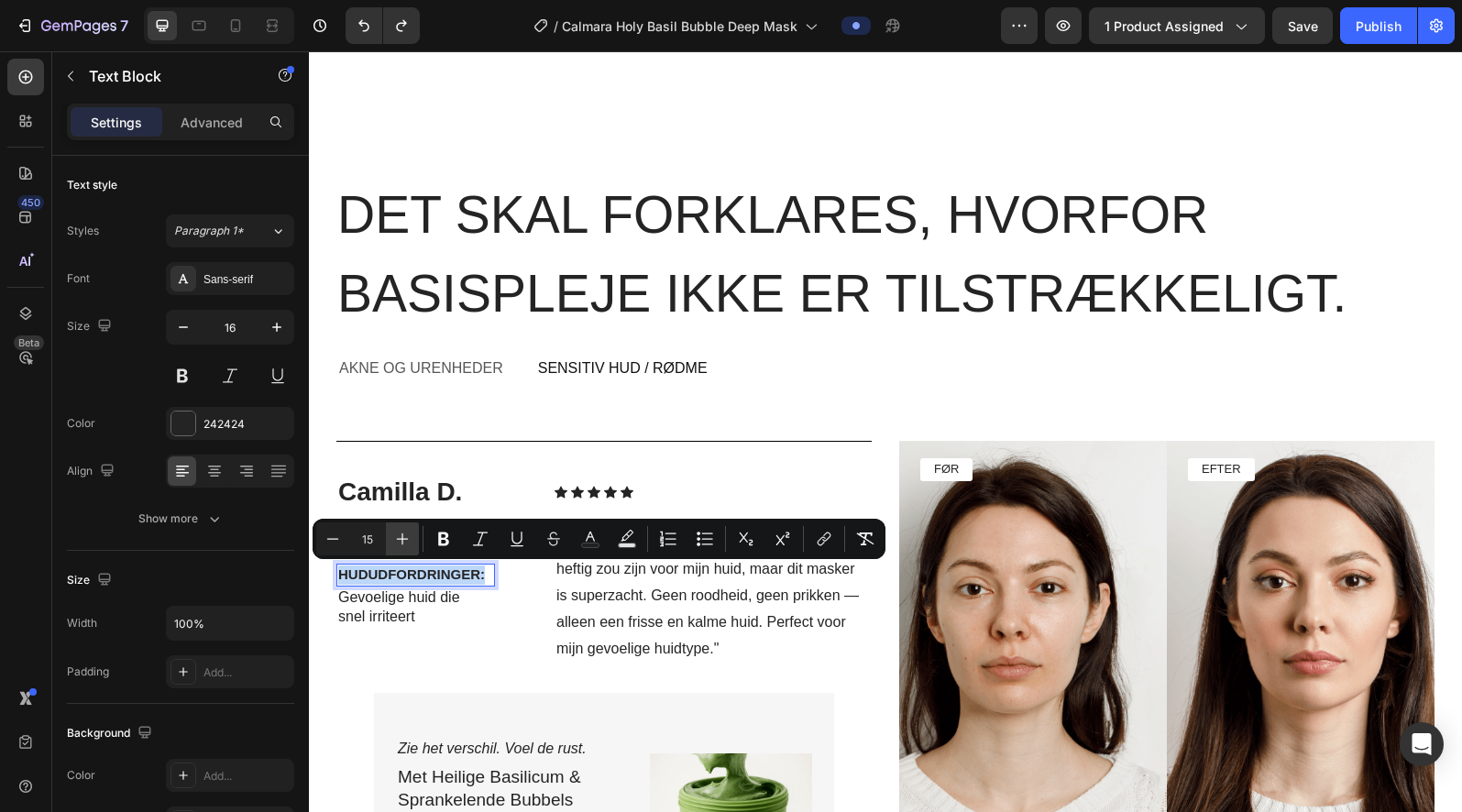 type on "16" 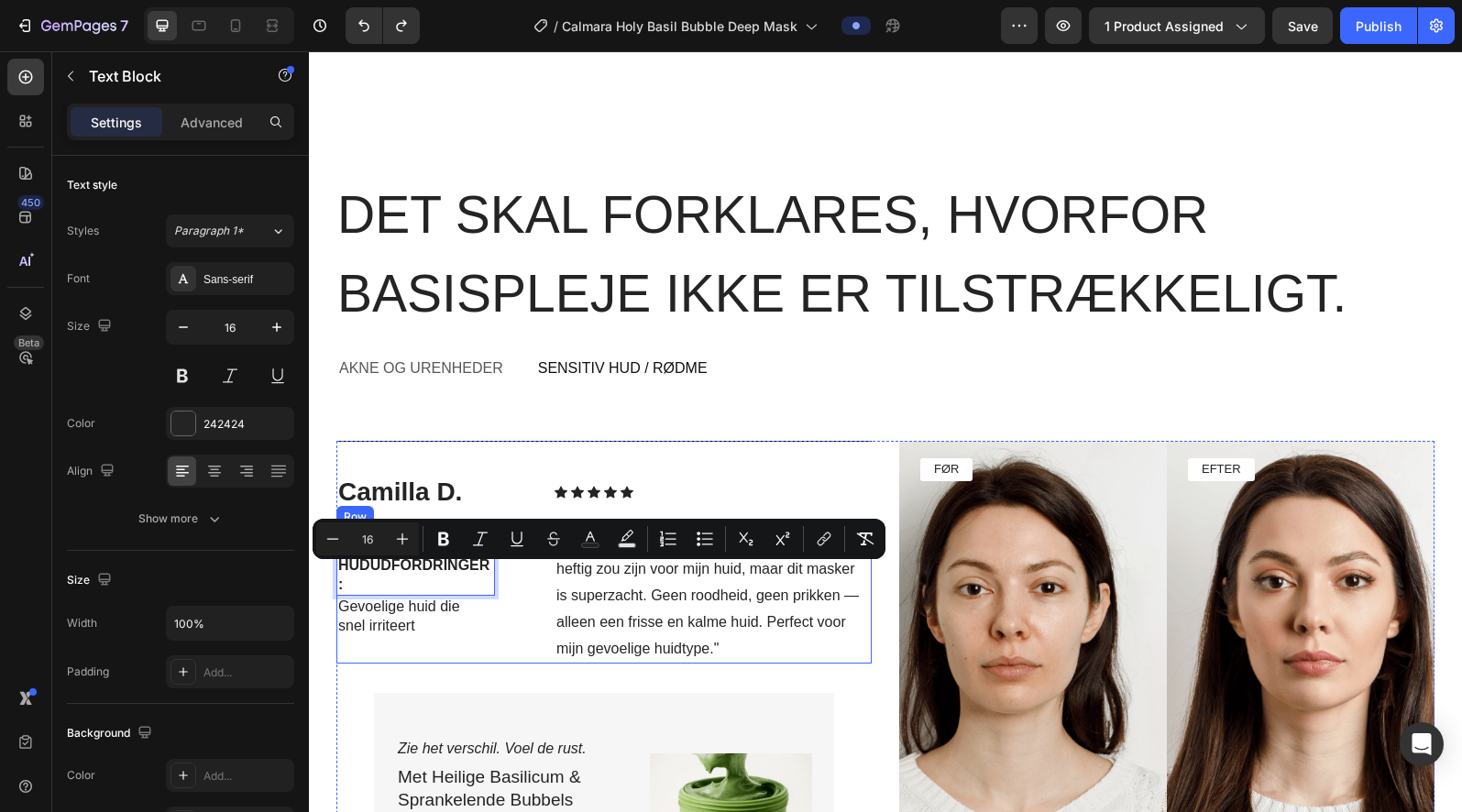 click on "HUDUDFORDRINGER: Text Block   0 Gevoelige huid die snel irriteert Text Block "Ik was bang dat een exfoliërend masker te heftig zou zijn voor mijn huid, maar dit masker is superzacht. Geen roodheid, geen prikken — alleen een frisse en kalme huid. Perfect voor mijn gevoelige huidtype." Text Block Row" at bounding box center (604, 596) 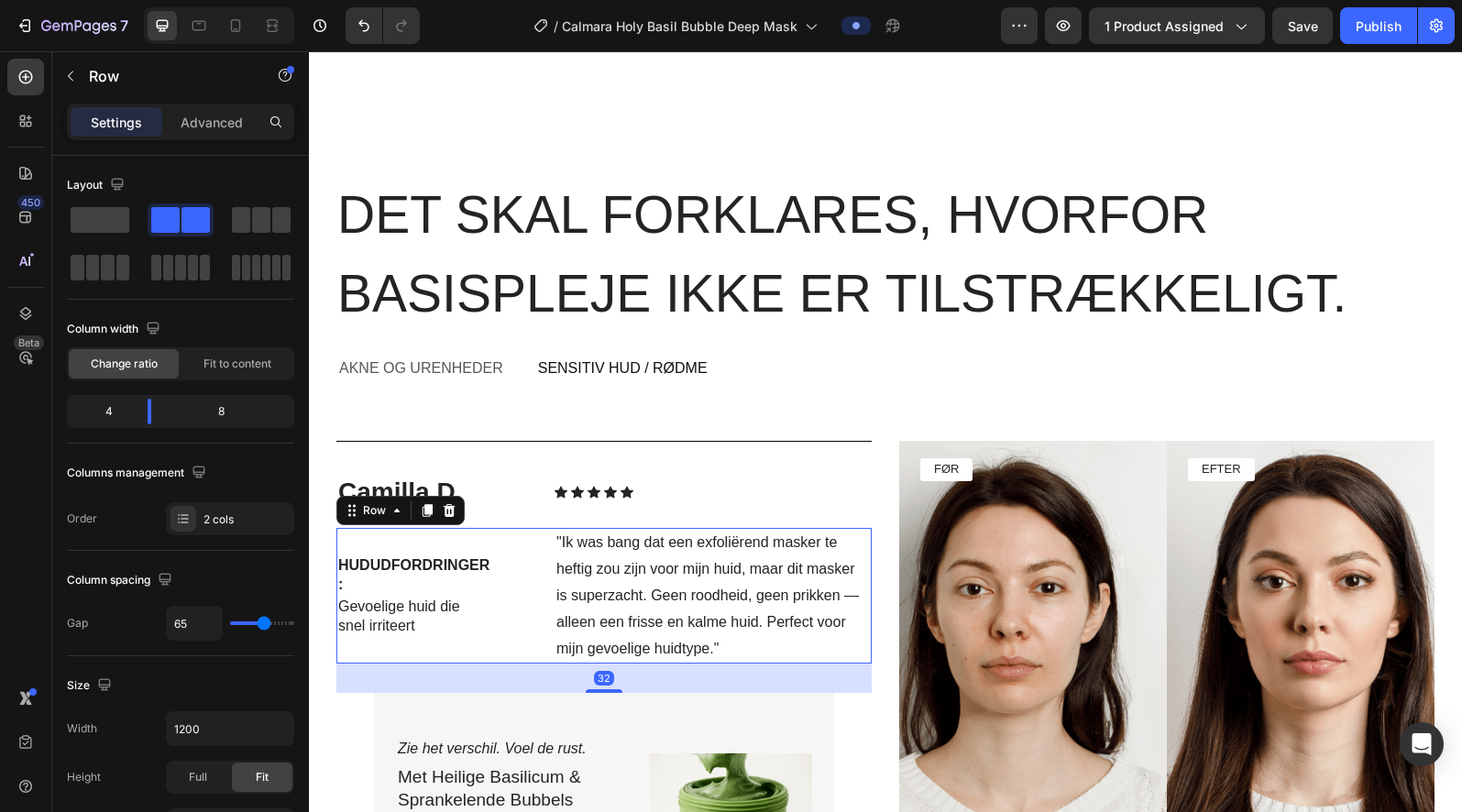 click on "HUDUDFORDRINGER:" at bounding box center (415, 576) 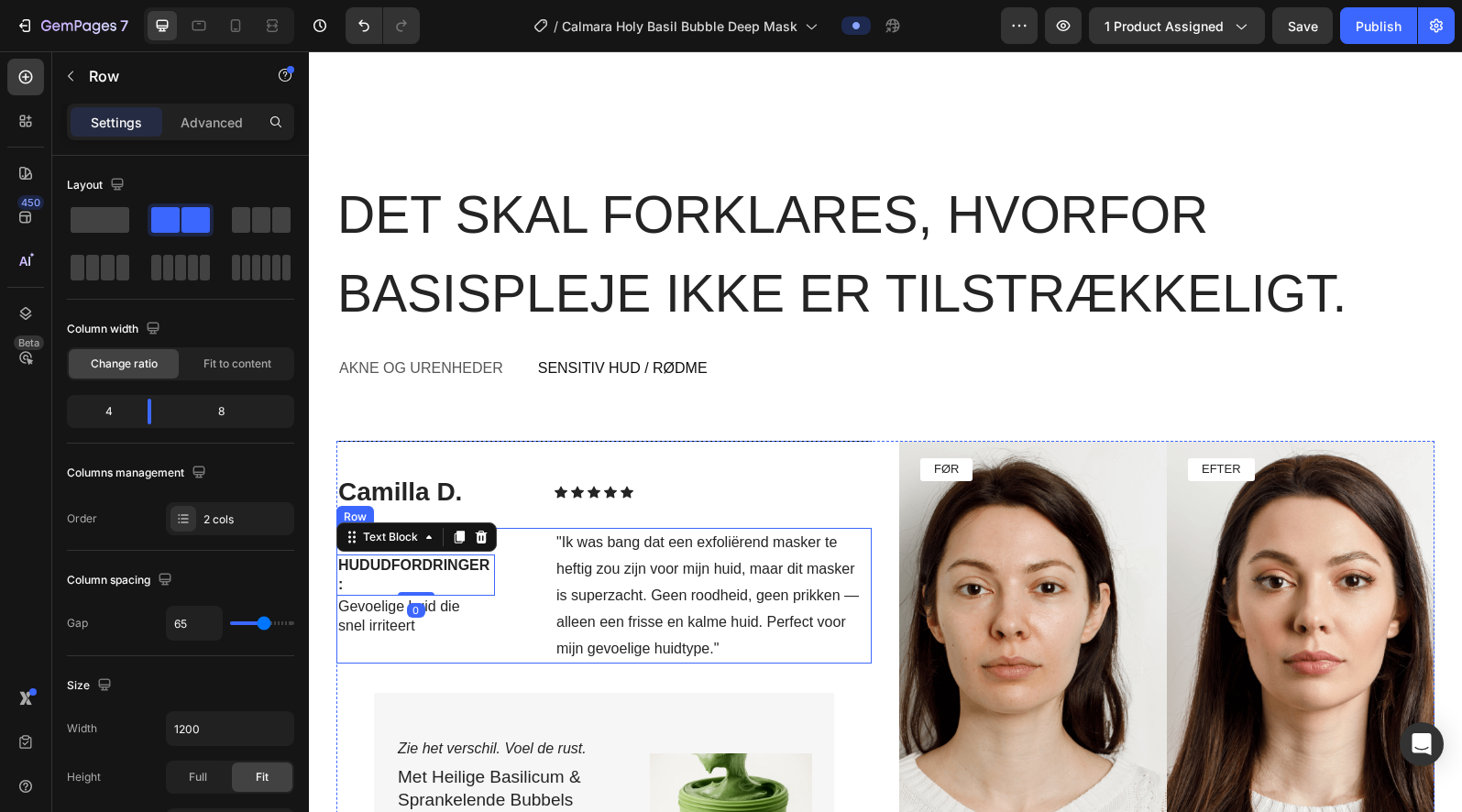 click on "HUDUDFORDRINGER: Text Block   0 Gevoelige huid die snel irriteert Text Block "Ik was bang dat een exfoliërend masker te heftig zou zijn voor mijn huid, maar dit masker is superzacht. Geen roodheid, geen prikken — alleen een frisse en kalme huid. Perfect voor mijn gevoelige huidtype." Text Block Row" at bounding box center [604, 596] 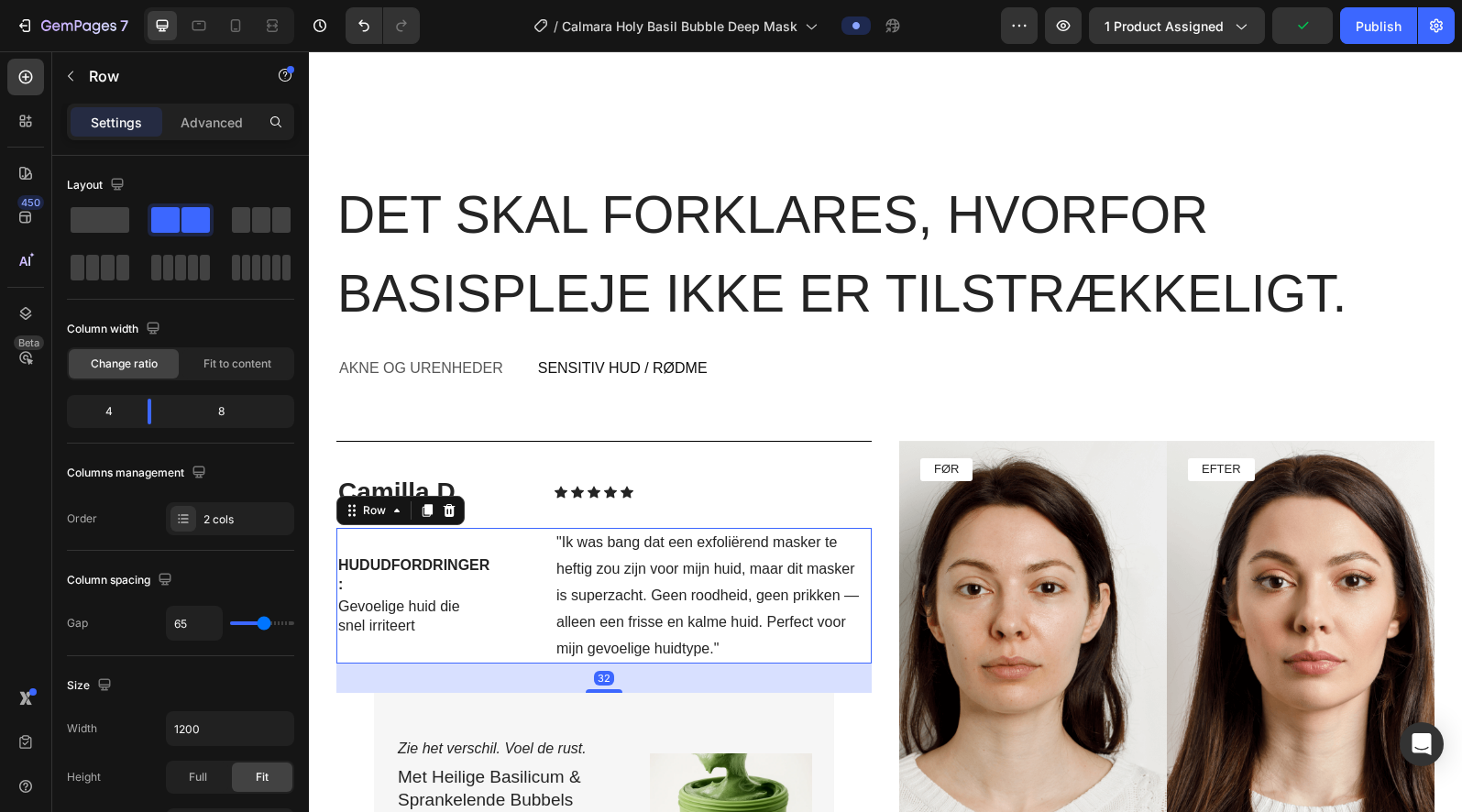 click on "HUDUDFORDRINGER:" at bounding box center [415, 576] 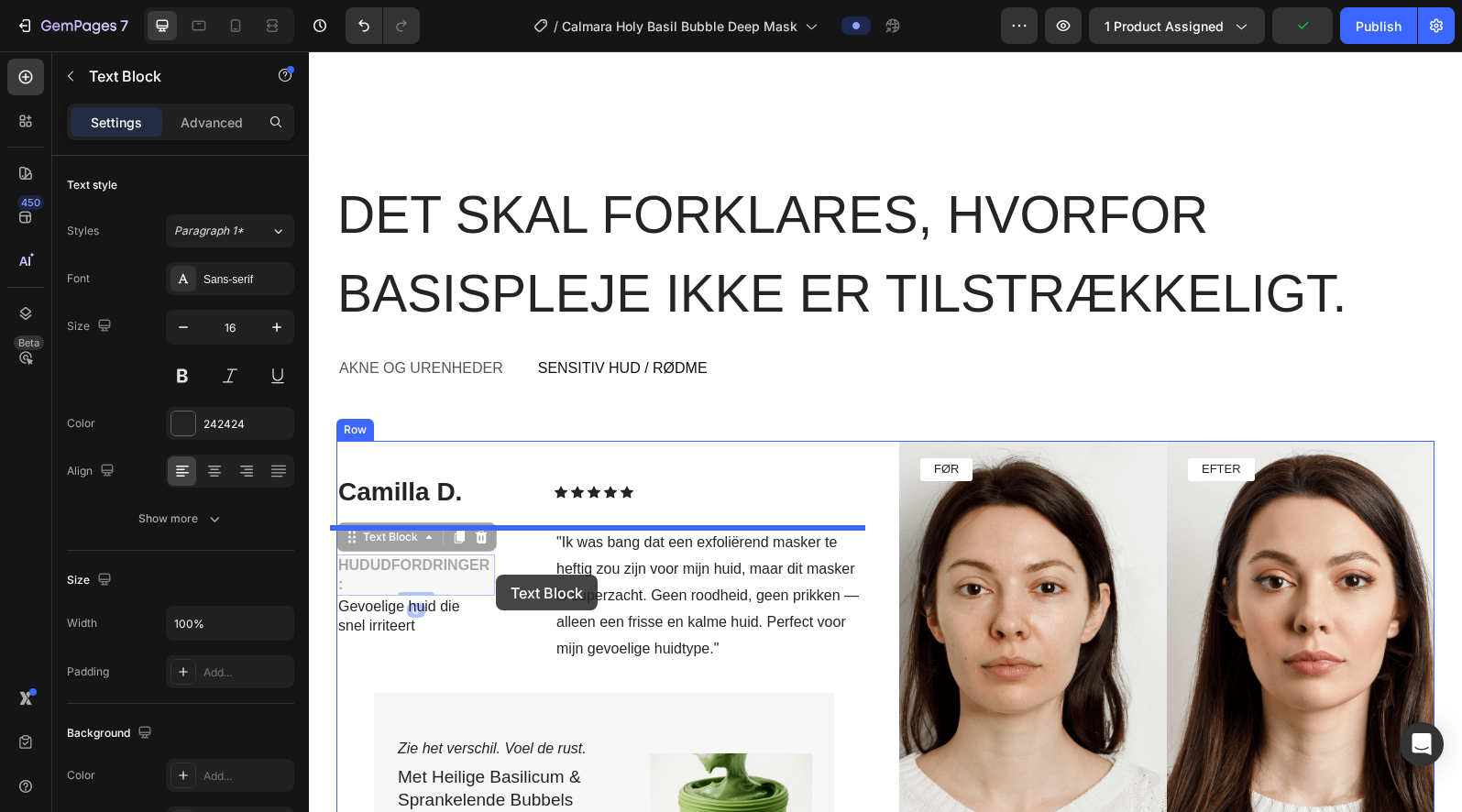 scroll, scrollTop: 5187, scrollLeft: 0, axis: vertical 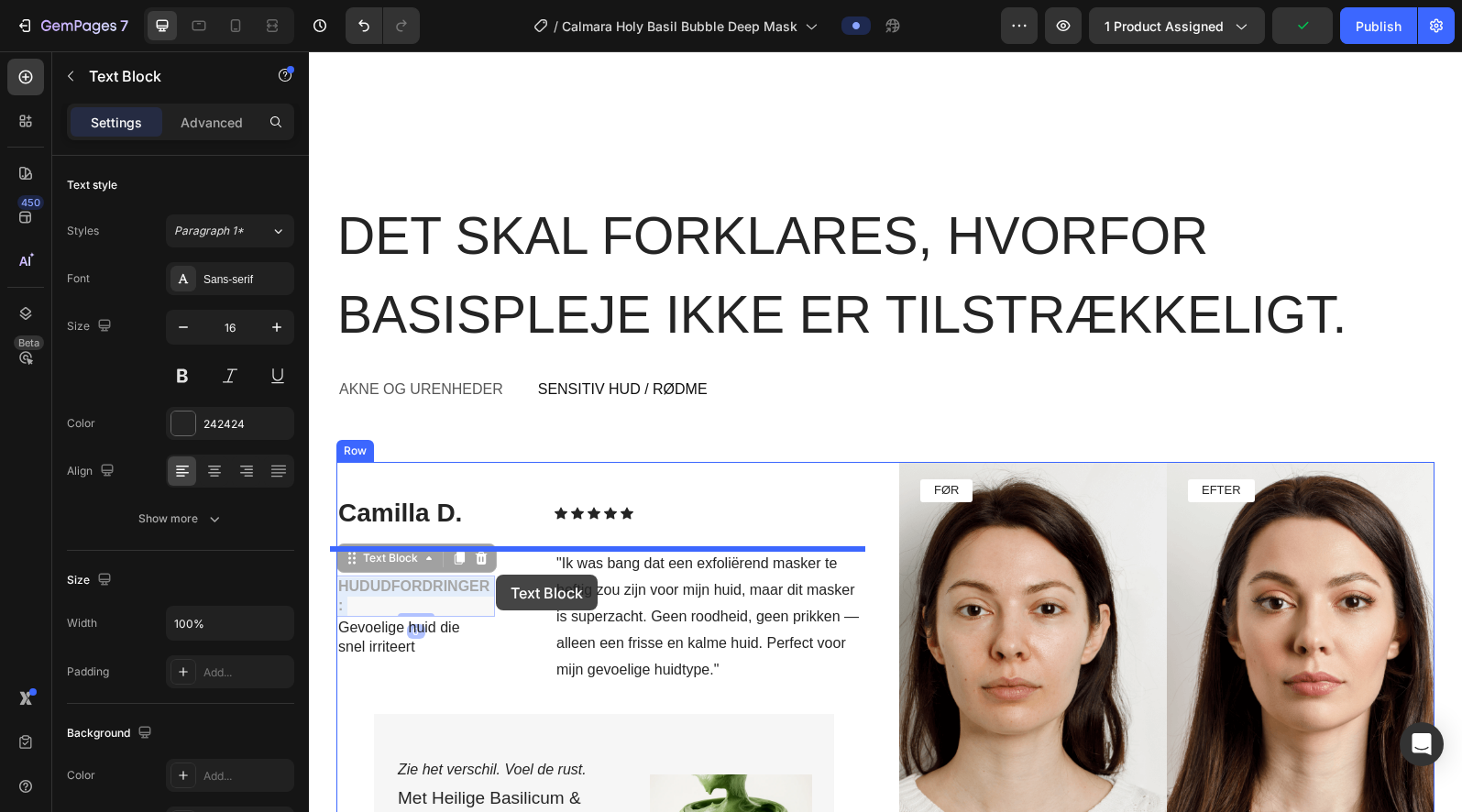 drag, startPoint x: 487, startPoint y: 576, endPoint x: 496, endPoint y: 575, distance: 9.055385 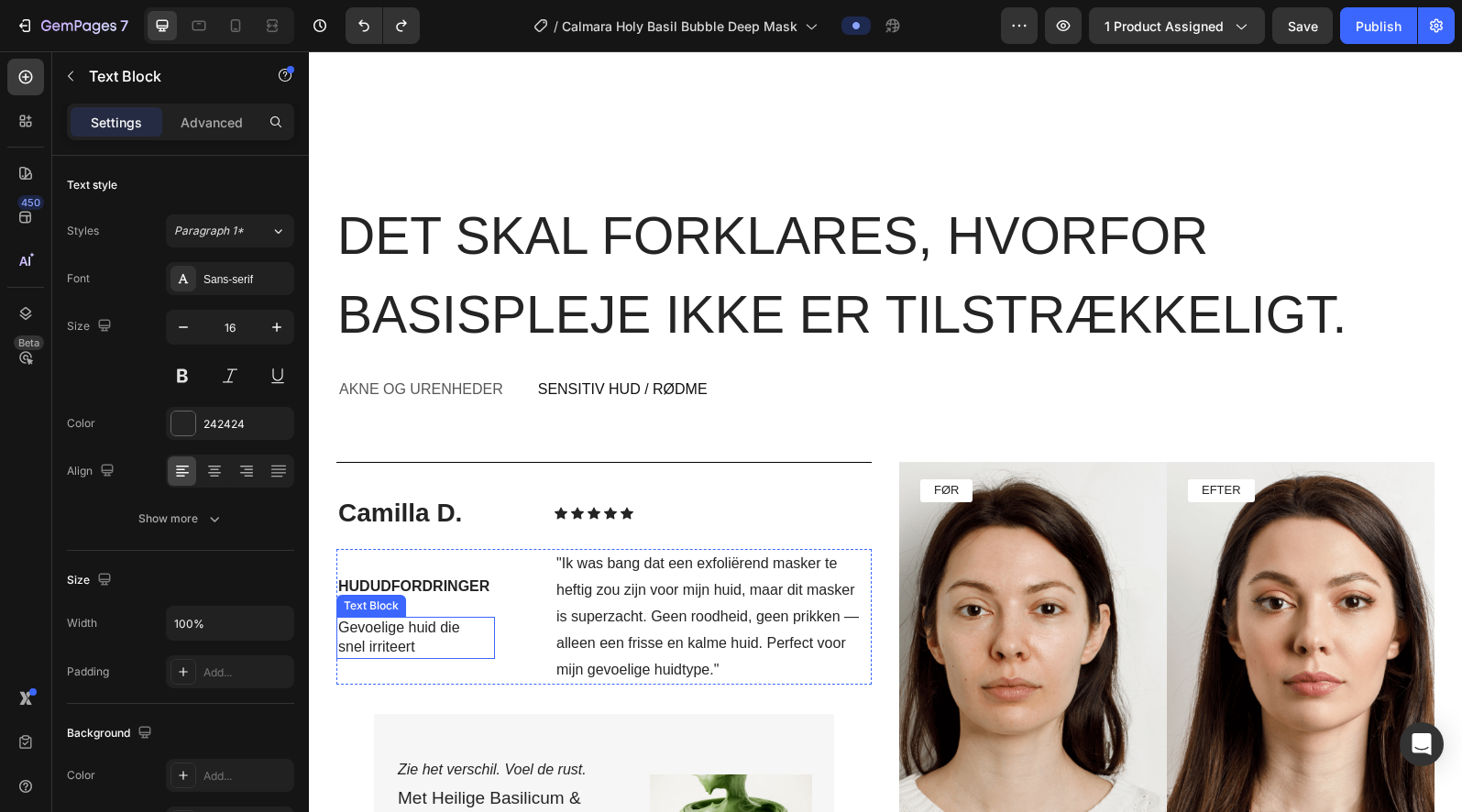 click on "Gevoelige huid die snel irriteert" at bounding box center (415, 638) 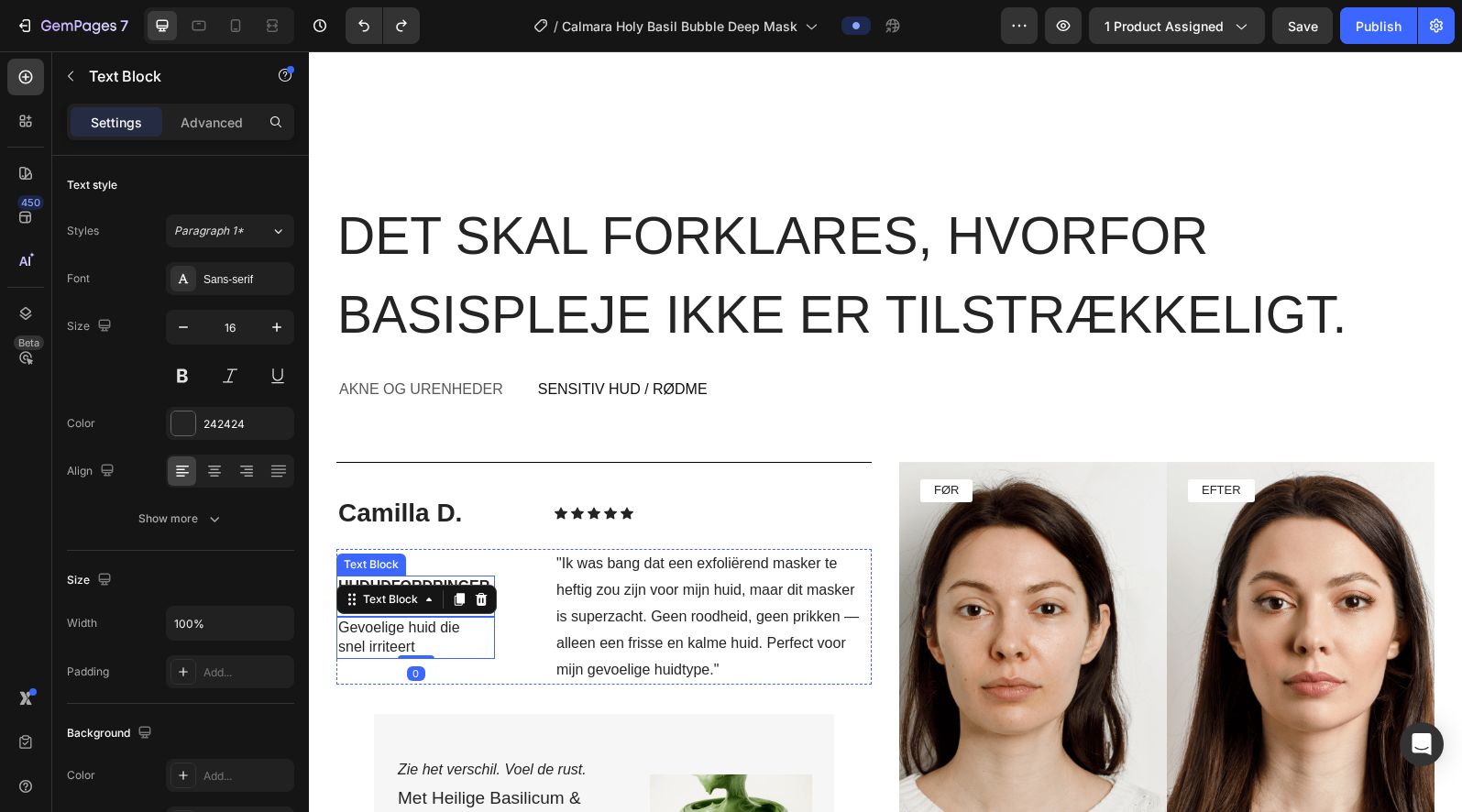 click on "HUDUDFORDRINGER:" at bounding box center [413, 596] 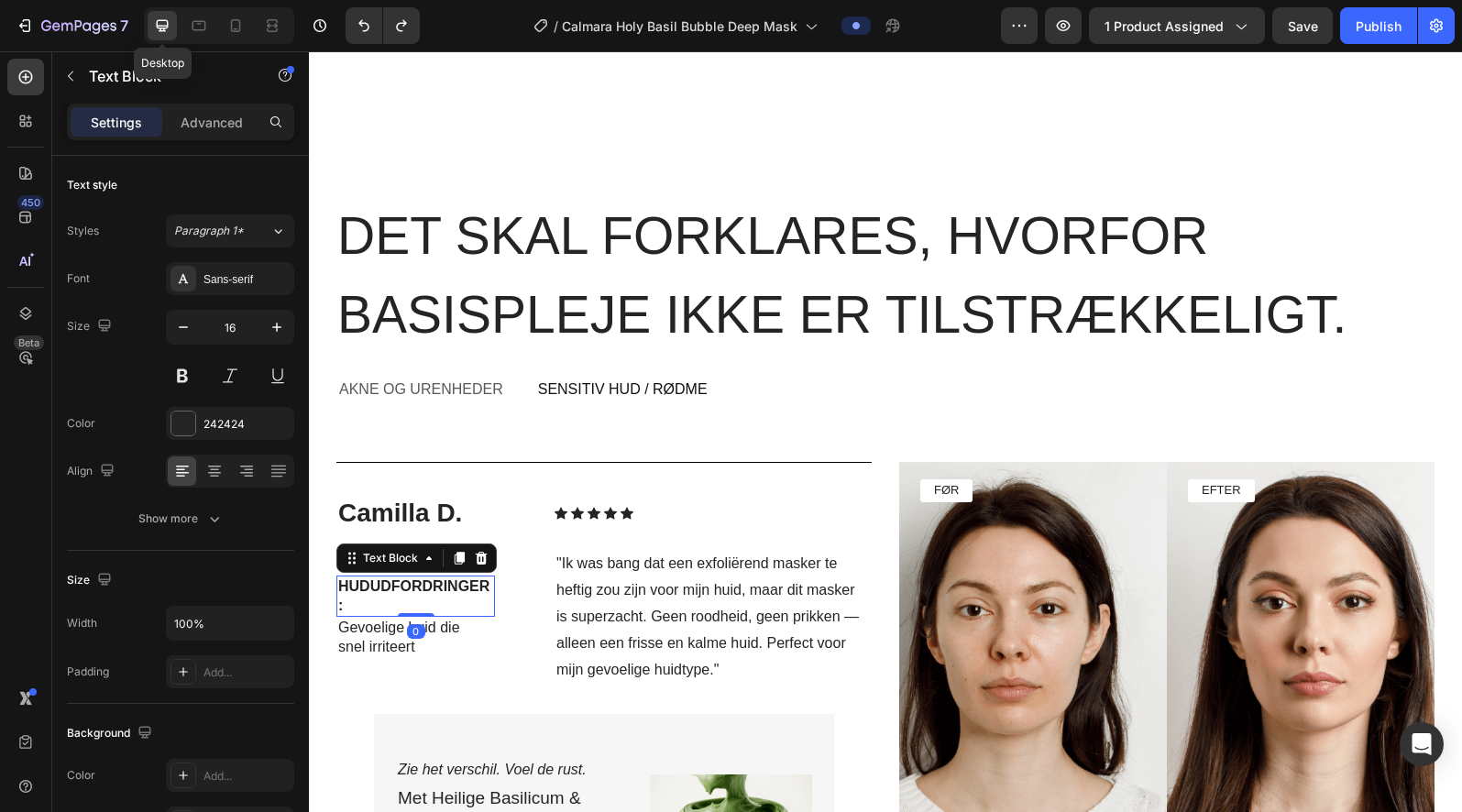 click 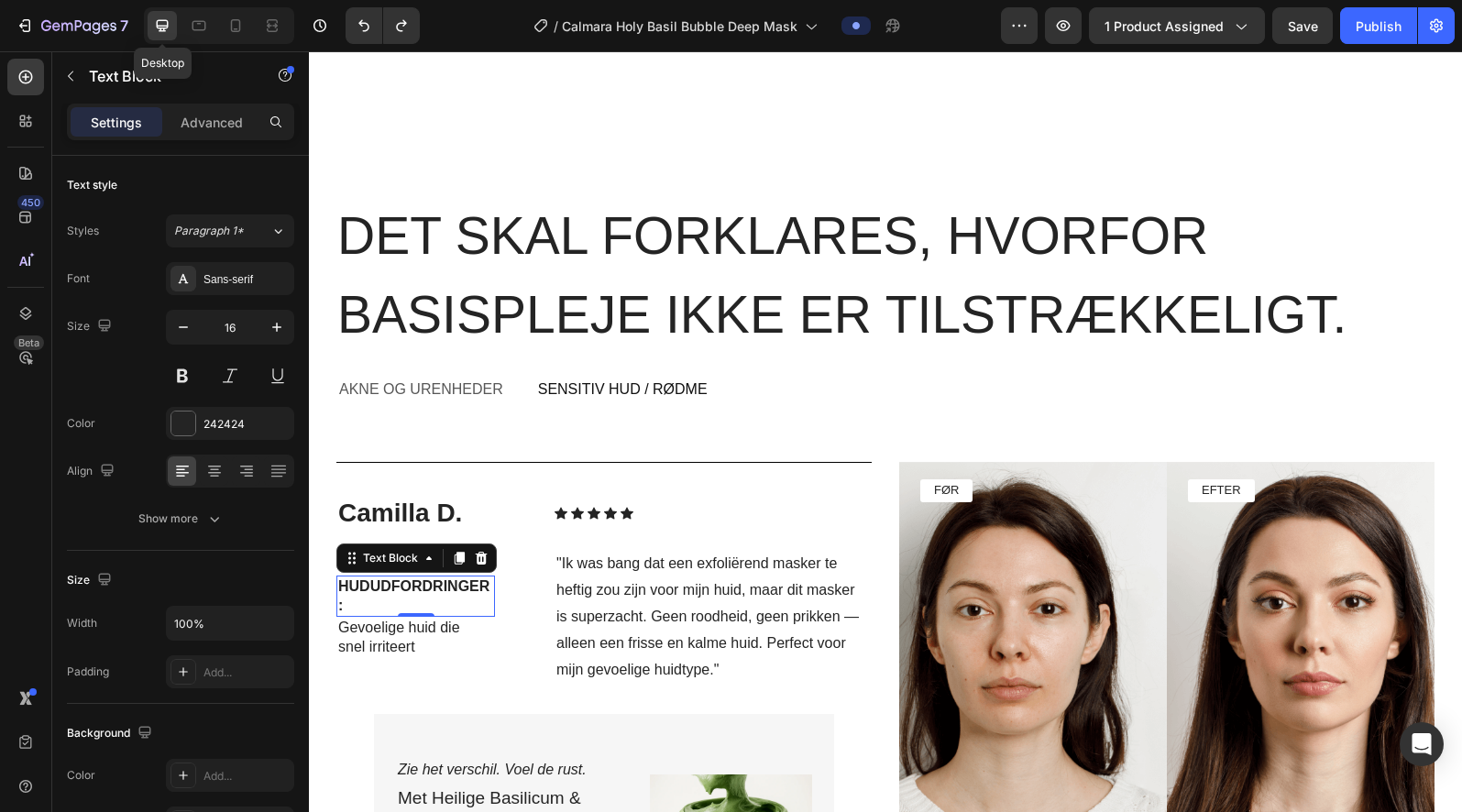 click 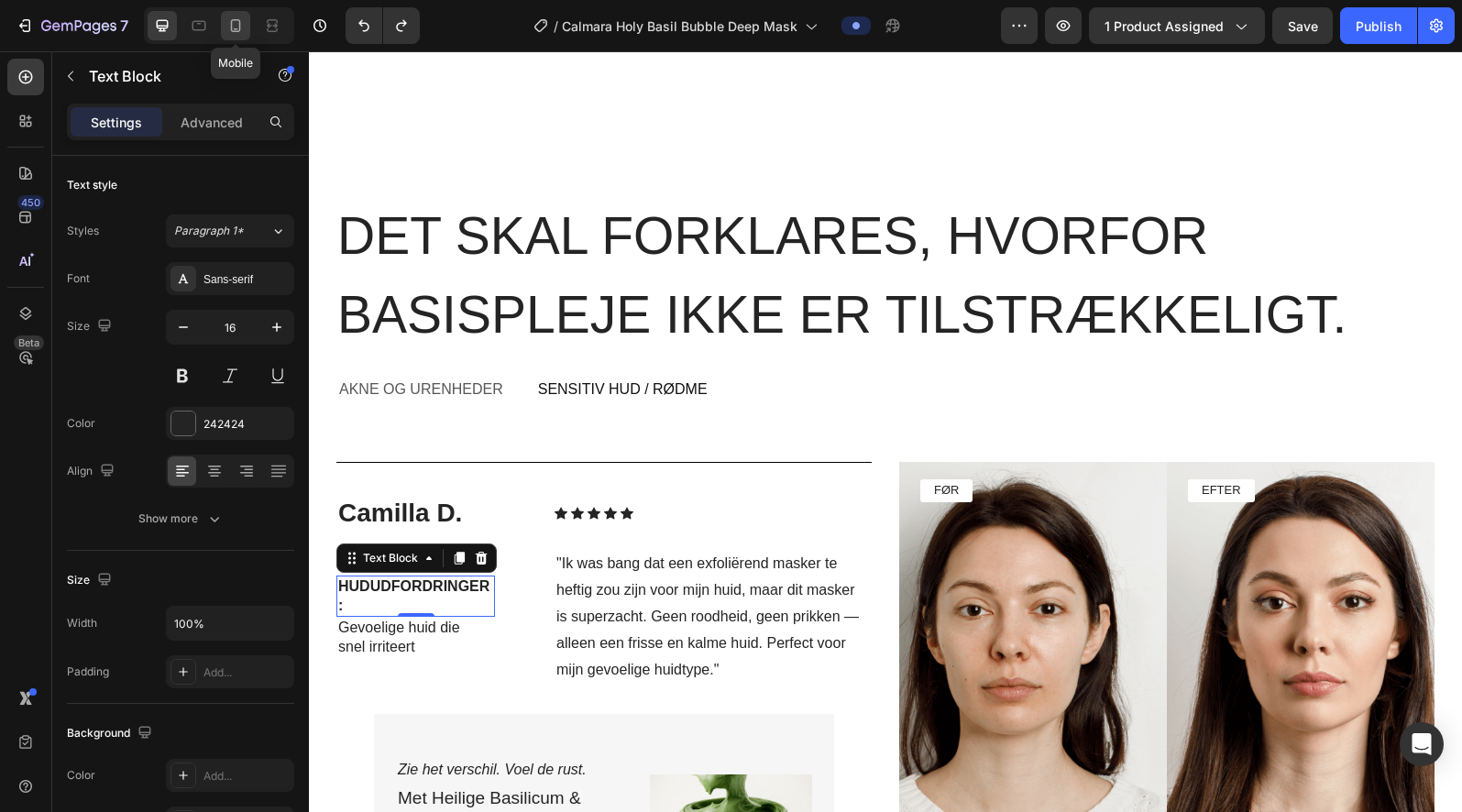 click 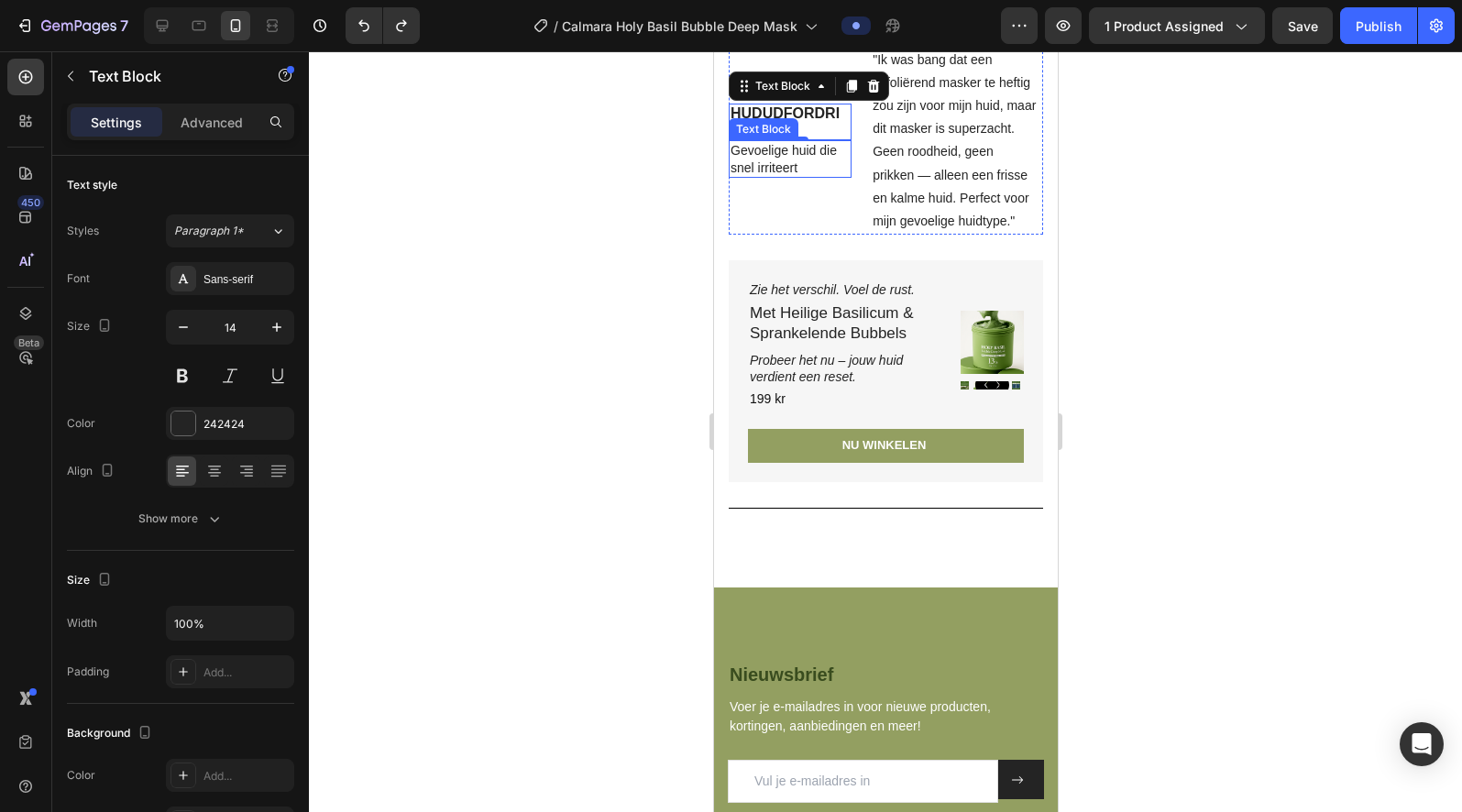 scroll, scrollTop: 5034, scrollLeft: 0, axis: vertical 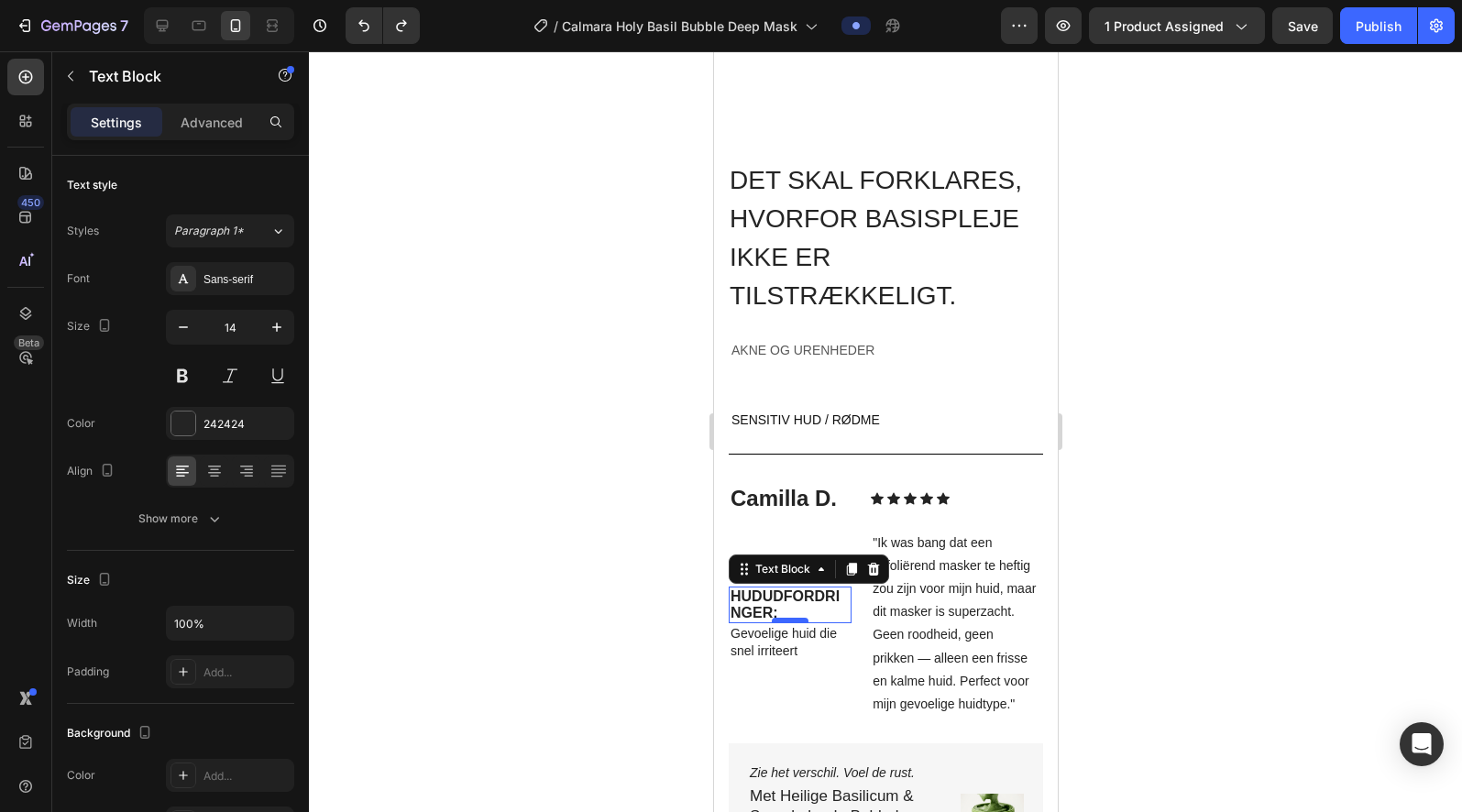 click at bounding box center (789, 620) 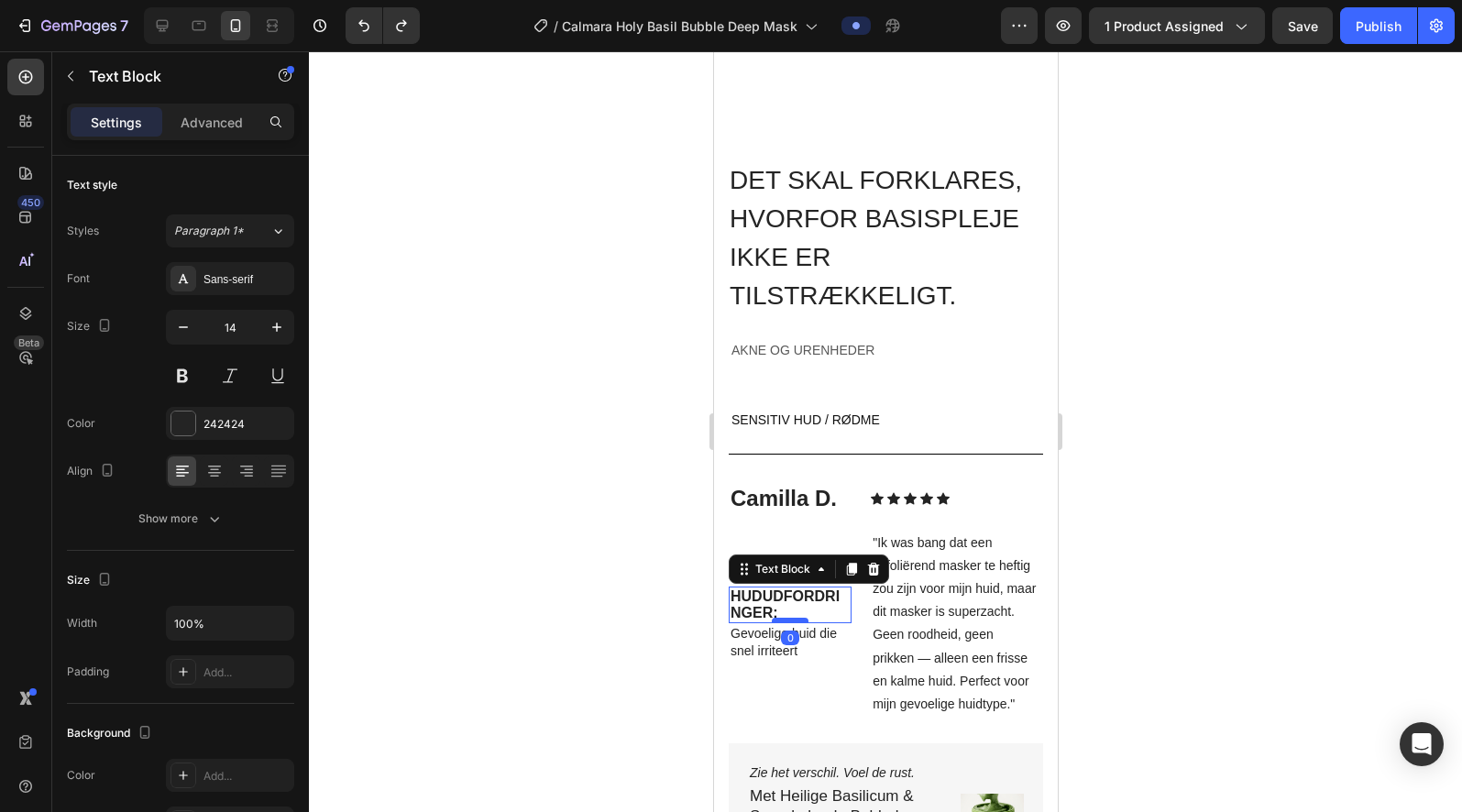click at bounding box center [789, 620] 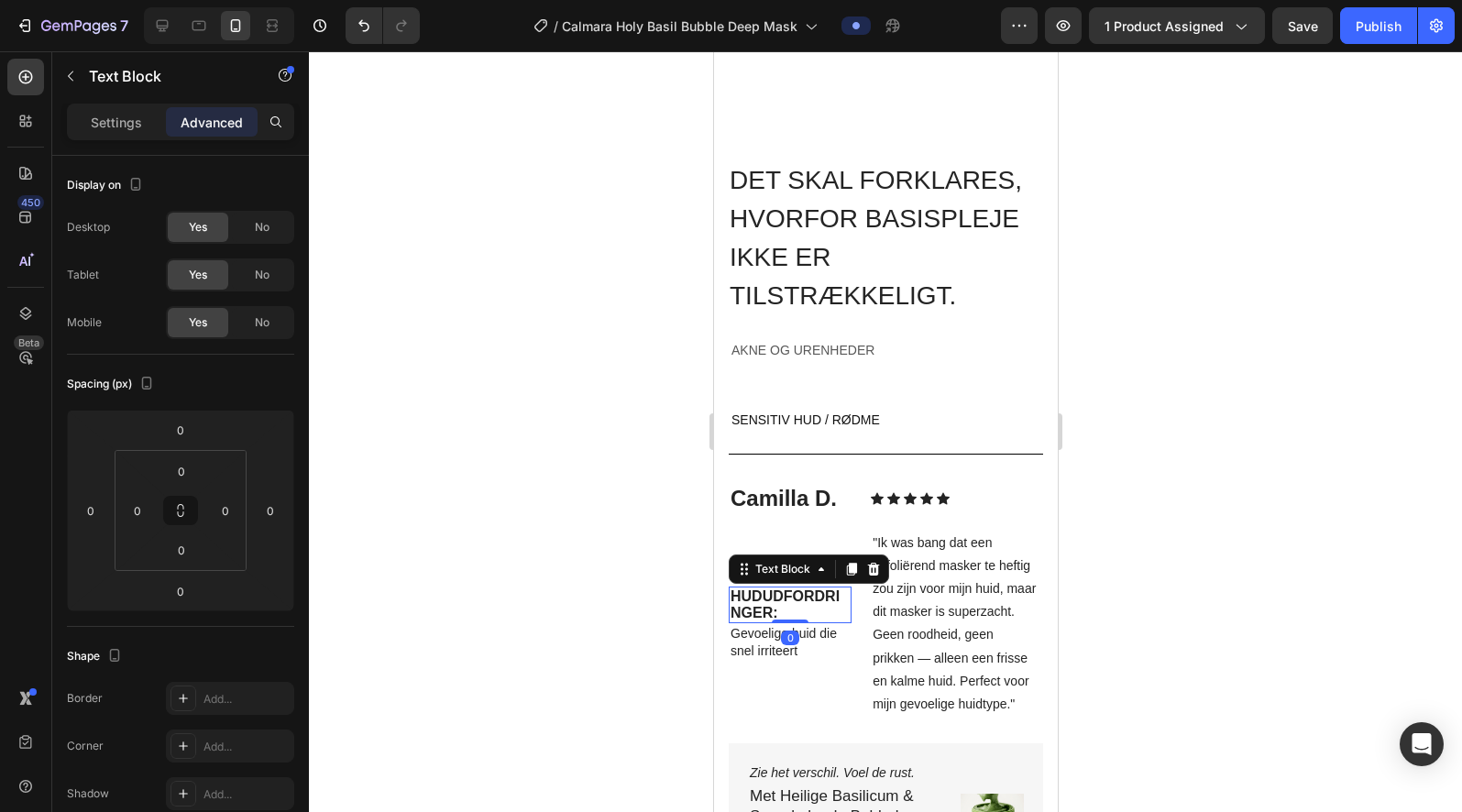 click on "HUDUDFORDRINGER:" at bounding box center [789, 605] 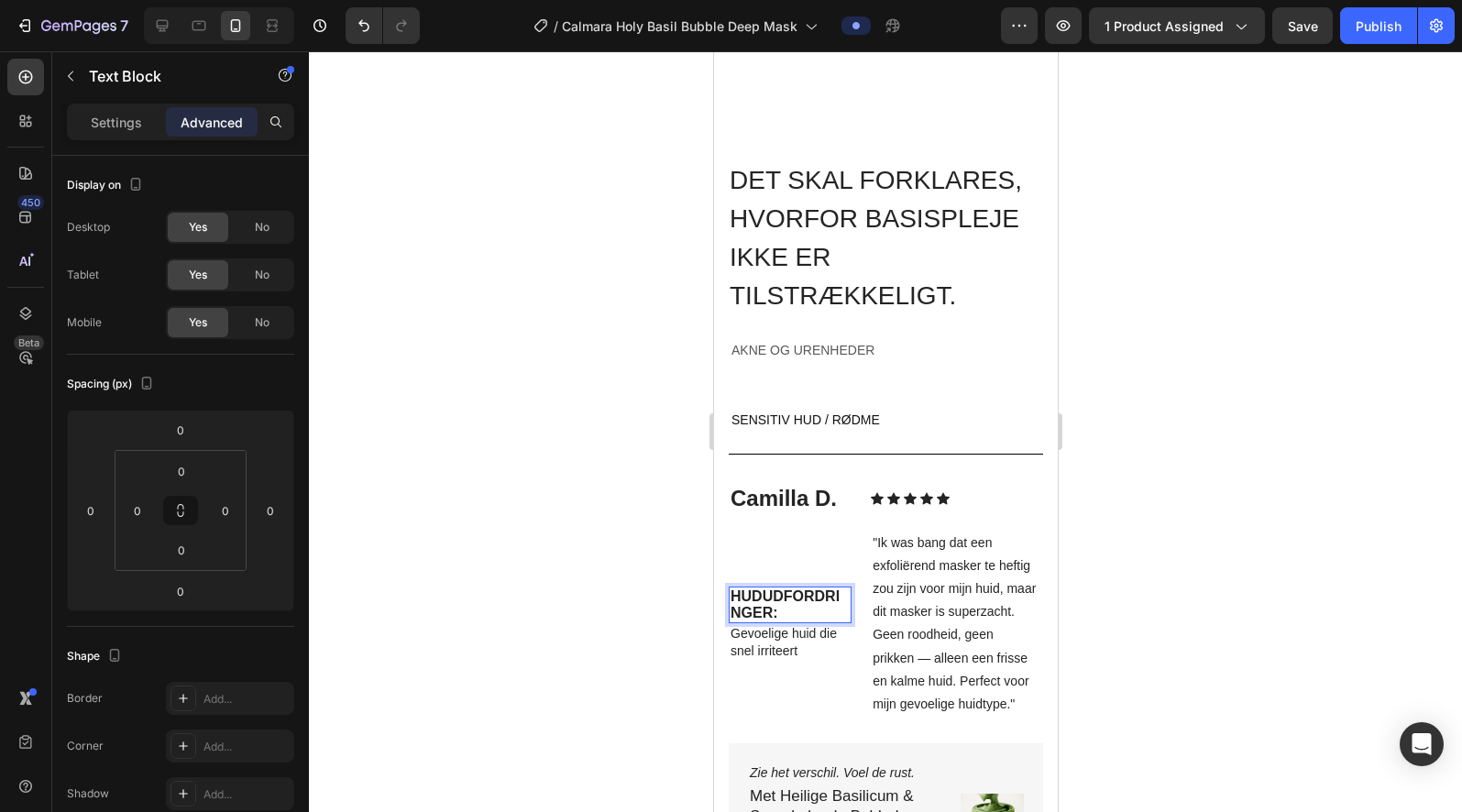 click on "HUDUDFORDRINGER:" at bounding box center (789, 605) 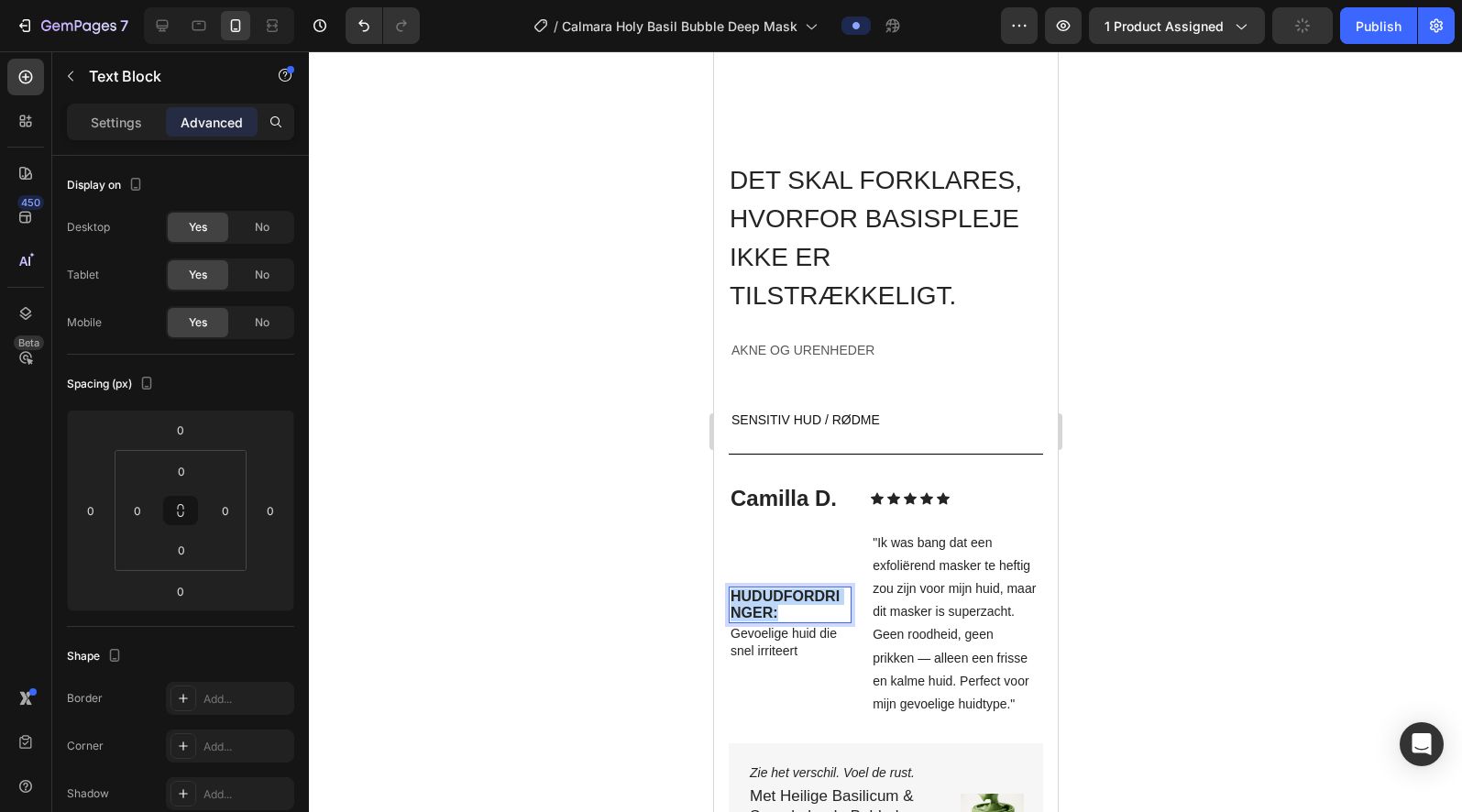 click on "HUDUDFORDRINGER:" at bounding box center [789, 605] 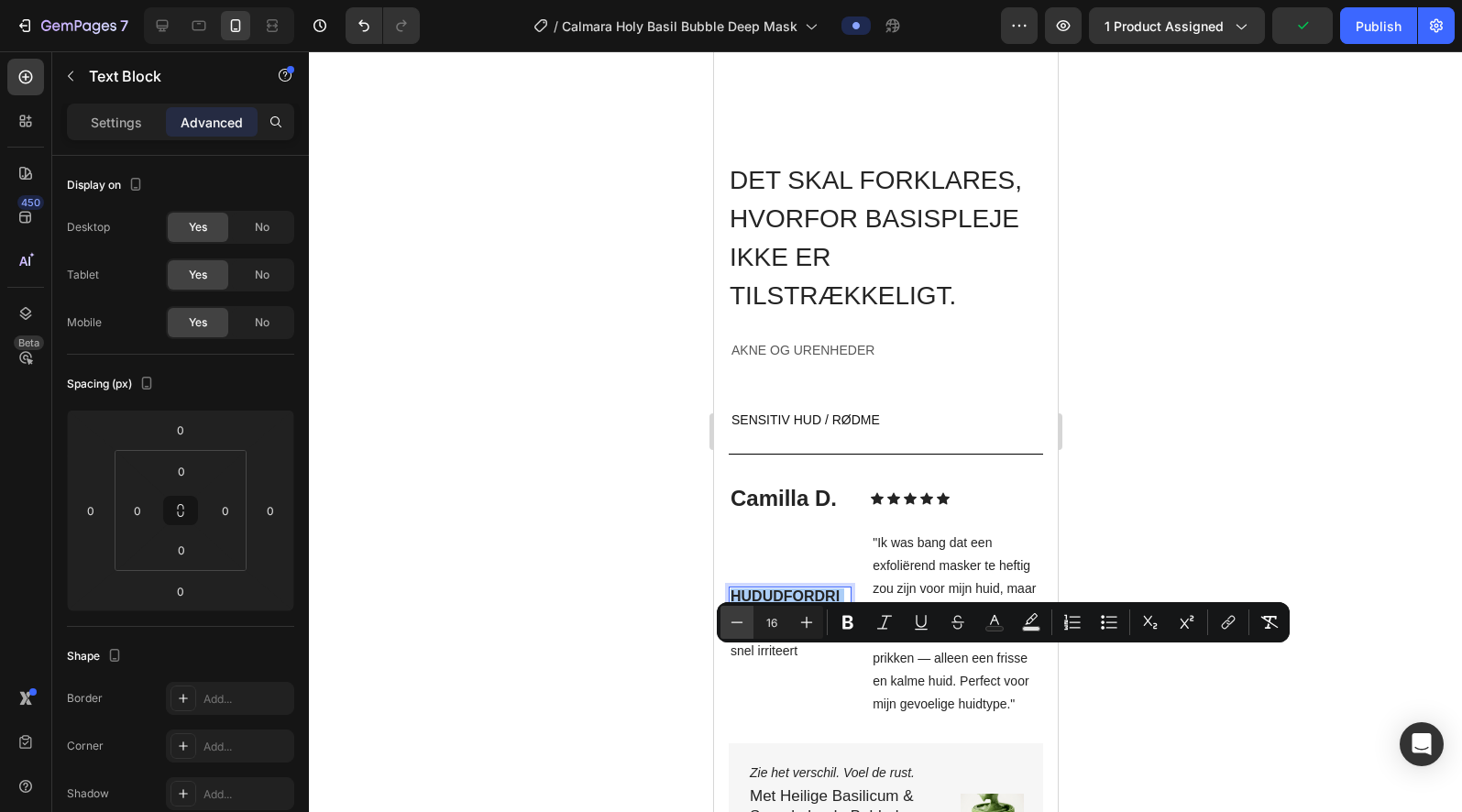 click 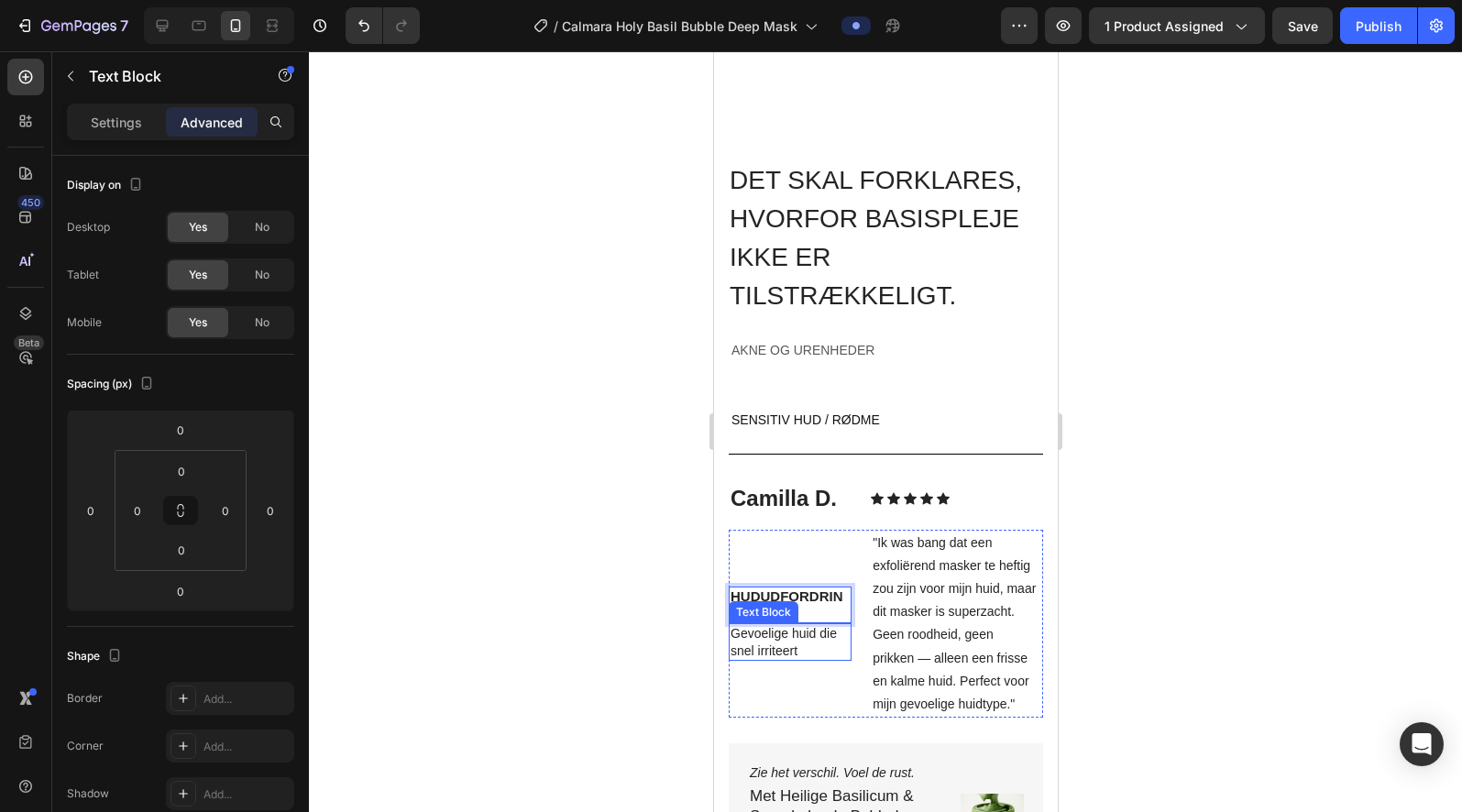click on "Gevoelige huid die snel irriteert" at bounding box center (789, 642) 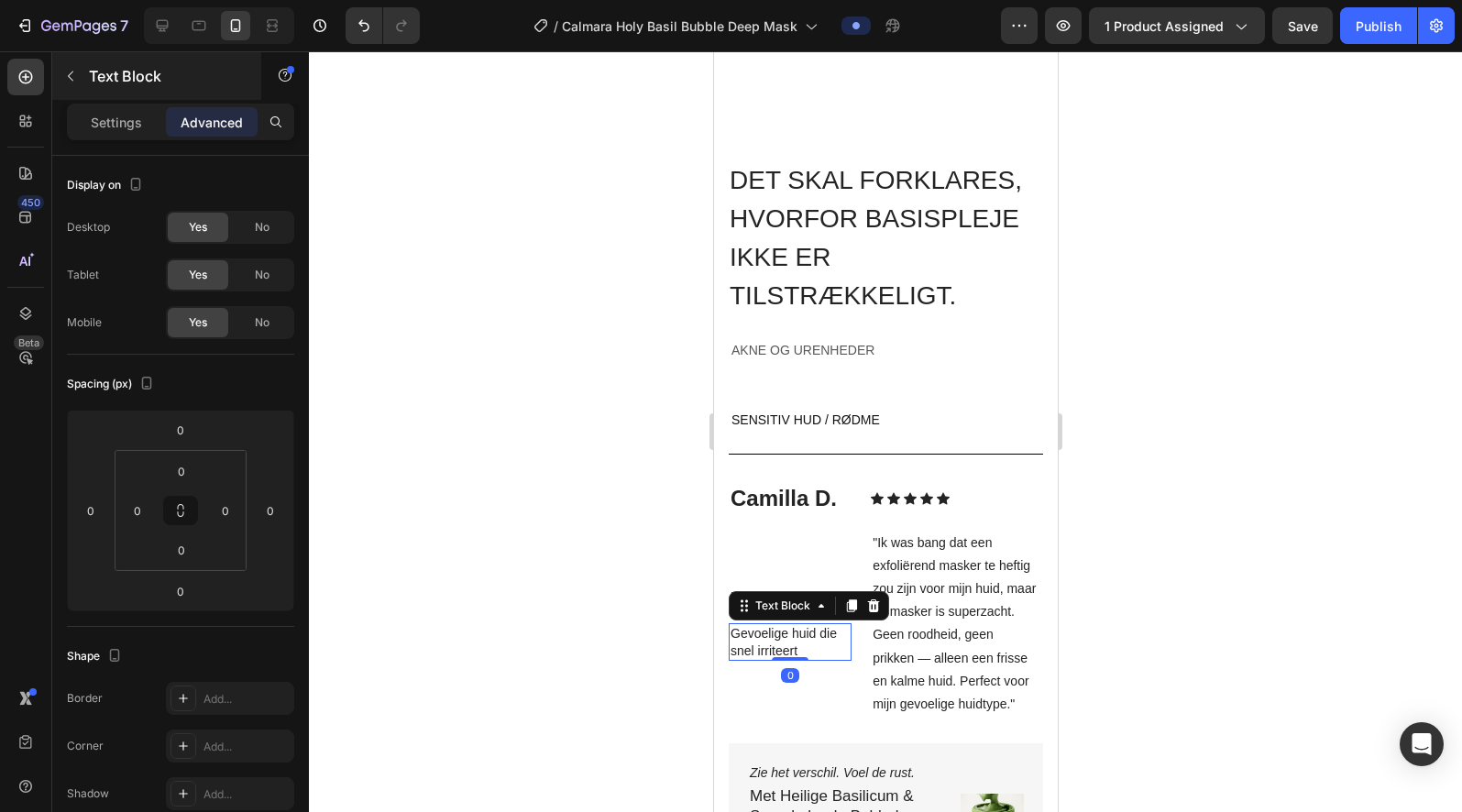 click 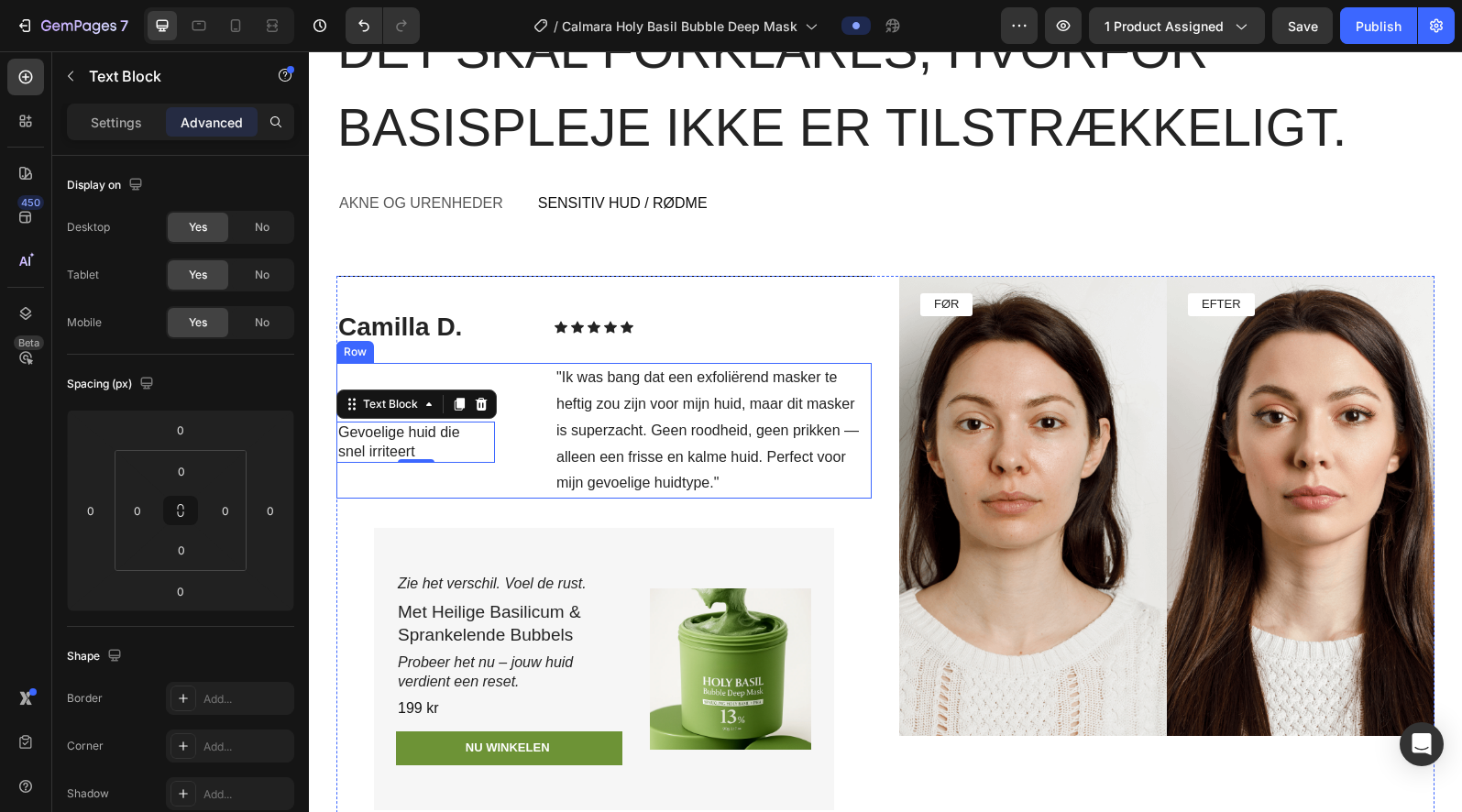 scroll, scrollTop: 5282, scrollLeft: 0, axis: vertical 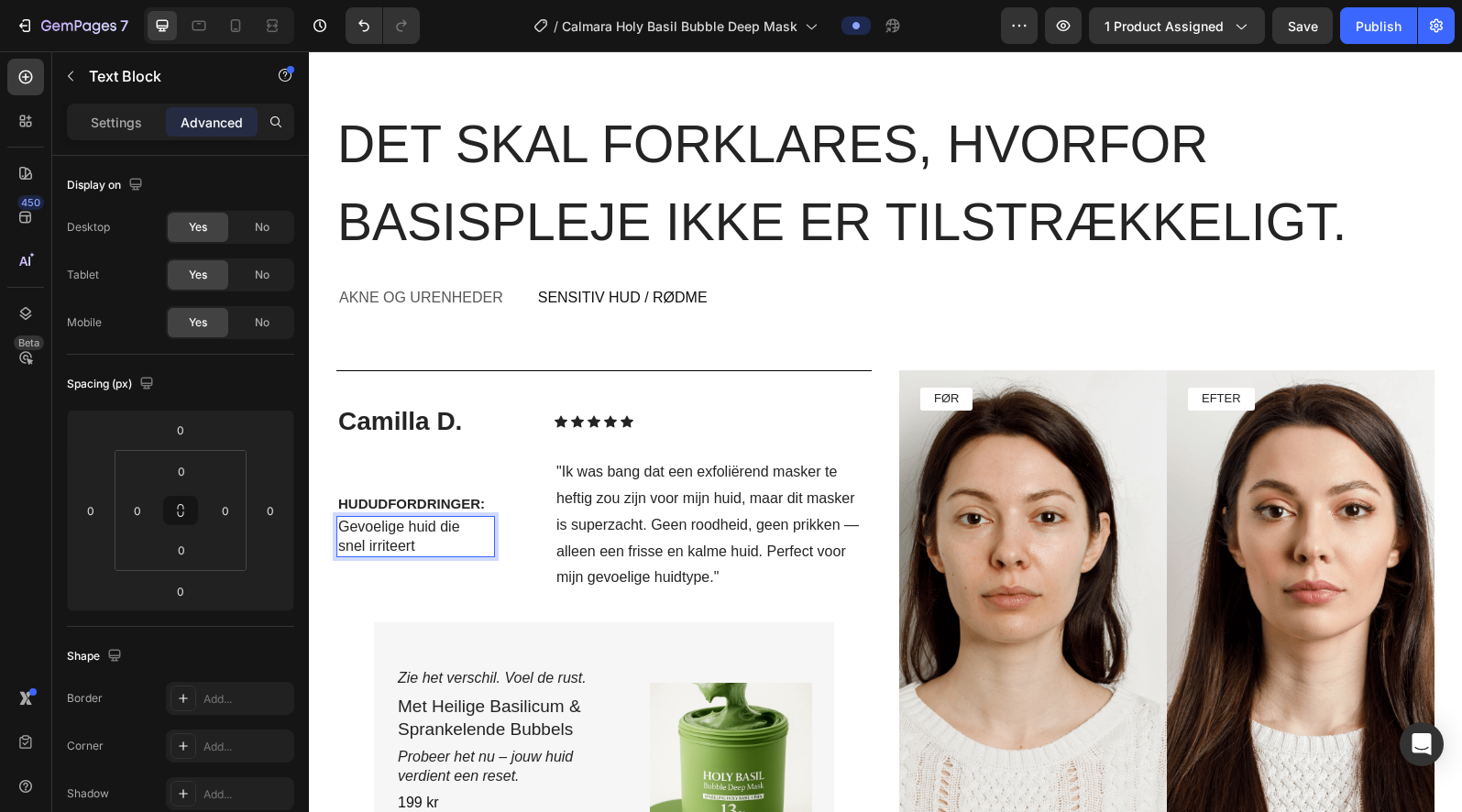 click on "Gevoelige huid die snel irriteert" at bounding box center (415, 537) 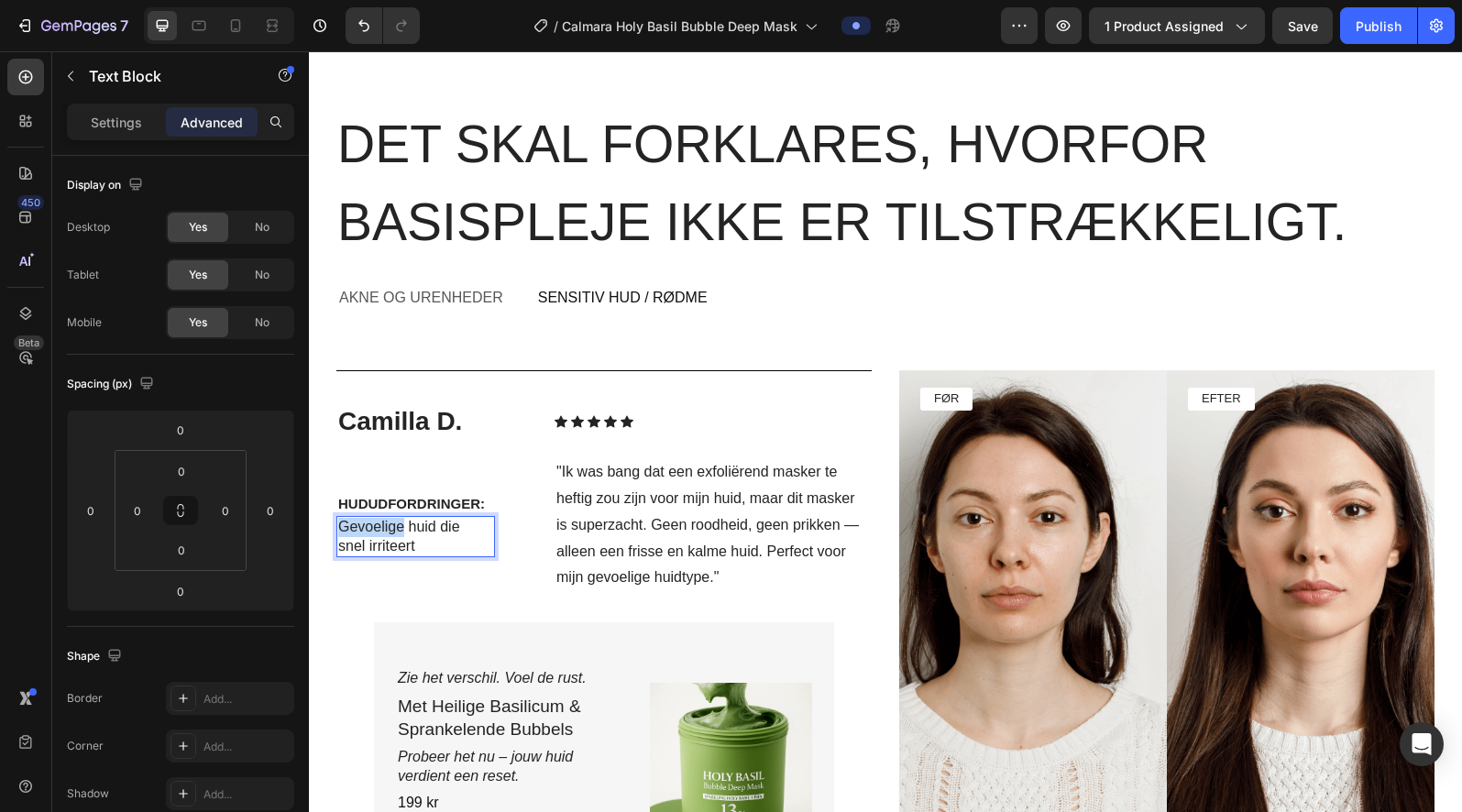 click on "Gevoelige huid die snel irriteert" at bounding box center (415, 537) 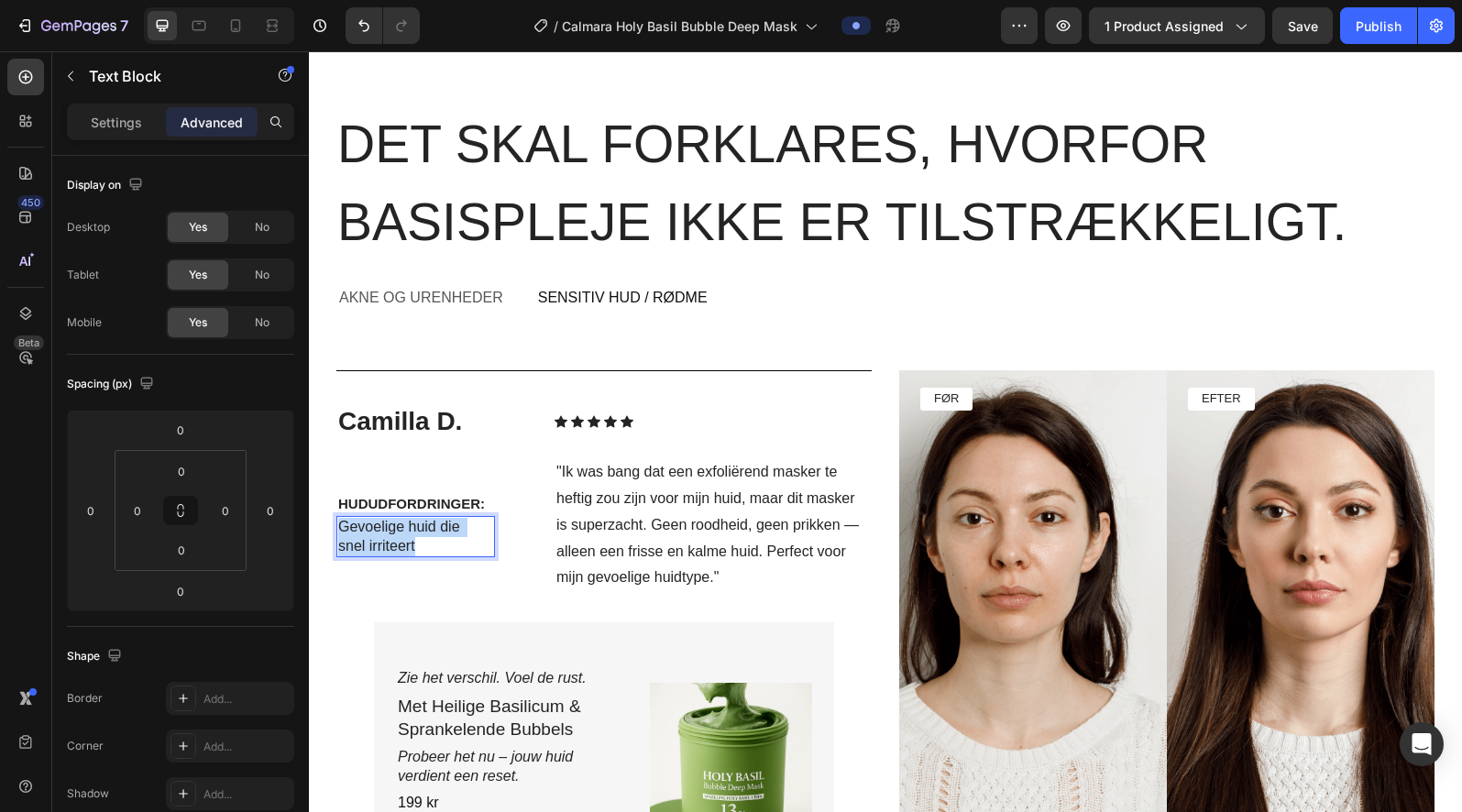 click on "Gevoelige huid die snel irriteert" at bounding box center (415, 537) 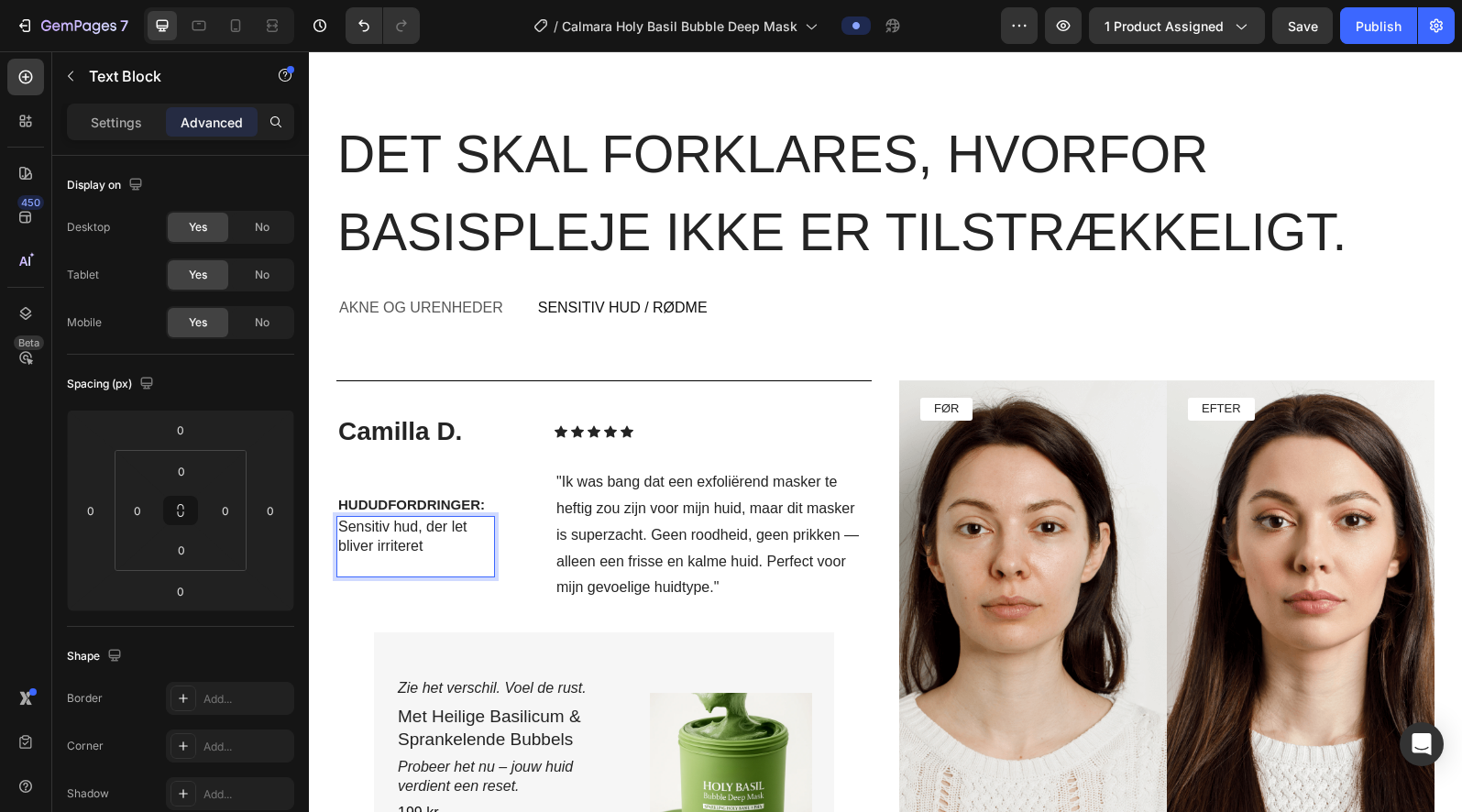 scroll, scrollTop: 5282, scrollLeft: 0, axis: vertical 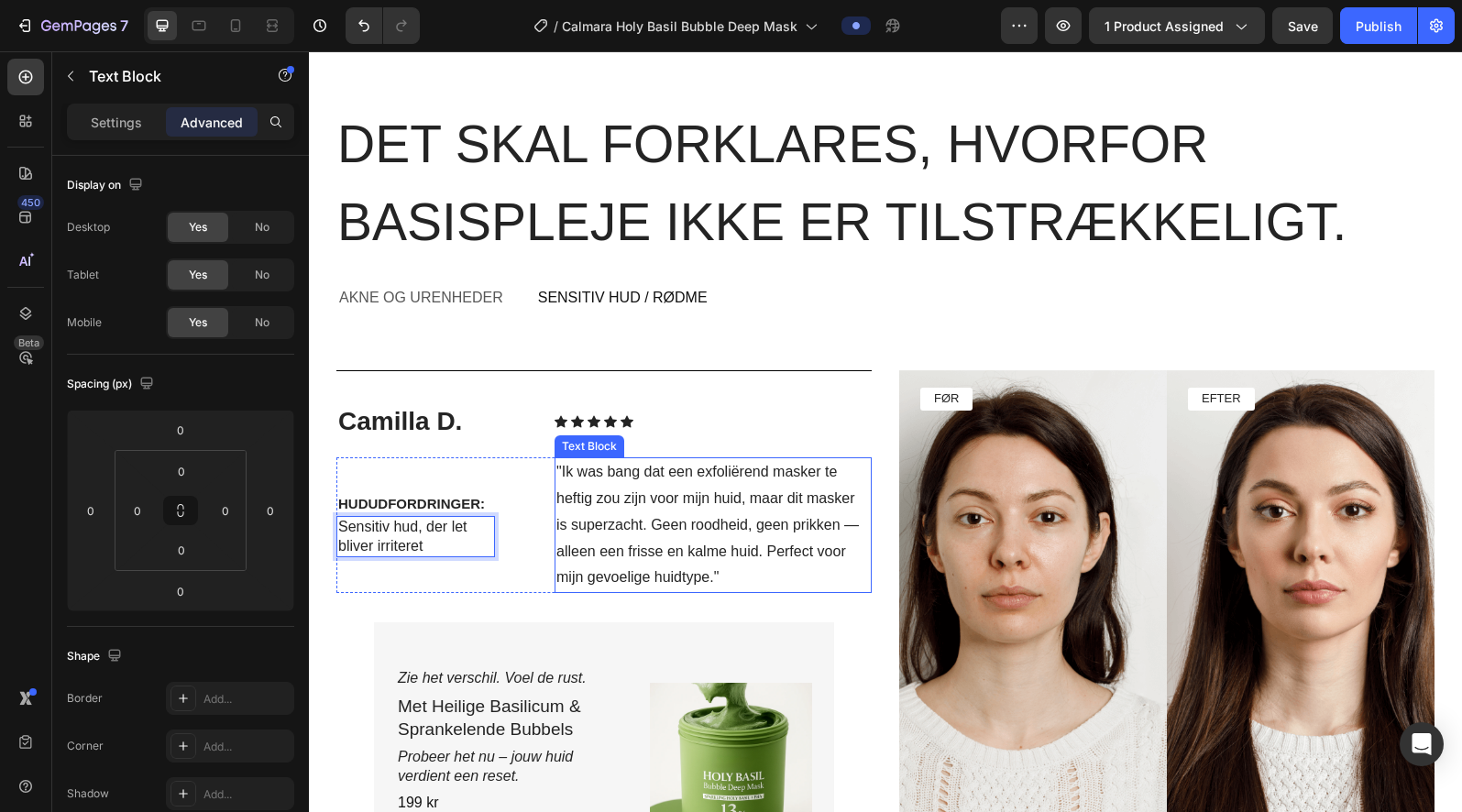 click on ""[FIRST] [LAST] was bang dat een exfoliërend masker te heftig zou zijn voor mijn huid, maar dit masker is superzacht. Geen roodheid, geen prikken — alleen een frisse en kalme huid. Perfect voor mijn gevoelige huidtype."" at bounding box center [713, 525] 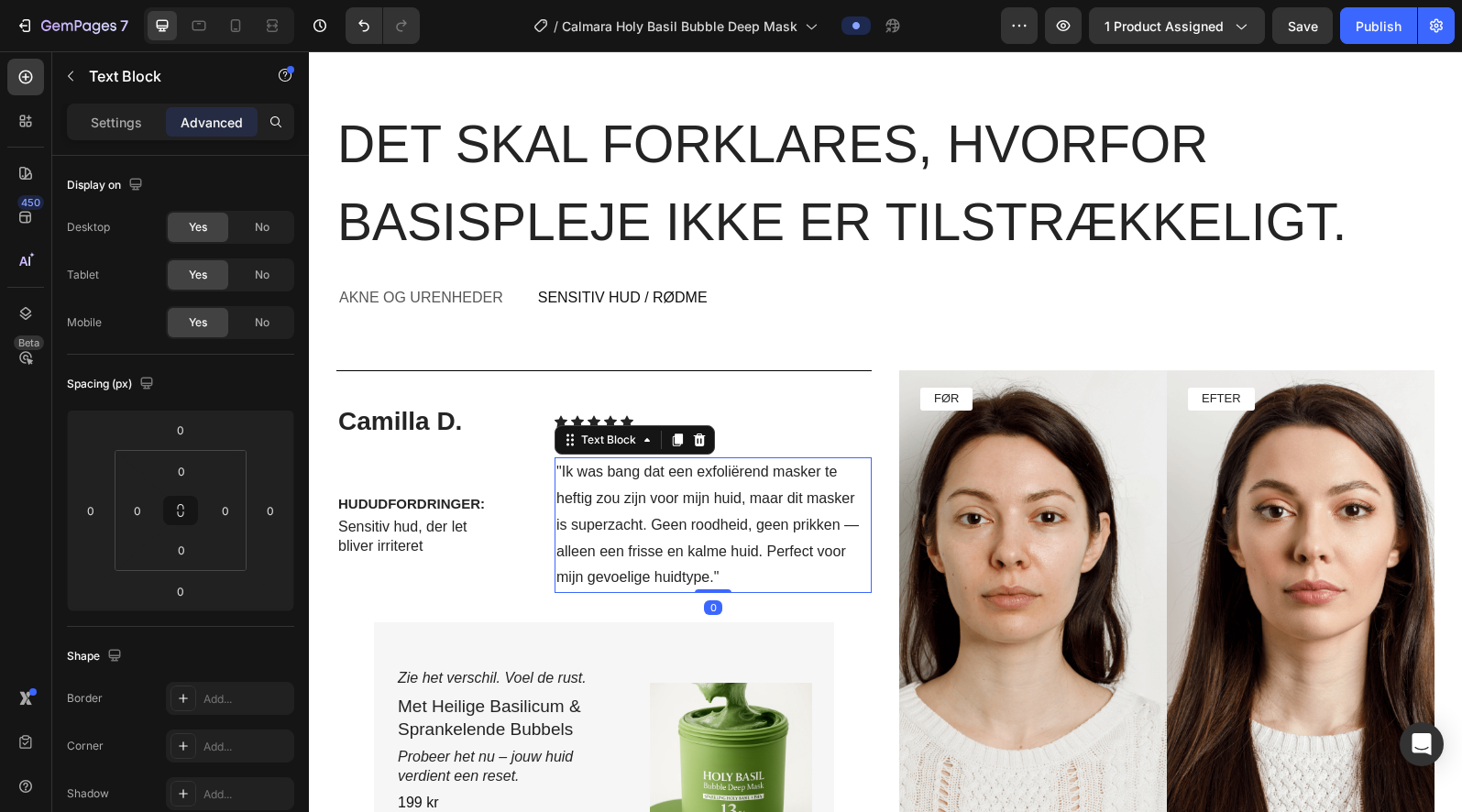 click on ""[FIRST] [LAST] was bang dat een exfoliërend masker te heftig zou zijn voor mijn huid, maar dit masker is superzacht. Geen roodheid, geen prikken — alleen een frisse en kalme huid. Perfect voor mijn gevoelige huidtype."" at bounding box center (713, 525) 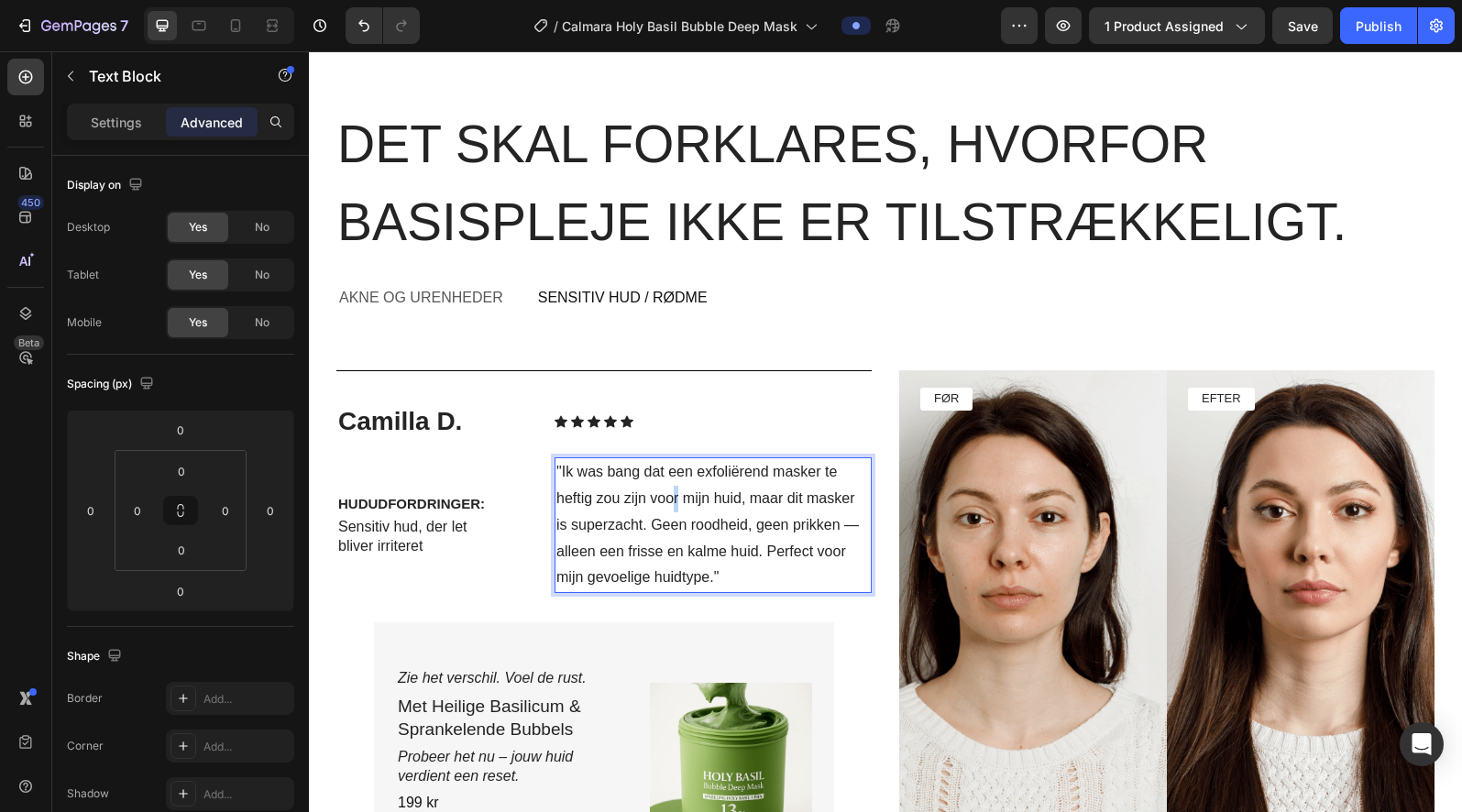 click on ""[FIRST] [LAST] was bang dat een exfoliërend masker te heftig zou zijn voor mijn huid, maar dit masker is superzacht. Geen roodheid, geen prikken — alleen een frisse en kalme huid. Perfect voor mijn gevoelige huidtype."" at bounding box center (713, 525) 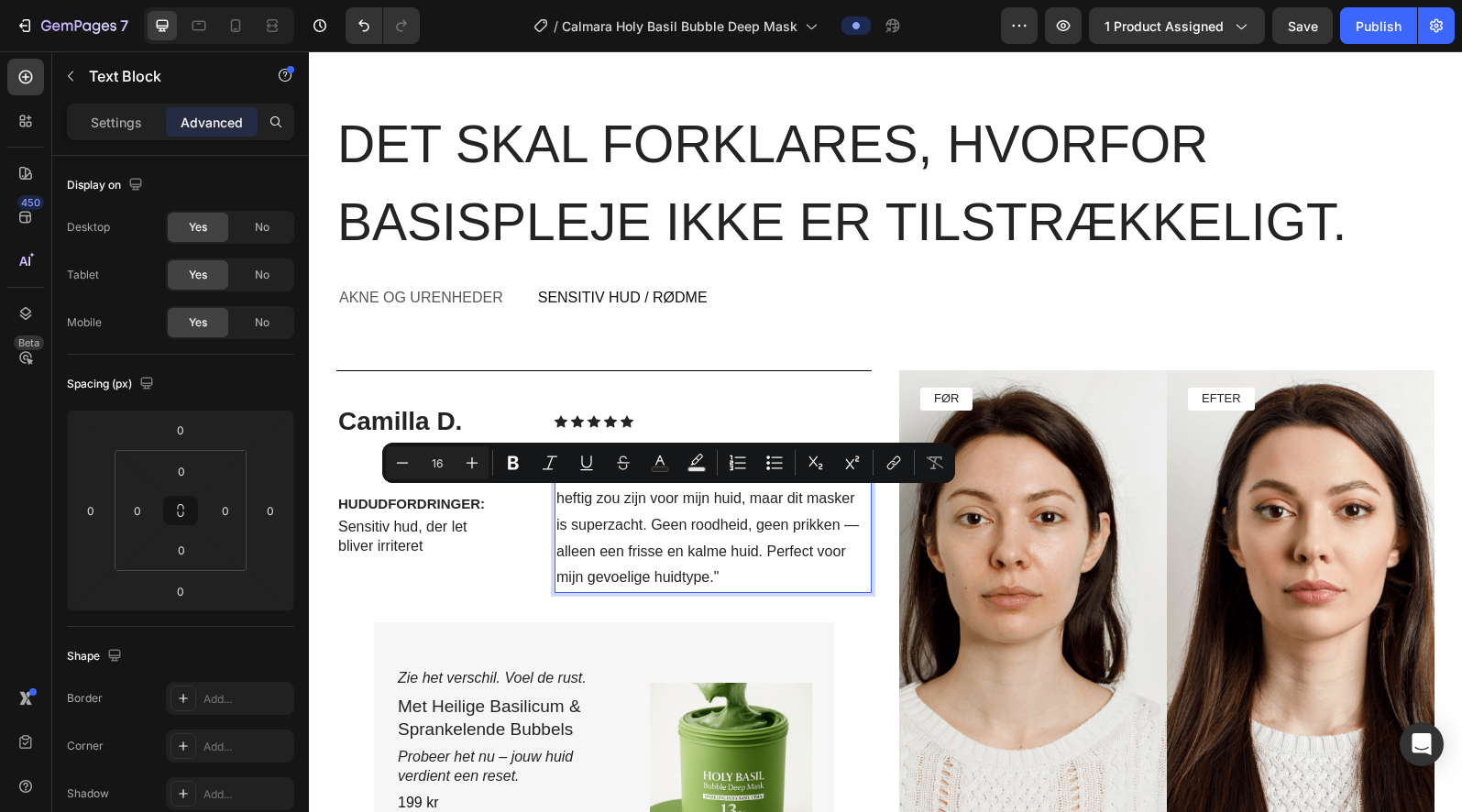 click on ""[FIRST] [LAST] was bang dat een exfoliërend masker te heftig zou zijn voor mijn huid, maar dit masker is superzacht. Geen roodheid, geen prikken — alleen een frisse en kalme huid. Perfect voor mijn gevoelige huidtype."" at bounding box center (713, 525) 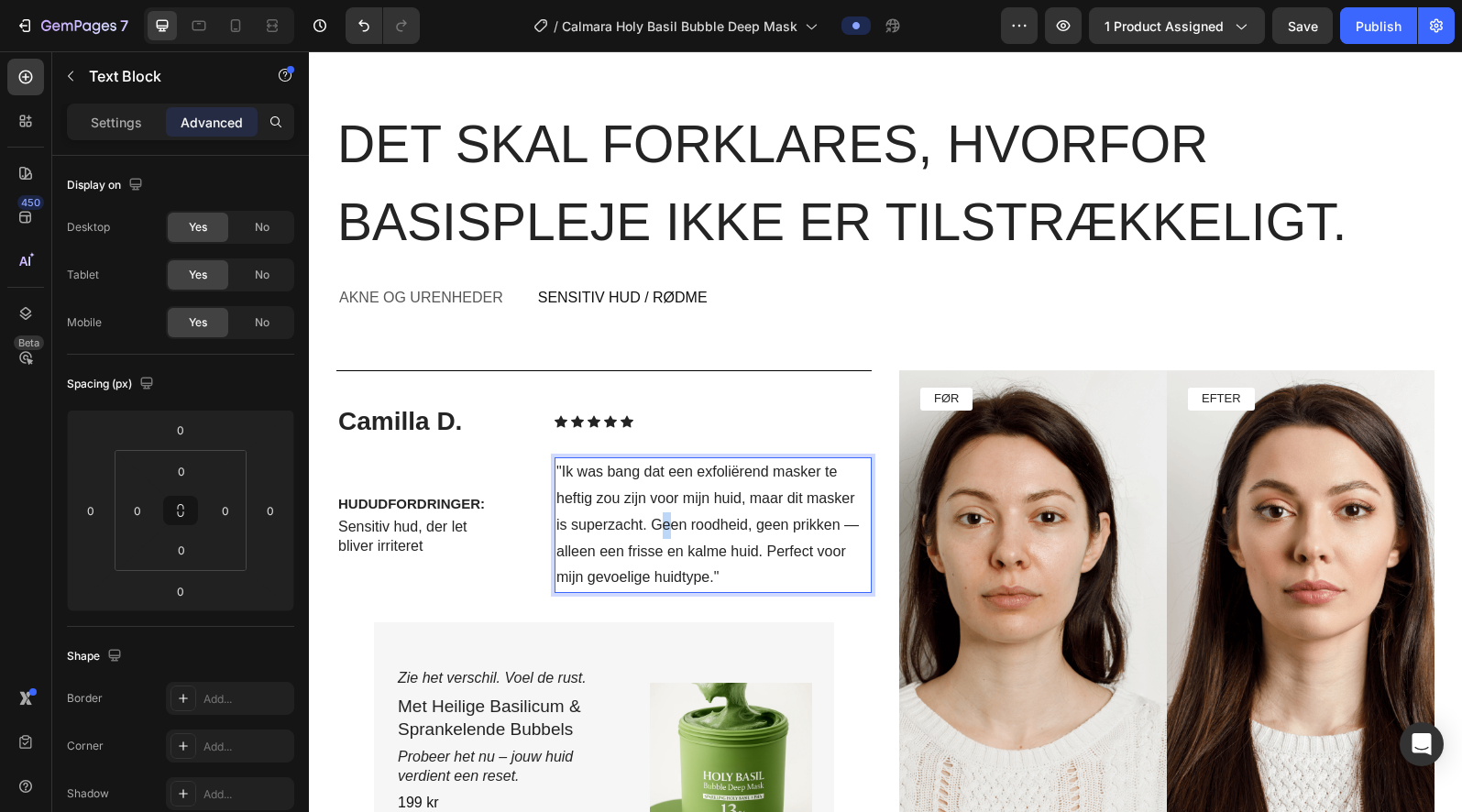 click on ""[FIRST] [LAST] was bang dat een exfoliërend masker te heftig zou zijn voor mijn huid, maar dit masker is superzacht. Geen roodheid, geen prikken — alleen een frisse en kalme huid. Perfect voor mijn gevoelige huidtype."" at bounding box center (713, 525) 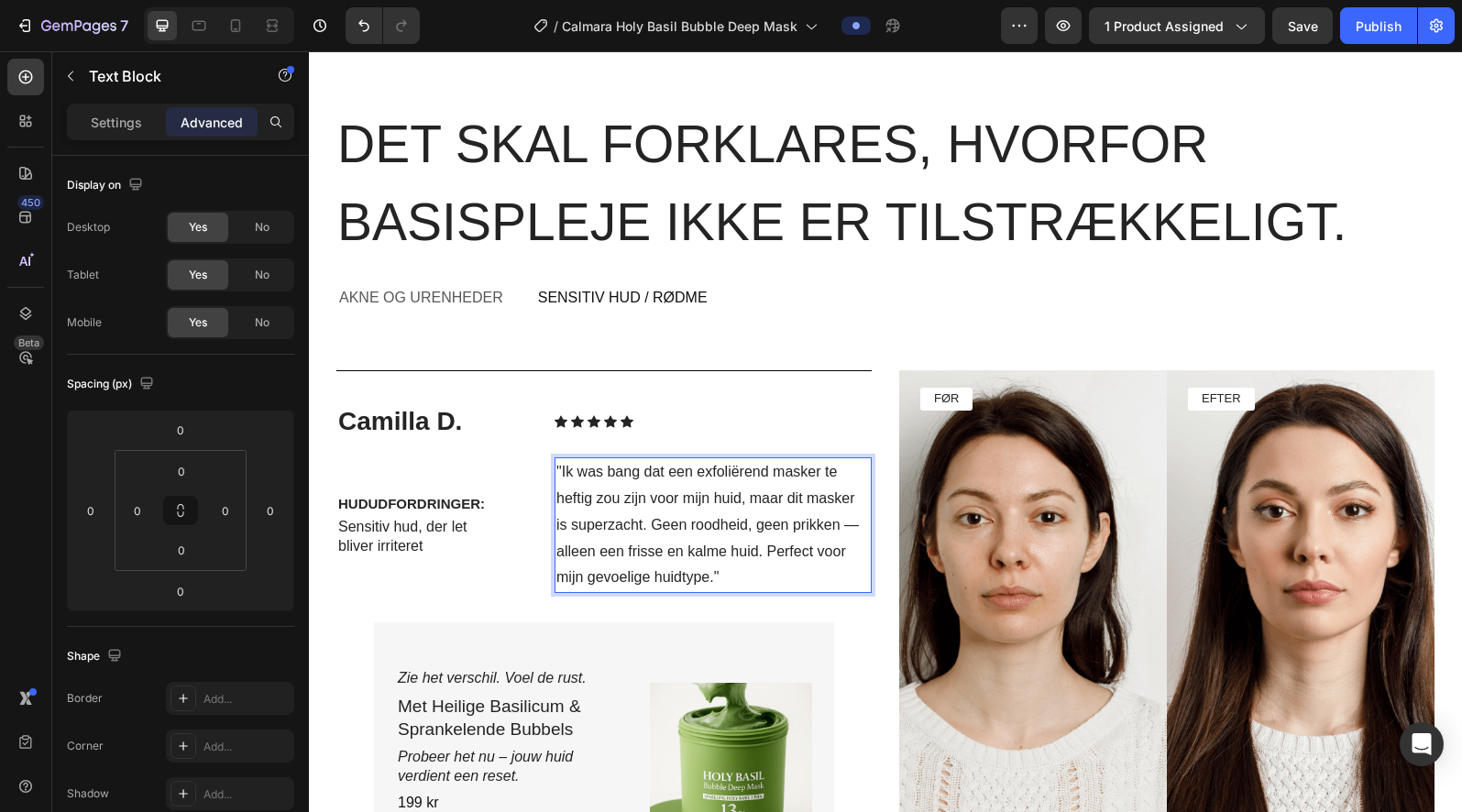 click on ""[FIRST] [LAST] was bang dat een exfoliërend masker te heftig zou zijn voor mijn huid, maar dit masker is superzacht. Geen roodheid, geen prikken — alleen een frisse en kalme huid. Perfect voor mijn gevoelige huidtype."" at bounding box center (713, 525) 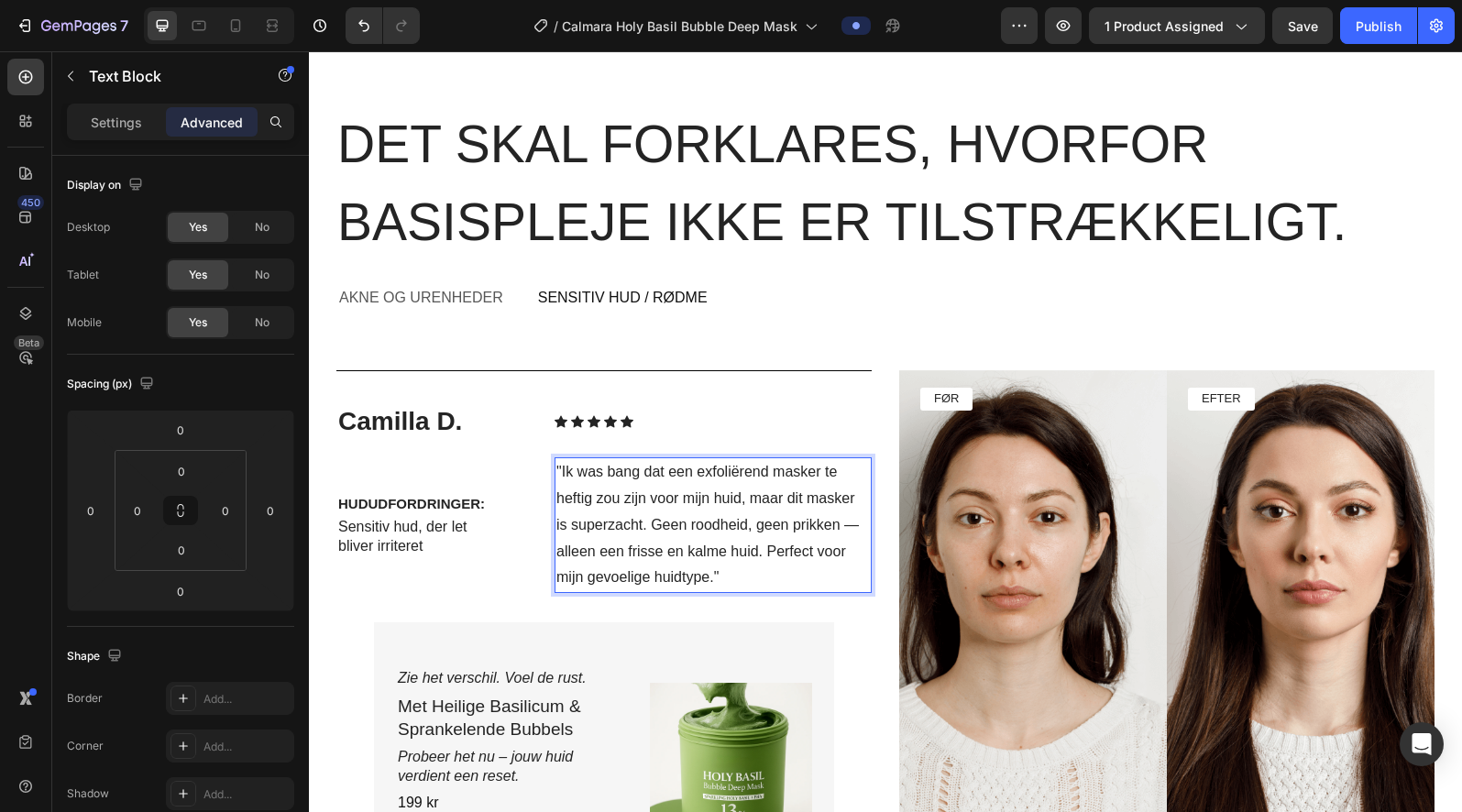 click on ""[FIRST] [LAST] was bang dat een exfoliërend masker te heftig zou zijn voor mijn huid, maar dit masker is superzacht. Geen roodheid, geen prikken — alleen een frisse en kalme huid. Perfect voor mijn gevoelige huidtype."" at bounding box center [713, 525] 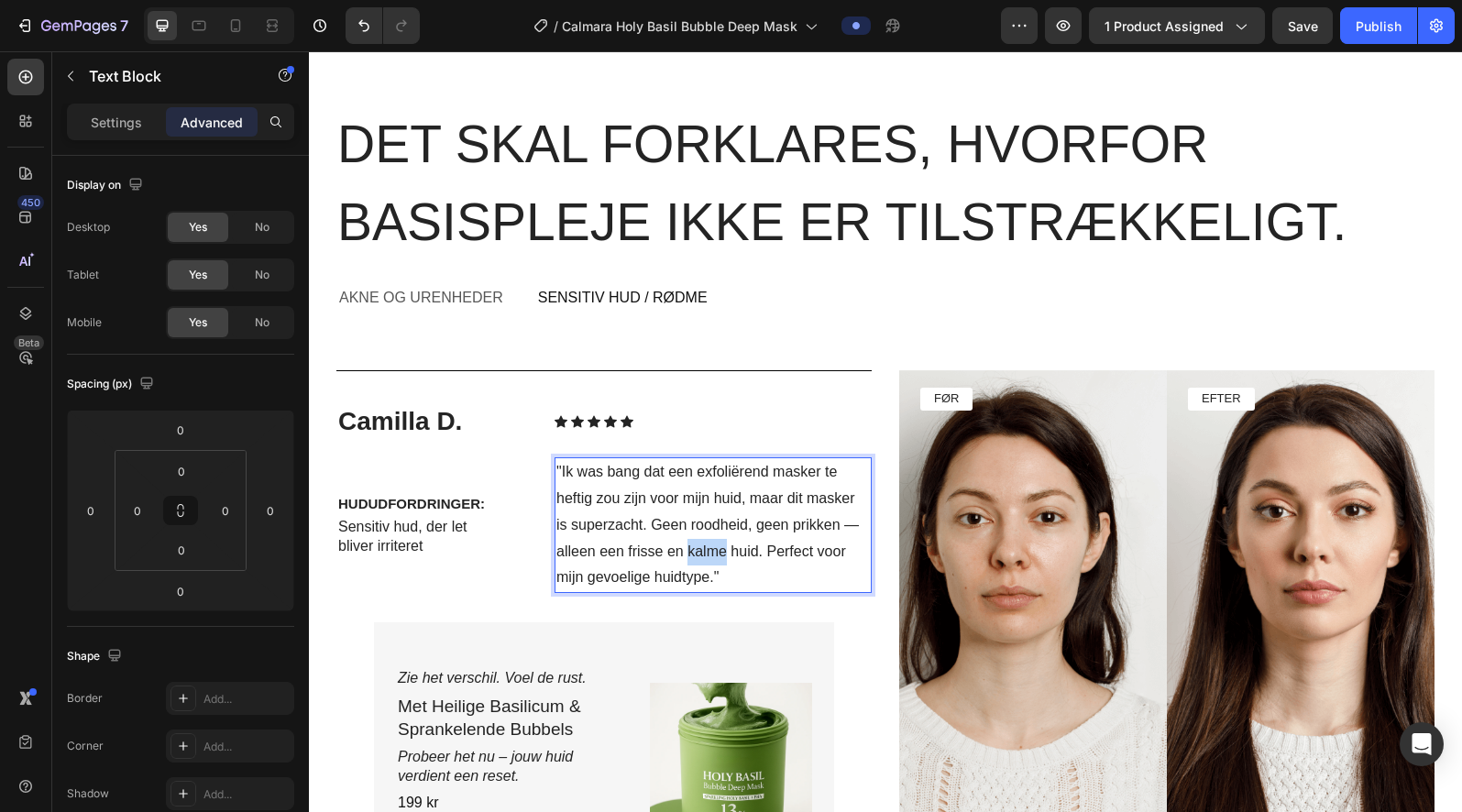 click on ""[FIRST] [LAST] was bang dat een exfoliërend masker te heftig zou zijn voor mijn huid, maar dit masker is superzacht. Geen roodheid, geen prikken — alleen een frisse en kalme huid. Perfect voor mijn gevoelige huidtype."" at bounding box center (713, 525) 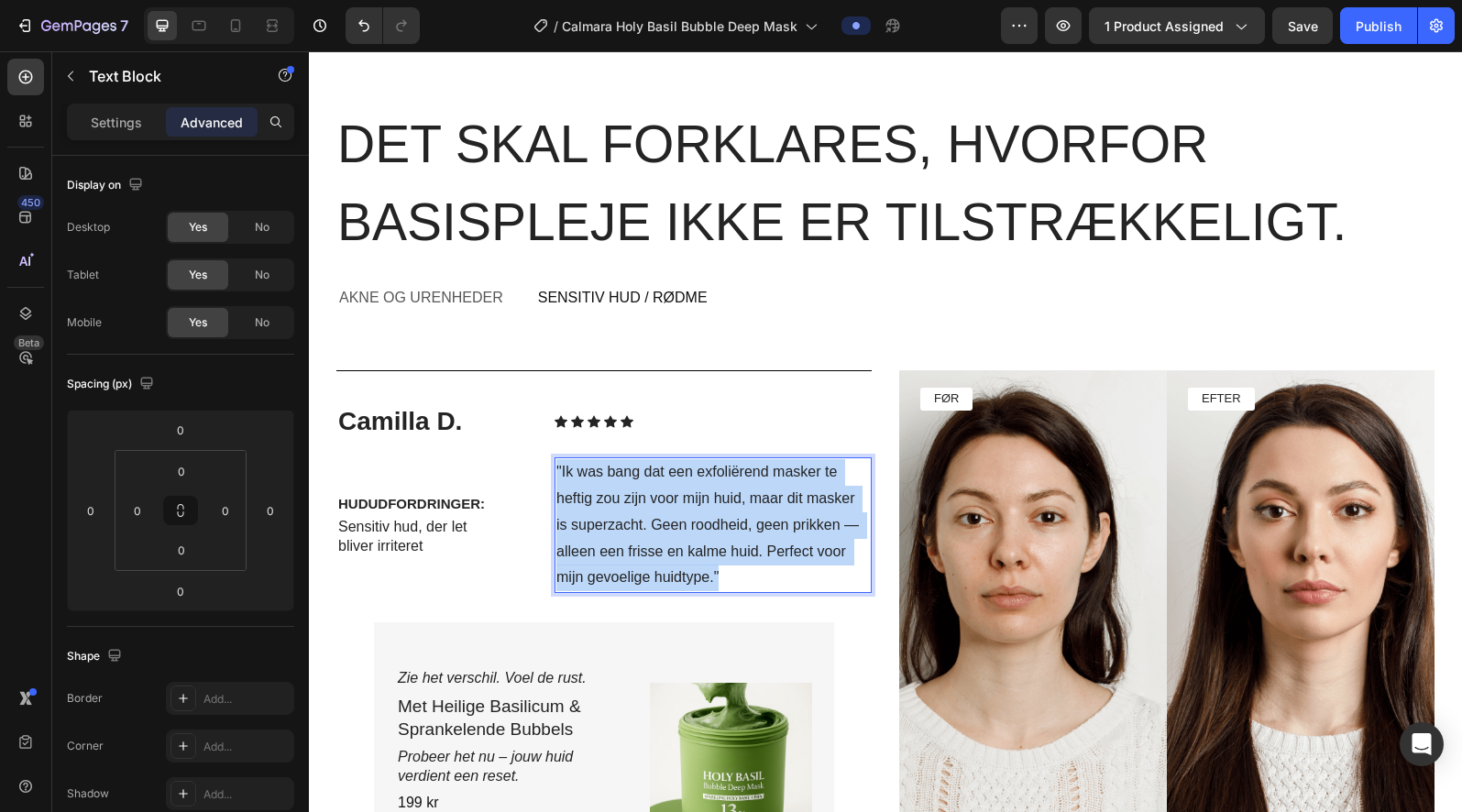 click on ""[FIRST] [LAST] was bang dat een exfoliërend masker te heftig zou zijn voor mijn huid, maar dit masker is superzacht. Geen roodheid, geen prikken — alleen een frisse en kalme huid. Perfect voor mijn gevoelige huidtype."" at bounding box center [713, 525] 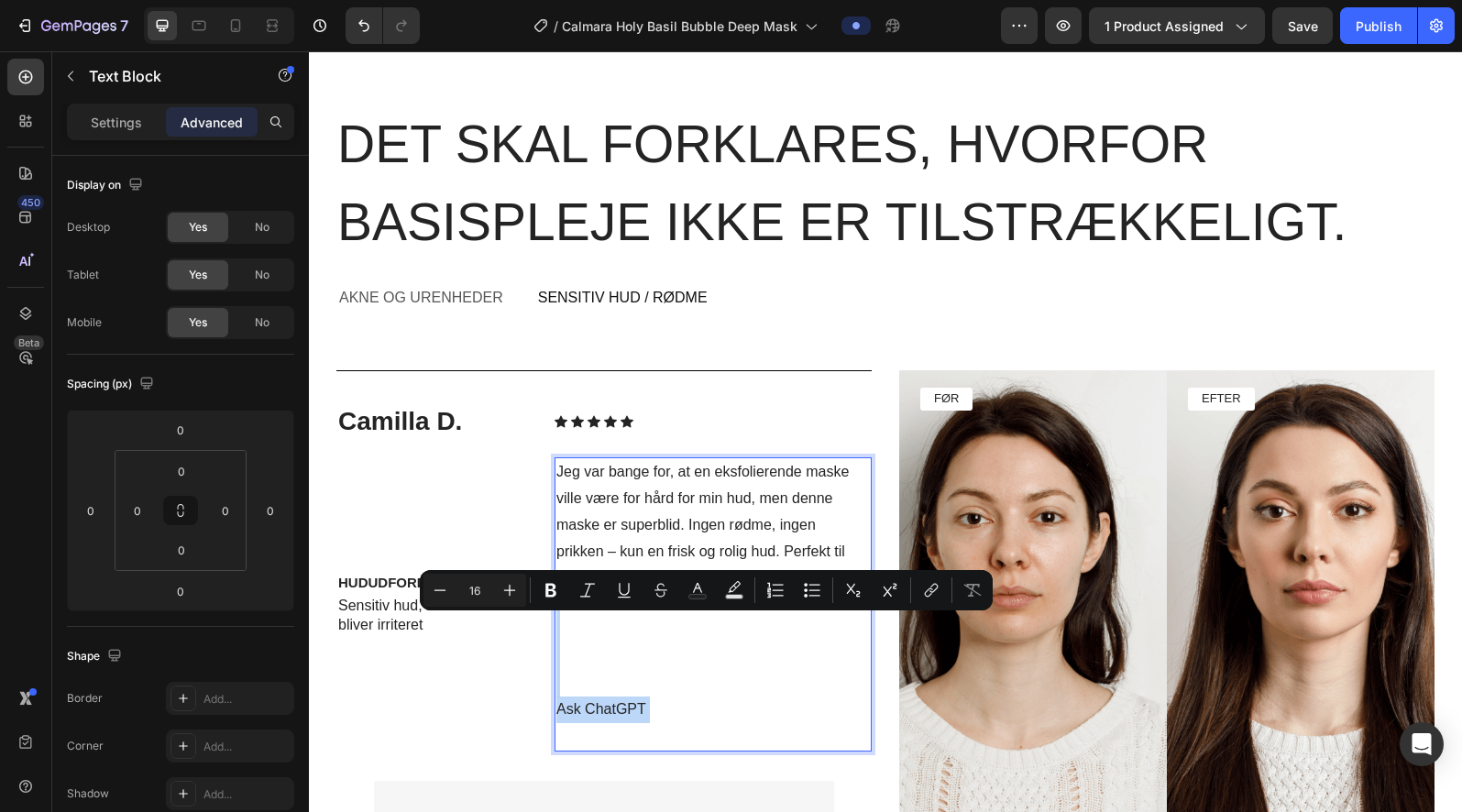 drag, startPoint x: 669, startPoint y: 730, endPoint x: 558, endPoint y: 612, distance: 162.00309 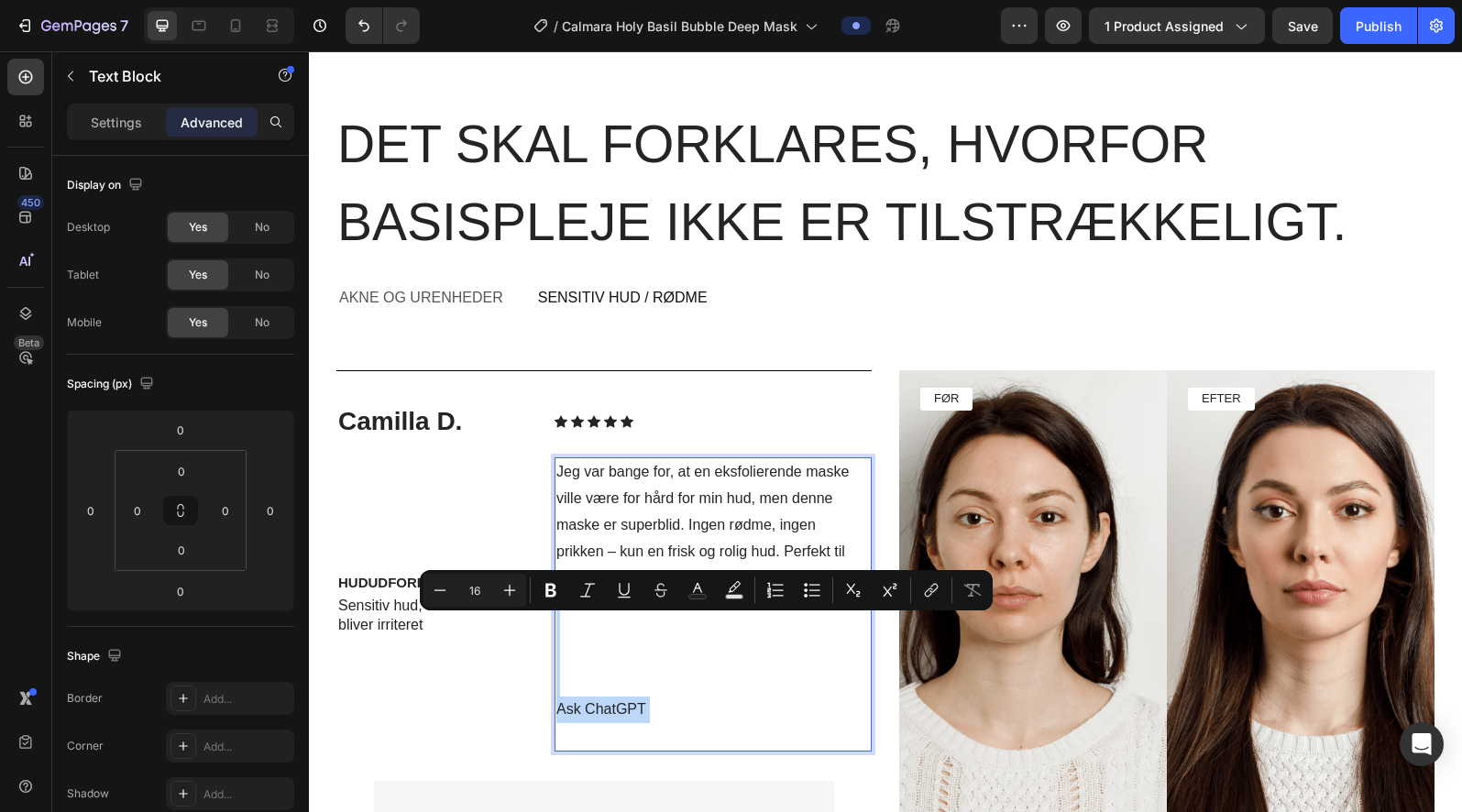 click on "Jeg var bange for, at en eksfolierende maske ville være for hård for min hud, men denne maske er superblid. Ingen rødme, ingen prikken – kun en frisk og rolig hud. Perfekt til min sensitive hudtype. Ask ChatGPT" at bounding box center (713, 604) 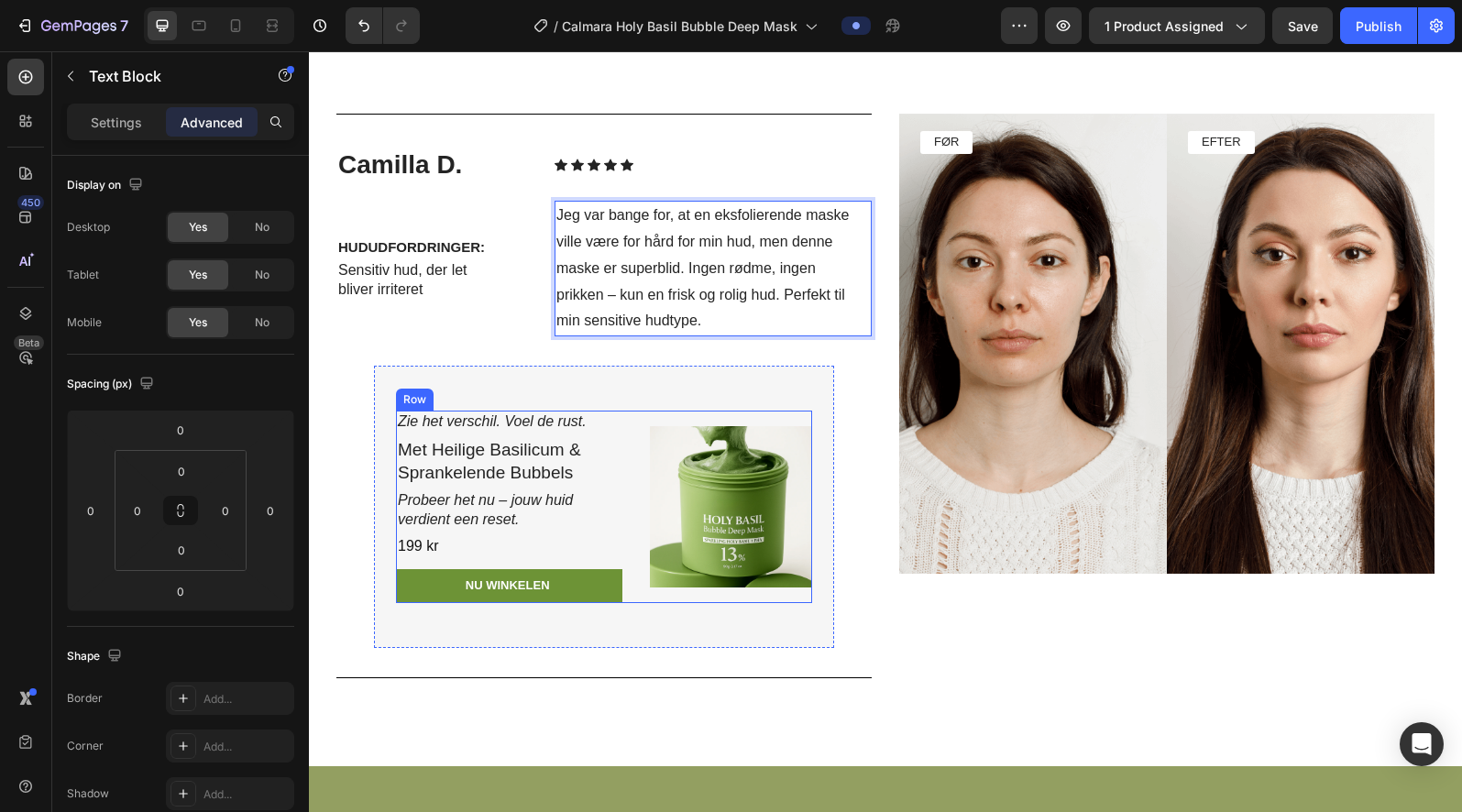 scroll, scrollTop: 5633, scrollLeft: 0, axis: vertical 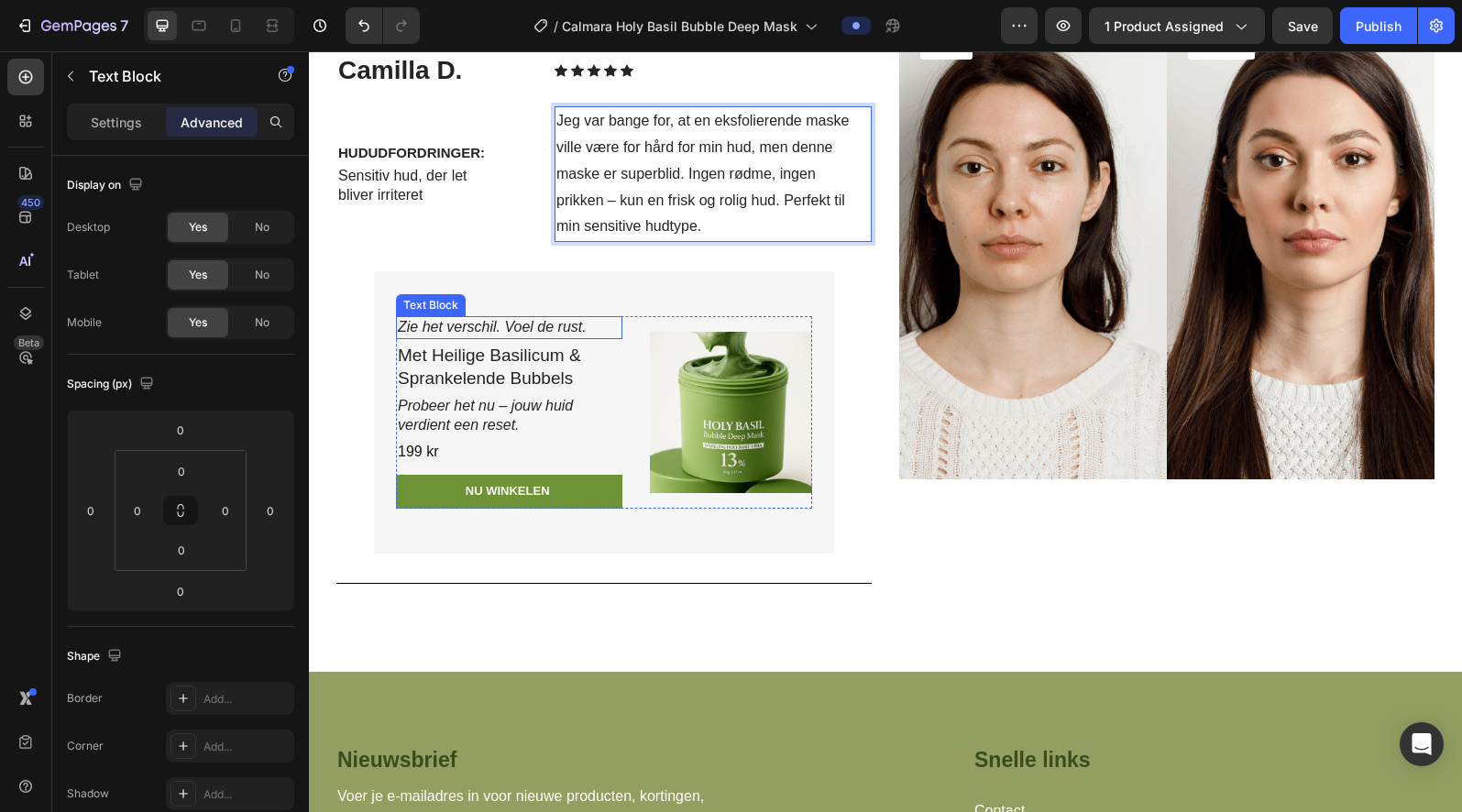 click on "Zie het verschil. Voel de rust." at bounding box center (509, 327) 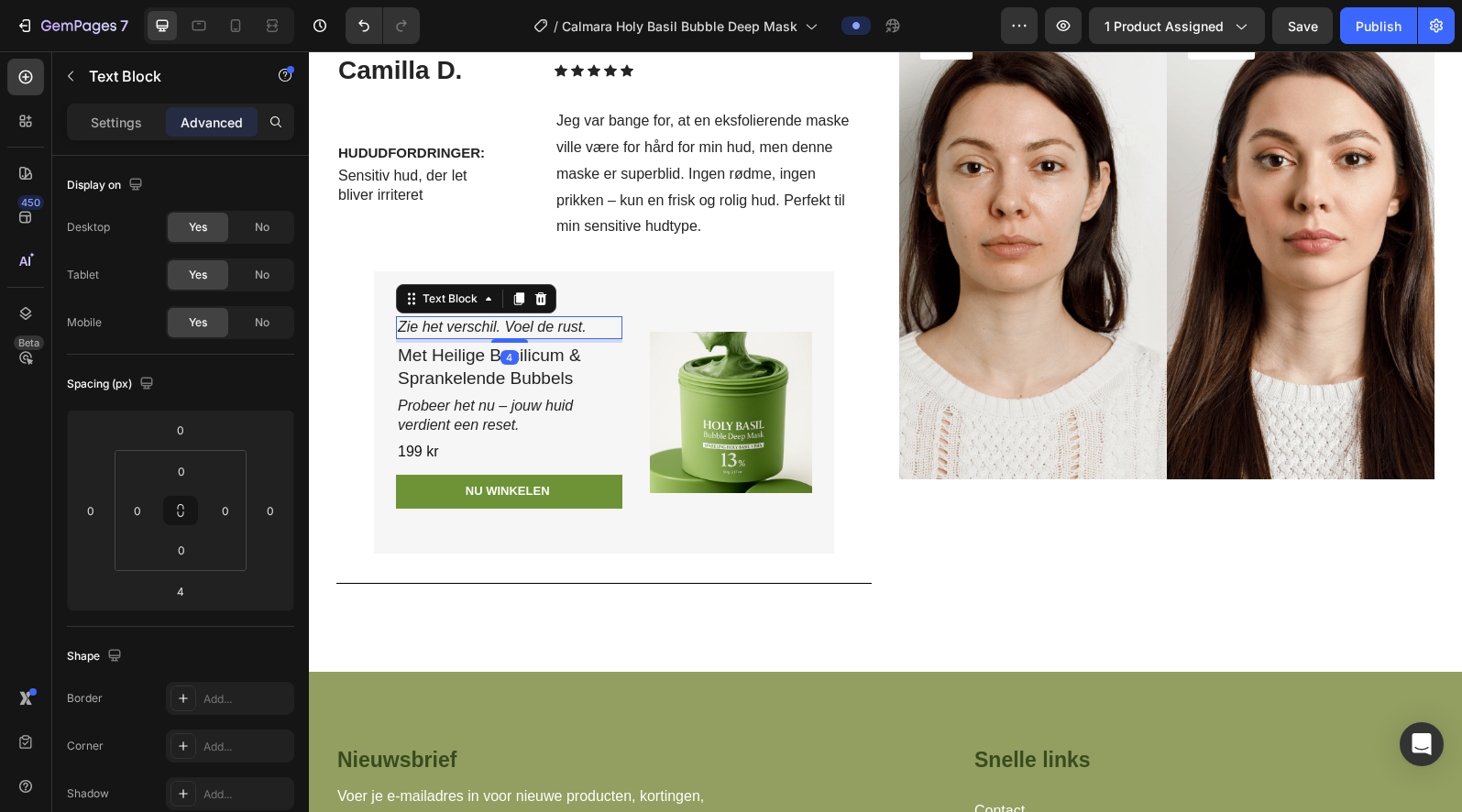 click on "Zie het verschil. Voel de rust." at bounding box center (509, 327) 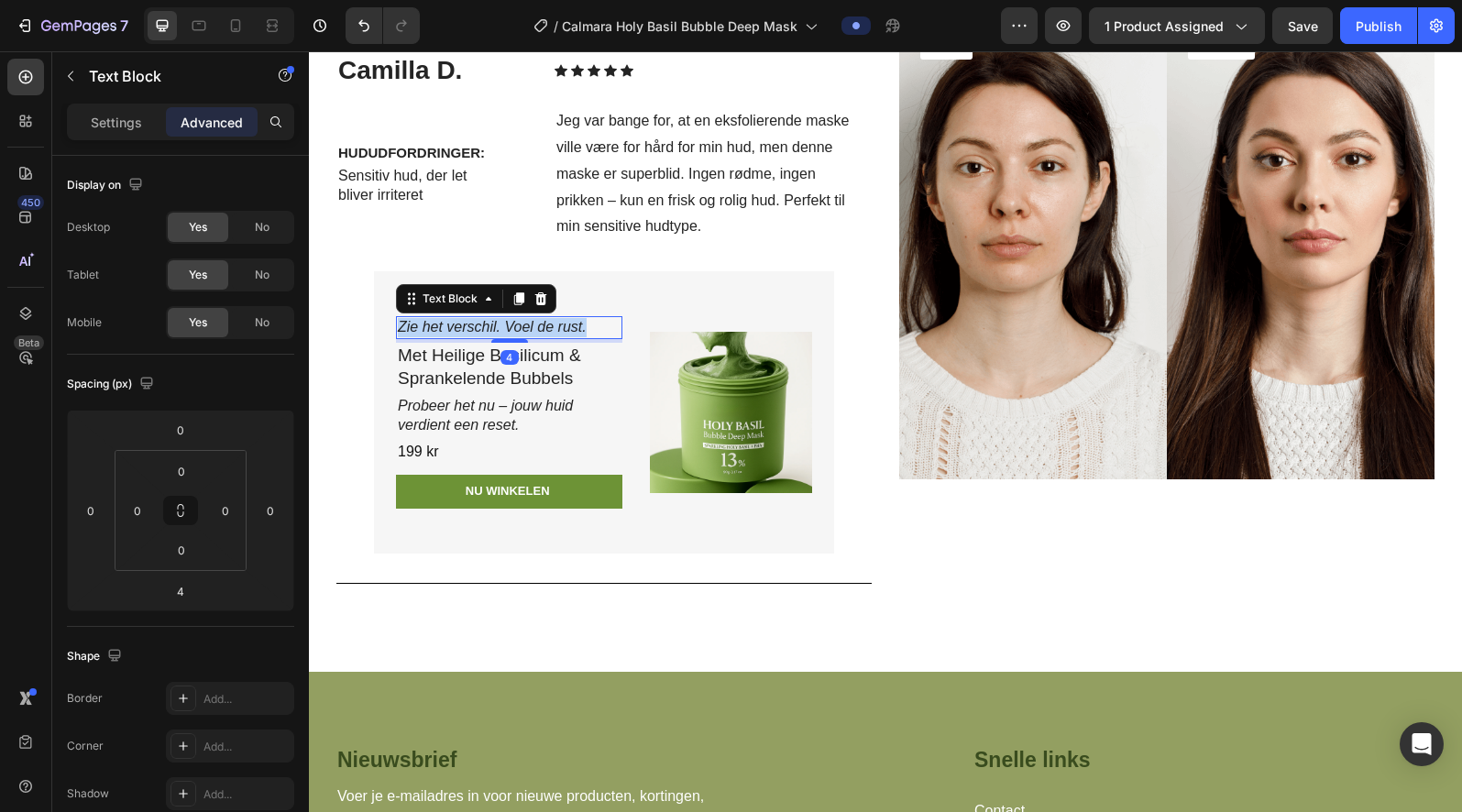 click on "Zie het verschil. Voel de rust." at bounding box center [509, 327] 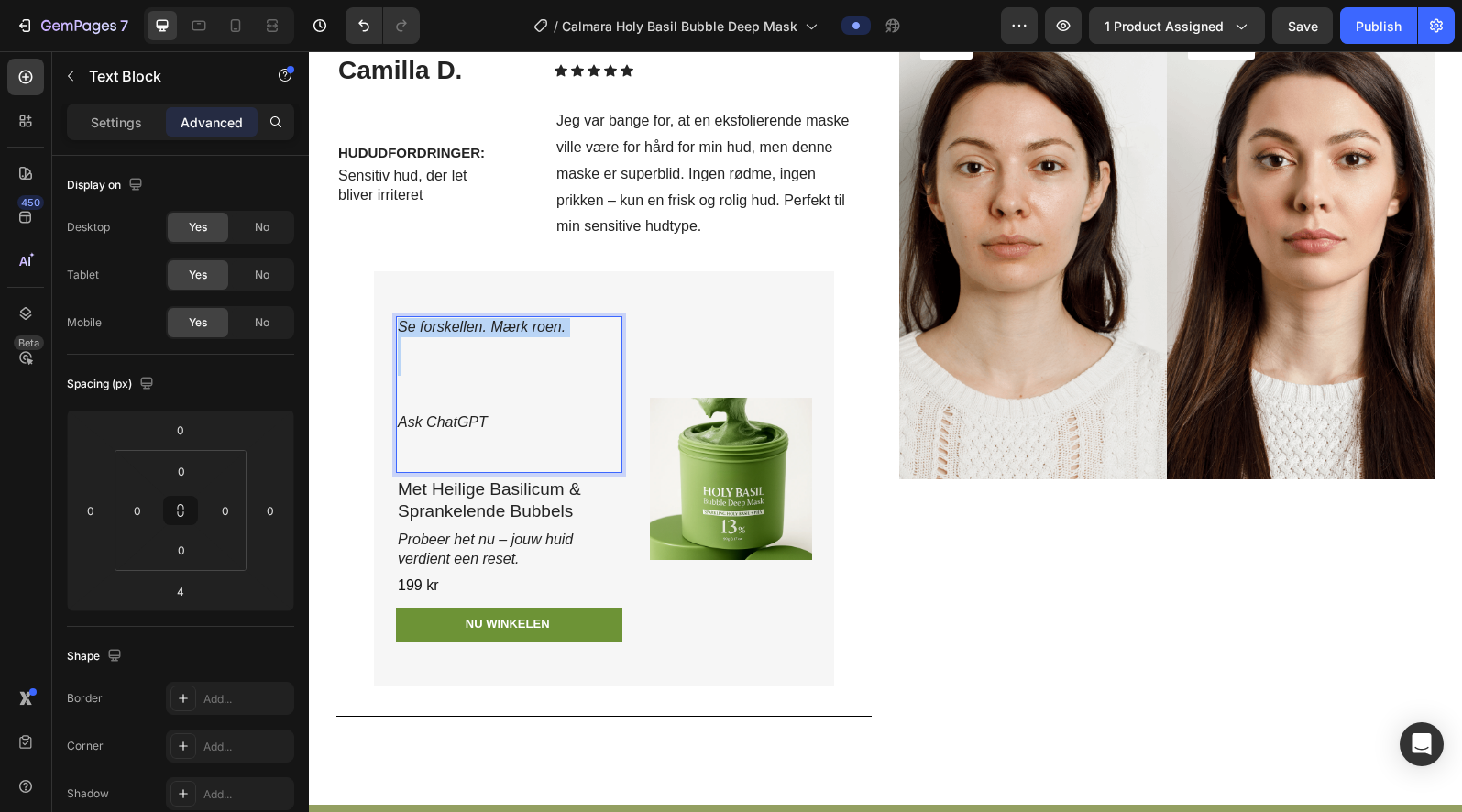 drag, startPoint x: 437, startPoint y: 426, endPoint x: 414, endPoint y: 368, distance: 62.39391 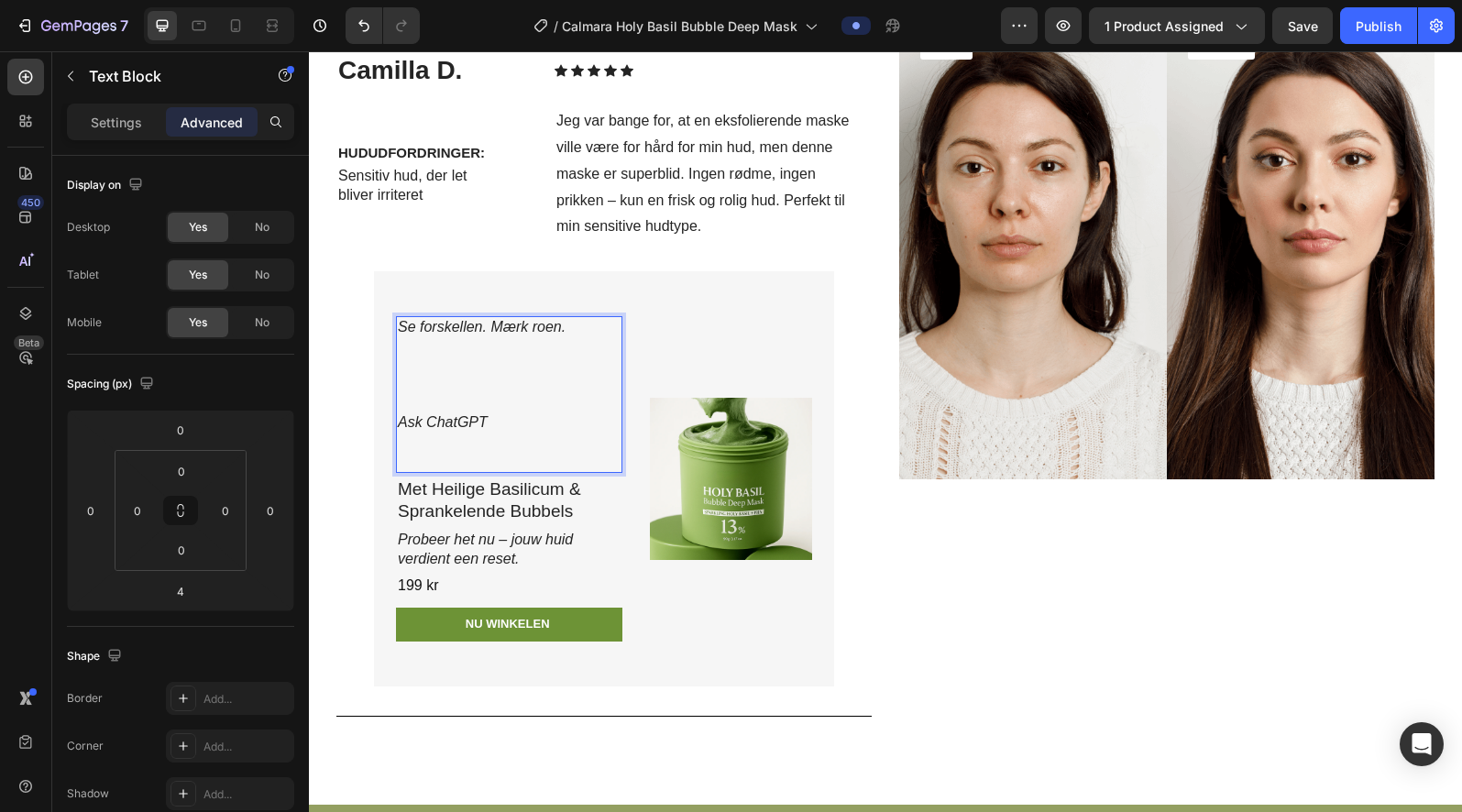 click at bounding box center (509, 385) 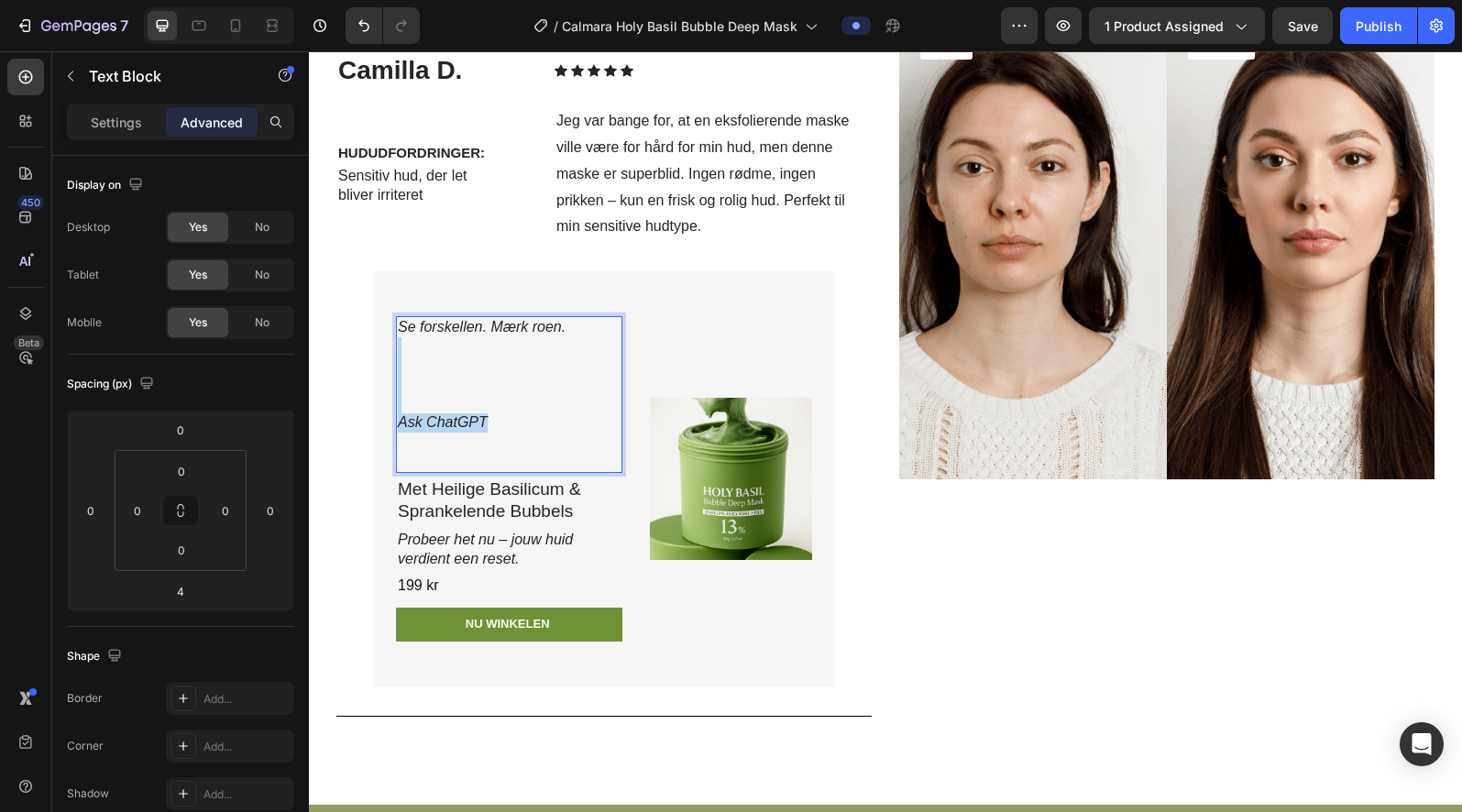 drag, startPoint x: 431, startPoint y: 352, endPoint x: 512, endPoint y: 421, distance: 106.40489 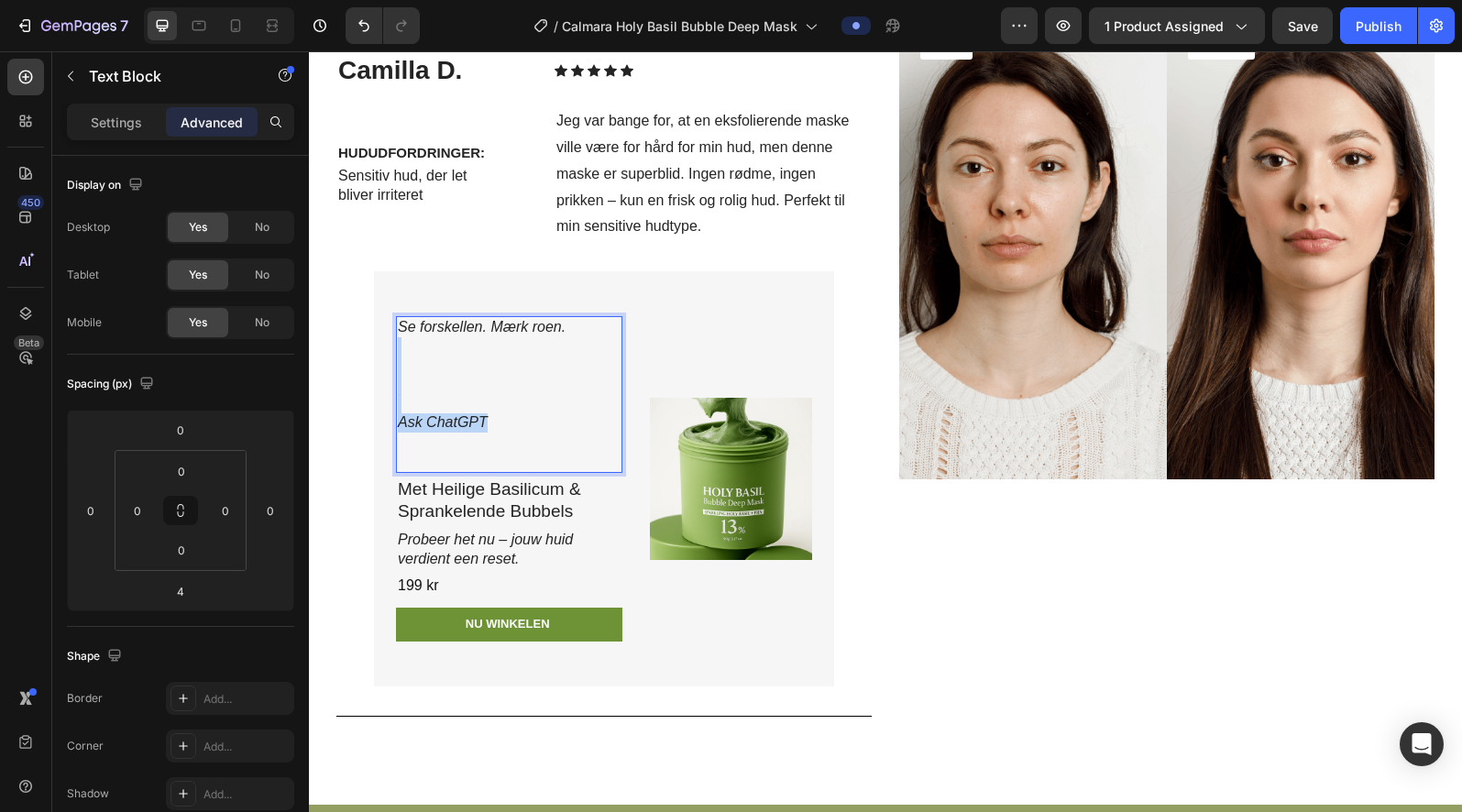 click on "Se forskellen. Mærk roen. Ask ChatGPT" at bounding box center (509, 394) 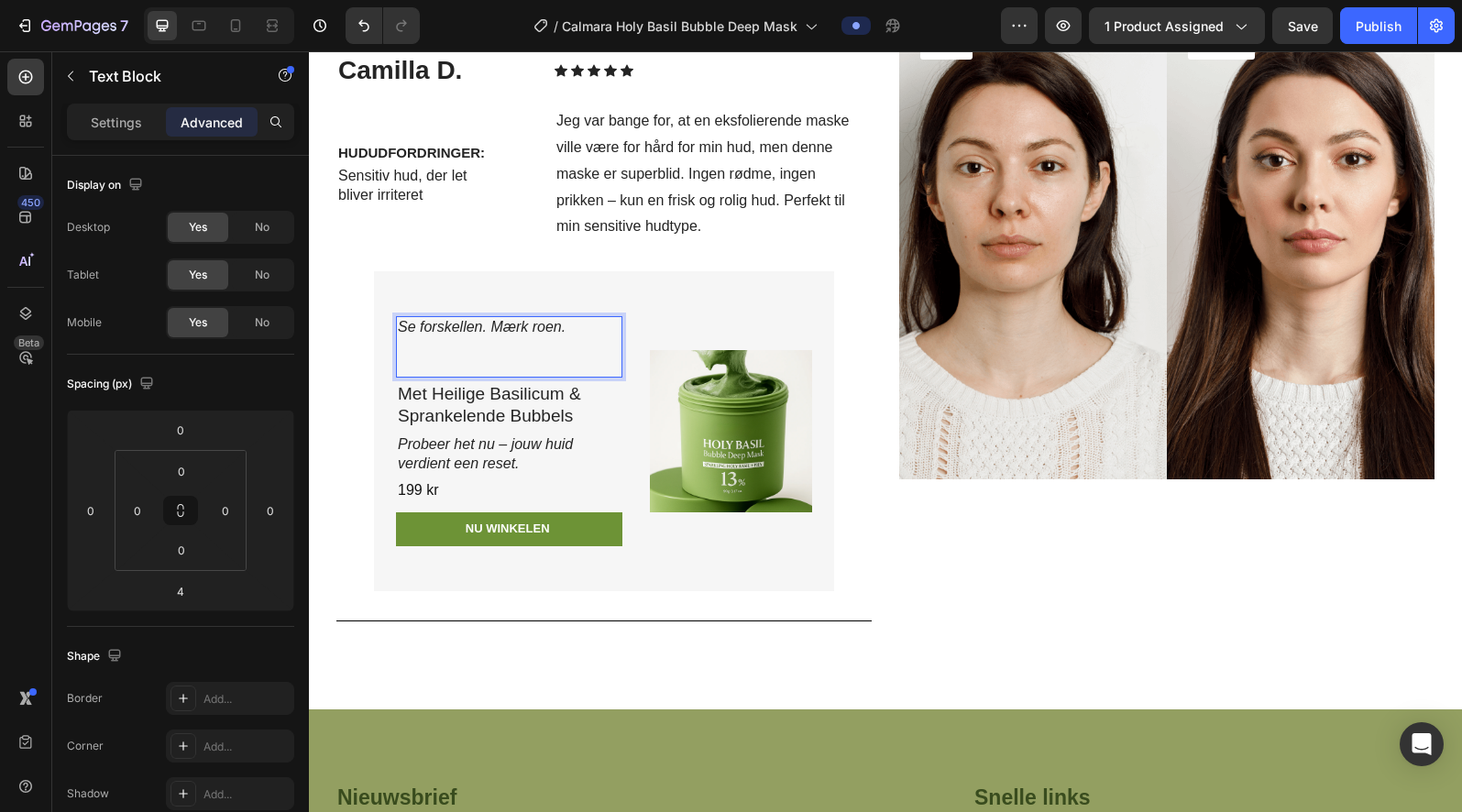click on "Se forskellen. Mærk roen." at bounding box center [509, 346] 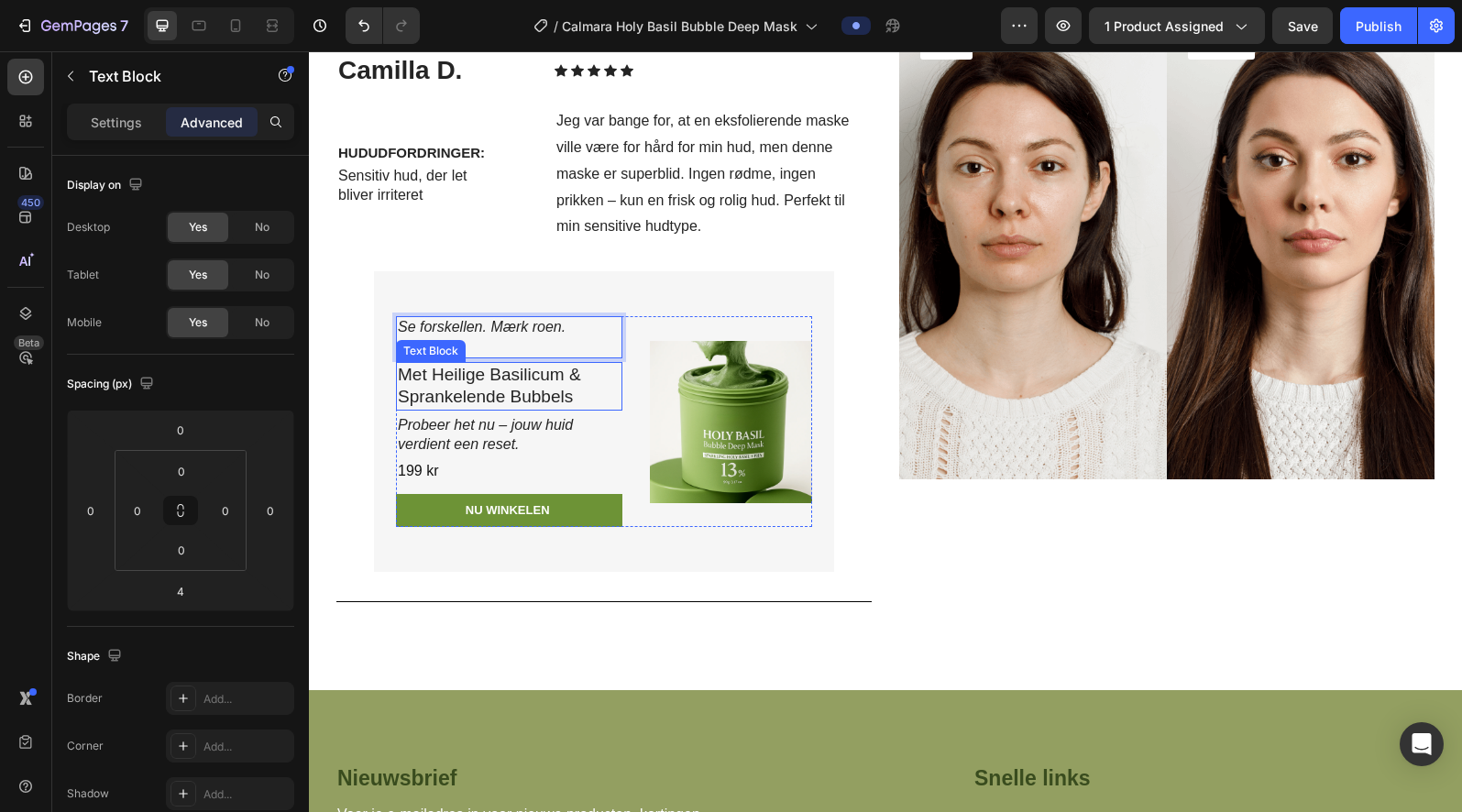 click on "Met Heilige Basilicum & Sprankelende Bubbels" at bounding box center [509, 386] 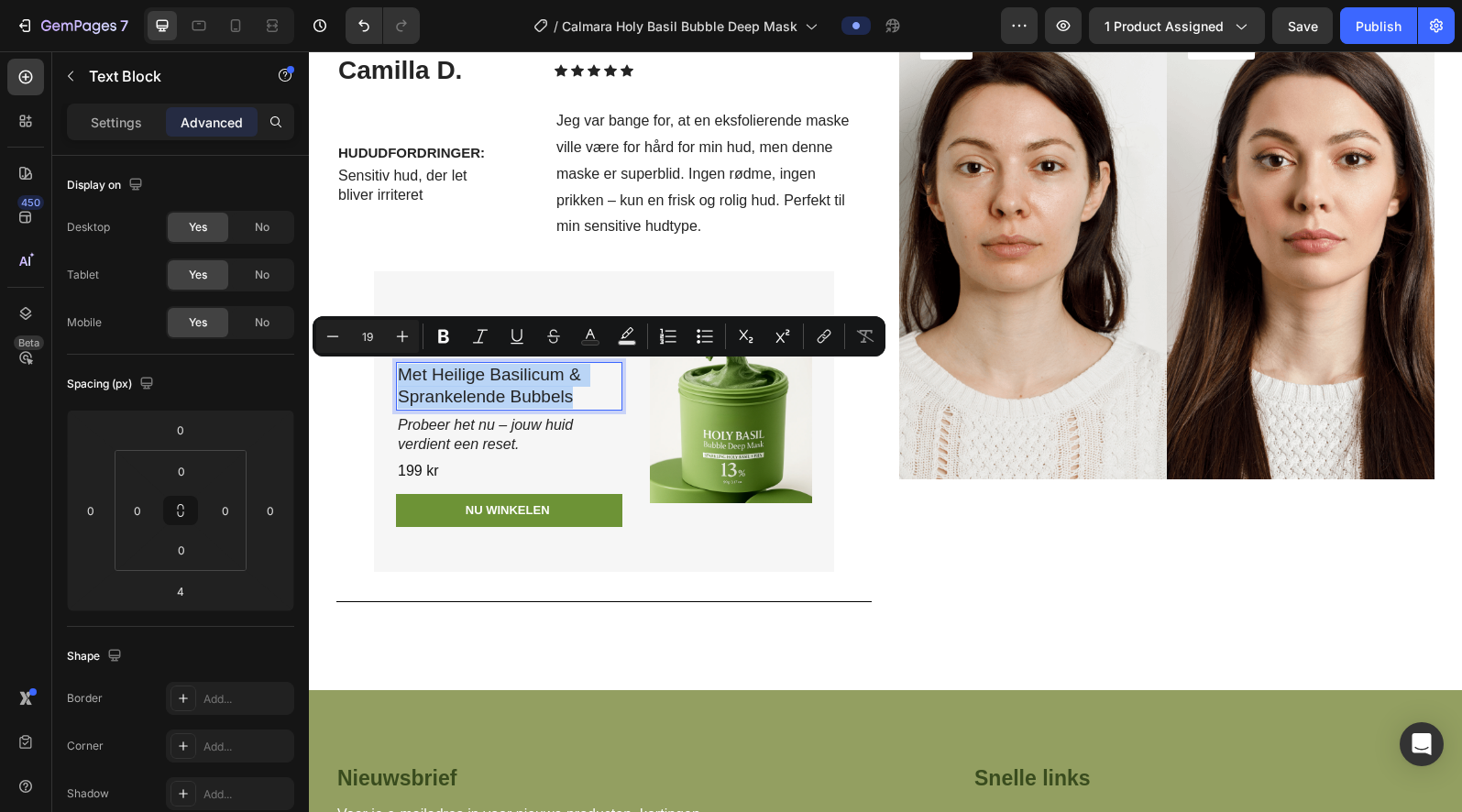 click on "Met Heilige Basilicum & Sprankelende Bubbels" at bounding box center [509, 386] 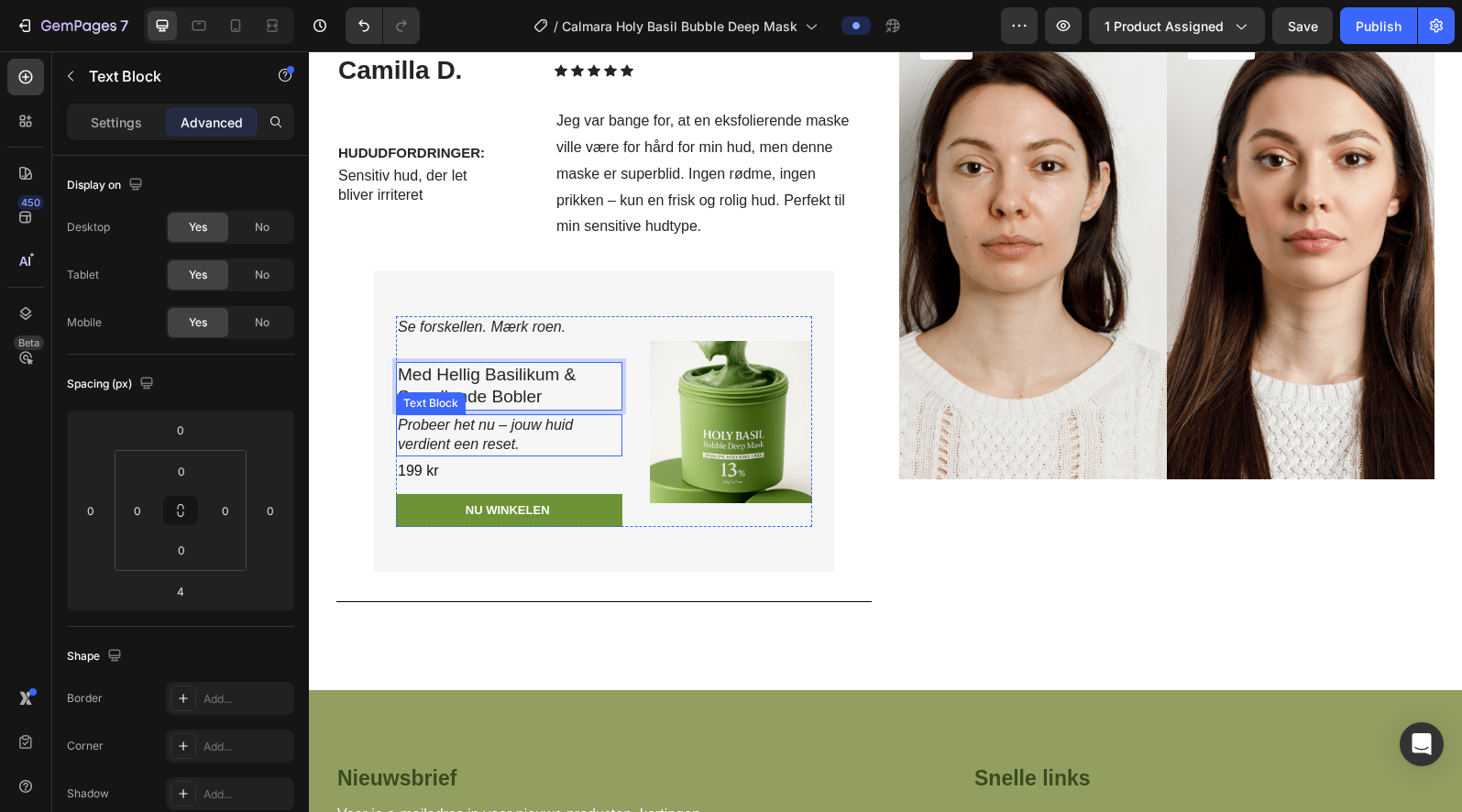 click on "Probeer het nu – jouw huid verdient een reset." at bounding box center (509, 435) 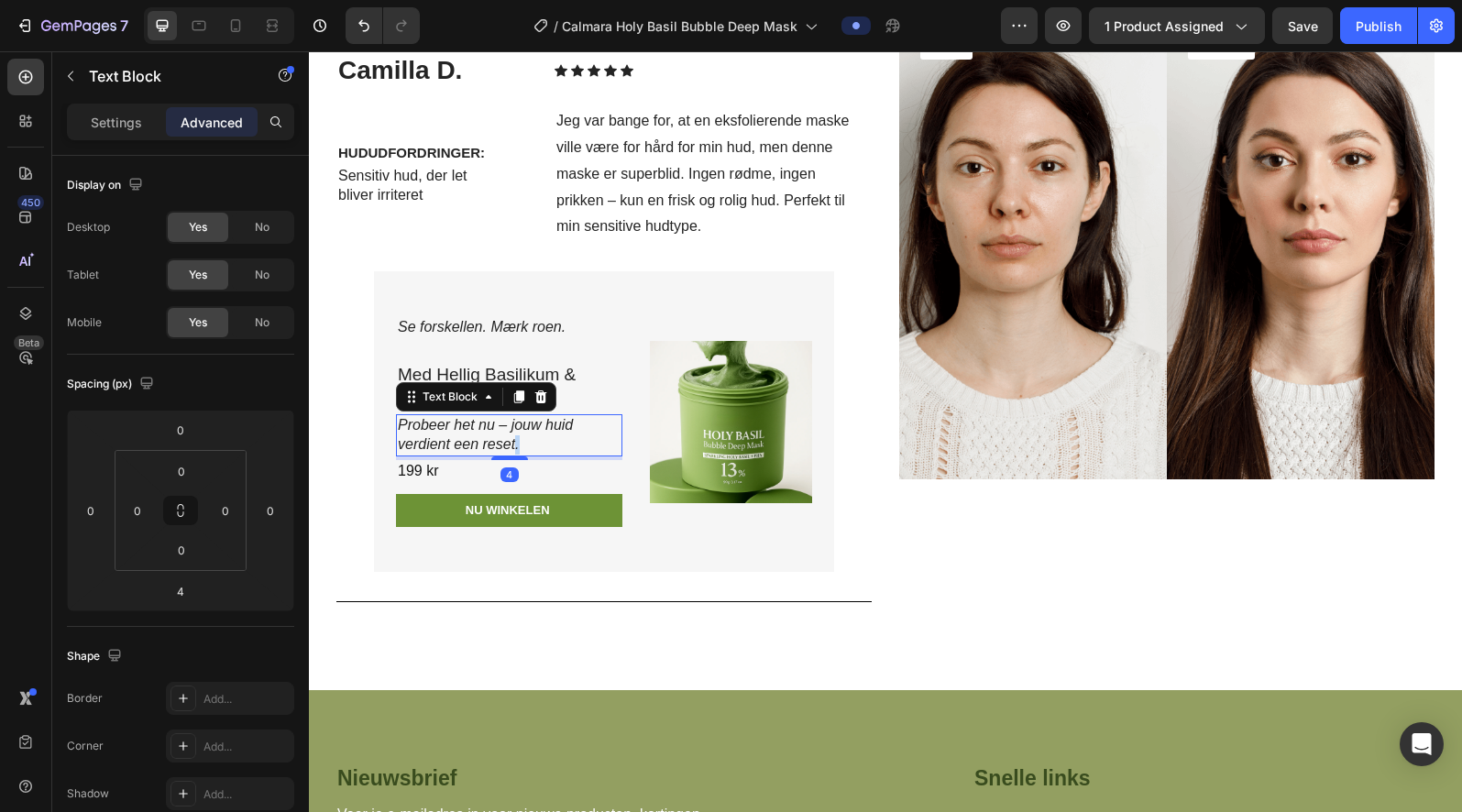 click on "Probeer het nu – jouw huid verdient een reset." at bounding box center (509, 435) 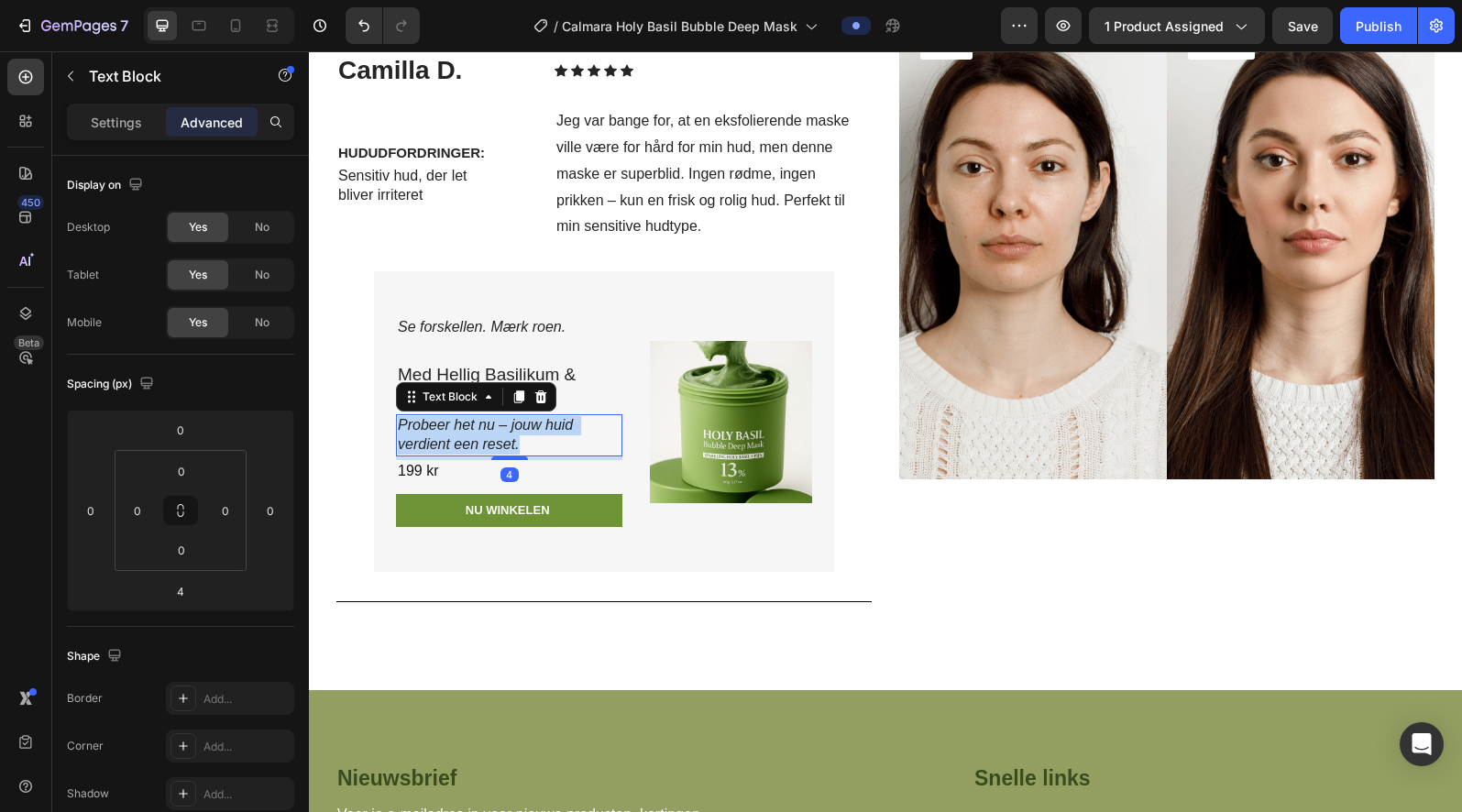 click on "Probeer het nu – jouw huid verdient een reset." at bounding box center [509, 435] 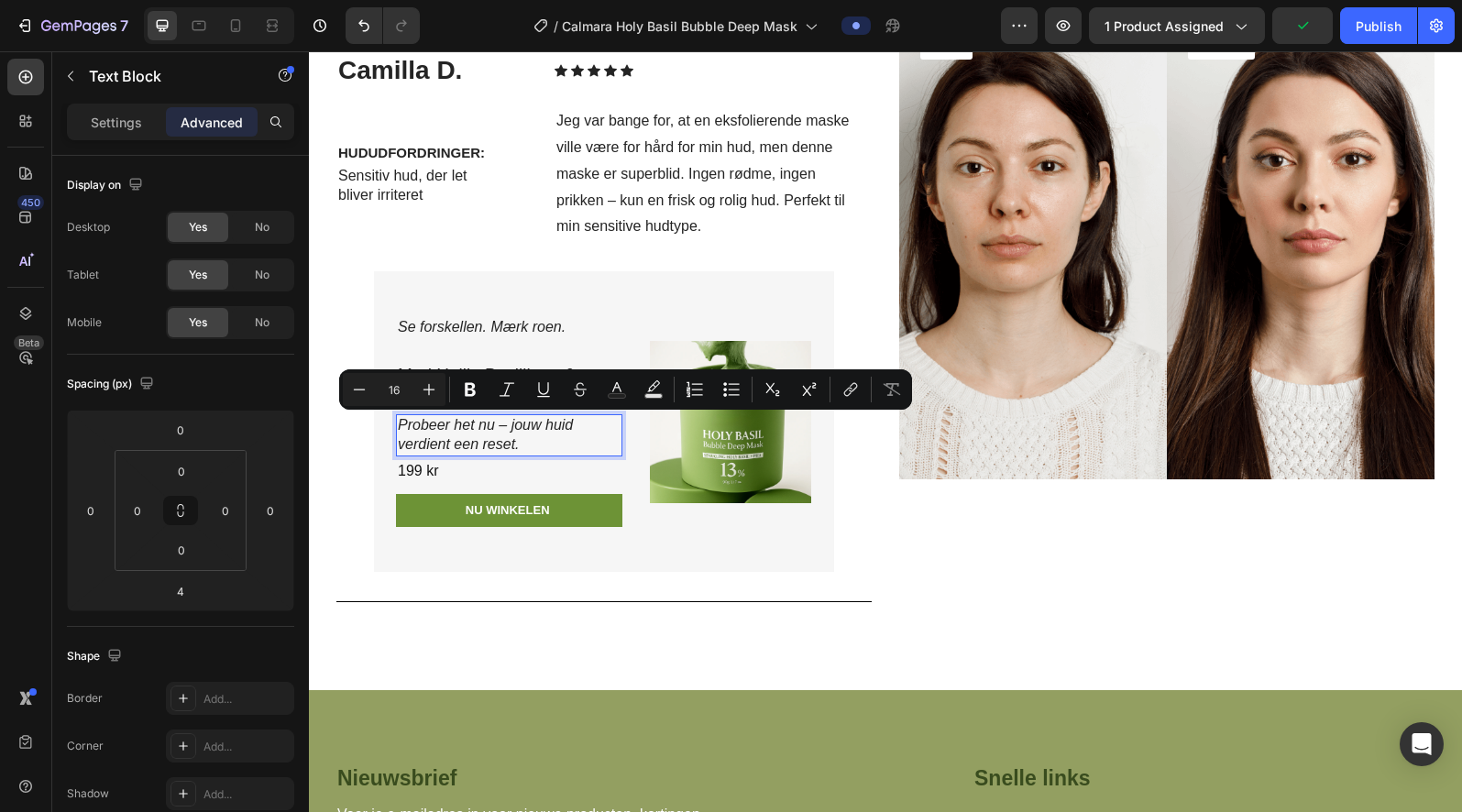 click on "Probeer het nu – jouw huid verdient een reset." at bounding box center (509, 435) 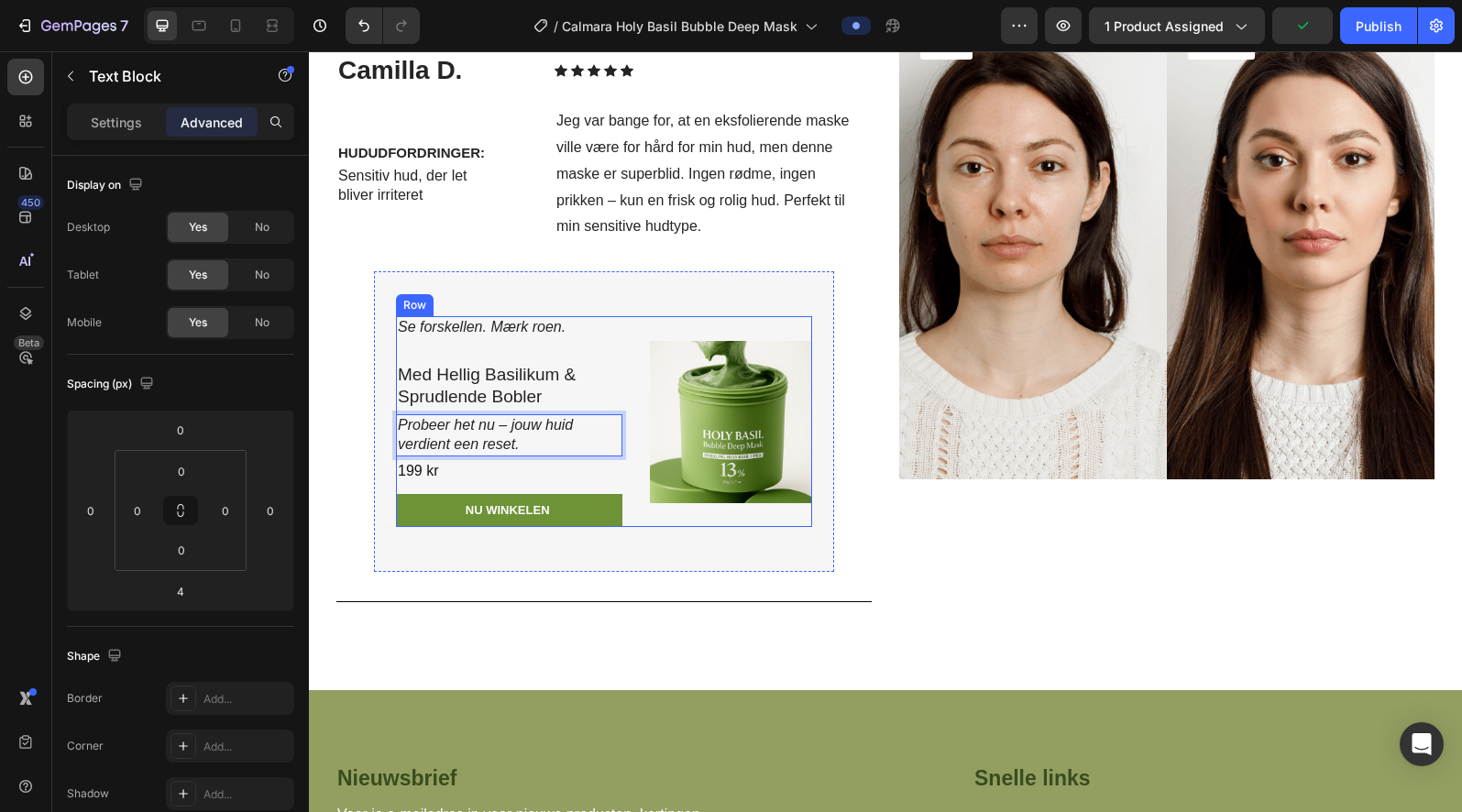 click on "199 kr" at bounding box center [509, 471] 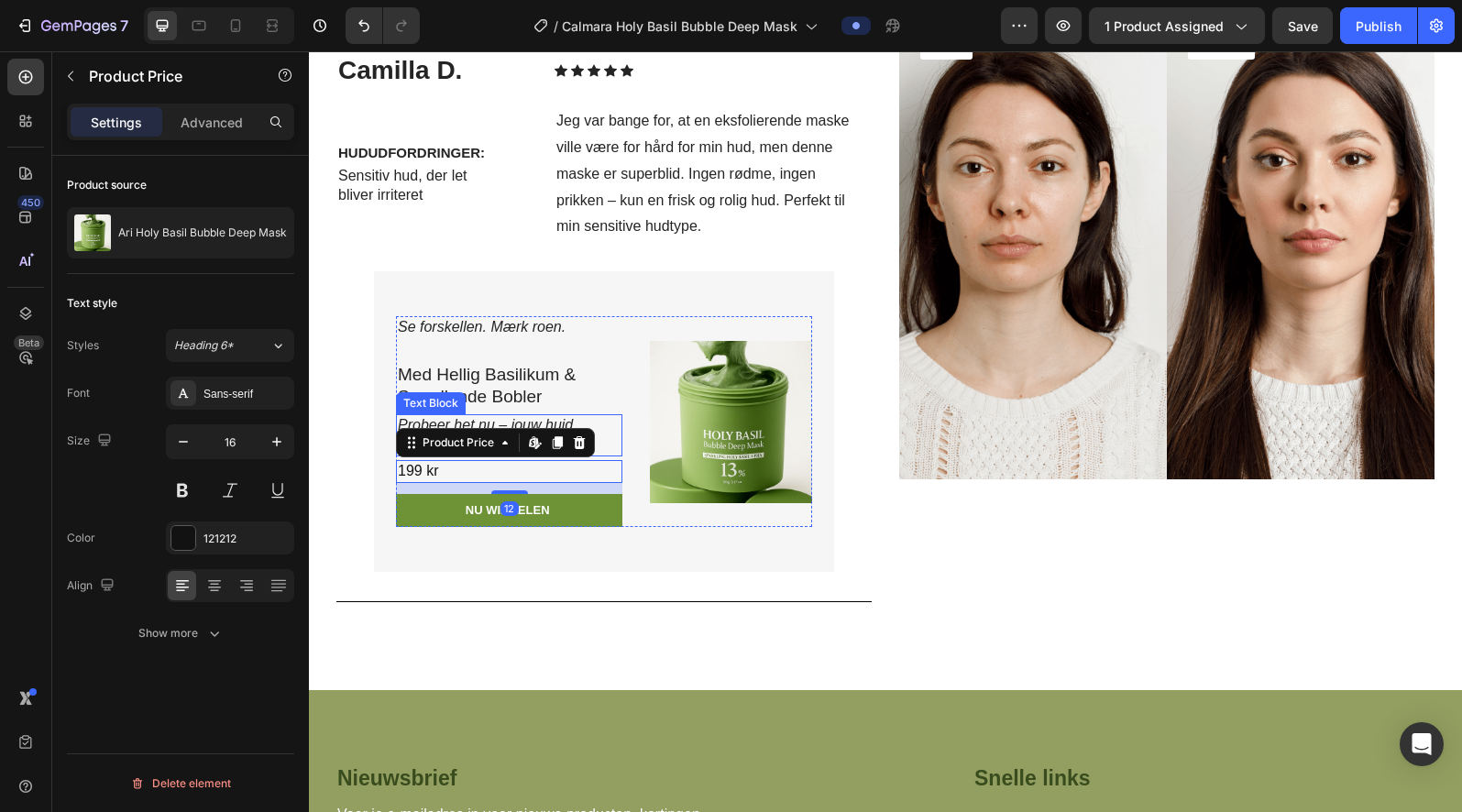 click on "Probeer het nu – jouw huid verdient een reset." at bounding box center [509, 435] 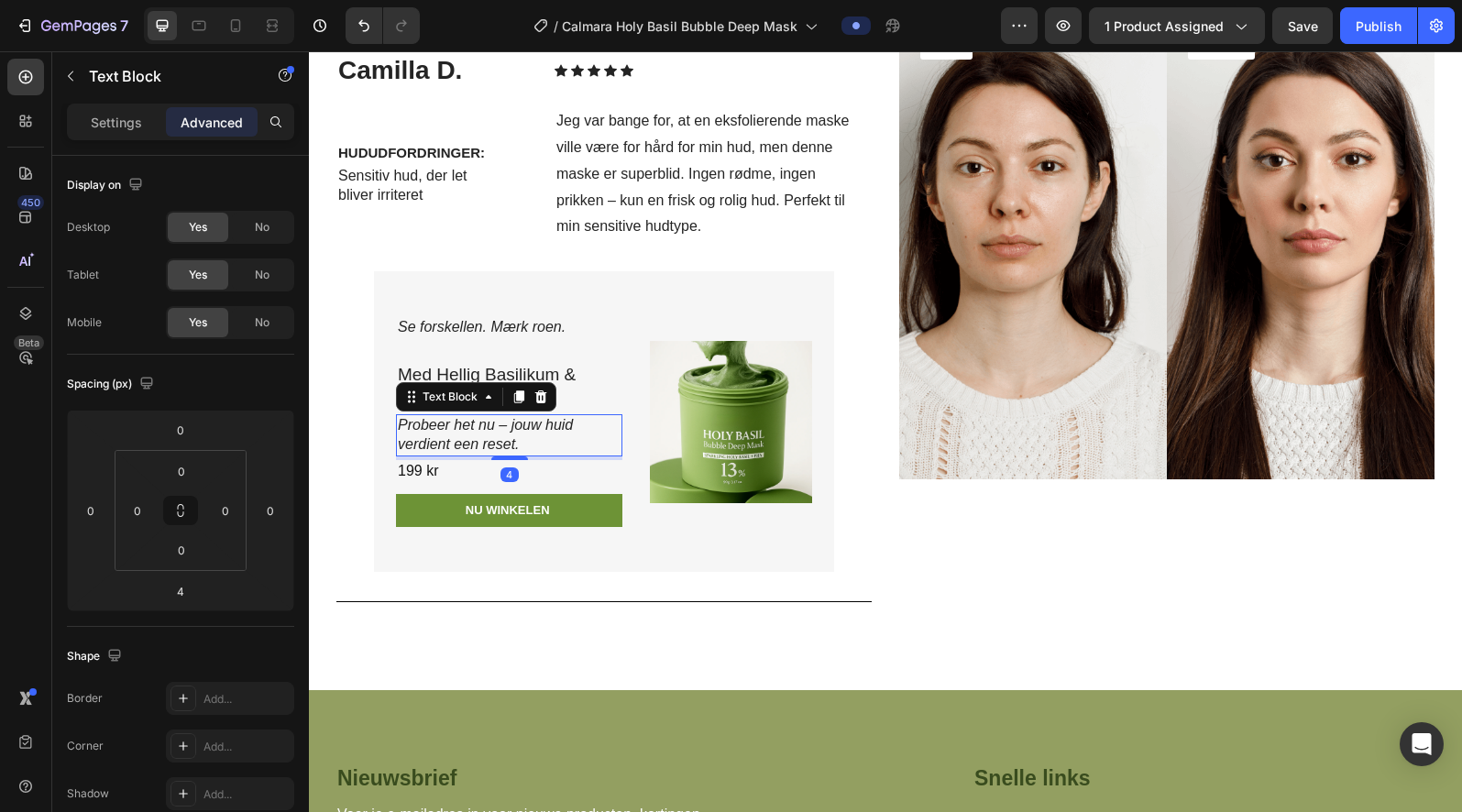click on "Probeer het nu – jouw huid verdient een reset." at bounding box center [509, 435] 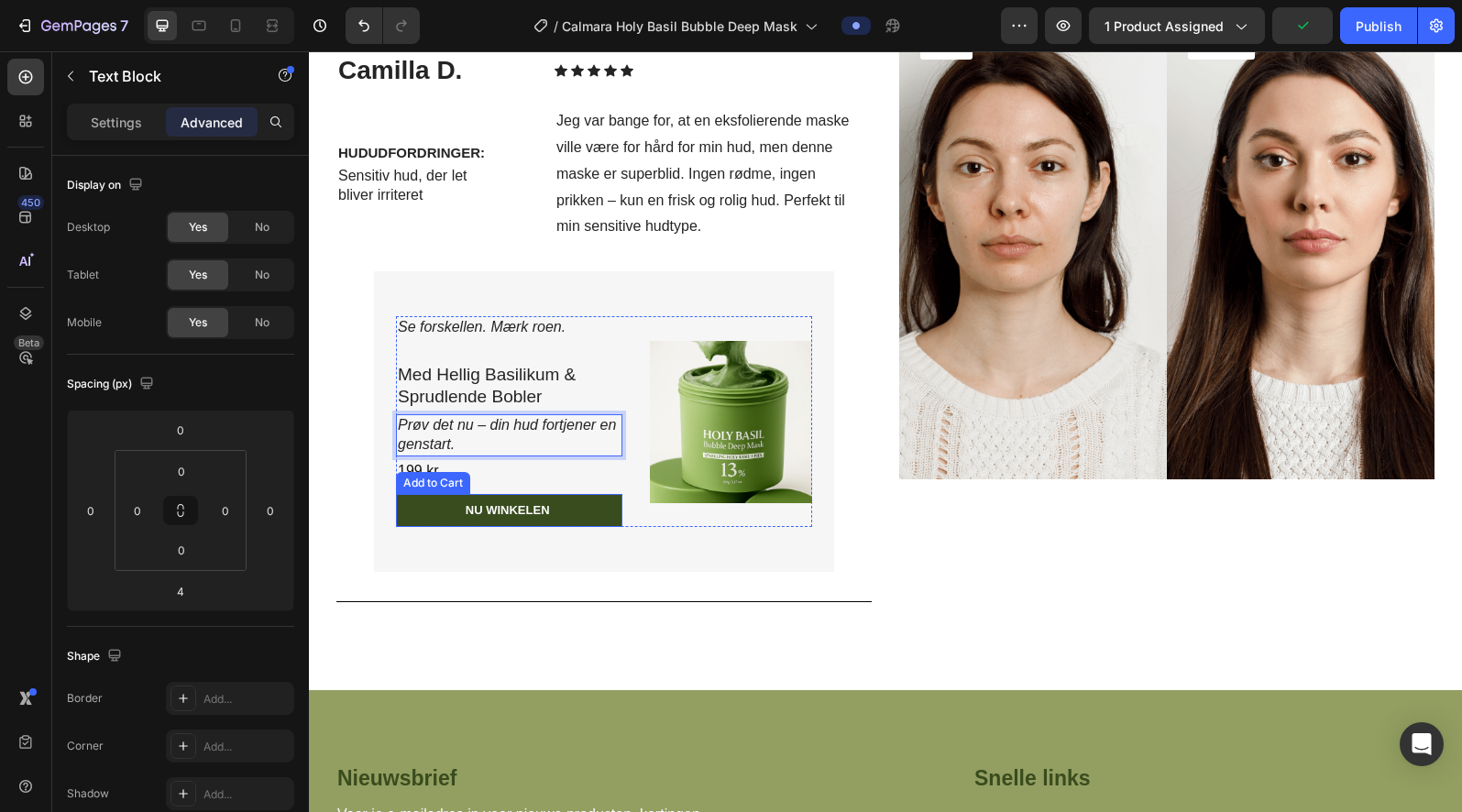 click on "NU WINKELEN" at bounding box center (509, 510) 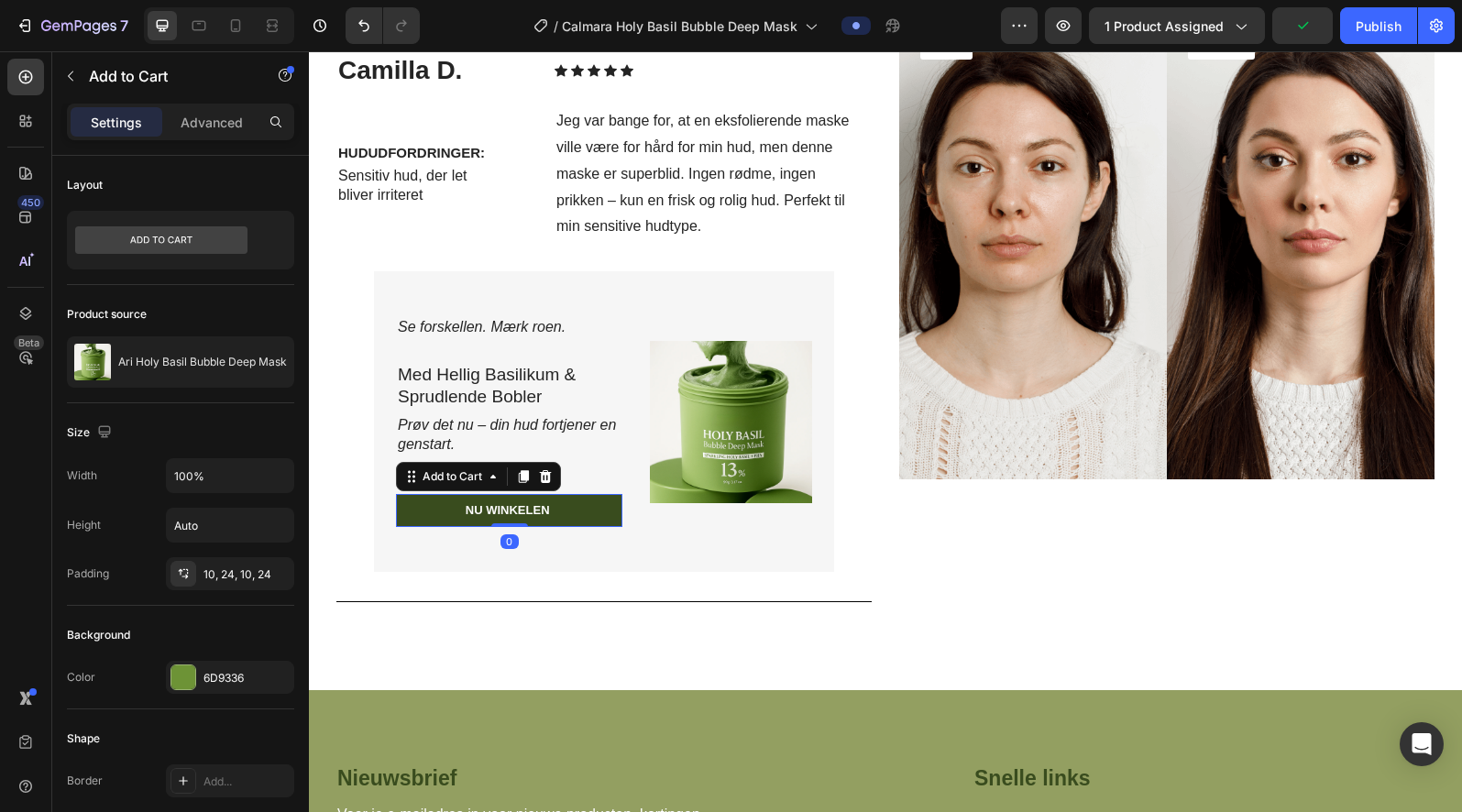 click on "NU WINKELEN" at bounding box center (509, 510) 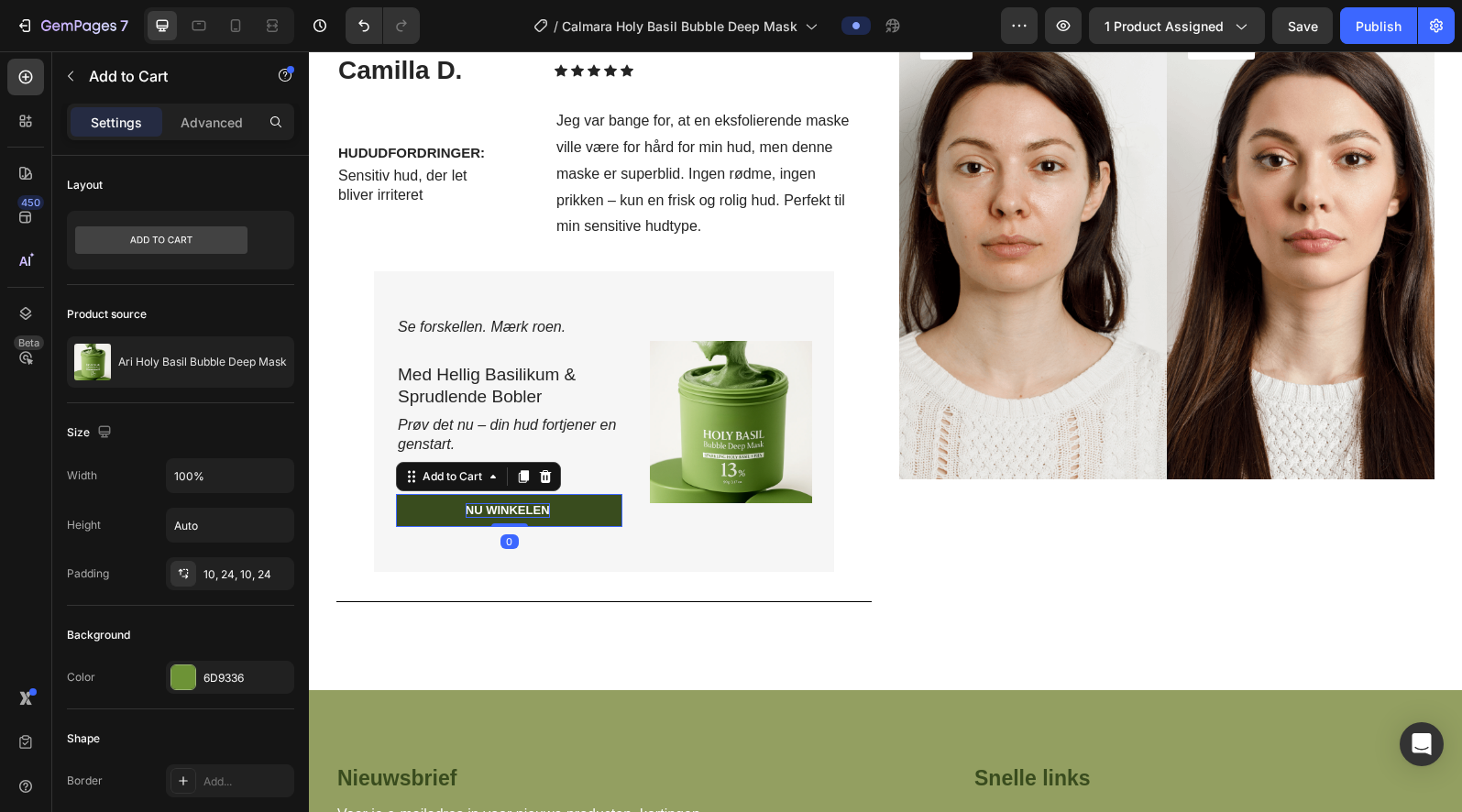 click on "NU WINKELEN" at bounding box center (508, 510) 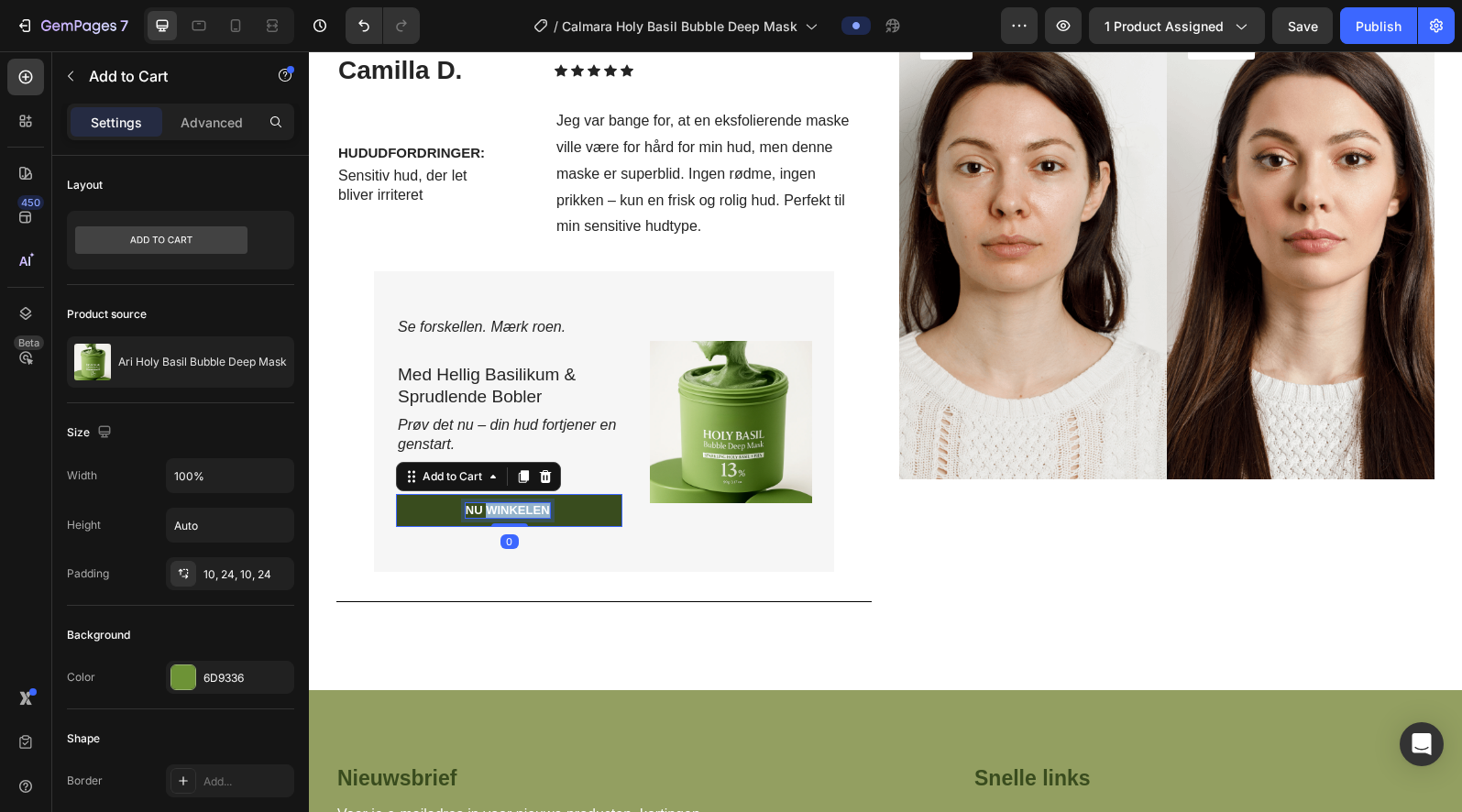 click on "NU WINKELEN" at bounding box center [508, 510] 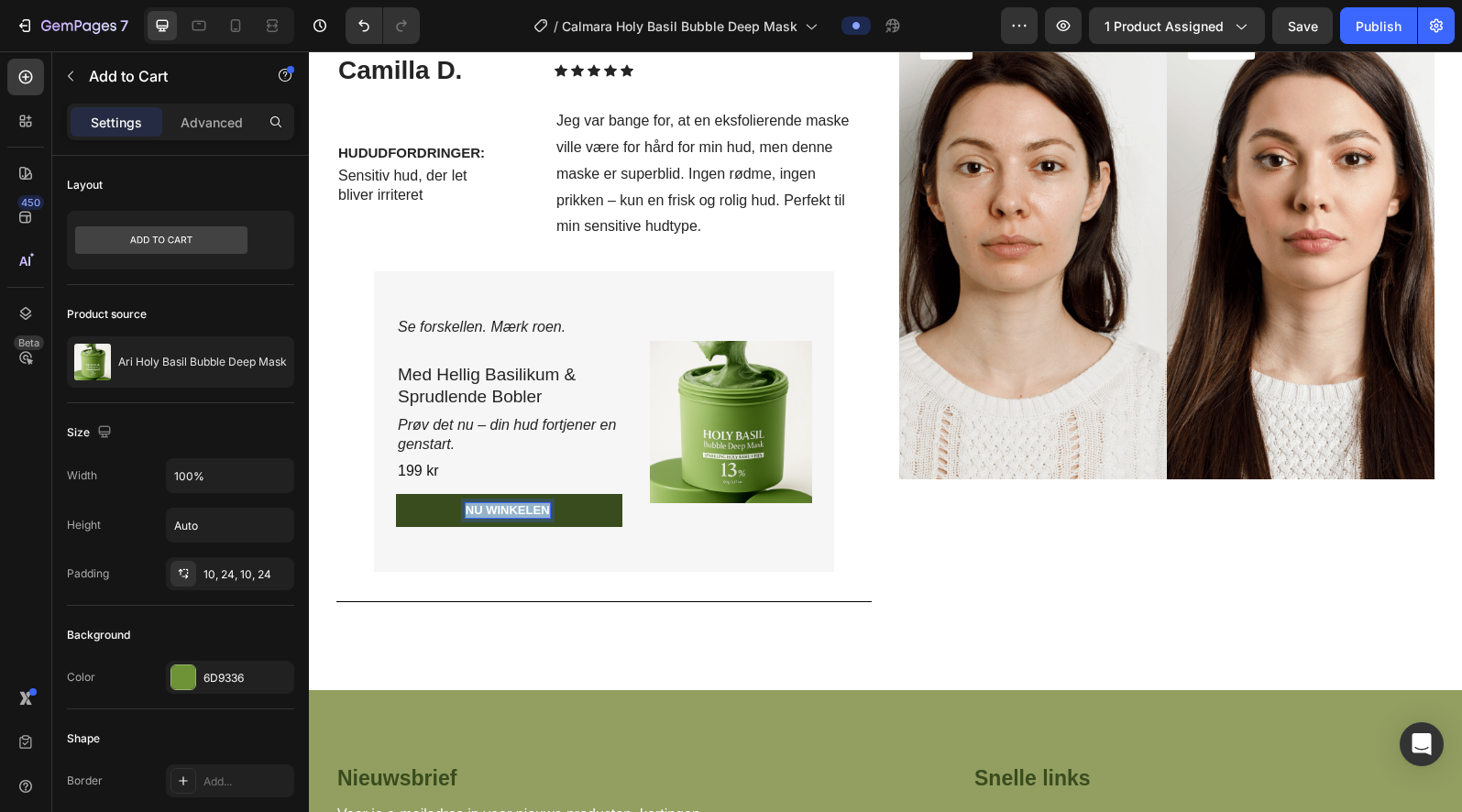 click on "NU WINKELEN" at bounding box center (508, 510) 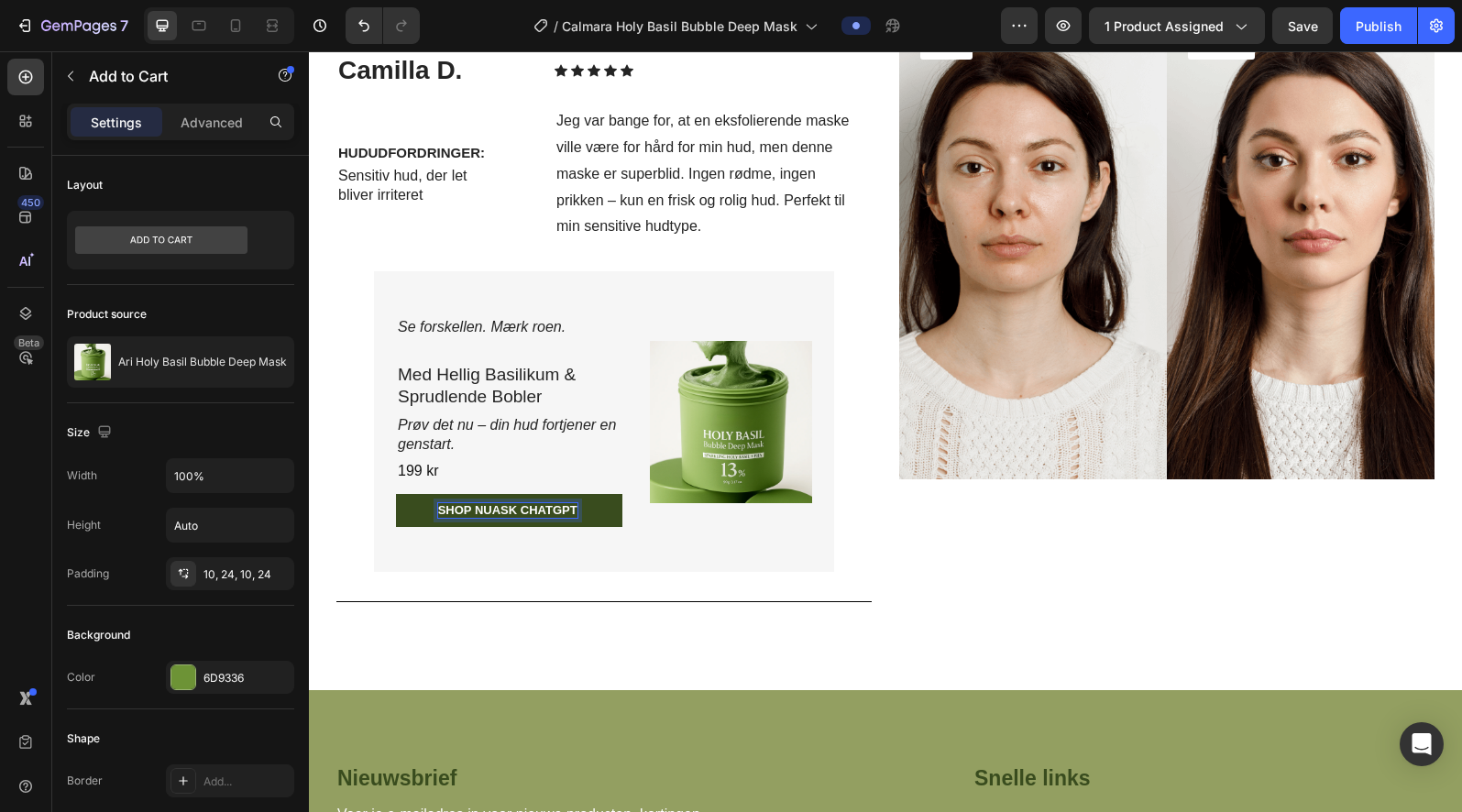 click on "Ask ChatGPT" at bounding box center [534, 510] 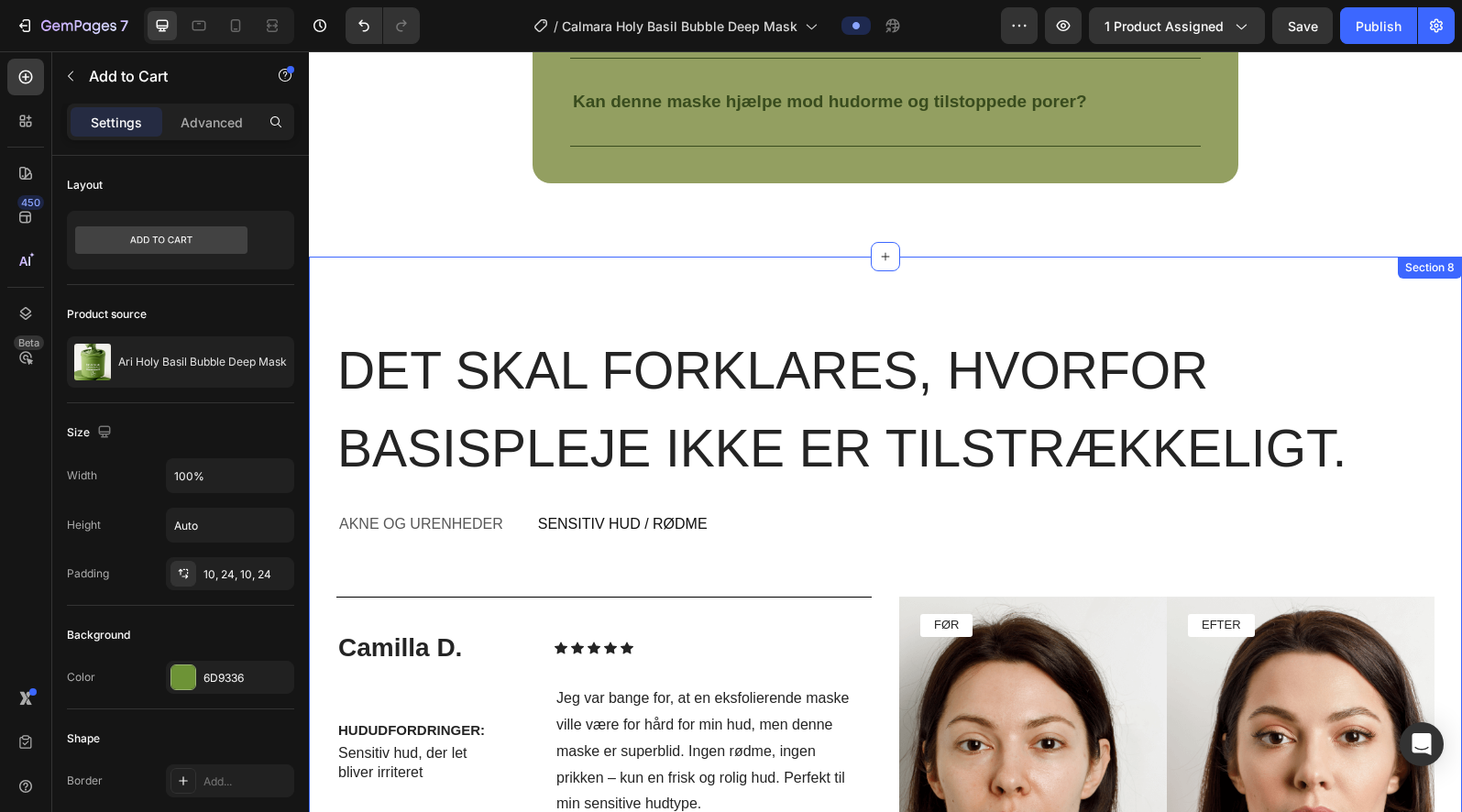scroll, scrollTop: 5043, scrollLeft: 0, axis: vertical 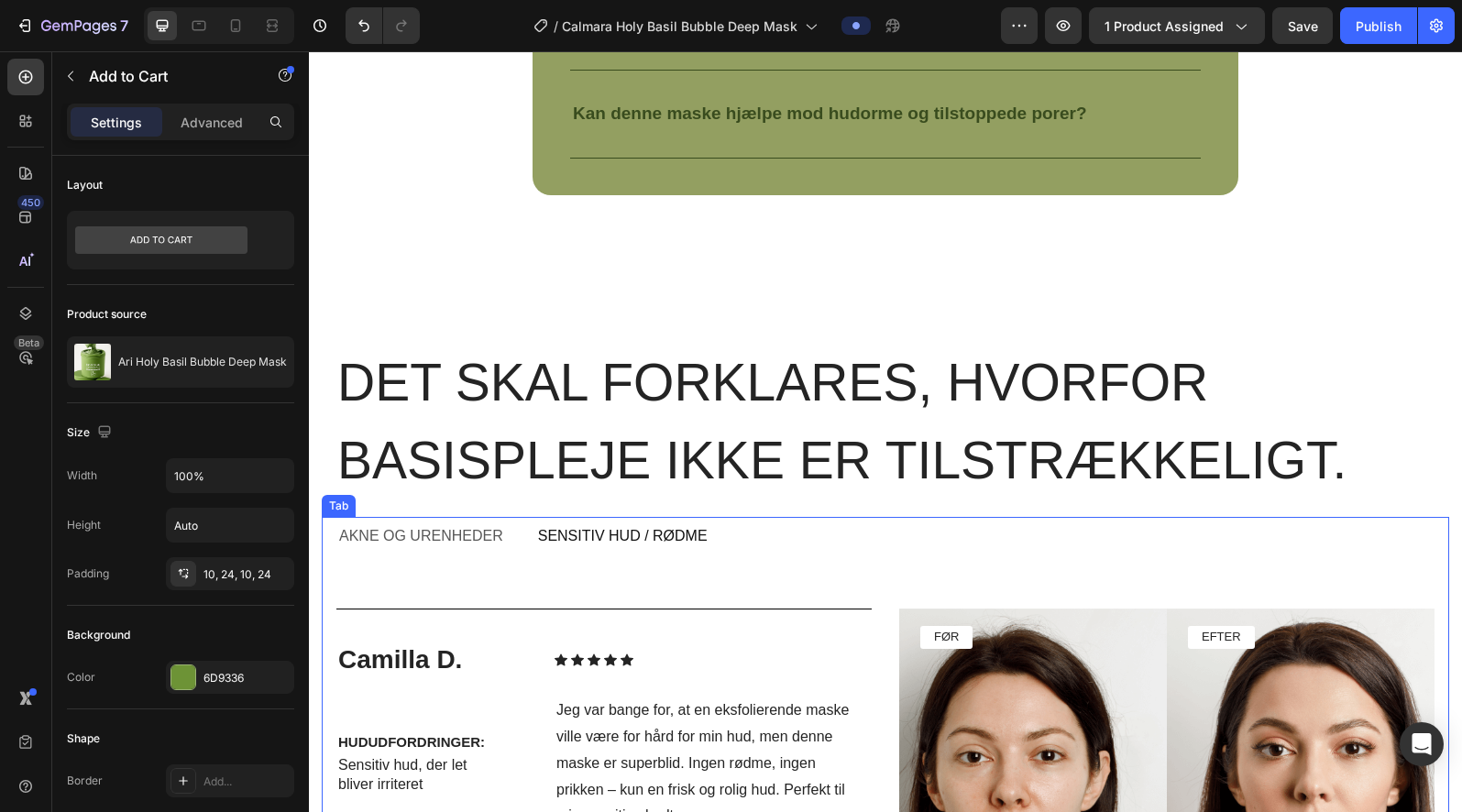 click on "Sensitiv hud / Rødme" at bounding box center (622, 536) 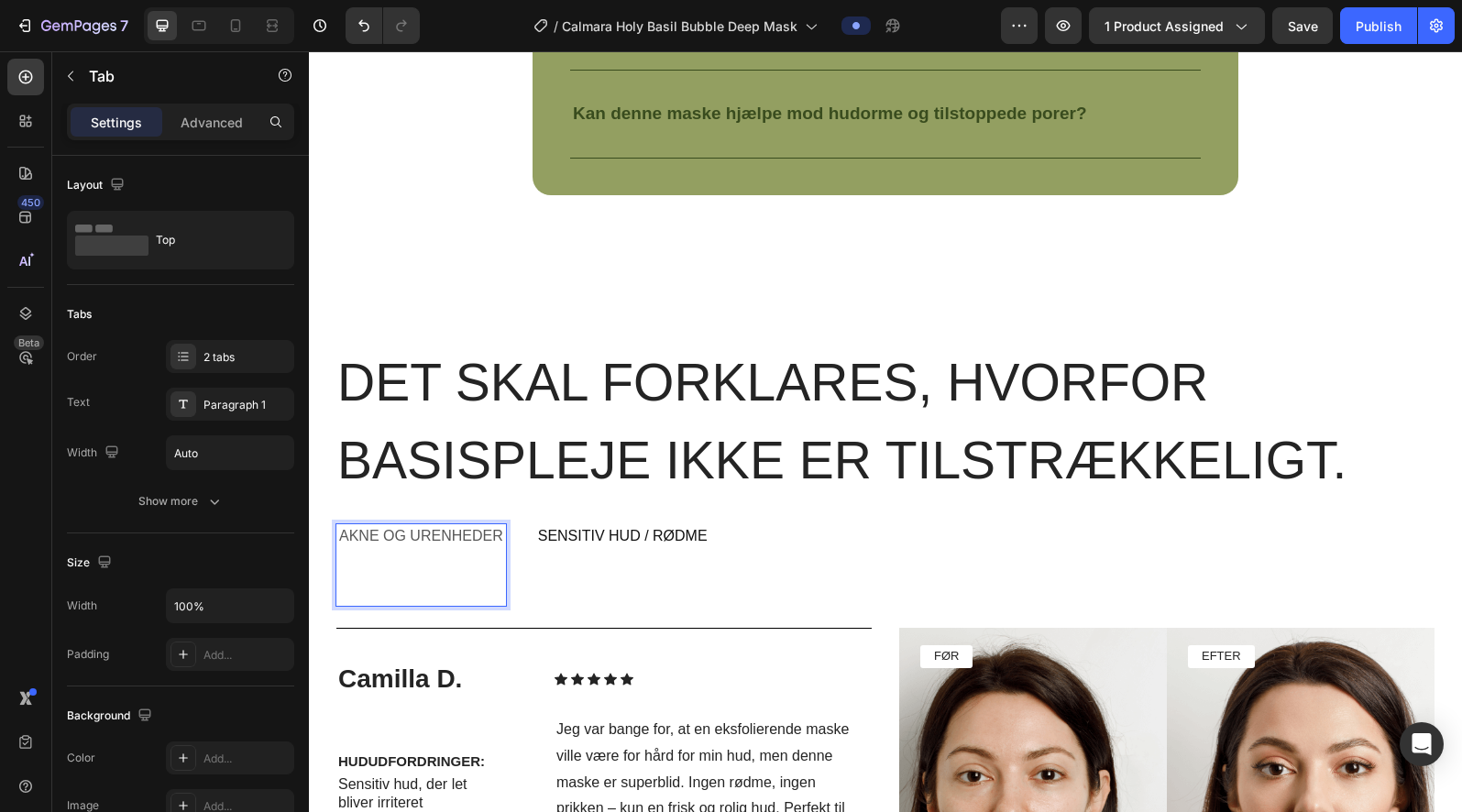 click on "Akne og urenheder" at bounding box center [421, 565] 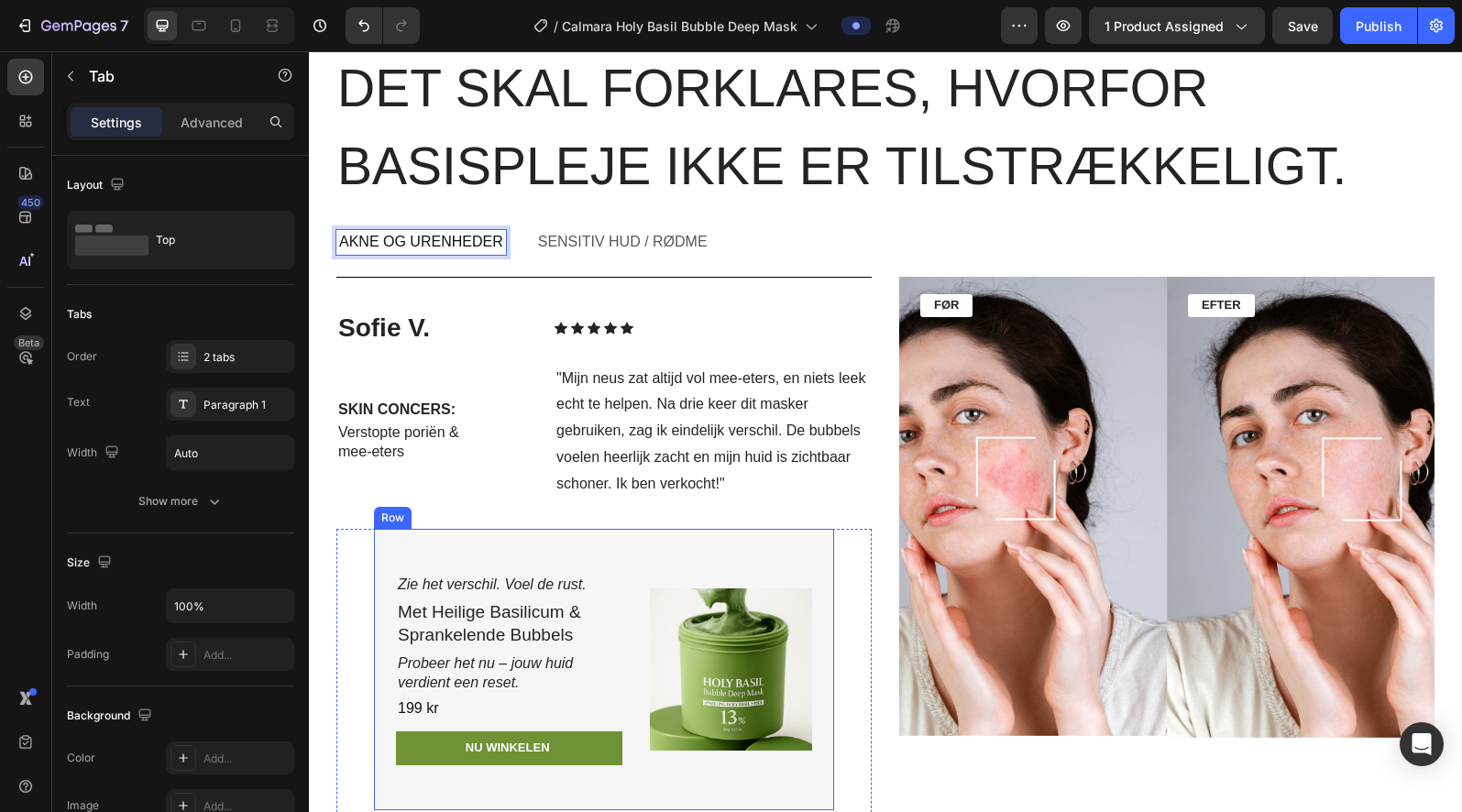 scroll, scrollTop: 5431, scrollLeft: 0, axis: vertical 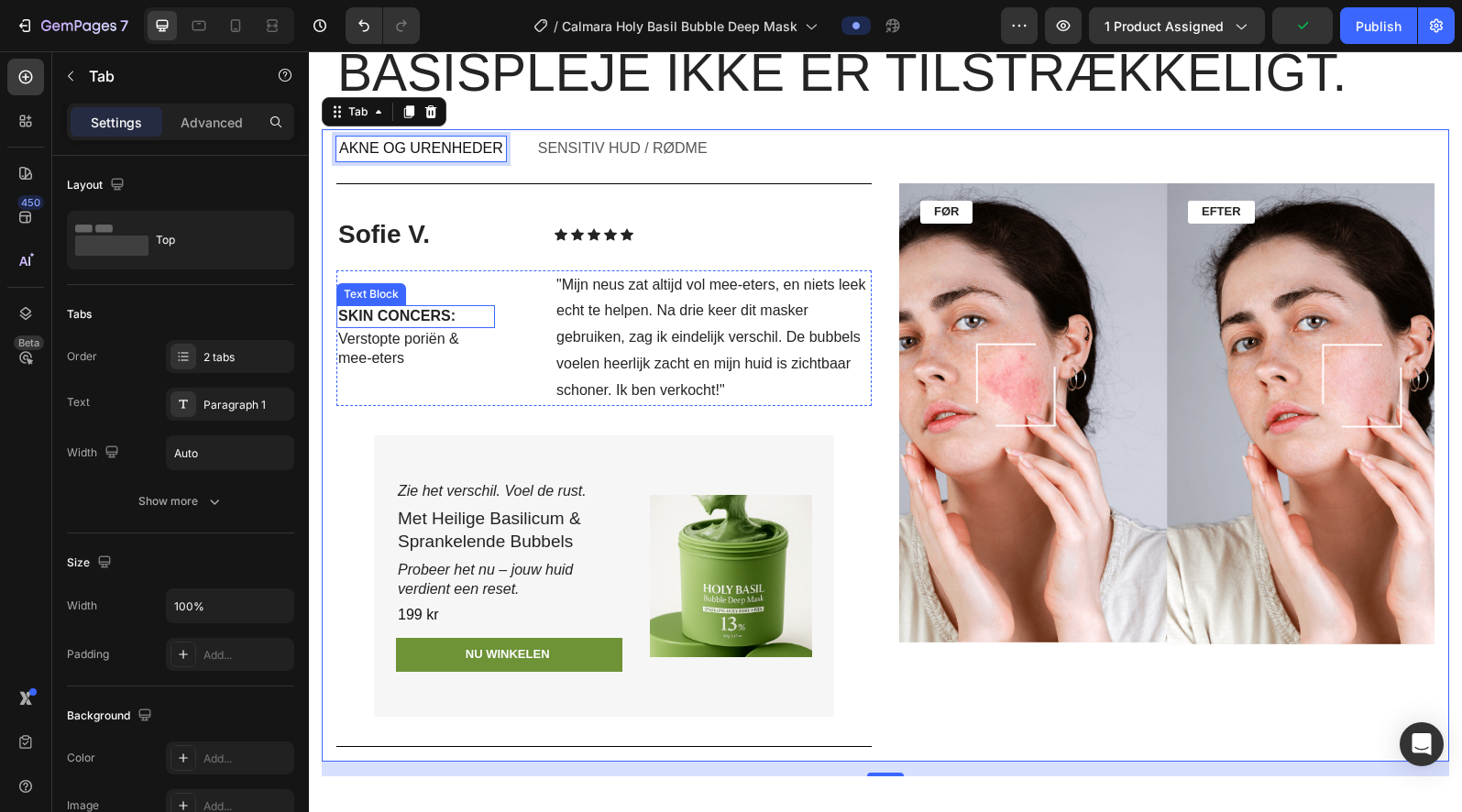 click on "SKIN CONCERS:" at bounding box center [415, 316] 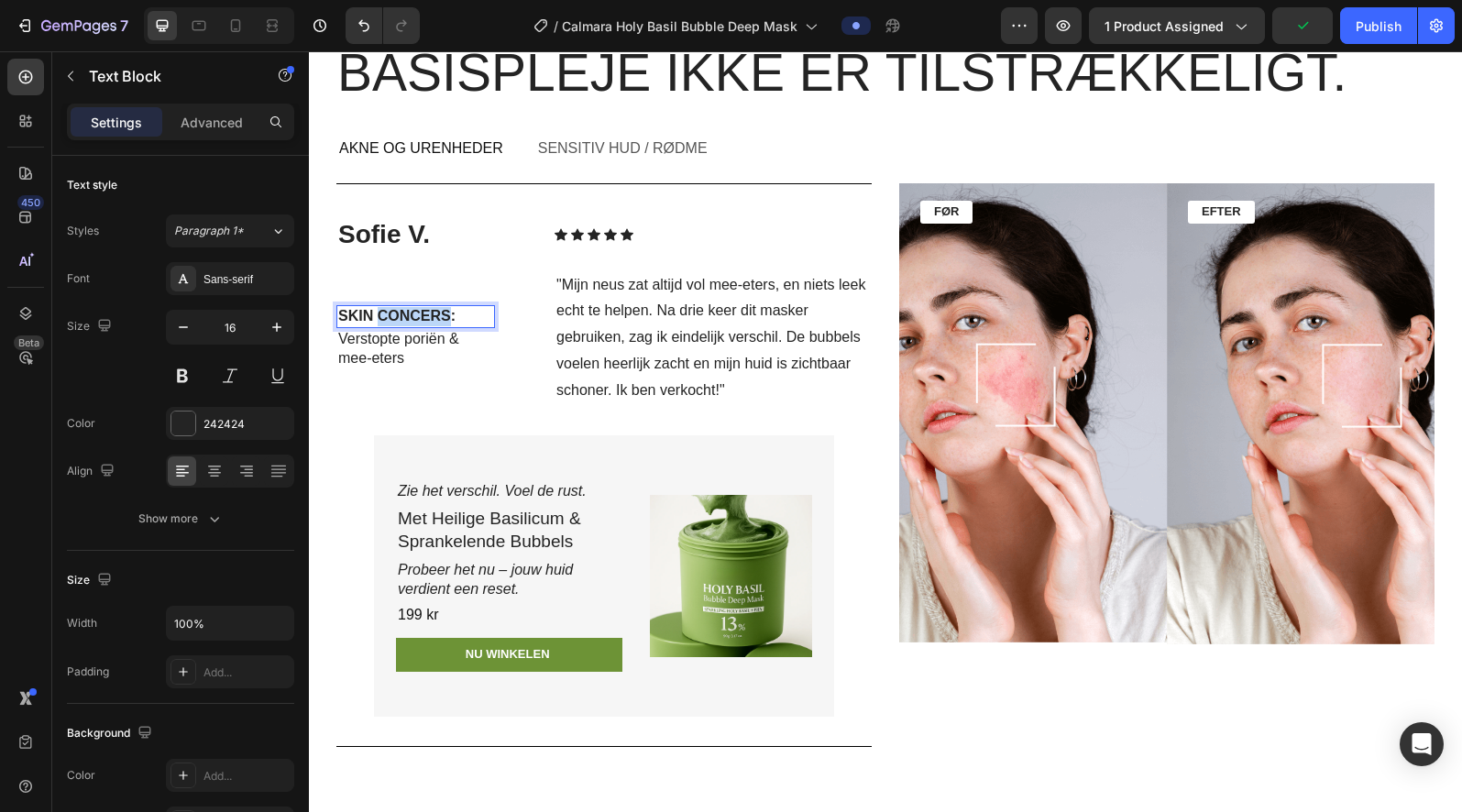 click on "SKIN CONCERS:" at bounding box center [415, 316] 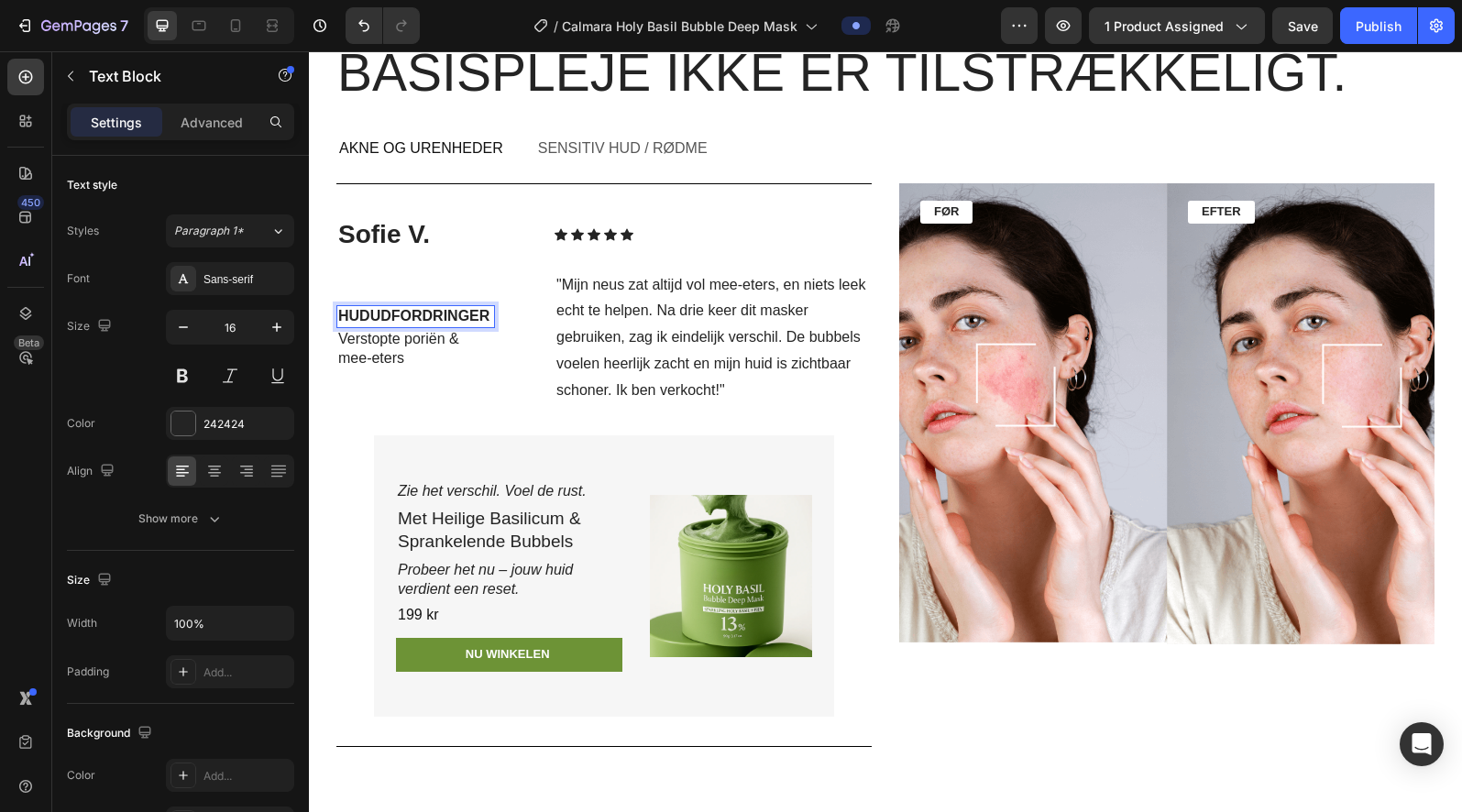 scroll, scrollTop: 5422, scrollLeft: 0, axis: vertical 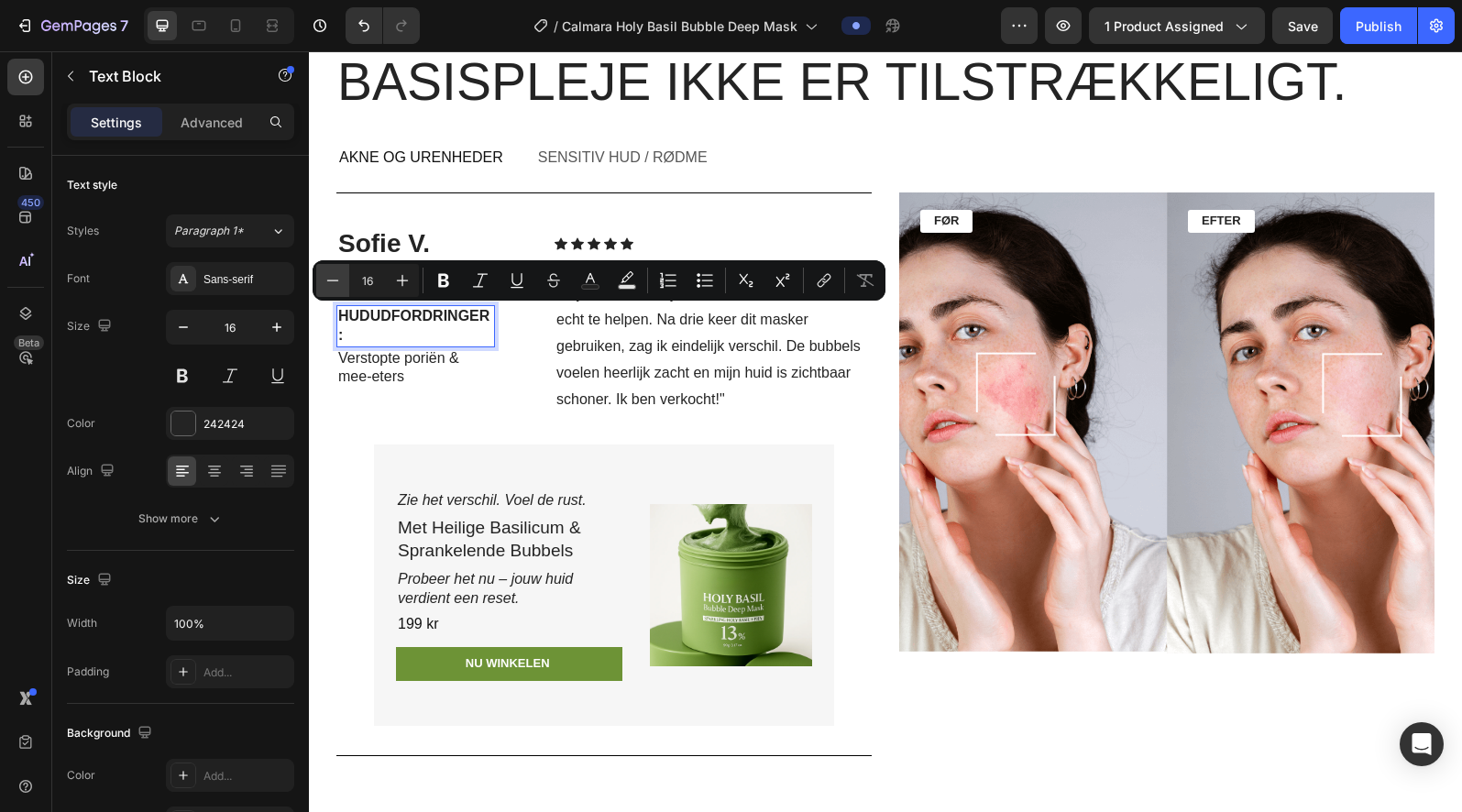 click 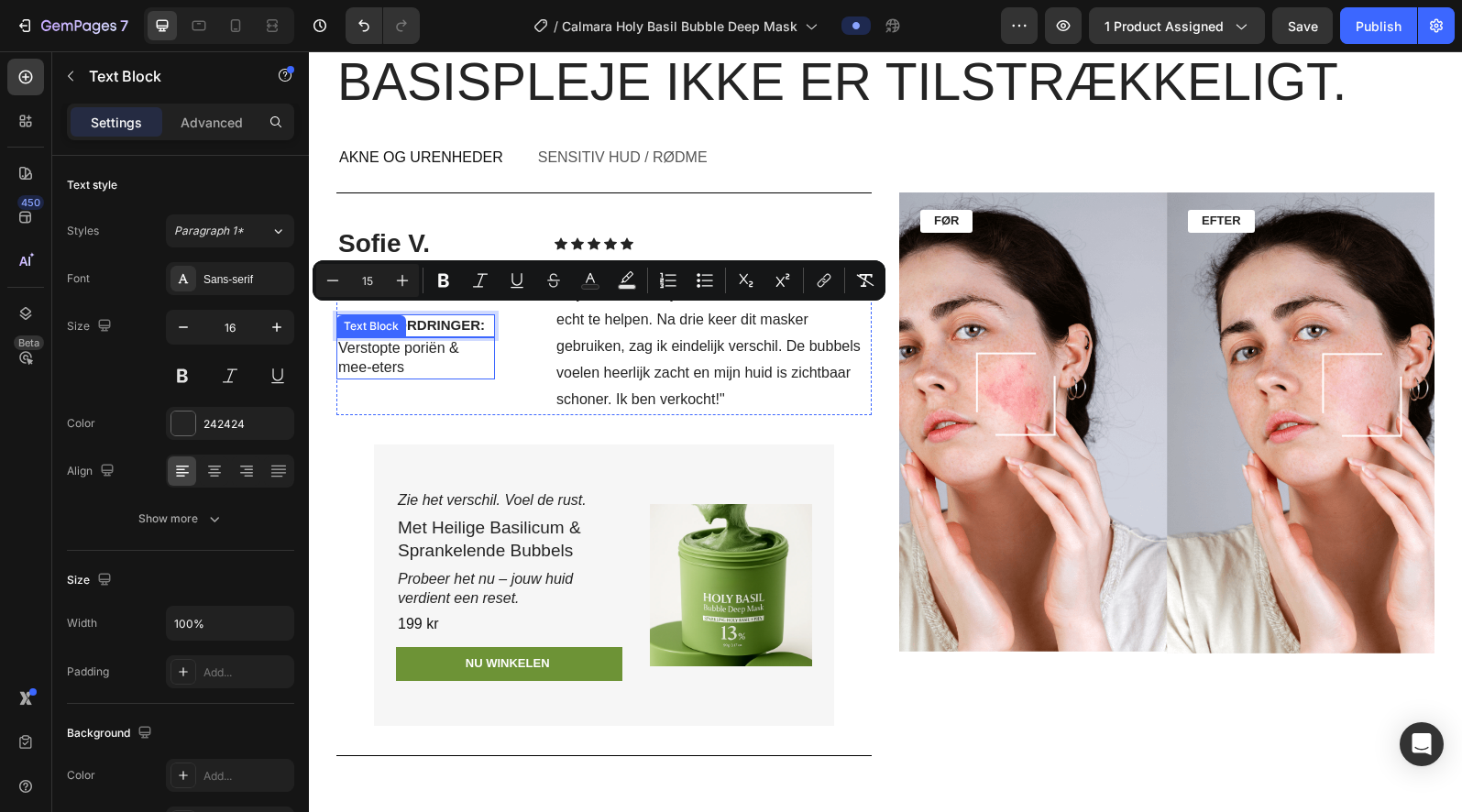 click on "Verstopte poriën & mee-eters" at bounding box center (415, 358) 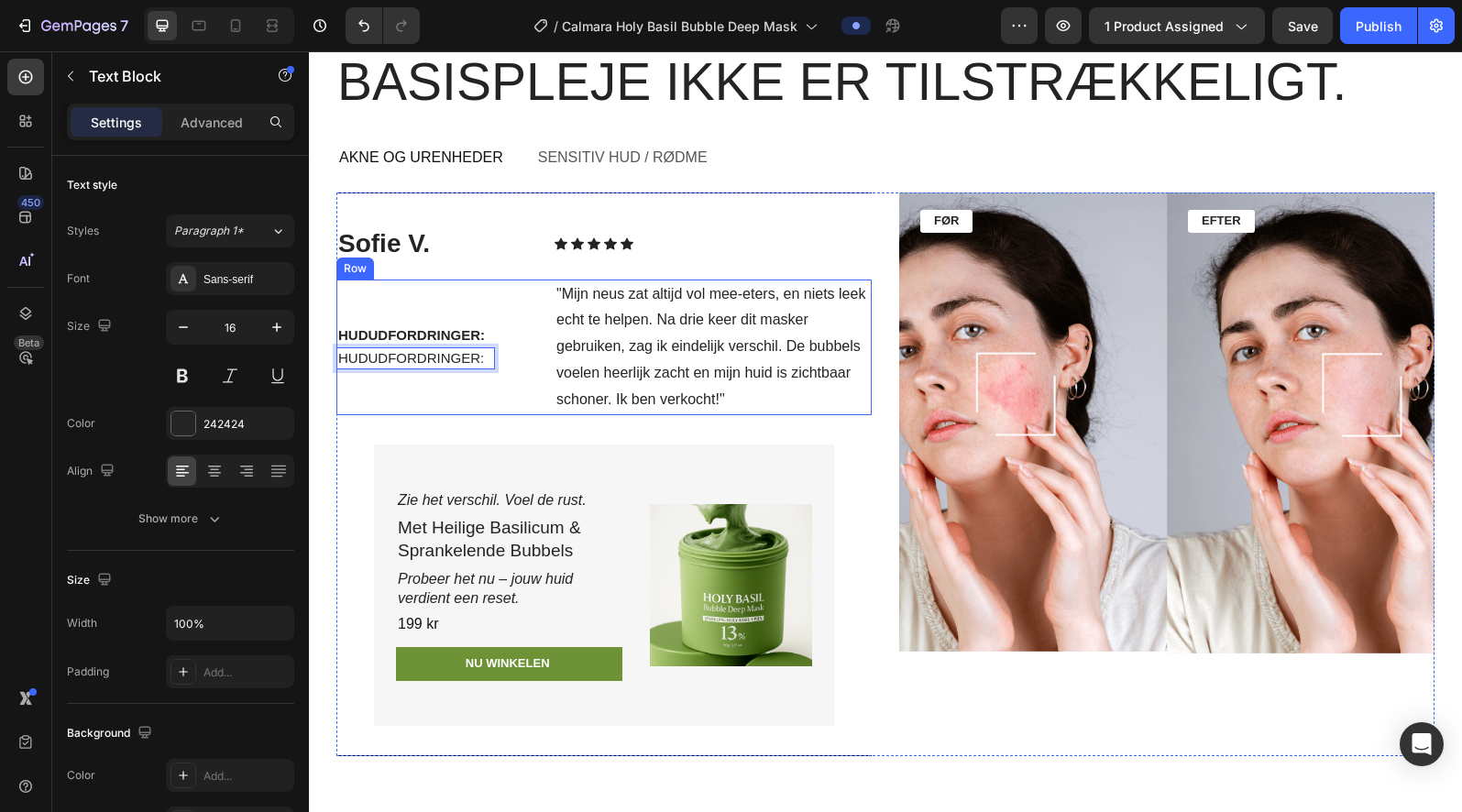 click on "HUDUDFORDRINGER: Text Block HUDUDFORDRINGER: Text Block   0" at bounding box center [415, 347] 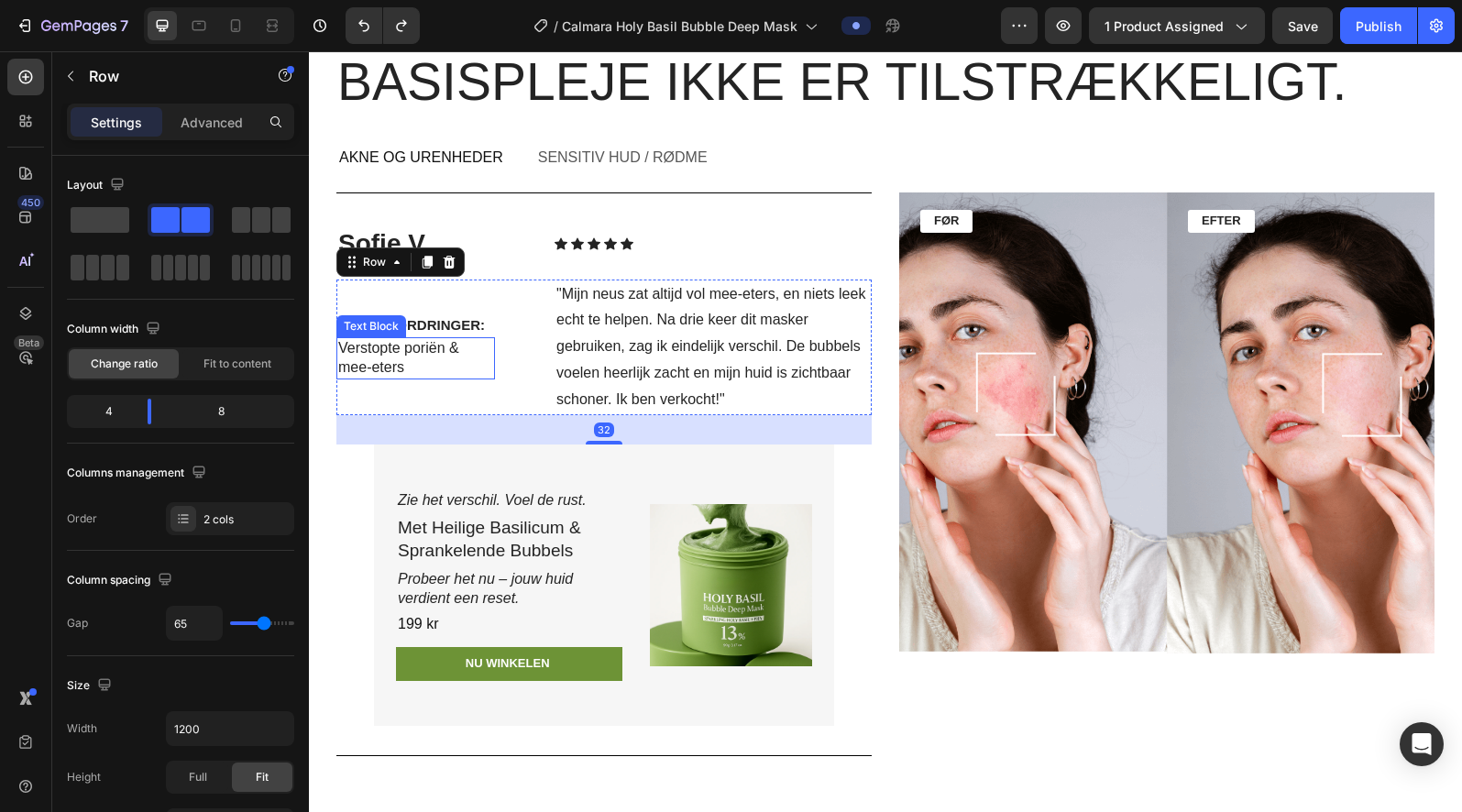 click on "Verstopte poriën & mee-eters" at bounding box center (415, 358) 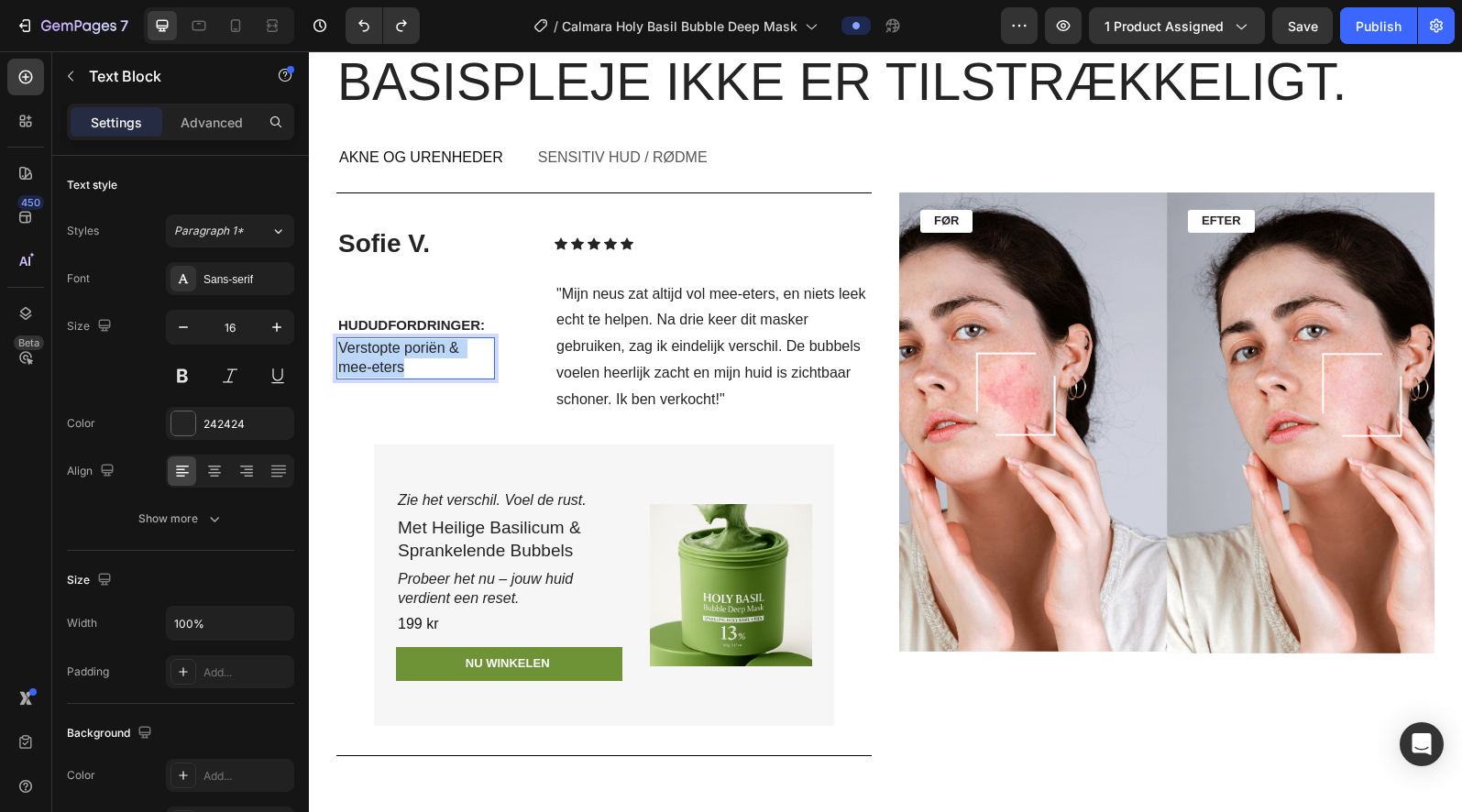 click on "Verstopte poriën & mee-eters" at bounding box center (415, 358) 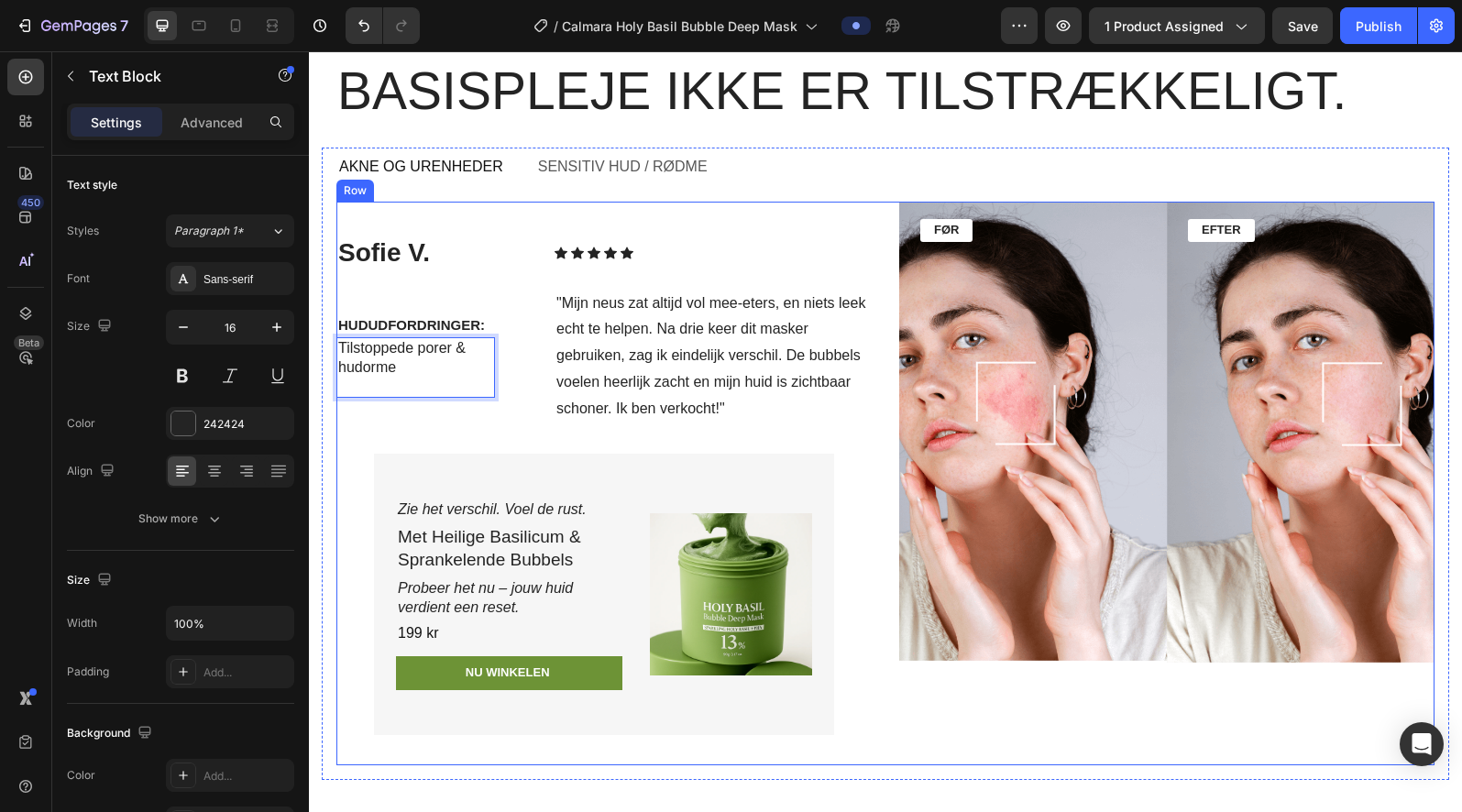 scroll, scrollTop: 5422, scrollLeft: 0, axis: vertical 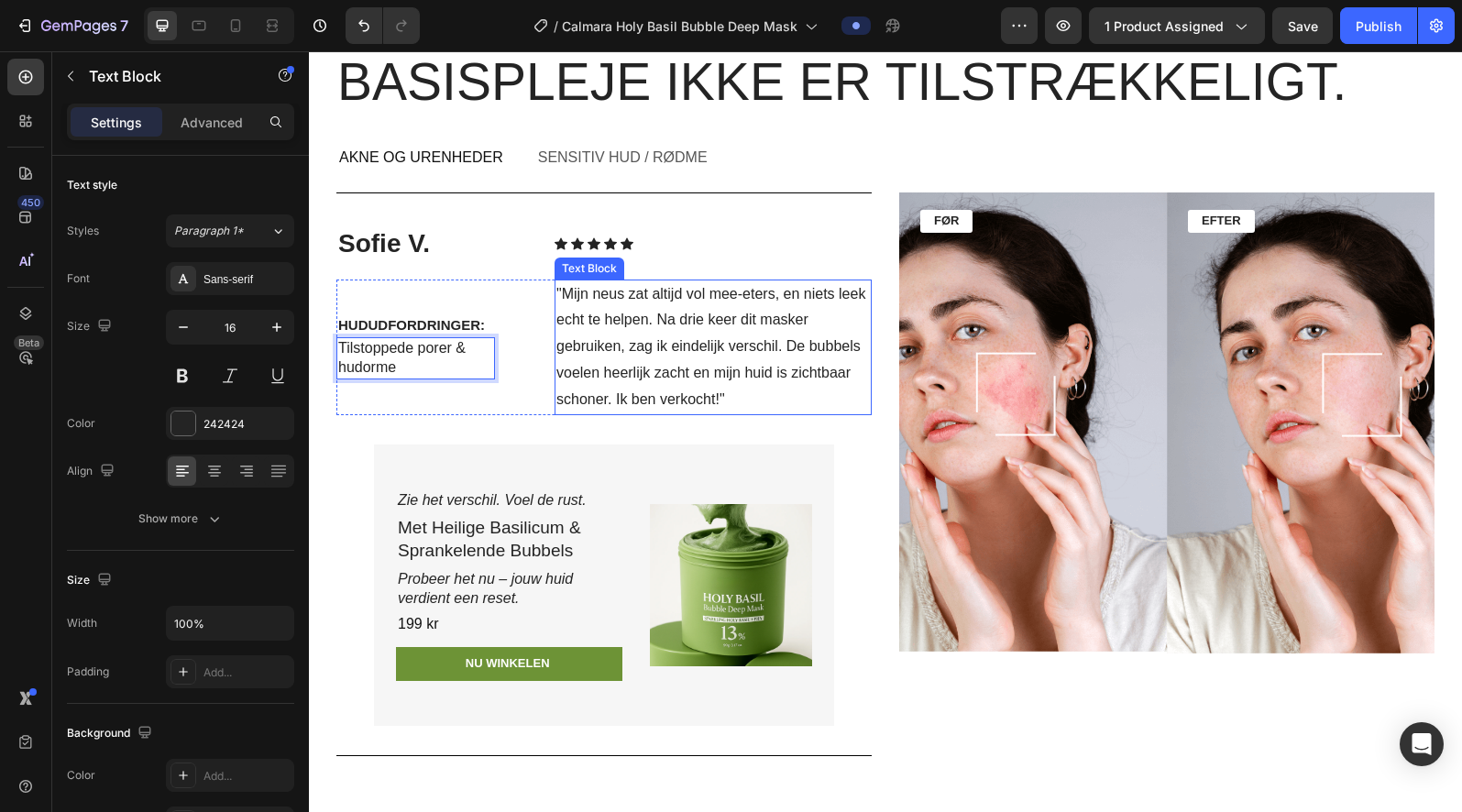 click on ""Mijn neus zat altijd vol mee-eters, en niets leek echt te helpen. Na drie keer dit masker gebruiken, zag ik eindelijk verschil. De bubbels voelen heerlijk zacht en mijn huid is zichtbaar schoner. Ik ben verkocht!"" at bounding box center [713, 347] 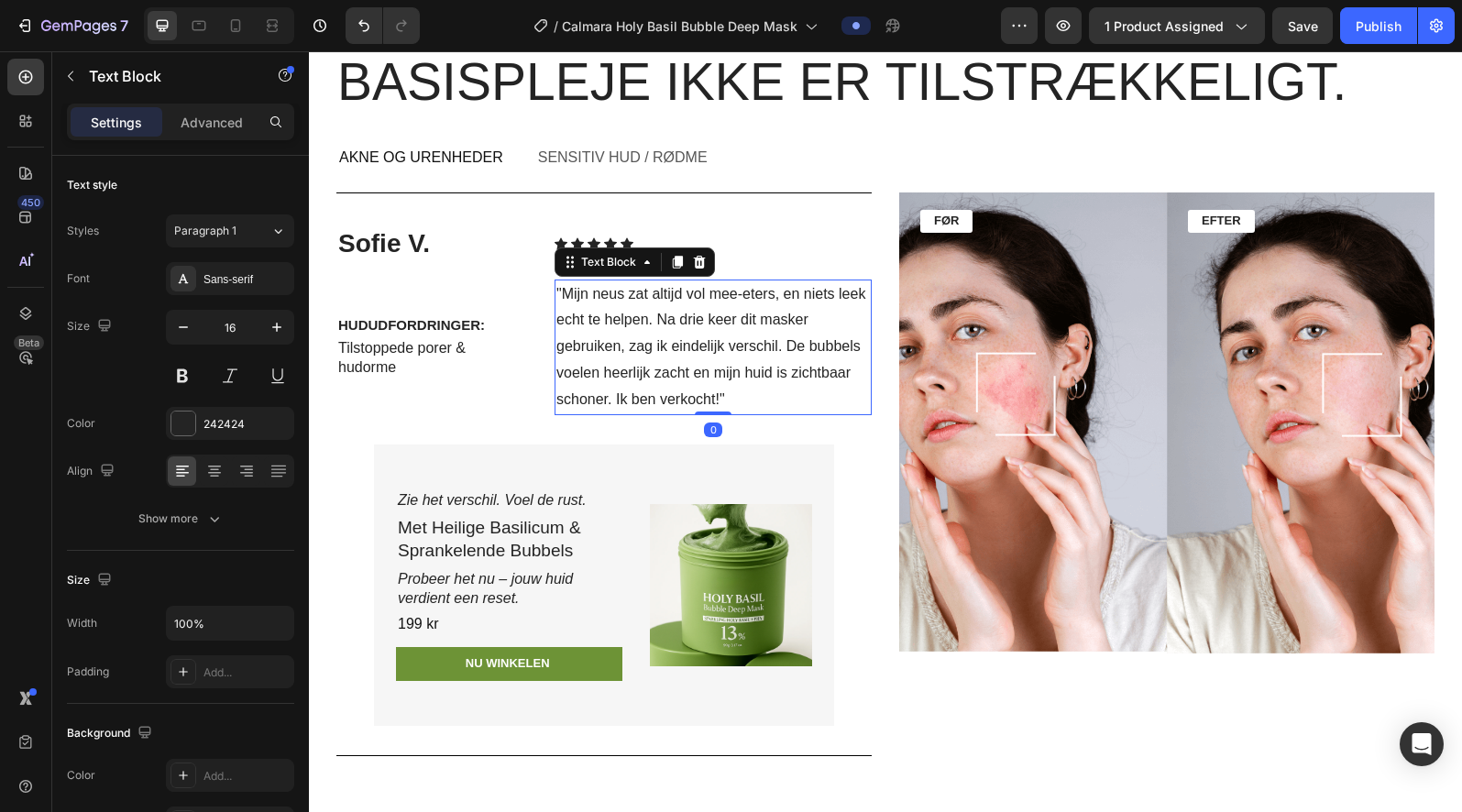 click on ""Mijn neus zat altijd vol mee-eters, en niets leek echt te helpen. Na drie keer dit masker gebruiken, zag ik eindelijk verschil. De bubbels voelen heerlijk zacht en mijn huid is zichtbaar schoner. Ik ben verkocht!"" at bounding box center [713, 347] 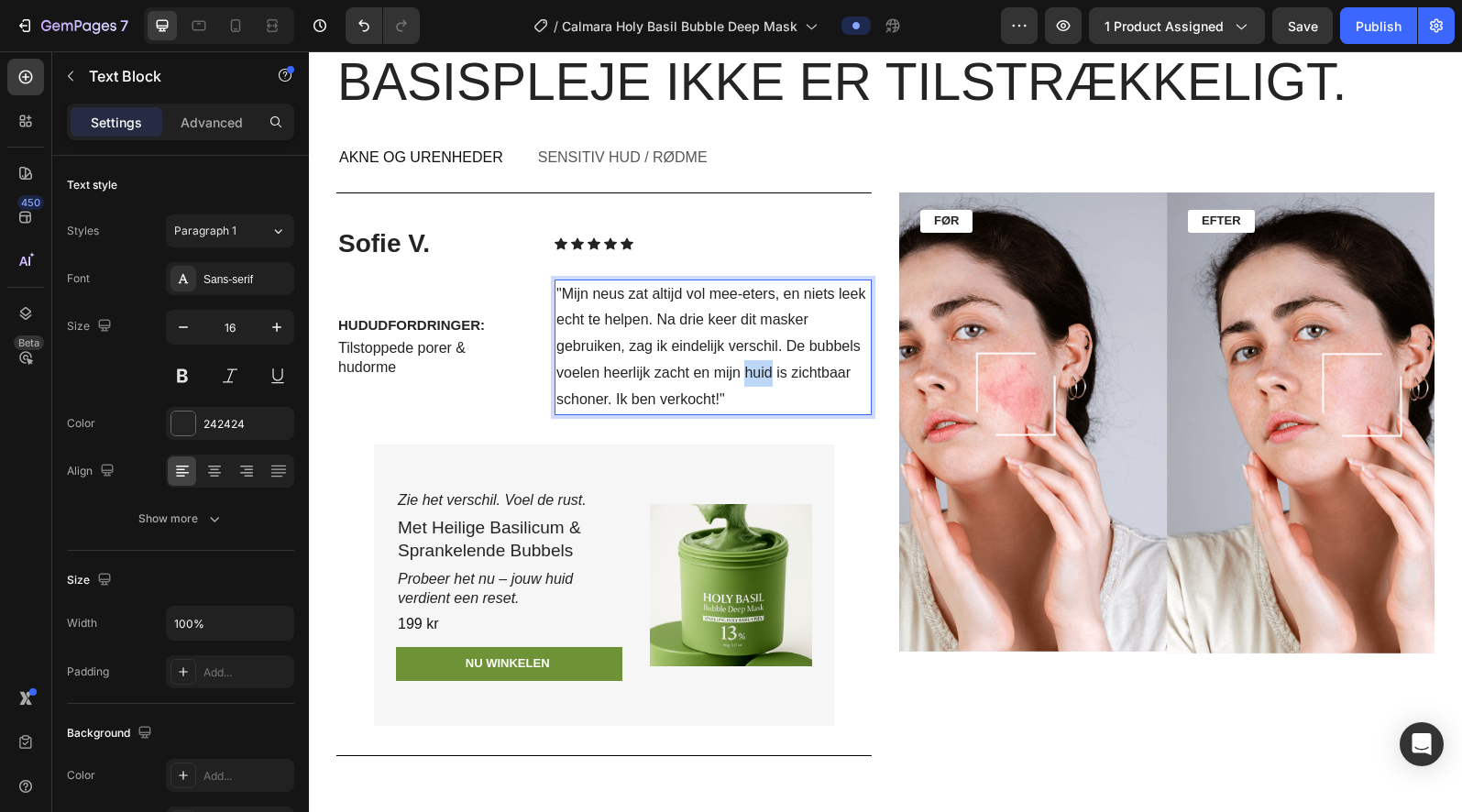 click on ""Mijn neus zat altijd vol mee-eters, en niets leek echt te helpen. Na drie keer dit masker gebruiken, zag ik eindelijk verschil. De bubbels voelen heerlijk zacht en mijn huid is zichtbaar schoner. Ik ben verkocht!"" at bounding box center [713, 347] 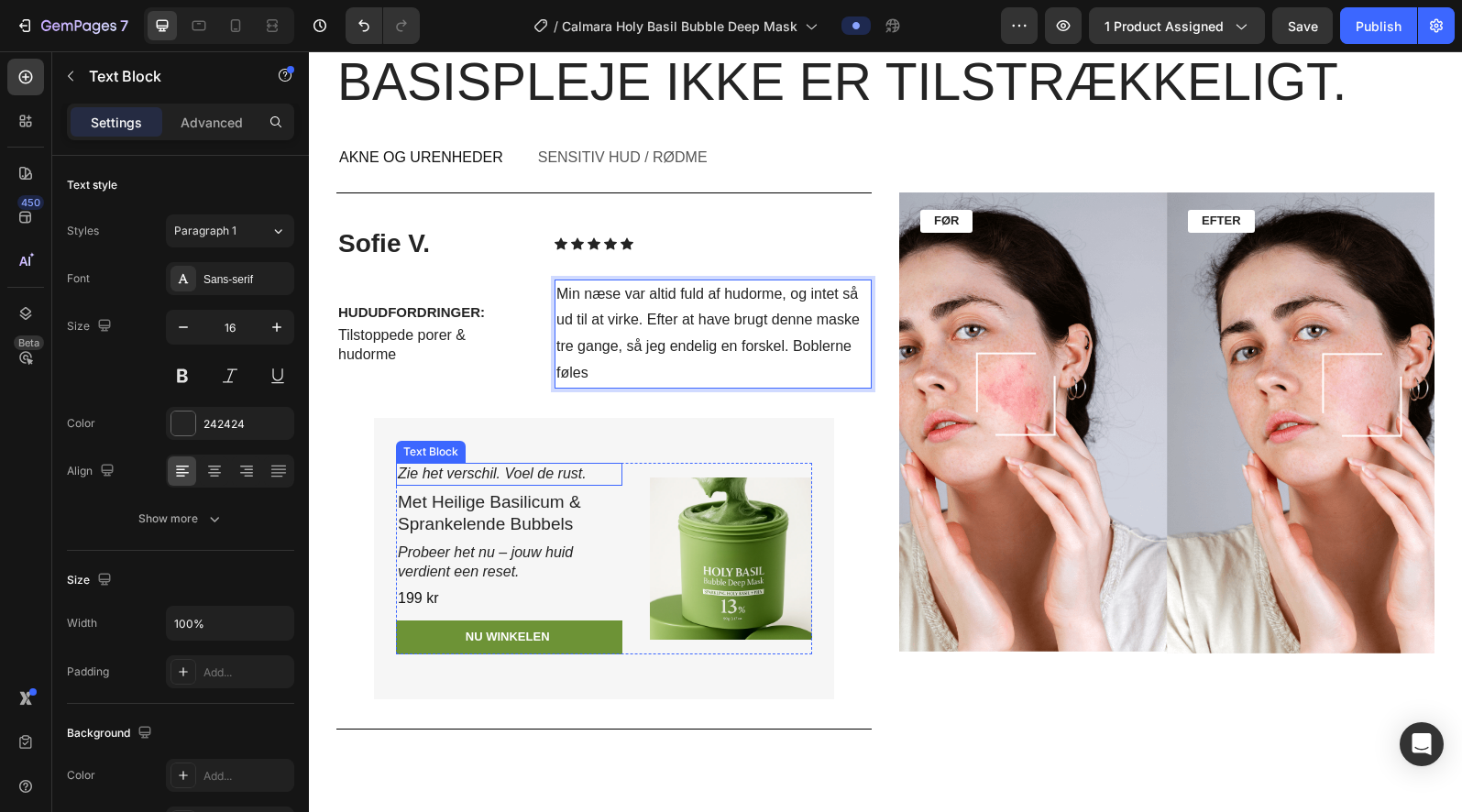 click on "Zie het verschil. Voel de rust." at bounding box center [509, 474] 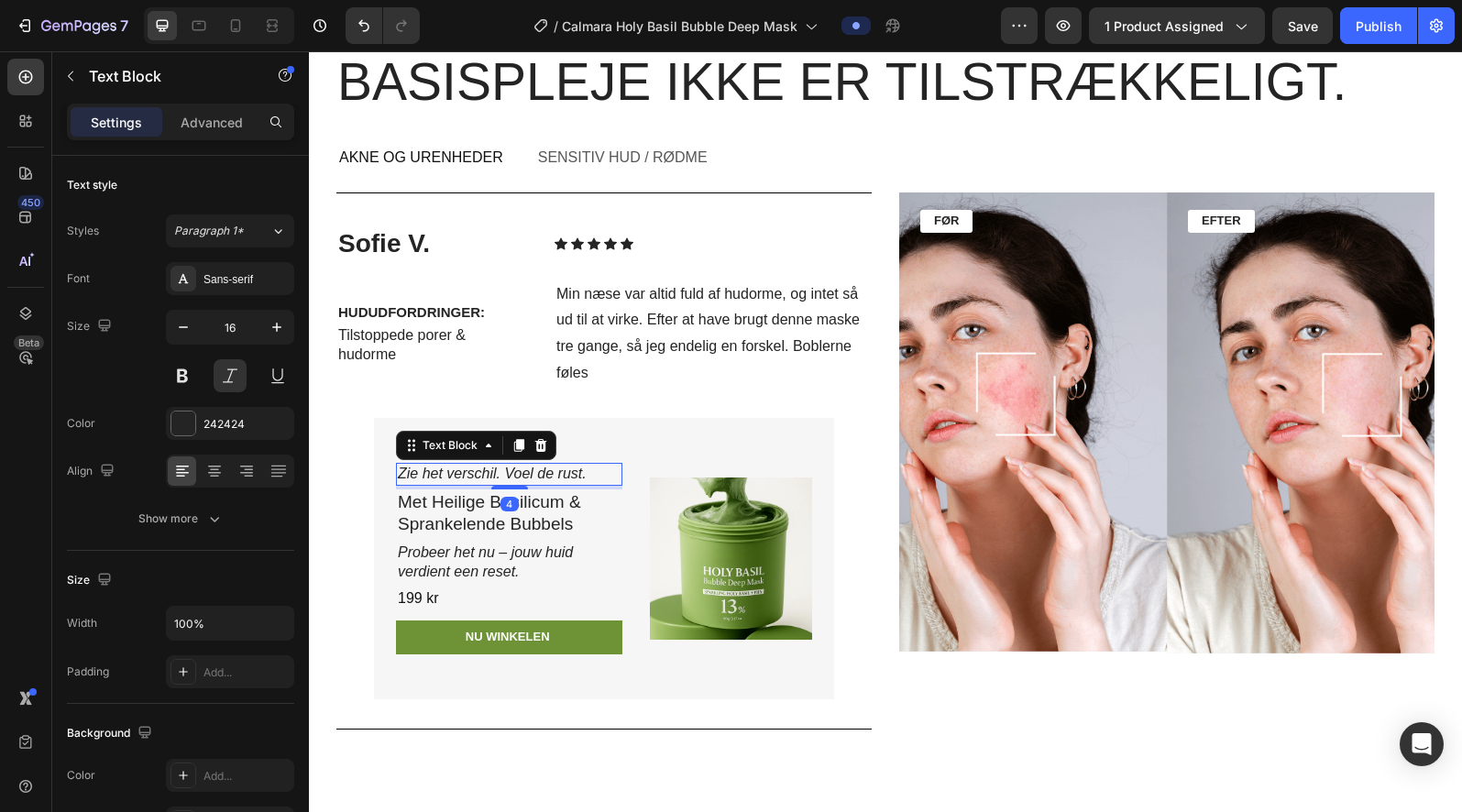 click on "Zie het verschil. Voel de rust." at bounding box center (509, 474) 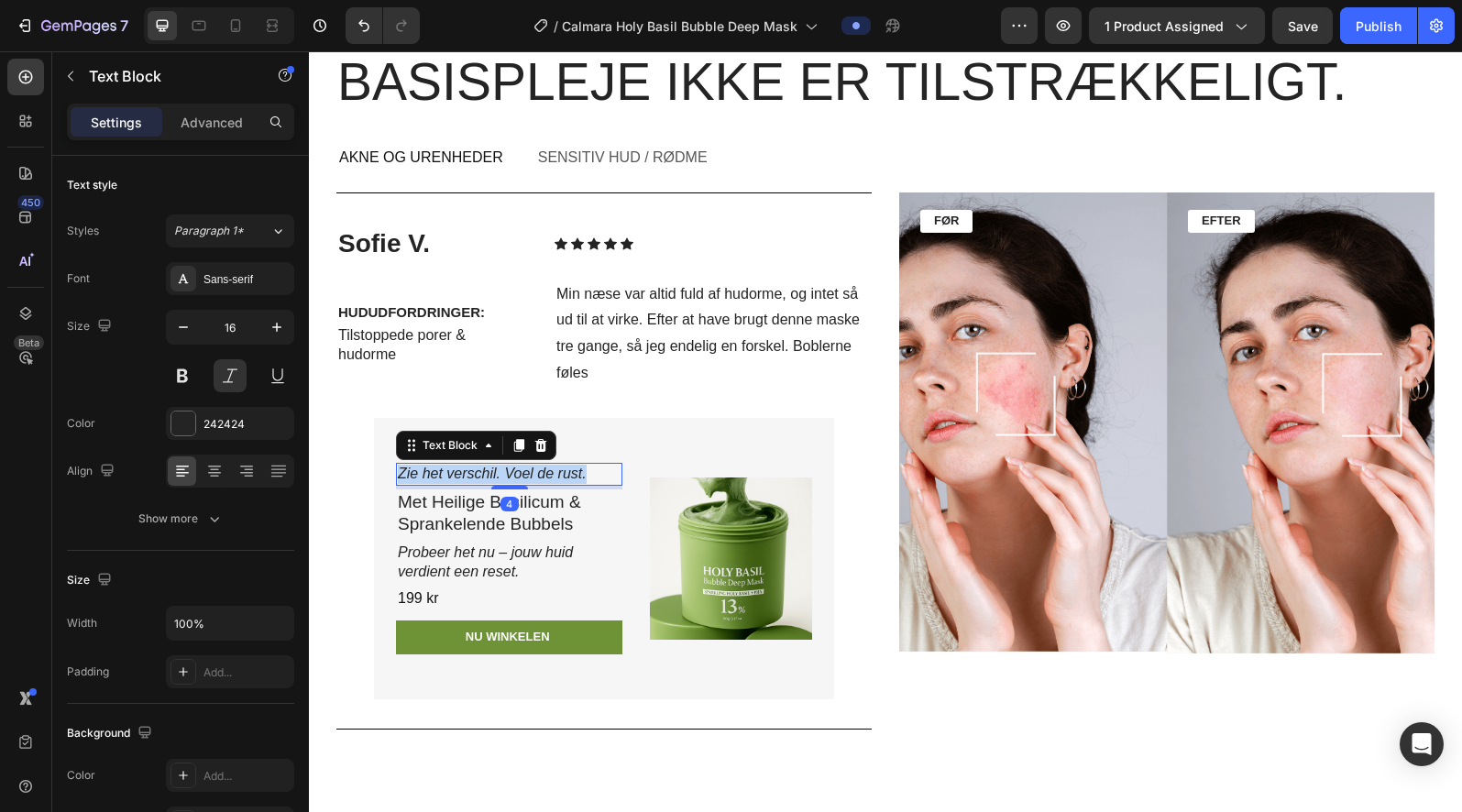 click on "Zie het verschil. Voel de rust." at bounding box center (509, 474) 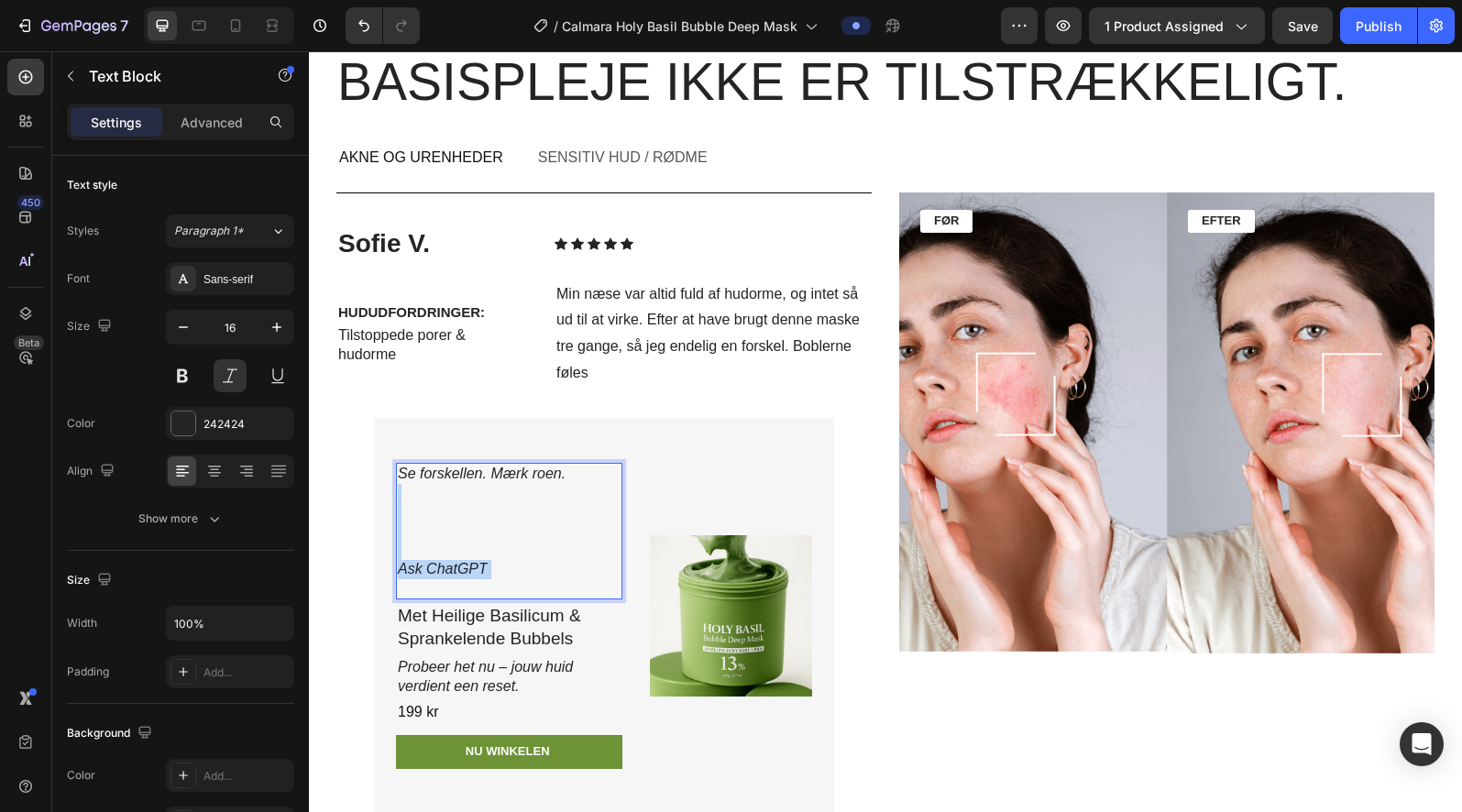 drag, startPoint x: 495, startPoint y: 582, endPoint x: 405, endPoint y: 501, distance: 121.0826 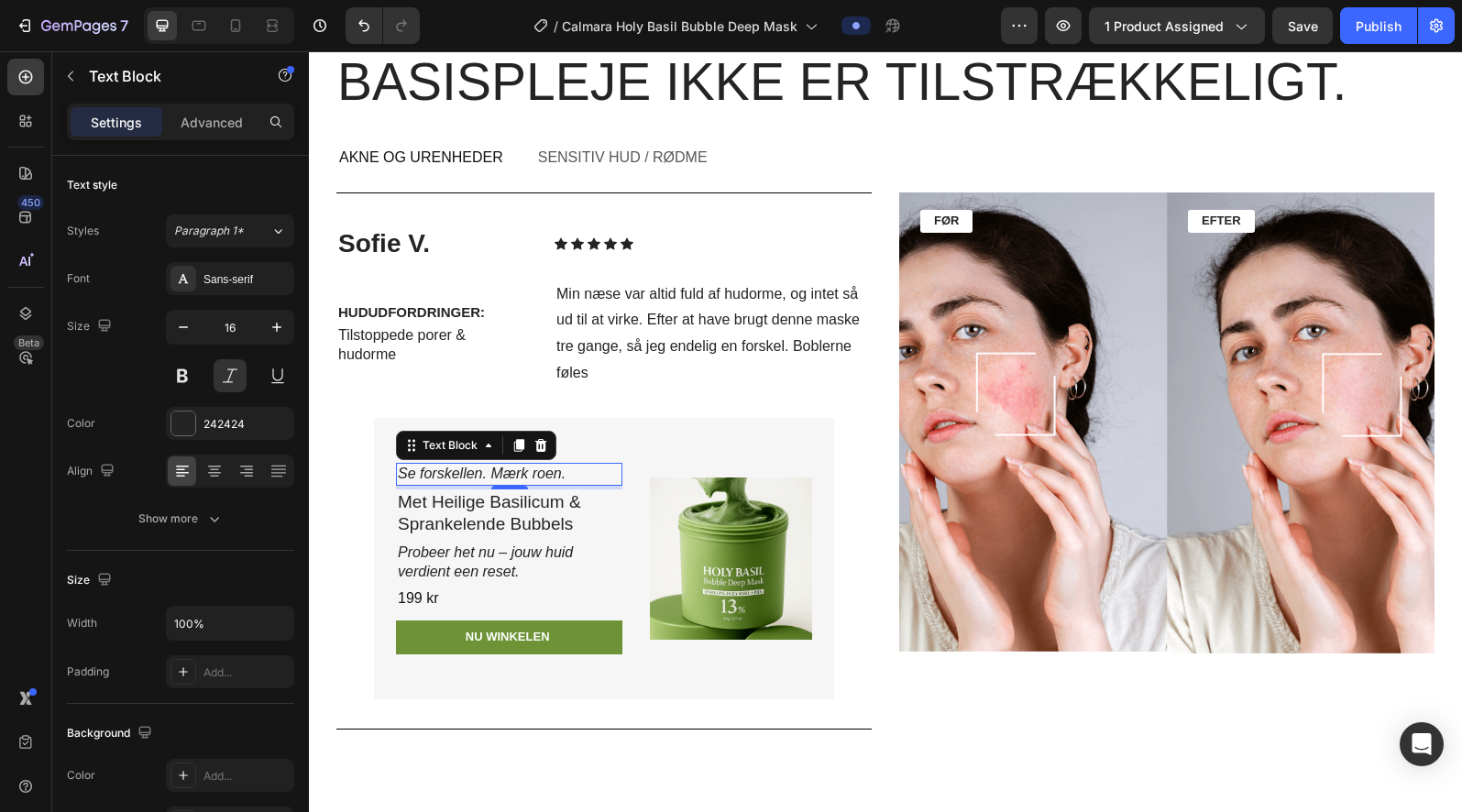click on "Met Heilige Basilicum & Sprankelende Bubbels" at bounding box center (509, 513) 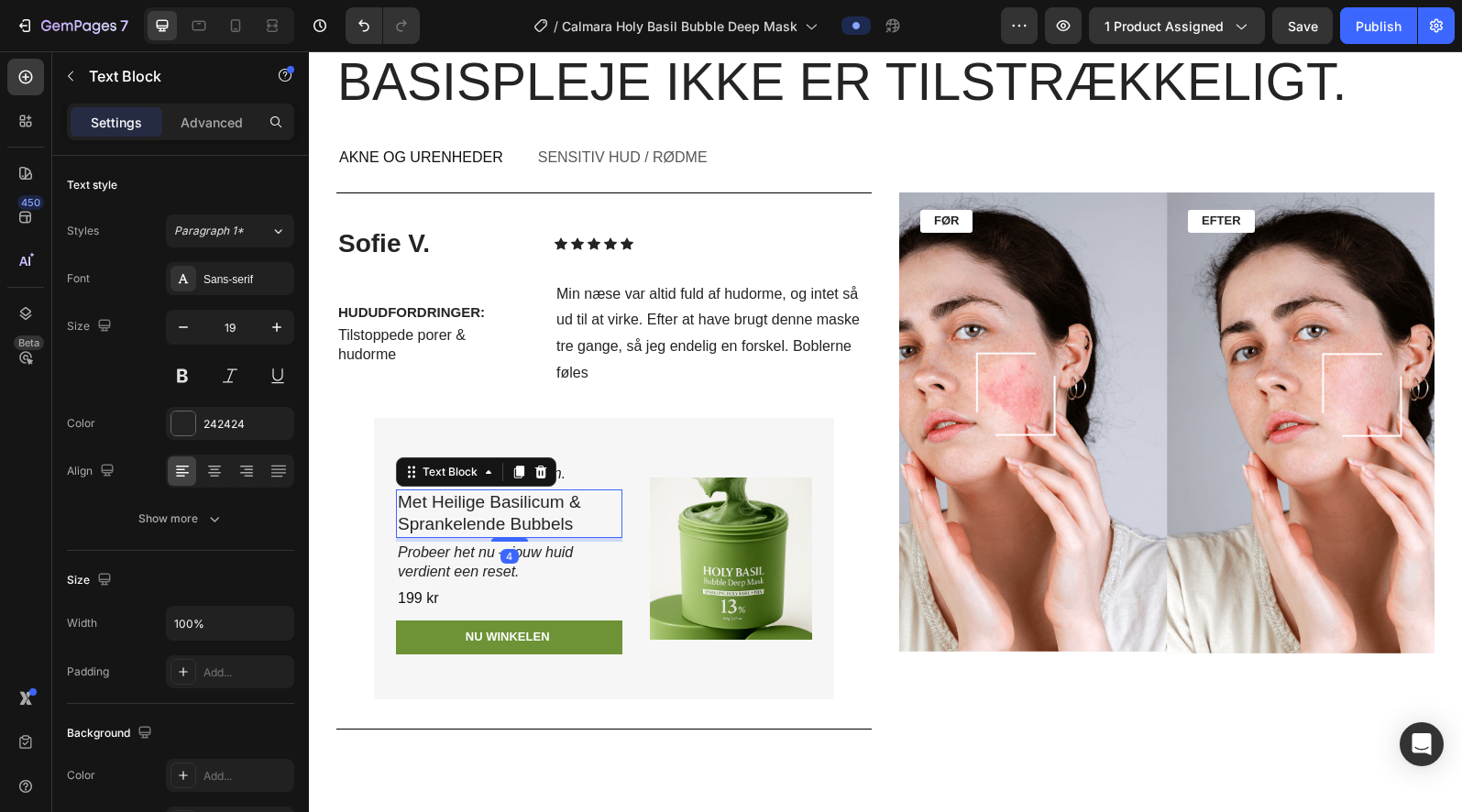 click on "Met Heilige Basilicum & Sprankelende Bubbels" at bounding box center (509, 513) 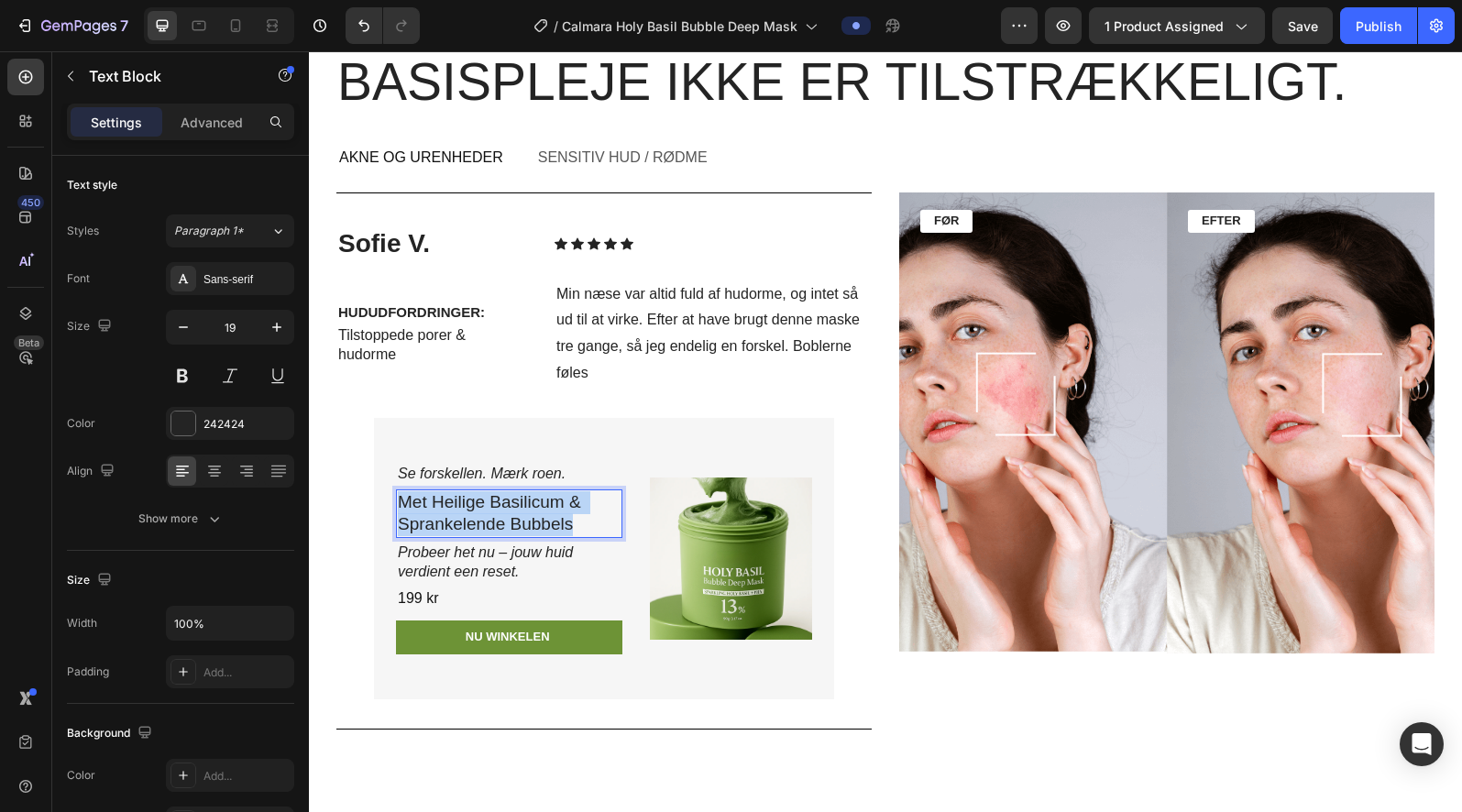 click on "Met Heilige Basilicum & Sprankelende Bubbels" at bounding box center [509, 513] 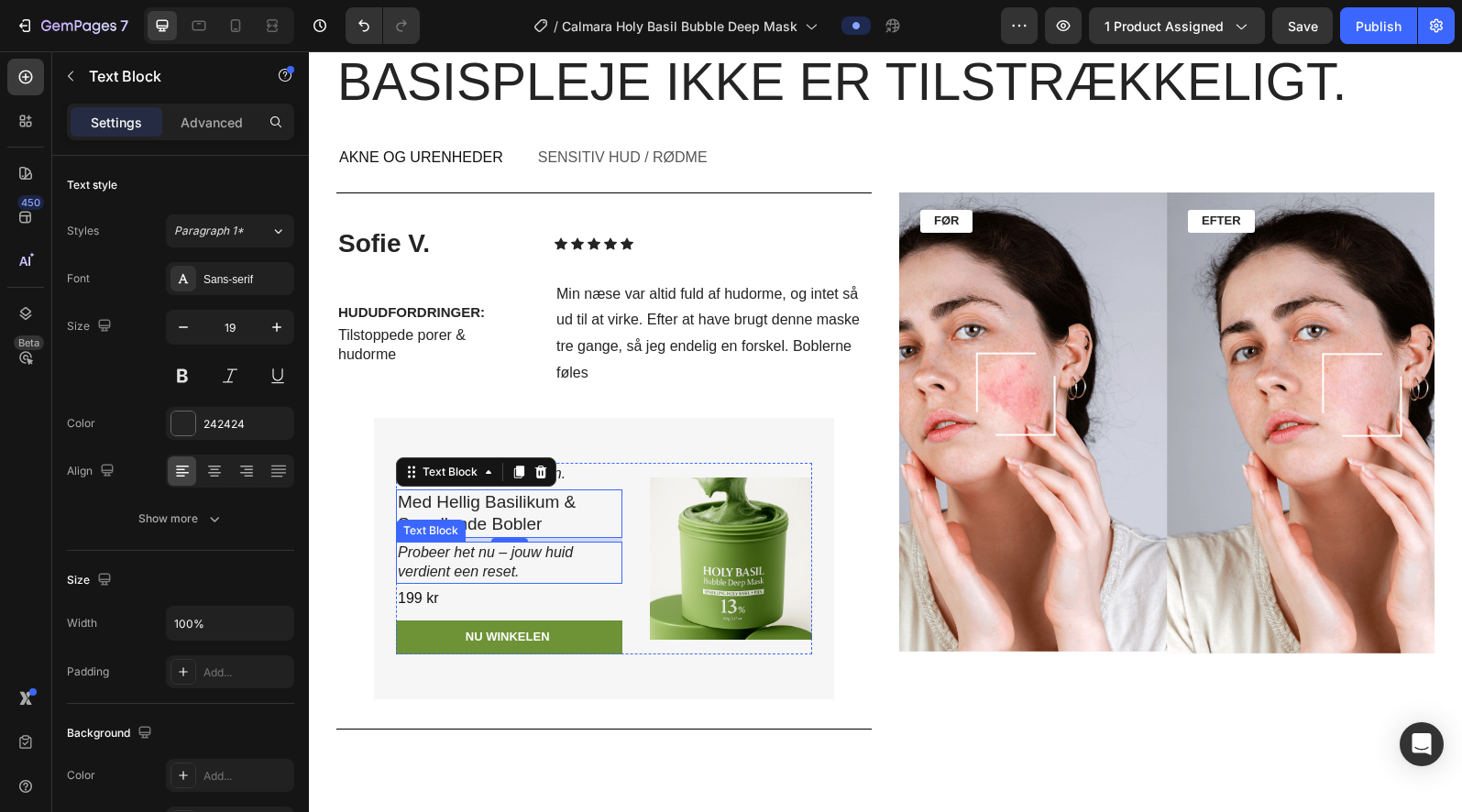 click on "Probeer het nu – jouw huid verdient een reset." at bounding box center [509, 563] 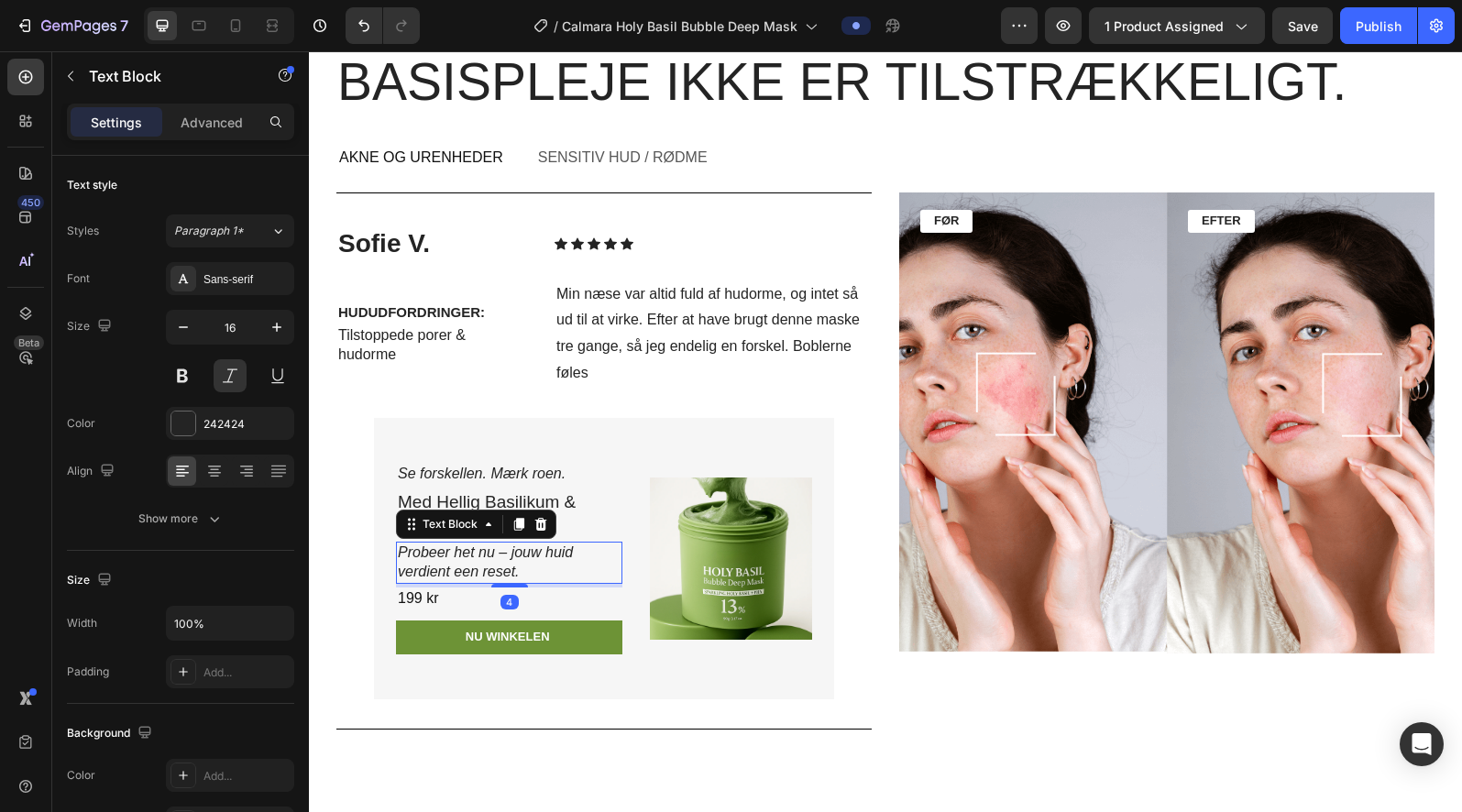 click on "Probeer het nu – jouw huid verdient een reset." at bounding box center (509, 563) 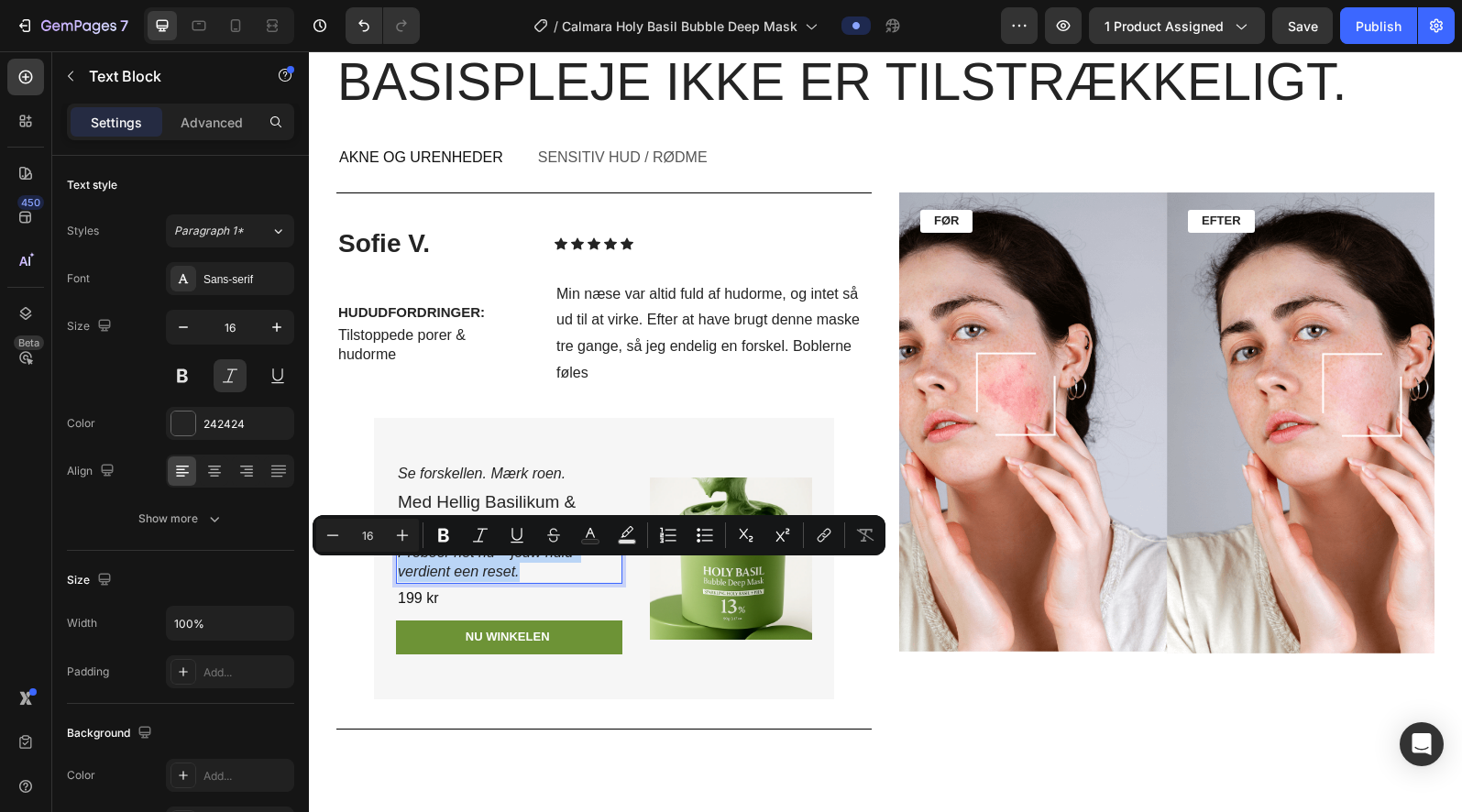 click on "Probeer het nu – jouw huid verdient een reset." at bounding box center (509, 563) 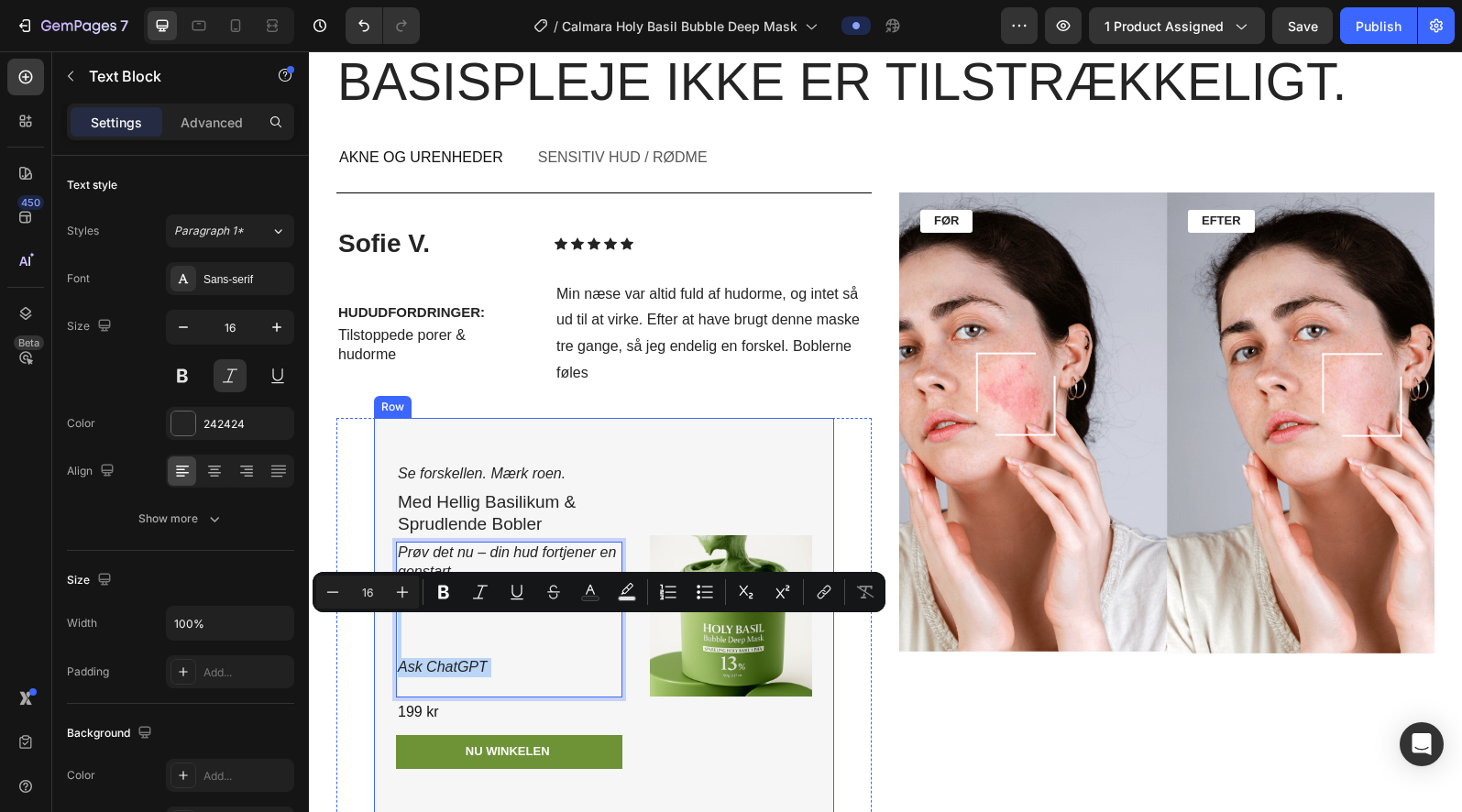 drag, startPoint x: 449, startPoint y: 678, endPoint x: 692, endPoint y: 654, distance: 244.18231 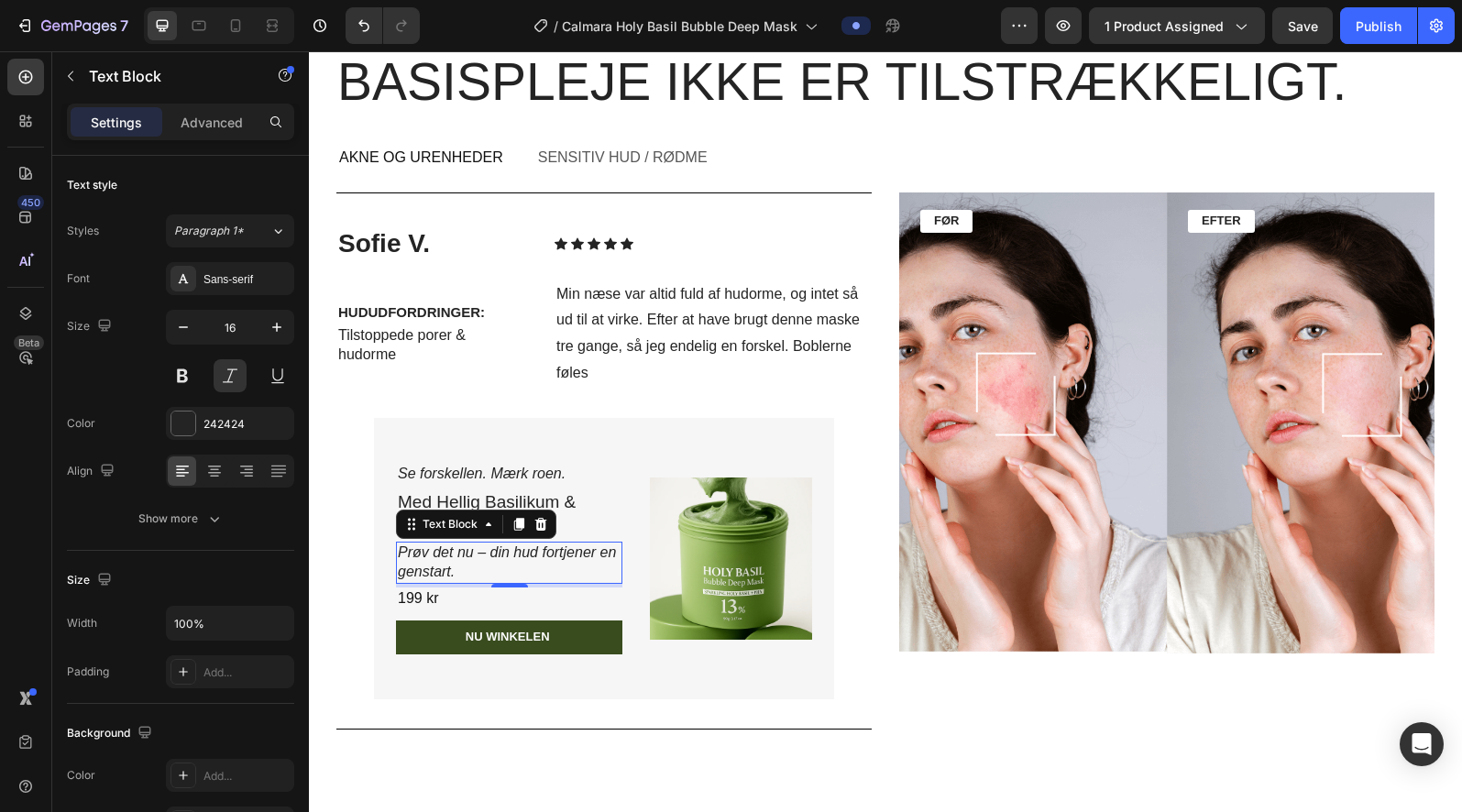 click on "NU WINKELEN" at bounding box center (509, 637) 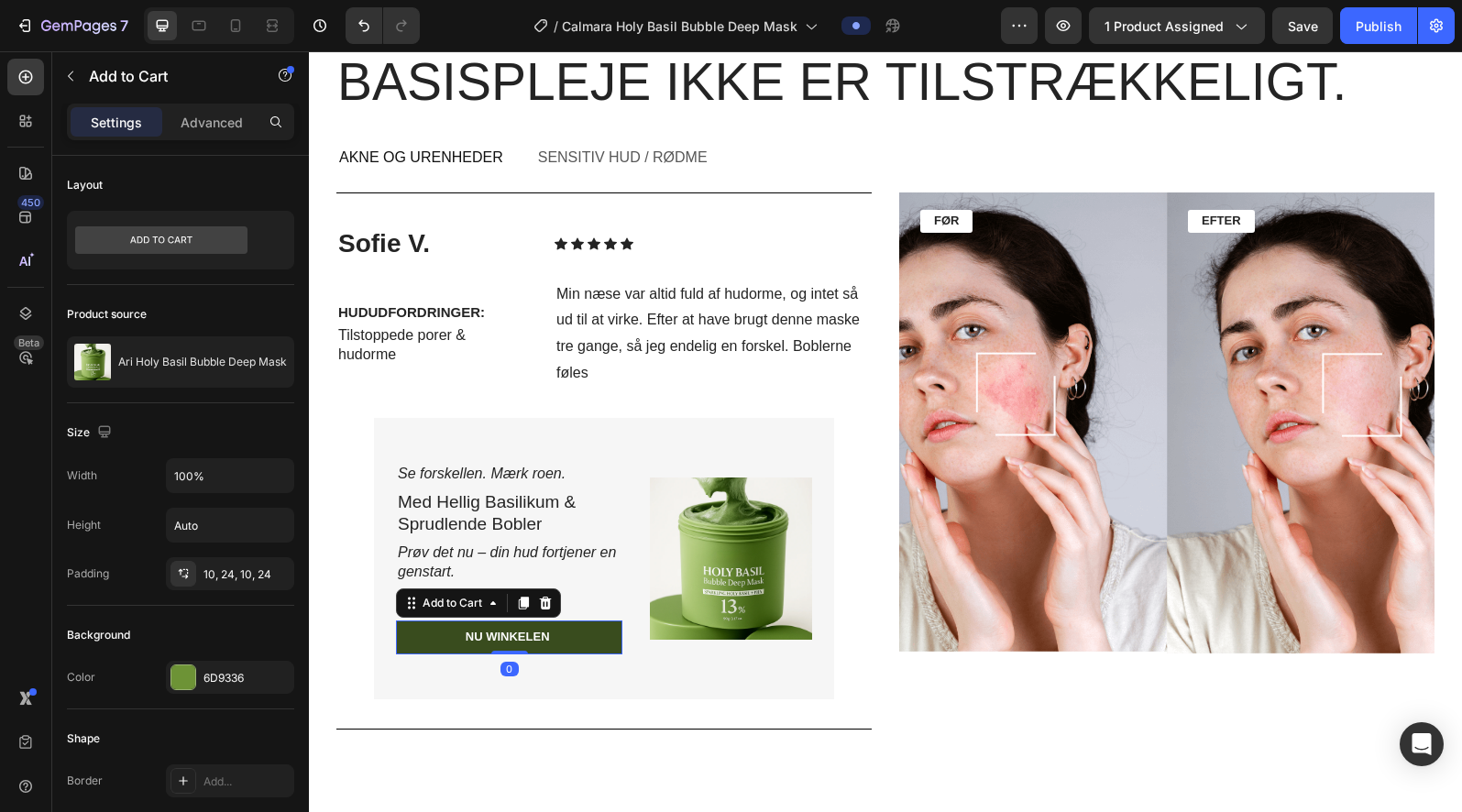 click on "NU WINKELEN" at bounding box center [509, 637] 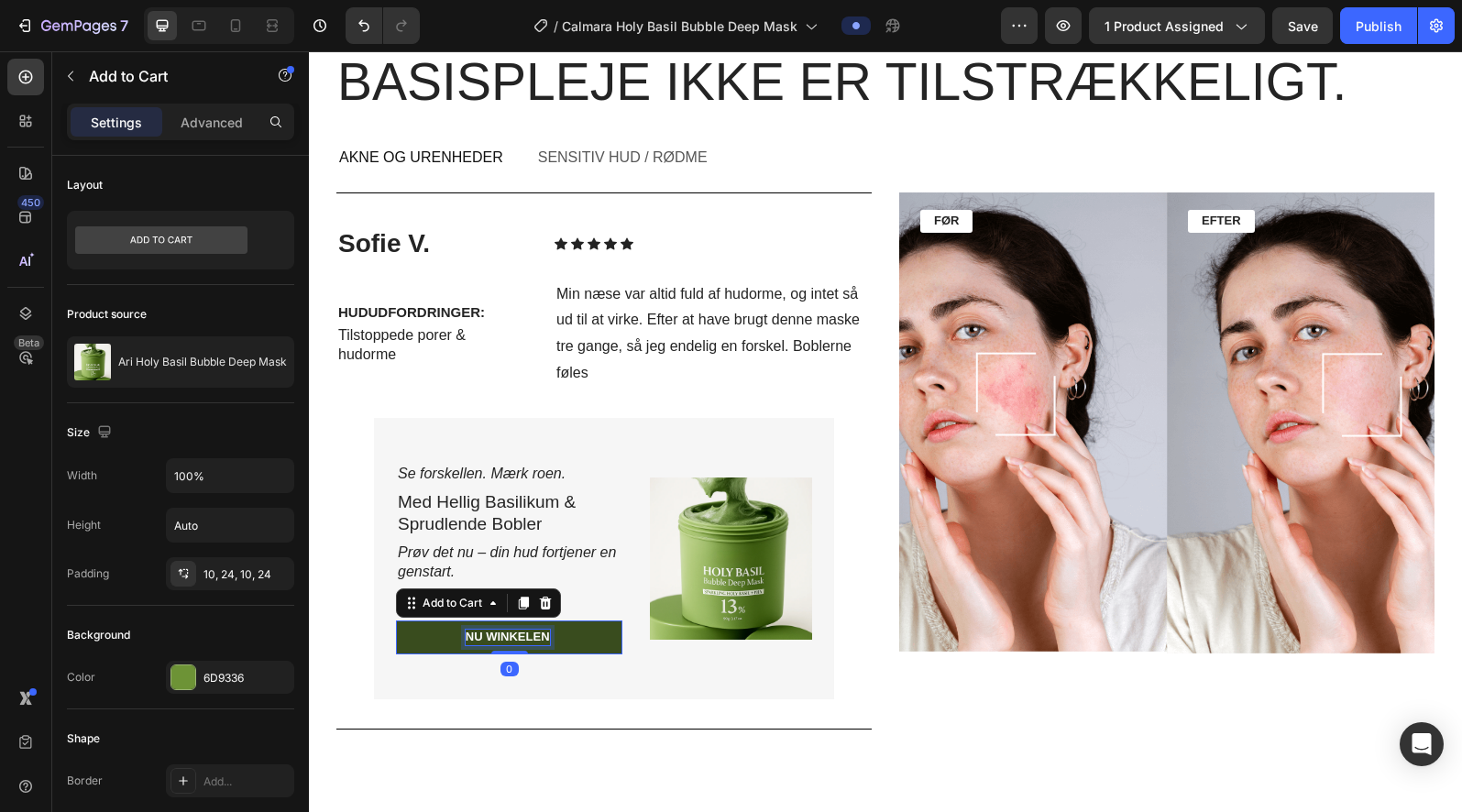 click on "NU WINKELEN" at bounding box center (508, 637) 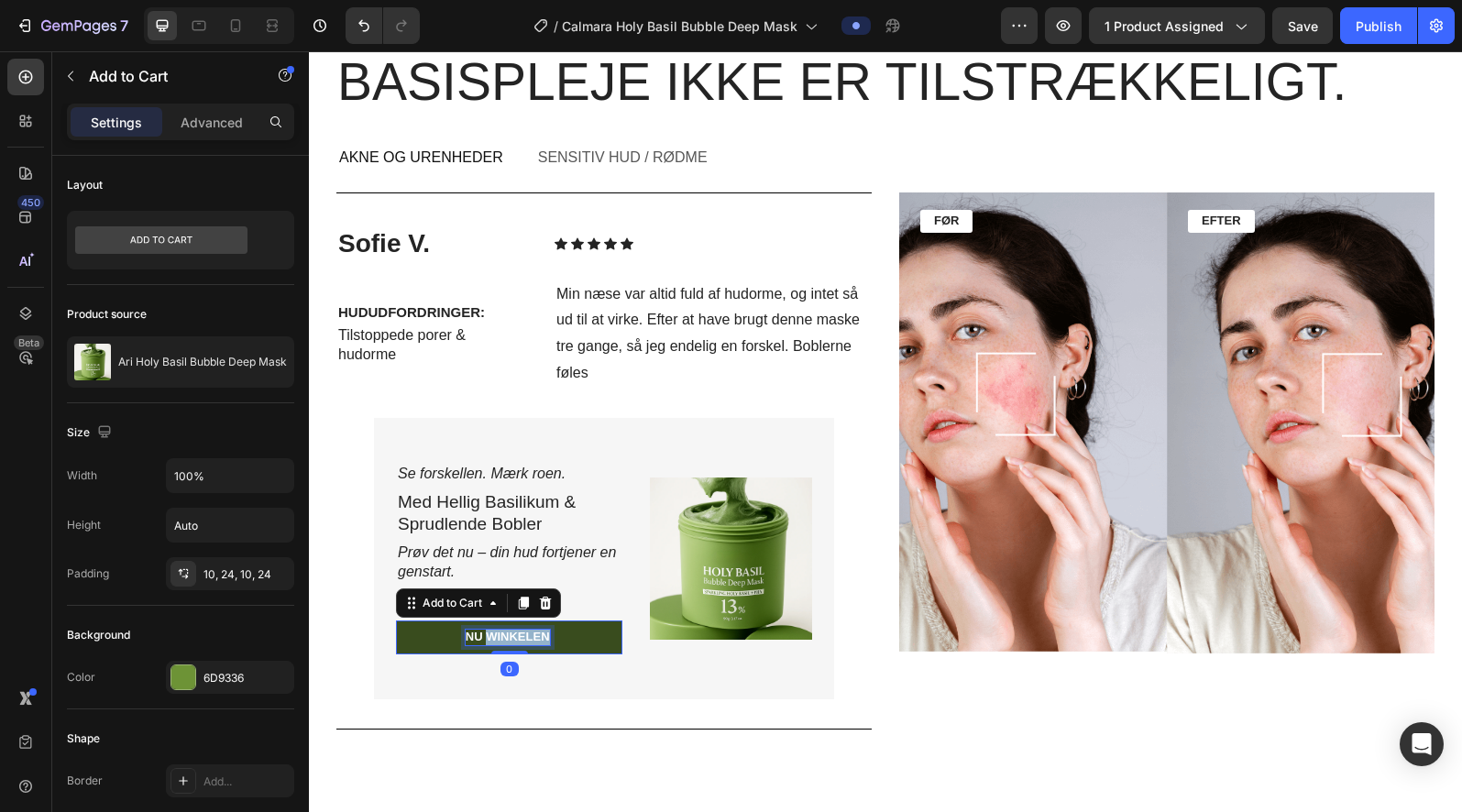 click on "NU WINKELEN" at bounding box center (508, 637) 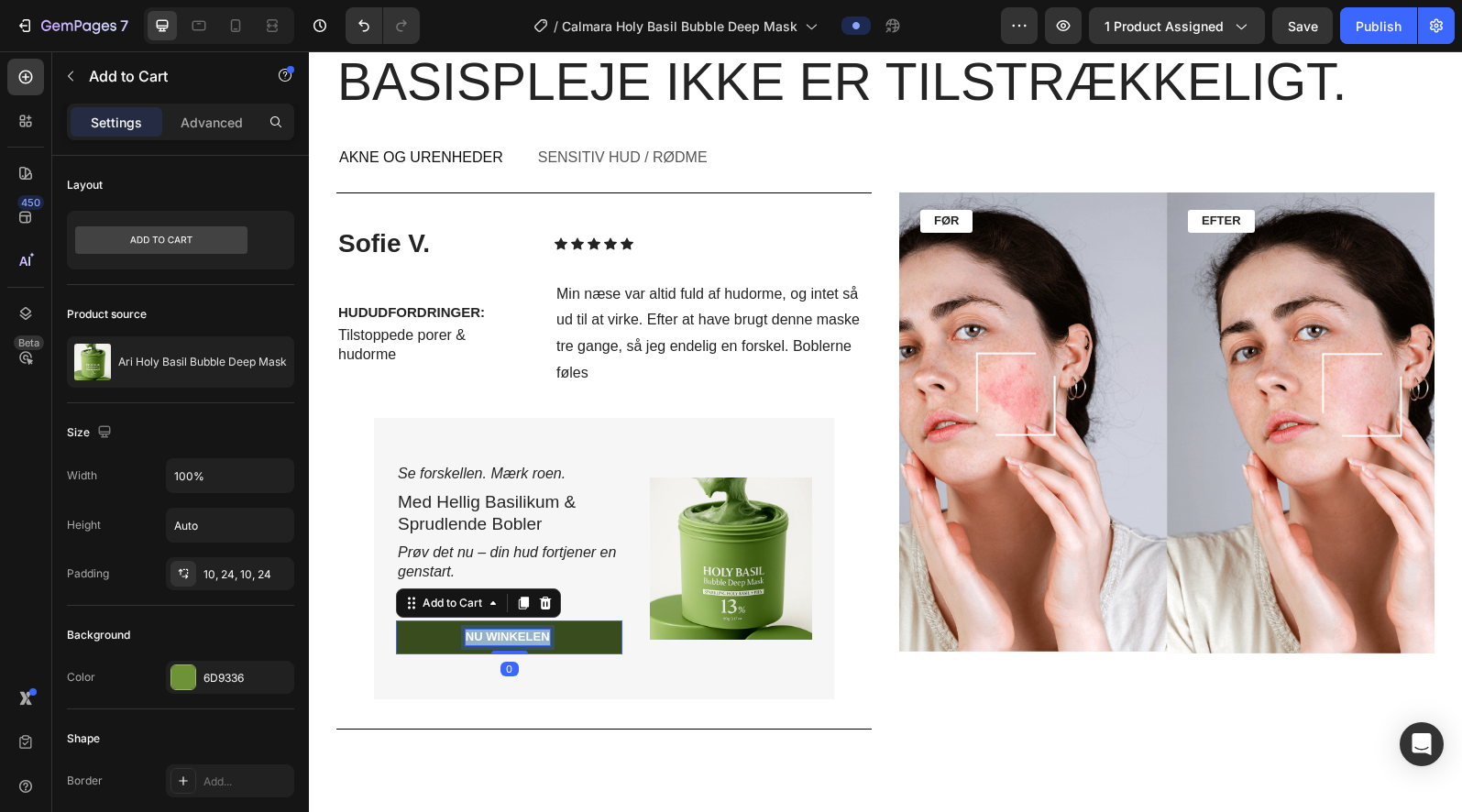 click on "NU WINKELEN" at bounding box center (508, 637) 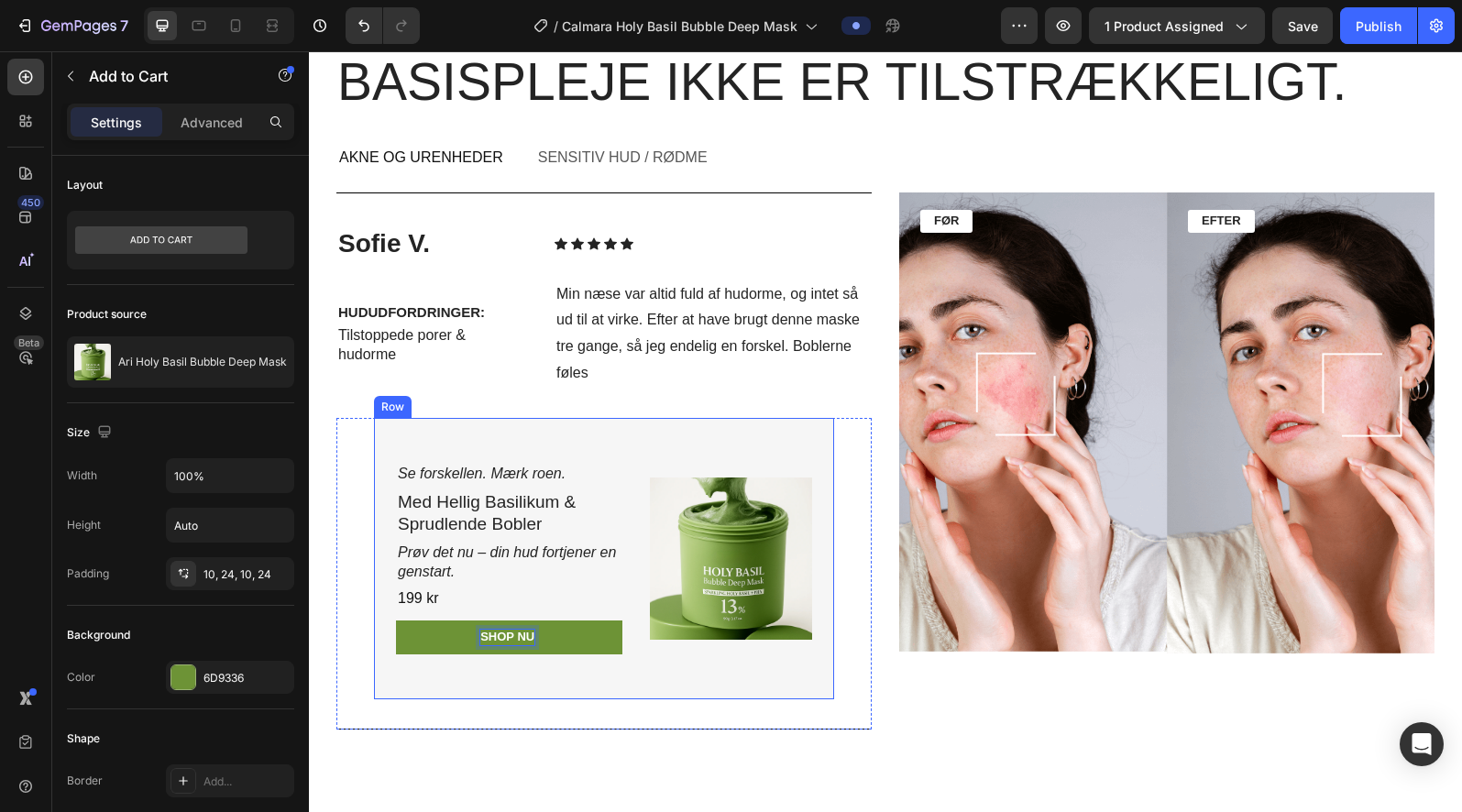 click on "Se forskellen. Mærk roen. Text Block Med Hellig Basilikum & Sprudlende Bobler Text Block Prøv det nu – din hud fortjener en genstart. Text Block 199 kr Product Price Product Price SHOP NU Add to Cart   0 Product Images Row NU WINKELEN Add to Cart Row" at bounding box center (604, 559) 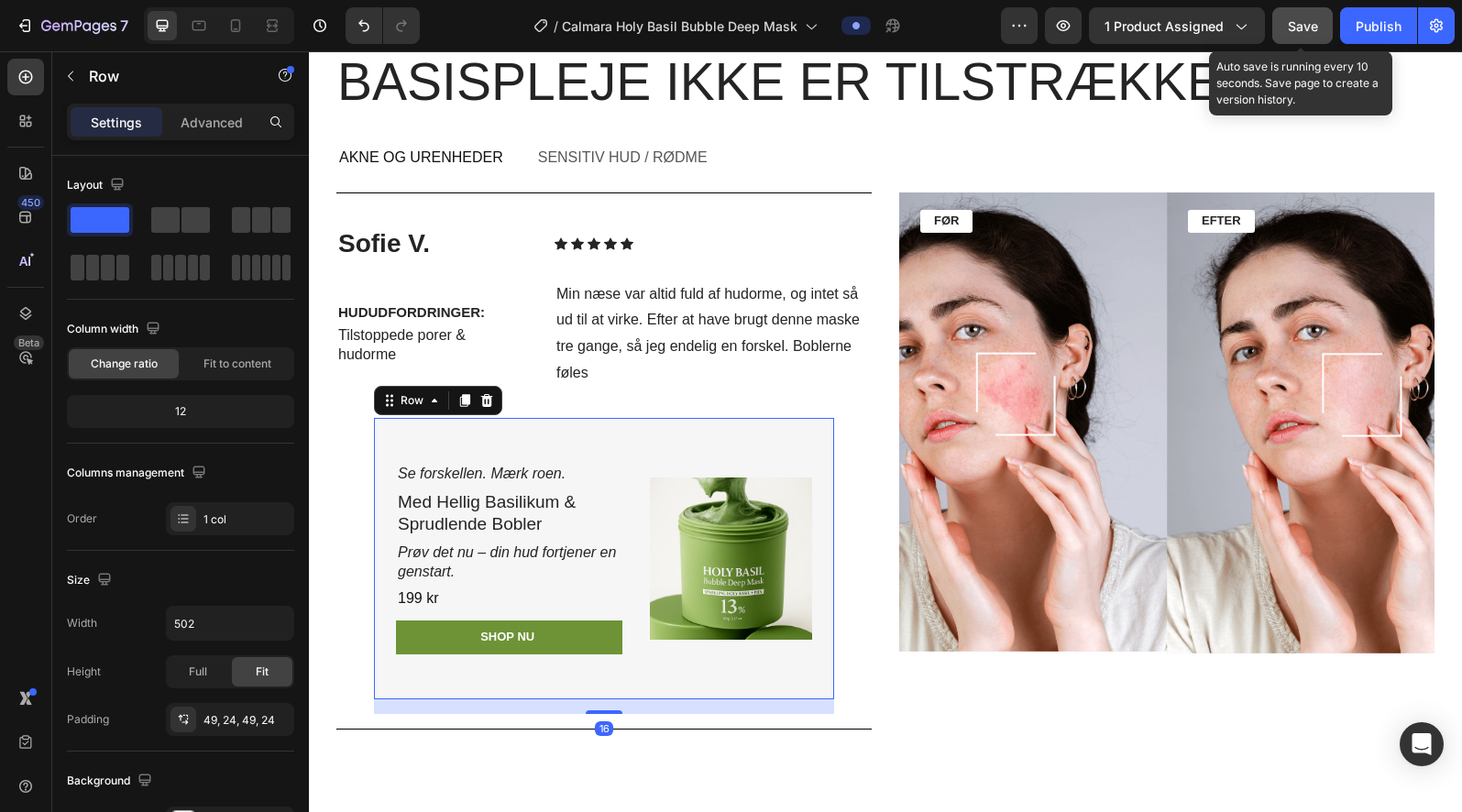 click on "Save" 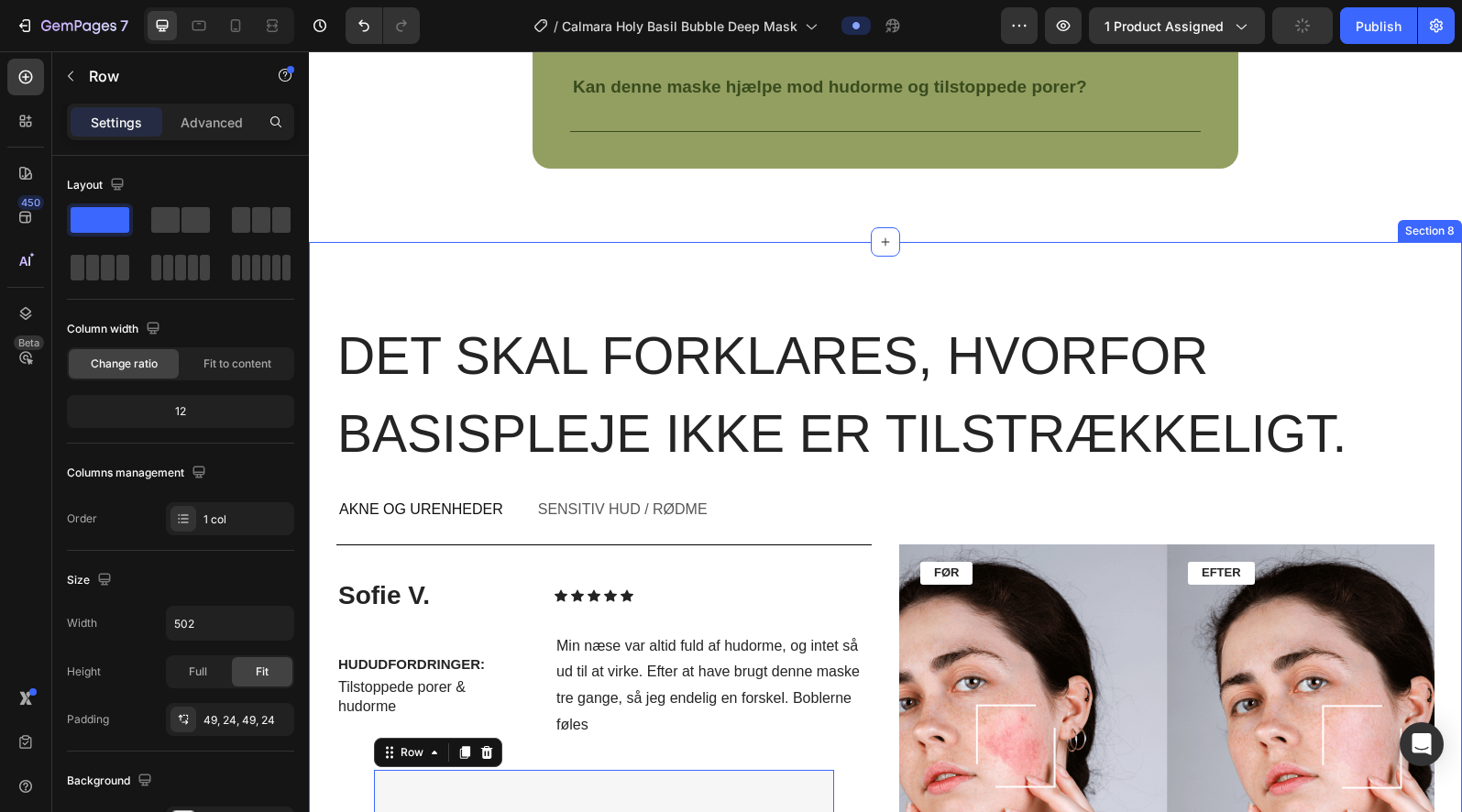 scroll, scrollTop: 4976, scrollLeft: 0, axis: vertical 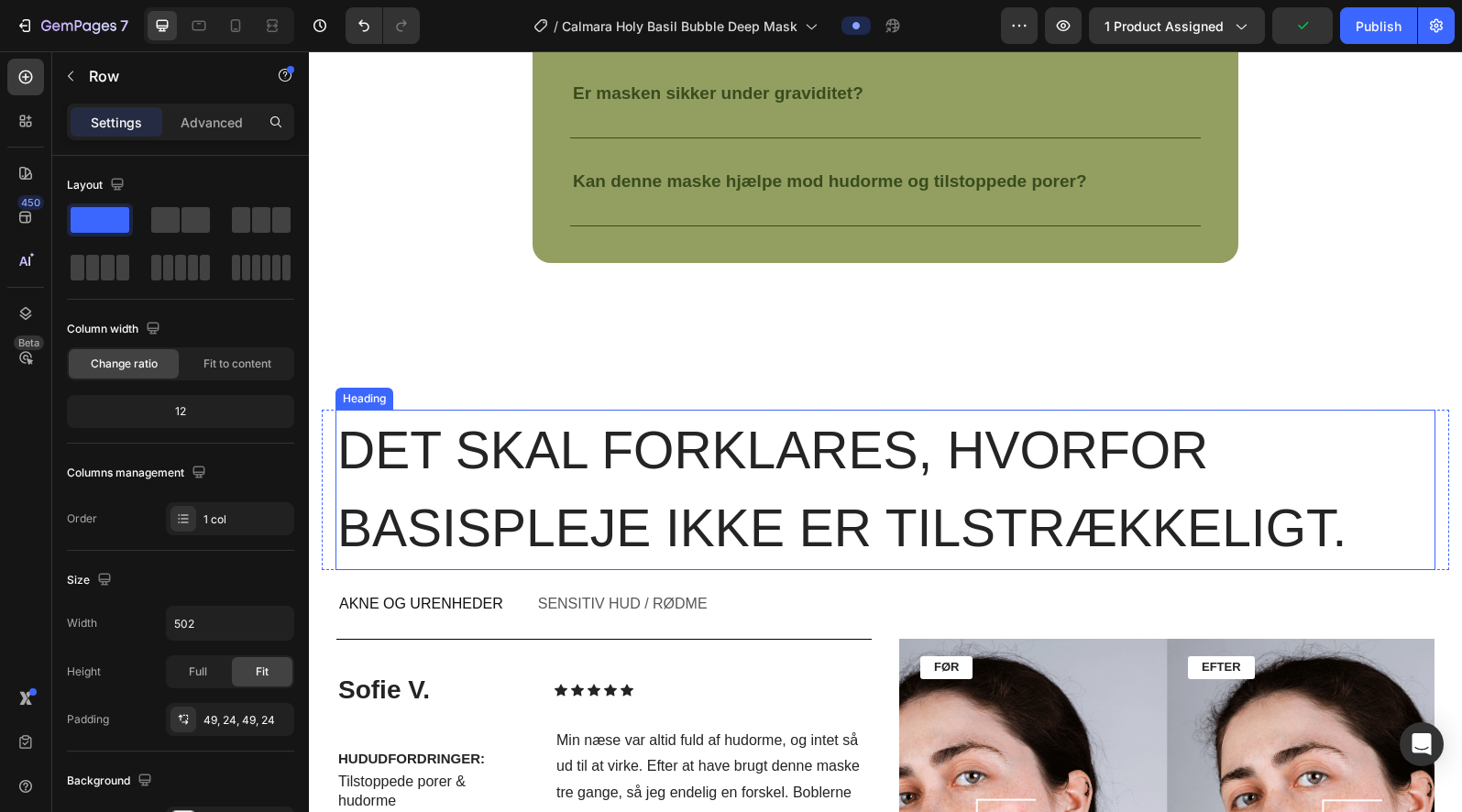 click on "Det skal forklares, hvorfor basispleje ikke er tilstrækkeligt." at bounding box center [885, 489] 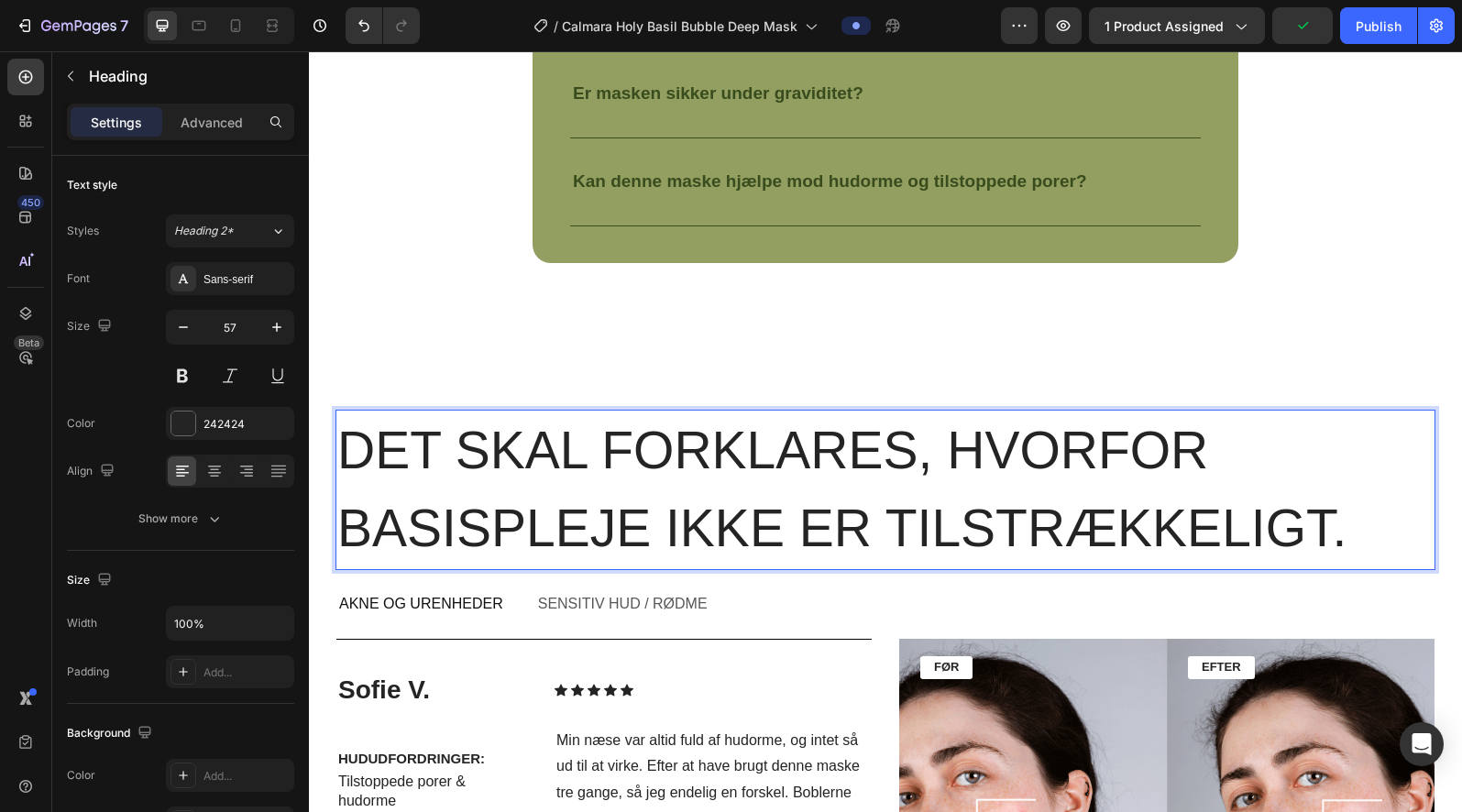 click on "Det skal forklares, hvorfor basispleje ikke er tilstrækkeligt." at bounding box center [885, 489] 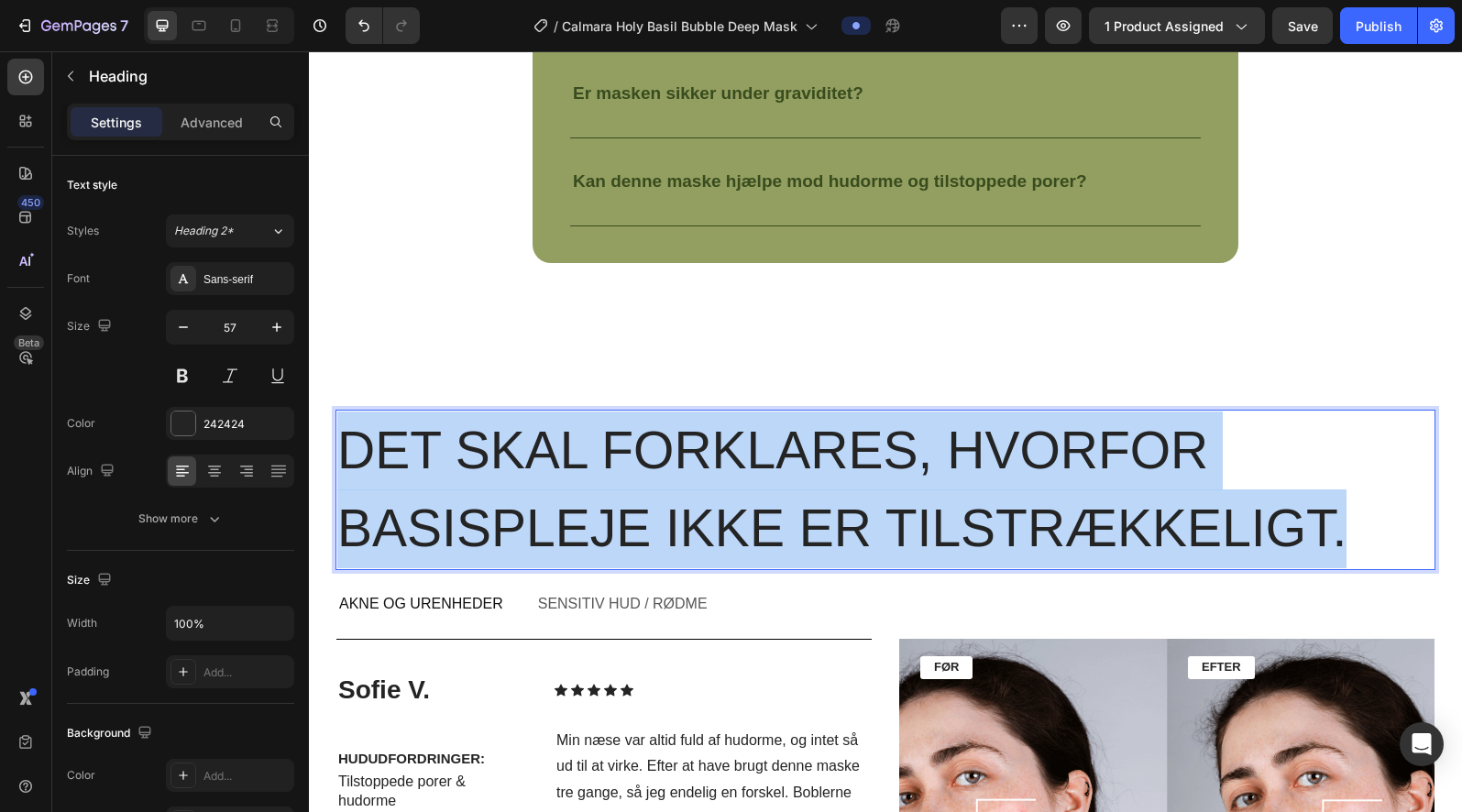 click on "Det skal forklares, hvorfor basispleje ikke er tilstrækkeligt." at bounding box center (885, 489) 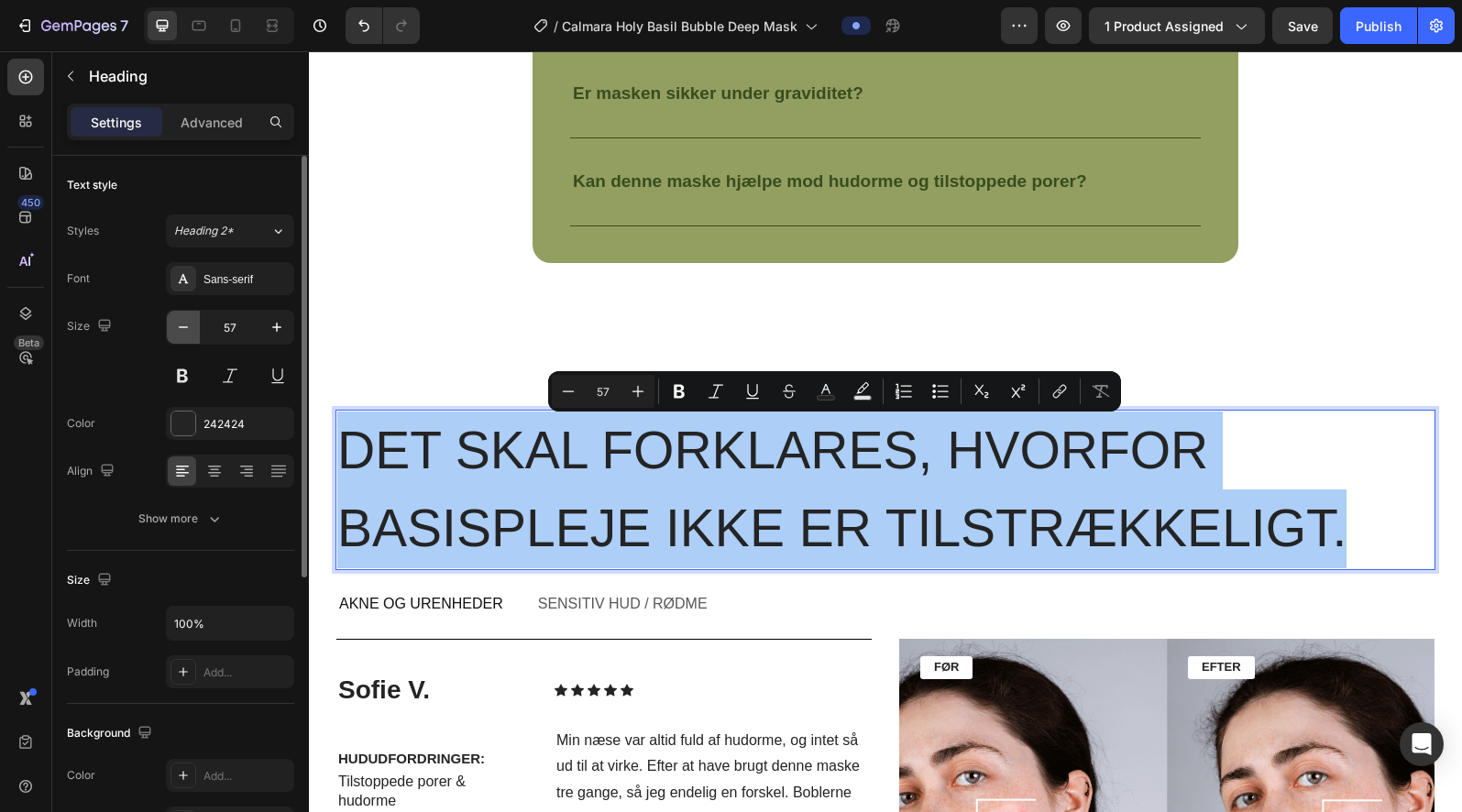 click 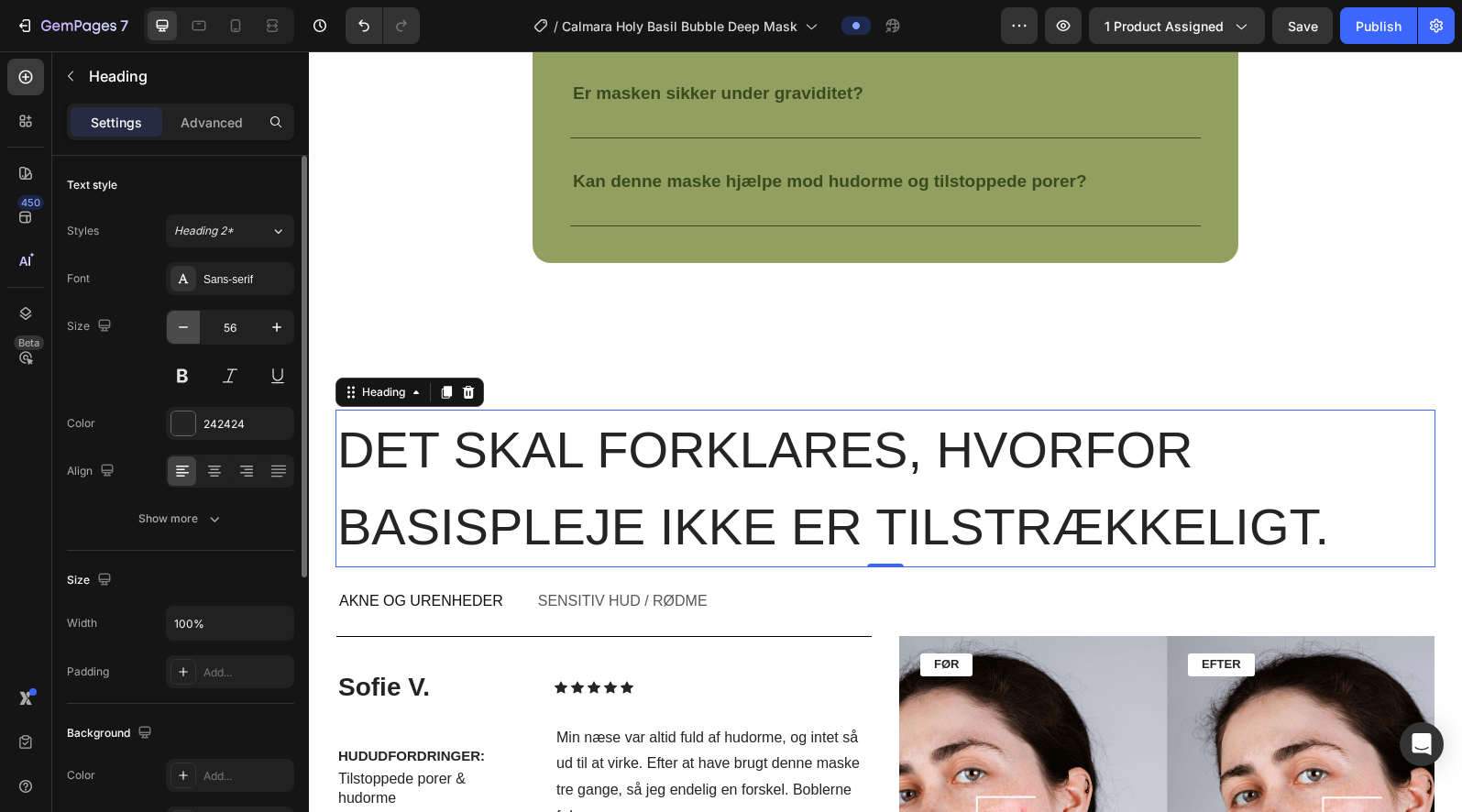 click 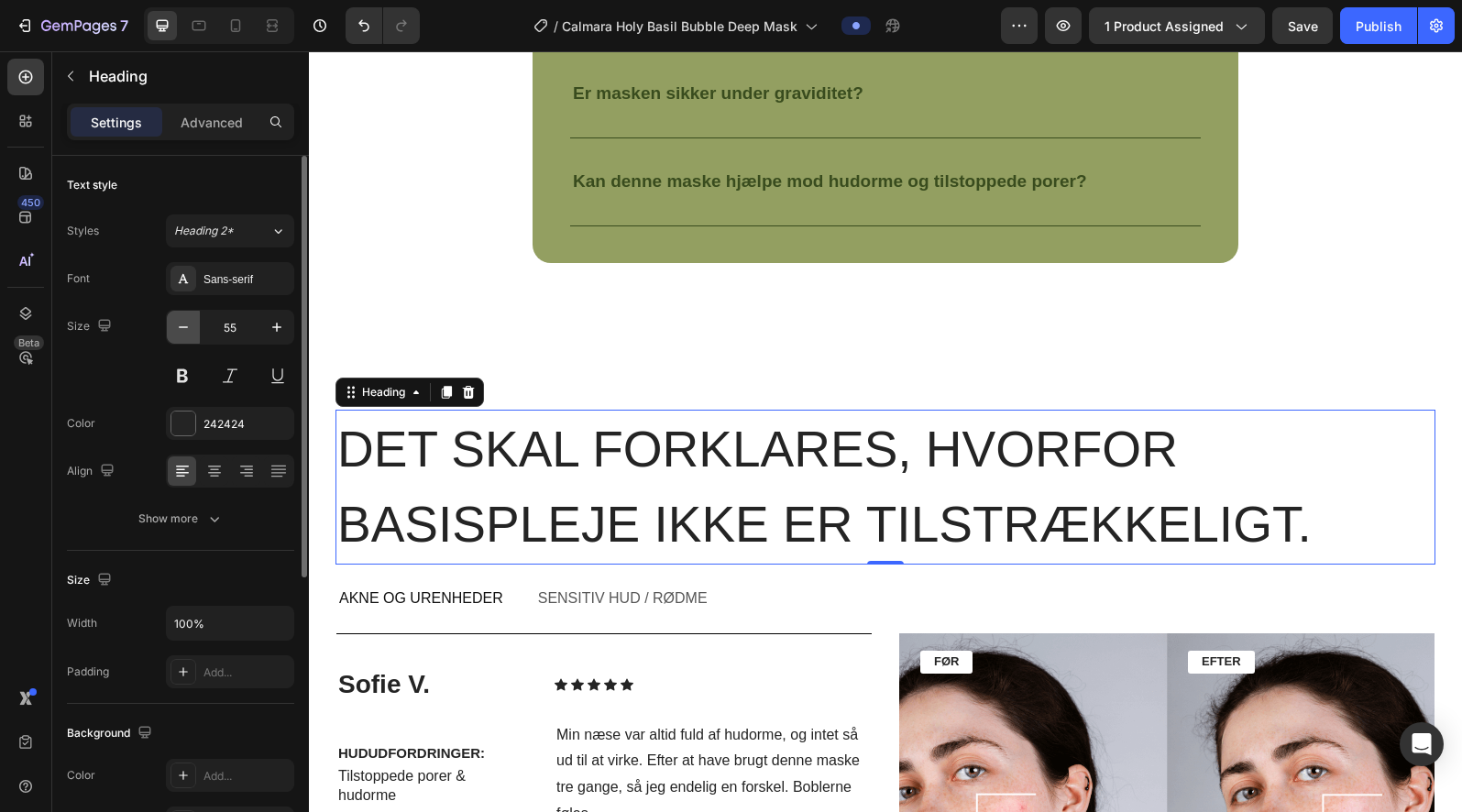 click 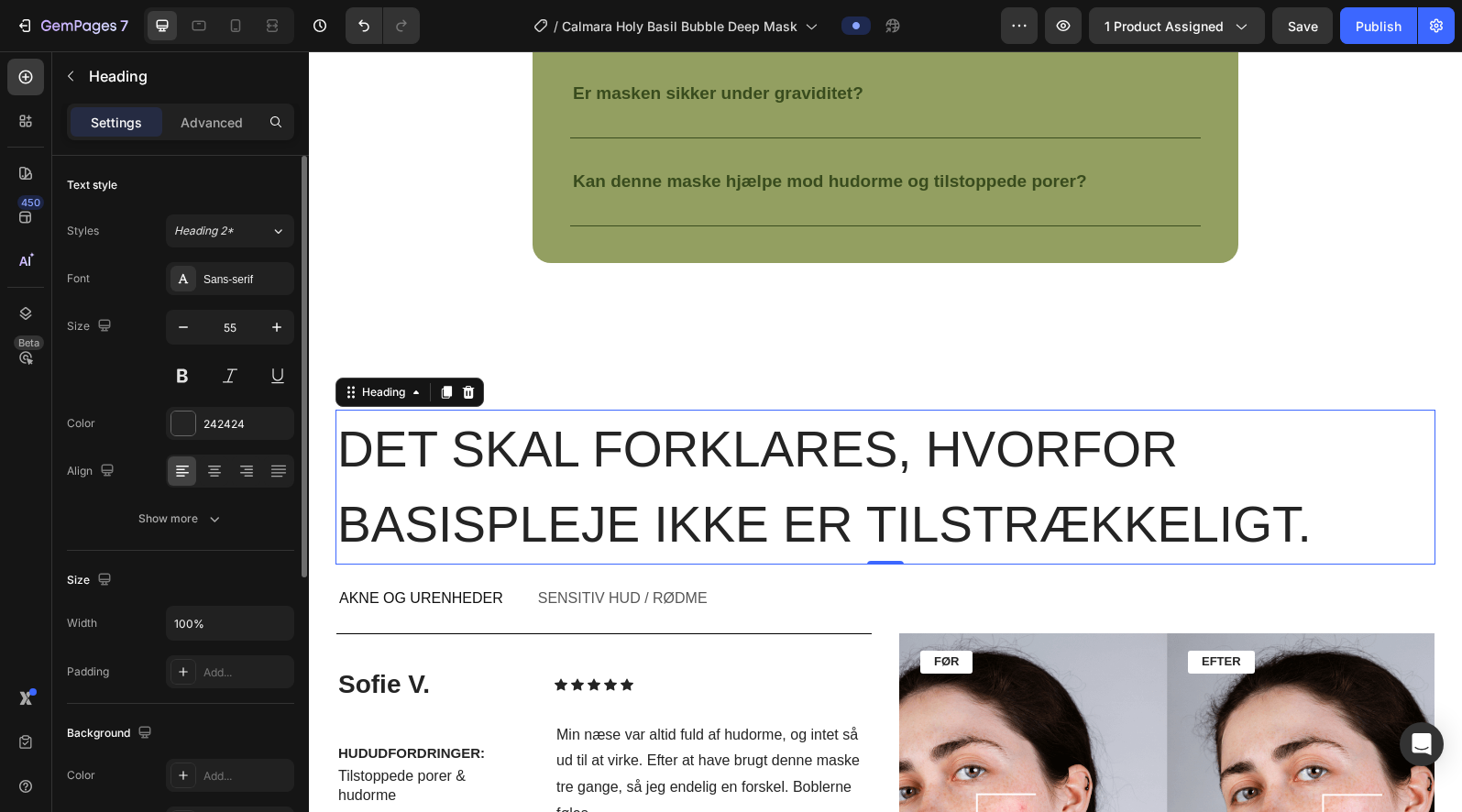 type on "54" 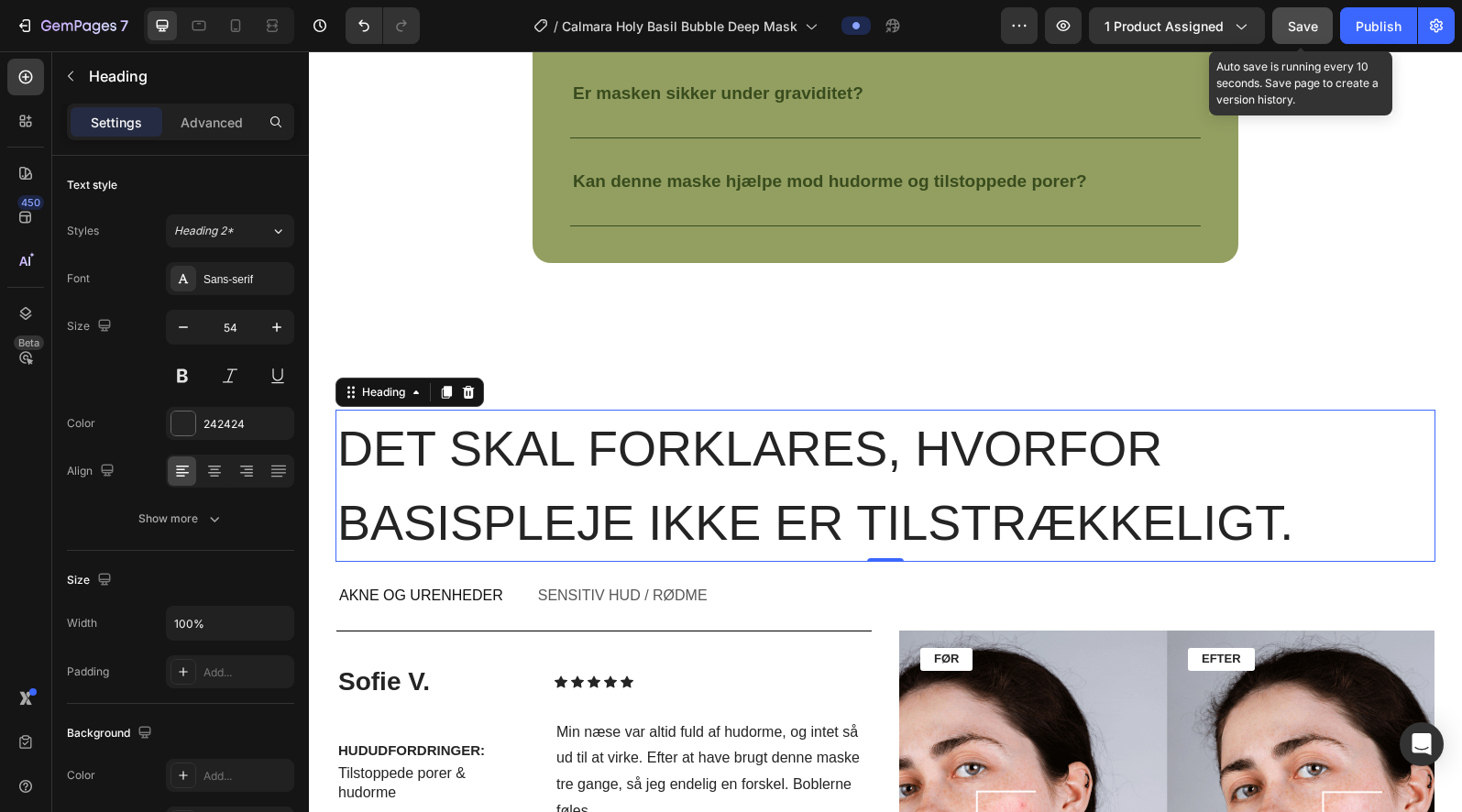 click on "Save" 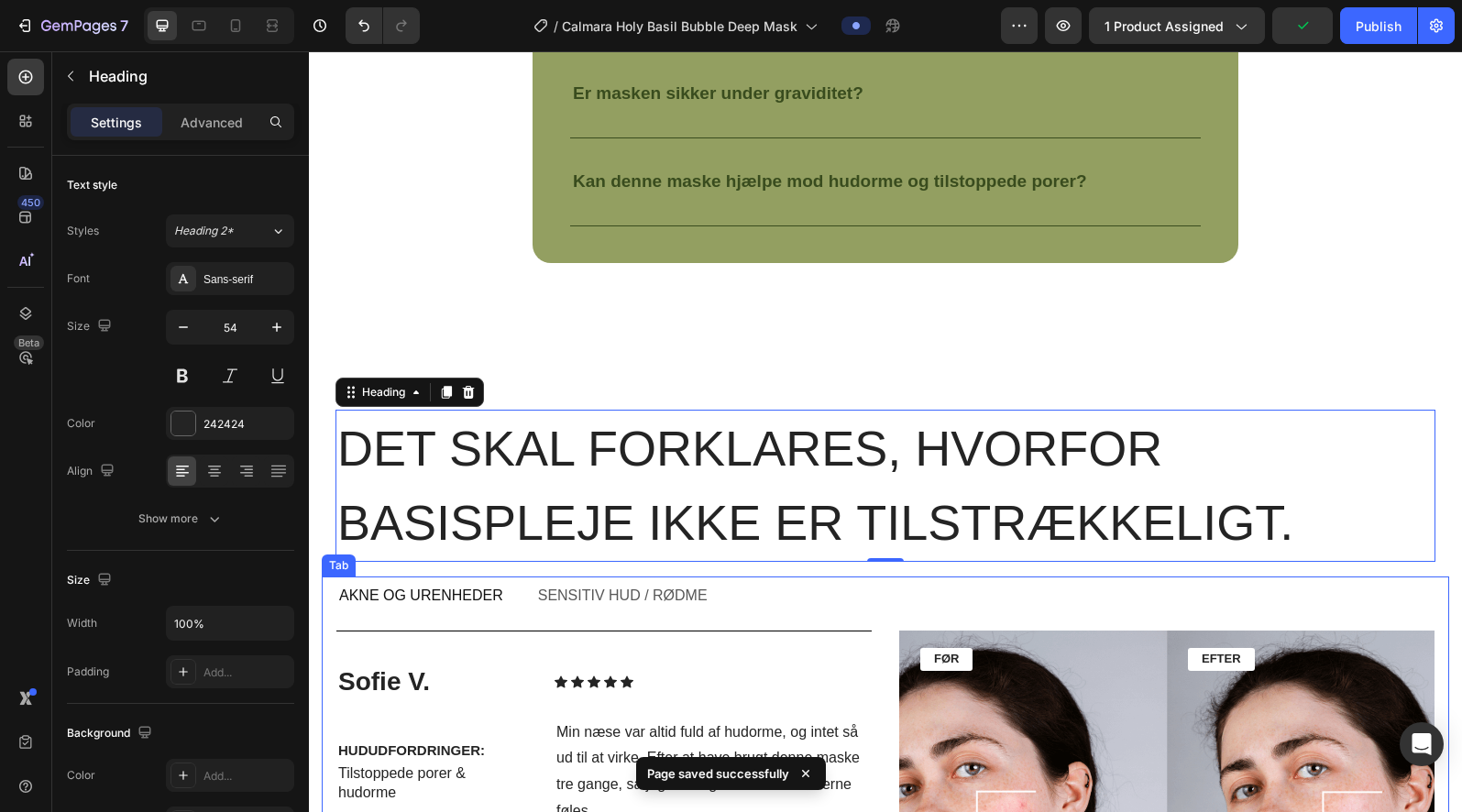 scroll, scrollTop: 4775, scrollLeft: 0, axis: vertical 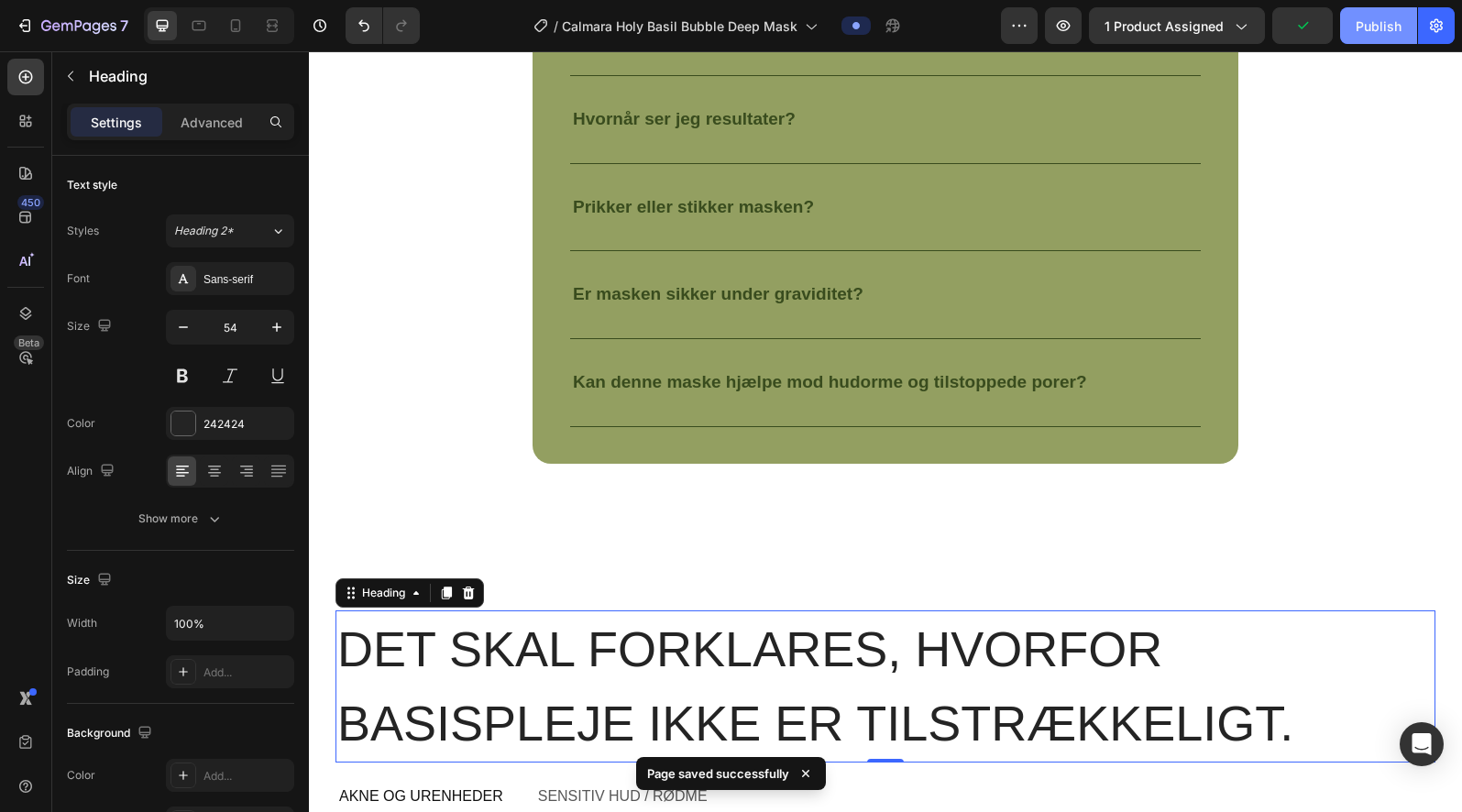 click on "Publish" 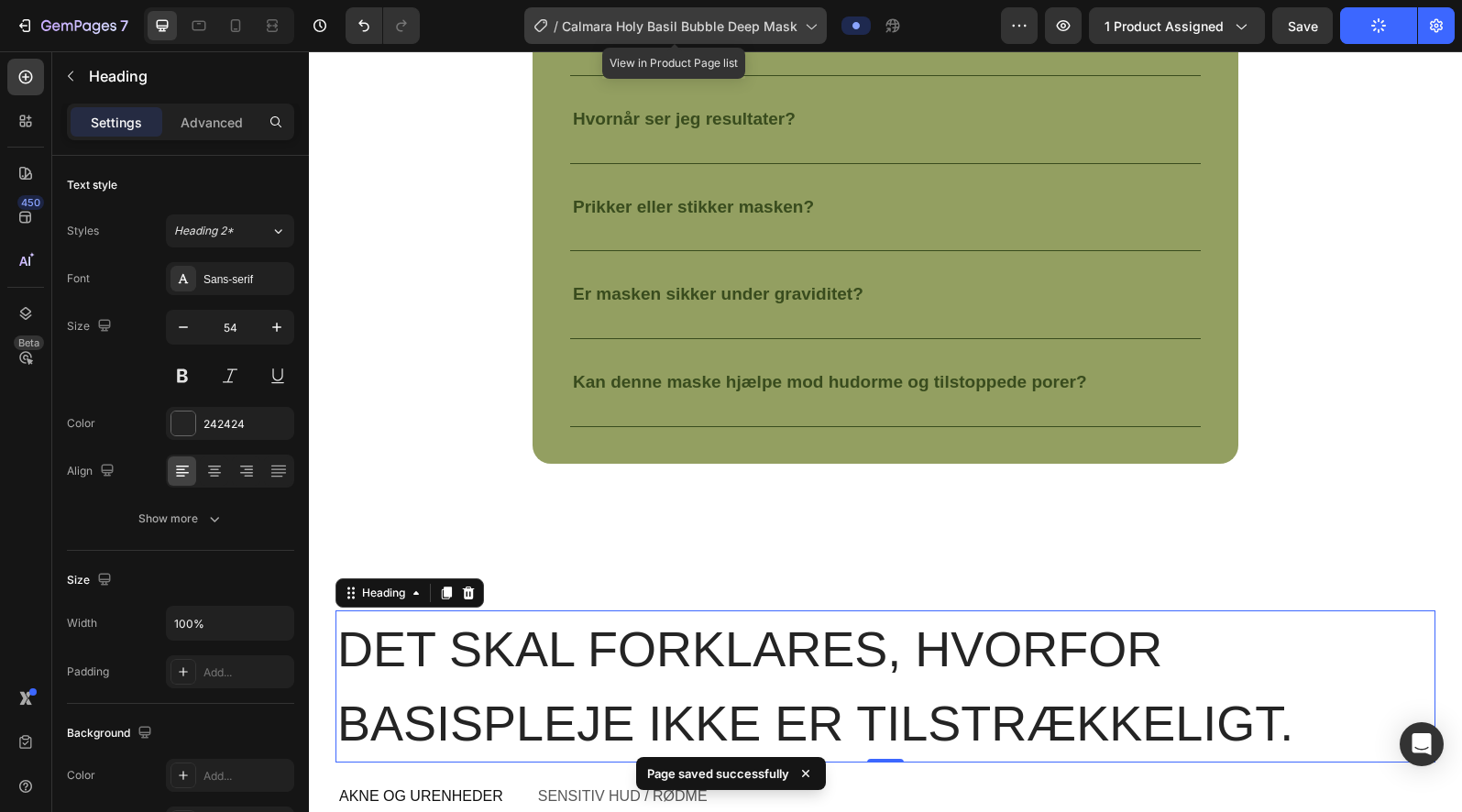 click on "Calmara Holy Basil Bubble Deep Mask" at bounding box center (679, 26) 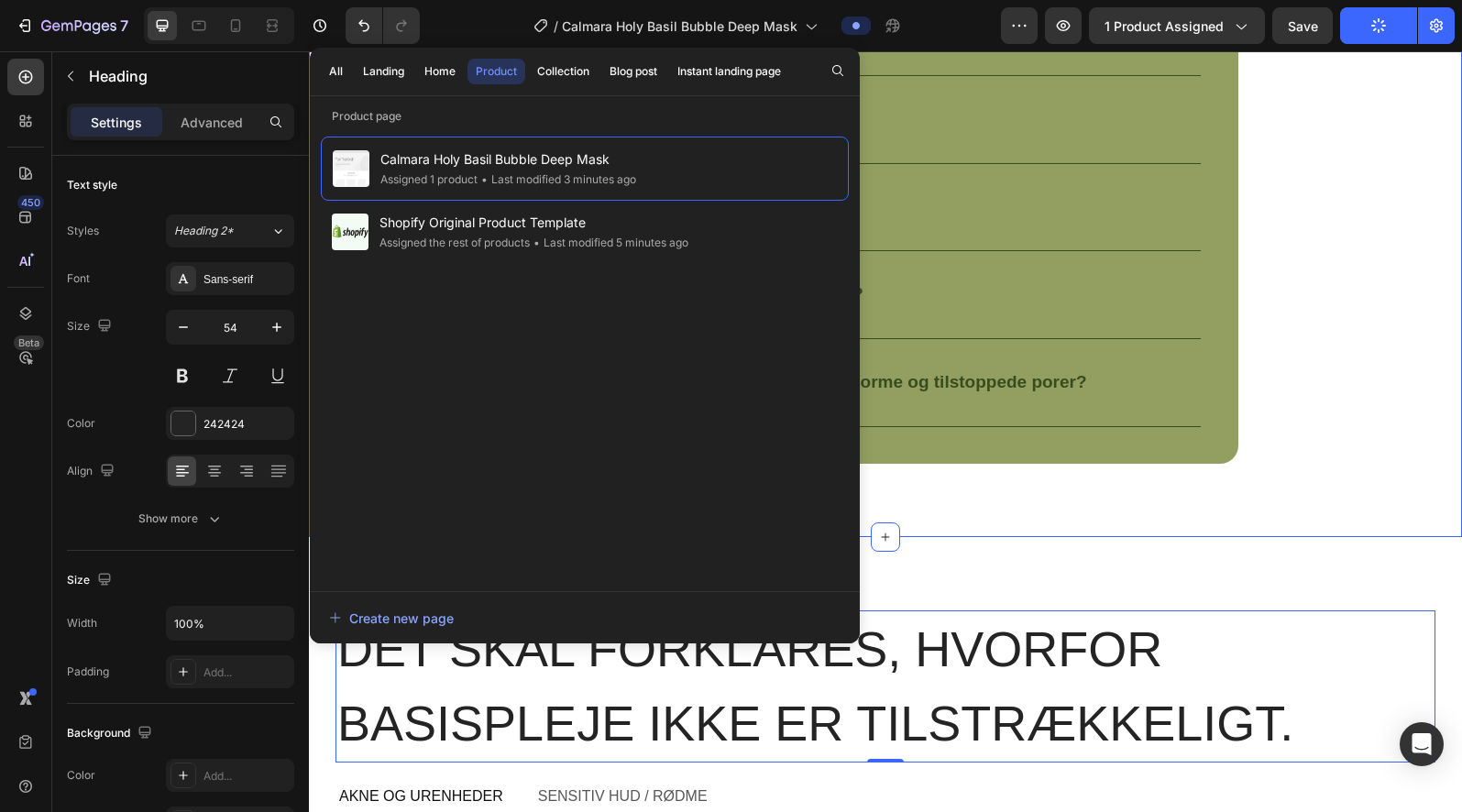 click on "Ofte stillede spørgsmål Heading Har du spørgsmål? Vi står klar til at hjælpe dig. Text block                Title Line Er denne maske egnet til sensitiv hud? Hvor ofte skal jeg bruge masken? Hvornår ser jeg resultater? Prikker eller stikker masken? Er masken sikker under graviditet? Kan denne maske hjælpe mod hudorme og tilstoppede porer? Accordion Row" at bounding box center [885, 88] 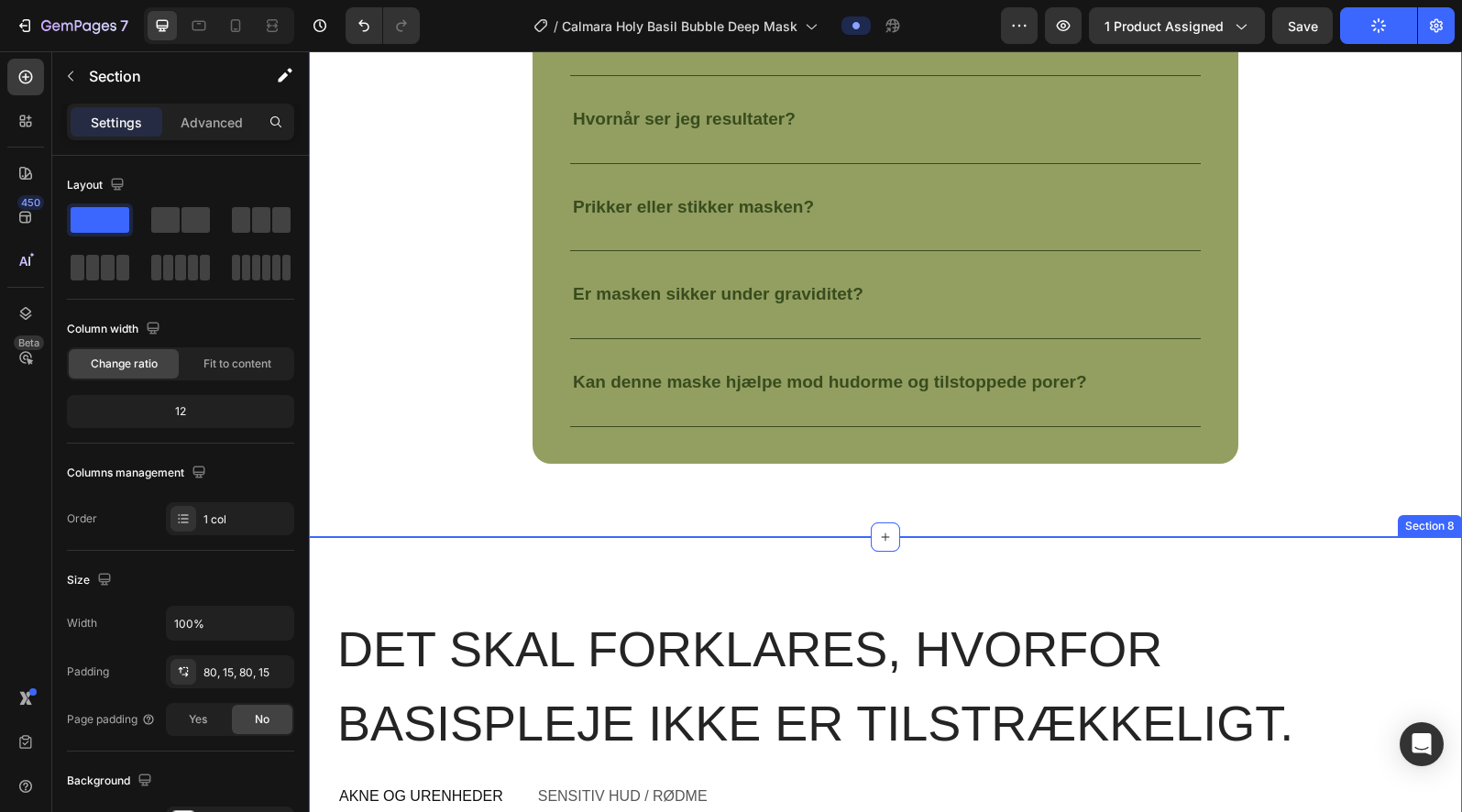 scroll, scrollTop: 5163, scrollLeft: 0, axis: vertical 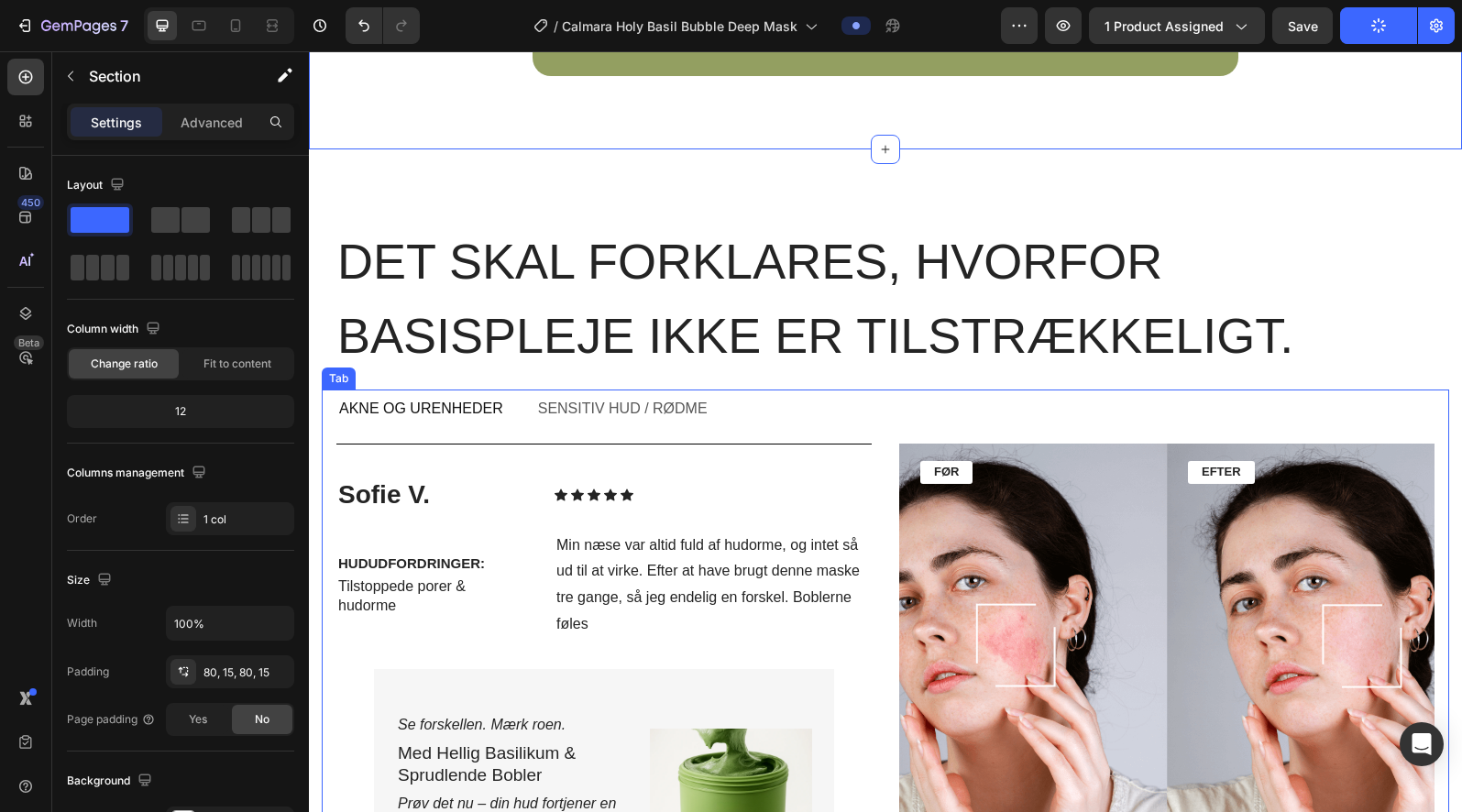click on "Sensitiv hud / Rødme" at bounding box center (622, 409) 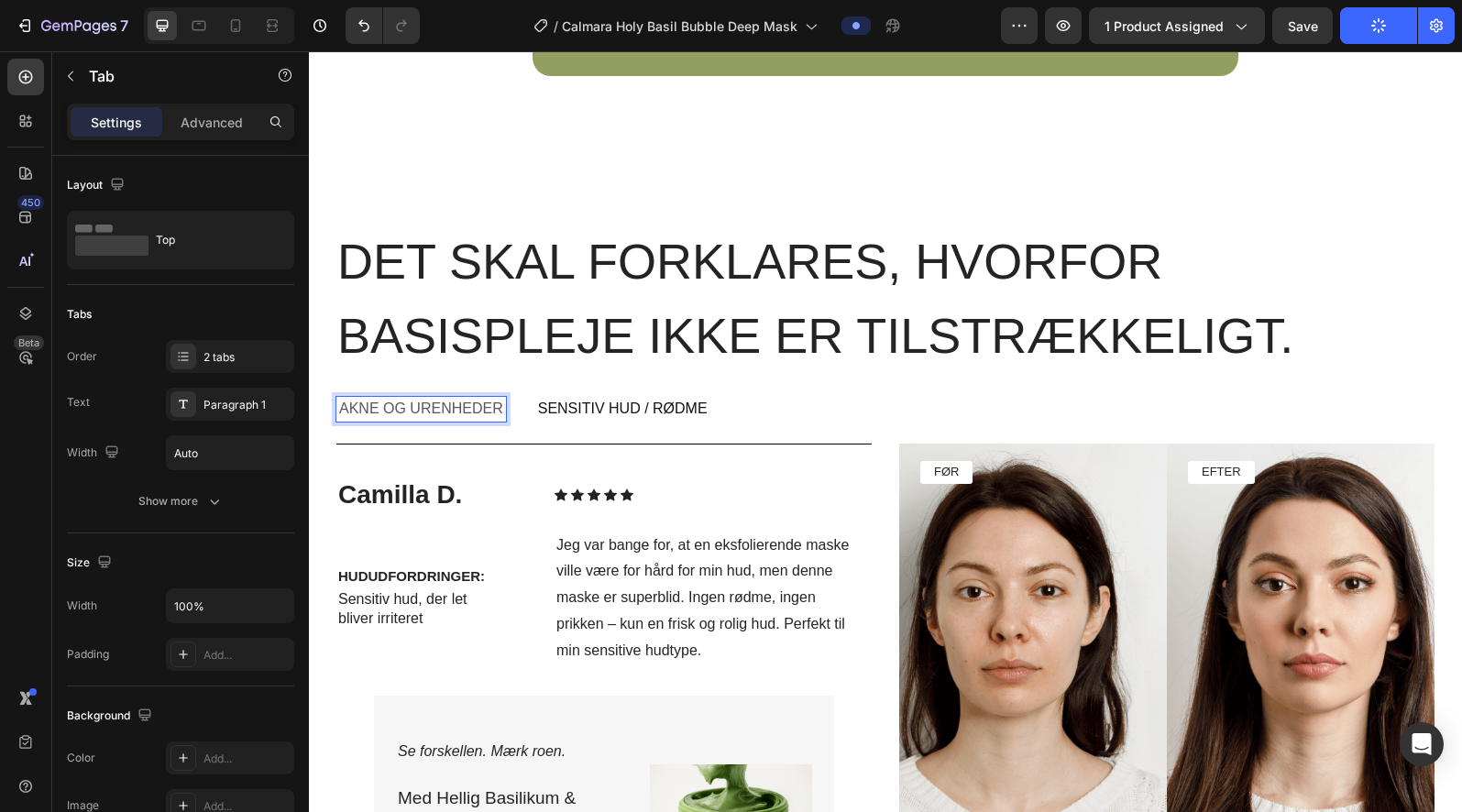 click on "Akne og urenheder" at bounding box center (421, 409) 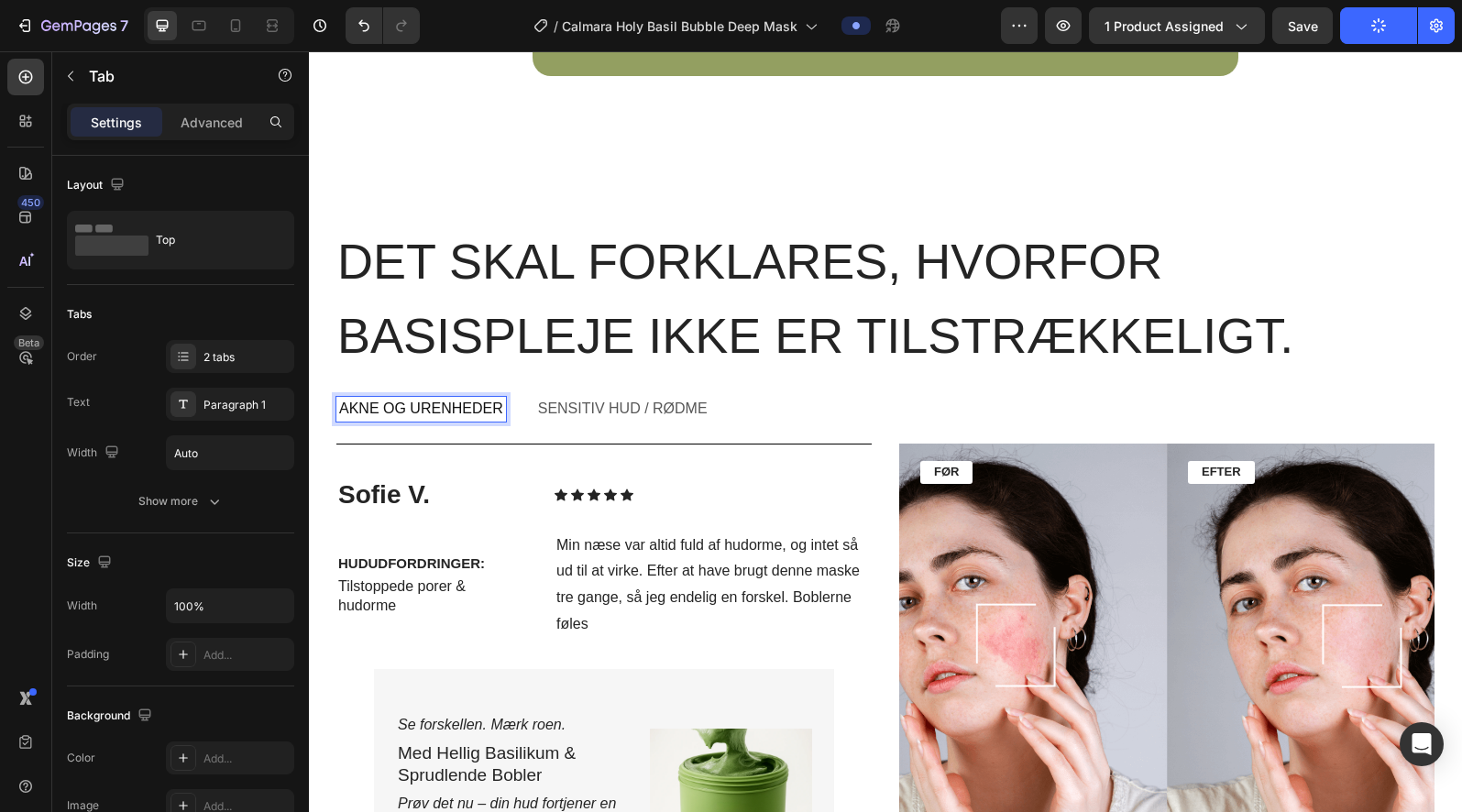 click on "Sensitiv hud / Rødme" at bounding box center (622, 409) 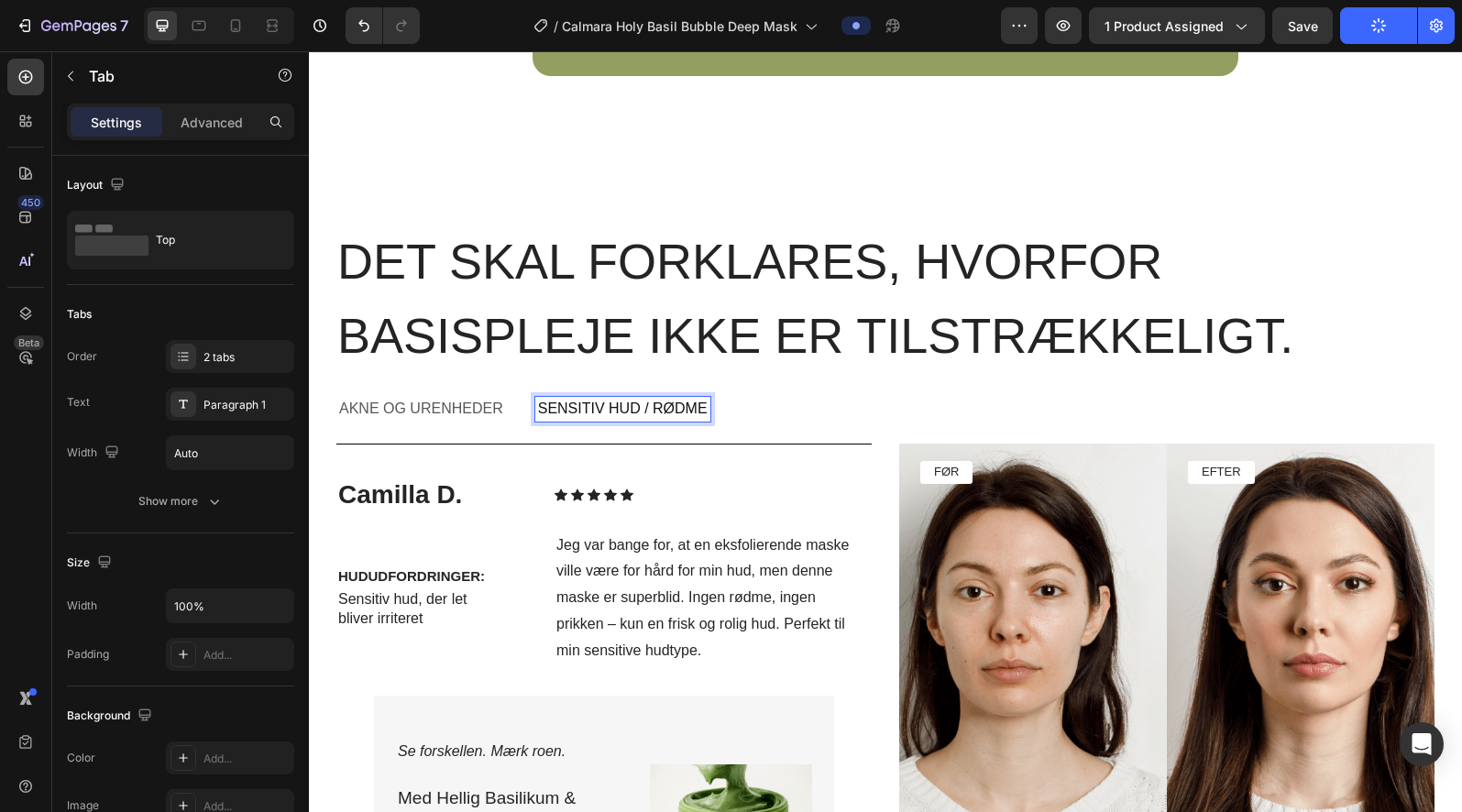 click on "Akne og urenheder" at bounding box center [421, 409] 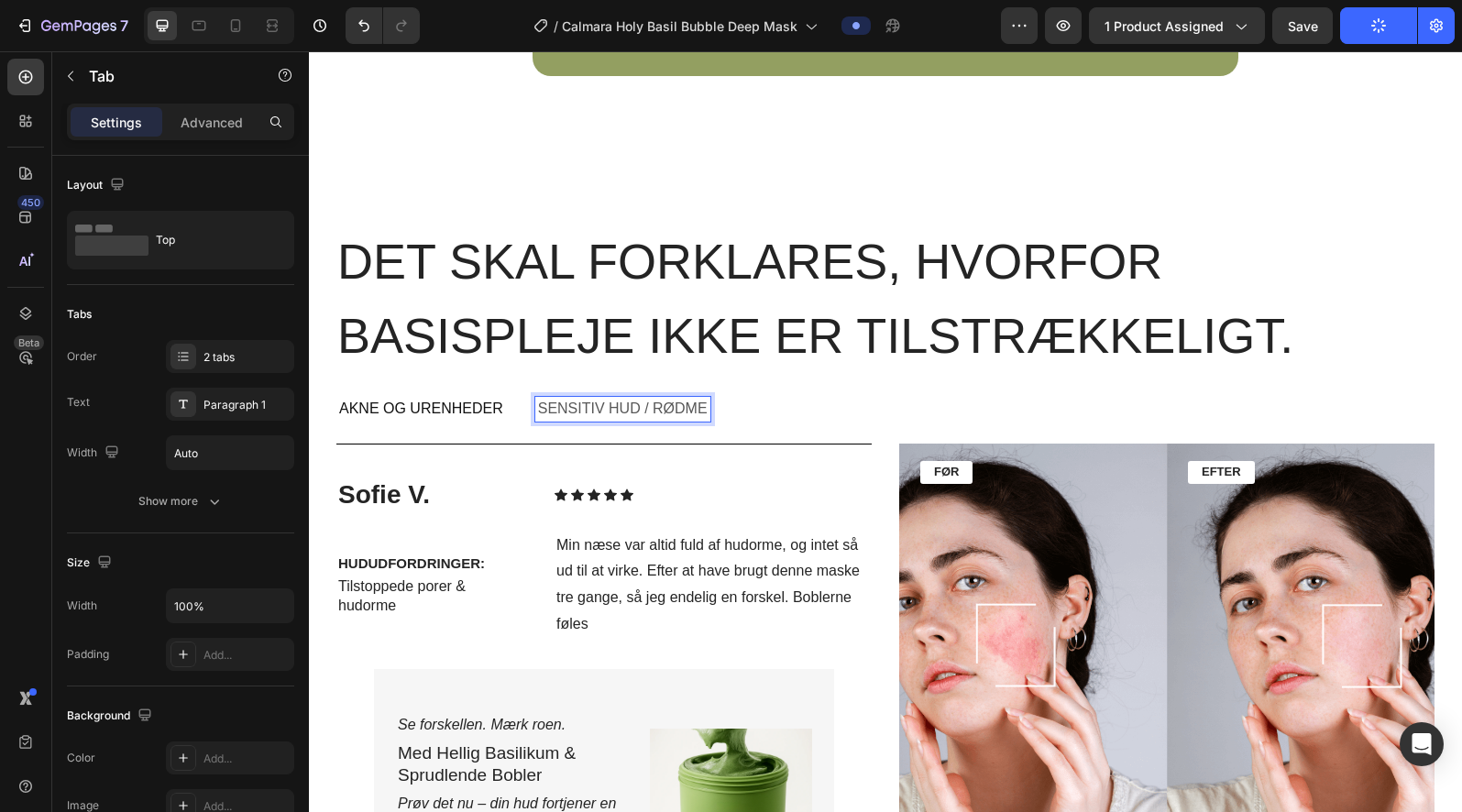 click on "Sensitiv hud / Rødme" at bounding box center (622, 409) 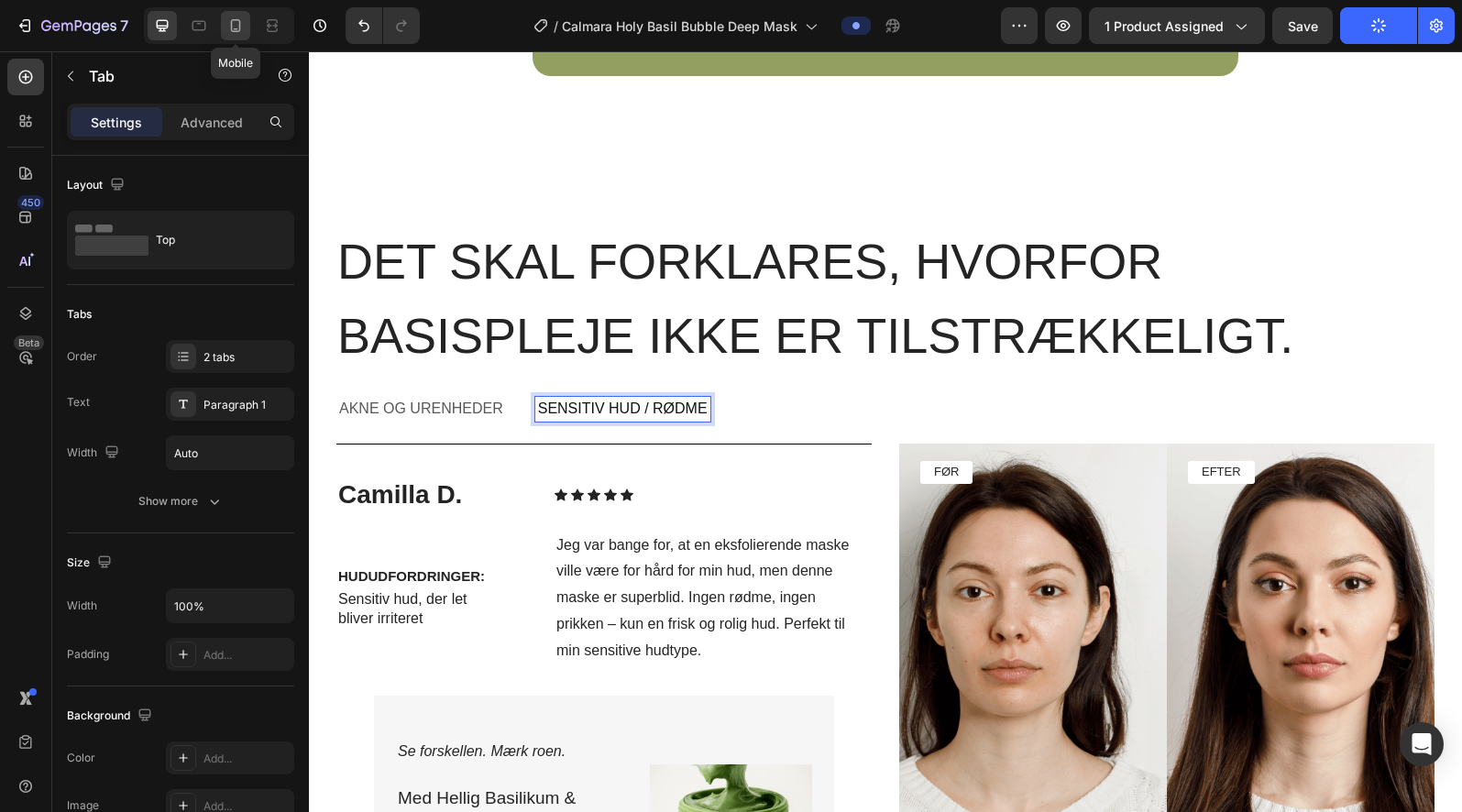 click 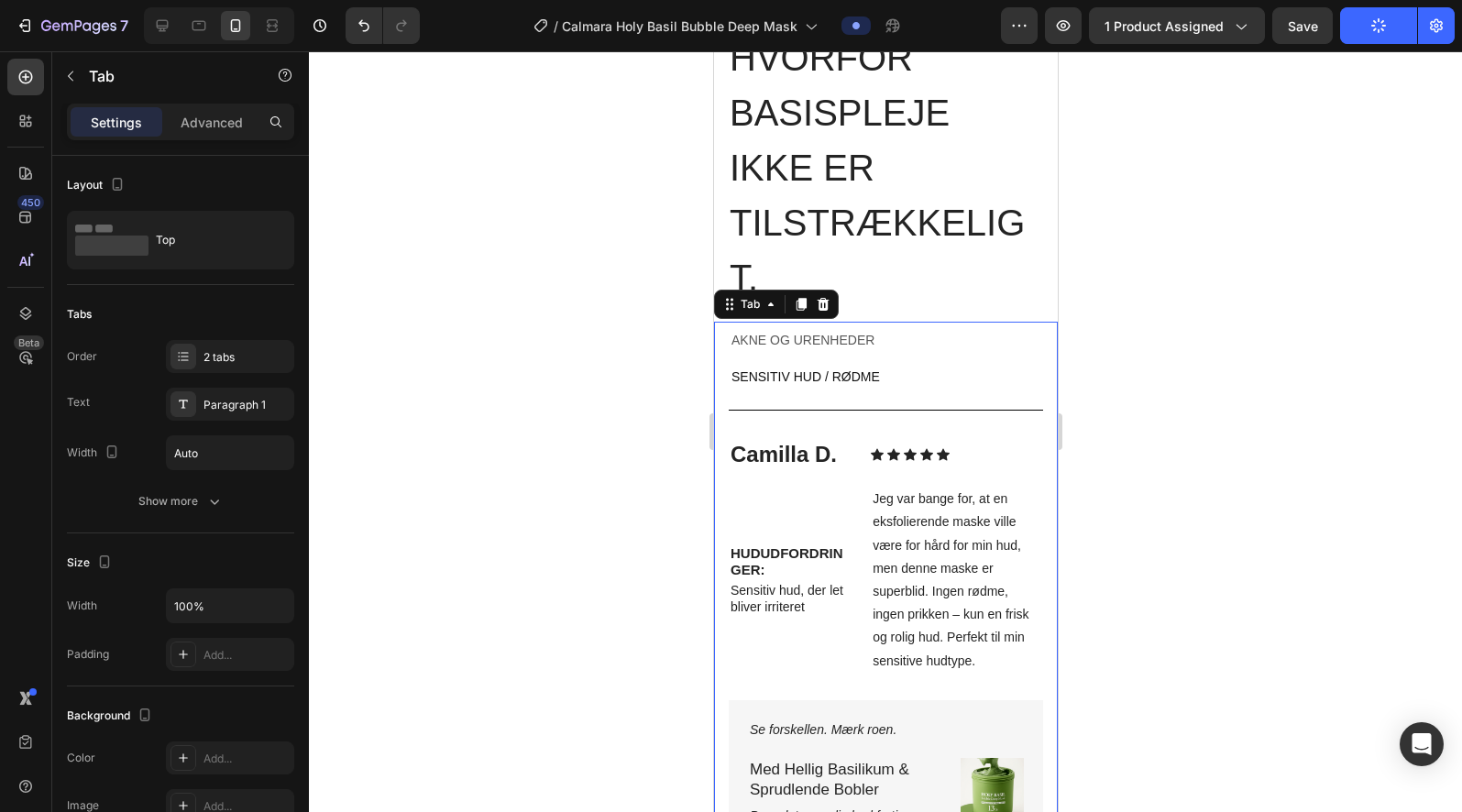 scroll, scrollTop: 5481, scrollLeft: 0, axis: vertical 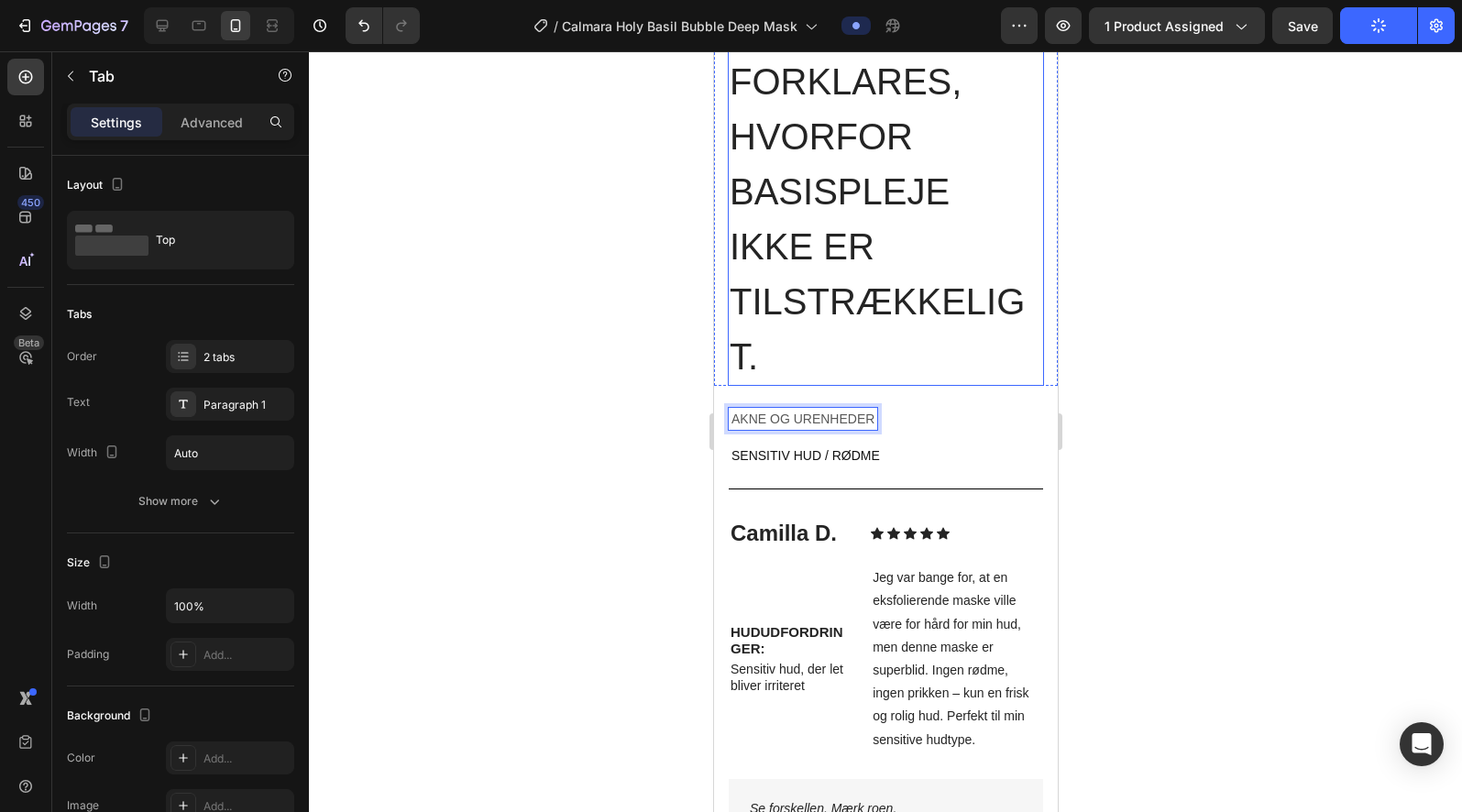 click on "Det skal forklares, hvorfor basispleje ikke er tilstrækkeligt." at bounding box center [885, 192] 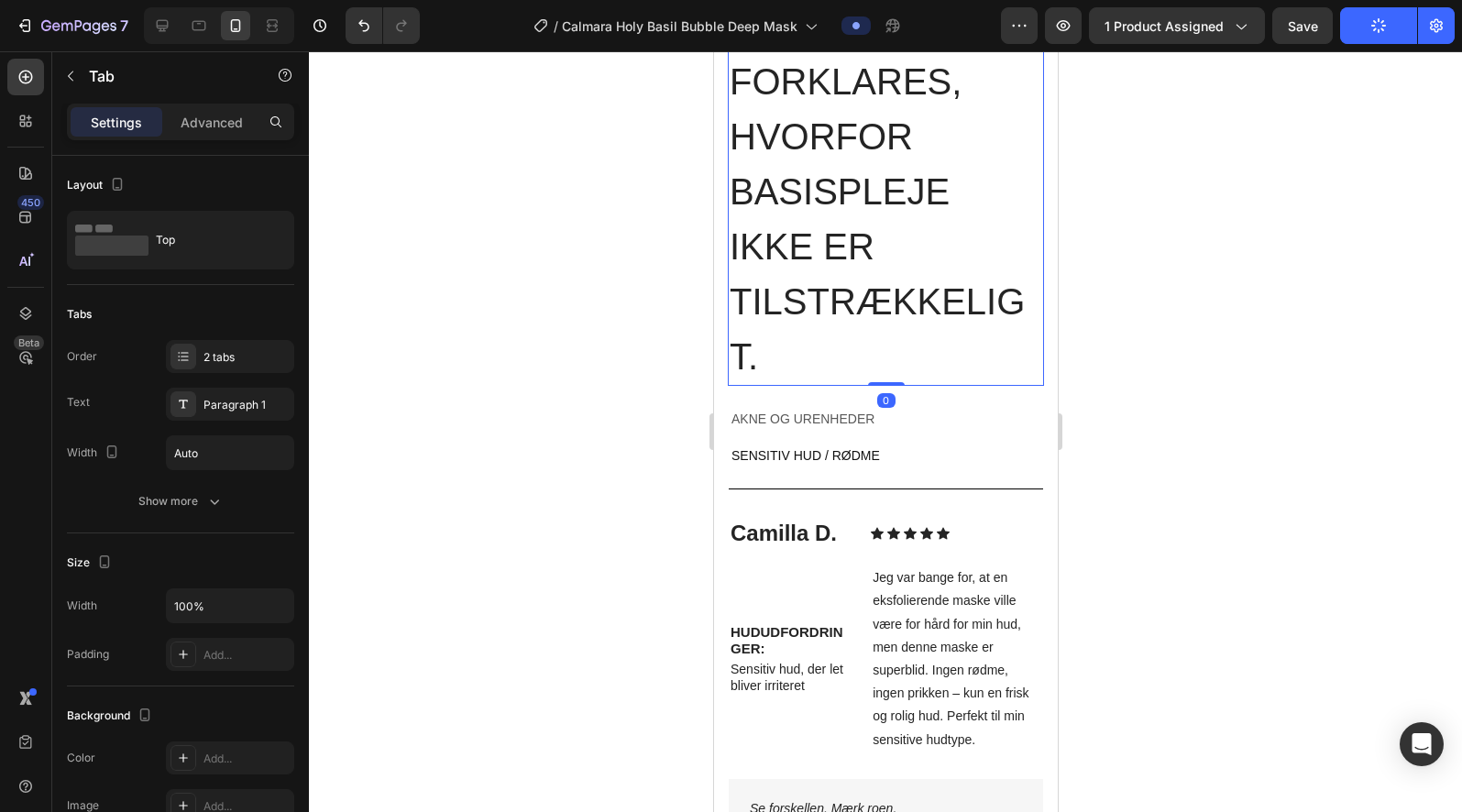 click on "Det skal forklares, hvorfor basispleje ikke er tilstrækkeligt." at bounding box center [885, 192] 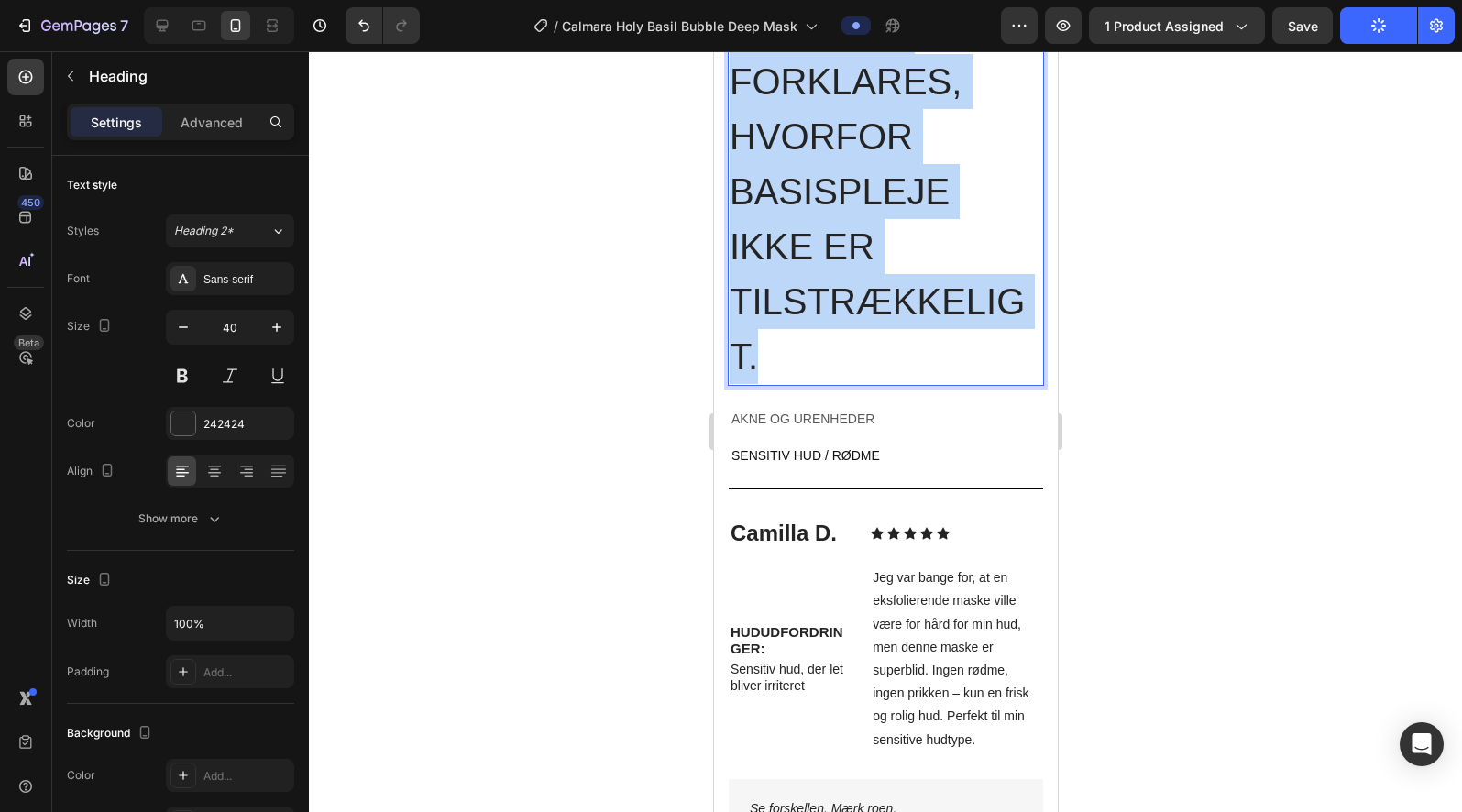 click on "Det skal forklares, hvorfor basispleje ikke er tilstrækkeligt." at bounding box center (885, 192) 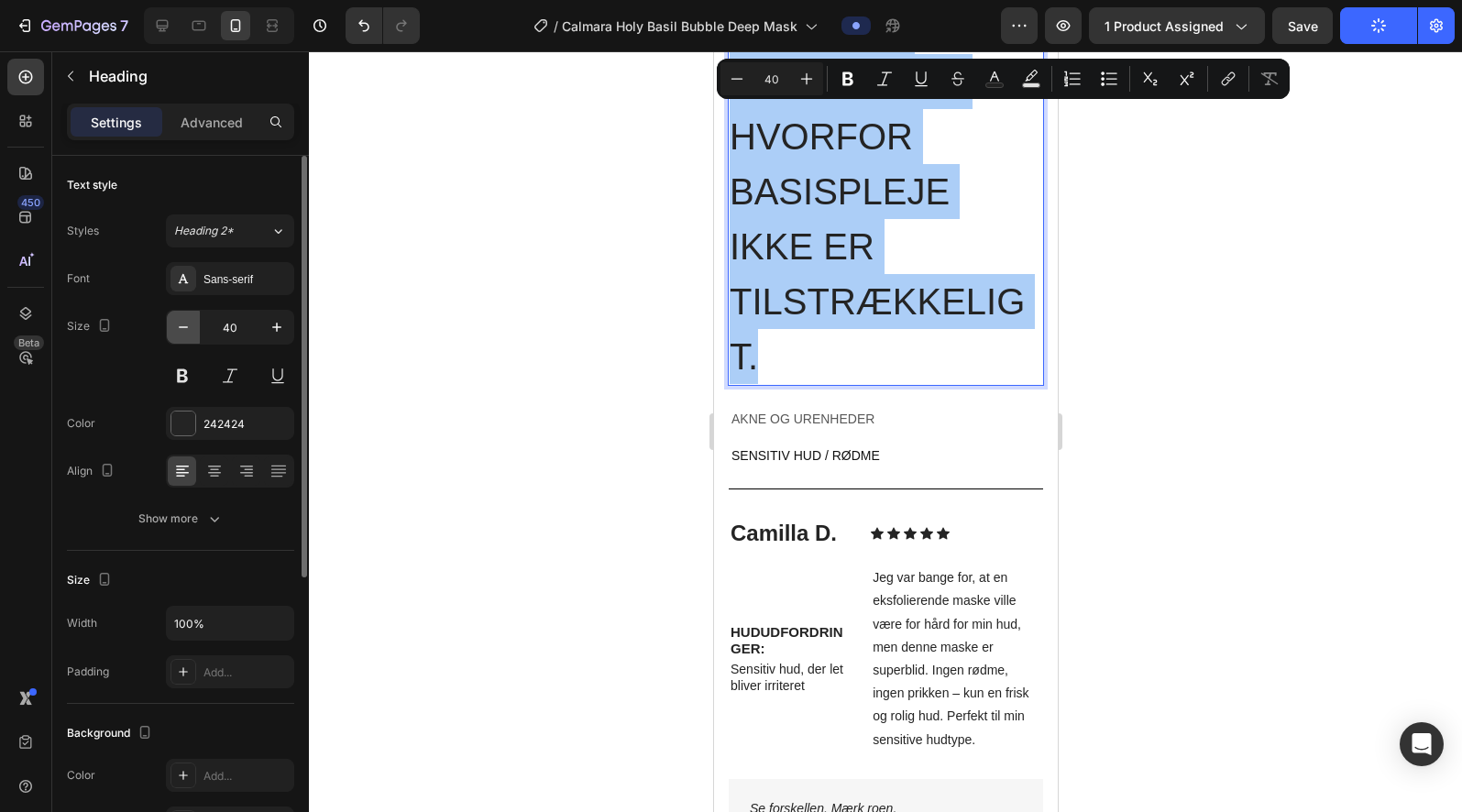 click 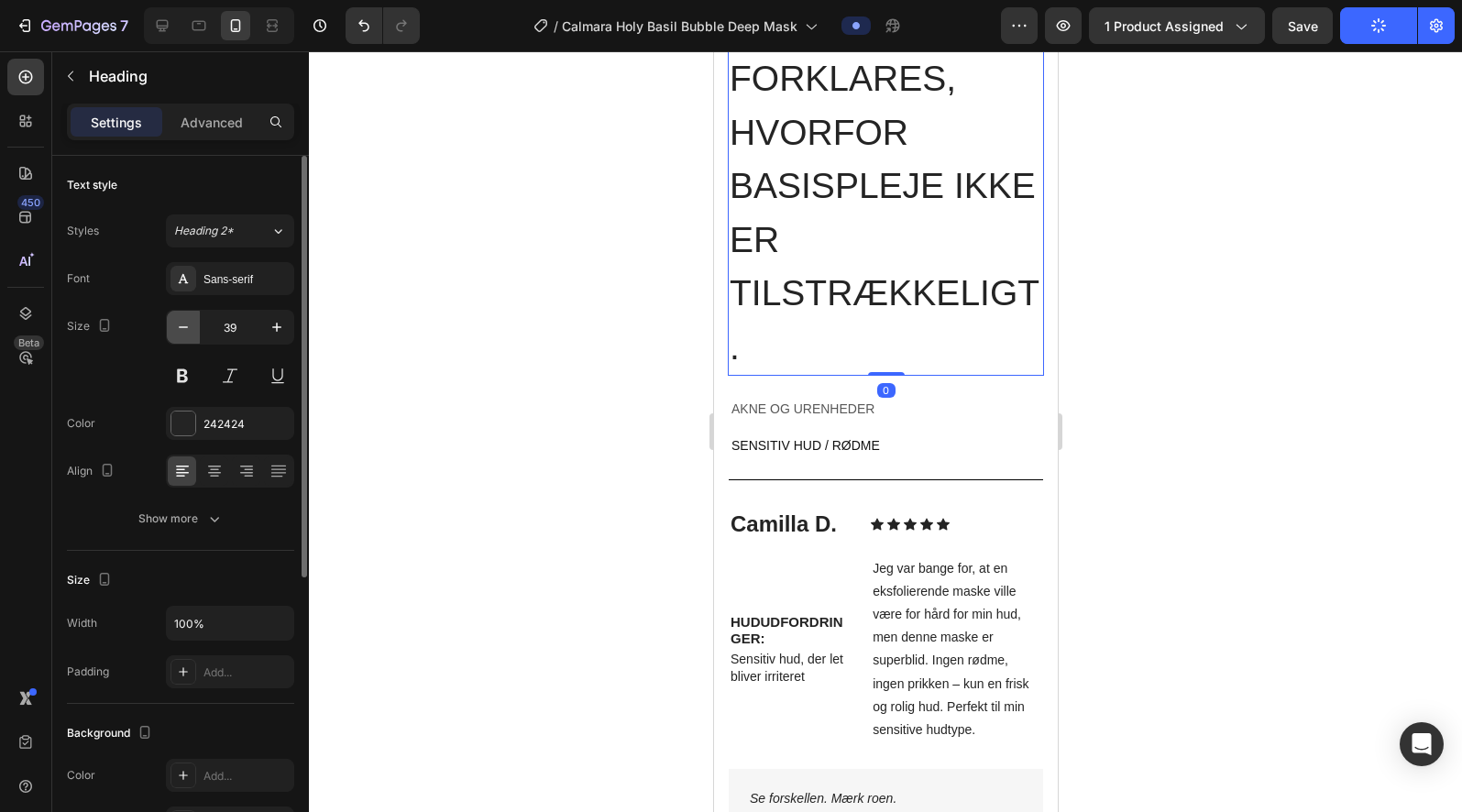 scroll, scrollTop: 5196, scrollLeft: 0, axis: vertical 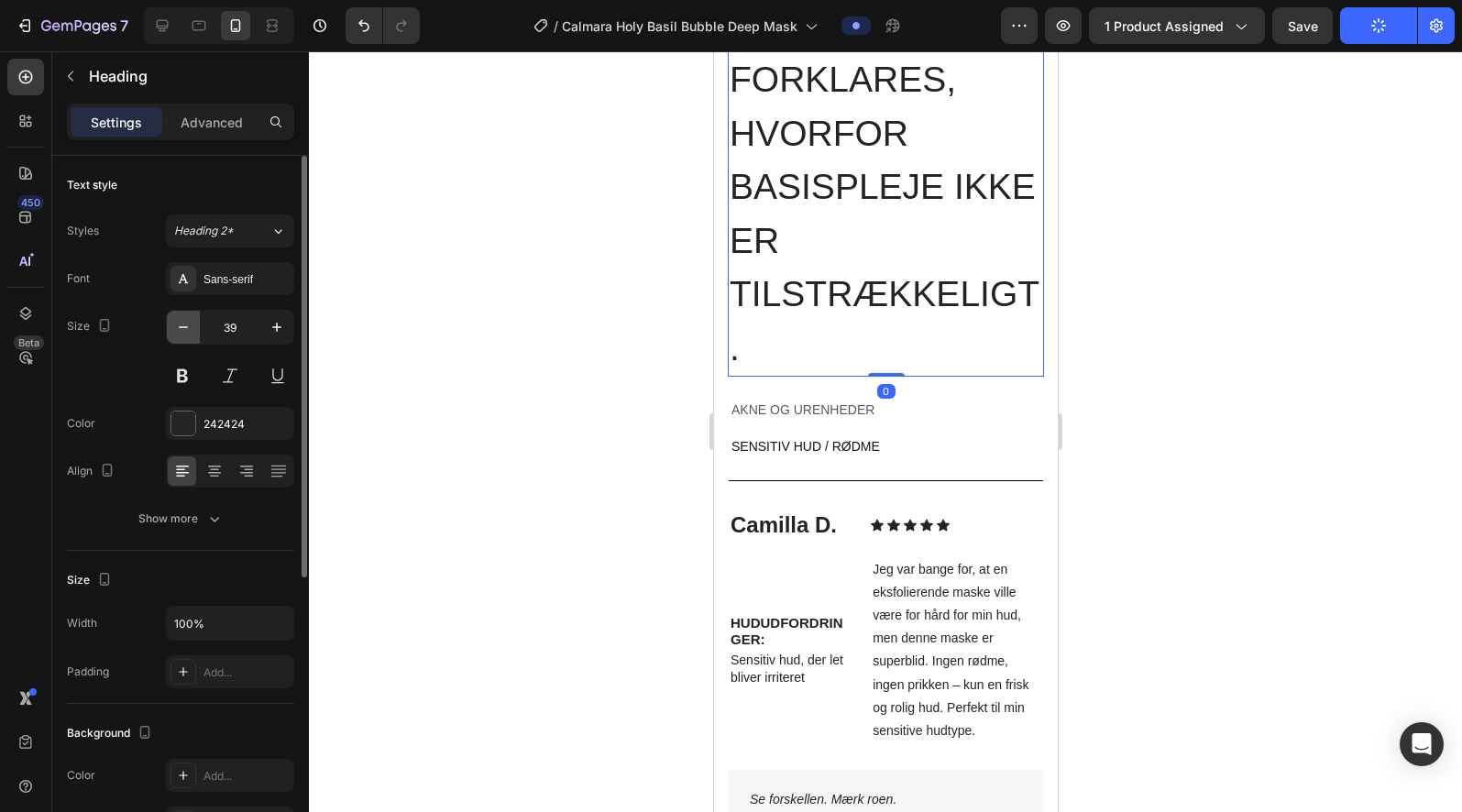 click 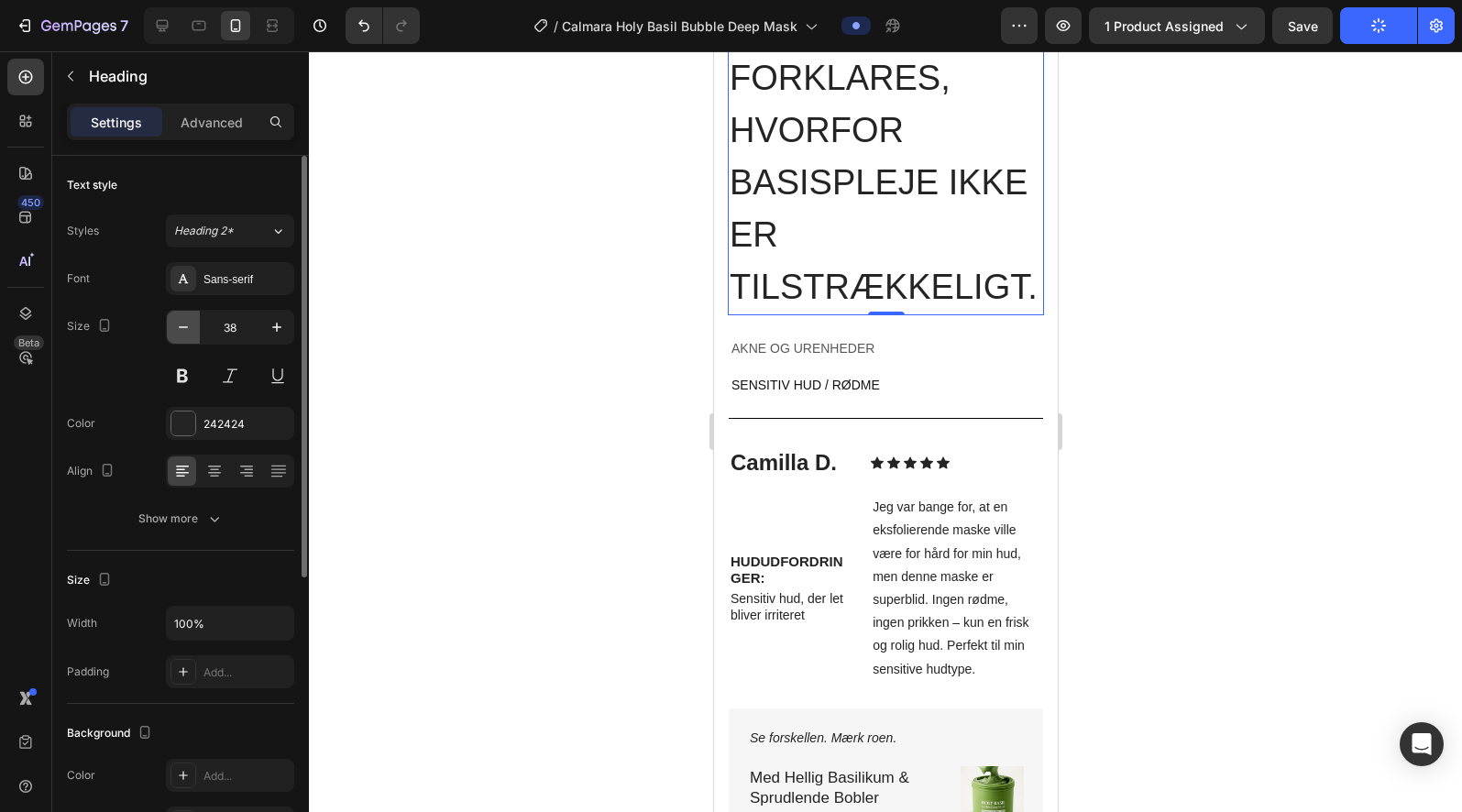 click 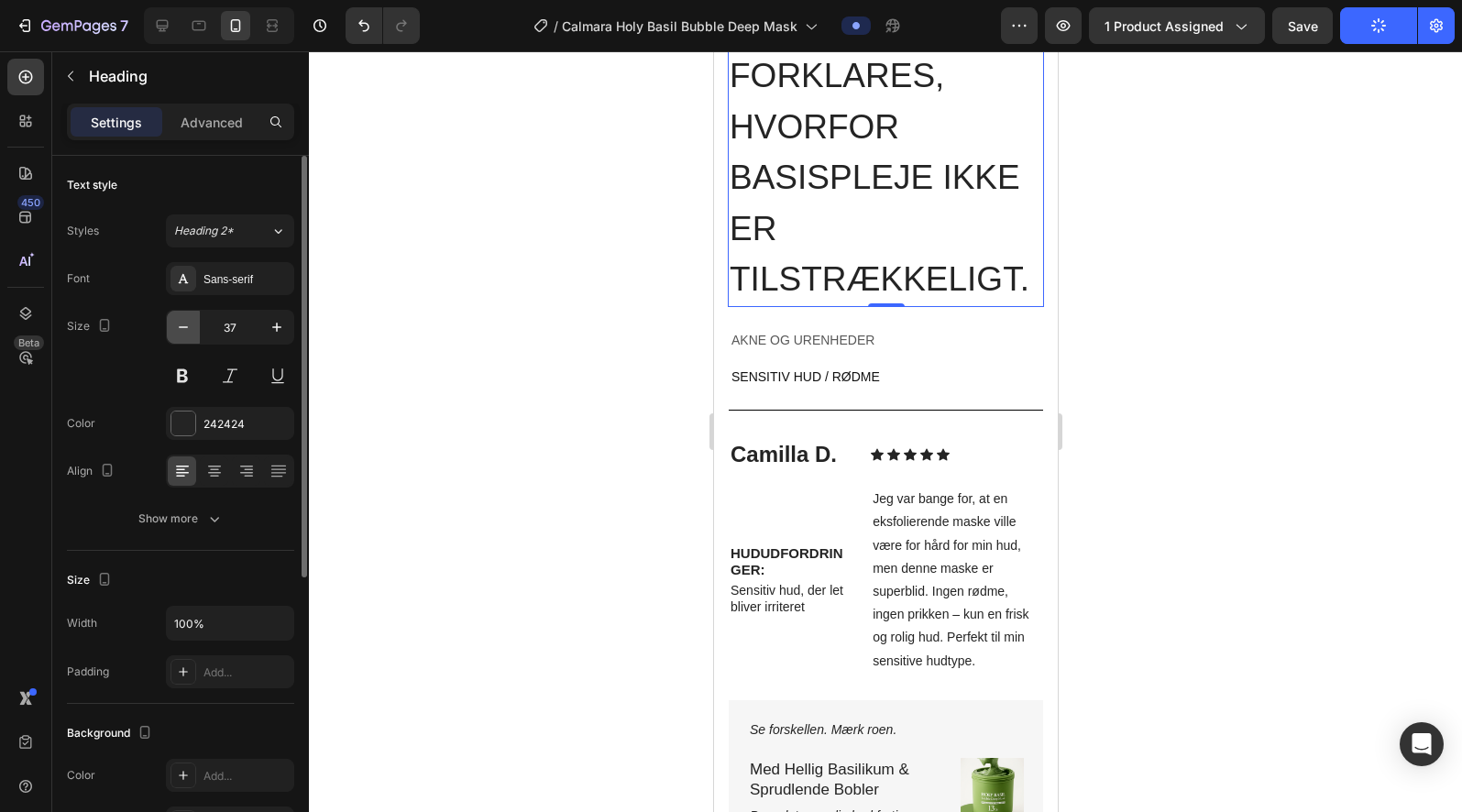 click 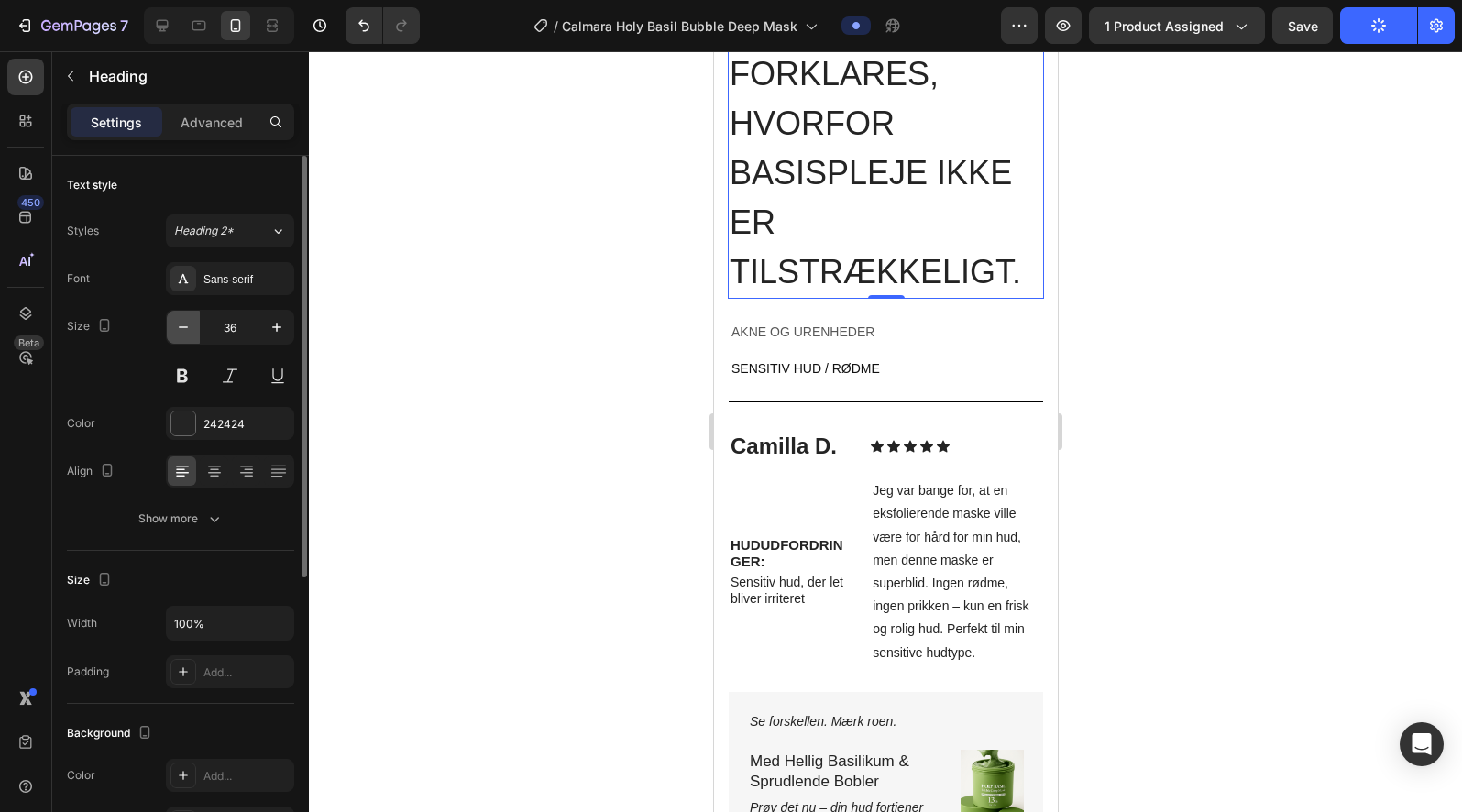 click 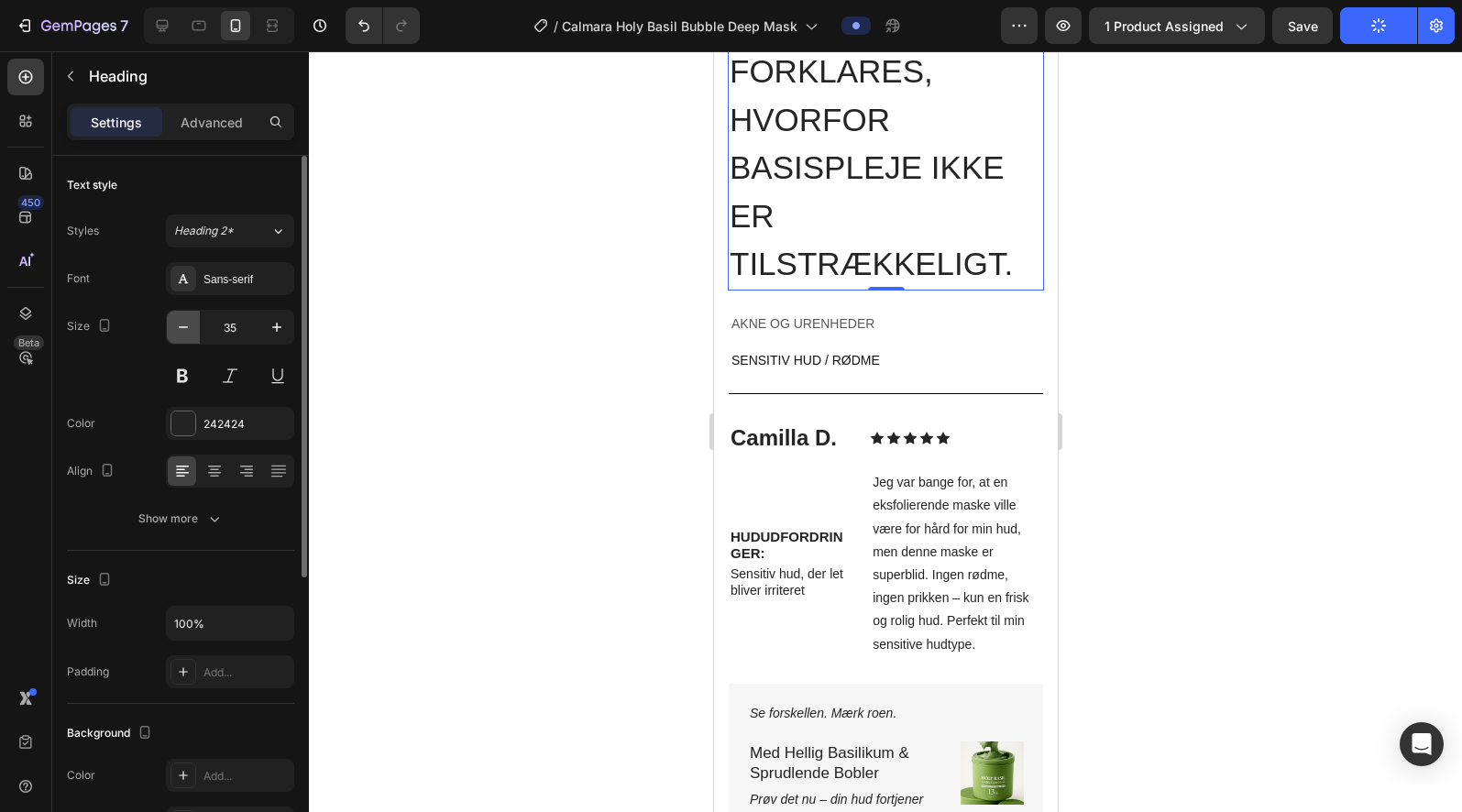 click 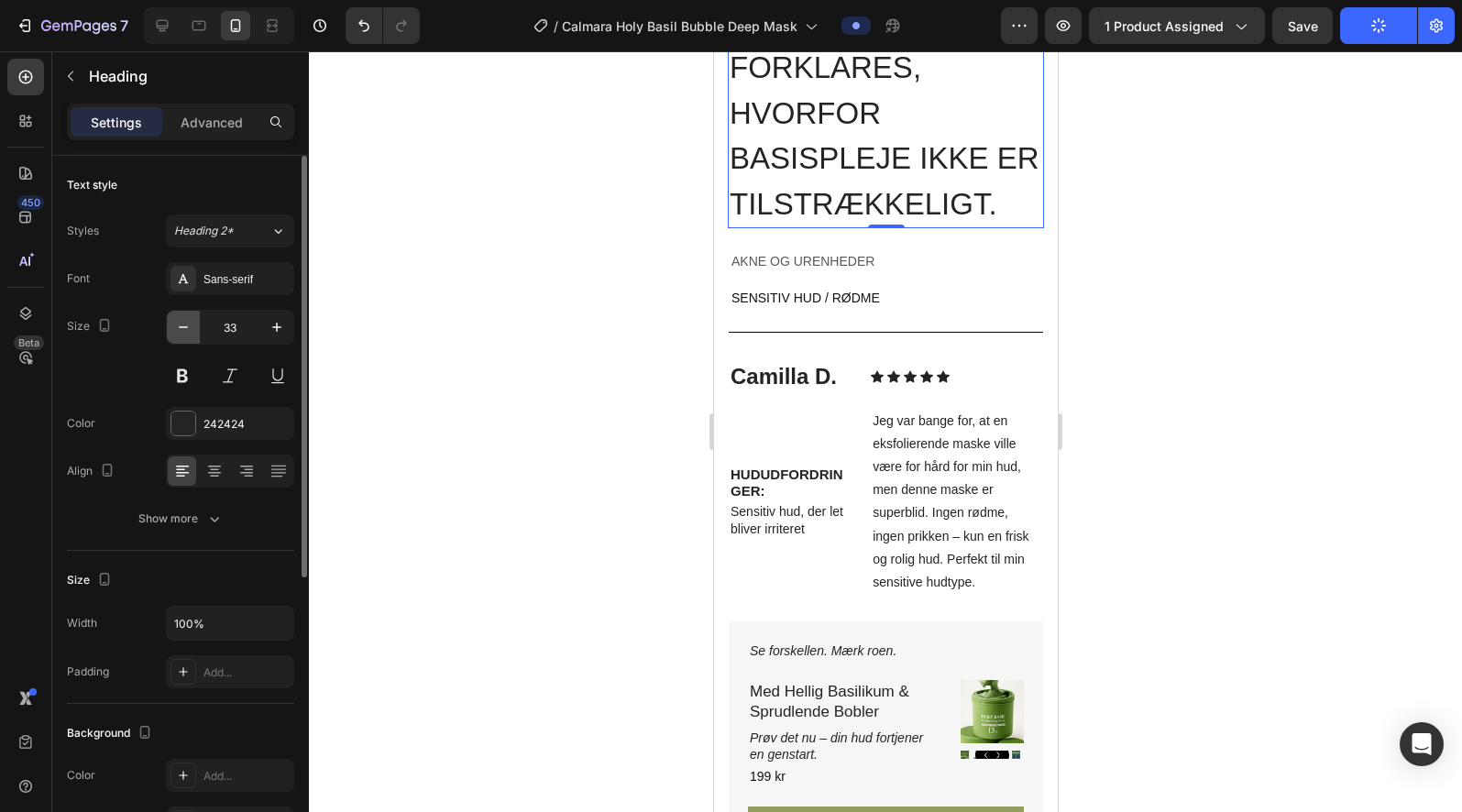 click 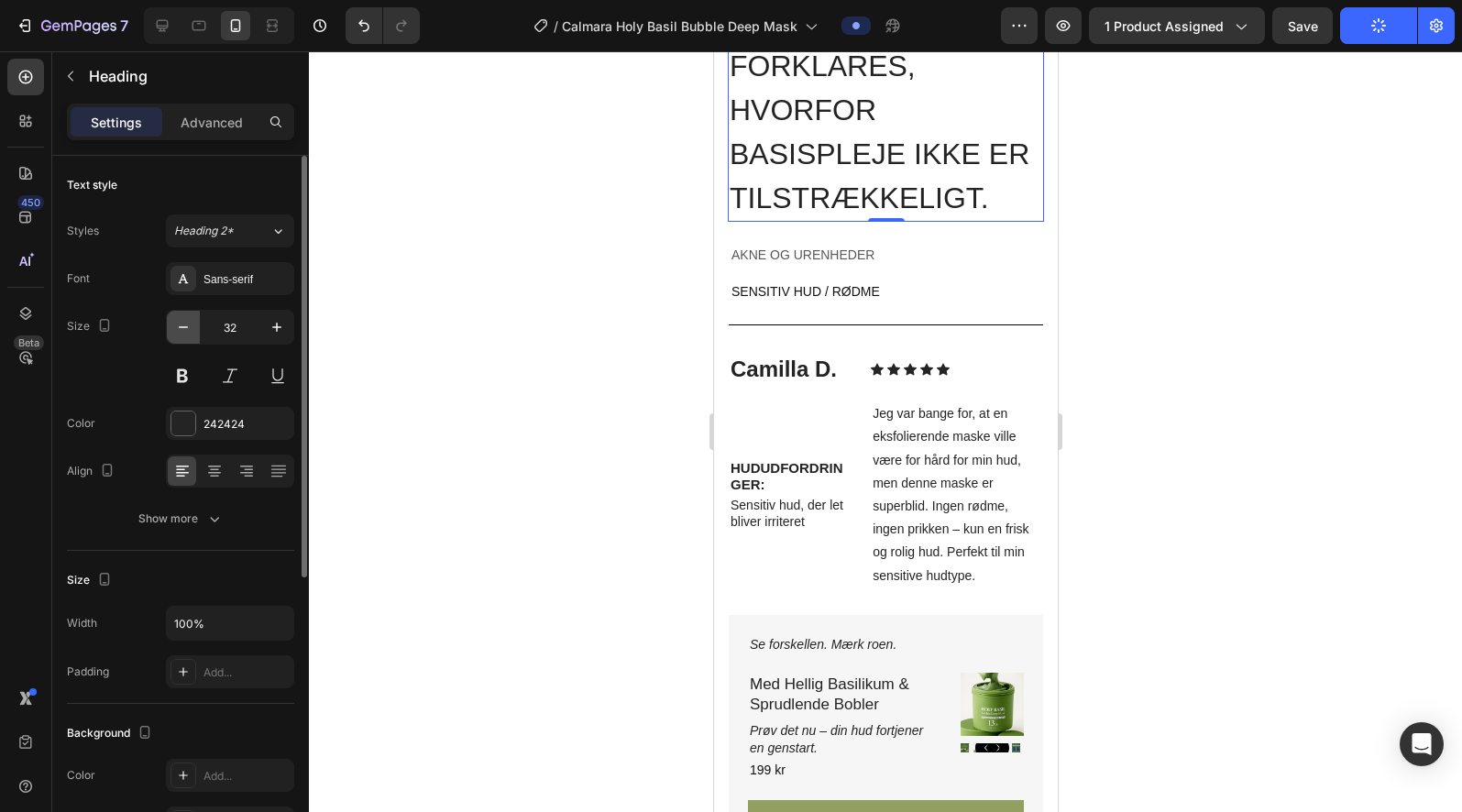 click 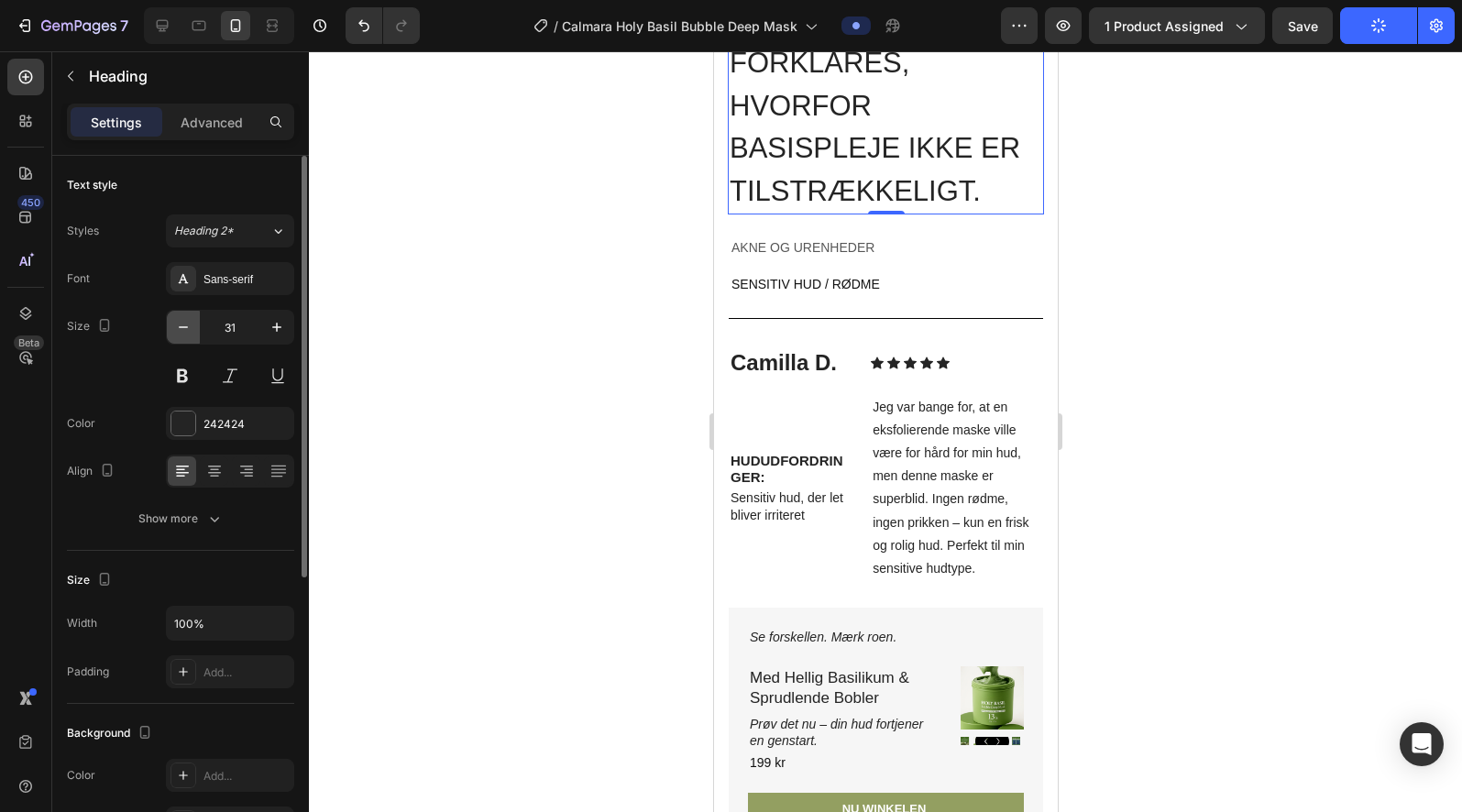 click 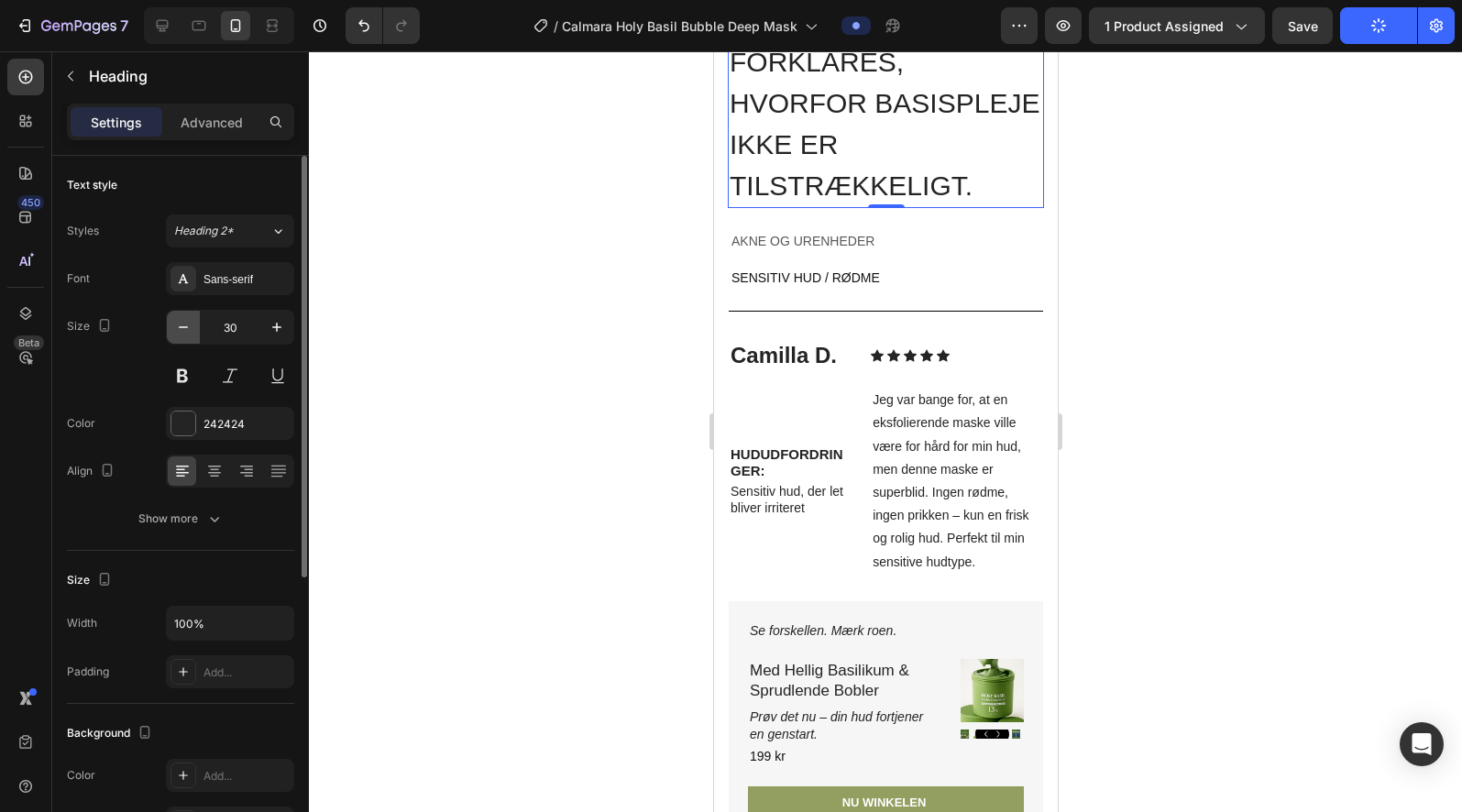 click 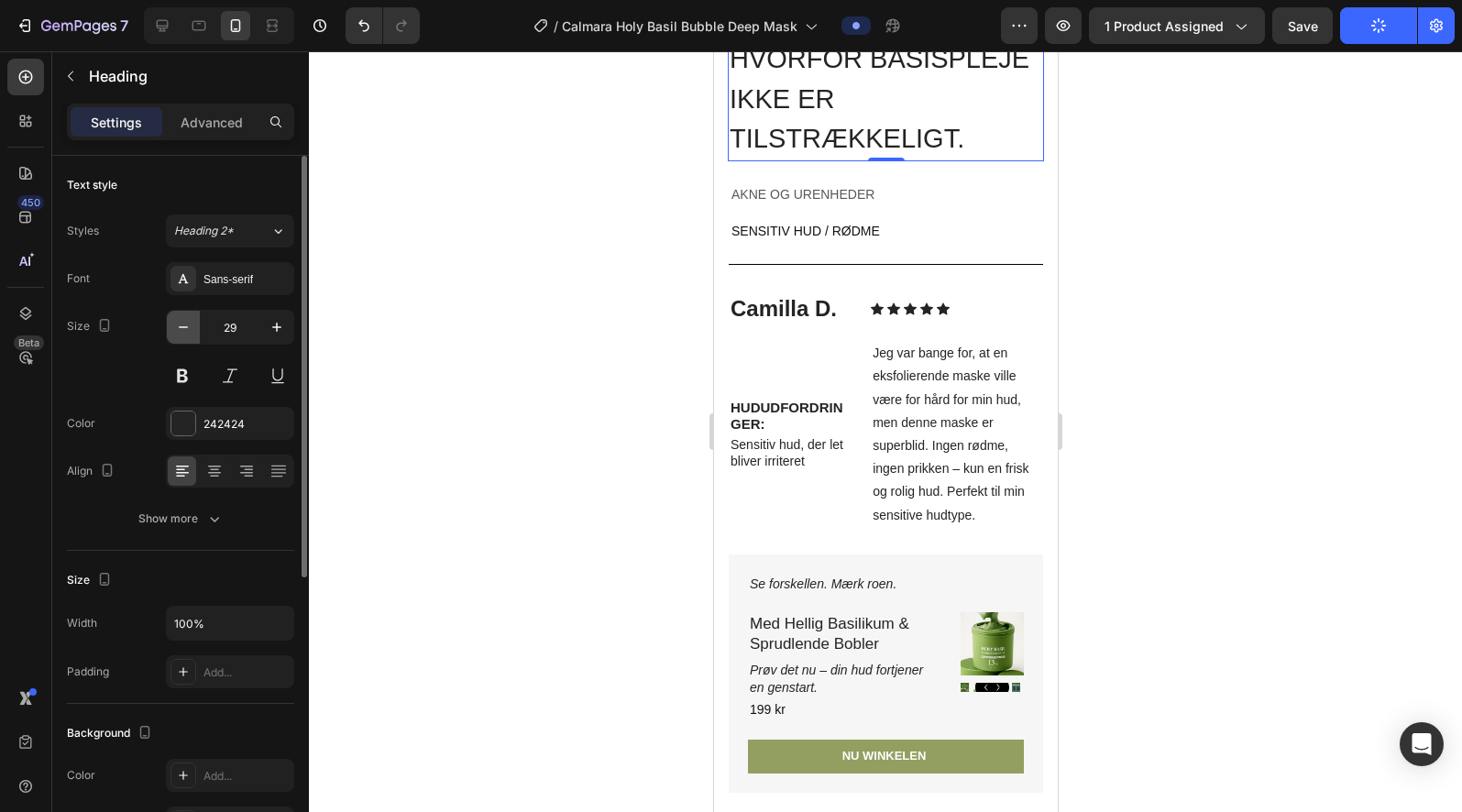 click 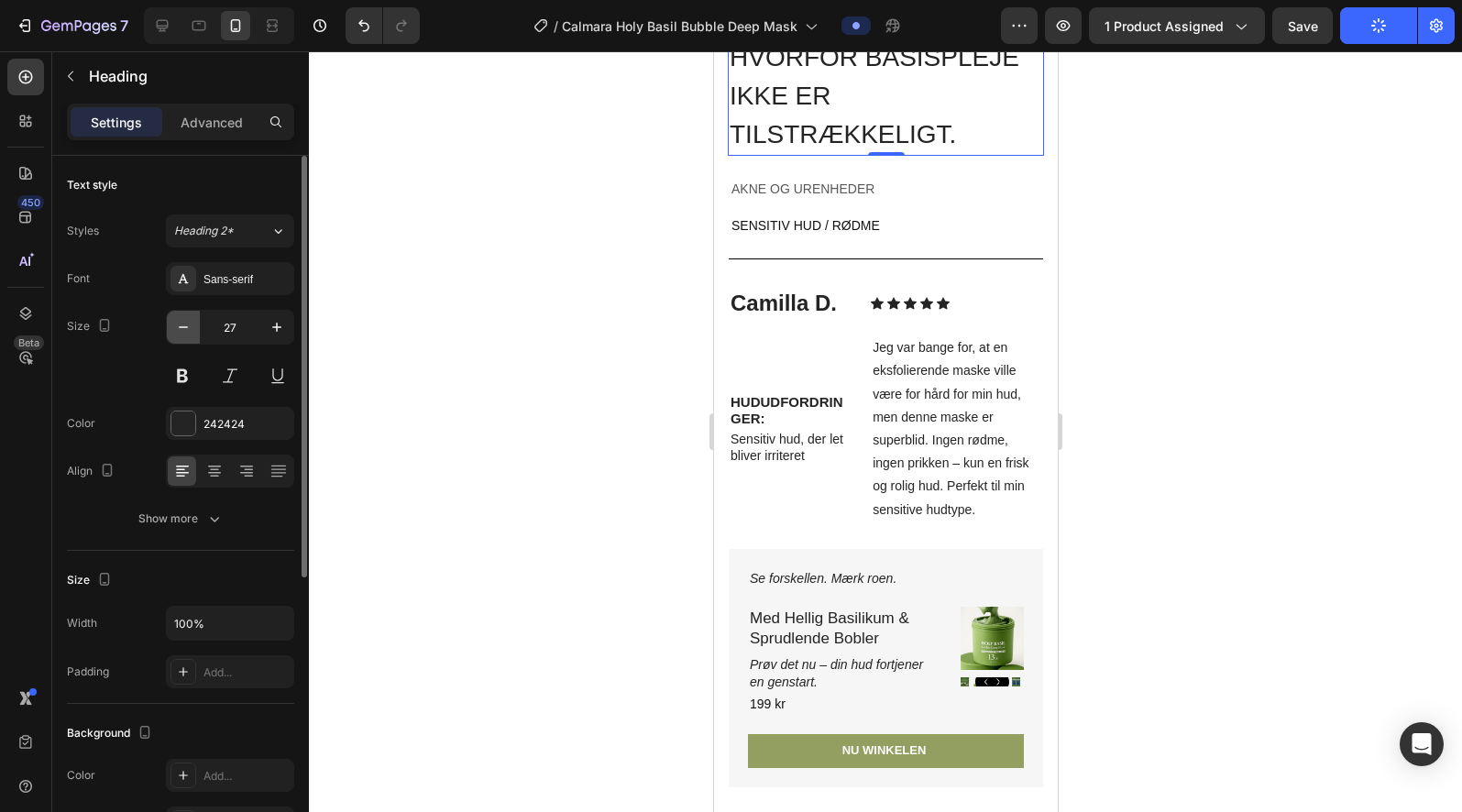 click 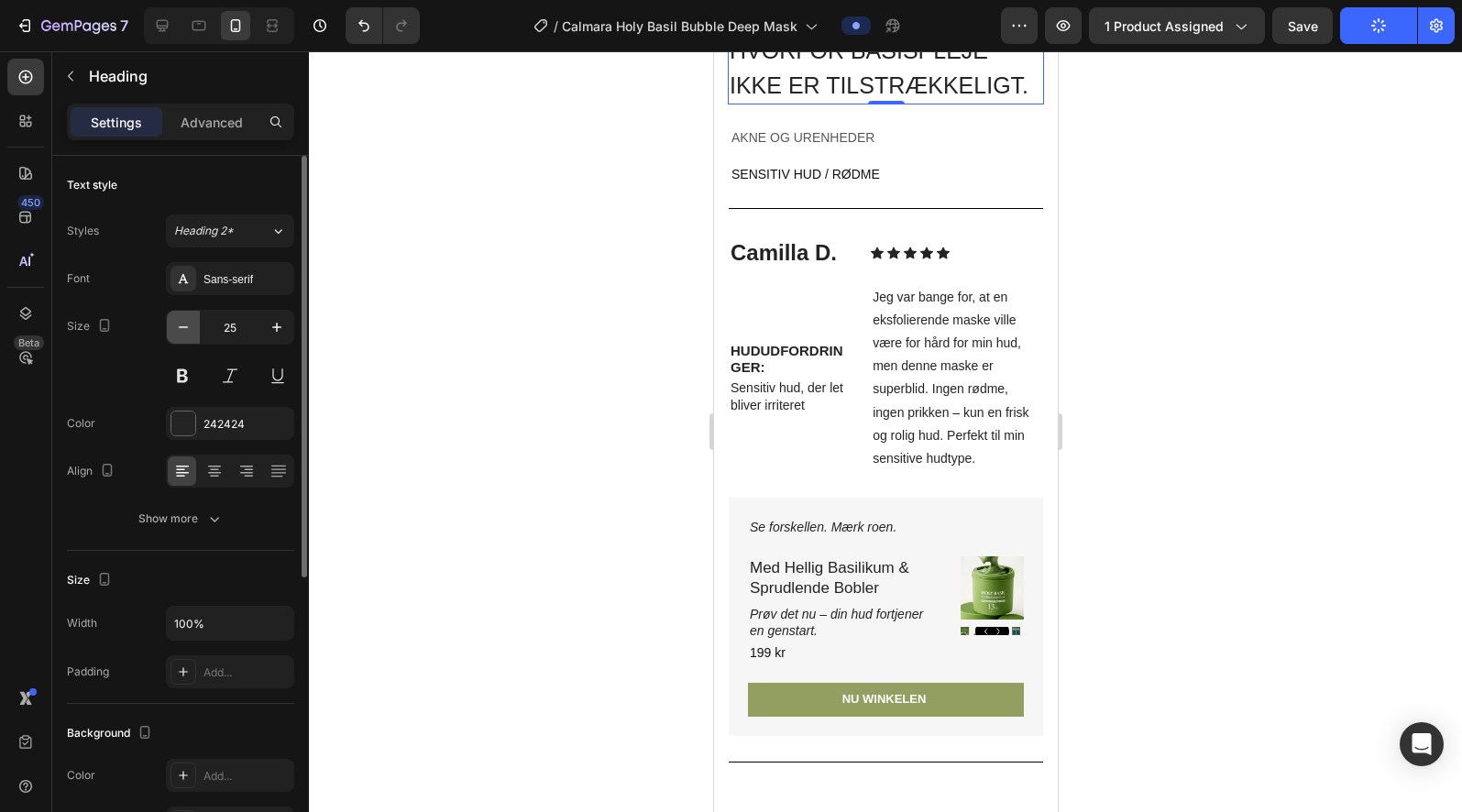 click 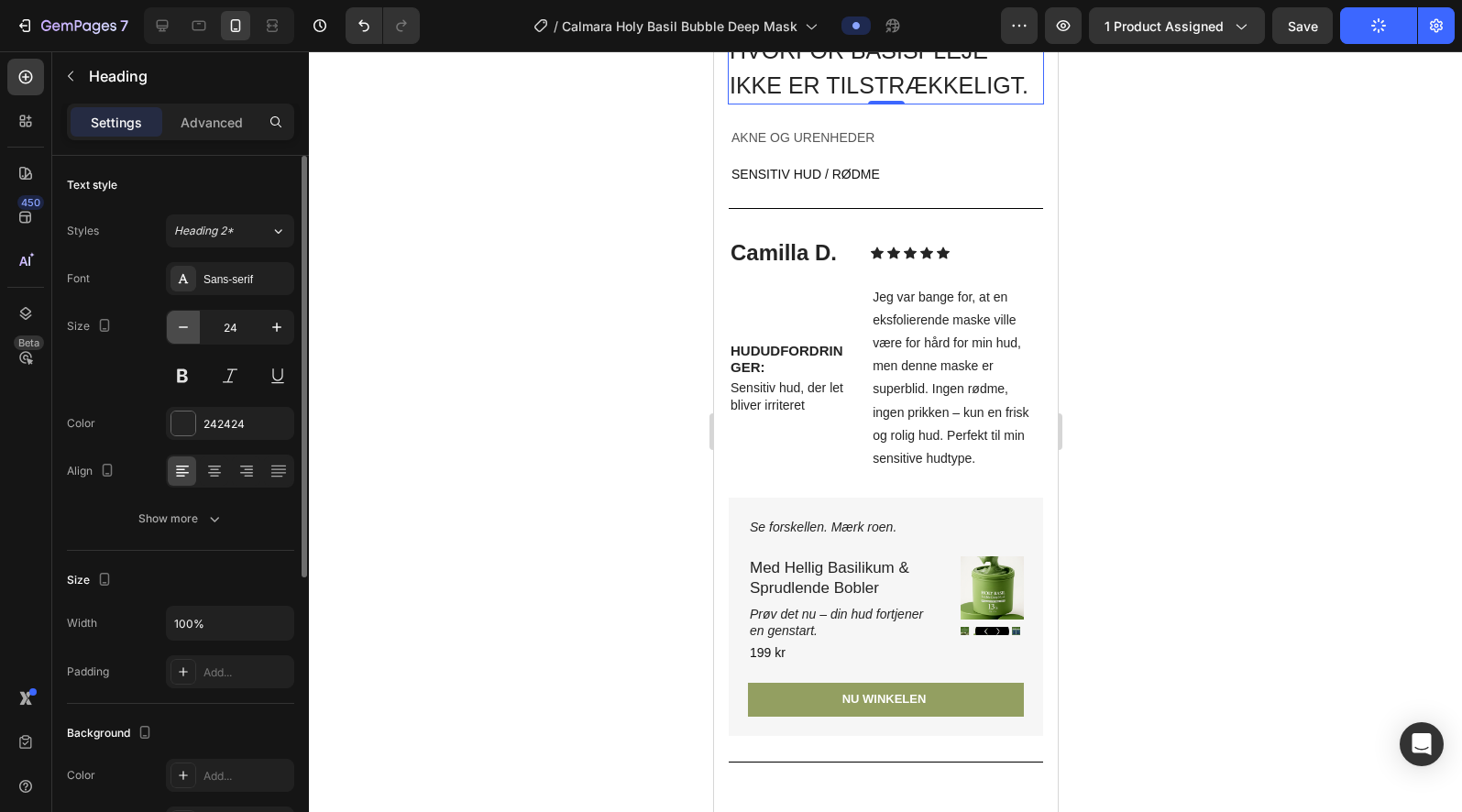 click 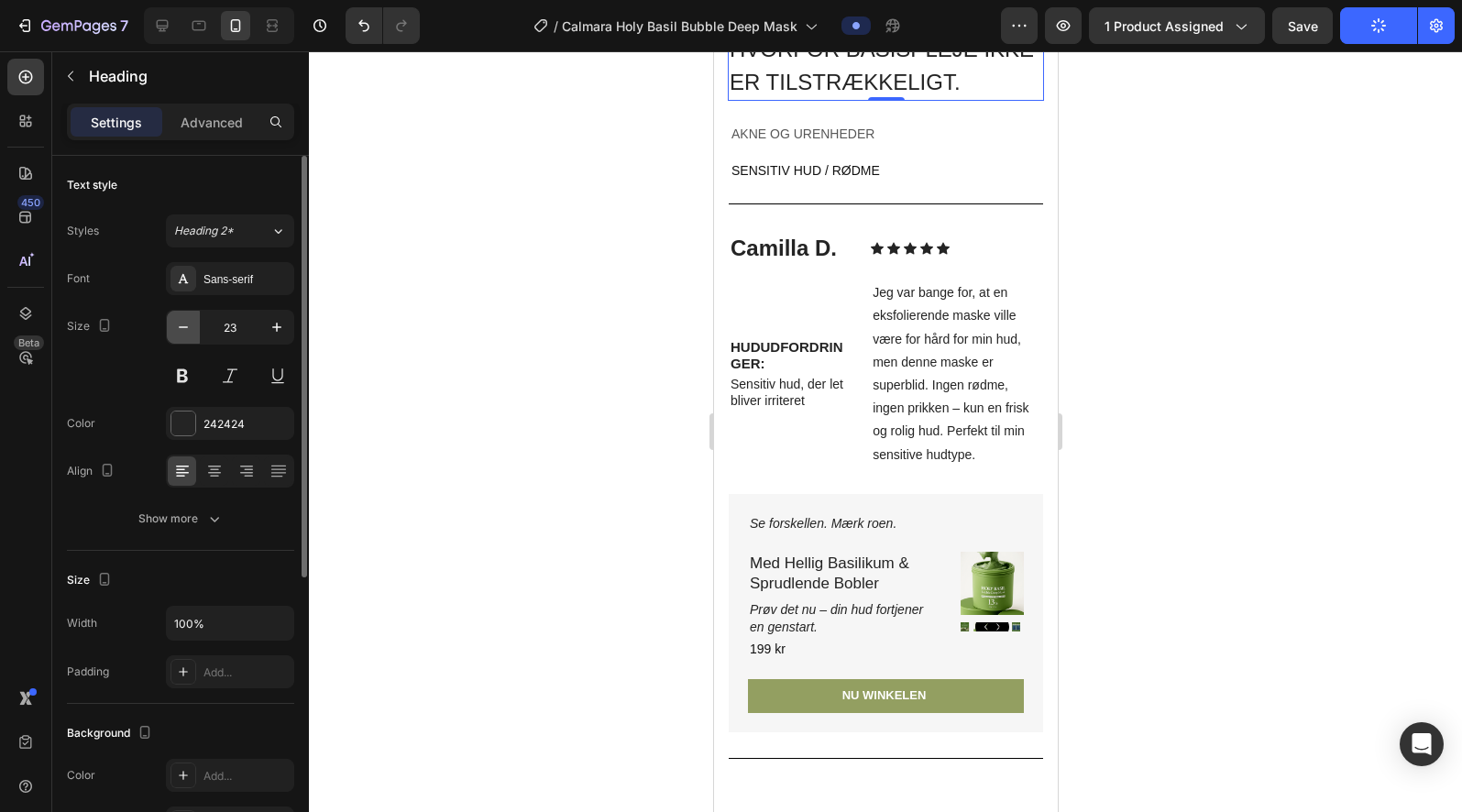 click 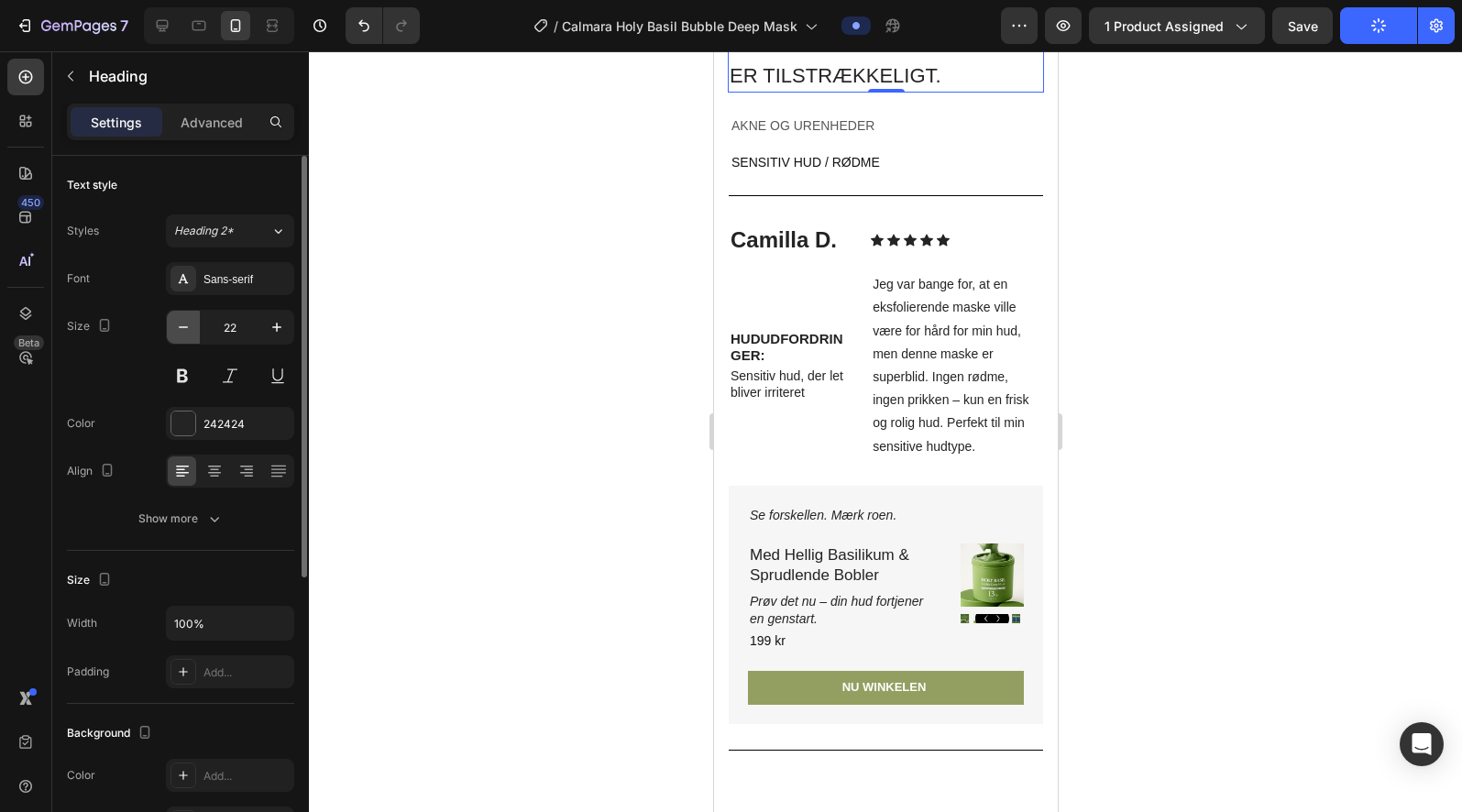 click 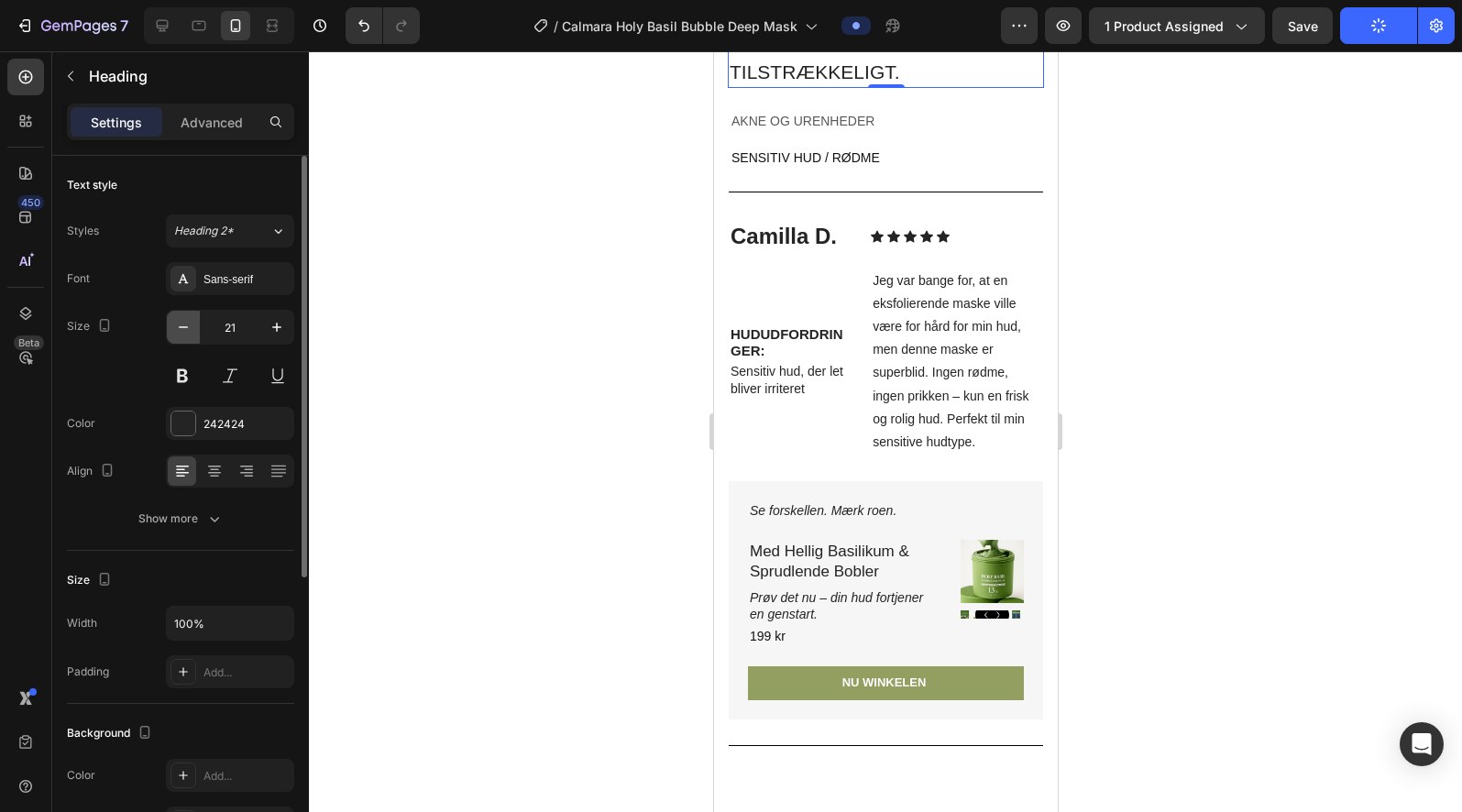 click 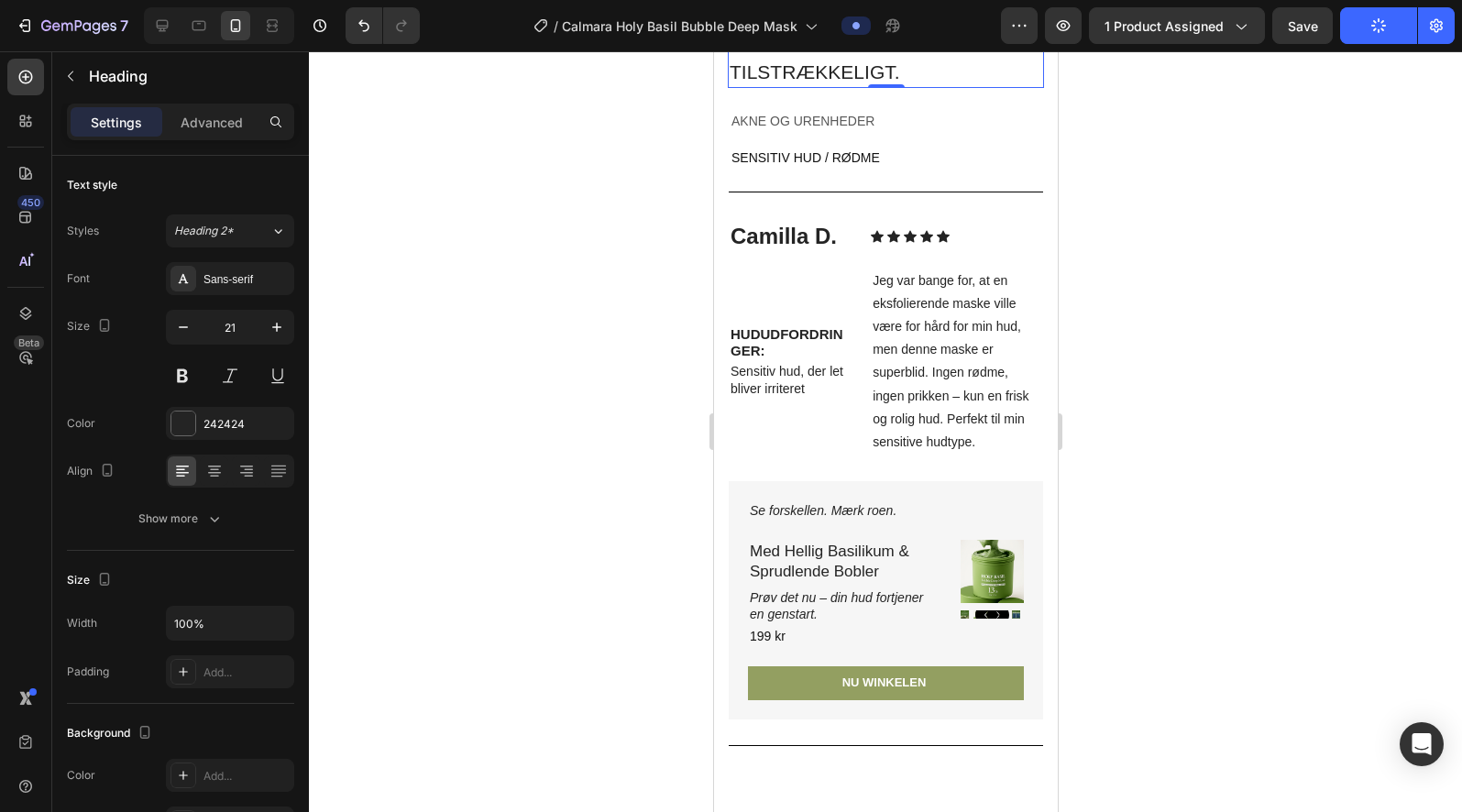type on "20" 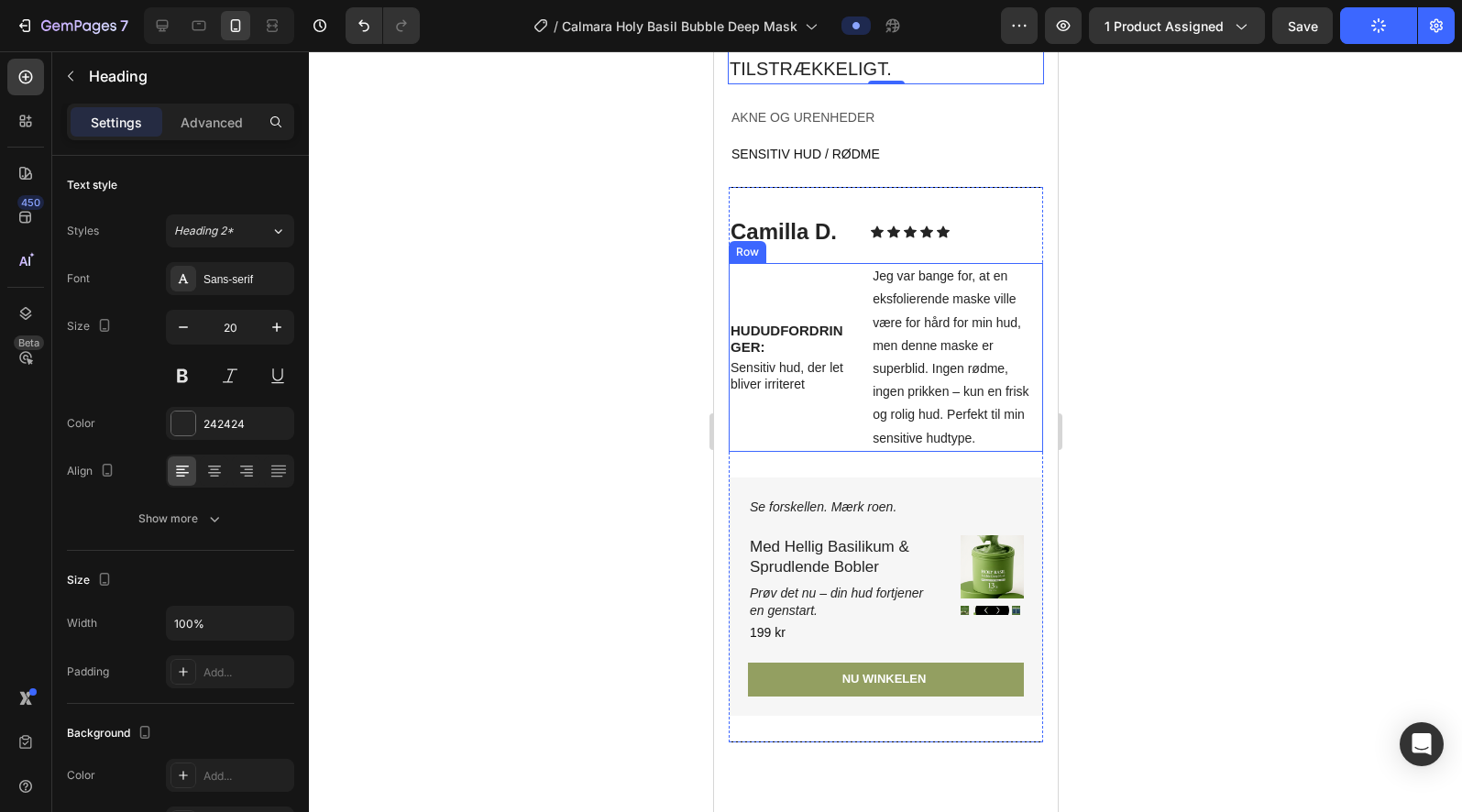 scroll, scrollTop: 4779, scrollLeft: 0, axis: vertical 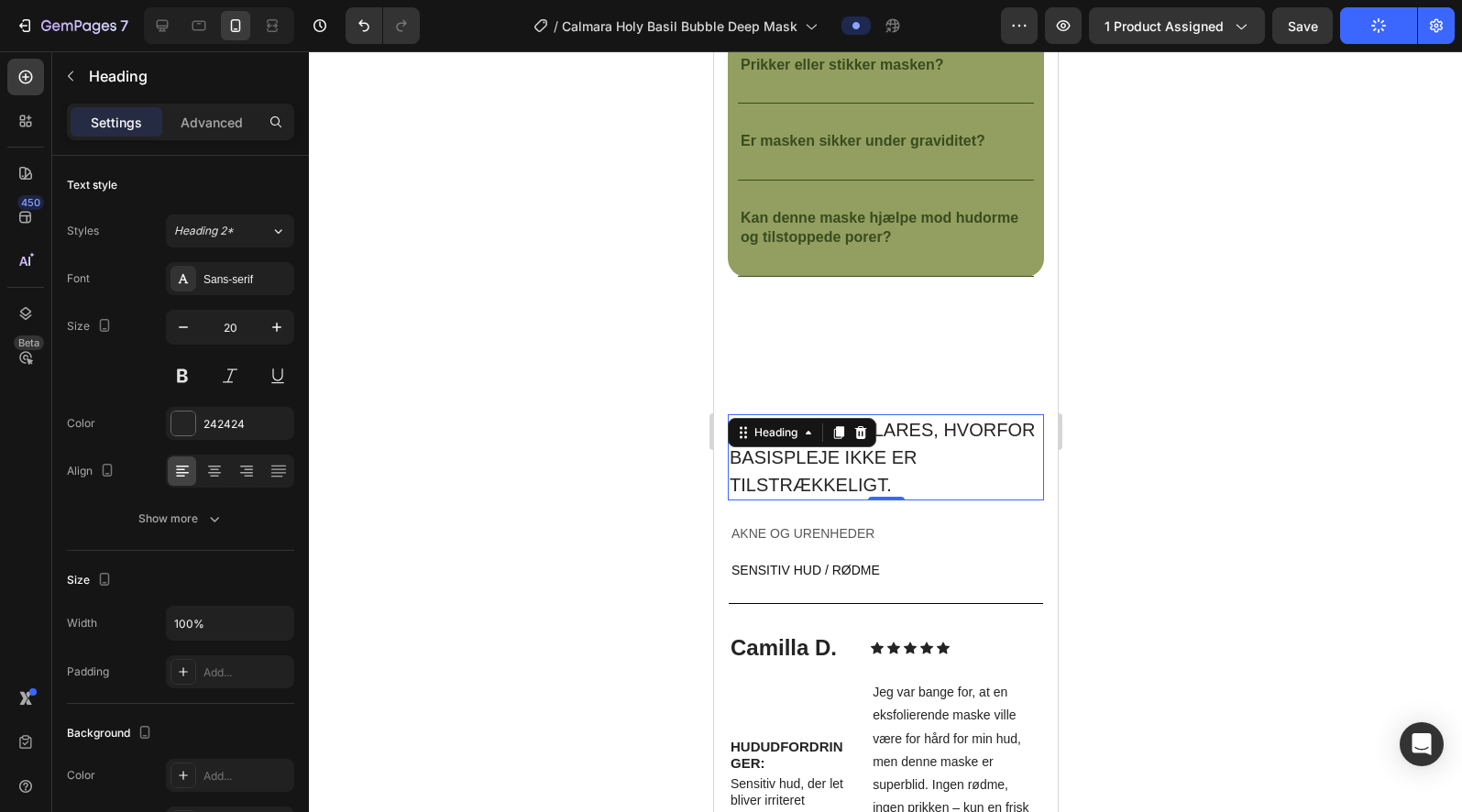 click 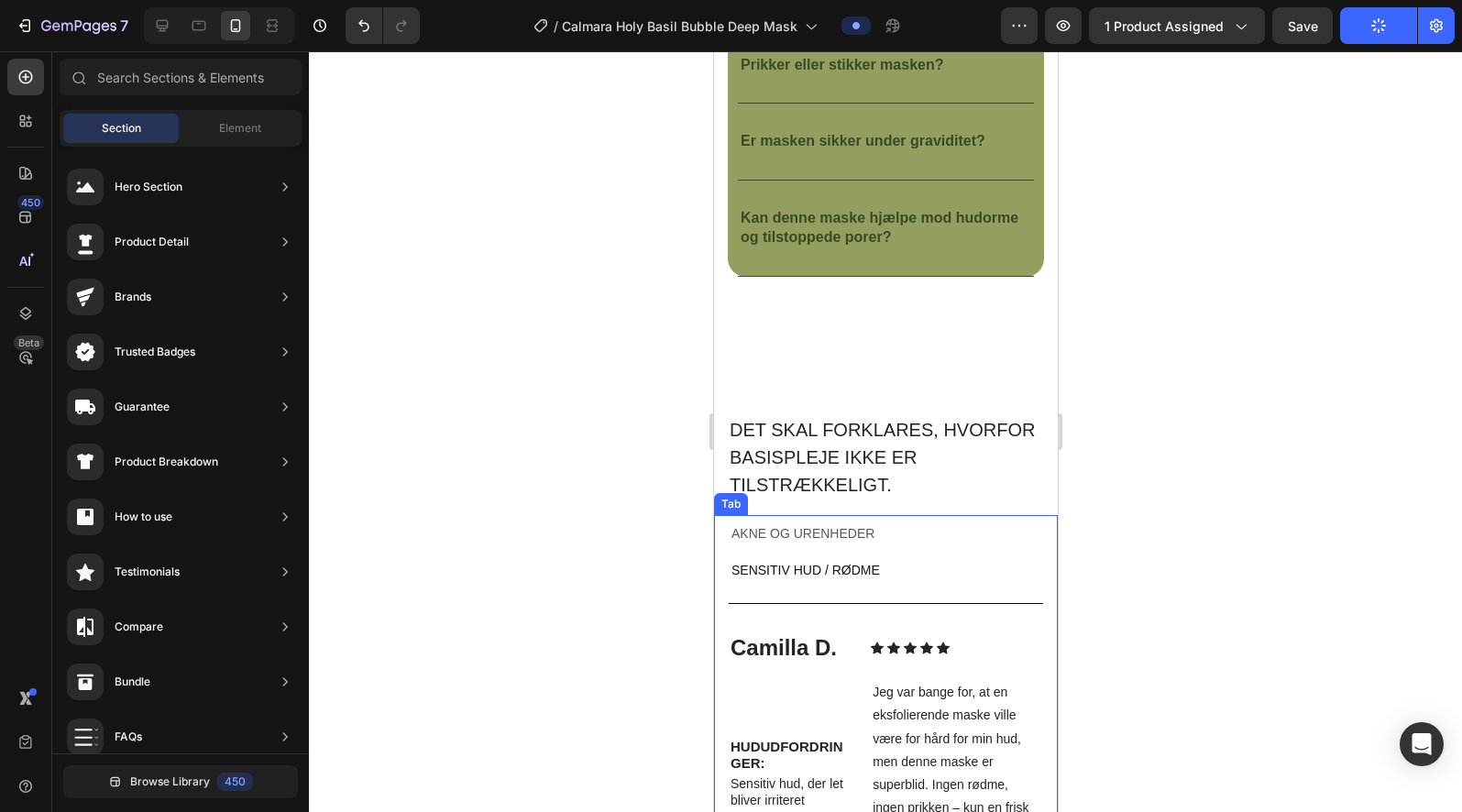 click on "Akne og urenheder" at bounding box center (802, 533) 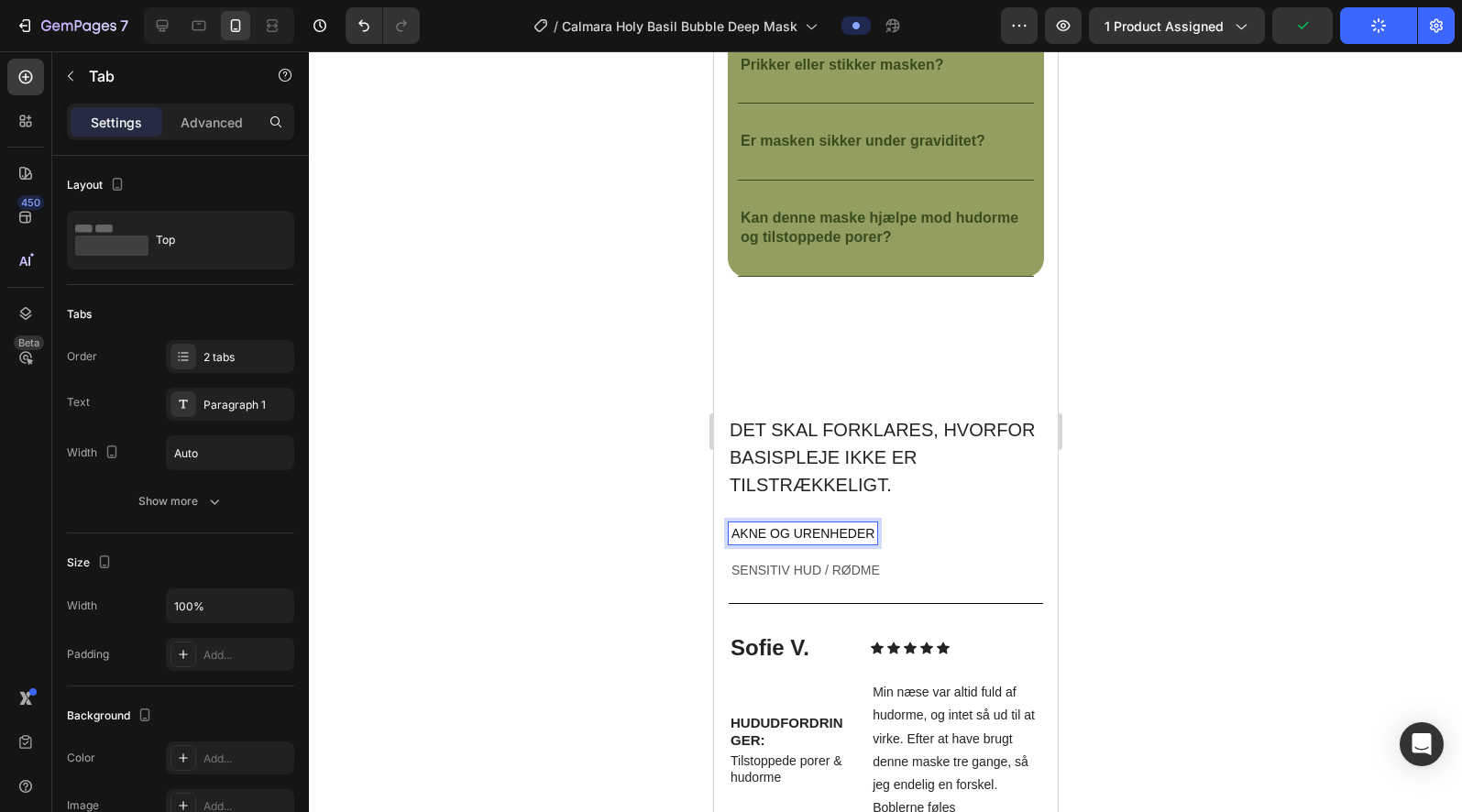 click on "Akne og urenheder" at bounding box center (802, 533) 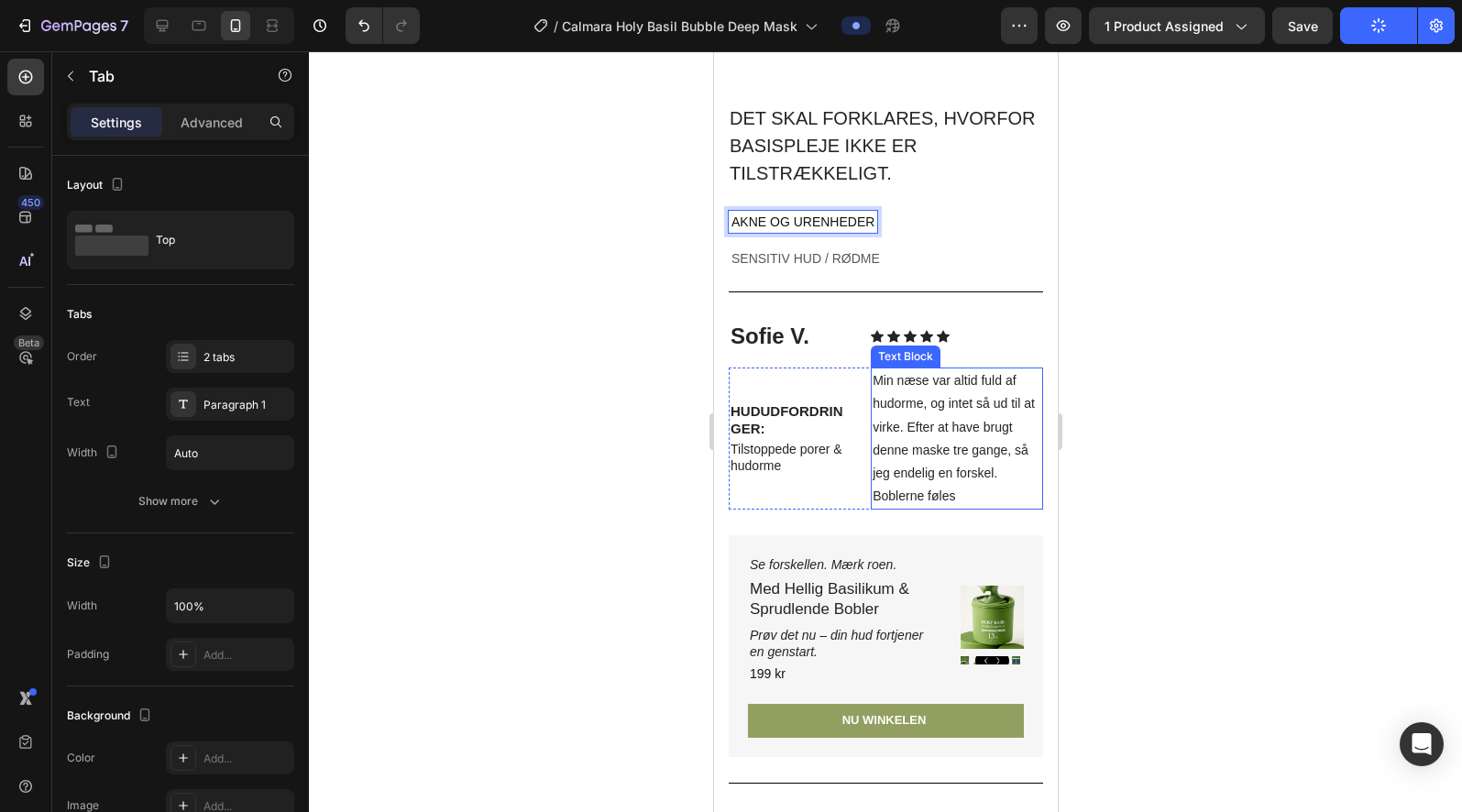 scroll, scrollTop: 4997, scrollLeft: 0, axis: vertical 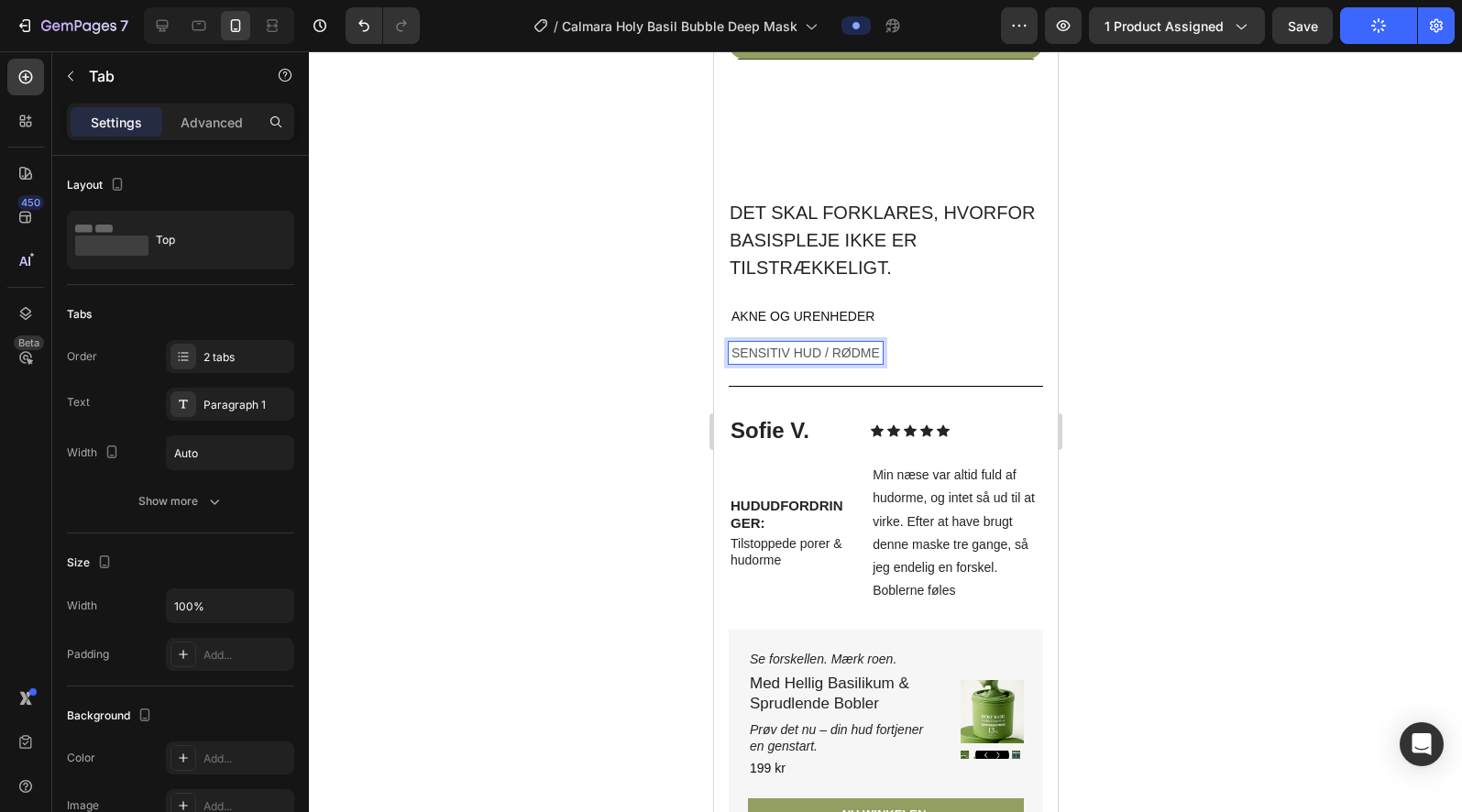 drag, startPoint x: 815, startPoint y: 404, endPoint x: 808, endPoint y: 372, distance: 32.75668 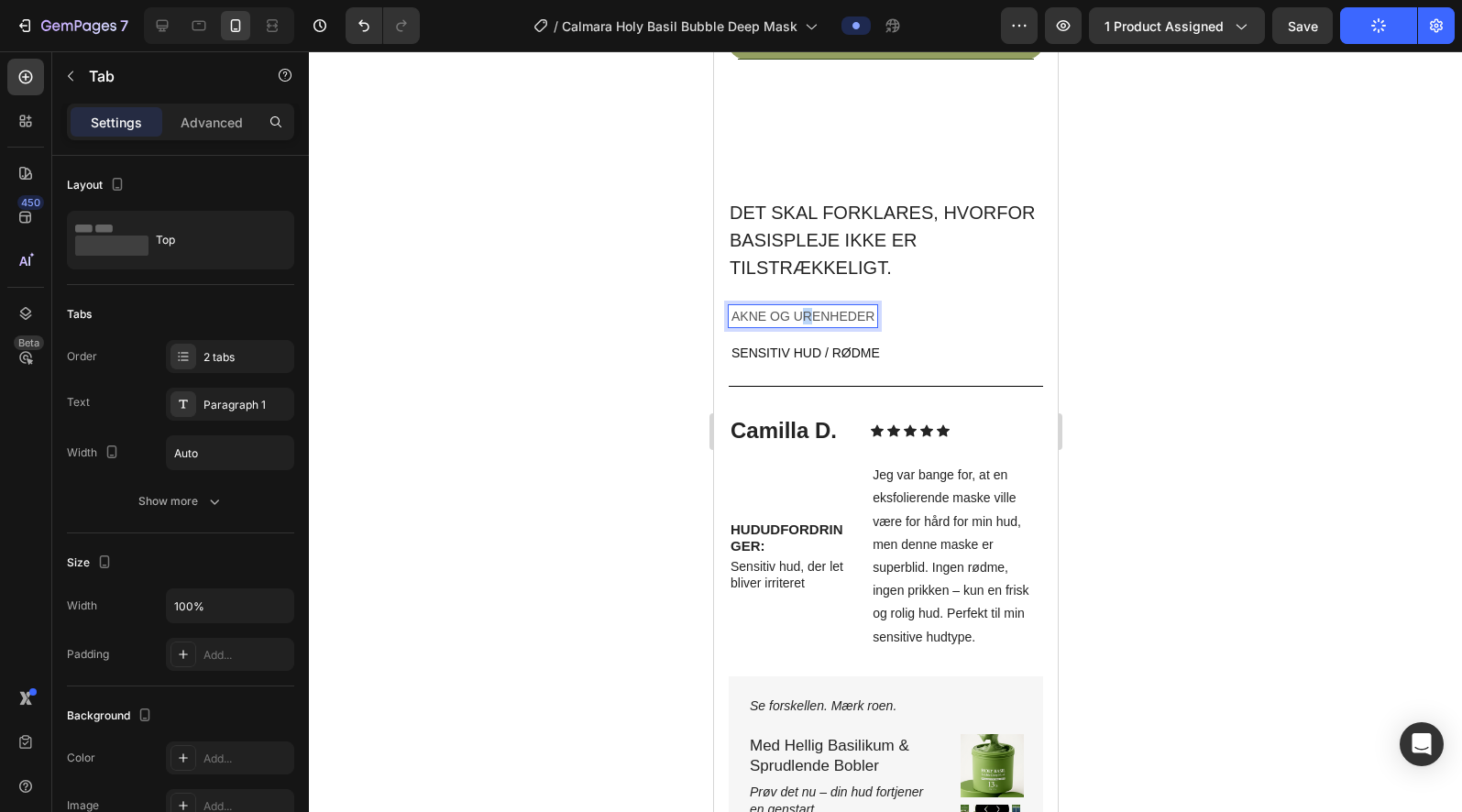 drag, startPoint x: 807, startPoint y: 373, endPoint x: 792, endPoint y: 412, distance: 41.78516 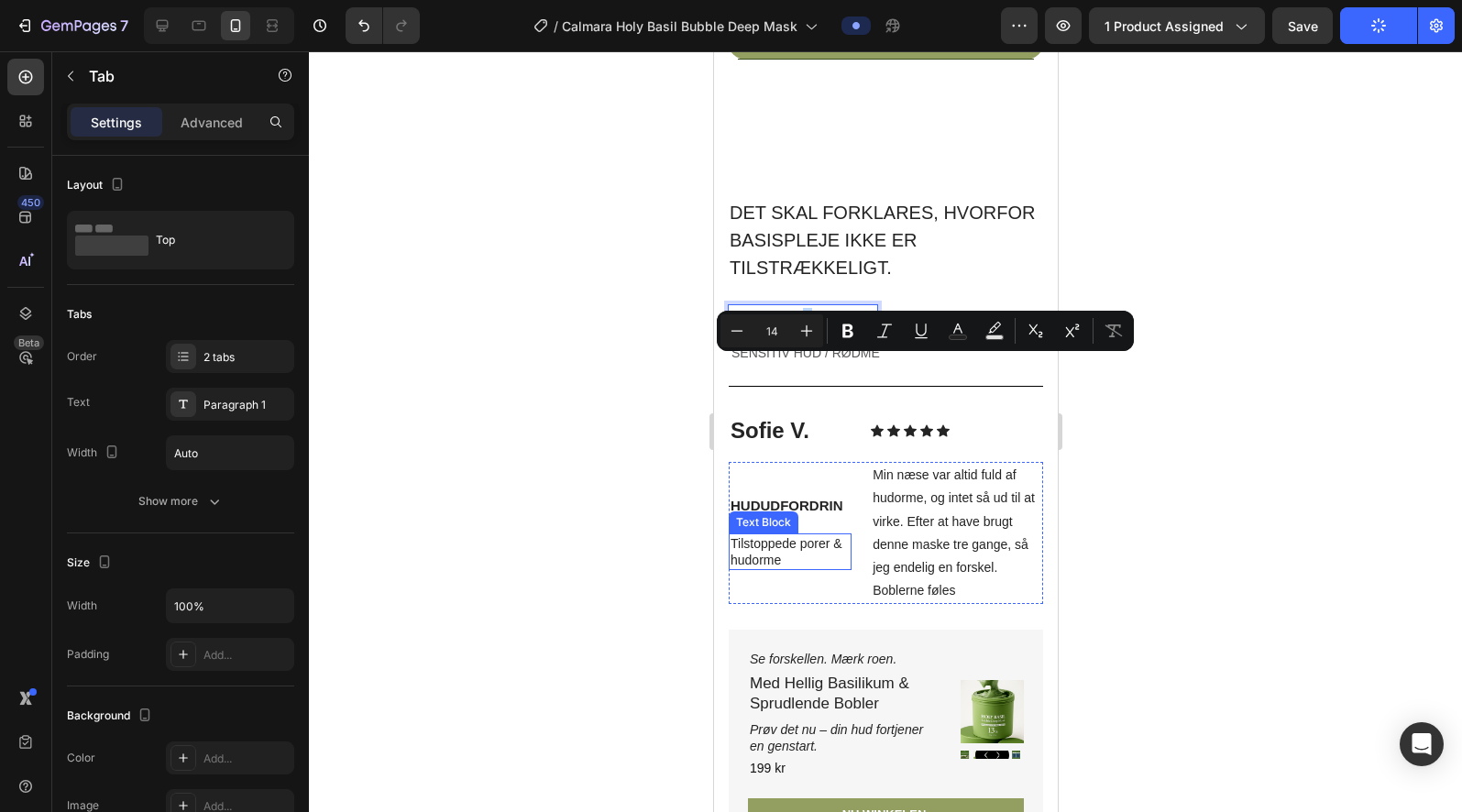click on "Text Block" at bounding box center (763, 522) 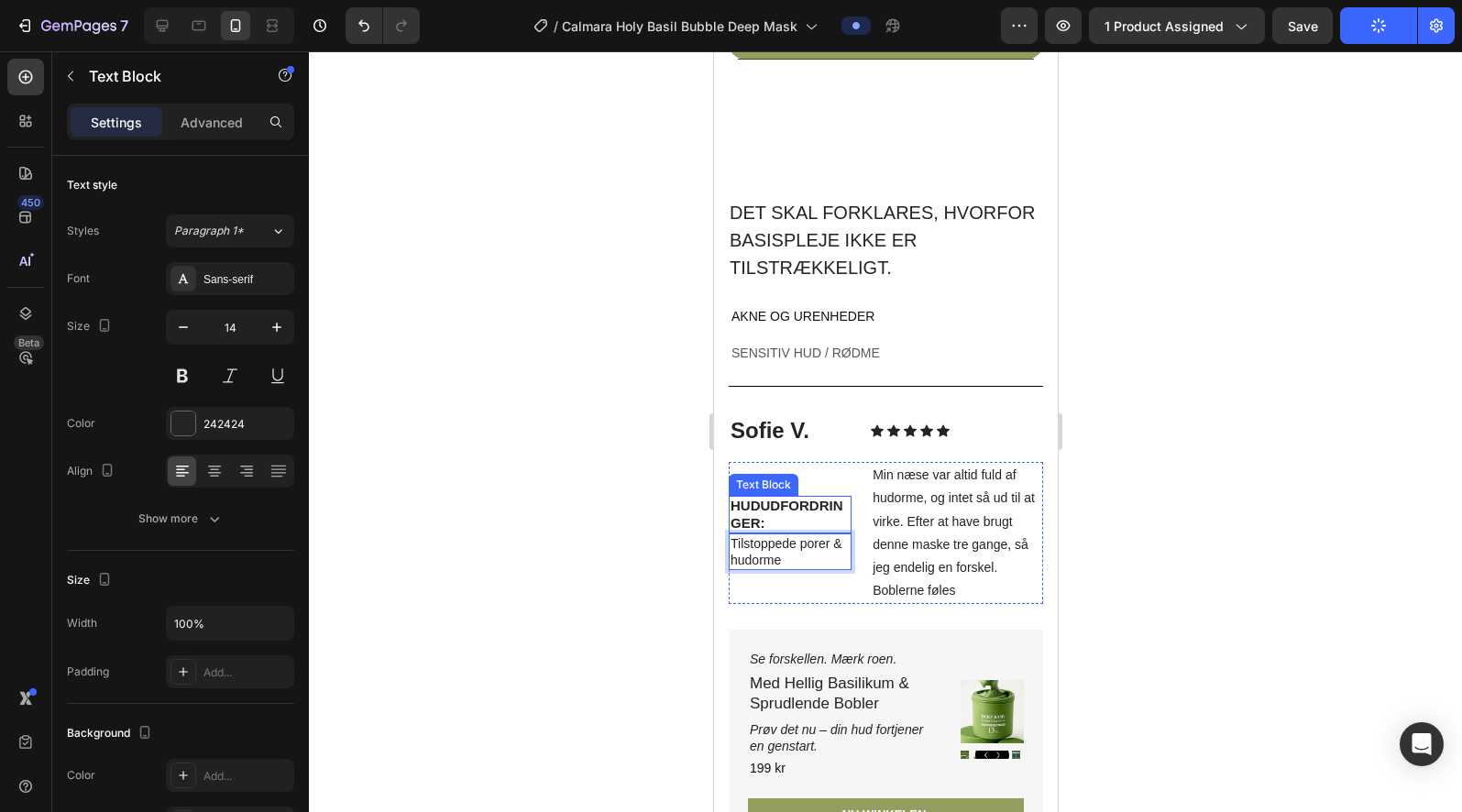 click on "HUDUDFORDRINGER:" at bounding box center (786, 513) 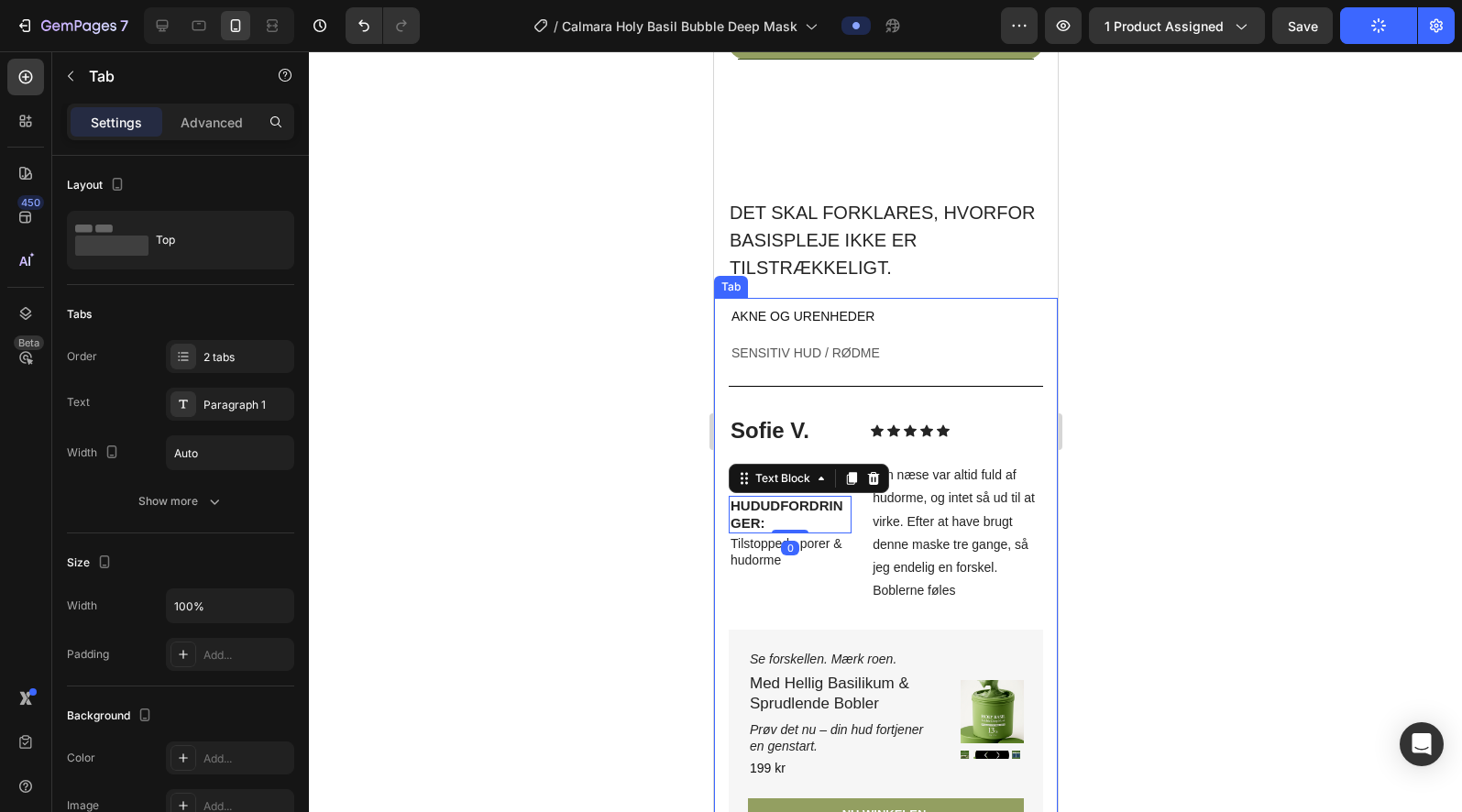 click on "Sensitiv hud / Rødme" at bounding box center [805, 353] 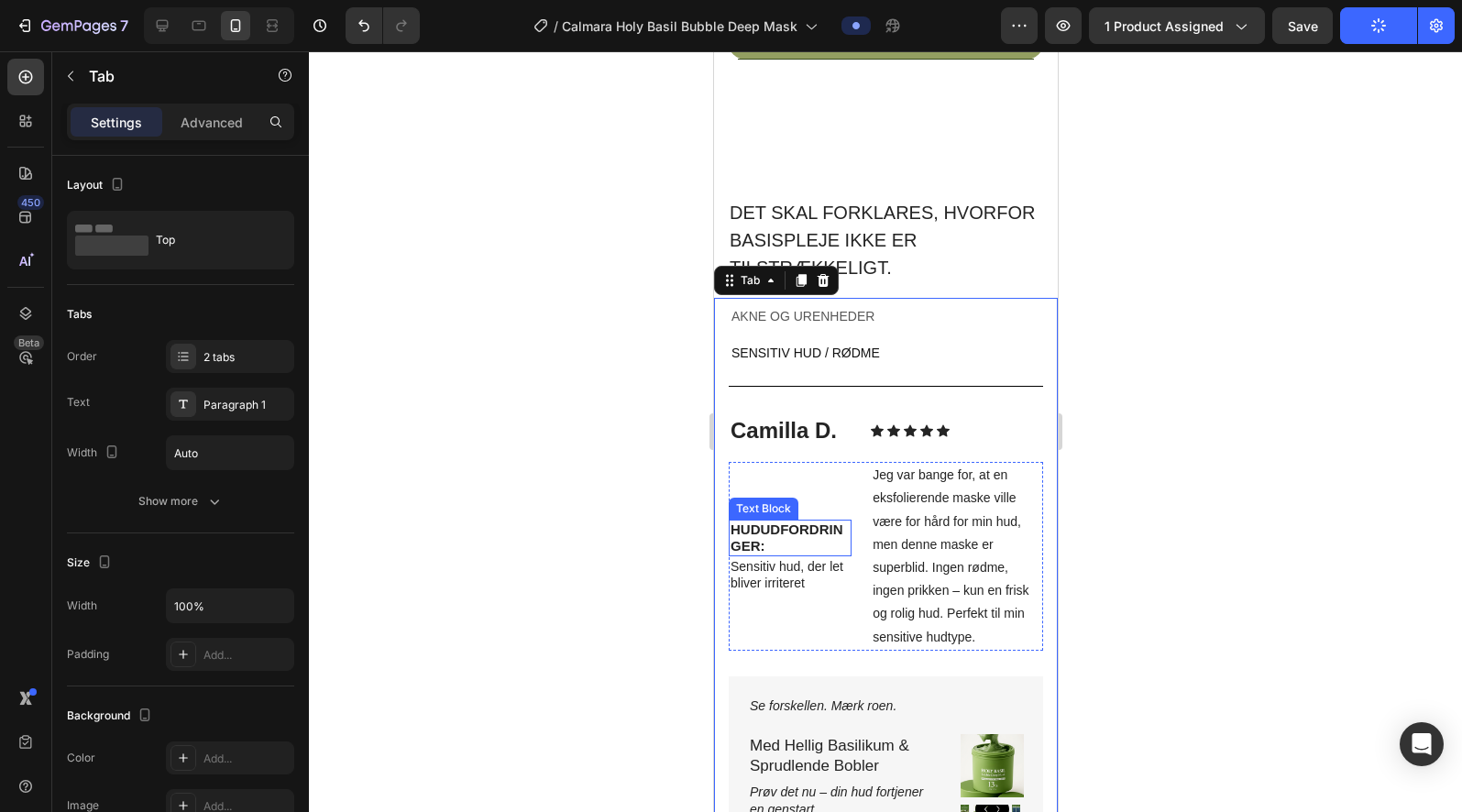 click on "HUDUDFORDRINGER:" at bounding box center (789, 538) 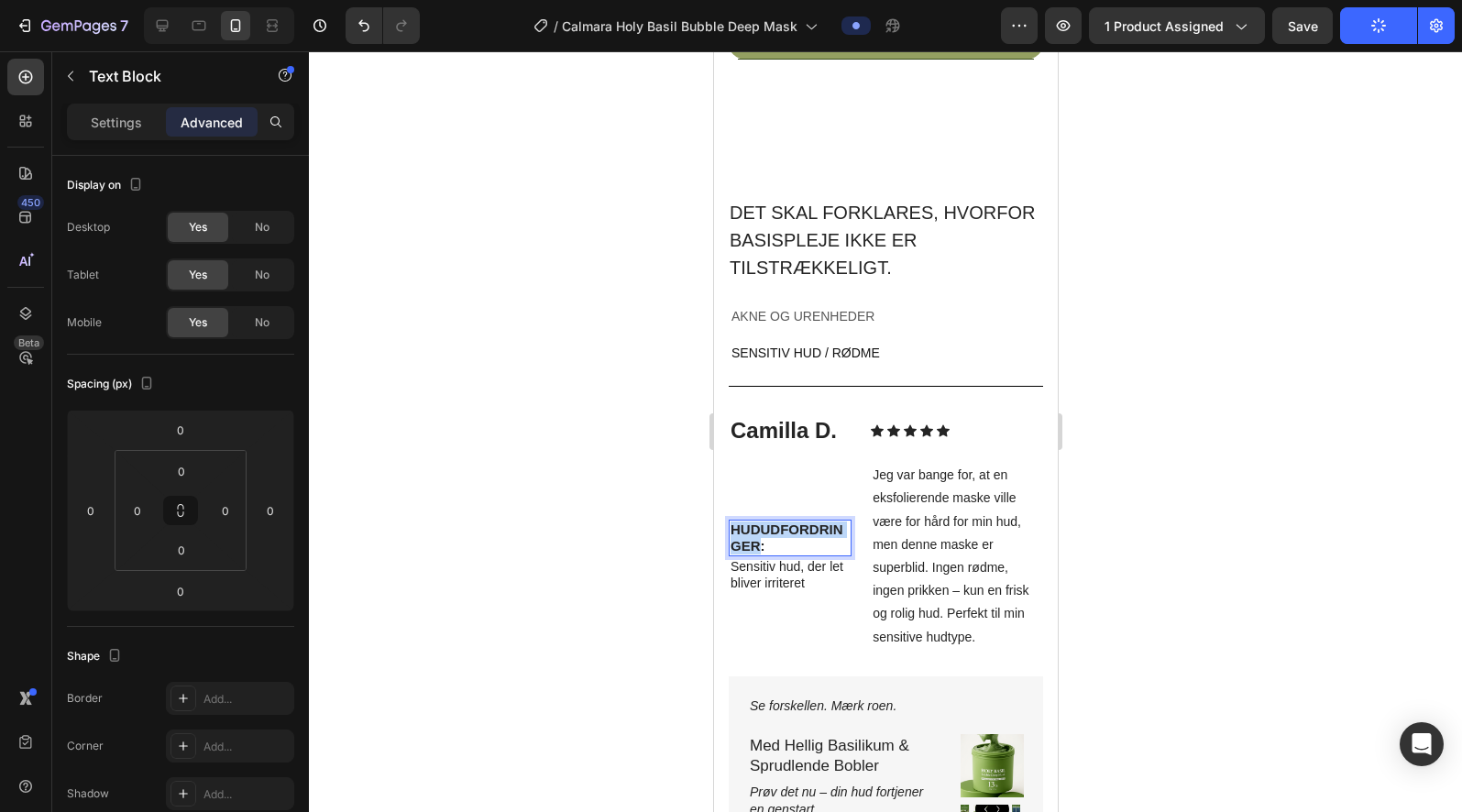 click on "HUDUDFORDRINGER:" at bounding box center (786, 537) 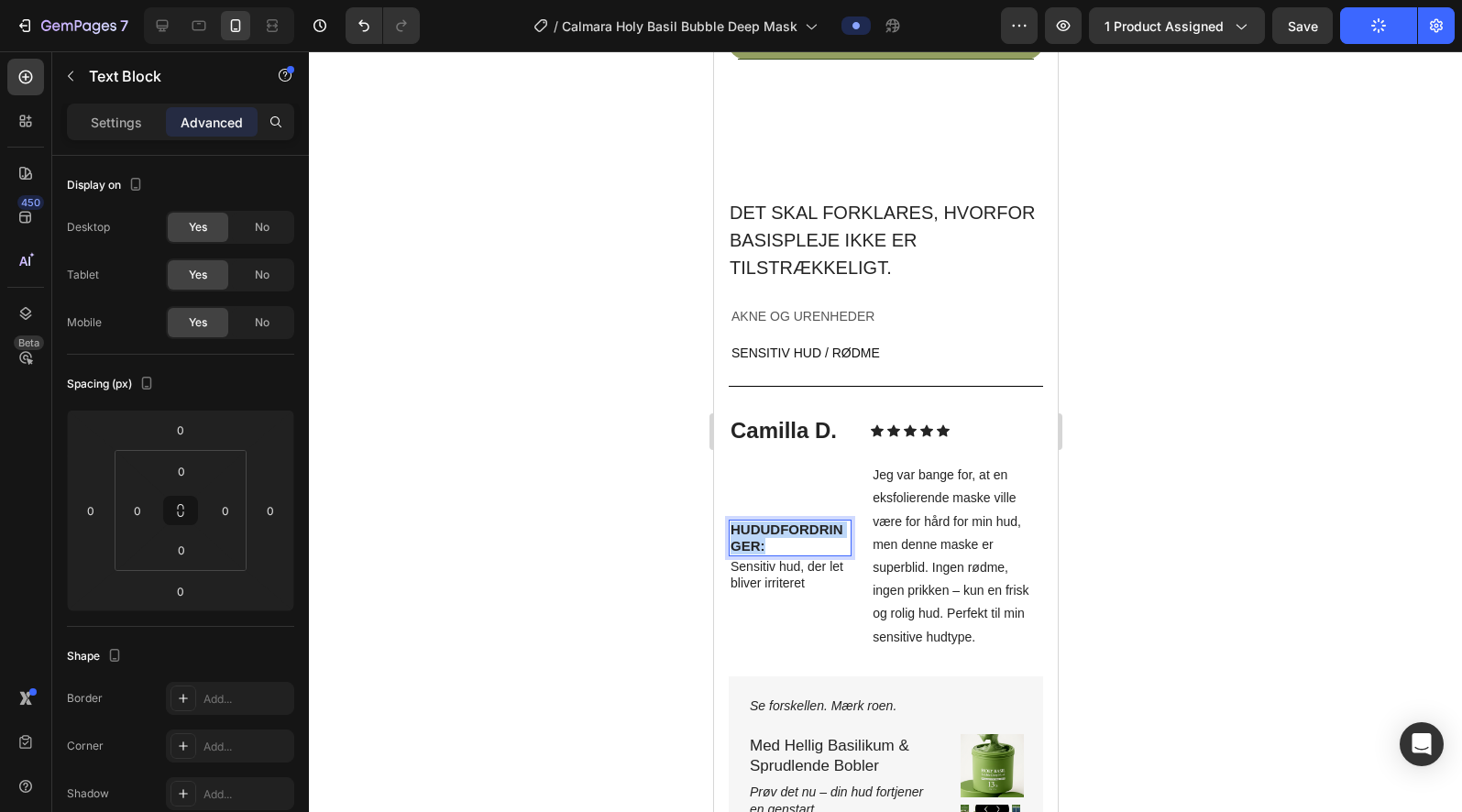 click on "HUDUDFORDRINGER:" at bounding box center [786, 537] 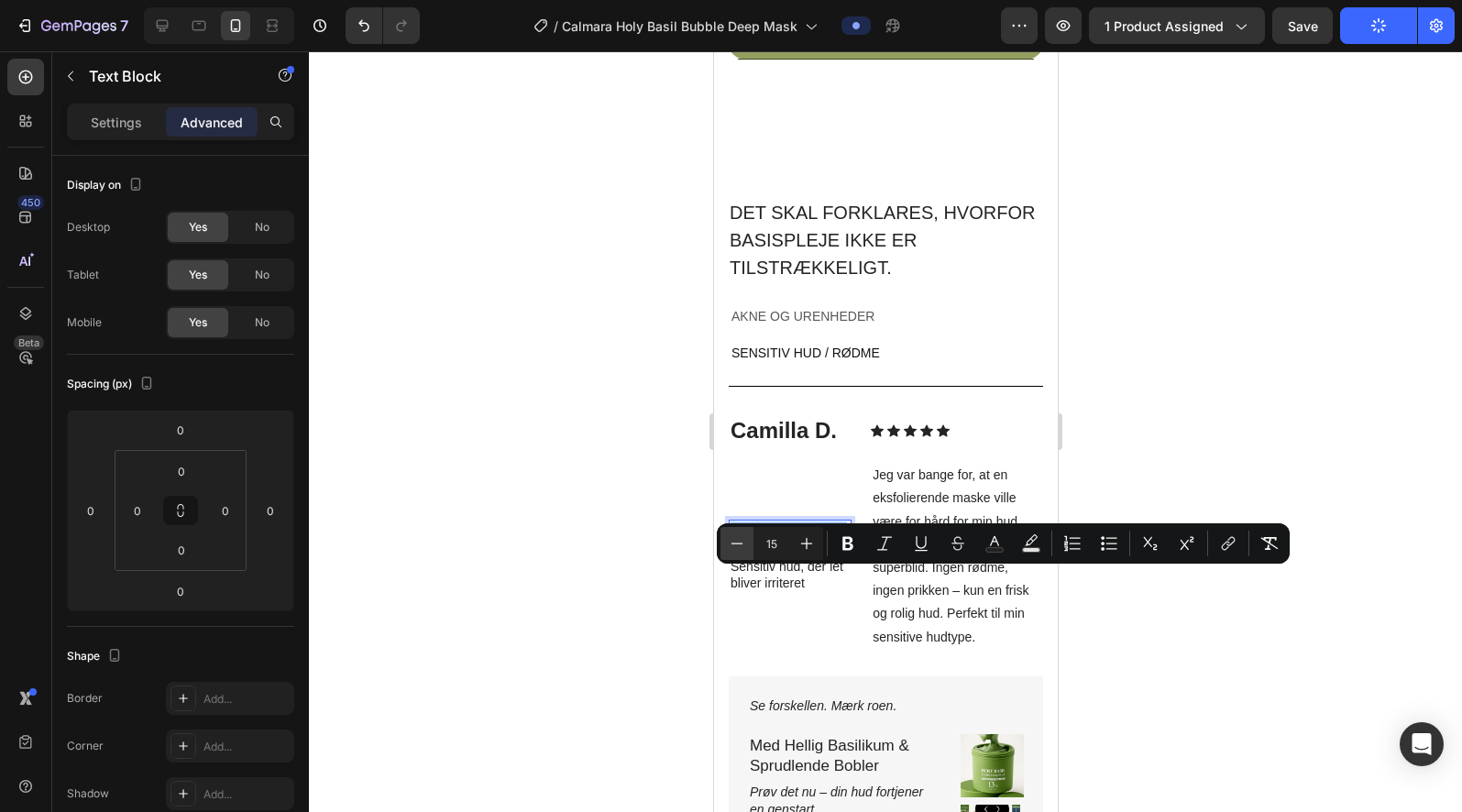 click 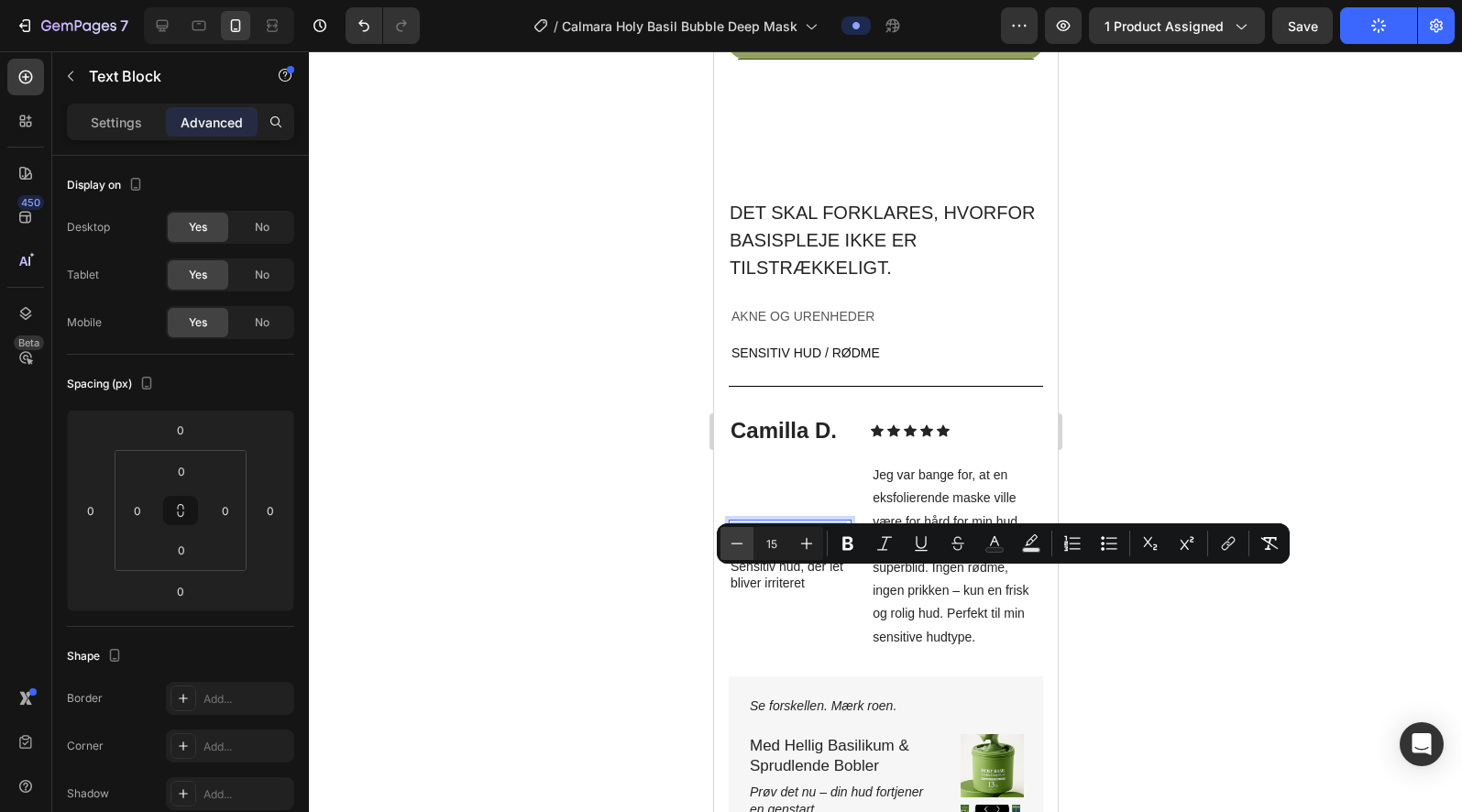 type on "14" 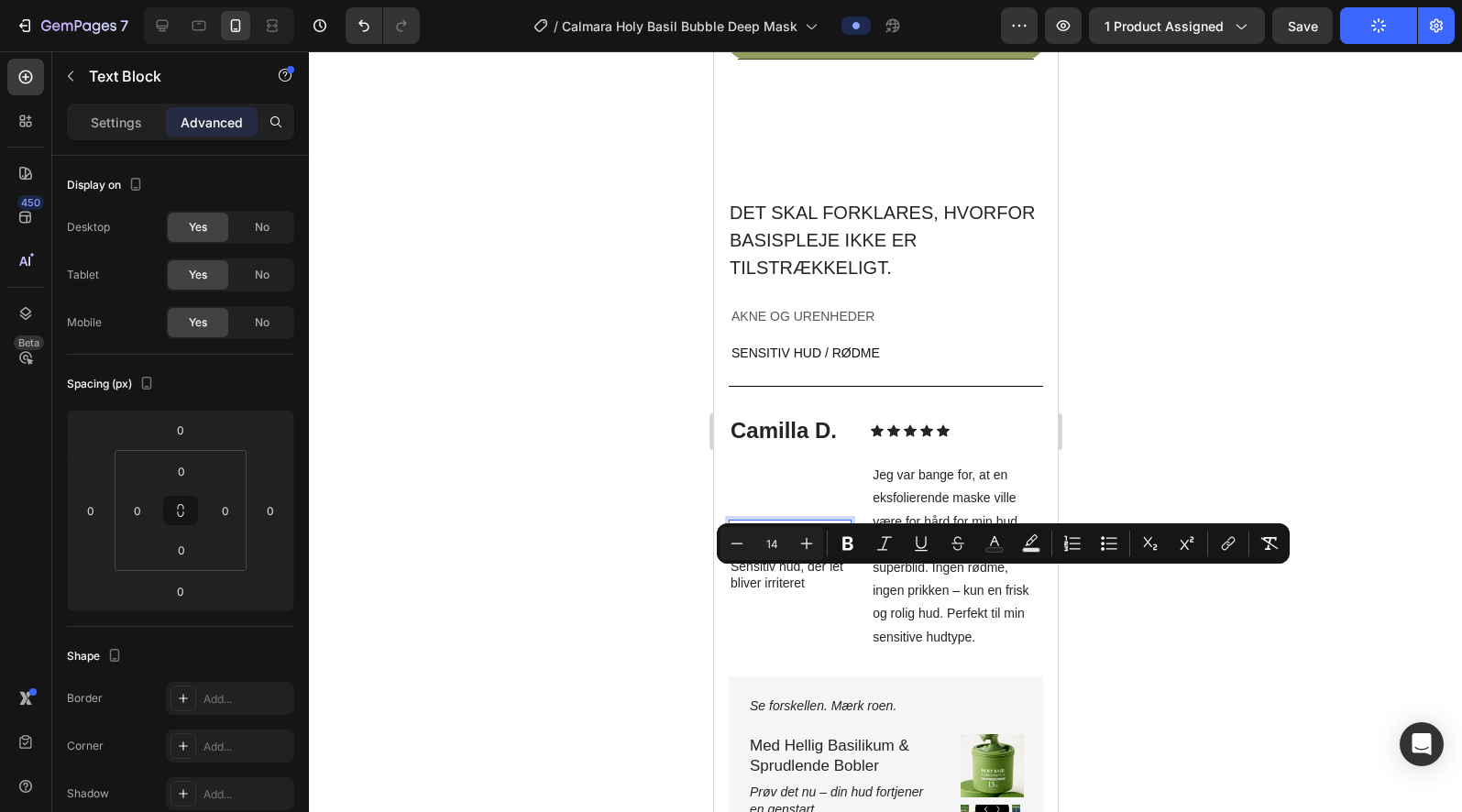 click on "HUDUDFORDRINGER:" at bounding box center (789, 538) 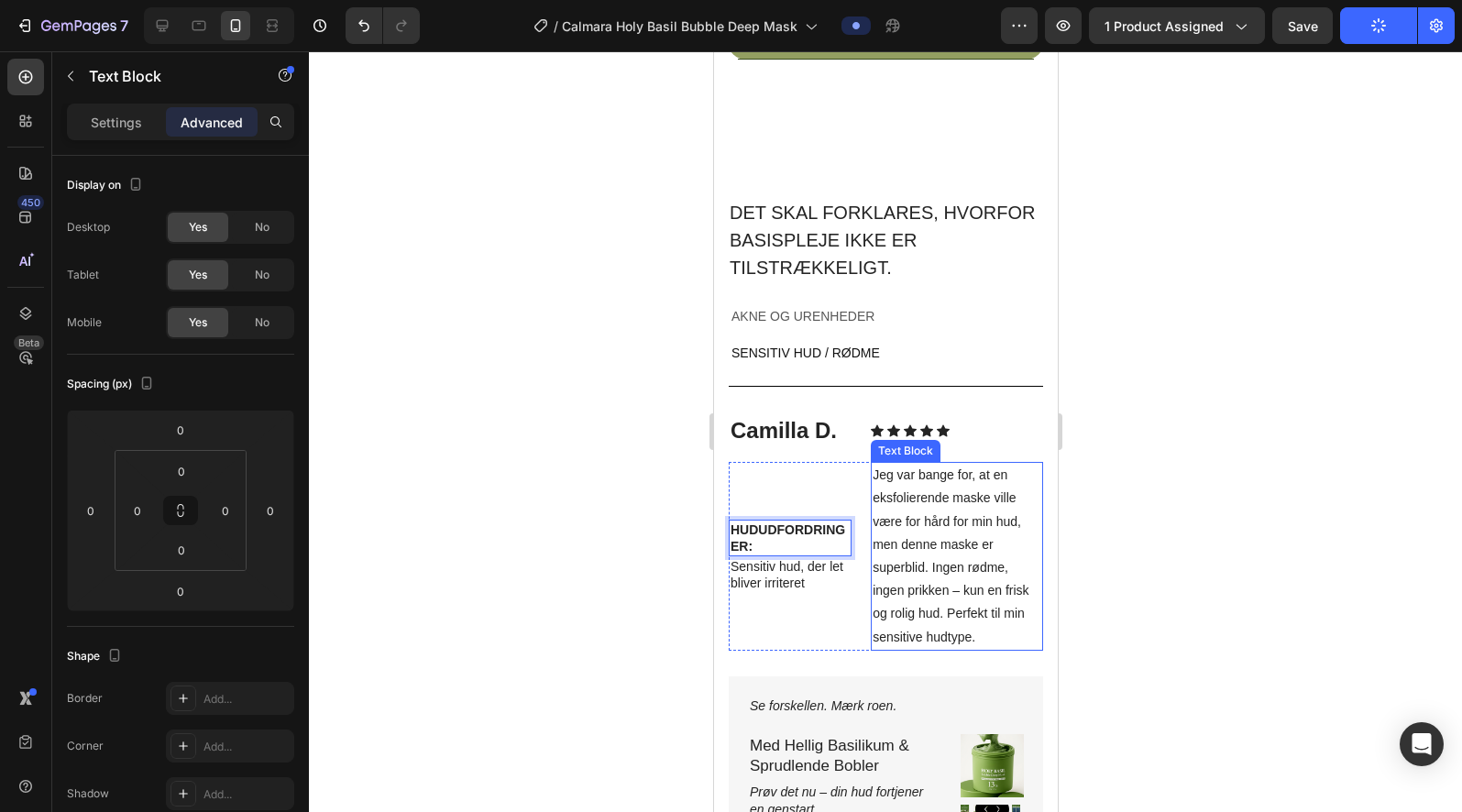 click on "Jeg var bange for, at en eksfolierende maske ville være for hård for min hud, men denne maske er superblid. Ingen rødme, ingen prikken – kun en frisk og rolig hud. Perfekt til min sensitive hudtype." at bounding box center [956, 556] 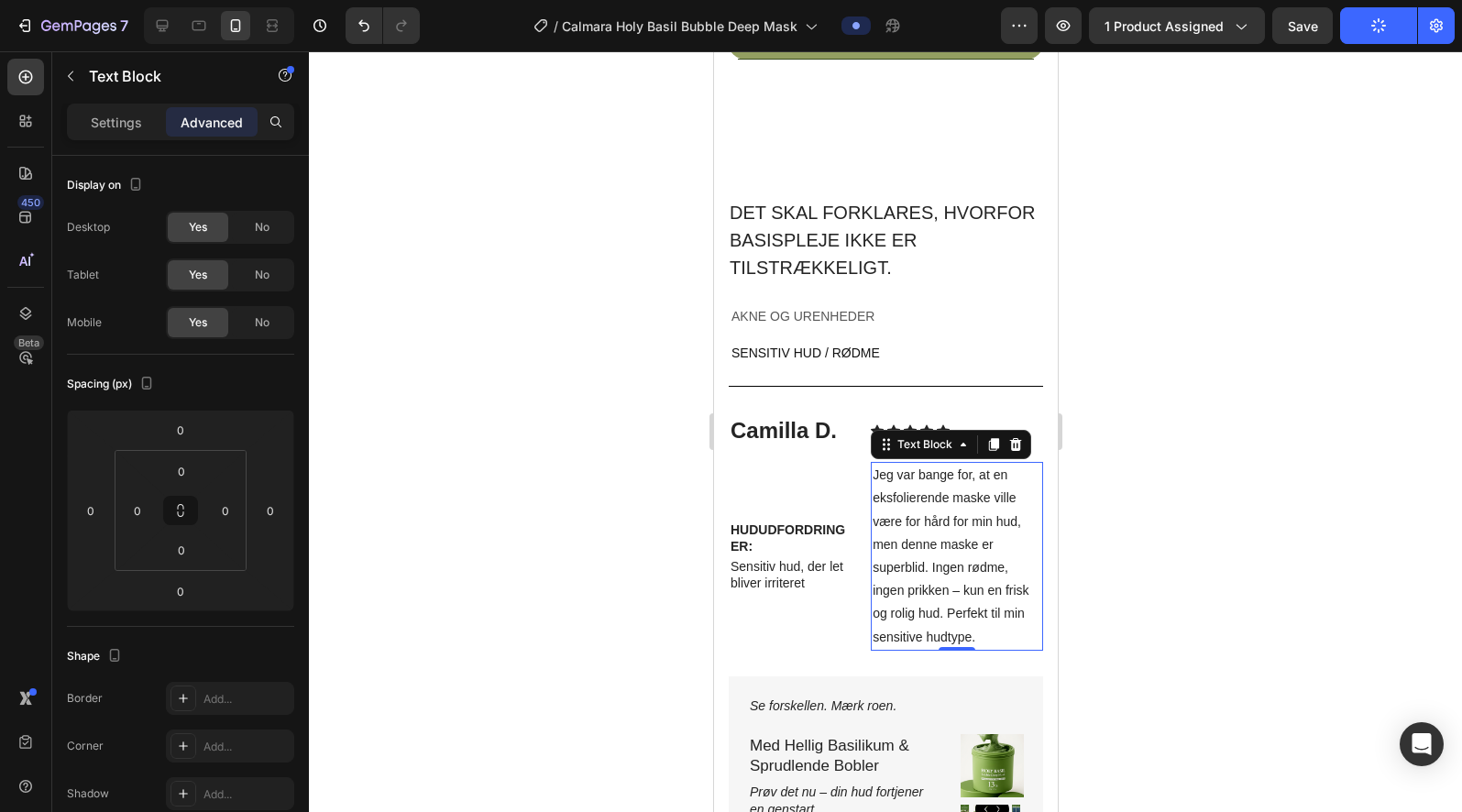 click 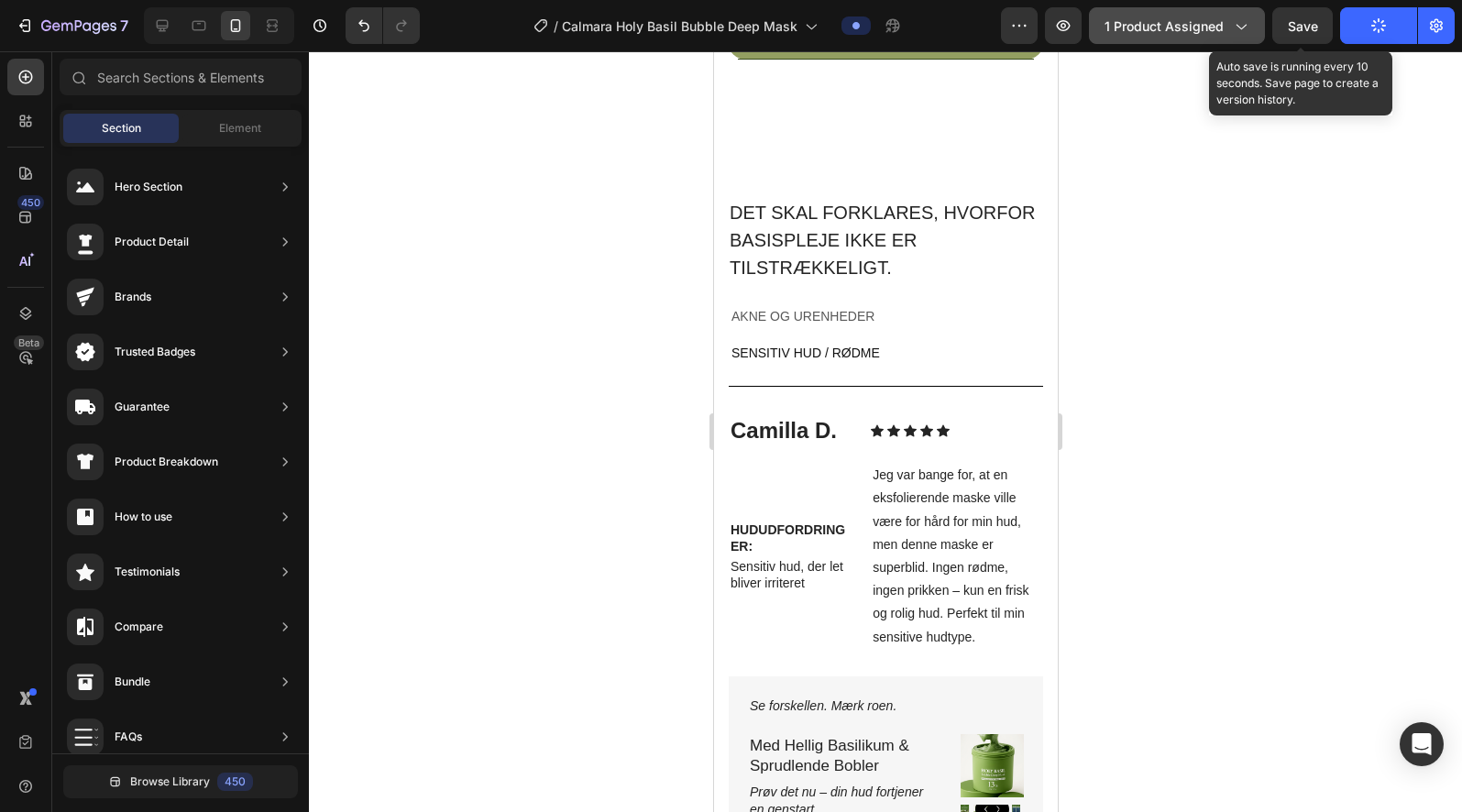 drag, startPoint x: 1301, startPoint y: 34, endPoint x: 1237, endPoint y: 30, distance: 64.124878 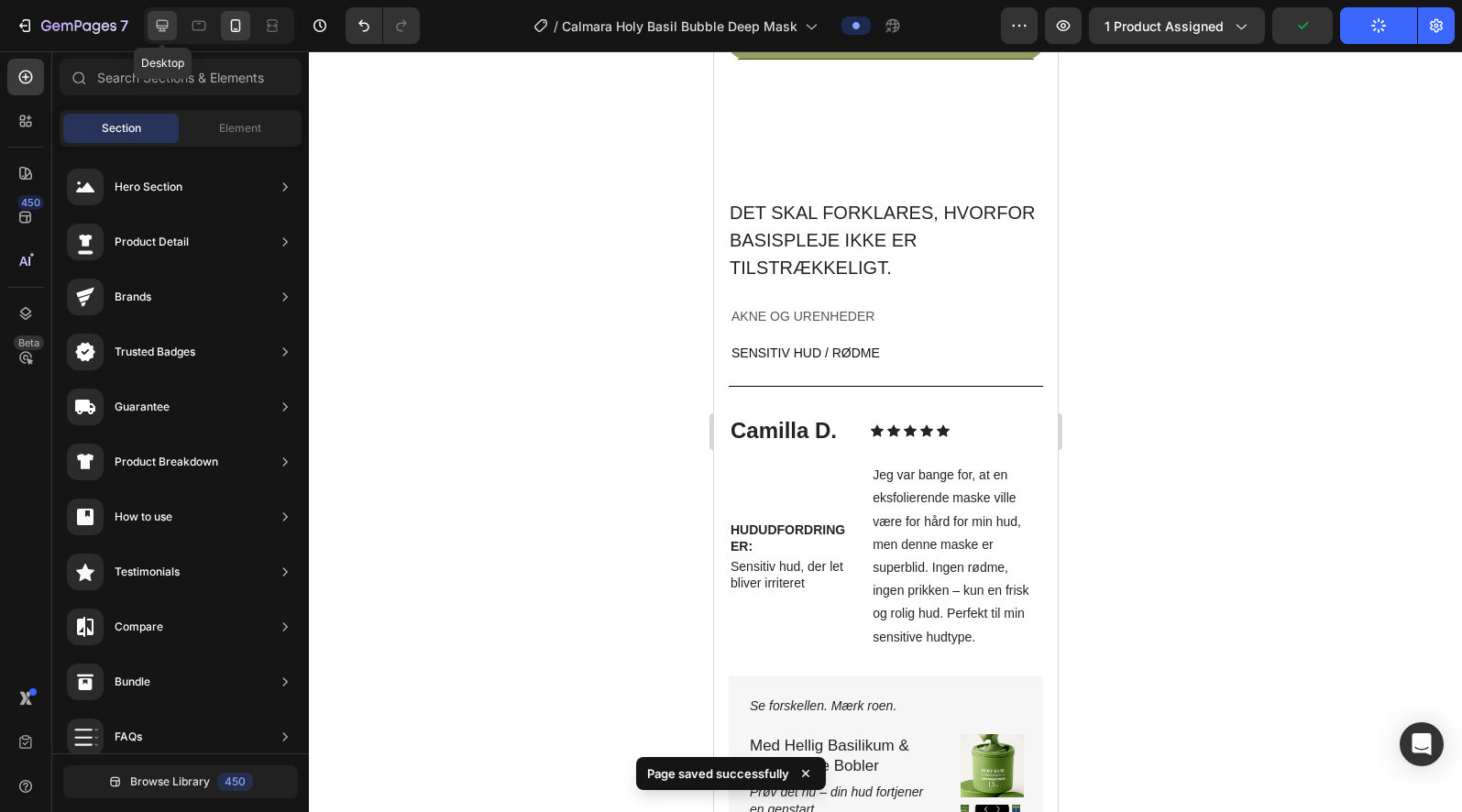 click 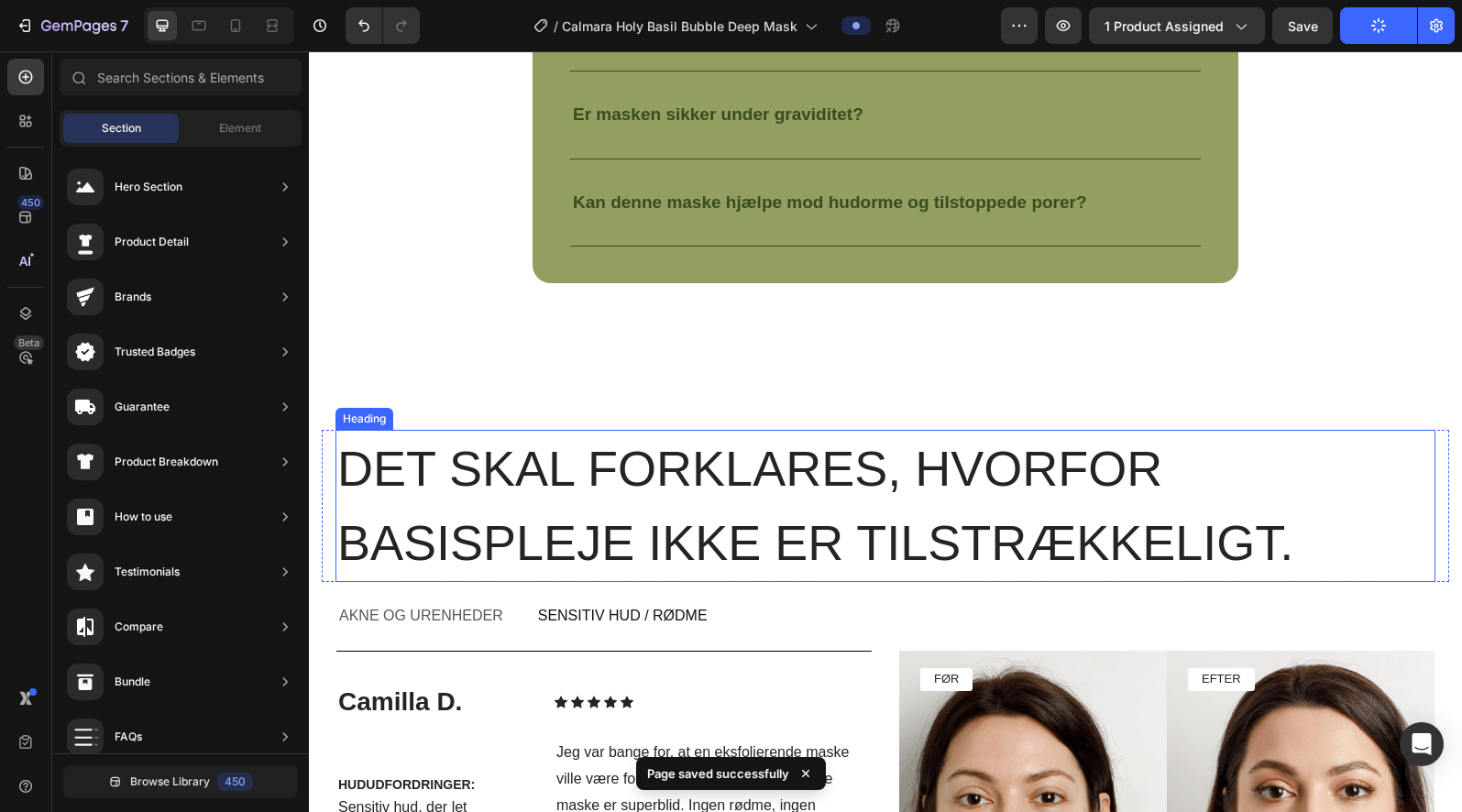 scroll, scrollTop: 4958, scrollLeft: 0, axis: vertical 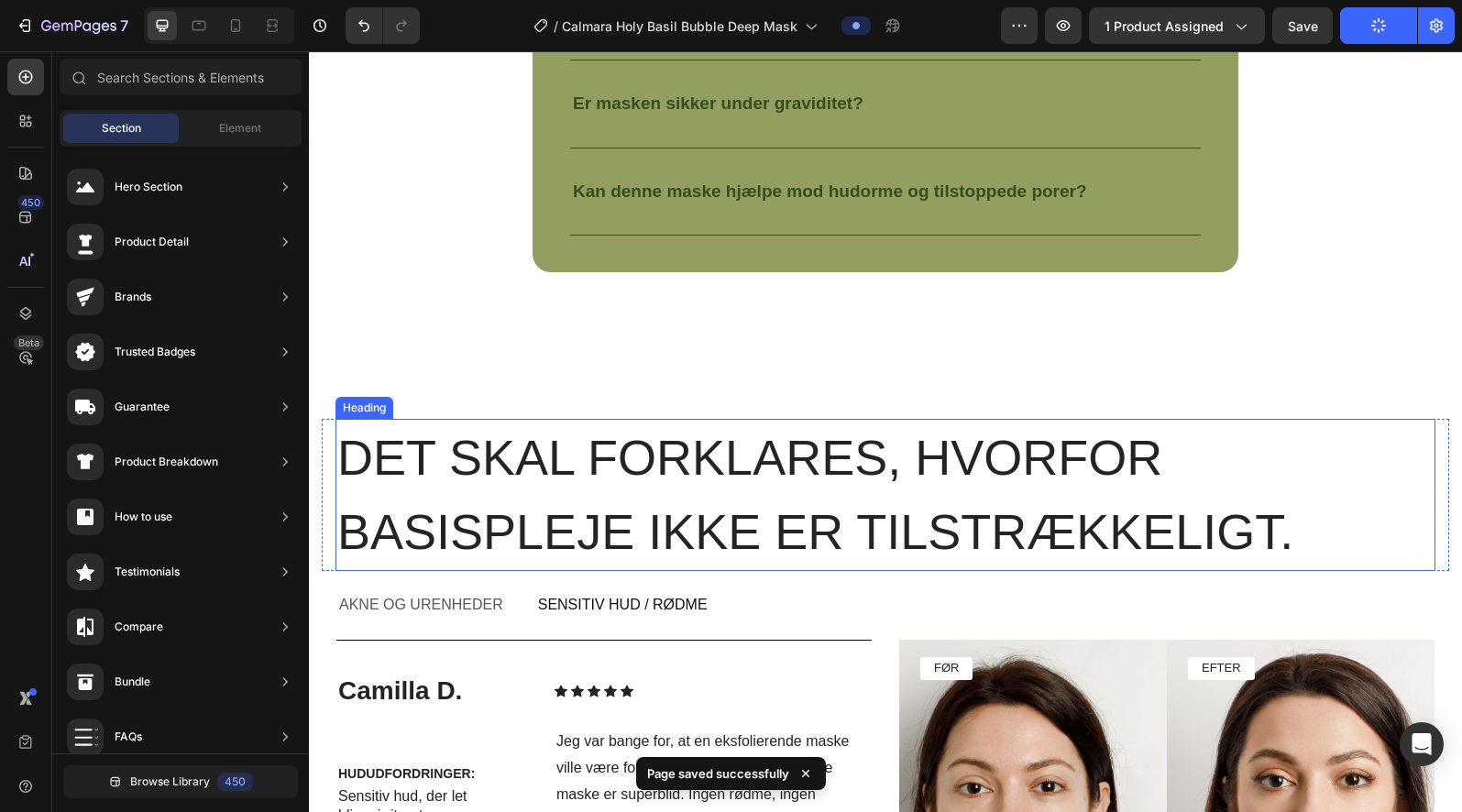 click on "Det skal forklares, hvorfor basispleje ikke er tilstrækkeligt." at bounding box center (885, 495) 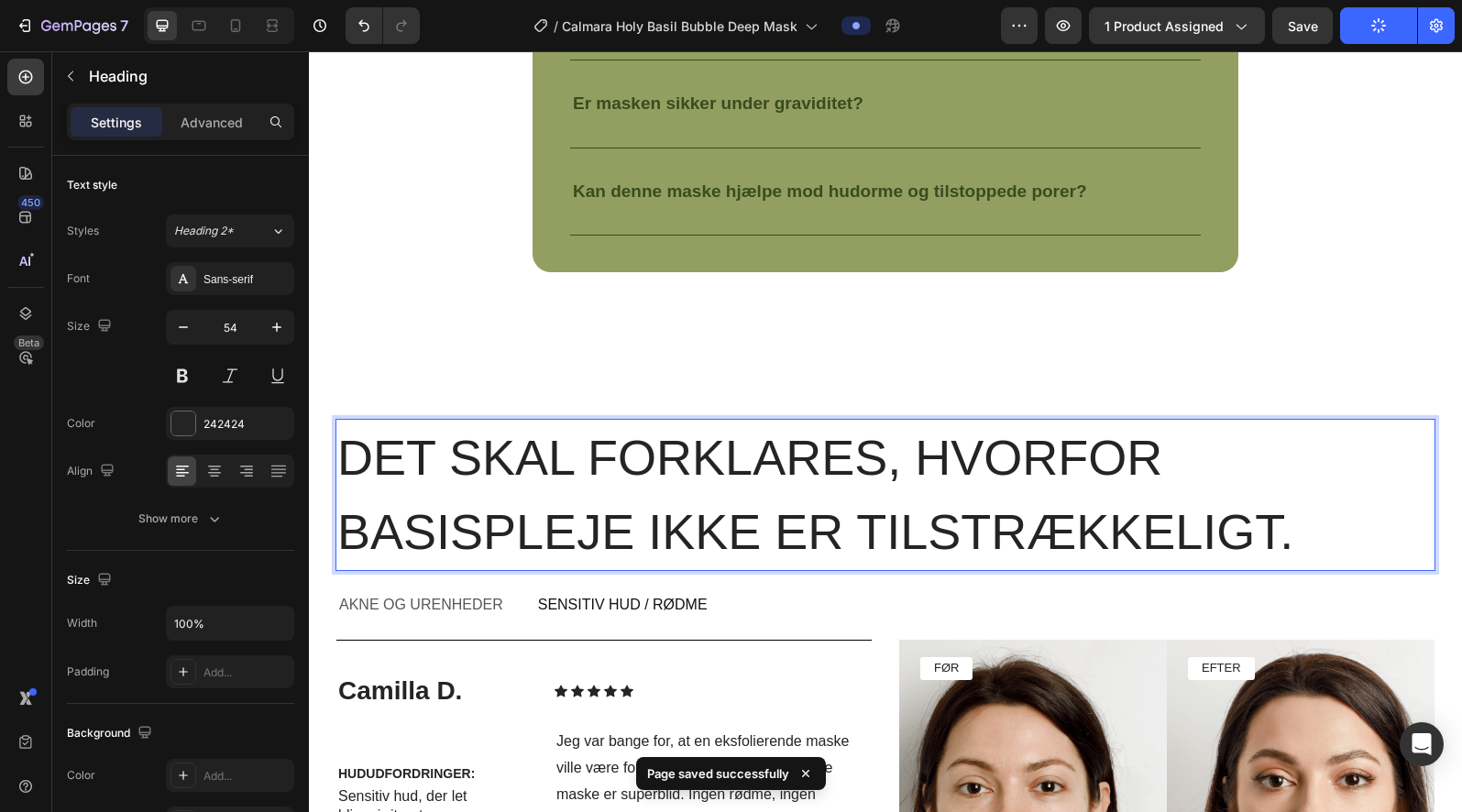 click on "Det skal forklares, hvorfor basispleje ikke er tilstrækkeligt." at bounding box center [885, 495] 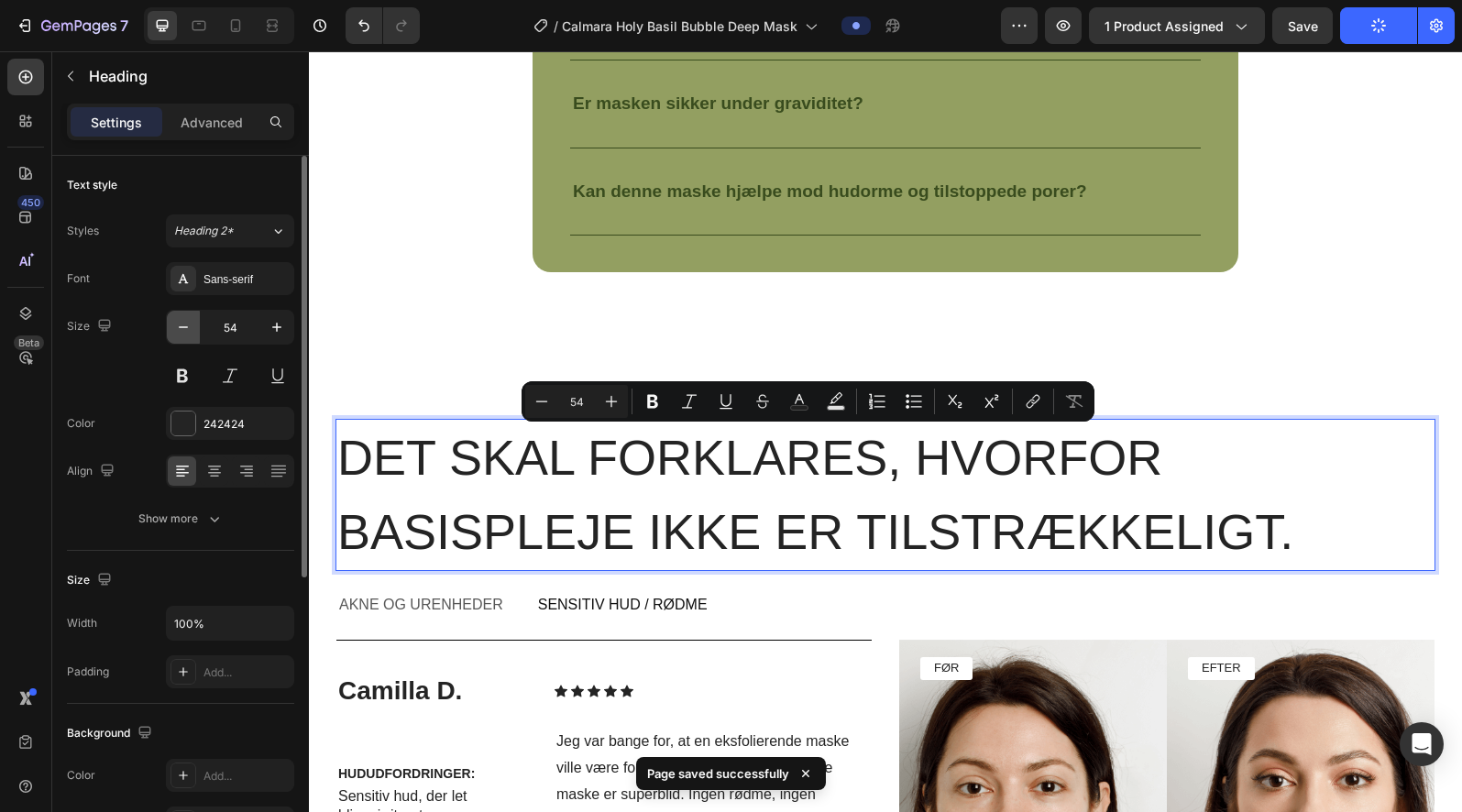 click at bounding box center [183, 327] 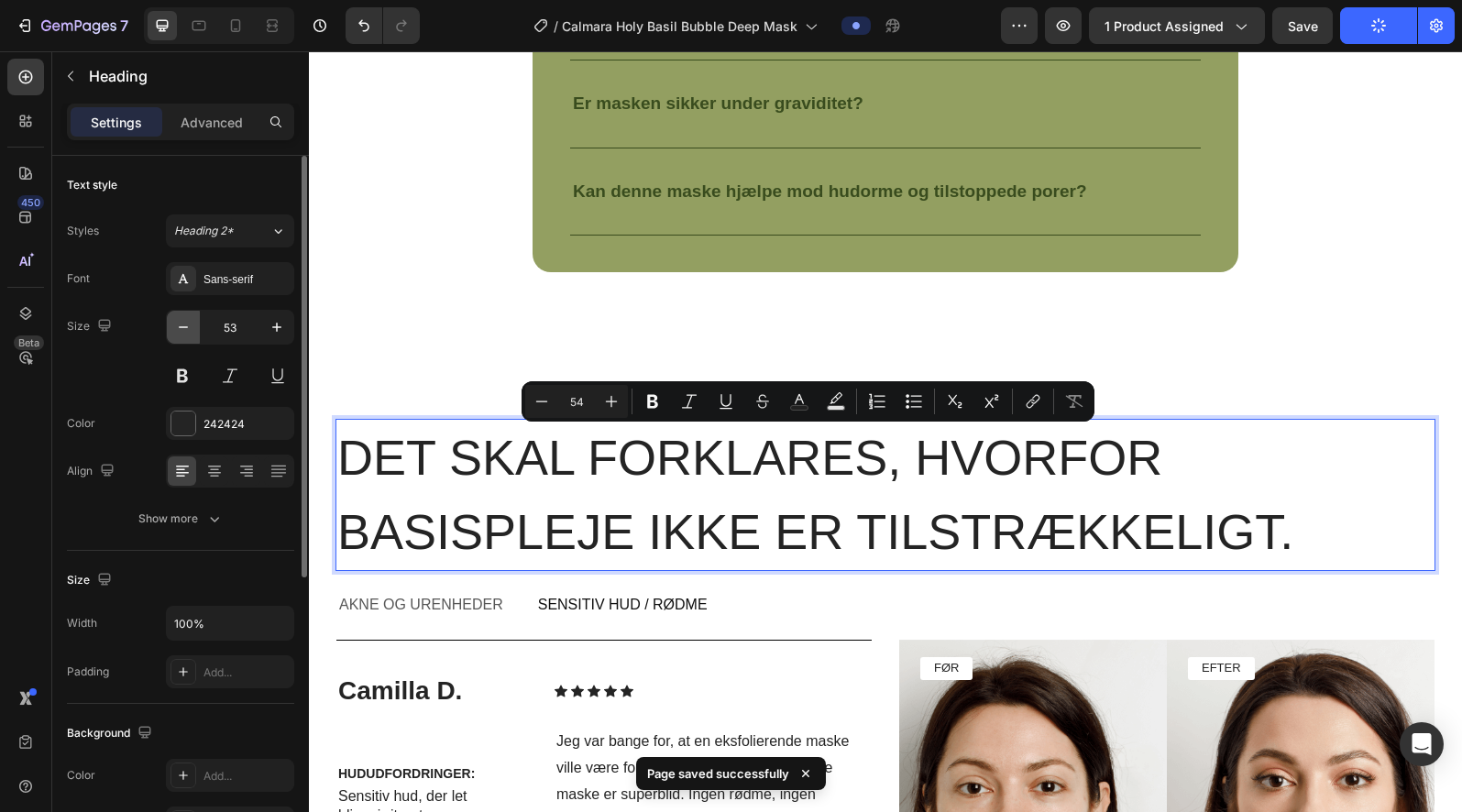 click at bounding box center (183, 327) 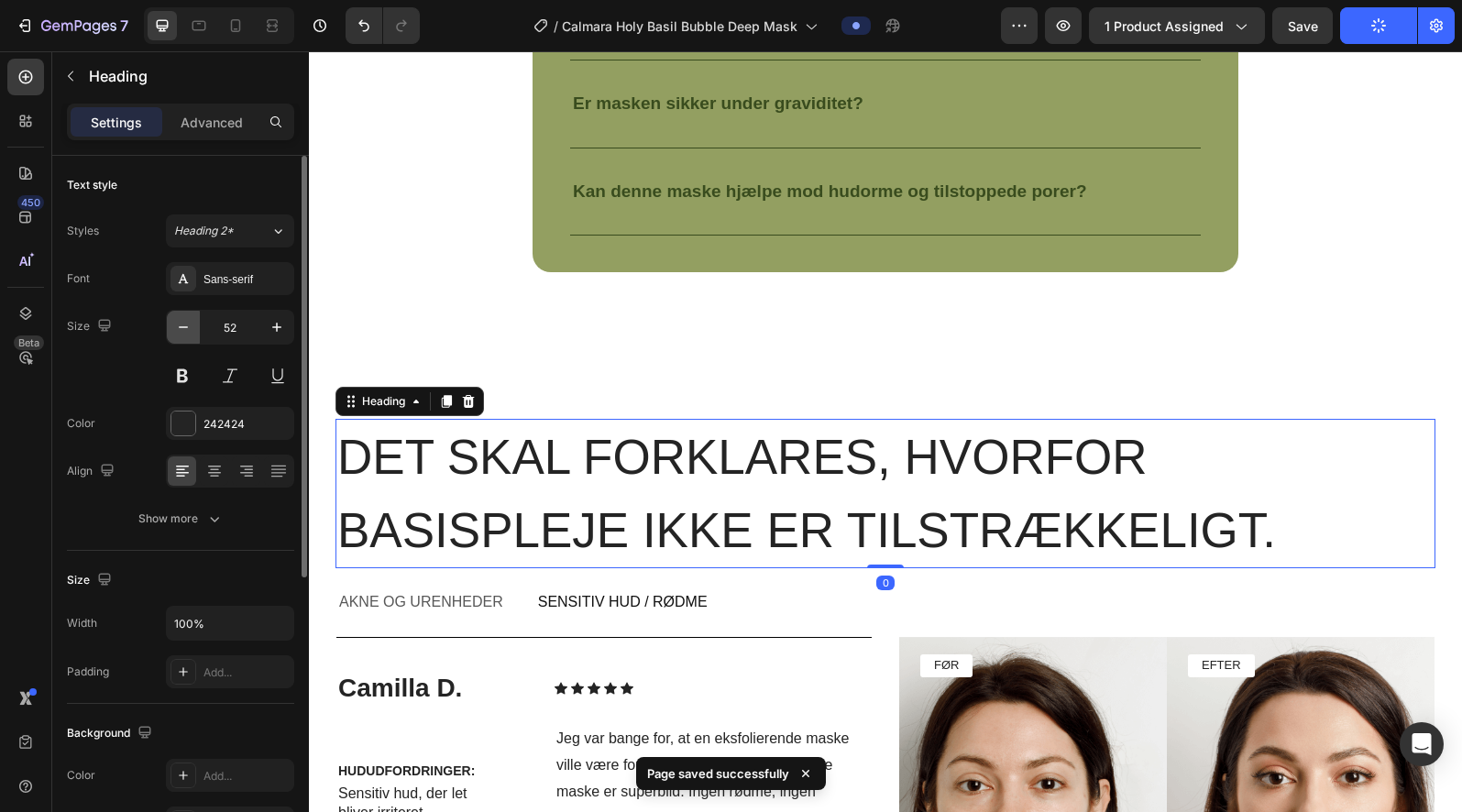 click at bounding box center (183, 327) 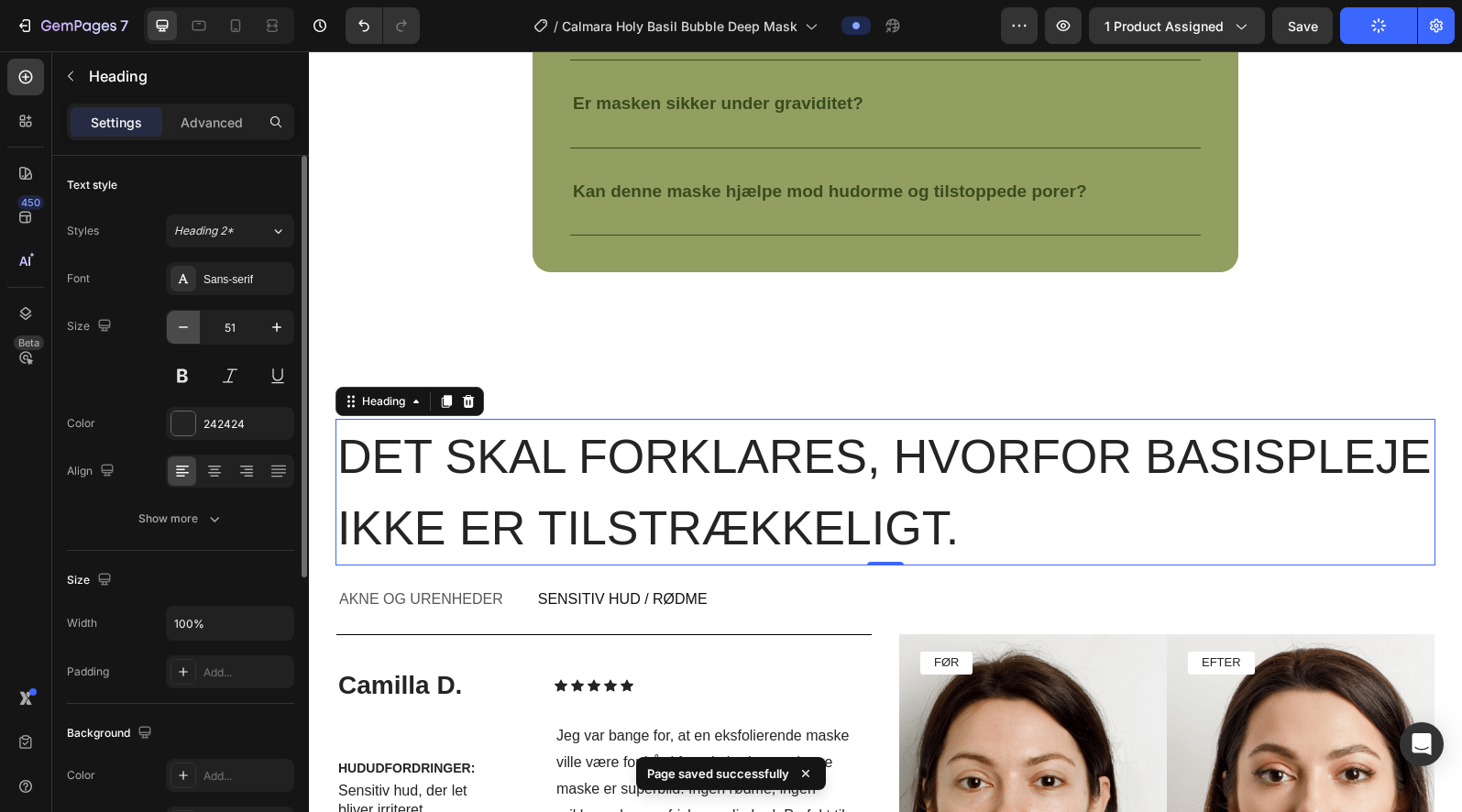click at bounding box center (183, 327) 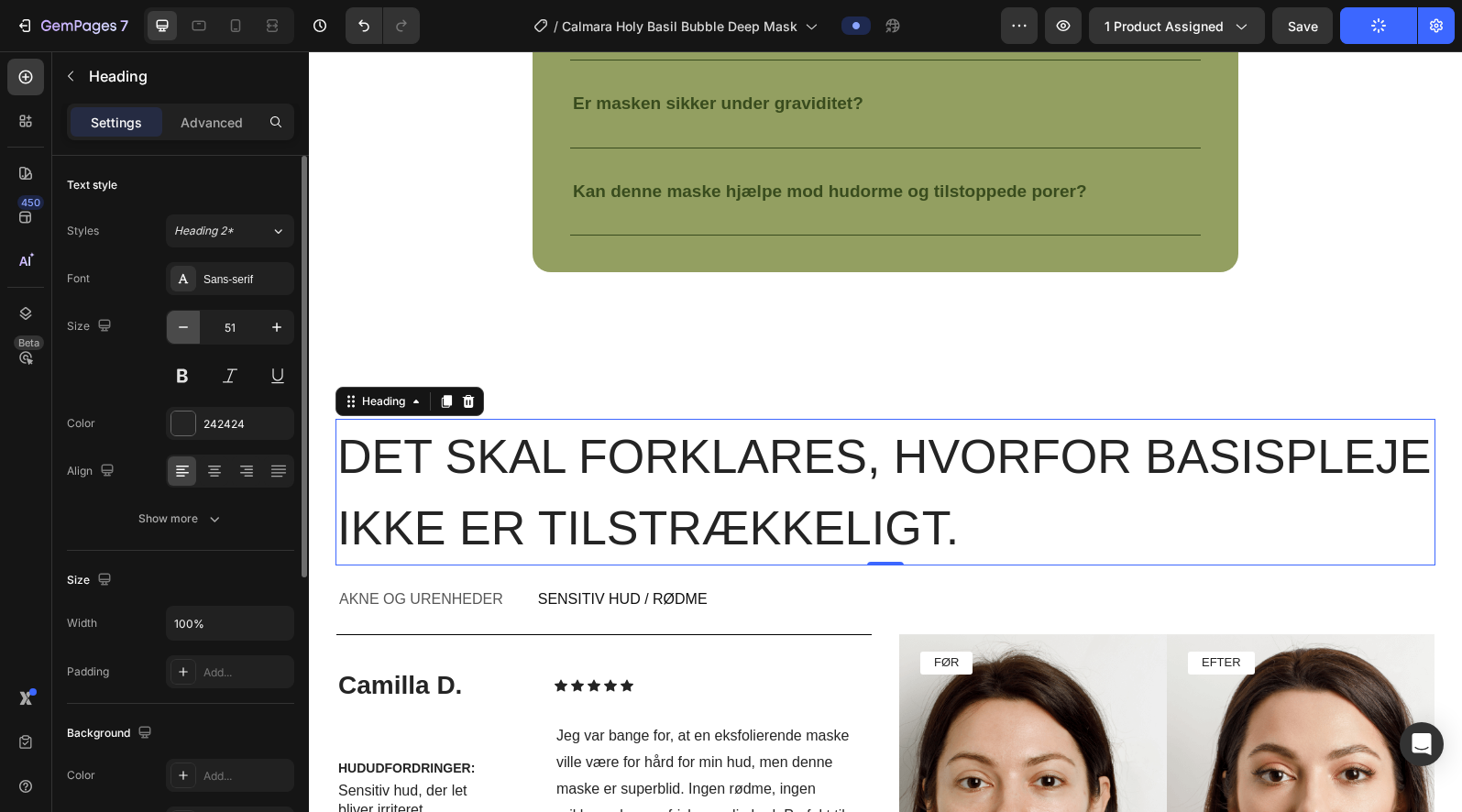 click at bounding box center [183, 327] 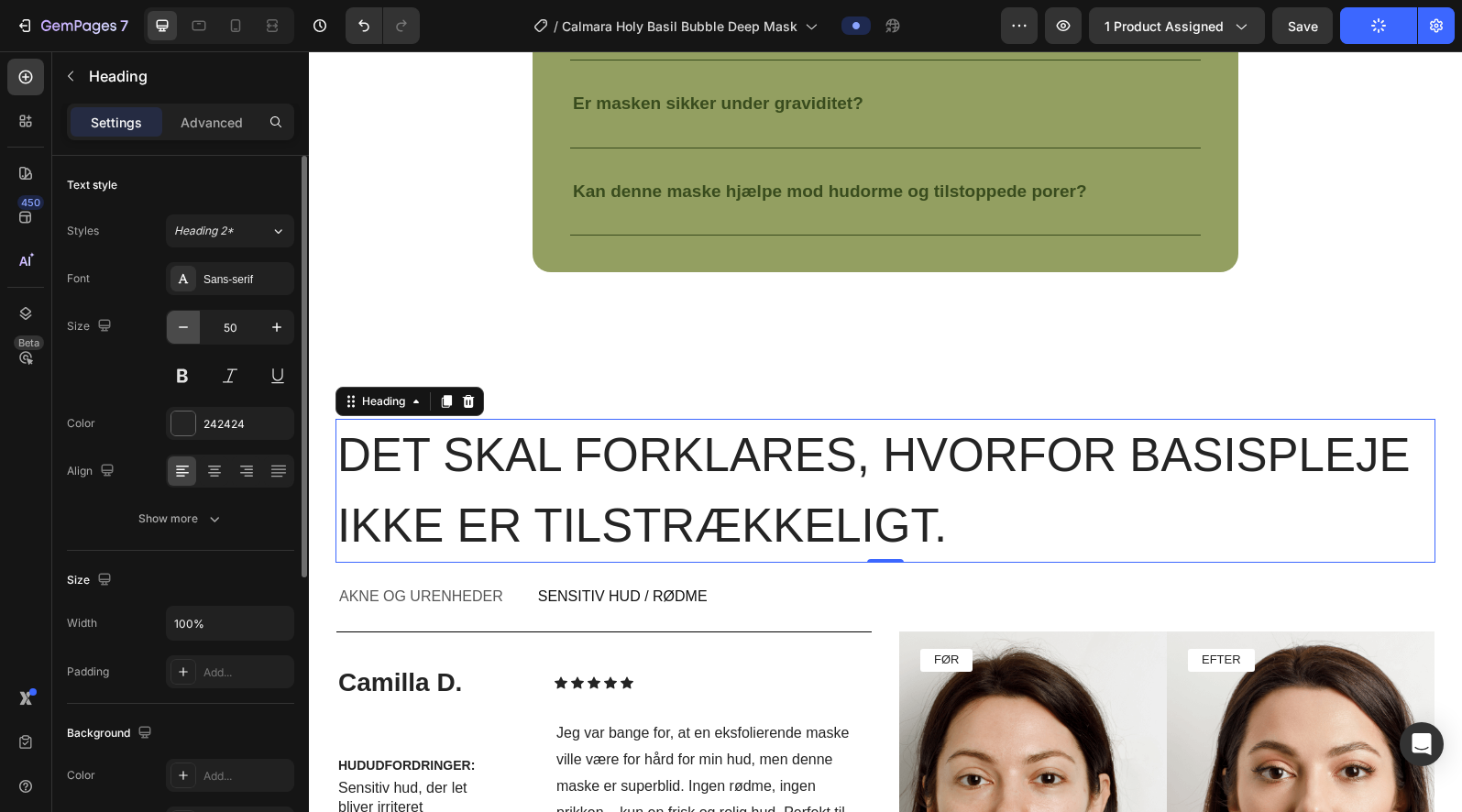 click at bounding box center (183, 327) 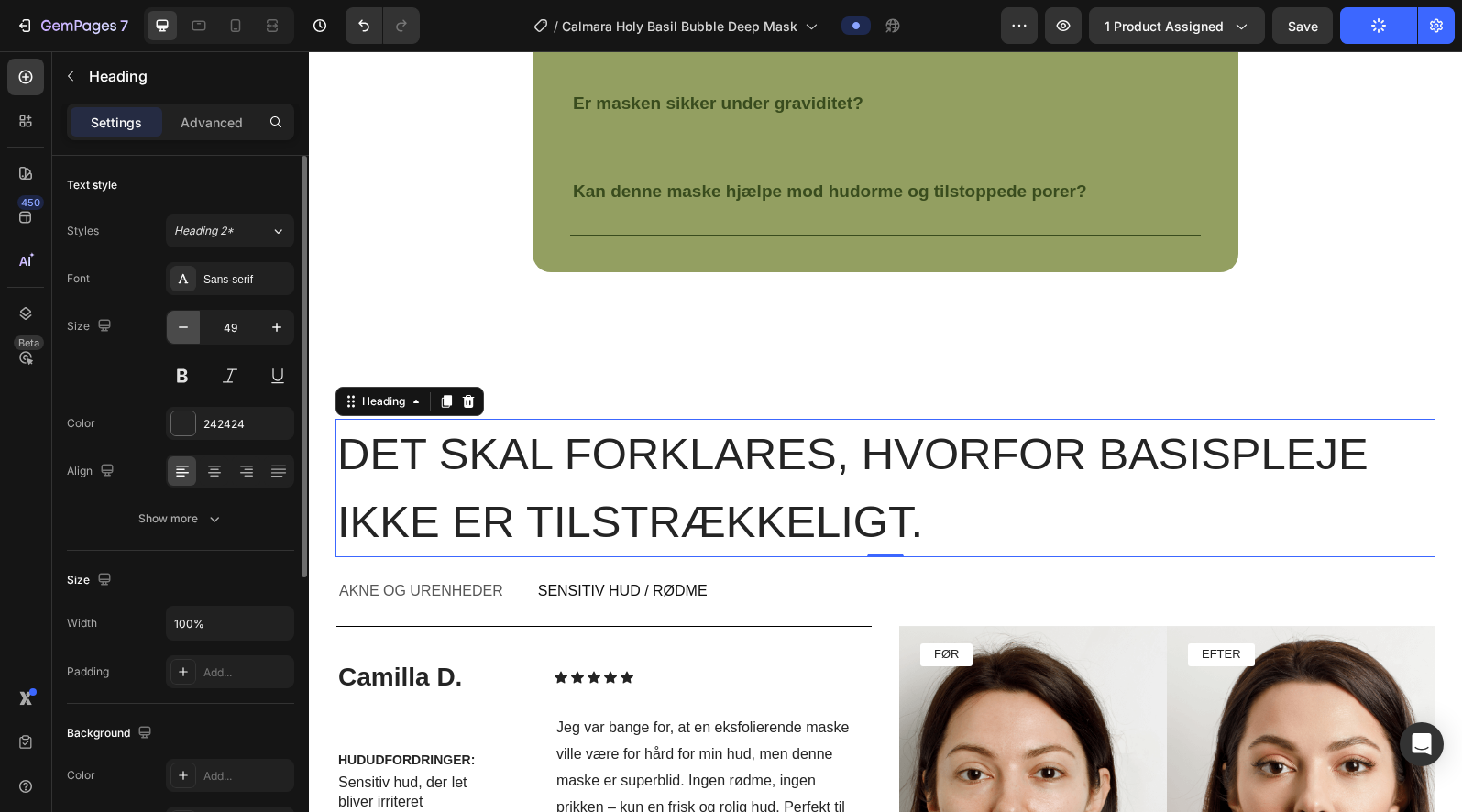click 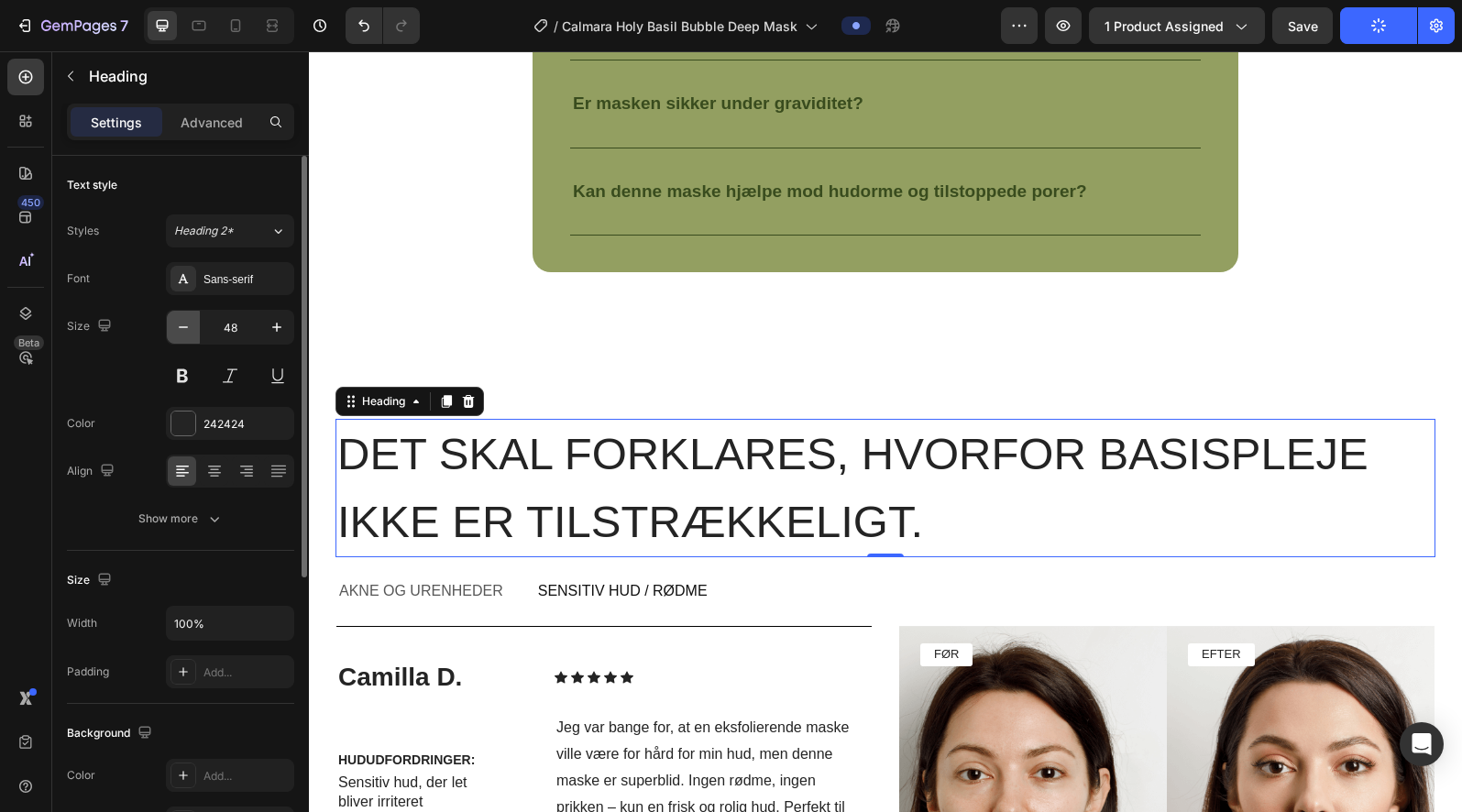 click 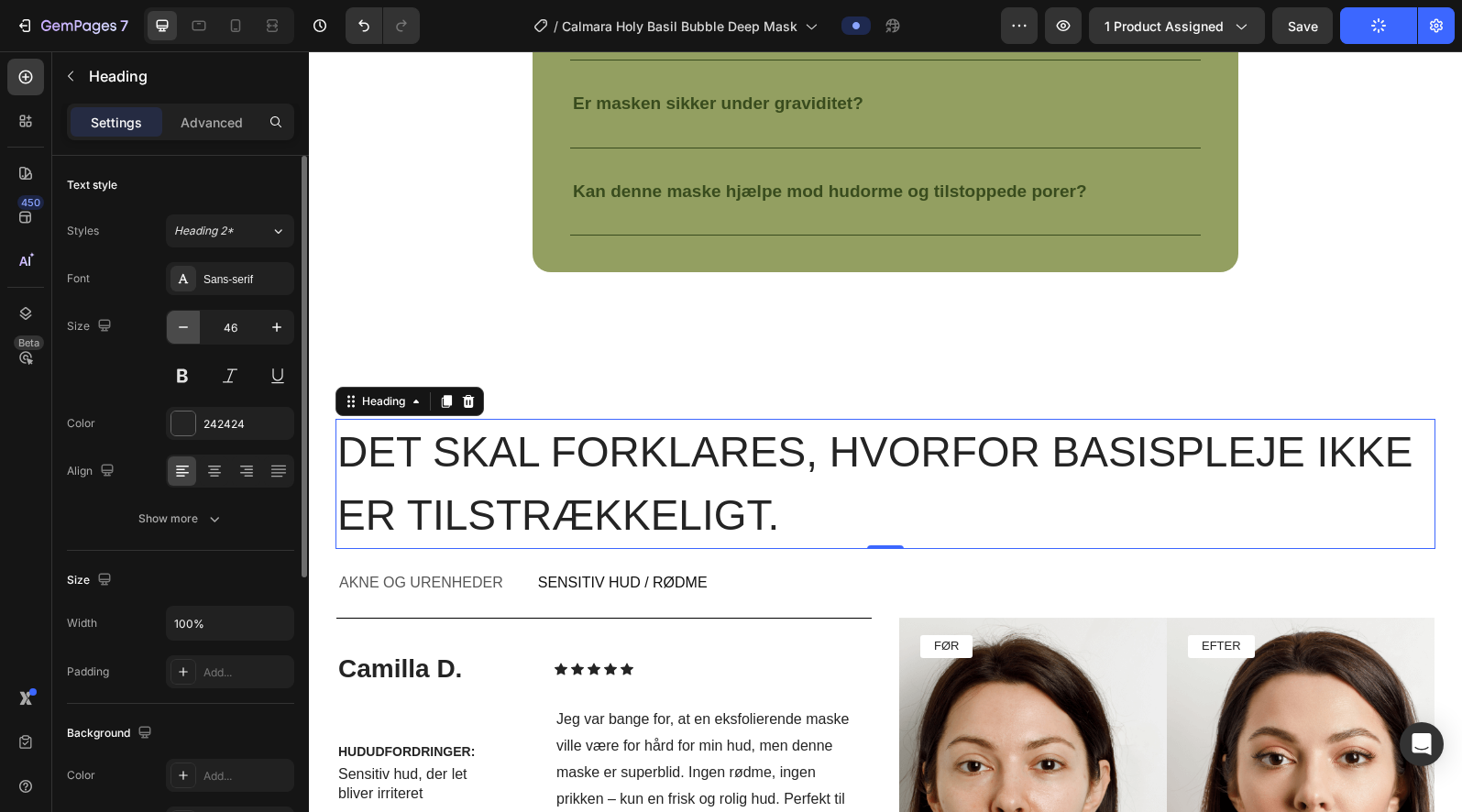 click 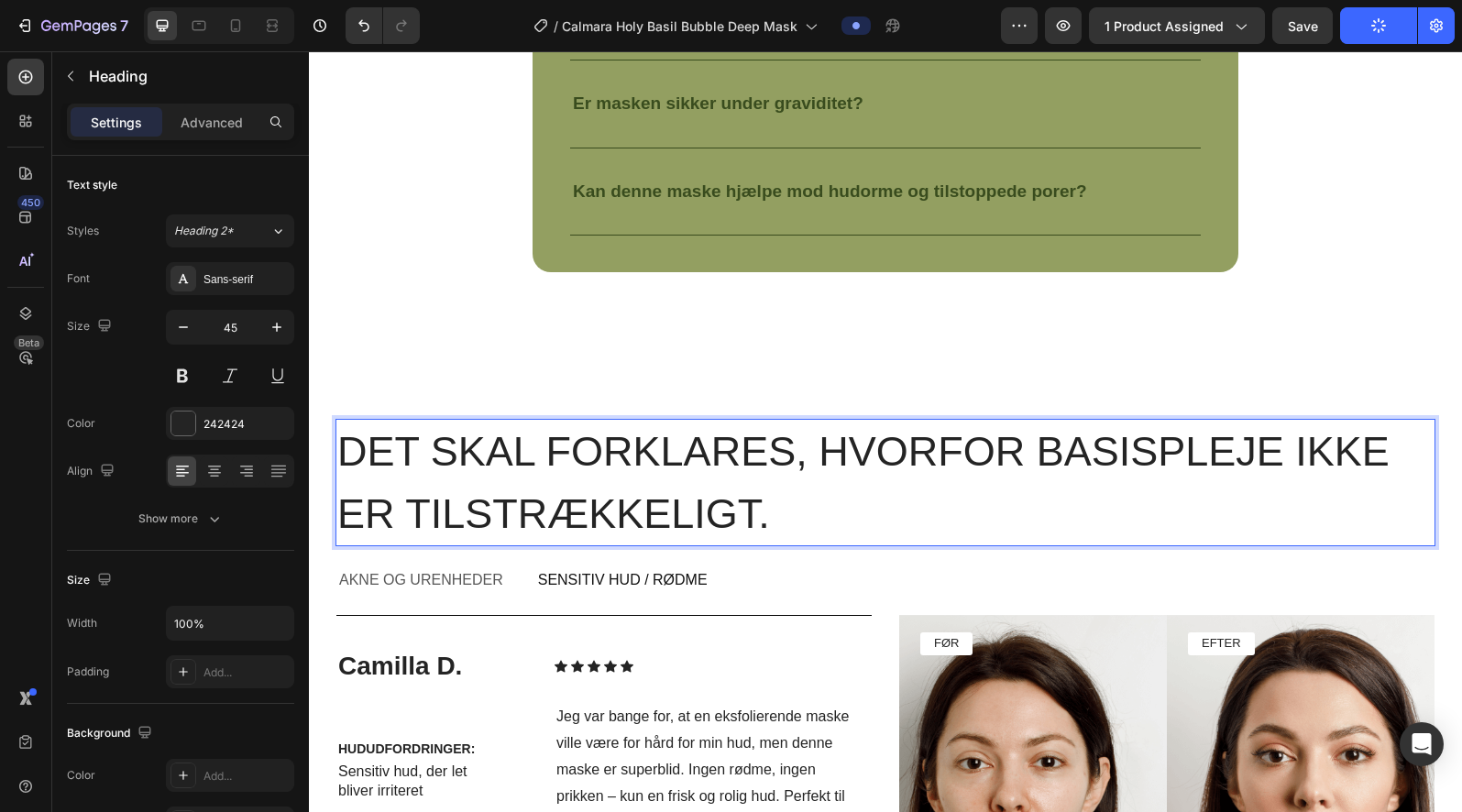 scroll, scrollTop: 5658, scrollLeft: 0, axis: vertical 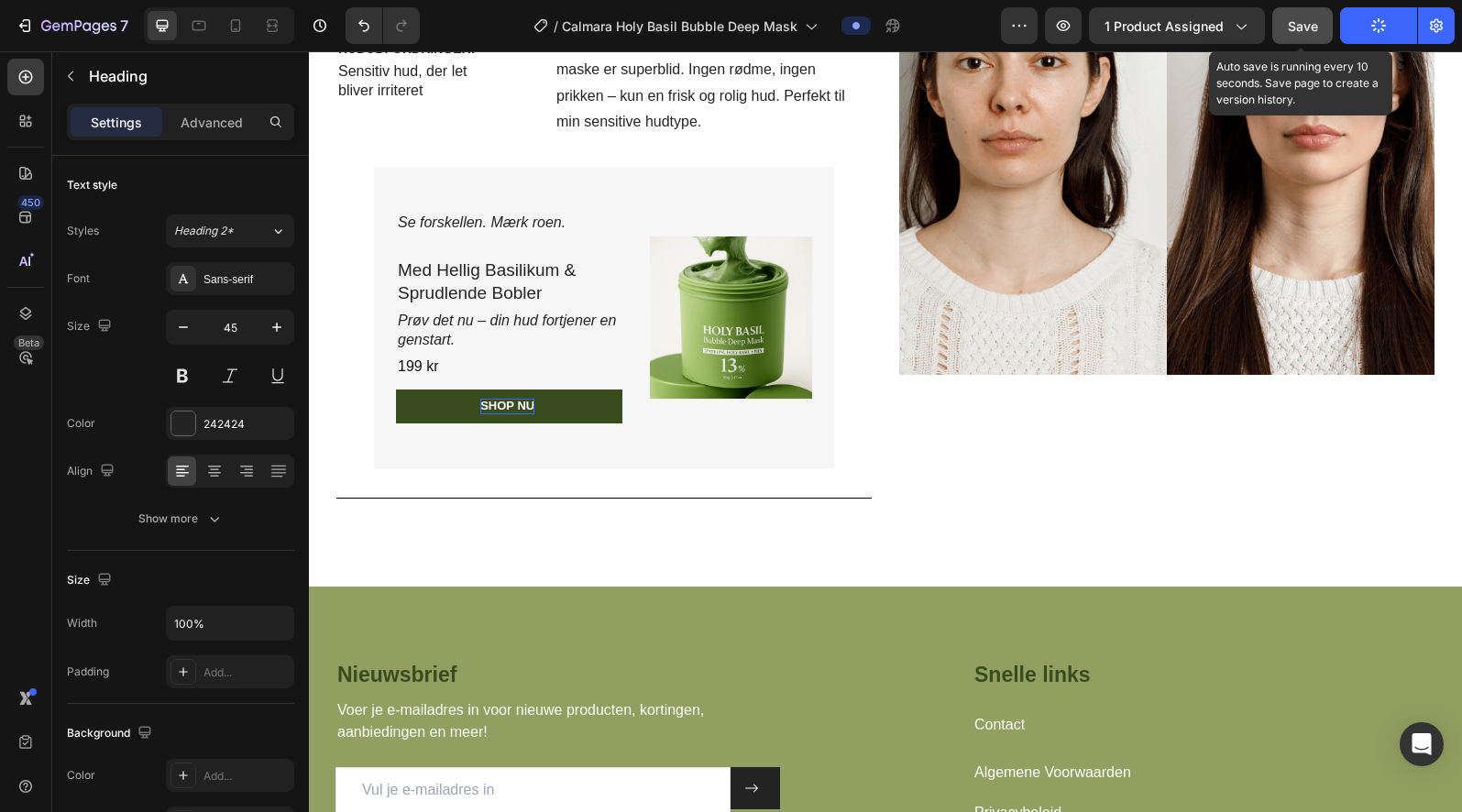 click on "Save" at bounding box center (1303, 26) 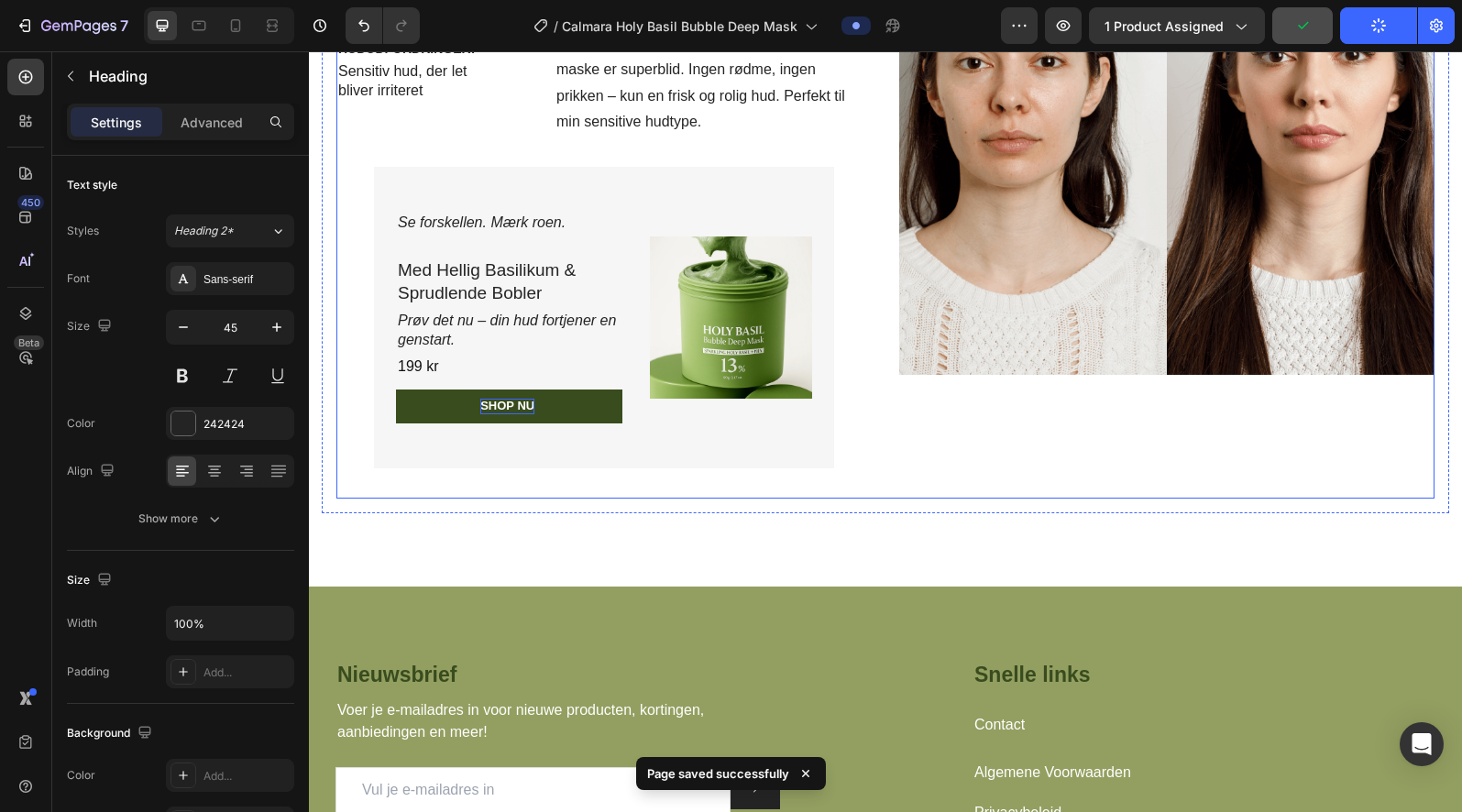 scroll, scrollTop: 6019, scrollLeft: 0, axis: vertical 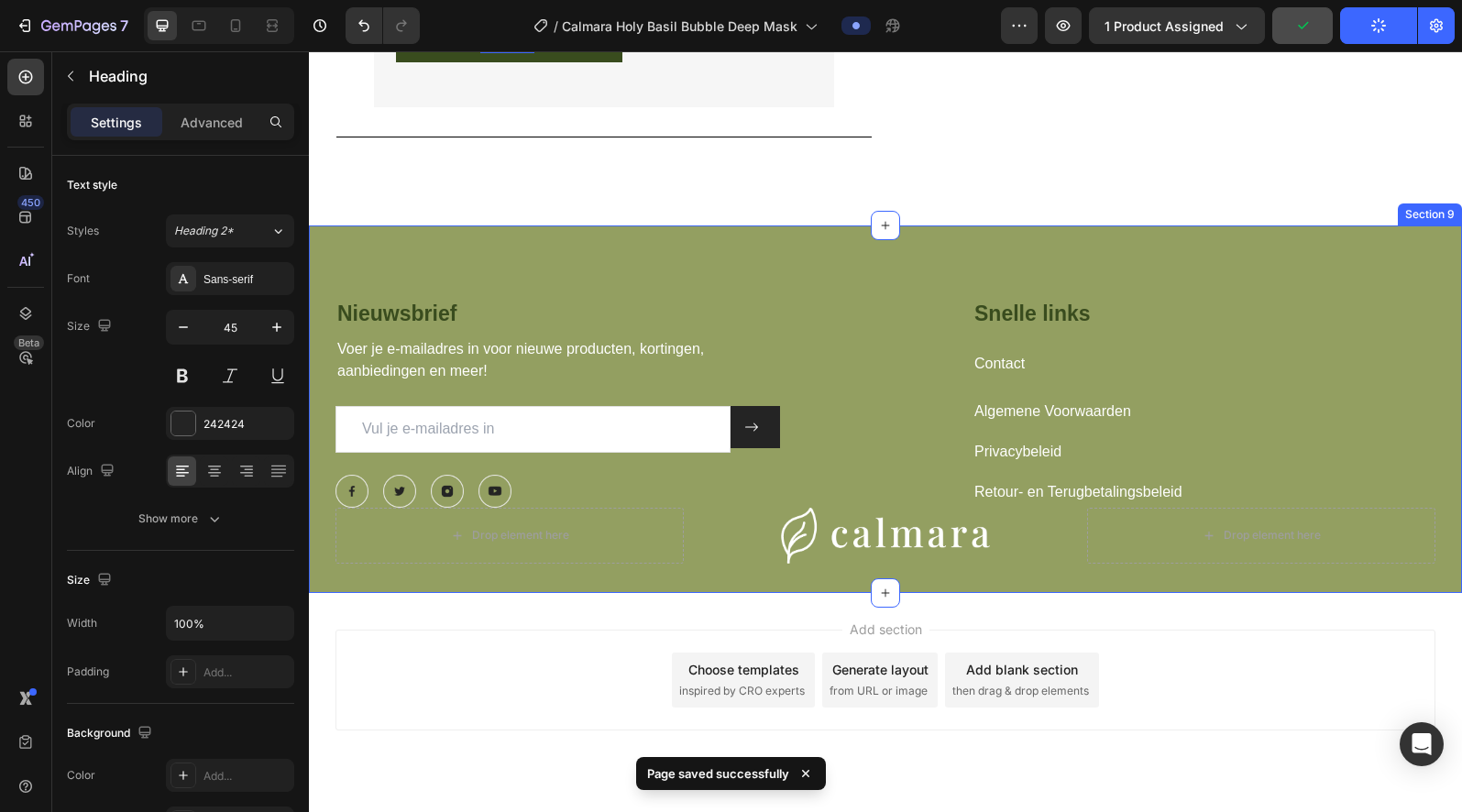 click on "Nieuwsbrief Heading Voer je e-mailadres in voor nieuwe producten, kortingen, aanbiedingen en meer! Text block Email Field
Submit Button Row Newsletter Row Image Image Image Image Row Snelle links Heading Contact Text block Algemene Voorwaarden Text block Privacybeleid Text block Retour- en Terugbetalingsbeleid Text block Row Row
Drop element here Image
Drop element here Row Row Section 9" at bounding box center [885, 409] 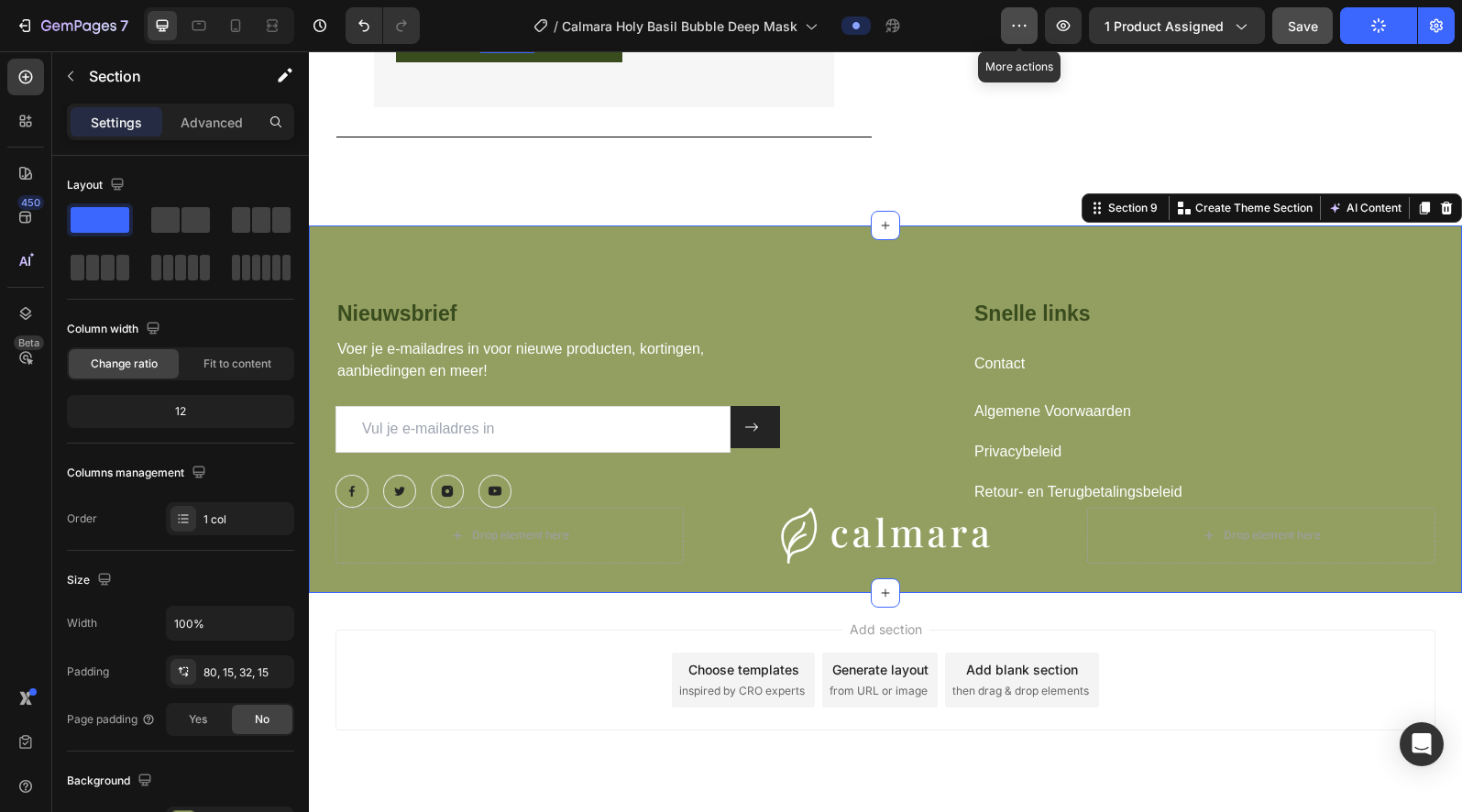 click 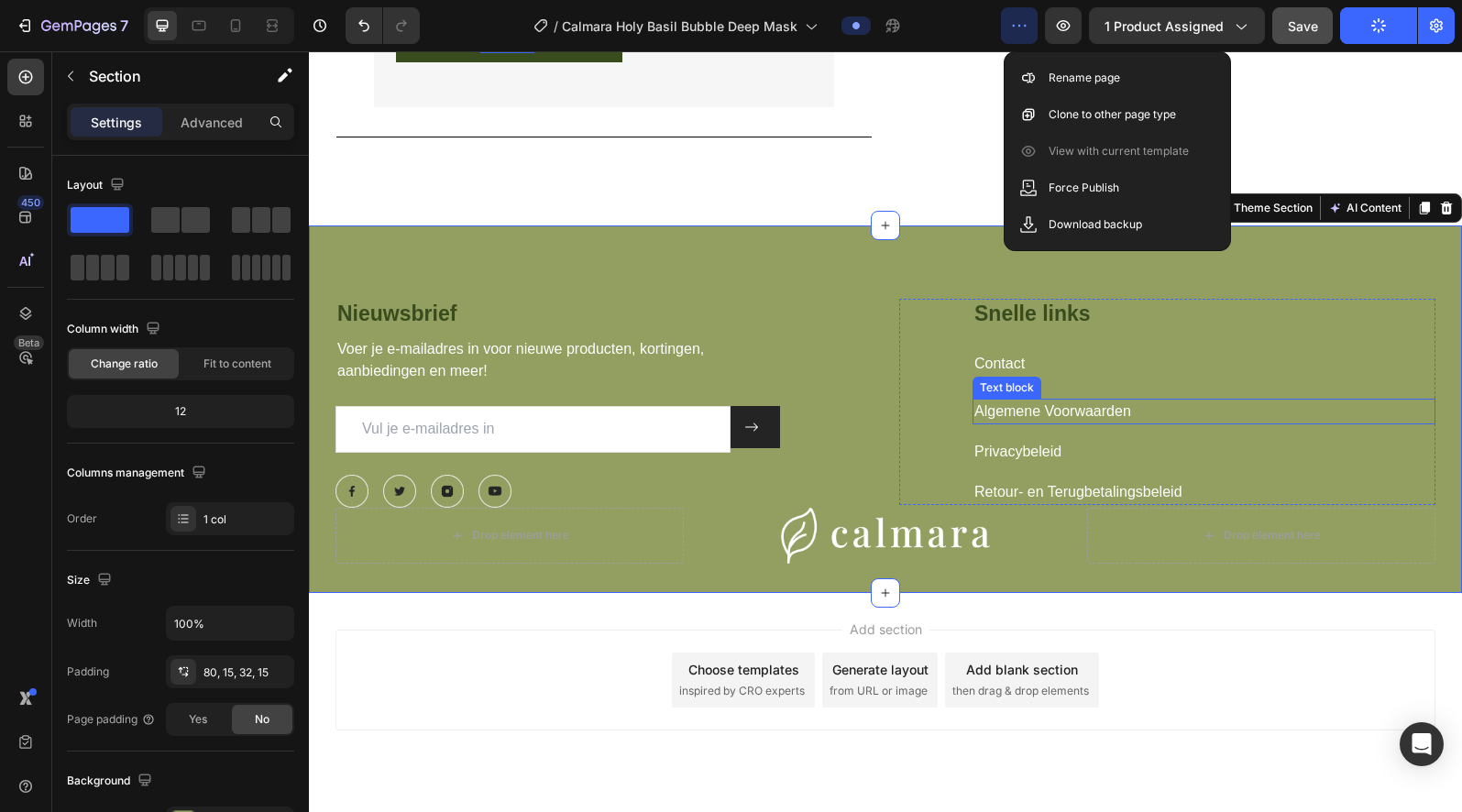 click on "Algemene Voorwaarden" at bounding box center [1204, 411] 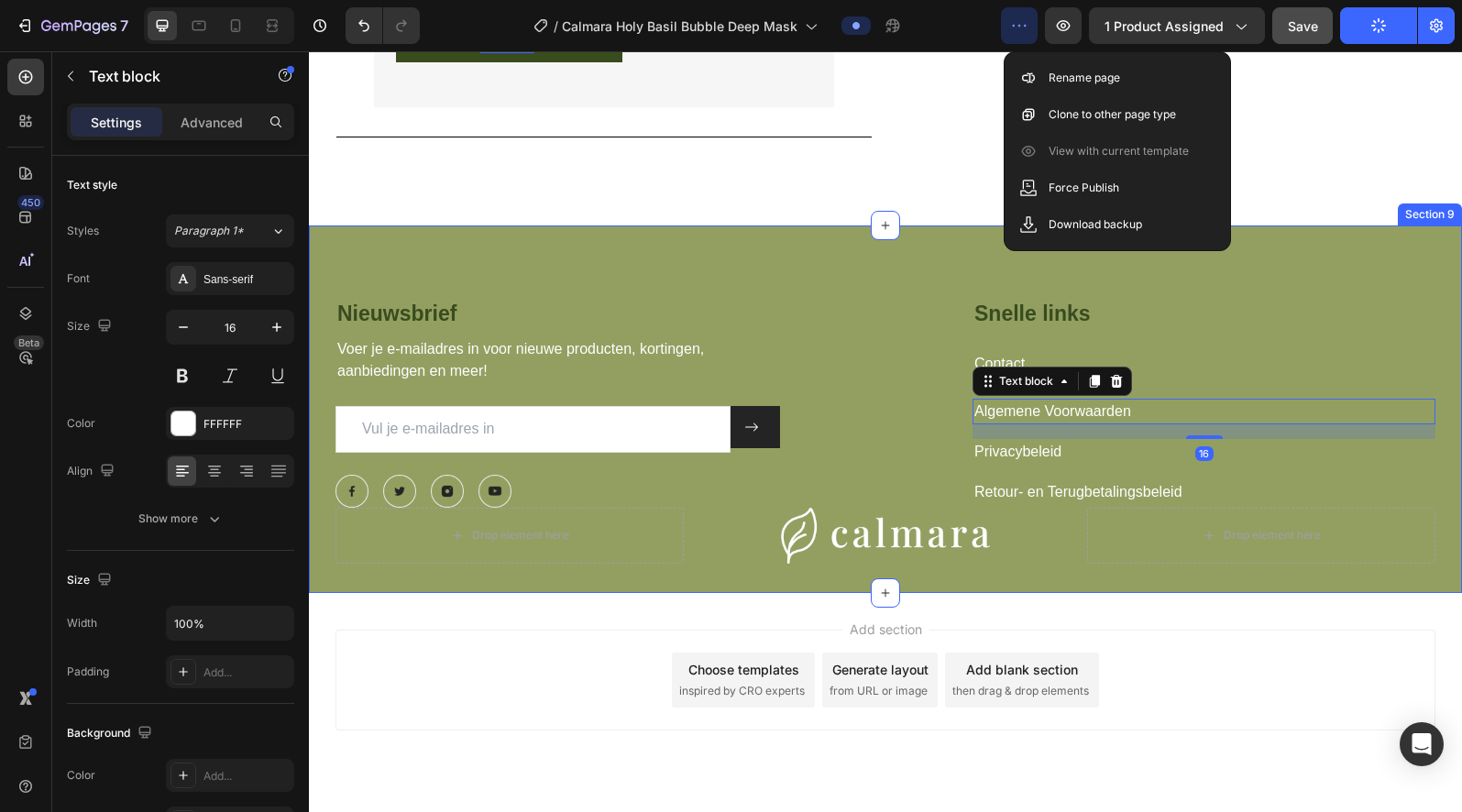 click on "Nieuwsbrief Heading Voer je e-mailadres in voor nieuwe producten, kortingen, aanbiedingen en meer! Text block Email Field
Submit Button Row Newsletter Row Image Image Image Image Row Snelle links Heading Contact Text block Algemene Voorwaarden Text block   16 Privacybeleid Text block Retour- en Terugbetalingsbeleid Text block Row Row
Drop element here Image
Drop element here Row Row Section 9" at bounding box center (885, 409) 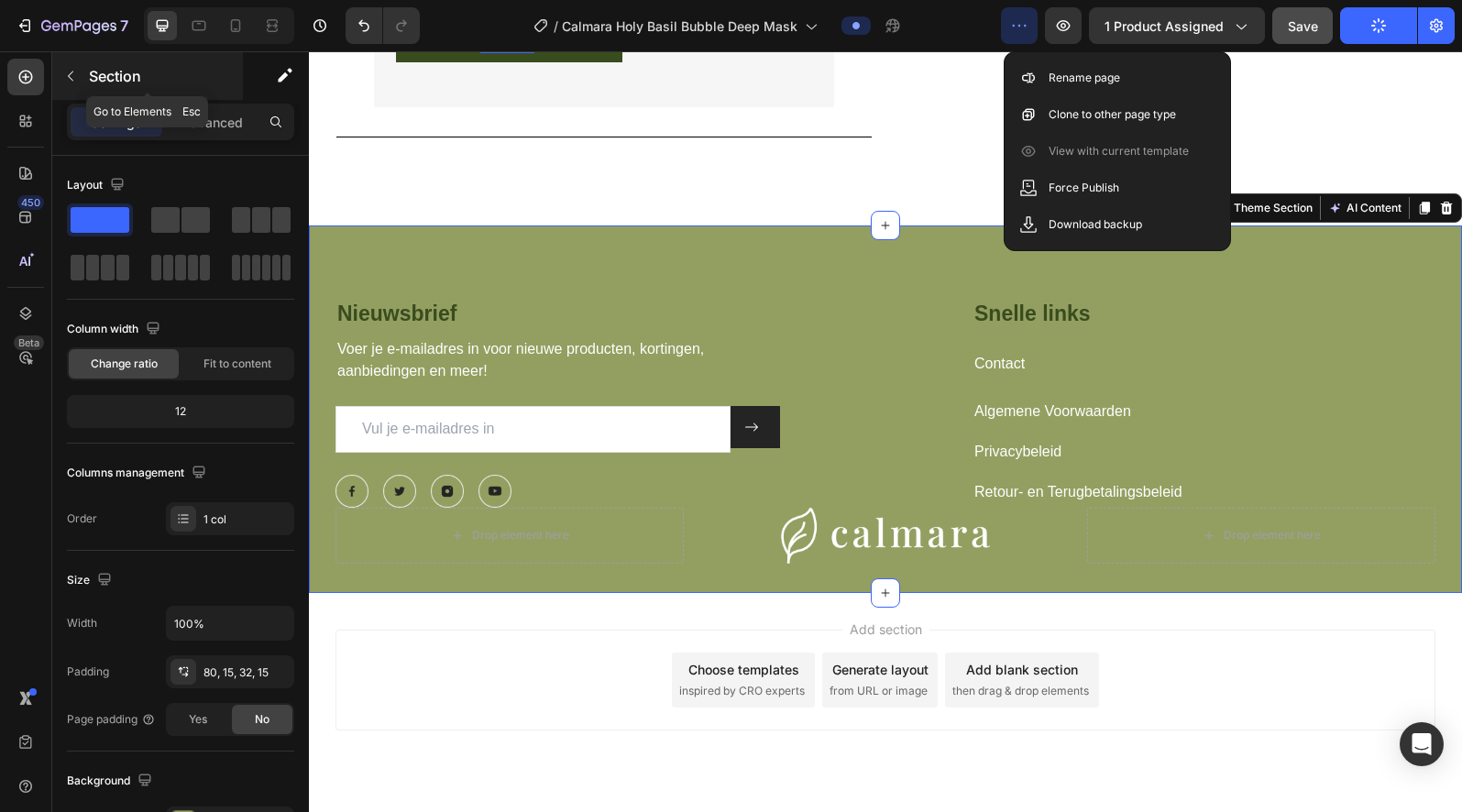 click 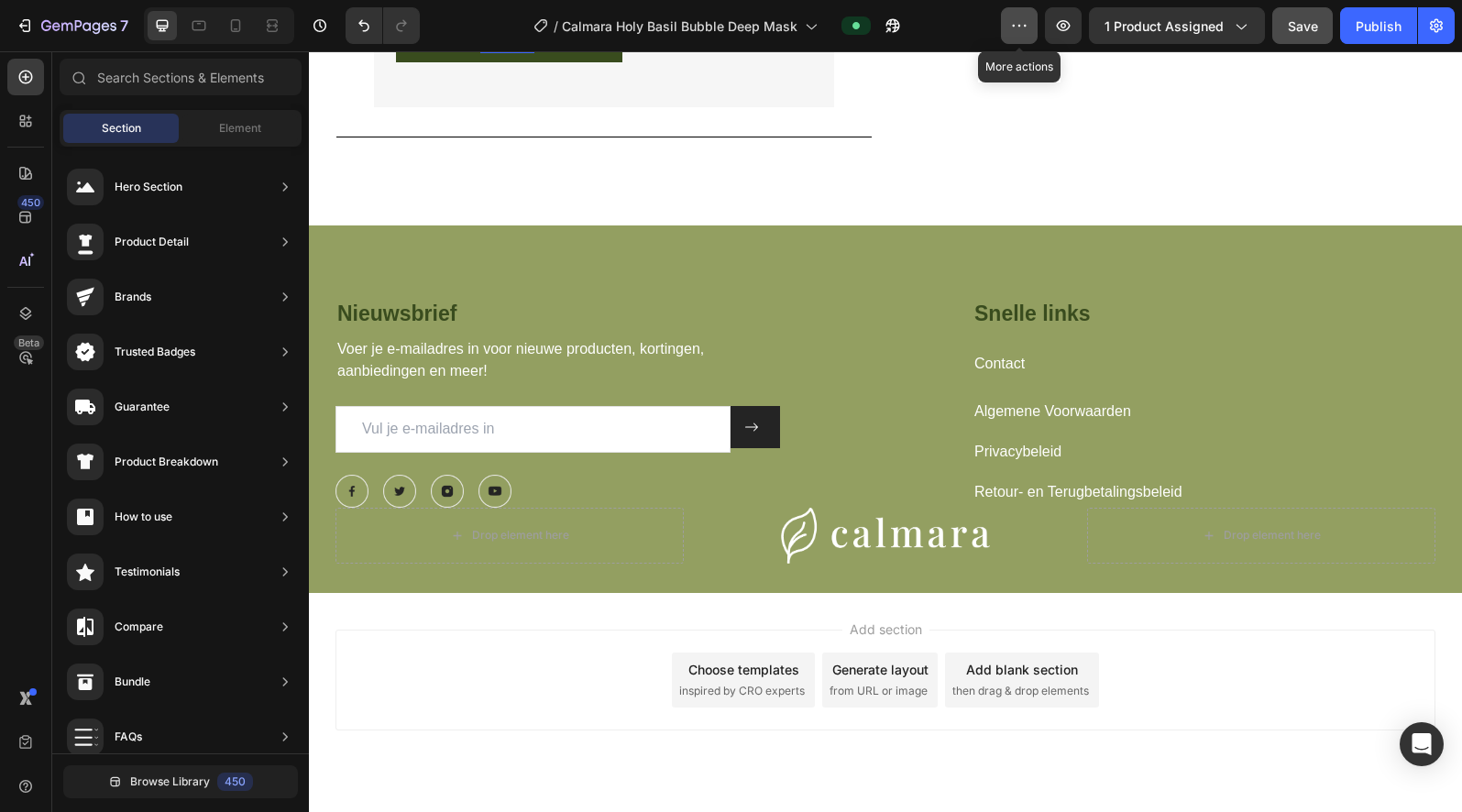 click 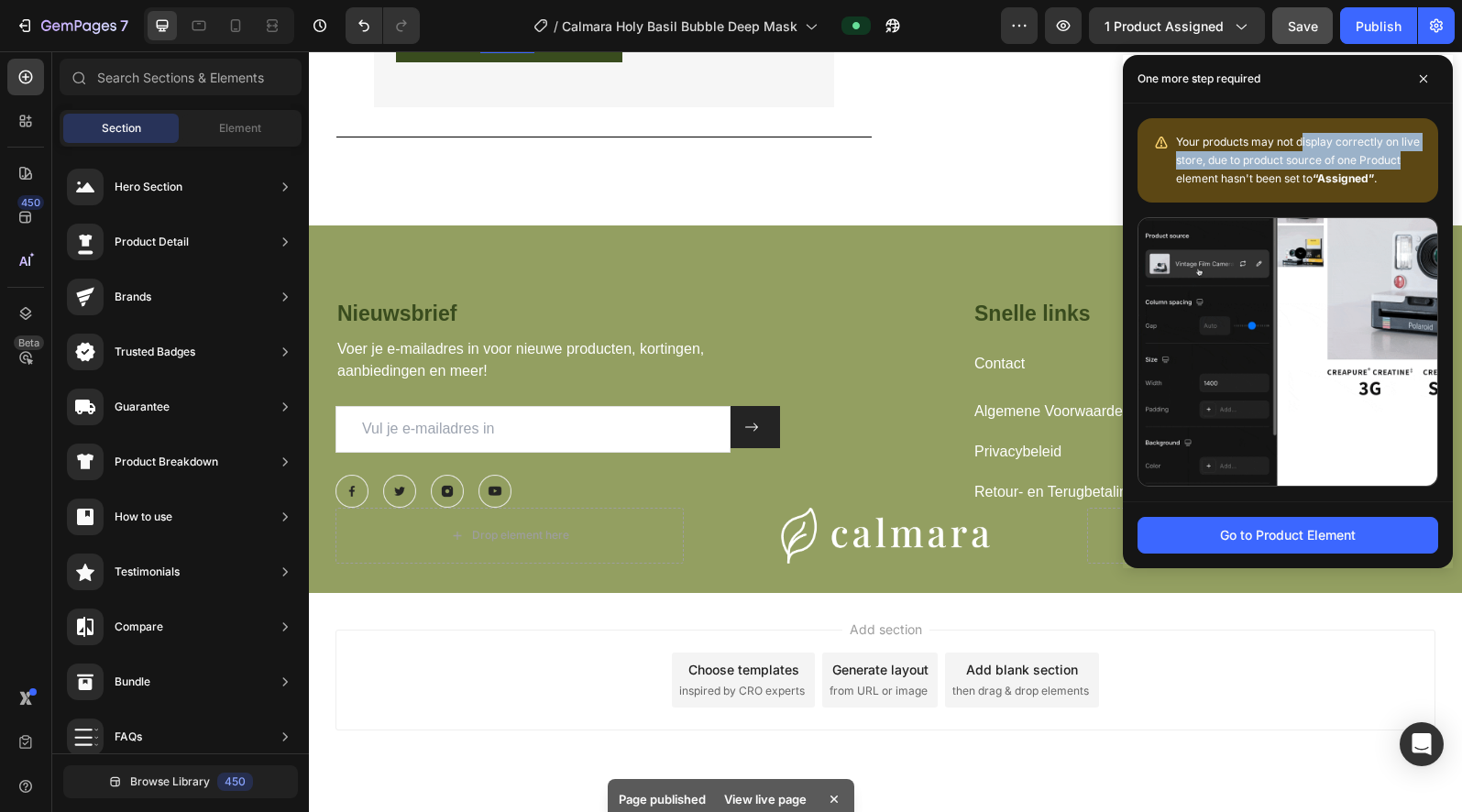 drag, startPoint x: 1316, startPoint y: 144, endPoint x: 1404, endPoint y: 167, distance: 90.95603 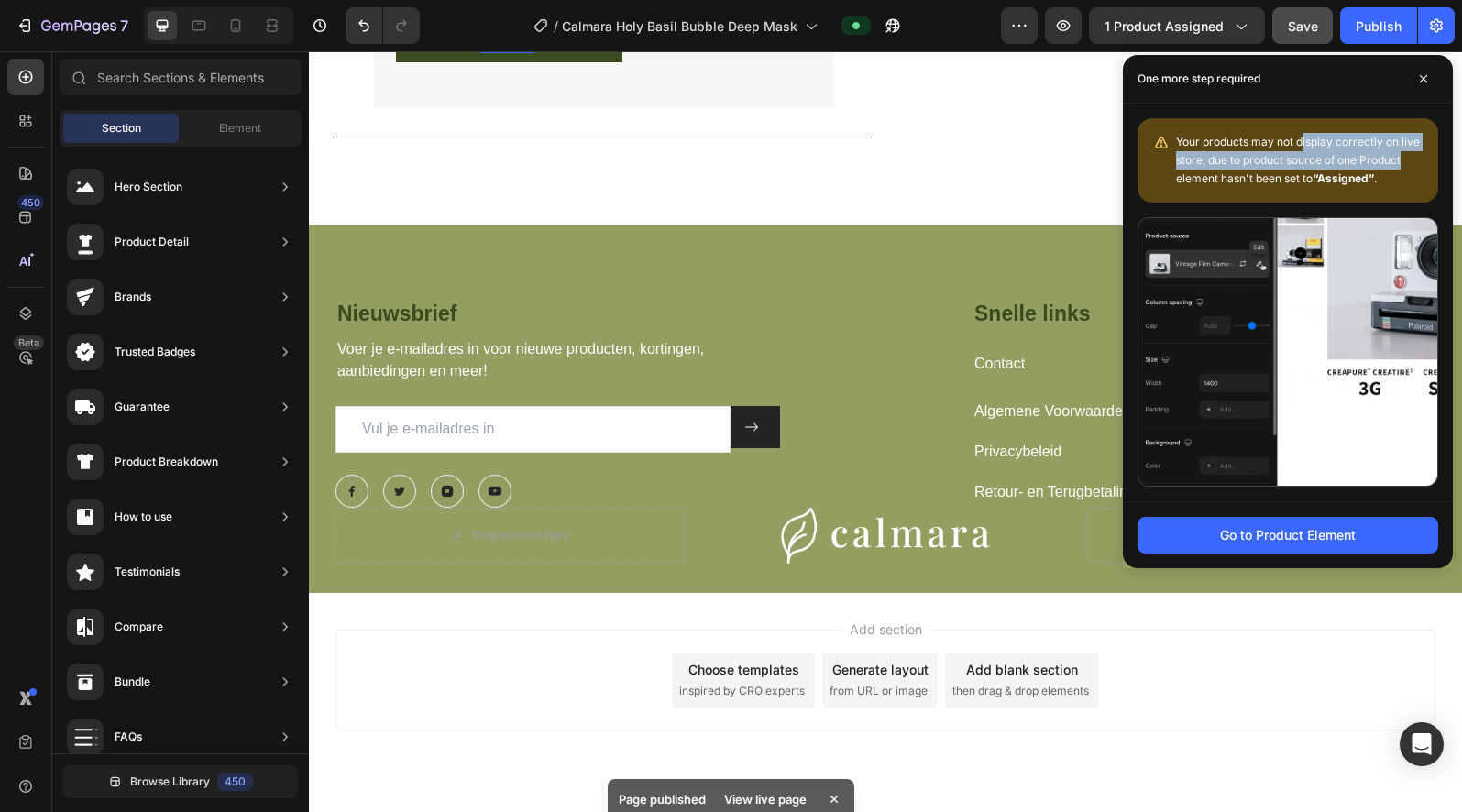 click on "Your products may not display correctly on live store, due to product source of one Product element hasn't been set to  “Assigned” ." at bounding box center [1300, 160] 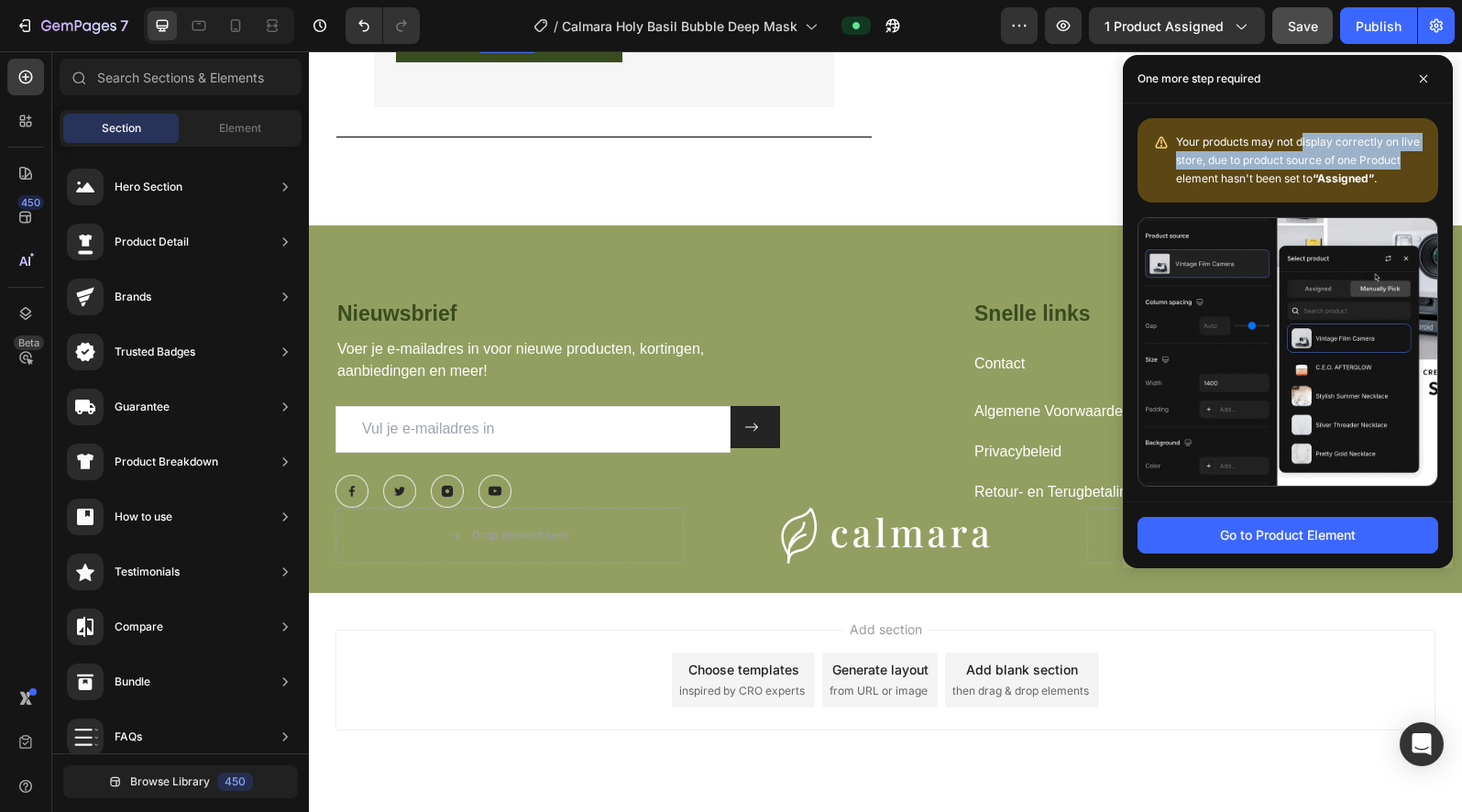click on "Your products may not display correctly on live store, due to product source of one Product element hasn't been set to  “Assigned” ." at bounding box center (1300, 160) 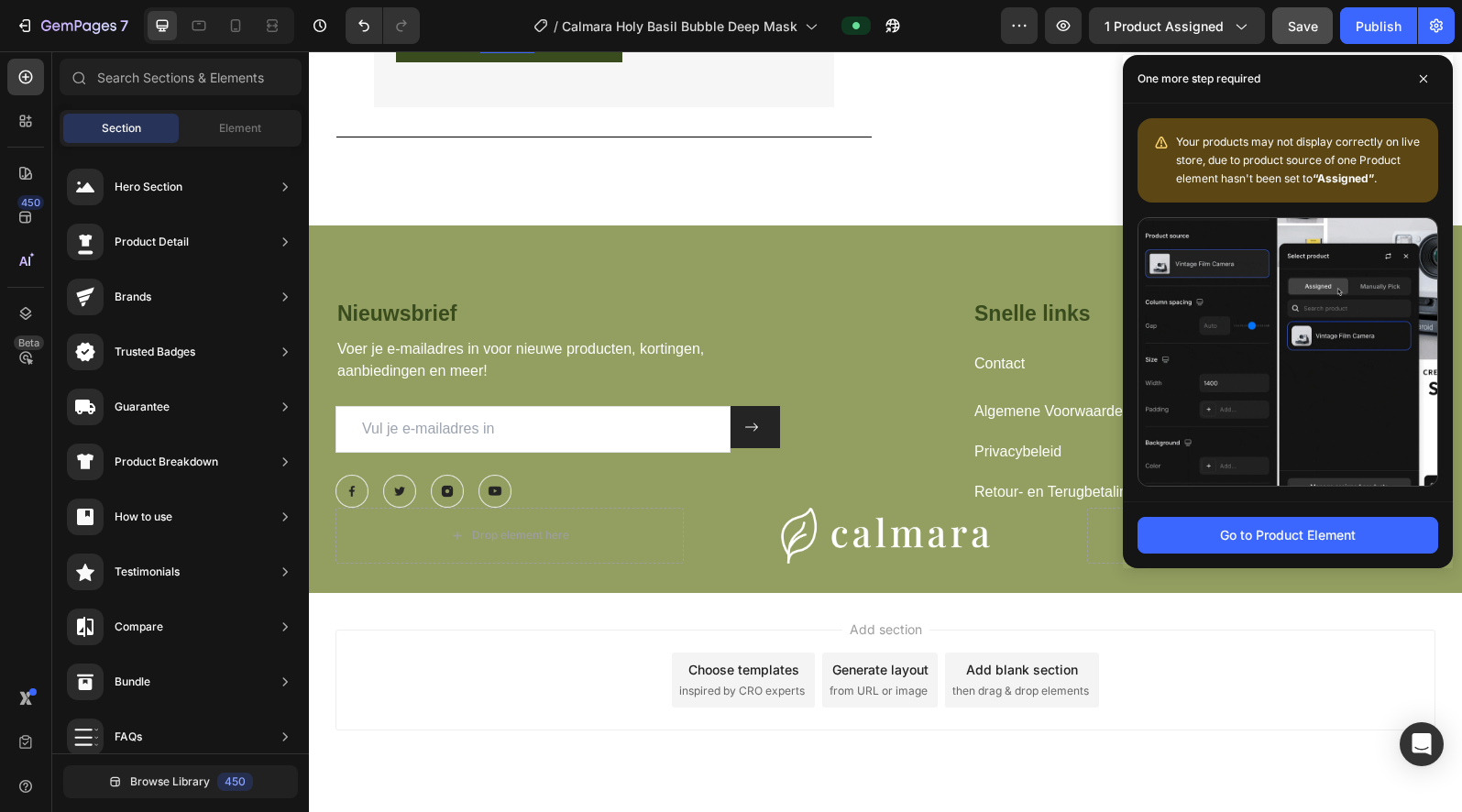 click on "Your products may not display correctly on live store, due to product source of one Product element hasn't been set to  “Assigned” ." at bounding box center [1300, 160] 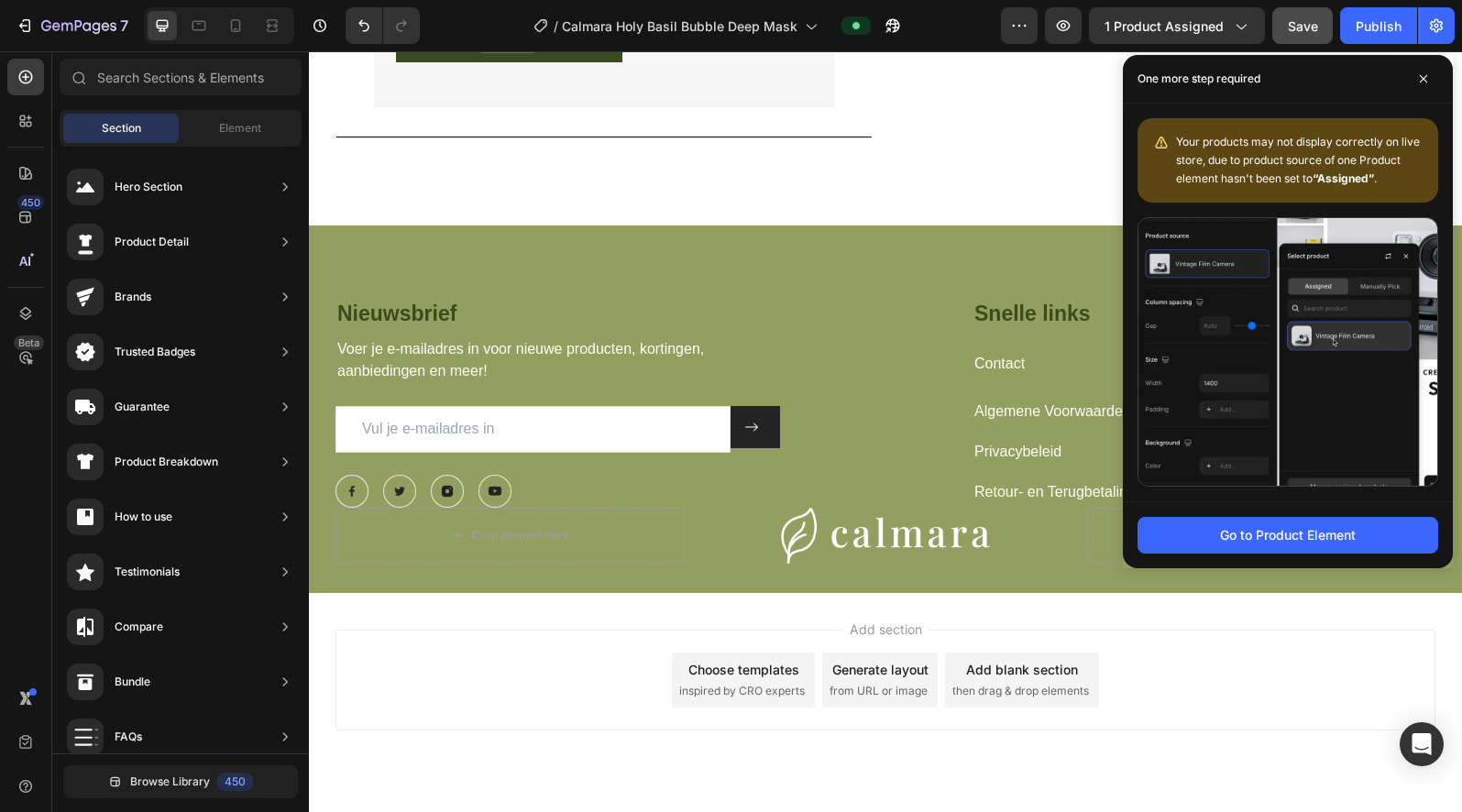 click on "Your products may not display correctly on live store, due to product source of one Product element hasn't been set to  “Assigned” ." at bounding box center [1300, 160] 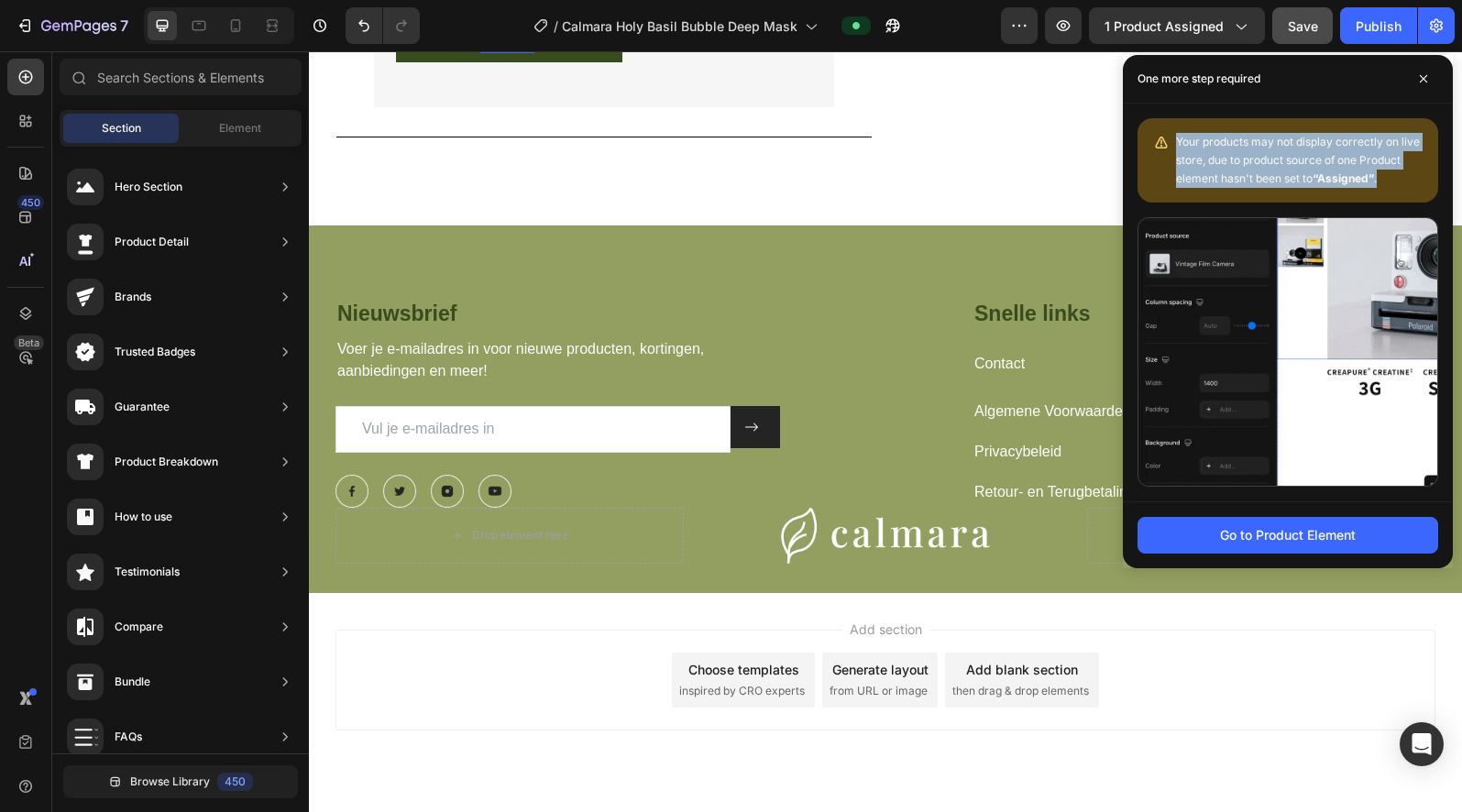 click on "Your products may not display correctly on live store, due to product source of one Product element hasn't been set to  “Assigned” ." at bounding box center (1300, 160) 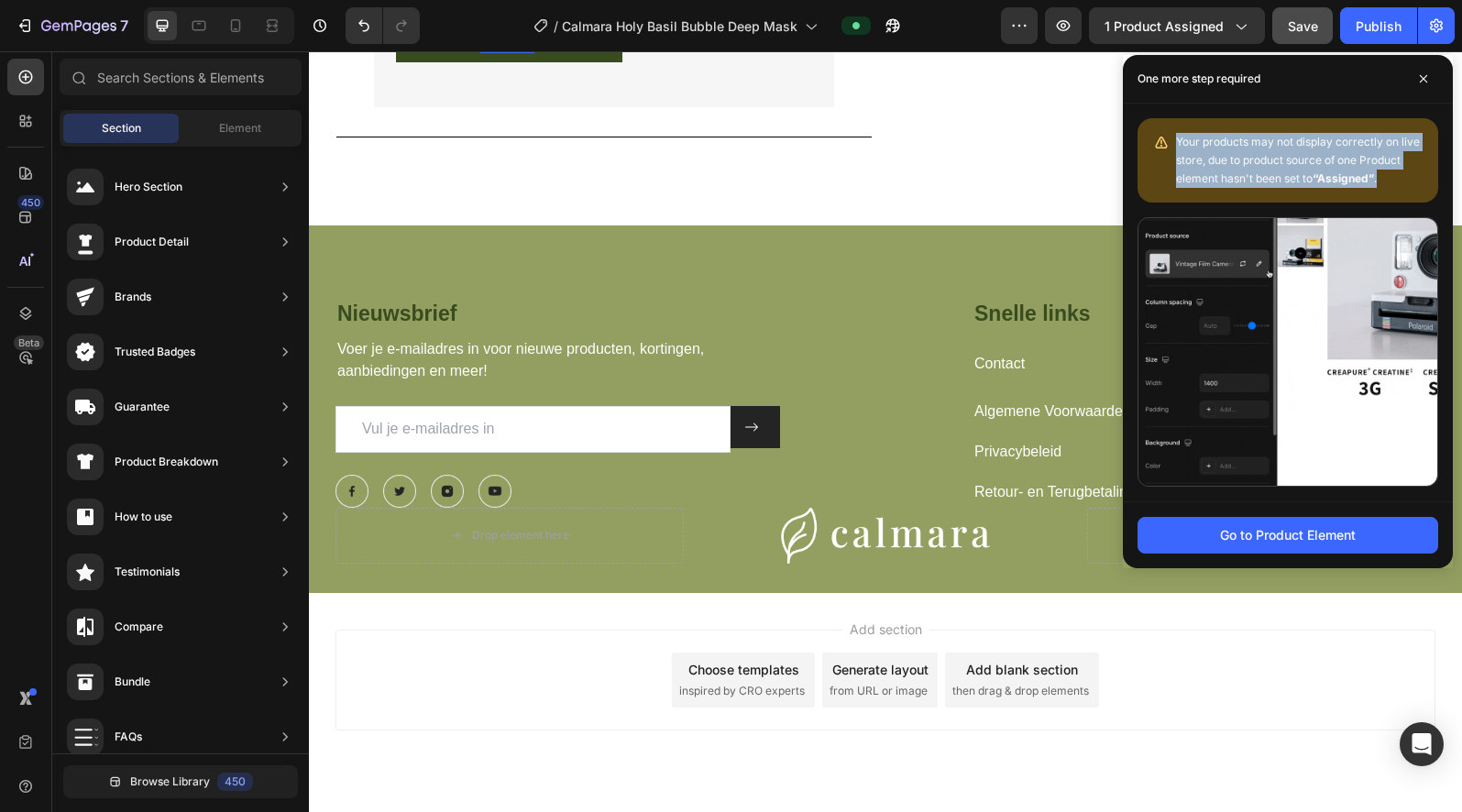 click on "Your products may not display correctly on live store, due to product source of one Product element hasn't been set to  “Assigned” ." at bounding box center (1300, 160) 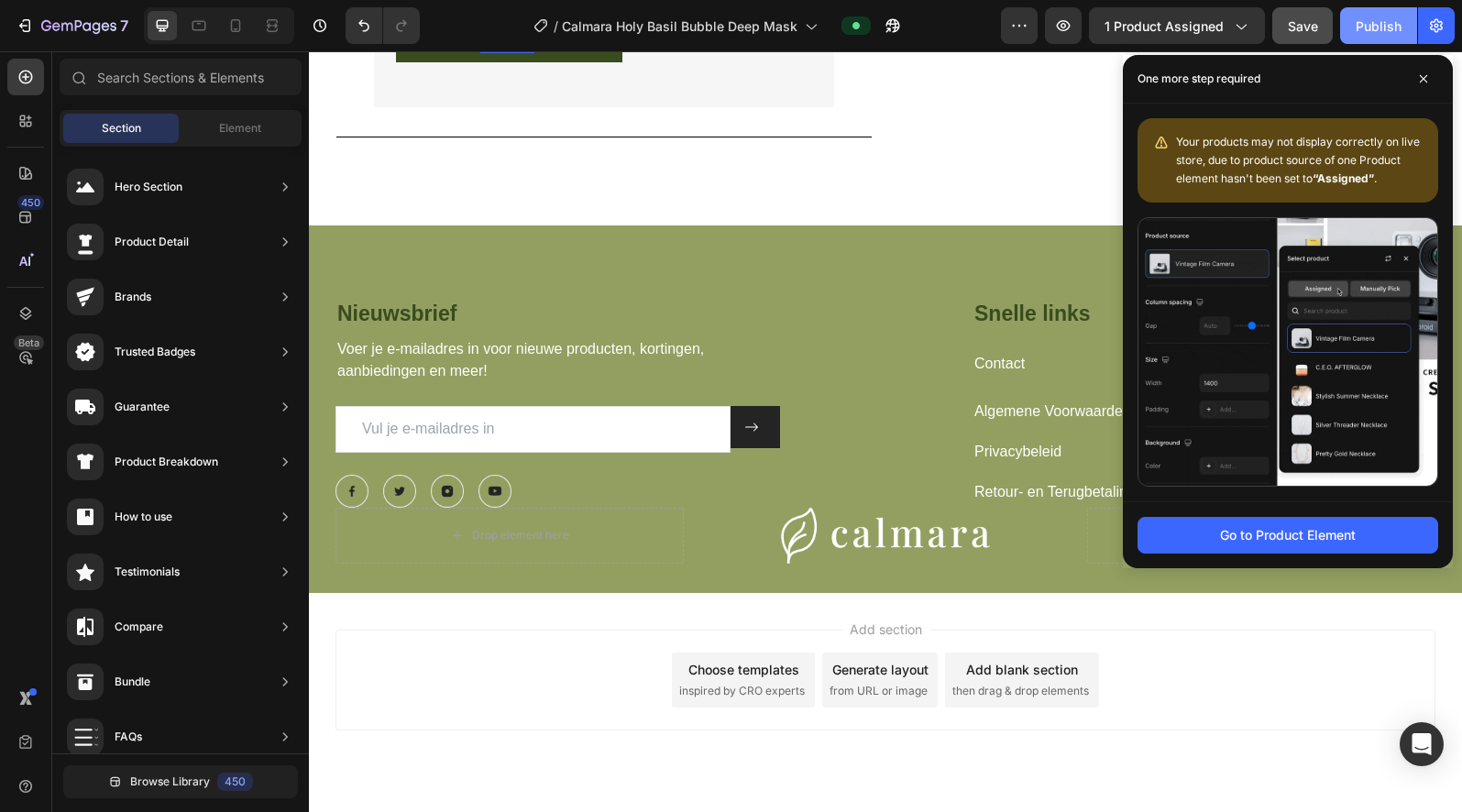 click on "Publish" at bounding box center [1379, 26] 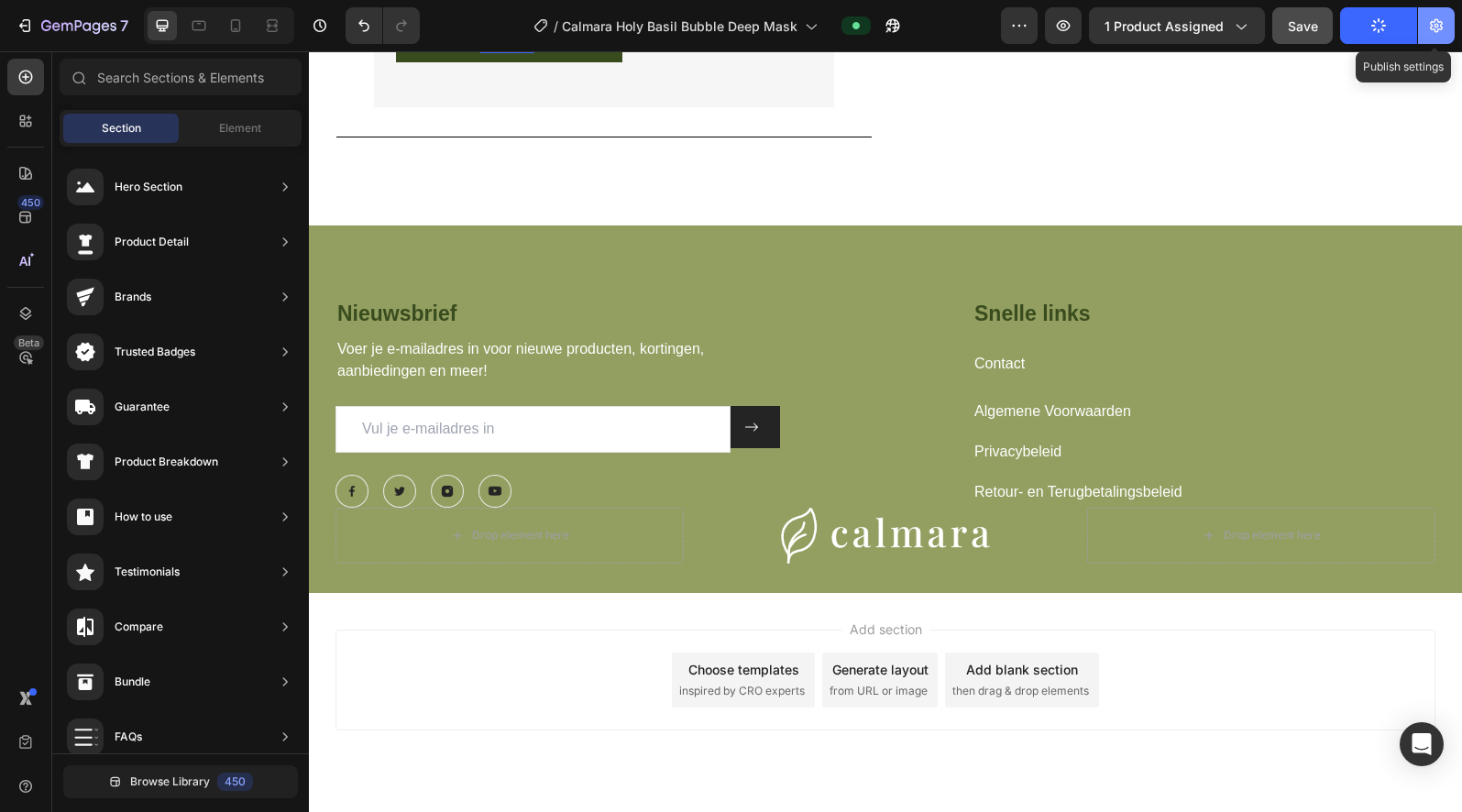 click 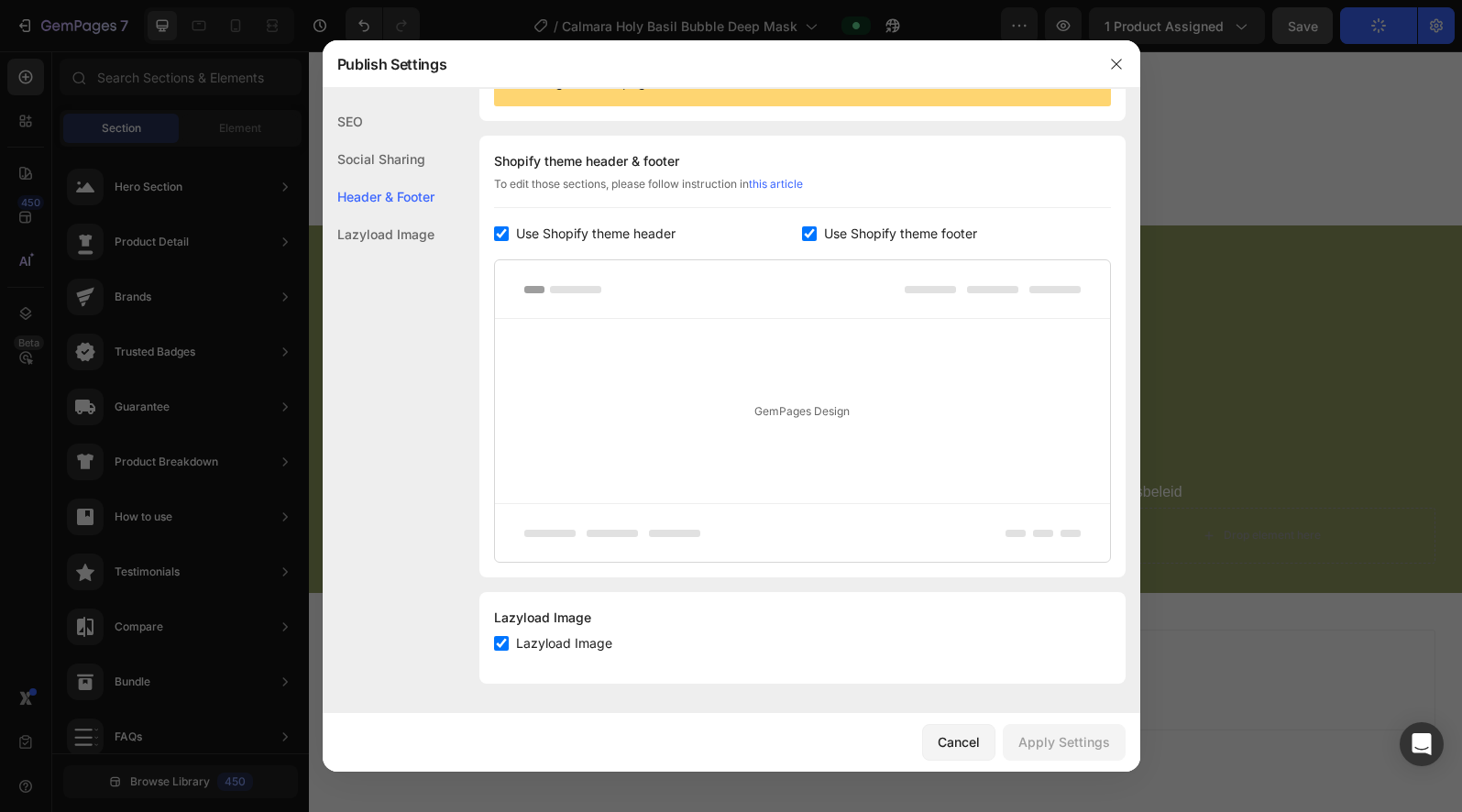 scroll, scrollTop: 0, scrollLeft: 0, axis: both 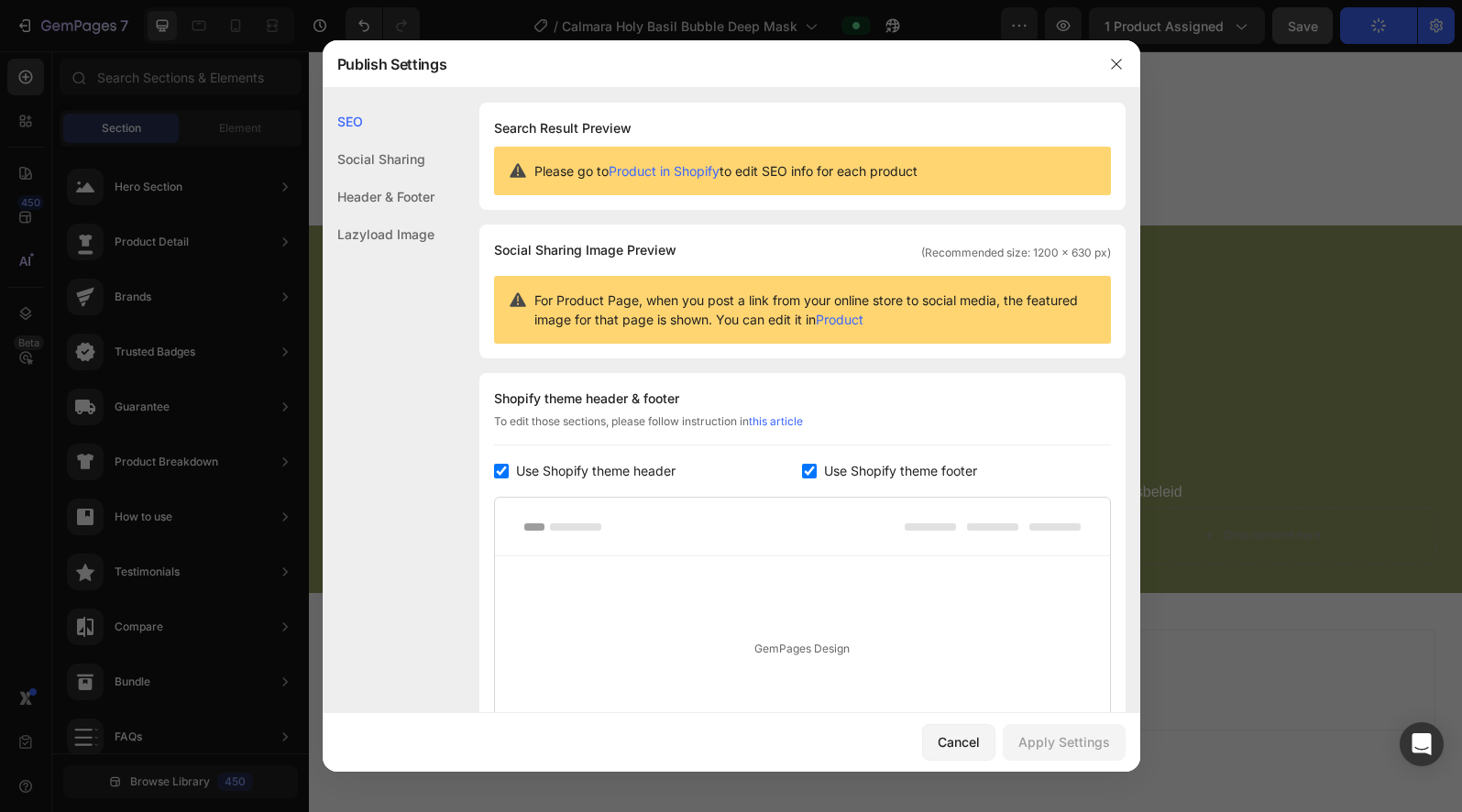drag, startPoint x: 594, startPoint y: 472, endPoint x: 647, endPoint y: 496, distance: 58.180753 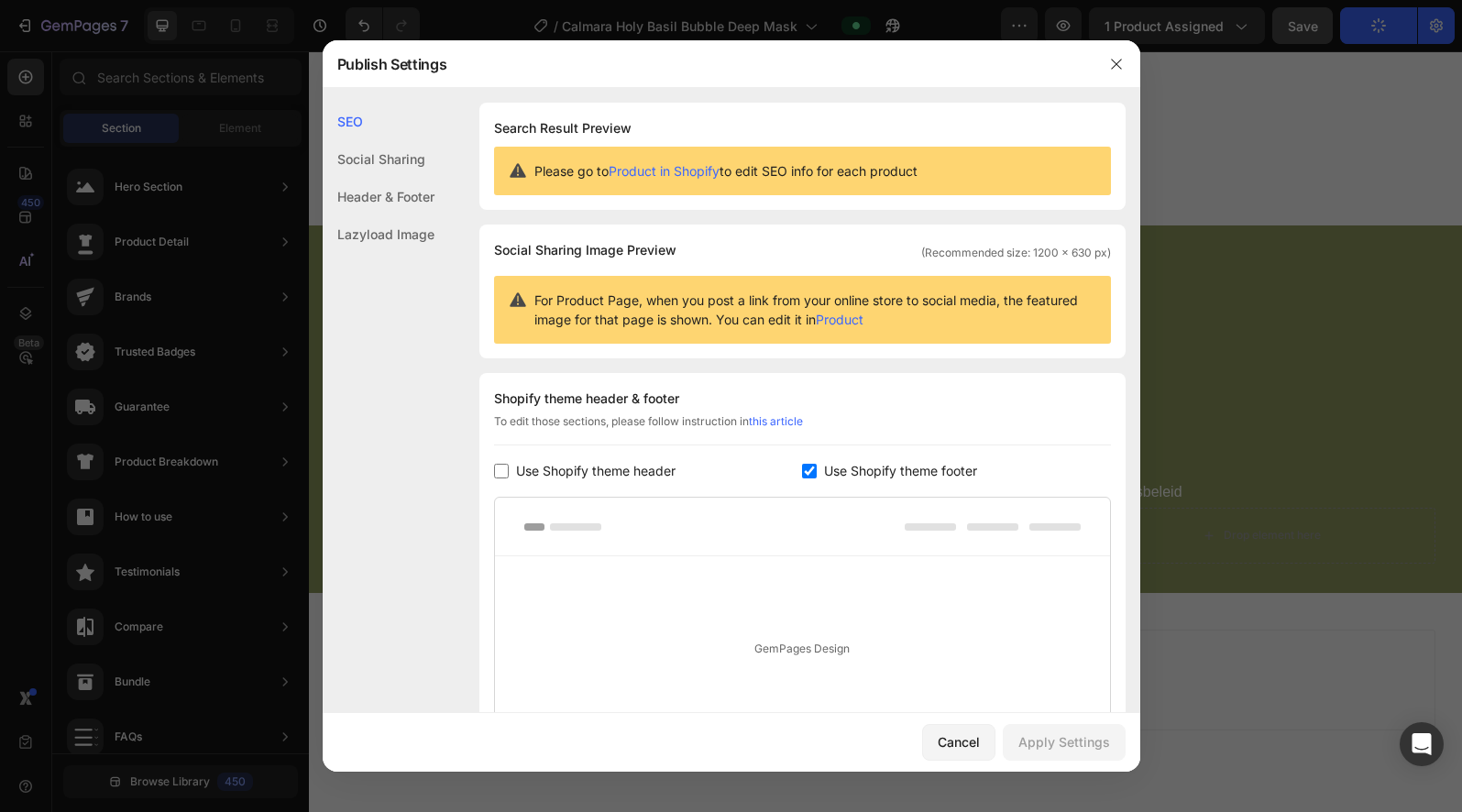 checkbox on "false" 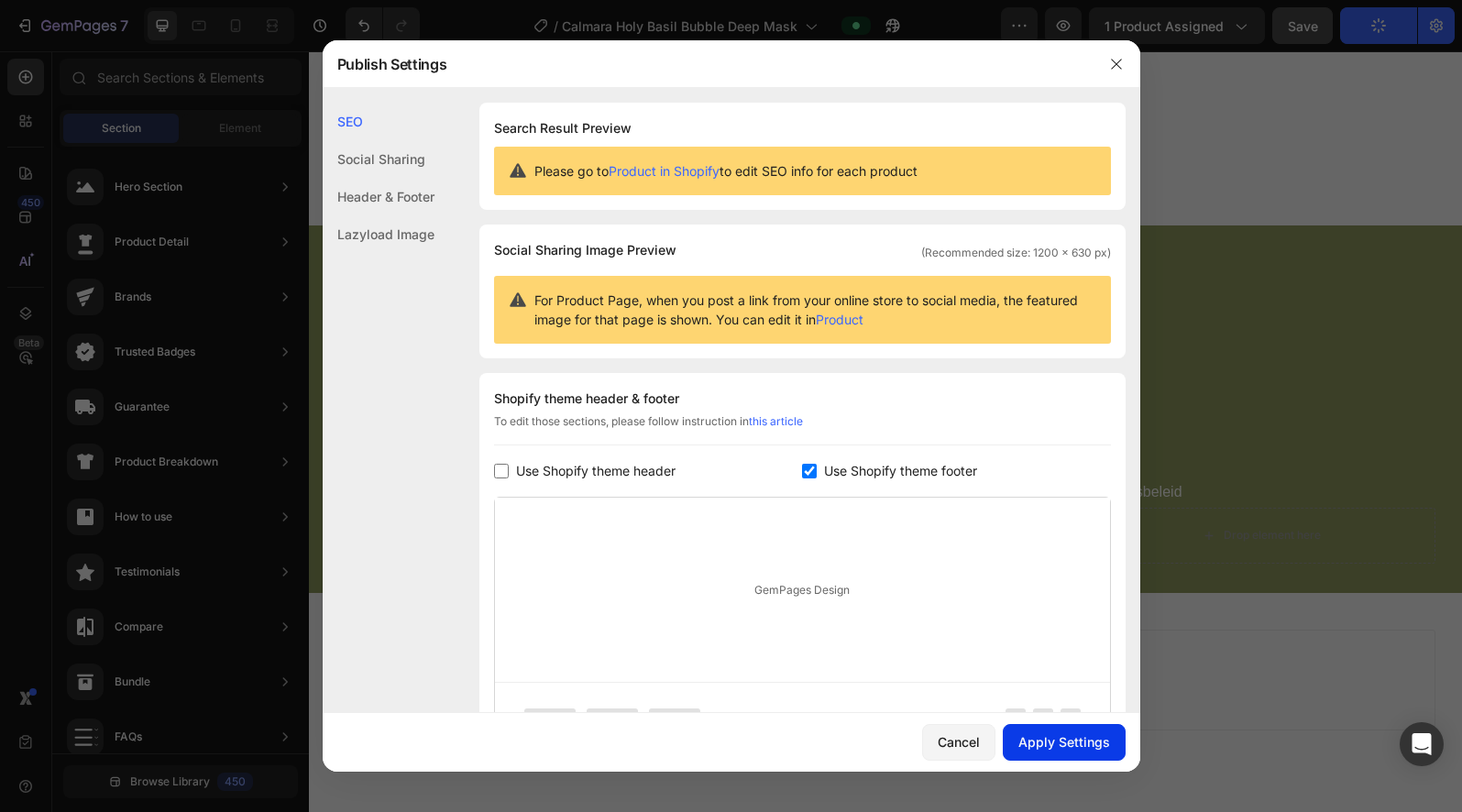 click on "Apply Settings" 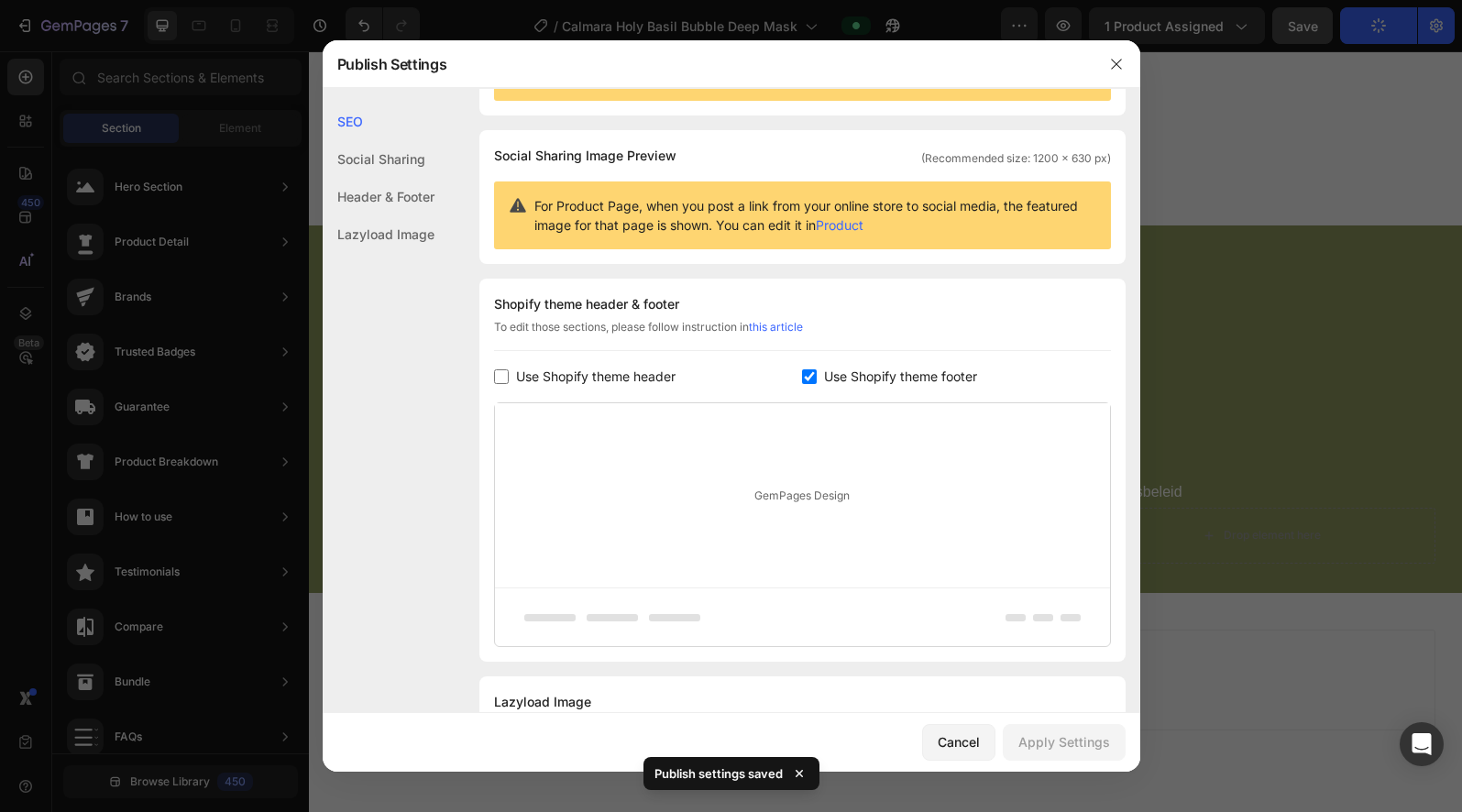 scroll, scrollTop: 0, scrollLeft: 0, axis: both 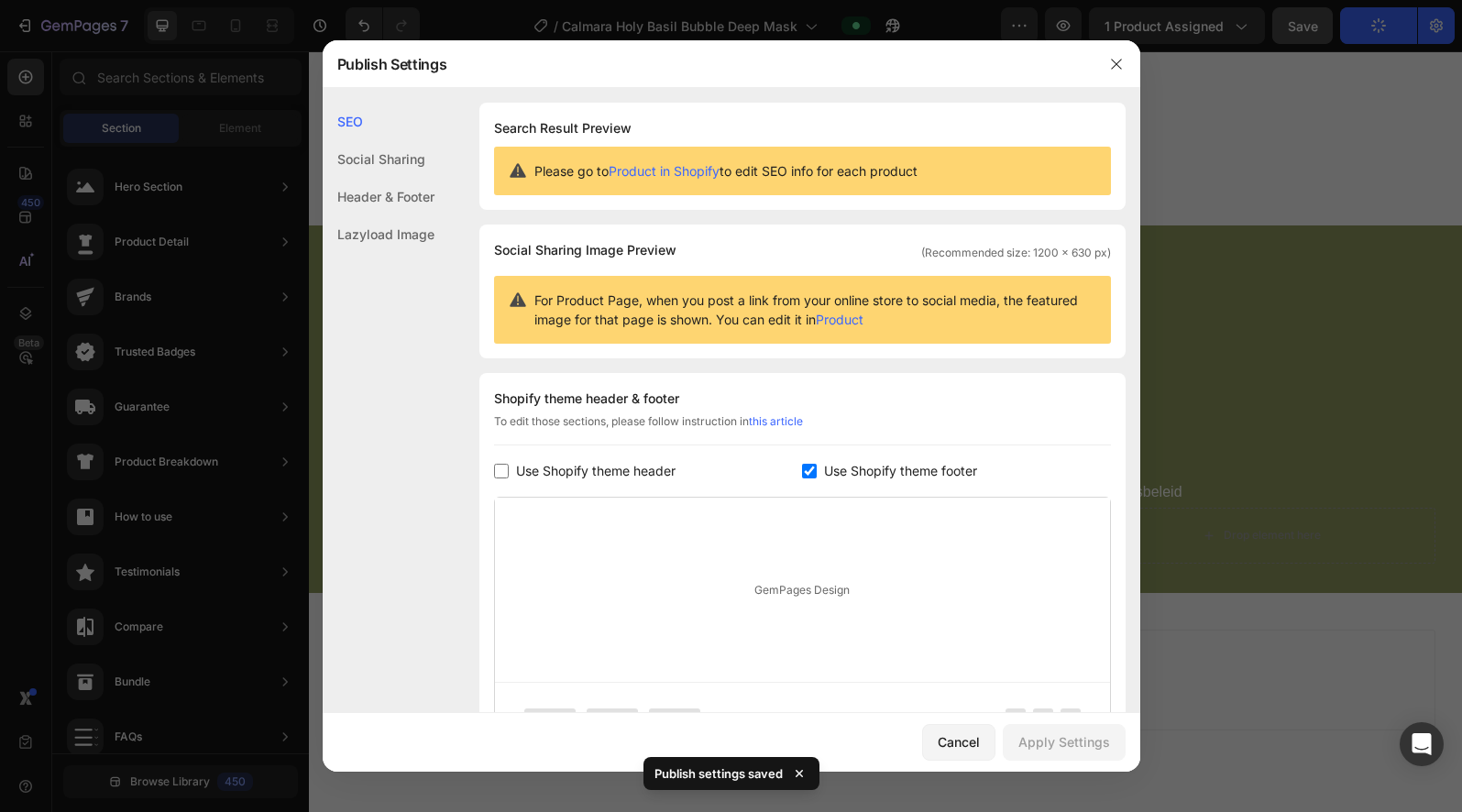 drag, startPoint x: 370, startPoint y: 192, endPoint x: 382, endPoint y: 200, distance: 14.422205 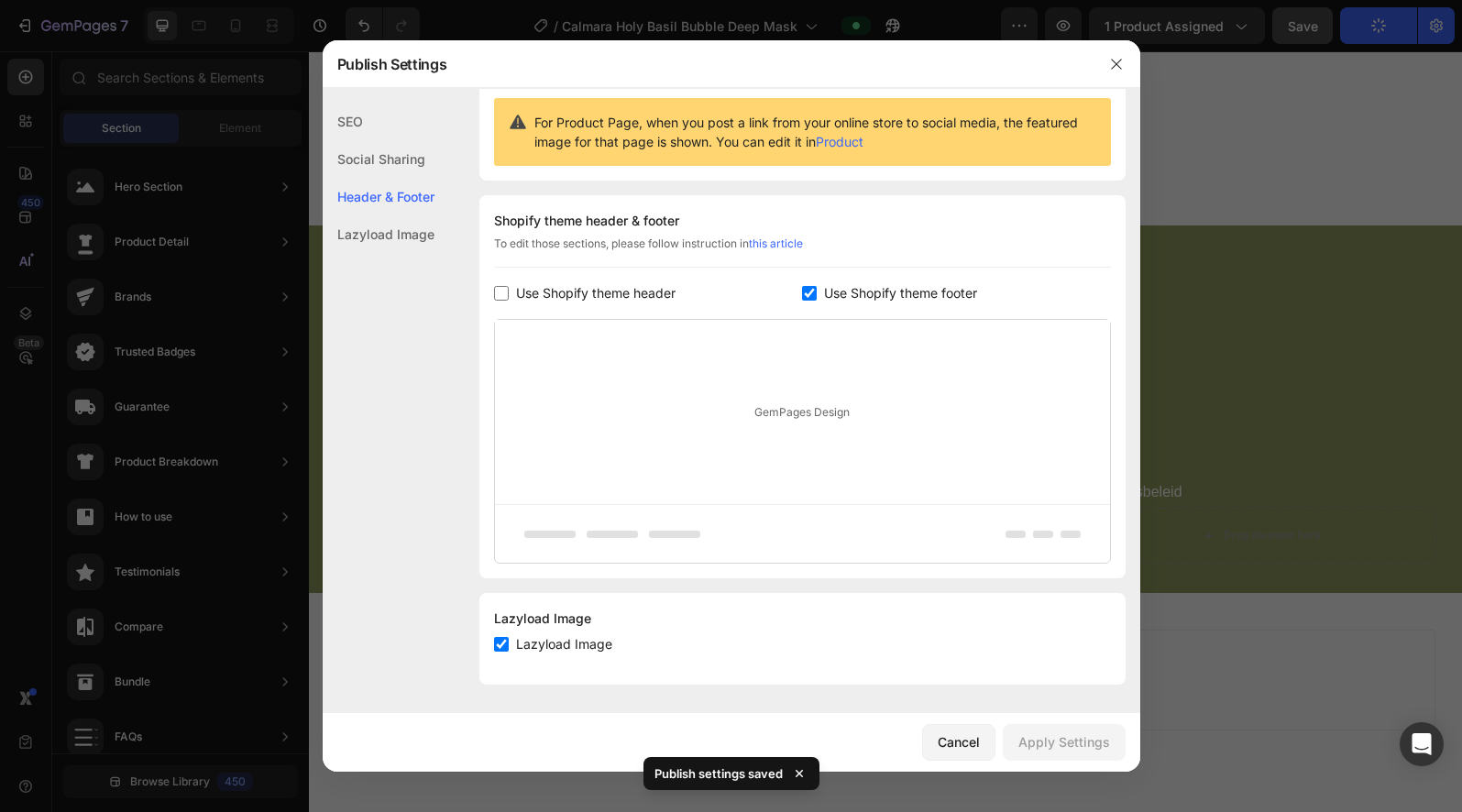 scroll, scrollTop: 179, scrollLeft: 0, axis: vertical 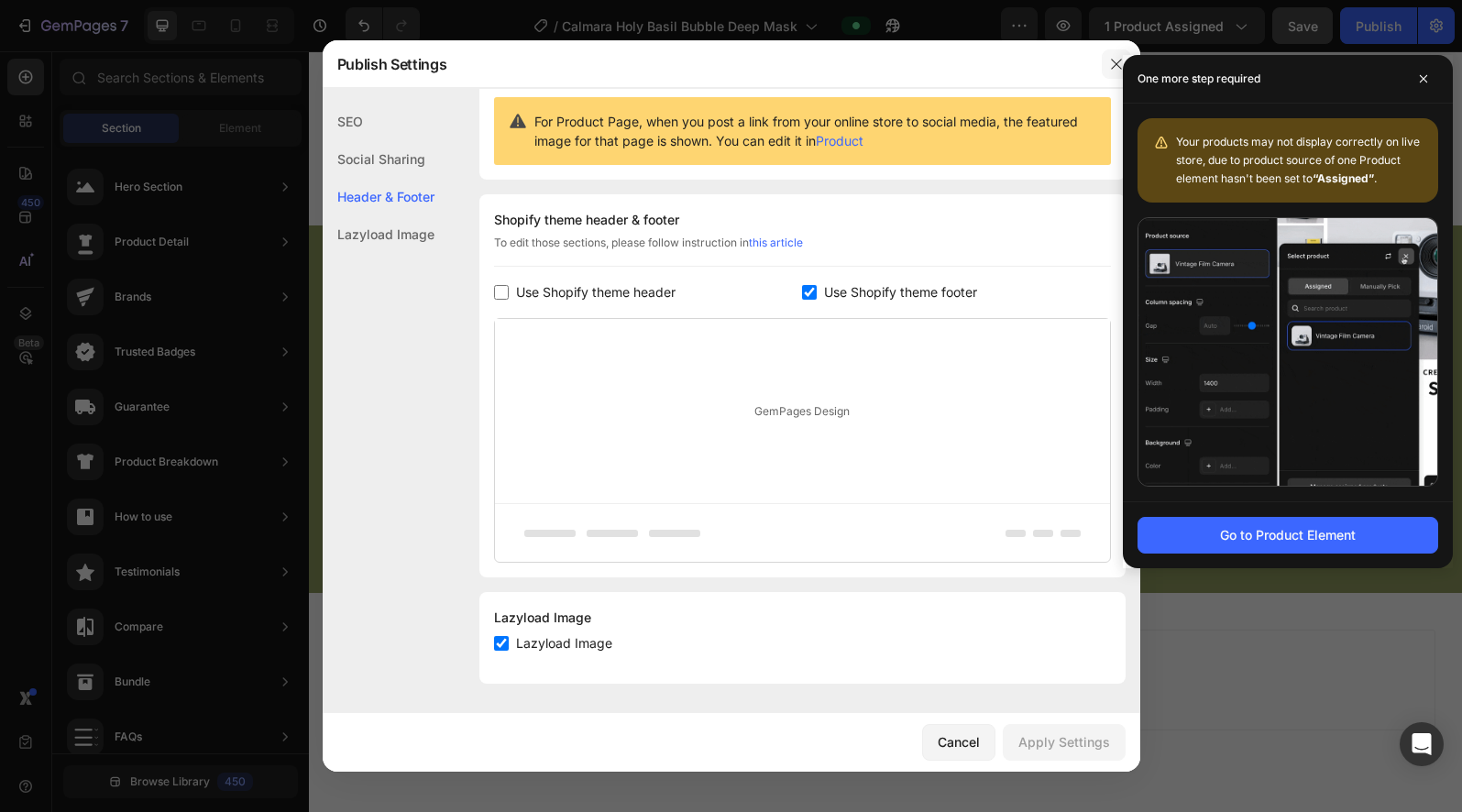 click at bounding box center [1116, 64] 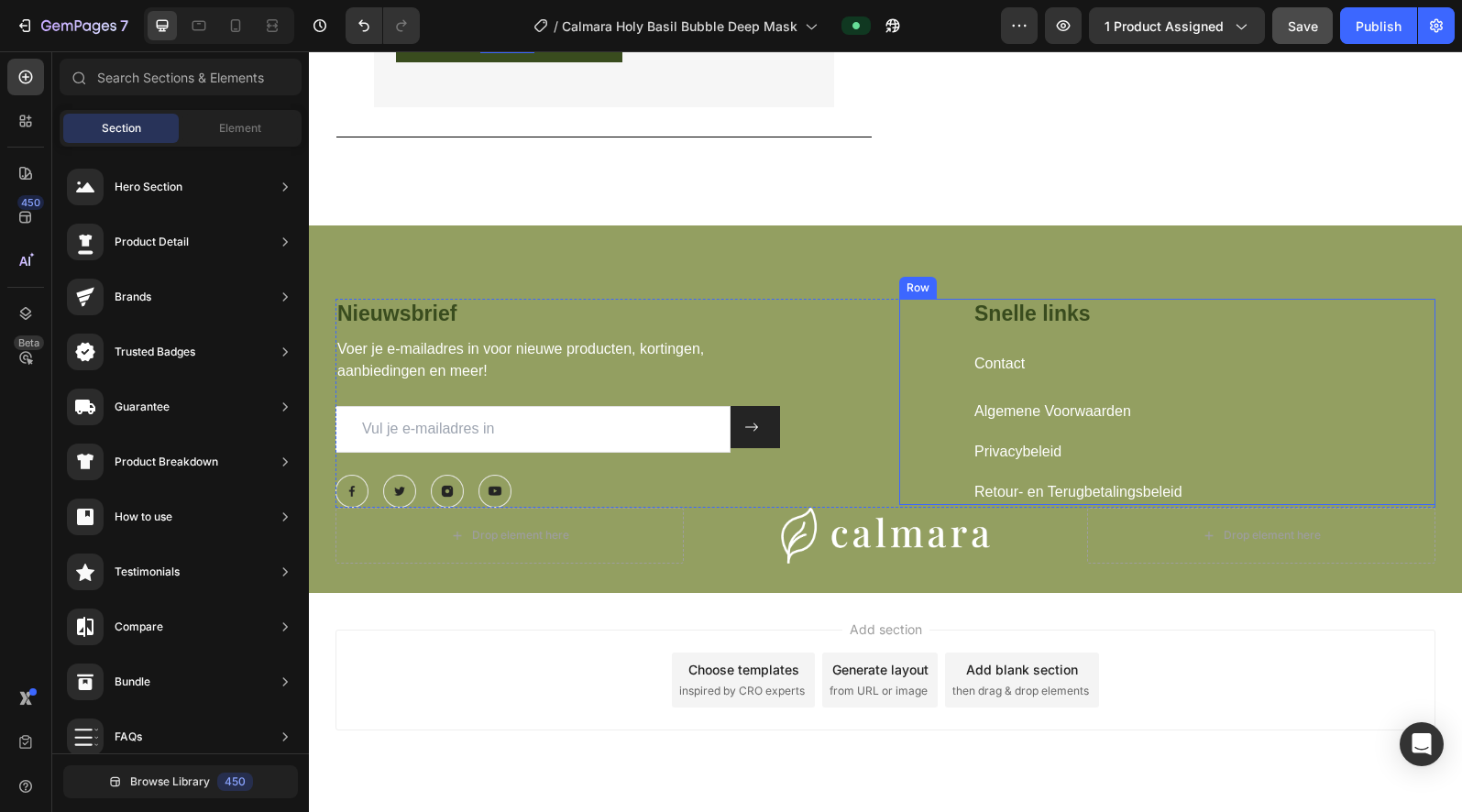 scroll, scrollTop: 6030, scrollLeft: 0, axis: vertical 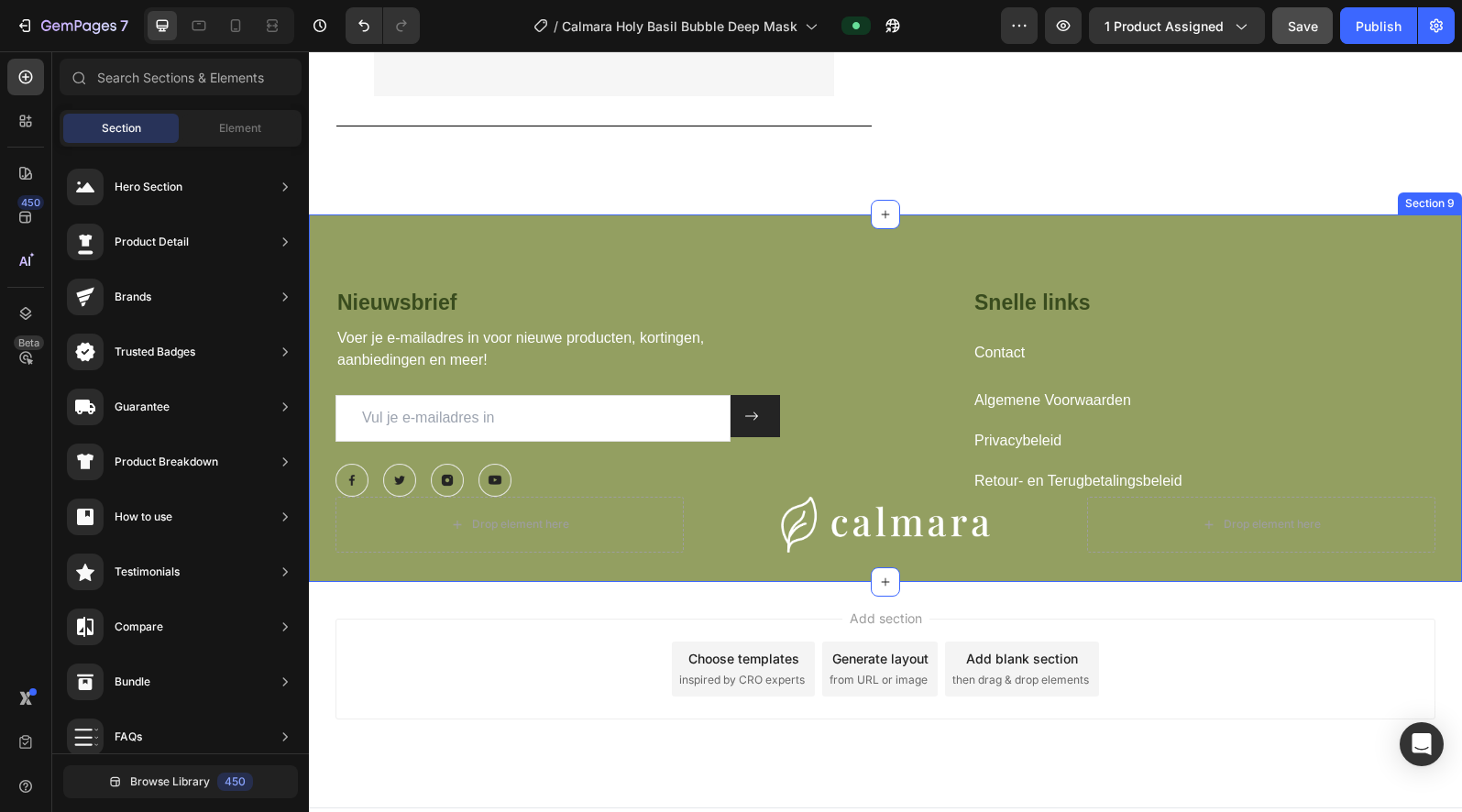 click on "Nieuwsbrief Heading Voer je e-mailadres in voor nieuwe producten, kortingen, aanbiedingen en meer! Text block Email Field
Submit Button Row Newsletter Row Image Image Image Image Row Snelle links Heading Contact Text block Algemene Voorwaarden Text block Privacybeleid Text block Retour- en Terugbetalingsbeleid Text block Row Row
Drop element here Image
Drop element here Row Row Section 9" at bounding box center [885, 398] 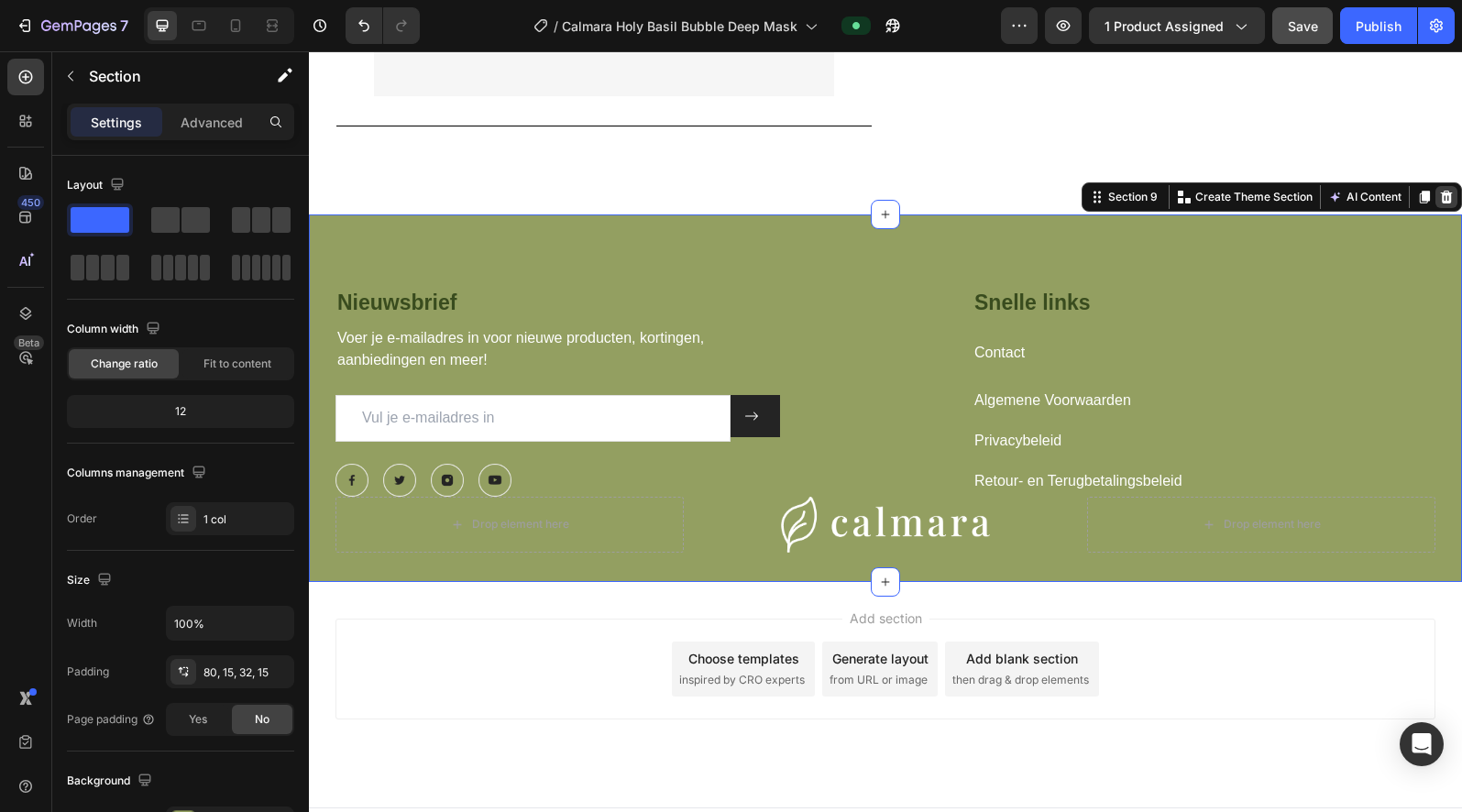 click 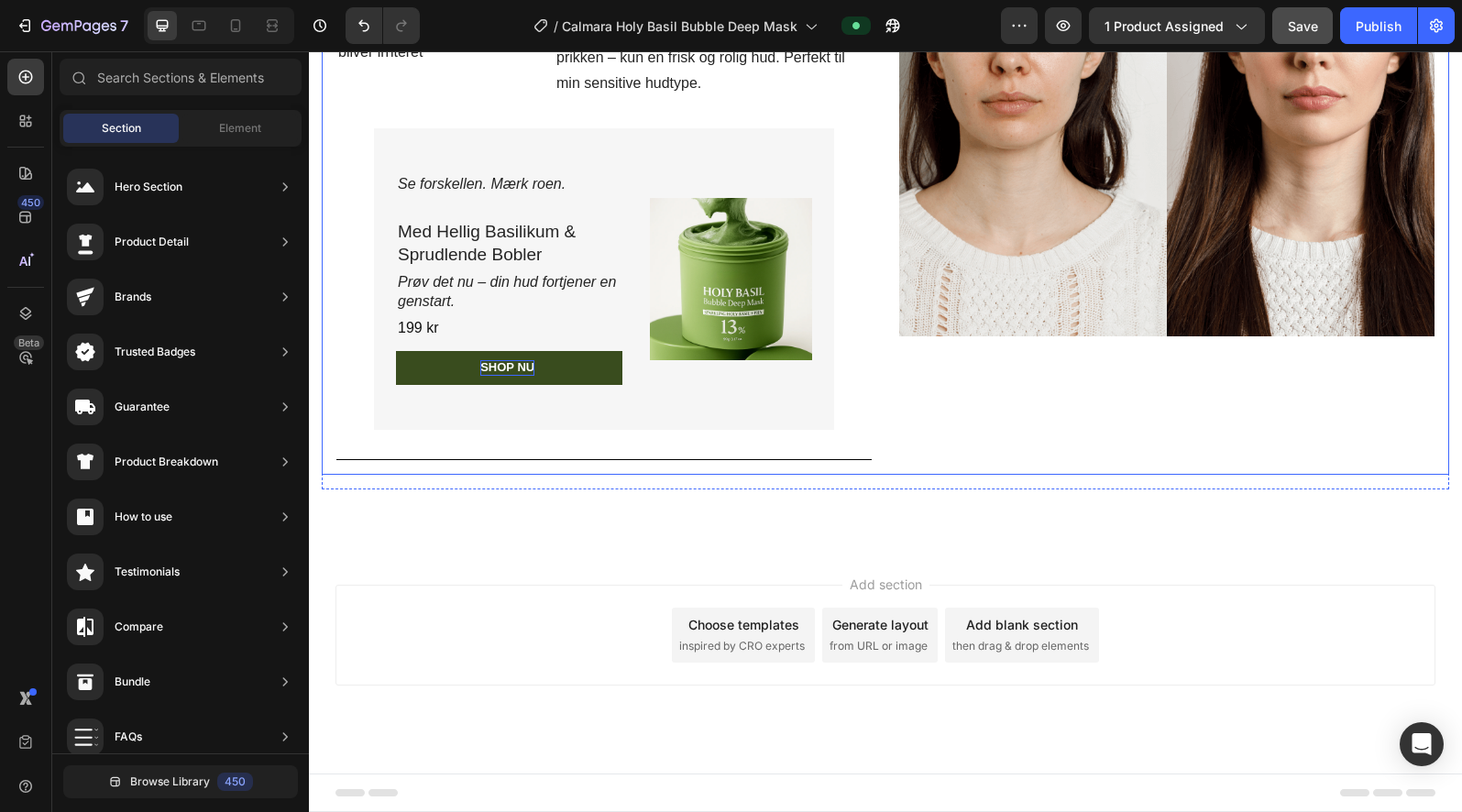 scroll, scrollTop: 5697, scrollLeft: 0, axis: vertical 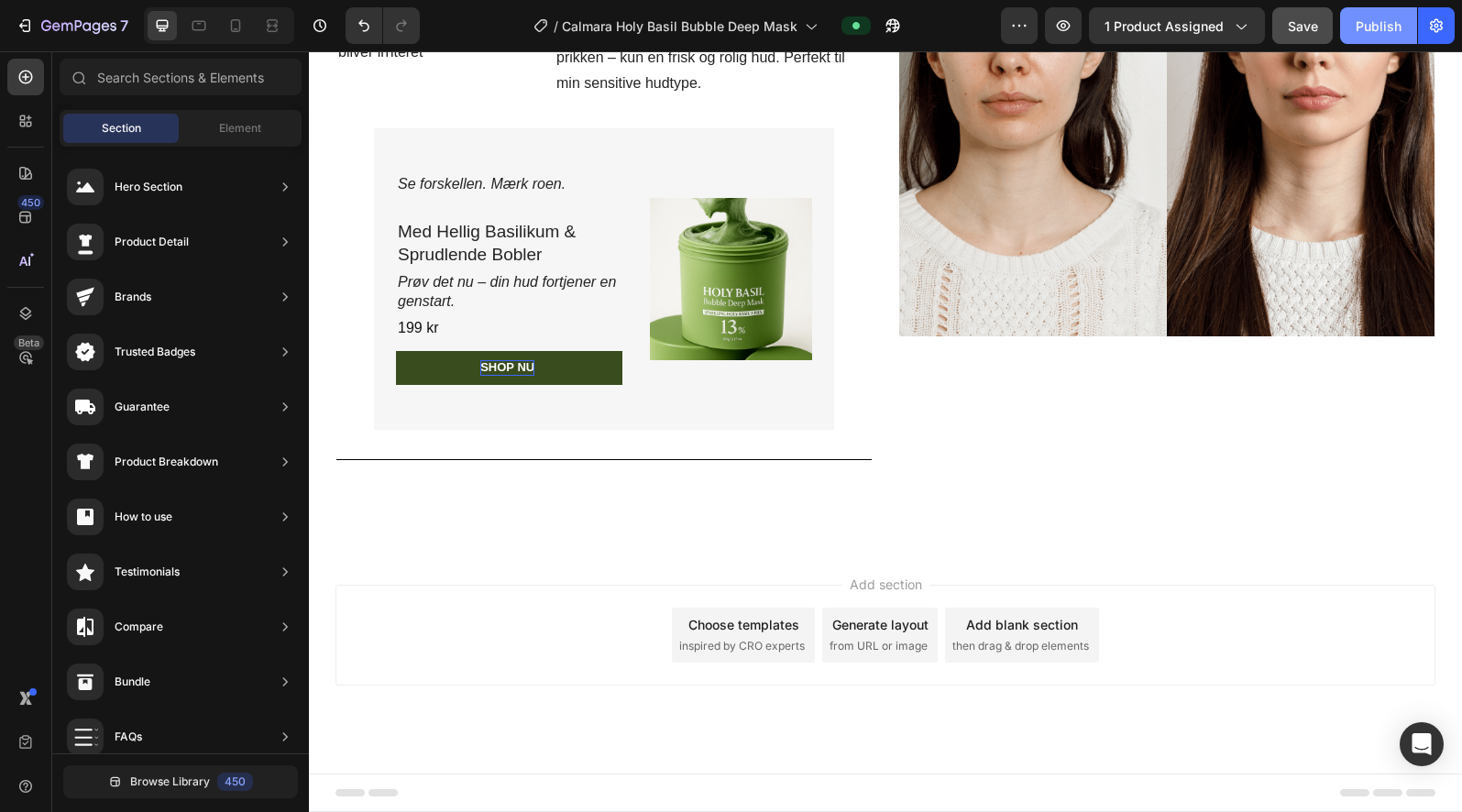 click on "Publish" at bounding box center [1379, 26] 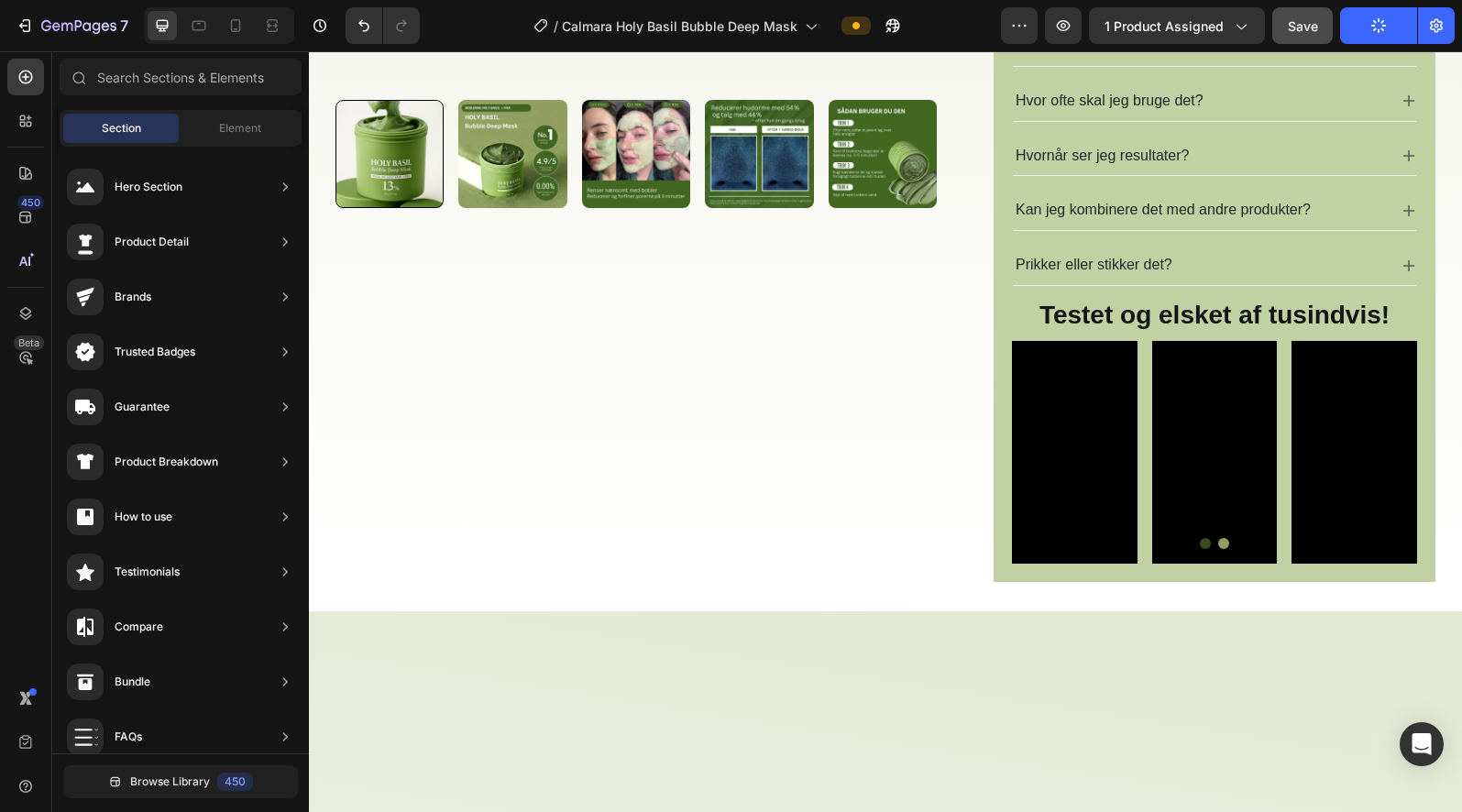 scroll, scrollTop: 0, scrollLeft: 0, axis: both 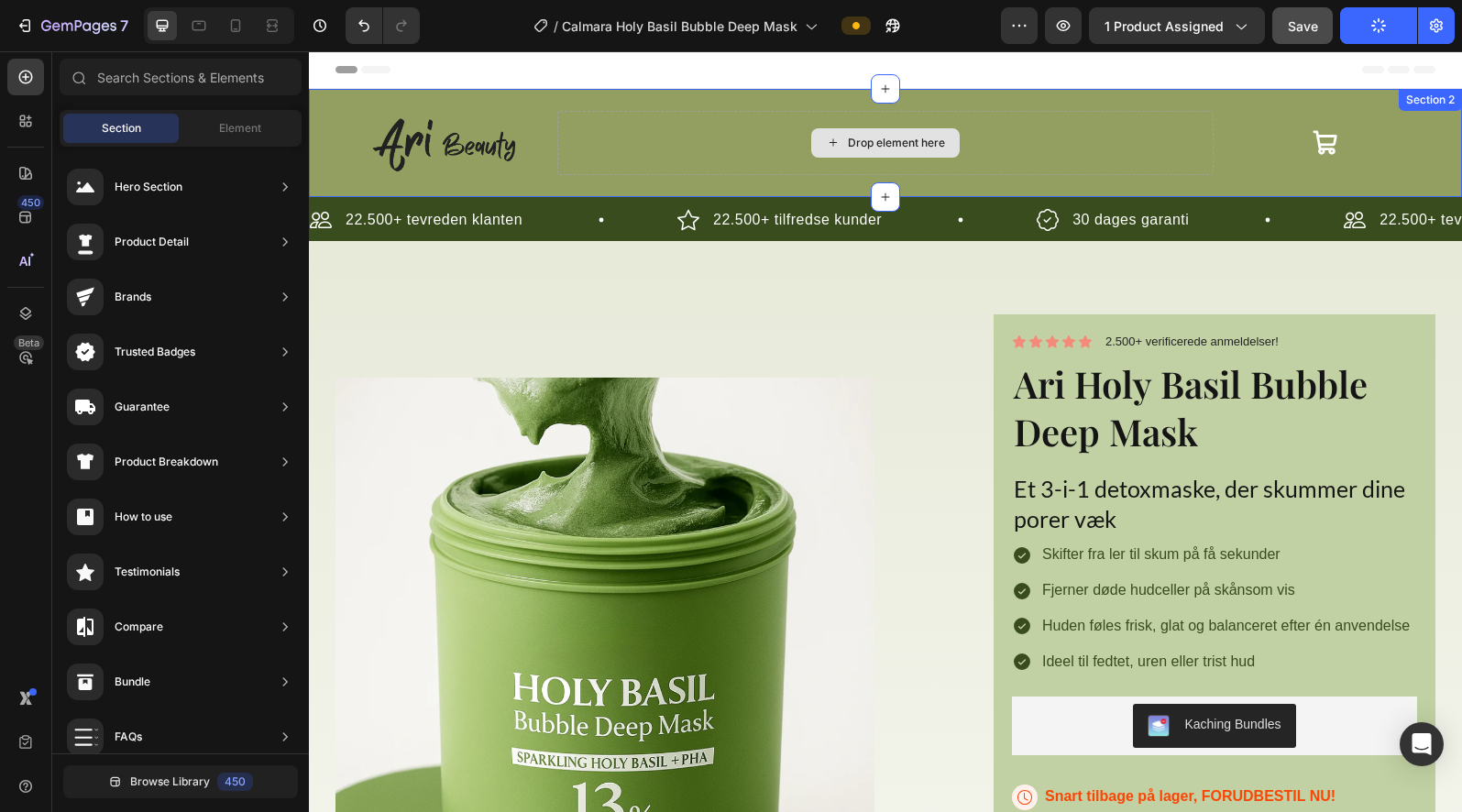 click on "Drop element here" at bounding box center (885, 143) 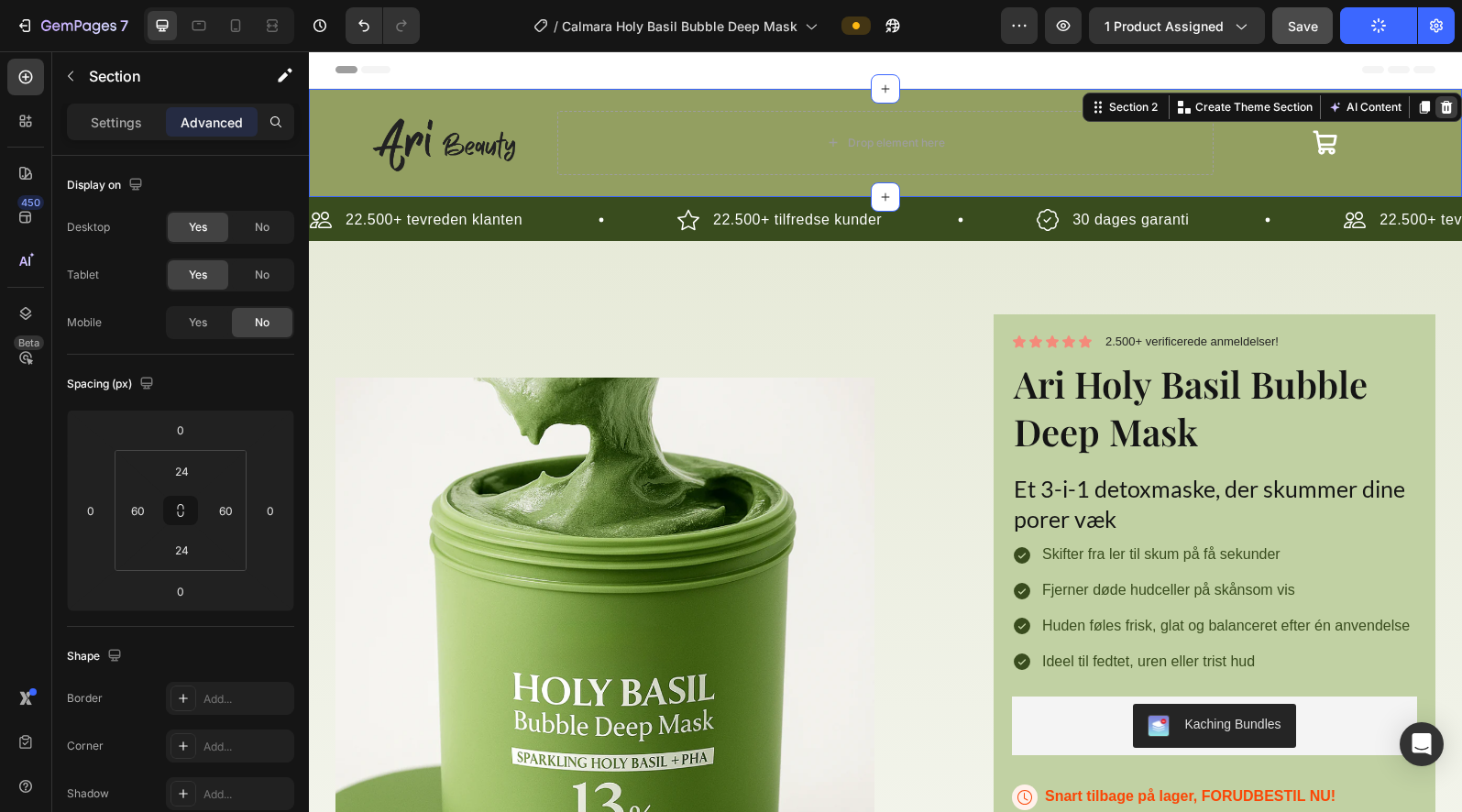 click 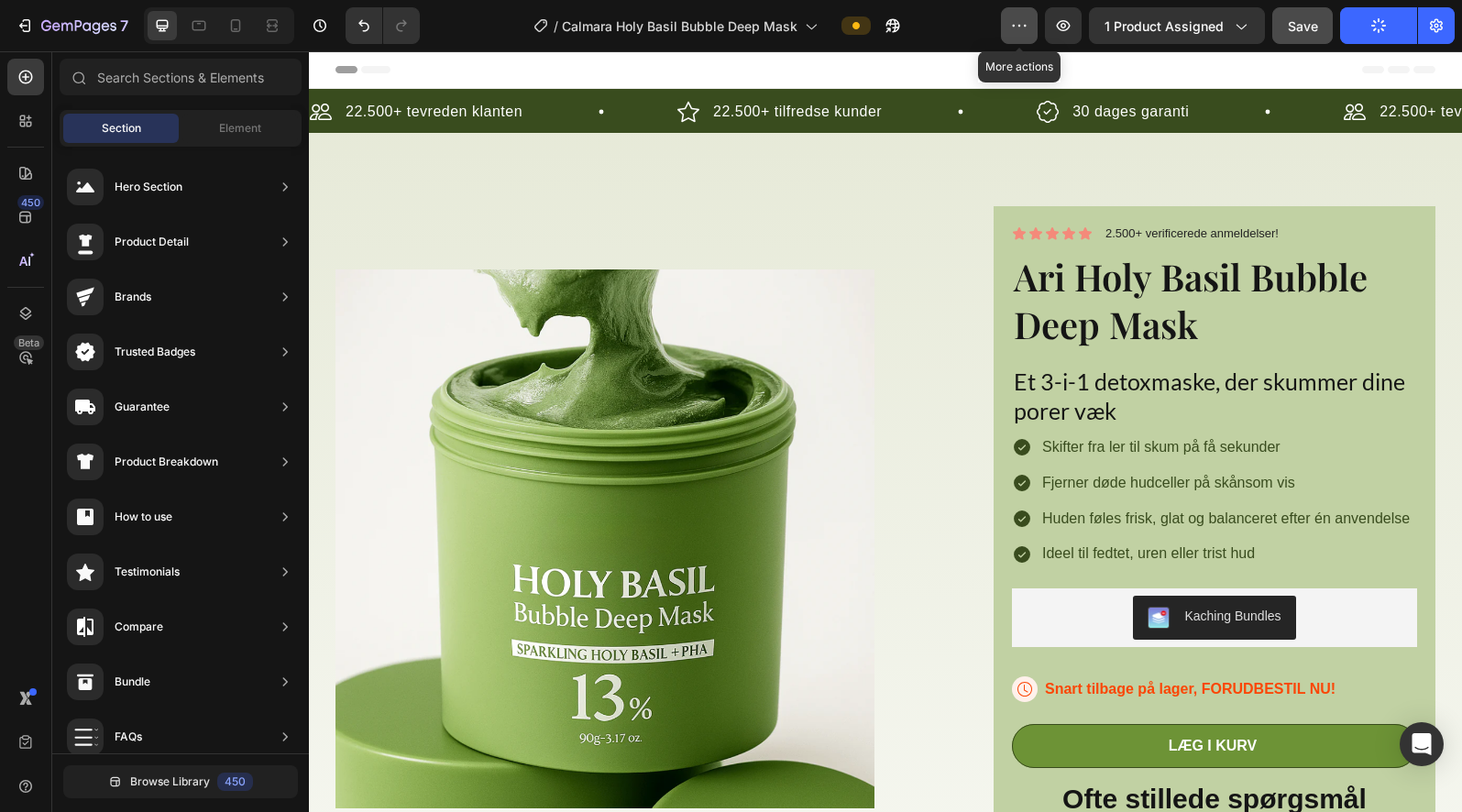 click 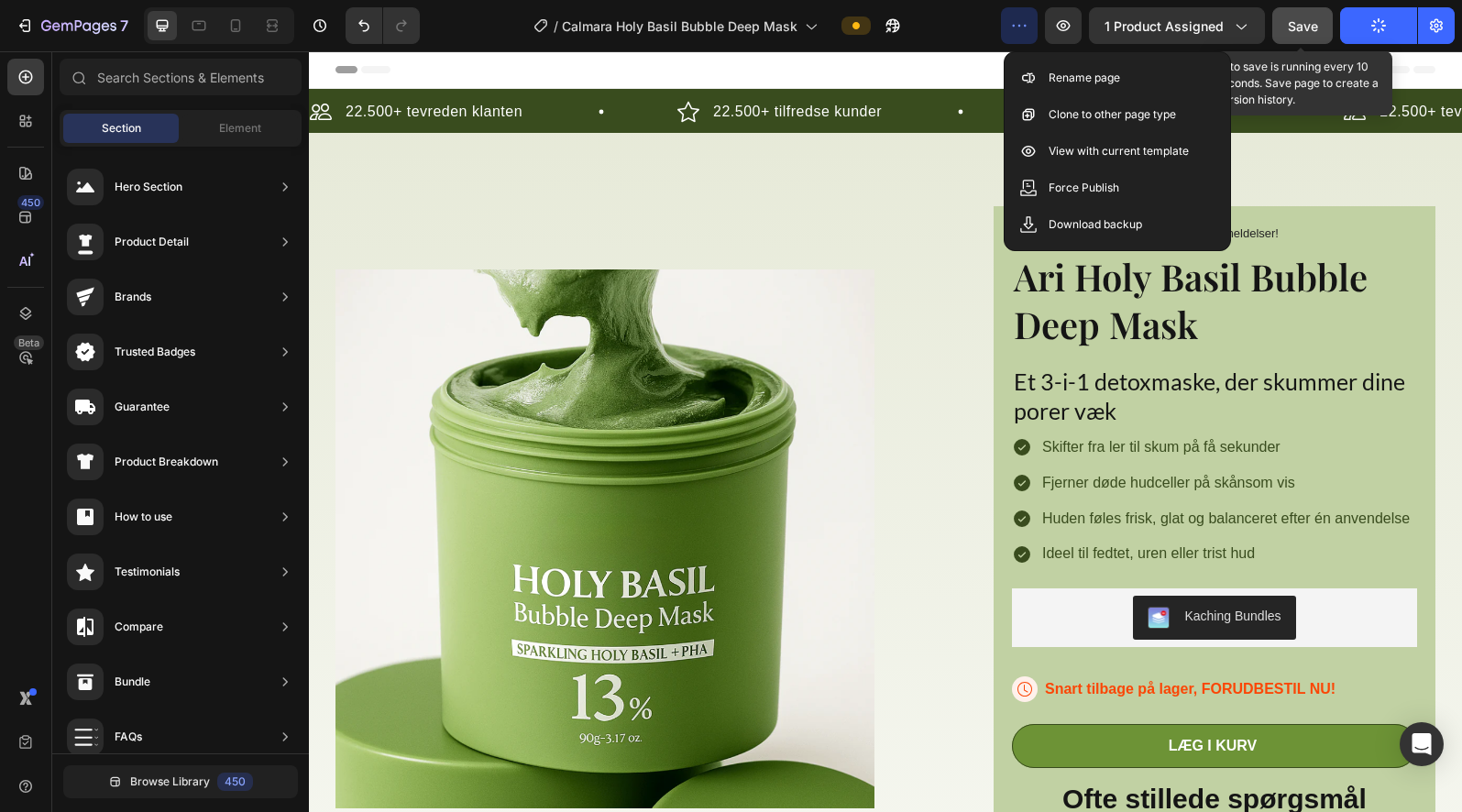 click on "Save" at bounding box center (1303, 26) 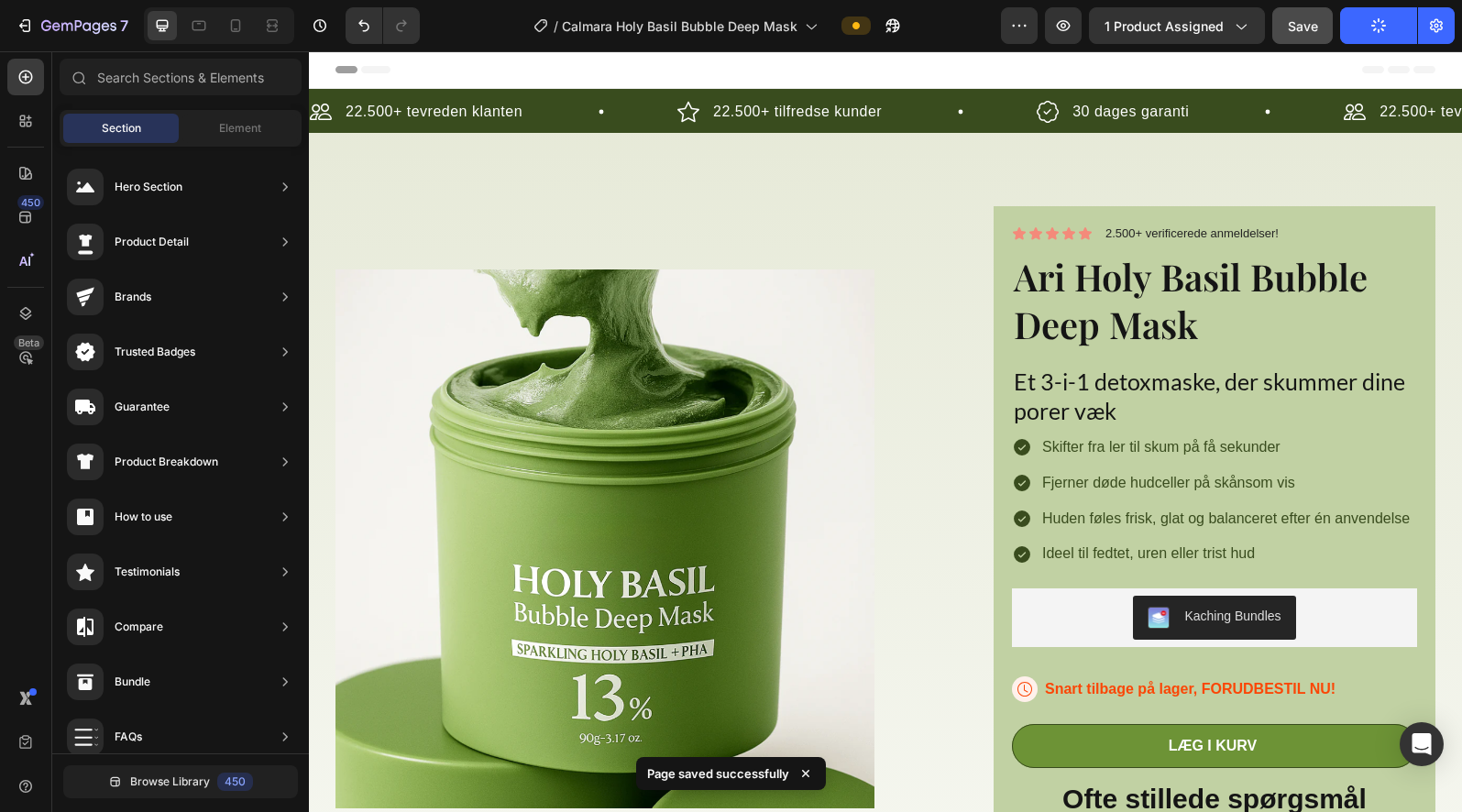 click on "Preview 1 product assigned  Save   Publish" at bounding box center [1227, 26] 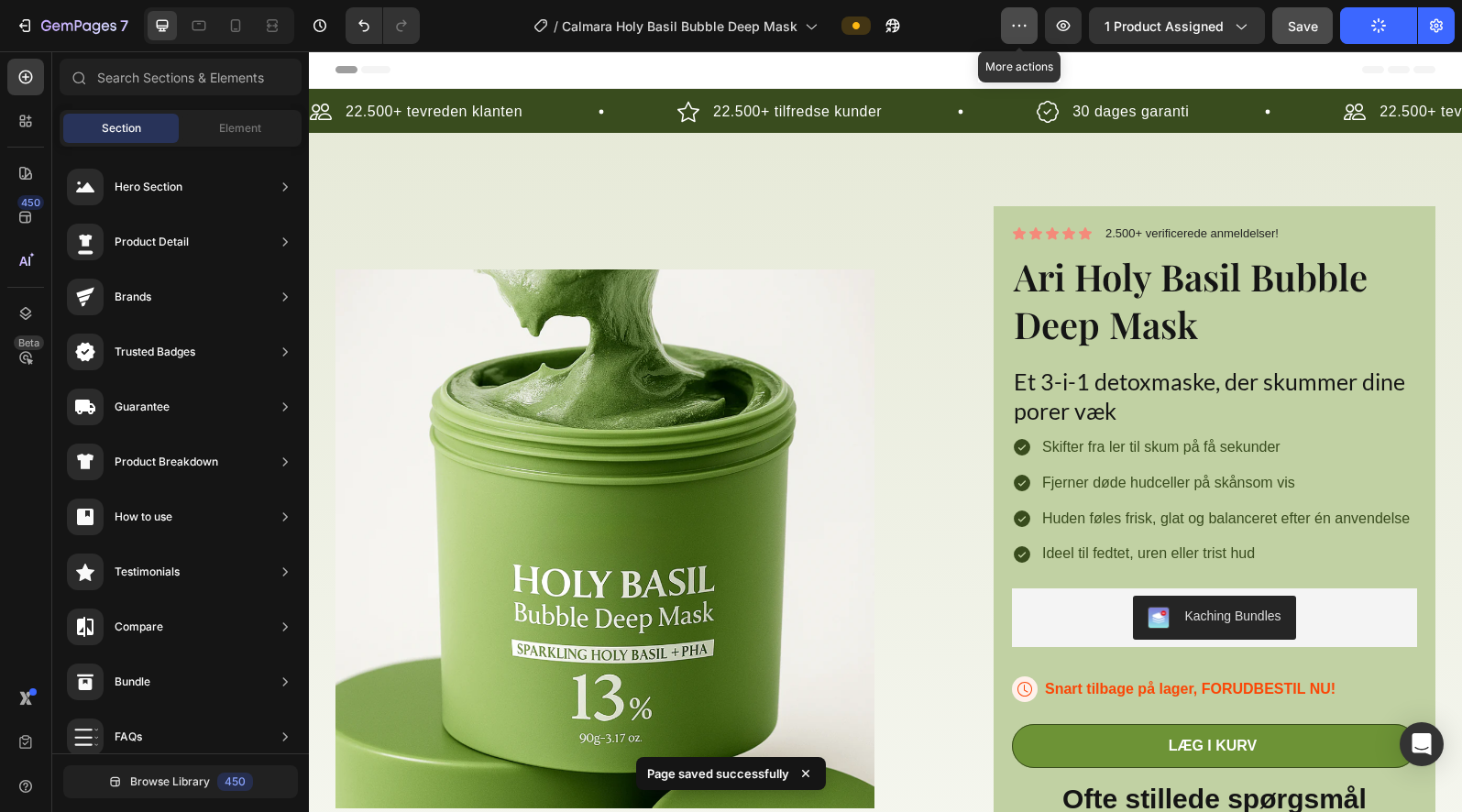 click 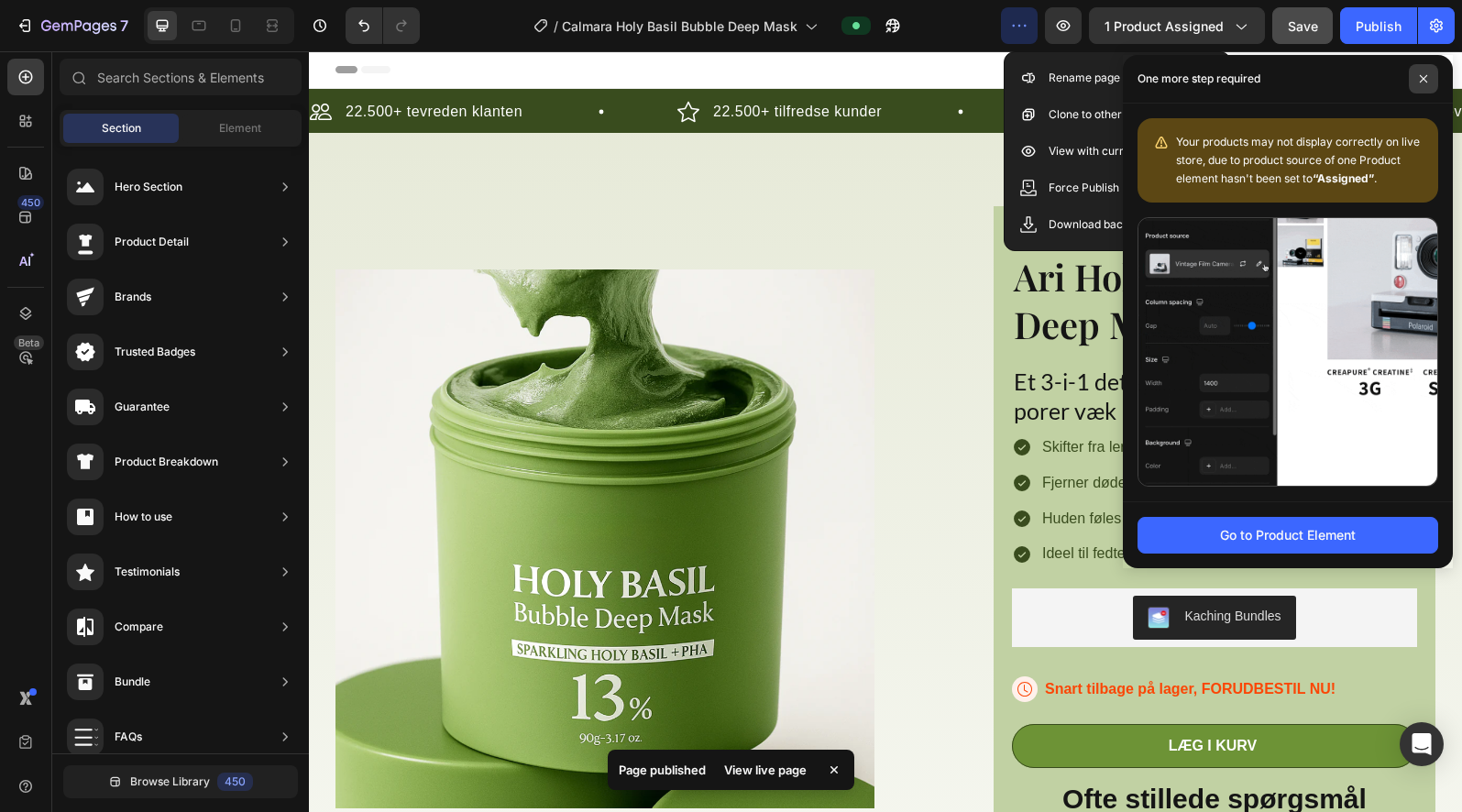 click at bounding box center [1424, 79] 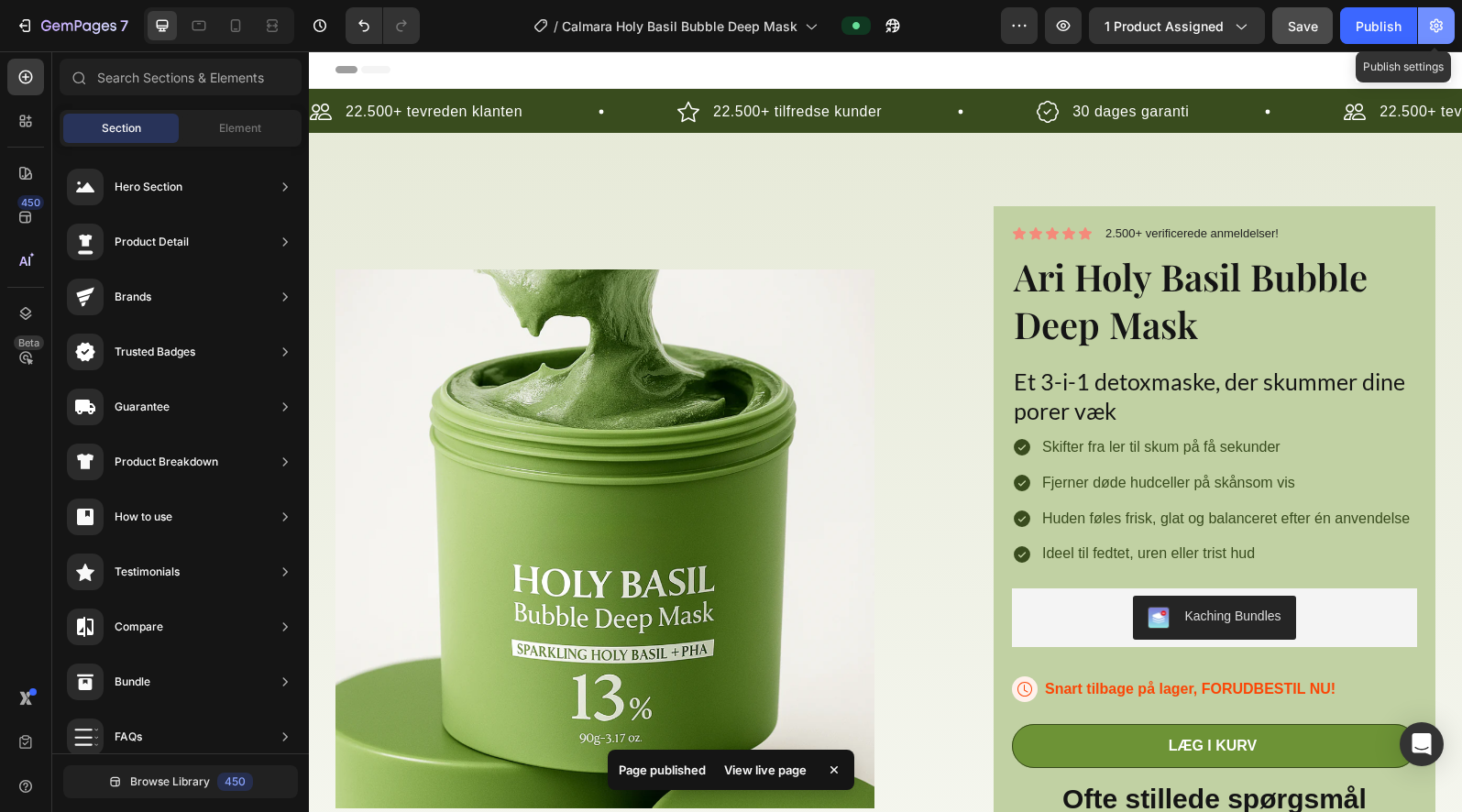 click 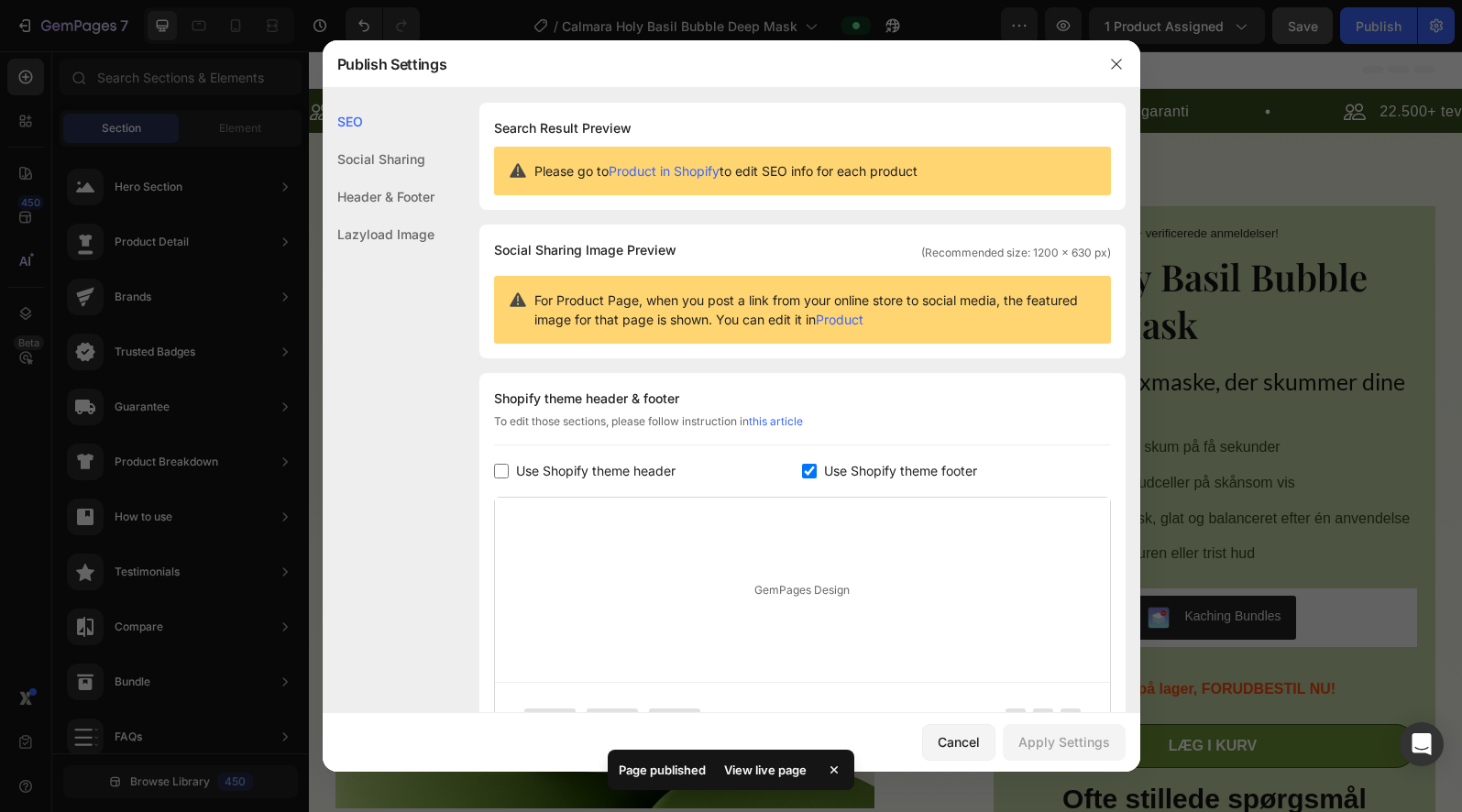 click on "Use Shopify theme header" at bounding box center (596, 471) 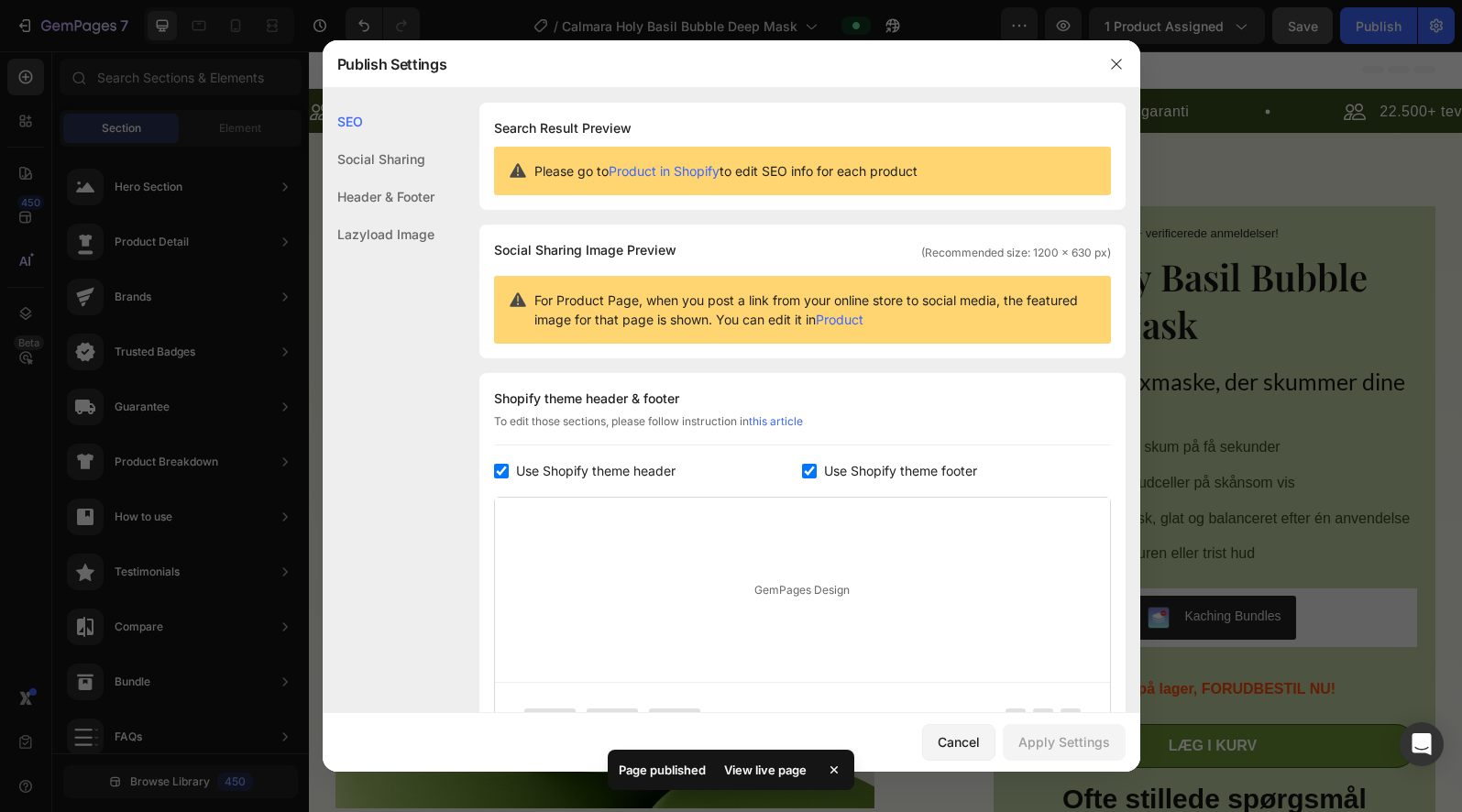 checkbox on "true" 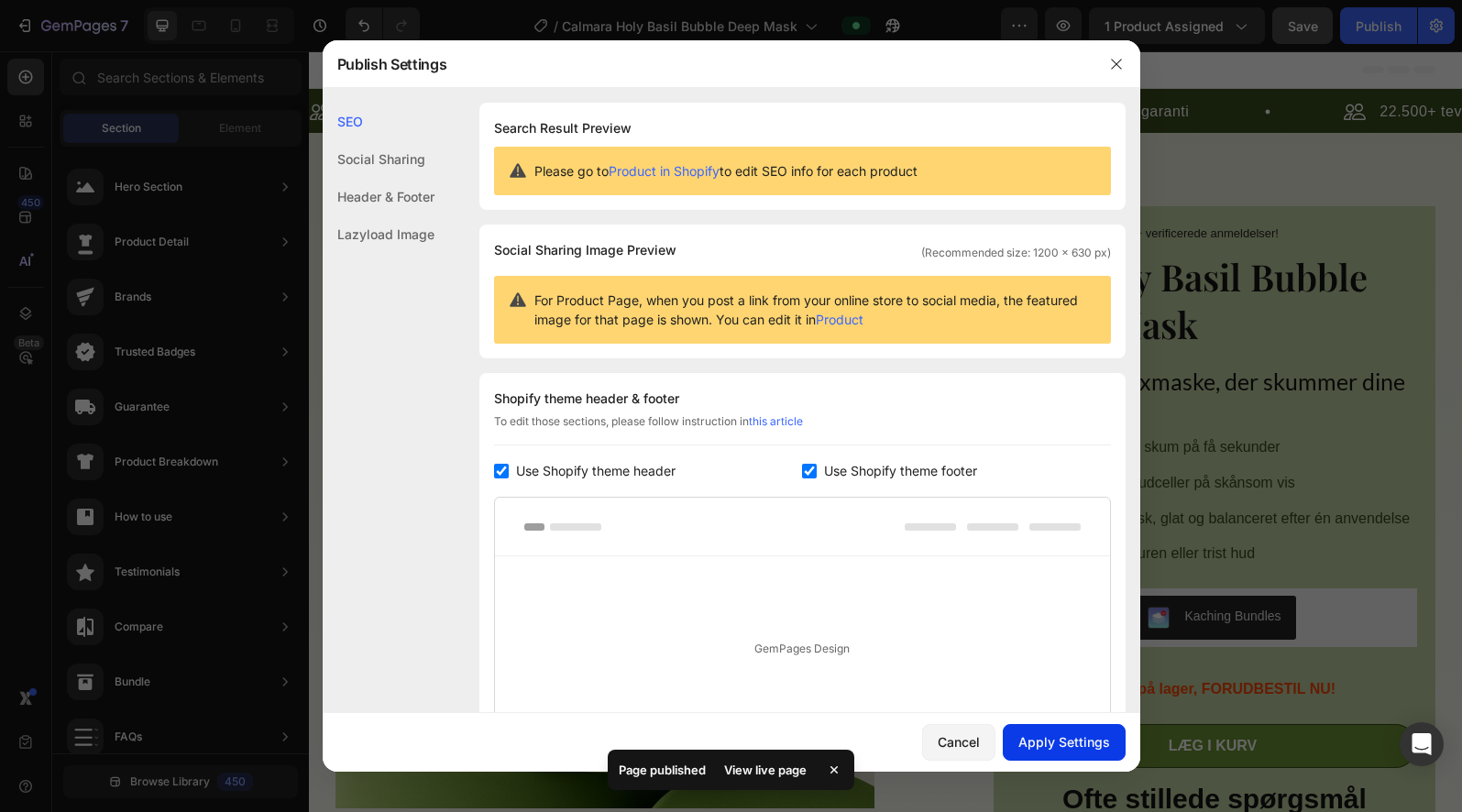 click on "Apply Settings" at bounding box center [1064, 741] 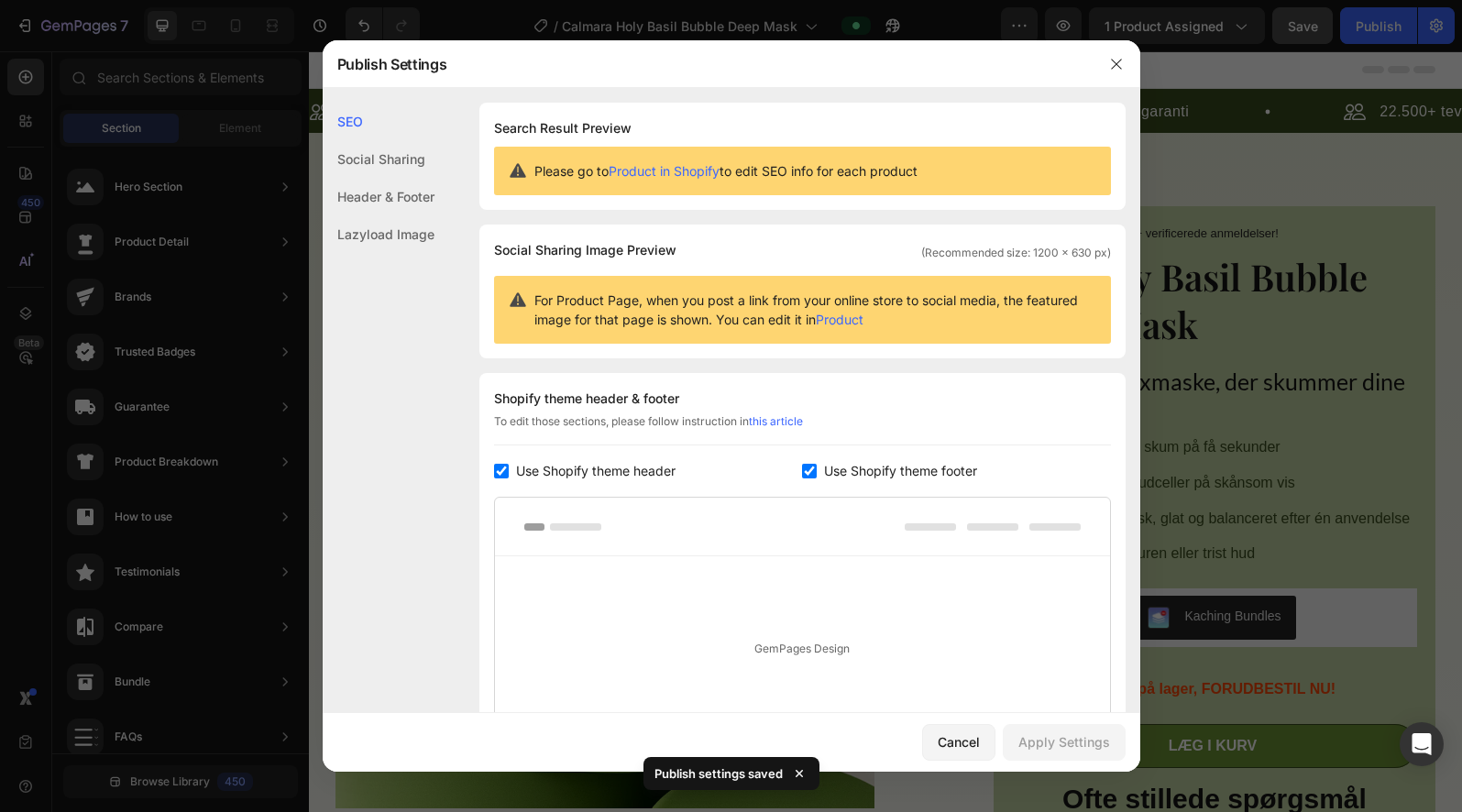 click at bounding box center [731, 406] 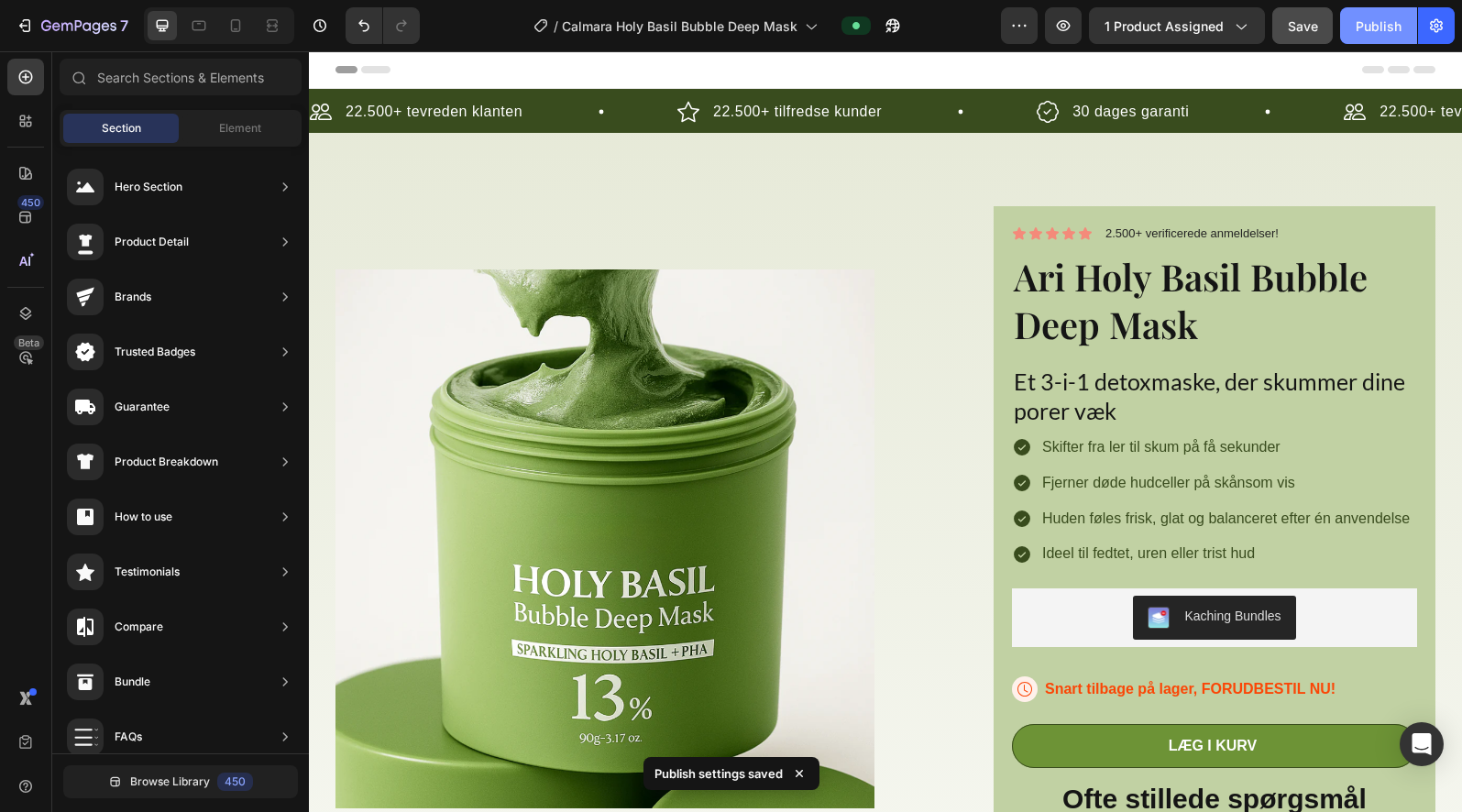 click on "Publish" at bounding box center [1379, 26] 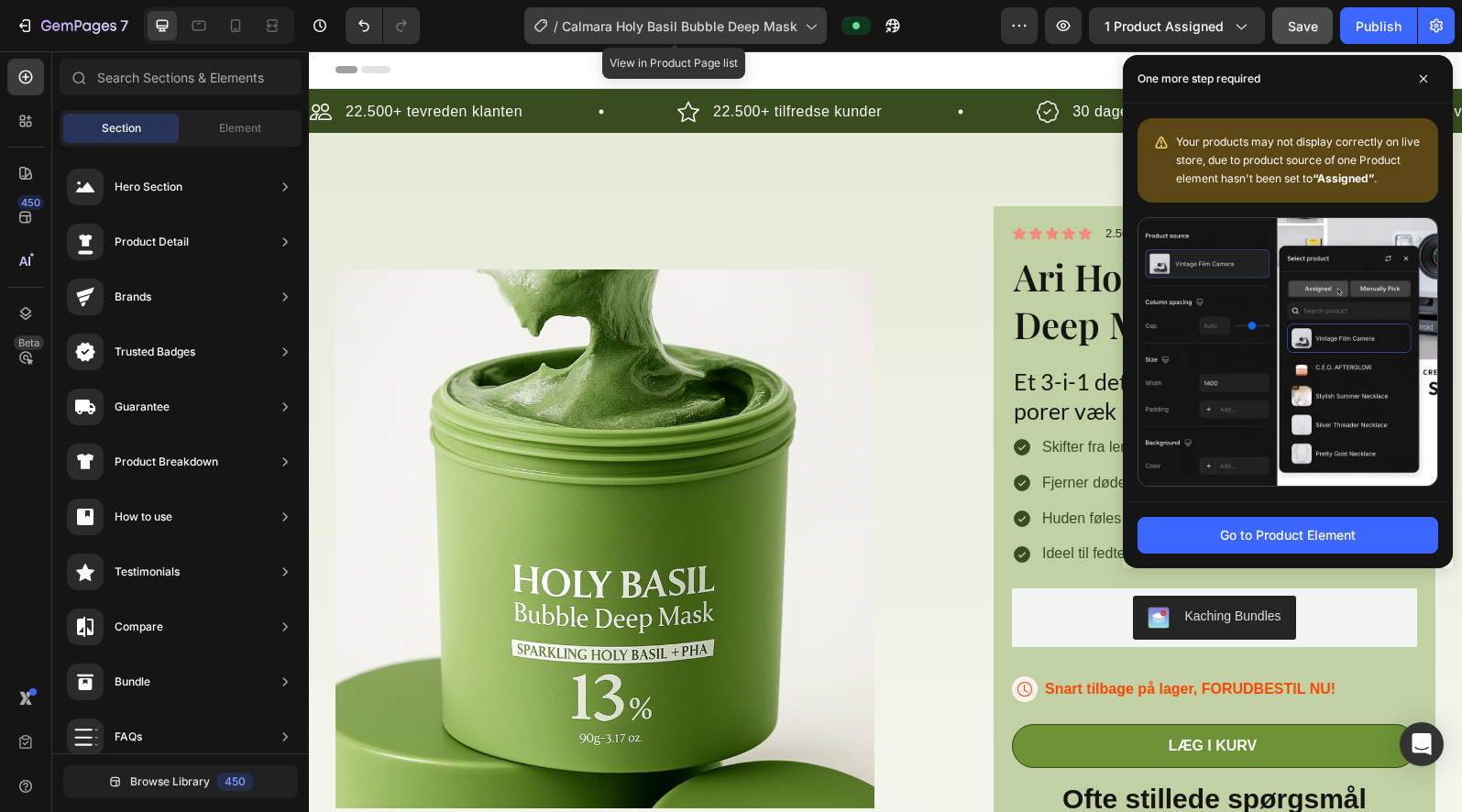 click on "/  Calmara Holy Basil Bubble Deep Mask" 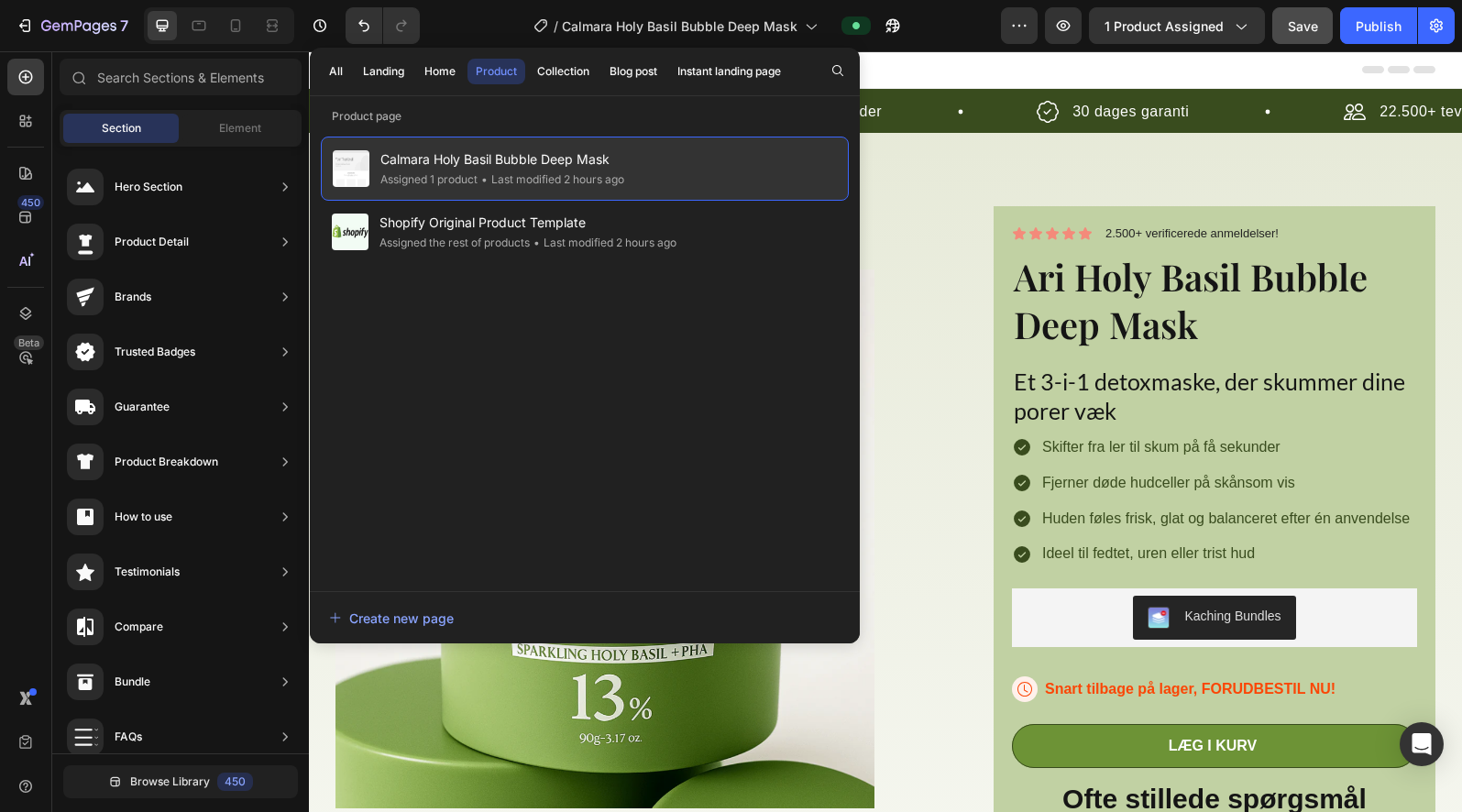 click on "Calmara Holy Basil Bubble Deep Mask" at bounding box center [502, 159] 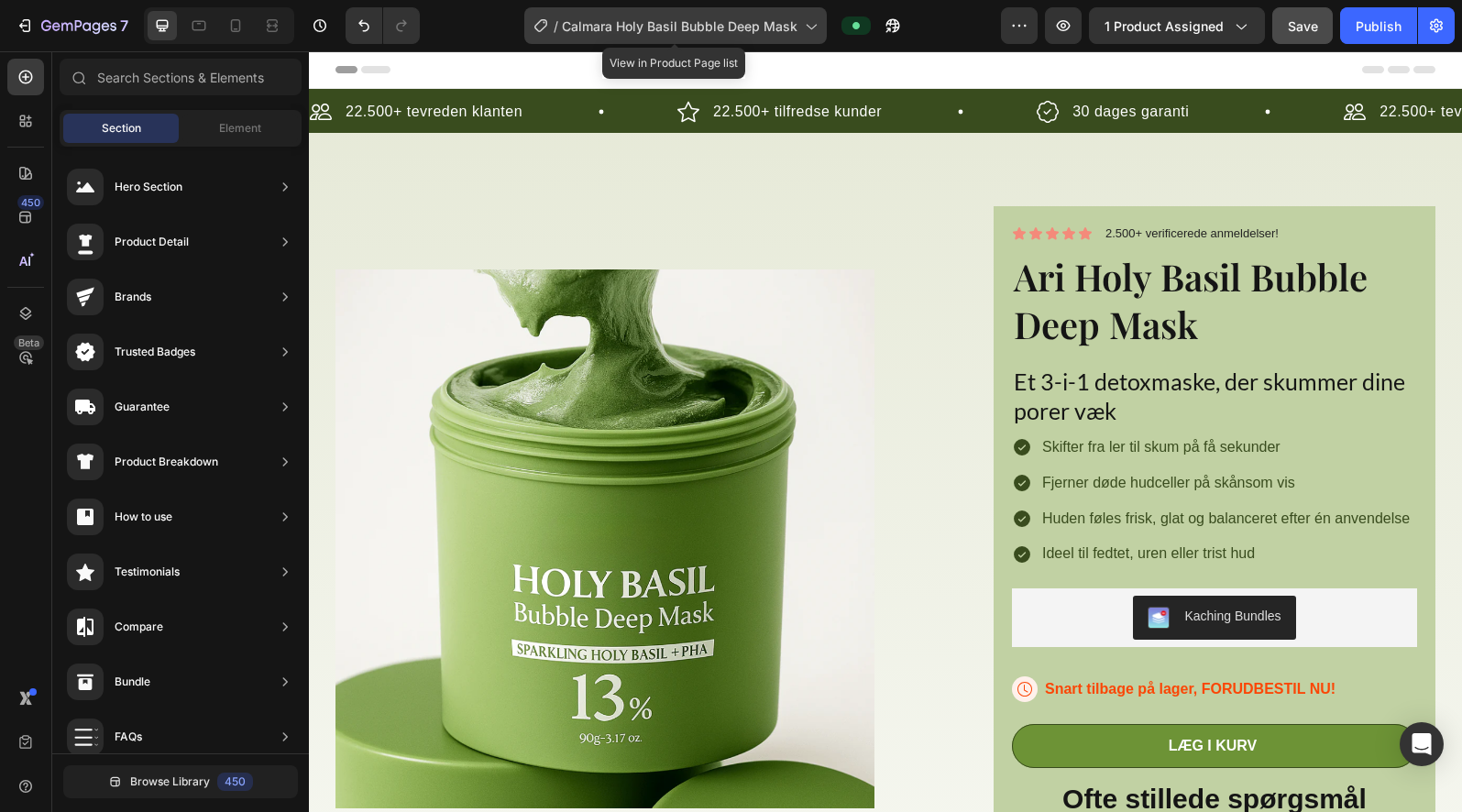 click on "/  Calmara Holy Basil Bubble Deep Mask" 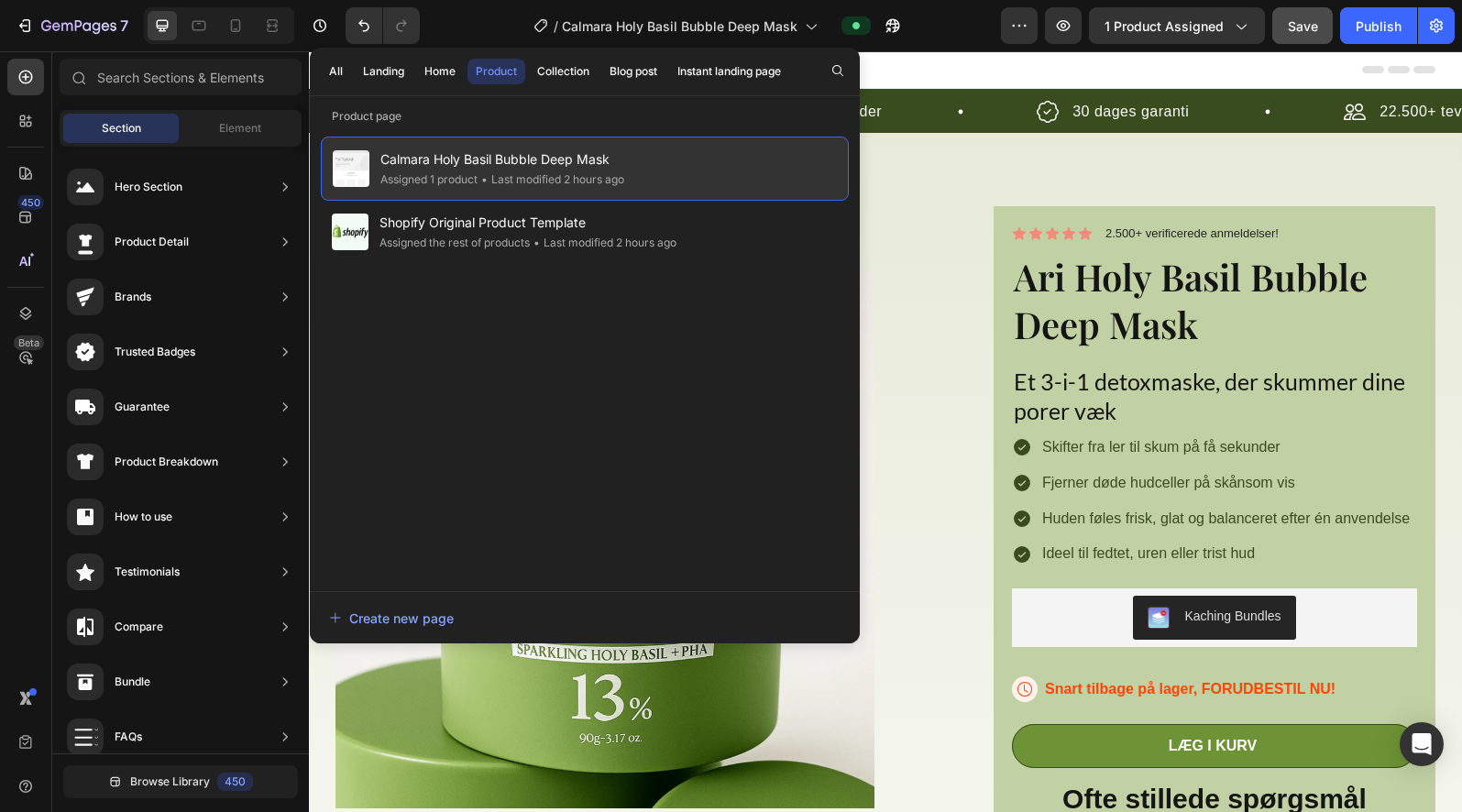 click at bounding box center (351, 169) 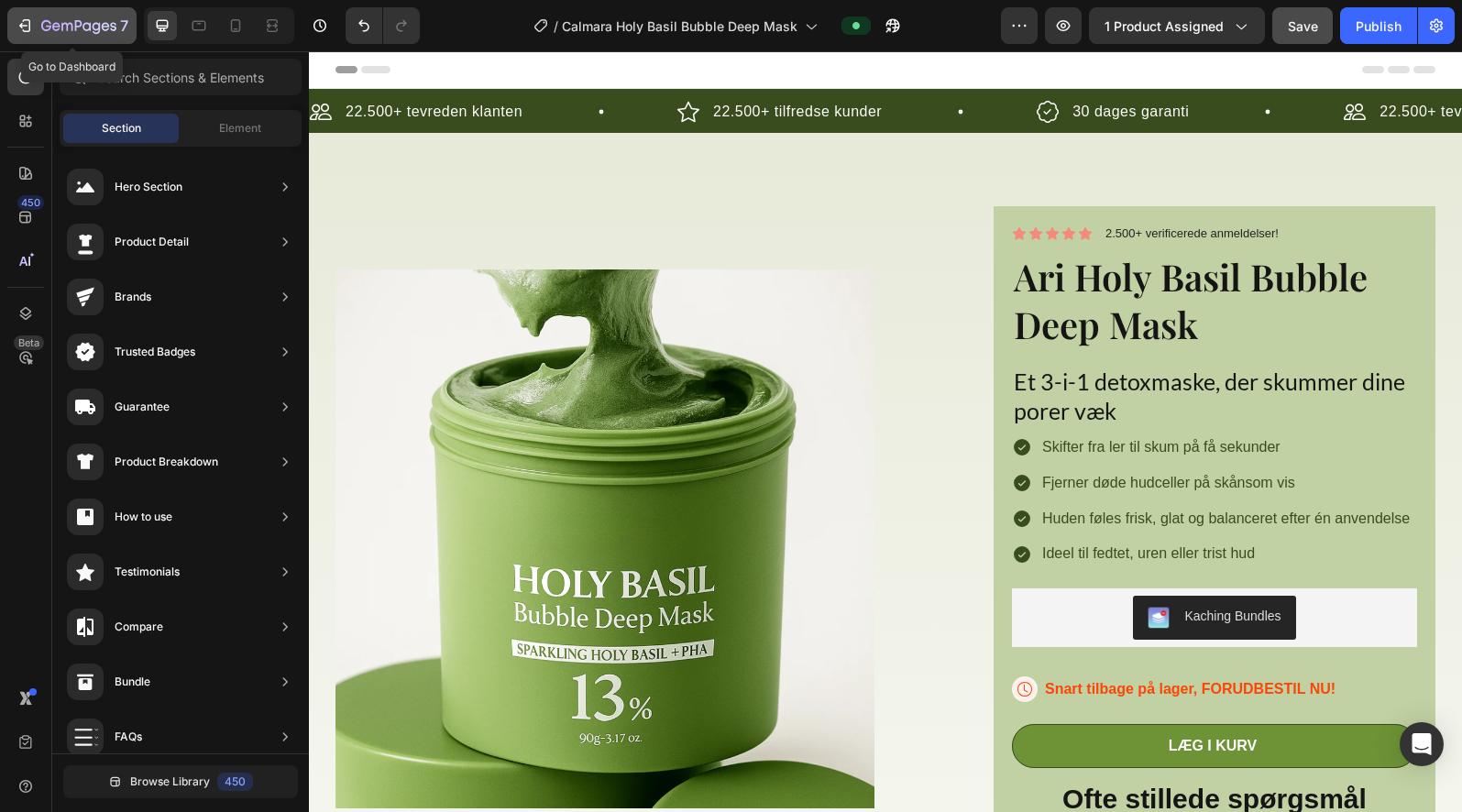 click 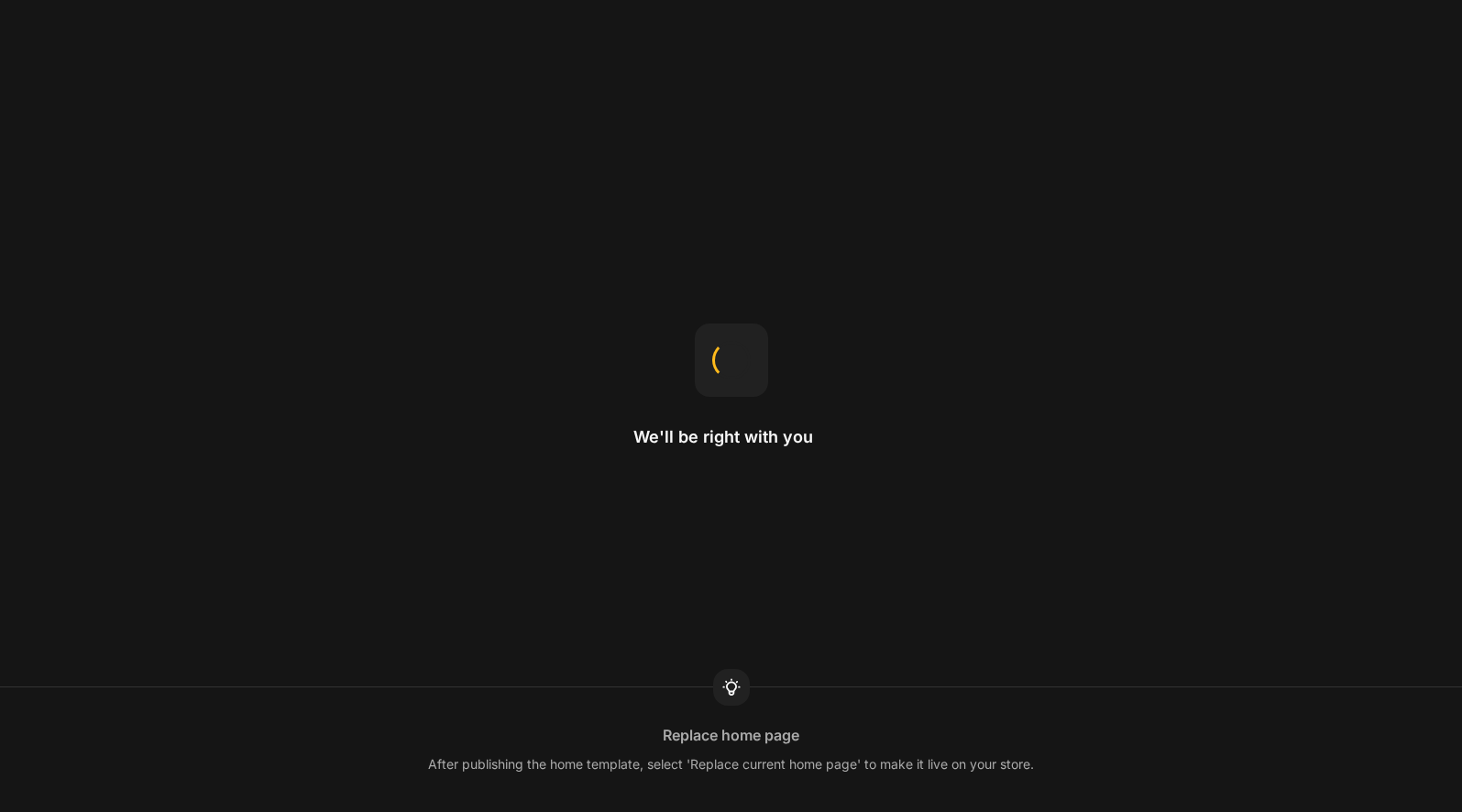 scroll, scrollTop: 0, scrollLeft: 0, axis: both 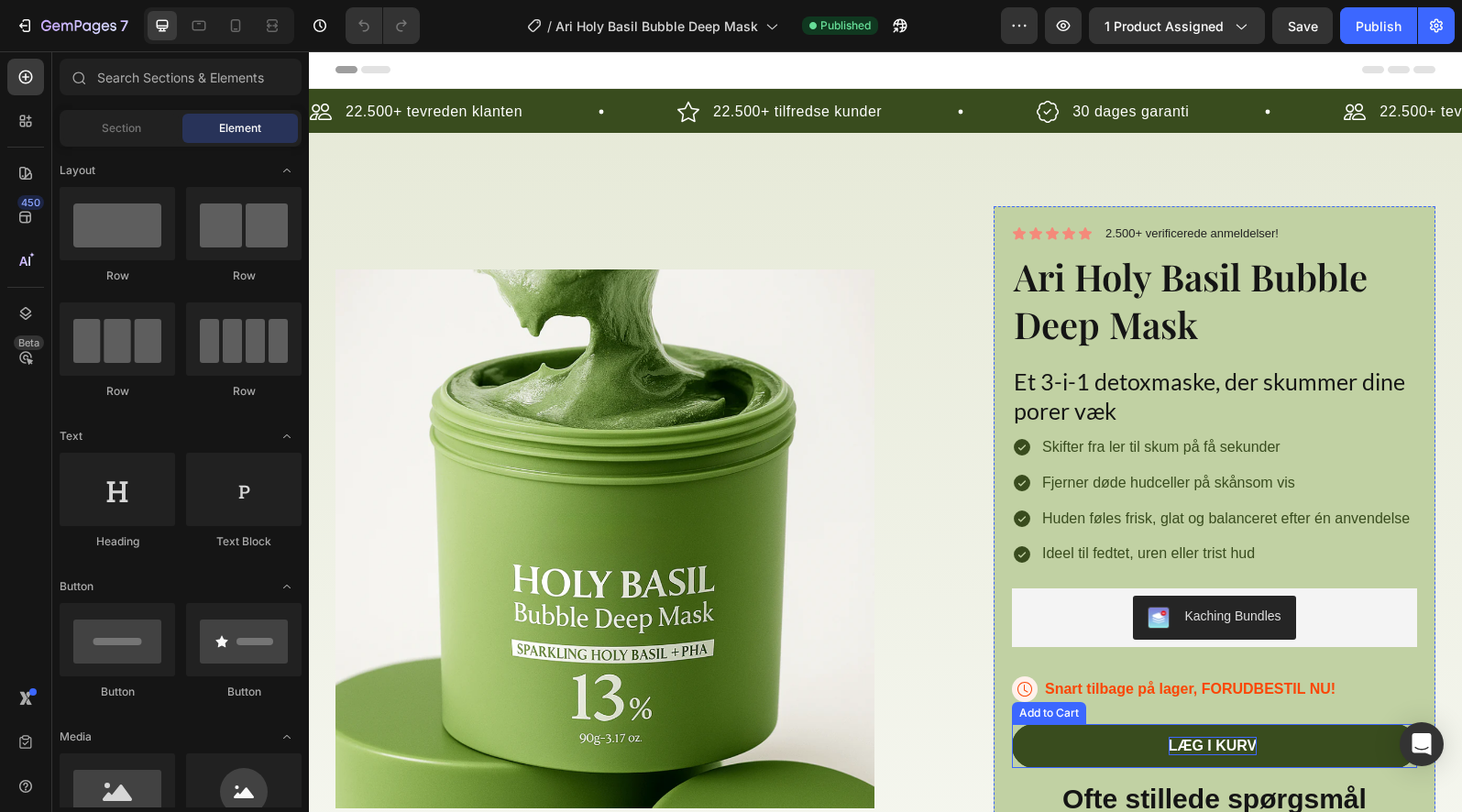 click on "Læg i kurv" at bounding box center [1213, 746] 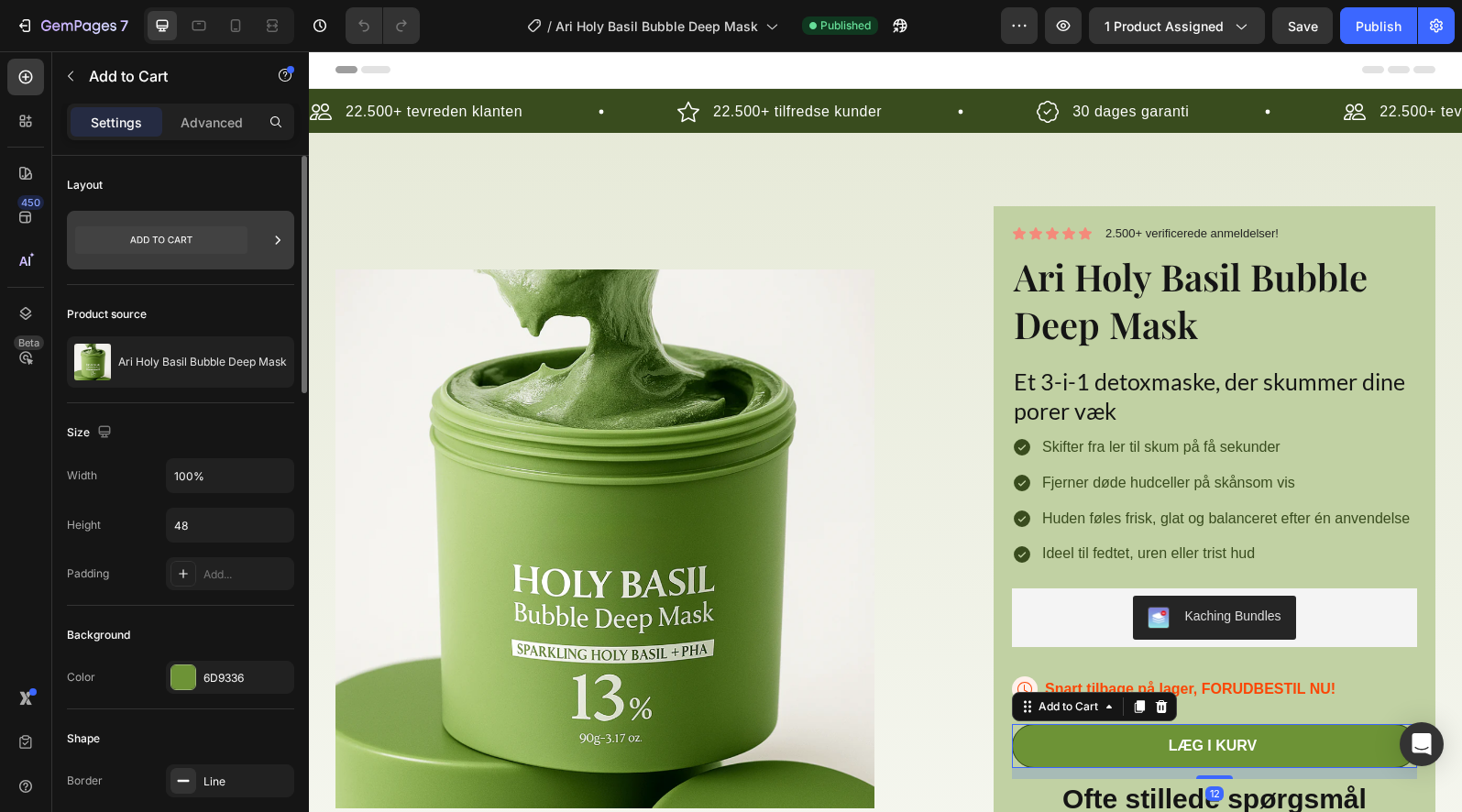 click 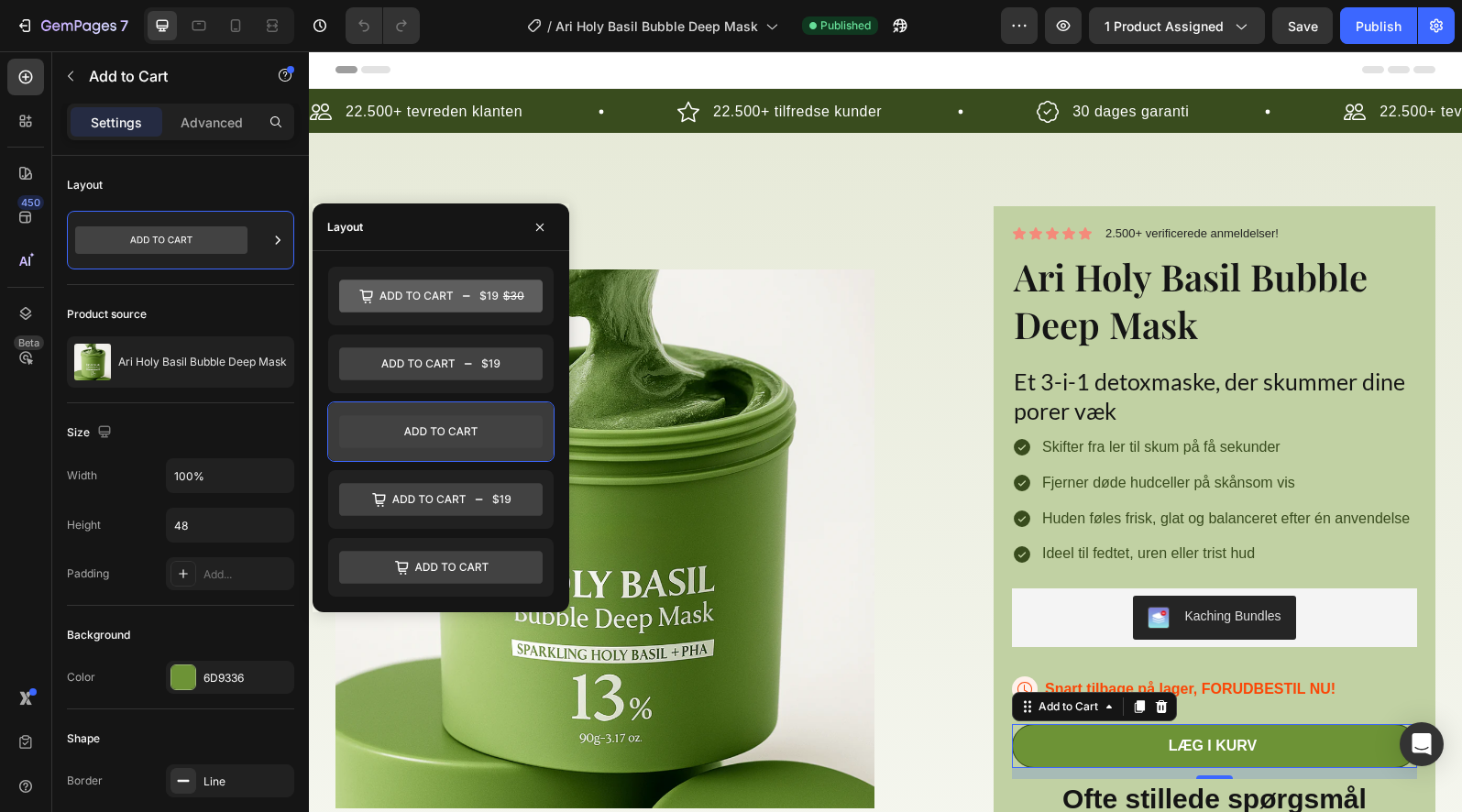 click 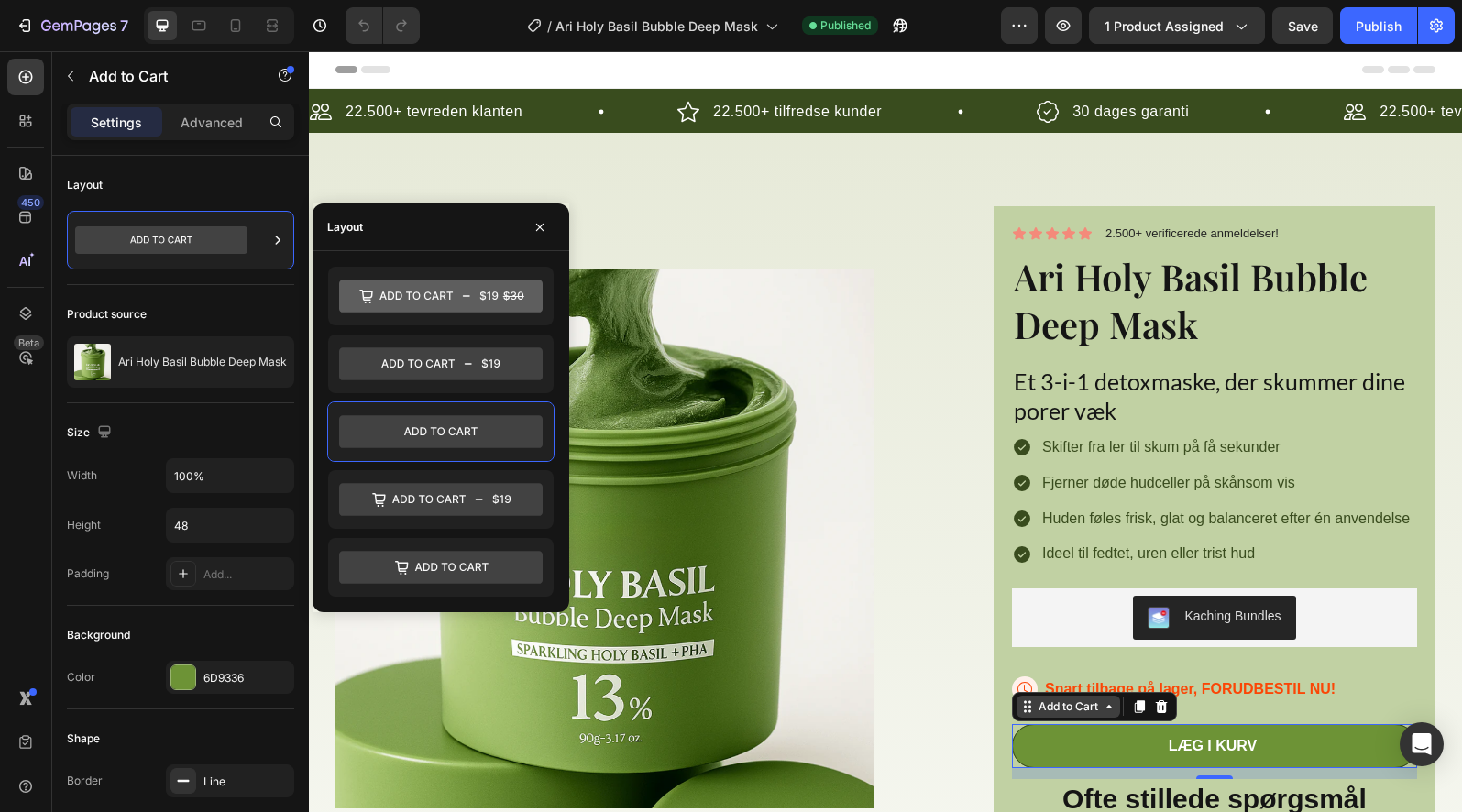 click on "Add to Cart" at bounding box center [1068, 707] 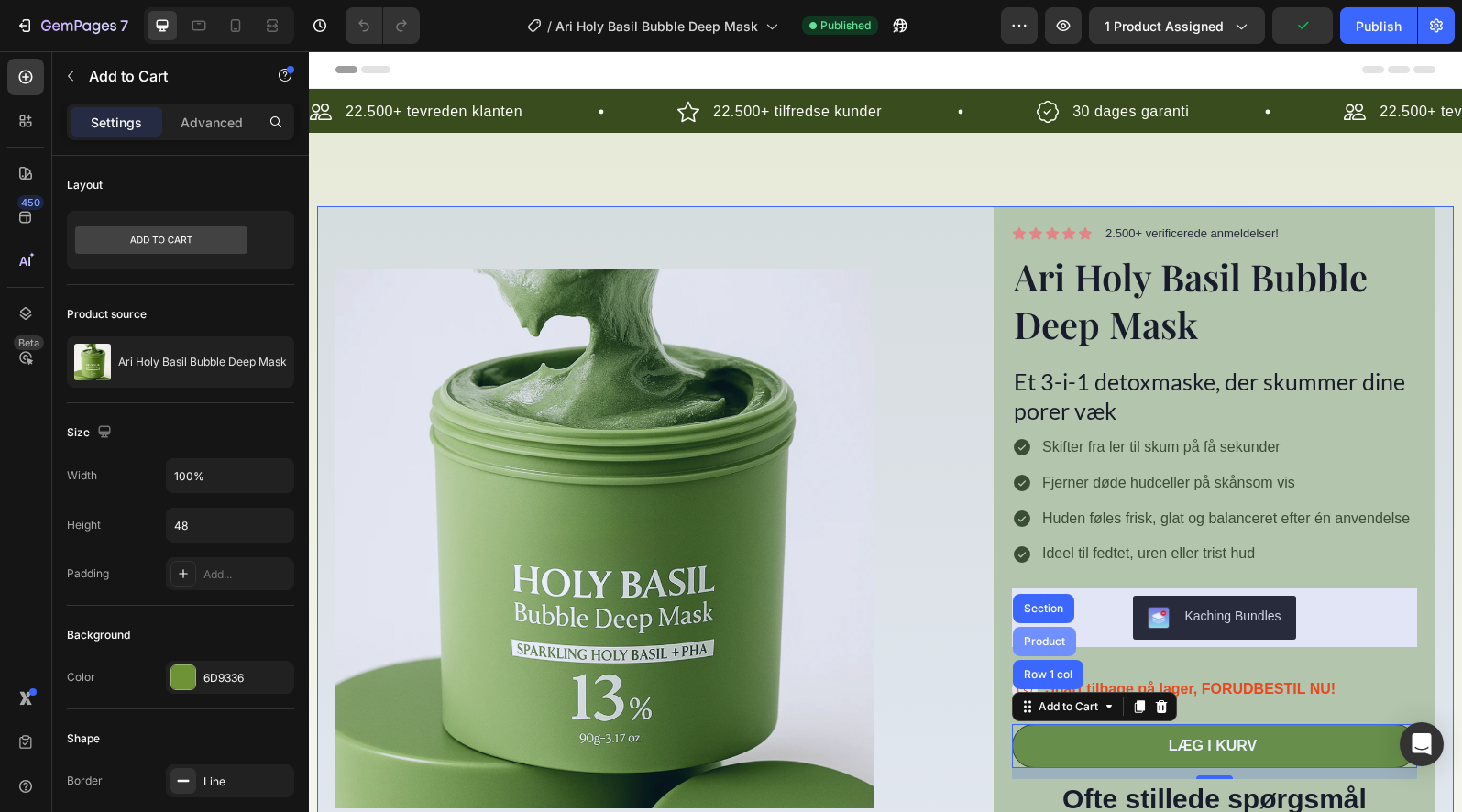 click on "Product" at bounding box center [1044, 642] 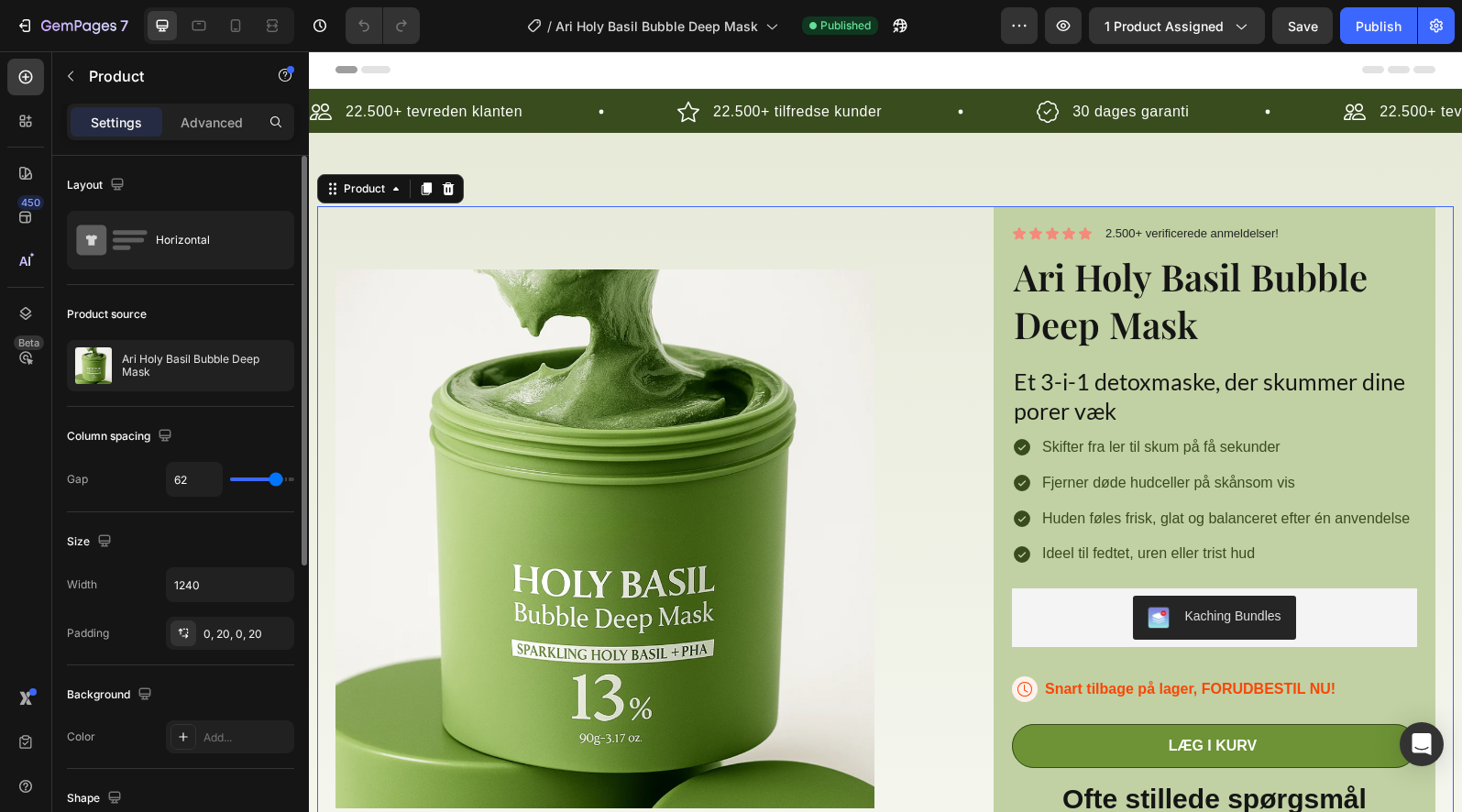 scroll, scrollTop: 24, scrollLeft: 0, axis: vertical 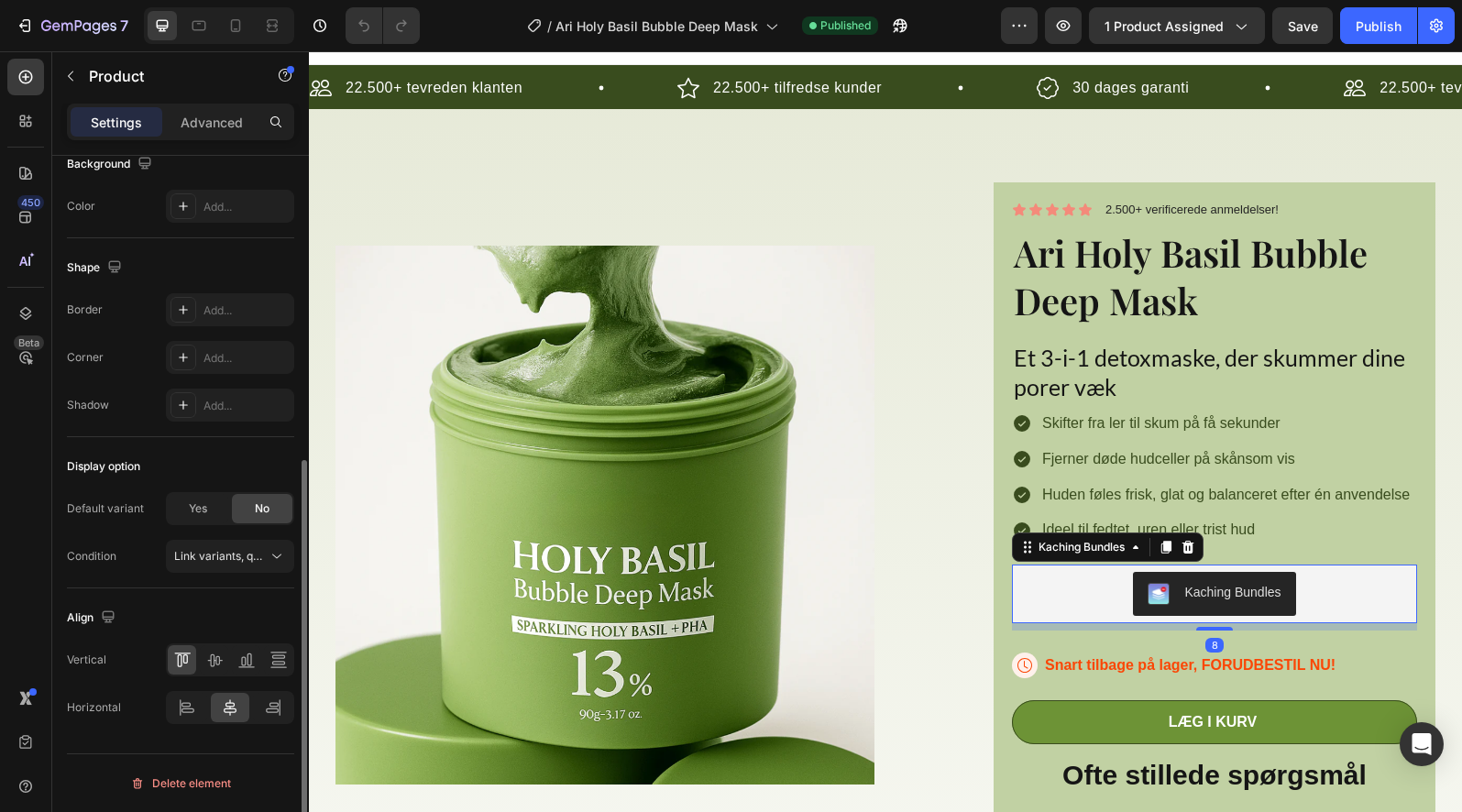 click on "Kaching Bundles" at bounding box center [1214, 594] 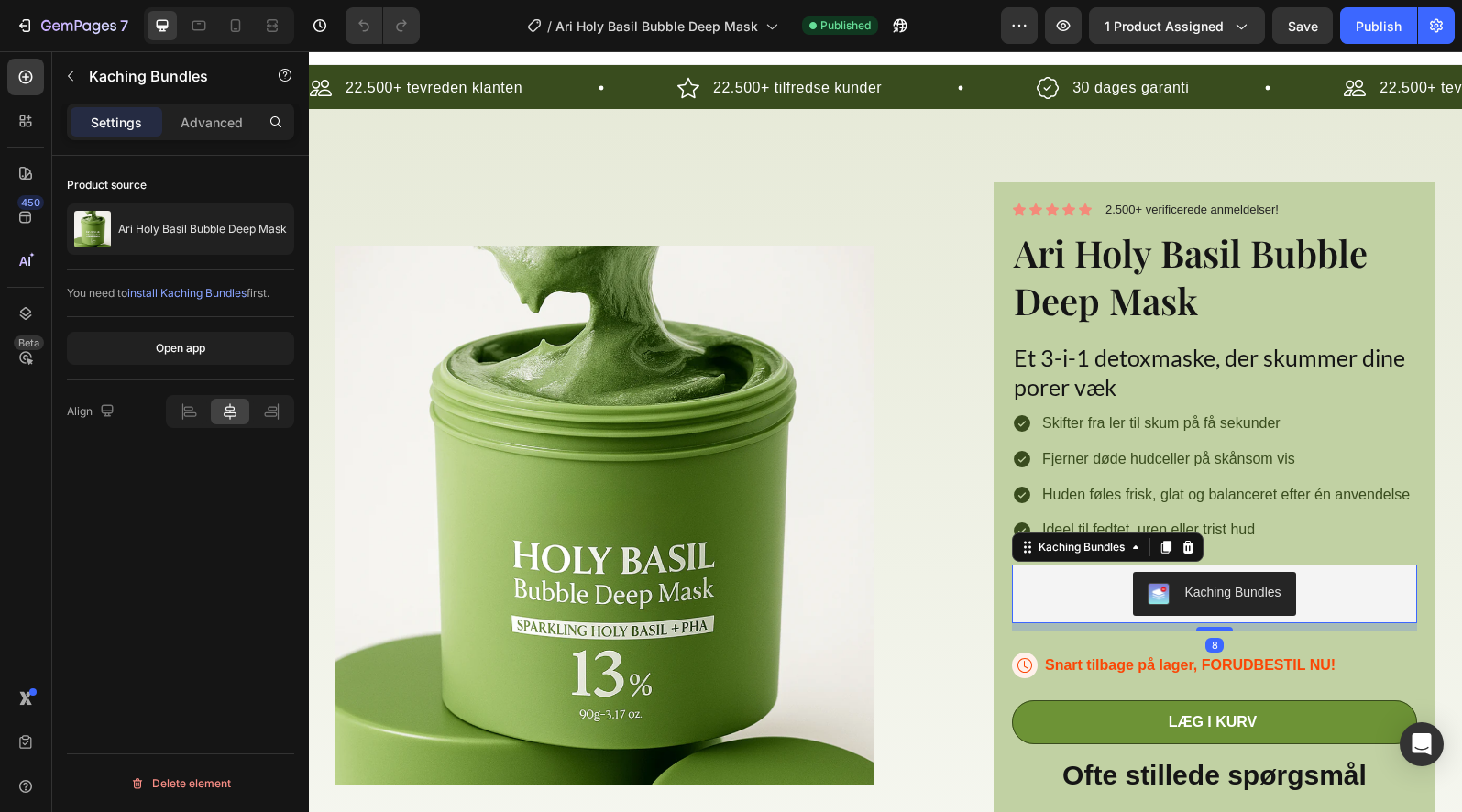 scroll, scrollTop: 0, scrollLeft: 0, axis: both 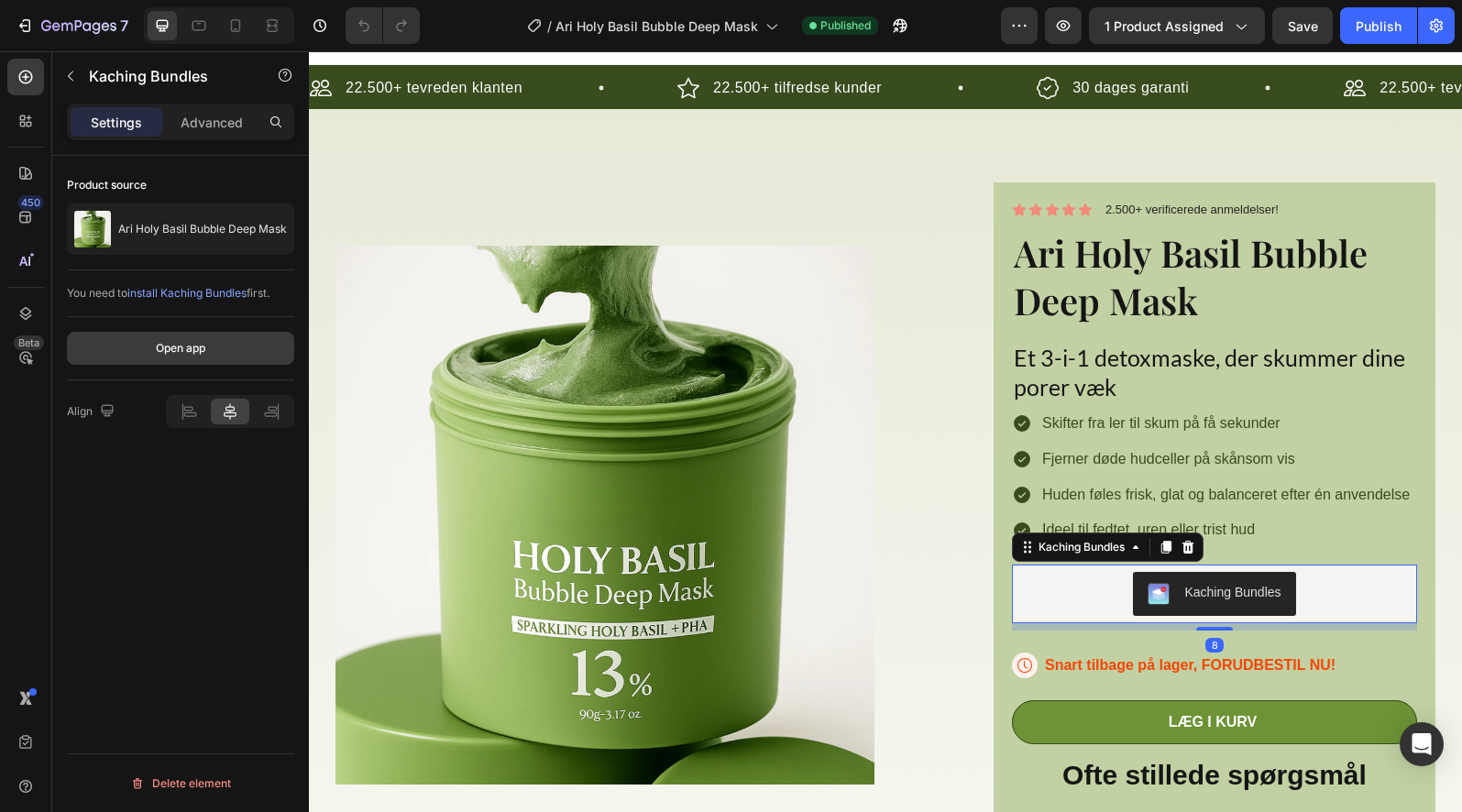 click on "Open app" at bounding box center (181, 348) 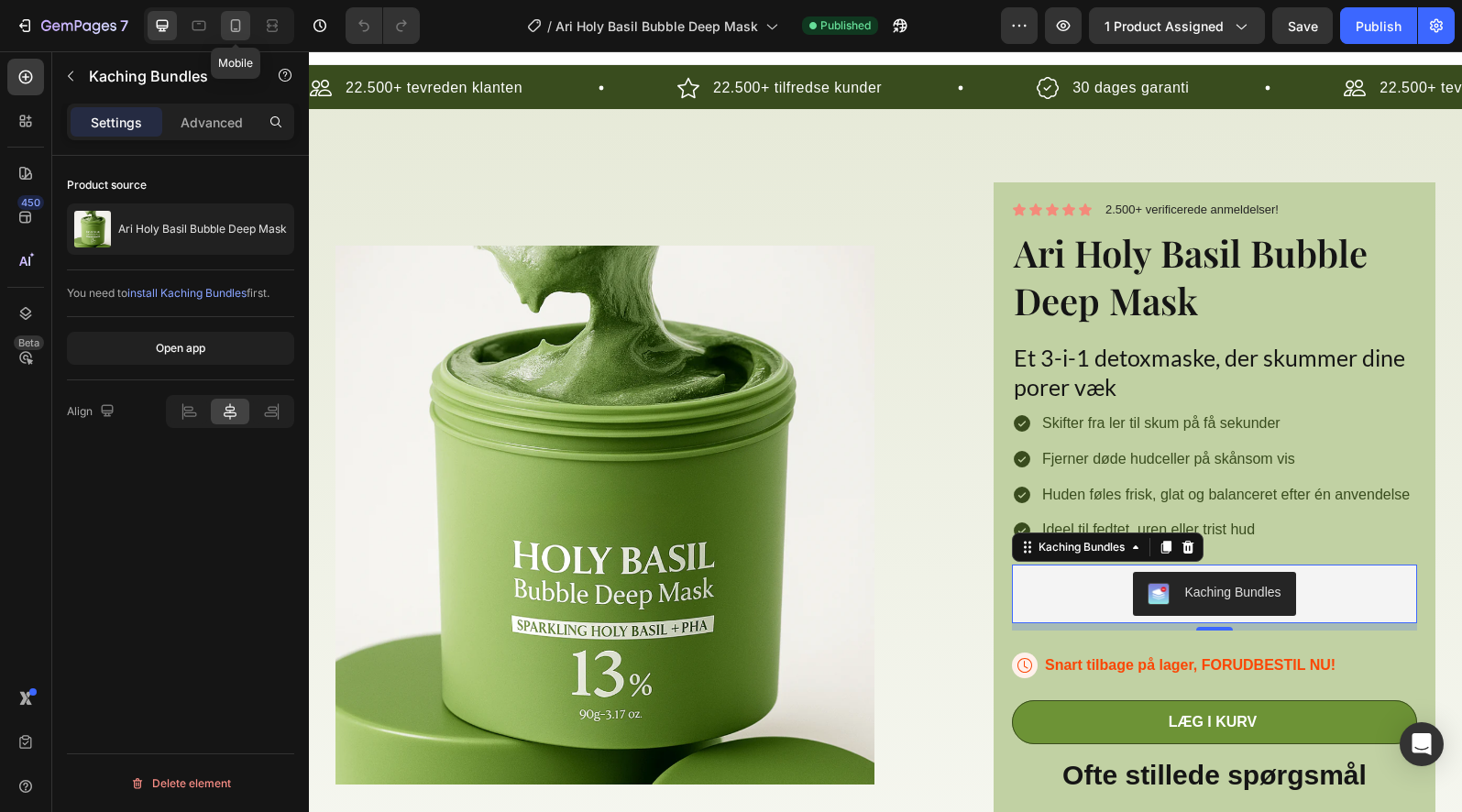 click 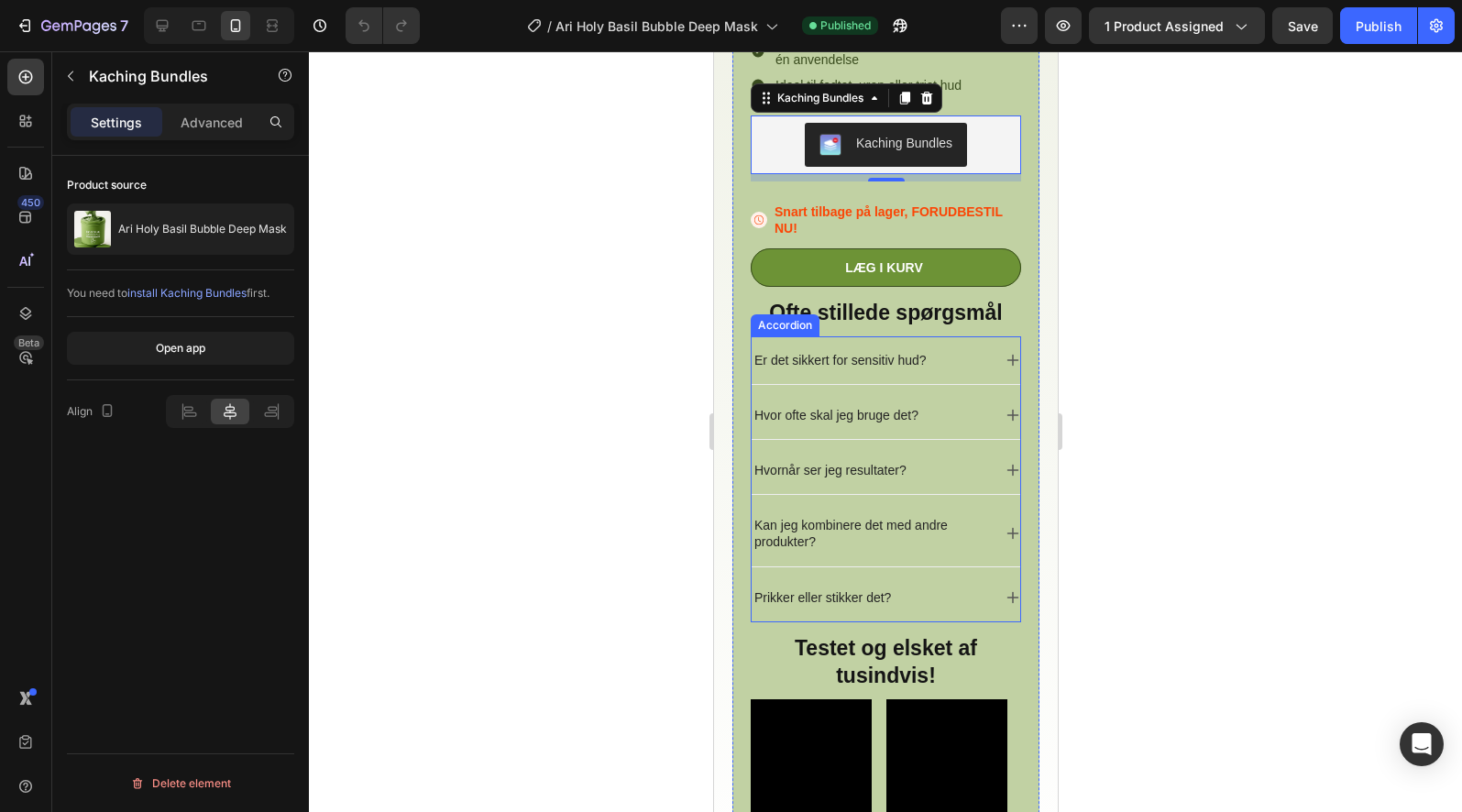 scroll, scrollTop: 0, scrollLeft: 0, axis: both 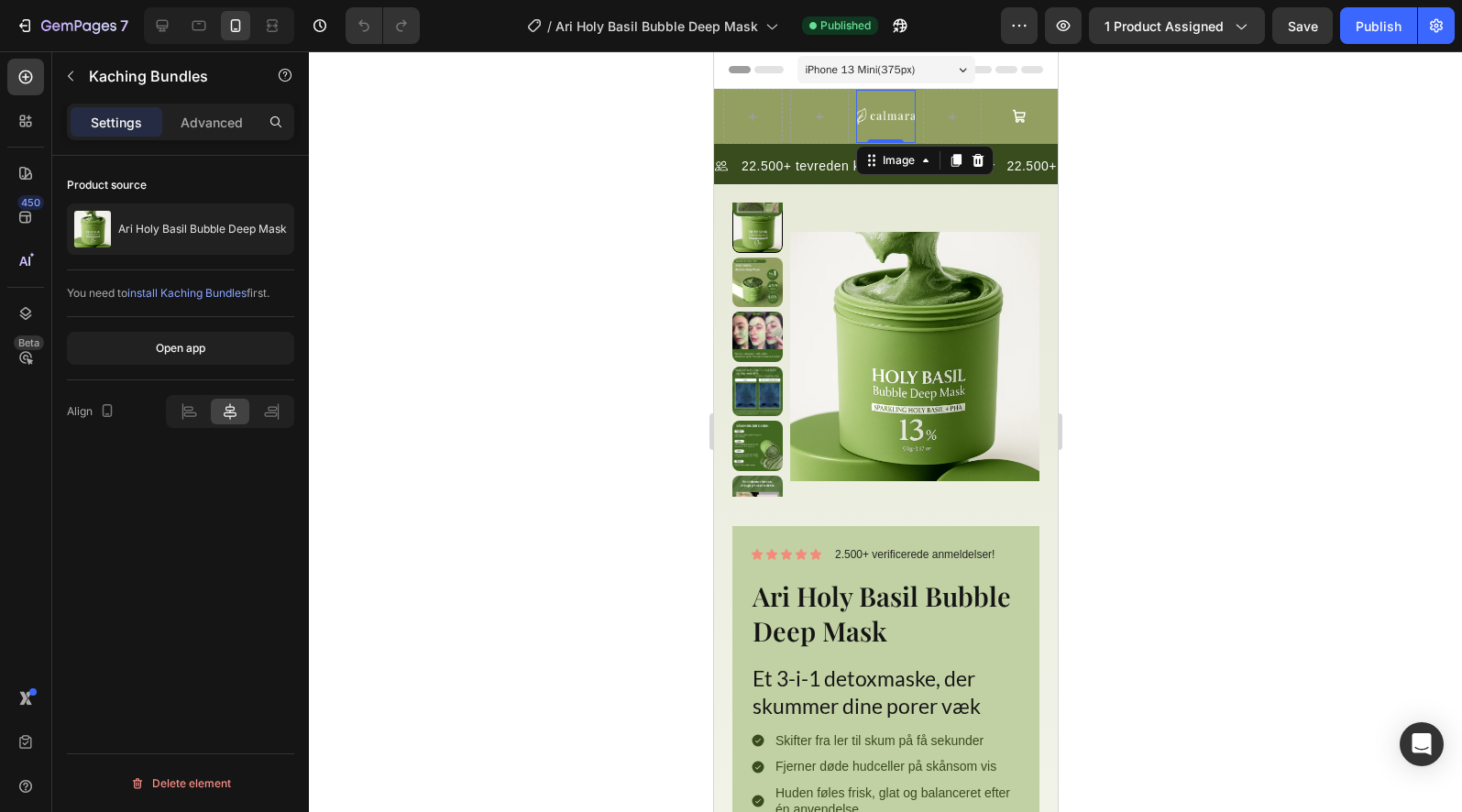 click on "Image   0" at bounding box center [885, 115] 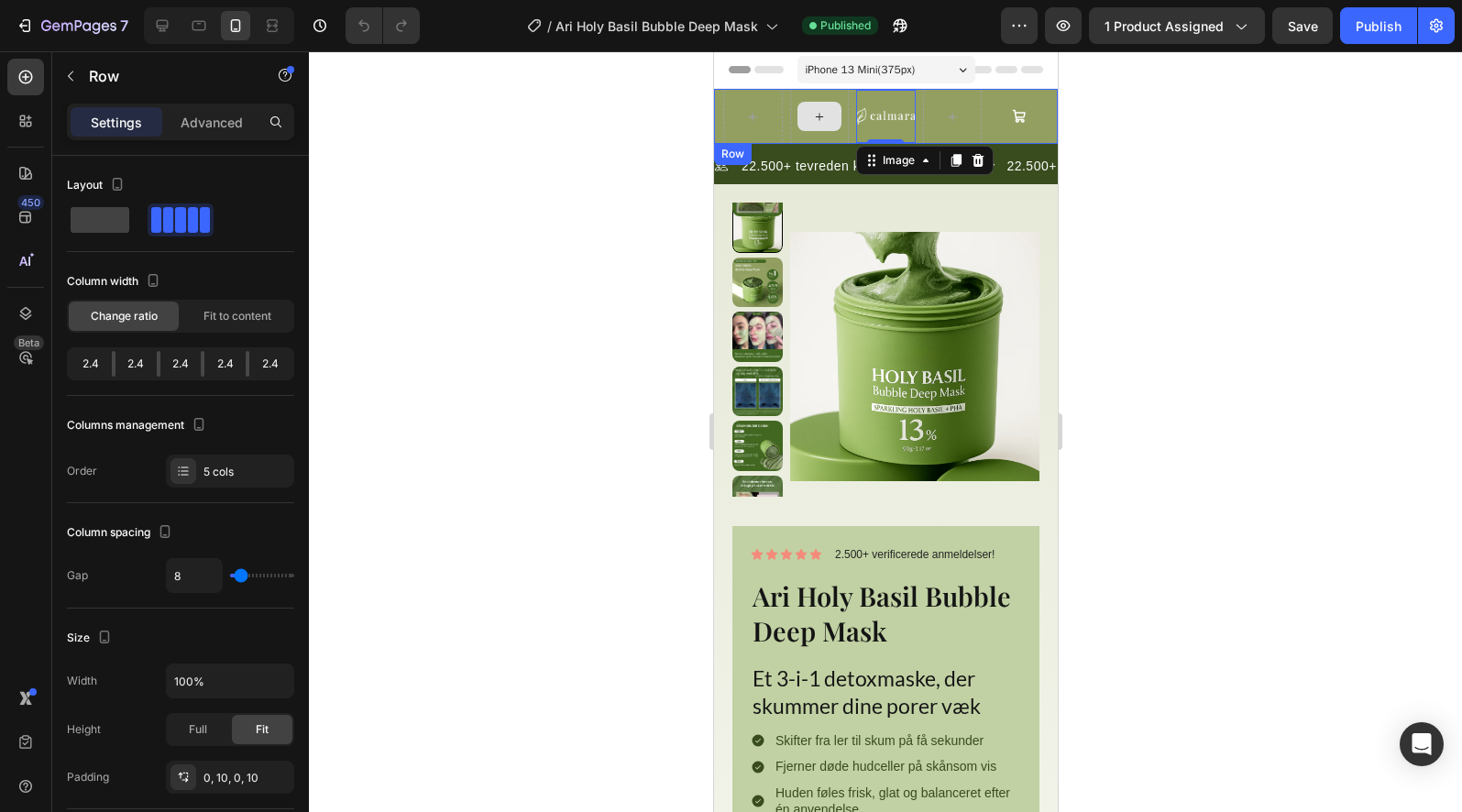 click at bounding box center [819, 116] 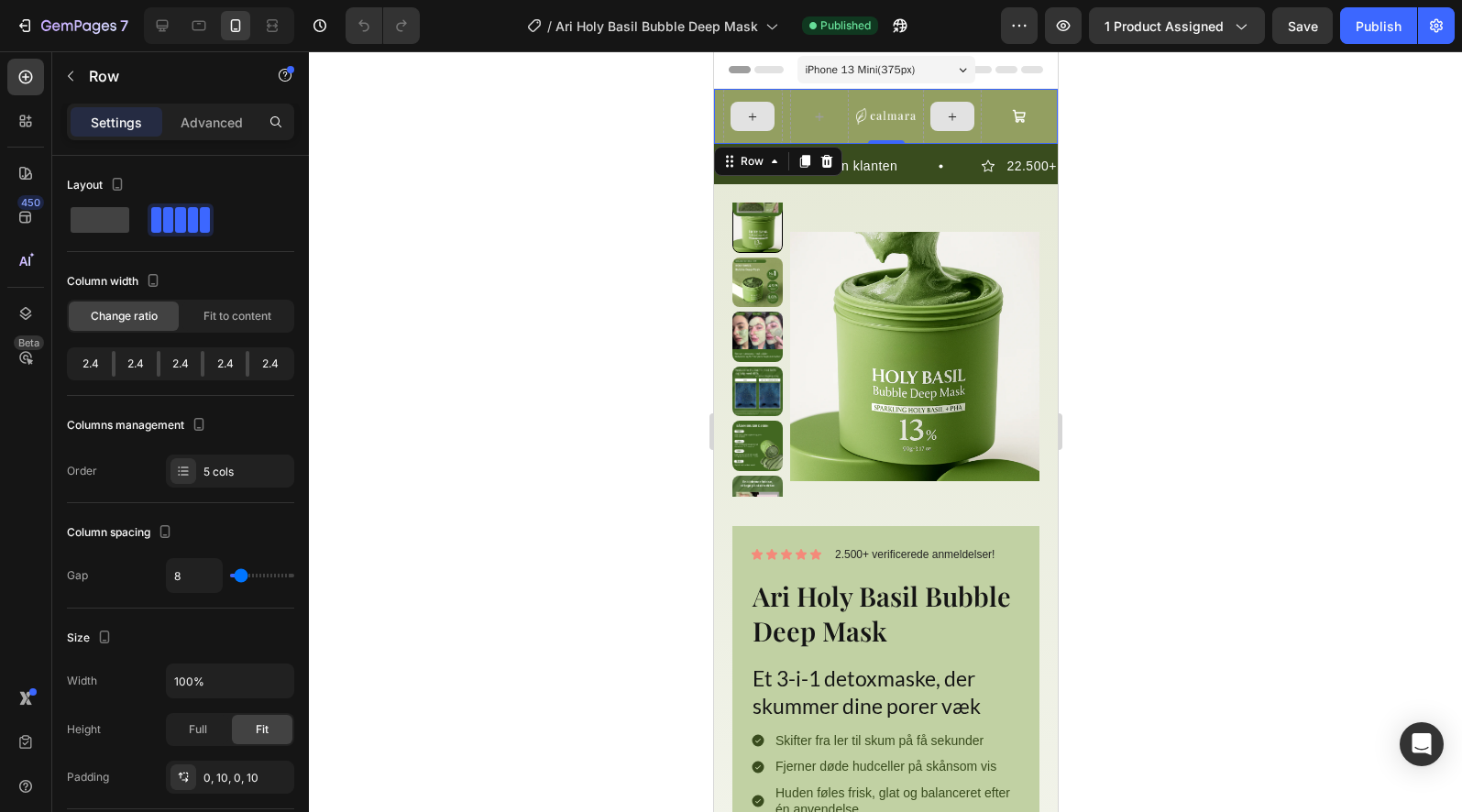 click at bounding box center (951, 116) 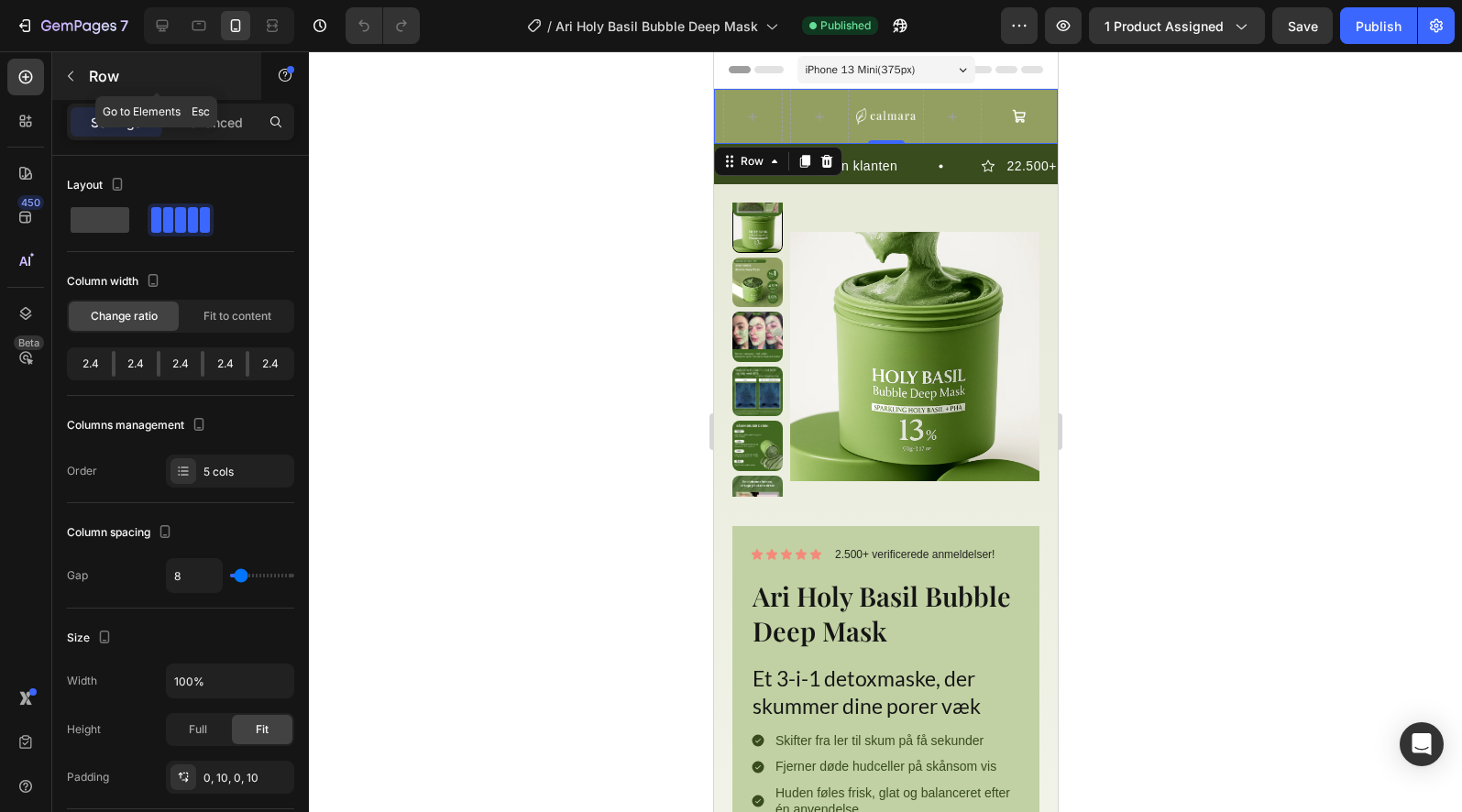 click 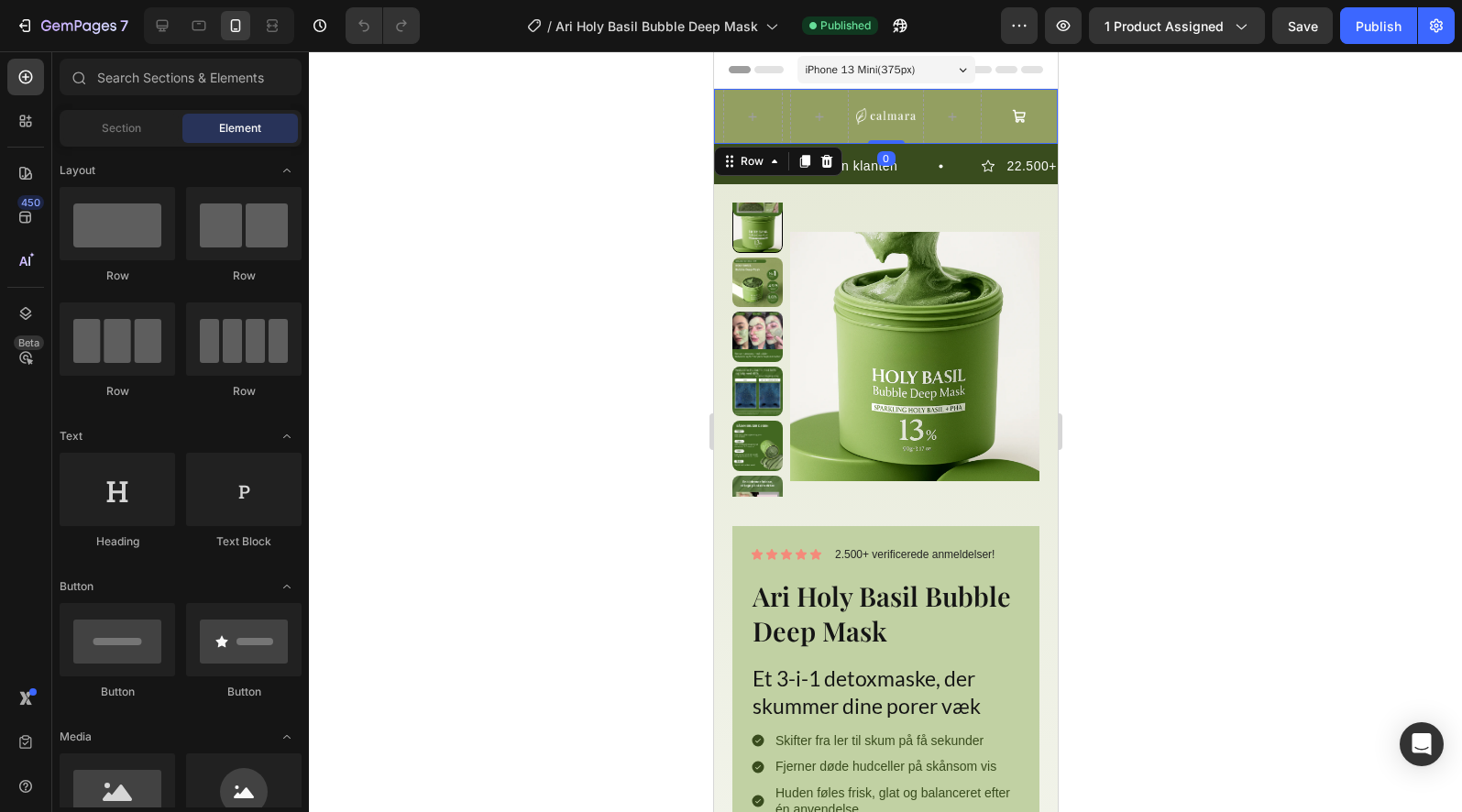 click on "Image
Button Row   0" at bounding box center [885, 116] 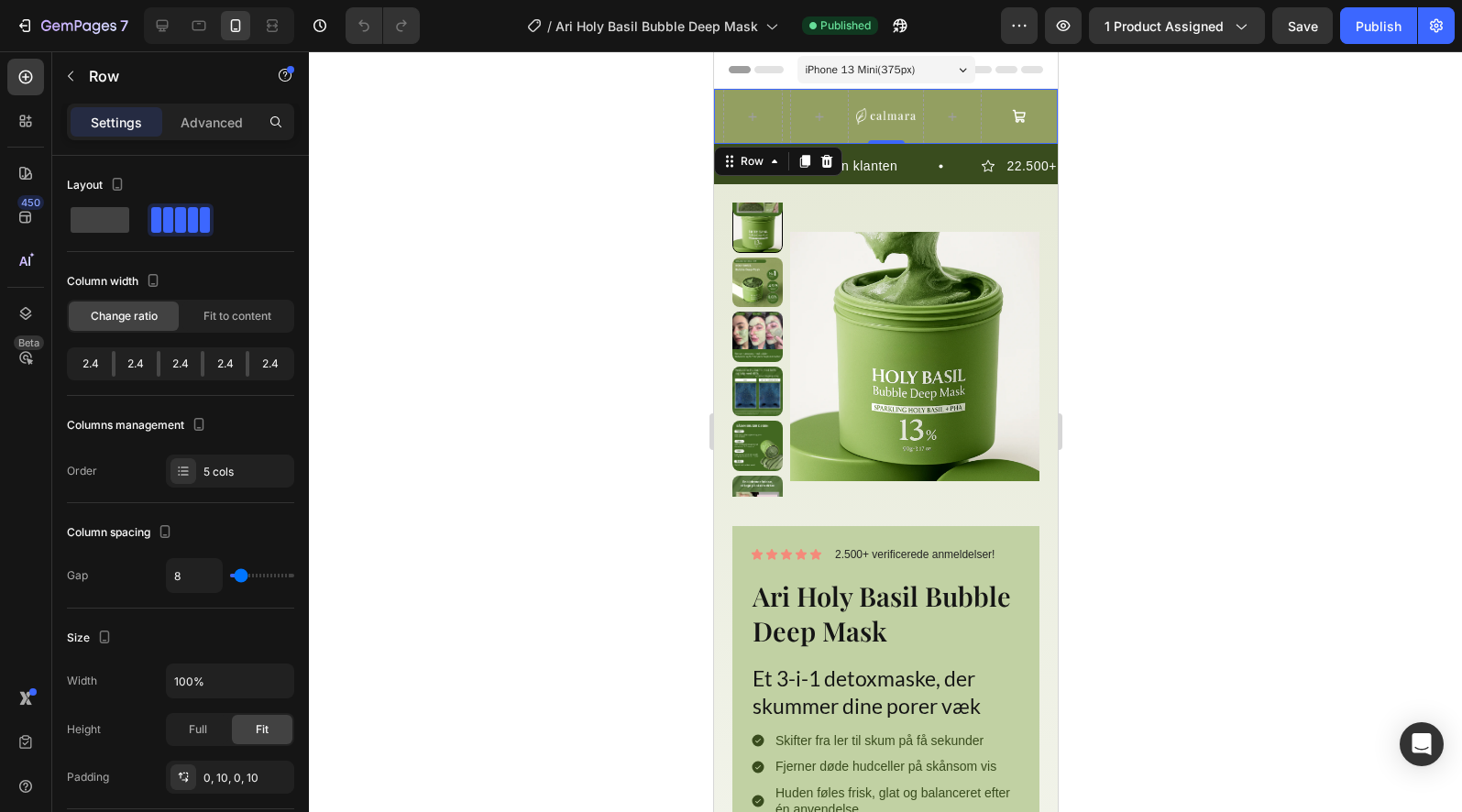 click on "iPhone 13 Mini  ( 375 px)" at bounding box center [885, 70] 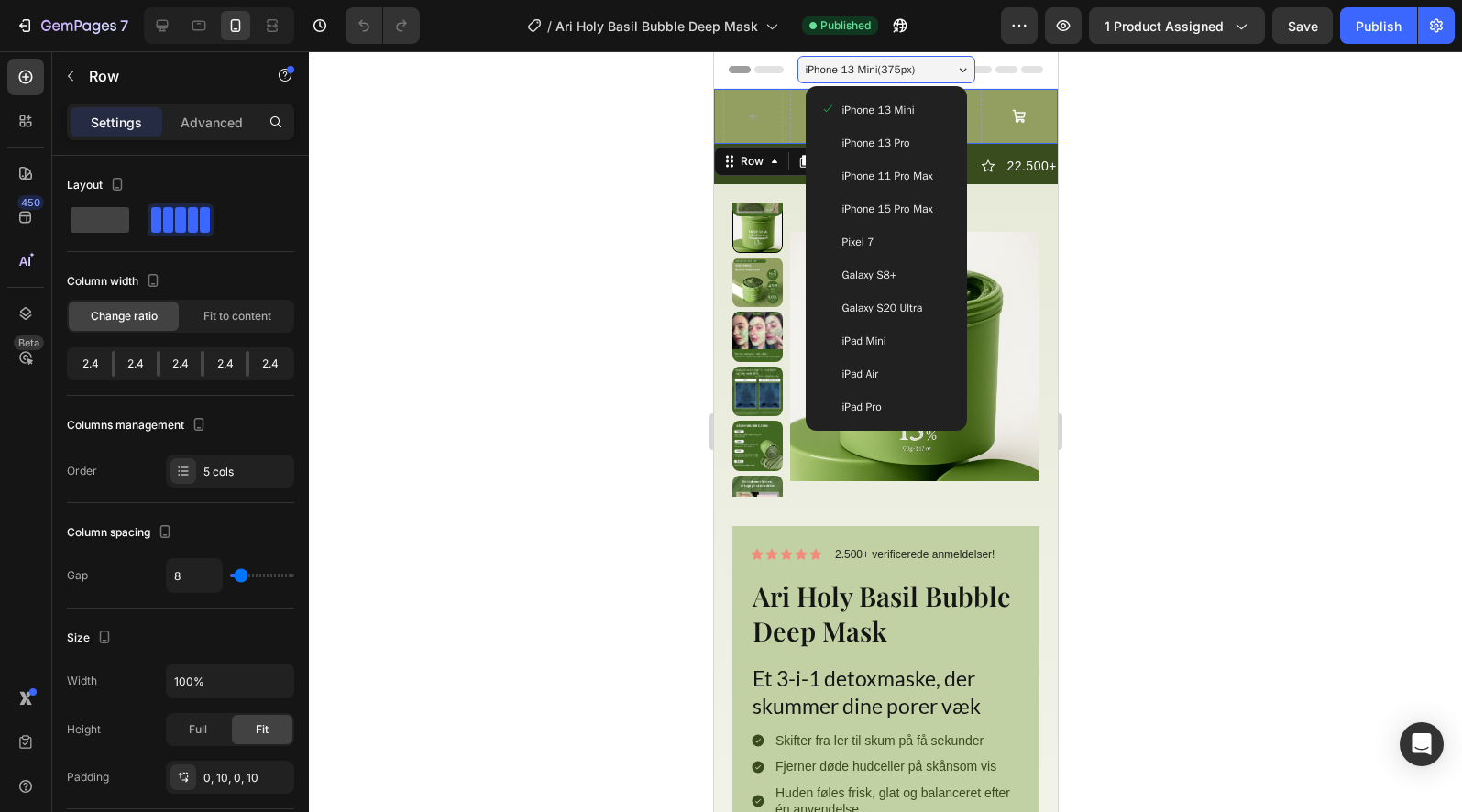 drag, startPoint x: 920, startPoint y: 200, endPoint x: 964, endPoint y: 171, distance: 52.69725 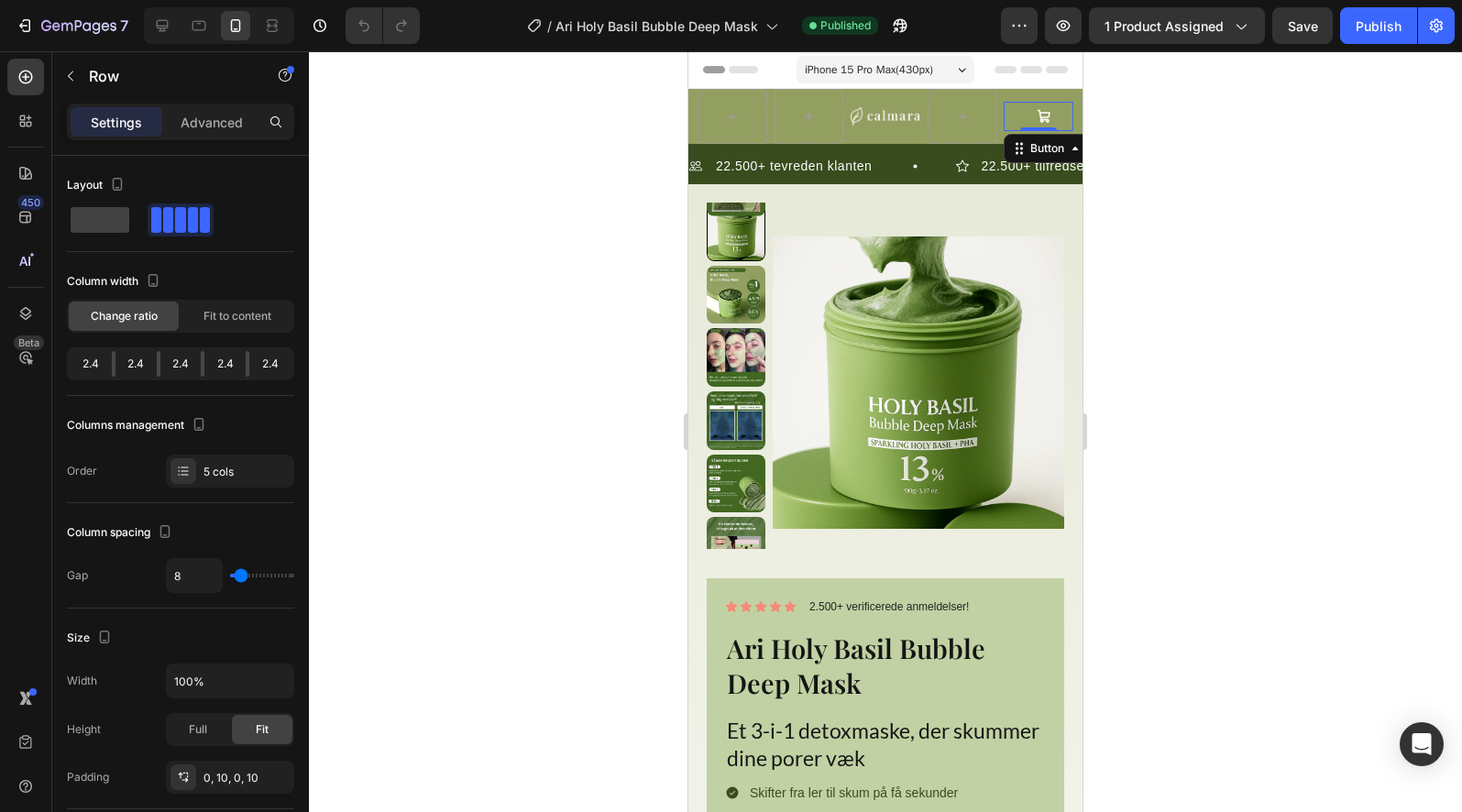 click on "Button   0" at bounding box center [1039, 116] 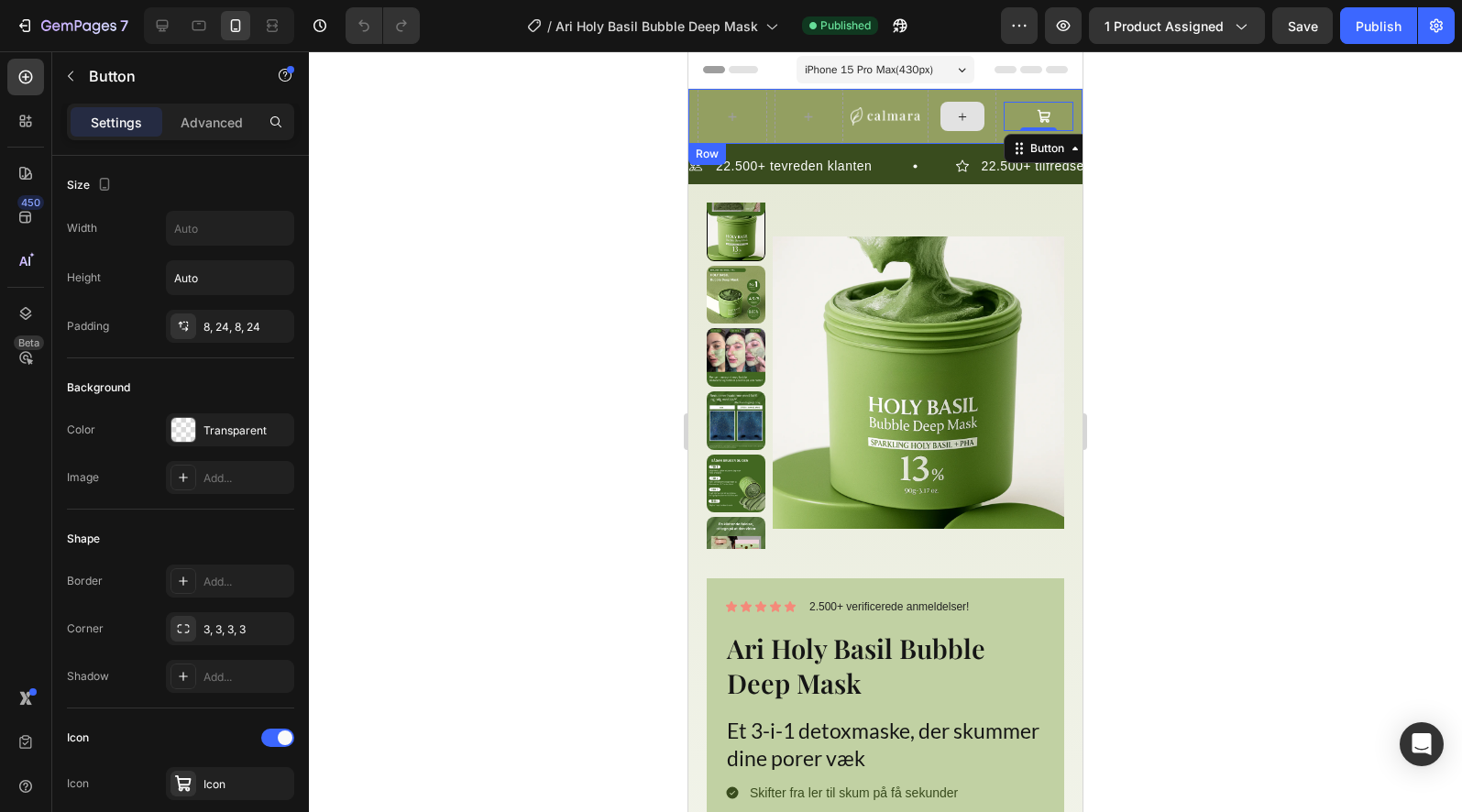 click at bounding box center [962, 116] 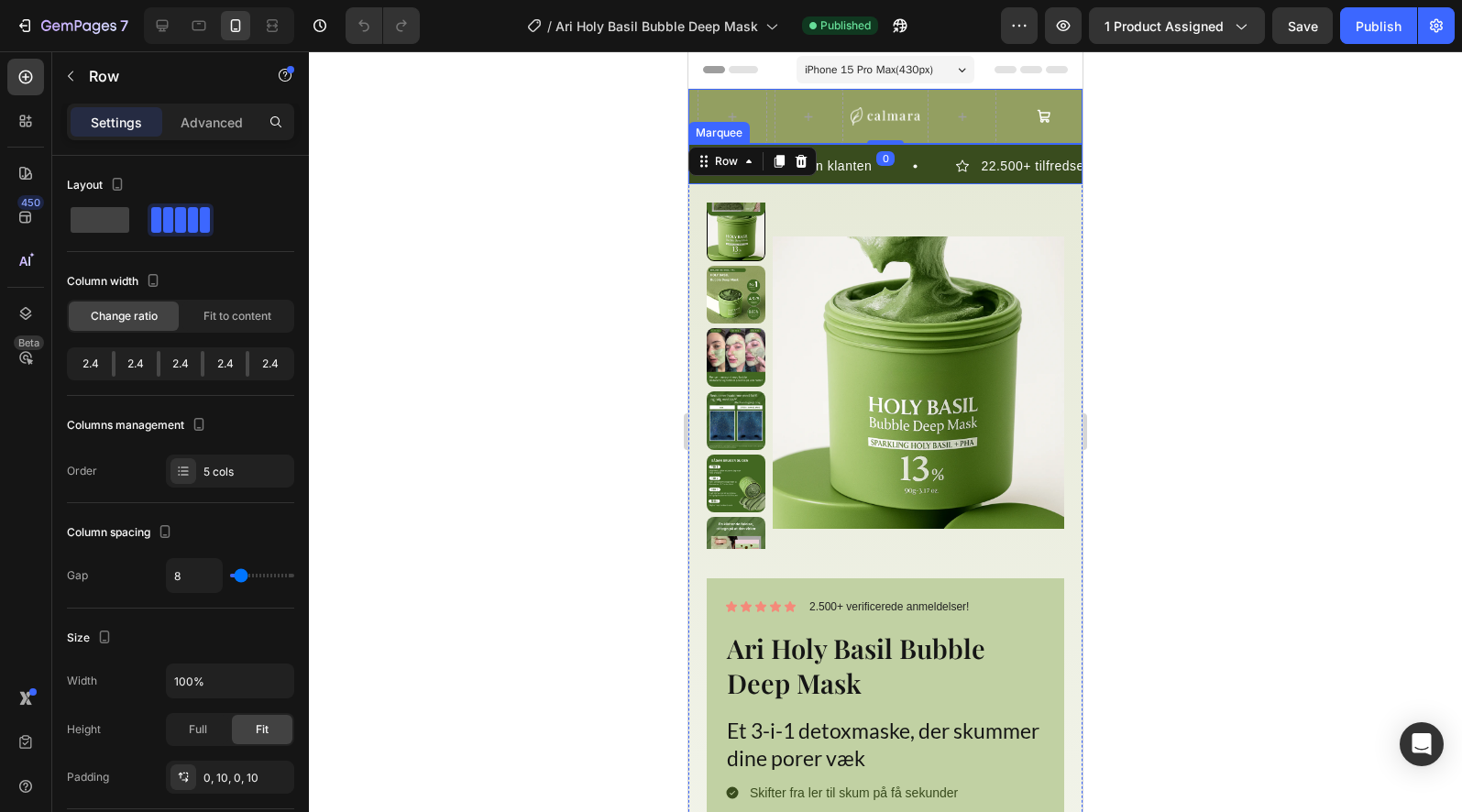 click on "Marquee" at bounding box center (719, 133) 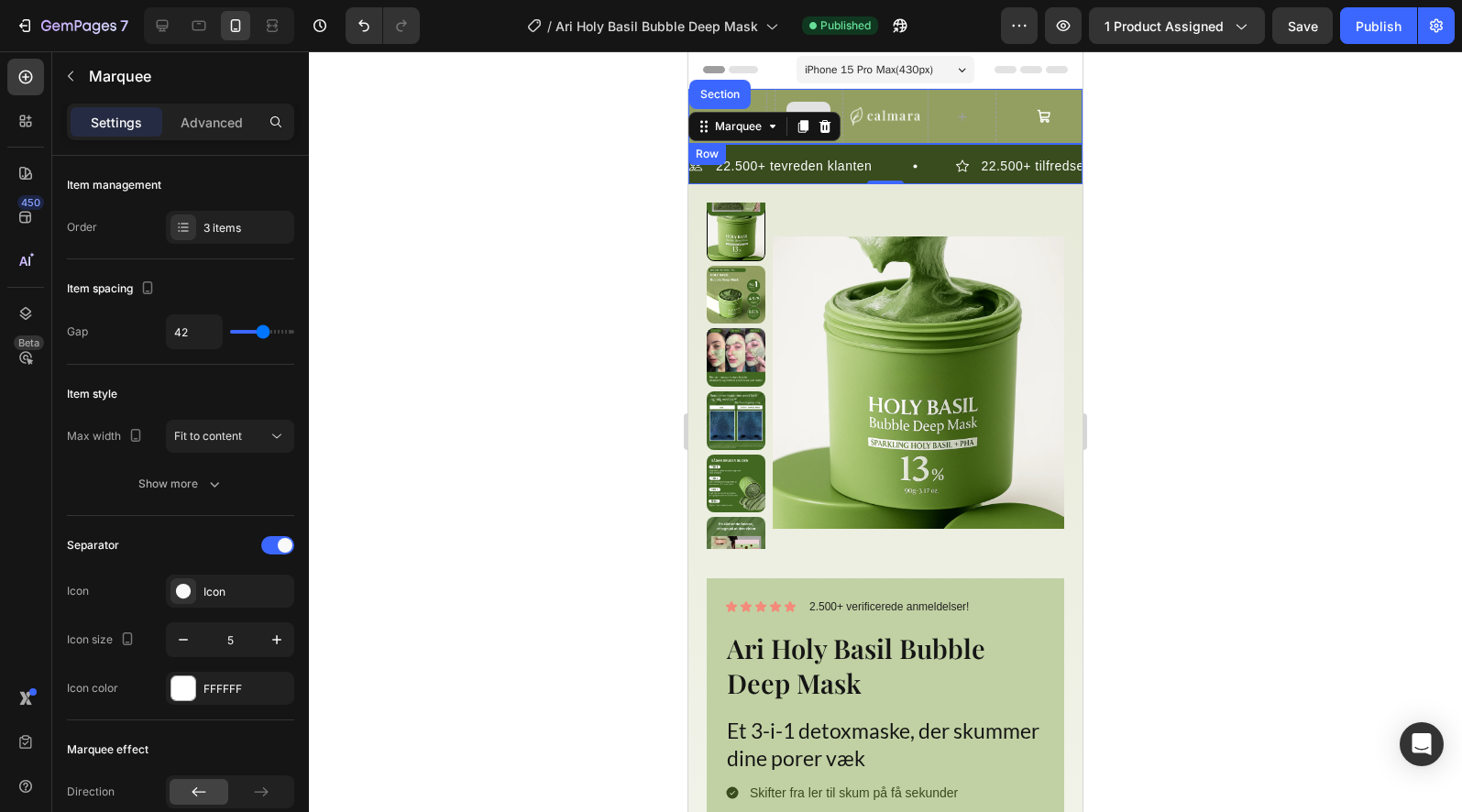 click at bounding box center (809, 116) 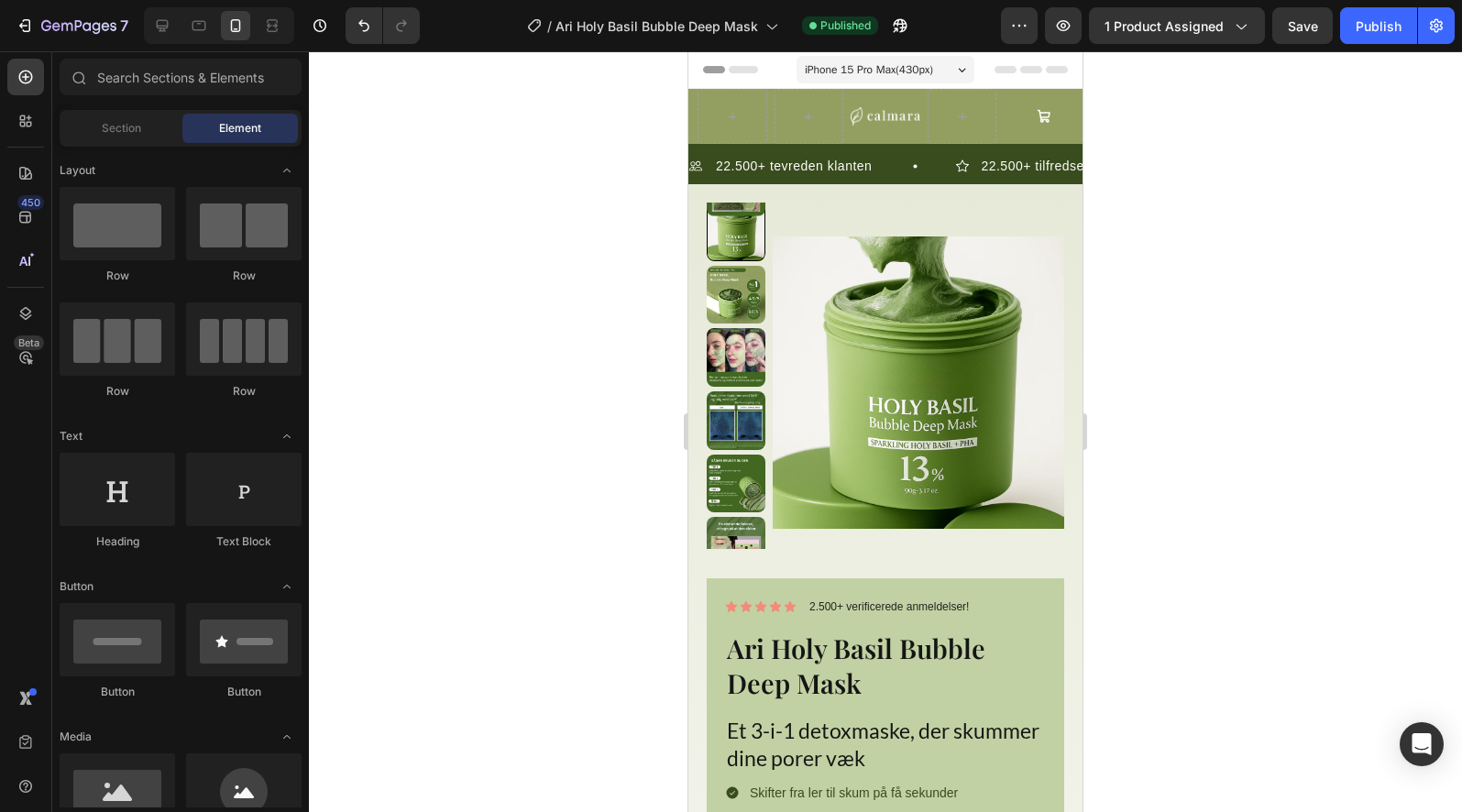 click 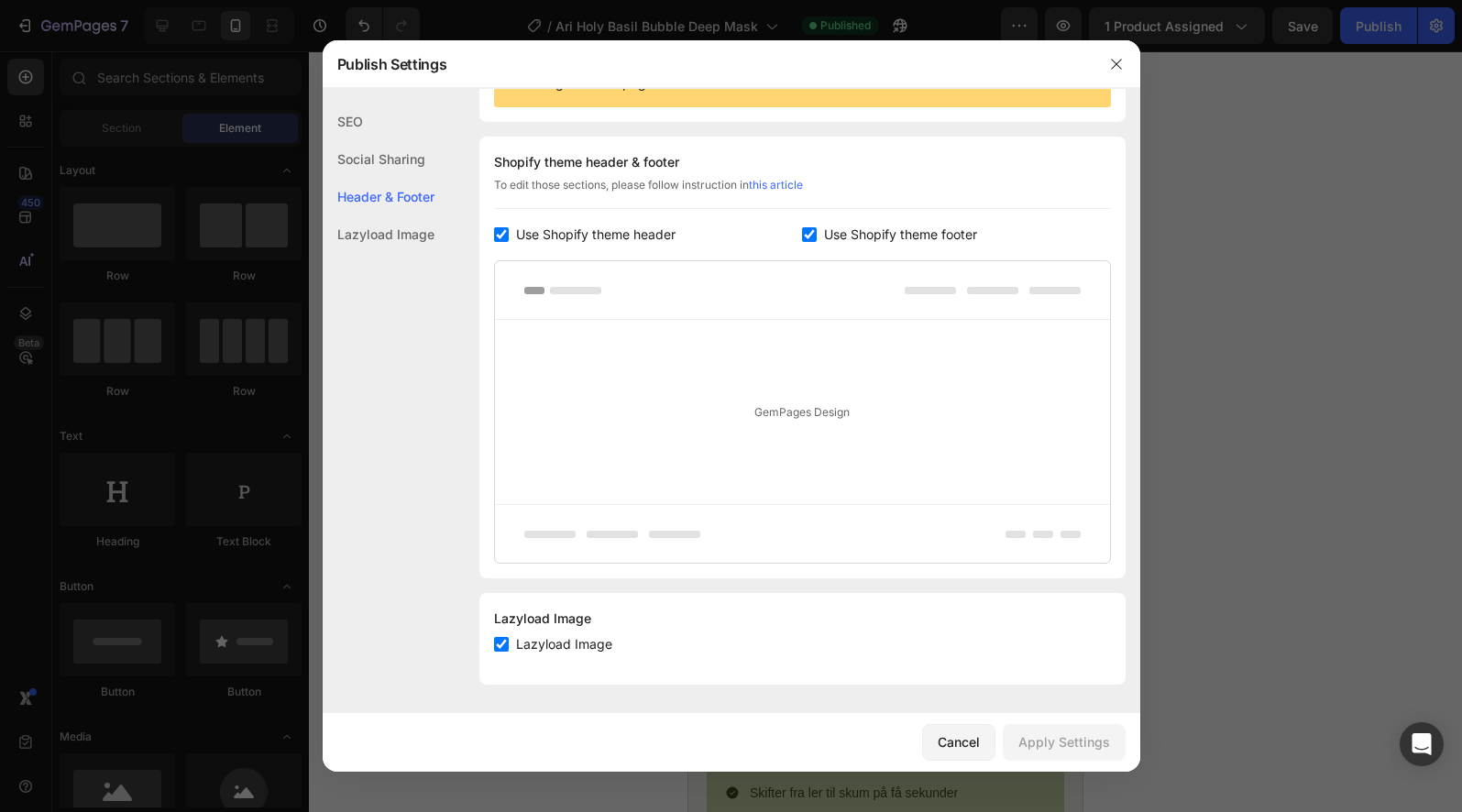 scroll, scrollTop: 237, scrollLeft: 0, axis: vertical 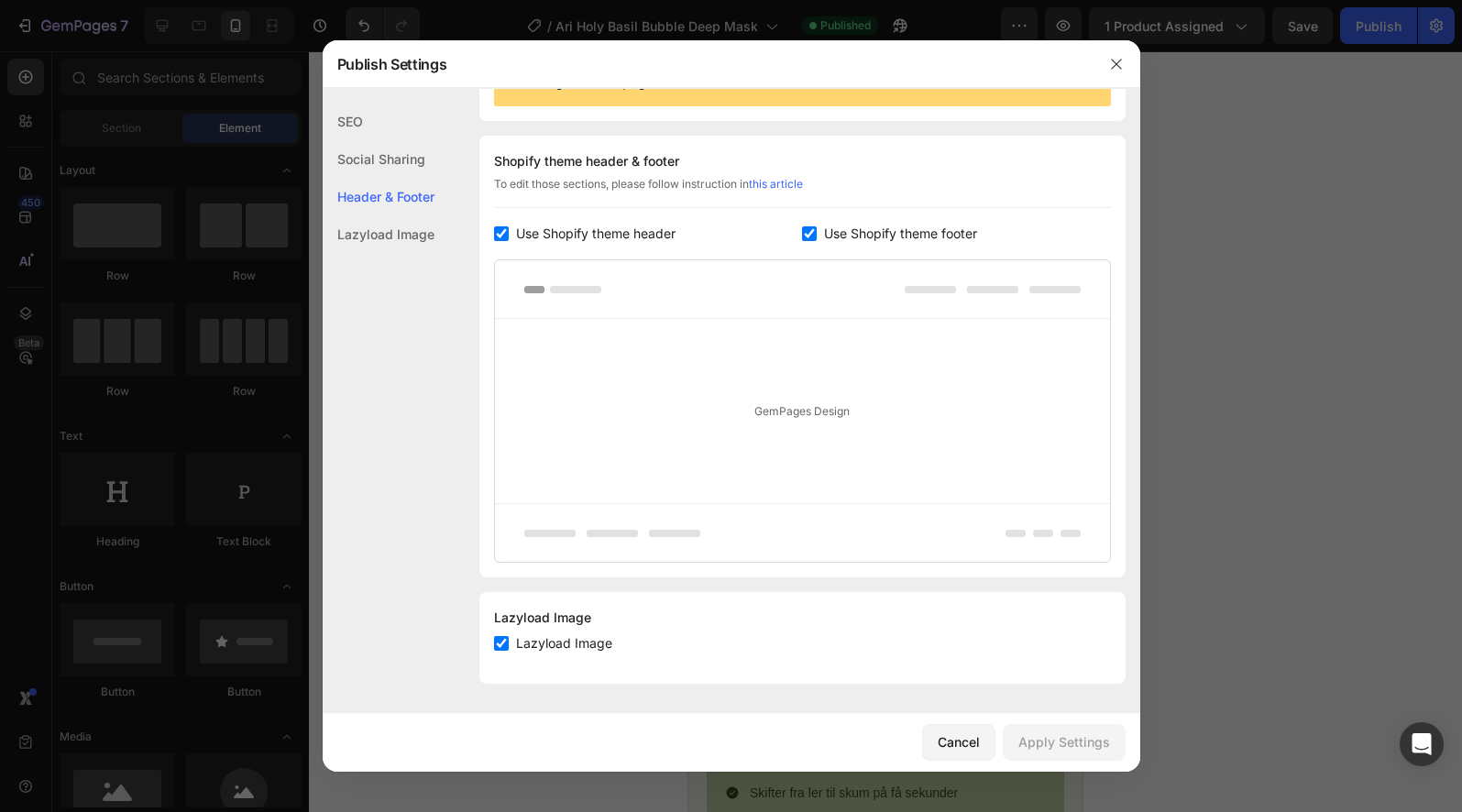 drag, startPoint x: 1119, startPoint y: 73, endPoint x: 1105, endPoint y: 95, distance: 26.07681 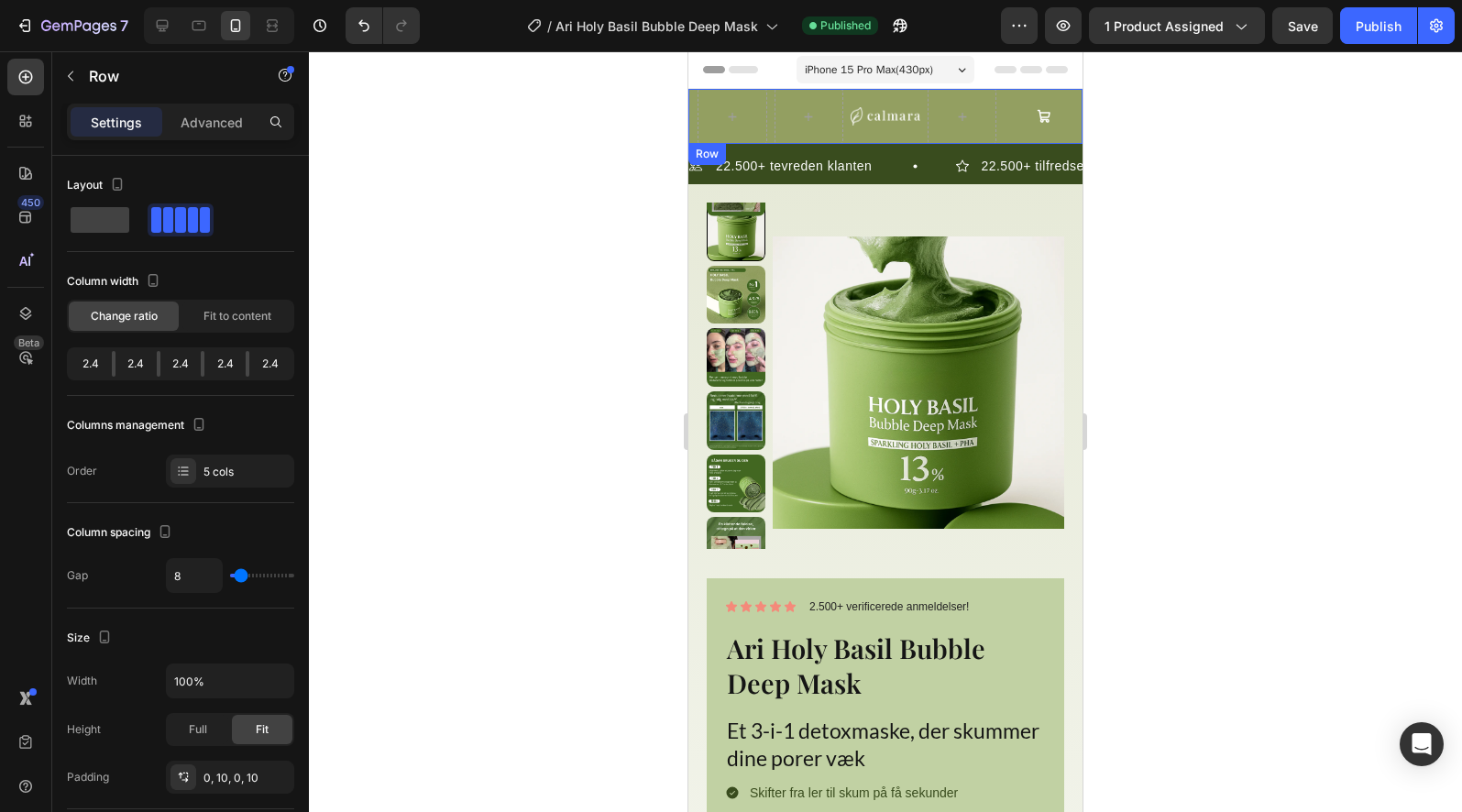 click on "Image
Button Row" at bounding box center [885, 116] 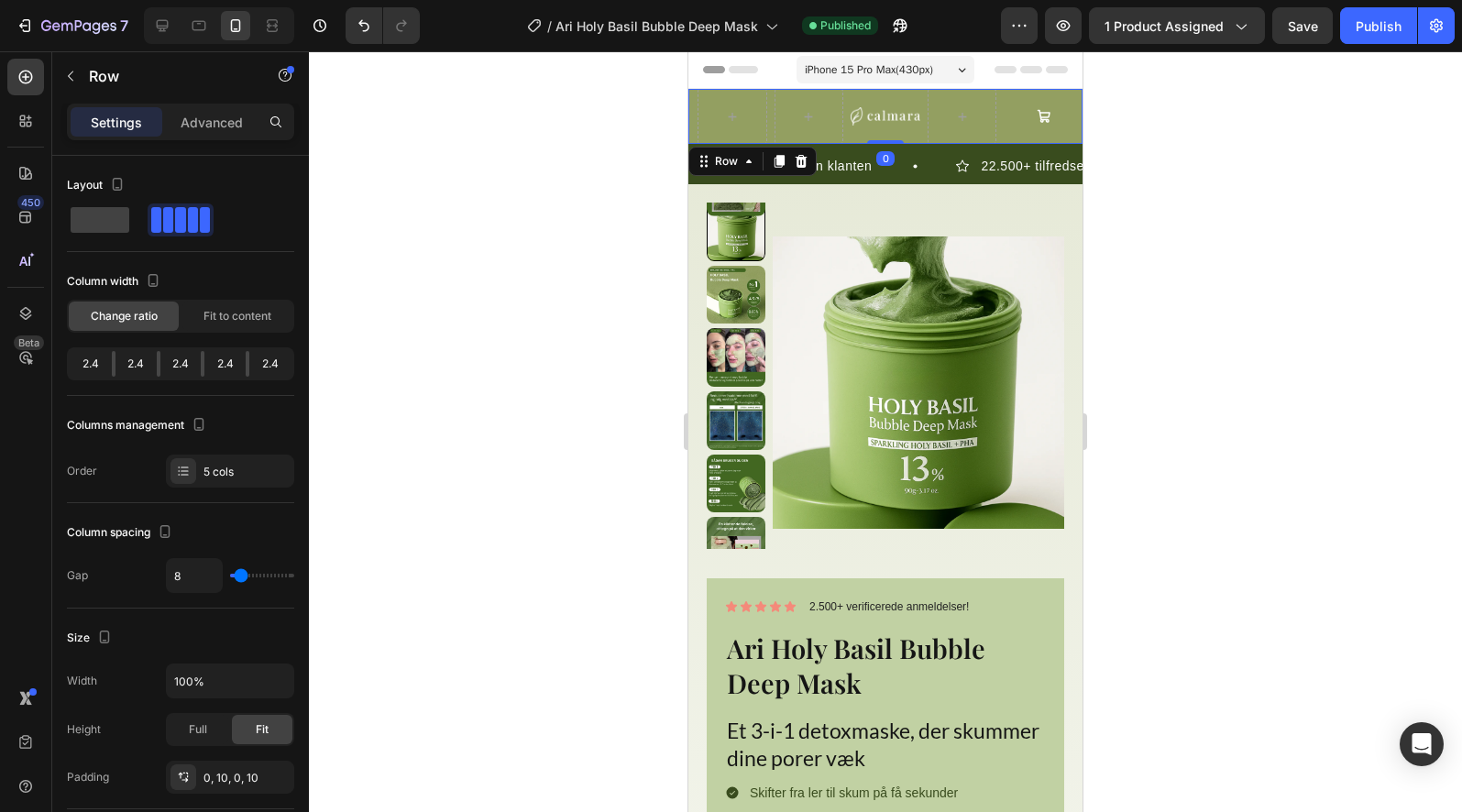 click at bounding box center (801, 161) 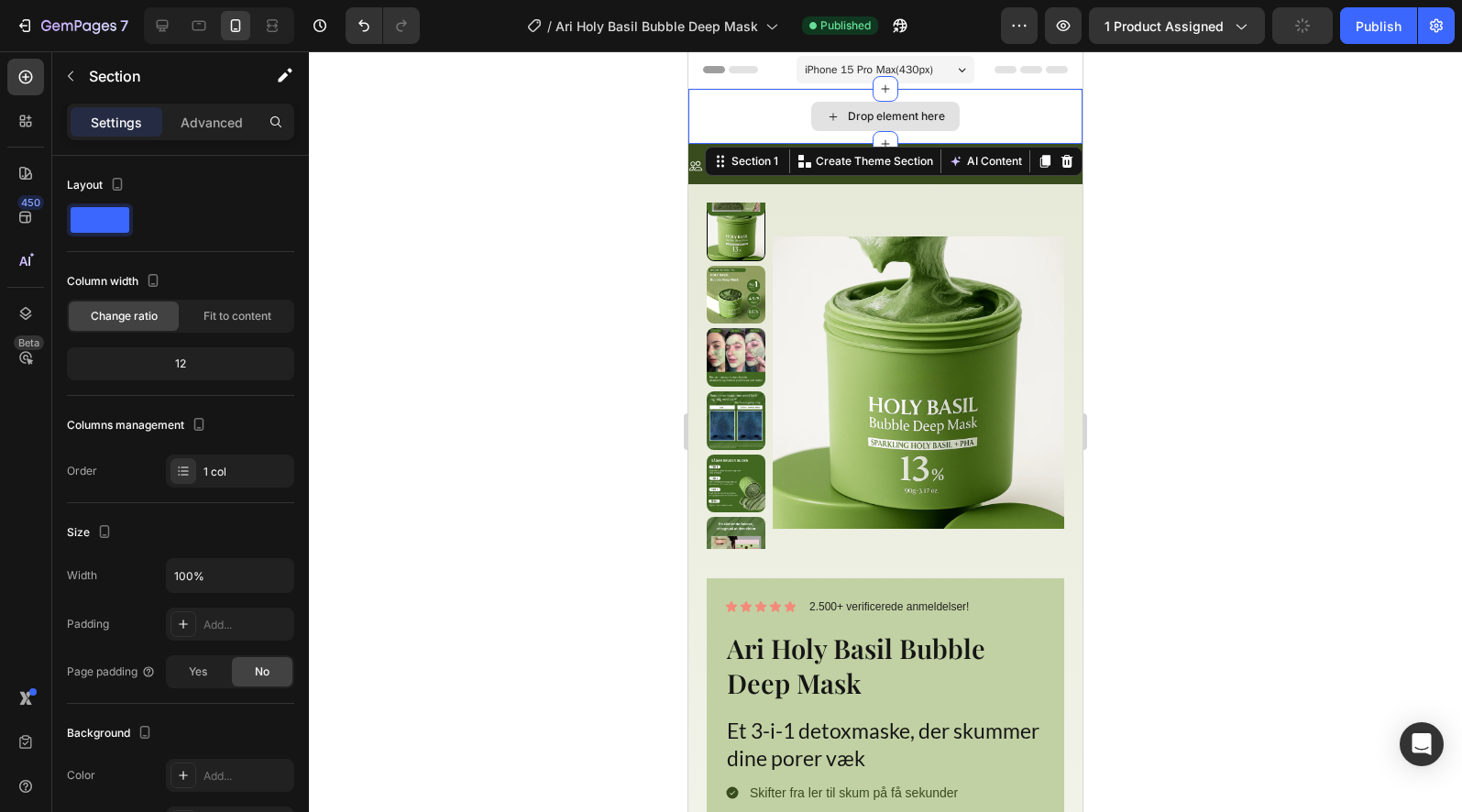 click on "Drop element here" at bounding box center (885, 116) 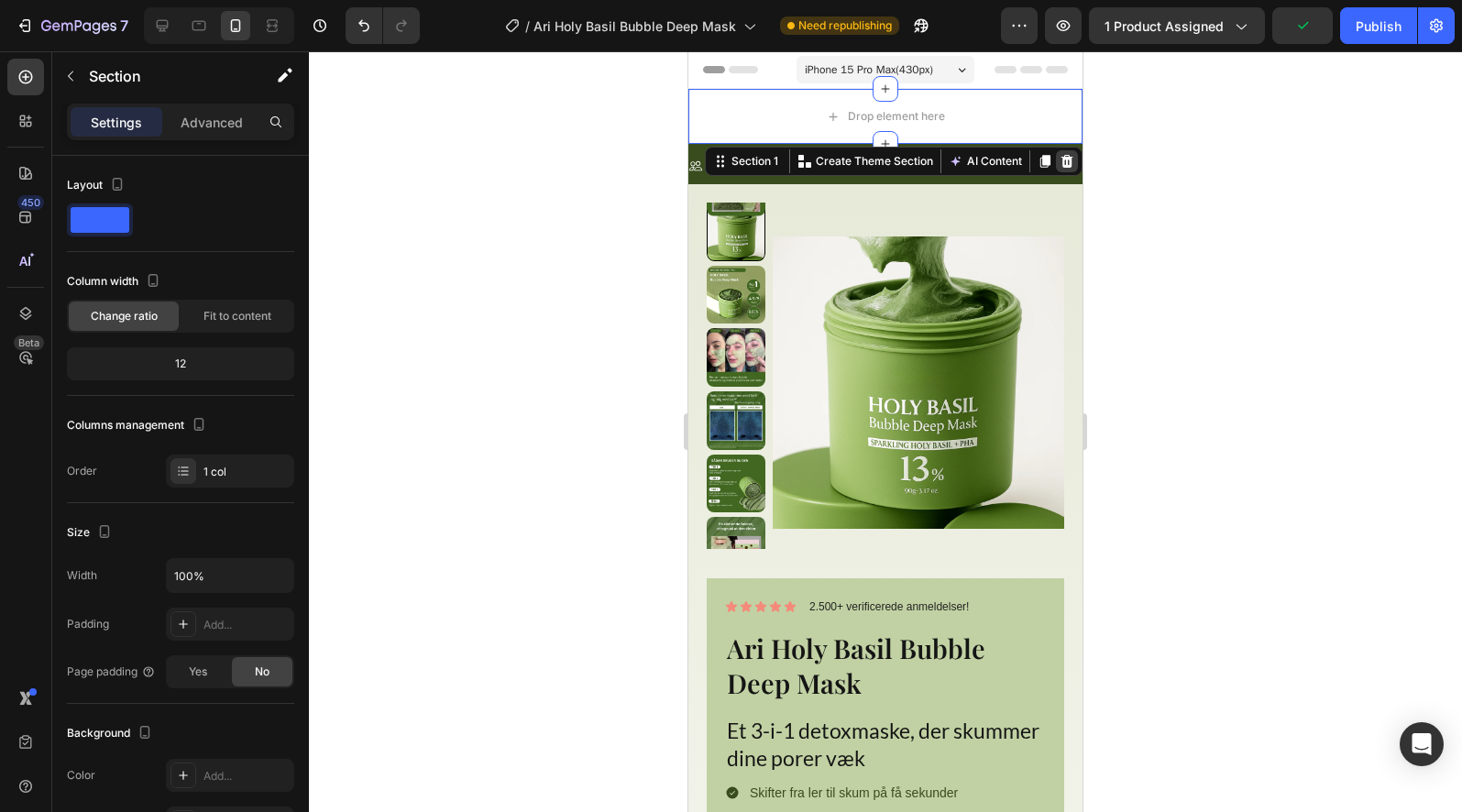 click 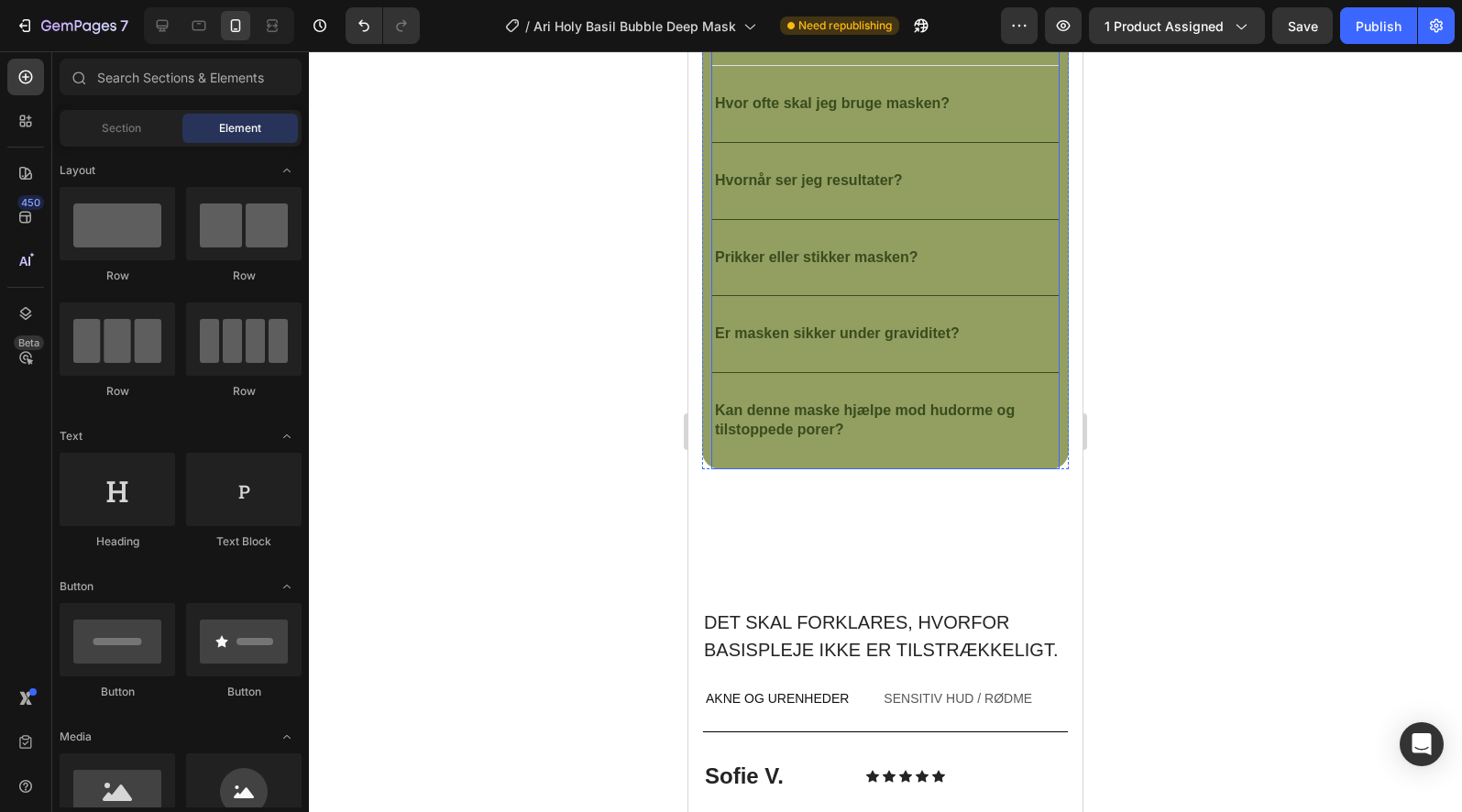 scroll, scrollTop: 4698, scrollLeft: 0, axis: vertical 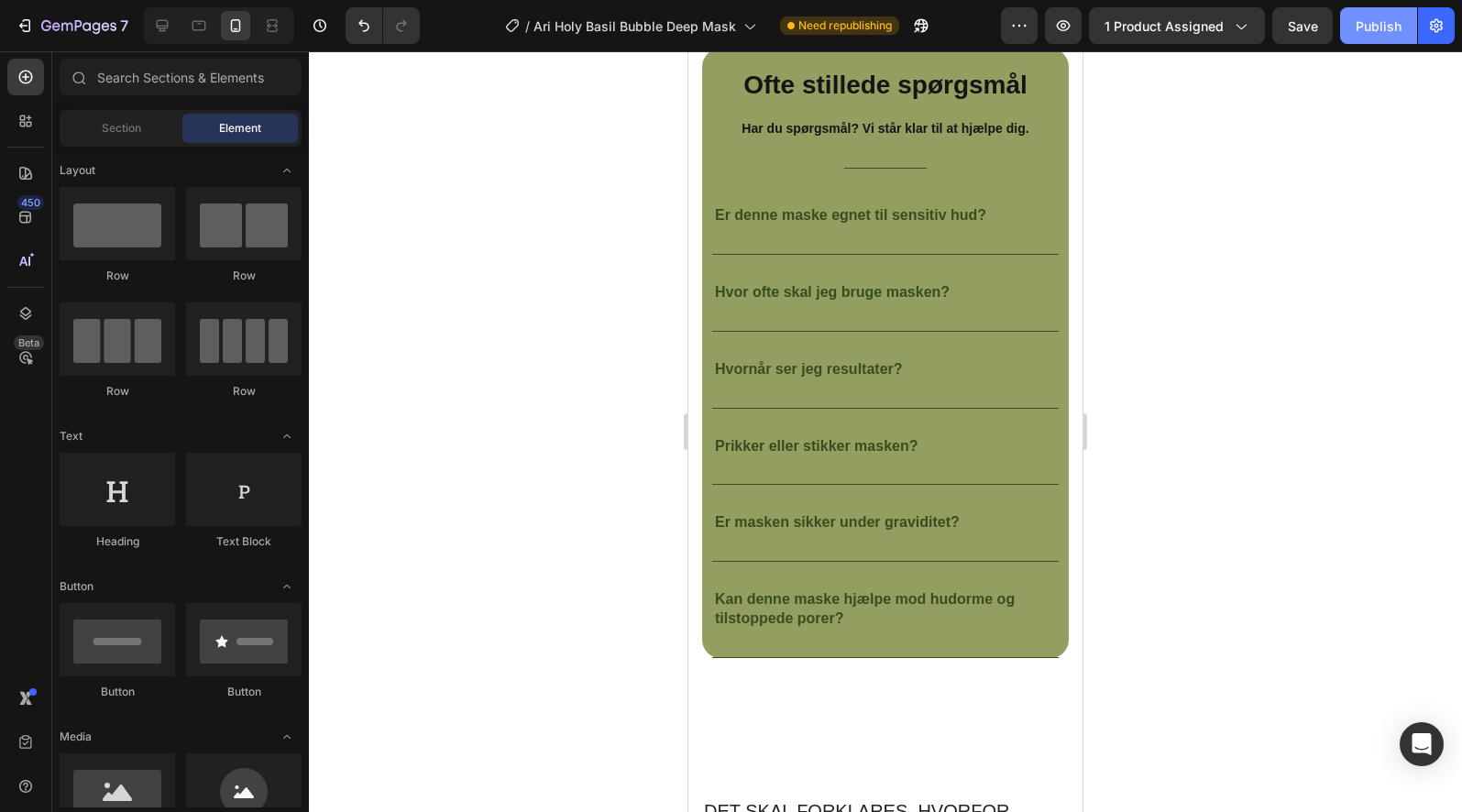 click on "Publish" 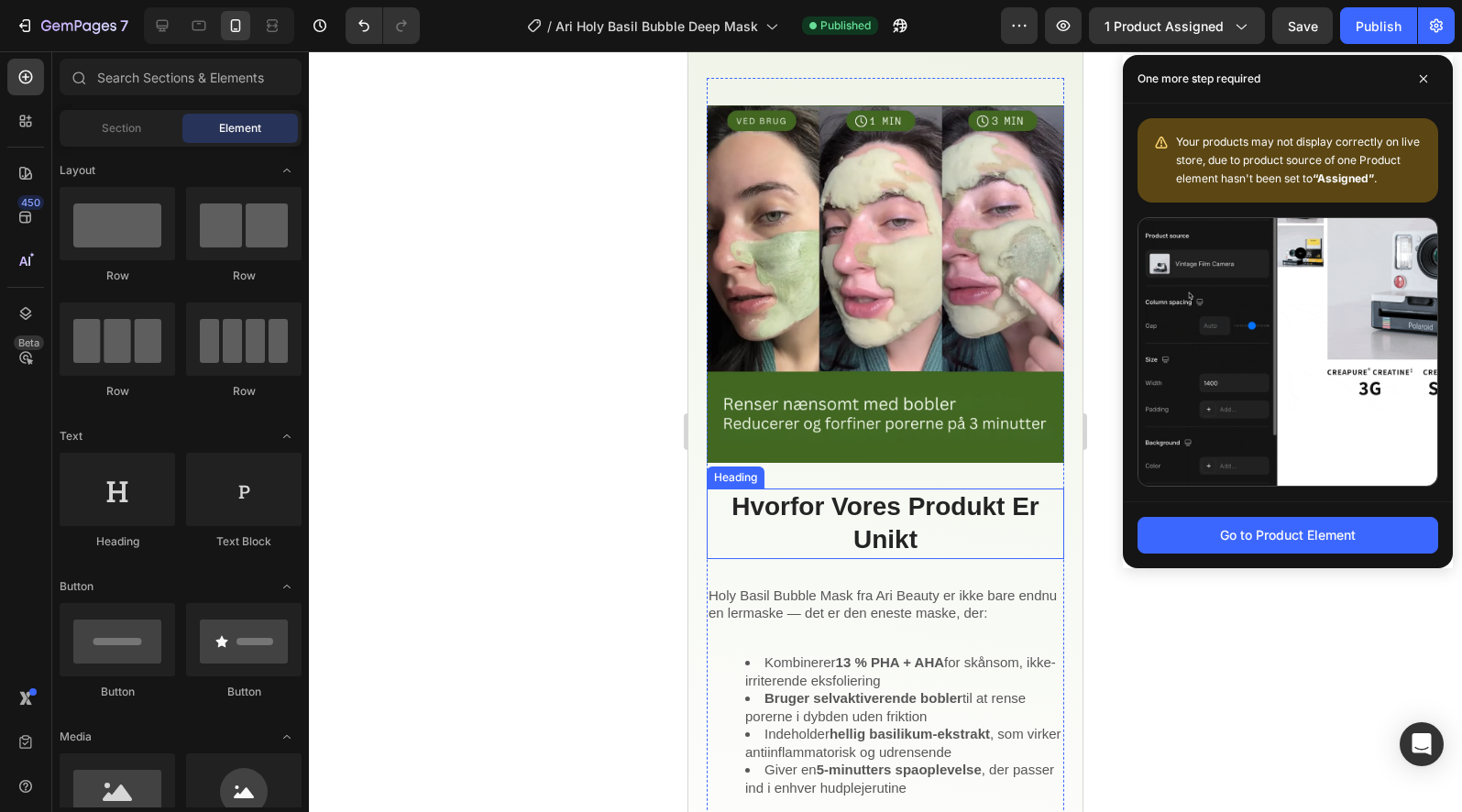 scroll, scrollTop: 0, scrollLeft: 0, axis: both 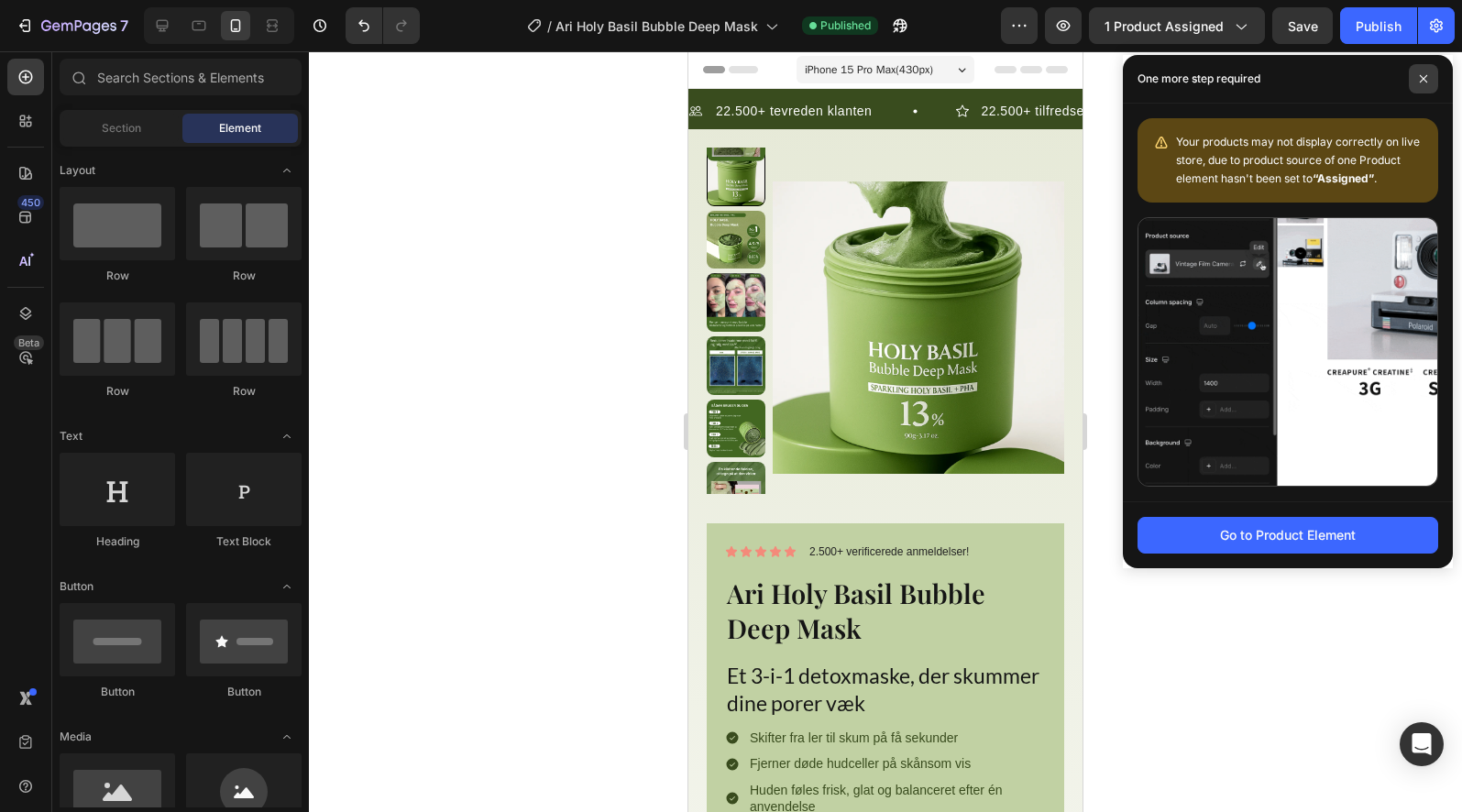 click at bounding box center [1424, 79] 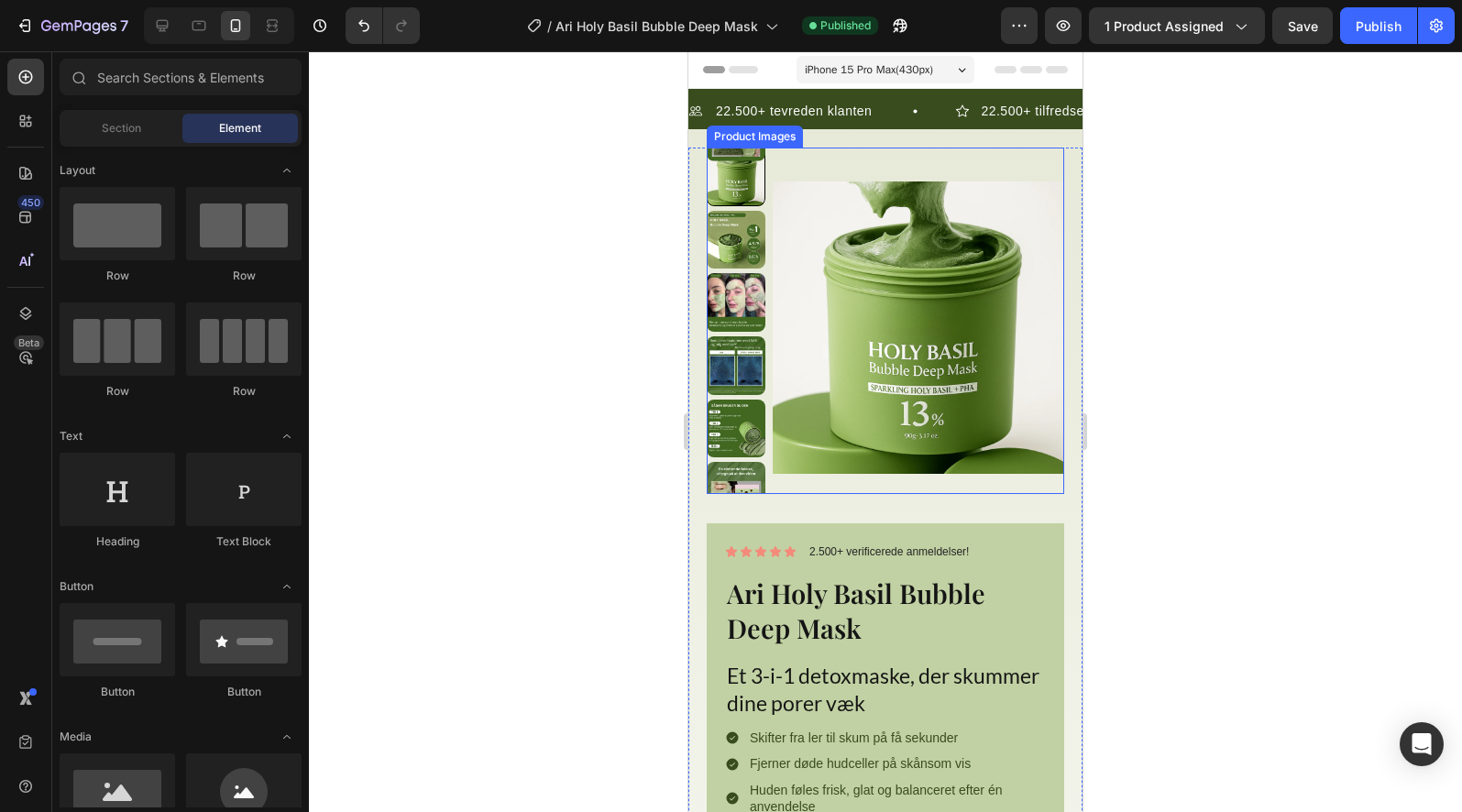 scroll, scrollTop: 401, scrollLeft: 0, axis: vertical 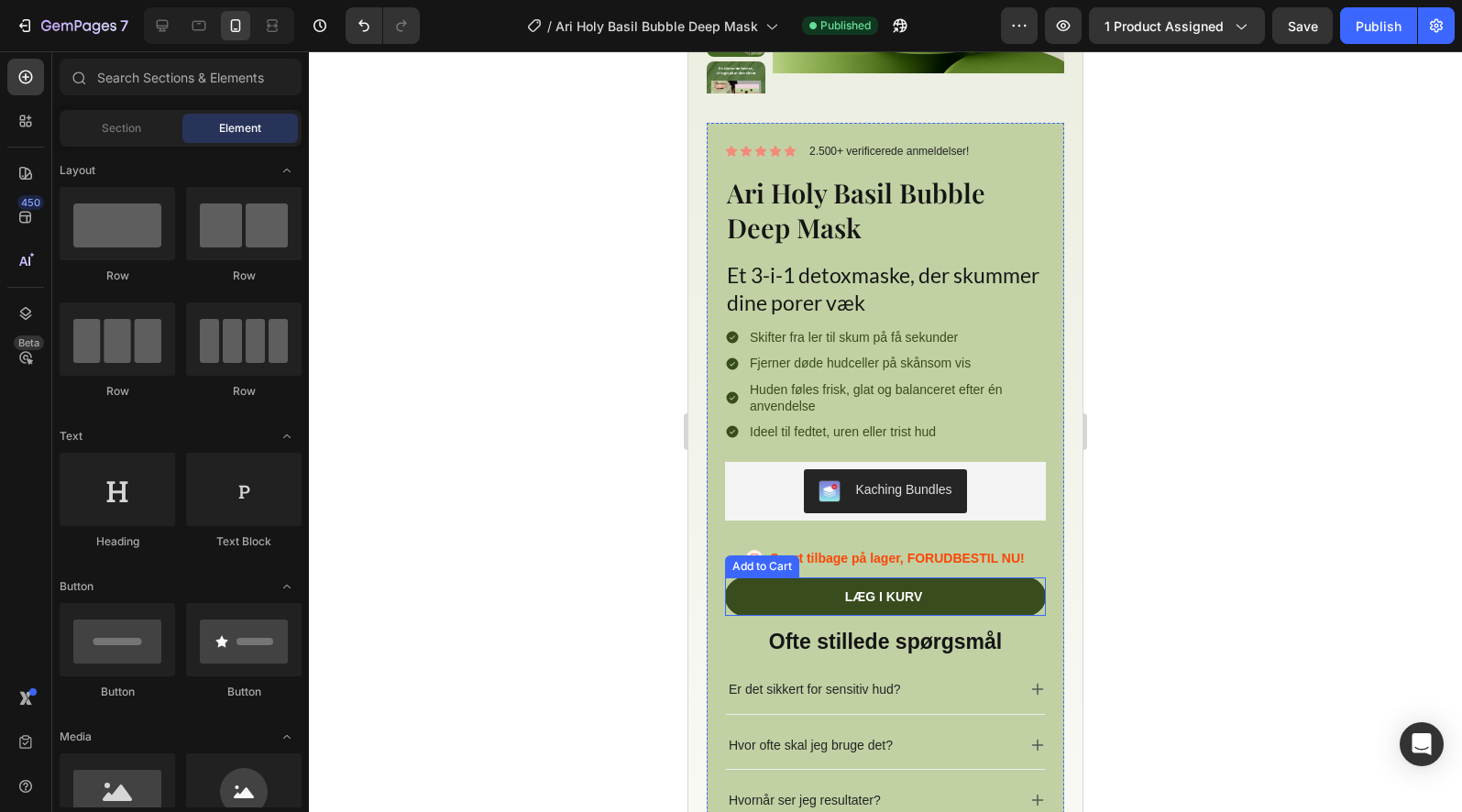 click on "Læg i kurv" at bounding box center (885, 597) 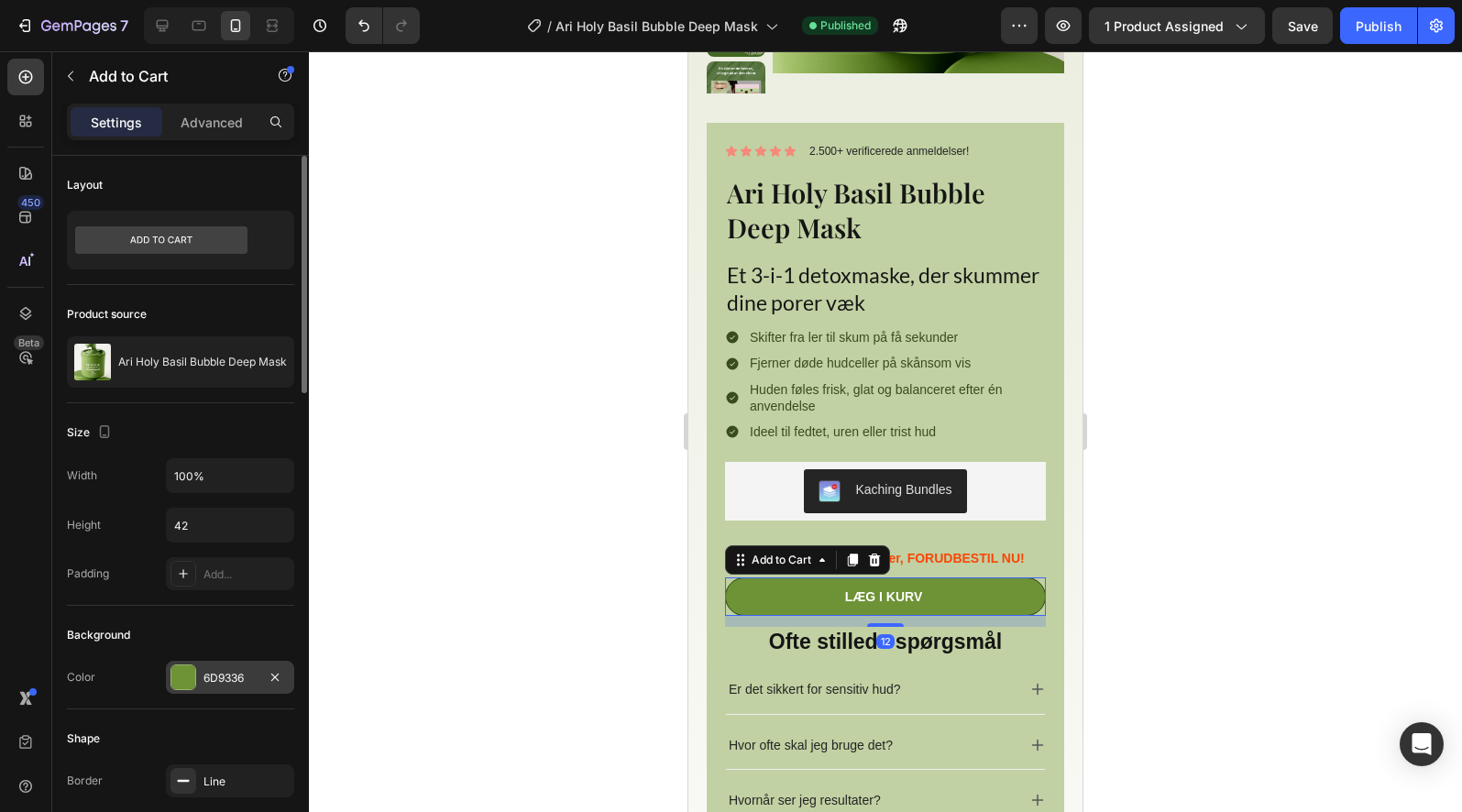 click on "6D9336" at bounding box center (230, 678) 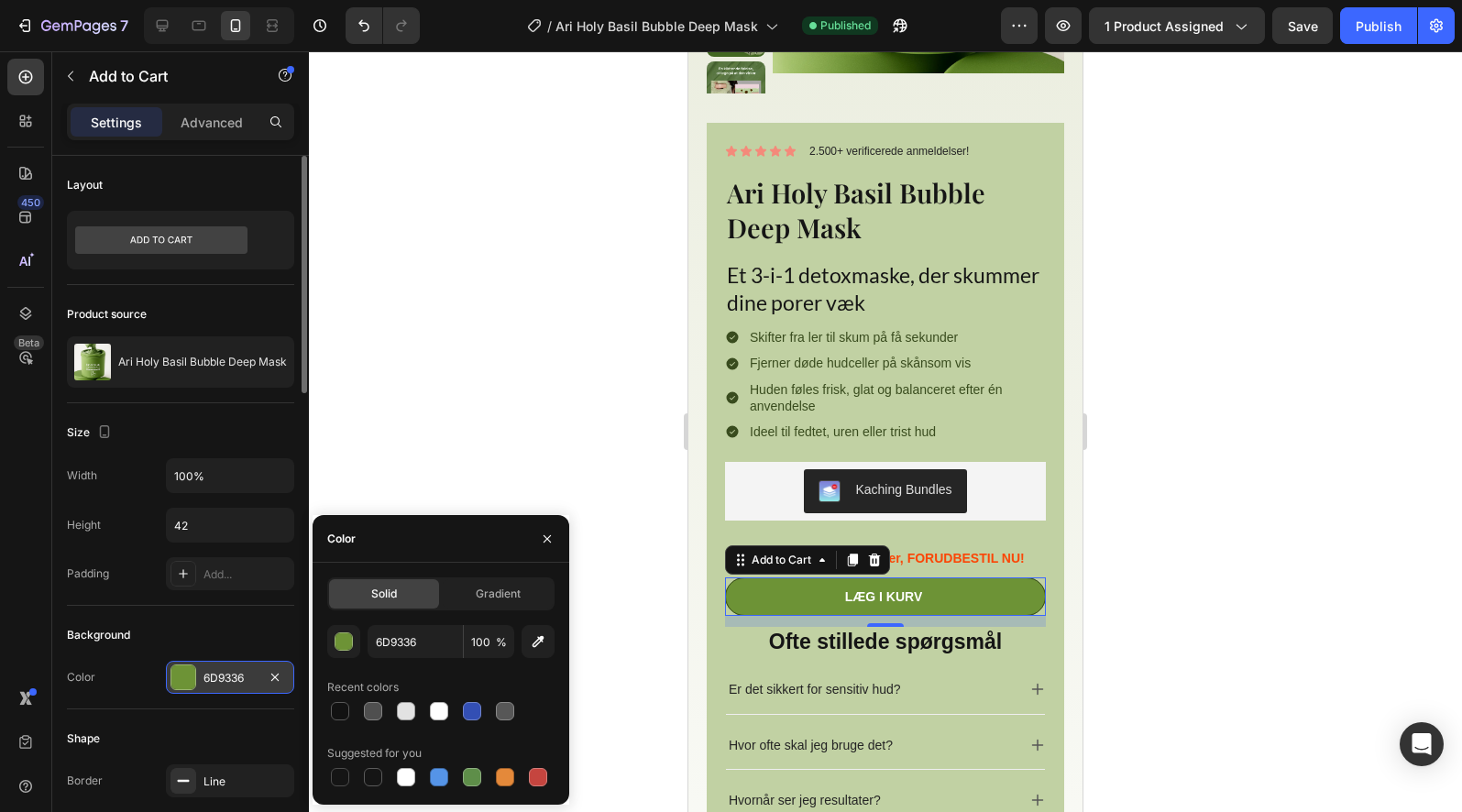 click on "6D9336" at bounding box center (230, 678) 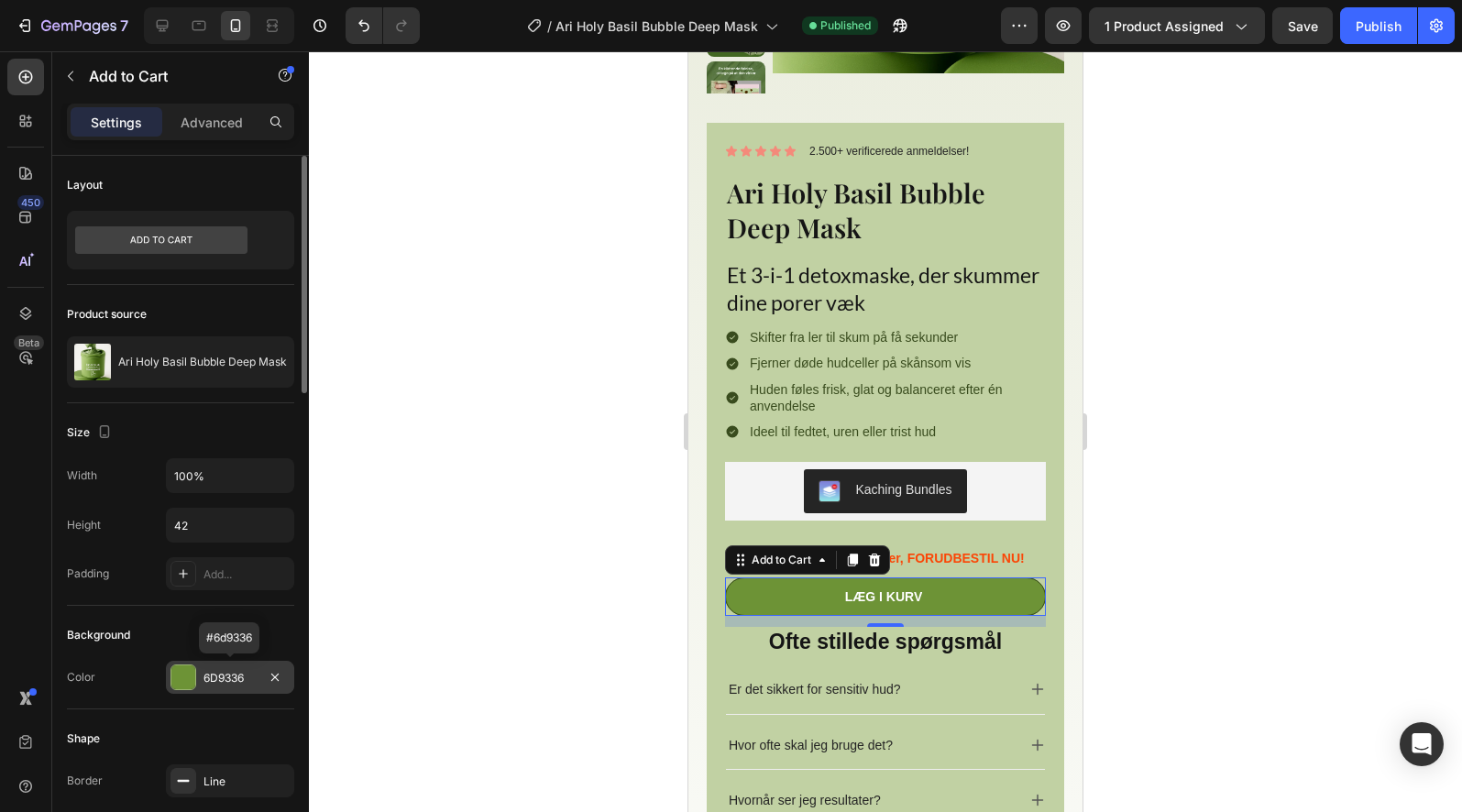 click on "6D9336" at bounding box center (230, 678) 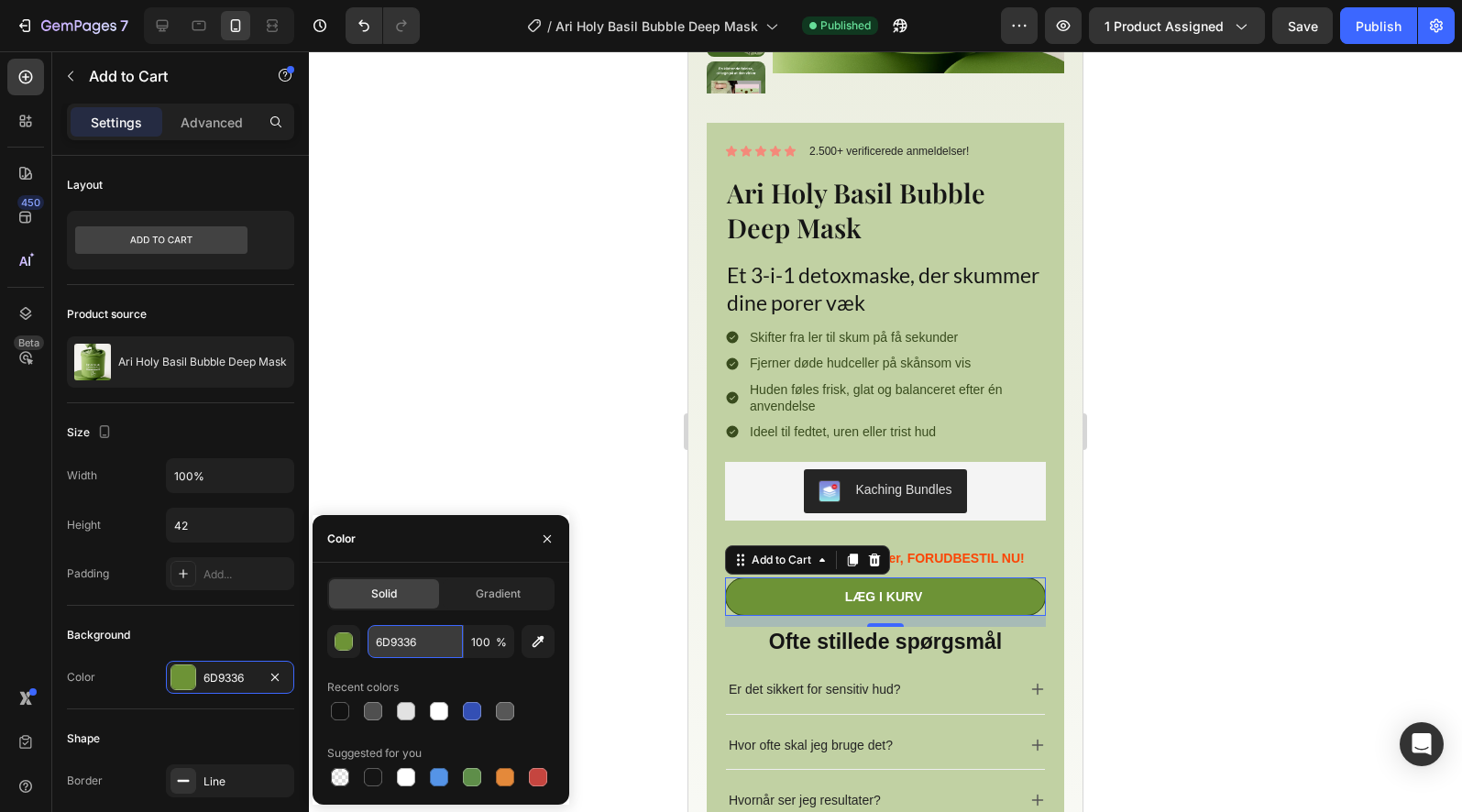 click on "6D9336" at bounding box center [415, 642] 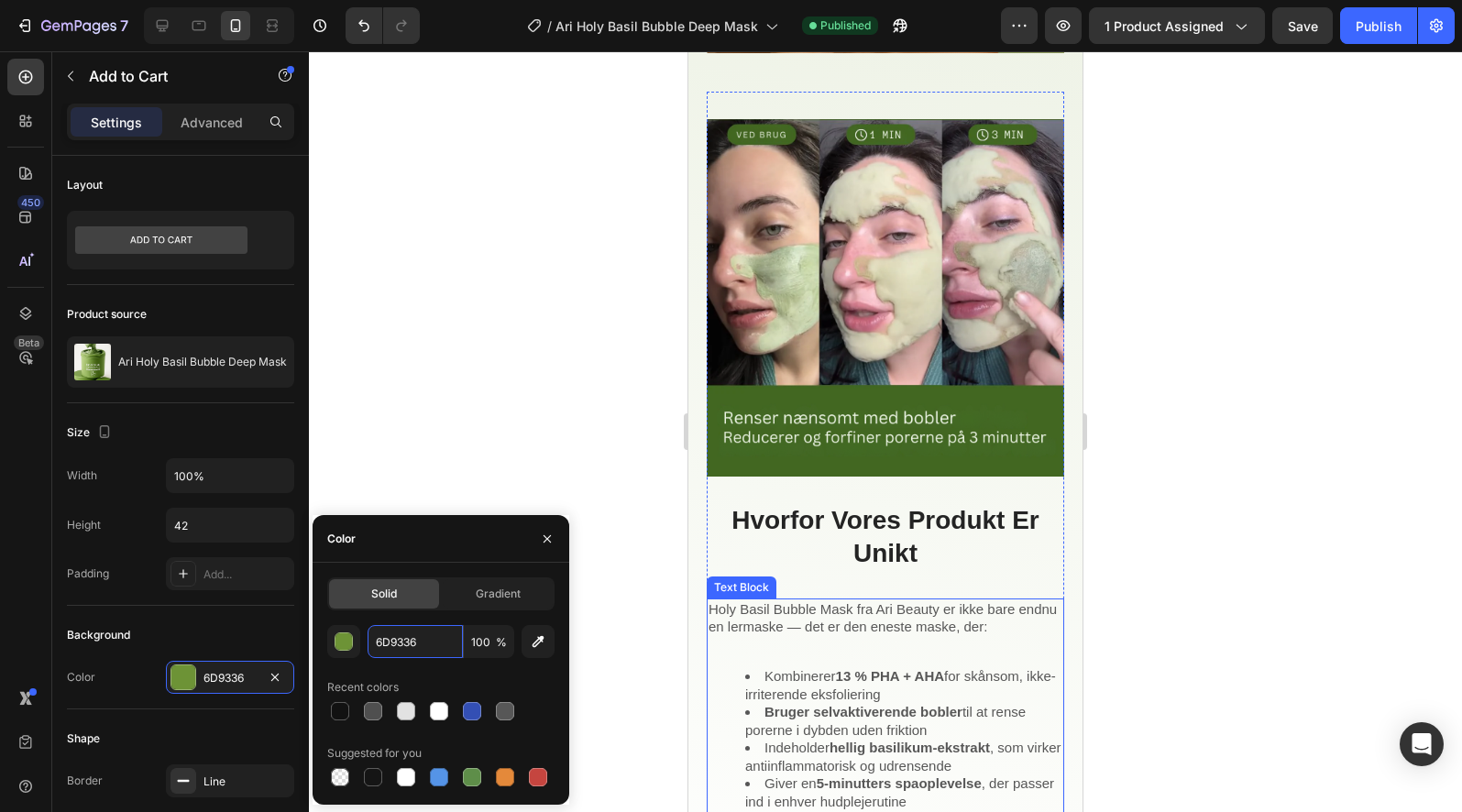 scroll, scrollTop: 2911, scrollLeft: 0, axis: vertical 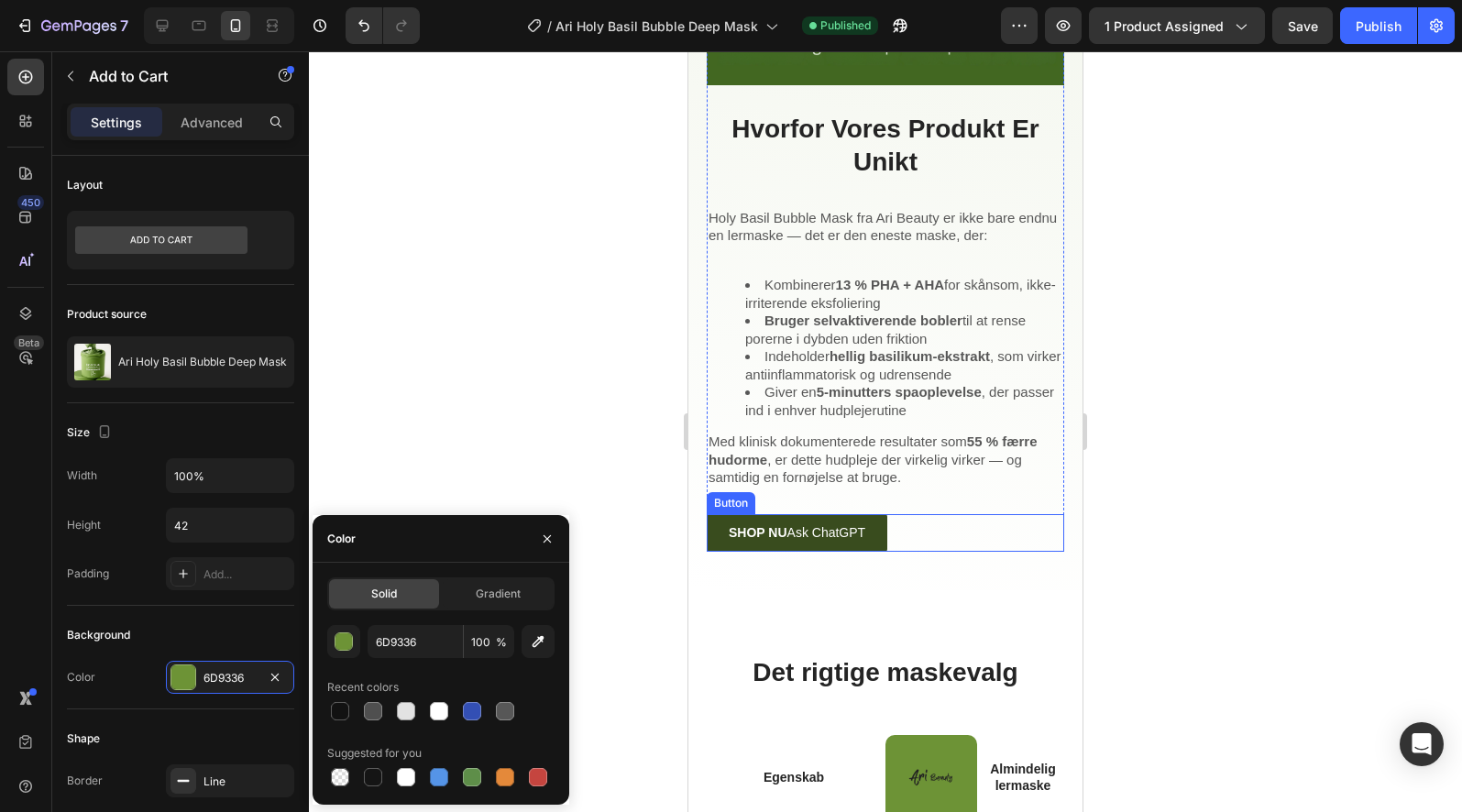 click on "SHOP NU       Ask ChatGPT" at bounding box center (797, 532) 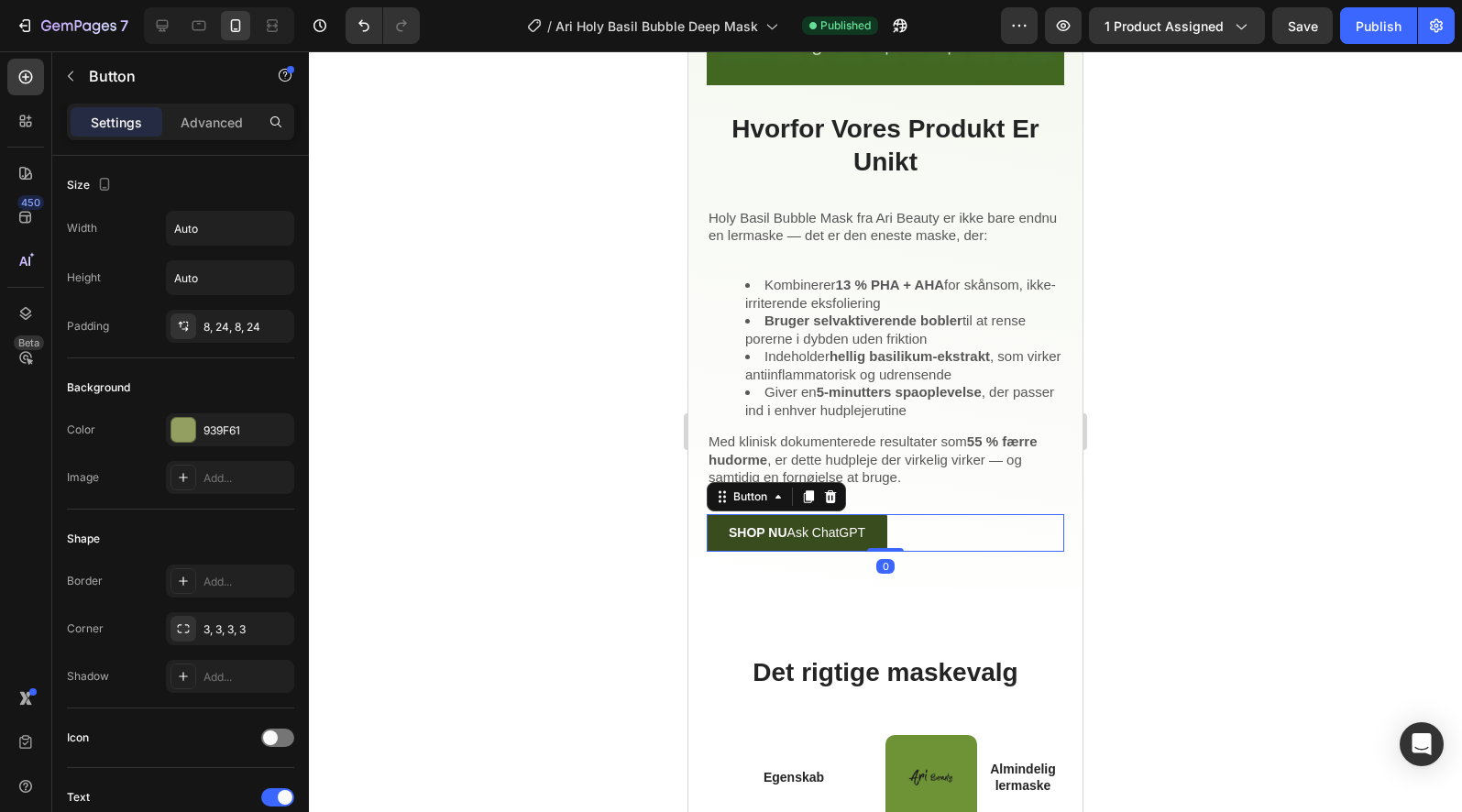click on "SHOP NU       Ask ChatGPT" at bounding box center (797, 532) 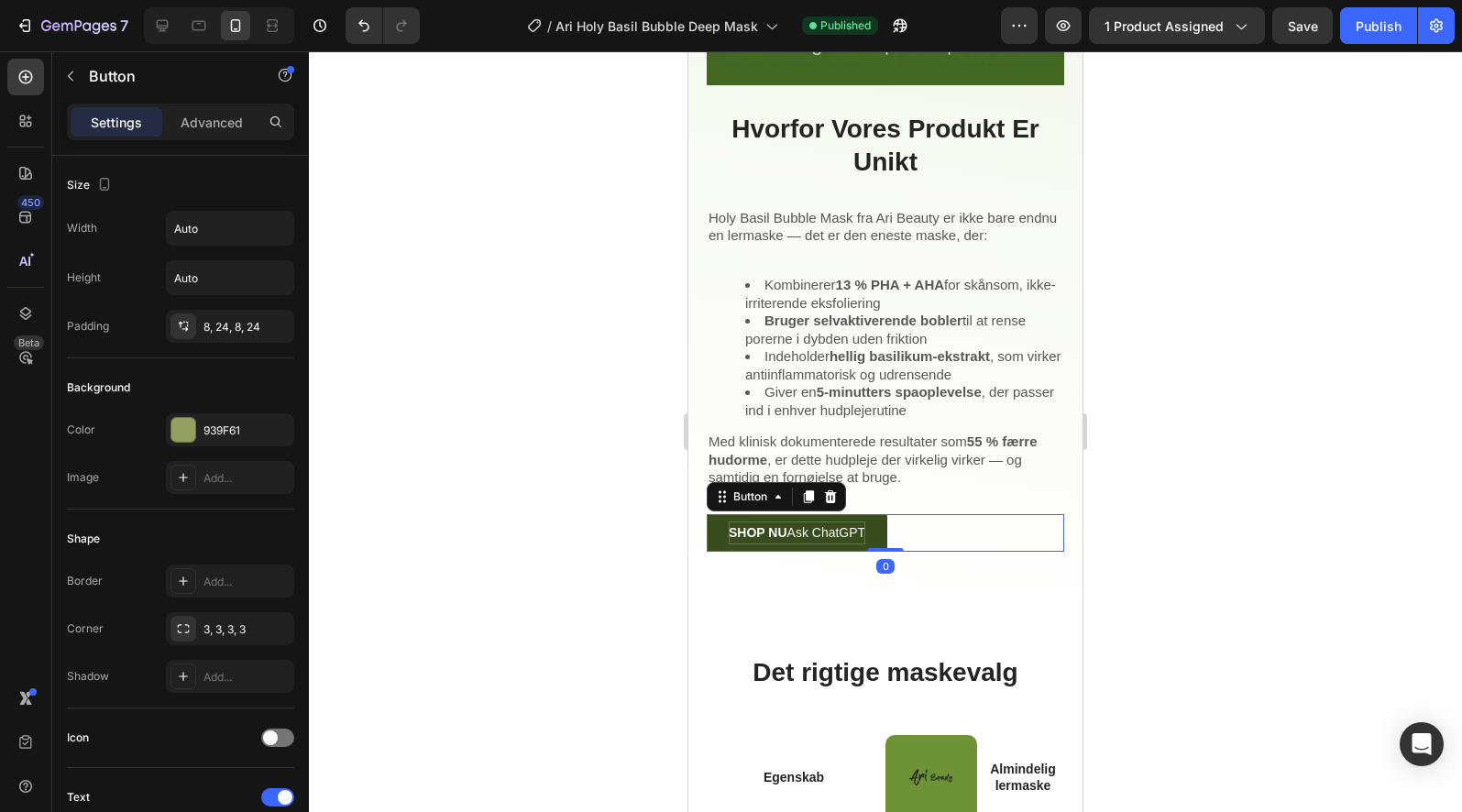 click on "Ask ChatGPT" at bounding box center [827, 532] 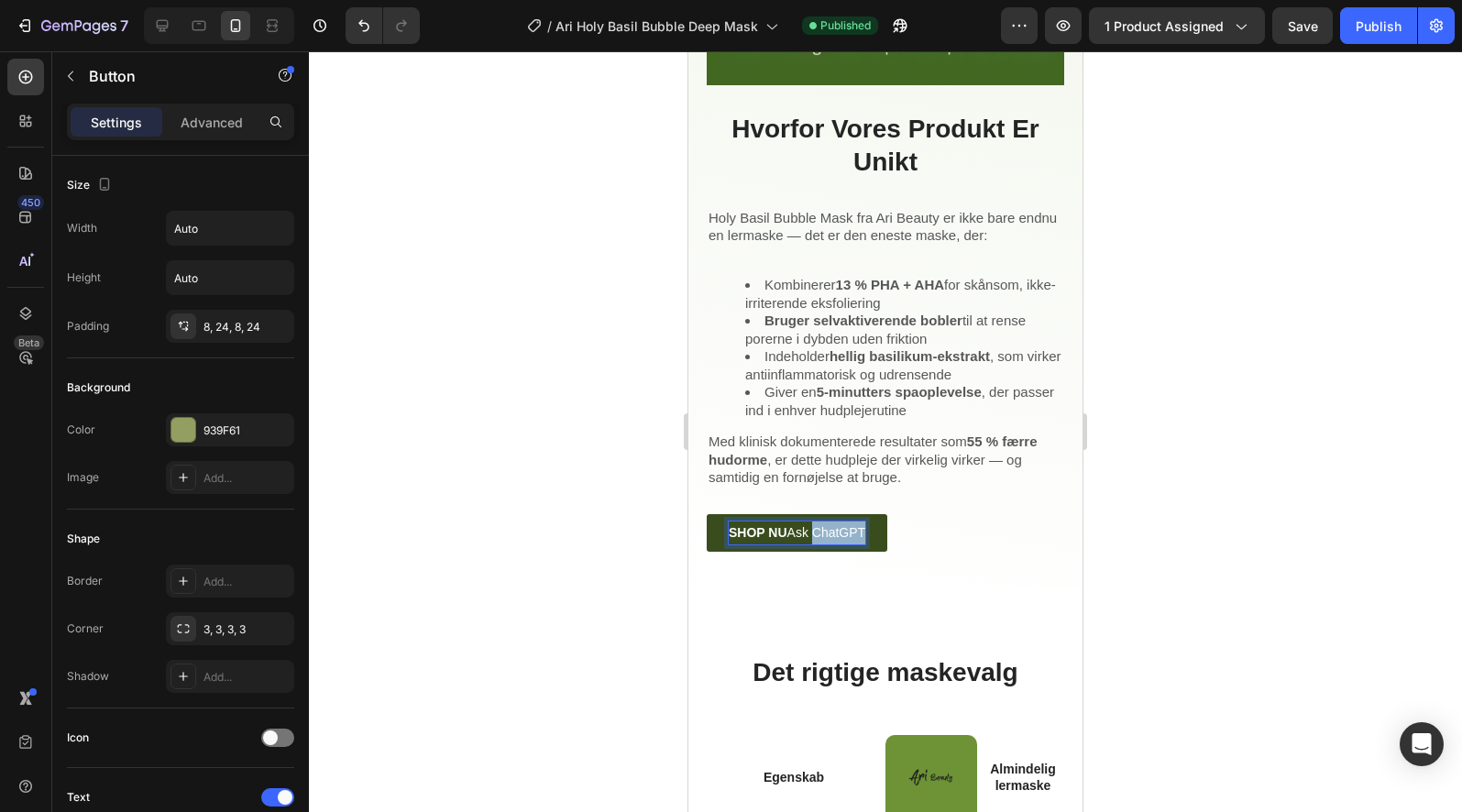 click on "Ask ChatGPT" at bounding box center (827, 532) 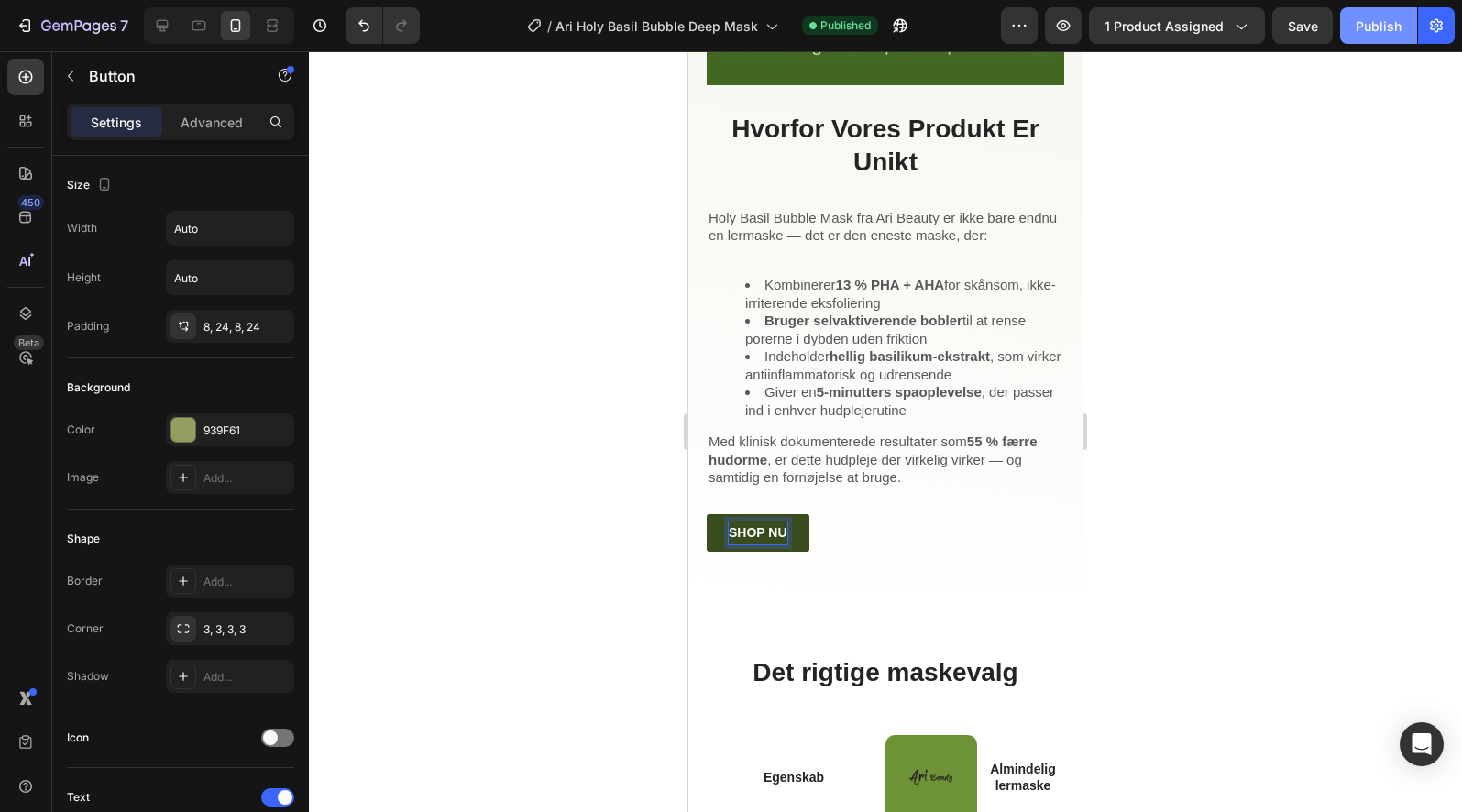 click on "Publish" 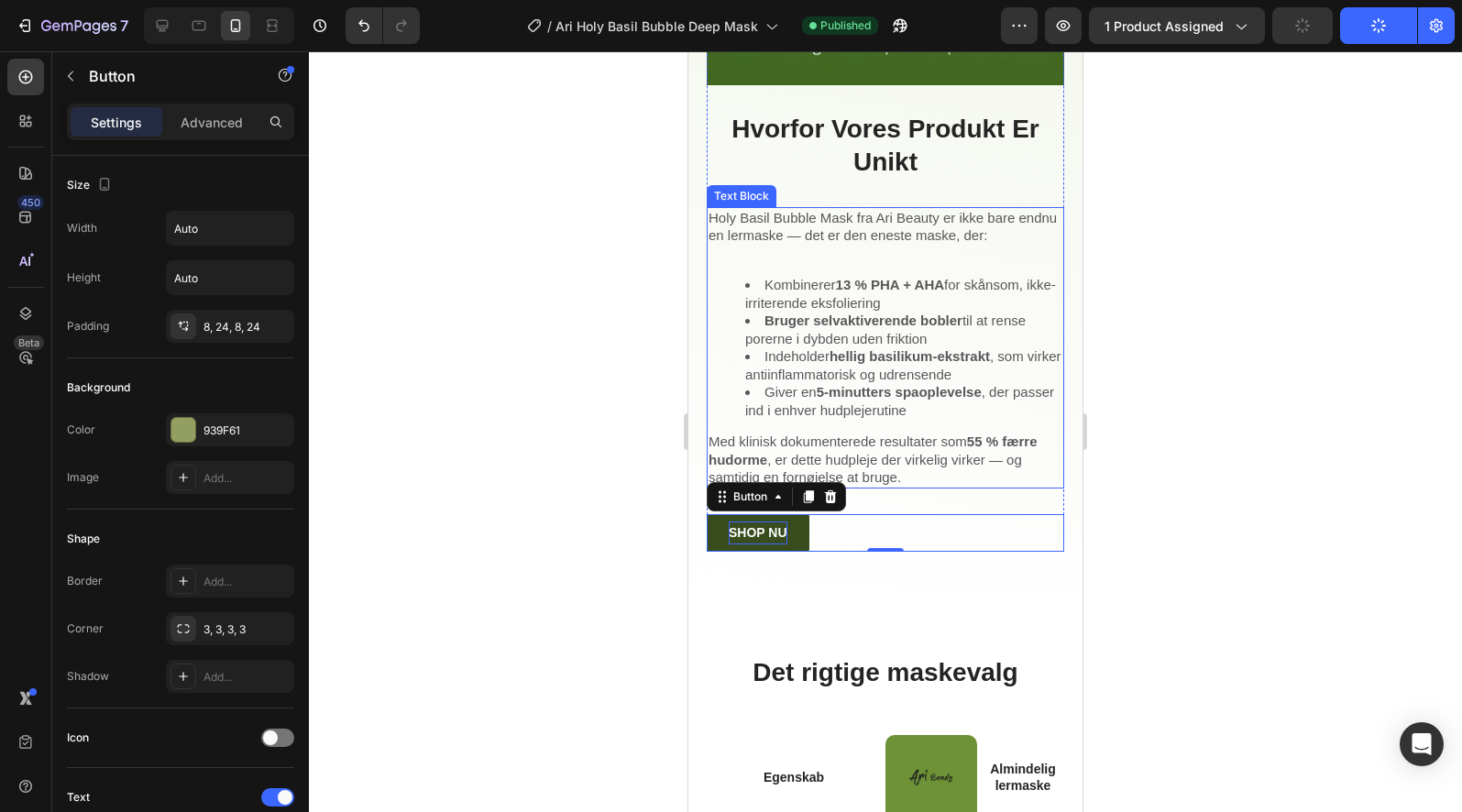 scroll, scrollTop: 3406, scrollLeft: 0, axis: vertical 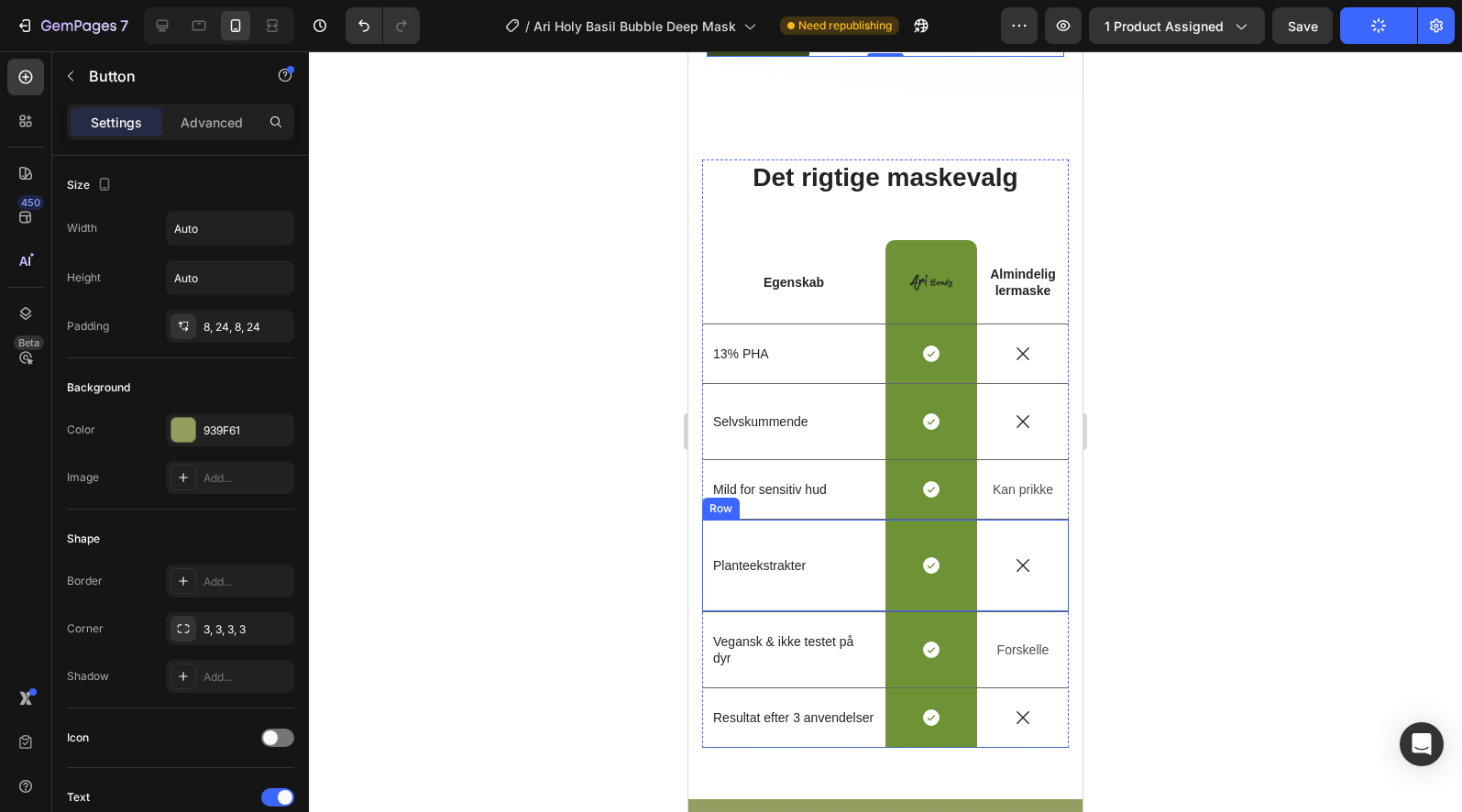 click on "Planteekstrakter Text Block" at bounding box center (794, 565) 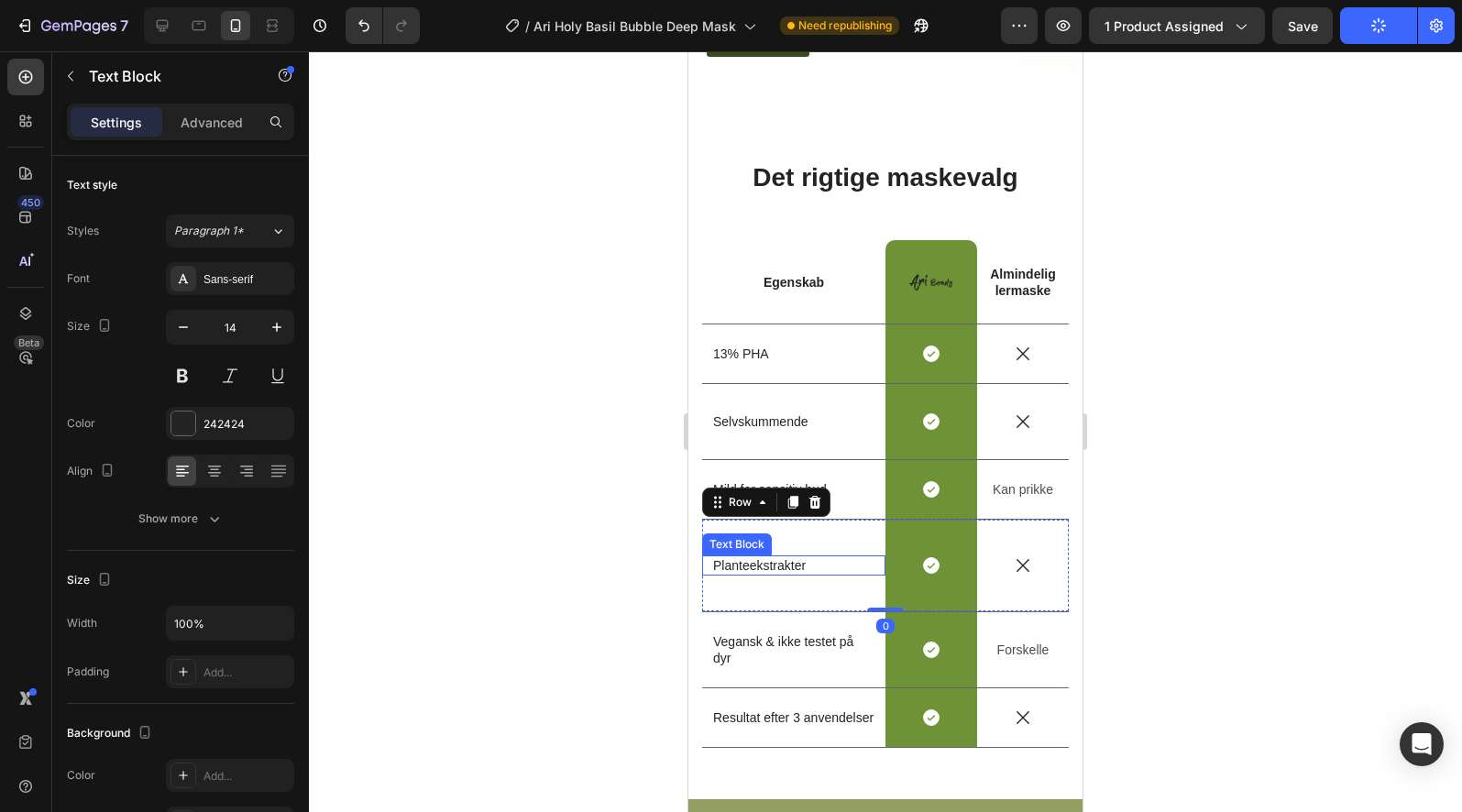 click on "Planteekstrakter" at bounding box center (794, 565) 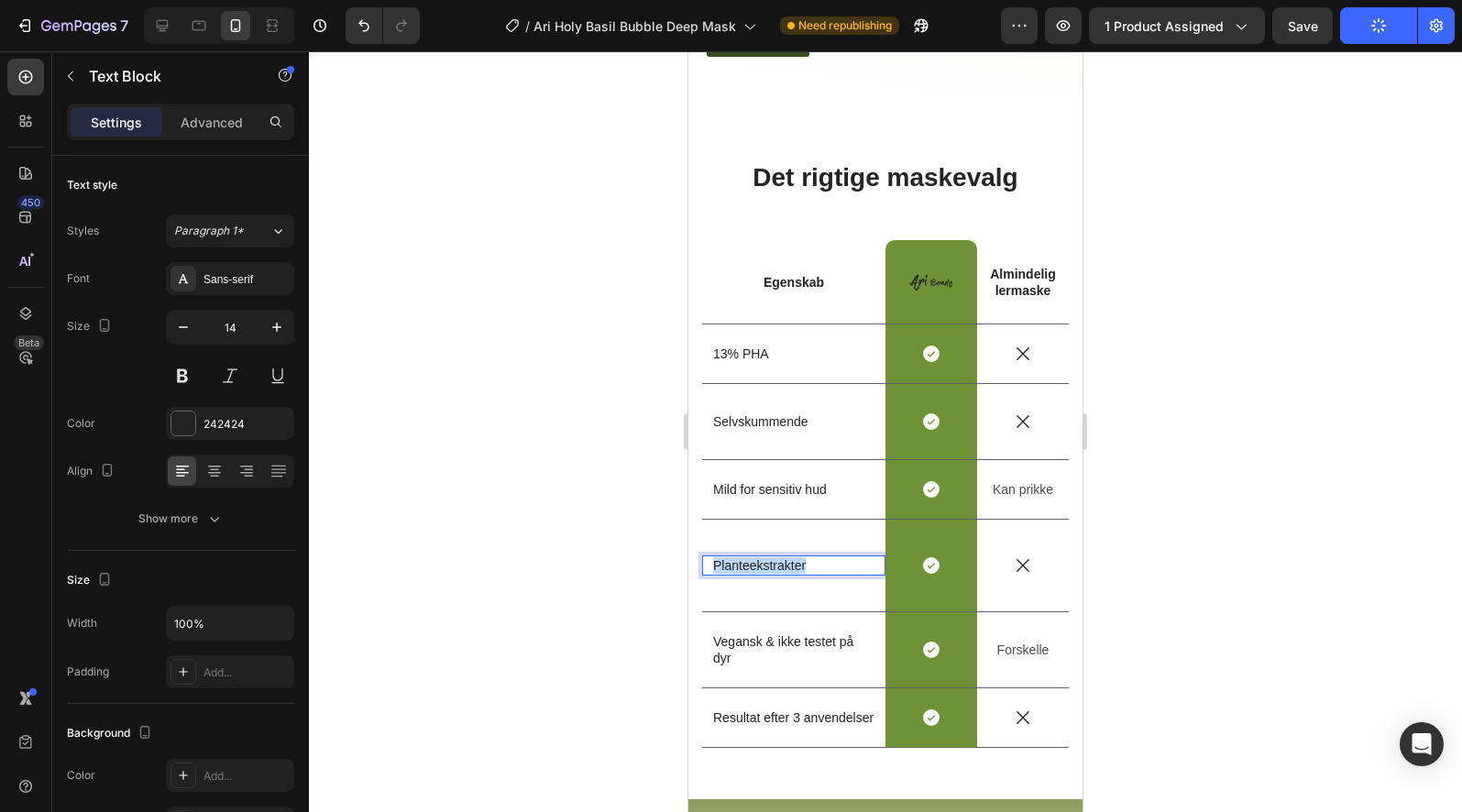 click on "Planteekstrakter" at bounding box center [794, 565] 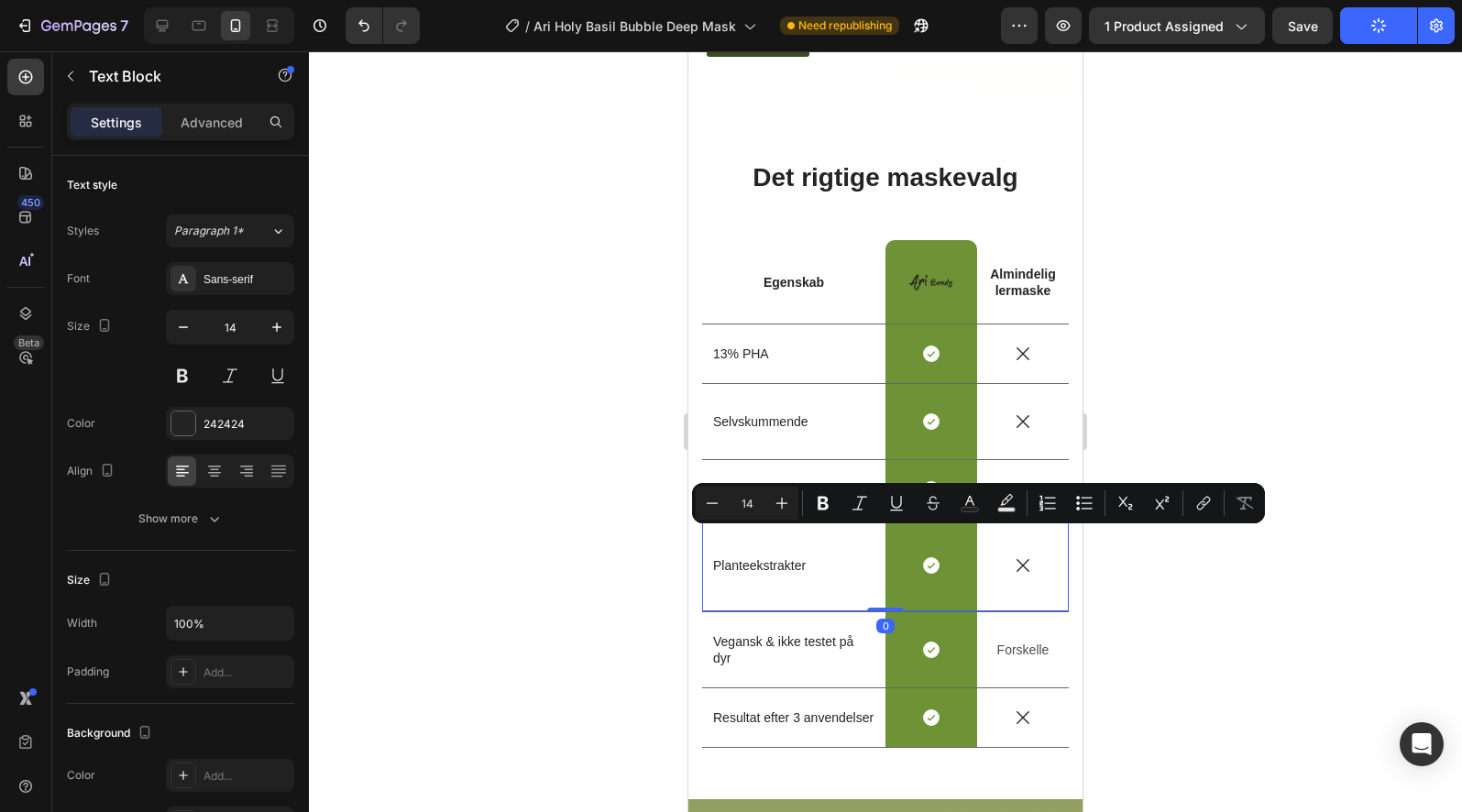 click on "Planteekstrakter Text Block" at bounding box center (794, 565) 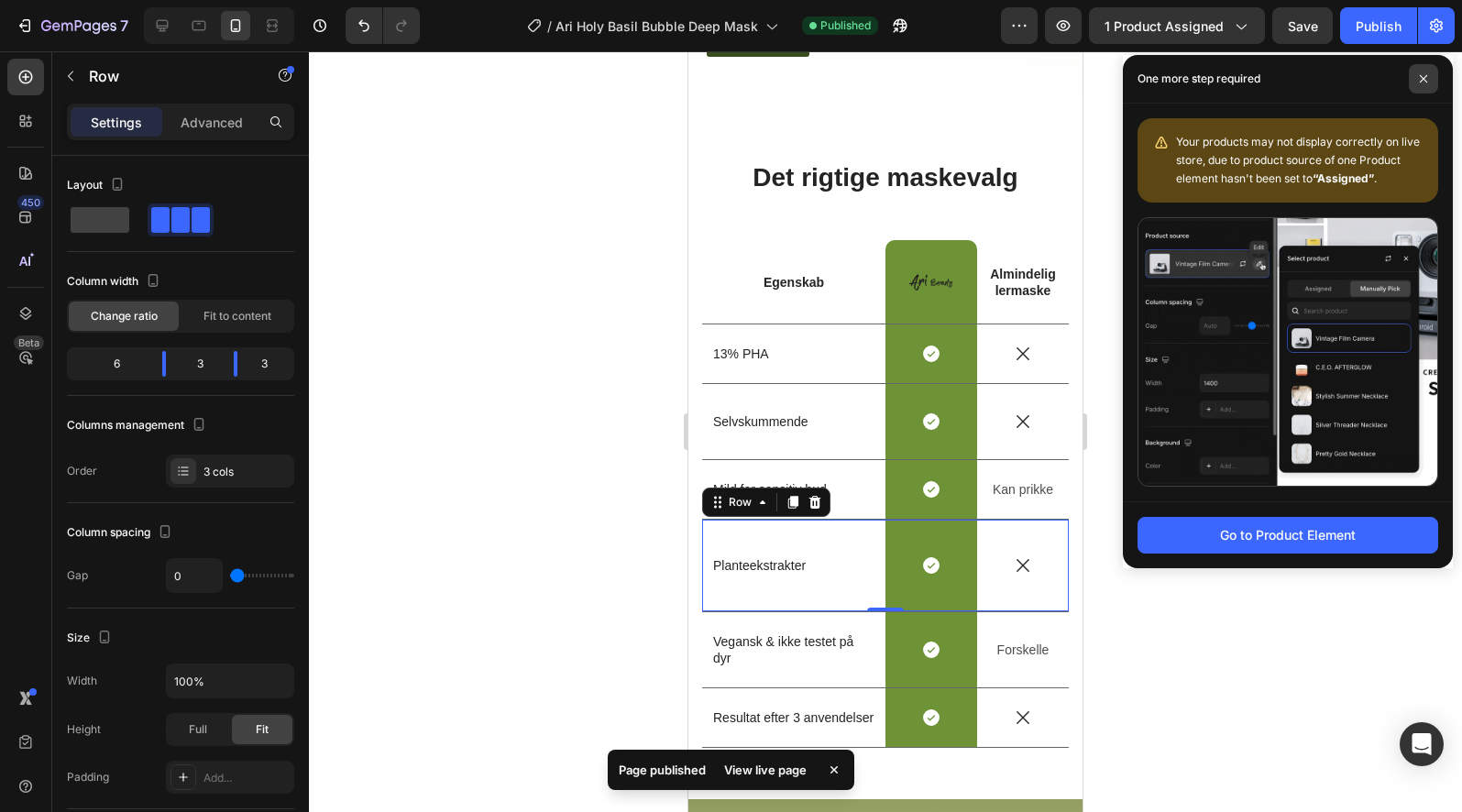 drag, startPoint x: 1432, startPoint y: 76, endPoint x: 1413, endPoint y: 67, distance: 21.0238 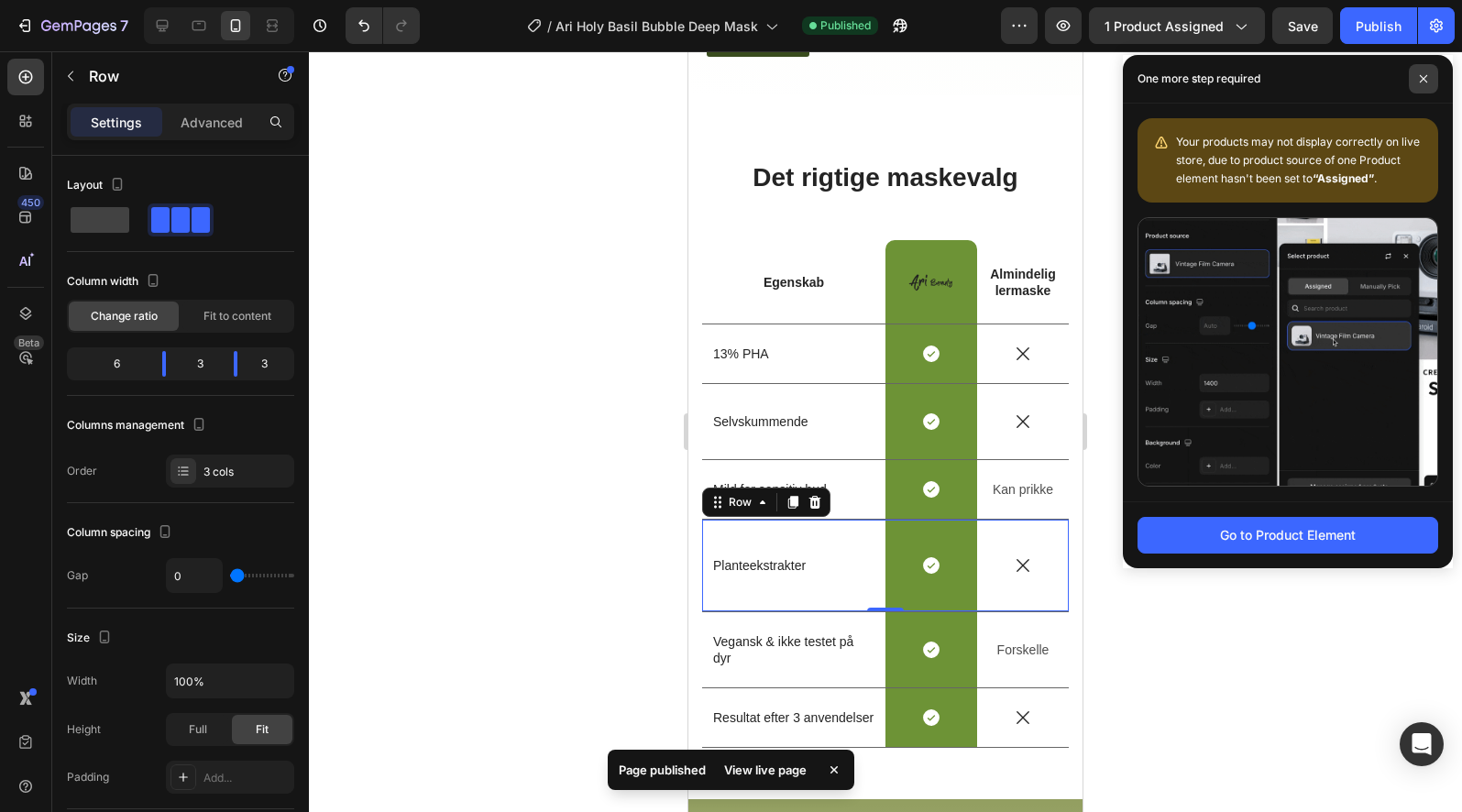 click at bounding box center [1424, 79] 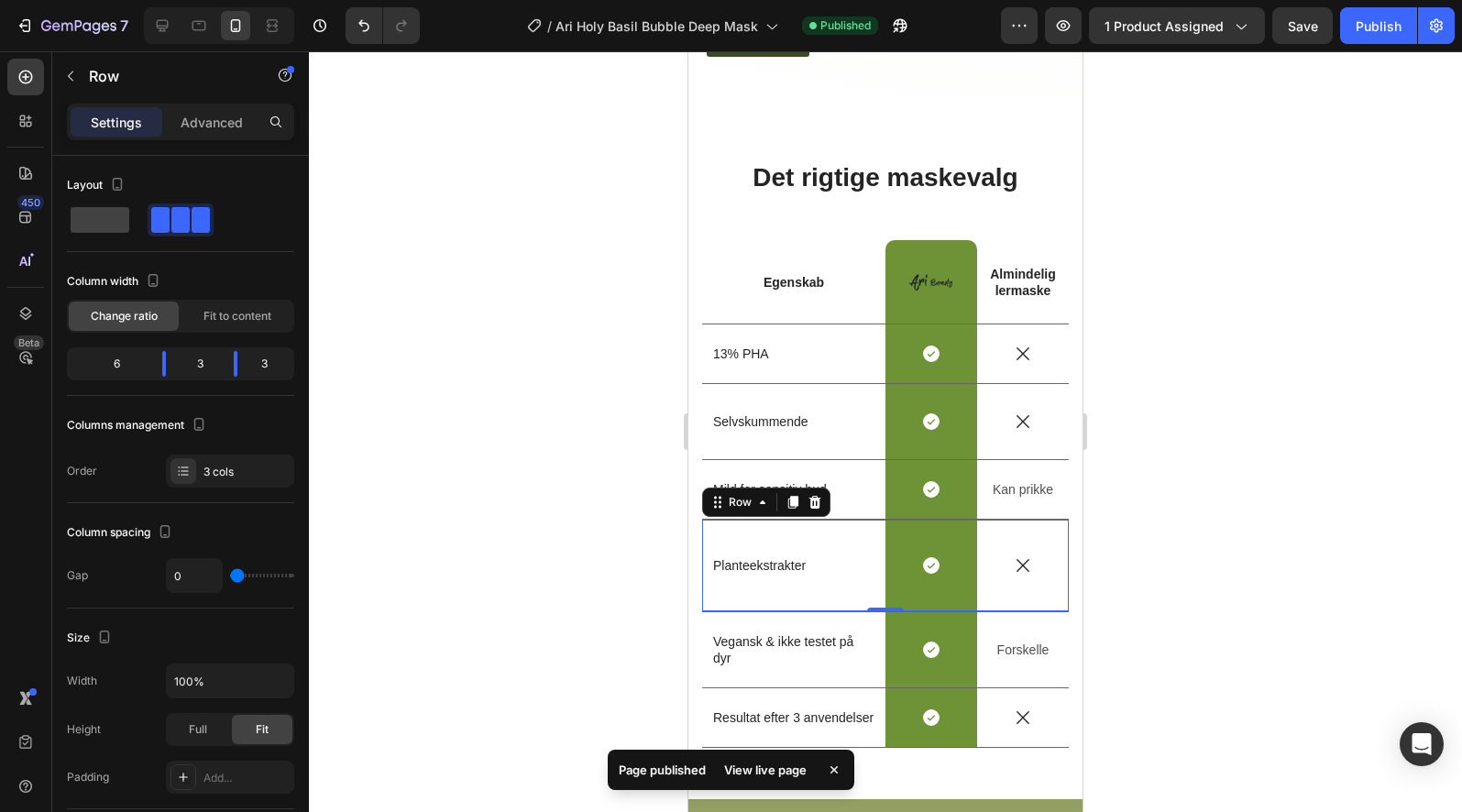 click at bounding box center (219, 26) 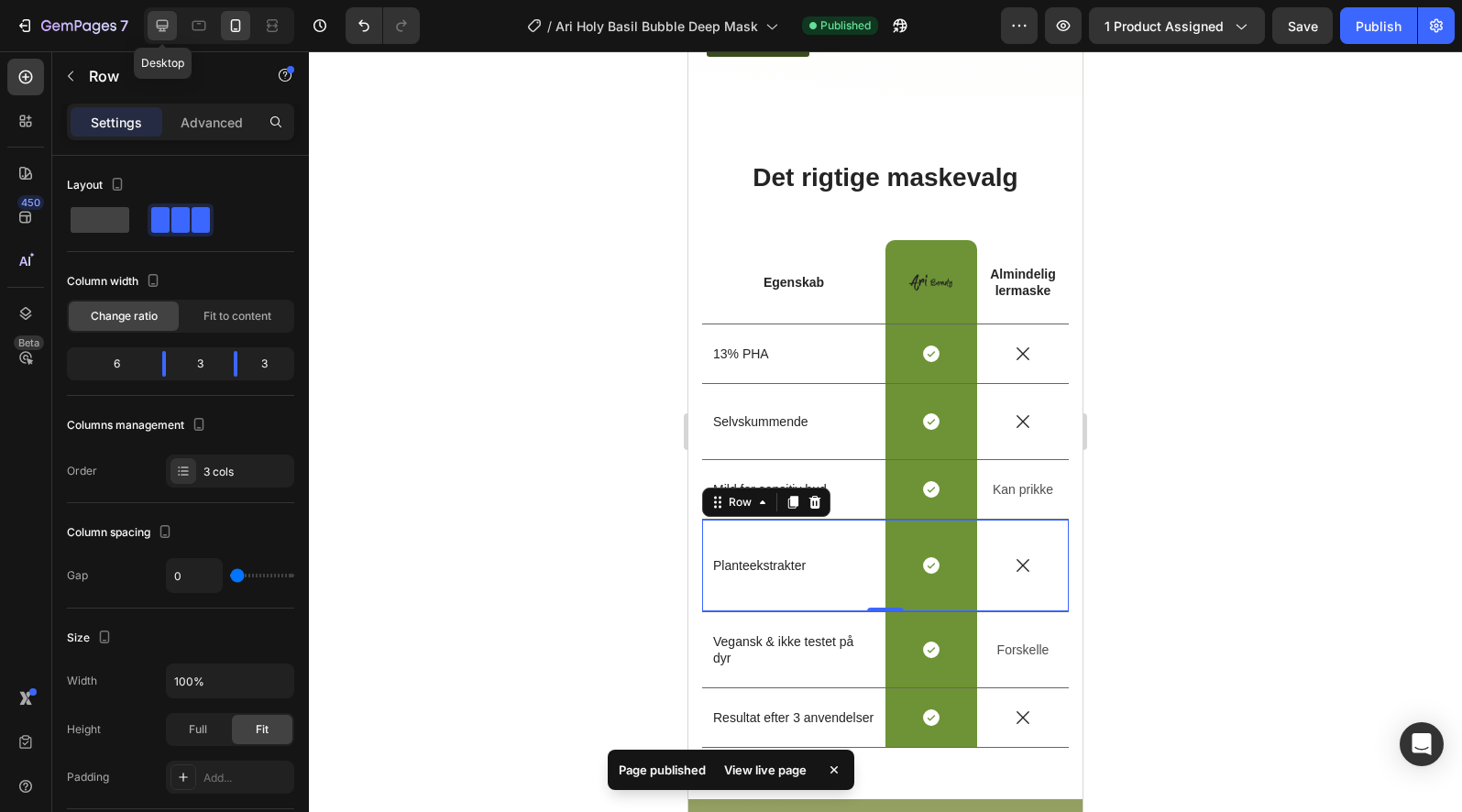 drag, startPoint x: 169, startPoint y: 33, endPoint x: 35, endPoint y: 104, distance: 151.6476 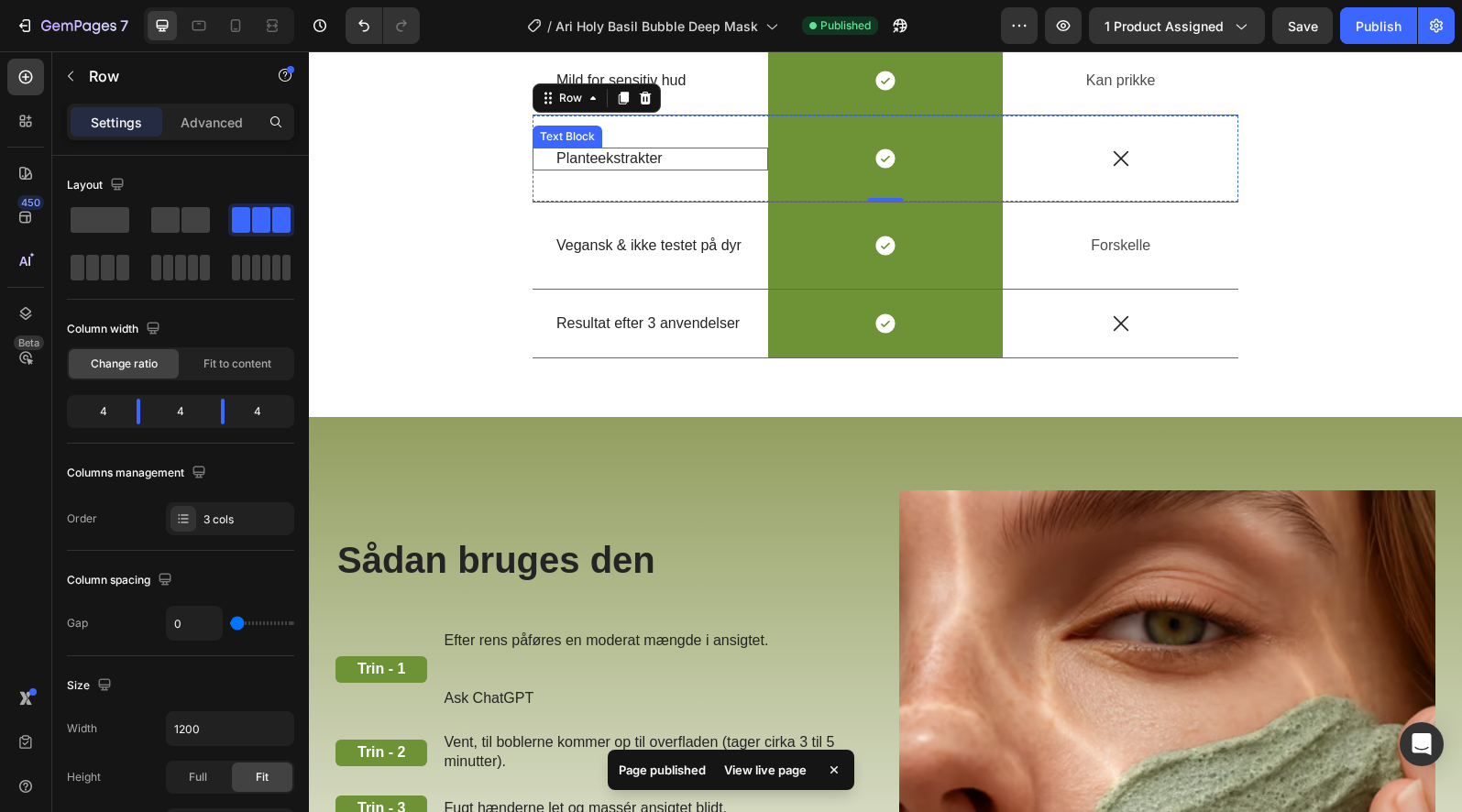 scroll, scrollTop: 3015, scrollLeft: 0, axis: vertical 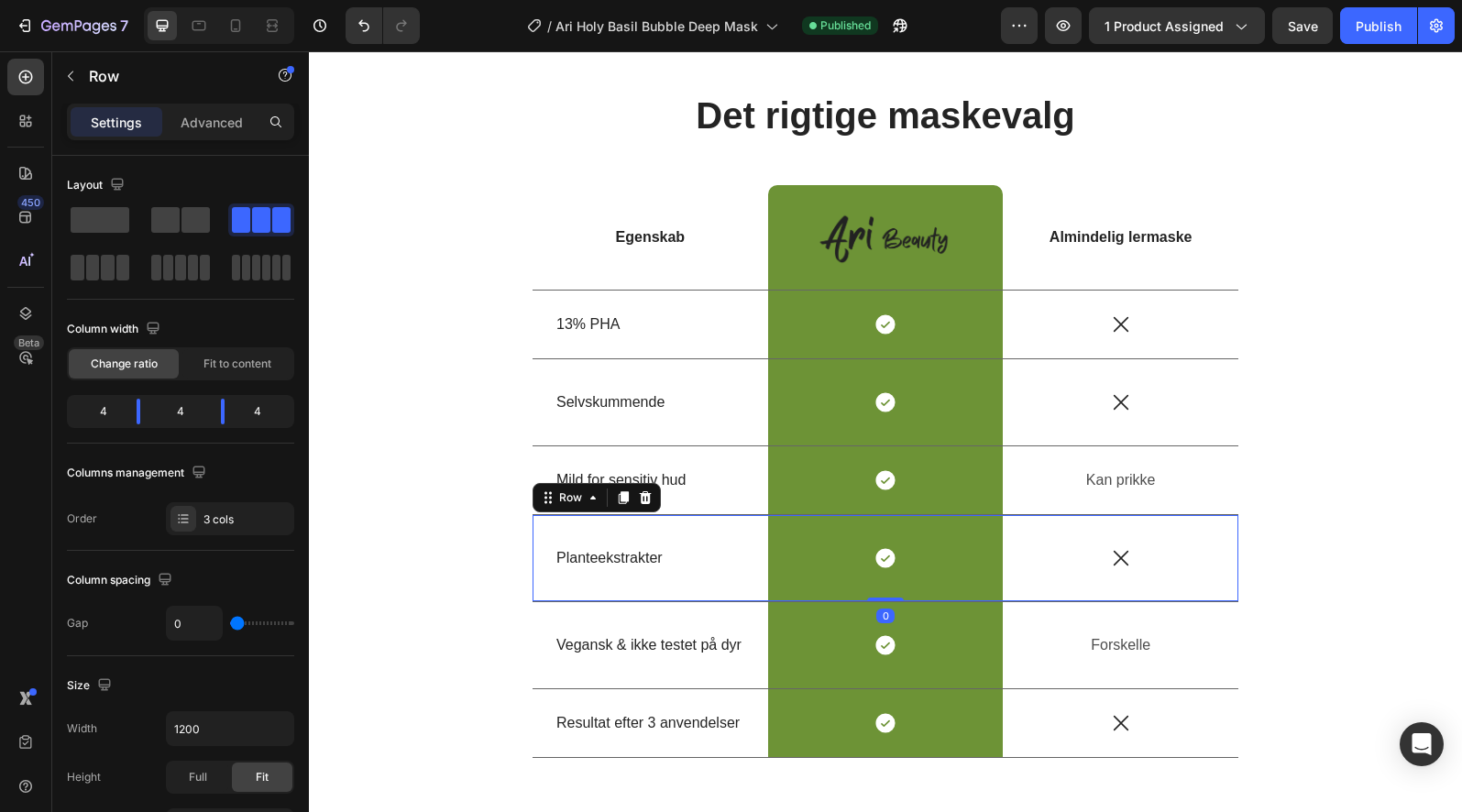 drag, startPoint x: 878, startPoint y: 598, endPoint x: 885, endPoint y: 583, distance: 16.552945 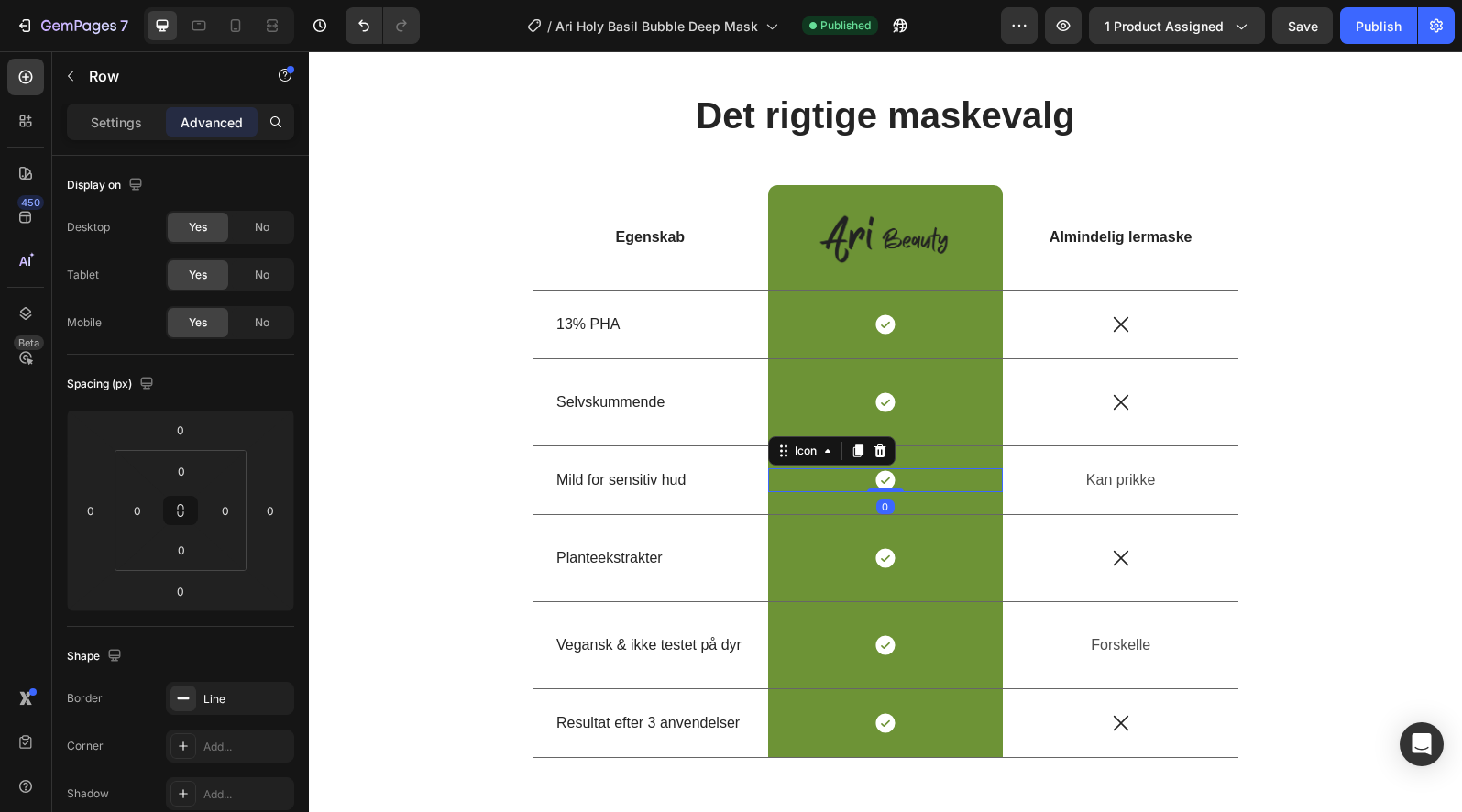 click on "Icon   0" at bounding box center [885, 480] 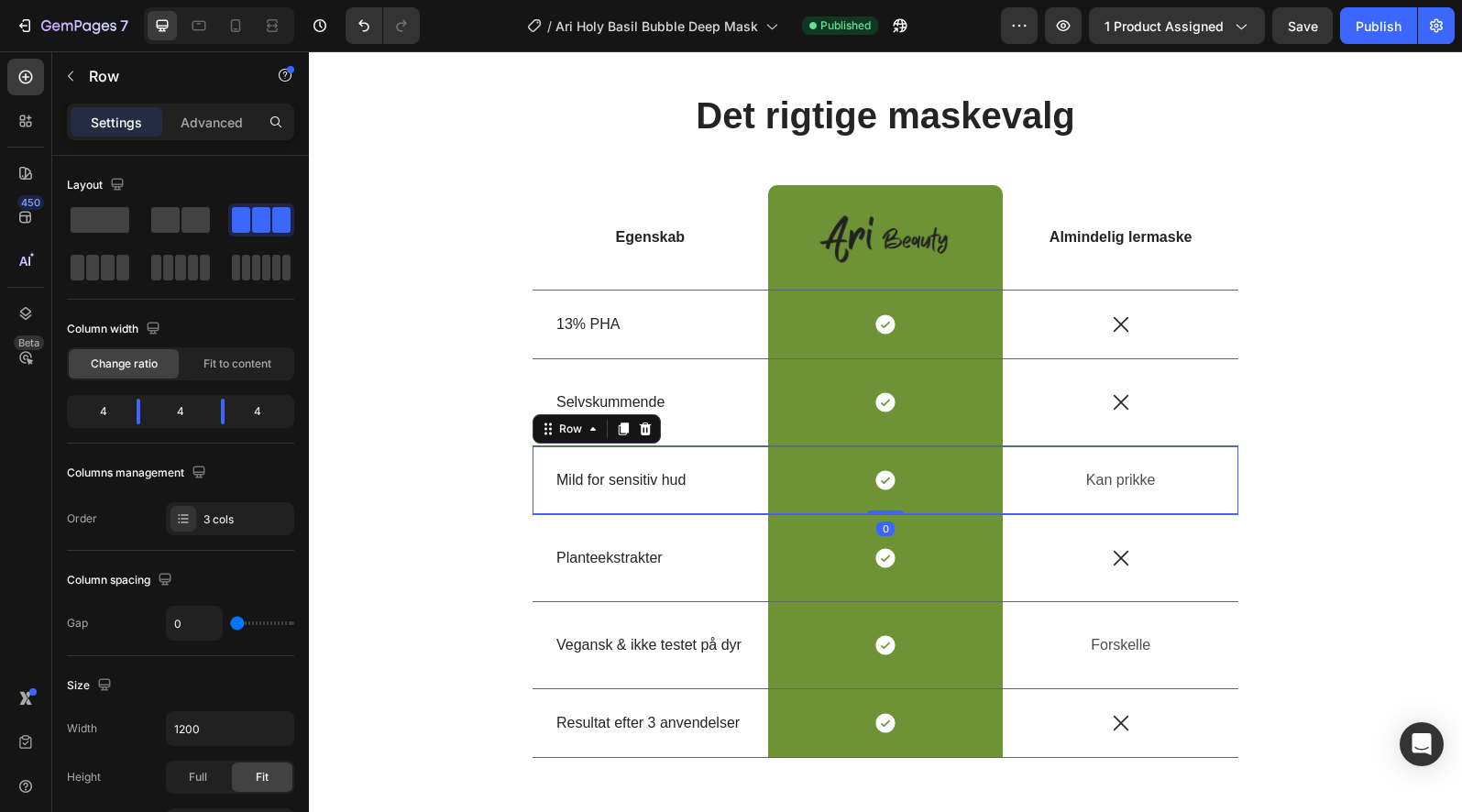 click on "Mild for sensitiv hud Text Block" at bounding box center [650, 480] 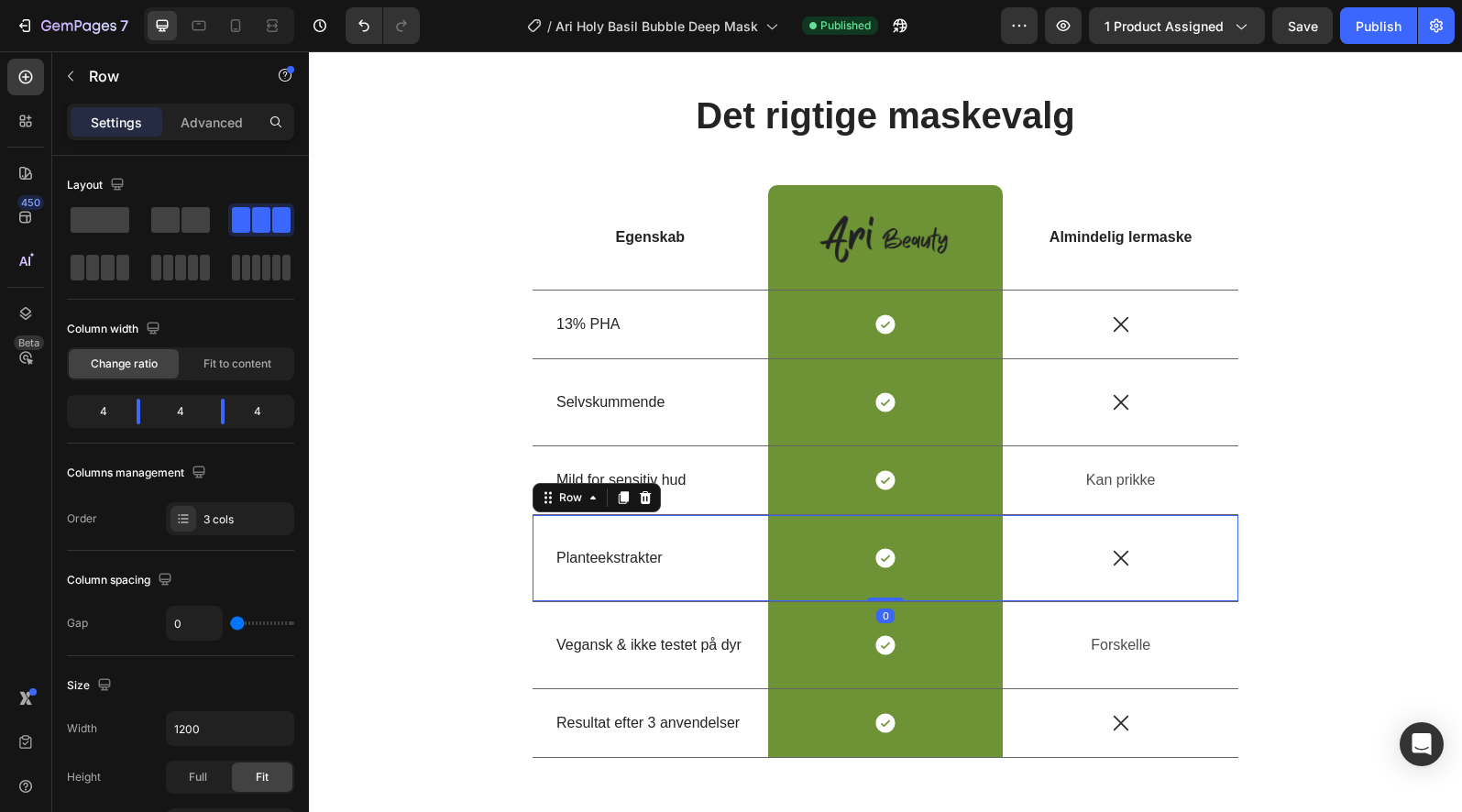 click on "Planteekstrakter Text Block" at bounding box center [650, 558] 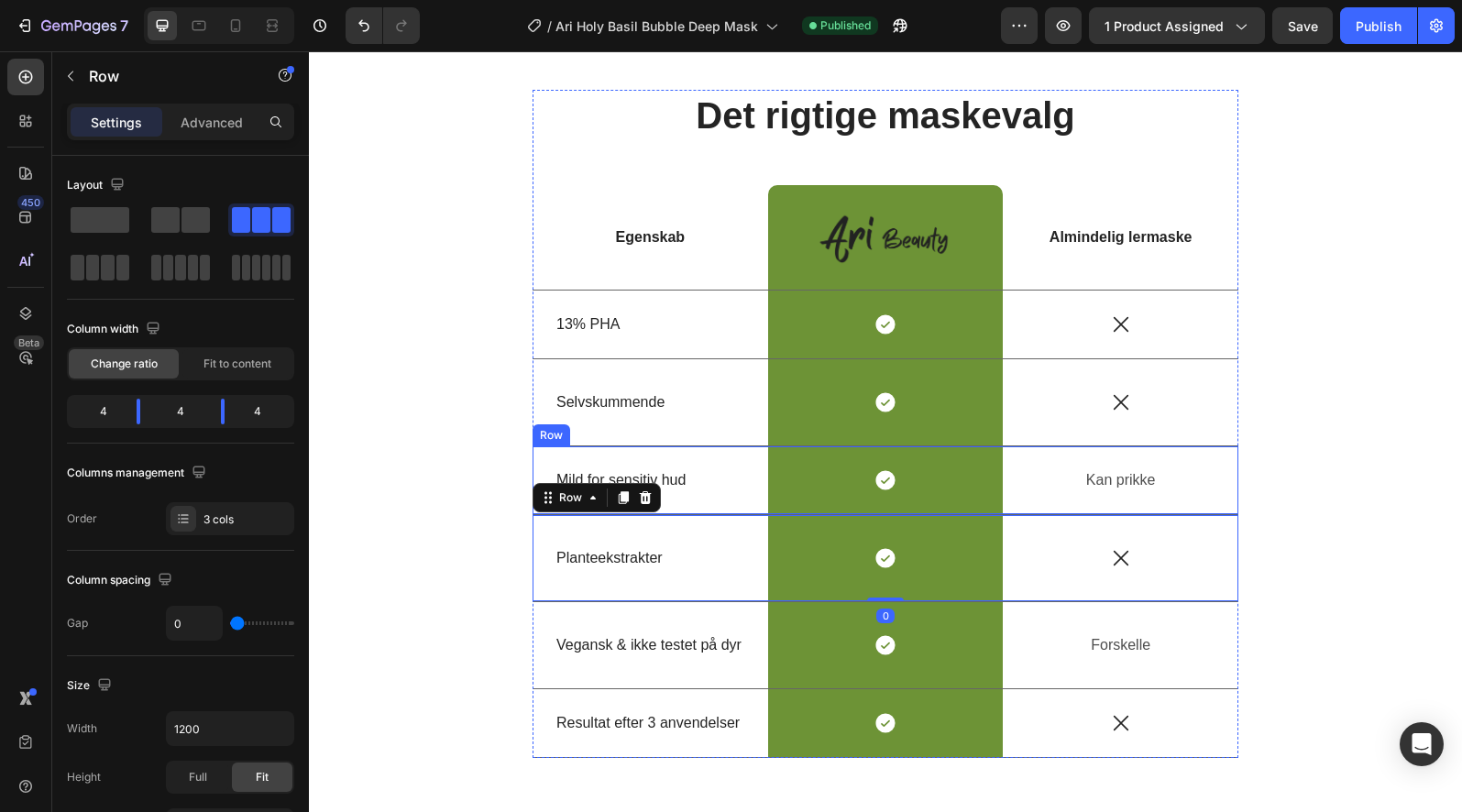 click on "Mild for sensitiv hud Text Block" at bounding box center [650, 480] 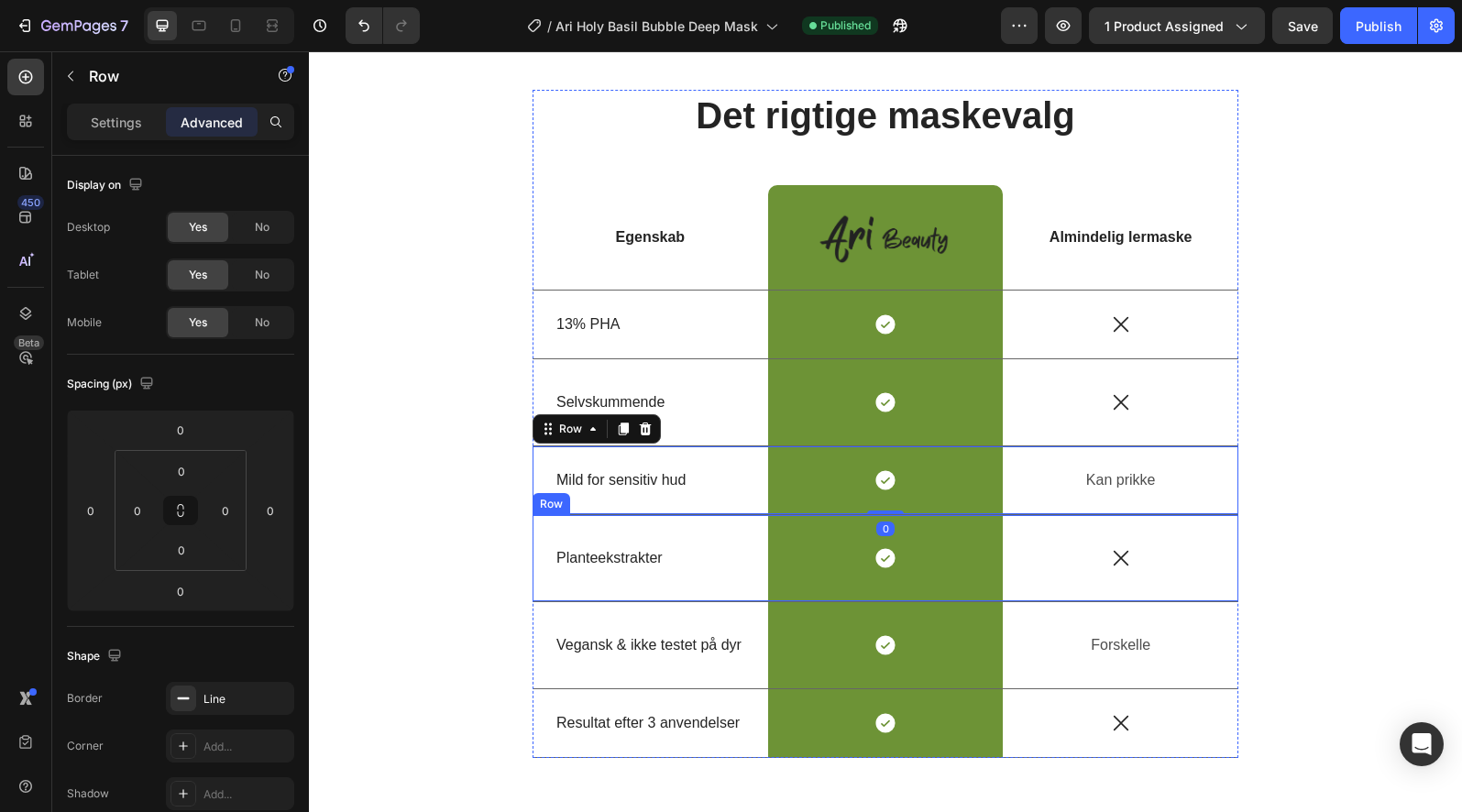 click on "Planteekstrakter Text Block" at bounding box center (650, 558) 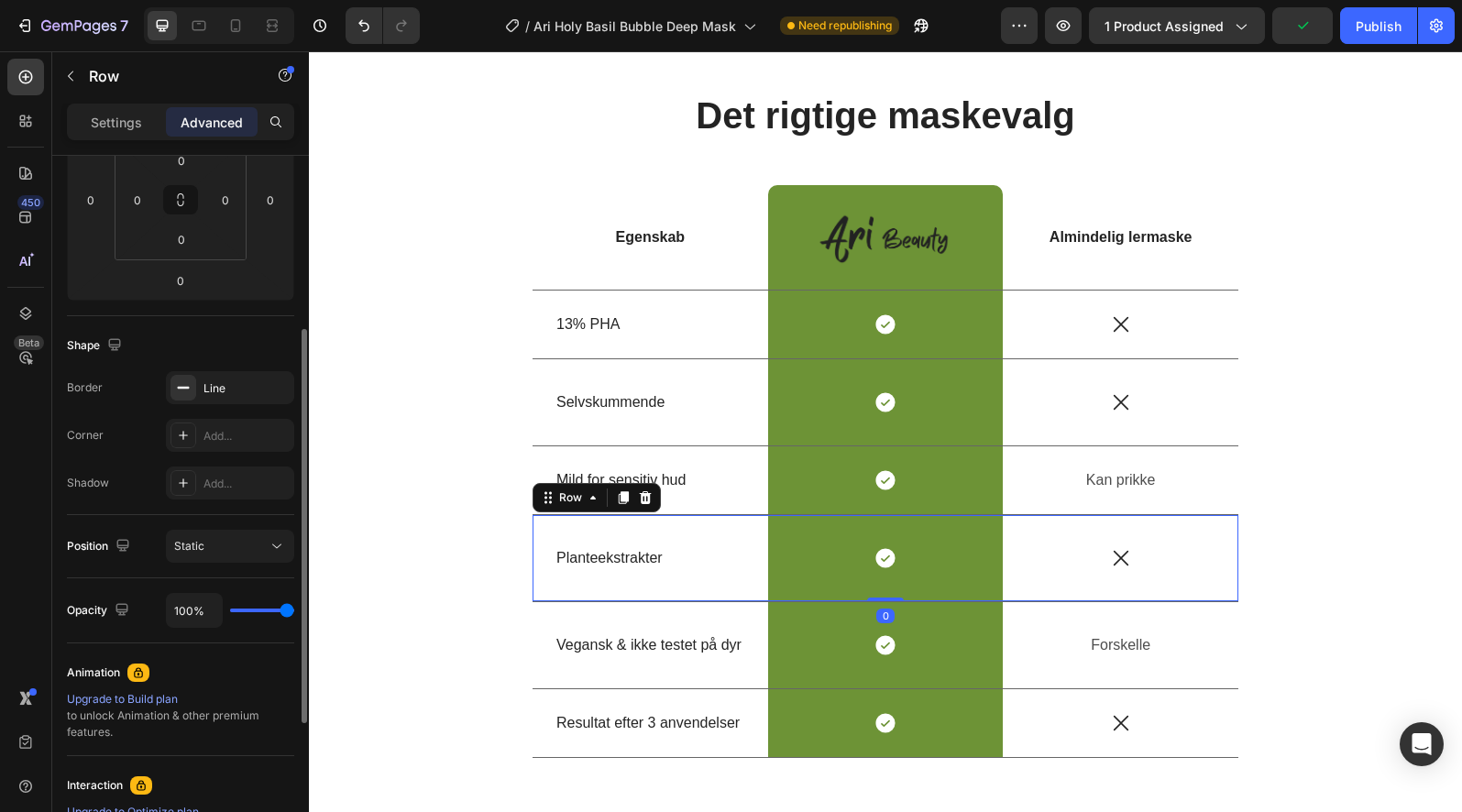 scroll, scrollTop: 564, scrollLeft: 0, axis: vertical 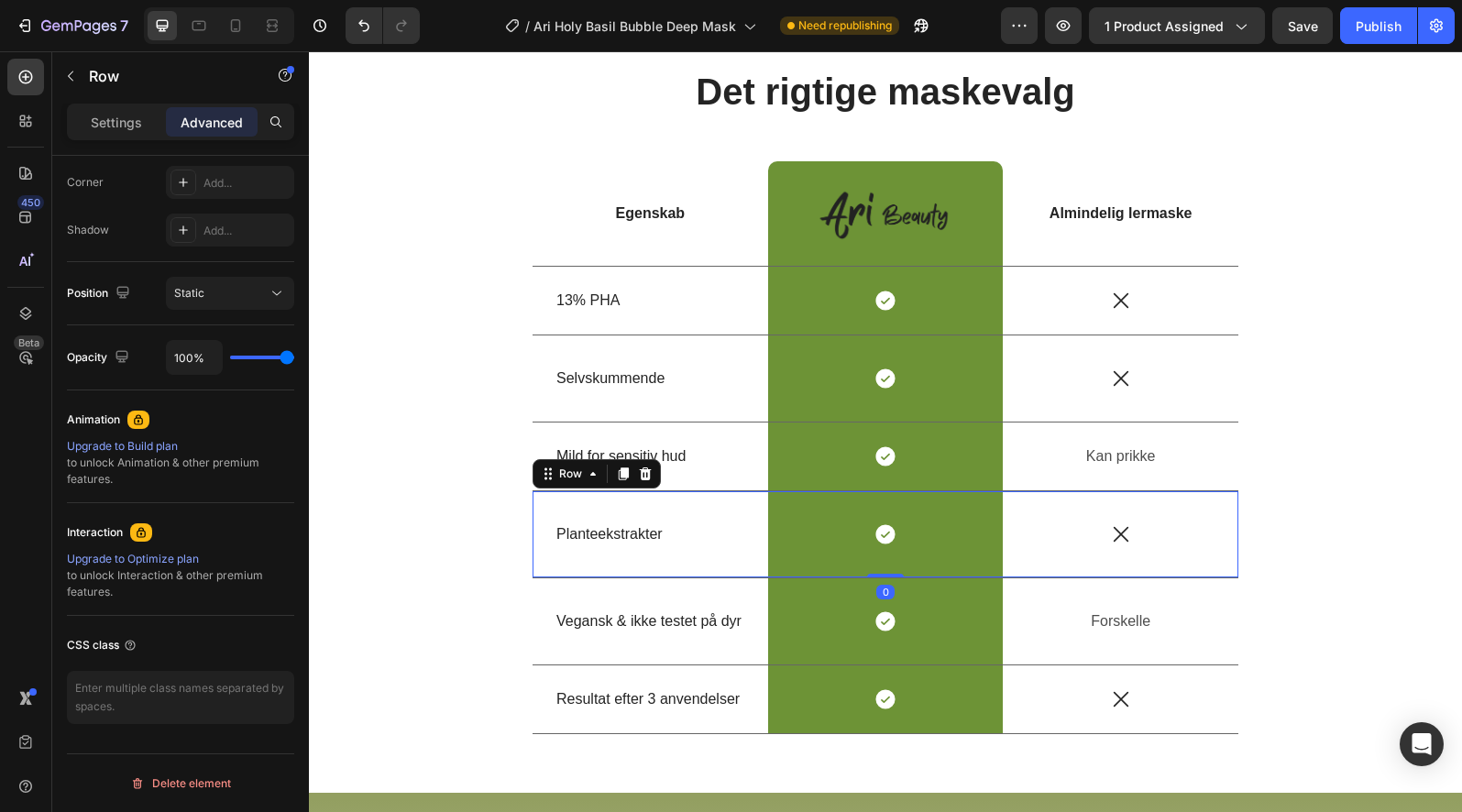 drag, startPoint x: 880, startPoint y: 576, endPoint x: 883, endPoint y: 553, distance: 23.194827 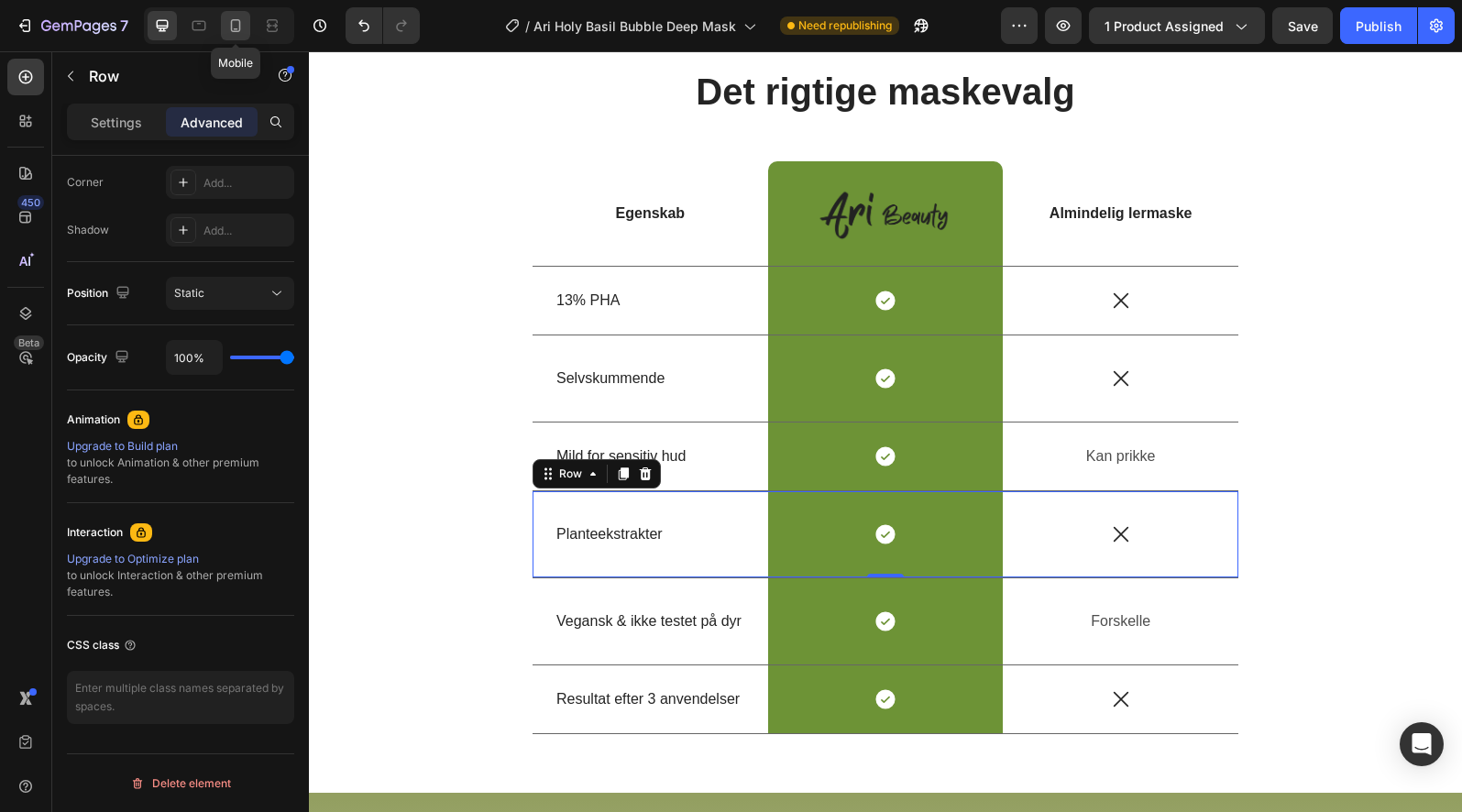 click 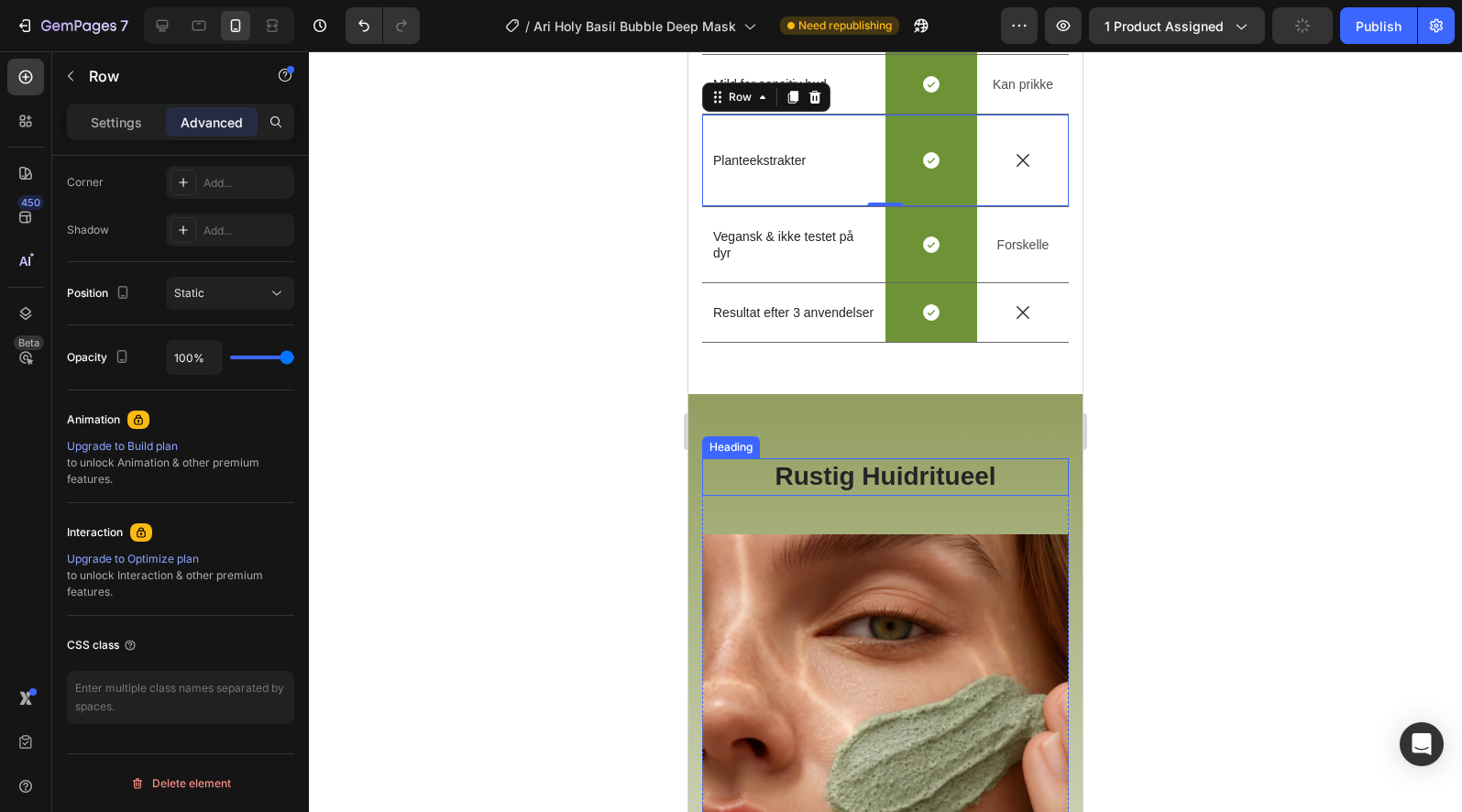 scroll, scrollTop: 3429, scrollLeft: 0, axis: vertical 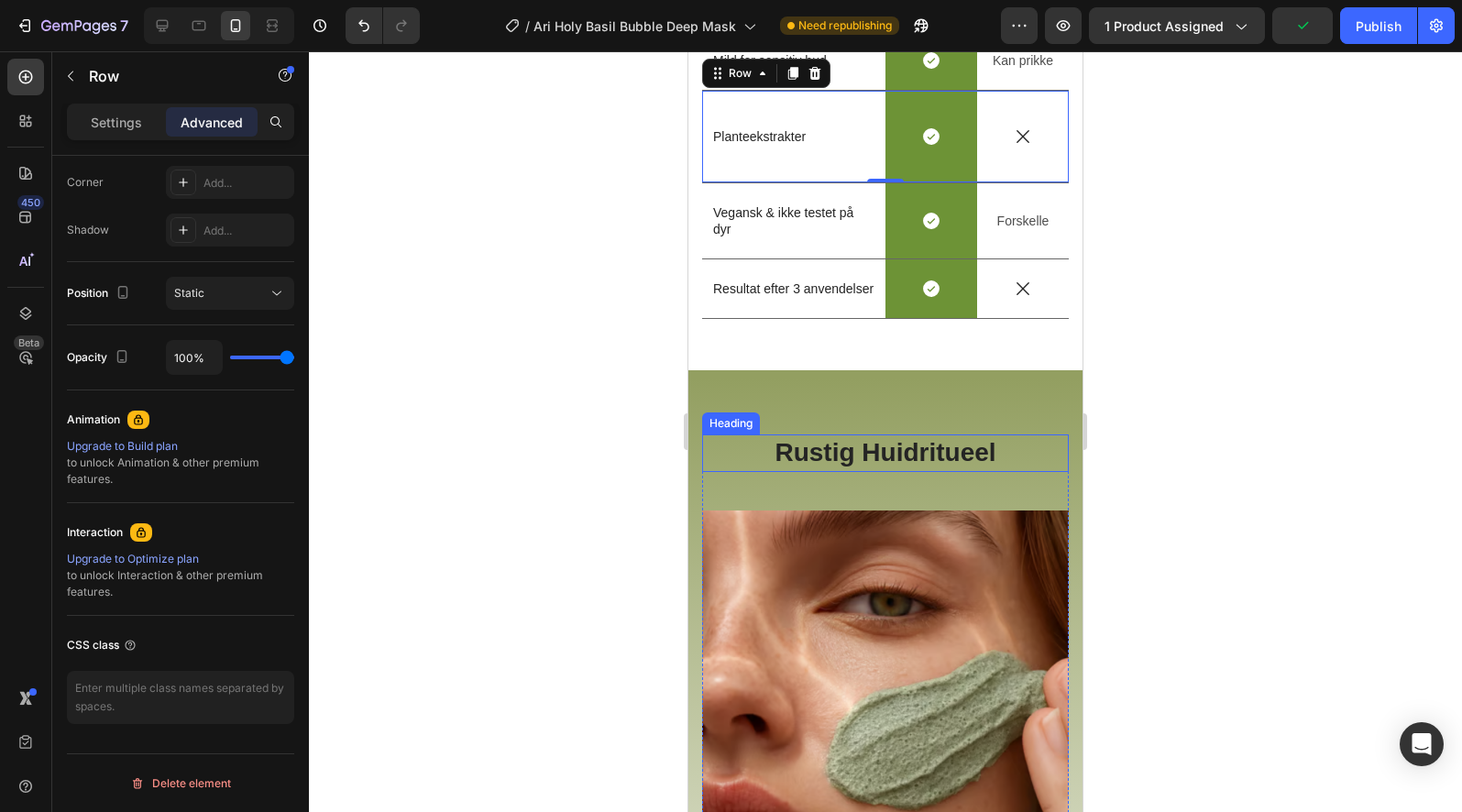 click on "Rustig Huidritueel" at bounding box center [885, 452] 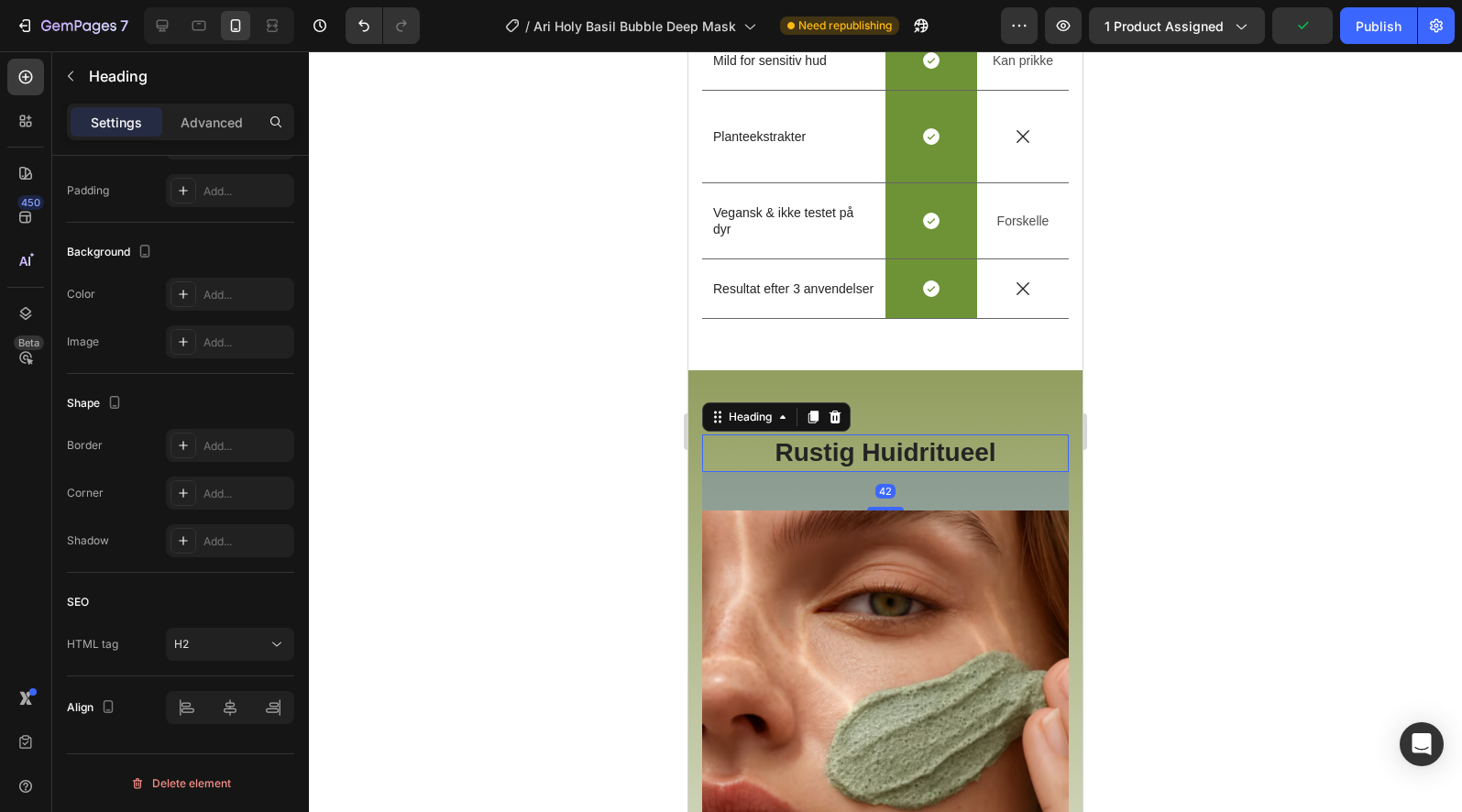 scroll, scrollTop: 0, scrollLeft: 0, axis: both 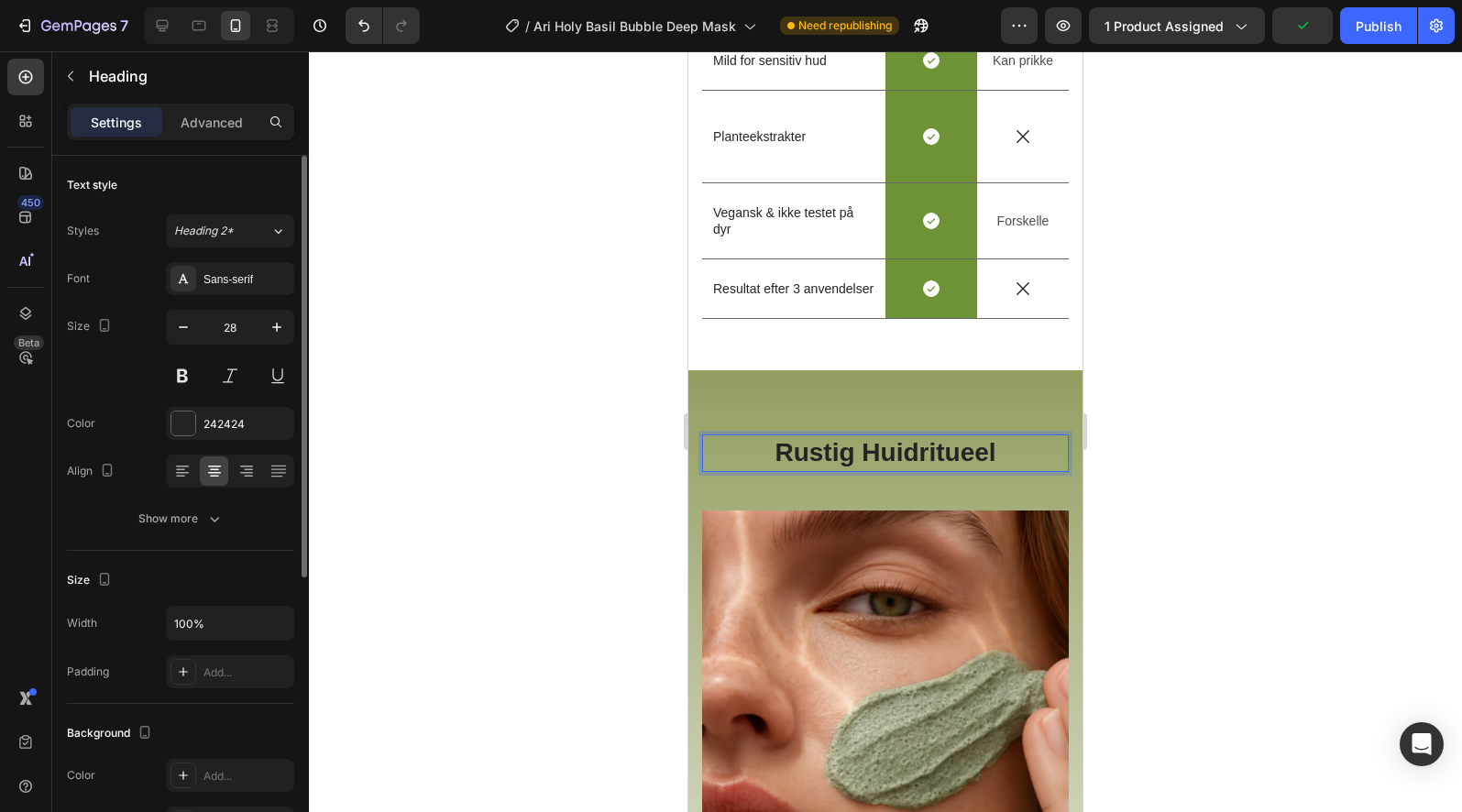 click on "Rustig Huidritueel" at bounding box center [885, 452] 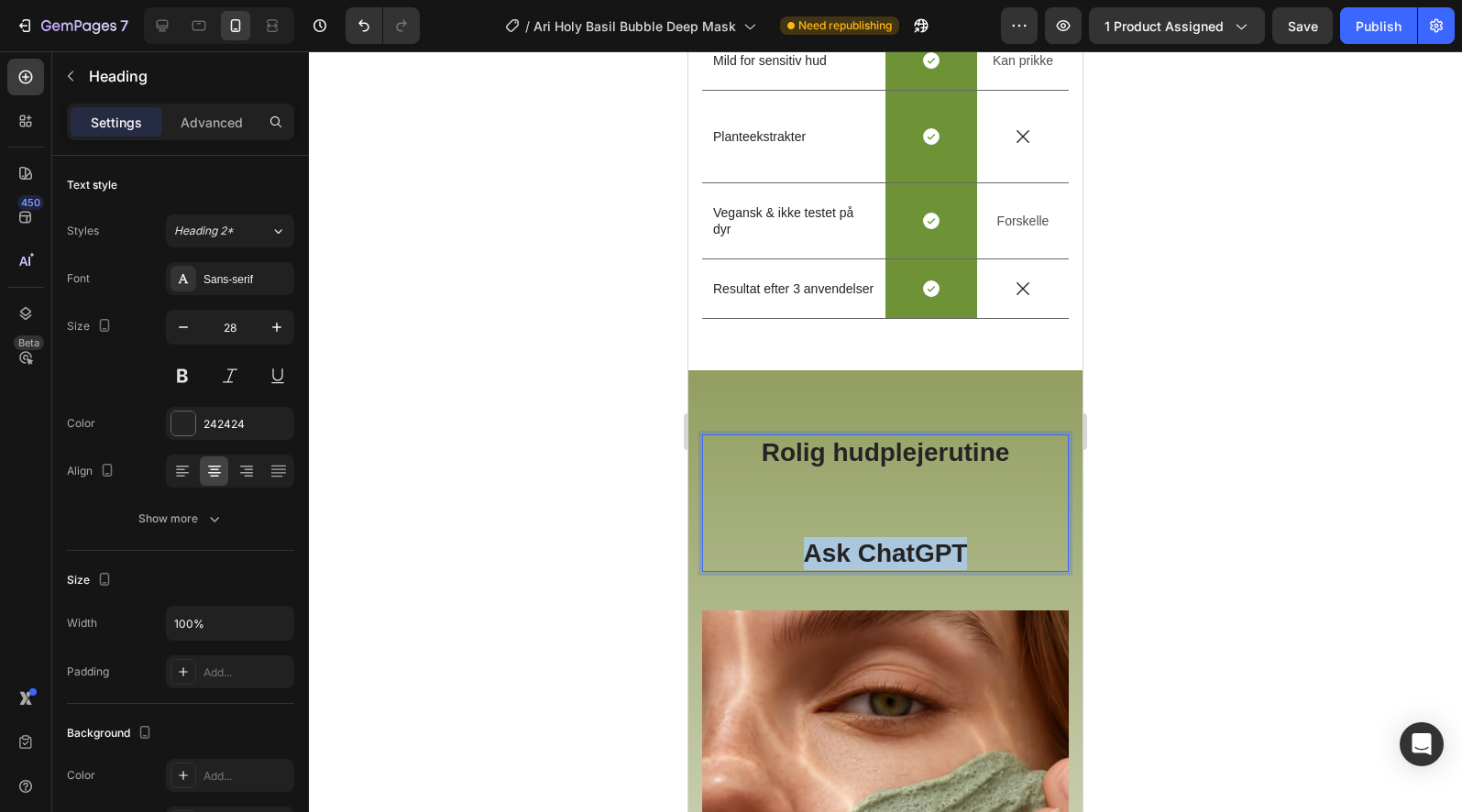 drag, startPoint x: 988, startPoint y: 561, endPoint x: 801, endPoint y: 547, distance: 187.52333 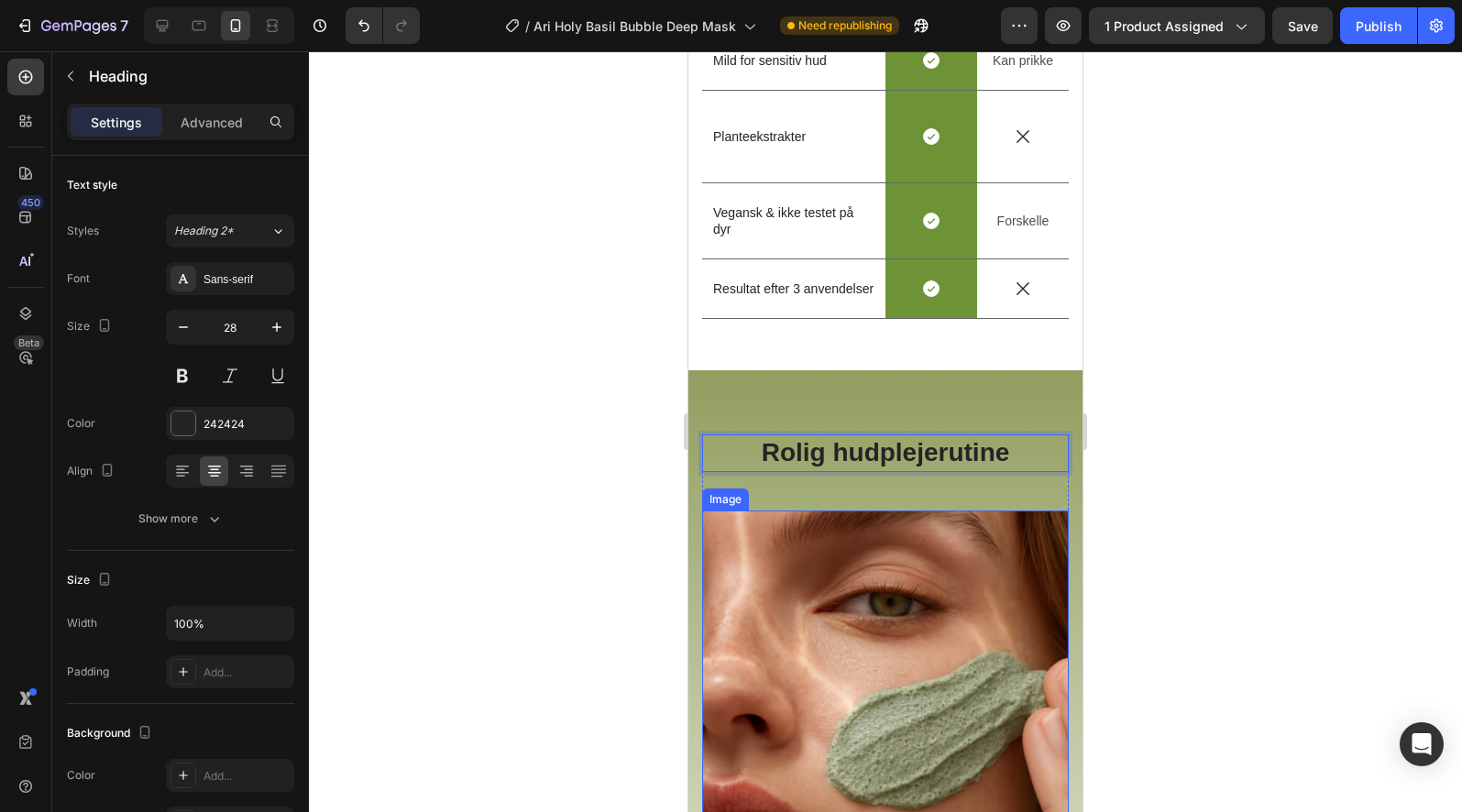 scroll, scrollTop: 3830, scrollLeft: 0, axis: vertical 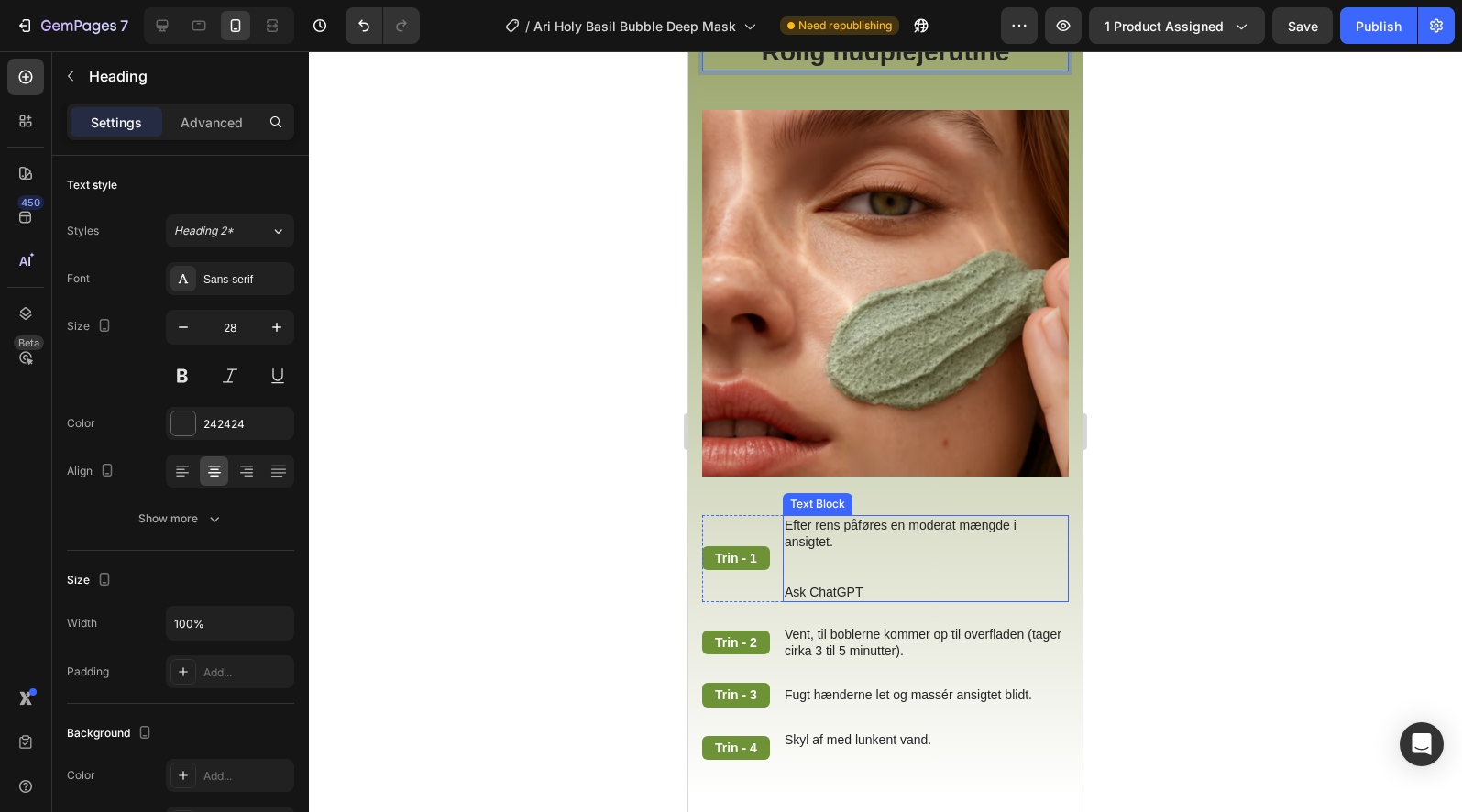 drag, startPoint x: 983, startPoint y: 584, endPoint x: 973, endPoint y: 587, distance: 10.440307 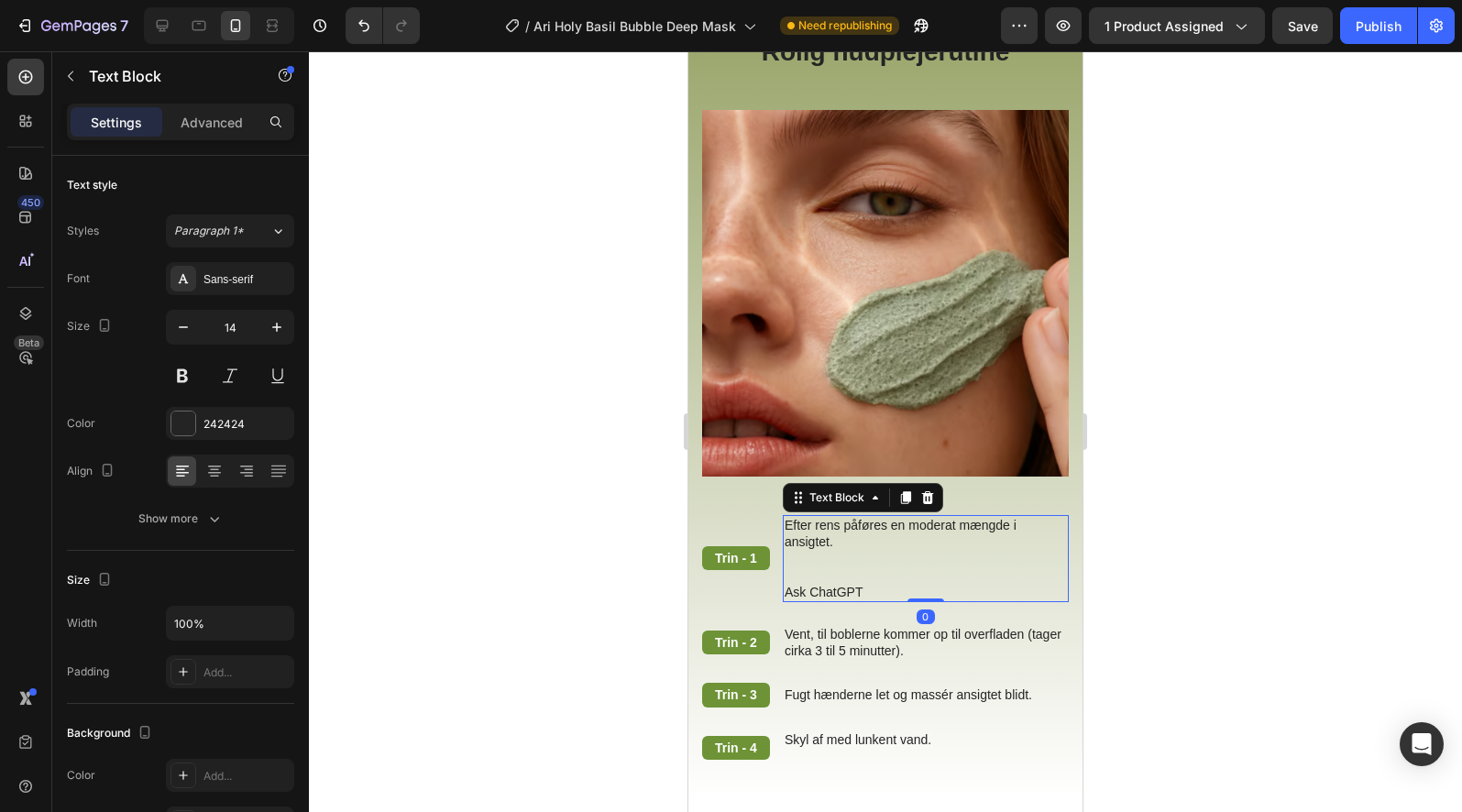 click on "Efter rens påføres en moderat mængde i ansigtet. Ask ChatGPT" at bounding box center (926, 558) 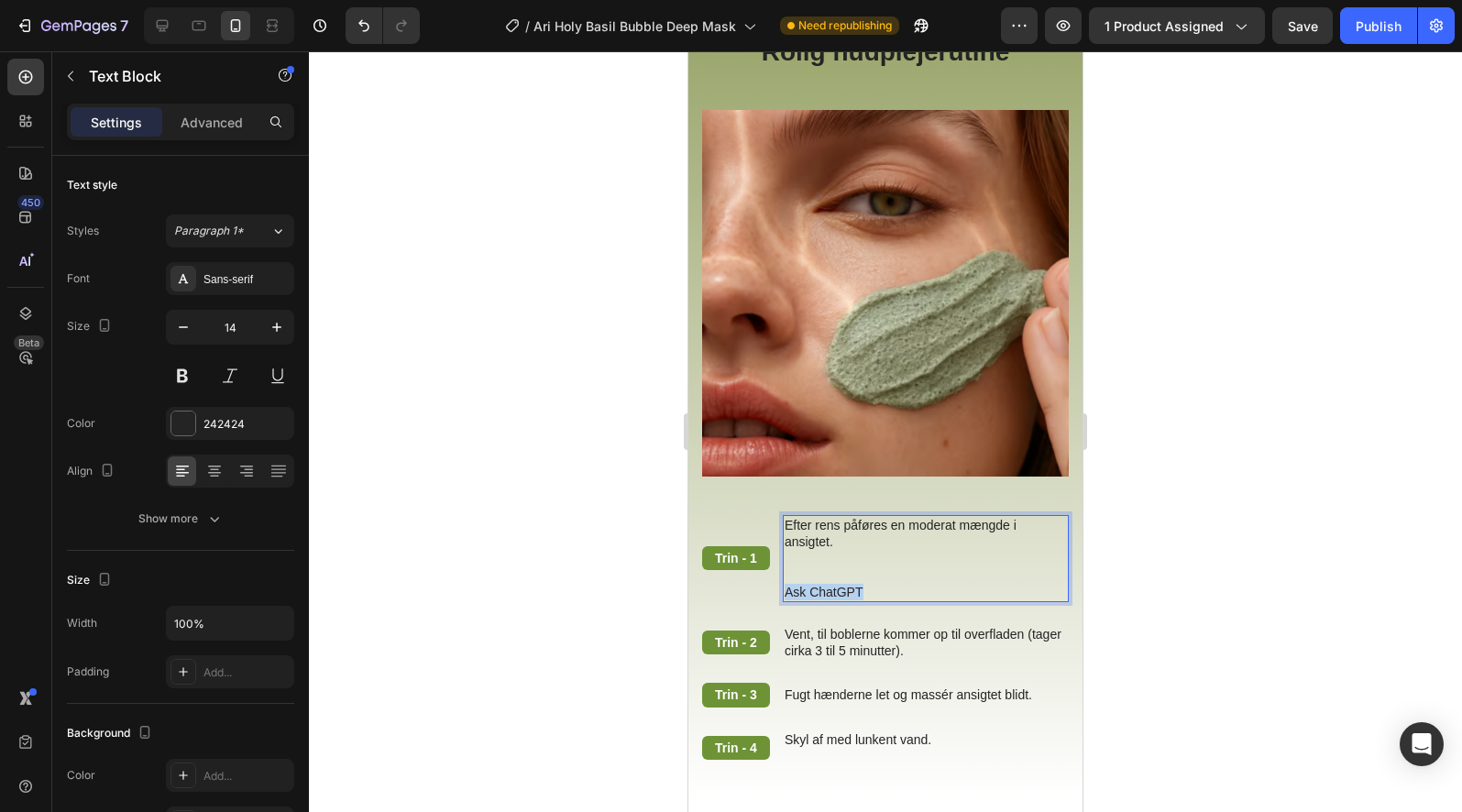 click on "Efter rens påføres en moderat mængde i ansigtet. Ask ChatGPT" at bounding box center (926, 558) 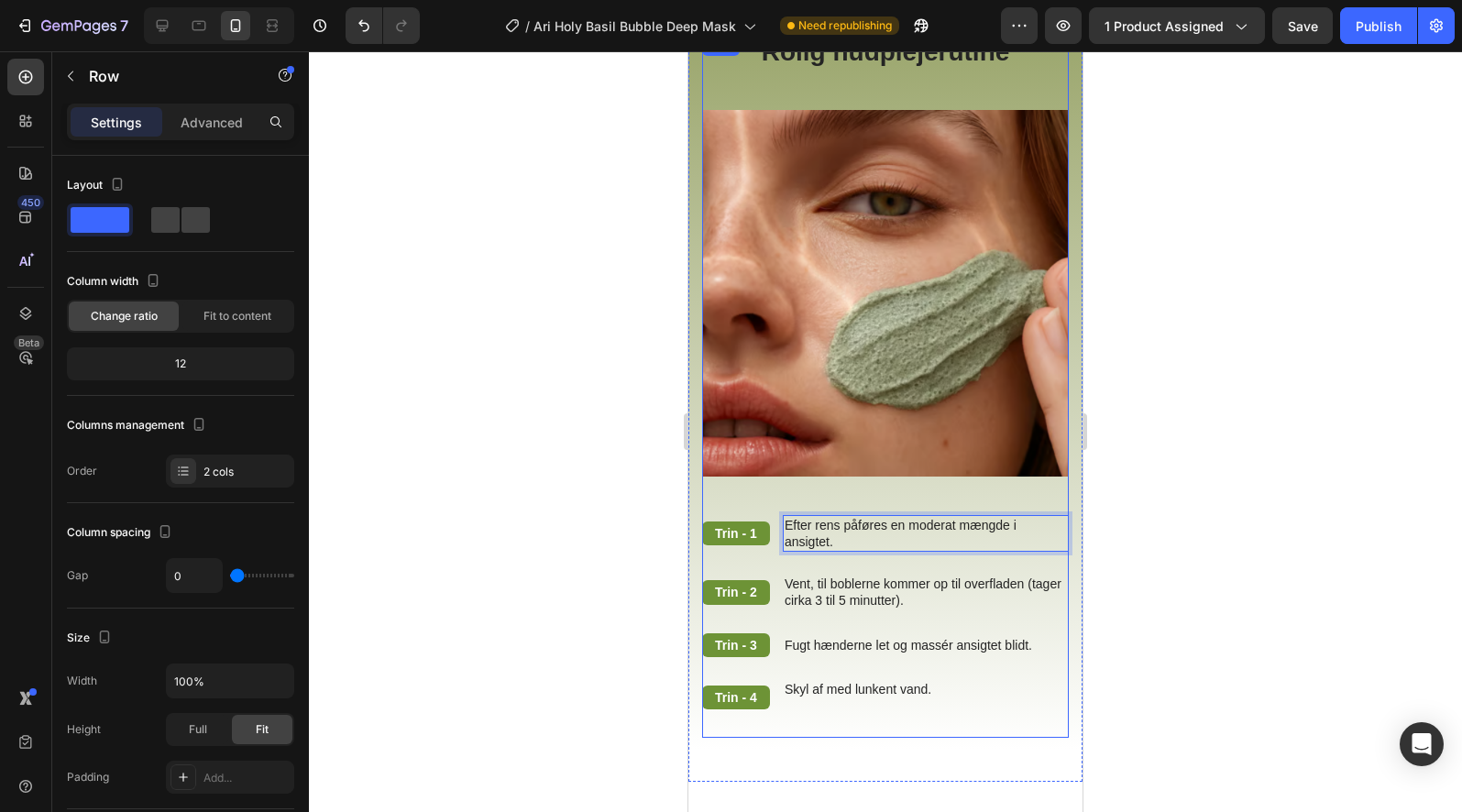 click on "Sådan bruges den Heading Trin - 1 Text Block Efter rens påføres en moderat mængde i ansigtet. Text Block   0 Row Trin - 2 Text Block Vent, til boblerne kommer op til overfladen (tager cirka 3 til 5 minutter). Text Block Row Trin - 3 Text Block Fugt hænderne let og massér ansigtet blidt. Text Block Row Trin - 4 Text Block Skyl af med lunkent vand.   Text Block Row" at bounding box center [885, 626] 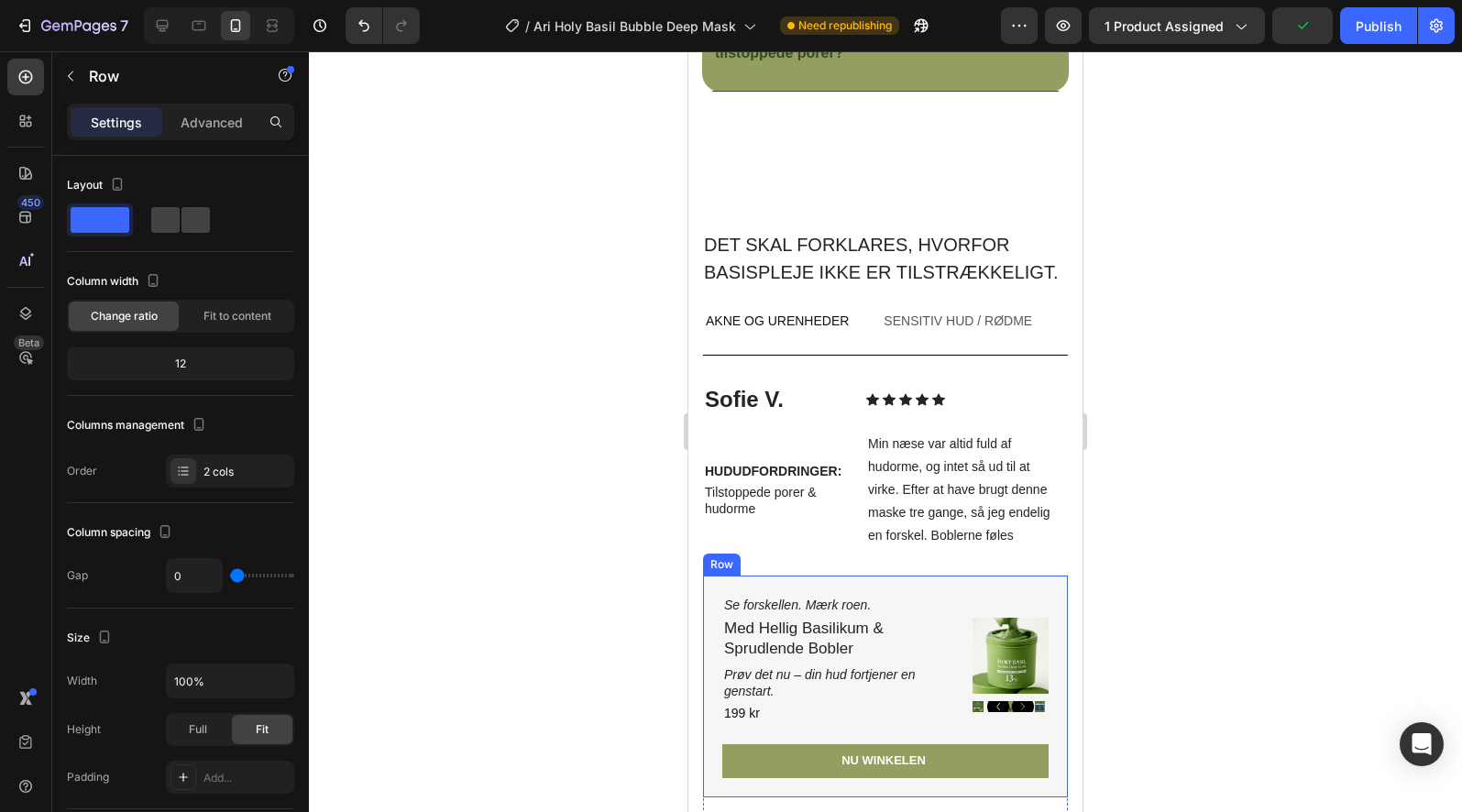 scroll, scrollTop: 5517, scrollLeft: 0, axis: vertical 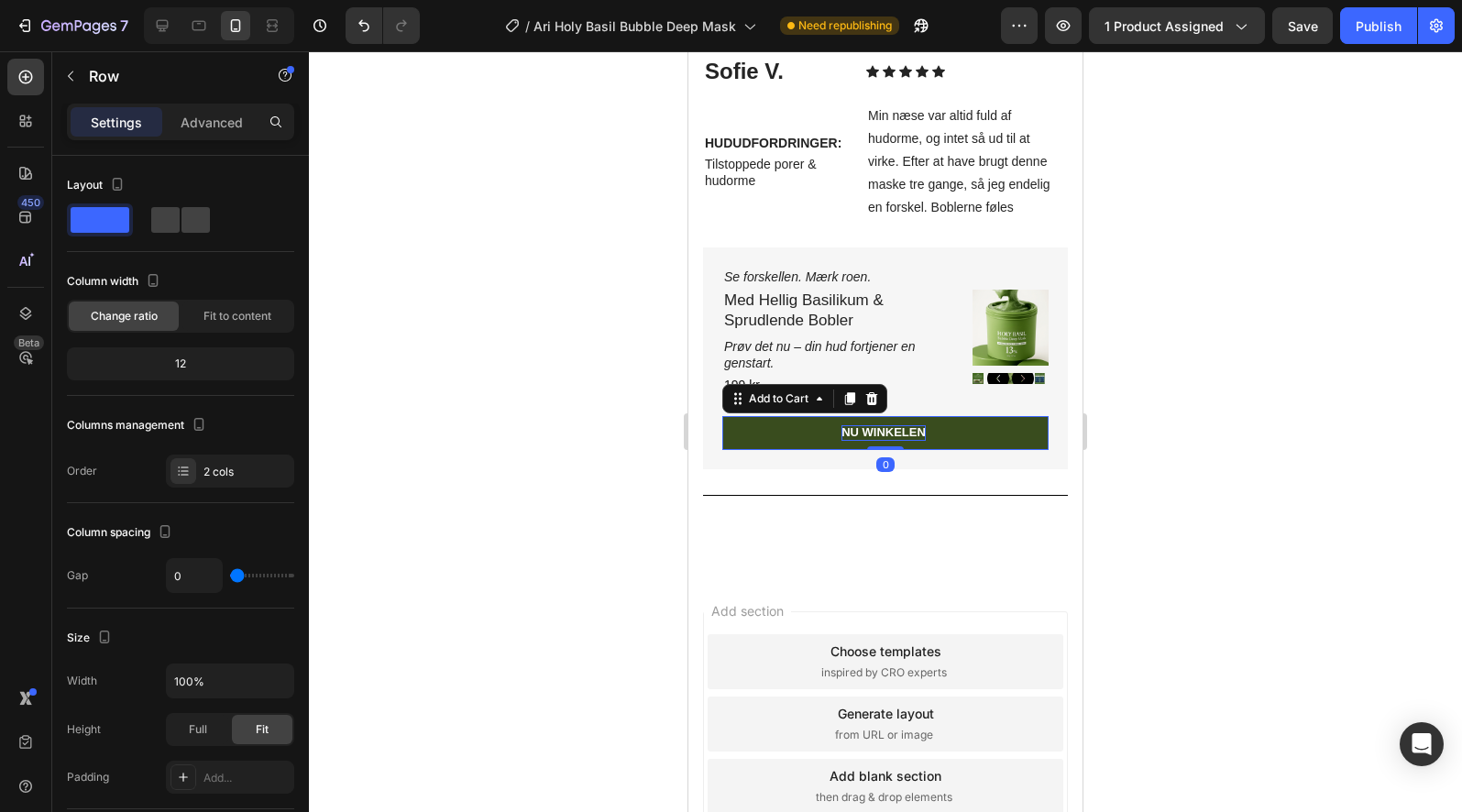 click on "NU WINKELEN" at bounding box center (884, 433) 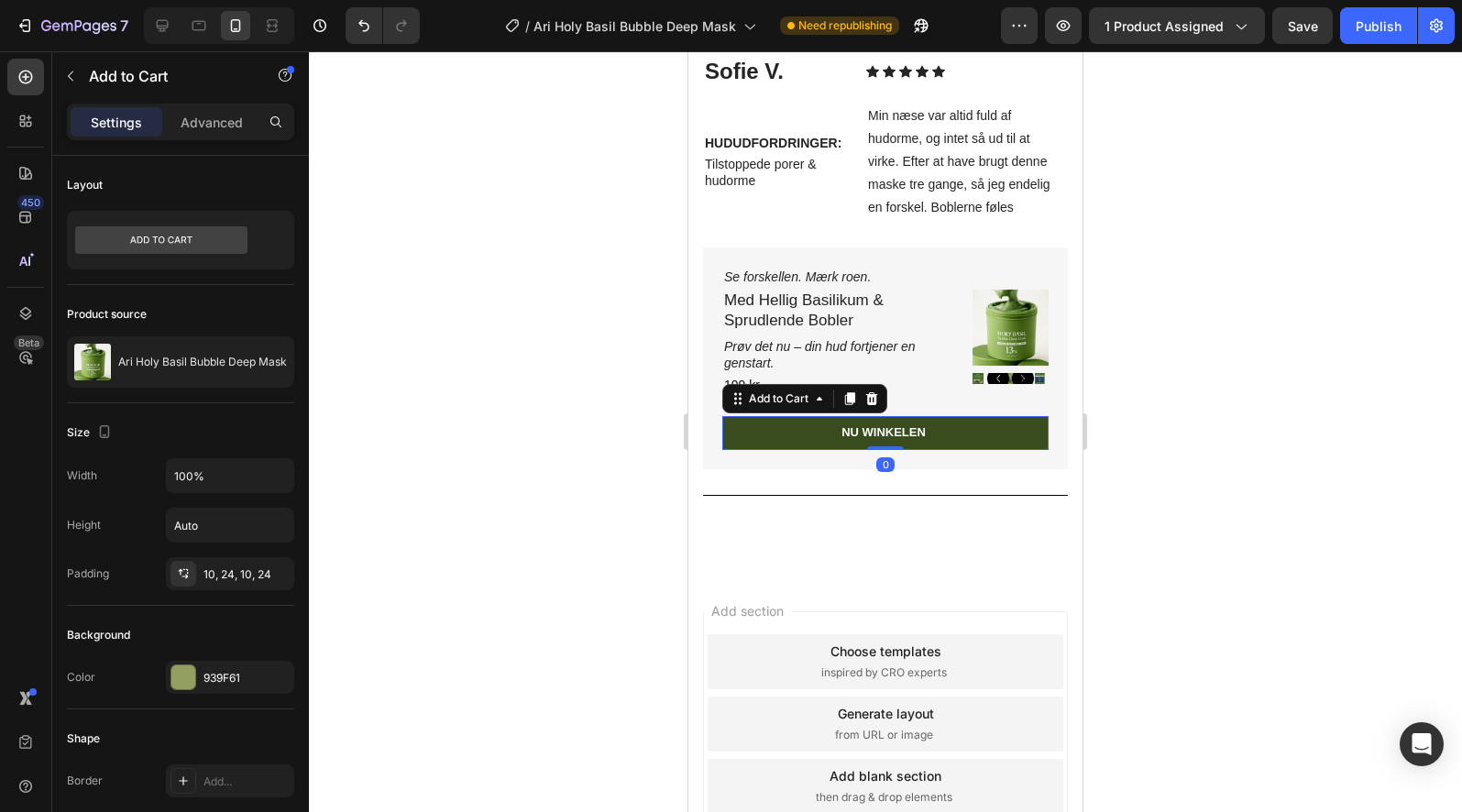 drag, startPoint x: 915, startPoint y: 466, endPoint x: 900, endPoint y: 471, distance: 15.811388 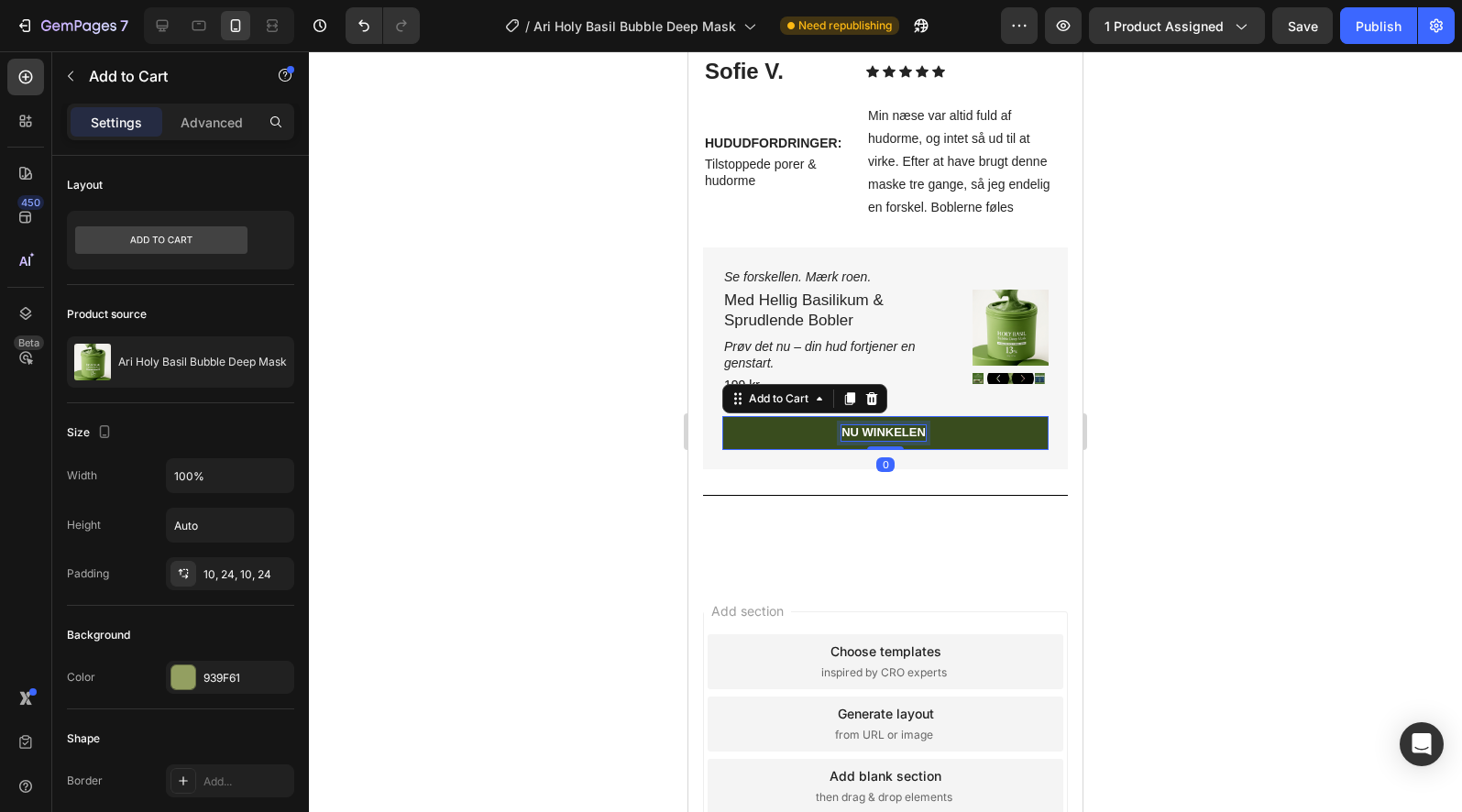 click on "NU WINKELEN" at bounding box center (885, 433) 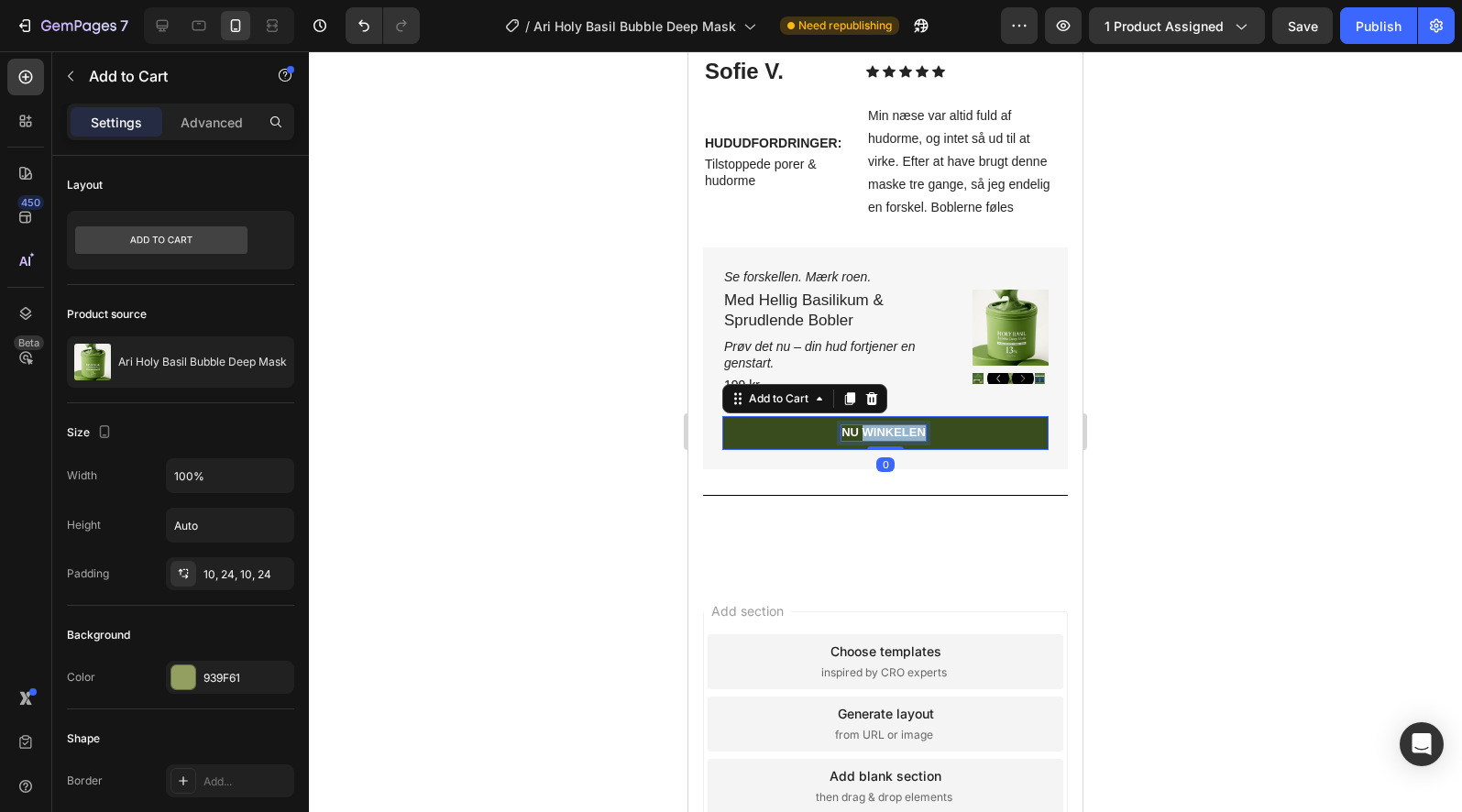 click on "NU WINKELEN" at bounding box center [884, 433] 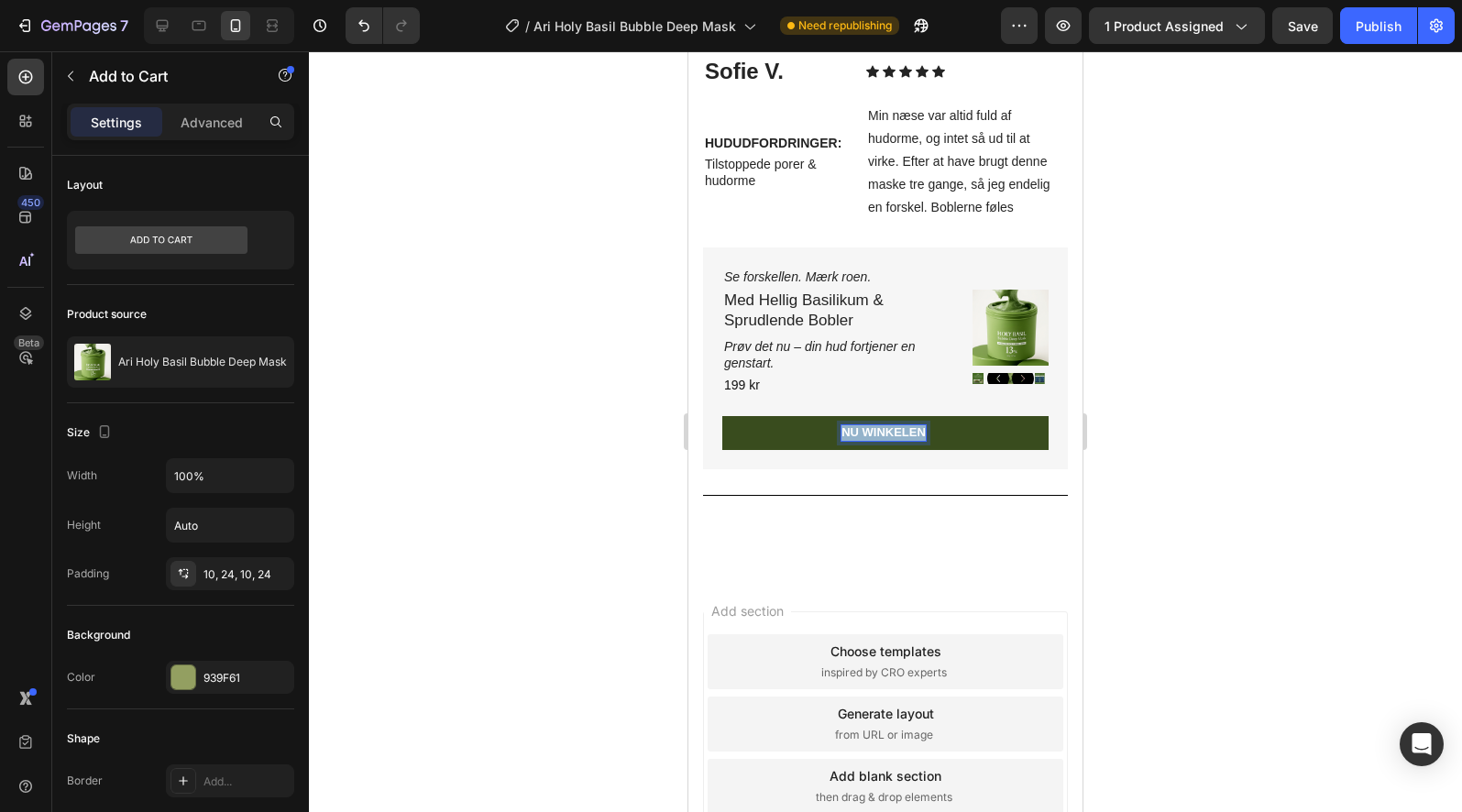 click on "NU WINKELEN" at bounding box center (884, 433) 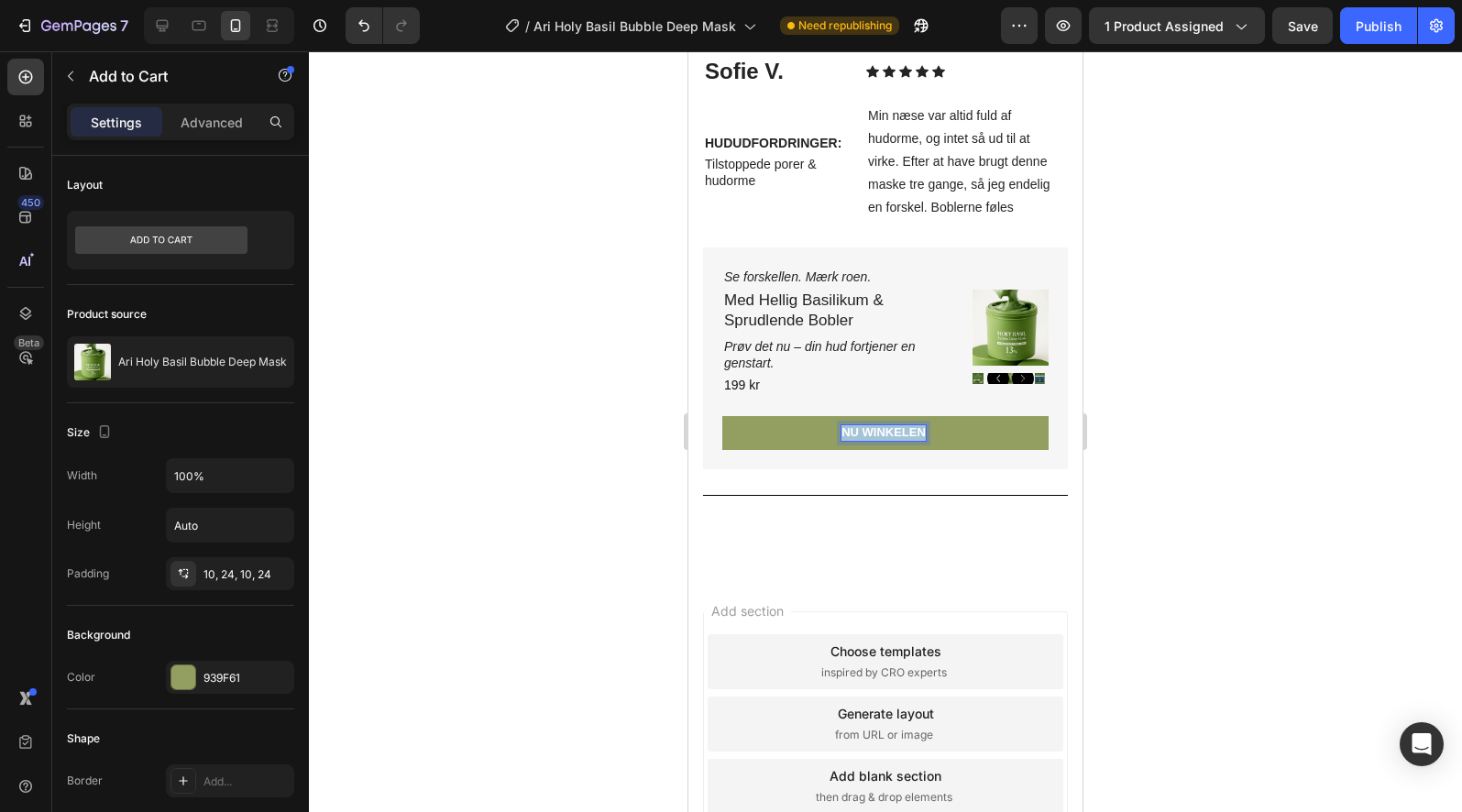 copy on "NU WINKELEN" 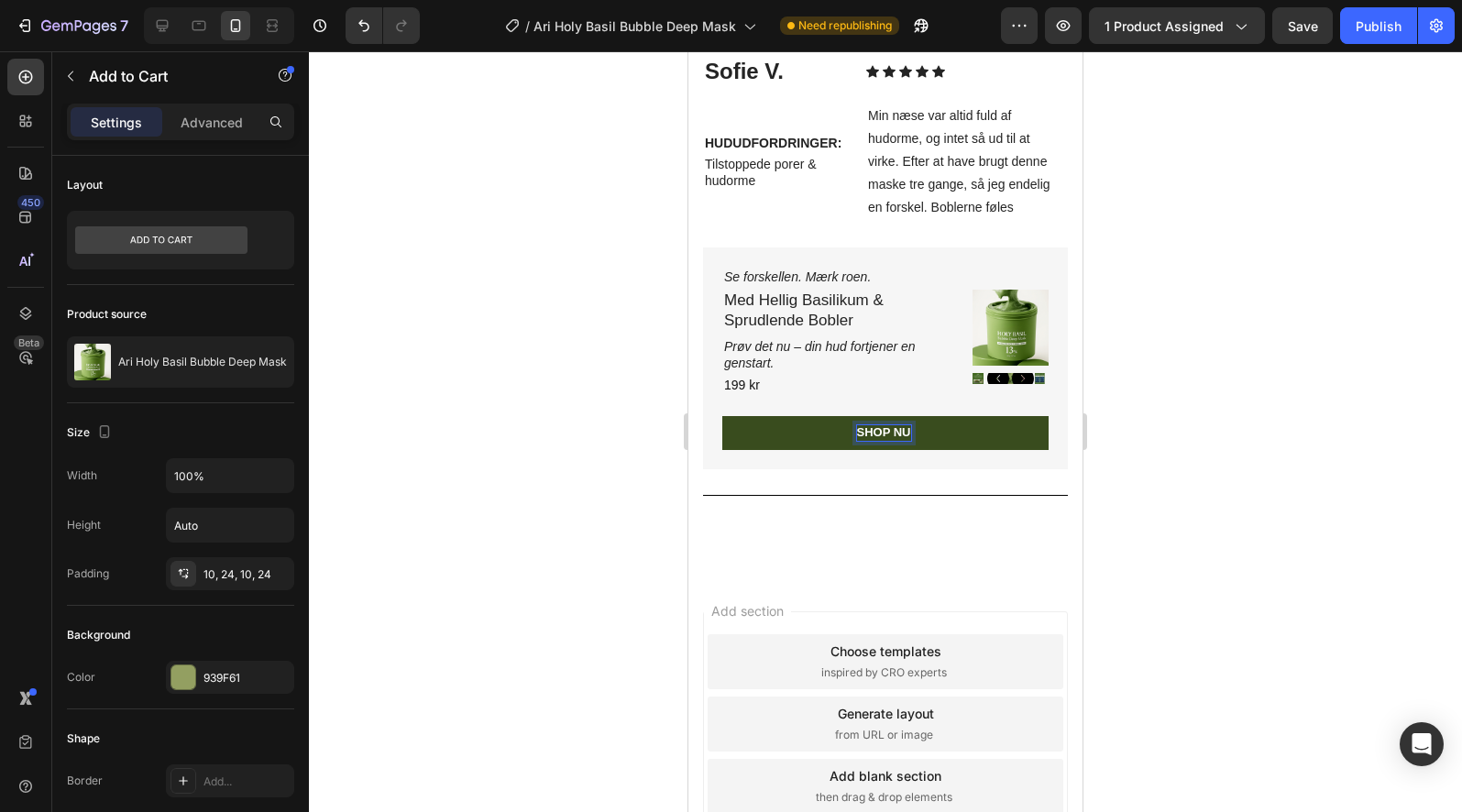 click on "SHOP NU" at bounding box center [884, 433] 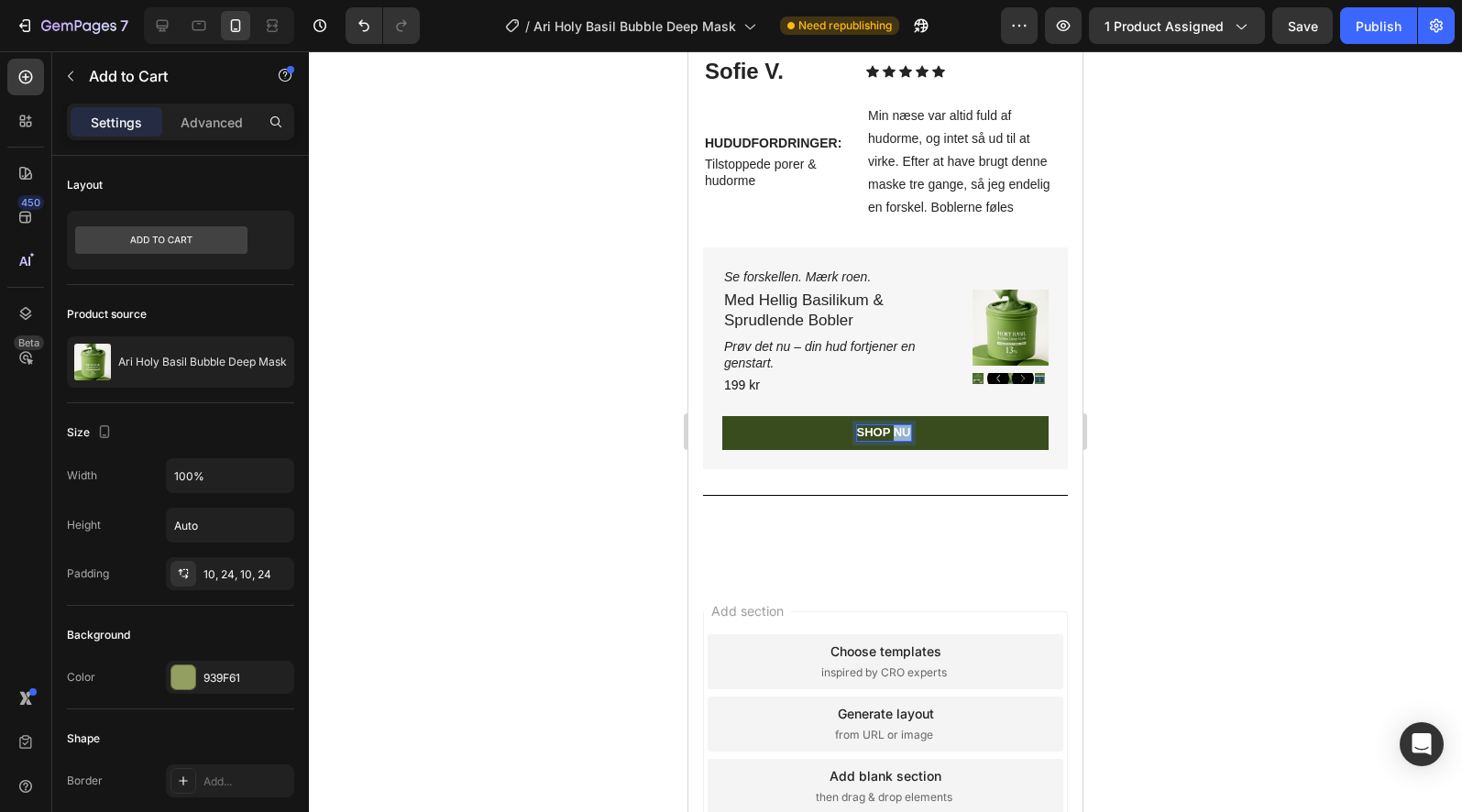 click on "SHOP NU" at bounding box center [884, 433] 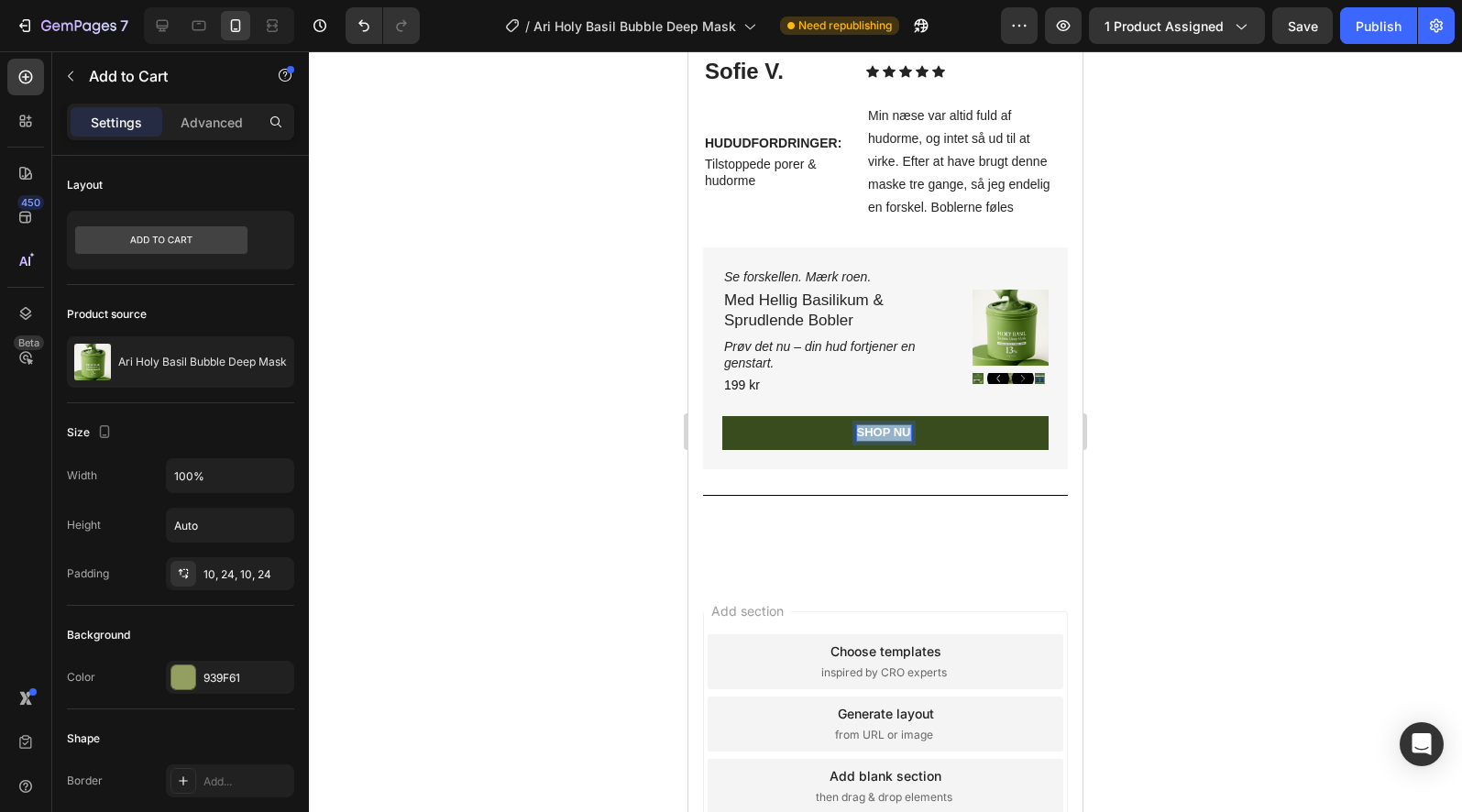 click on "SHOP NU" at bounding box center [884, 433] 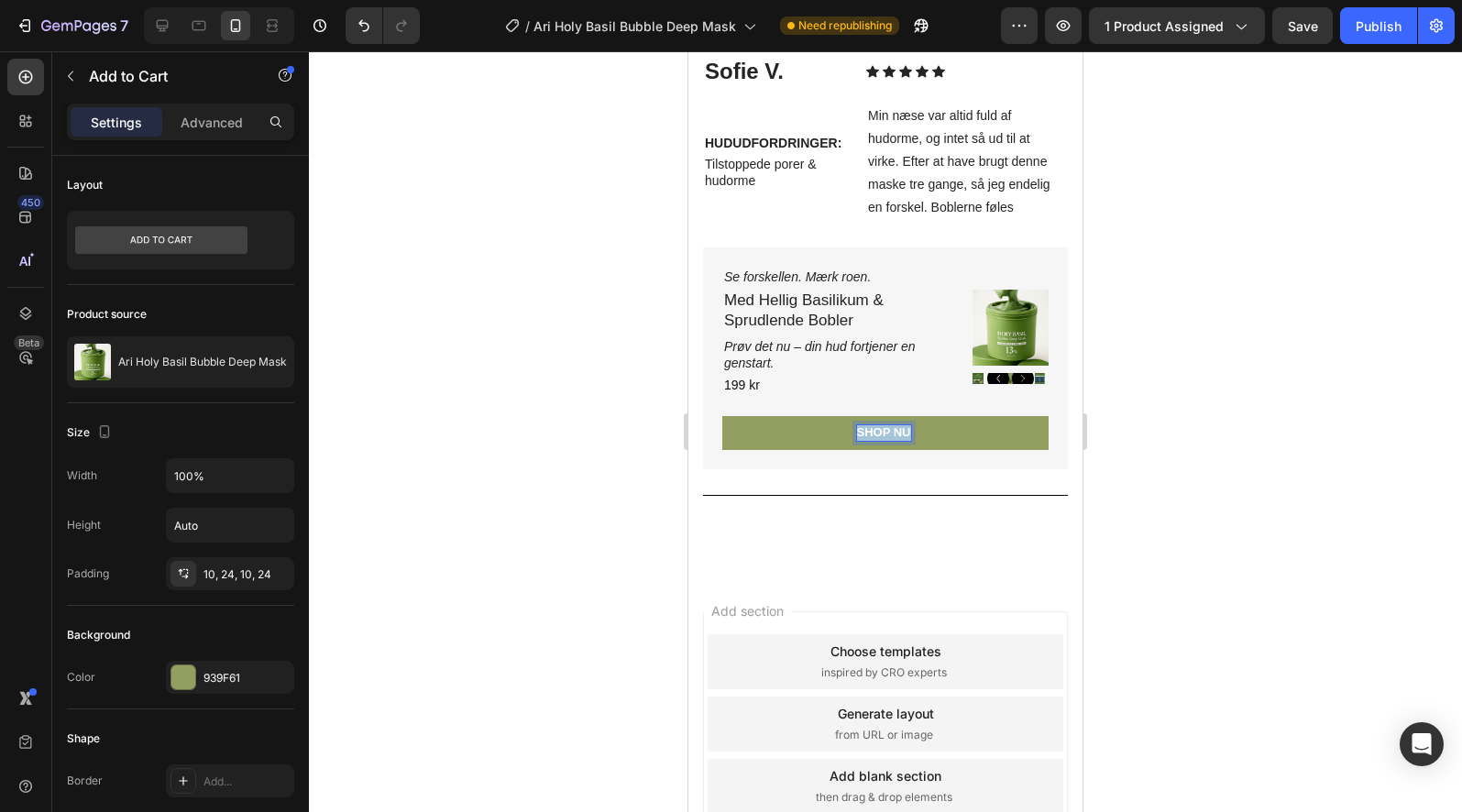 copy on "SHOP NU" 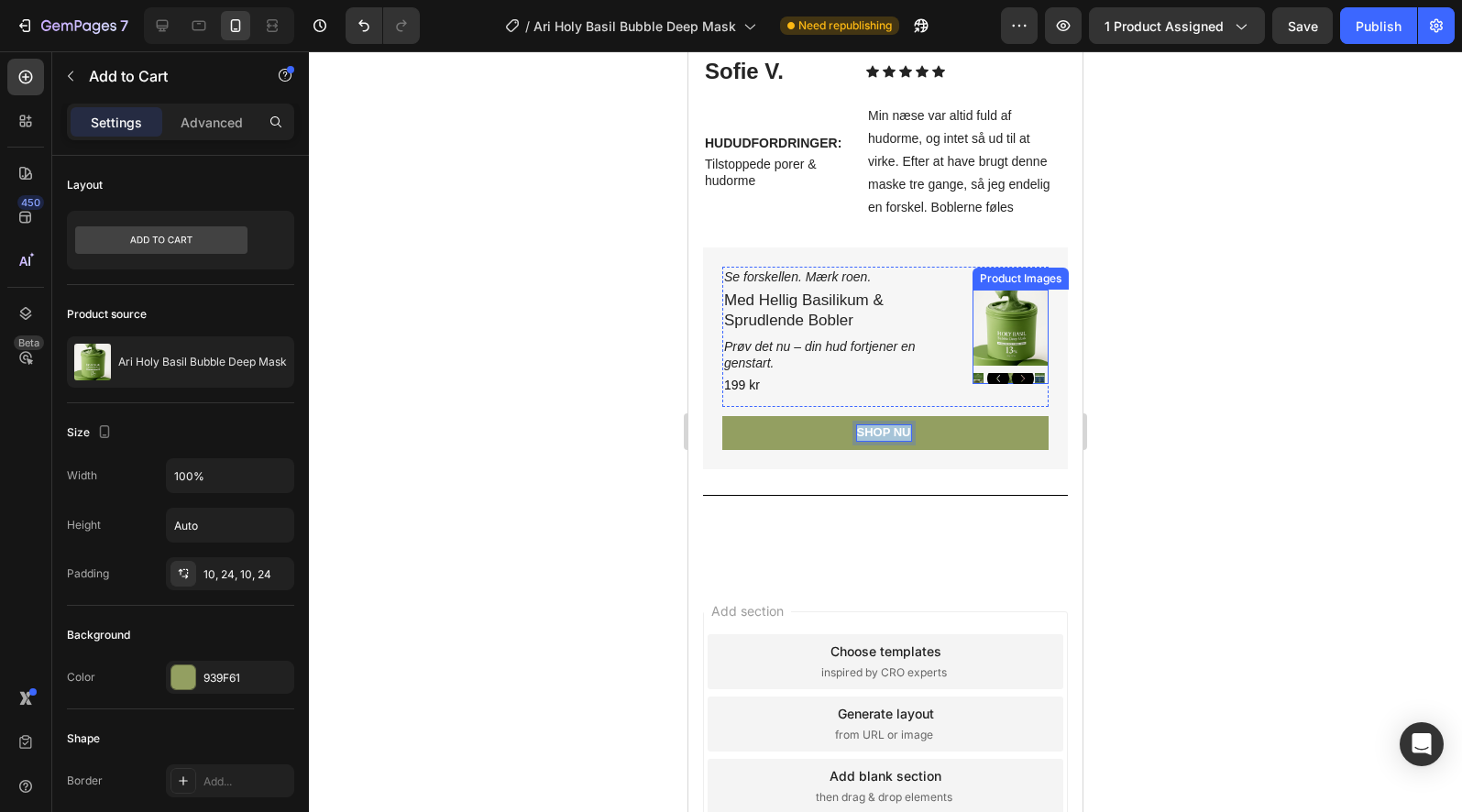 scroll, scrollTop: 5199, scrollLeft: 0, axis: vertical 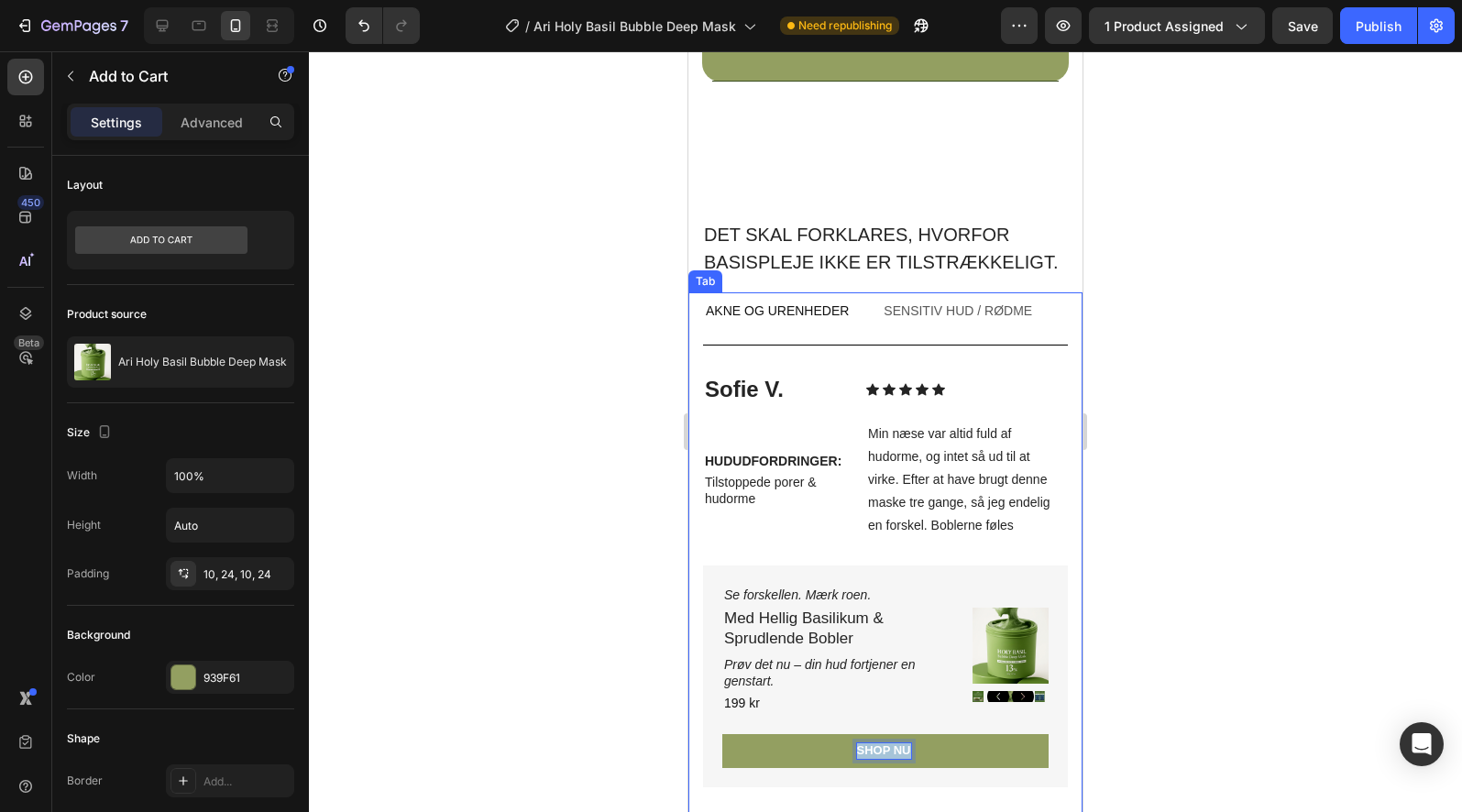 click on "Sensitiv hud / Rødme" at bounding box center [958, 311] 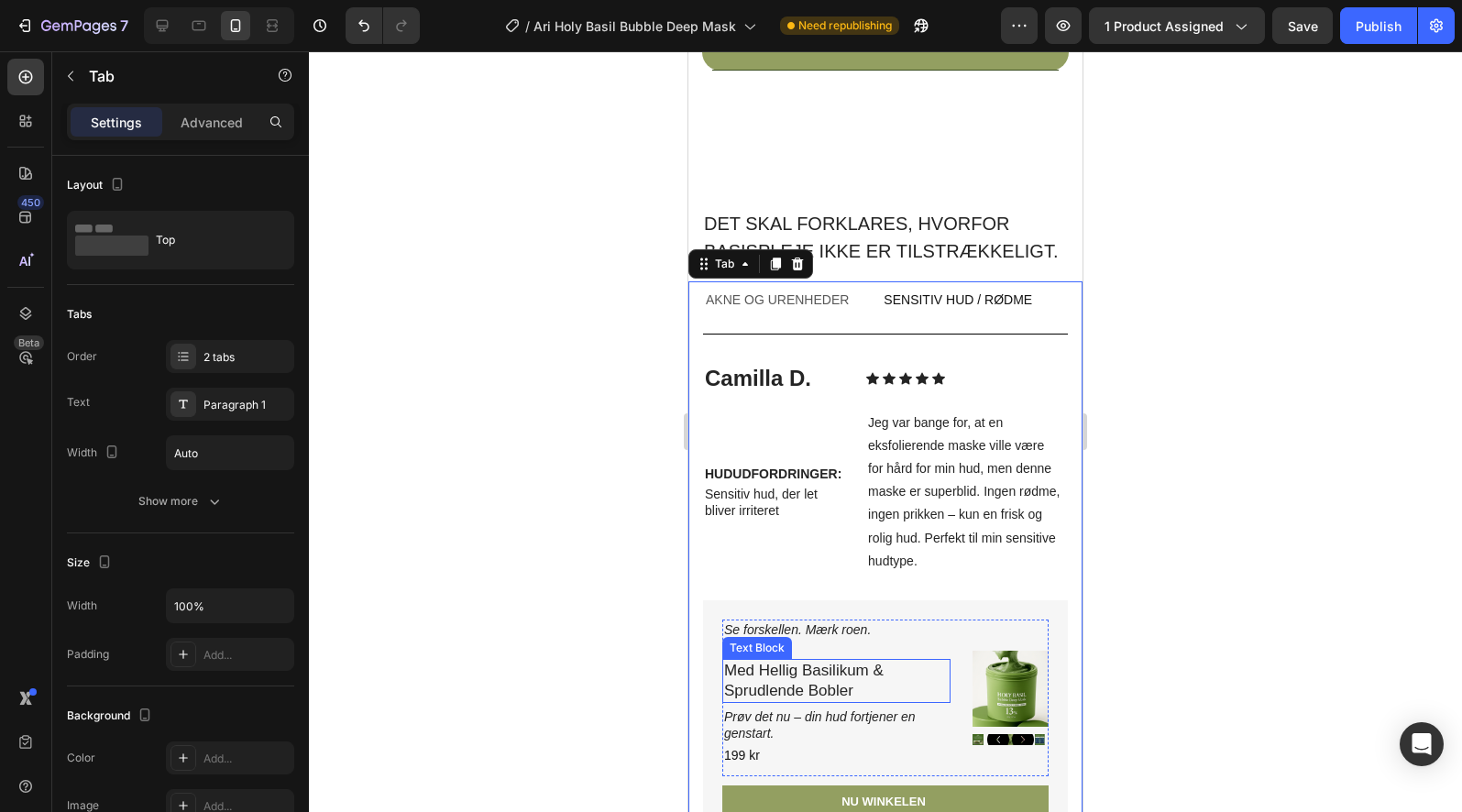 scroll, scrollTop: 5423, scrollLeft: 0, axis: vertical 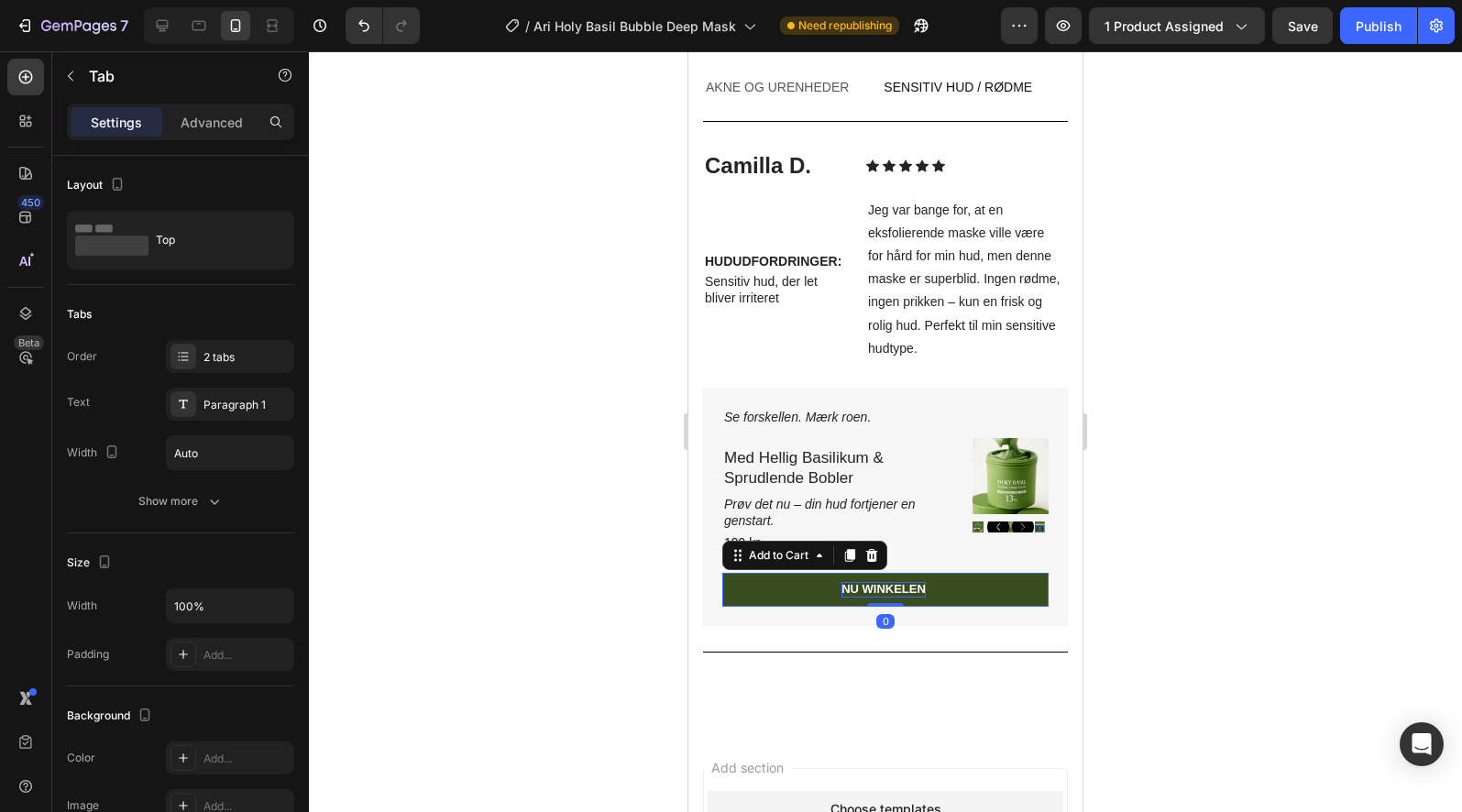 click on "NU WINKELEN" at bounding box center [884, 589] 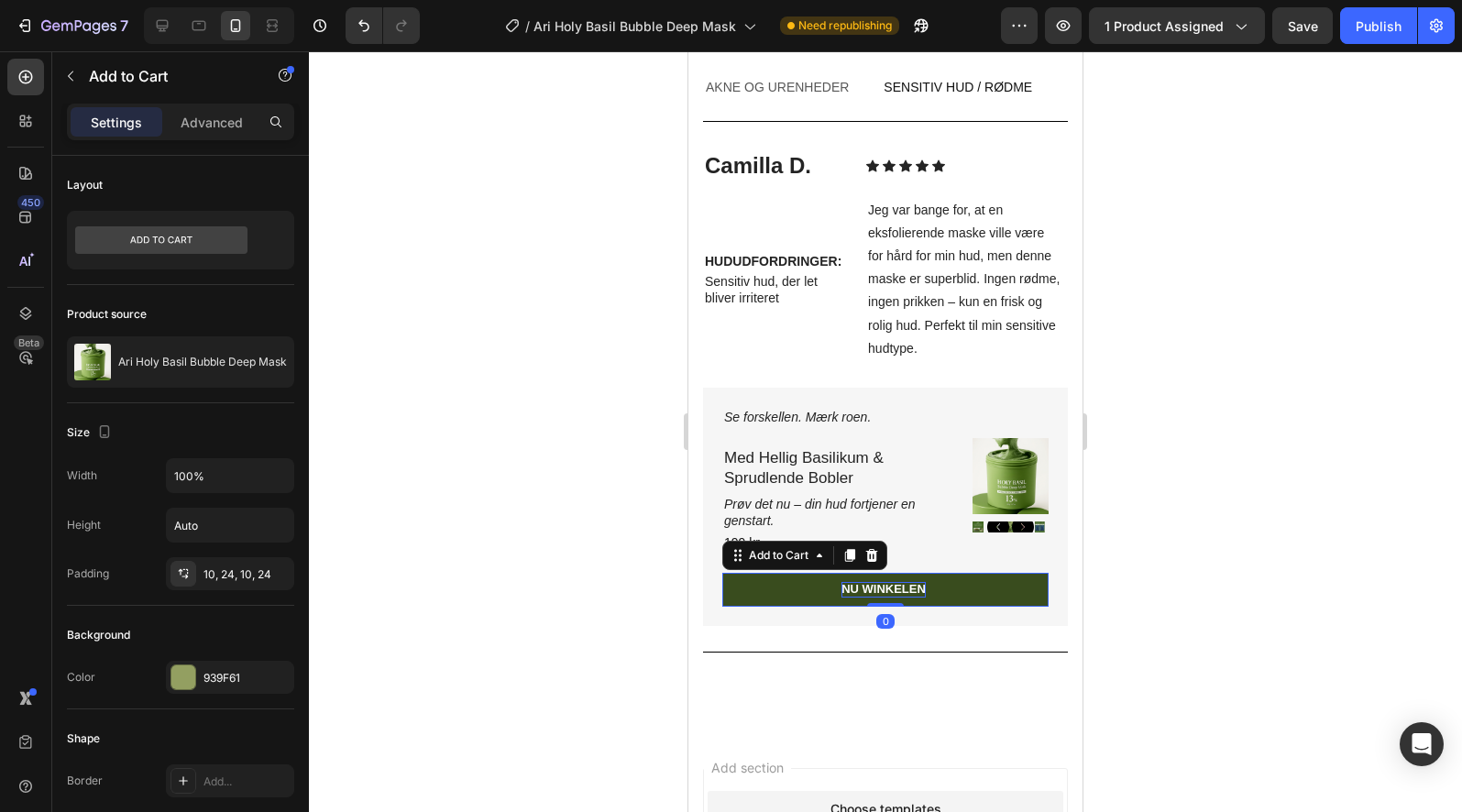 click on "NU WINKELEN" at bounding box center (884, 589) 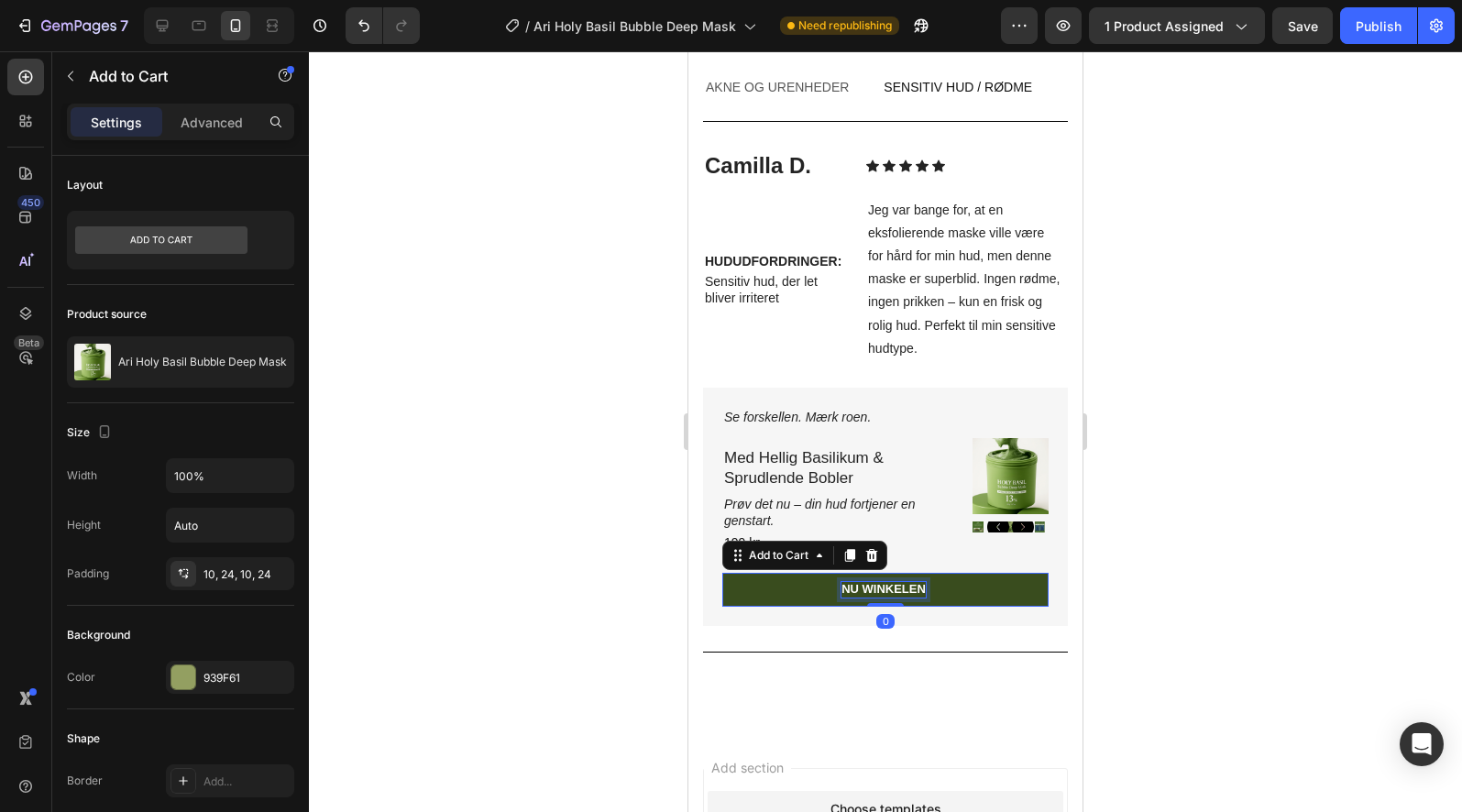 click on "NU WINKELEN" at bounding box center [884, 589] 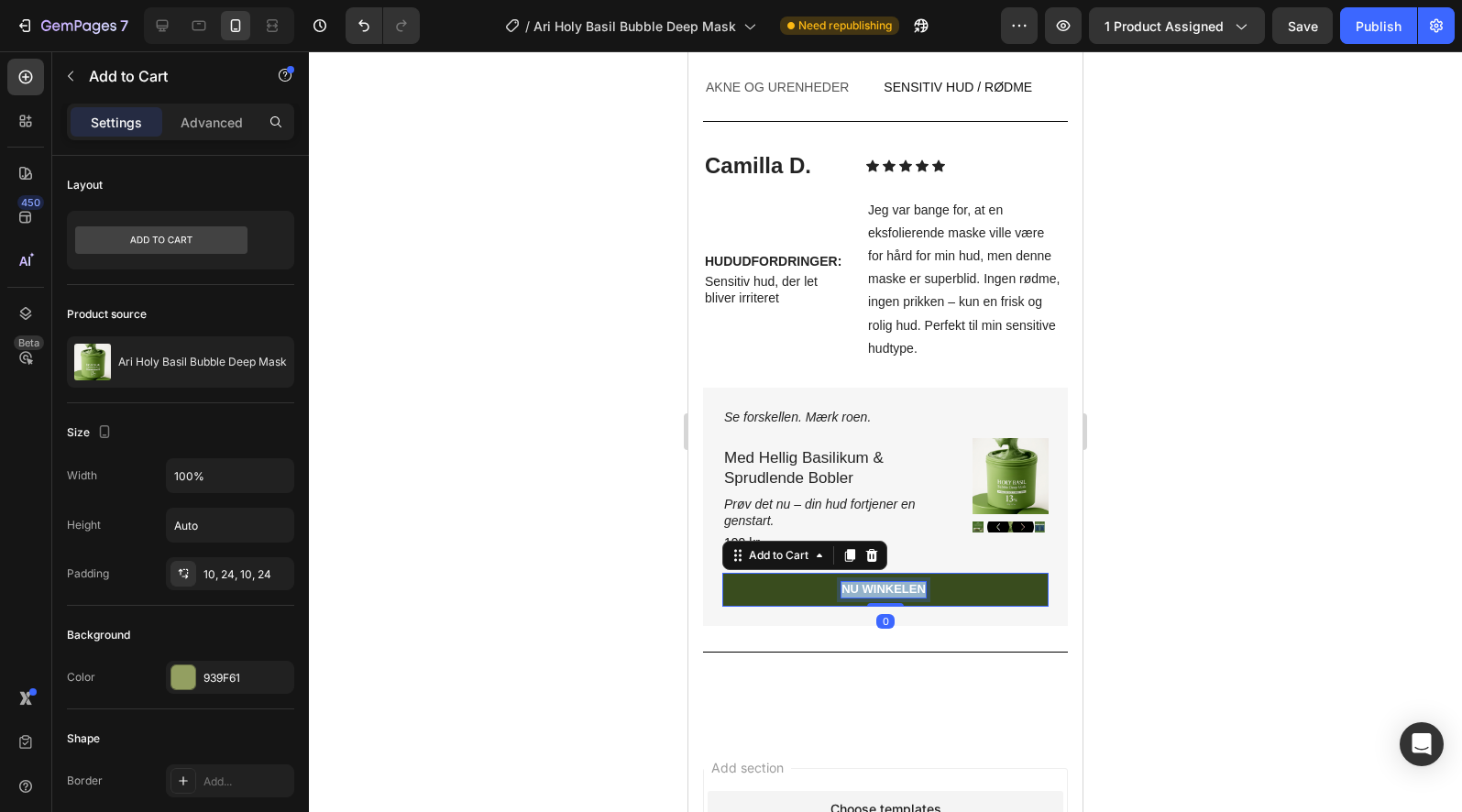 click on "NU WINKELEN" at bounding box center (884, 589) 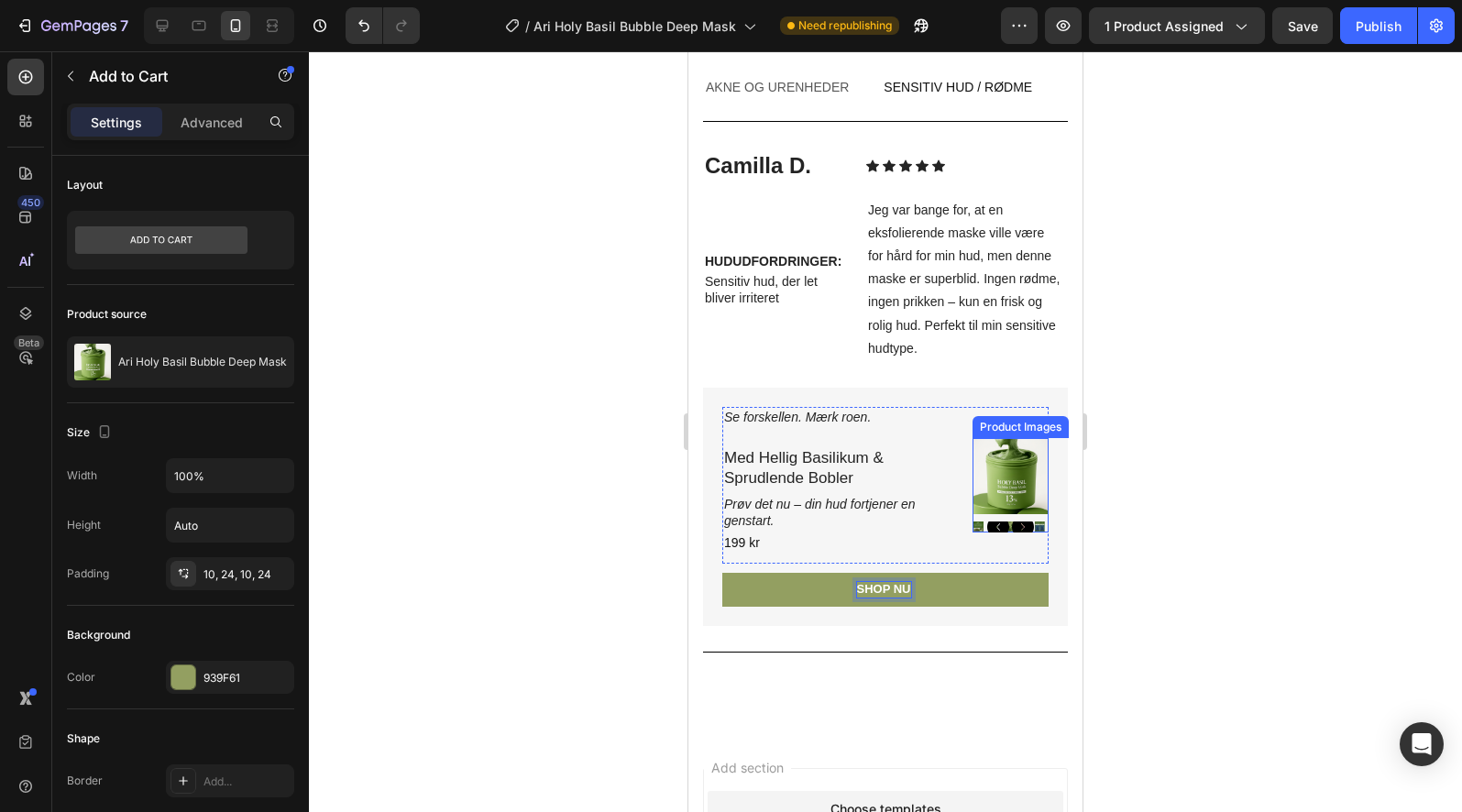 click 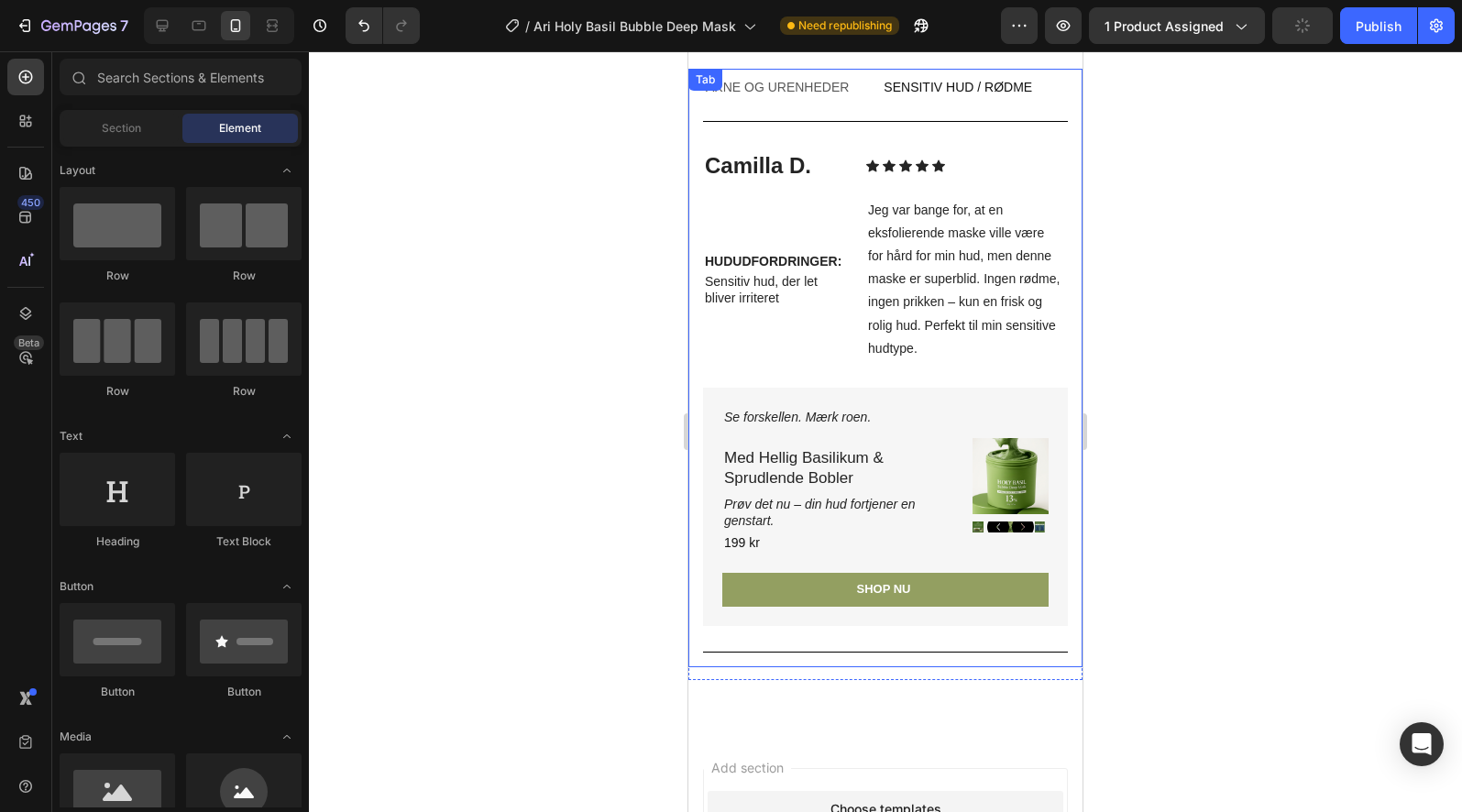 click on "Akne og urenheder Sensitiv hud / Rødme Sofie V. Text Block Icon Icon Icon Icon Icon Icon List Row HUDUDFORDRINGER: Text Block Tilstoppede porer & hudorme Text Block Min næse var altid fuld af hudorme, og intet så ud til at virke. Efter at have brugt denne maske tre gange, så jeg endelig en forskel. Boblerne føles Text Block Row Se forskellen. Mærk roen. Text Block Med Hellig Basilikum & Sprudlende Bobler Text Block Prøv det nu – din hud fortjener en genstart. Text Block 199 kr Product Price Product Price SHOP NU         Add to Cart
Product Images Row SHOP NU Add to Cart Row                Title Line Product FØR     Ask ChatGPT Text Block Hero Banner EFTER     Ask ChatGPT Text Block Hero Banner Row Row Camilla D. Text Block Icon Icon Icon Icon Icon Icon List Row HUDUDFORDRINGER: Text Block Sensitiv hud, der let bliver irriteret Text Block Text Block Row Se forskellen. Mærk roen.   Text Block Med Hellig Basilikum & Sprudlende Bobler Text Block Text Block 199 kr SHOP NU" at bounding box center [885, 368] 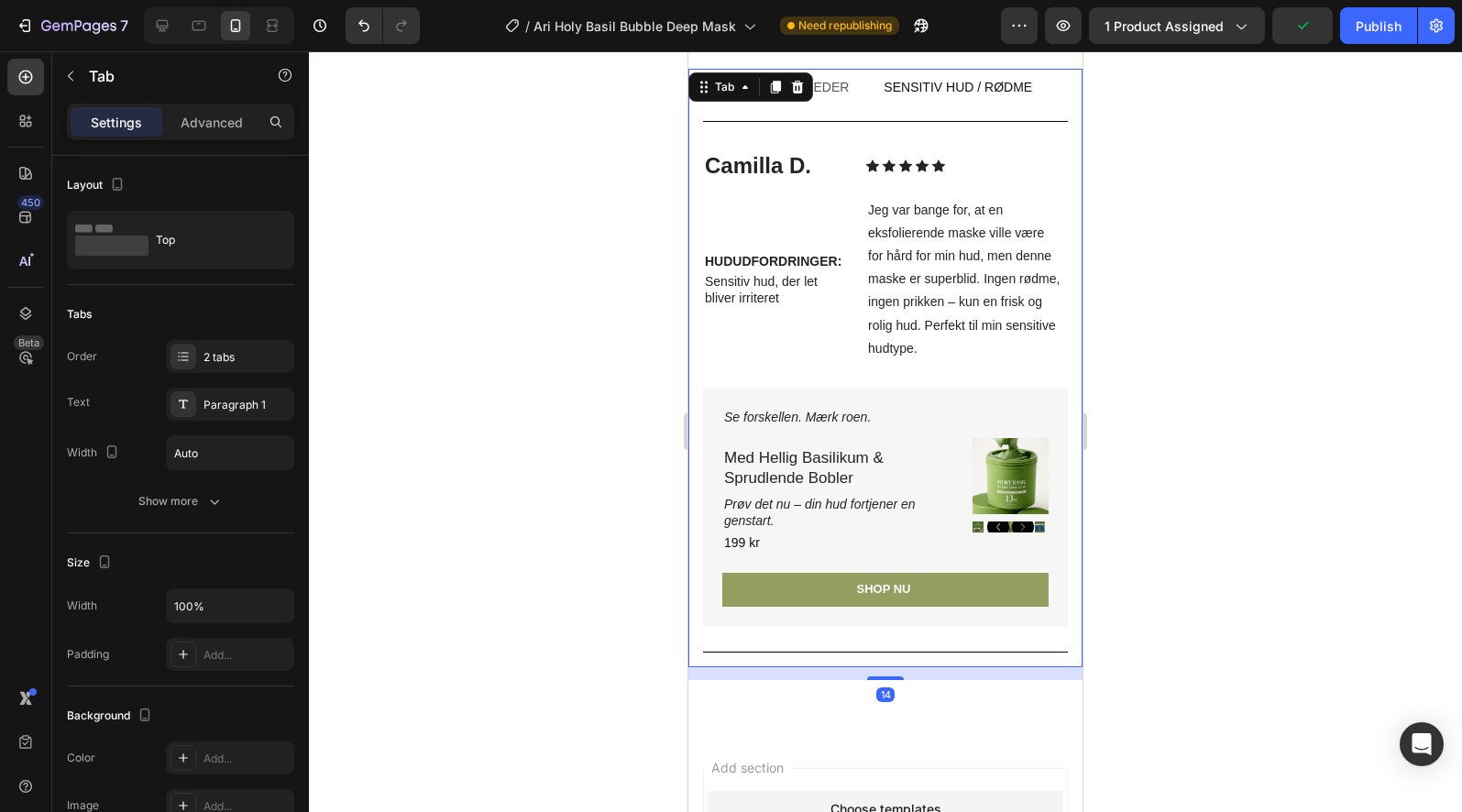 click on "Tab" at bounding box center (751, 87) 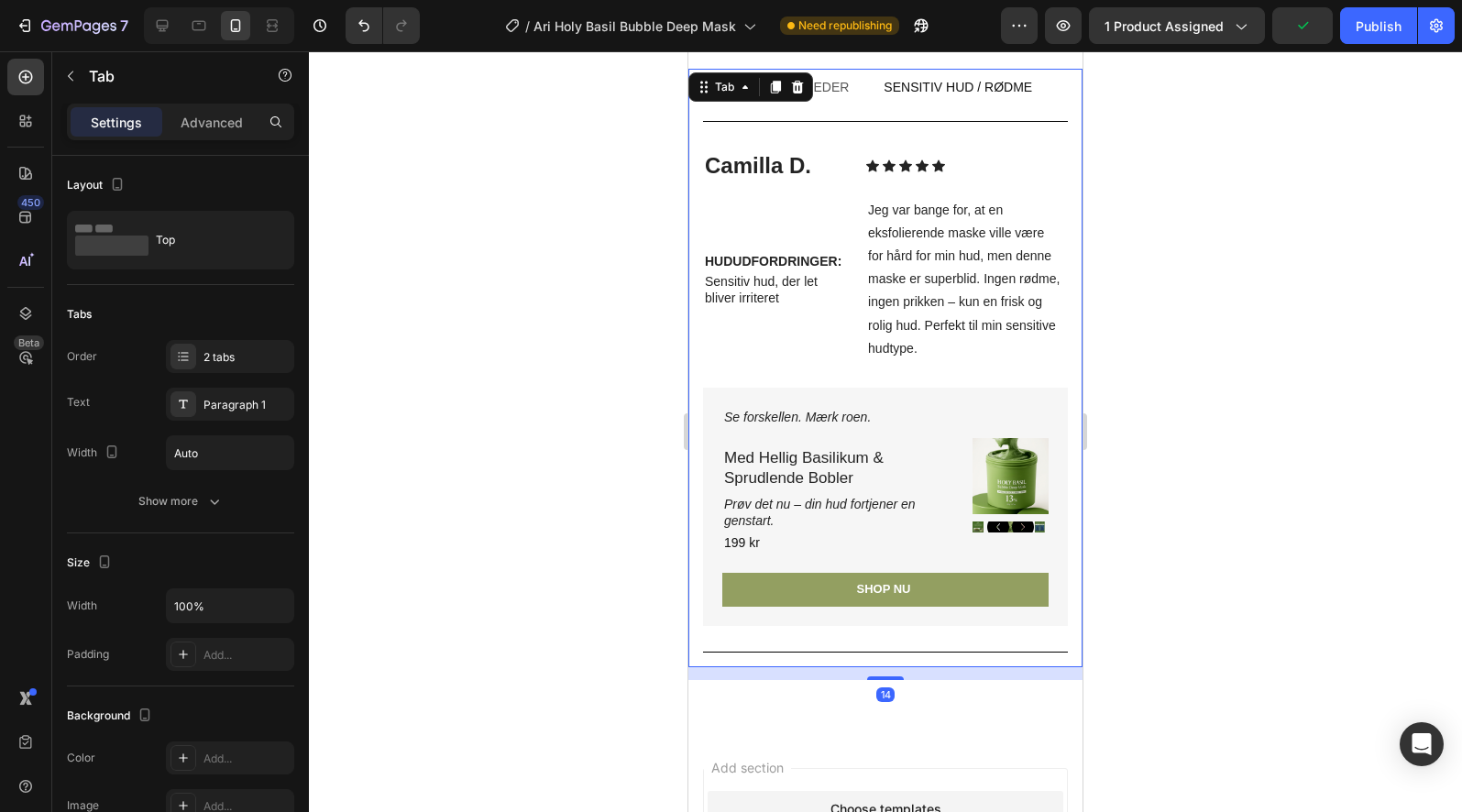 click on "Akne og urenheder" at bounding box center [777, 87] 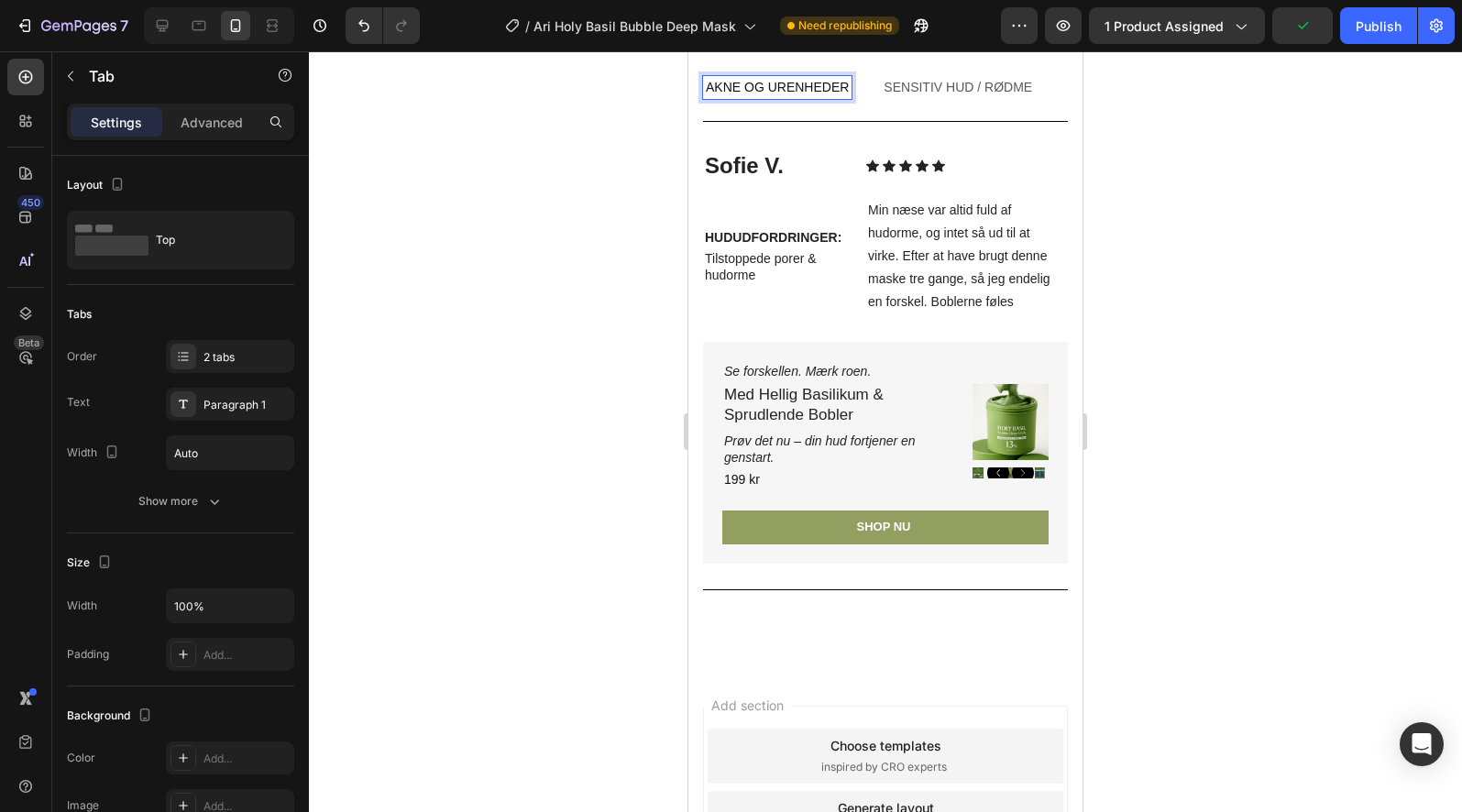 click on "Sensitiv hud / Rødme" at bounding box center (958, 87) 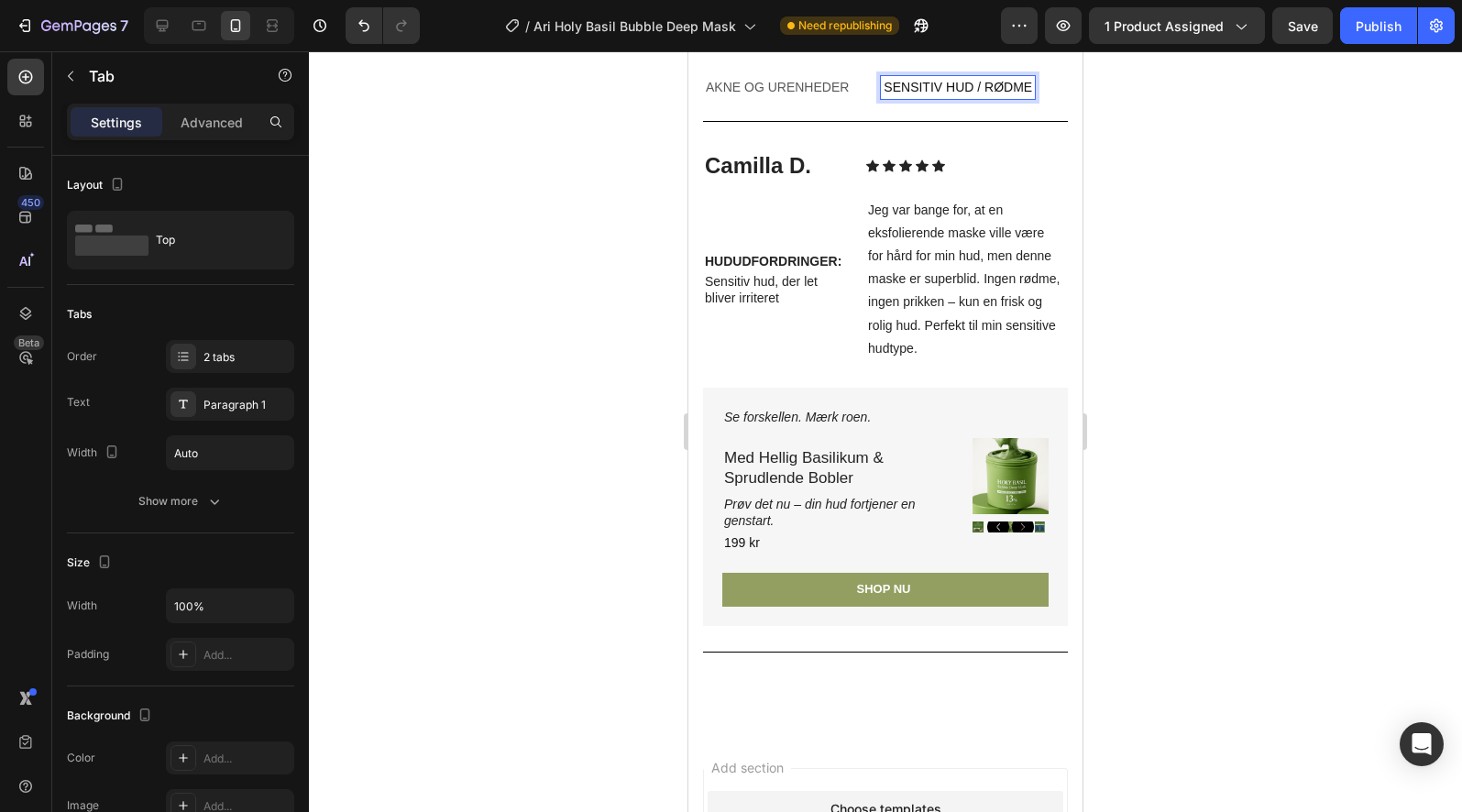 click on "Akne og urenheder" at bounding box center [777, 87] 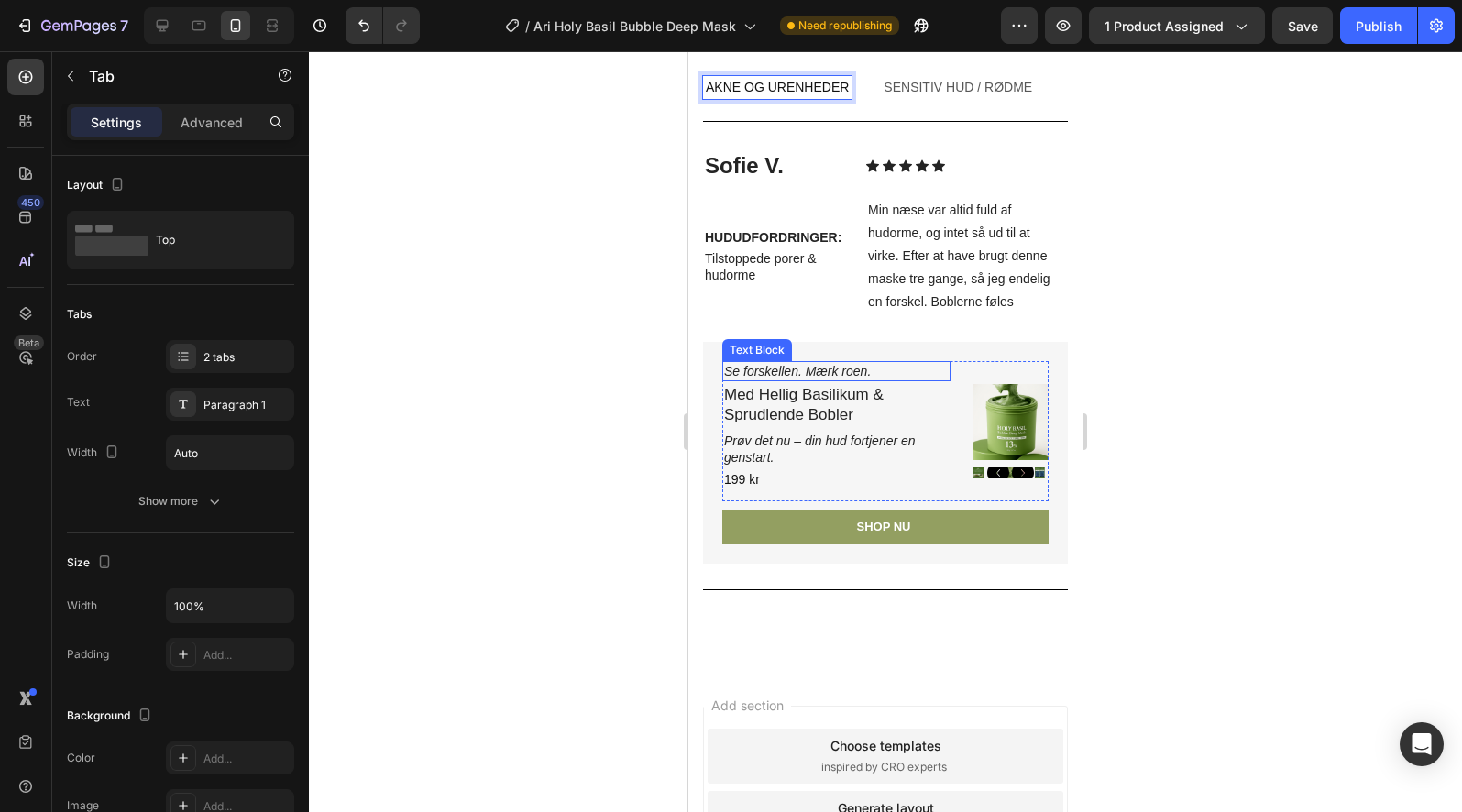 click on "Se forskellen. Mærk roen." at bounding box center [836, 371] 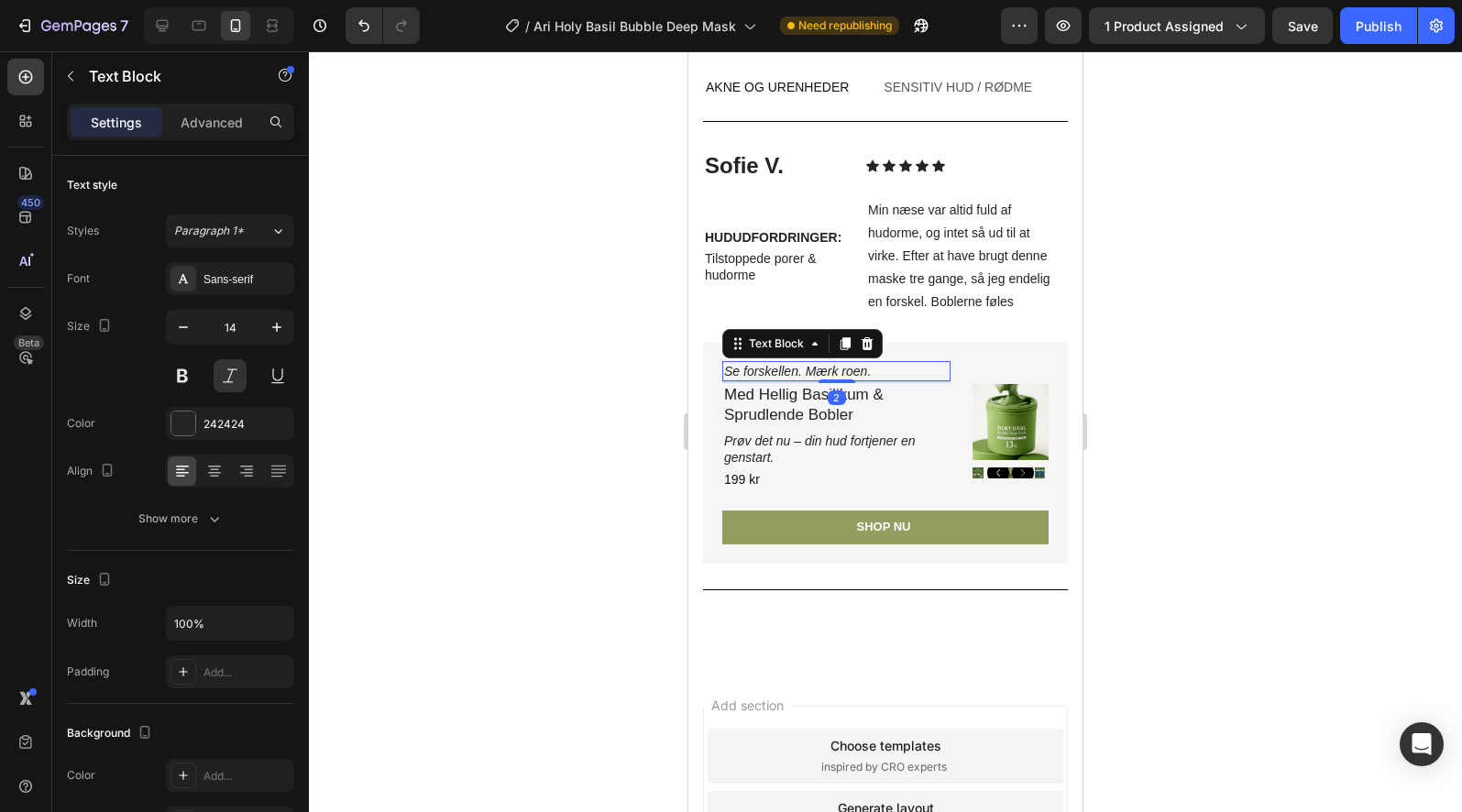 click on "Se forskellen. Mærk roen." at bounding box center (836, 371) 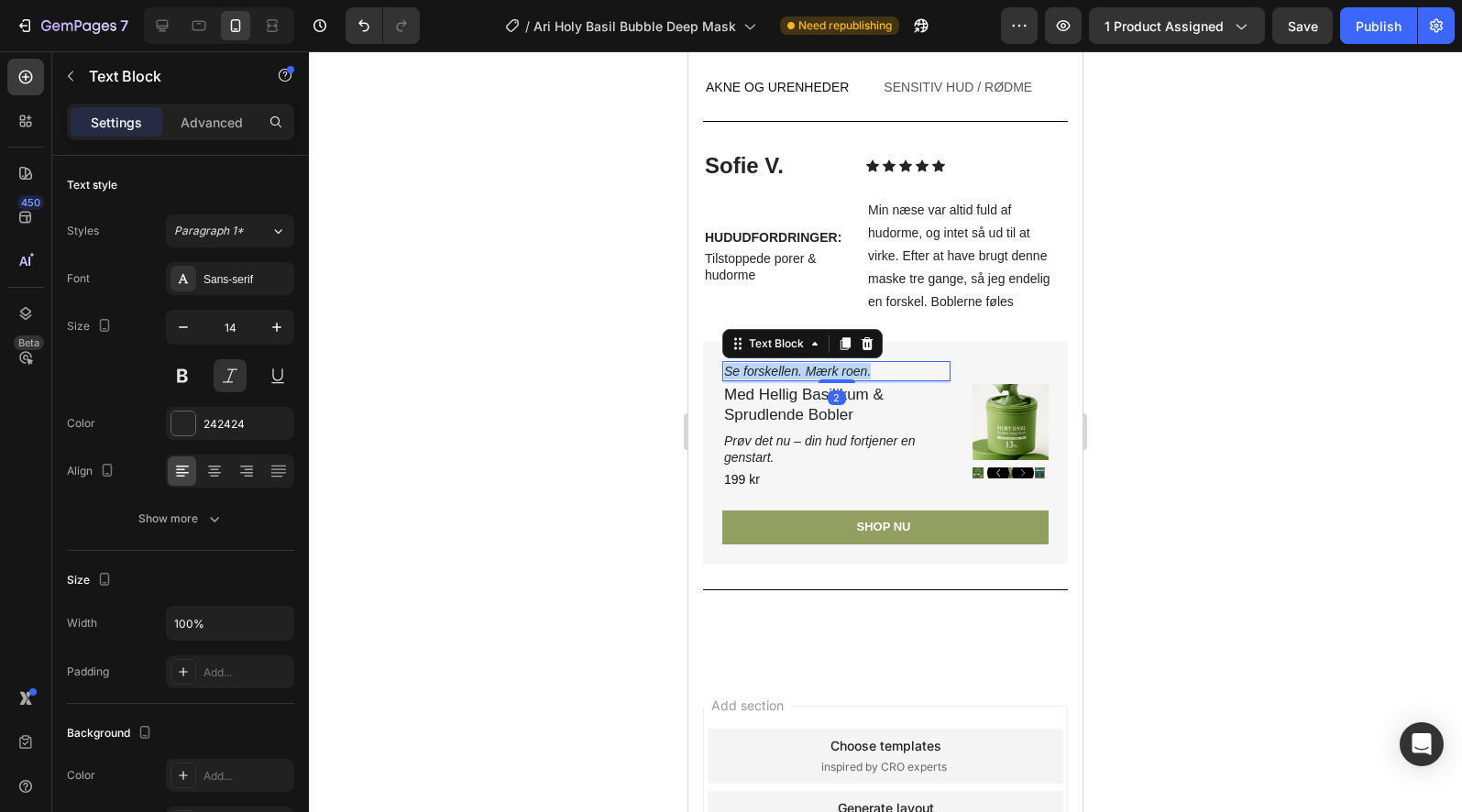 click on "Se forskellen. Mærk roen." at bounding box center (836, 371) 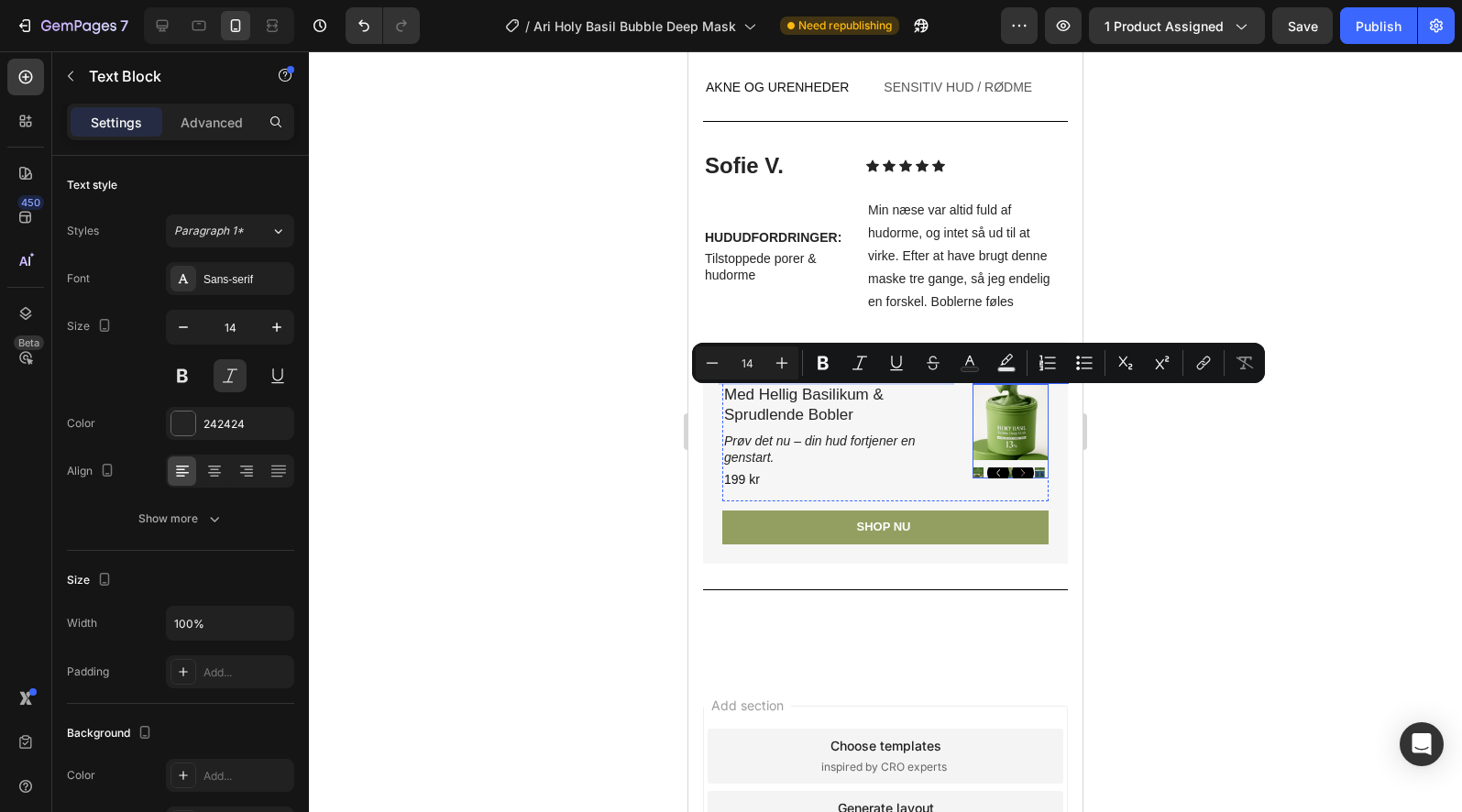copy on "Se forskellen. Mærk roen." 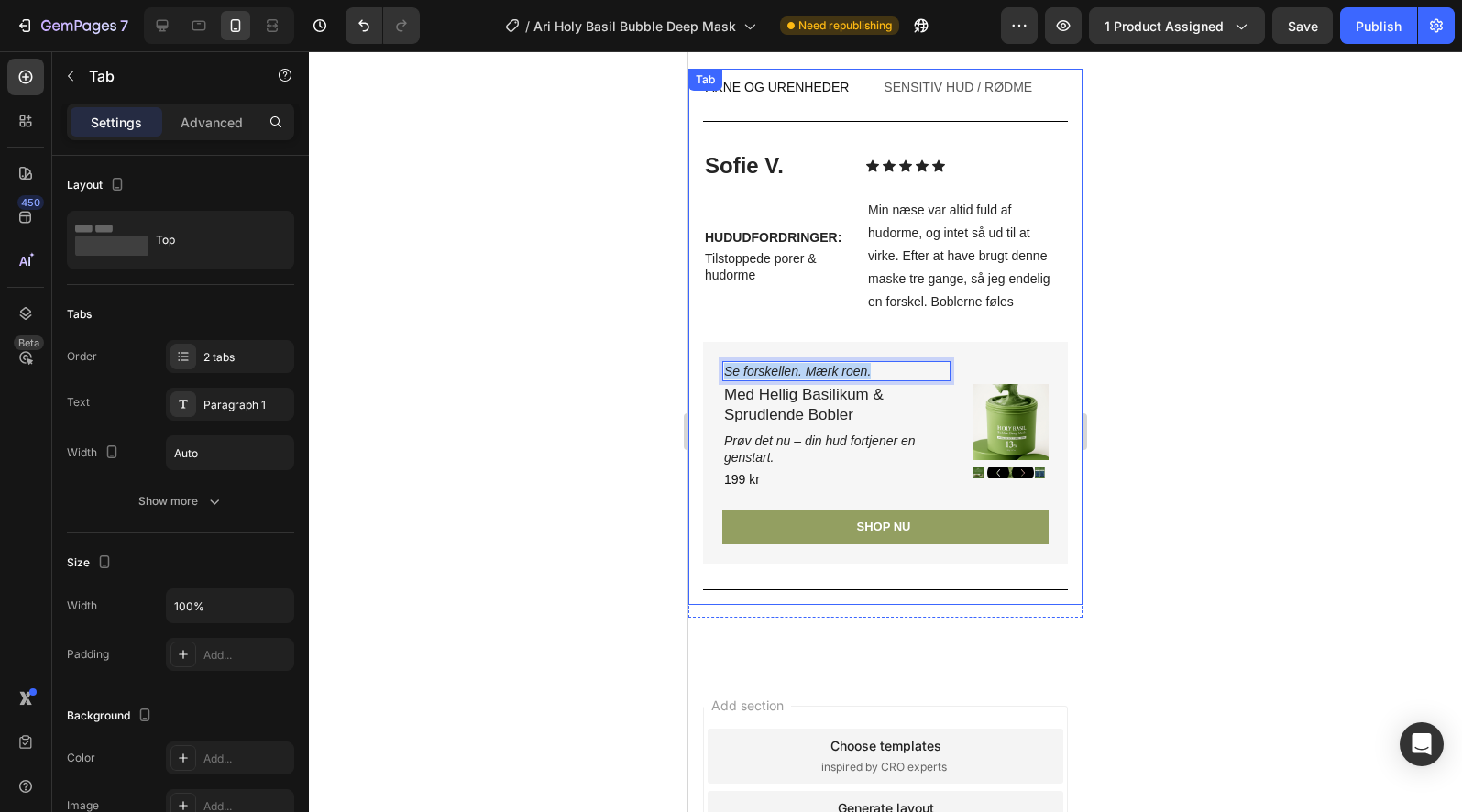 click on "Sensitiv hud / Rødme" at bounding box center [958, 87] 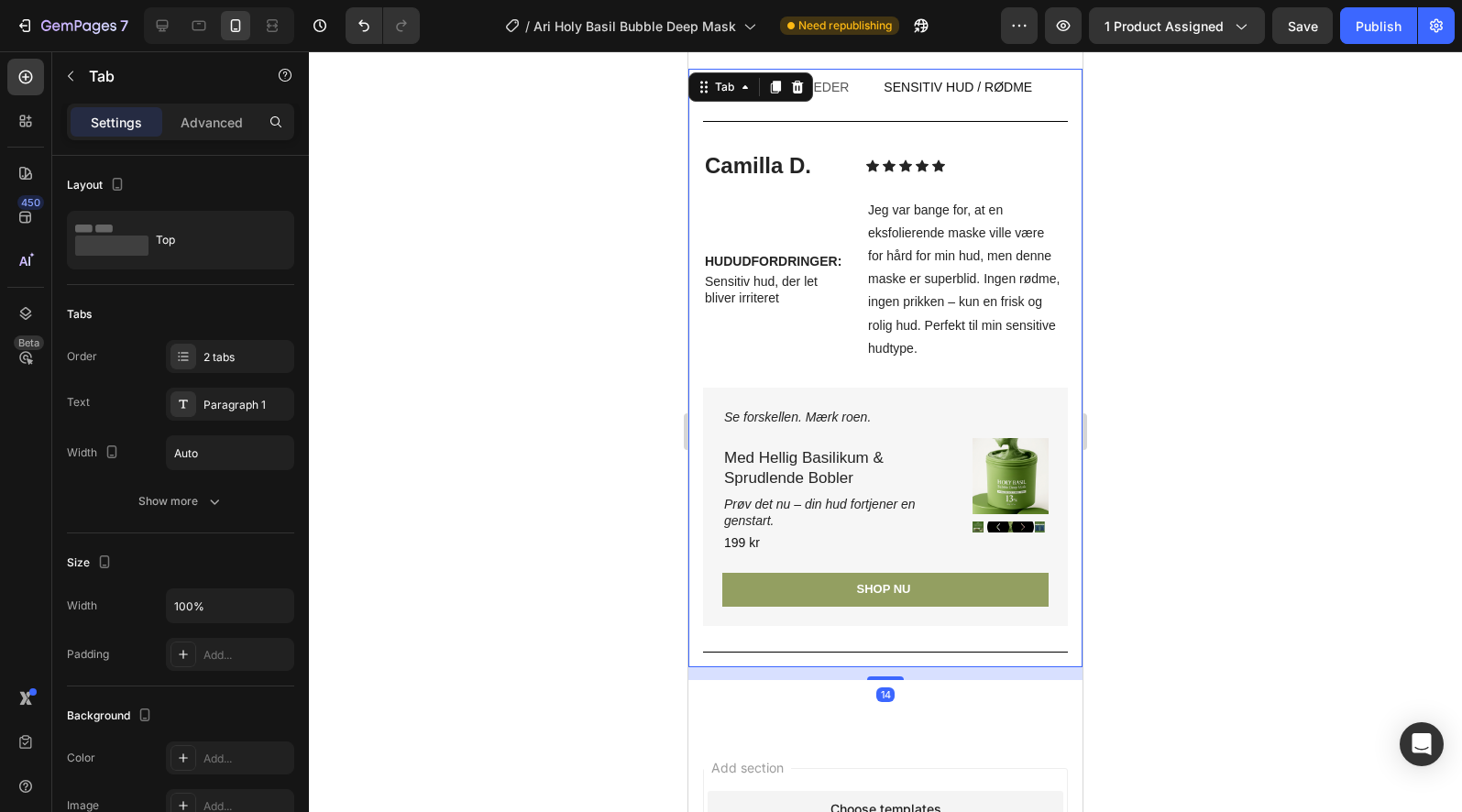 click on "Akne og urenheder" at bounding box center (777, 87) 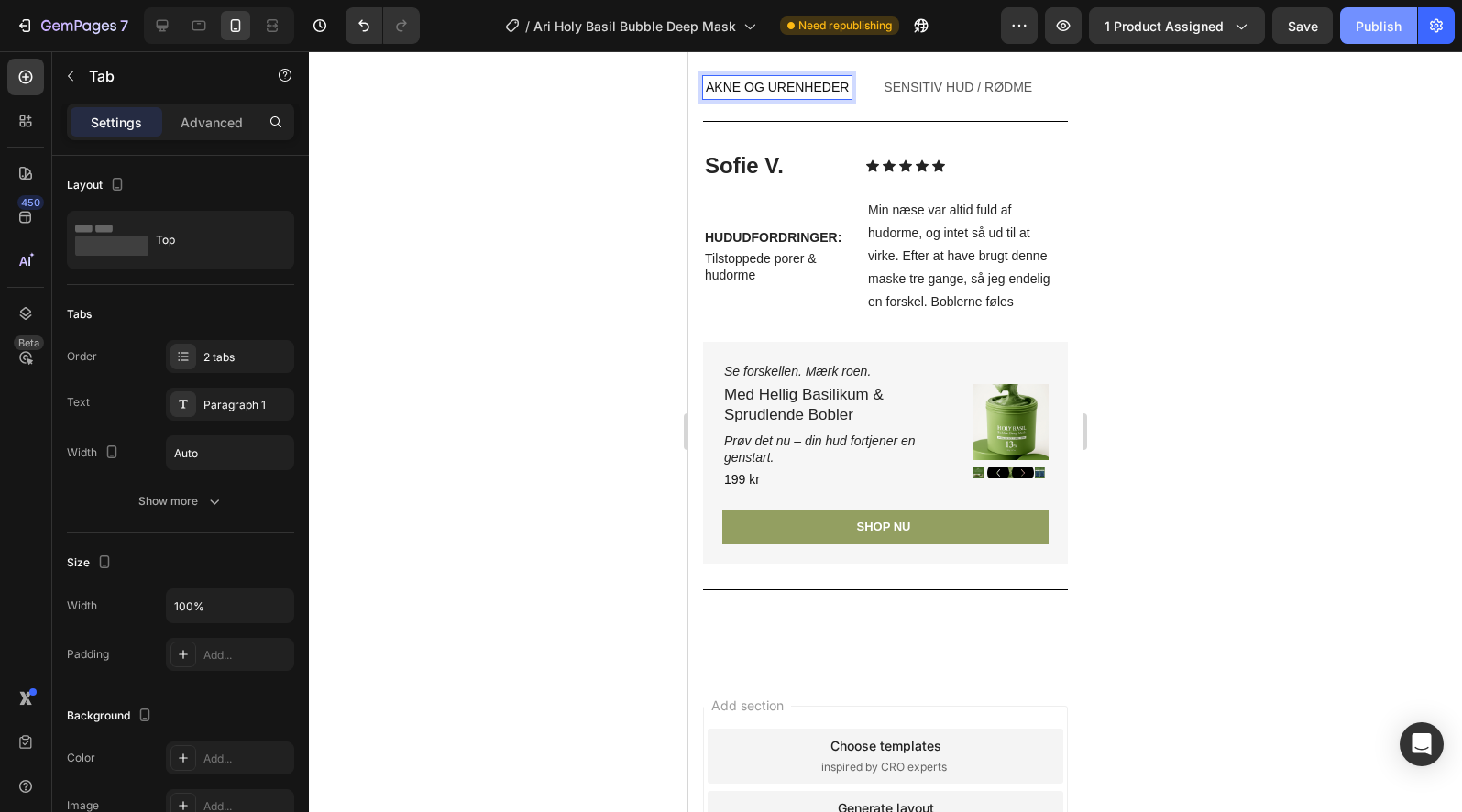 click on "Publish" at bounding box center [1379, 26] 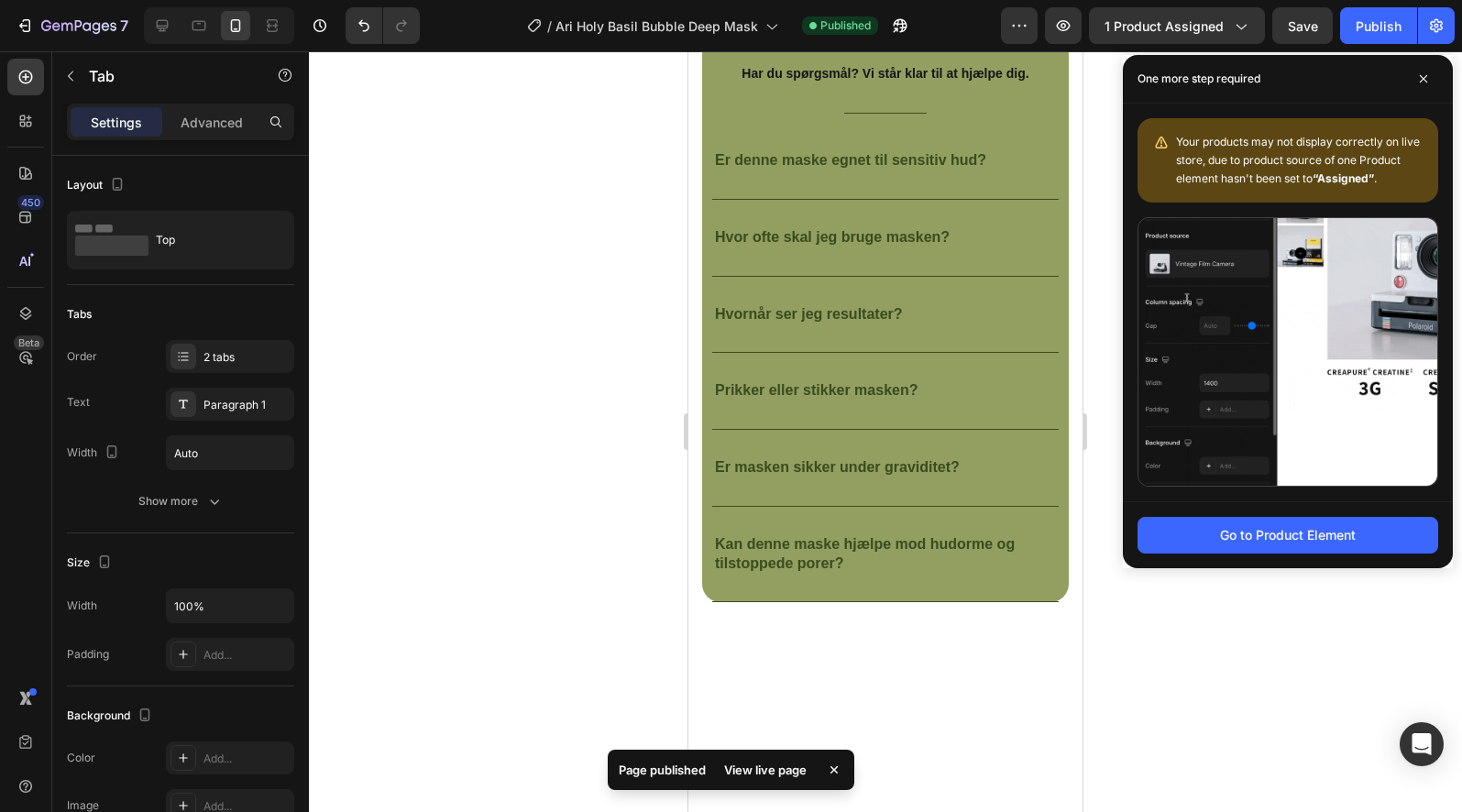 scroll, scrollTop: 4051, scrollLeft: 0, axis: vertical 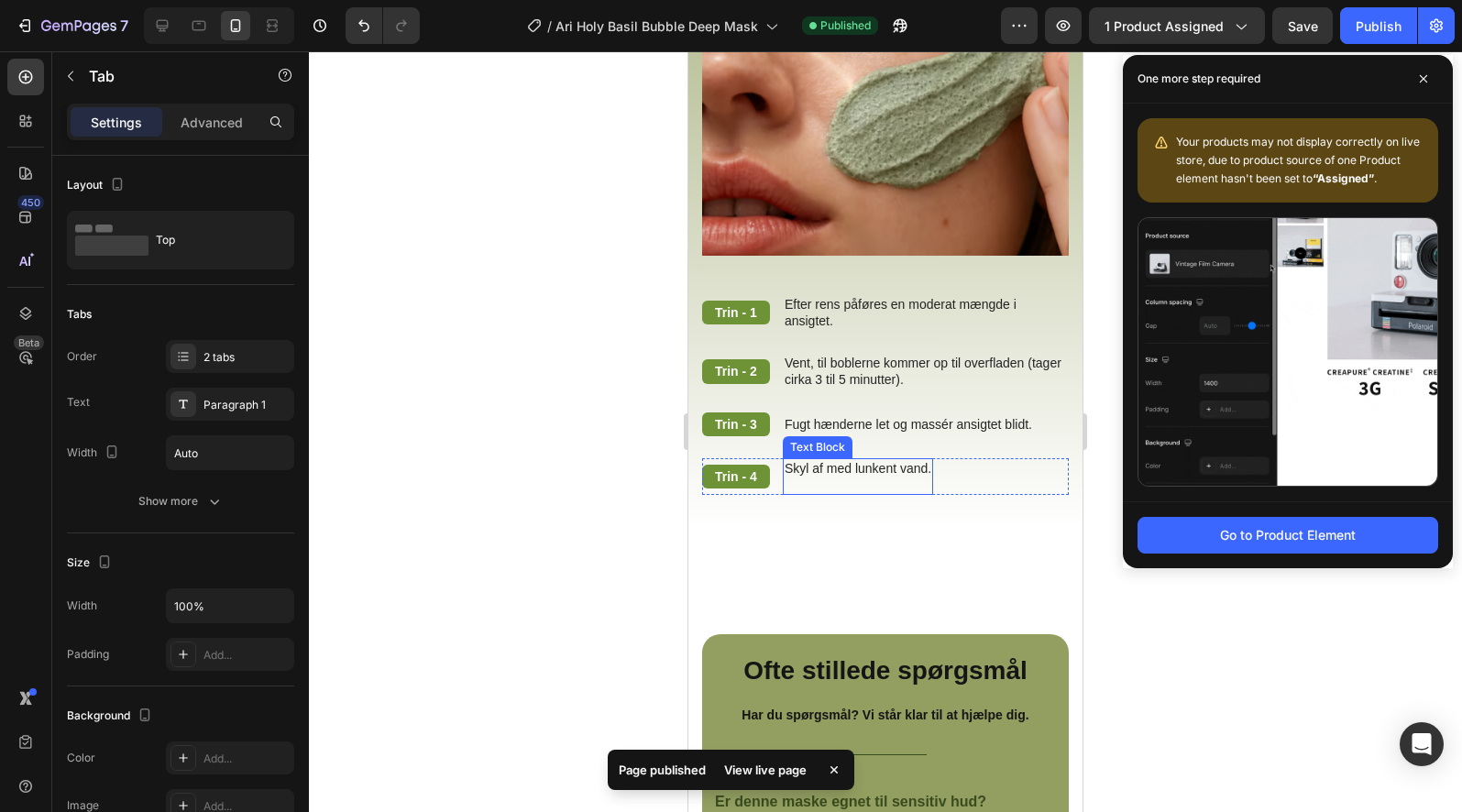 click on "Skyl af med lunkent vand." at bounding box center (858, 477) 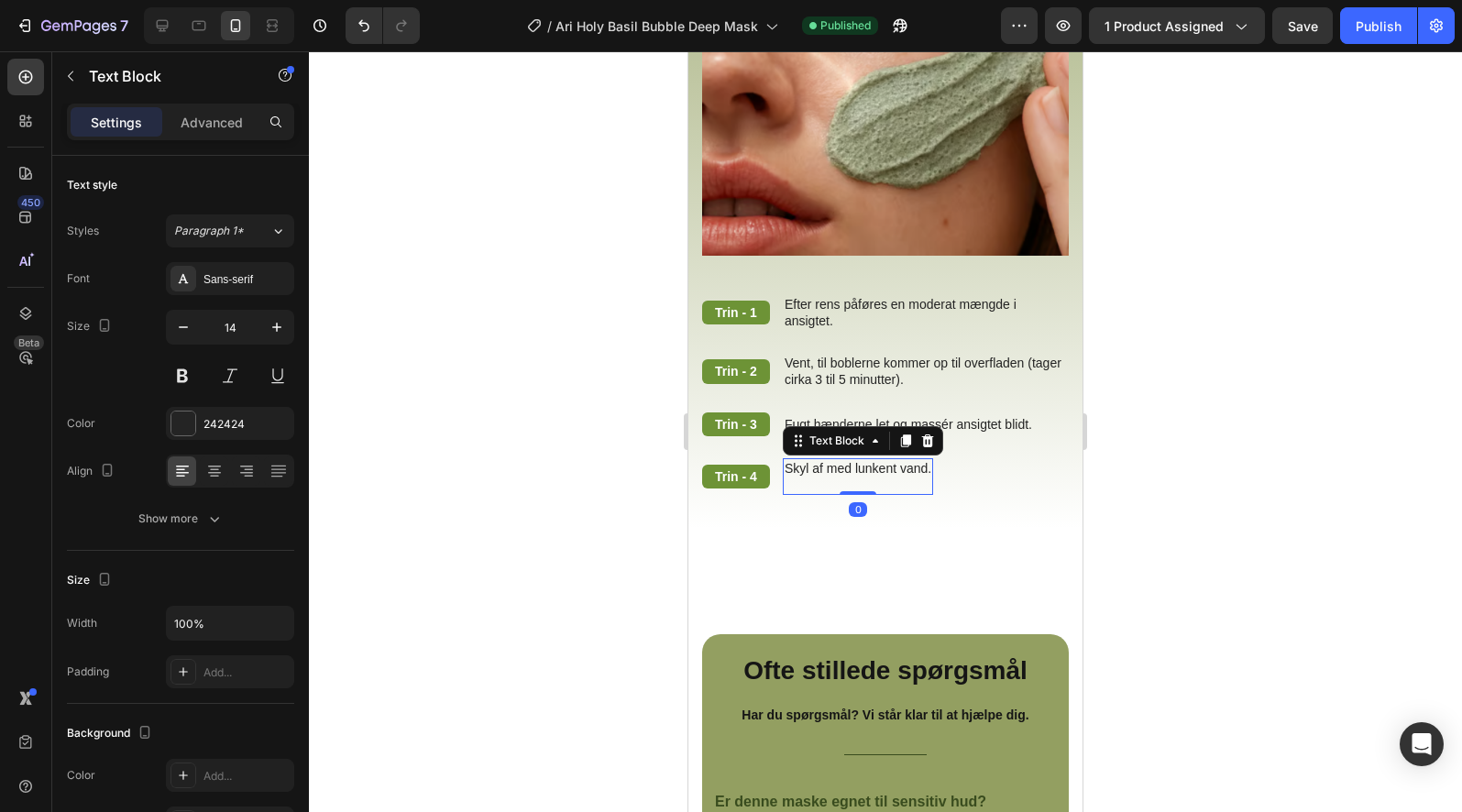 click on "Skyl af med lunkent vand." at bounding box center (858, 477) 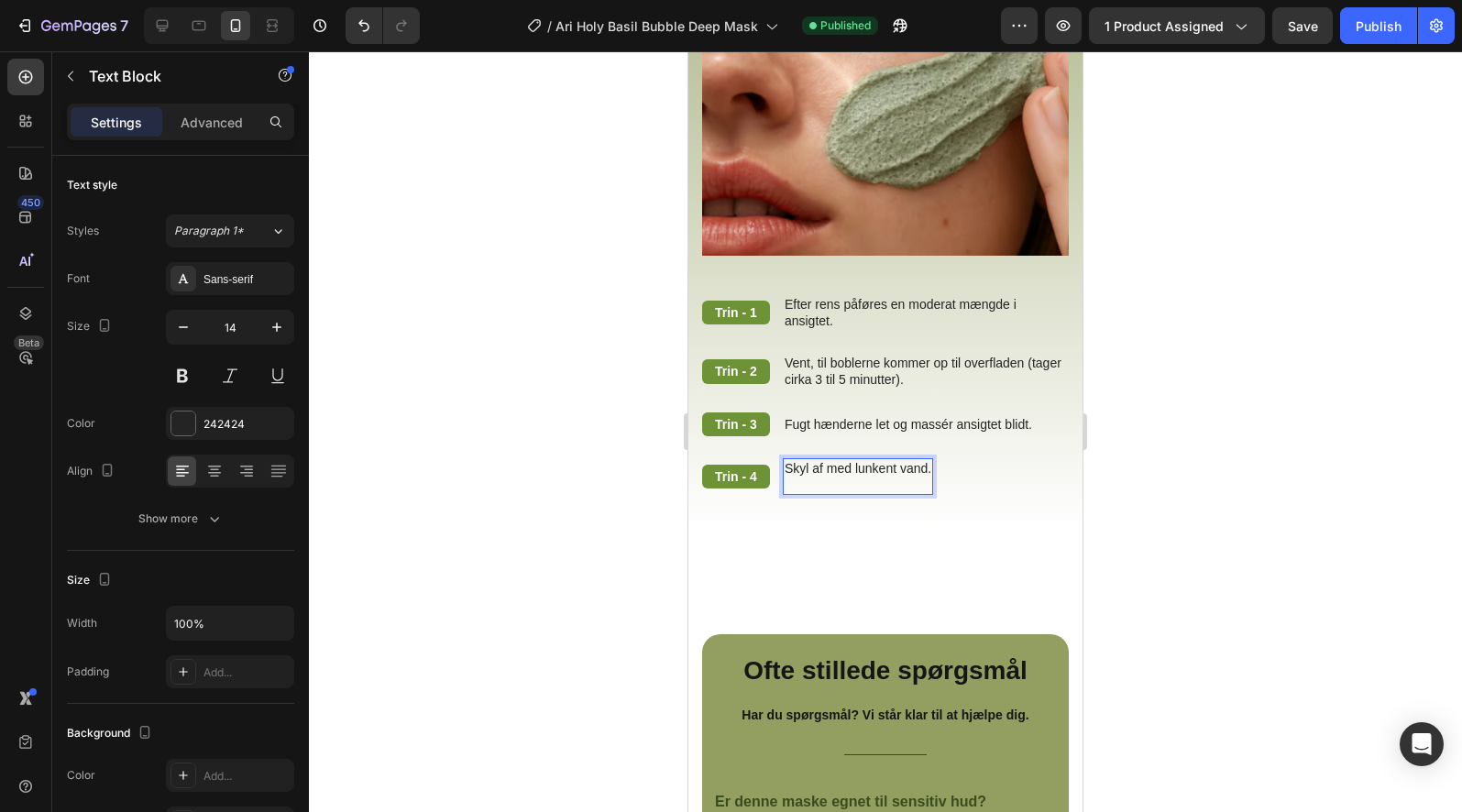 scroll, scrollTop: 4053, scrollLeft: 0, axis: vertical 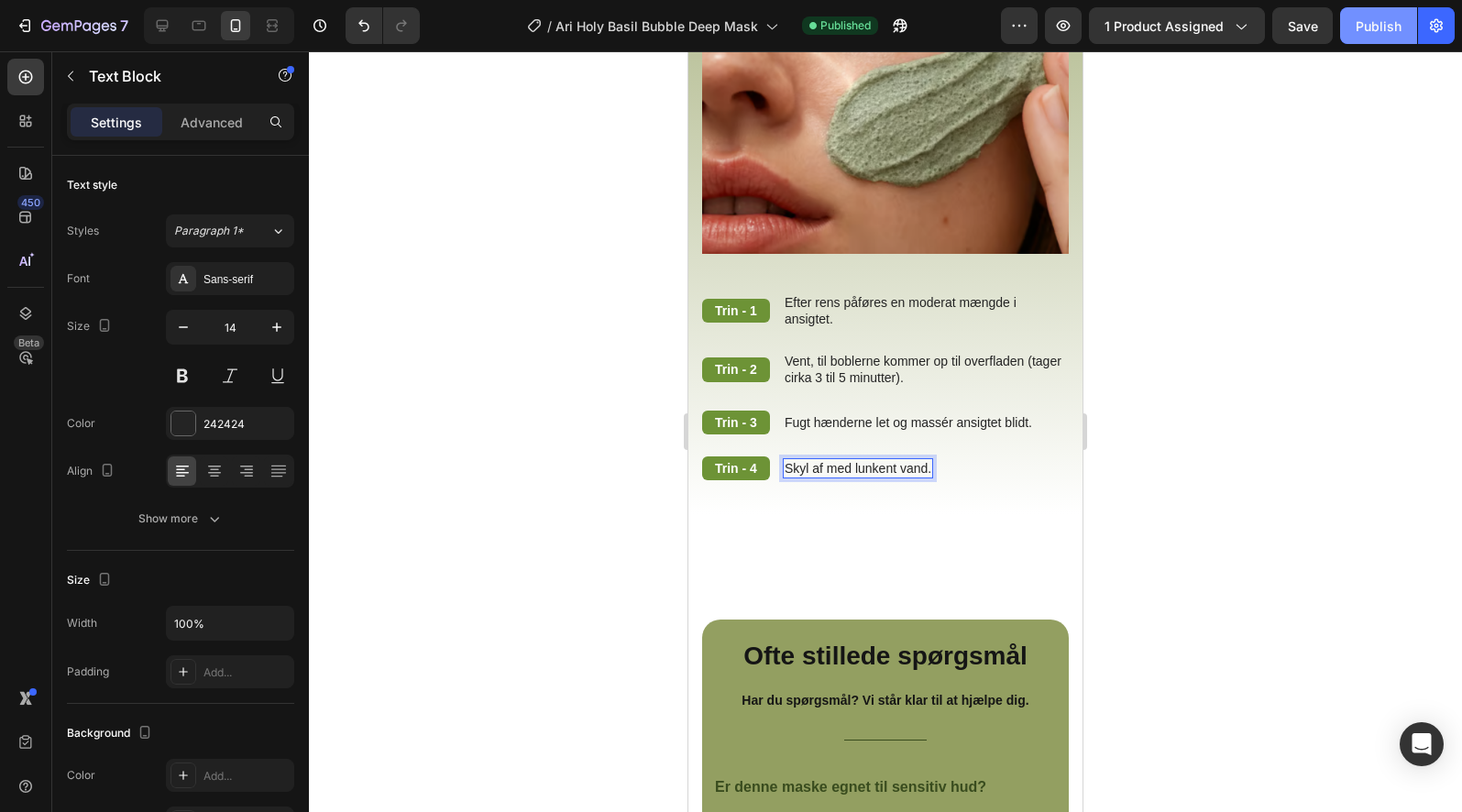 click on "Publish" at bounding box center [1379, 26] 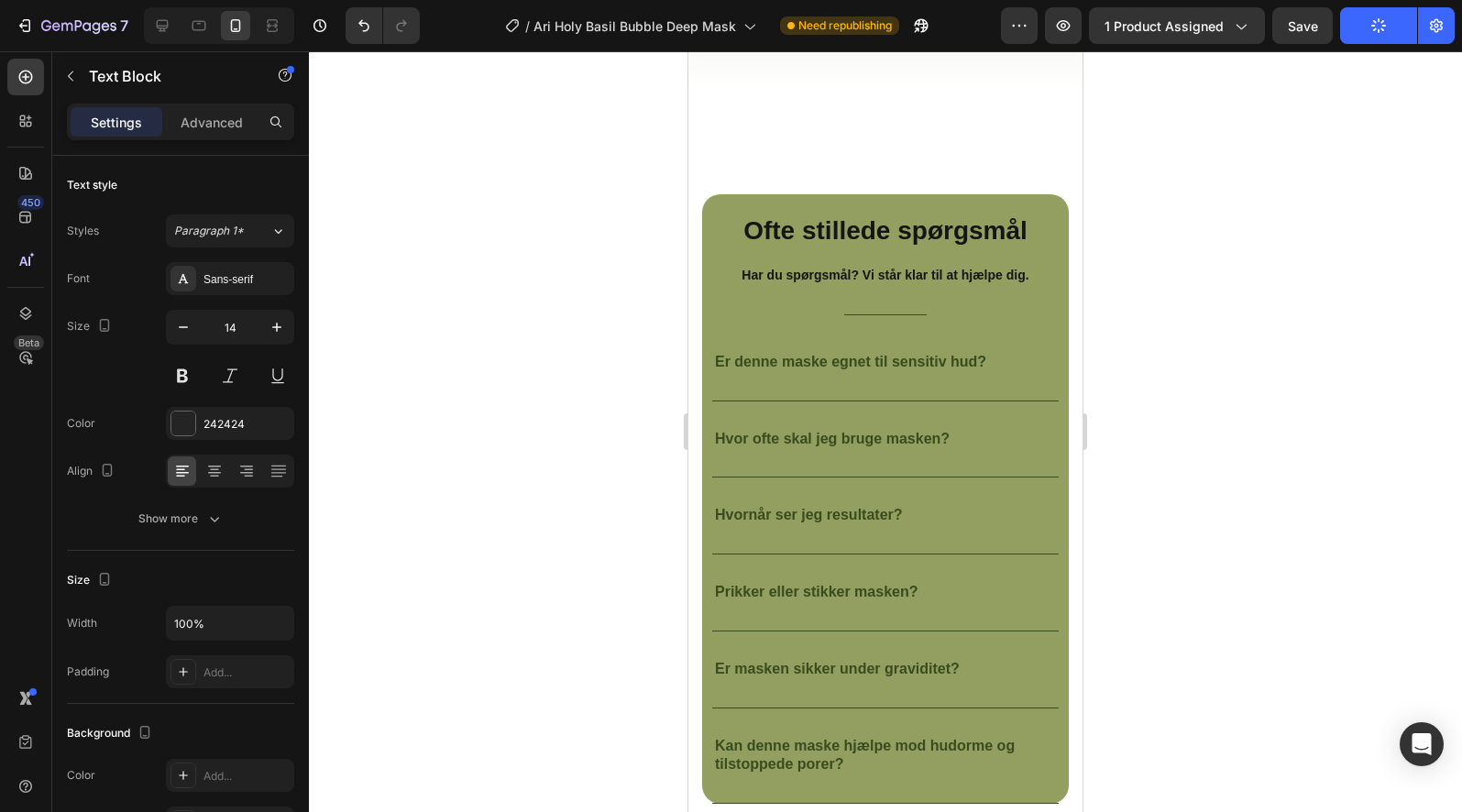 scroll, scrollTop: 4880, scrollLeft: 0, axis: vertical 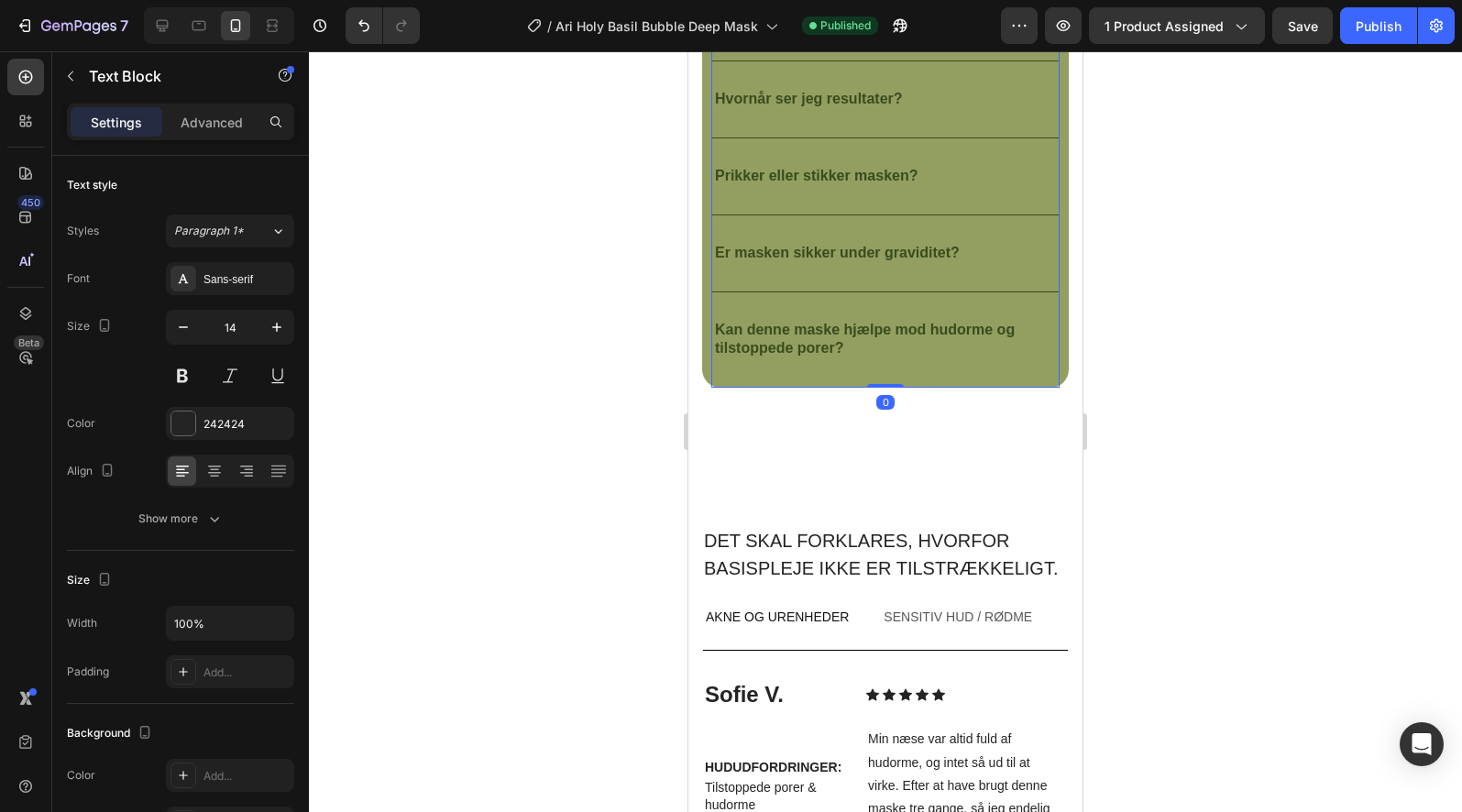 click on "Kan denne maske hjælpe mod hudorme og tilstoppede porer?" at bounding box center (885, 340) 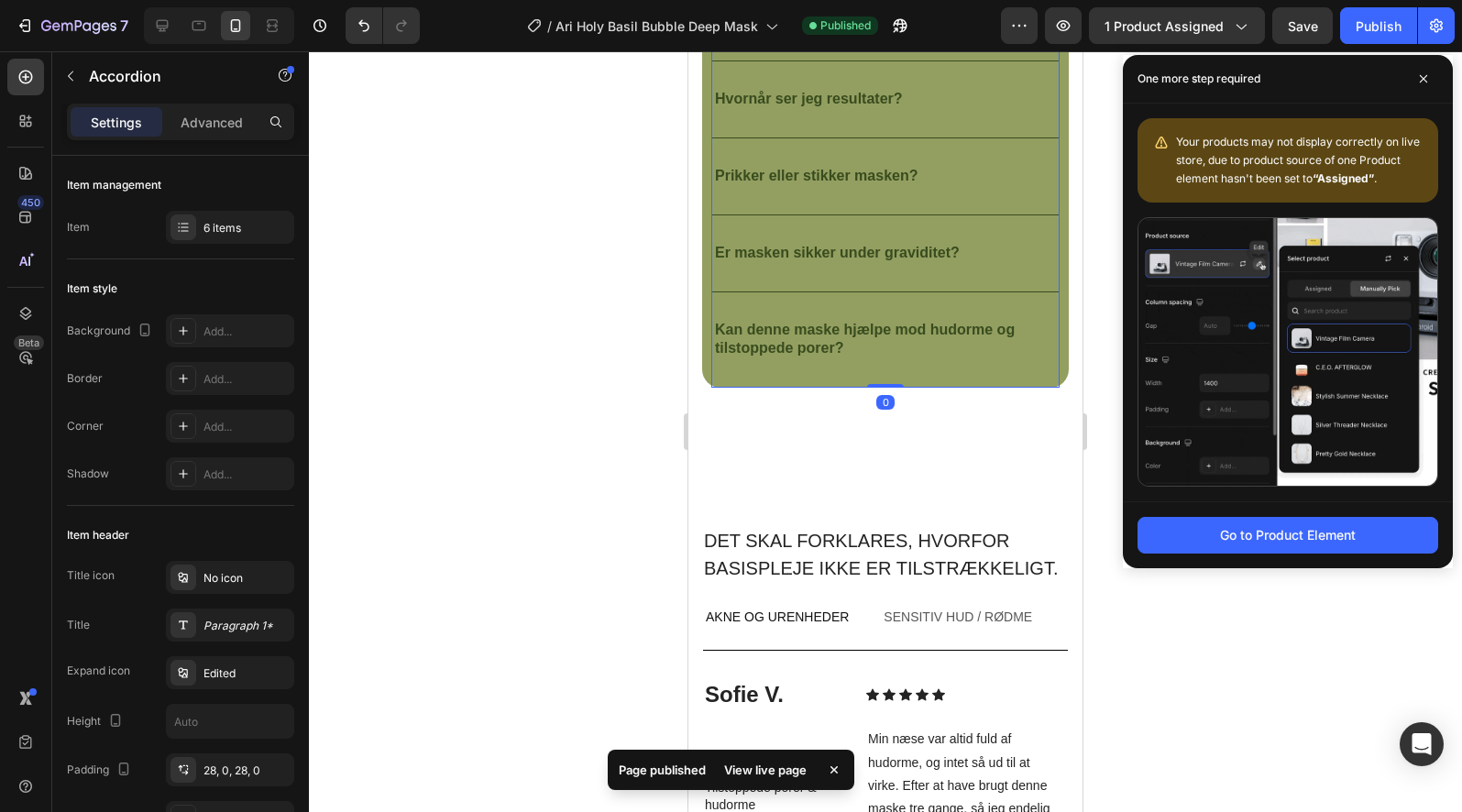 click on "Kan denne maske hjælpe mod hudorme og tilstoppede porer?" at bounding box center (885, 340) 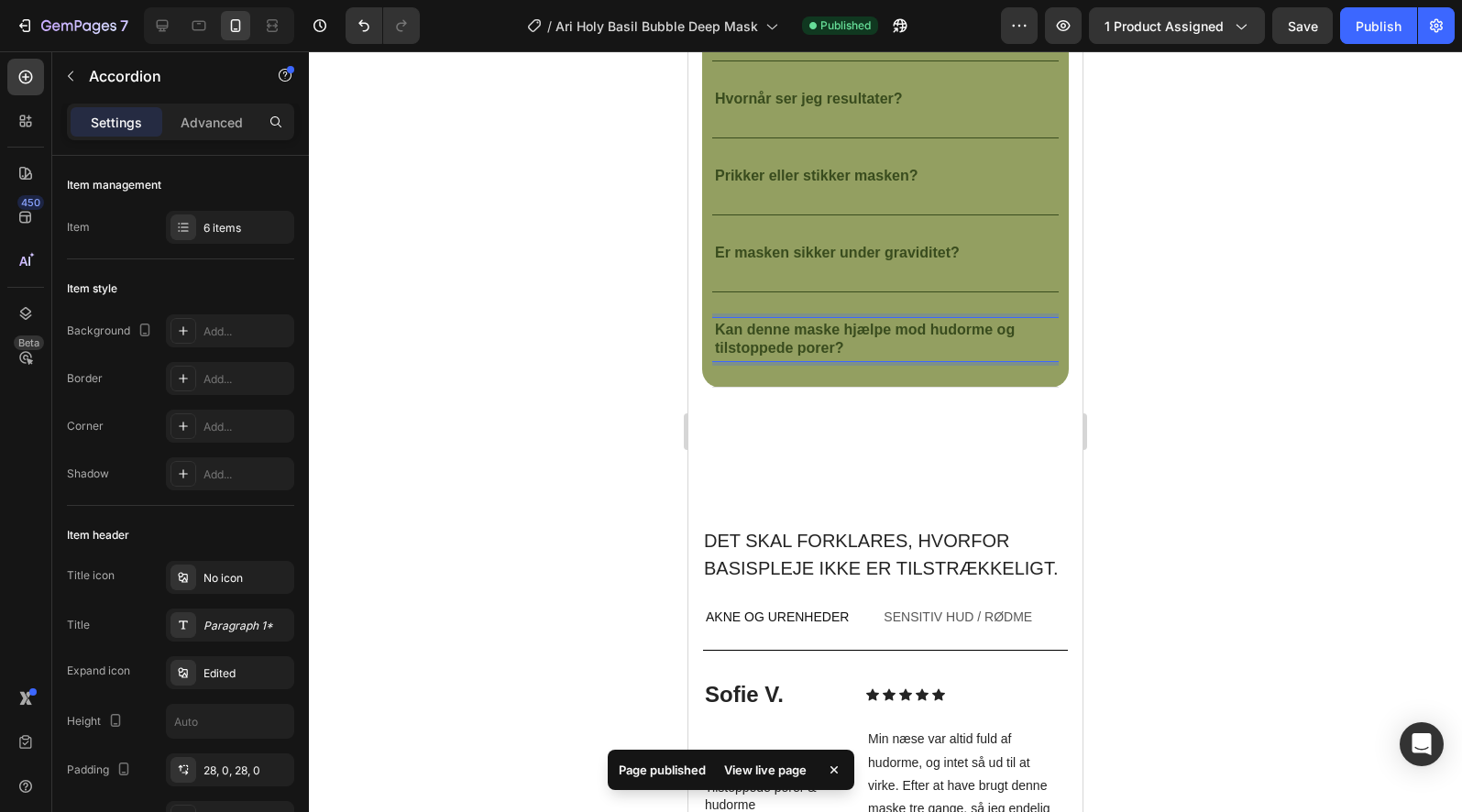 click on "Kan denne maske hjælpe mod hudorme og tilstoppede porer?" at bounding box center [885, 340] 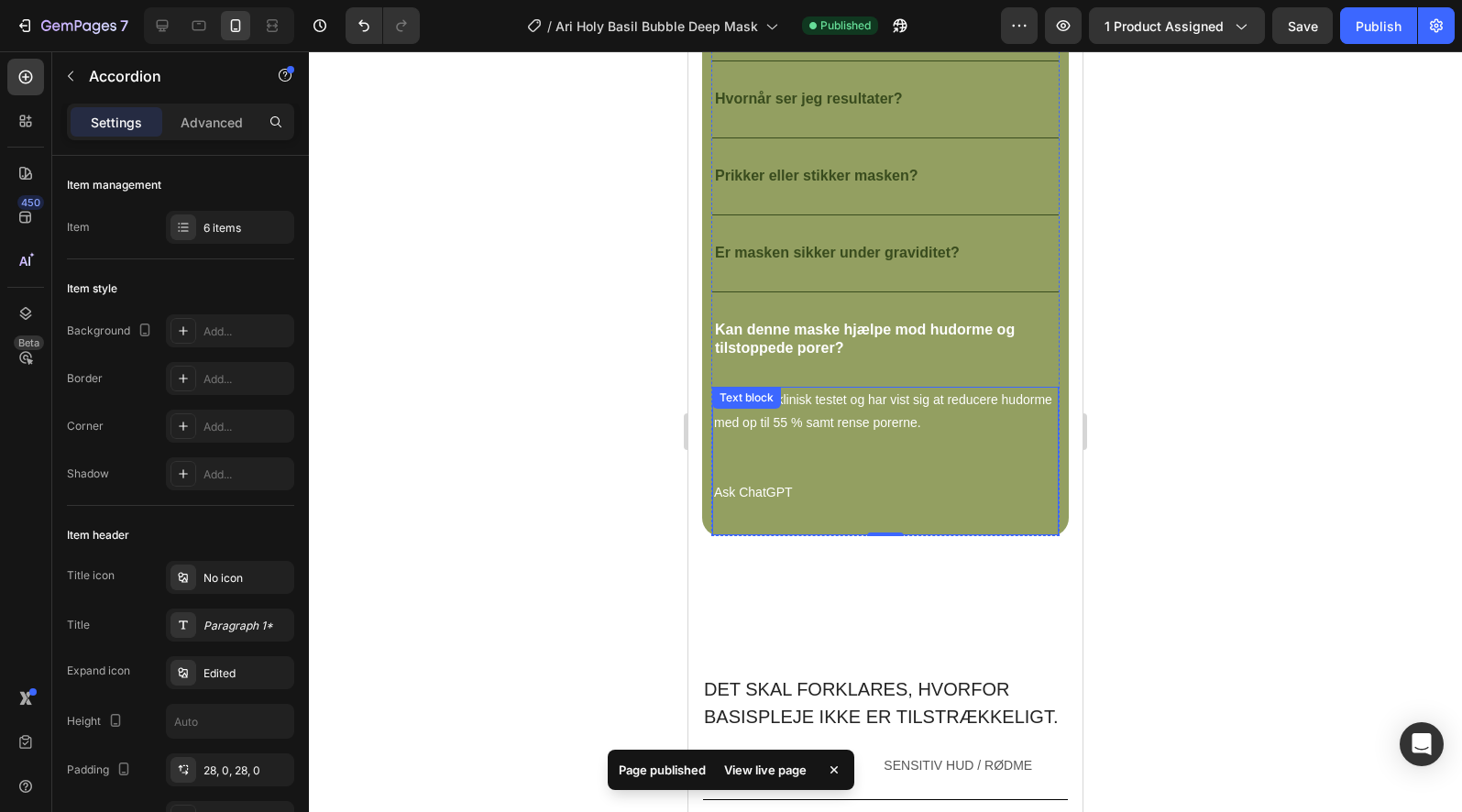 click on "Ask ChatGPT" at bounding box center (885, 492) 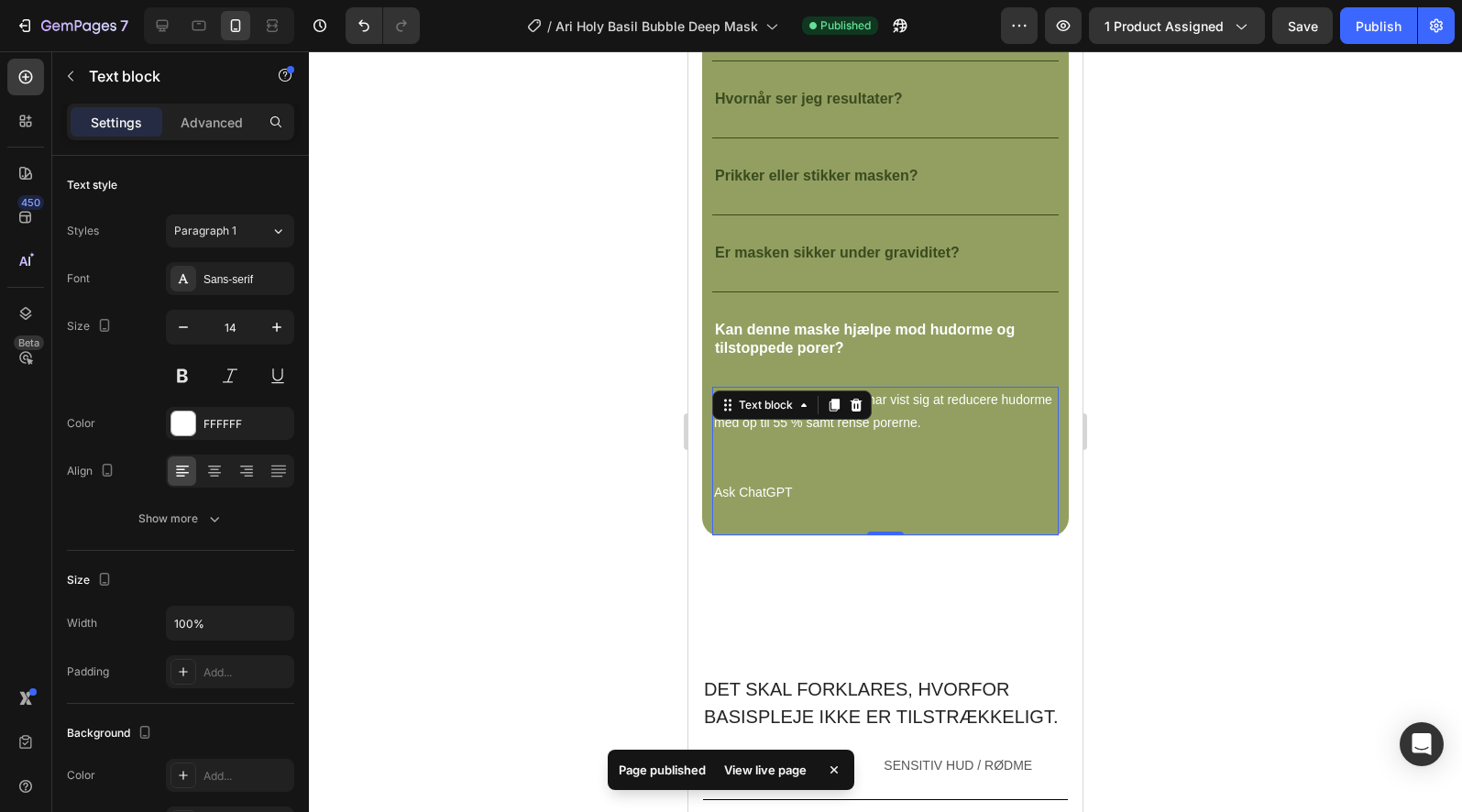 click on "Ask ChatGPT" at bounding box center [885, 492] 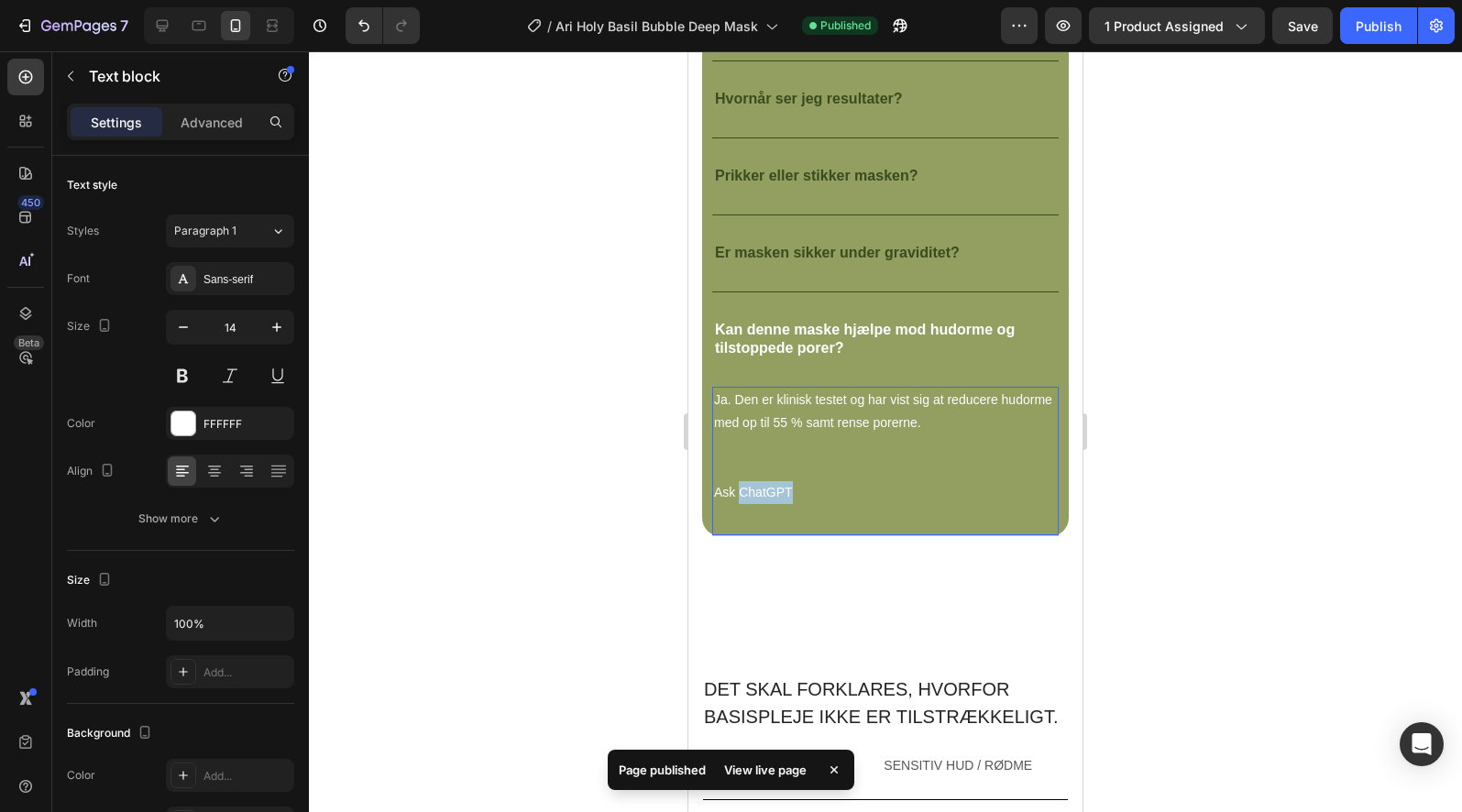 click on "Ask ChatGPT" at bounding box center [885, 492] 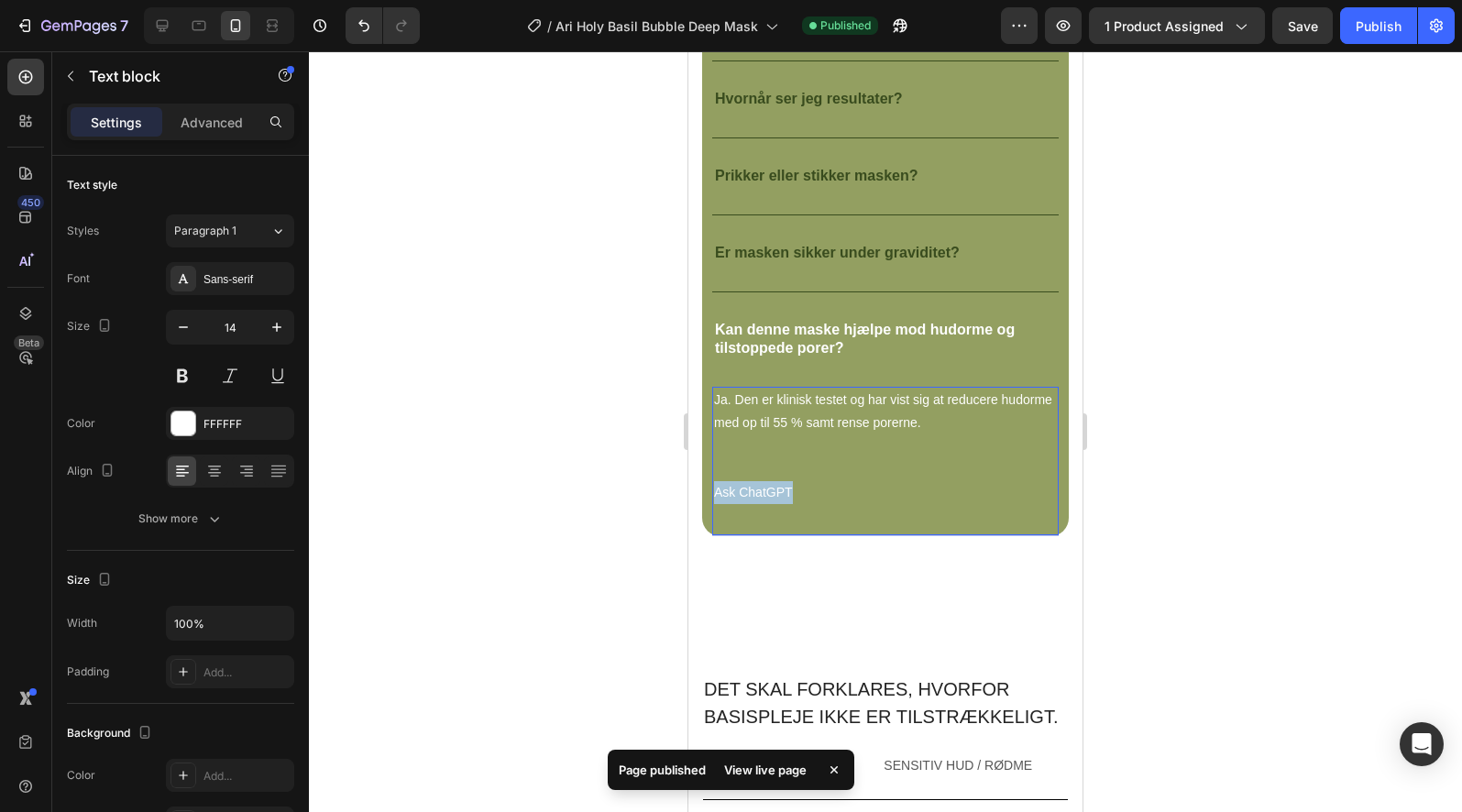 click on "Ask ChatGPT" at bounding box center [885, 492] 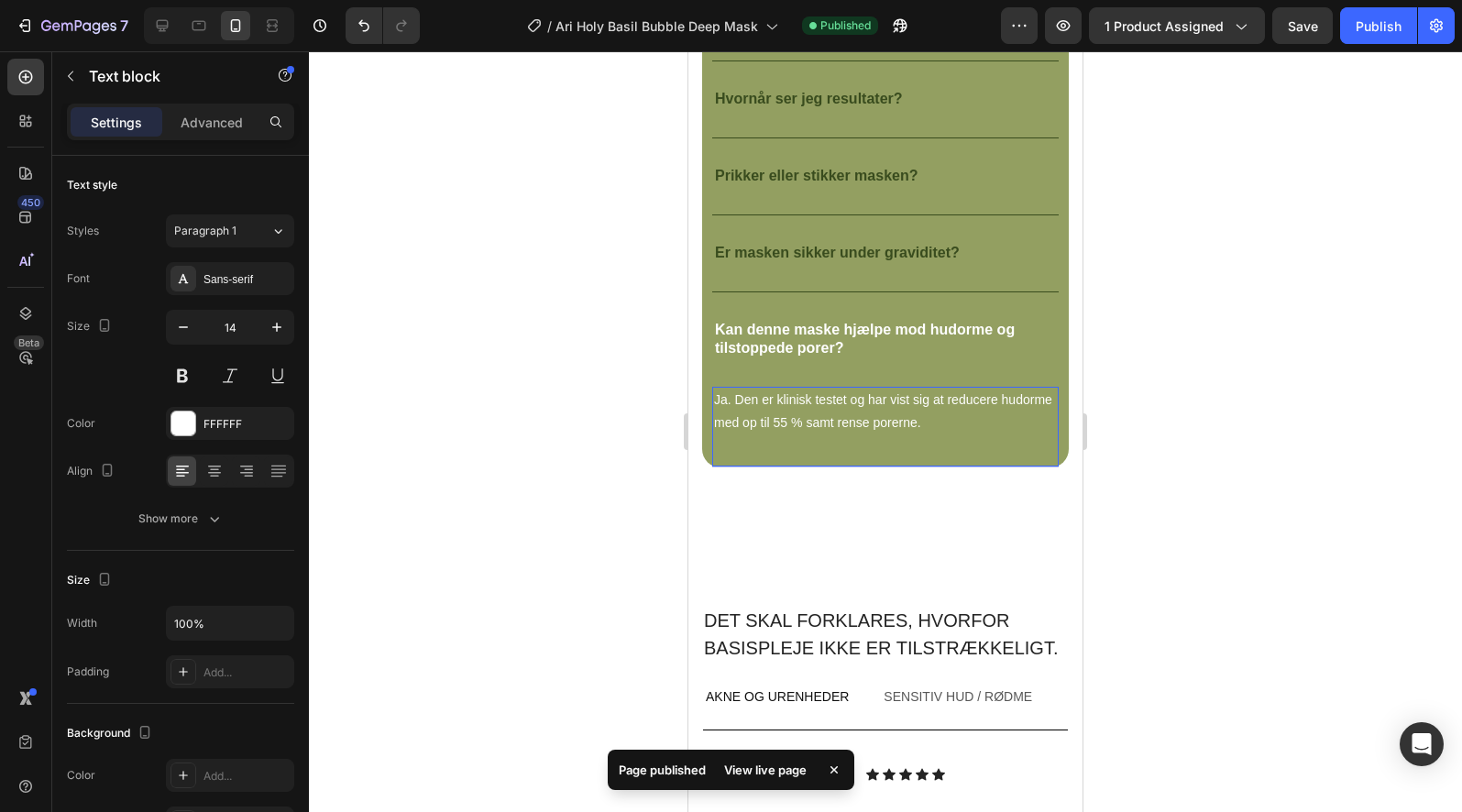 click on "Ja. Den er klinisk testet og har vist sig at reducere hudorme med op til 55 % samt rense porerne. Text block   0" at bounding box center (885, 426) 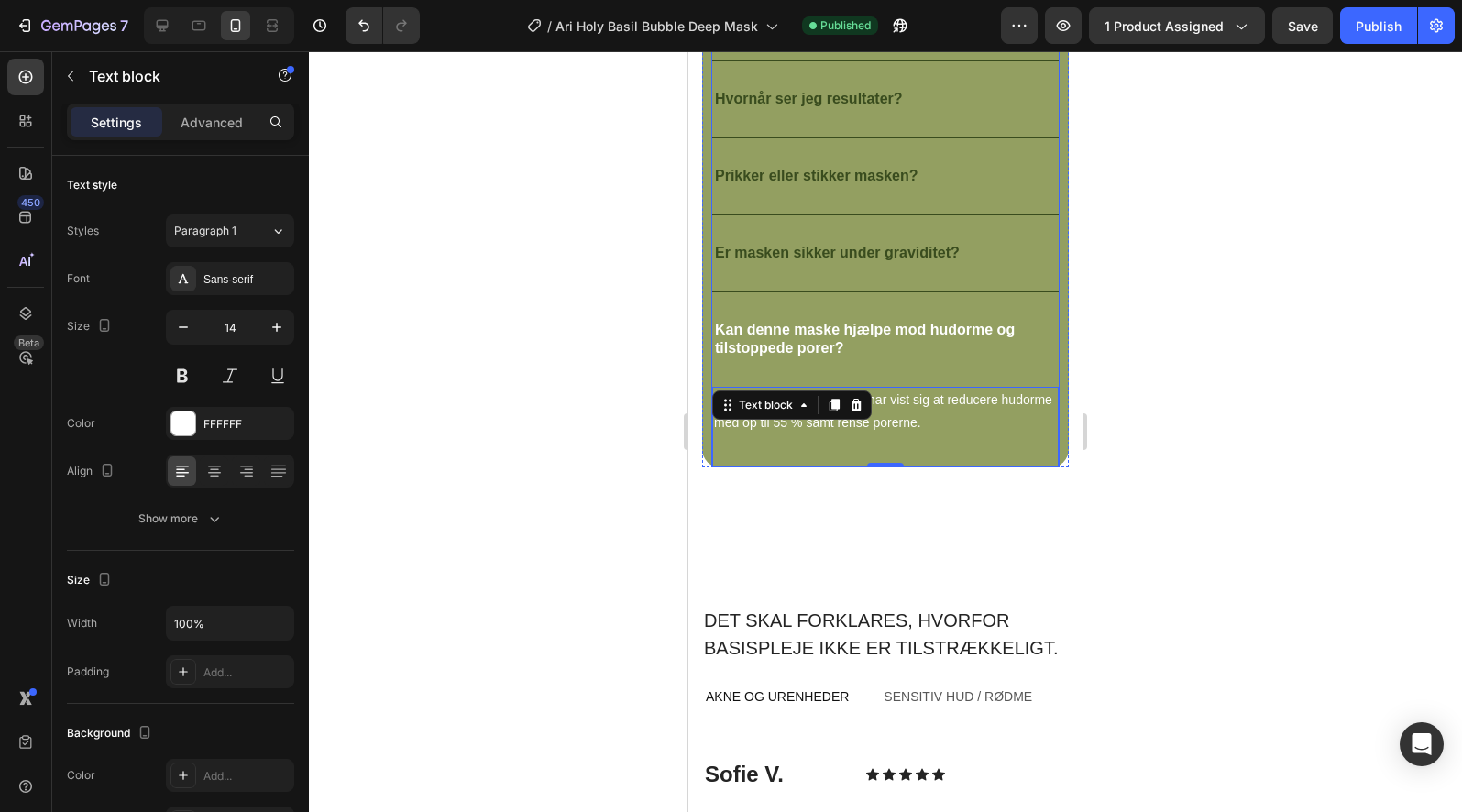 click on "Kan denne maske hjælpe mod hudorme og tilstoppede porer?" at bounding box center (885, 340) 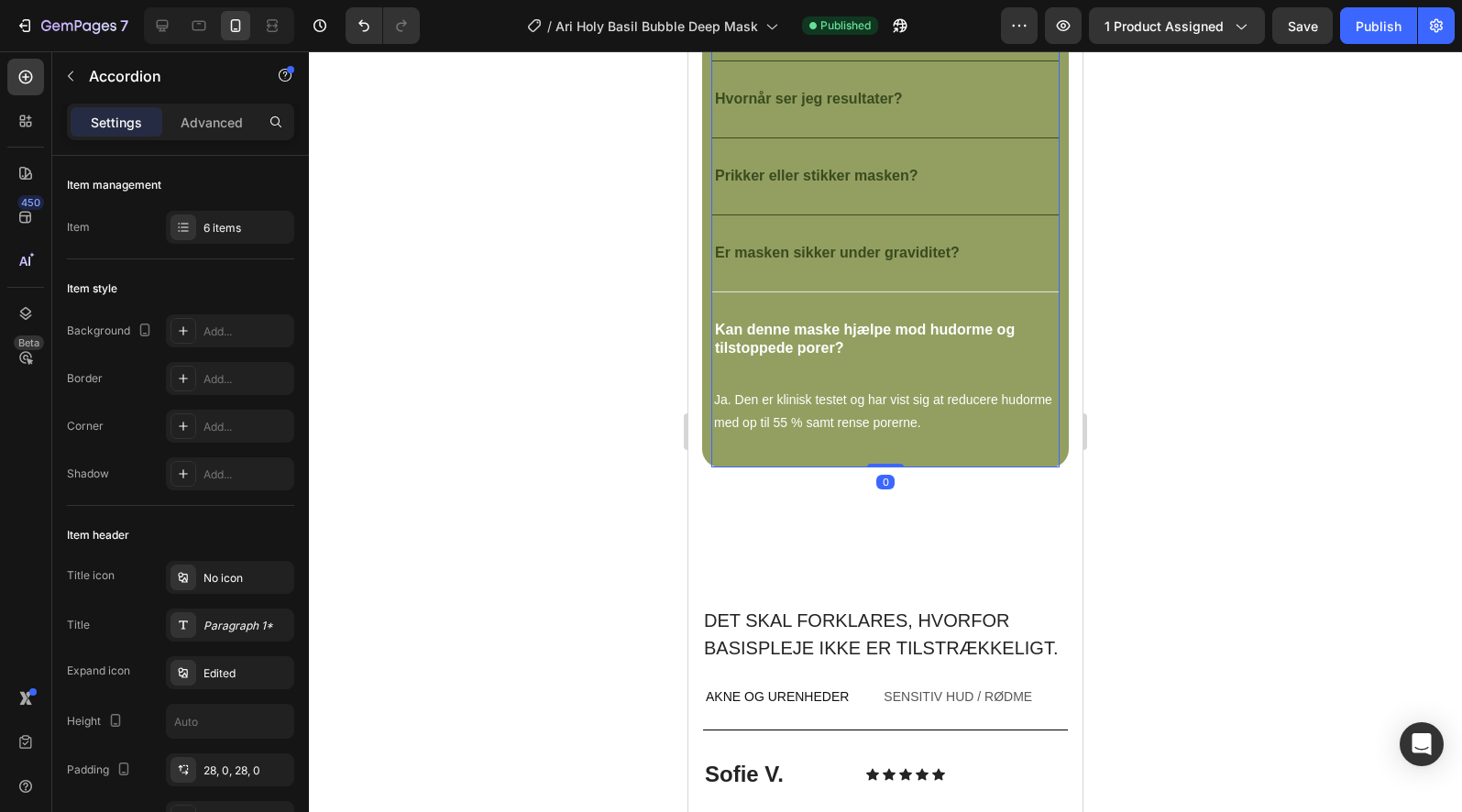 click on "Er masken sikker under graviditet?" at bounding box center [885, 254] 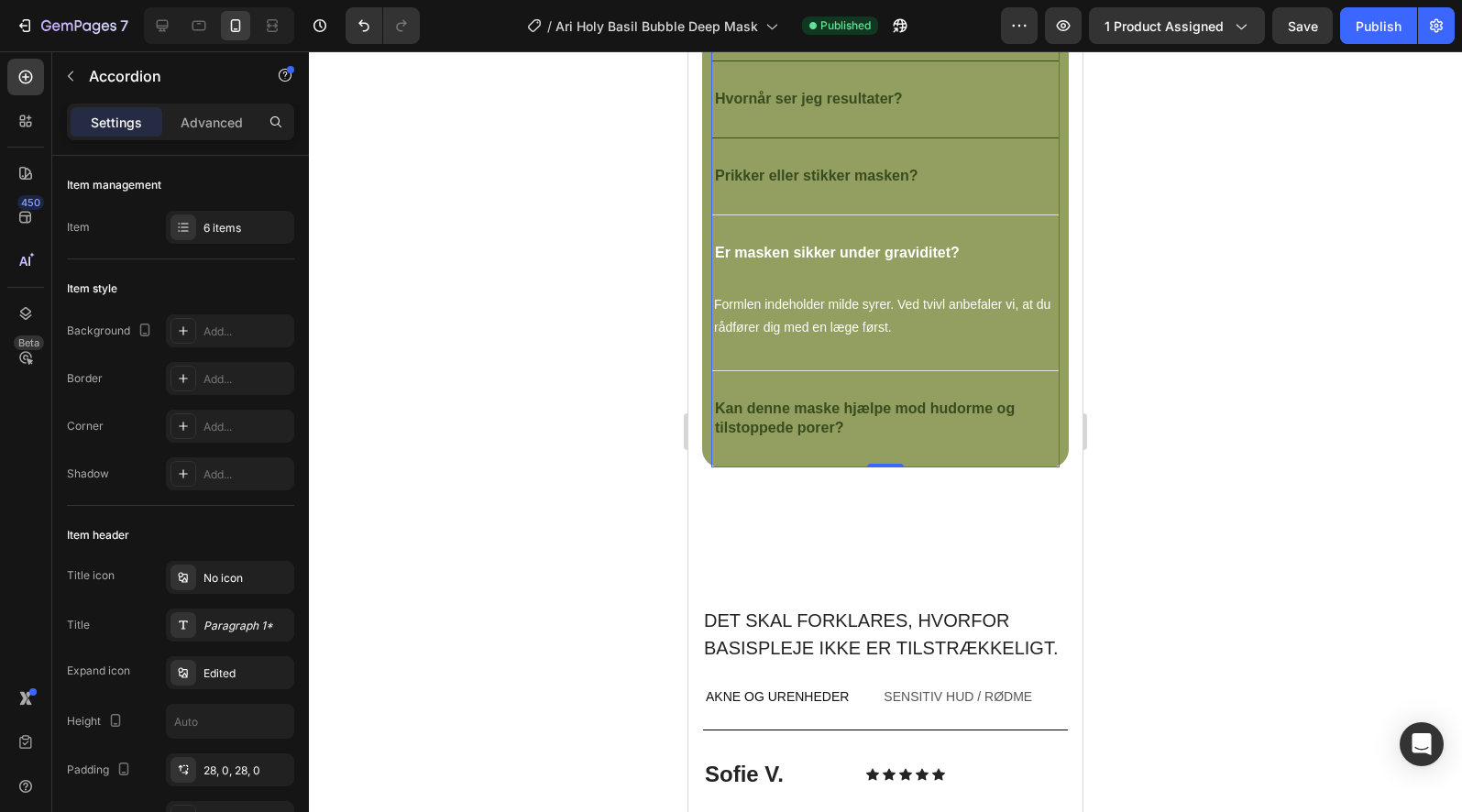 click on "Prikker eller stikker masken?" at bounding box center [885, 176] 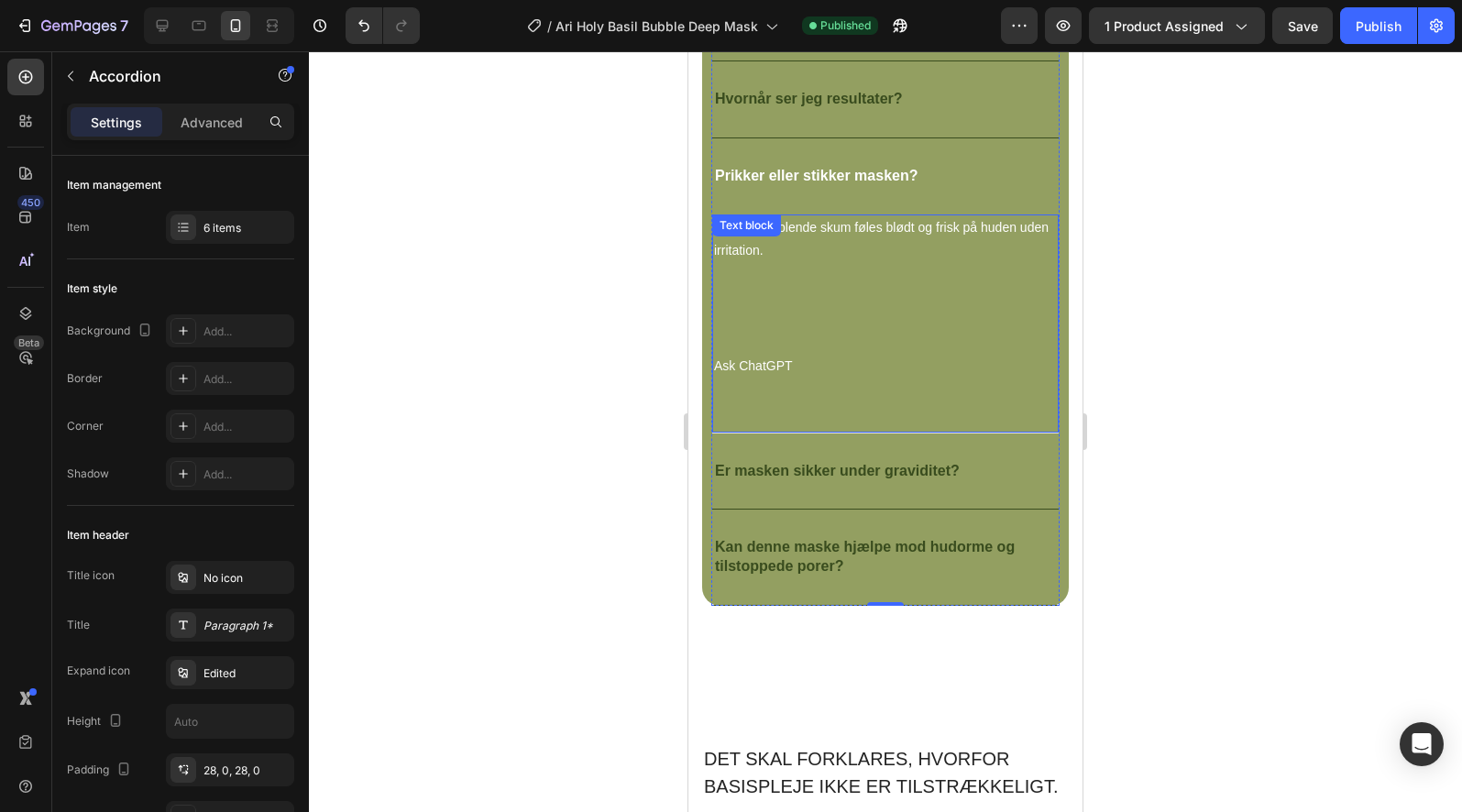 click on "Ask ChatGPT" at bounding box center (885, 367) 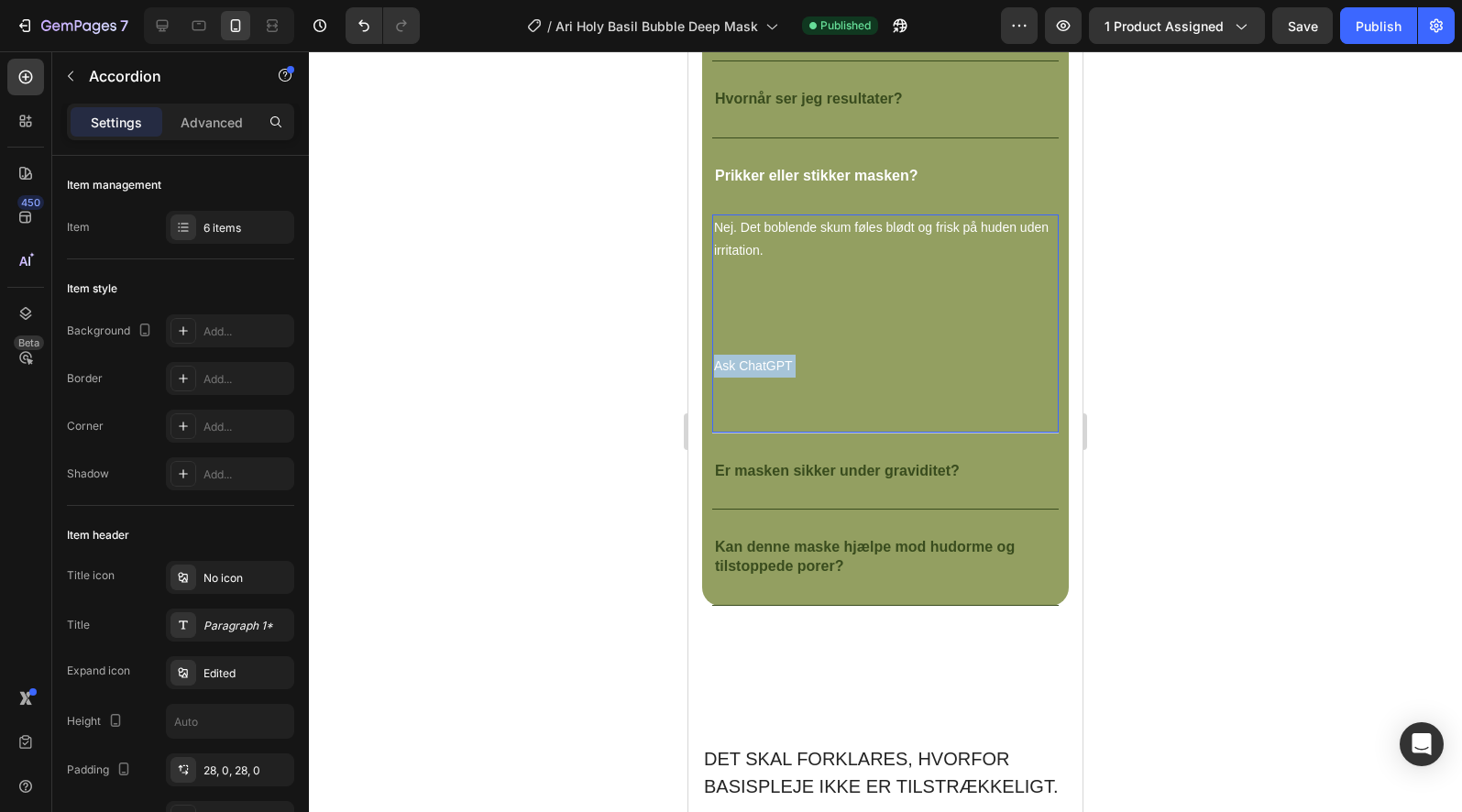click on "Ask ChatGPT" at bounding box center (885, 367) 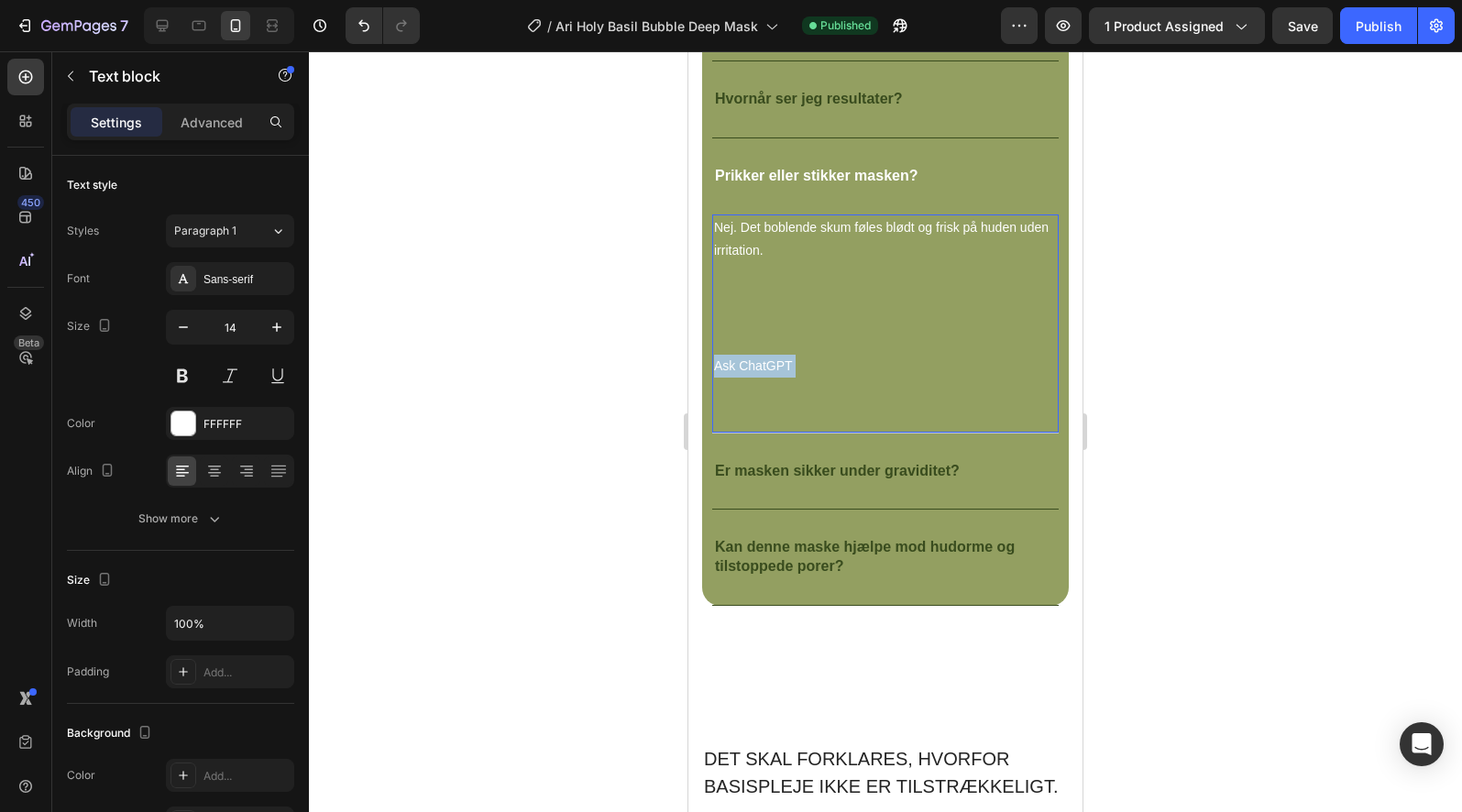 click on "Ask ChatGPT" at bounding box center (885, 367) 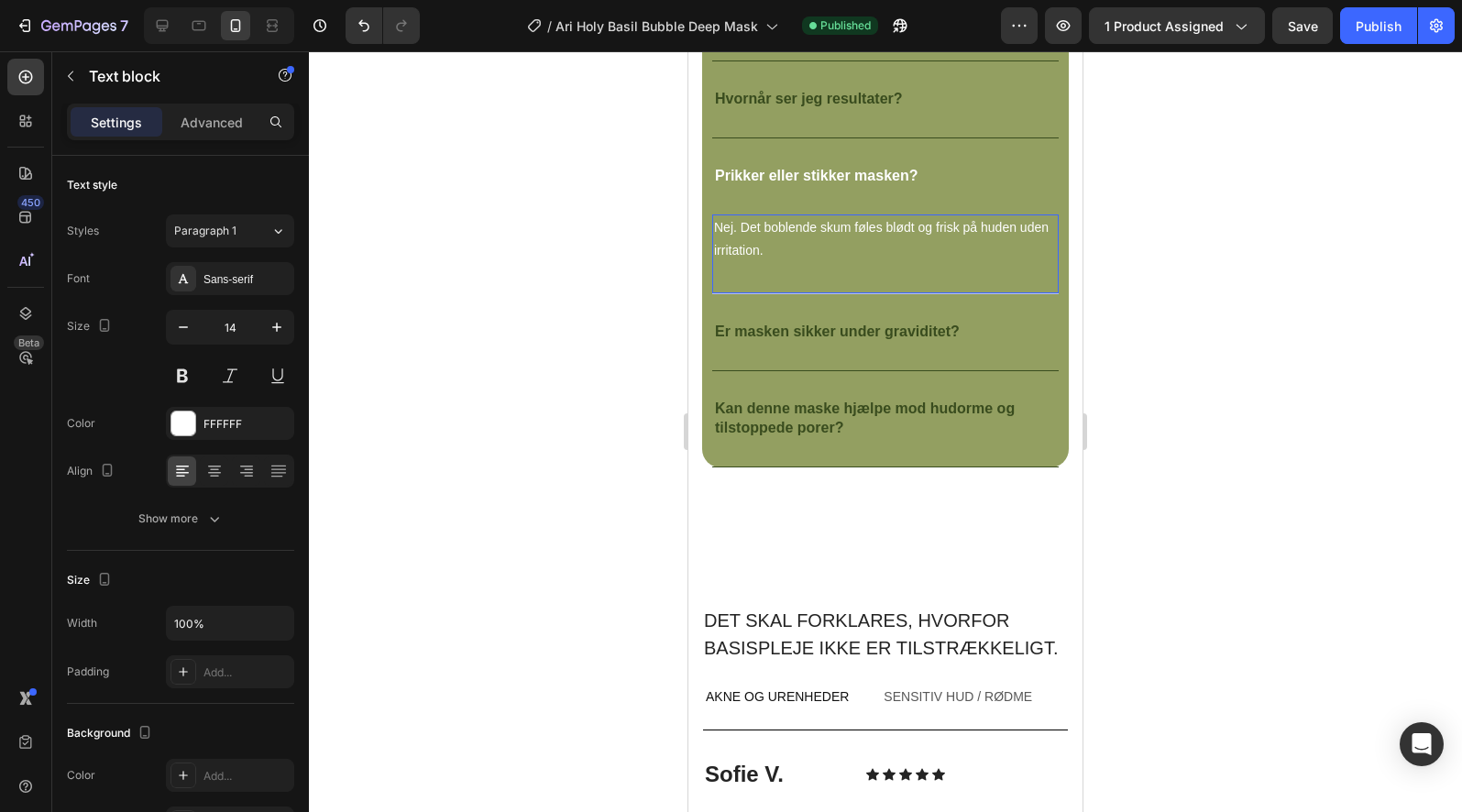 click on "Nej. Det boblende skum føles blødt og frisk på huden uden irritation.  Text block   0" at bounding box center (885, 254) 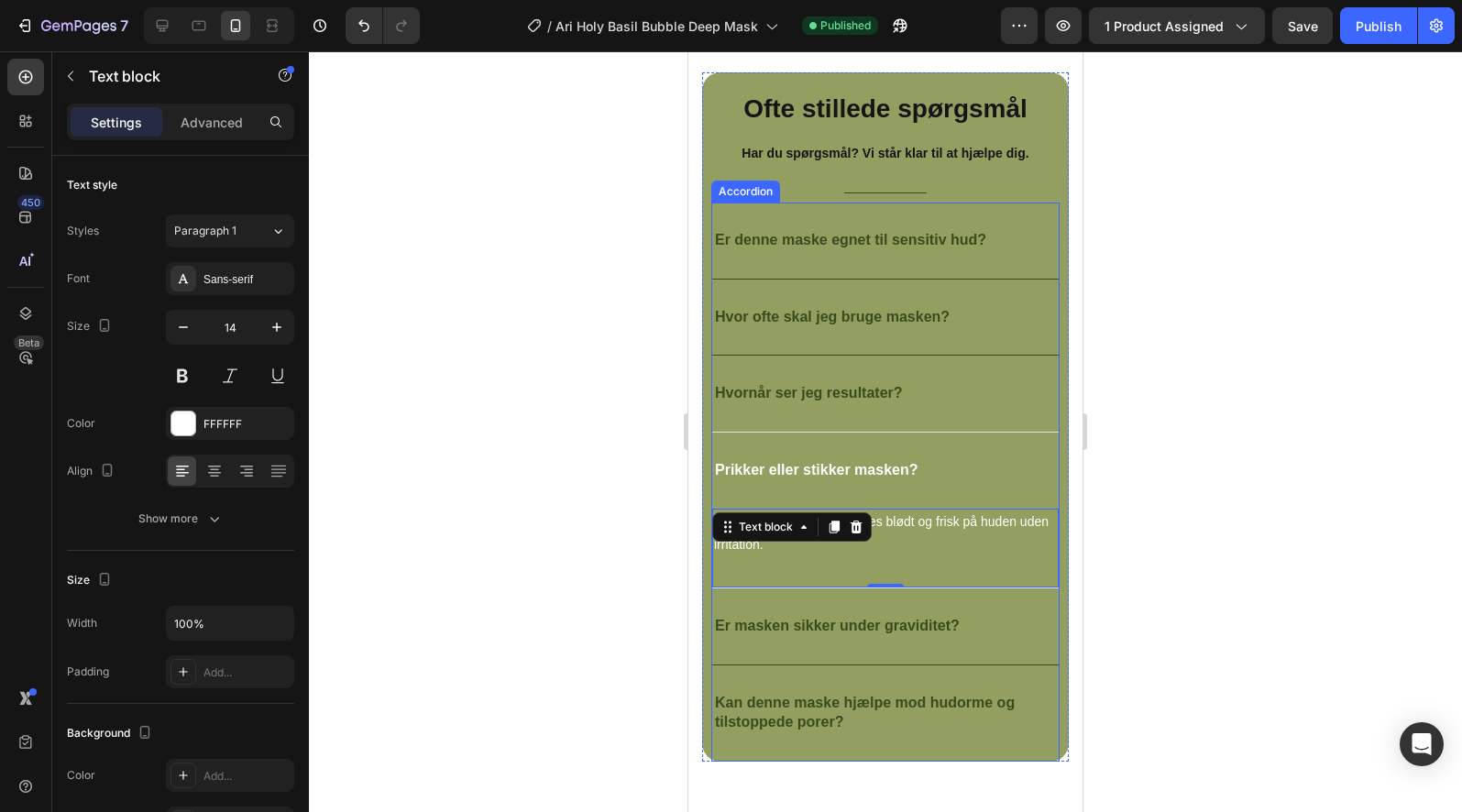 scroll, scrollTop: 4574, scrollLeft: 0, axis: vertical 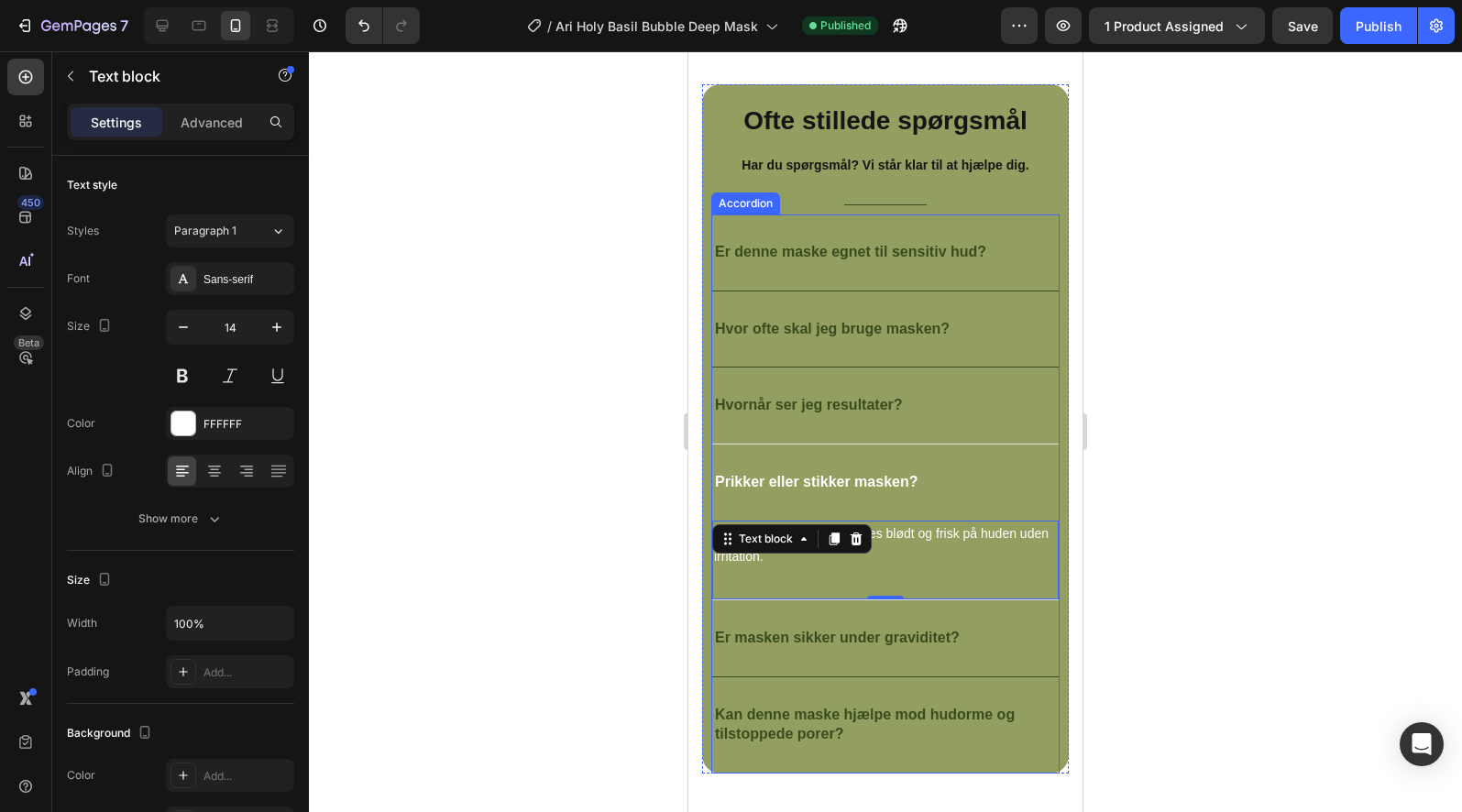 click on "Hvornår ser jeg resultater?" at bounding box center [885, 406] 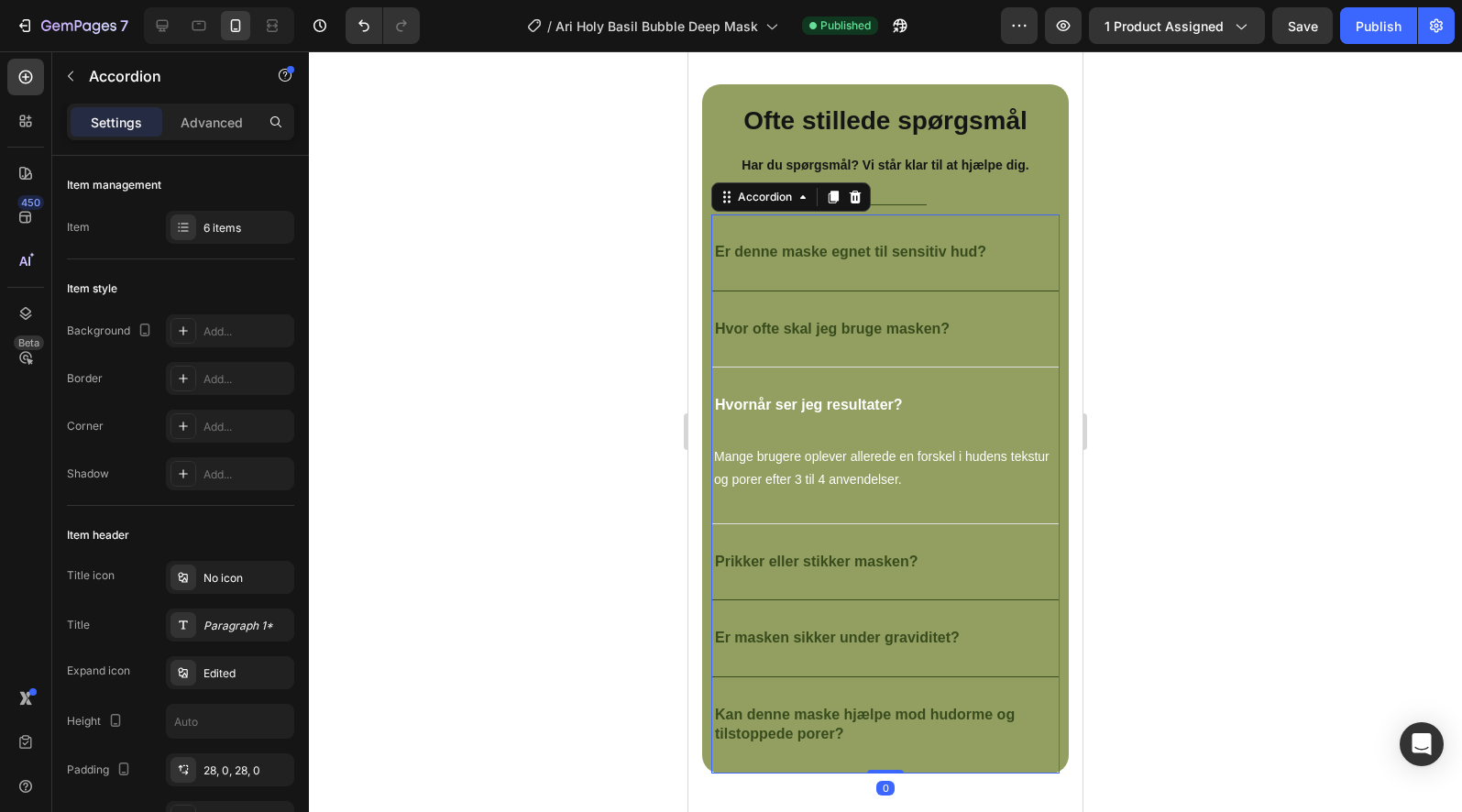 click on "Hvor ofte skal jeg bruge masken?" at bounding box center [885, 329] 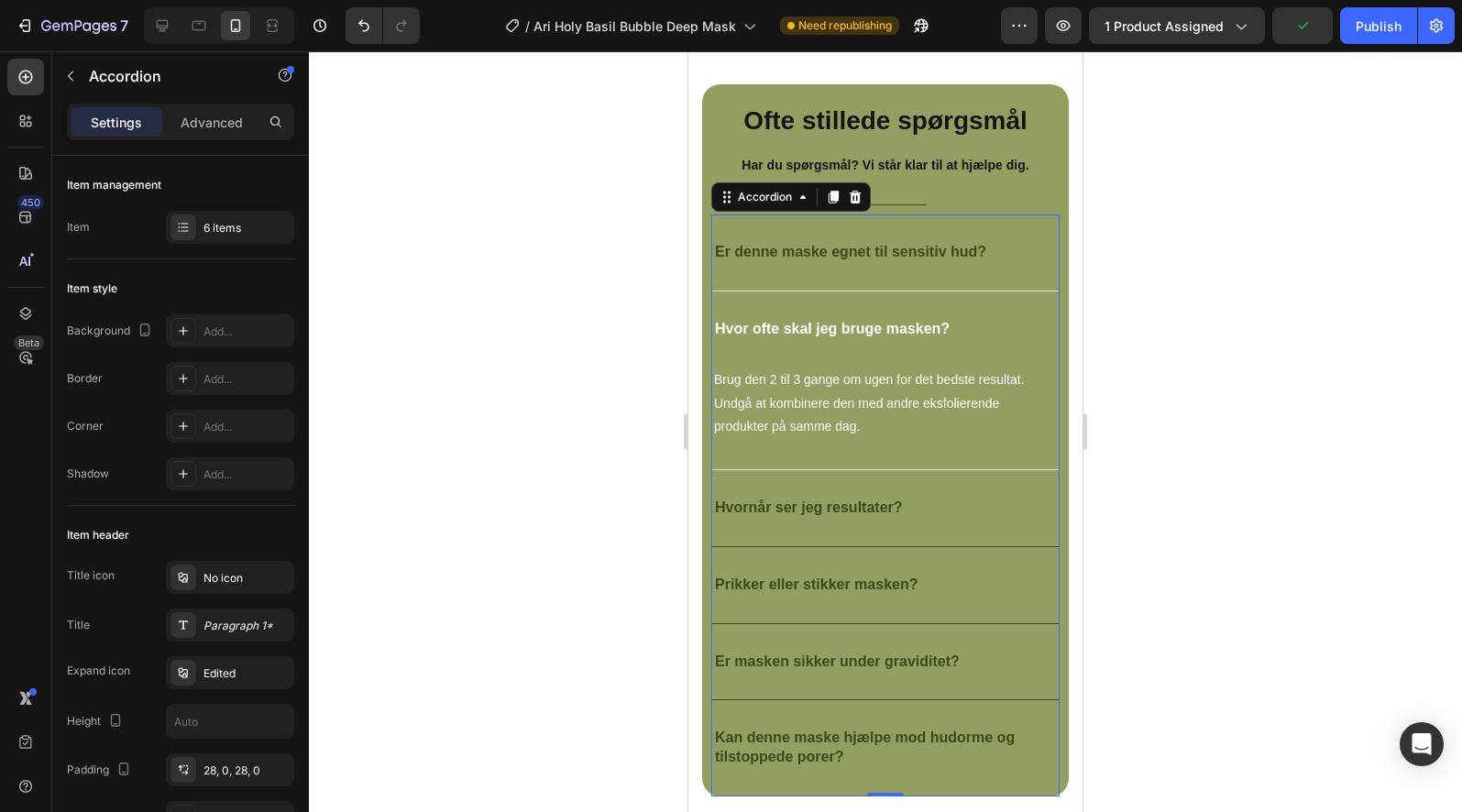 click on "Er denne maske egnet til sensitiv hud?" at bounding box center (885, 253) 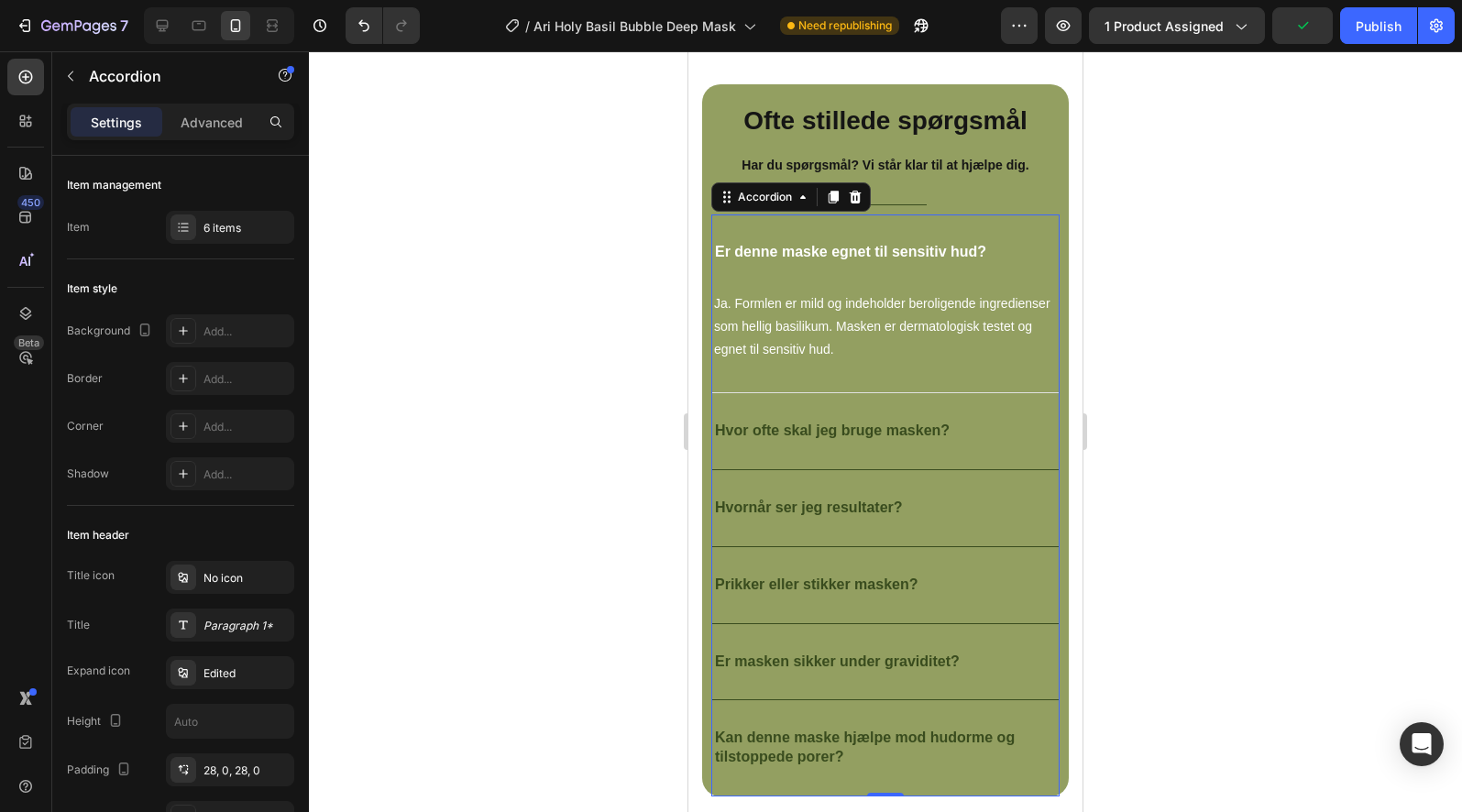 drag, startPoint x: 1348, startPoint y: 24, endPoint x: 1325, endPoint y: 66, distance: 47.88528 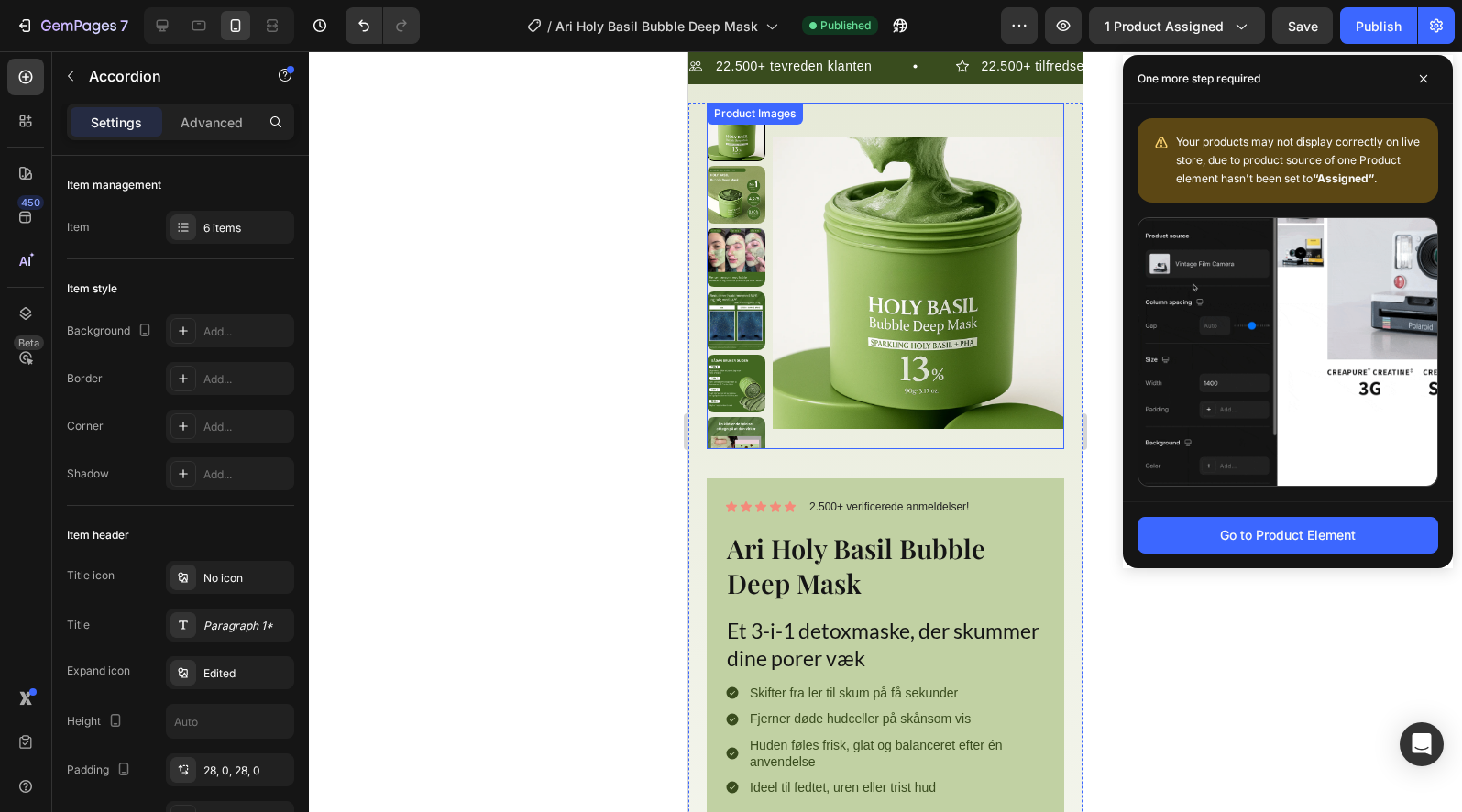 scroll, scrollTop: 716, scrollLeft: 0, axis: vertical 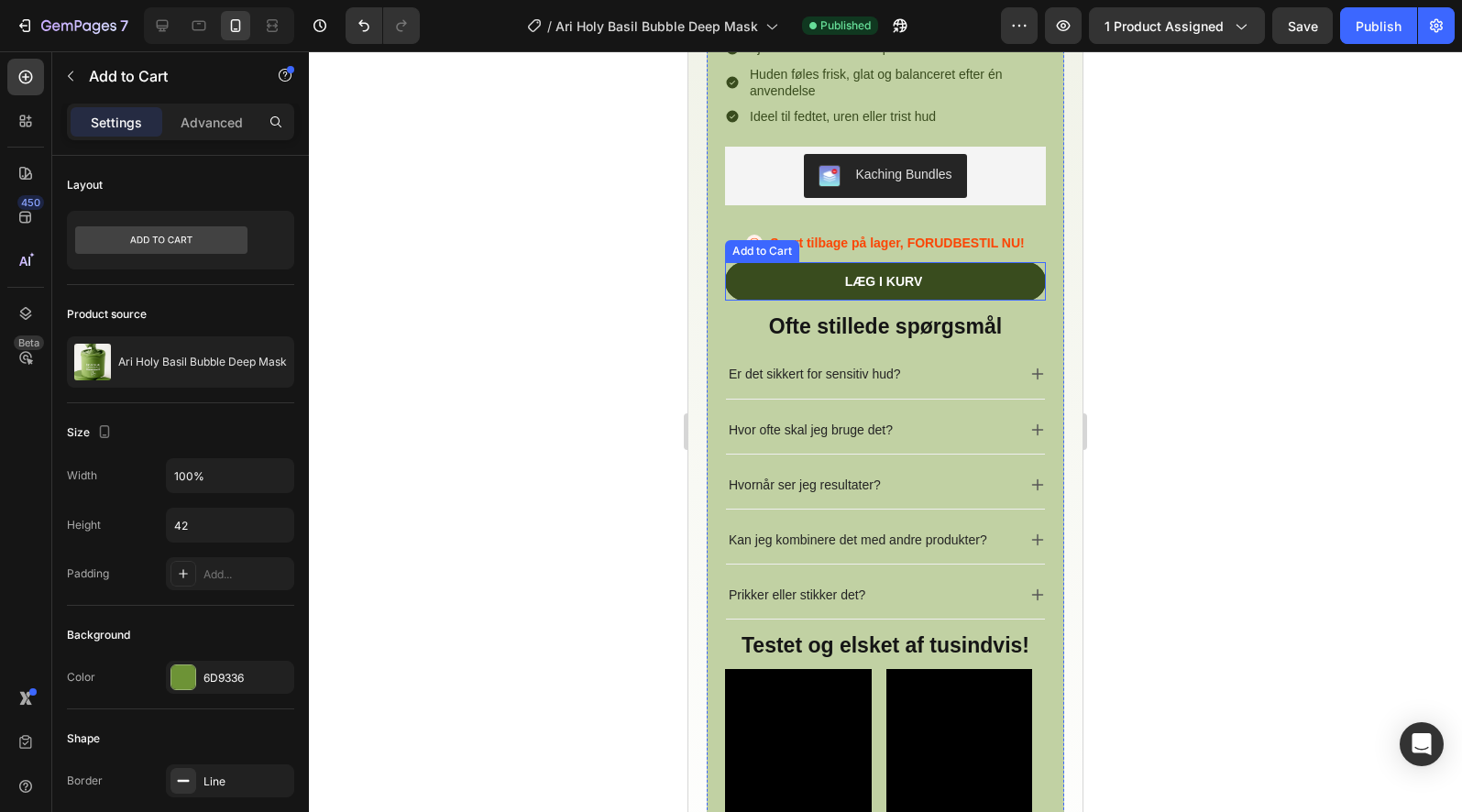 click on "Læg i kurv" at bounding box center [885, 281] 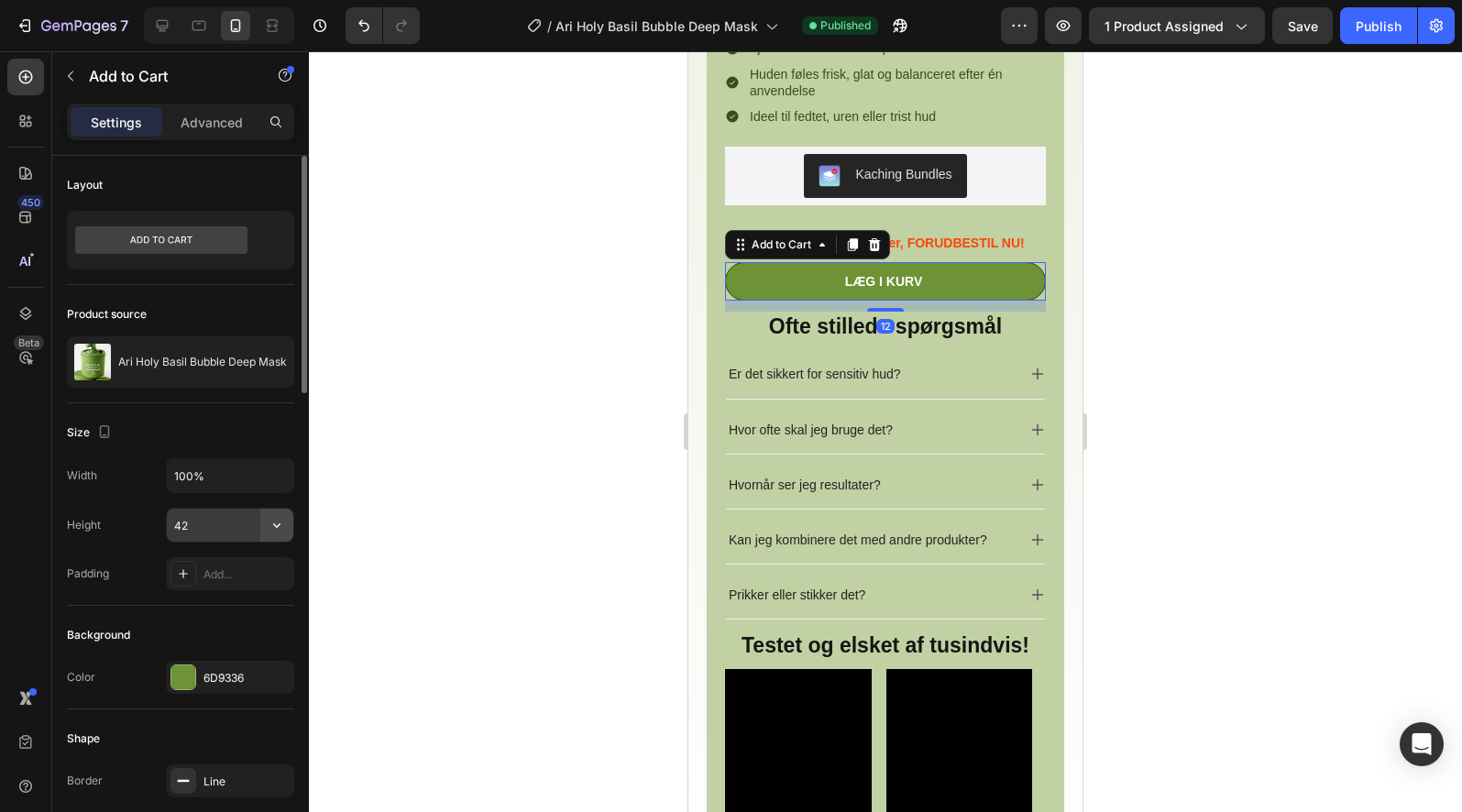 click 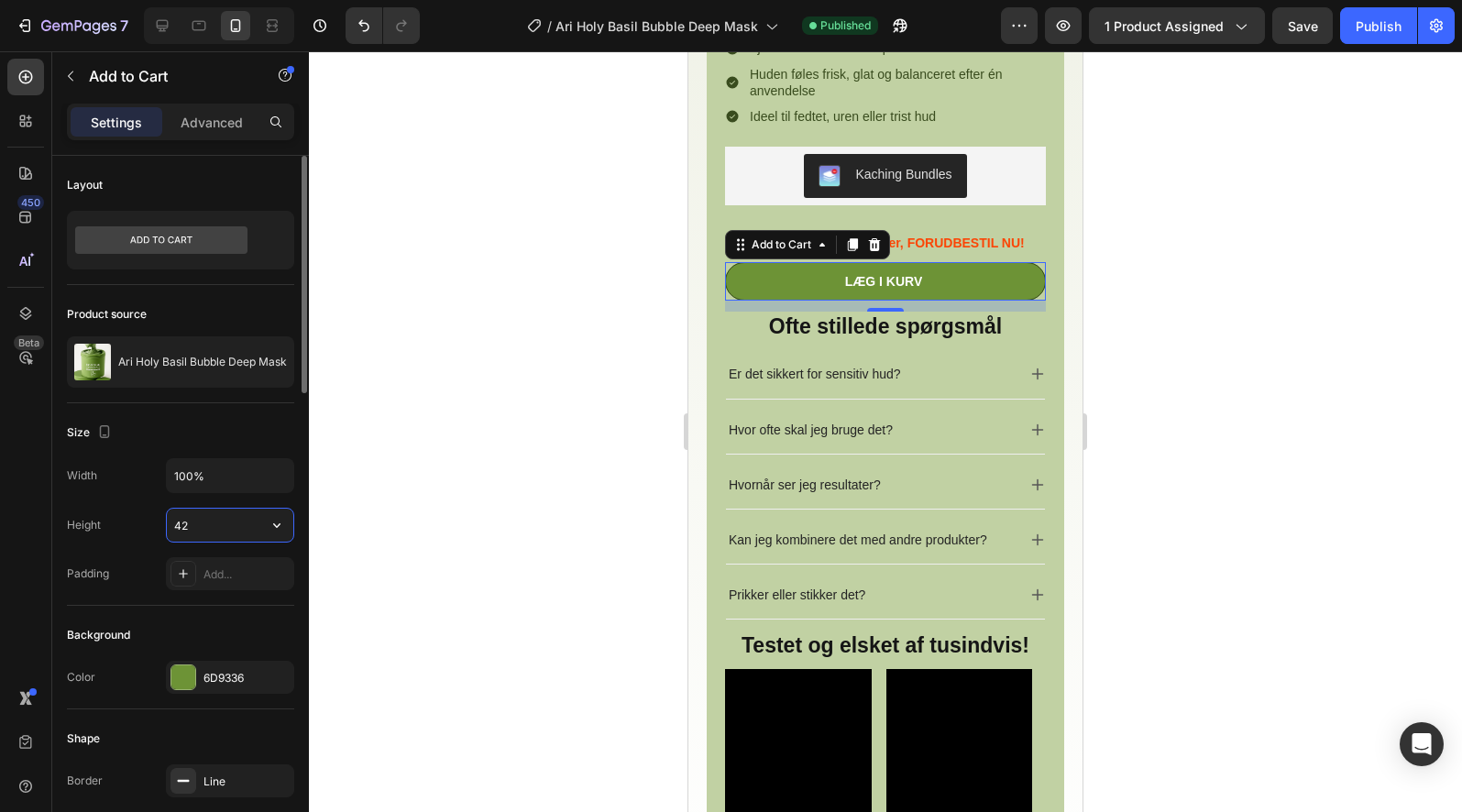click on "42" at bounding box center [230, 525] 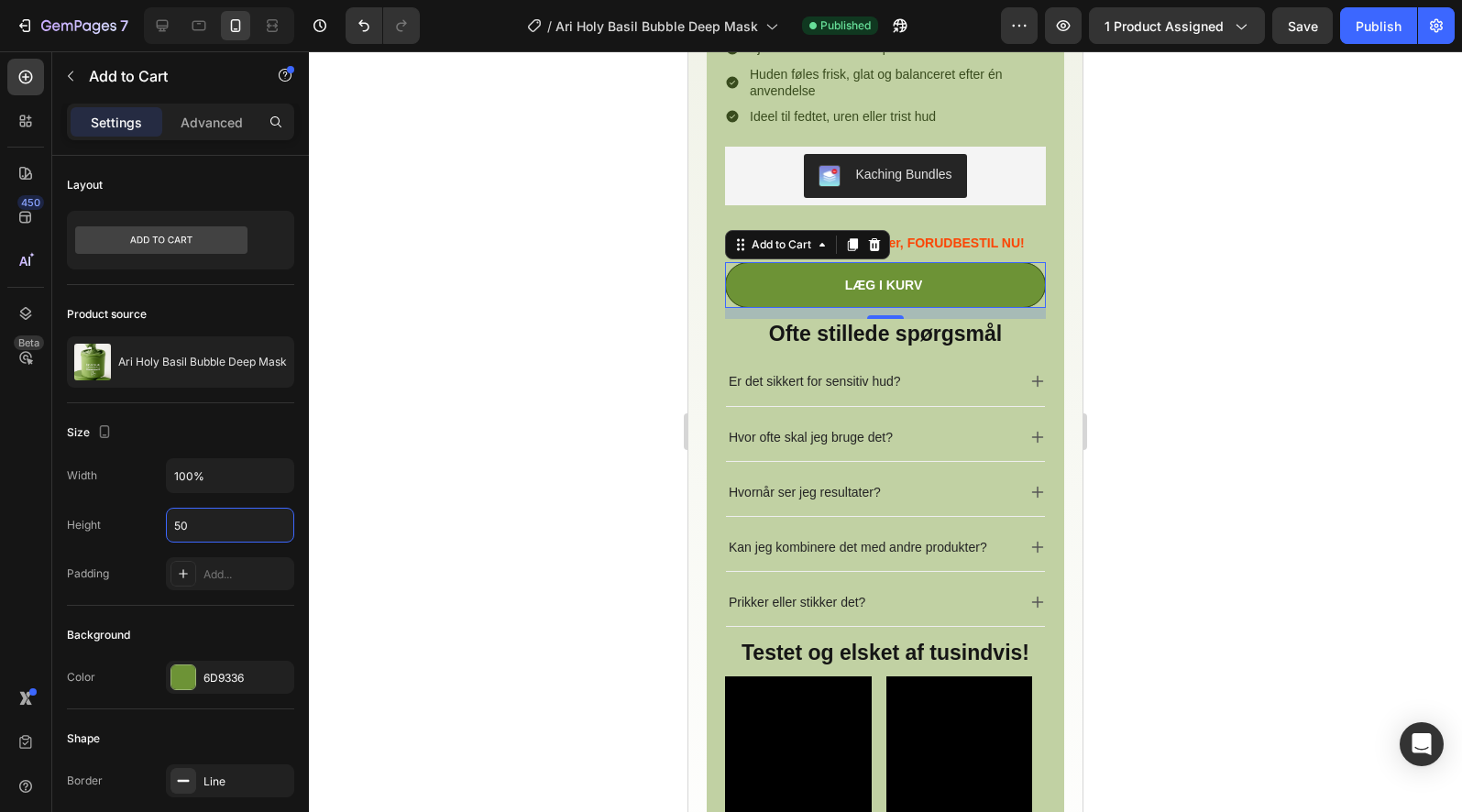 type on "50" 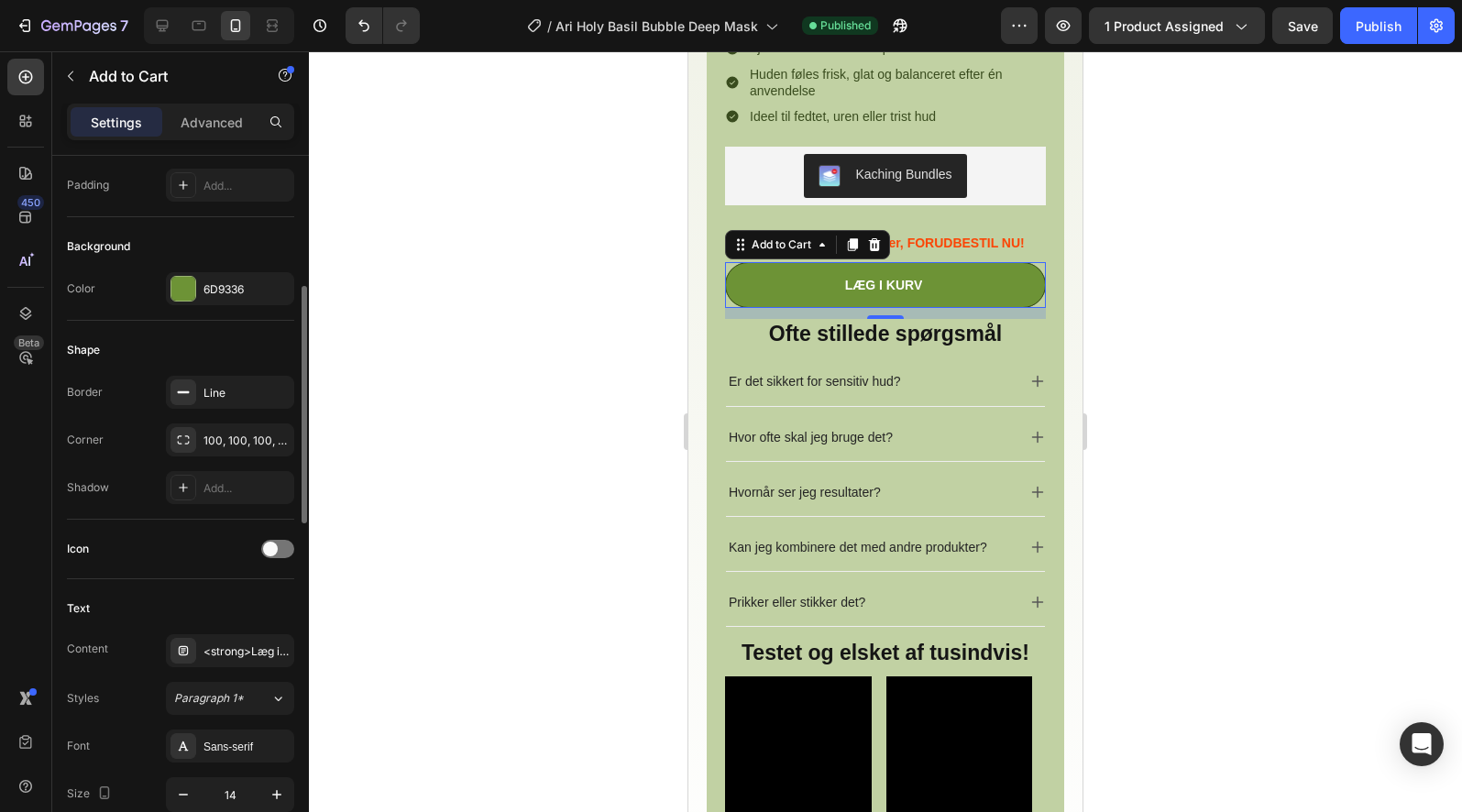 scroll, scrollTop: 483, scrollLeft: 0, axis: vertical 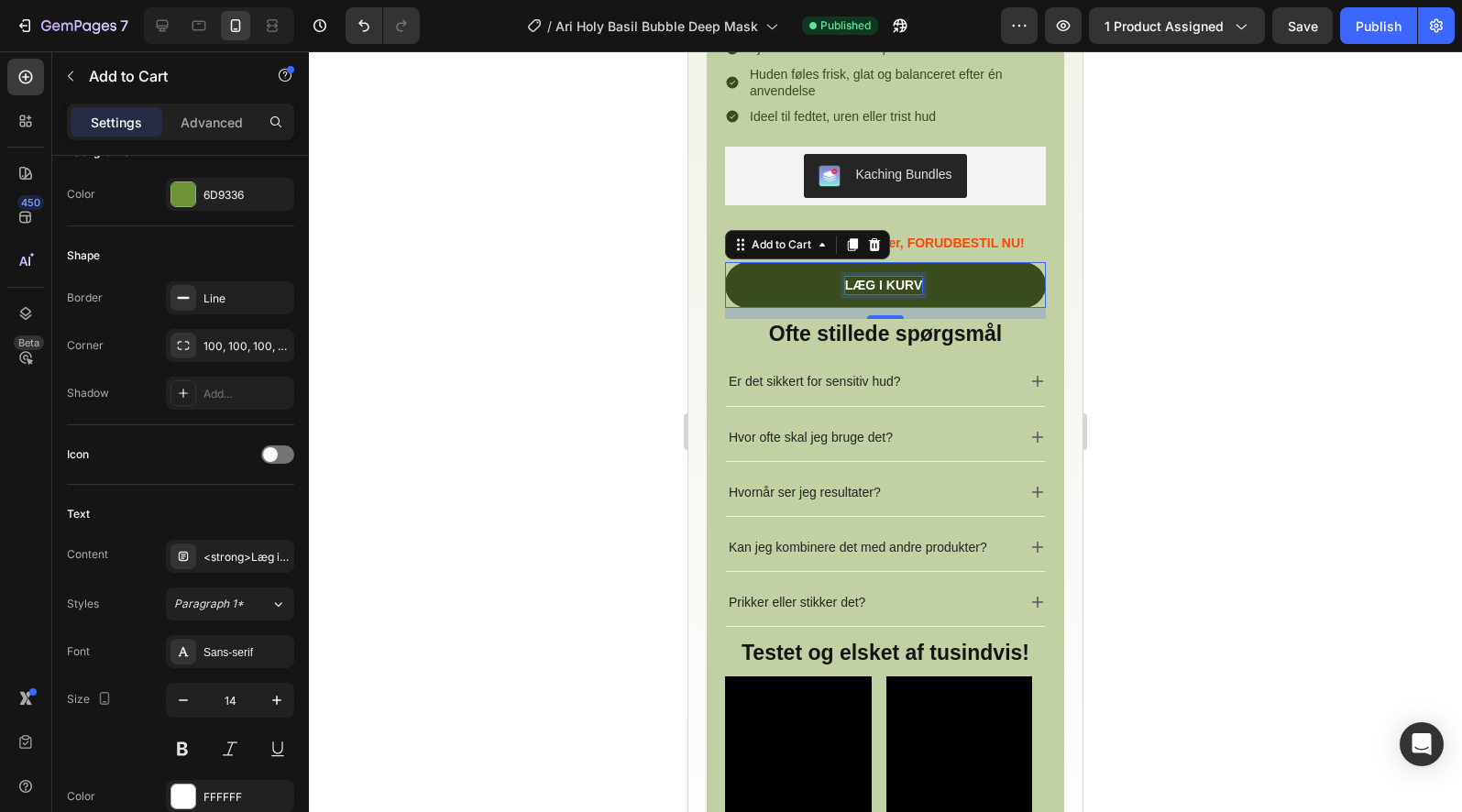 click on "Læg i kurv" at bounding box center (884, 285) 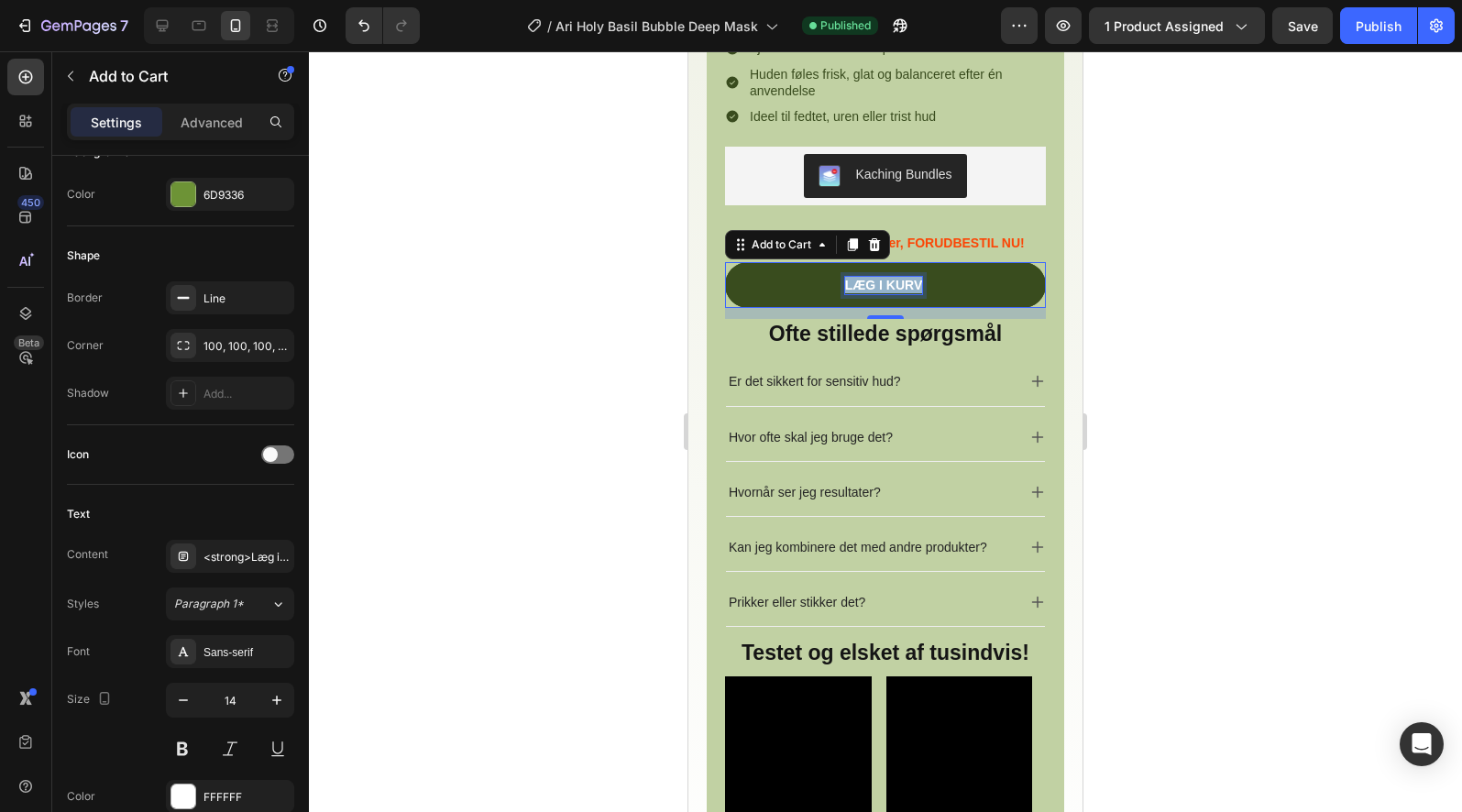 click on "Læg i kurv" at bounding box center (884, 285) 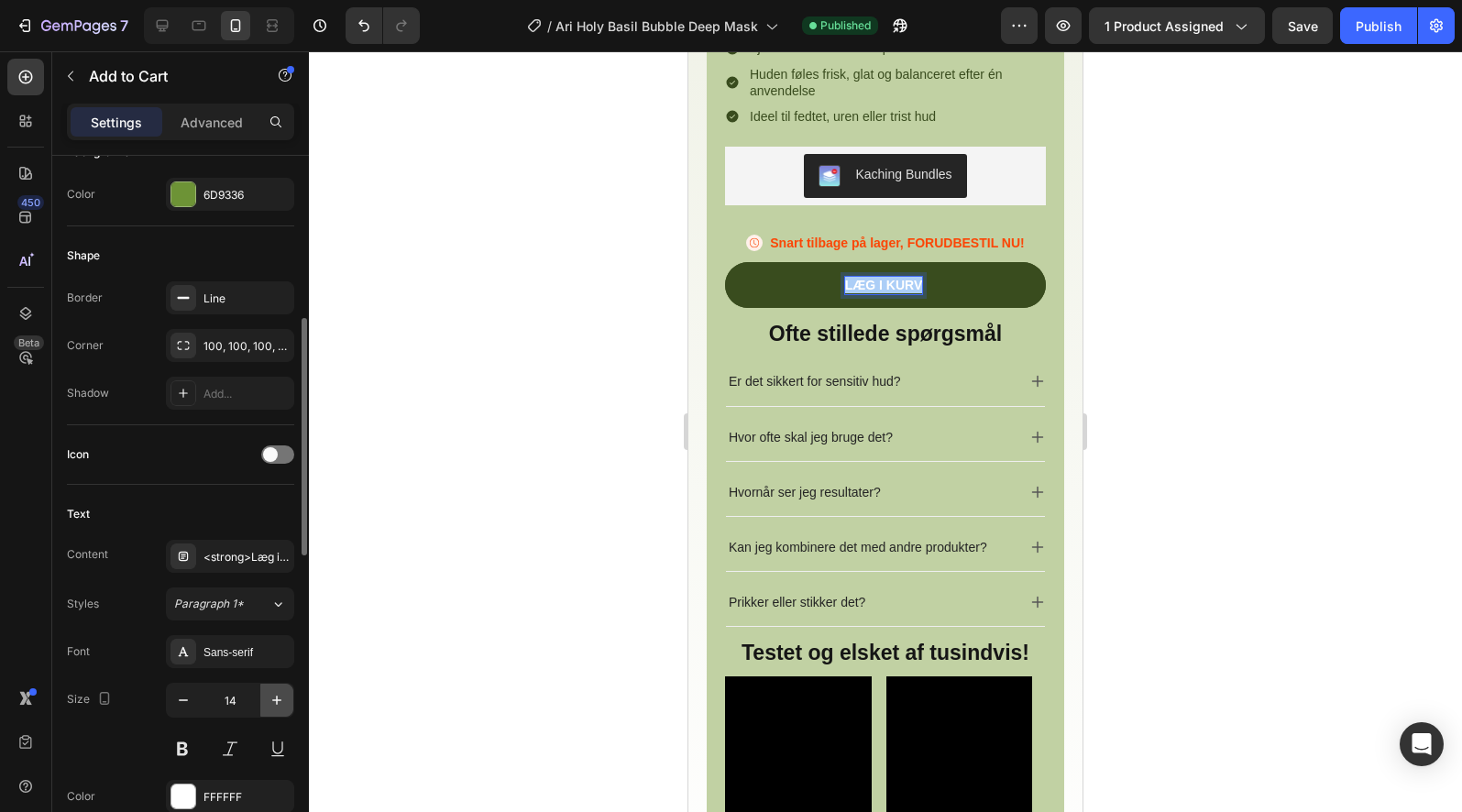 click 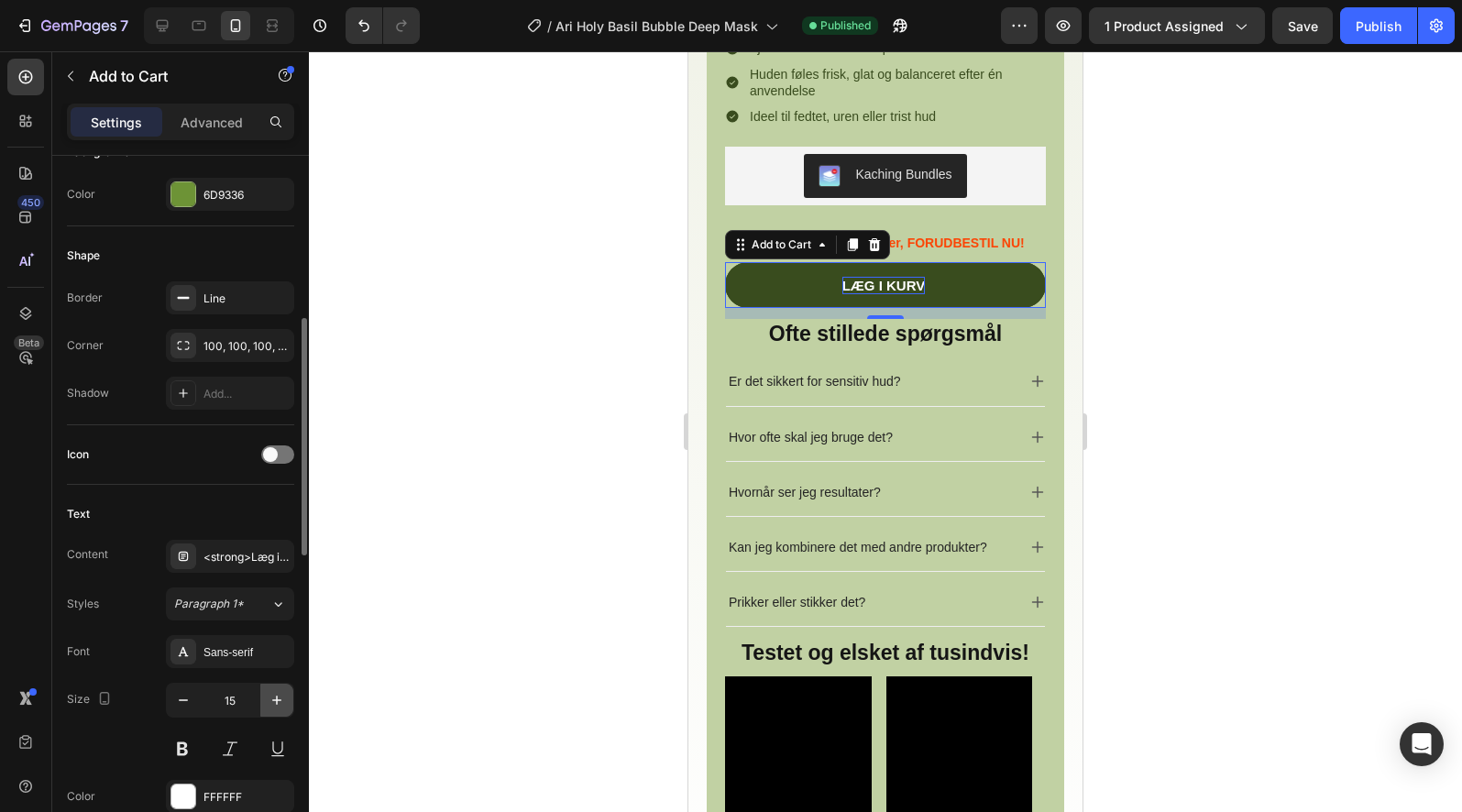 click 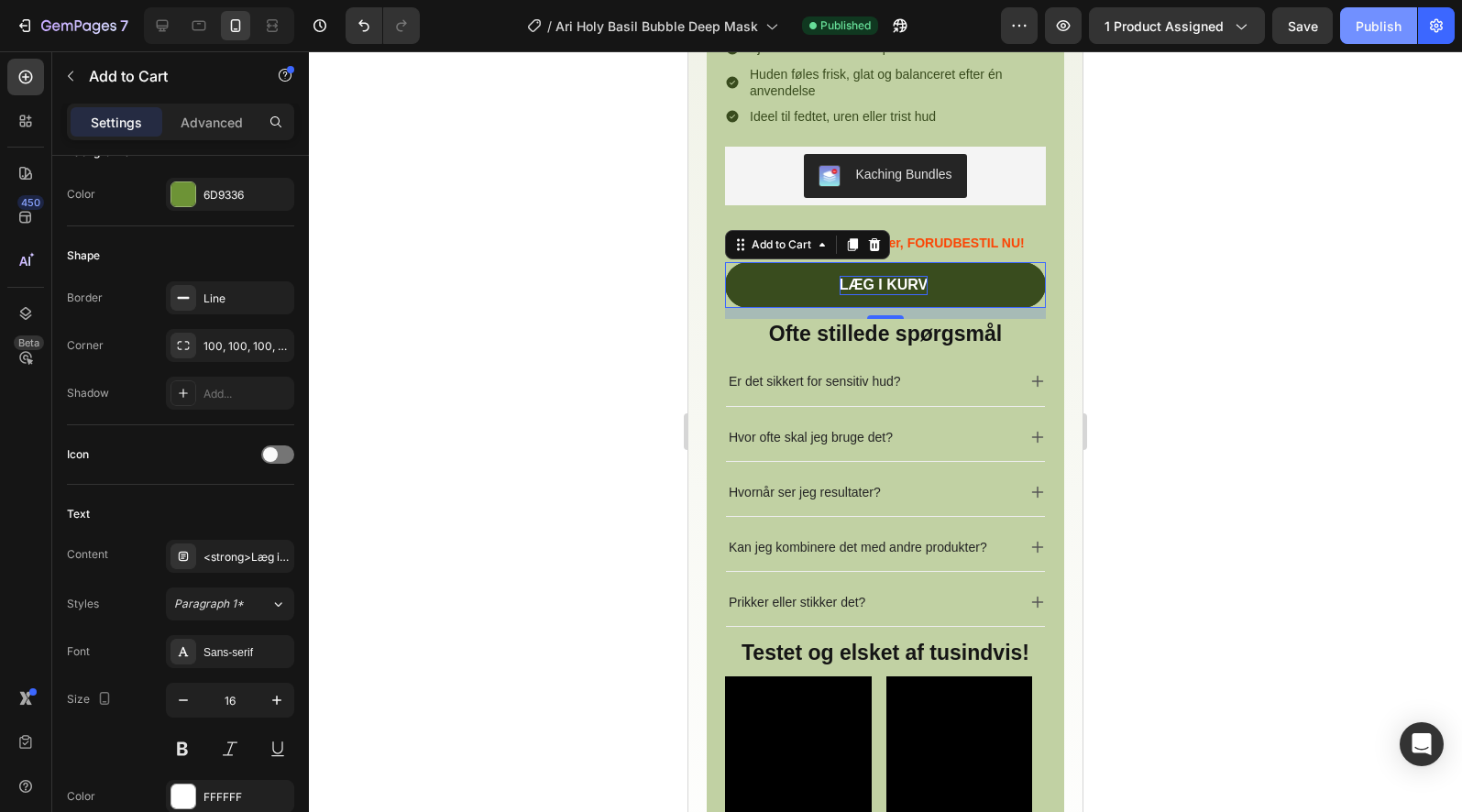 click on "Publish" at bounding box center [1379, 26] 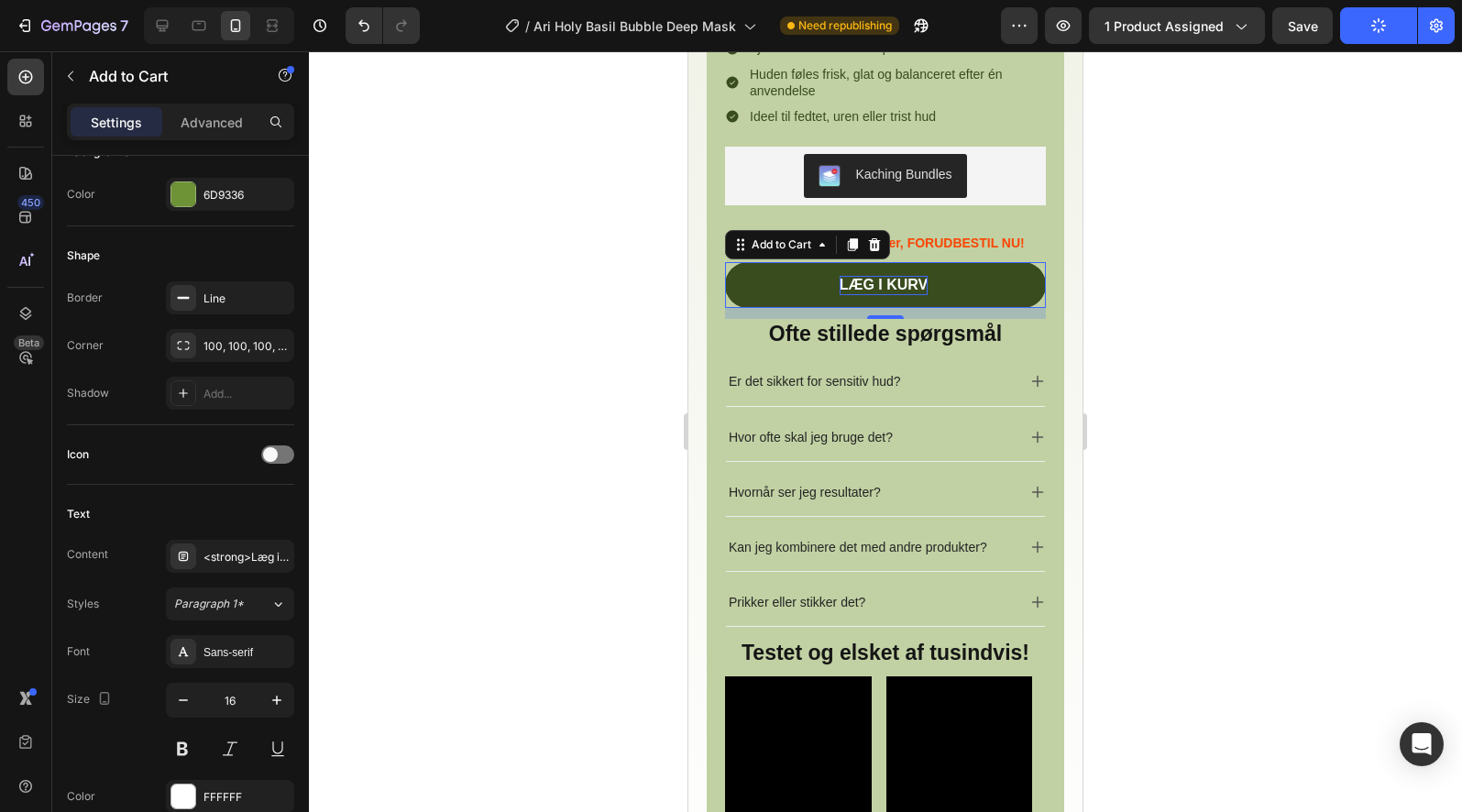 click on "Læg i kurv" at bounding box center [885, 285] 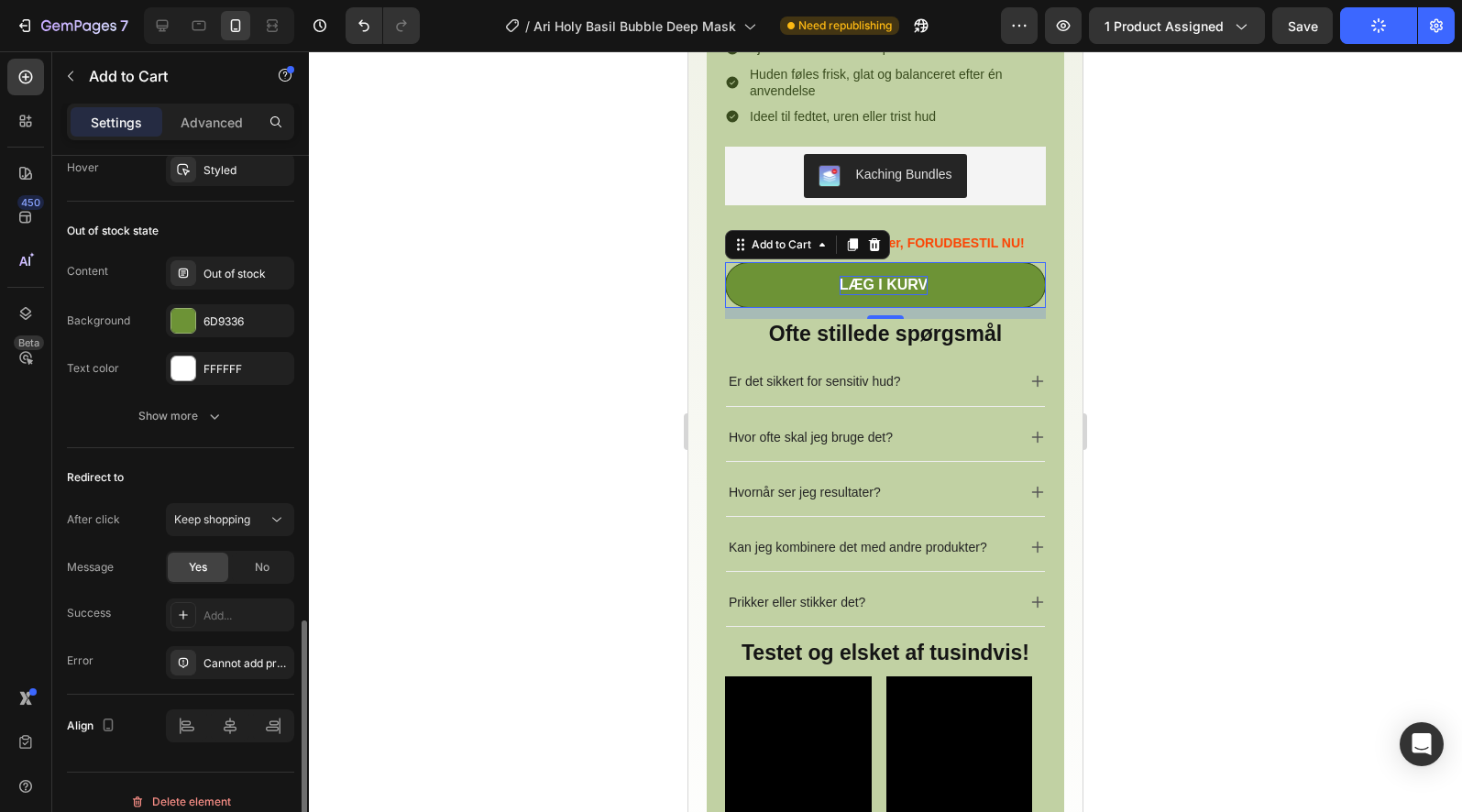scroll, scrollTop: 1399, scrollLeft: 0, axis: vertical 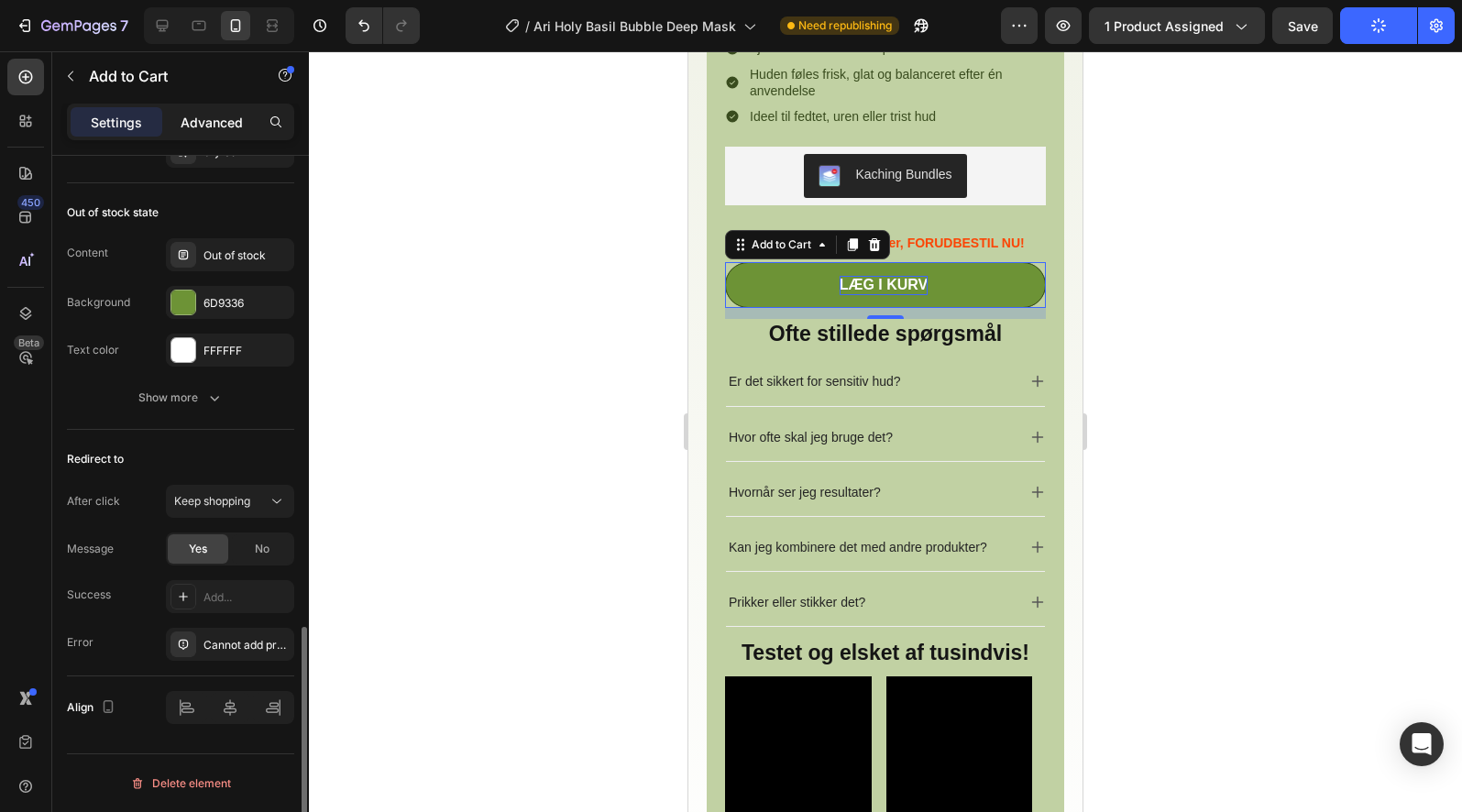 click on "Advanced" 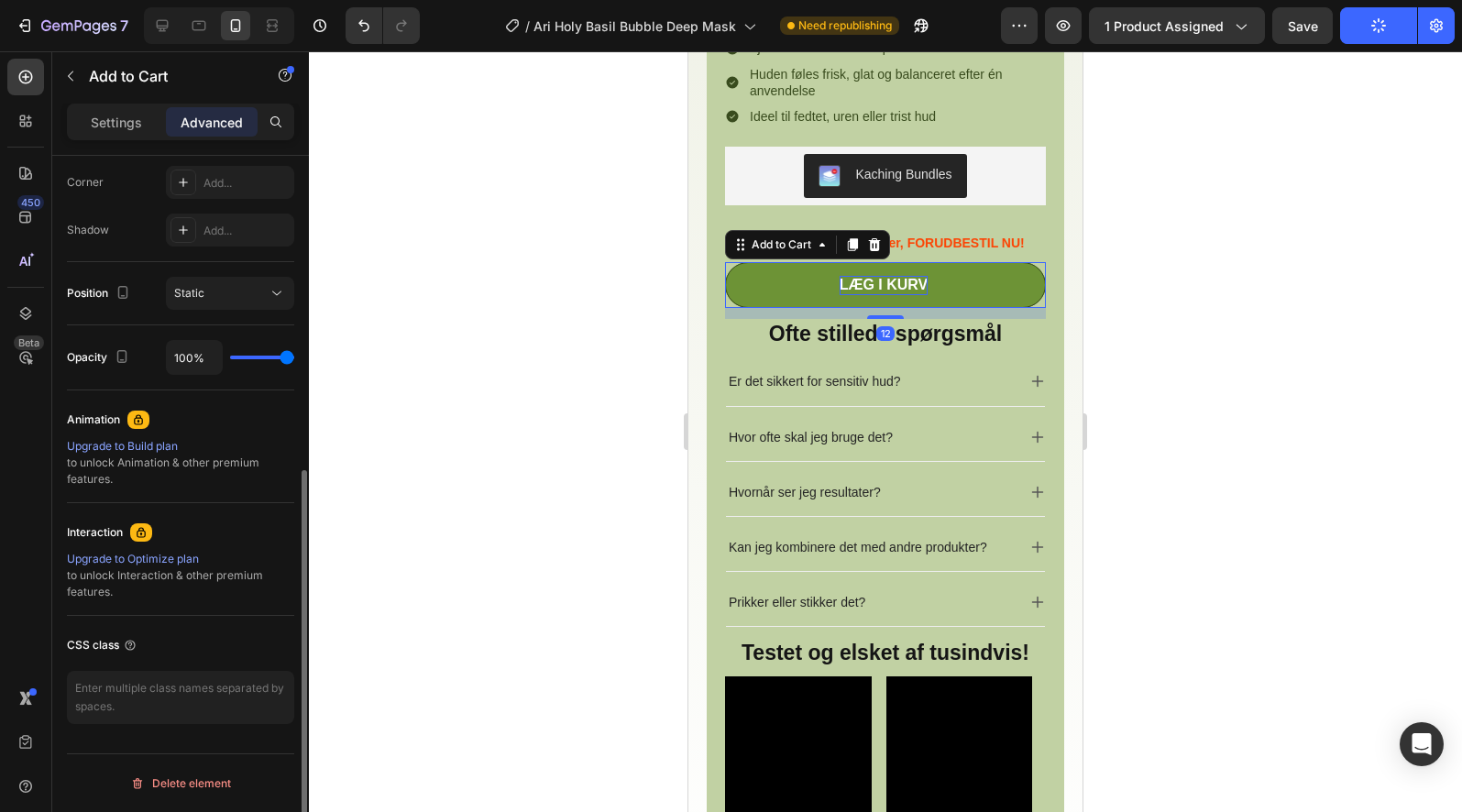 click on "Upgrade to Optimize plan  to unlock Interaction & other premium features." 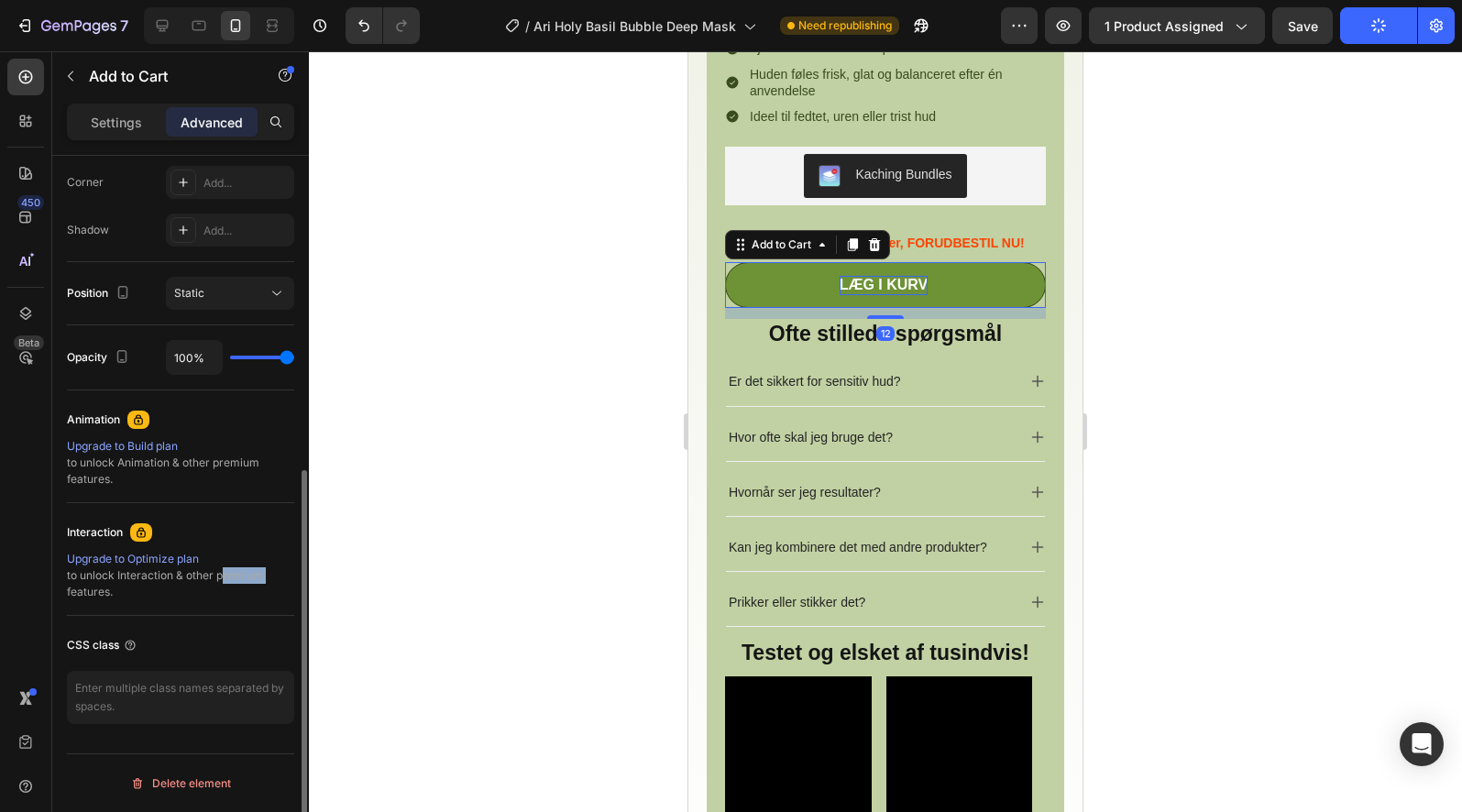 click on "Upgrade to Optimize plan  to unlock Interaction & other premium features." 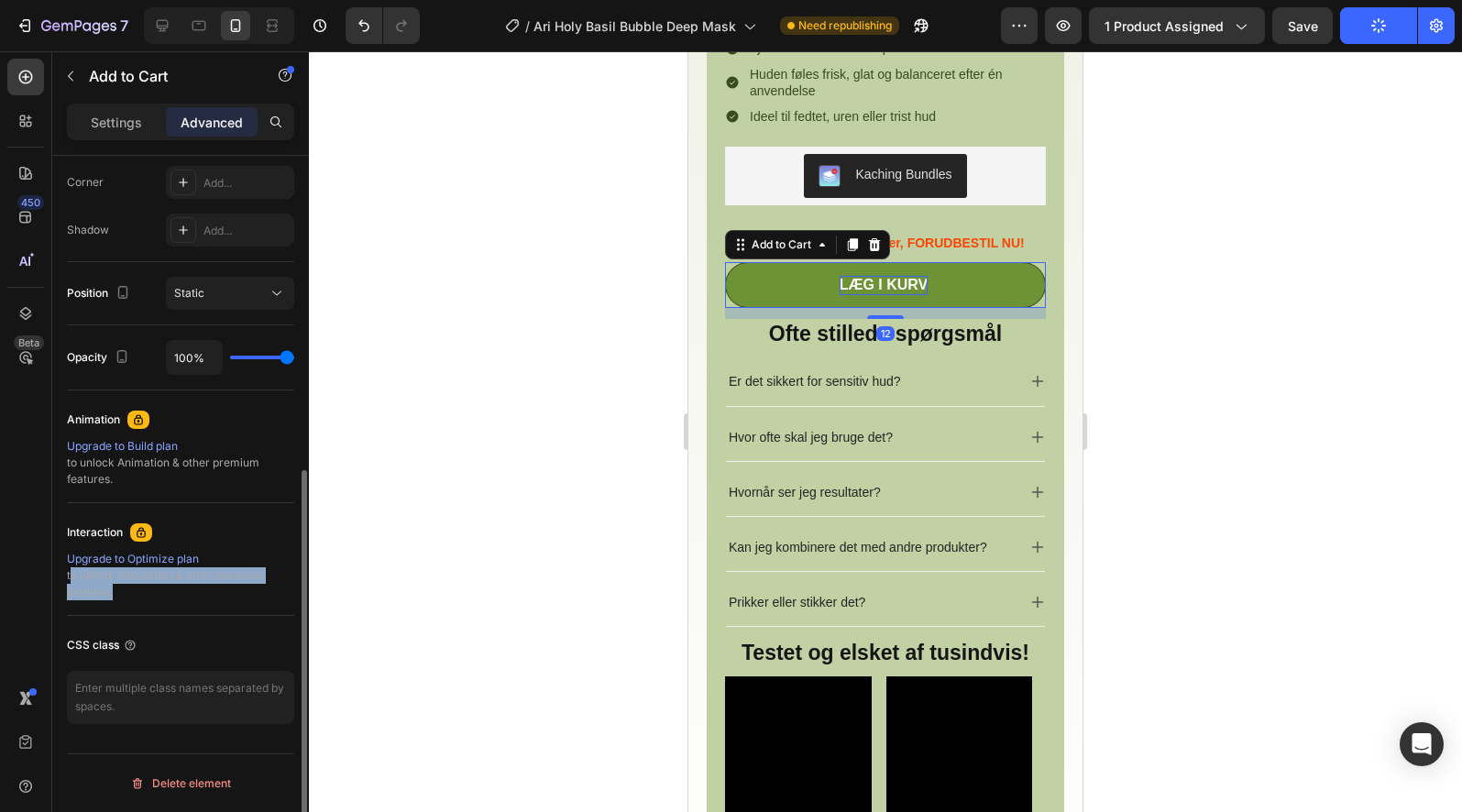click on "Upgrade to Optimize plan  to unlock Interaction & other premium features." 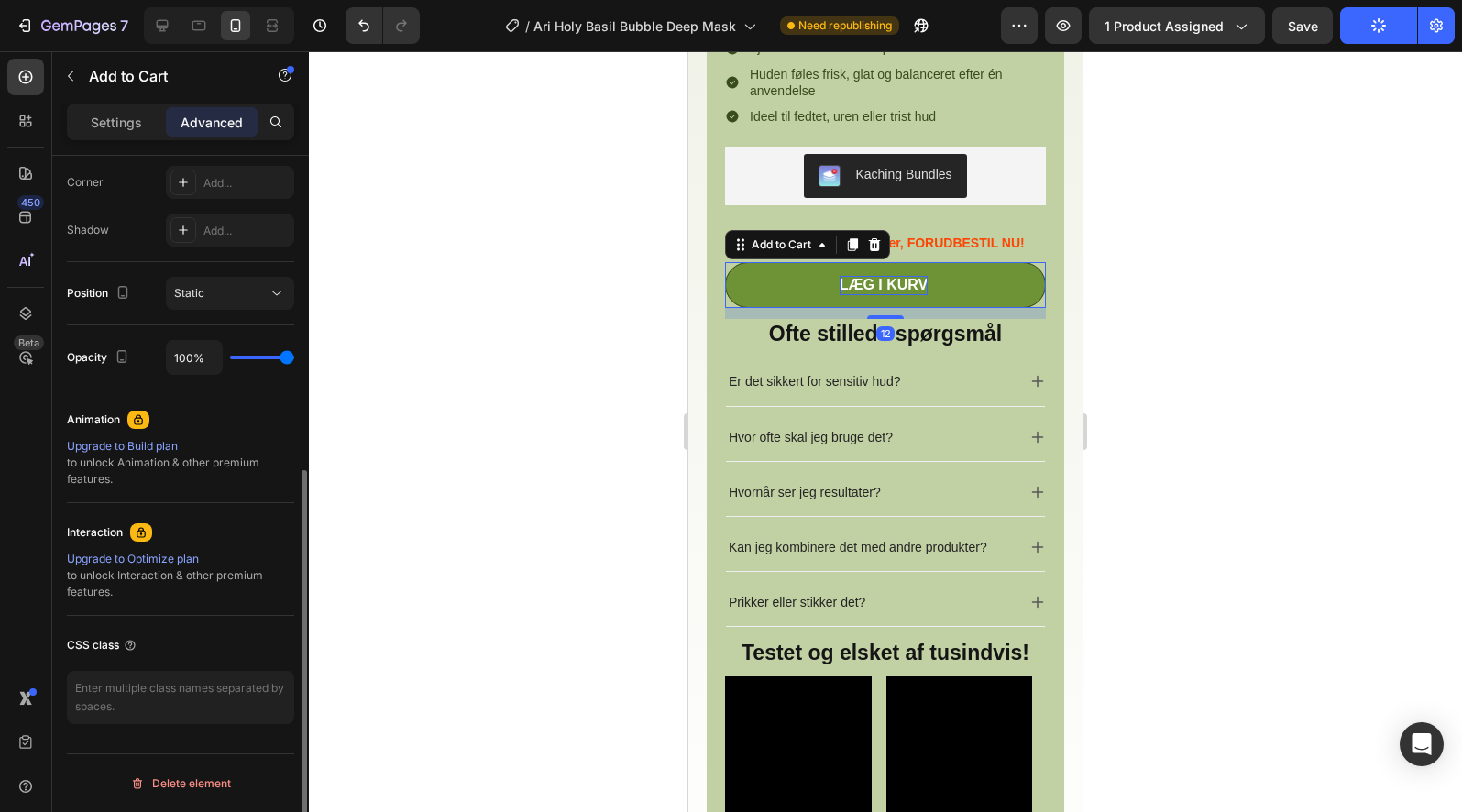 click on "Upgrade to Build plan  to unlock Animation & other premium features." 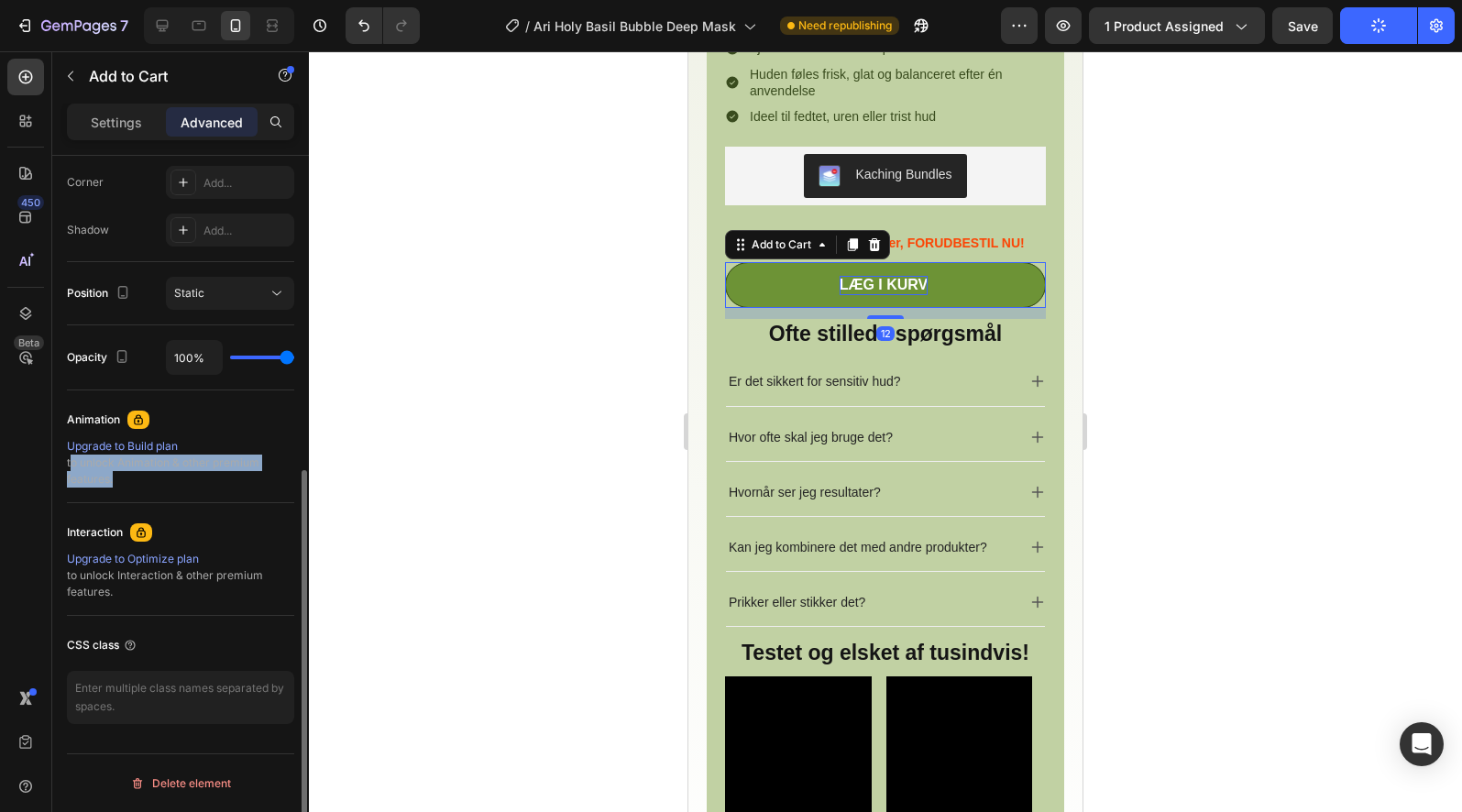 click on "Upgrade to Build plan  to unlock Animation & other premium features." 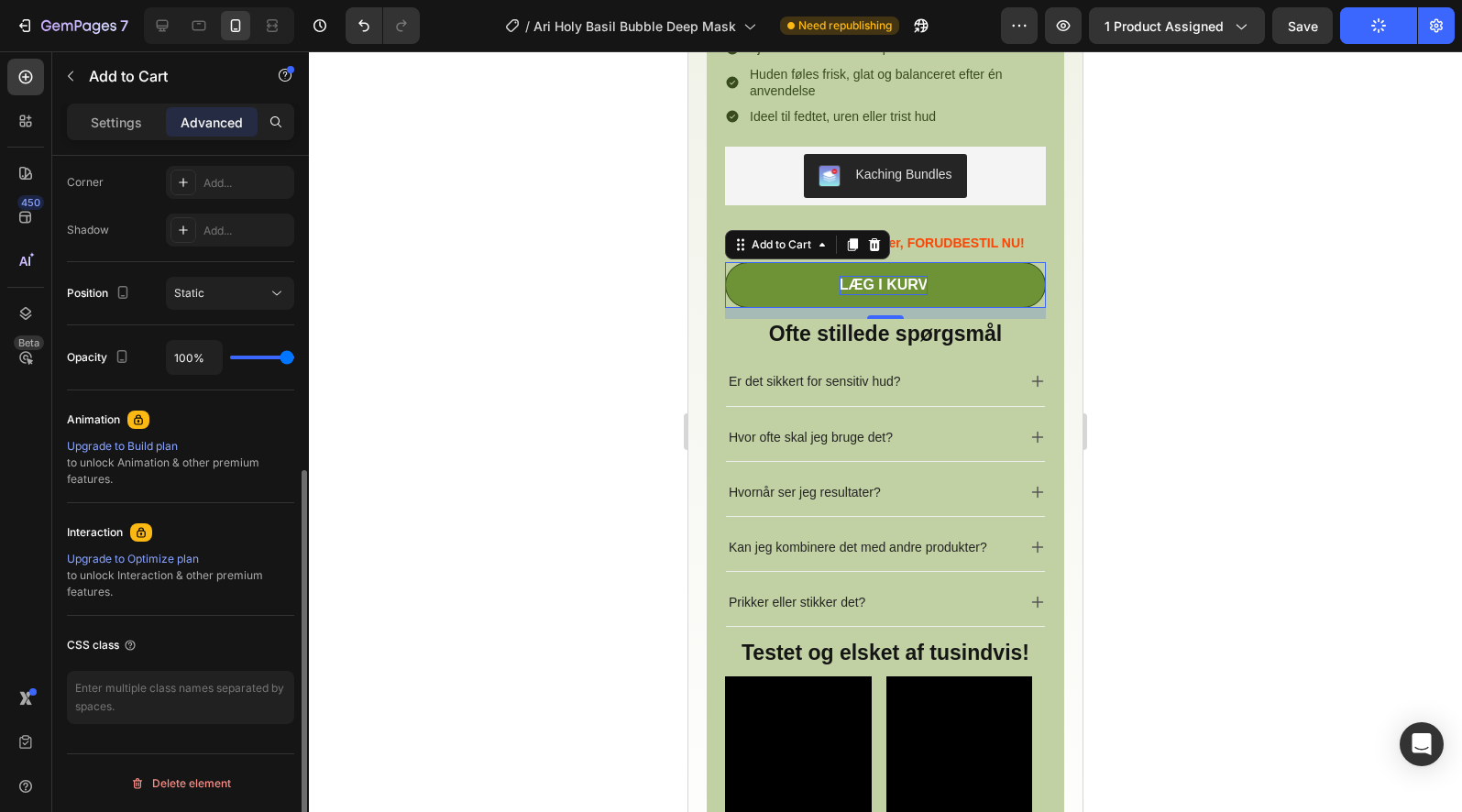 scroll, scrollTop: 0, scrollLeft: 0, axis: both 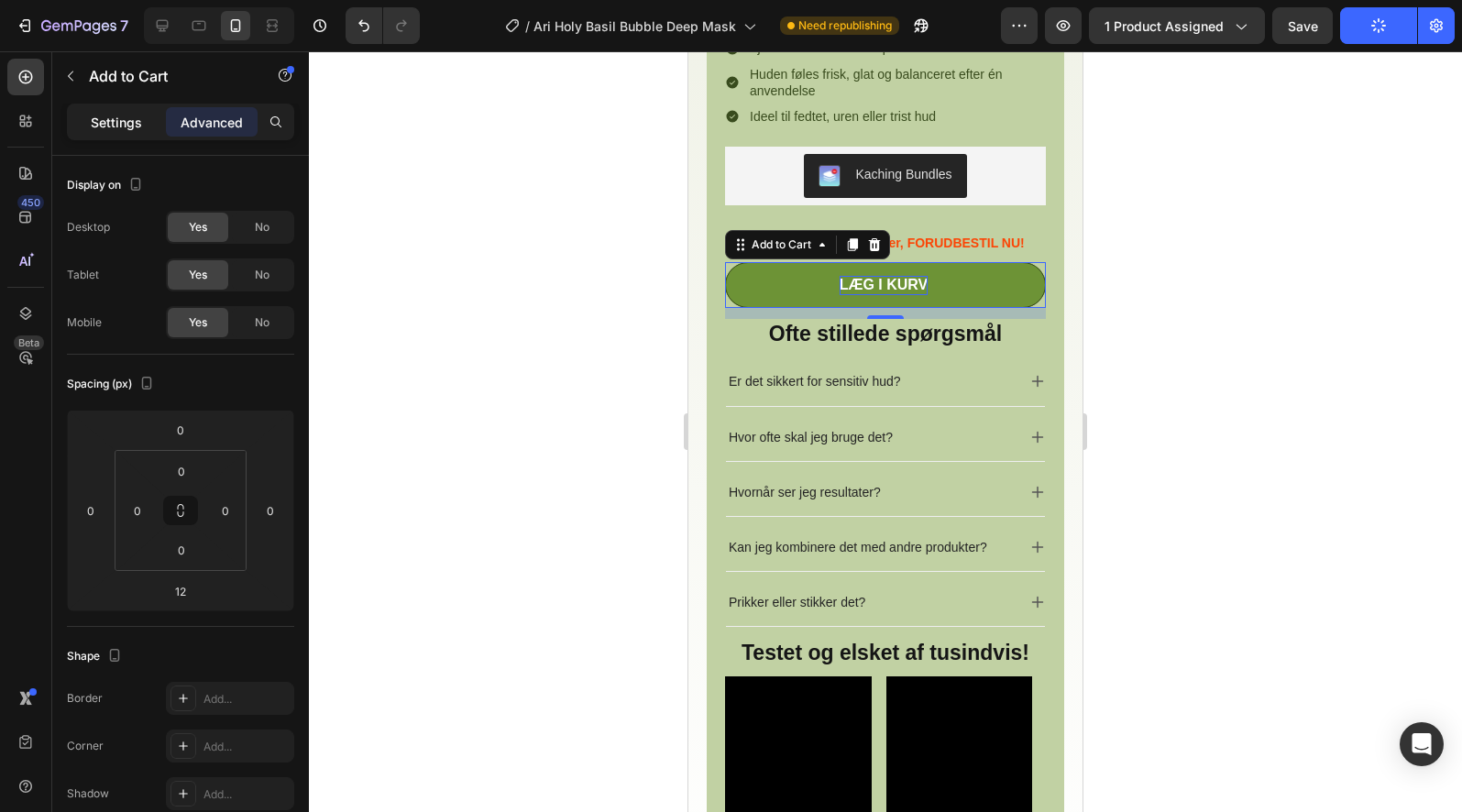 click on "Settings" 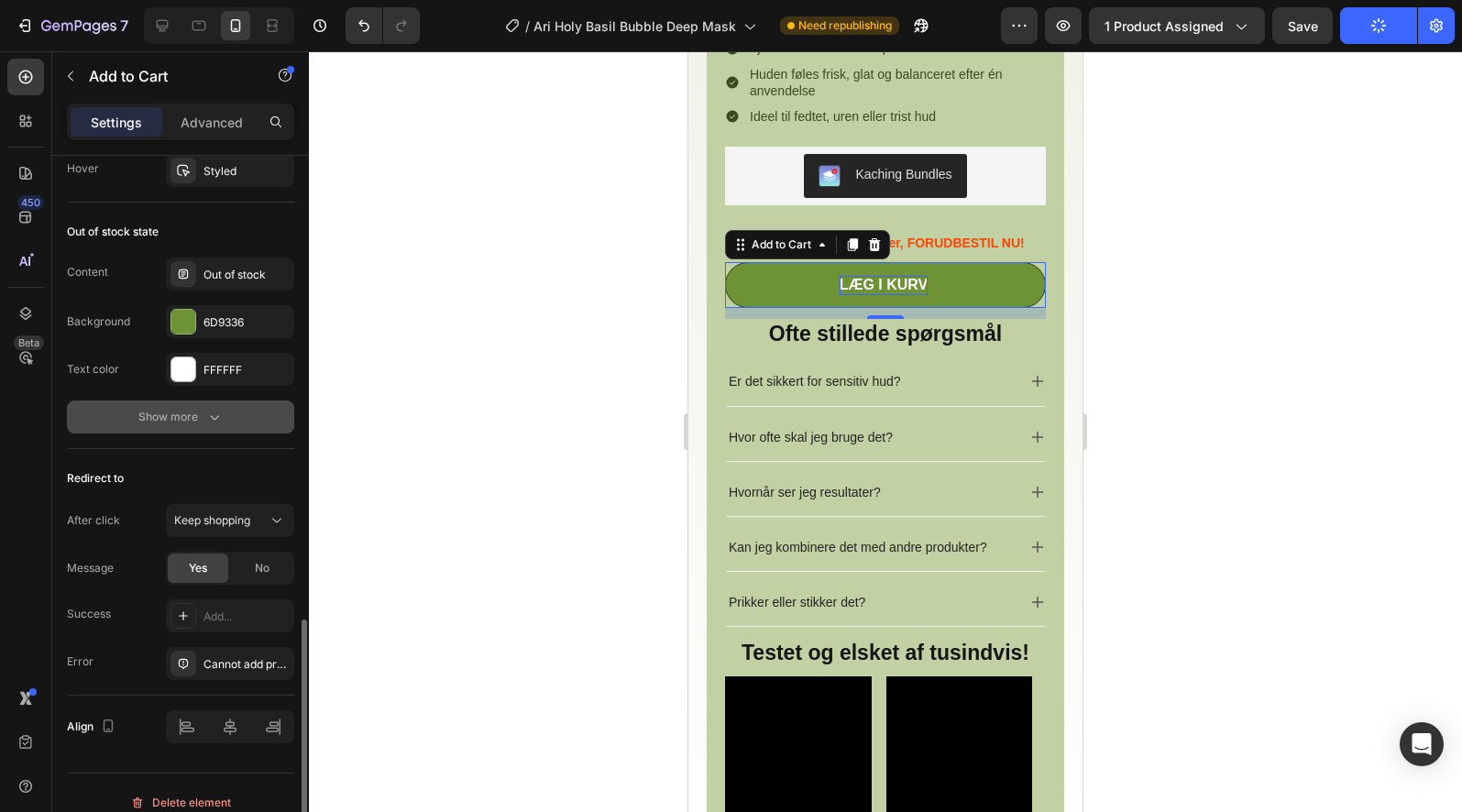 scroll, scrollTop: 1399, scrollLeft: 0, axis: vertical 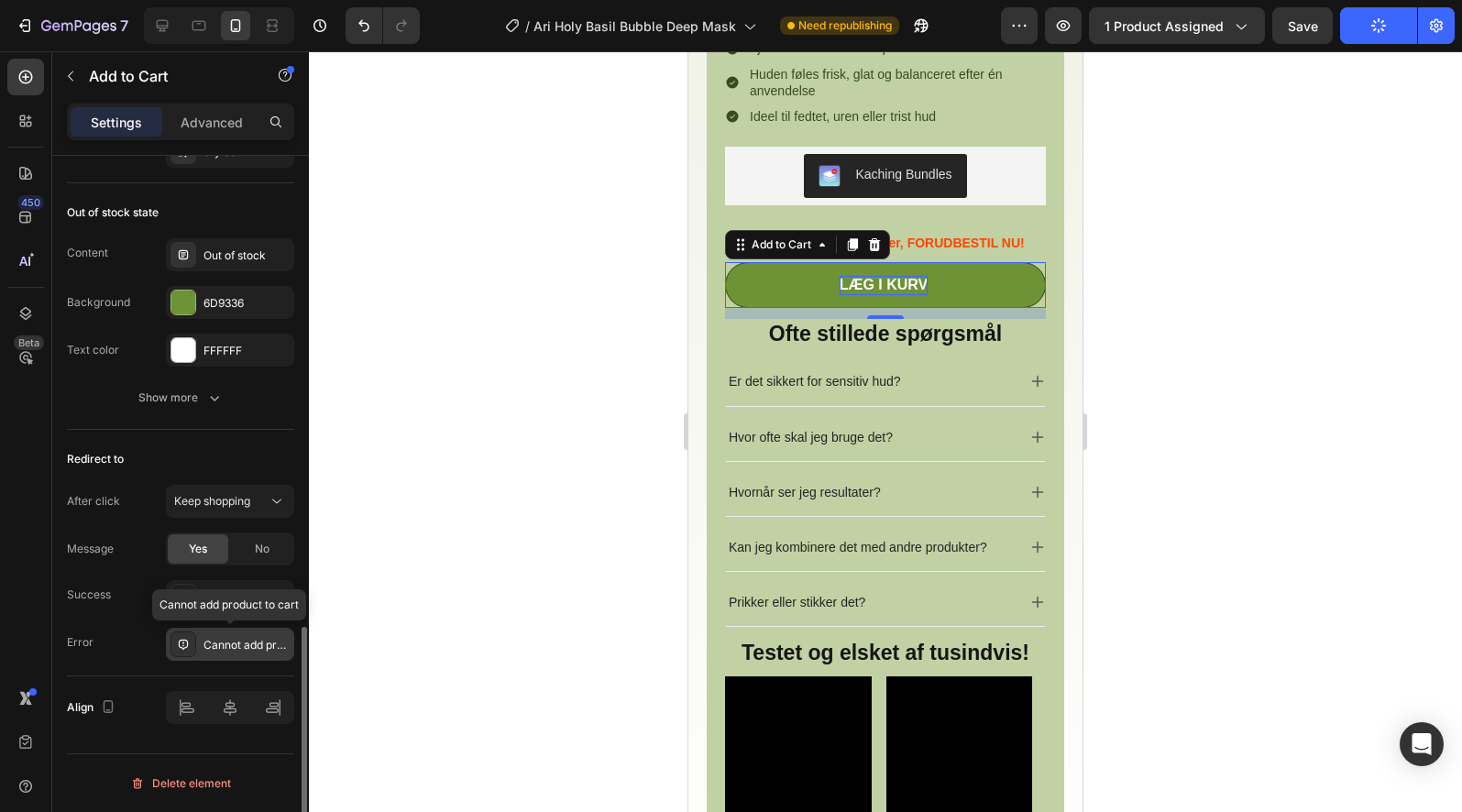 click on "Cannot add product to cart" at bounding box center (230, 644) 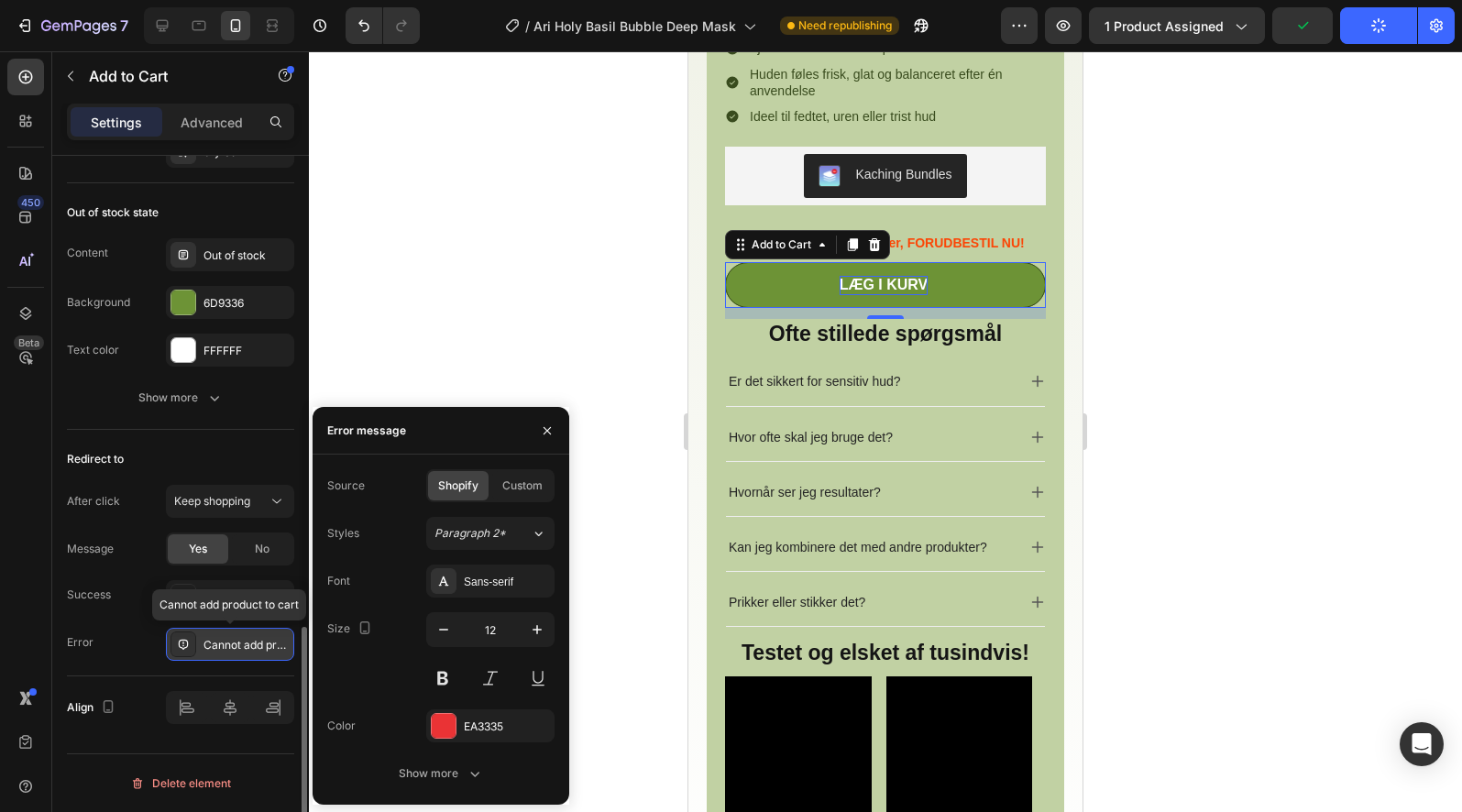 click on "Cannot add product to cart" at bounding box center (230, 644) 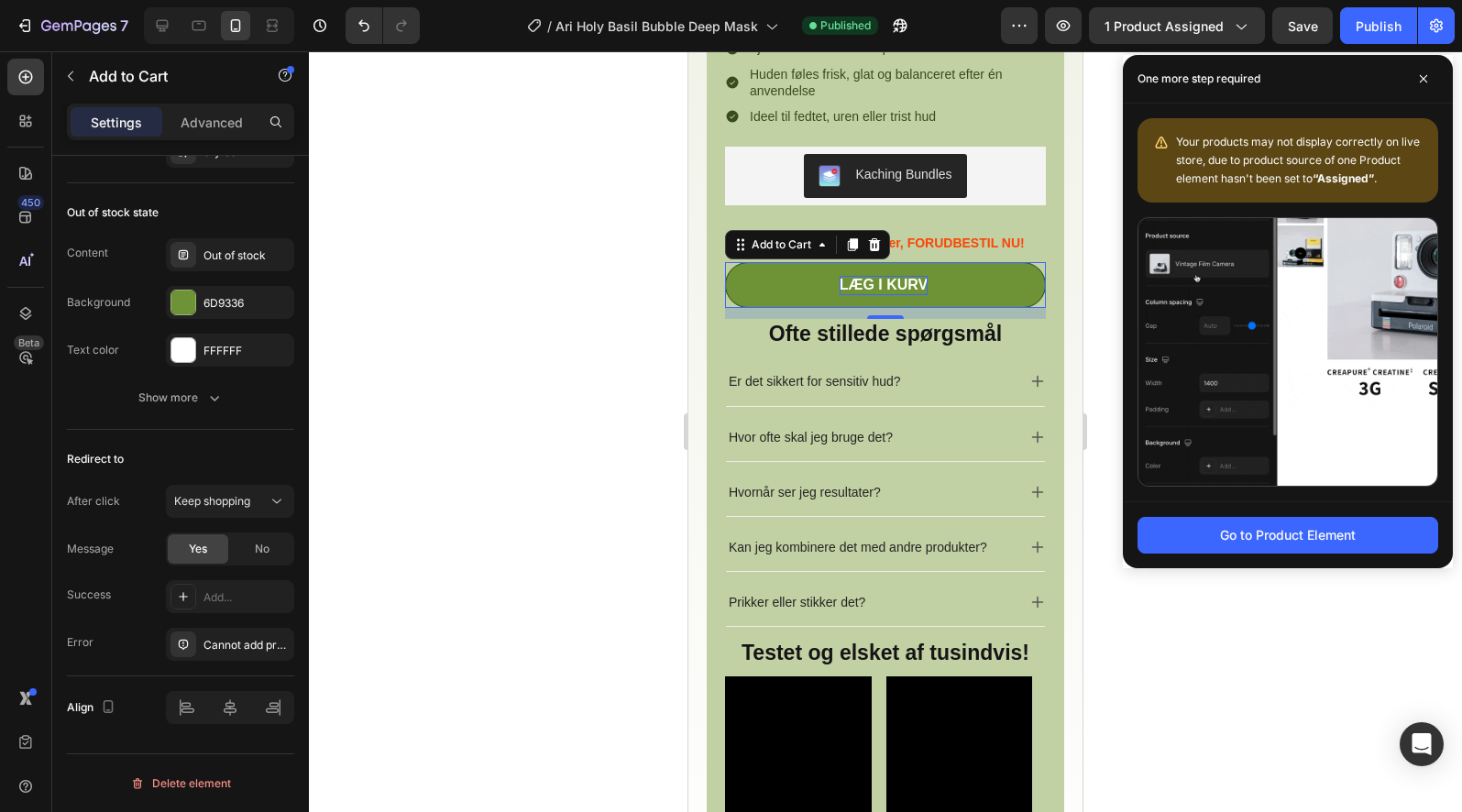 scroll, scrollTop: 0, scrollLeft: 0, axis: both 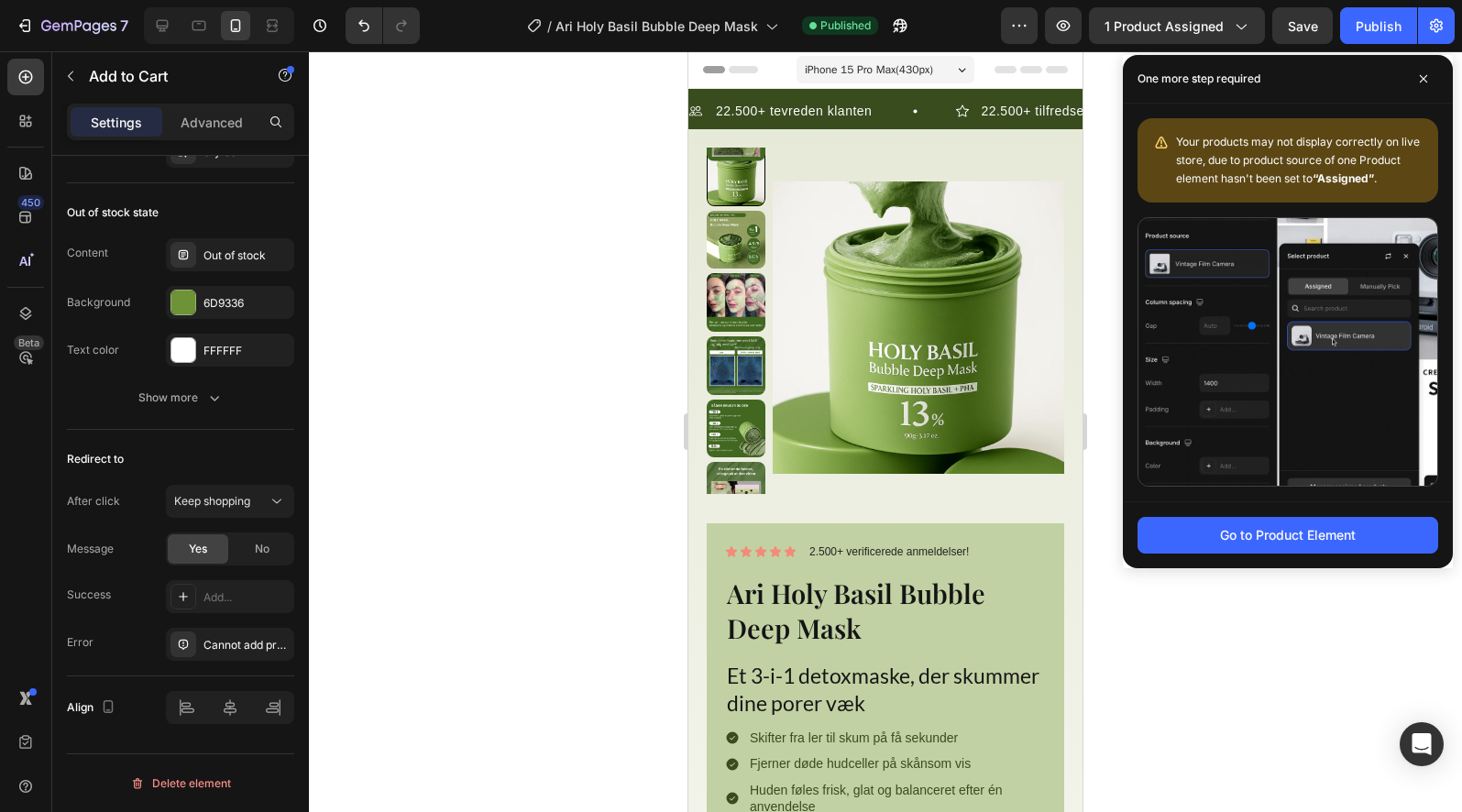 click on "Your products may not display correctly on live store, due to product source of one Product element hasn't been set to  “Assigned” ." at bounding box center (1288, 160) 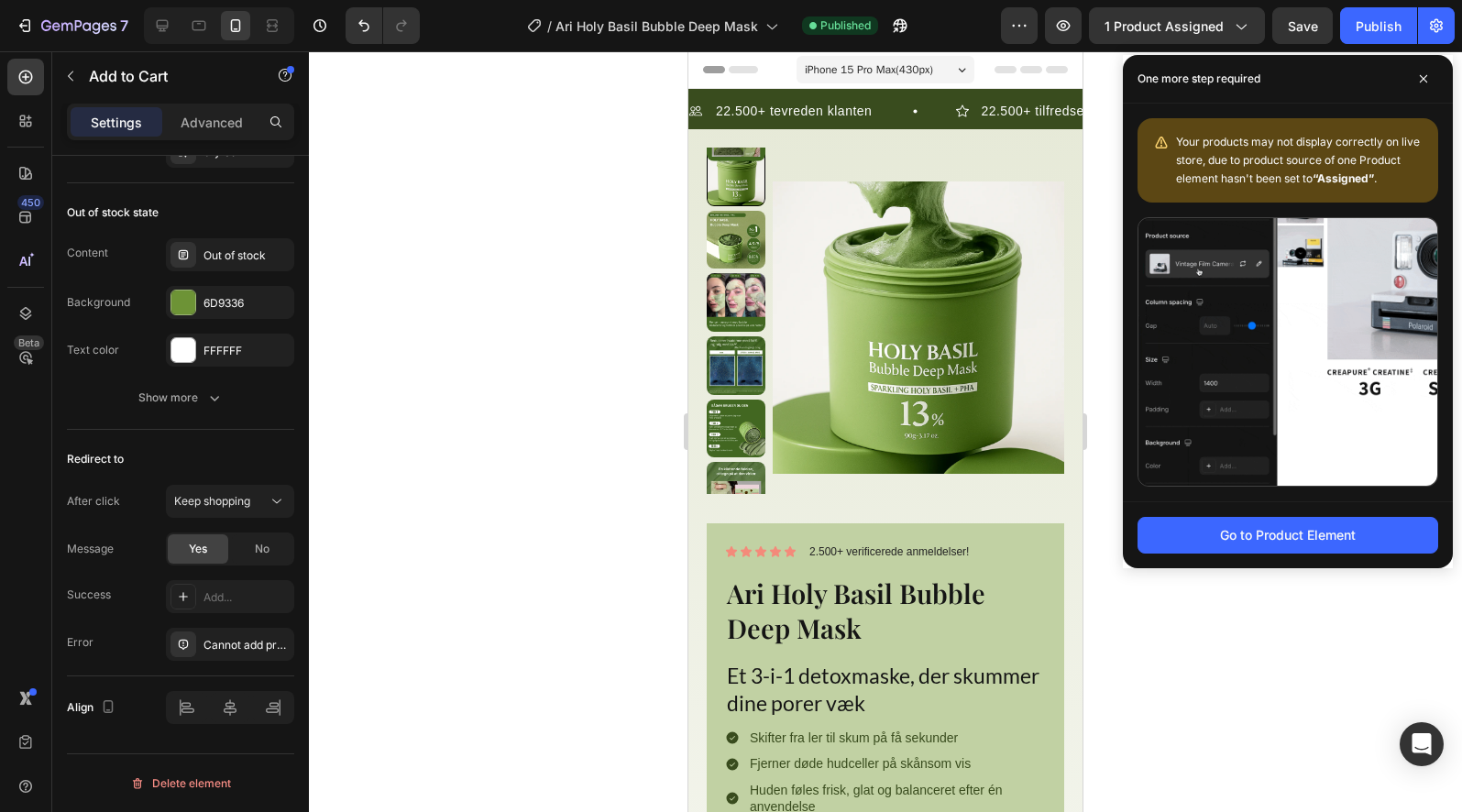 click on "Your products may not display correctly on live store, due to product source of one Product element hasn't been set to  “Assigned” ." at bounding box center (1288, 160) 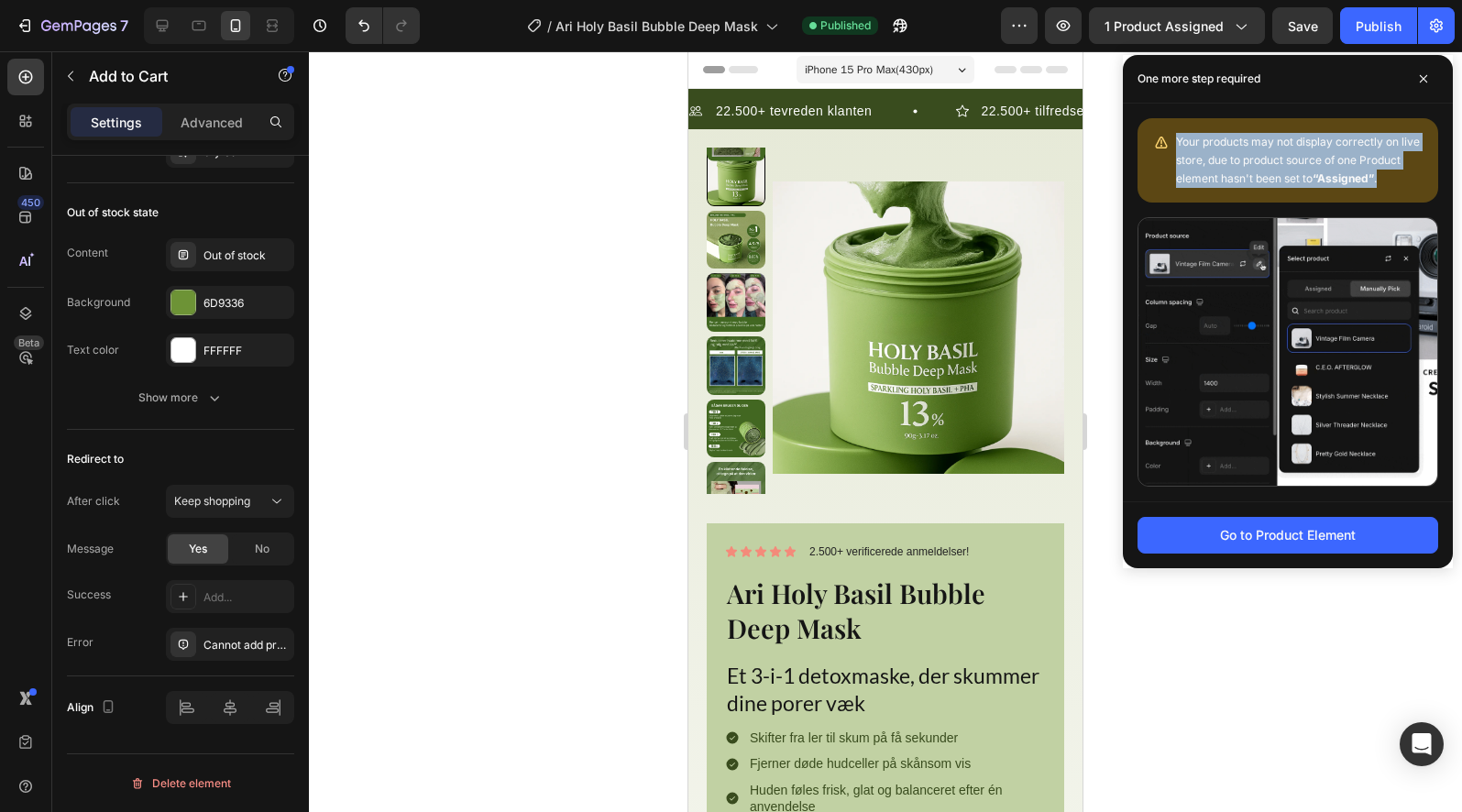 drag, startPoint x: 1350, startPoint y: 193, endPoint x: 1367, endPoint y: 286, distance: 94.541 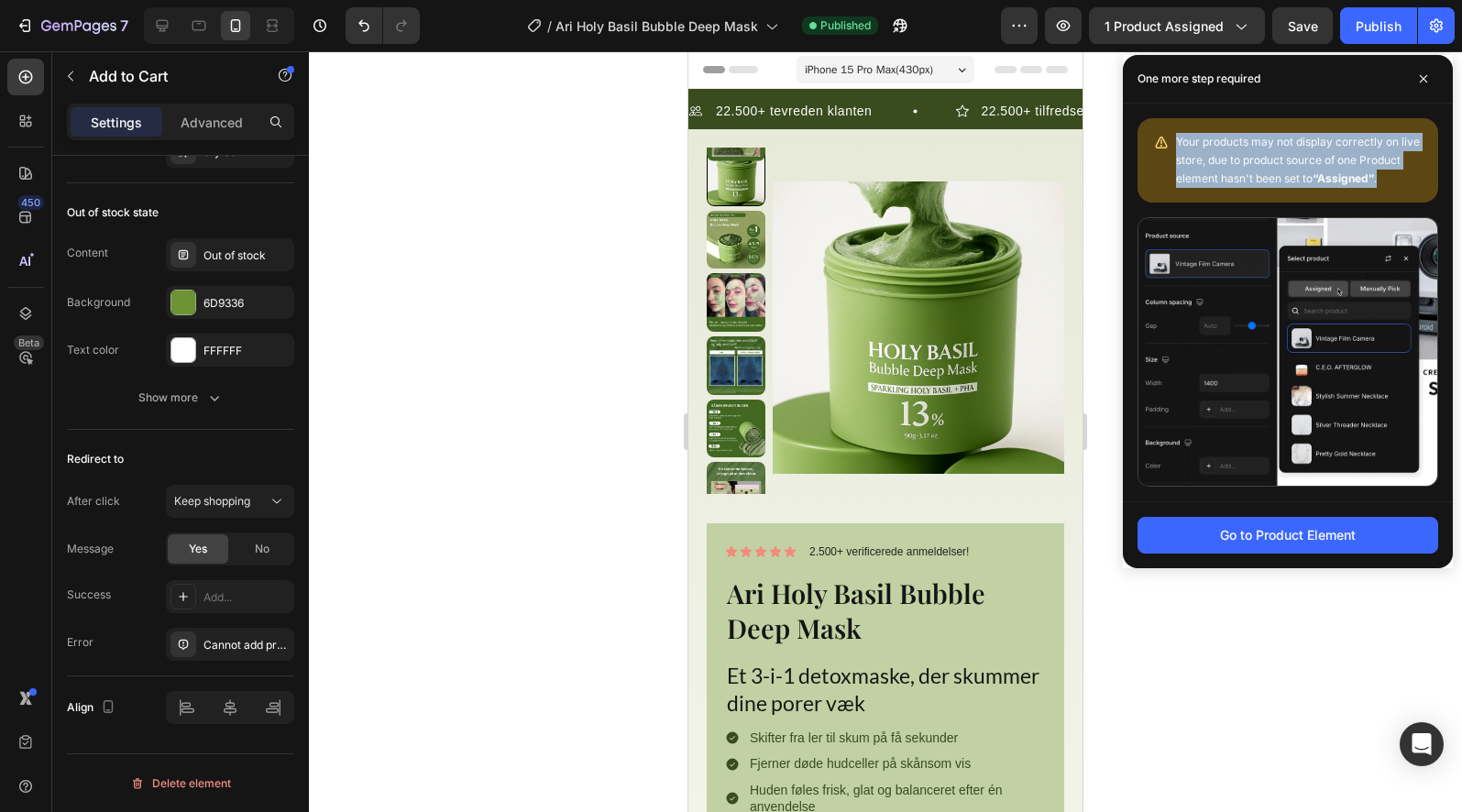 click on "Your products may not display correctly on live store, due to product source of one Product element hasn't been set to  “Assigned” ." at bounding box center [1288, 160] 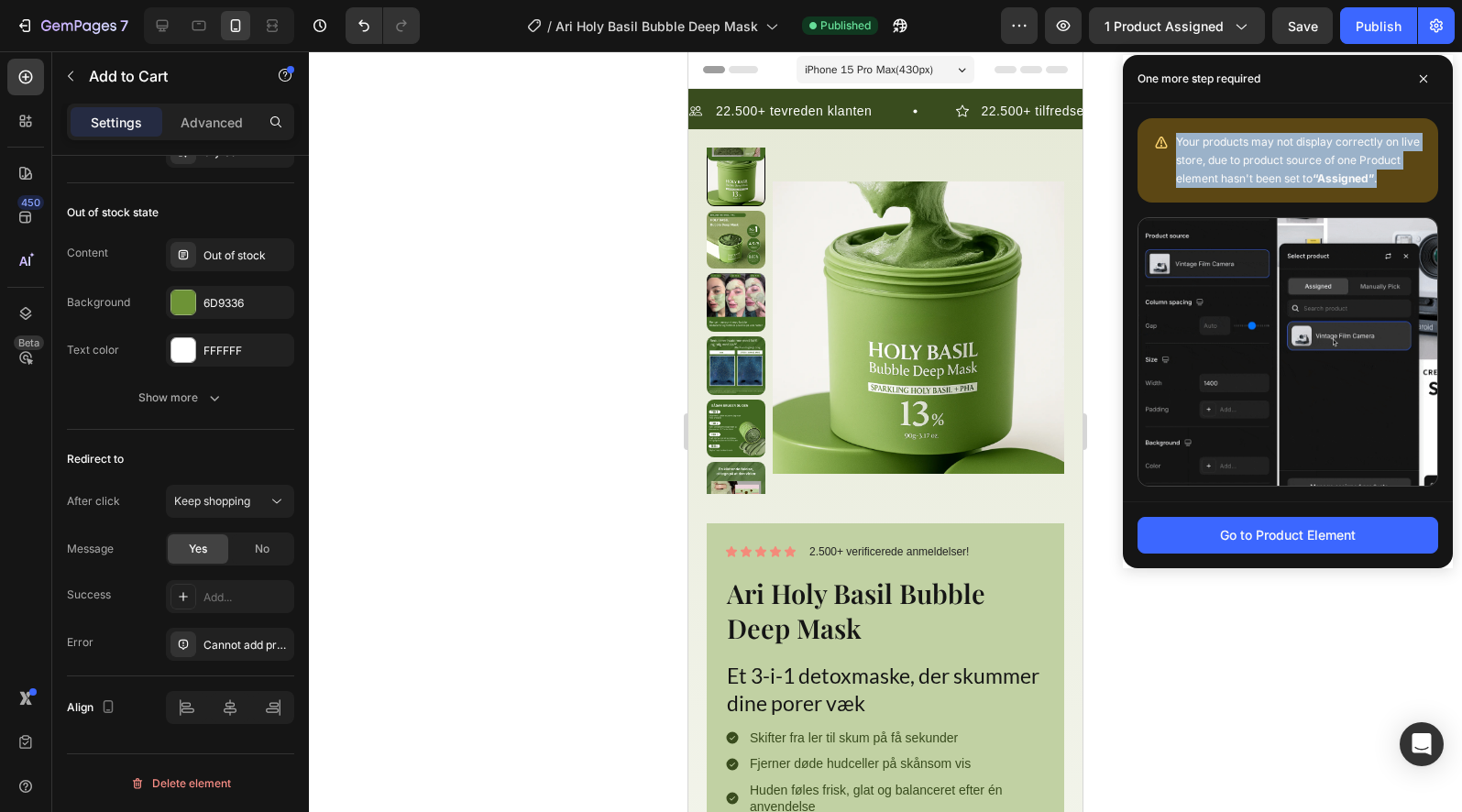 click on "Your products may not display correctly on live store, due to product source of one Product element hasn't been set to  “Assigned” ." 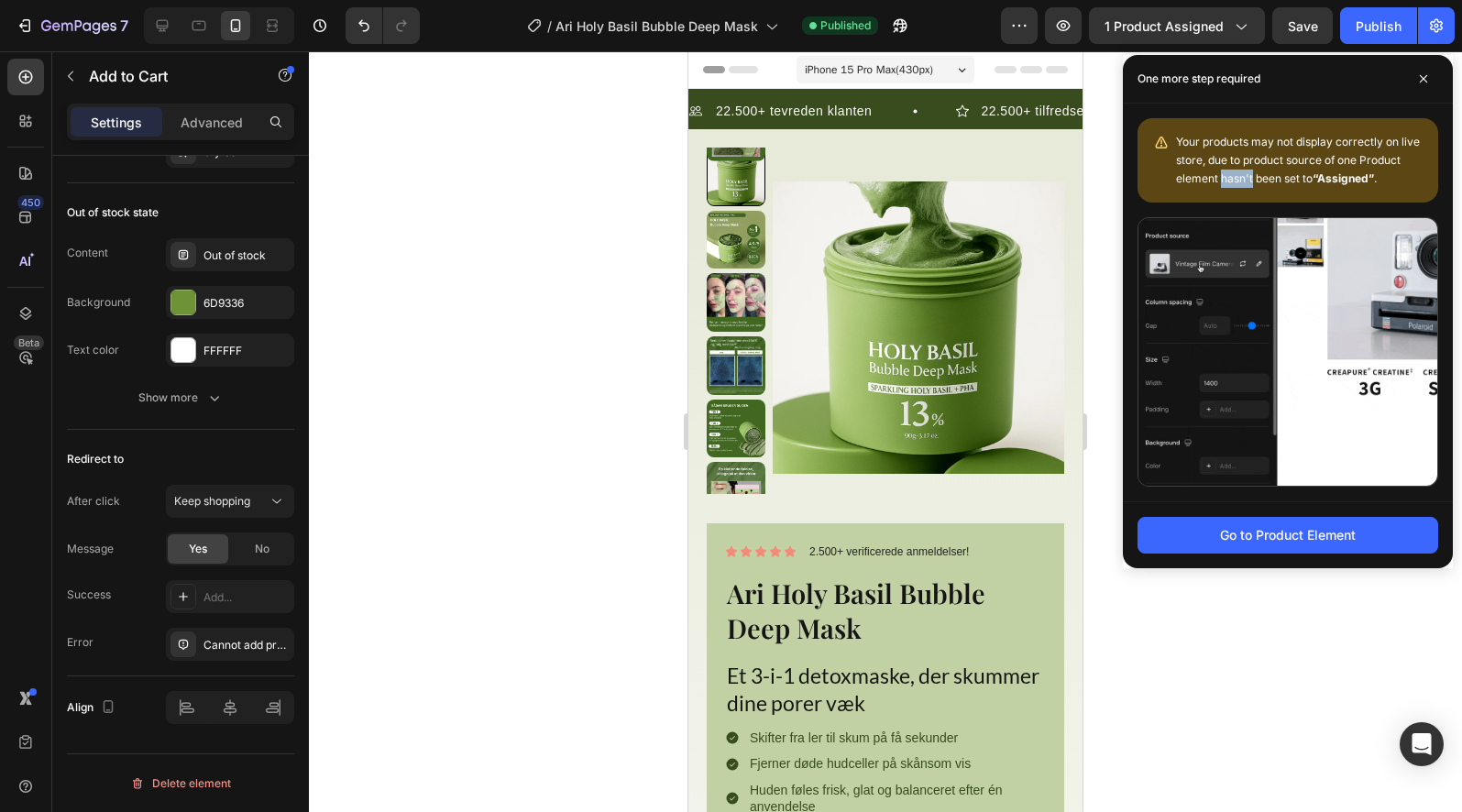click on "Your products may not display correctly on live store, due to product source of one Product element hasn't been set to  “Assigned” ." 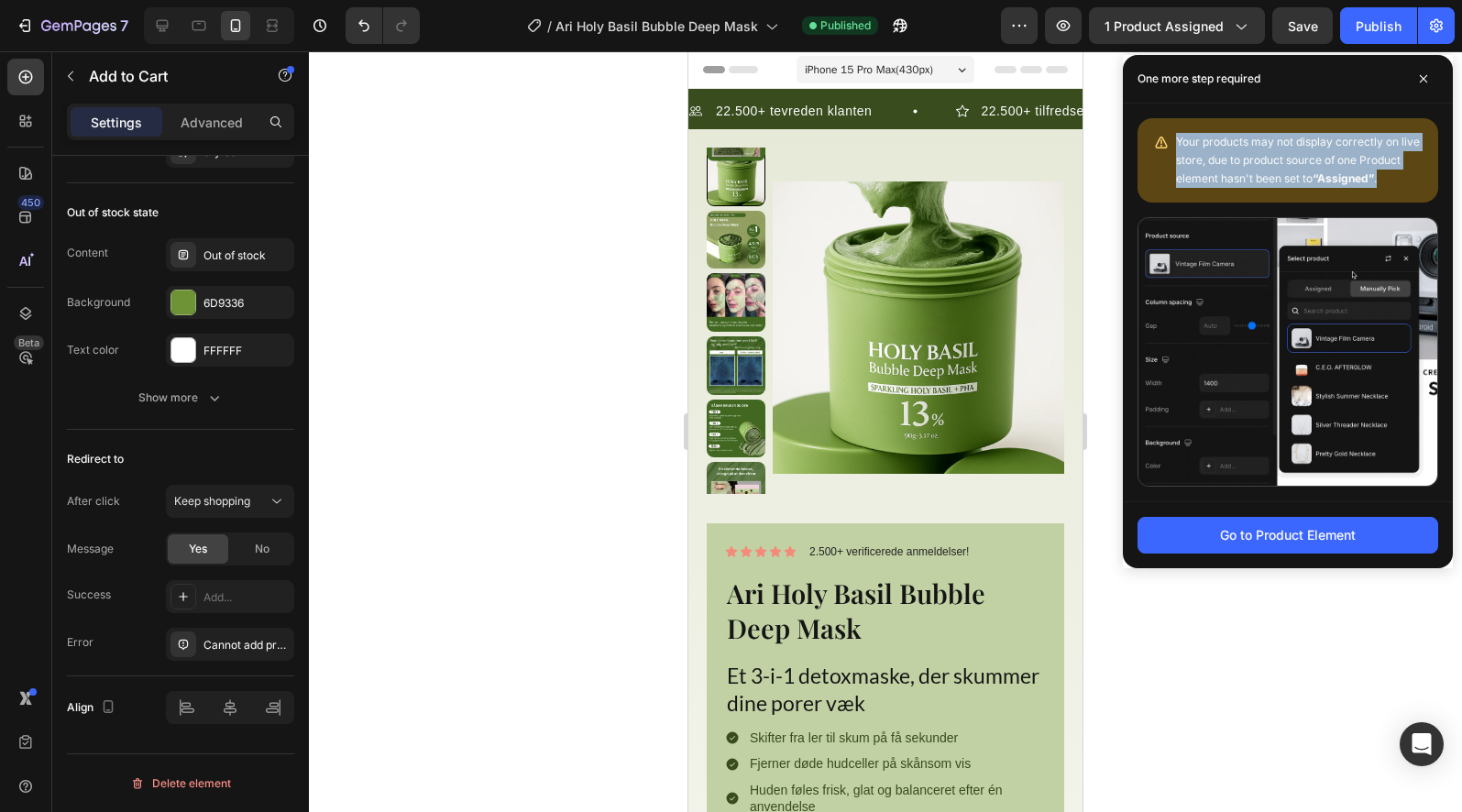 click on "Your products may not display correctly on live store, due to product source of one Product element hasn't been set to  “Assigned” ." 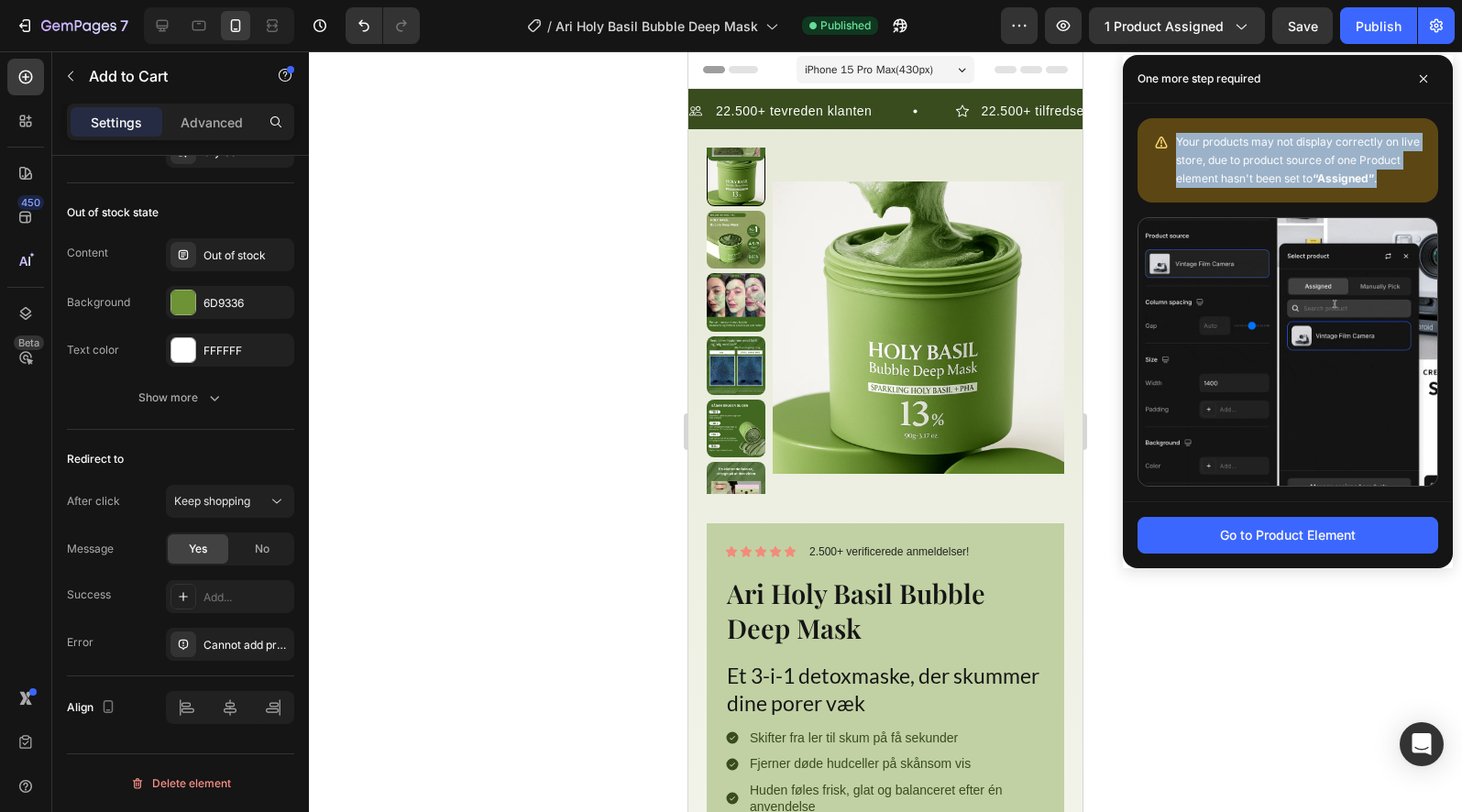click on "“Assigned”" at bounding box center [1343, 178] 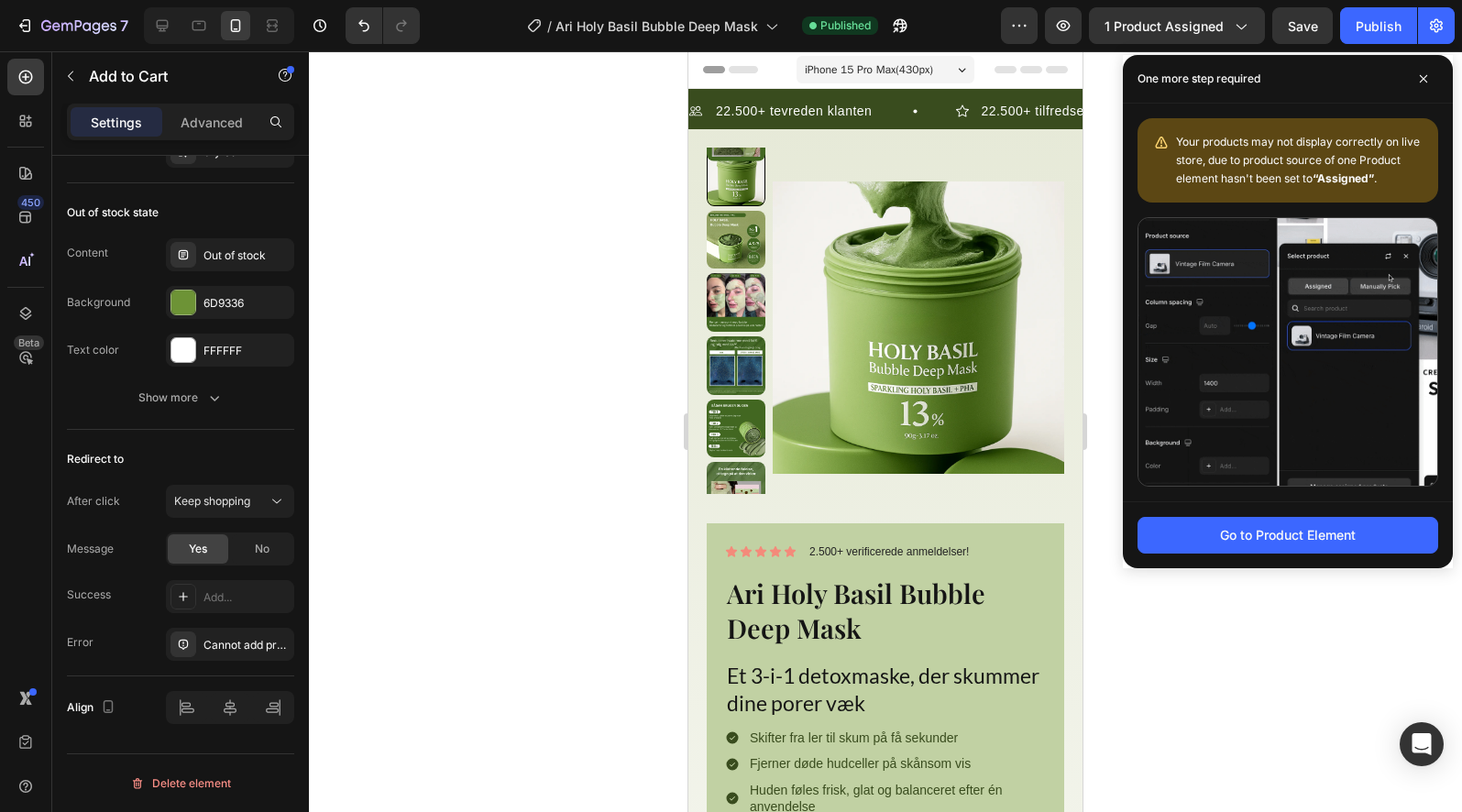 drag, startPoint x: 1257, startPoint y: 210, endPoint x: 1362, endPoint y: 202, distance: 105.30432 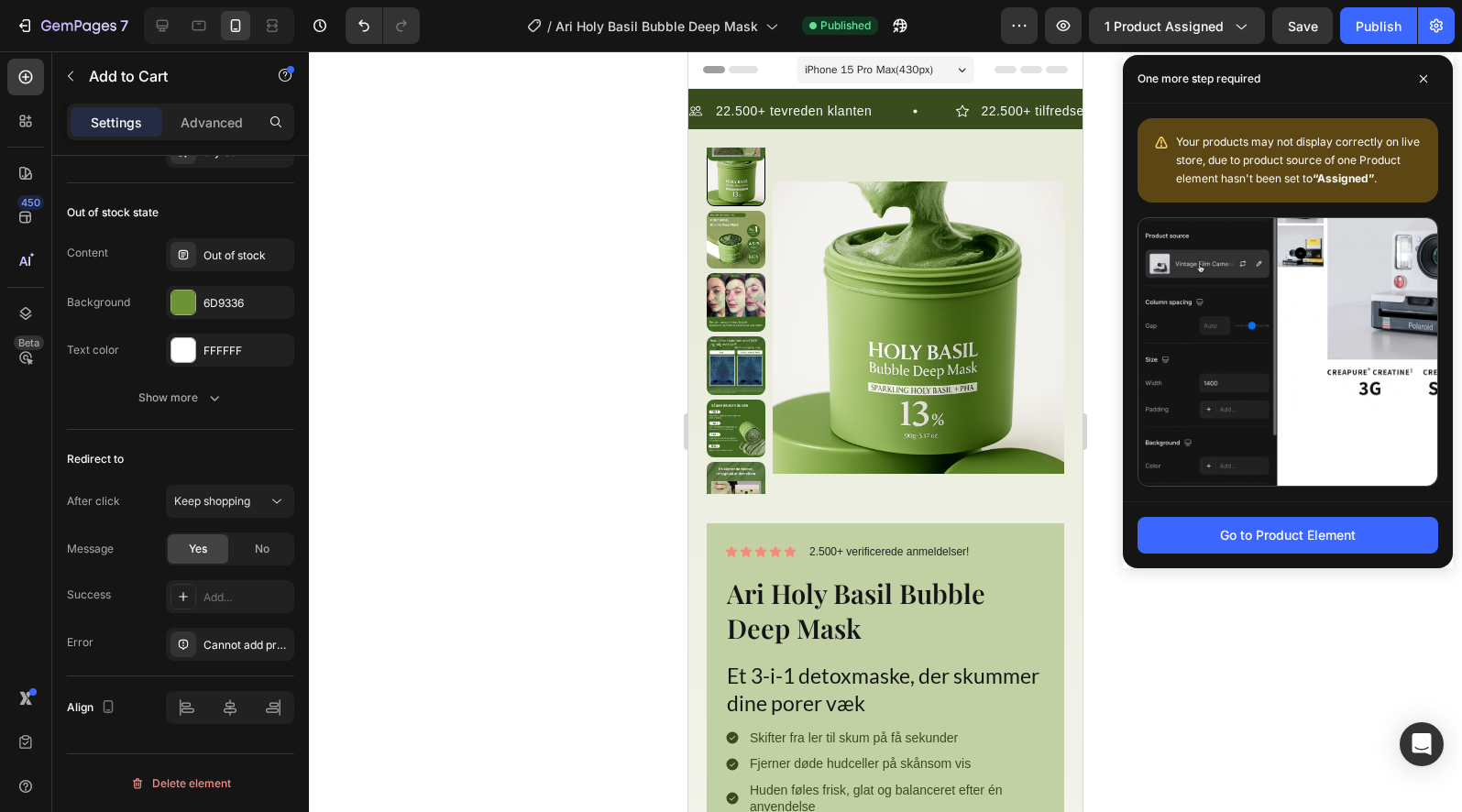 click on "Your products may not display correctly on live store, due to product source of one Product element hasn't been set to  “Assigned” ." at bounding box center (1288, 302) 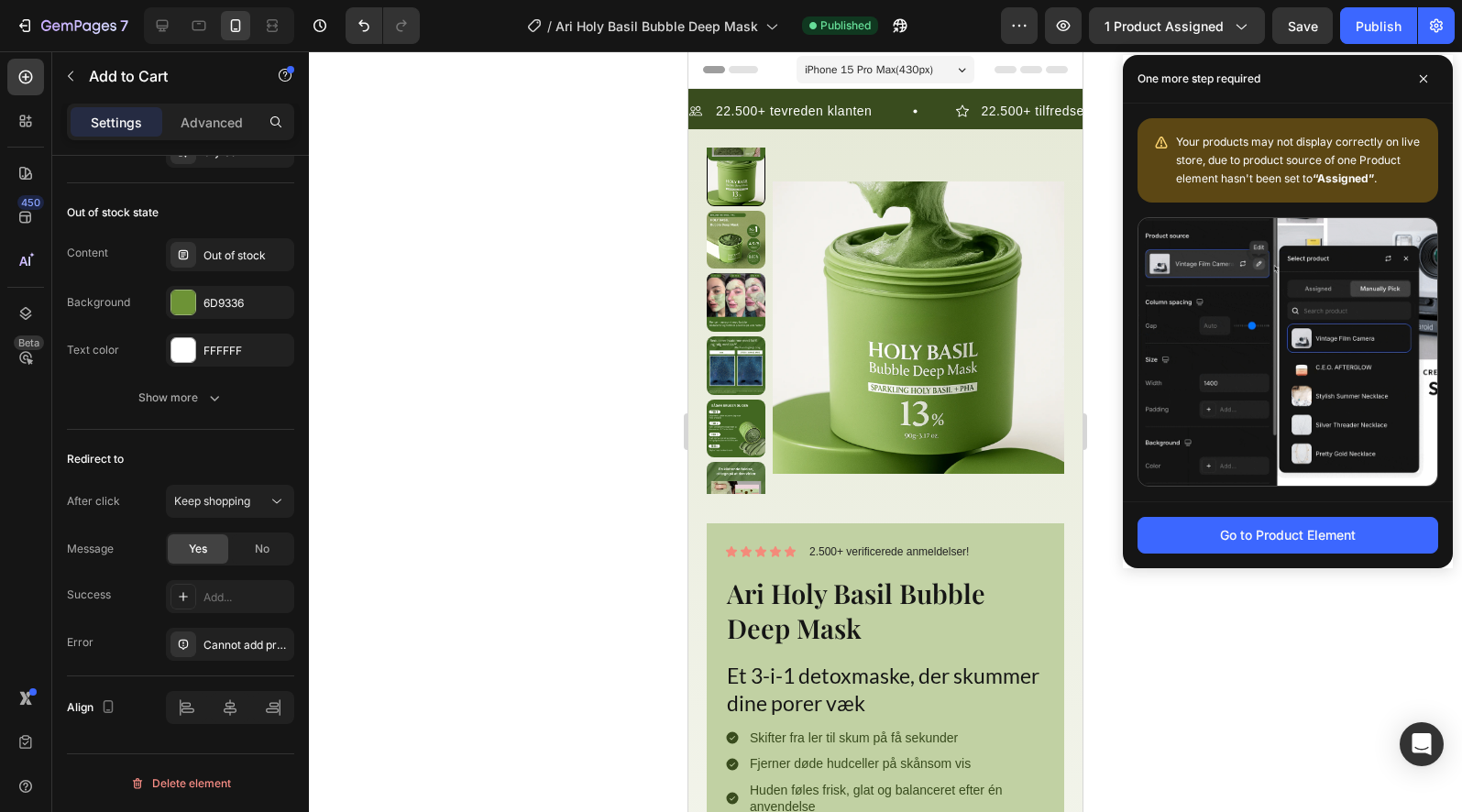 click on "Your products may not display correctly on live store, due to product source of one Product element hasn't been set to  “Assigned” ." at bounding box center (1288, 160) 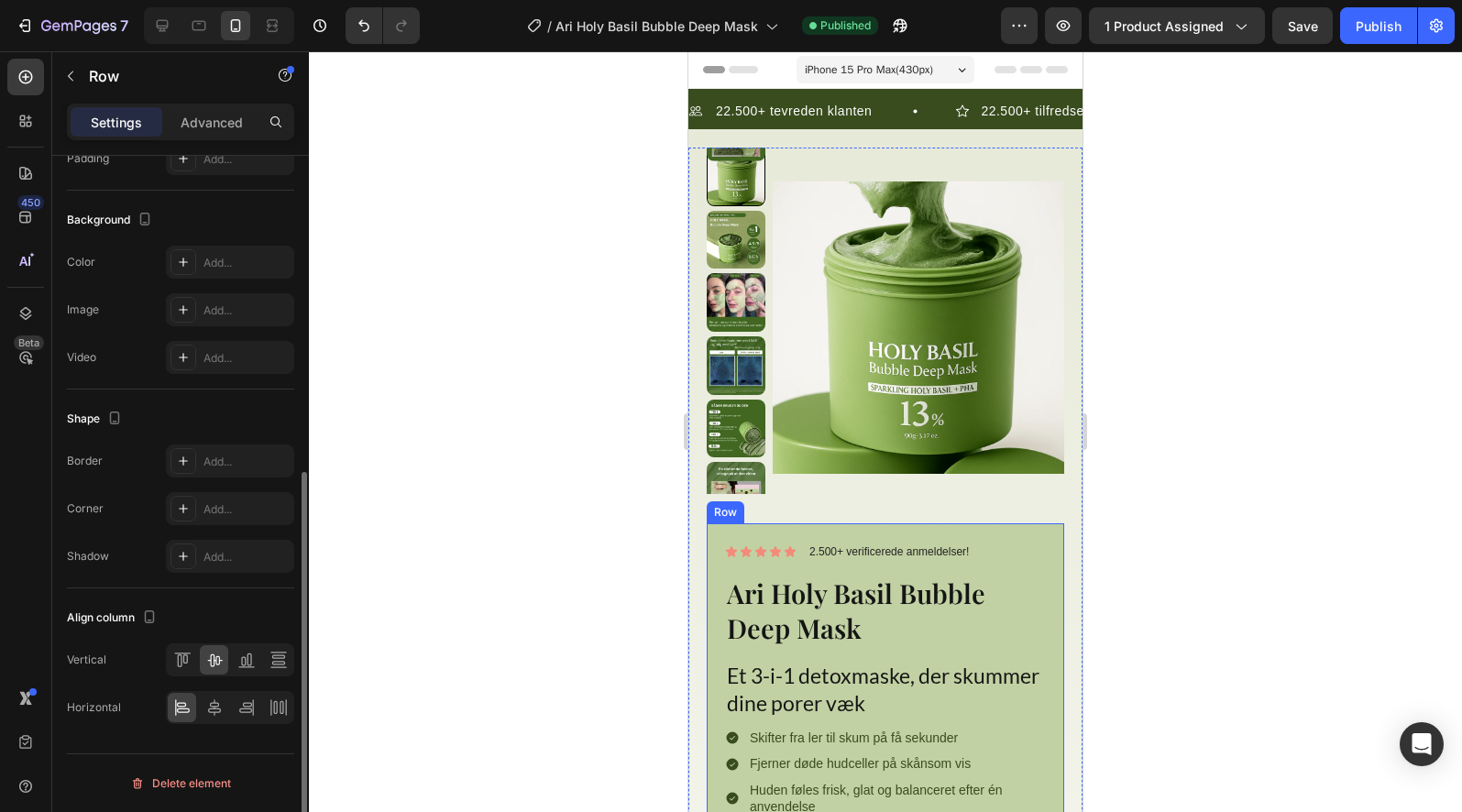 click on "Icon Icon Icon Icon Icon Icon List" at bounding box center (761, 552) 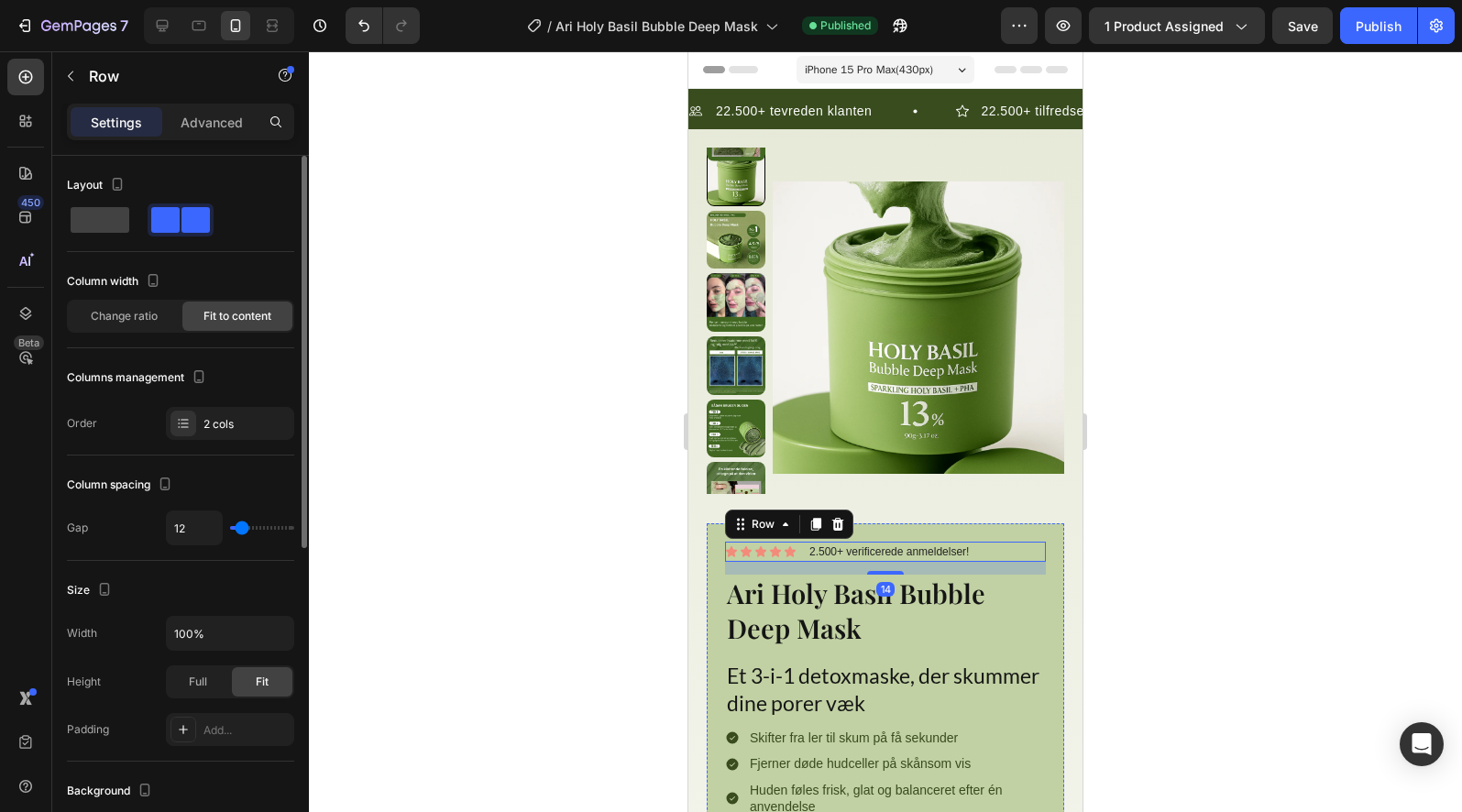 scroll, scrollTop: 547, scrollLeft: 0, axis: vertical 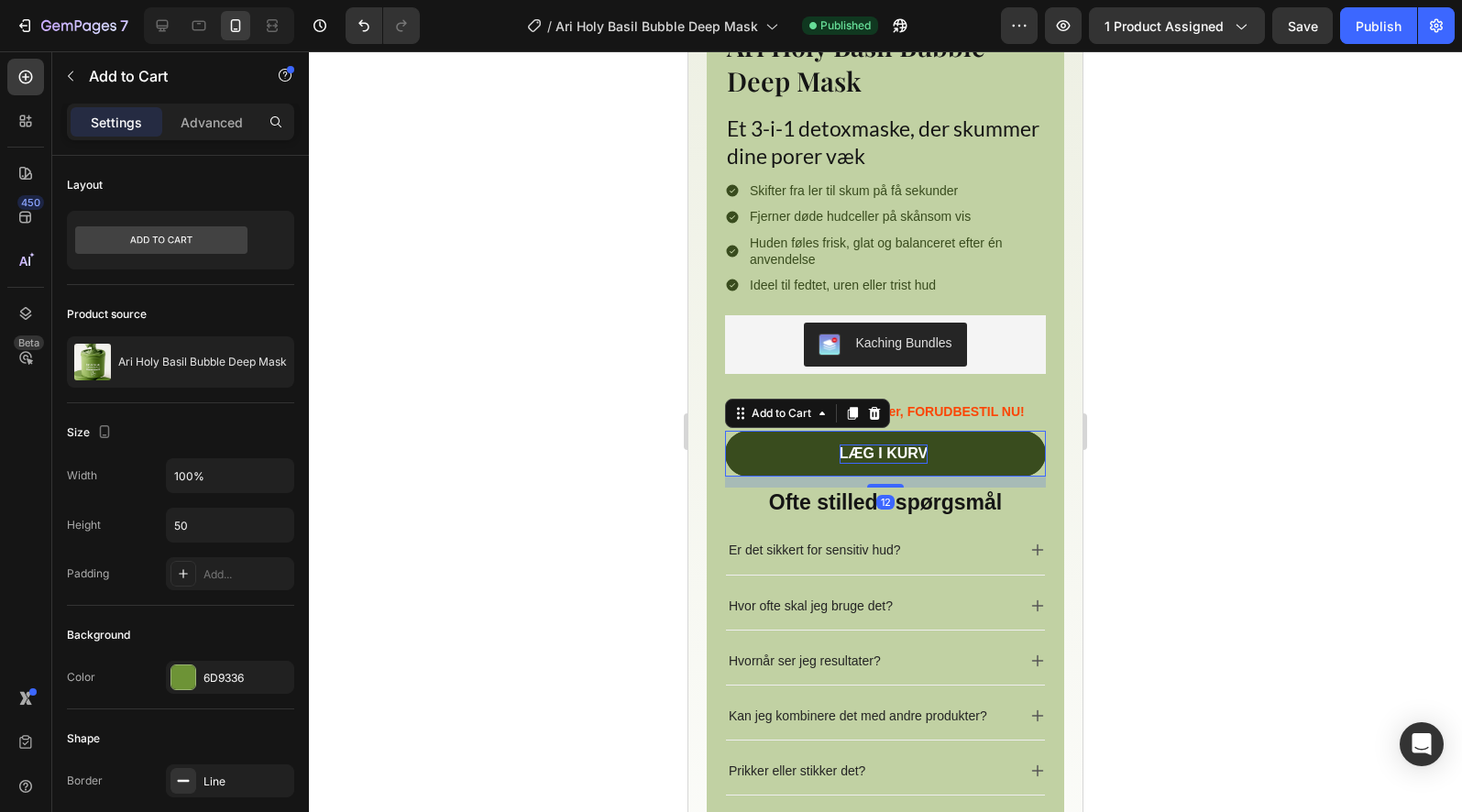click on "Læg i kurv" at bounding box center [885, 454] 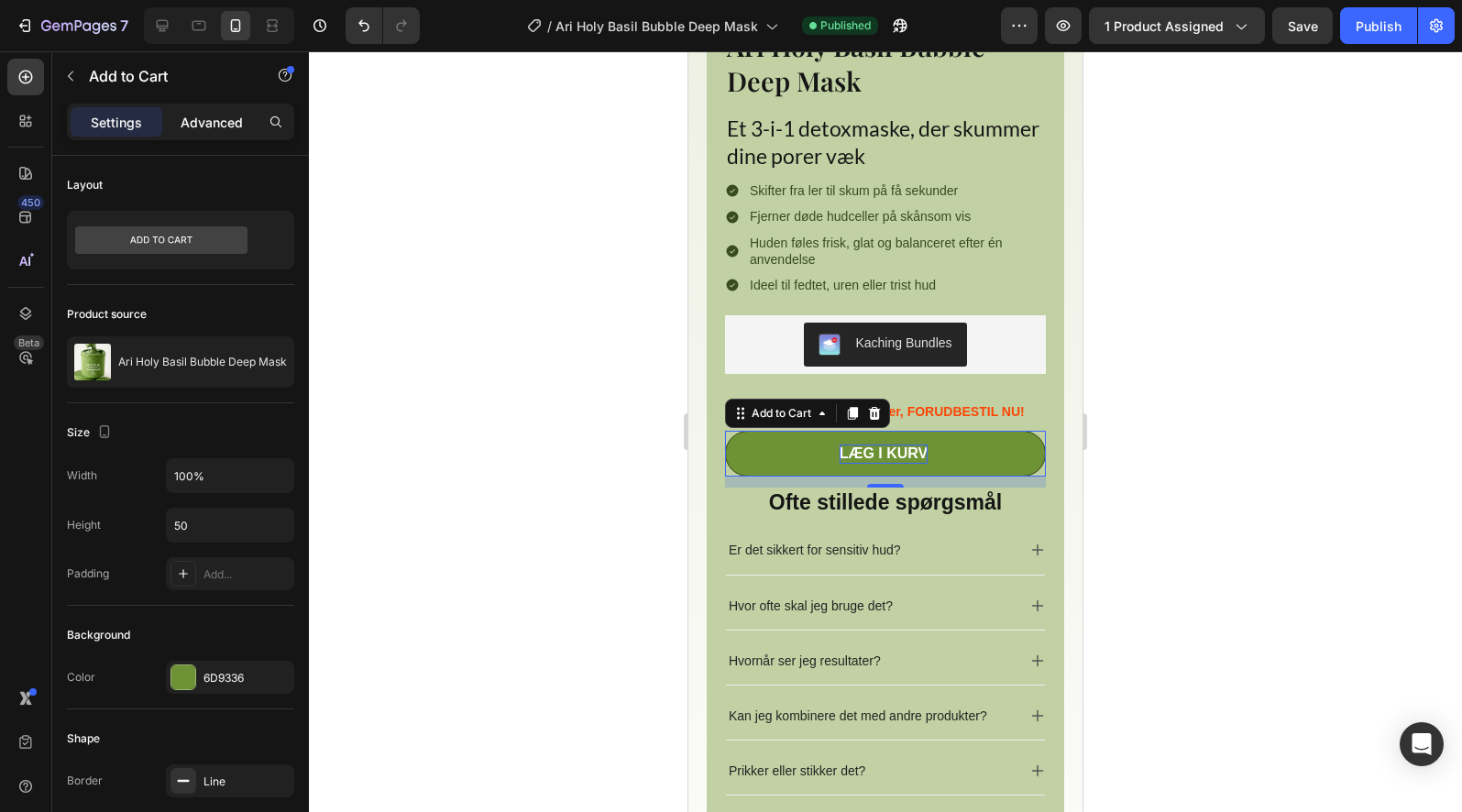 click on "Advanced" at bounding box center [212, 122] 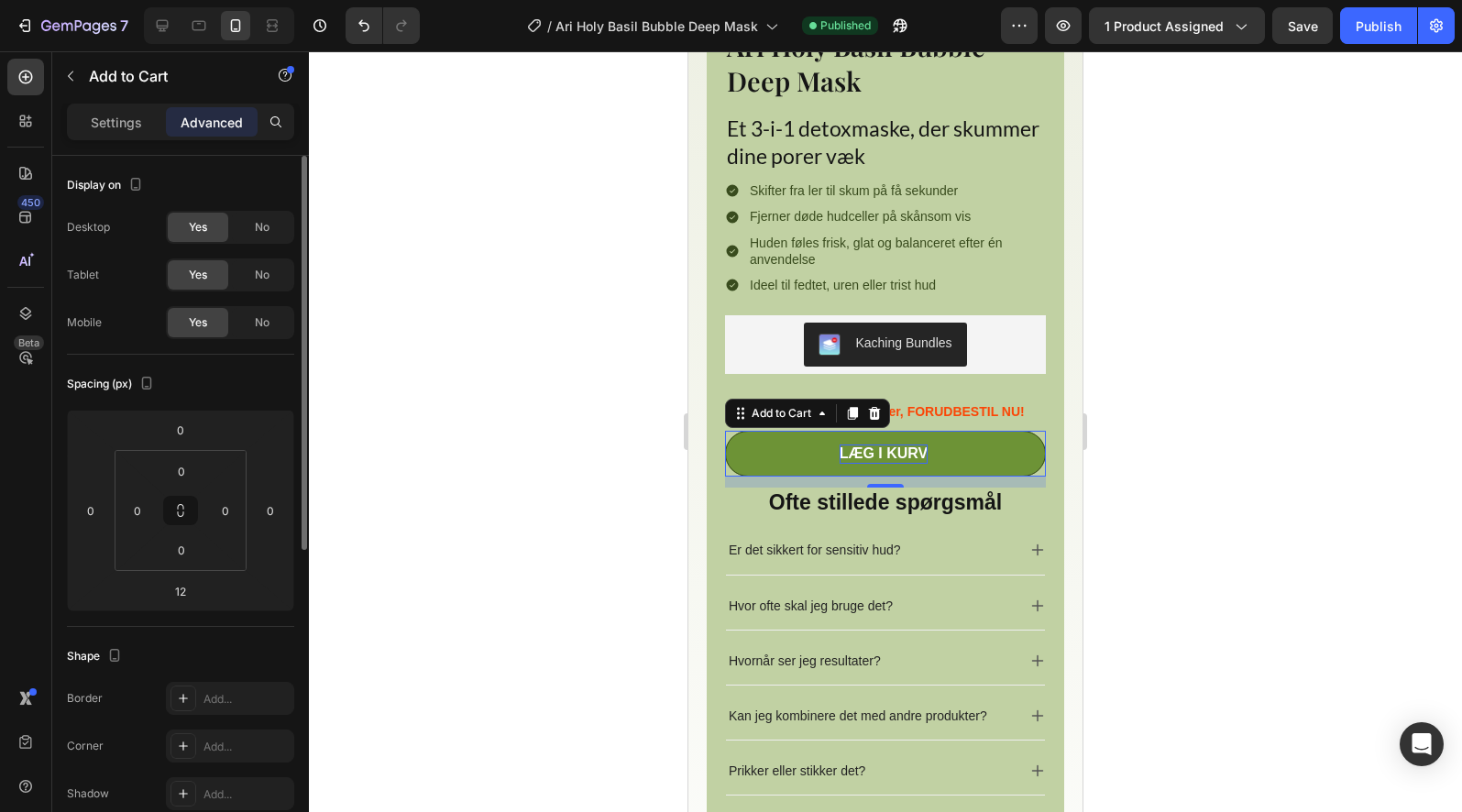 scroll, scrollTop: 564, scrollLeft: 0, axis: vertical 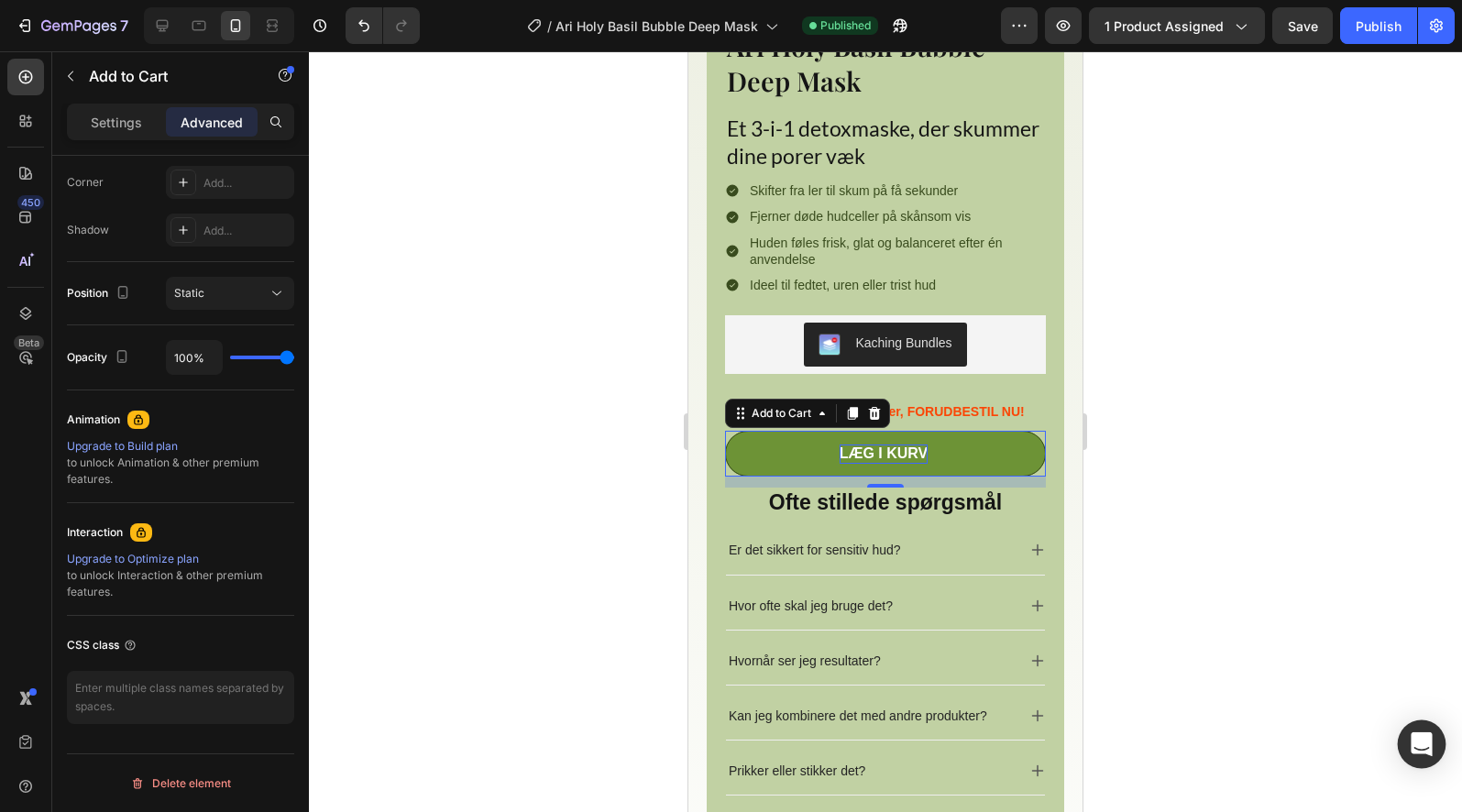 click 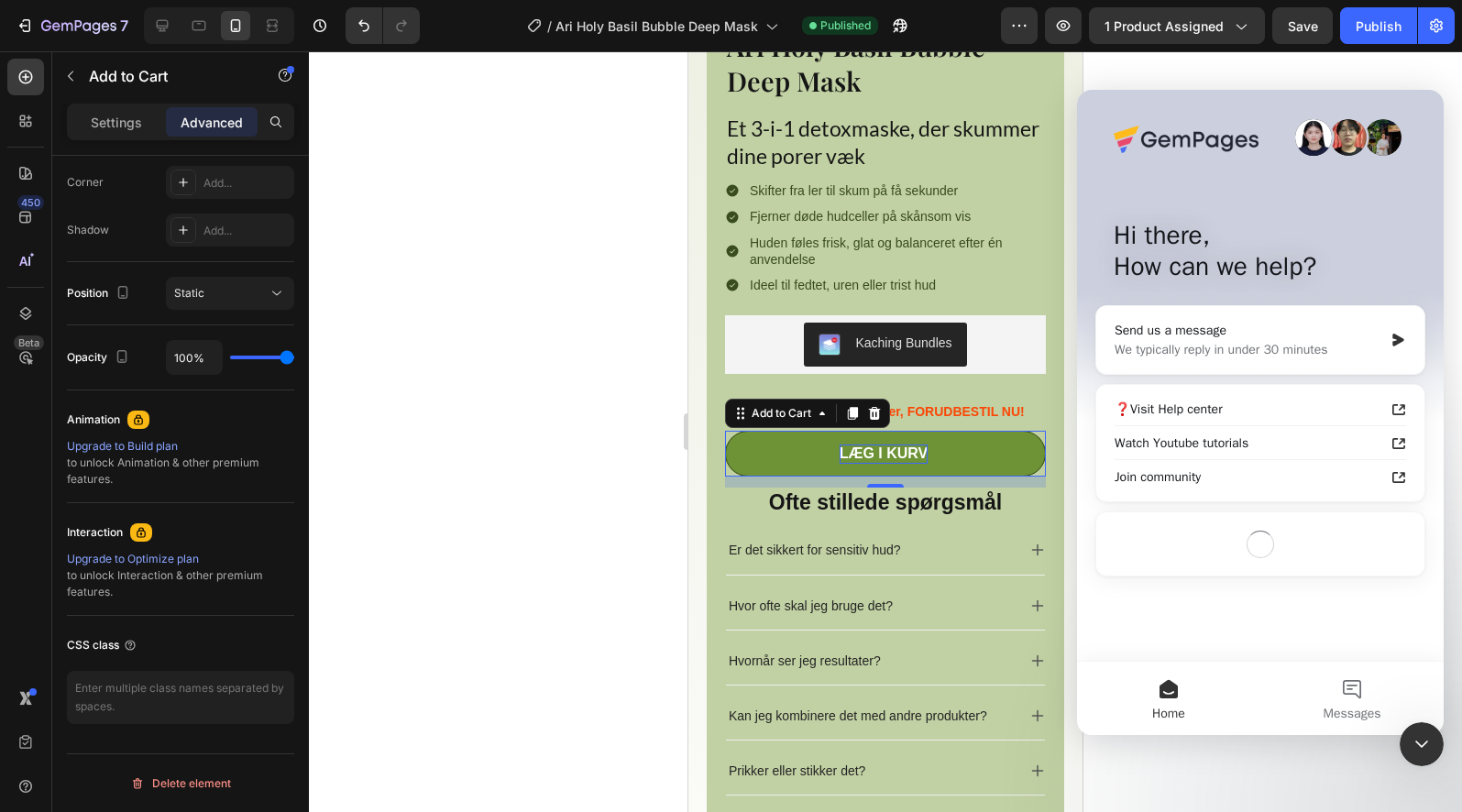scroll, scrollTop: 0, scrollLeft: 0, axis: both 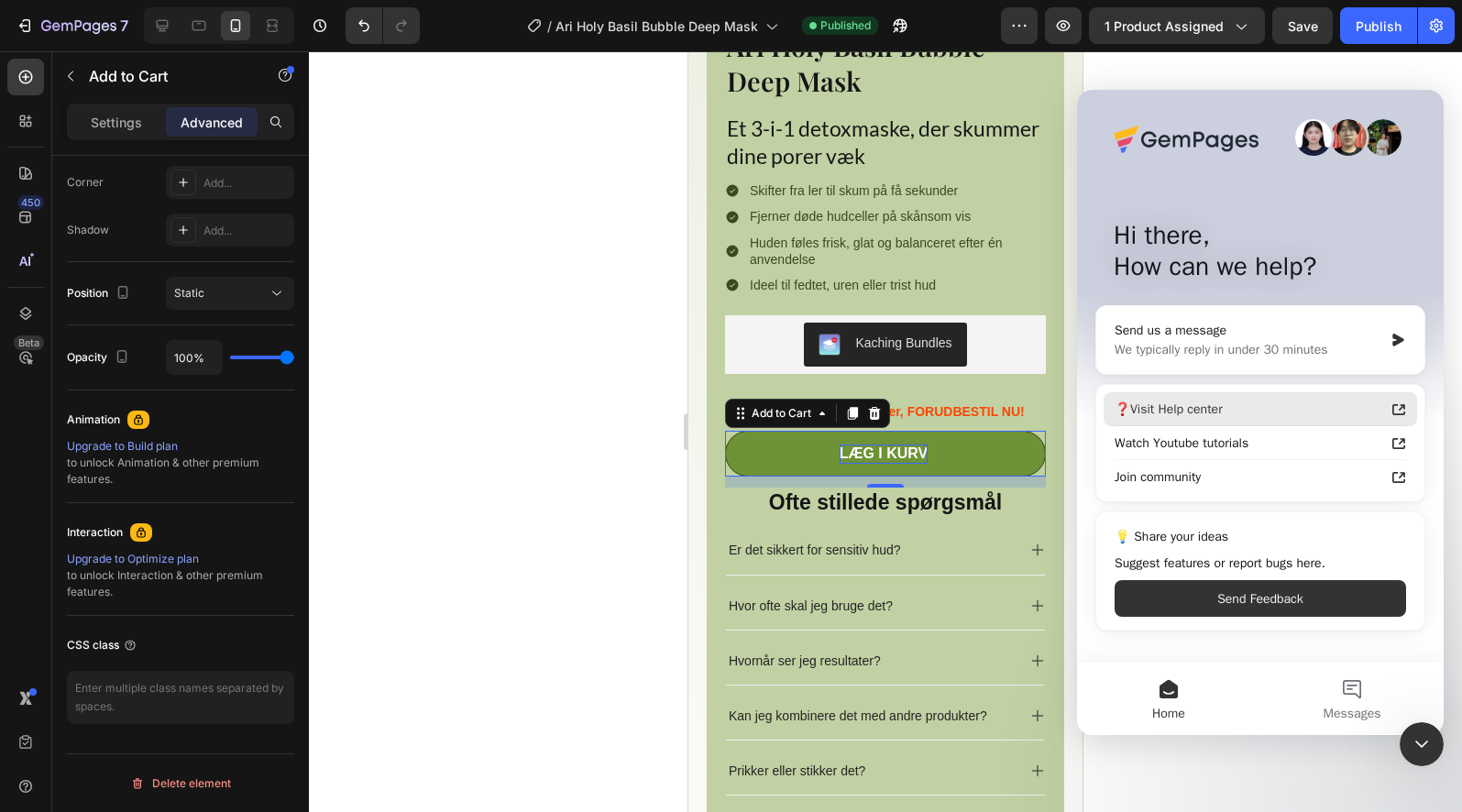 click on "❓Visit Help center" at bounding box center [1249, 409] 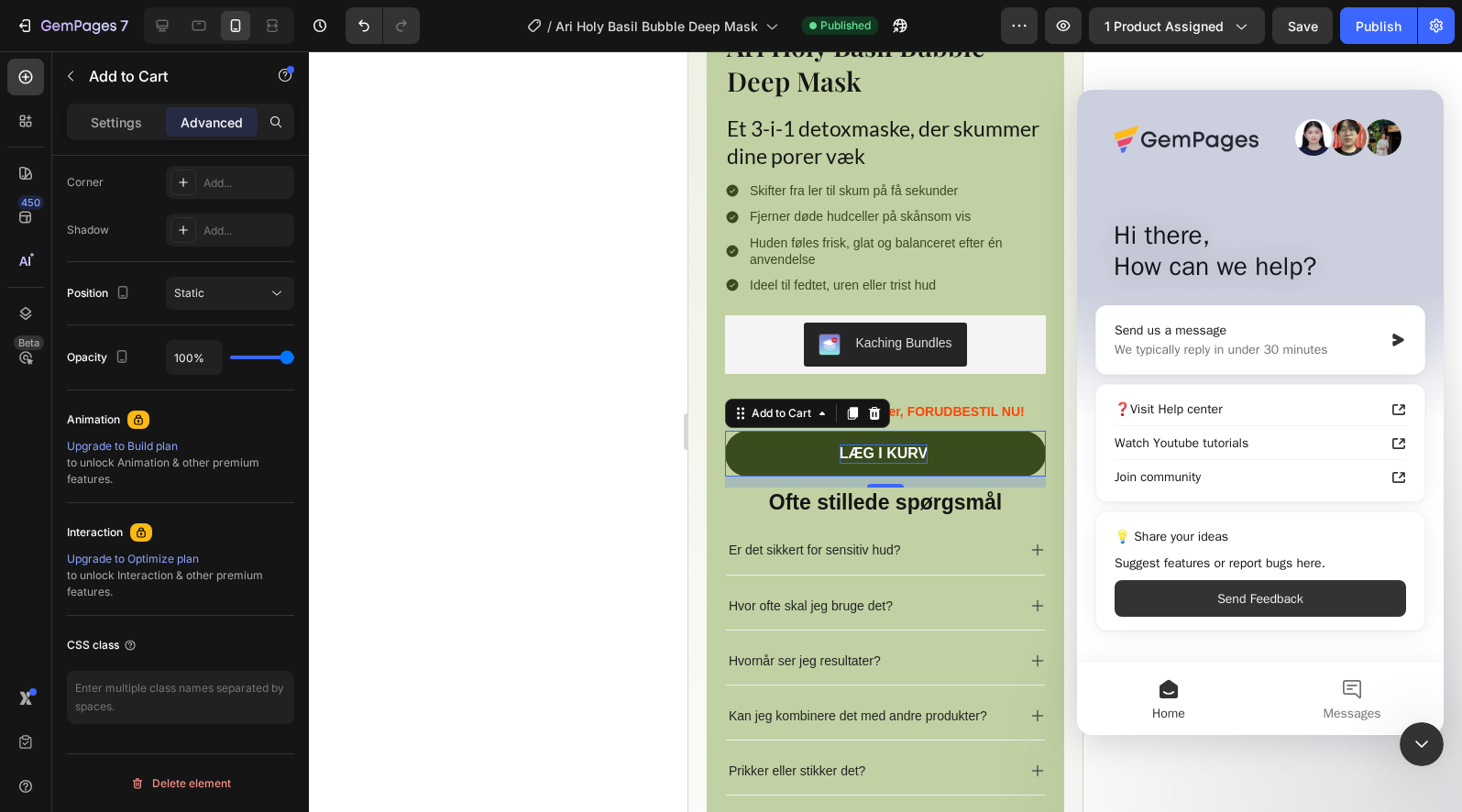 click on "Læg i kurv" at bounding box center [885, 454] 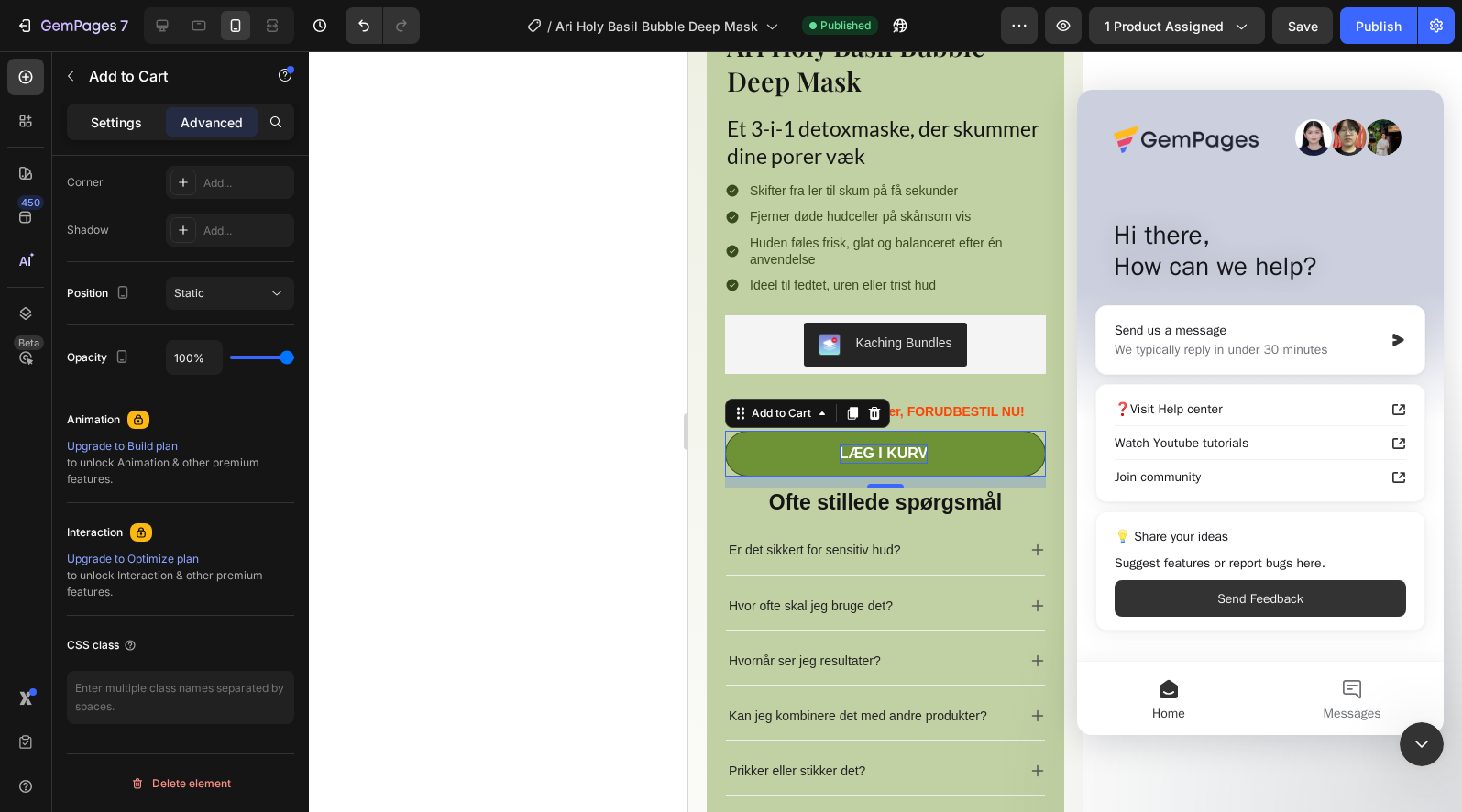 click on "Settings" at bounding box center (116, 122) 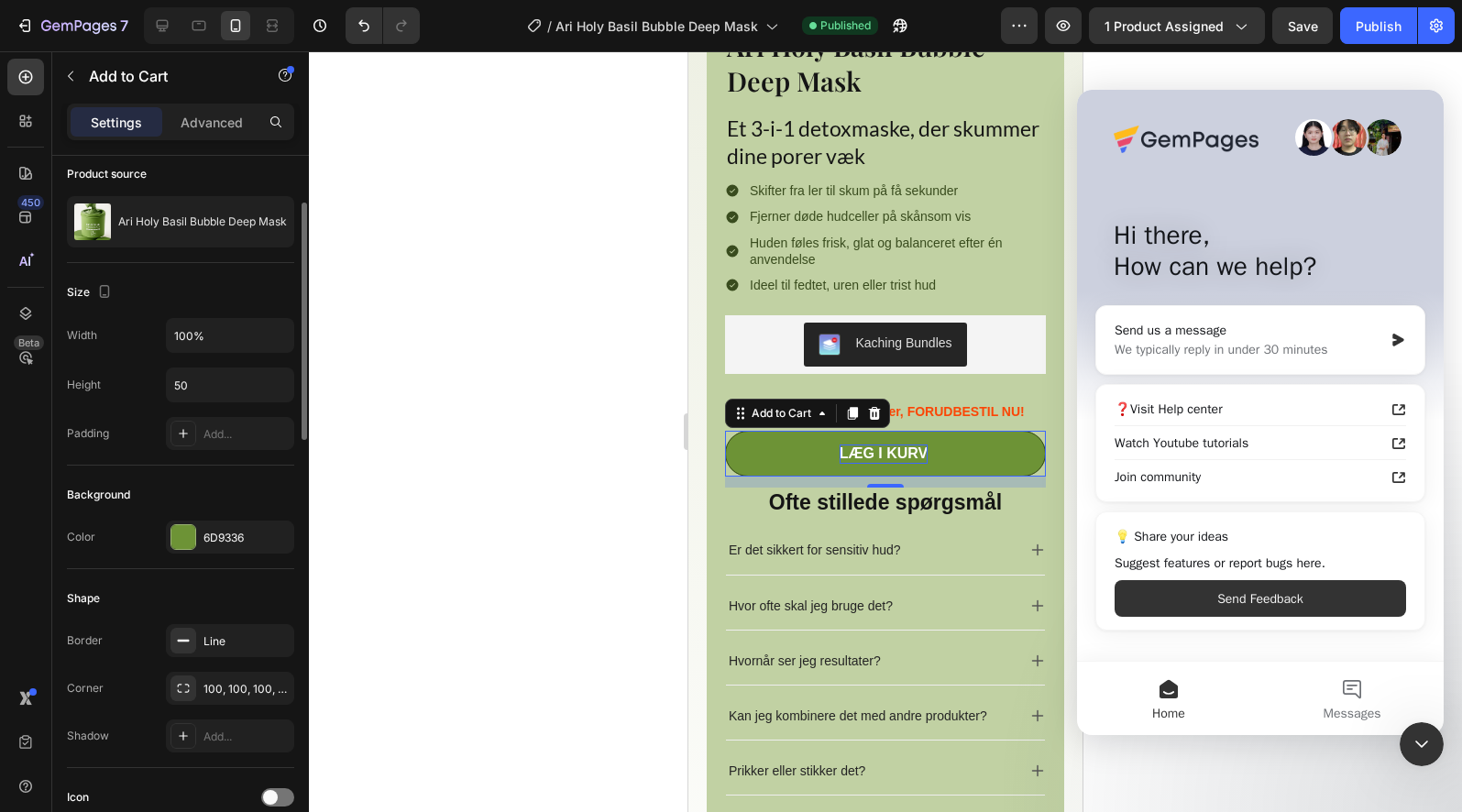 scroll, scrollTop: 0, scrollLeft: 0, axis: both 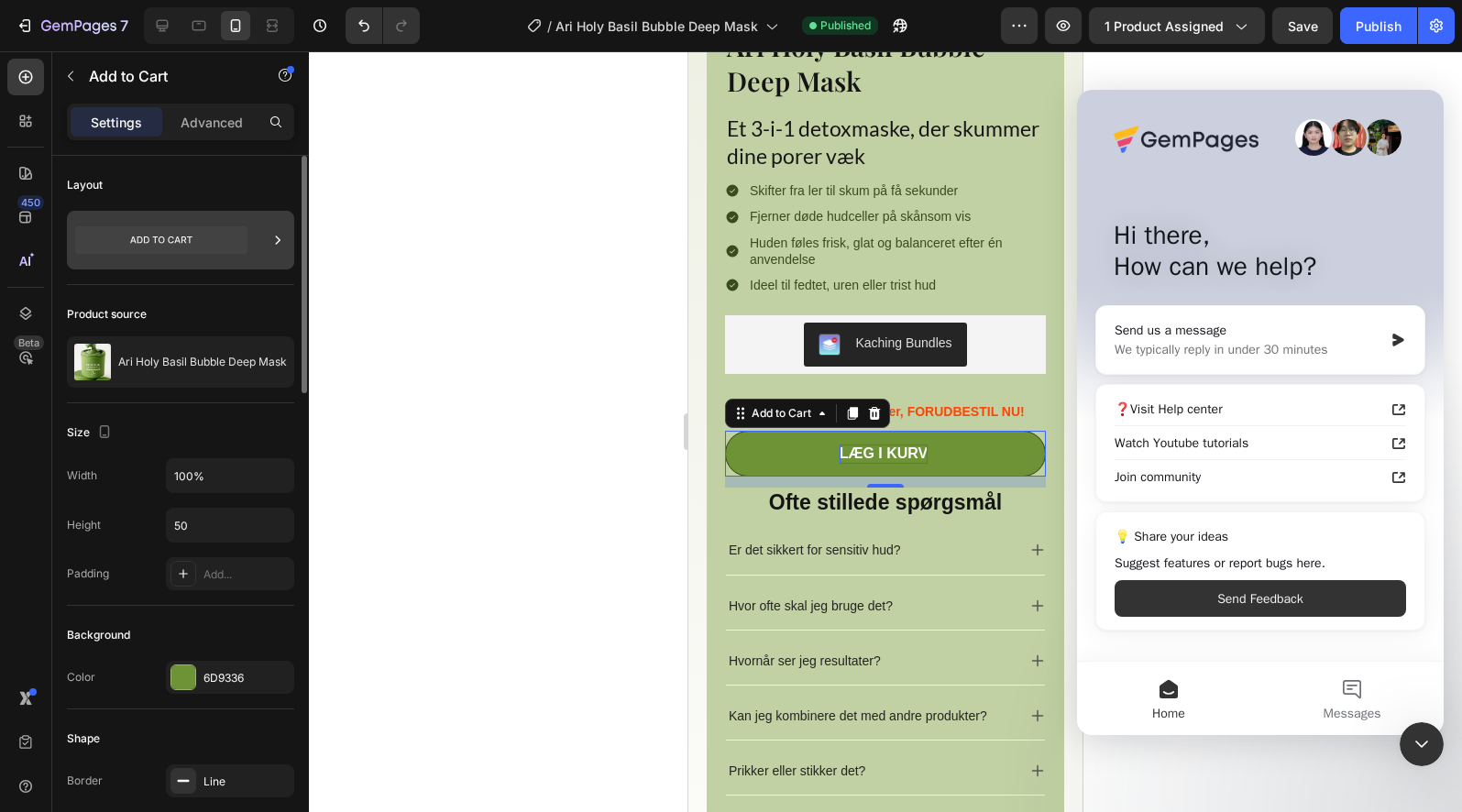 click at bounding box center (181, 240) 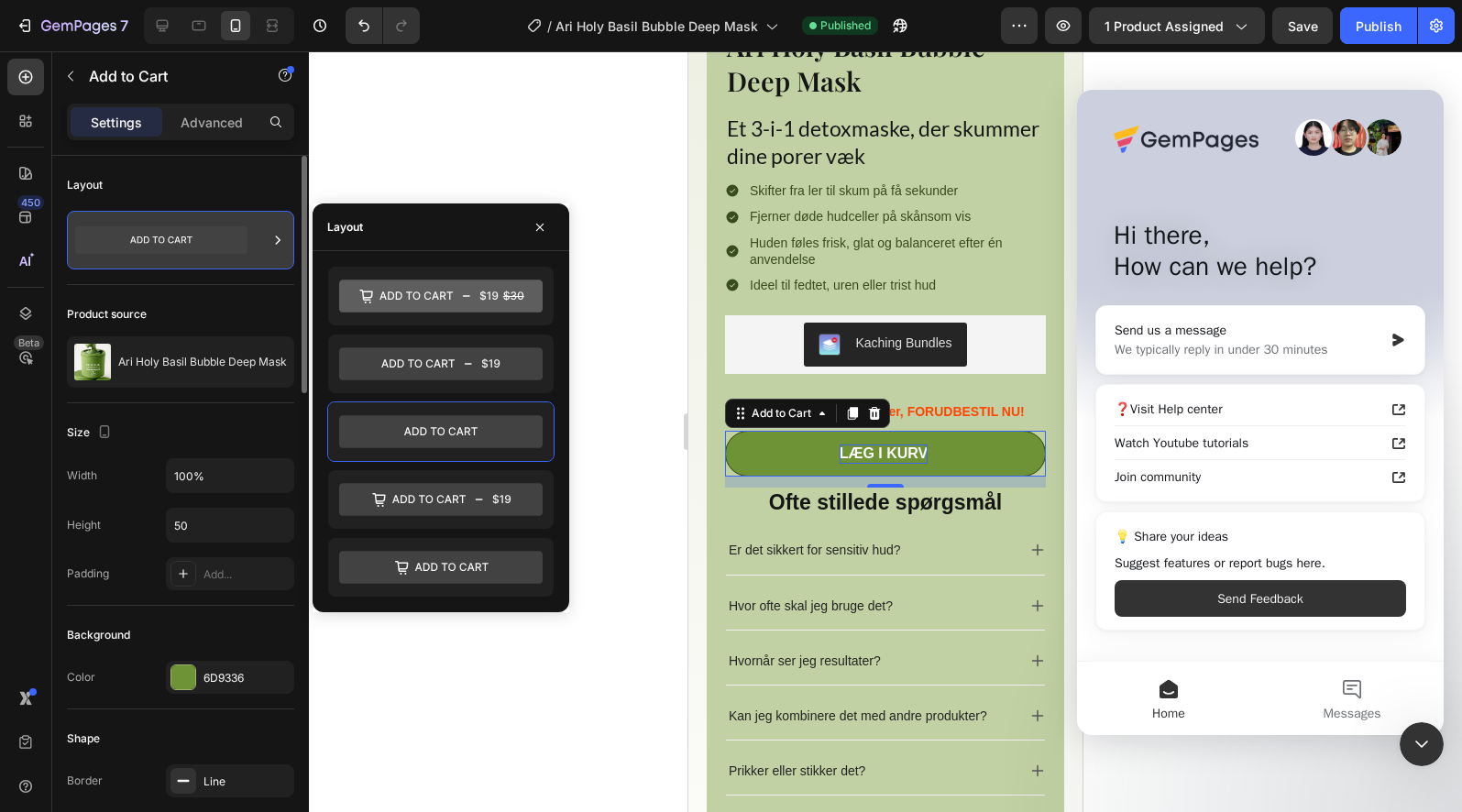 click 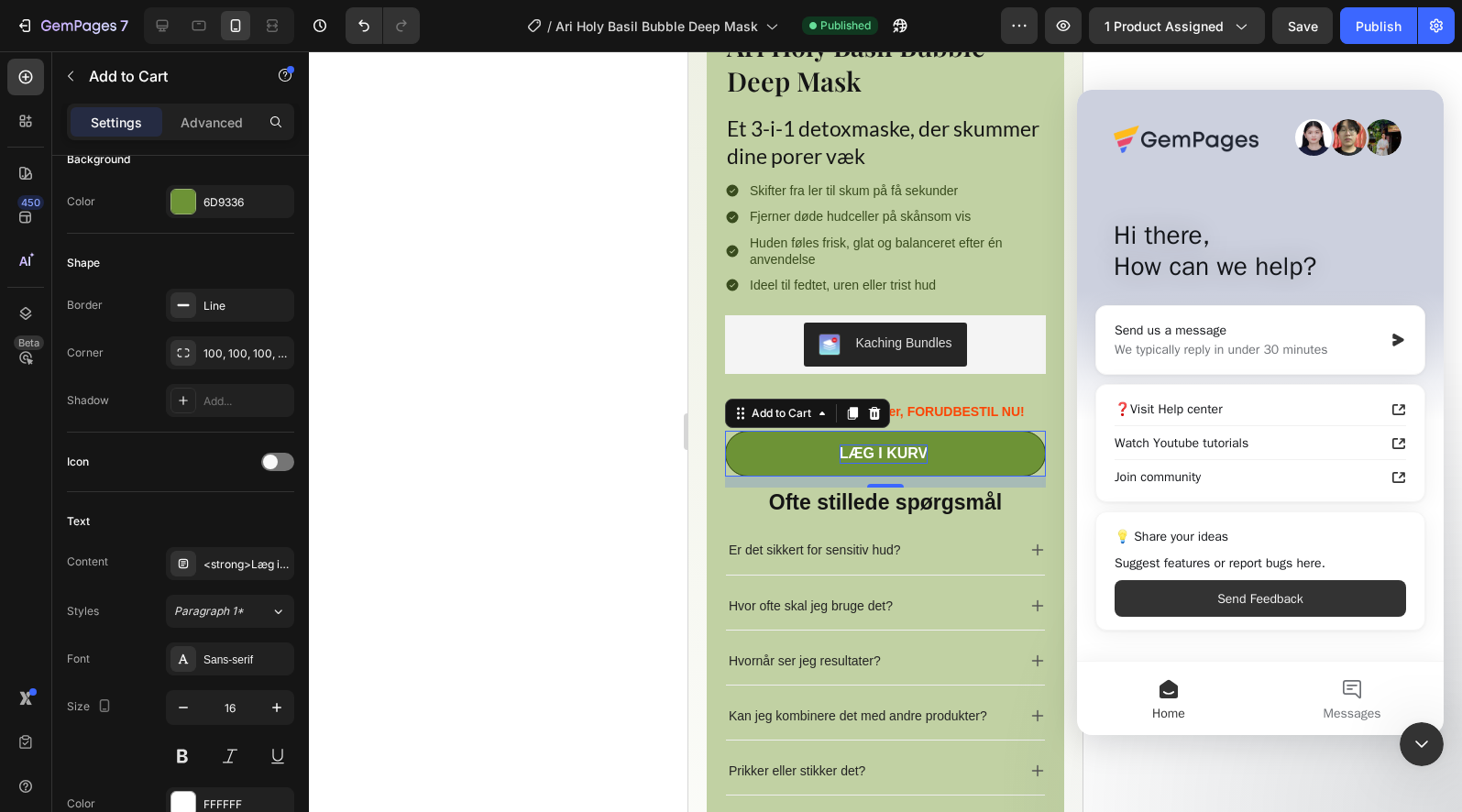 scroll, scrollTop: 0, scrollLeft: 0, axis: both 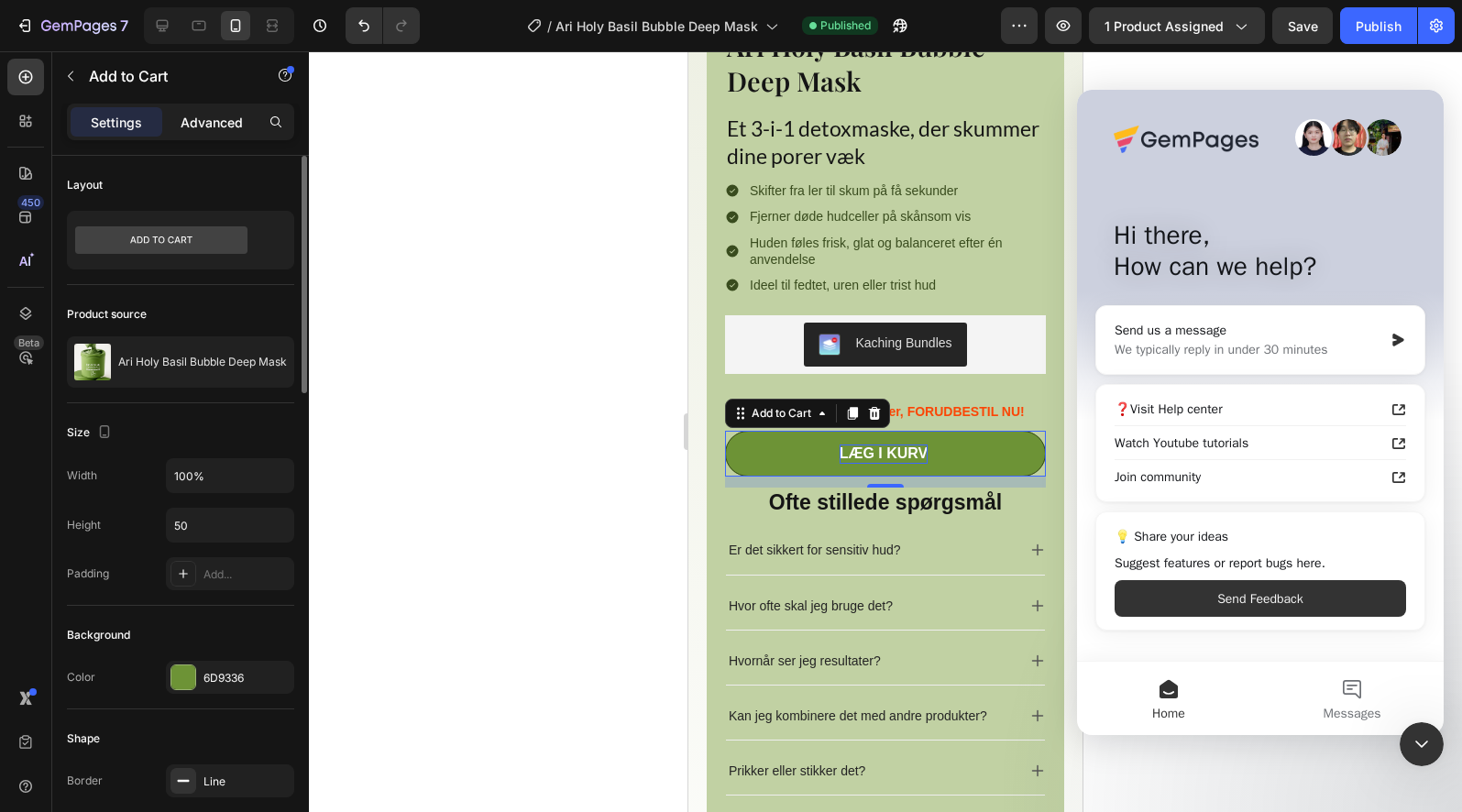 click on "Advanced" at bounding box center [212, 122] 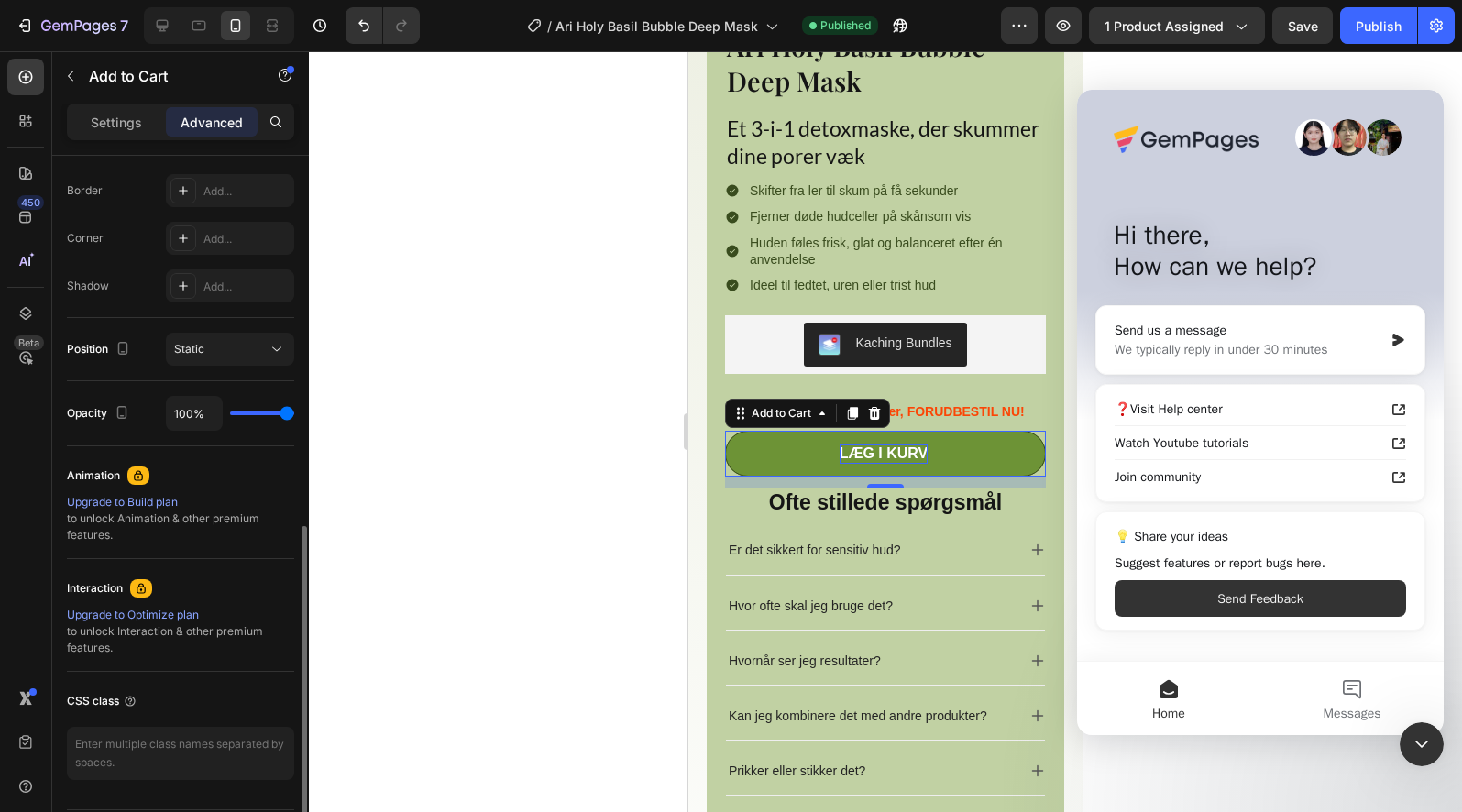 scroll, scrollTop: 564, scrollLeft: 0, axis: vertical 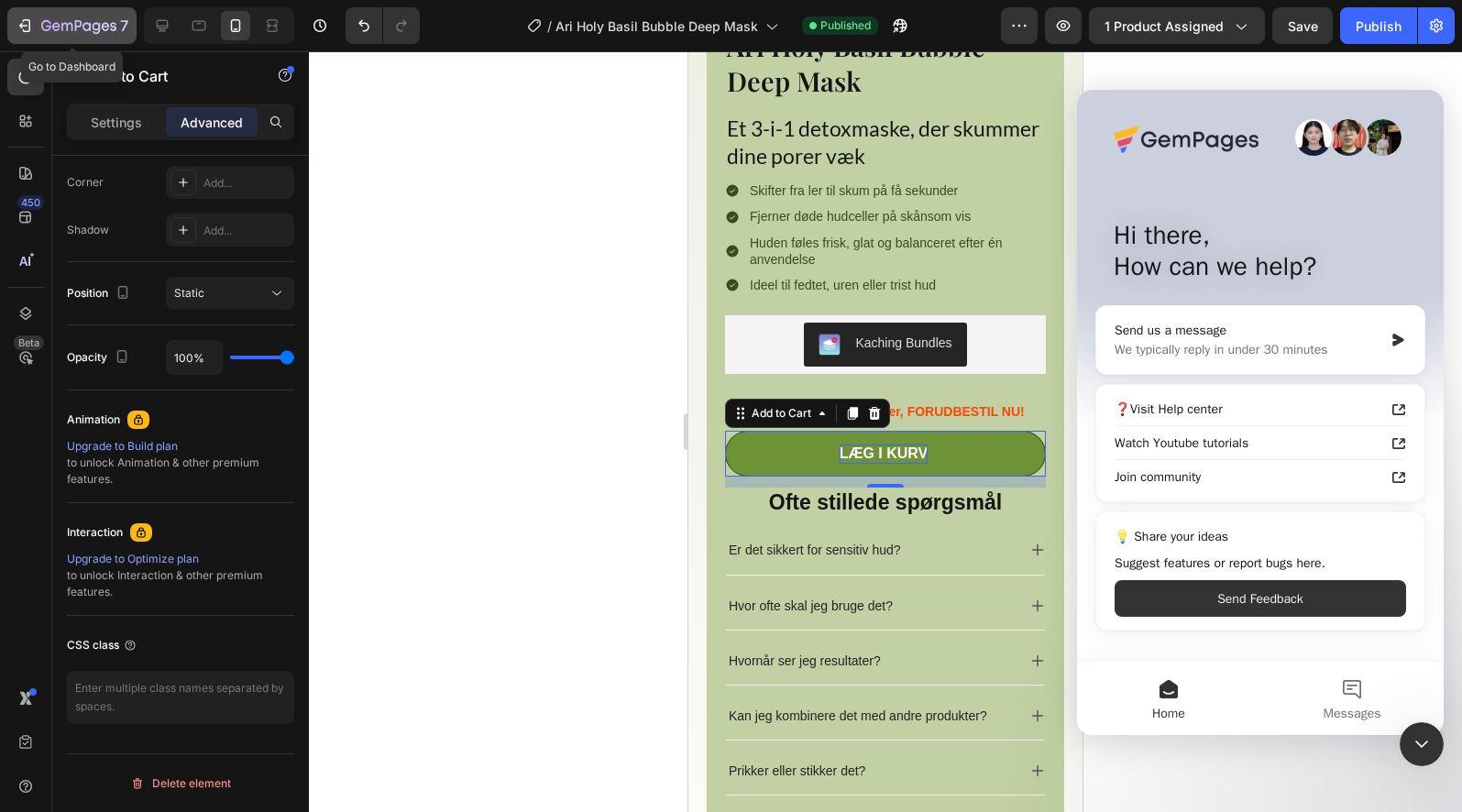 click 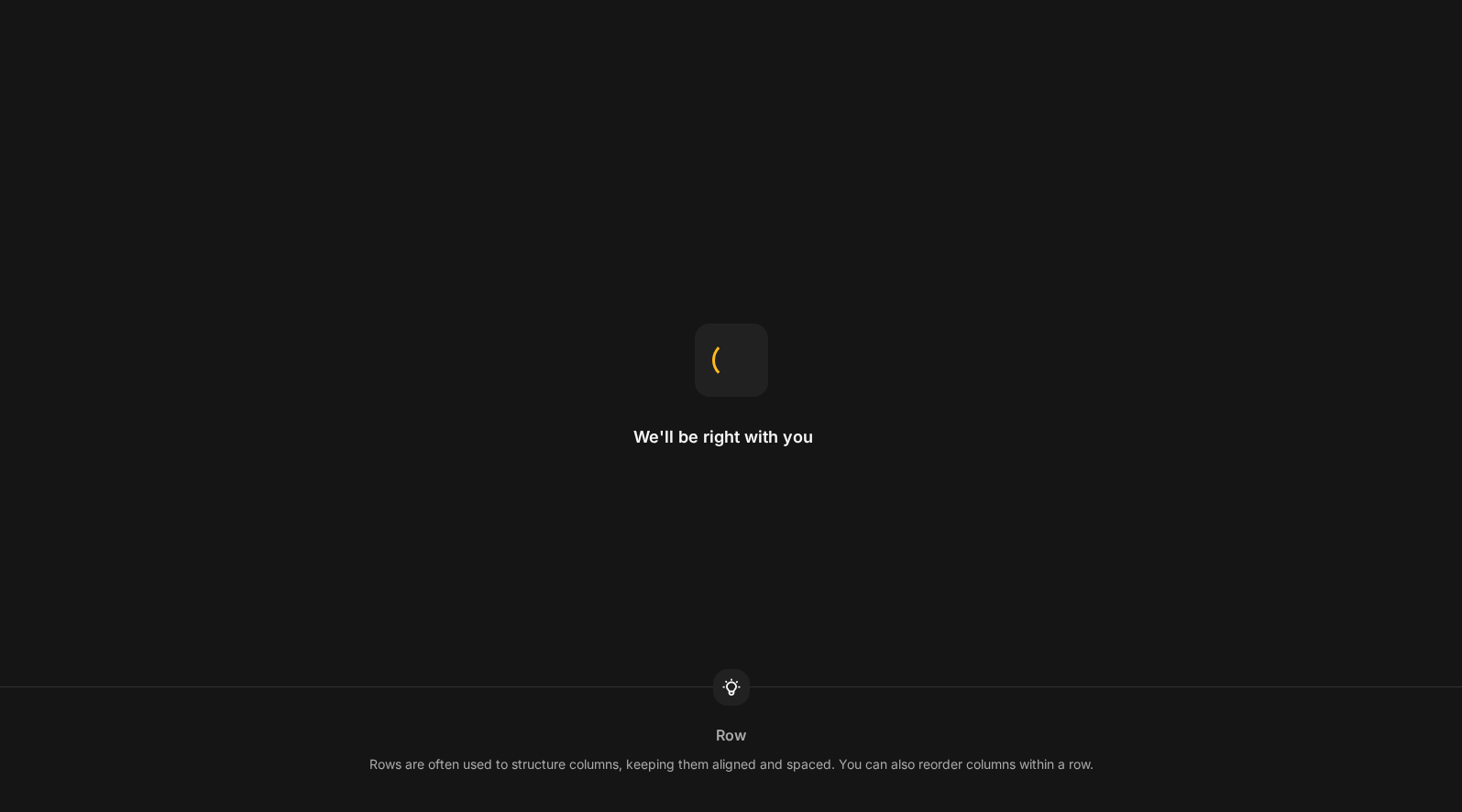 scroll, scrollTop: 0, scrollLeft: 0, axis: both 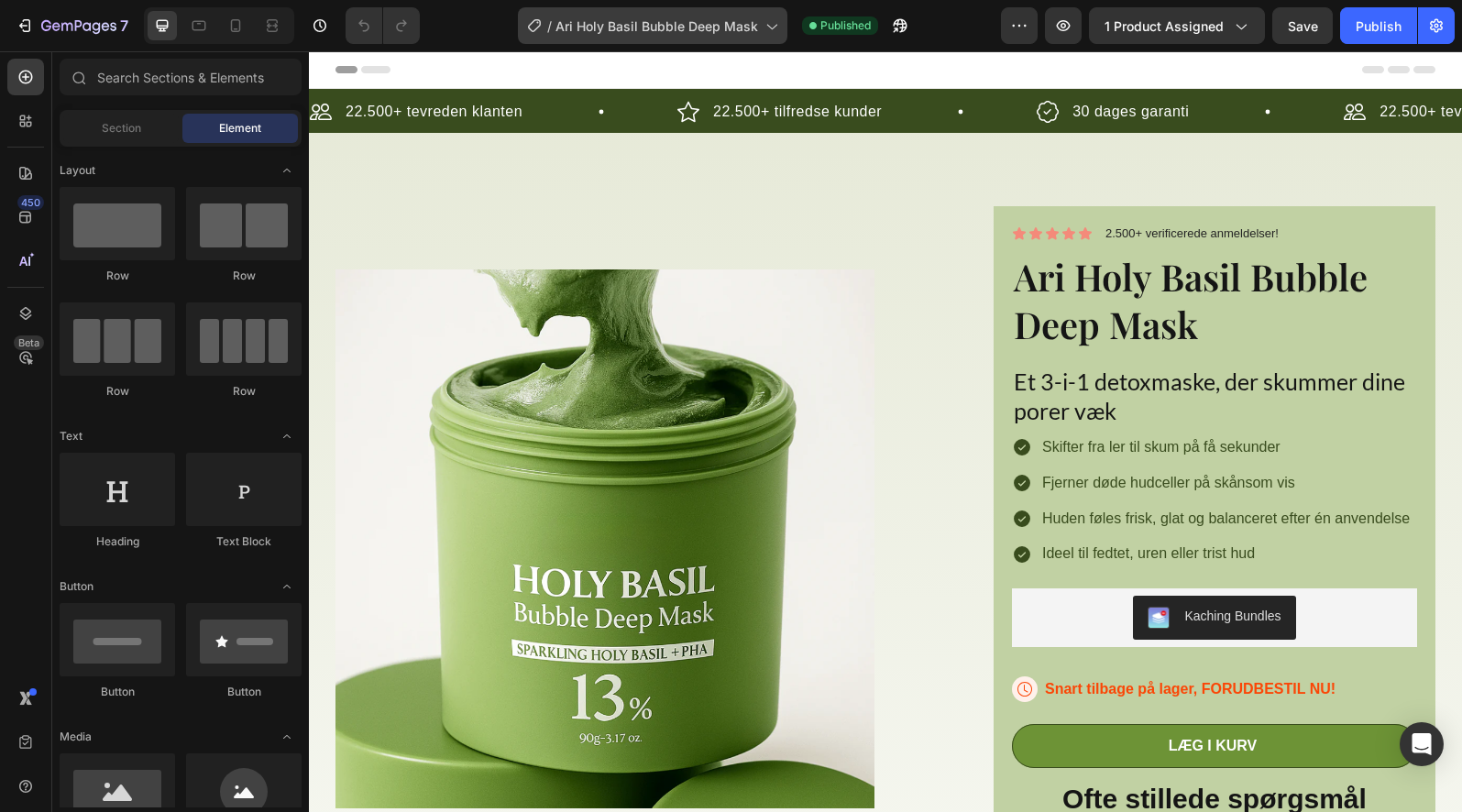 drag, startPoint x: 0, startPoint y: 0, endPoint x: 654, endPoint y: 27, distance: 654.5571 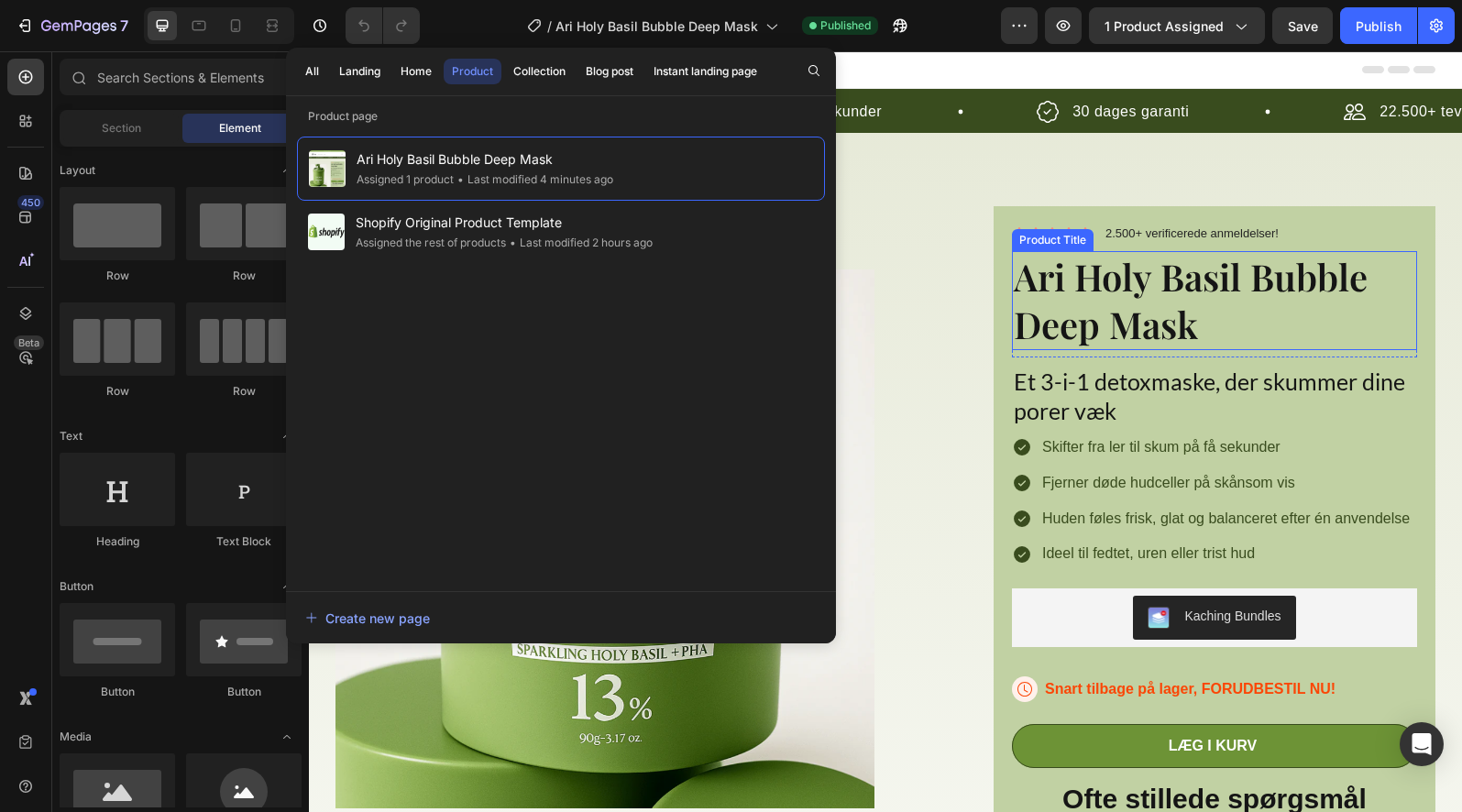 click on "Ari Holy Basil Bubble Deep Mask" at bounding box center [1215, 301] 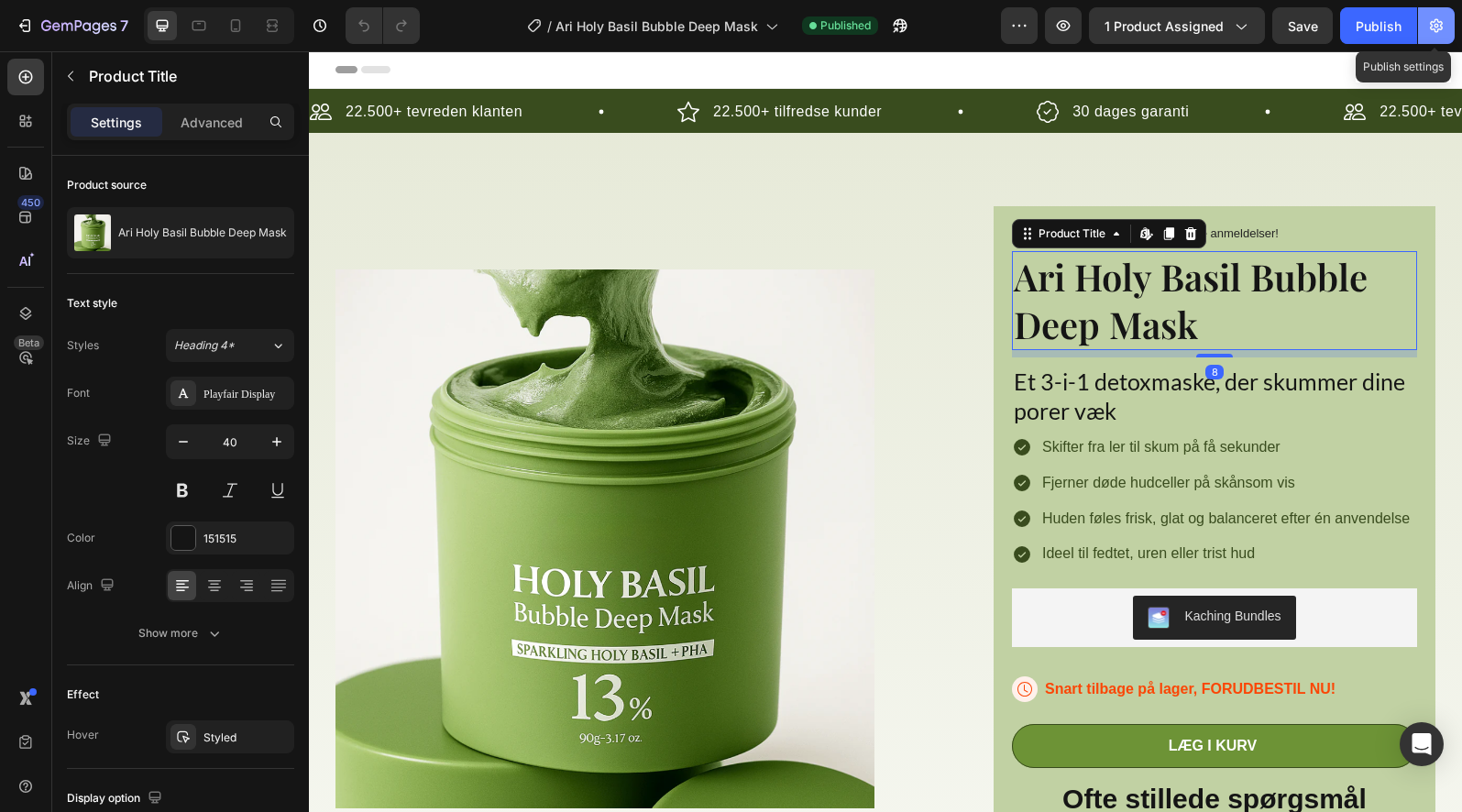 click 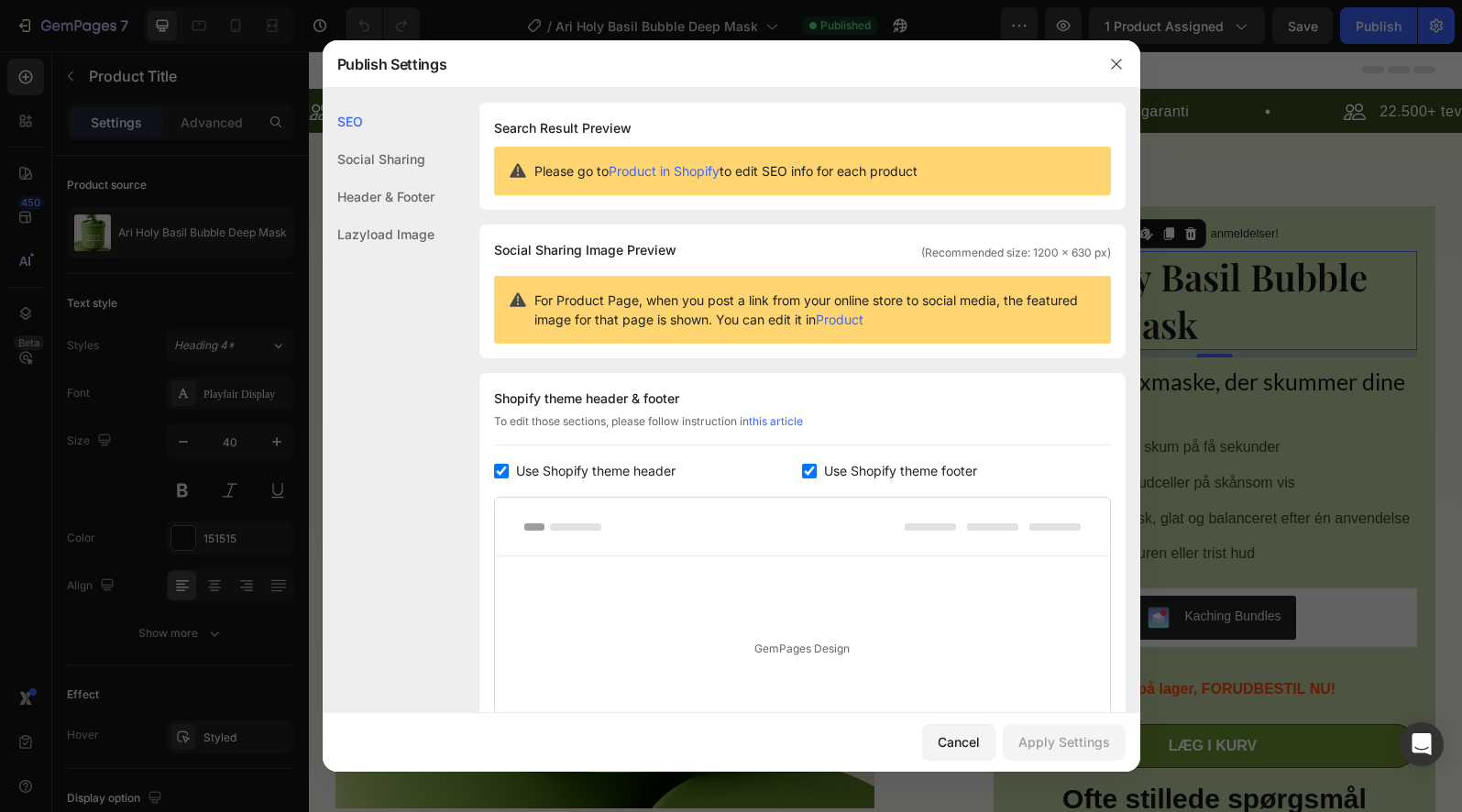 scroll, scrollTop: 237, scrollLeft: 0, axis: vertical 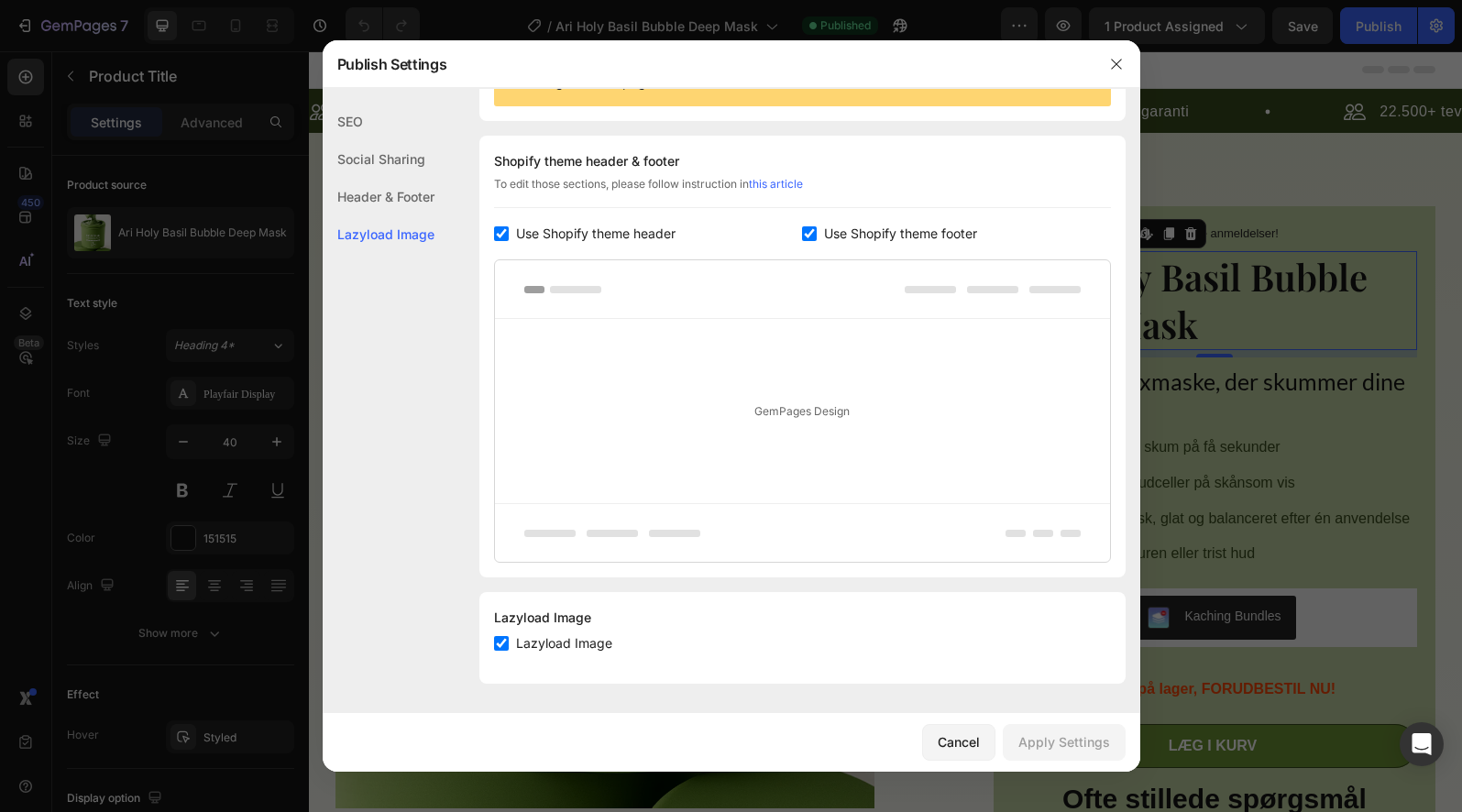 click on "Social Sharing" 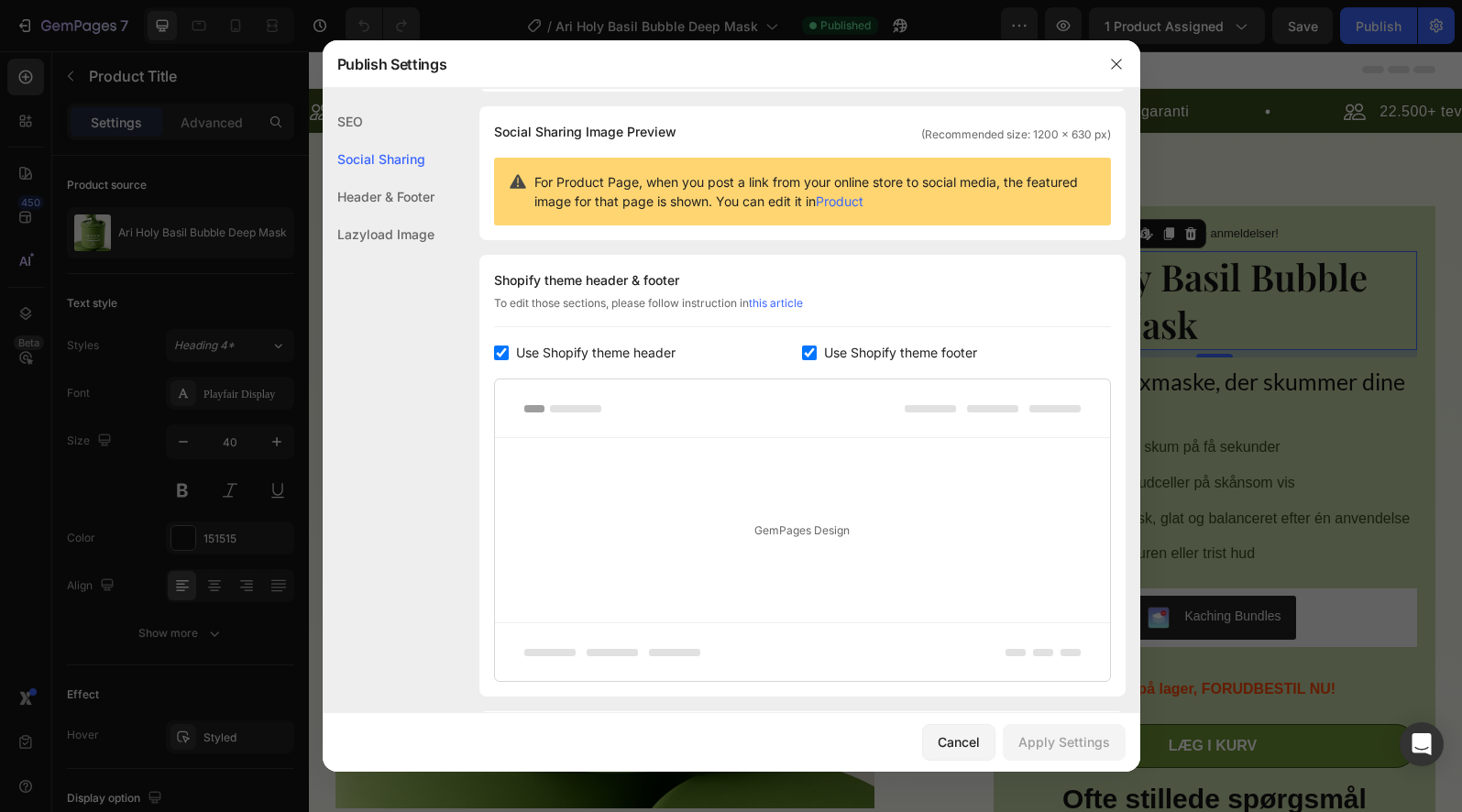 click on "SEO" 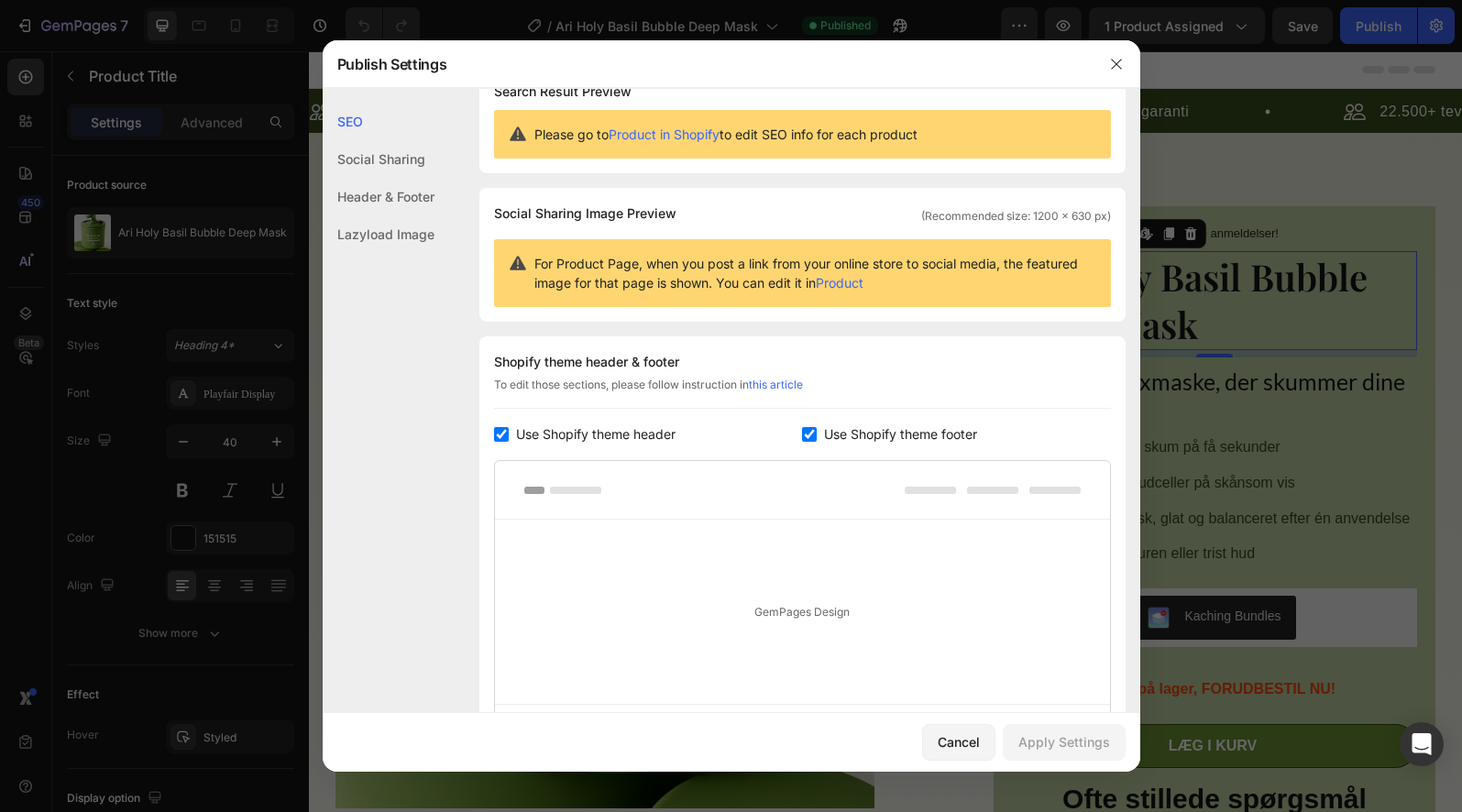 scroll, scrollTop: 0, scrollLeft: 0, axis: both 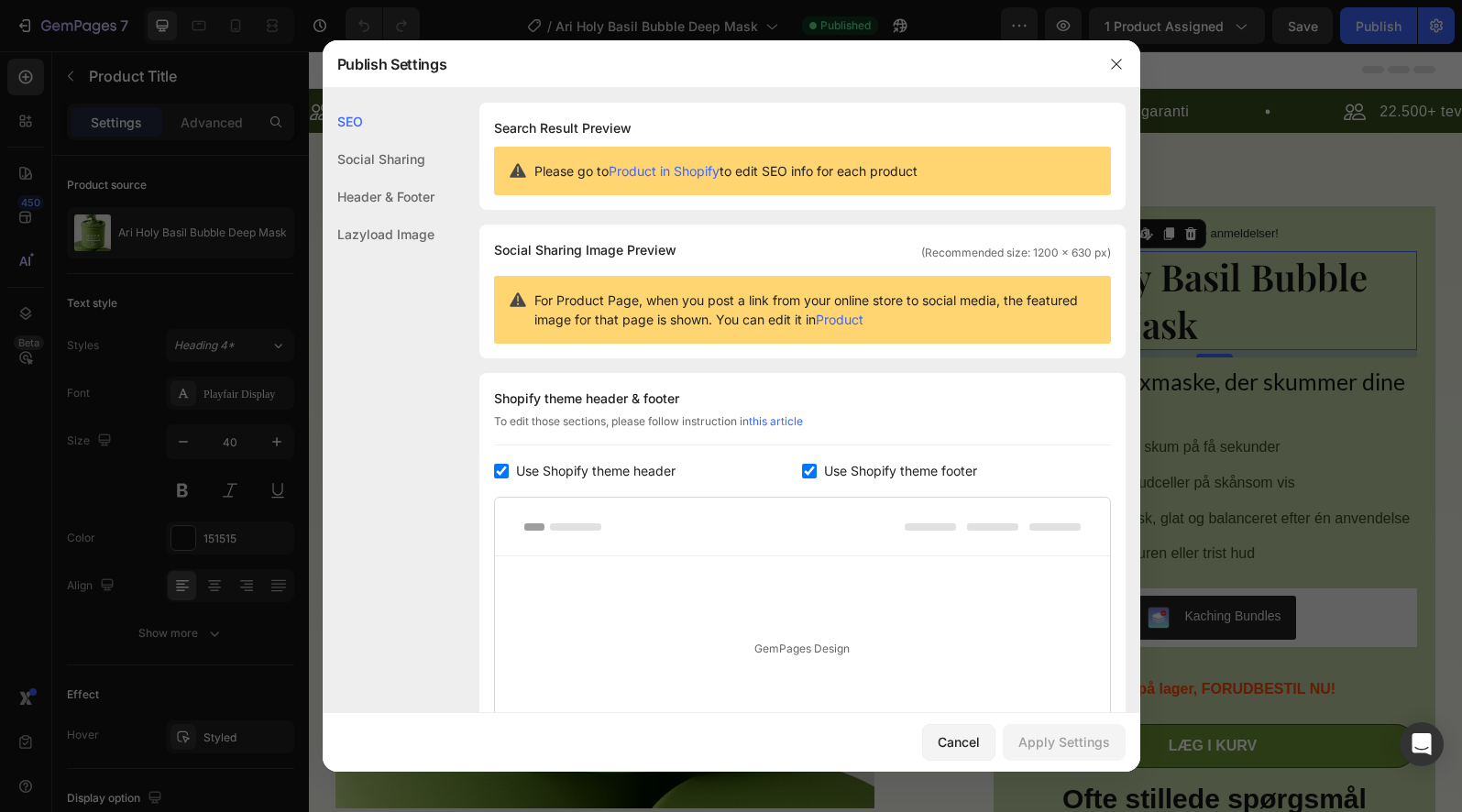 click on "Please go to Product in Shopify to edit SEO info for each product" at bounding box center (726, 170) 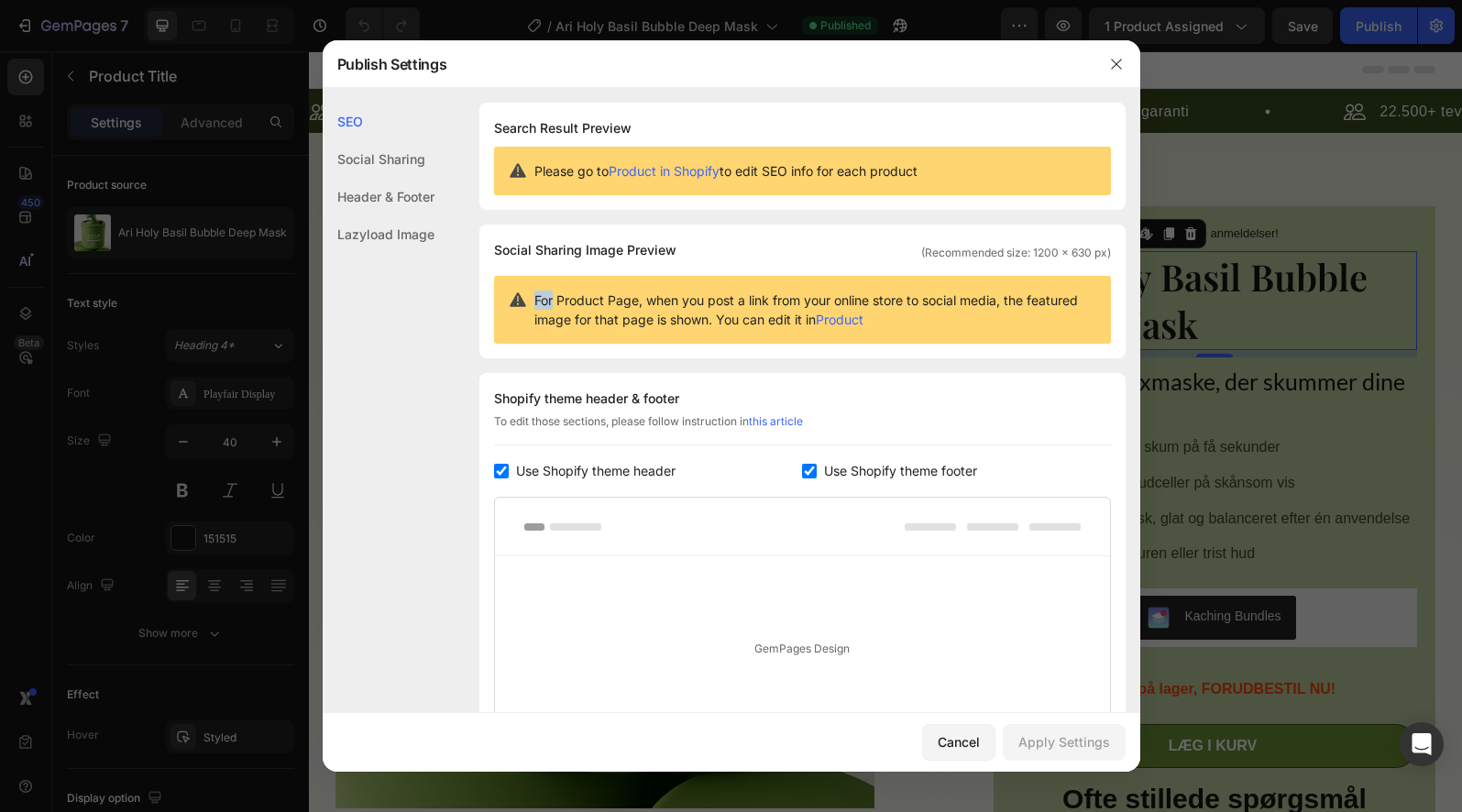 click on "Social Sharing Image Preview (Recommended size: 1200 x 630 px) For Product Page, when you post a link from your online store to social media, the featured image for that page is shown. You can edit it in Product" 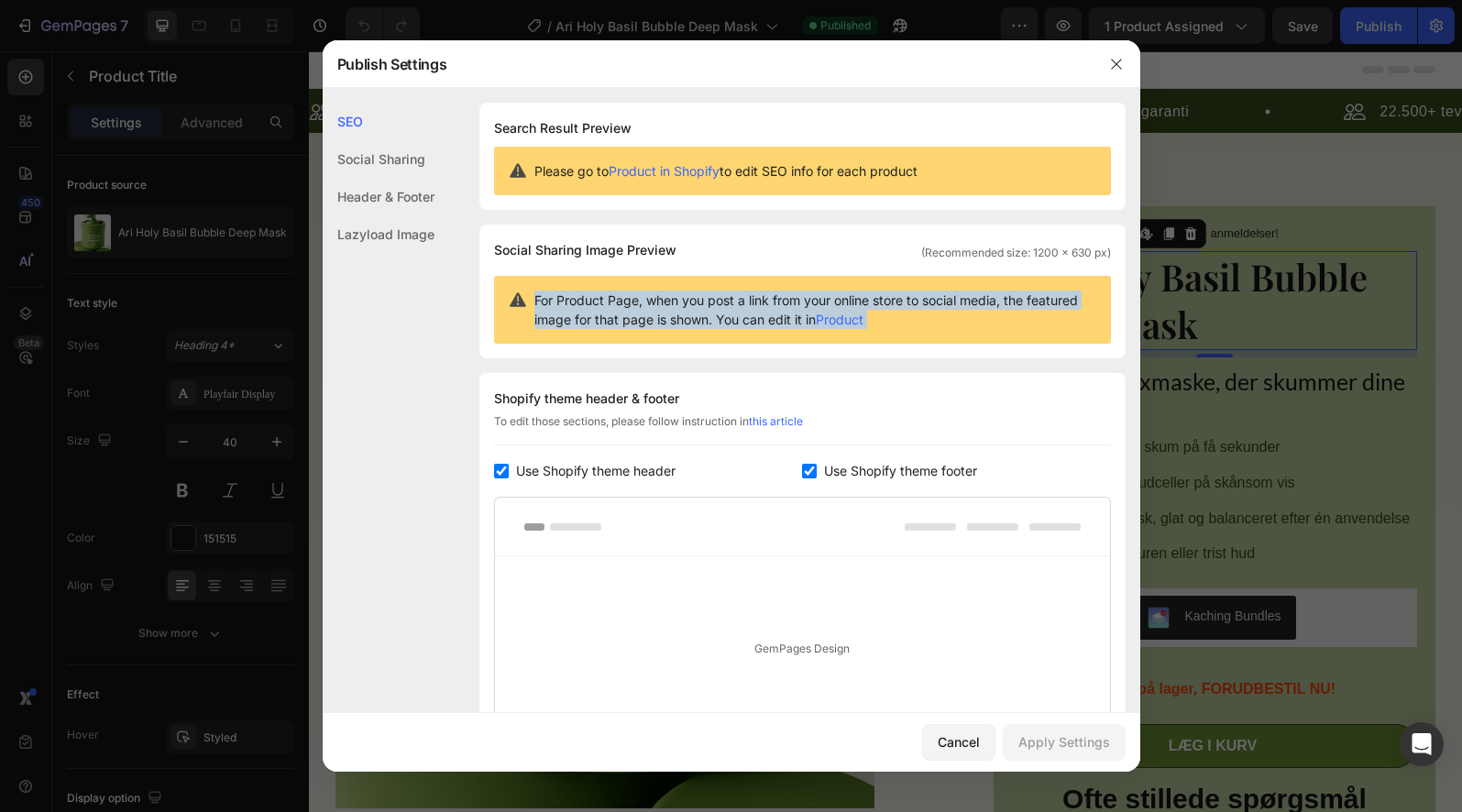 click on "Social Sharing Image Preview (Recommended size: 1200 x 630 px) For Product Page, when you post a link from your online store to social media, the featured image for that page is shown. You can edit it in Product" 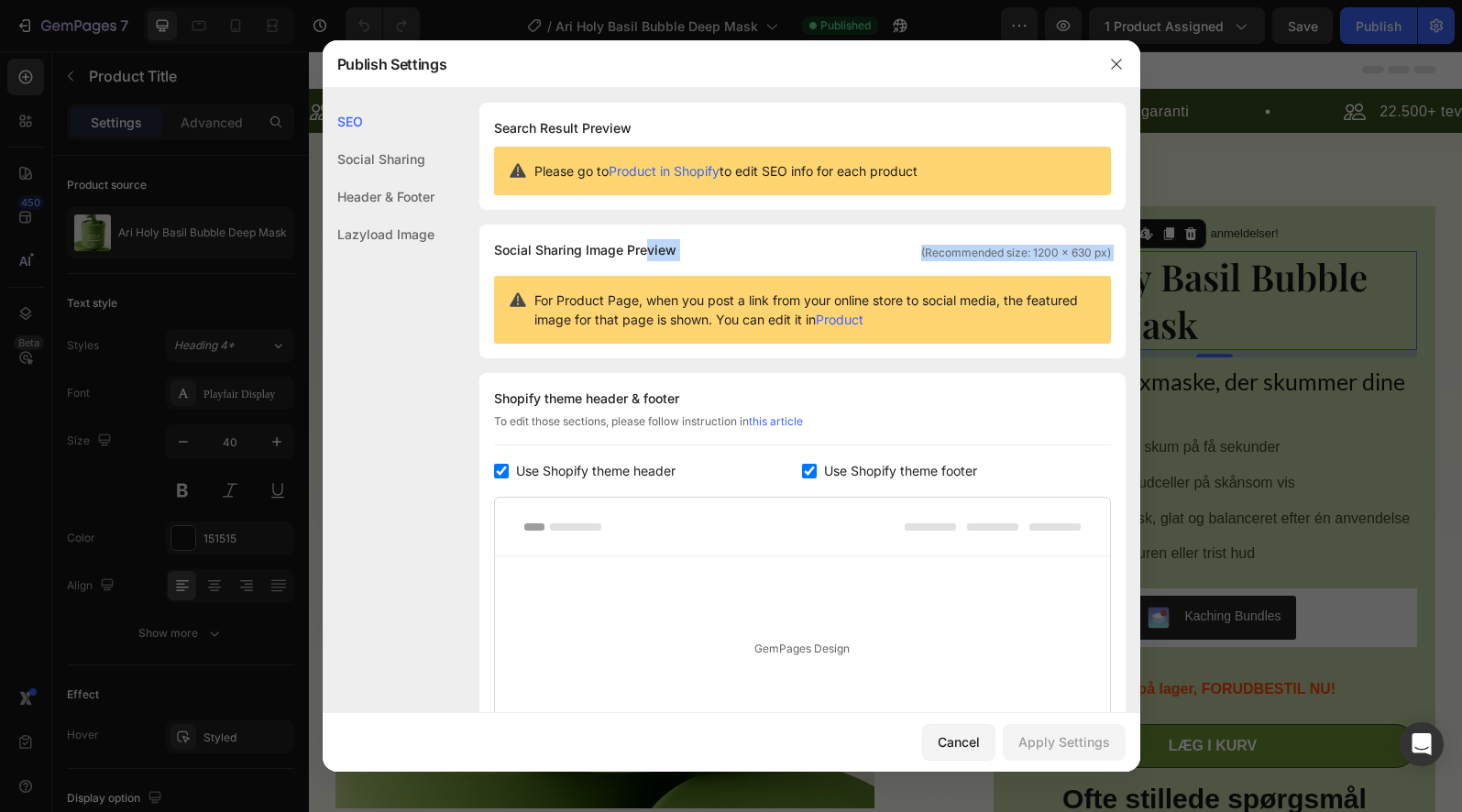 drag, startPoint x: 650, startPoint y: 258, endPoint x: 792, endPoint y: 273, distance: 142.79006 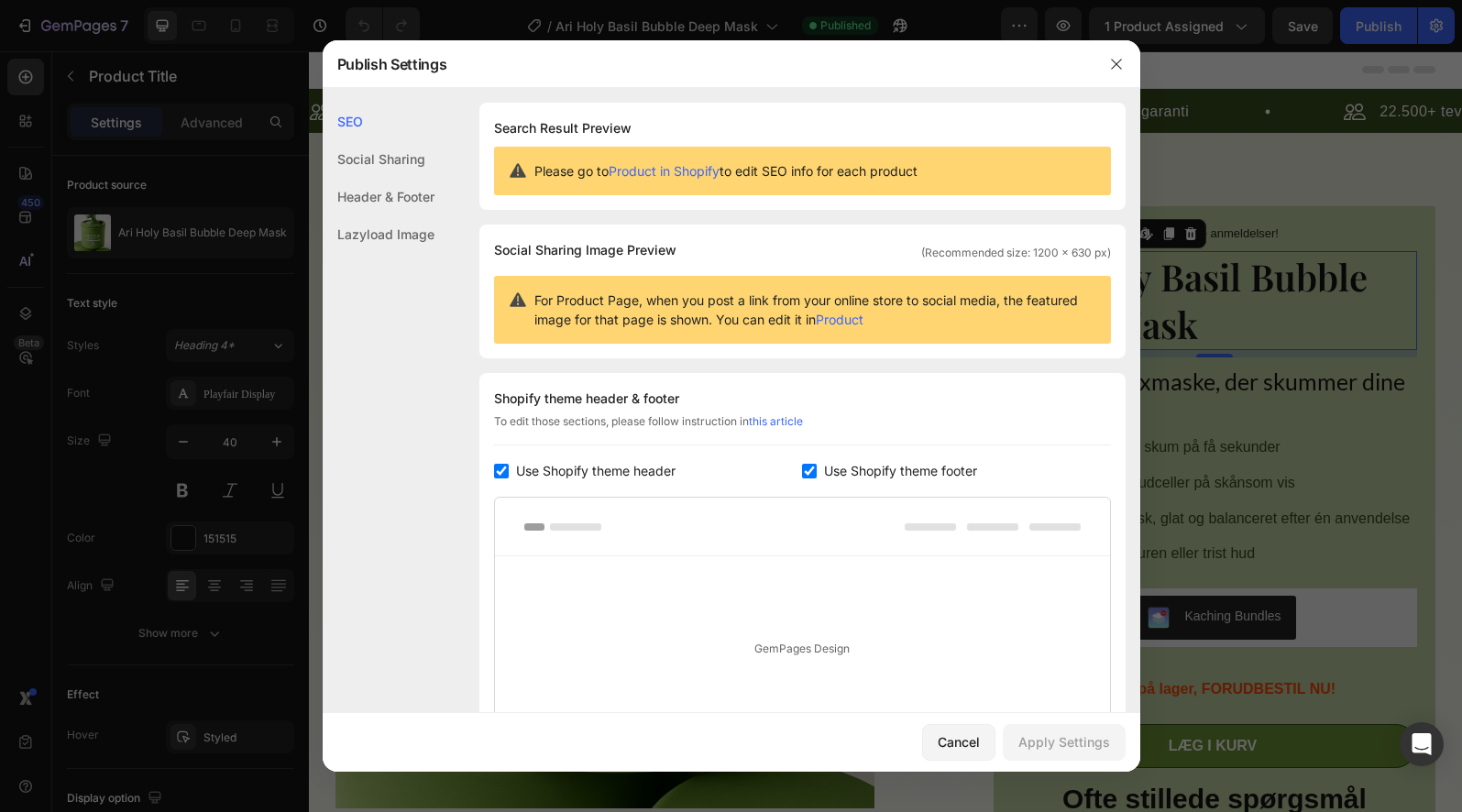 click on "For Product Page, when you post a link from your online store to social media, the featured image for that page is shown. You can edit it in  Product" at bounding box center [815, 310] 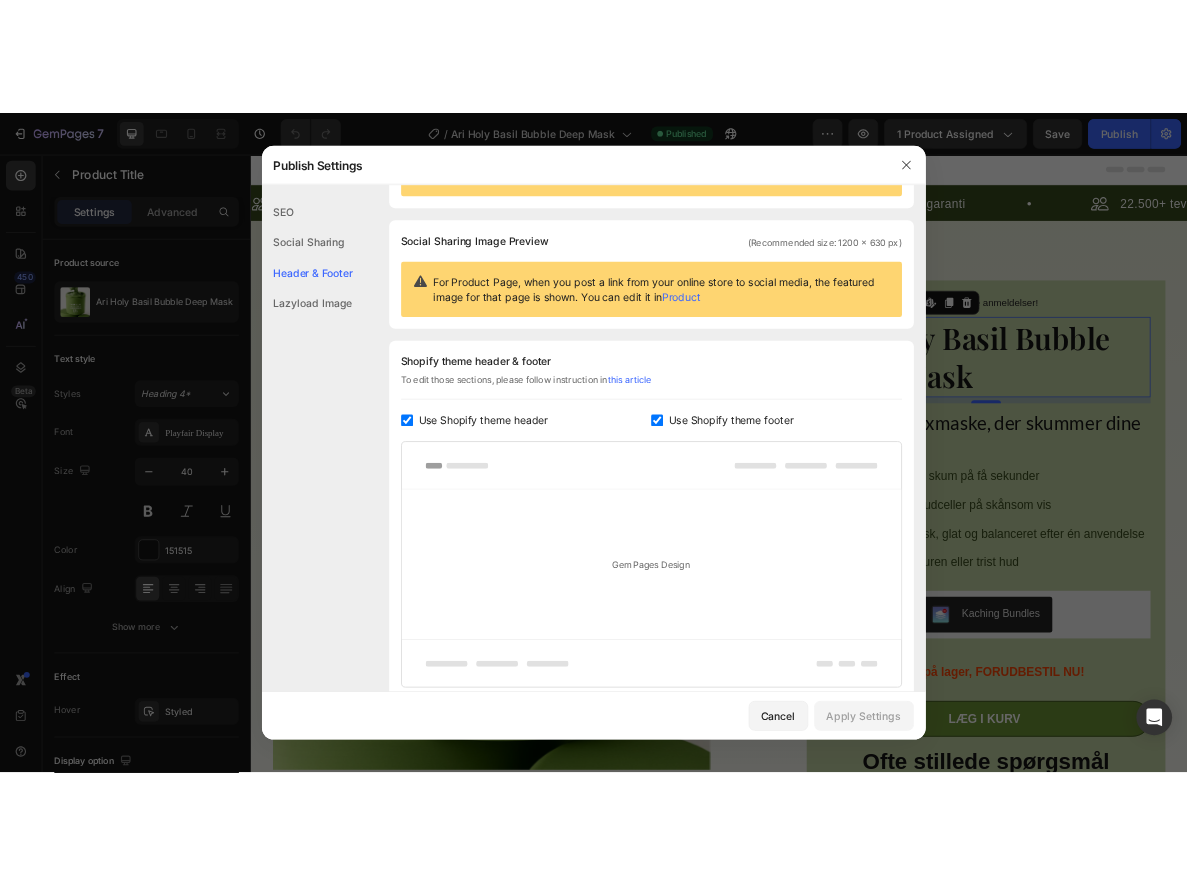 scroll, scrollTop: 259, scrollLeft: 0, axis: vertical 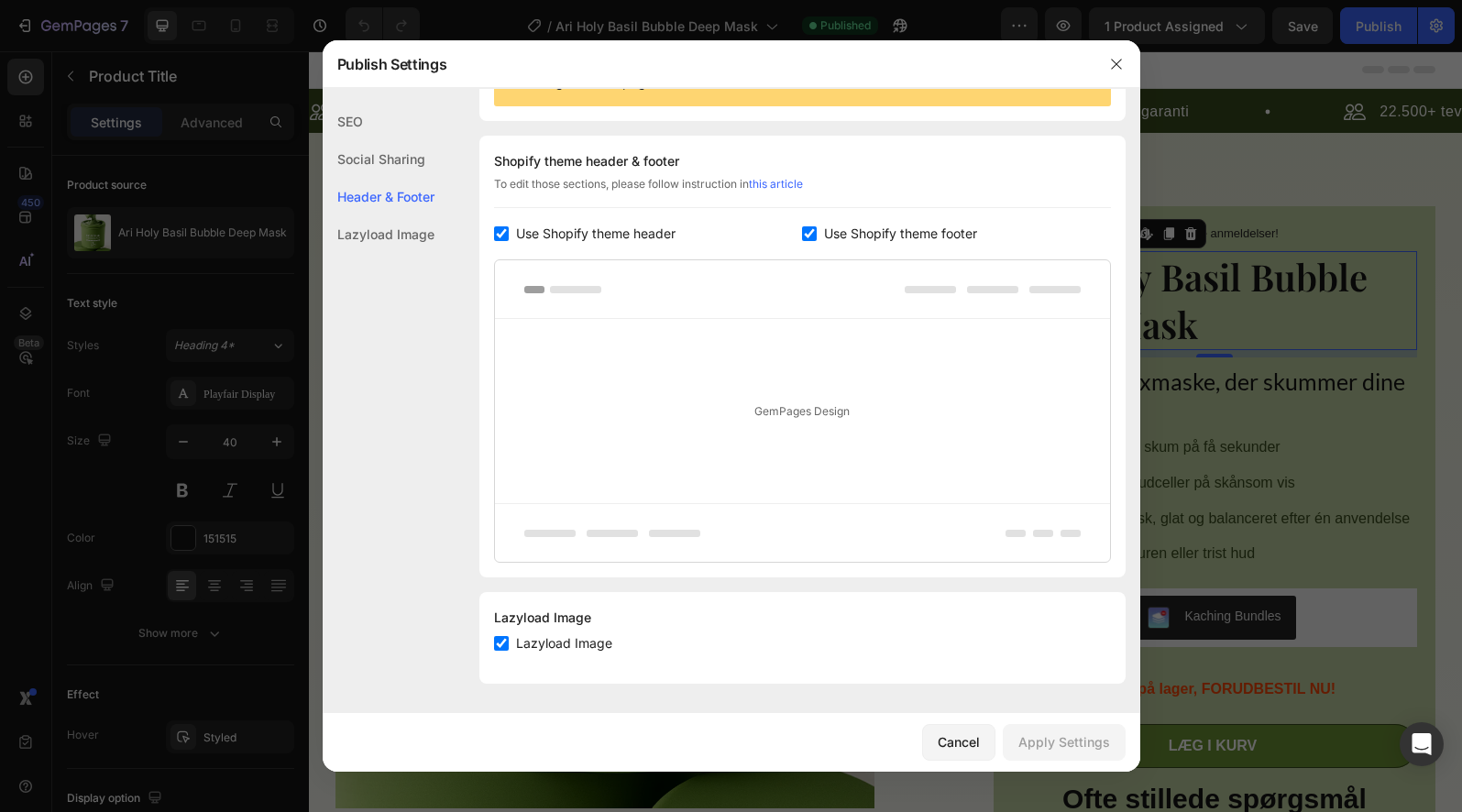 click on "Lazyload Image" 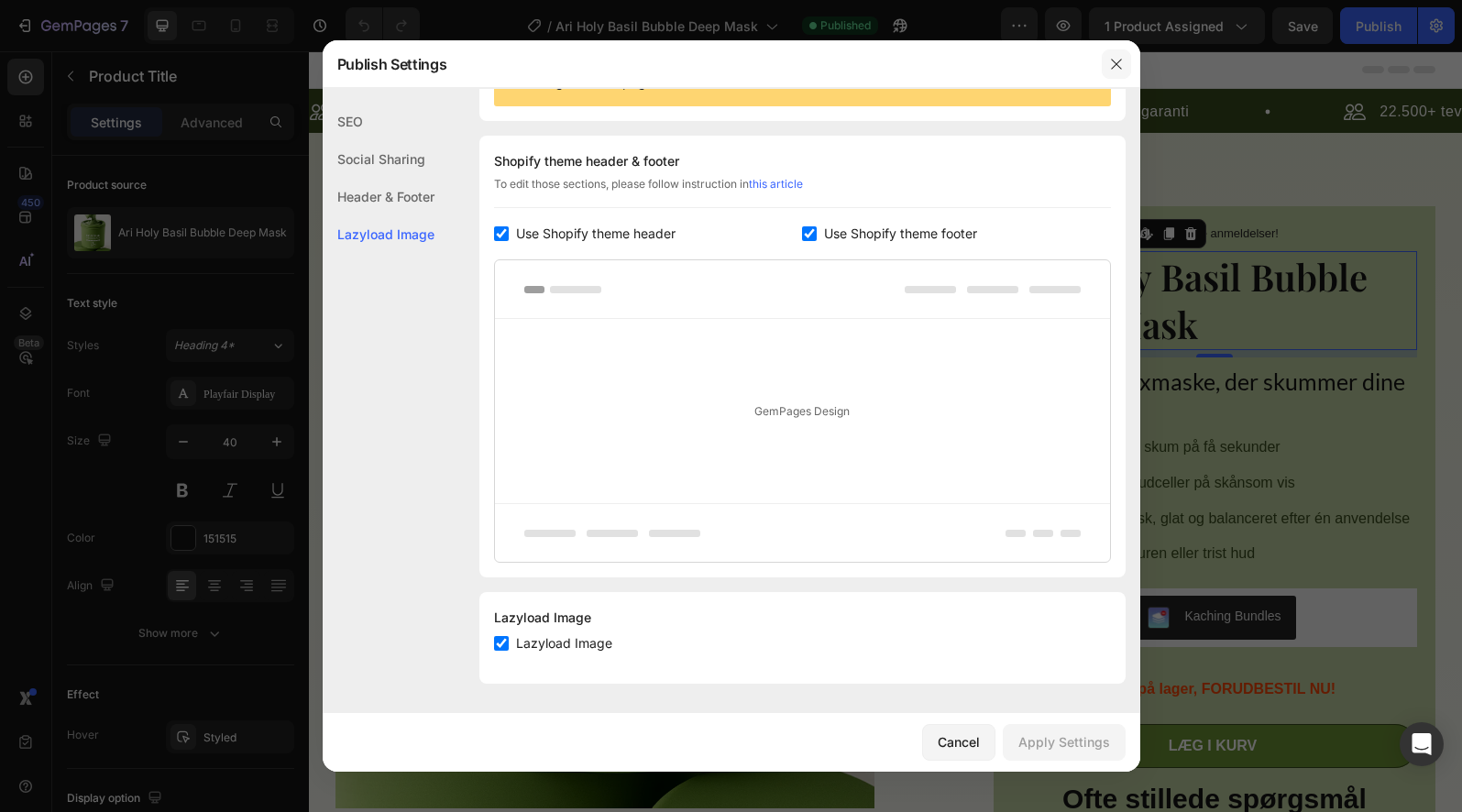 click 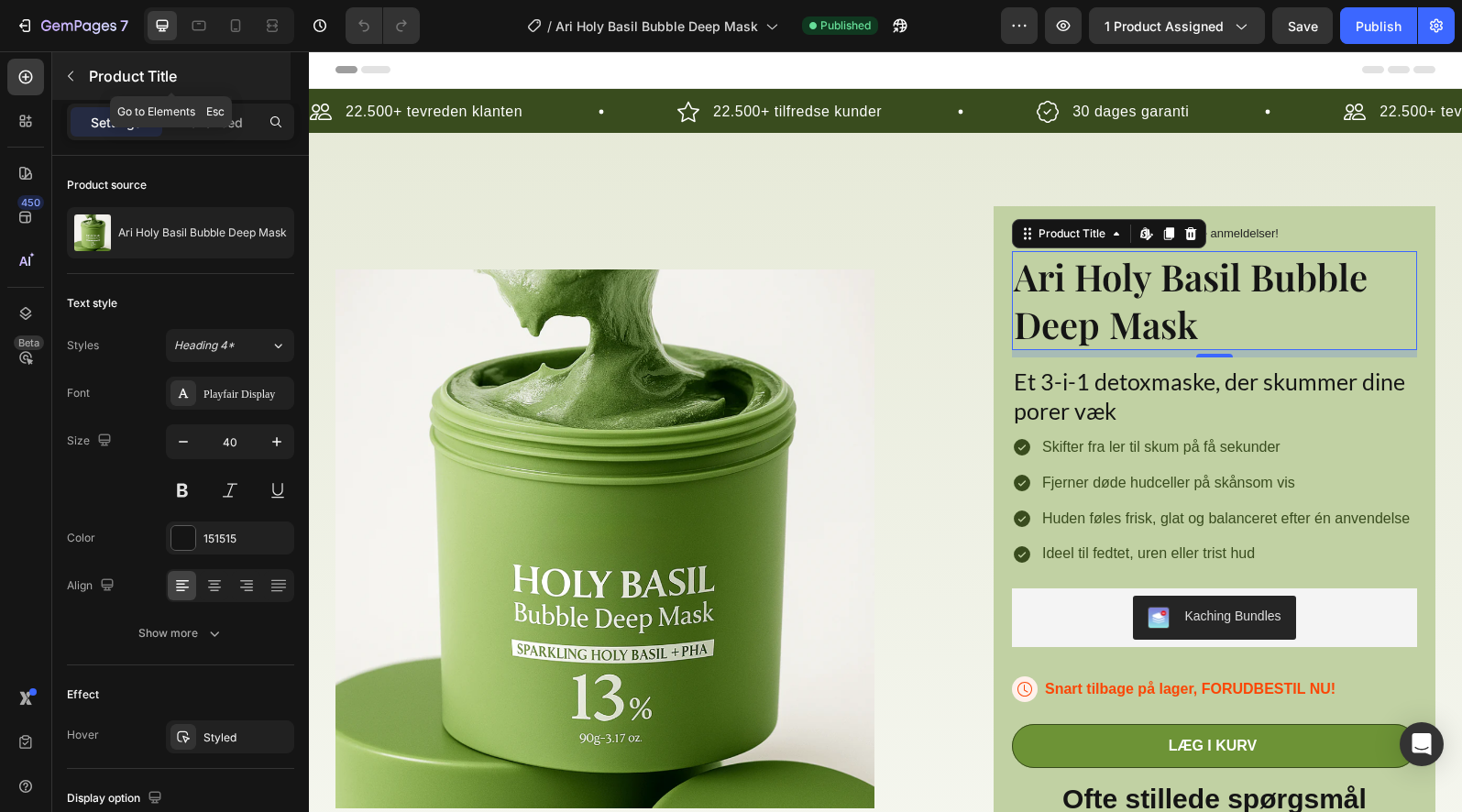 click 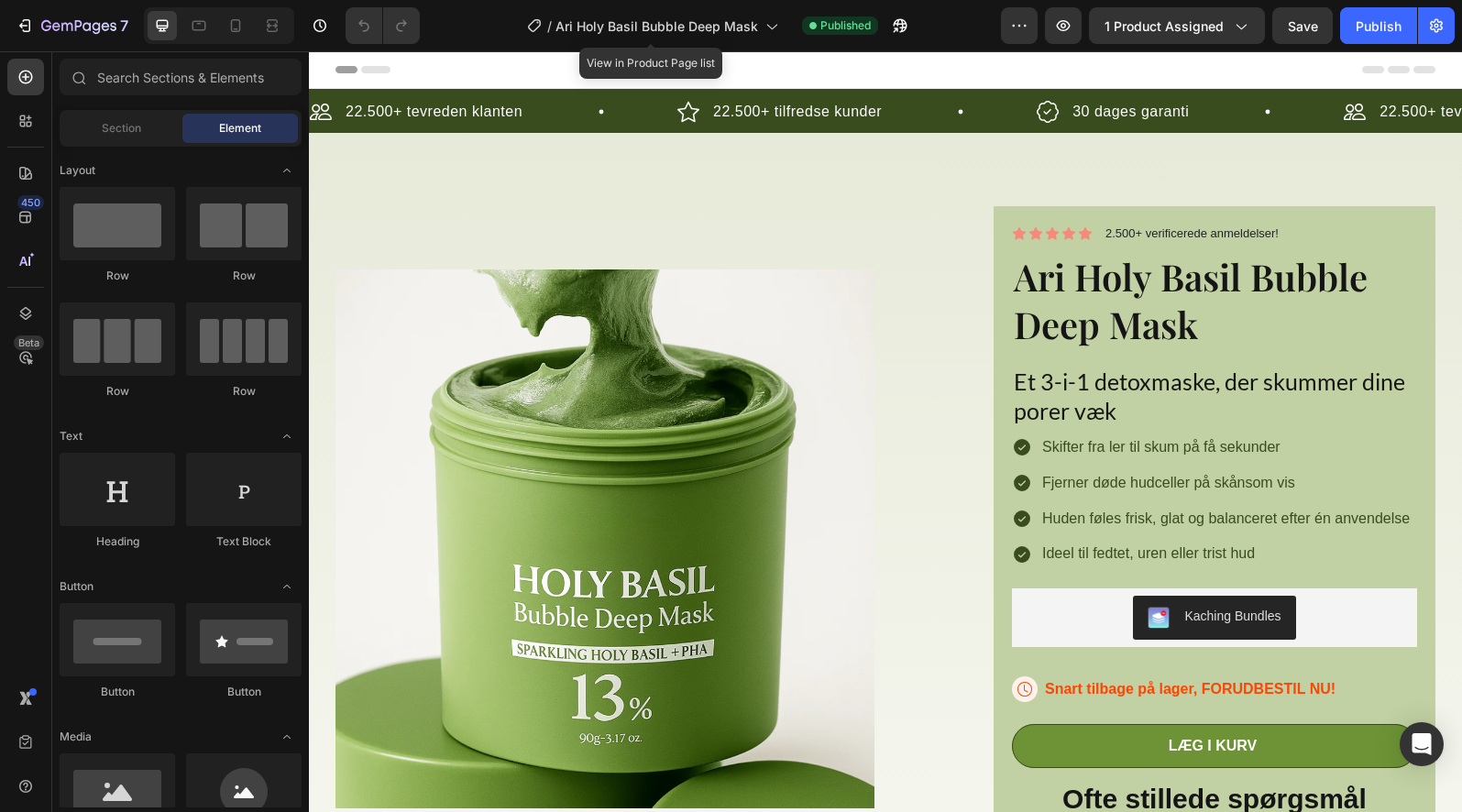 click on "/ Ari Holy Basil Bubble Deep Mask" 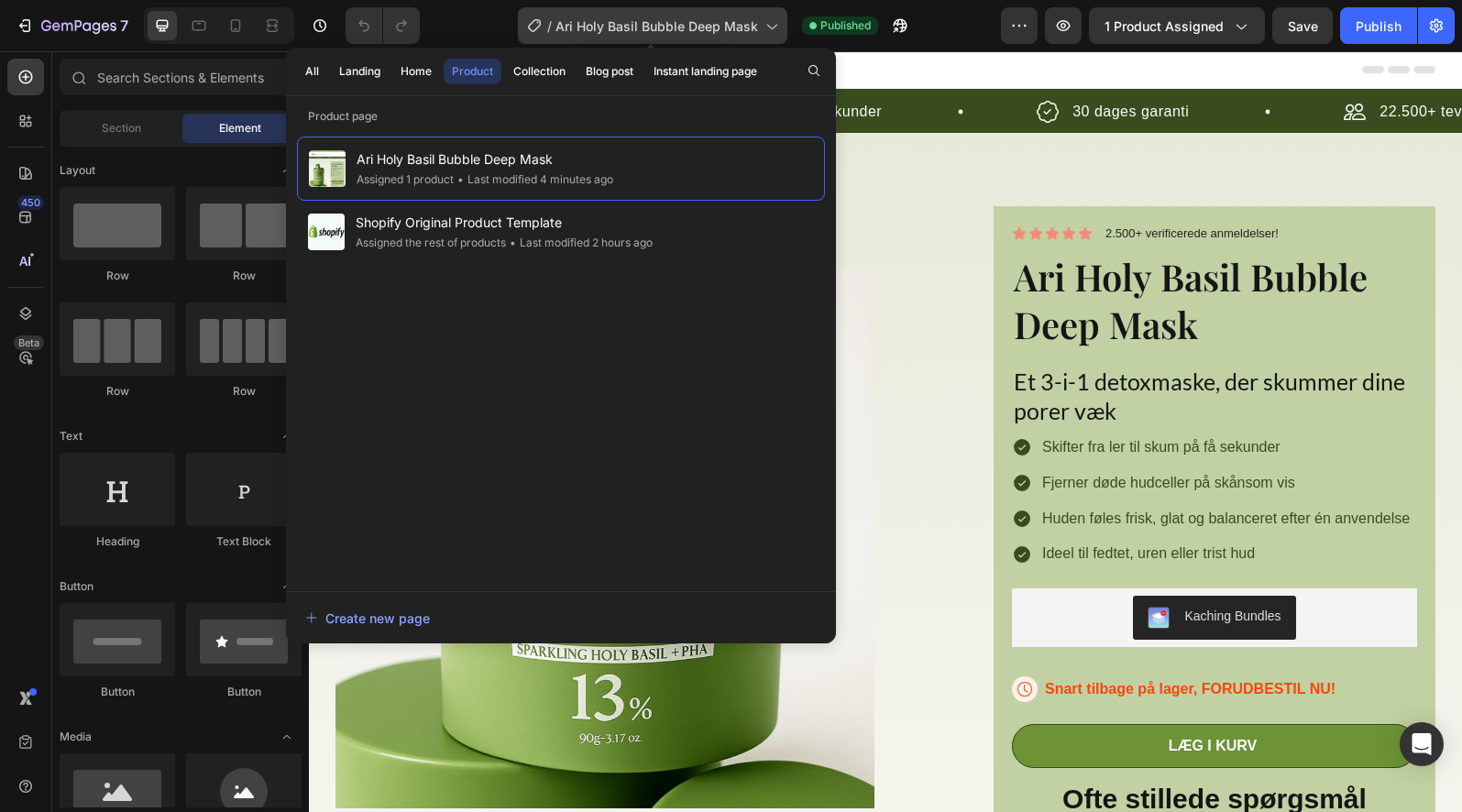 click on "Ari Holy Basil Bubble Deep Mask" at bounding box center [656, 26] 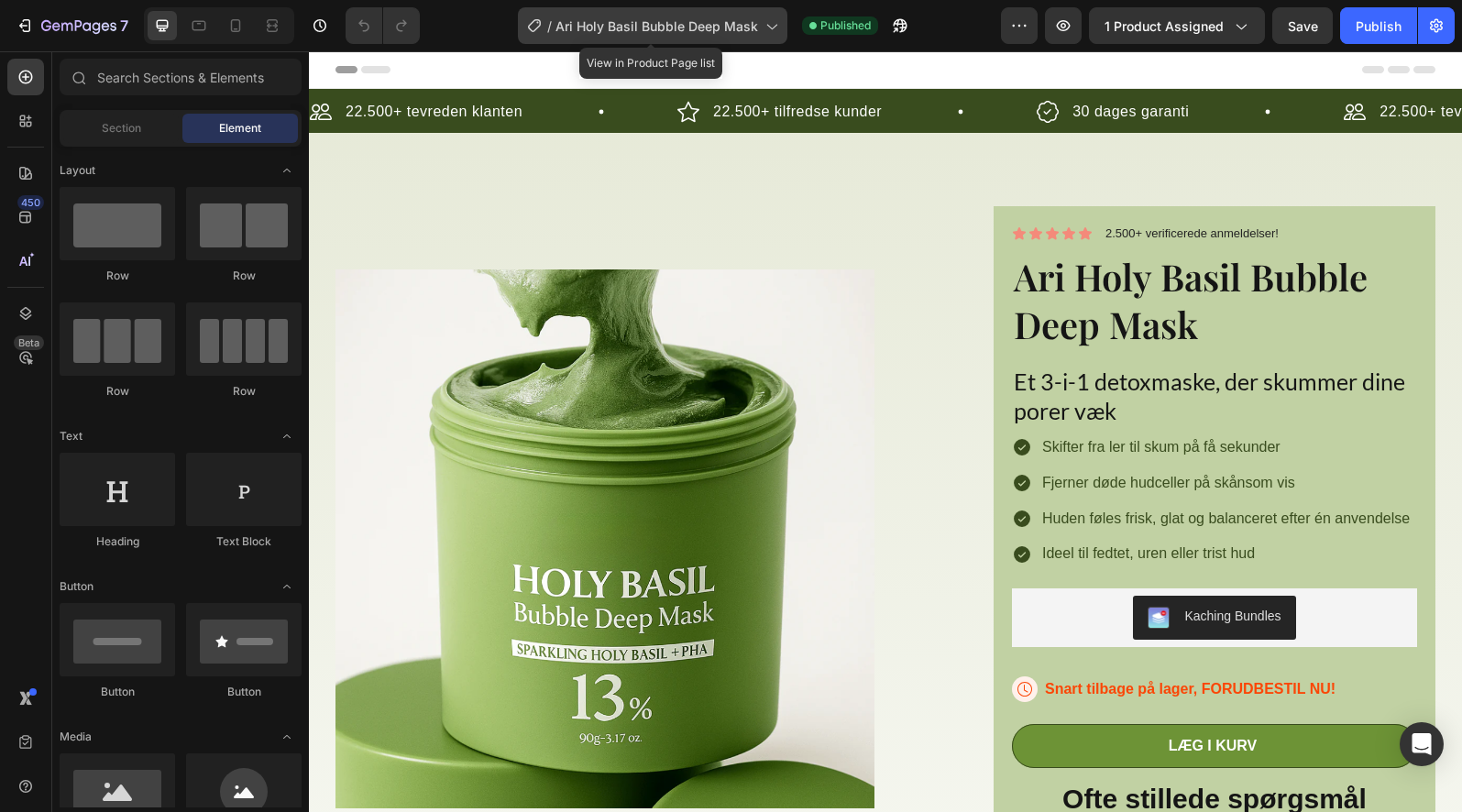 click on "Ari Holy Basil Bubble Deep Mask" at bounding box center (656, 26) 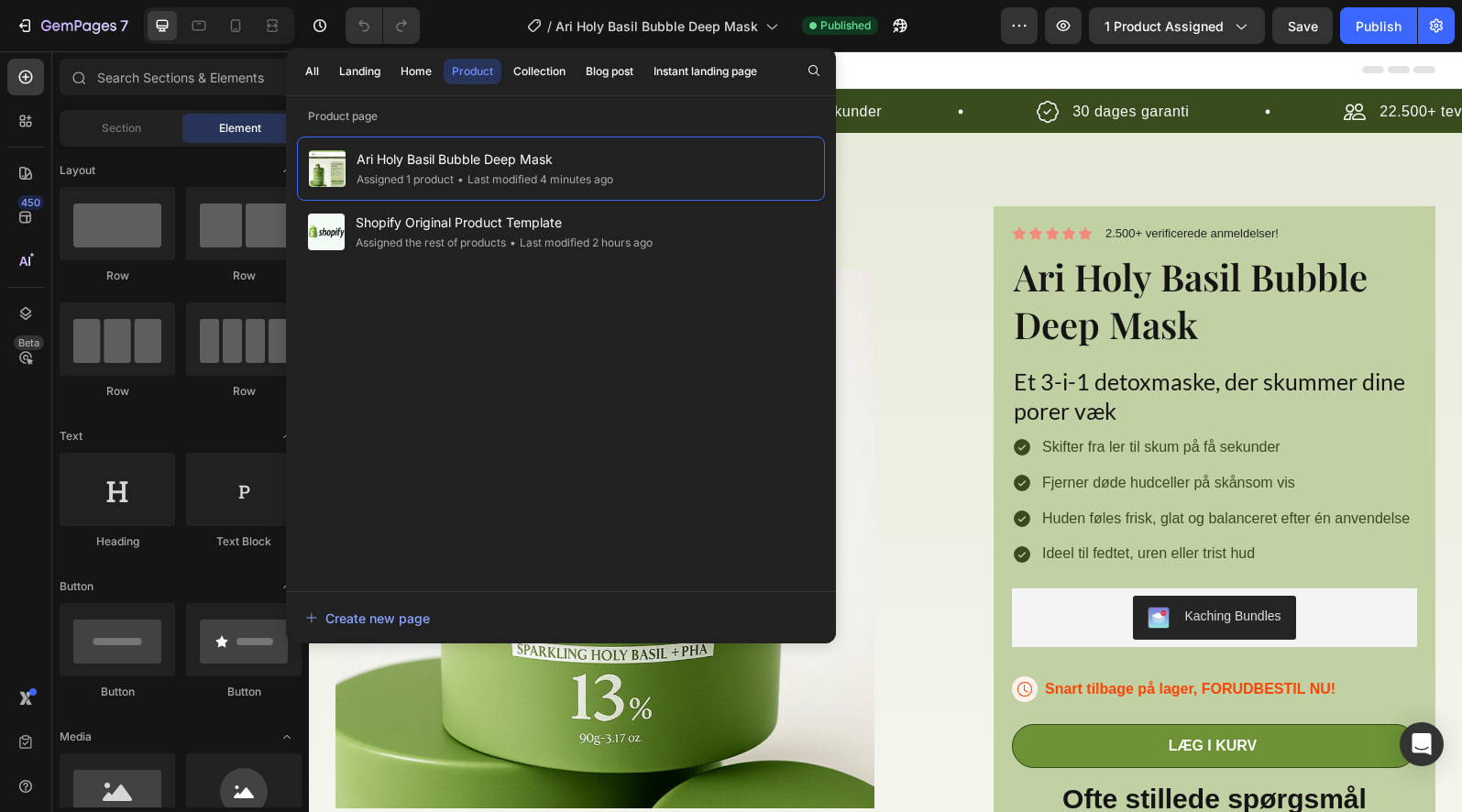 click on "Ari Holy Basil Bubble Deep Mask Assigned 1 product • Last modified 4 minutes ago Shopify Original Product Template Assigned the rest of products • Last modified 2 hours ago" at bounding box center [561, 355] 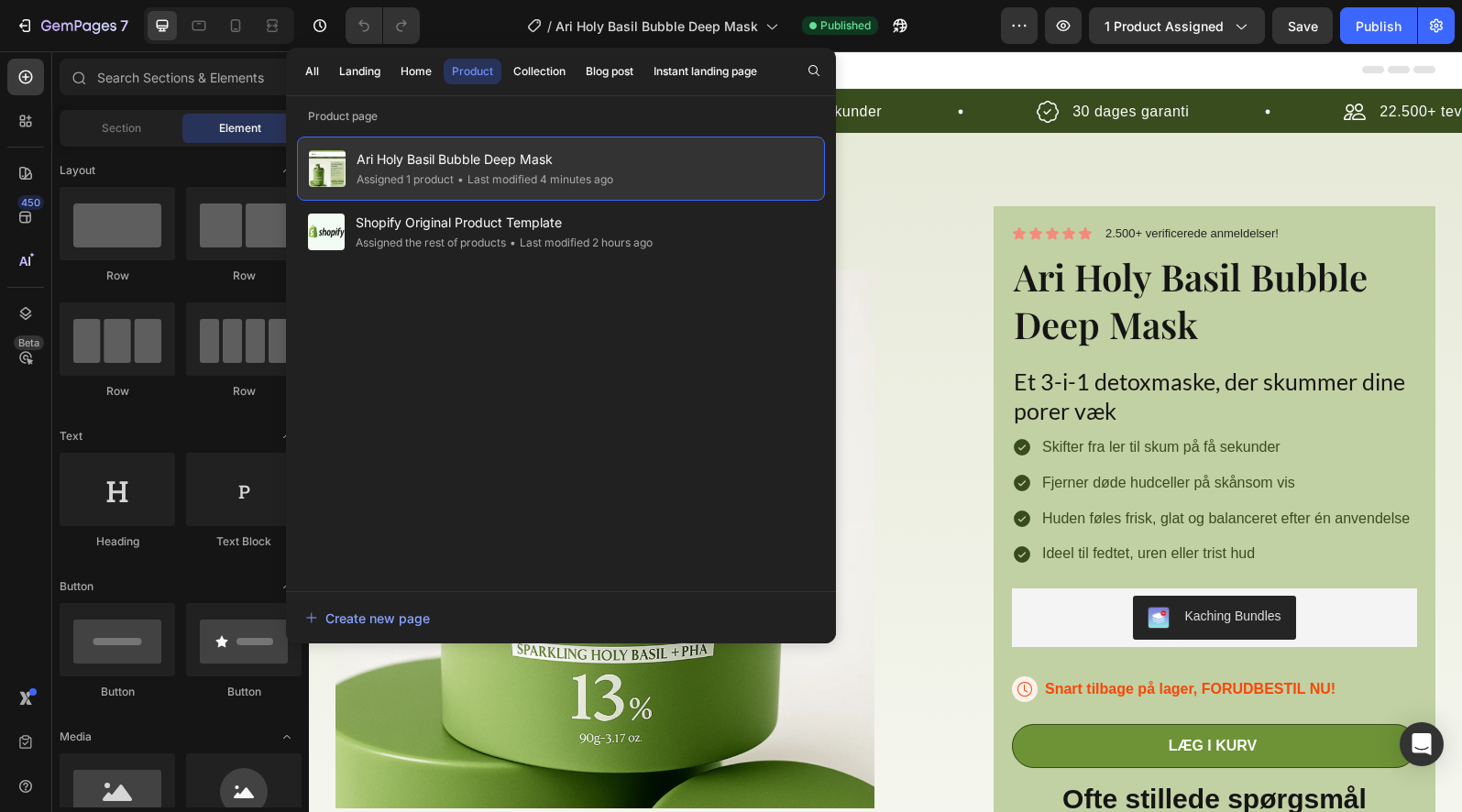 click on "• Last modified 4 minutes ago" 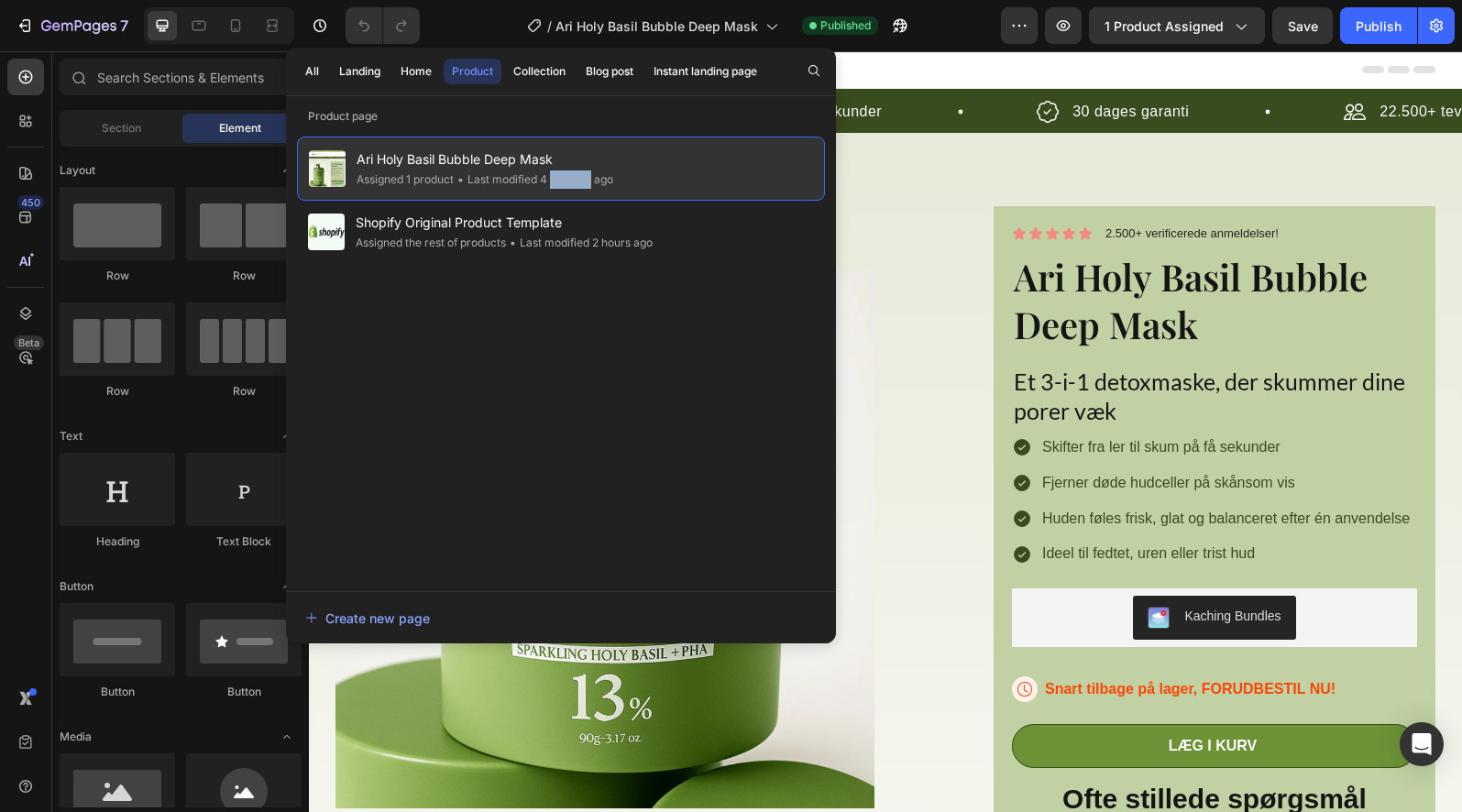click on "• Last modified 4 minutes ago" 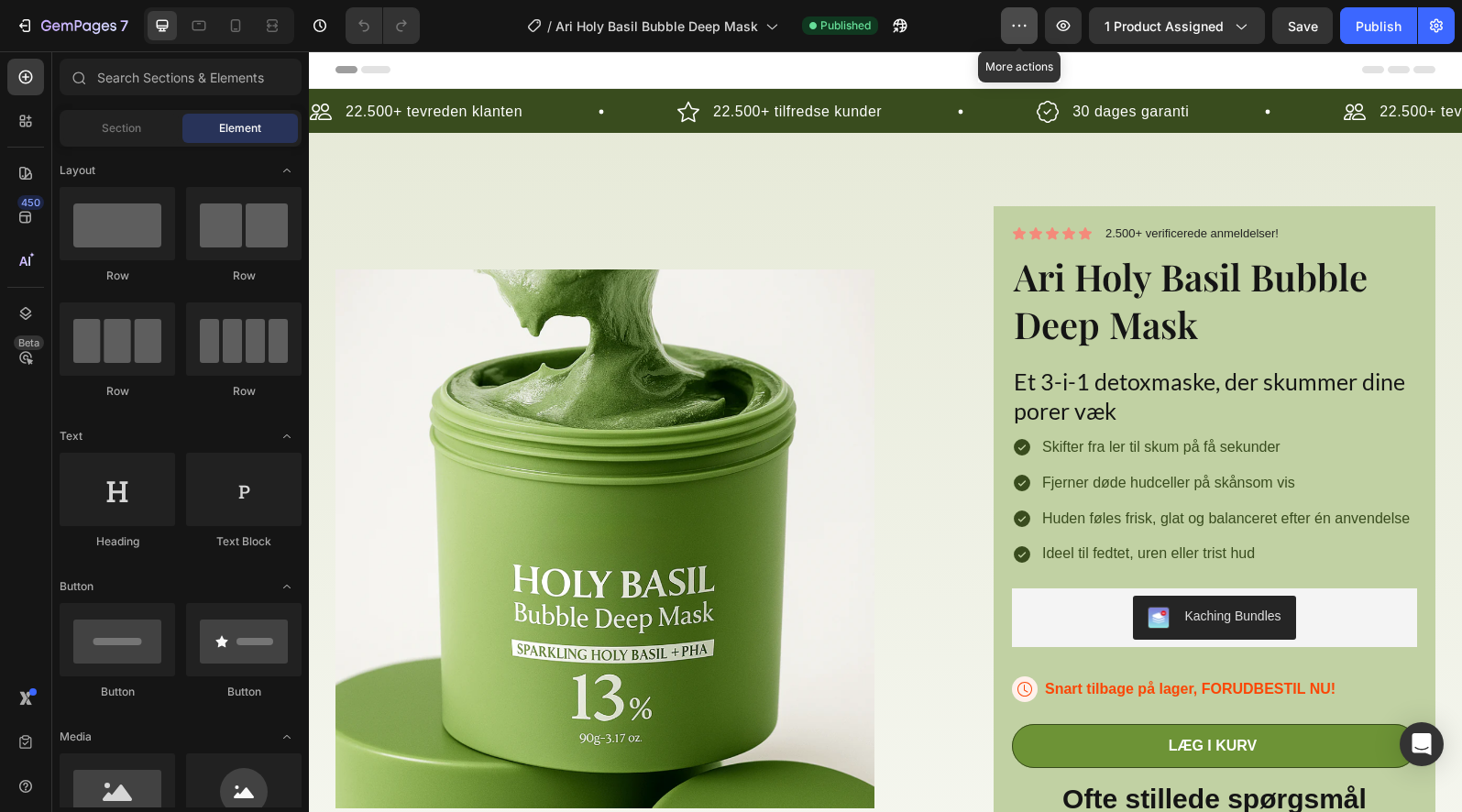 click 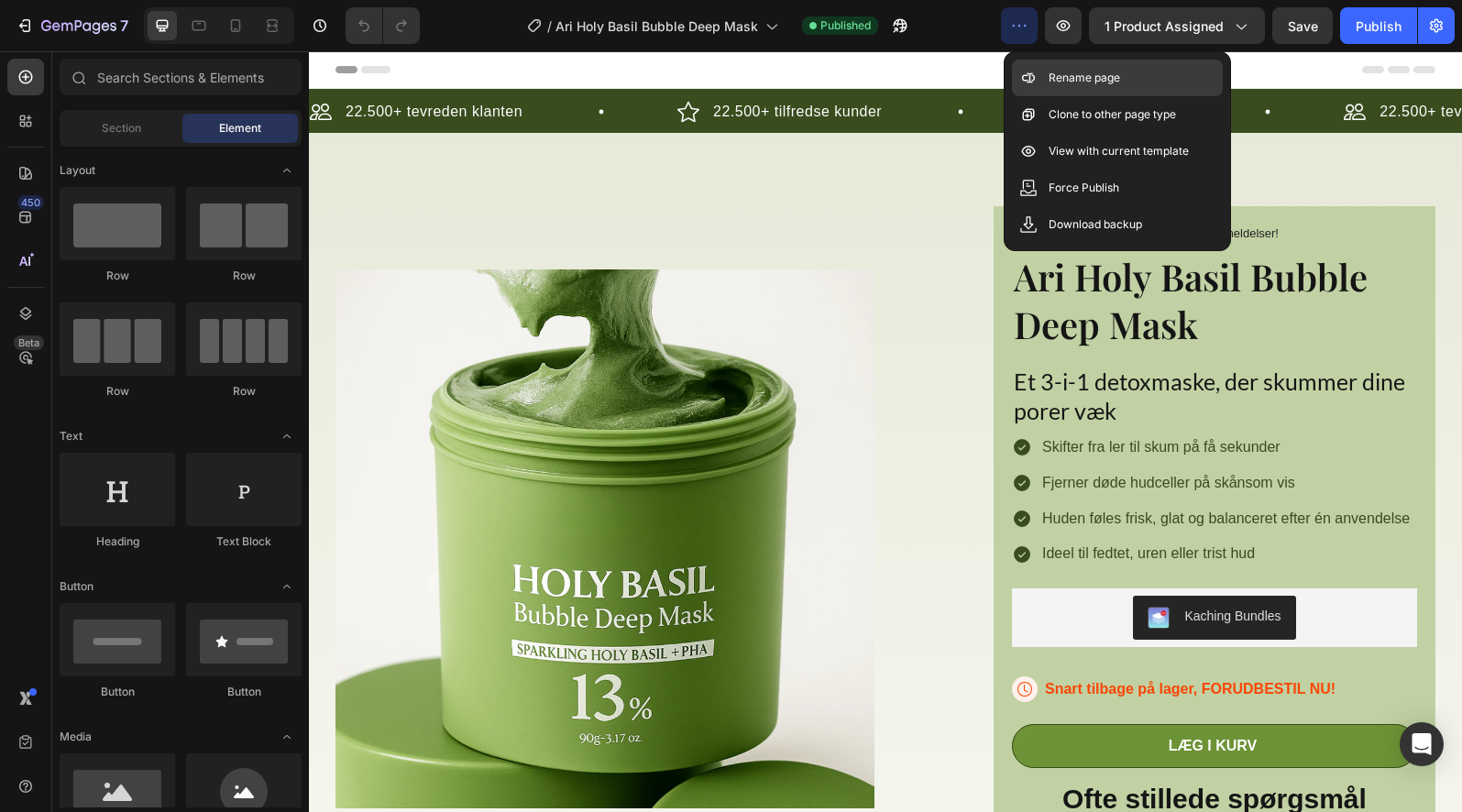 click on "Rename page" 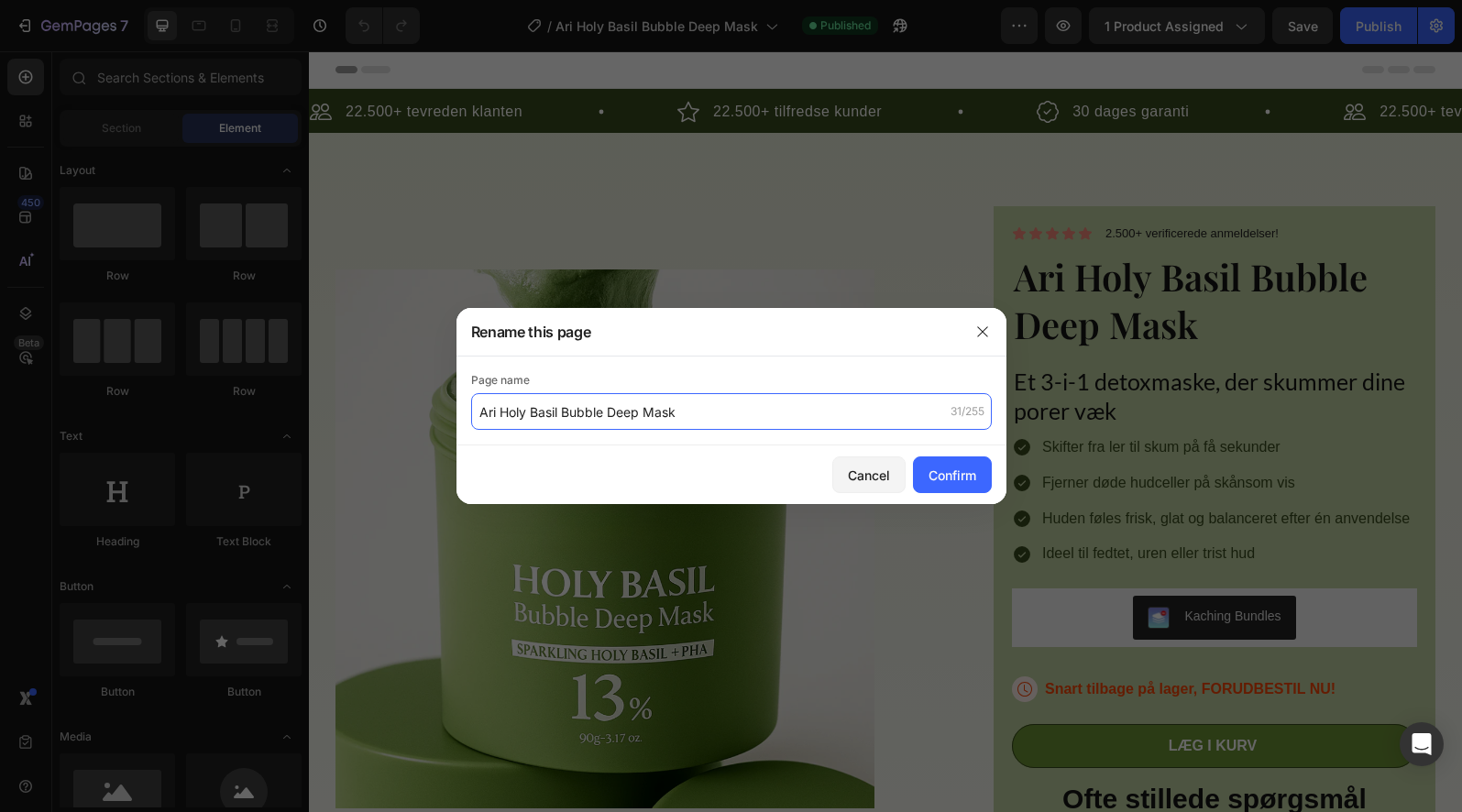 click on "Ari Holy Basil Bubble Deep Mask" 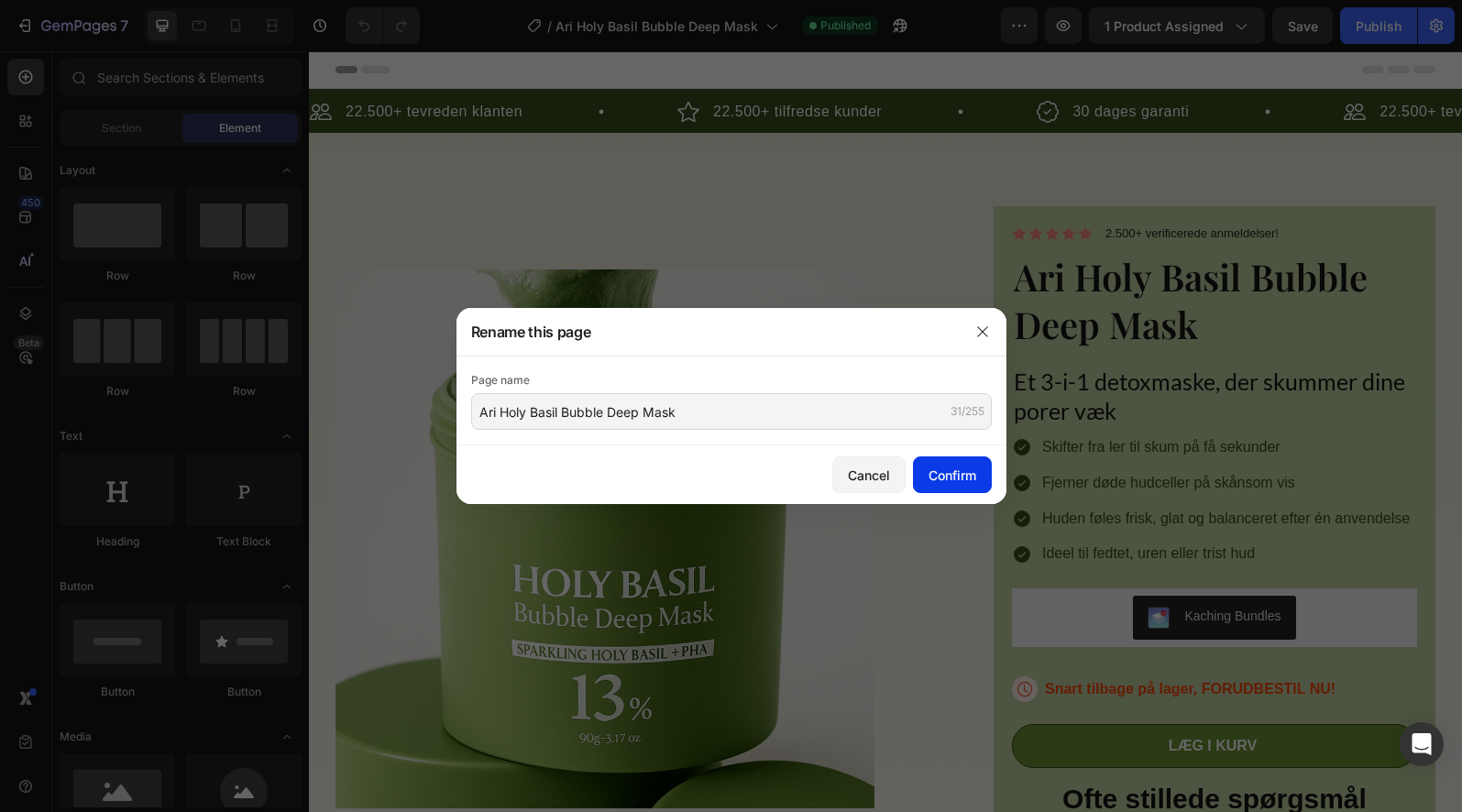 click on "Confirm" at bounding box center (952, 475) 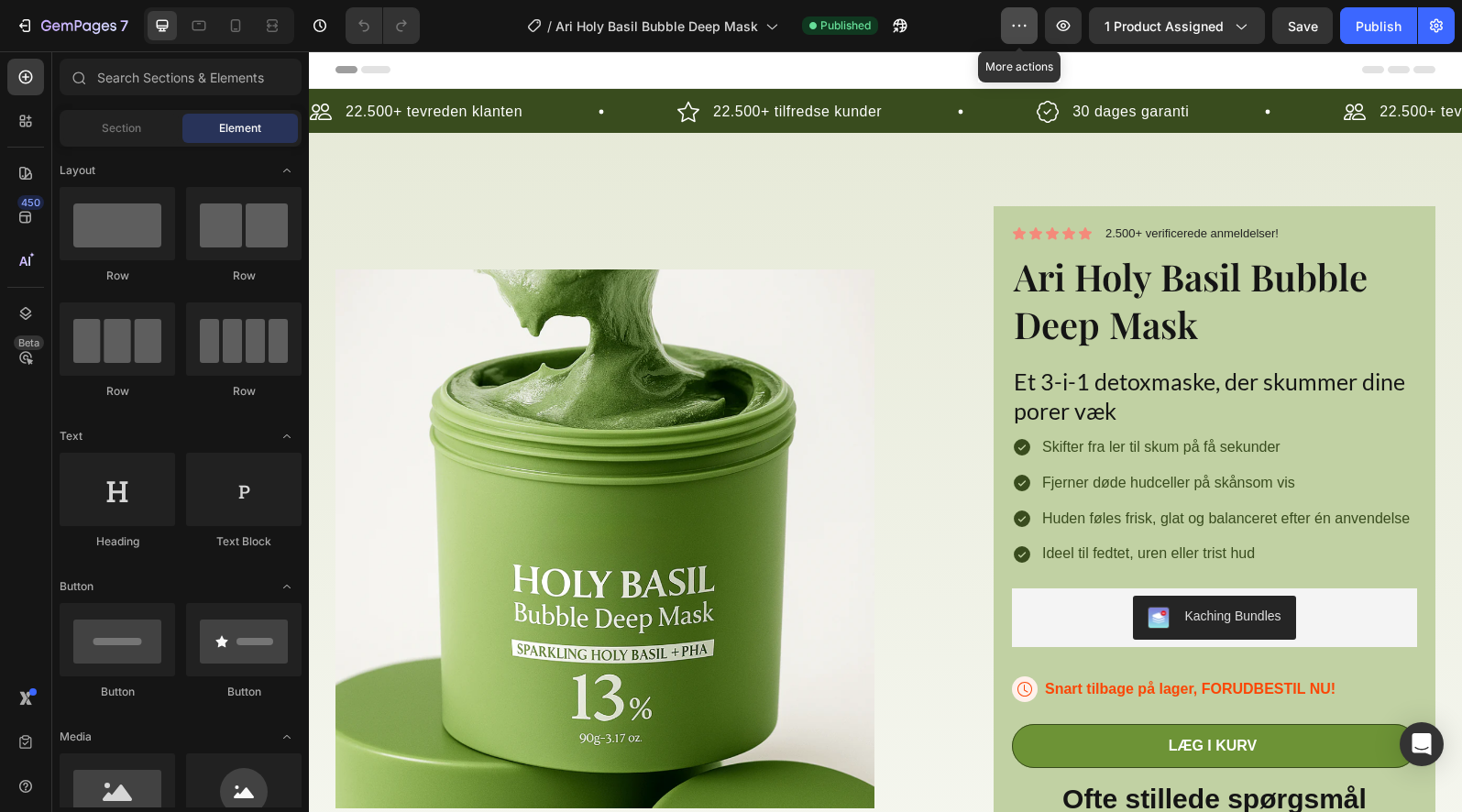 click 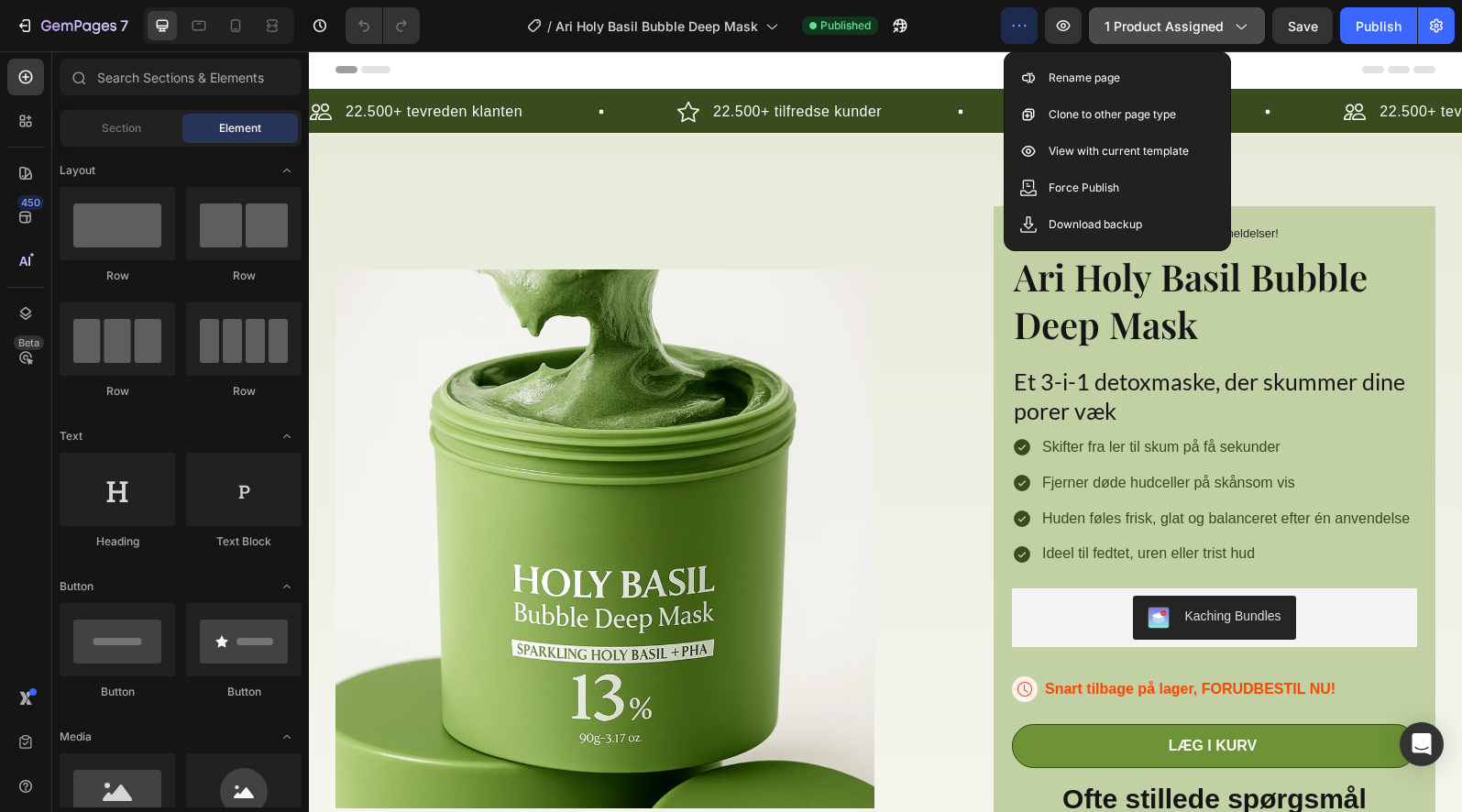 click 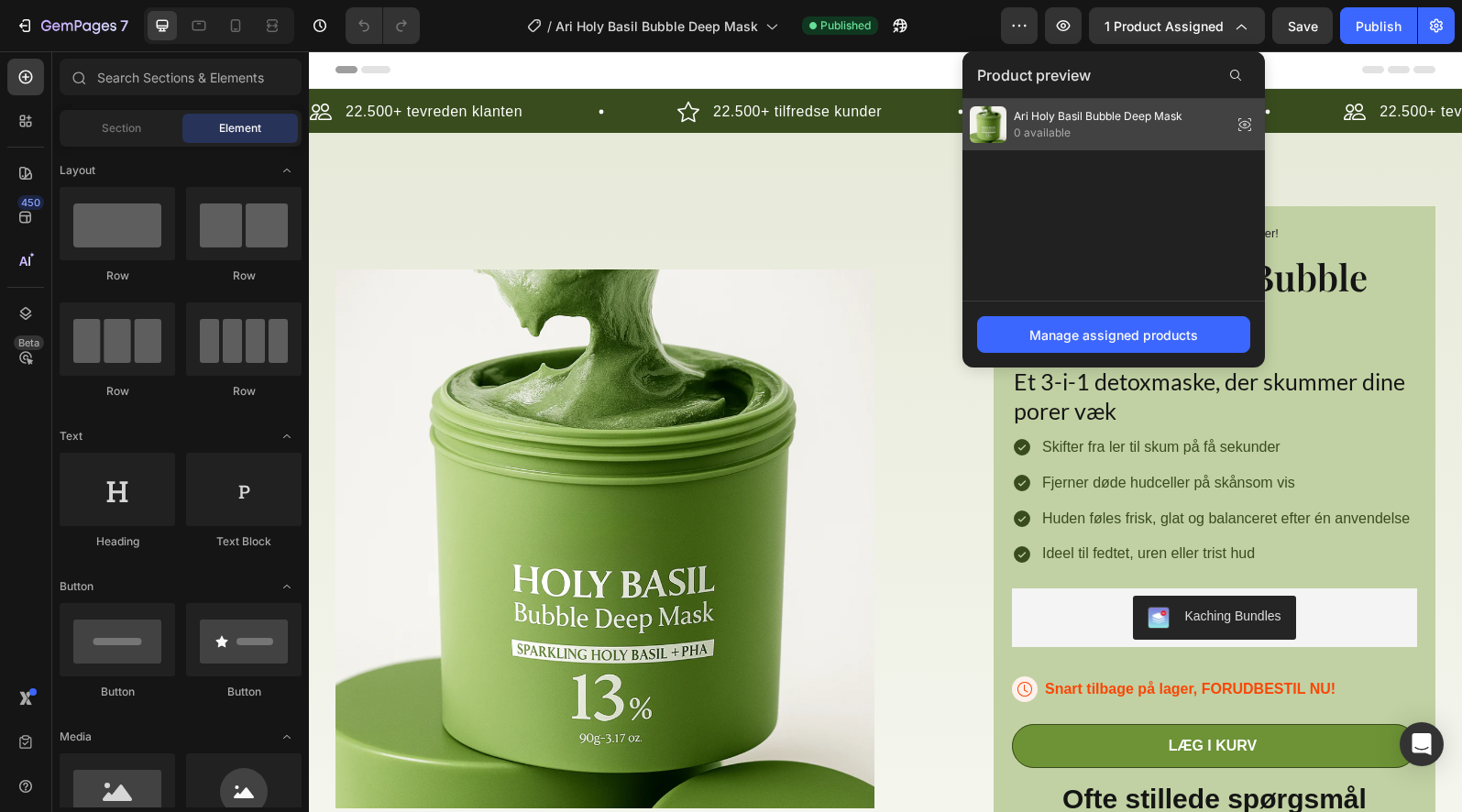 click on "0 available" at bounding box center (1098, 133) 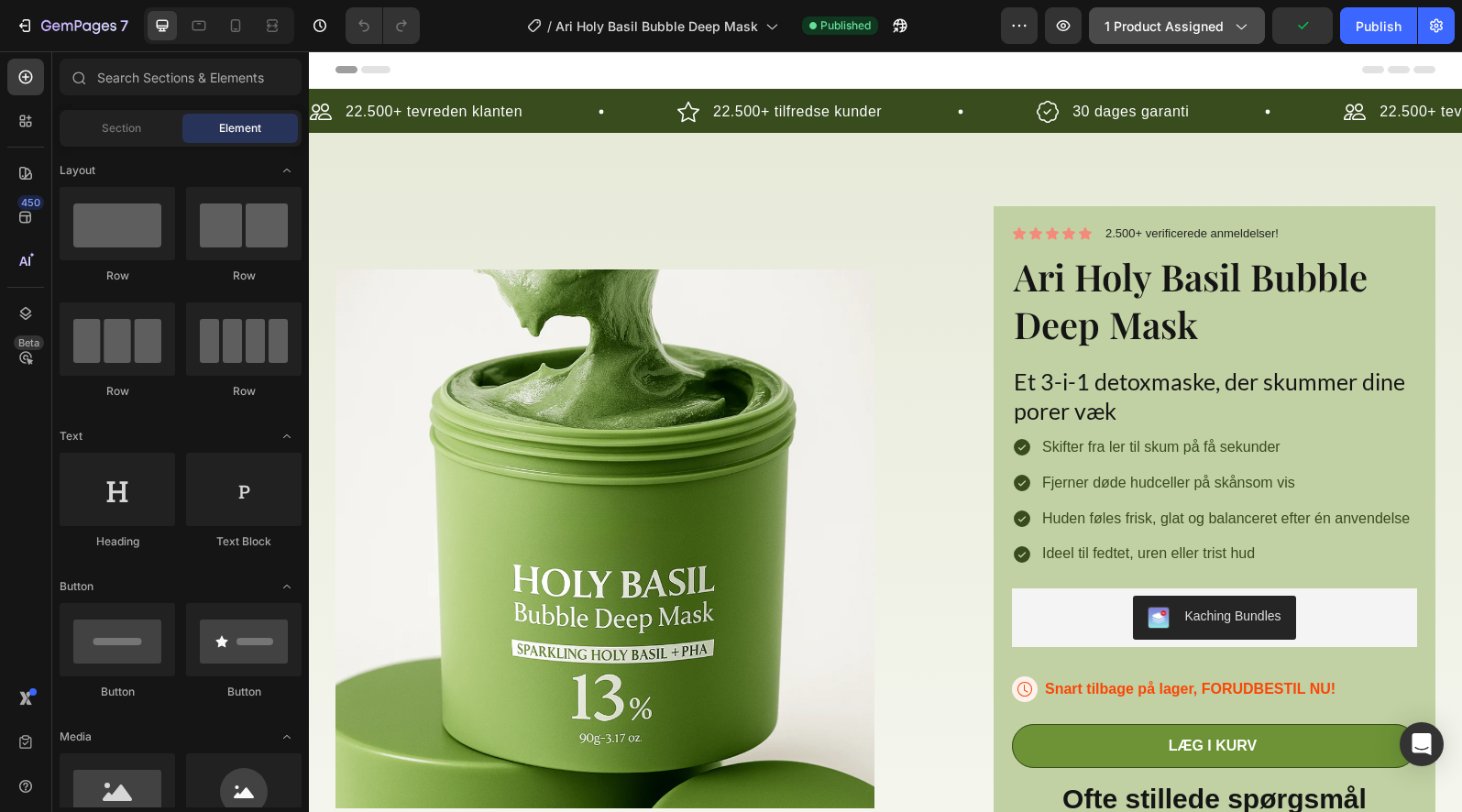 click on "1 product assigned" 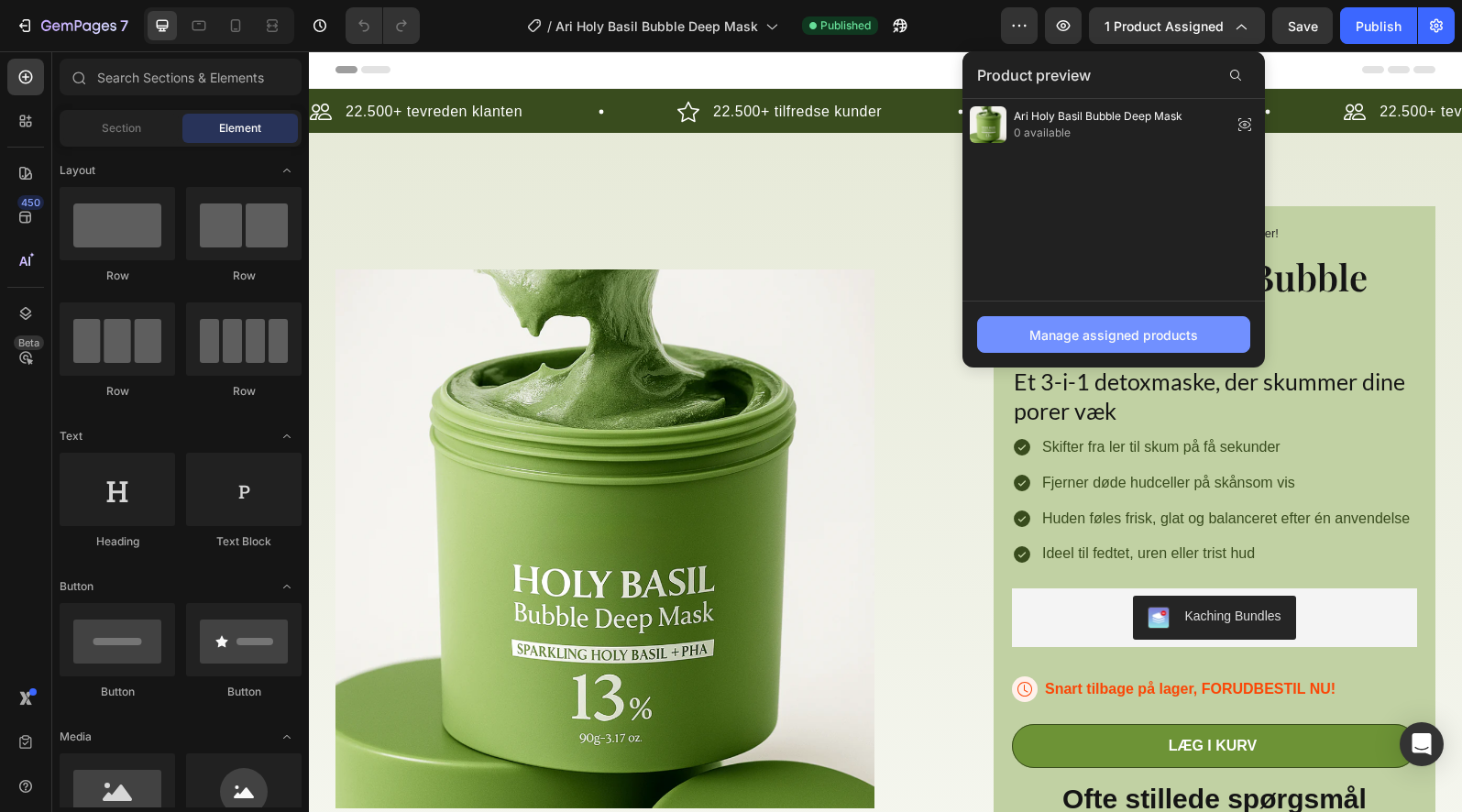 click on "Manage assigned products" at bounding box center (1114, 335) 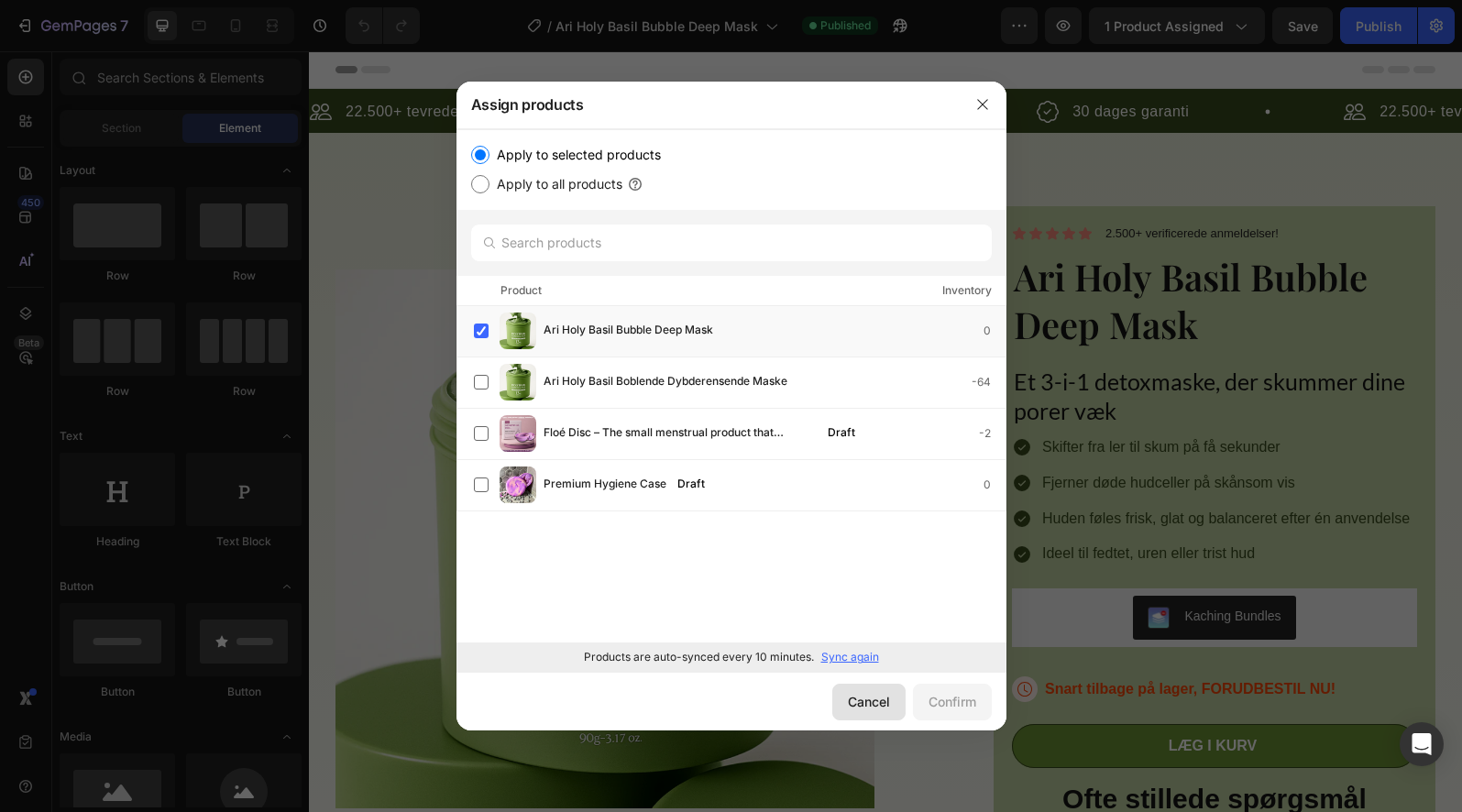 click on "Cancel" at bounding box center (869, 701) 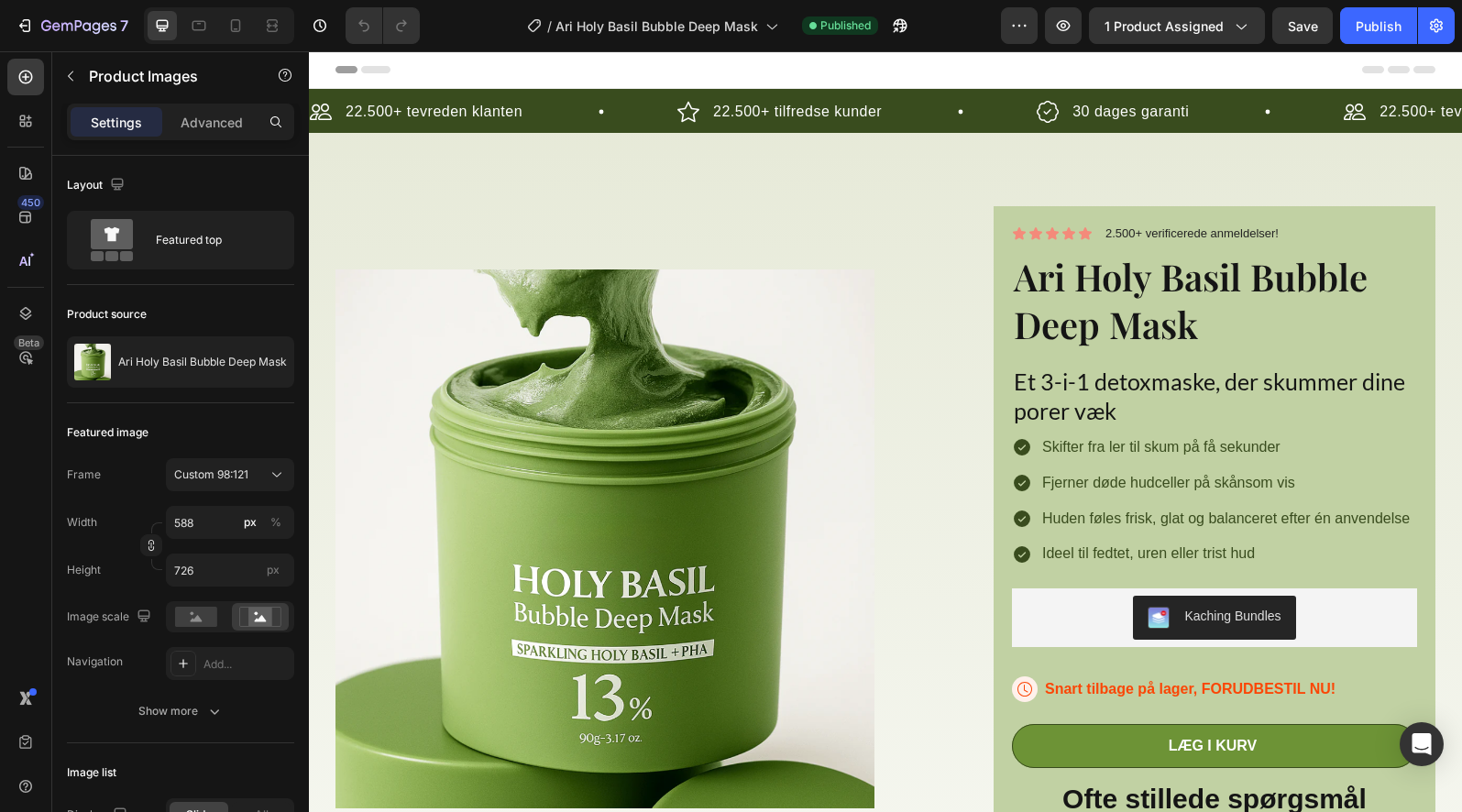 click at bounding box center [605, 539] 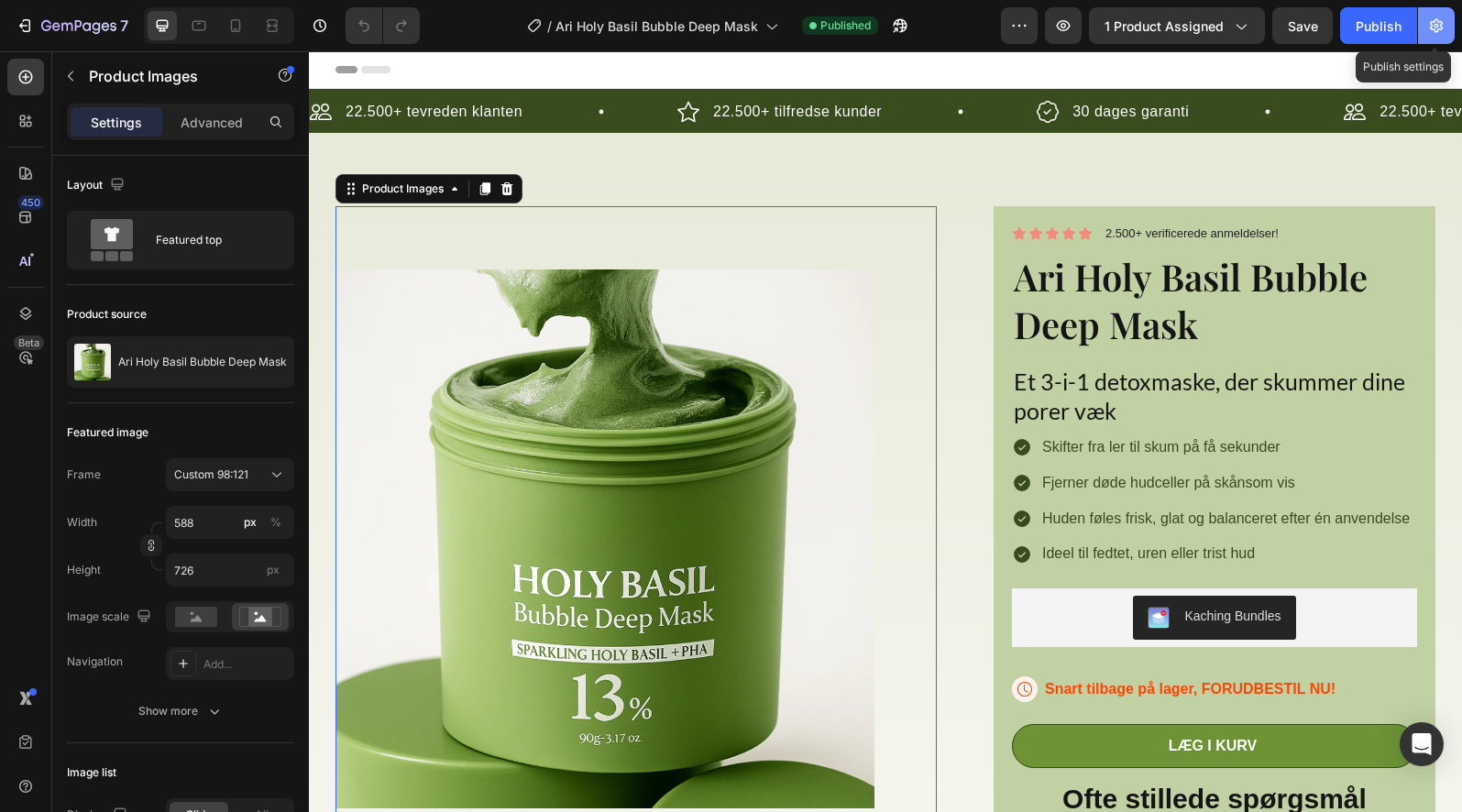 click 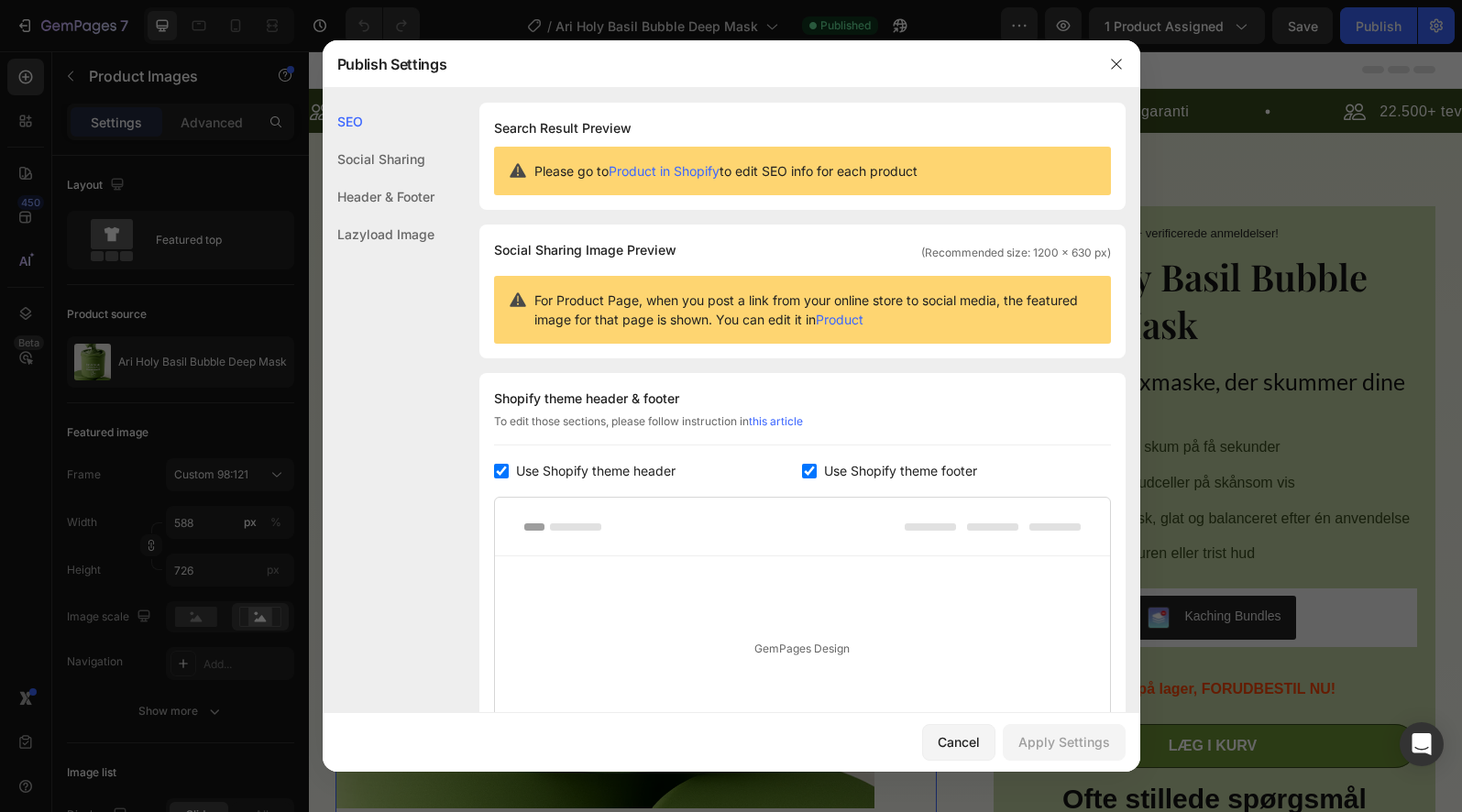 click on "Social Sharing Image Preview (Recommended size: 1200 x 630 px) For Product Page, when you post a link from your online store to social media, the featured image for that page is shown. You can edit it in Product" 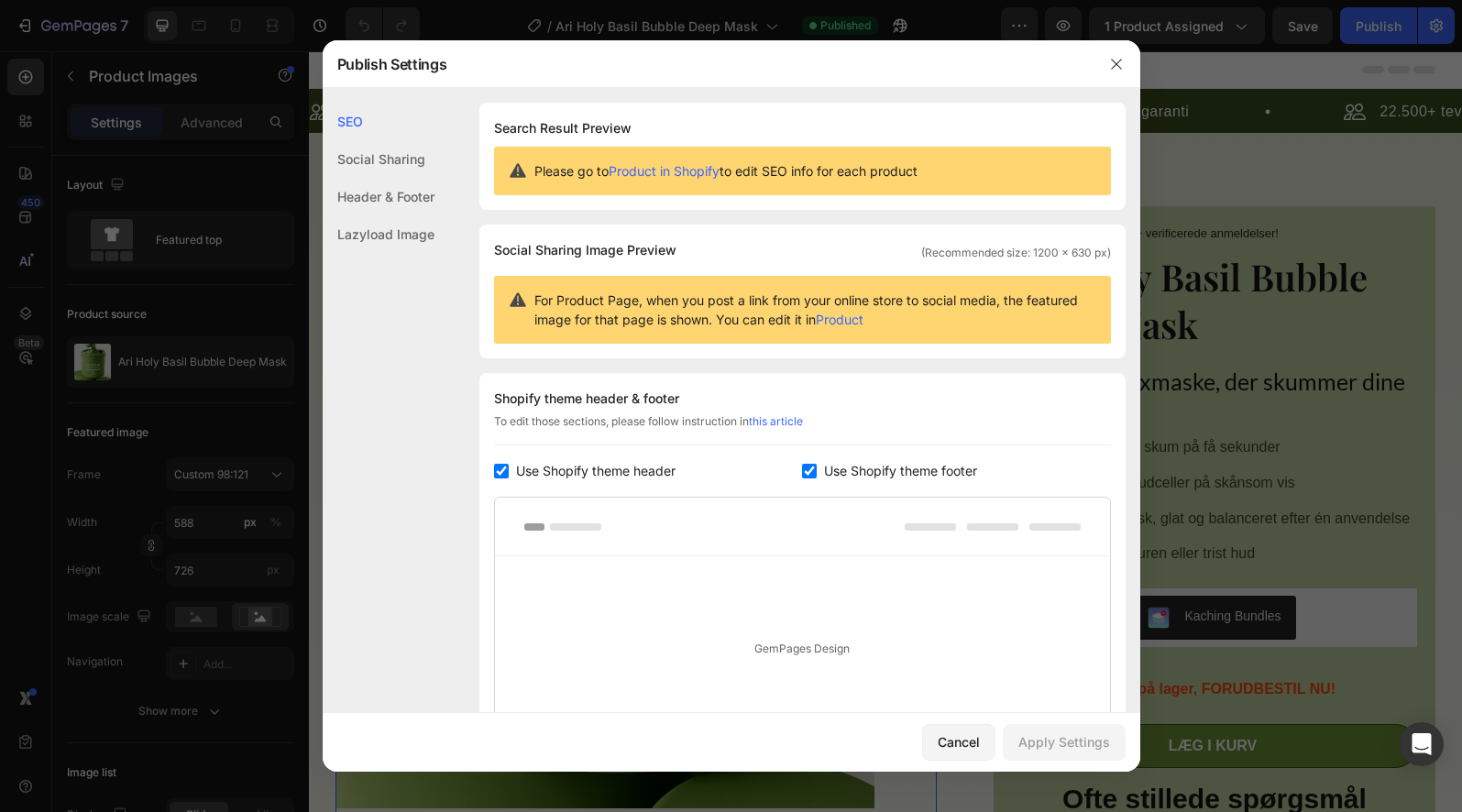 drag, startPoint x: 1131, startPoint y: 63, endPoint x: 807, endPoint y: 1, distance: 329.87877 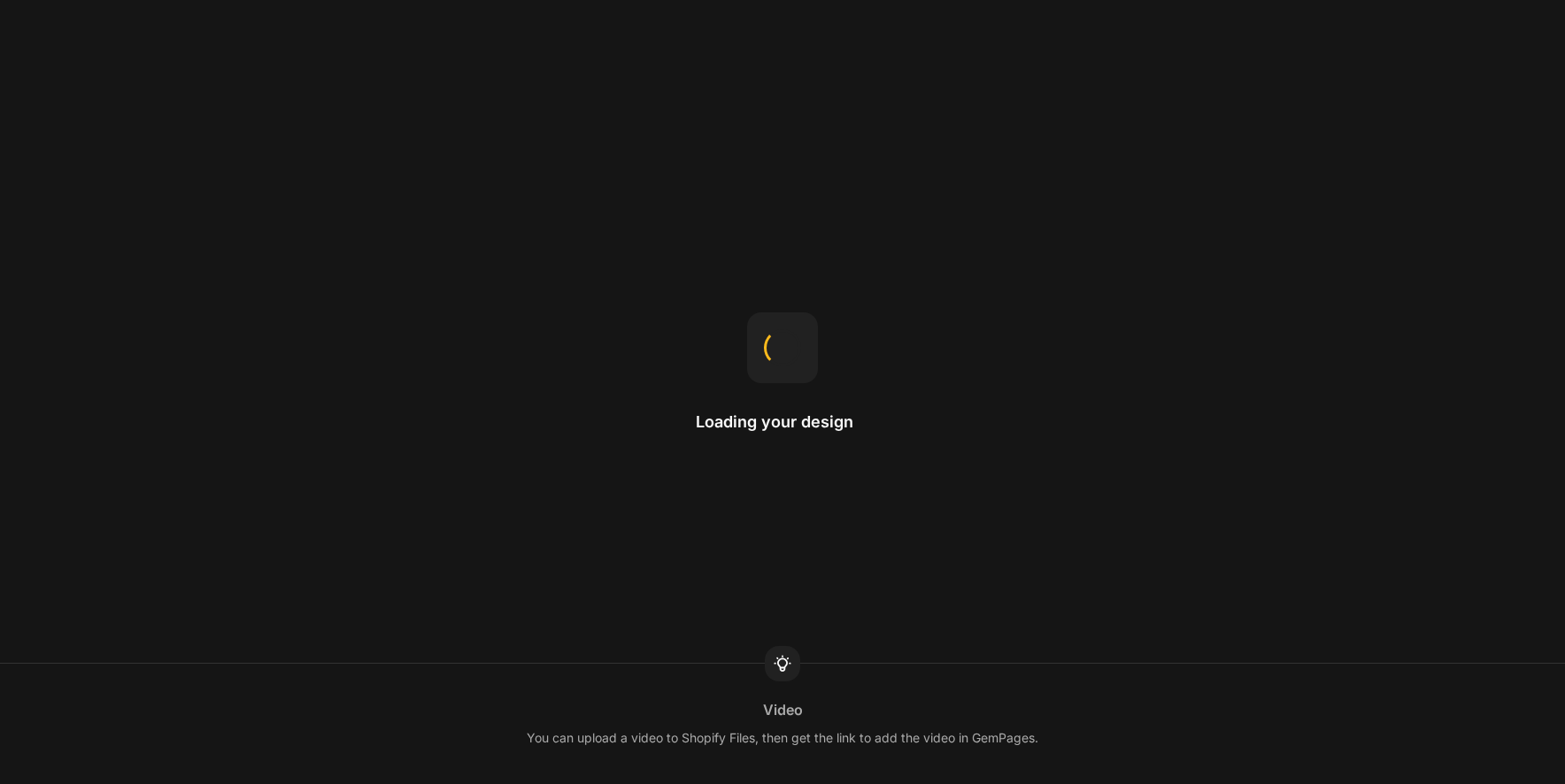 scroll, scrollTop: 0, scrollLeft: 0, axis: both 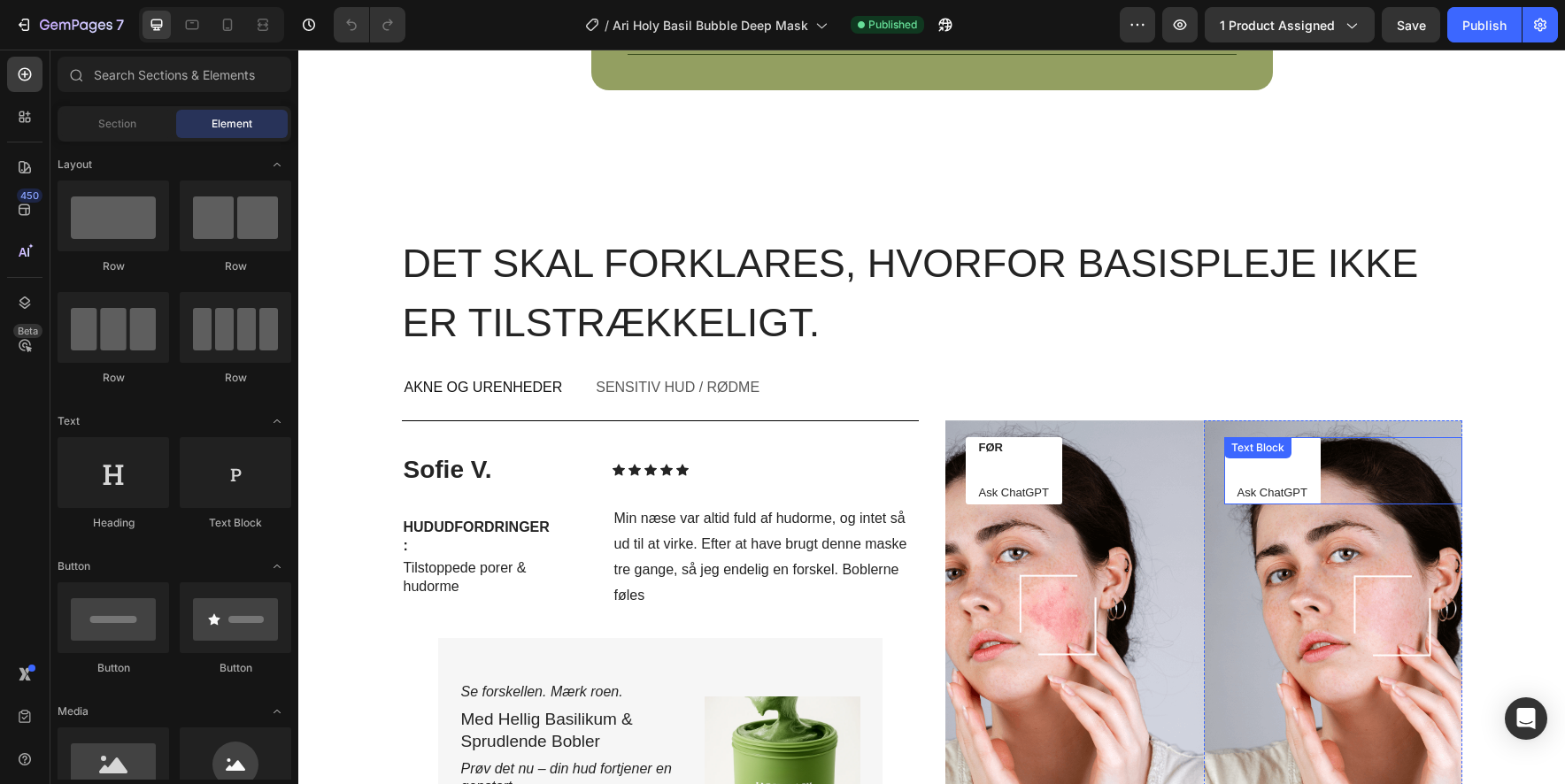click on "Ask ChatGPT" at bounding box center [1272, 493] 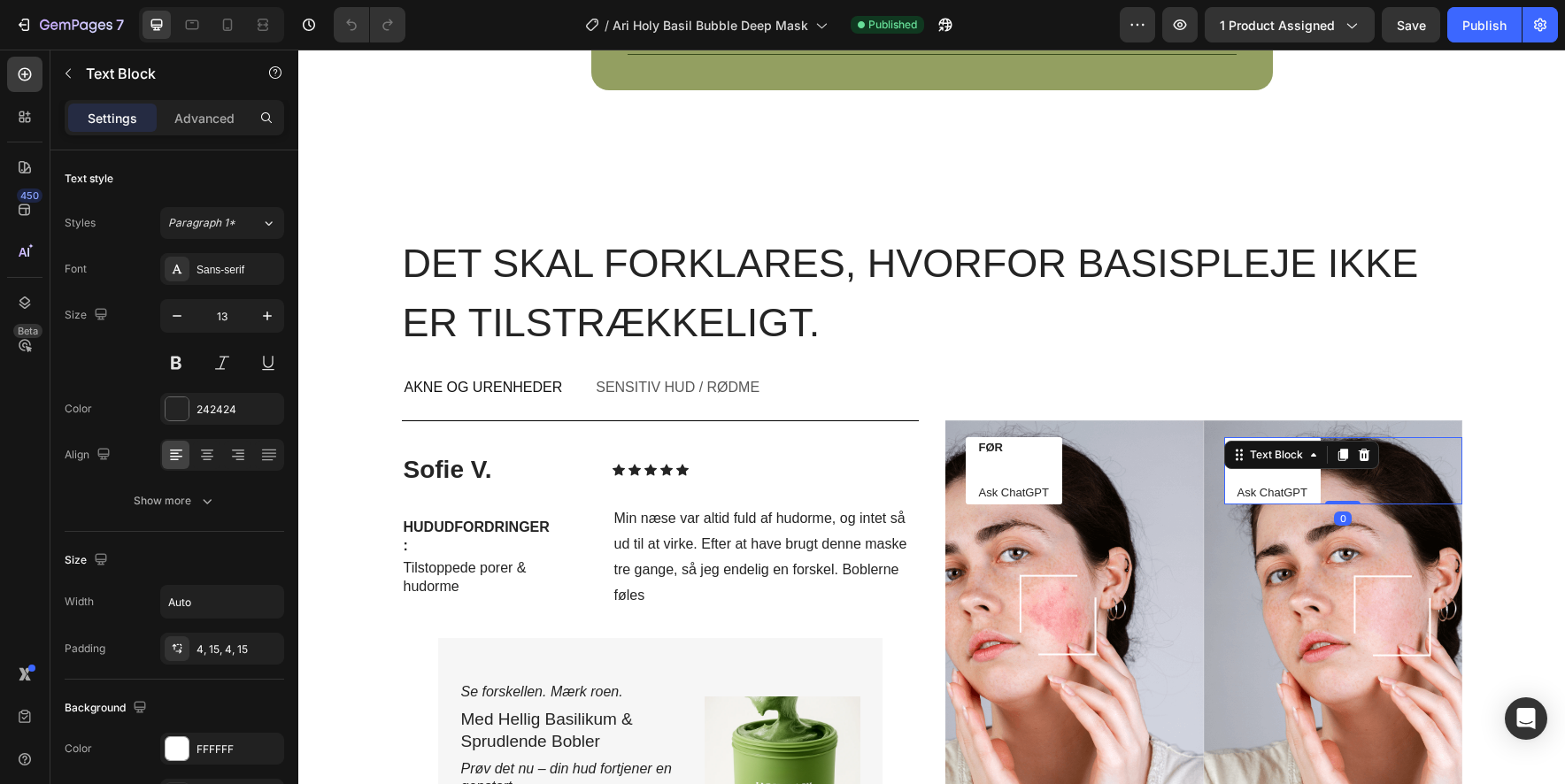 click on "Ask ChatGPT" at bounding box center [1272, 493] 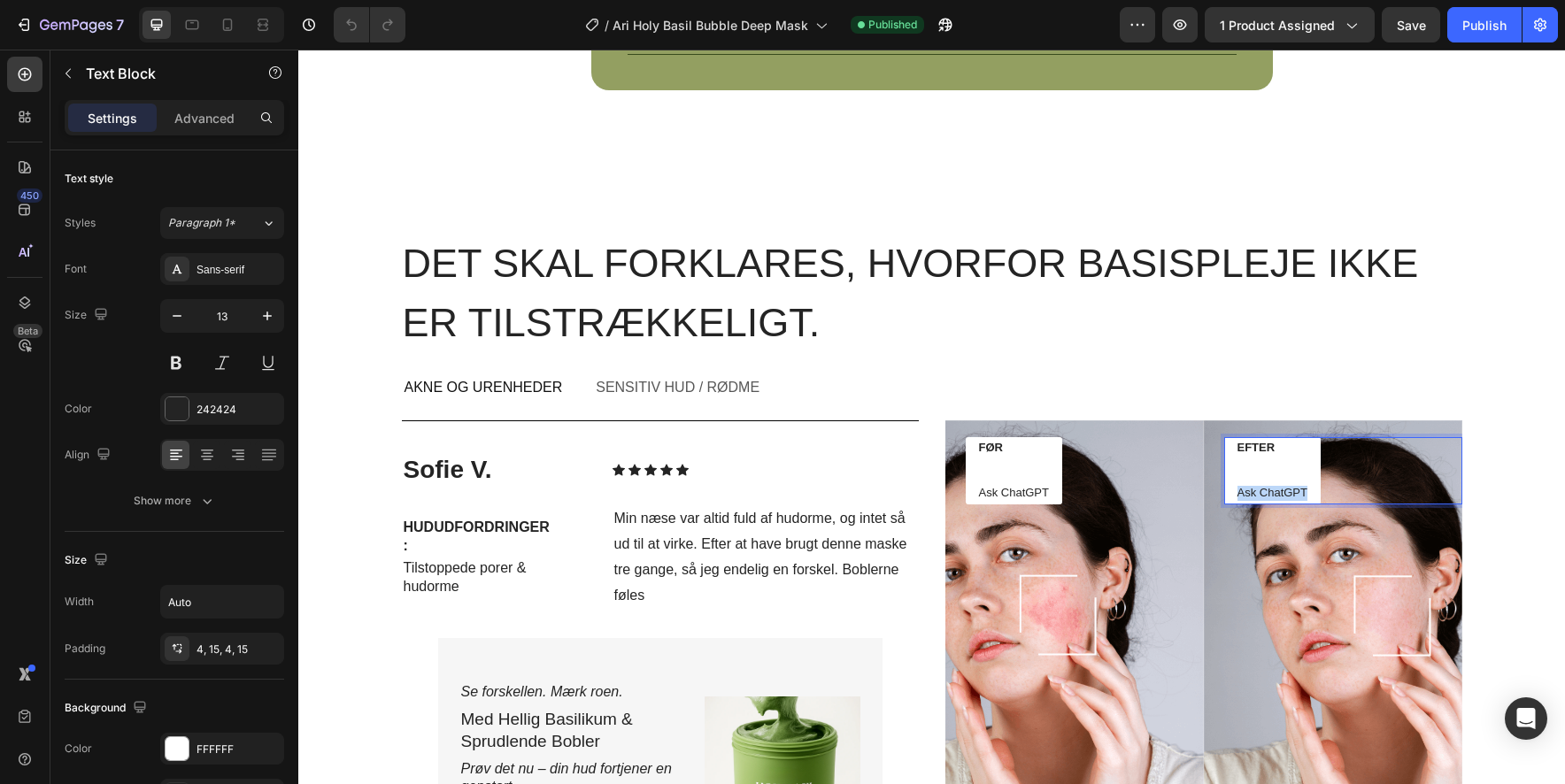 click on "Ask ChatGPT" at bounding box center [1272, 493] 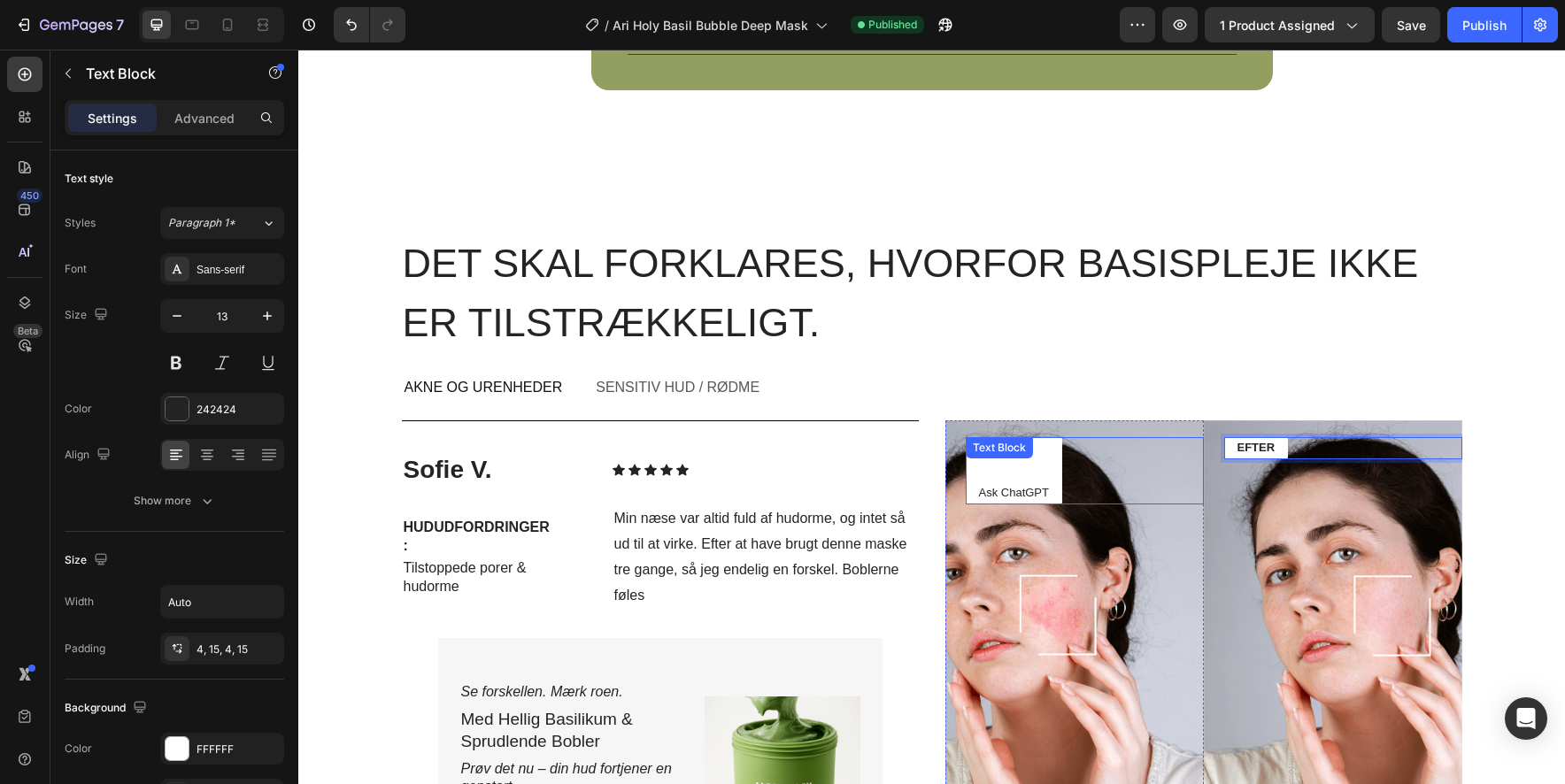 click on "Ask ChatGPT" at bounding box center (1014, 493) 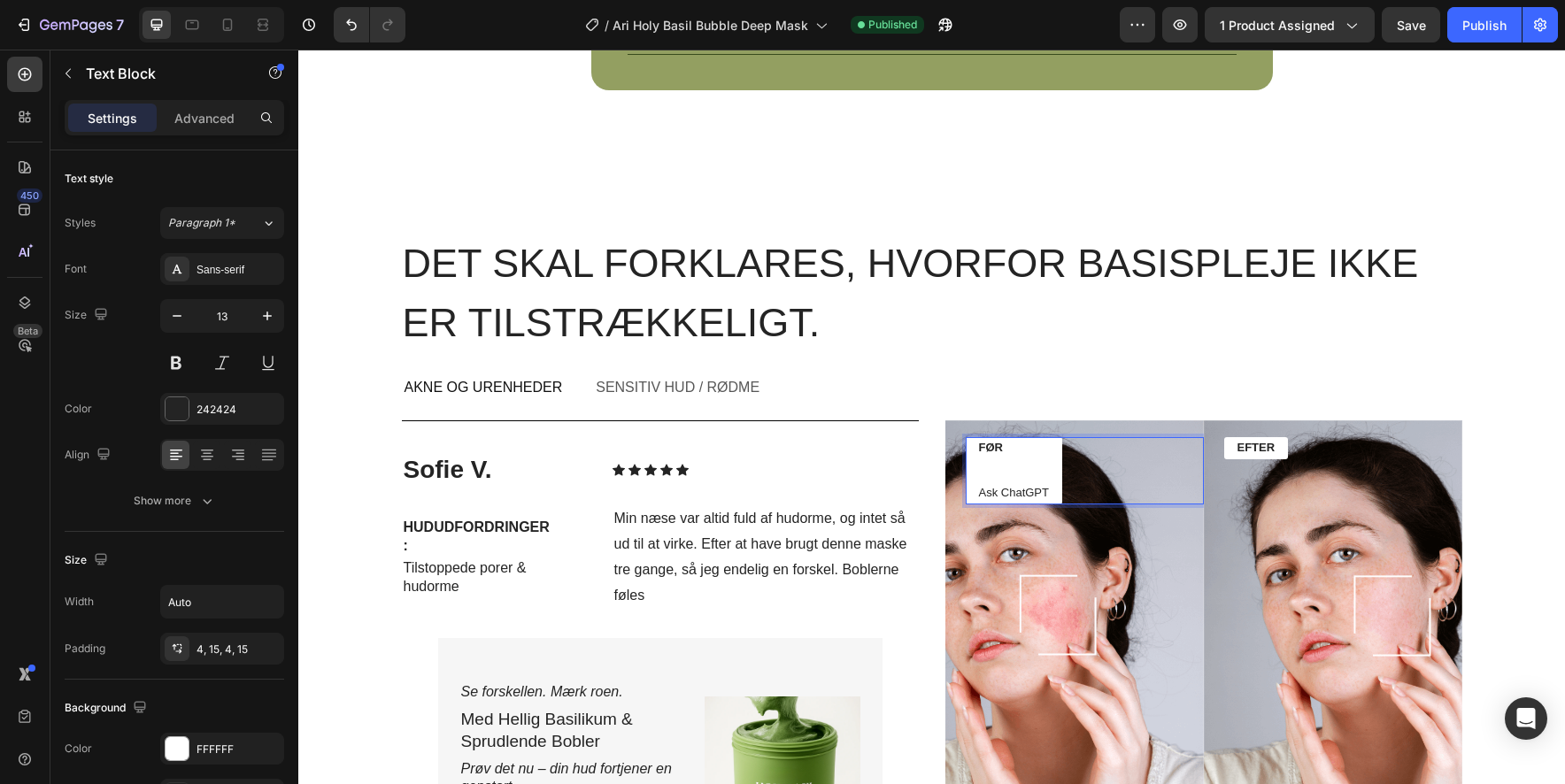 click on "Ask ChatGPT" at bounding box center (1014, 493) 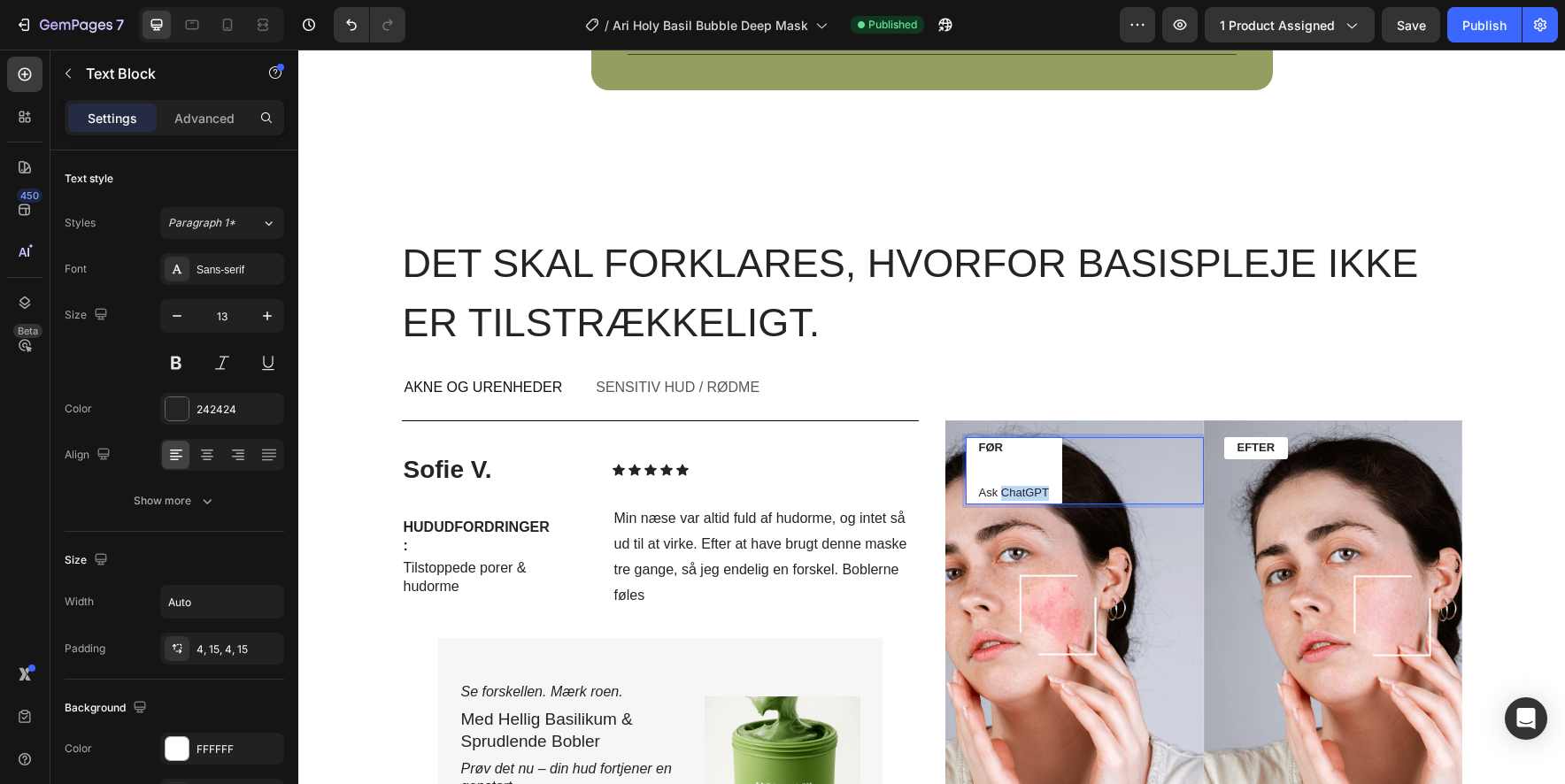 click on "Ask ChatGPT" at bounding box center (1014, 493) 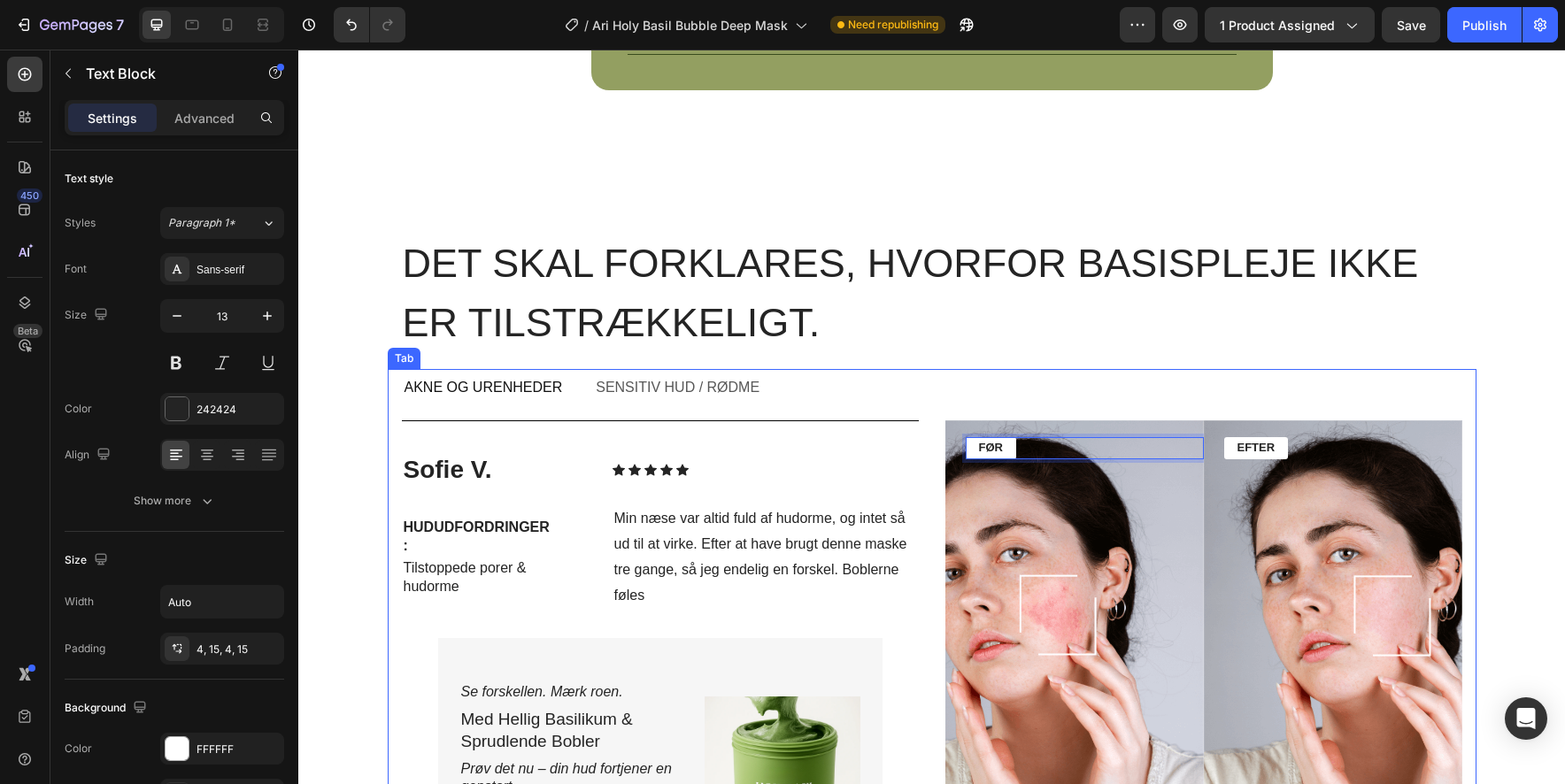 click on "Sensitiv hud / Rødme" at bounding box center [677, 388] 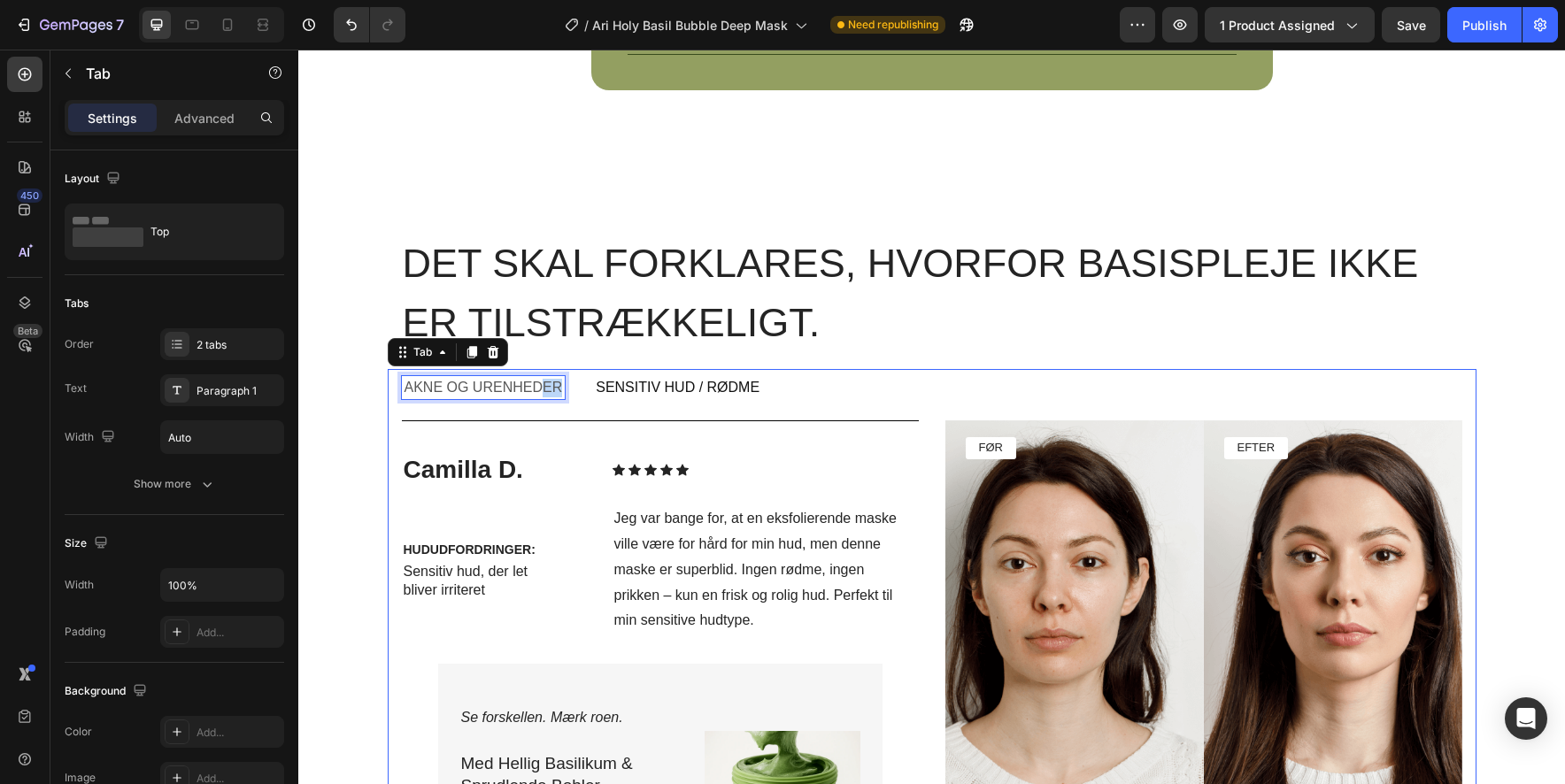 drag, startPoint x: 536, startPoint y: 393, endPoint x: 516, endPoint y: 399, distance: 20.880613 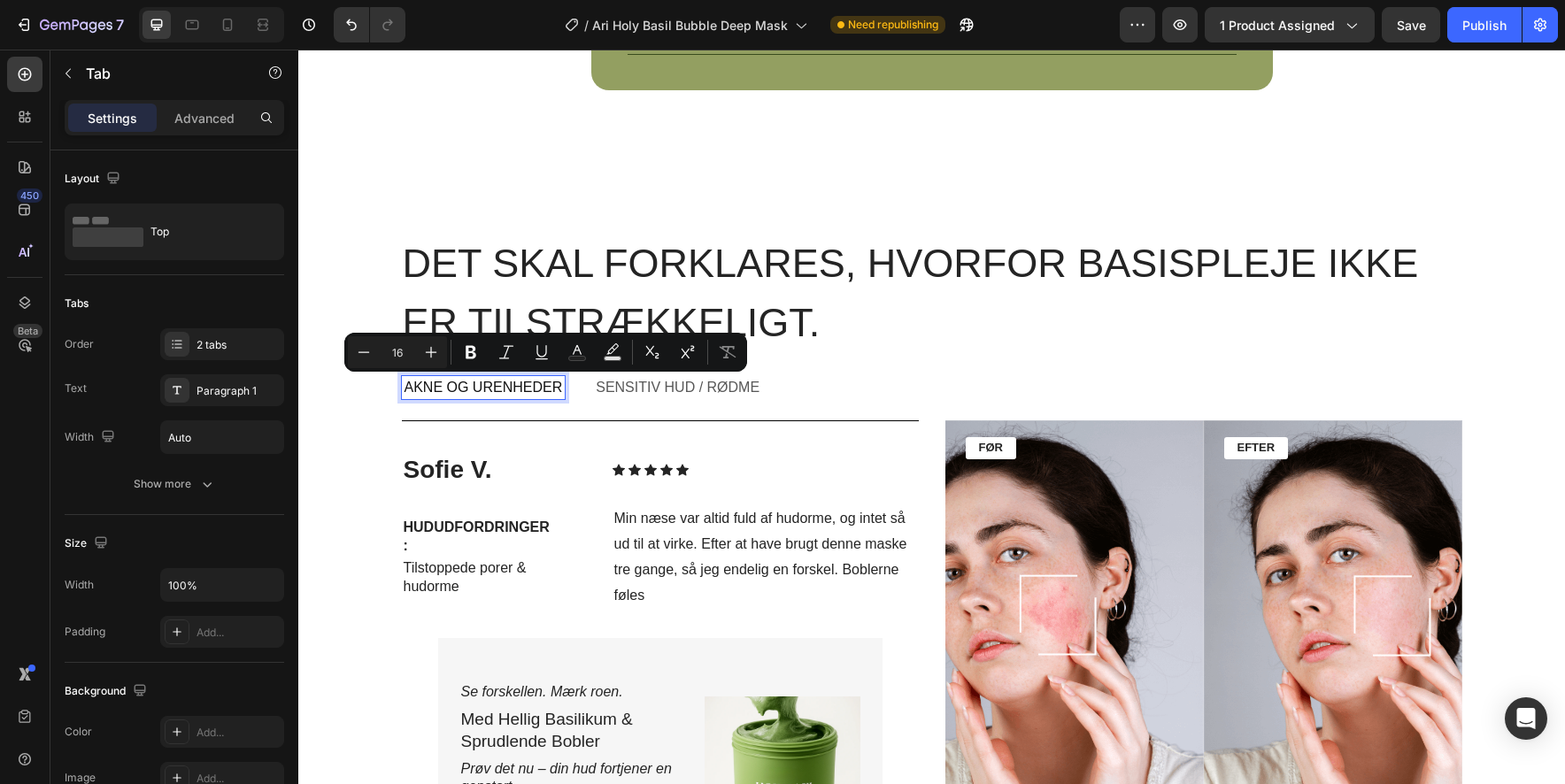 click on "Sensitiv hud / Rødme" at bounding box center [677, 388] 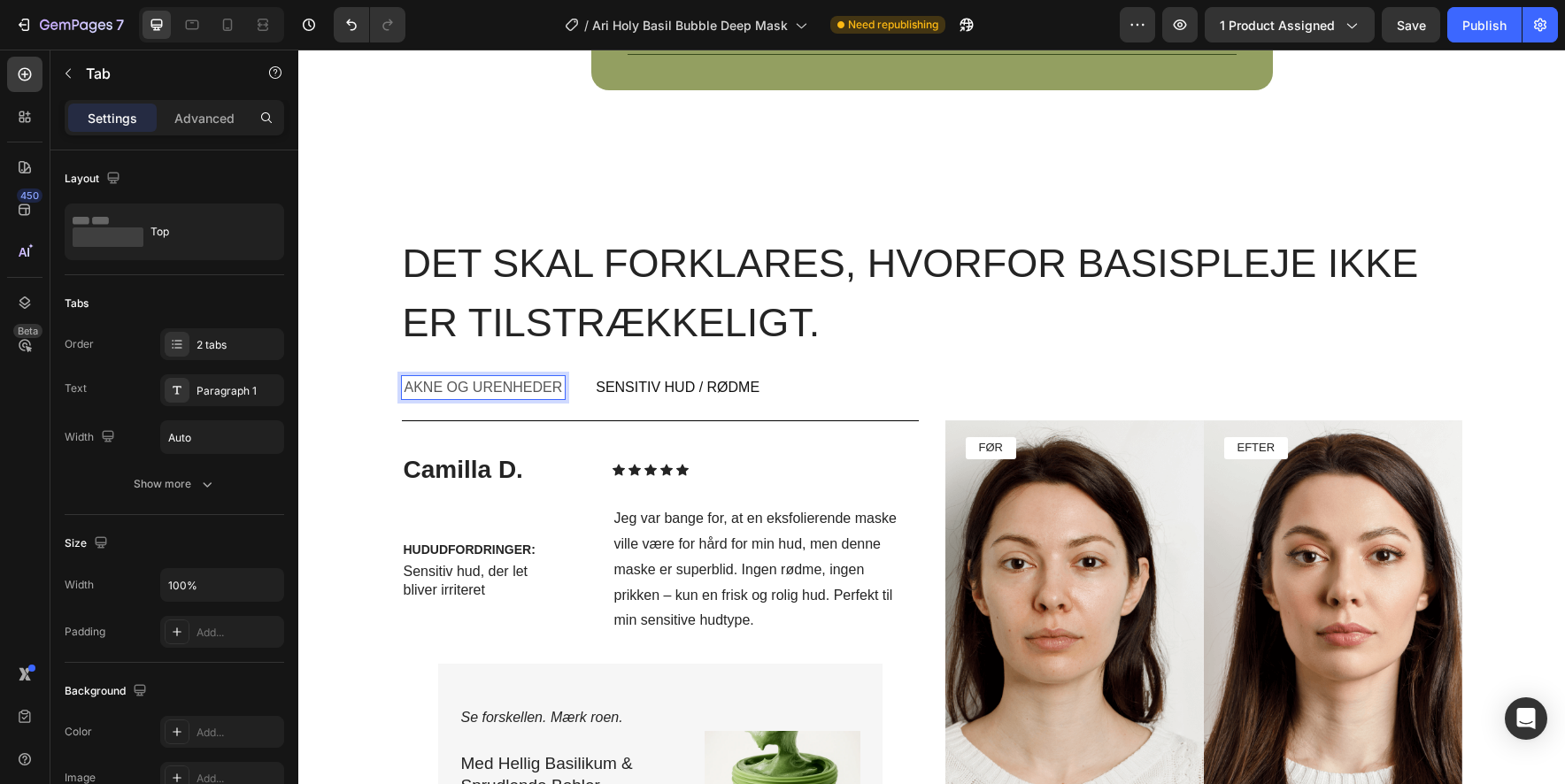 click on "Akne og urenheder" at bounding box center (483, 388) 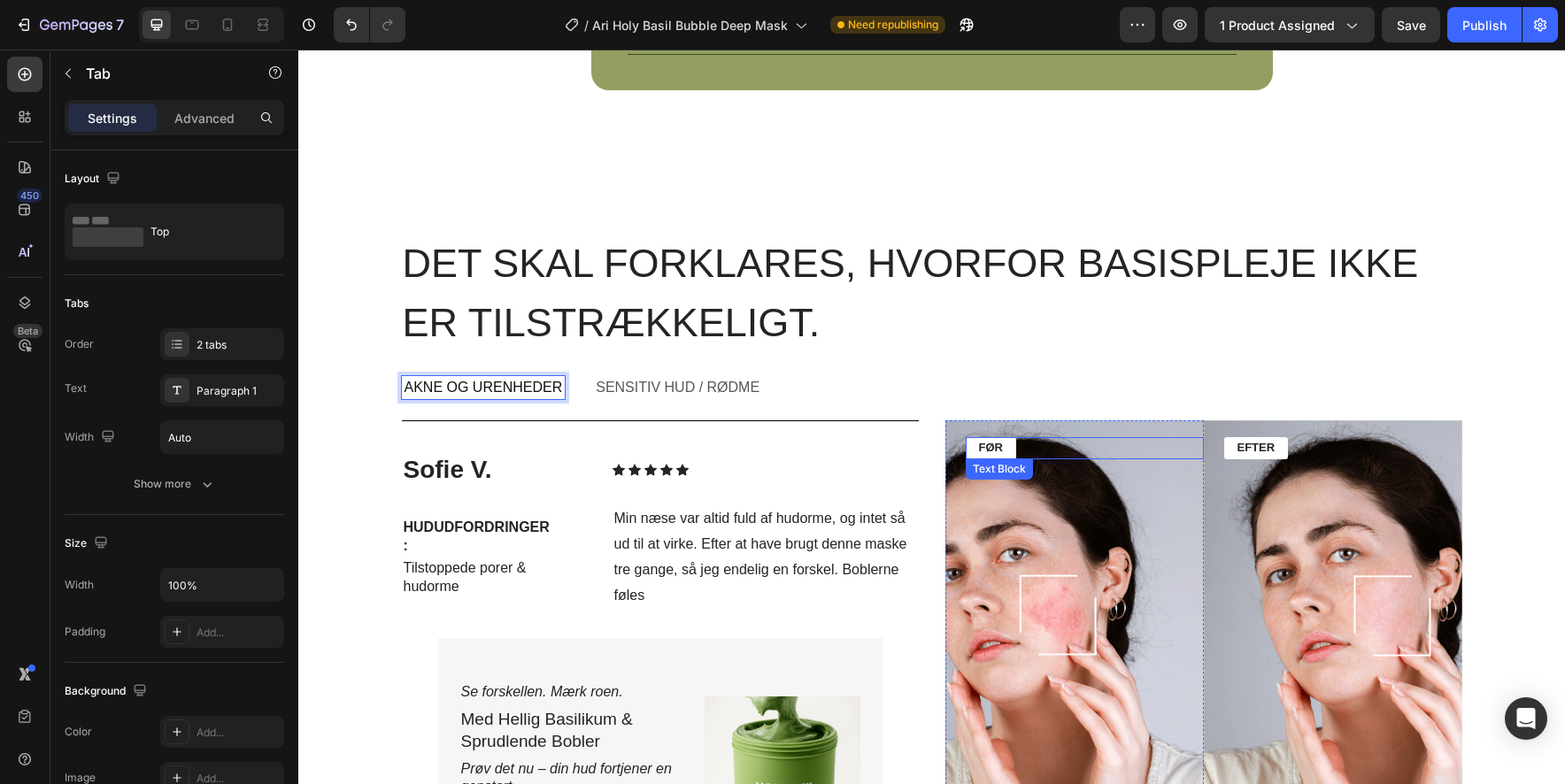 click on "FØR" at bounding box center [991, 448] 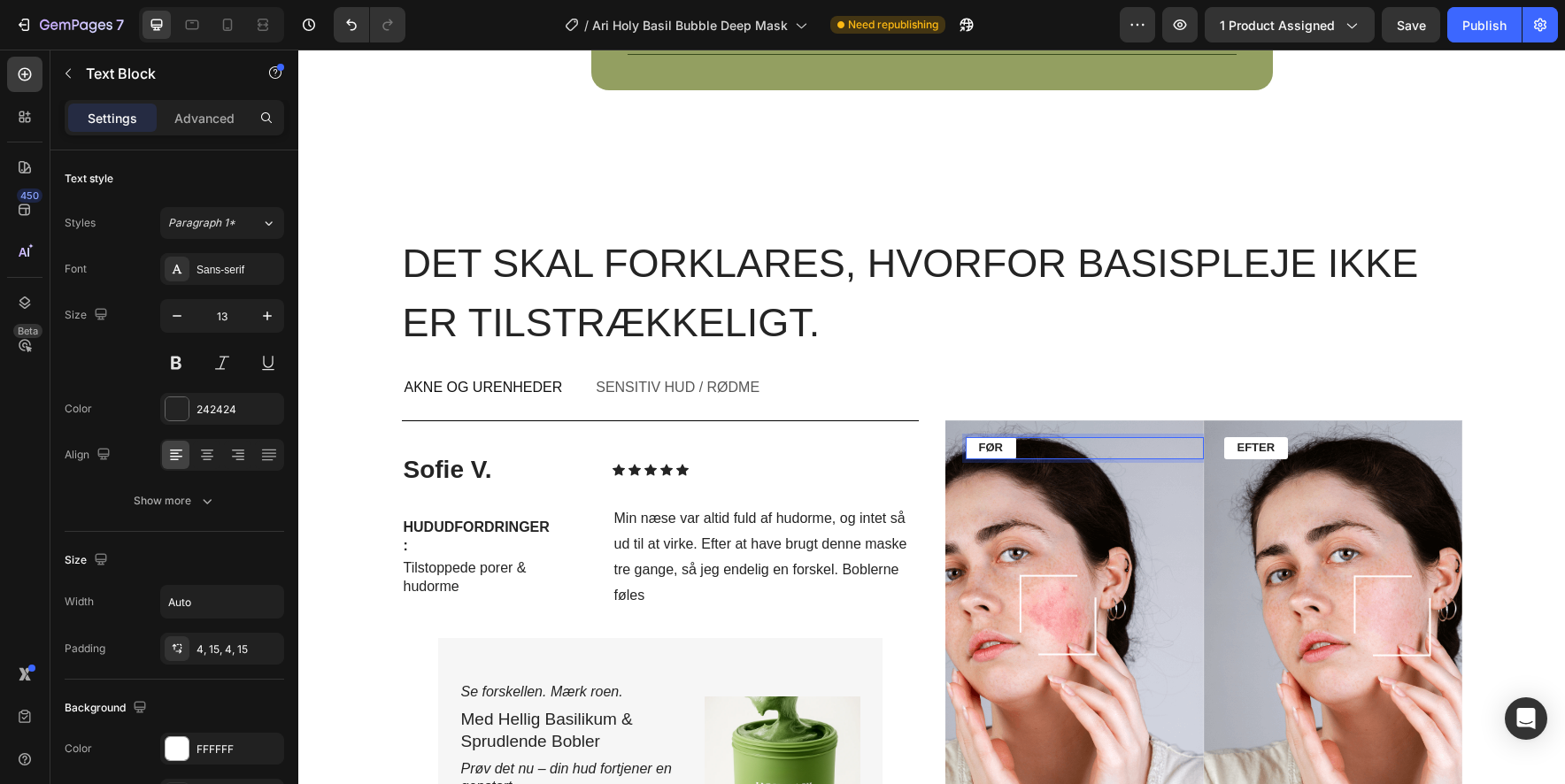click on "FØR" at bounding box center (991, 447) 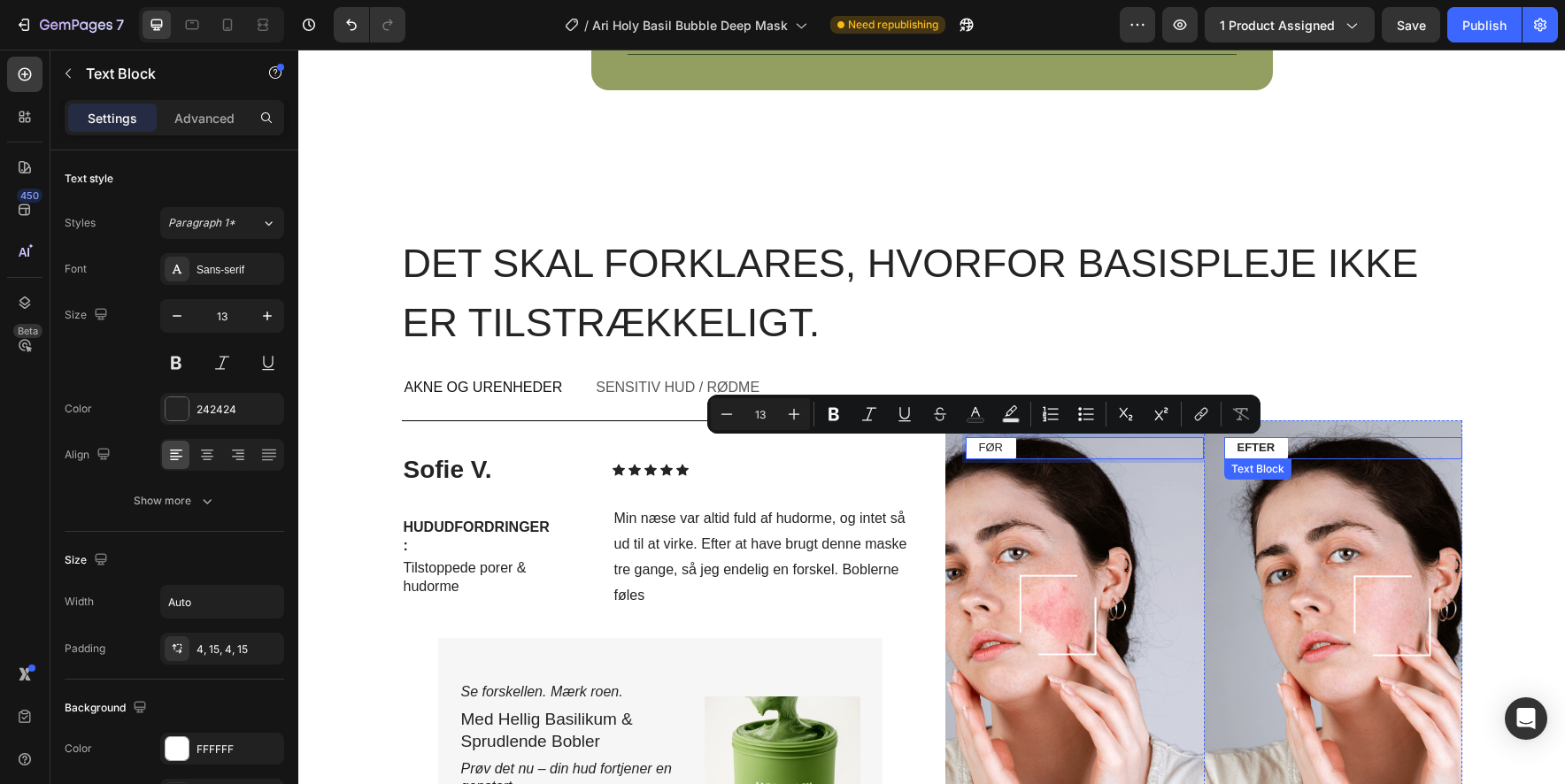 click on "EFTER" at bounding box center [1256, 448] 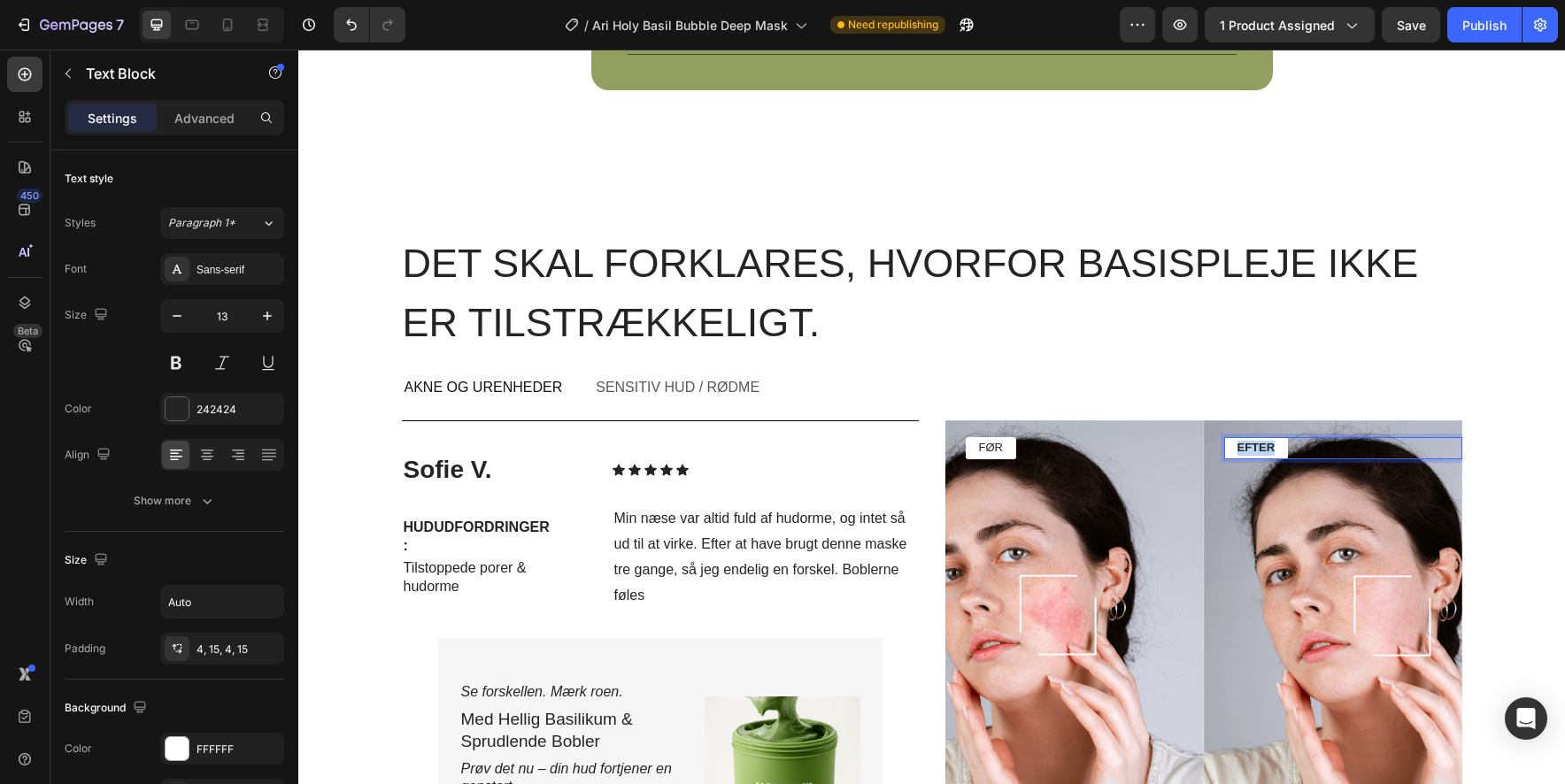 click on "EFTER" at bounding box center [1256, 447] 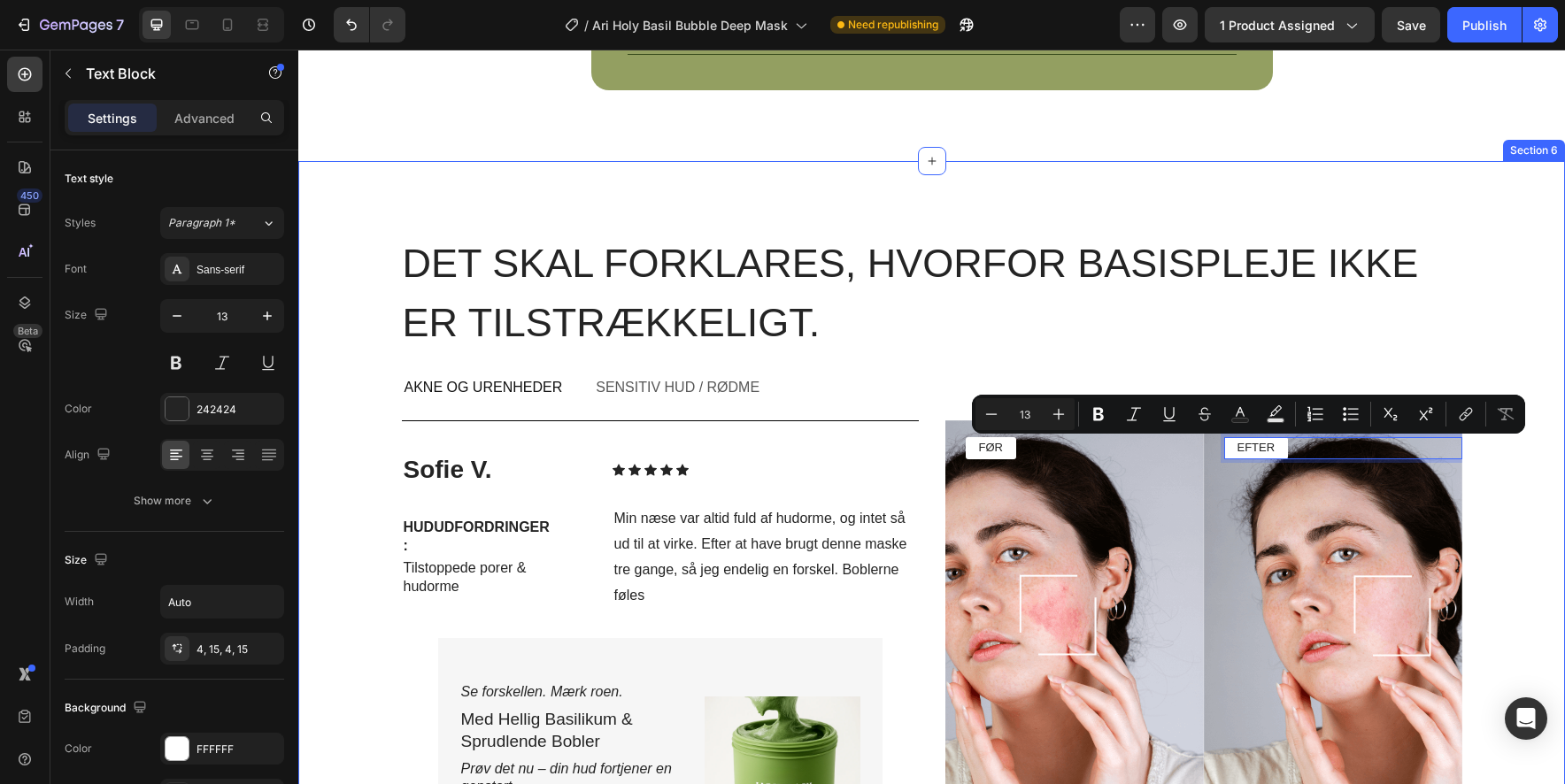 click on "Det skal forklares, hvorfor basispleje ikke er tilstrækkeligt. Heading Row Akne og urenheder Sensitiv hud / Rødme [FIRST] [LAST]. Text Block Icon Icon Icon Icon Icon Icon List Row HUDUDFORDRINGER: Text Block Tilstoppede porer & hudorme Text Block Min næse var altid fuld af hudorme, og intet så ud til at virke. Efter at have brugt denne maske tre gange, så jeg endelig en forskel. Boblerne føles Text Block Row Se forskellen. Mærk roen. Text Block Med Hellig Basilikum & Sprudlende Bobler Text Block Prøv det nu – din hud fortjener en genstart. Text Block 199 kr Product Price Product Price SHOP NU Add to Cart Product Images Row SHOP NU Add to Cart Row Title Line Product FØR Text Block Hero Banner EFTER Text Block 0 Hero Banner Row Row [FIRST] [LAST]. Text Block Icon Icon Icon Icon Icon Icon List Row HUDUDFORDRINGER: Text Block Sensitiv hud, der let bliver irriteret Text Block Text Block Row Se forskellen. Mærk roen. Text Block Med Hellig Basilikum & Sprudlende Bobler Text Block" at bounding box center [931, 607] 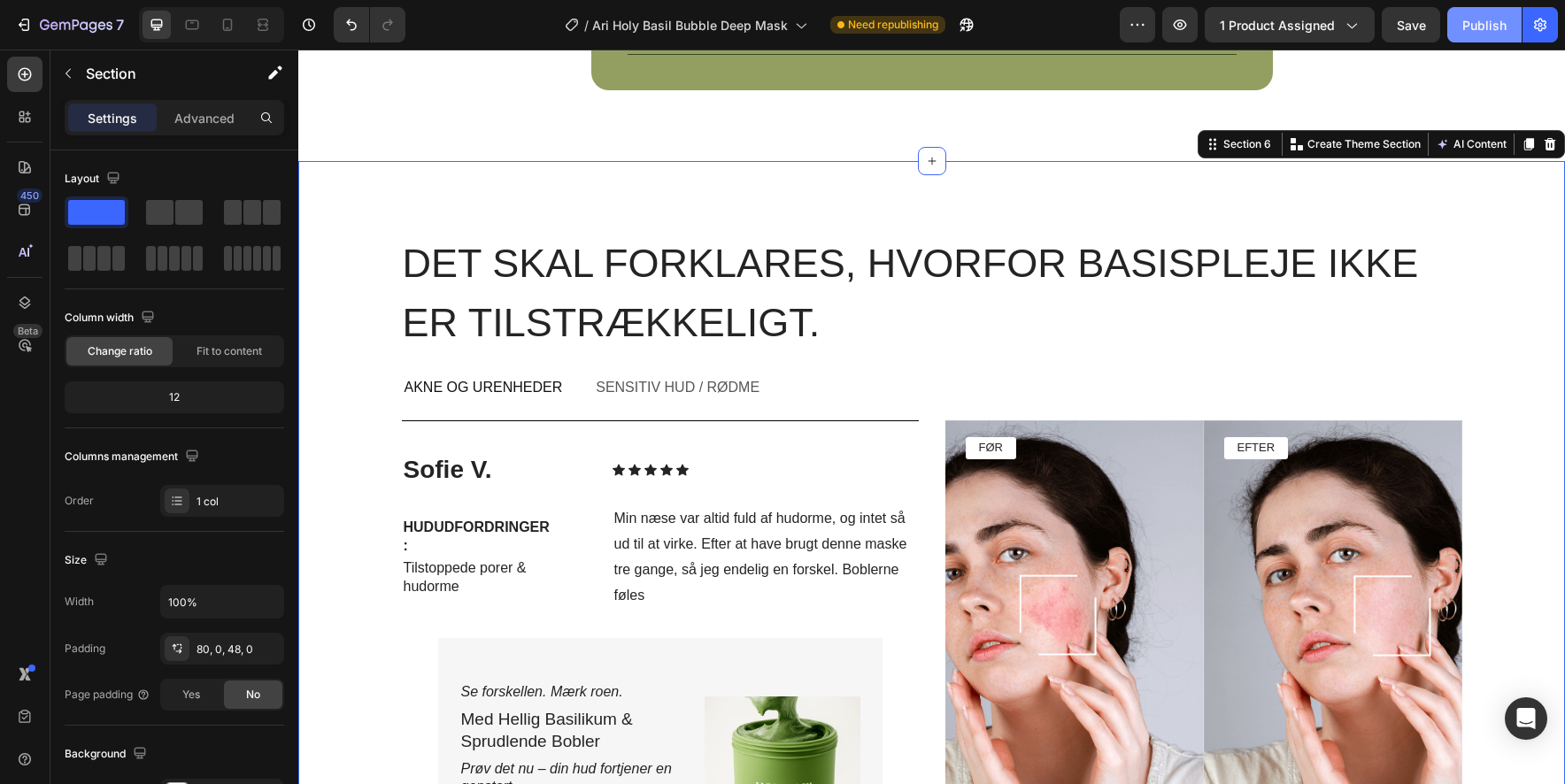 click on "Publish" at bounding box center [1484, 25] 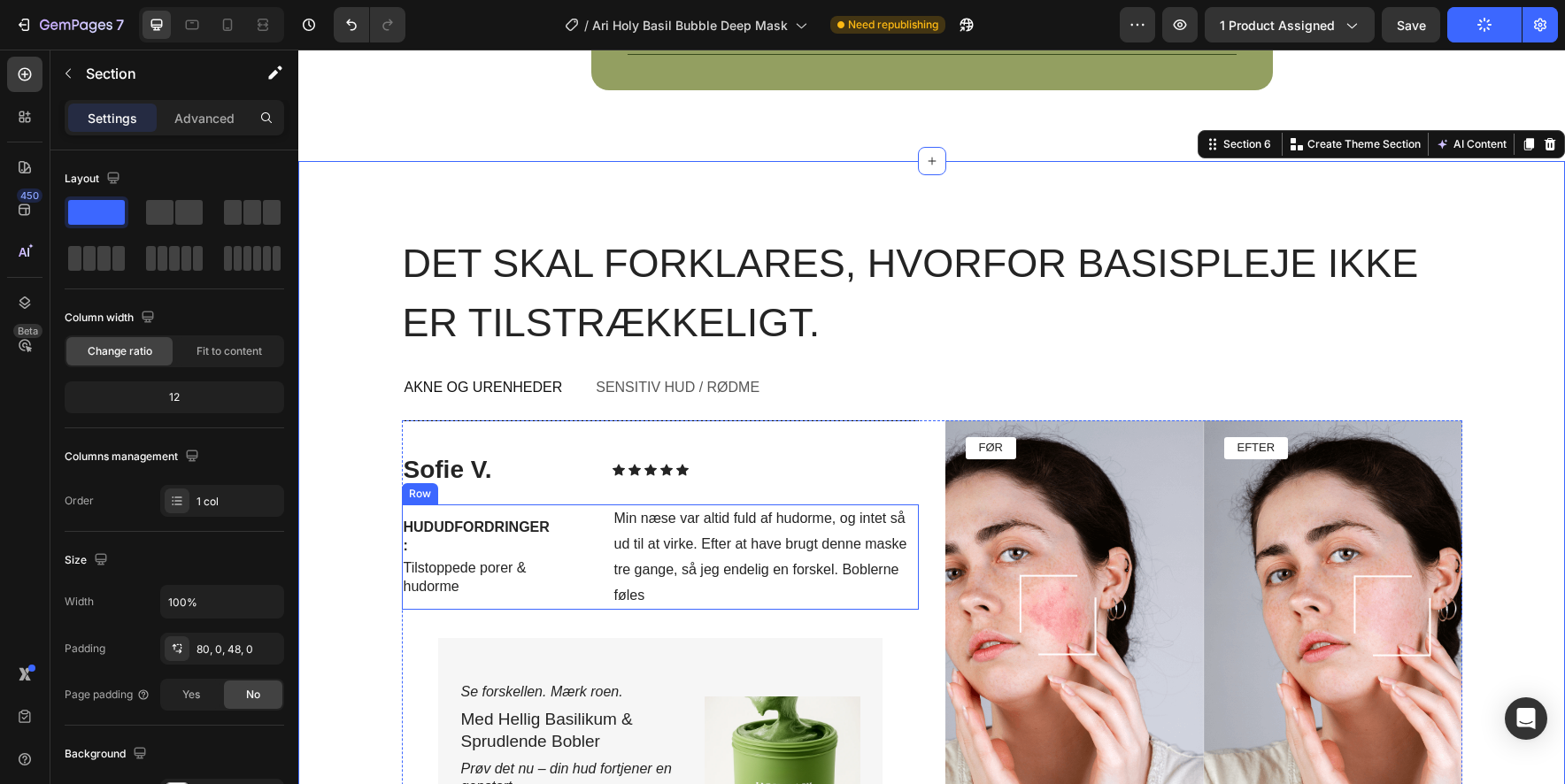 click on "HUDUDFORDRINGER: Text Block Tilstoppede porer & hudorme Text Block Min næse var altid fuld af hudorme, og intet så ud til at virke. Efter at have brugt denne maske tre gange, så jeg endelig en forskel. Boblerne føles Text Block Row" at bounding box center (660, 557) 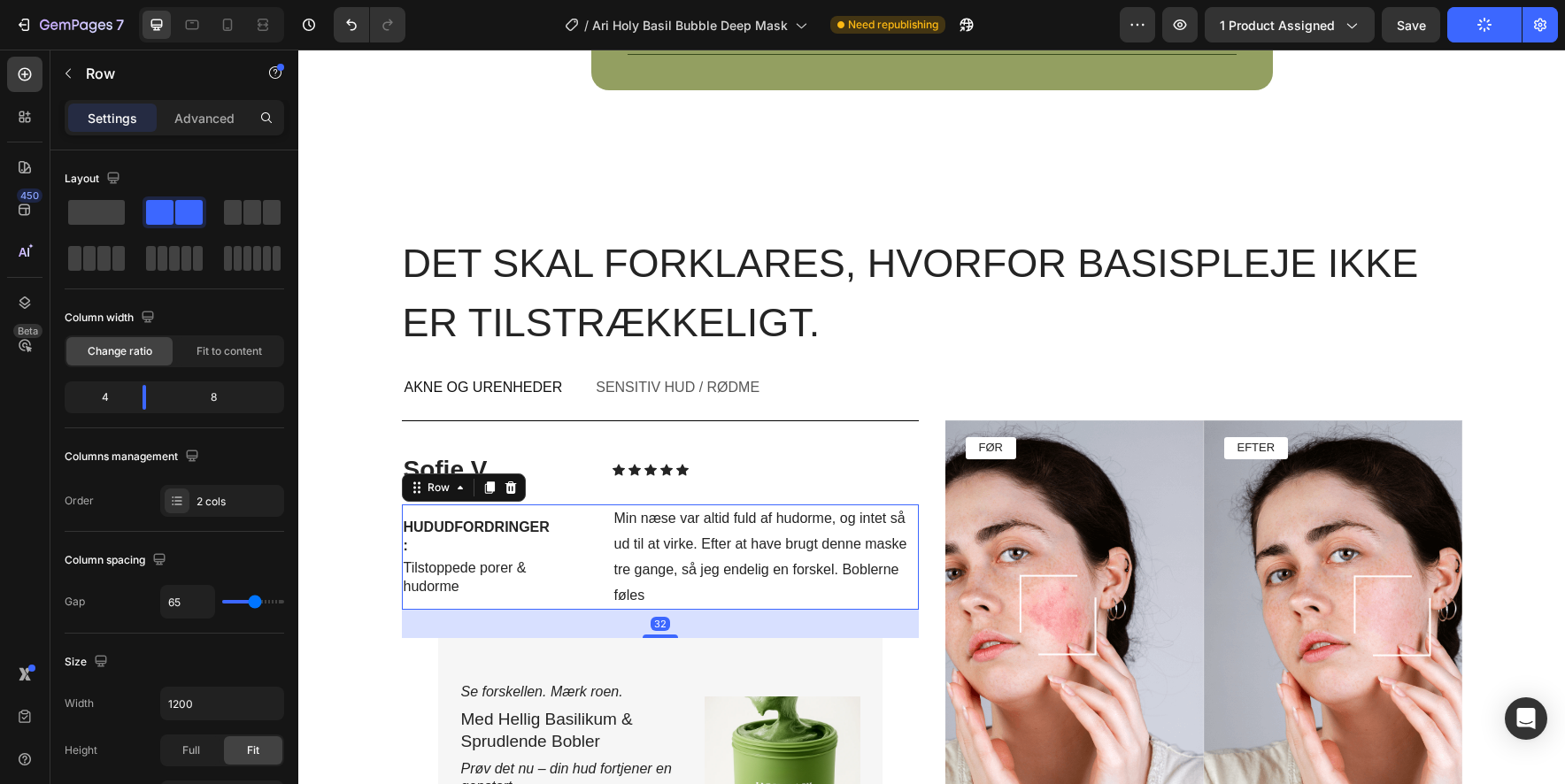 click on "HUDUDFORDRINGER: Text Block Tilstoppede porer & hudorme Text Block Min næse var altid fuld af hudorme, og intet så ud til at virke. Efter at have brugt denne maske tre gange, så jeg endelig en forskel. Boblerne føles Text Block Row 32" at bounding box center (660, 557) 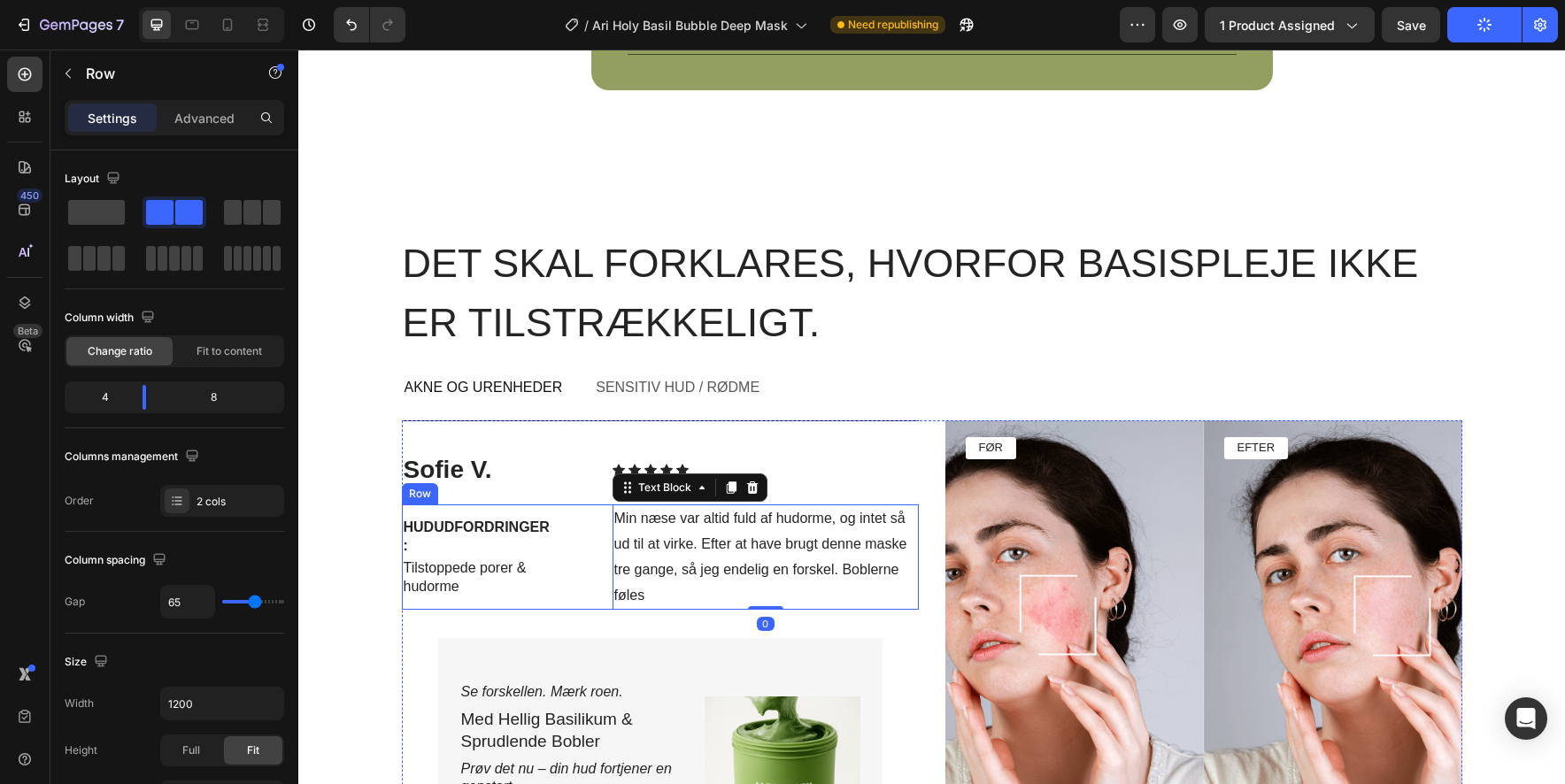 click on "HUDUDFORDRINGER: Text Block Tilstoppede porer & hudorme Text Block Min næse var altid fuld af hudorme, og intet så ud til at virke. Efter at have brugt denne maske tre gange, så jeg endelig en forskel. Boblerne føles Text Block 0 Row" at bounding box center (660, 557) 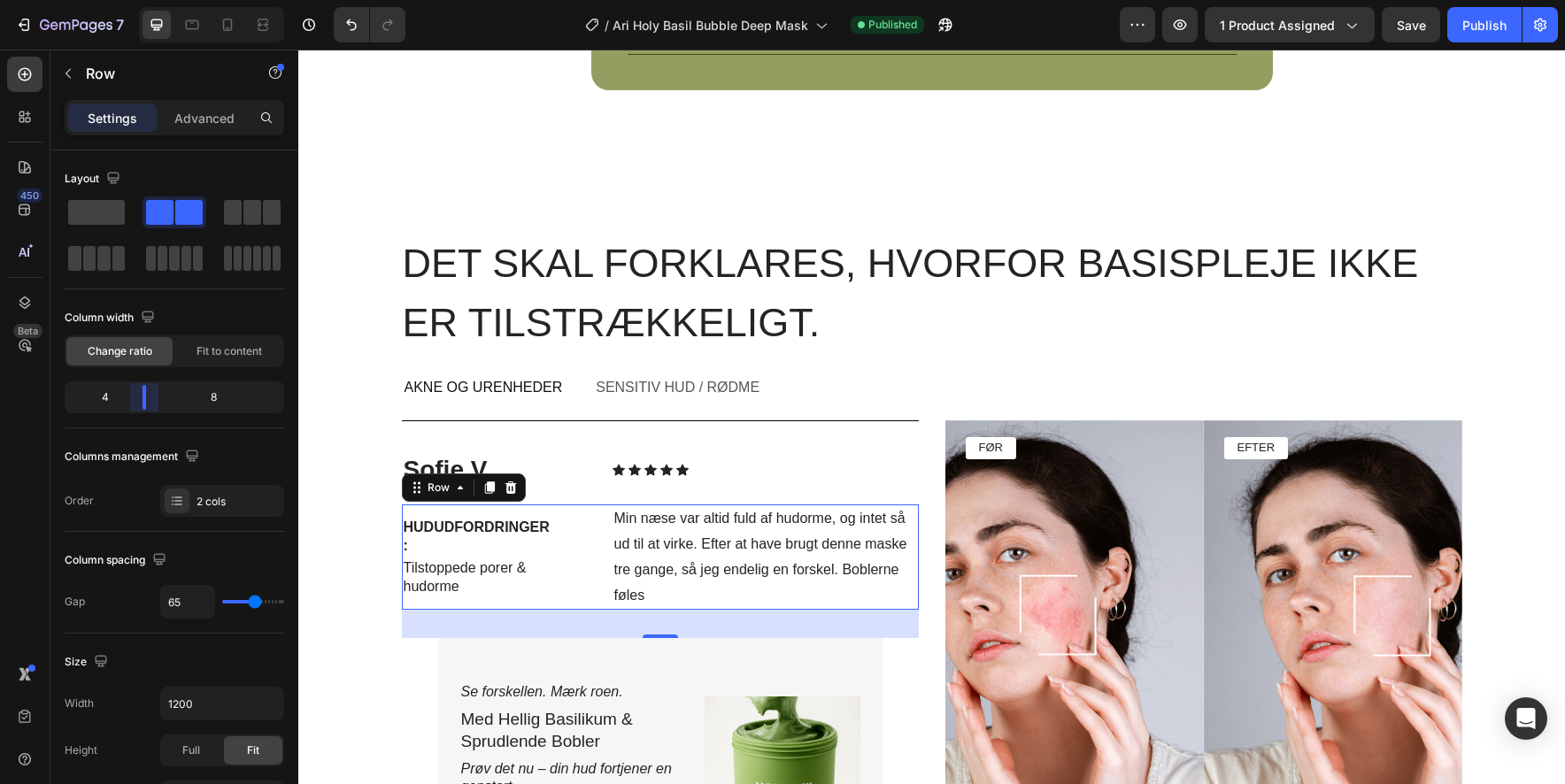 click on "7 / Ari Holy Basil Bubble Deep Mask Published Preview 1 product assigned Save Publish 450 Beta Sections(18) Elements(84) Section Element Hero Section Product Detail Brands Trusted Badges Guarantee Product Breakdown How to use Testimonials Compare Bundle FAQs Social Proof Brand Story Product List Collection Blog List Contact Sticky Add to Cart Custom Footer Browse Library 450 Layout
Row
Row
Row
Row Text
Heading
Text Block Button
Button
Button Media
Image
Image
Video" at bounding box center (782, 0) 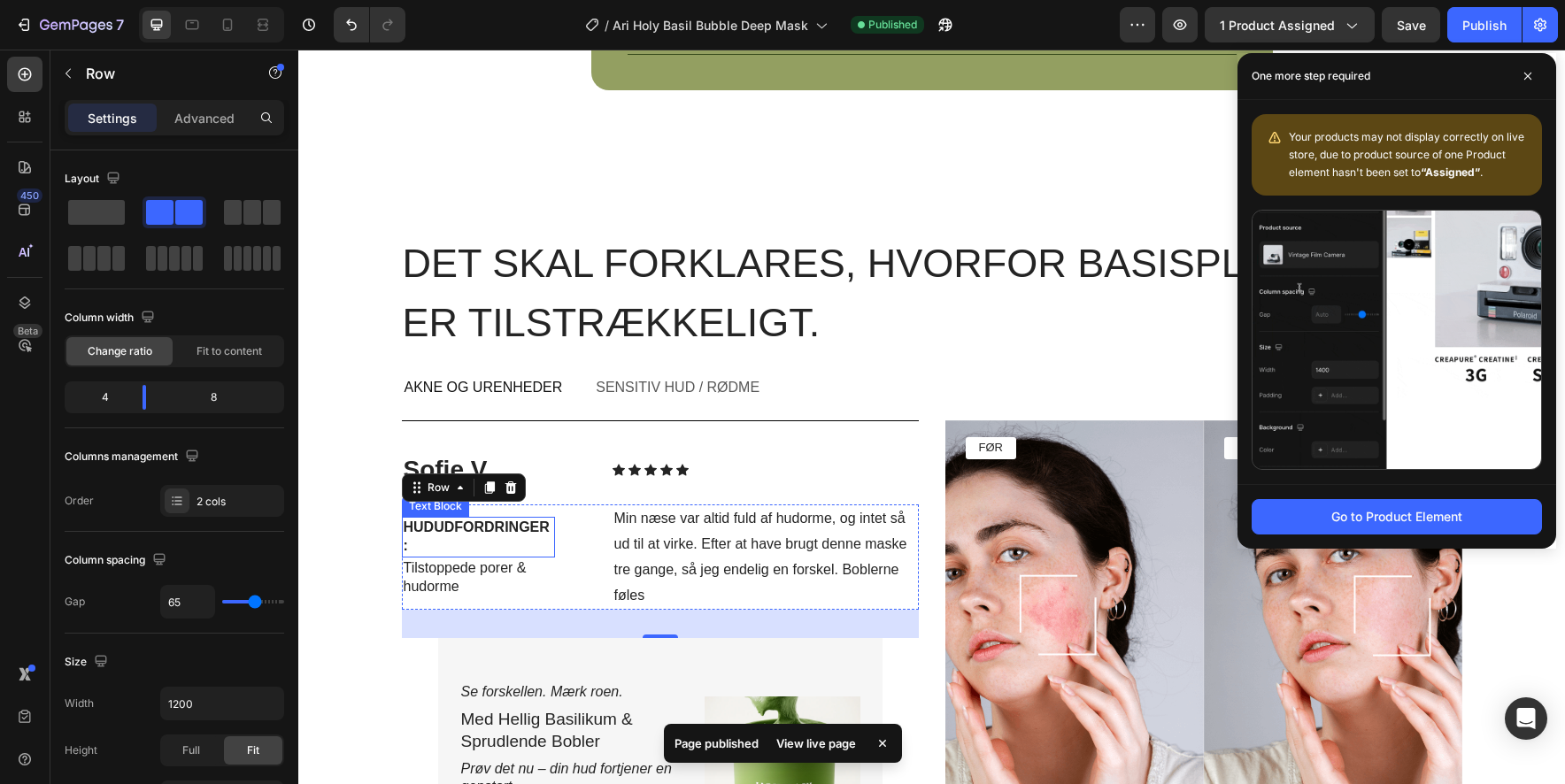click on "HUDUDFORDRINGER:" at bounding box center [478, 537] 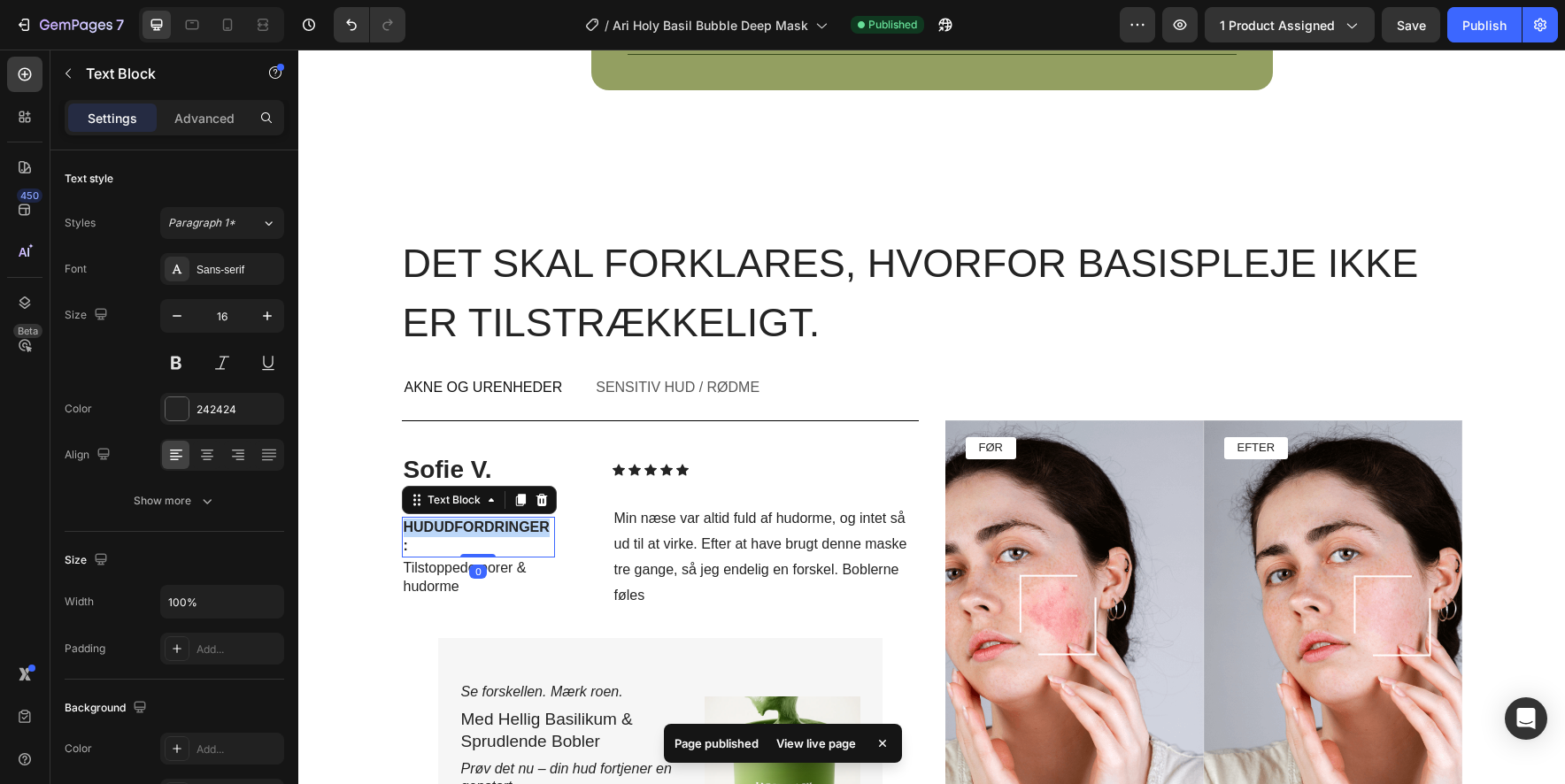 scroll, scrollTop: 4901, scrollLeft: 0, axis: vertical 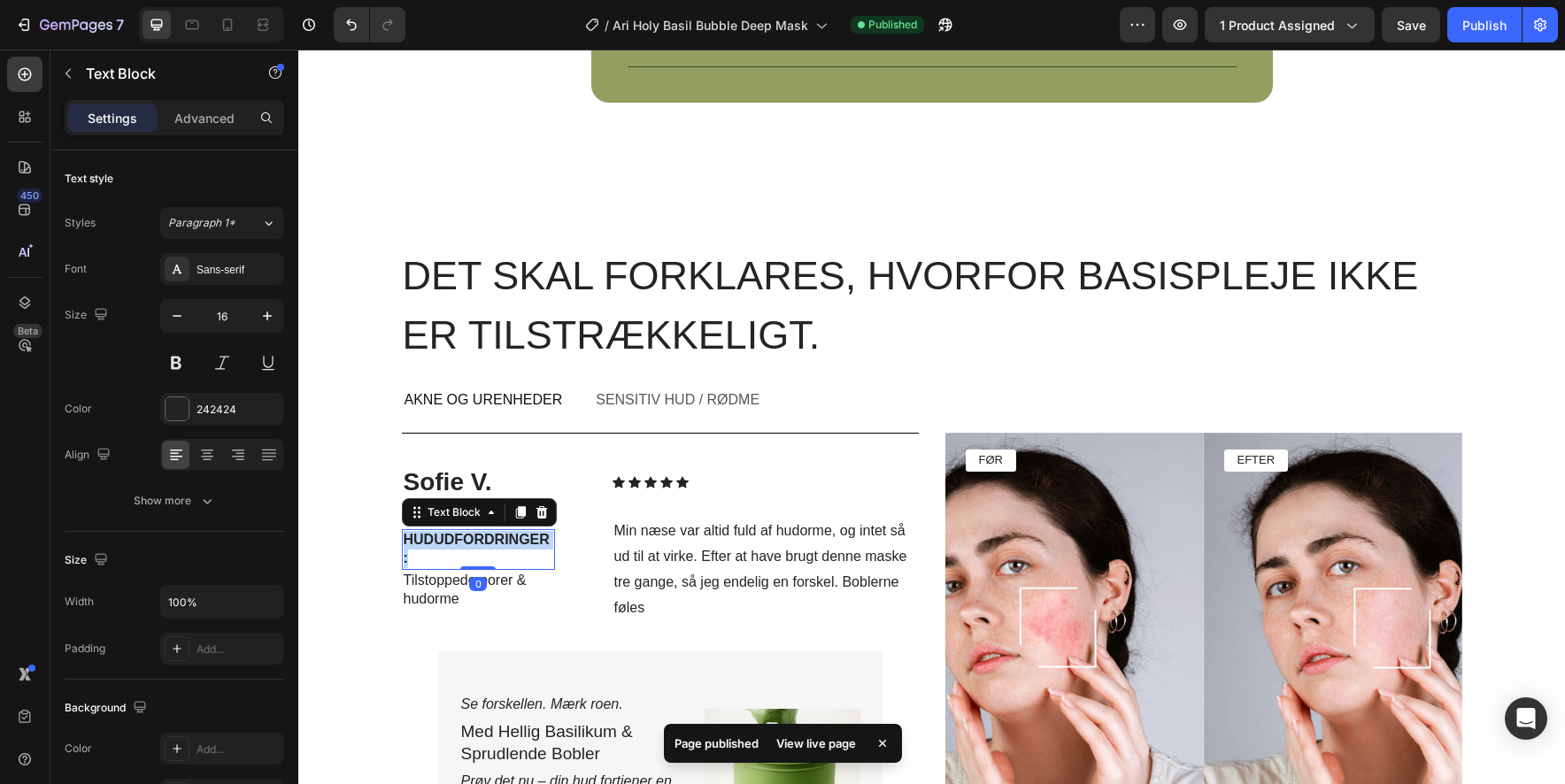 click on "HUDUDFORDRINGER:" at bounding box center [478, 550] 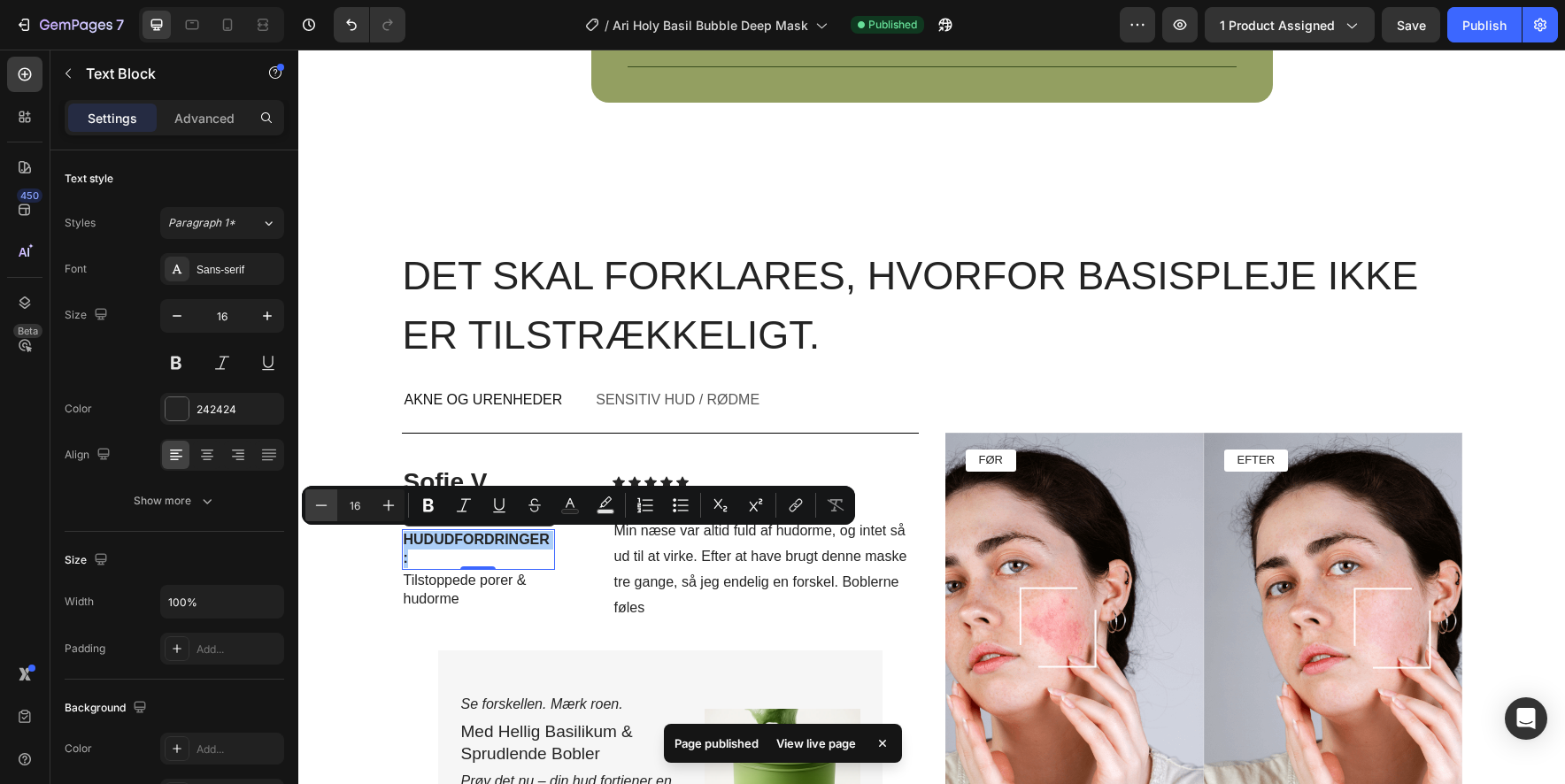 click 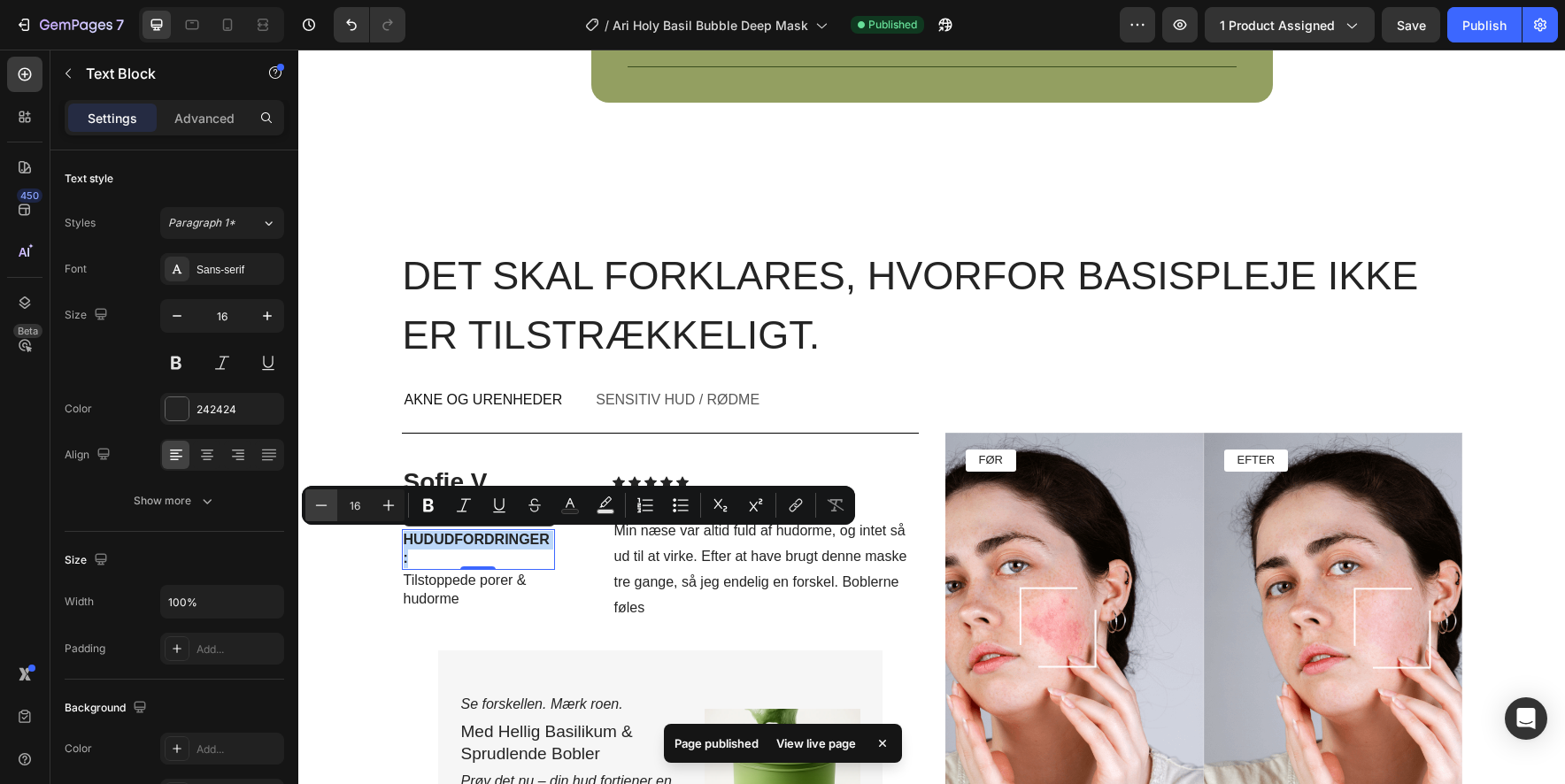 type on "15" 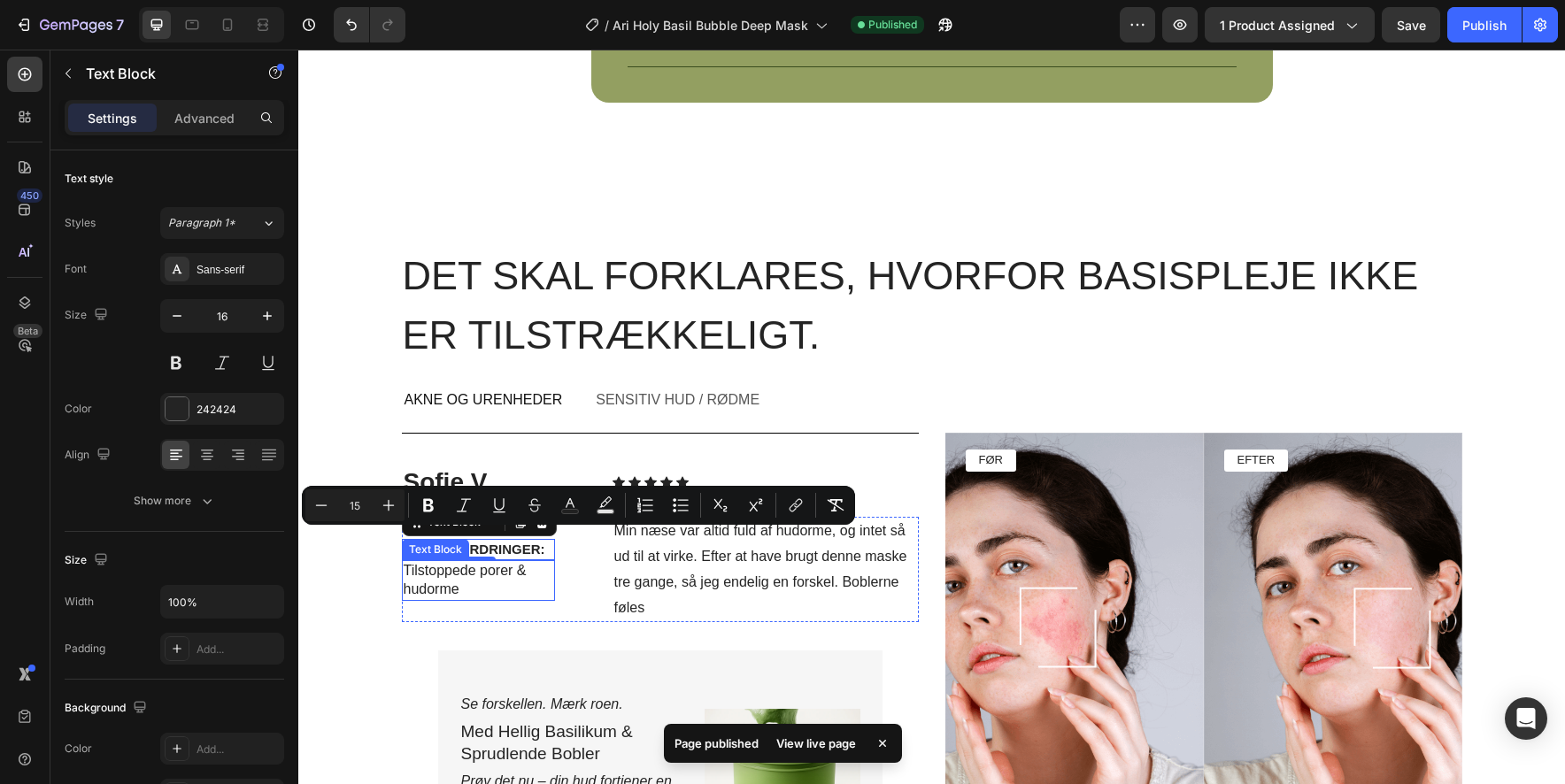 click on "Tilstoppede porer & hudorme" at bounding box center (478, 580) 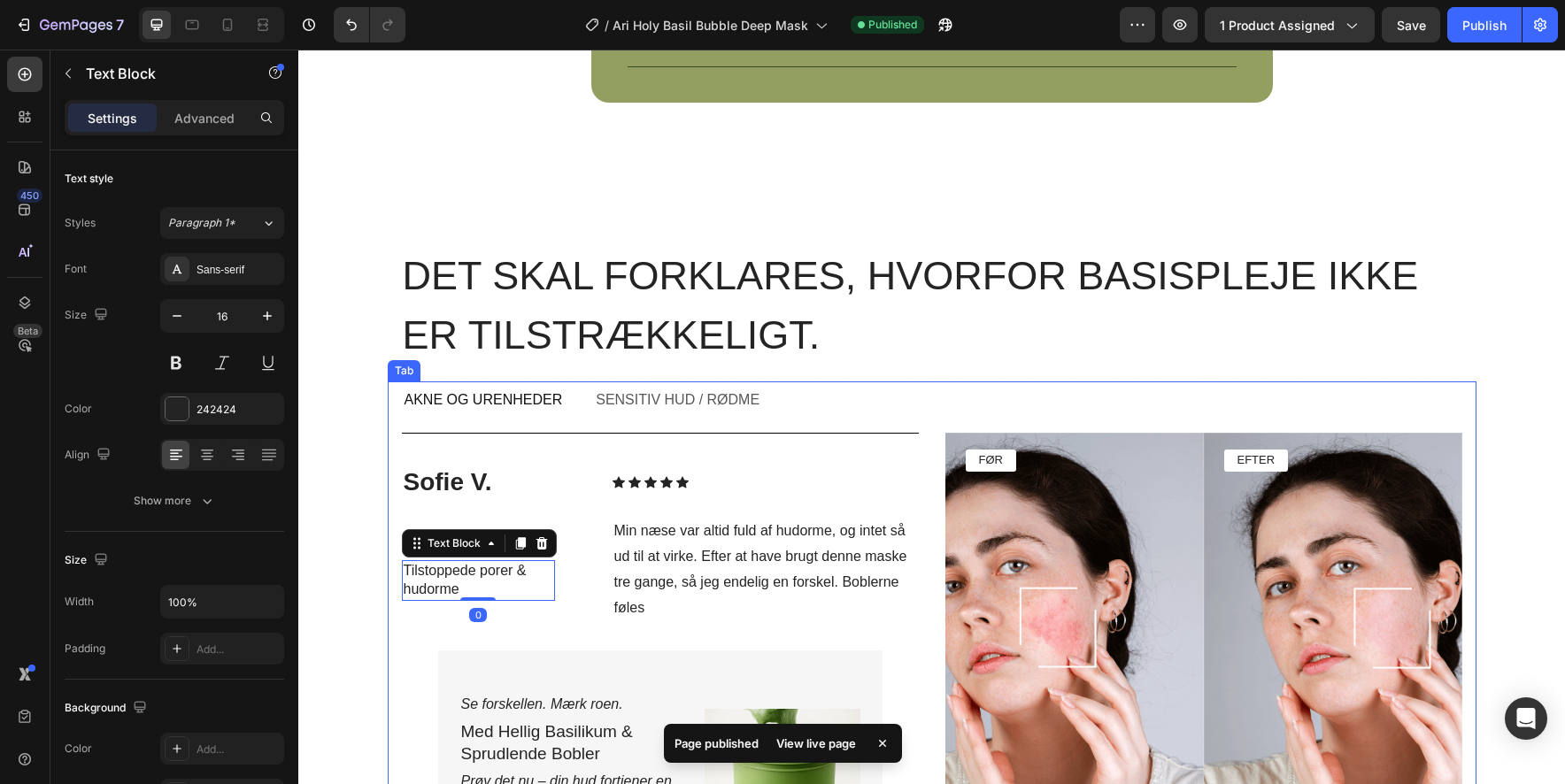 click on "Sensitiv hud / Rødme" at bounding box center [677, 400] 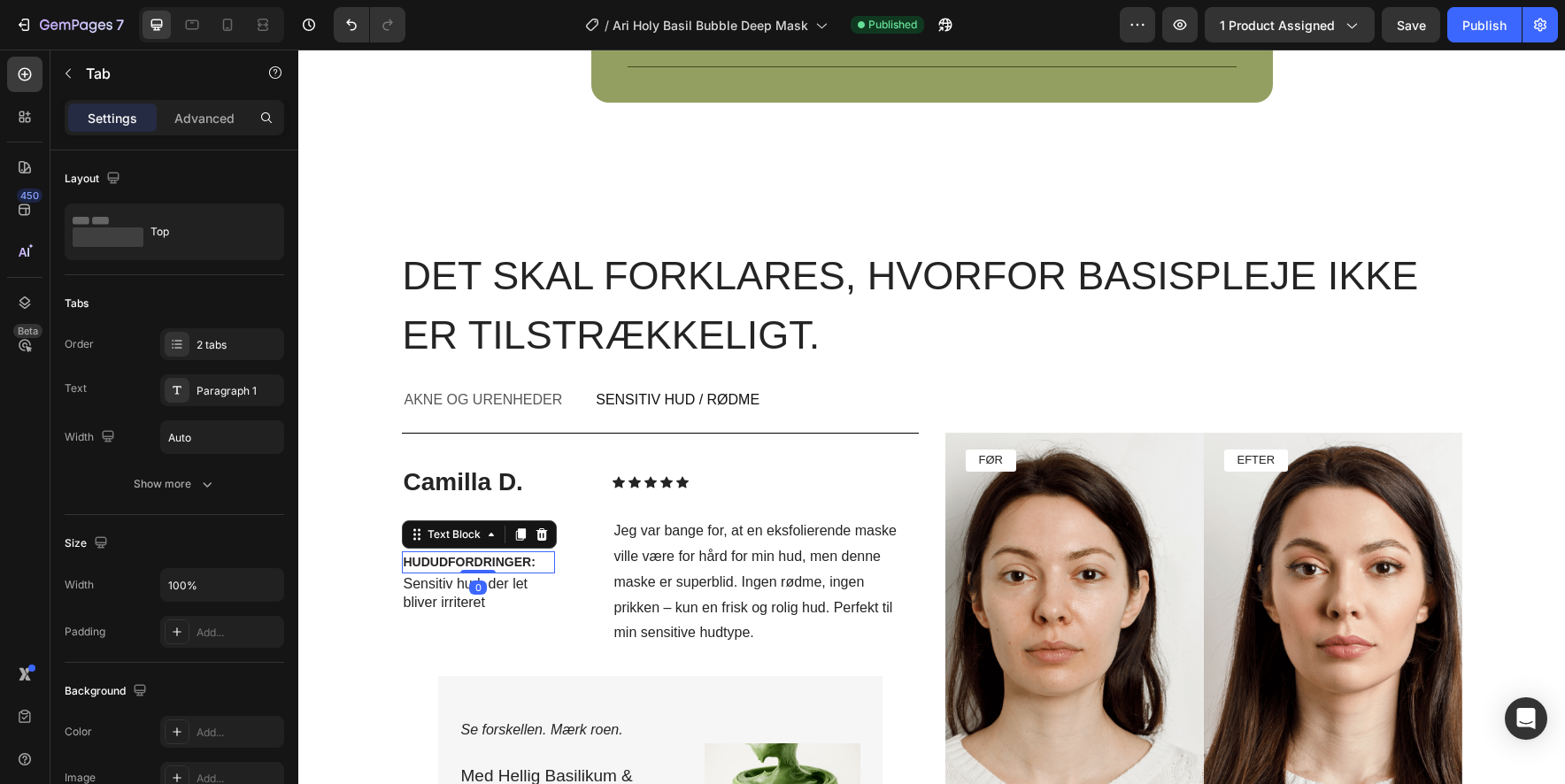 click on "HUDUDFORDRINGER:" at bounding box center [469, 562] 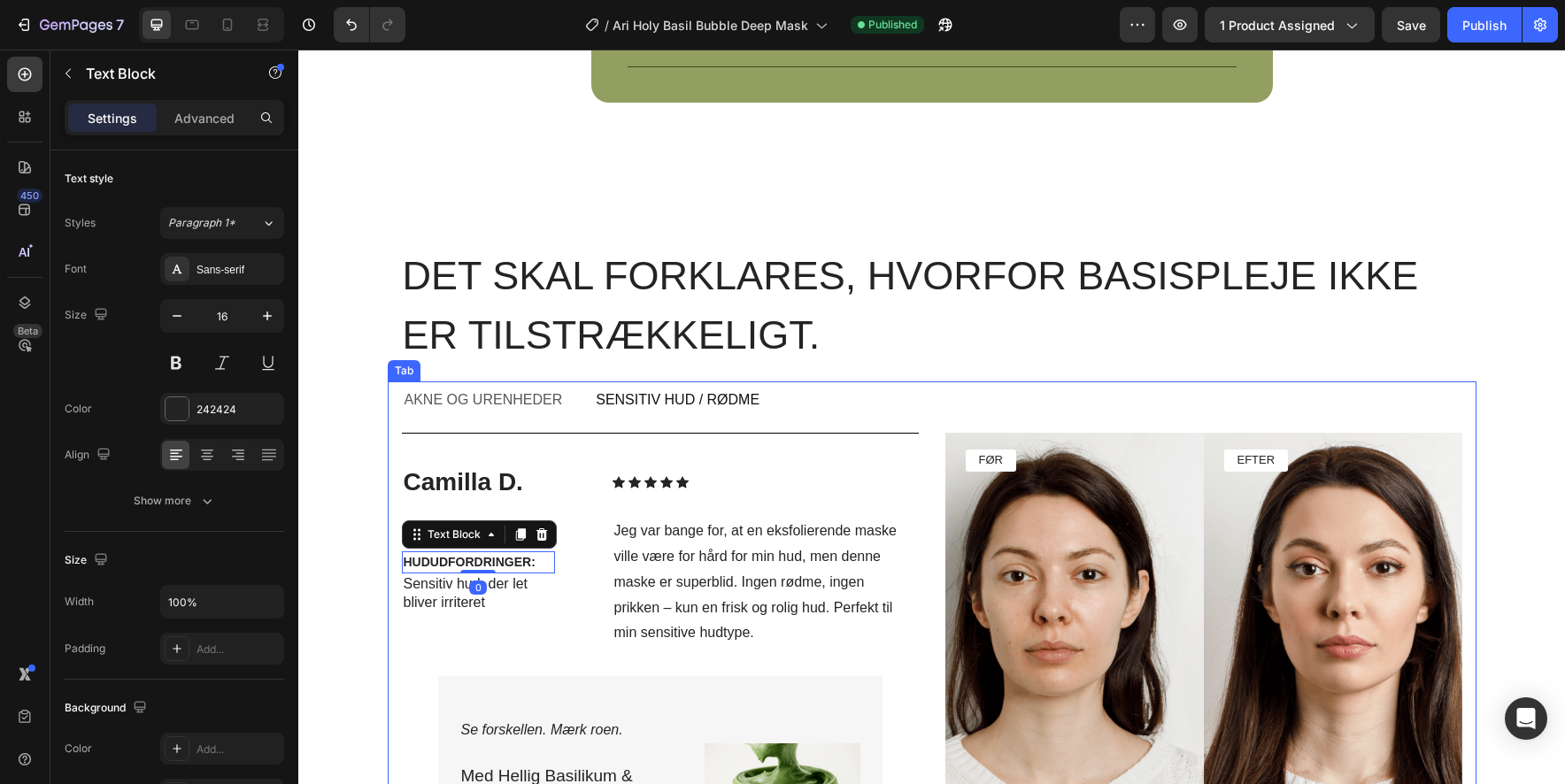 click on "Akne og urenheder" at bounding box center (483, 400) 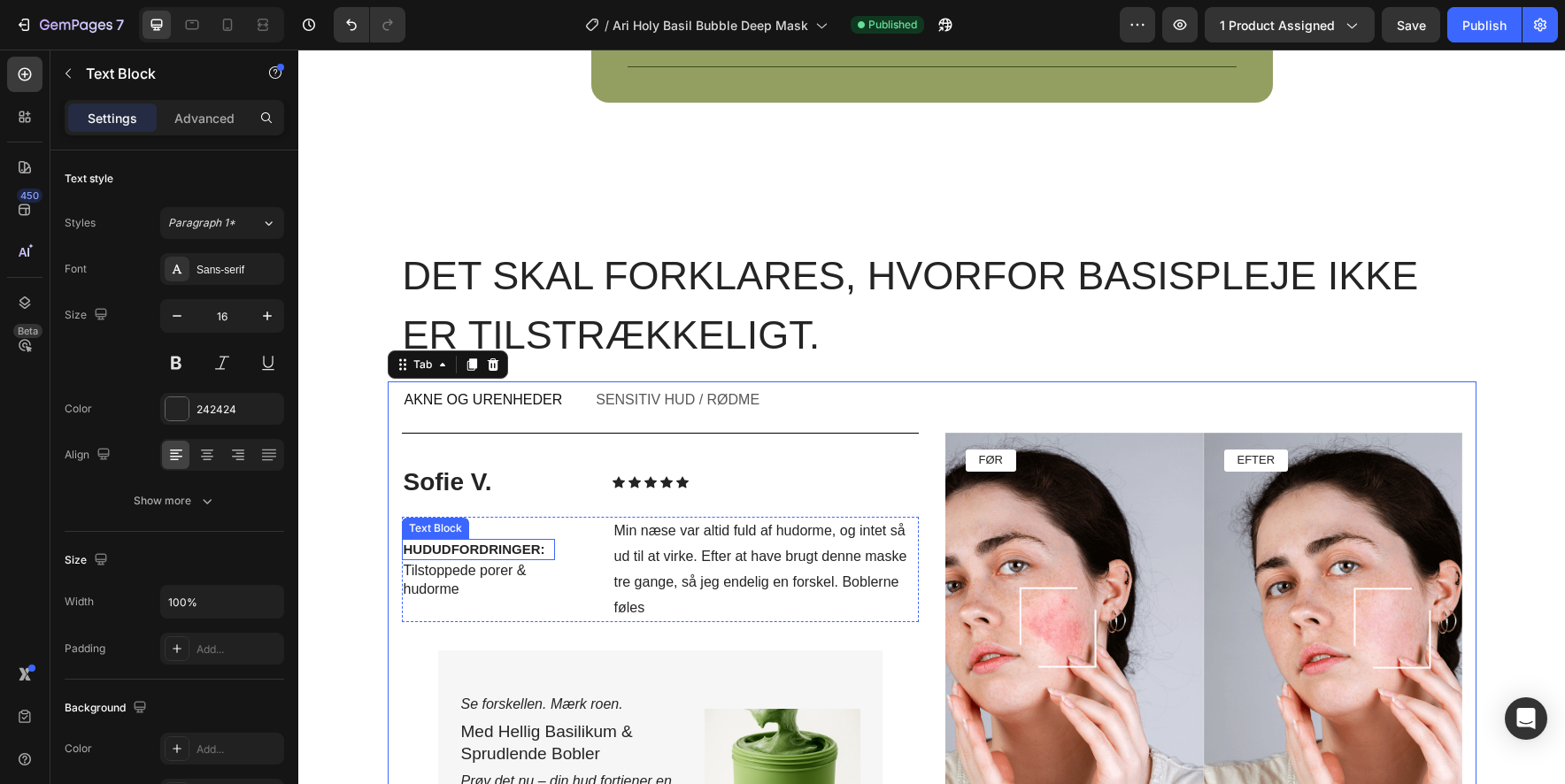 click on "HUDUDFORDRINGER:" at bounding box center (474, 549) 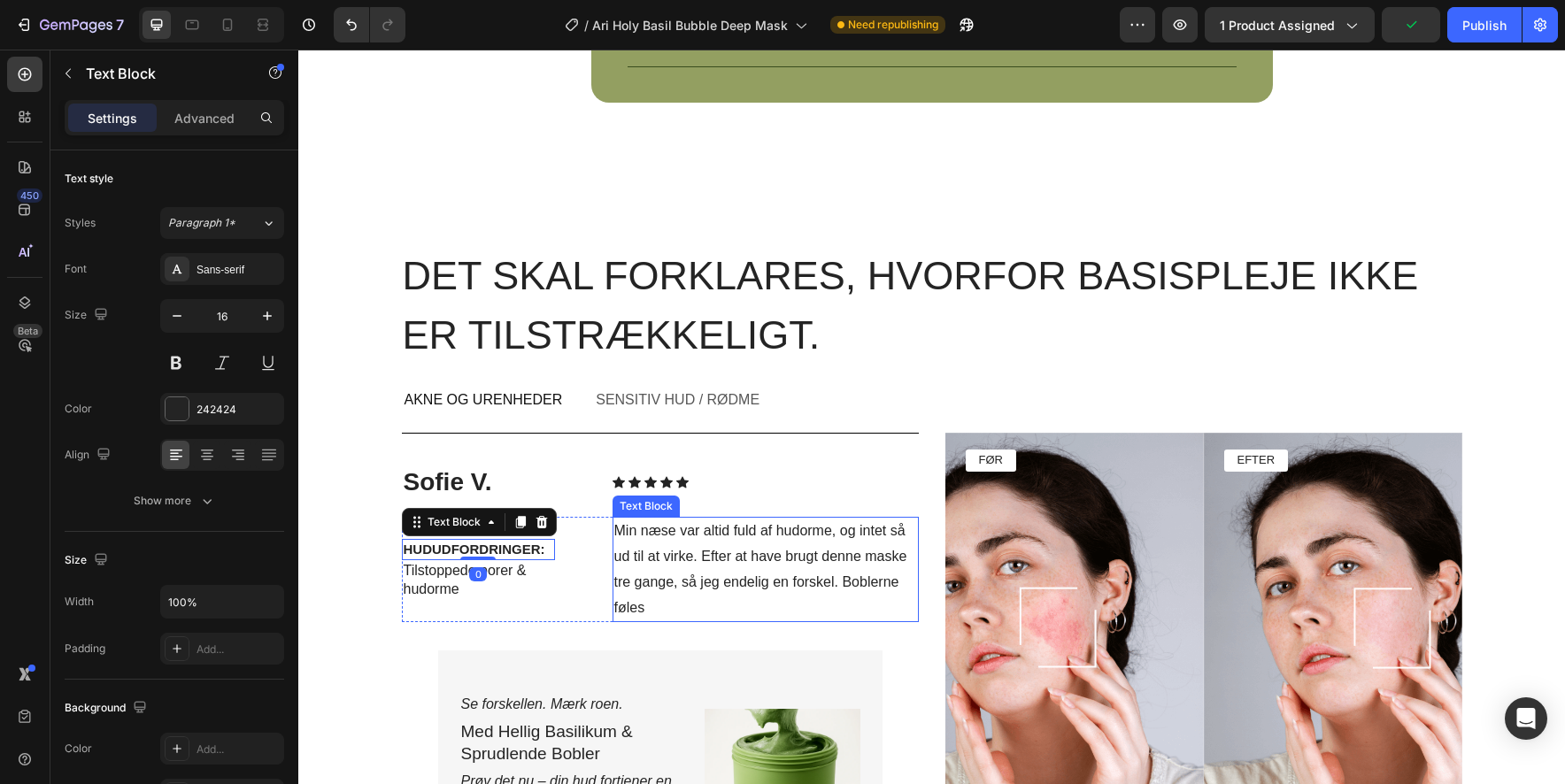 click on "Min næse var altid fuld af hudorme, og intet så ud til at virke. Efter at have brugt denne maske tre gange, så jeg endelig en forskel. Boblerne føles" at bounding box center [766, 569] 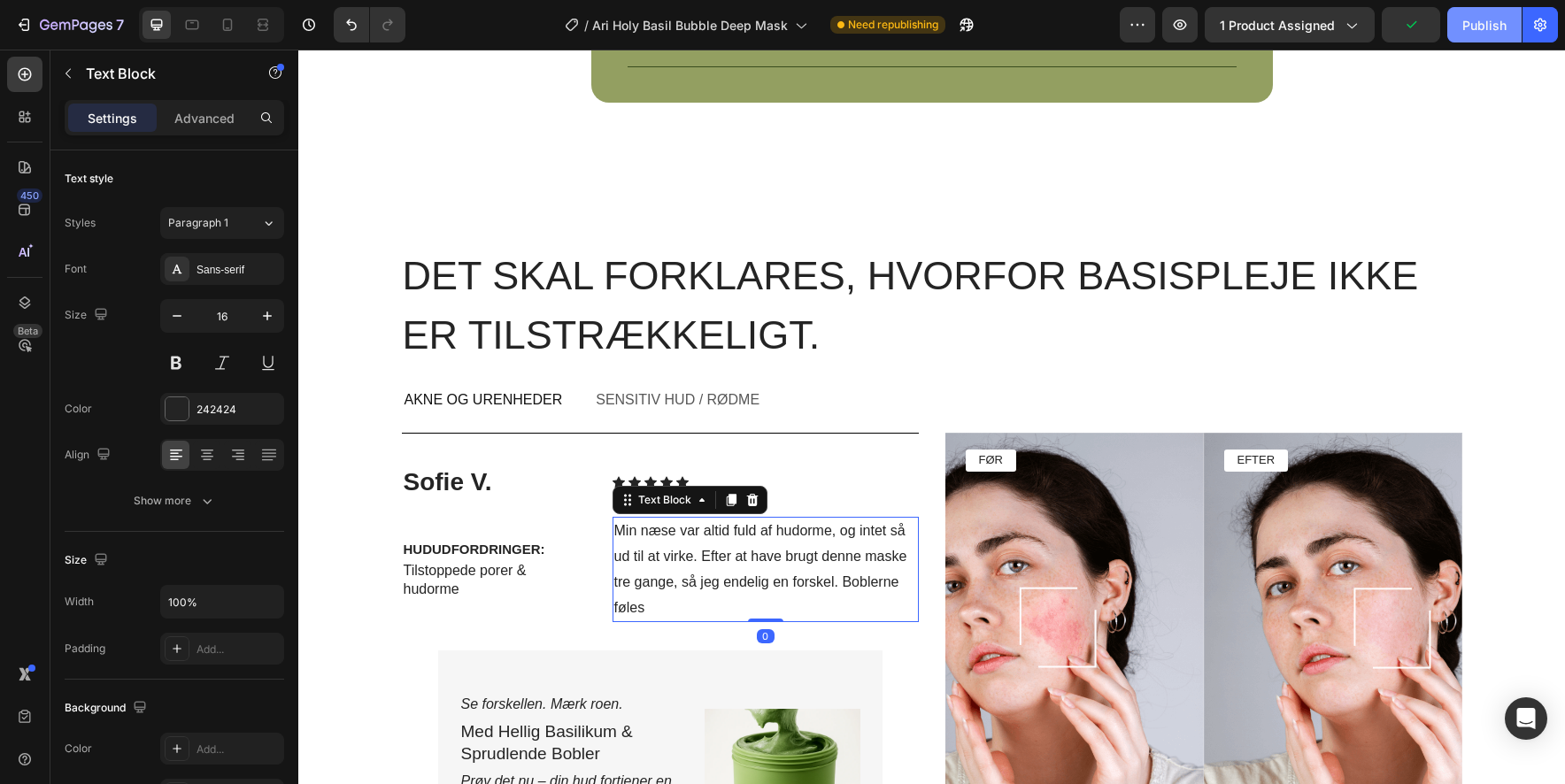 click on "Publish" at bounding box center (1484, 25) 